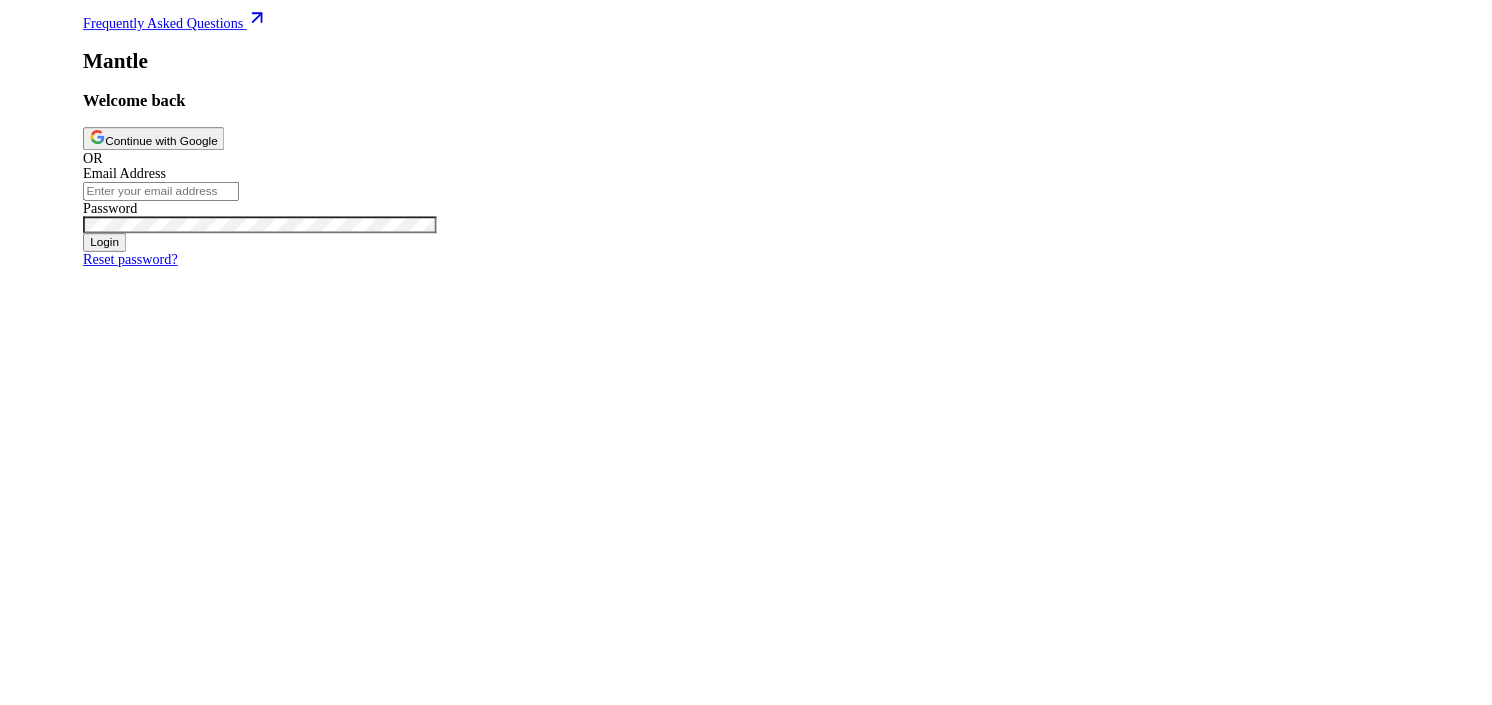 scroll, scrollTop: 0, scrollLeft: 0, axis: both 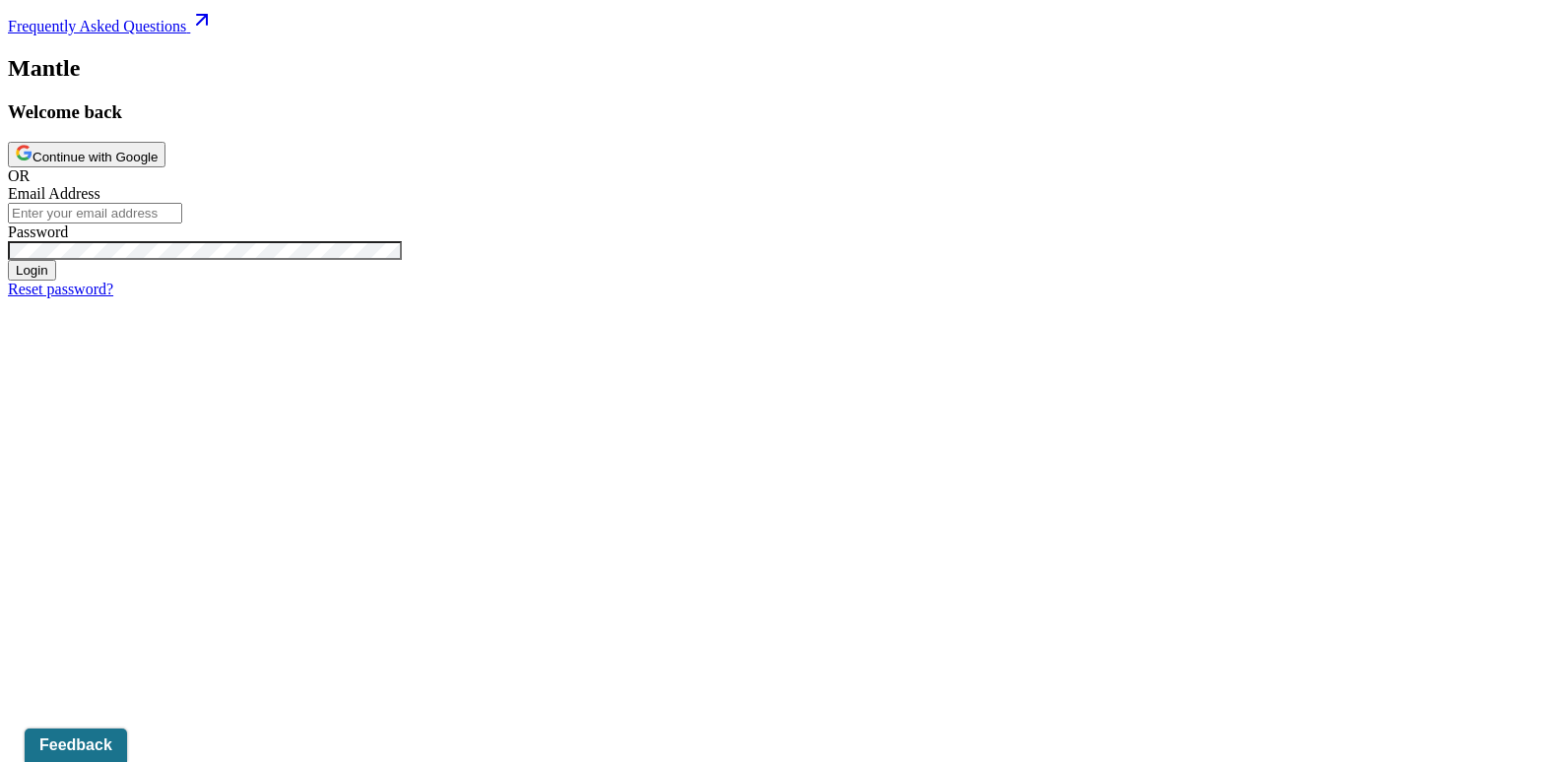 type on "[PERSON_NAME][EMAIL_ADDRESS][DOMAIN_NAME]" 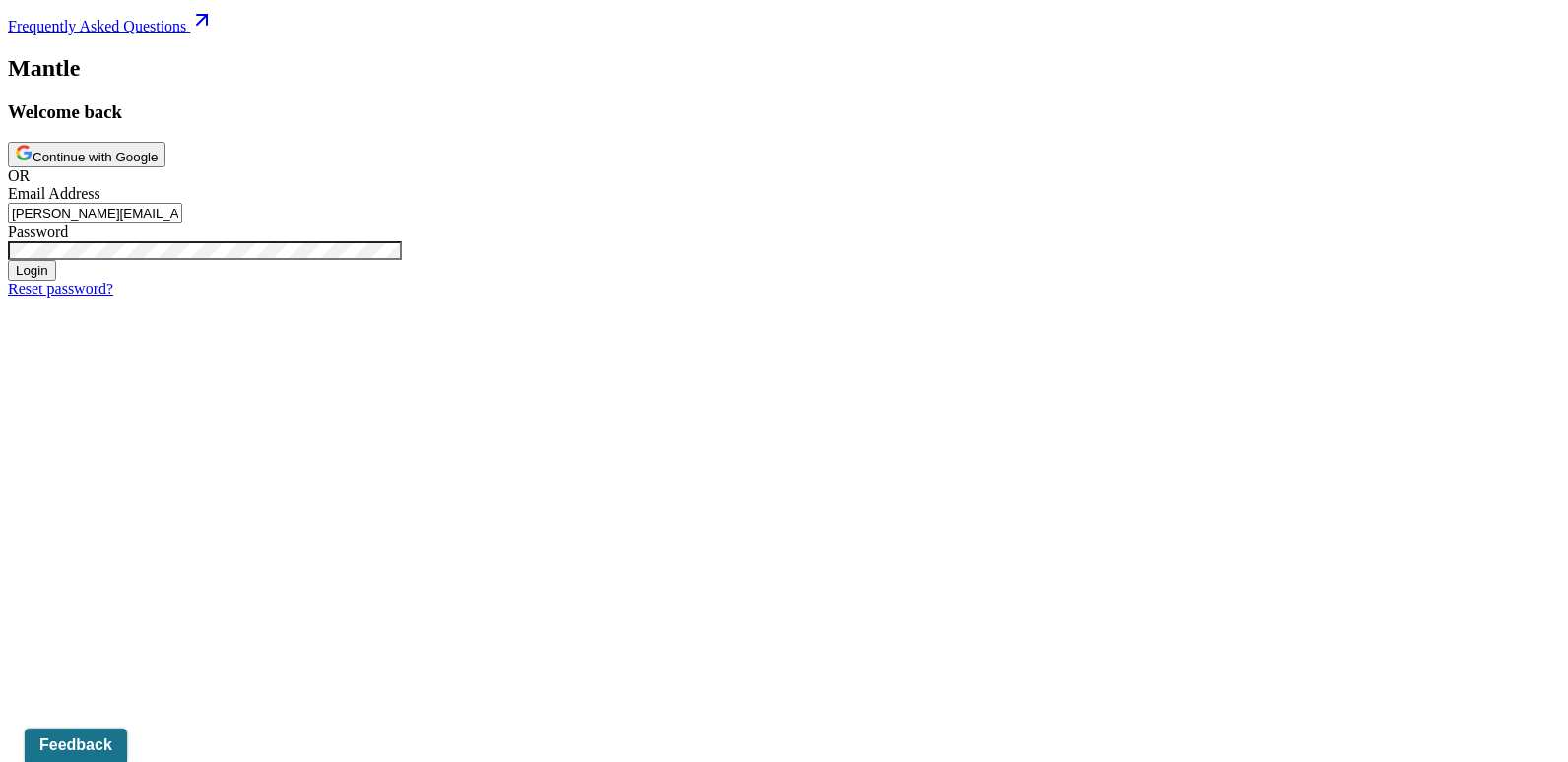 click on "Login" at bounding box center (32, 270) 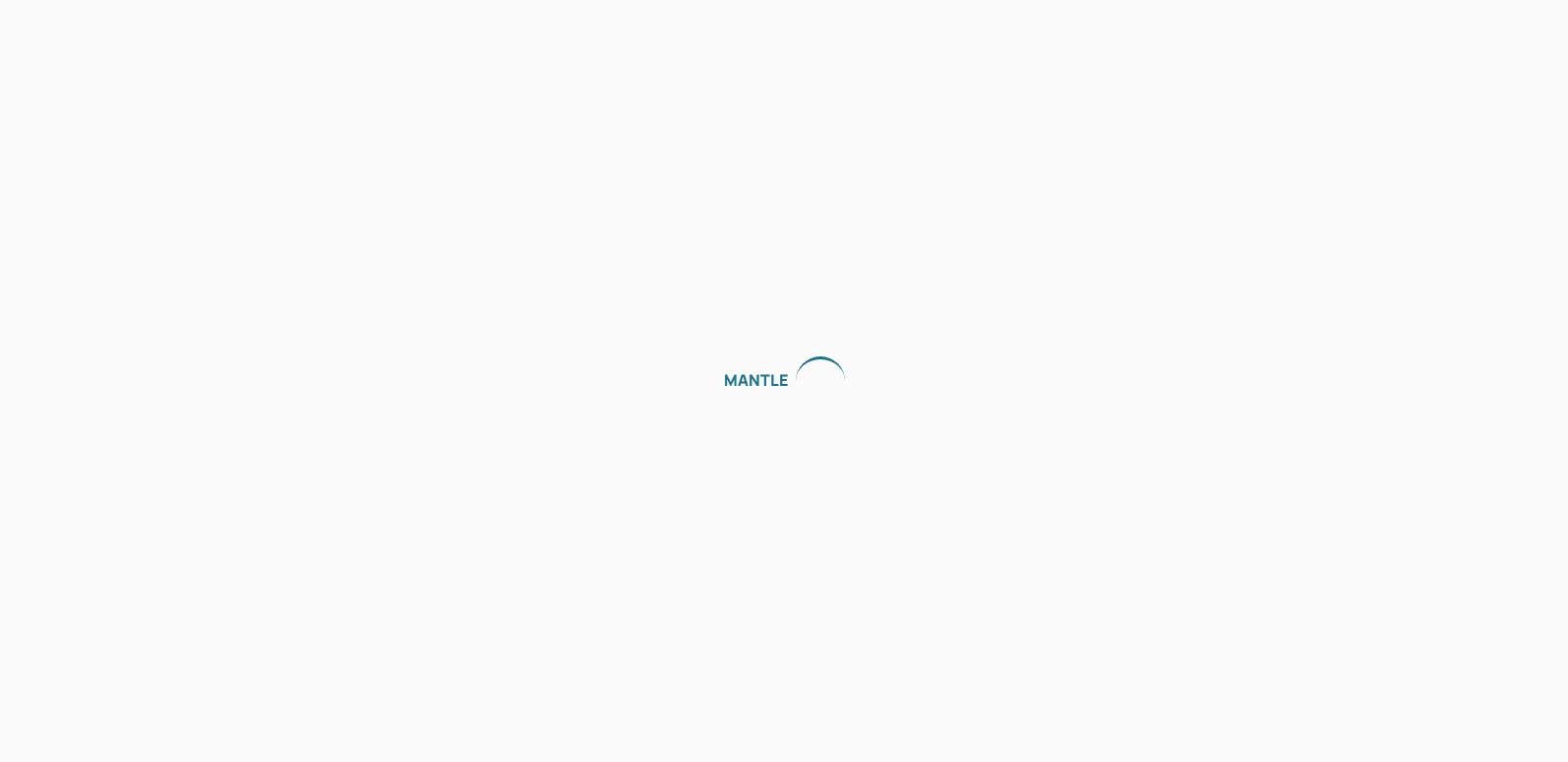 scroll, scrollTop: 0, scrollLeft: 0, axis: both 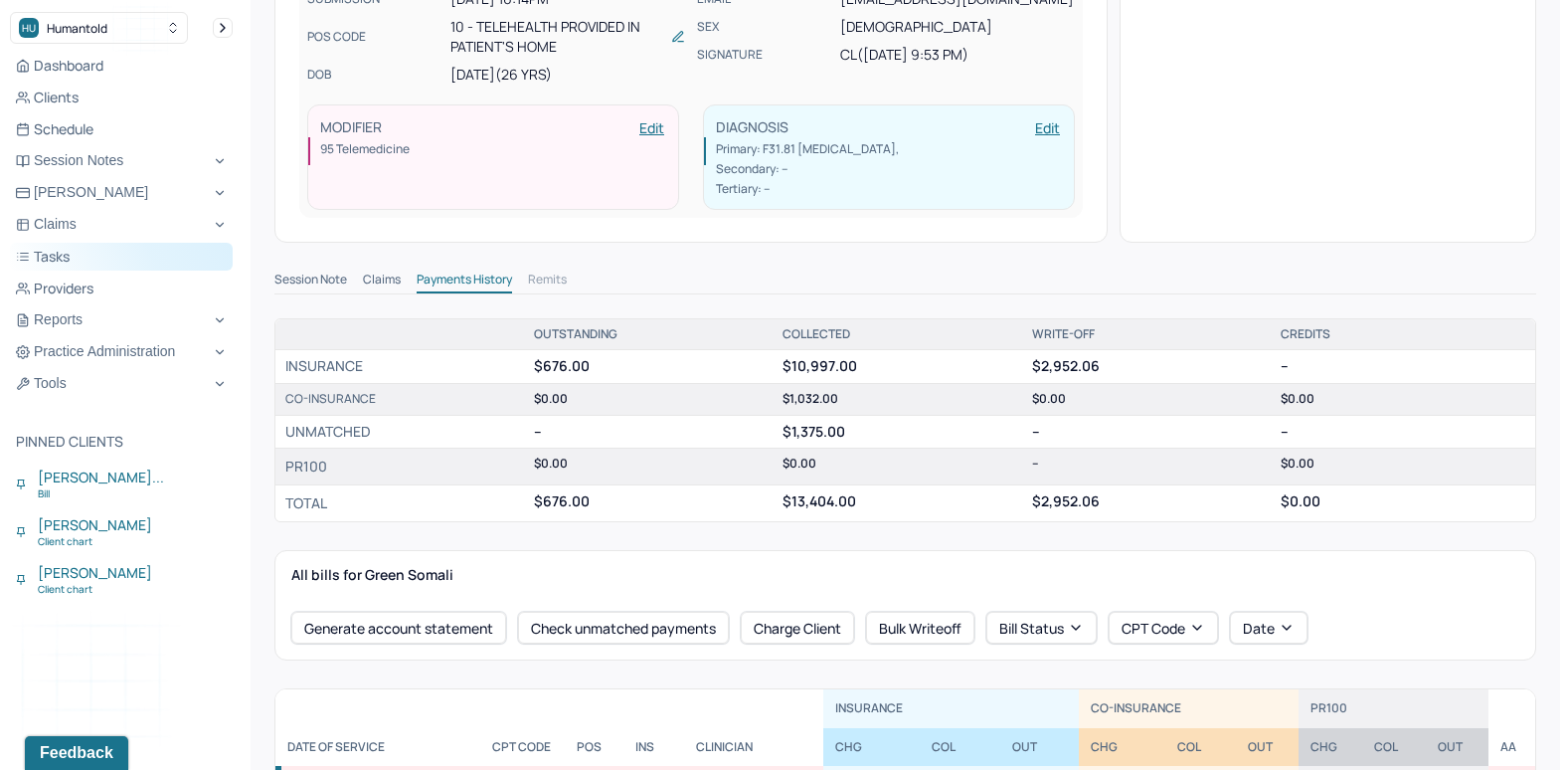 click on "Tasks" at bounding box center (121, 257) 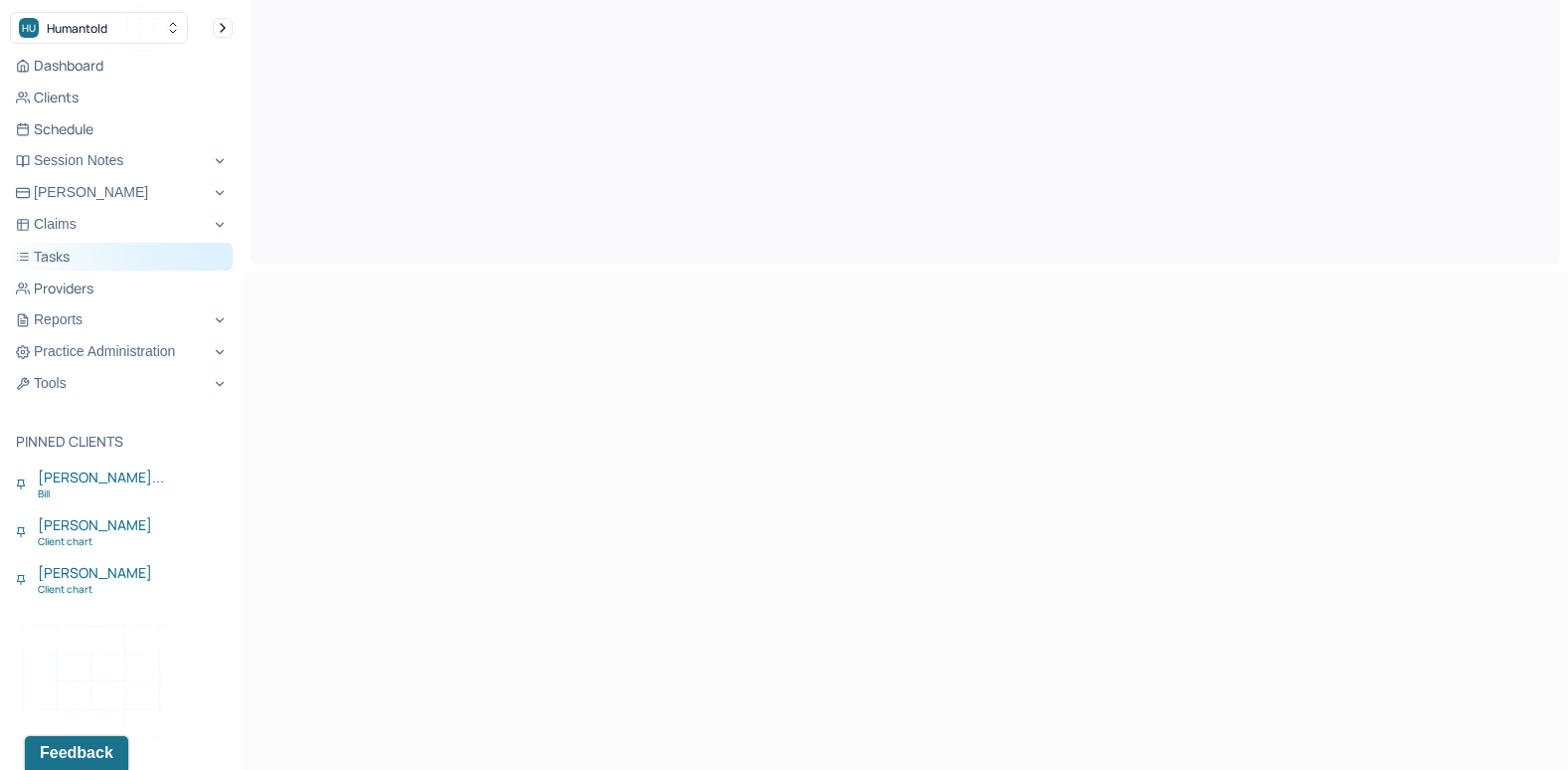 scroll, scrollTop: 0, scrollLeft: 0, axis: both 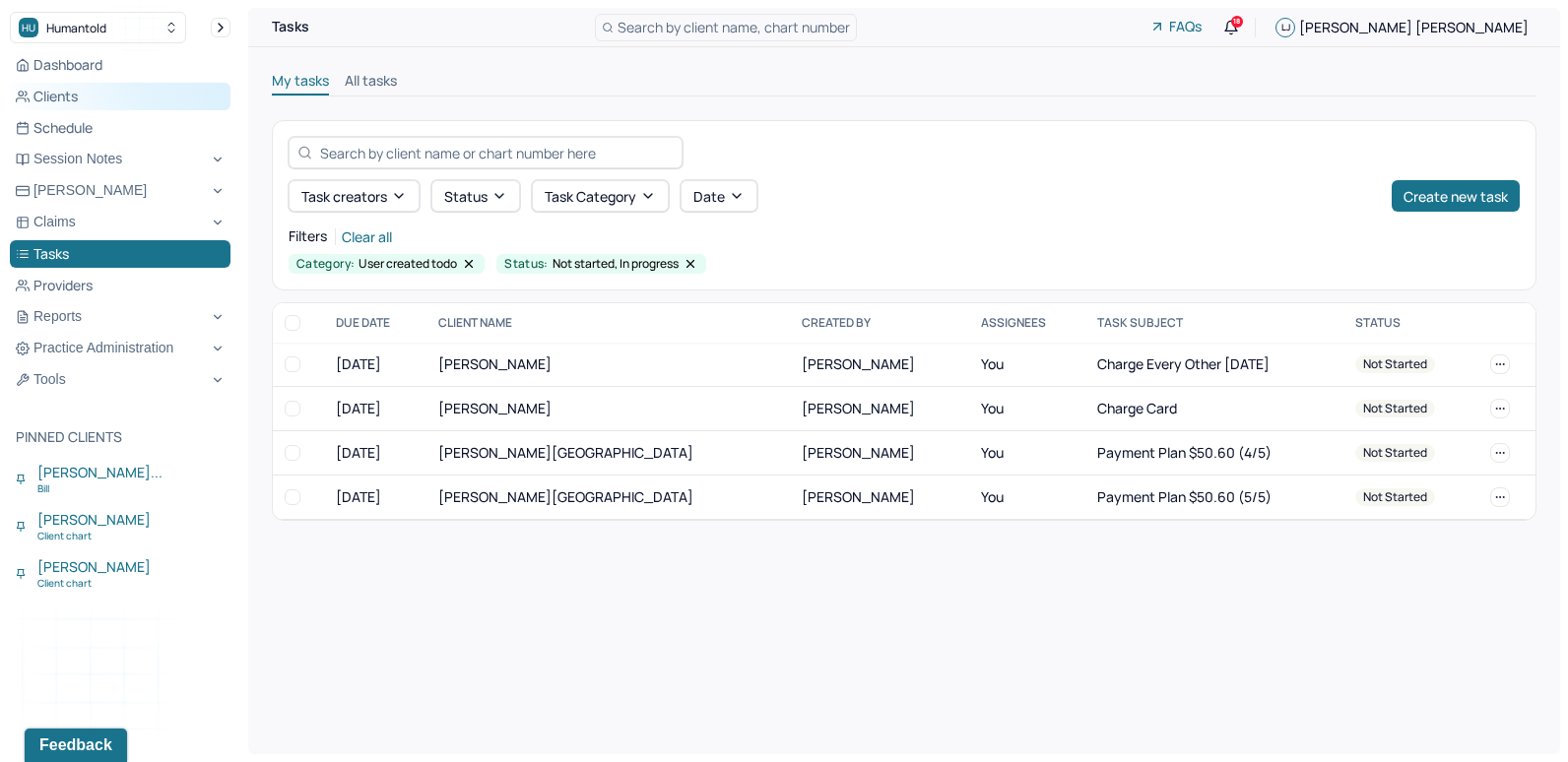 click on "Clients" at bounding box center (120, 96) 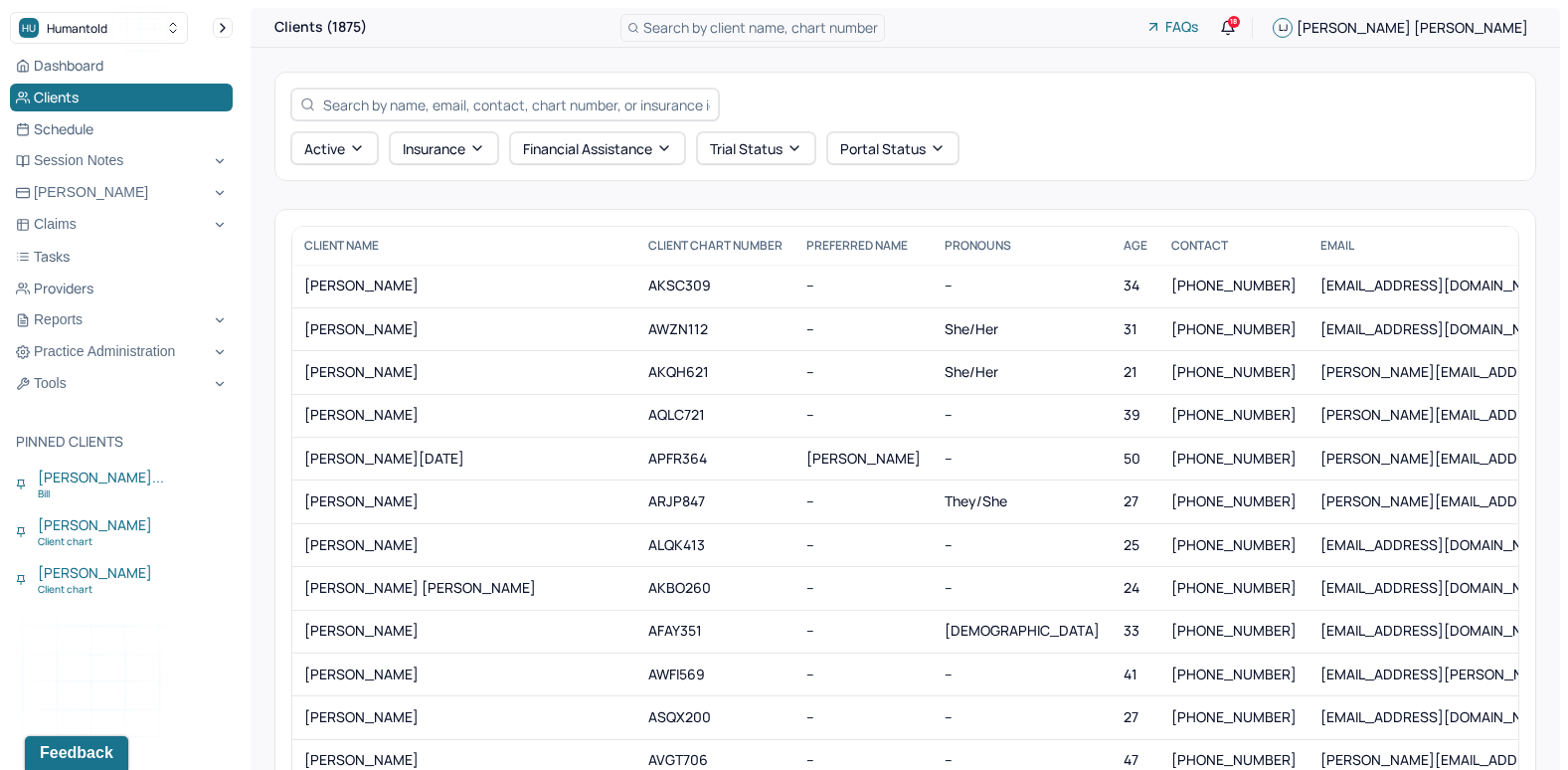 click on "Search by client name, chart number" at bounding box center (761, 27) 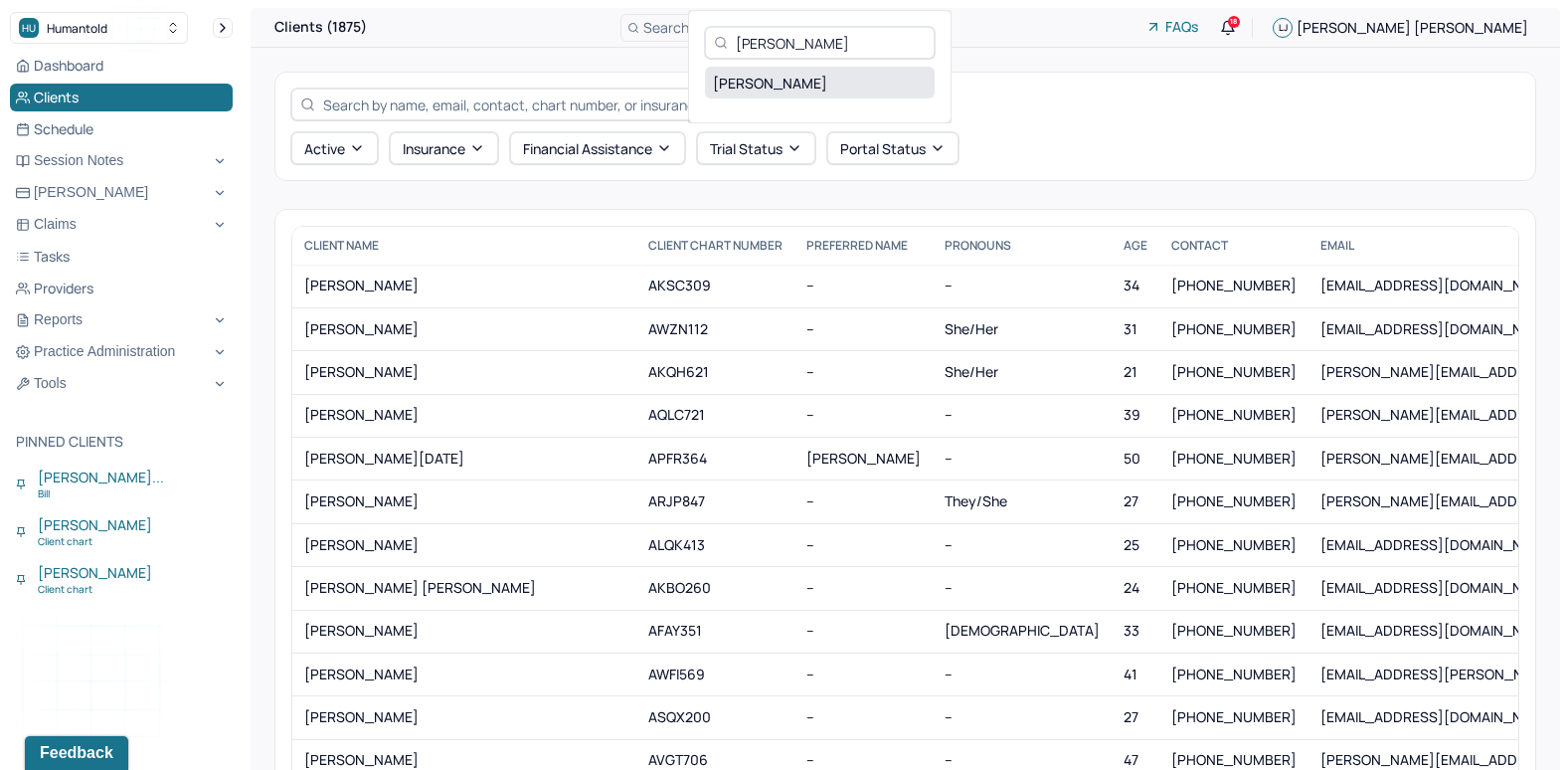 type on "Michael Romanello" 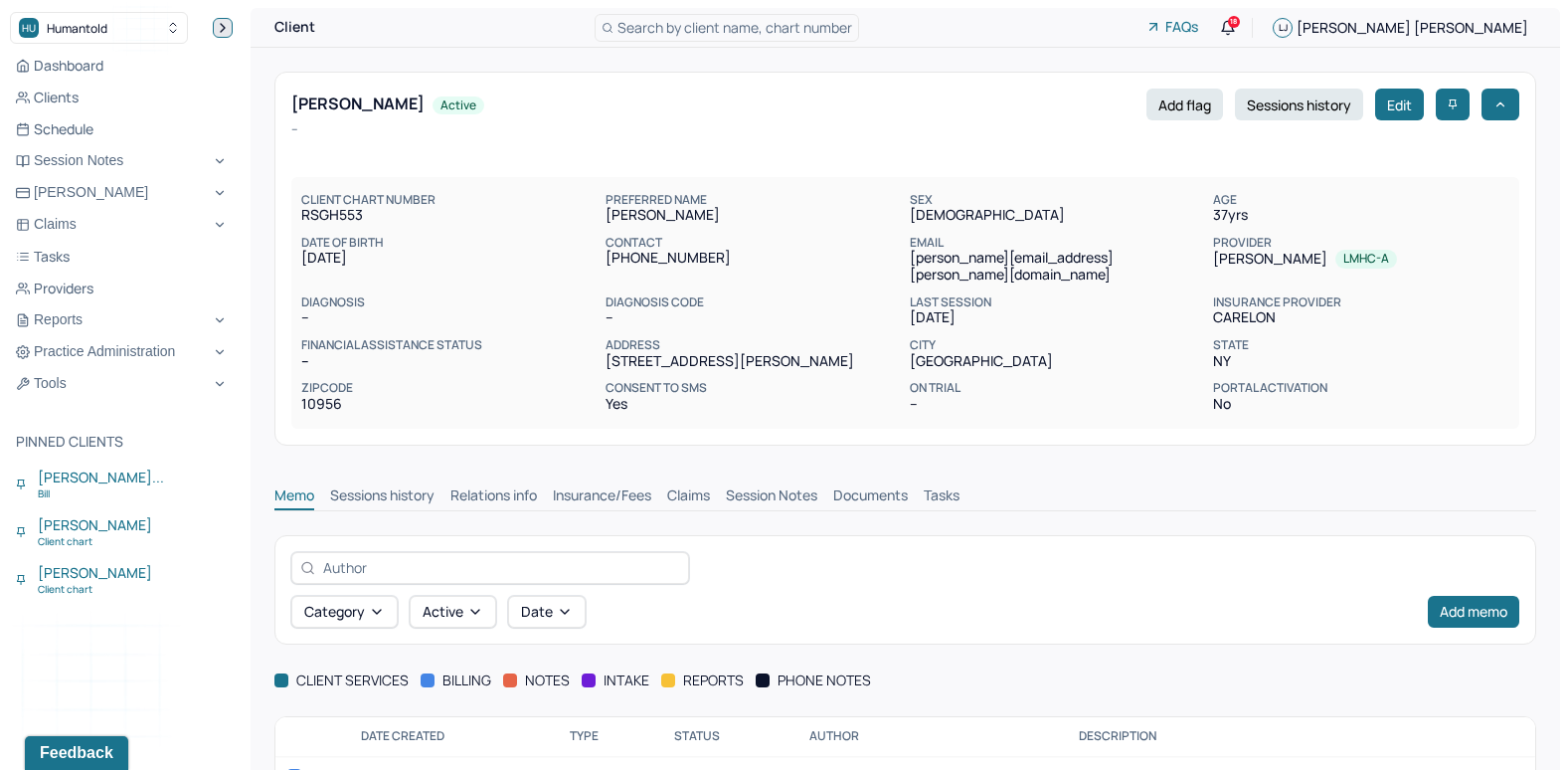 click 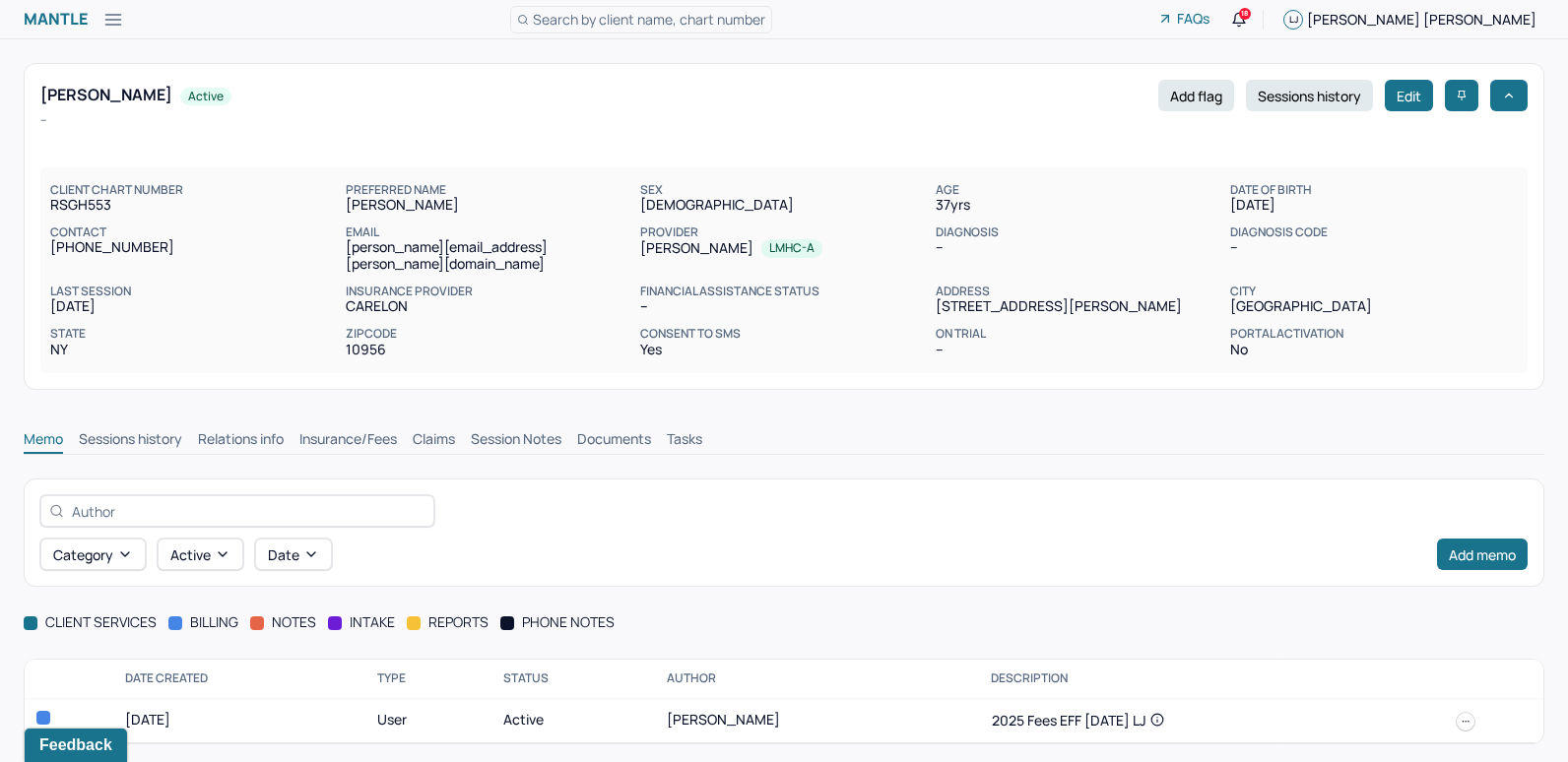 click on "Insurance/Fees" at bounding box center [348, 441] 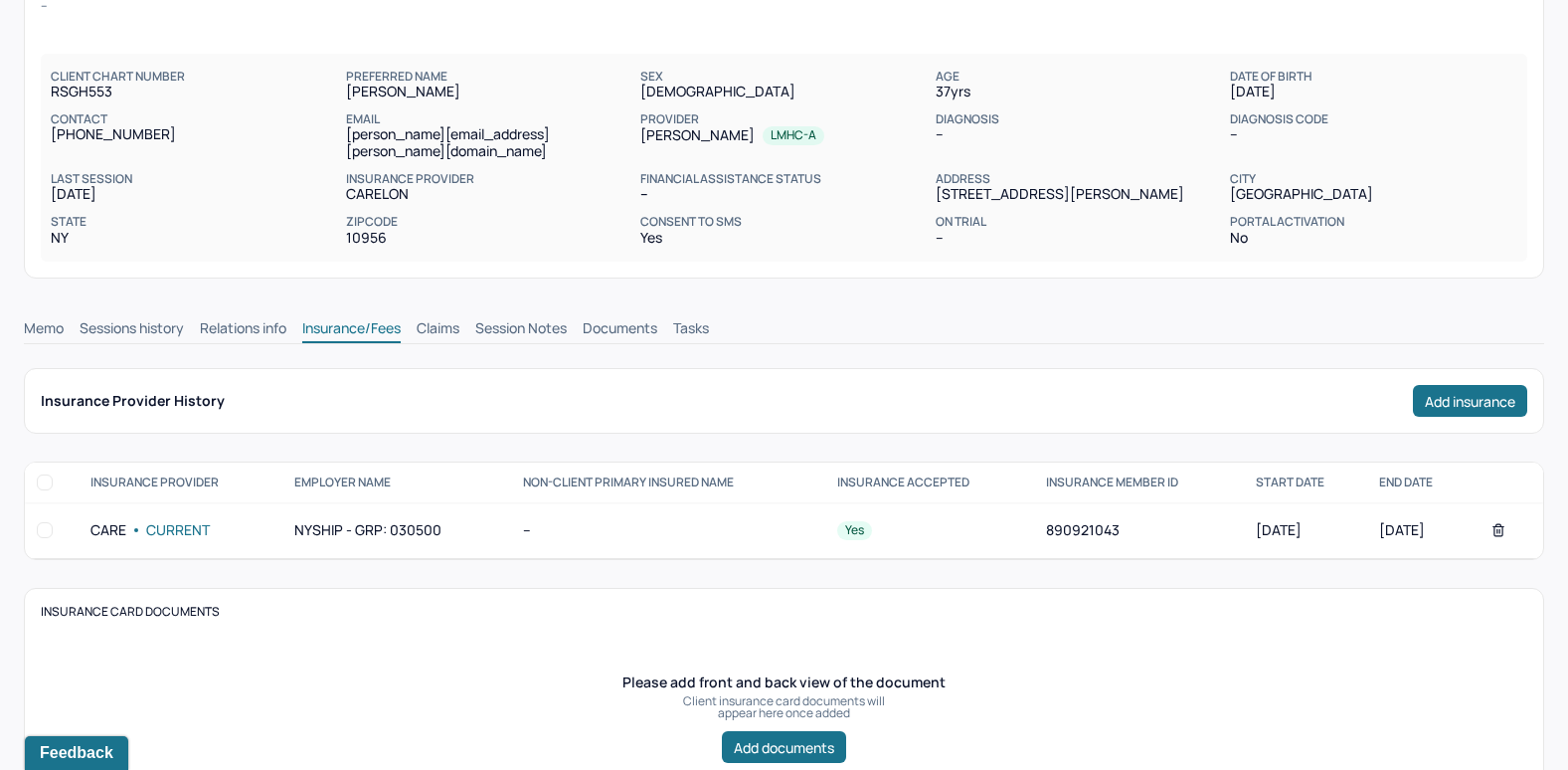 scroll, scrollTop: 0, scrollLeft: 0, axis: both 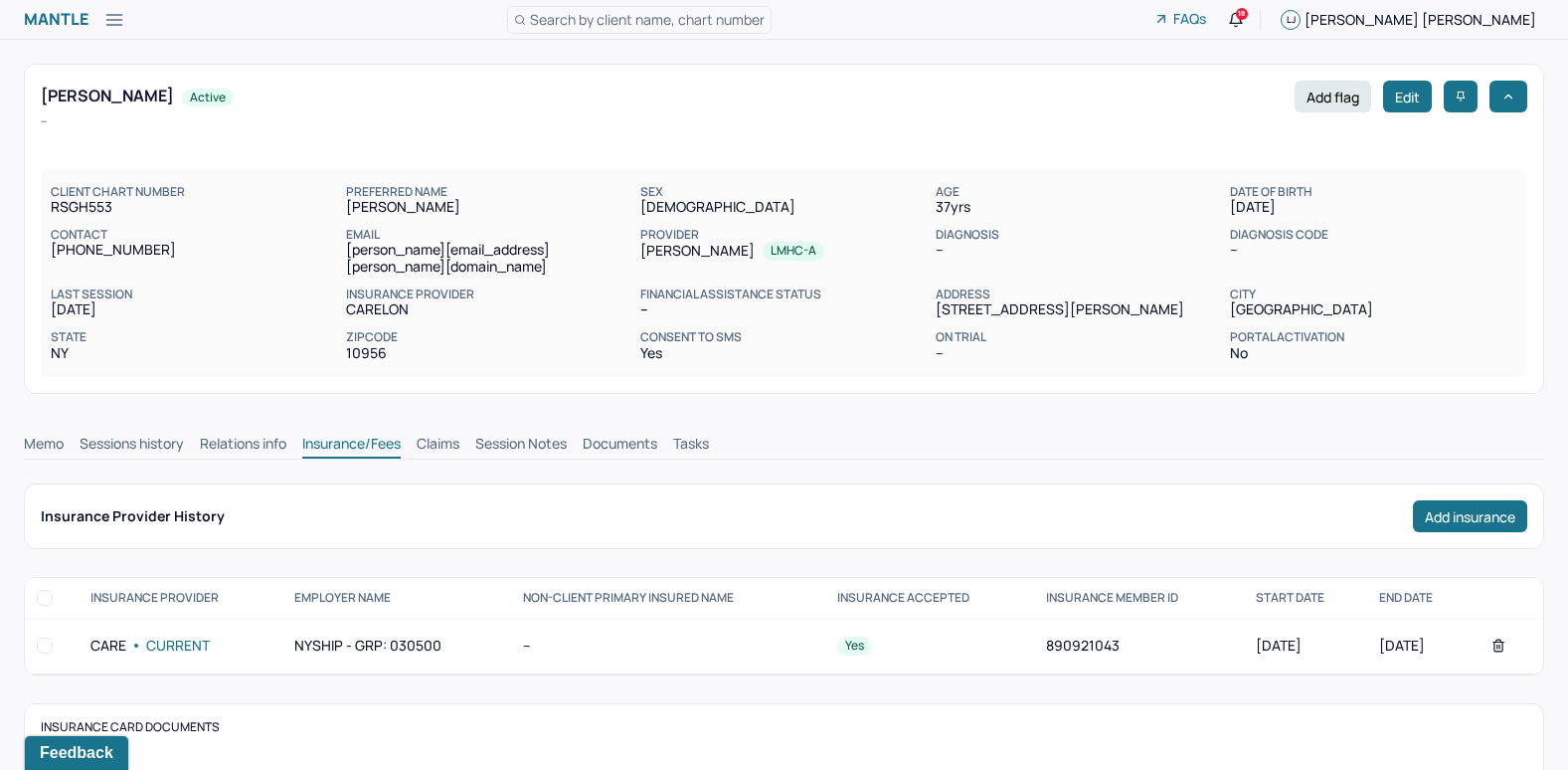 click on "Claims" at bounding box center (437, 446) 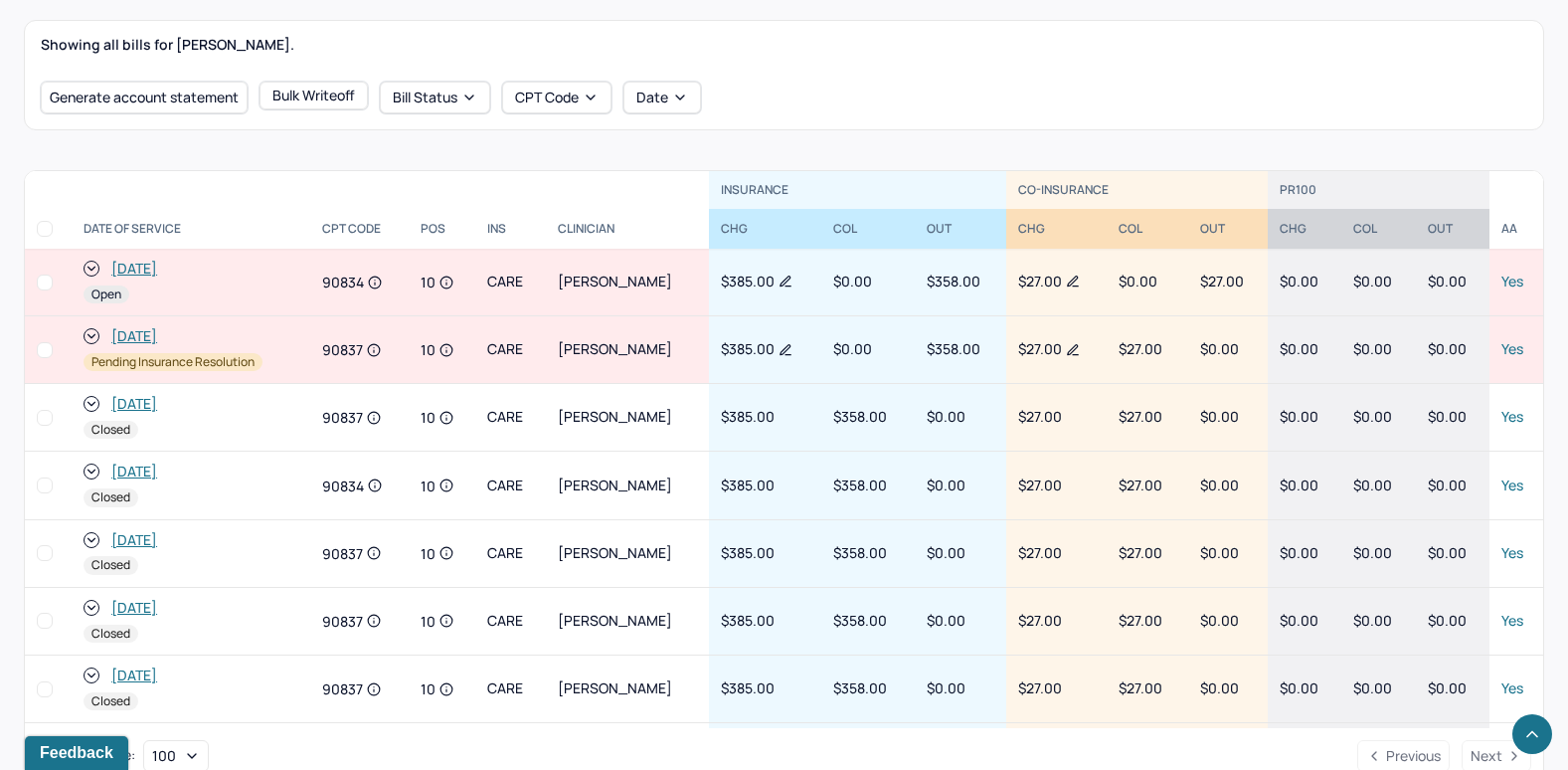 scroll, scrollTop: 696, scrollLeft: 0, axis: vertical 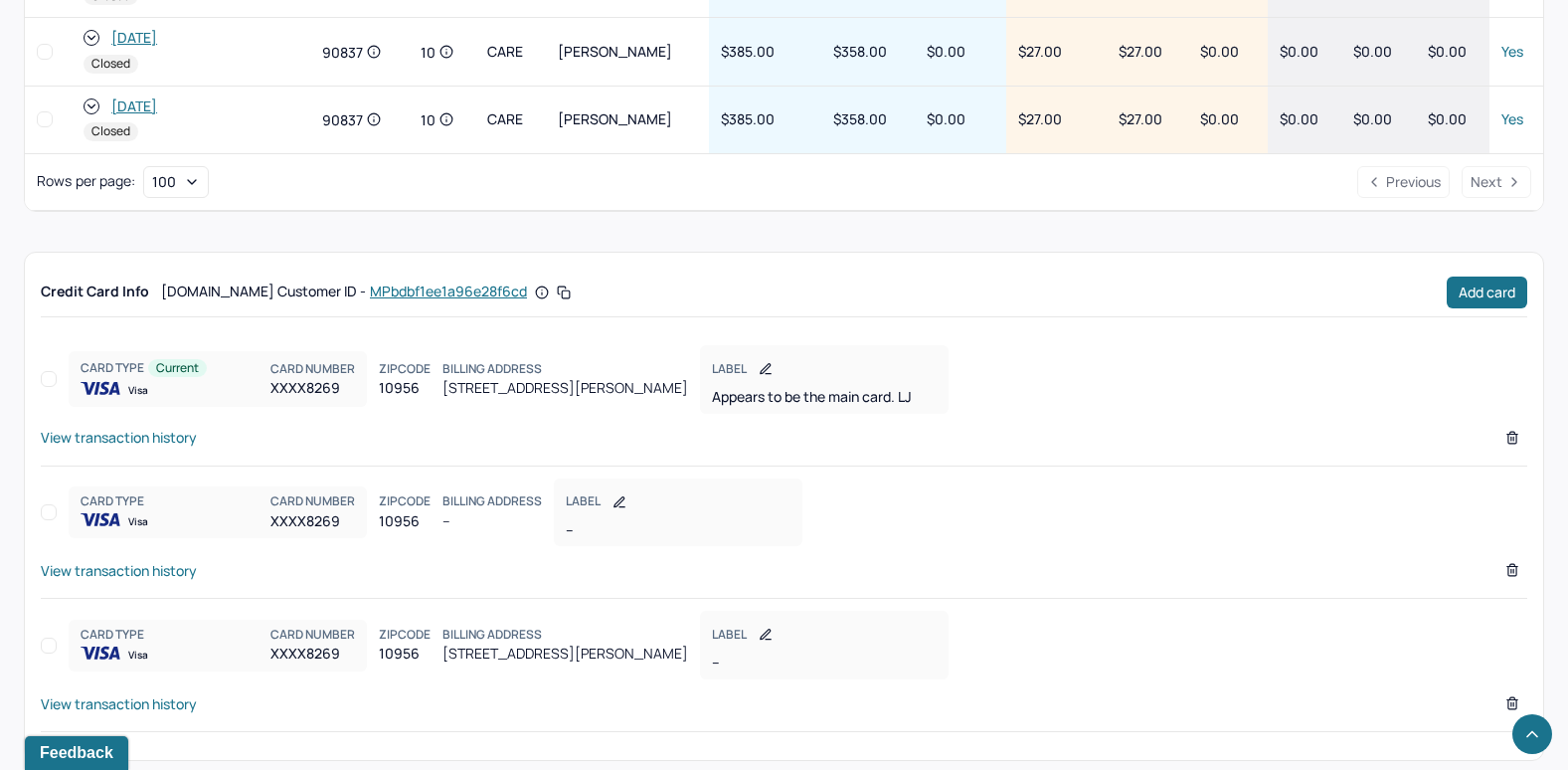 click on "View transaction history" at bounding box center (118, 437) 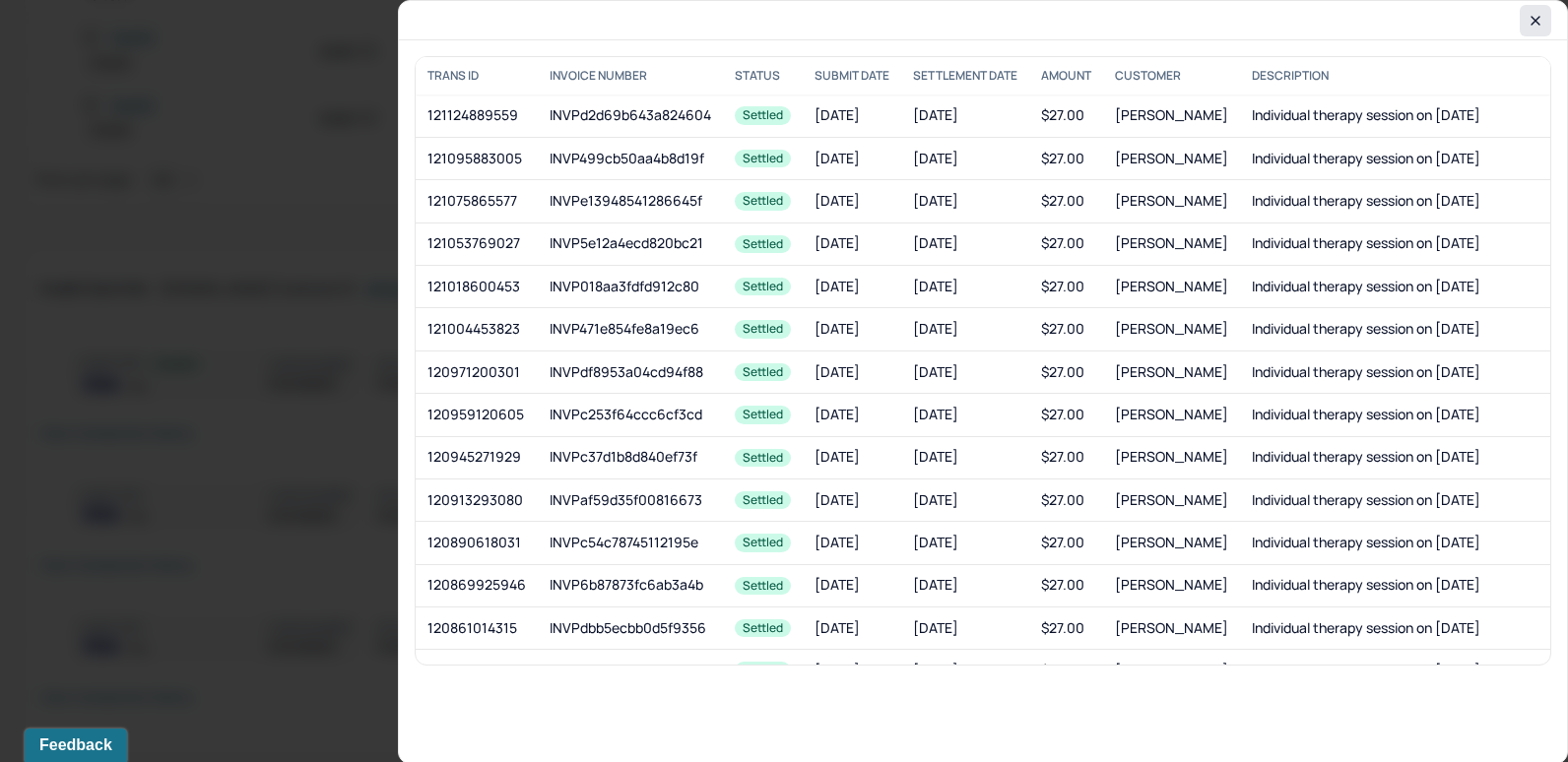 click 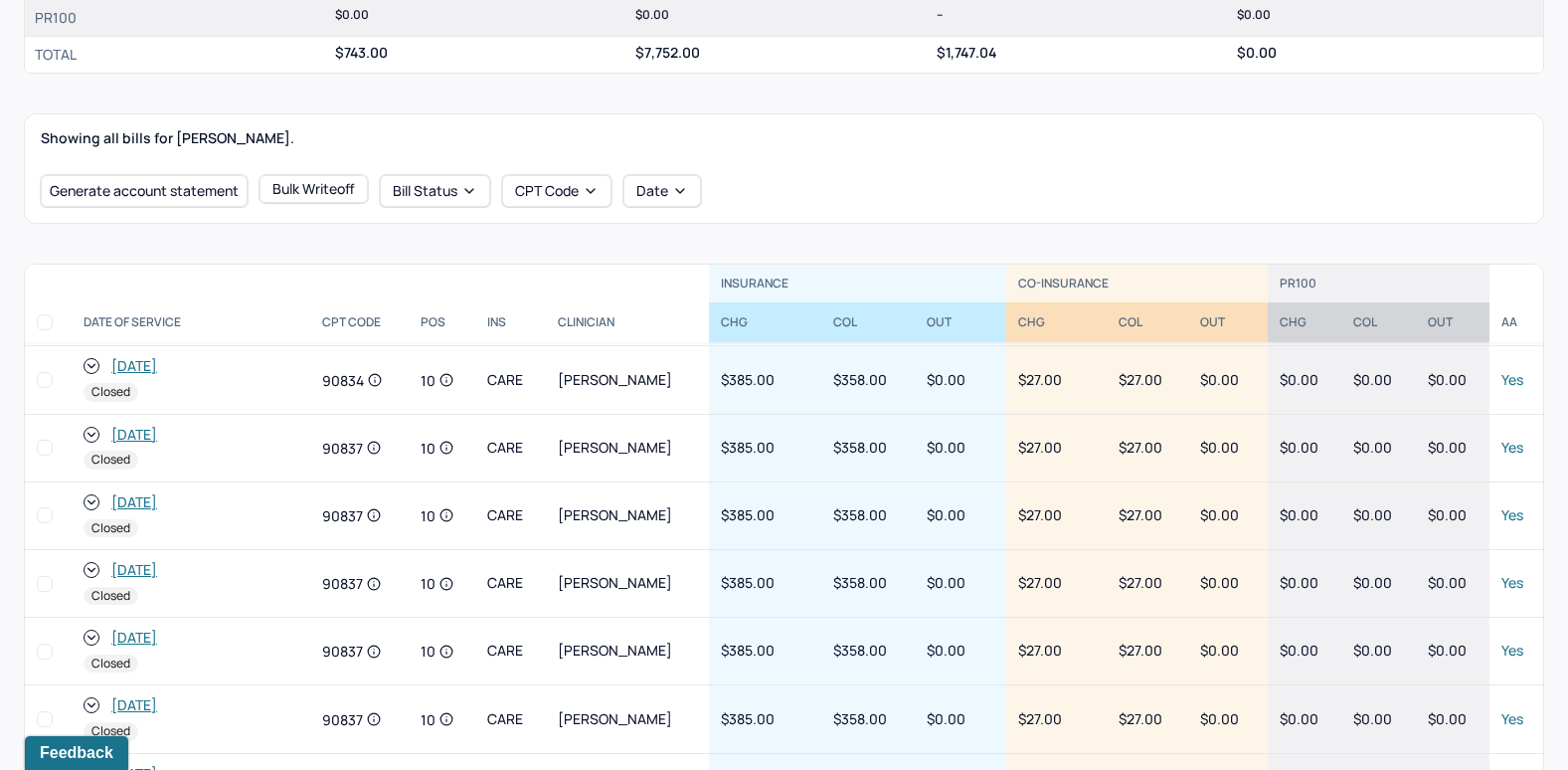 scroll, scrollTop: 586, scrollLeft: 0, axis: vertical 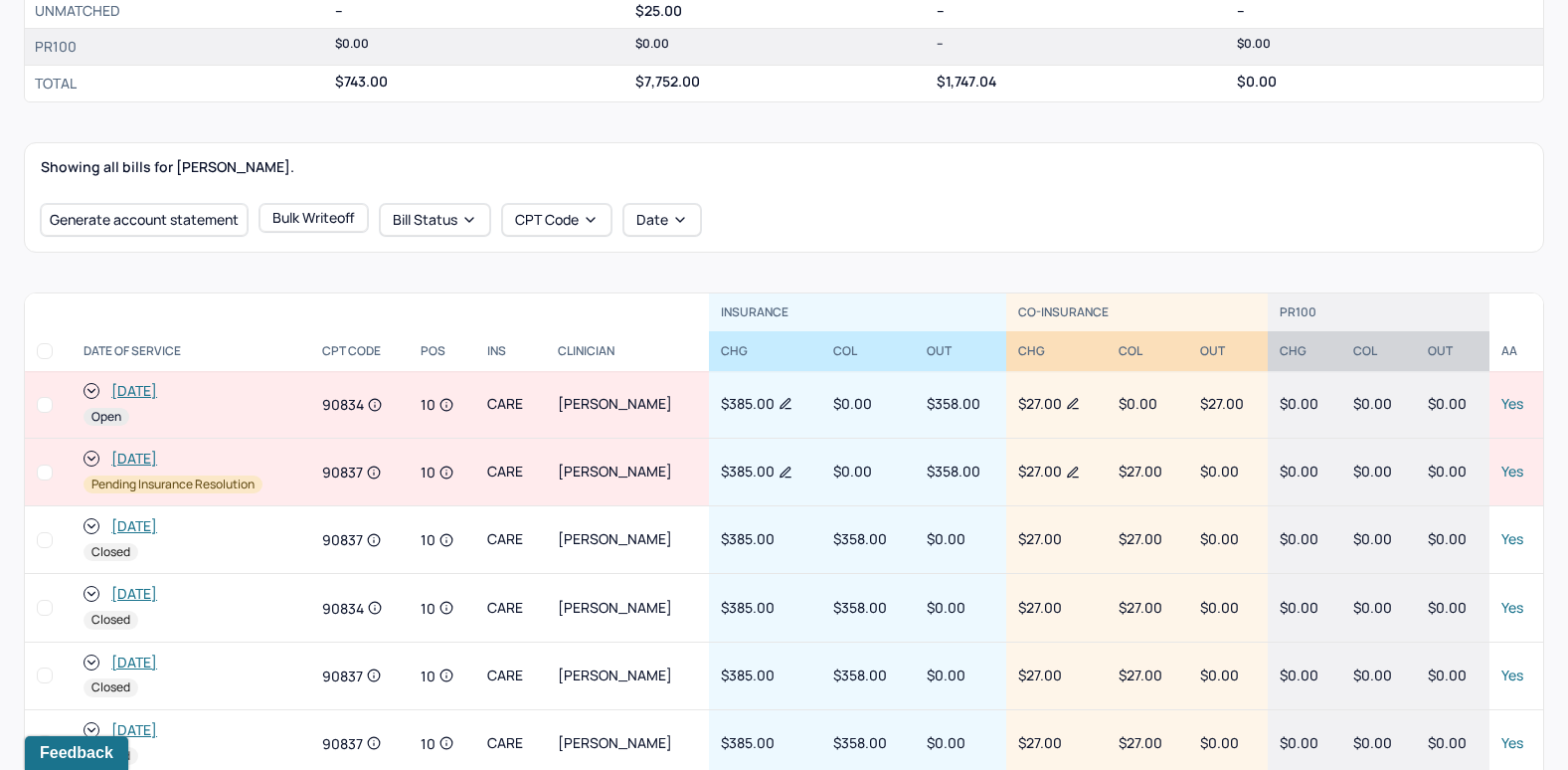 click on "[DATE]" at bounding box center [134, 391] 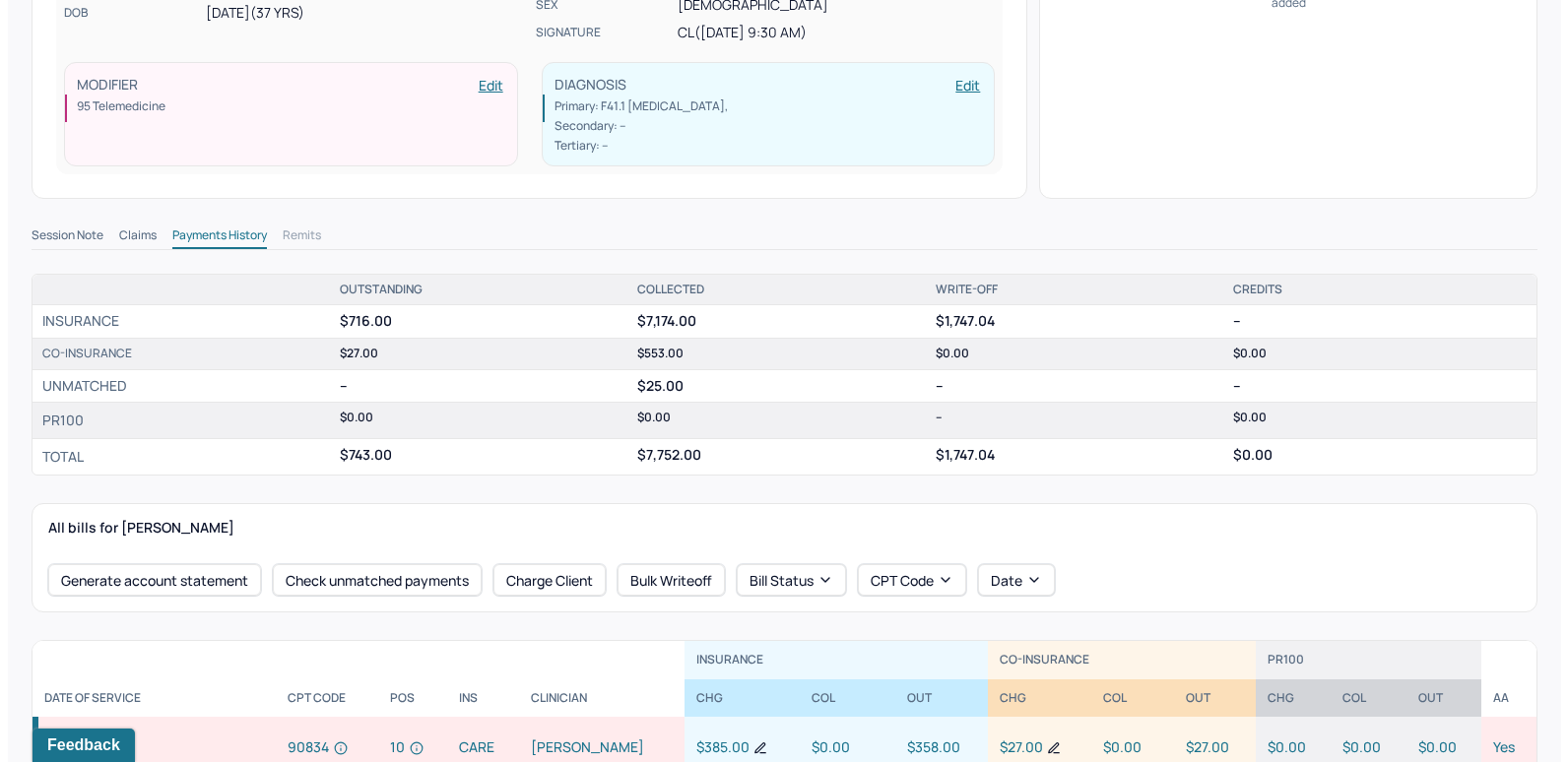 scroll, scrollTop: 591, scrollLeft: 0, axis: vertical 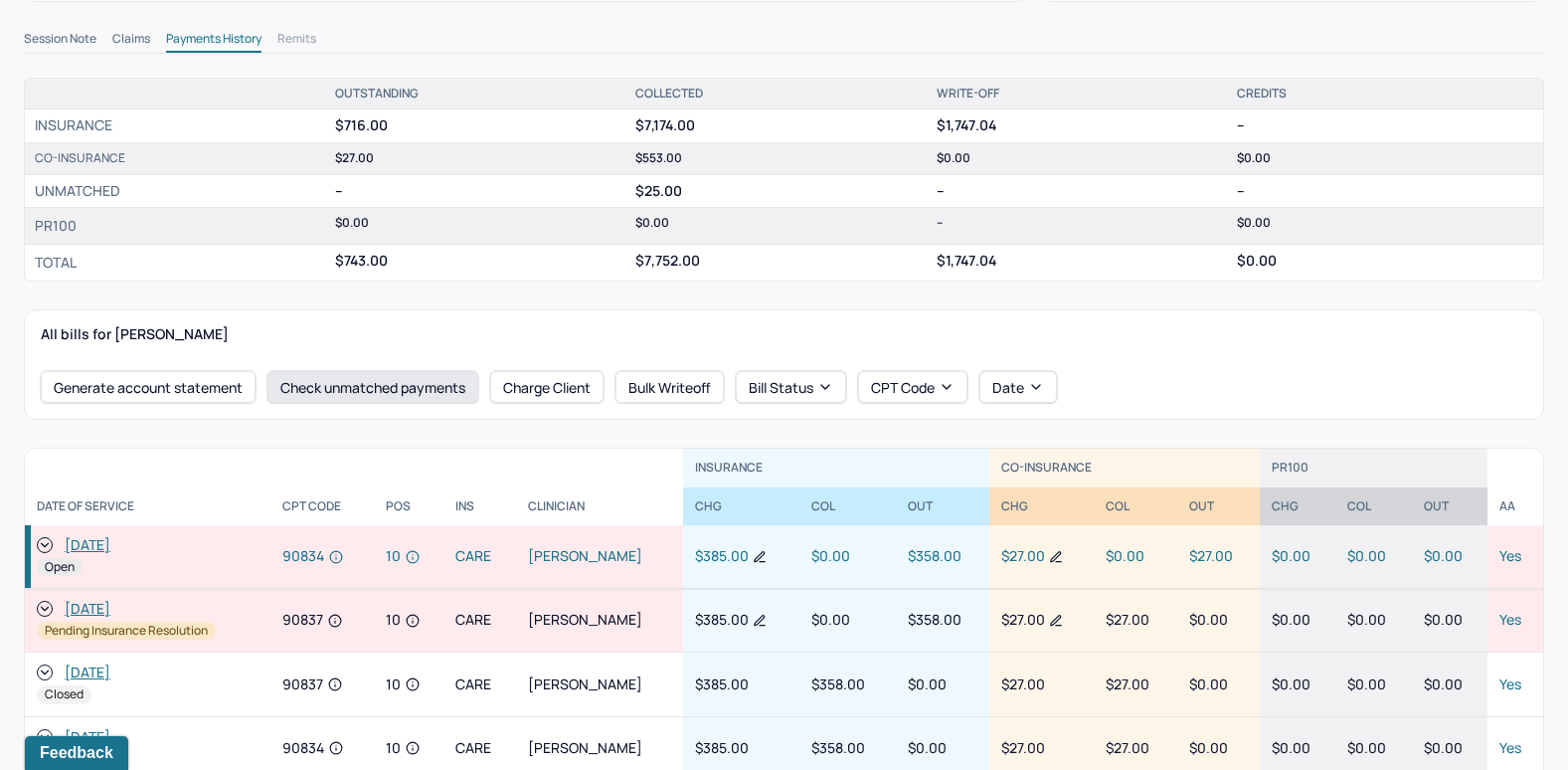 click on "Check unmatched payments" at bounding box center (373, 387) 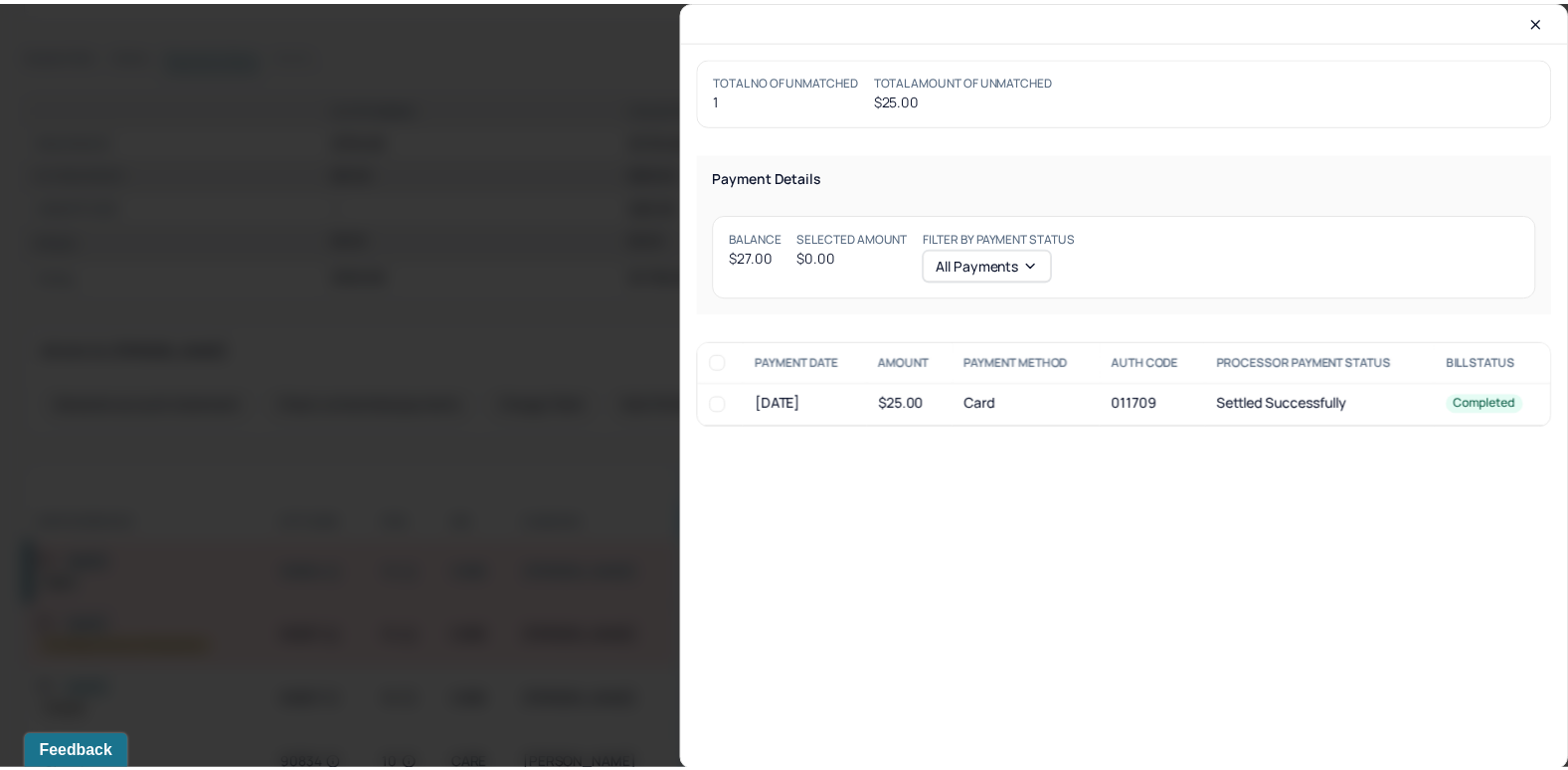 scroll, scrollTop: 613, scrollLeft: 0, axis: vertical 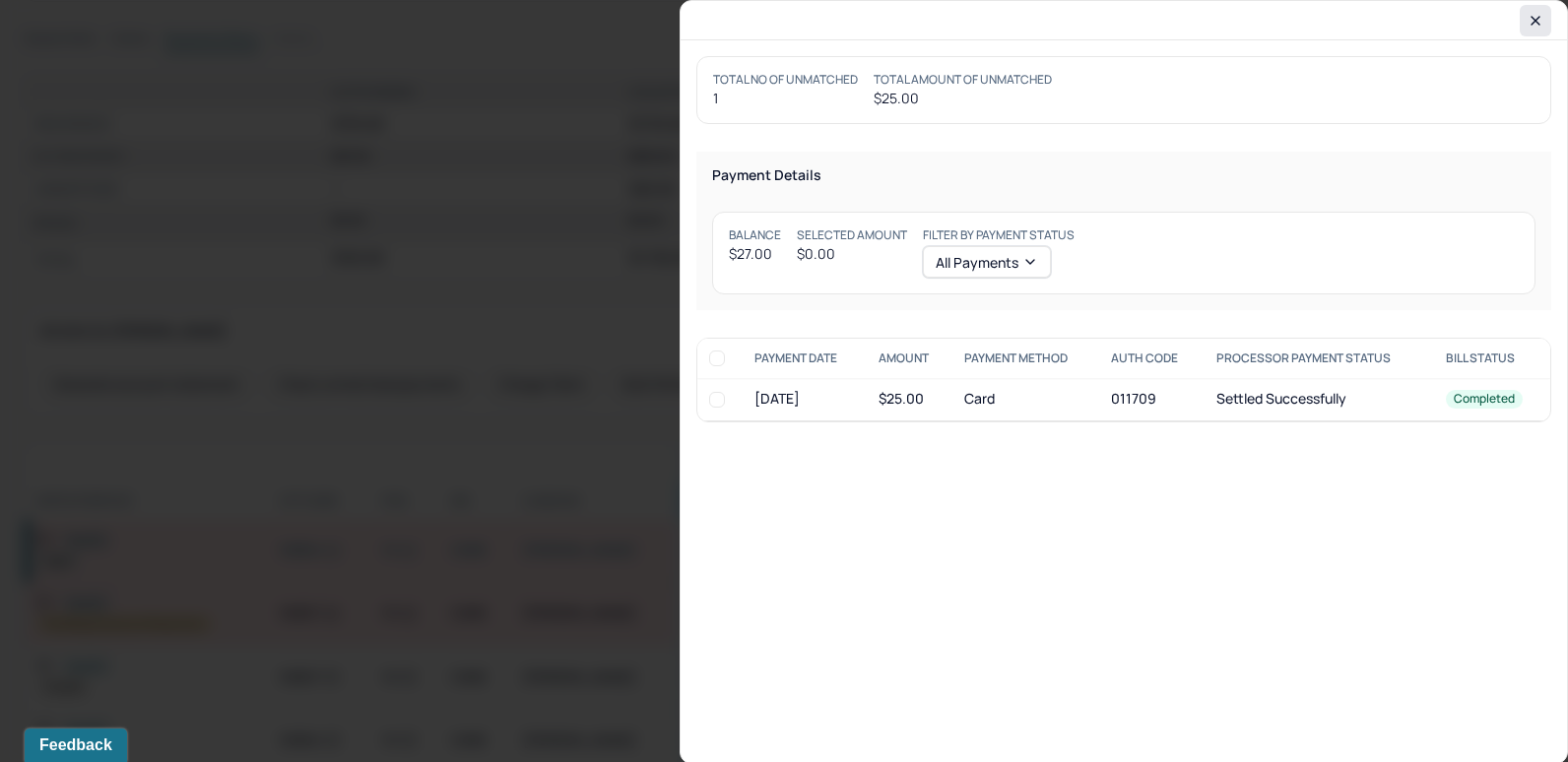 click 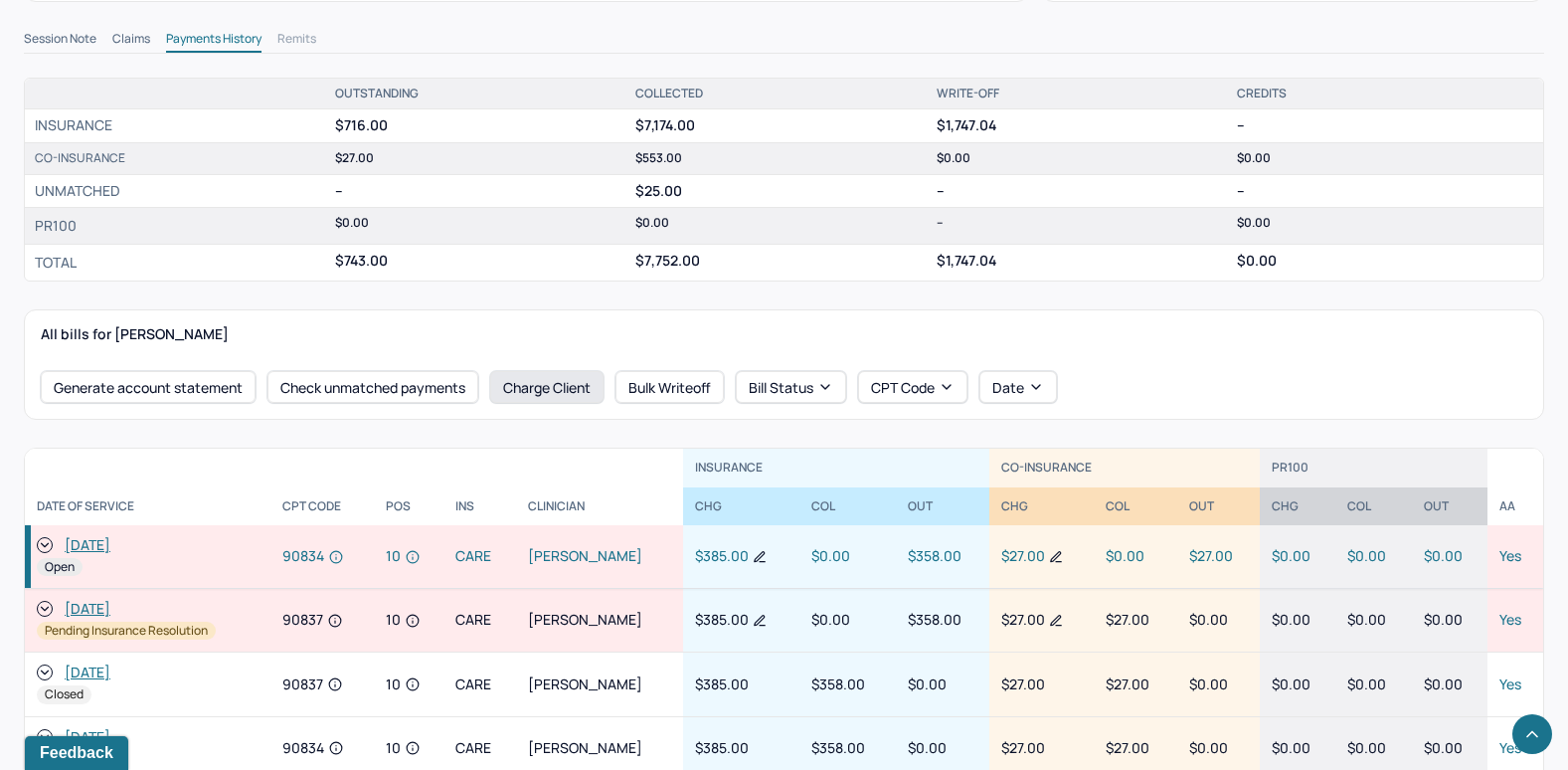 click on "Charge Client" at bounding box center (547, 387) 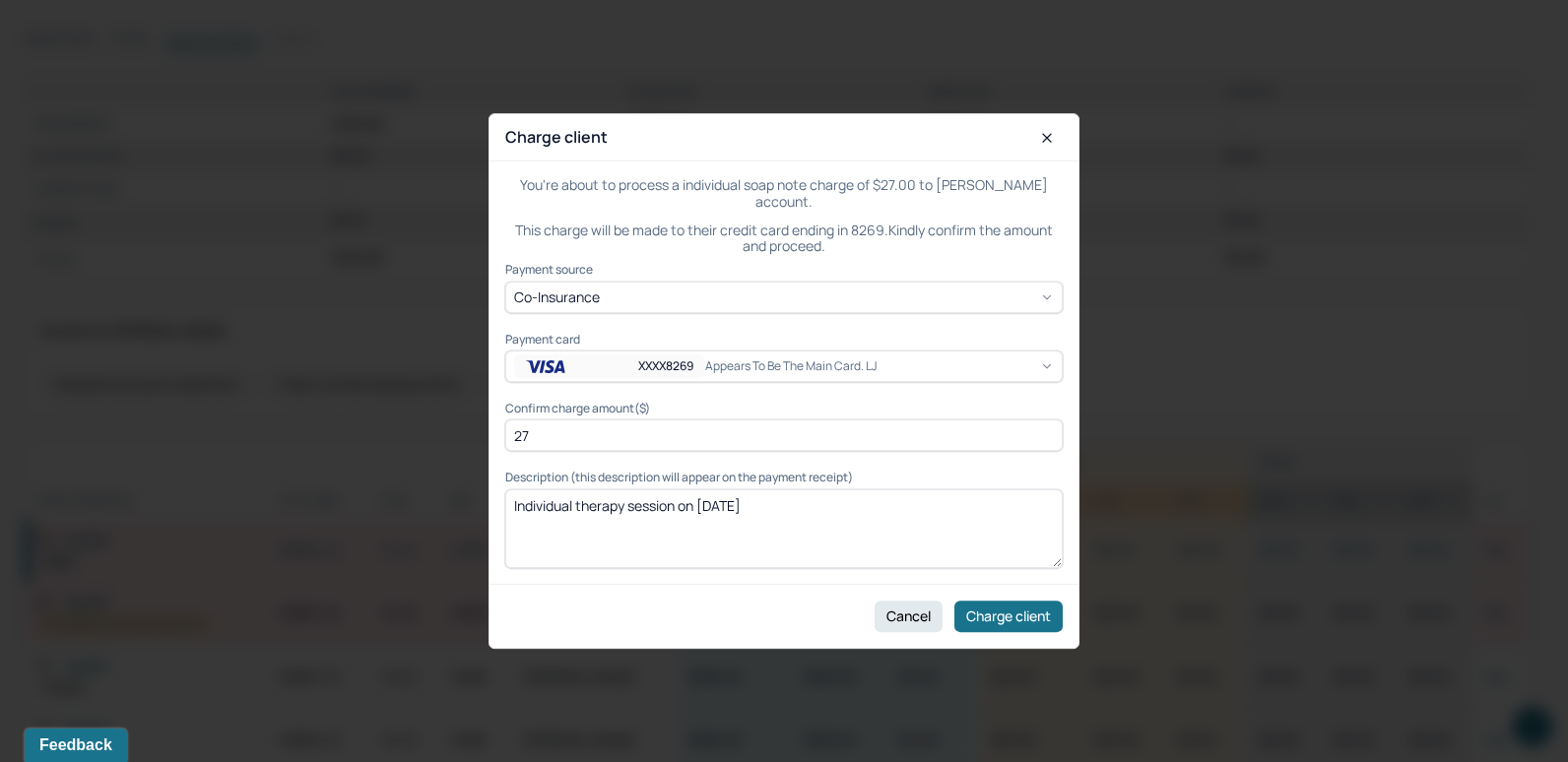 click on "XXXX8269 Appears to be the main card. LJ" at bounding box center [784, 366] 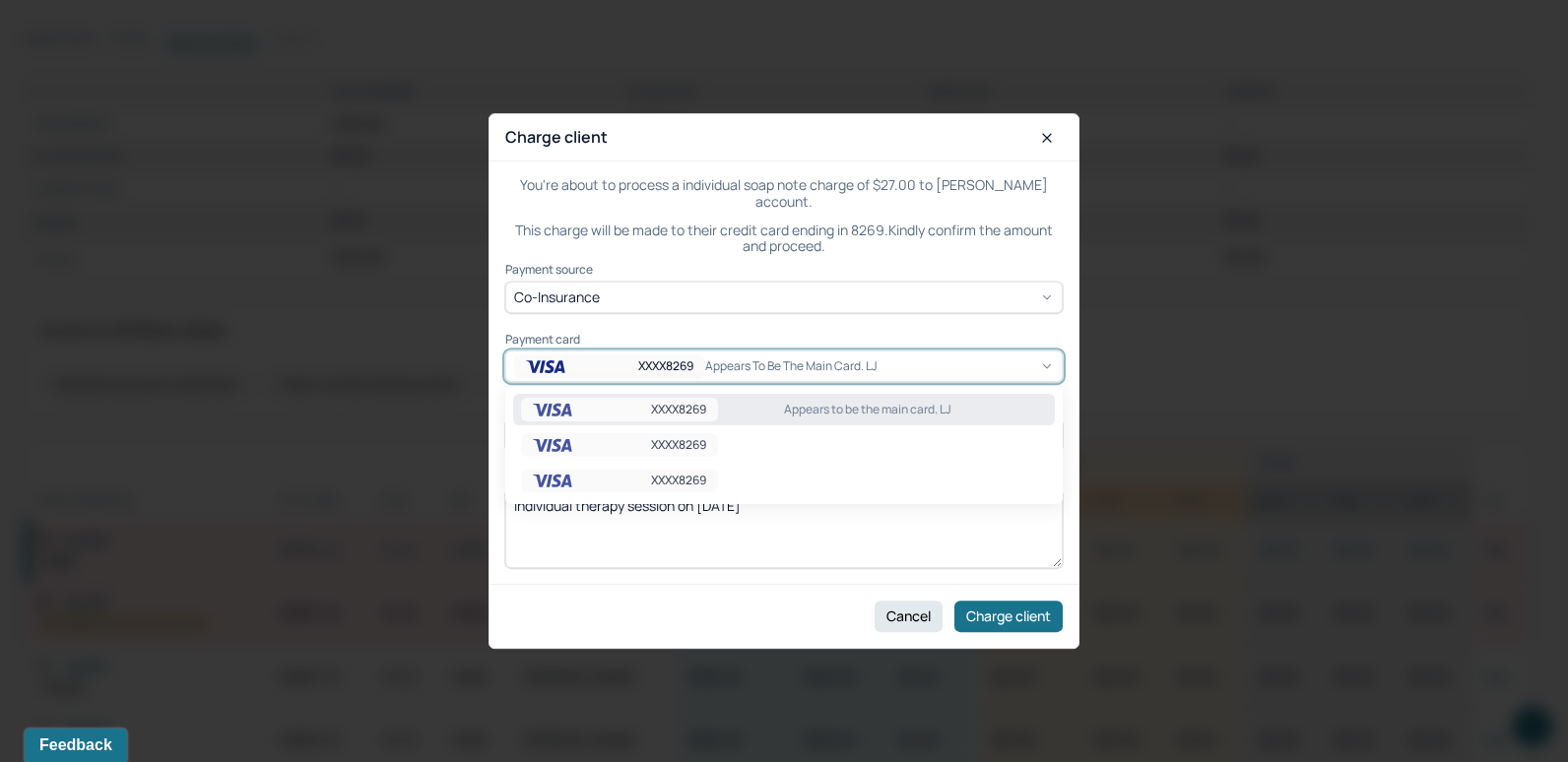 click on "Appears to be the main card. LJ" at bounding box center [915, 410] 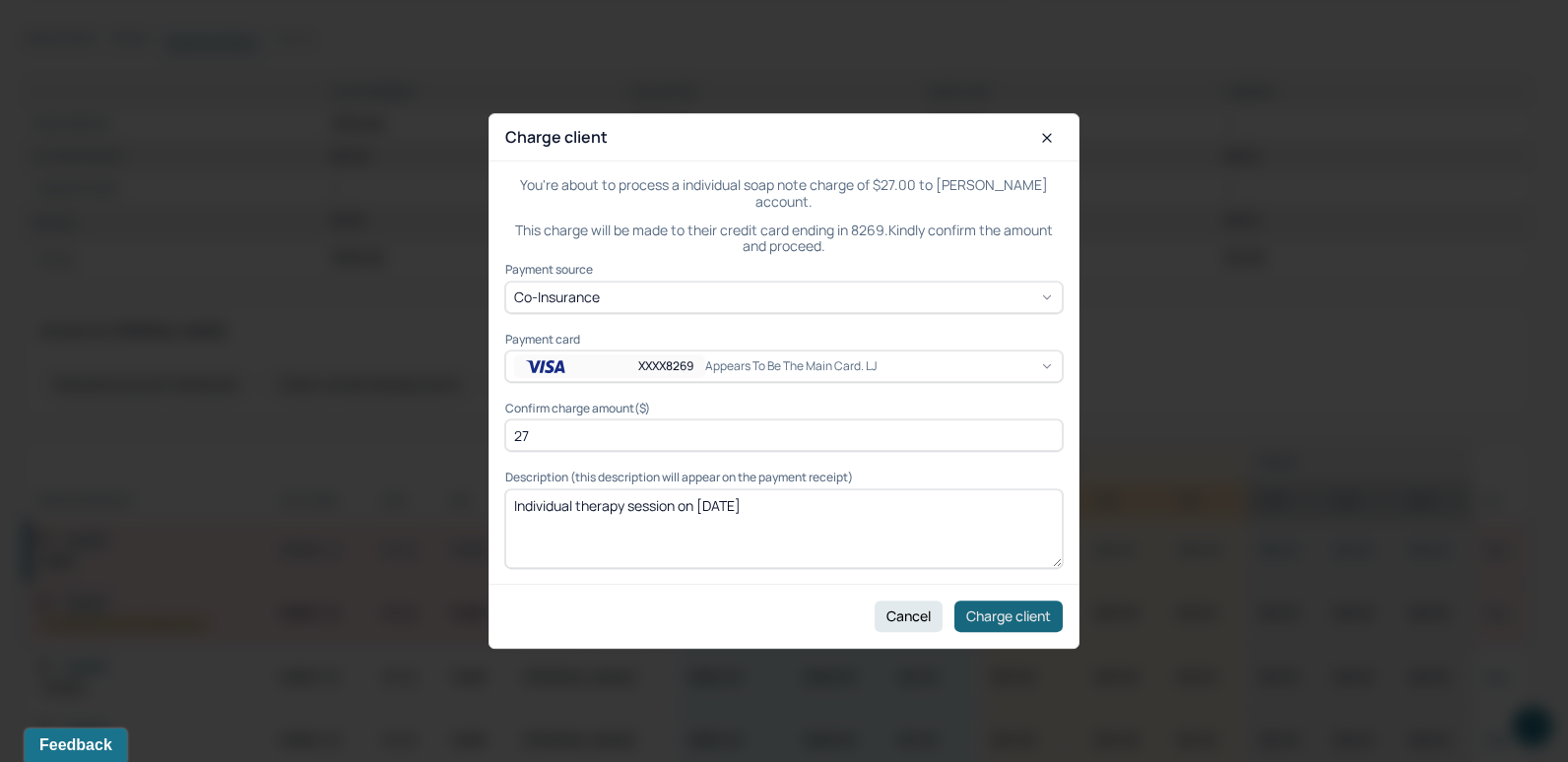 click on "Charge client" at bounding box center [1009, 616] 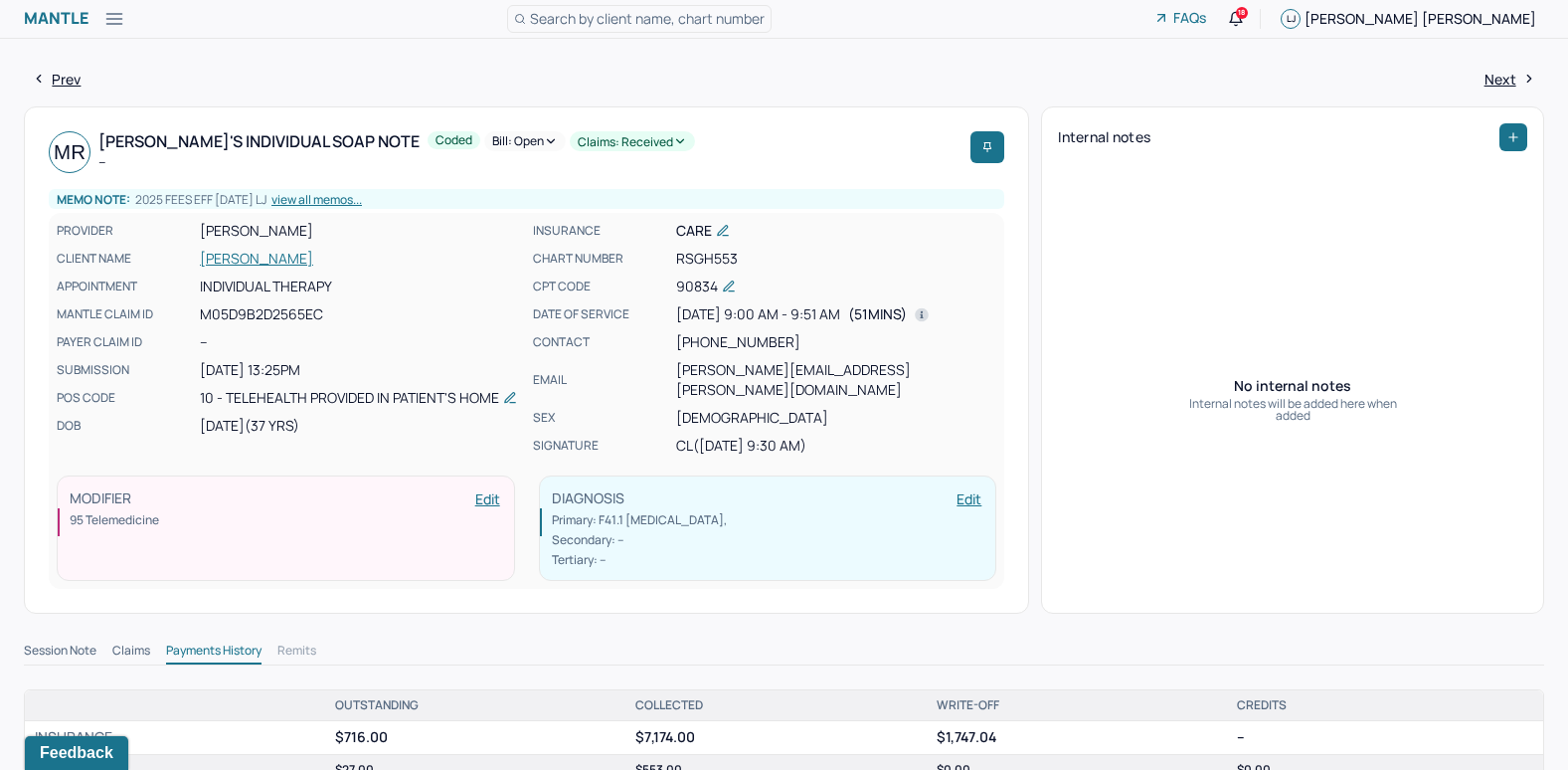 scroll, scrollTop: 0, scrollLeft: 0, axis: both 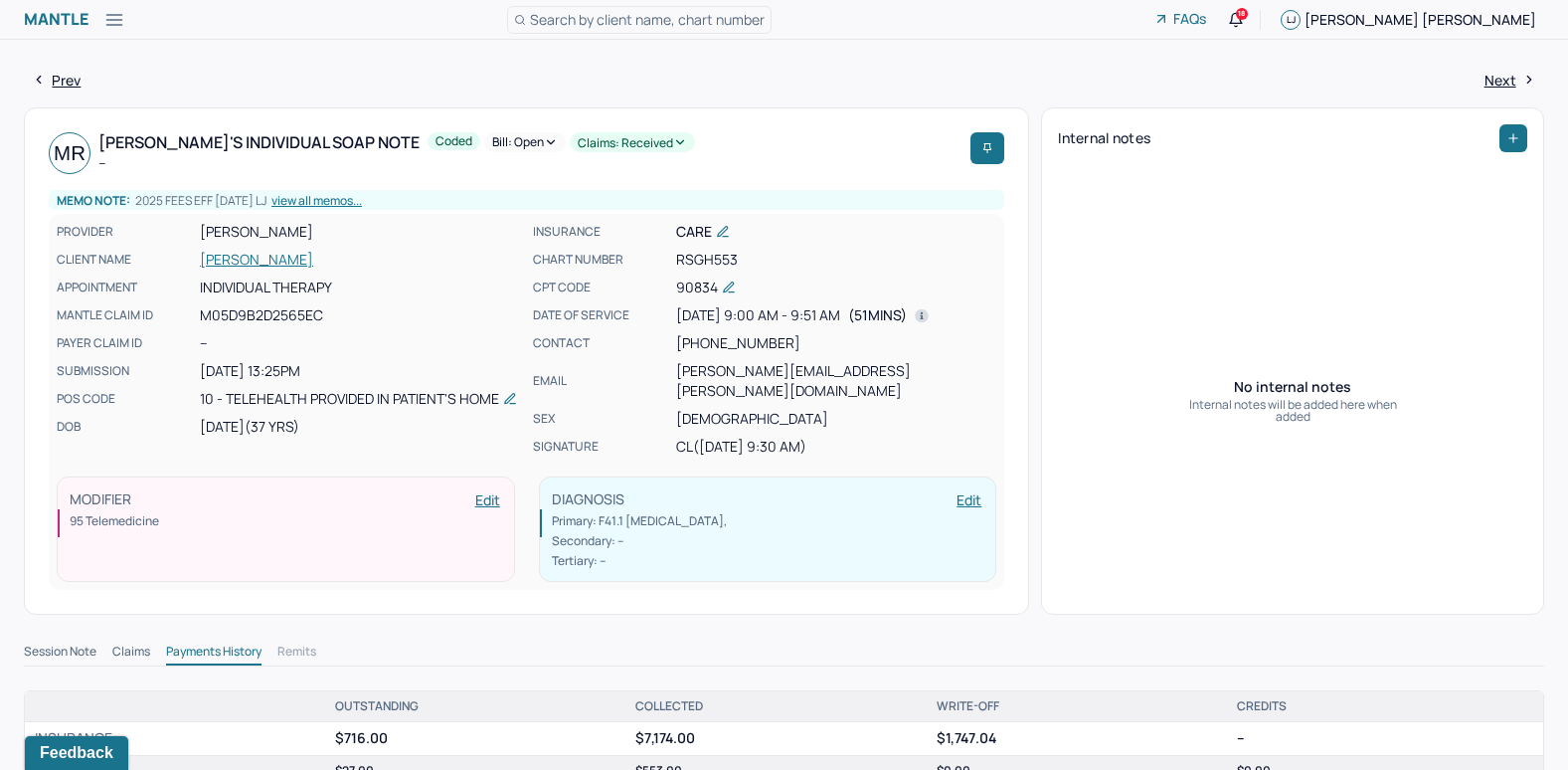click on "Bill: Open" at bounding box center (525, 142) 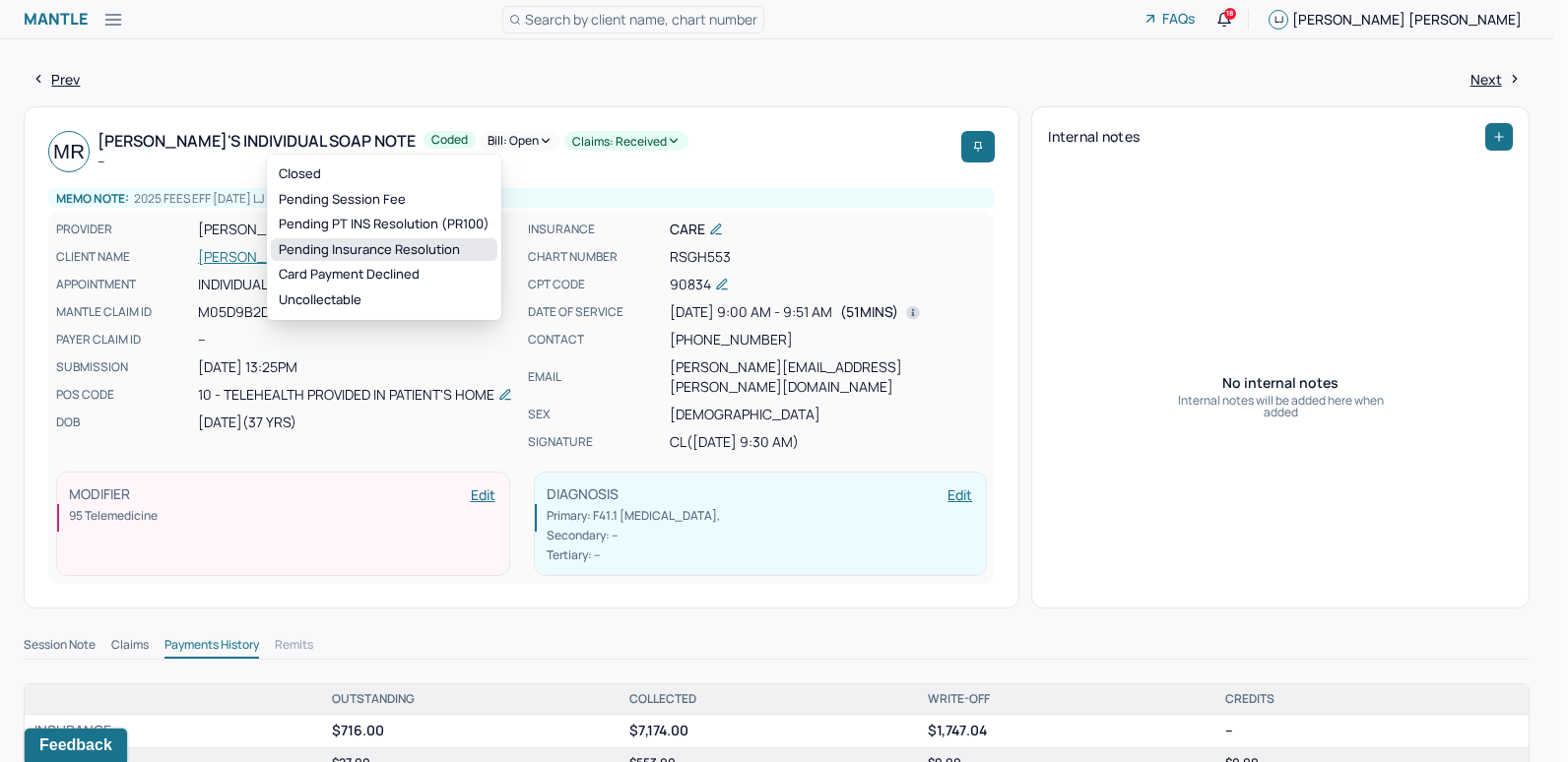 click on "Pending Insurance Resolution" at bounding box center (384, 250) 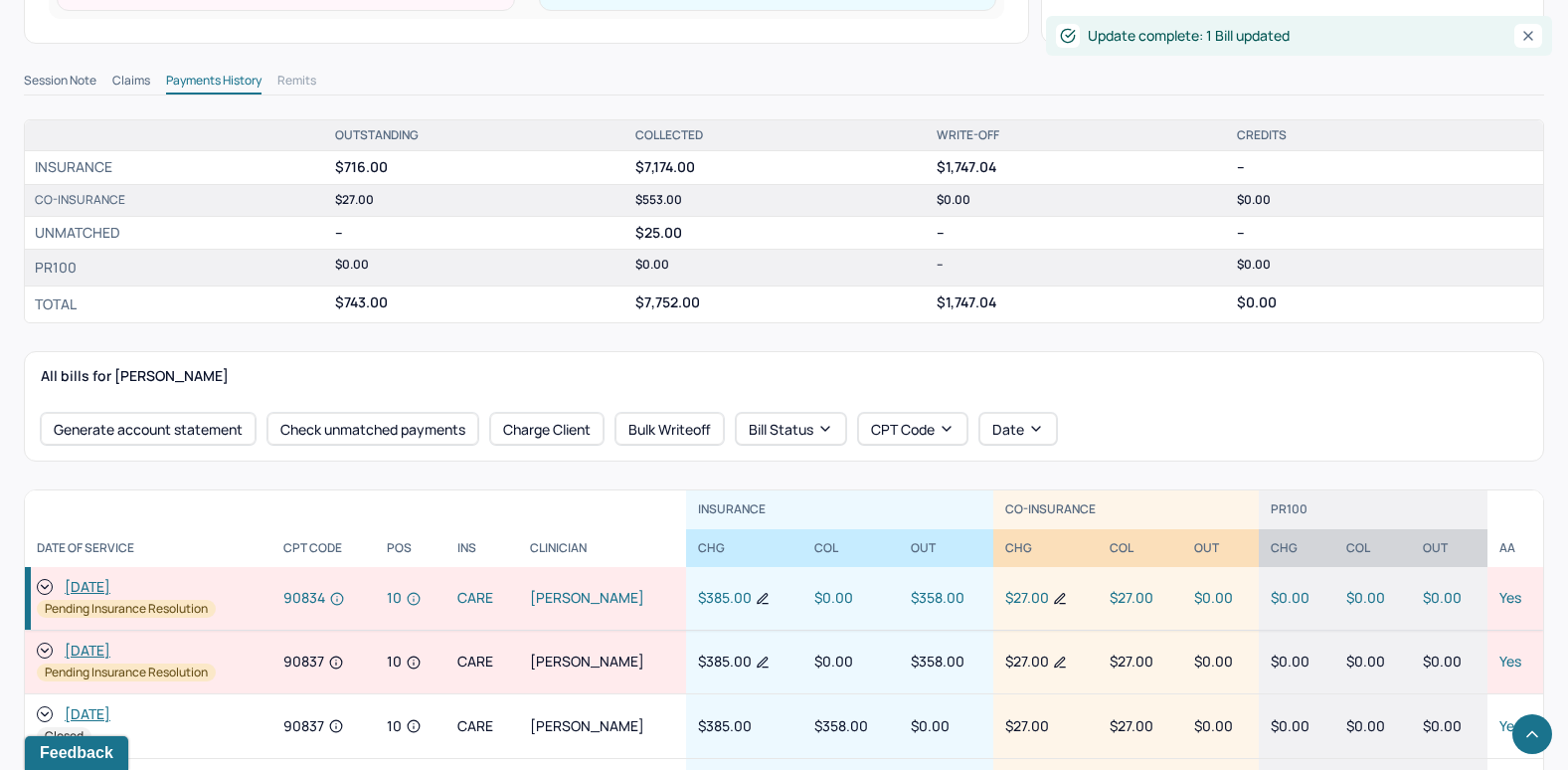 scroll, scrollTop: 696, scrollLeft: 0, axis: vertical 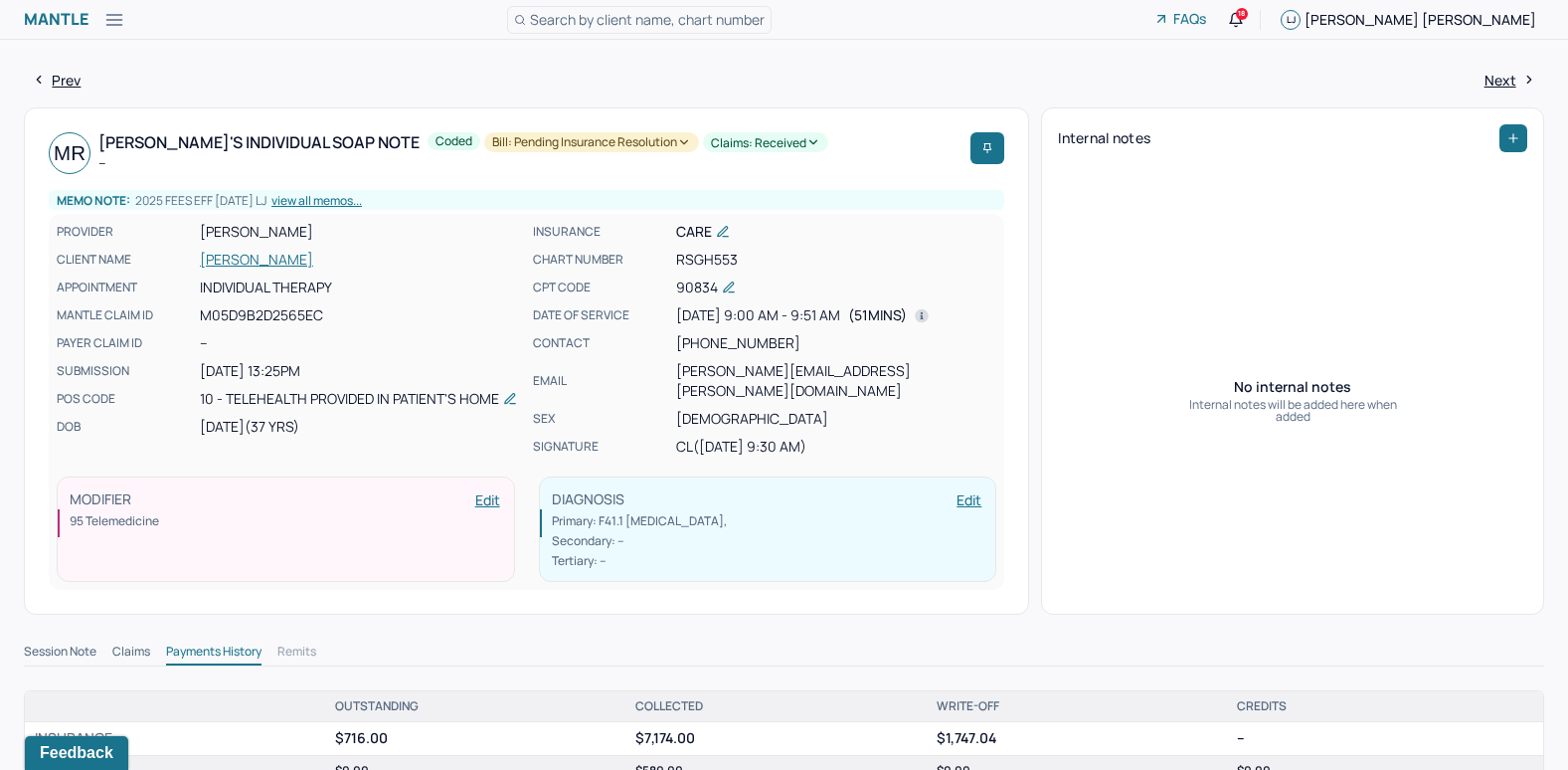click on "Search by client name, chart number" at bounding box center [647, 19] 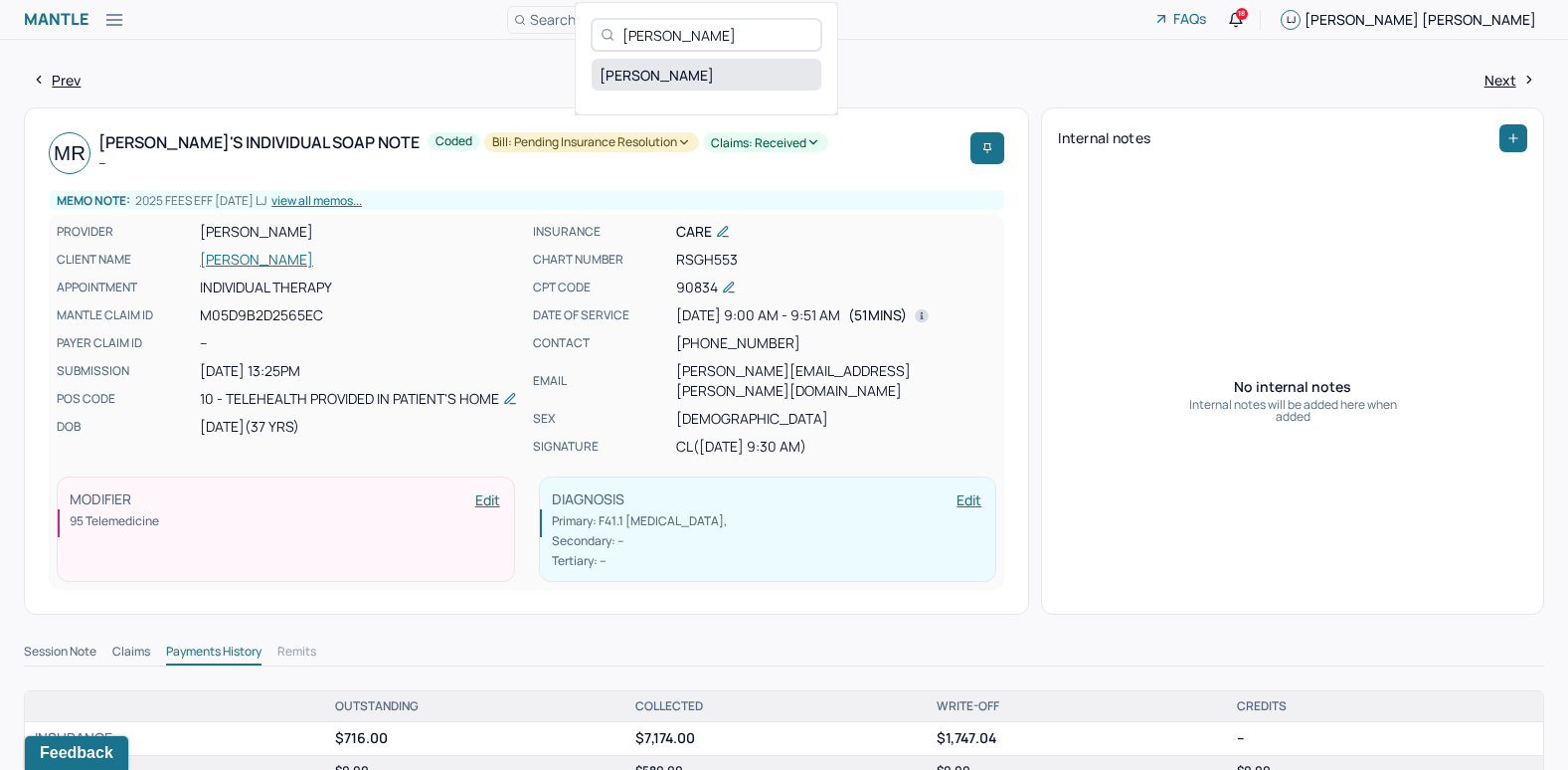 type on "Michelle Chin" 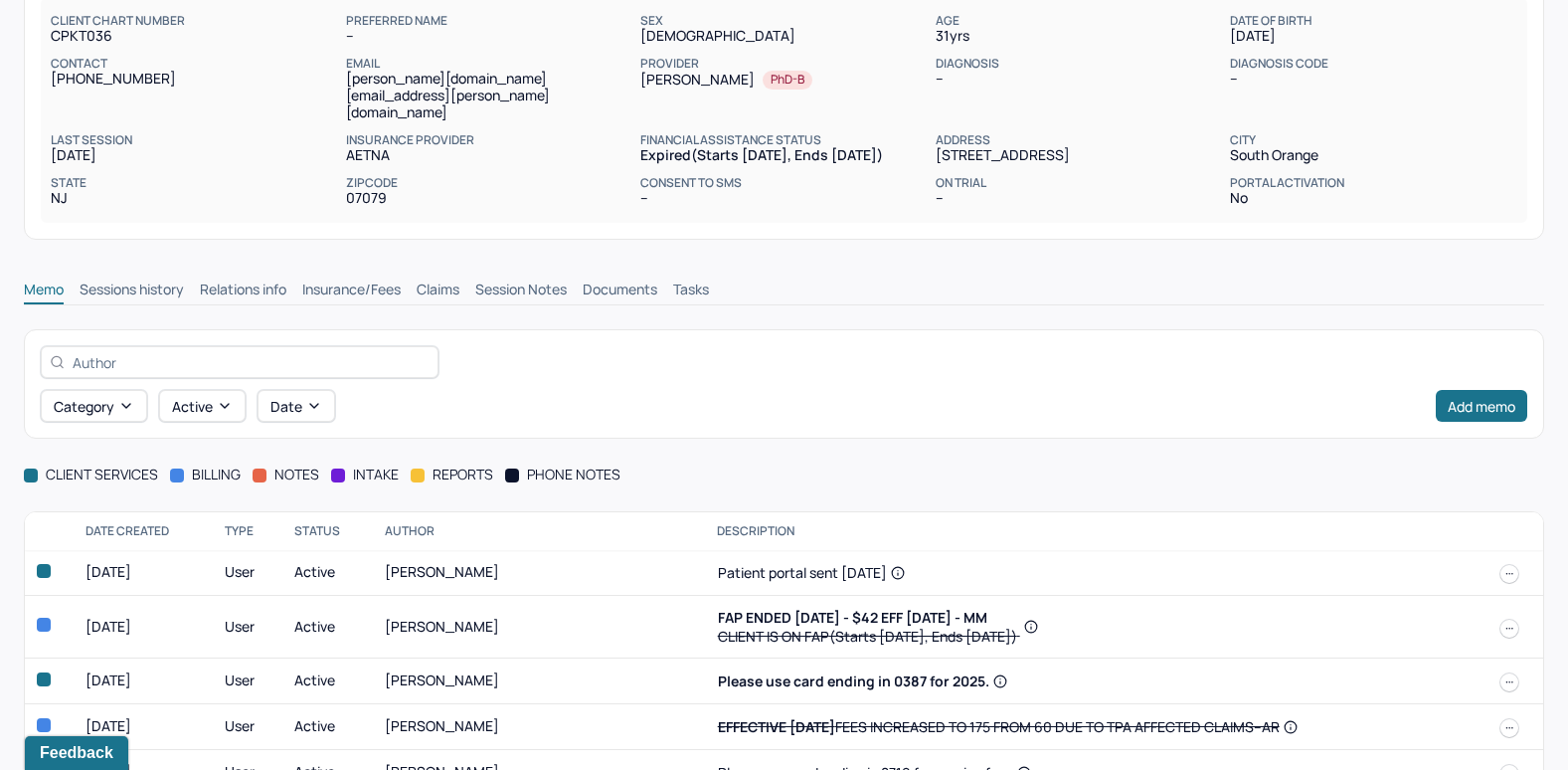 scroll, scrollTop: 297, scrollLeft: 0, axis: vertical 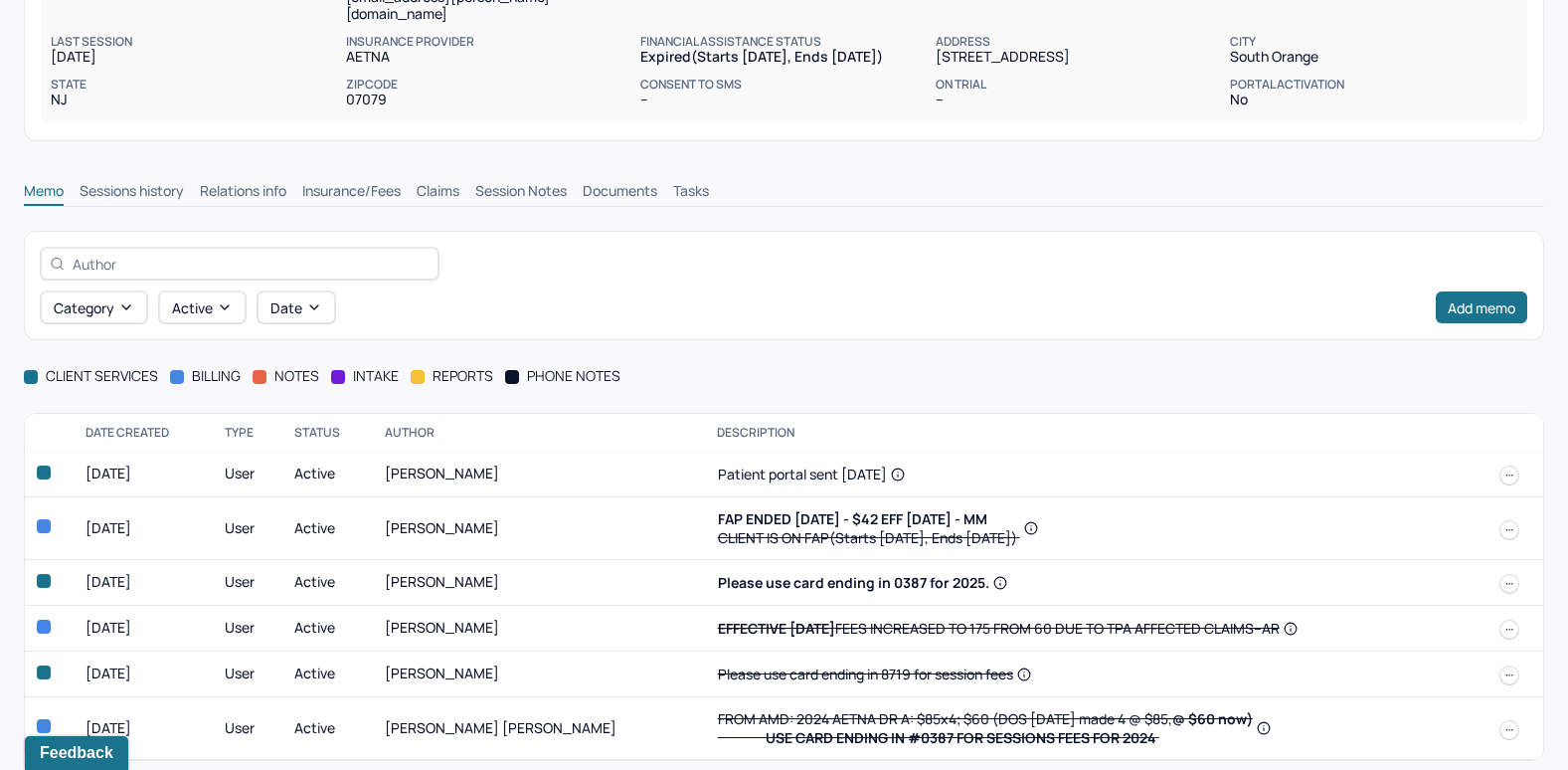 click on "Insurance/Fees" at bounding box center (351, 193) 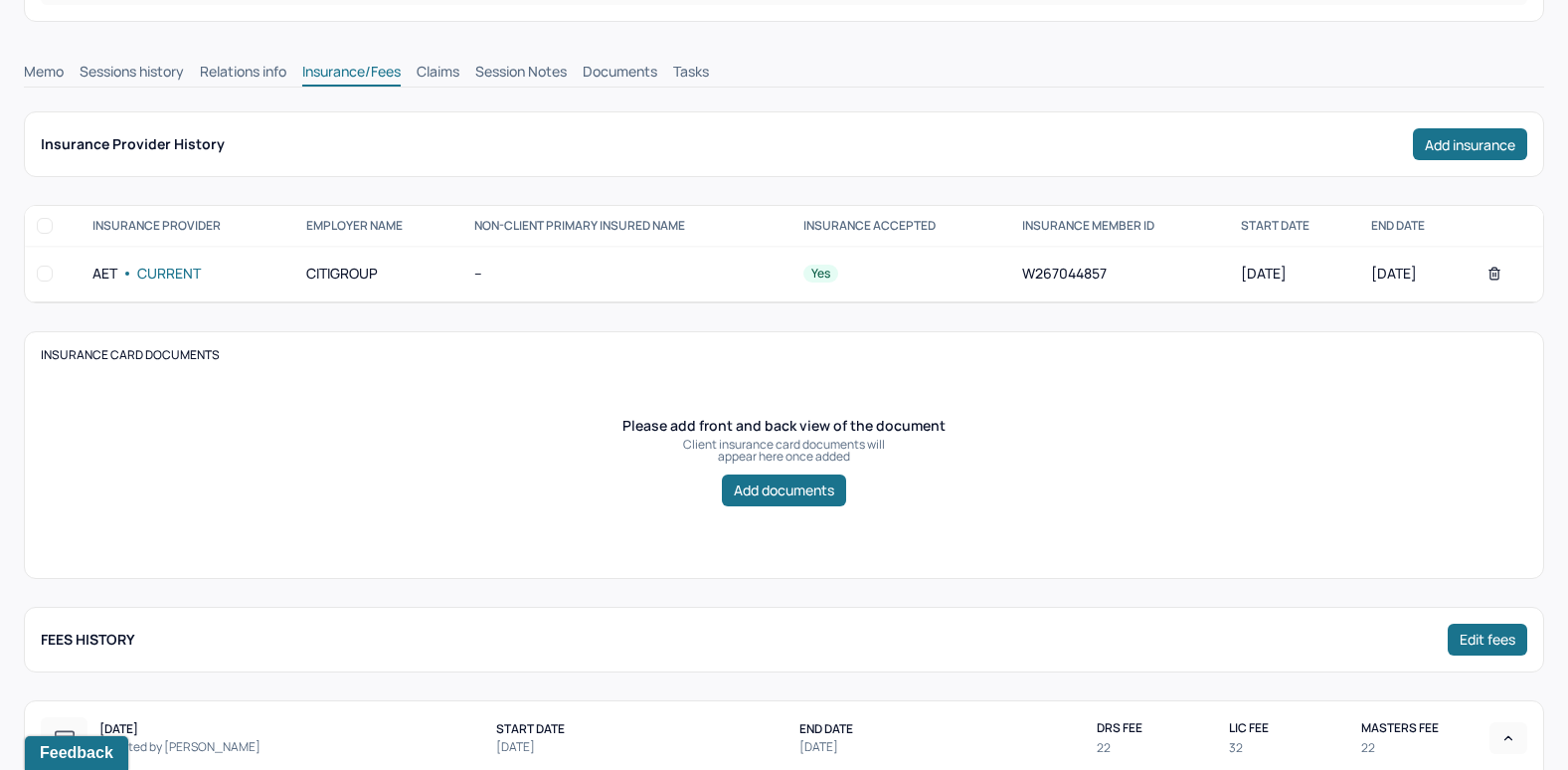 scroll, scrollTop: 297, scrollLeft: 0, axis: vertical 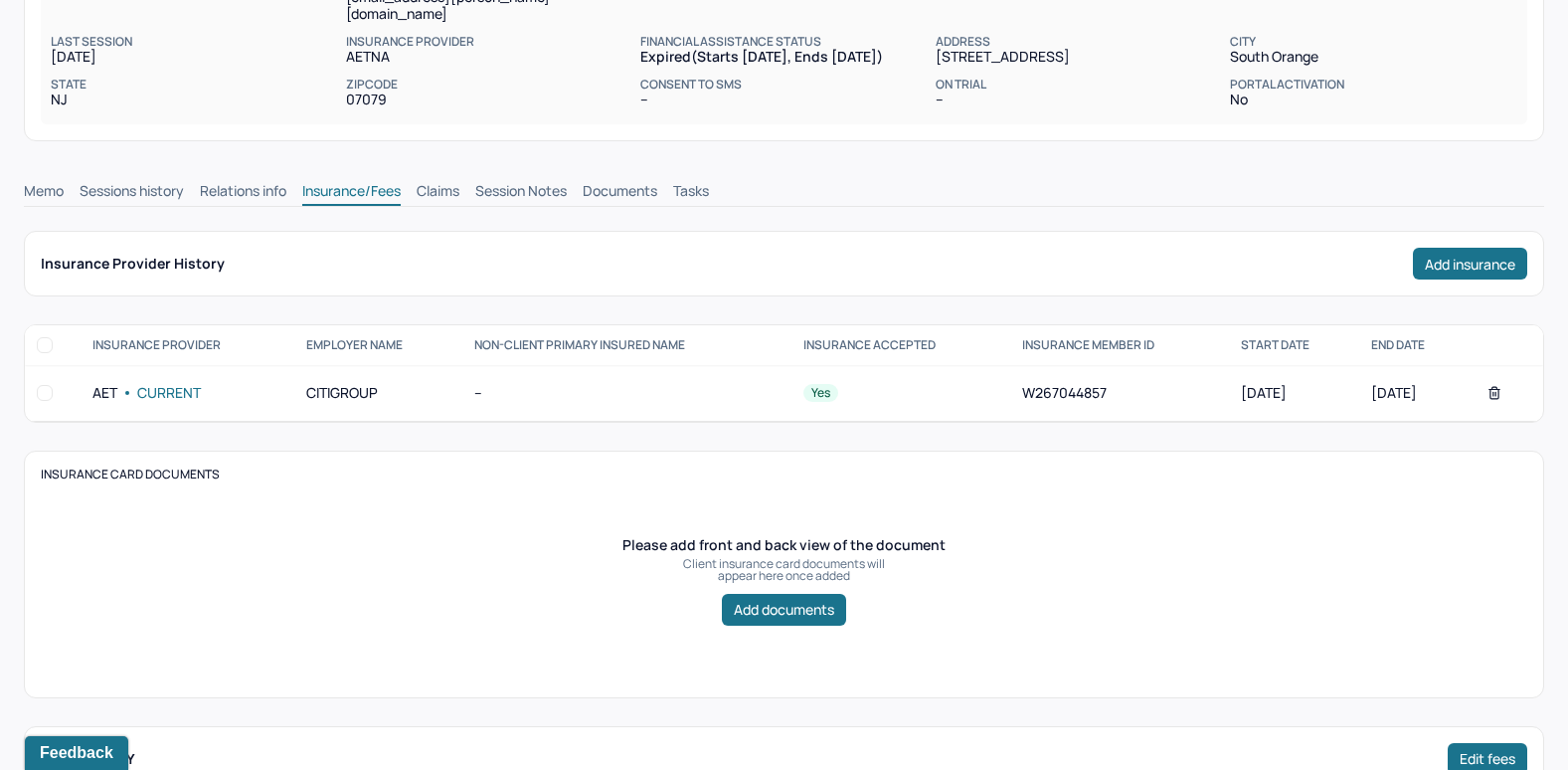 click on "Claims" at bounding box center (437, 193) 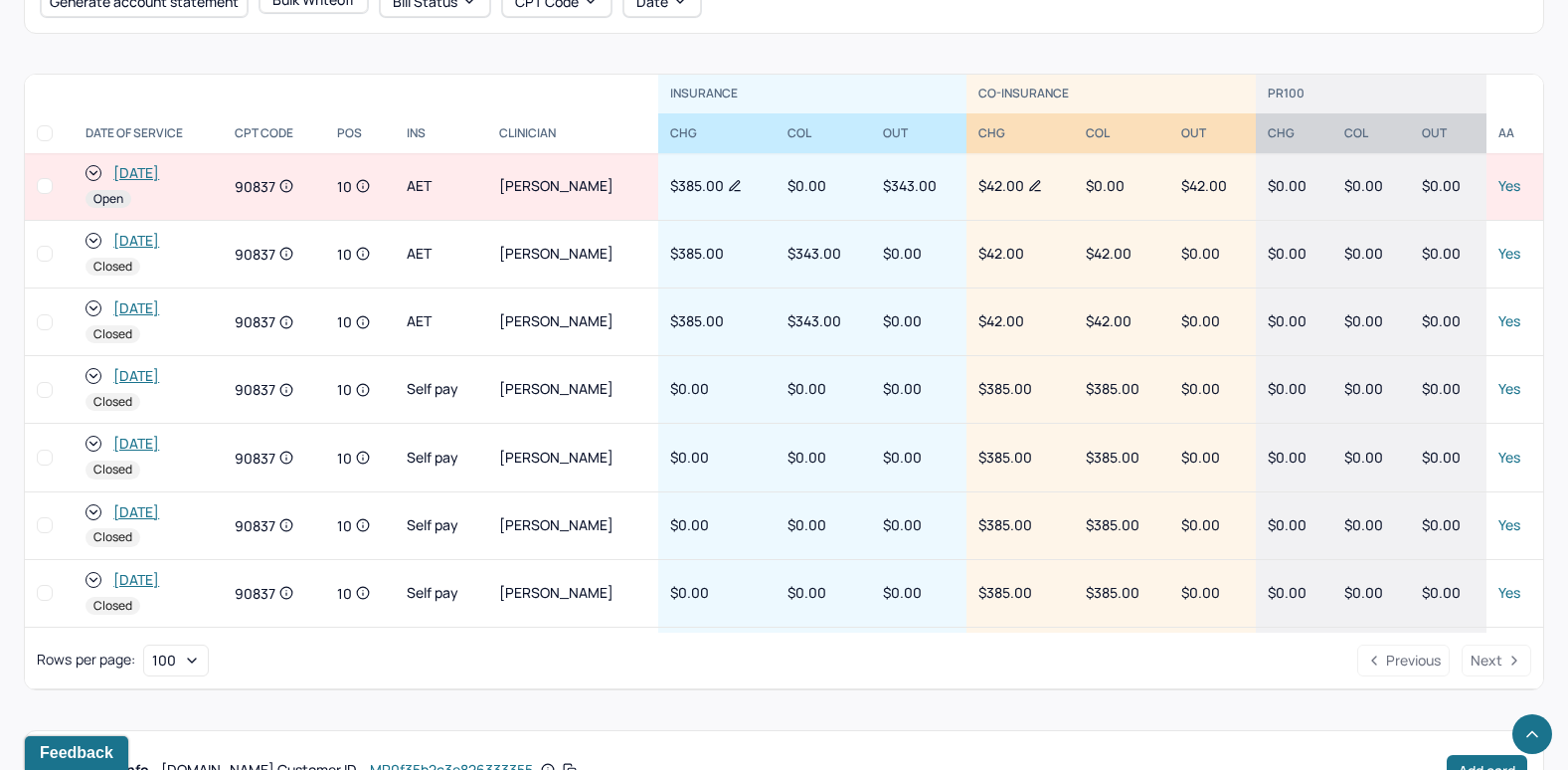 scroll, scrollTop: 894, scrollLeft: 0, axis: vertical 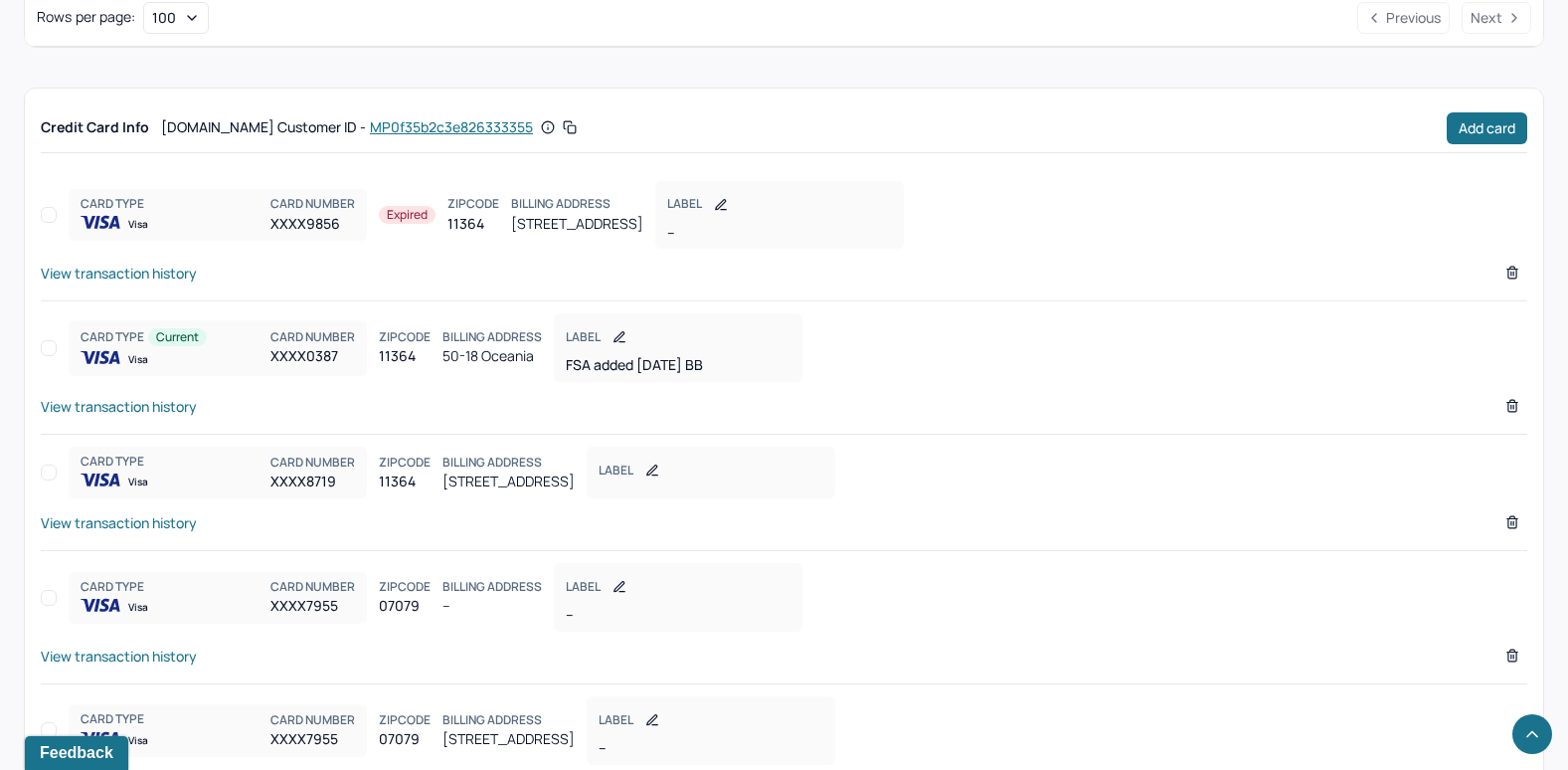 click on "View transaction history" at bounding box center [118, 406] 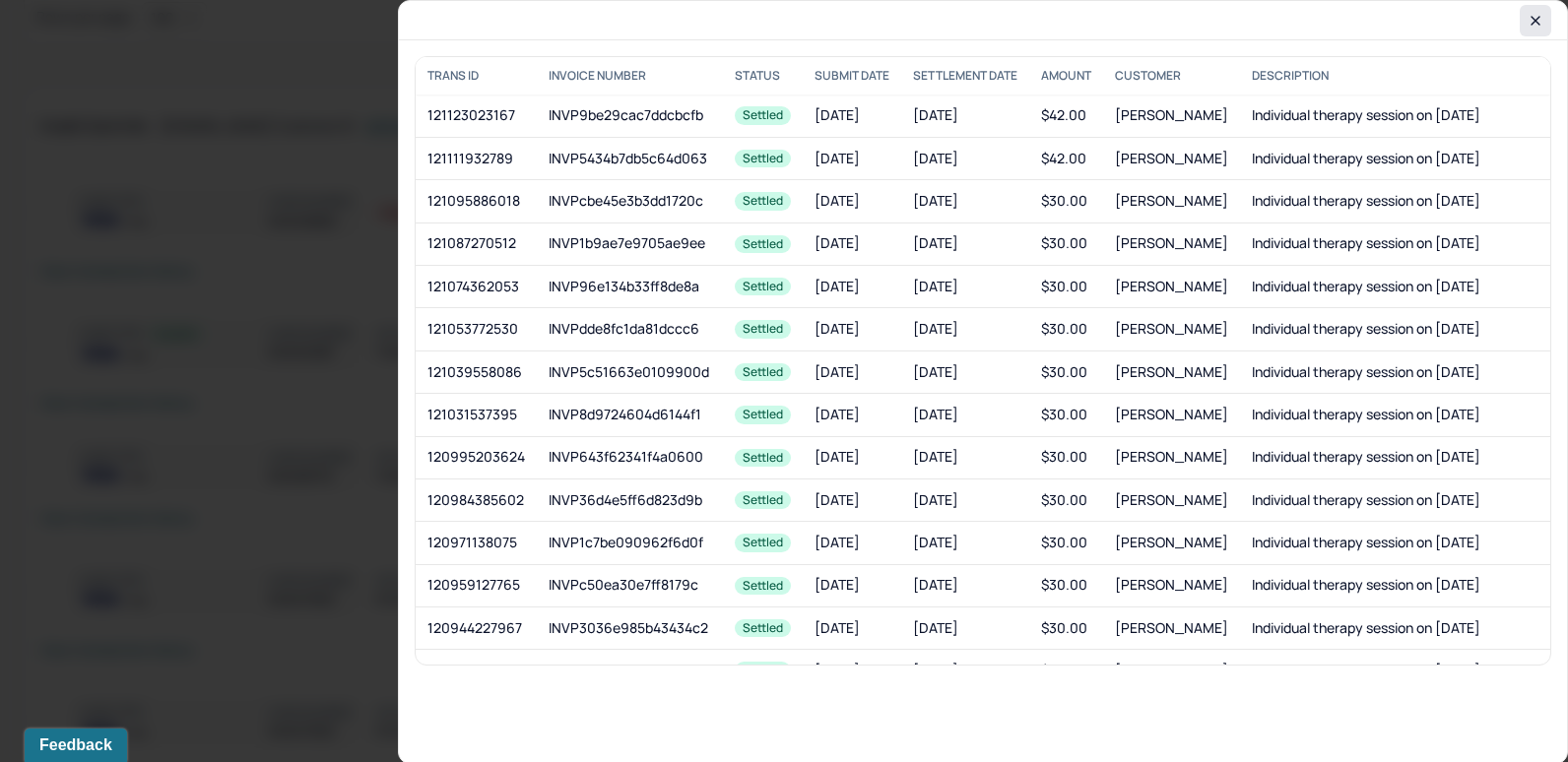 click 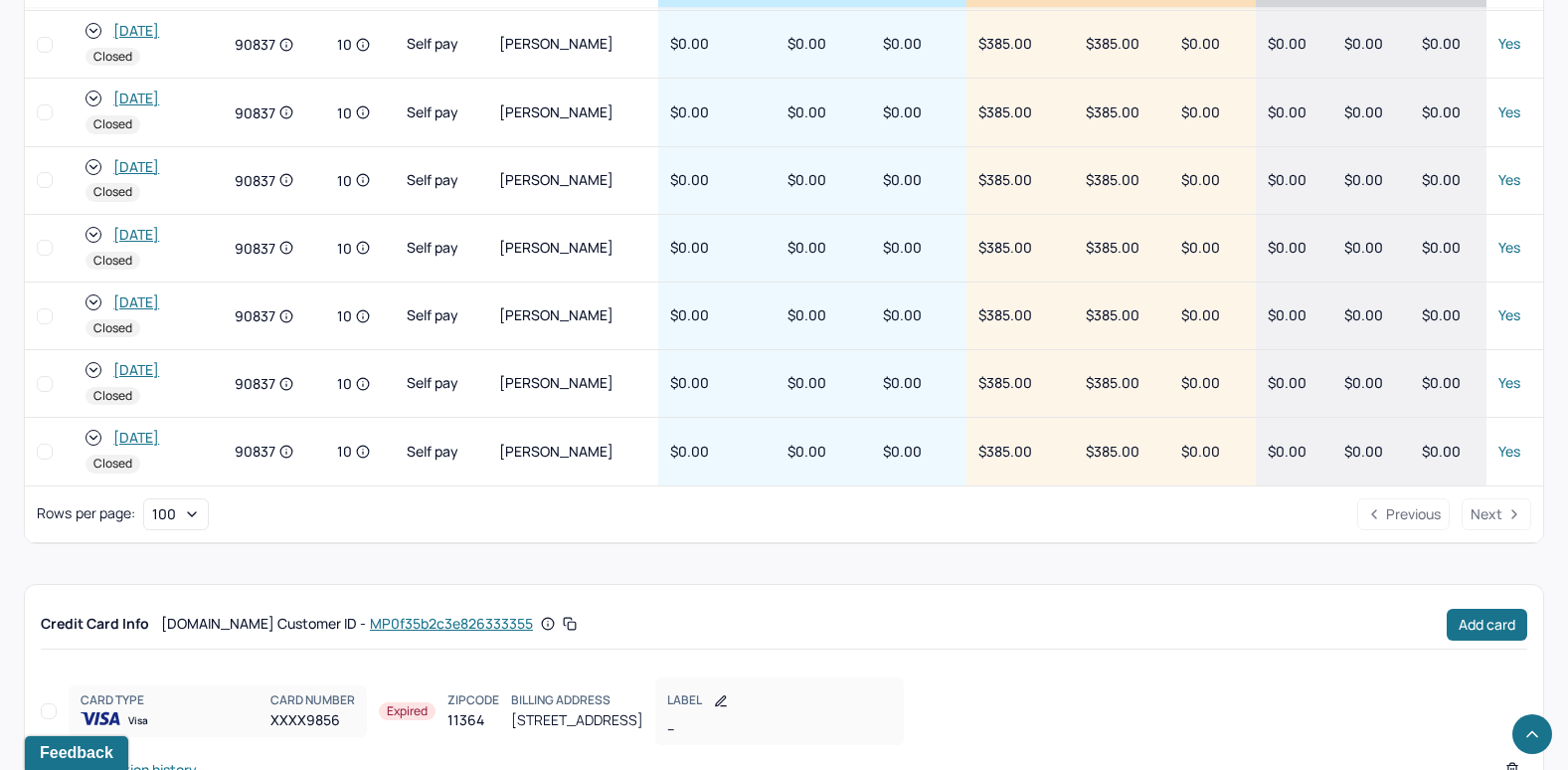 scroll, scrollTop: 994, scrollLeft: 0, axis: vertical 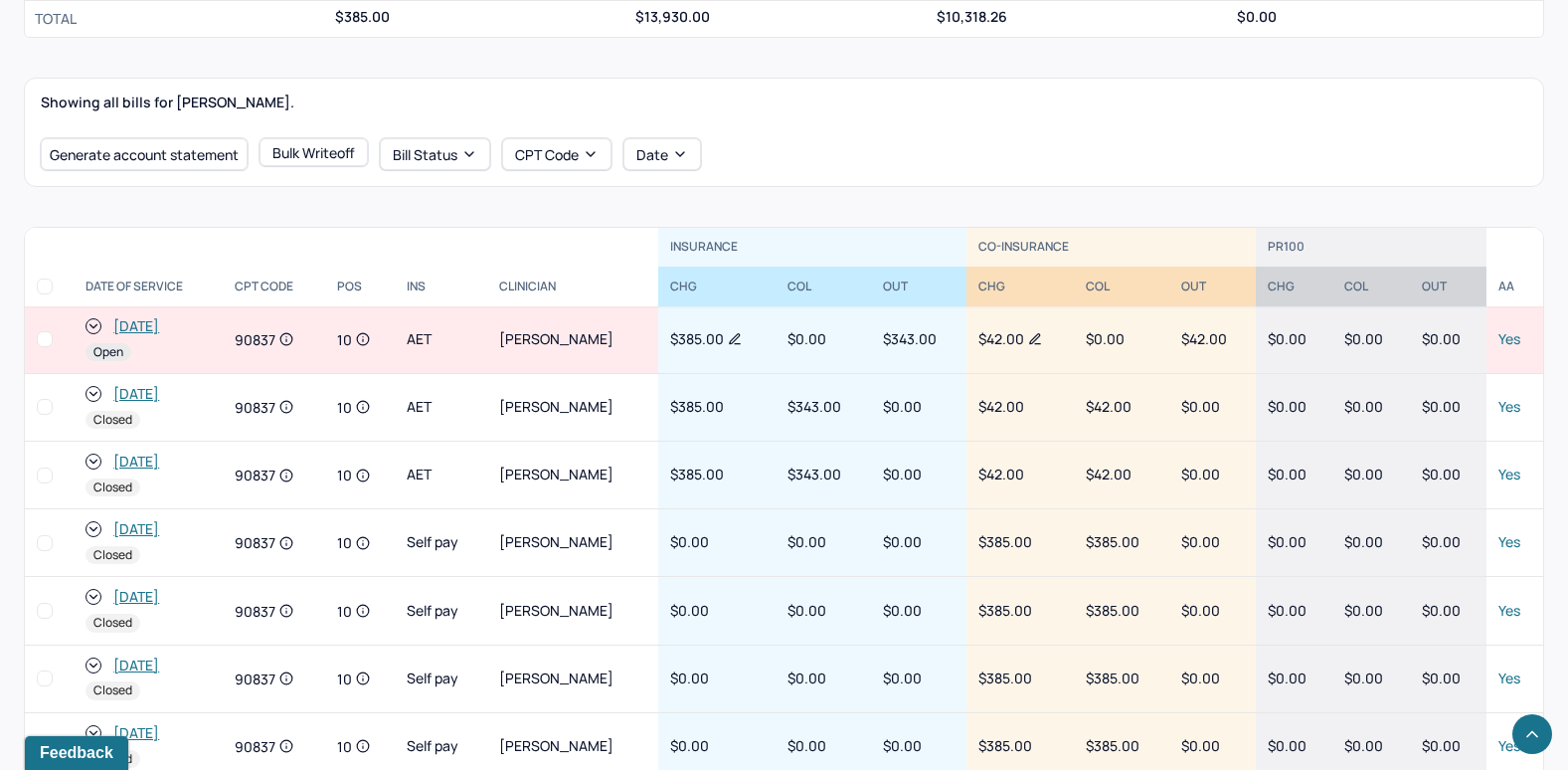 click on "[DATE]" at bounding box center (136, 326) 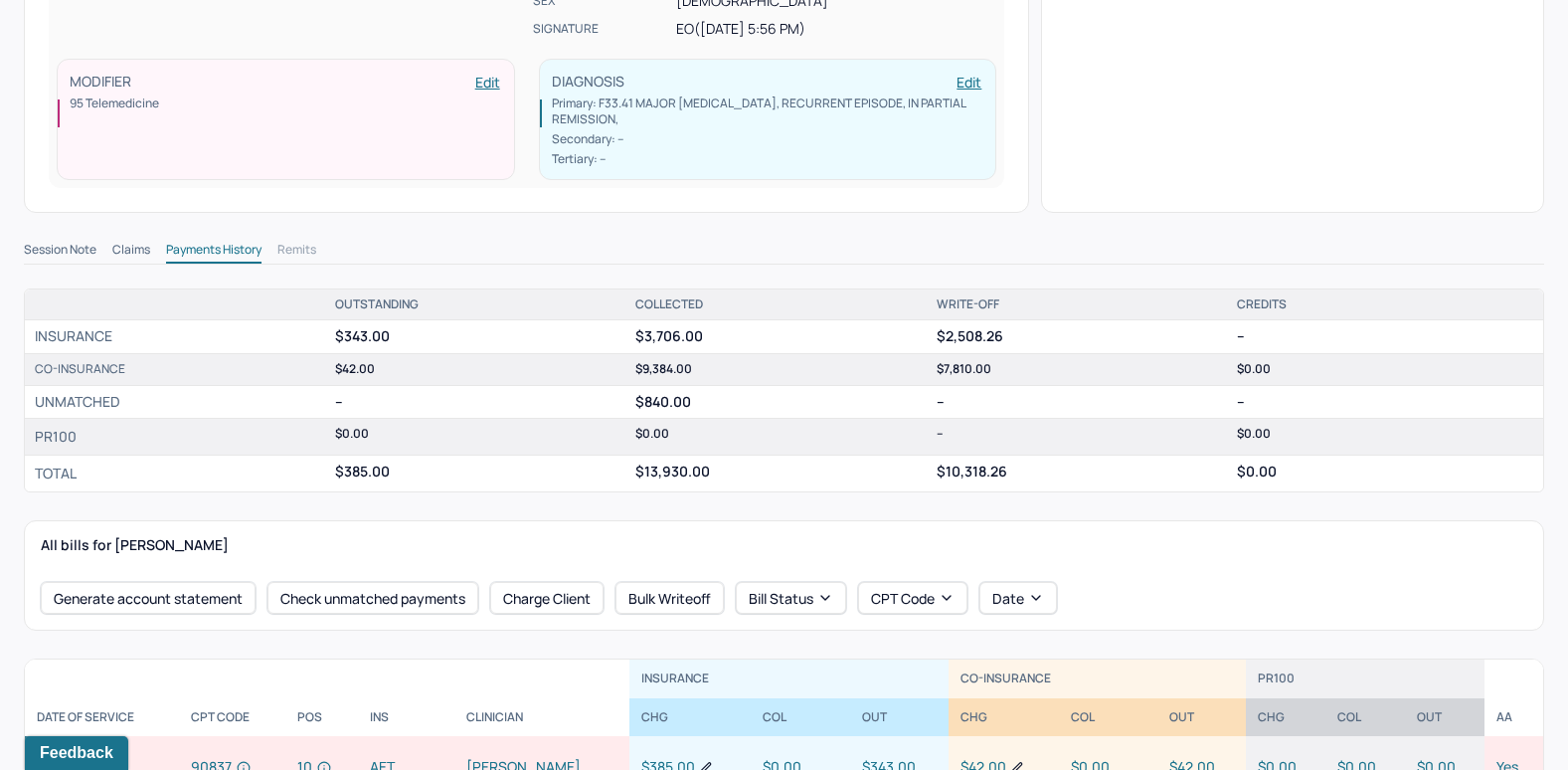 scroll, scrollTop: 497, scrollLeft: 0, axis: vertical 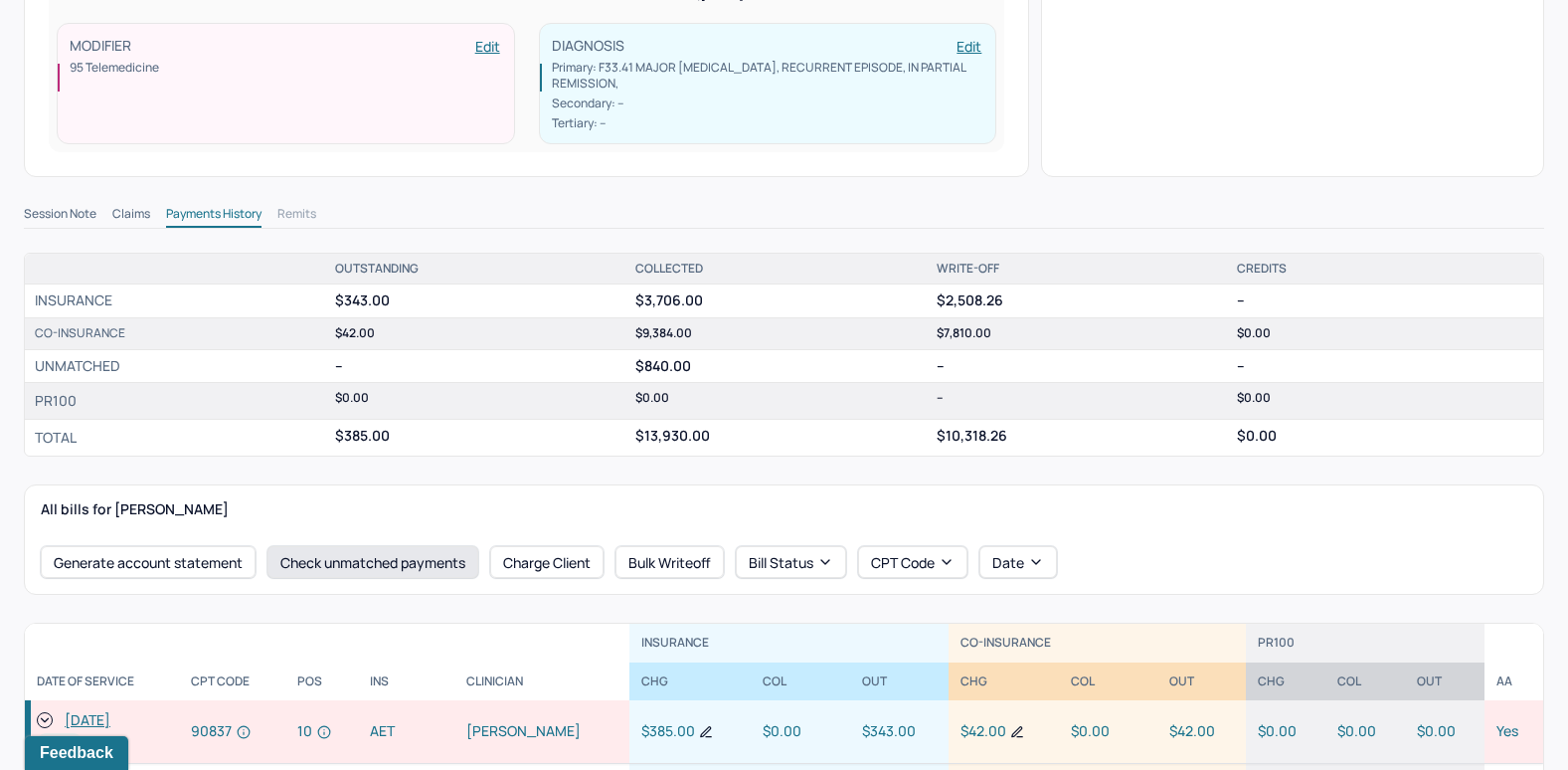 click on "Check unmatched payments" at bounding box center (373, 562) 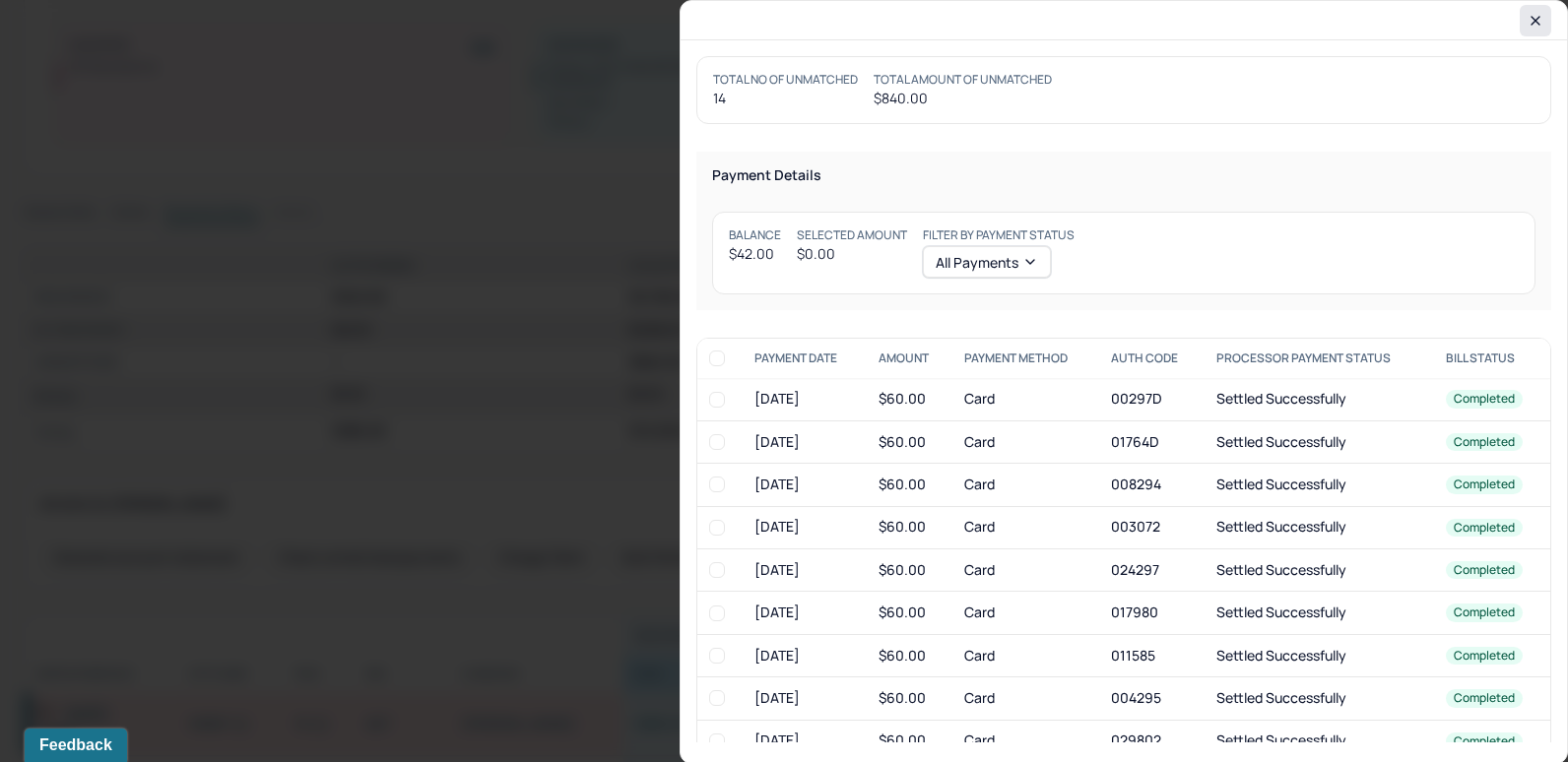 click 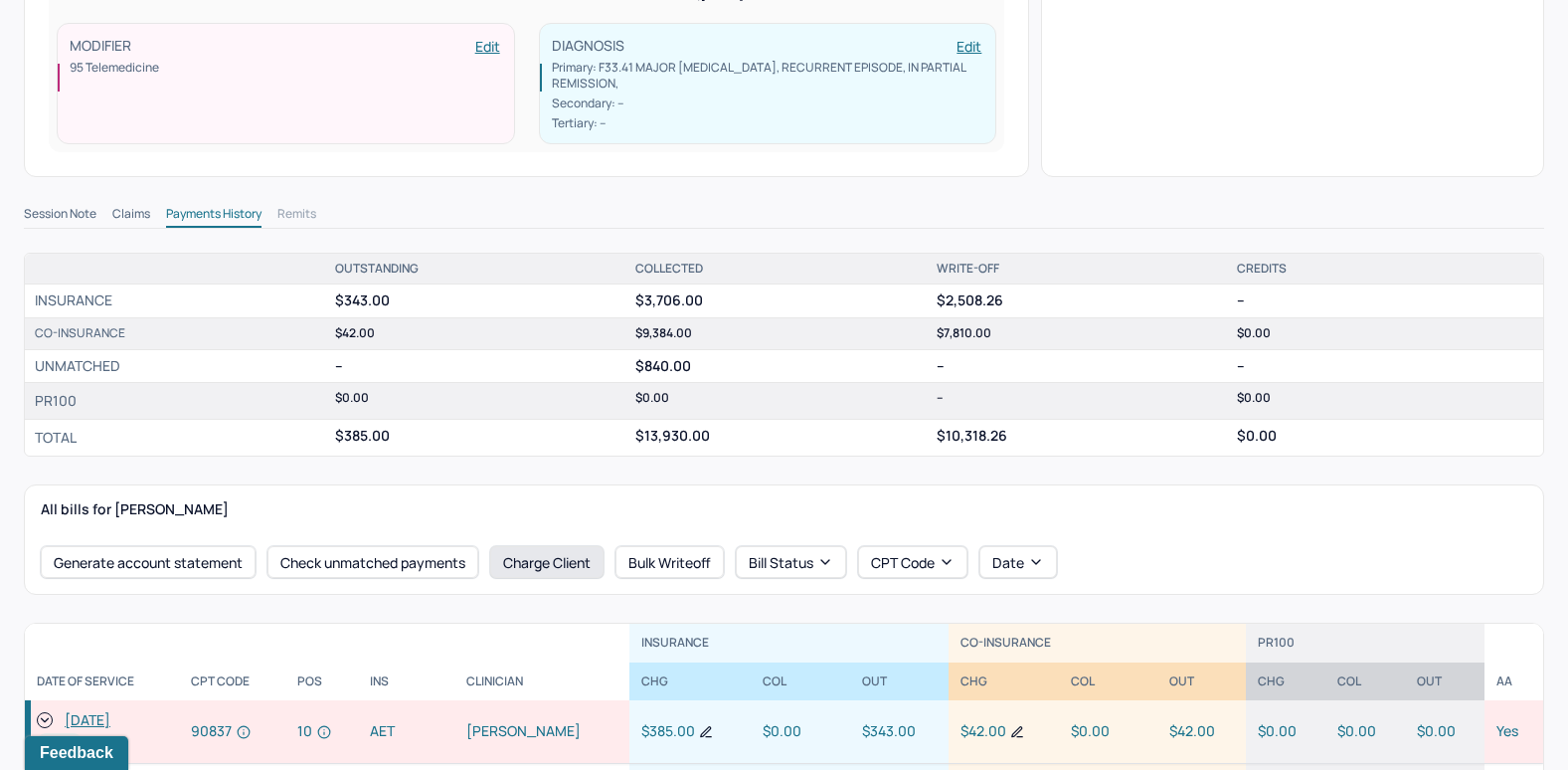 click on "Charge Client" at bounding box center [547, 562] 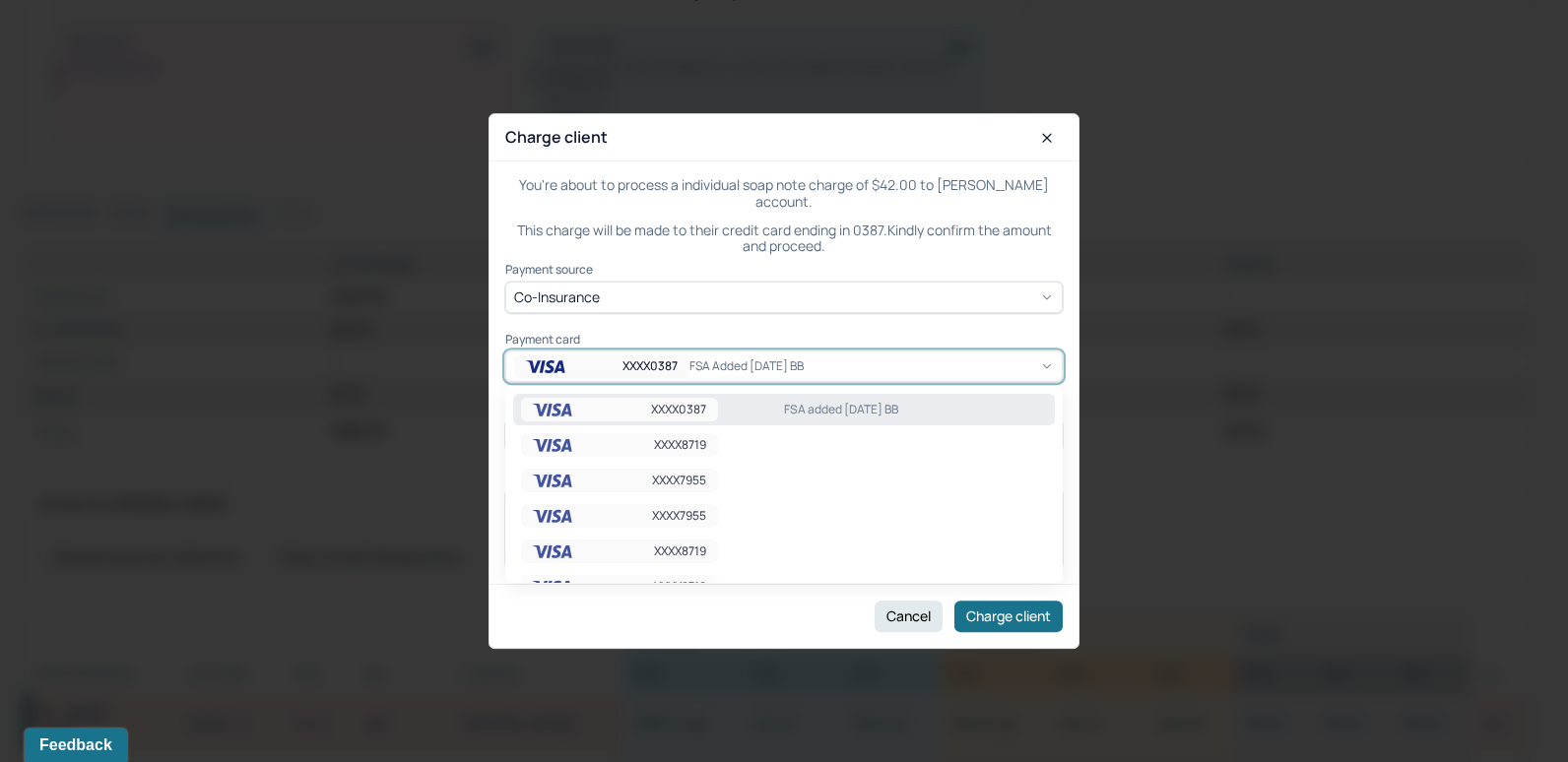 click on "XXXX0387 FSA added 2/19/25 BB" at bounding box center (784, 366) 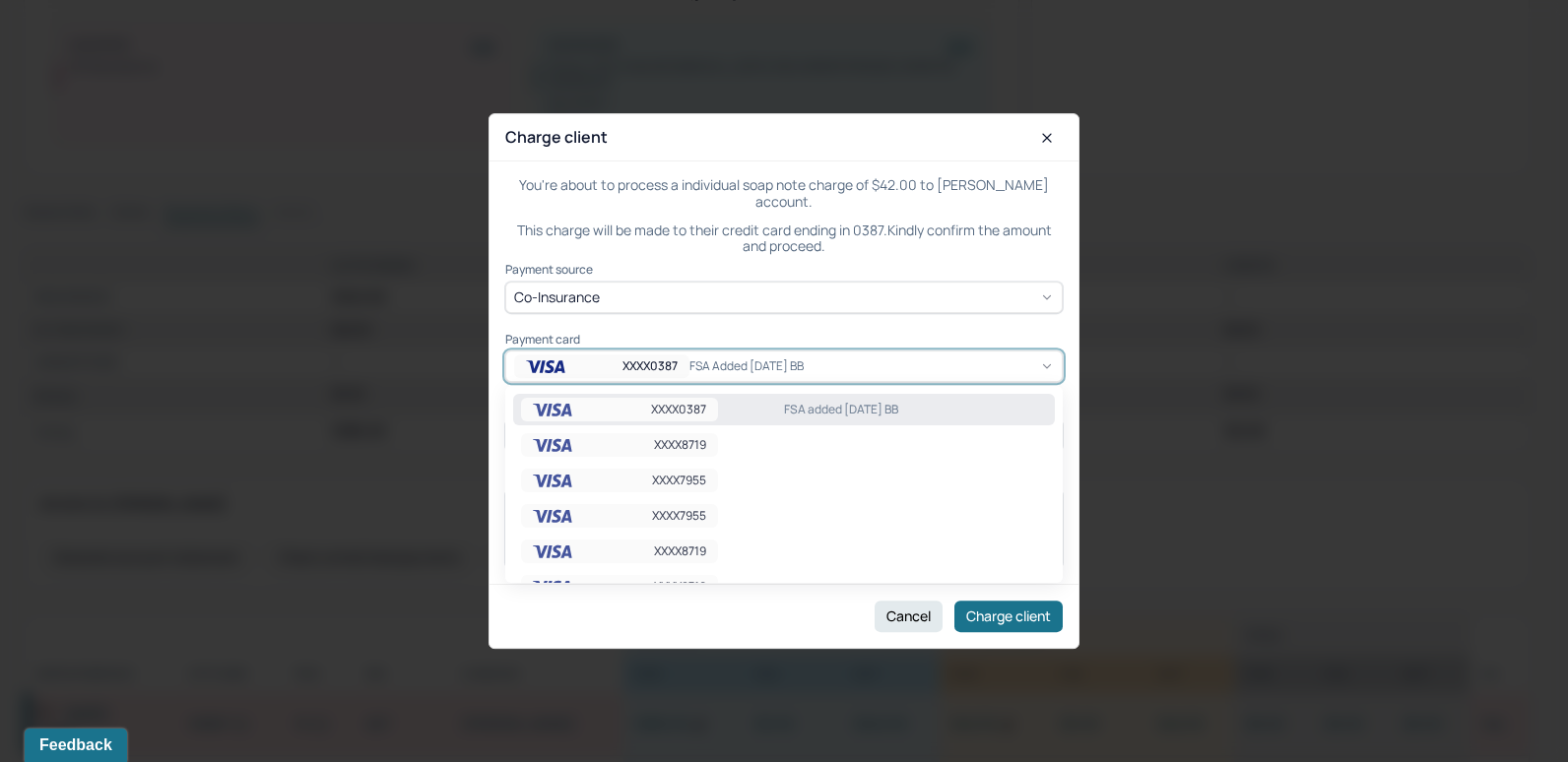 click on "FSA added 2/19/25 BB" at bounding box center (915, 410) 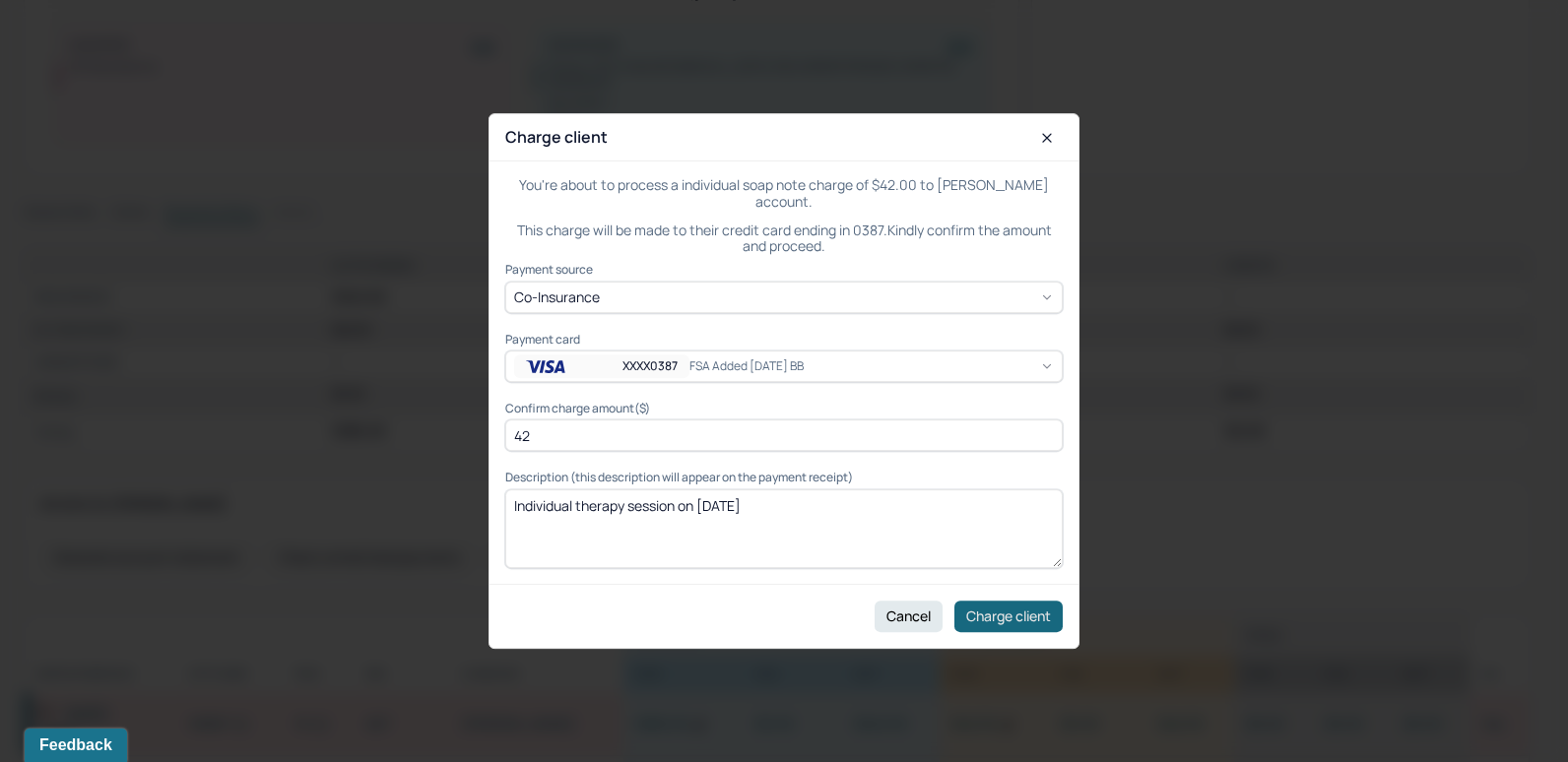 click on "Charge client" at bounding box center [1009, 616] 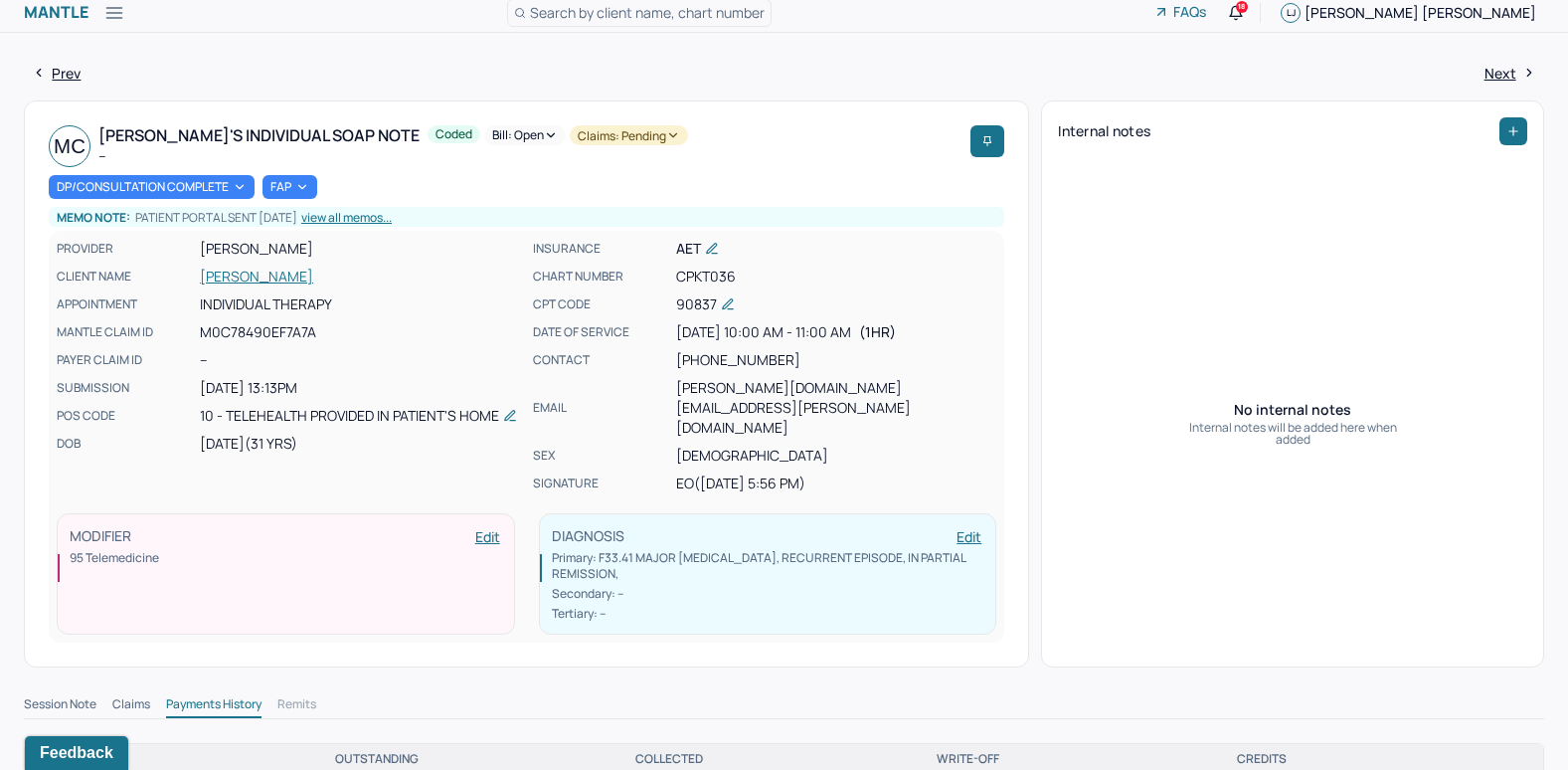 scroll, scrollTop: 0, scrollLeft: 0, axis: both 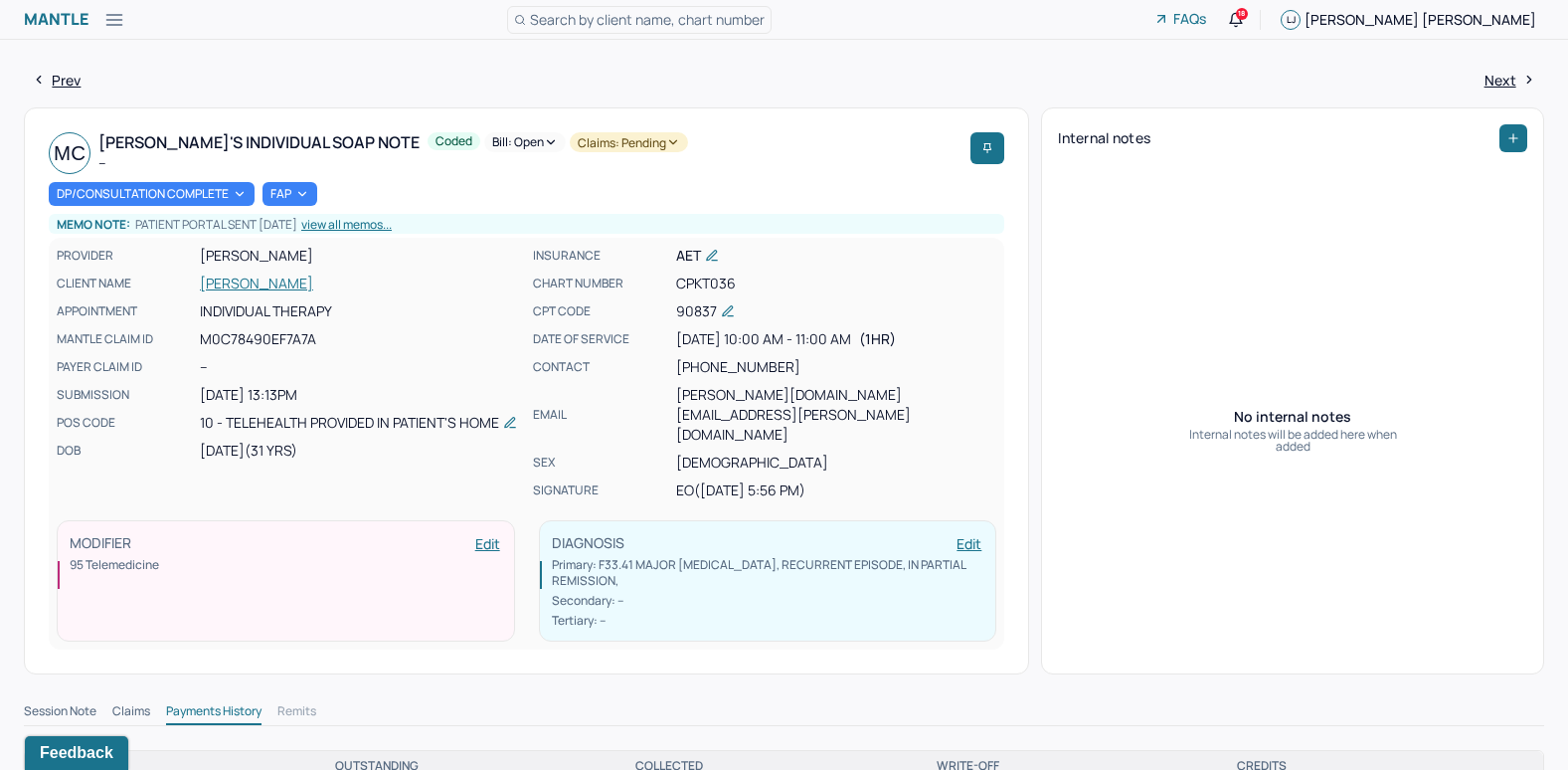 click on "Bill: Open" at bounding box center (525, 142) 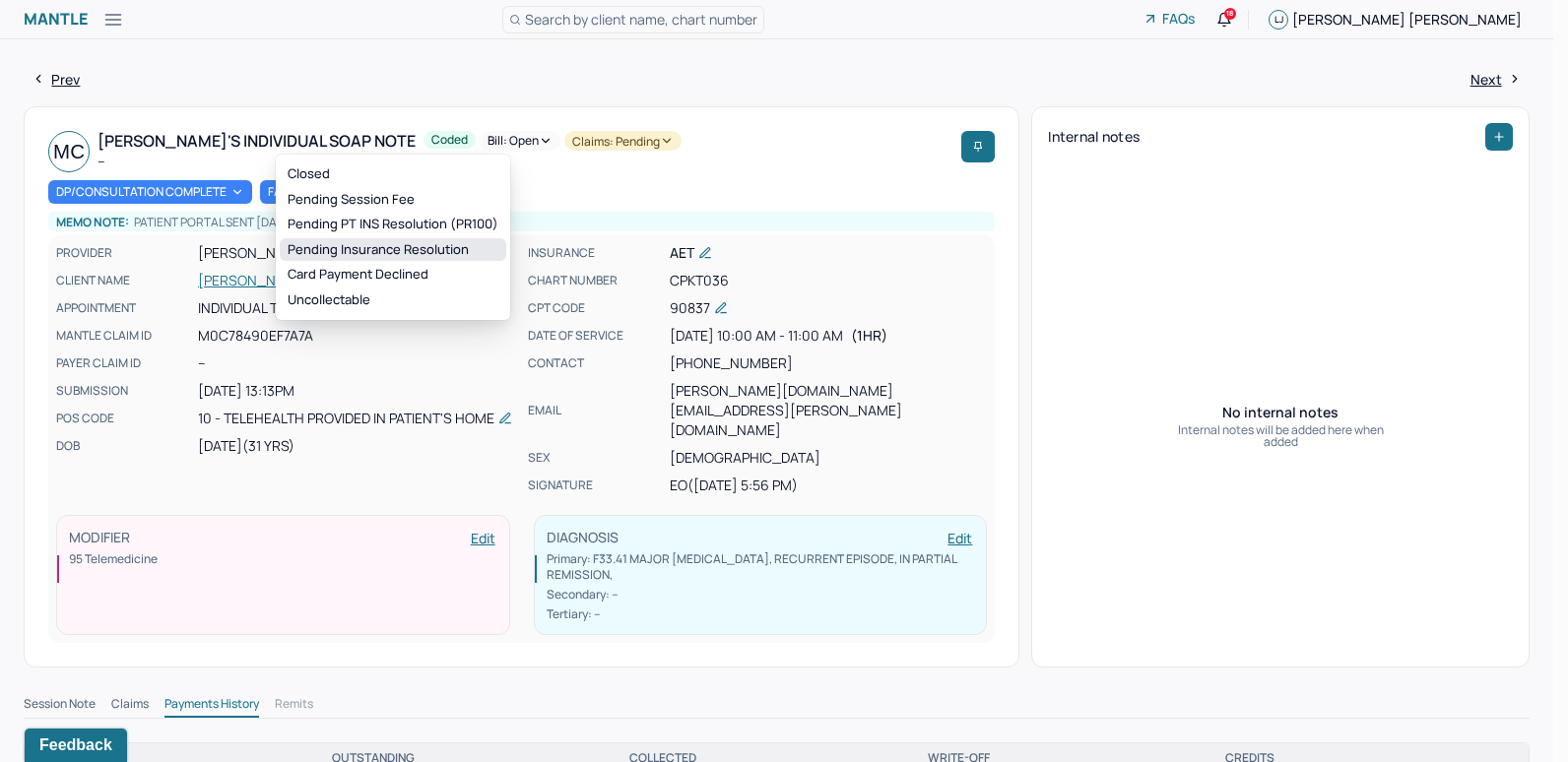 click on "Pending Insurance Resolution" at bounding box center (393, 250) 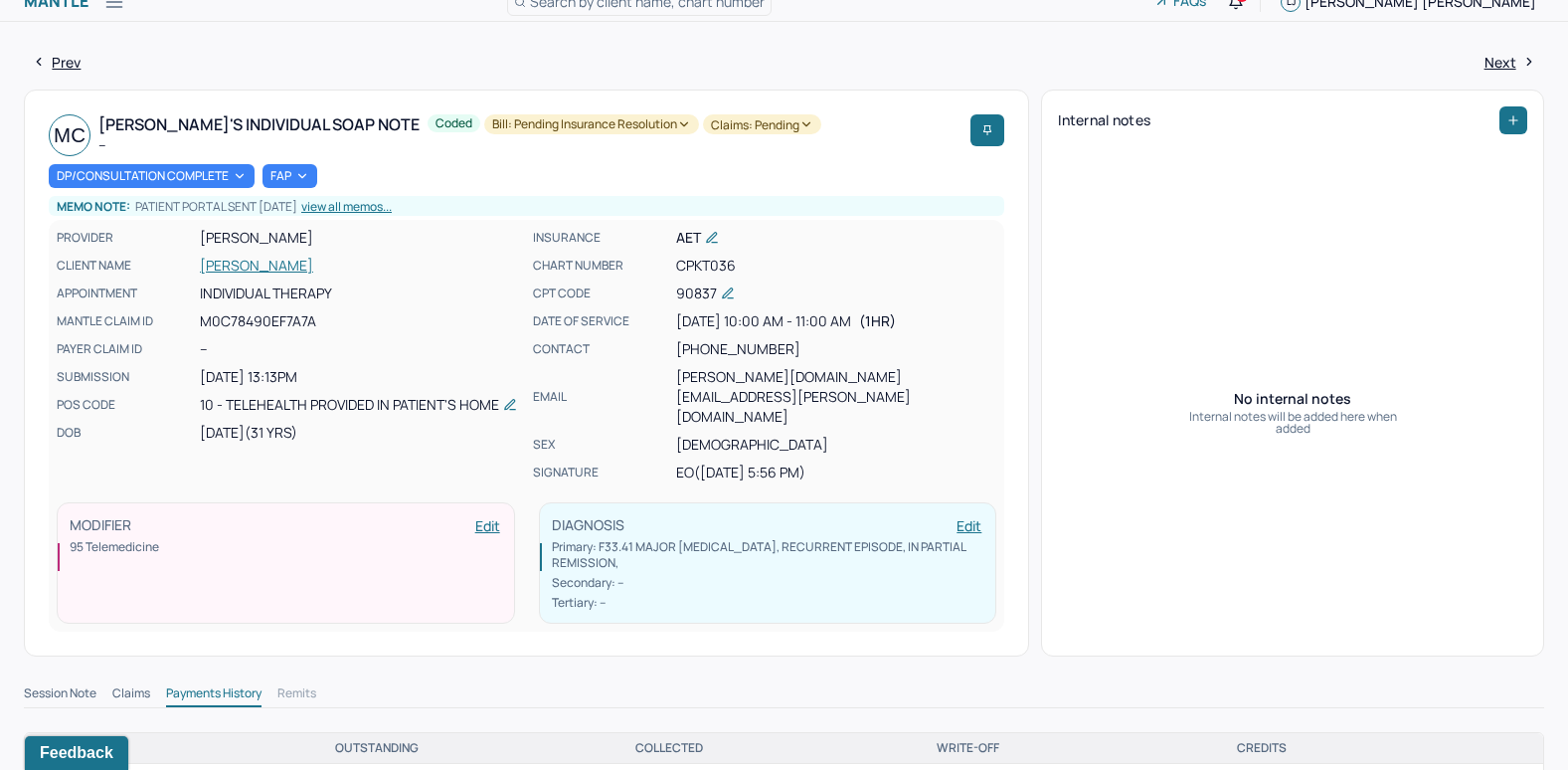scroll, scrollTop: 0, scrollLeft: 0, axis: both 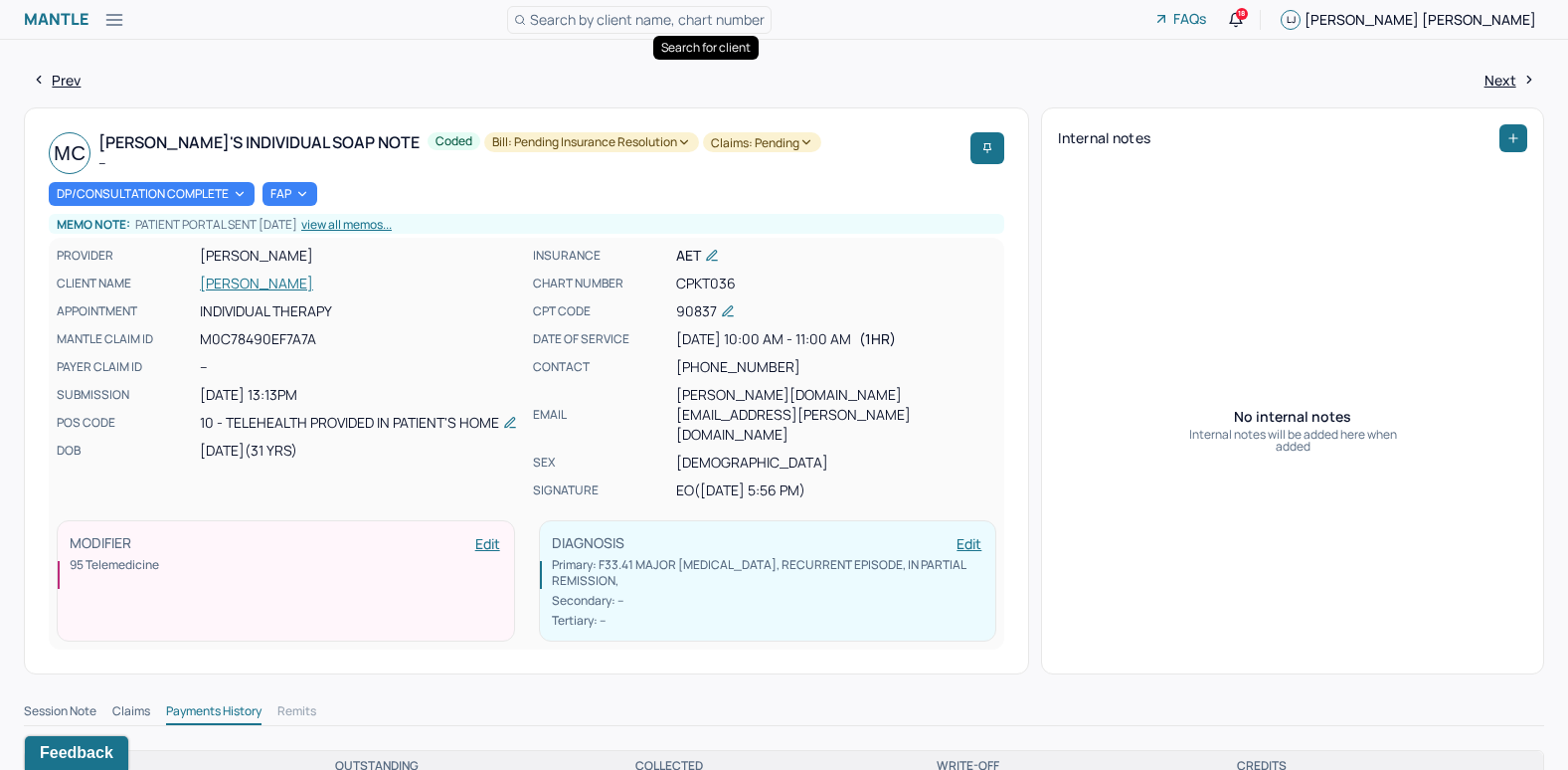click on "Search by client name, chart number" at bounding box center (647, 19) 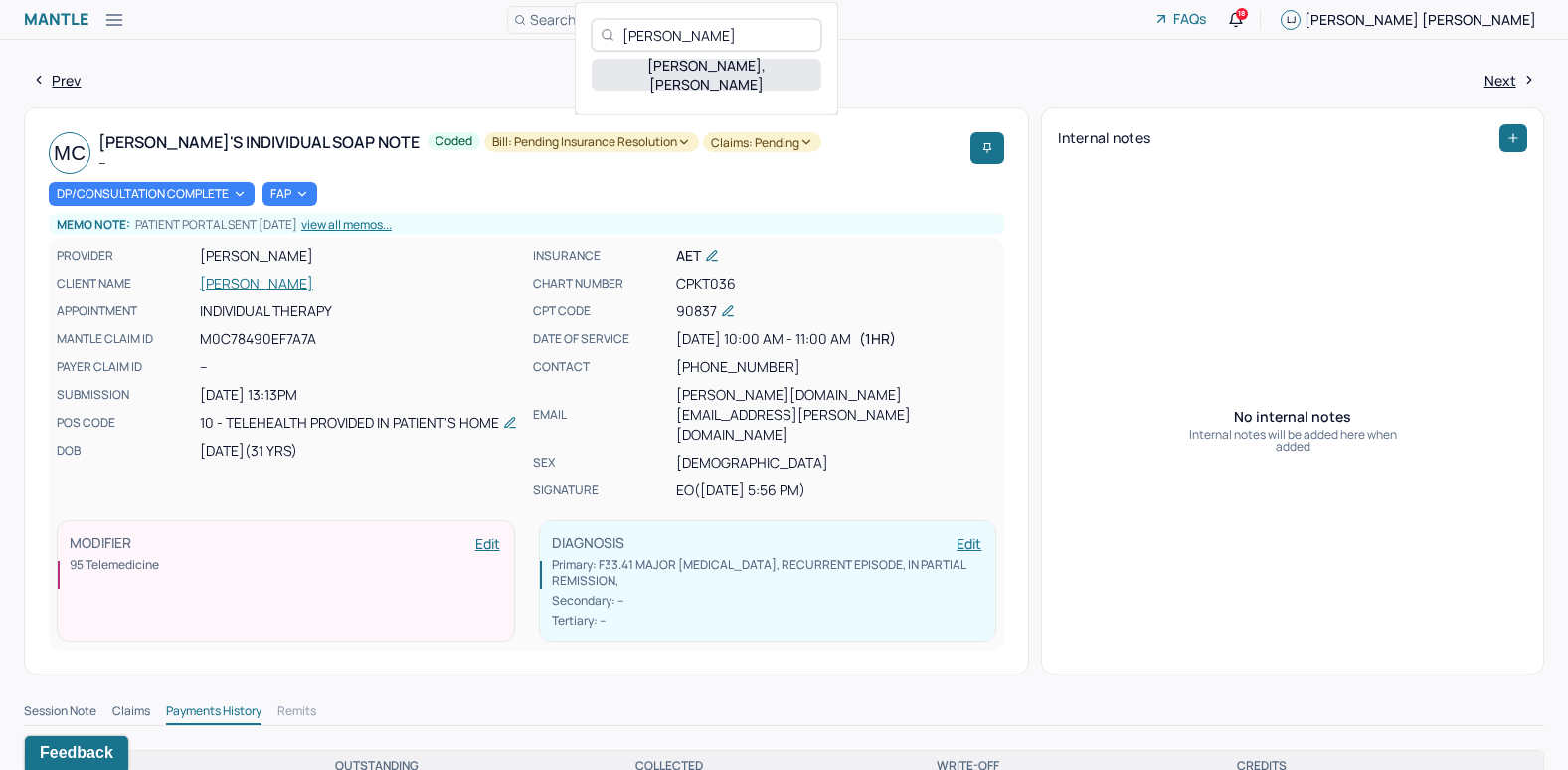 type on "Nicole Shiu Horowitz" 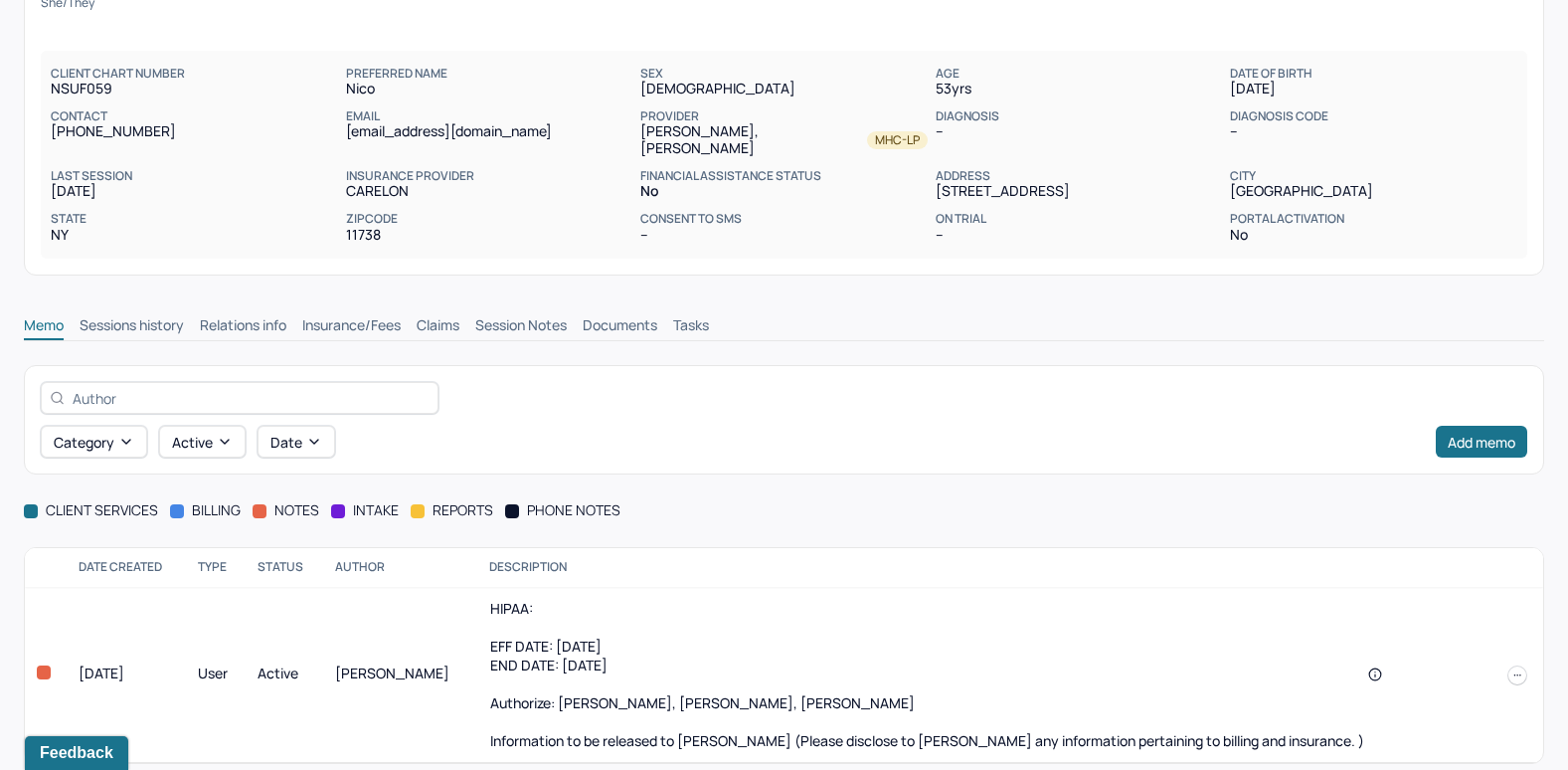 scroll, scrollTop: 120, scrollLeft: 0, axis: vertical 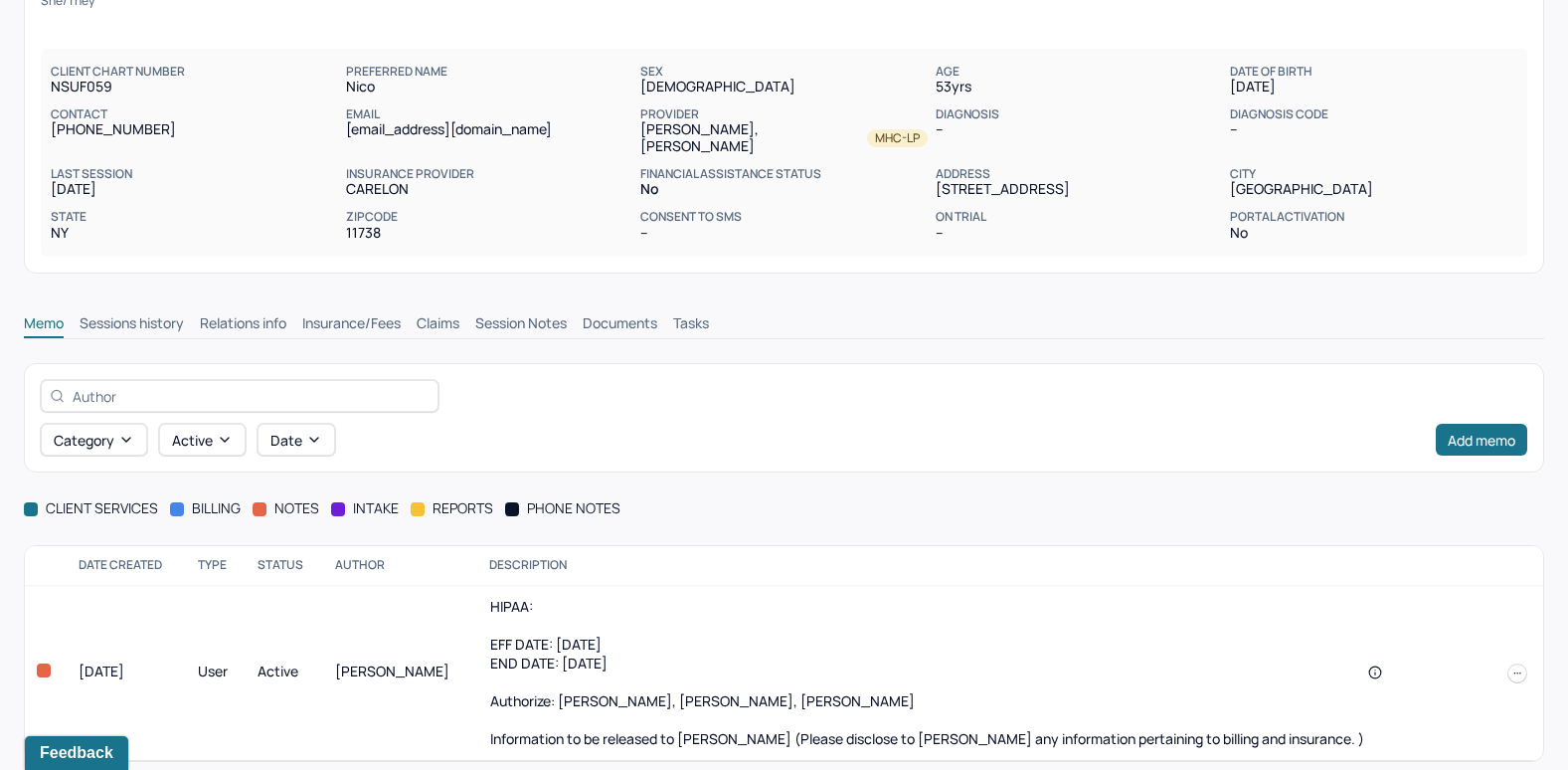 click on "Insurance/Fees" at bounding box center [351, 325] 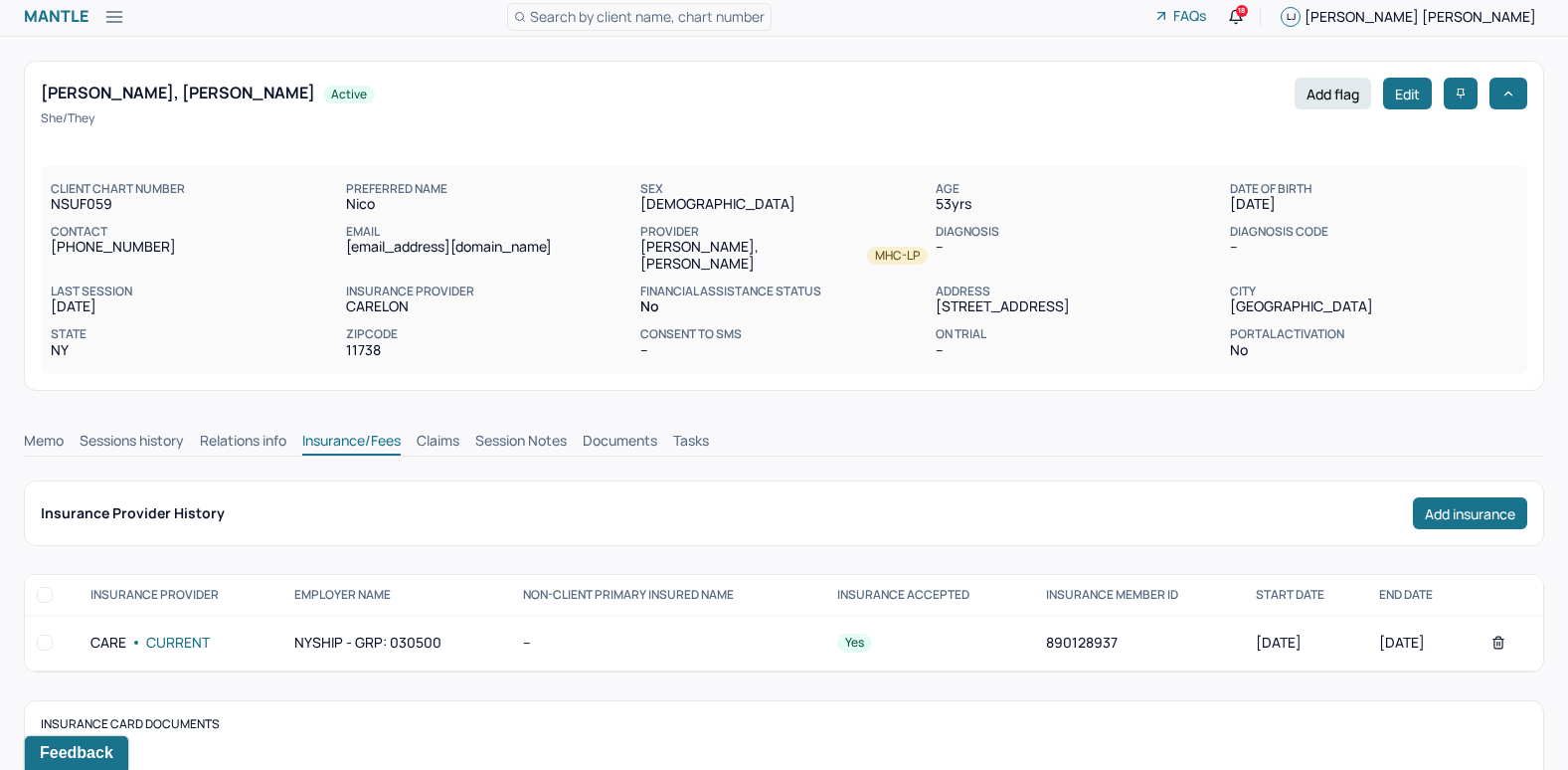 scroll, scrollTop: 0, scrollLeft: 0, axis: both 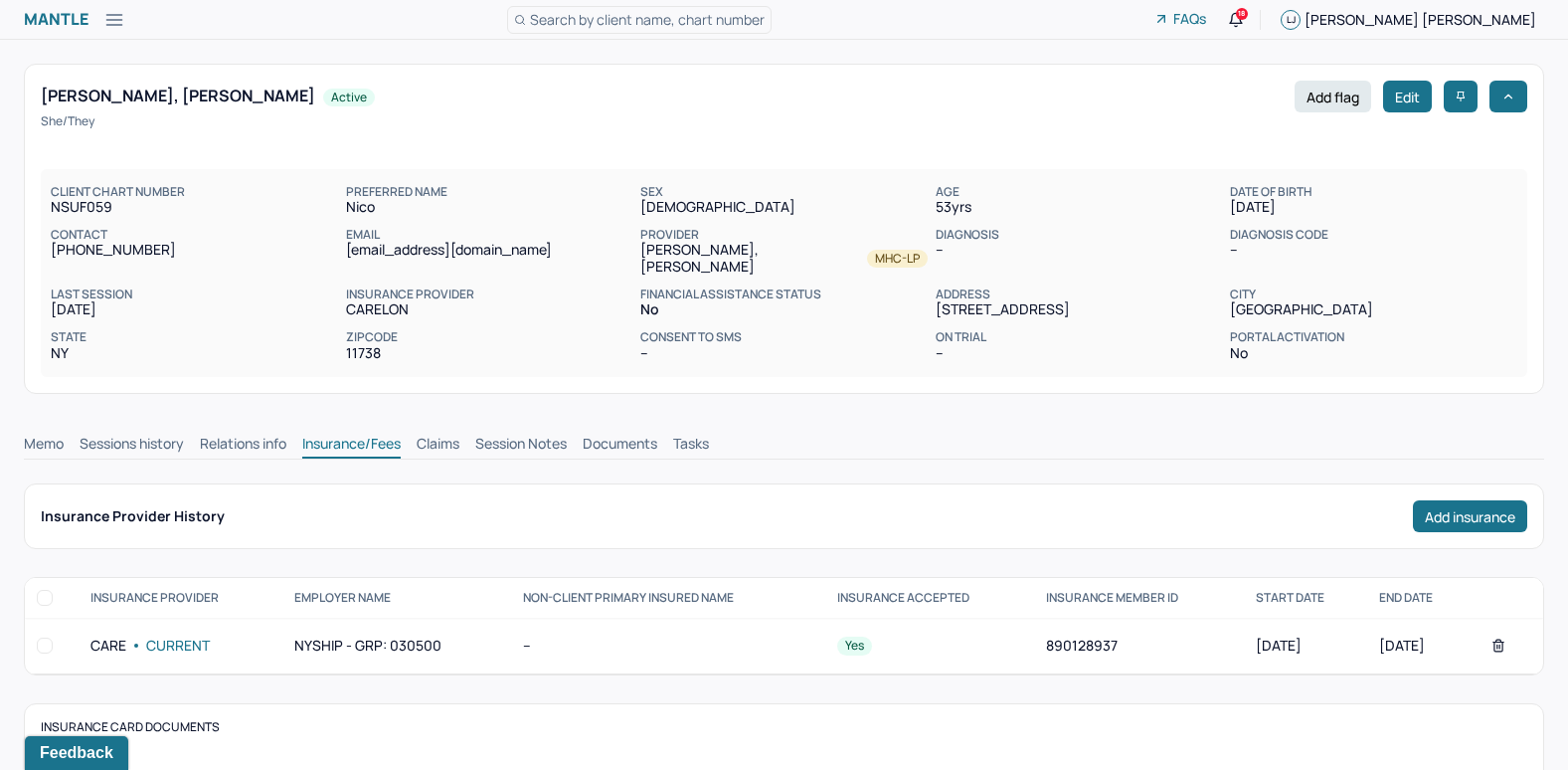 click on "Claims" at bounding box center [437, 446] 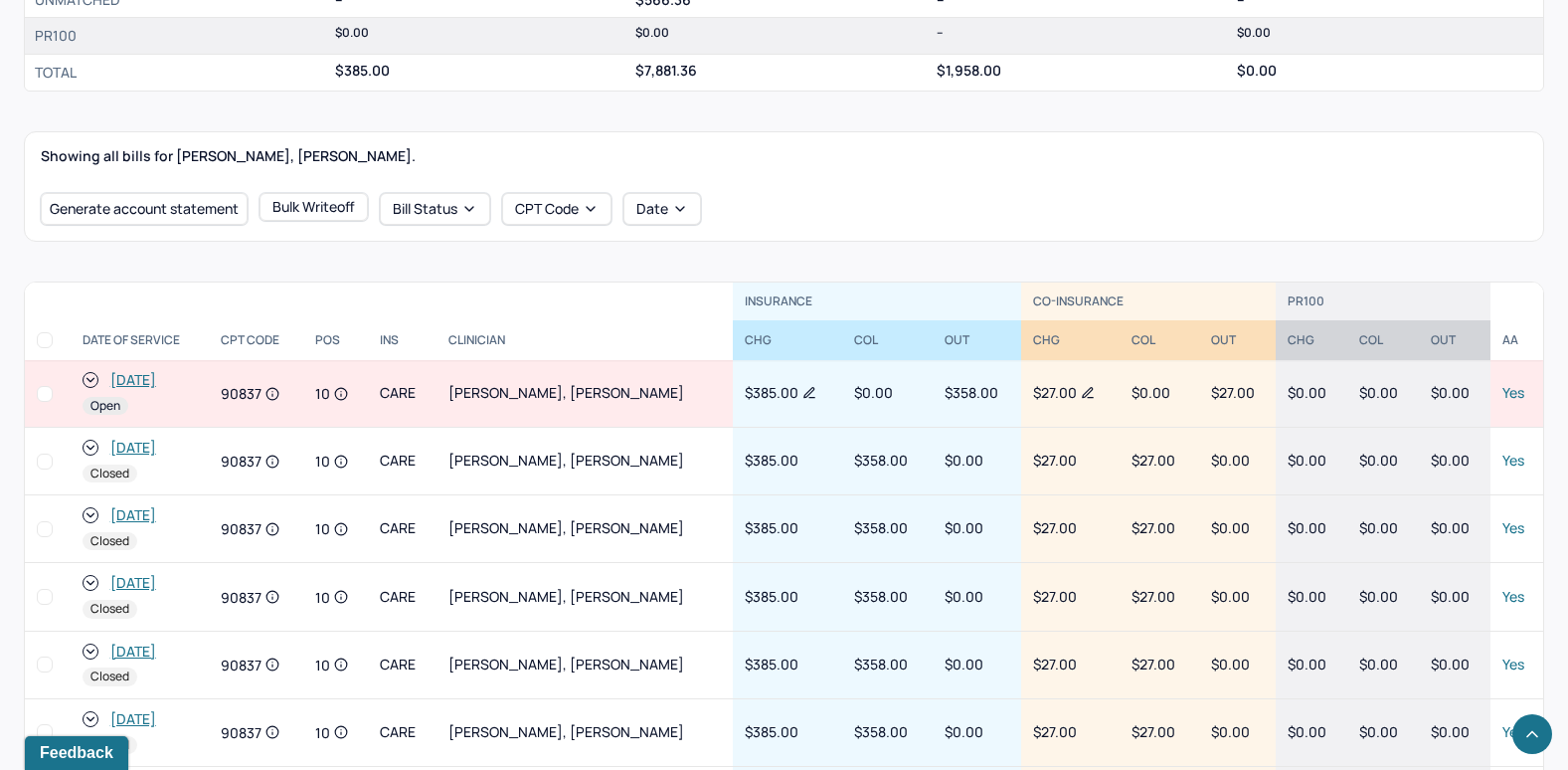scroll, scrollTop: 696, scrollLeft: 0, axis: vertical 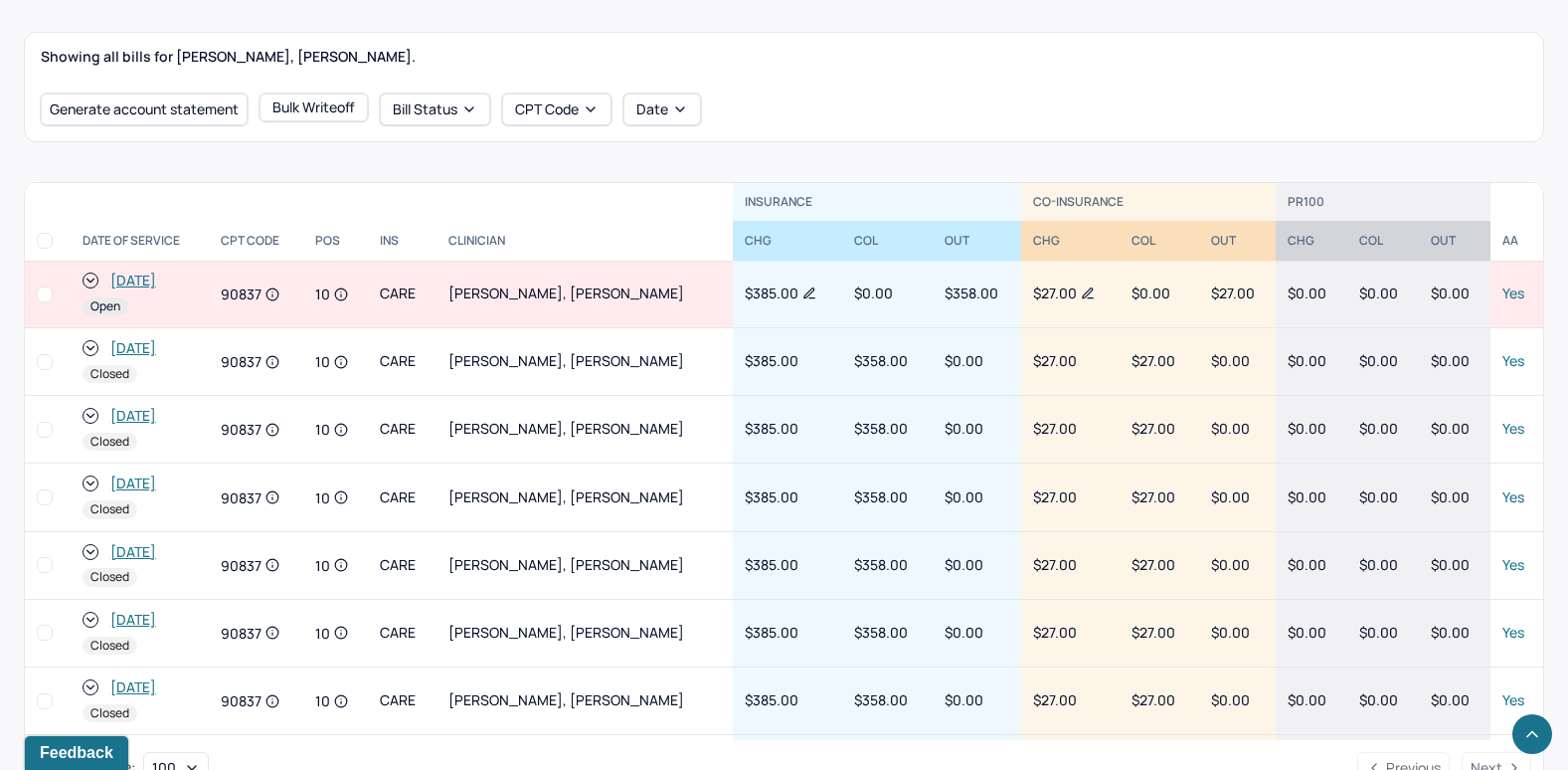 click on "[DATE]" at bounding box center (133, 281) 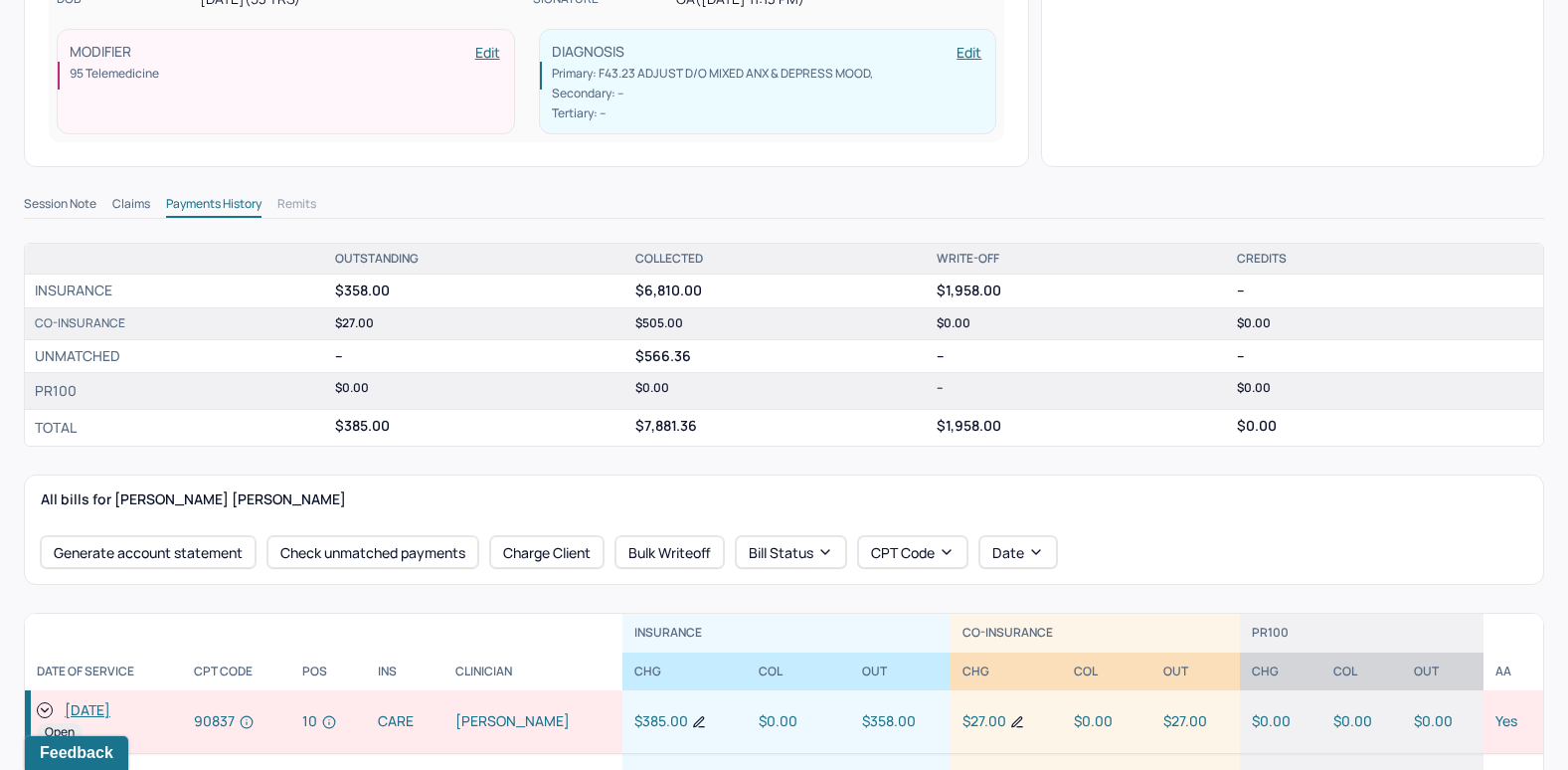 scroll, scrollTop: 696, scrollLeft: 0, axis: vertical 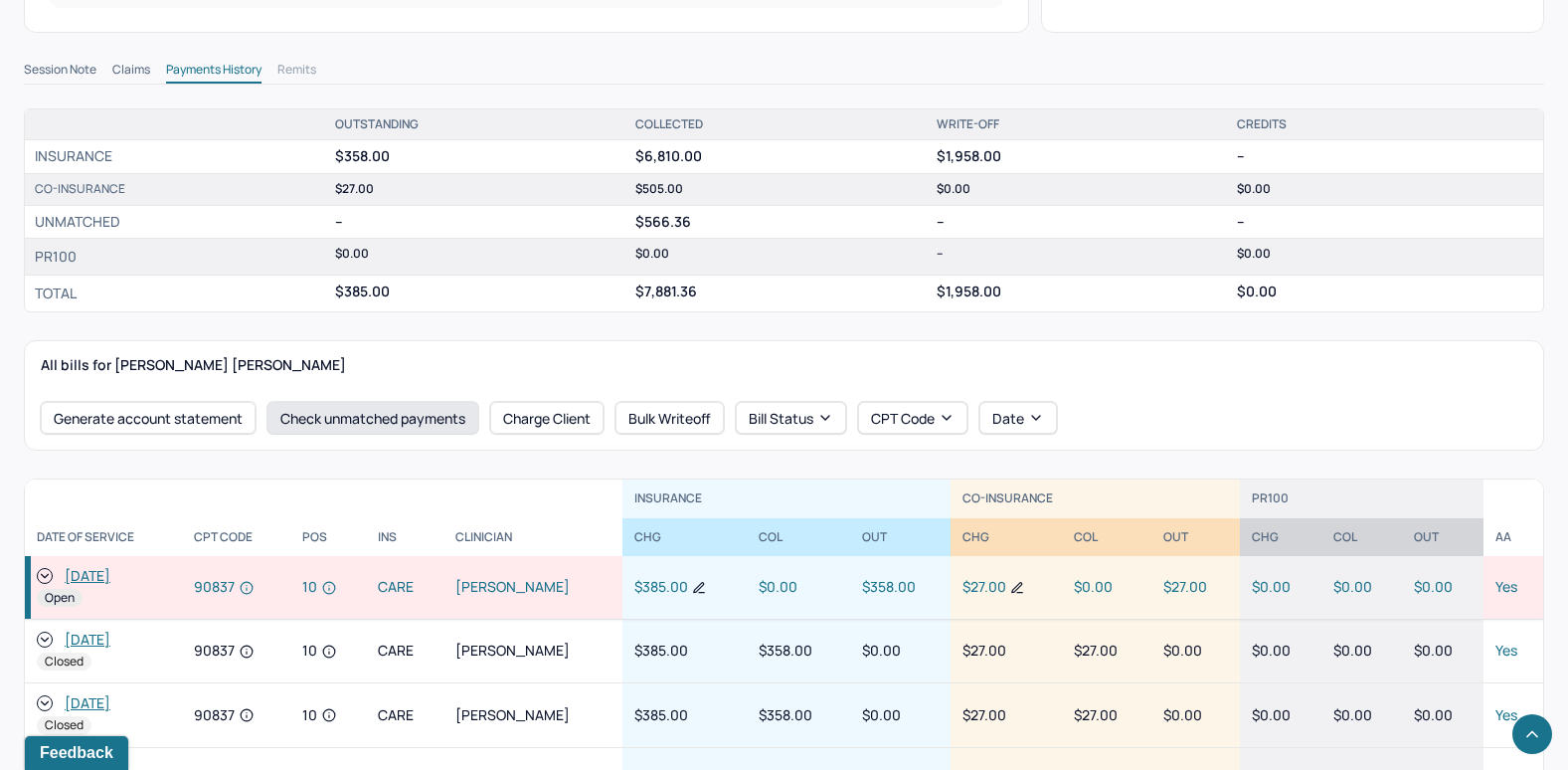 click on "Check unmatched payments" at bounding box center [373, 418] 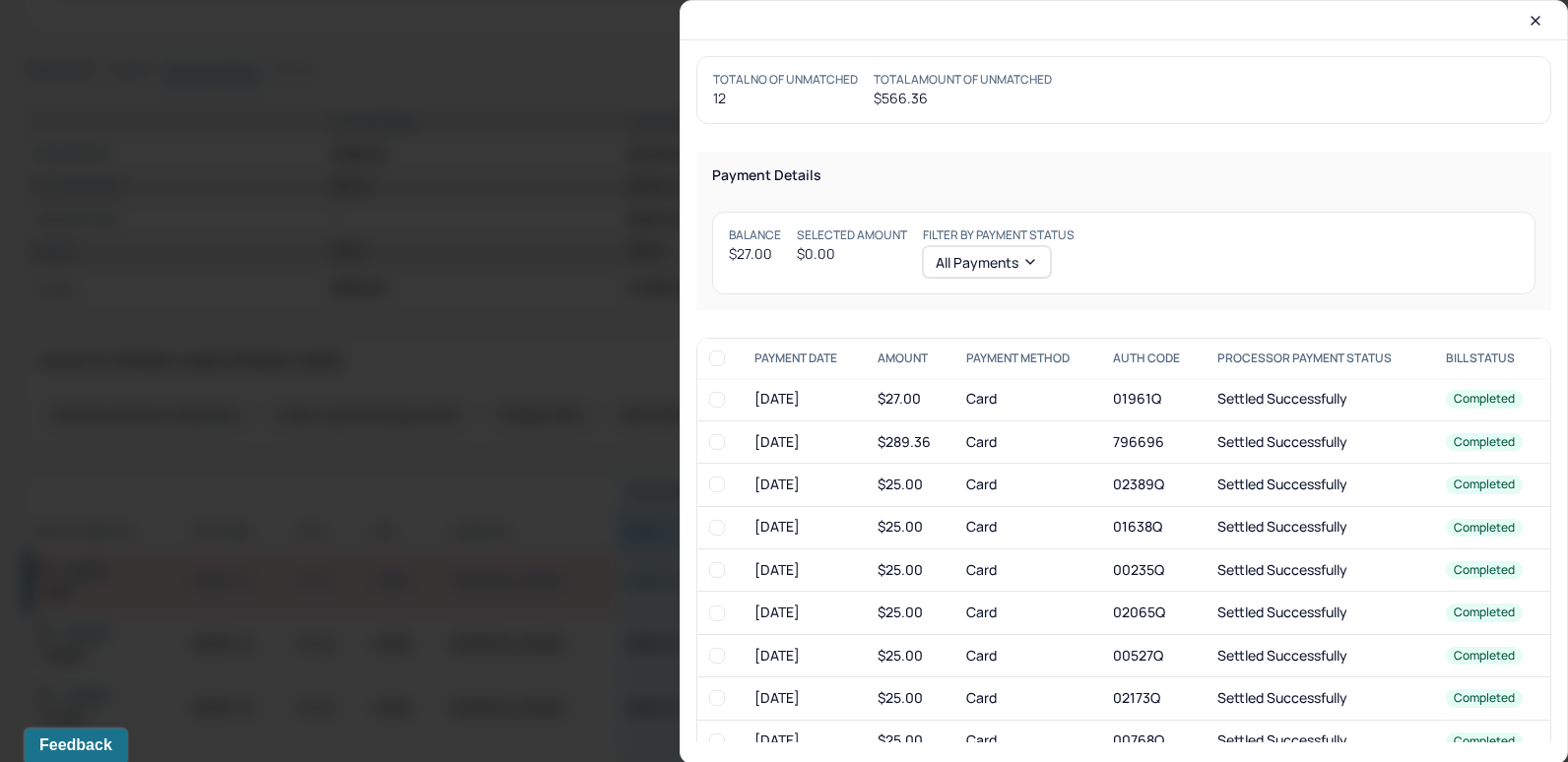 click at bounding box center (717, 400) 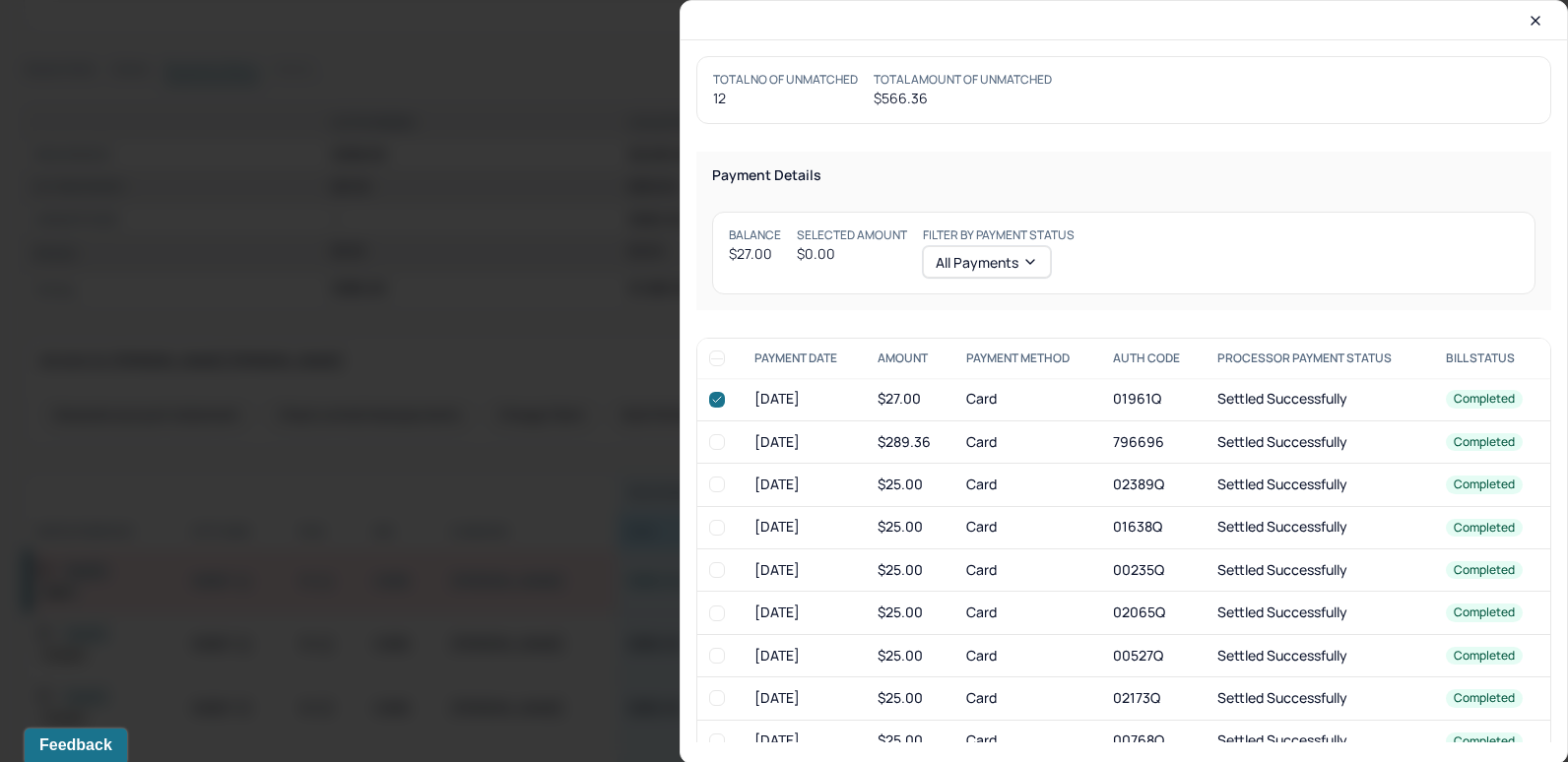 checkbox on "true" 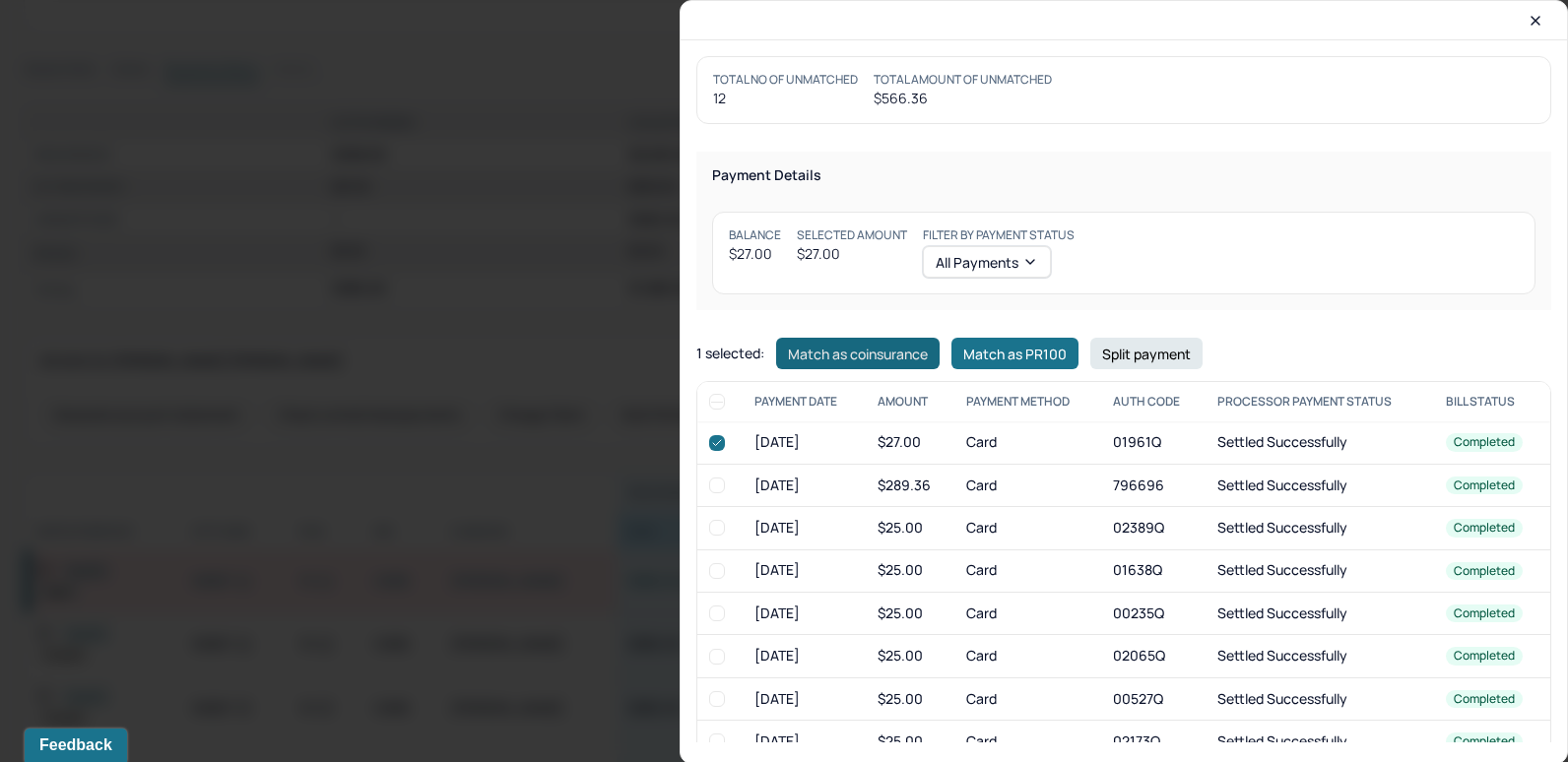 click on "Match as coinsurance" at bounding box center [858, 353] 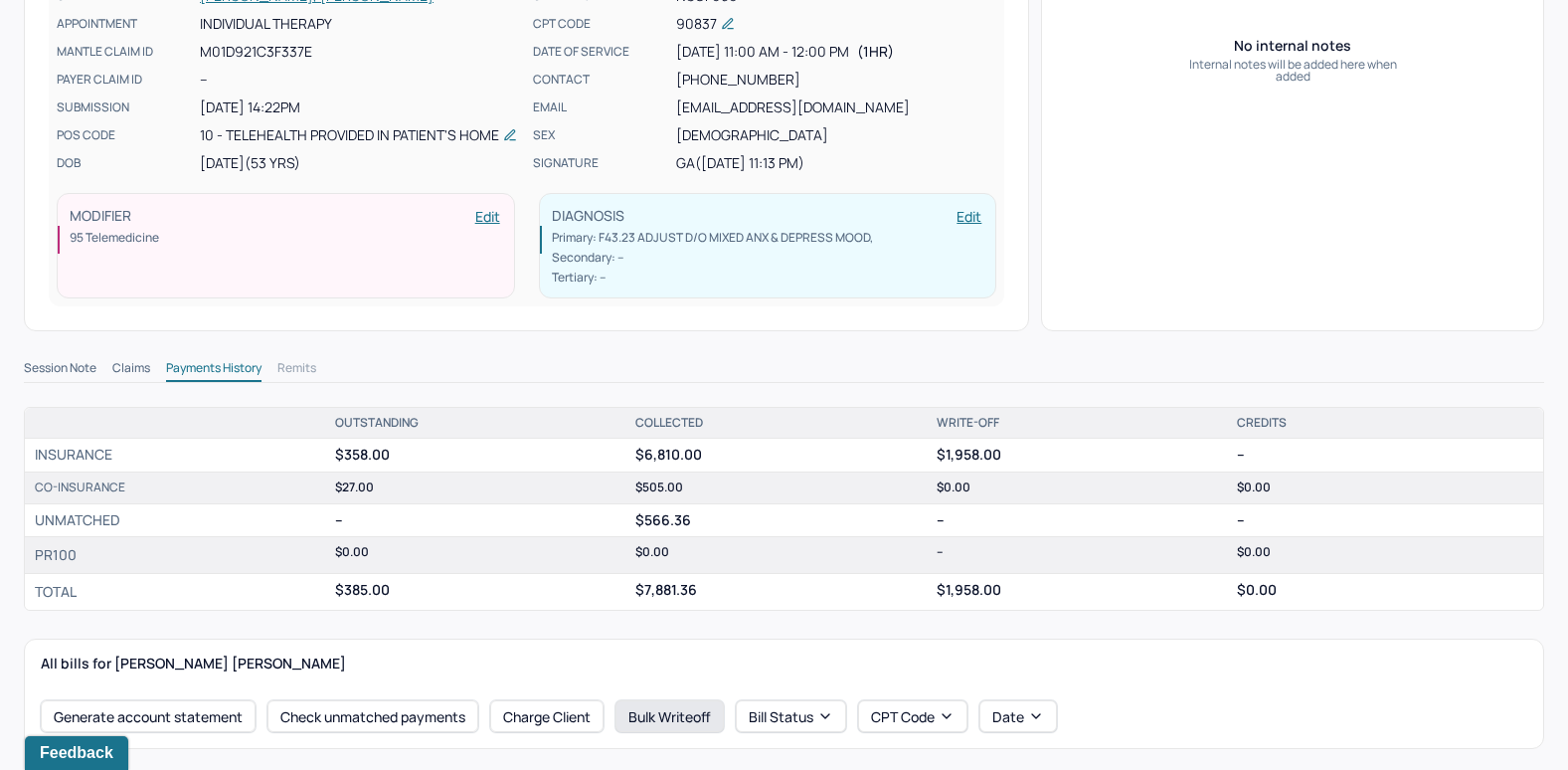 scroll, scrollTop: 0, scrollLeft: 0, axis: both 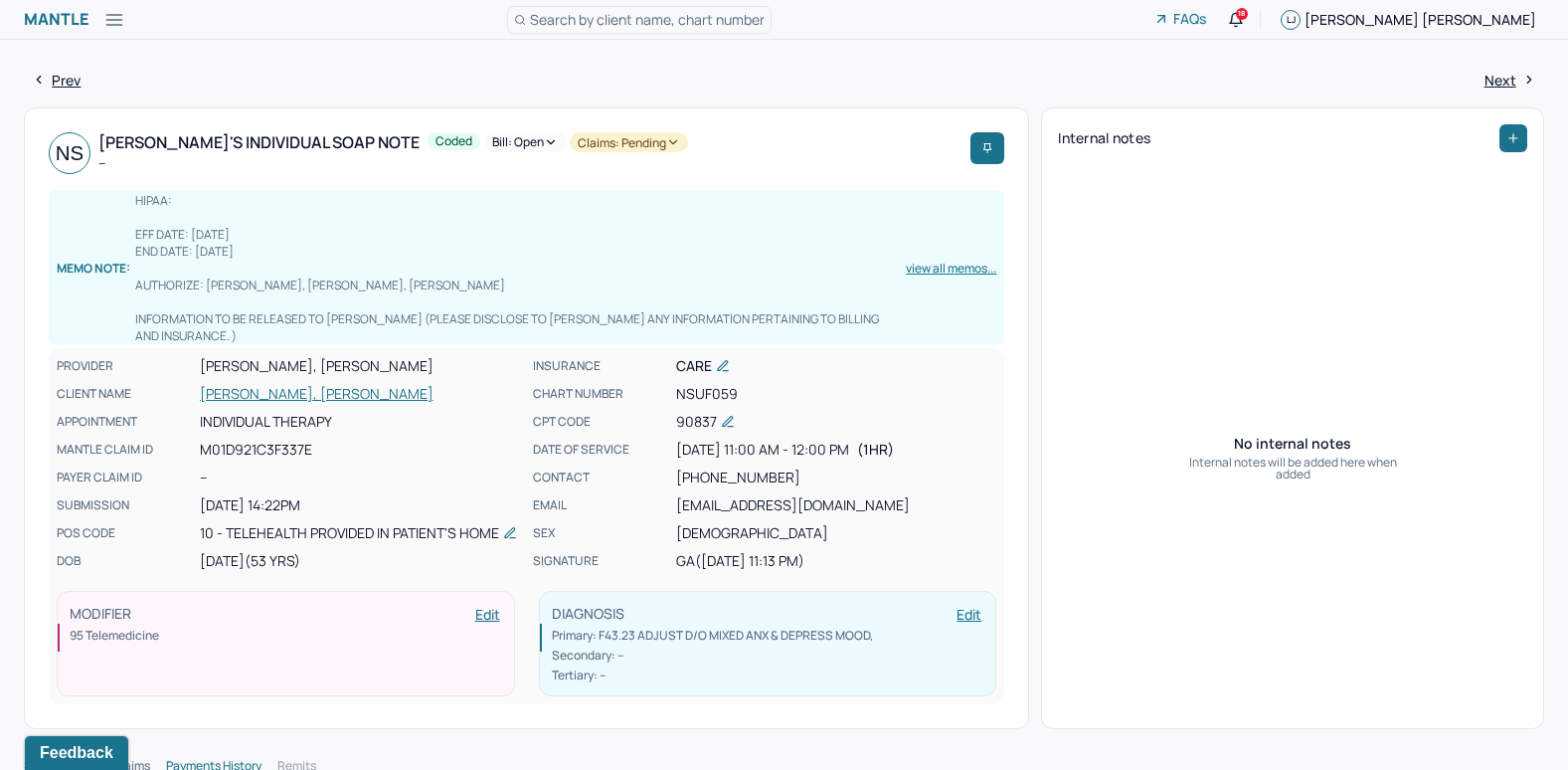 click on "Bill: Open" at bounding box center (525, 142) 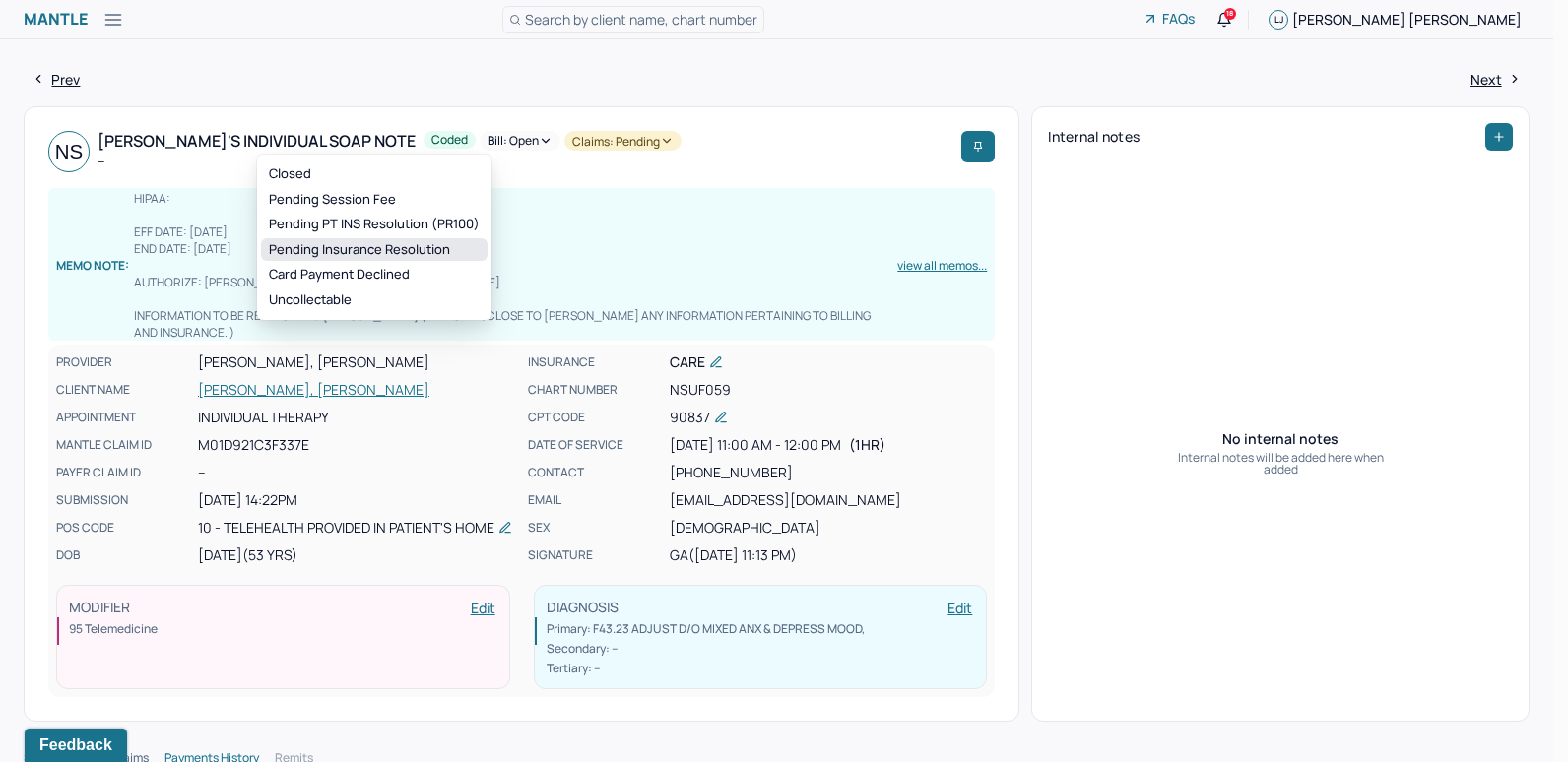 click on "Pending Insurance Resolution" at bounding box center (374, 250) 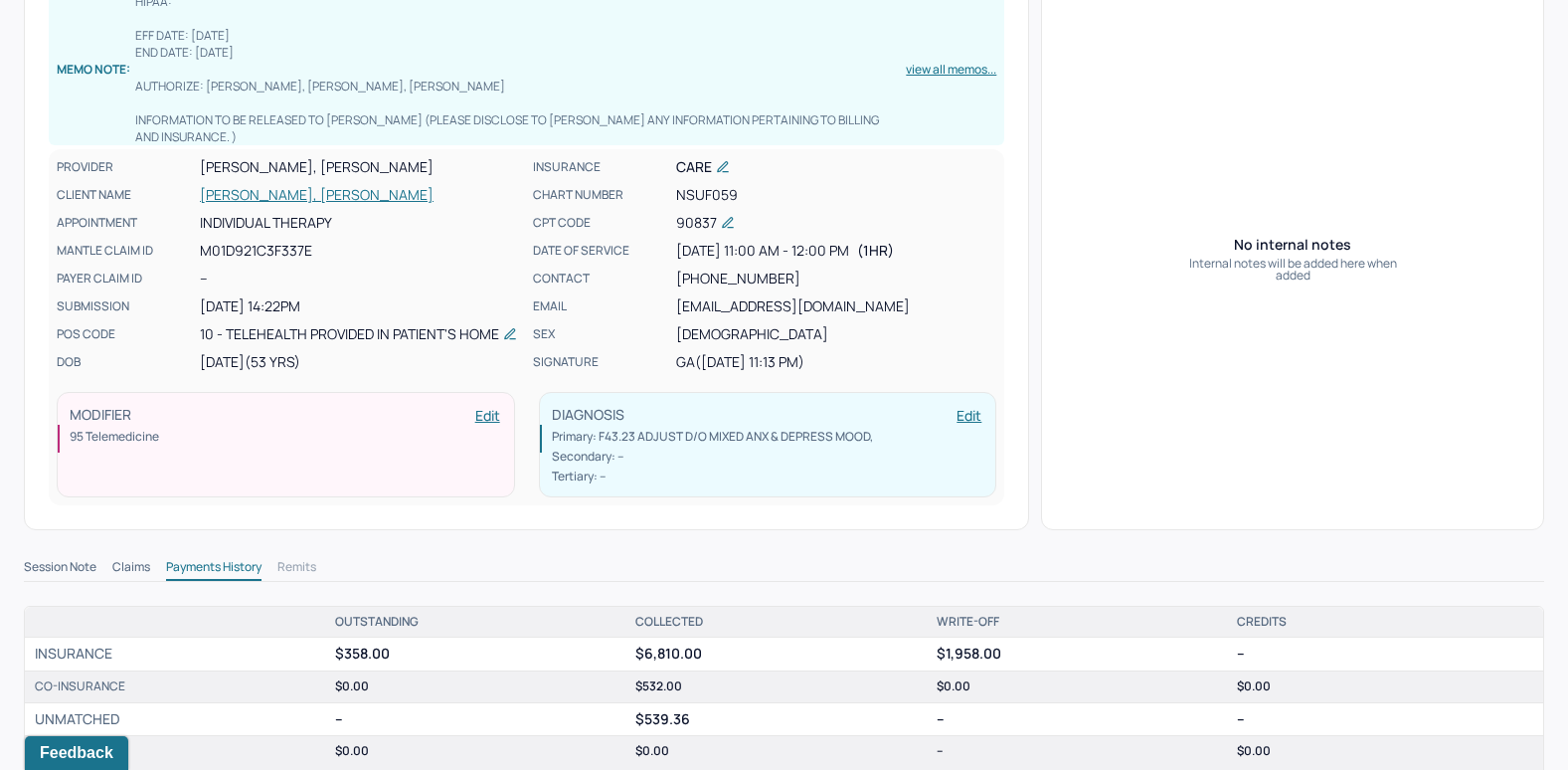 scroll, scrollTop: 0, scrollLeft: 0, axis: both 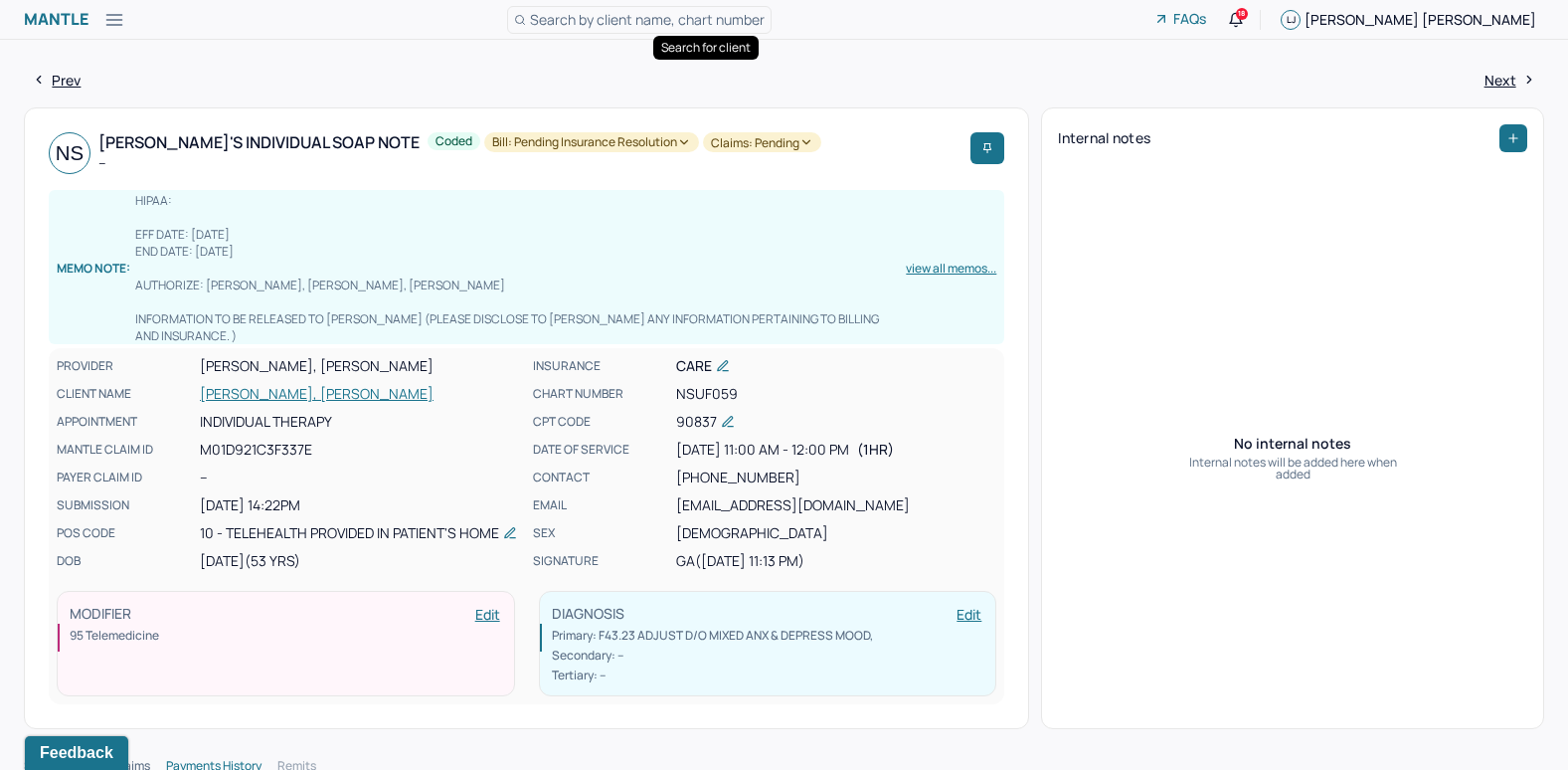 click on "Search by client name, chart number" at bounding box center [647, 19] 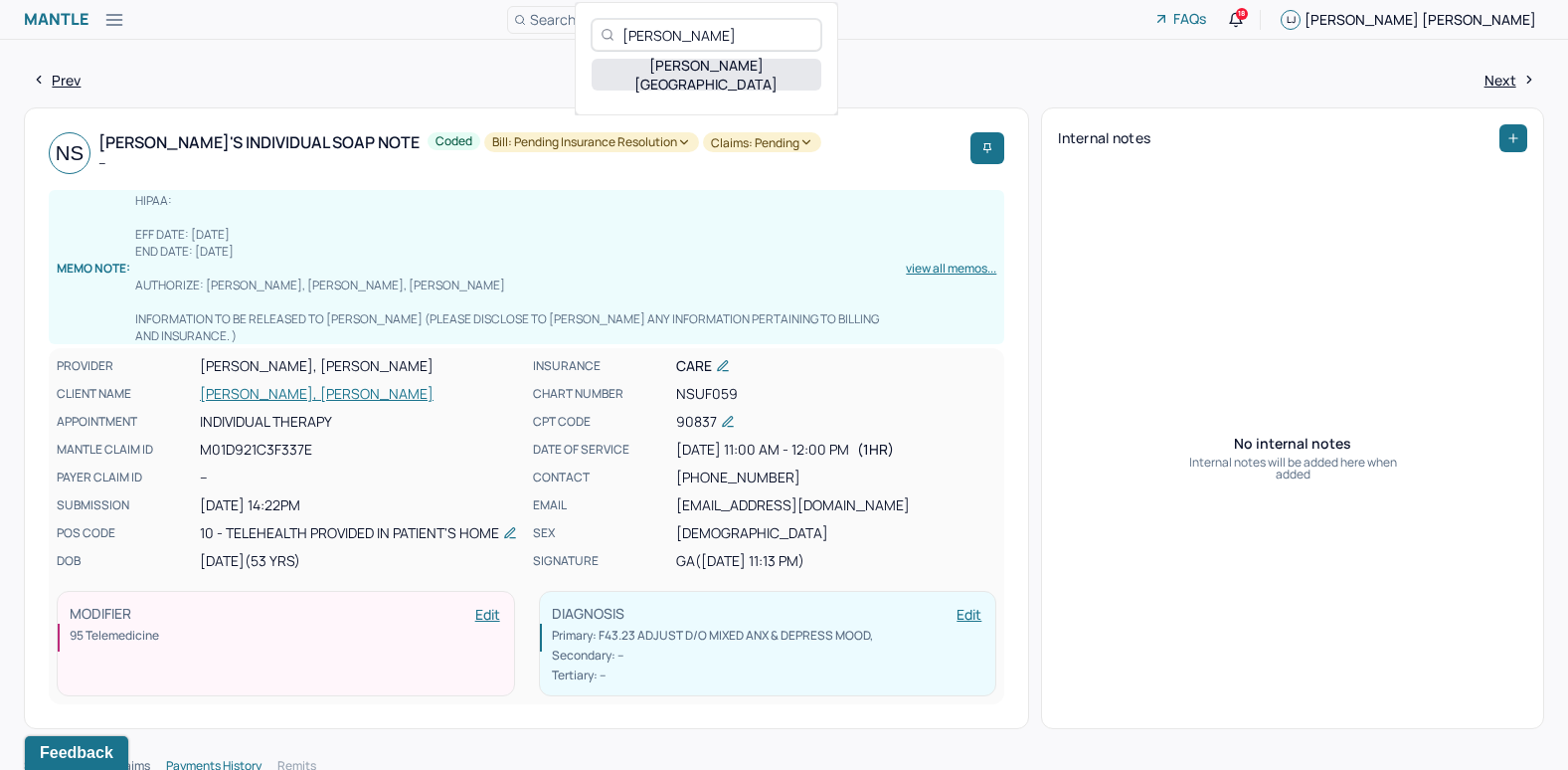 type on "Nyle Khan" 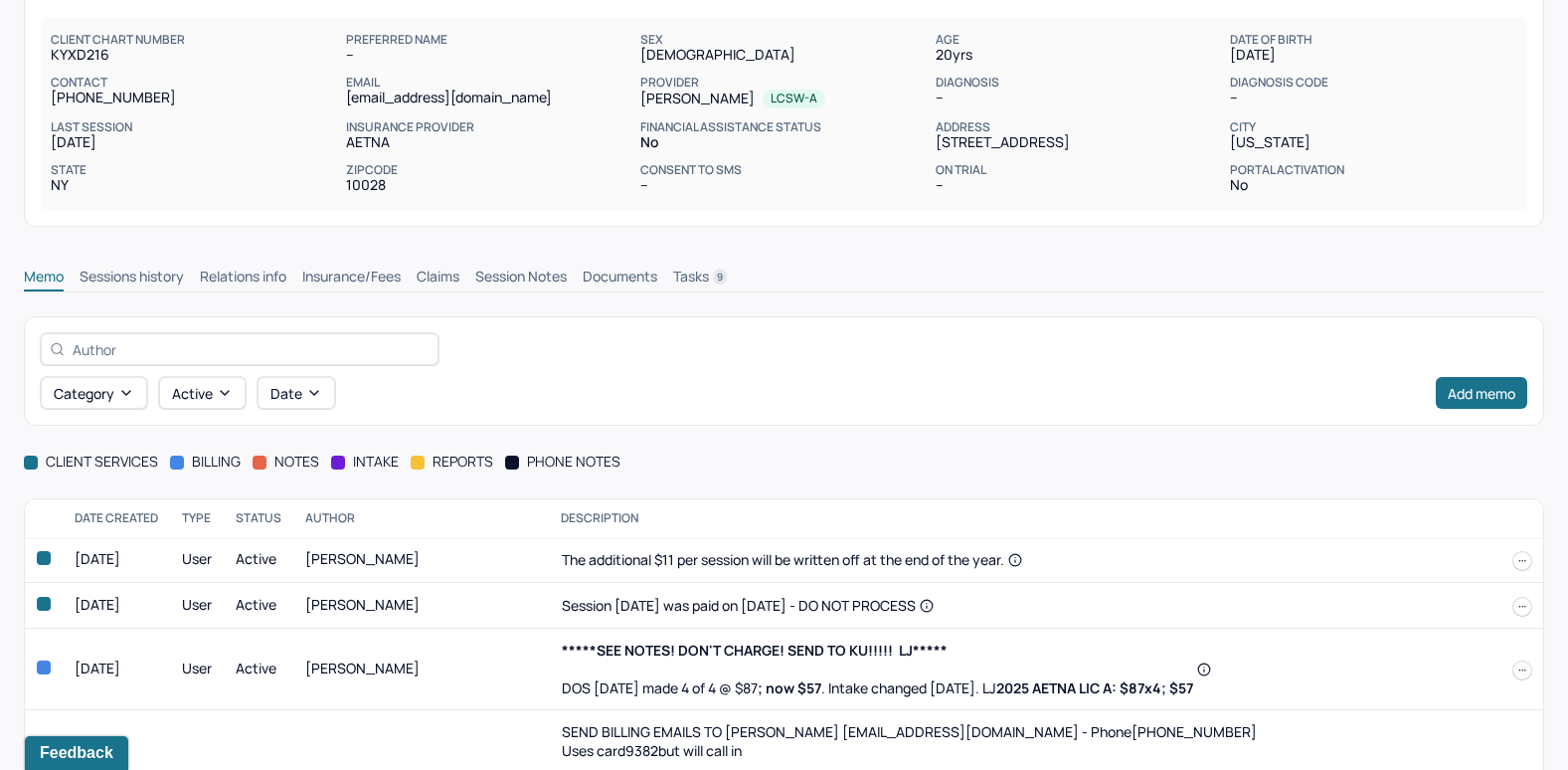 scroll, scrollTop: 199, scrollLeft: 0, axis: vertical 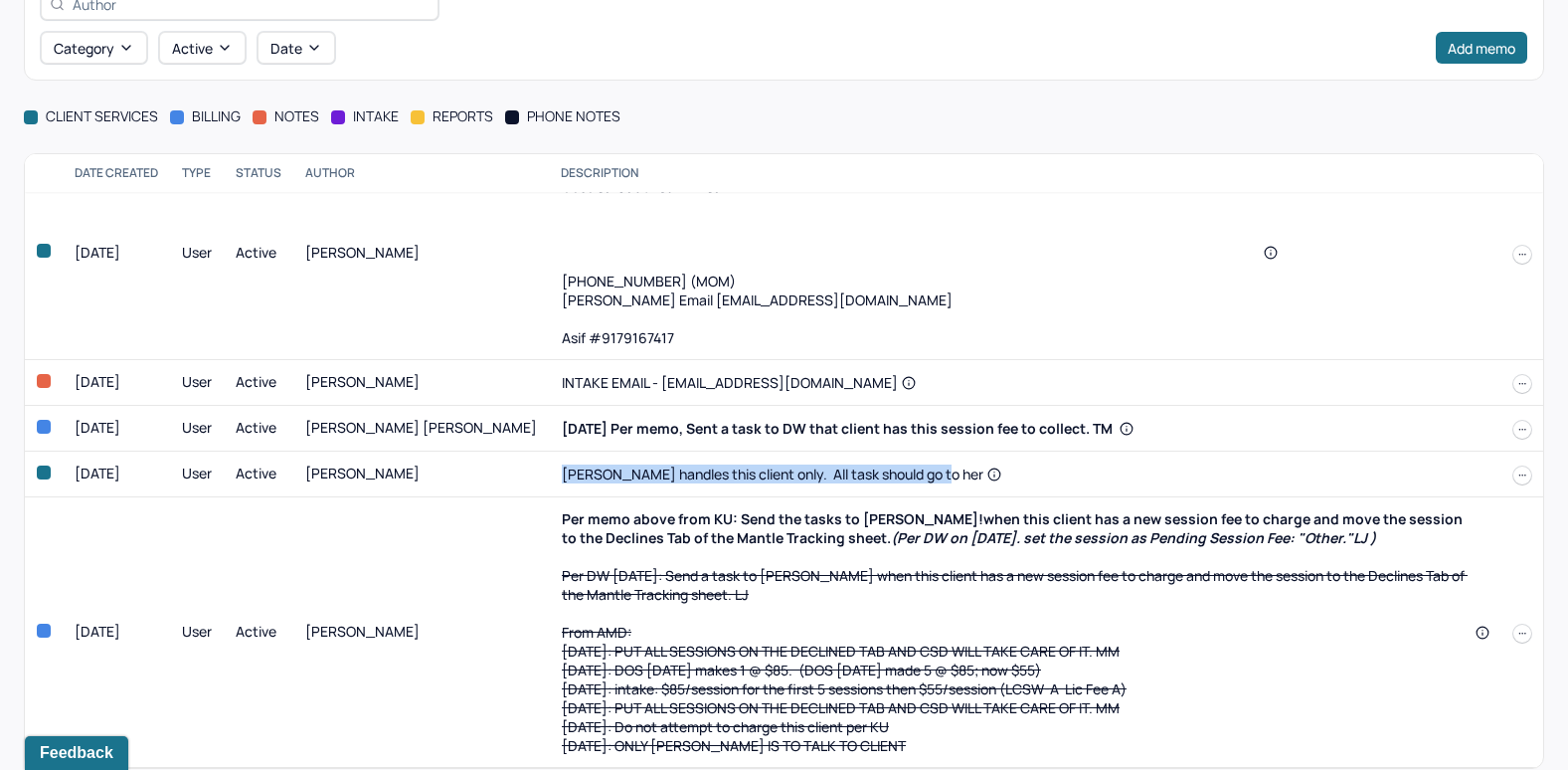 drag, startPoint x: 518, startPoint y: 478, endPoint x: 885, endPoint y: 481, distance: 367.01226 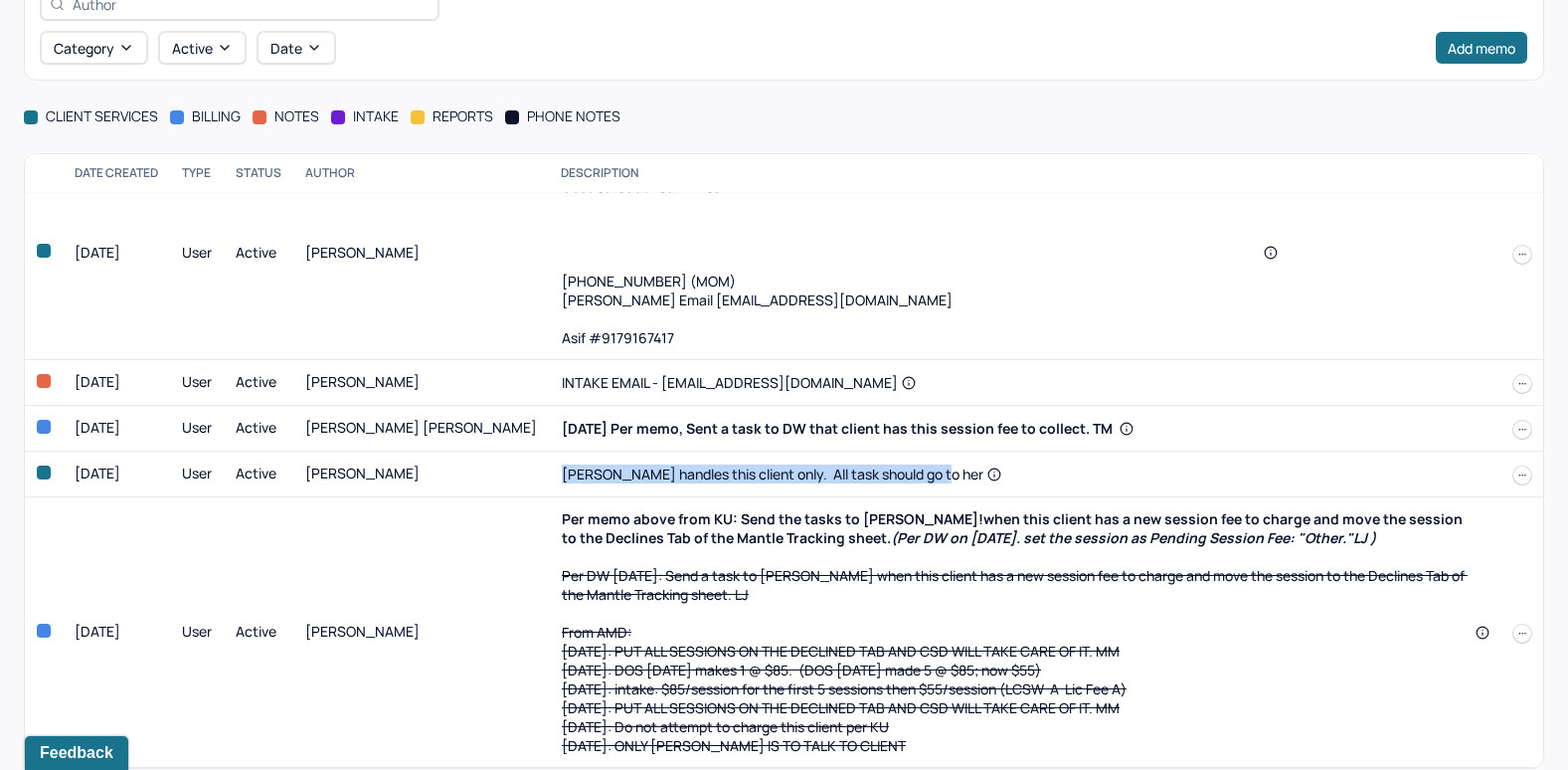 click on "Kristina handles this client only.  All task should go to her" at bounding box center [1025, 474] 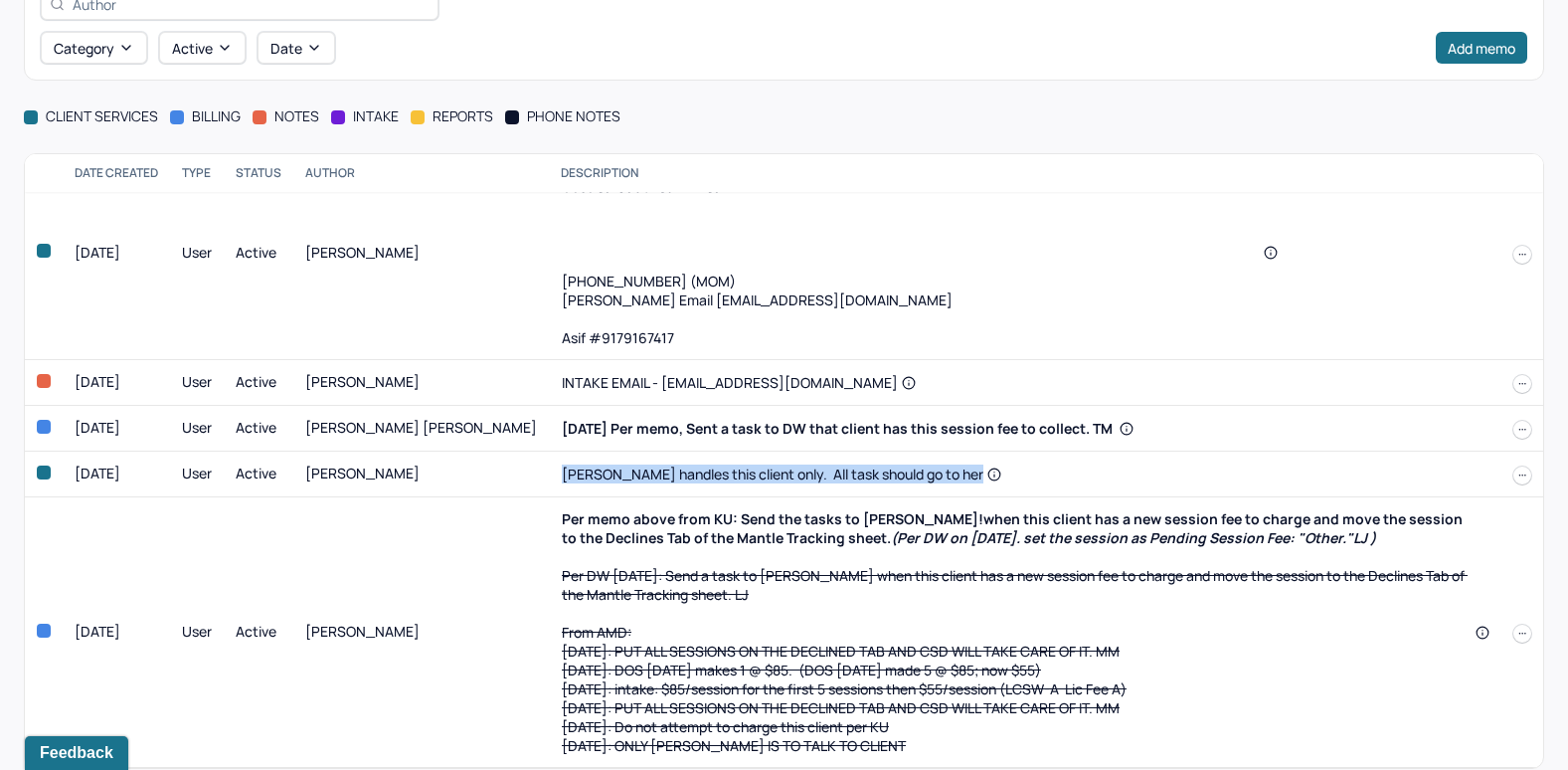 copy on "Kristina handles this client only.  All task should go to her" 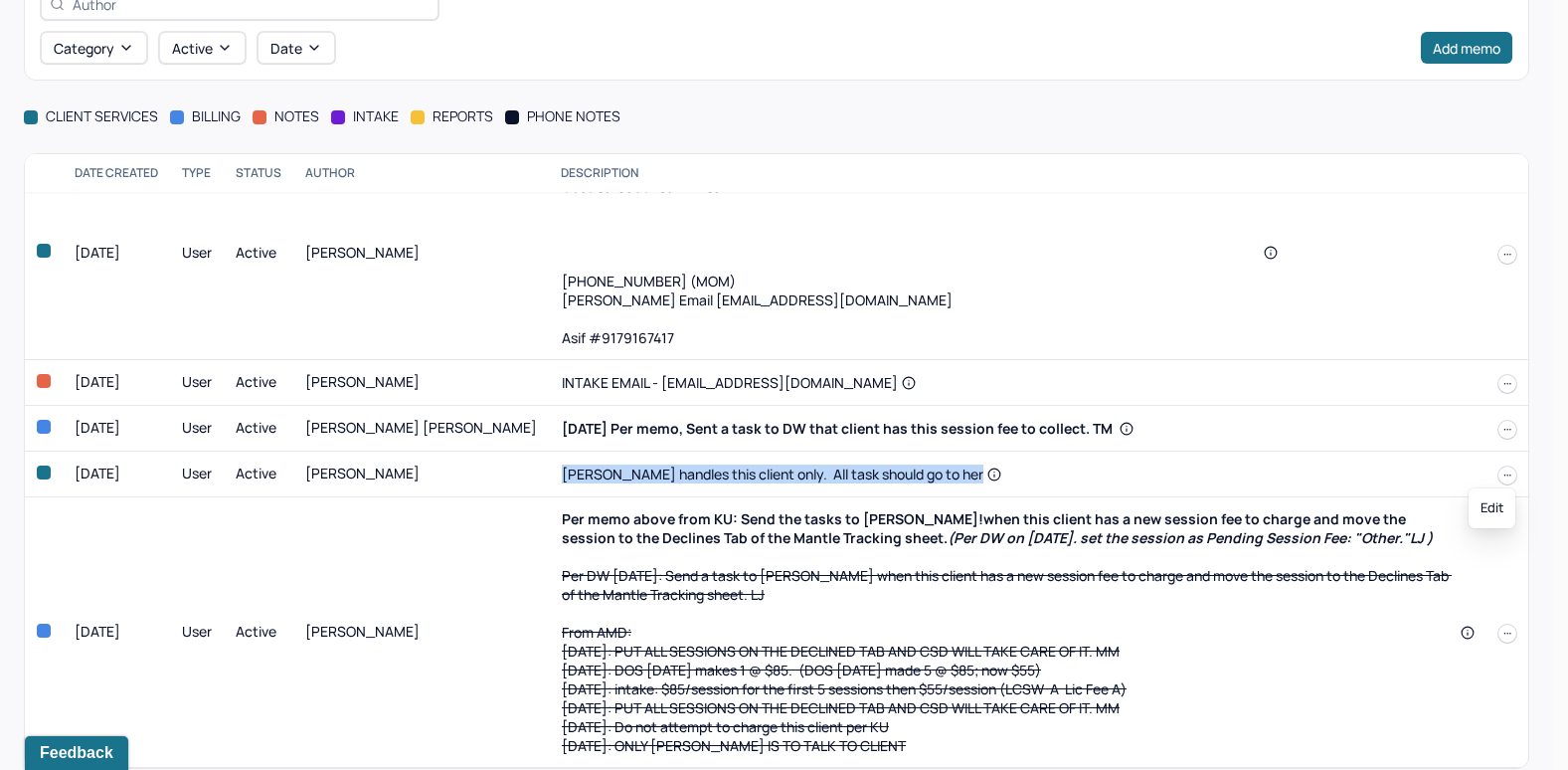 click at bounding box center (1507, 476) 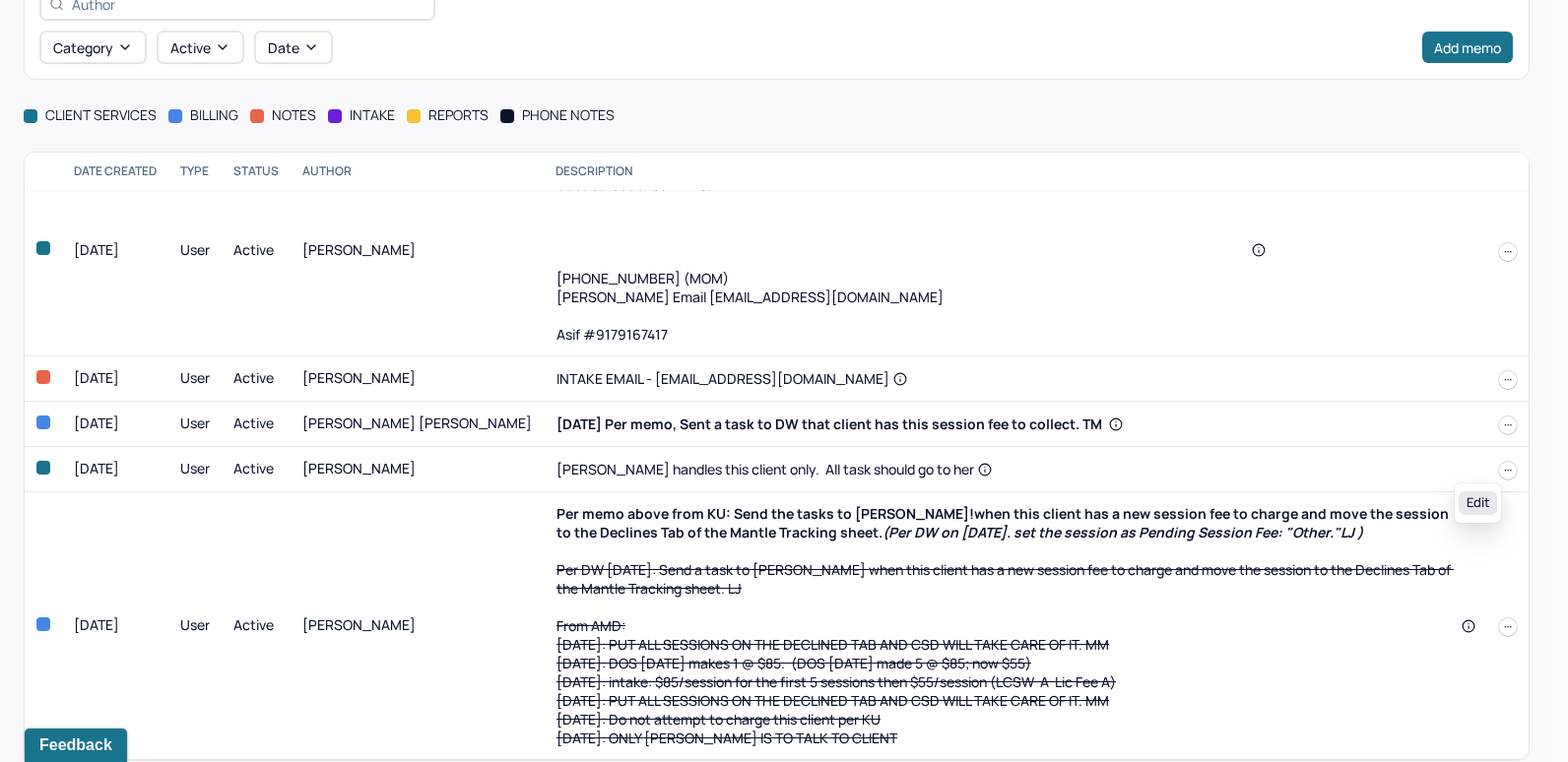 click on "Edit" at bounding box center (1477, 503) 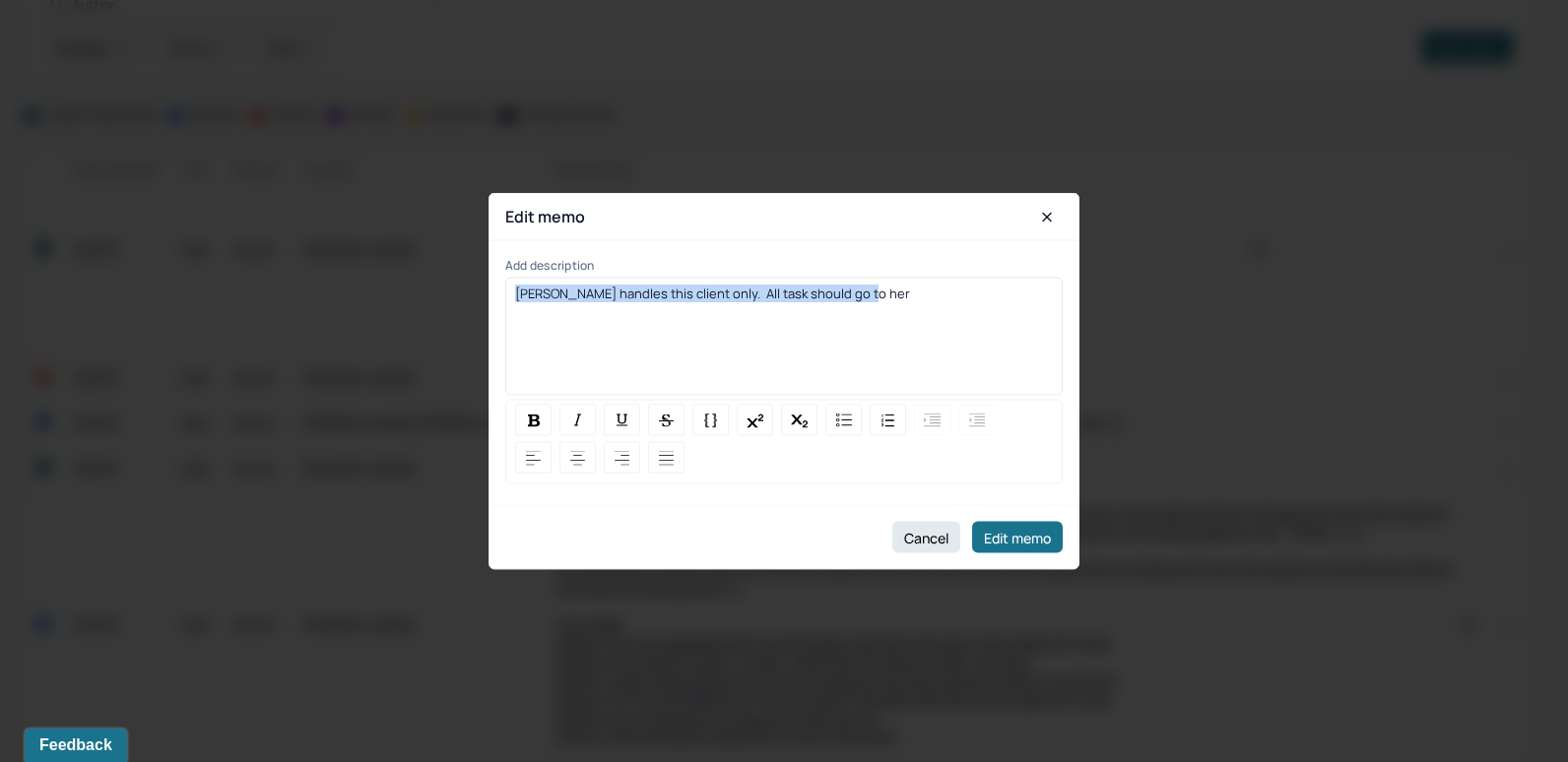 drag, startPoint x: 520, startPoint y: 336, endPoint x: 885, endPoint y: 332, distance: 365.02192 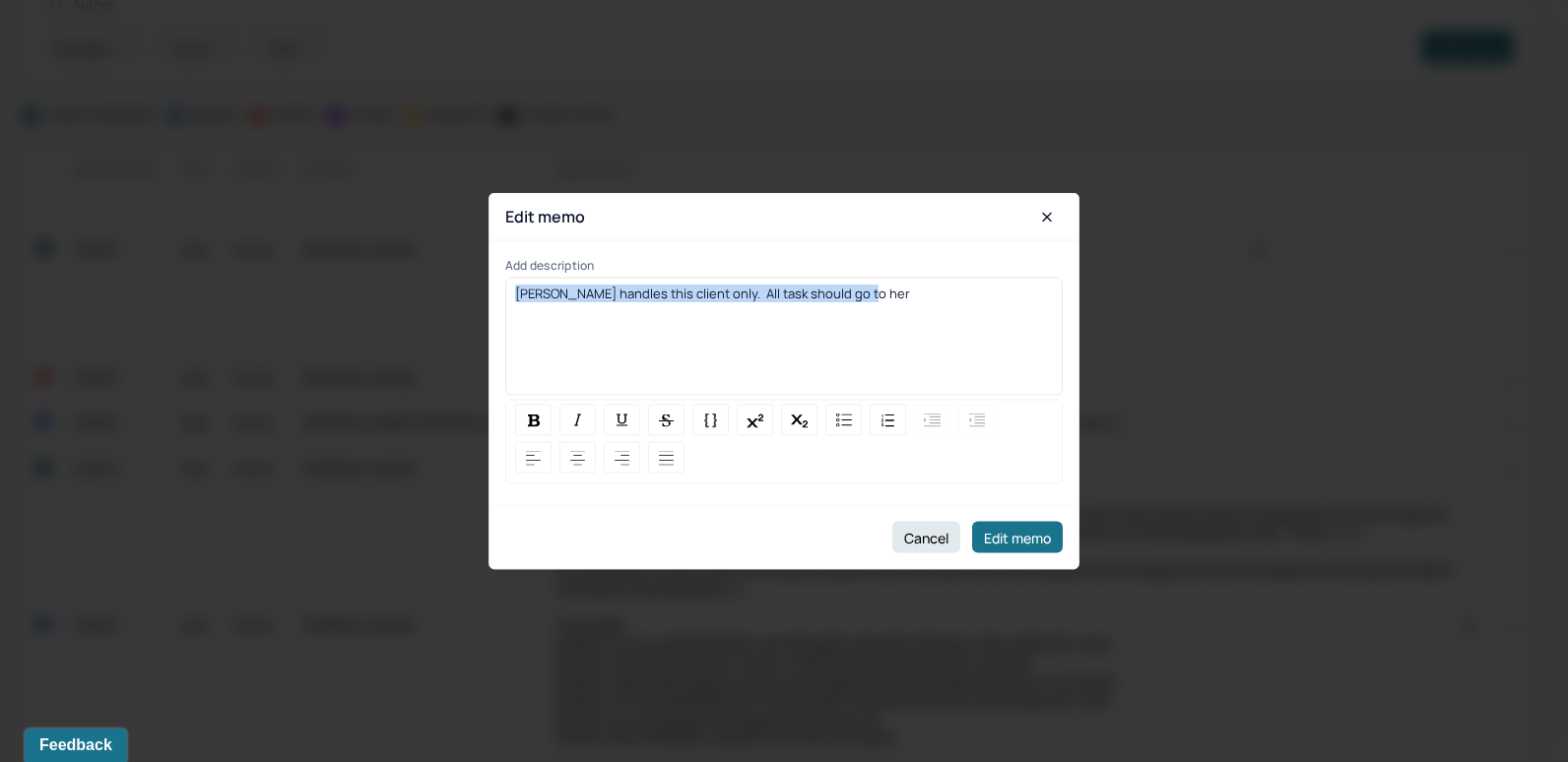 click on "Kristina handles this client only.  All task should go to her" at bounding box center (784, 344) 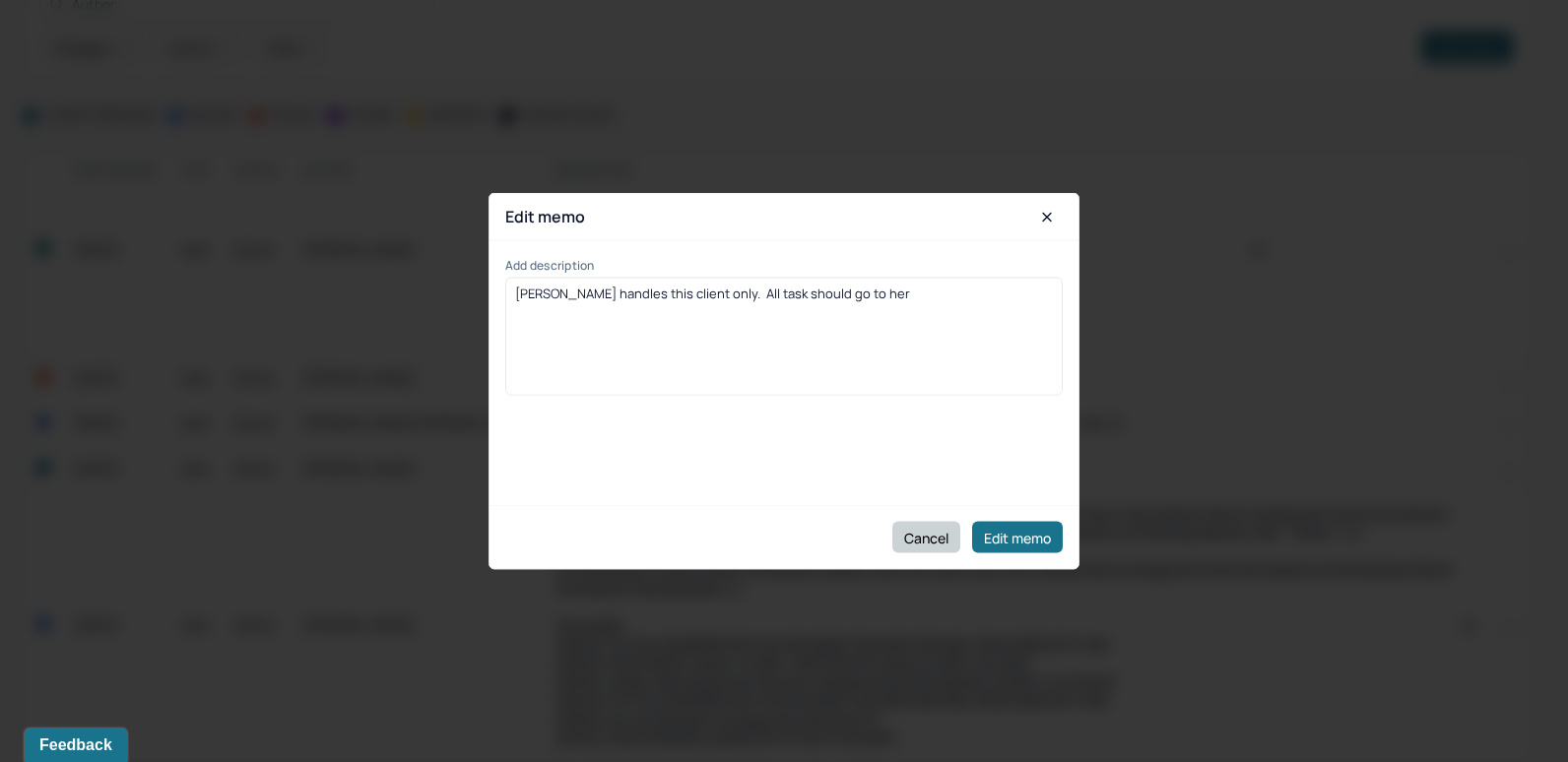 click on "Cancel" at bounding box center (926, 538) 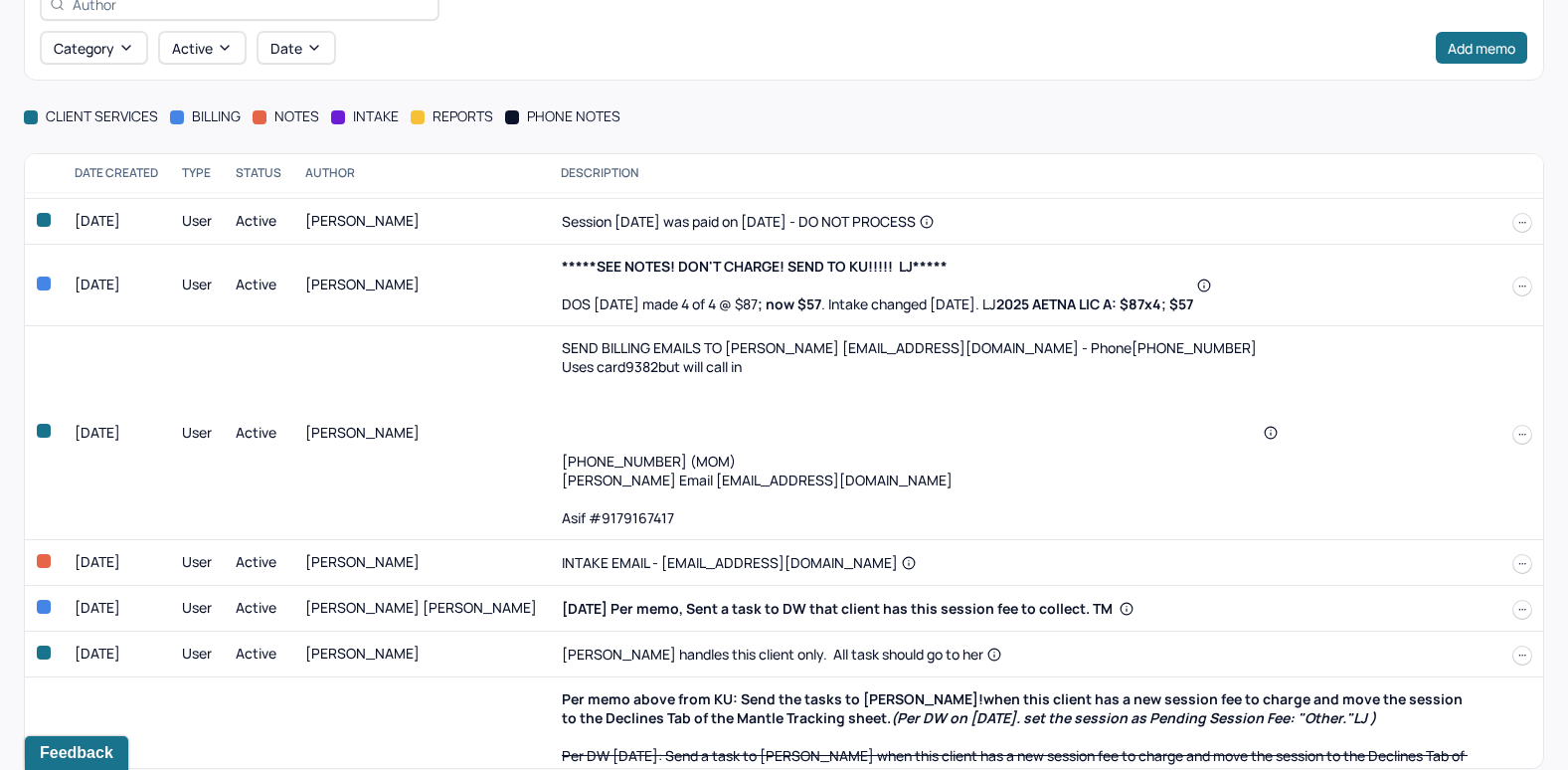 scroll, scrollTop: 0, scrollLeft: 0, axis: both 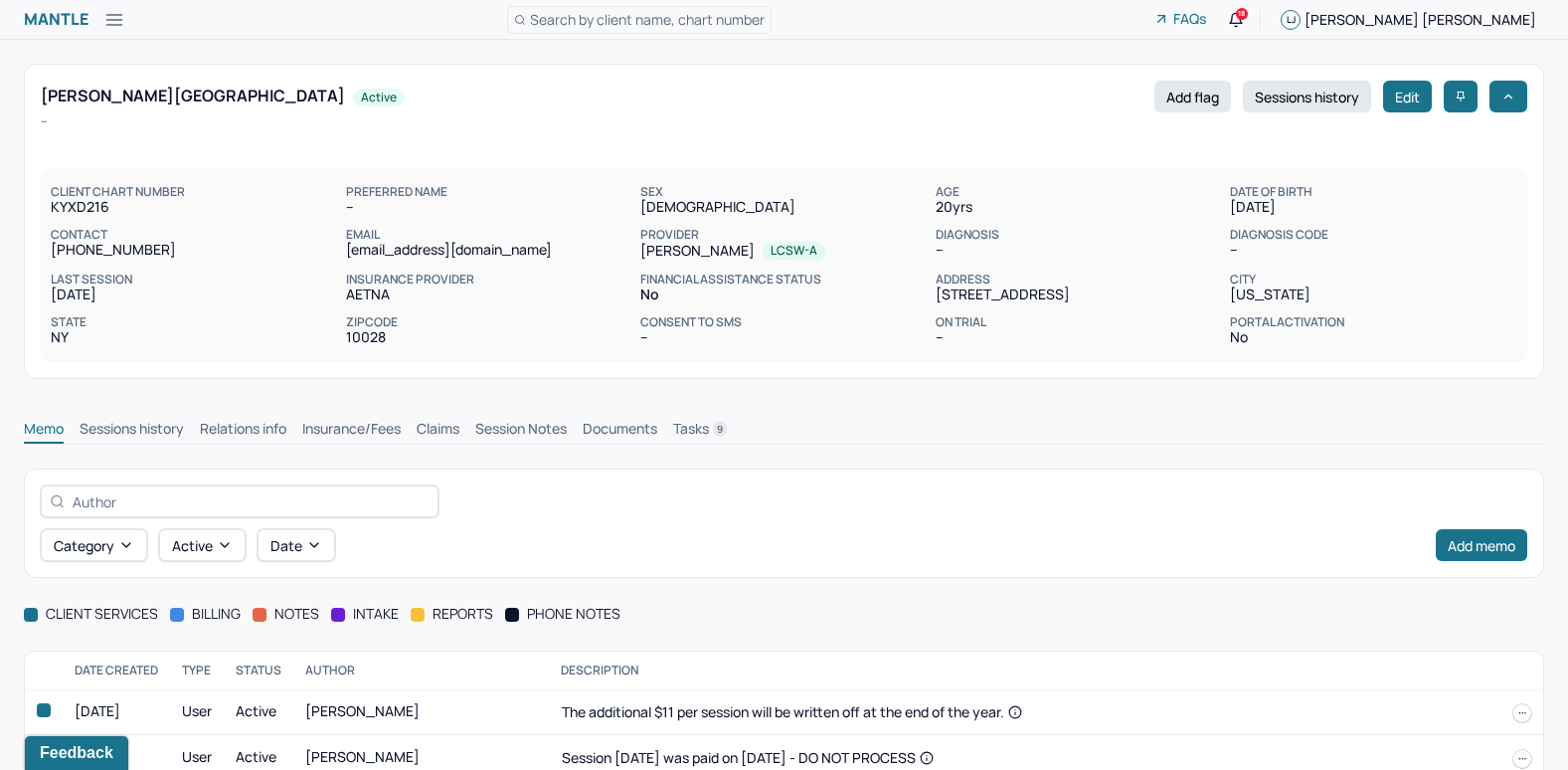 click on "Tasks 9" at bounding box center (700, 431) 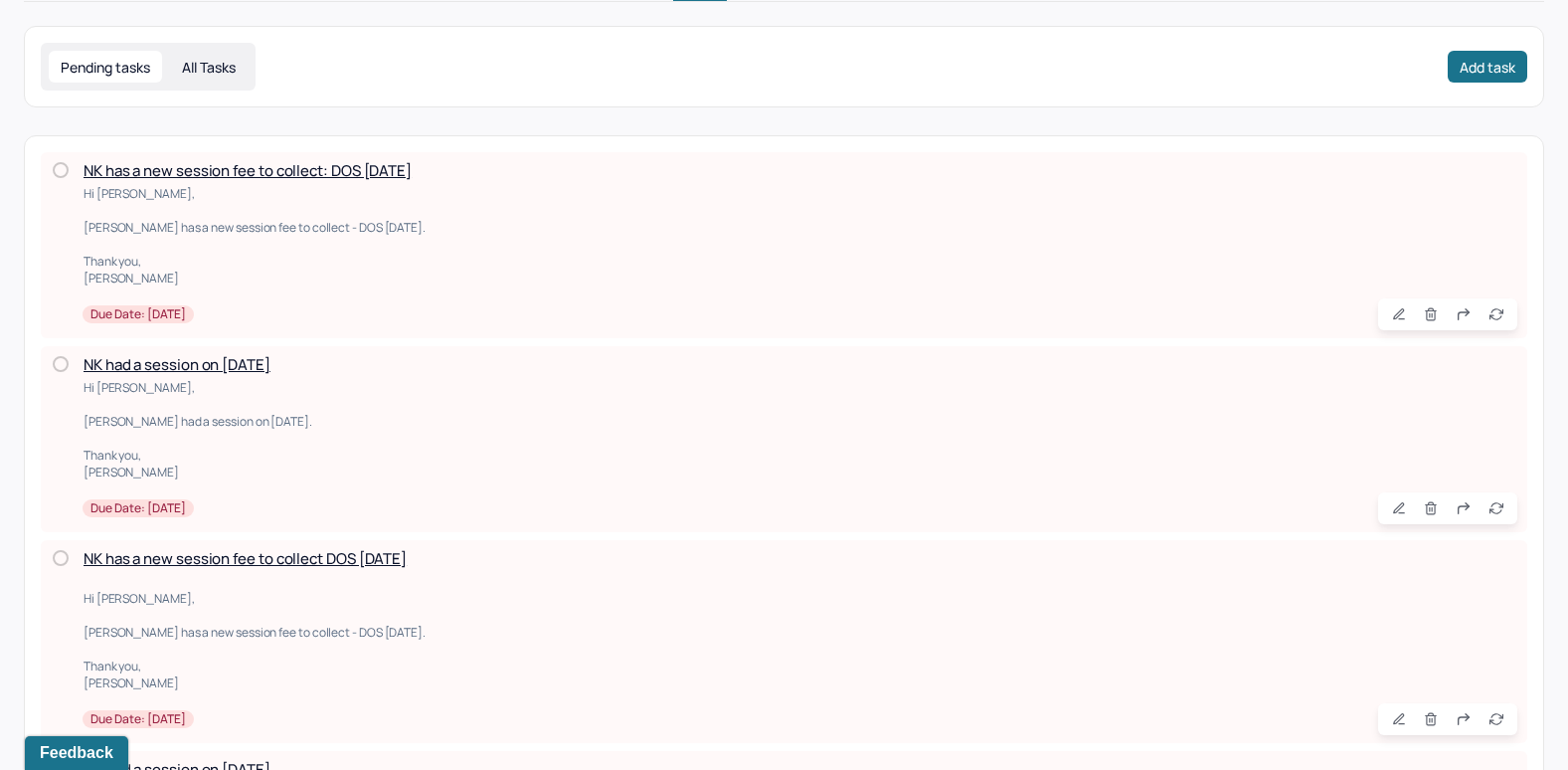 scroll, scrollTop: 398, scrollLeft: 0, axis: vertical 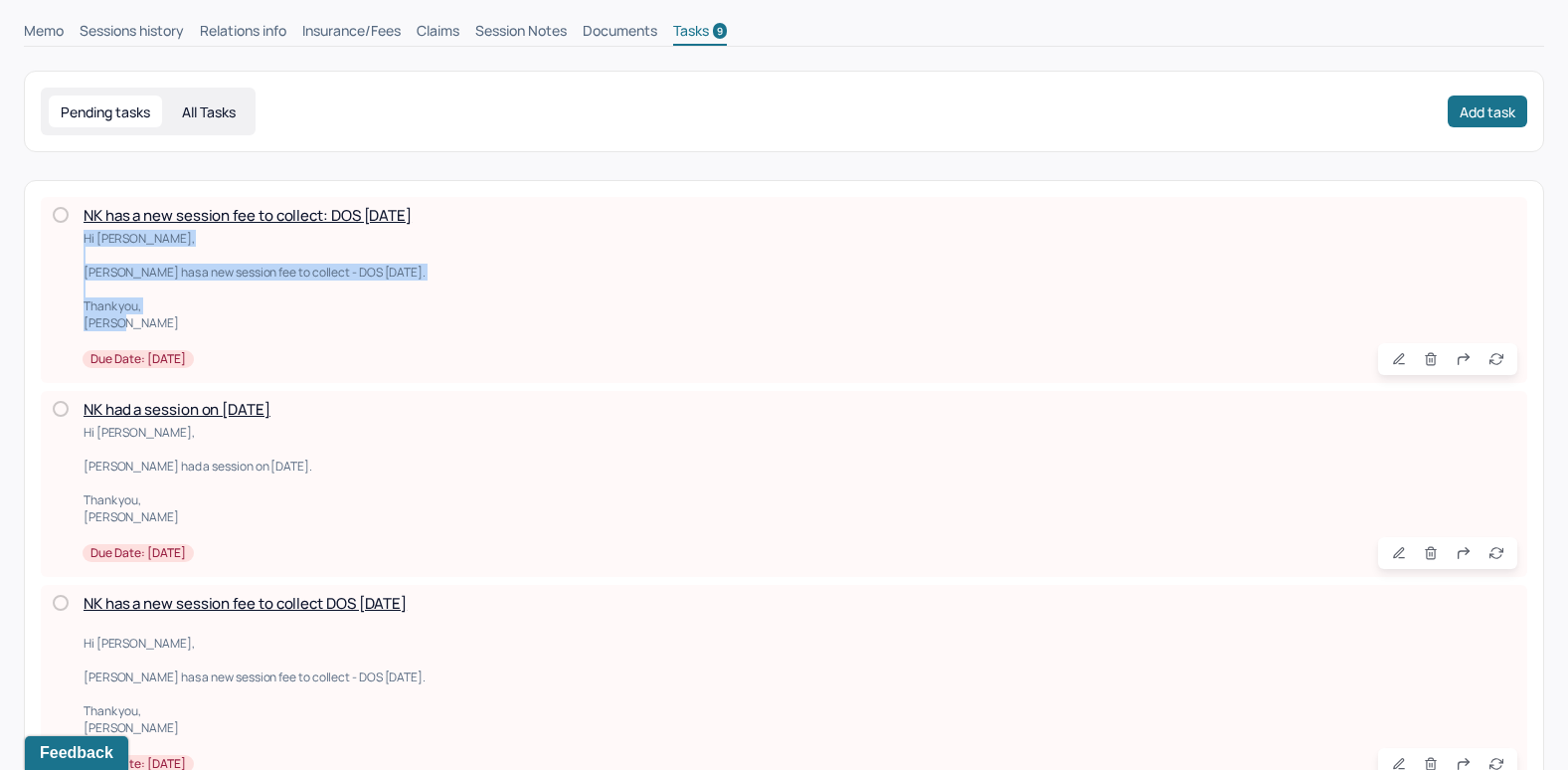drag, startPoint x: 83, startPoint y: 236, endPoint x: 430, endPoint y: 330, distance: 359.50661 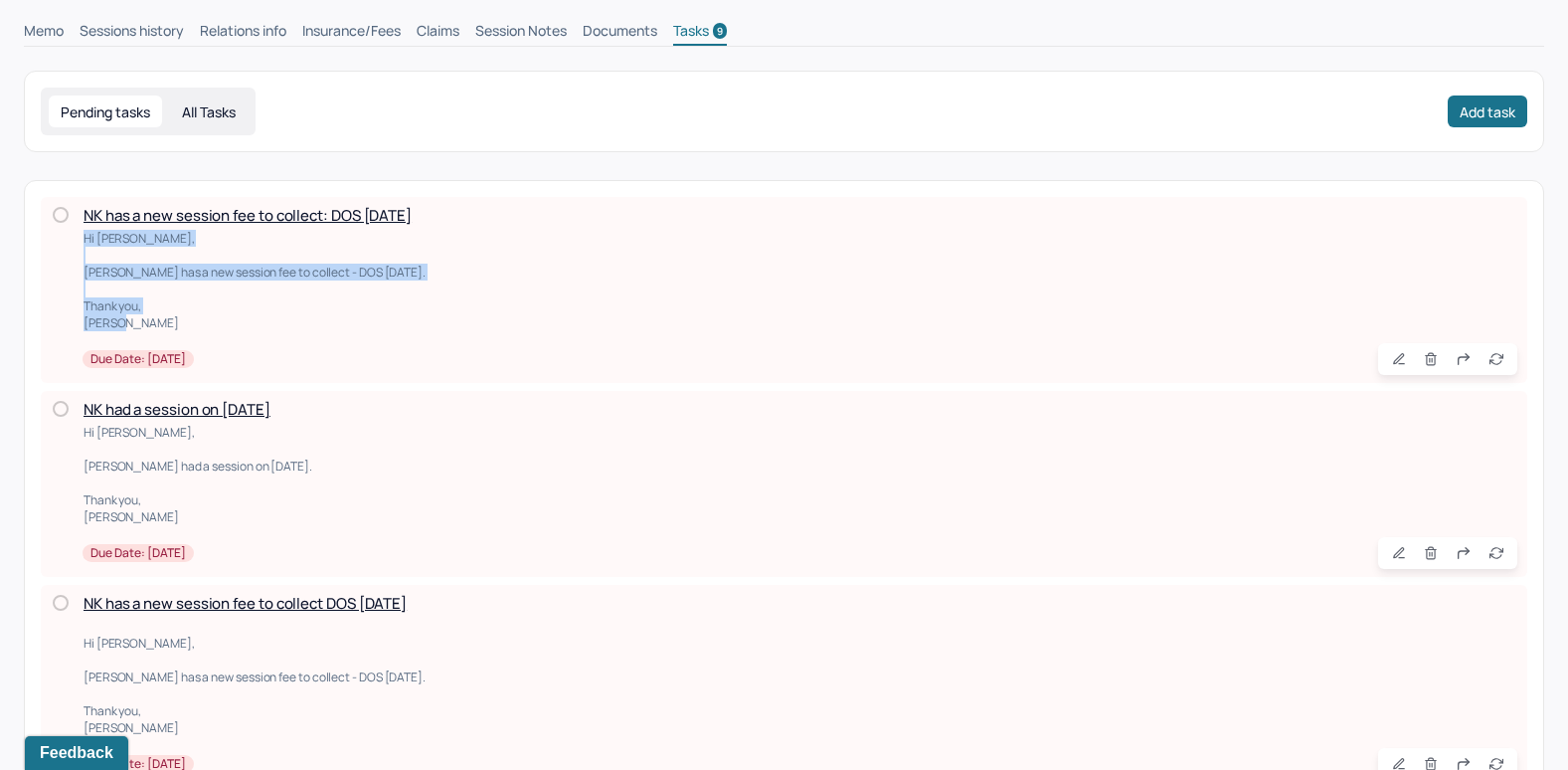 click on "Hi Kristina, Nyle Khan has a new session fee to collect - DOS 11/2/2024. Thank you, Lanell" at bounding box center [799, 281] 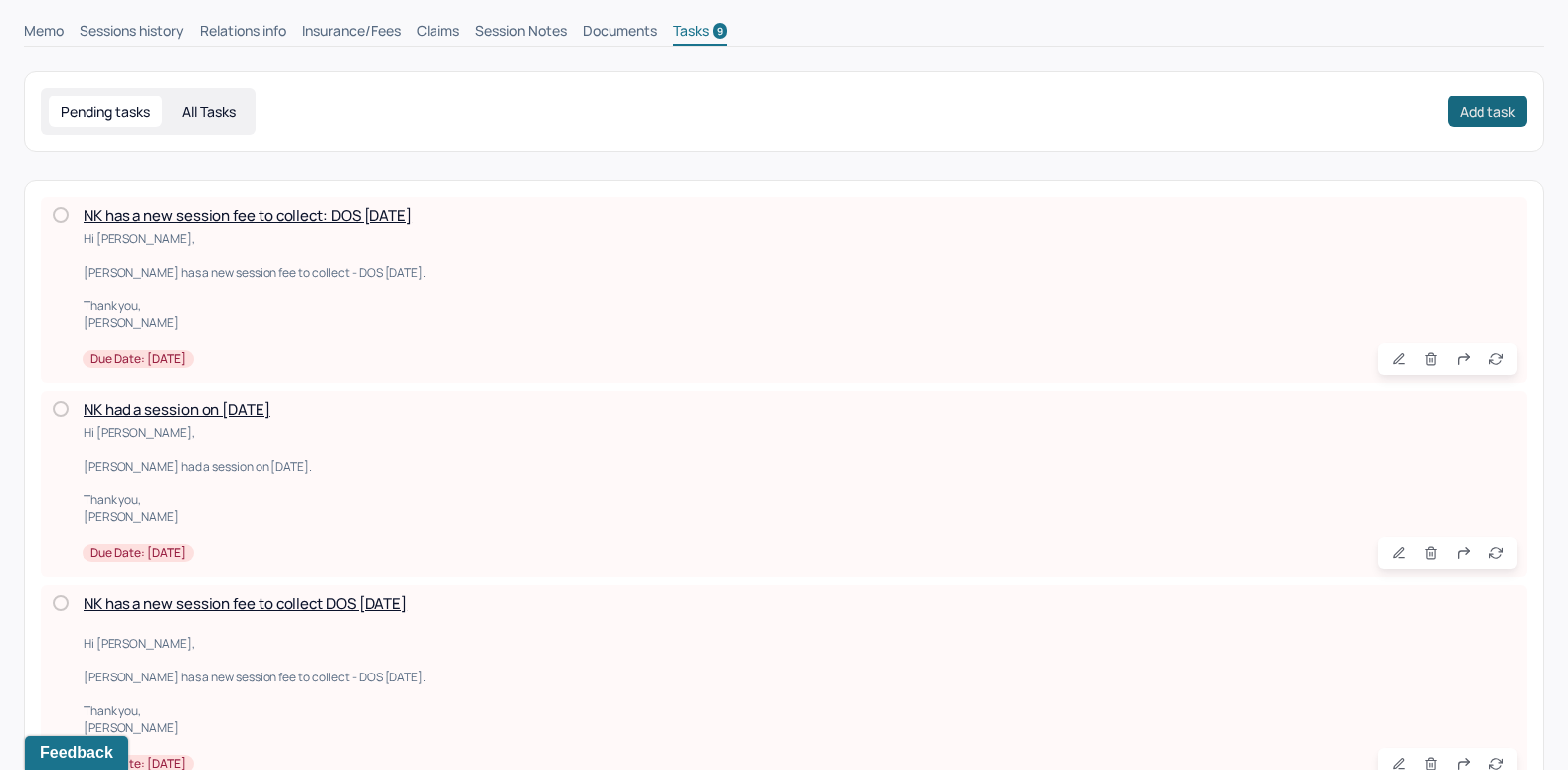 click on "Add task" at bounding box center (1487, 111) 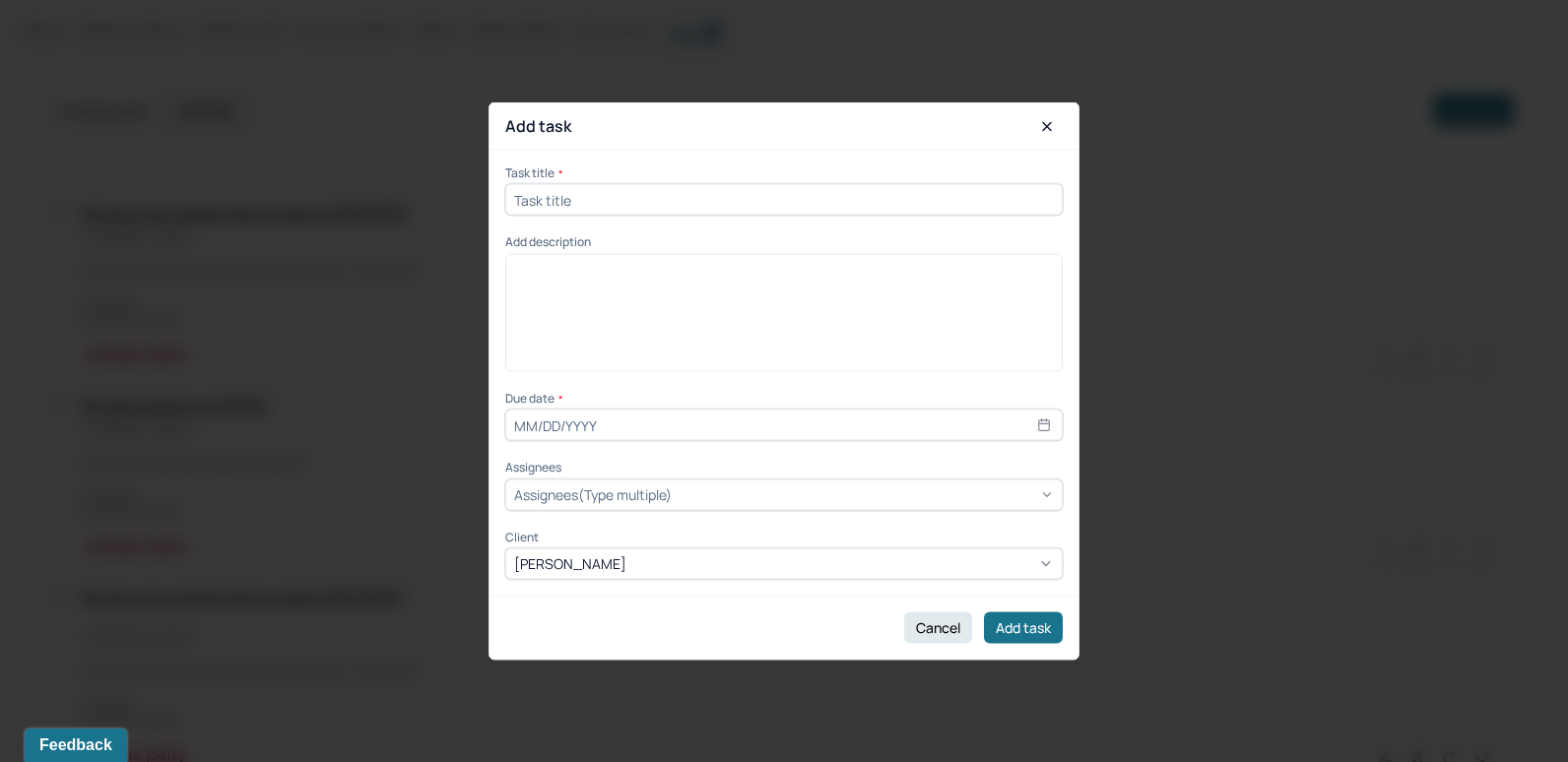 click at bounding box center [784, 200] 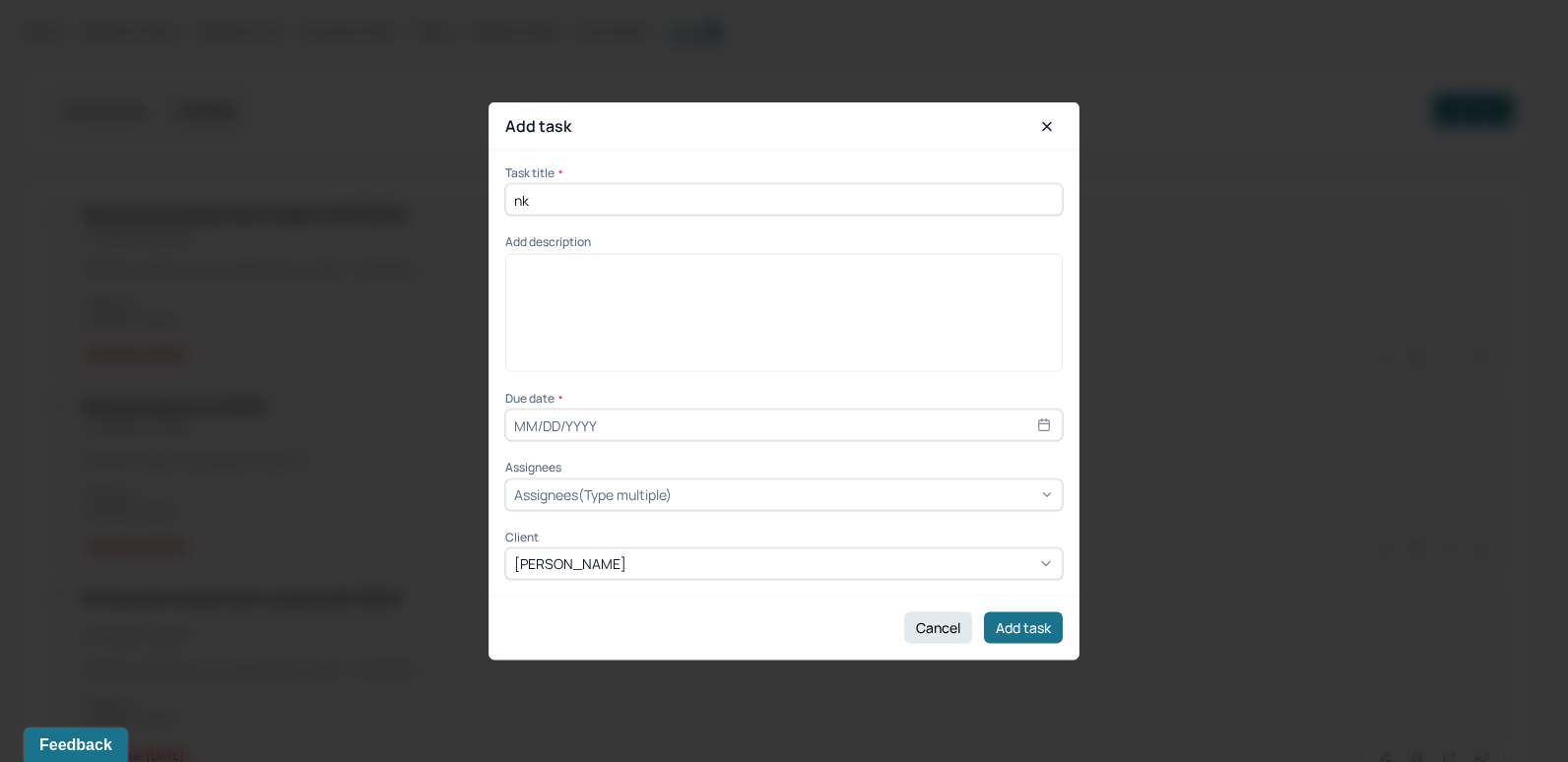 type on "n" 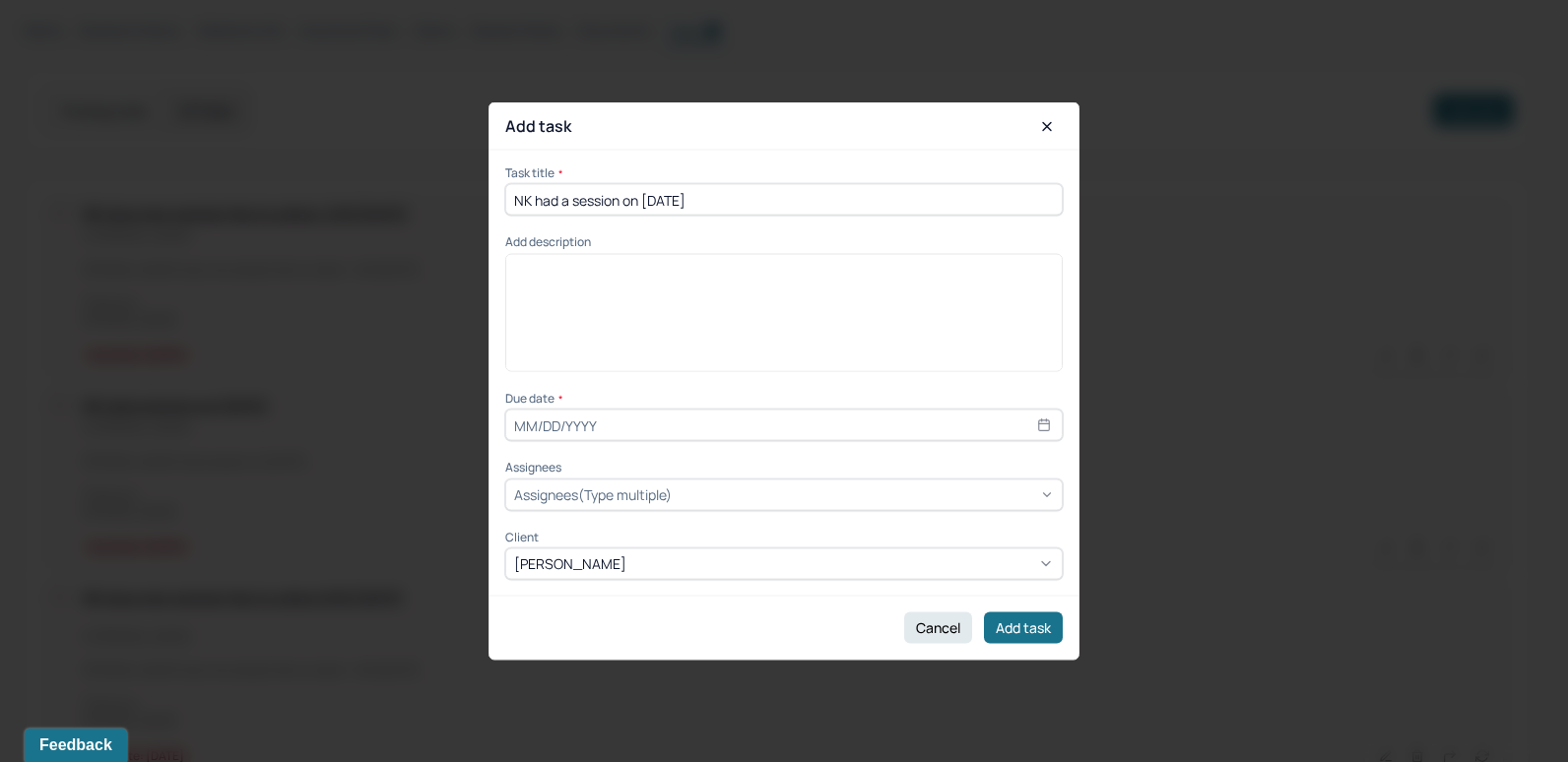 type on "NK had a session on 7/19/2025" 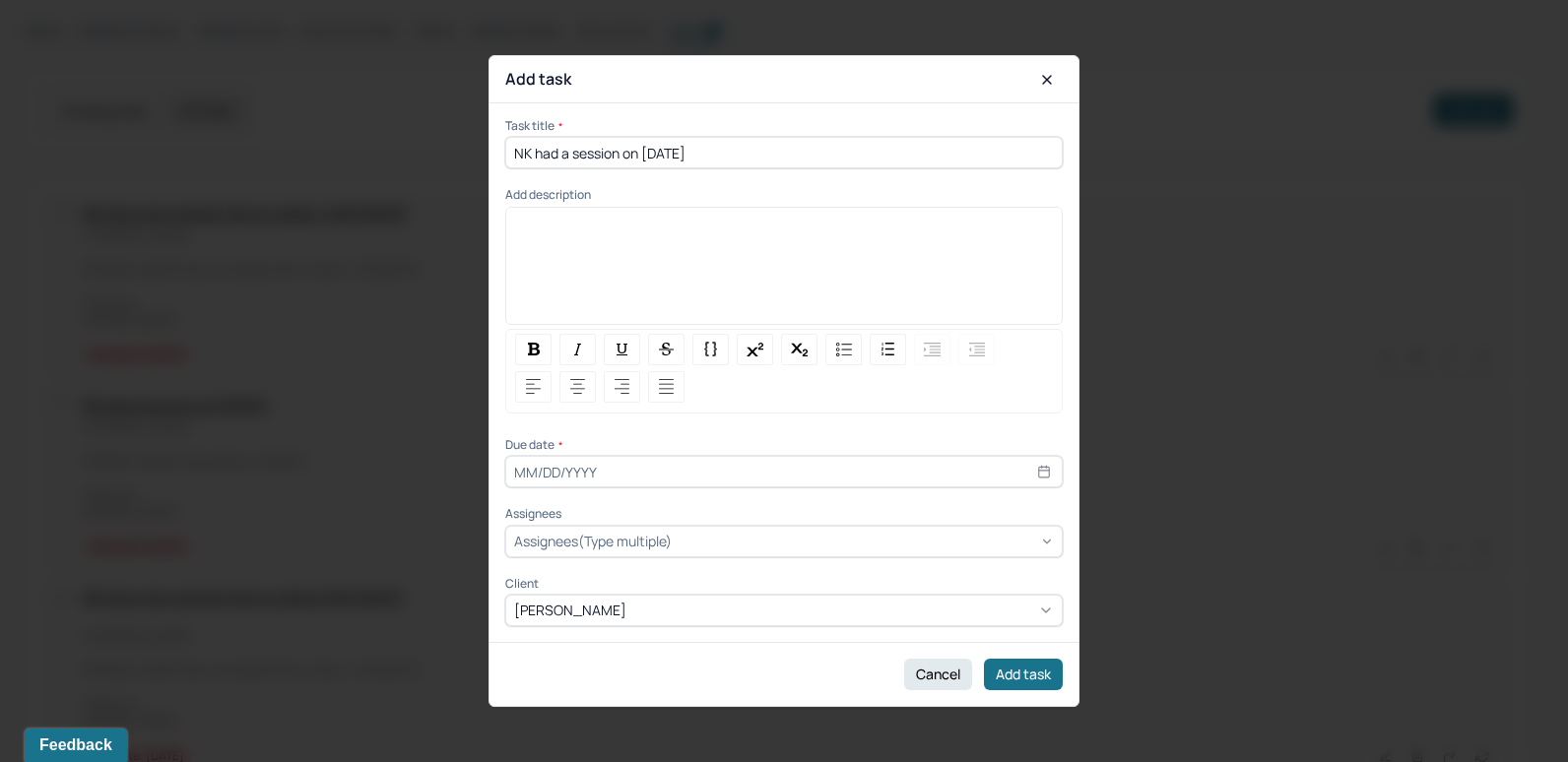 click at bounding box center [784, 273] 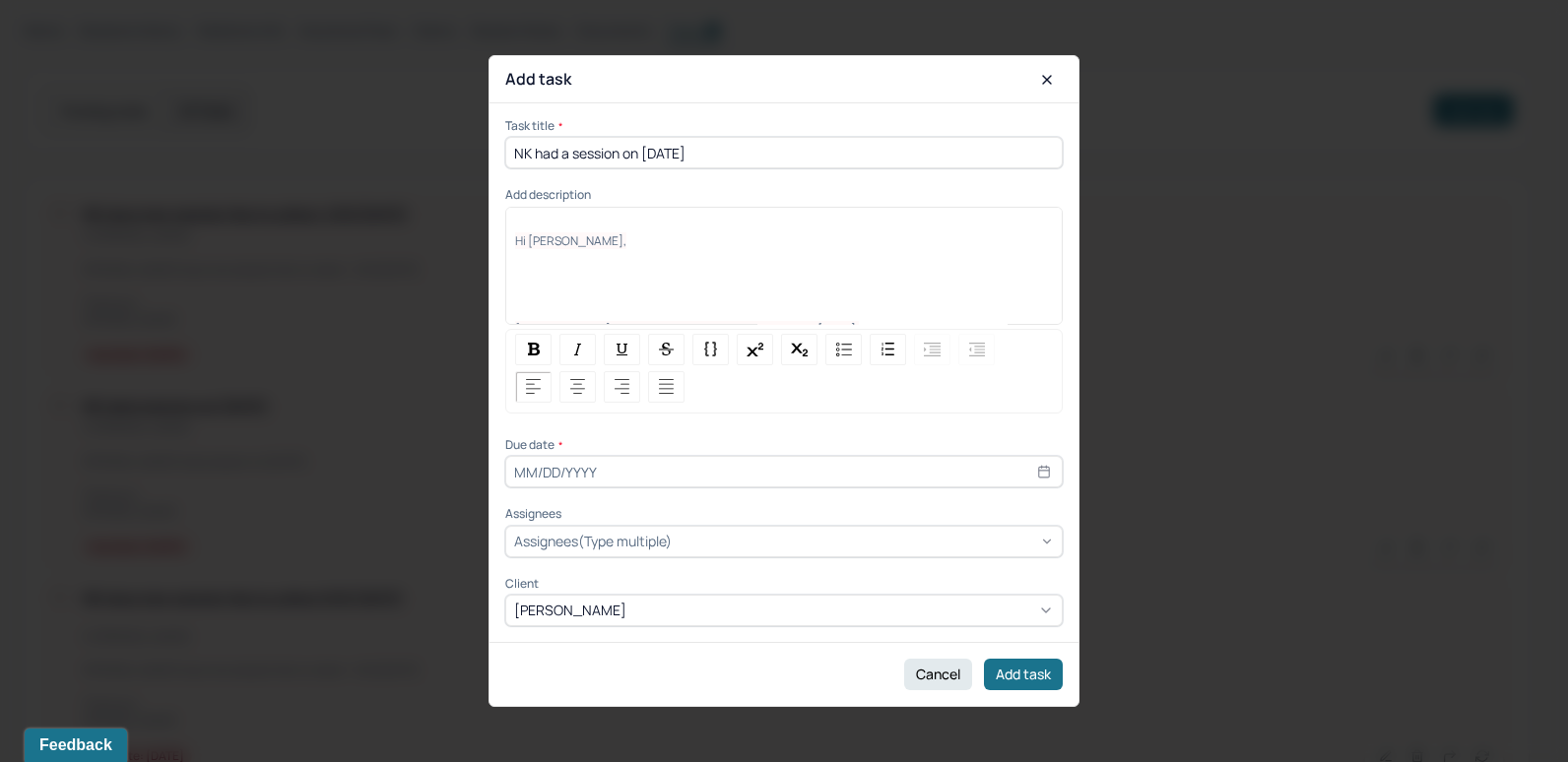 click at bounding box center [784, 222] 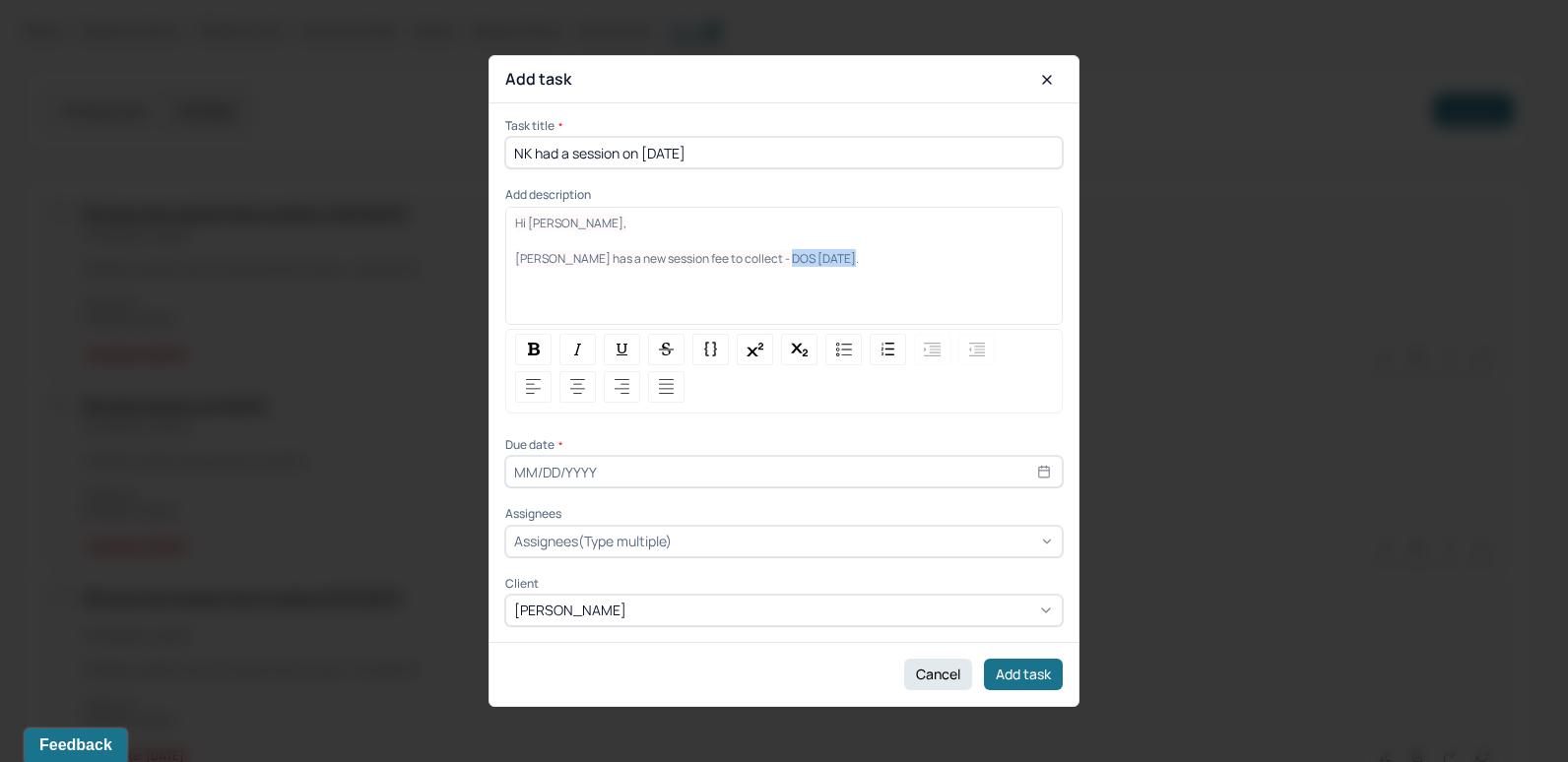 drag, startPoint x: 781, startPoint y: 254, endPoint x: 872, endPoint y: 256, distance: 91.021975 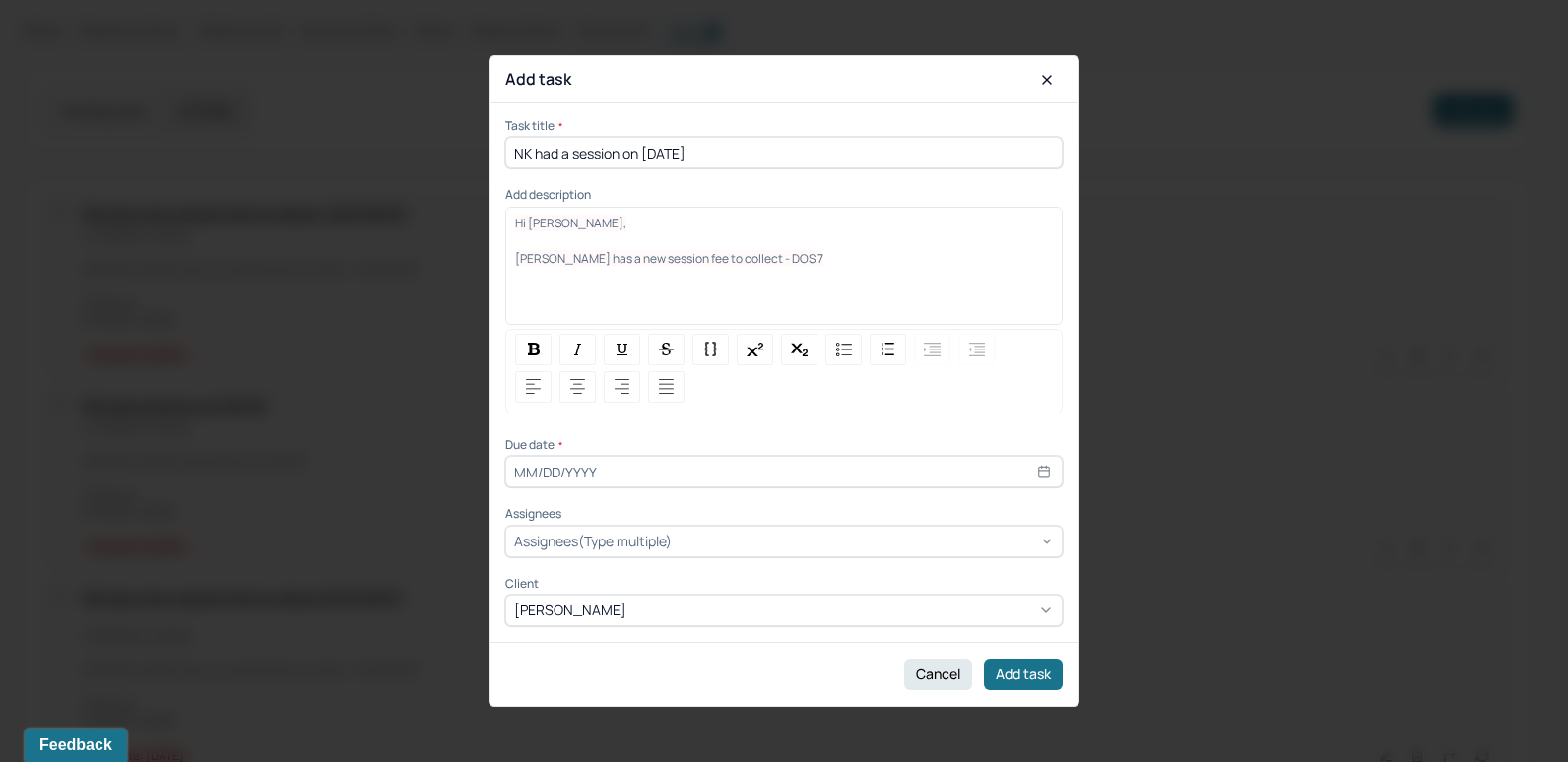 type 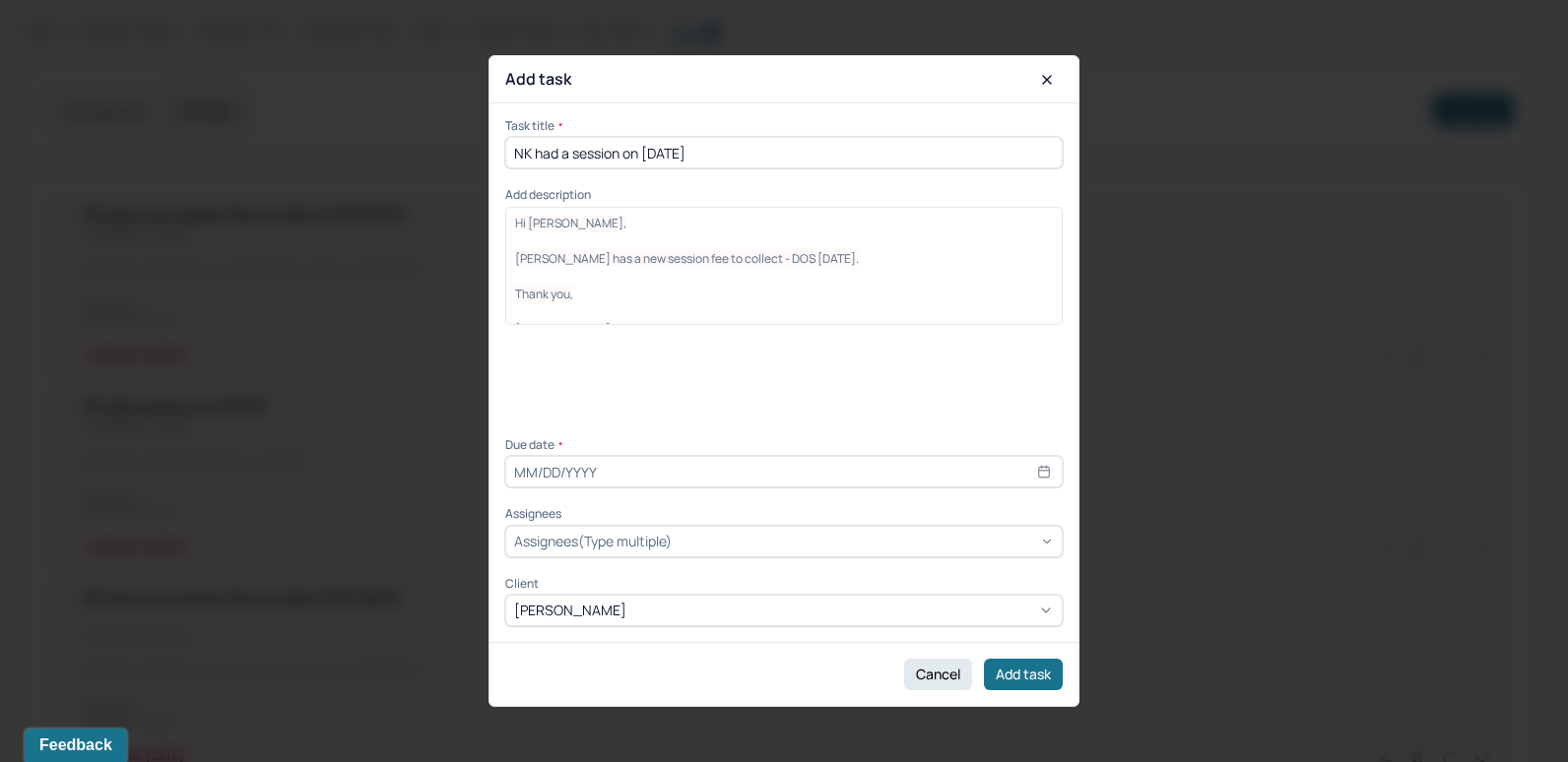 click at bounding box center (784, 472) 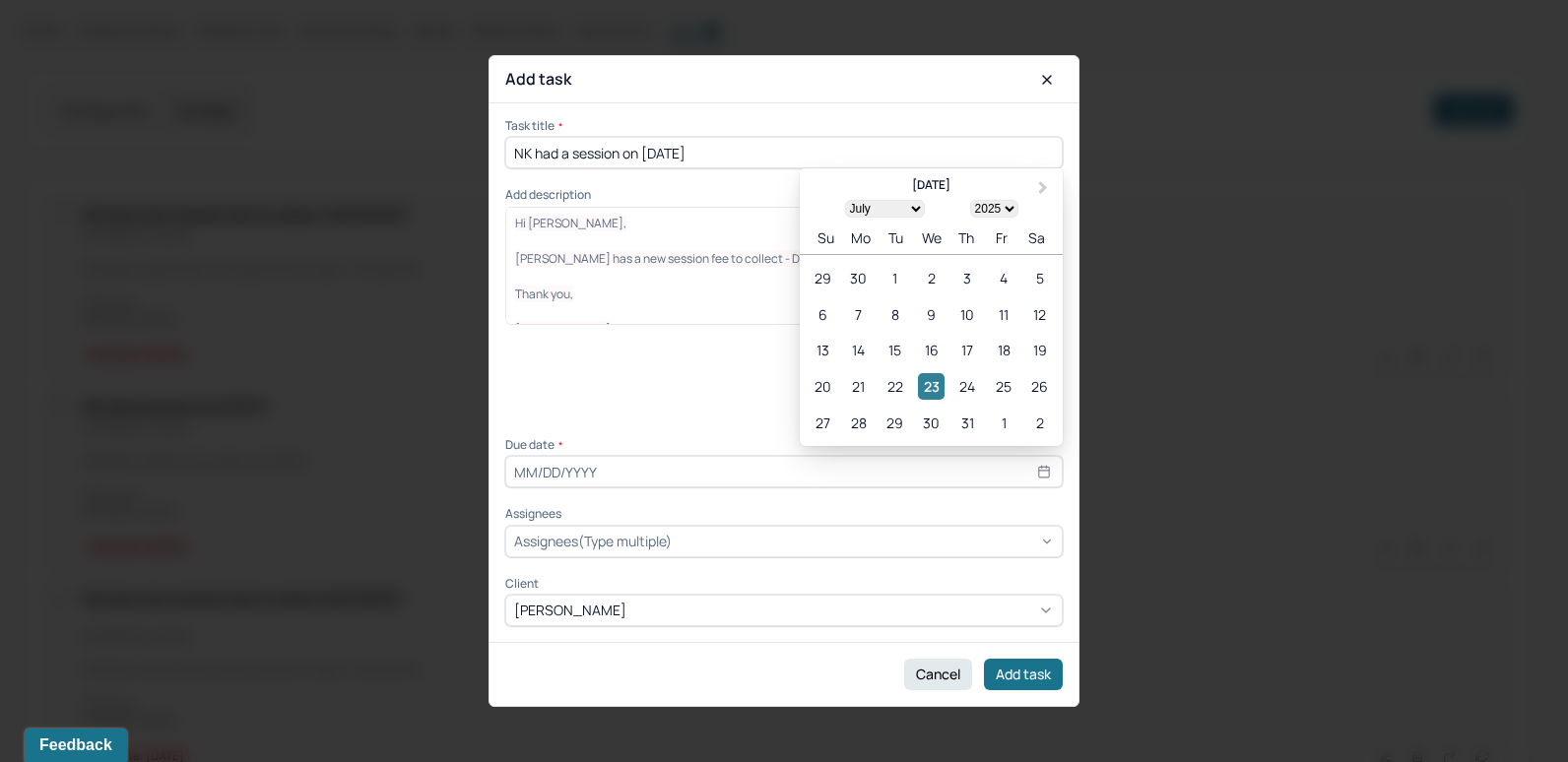 click on "23" at bounding box center (931, 386) 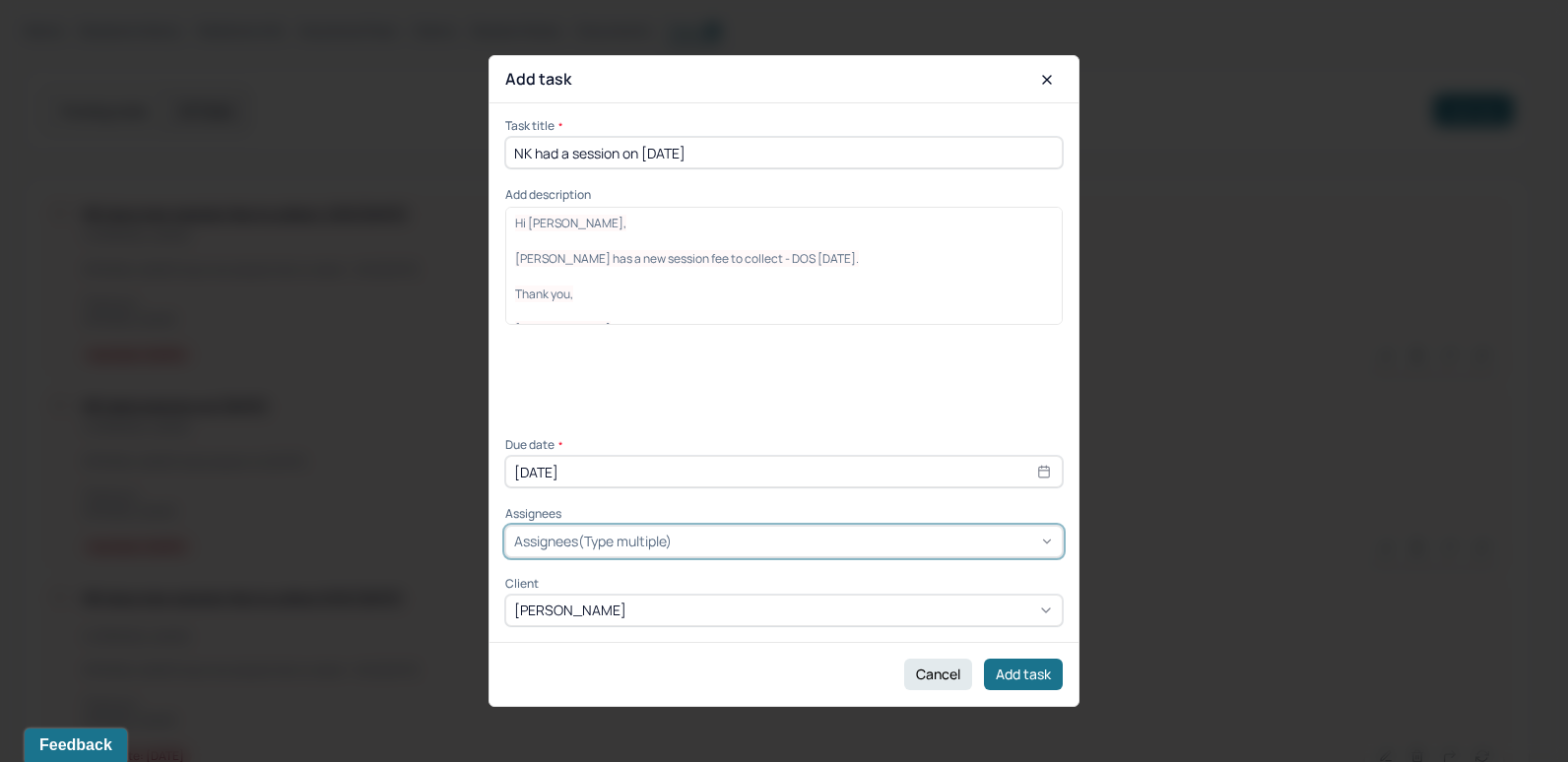 click at bounding box center (865, 540) 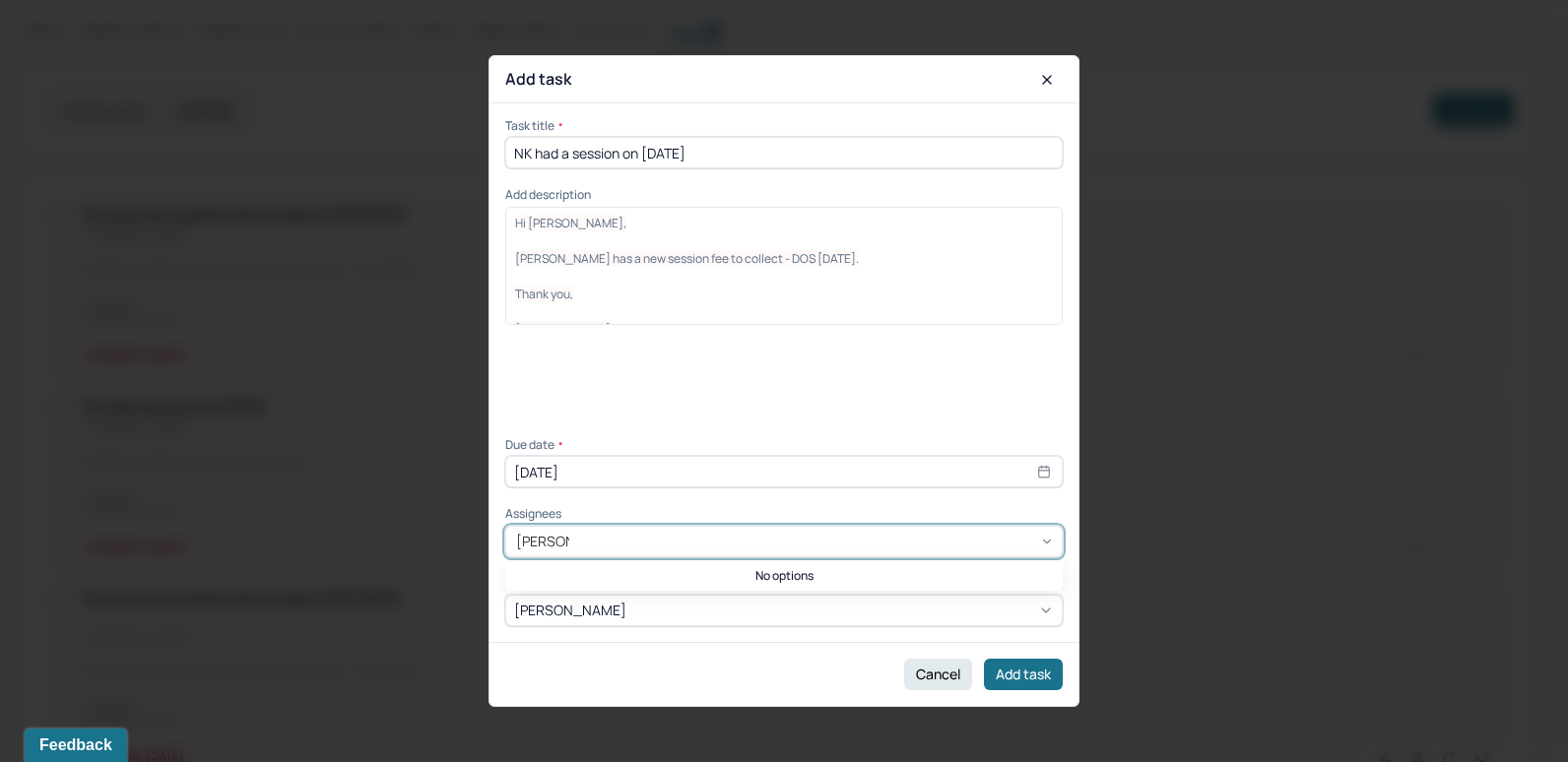 type on "Kristina u" 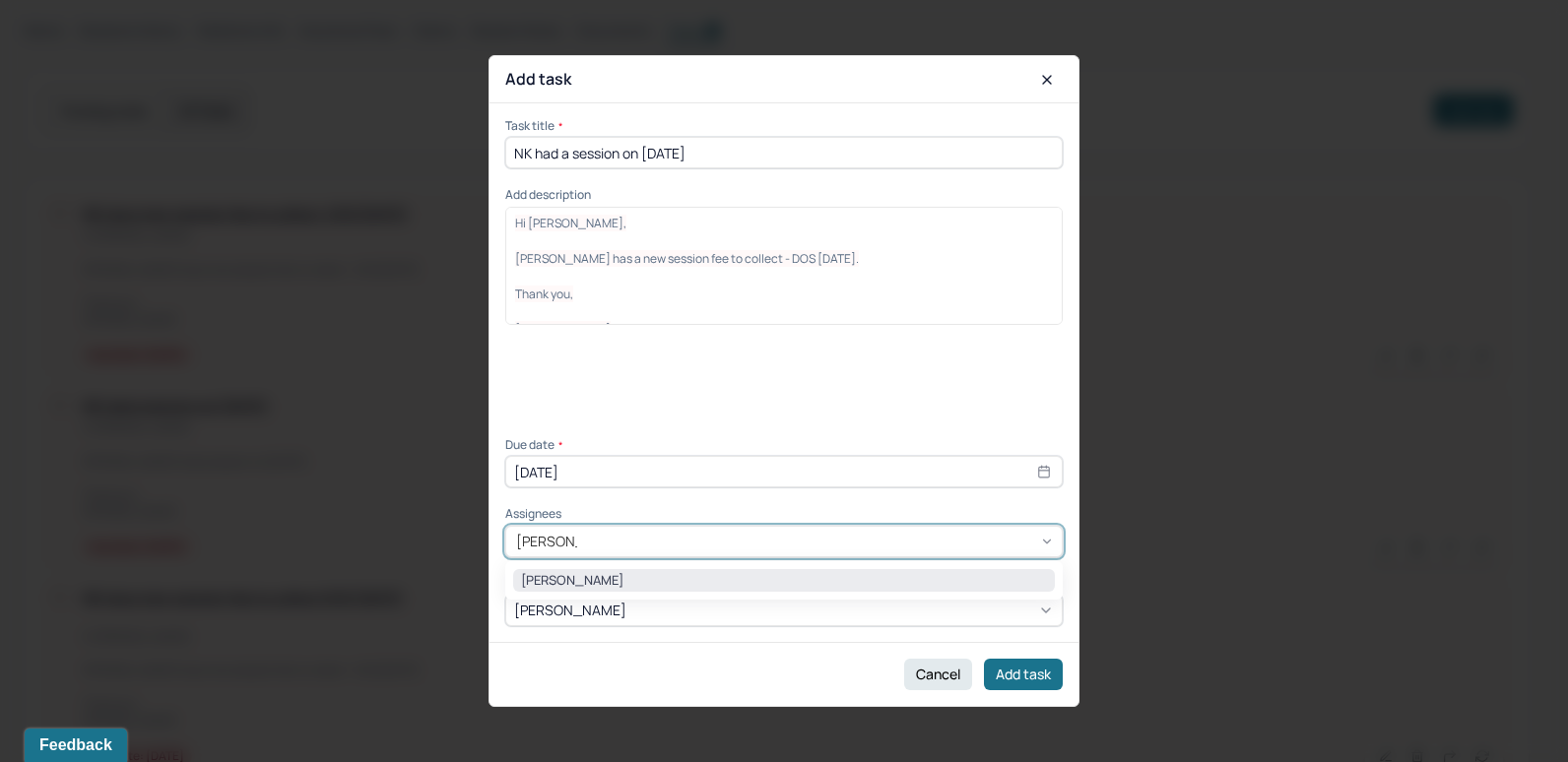 click on "Kristina Uhland" at bounding box center (784, 581) 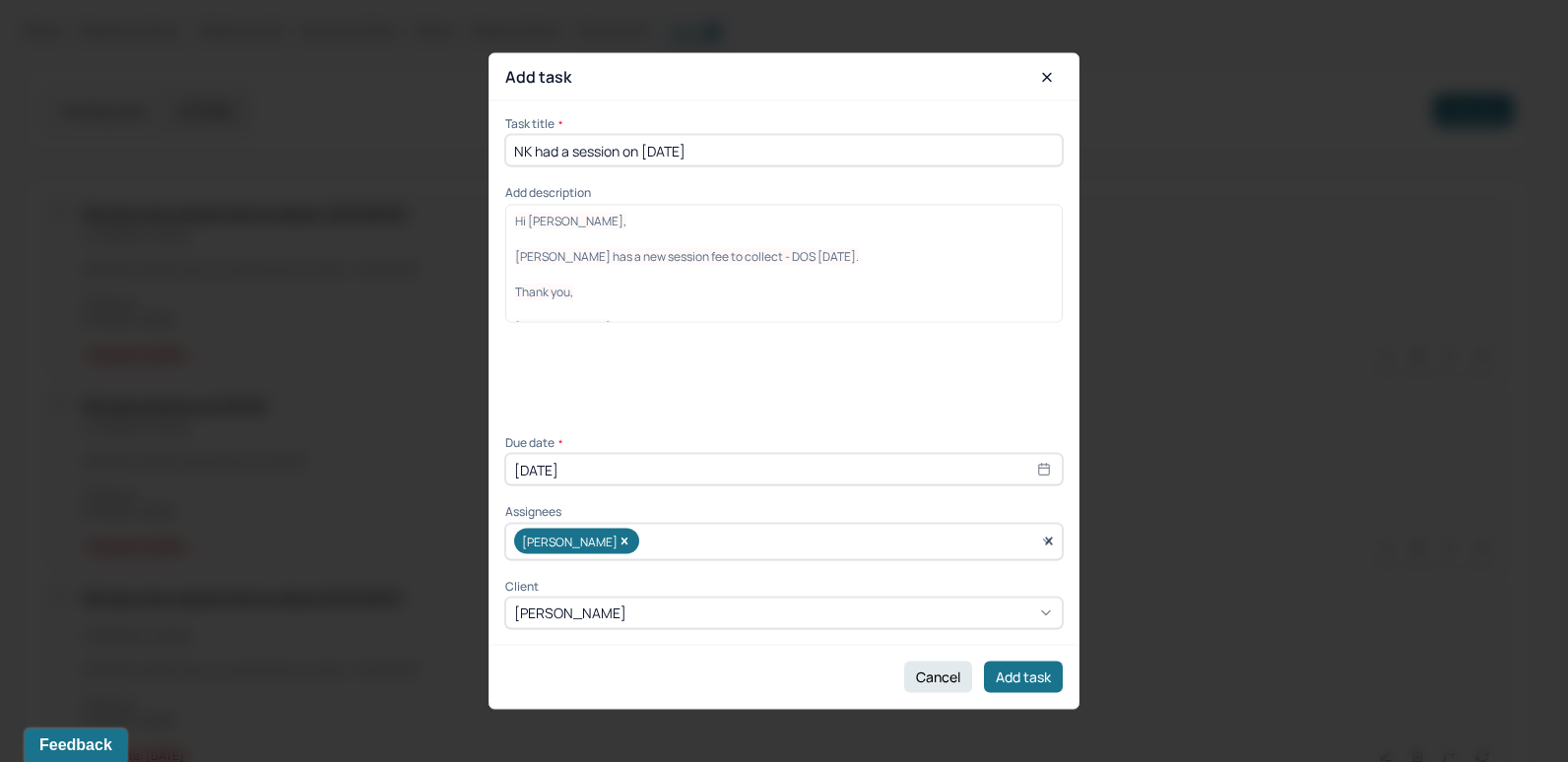 drag, startPoint x: 603, startPoint y: 251, endPoint x: 624, endPoint y: 250, distance: 21.023796 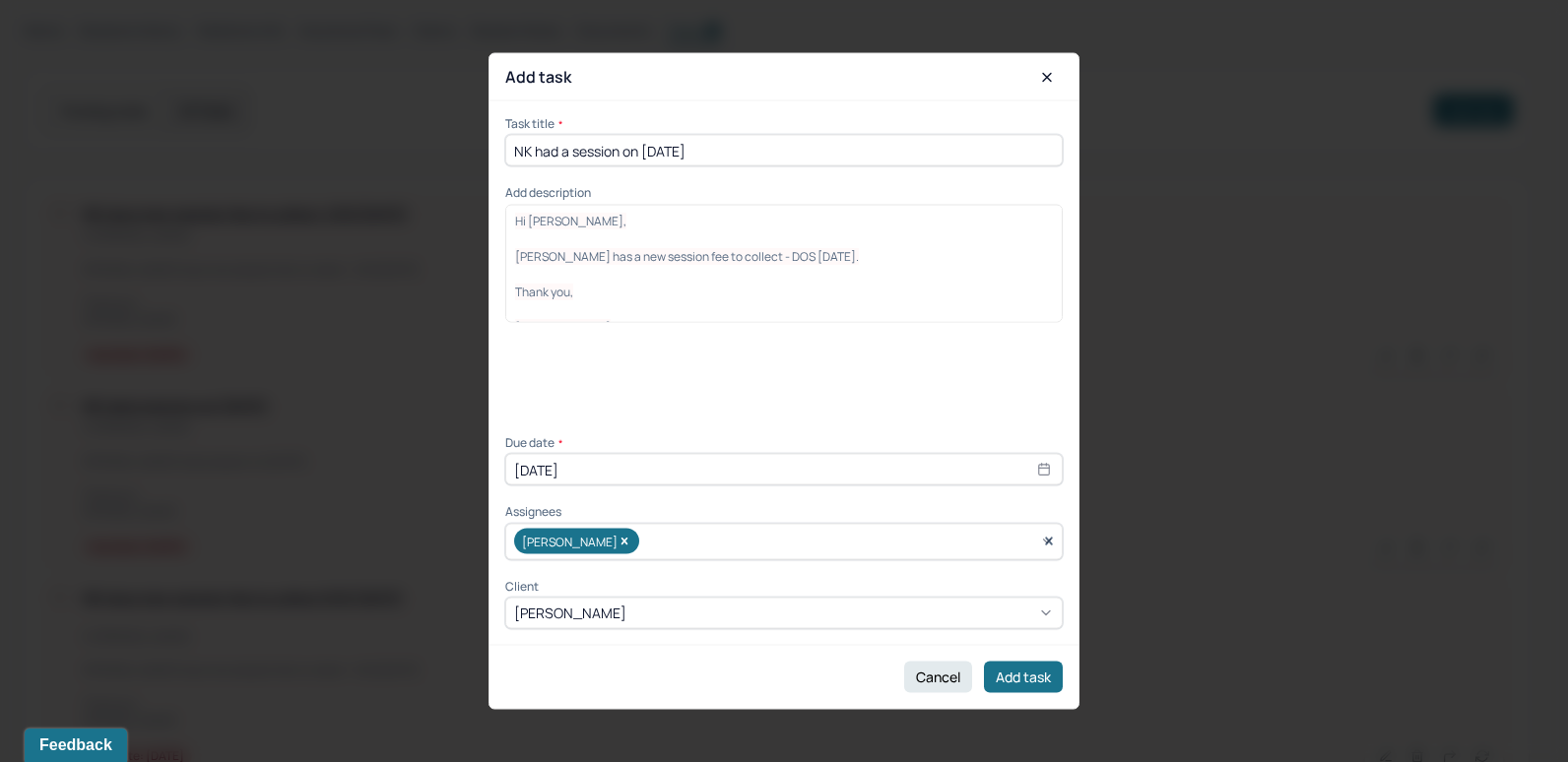 click on "Nyle Khan has a new session fee to collect - DOS 7/19/2025." at bounding box center [686, 255] 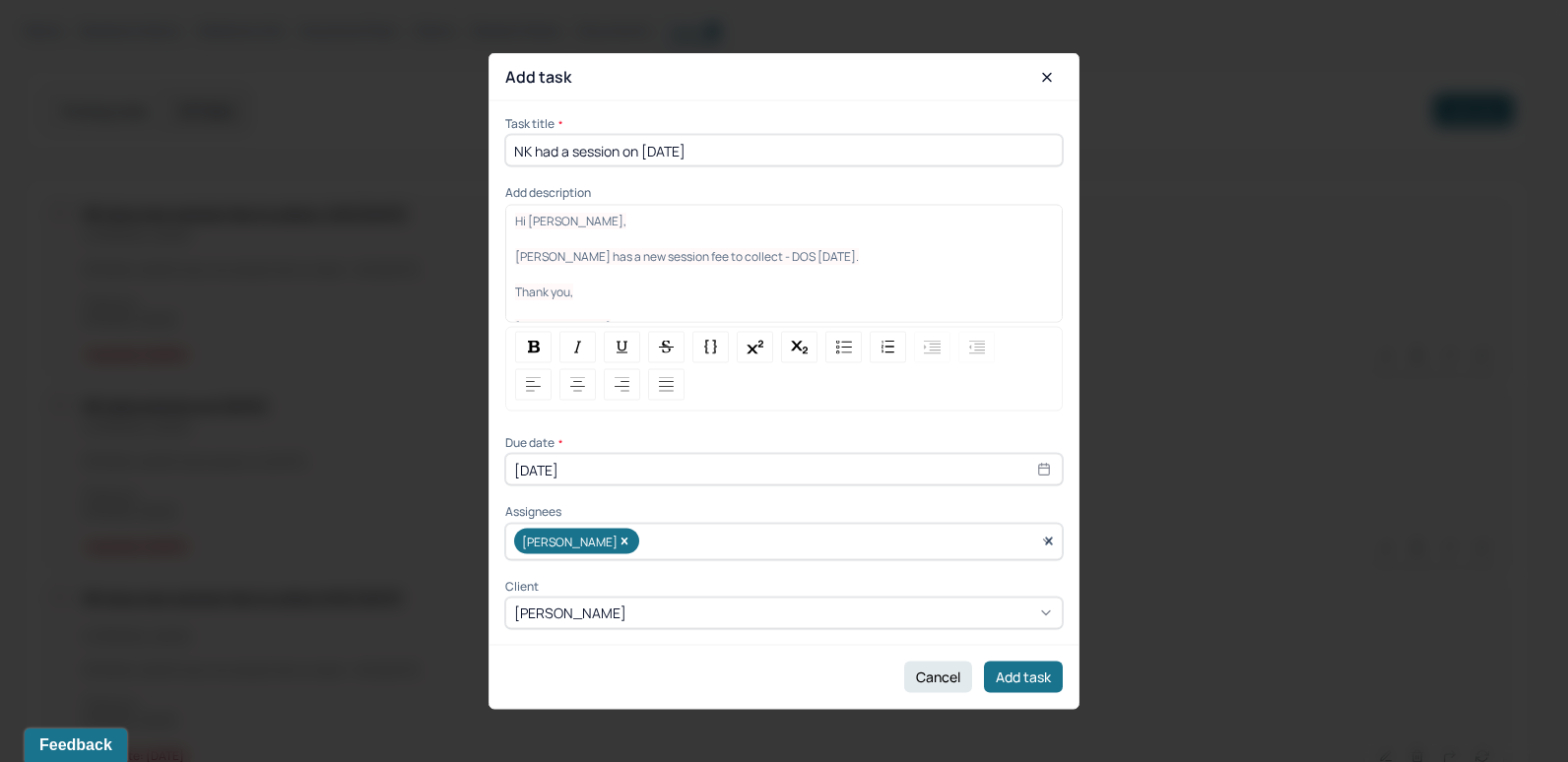 click on "Nyle Khan has a new session fee to collect - DOS 7/19/2025." at bounding box center [686, 255] 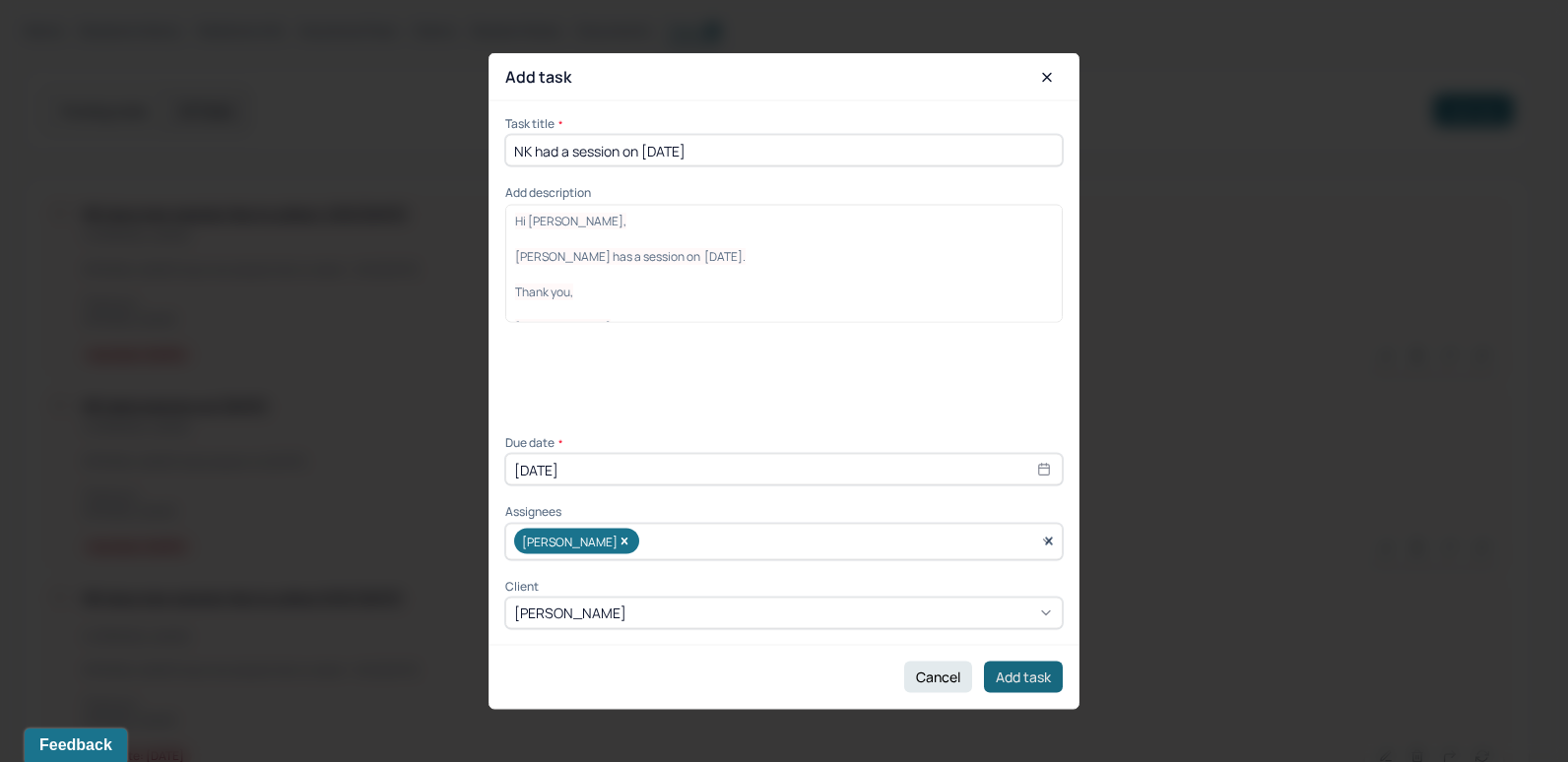 click on "Add task" at bounding box center [1023, 676] 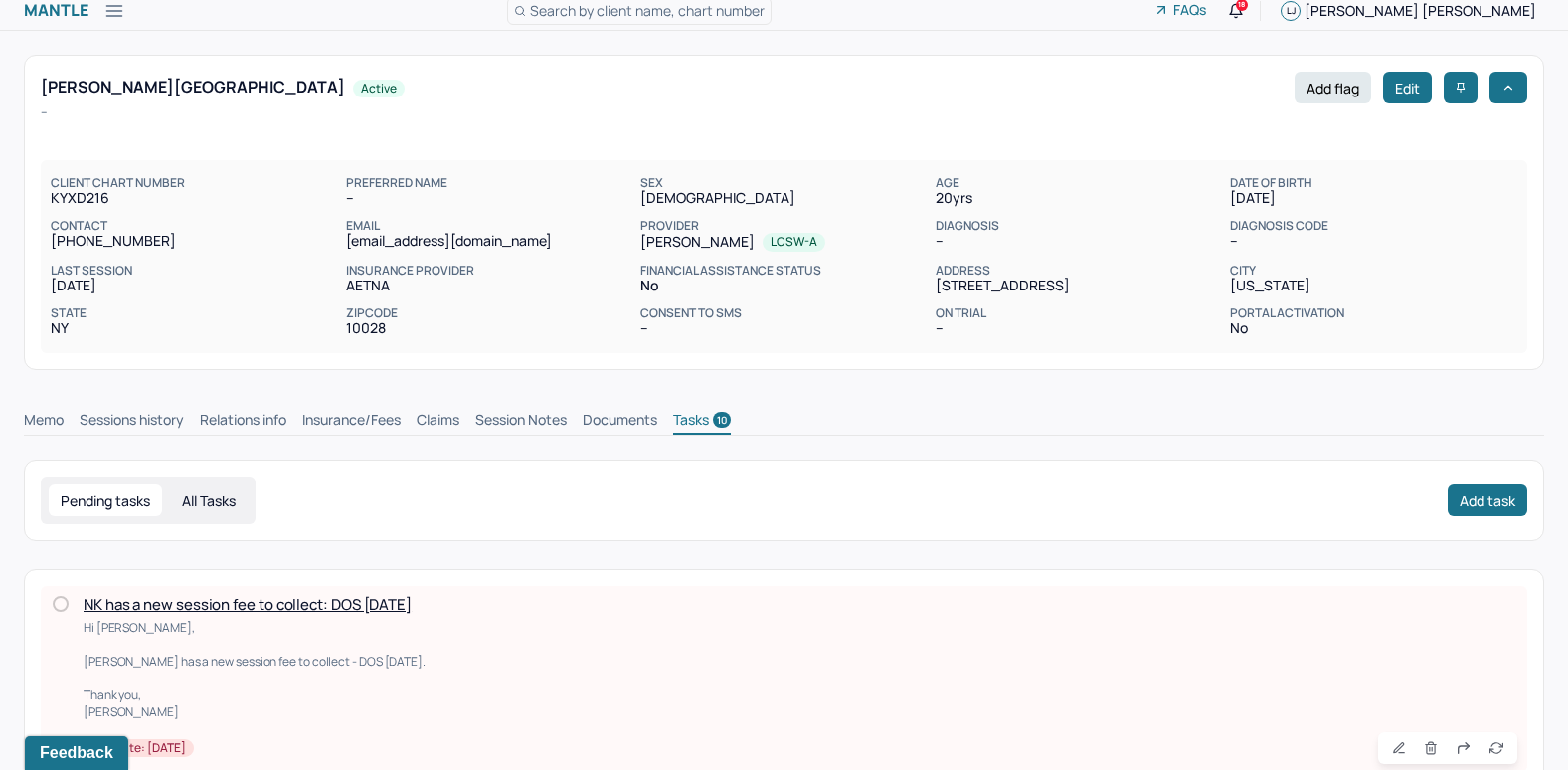 scroll, scrollTop: 0, scrollLeft: 0, axis: both 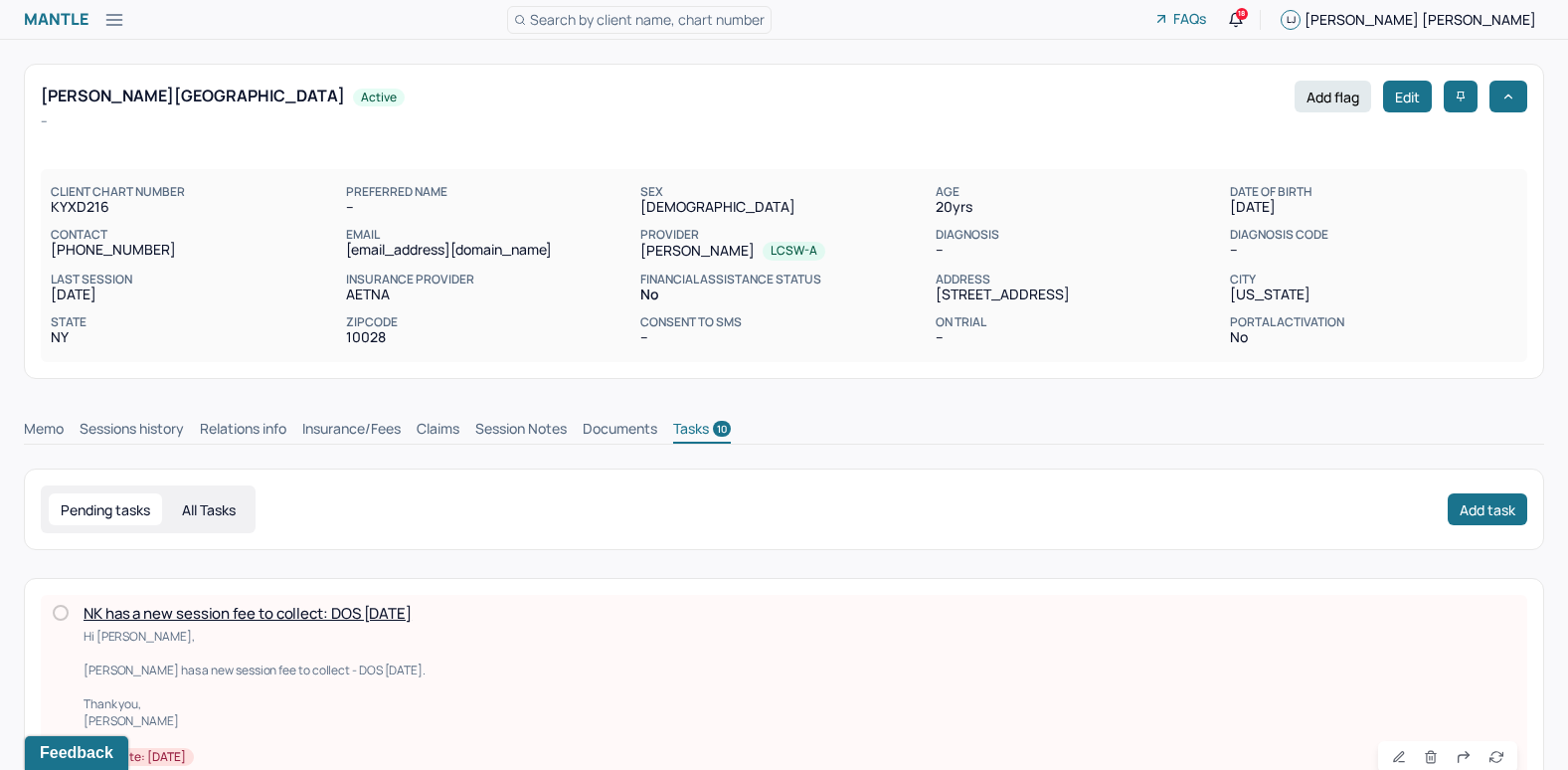 click on "Memo Sessions history Relations info Insurance/Fees Claims Session Notes Documents Tasks 10" at bounding box center [784, 432] 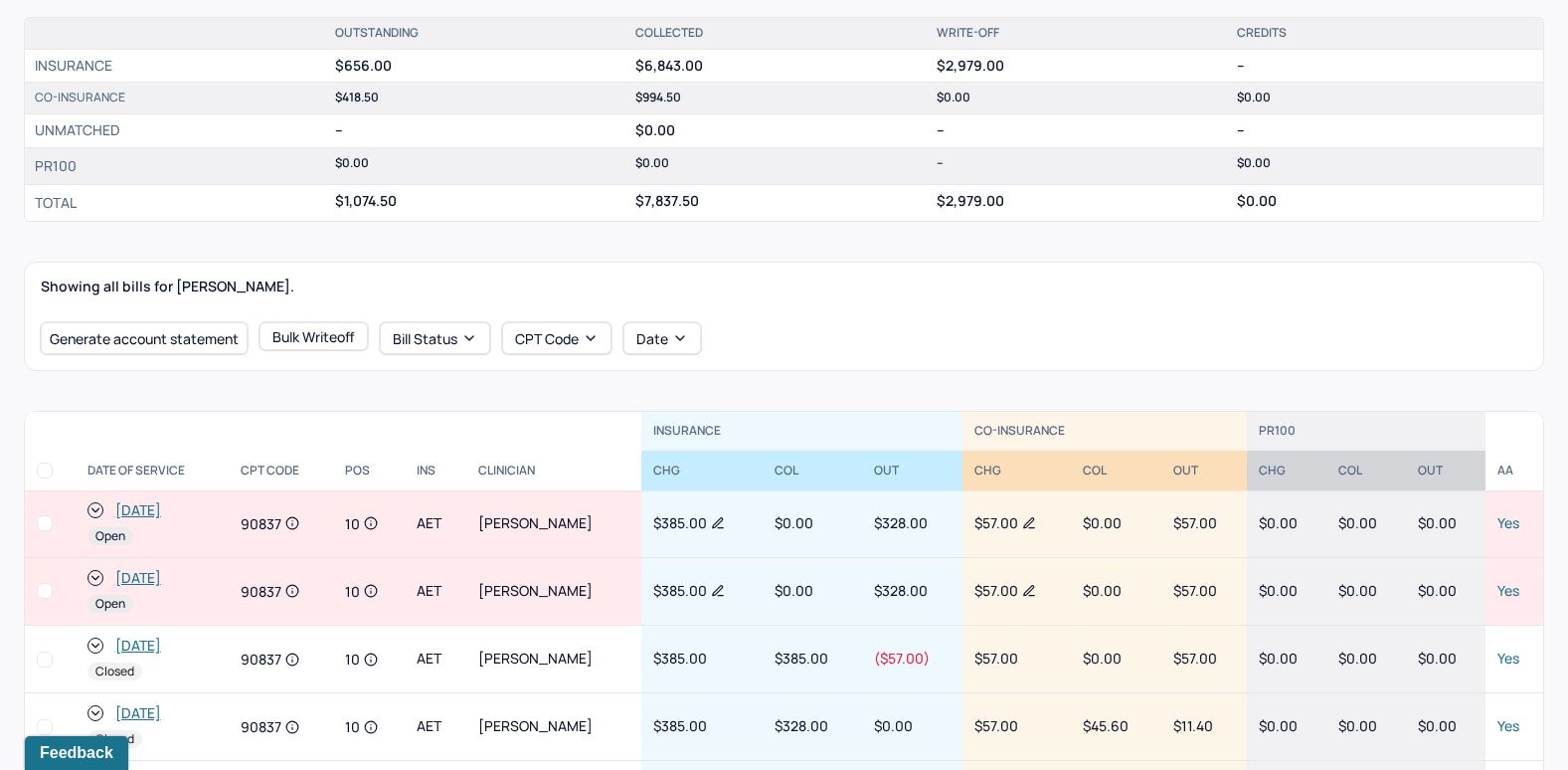 scroll, scrollTop: 497, scrollLeft: 0, axis: vertical 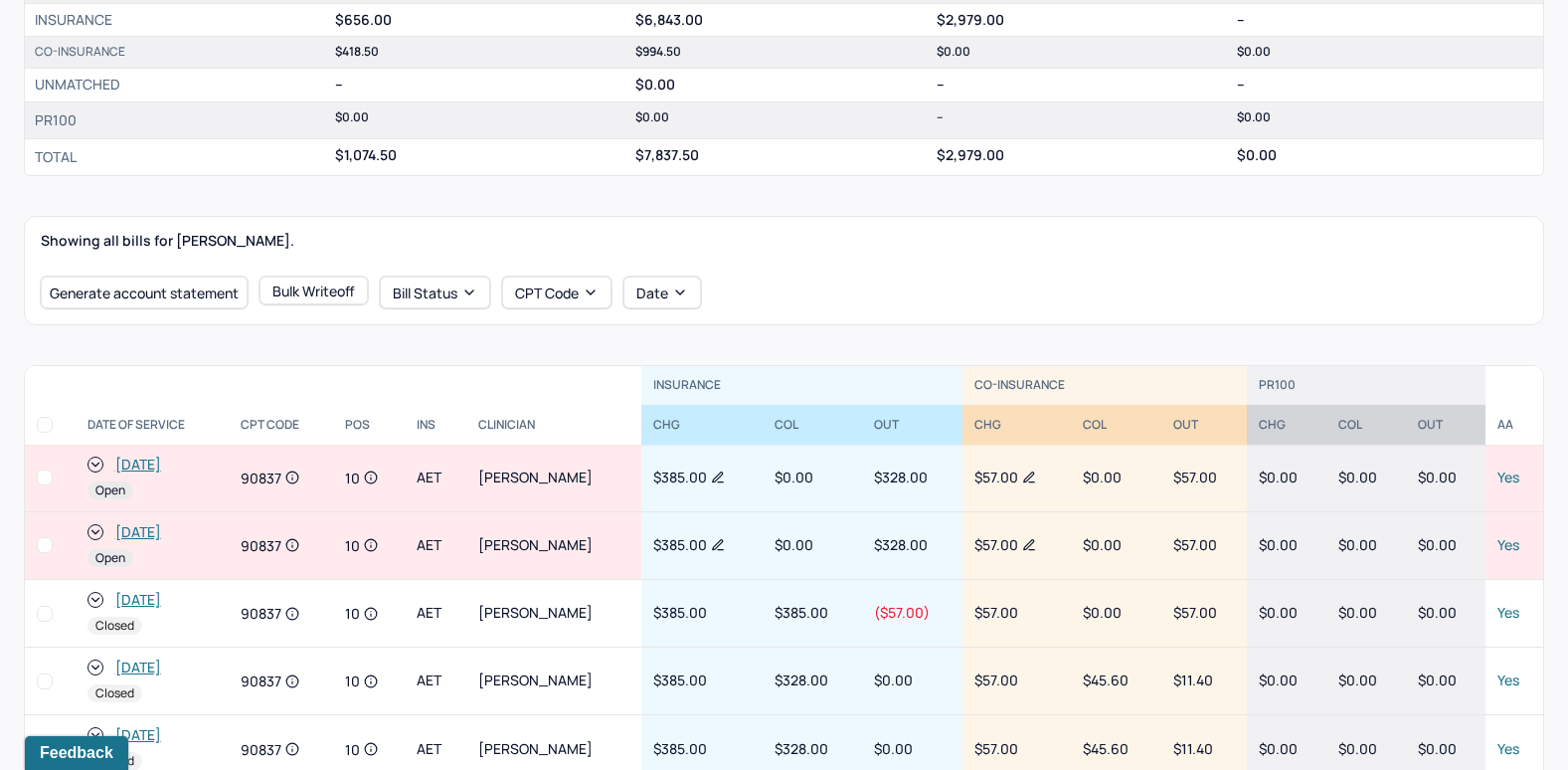 click on "[DATE]" at bounding box center (138, 465) 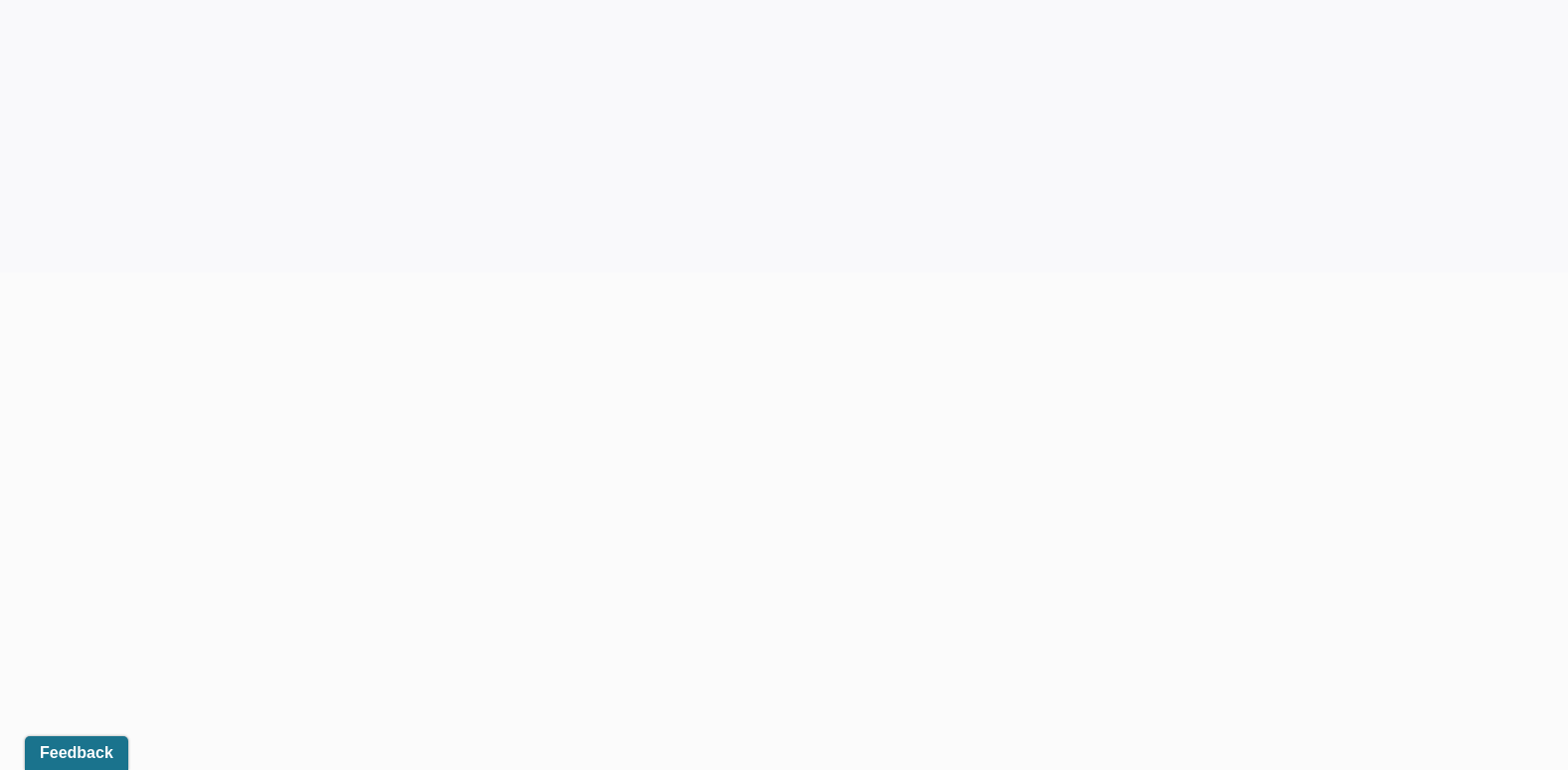 scroll, scrollTop: 0, scrollLeft: 0, axis: both 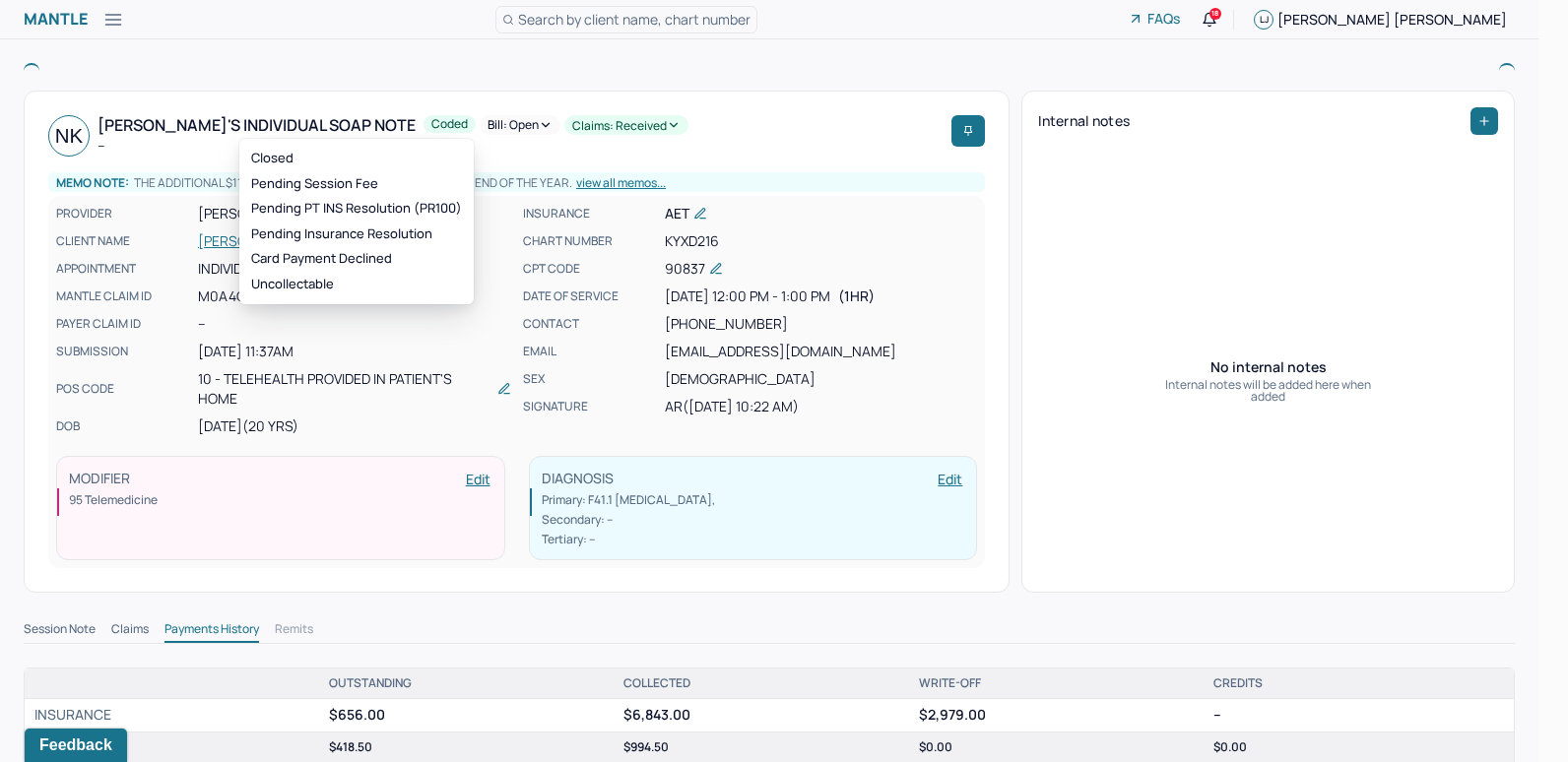click on "Bill: Open" at bounding box center (520, 125) 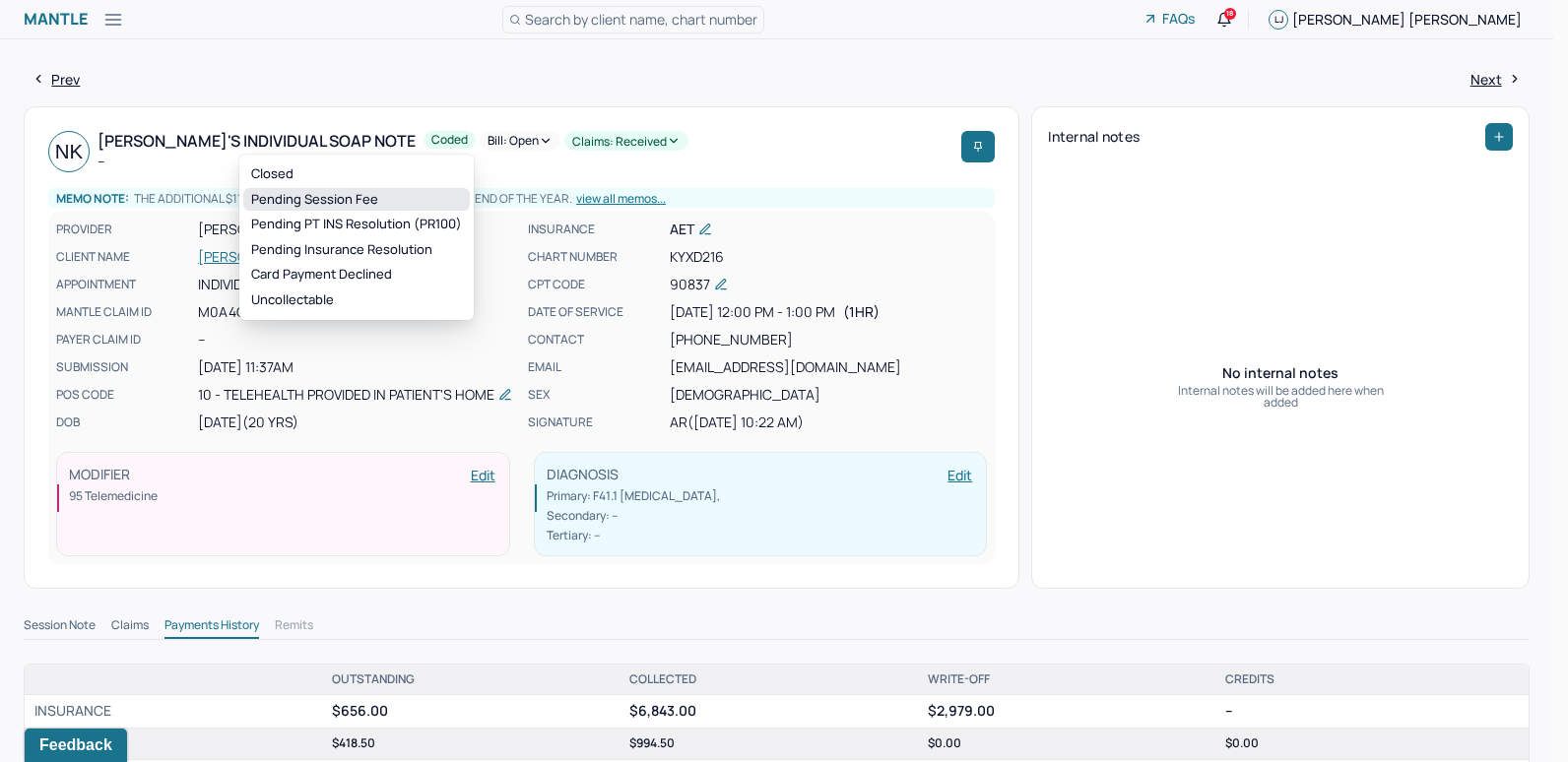 click on "Pending Session Fee" at bounding box center (357, 200) 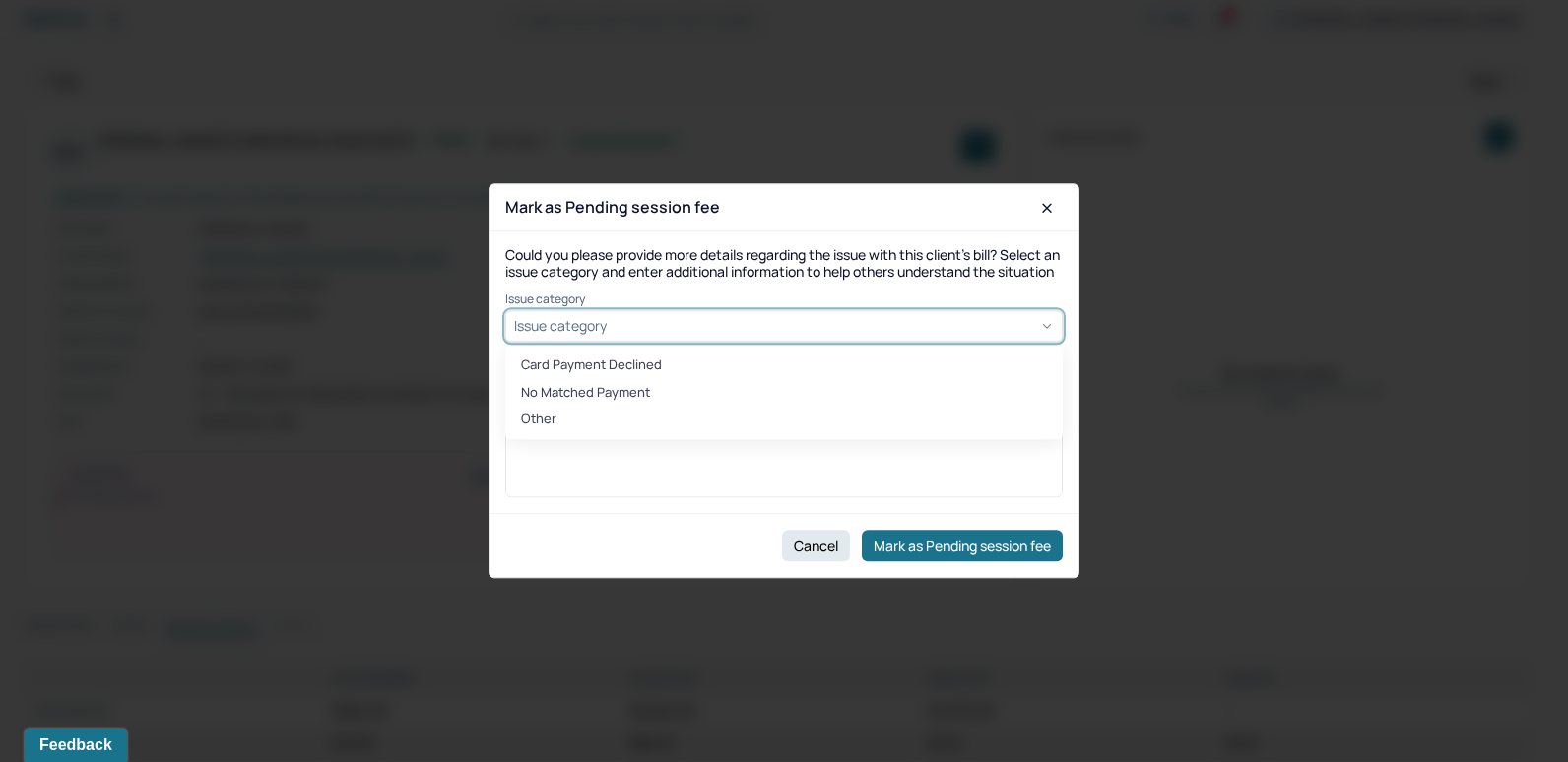 click on "Issue category" at bounding box center [560, 326] 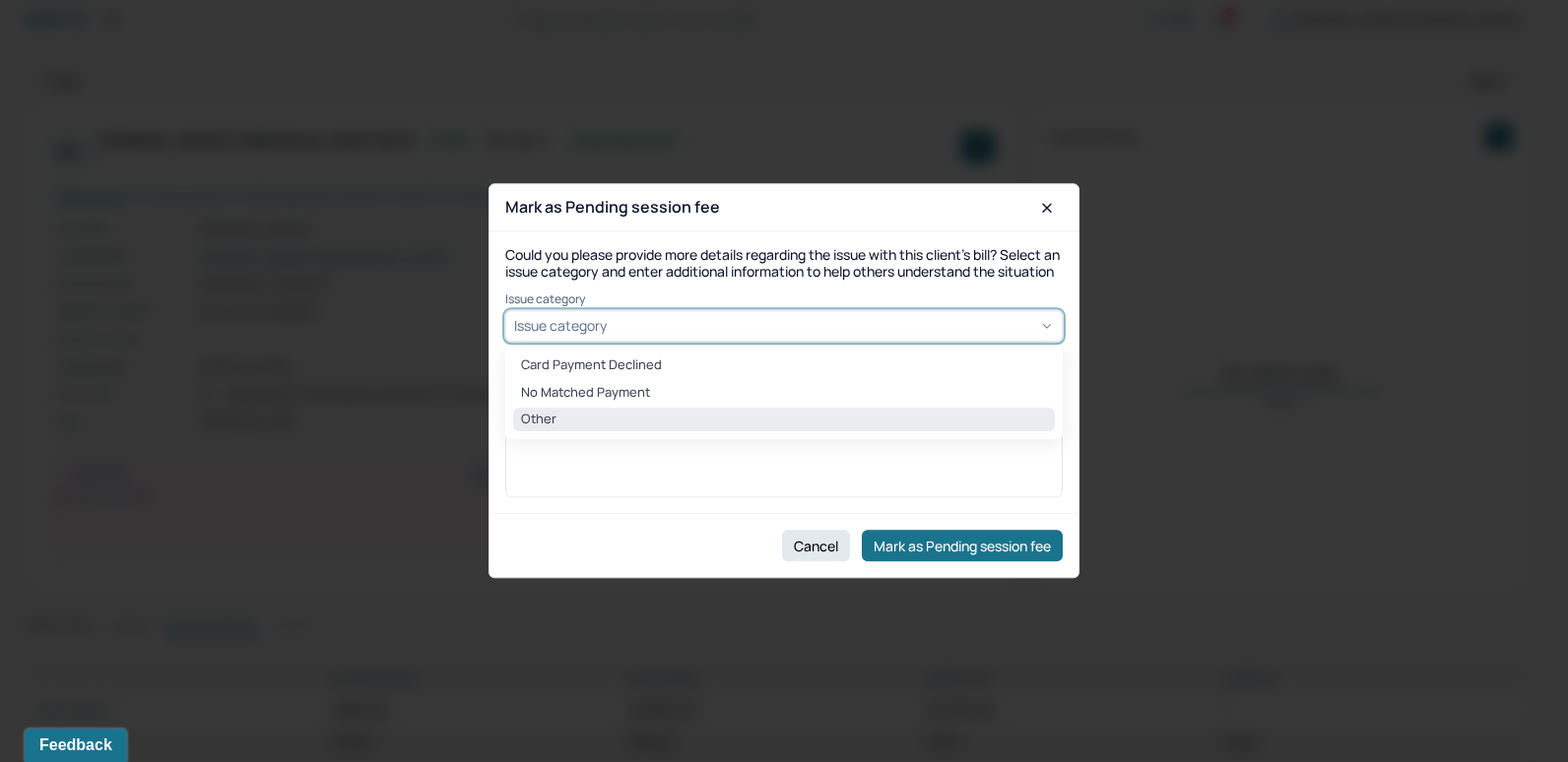 click on "Other" at bounding box center [784, 419] 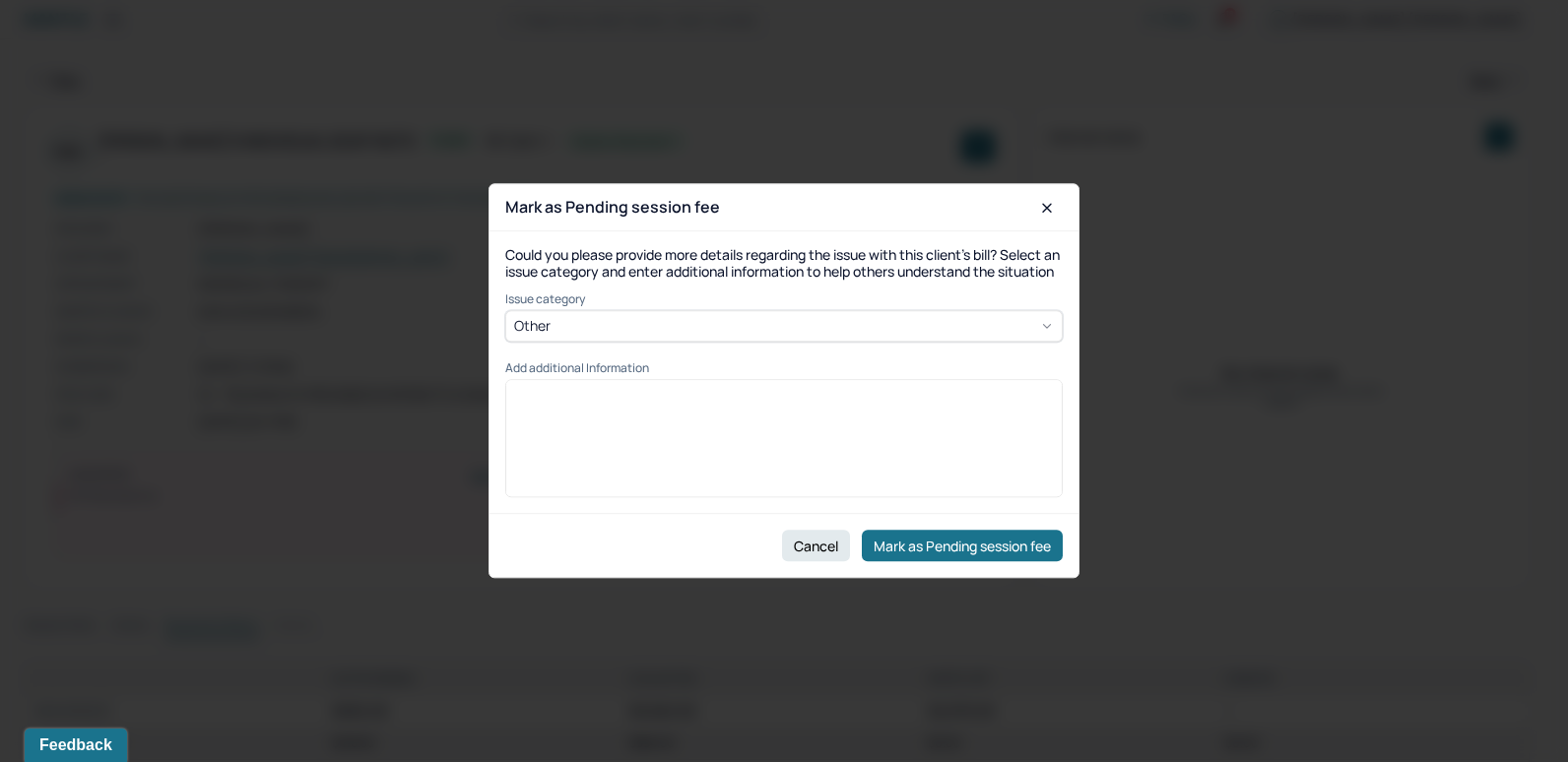 click at bounding box center (784, 396) 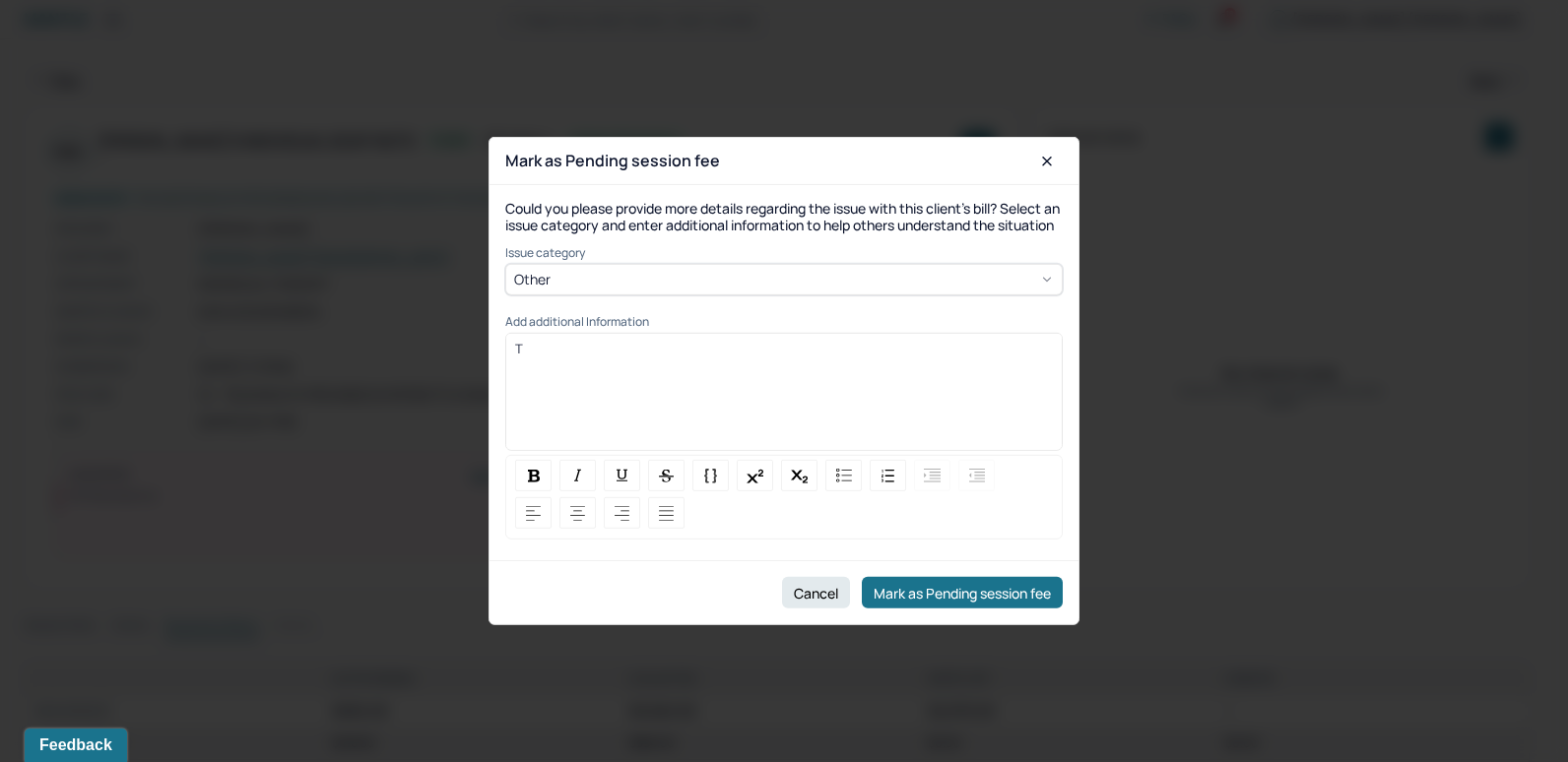 type 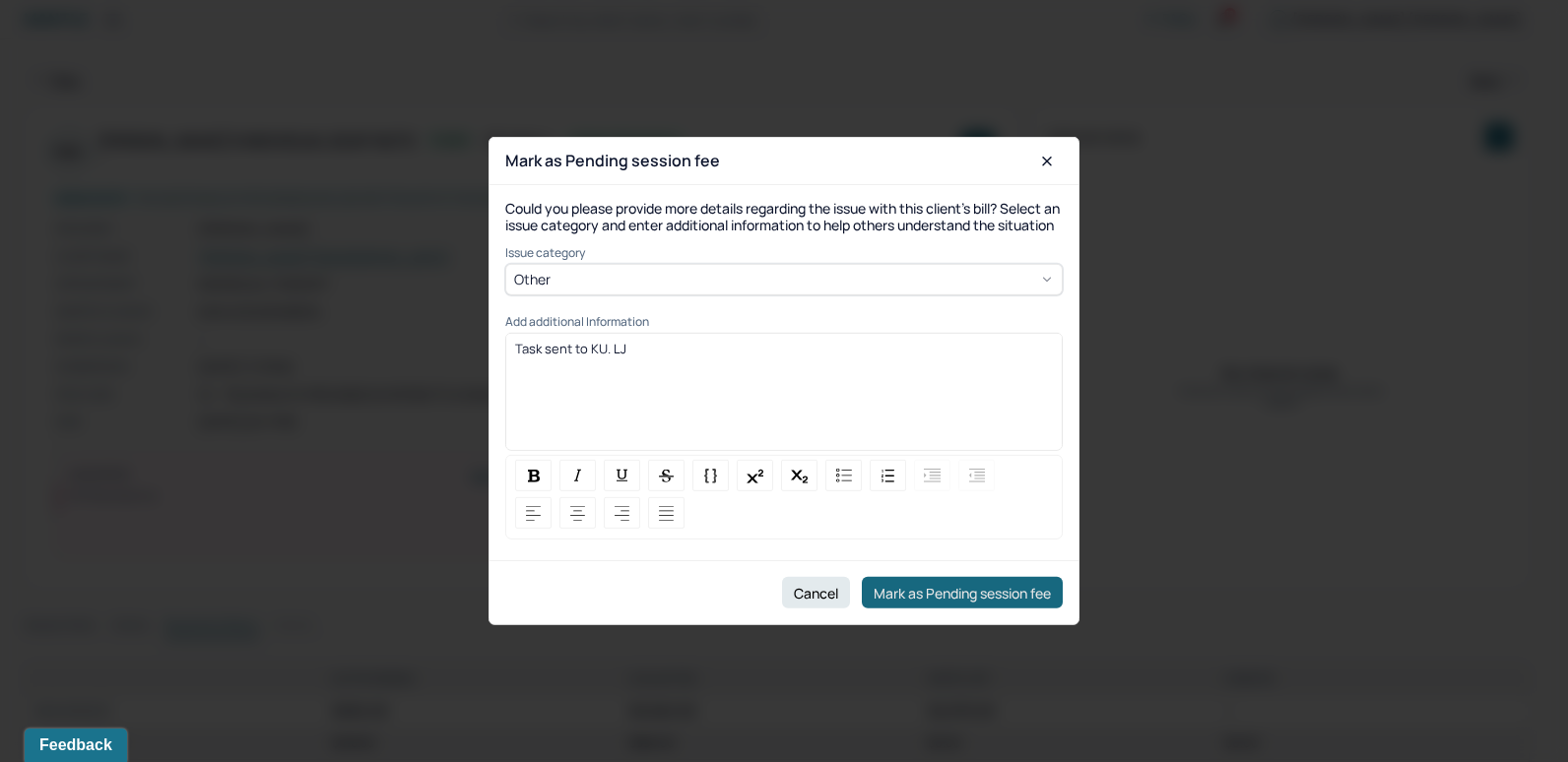 click on "Mark as Pending session fee" at bounding box center [962, 593] 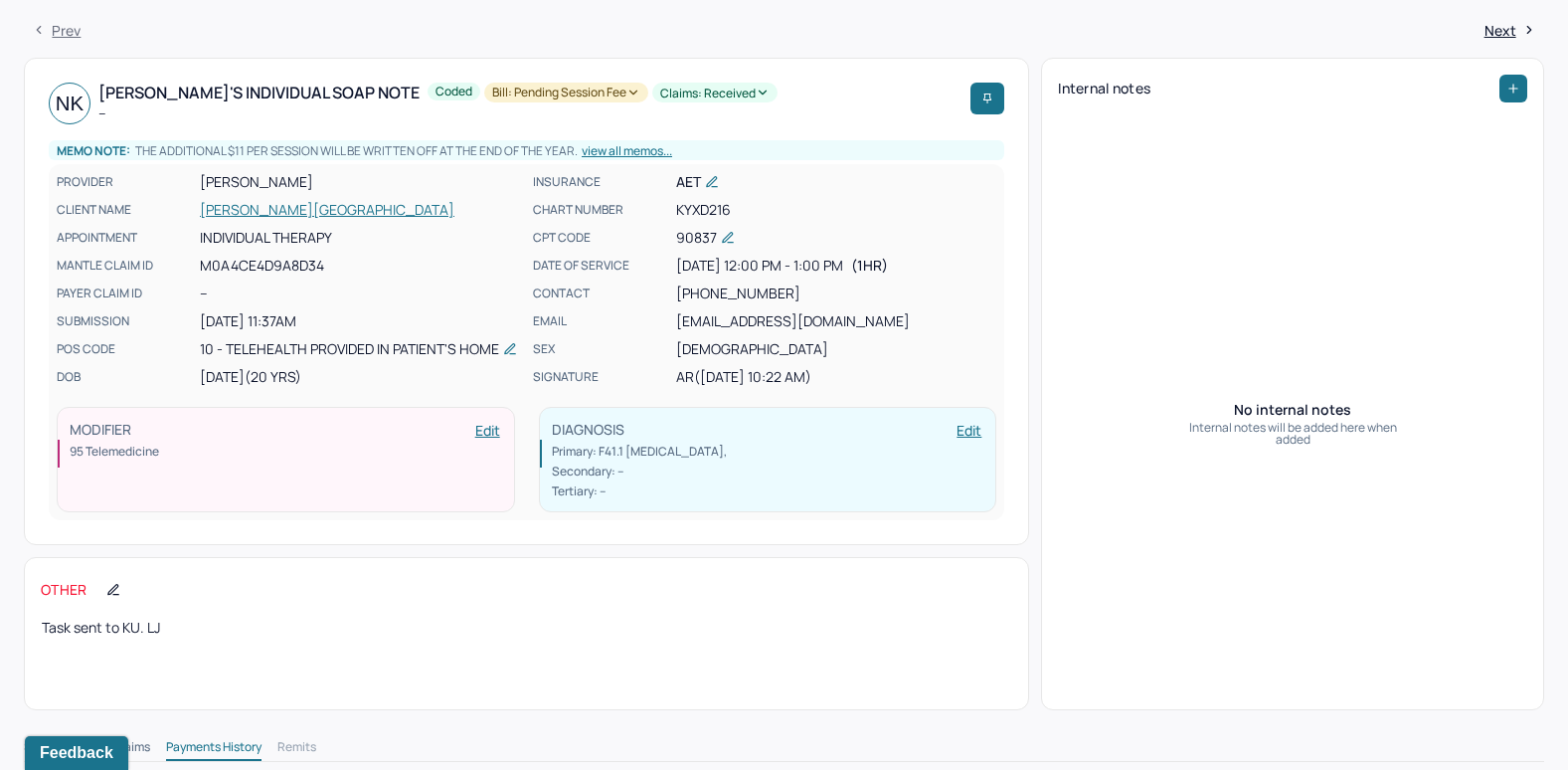 scroll, scrollTop: 0, scrollLeft: 0, axis: both 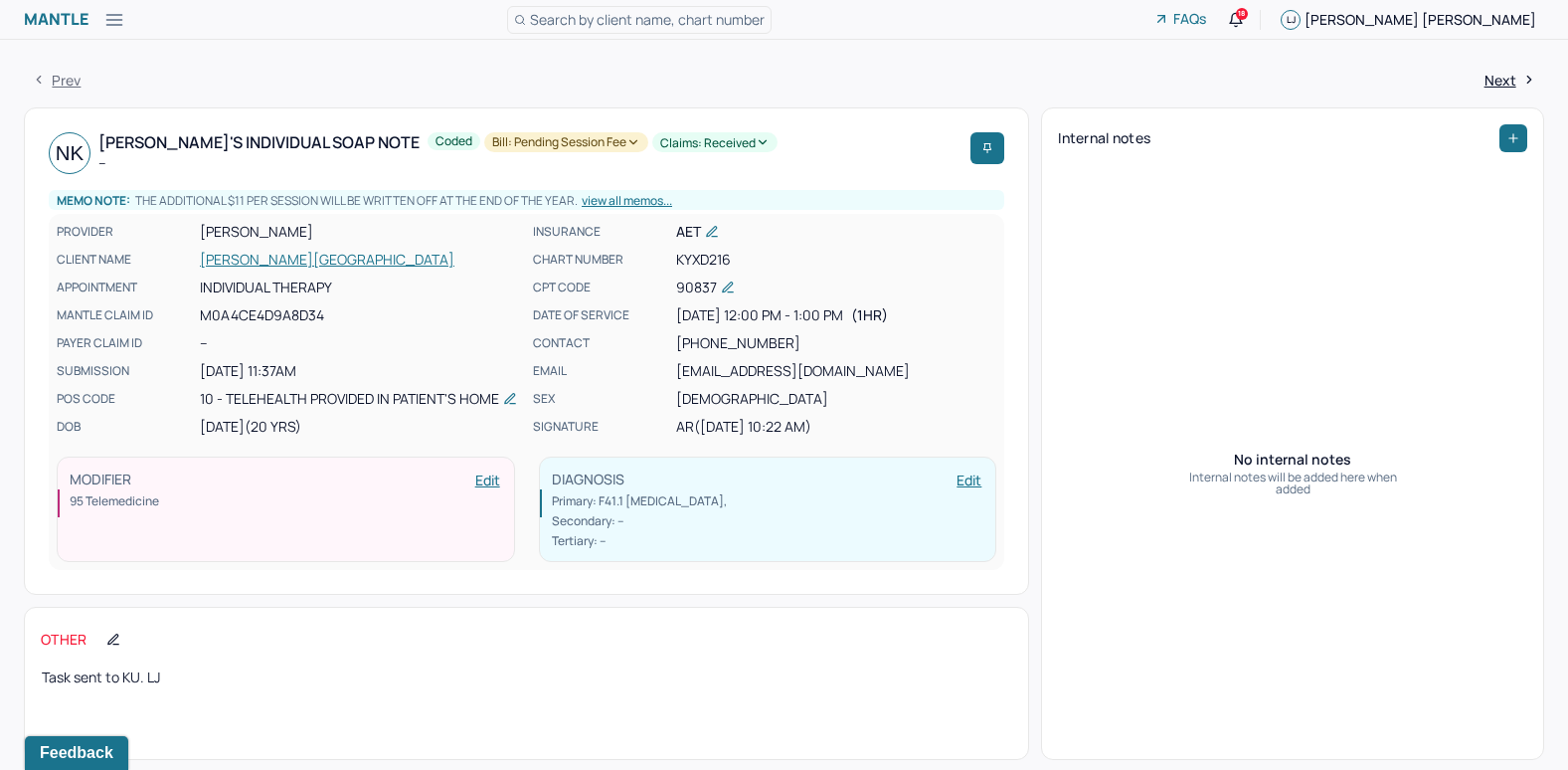 click on "KHAN, NYLE" at bounding box center [360, 260] 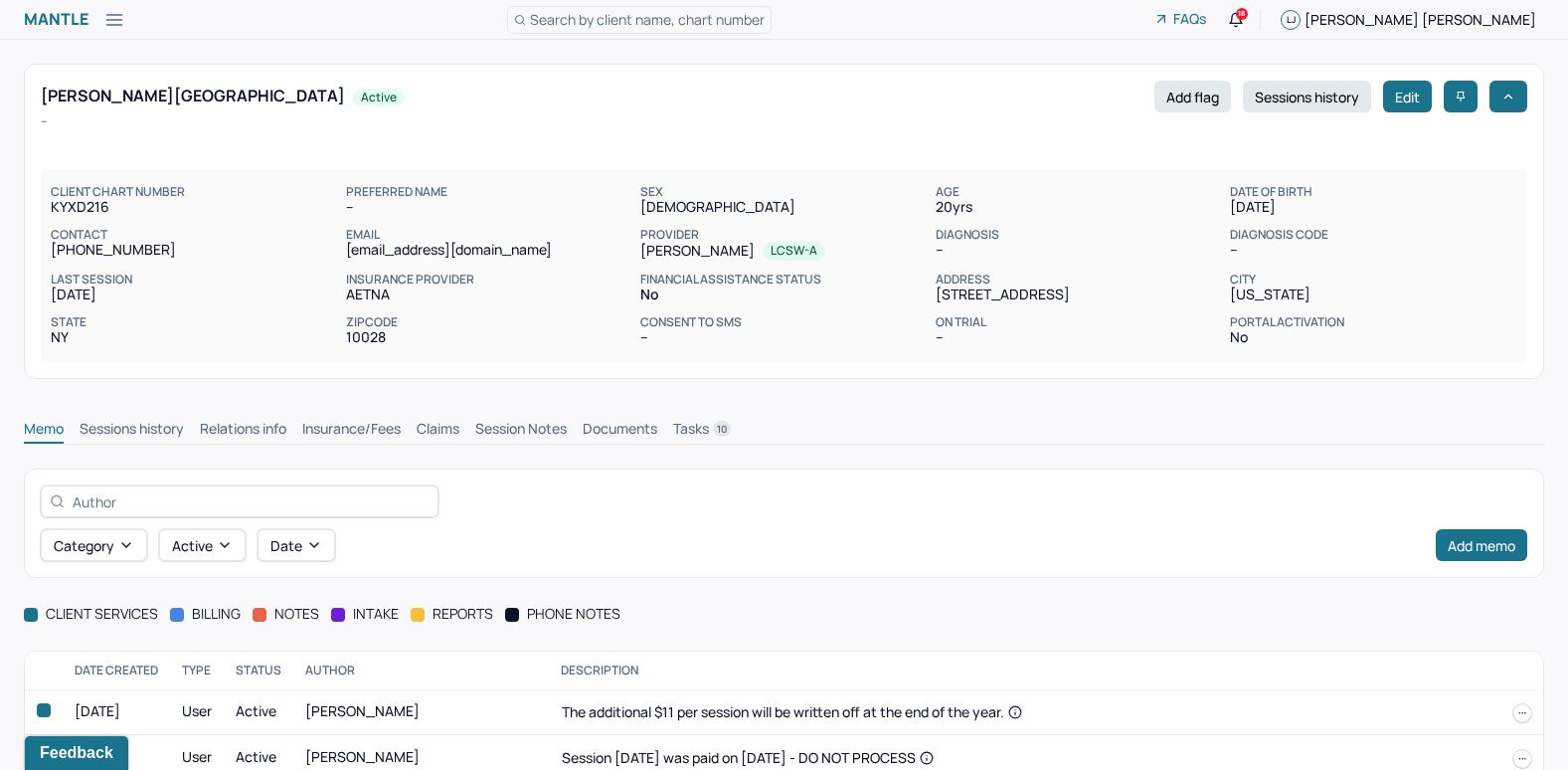 click on "Tasks 10" at bounding box center [702, 431] 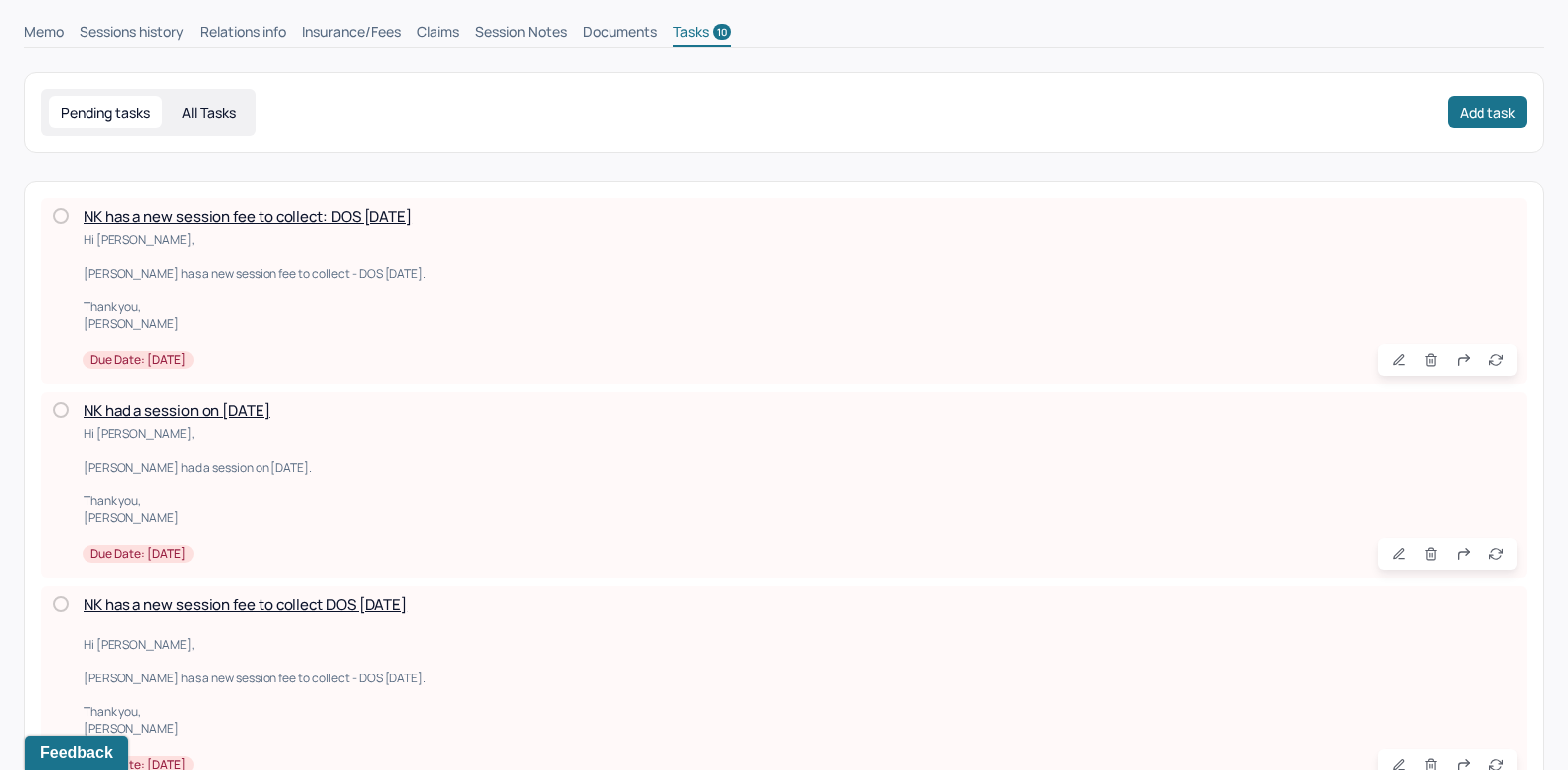scroll, scrollTop: 398, scrollLeft: 0, axis: vertical 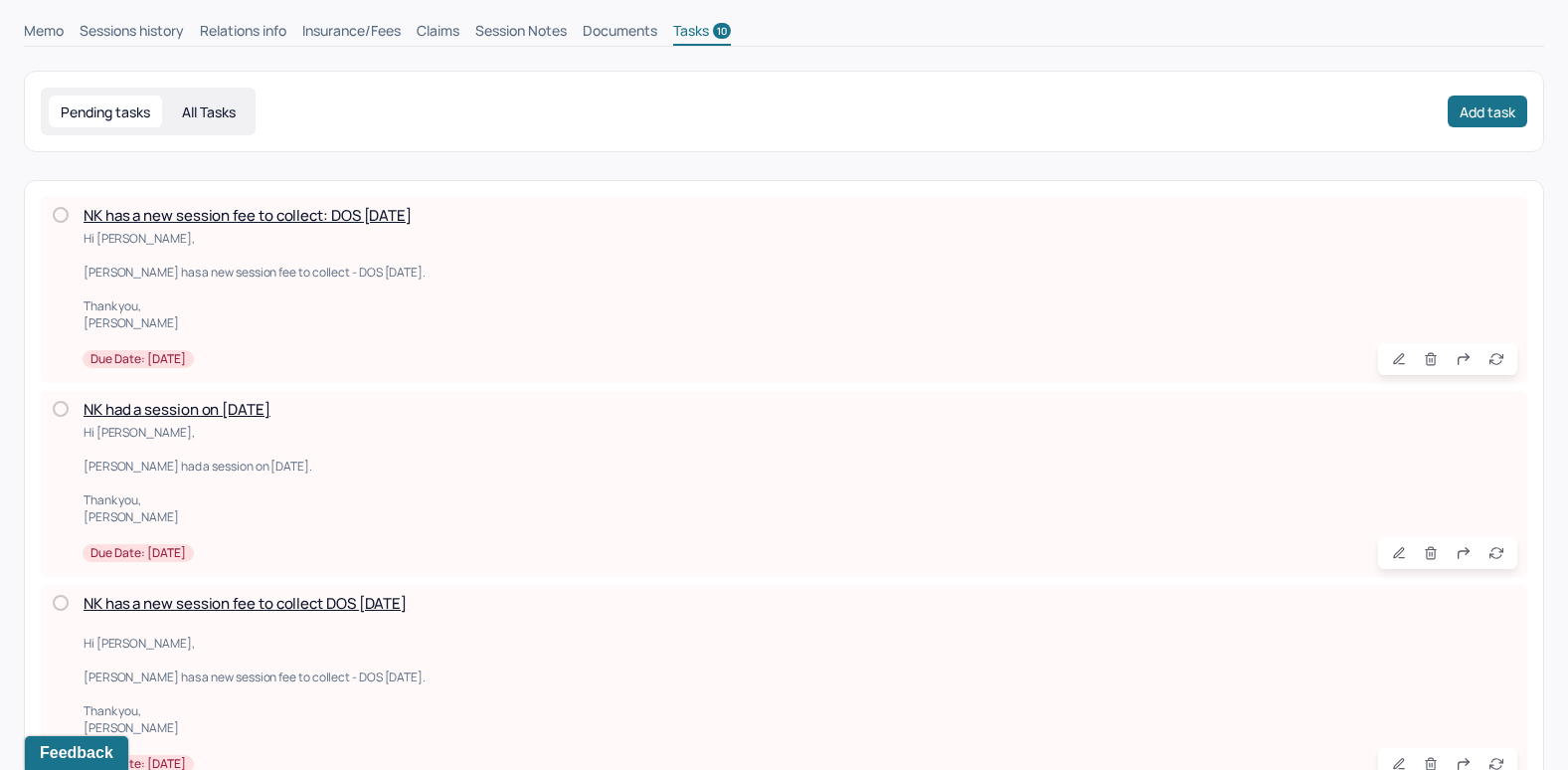 click on "All Tasks" at bounding box center [209, 111] 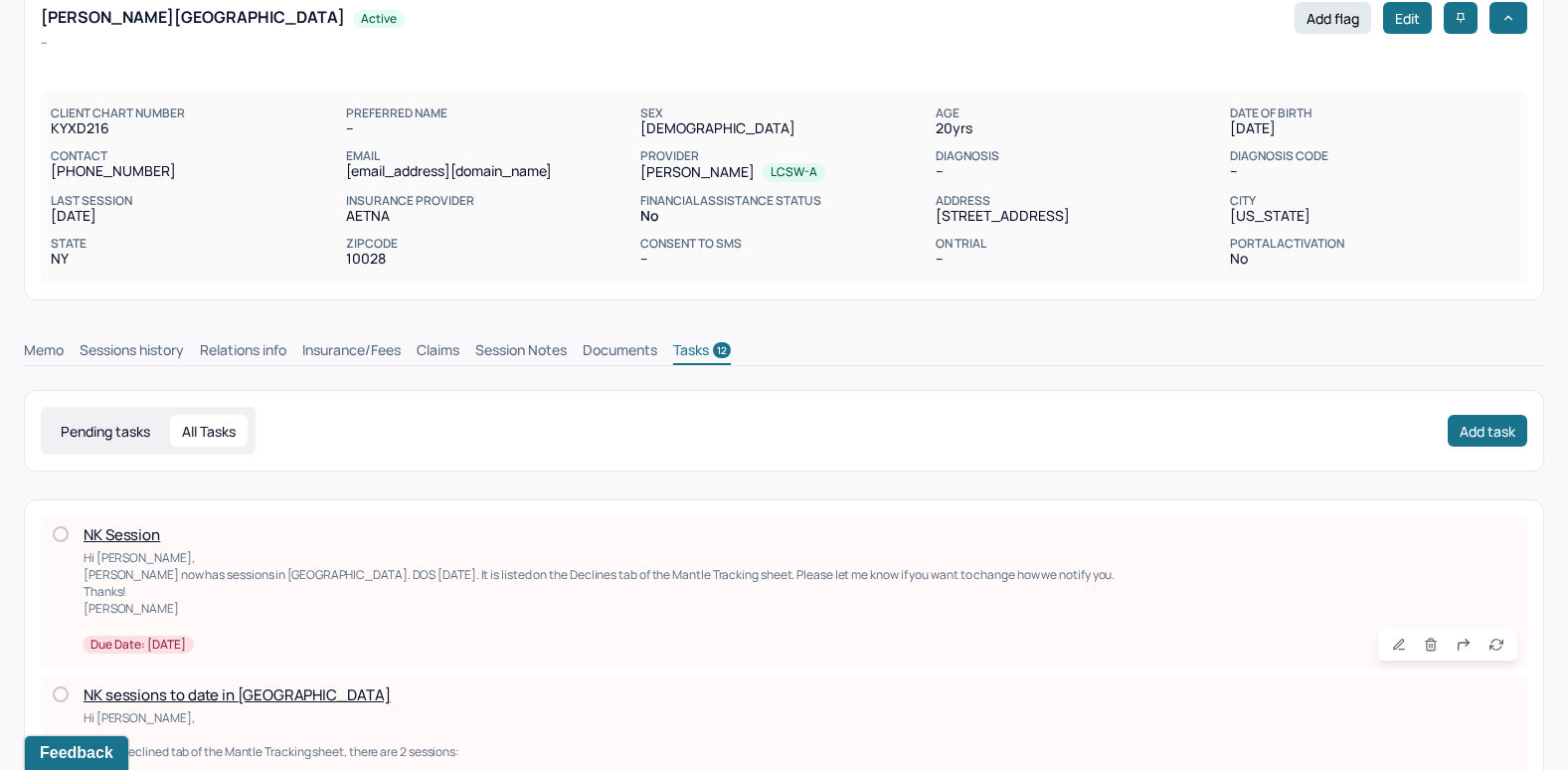 scroll, scrollTop: 0, scrollLeft: 0, axis: both 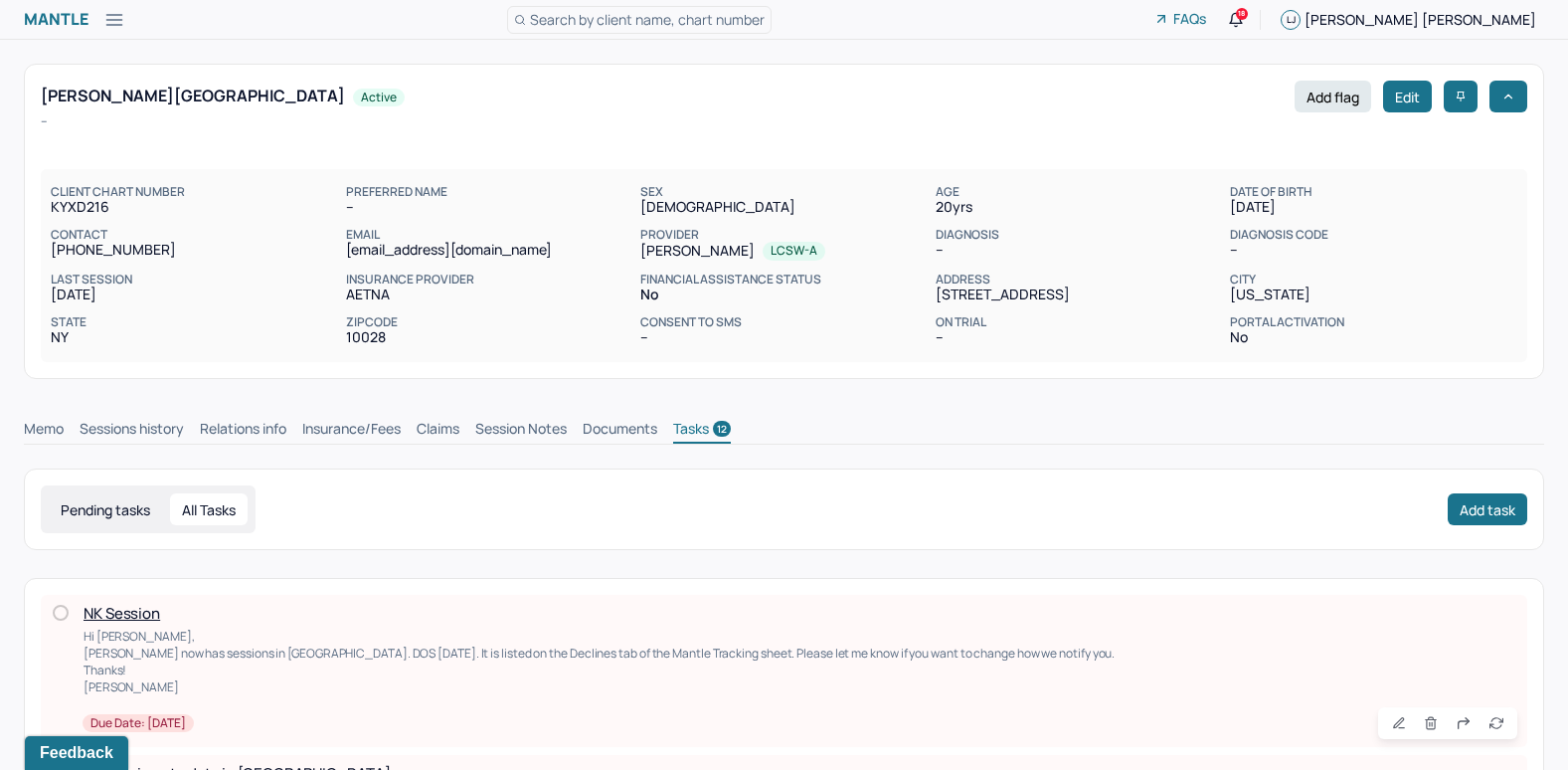 click on "Search by client name, chart number" at bounding box center (647, 19) 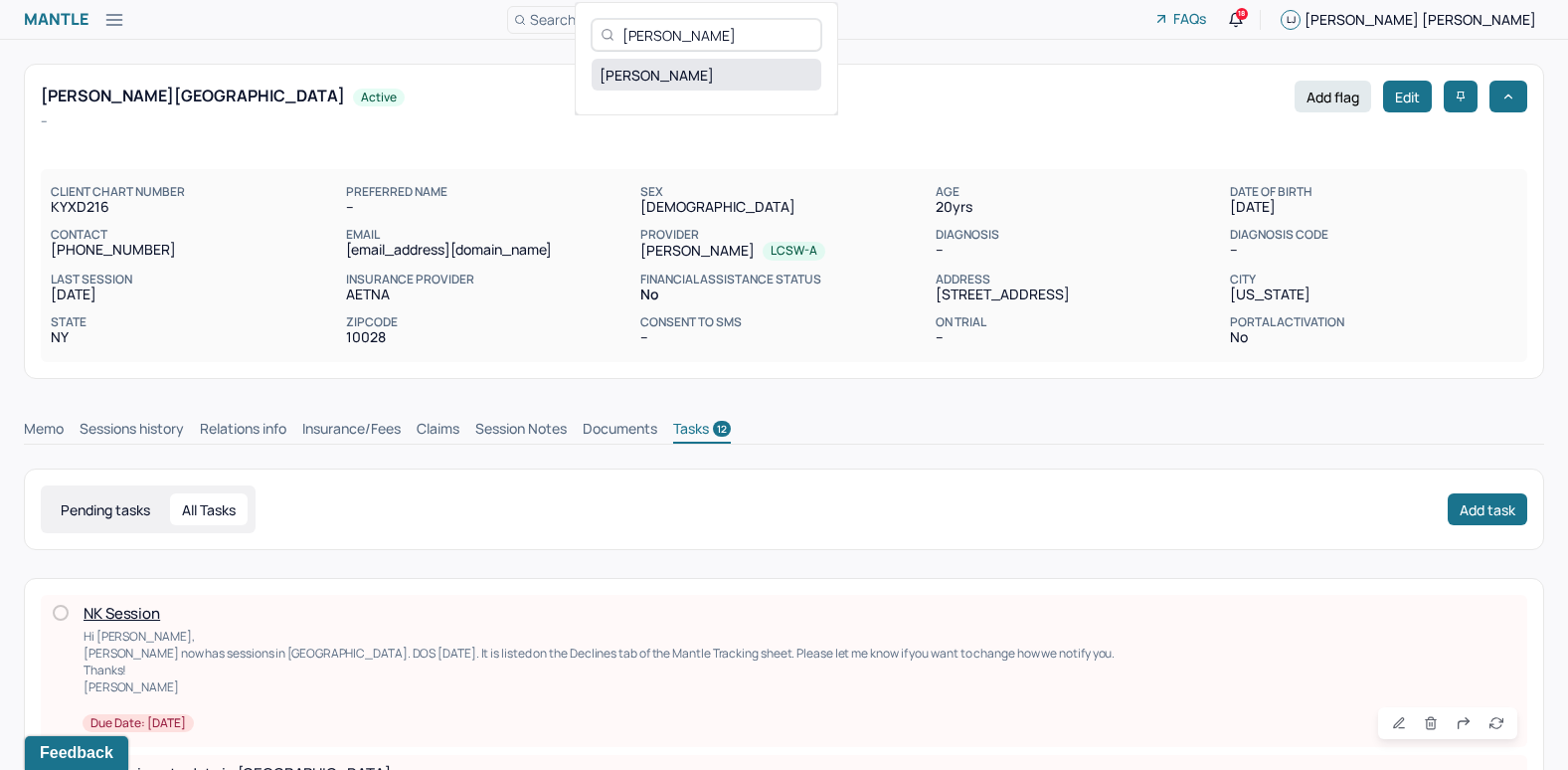 type on "Robert Grant" 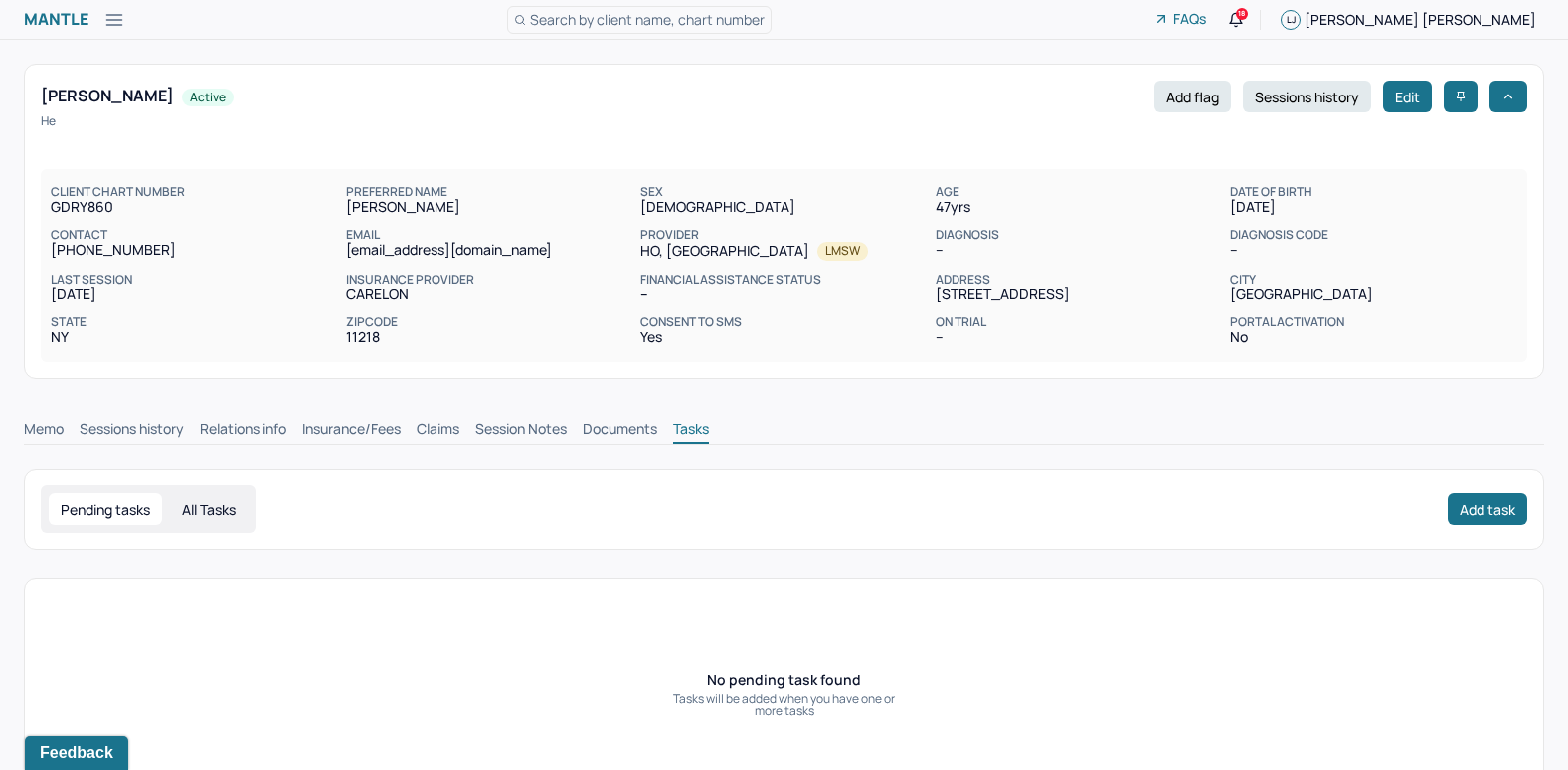 click on "Memo" at bounding box center [44, 431] 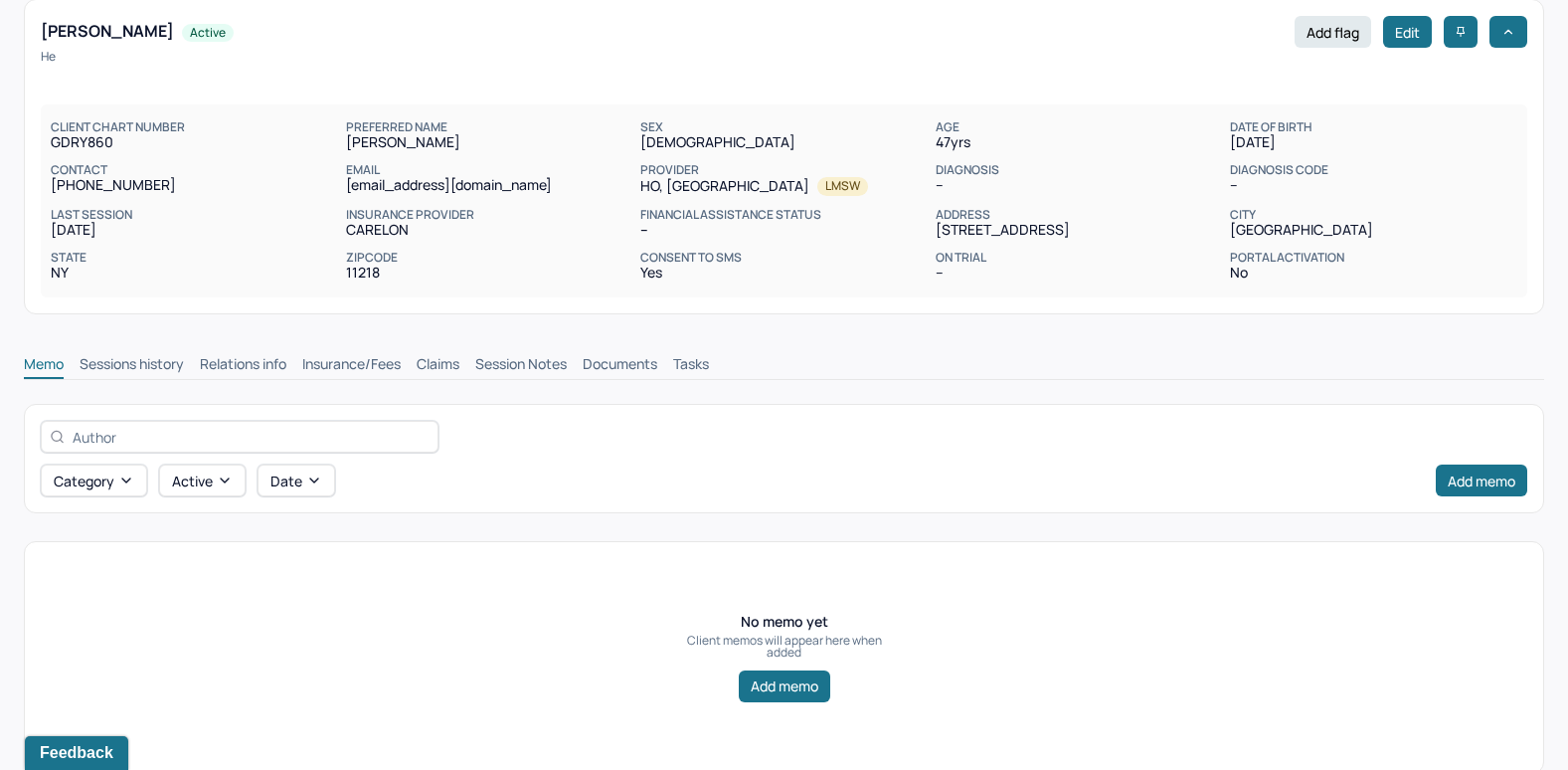 scroll, scrollTop: 93, scrollLeft: 0, axis: vertical 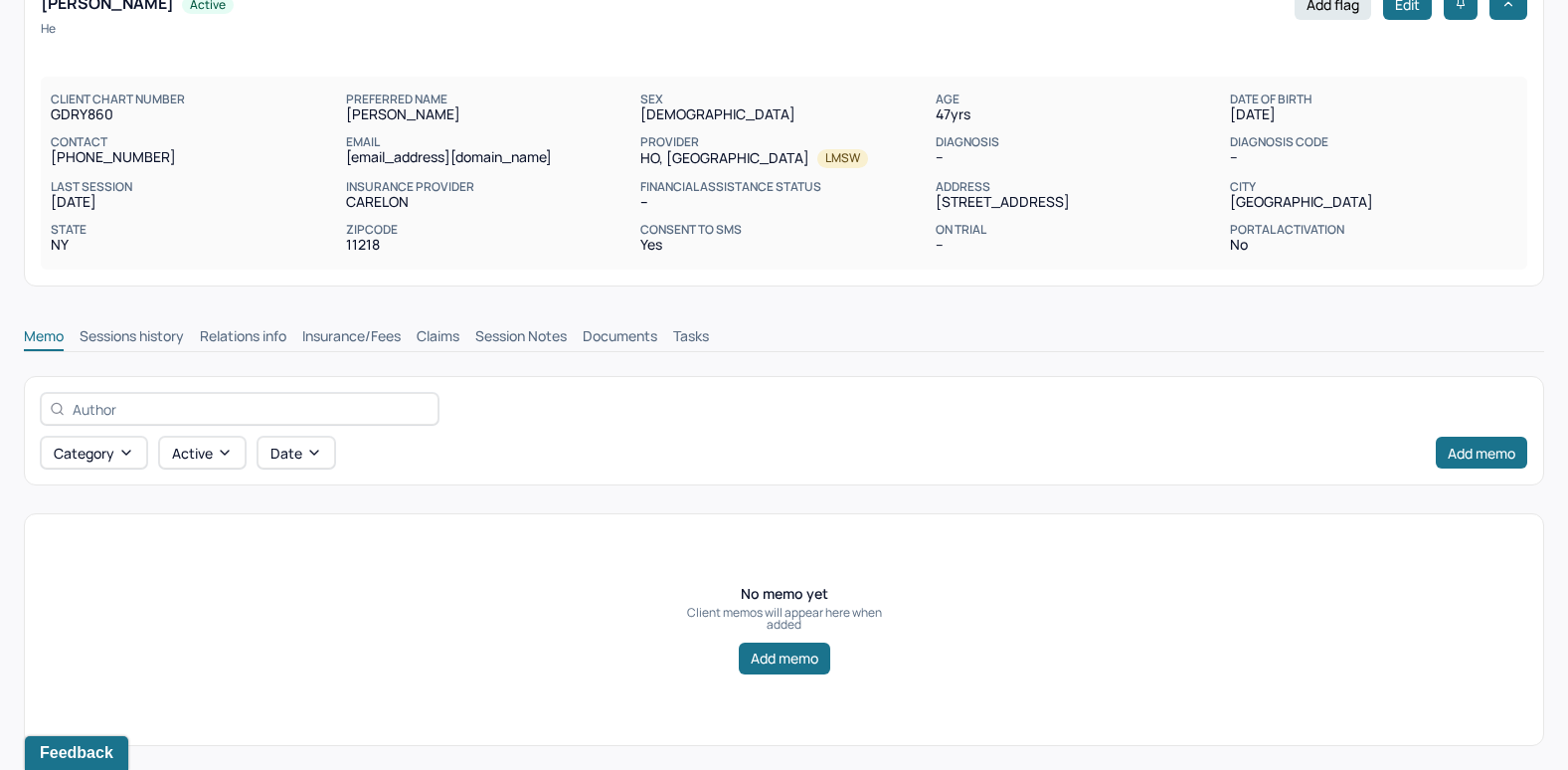 click on "Insurance/Fees" at bounding box center [351, 338] 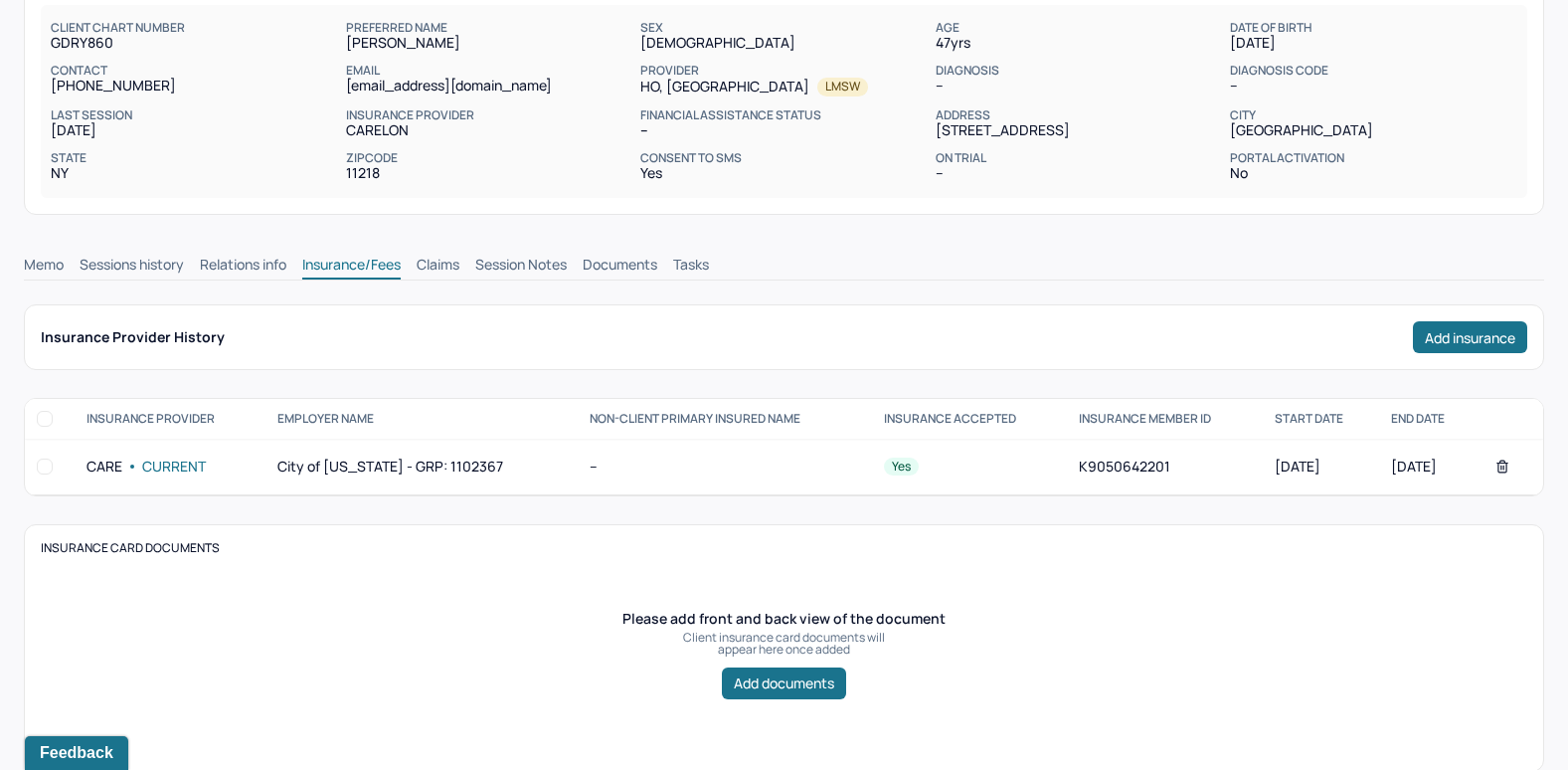 scroll, scrollTop: 82, scrollLeft: 0, axis: vertical 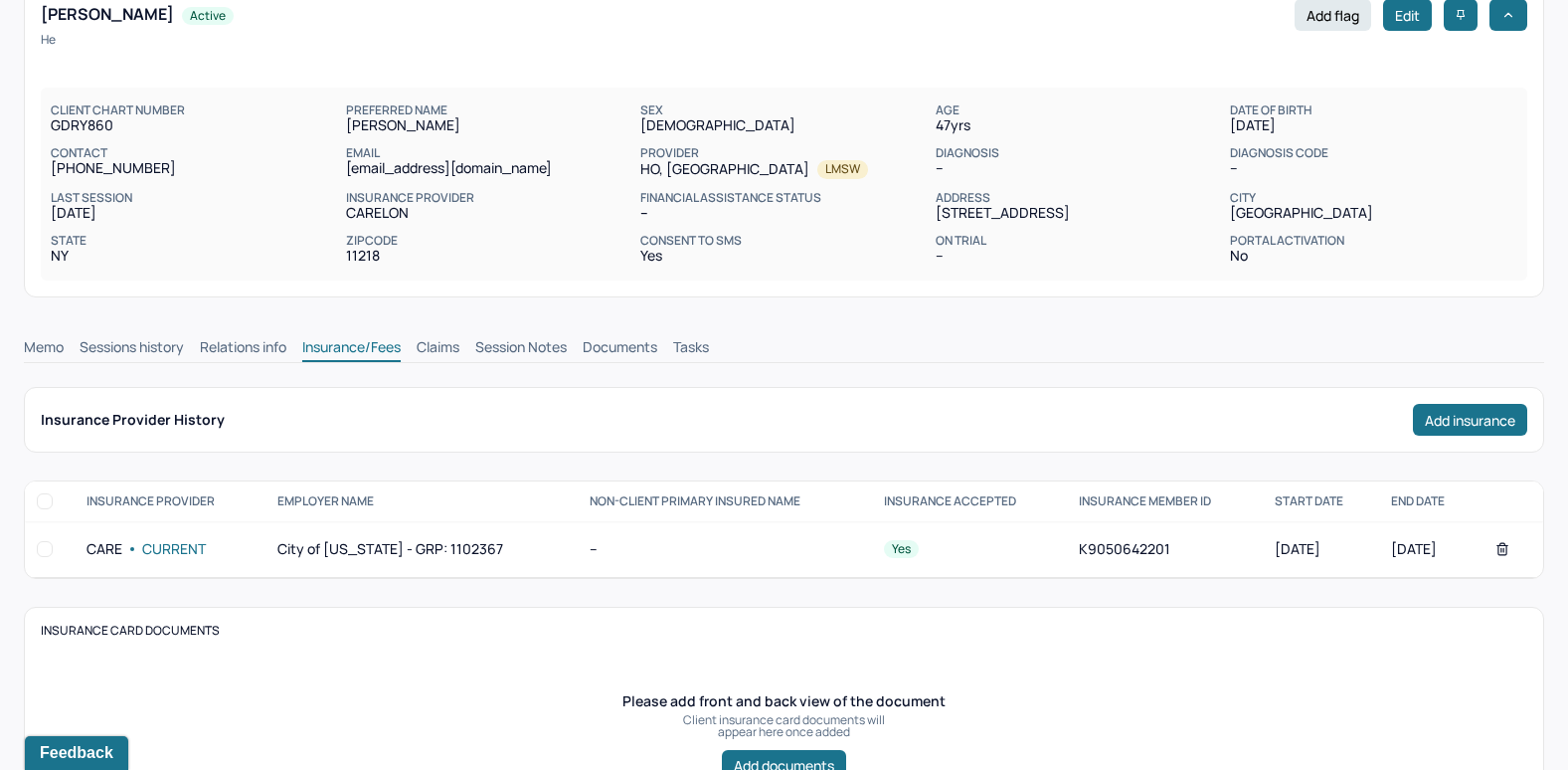 click on "Claims" at bounding box center (437, 349) 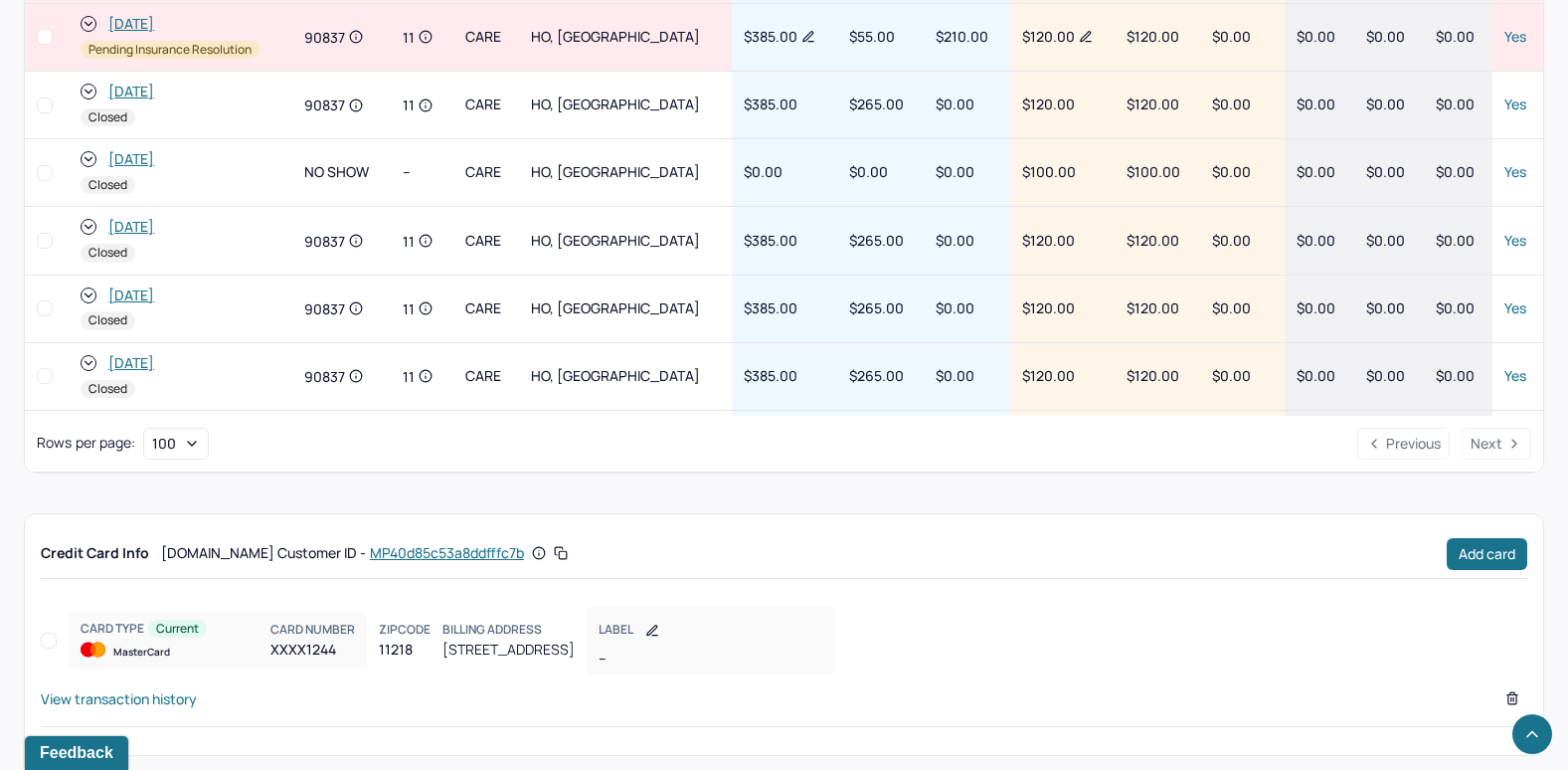 scroll, scrollTop: 1016, scrollLeft: 0, axis: vertical 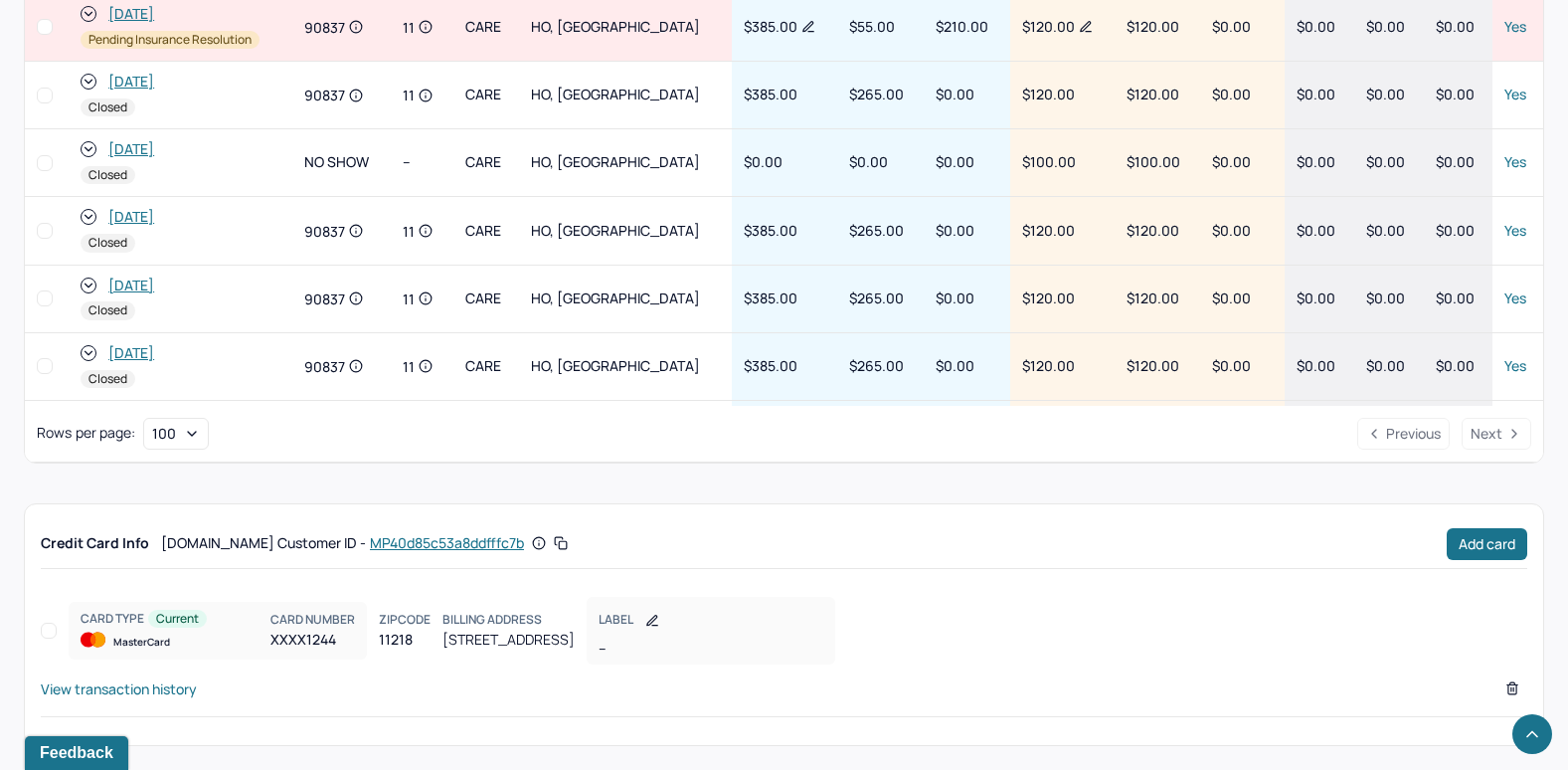 click on "View transaction history" at bounding box center (118, 688) 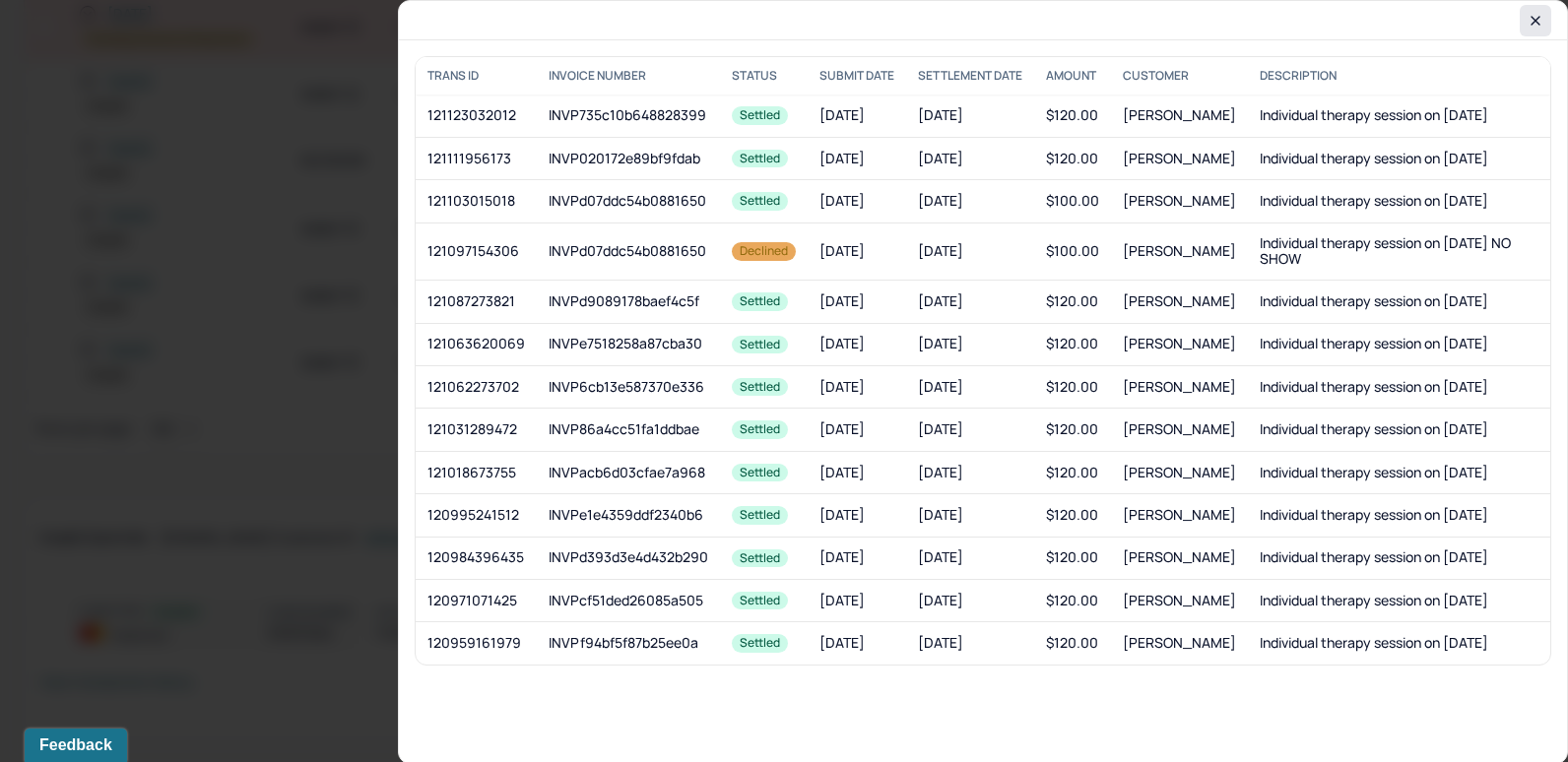 click 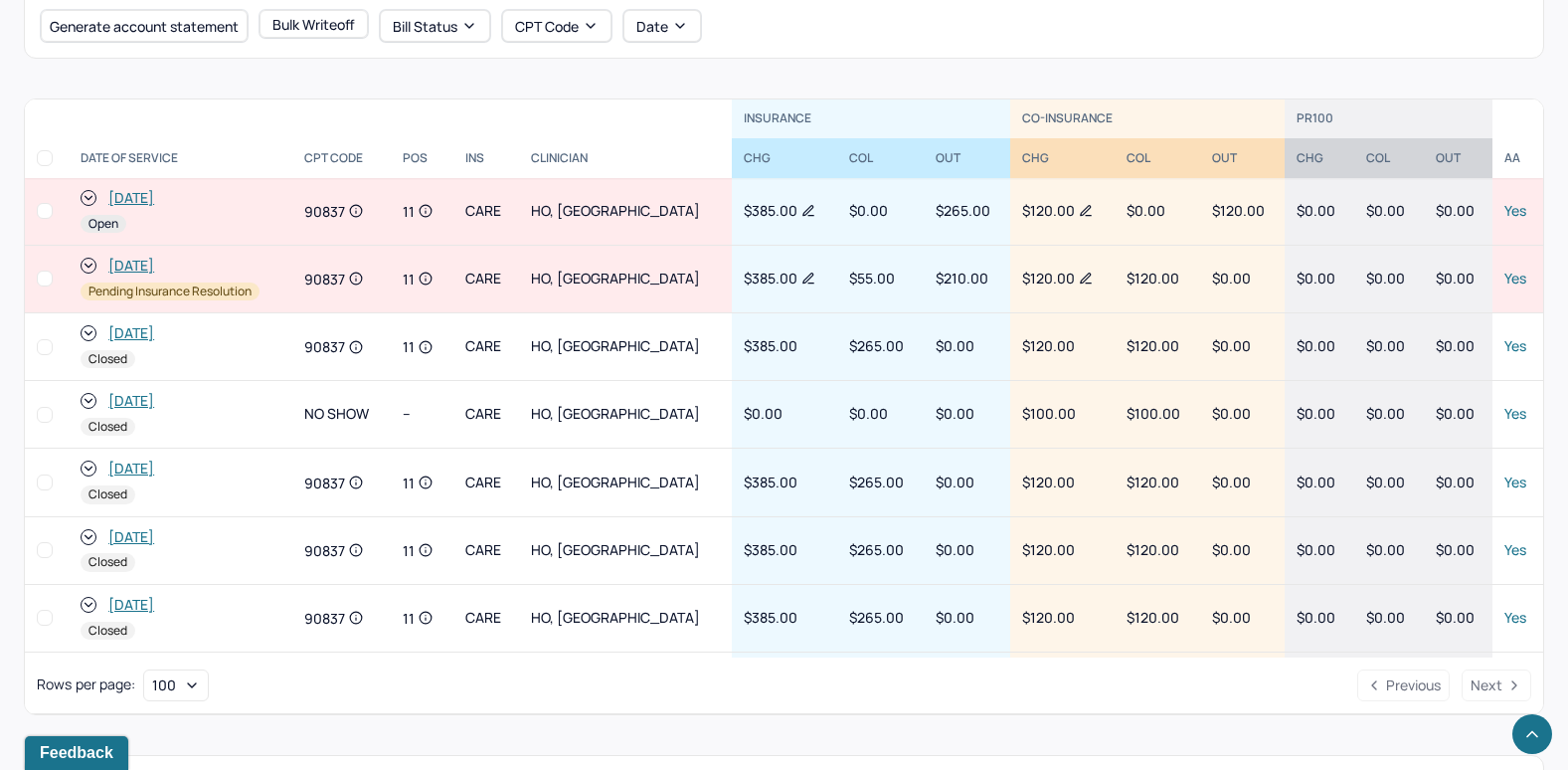scroll, scrollTop: 717, scrollLeft: 0, axis: vertical 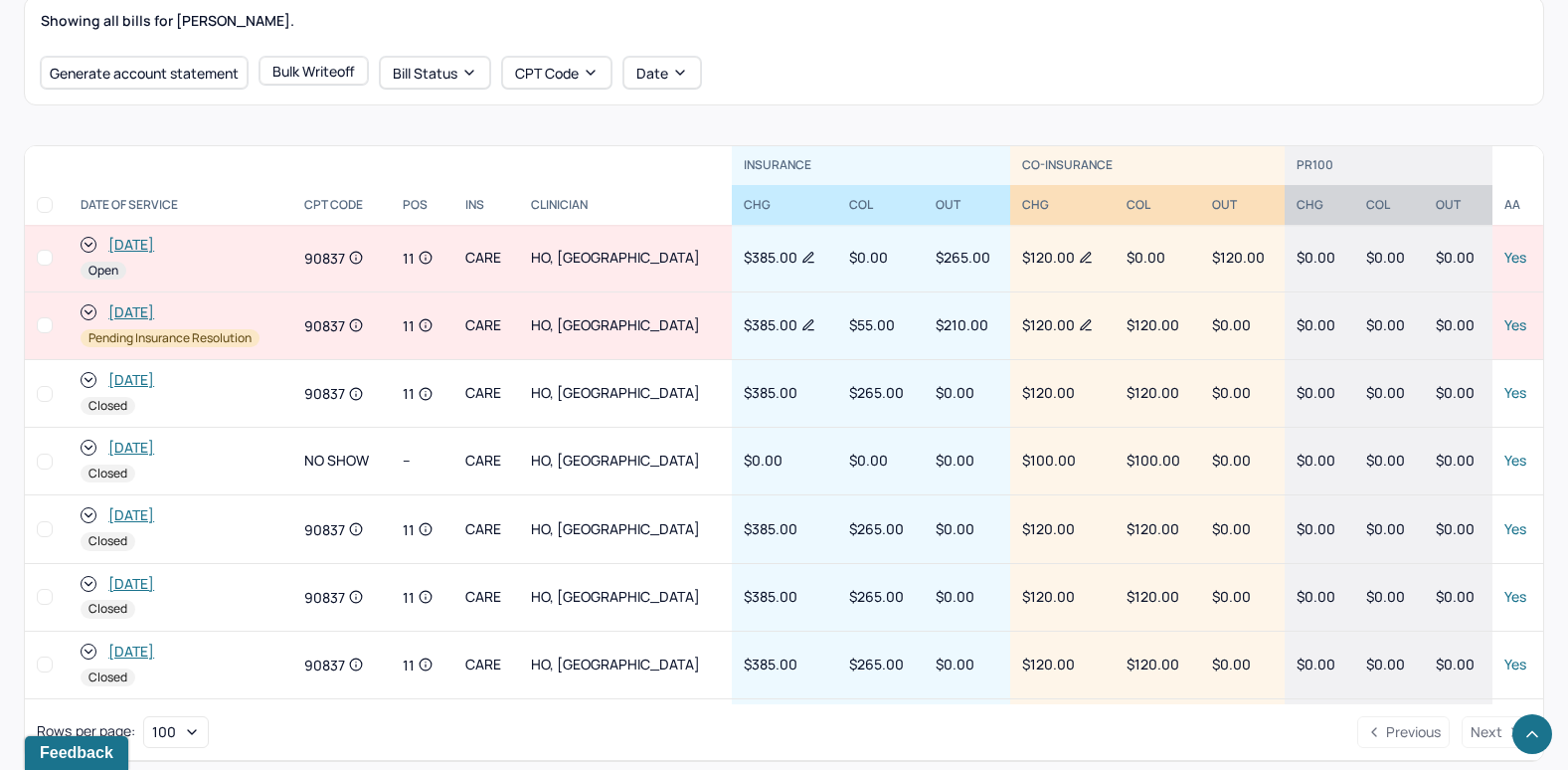 click on "[DATE]" at bounding box center [131, 245] 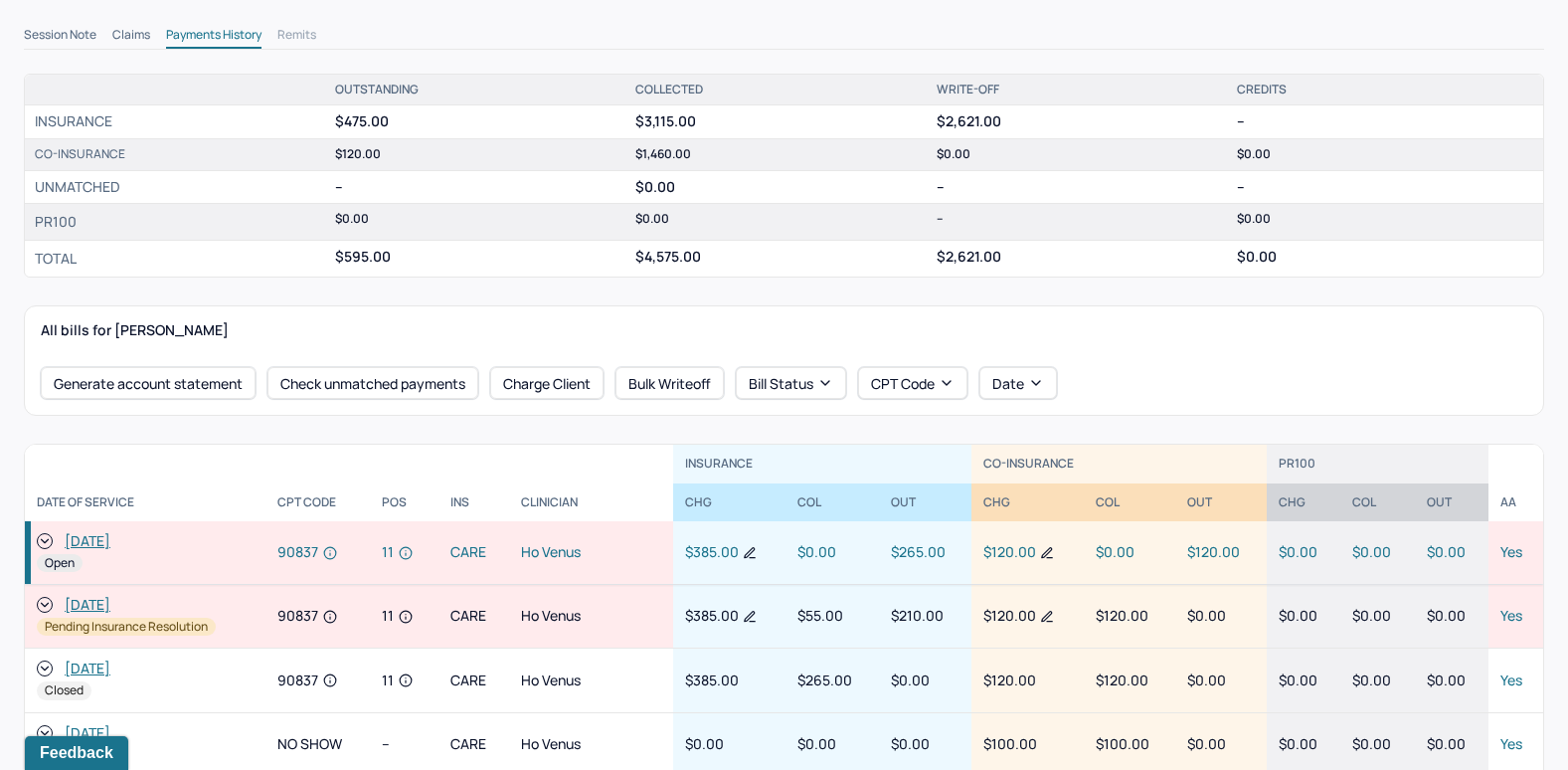 scroll, scrollTop: 597, scrollLeft: 0, axis: vertical 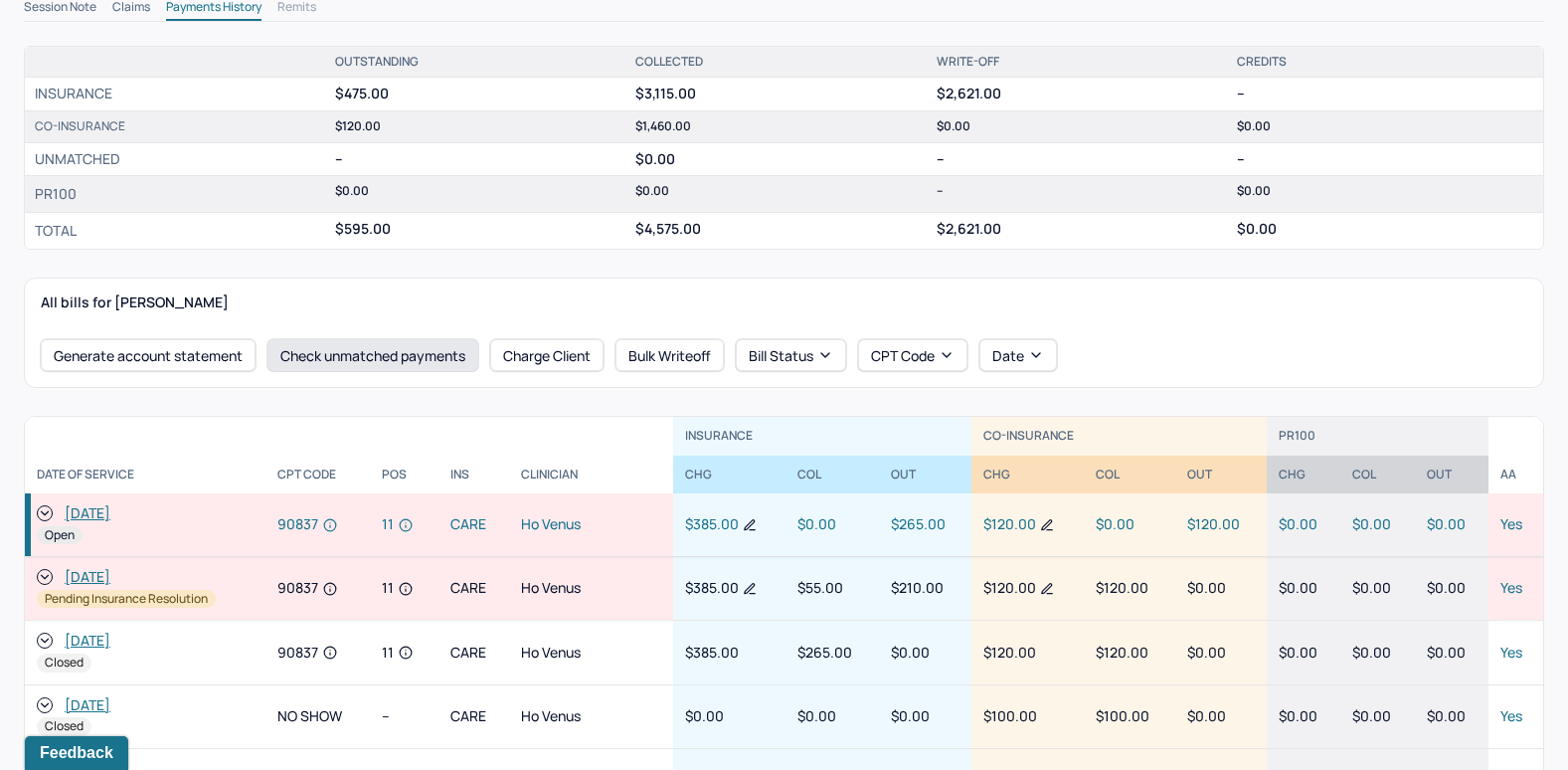 click on "Check unmatched payments" at bounding box center (373, 355) 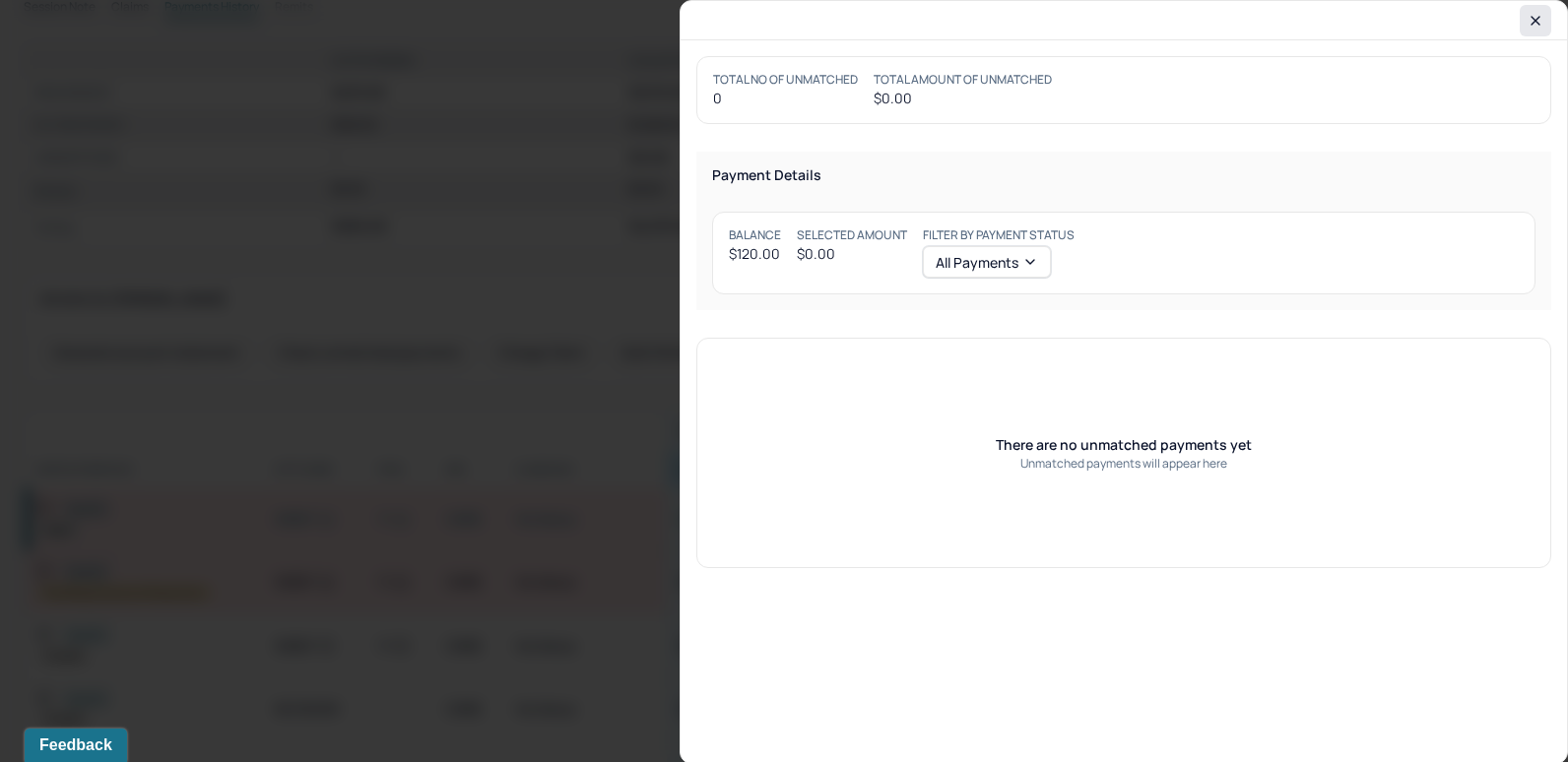 click 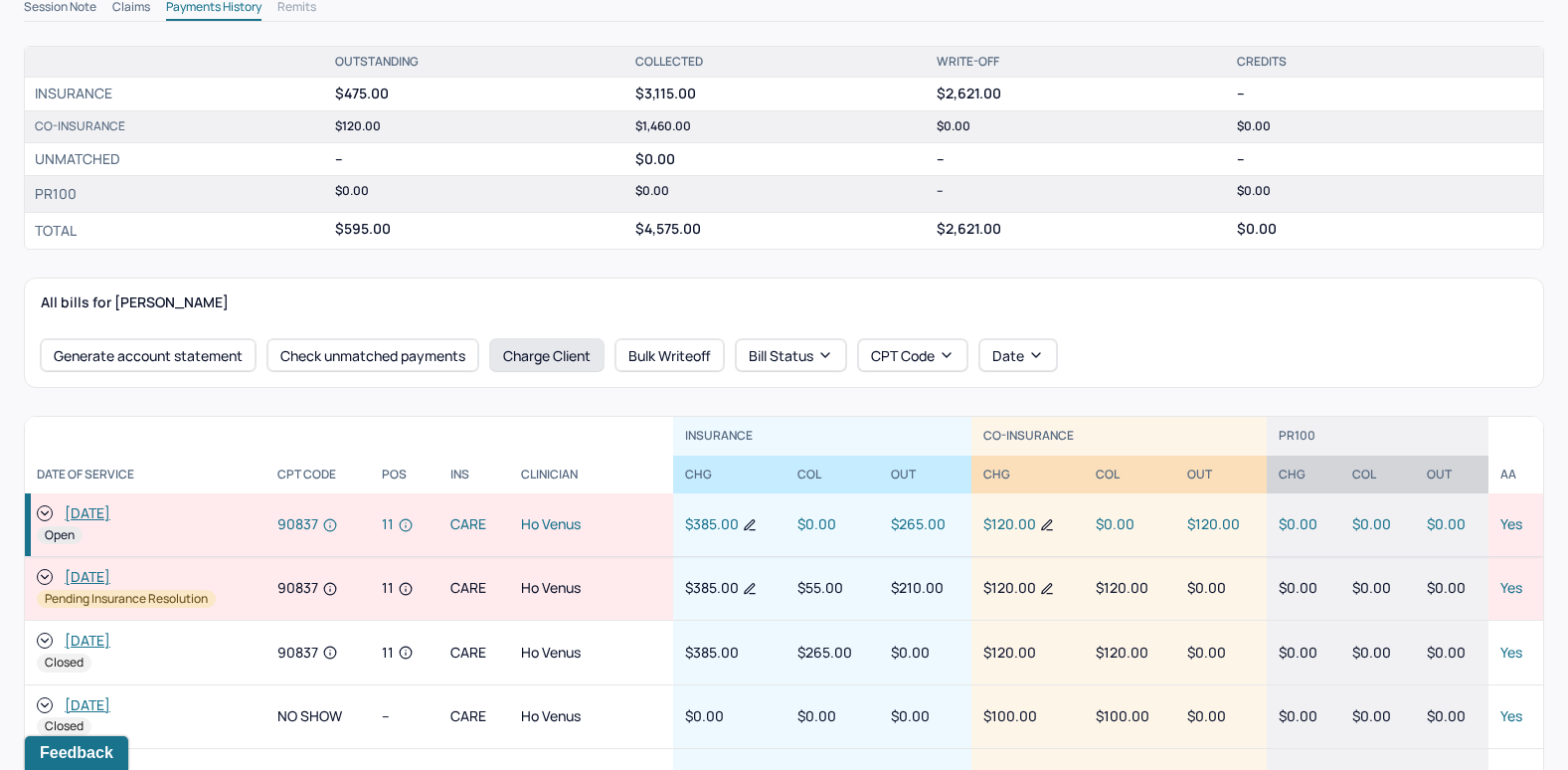 click on "Charge Client" at bounding box center [547, 355] 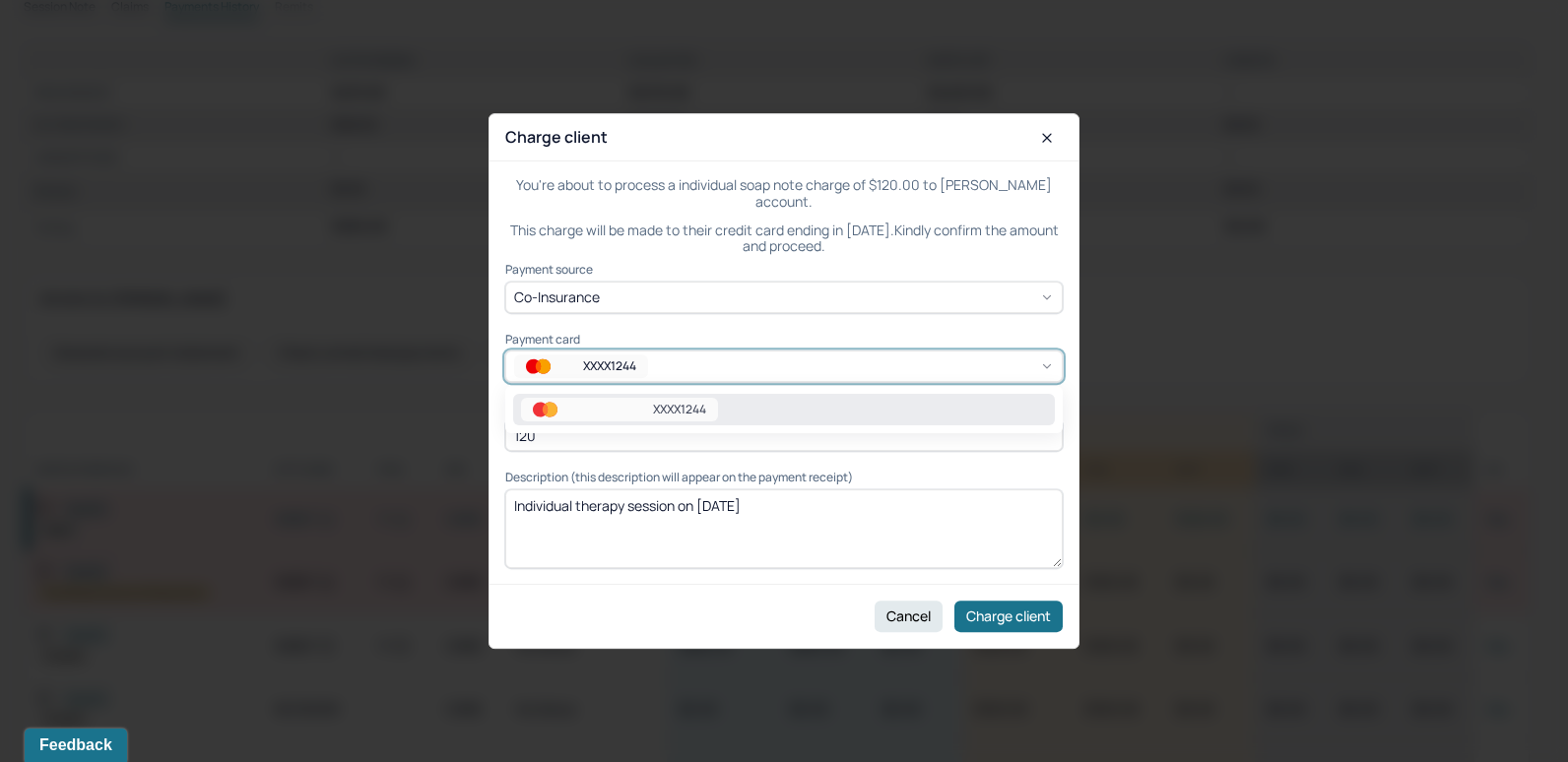 click on "XXXX1244" at bounding box center (784, 366) 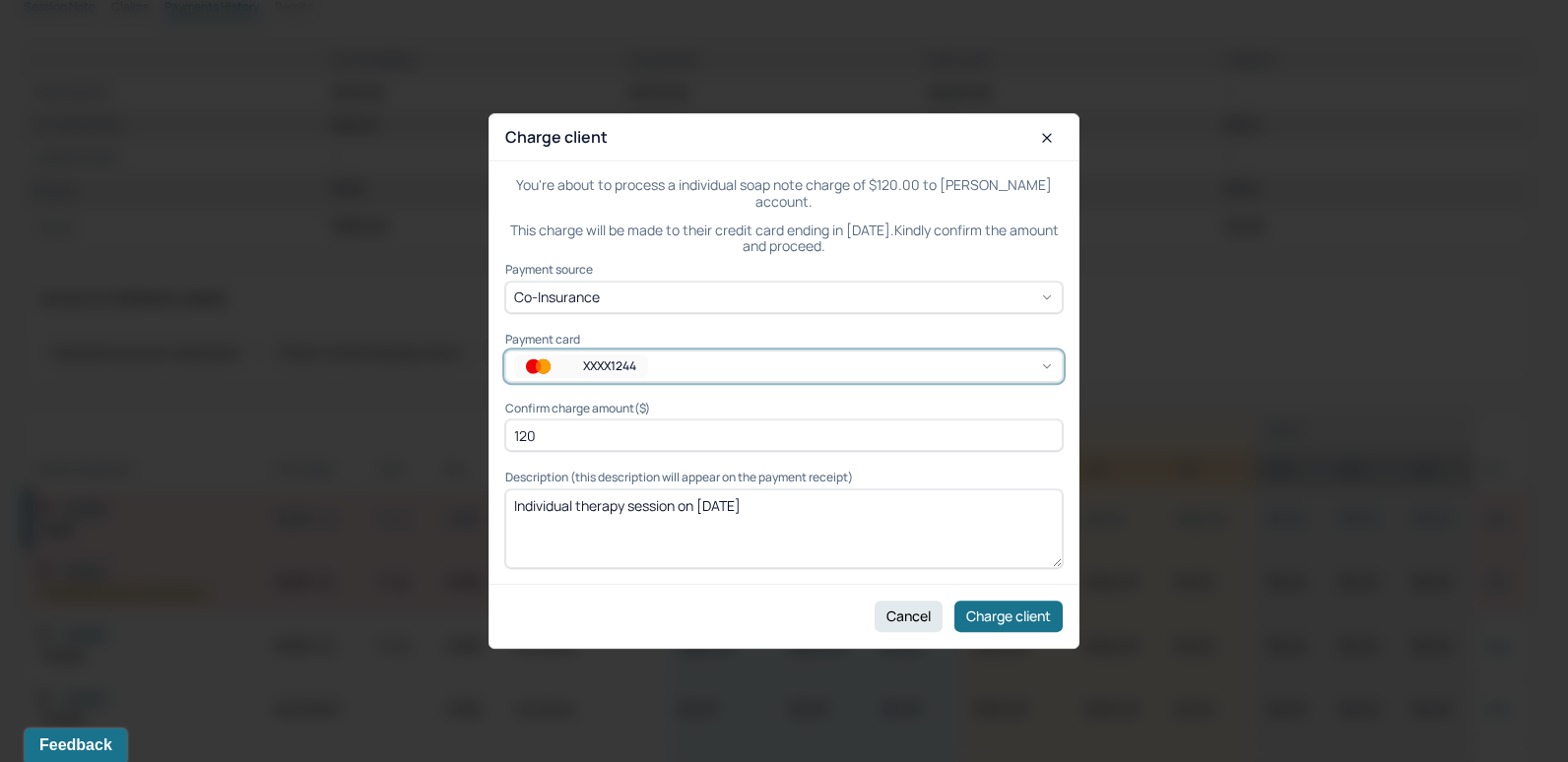 click on "XXXX1244" at bounding box center [784, 366] 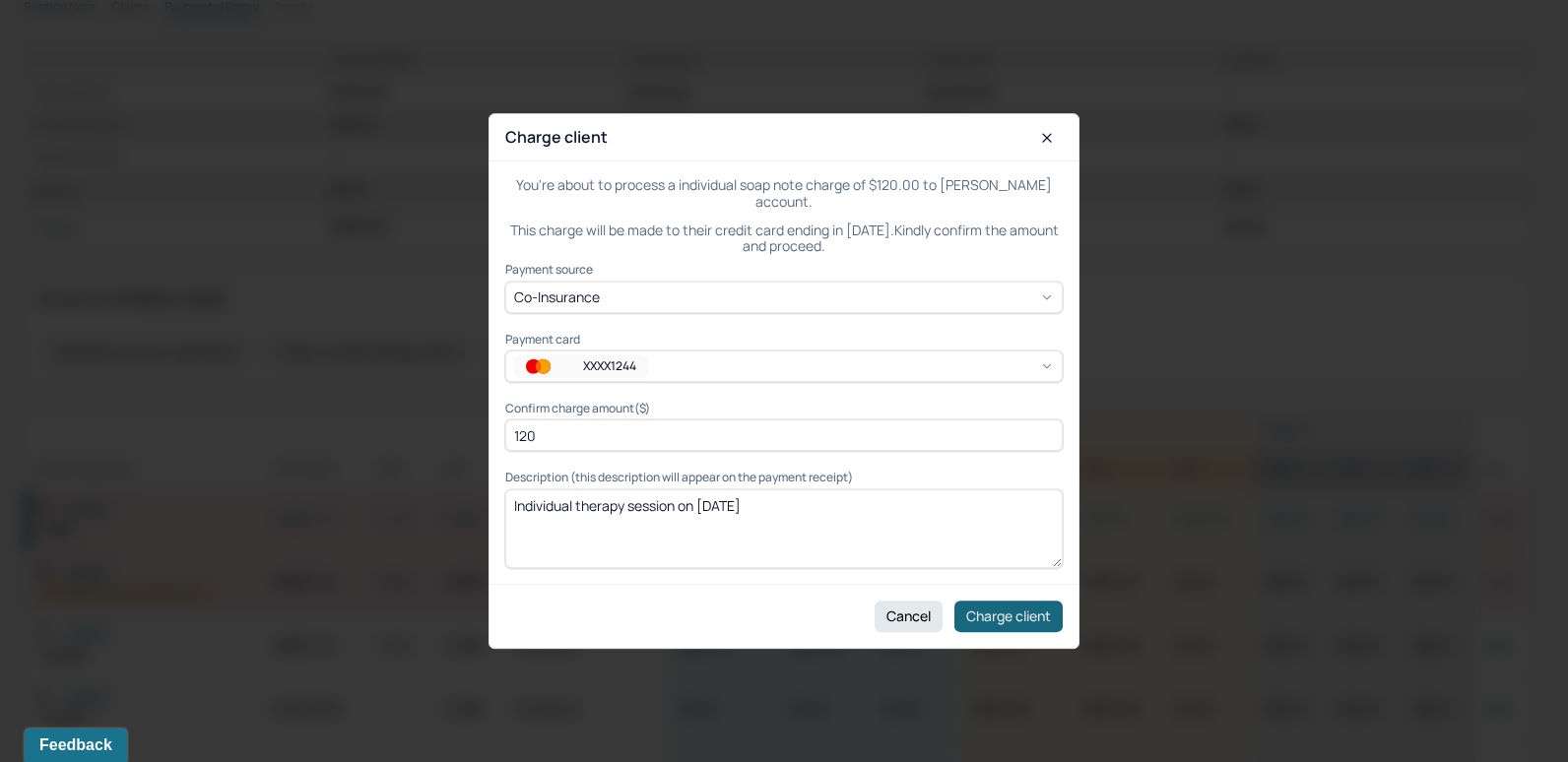 click on "Charge client" at bounding box center (1009, 616) 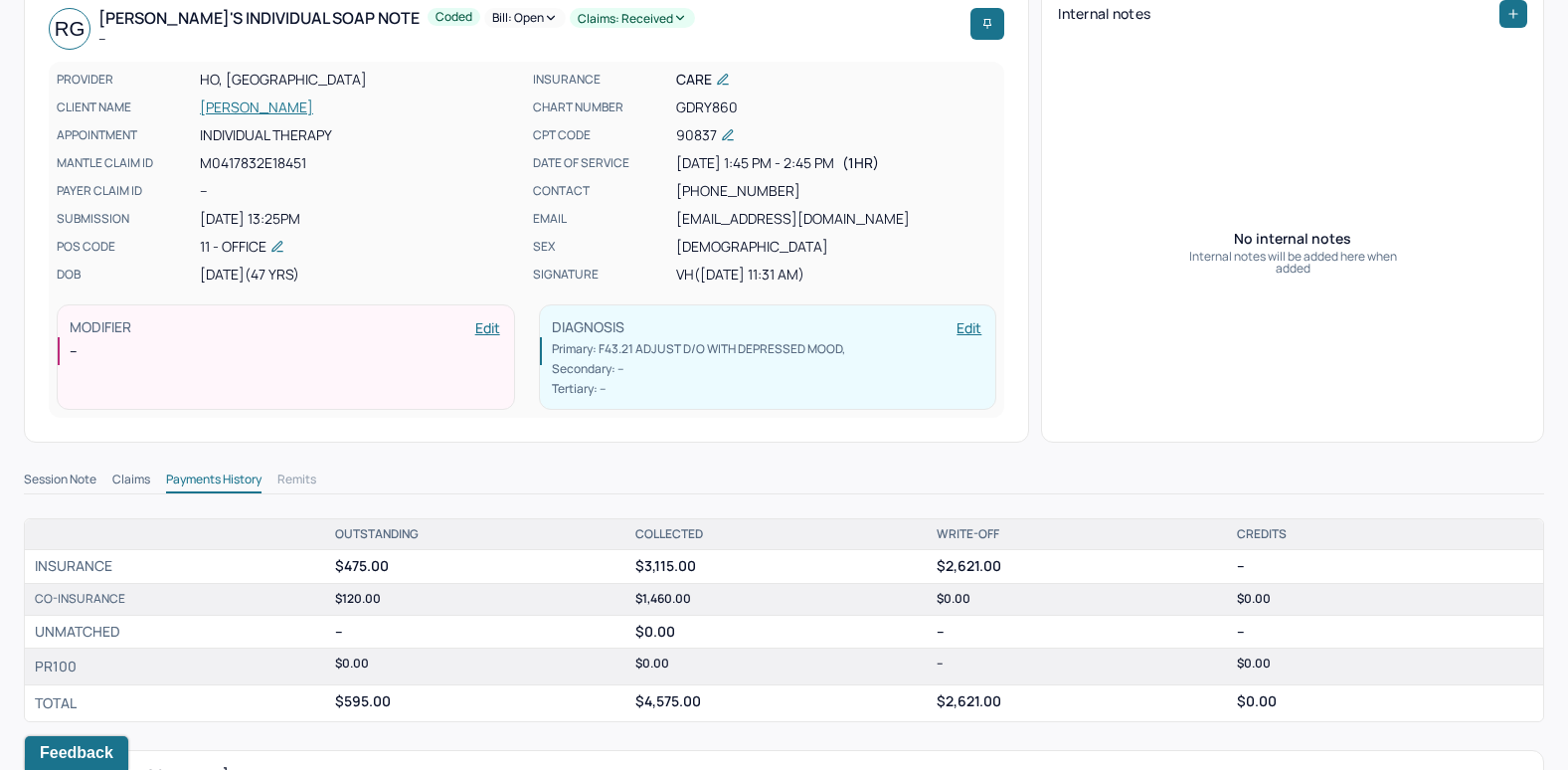 scroll, scrollTop: 0, scrollLeft: 0, axis: both 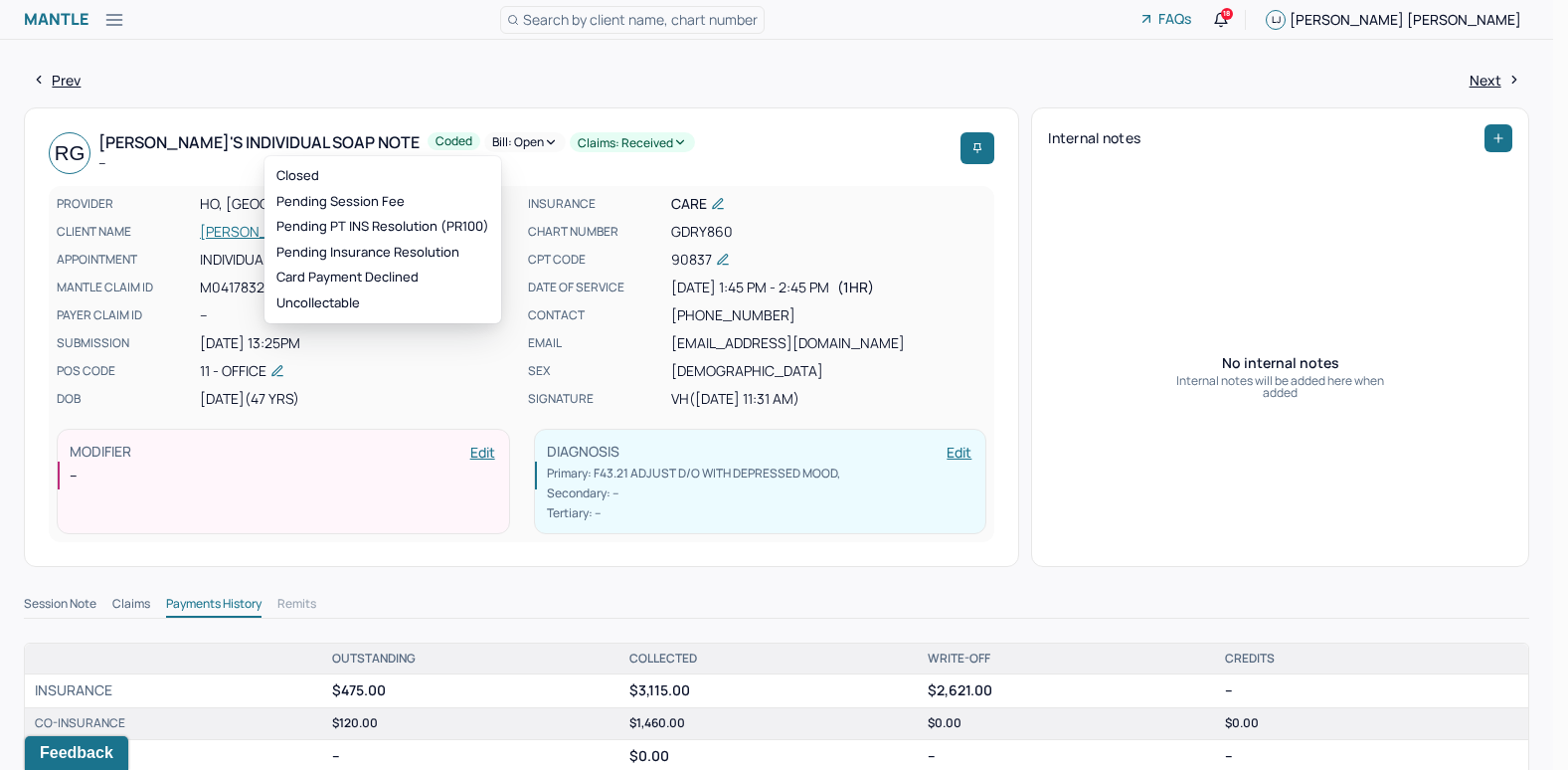 click on "Bill: Open" at bounding box center [525, 142] 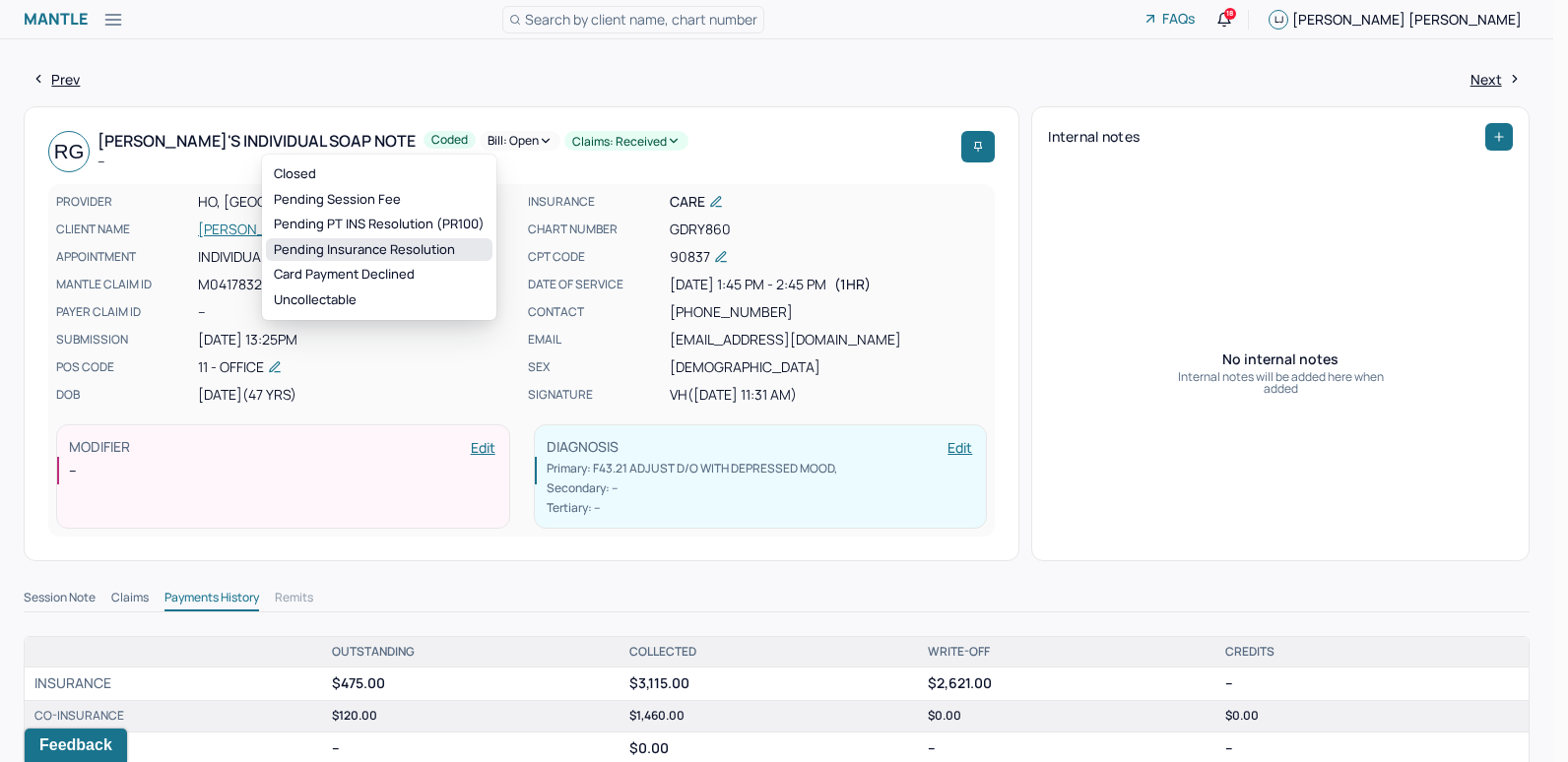 click on "Pending Insurance Resolution" at bounding box center [379, 250] 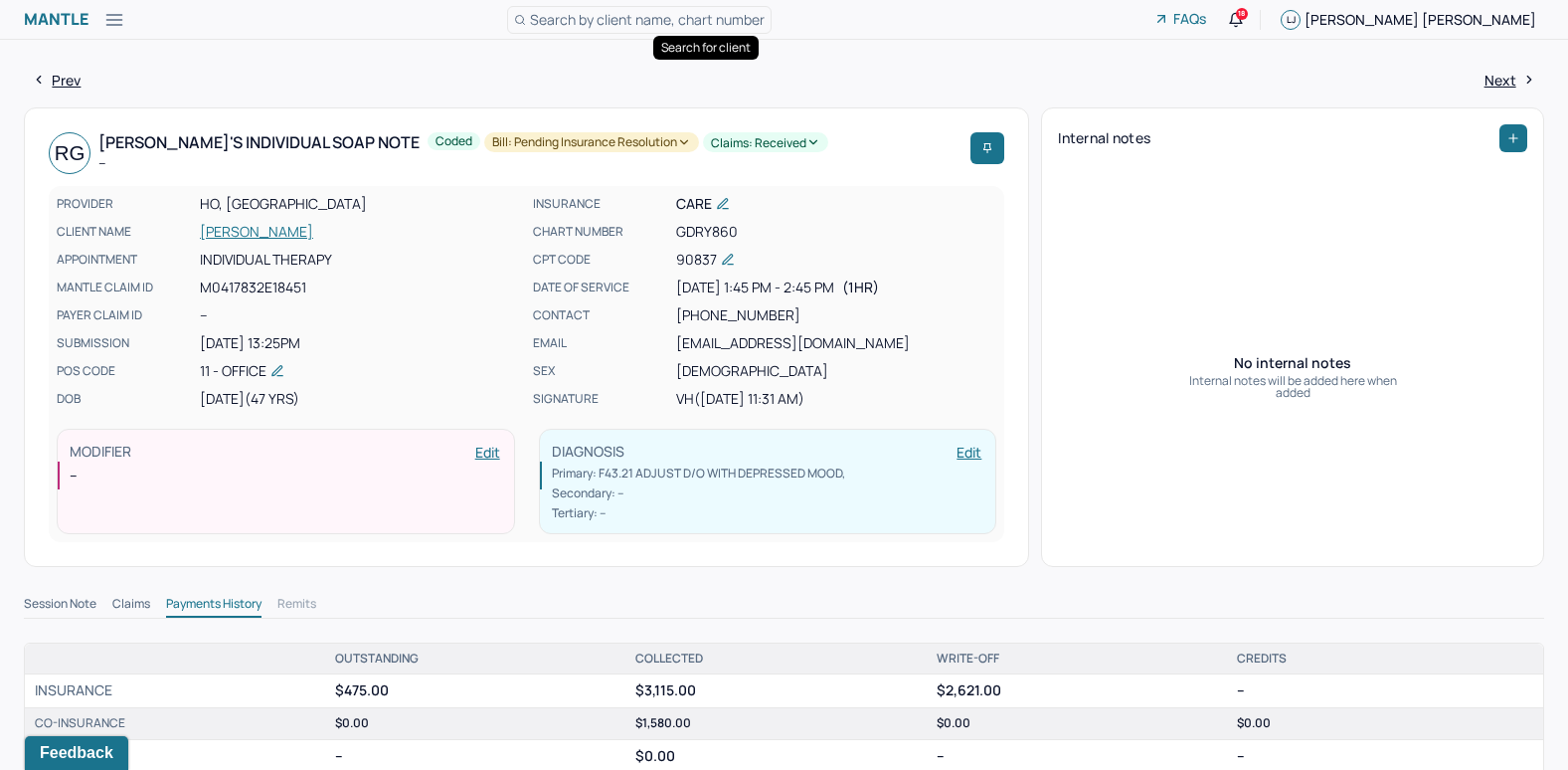 click on "Search by client name, chart number" at bounding box center [647, 19] 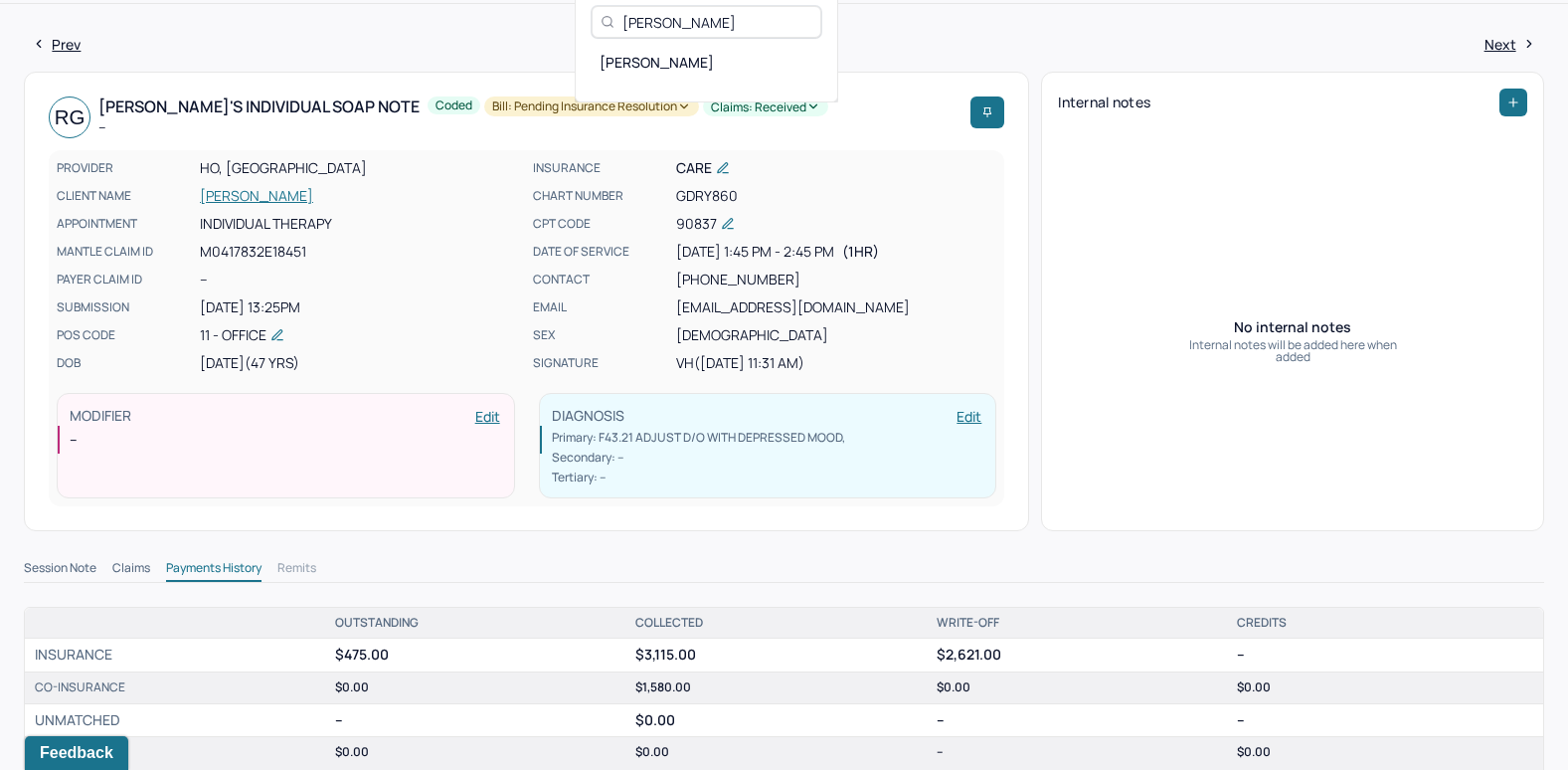 scroll, scrollTop: 0, scrollLeft: 0, axis: both 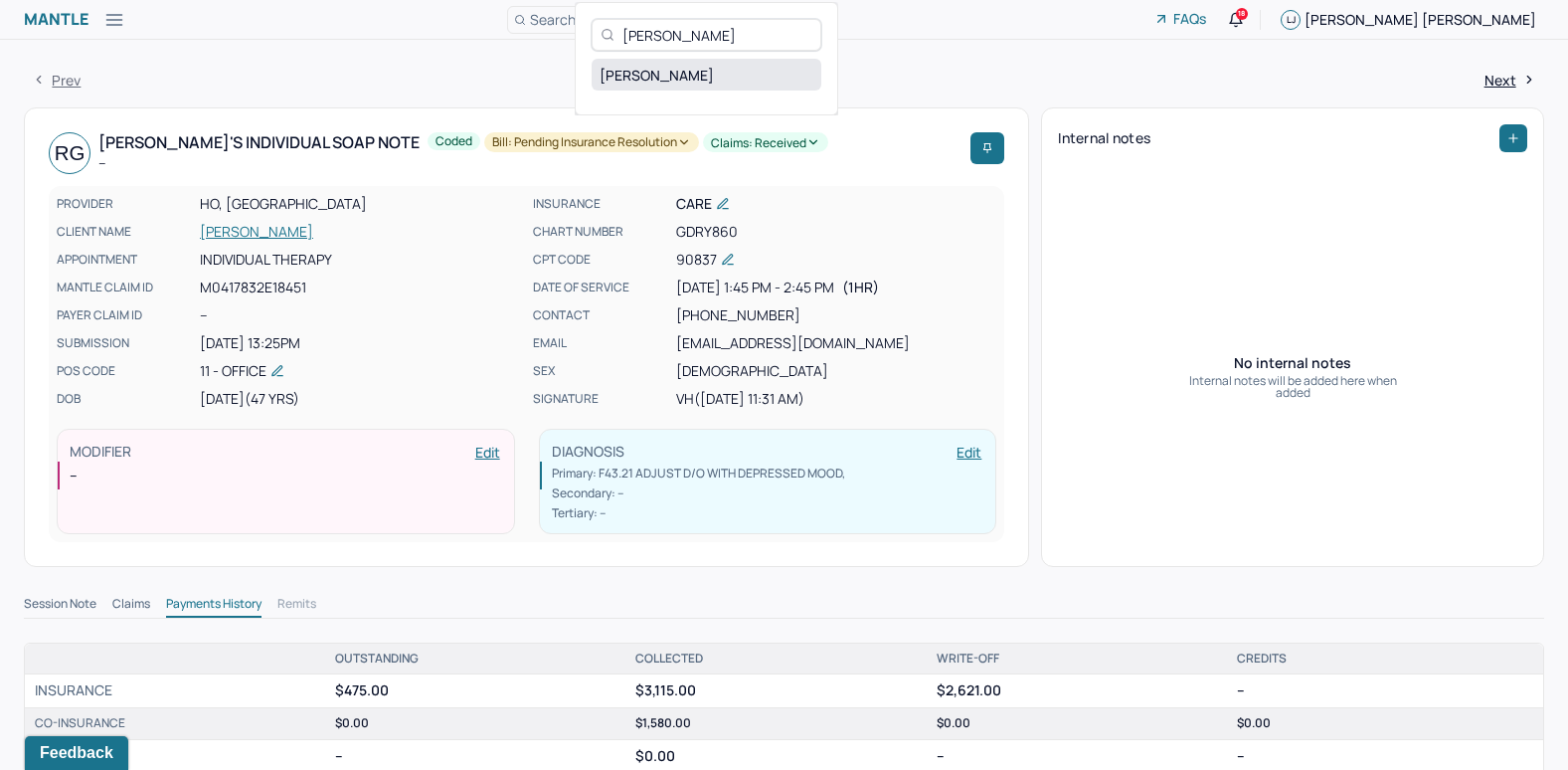 type on "Abe Plough" 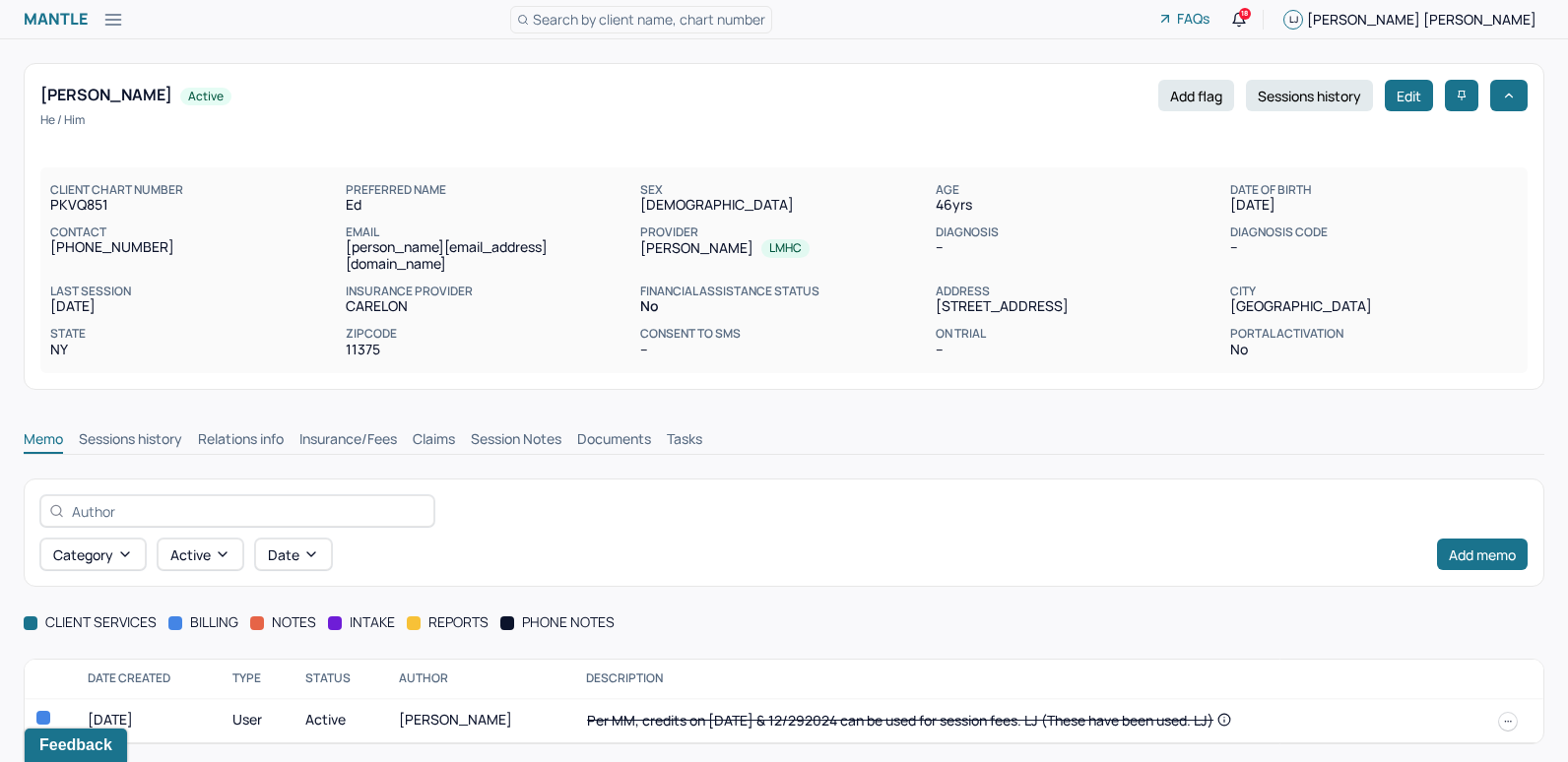 click on "Insurance/Fees" at bounding box center (348, 441) 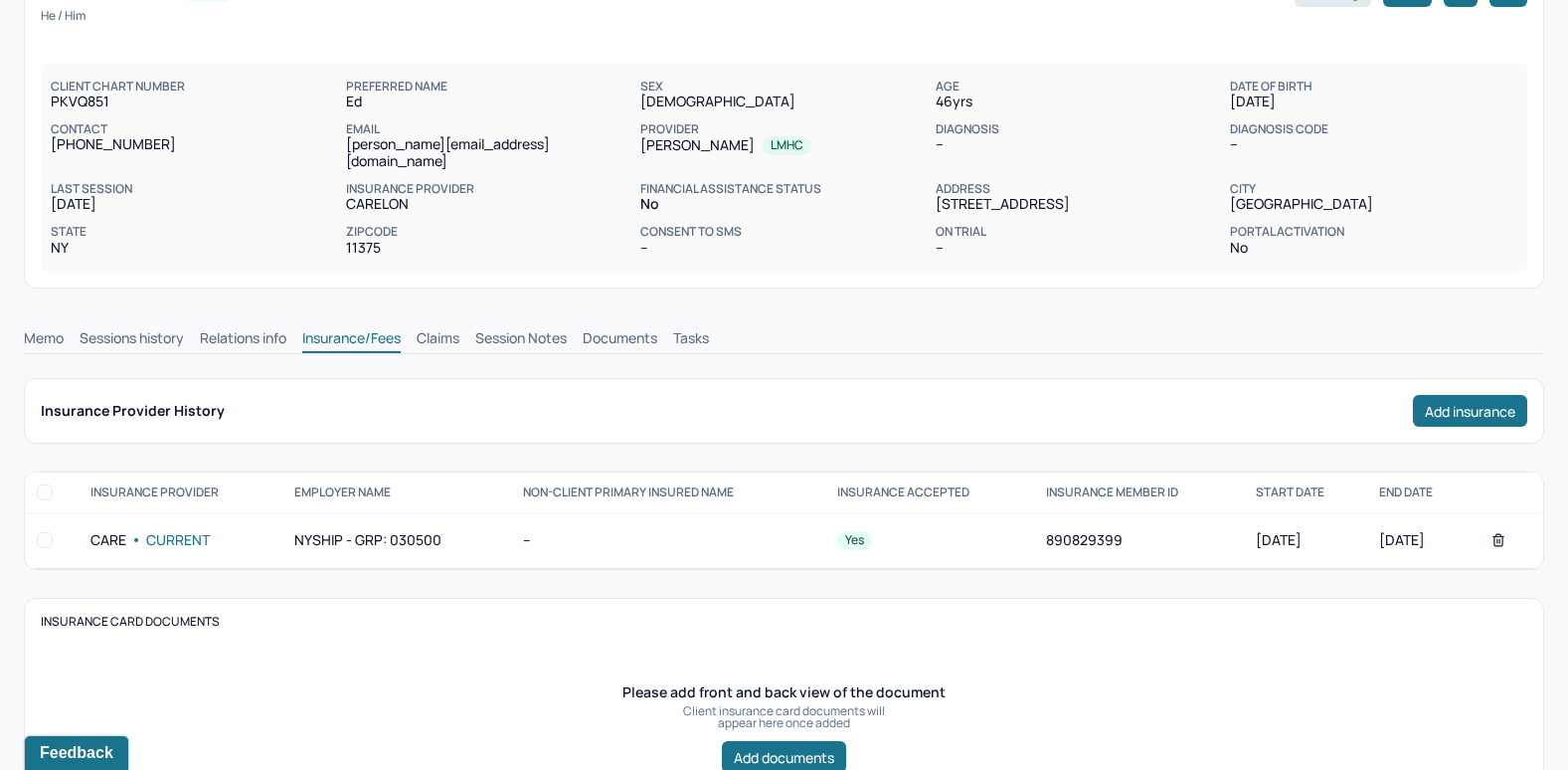 scroll, scrollTop: 99, scrollLeft: 0, axis: vertical 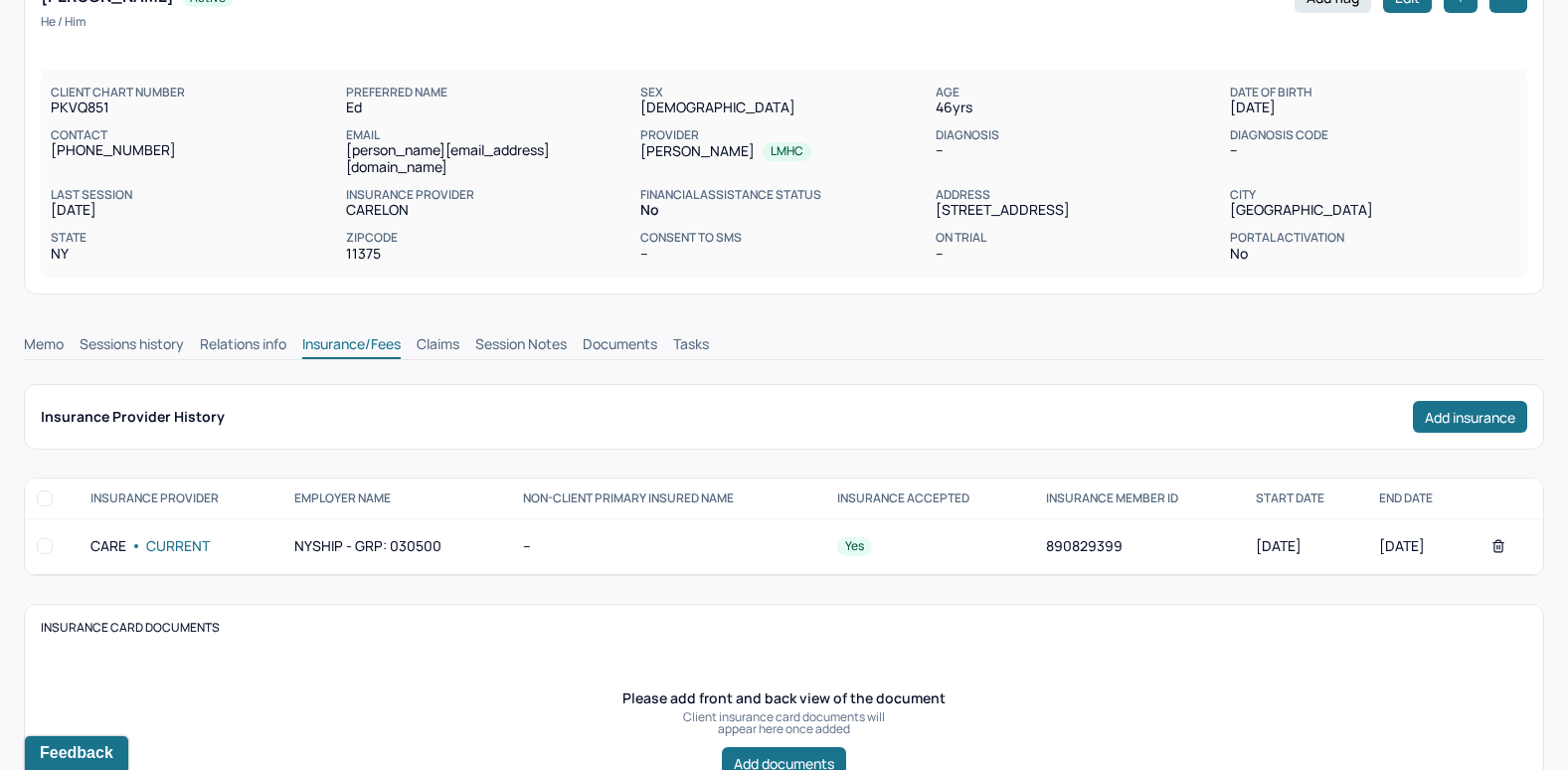 click on "Claims" at bounding box center [437, 346] 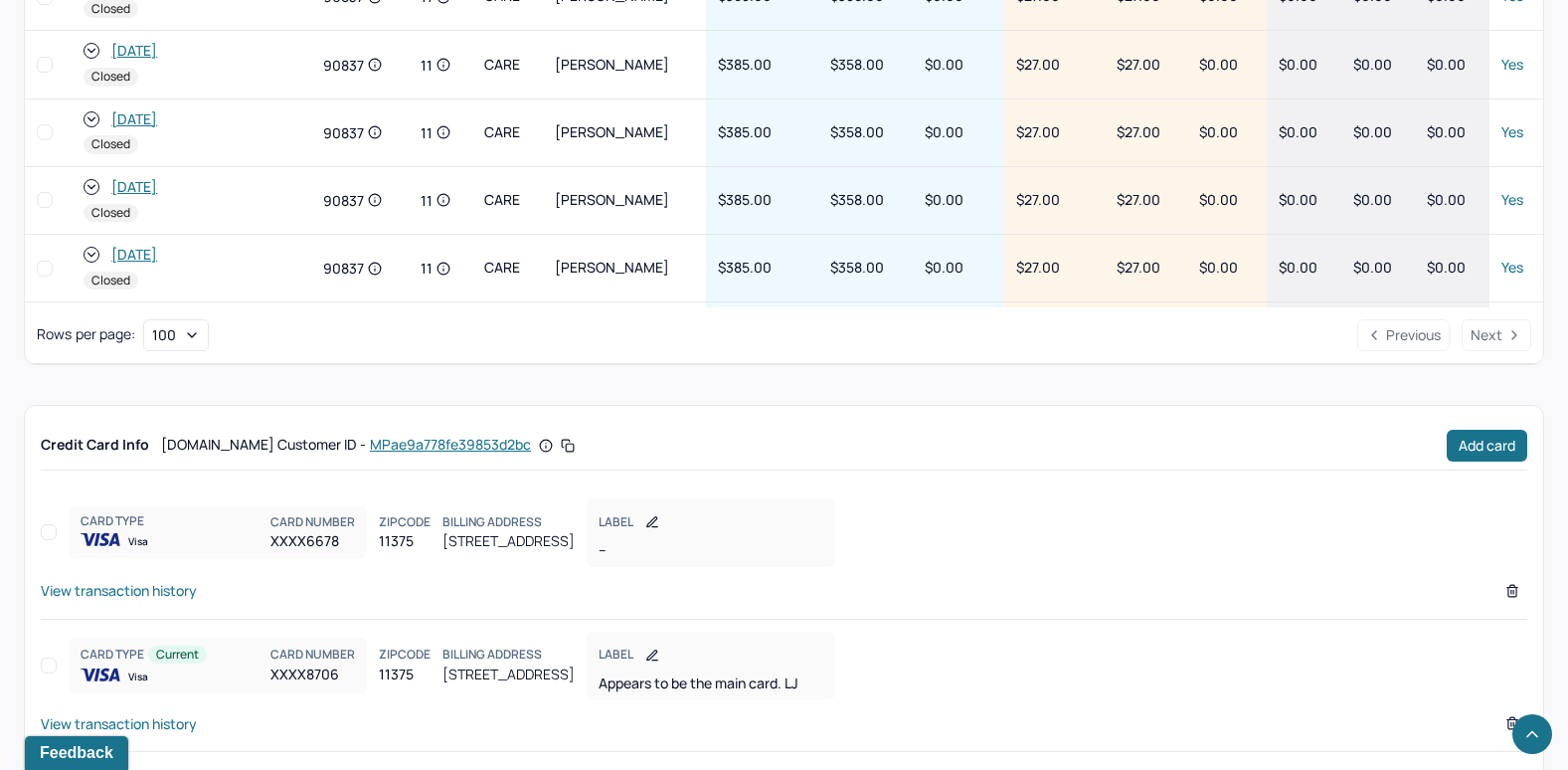 scroll, scrollTop: 1149, scrollLeft: 0, axis: vertical 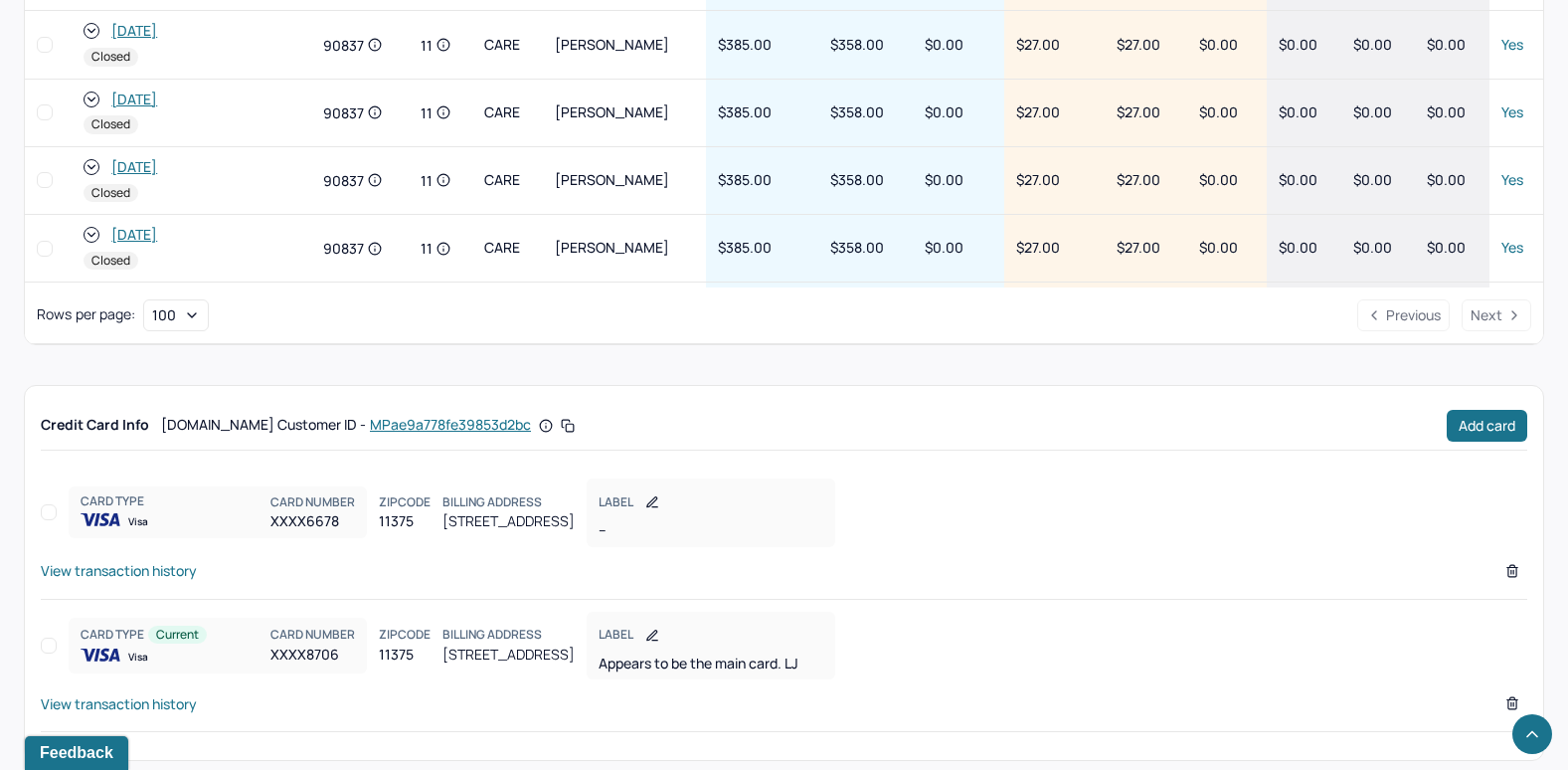click on "View transaction history" at bounding box center [118, 703] 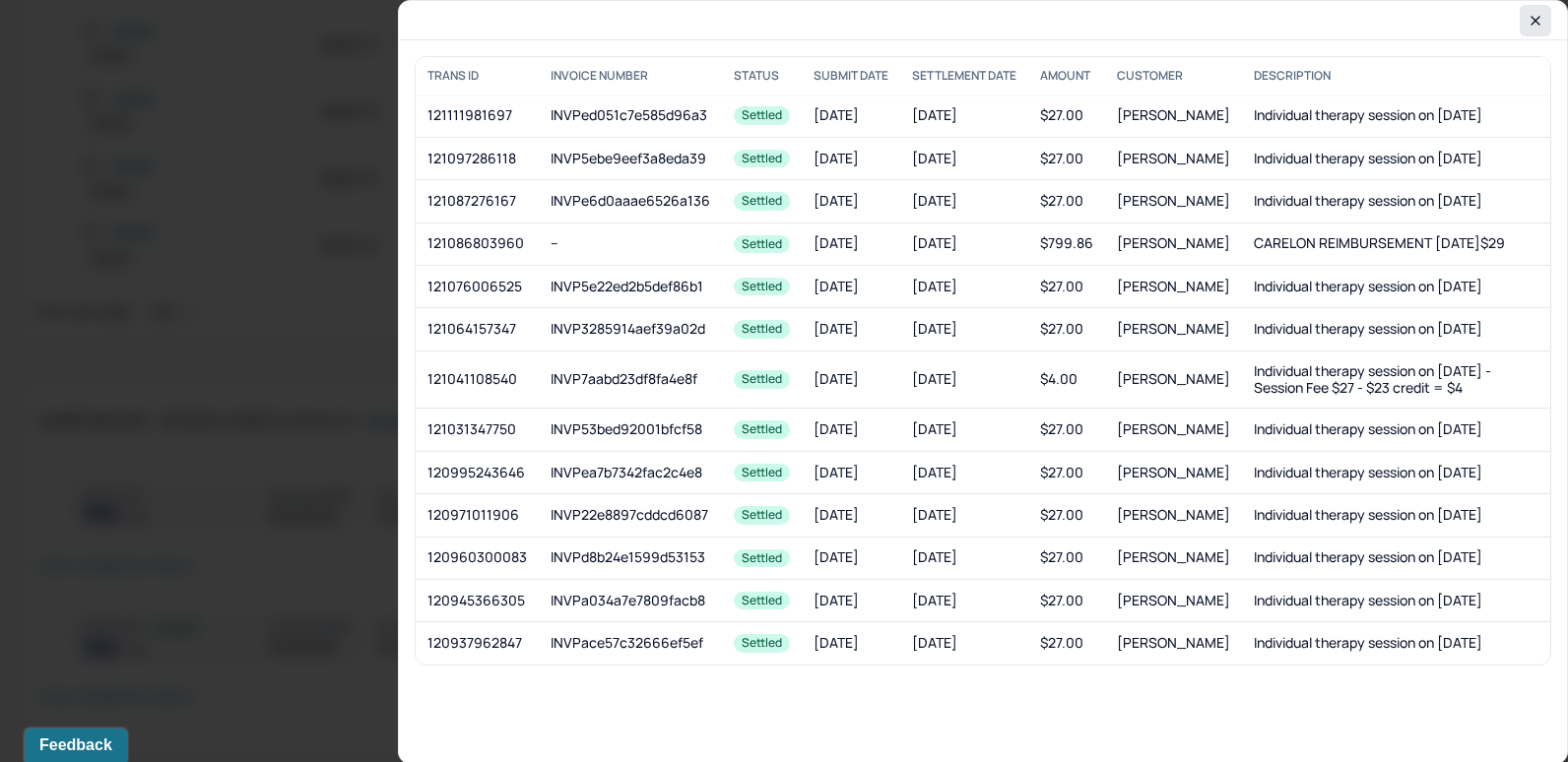 click 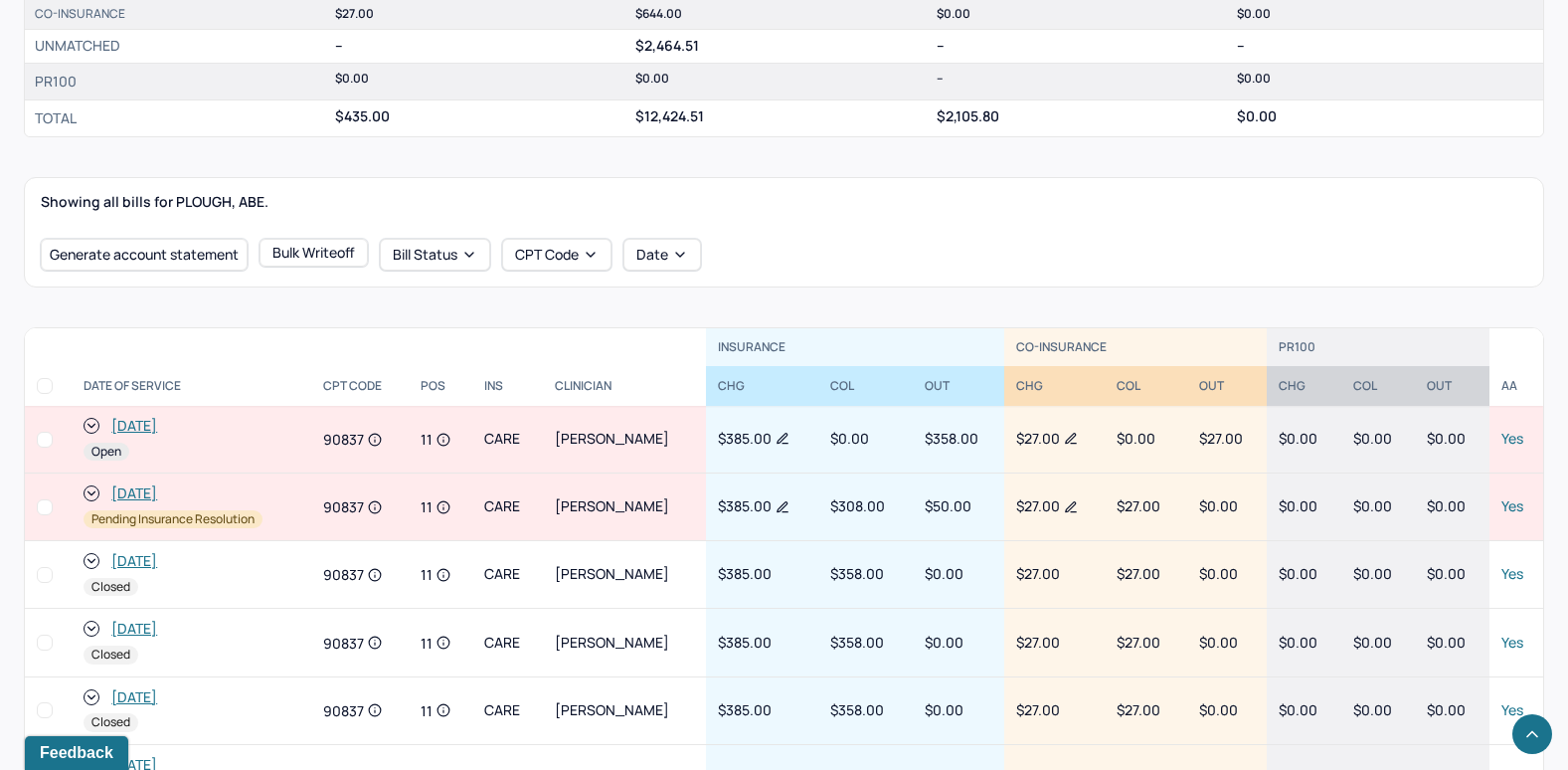 scroll, scrollTop: 453, scrollLeft: 0, axis: vertical 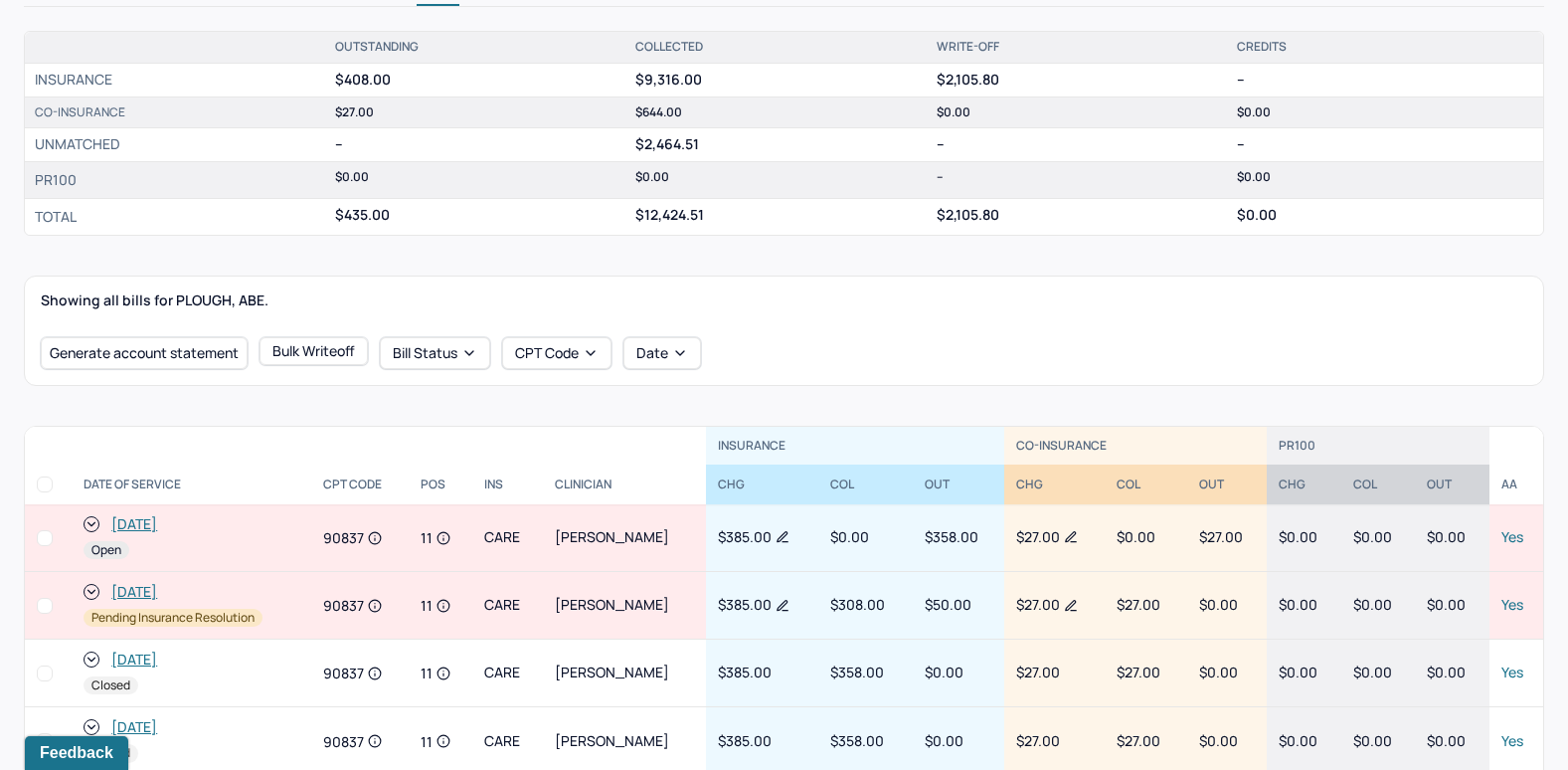 click on "[DATE]" at bounding box center (134, 524) 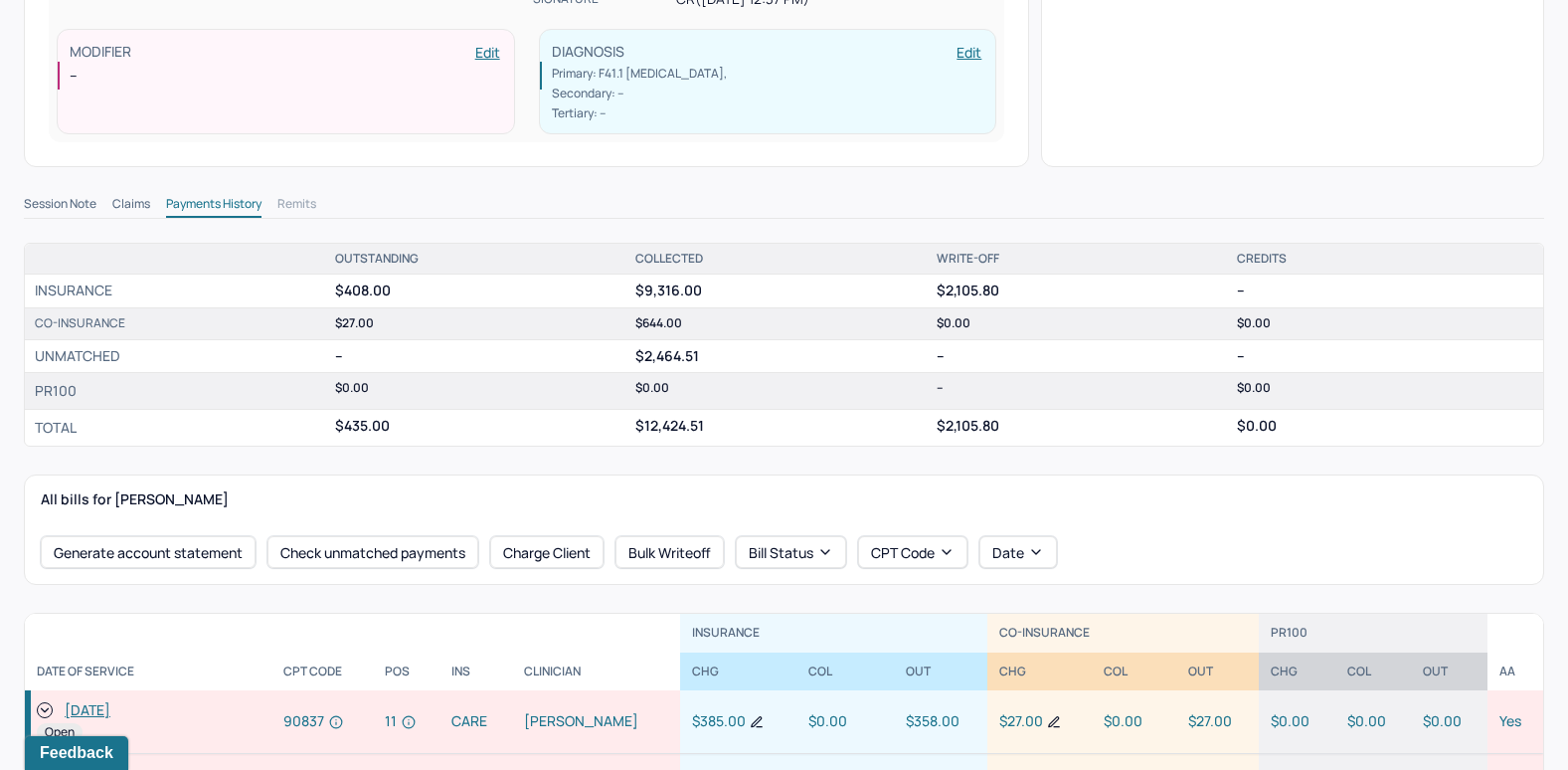 scroll, scrollTop: 497, scrollLeft: 0, axis: vertical 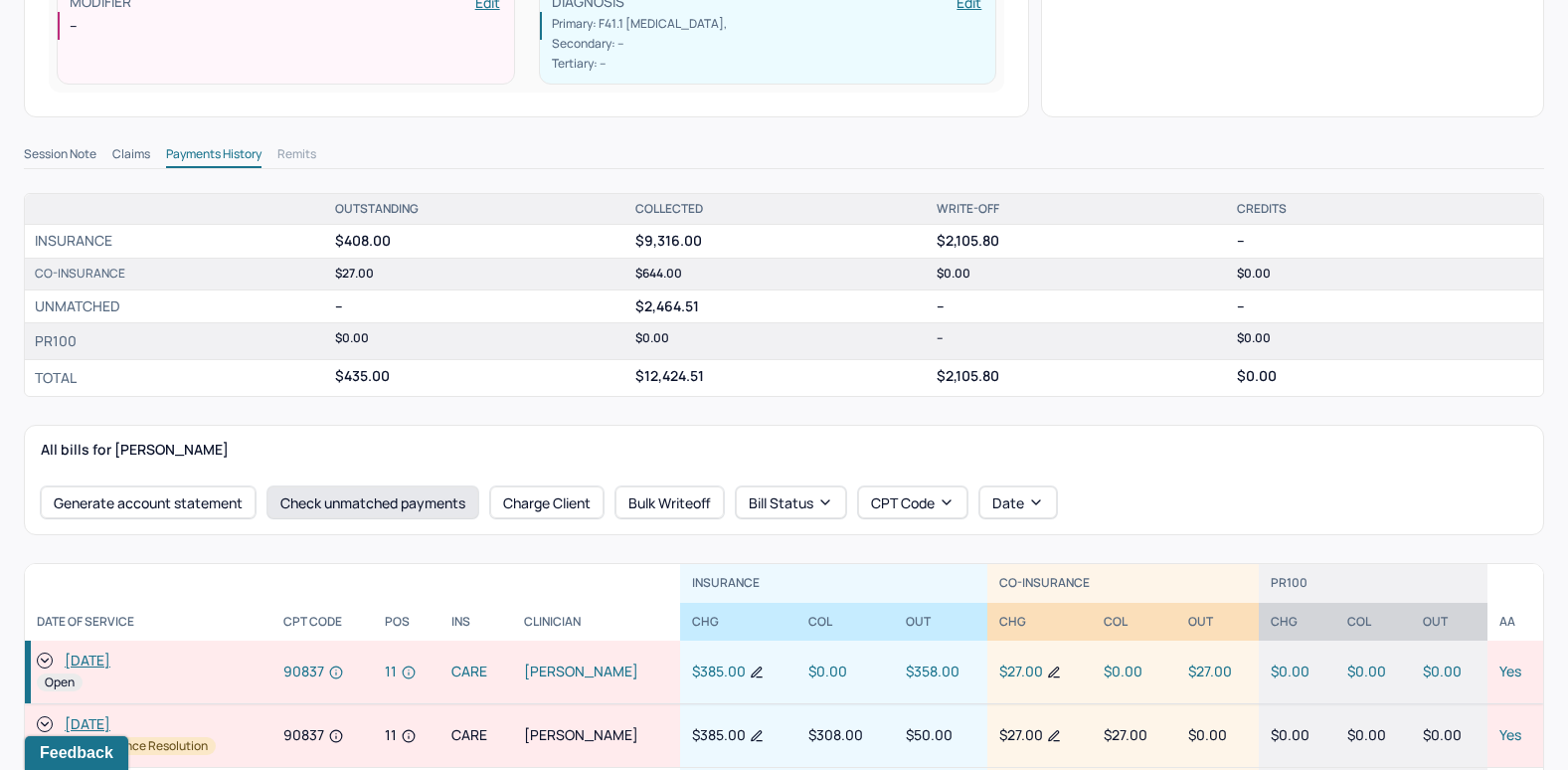 click on "Check unmatched payments" at bounding box center [373, 502] 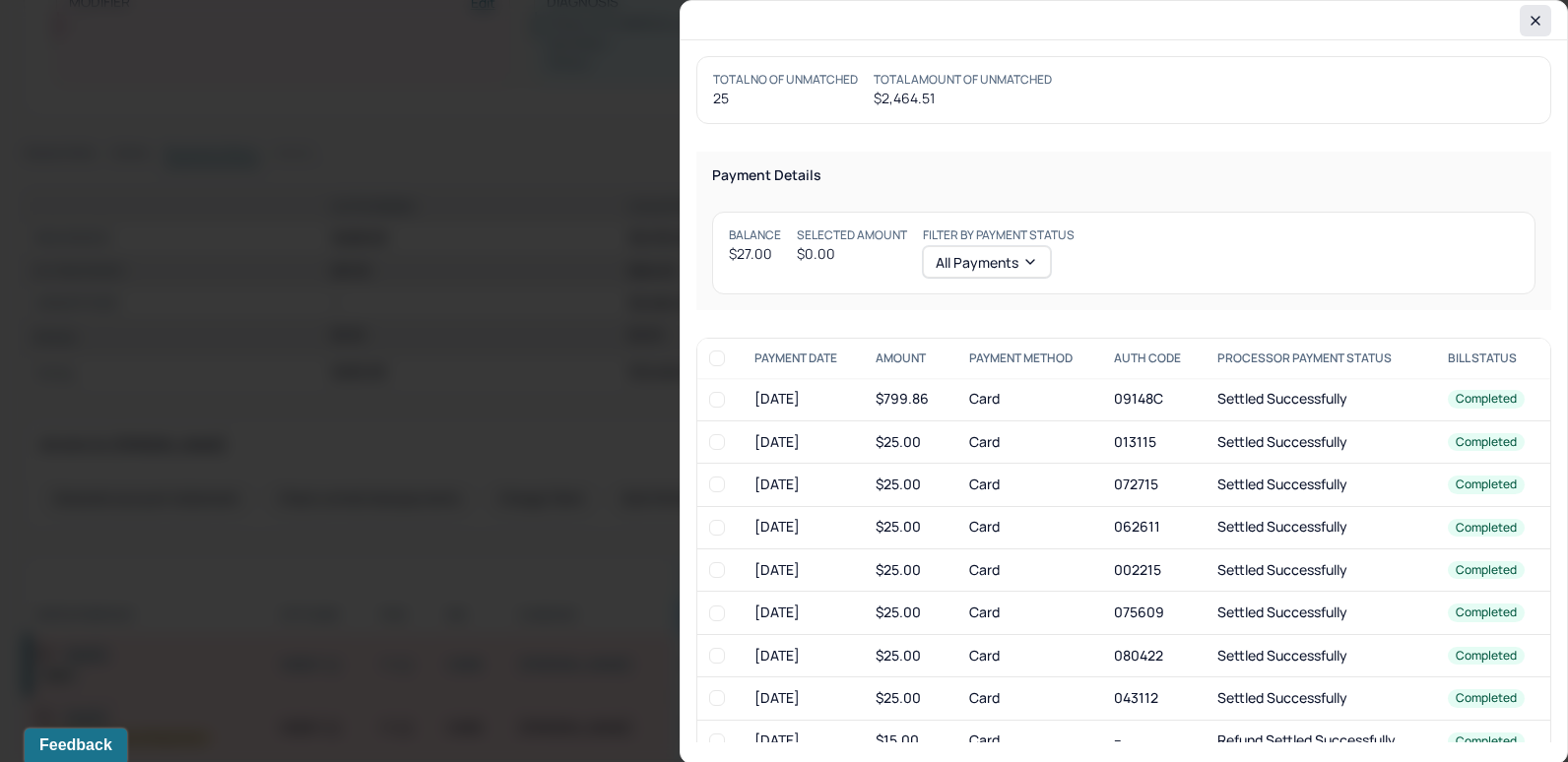 click 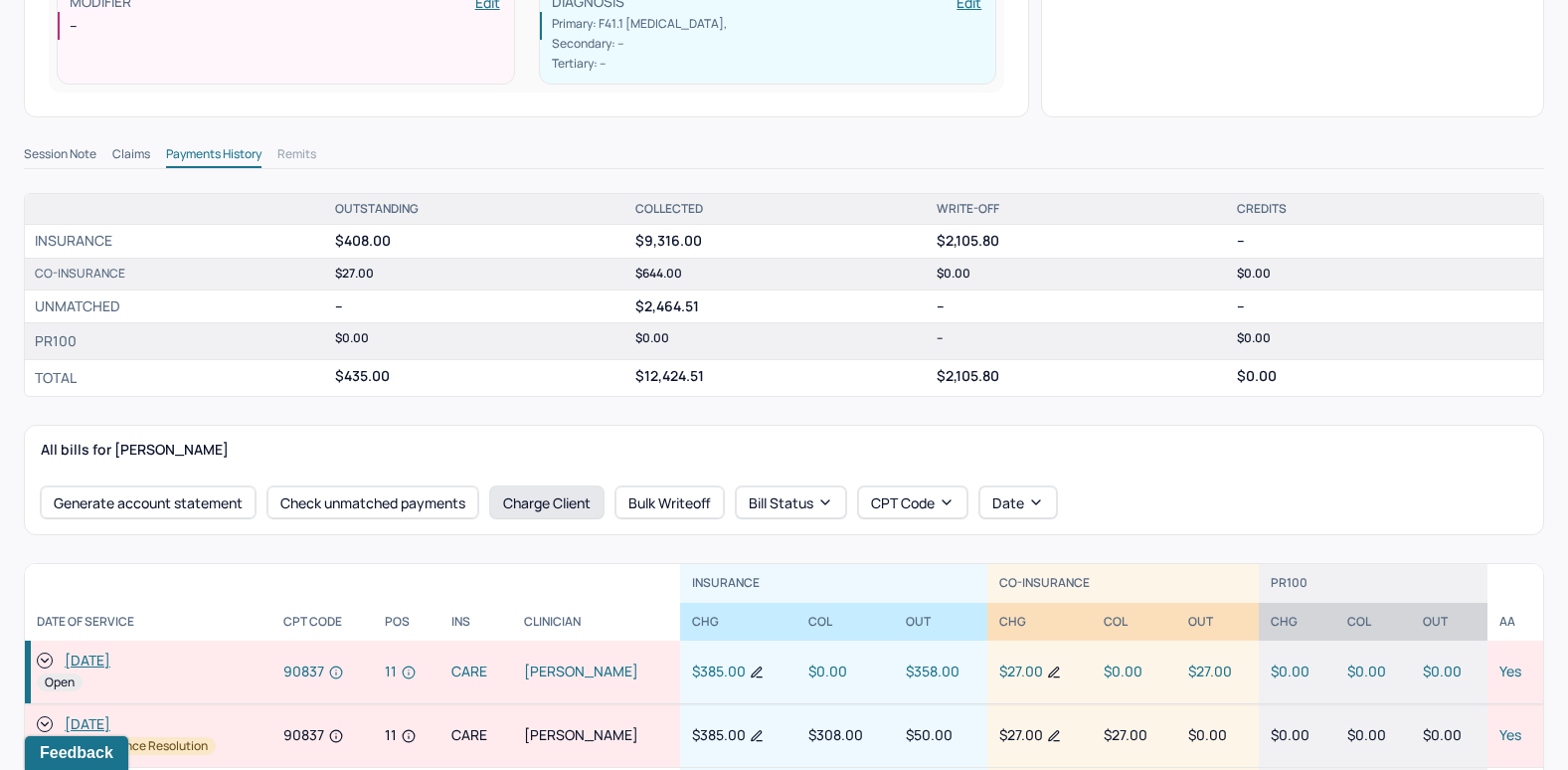 click on "Charge Client" at bounding box center (547, 502) 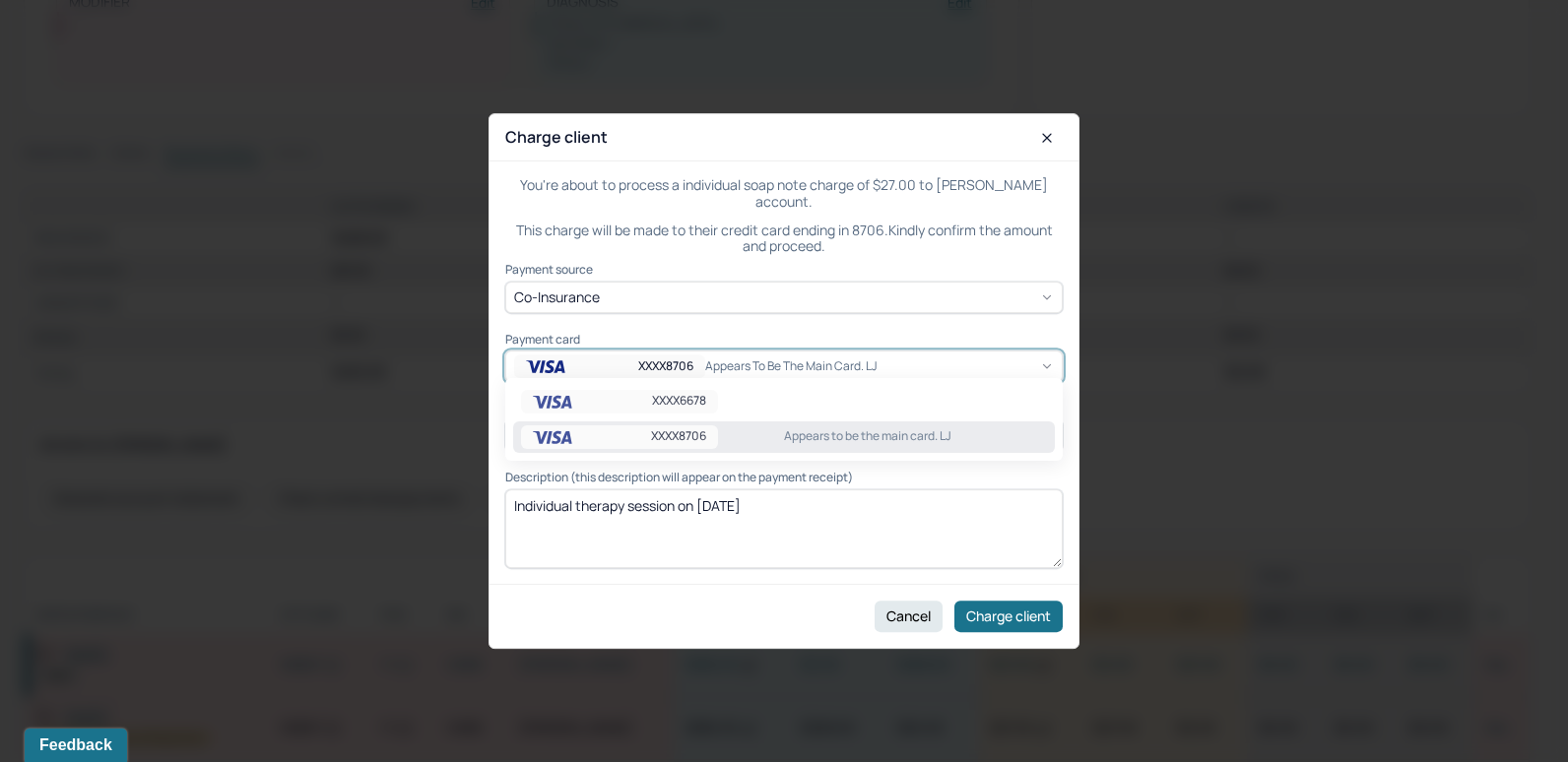 click on "XXXX8706 Appears to be the main card. LJ" at bounding box center (784, 366) 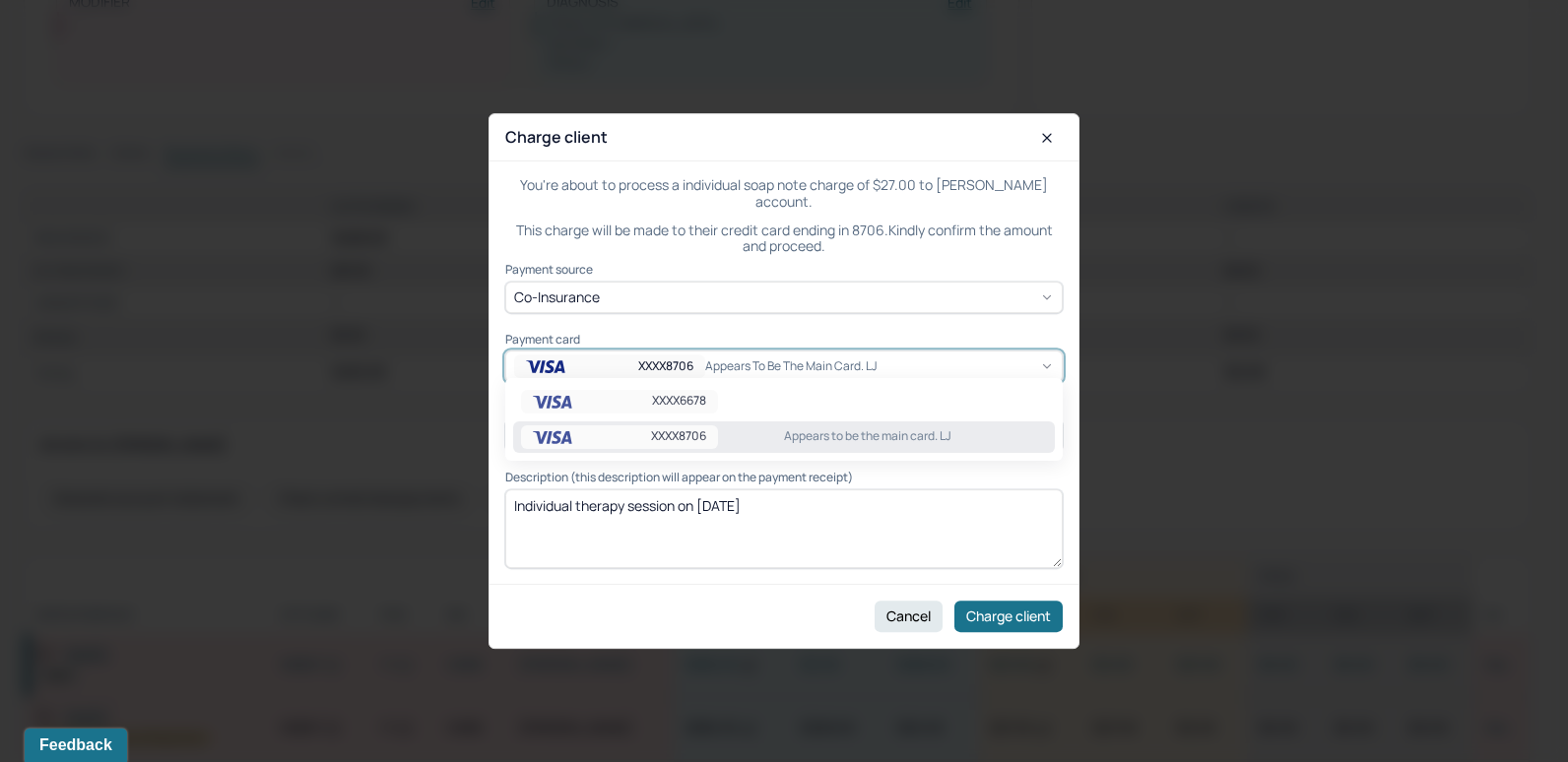 click on "Appears to be the main card. LJ" at bounding box center (915, 436) 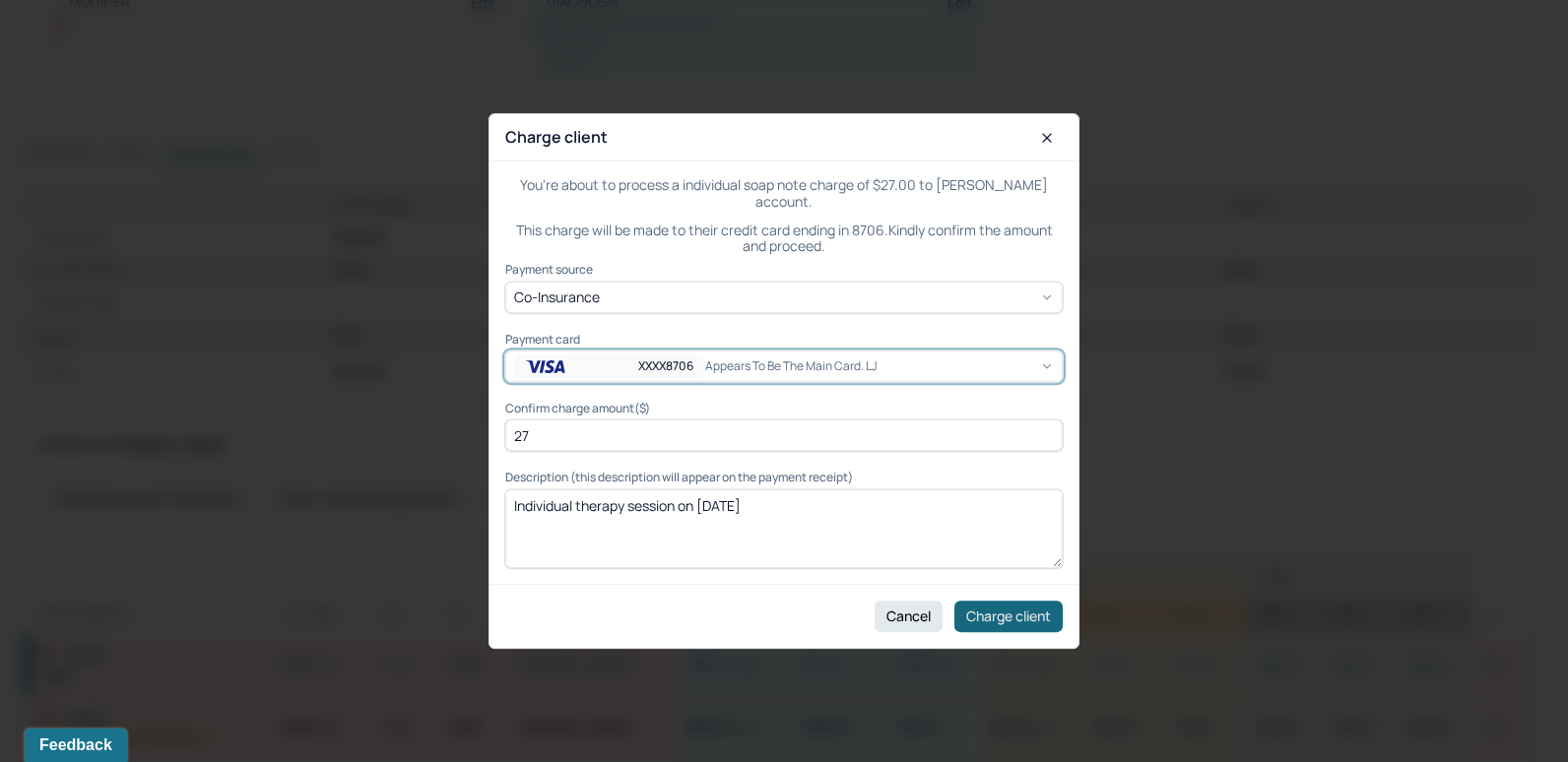 click on "Charge client" at bounding box center [1009, 616] 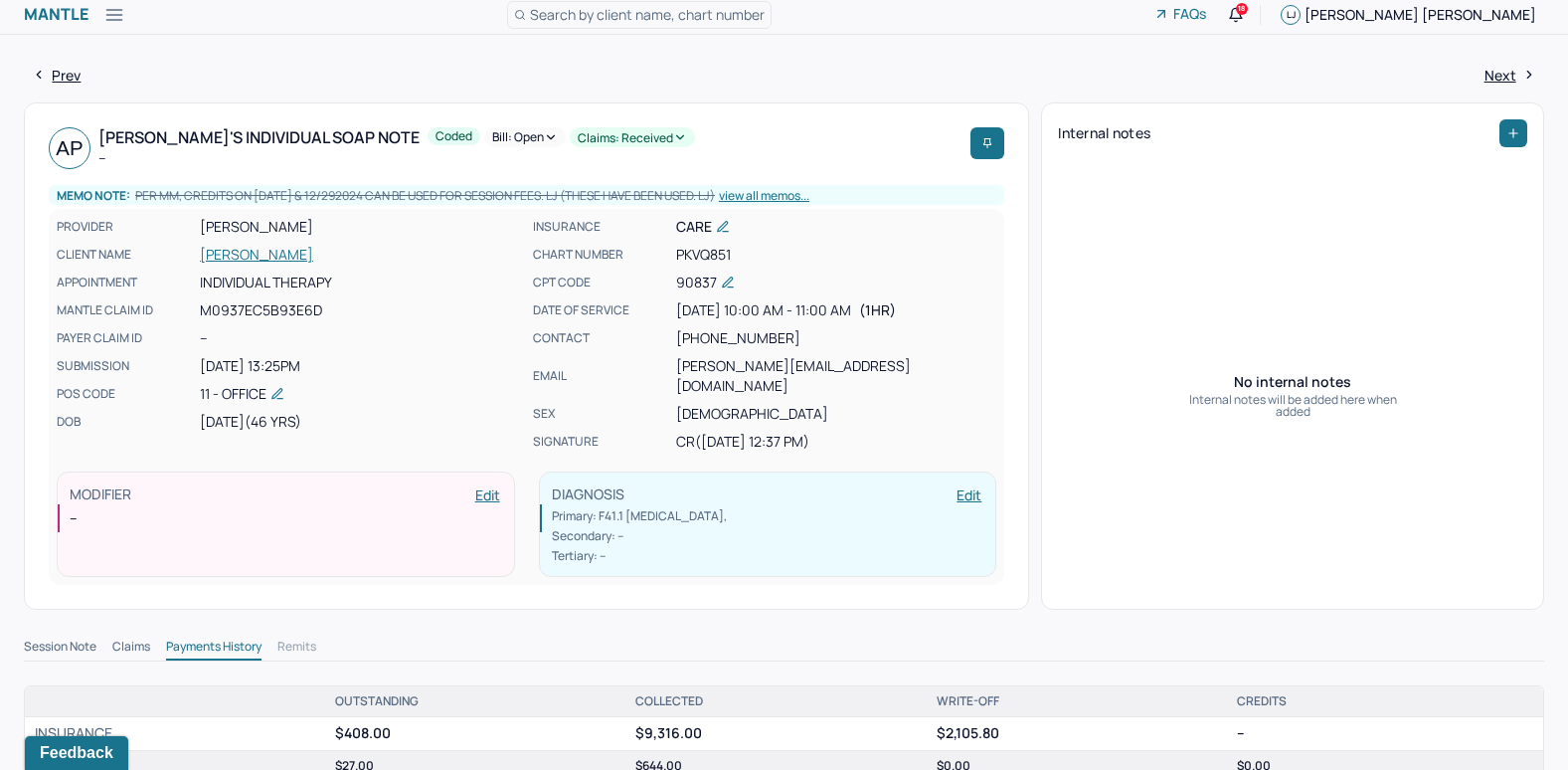 scroll, scrollTop: 0, scrollLeft: 0, axis: both 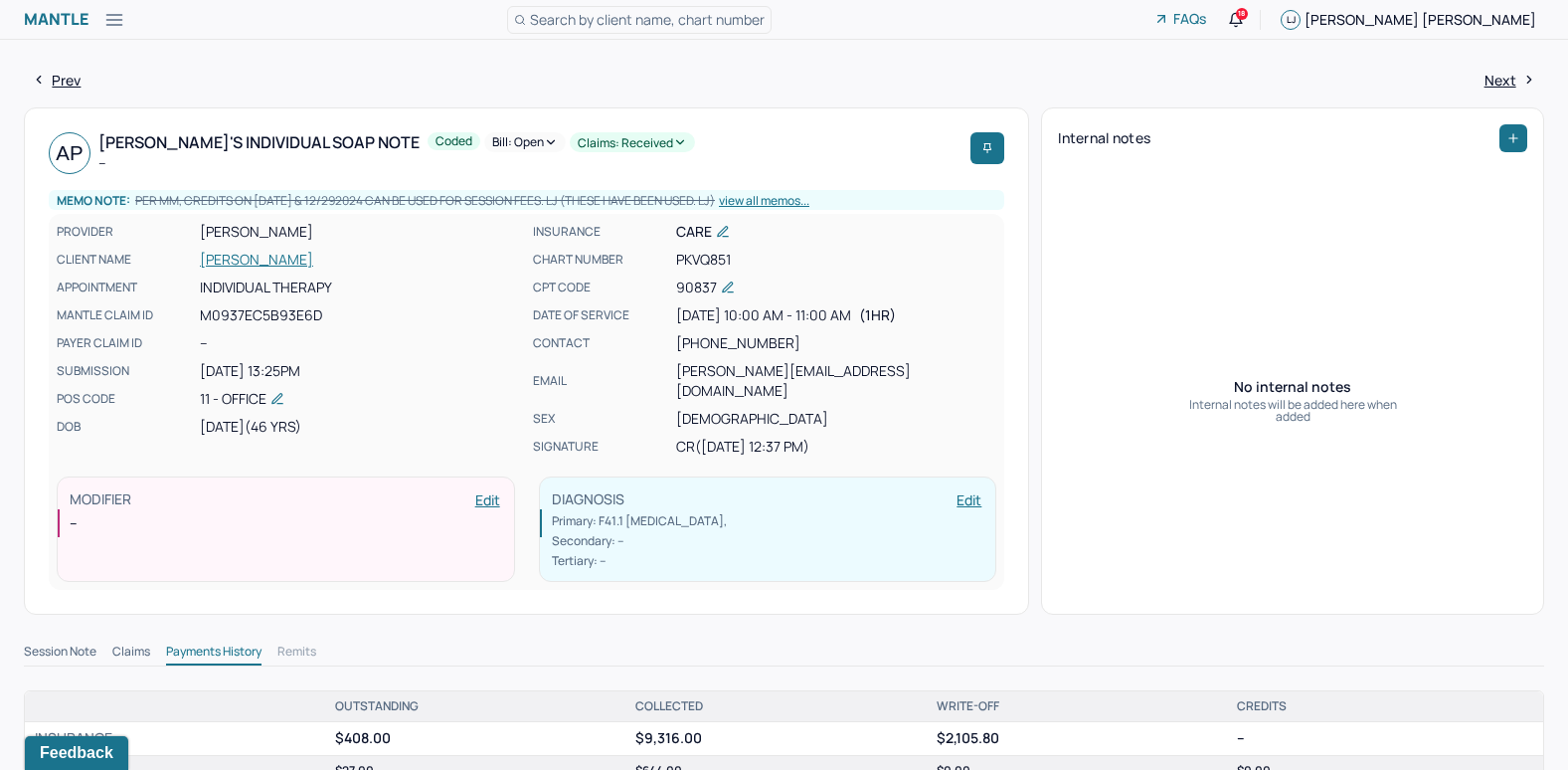 click on "Bill: Open" at bounding box center [525, 142] 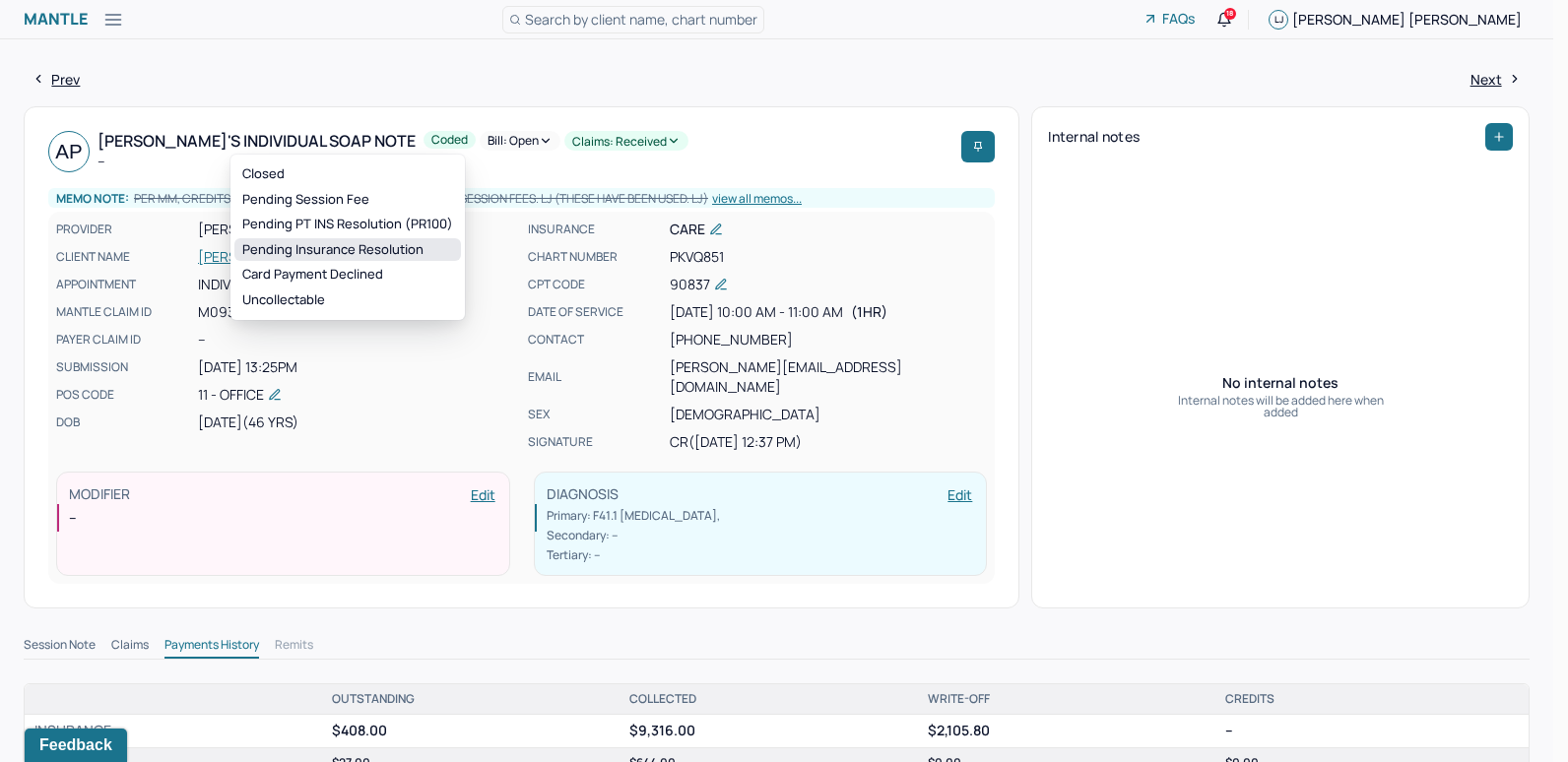click on "Pending Insurance Resolution" at bounding box center [348, 250] 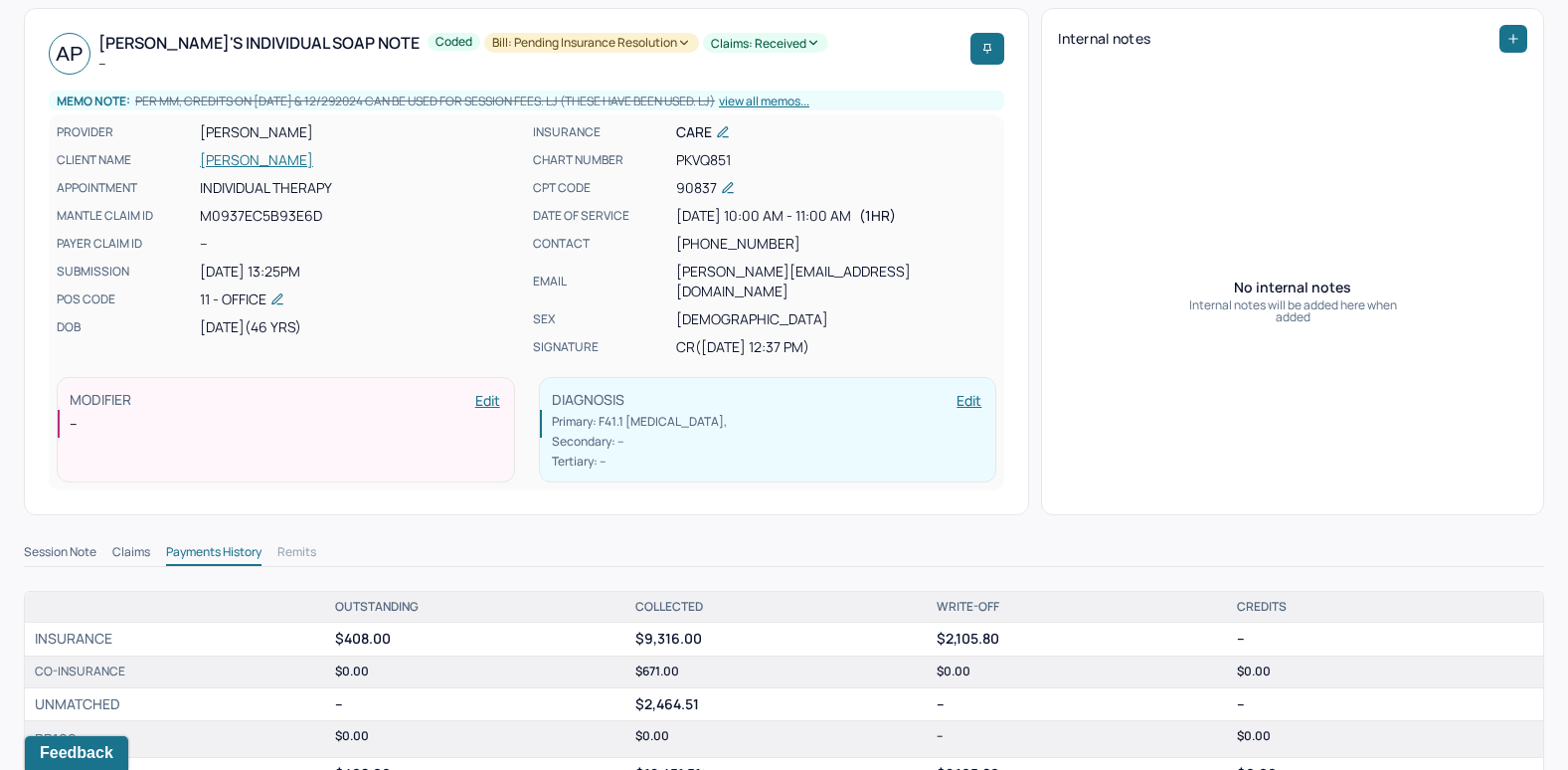 scroll, scrollTop: 0, scrollLeft: 0, axis: both 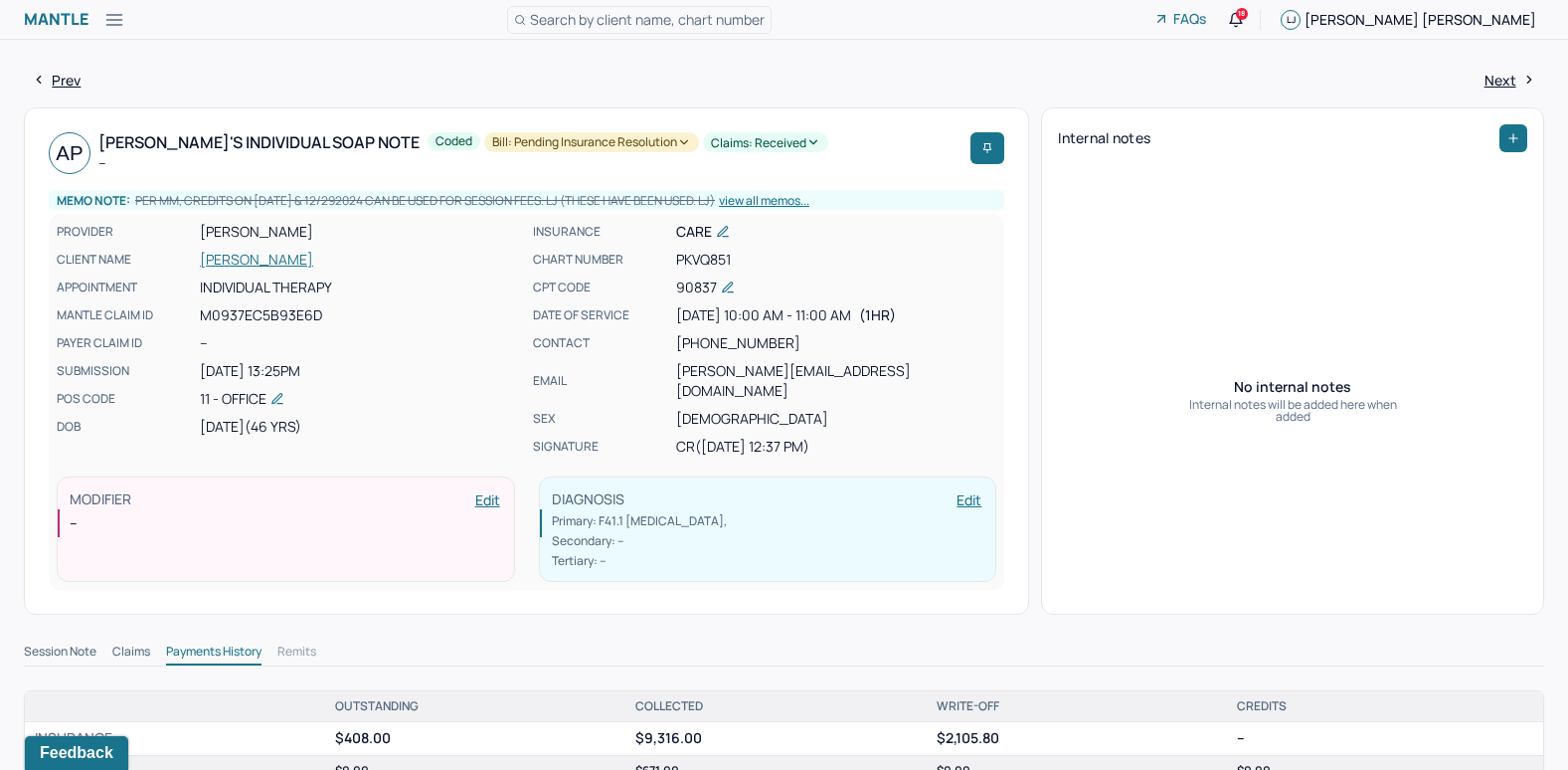 click on "Search by client name, chart number" at bounding box center (647, 19) 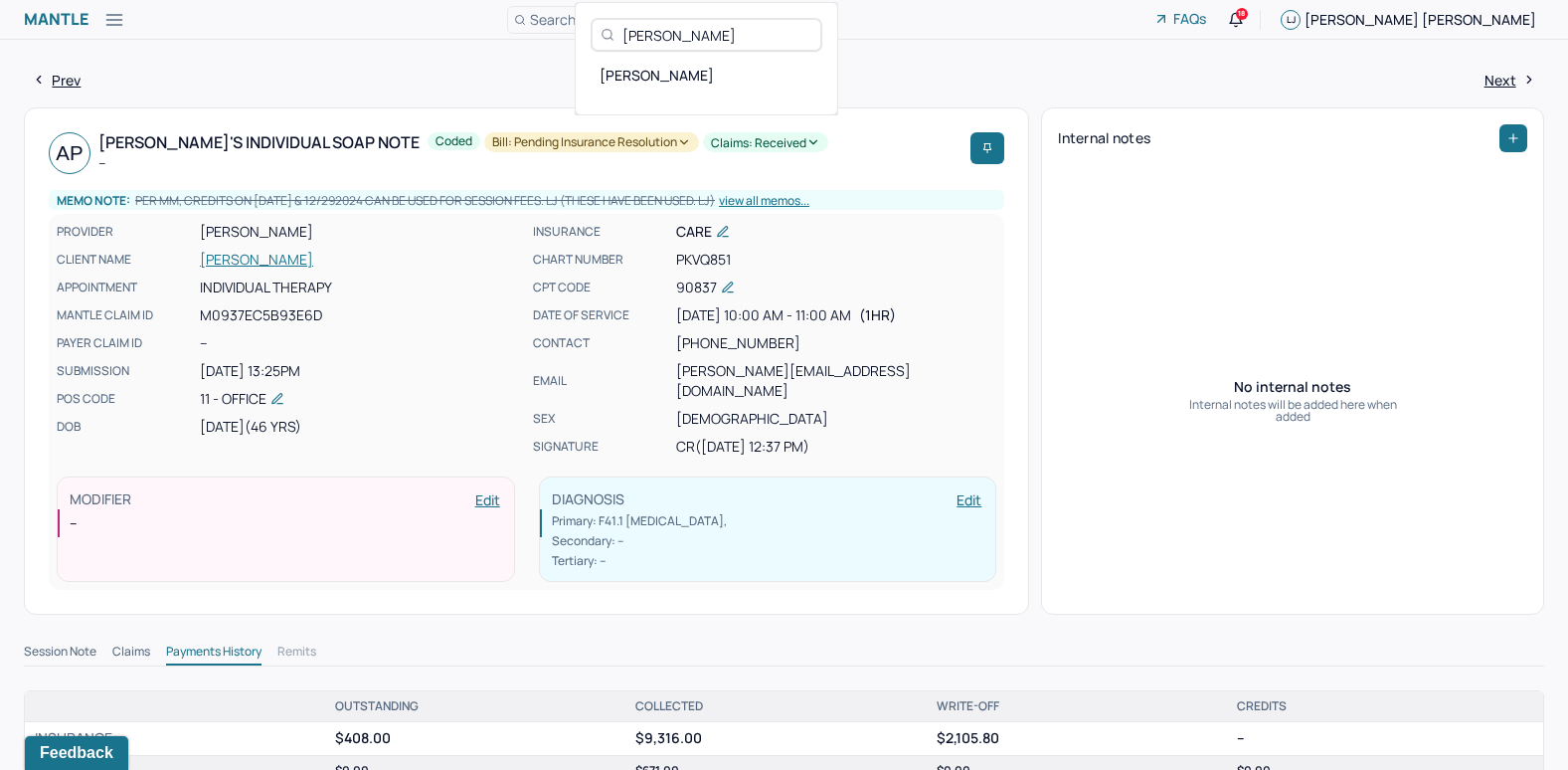 type on "Alena Banks" 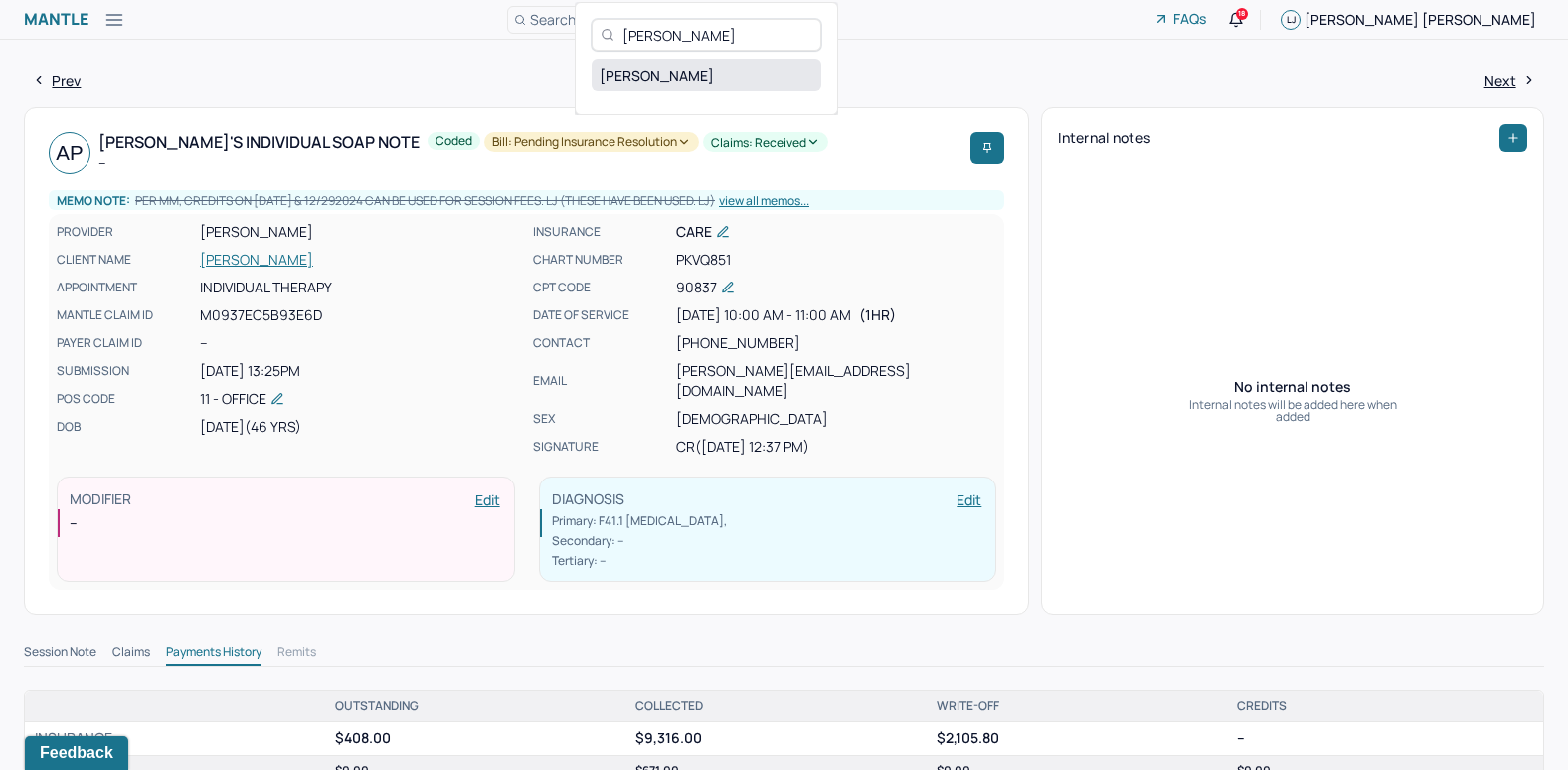 click on "BANKS, ALENA" at bounding box center (706, 75) 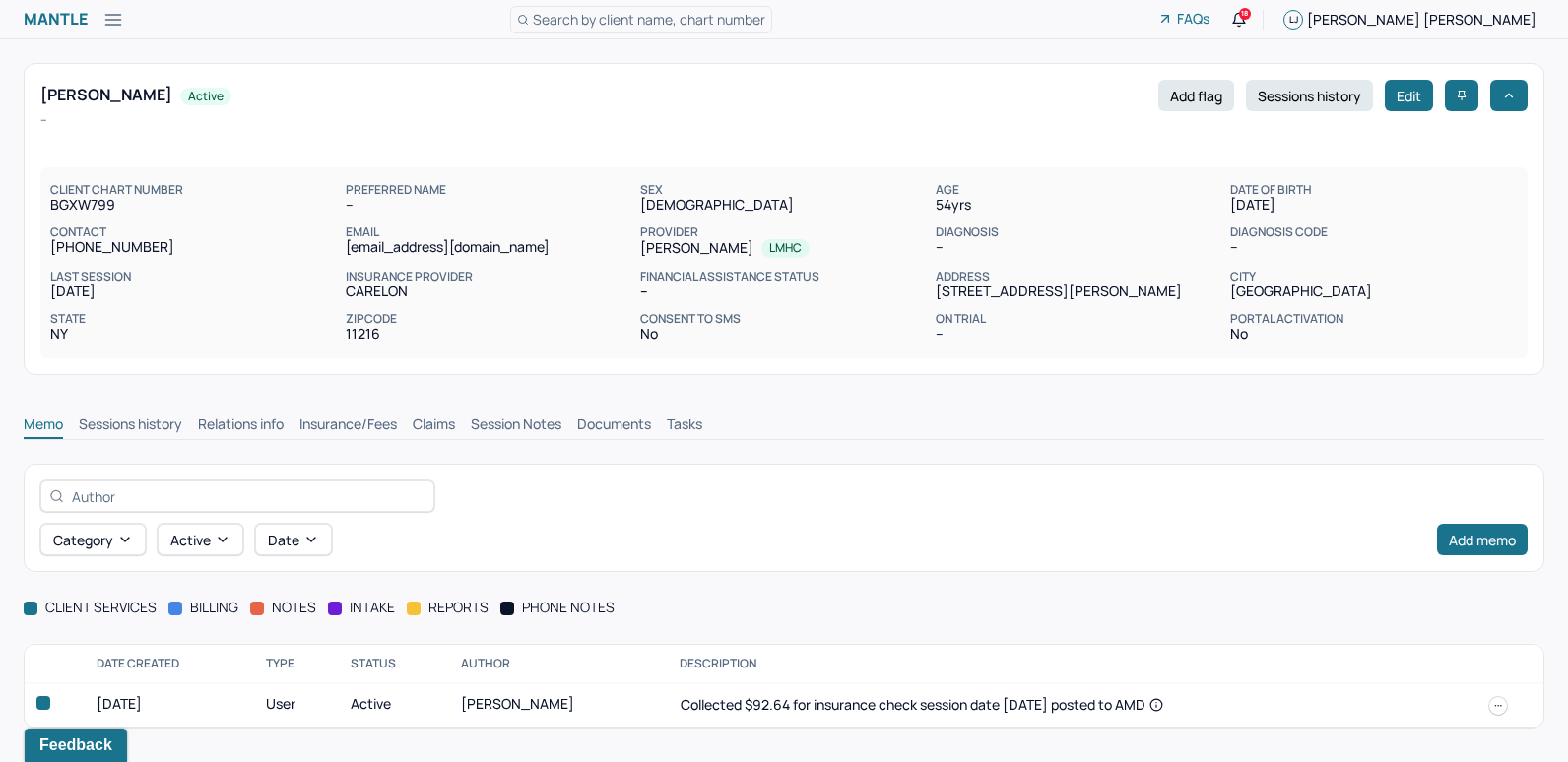 click on "Insurance/Fees" at bounding box center [348, 426] 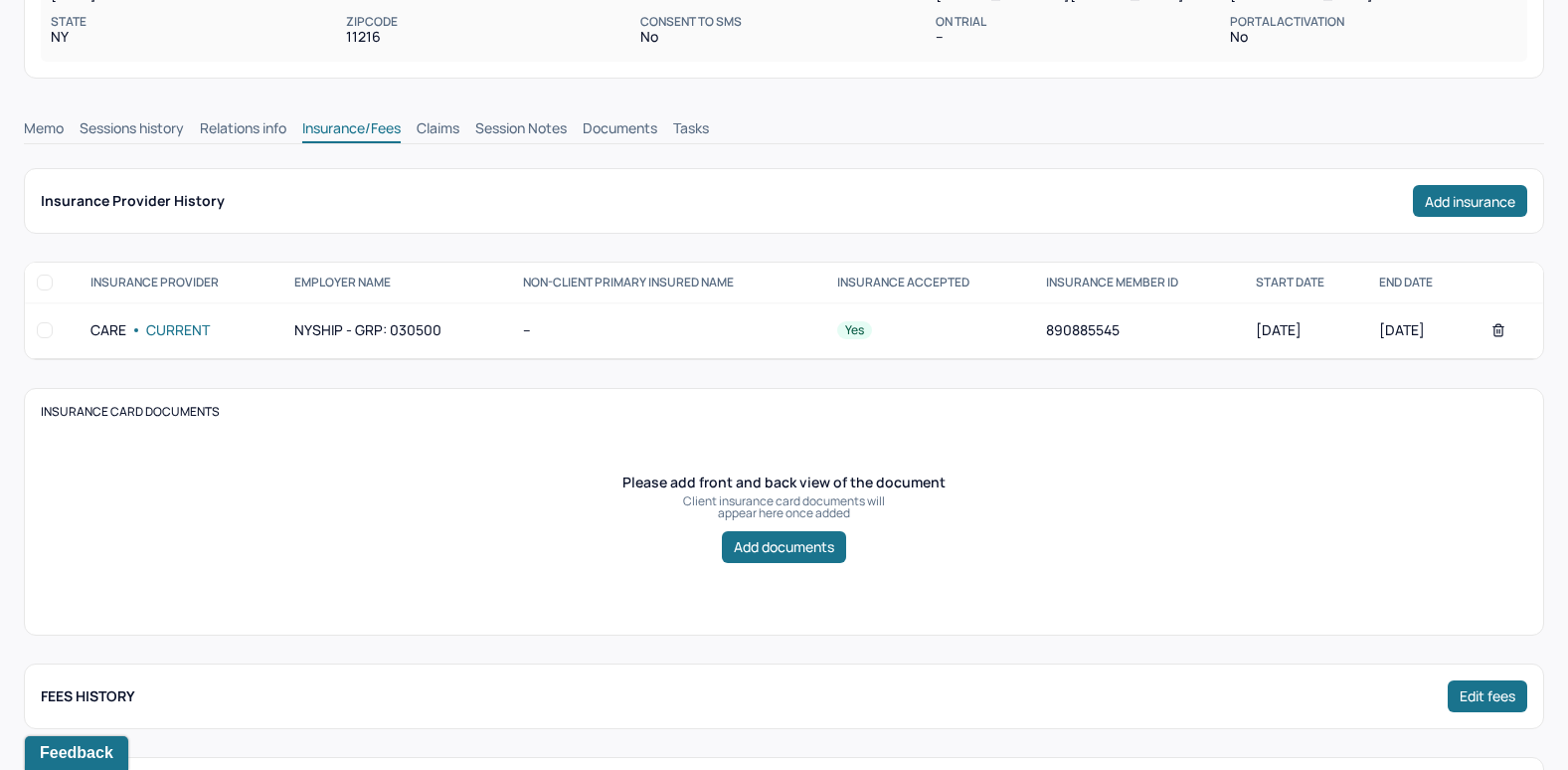 scroll, scrollTop: 199, scrollLeft: 0, axis: vertical 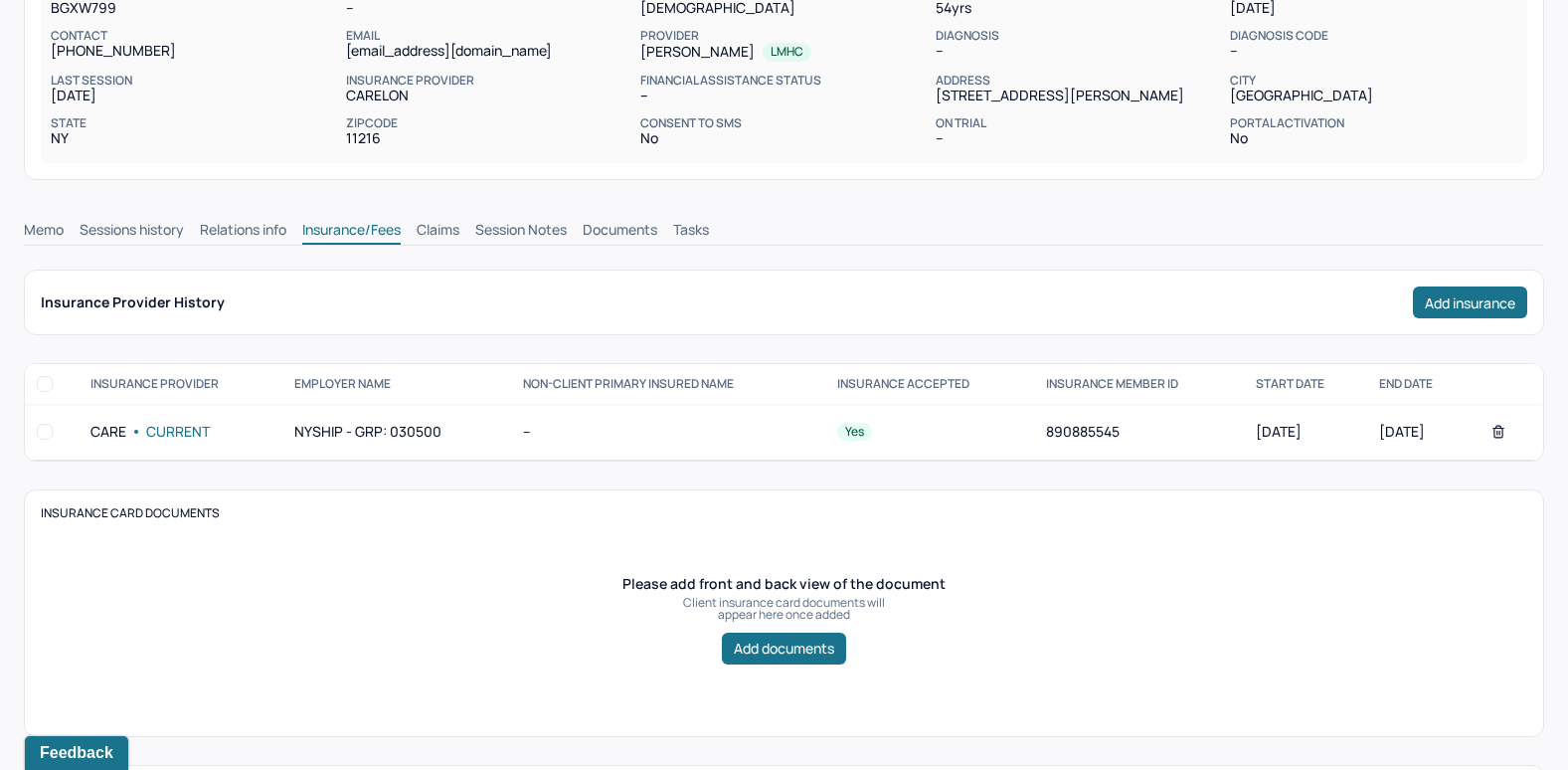 click on "Claims" at bounding box center (437, 232) 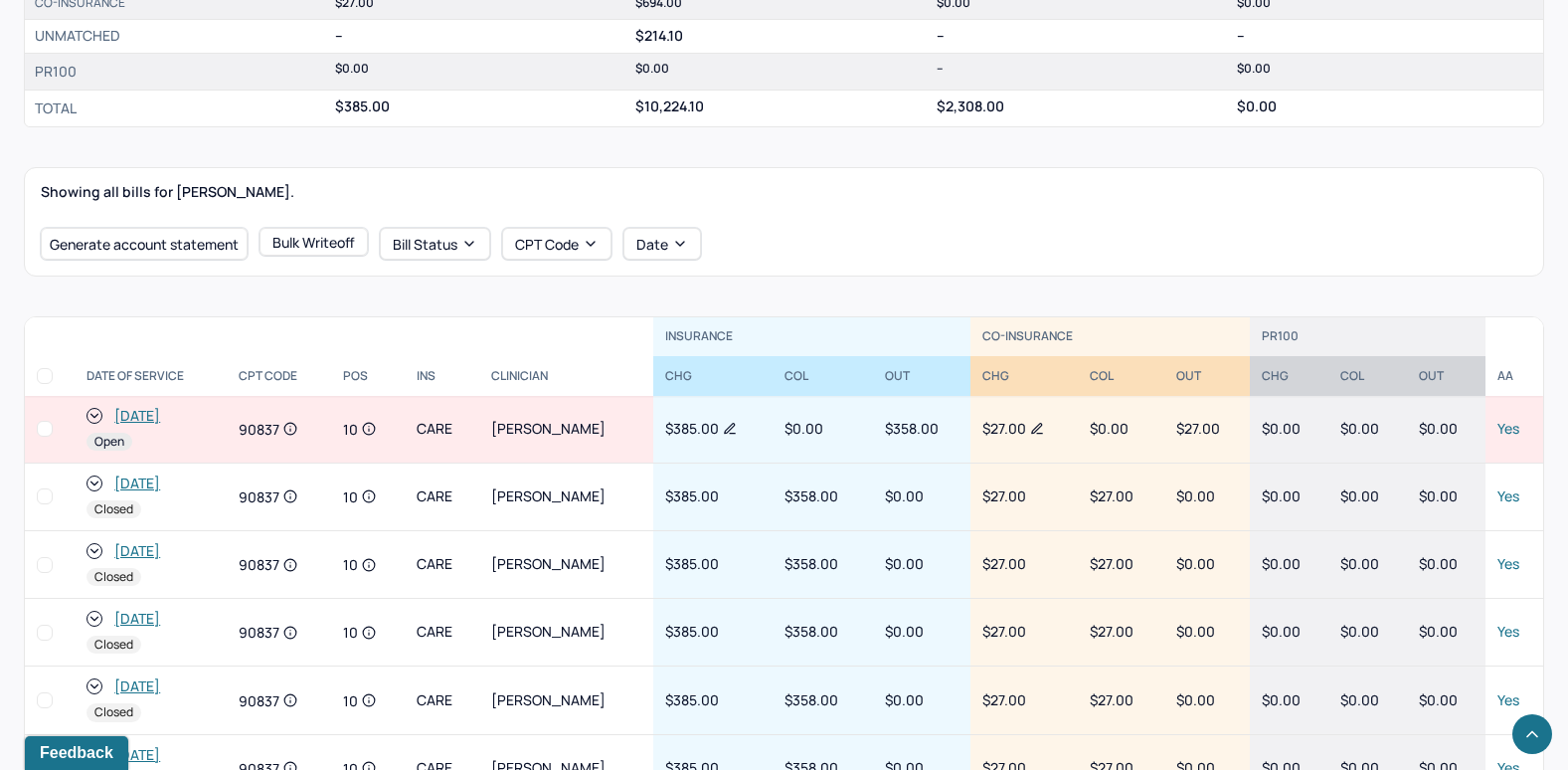 scroll, scrollTop: 696, scrollLeft: 0, axis: vertical 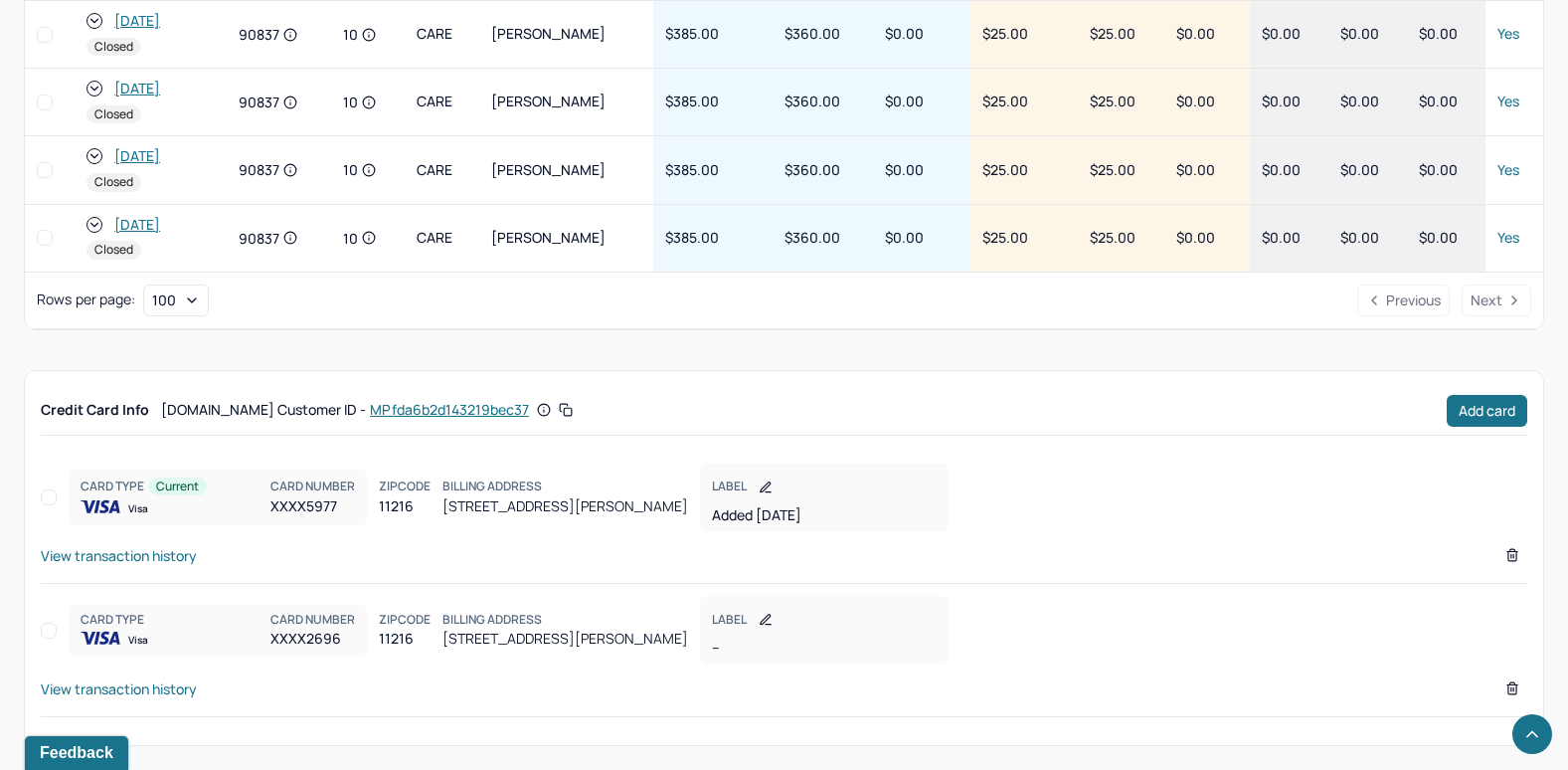 click on "View transaction history" at bounding box center [118, 555] 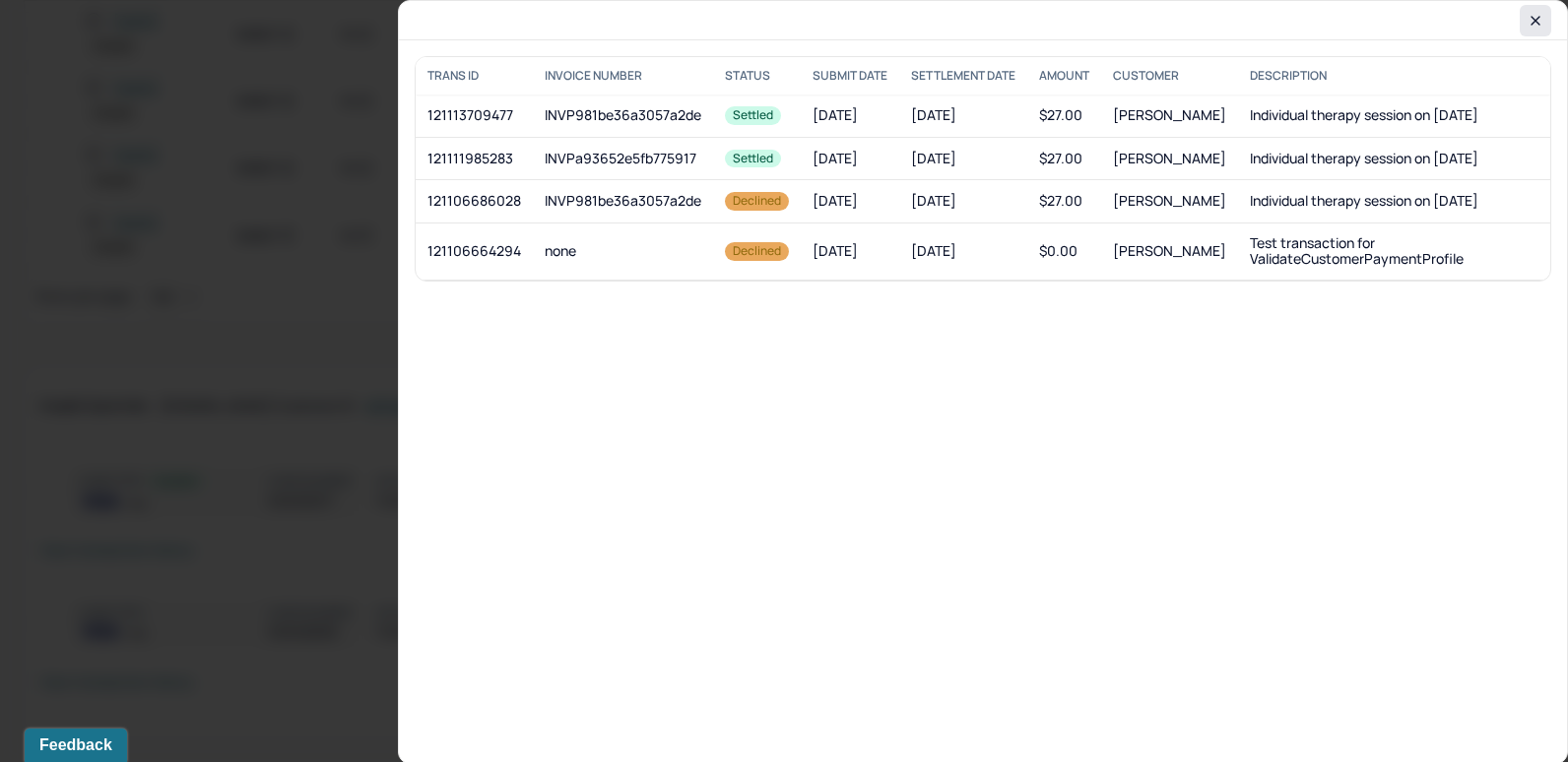 click 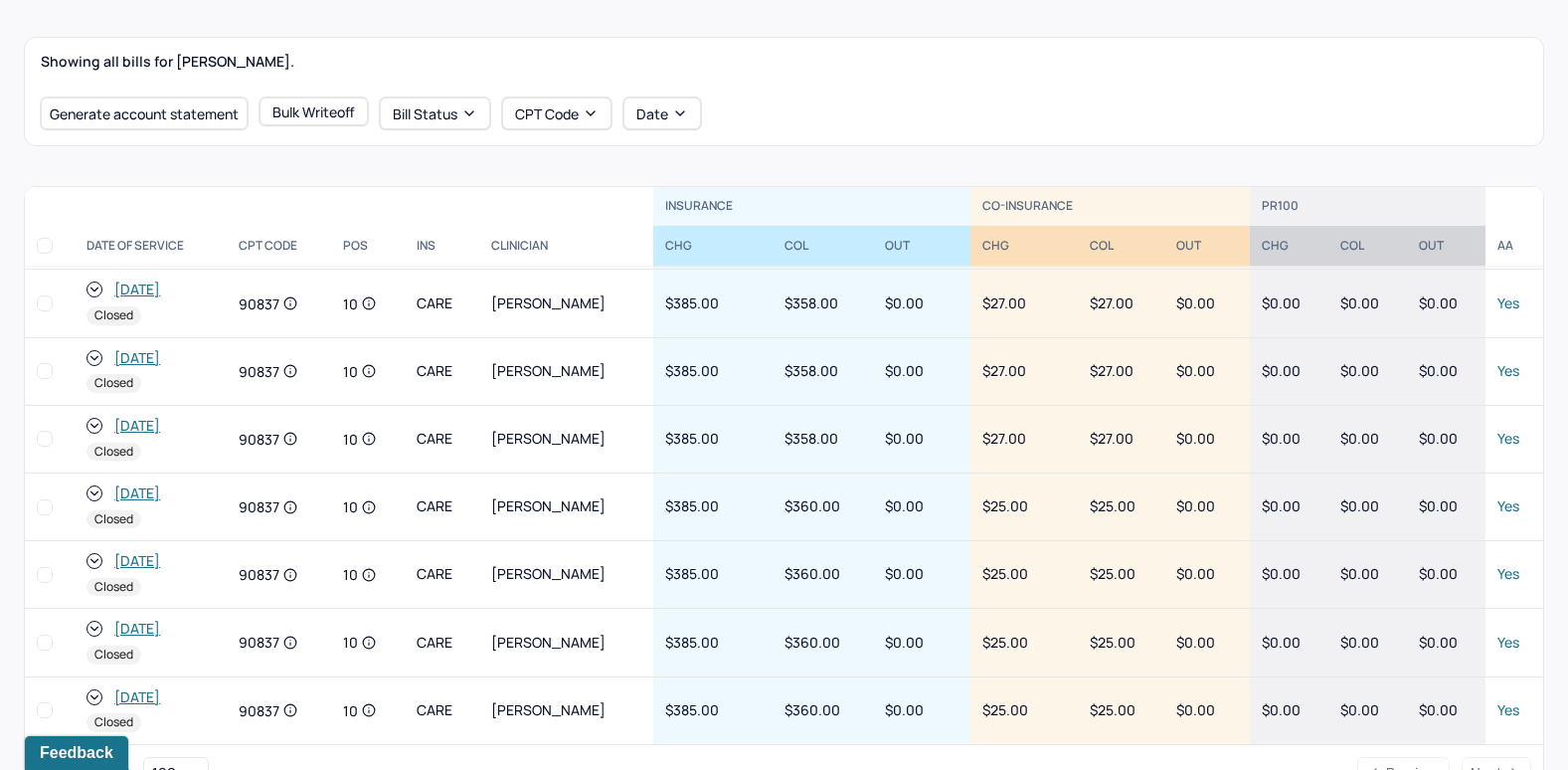 scroll, scrollTop: 453, scrollLeft: 0, axis: vertical 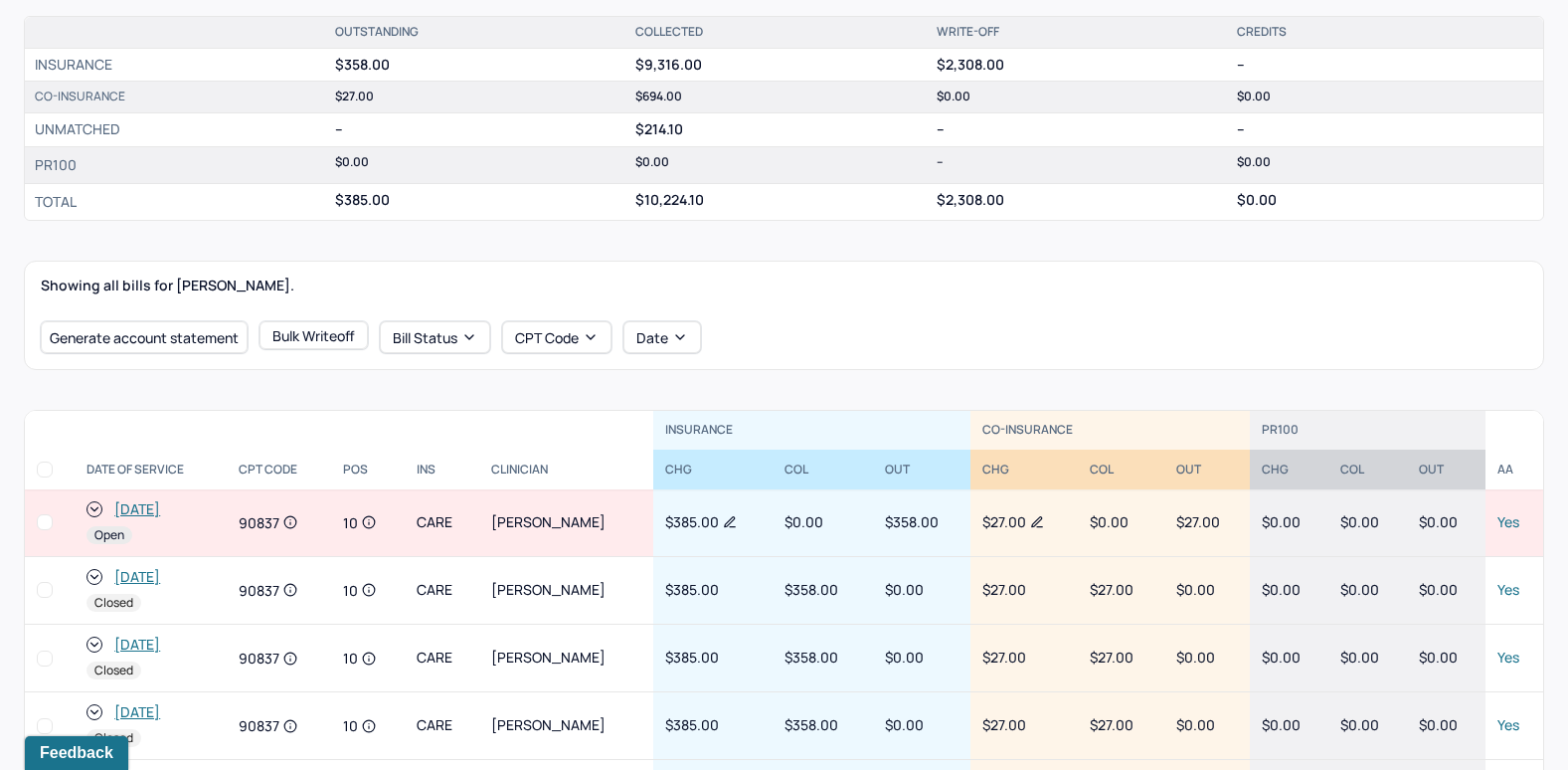 click on "[DATE]" at bounding box center (137, 509) 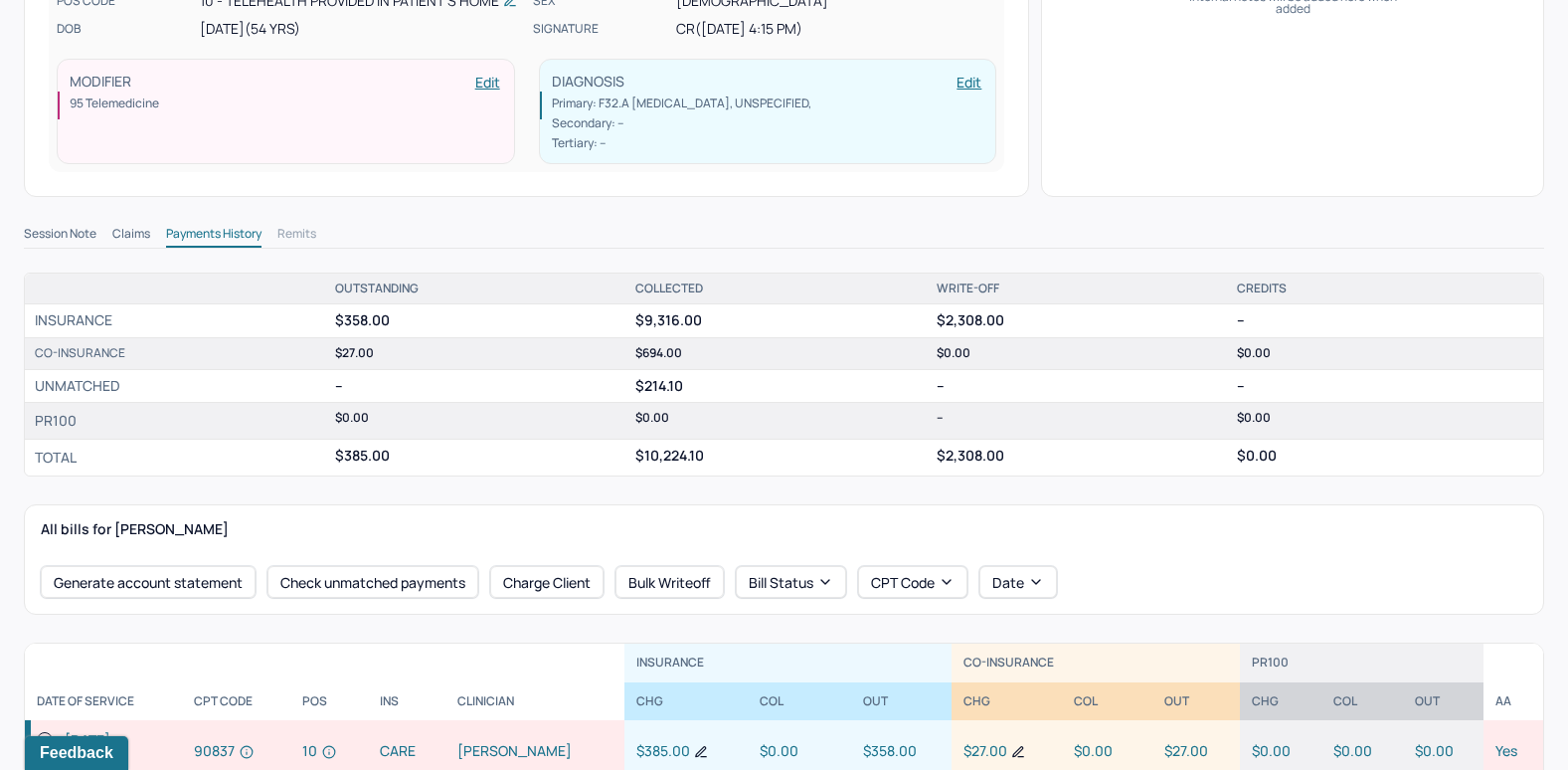 scroll, scrollTop: 597, scrollLeft: 0, axis: vertical 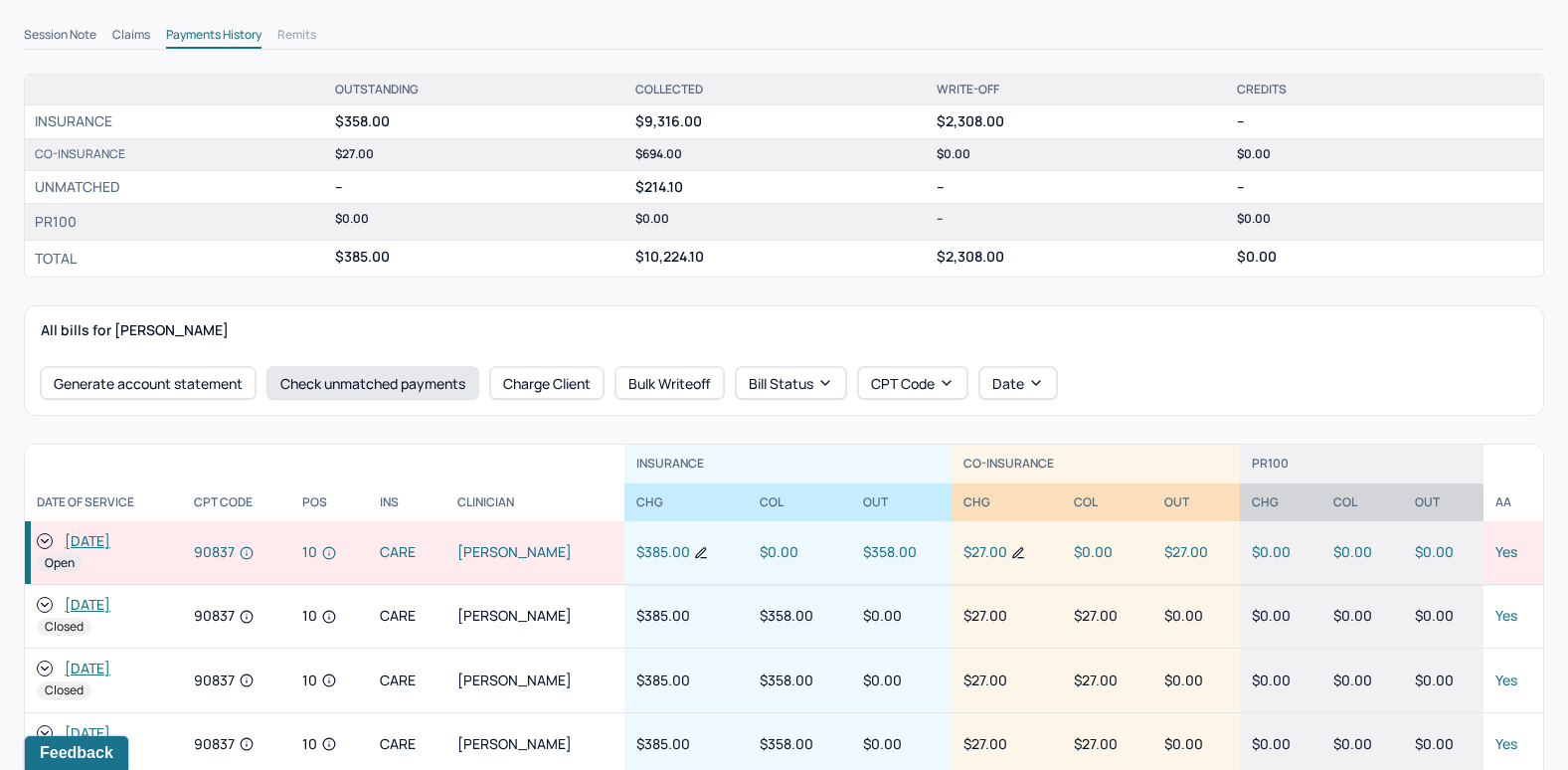 click on "Check unmatched payments" at bounding box center [373, 383] 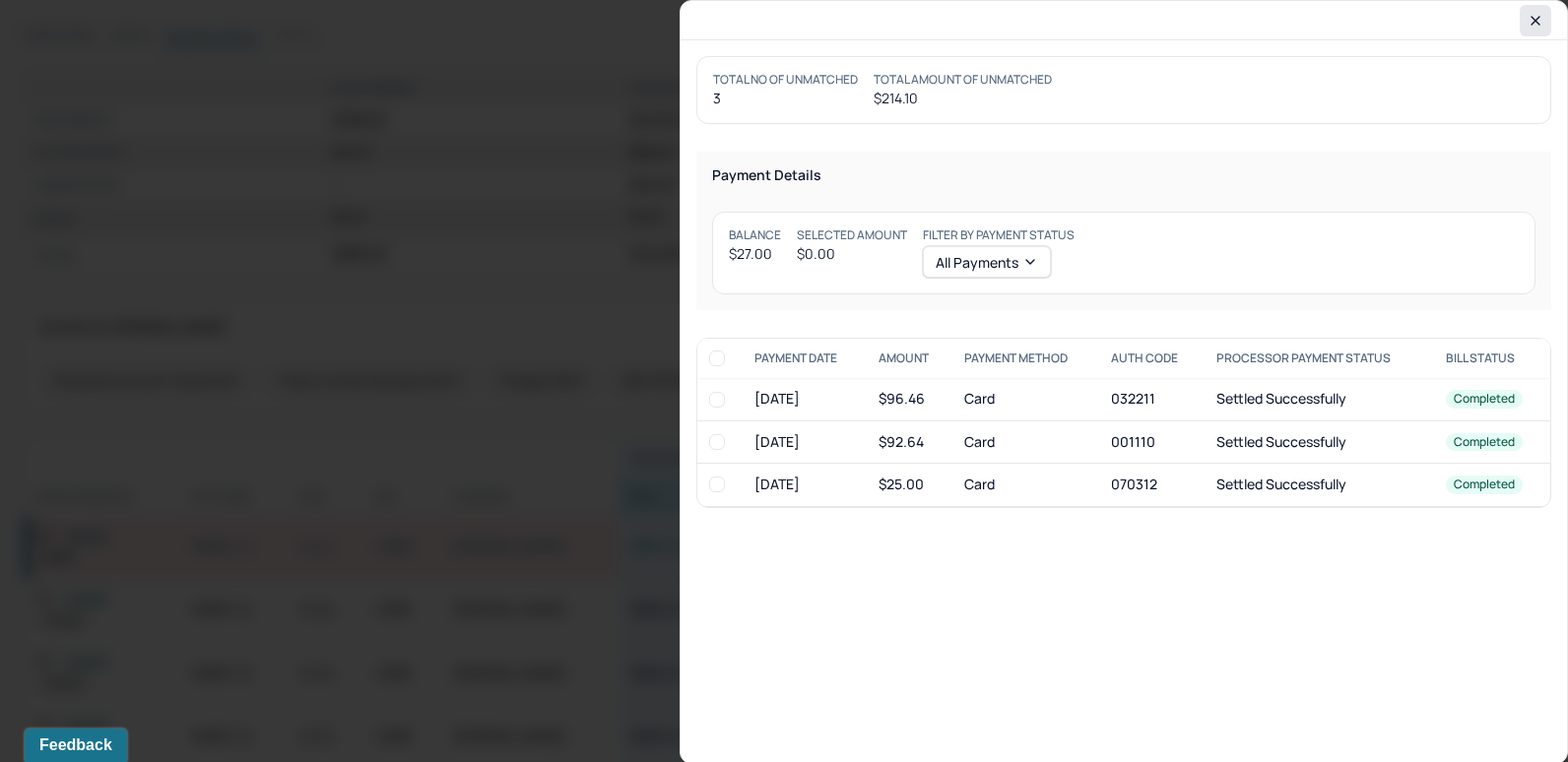 click 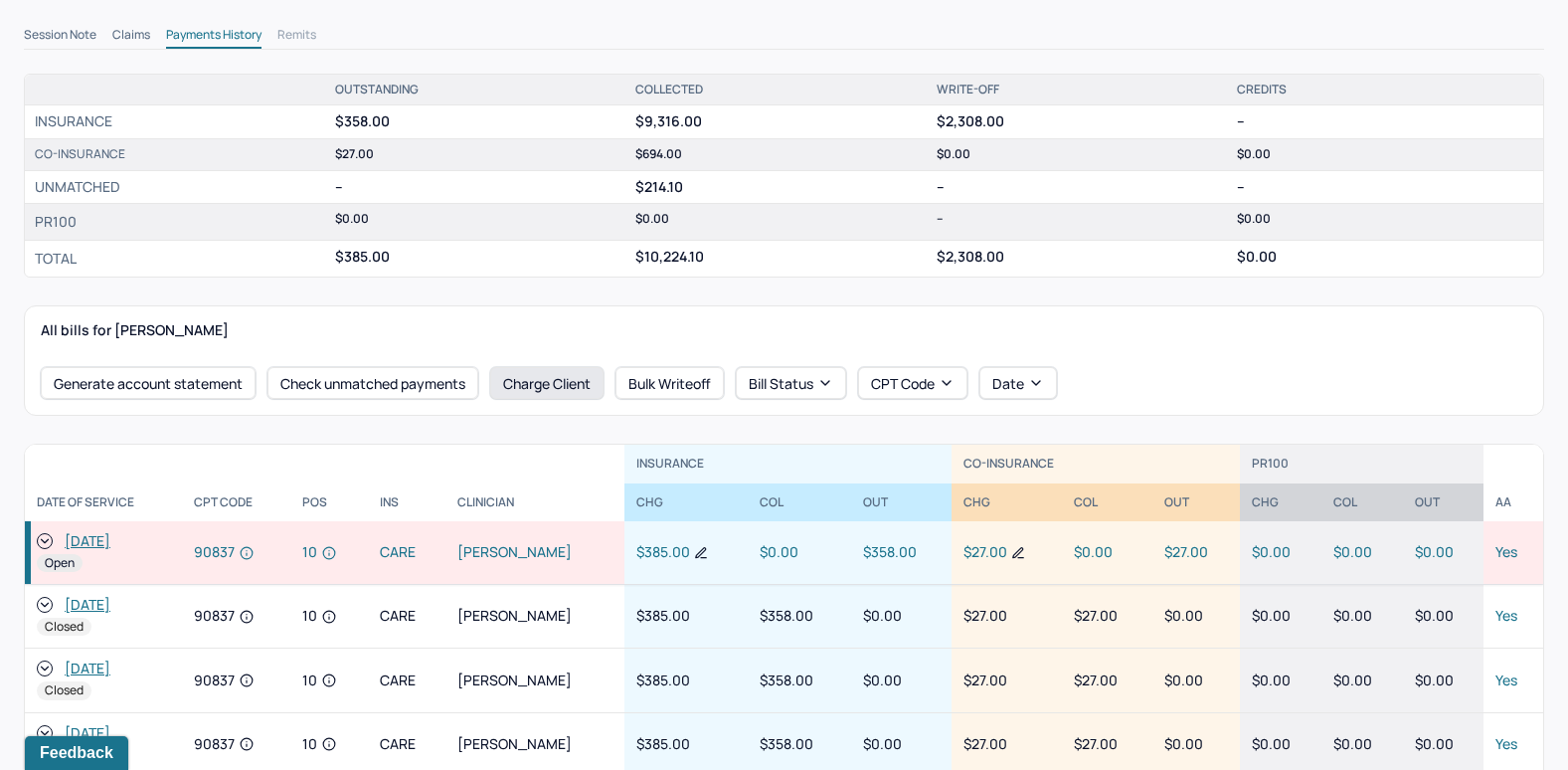click on "Charge Client" at bounding box center [547, 383] 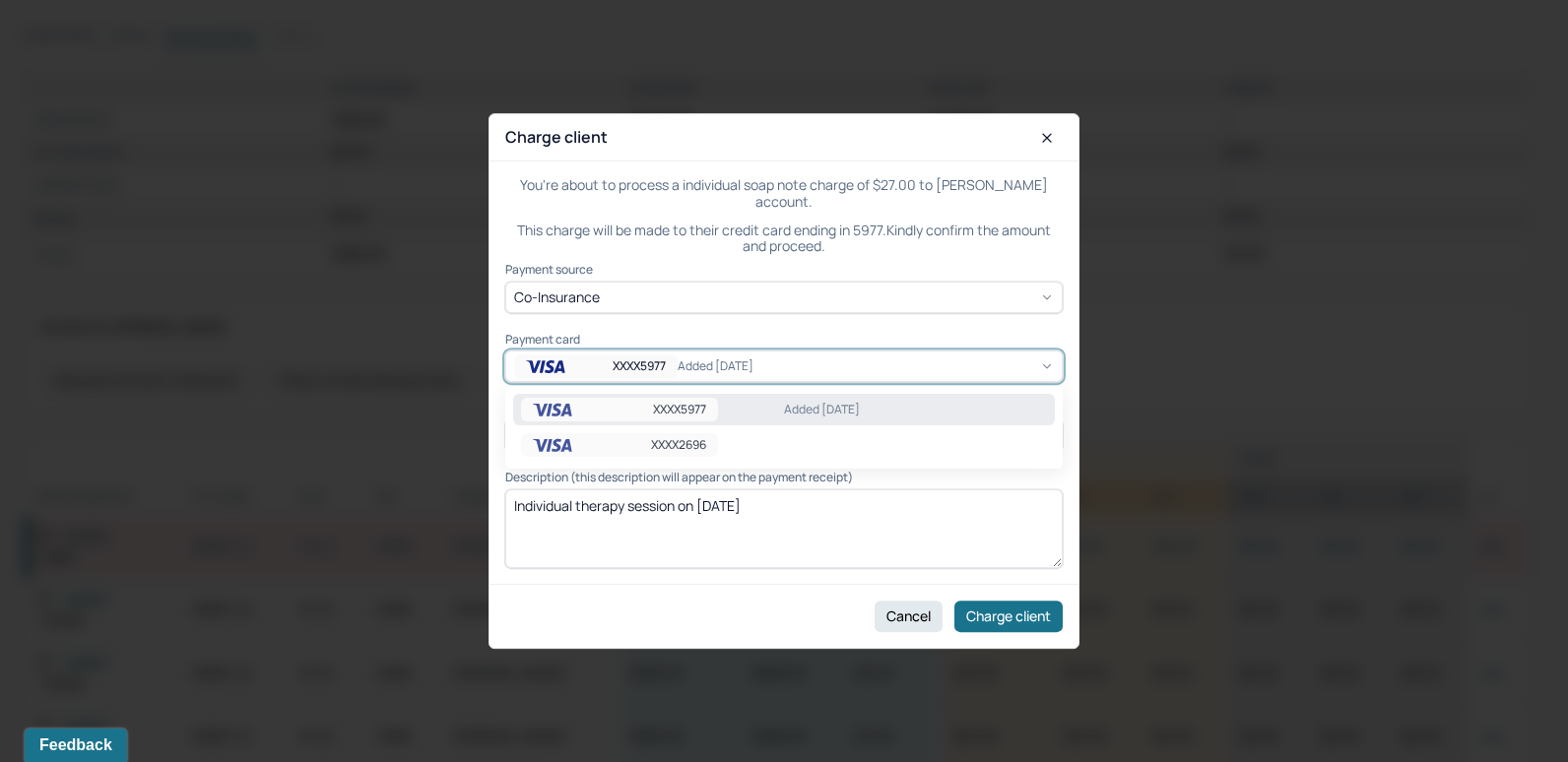 click on "XXXX5977 Added 6/30/25" at bounding box center [784, 366] 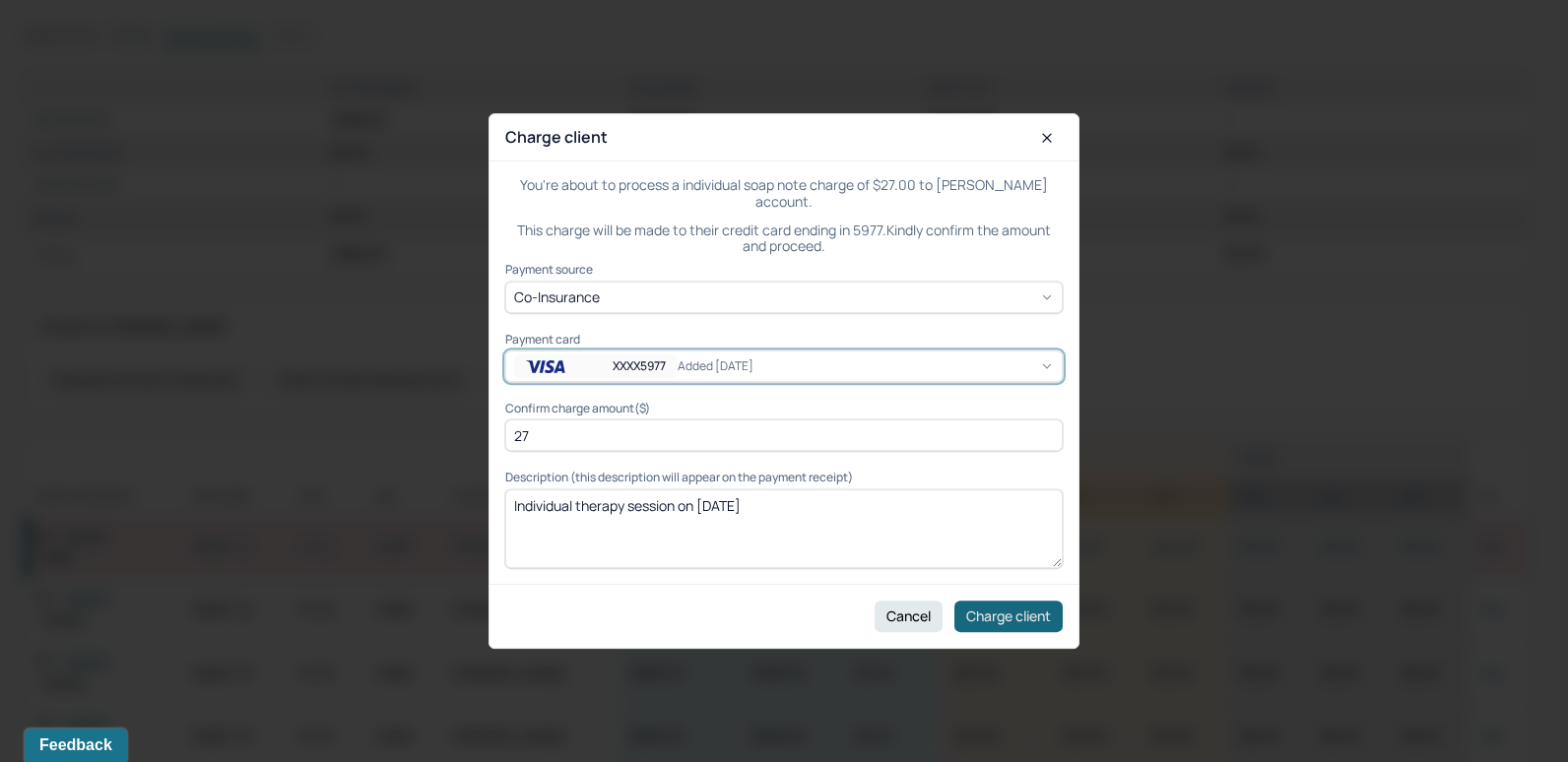 click on "Charge client" at bounding box center (1009, 616) 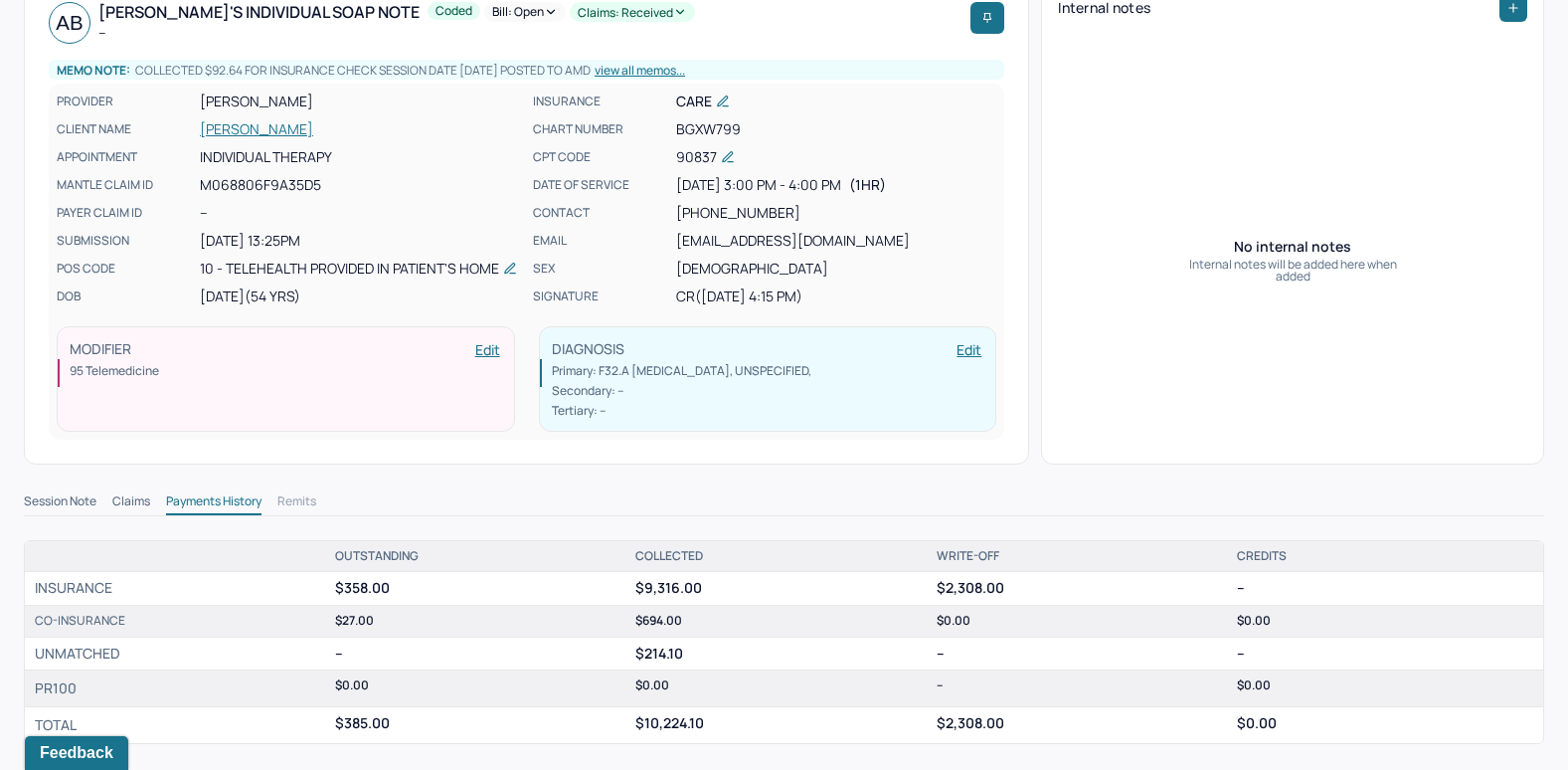 scroll, scrollTop: 99, scrollLeft: 0, axis: vertical 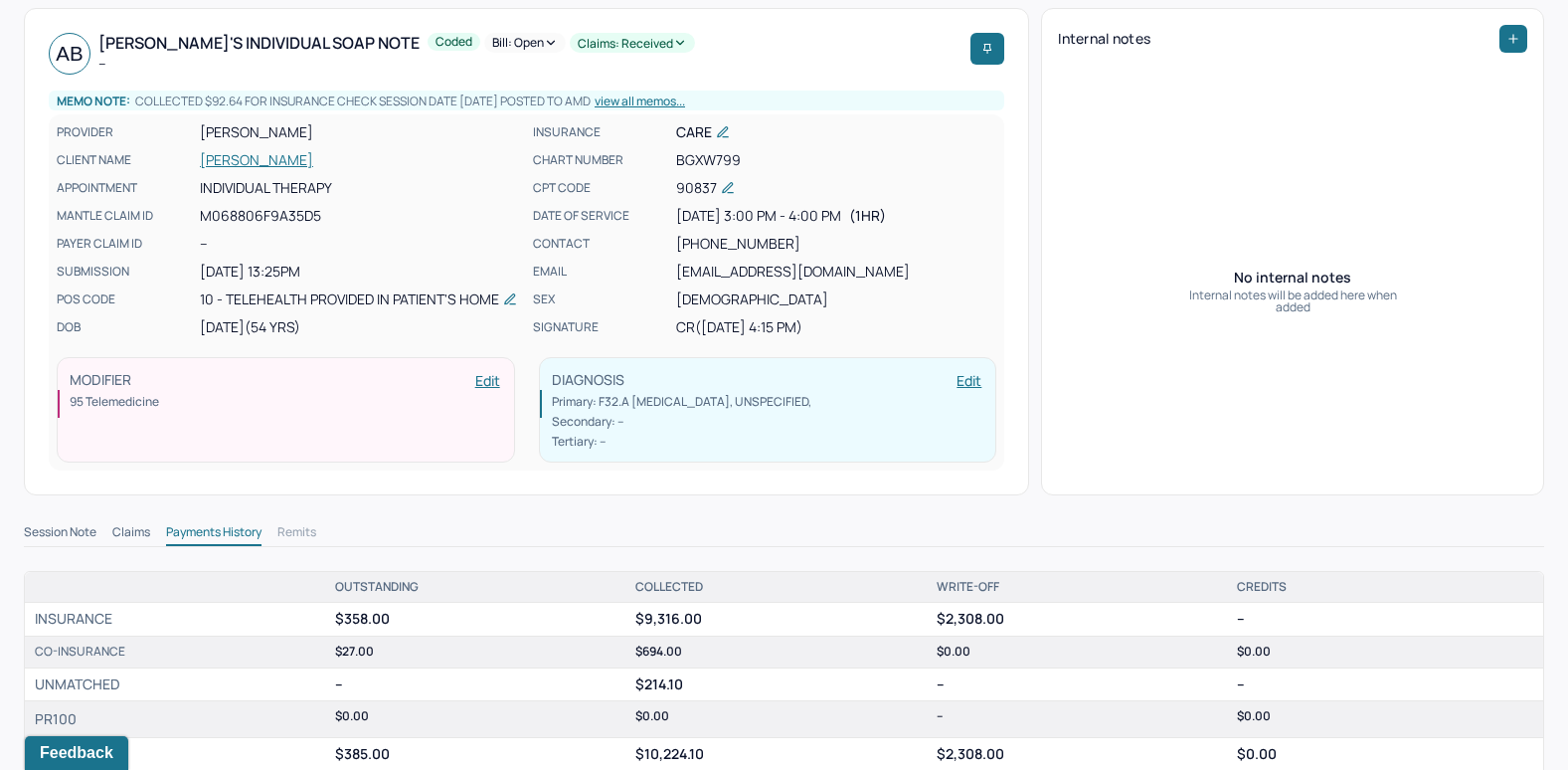 click on "Bill: Open" at bounding box center [525, 43] 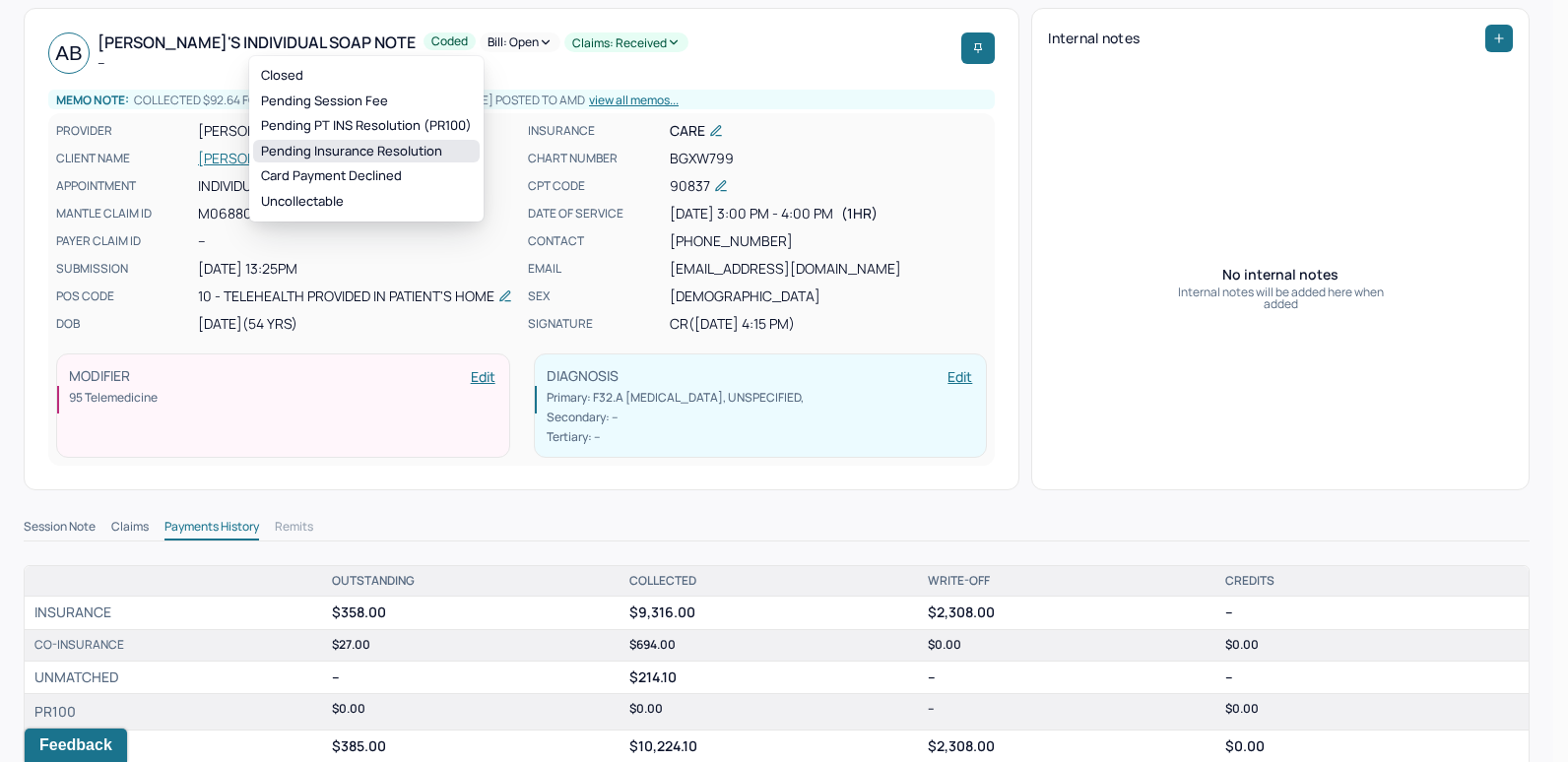 click on "Pending Insurance Resolution" at bounding box center [366, 152] 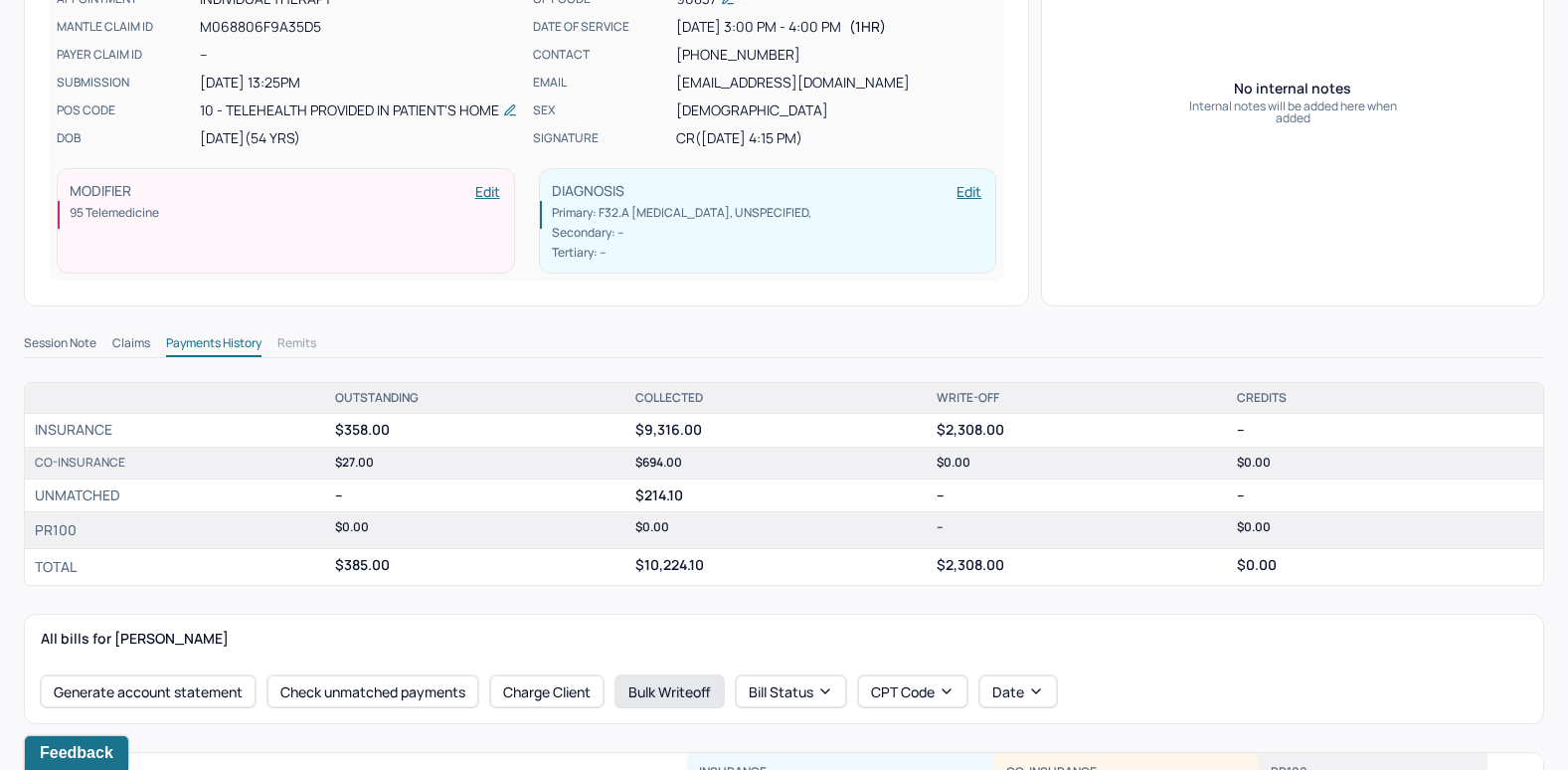 scroll, scrollTop: 0, scrollLeft: 0, axis: both 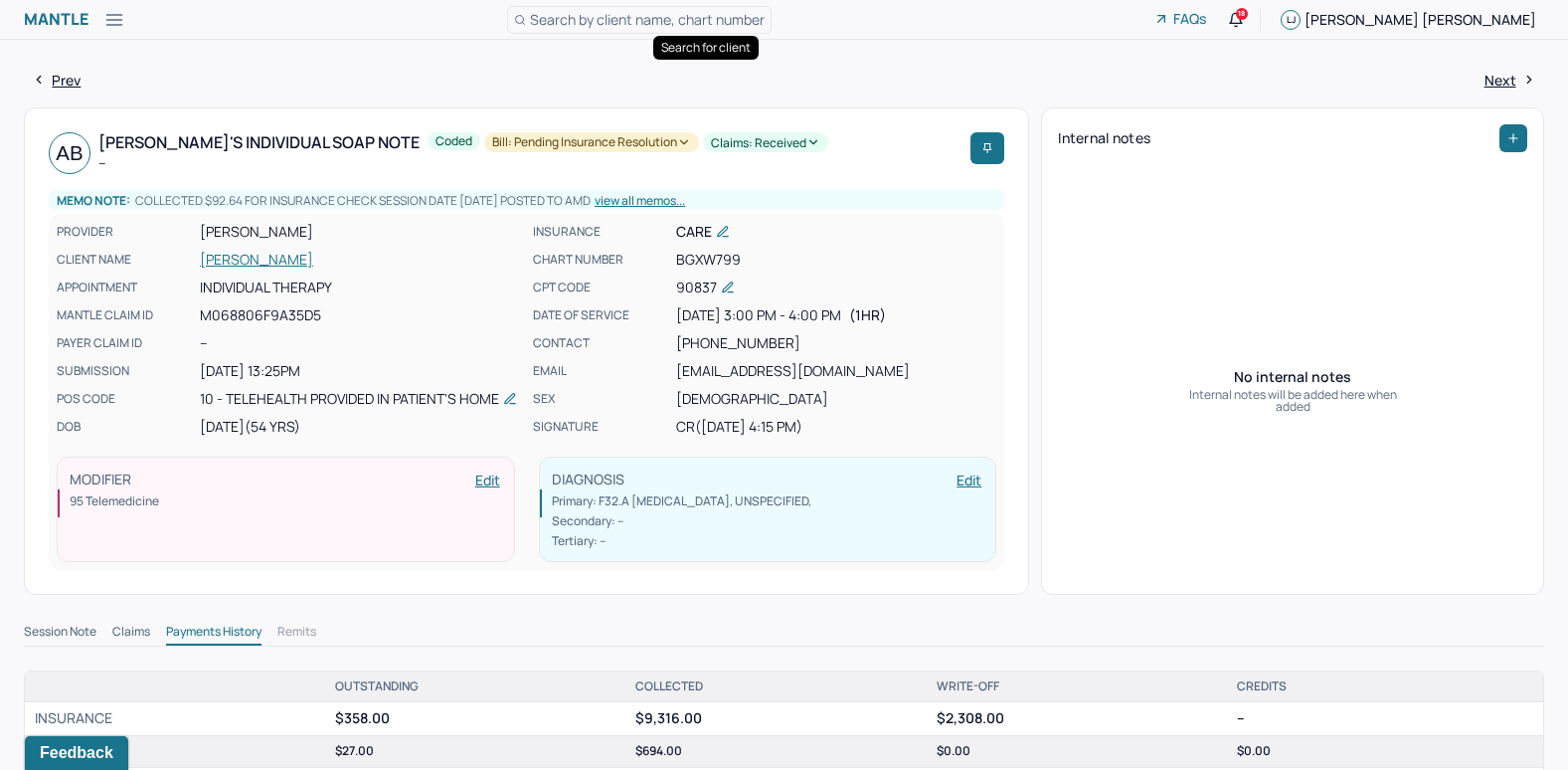 click on "Search by client name, chart number" at bounding box center (647, 19) 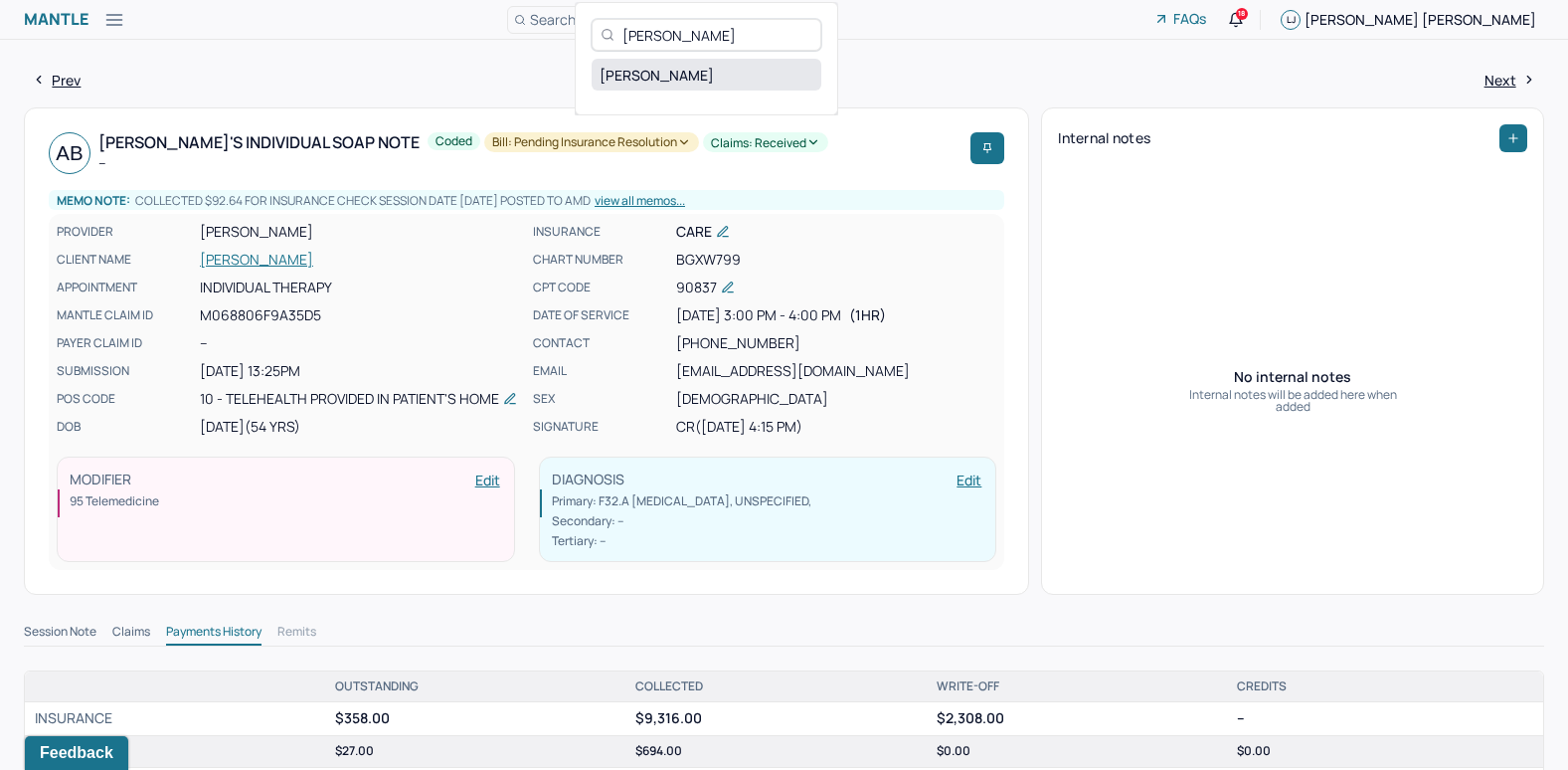 type on "Alexander Waterston" 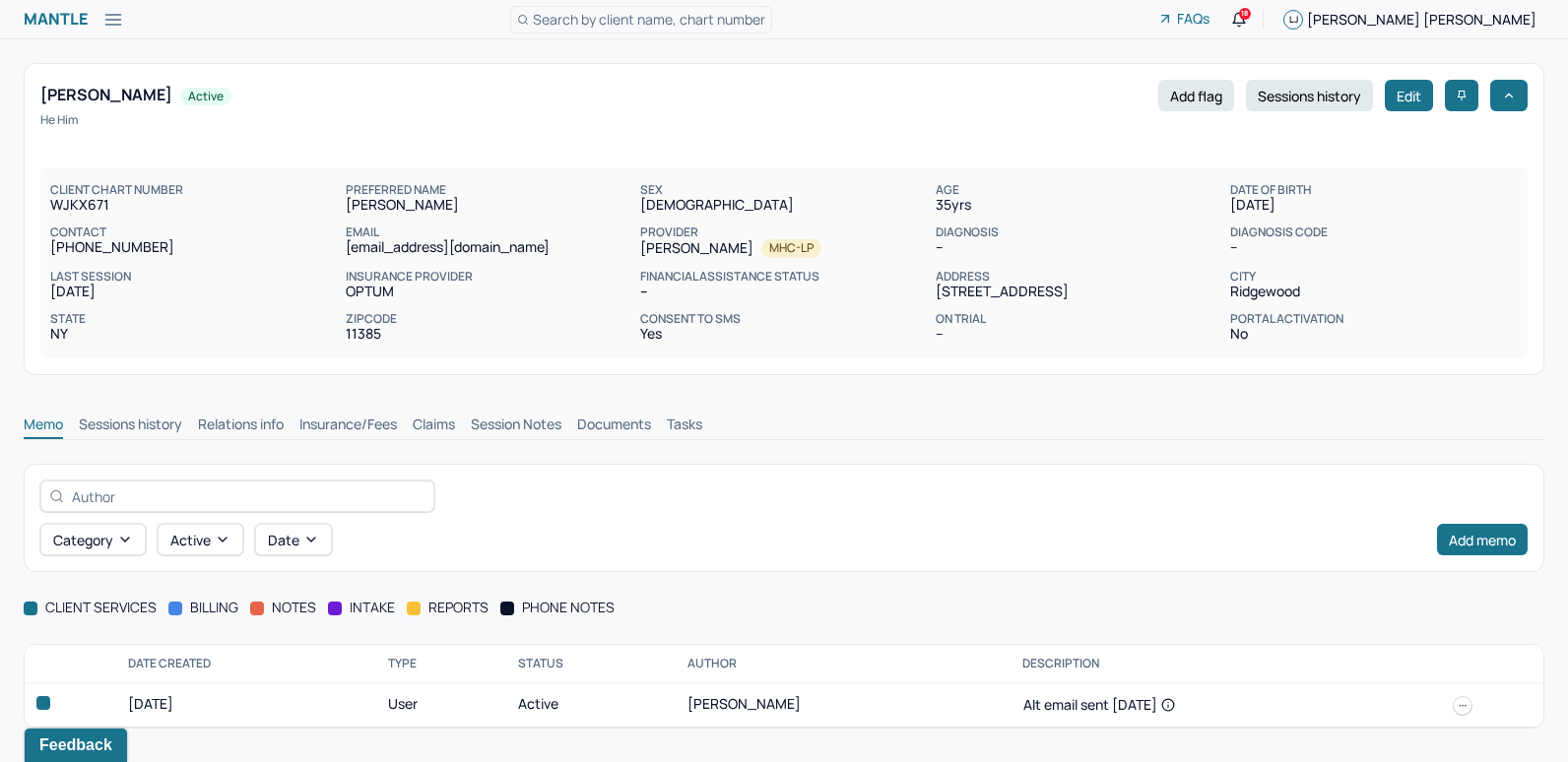 click on "Insurance/Fees" at bounding box center [348, 426] 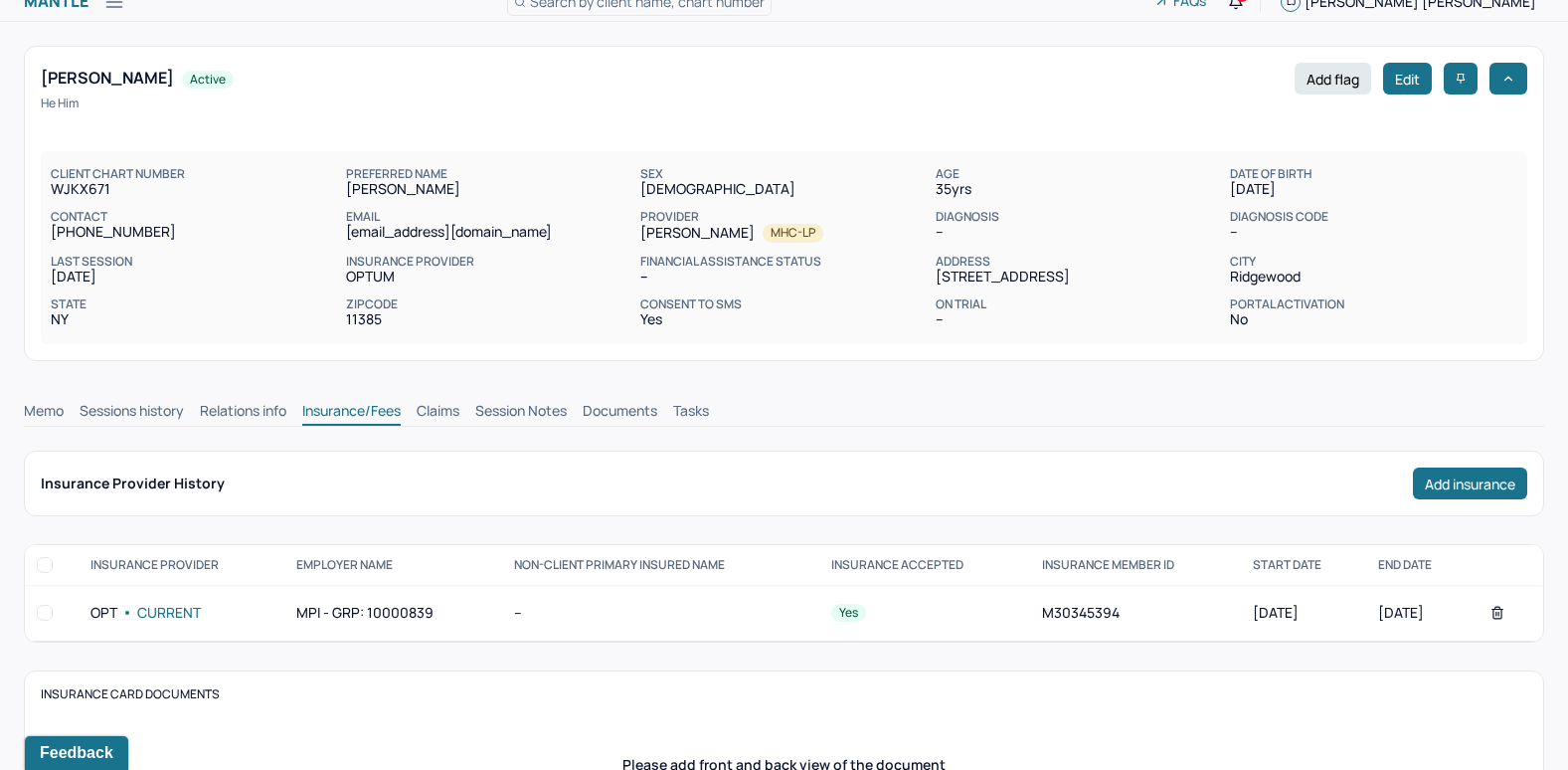 scroll, scrollTop: 0, scrollLeft: 0, axis: both 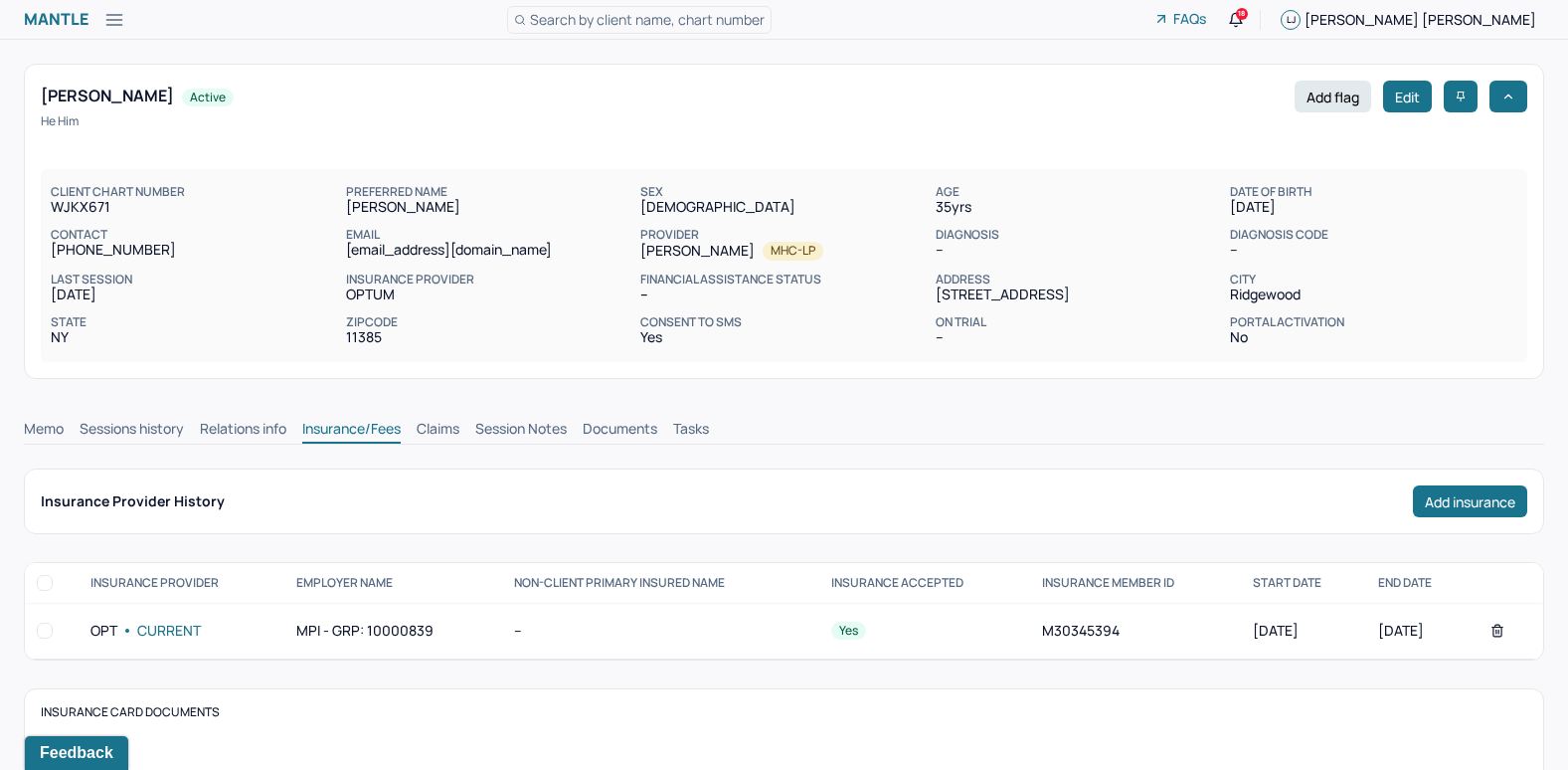 click on "Claims" at bounding box center [437, 431] 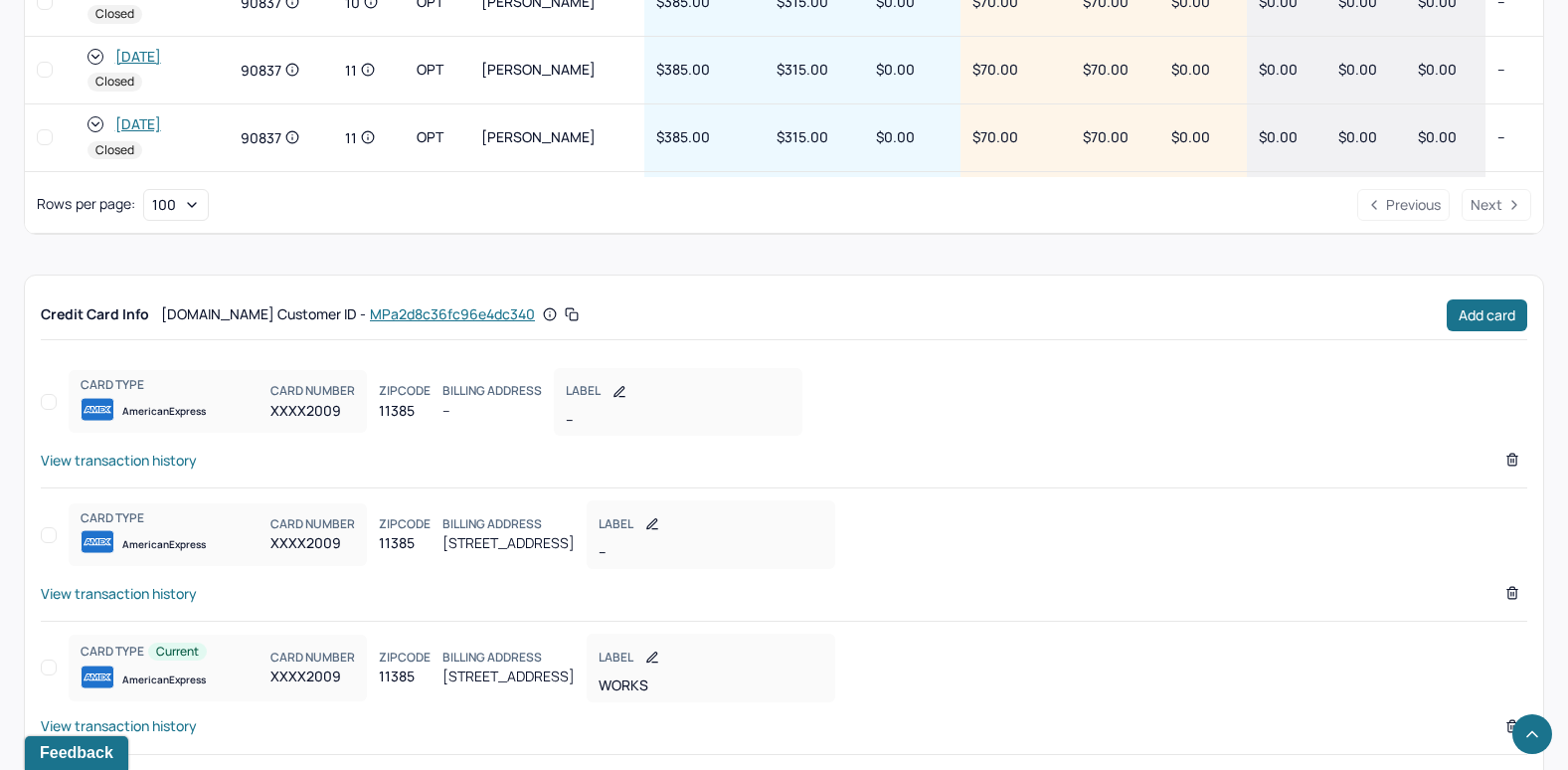 scroll, scrollTop: 1282, scrollLeft: 0, axis: vertical 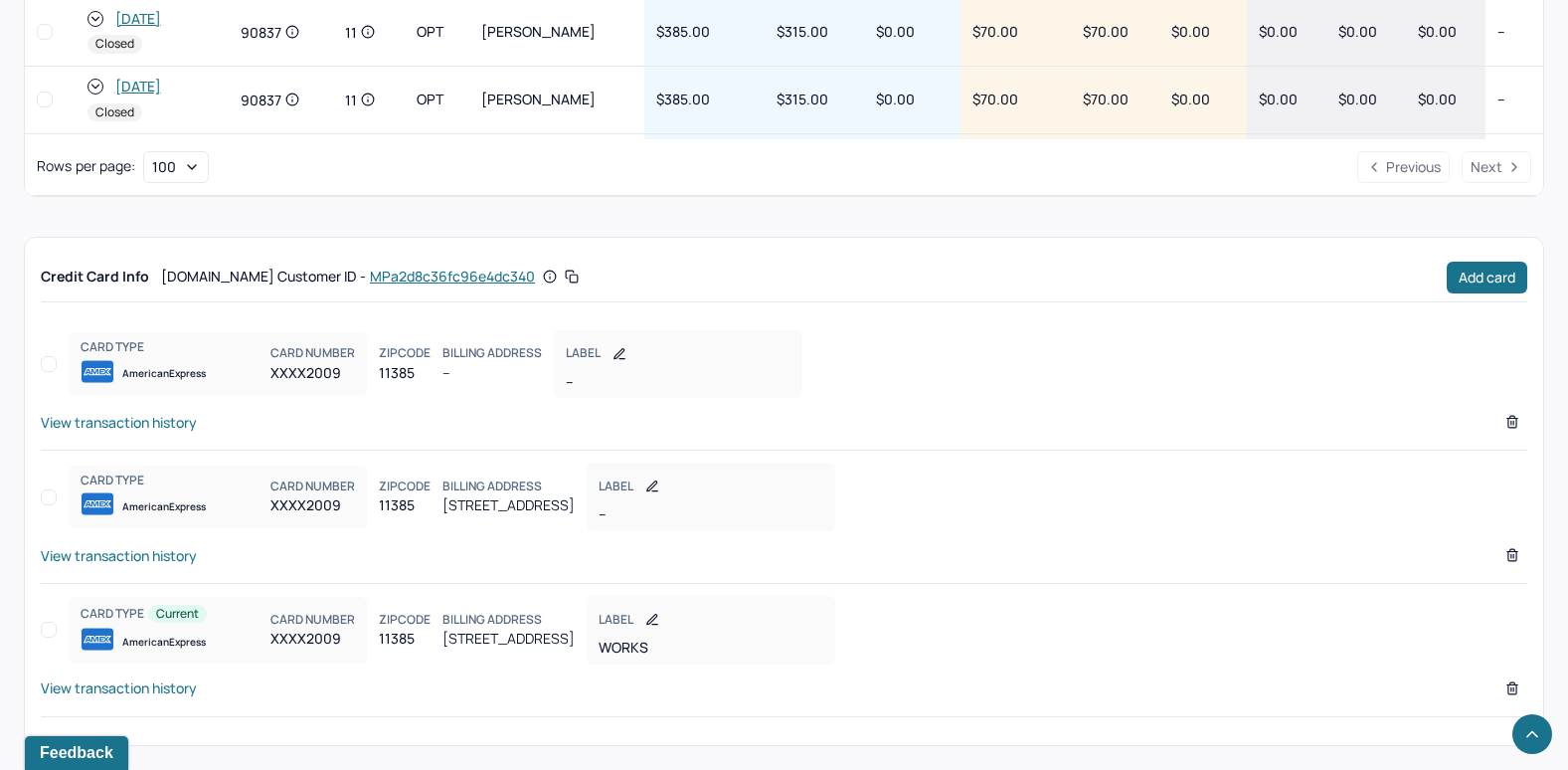 click on "View transaction history" at bounding box center [118, 687] 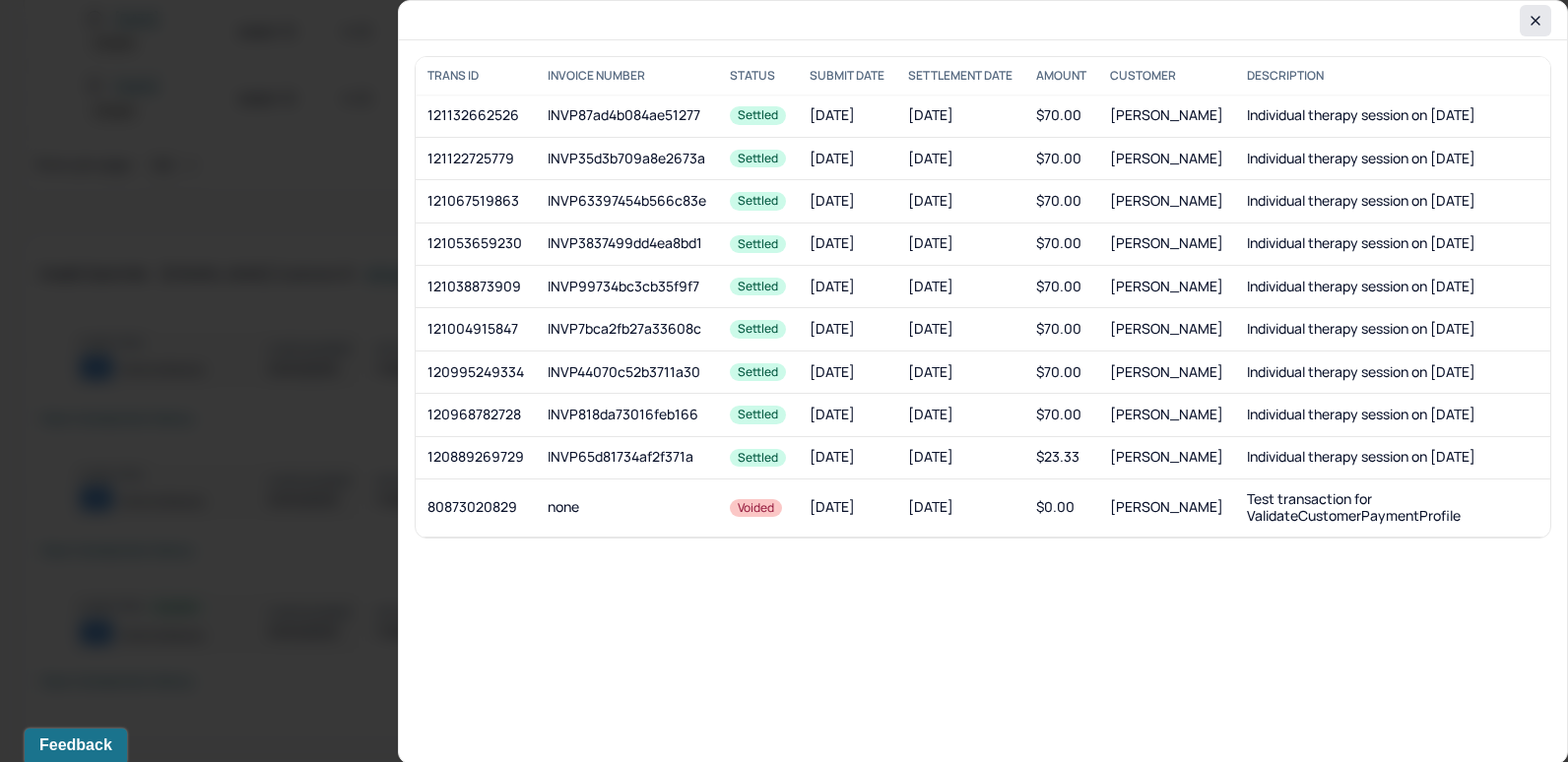 click 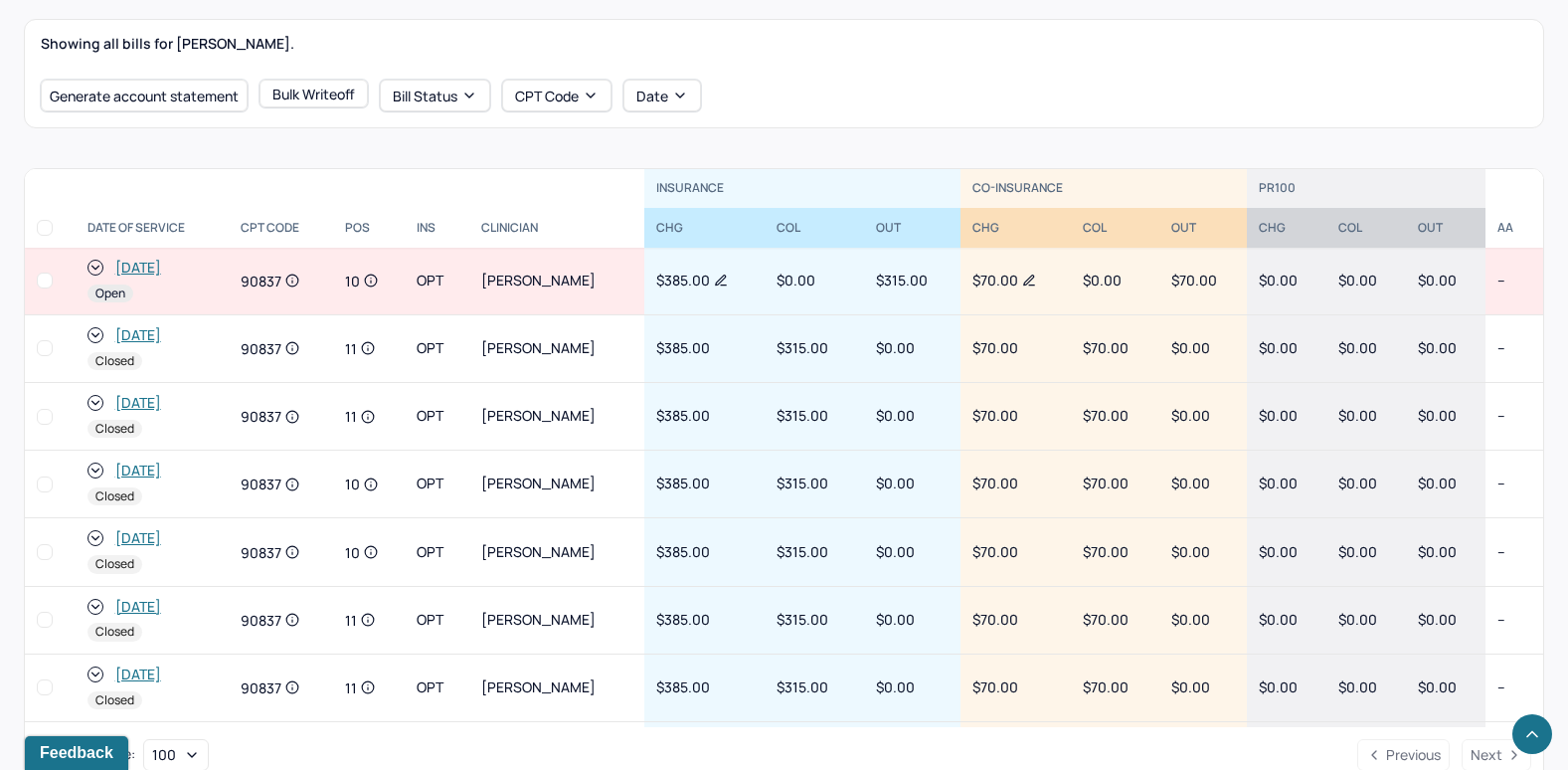 scroll, scrollTop: 685, scrollLeft: 0, axis: vertical 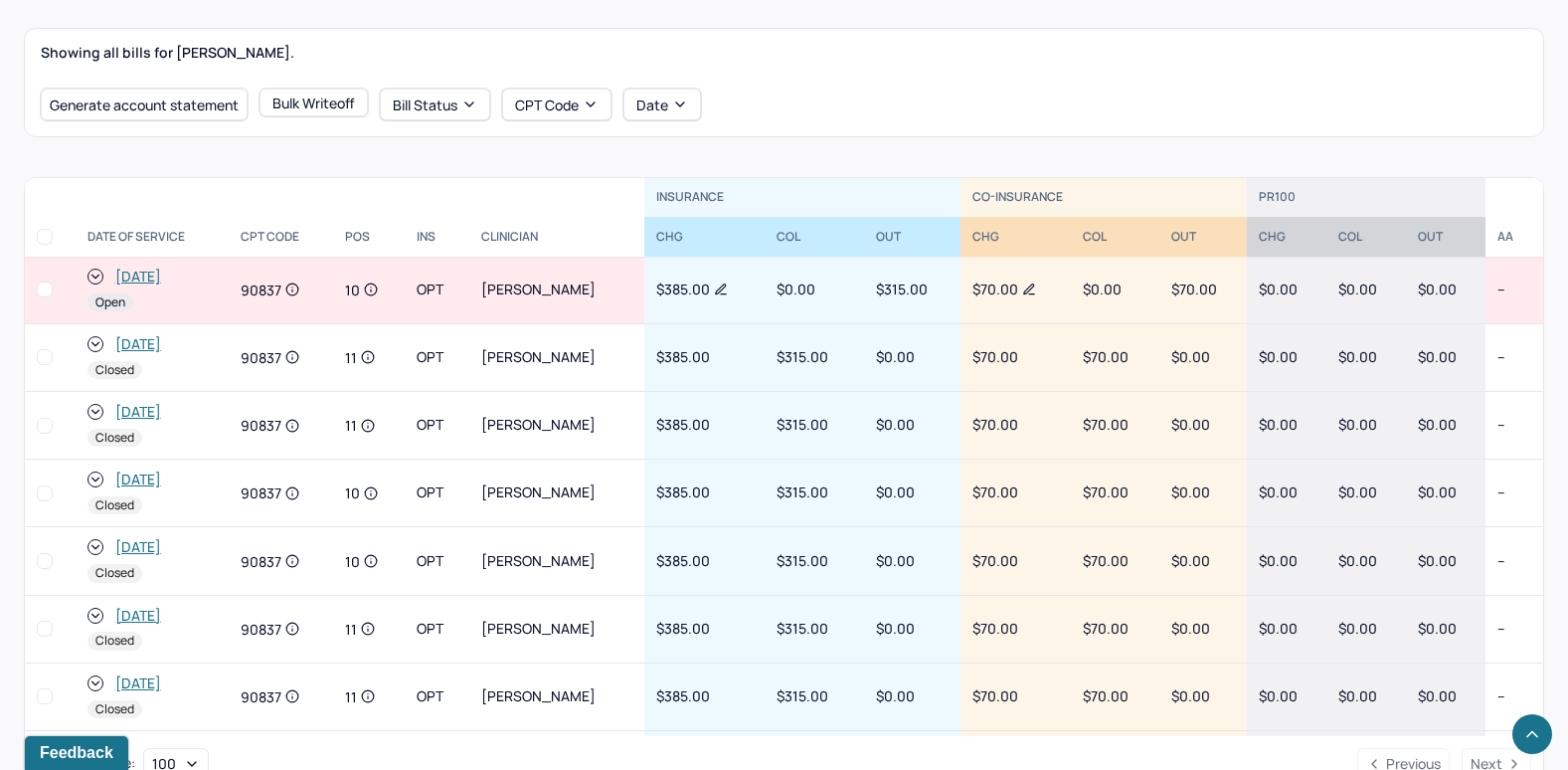click on "[DATE]" at bounding box center [138, 277] 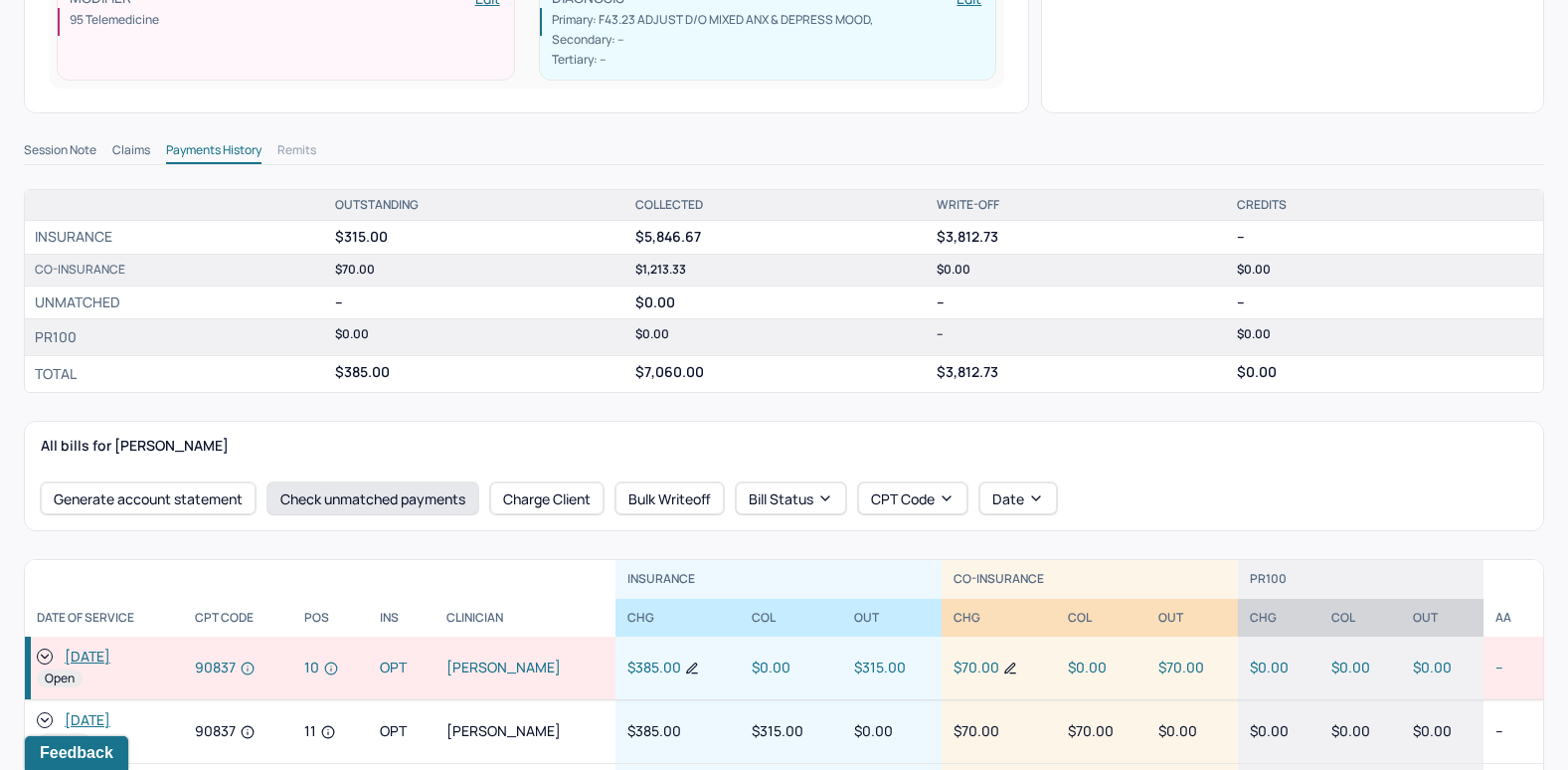 scroll, scrollTop: 597, scrollLeft: 0, axis: vertical 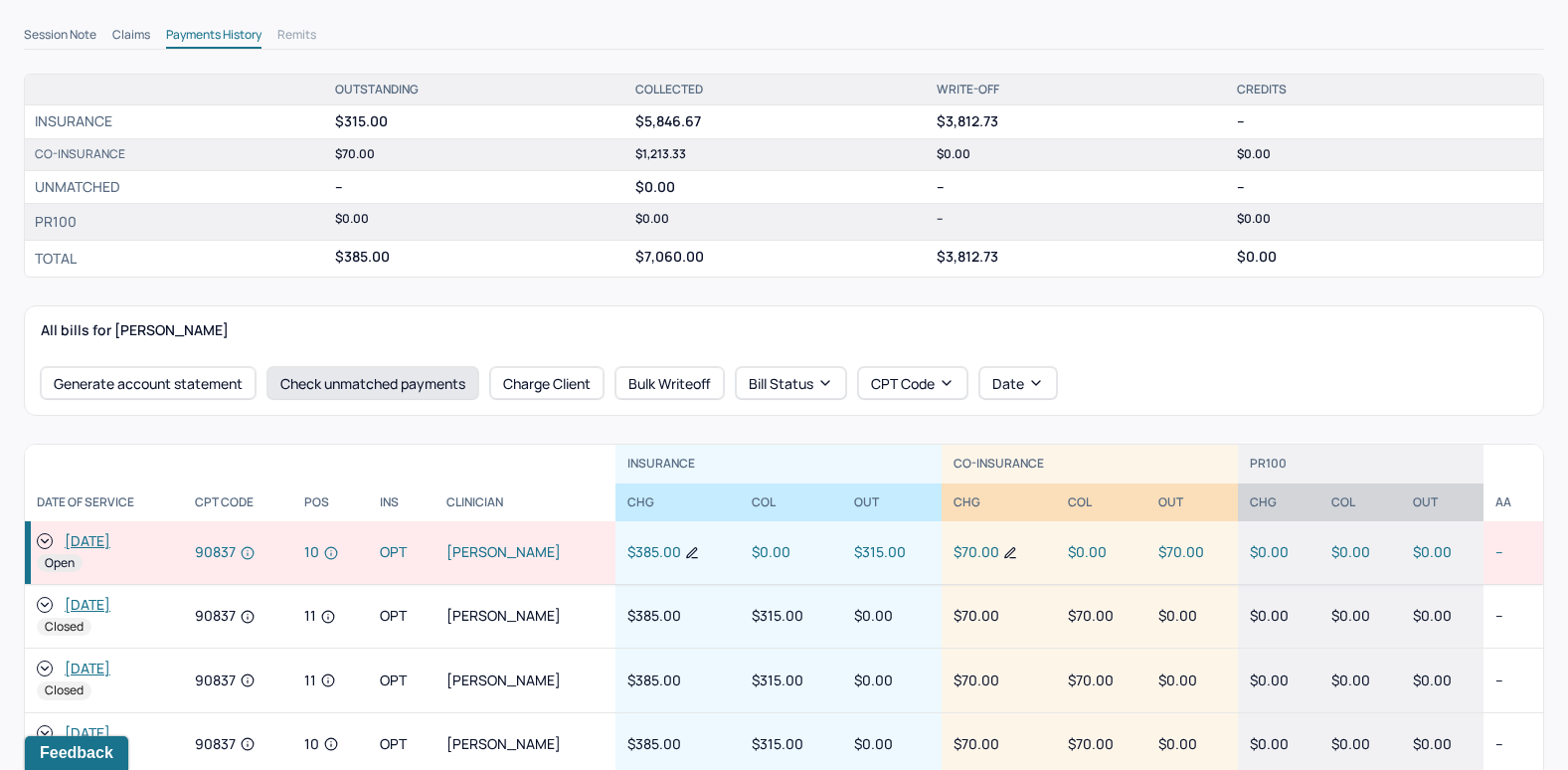 click on "Check unmatched payments" at bounding box center (373, 383) 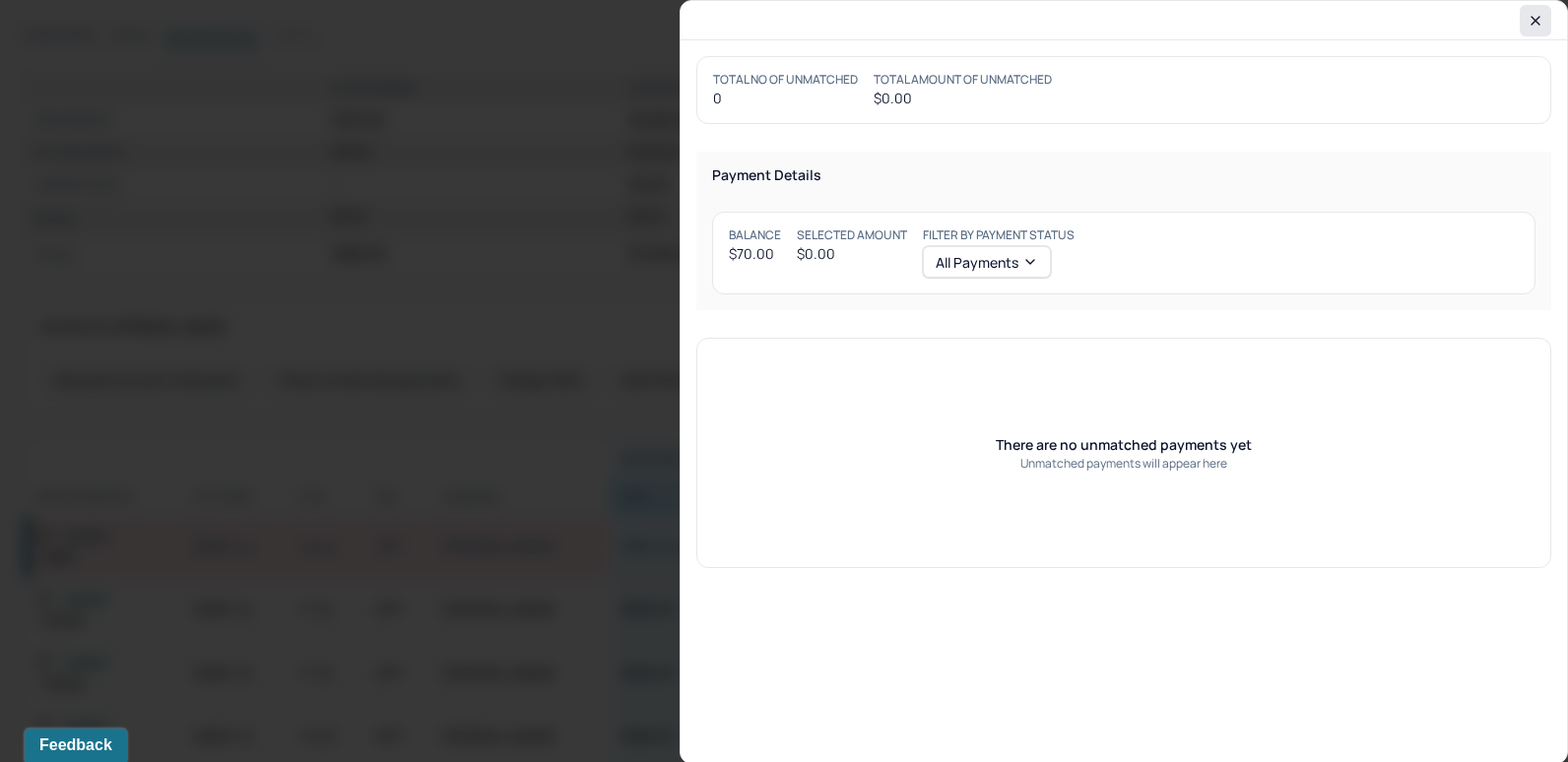 click 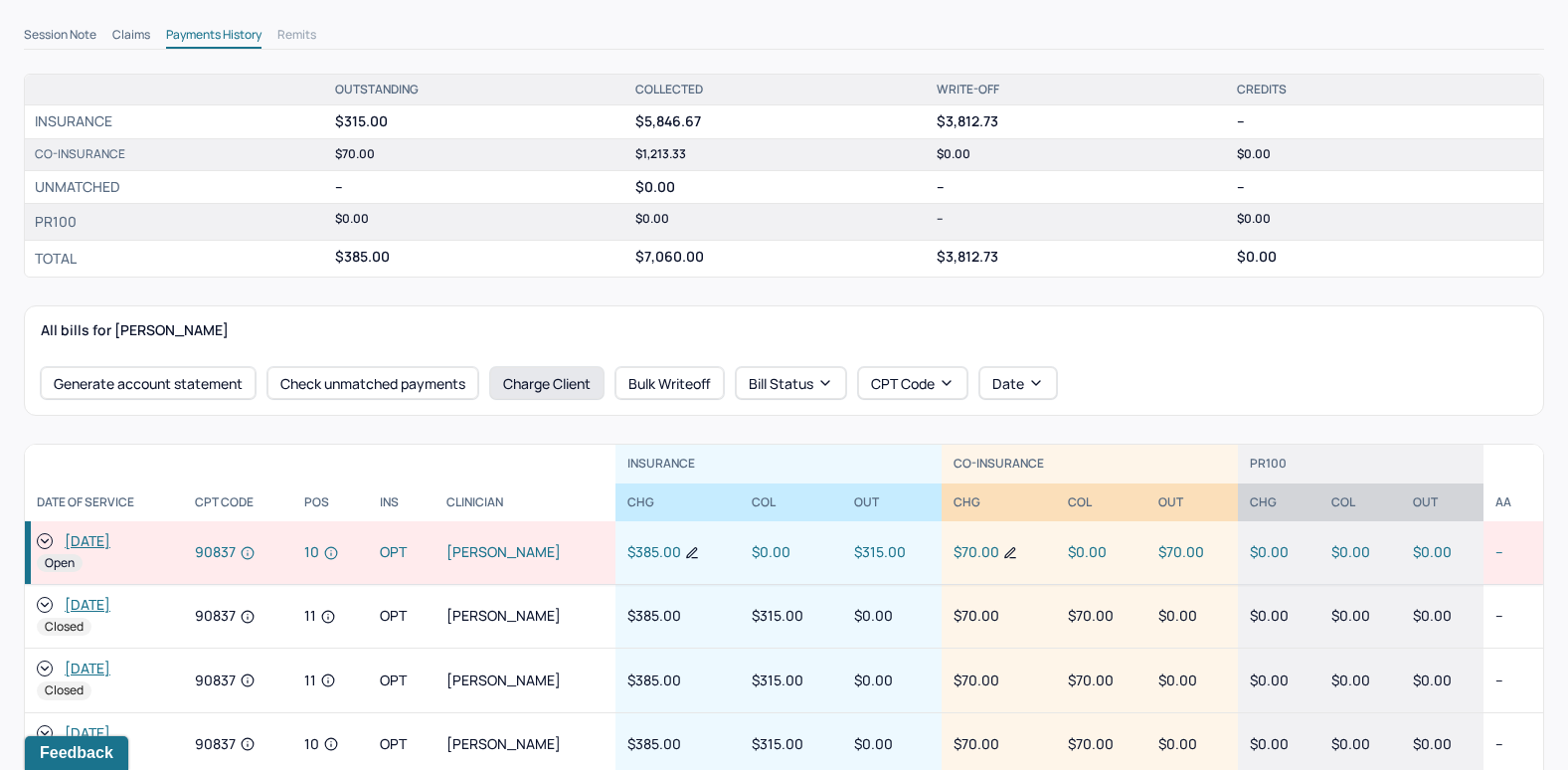 click on "Charge Client" at bounding box center (547, 383) 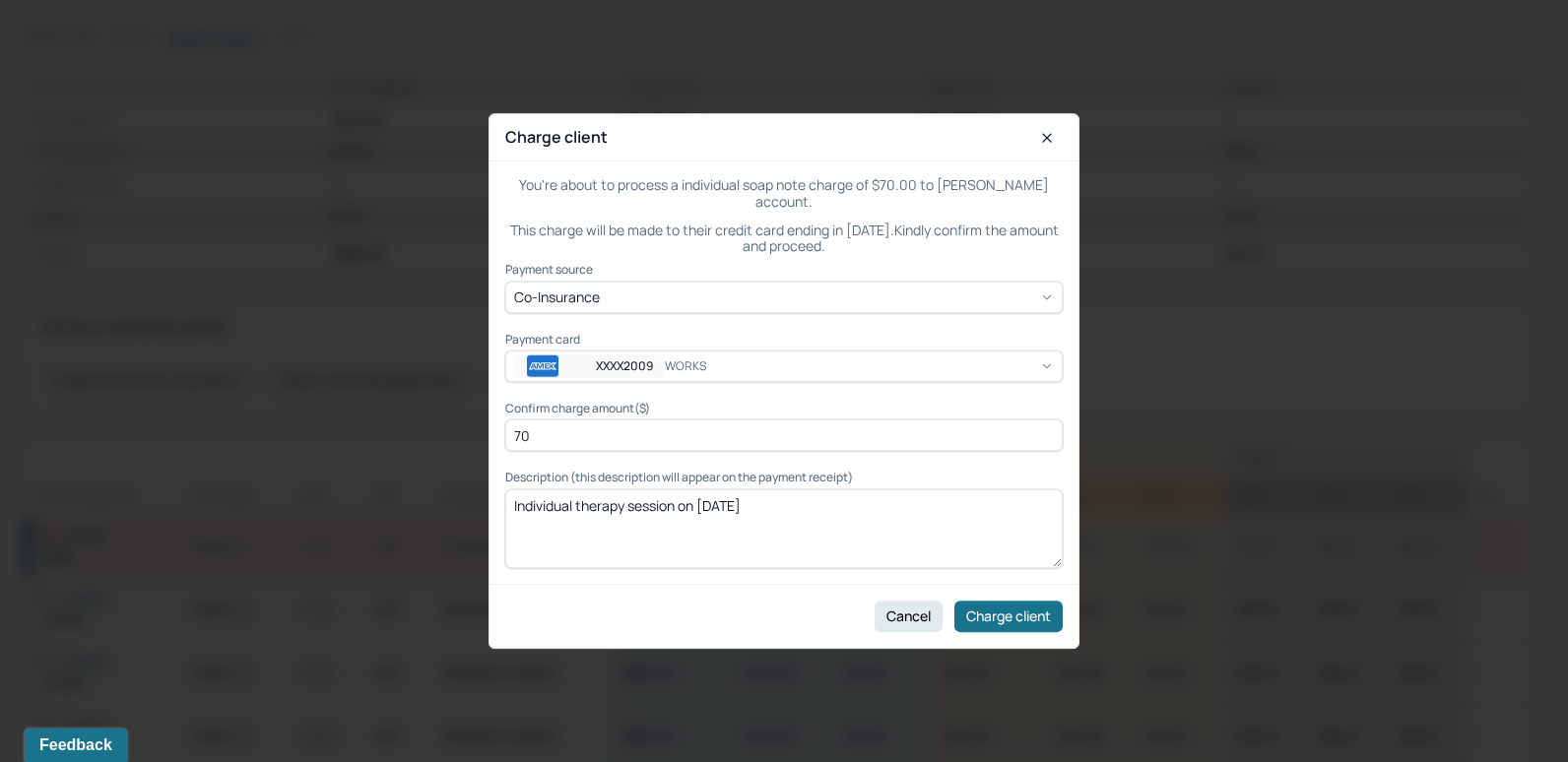 click on "XXXX2009 WORKS" at bounding box center [784, 366] 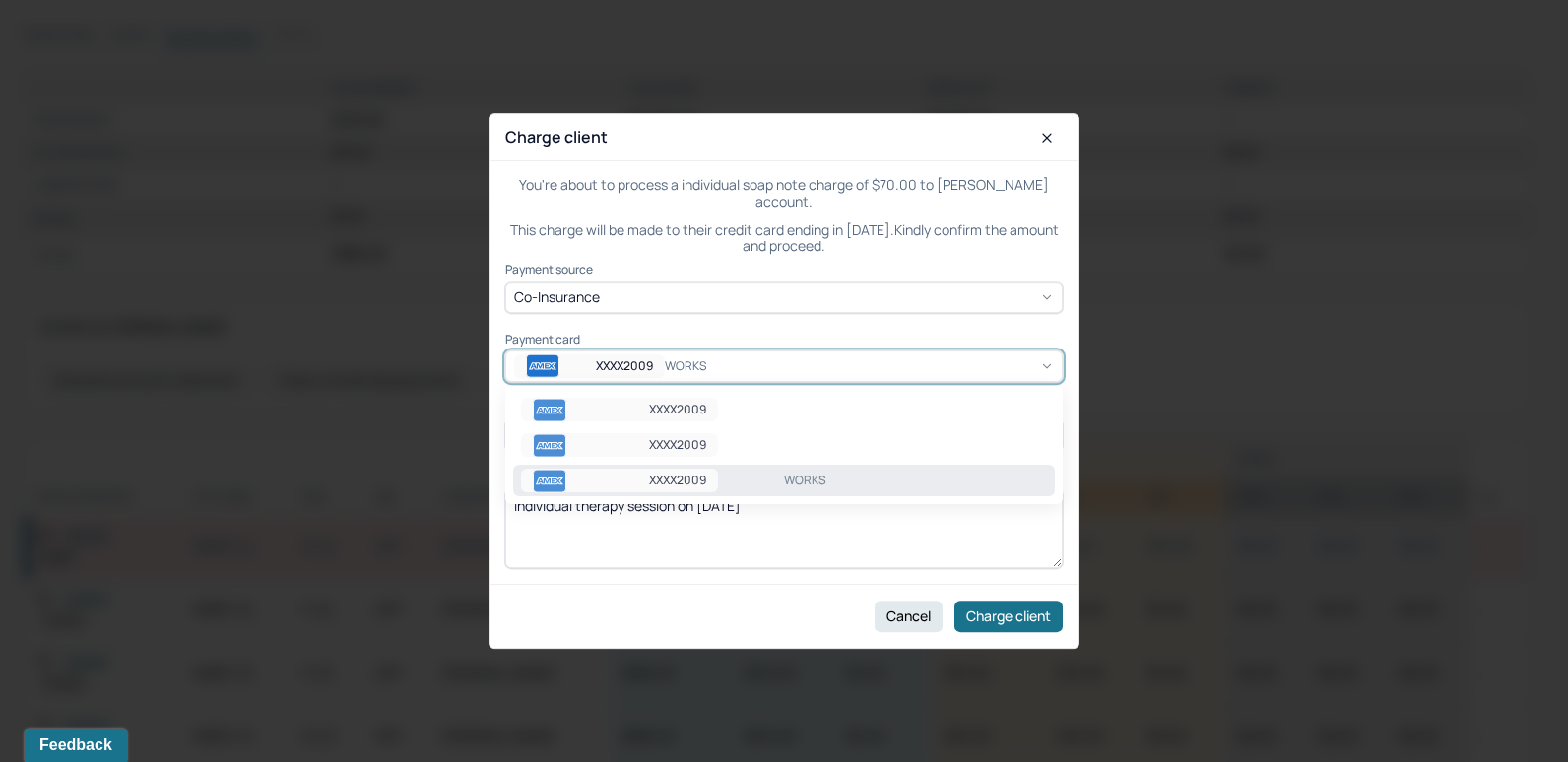 click on "WORKS" at bounding box center (915, 480) 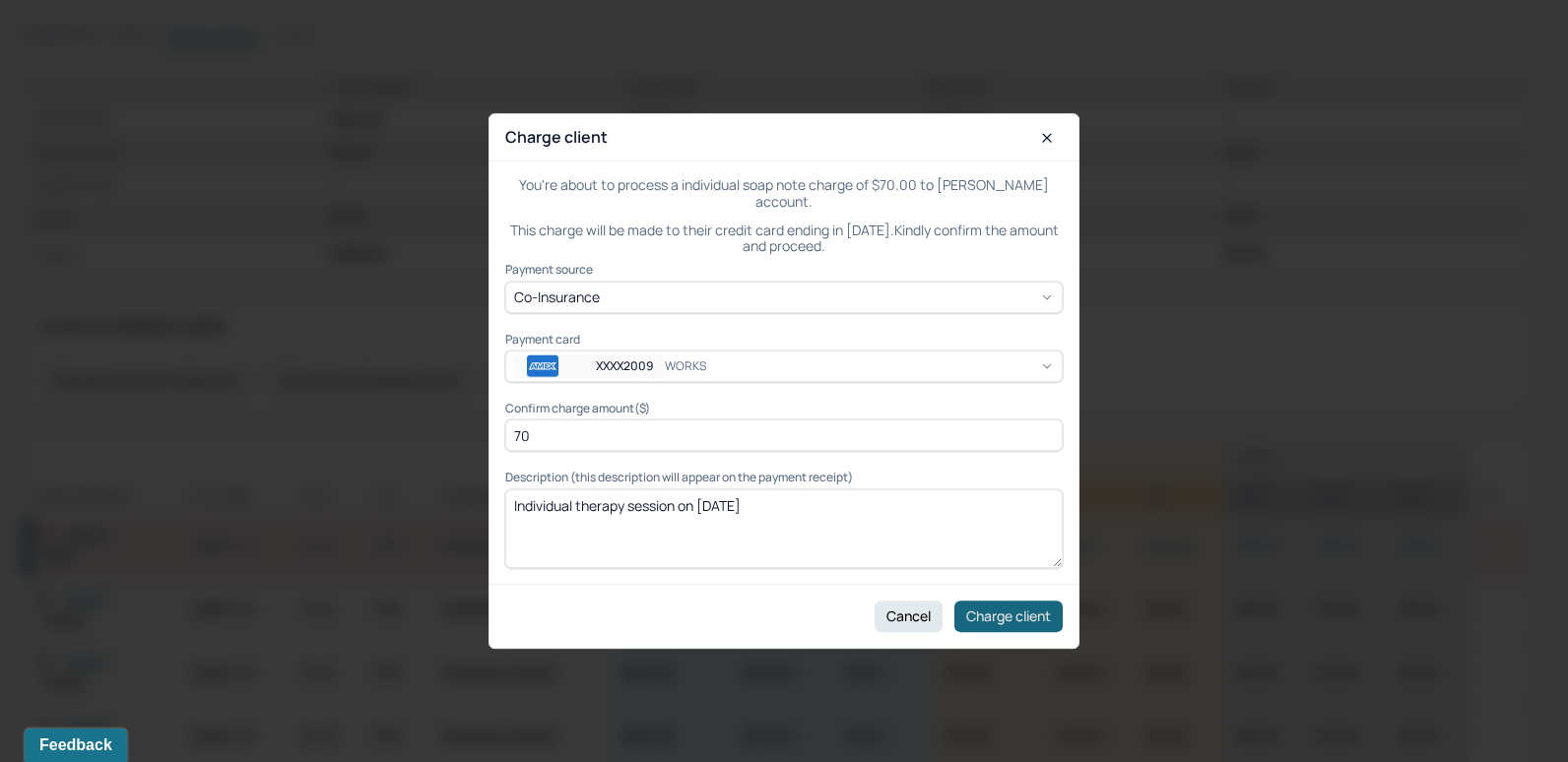 click on "Charge client" at bounding box center [1009, 616] 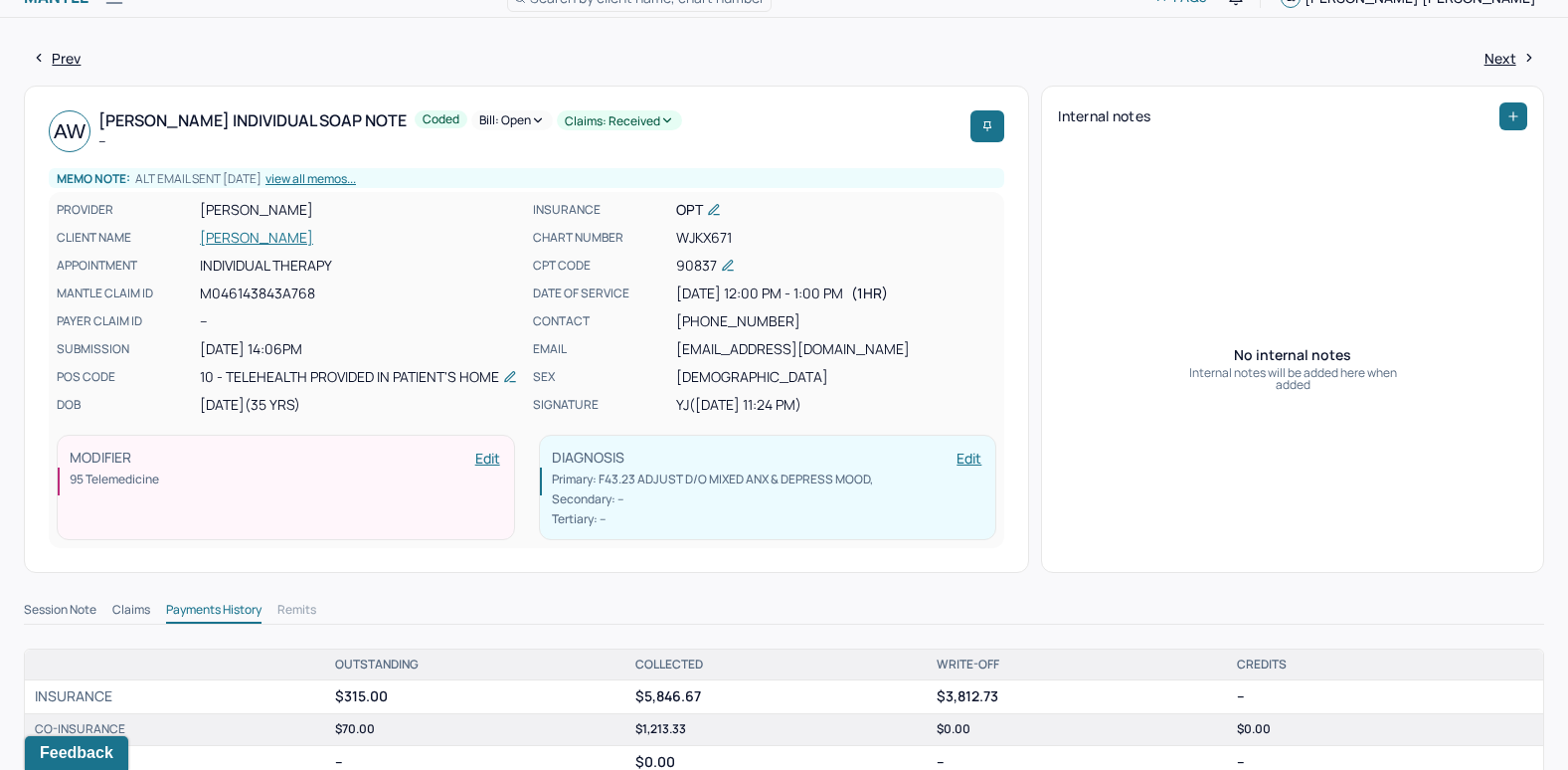 scroll, scrollTop: 0, scrollLeft: 0, axis: both 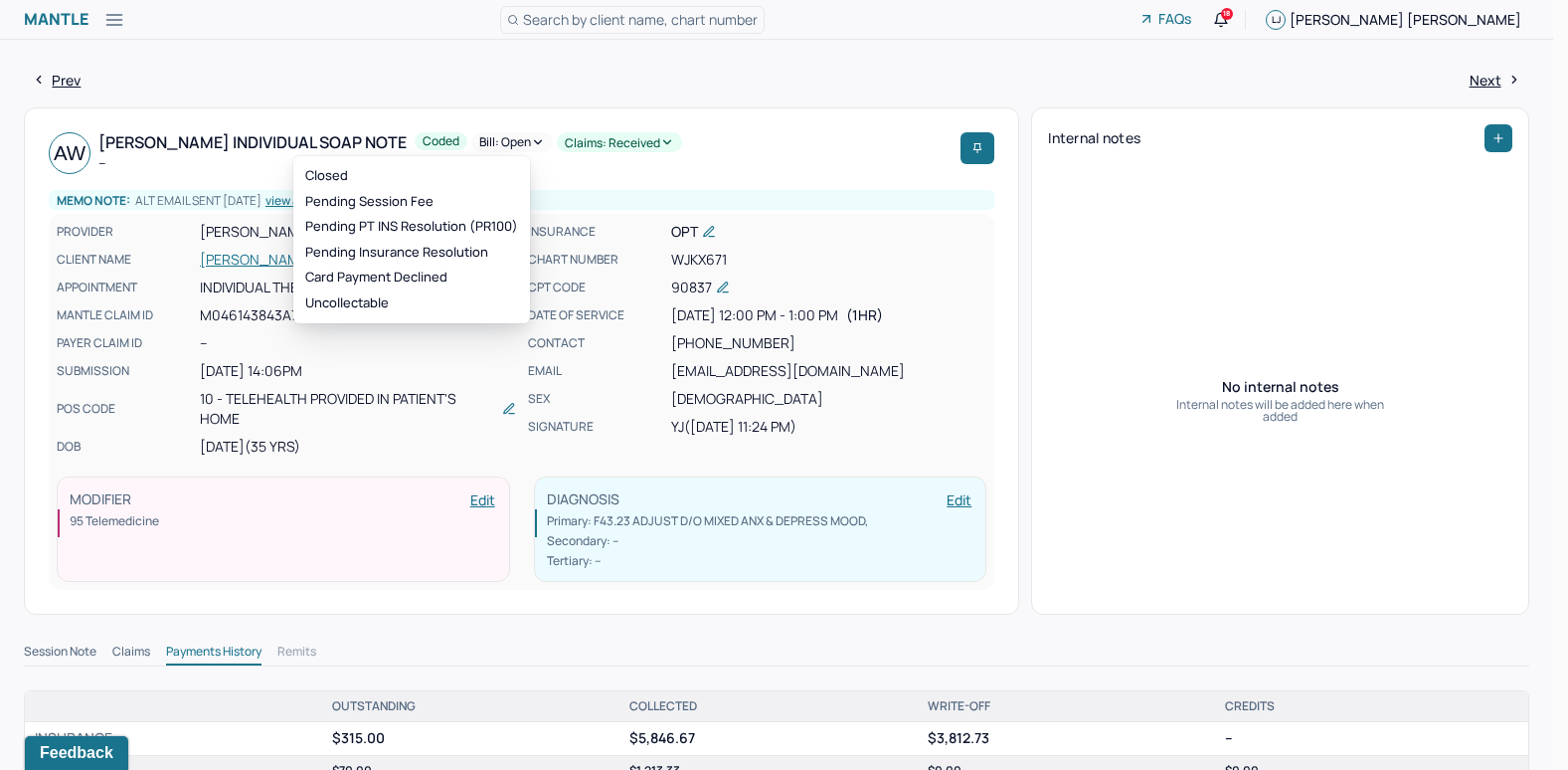 click on "Bill: Open" at bounding box center (512, 142) 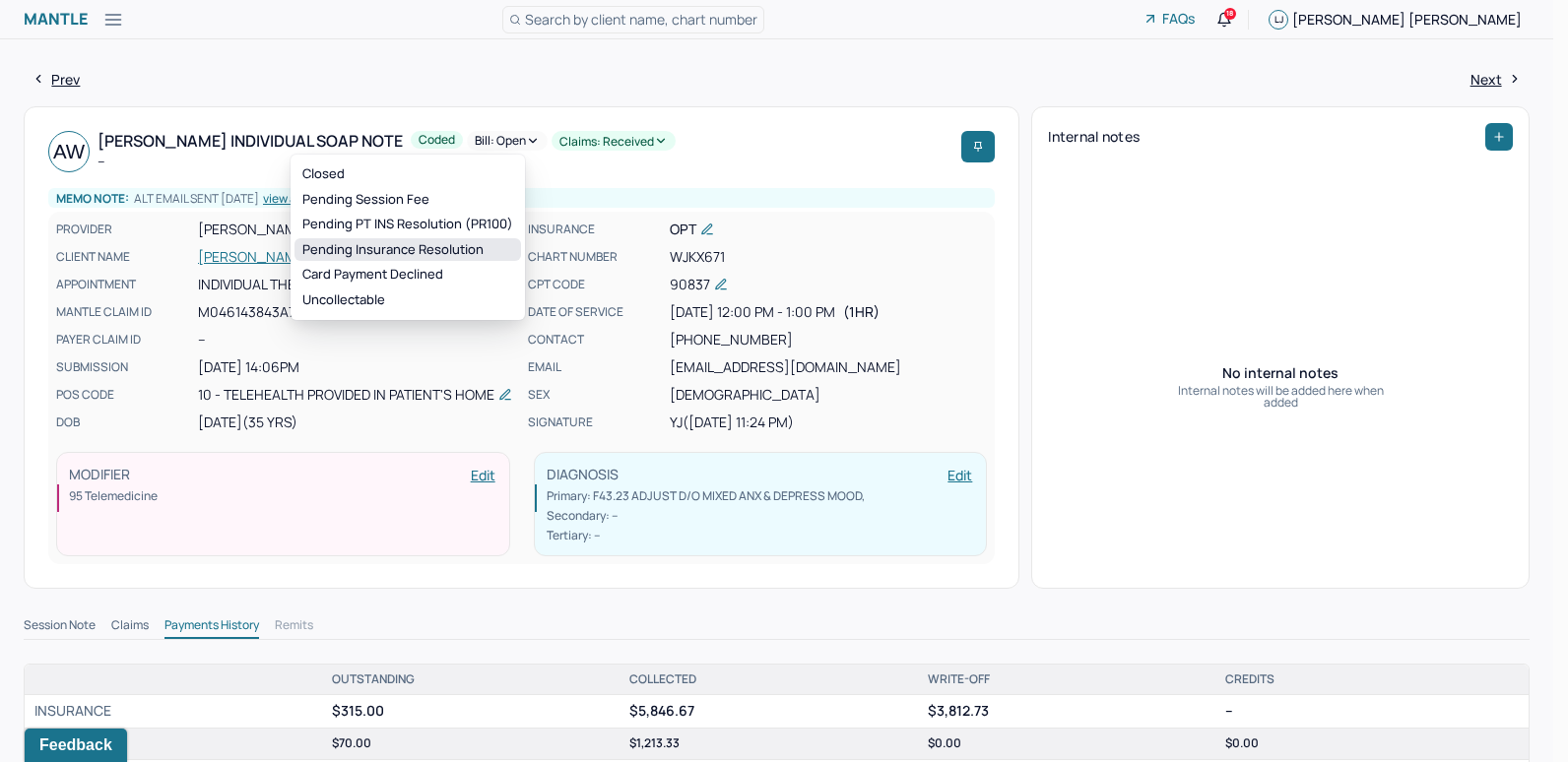 click on "Pending Insurance Resolution" at bounding box center (408, 250) 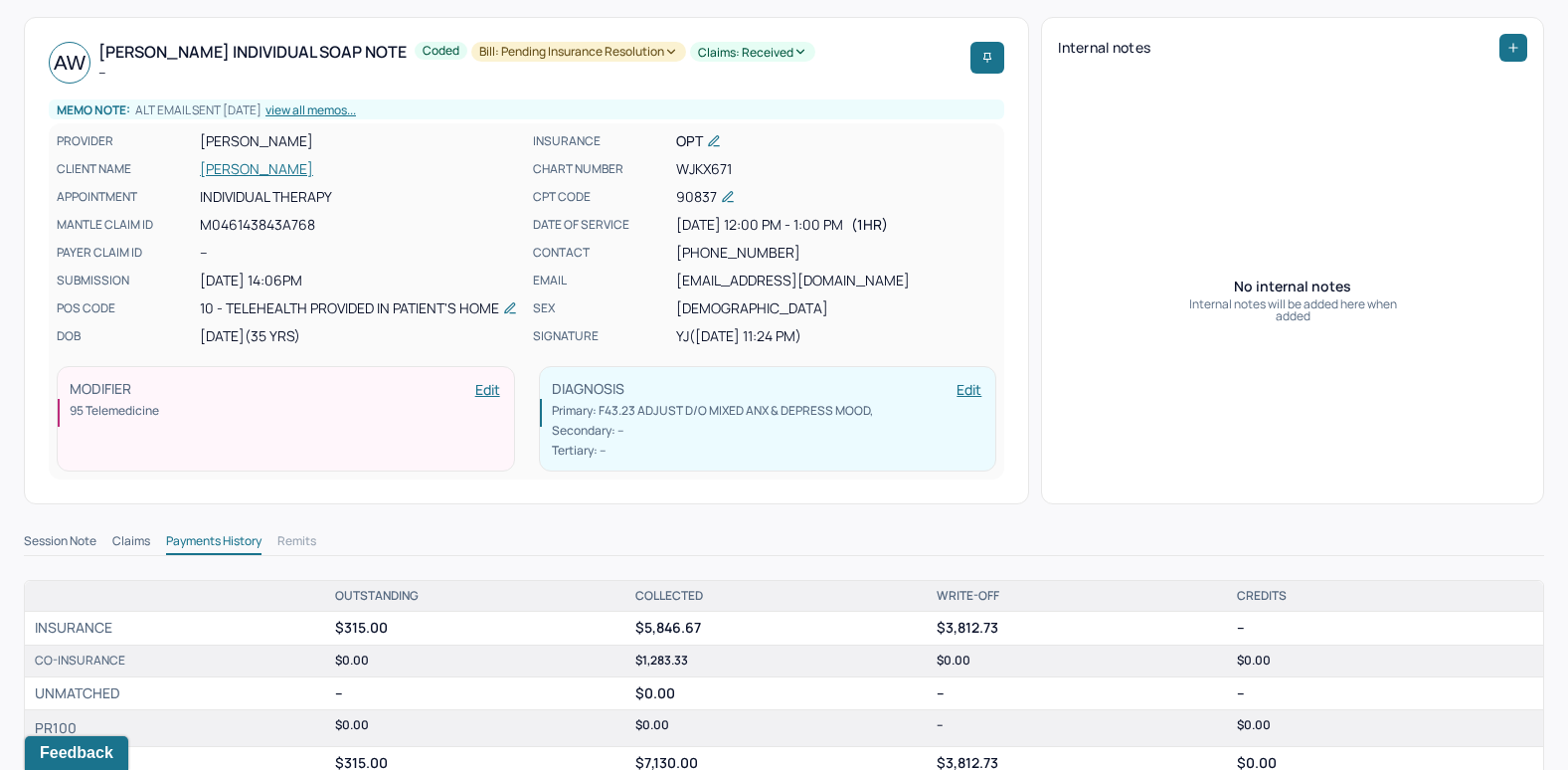 scroll, scrollTop: 0, scrollLeft: 0, axis: both 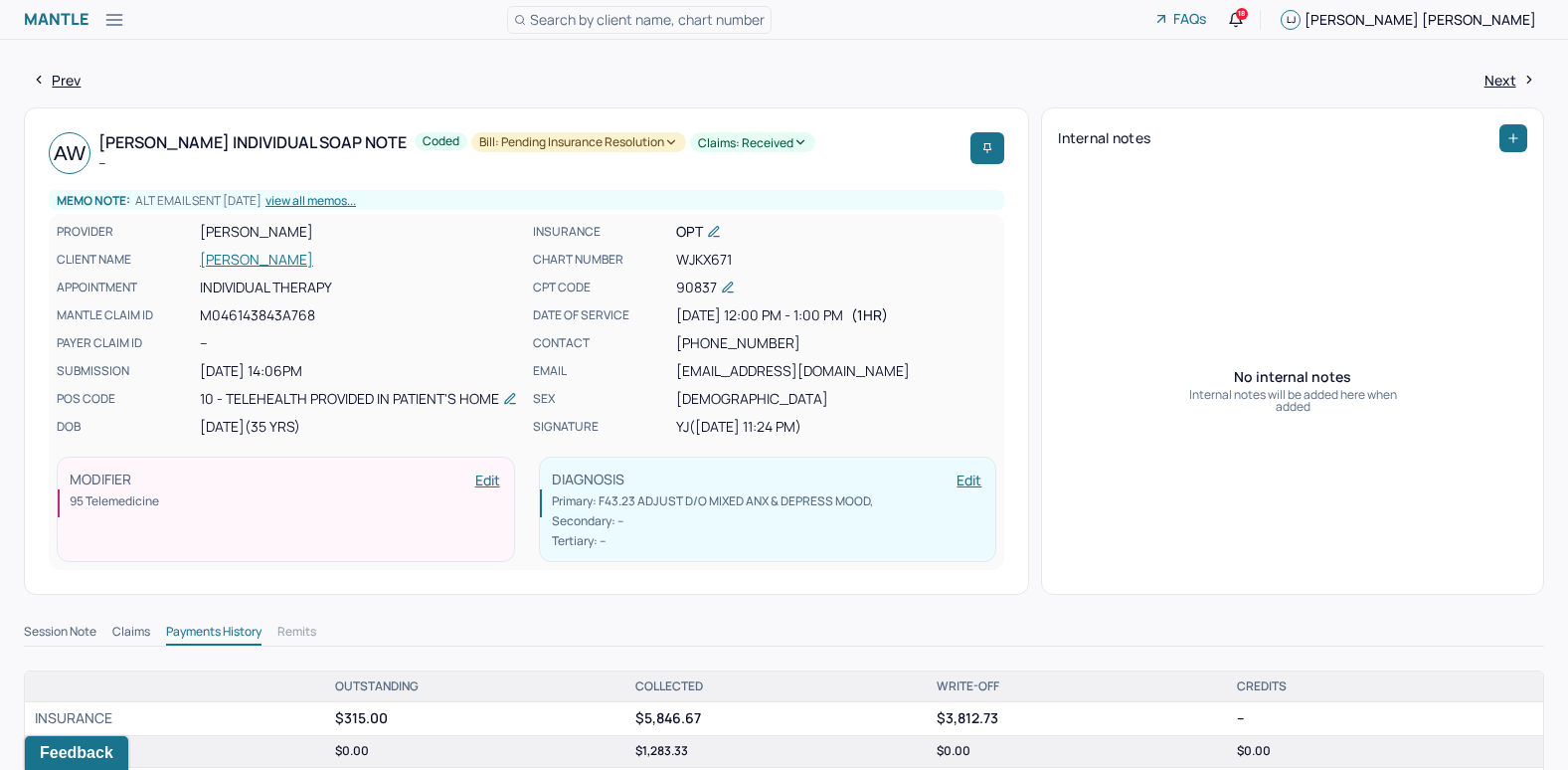 click on "Search by client name, chart number" at bounding box center (647, 19) 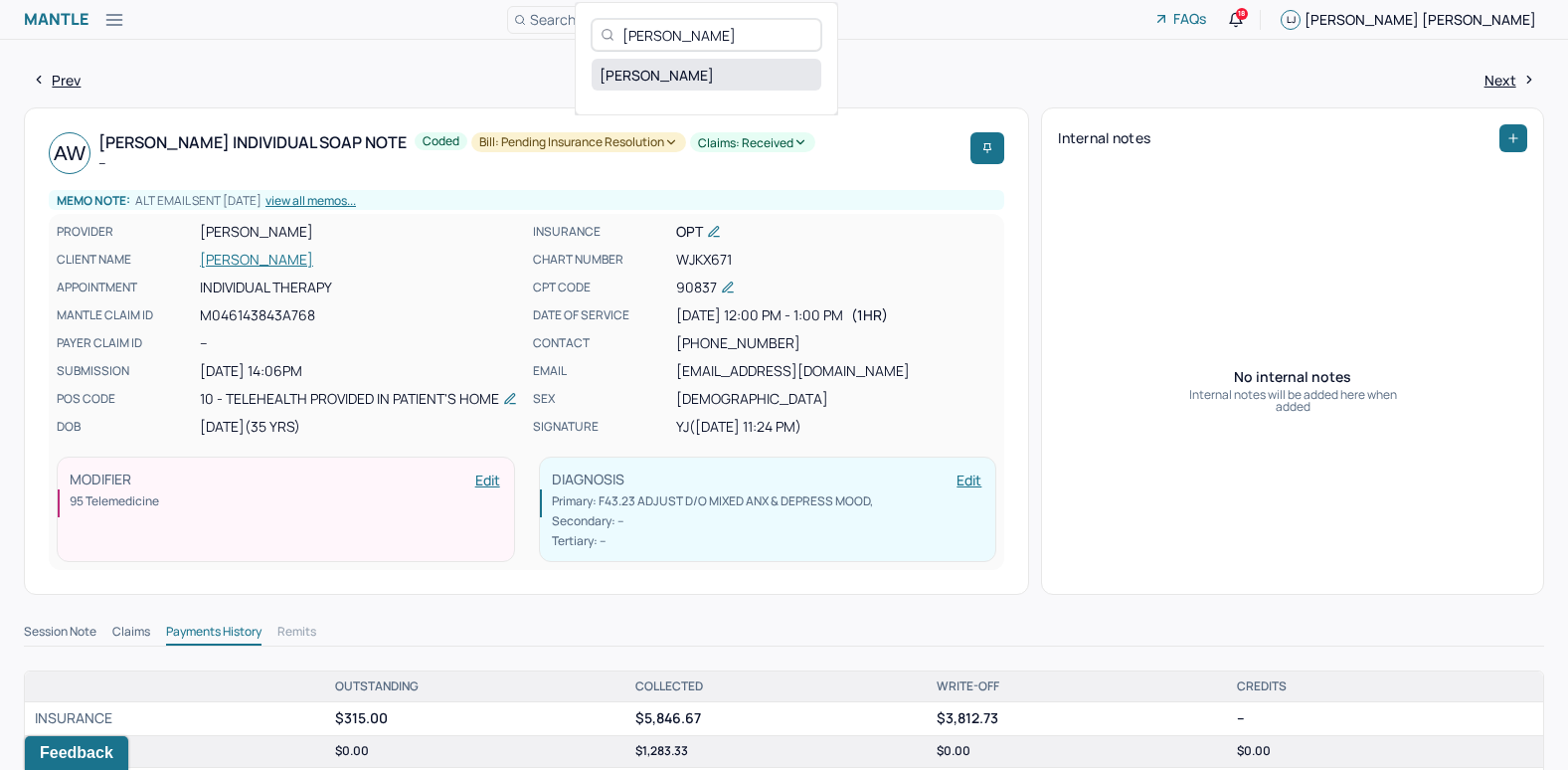 type on "Anngillian Cruz" 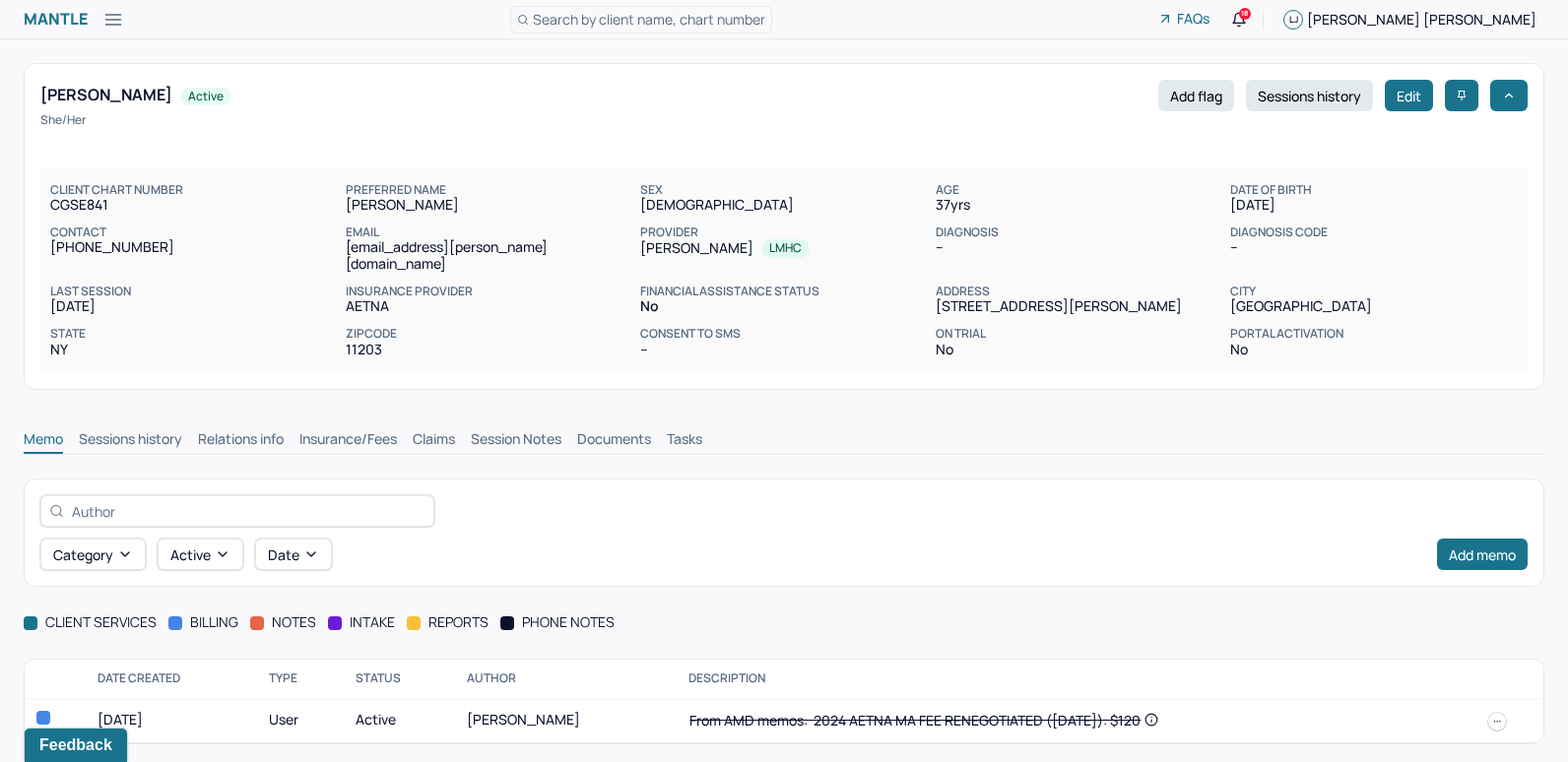 click on "Insurance/Fees" at bounding box center (348, 441) 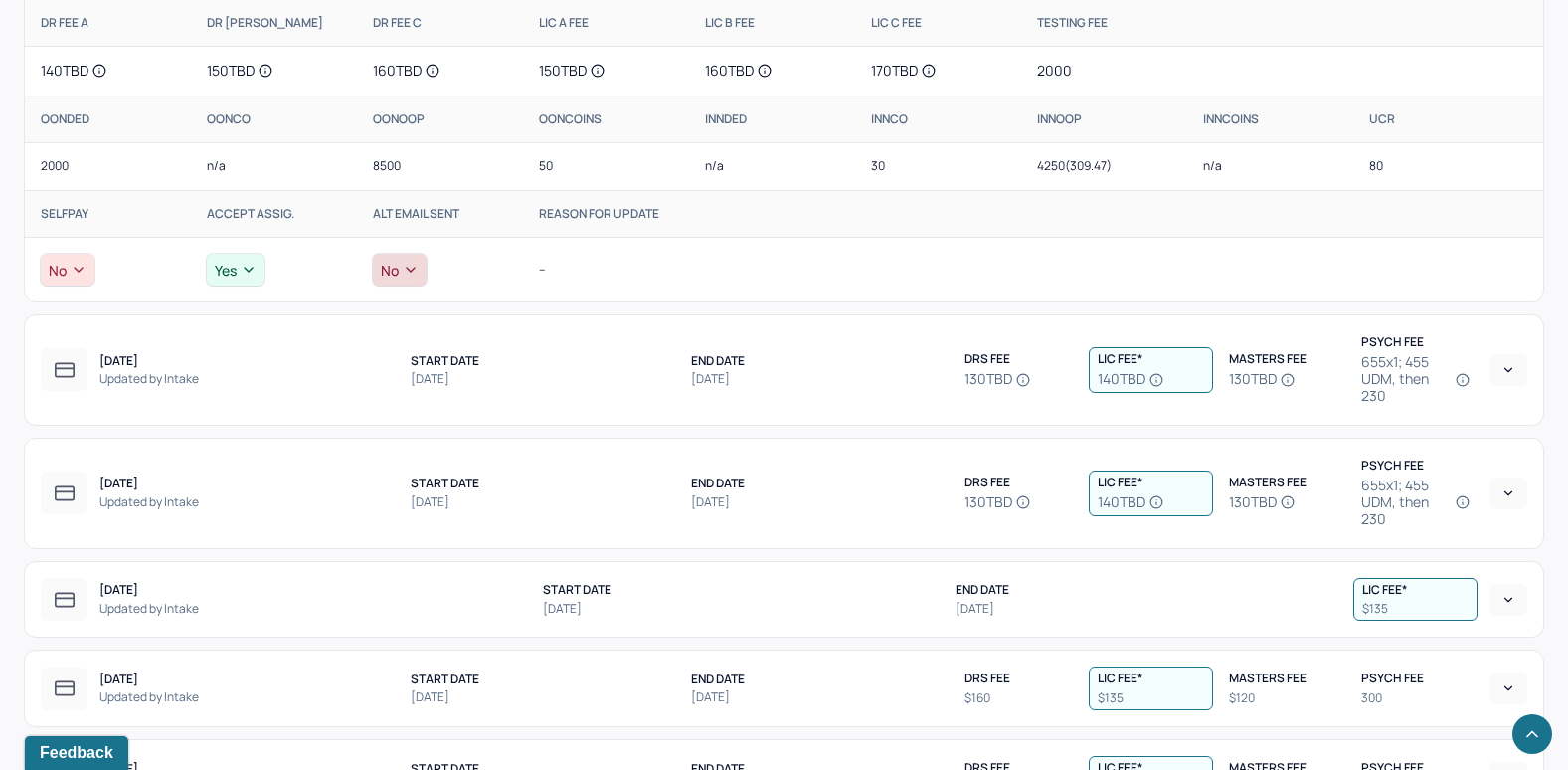 scroll, scrollTop: 1293, scrollLeft: 0, axis: vertical 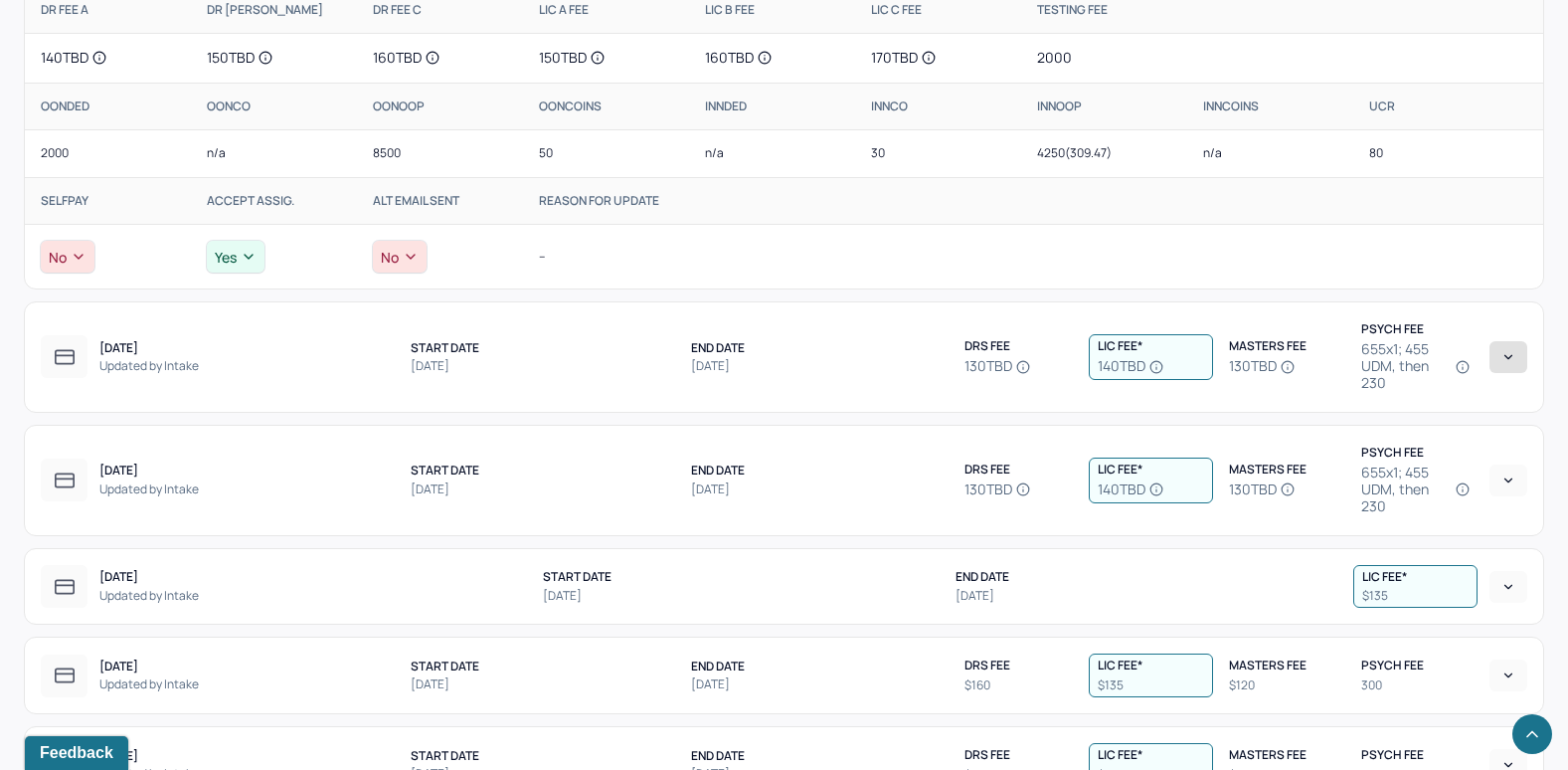 click 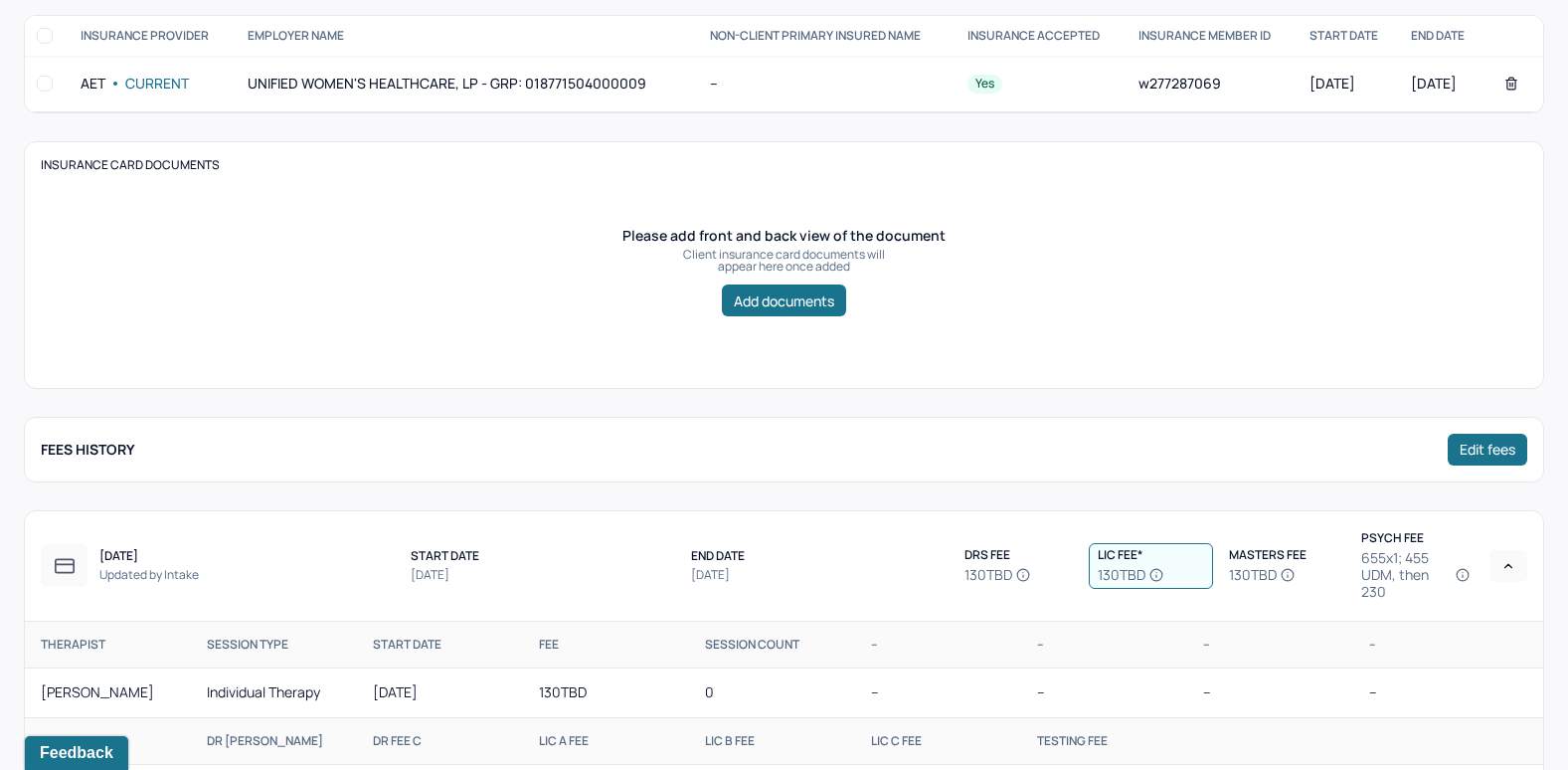 scroll, scrollTop: 398, scrollLeft: 0, axis: vertical 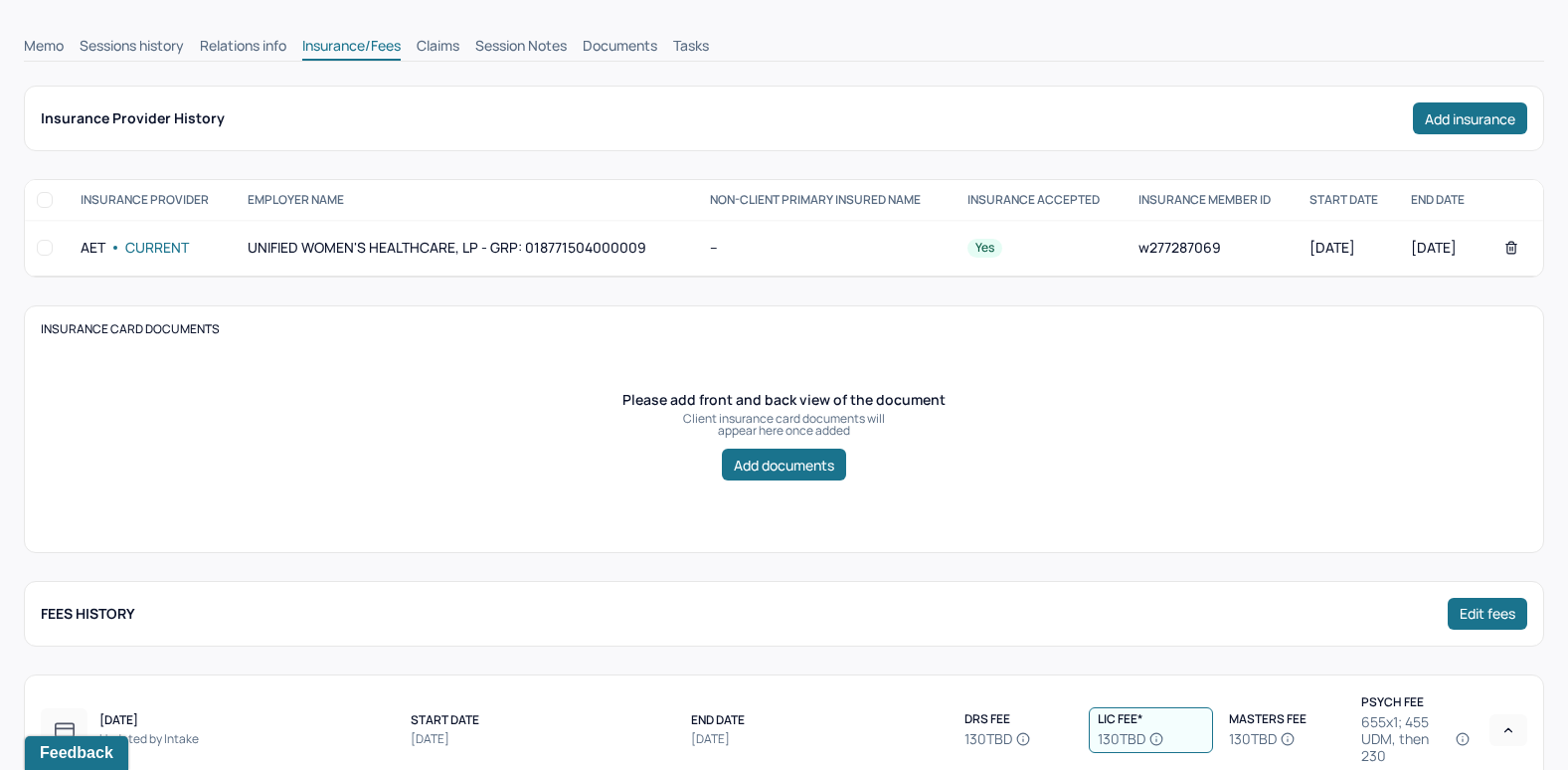 click on "Claims" at bounding box center (437, 48) 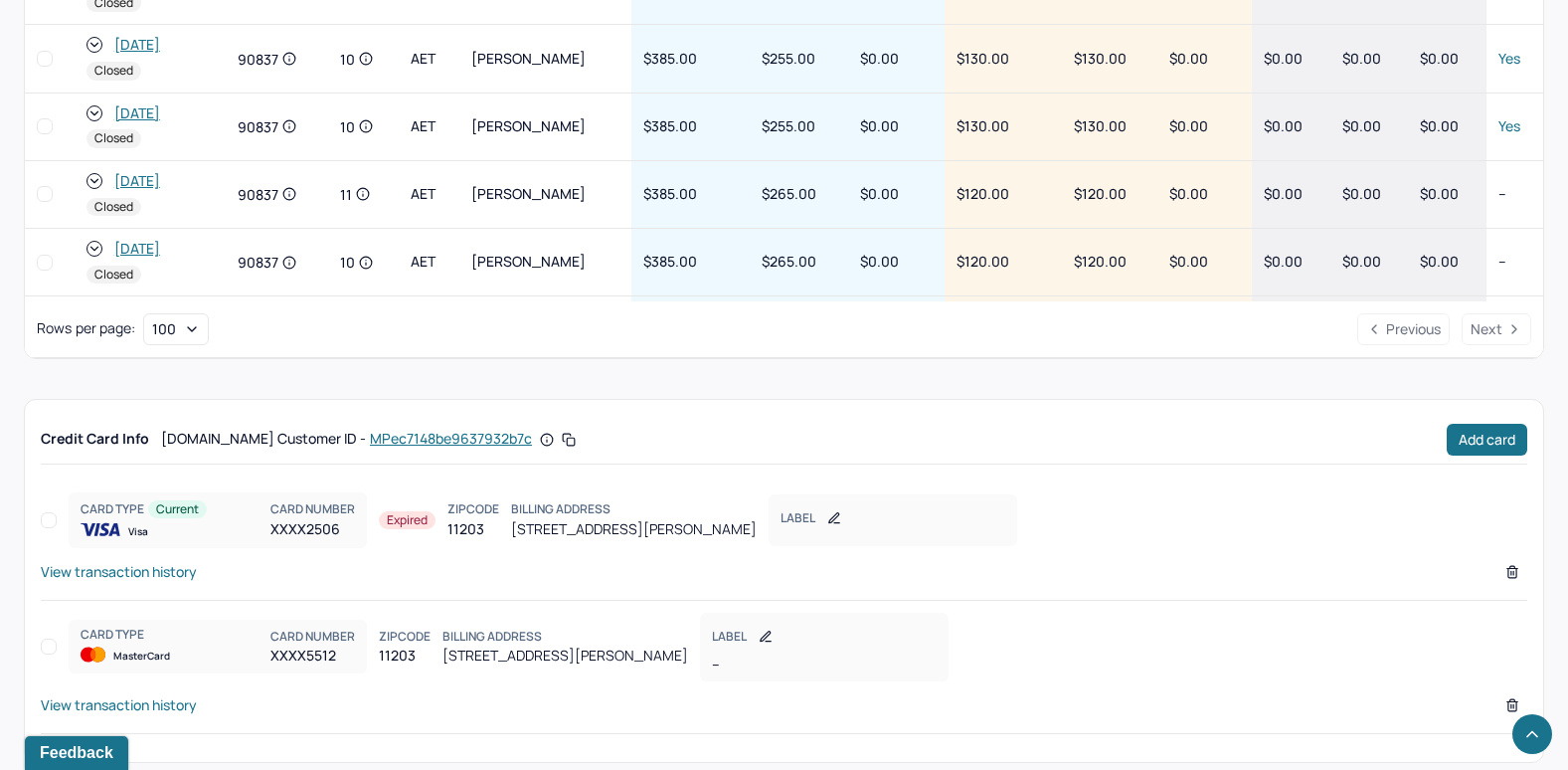 scroll, scrollTop: 1136, scrollLeft: 0, axis: vertical 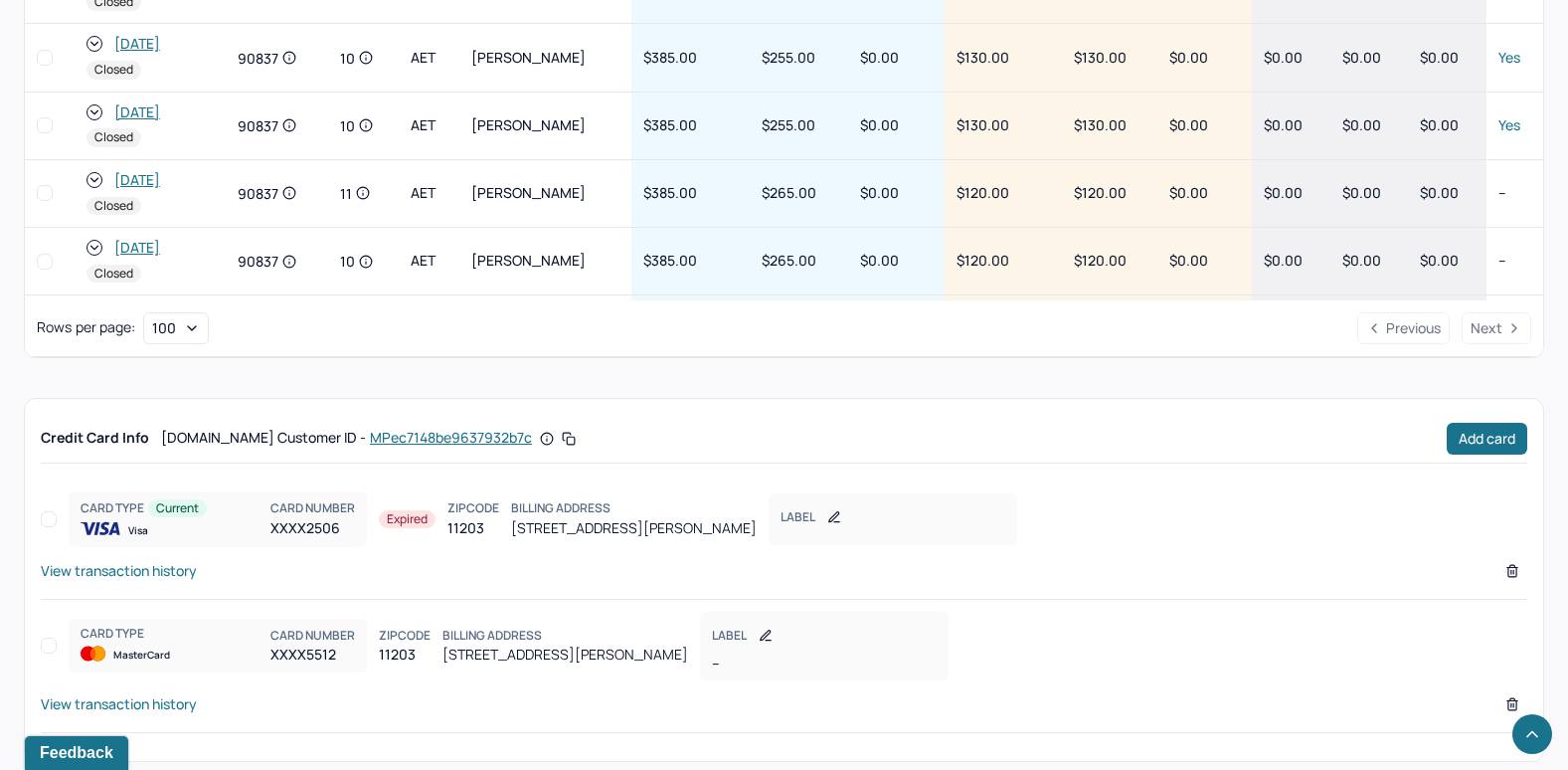 click on "View transaction history" at bounding box center [118, 703] 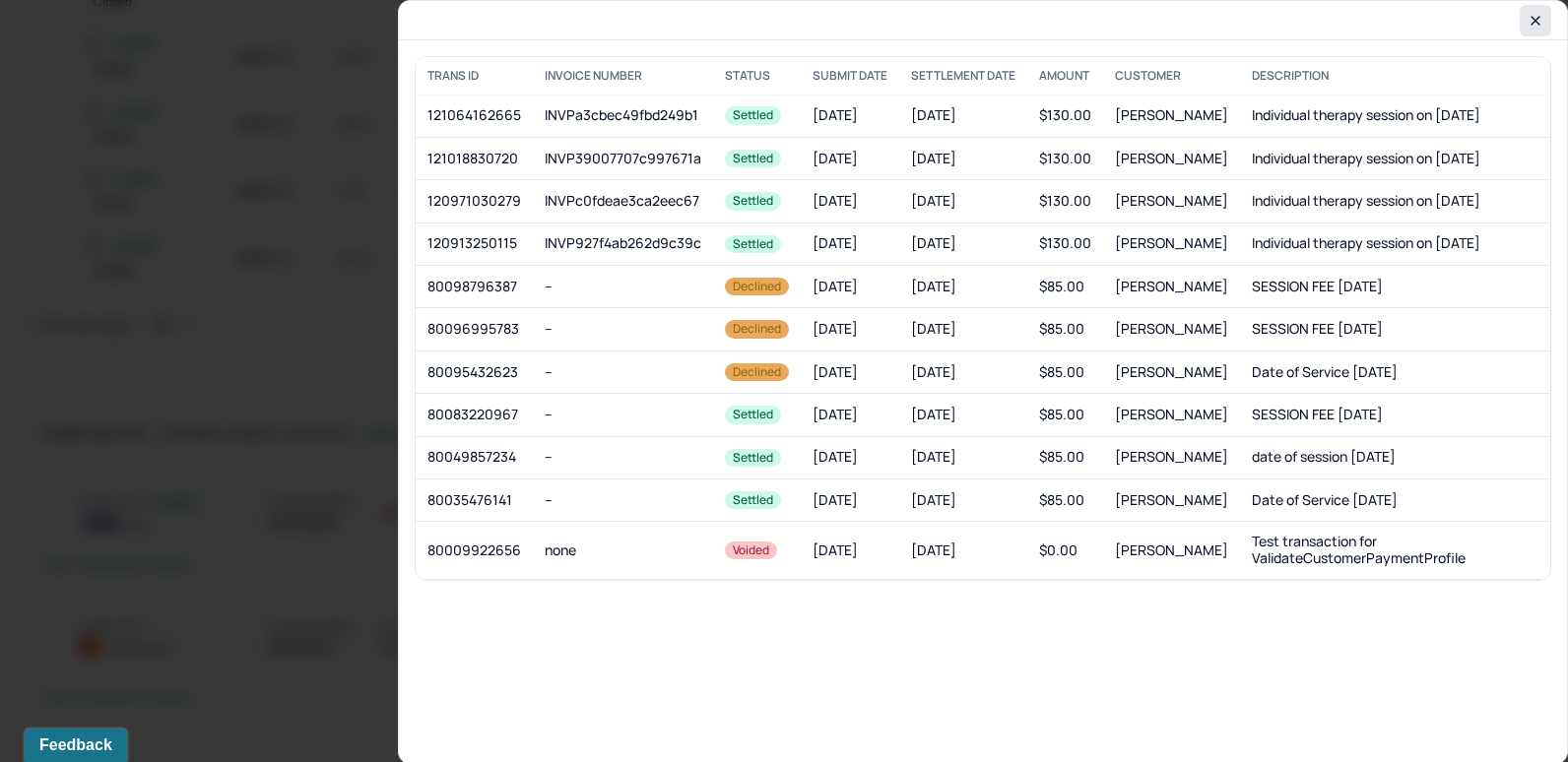 click 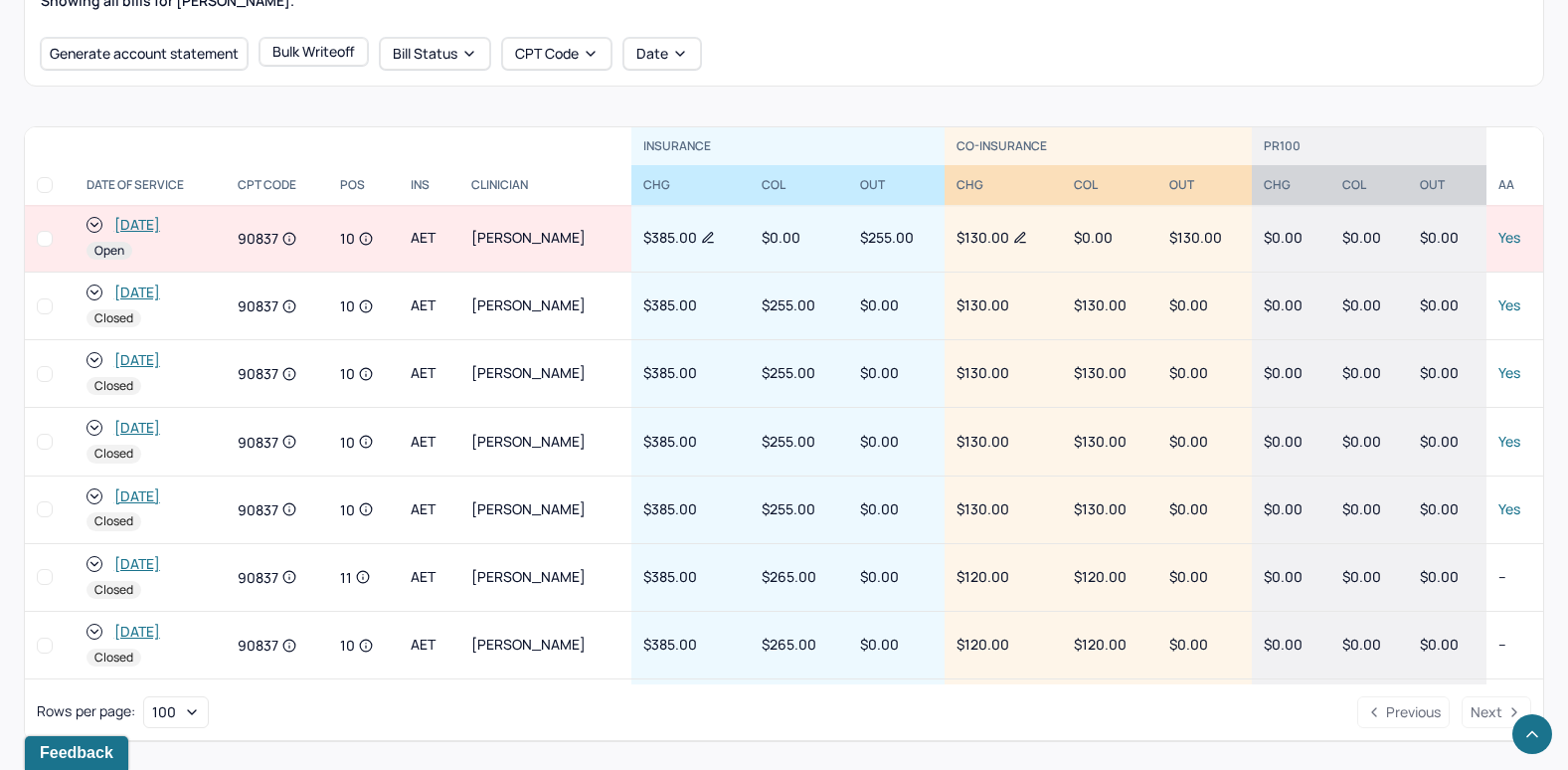 scroll, scrollTop: 639, scrollLeft: 0, axis: vertical 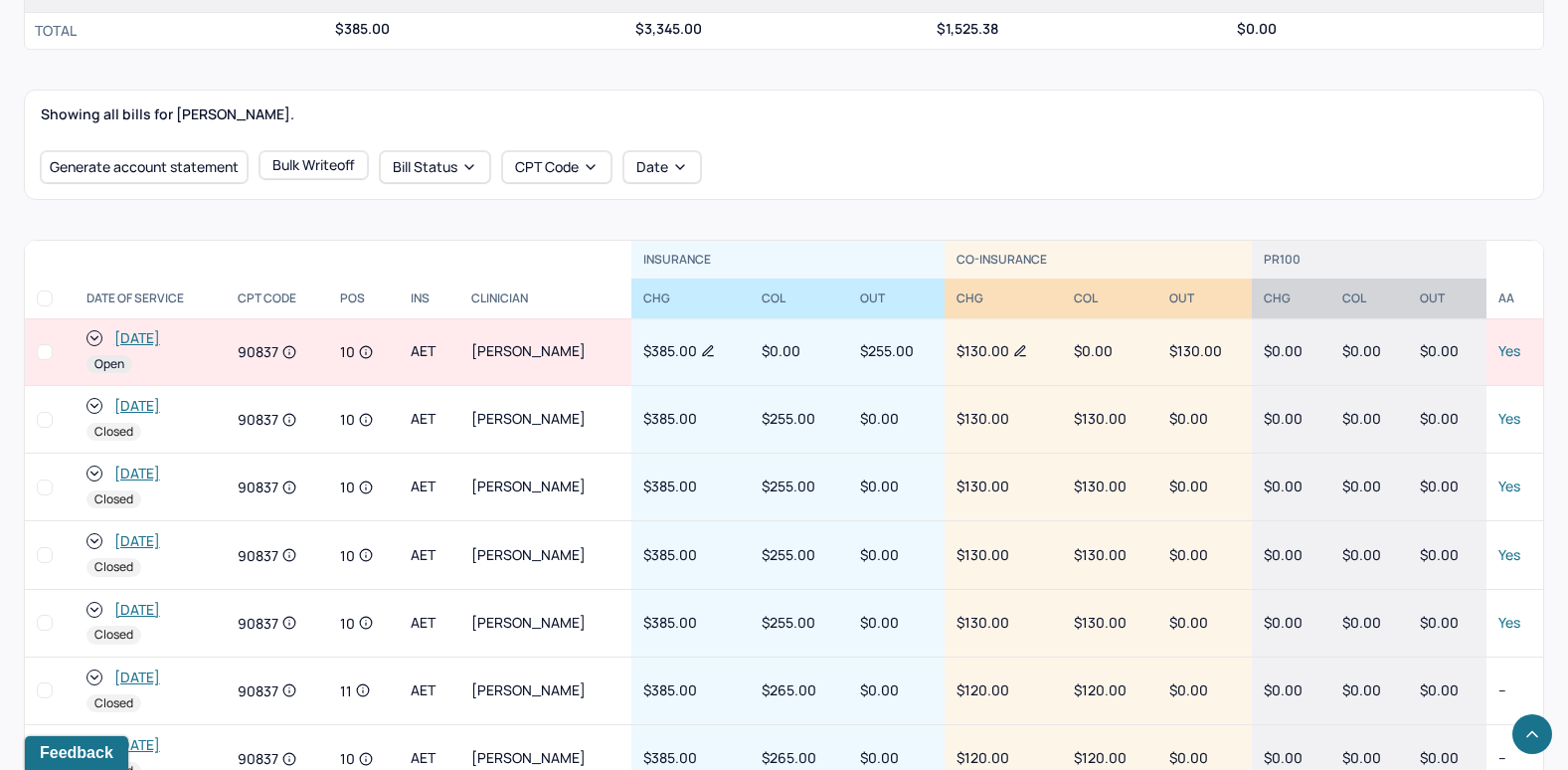 click on "[DATE]" at bounding box center (137, 338) 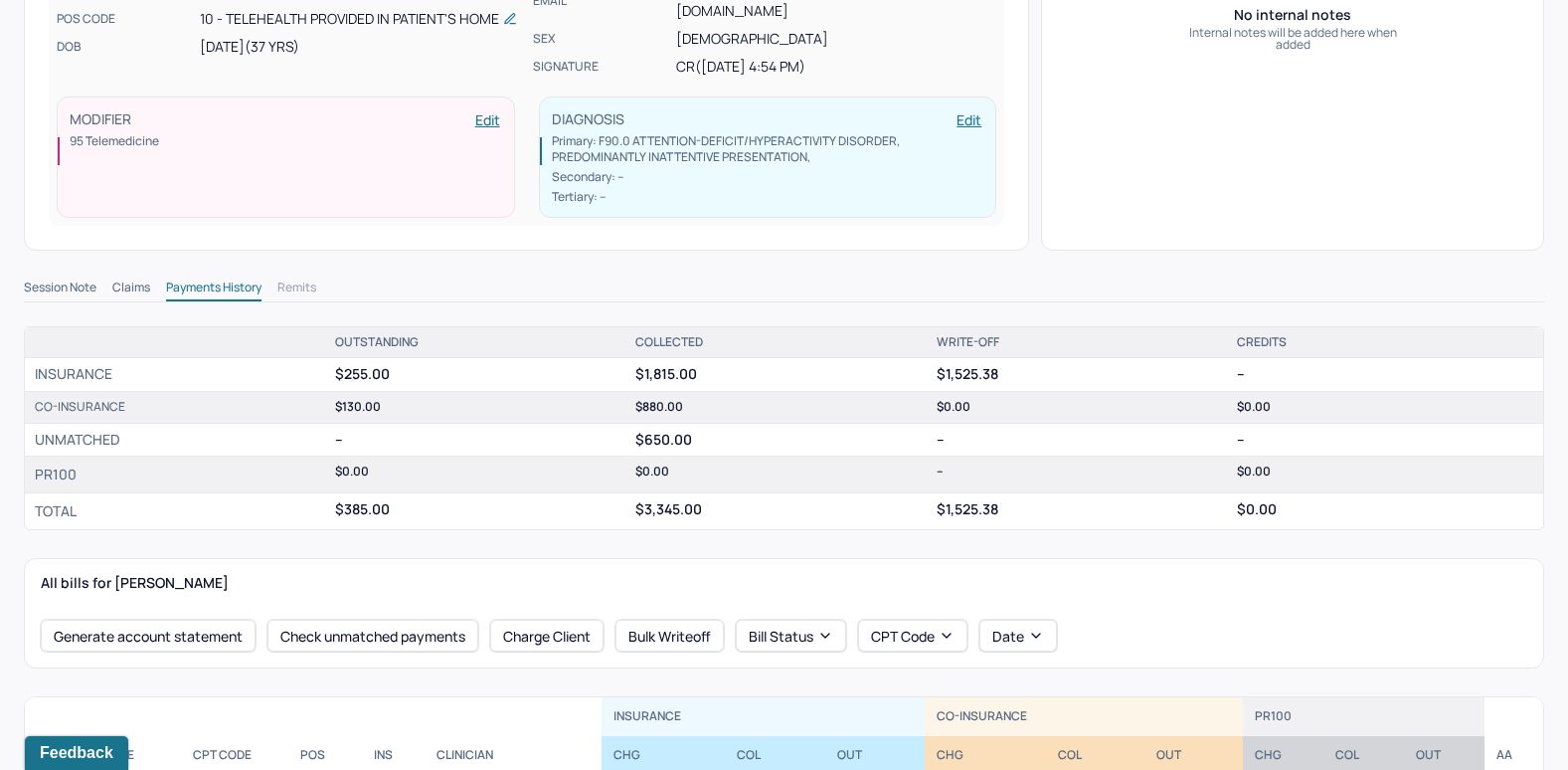 scroll, scrollTop: 398, scrollLeft: 0, axis: vertical 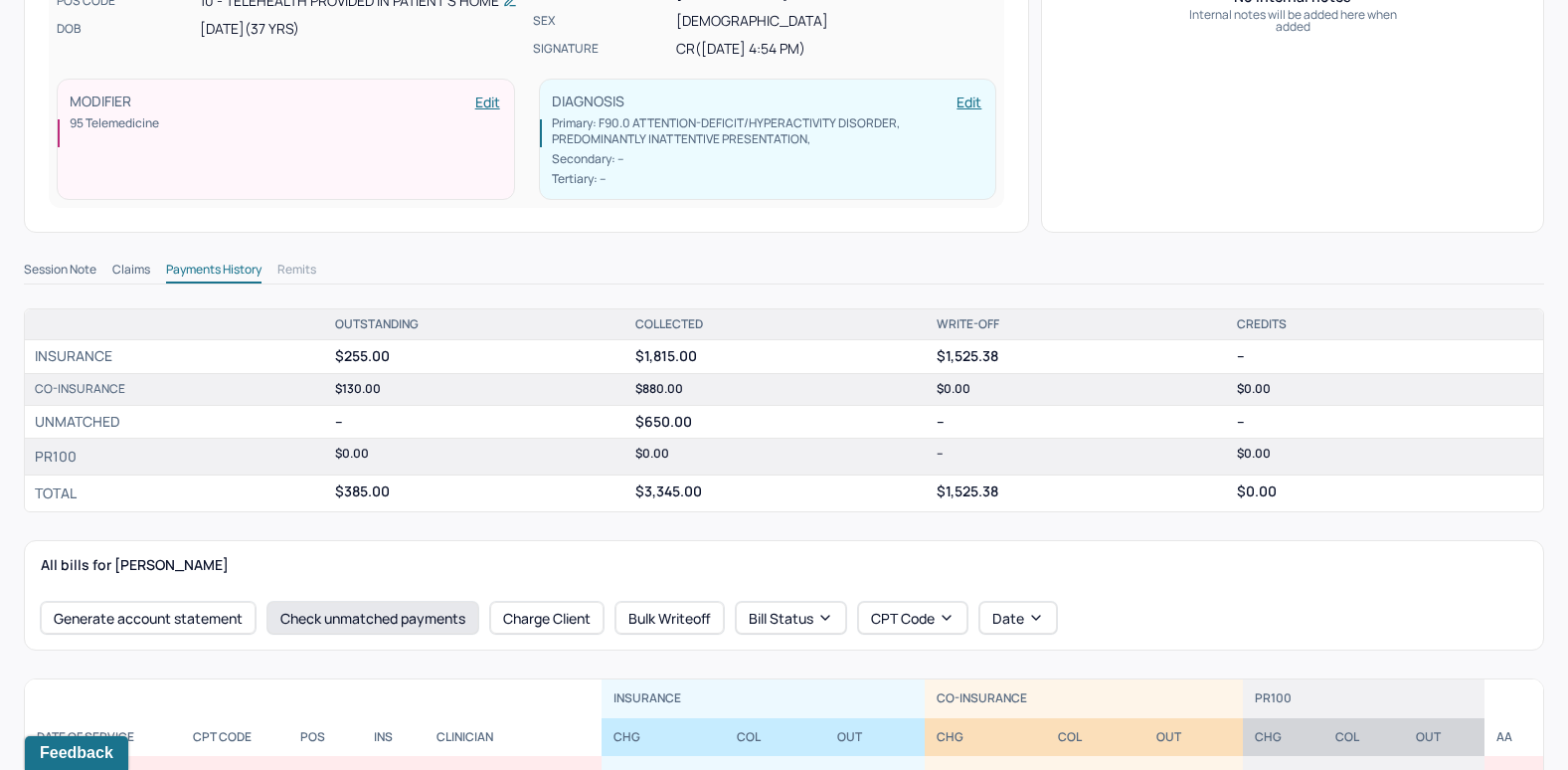 click on "Check unmatched payments" at bounding box center (373, 618) 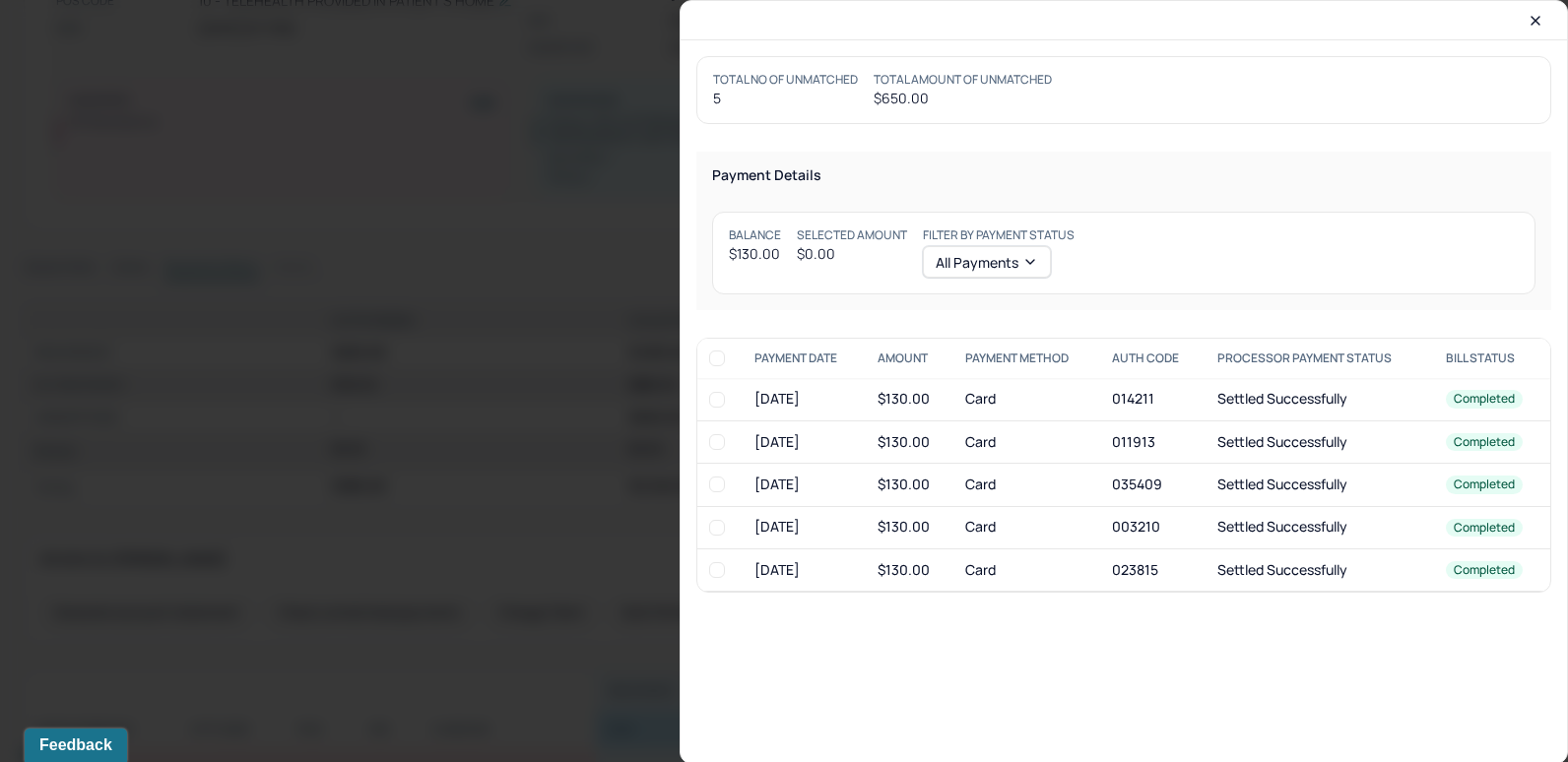 drag, startPoint x: 1534, startPoint y: 19, endPoint x: 1366, endPoint y: 57, distance: 172.24401 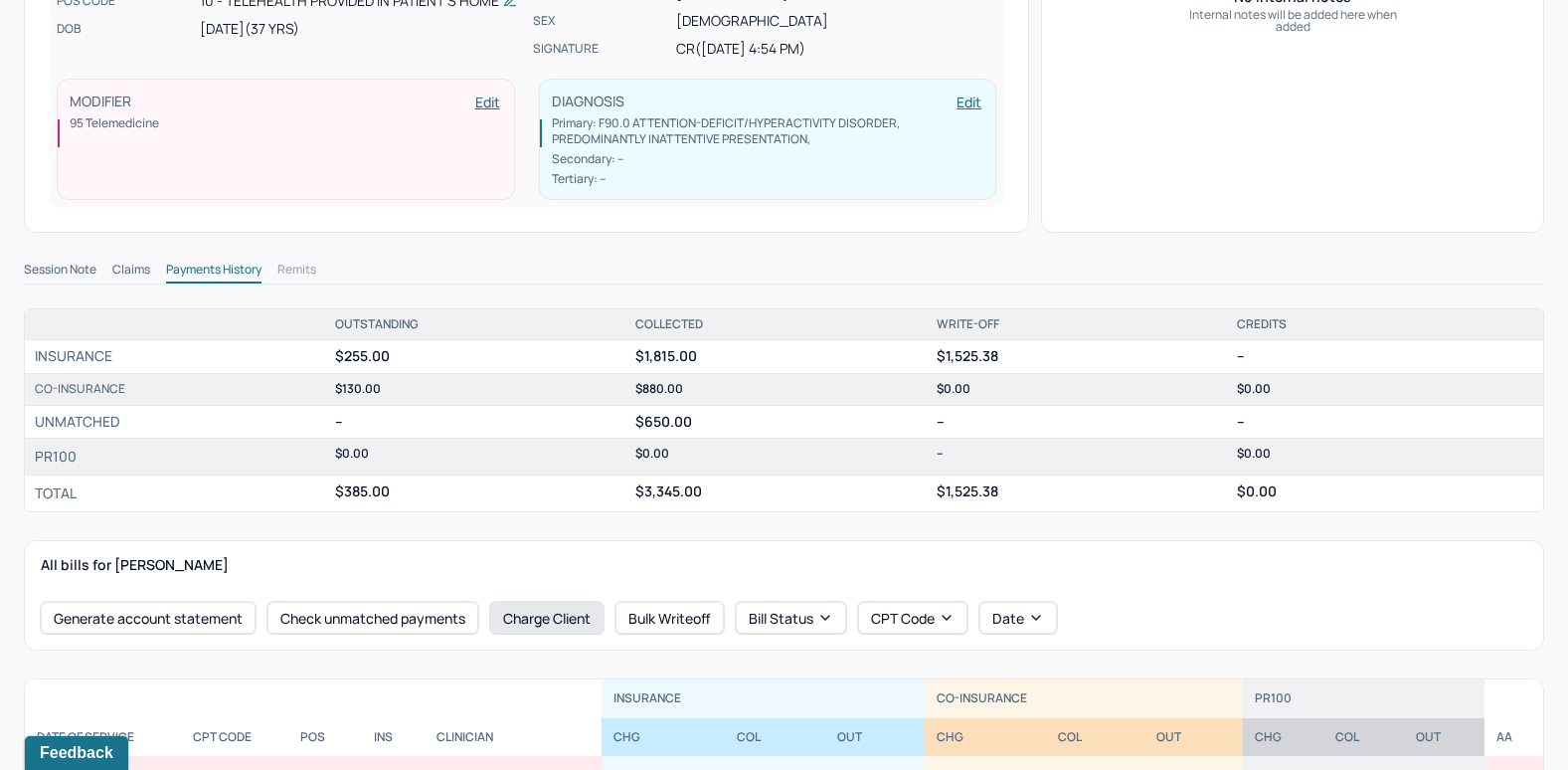 click on "Charge Client" at bounding box center (547, 618) 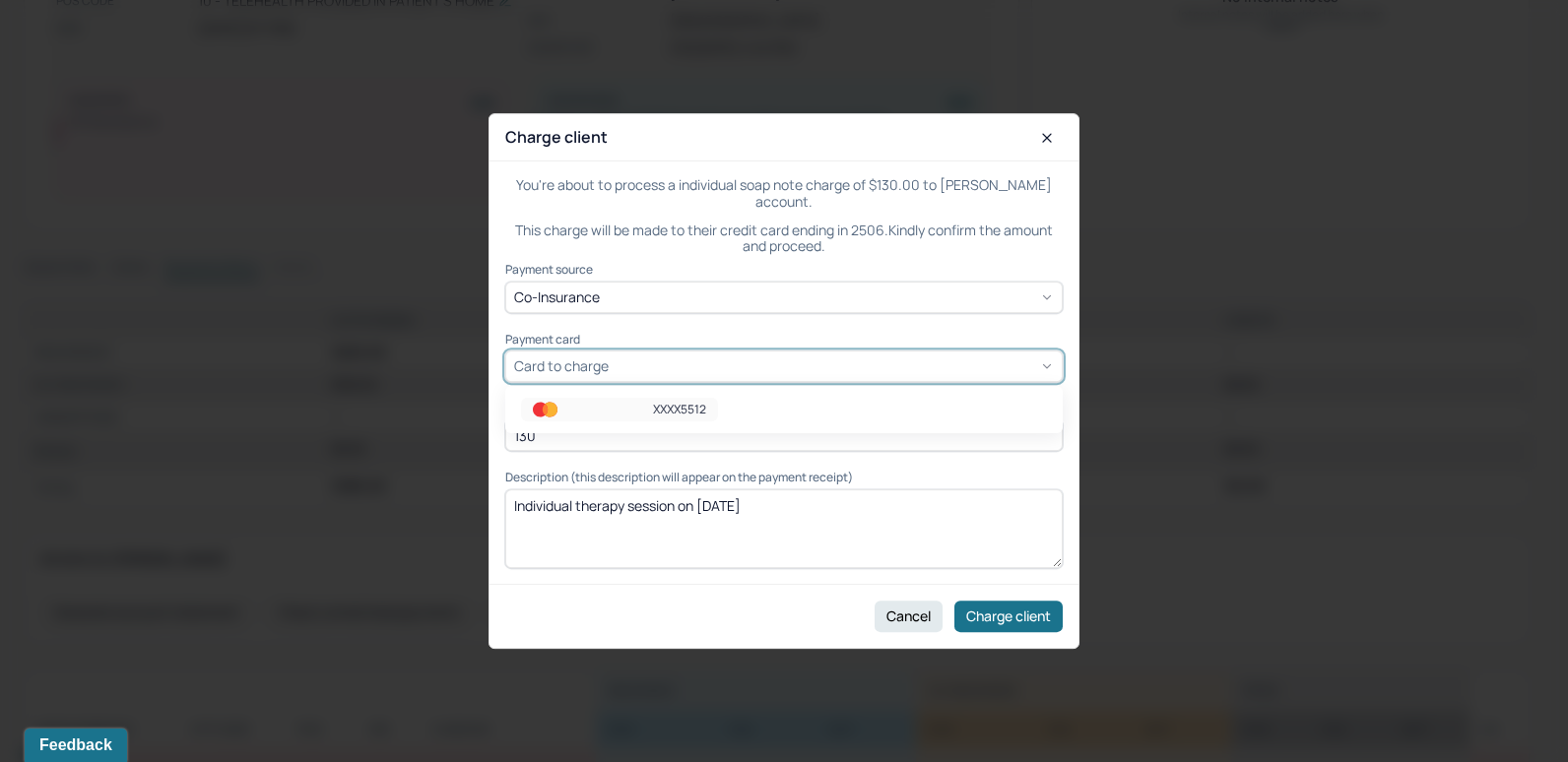 click on "Card to charge" at bounding box center (784, 366) 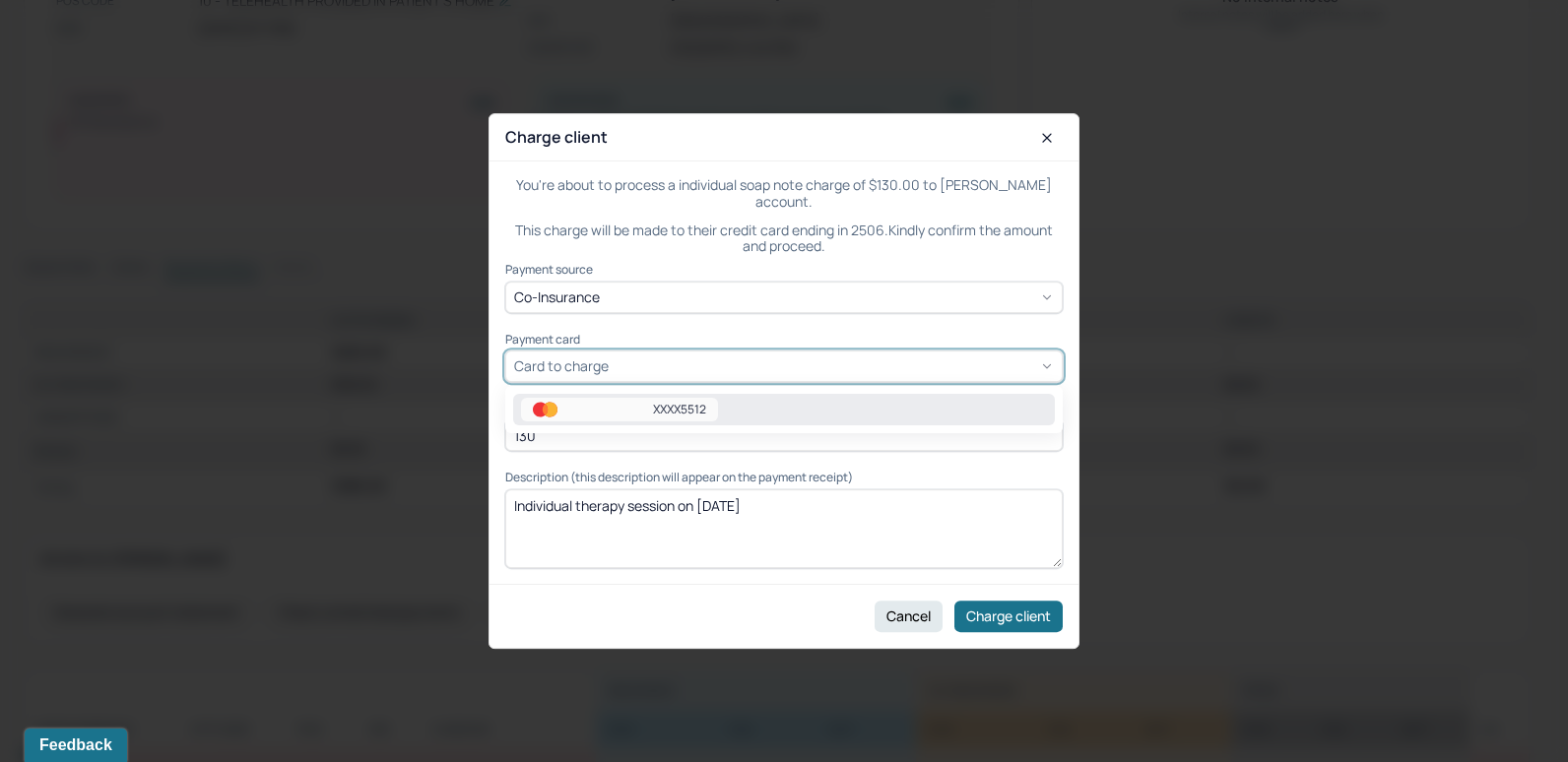 click on "XXXX5512" at bounding box center (680, 410) 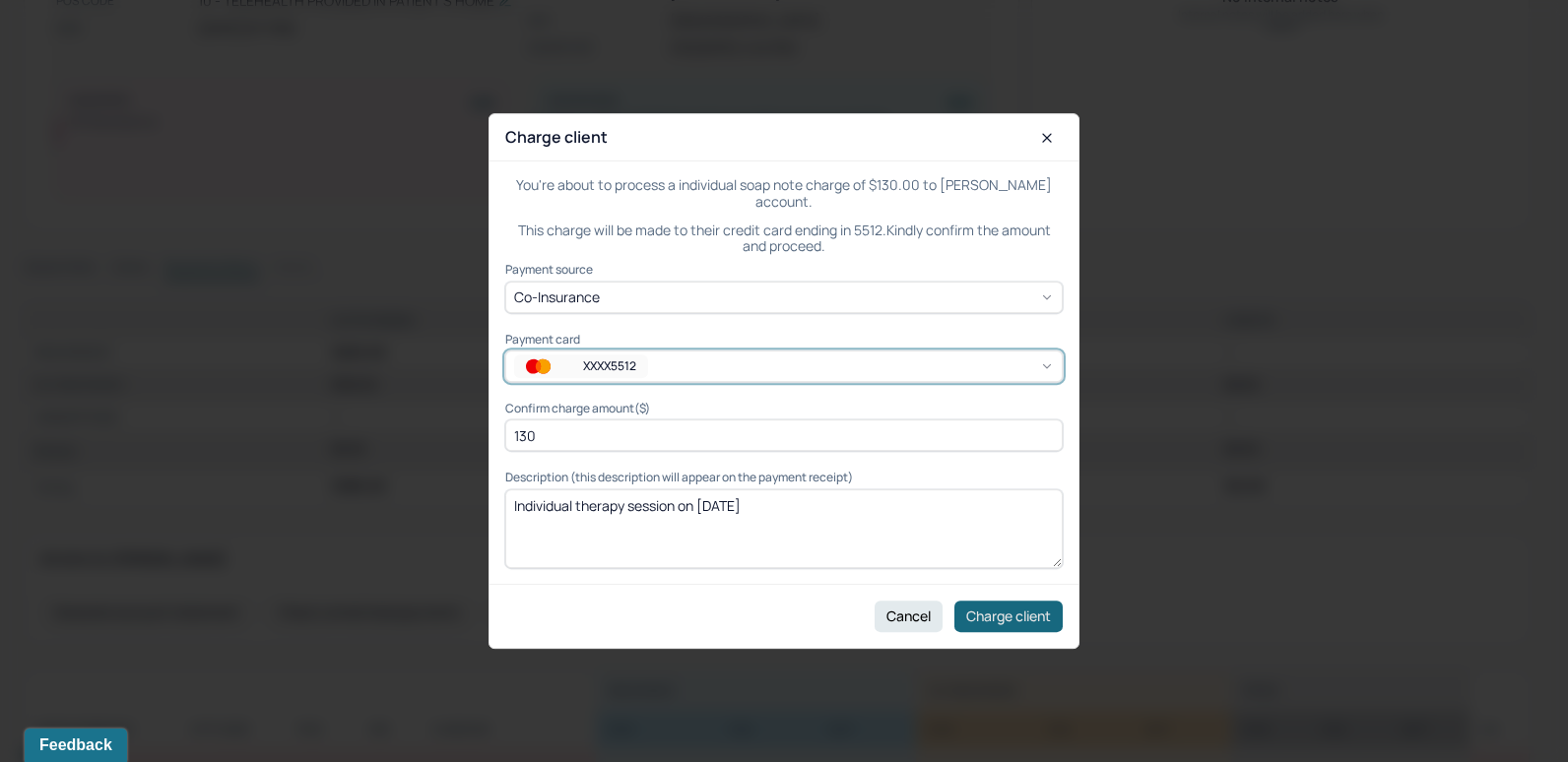 click on "Charge client" at bounding box center (1009, 616) 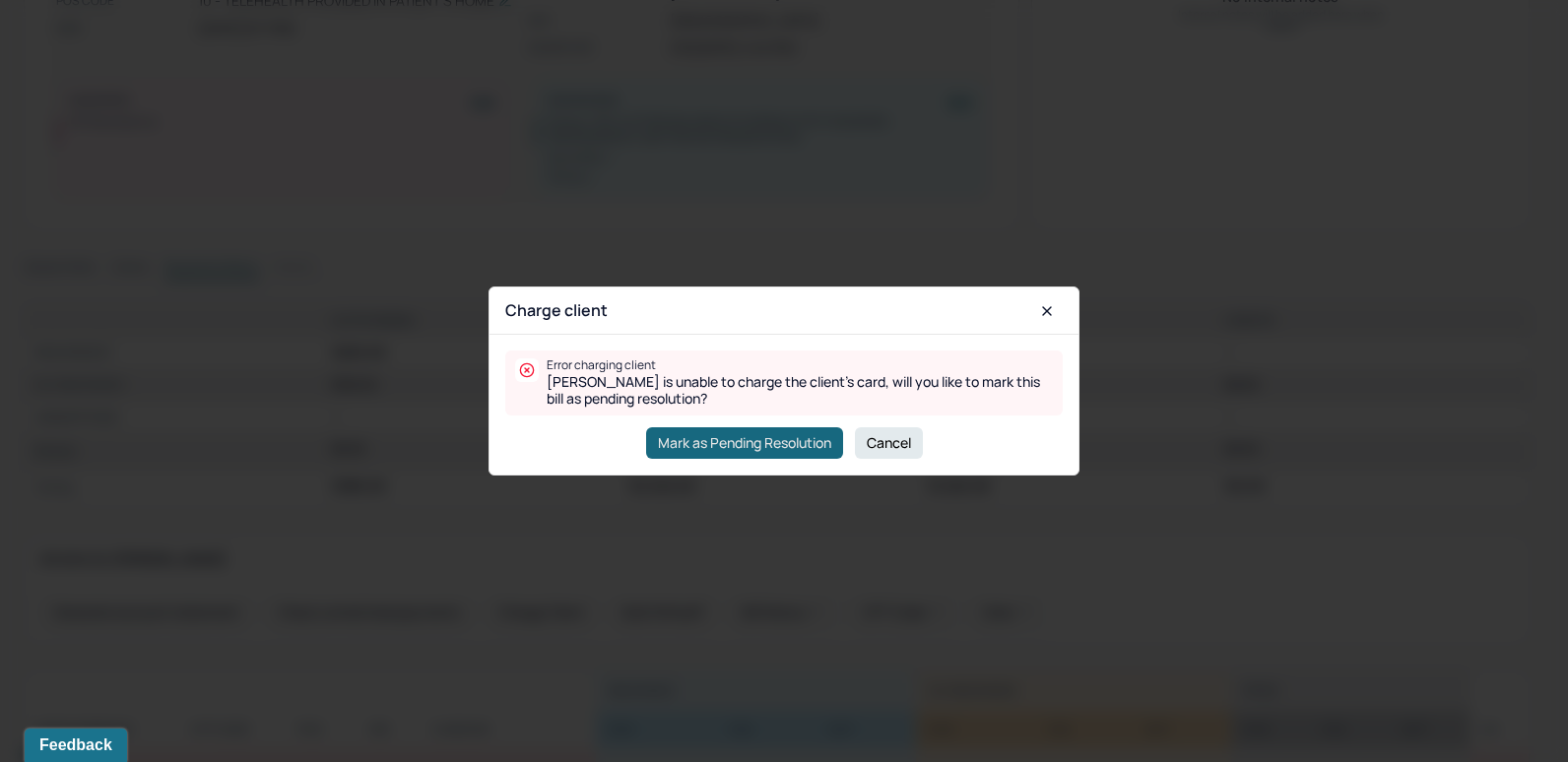 click on "Mark as Pending Resolution" at bounding box center (745, 443) 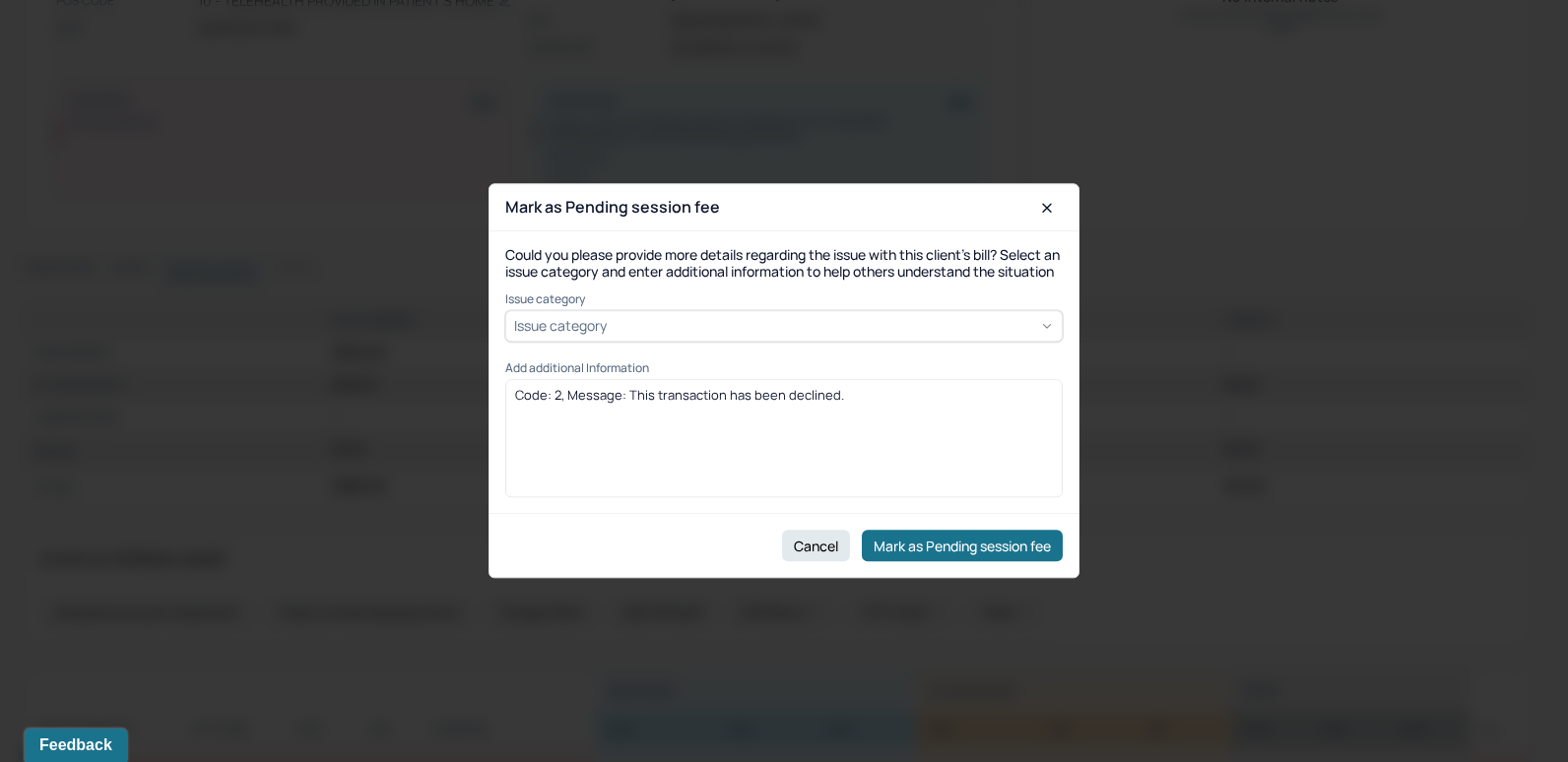 click on "Issue category" at bounding box center [560, 326] 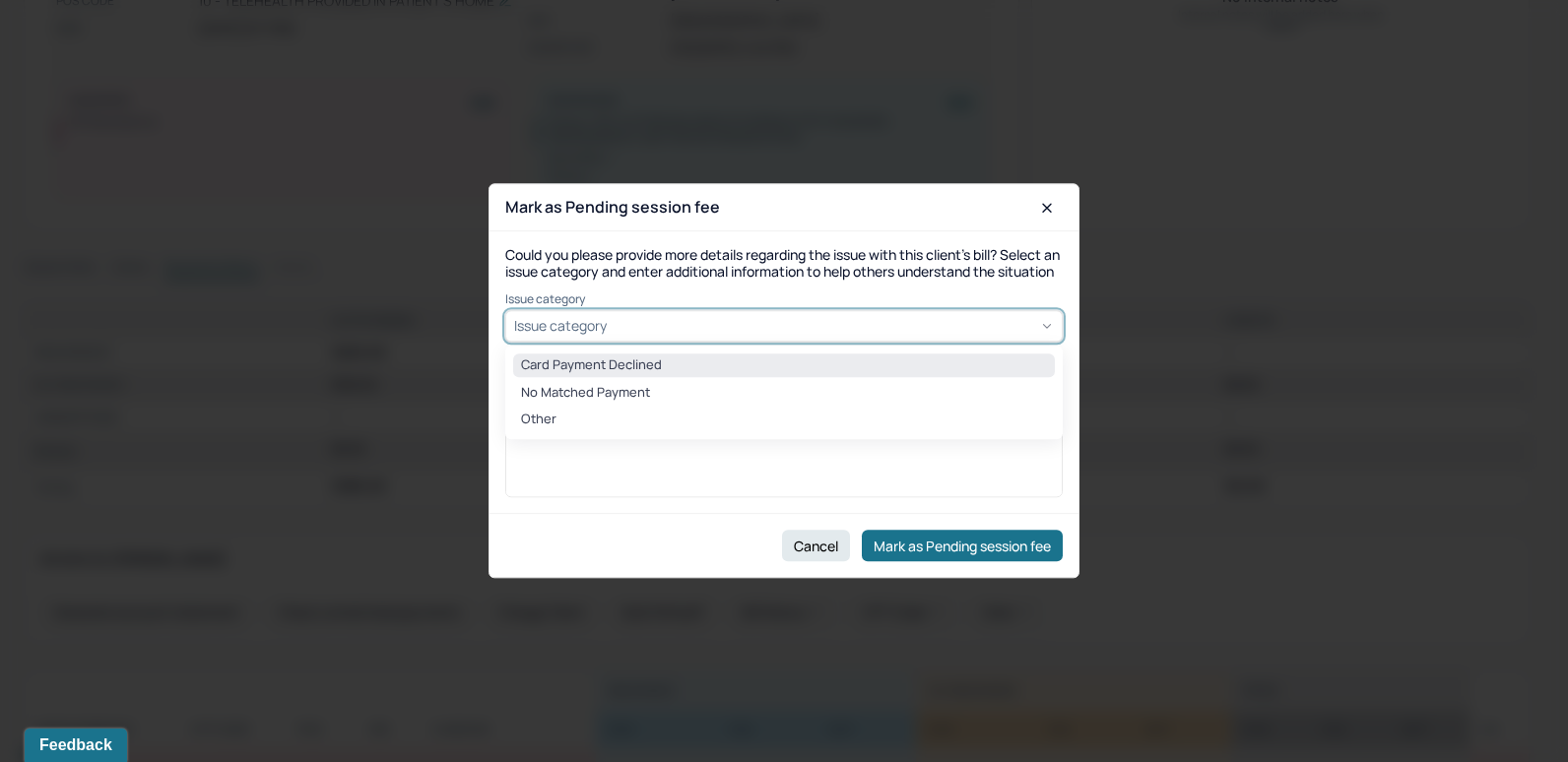 click on "Card Payment Declined" at bounding box center [784, 365] 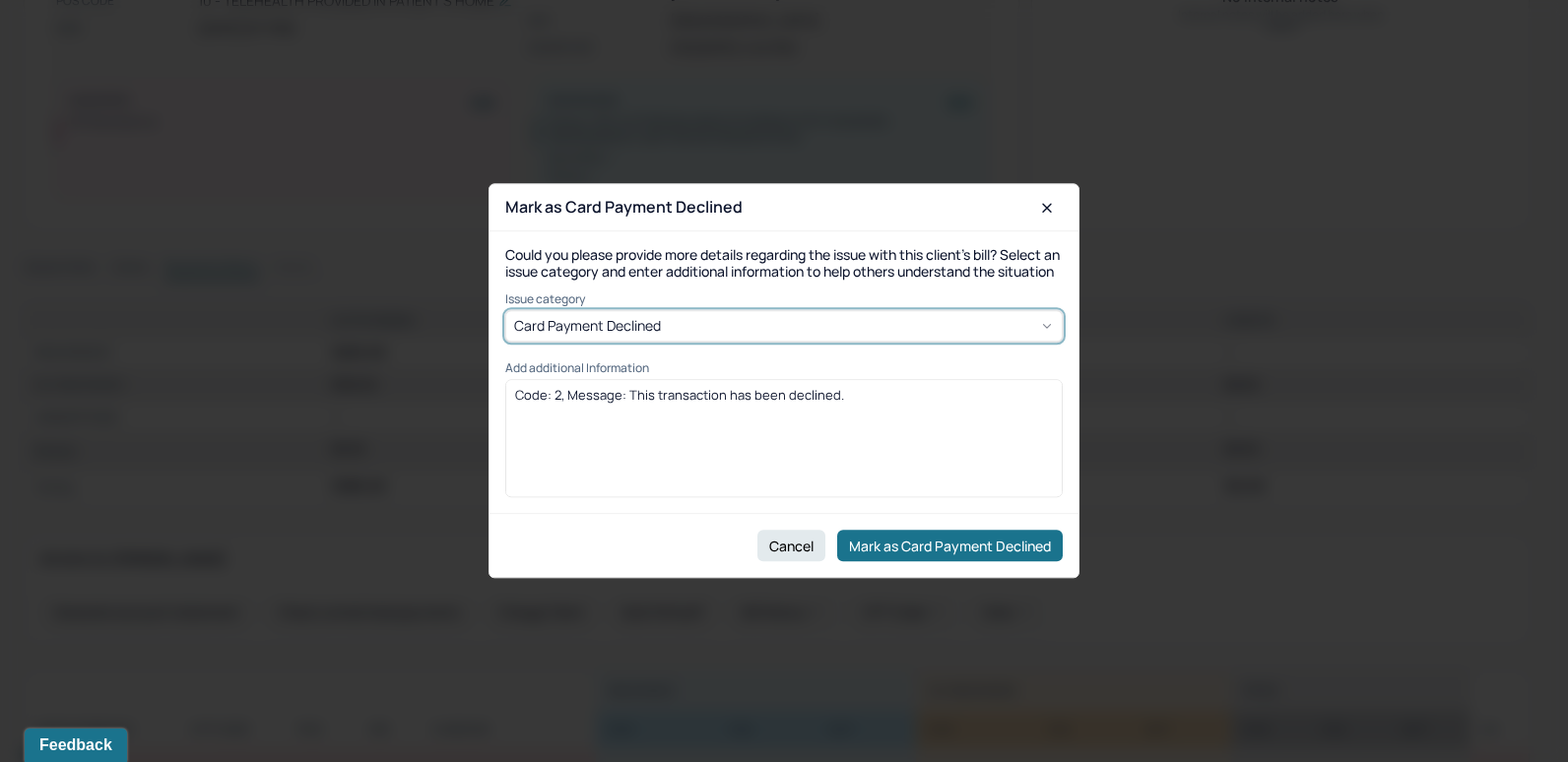click on "Code: 2, Message: This transaction has been declined." at bounding box center [784, 396] 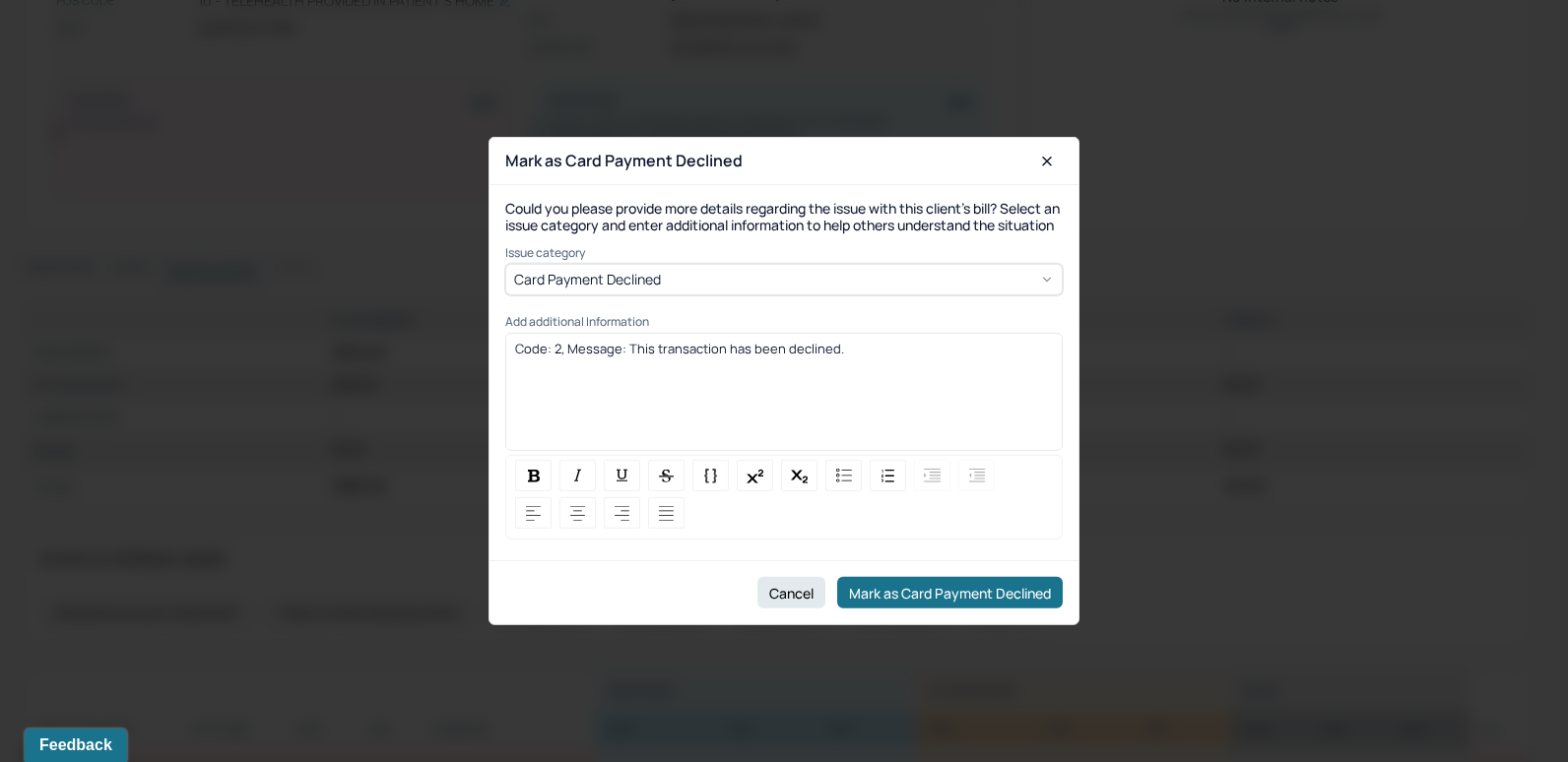 click on "Code: 2, Message: This transaction has been declined." at bounding box center [784, 399] 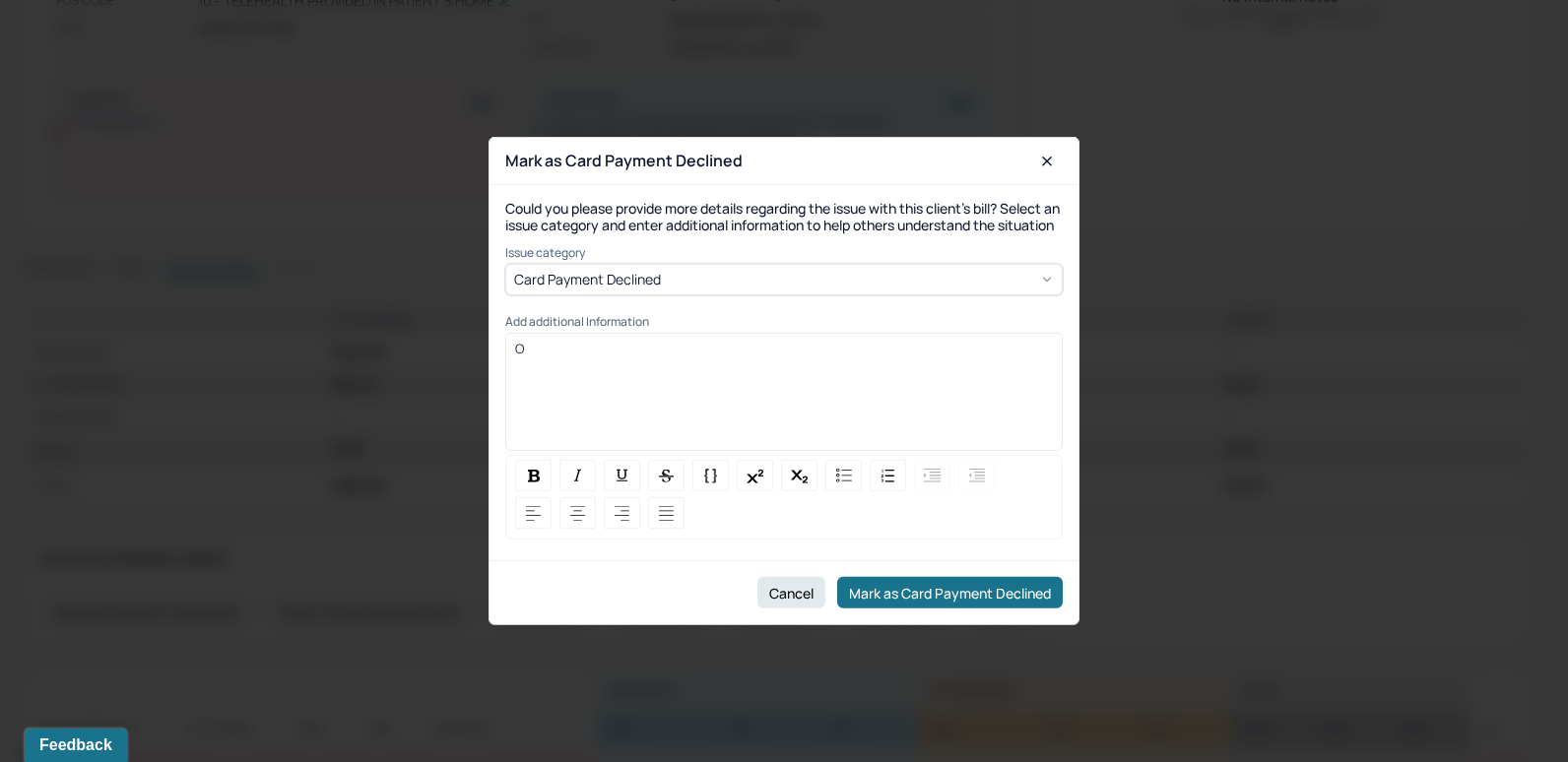 type 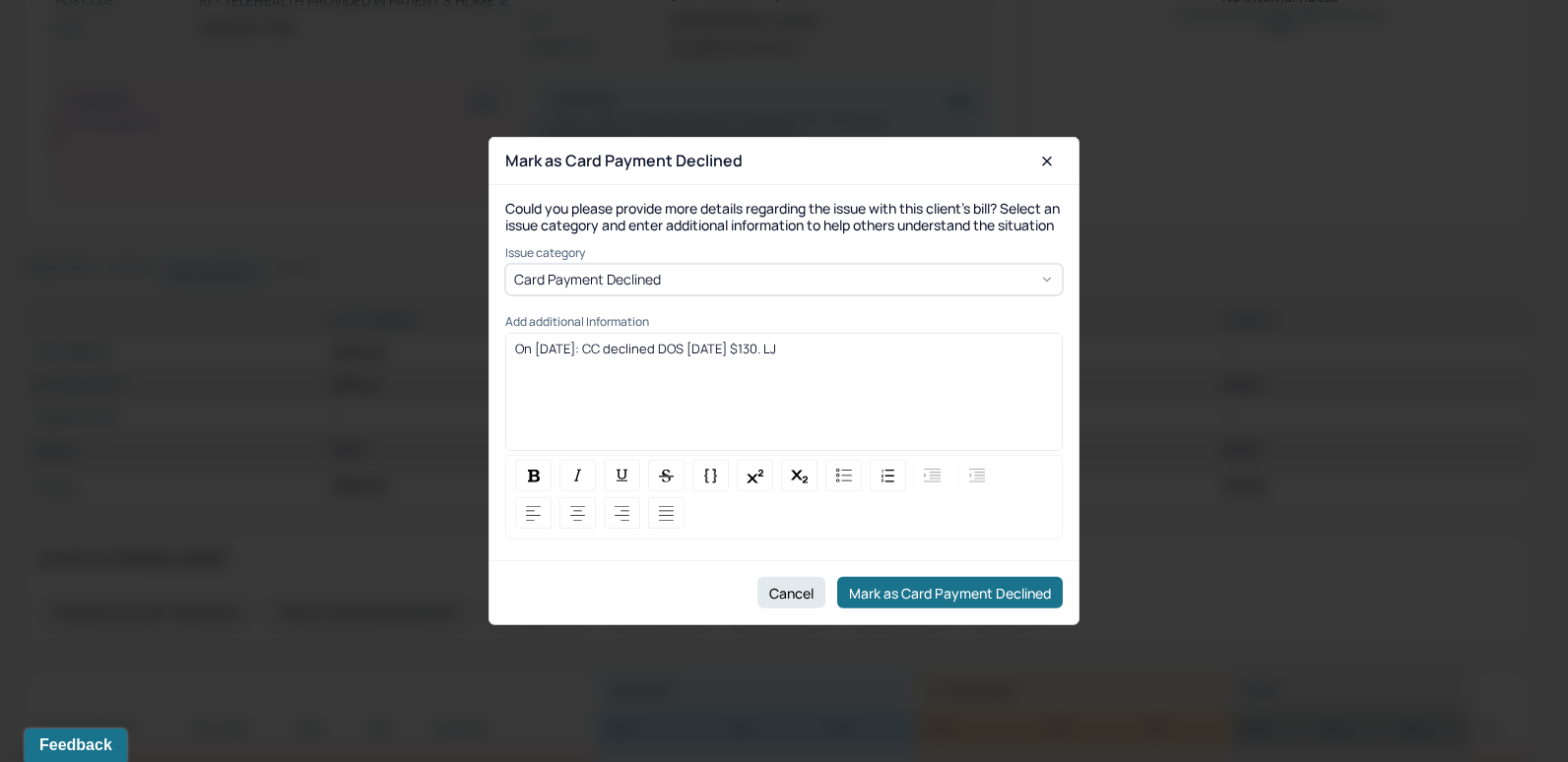 drag, startPoint x: 516, startPoint y: 356, endPoint x: 950, endPoint y: 355, distance: 434.00115 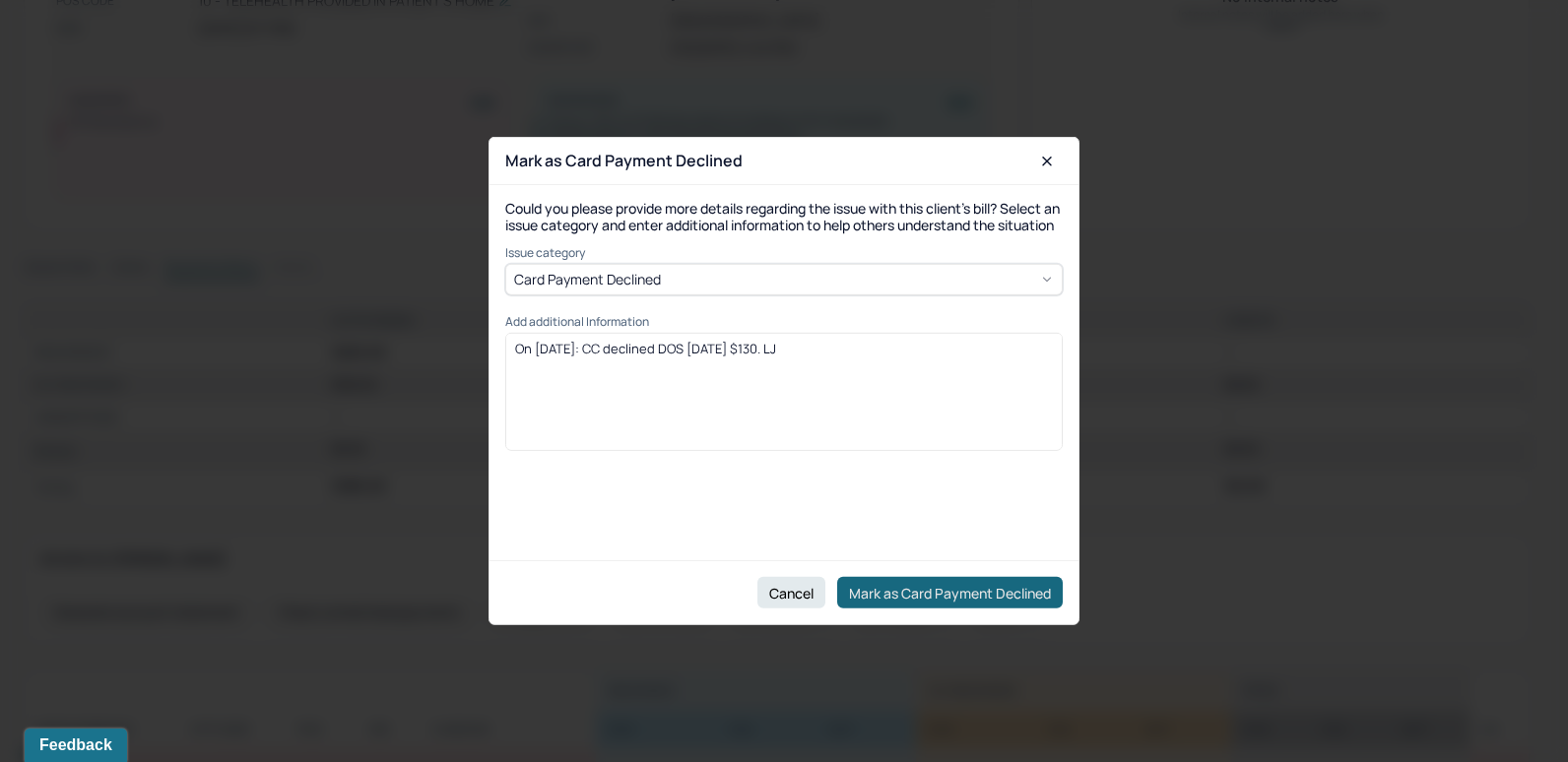 click on "Mark as Card Payment Declined" at bounding box center (949, 593) 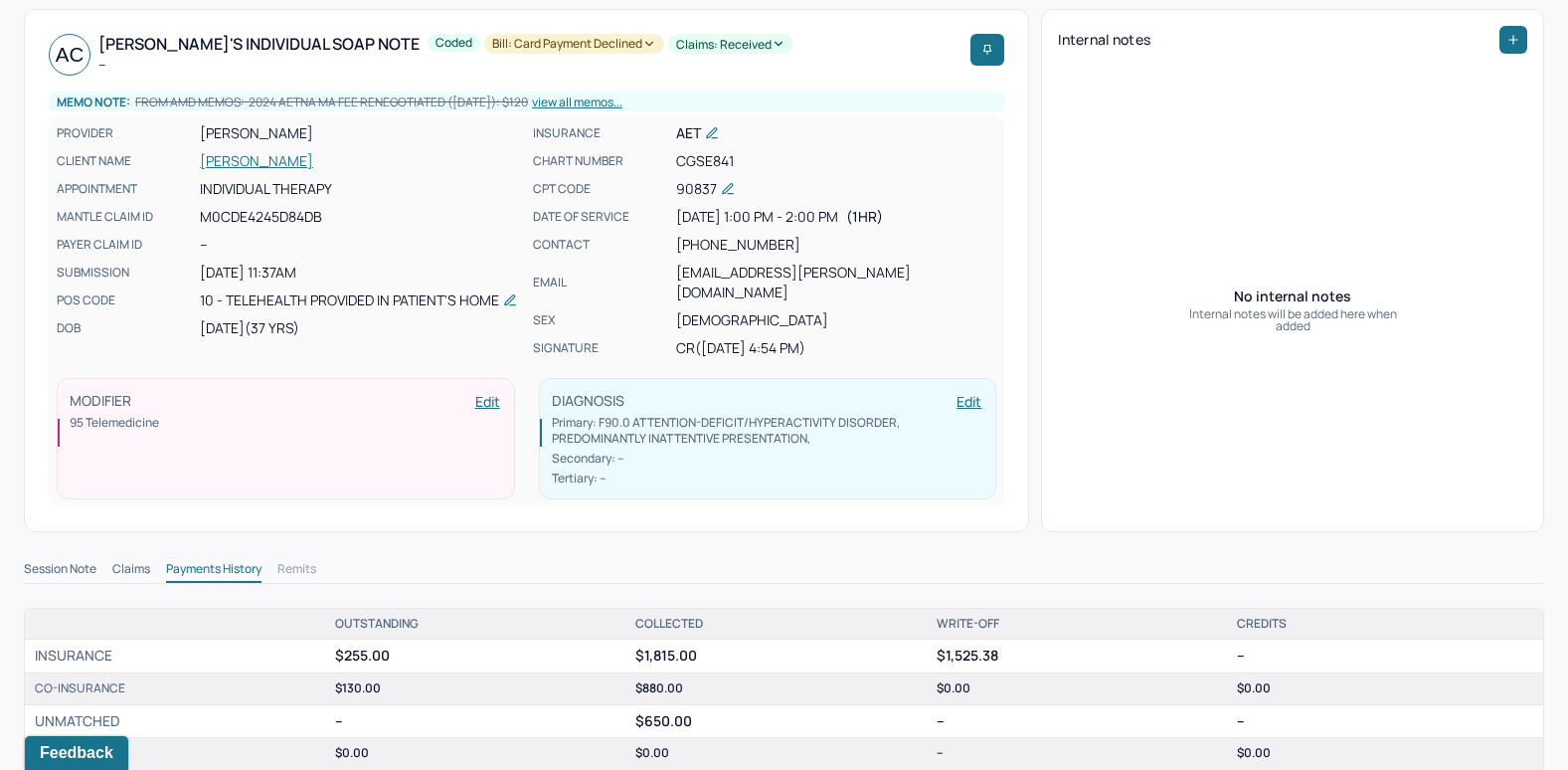 scroll, scrollTop: 0, scrollLeft: 0, axis: both 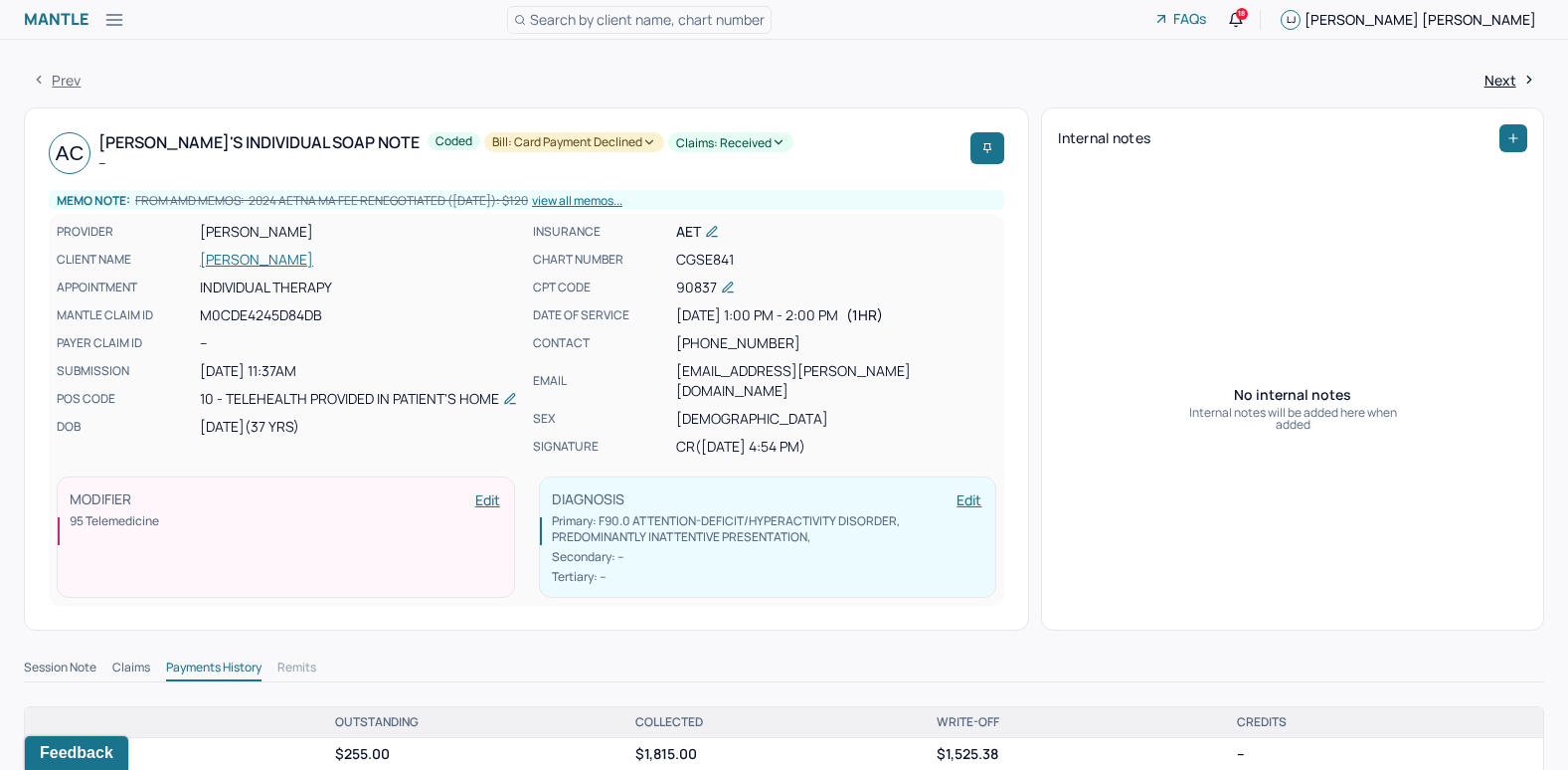 click on "CRUZ, ANNGILLIAN" at bounding box center (360, 260) 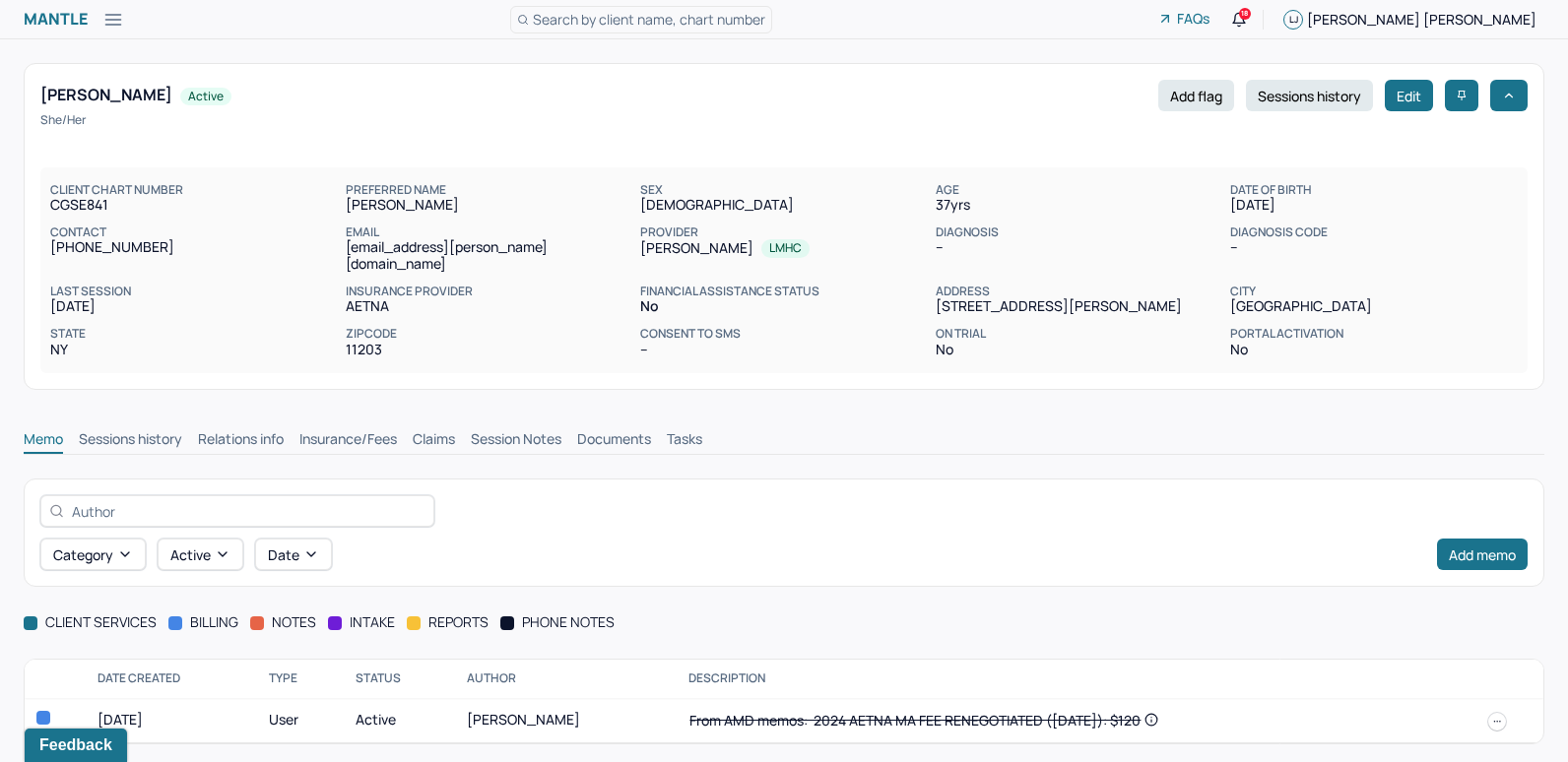 click on "Claims" at bounding box center (433, 441) 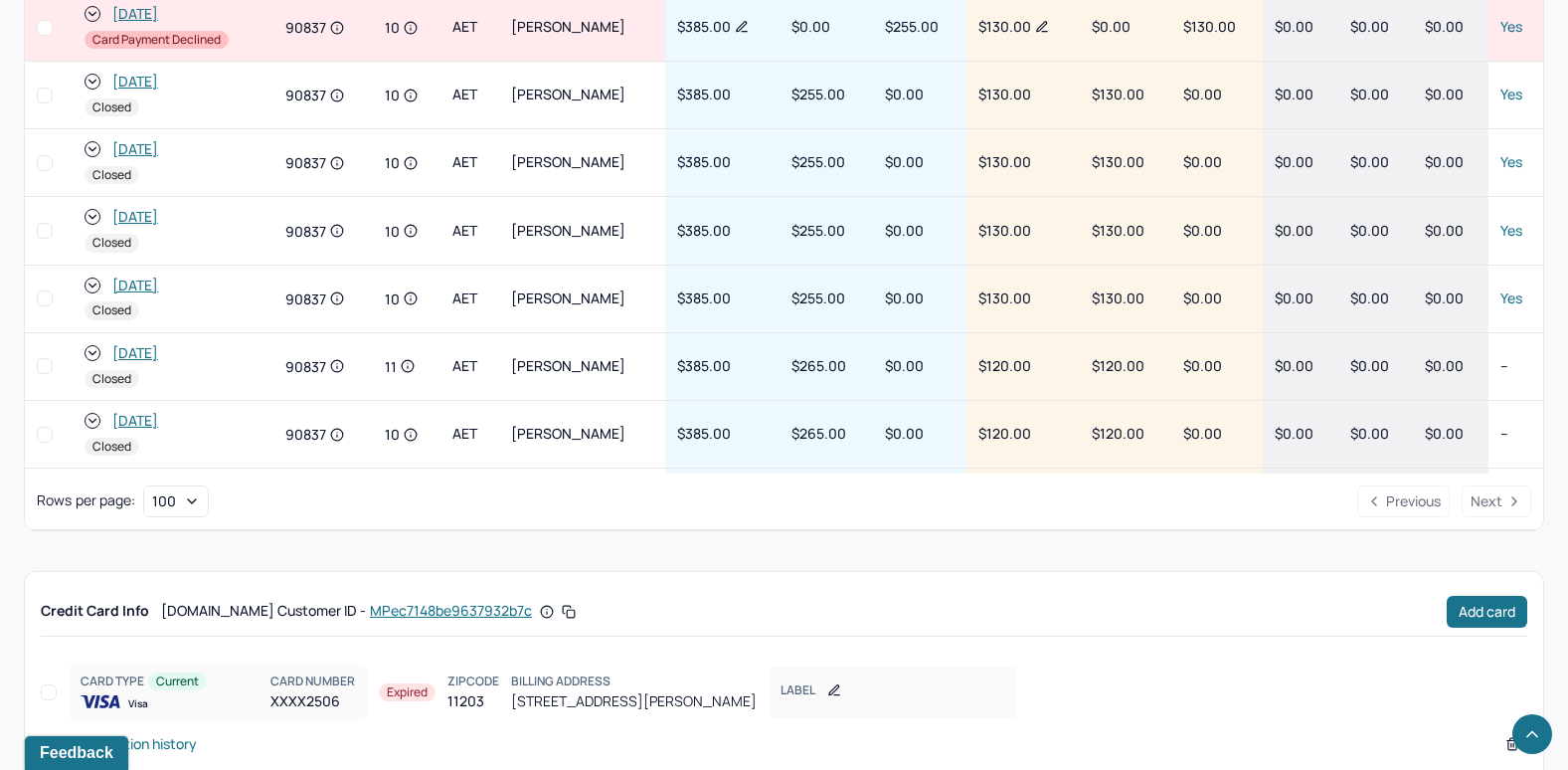 scroll, scrollTop: 1136, scrollLeft: 0, axis: vertical 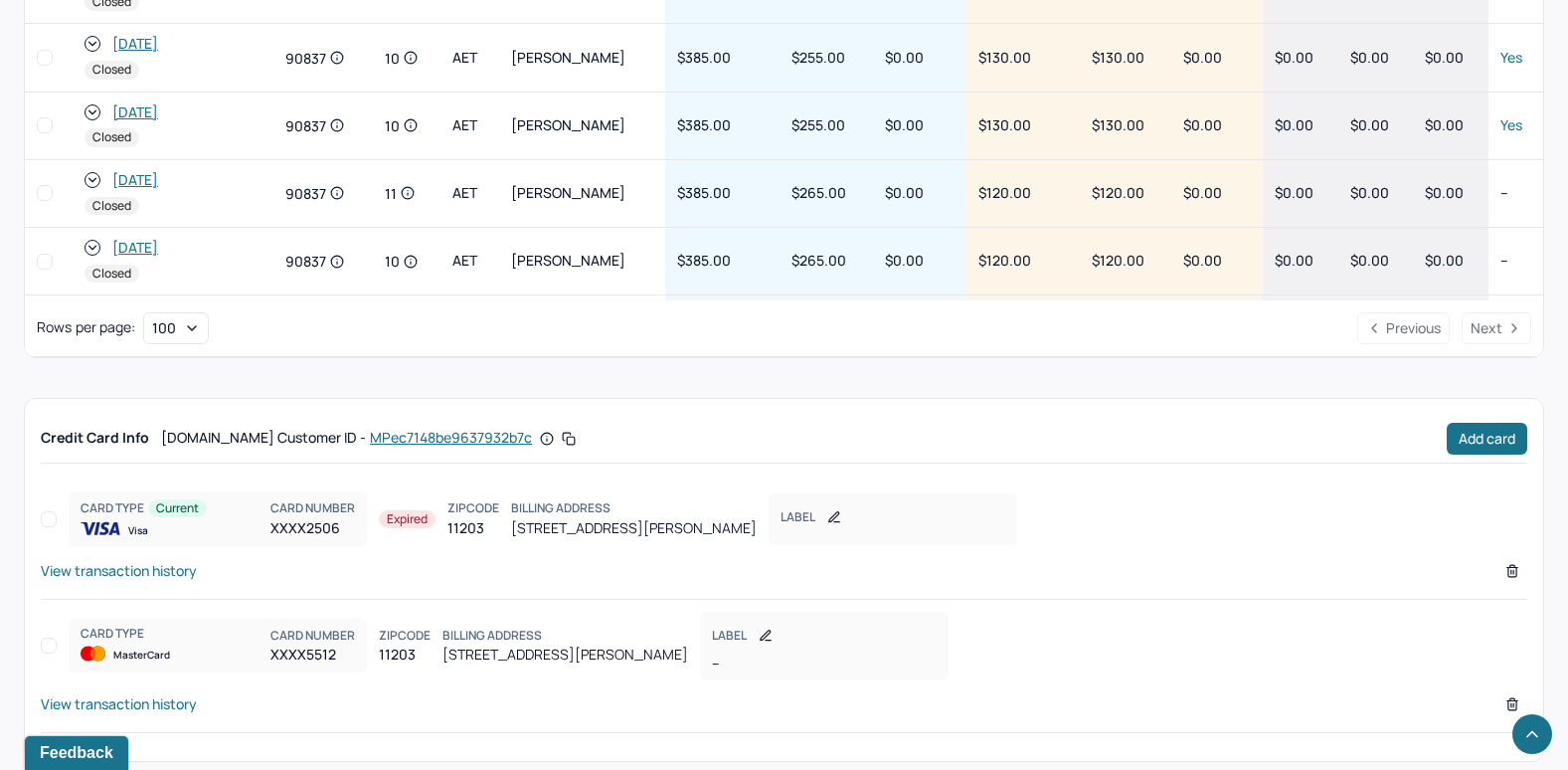 click on "View transaction history" at bounding box center (118, 703) 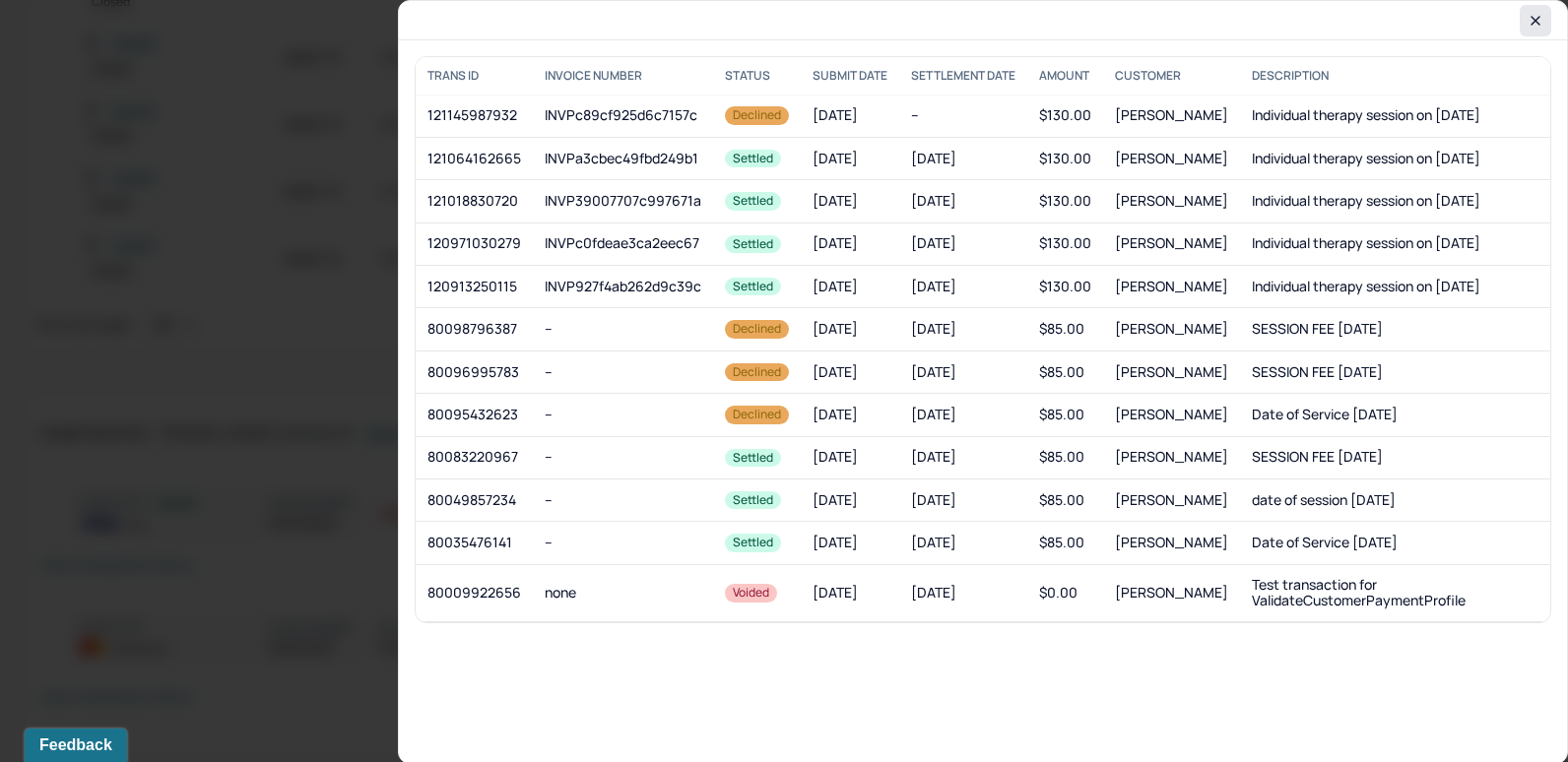 click 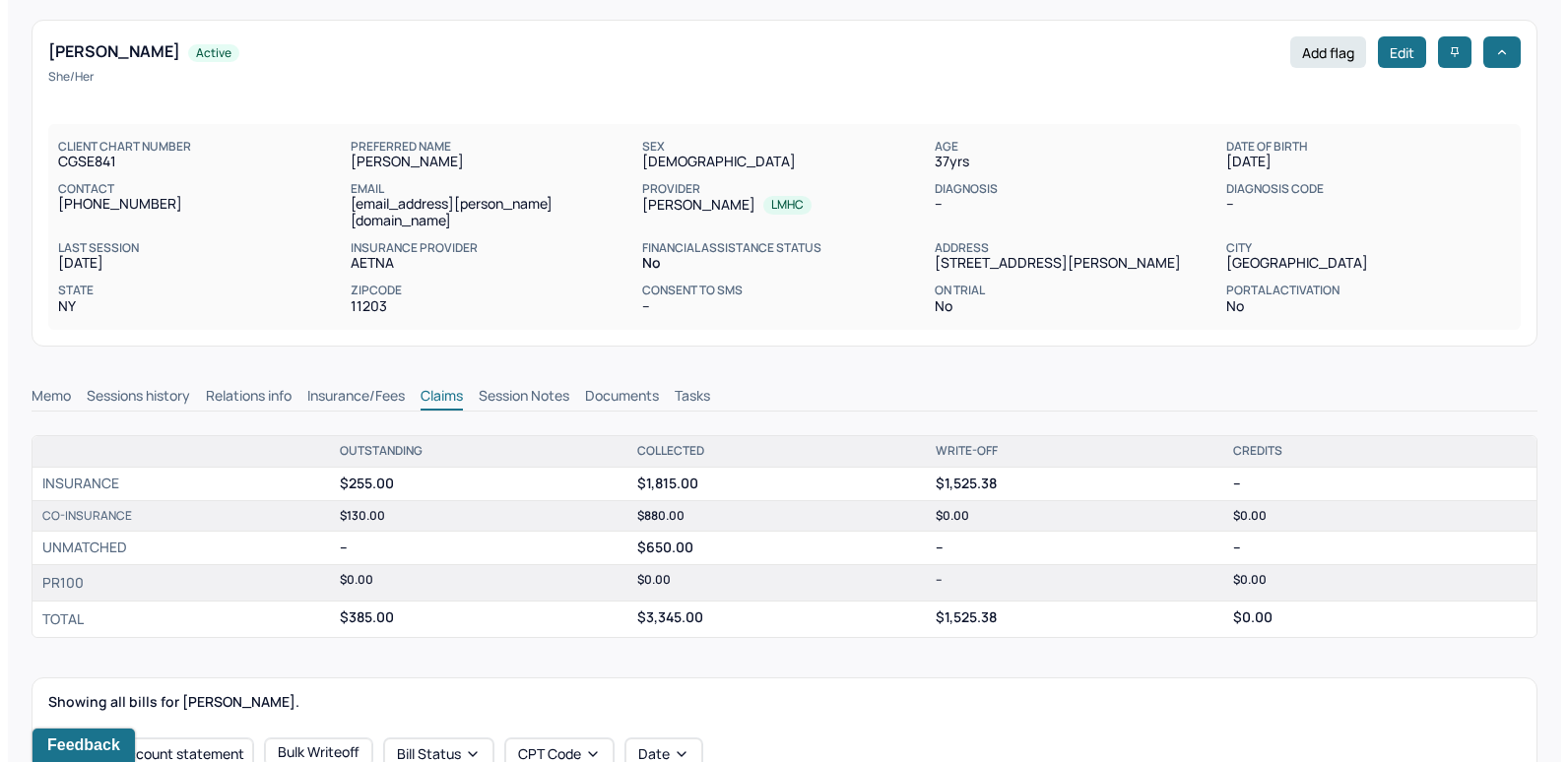 scroll, scrollTop: 41, scrollLeft: 0, axis: vertical 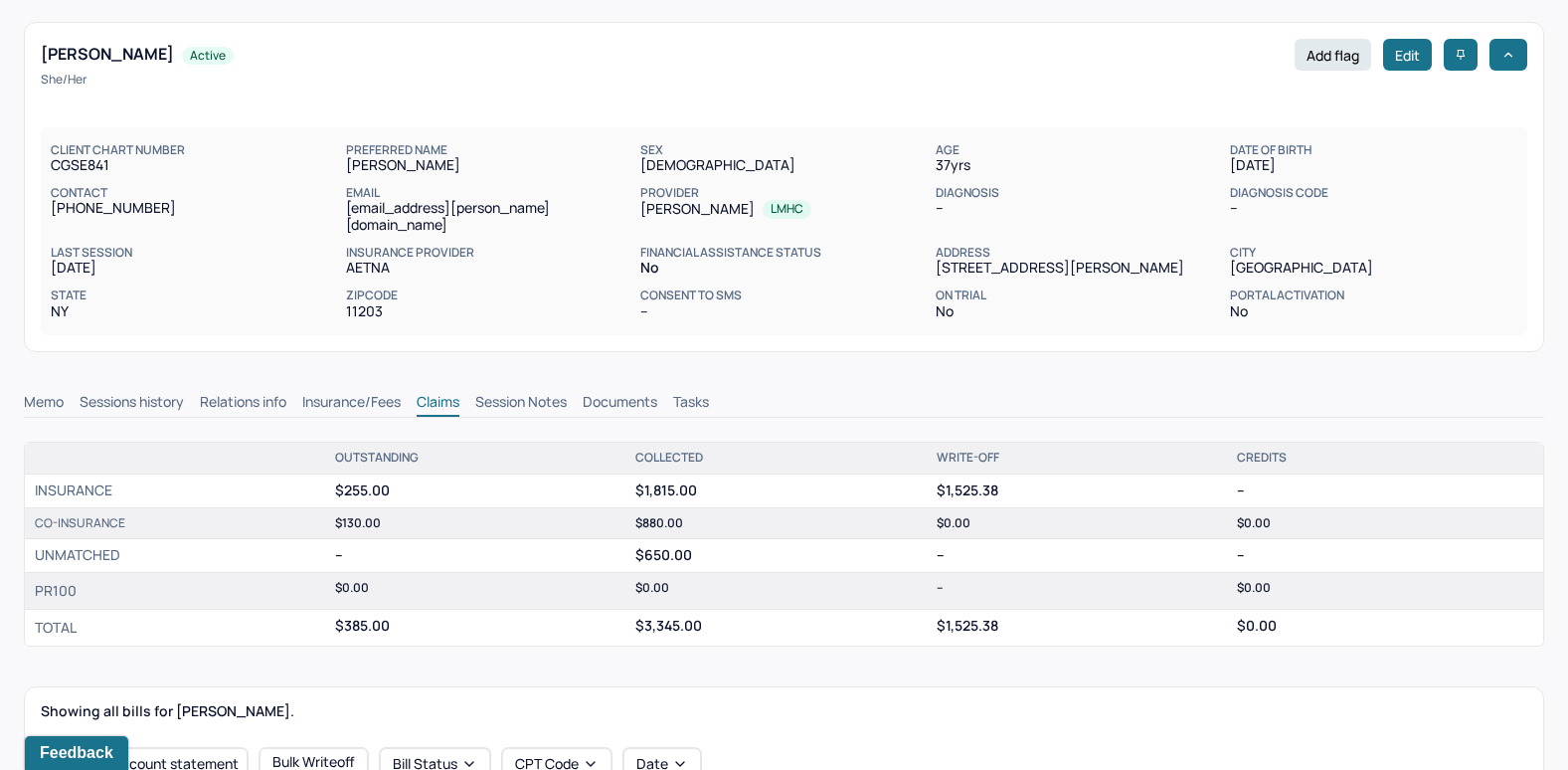 click on "Tasks" at bounding box center [691, 404] 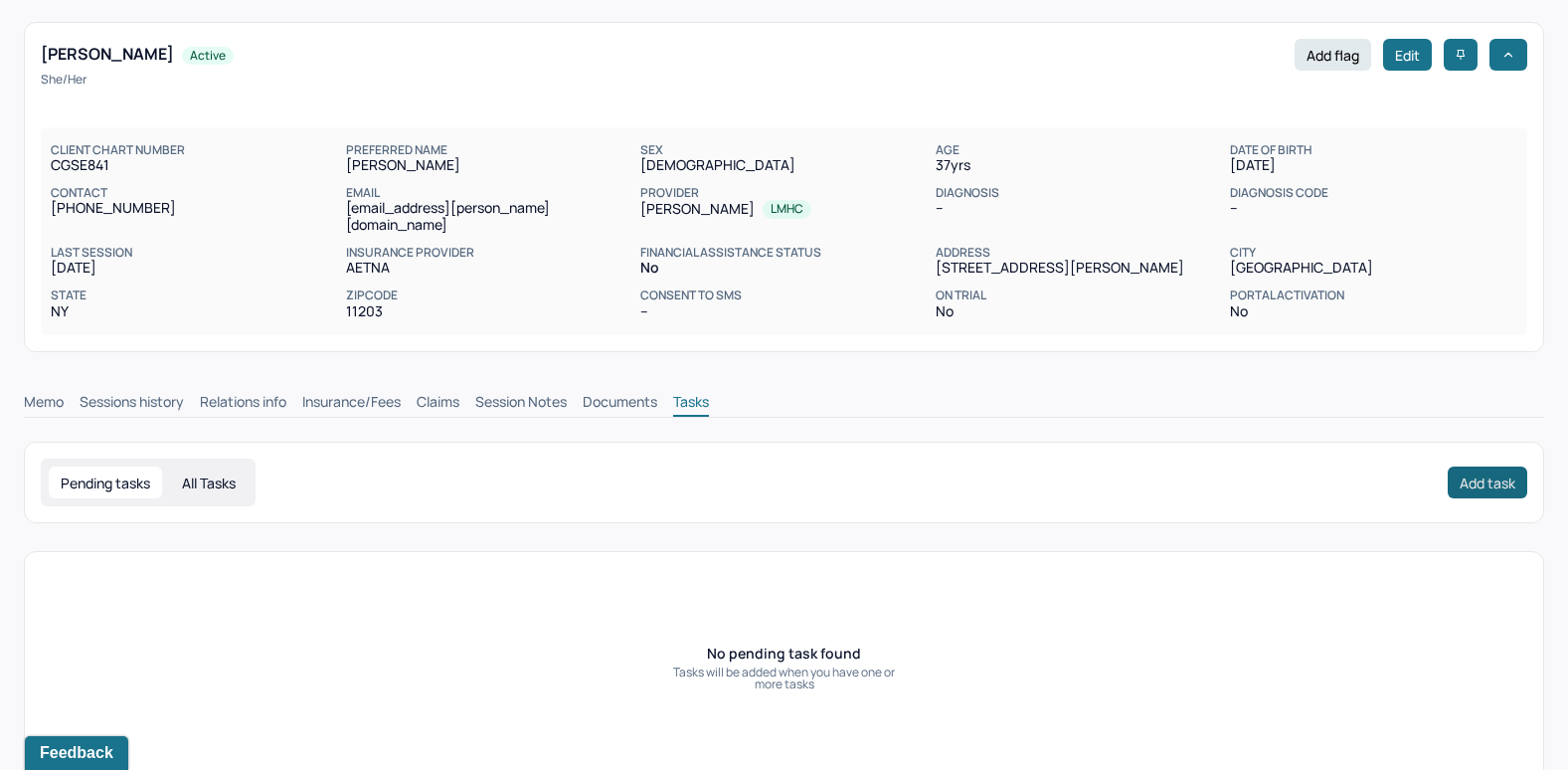 click on "Add task" at bounding box center [1487, 482] 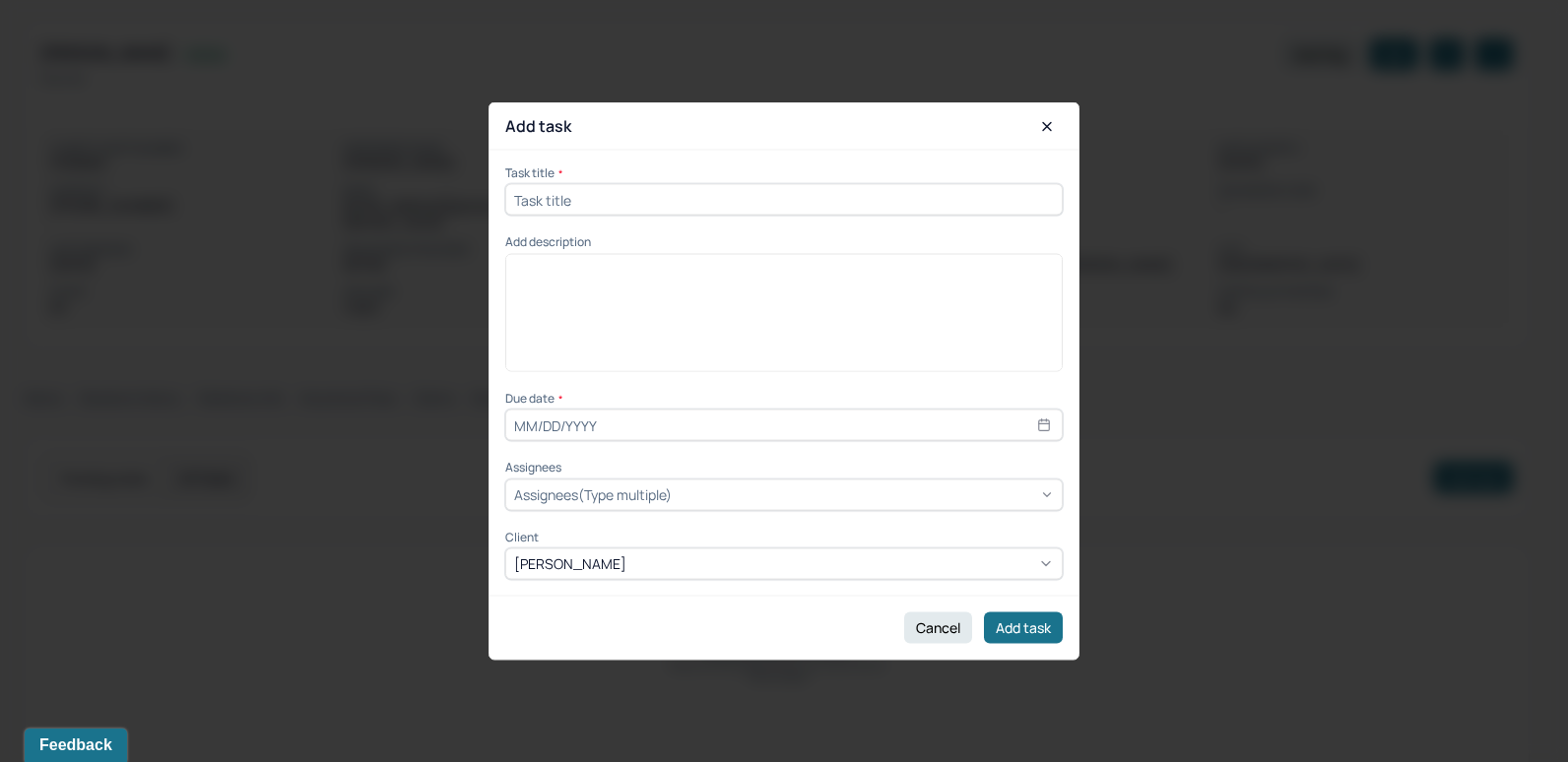 click at bounding box center (784, 200) 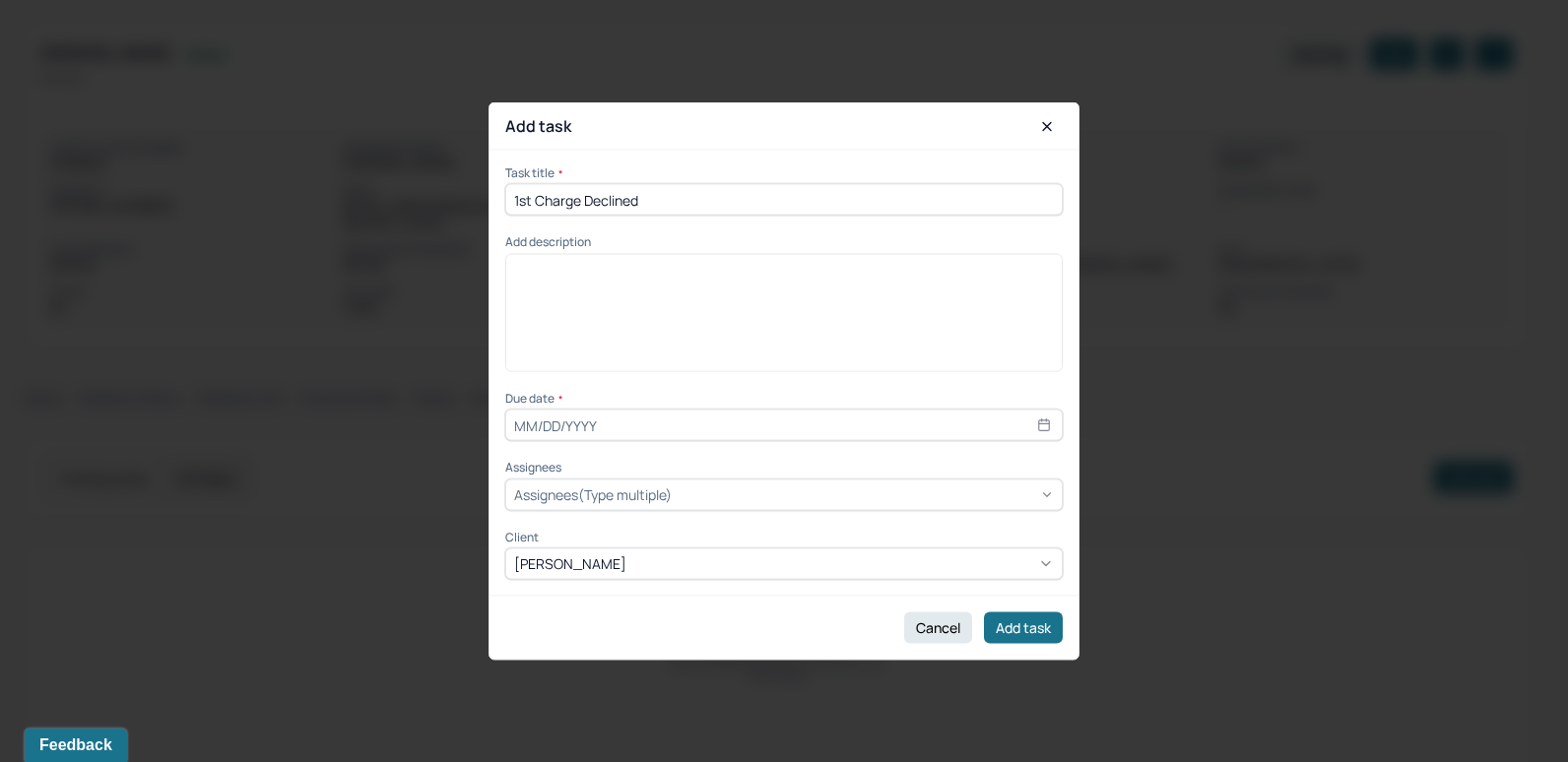 type on "1st Charge Declined" 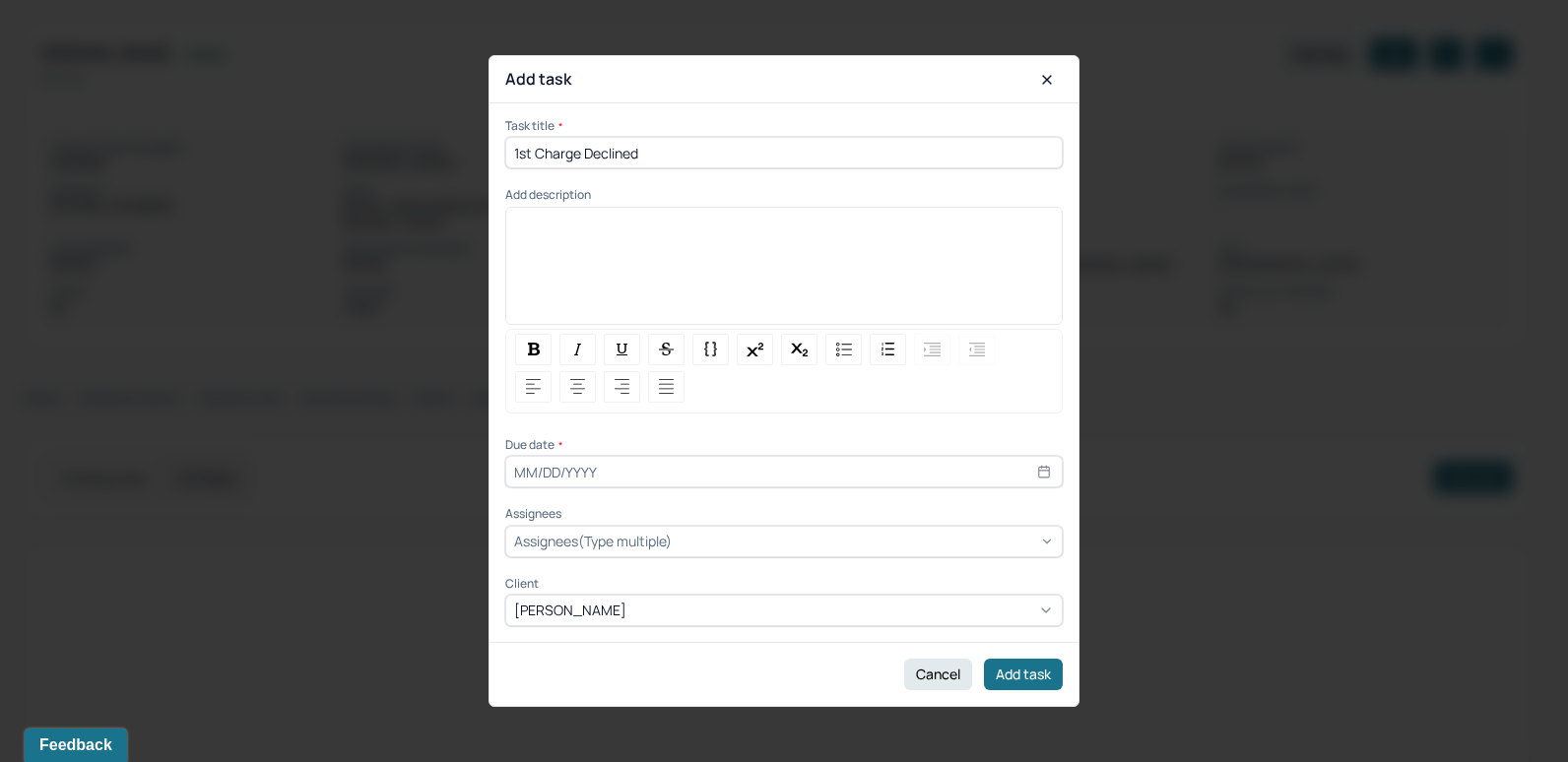 click at bounding box center (784, 273) 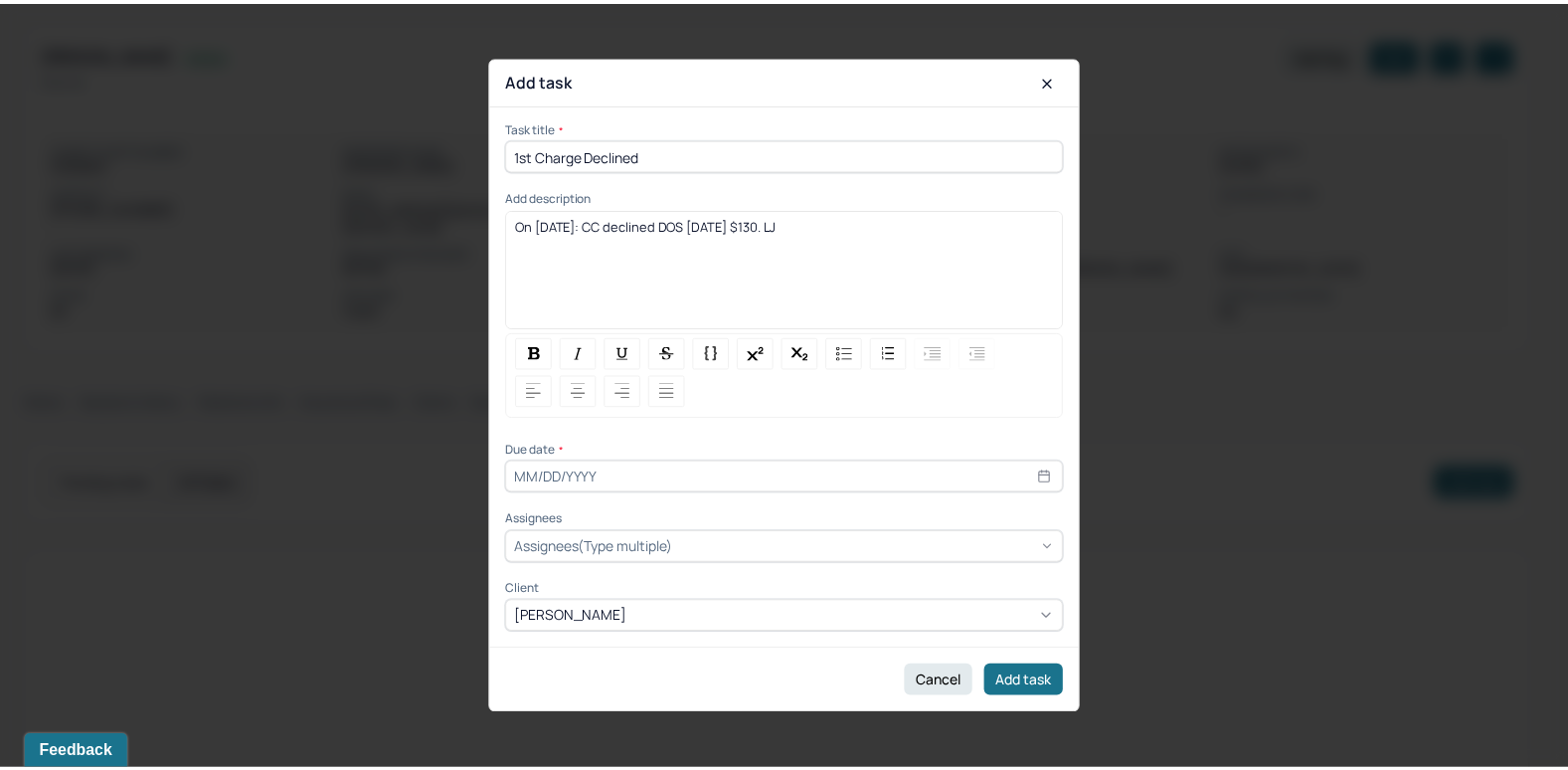 scroll, scrollTop: 14, scrollLeft: 0, axis: vertical 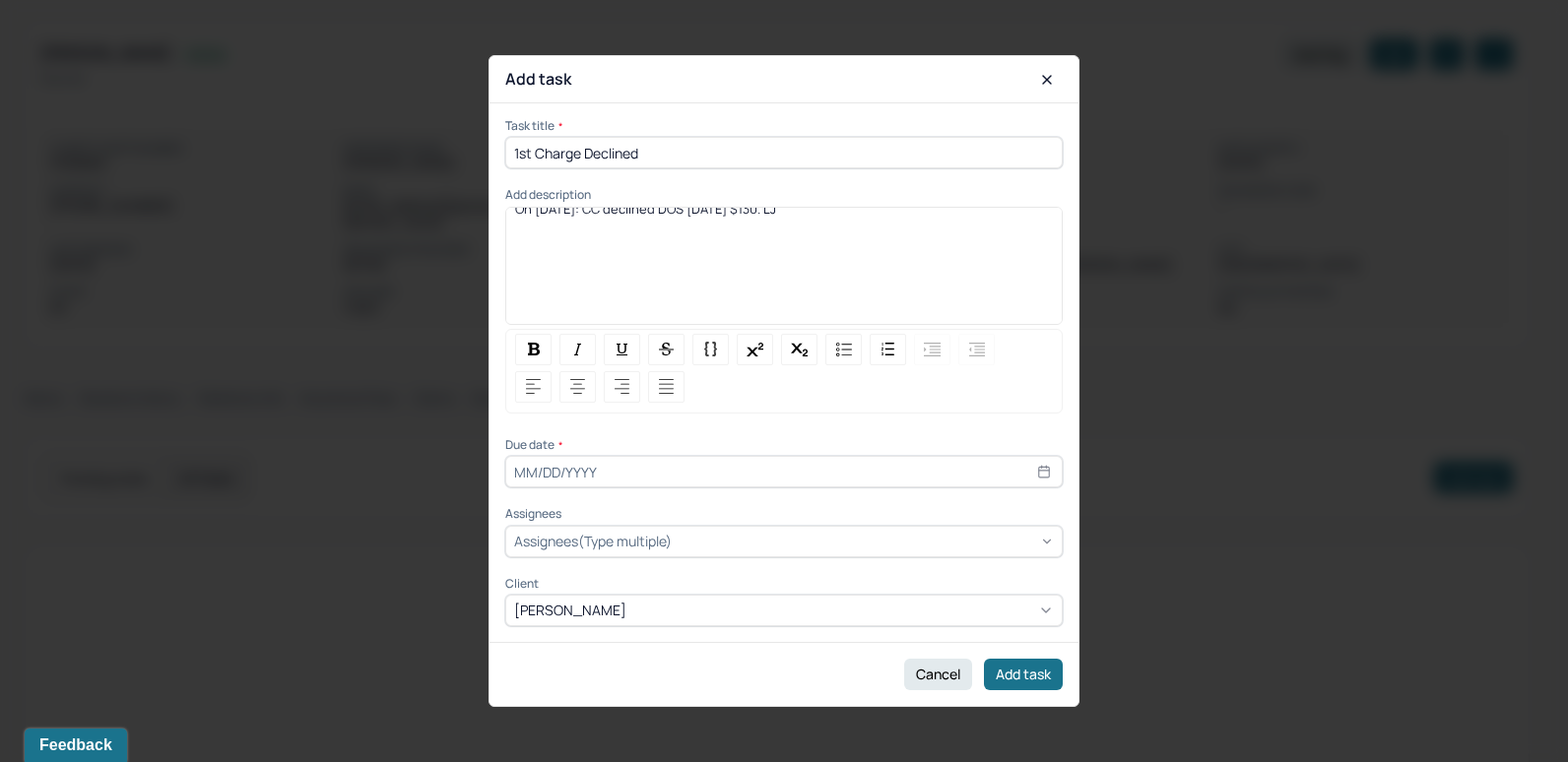 select on "6" 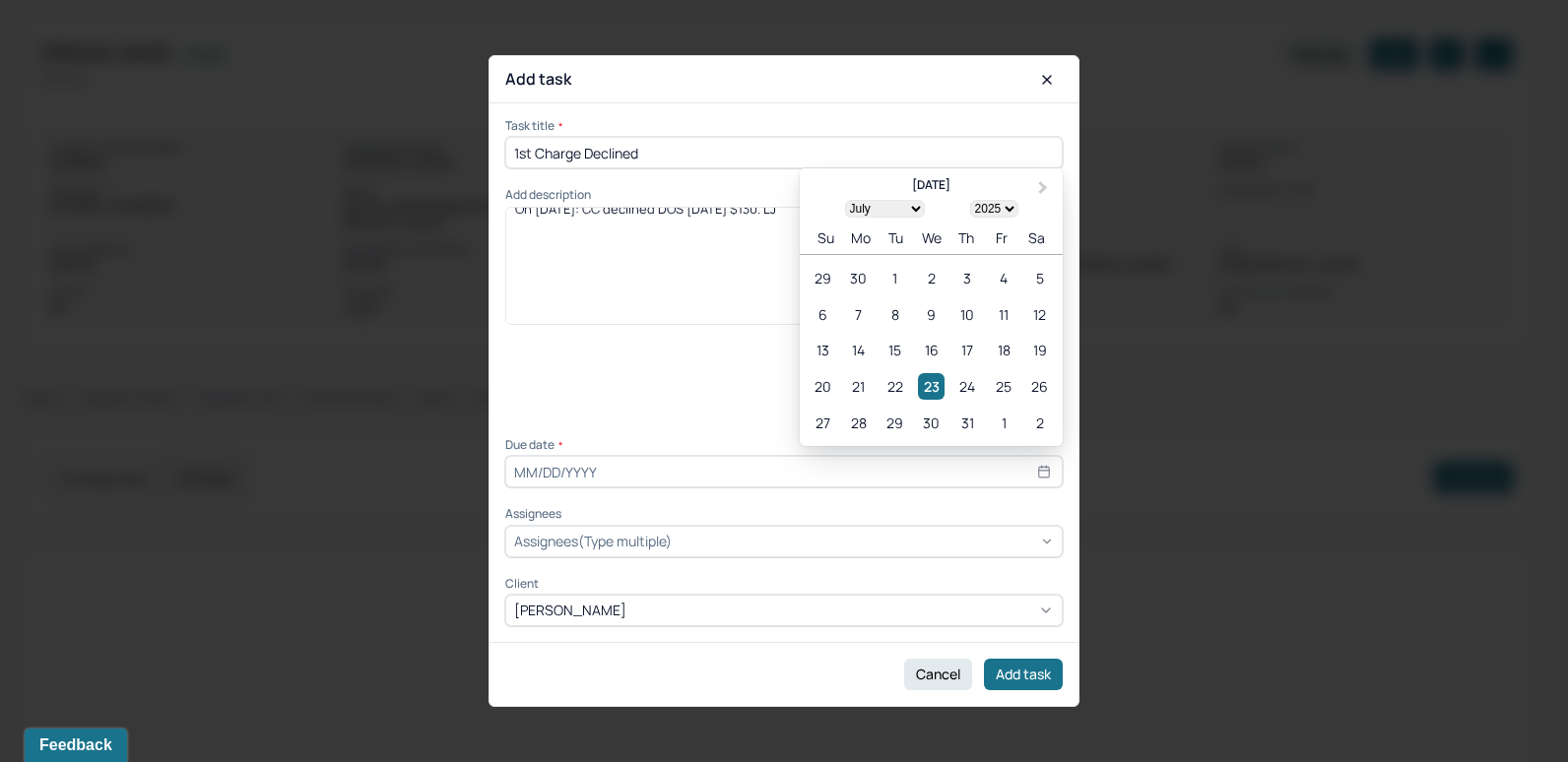 click at bounding box center (784, 472) 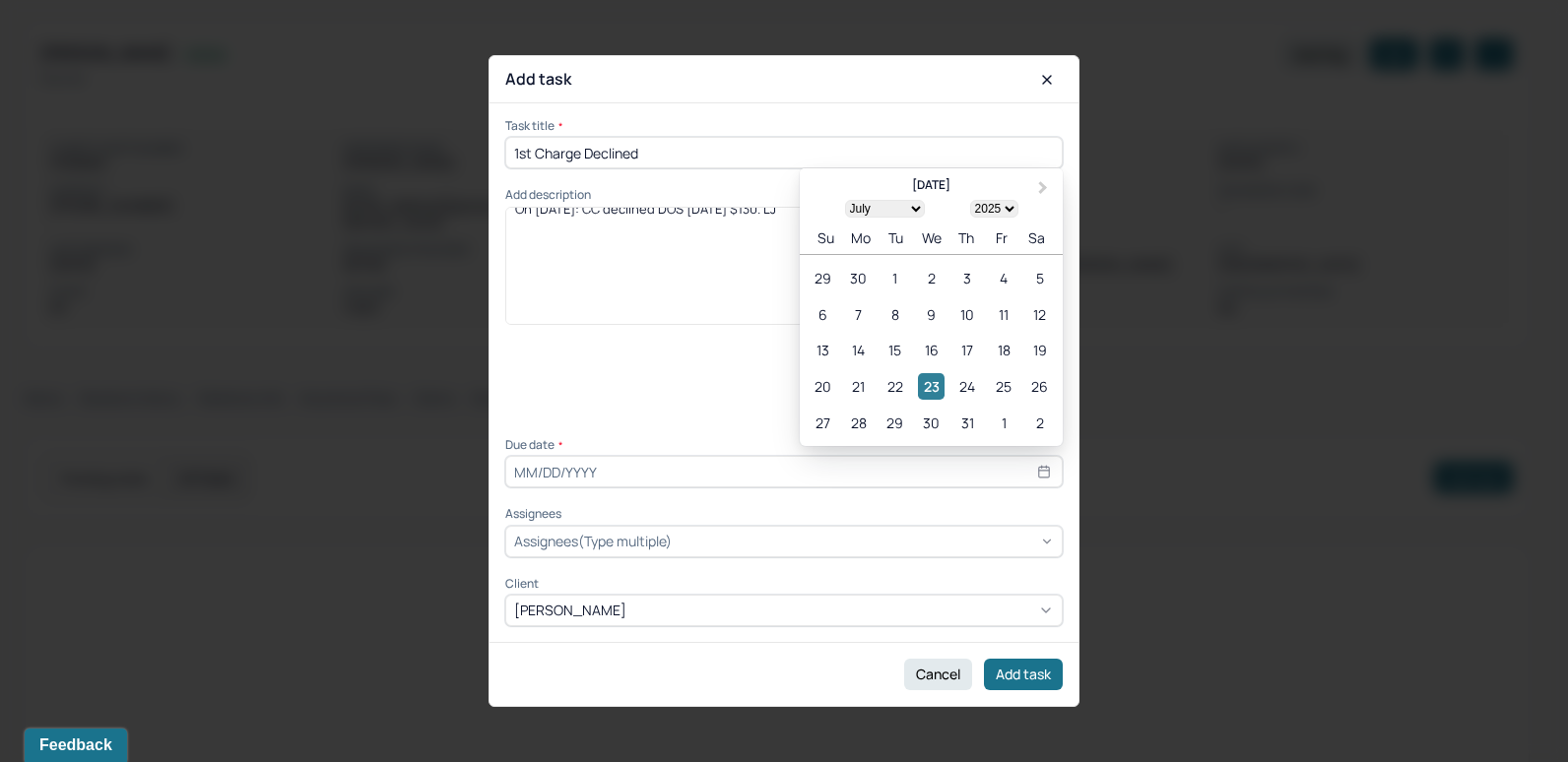 click on "23" at bounding box center (931, 386) 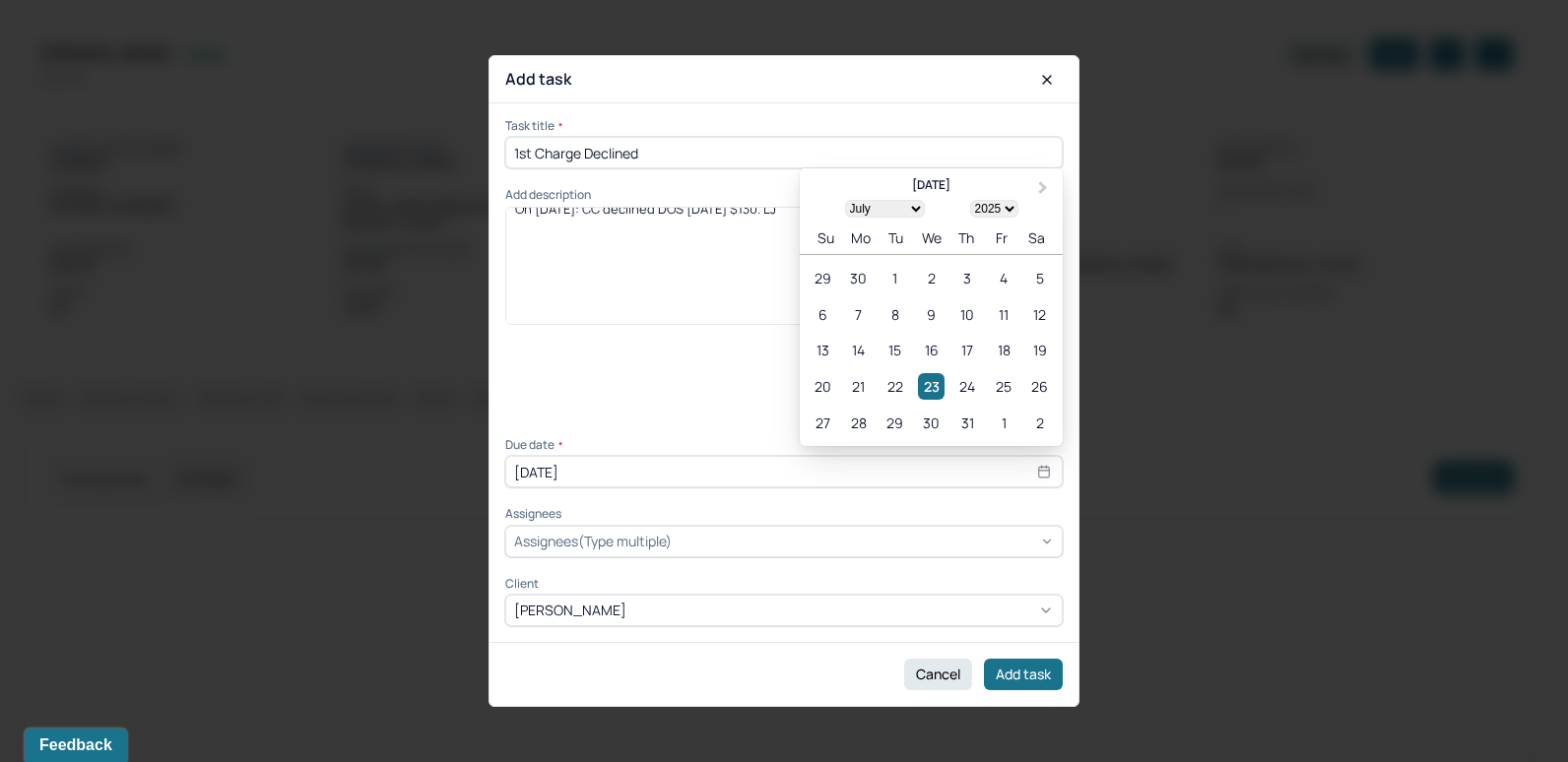 click on "Assignees(Type multiple)" at bounding box center [593, 540] 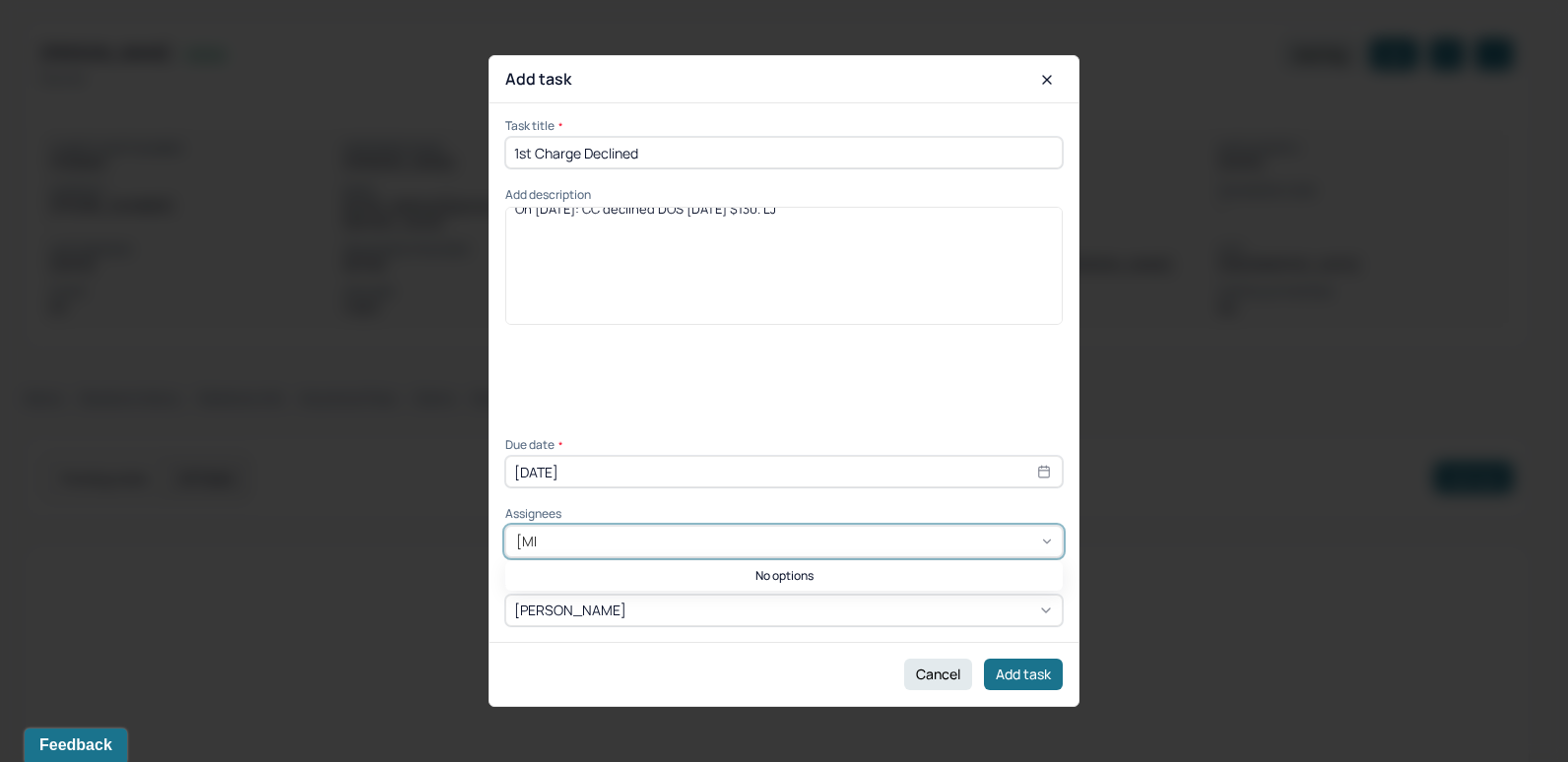 type on "allie" 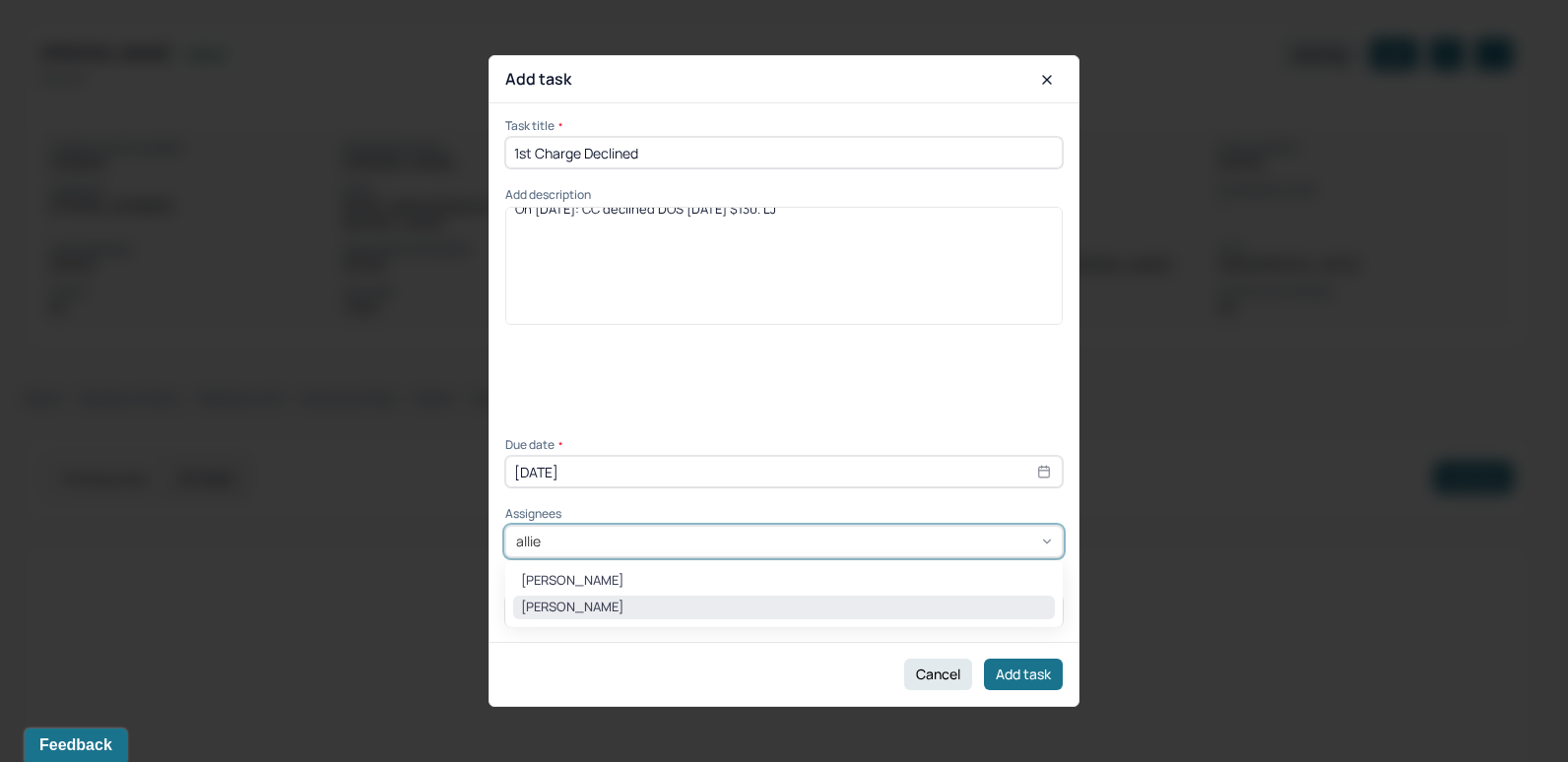 click on "[PERSON_NAME]" at bounding box center [784, 607] 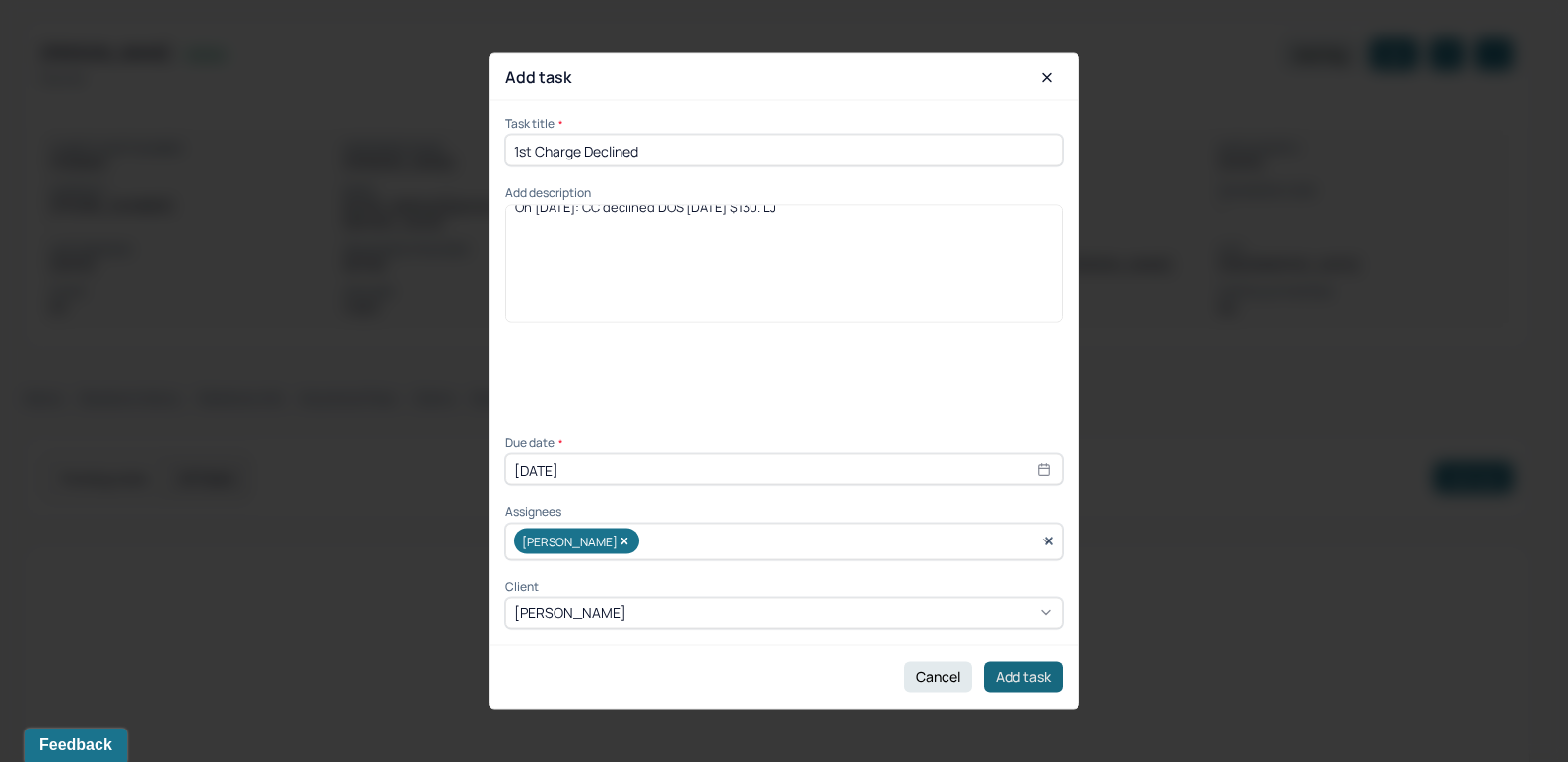 click on "Add task" at bounding box center [1023, 676] 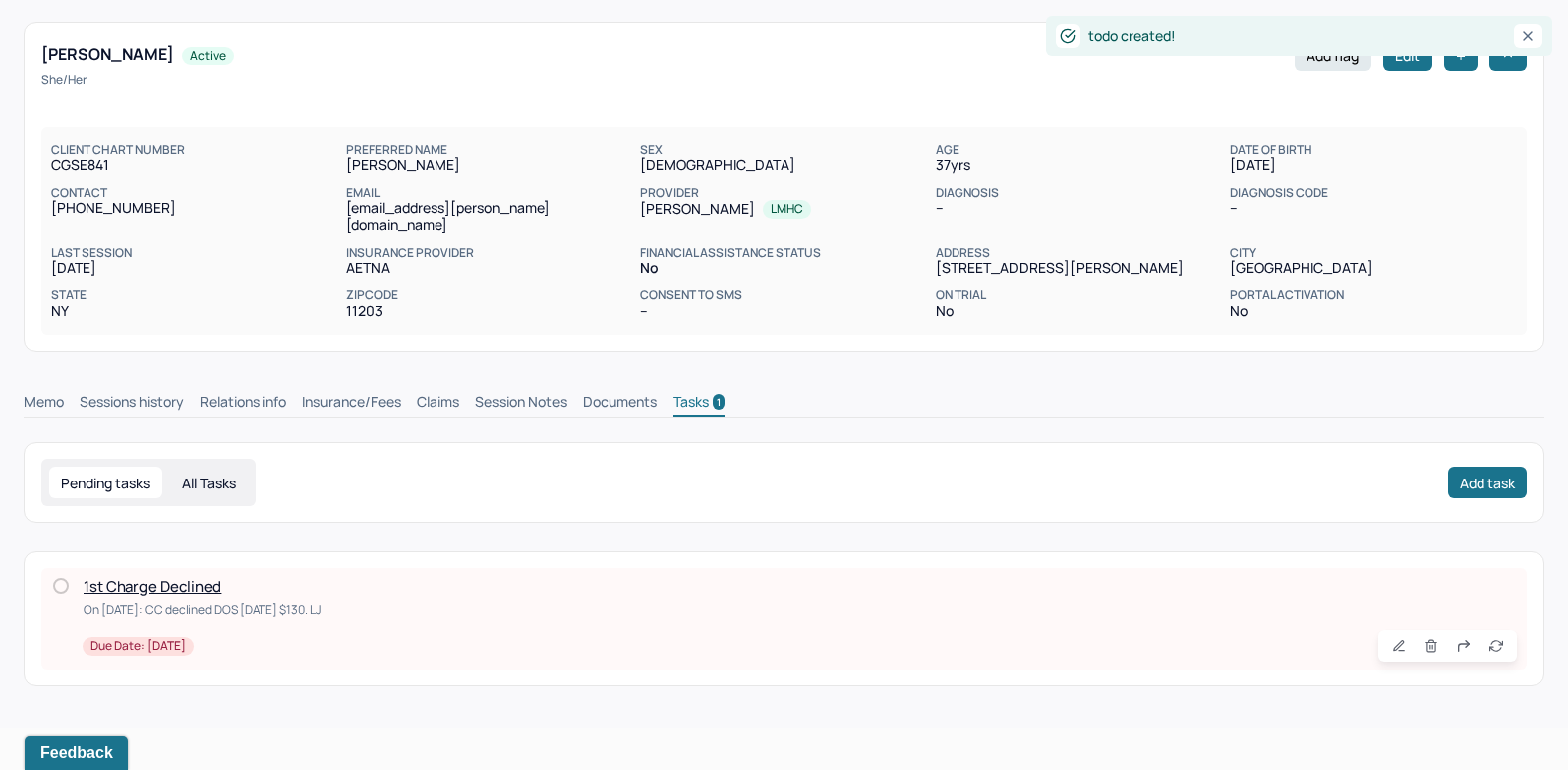scroll, scrollTop: 0, scrollLeft: 0, axis: both 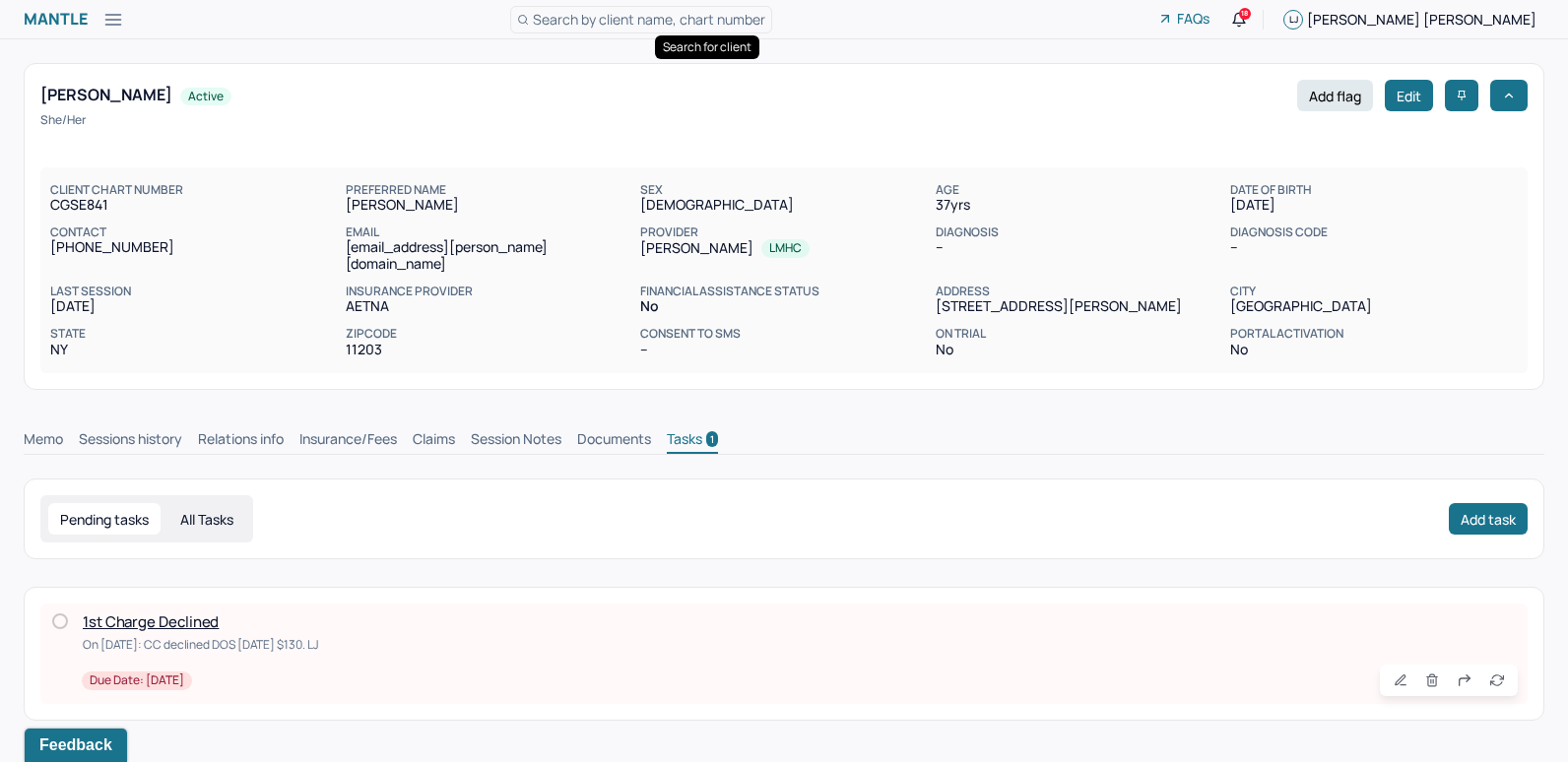 click on "Search by client name, chart number" at bounding box center [649, 19] 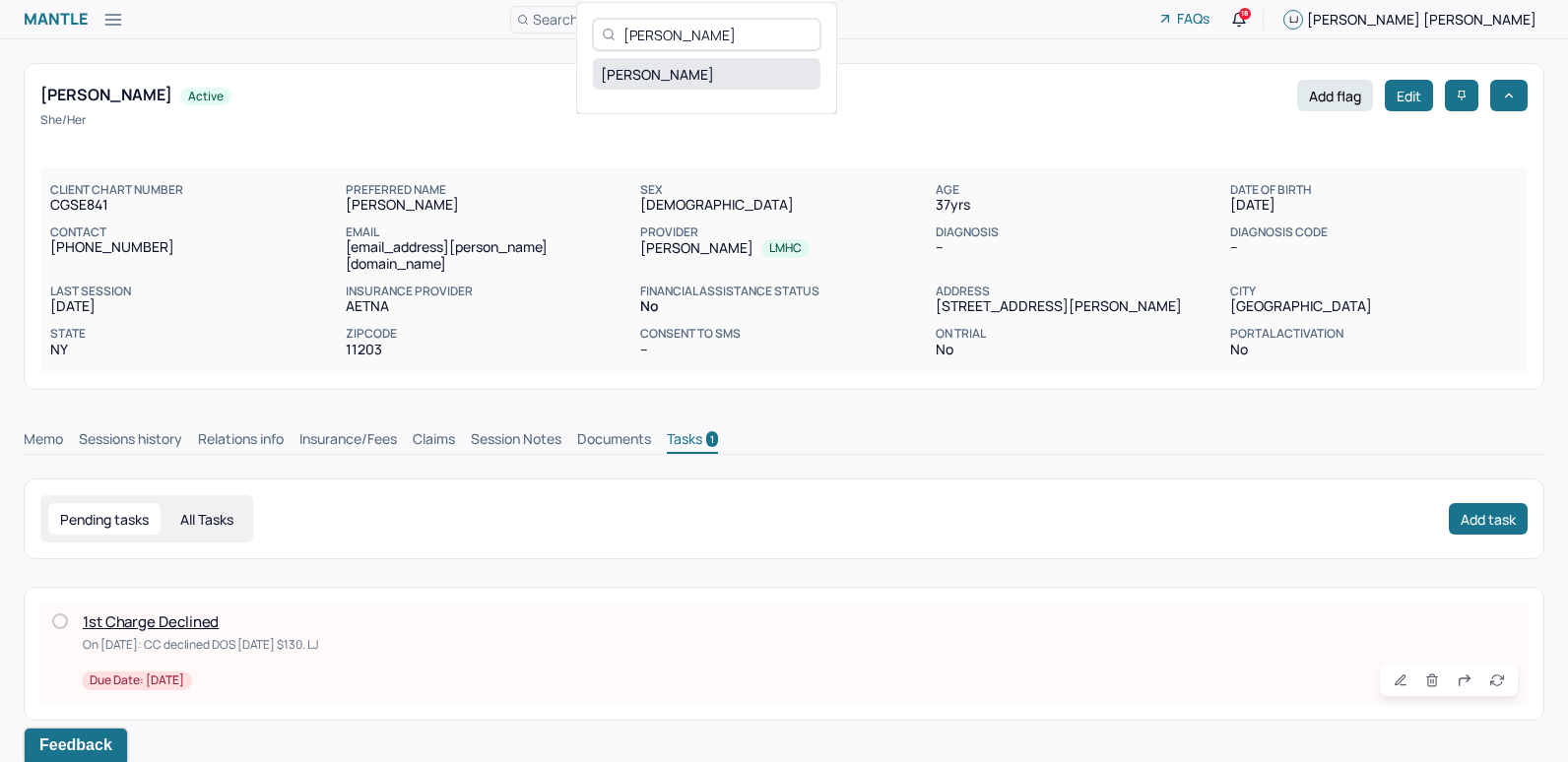 type on "Beeva Shrestha" 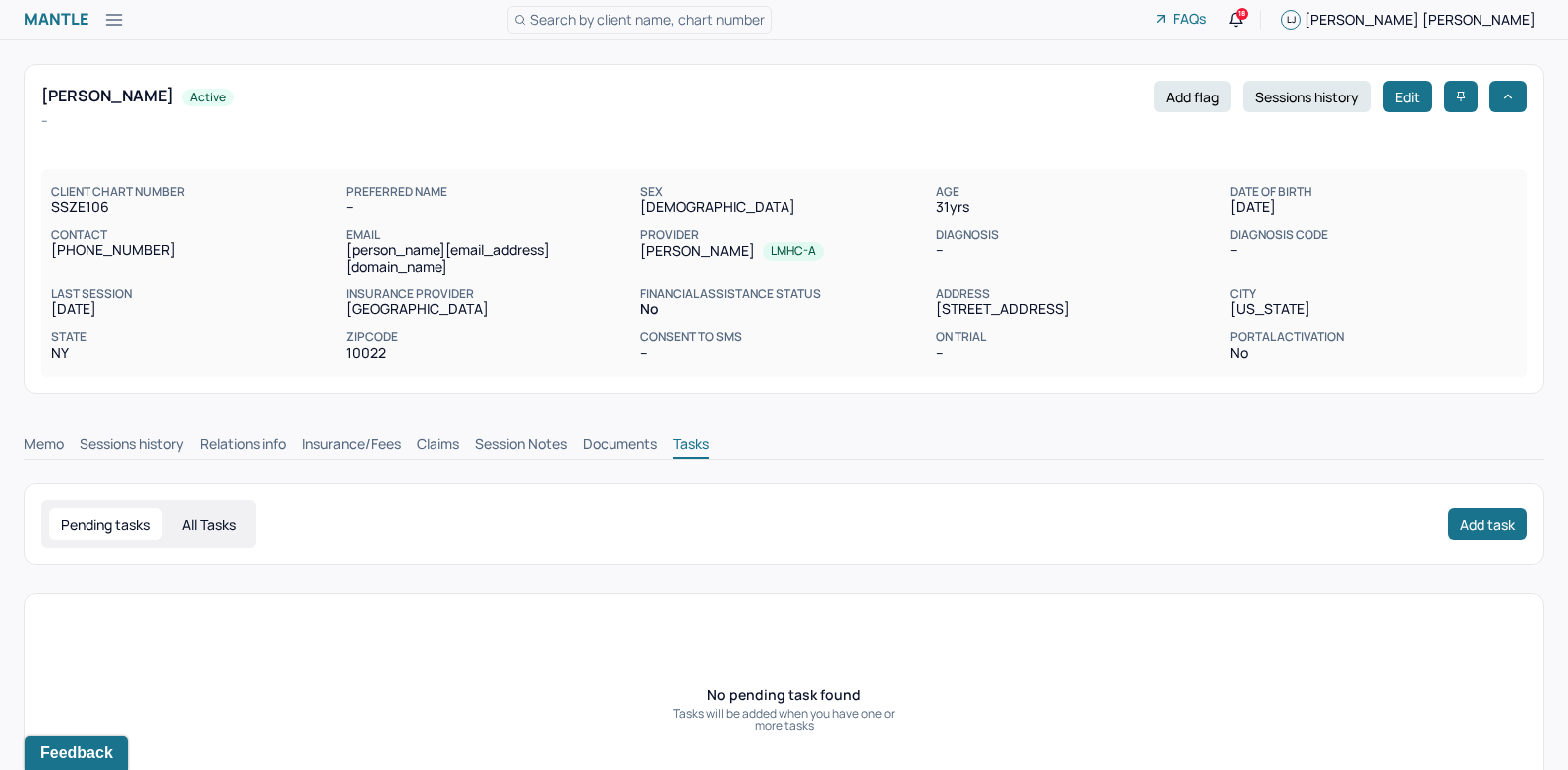 click on "Memo" at bounding box center [44, 446] 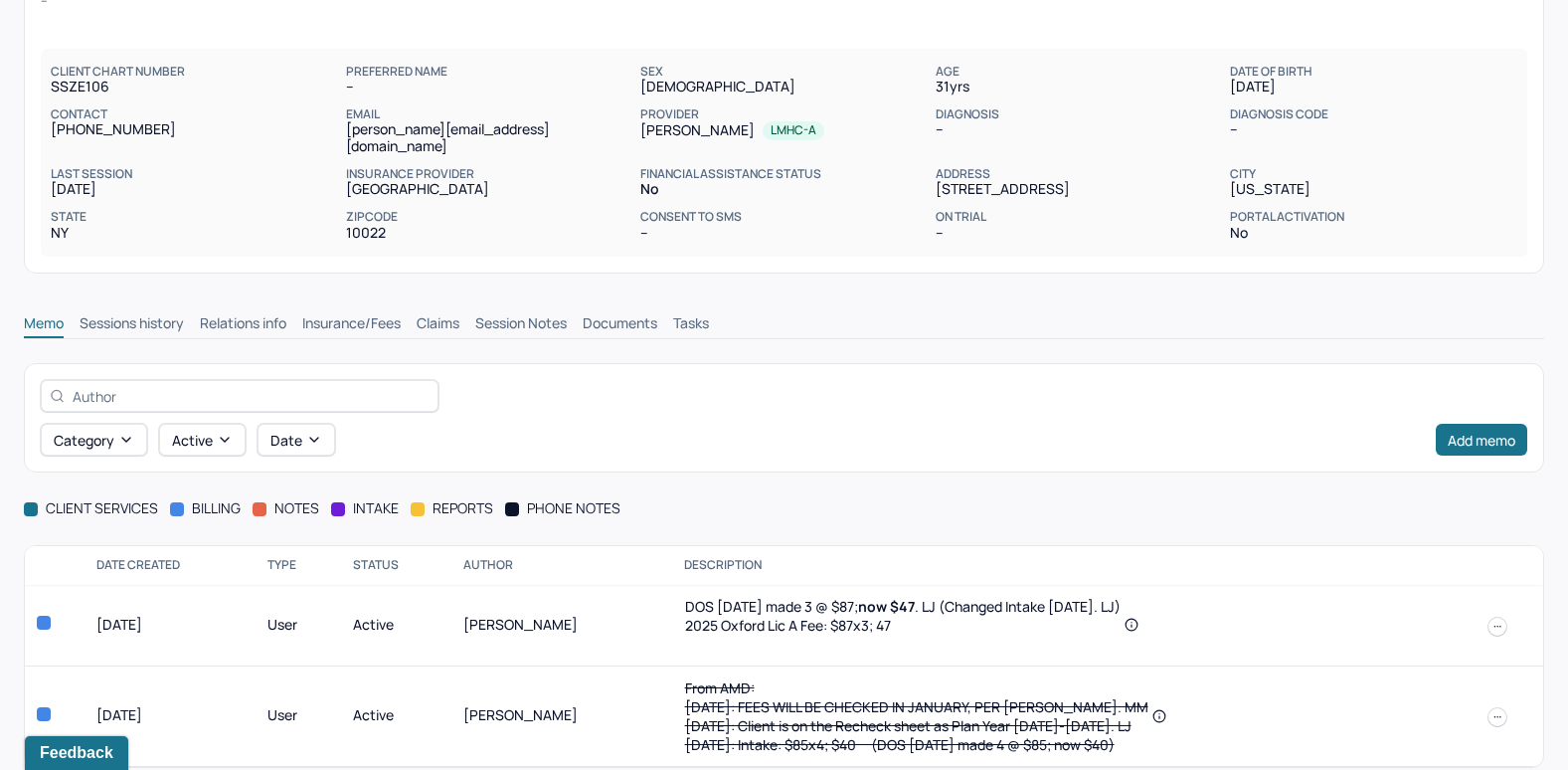 scroll, scrollTop: 126, scrollLeft: 0, axis: vertical 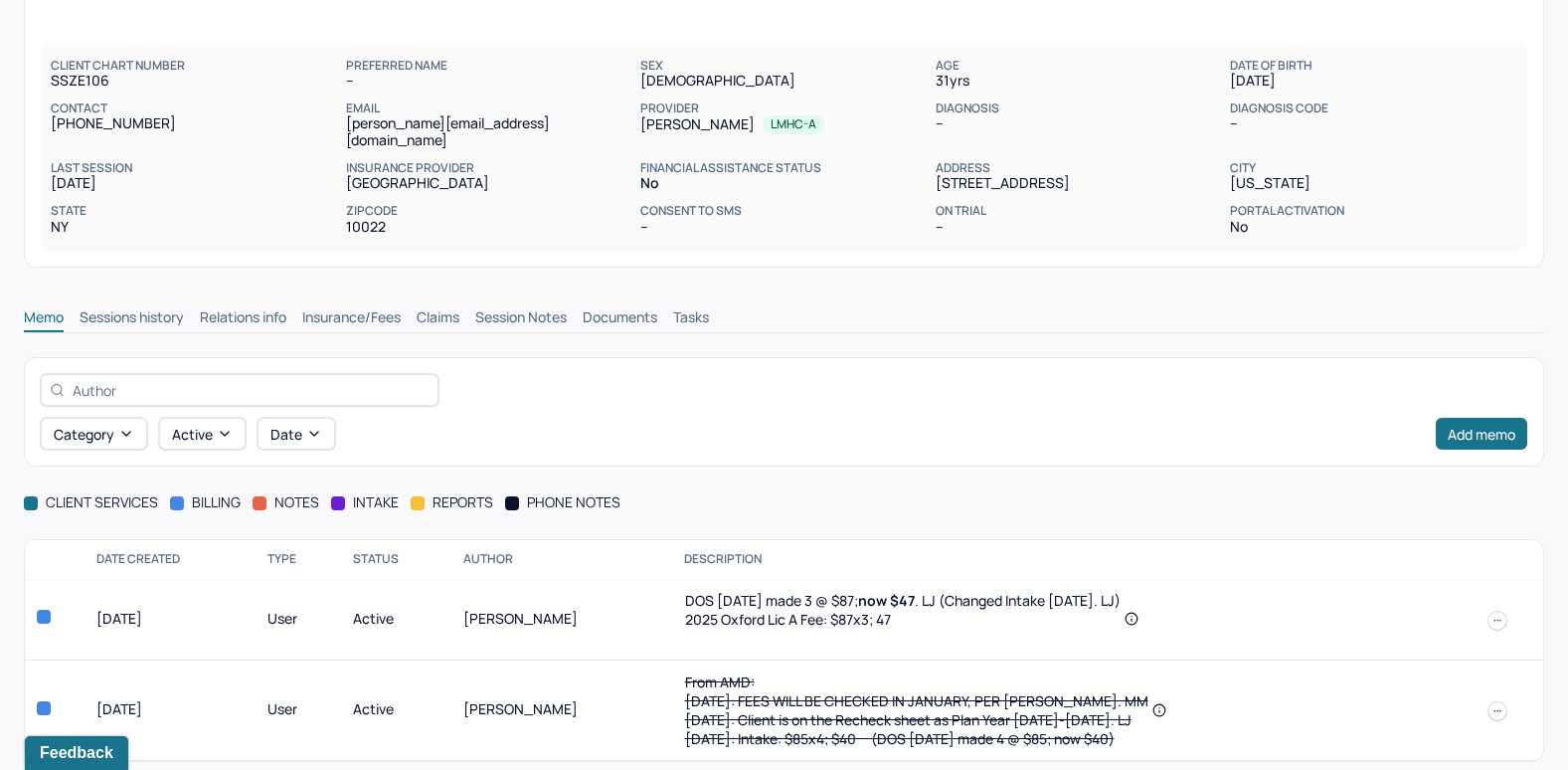 click on "Insurance/Fees" at bounding box center (351, 319) 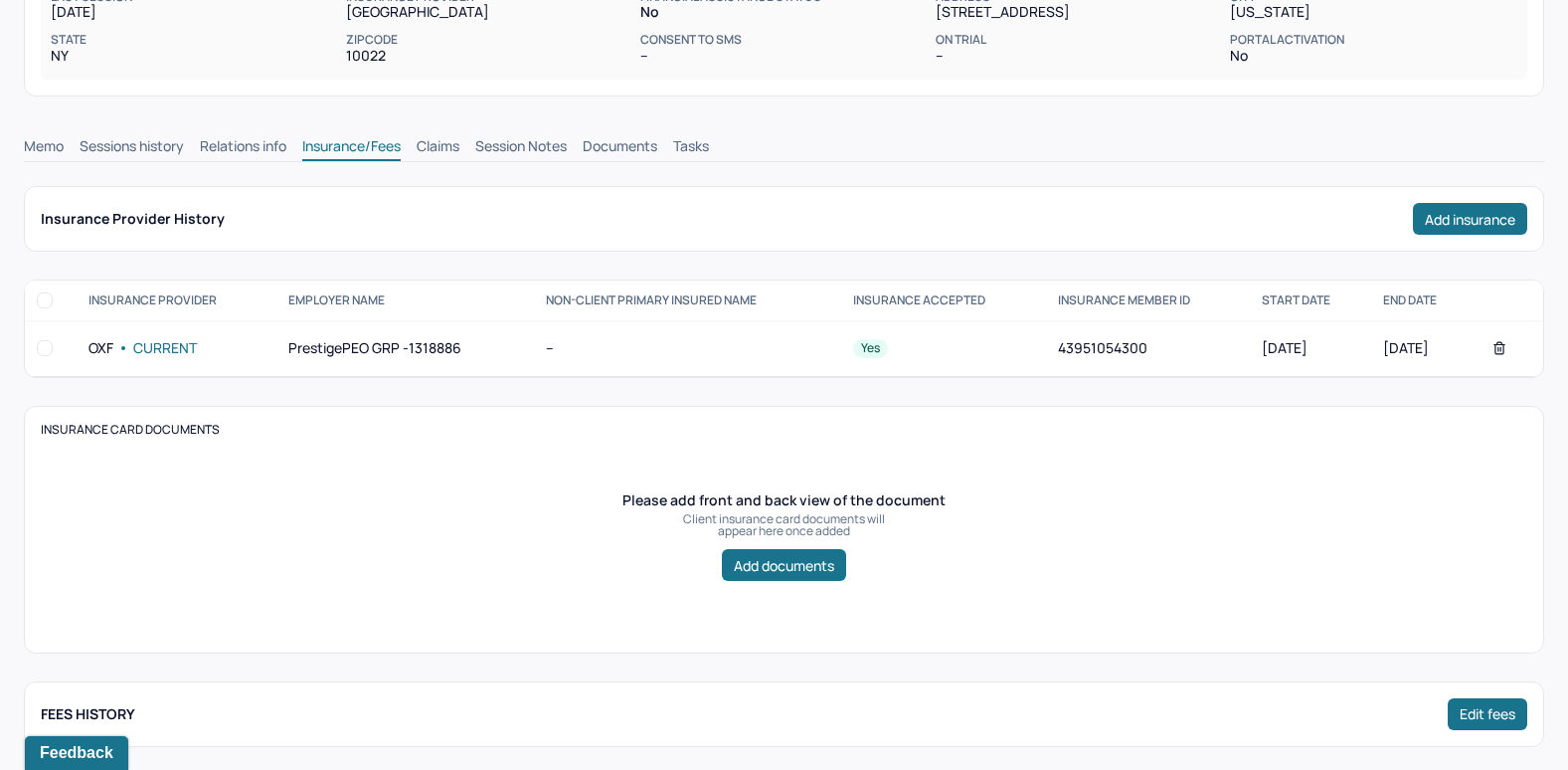 scroll, scrollTop: 226, scrollLeft: 0, axis: vertical 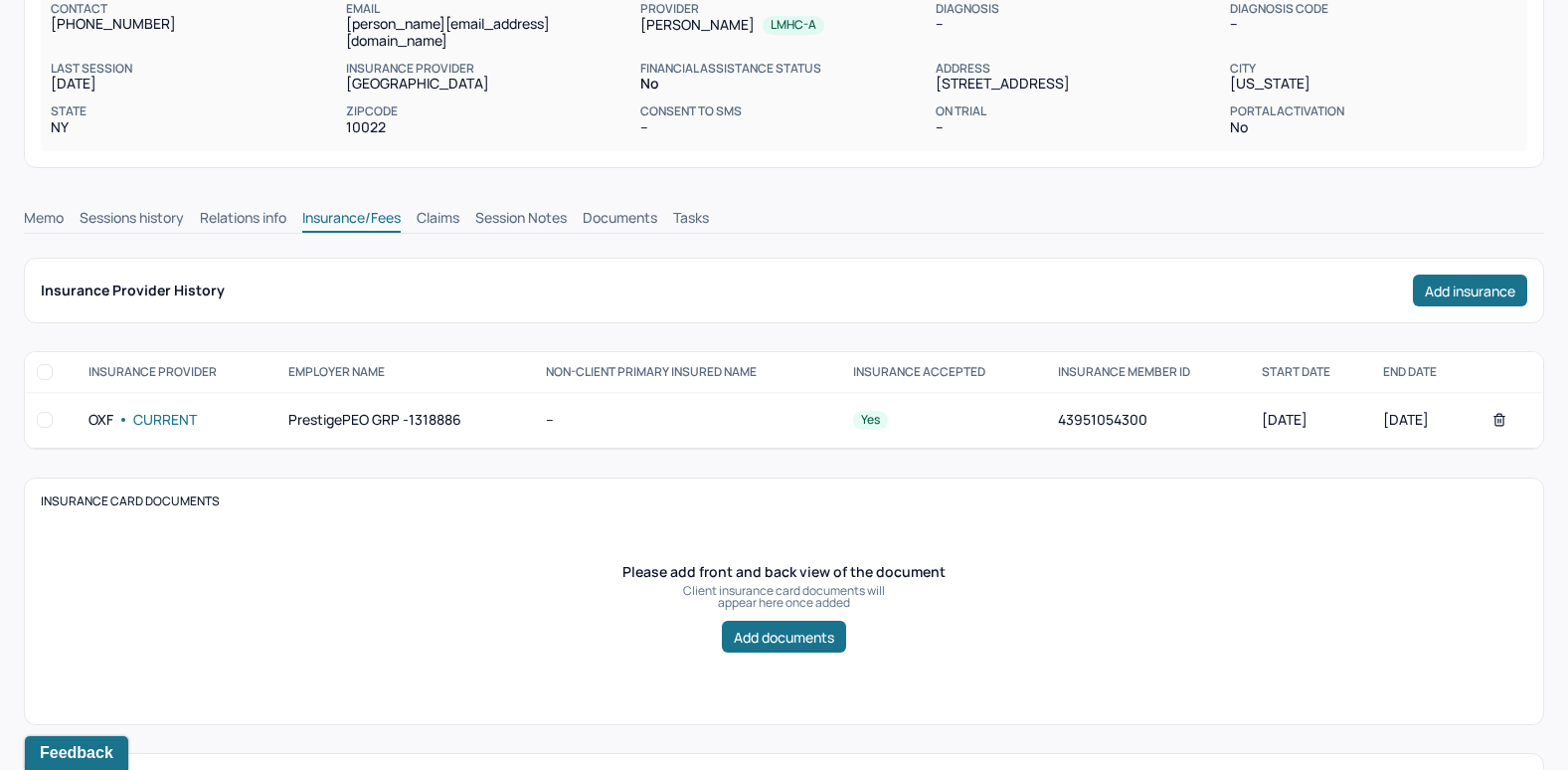 click on "Claims" at bounding box center (437, 220) 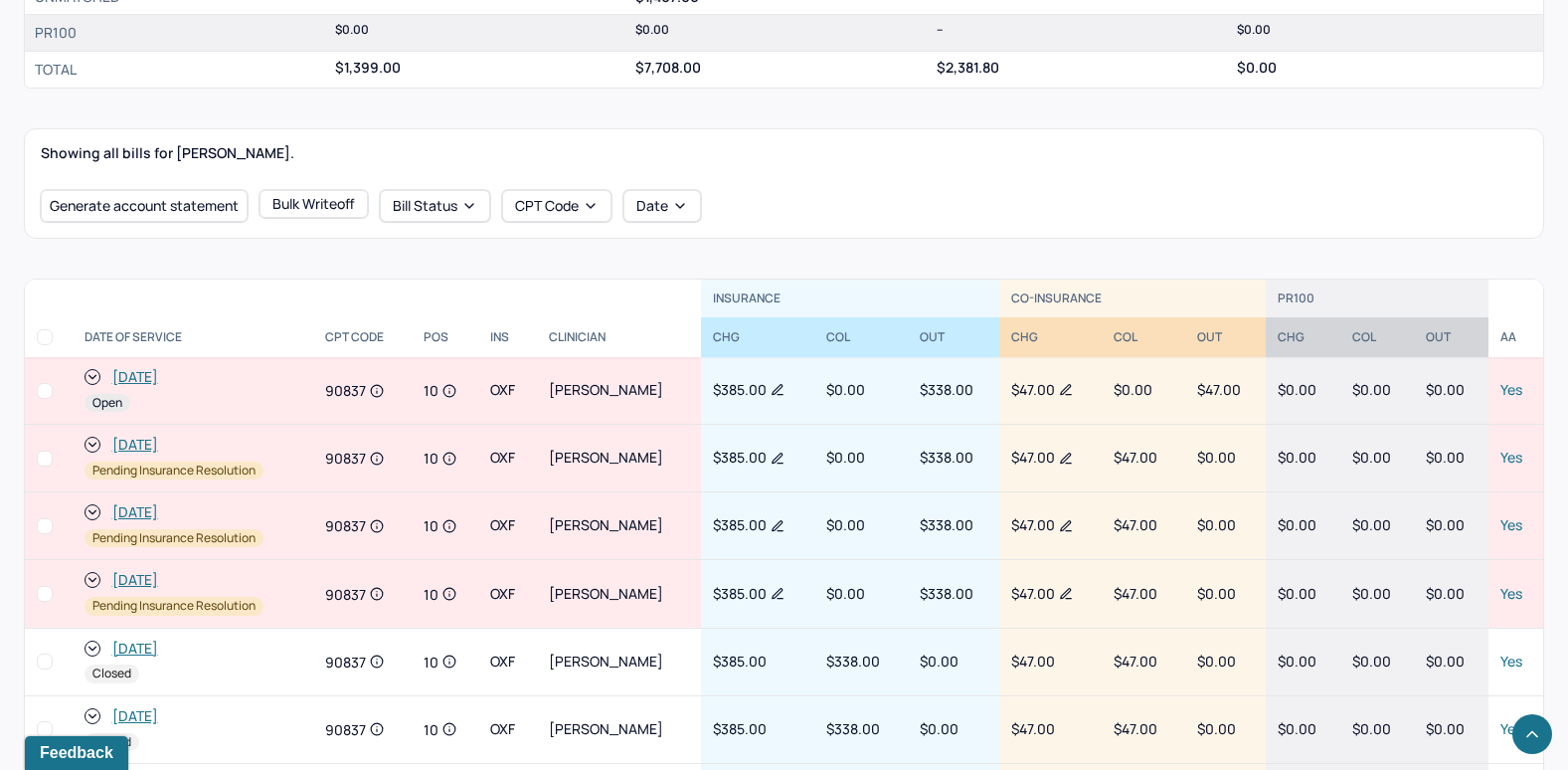scroll, scrollTop: 723, scrollLeft: 0, axis: vertical 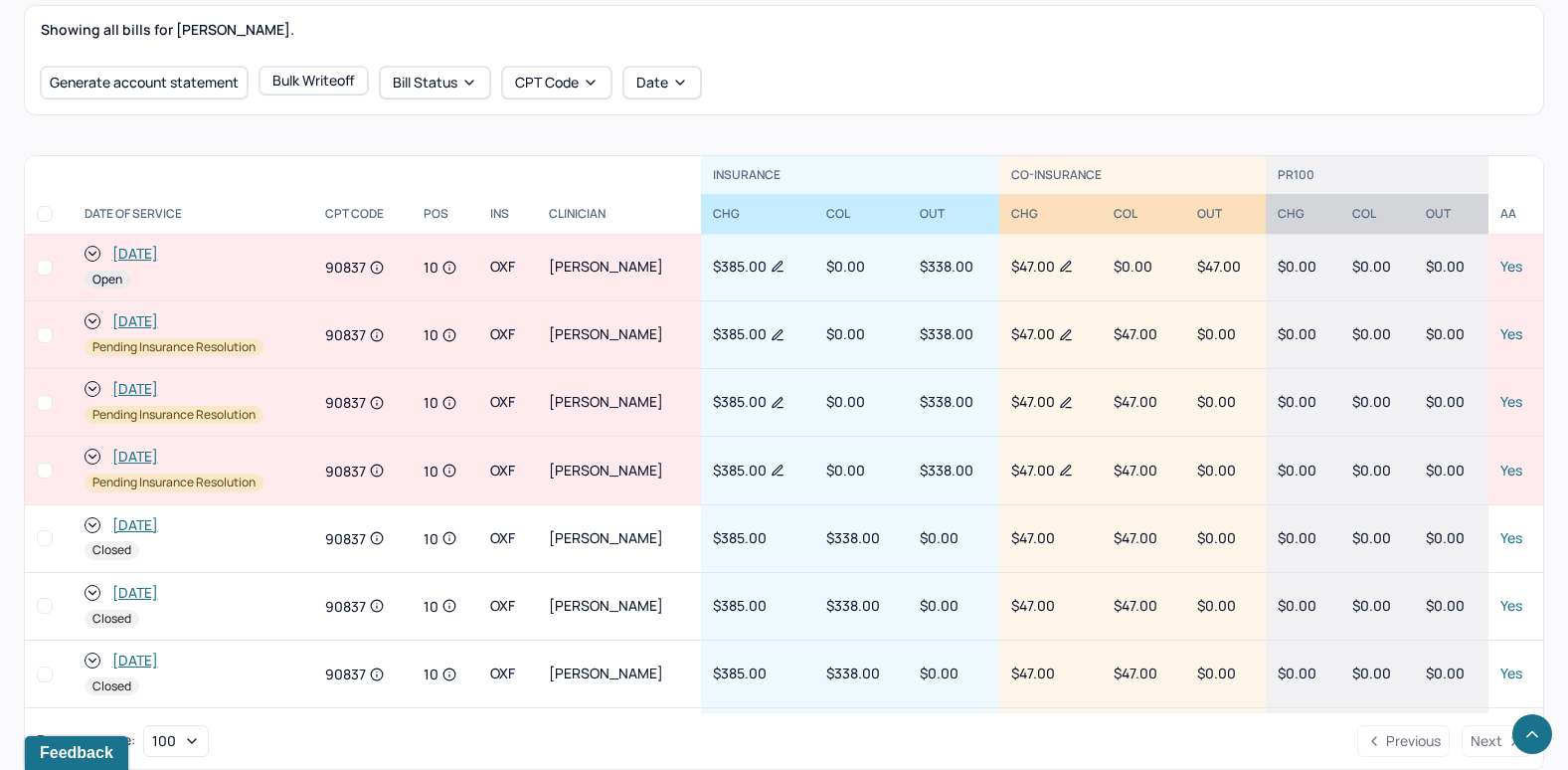 click on "[DATE]" at bounding box center (135, 254) 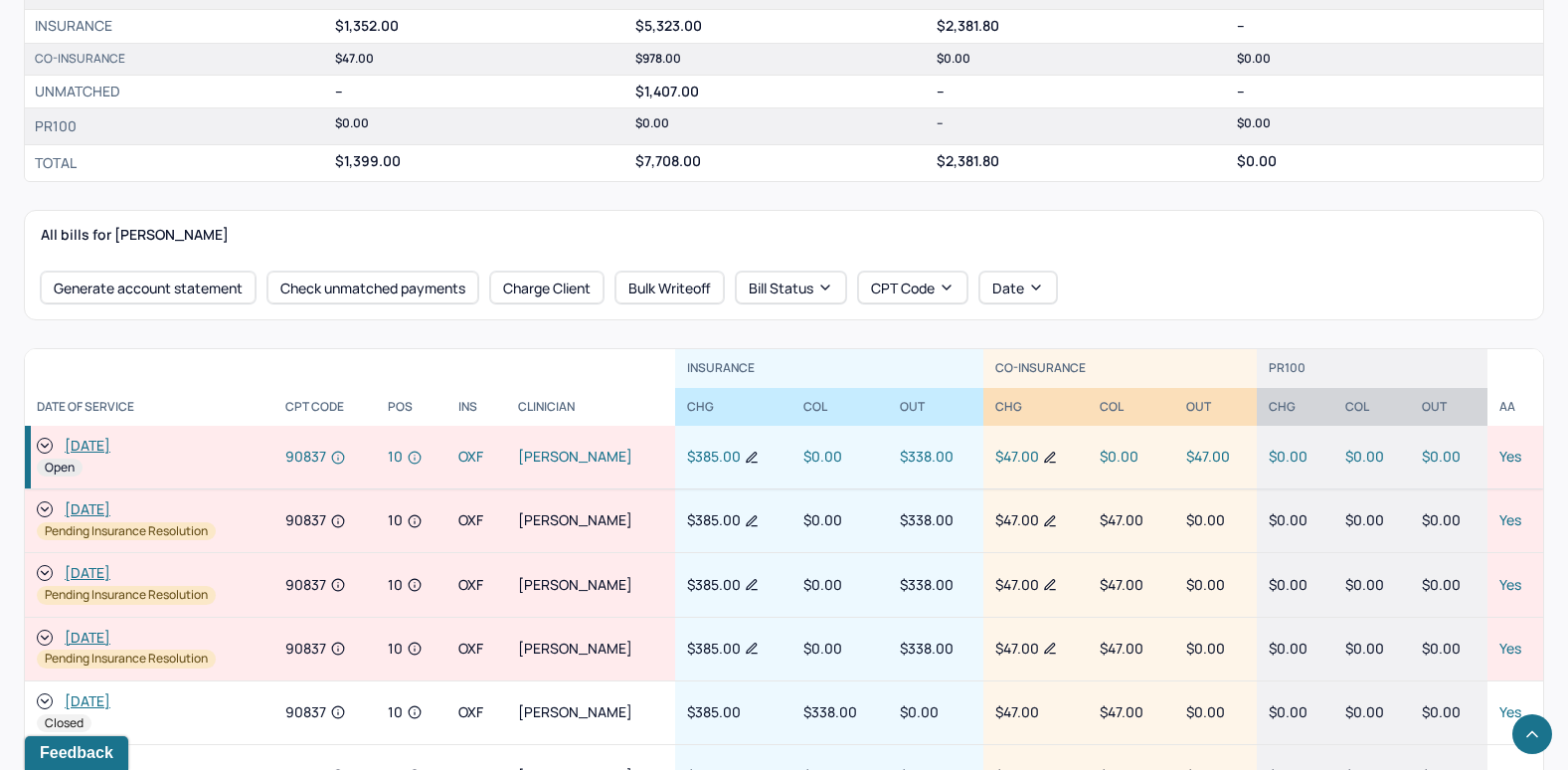 scroll, scrollTop: 796, scrollLeft: 0, axis: vertical 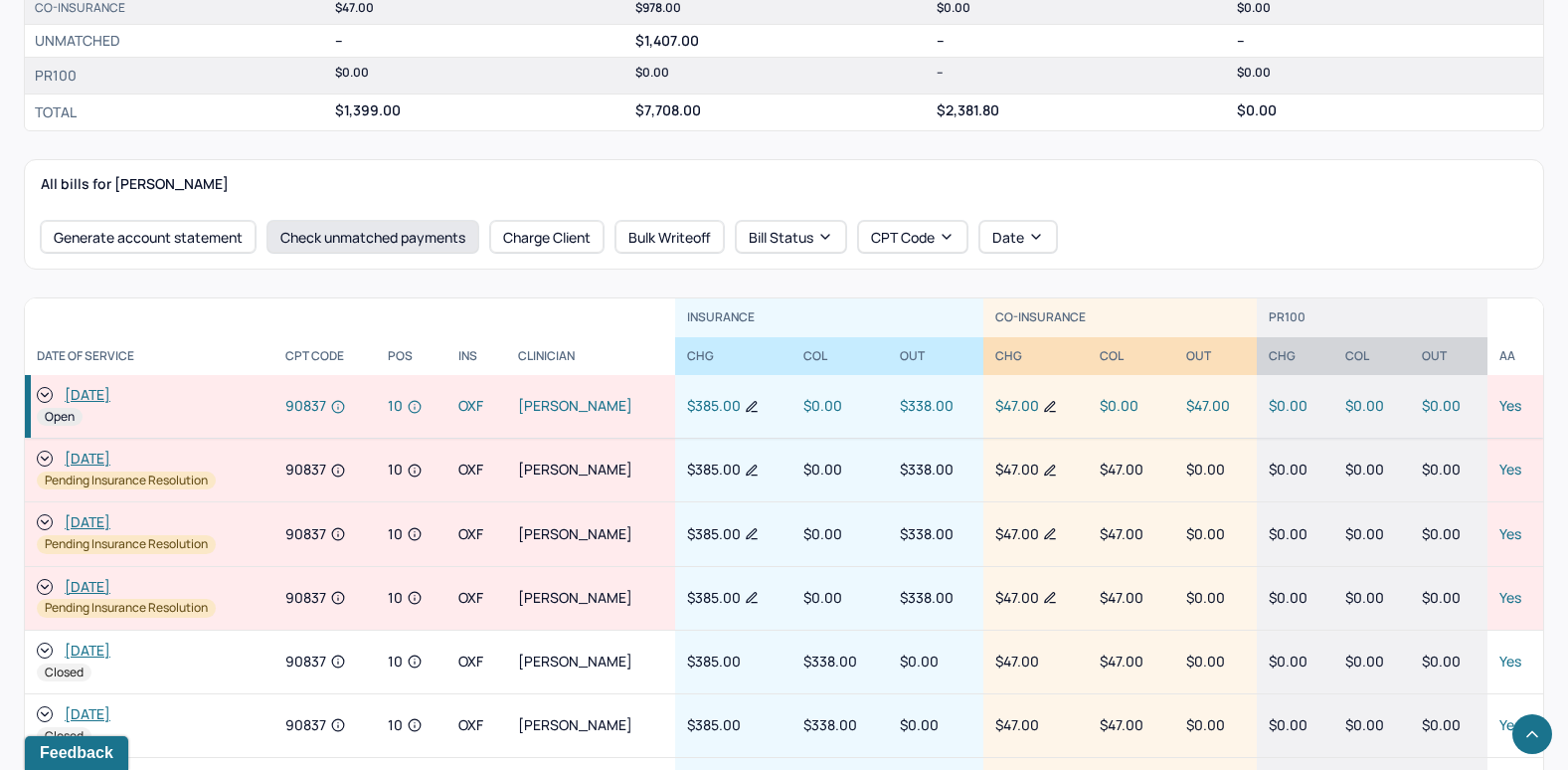 click on "Check unmatched payments" at bounding box center (373, 237) 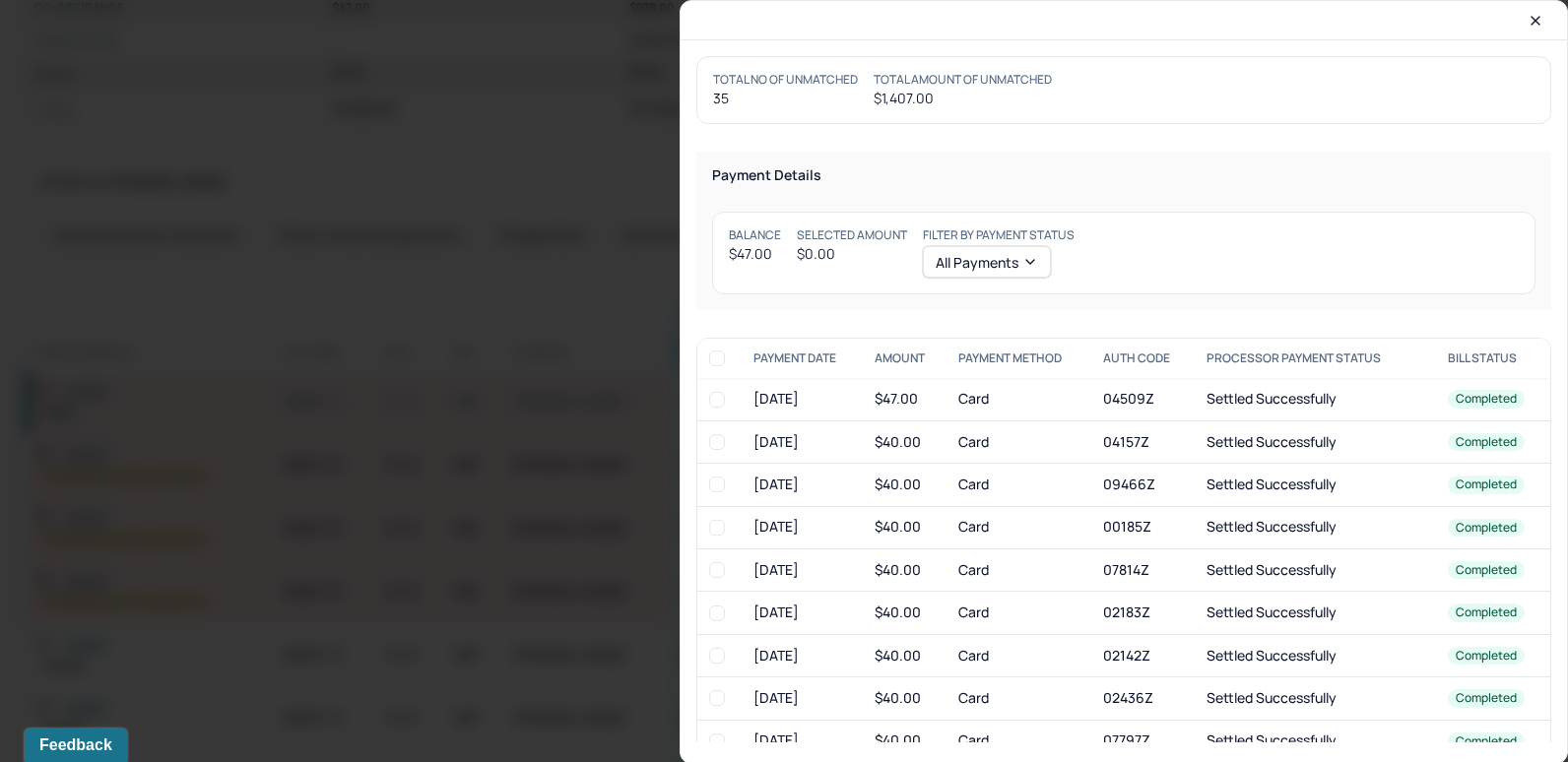 click at bounding box center [717, 400] 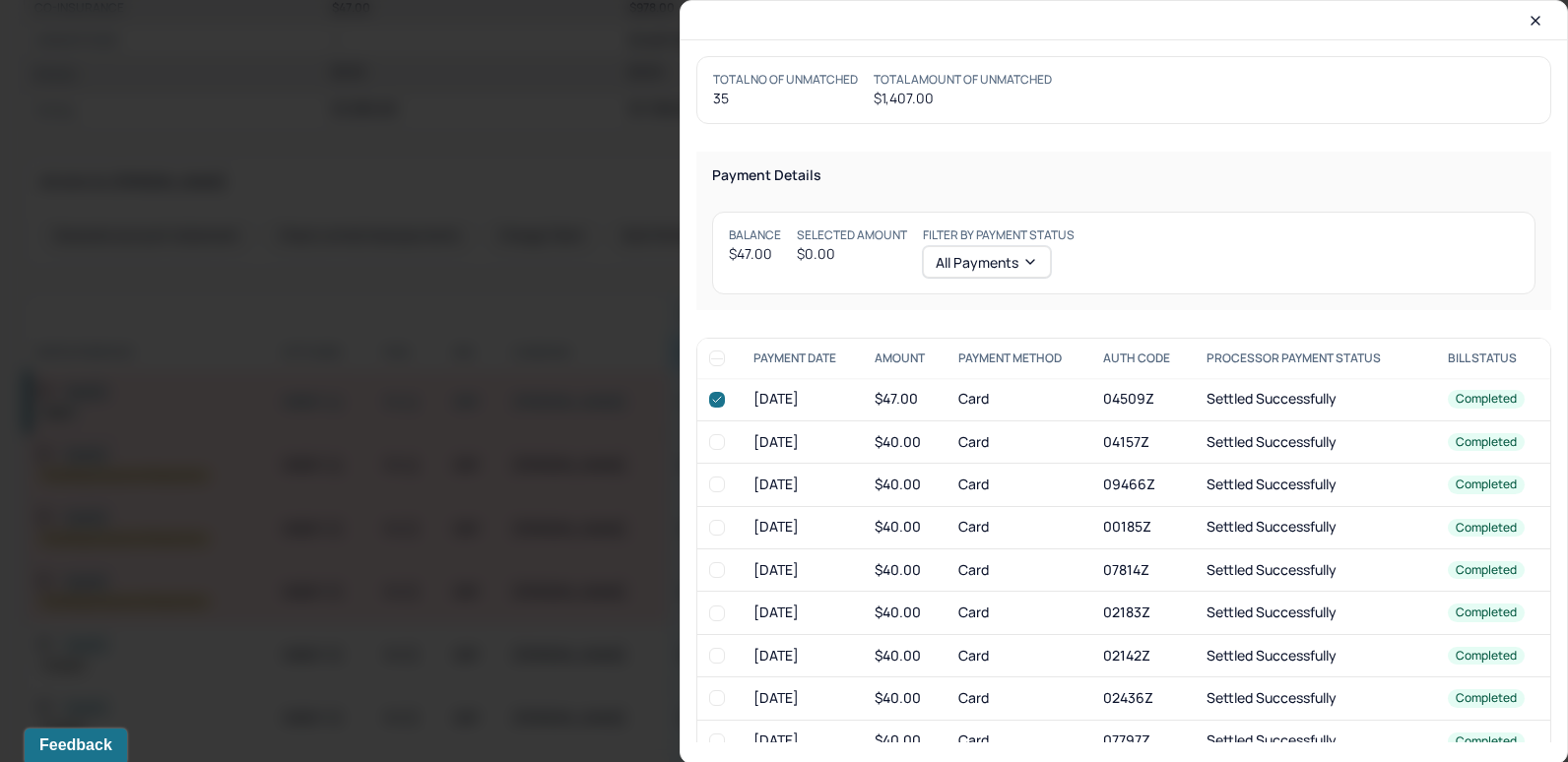 checkbox on "true" 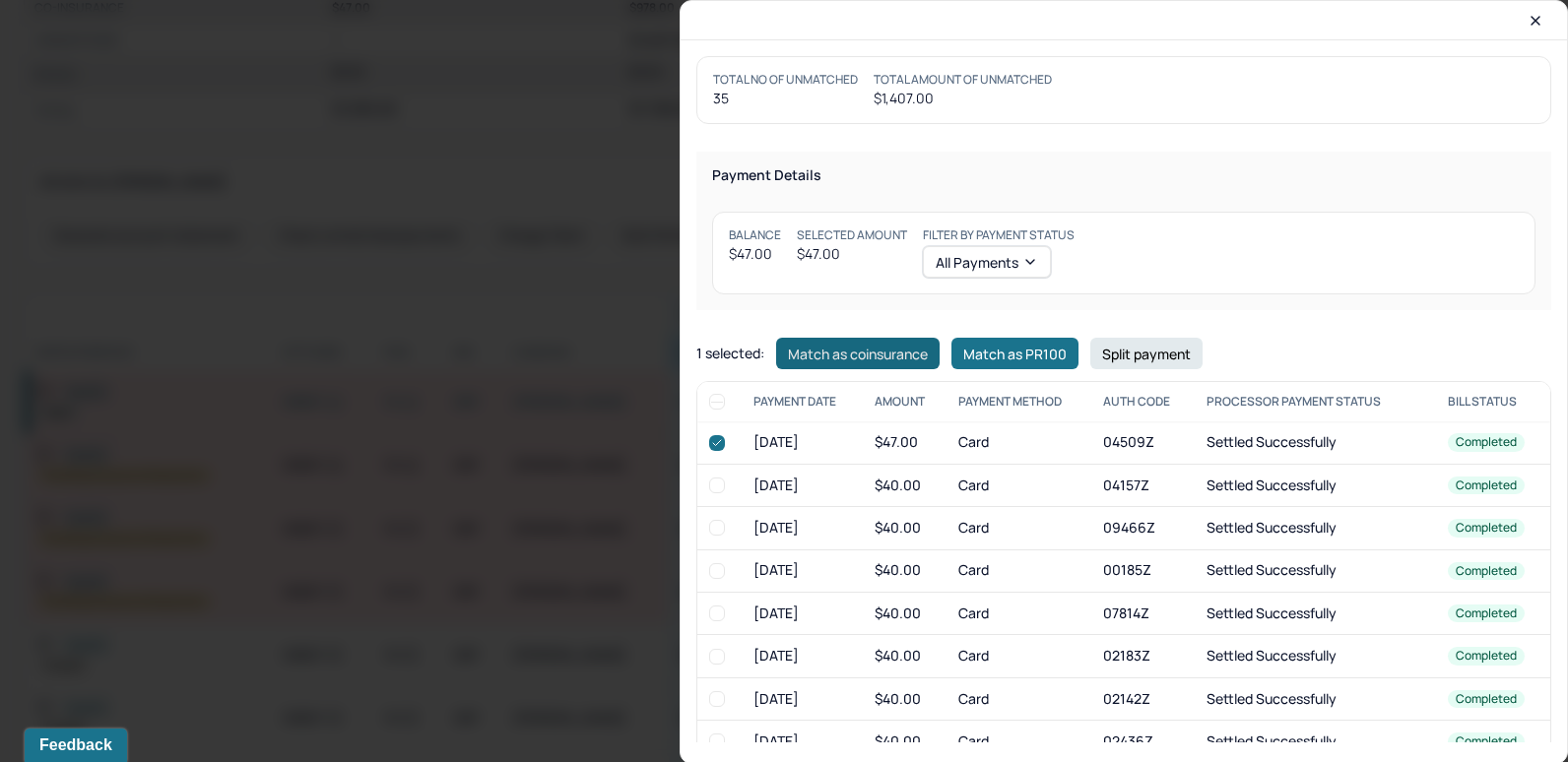 click on "Match as coinsurance" at bounding box center [858, 353] 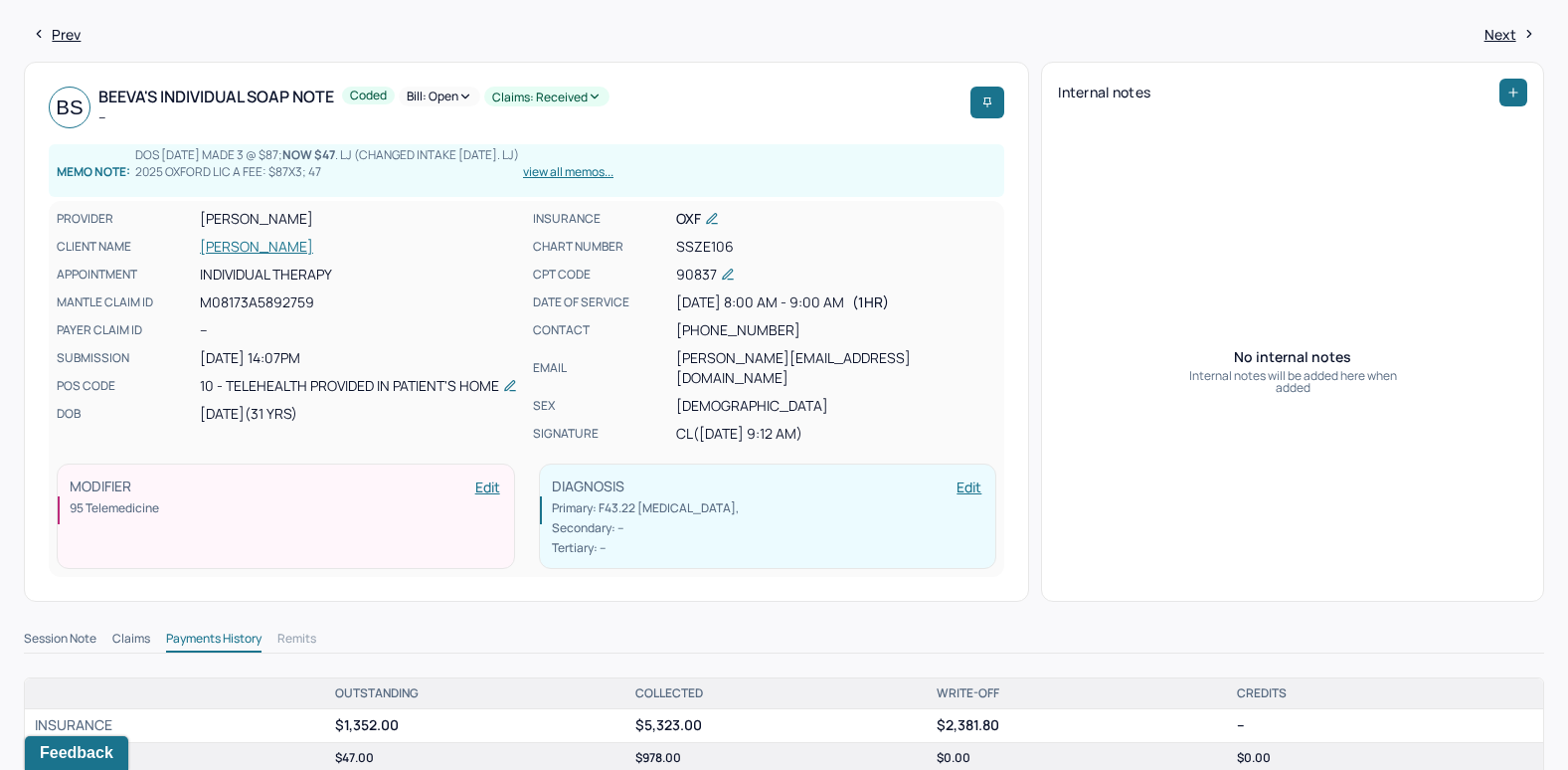 scroll, scrollTop: 0, scrollLeft: 0, axis: both 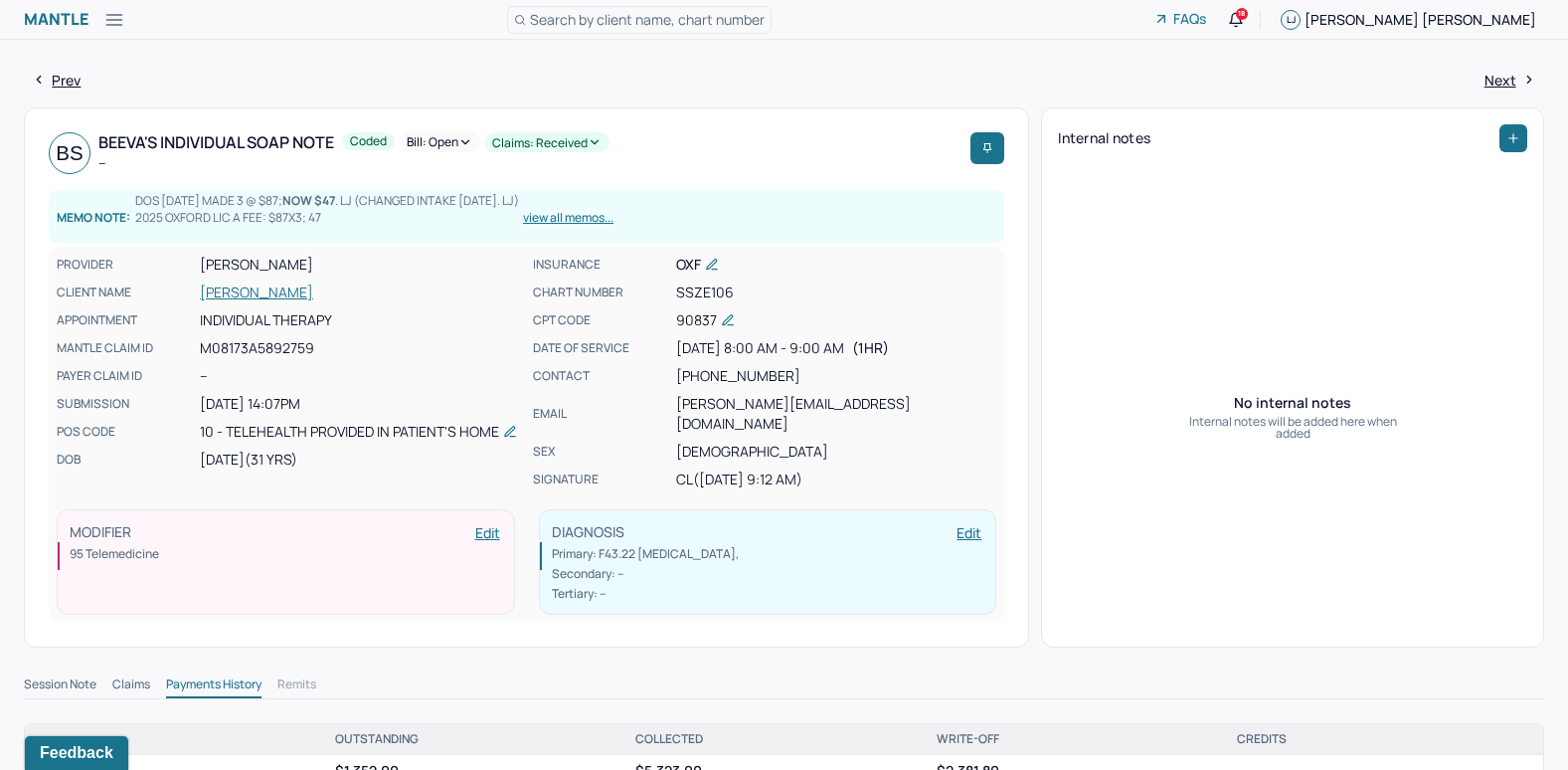 click on "Bill: Open" at bounding box center (439, 142) 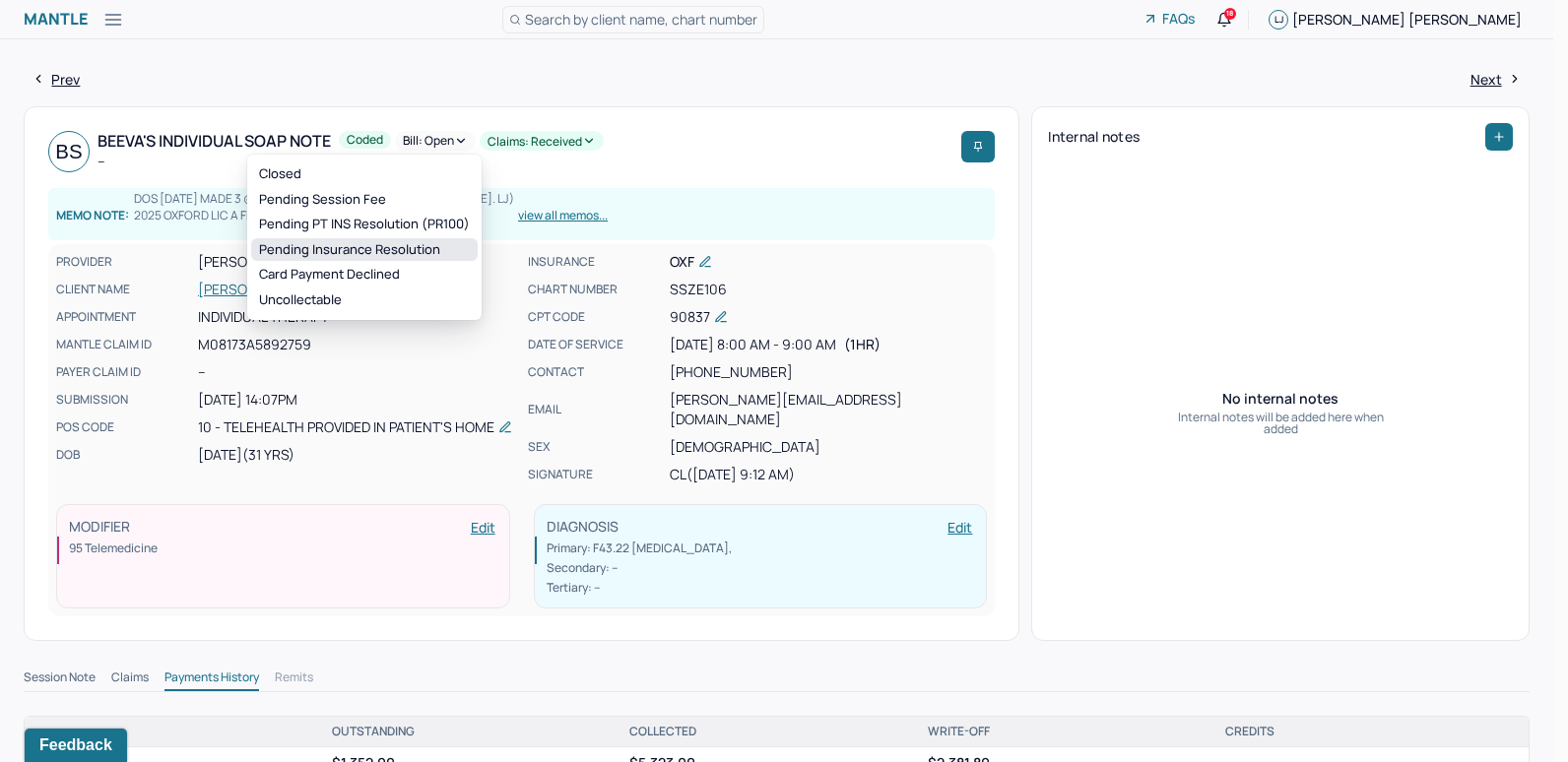 click on "Pending Insurance Resolution" at bounding box center [364, 250] 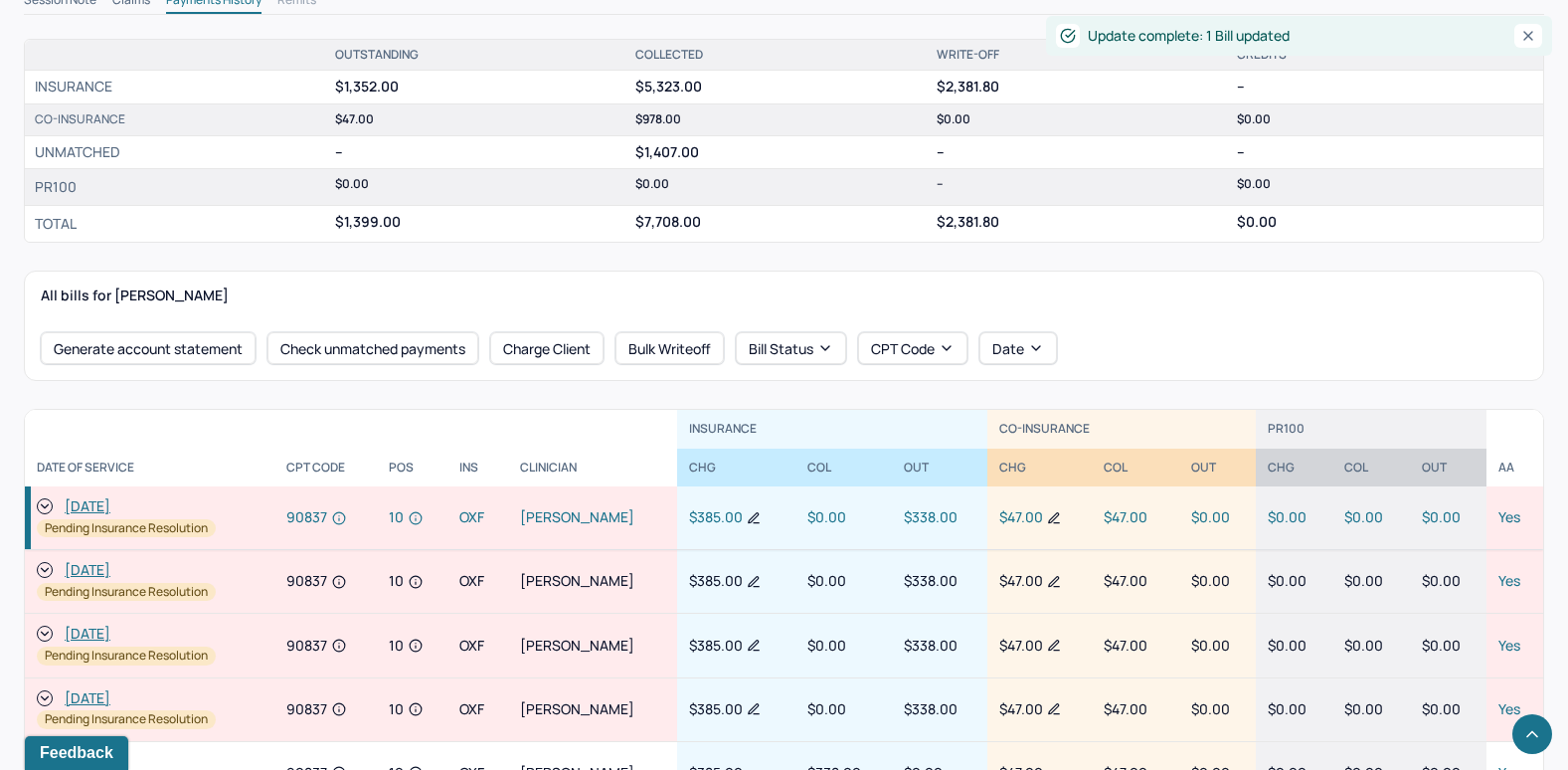 scroll, scrollTop: 696, scrollLeft: 0, axis: vertical 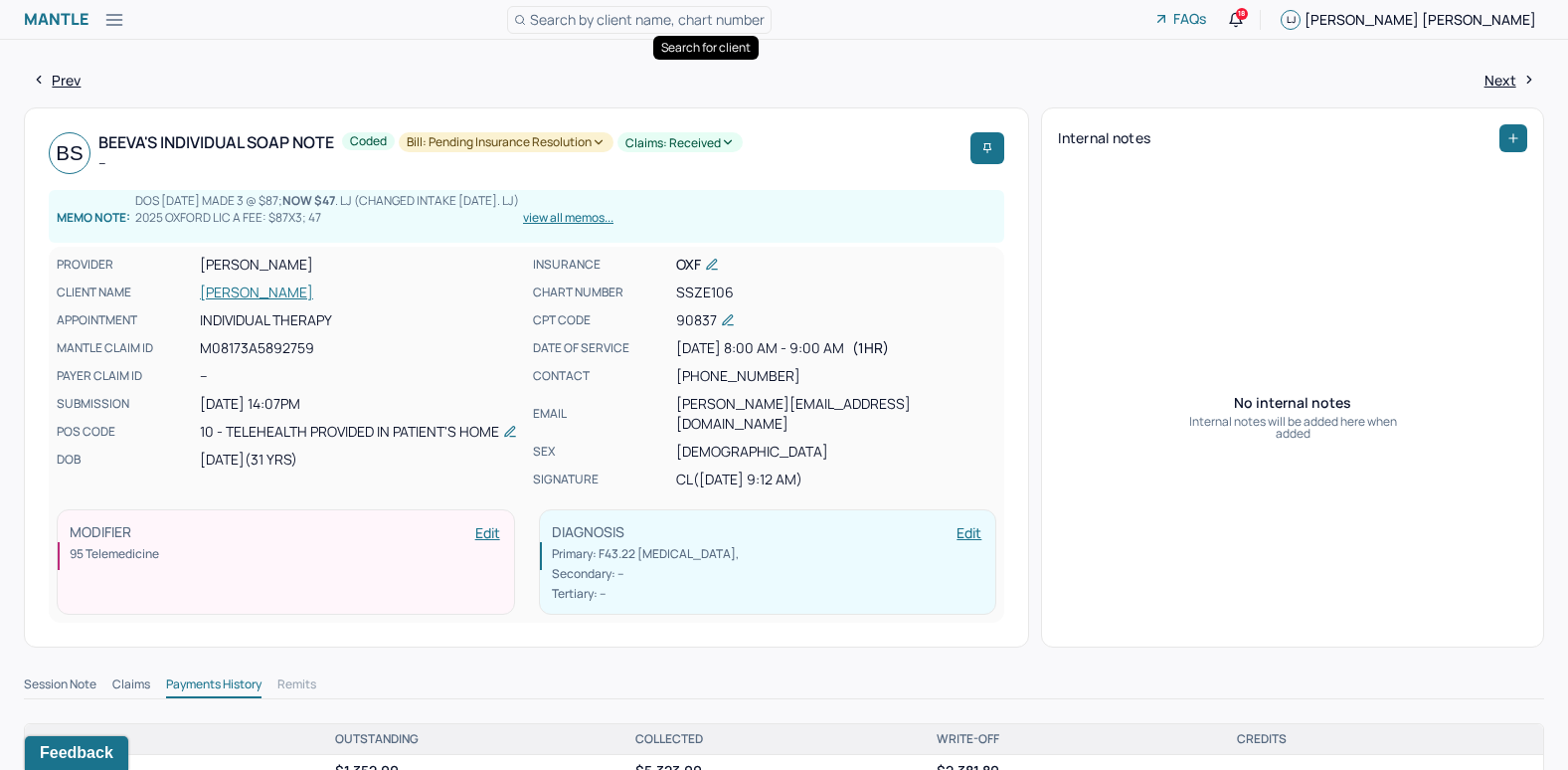 click on "Search by client name, chart number" at bounding box center (647, 19) 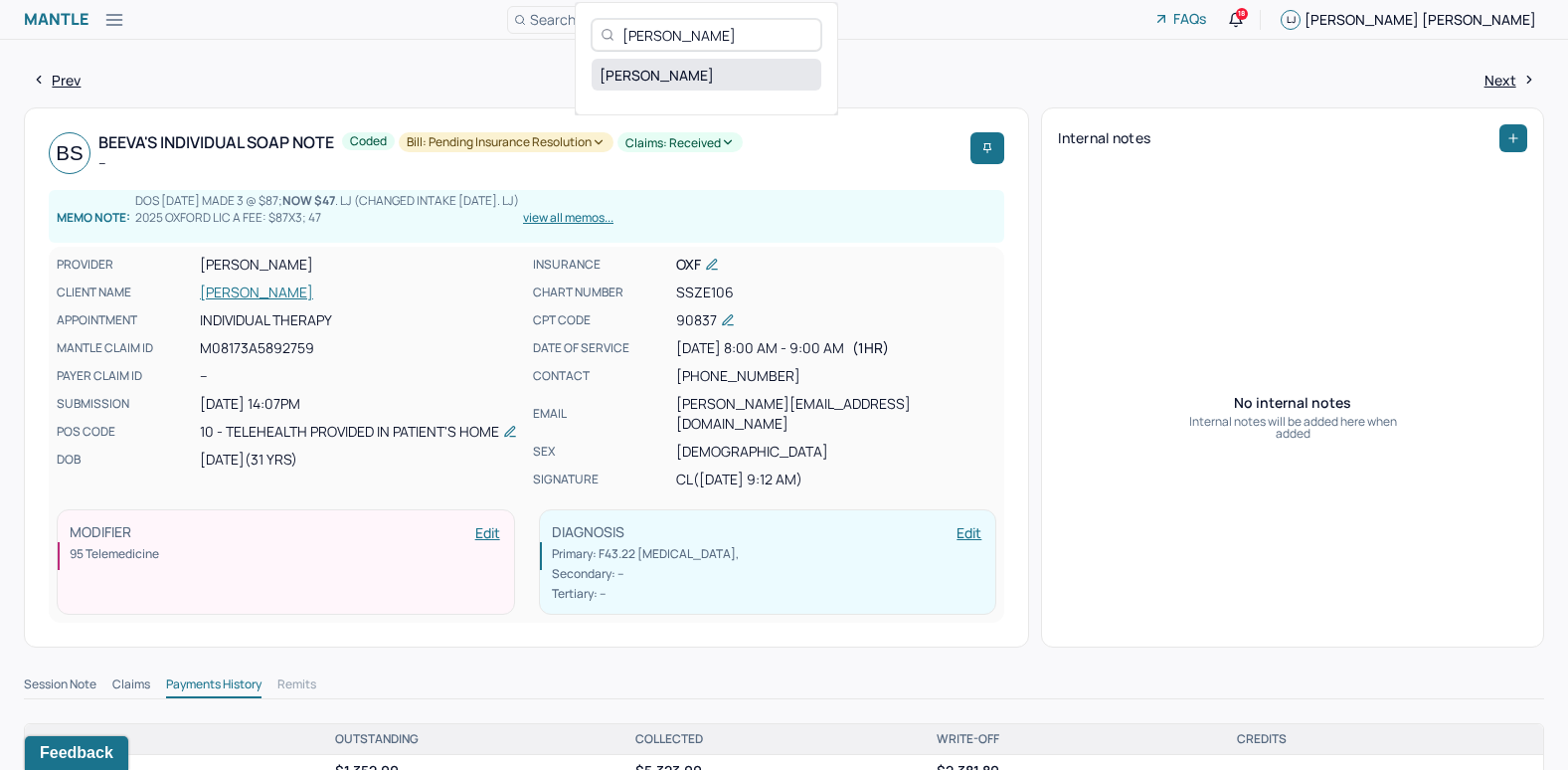 type on "David Ross" 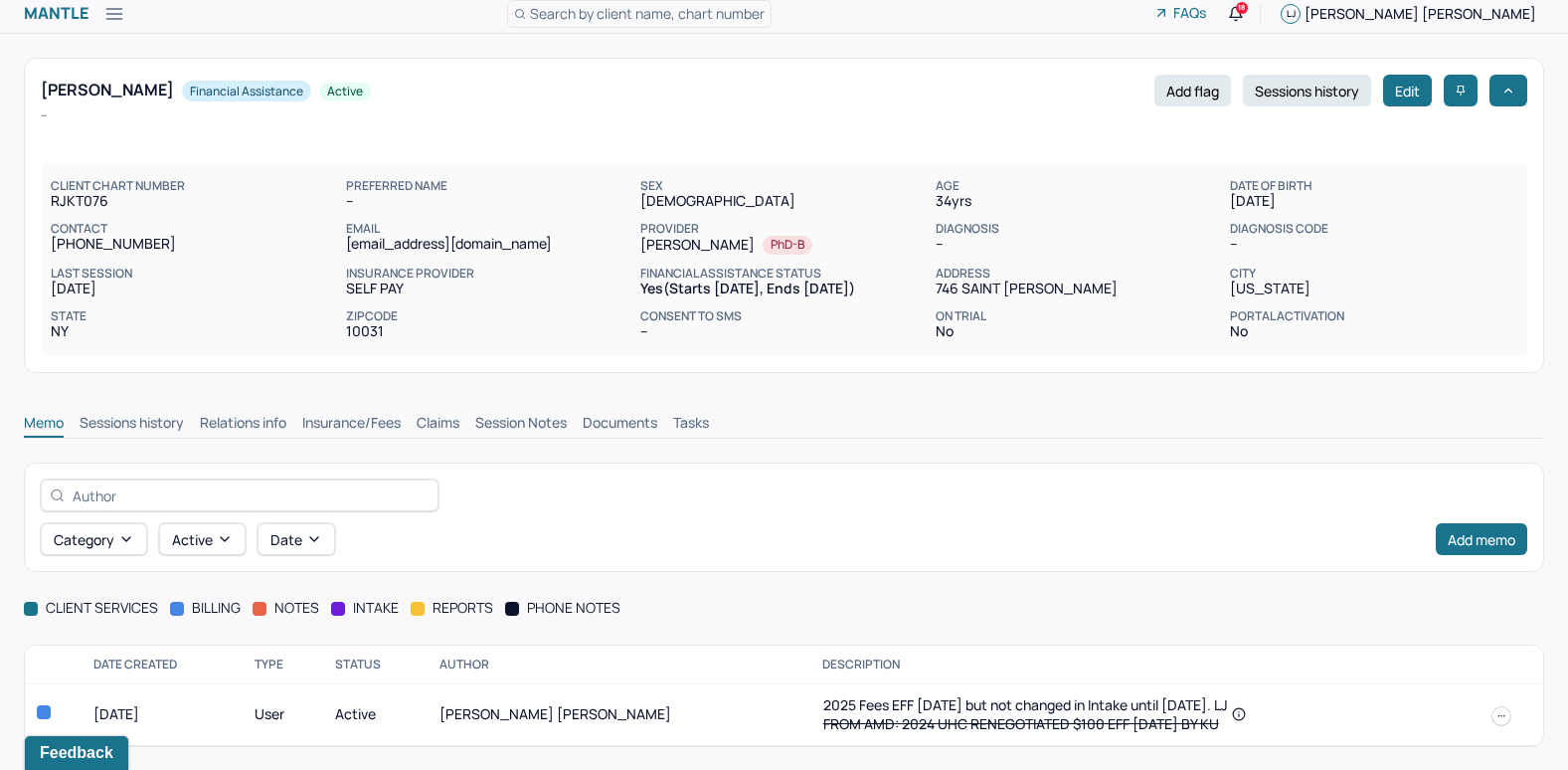 scroll, scrollTop: 7, scrollLeft: 0, axis: vertical 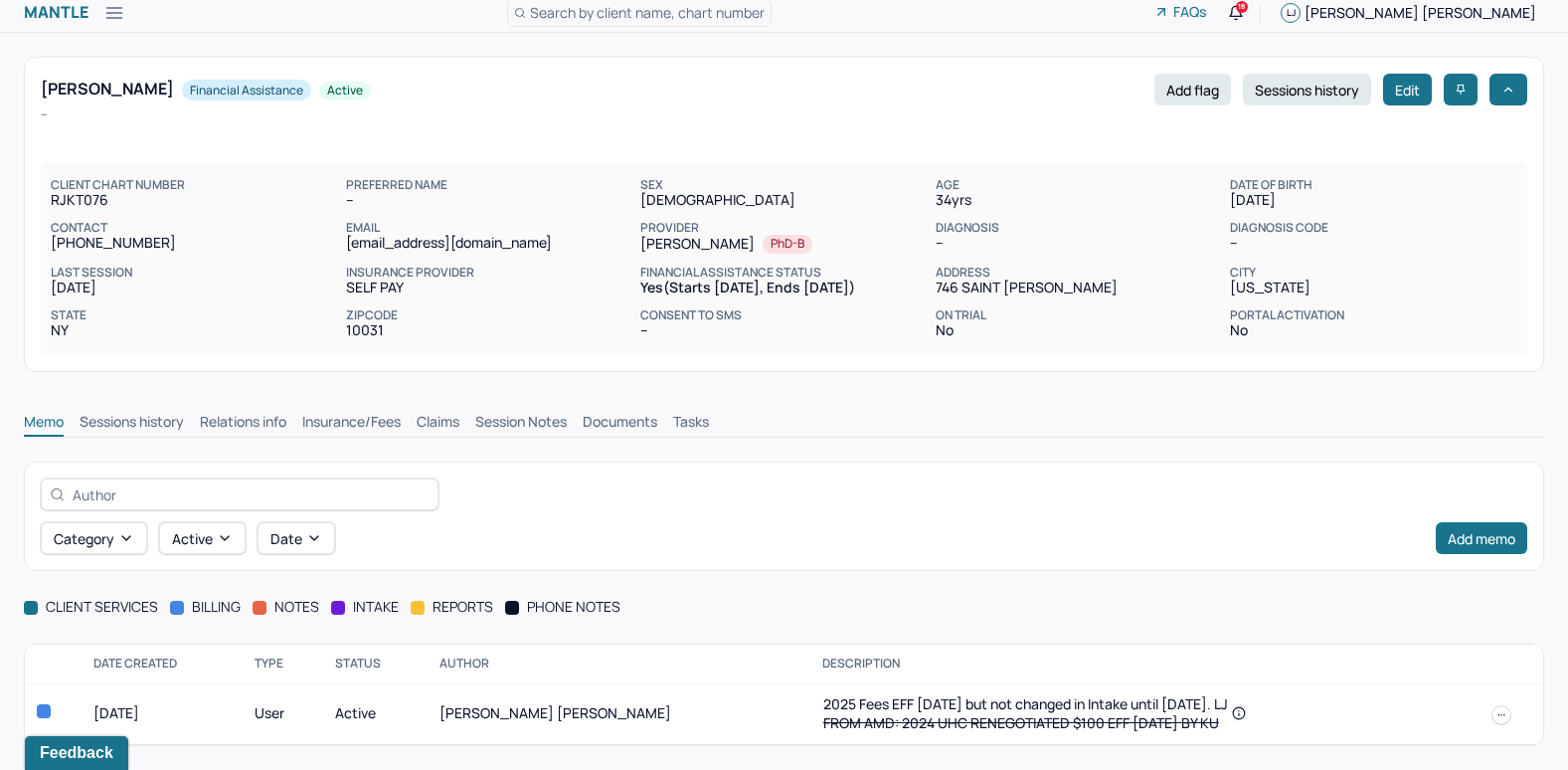 drag, startPoint x: 656, startPoint y: 288, endPoint x: 916, endPoint y: 296, distance: 260.12305 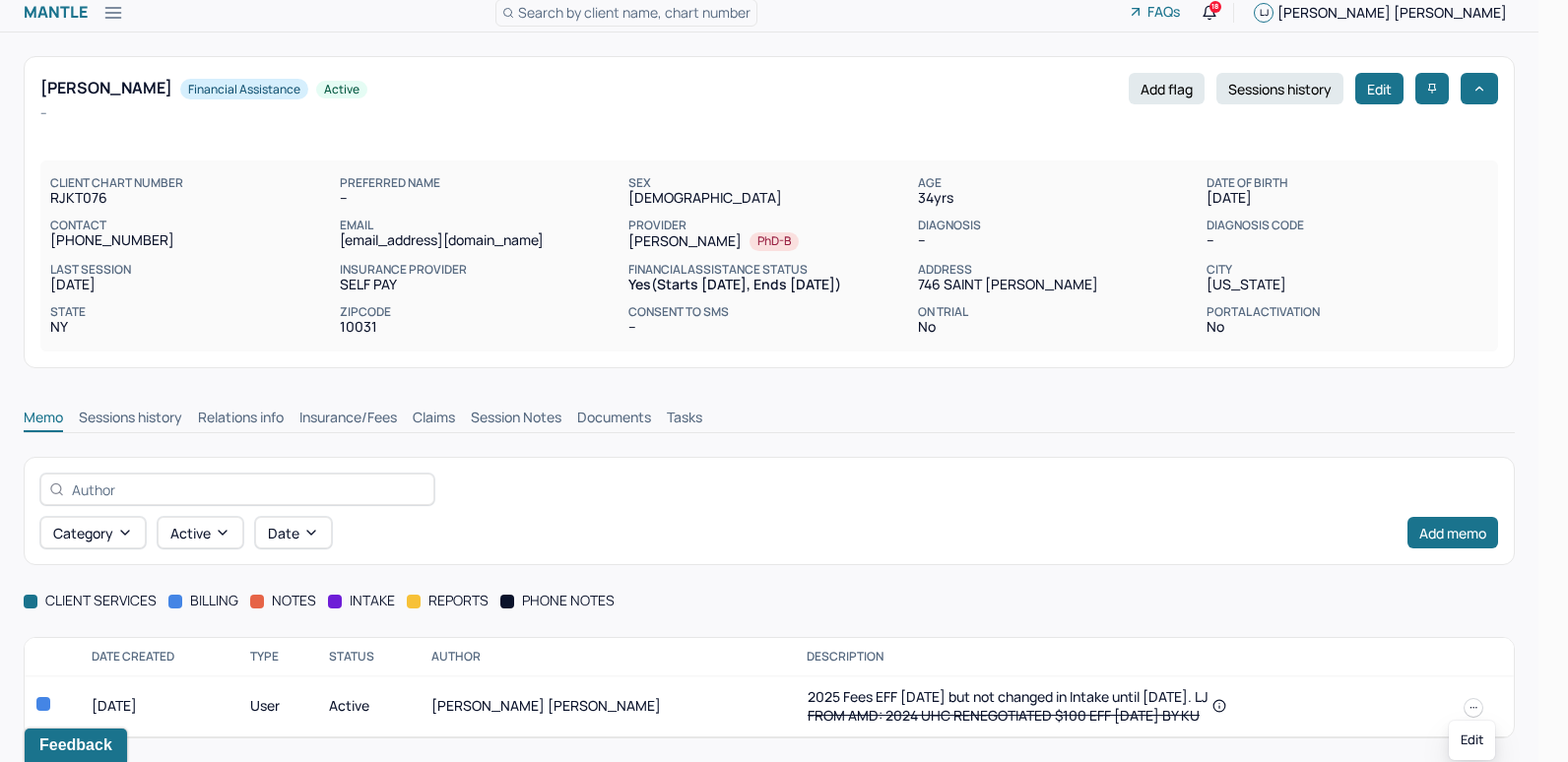 click at bounding box center [1473, 708] 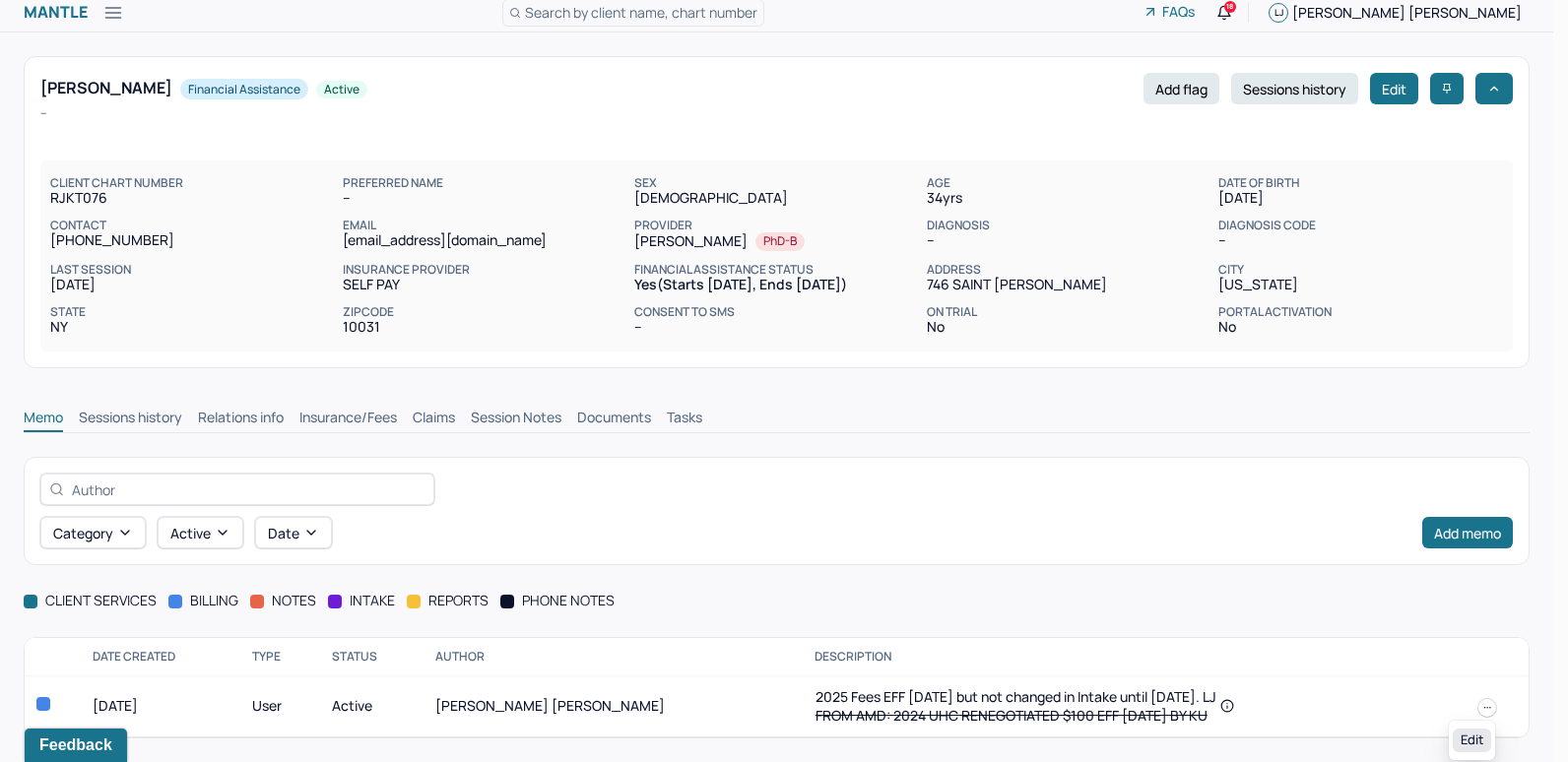 click on "Edit" at bounding box center [1471, 740] 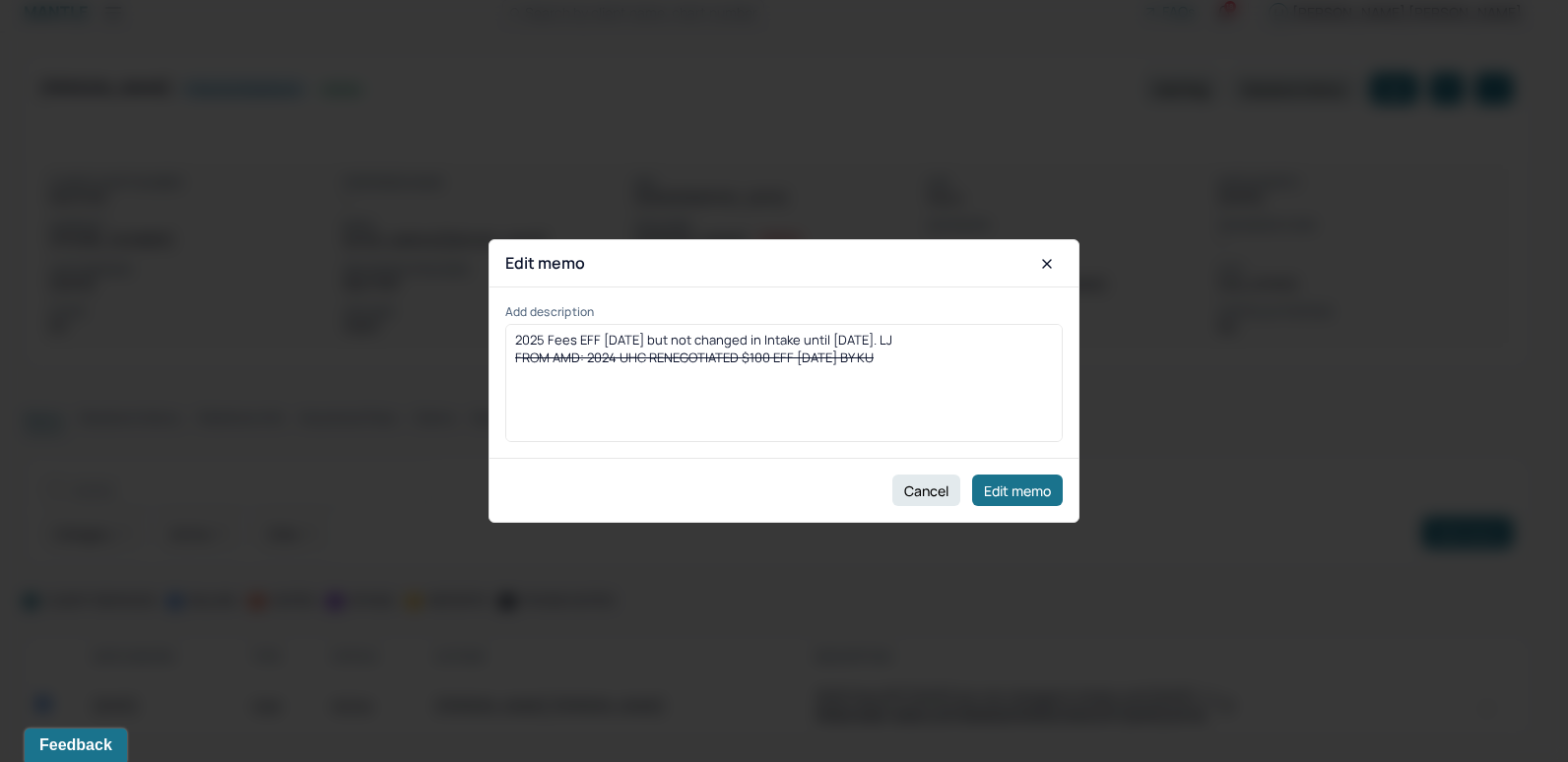 click on "2025 Fees EFF 1/17/2025 but not changed in Intake until 1/21/2025. LJ FROM AMD: 2024 UHC RENEGOTIATED $100 EFF 1/18/24 BY KU" at bounding box center [784, 390] 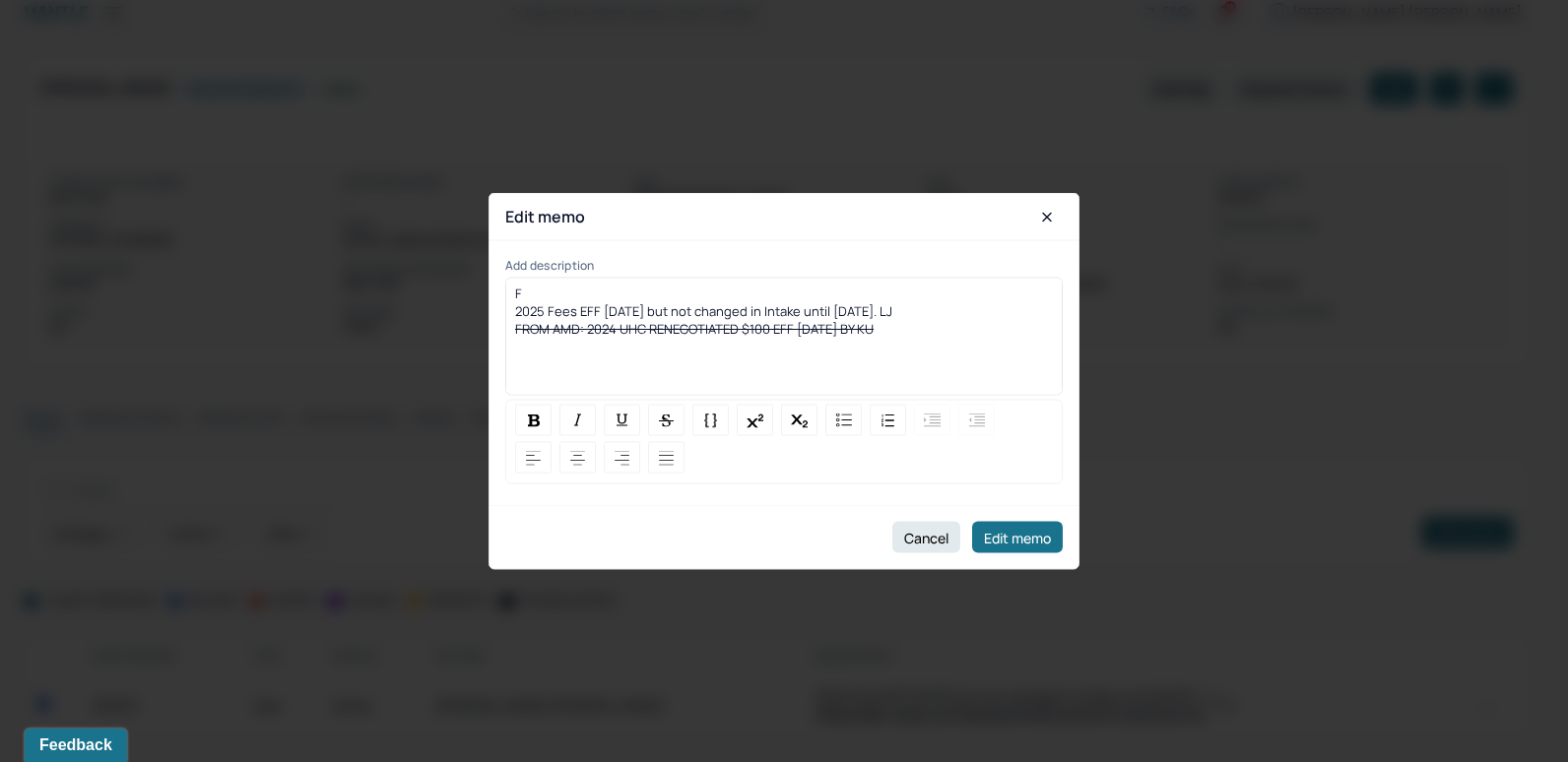 type 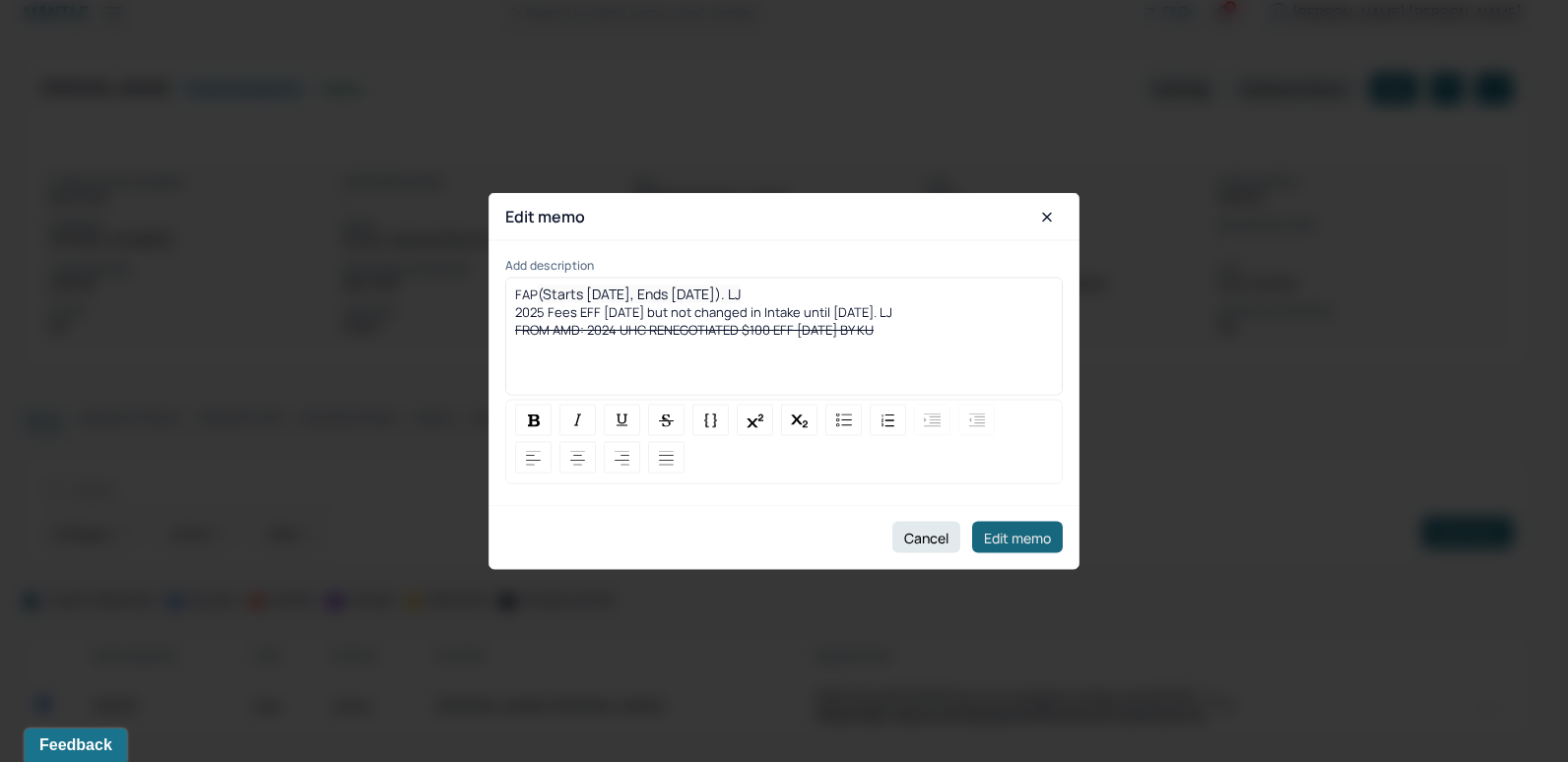 click on "Edit memo" at bounding box center (1017, 538) 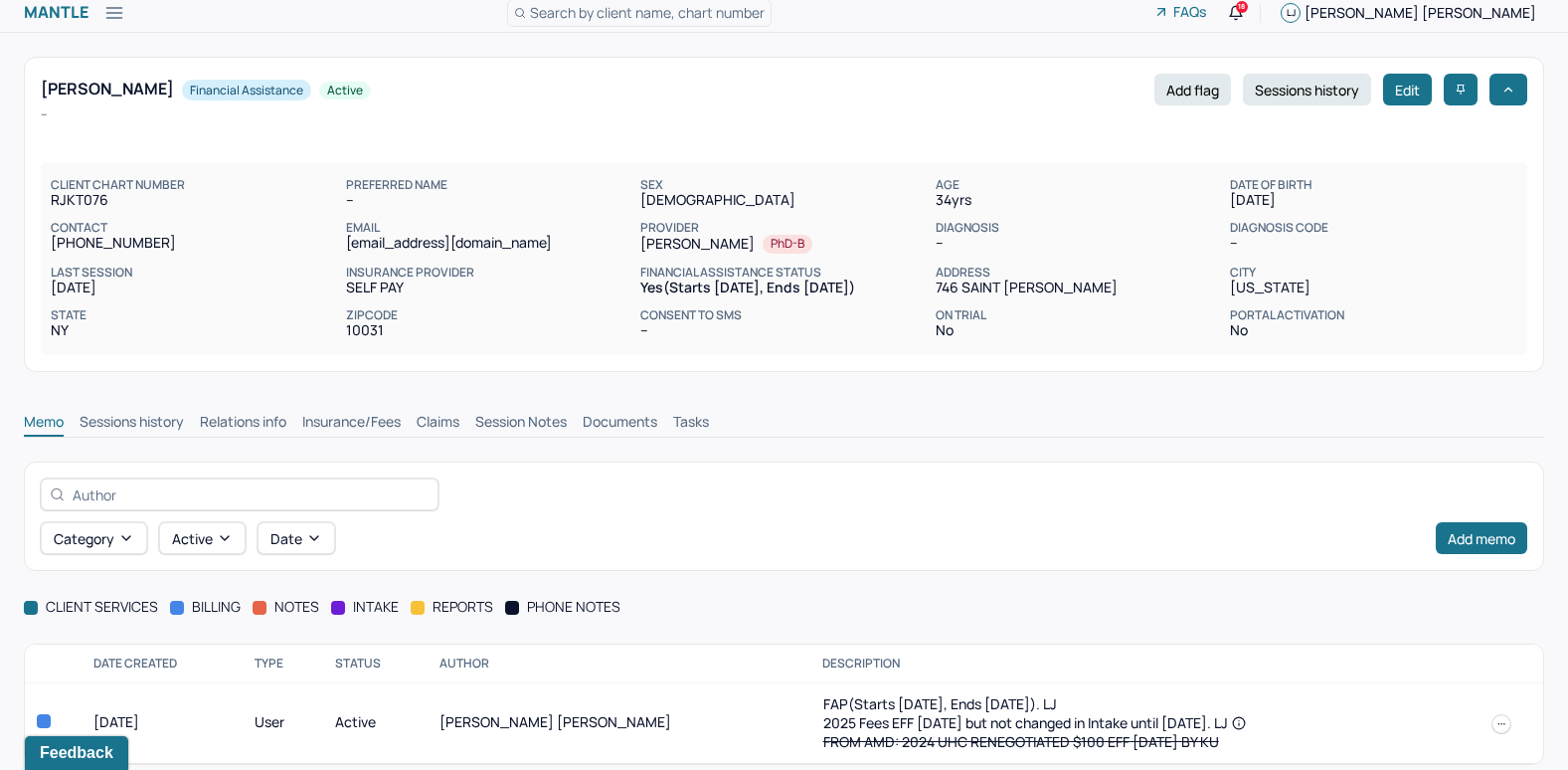click on "Insurance/Fees" at bounding box center [351, 424] 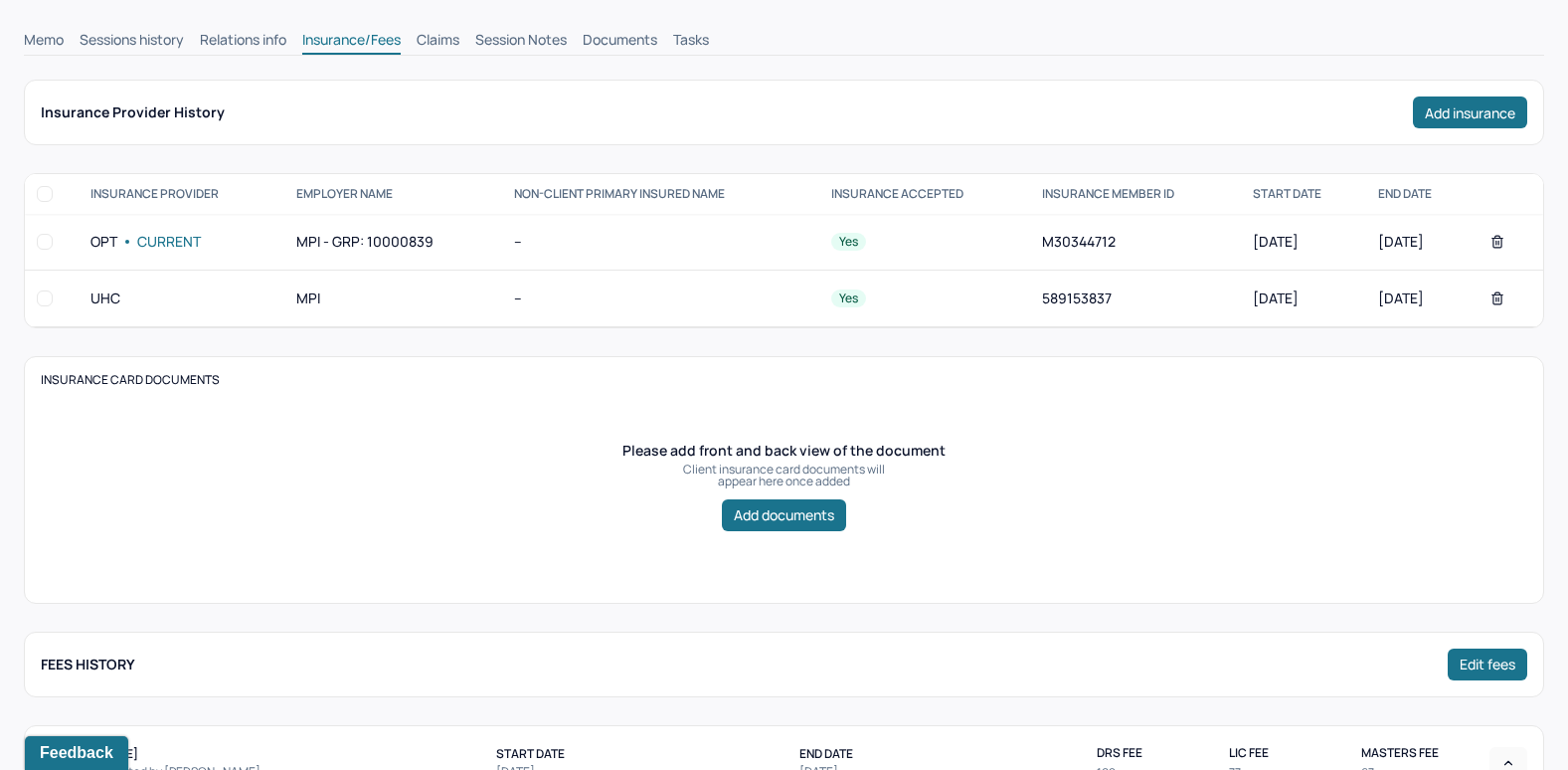 scroll, scrollTop: 206, scrollLeft: 0, axis: vertical 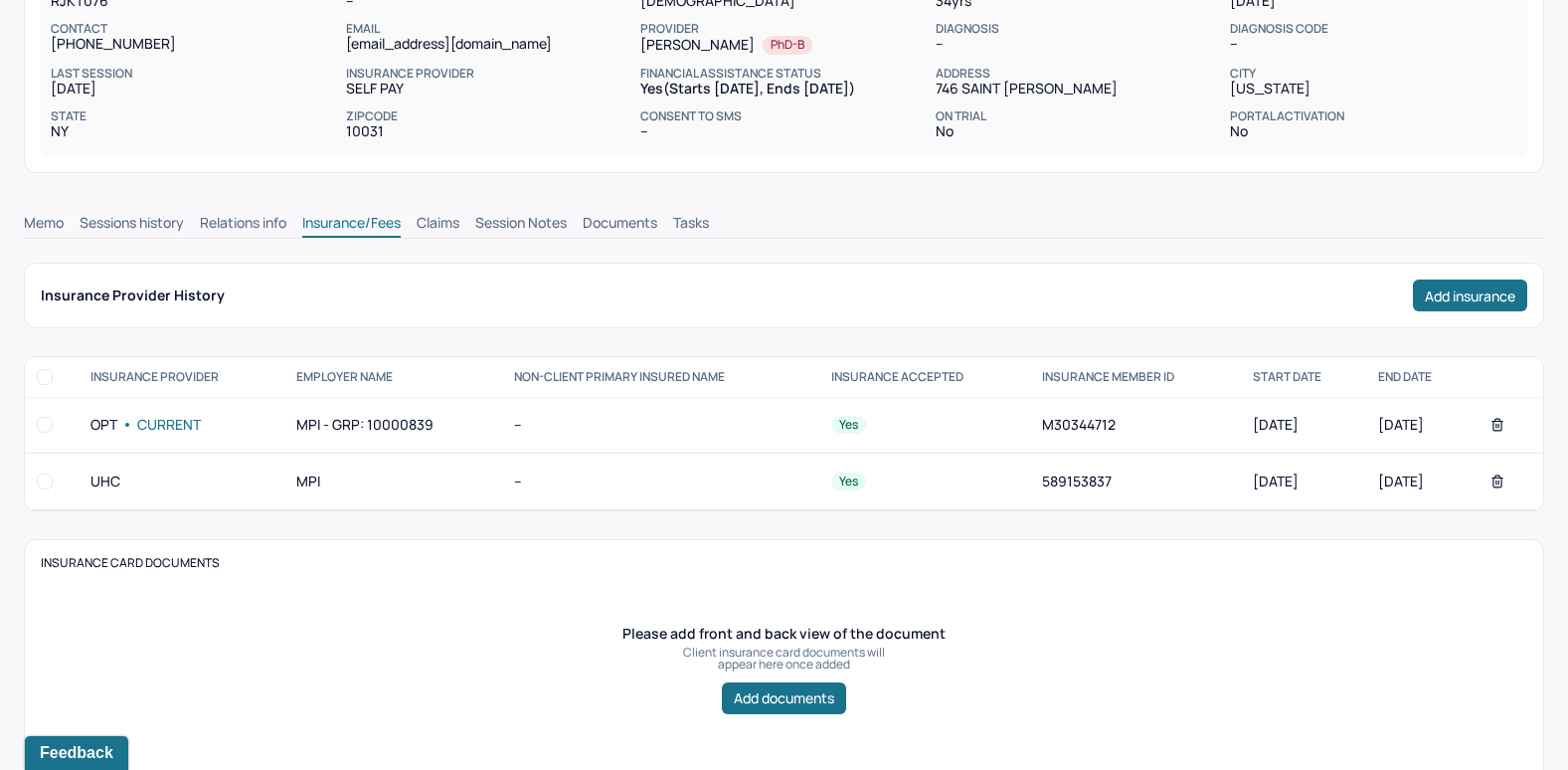 click on "Memo" at bounding box center [44, 225] 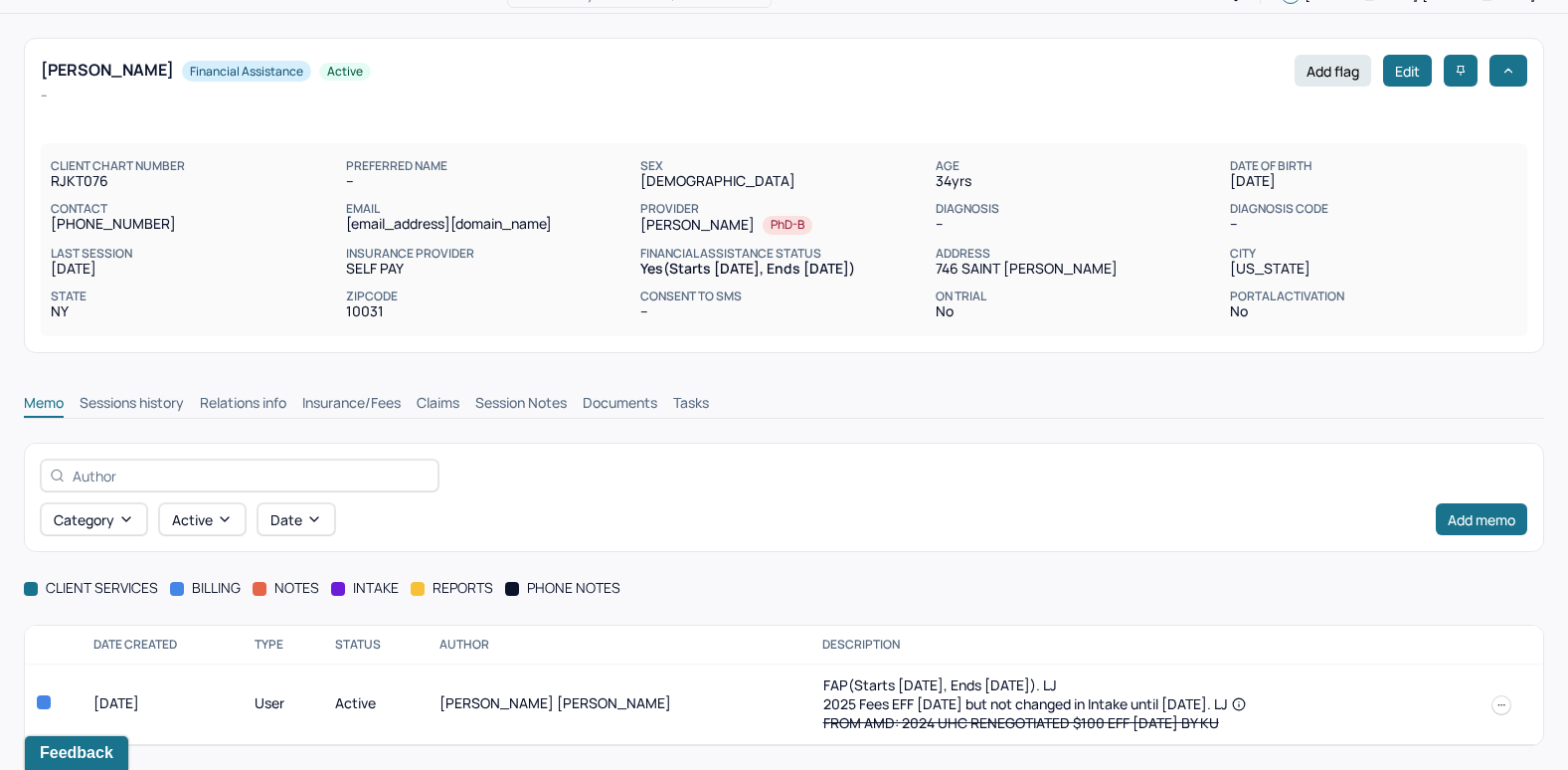 scroll, scrollTop: 26, scrollLeft: 0, axis: vertical 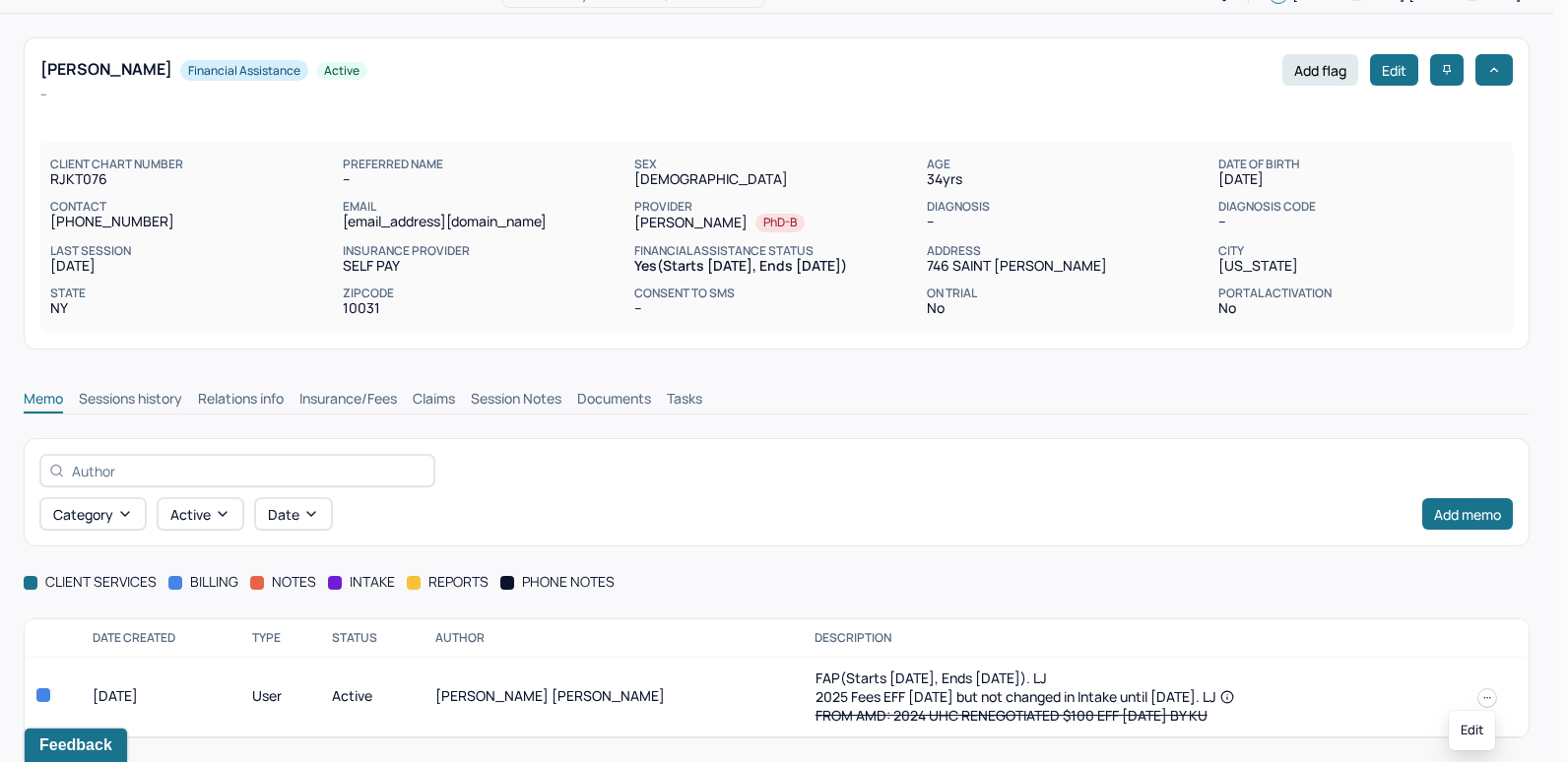 click at bounding box center [1487, 698] 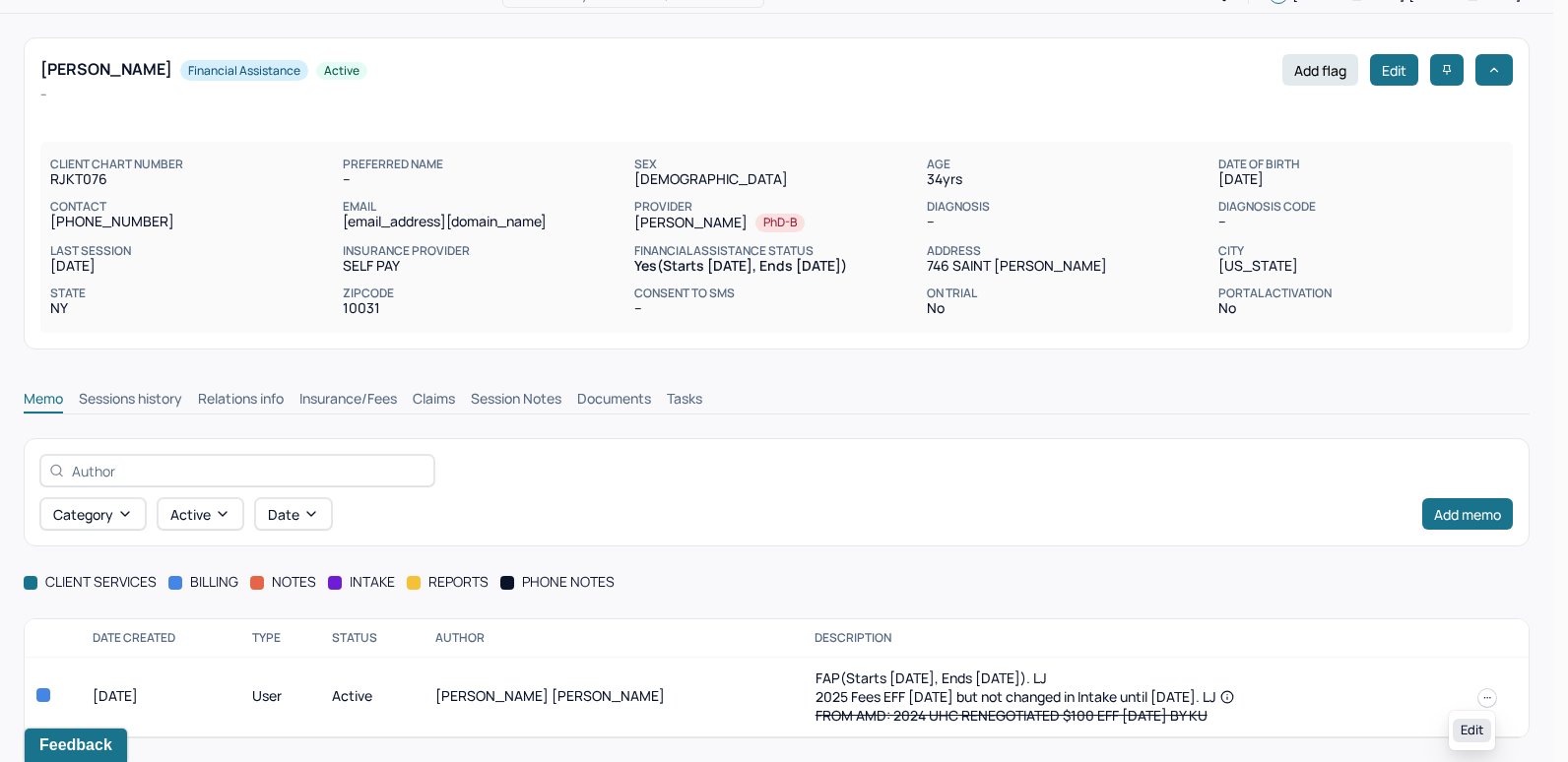 click on "Edit" at bounding box center (1471, 730) 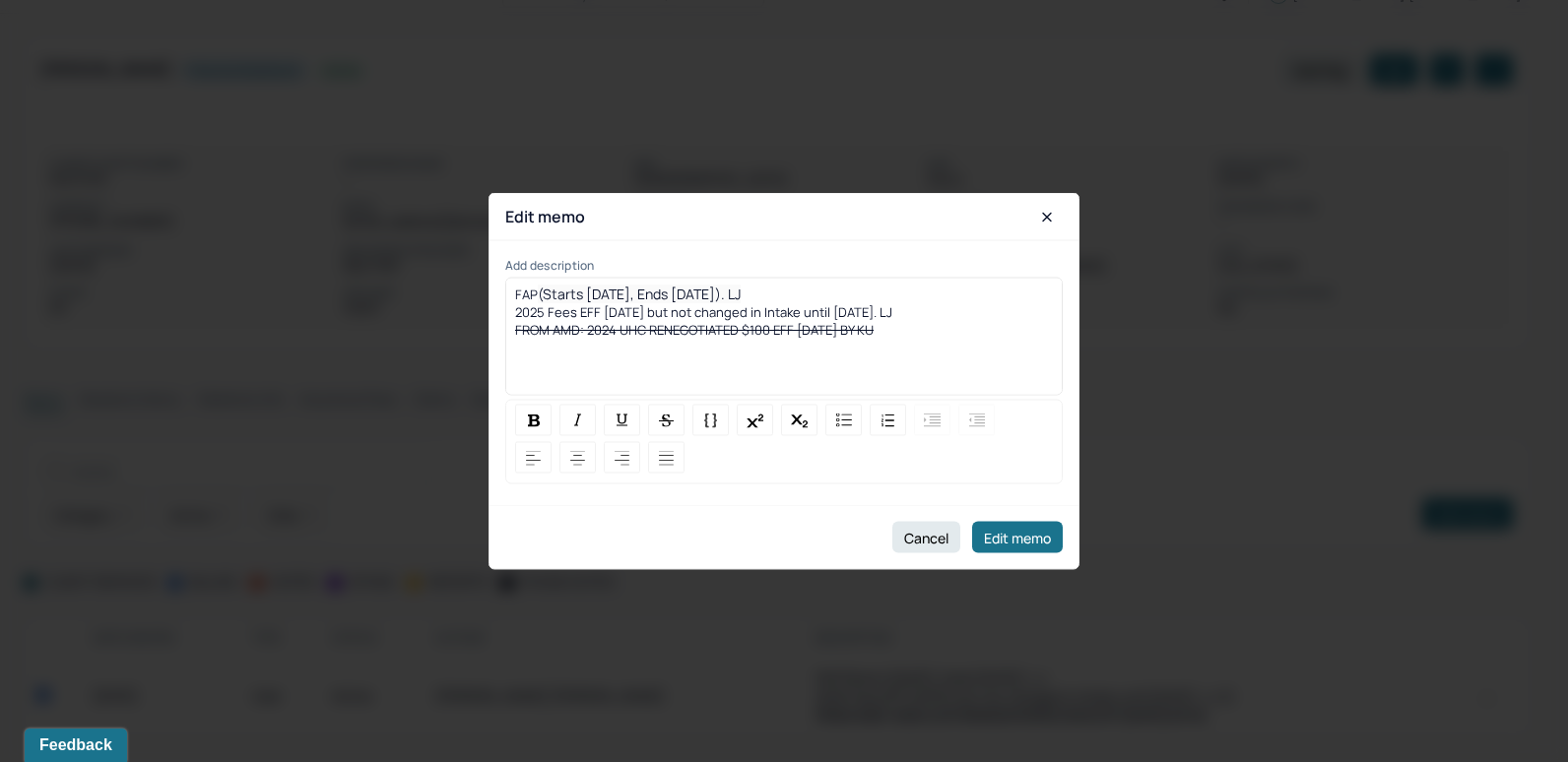 click on "FAP  (Starts 07/06/2025, Ends 01/06/2026). LJ 2025 Fees EFF 1/17/2025 but not changed in Intake until 1/21/2025. LJ FROM AMD: 2024 UHC RENEGOTIATED $100 EFF 1/18/24 BY KU" at bounding box center [784, 311] 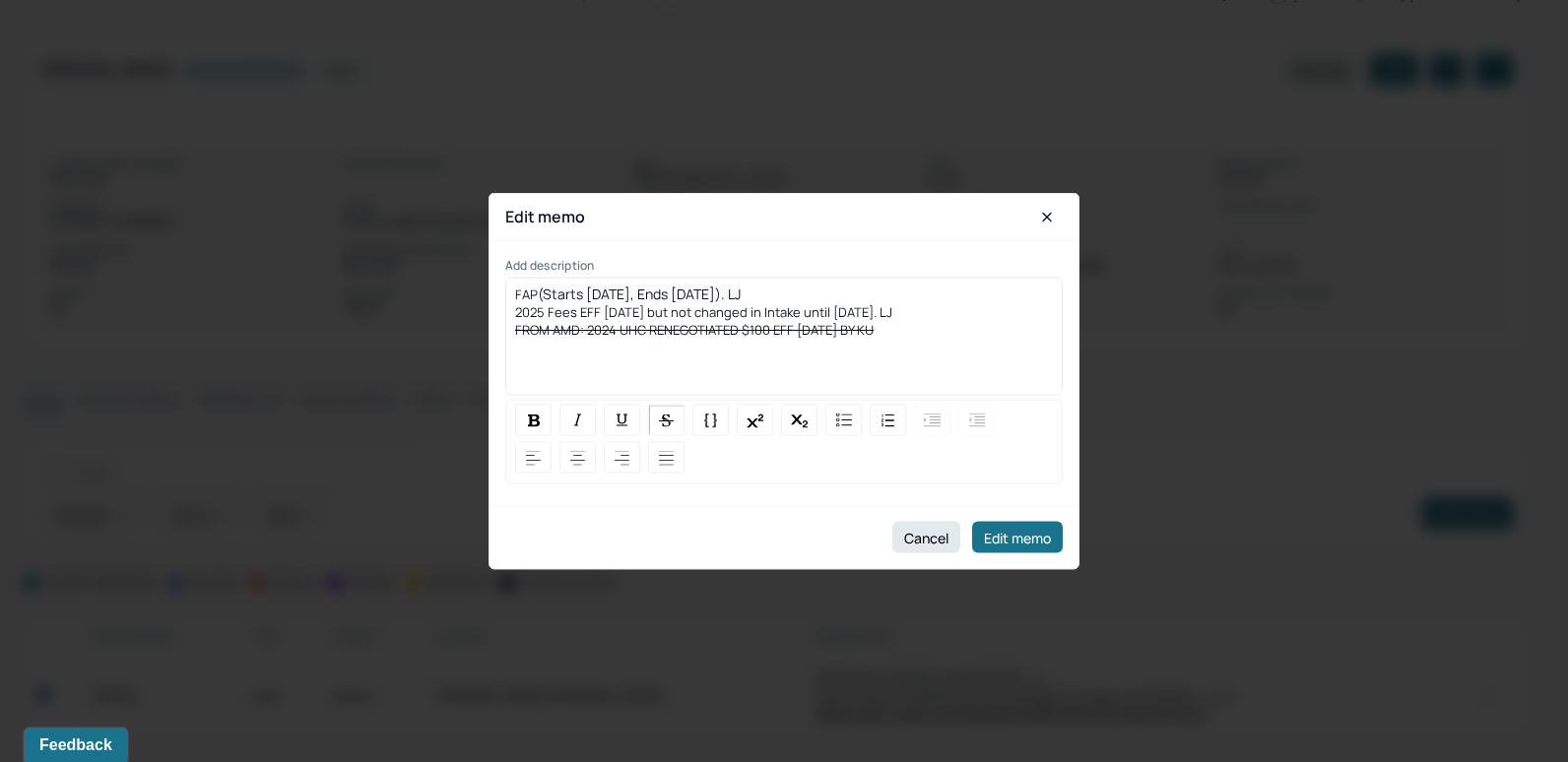 click on "FAP  (Starts 07/06/2025, Ends 01/06/2026). LJ" at bounding box center [784, 293] 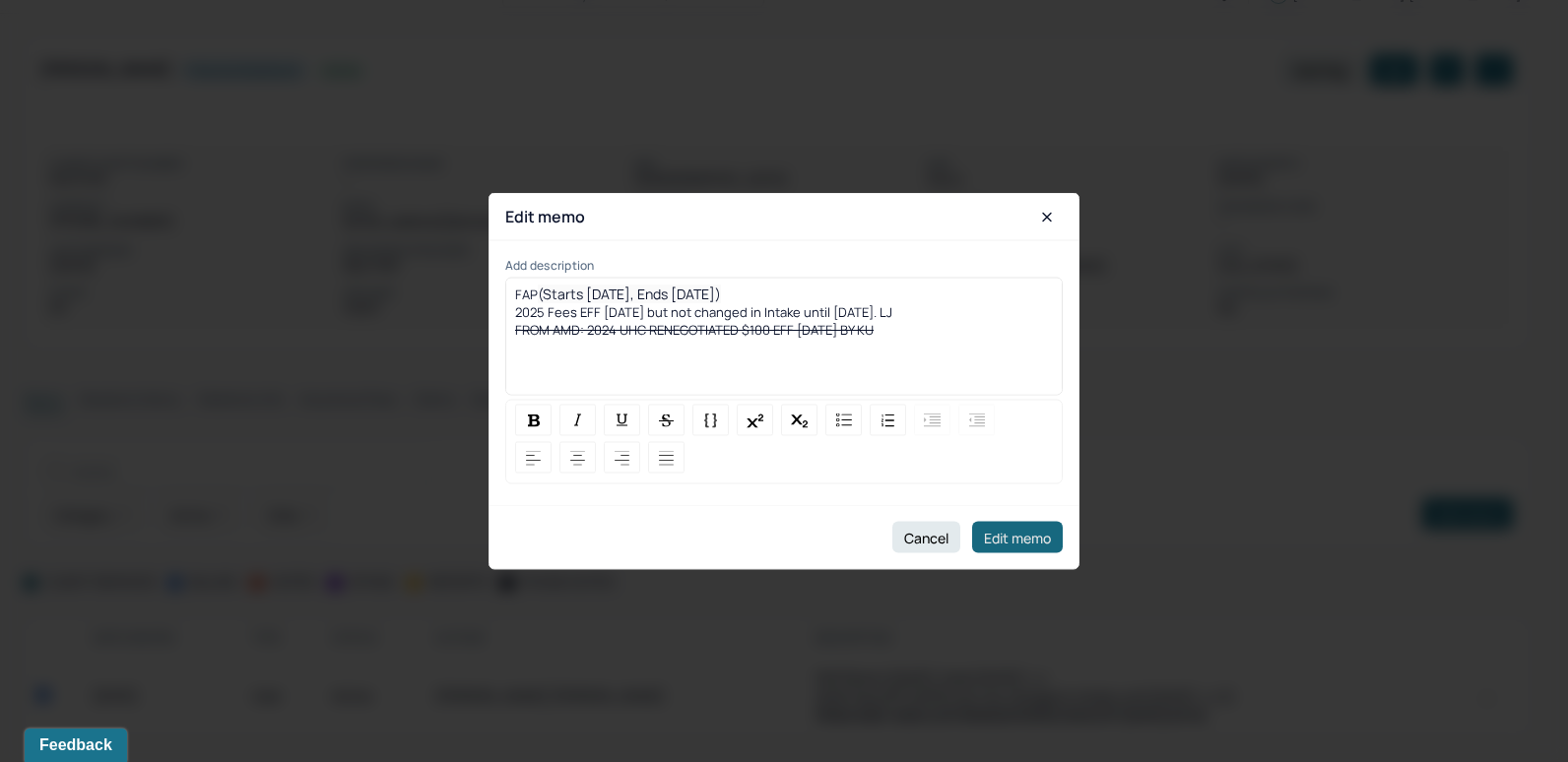 click on "Edit memo" at bounding box center [1017, 538] 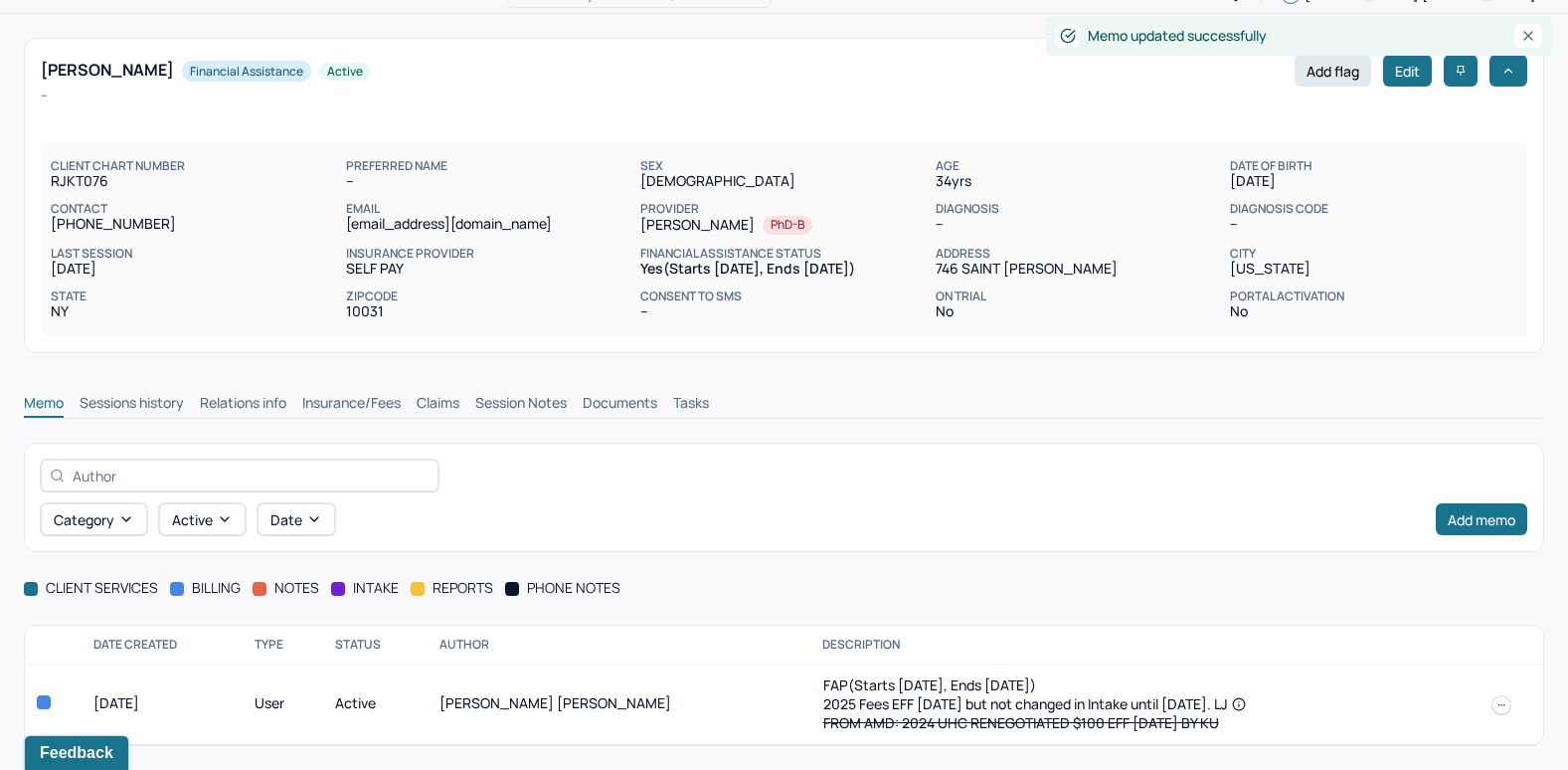click on "Insurance/Fees" at bounding box center [351, 405] 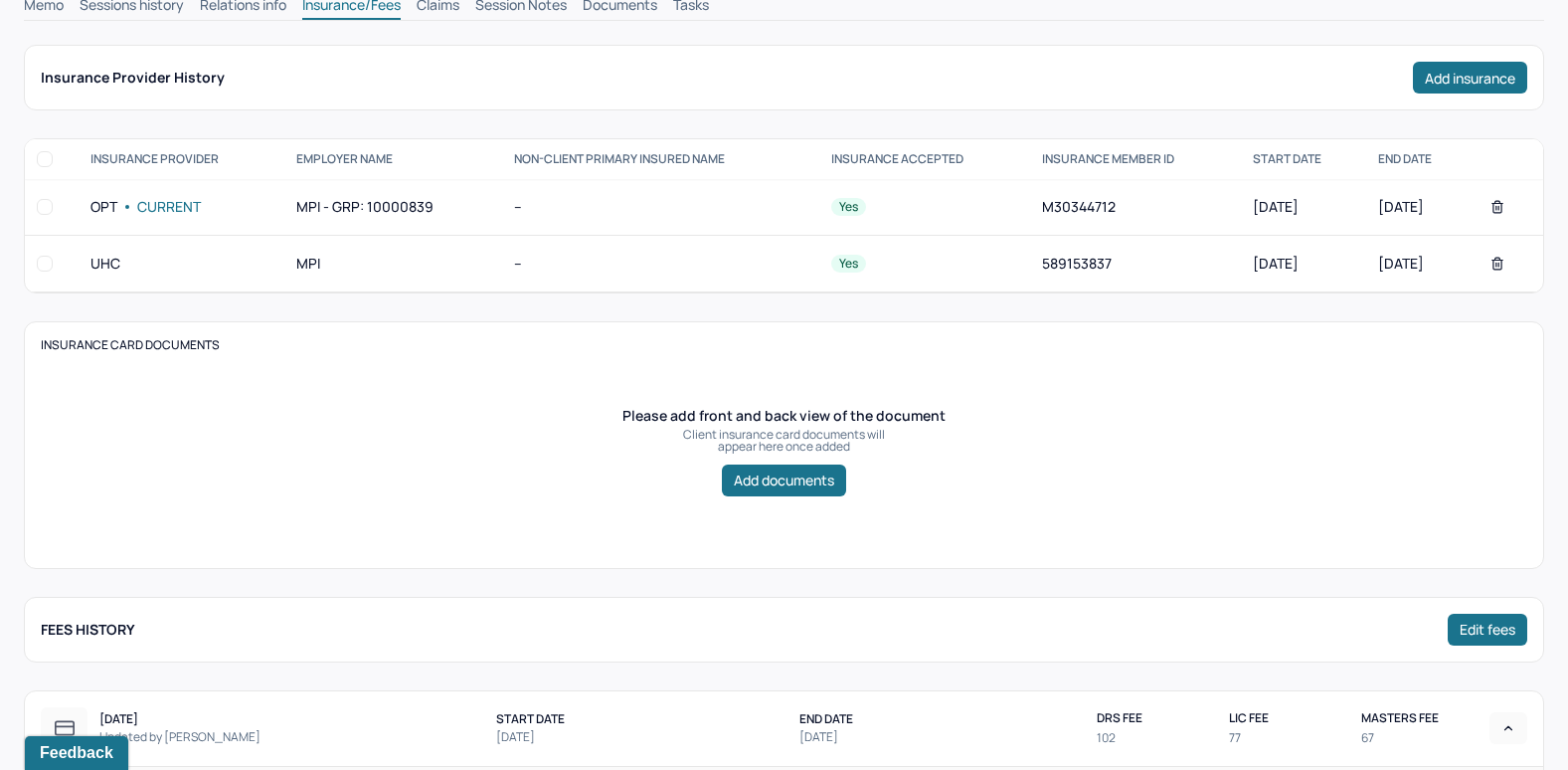 scroll, scrollTop: 125, scrollLeft: 0, axis: vertical 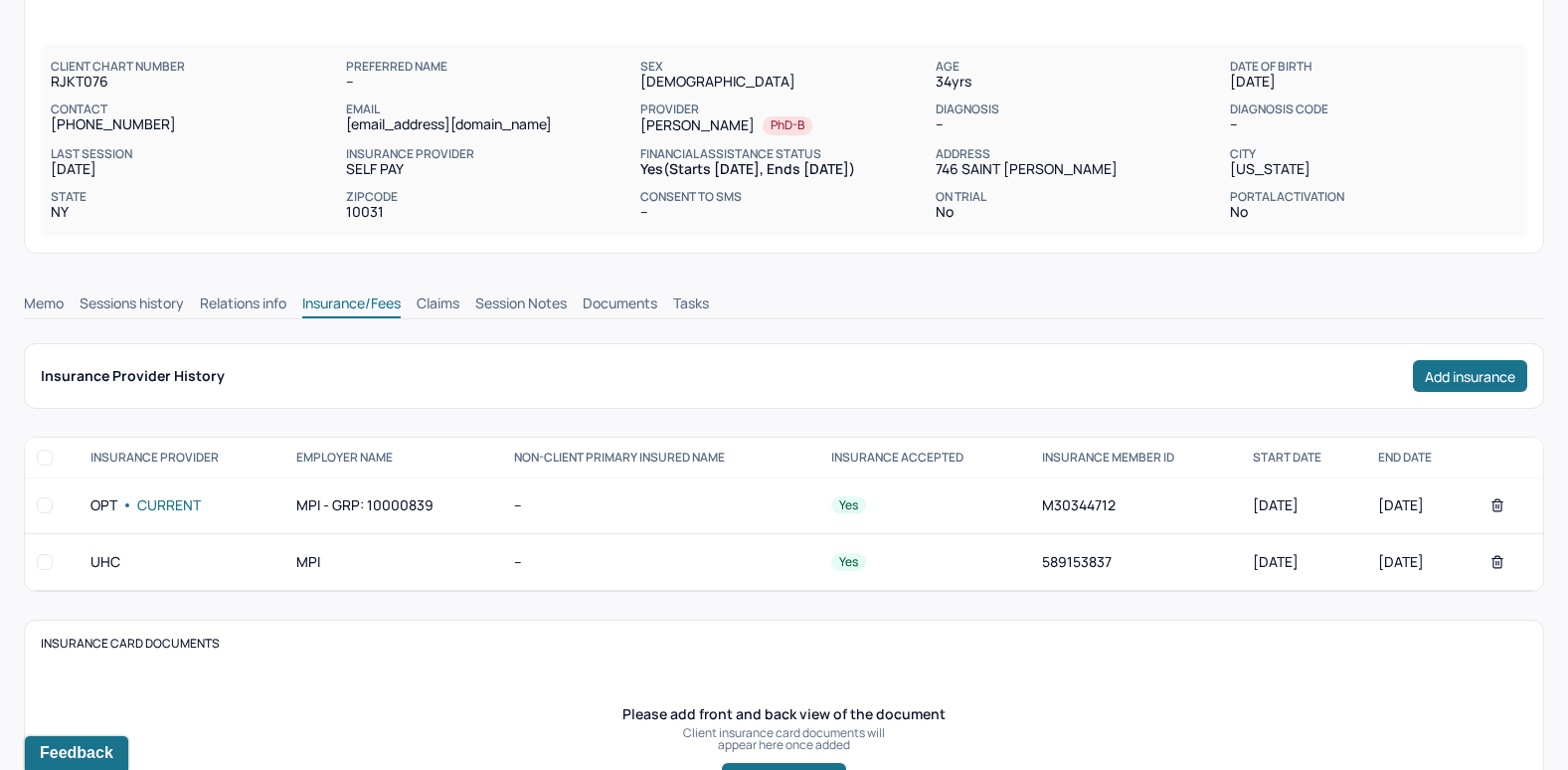 click on "Claims" at bounding box center [437, 305] 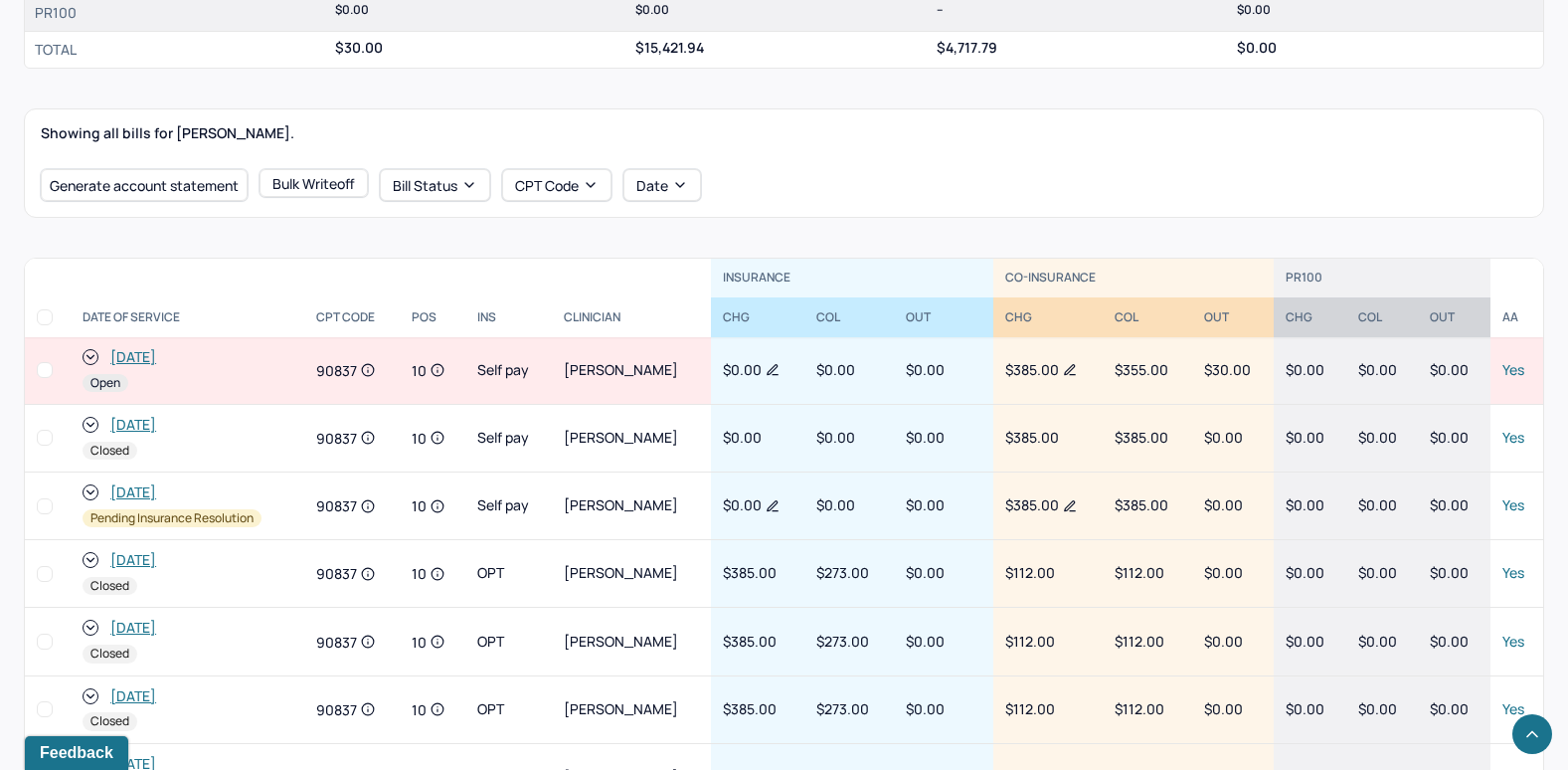 scroll, scrollTop: 623, scrollLeft: 0, axis: vertical 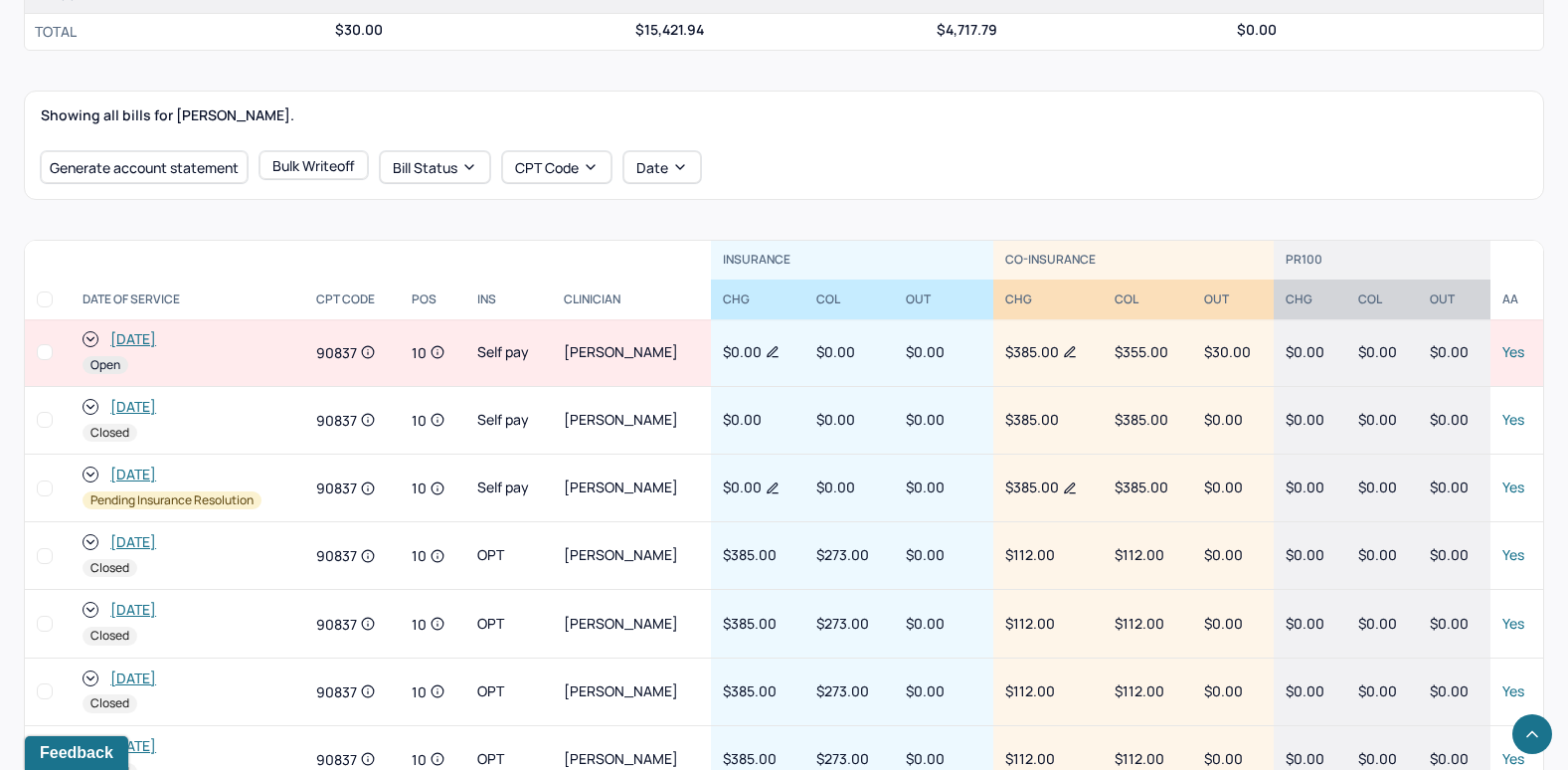 click on "[DATE]" at bounding box center (133, 339) 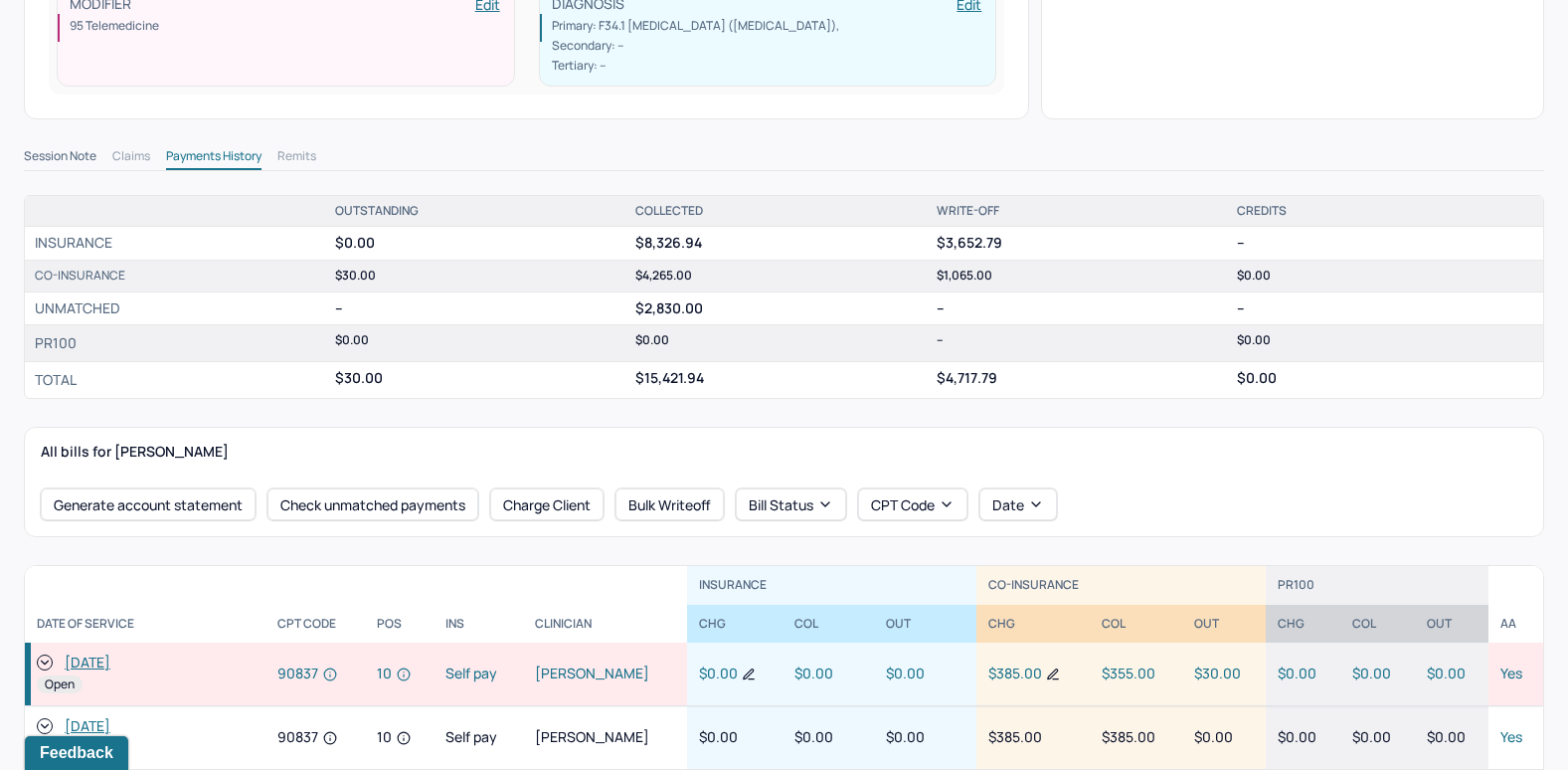 scroll, scrollTop: 597, scrollLeft: 0, axis: vertical 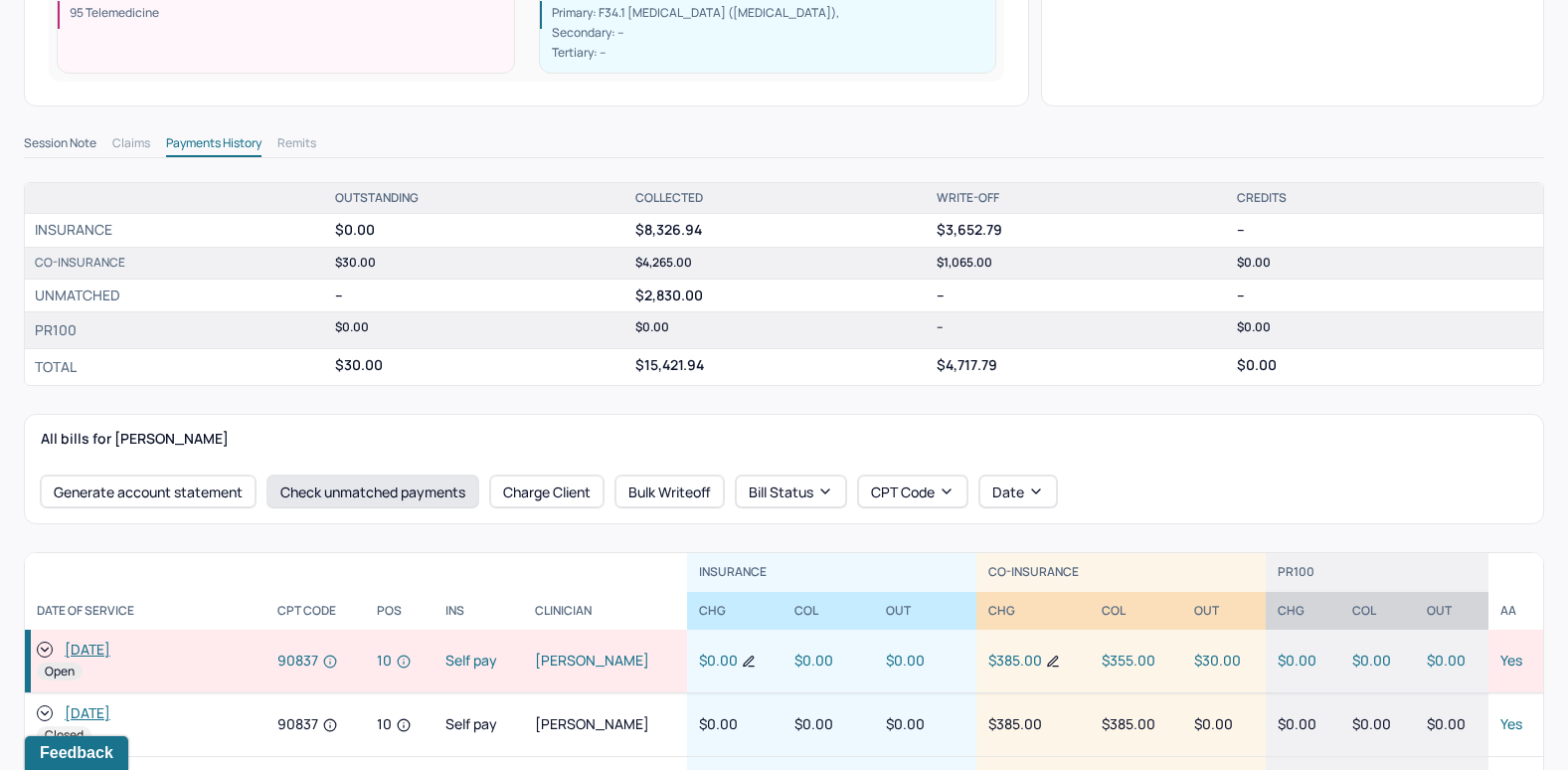 click on "Check unmatched payments" at bounding box center (373, 491) 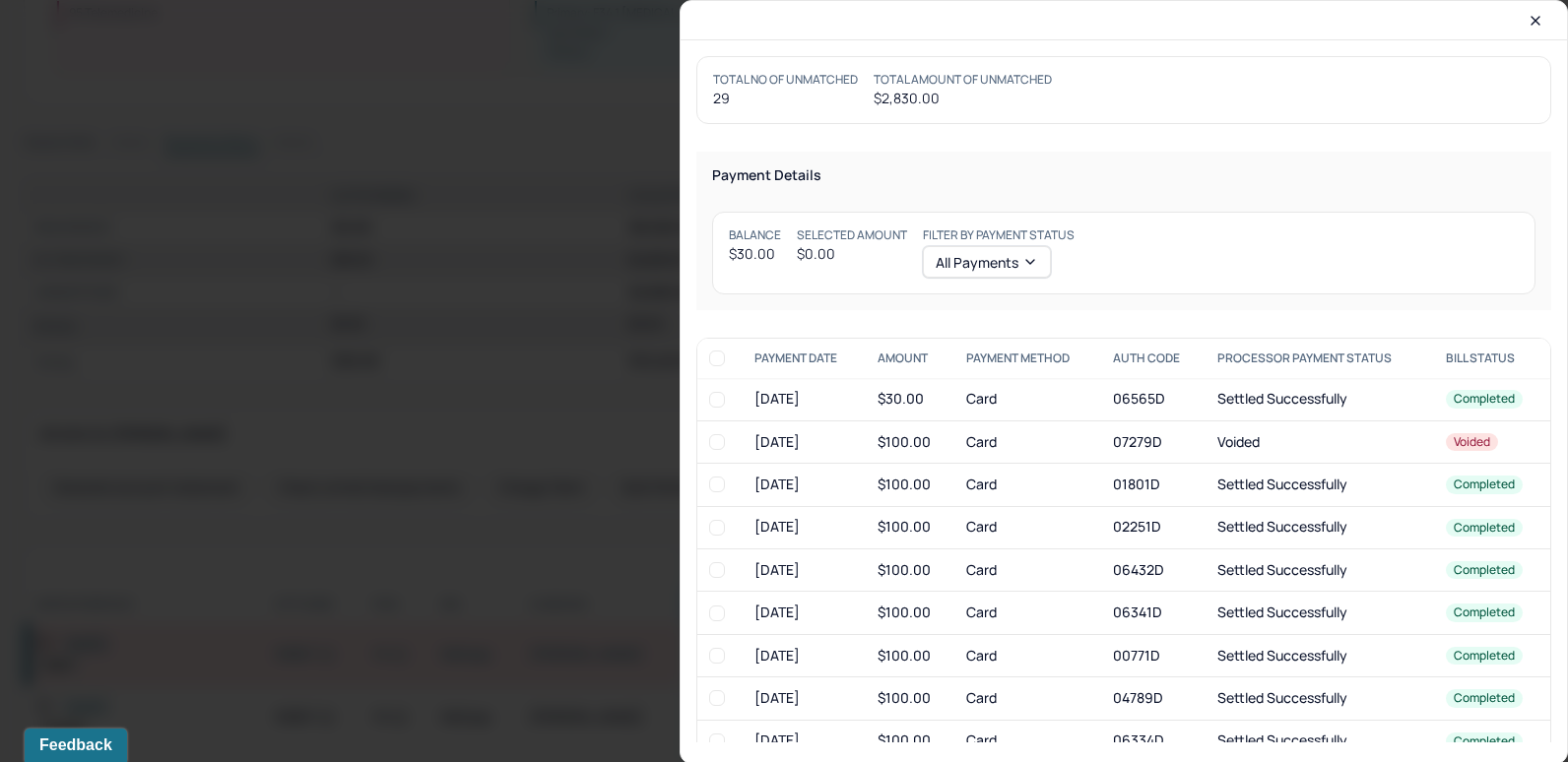 click at bounding box center [717, 400] 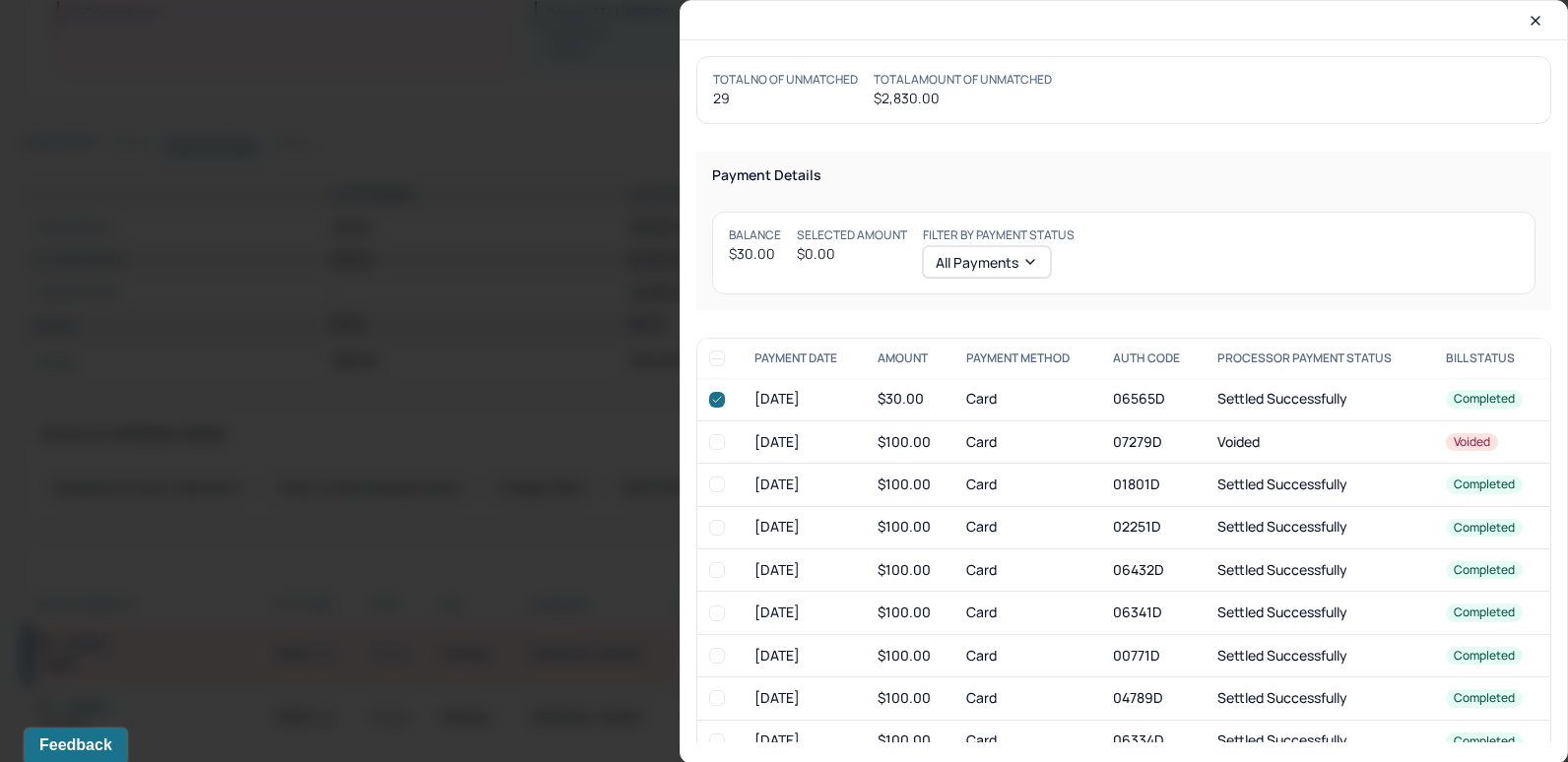 checkbox on "true" 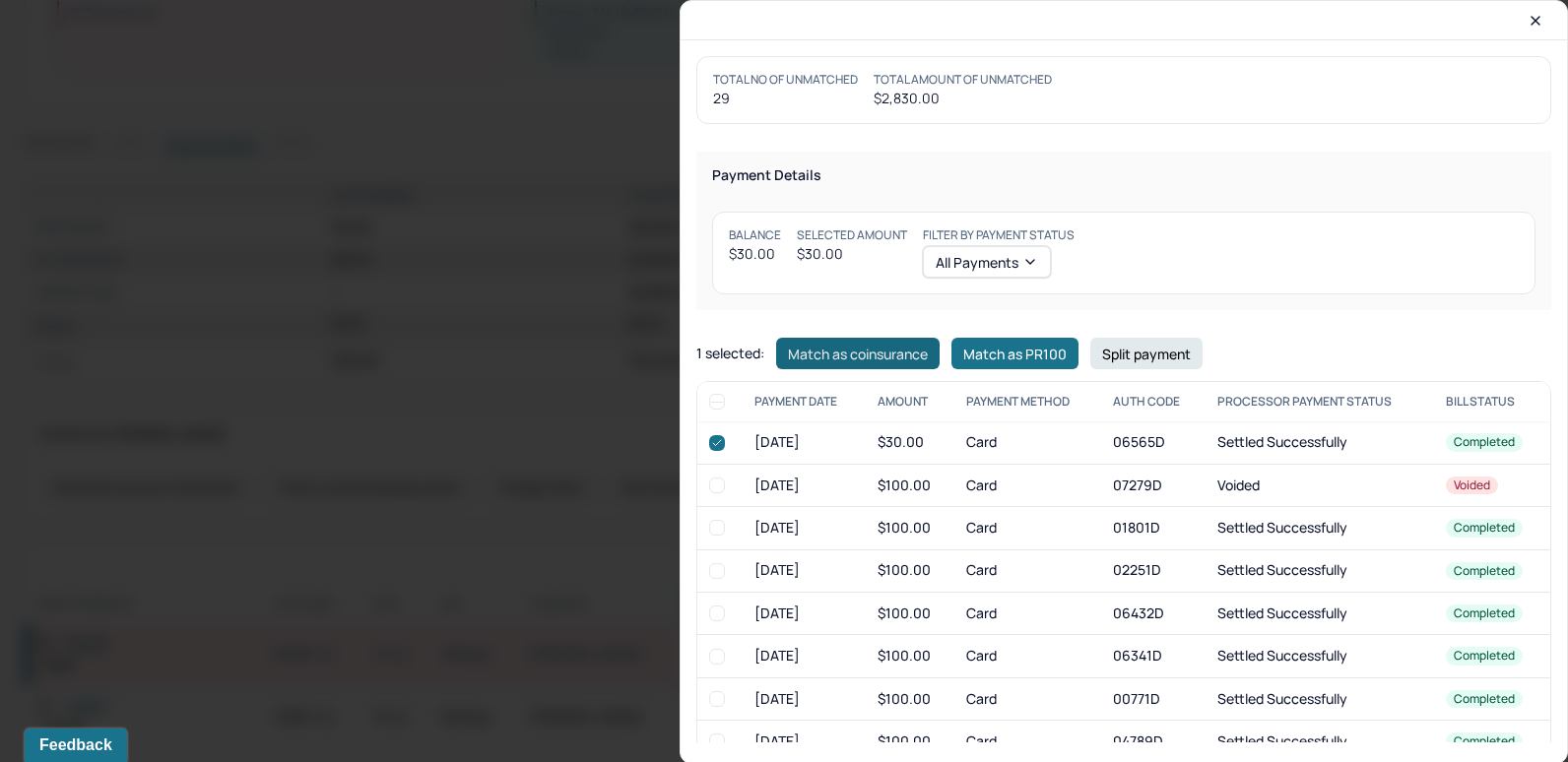 click on "Match as coinsurance" at bounding box center [858, 353] 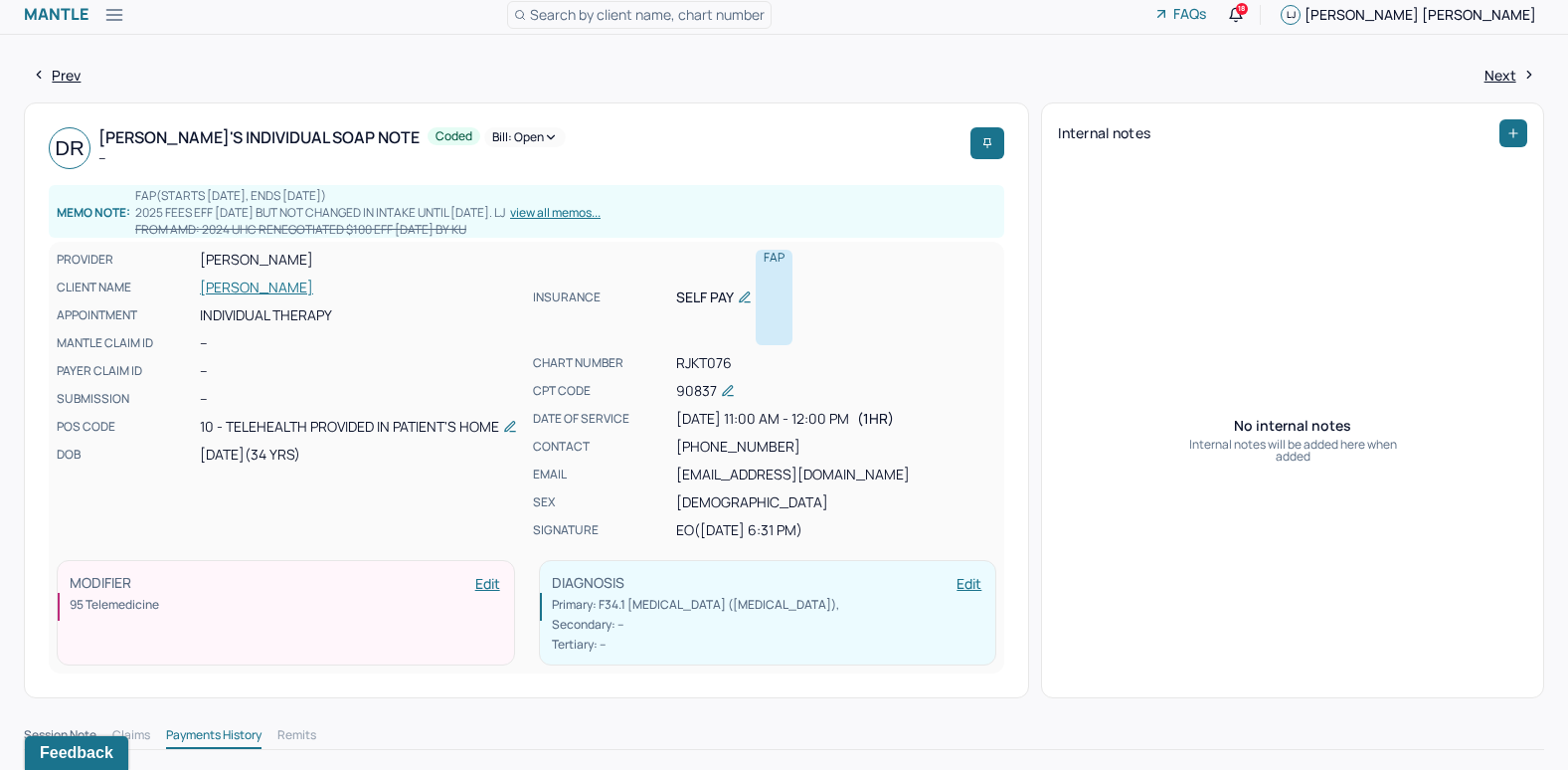 scroll, scrollTop: 0, scrollLeft: 0, axis: both 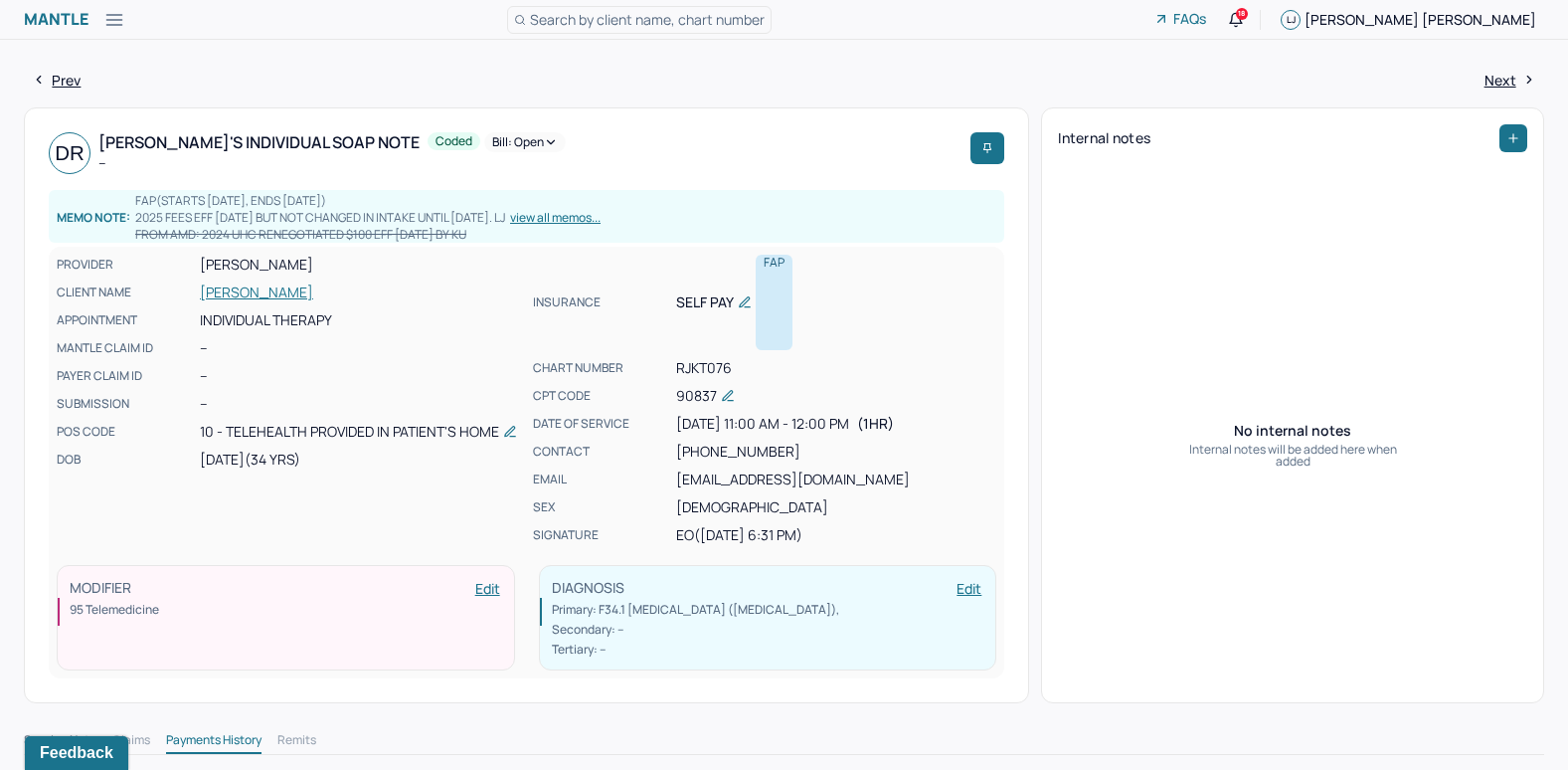 click on "Bill: Open" at bounding box center (525, 142) 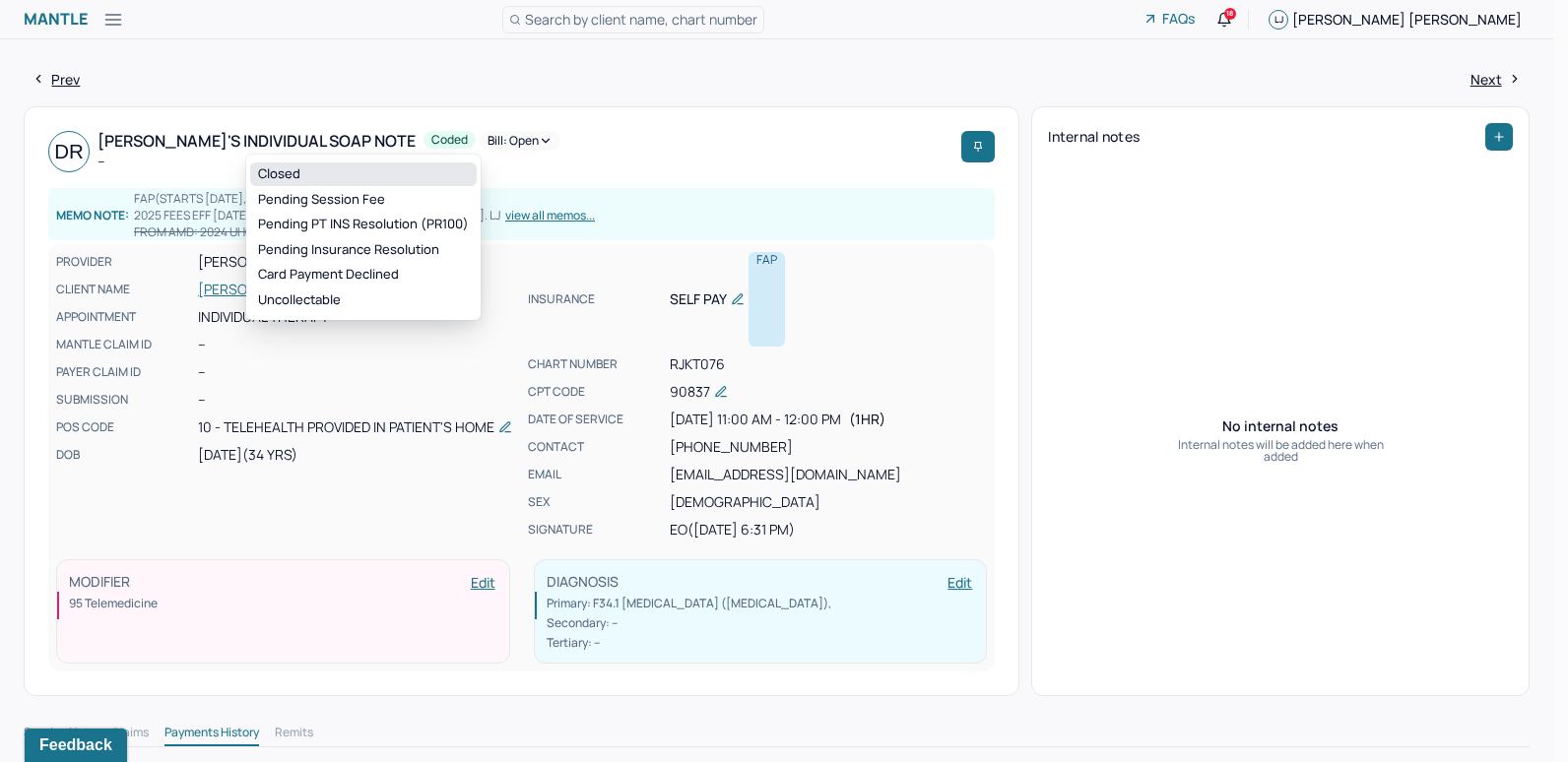 click on "Closed" at bounding box center [363, 174] 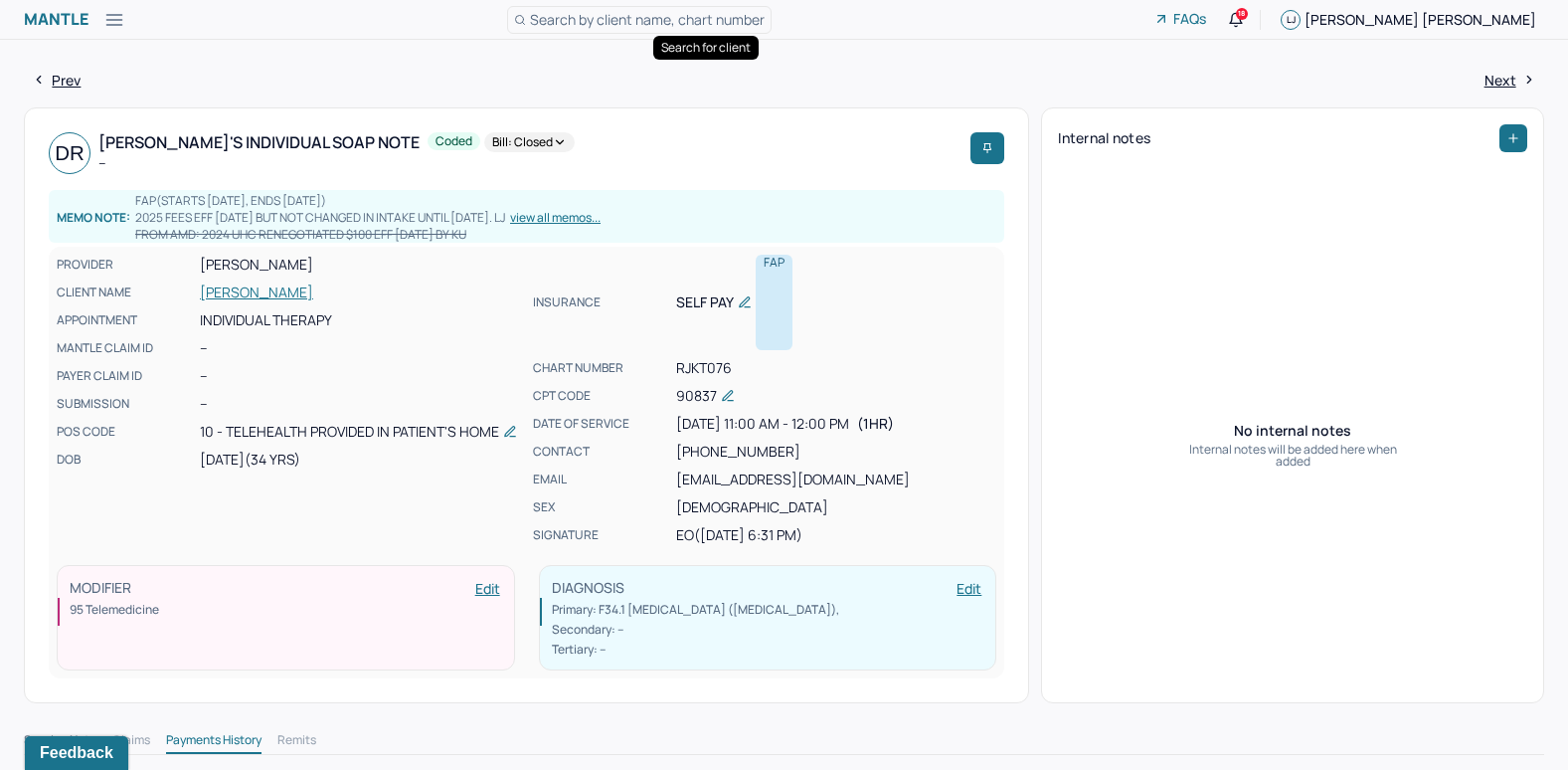 click on "Search by client name, chart number" at bounding box center [647, 19] 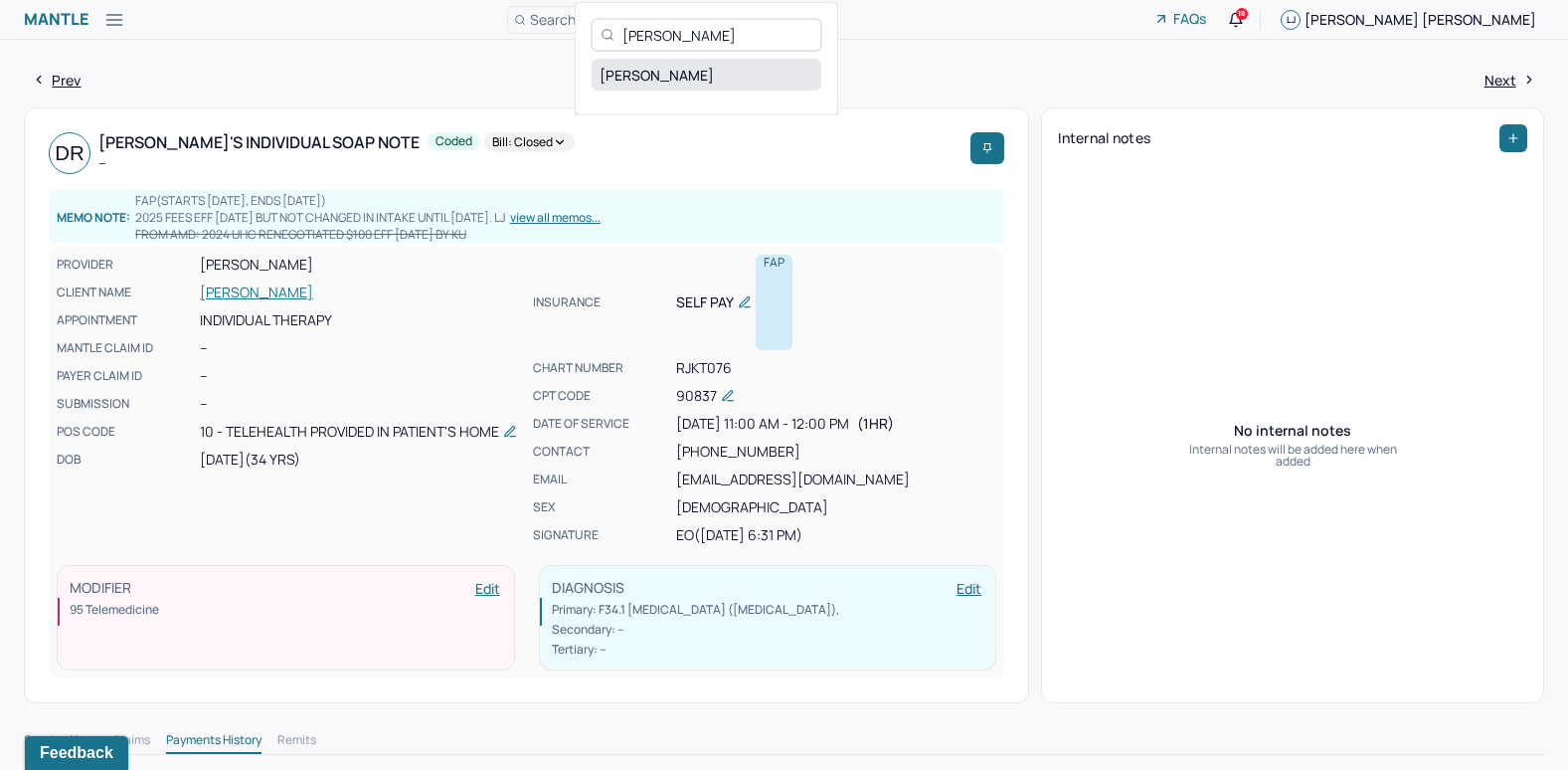 type on "Elisa Garcia" 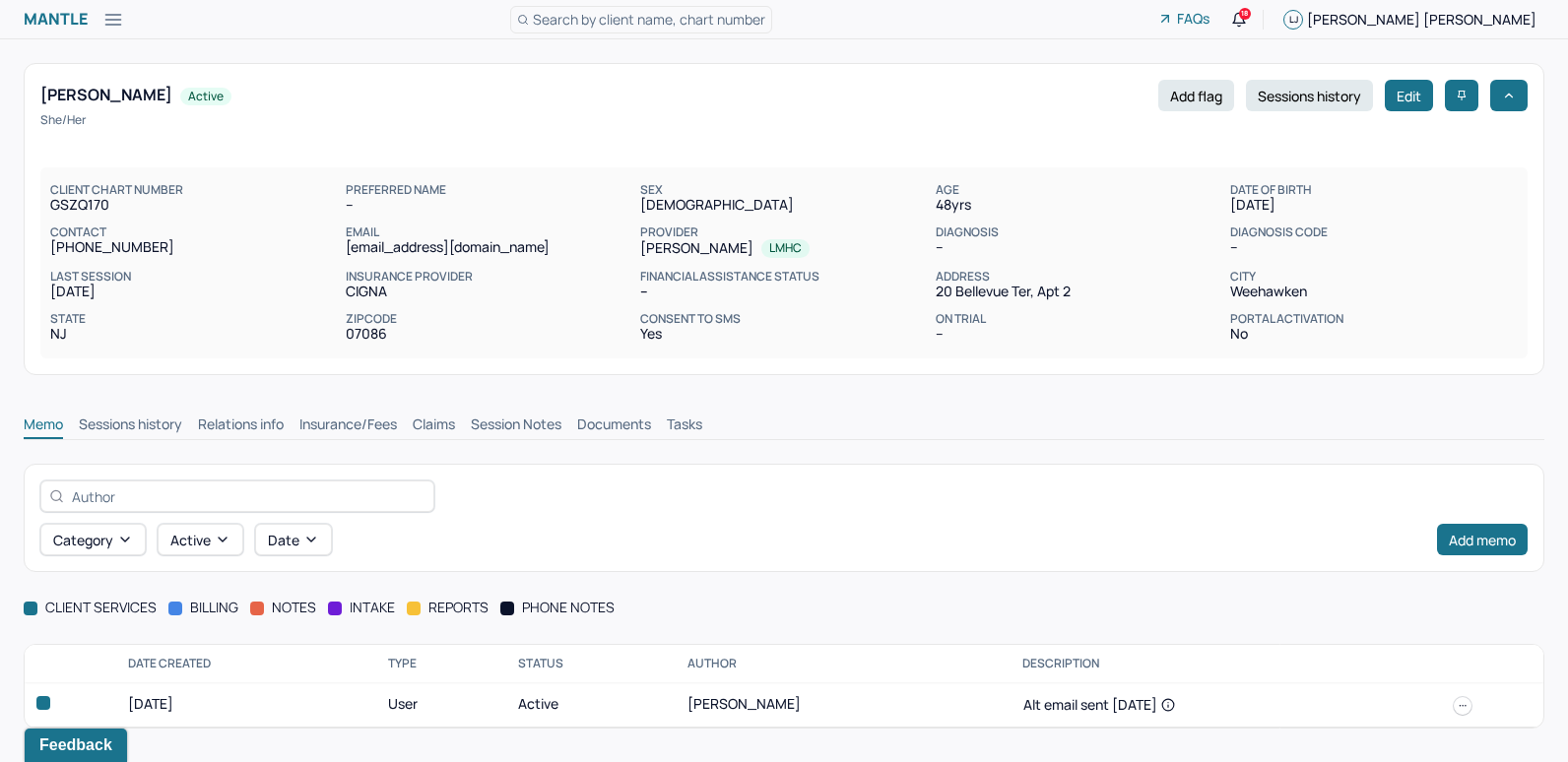 click on "Insurance/Fees" at bounding box center [348, 426] 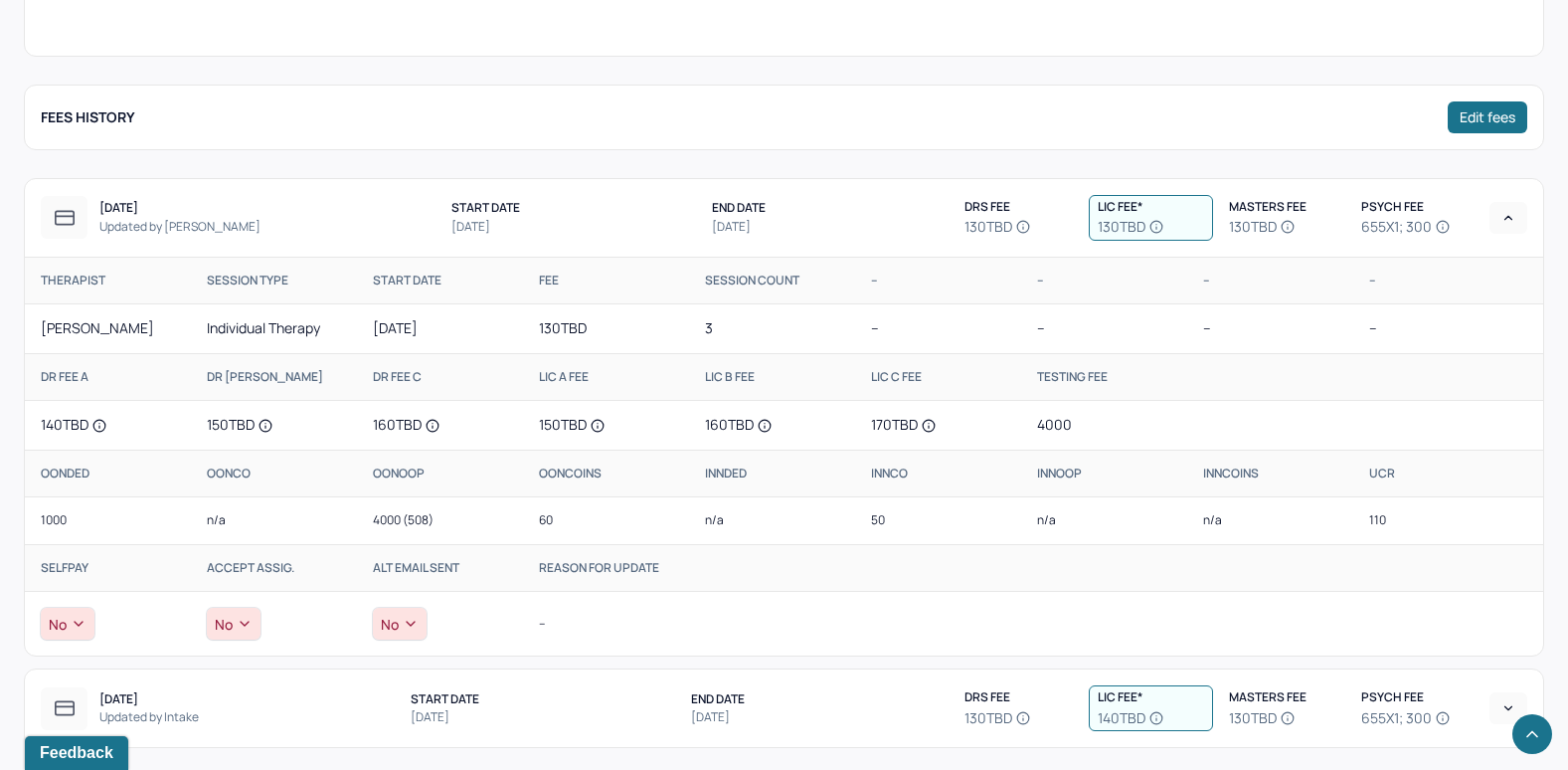 scroll, scrollTop: 881, scrollLeft: 0, axis: vertical 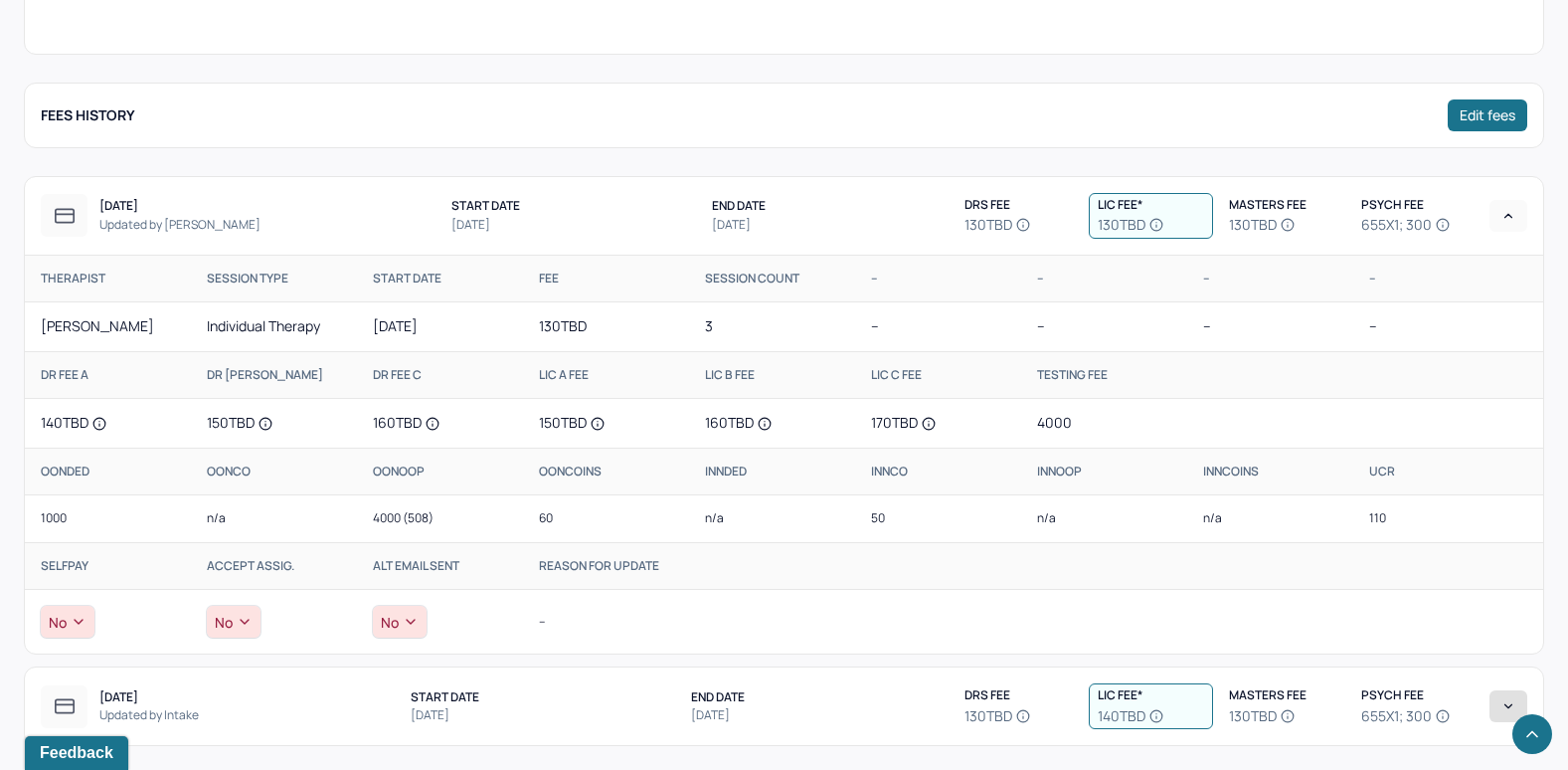 click 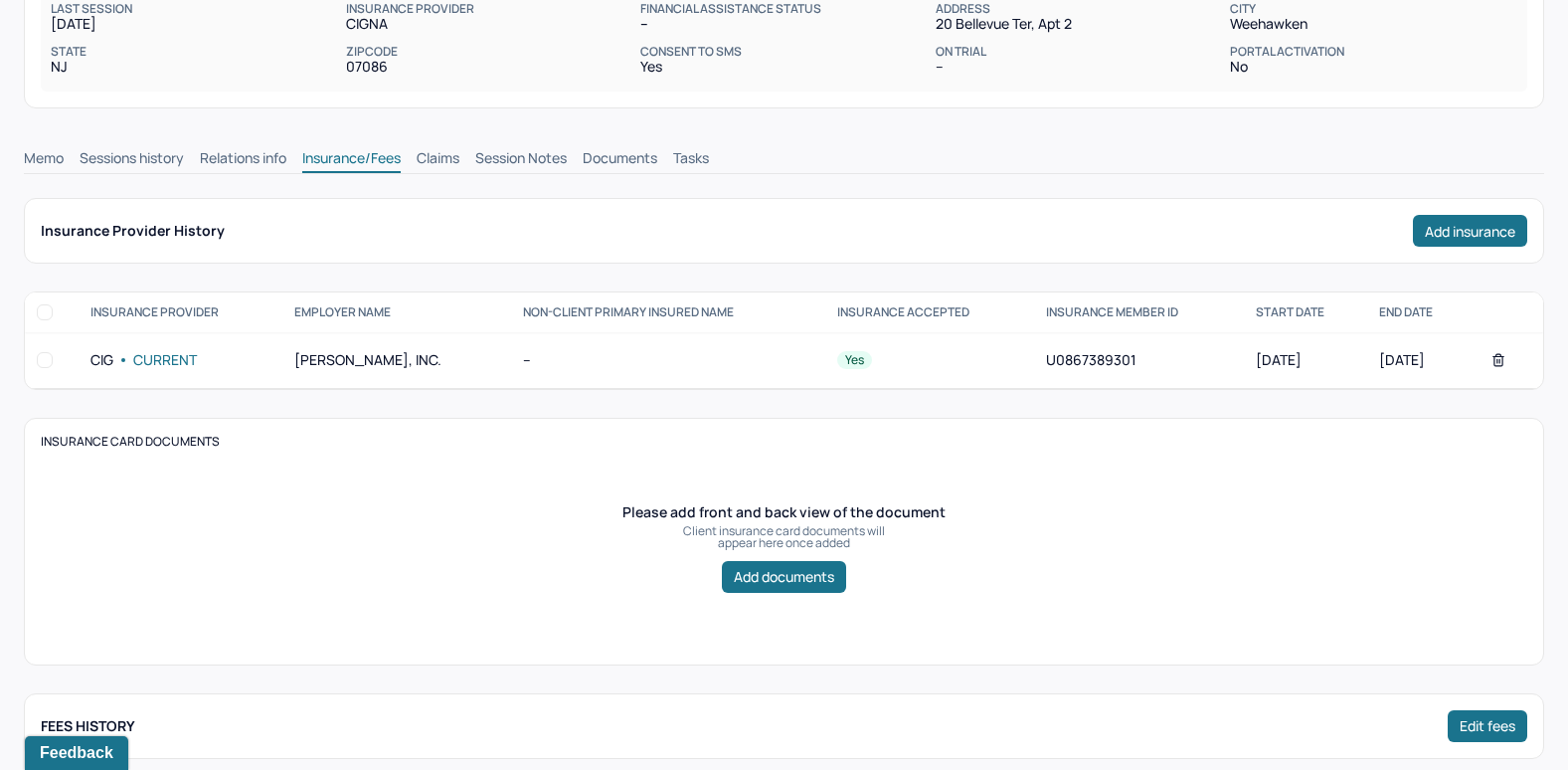 scroll, scrollTop: 183, scrollLeft: 0, axis: vertical 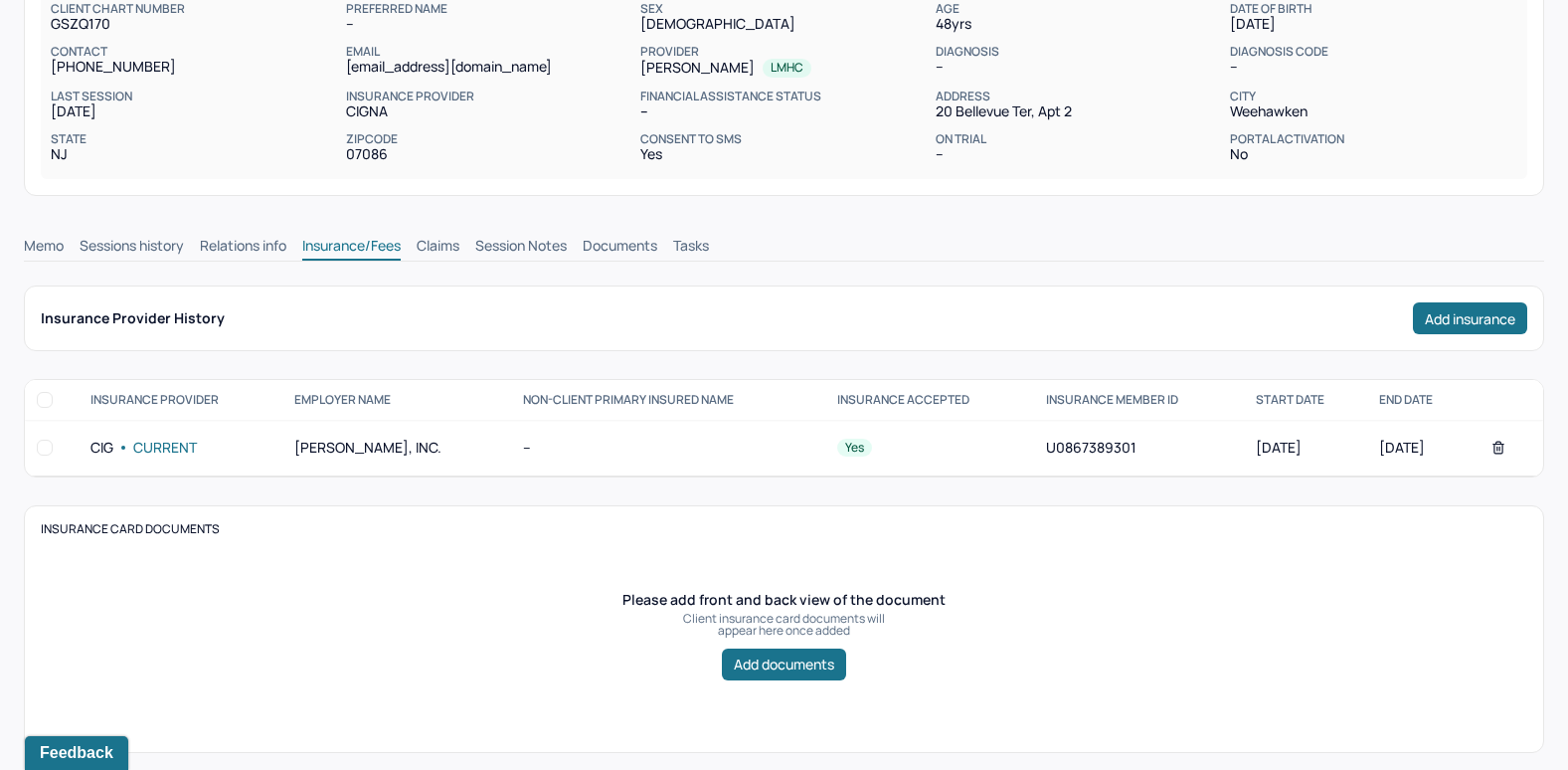 click on "Claims" at bounding box center [437, 248] 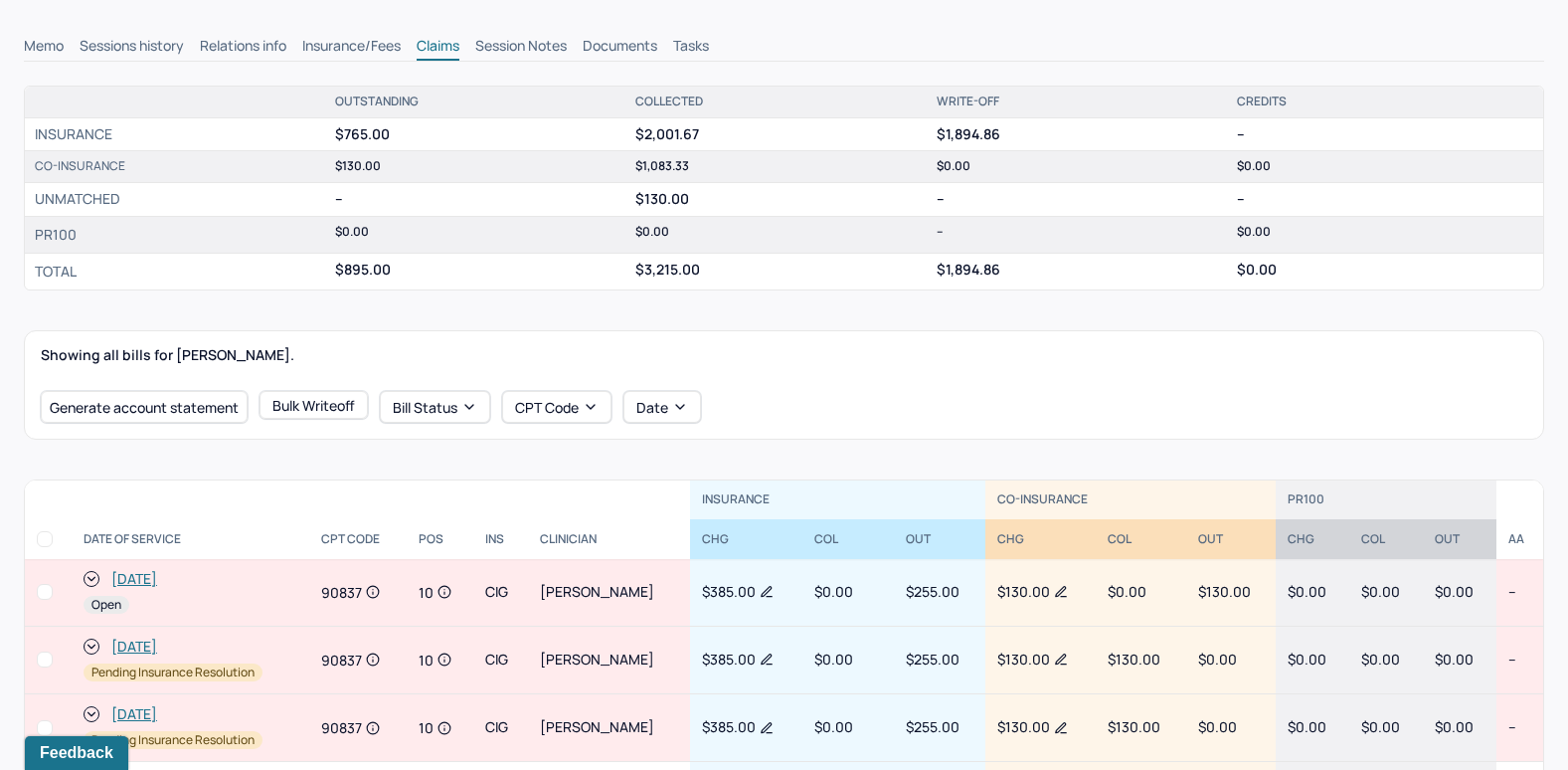 scroll, scrollTop: 481, scrollLeft: 0, axis: vertical 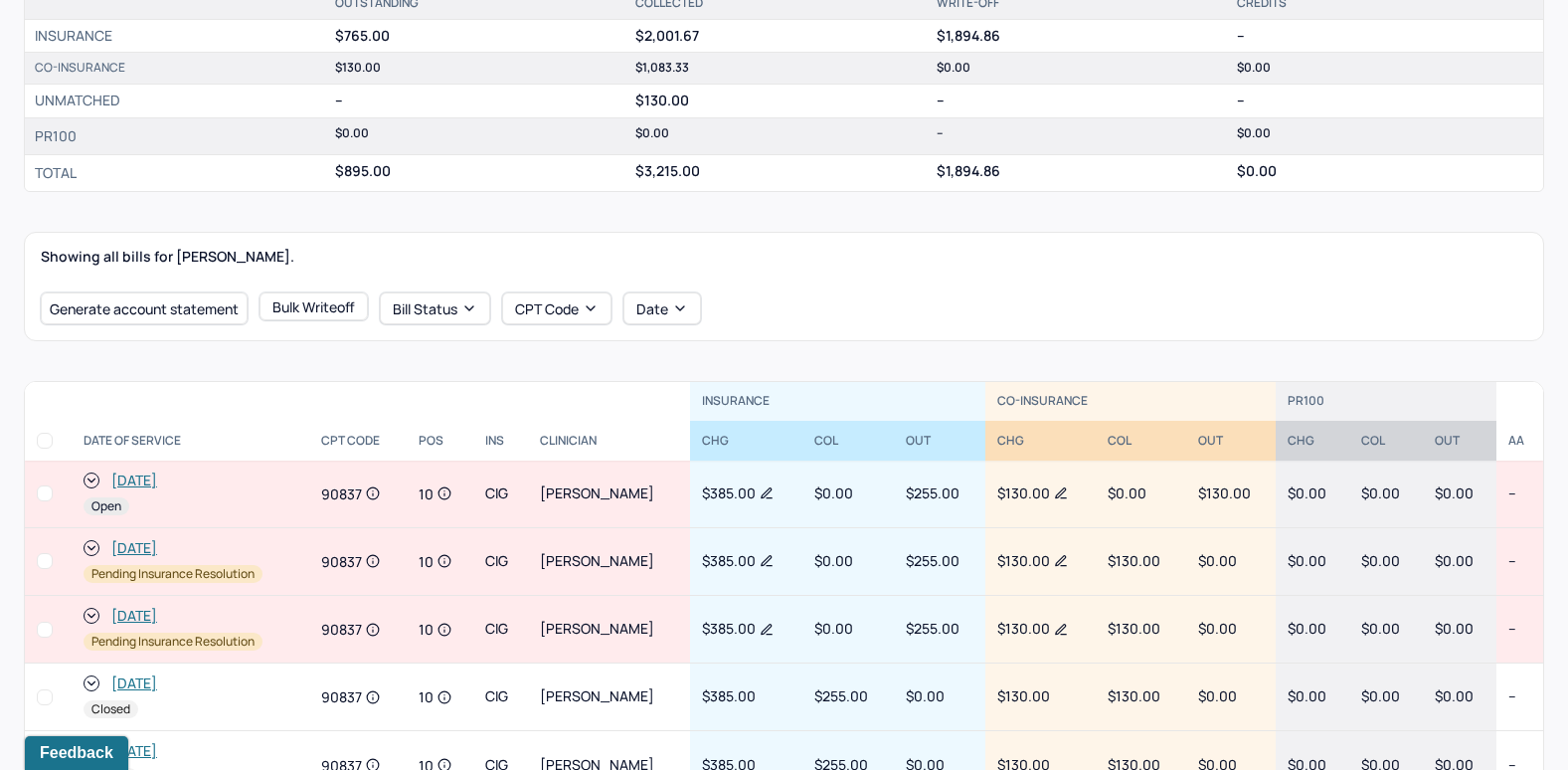 click on "[DATE]" at bounding box center [134, 481] 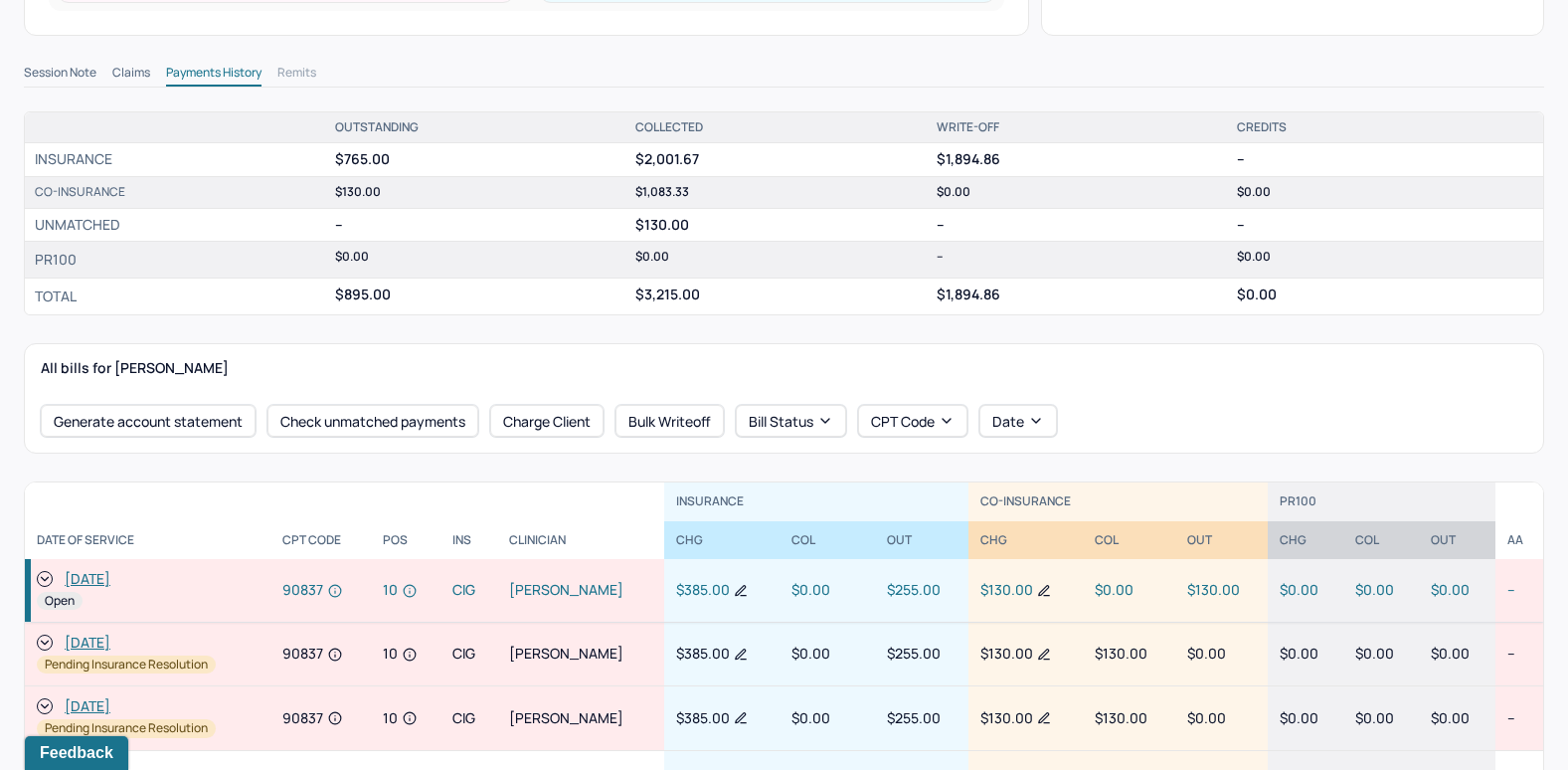 scroll, scrollTop: 597, scrollLeft: 0, axis: vertical 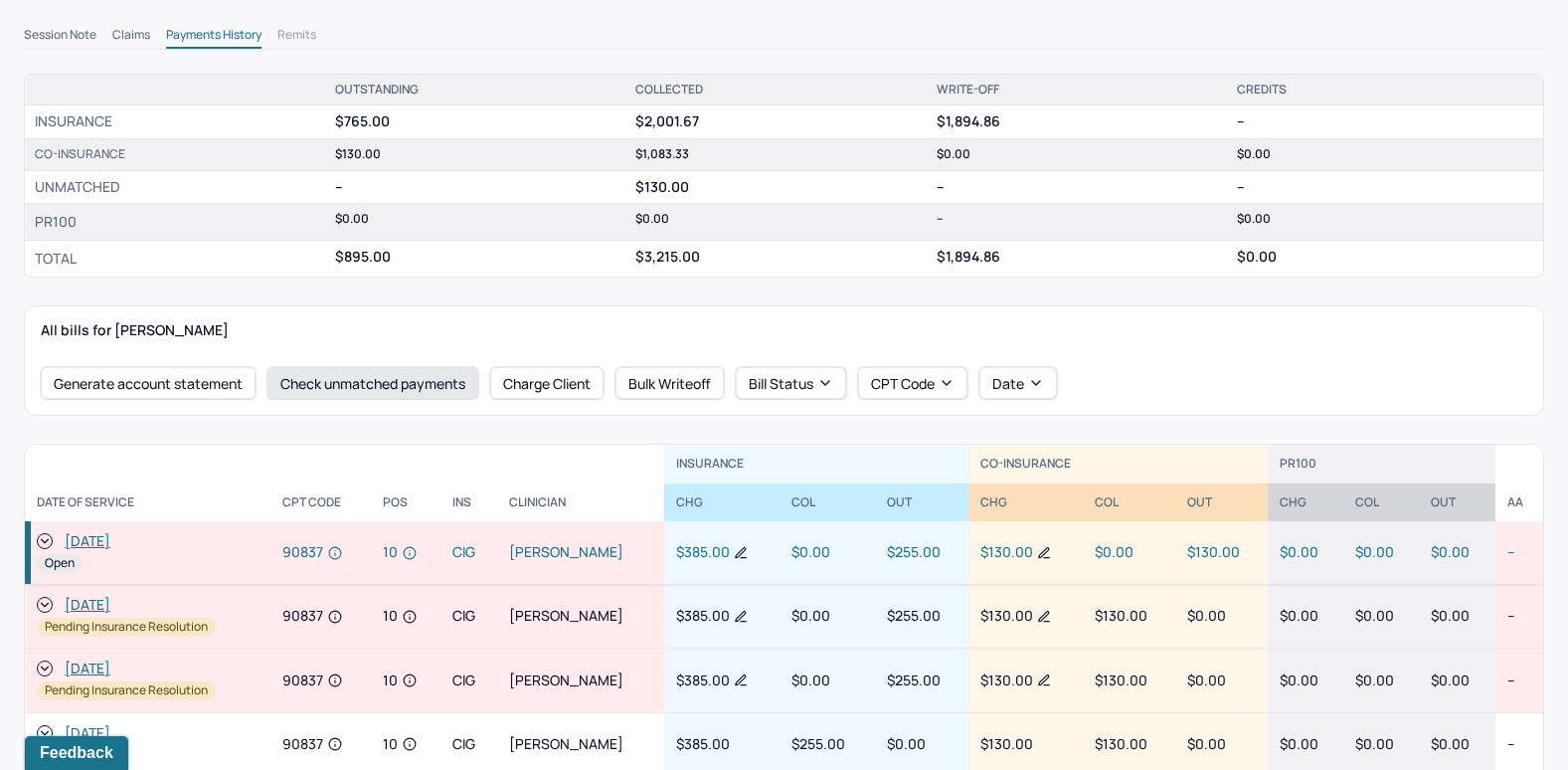 click on "Check unmatched payments" at bounding box center (373, 383) 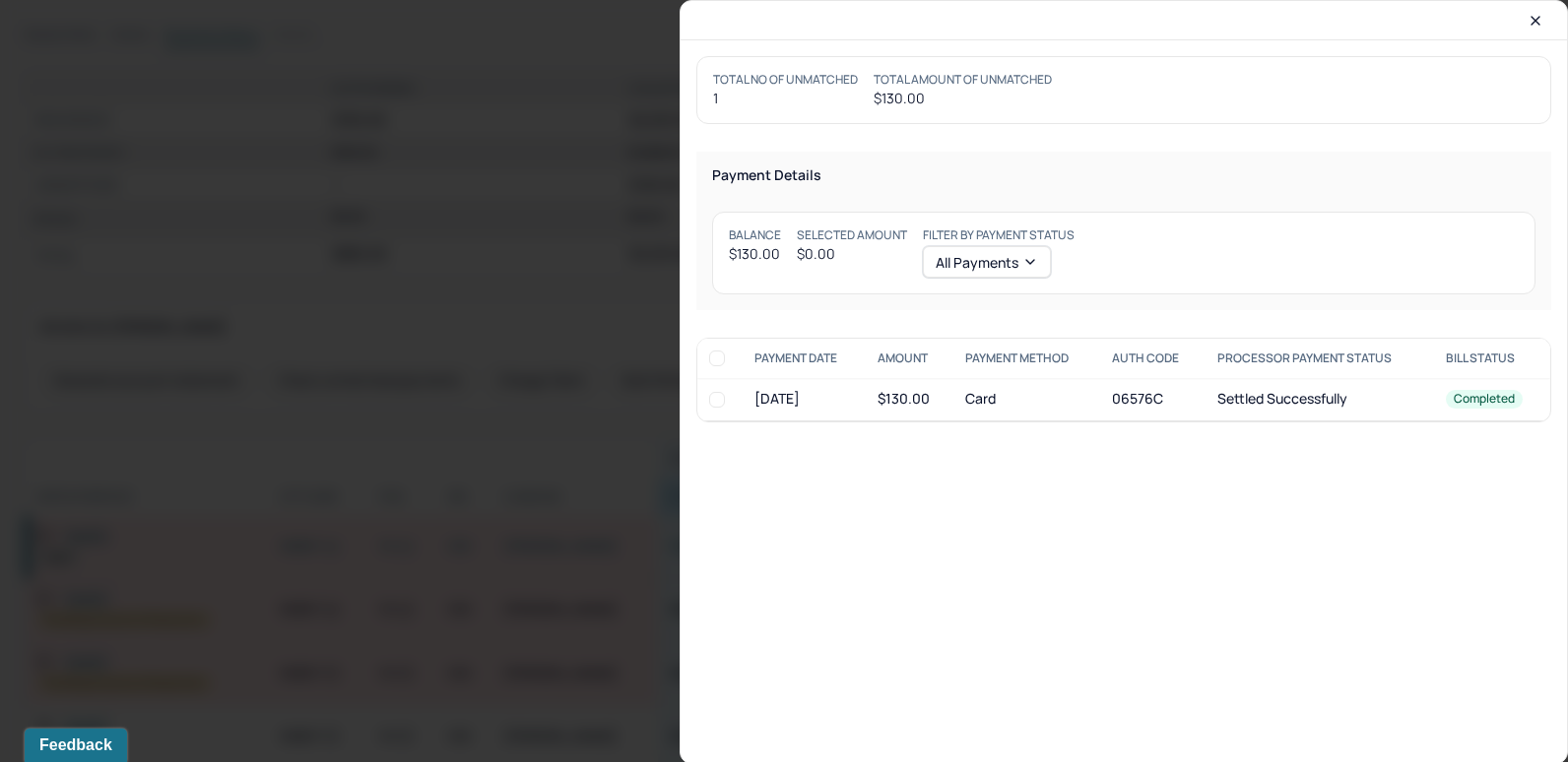 click at bounding box center [717, 400] 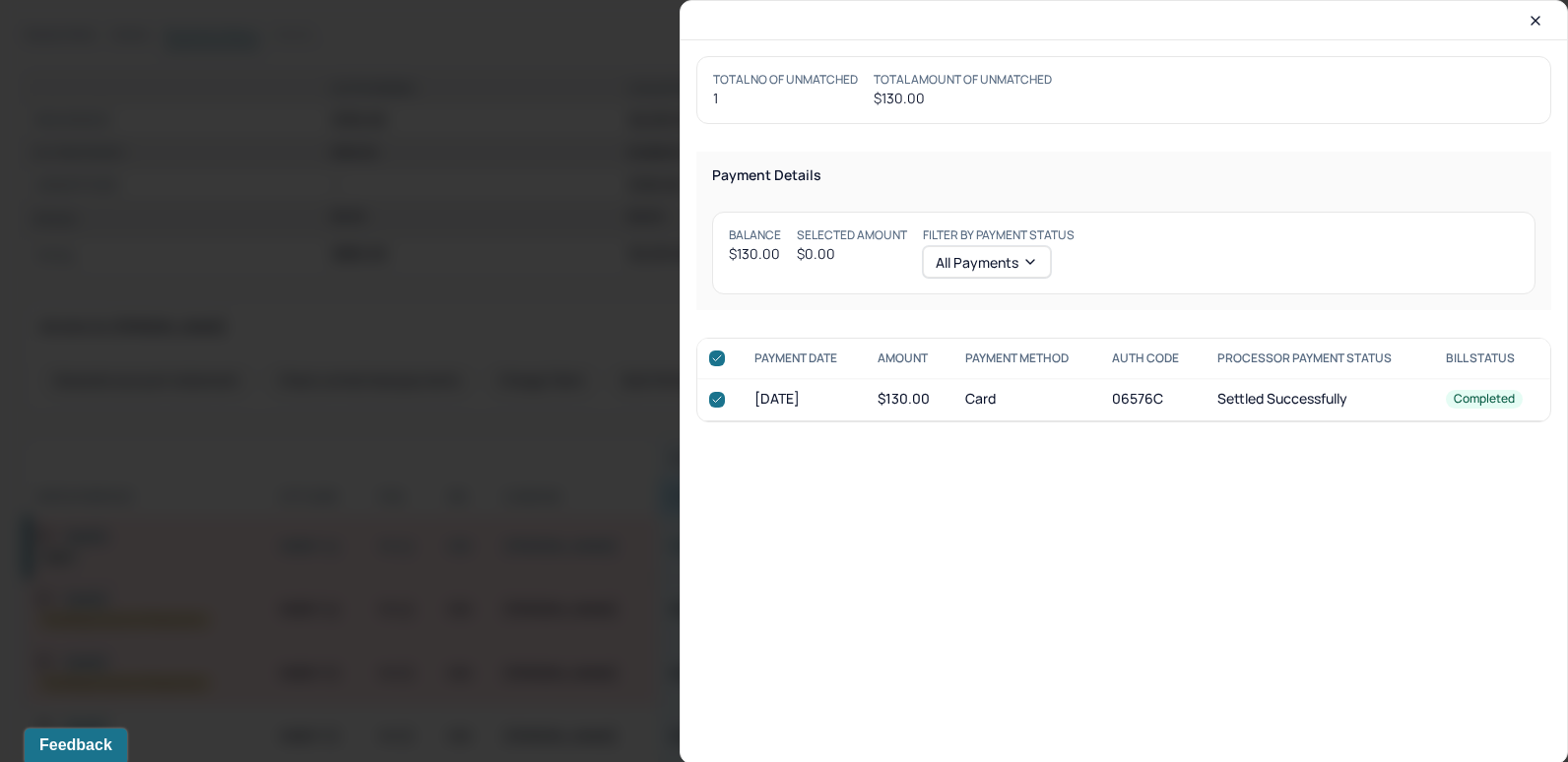checkbox on "true" 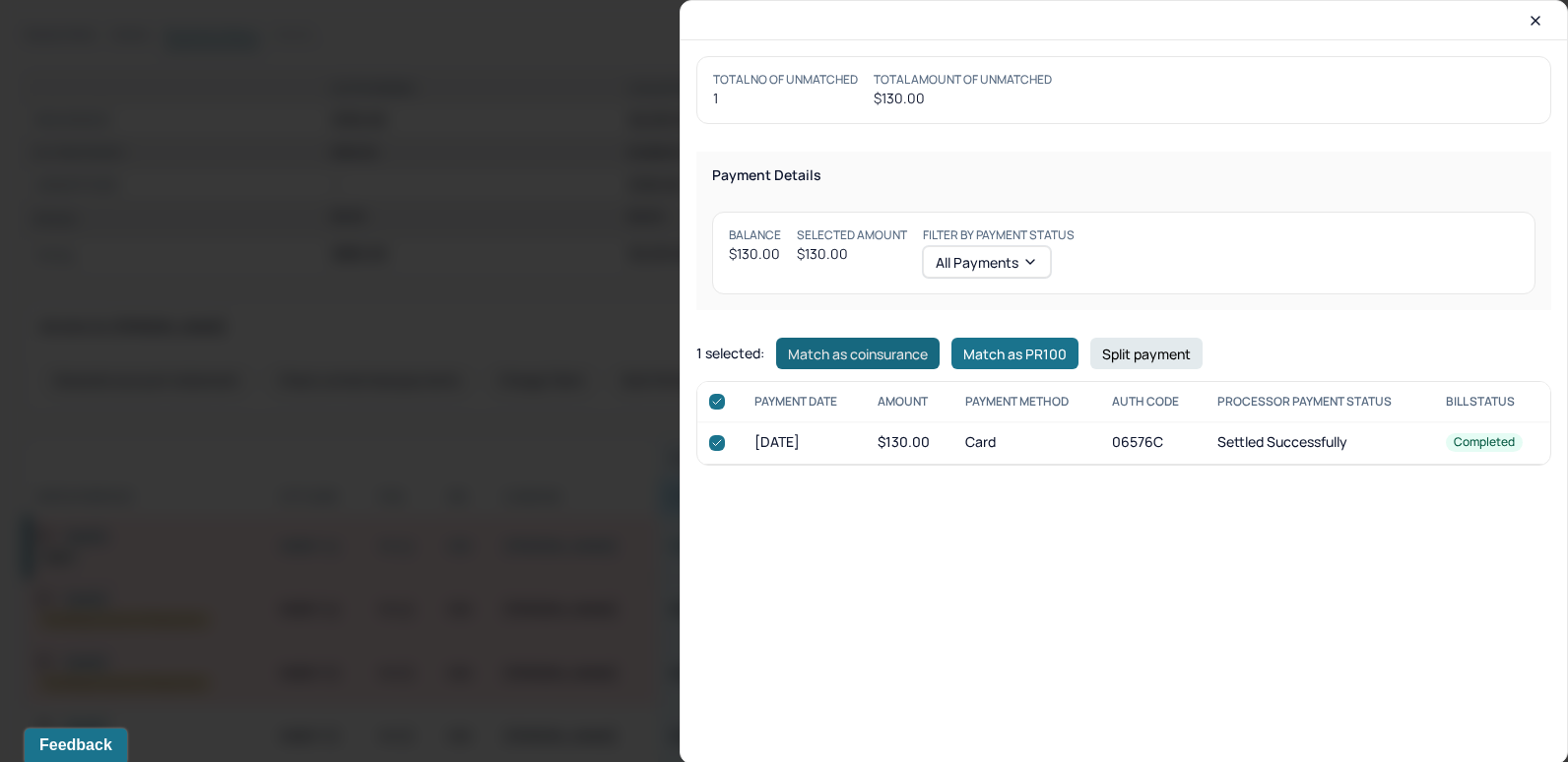click on "Match as coinsurance" at bounding box center [858, 353] 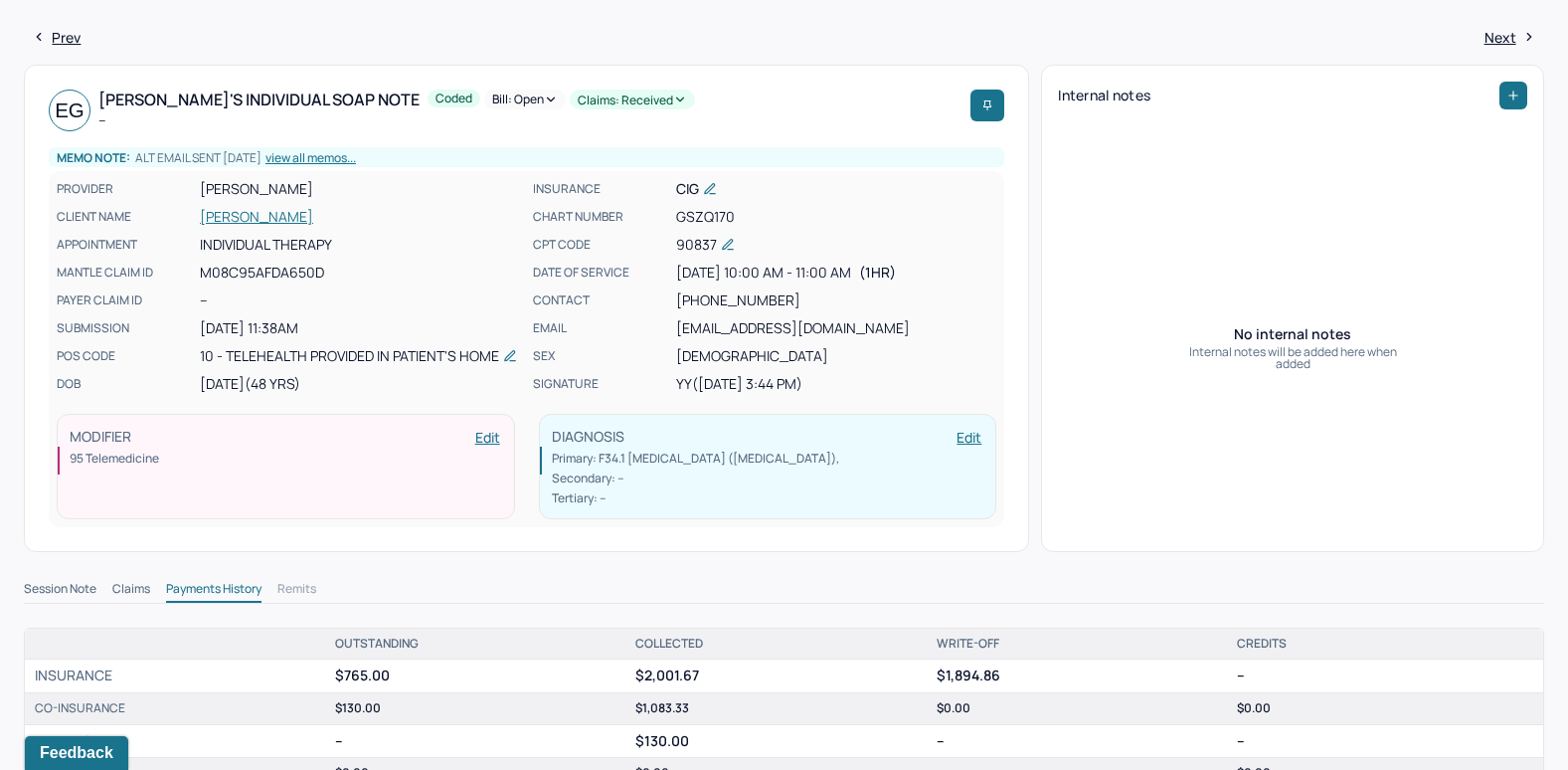 scroll, scrollTop: 0, scrollLeft: 0, axis: both 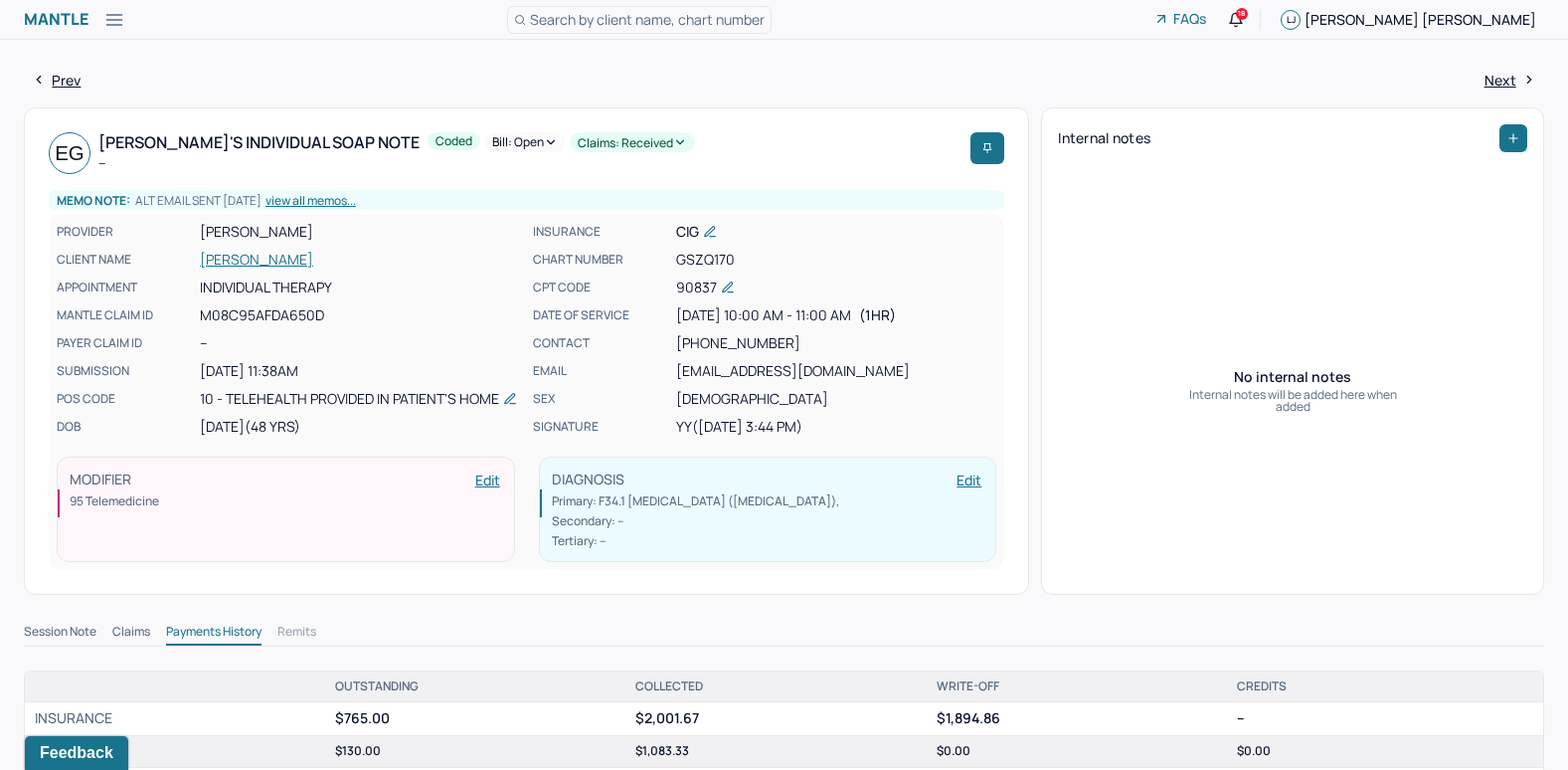 click on "Bill: Open" at bounding box center [525, 142] 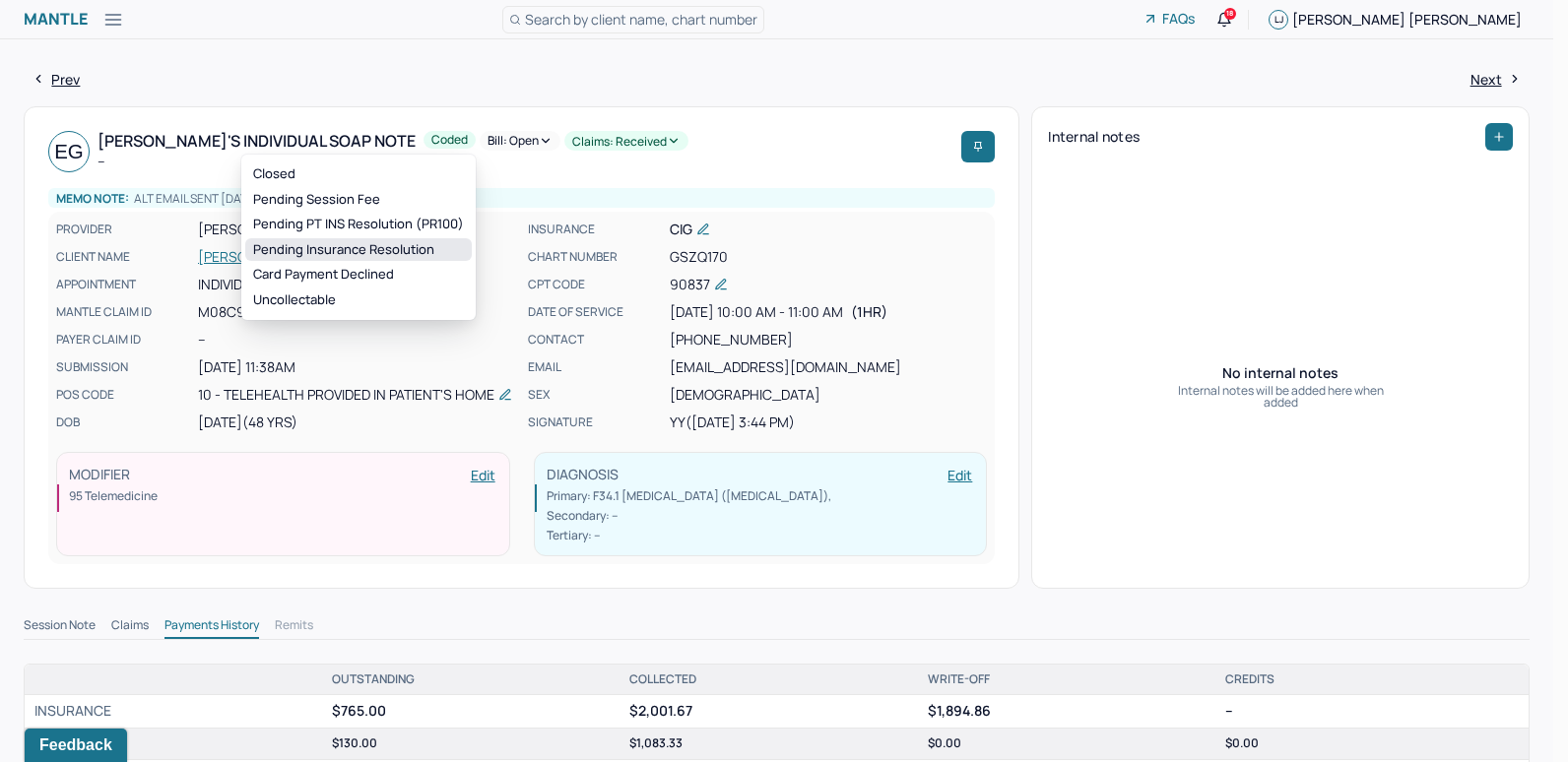 click on "Pending Insurance Resolution" at bounding box center (359, 250) 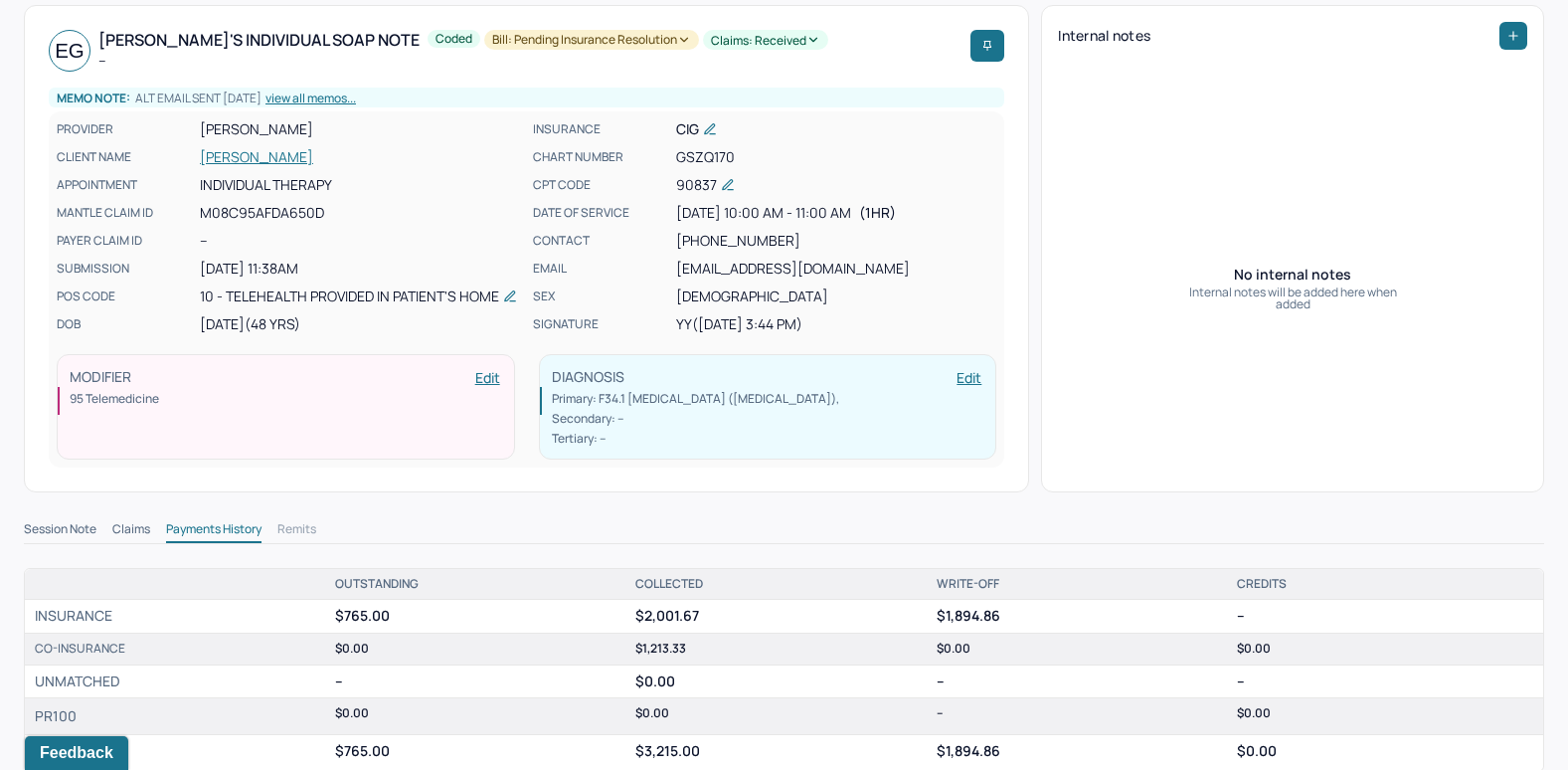 scroll, scrollTop: 0, scrollLeft: 0, axis: both 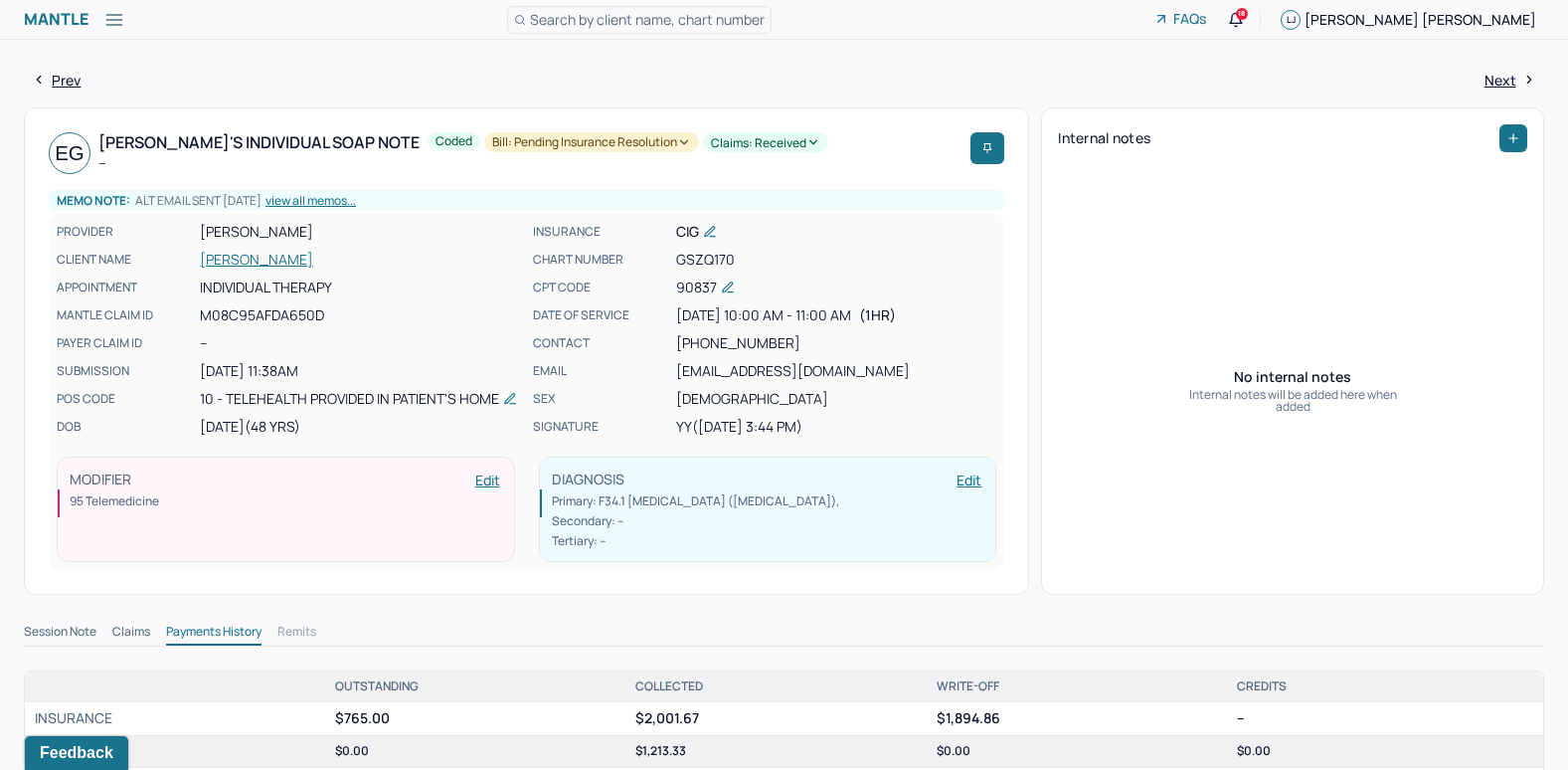 click on "Search by client name, chart number" at bounding box center (647, 19) 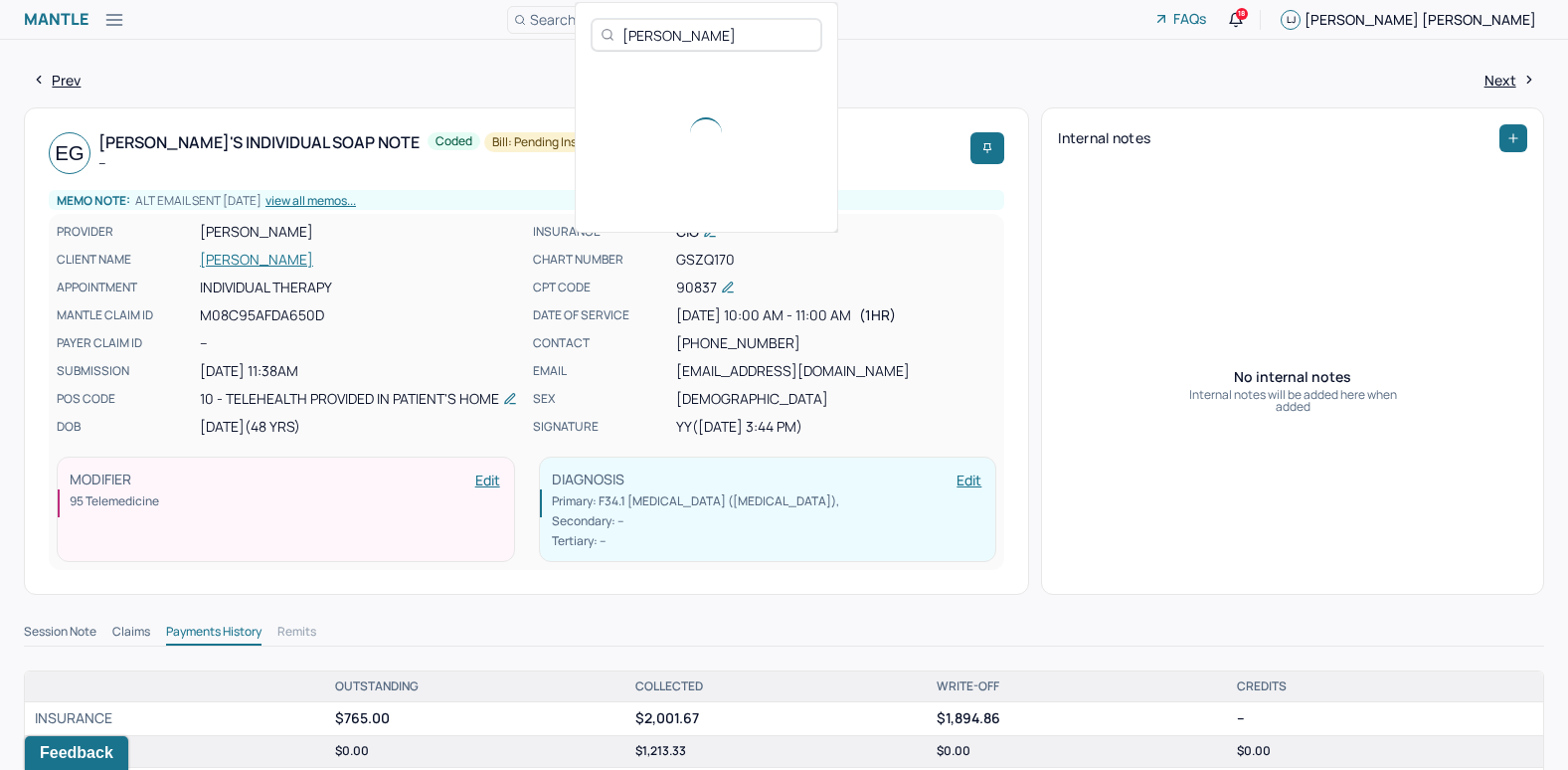 type on "Geoffrey Kappenberg" 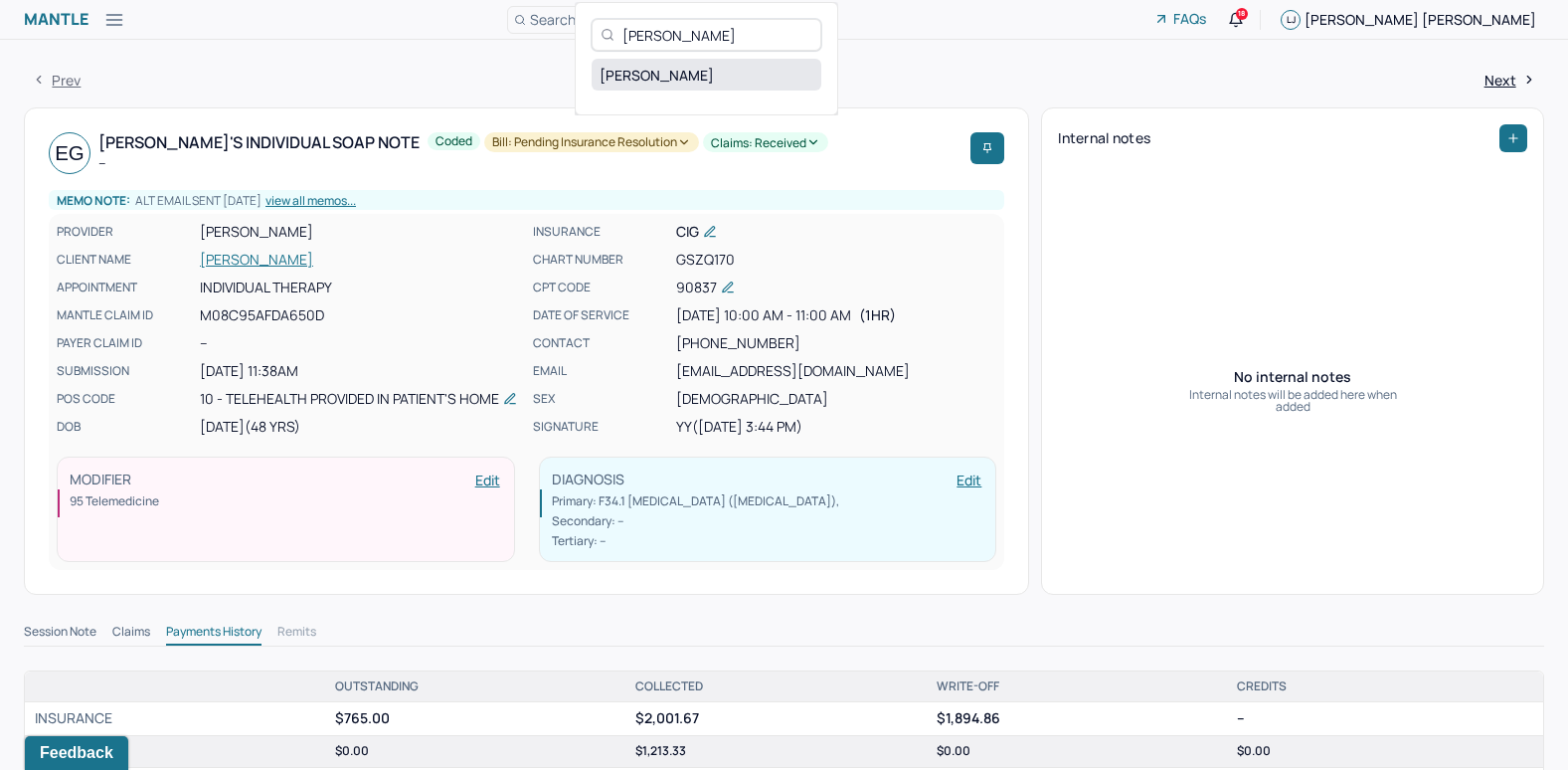 click on "KAPPENBERG, GEOFFREY" at bounding box center (706, 75) 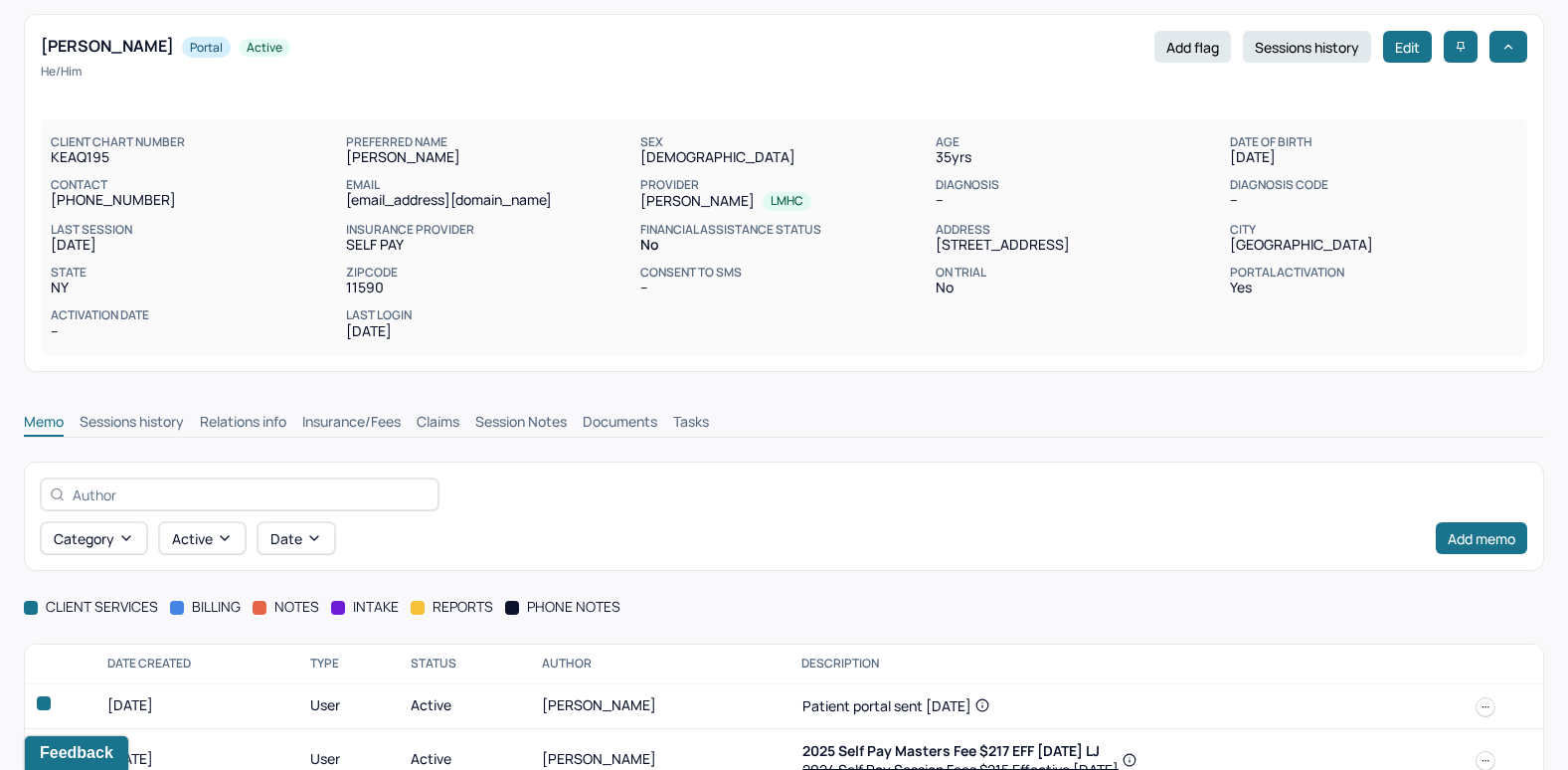 scroll, scrollTop: 96, scrollLeft: 0, axis: vertical 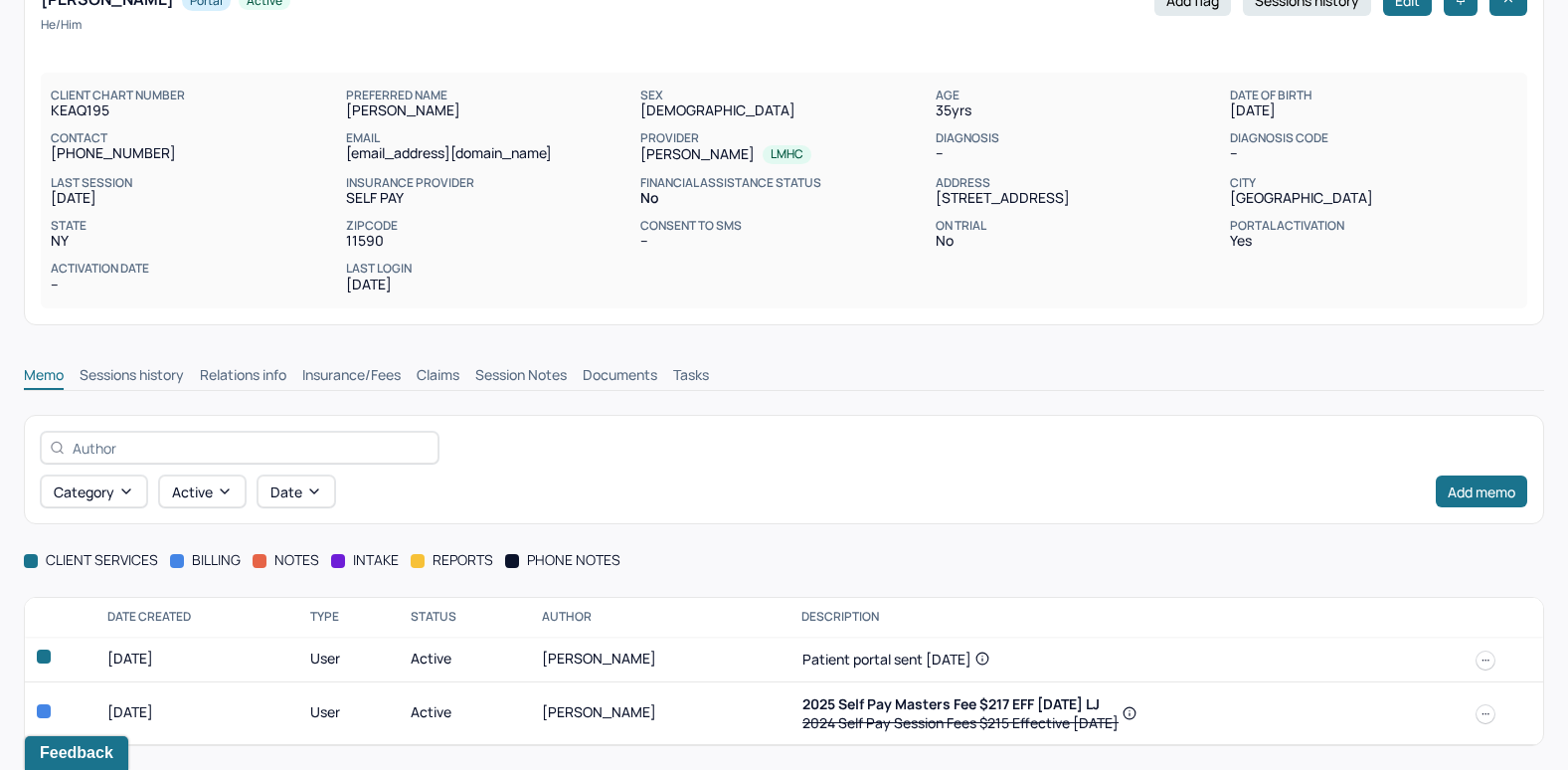 click on "Insurance/Fees" at bounding box center (351, 377) 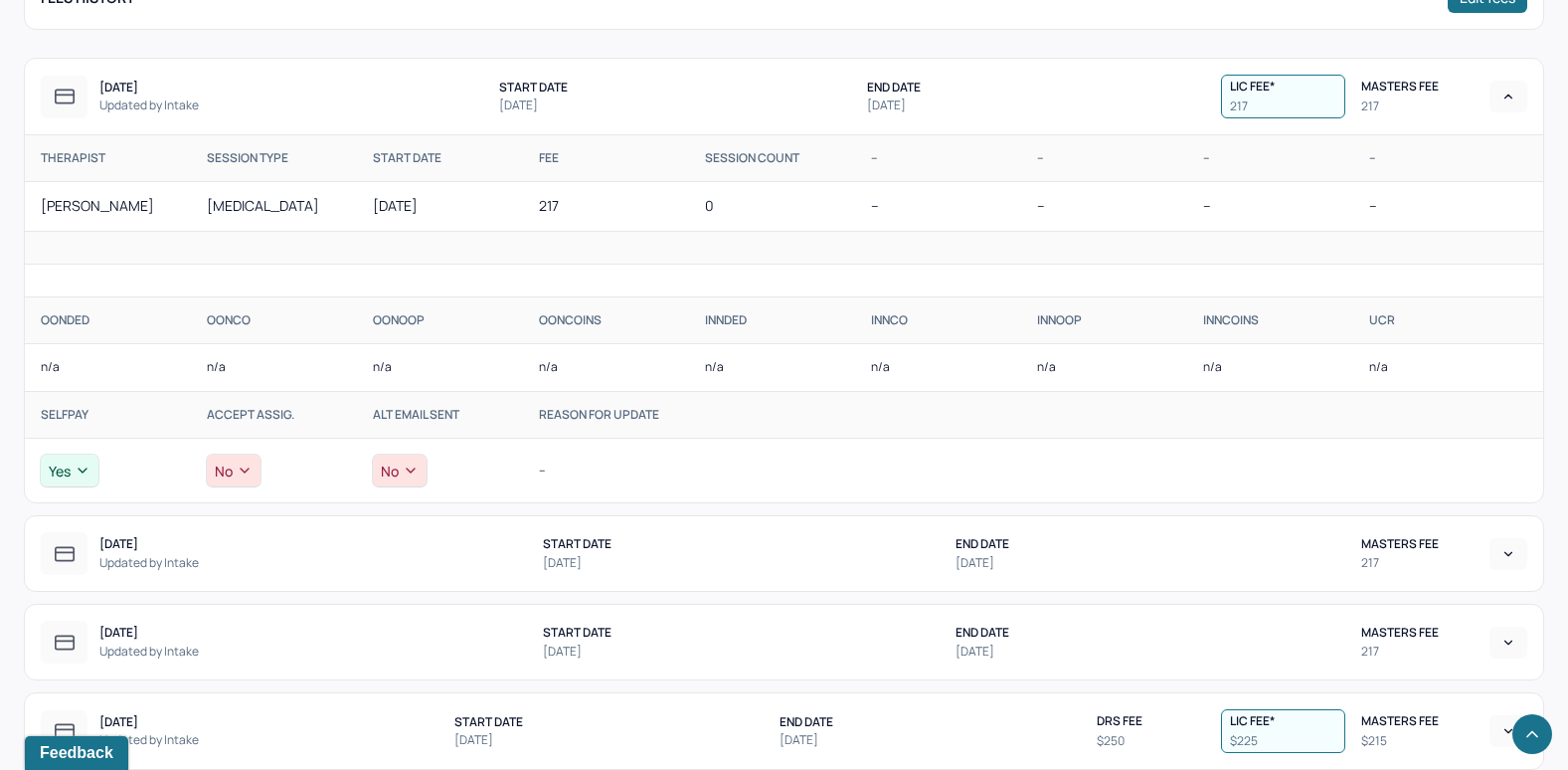 scroll, scrollTop: 1215, scrollLeft: 0, axis: vertical 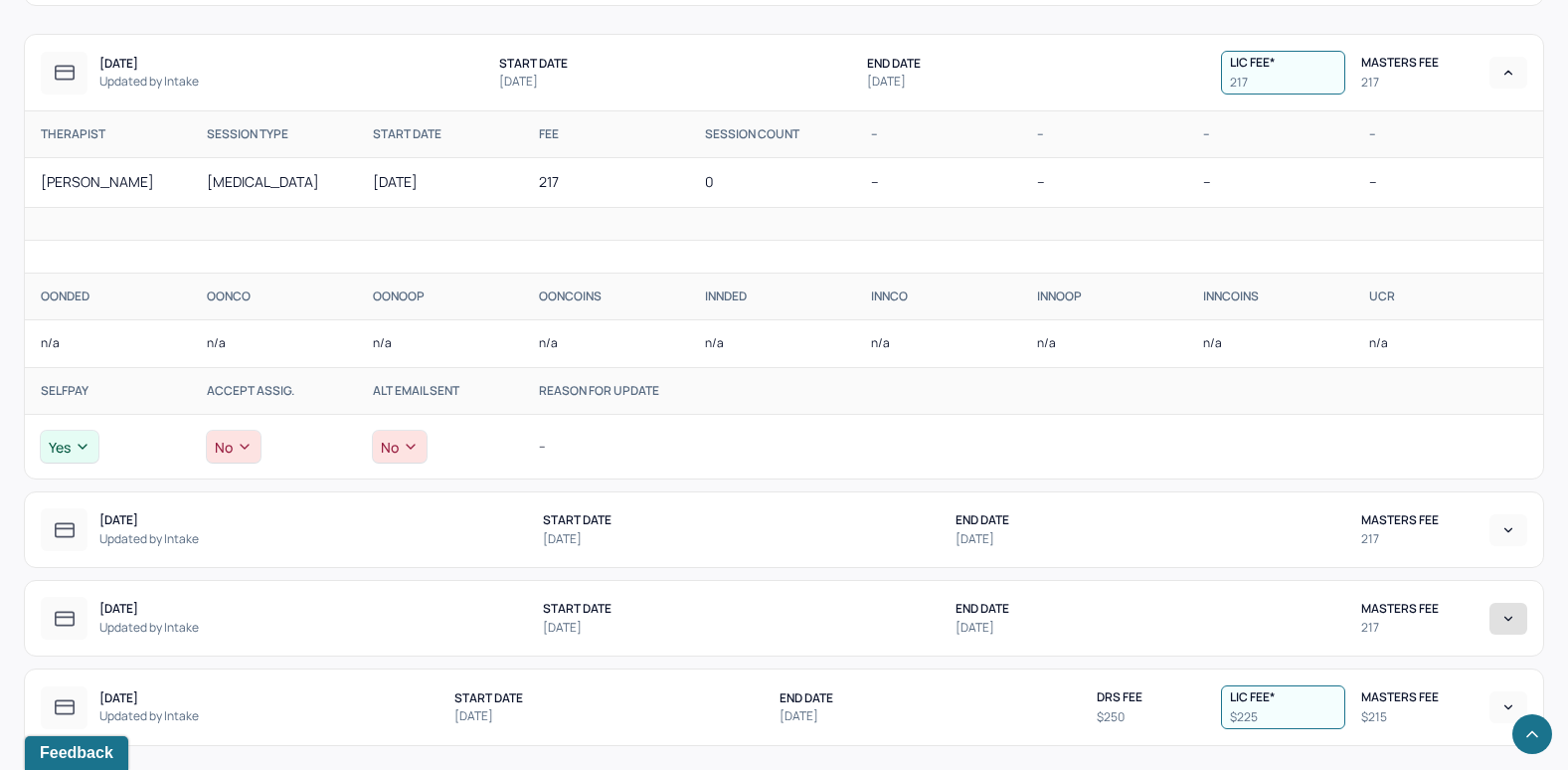click at bounding box center (1508, 619) 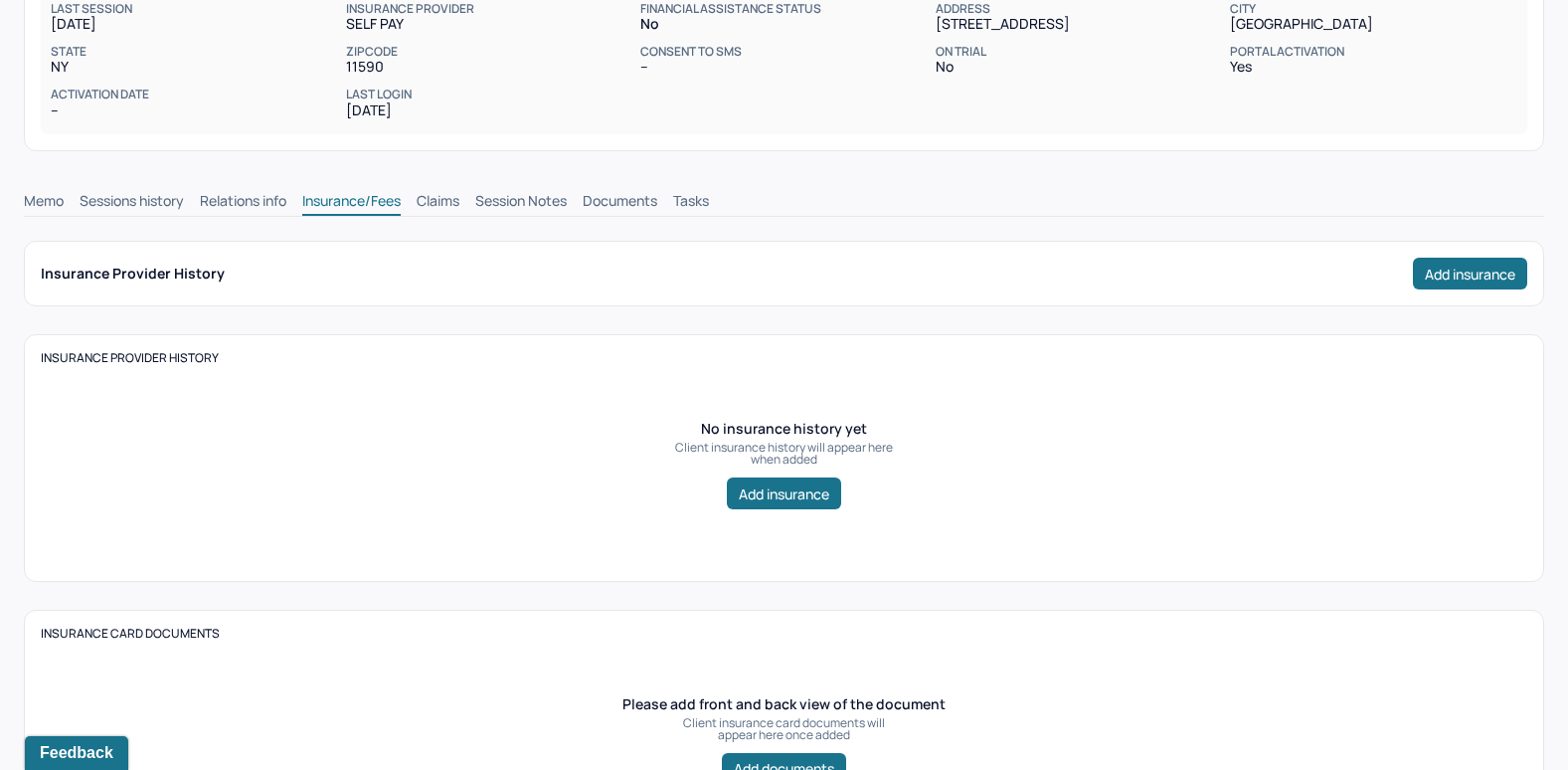 scroll, scrollTop: 186, scrollLeft: 0, axis: vertical 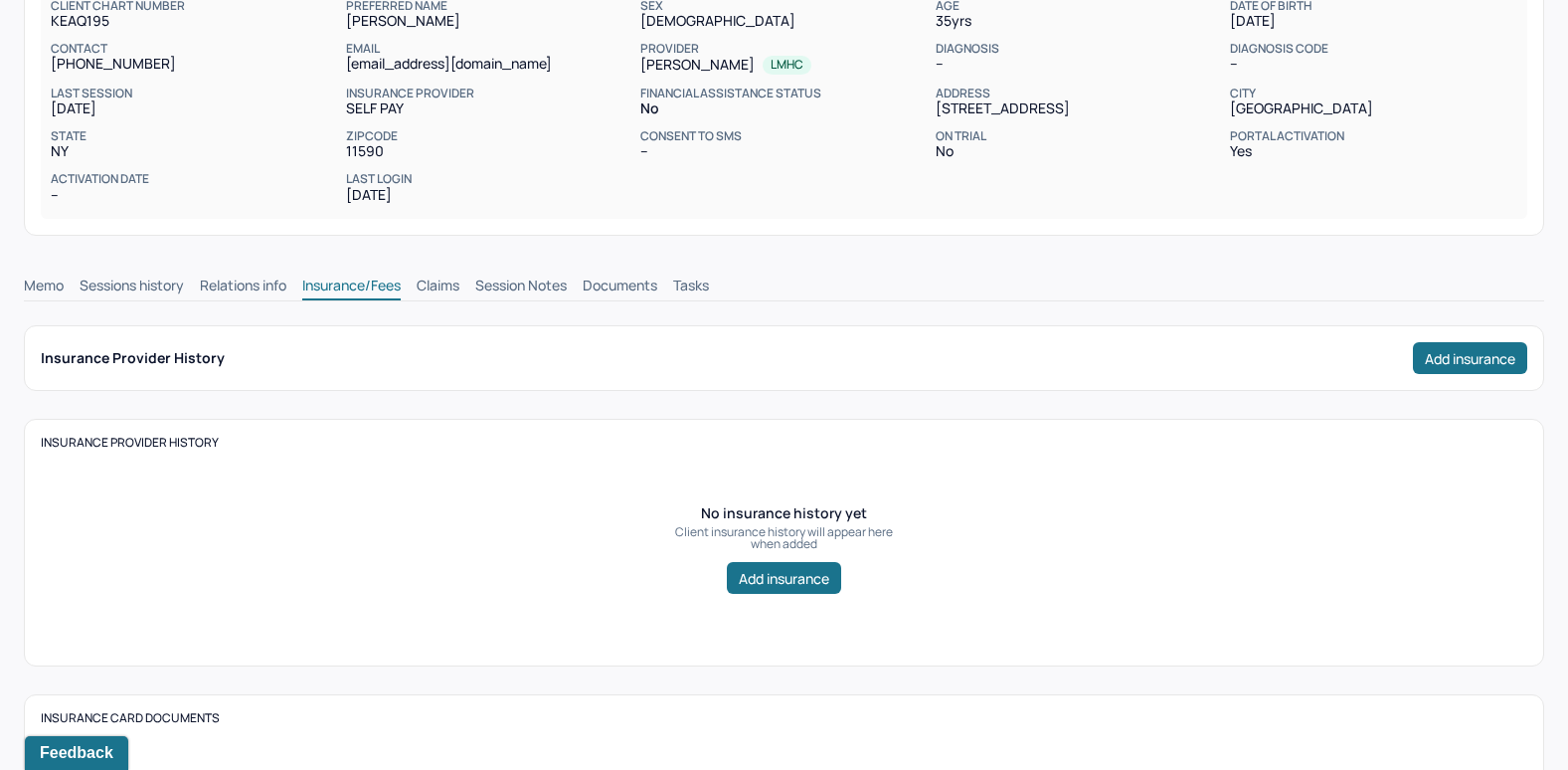 click on "Claims" at bounding box center [437, 288] 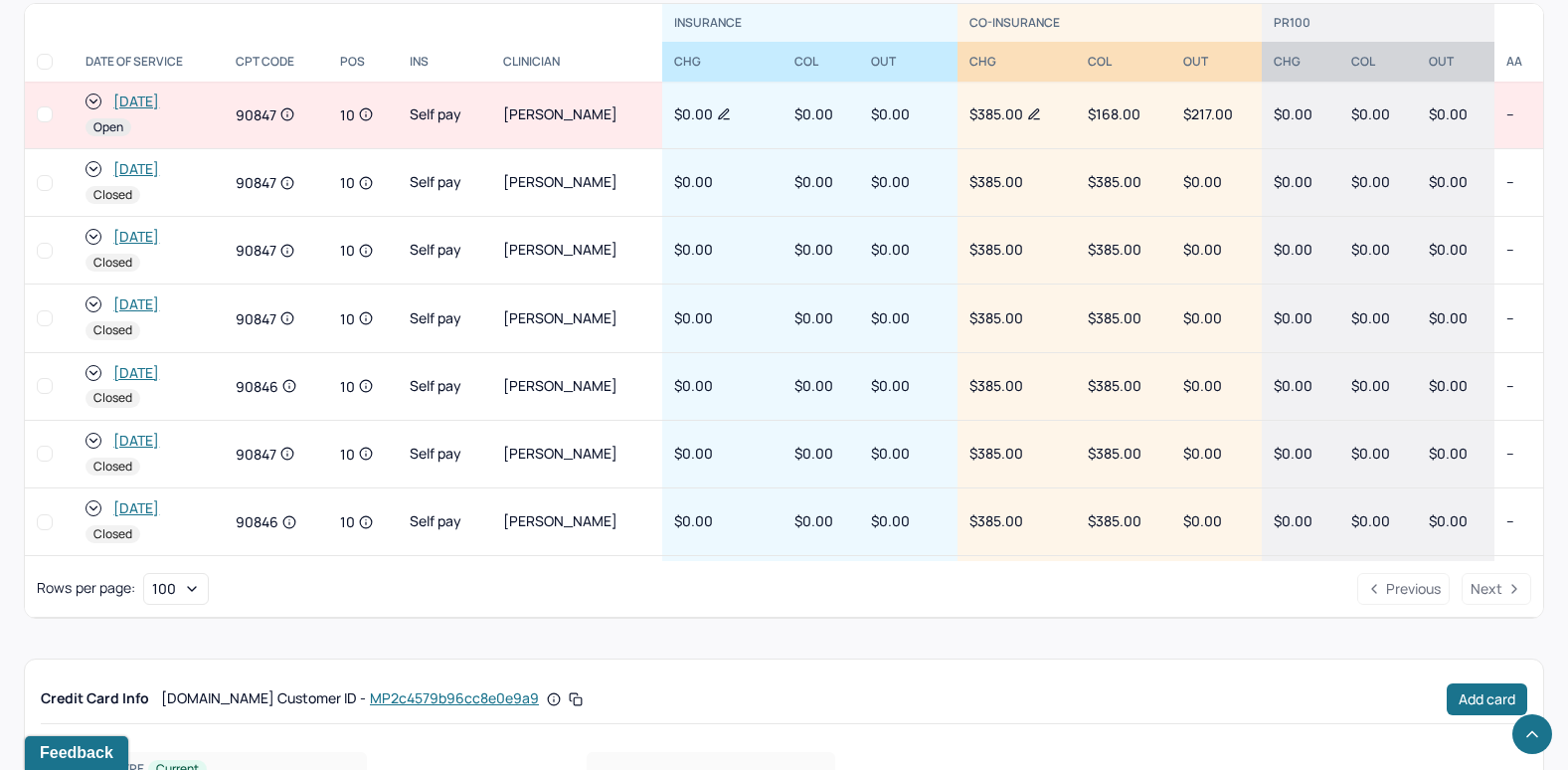 scroll, scrollTop: 1325, scrollLeft: 0, axis: vertical 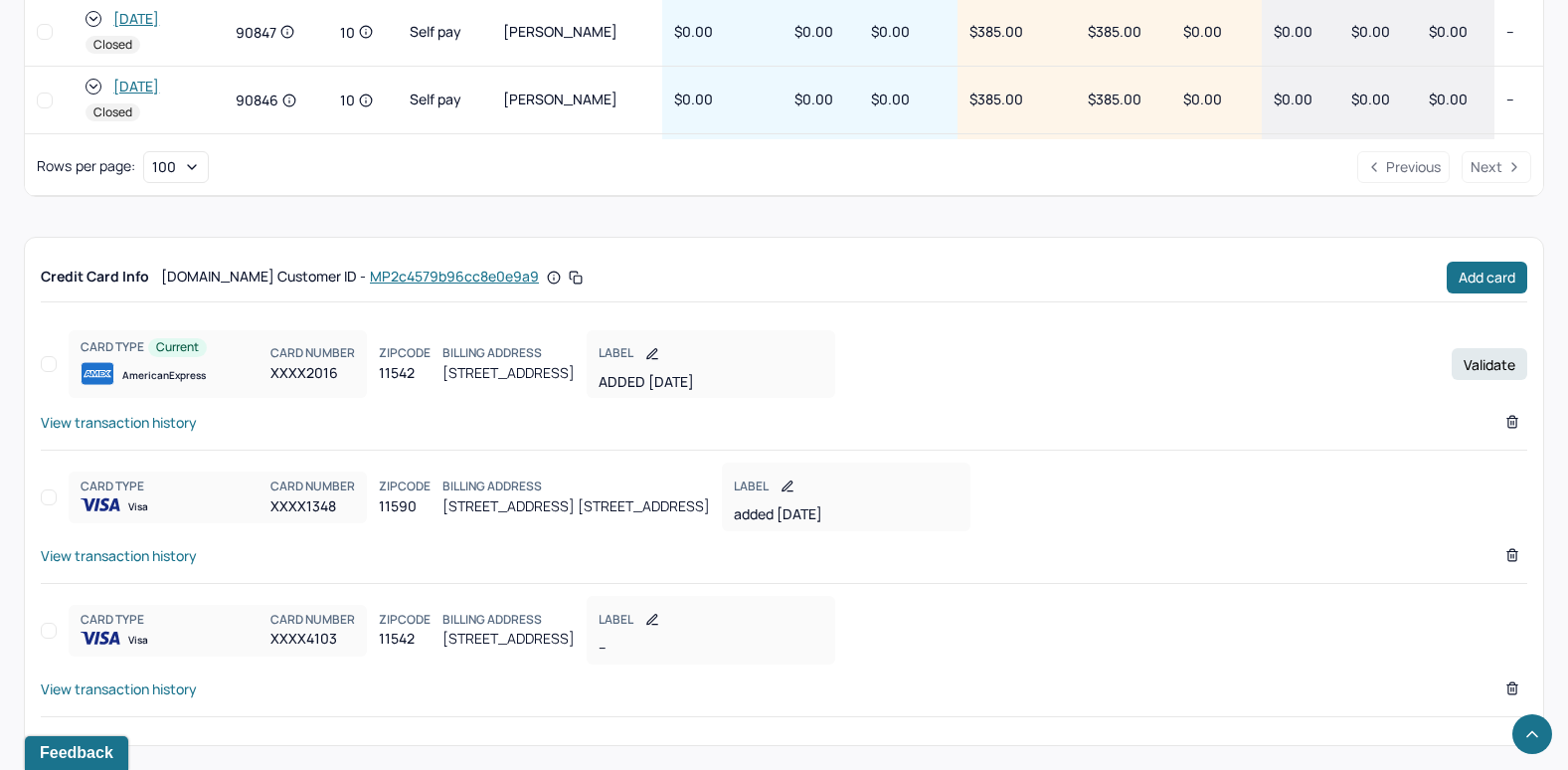 click on "View transaction history" at bounding box center [118, 422] 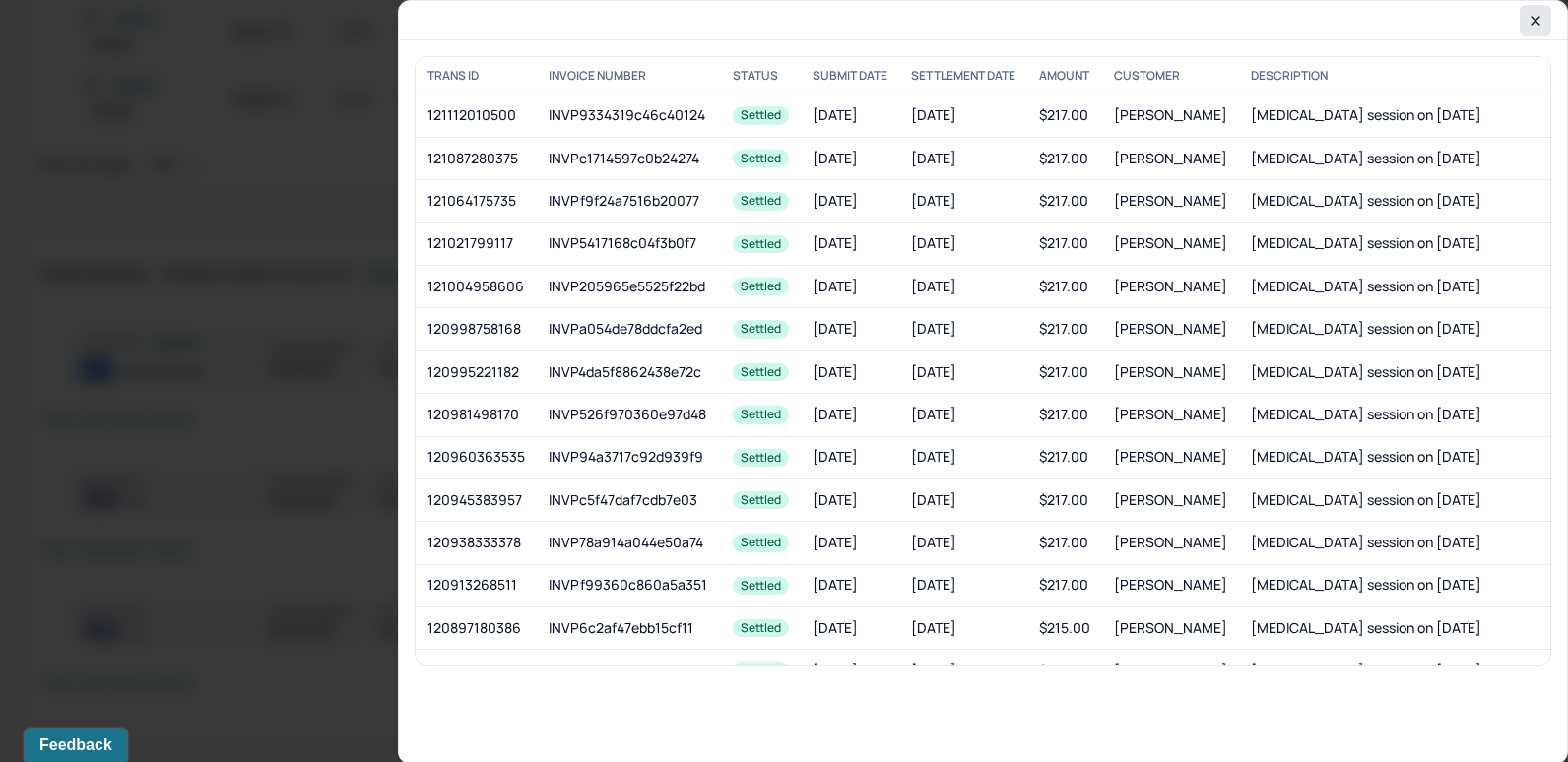click 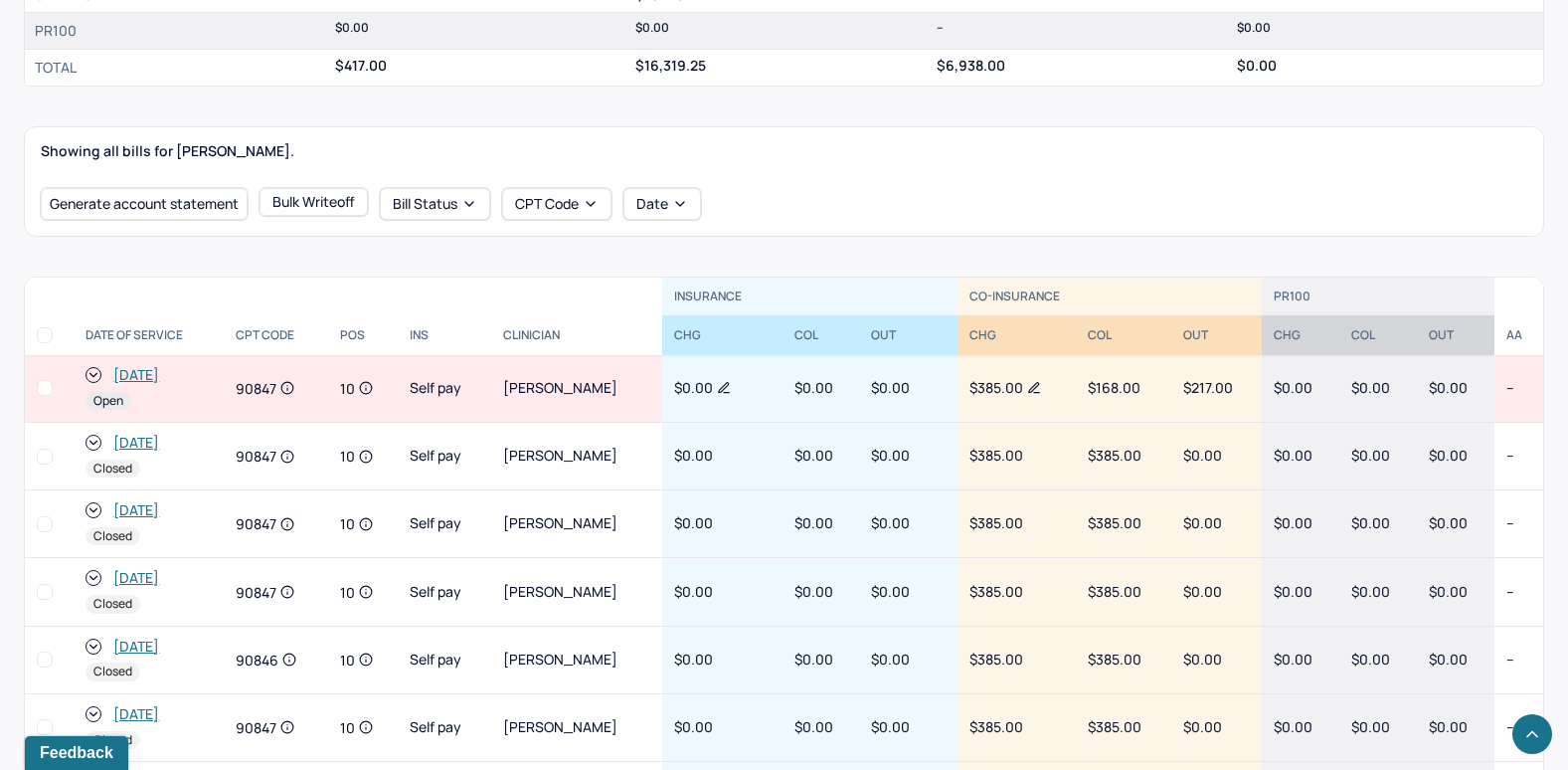 scroll, scrollTop: 629, scrollLeft: 0, axis: vertical 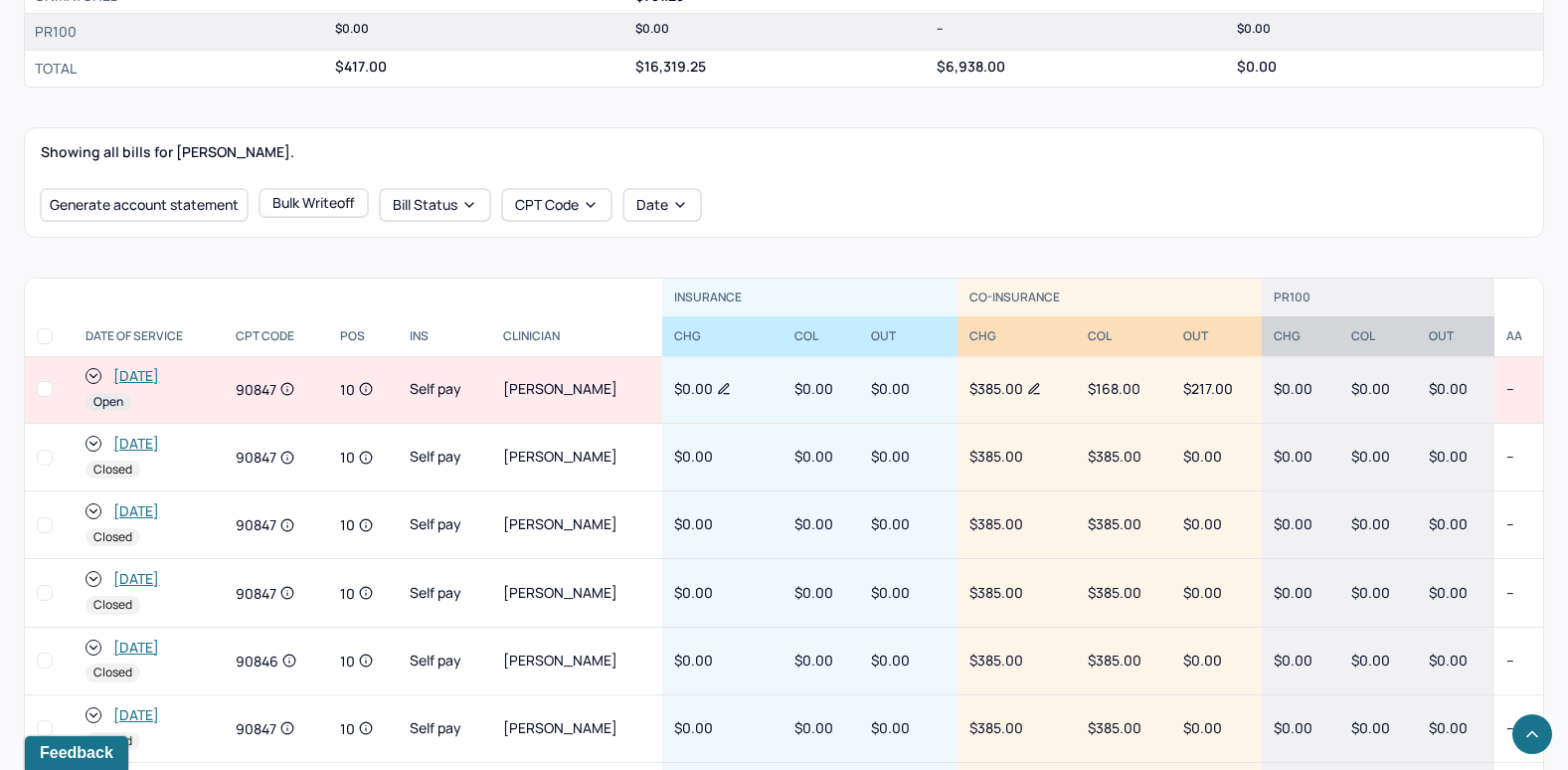 click on "[DATE]" at bounding box center [136, 376] 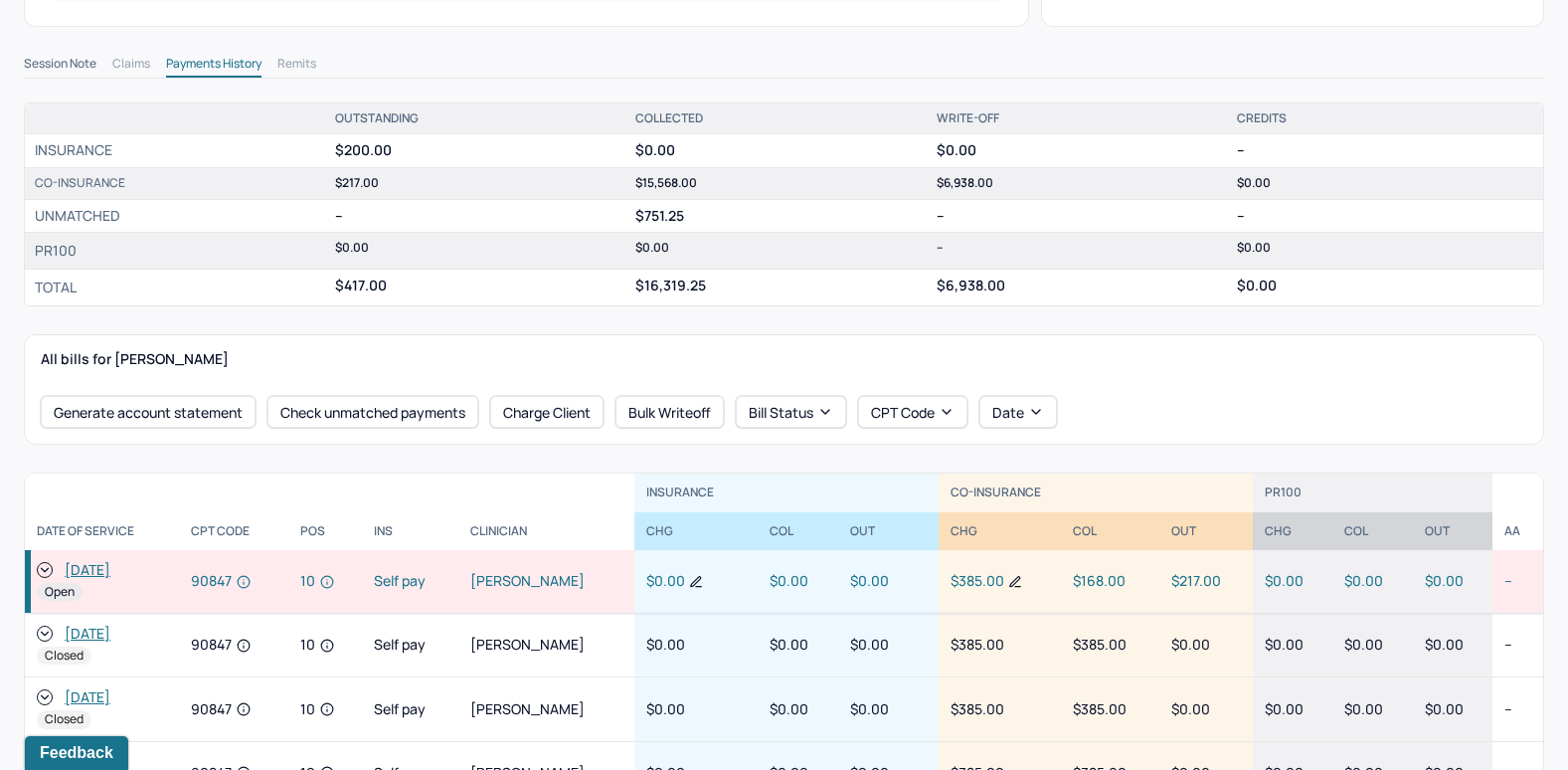 scroll, scrollTop: 597, scrollLeft: 0, axis: vertical 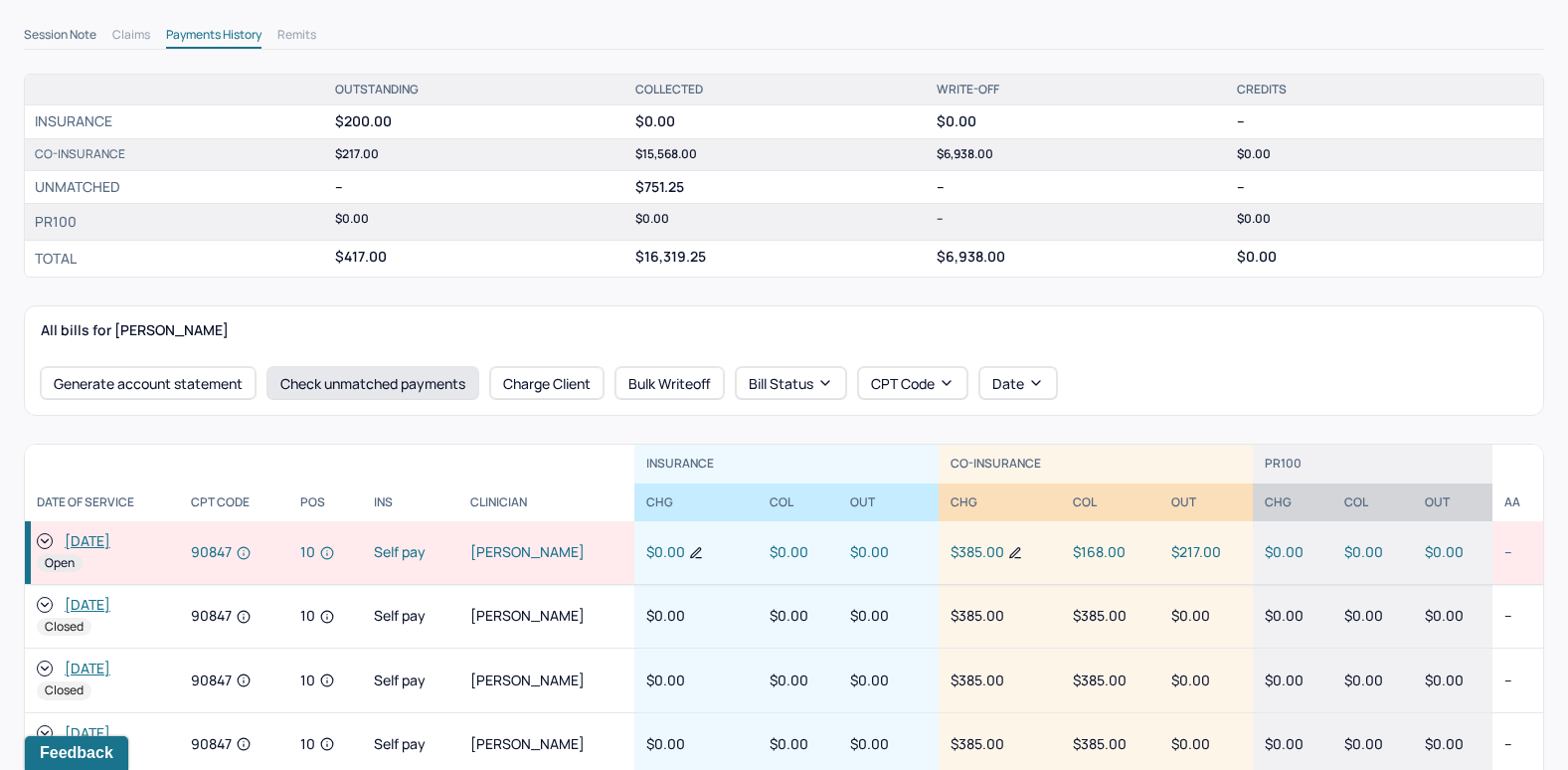 click on "Check unmatched payments" at bounding box center [373, 383] 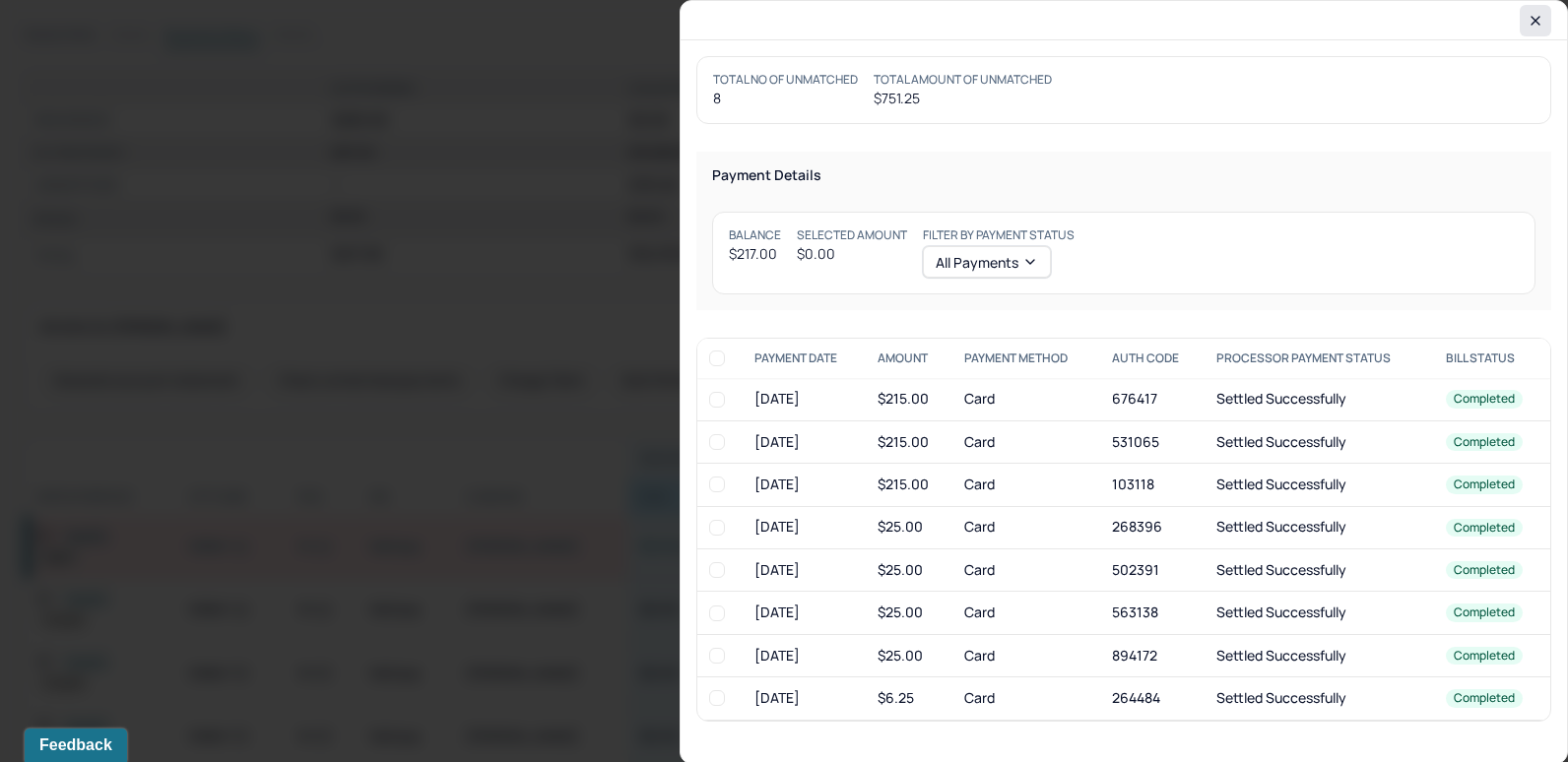 click 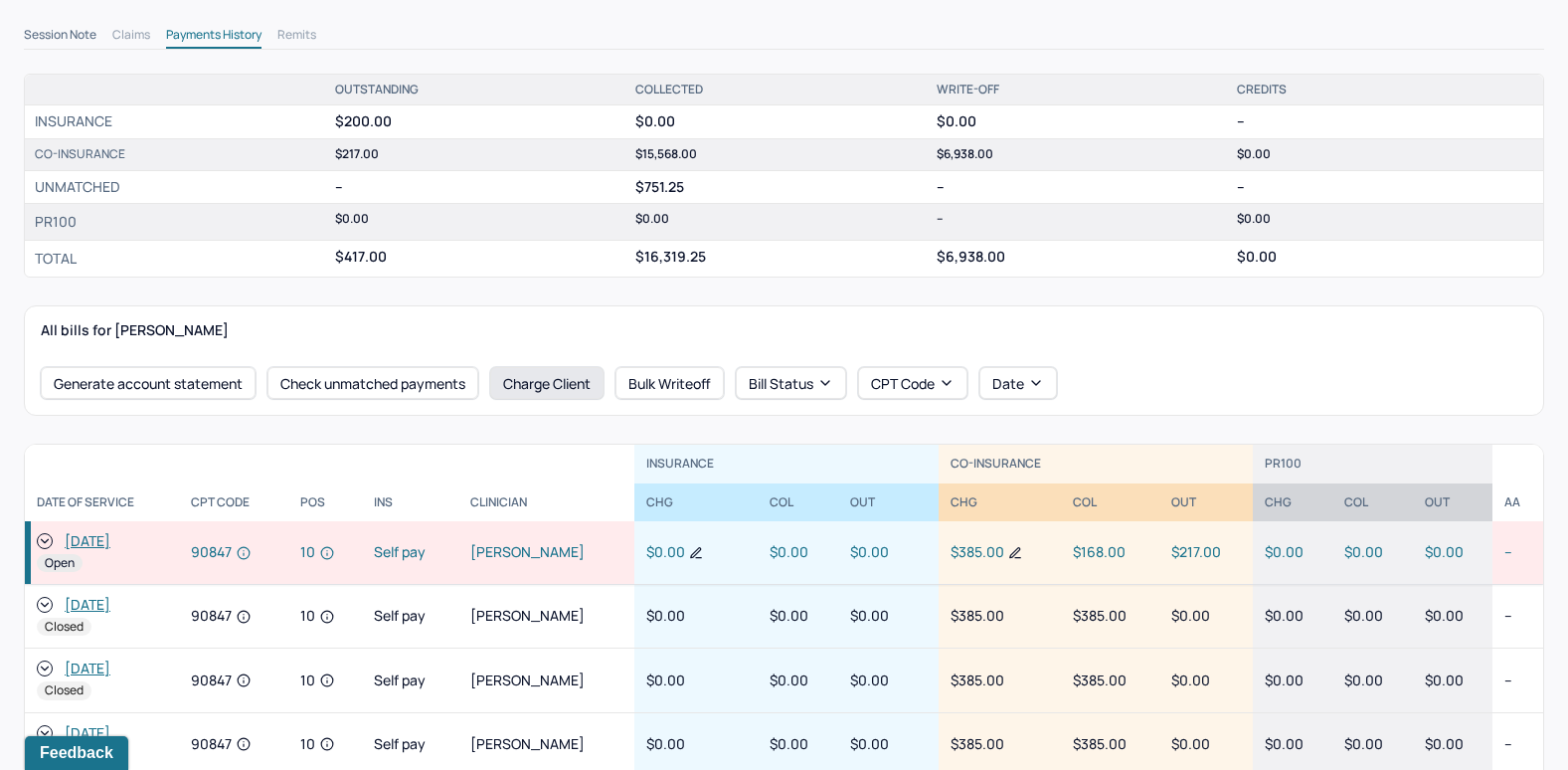 click on "Charge Client" at bounding box center [547, 383] 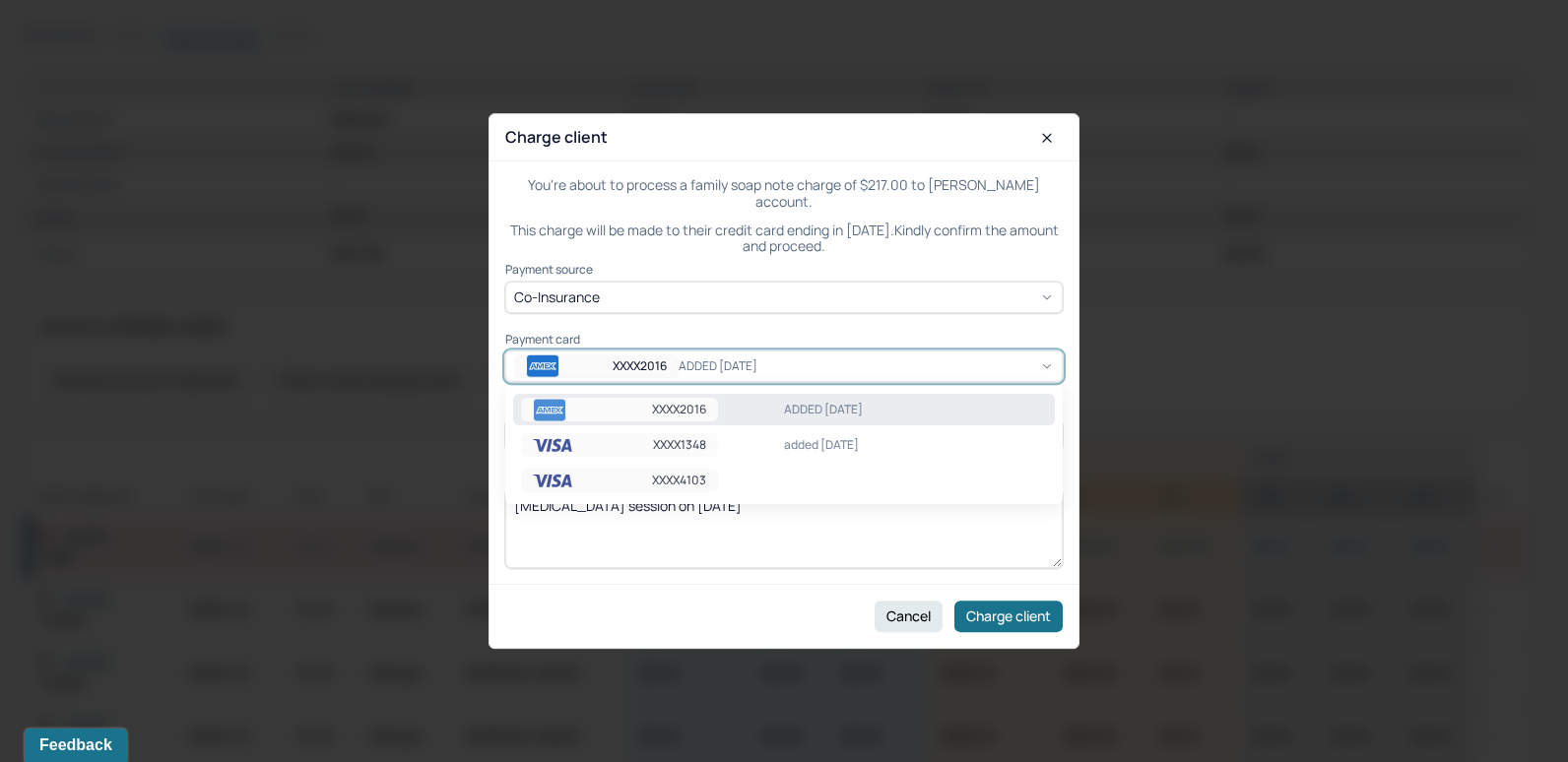 click on "XXXX2016 ADDED 12/18/24" at bounding box center (784, 366) 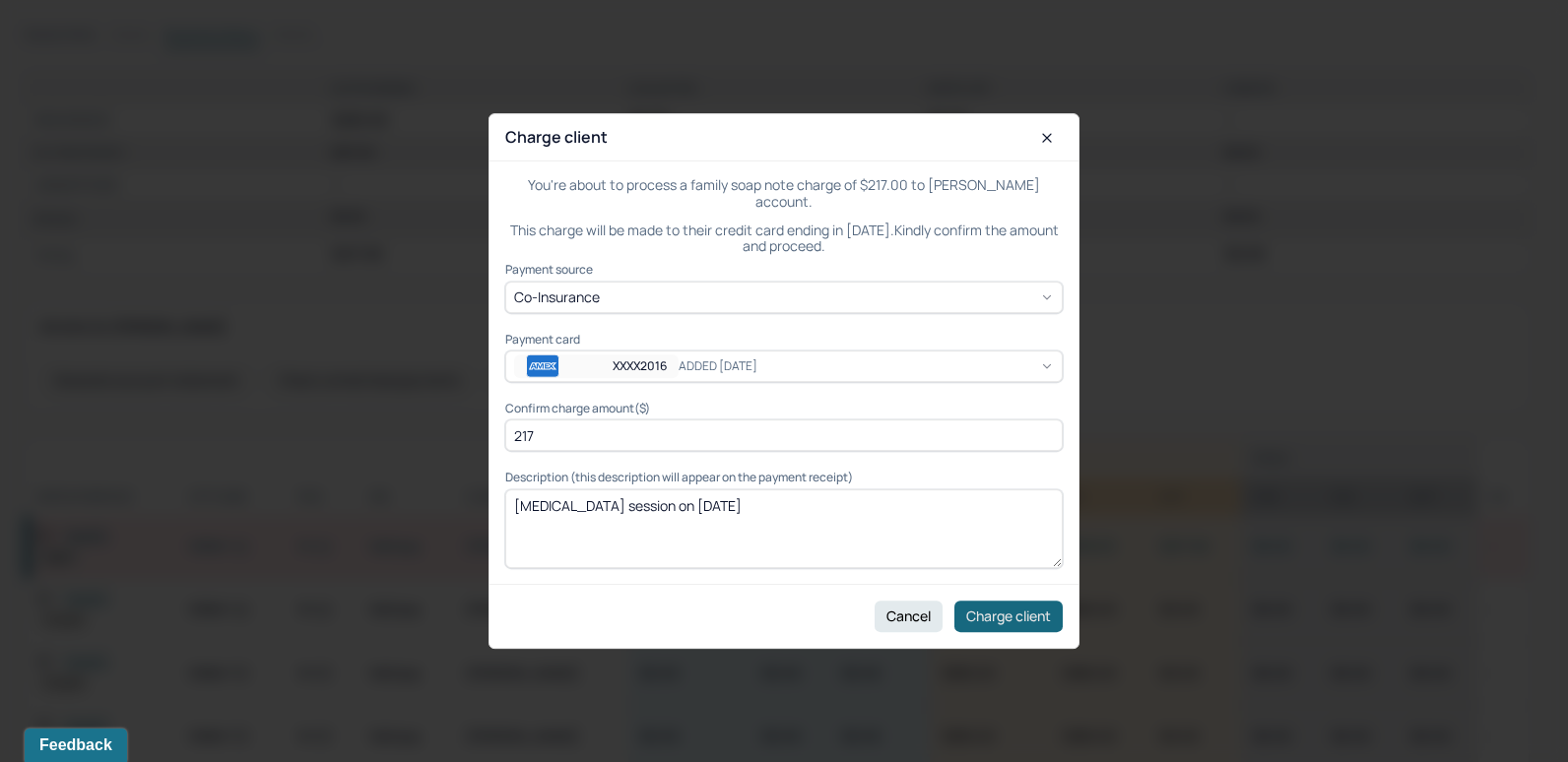 click on "Charge client" at bounding box center (1009, 616) 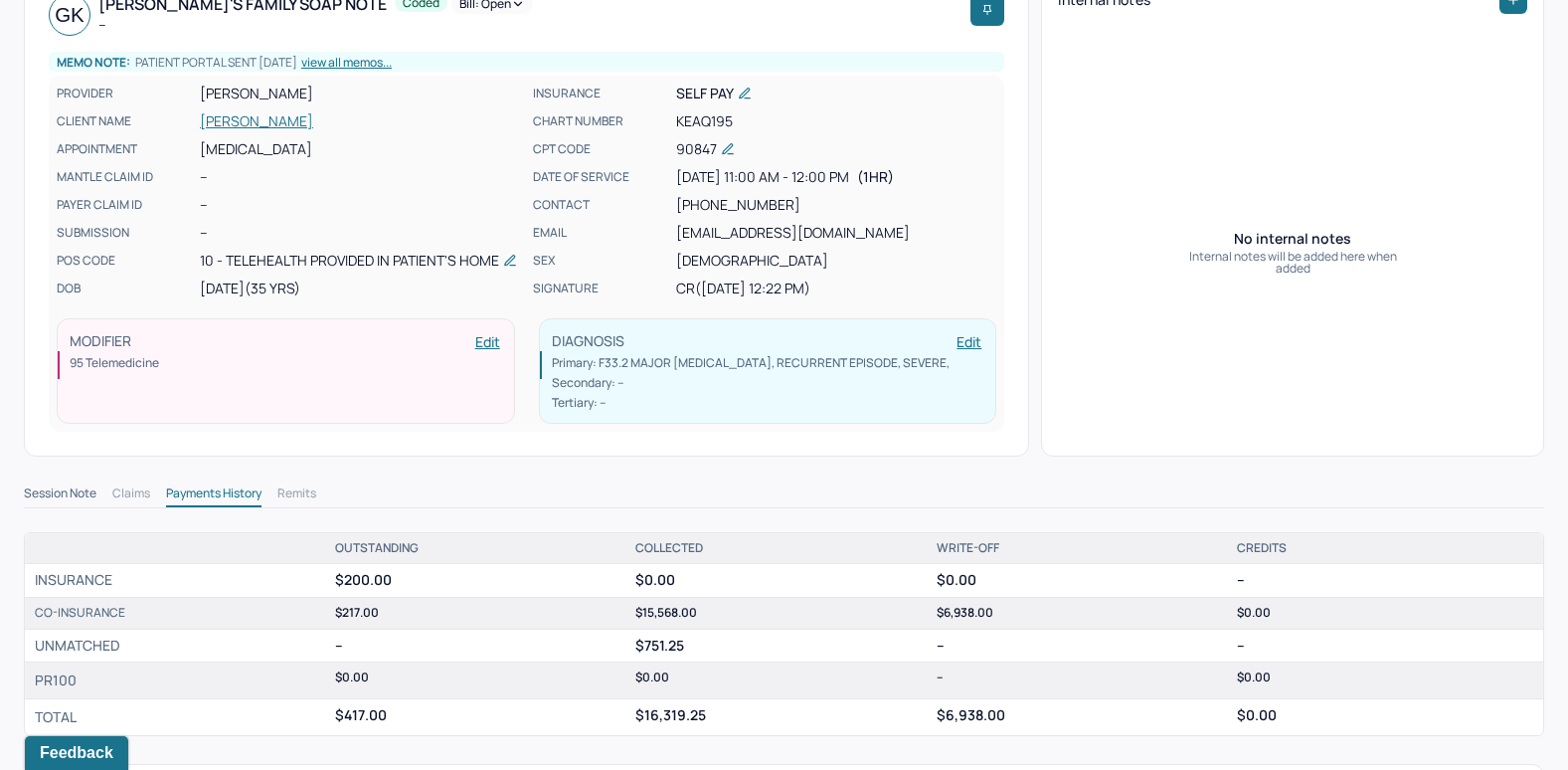 scroll, scrollTop: 0, scrollLeft: 0, axis: both 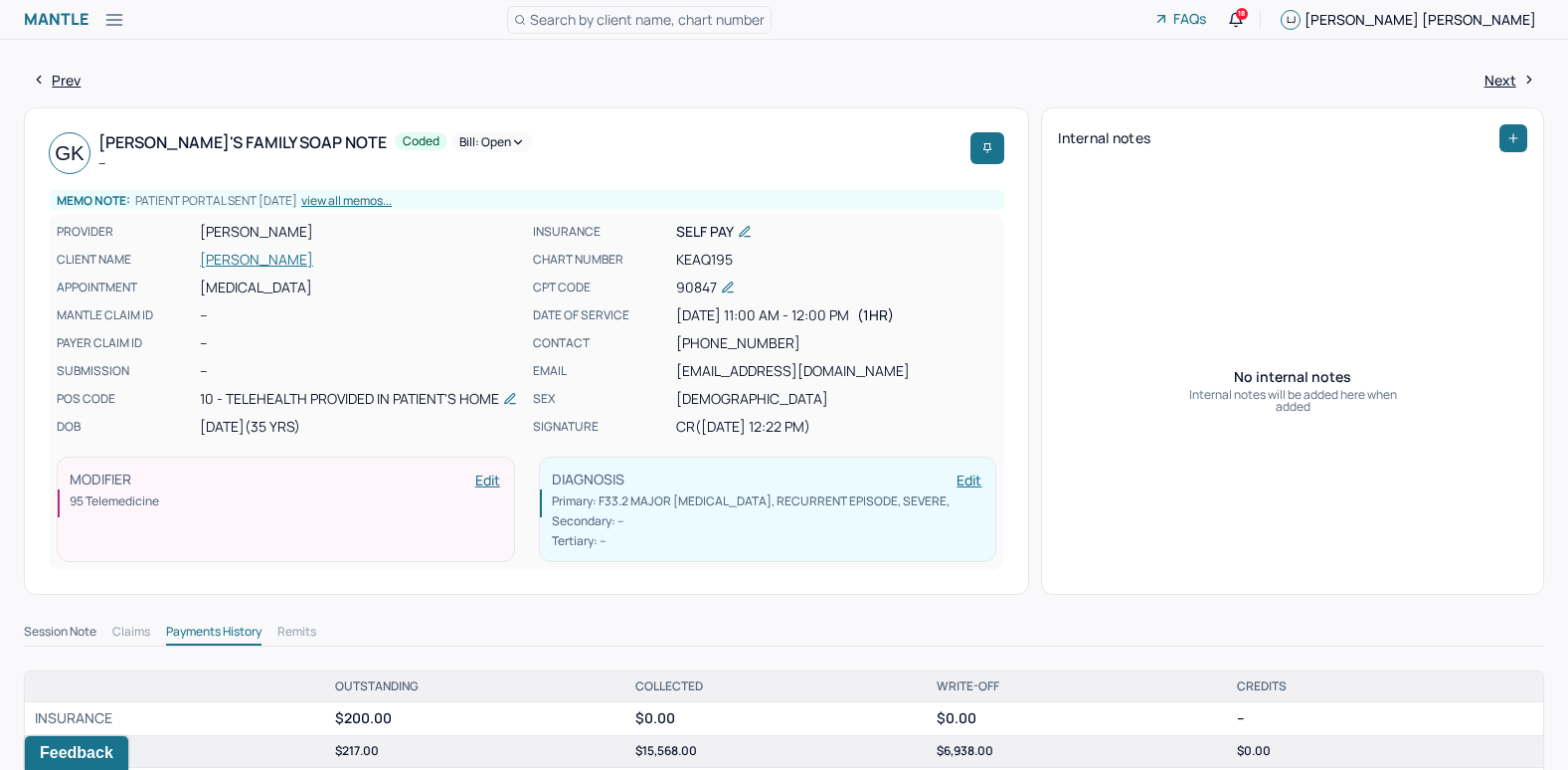 click on "Bill: Open" at bounding box center [492, 142] 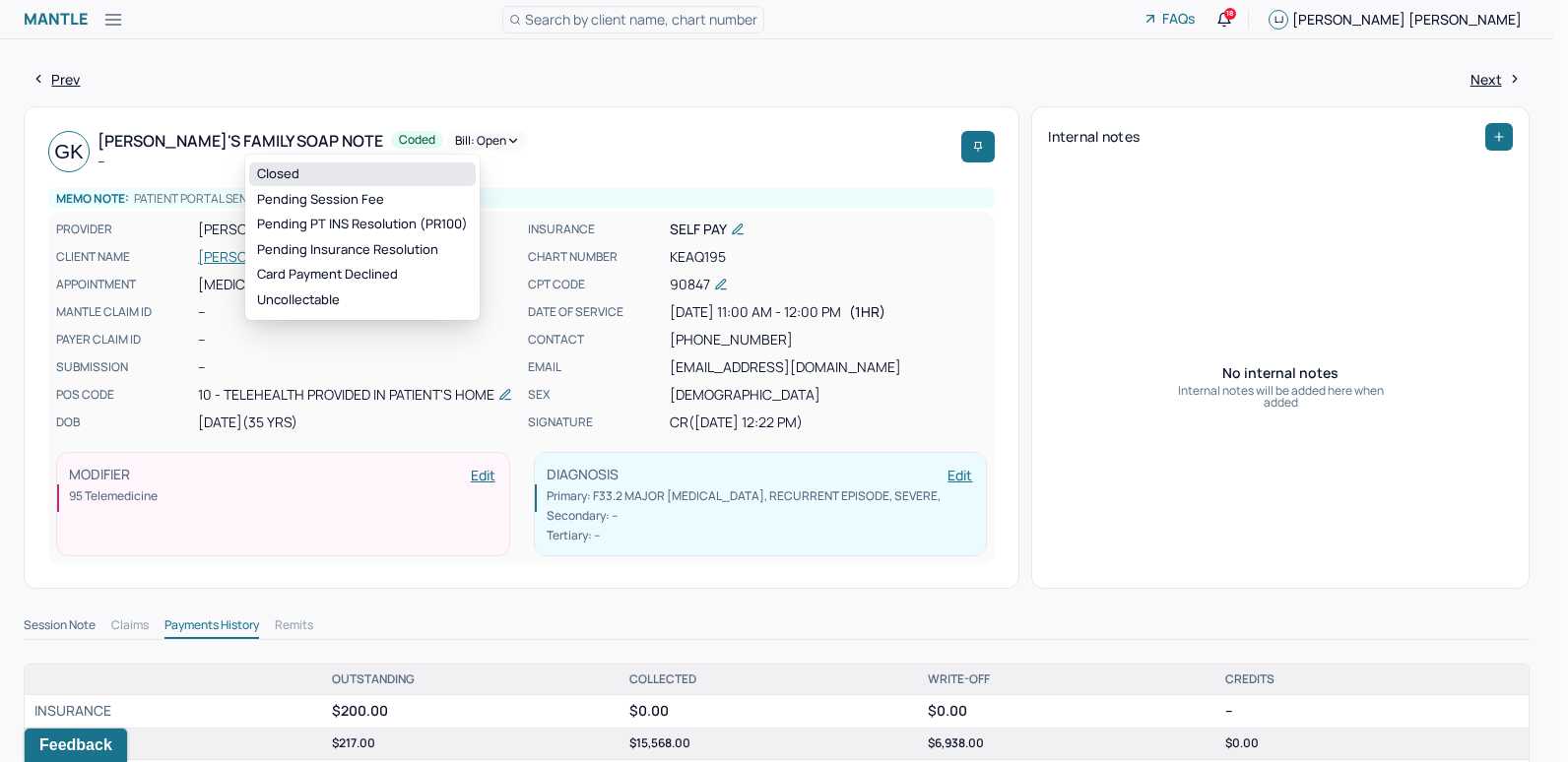 click on "Closed" at bounding box center [362, 174] 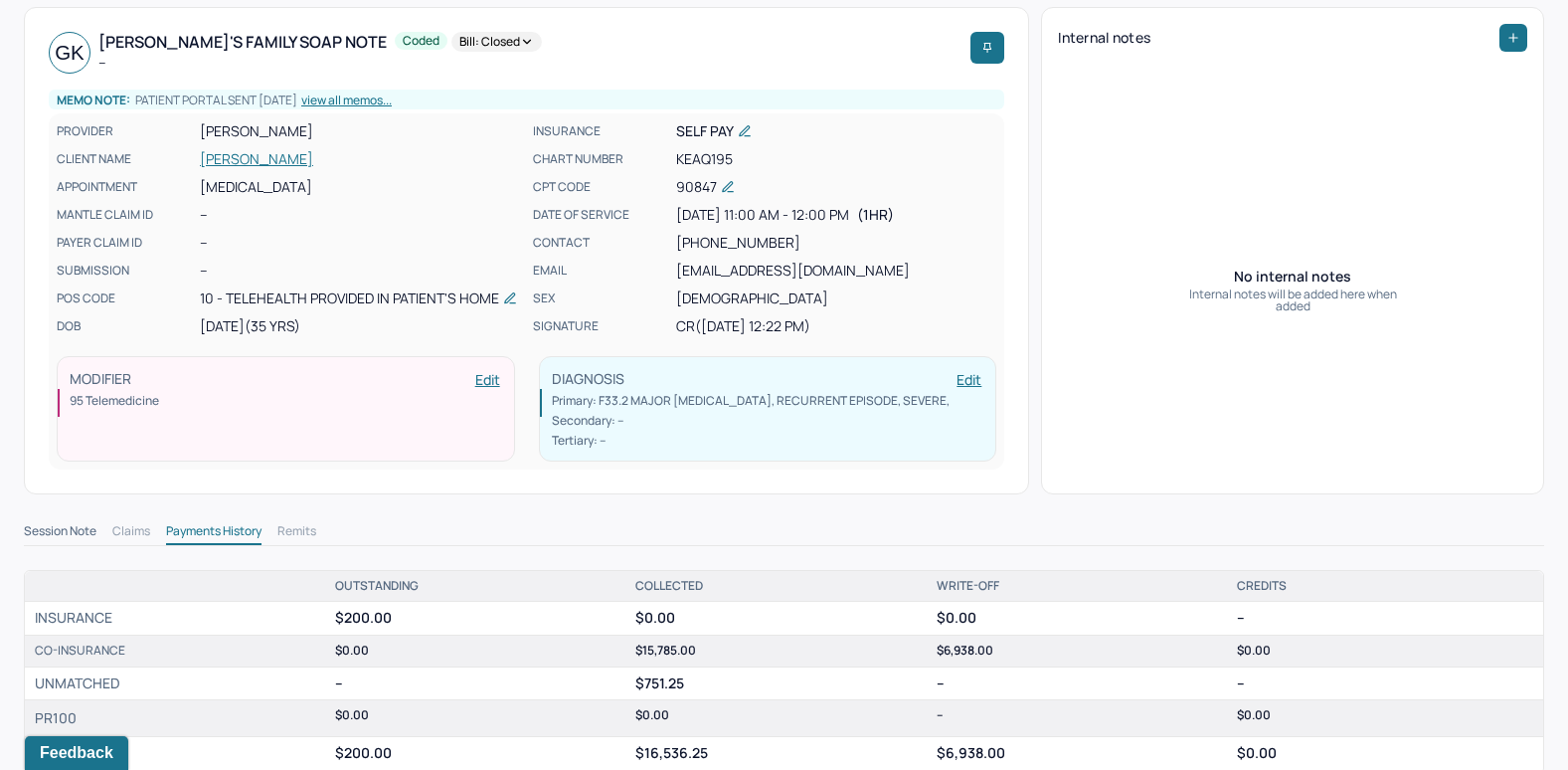 scroll, scrollTop: 0, scrollLeft: 0, axis: both 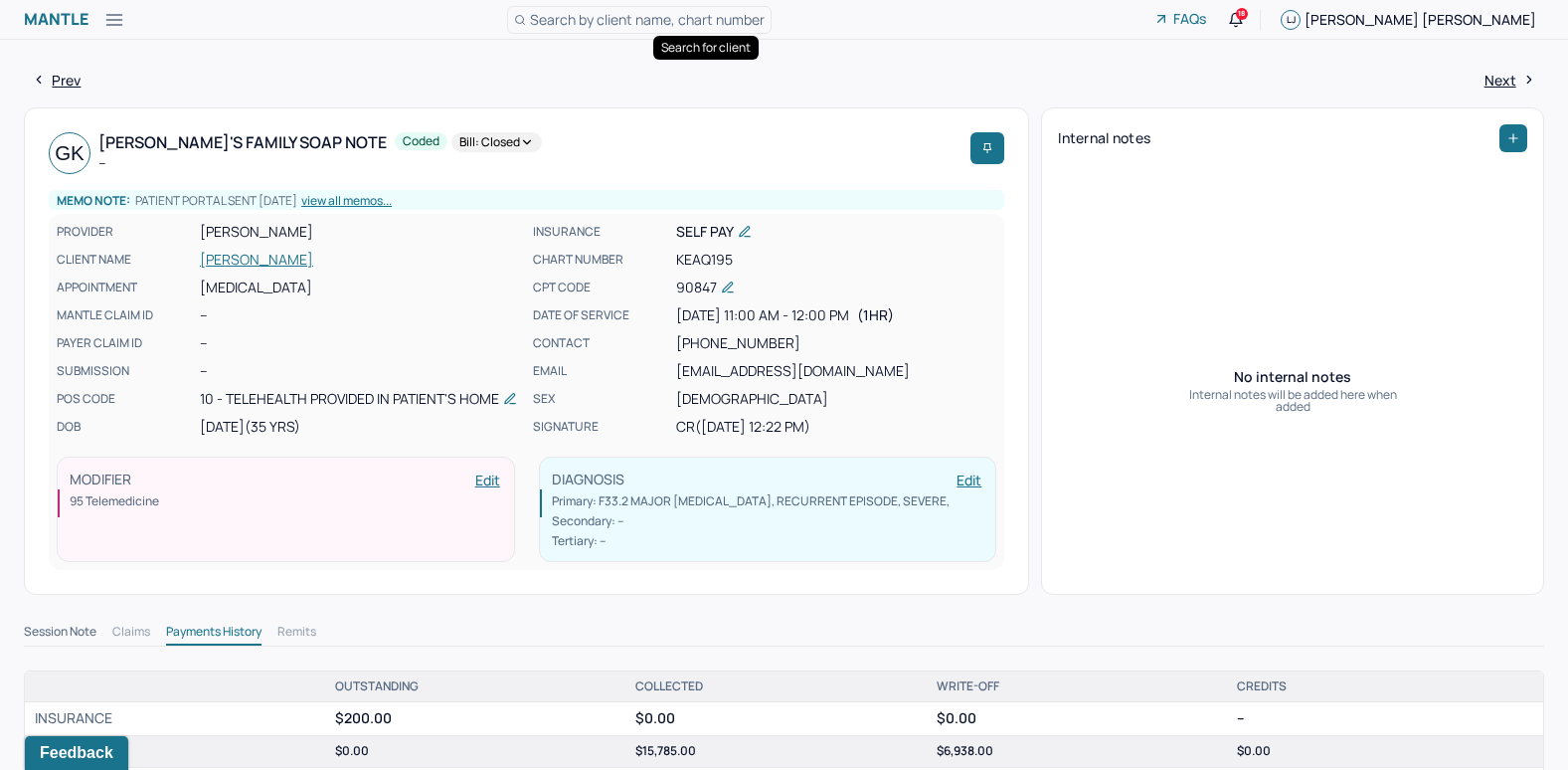 click on "Search by client name, chart number" at bounding box center [647, 19] 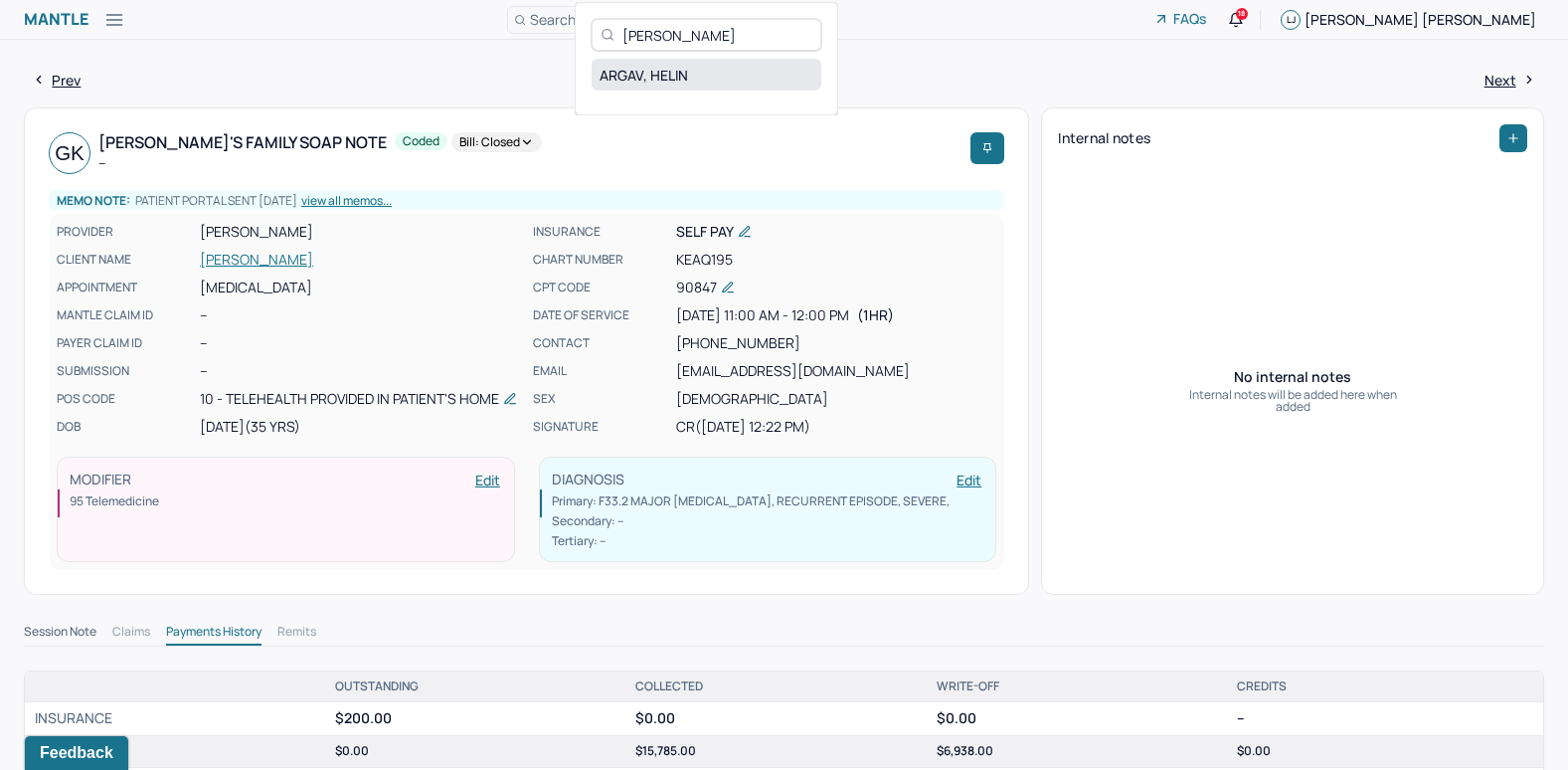 type on "Helin Argav" 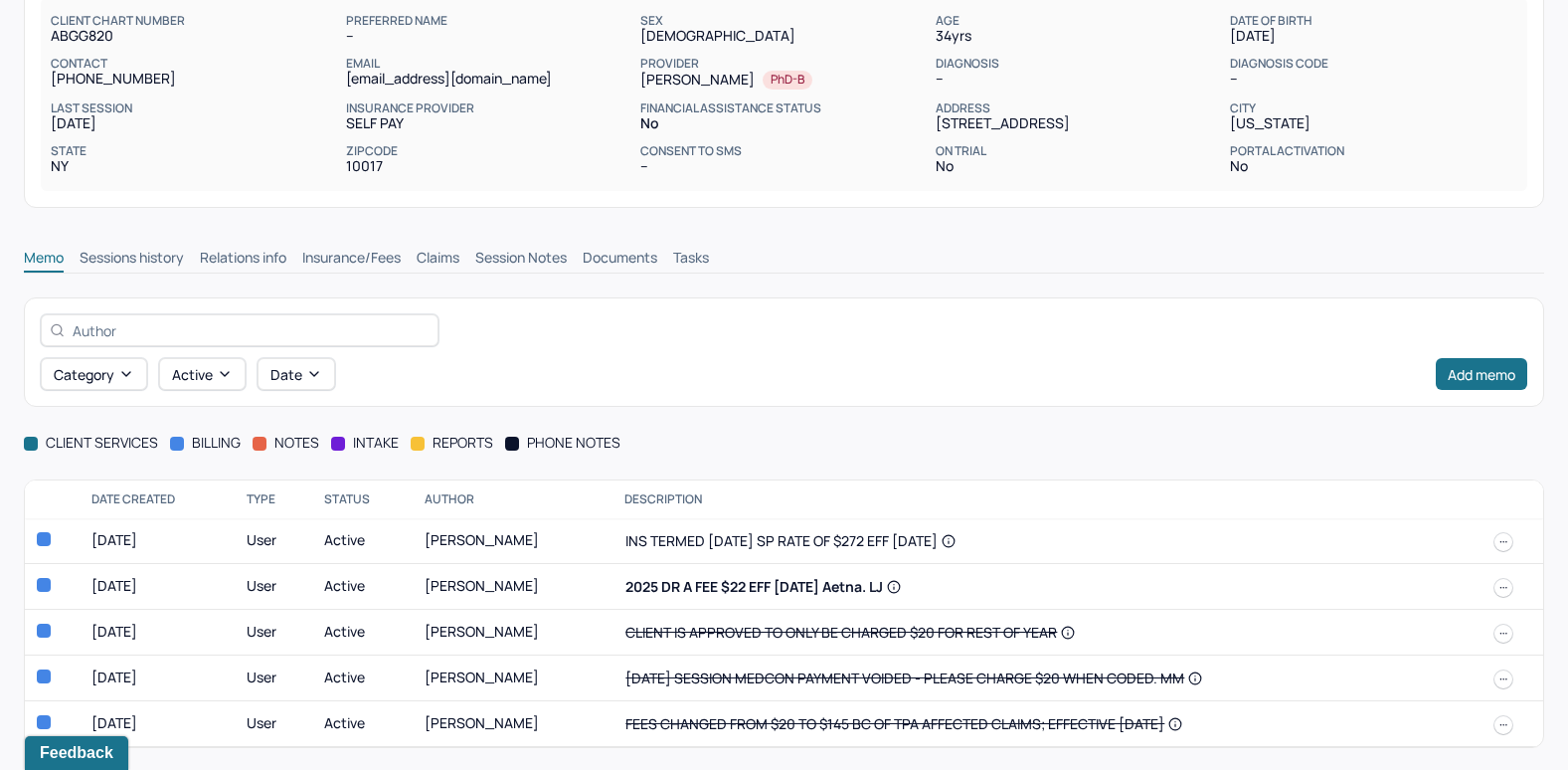 scroll, scrollTop: 201, scrollLeft: 0, axis: vertical 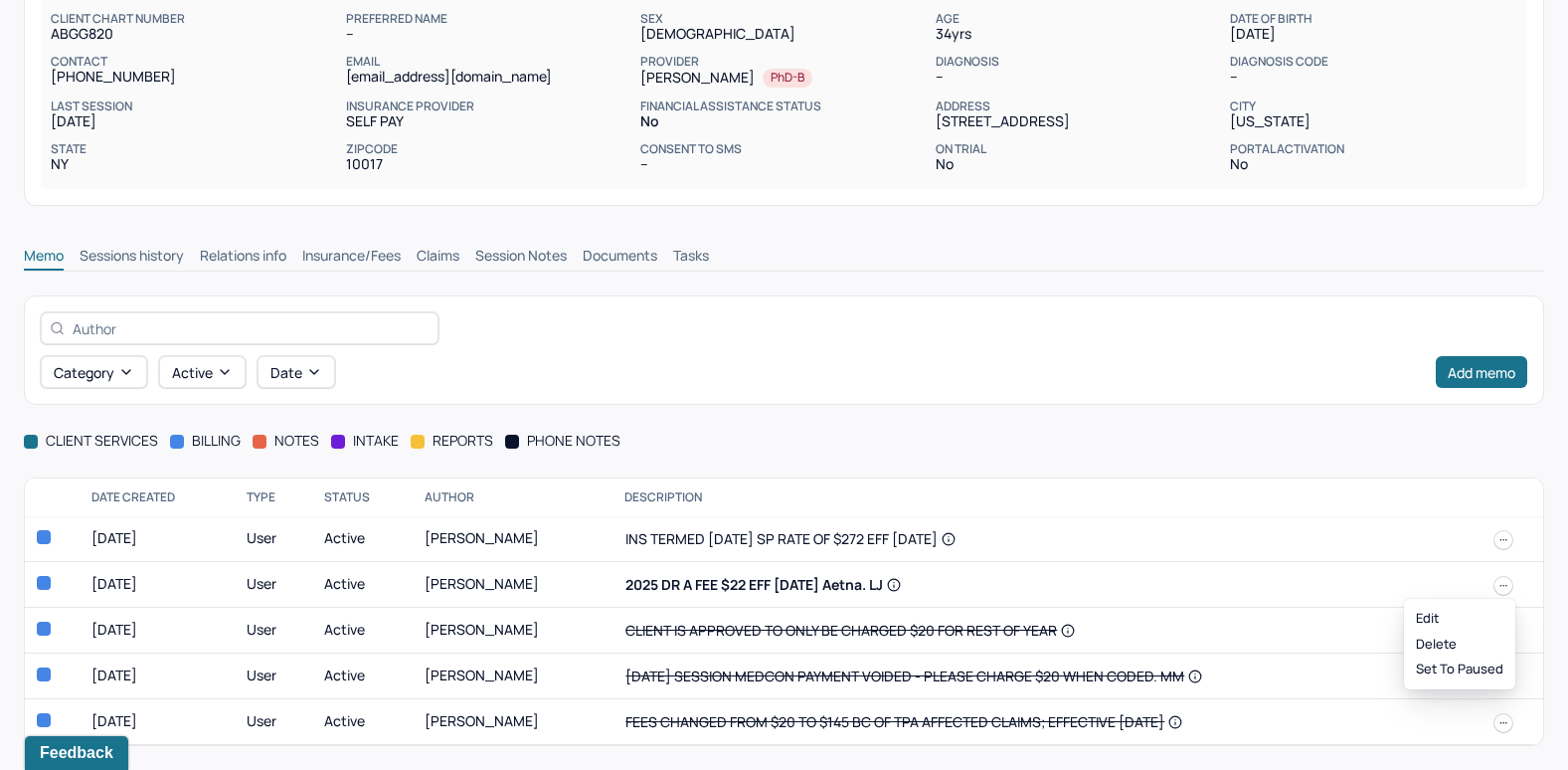 click 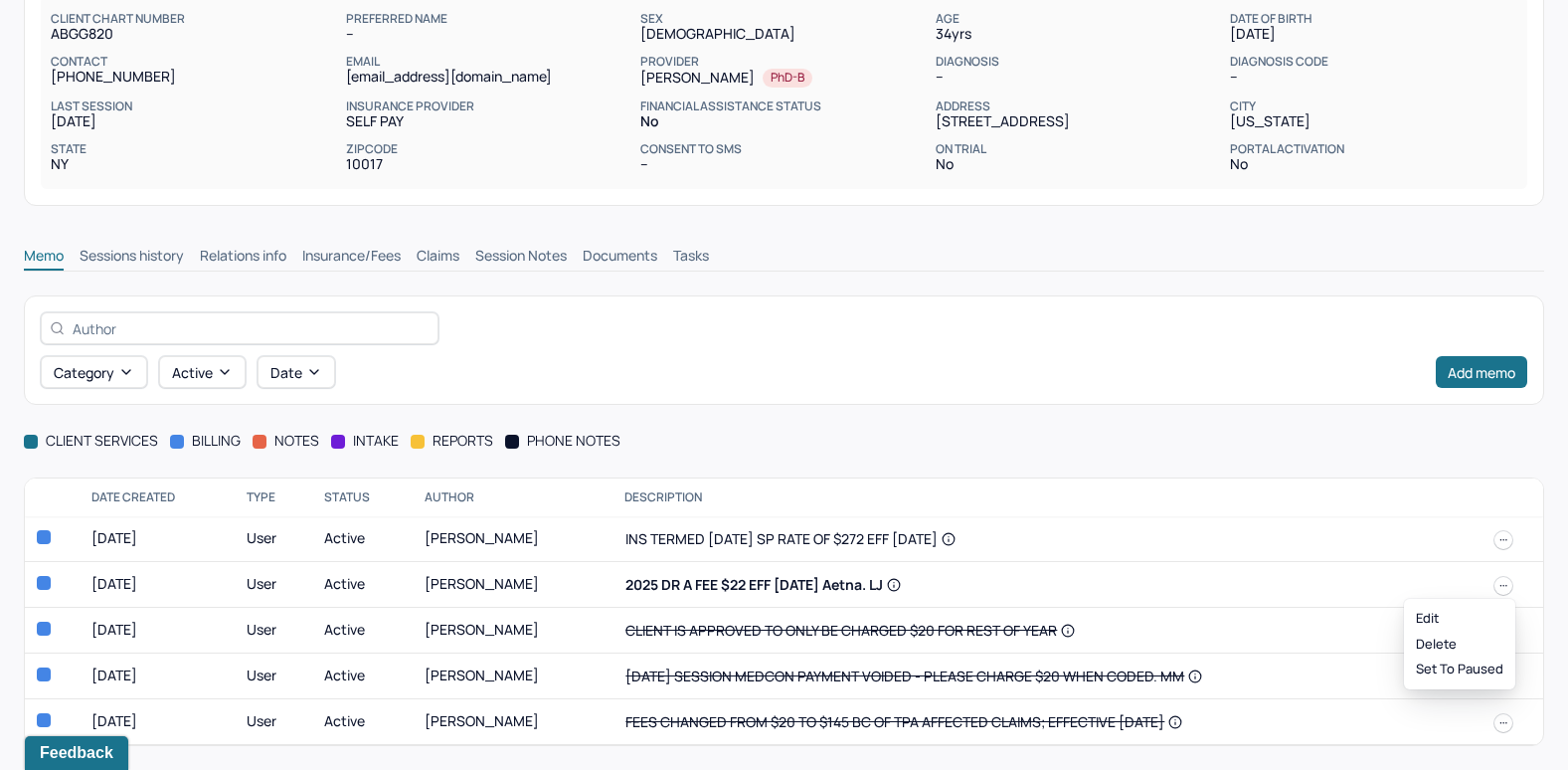 click on "Category active  Date Add memo client services billing notes intake reports phone notes Date created Type Status Author Description 07/22/2025 user active BARNES, BRANDY  INS TERMED 6/30/25 SP RATE OF $272 EFF 7/21/25 01/22/2025 user active JOHNSON, LANELL 2025 DR A FEE $22 EFF 1/9/2025 Aetna. LJ 12/06/2024 user active REILLY, ANDREA CLIENT IS APPROVED TO ONLY BE CHARGED $20 FOR REST OF YEAR 10/01/2024 user active MARTWICK, MELISSA 9/30/24 SESSION MEDCON PAYMENT VOIDED - PLEASE CHARGE $20 WHEN CODED. MM 09/27/2024 user active REILLY, ANDREA FEES CHANGED FROM $20 TO $145 BC OF TPA AFFECTED CLAIMS; EFFECTIVE 10/1/24 07/22/2025 type User Author BARNES, BRANDY  status active description INS TERMED 6/30/25 SP RATE OF $272 EFF 7/21/25 01/22/2025 type User Author JOHNSON, LANELL status active description 2025 DR A FEE $22 EFF 1/9/2025 Aetna. LJ 12/06/2024 type User Author REILLY, ANDREA status active description CLIENT IS APPROVED TO ONLY BE CHARGED $20 FOR REST OF YEAR 10/01/2024 type User Author MARTWICK, MELISSA" at bounding box center [784, 520] 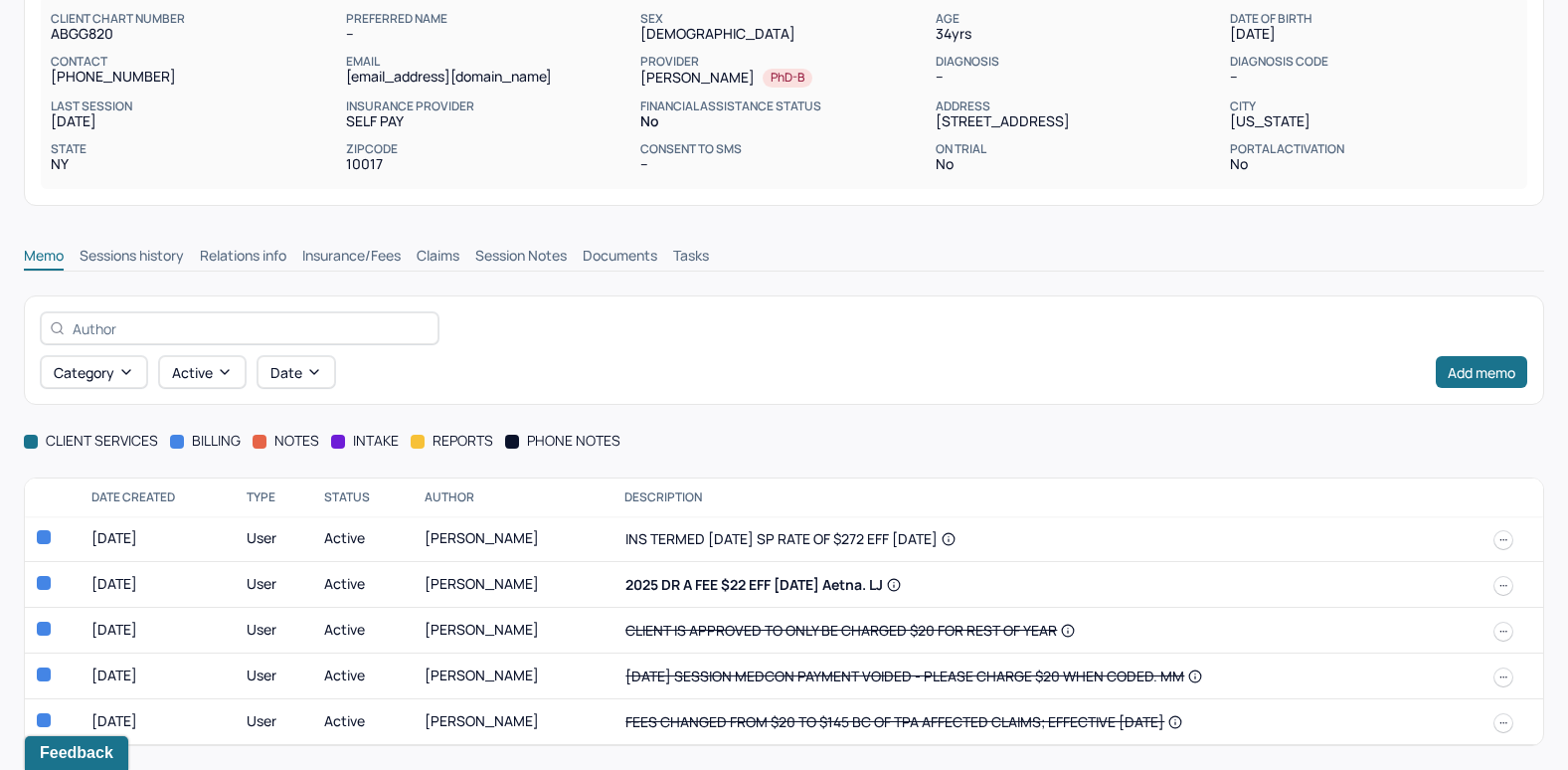 drag, startPoint x: 646, startPoint y: 535, endPoint x: 968, endPoint y: 549, distance: 322.3042 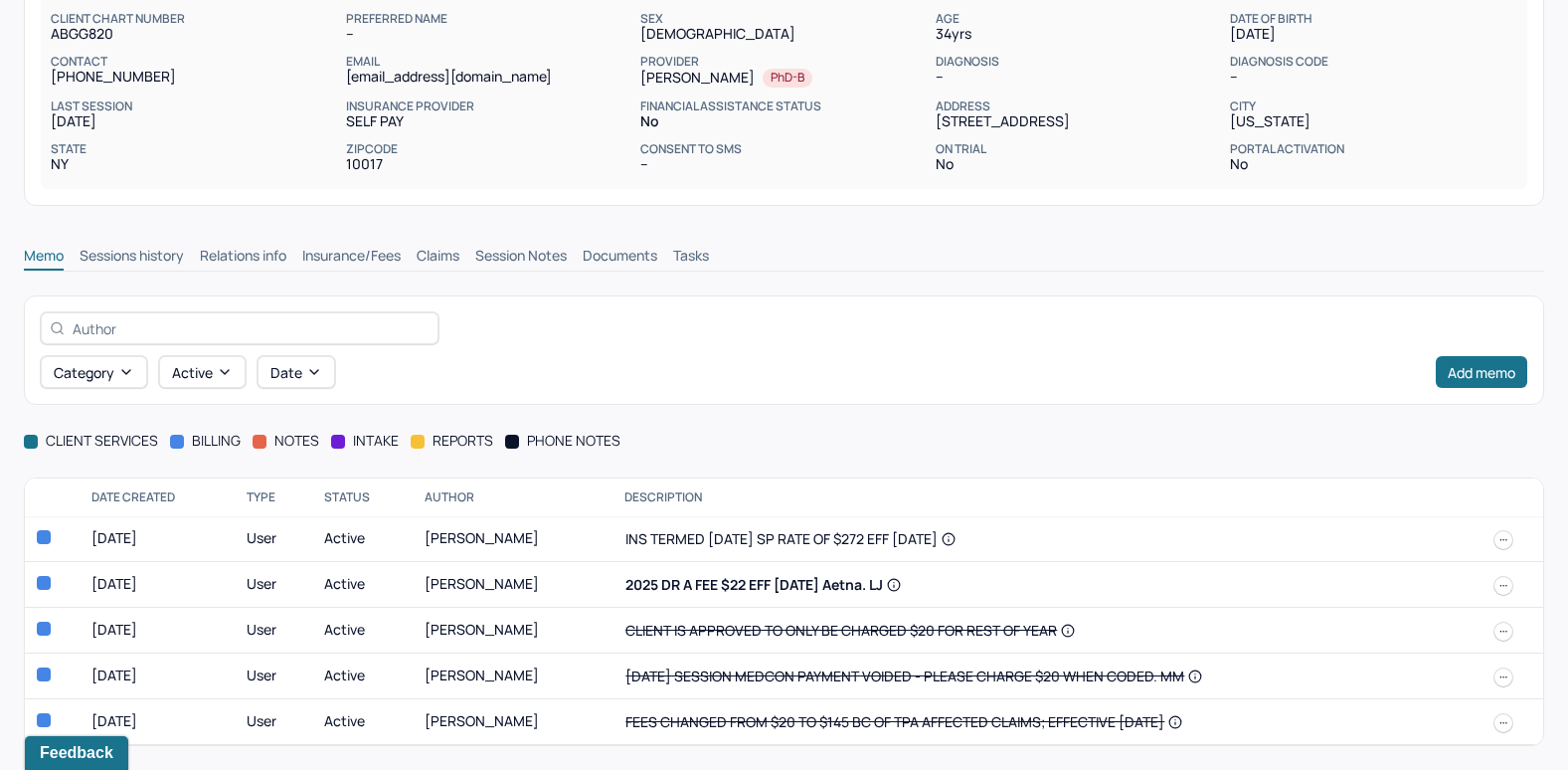 click on "Insurance/Fees" at bounding box center [351, 258] 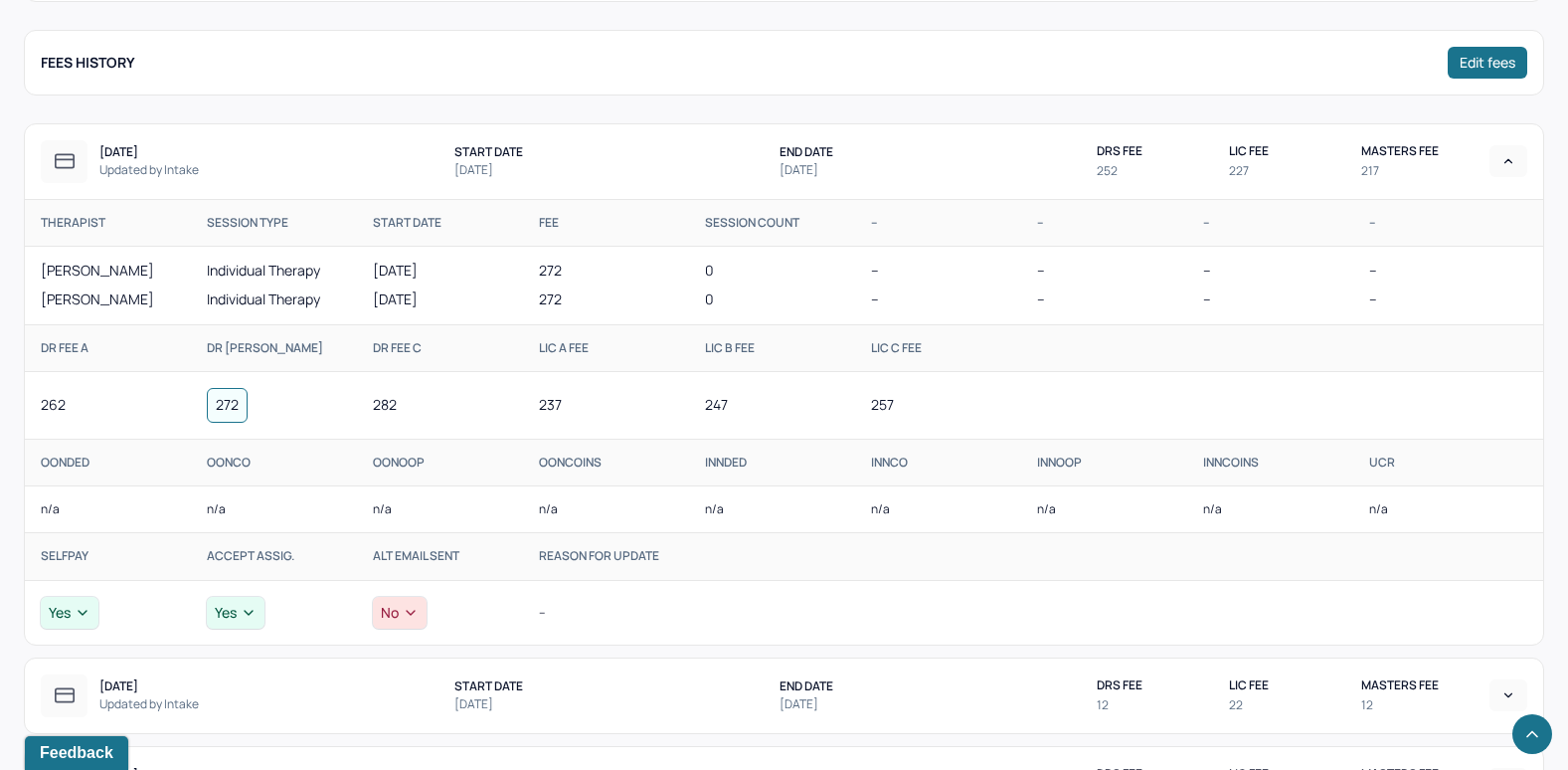 scroll, scrollTop: 997, scrollLeft: 0, axis: vertical 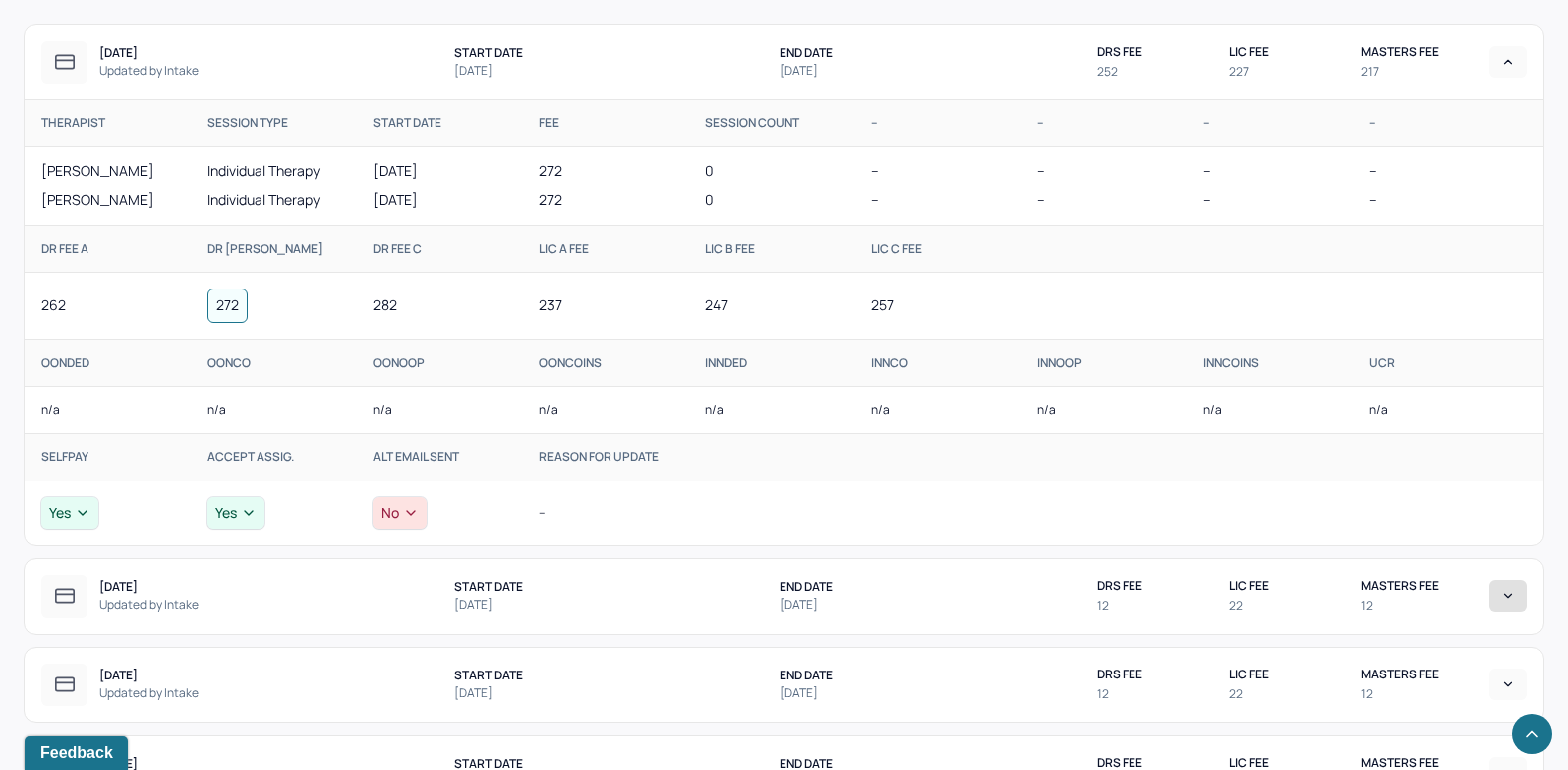 click 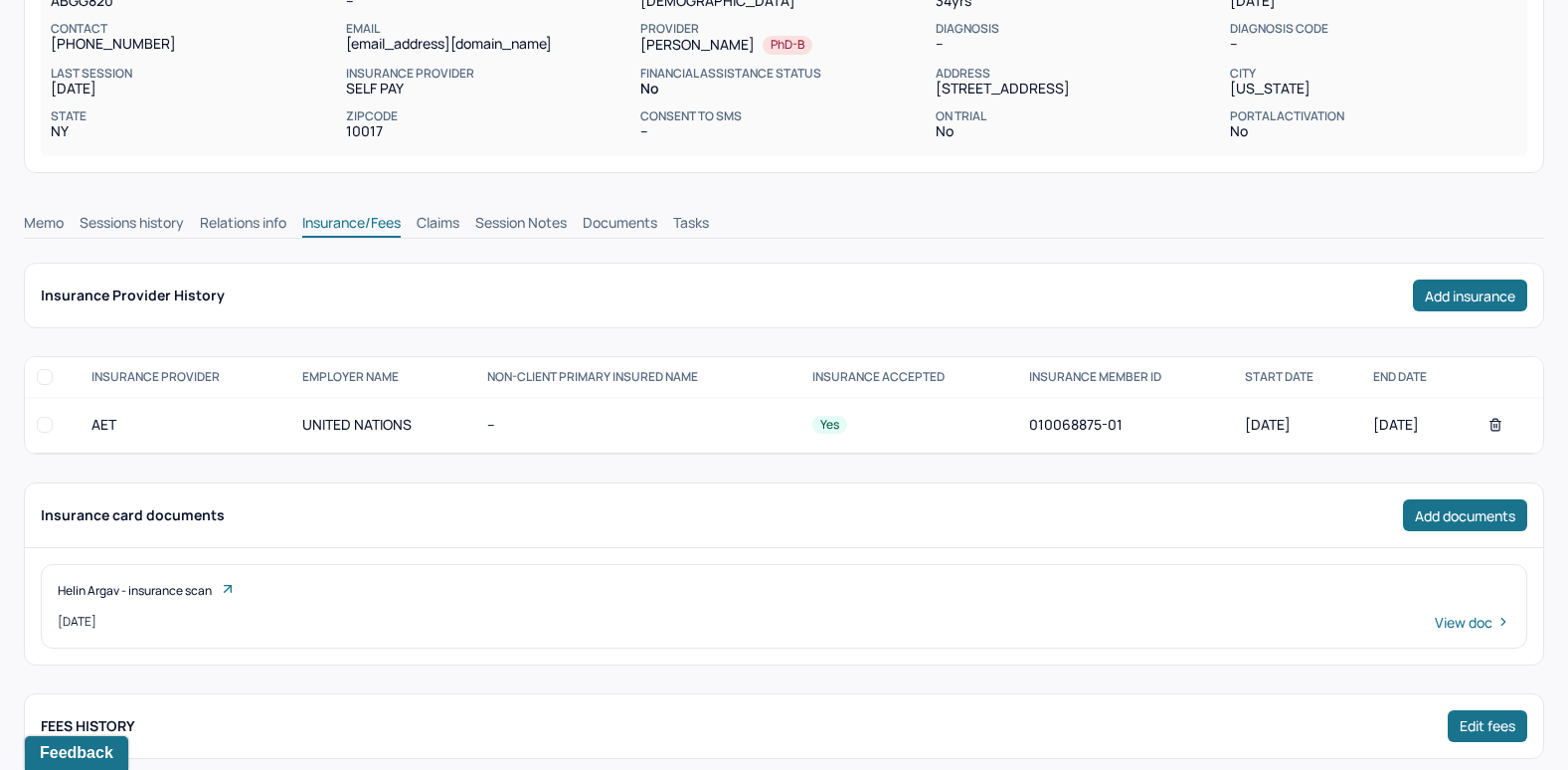 scroll, scrollTop: 201, scrollLeft: 0, axis: vertical 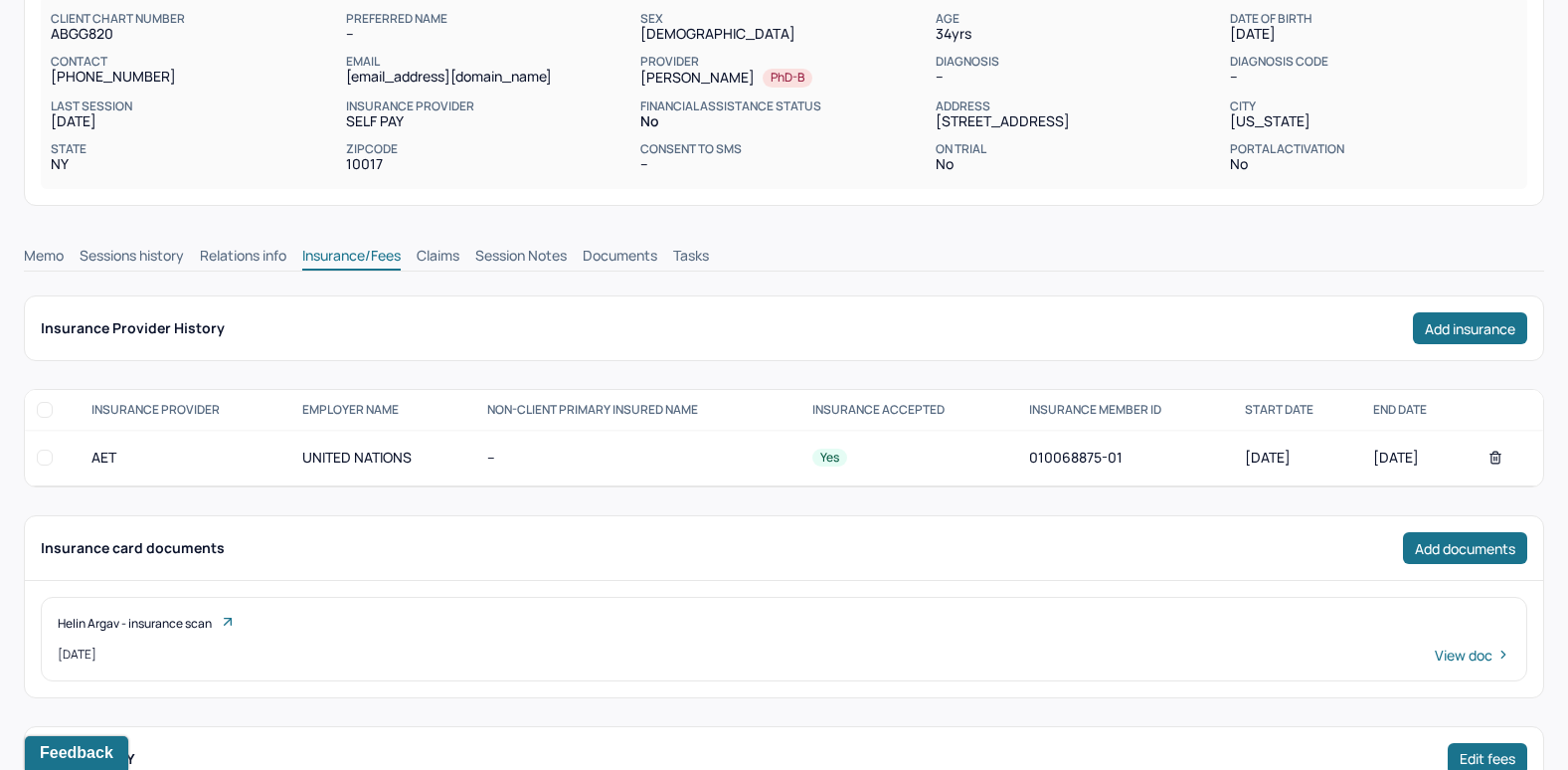 click on "Claims" at bounding box center [437, 258] 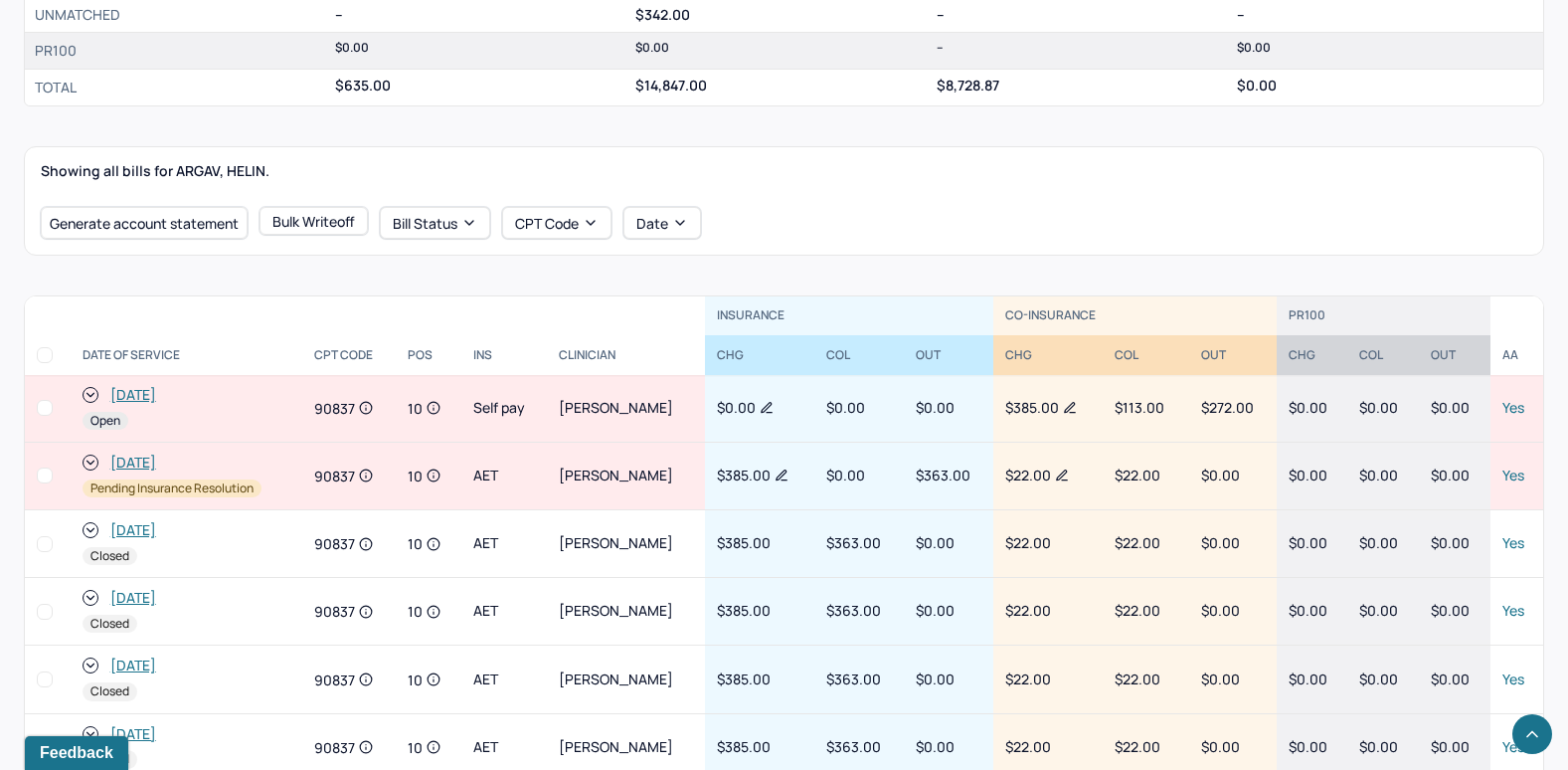 scroll, scrollTop: 698, scrollLeft: 0, axis: vertical 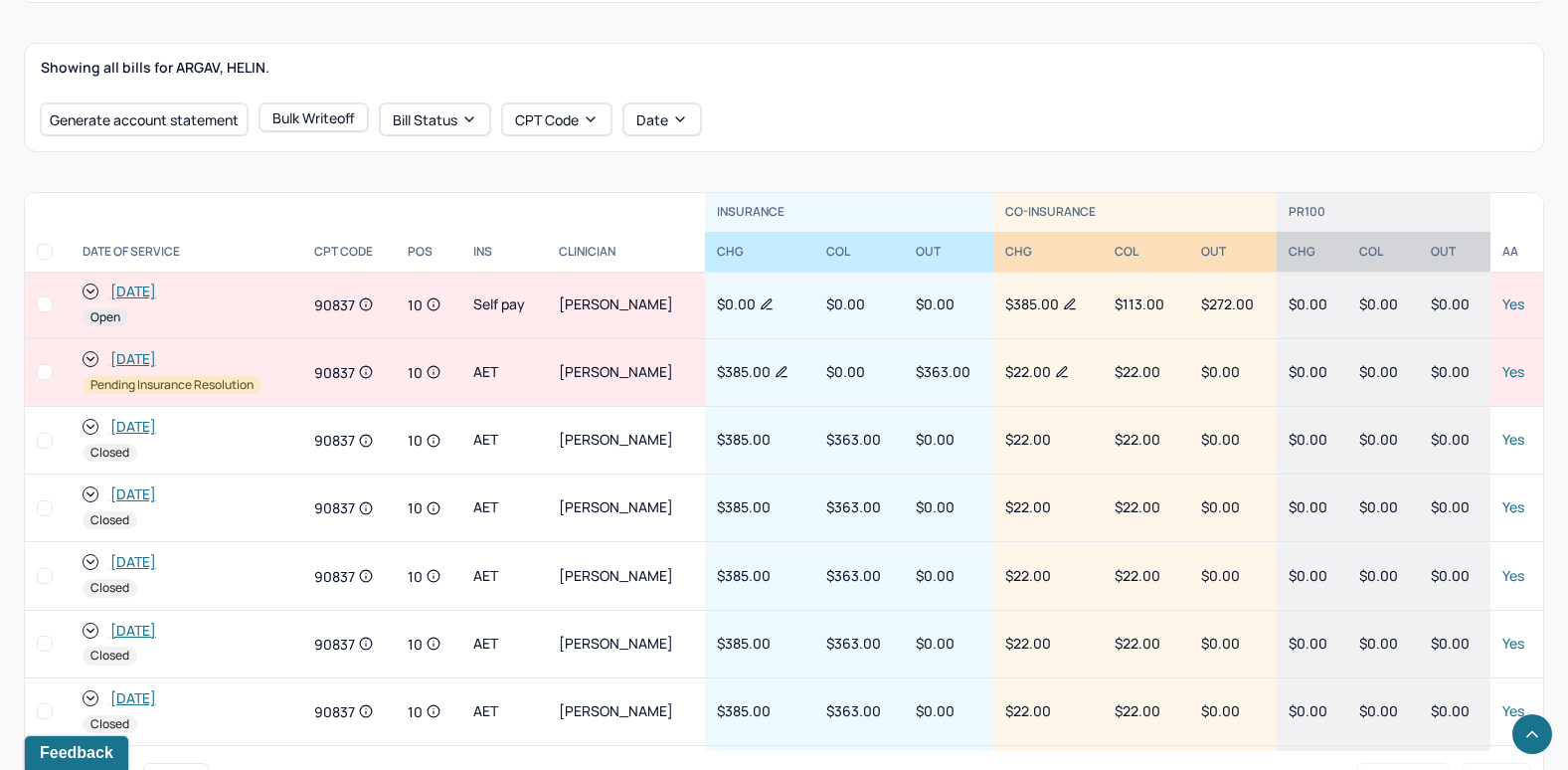 click 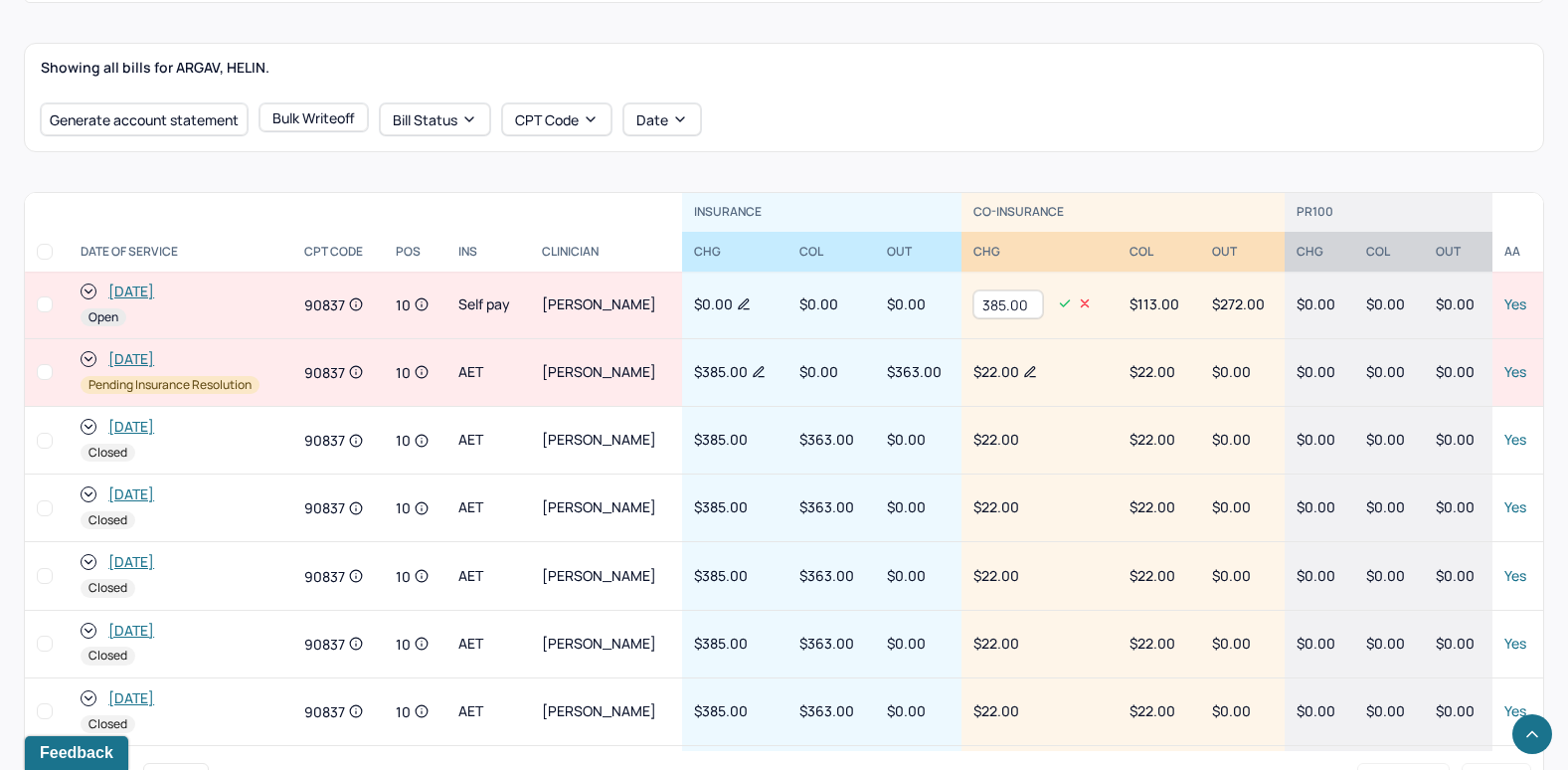 drag, startPoint x: 967, startPoint y: 300, endPoint x: 1047, endPoint y: 295, distance: 80.1561 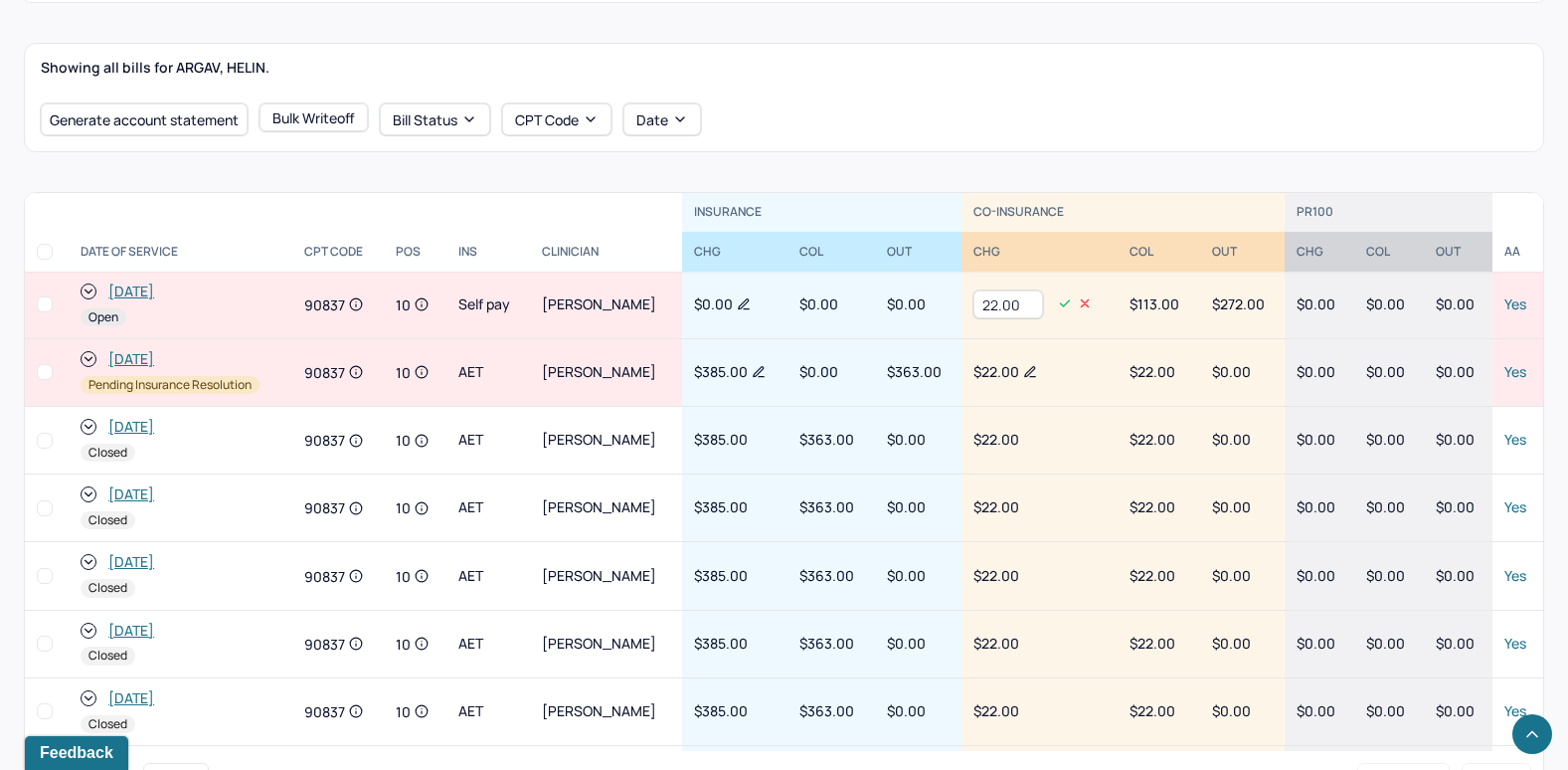 type on "22.00" 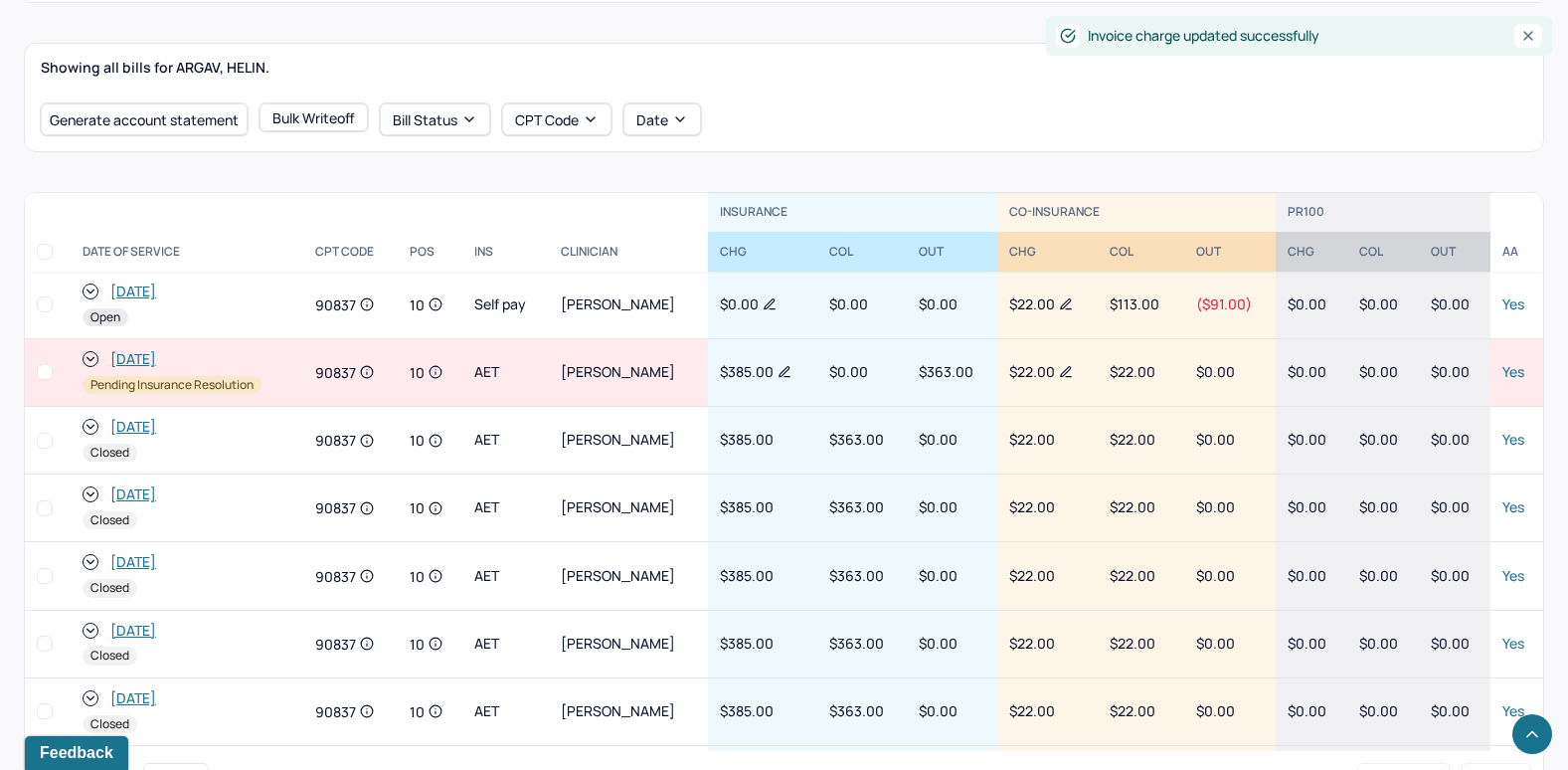 click on "[DATE]" at bounding box center (133, 291) 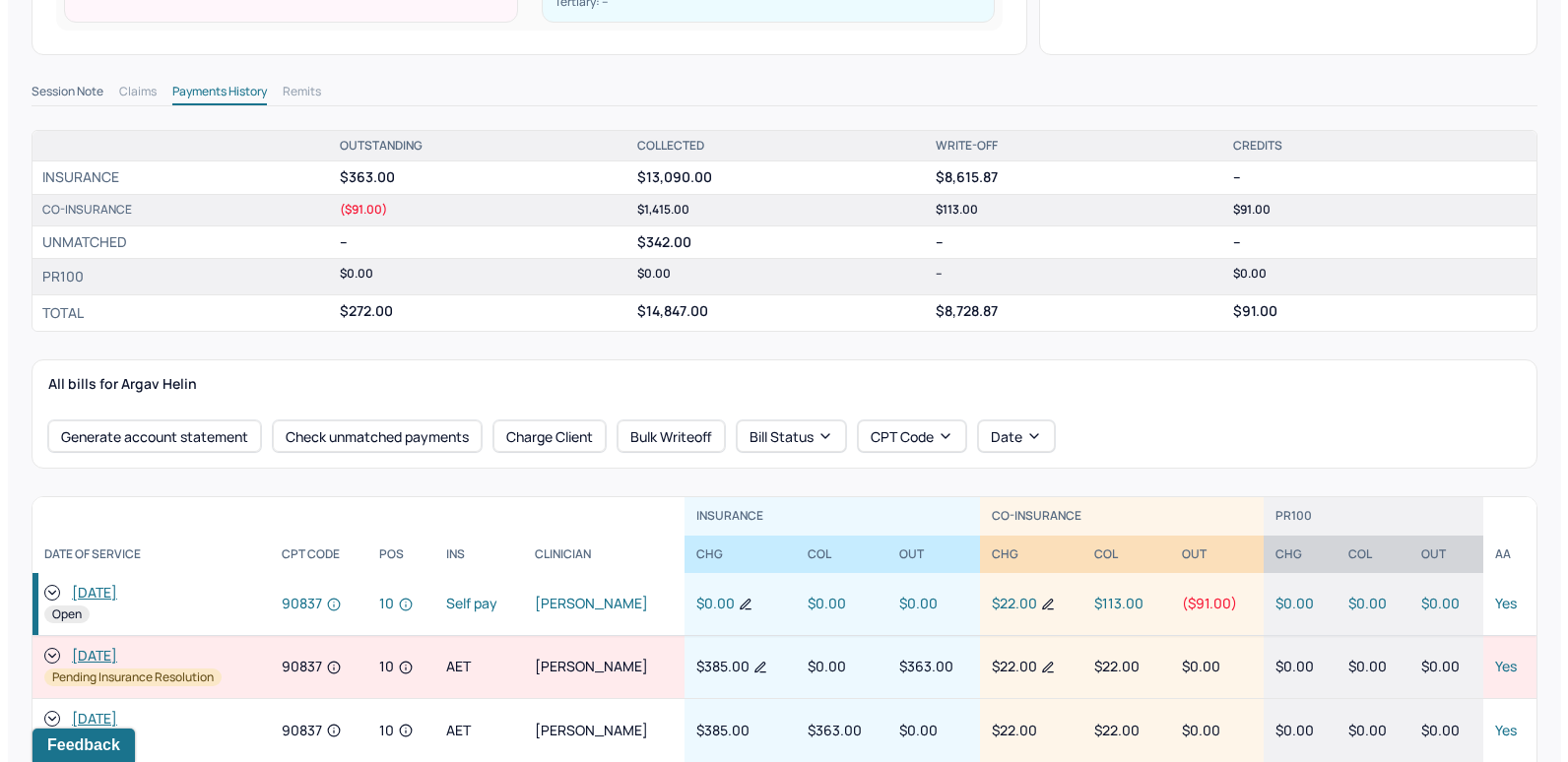 scroll, scrollTop: 591, scrollLeft: 0, axis: vertical 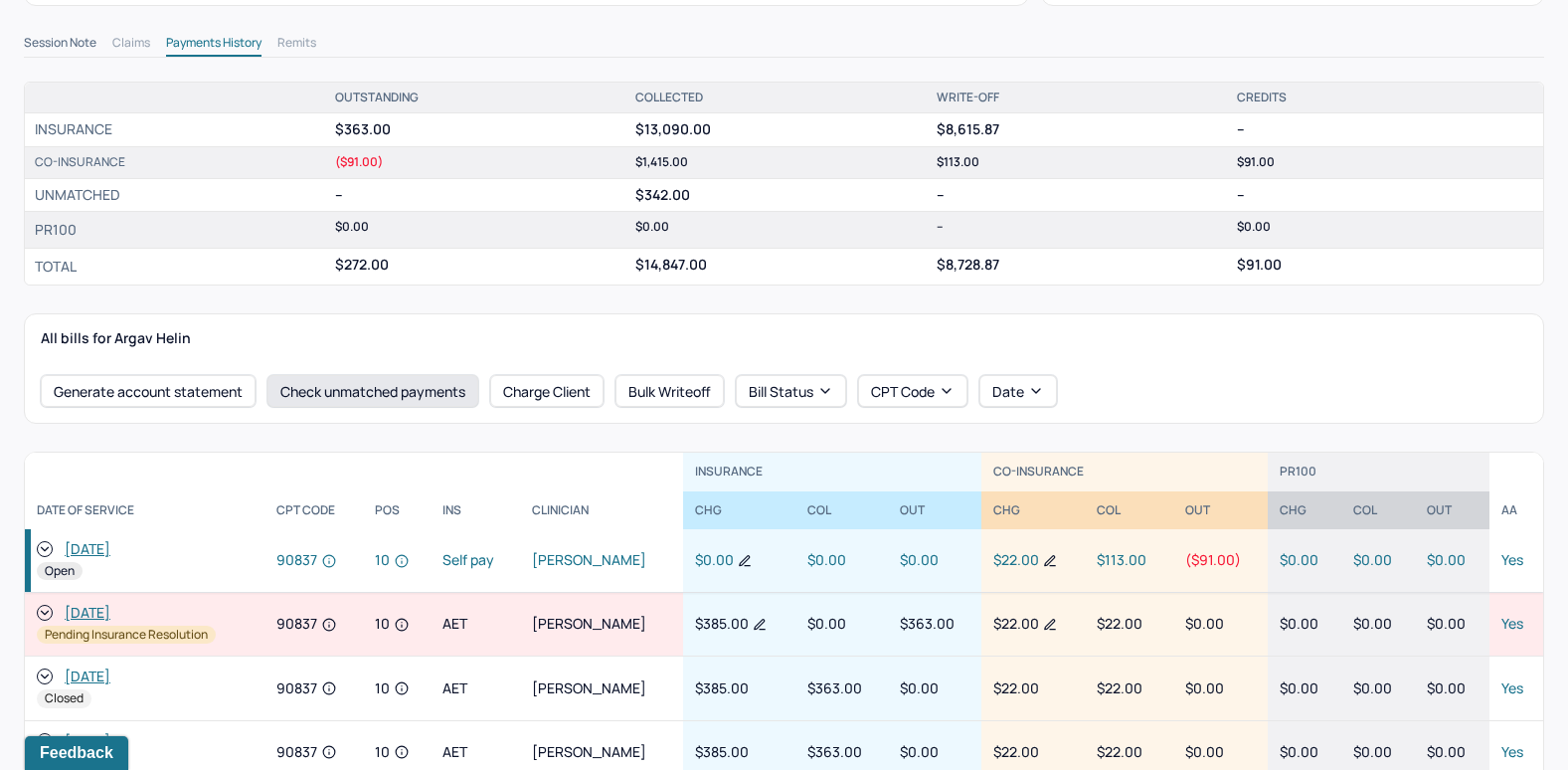 click on "Check unmatched payments" at bounding box center (373, 391) 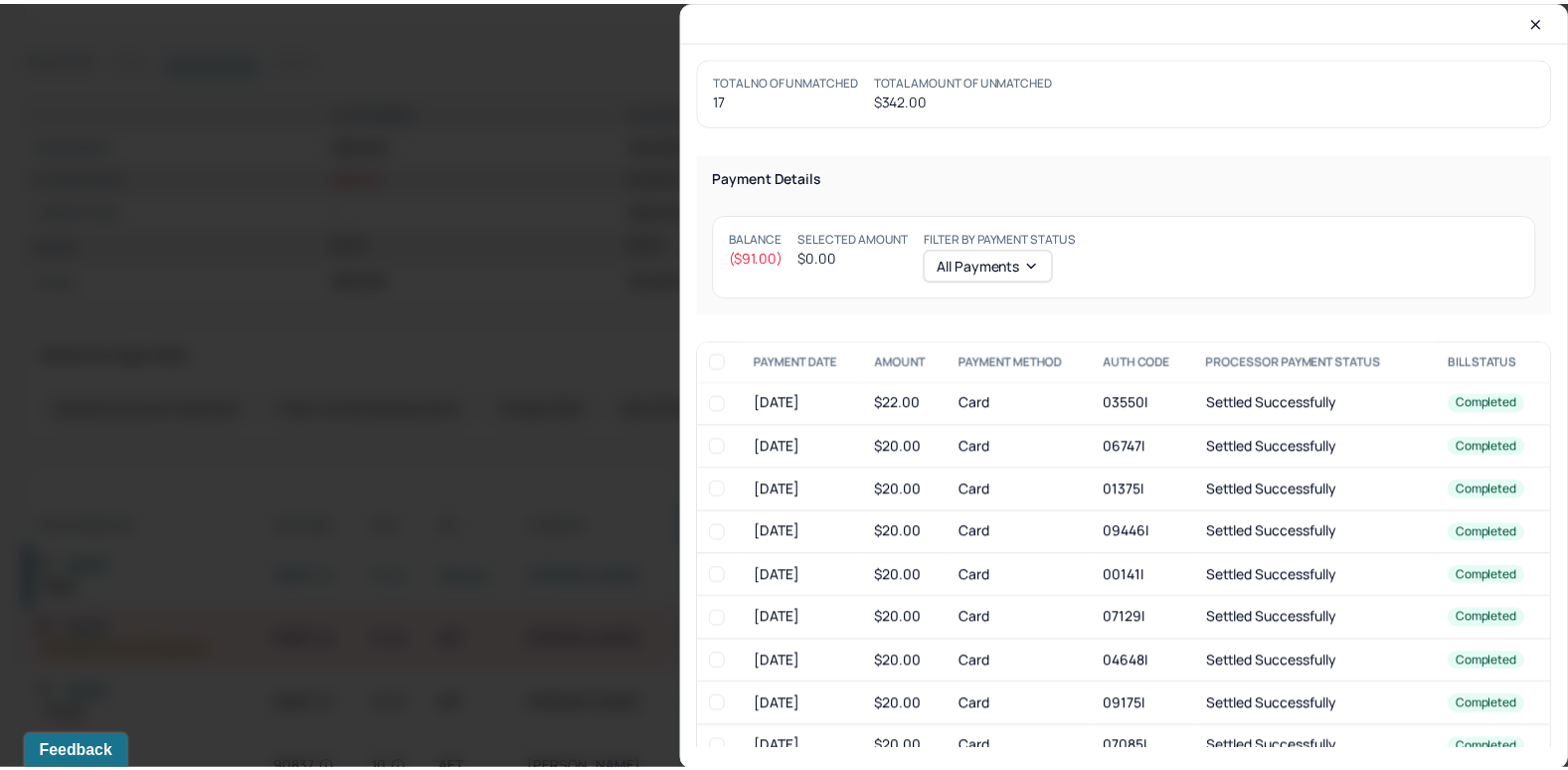 scroll, scrollTop: 613, scrollLeft: 0, axis: vertical 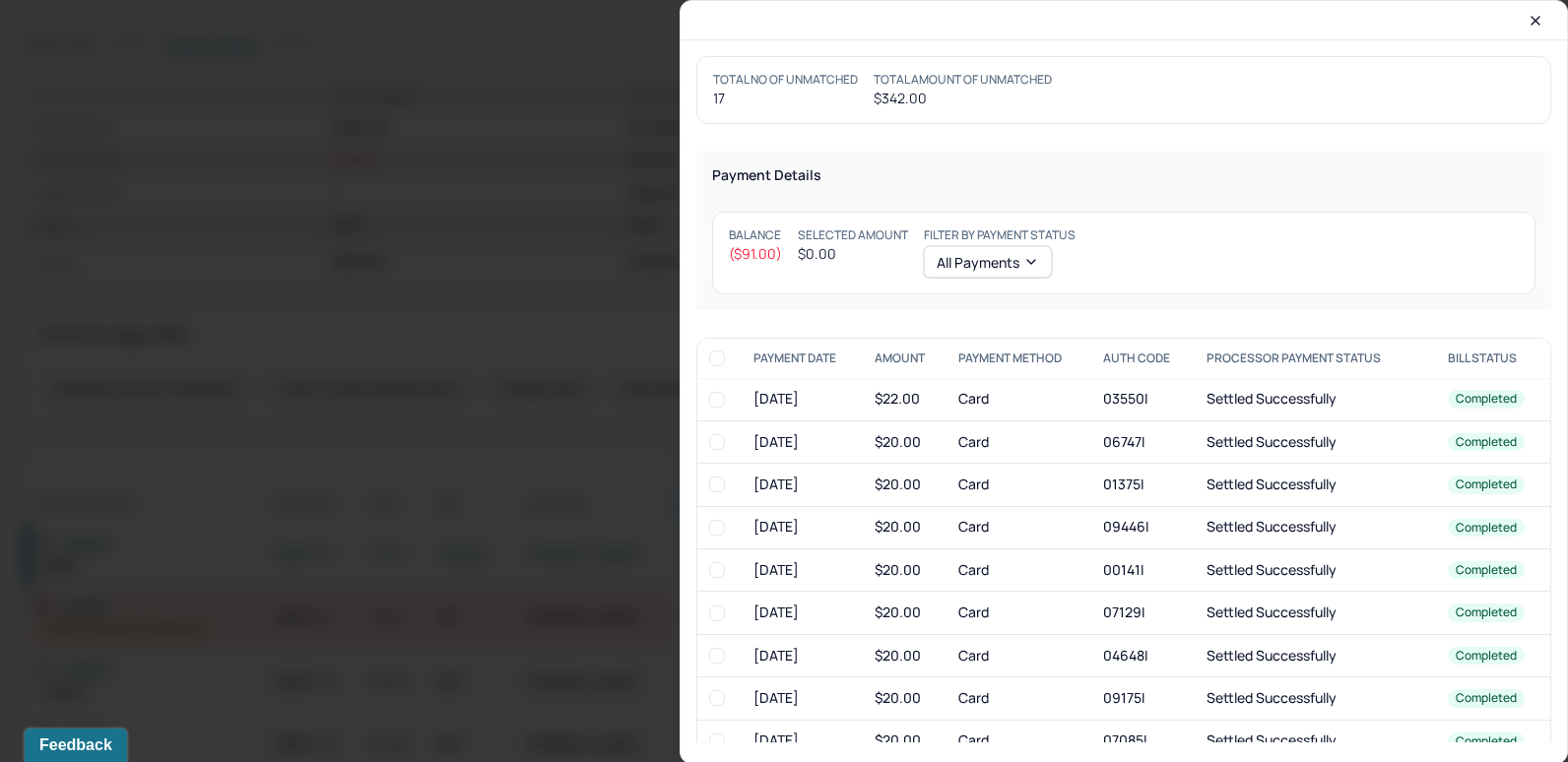 click at bounding box center [717, 400] 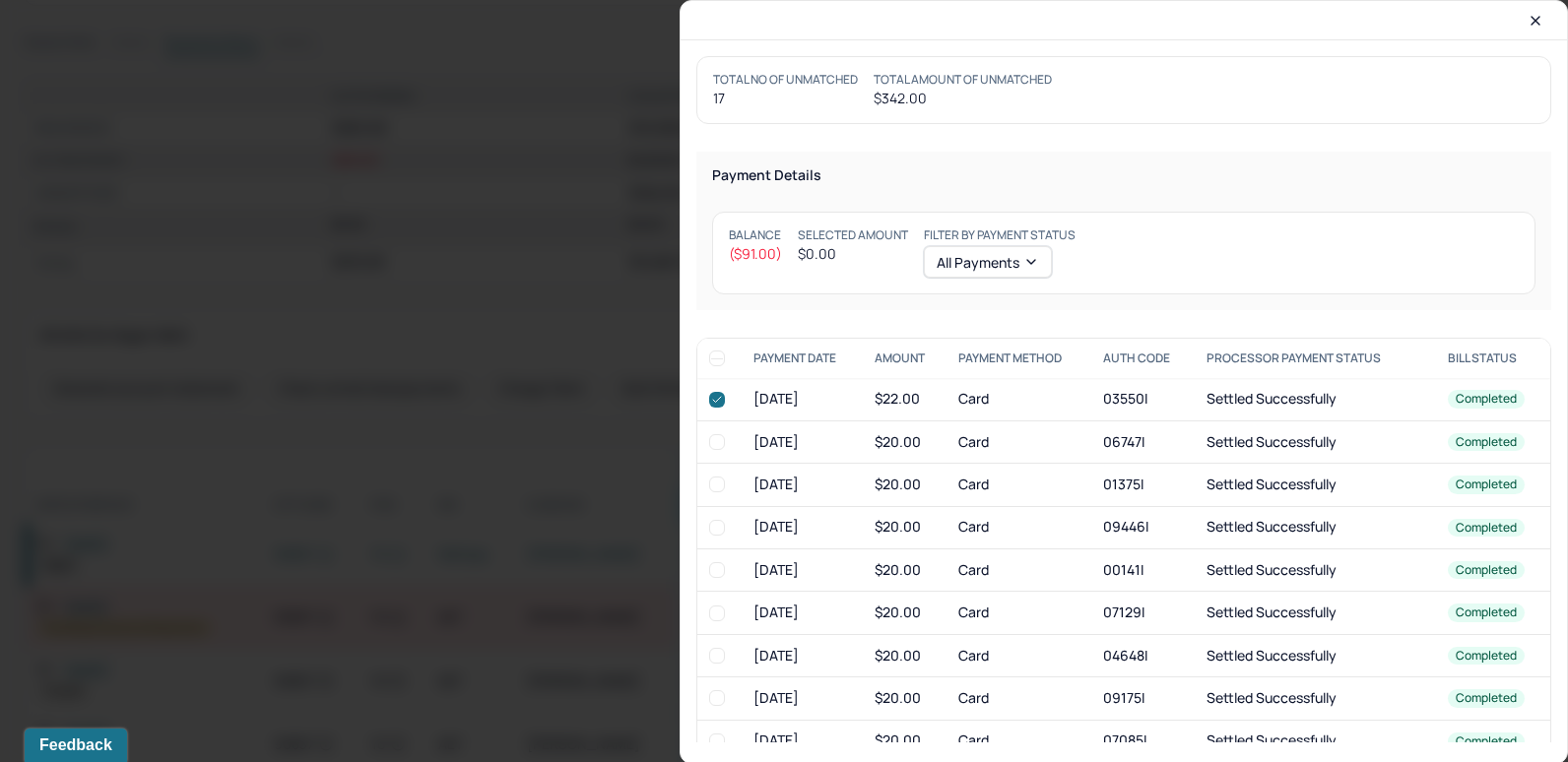 checkbox on "true" 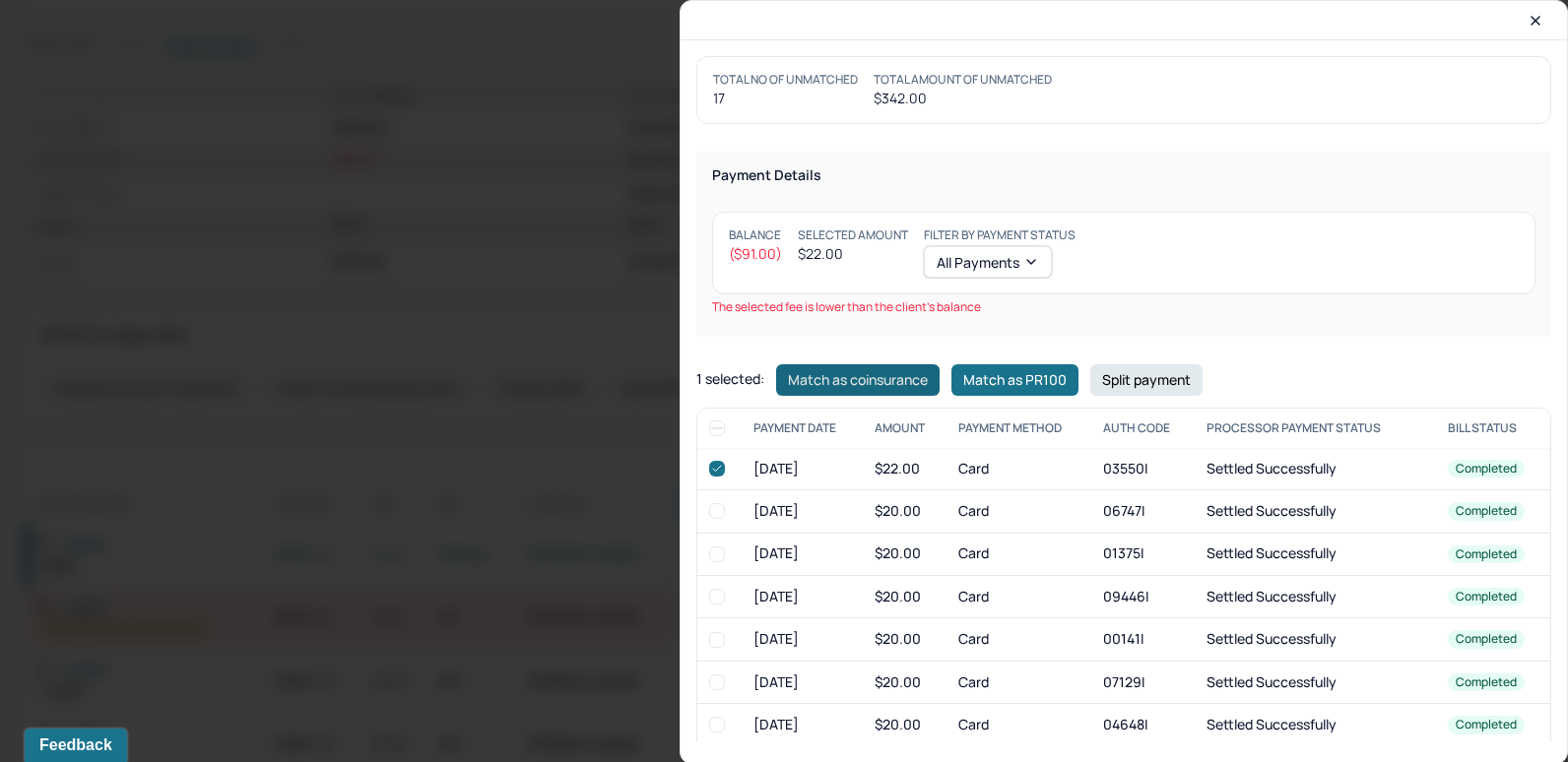 click on "Match as coinsurance" at bounding box center (858, 380) 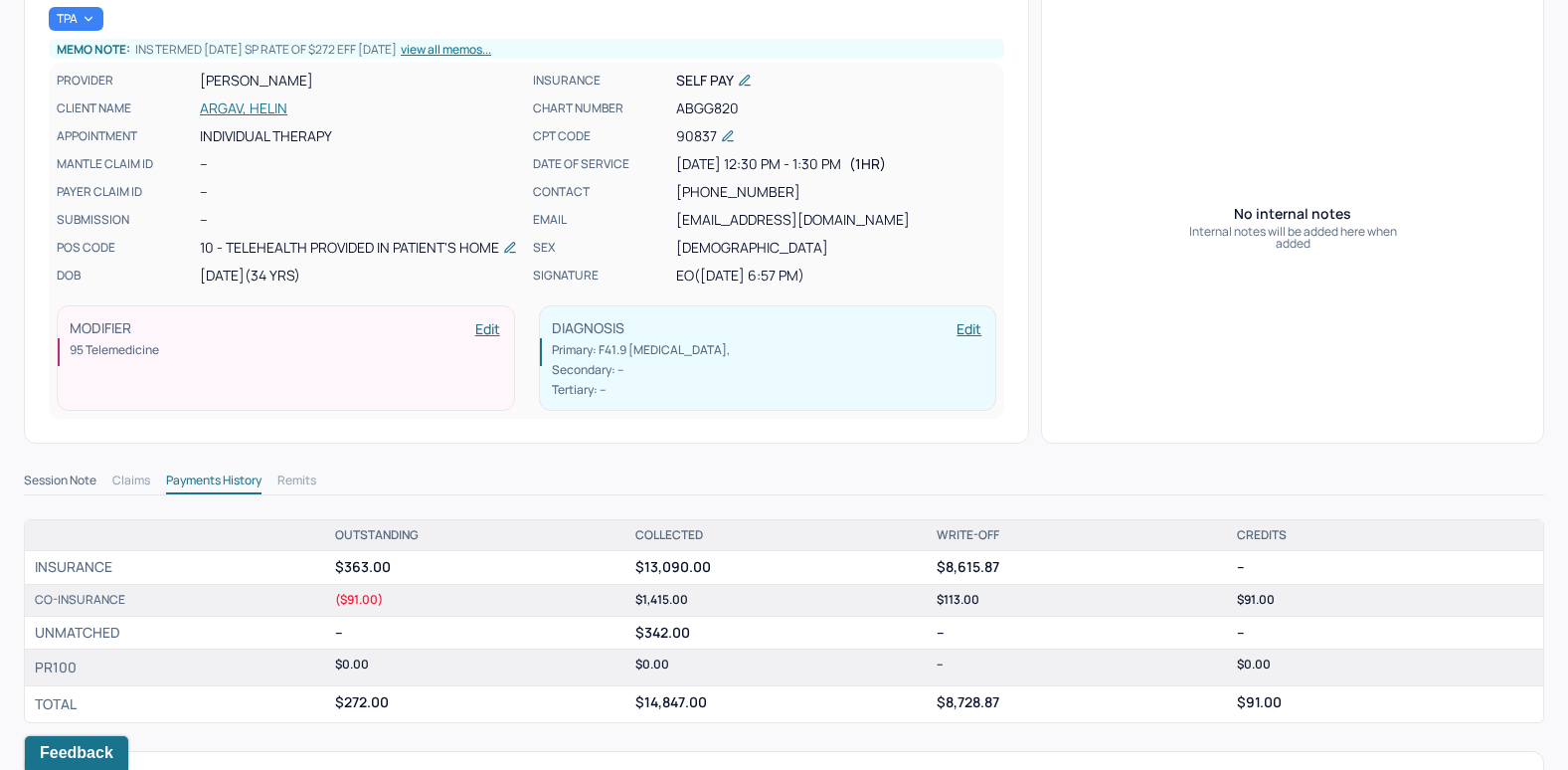 scroll, scrollTop: 115, scrollLeft: 0, axis: vertical 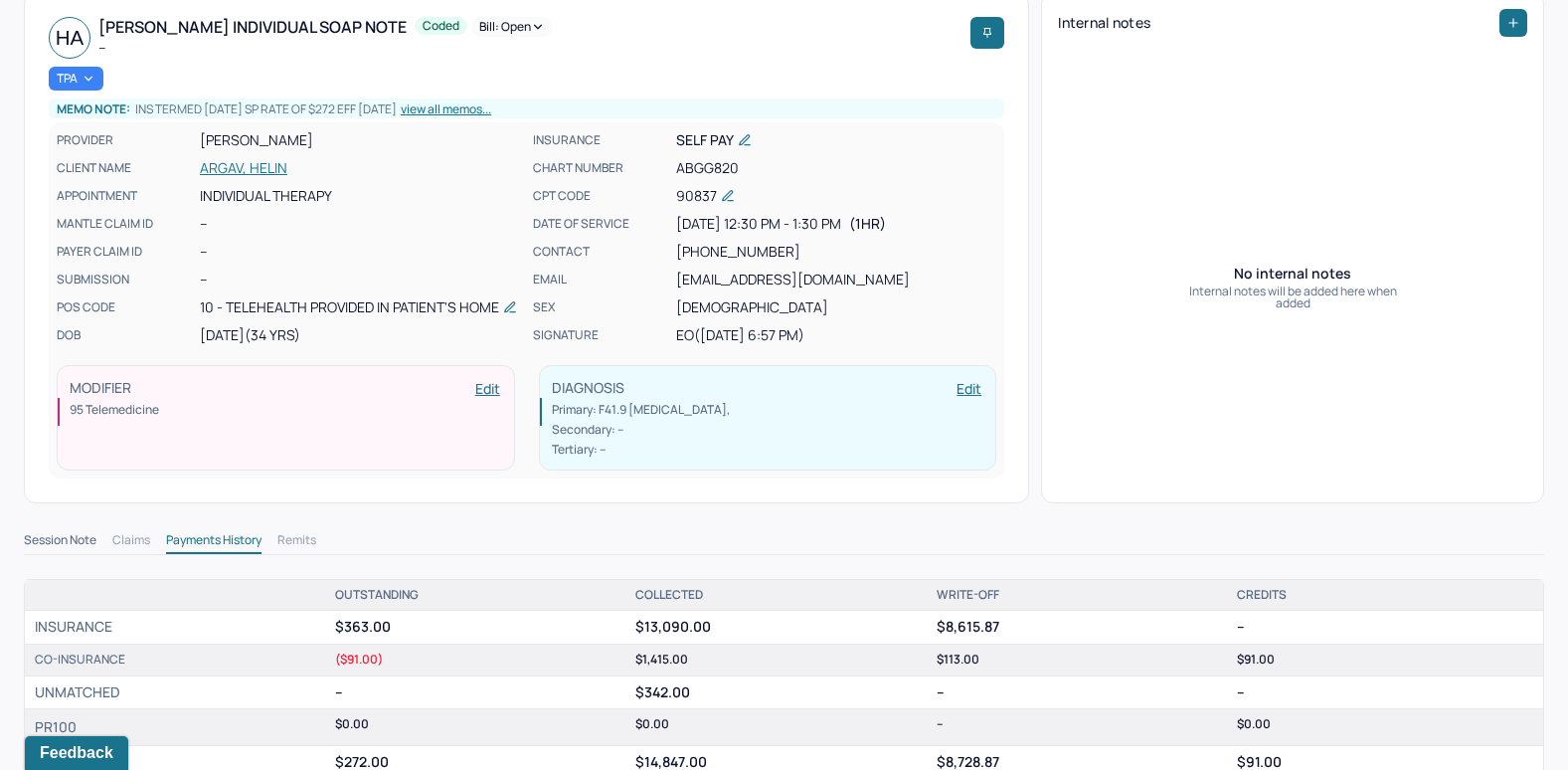 click on "Bill: Open" at bounding box center (512, 27) 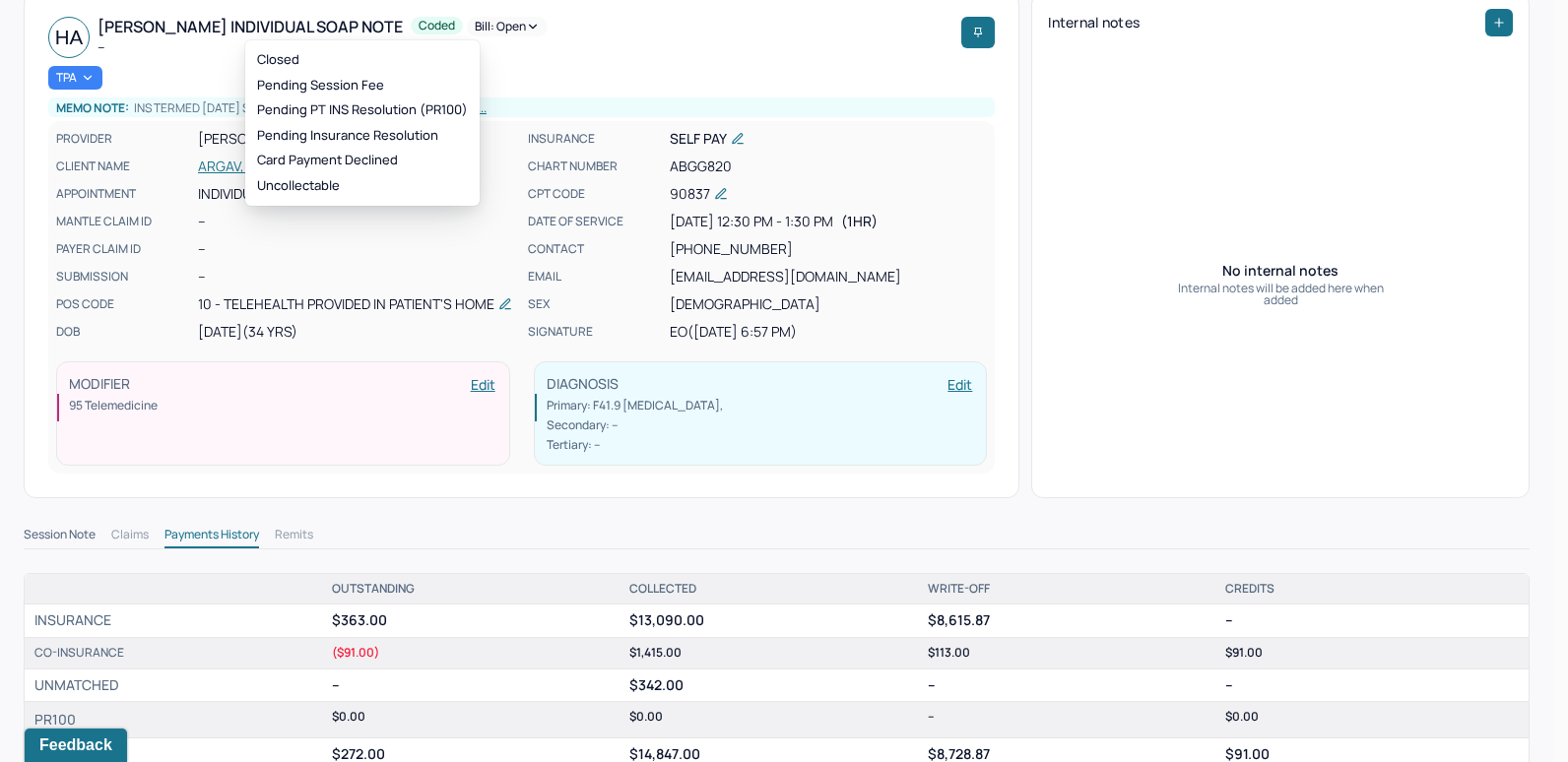 click on "HA Helin's   Individual soap note -- Coded Bill: Open TPA Memo note: INS TERMED 6/30/25 SP RATE OF $272 EFF 7/21/25 view all memos... PROVIDER ODES, ELEONORA CLIENT NAME ARGAV, HELIN APPOINTMENT Individual therapy   MANTLE CLAIM ID -- PAYER CLAIM ID -- SUBMISSION -- POS CODE 10 - Telehealth Provided in Patient's Home DOB 03/17/1991  (34 Yrs) INSURANCE Self pay CHART NUMBER ABGG820 CPT CODE 90837 DATE OF SERVICE 07/20/2025   12:30 PM   -   1:30 PM ( 1hr ) CONTACT (619) 639-5136 EMAIL helinargav@gmail.com SEX female SIGNATURE eo  (07/20/2025, 6:57 PM) MODIFIER Edit 95 Telemedicine DIAGNOSIS Edit Primary:   F41.9 ANXIETY DISORDER UNSPECIFIED ,  Secondary:   -- Tertiary:   --" at bounding box center (521, 245) 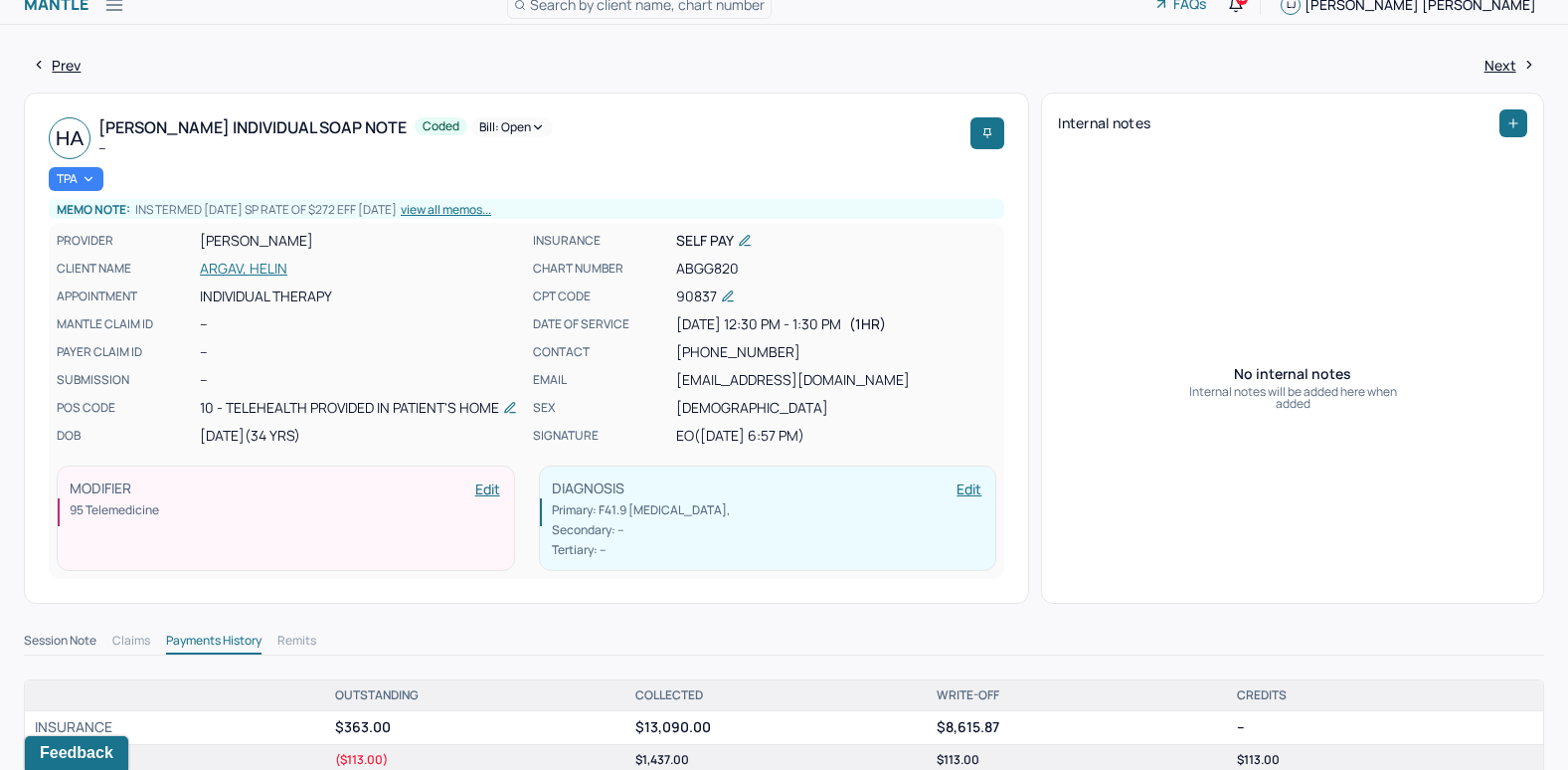 scroll, scrollTop: 0, scrollLeft: 0, axis: both 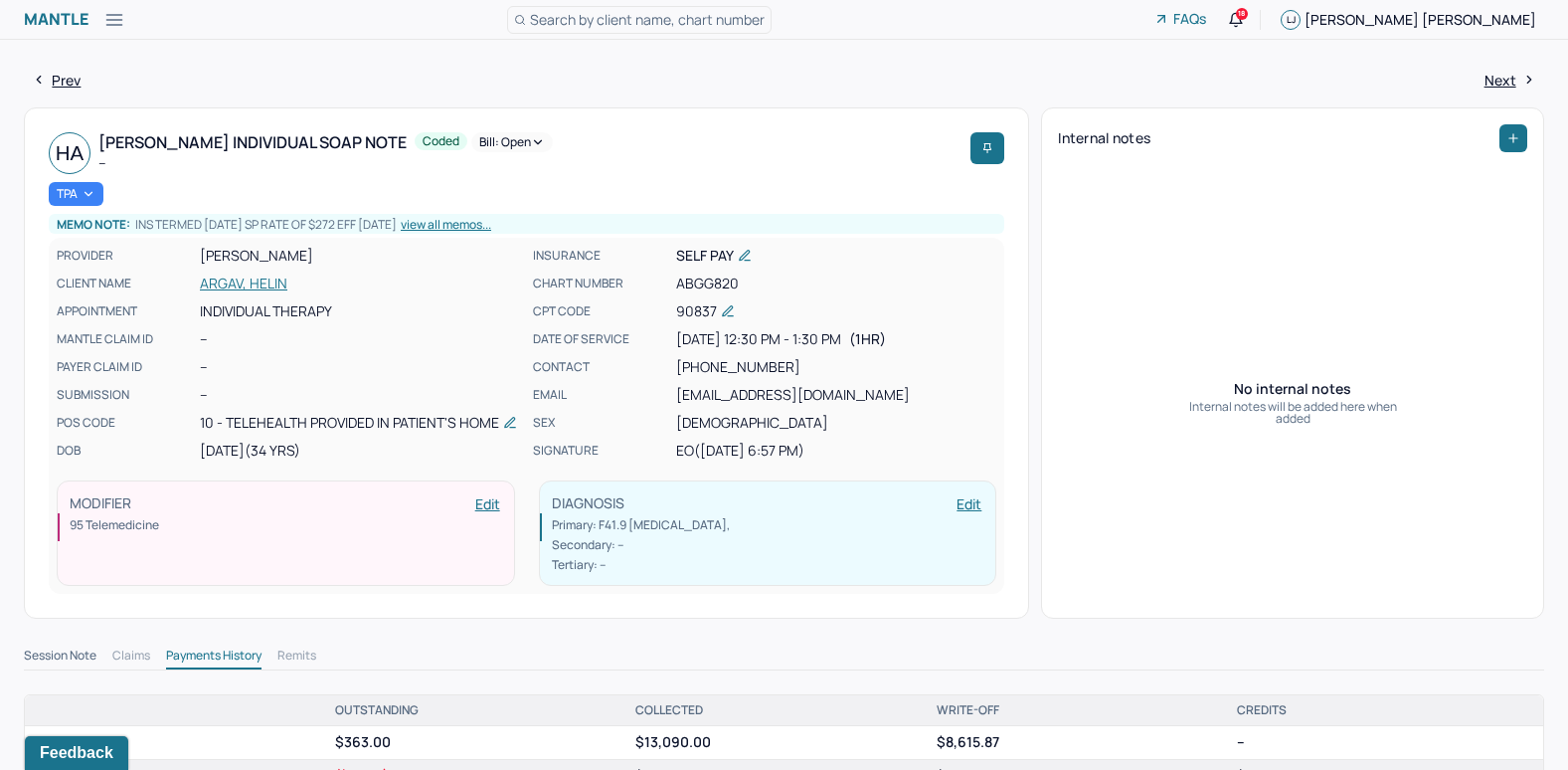 click on "Search by client name, chart number" at bounding box center [647, 19] 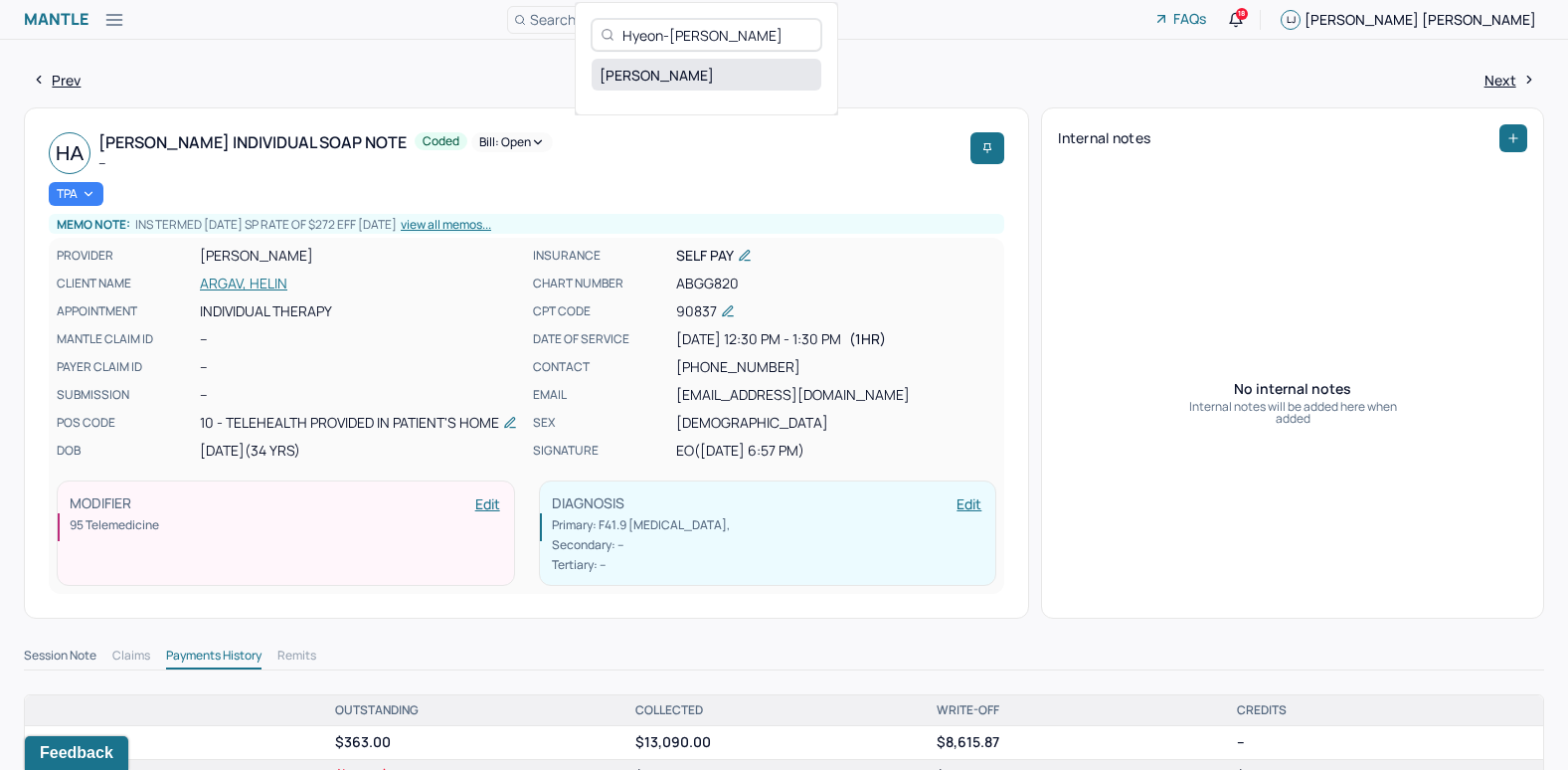 type on "Hyeon-Sik Bartoldus" 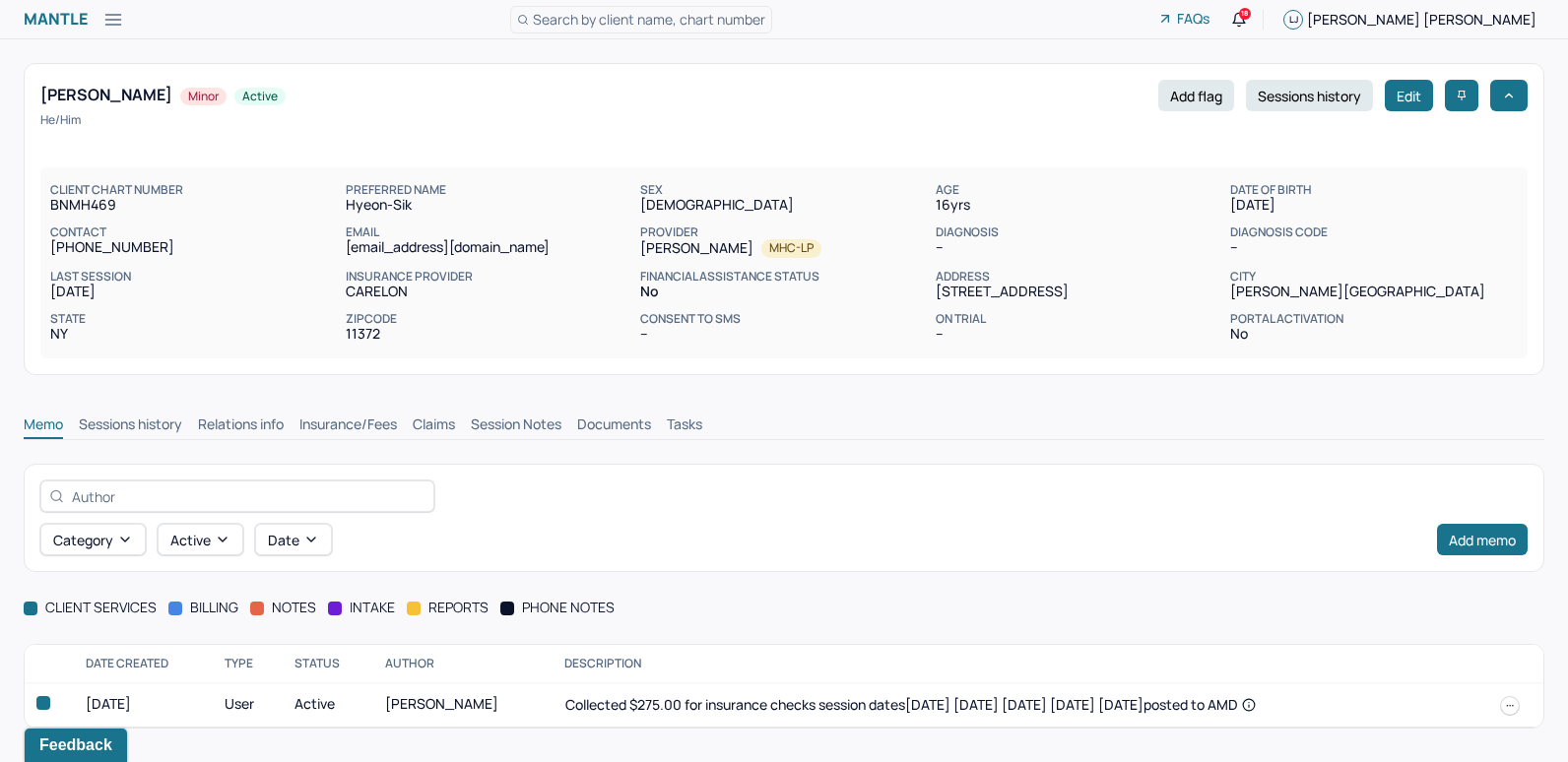 click on "Insurance/Fees" at bounding box center [348, 426] 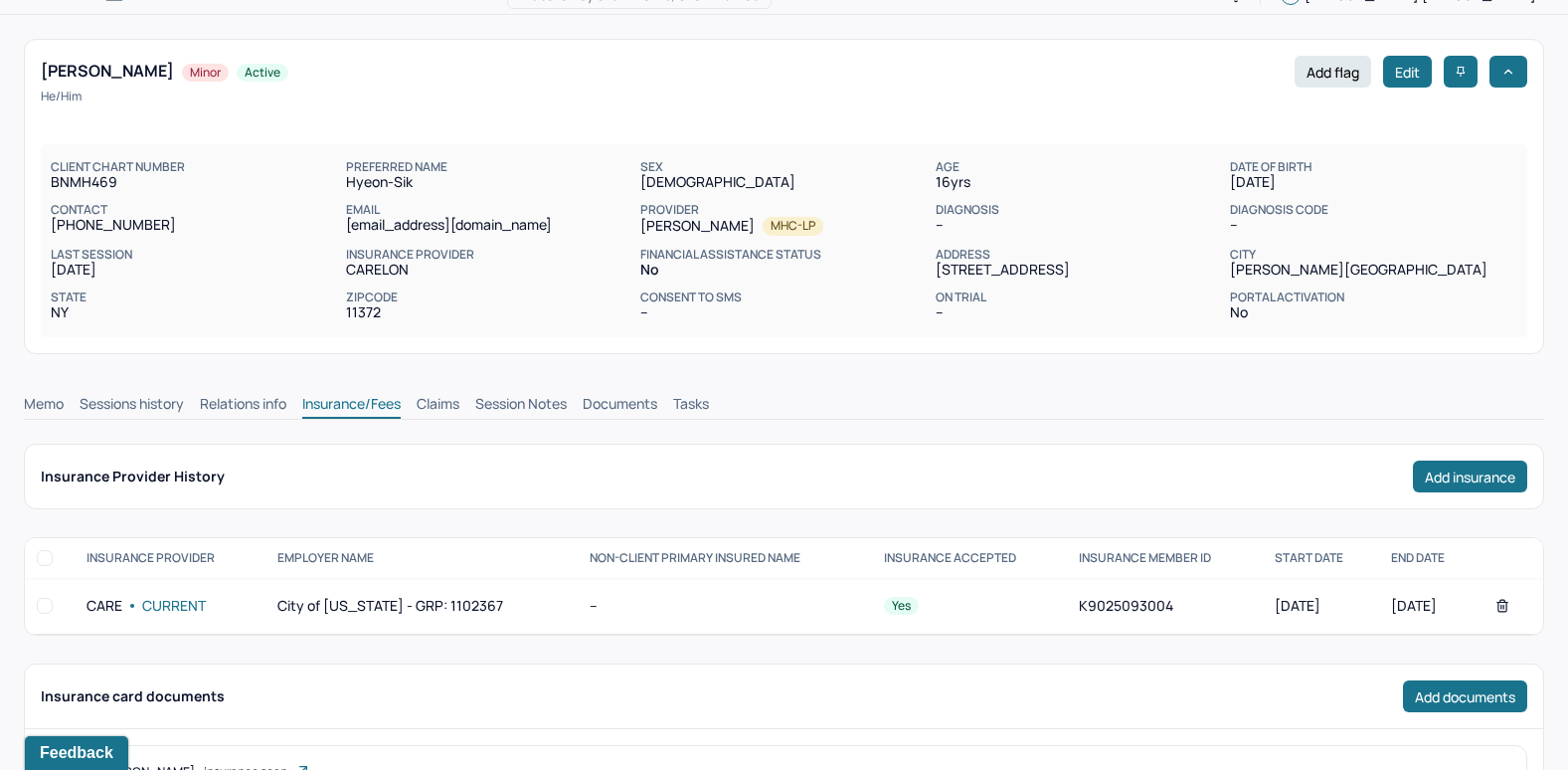 scroll, scrollTop: 6, scrollLeft: 0, axis: vertical 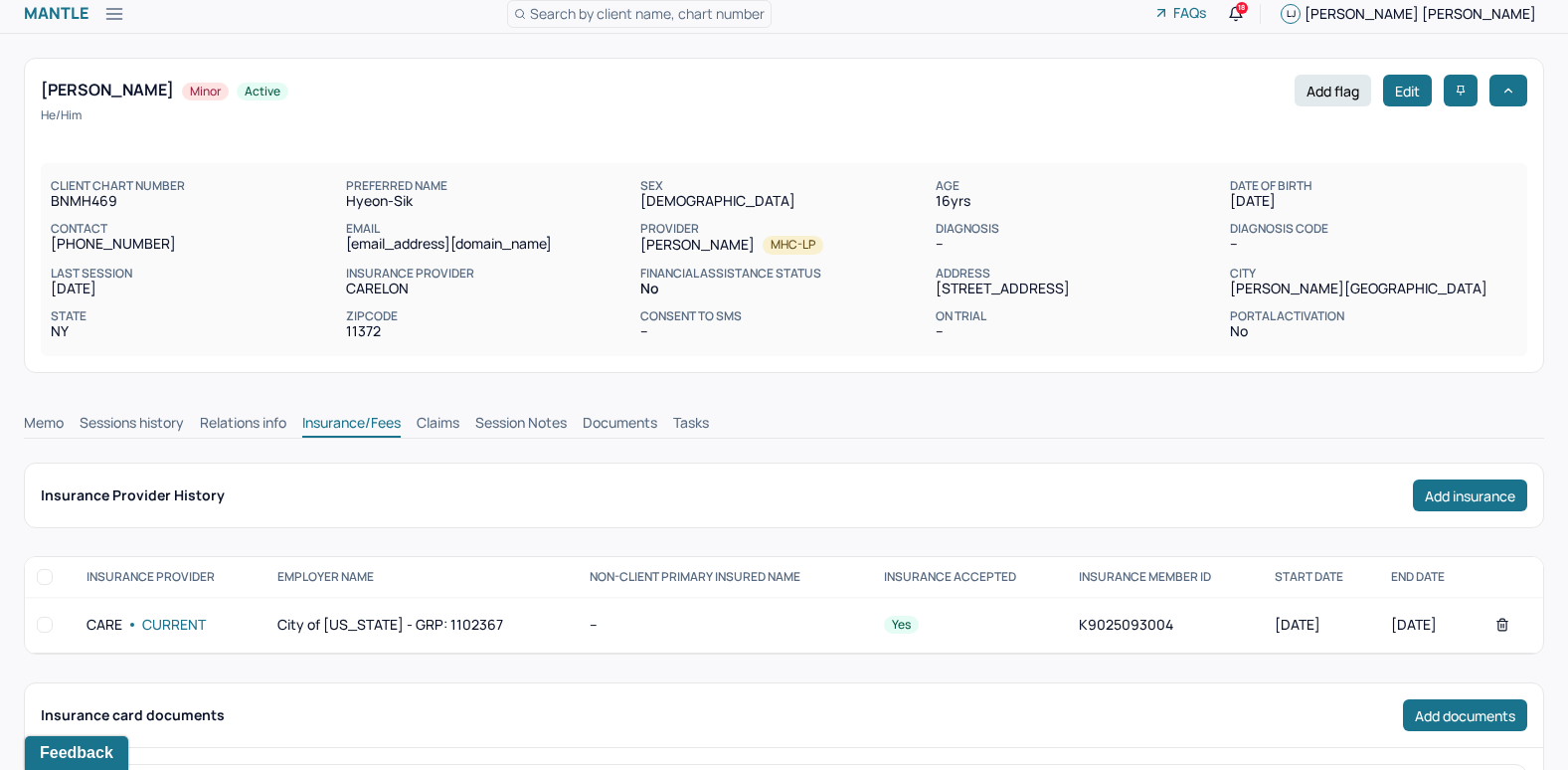 click on "Claims" at bounding box center [437, 425] 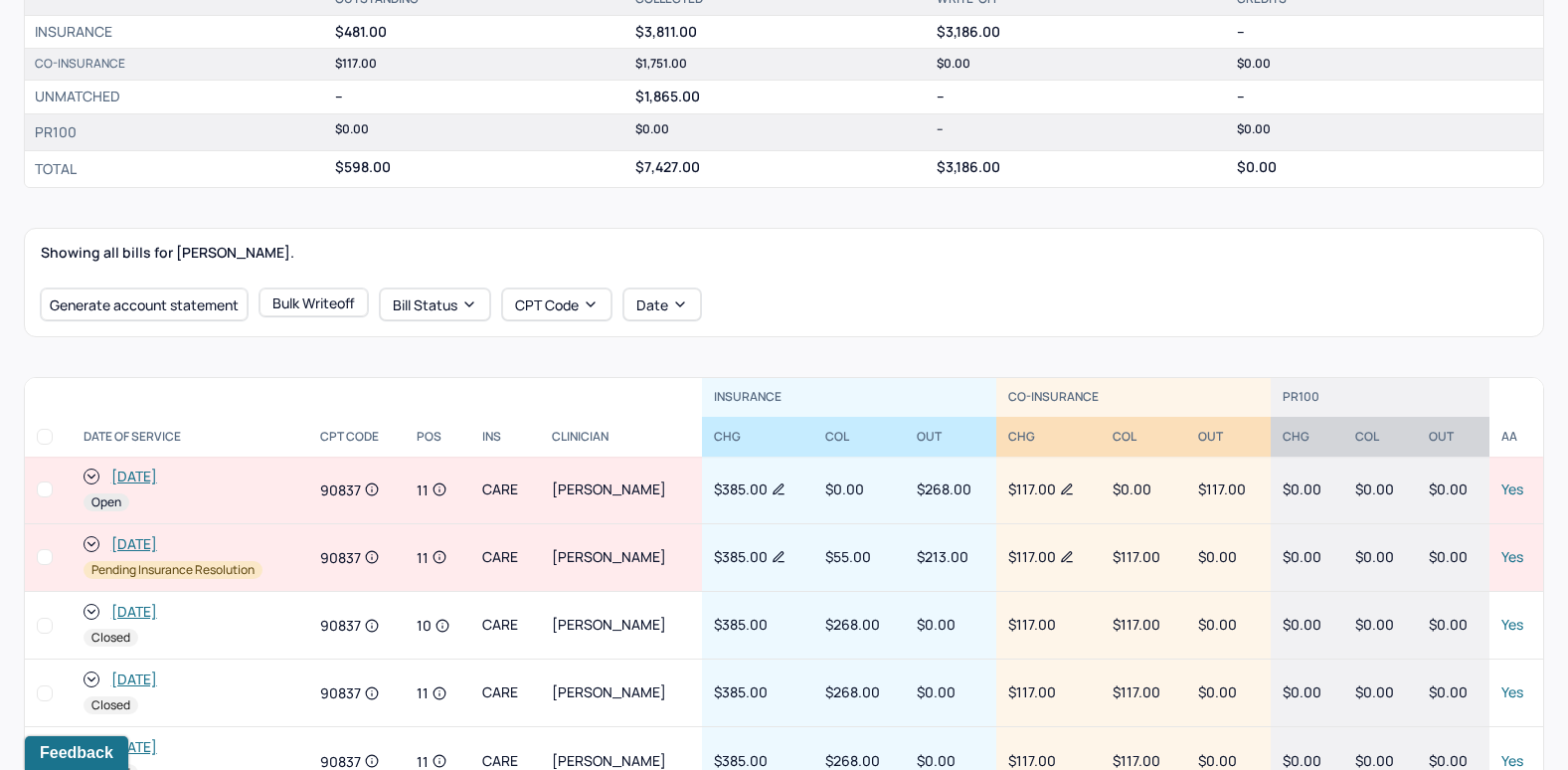 scroll, scrollTop: 503, scrollLeft: 0, axis: vertical 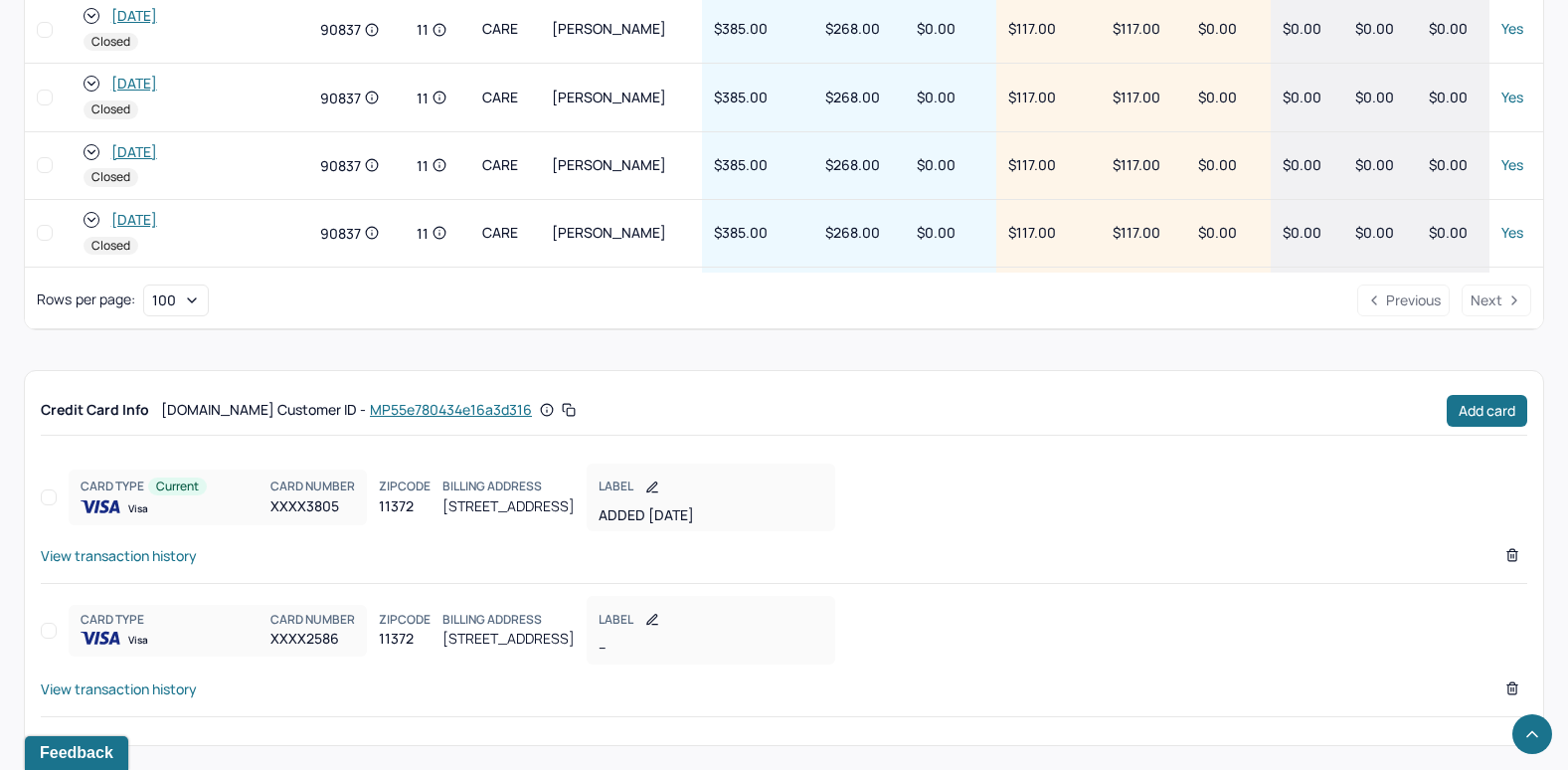 click on "View transaction history" at bounding box center (118, 555) 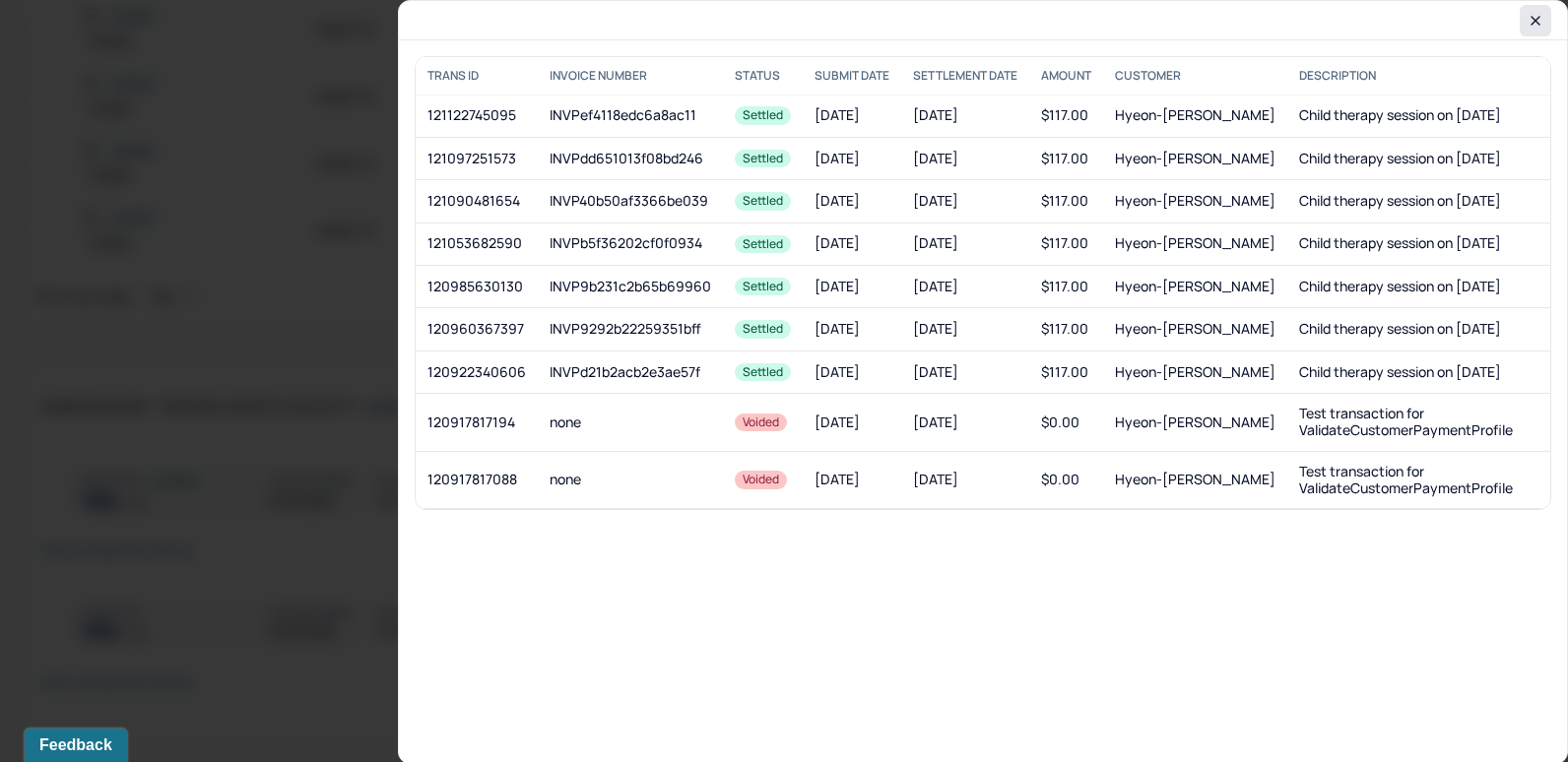 click 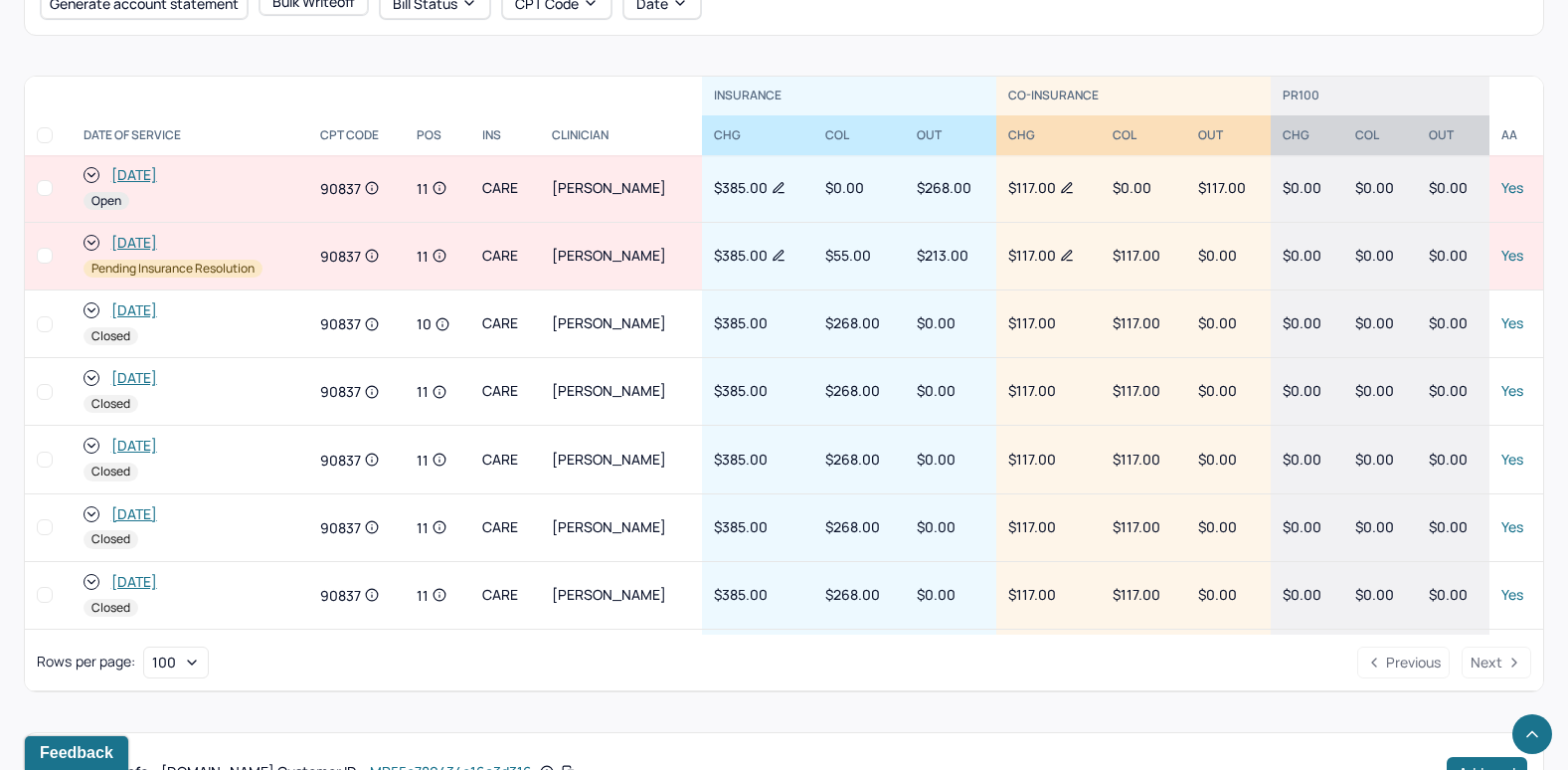 scroll, scrollTop: 751, scrollLeft: 0, axis: vertical 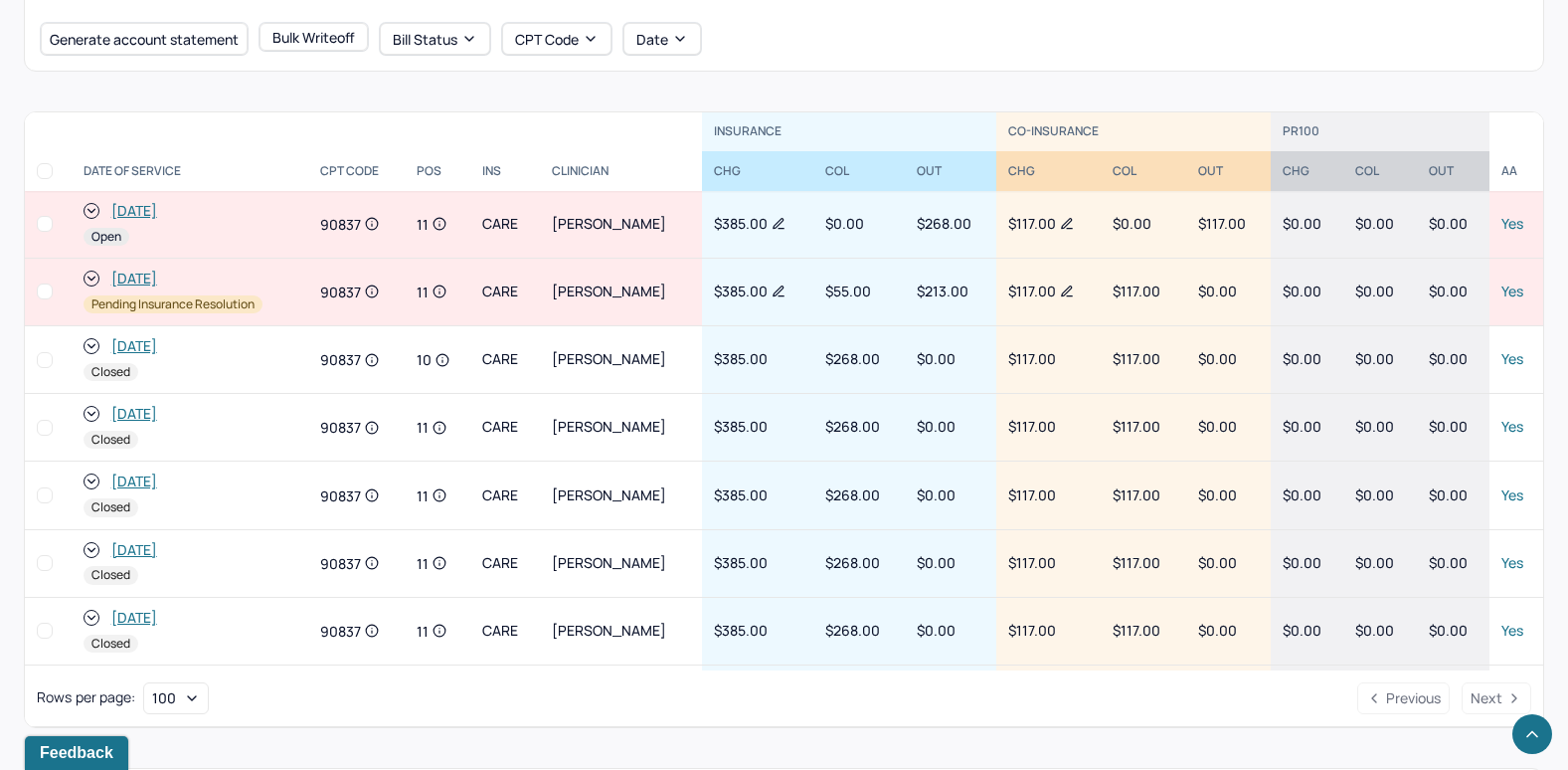 click on "[DATE]" at bounding box center (134, 211) 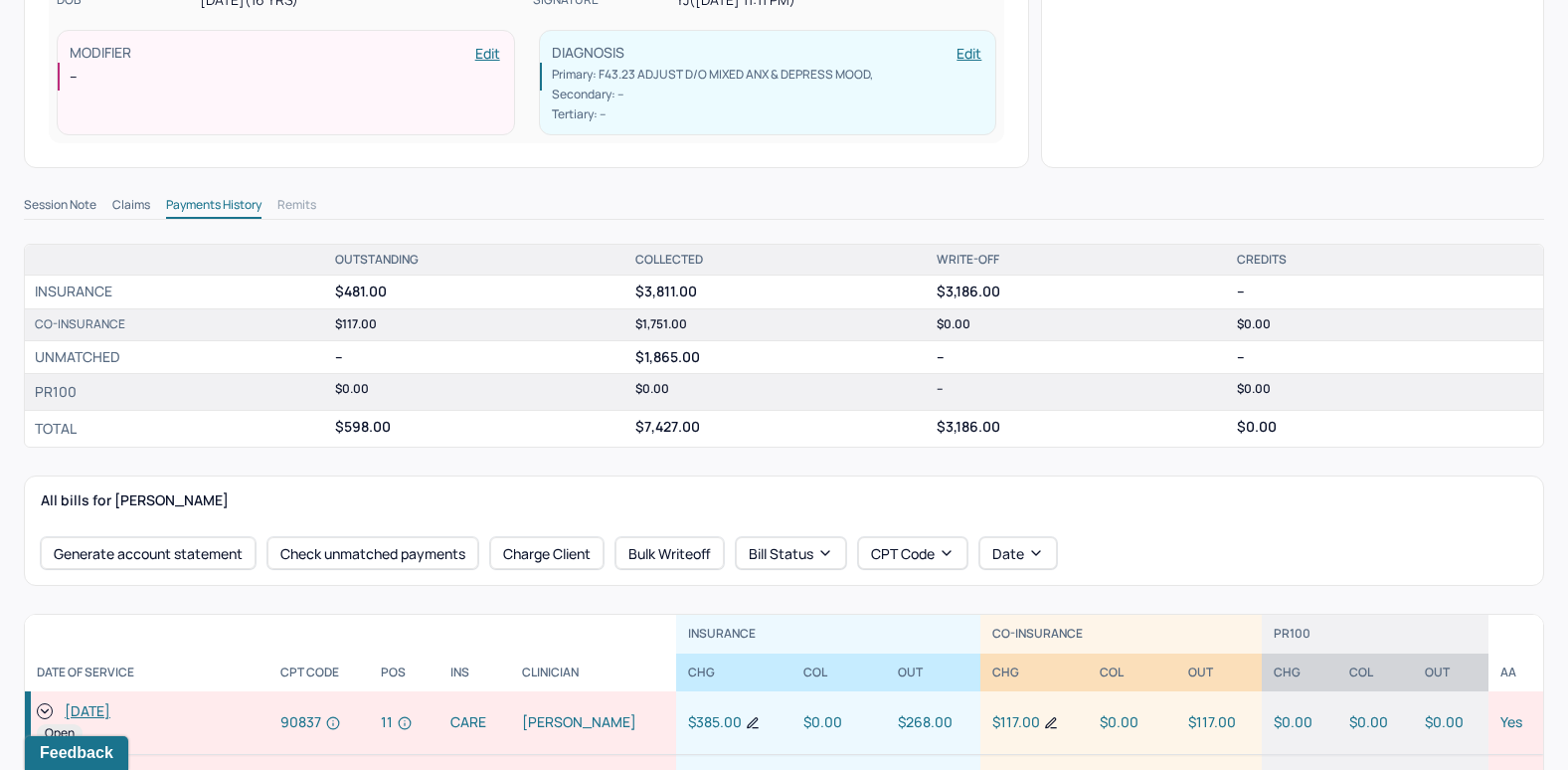 scroll, scrollTop: 597, scrollLeft: 0, axis: vertical 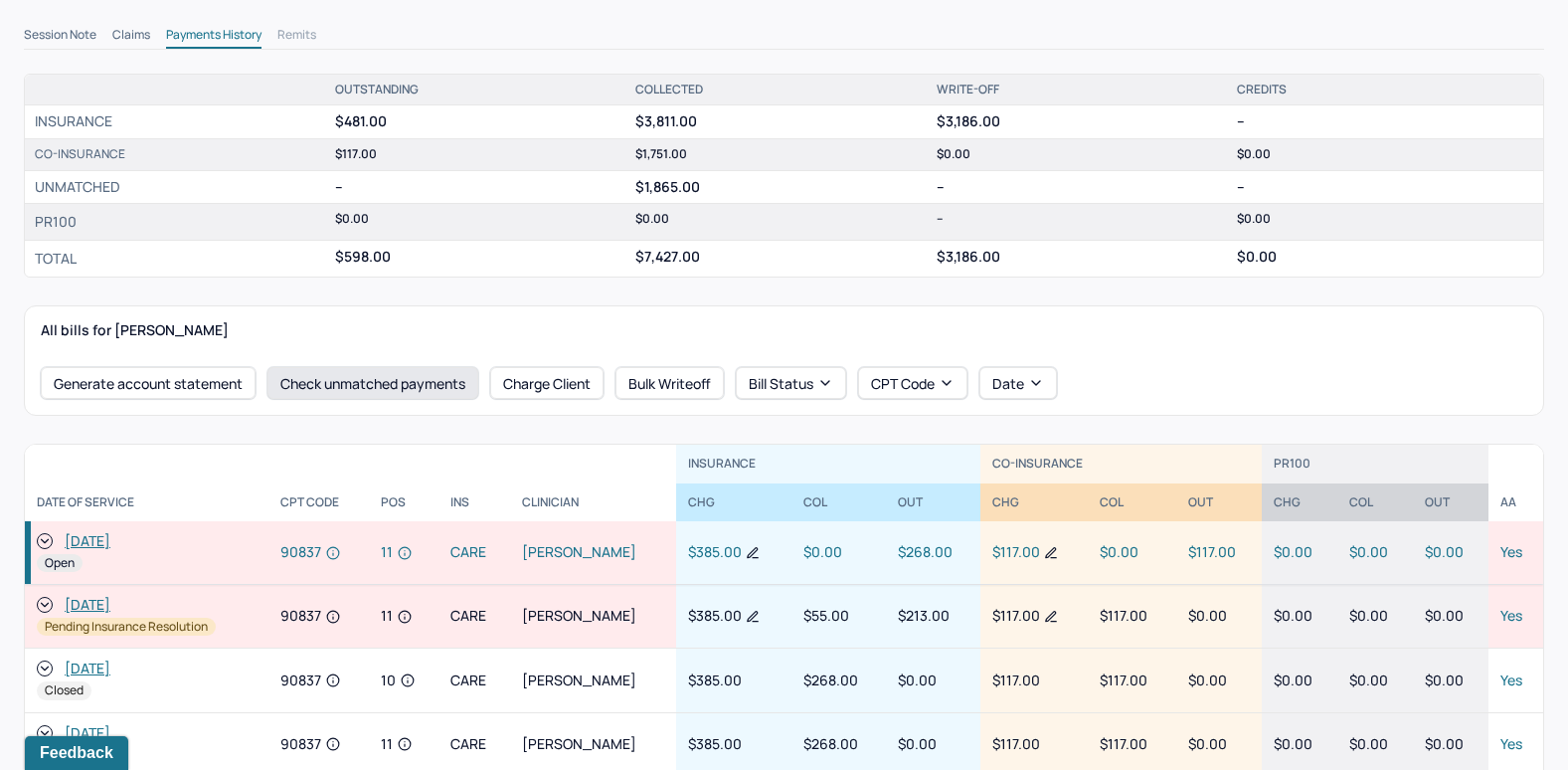 click on "Check unmatched payments" at bounding box center (373, 383) 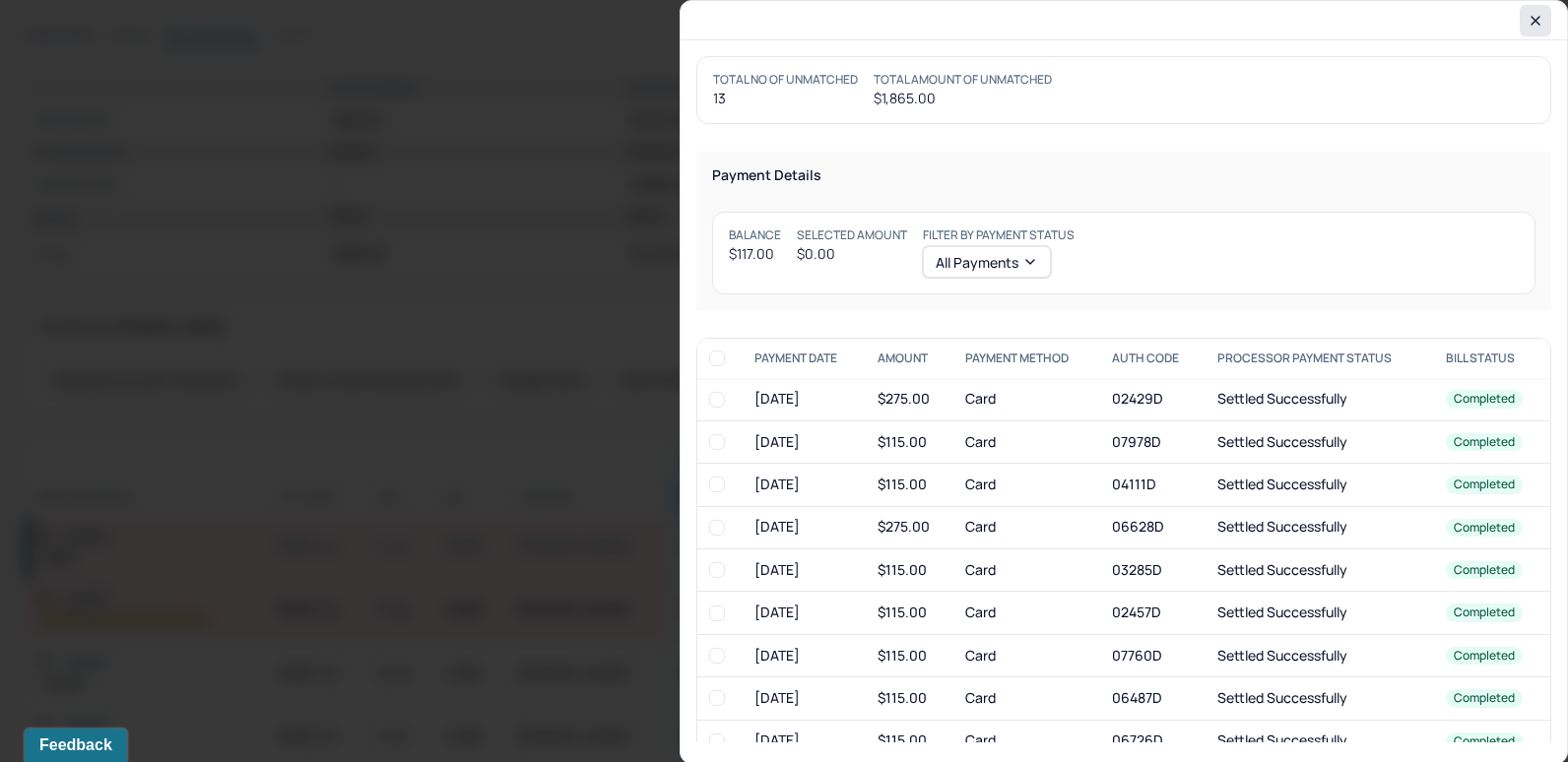 click 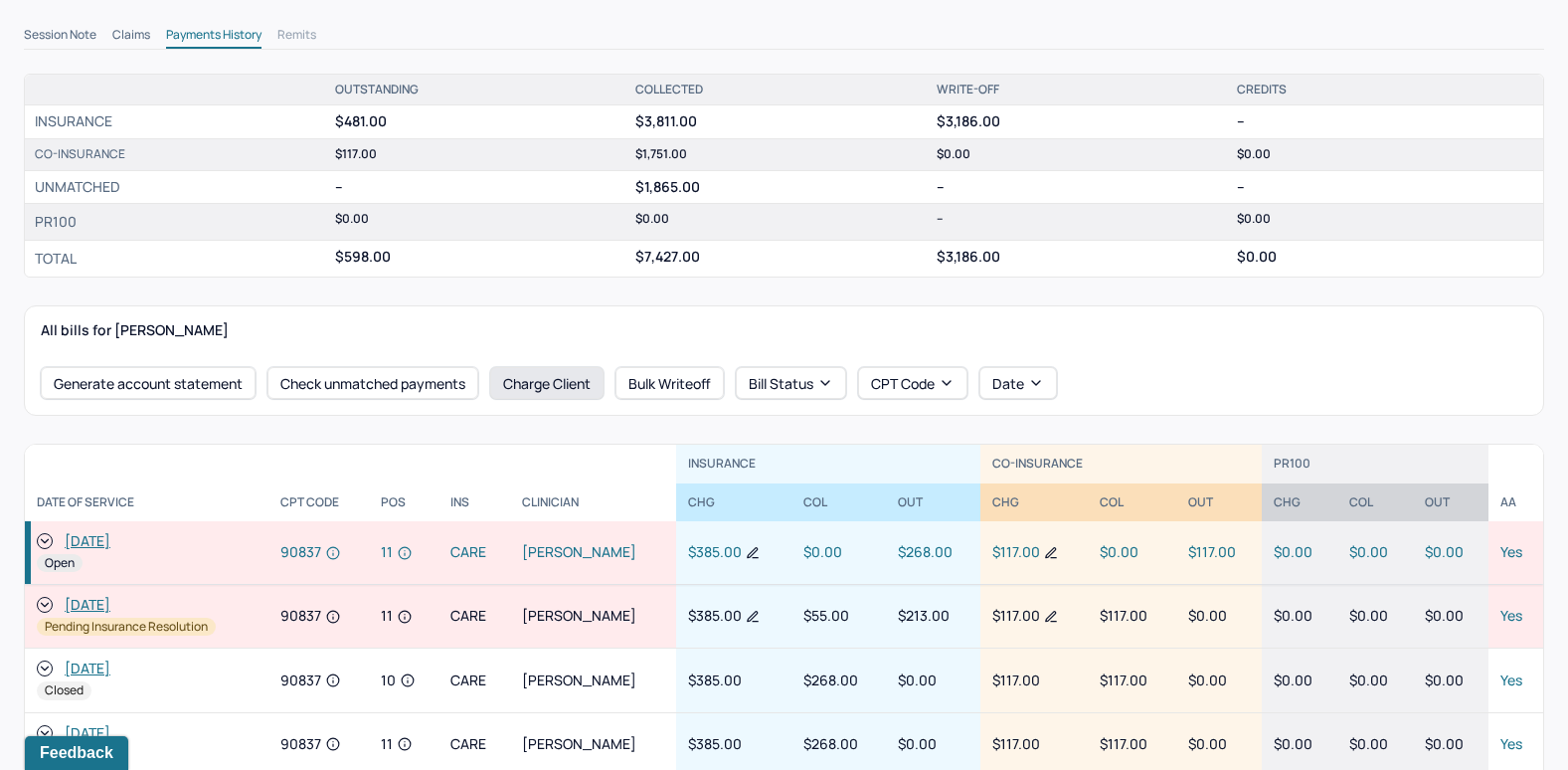 click on "Charge Client" at bounding box center (547, 383) 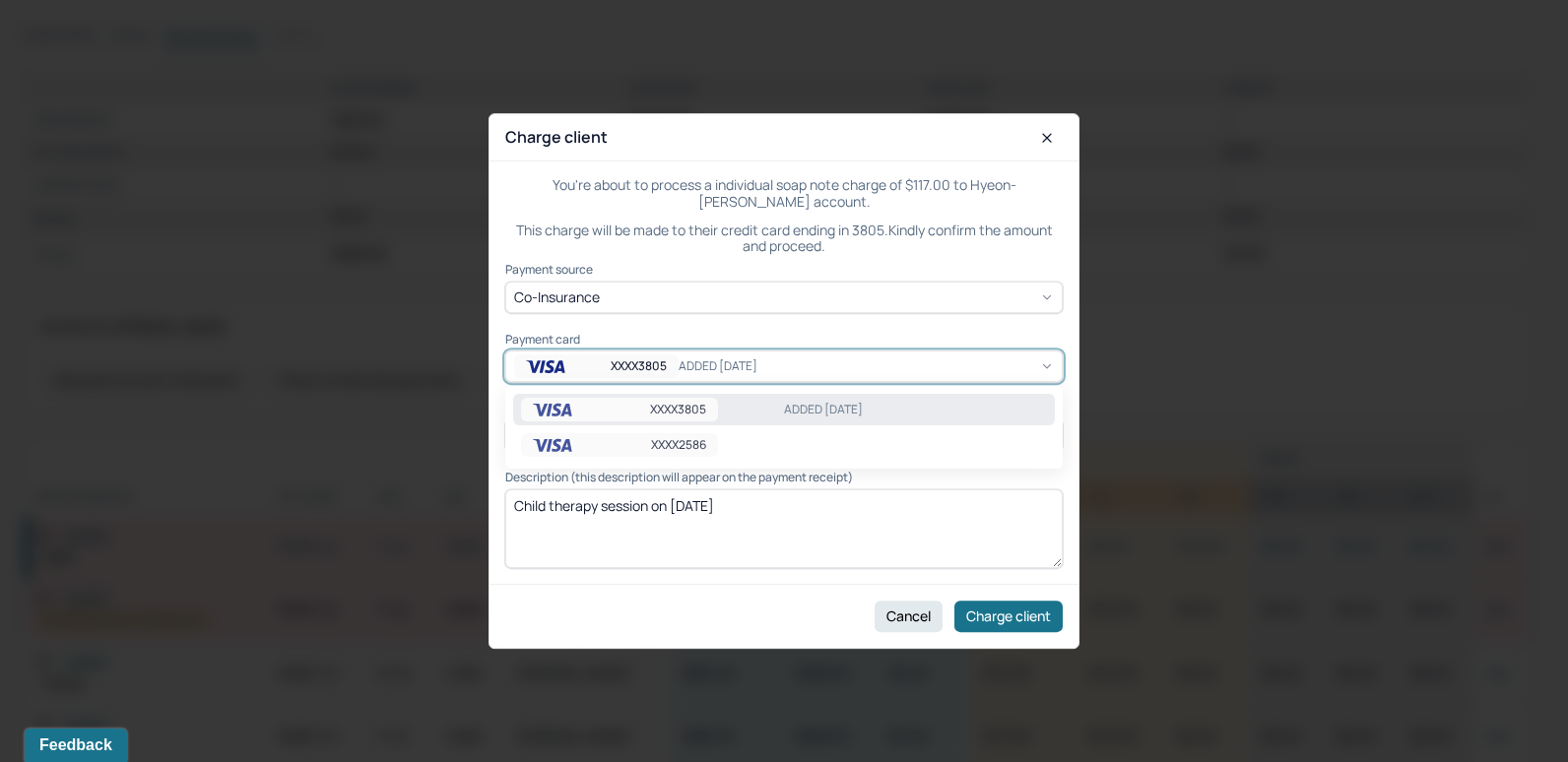 click on "XXXX3805 ADDED 3/10/25" at bounding box center (784, 366) 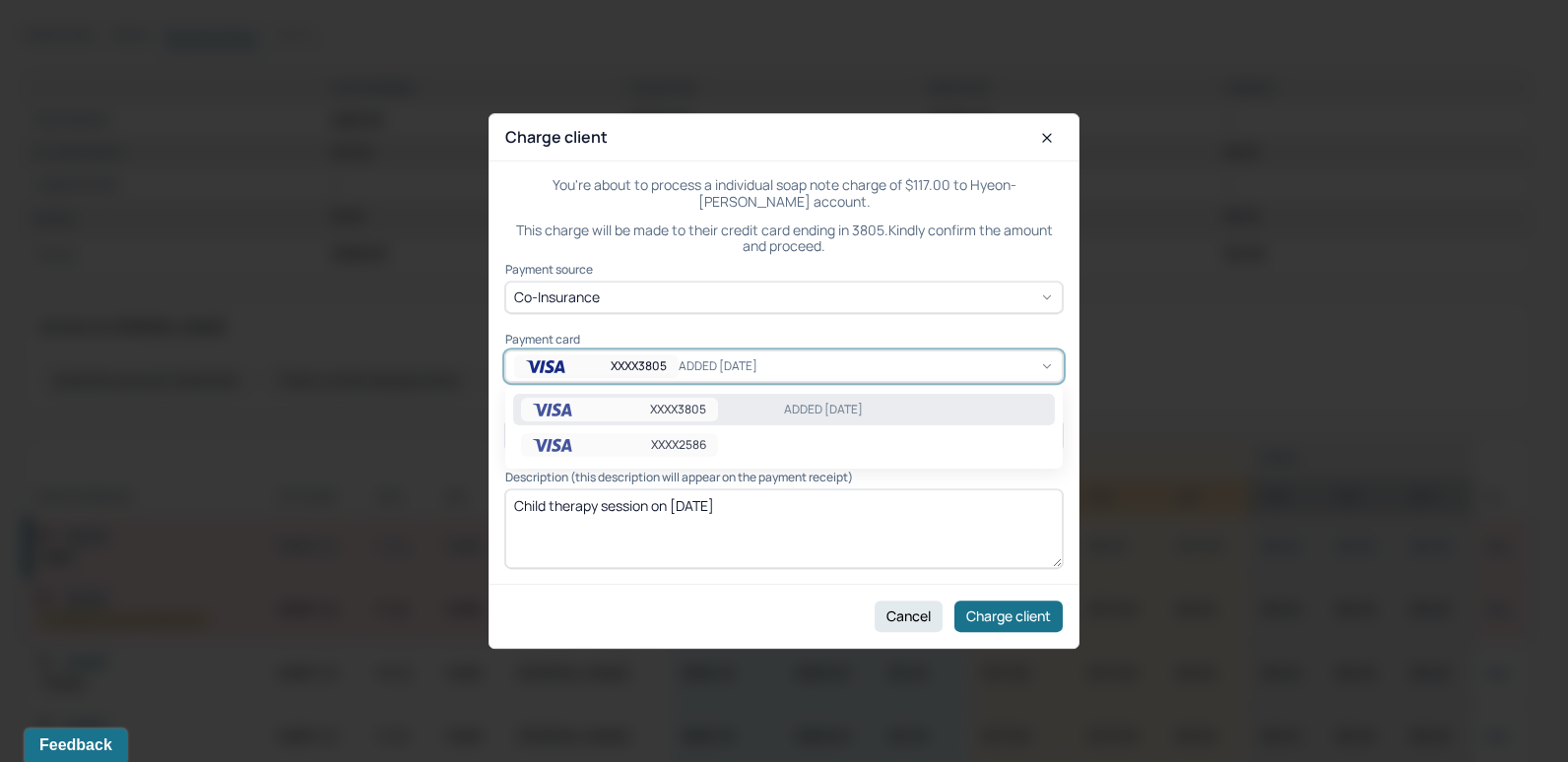 click on "ADDED 3/10/25" at bounding box center (915, 410) 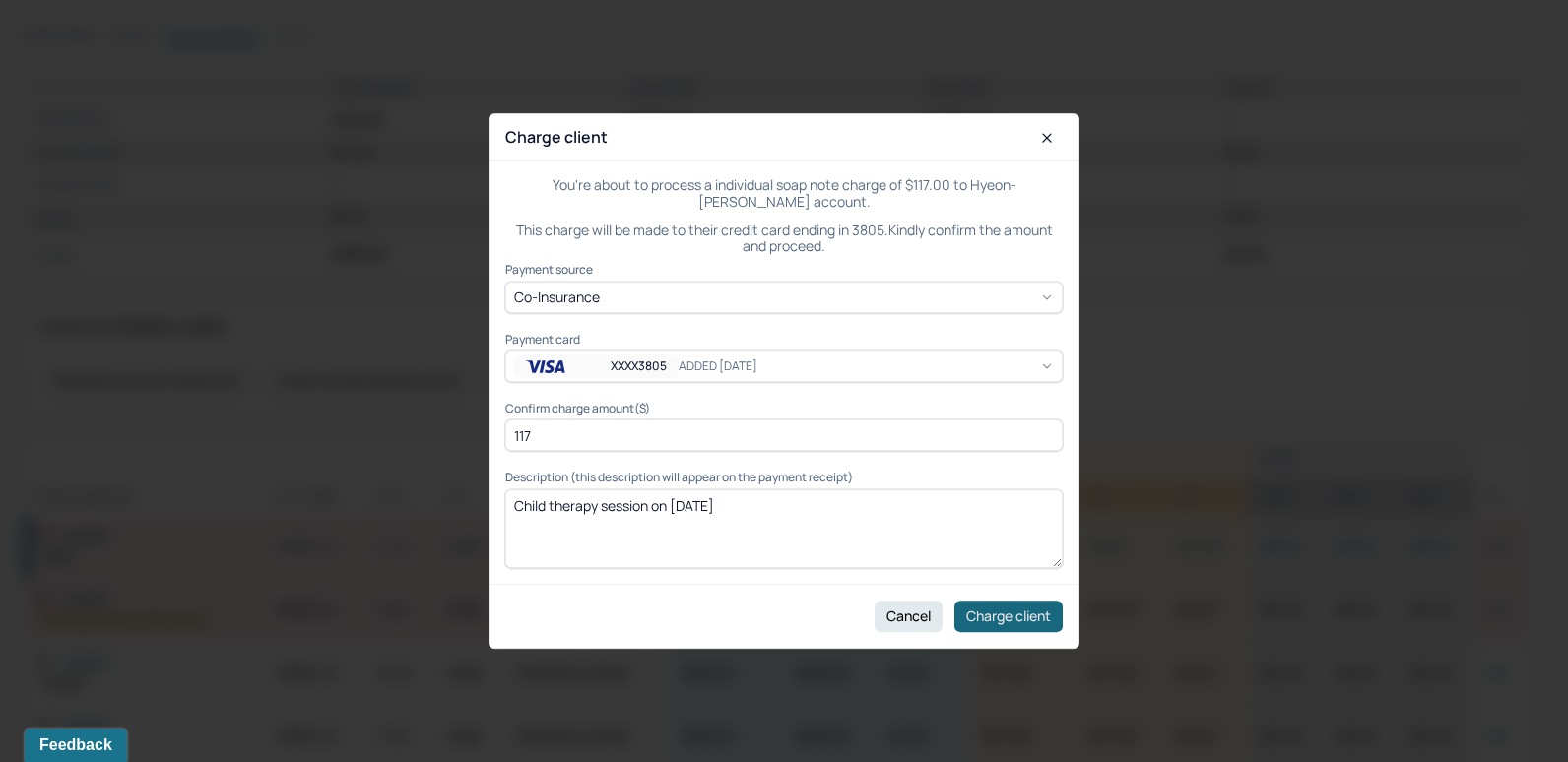 click on "Charge client" at bounding box center (1009, 616) 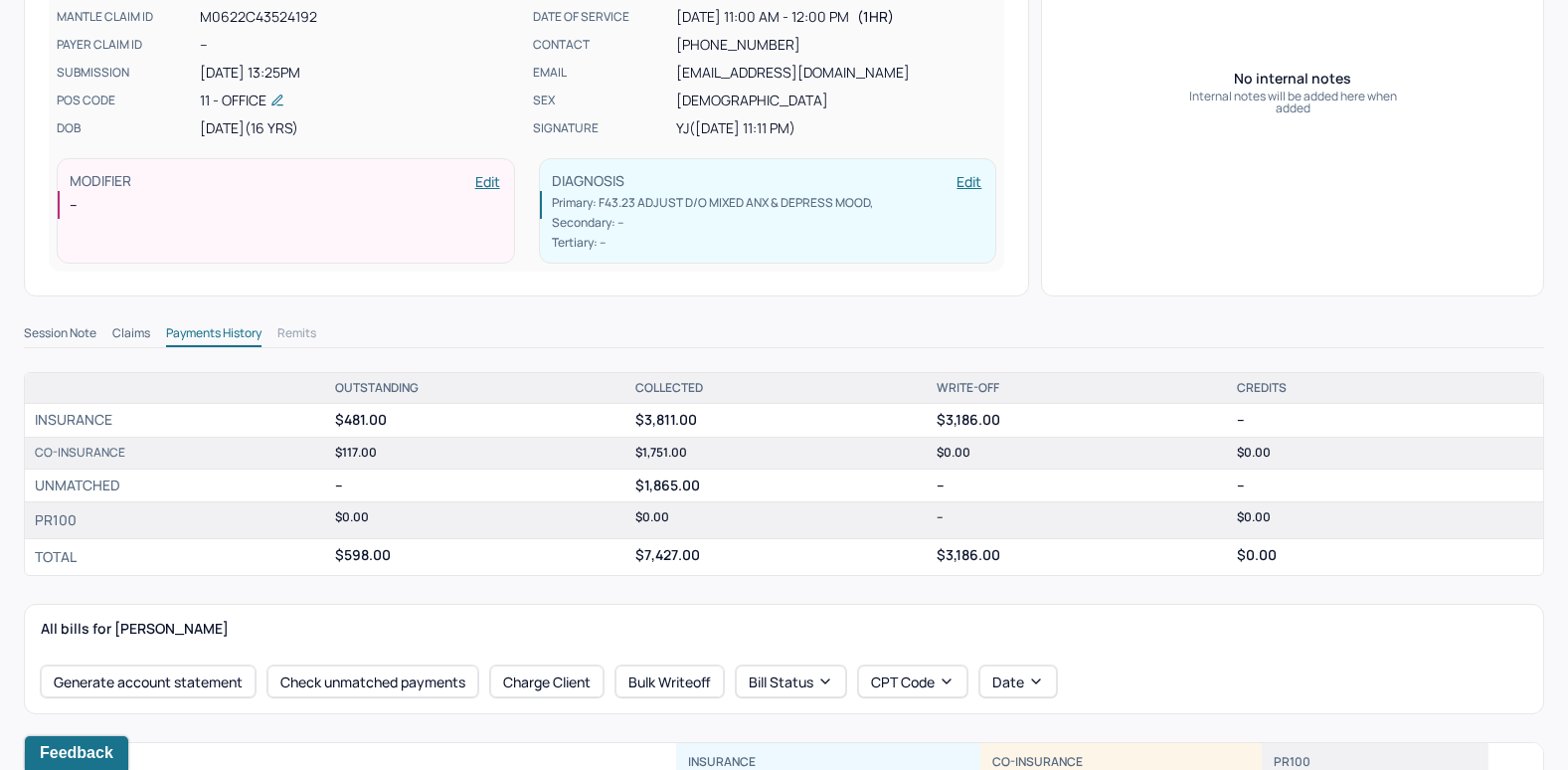 scroll, scrollTop: 0, scrollLeft: 0, axis: both 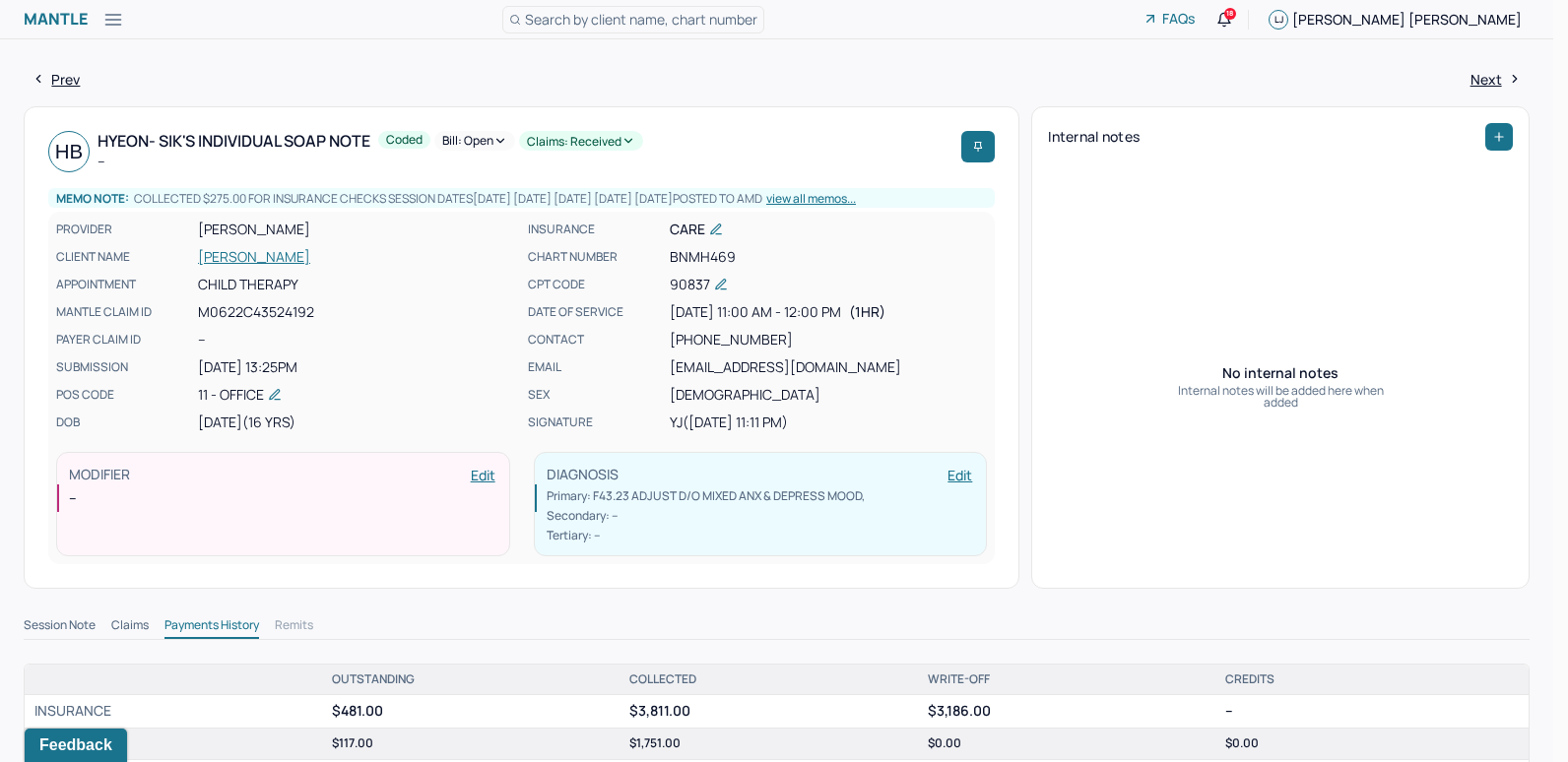click on "Bill: Open" at bounding box center (475, 141) 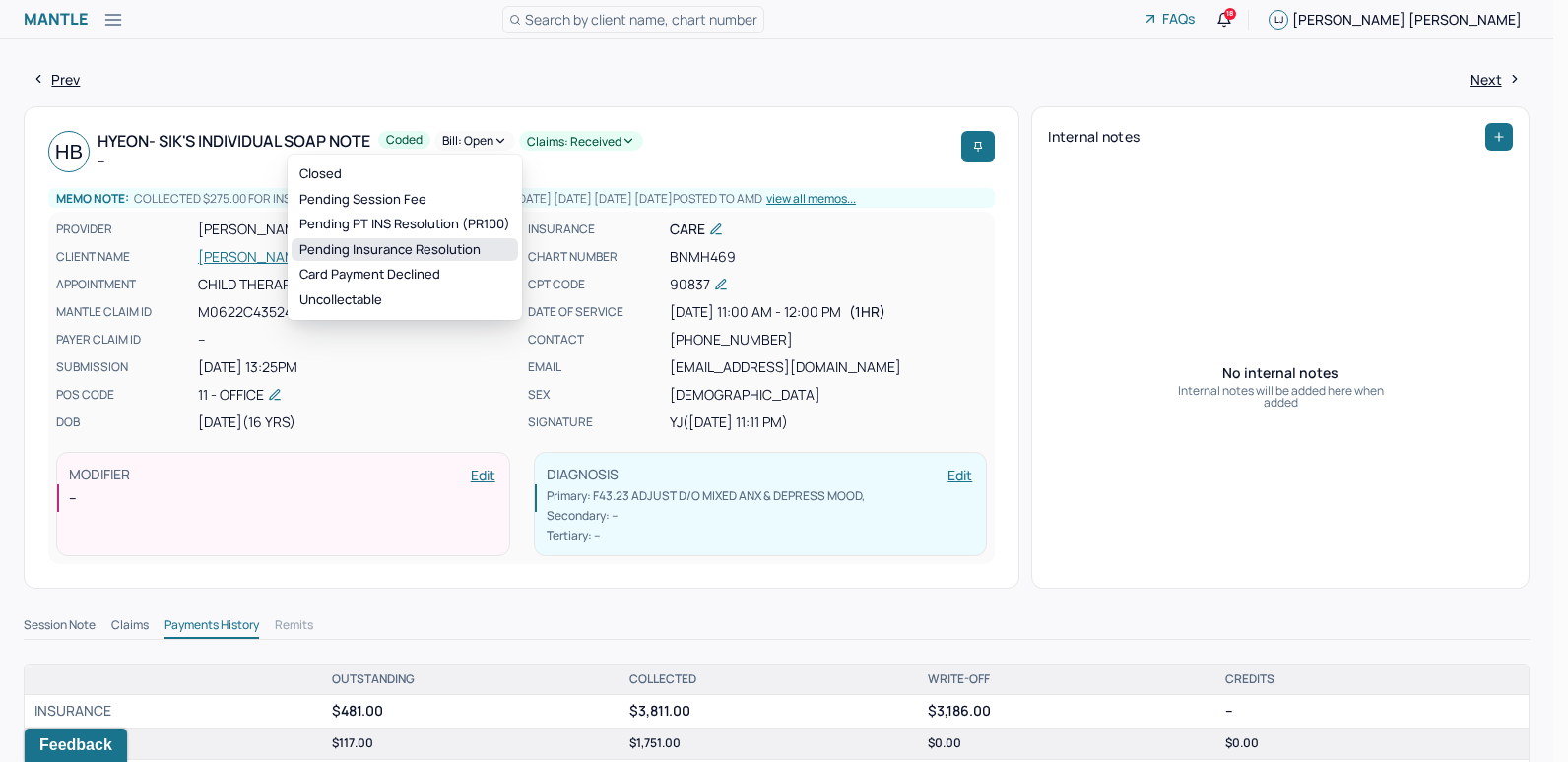 click on "Pending Insurance Resolution" at bounding box center (405, 250) 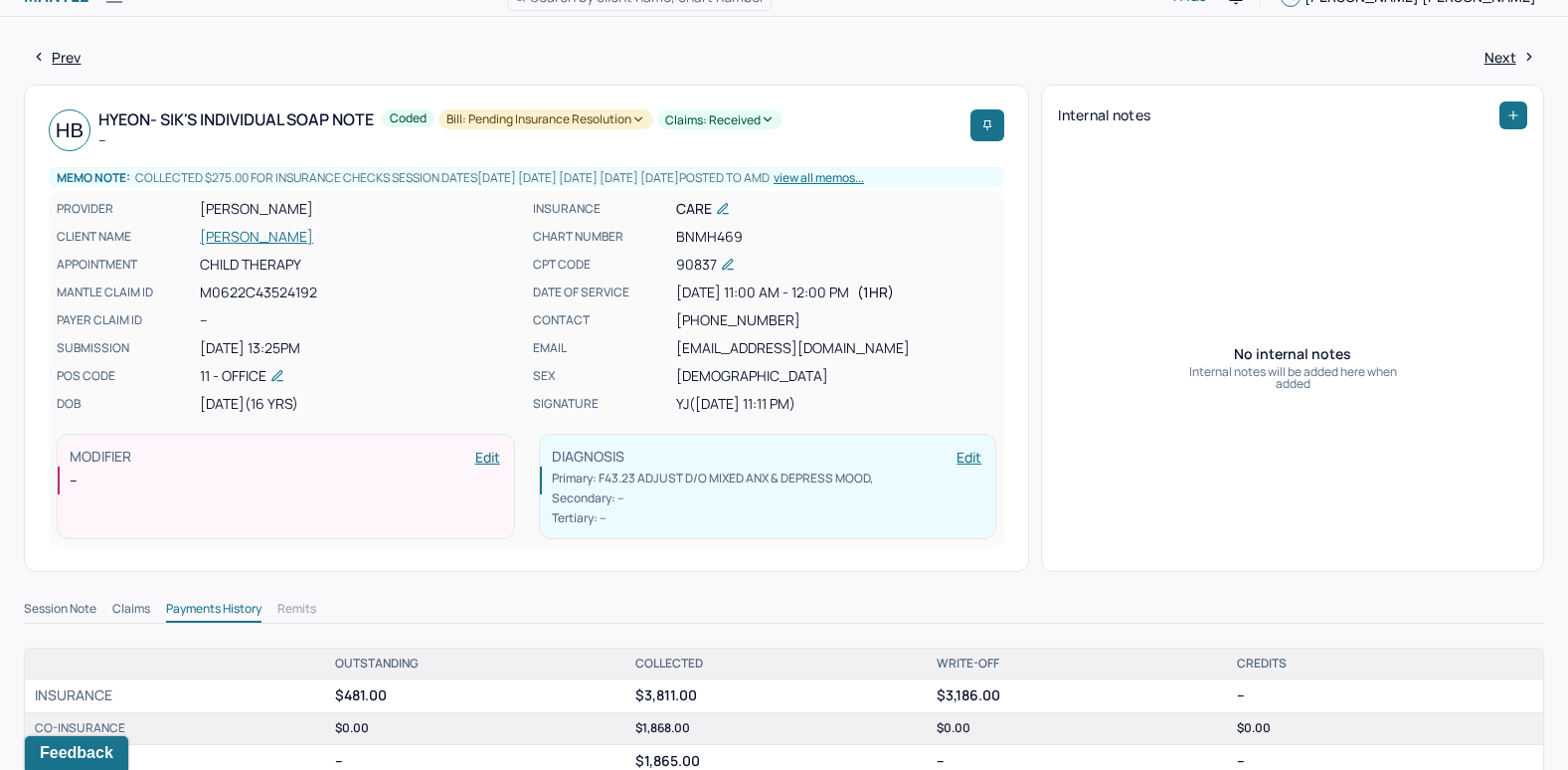 scroll, scrollTop: 0, scrollLeft: 0, axis: both 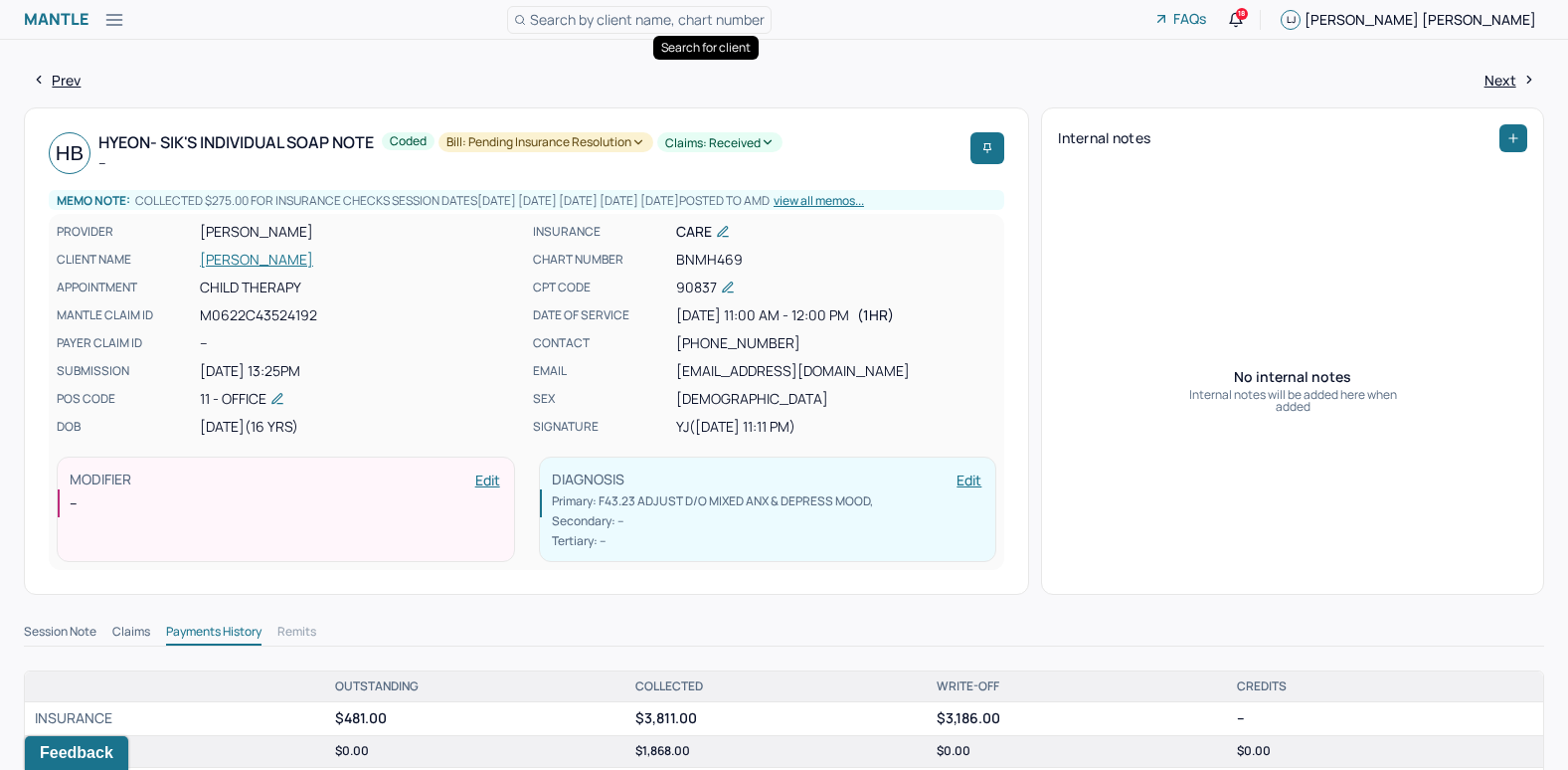 click on "Search by client name, chart number" at bounding box center (647, 19) 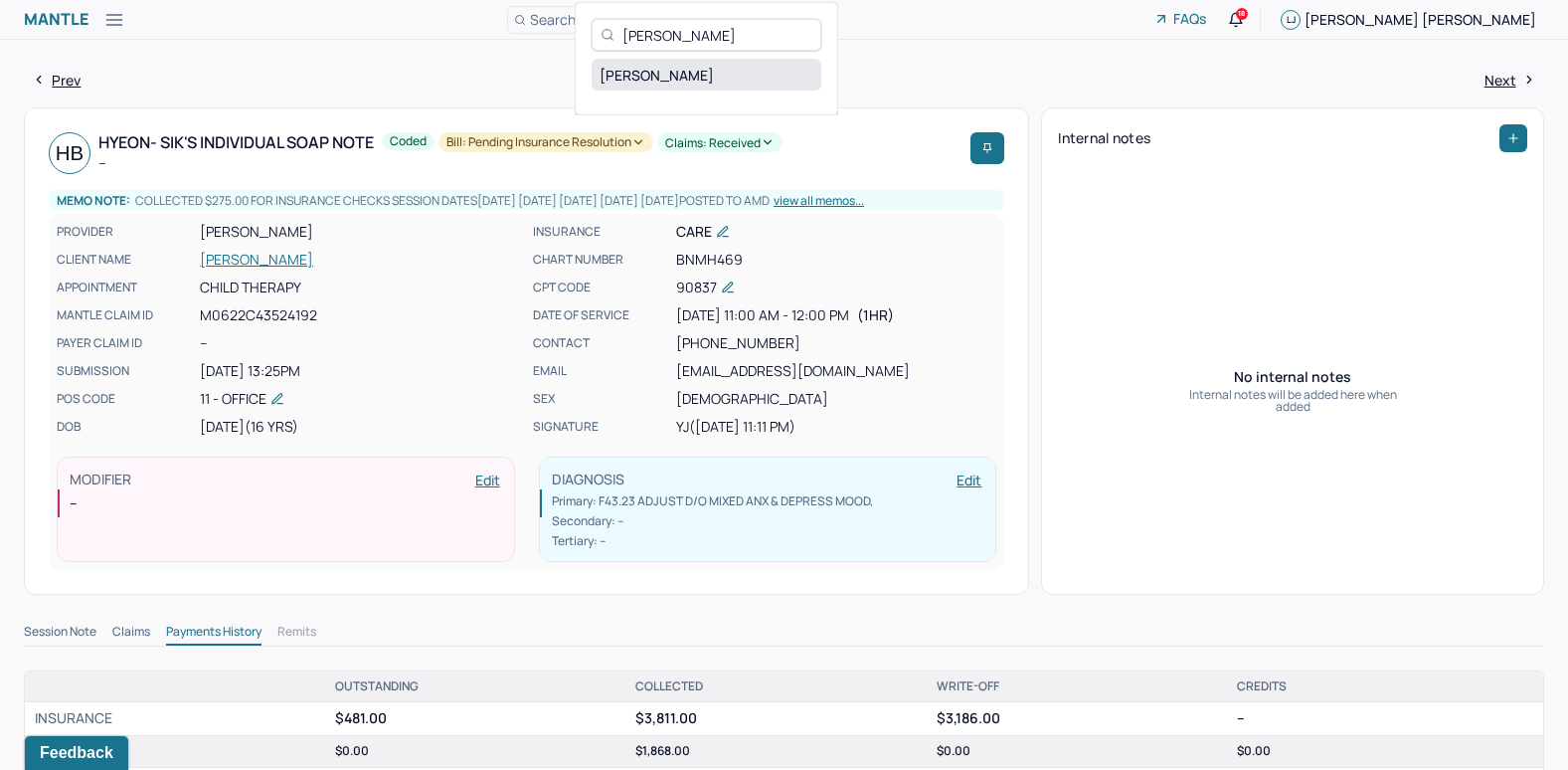type on "Kristine Slentz" 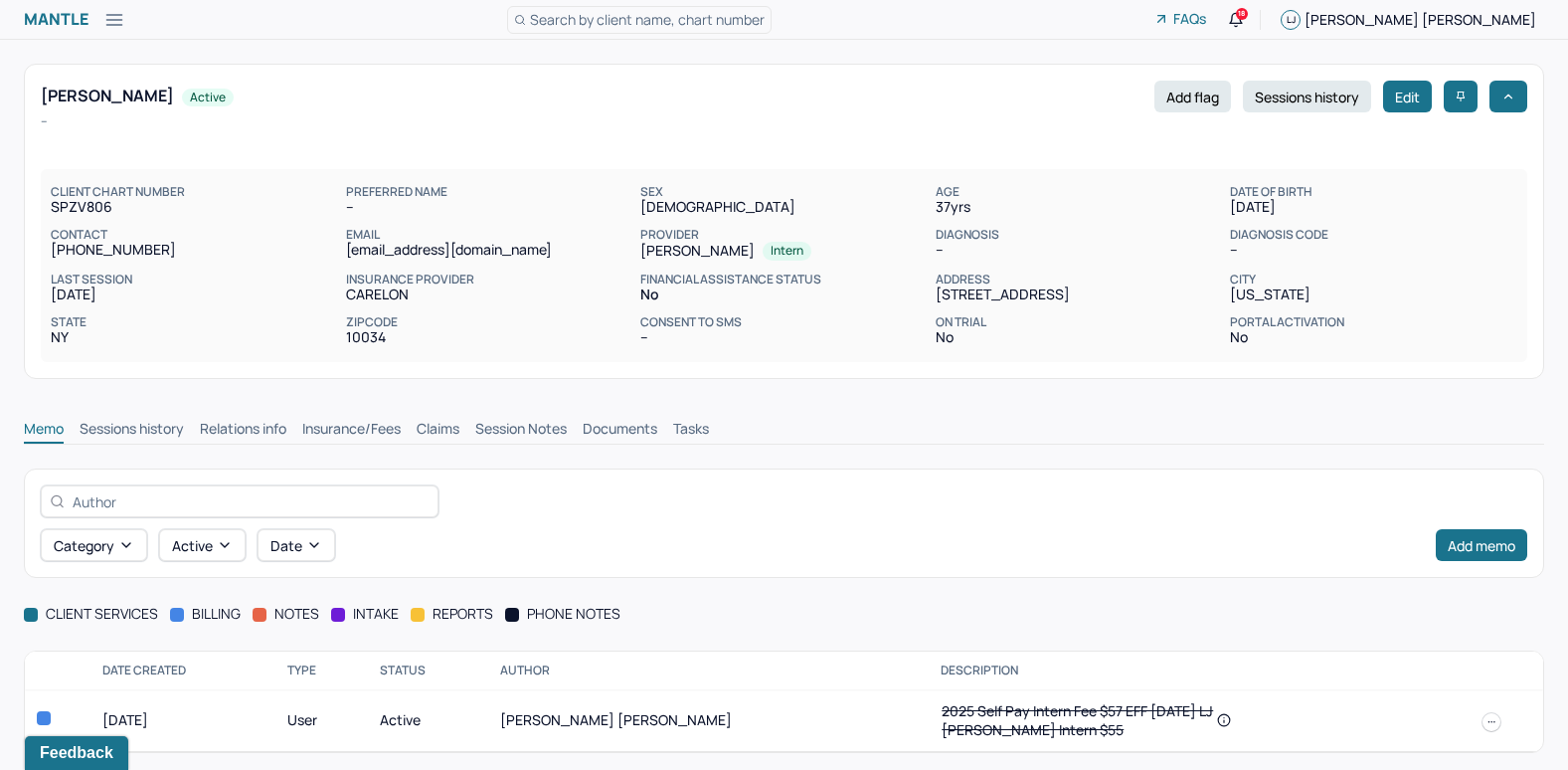 scroll, scrollTop: 7, scrollLeft: 0, axis: vertical 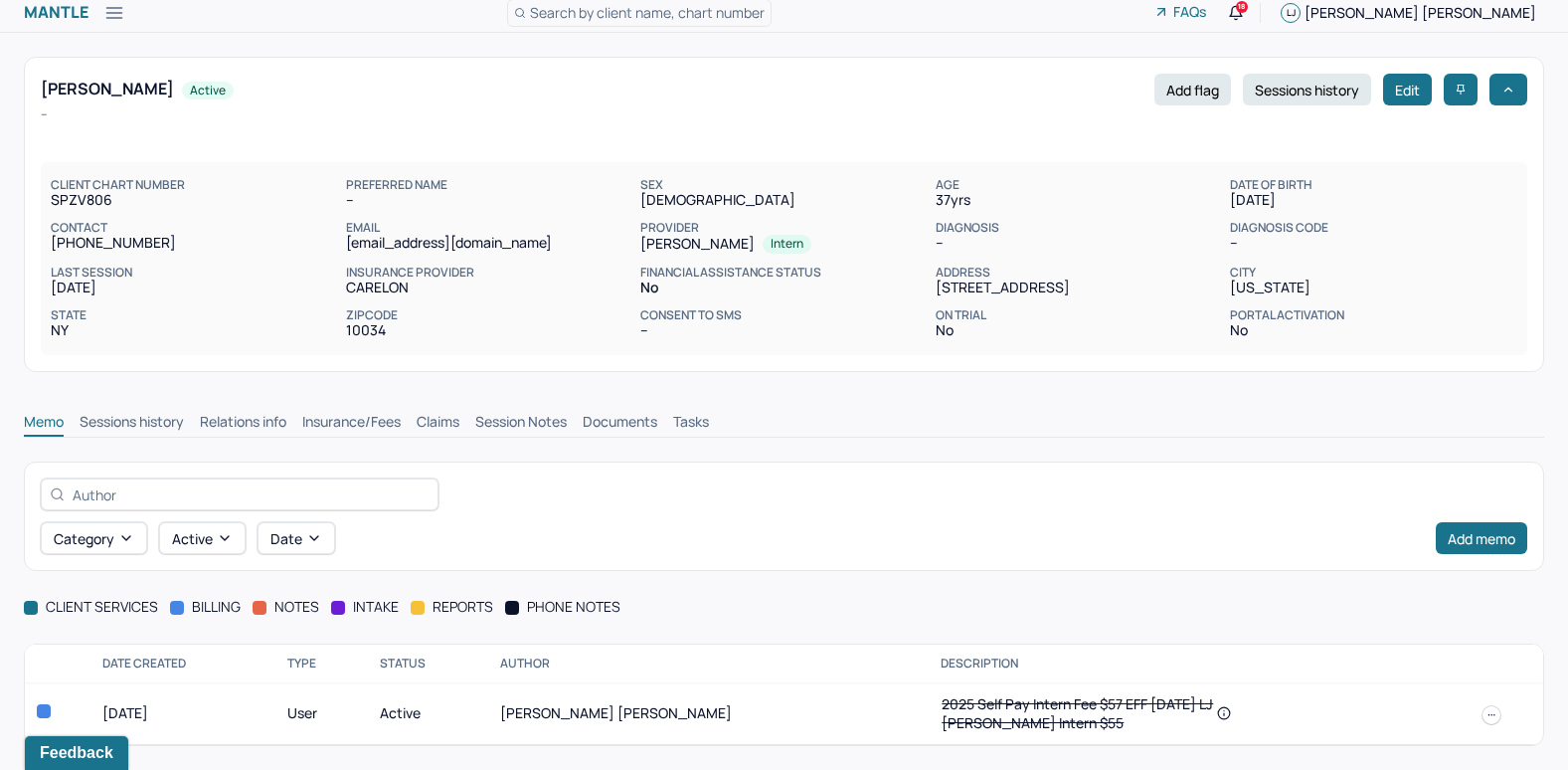 click on "Insurance/Fees" at bounding box center (351, 424) 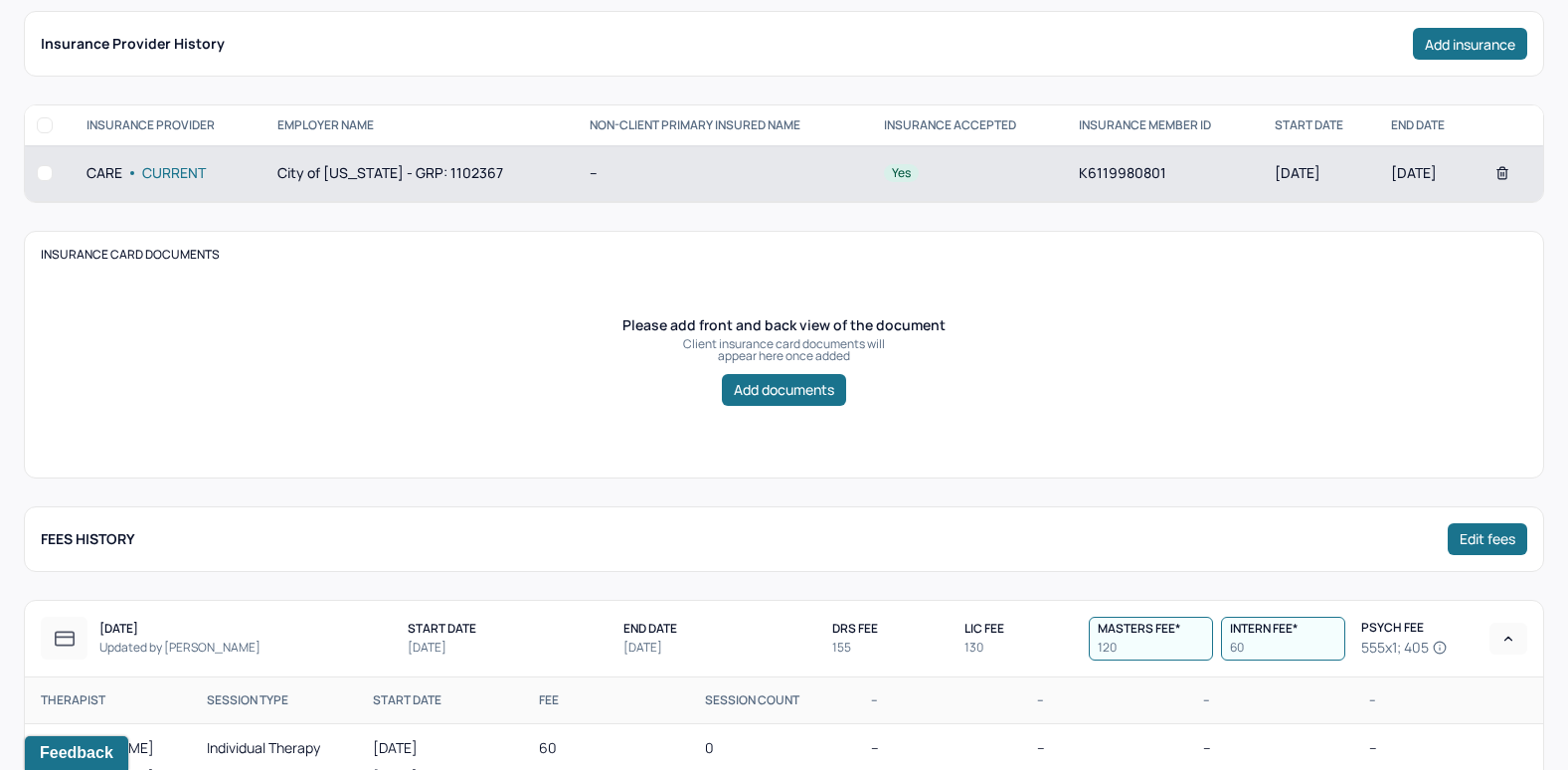 scroll, scrollTop: 405, scrollLeft: 0, axis: vertical 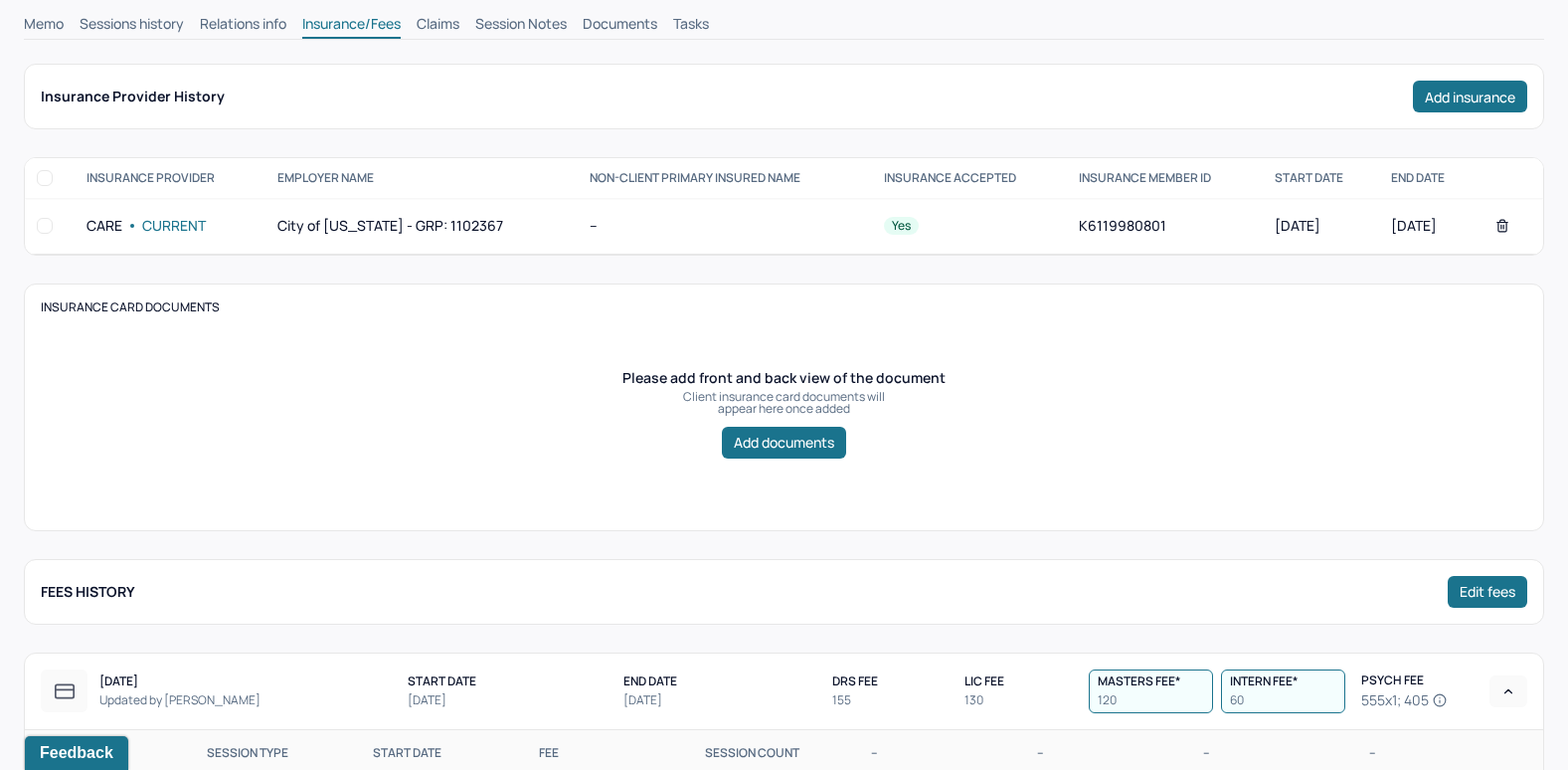 click on "Sessions history" at bounding box center [131, 26] 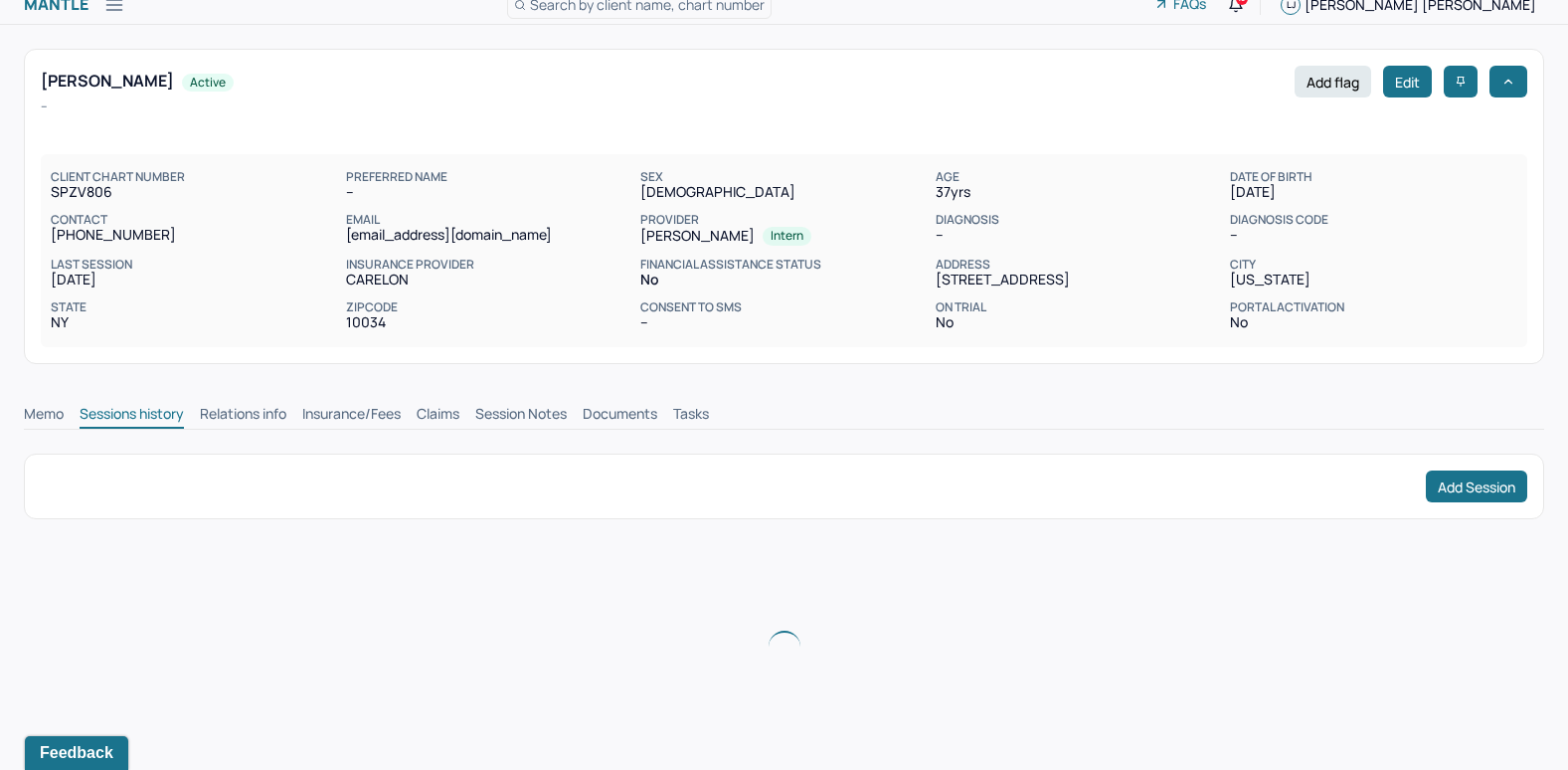 scroll, scrollTop: 113, scrollLeft: 0, axis: vertical 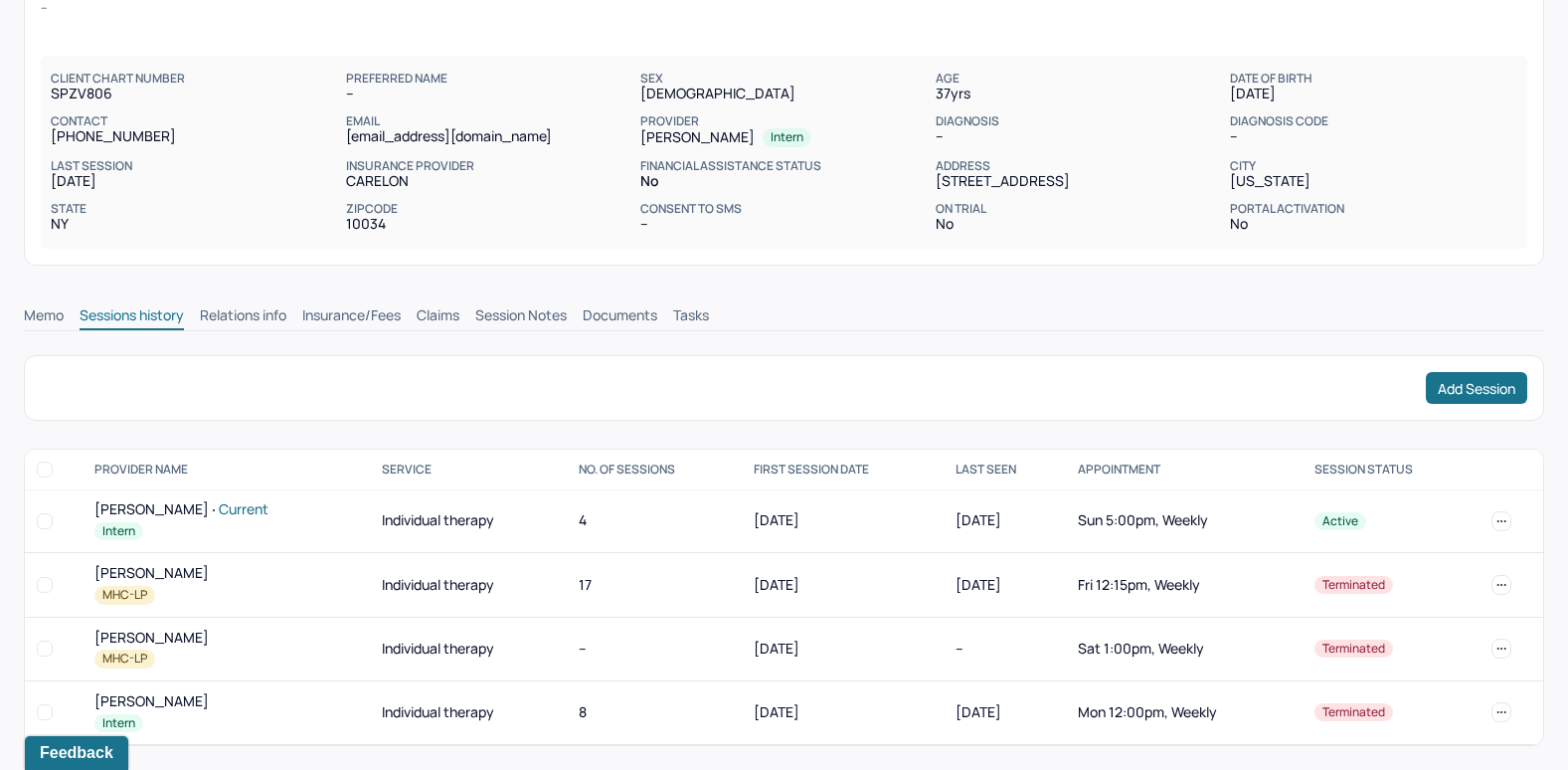click on "Claims" at bounding box center (437, 317) 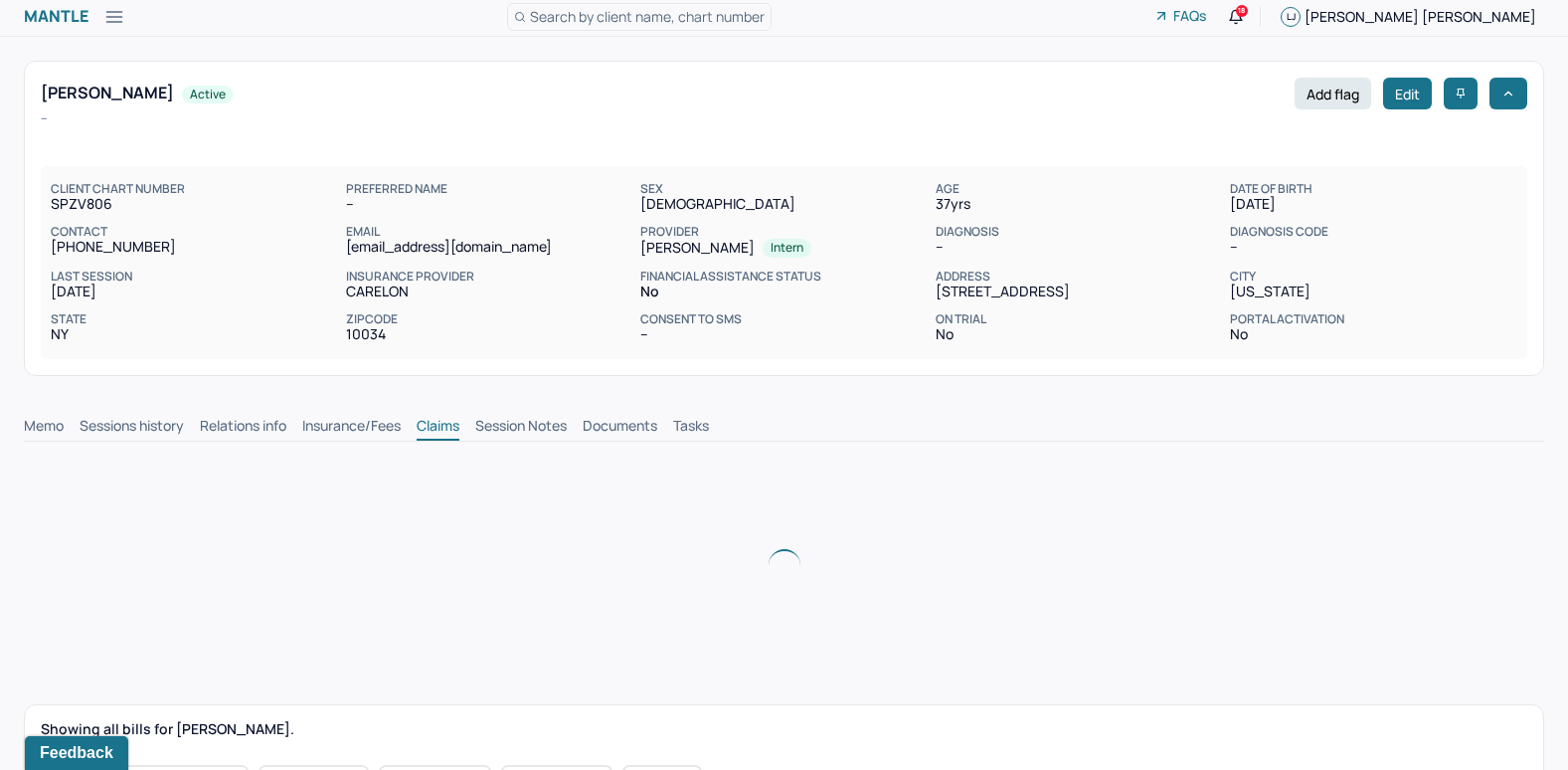 scroll, scrollTop: 0, scrollLeft: 0, axis: both 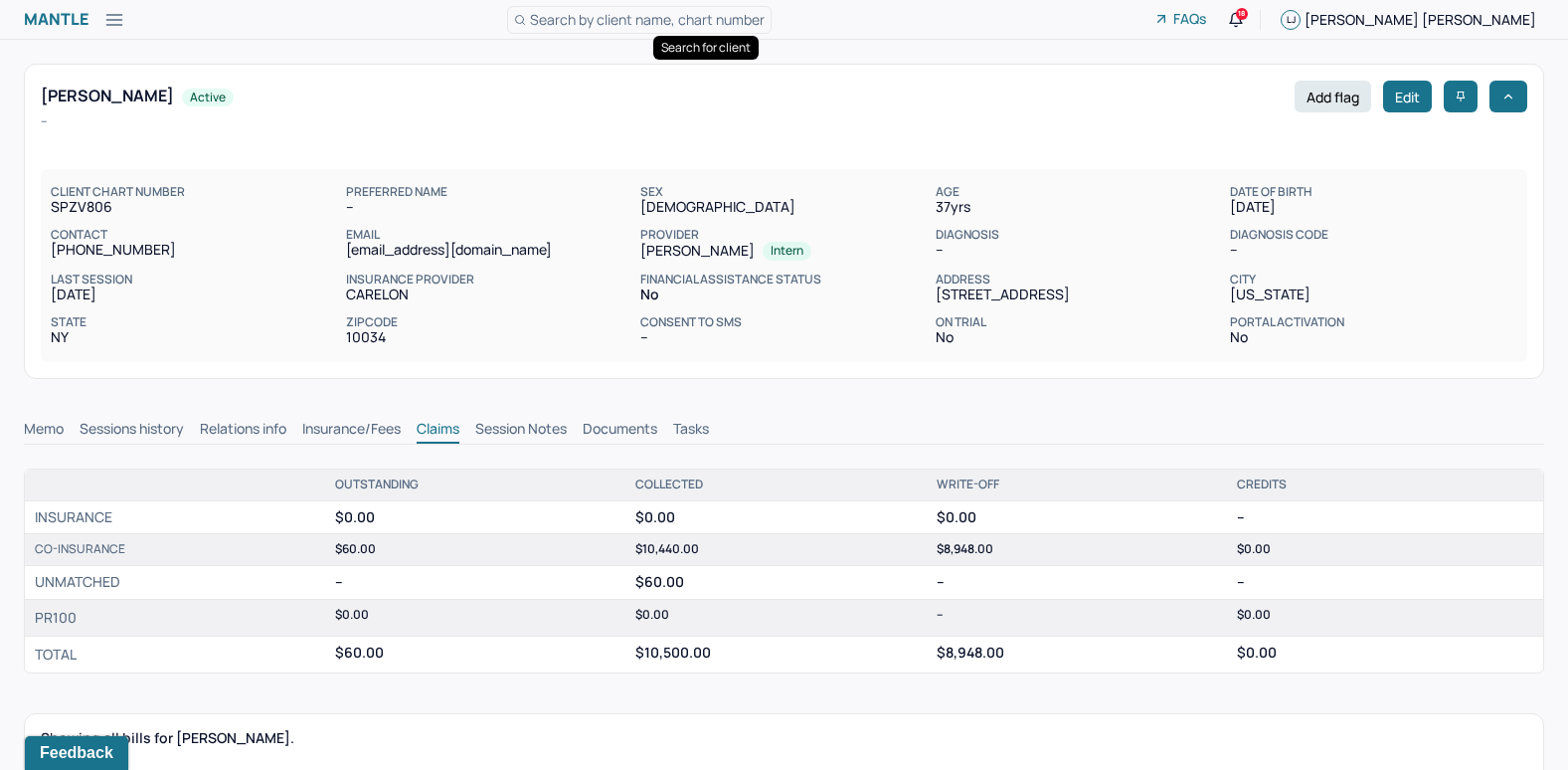 click on "Search by client name, chart number" at bounding box center [647, 19] 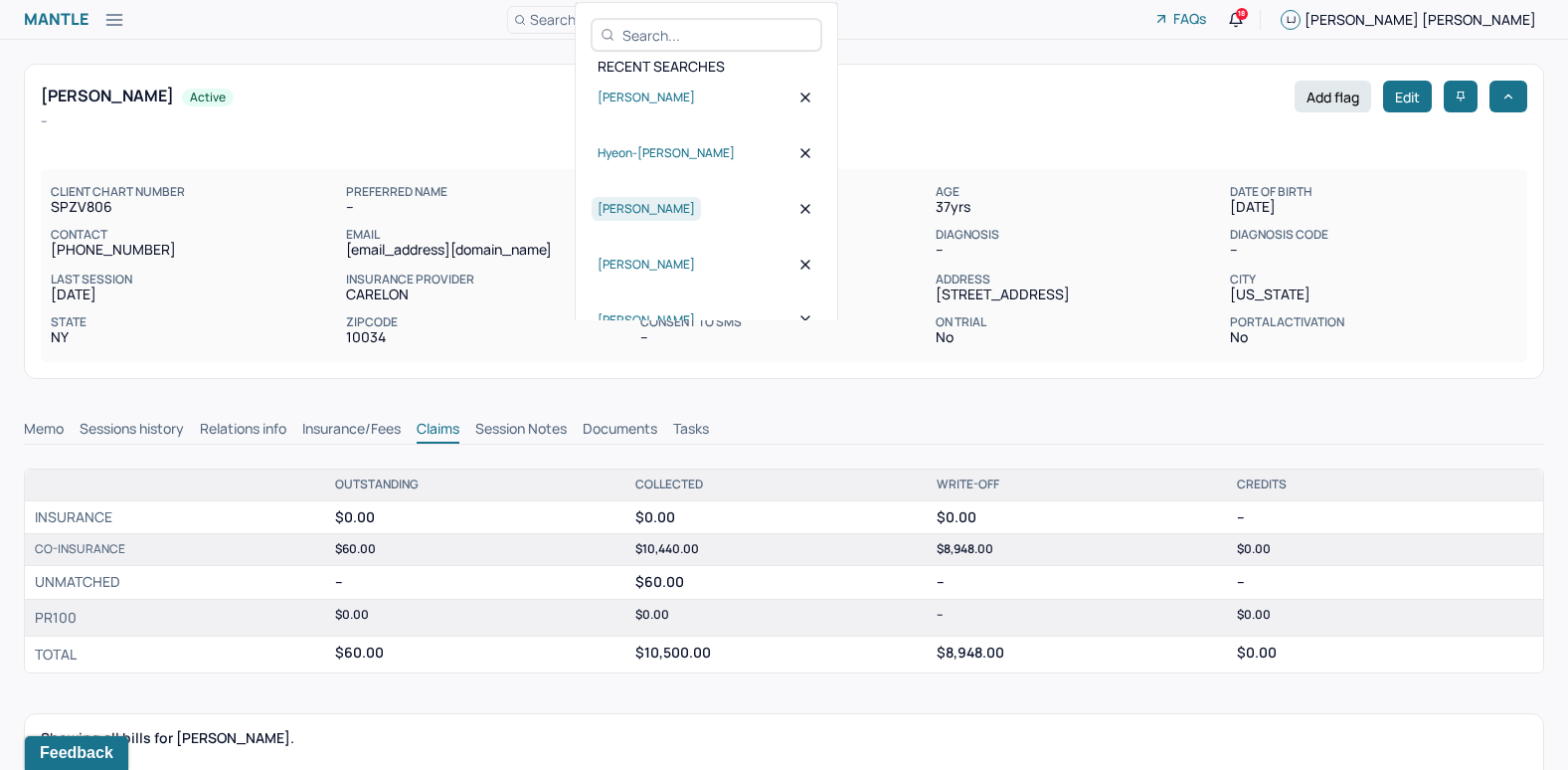 click on "Helin Argav" at bounding box center (646, 209) 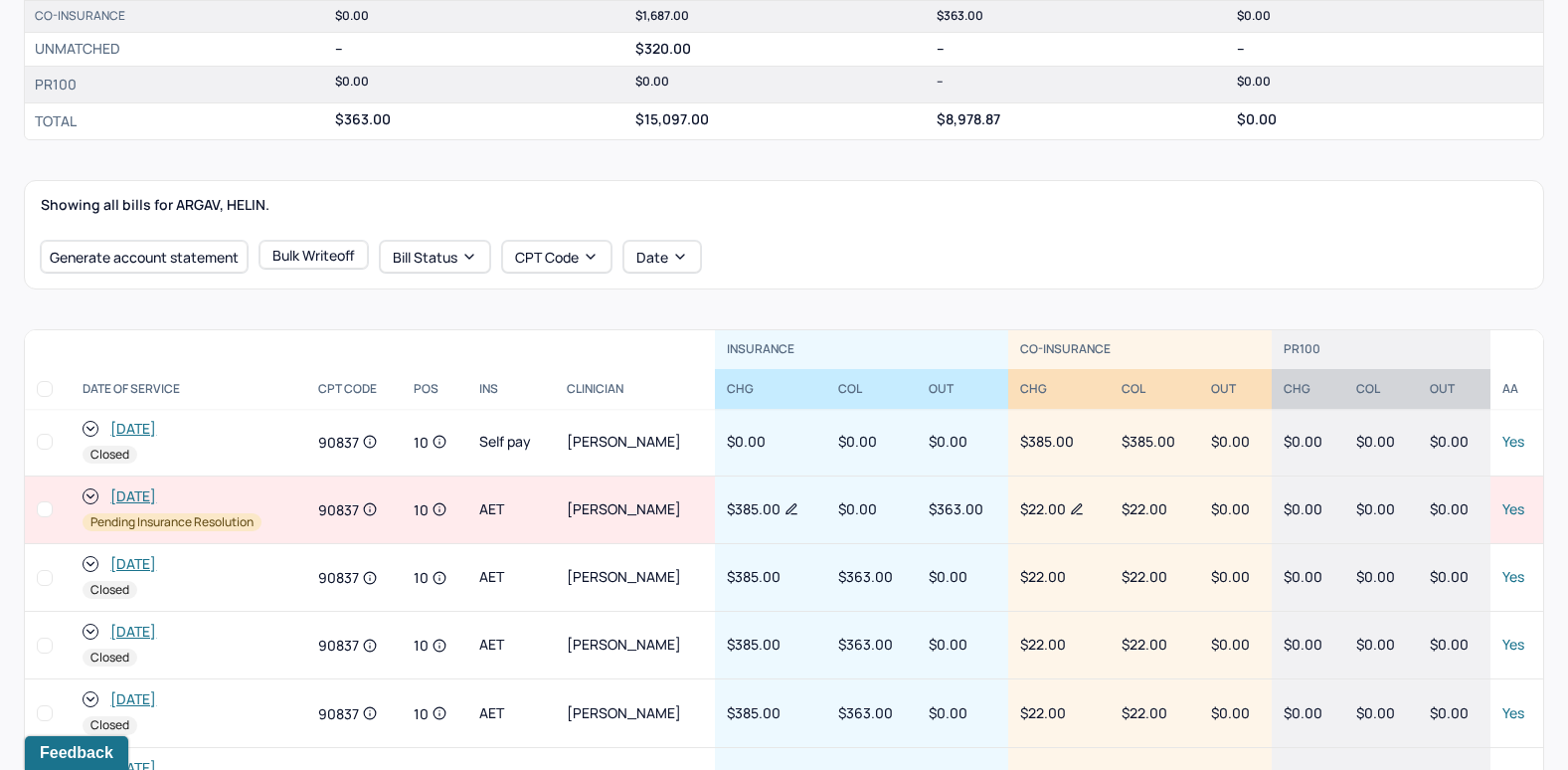 scroll, scrollTop: 597, scrollLeft: 0, axis: vertical 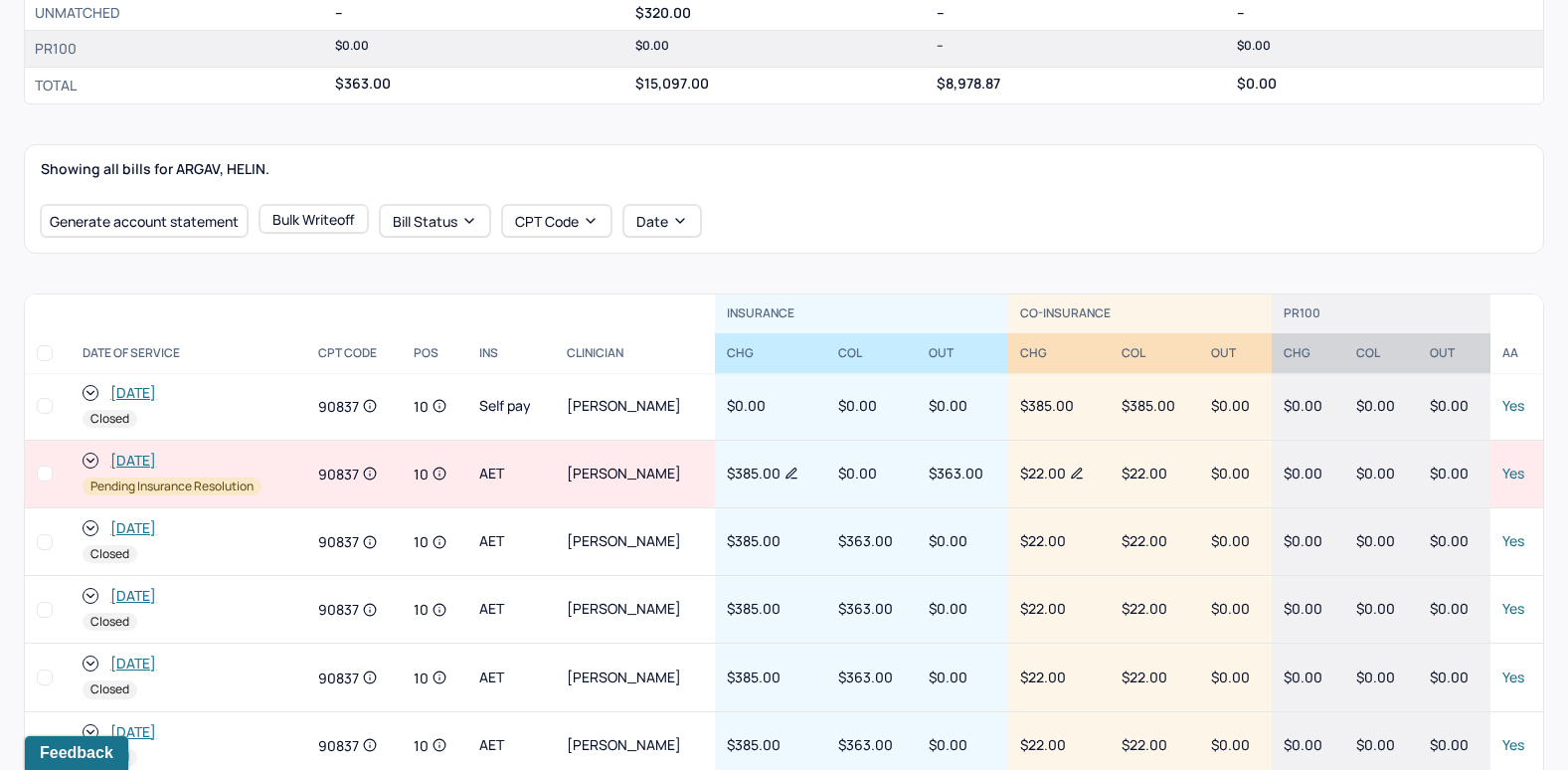 click 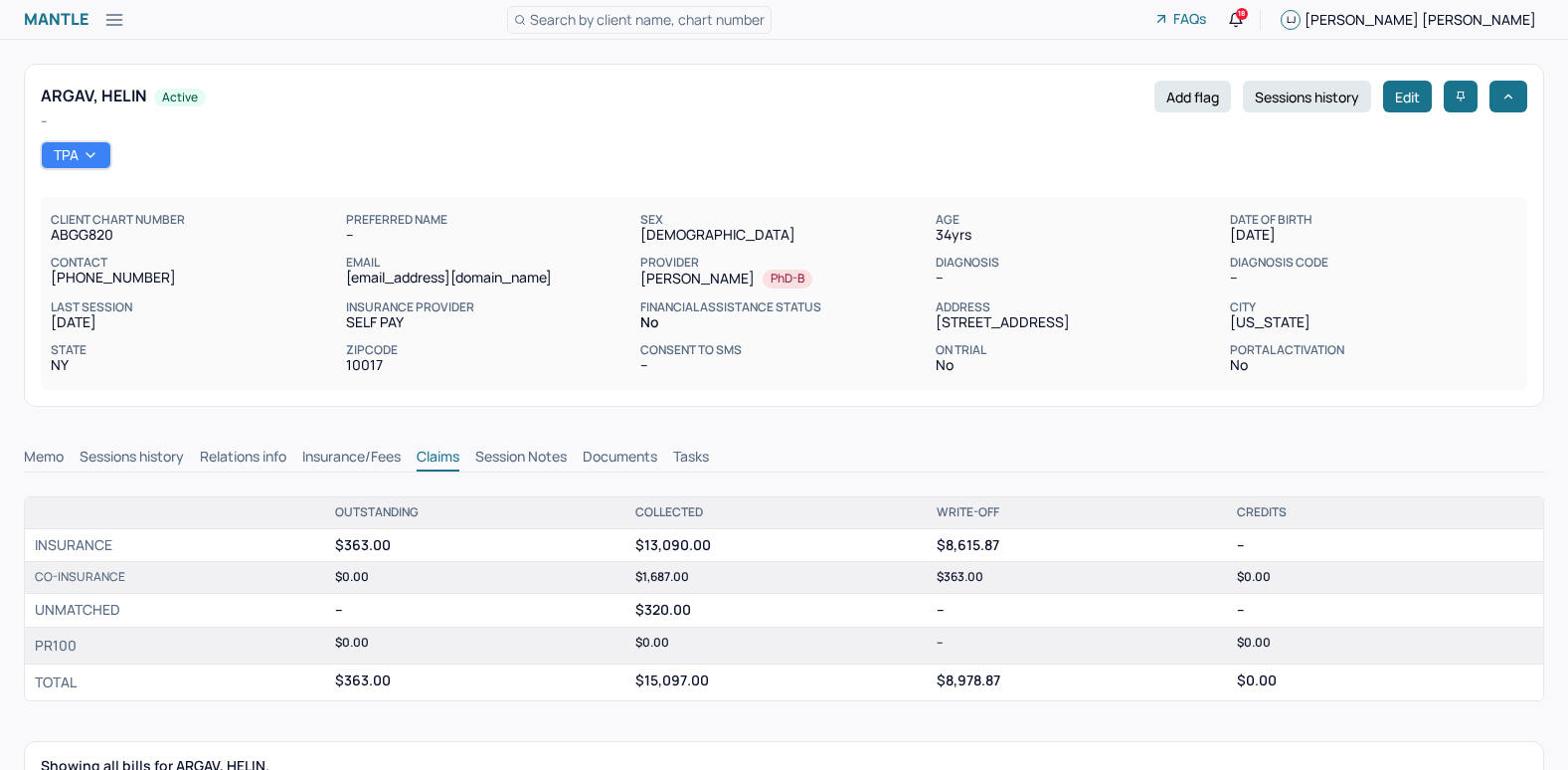 scroll, scrollTop: 597, scrollLeft: 0, axis: vertical 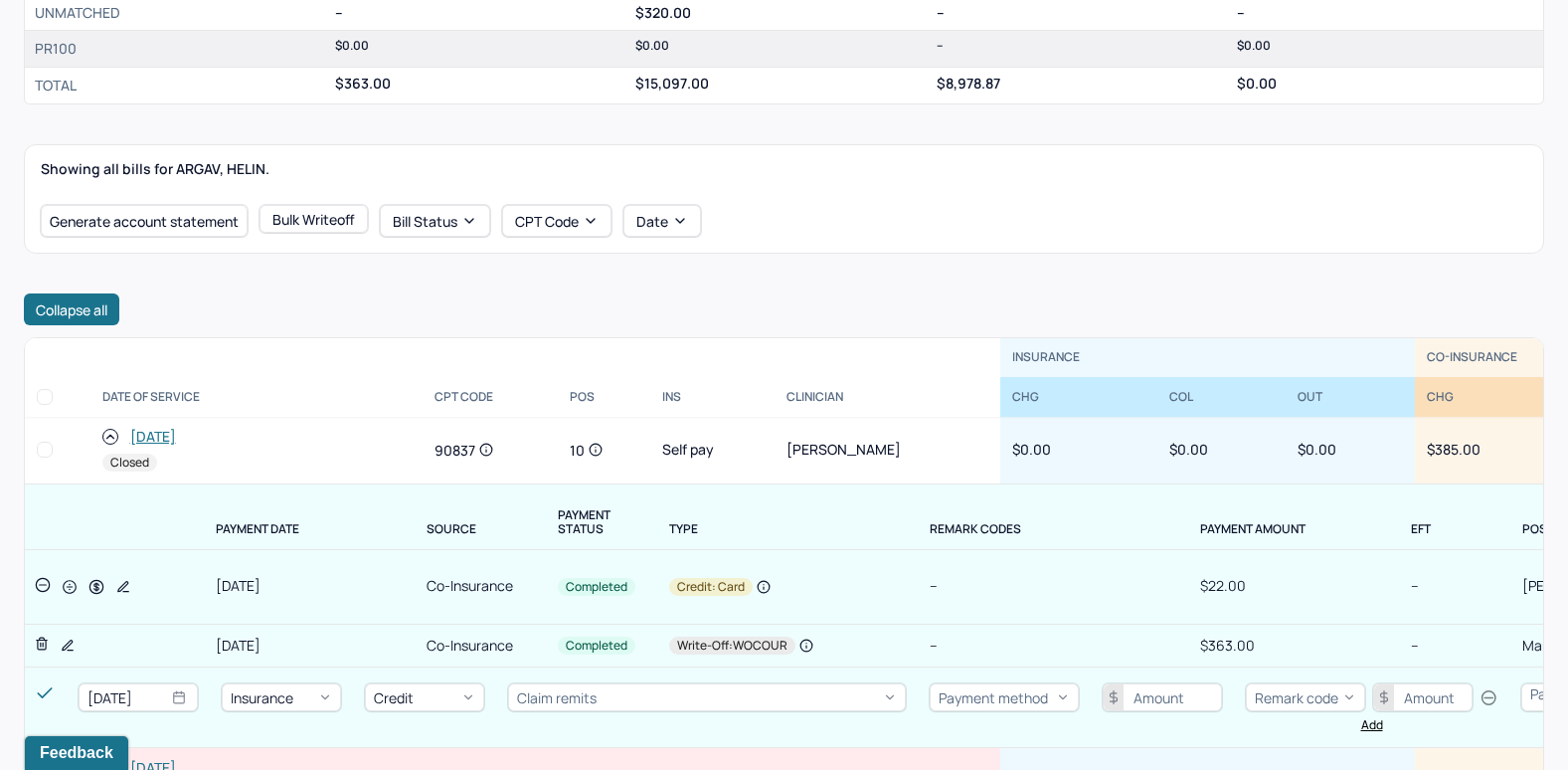 click on "Credit:   card" at bounding box center [793, 587] 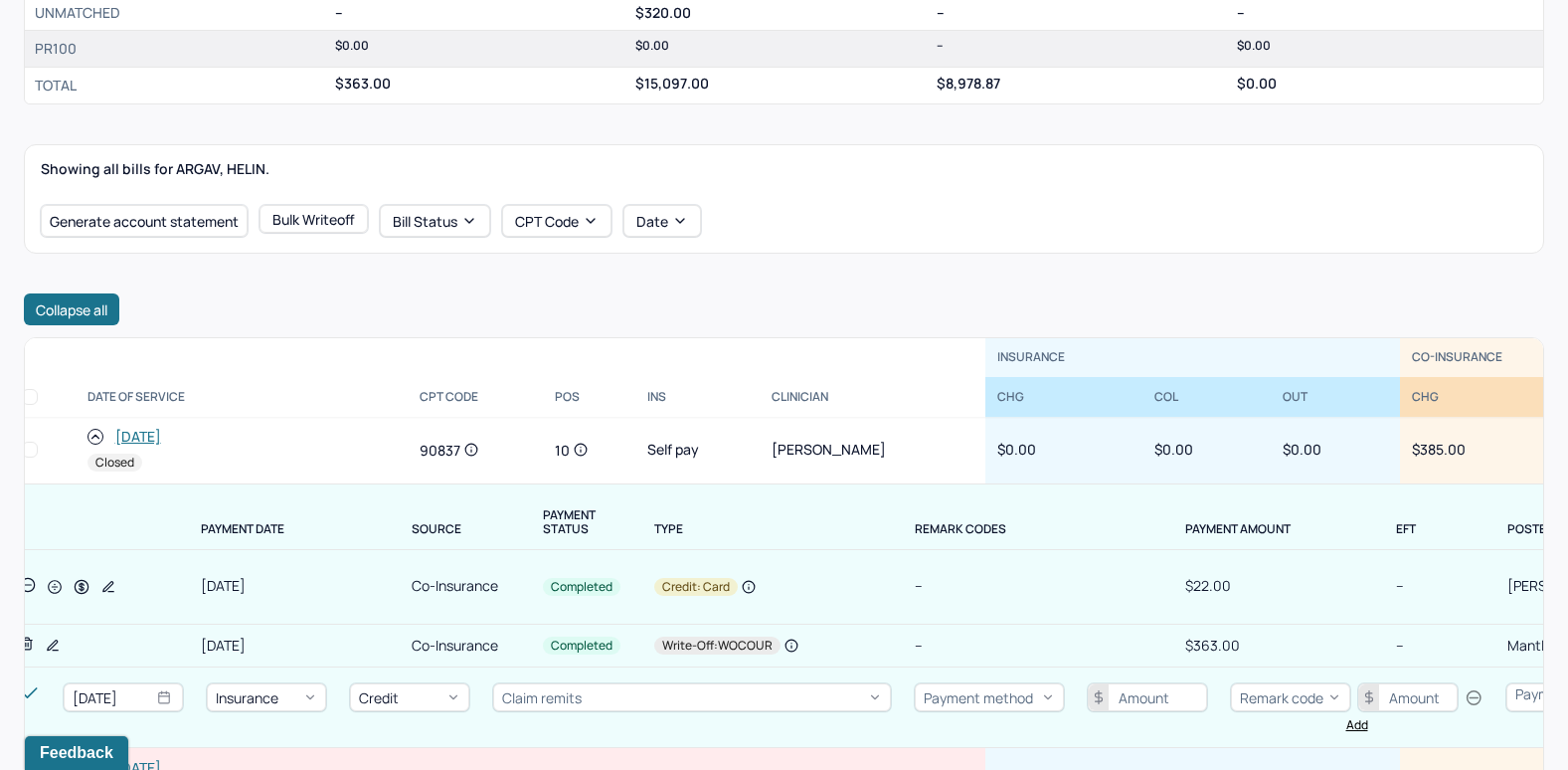 scroll, scrollTop: 0, scrollLeft: 0, axis: both 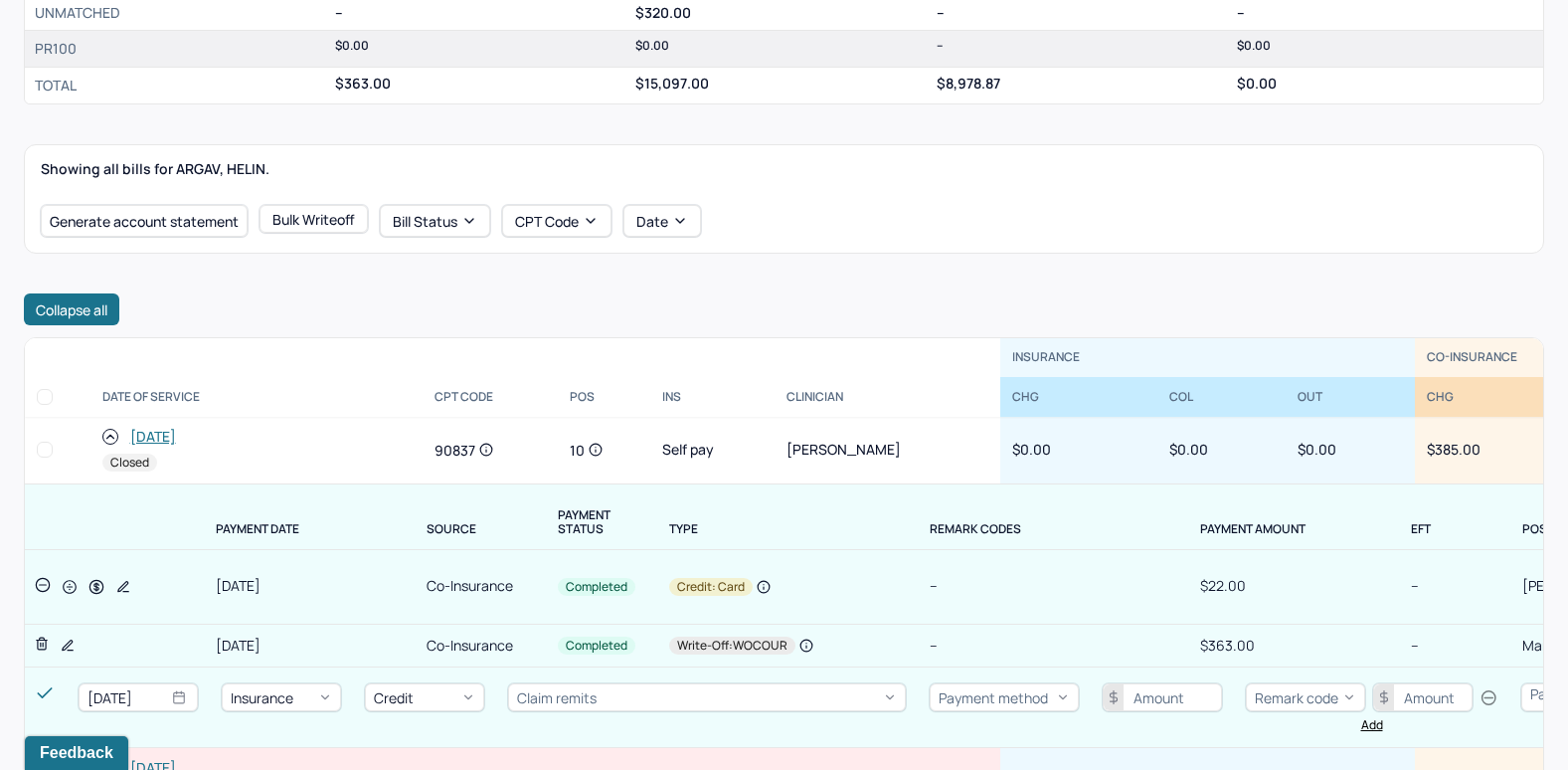 click 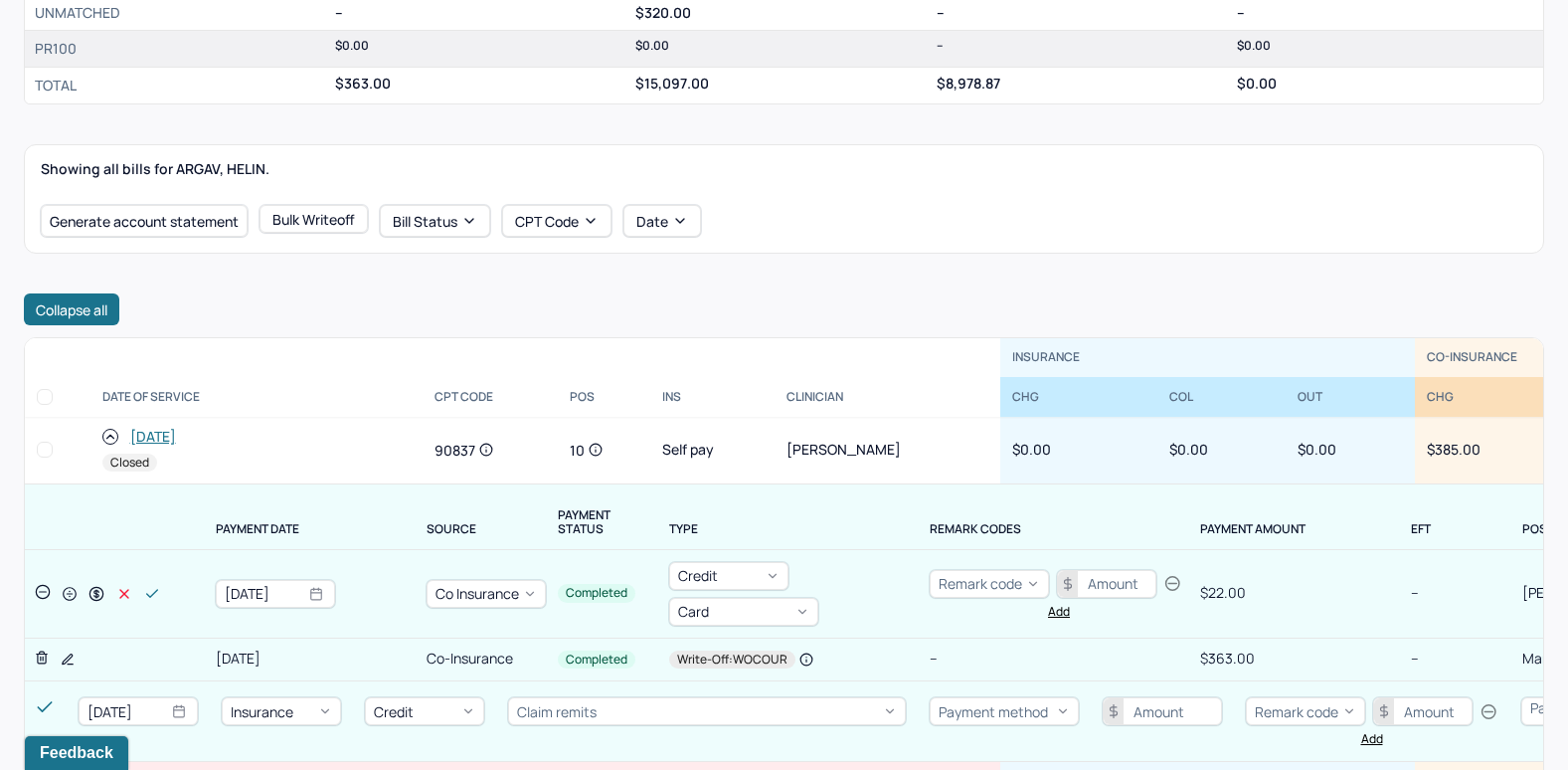 click on "$22.00" at bounding box center [1358, 593] 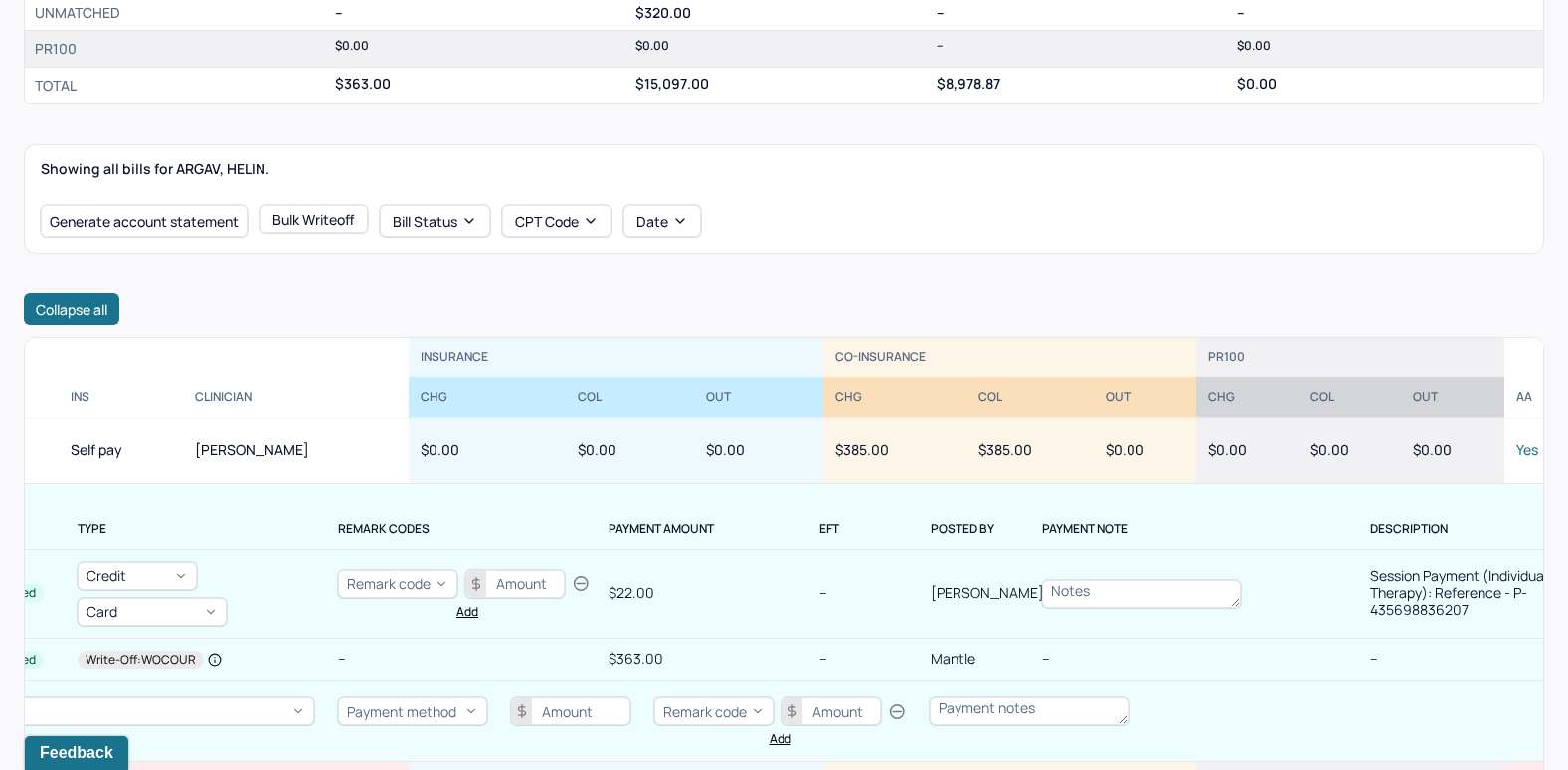scroll, scrollTop: 0, scrollLeft: 642, axis: horizontal 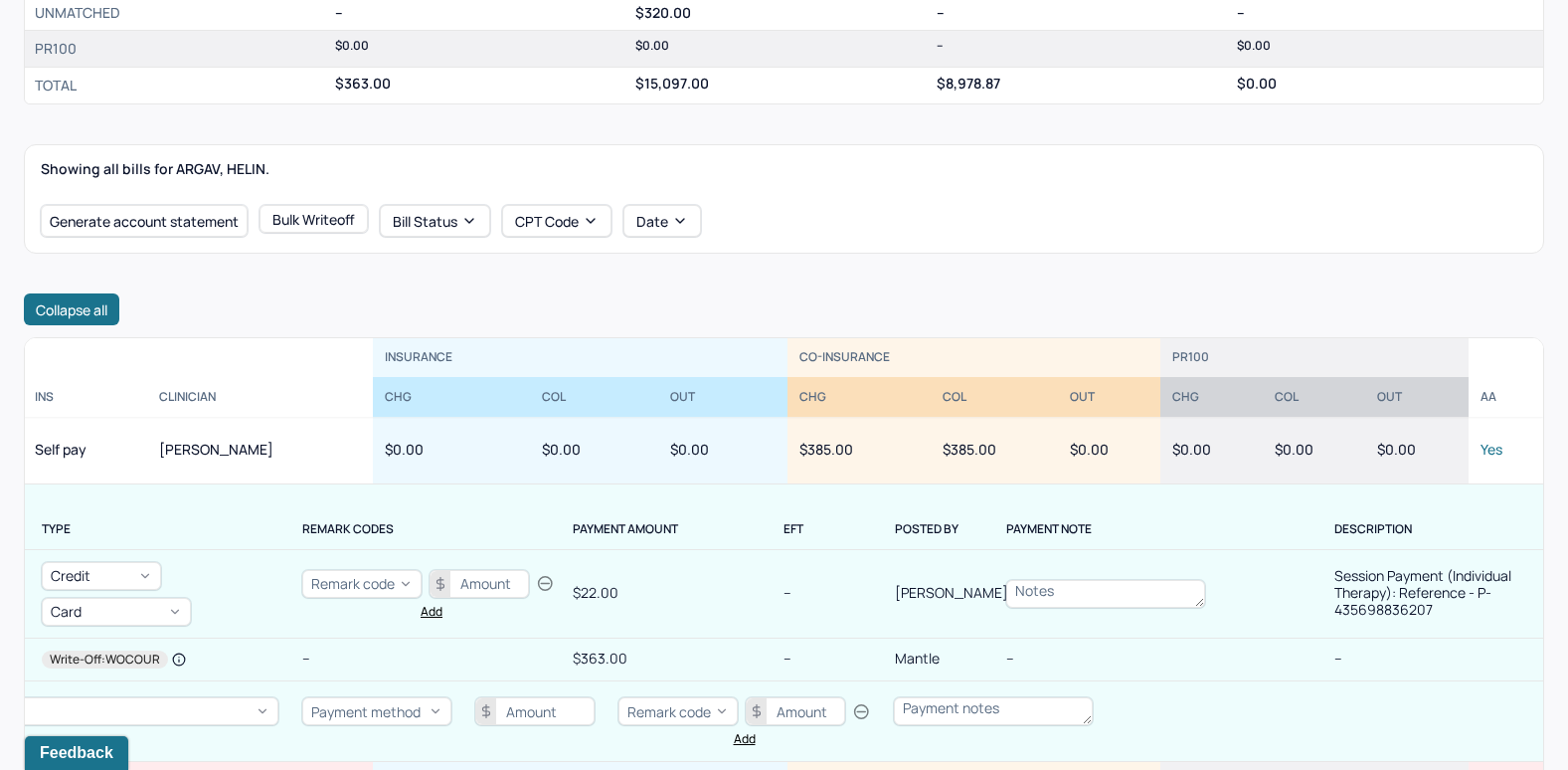 click at bounding box center [1106, 594] 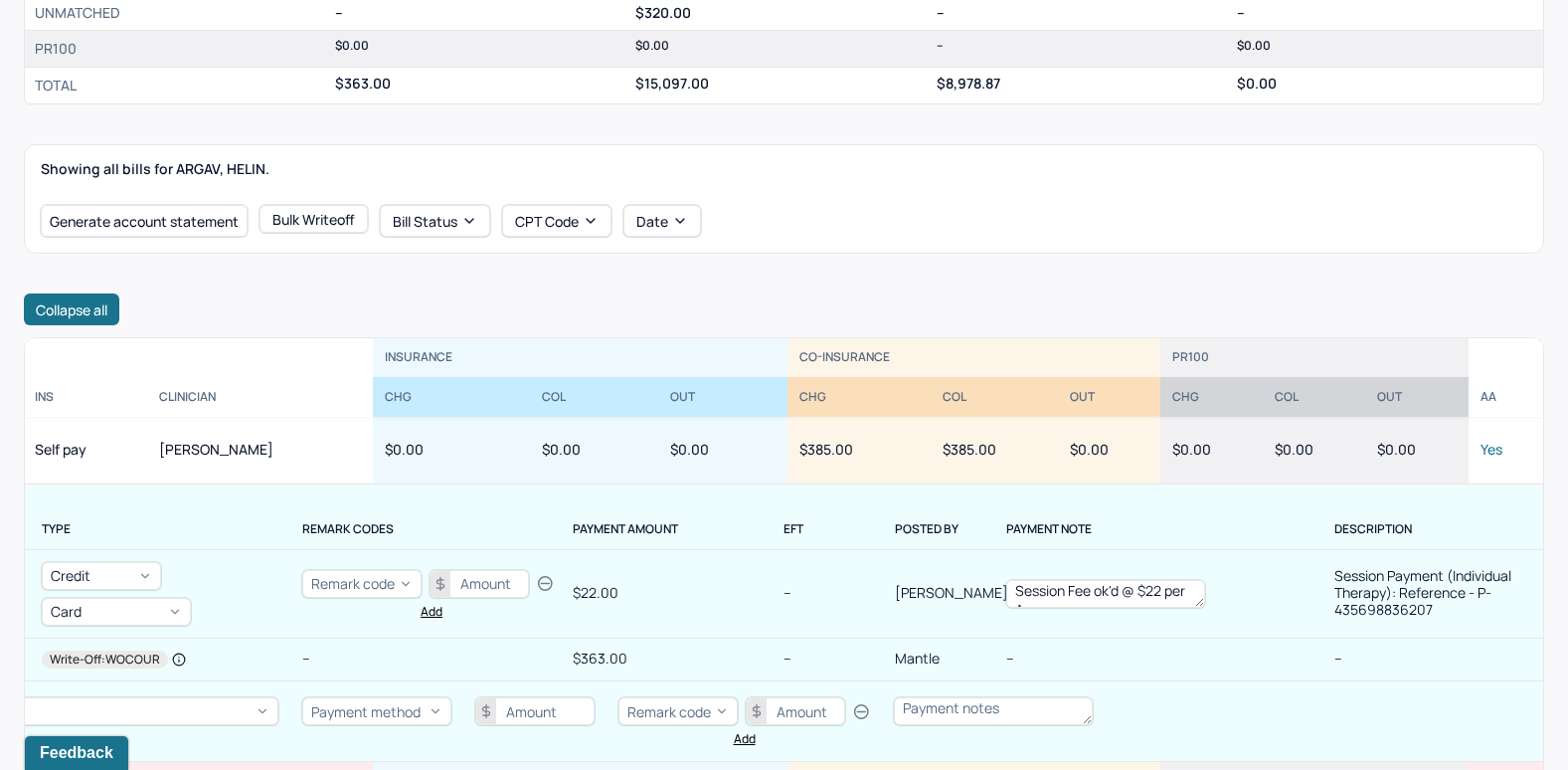 scroll, scrollTop: 12, scrollLeft: 0, axis: vertical 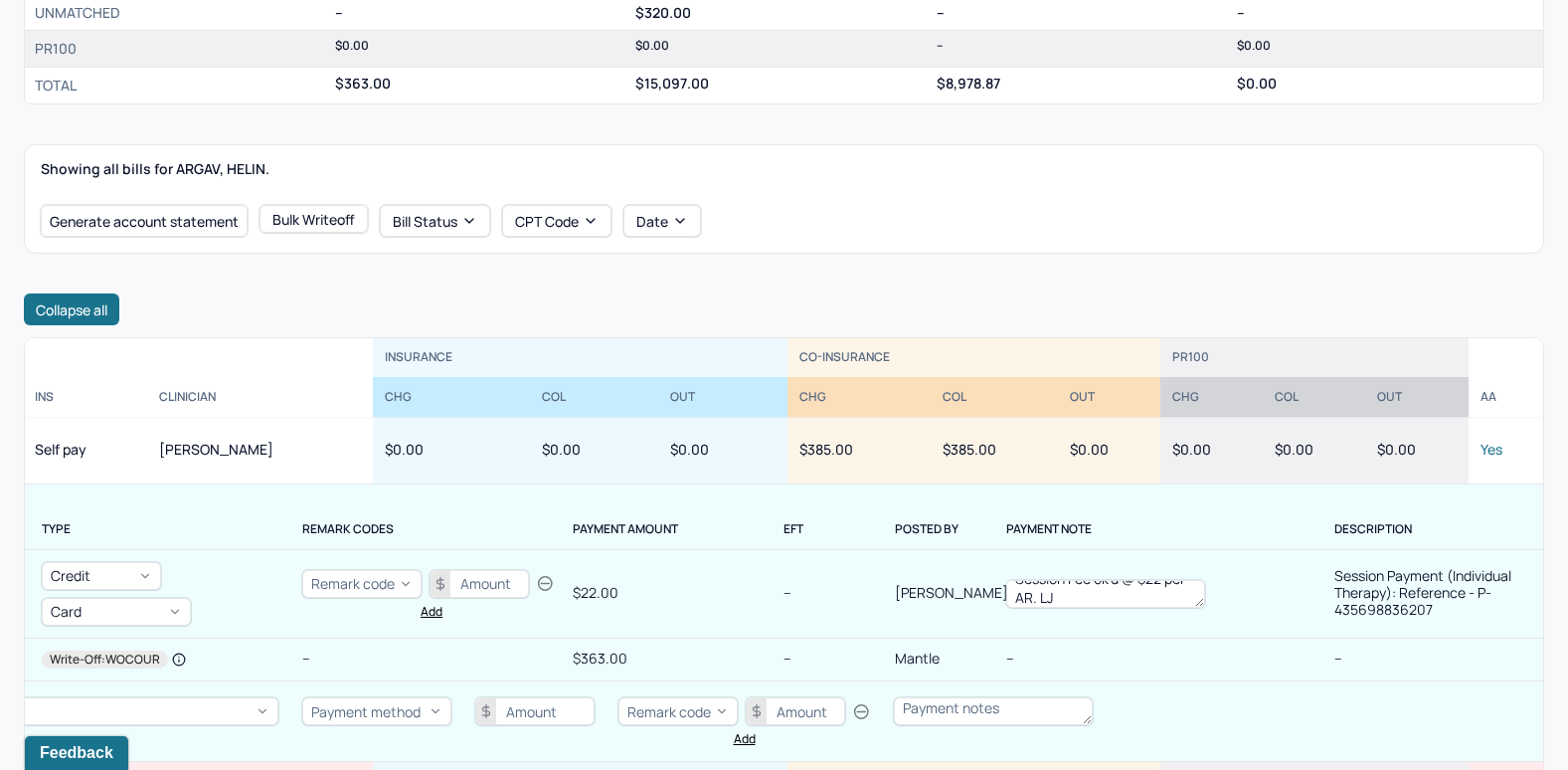 type on "Session Fee ok'd @ $22 per AR. LJ" 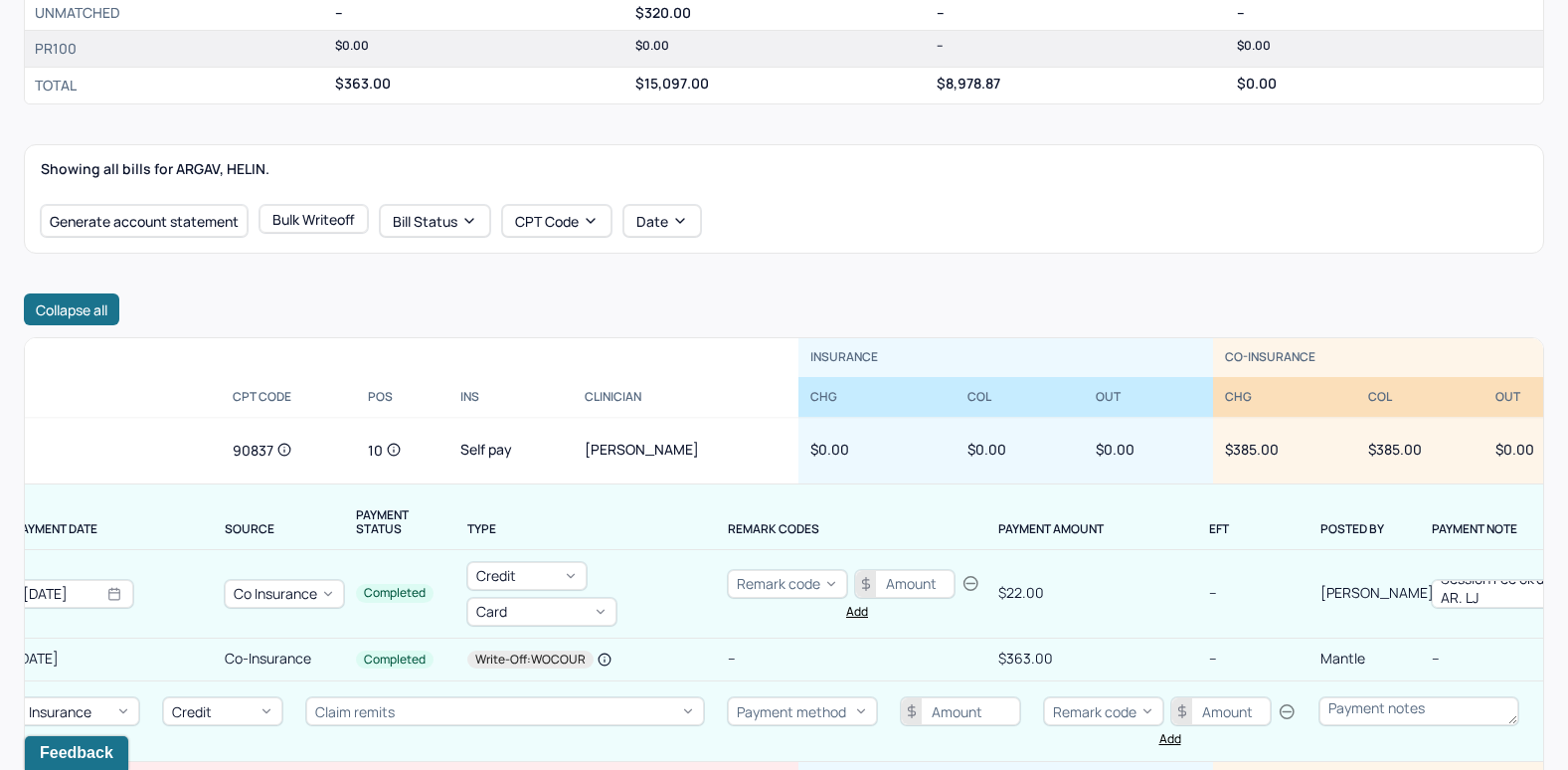 scroll, scrollTop: 0, scrollLeft: 0, axis: both 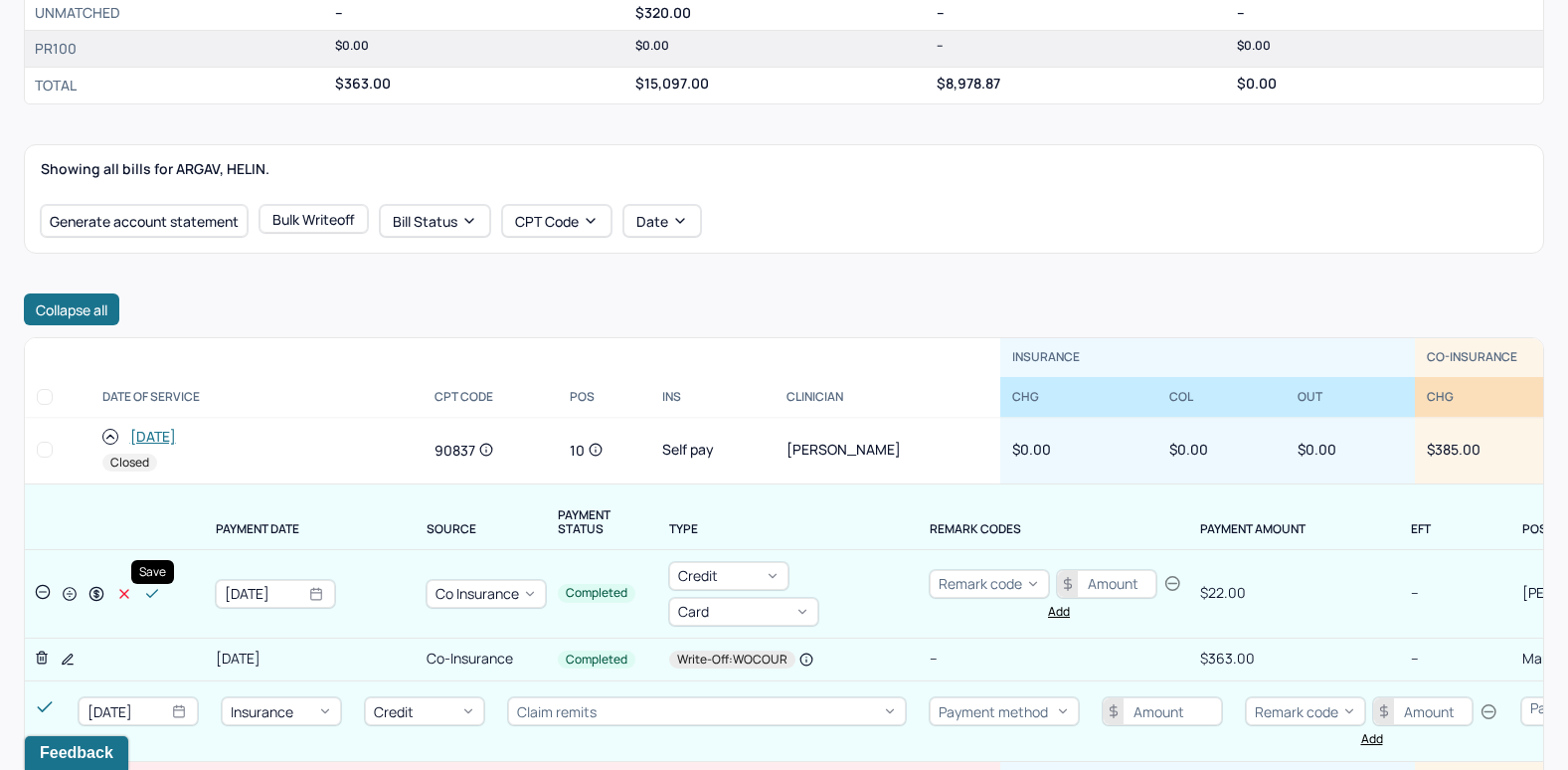 click 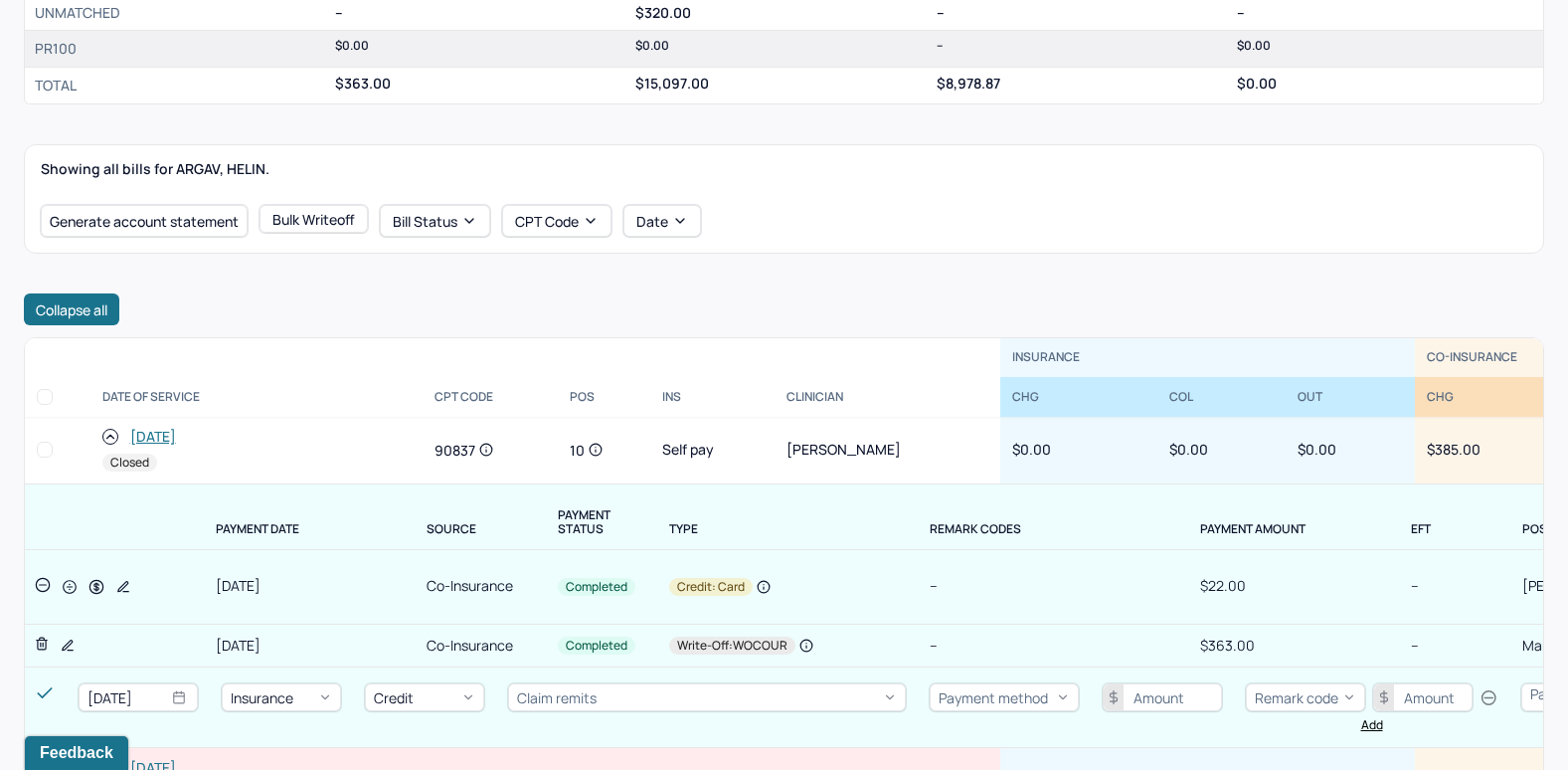click on "07/20/2025 Co-Insurance Completed Credit:   card -- $22.00 -- Lanell Johnson Session Fee ok'd @ $22 per AR. LJ Session Payment (Individual Therapy): Reference - P-435698836207" at bounding box center [1098, 587] 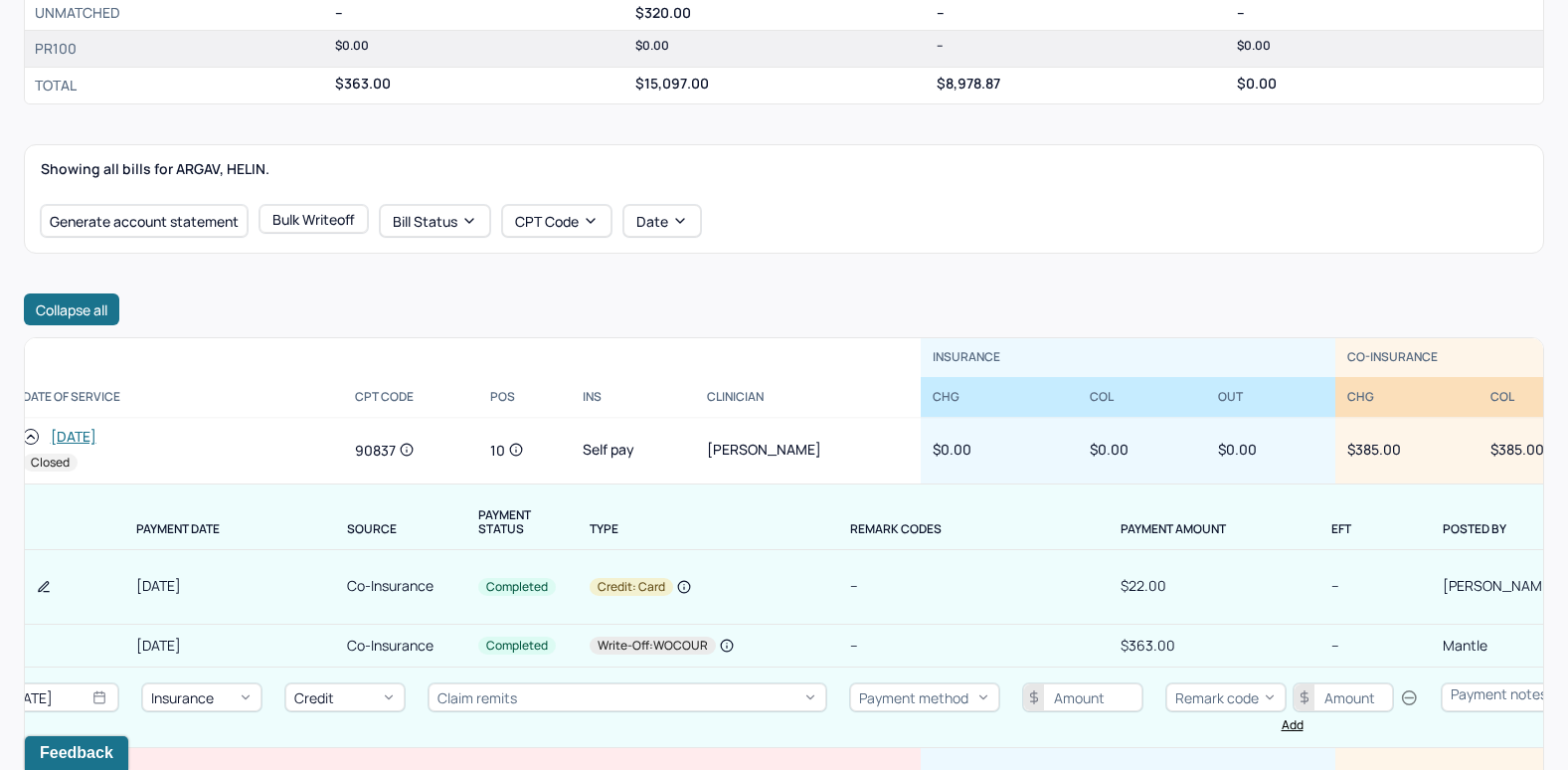 scroll, scrollTop: 0, scrollLeft: 0, axis: both 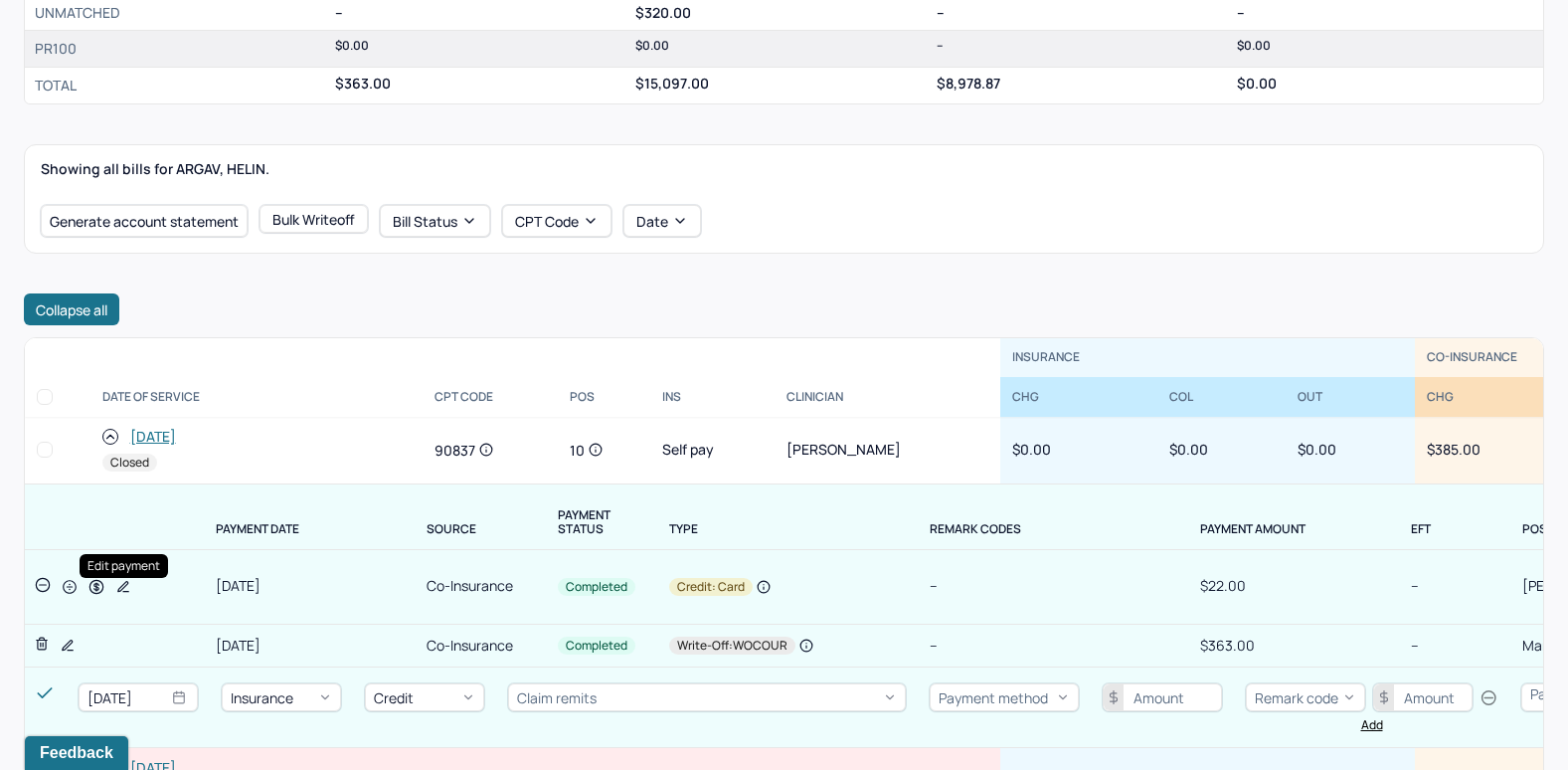 click 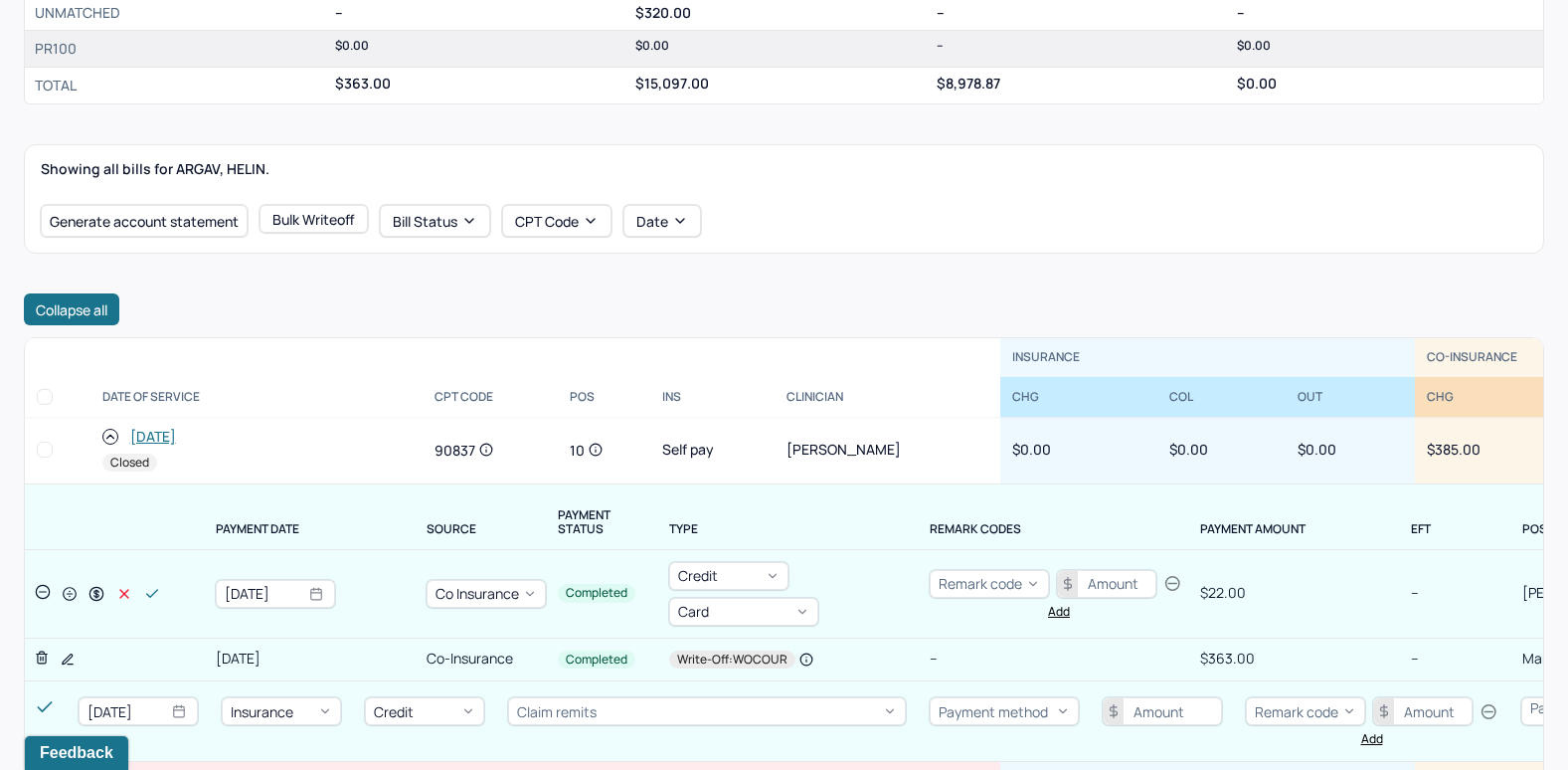 click on "$22.00" at bounding box center [1358, 593] 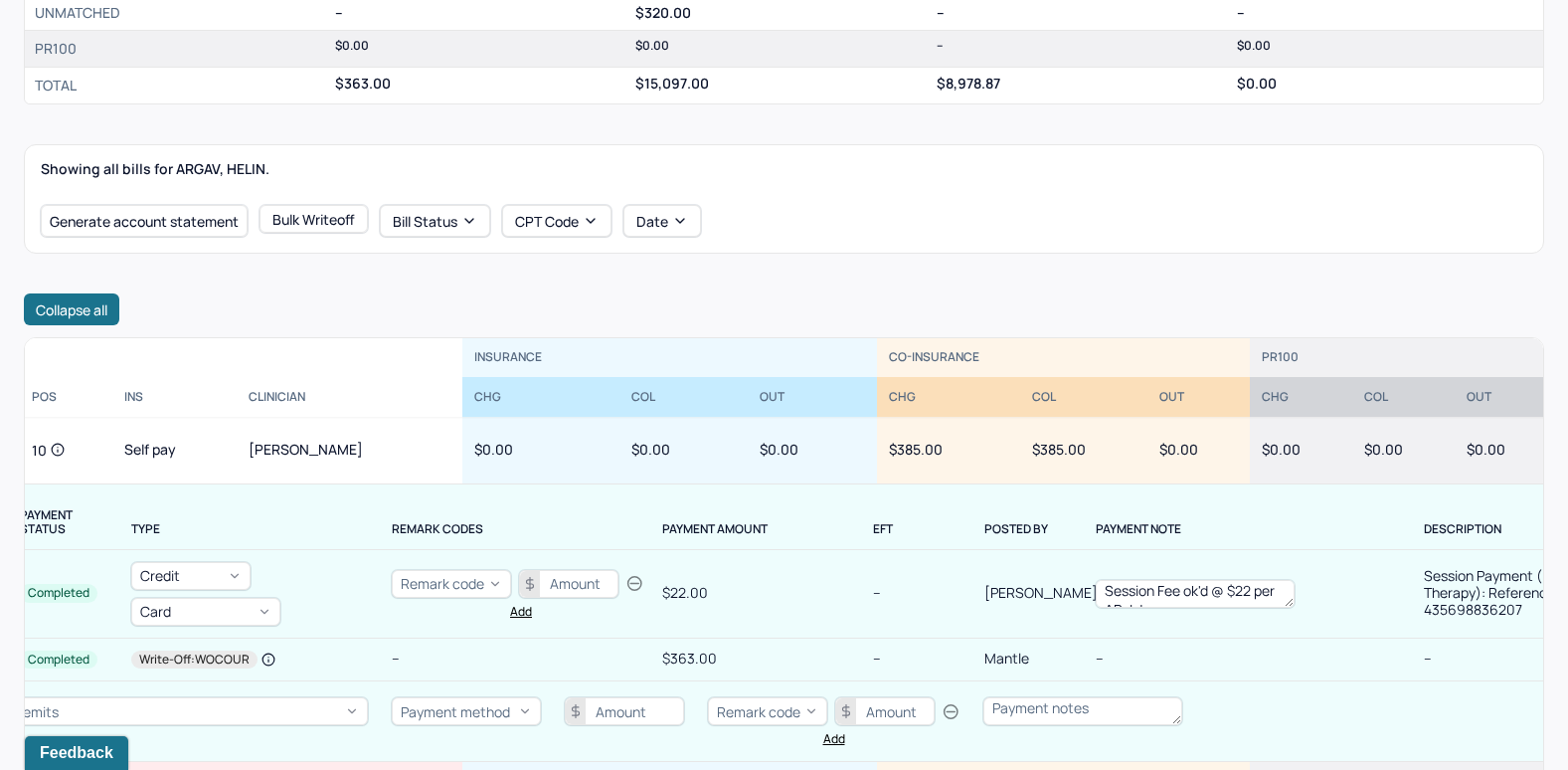 scroll, scrollTop: 0, scrollLeft: 557, axis: horizontal 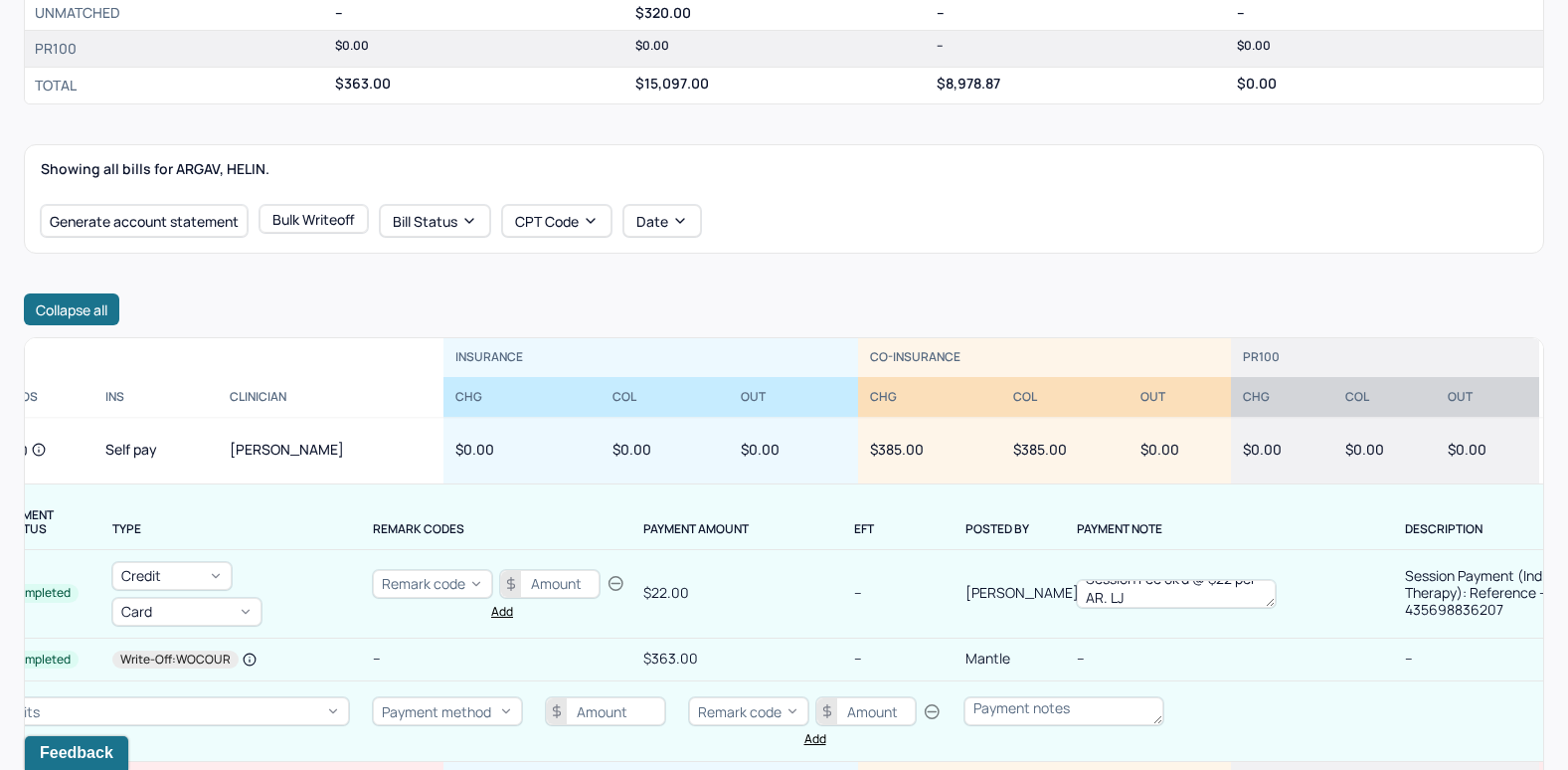 click on "Session Fee ok'd @ $22 per AR. LJ" at bounding box center [1176, 594] 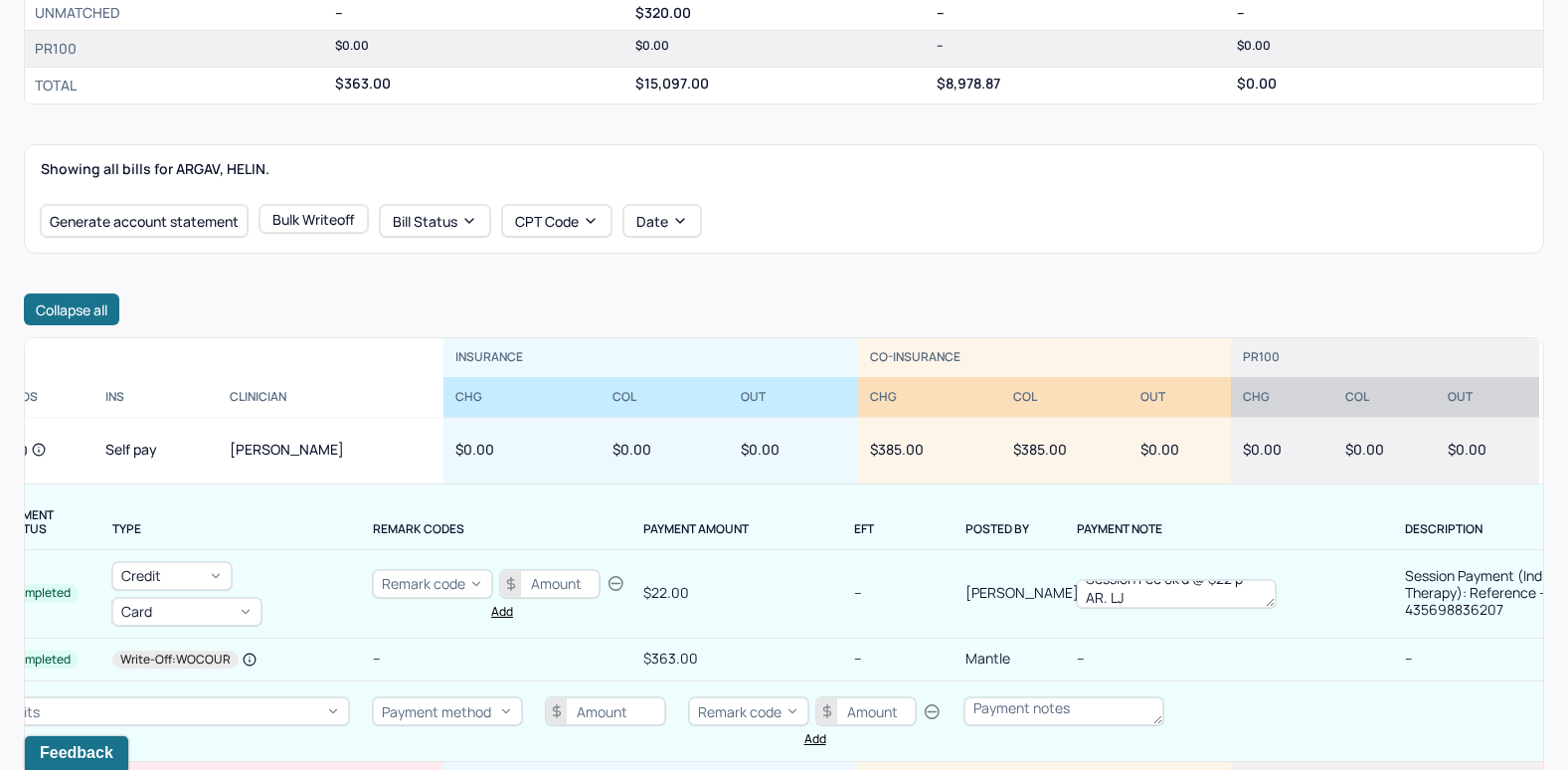 scroll, scrollTop: 0, scrollLeft: 0, axis: both 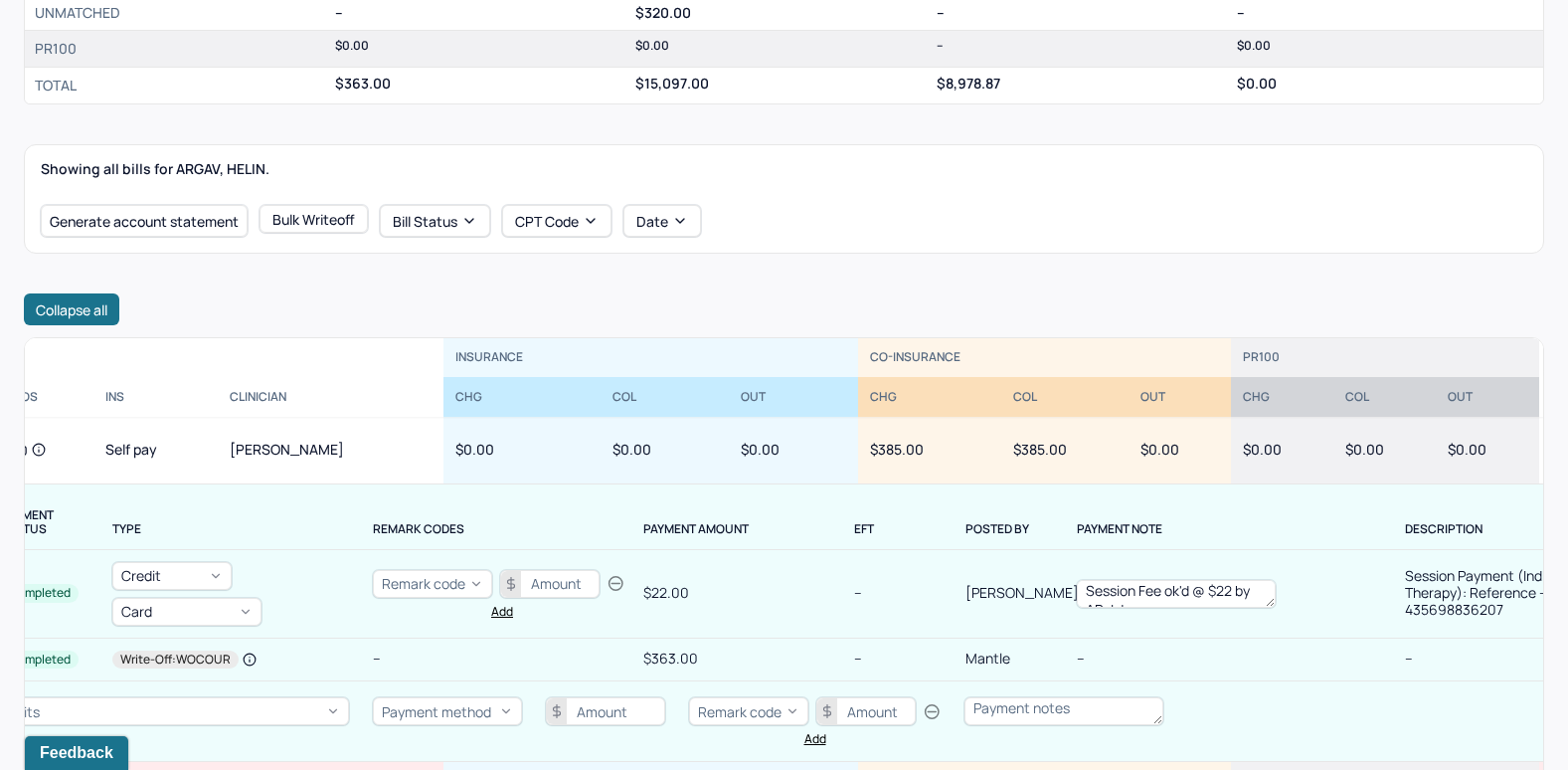type on "Session Fee ok'd @ $22 by AR. LJ" 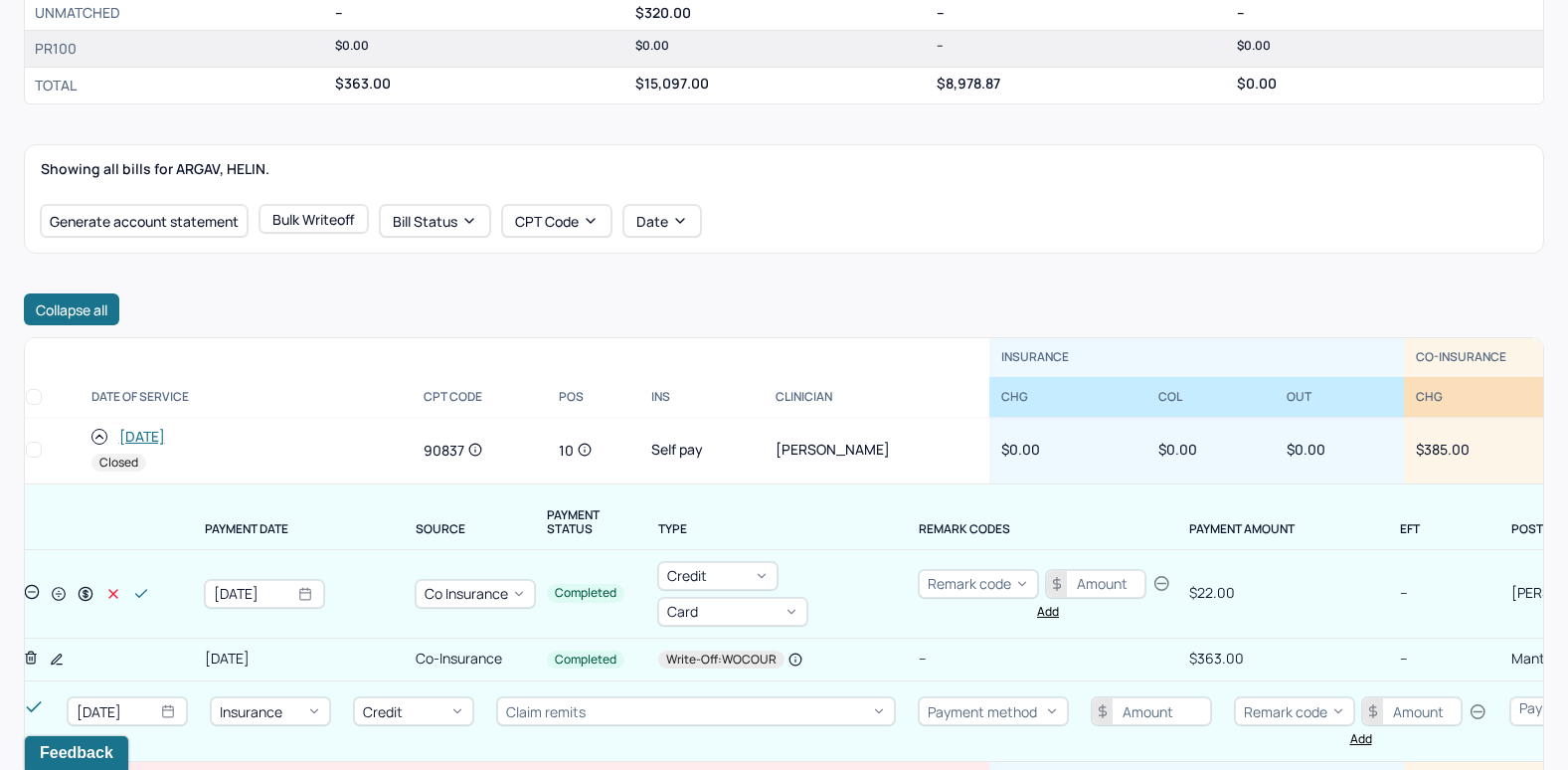 scroll, scrollTop: 0, scrollLeft: 0, axis: both 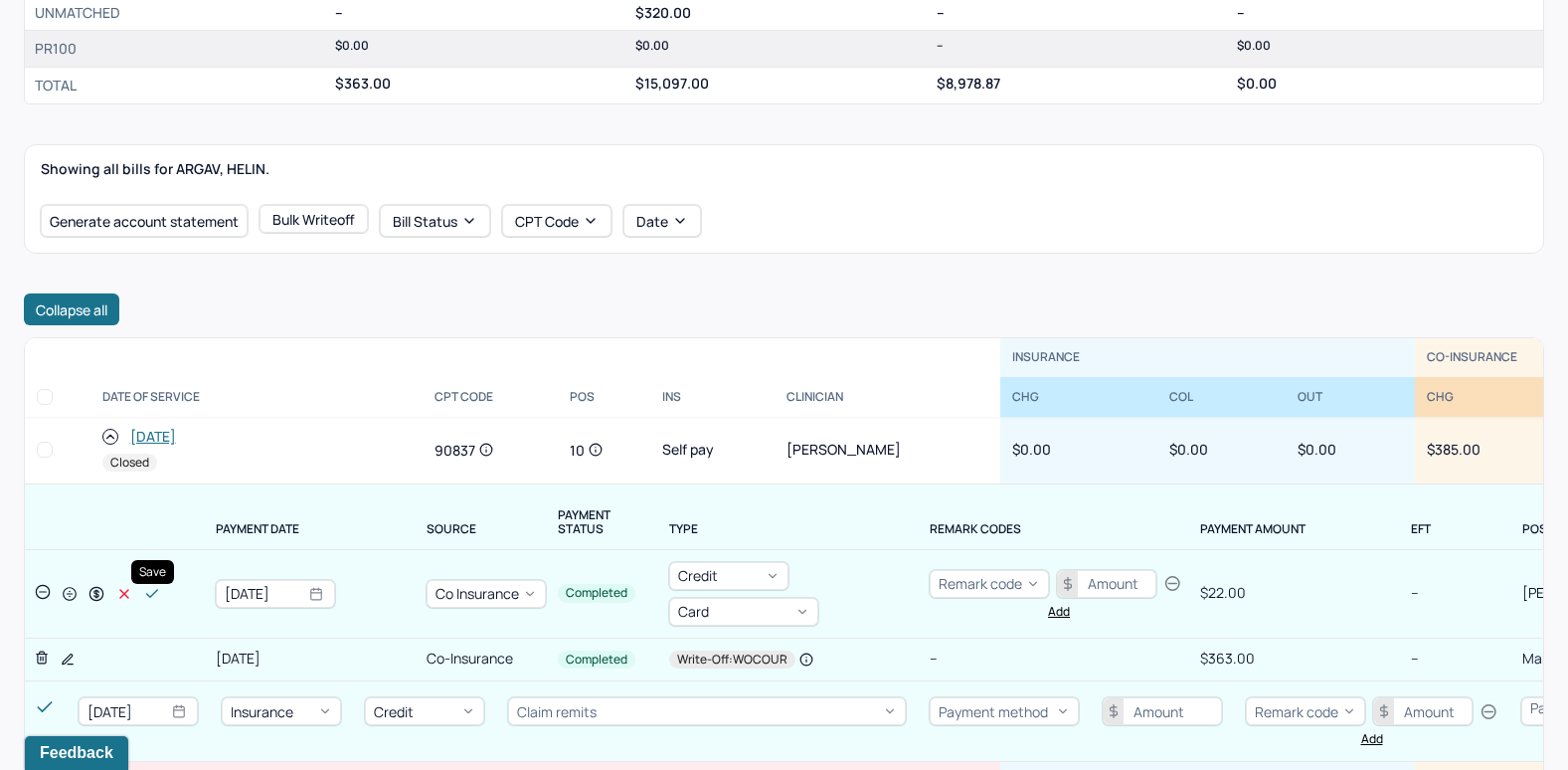 click 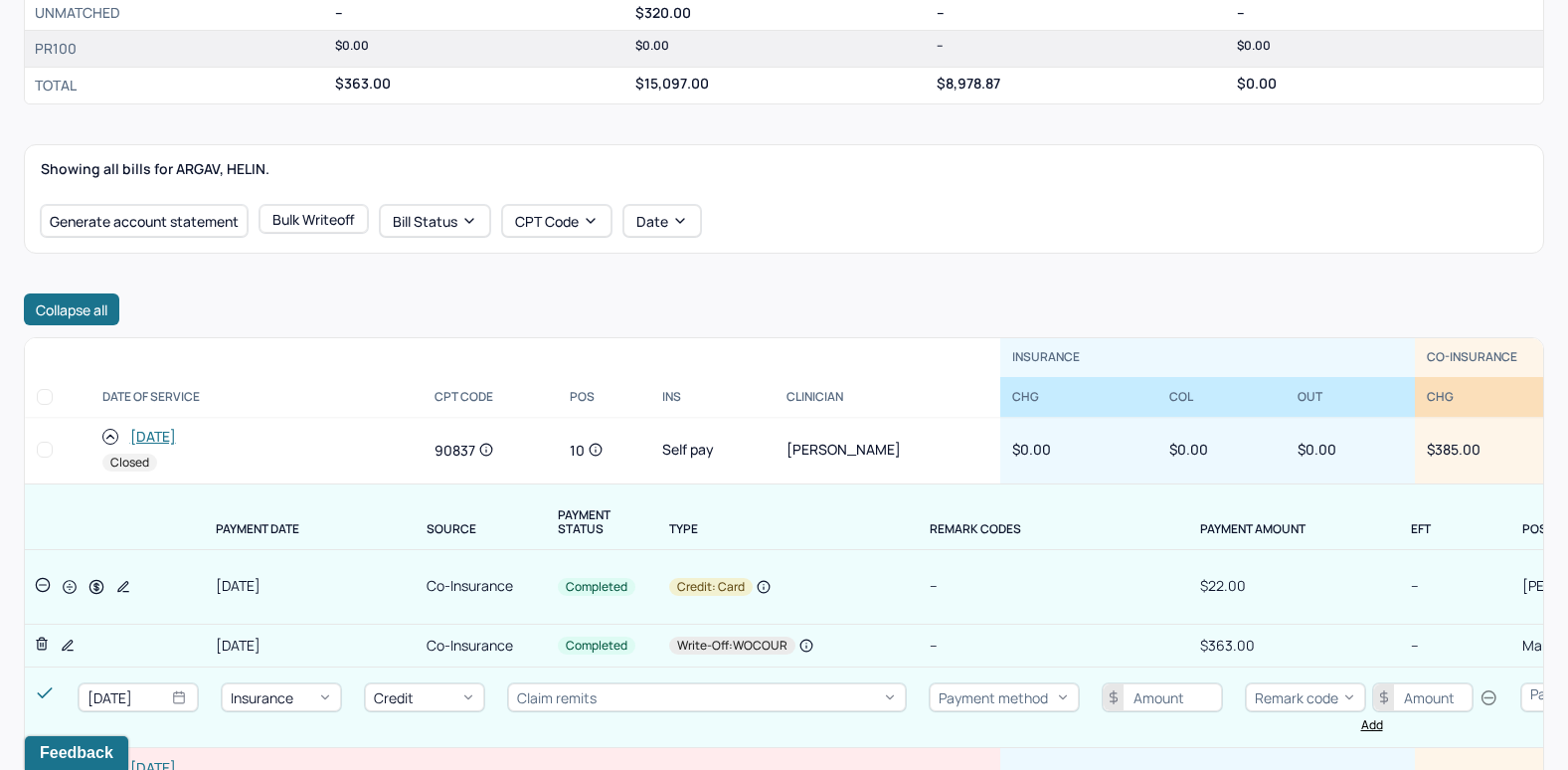 click 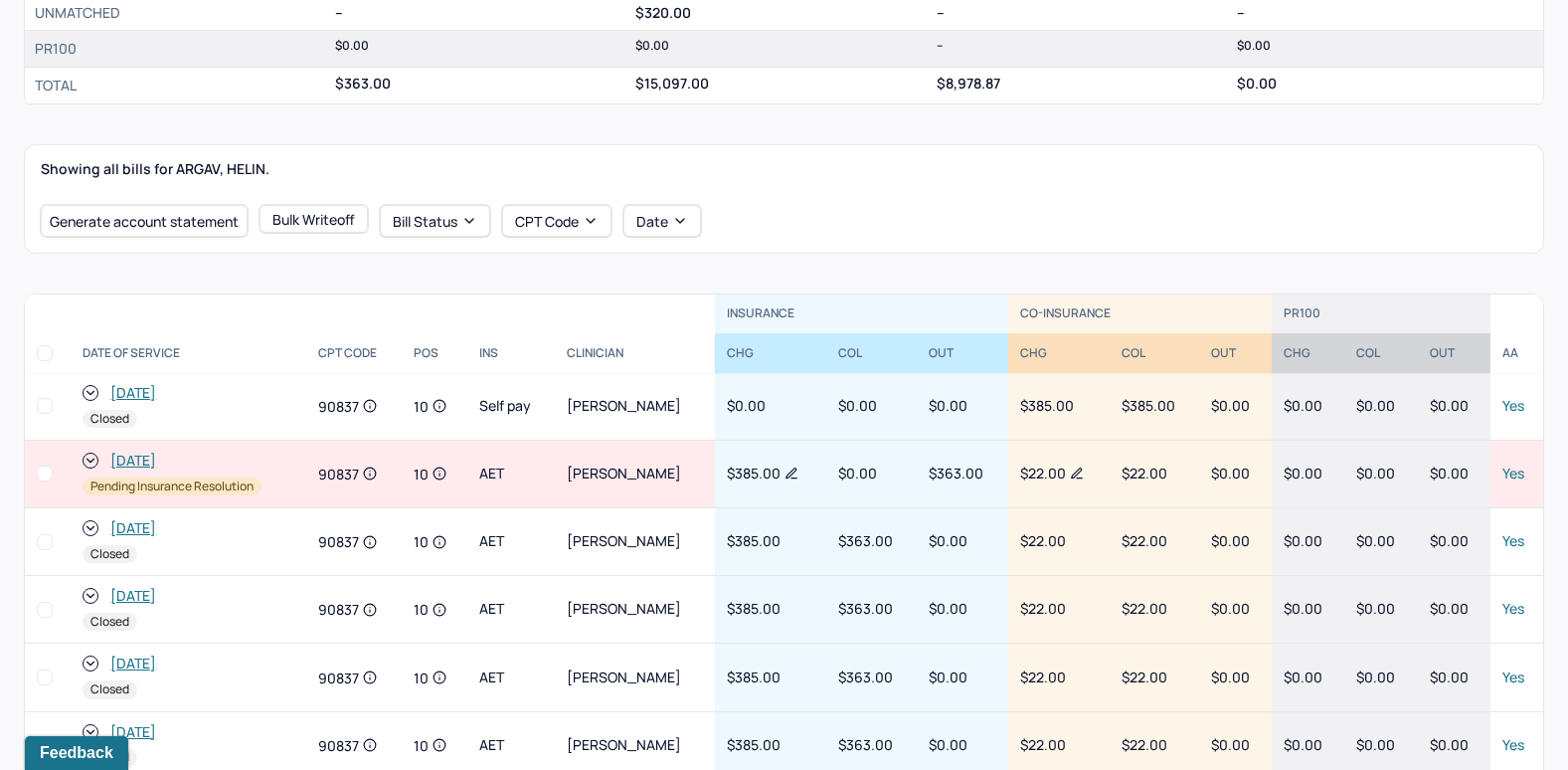 click 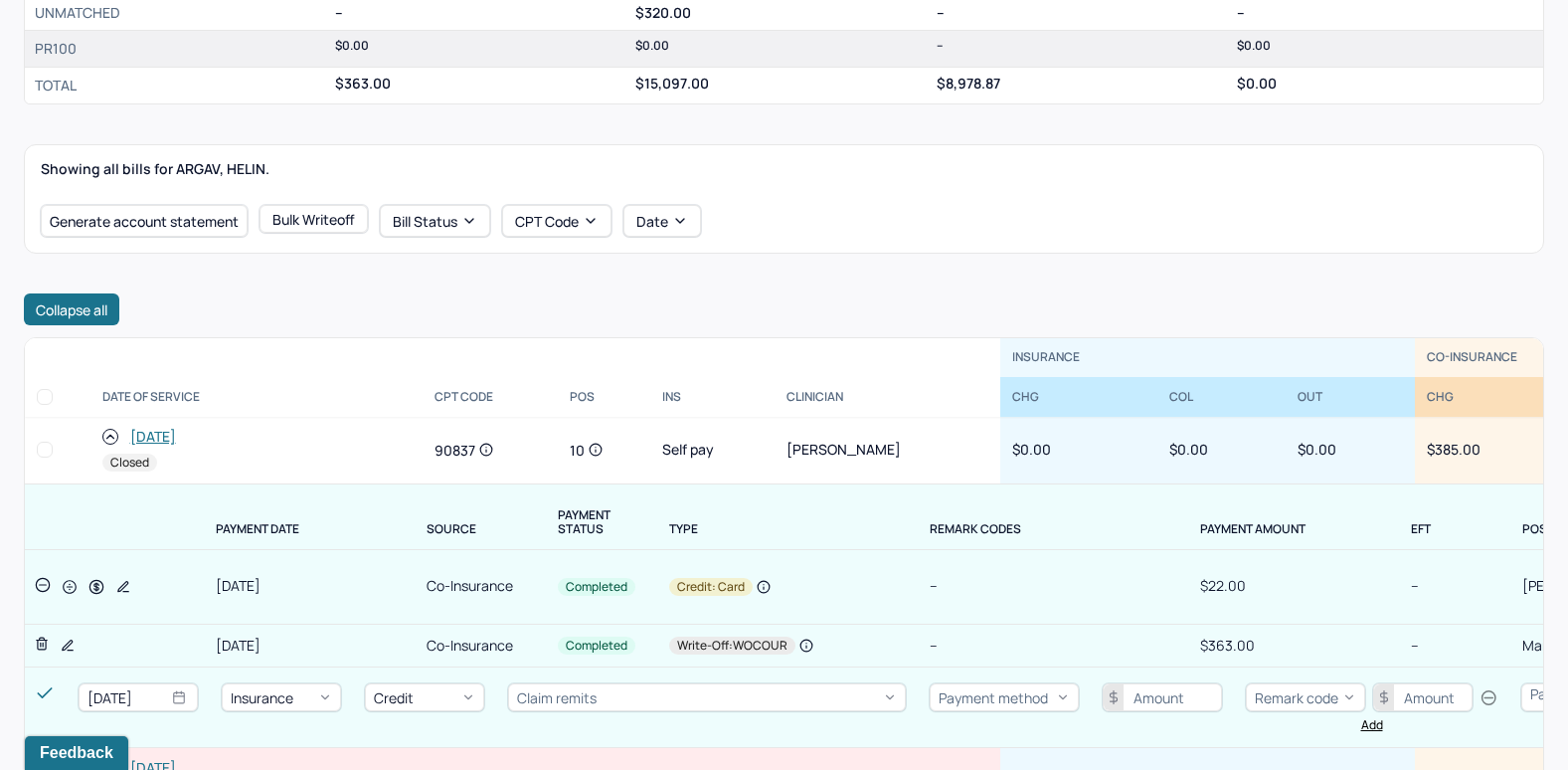 click on "--" at bounding box center [1059, 586] 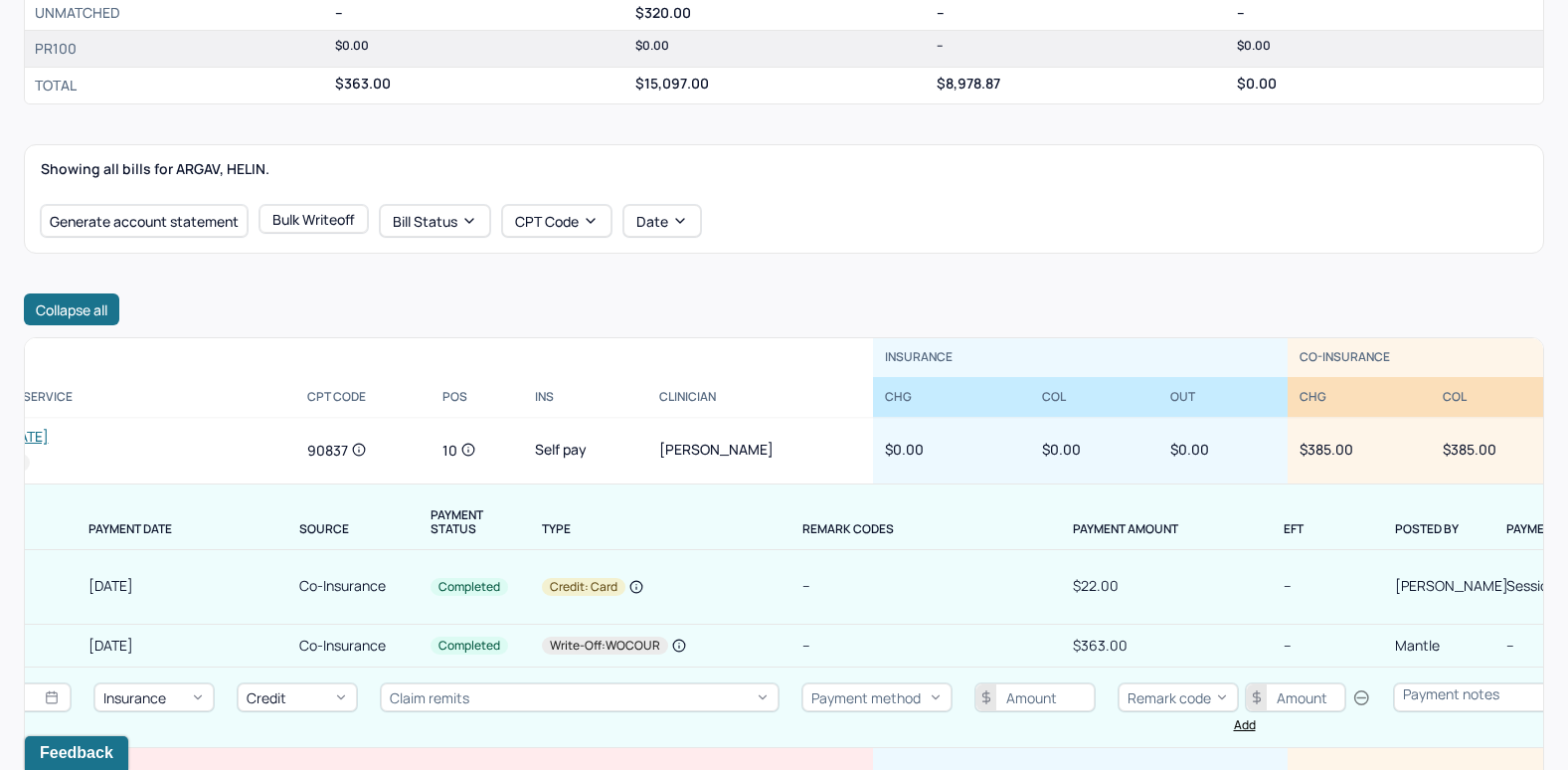 scroll, scrollTop: 0, scrollLeft: 0, axis: both 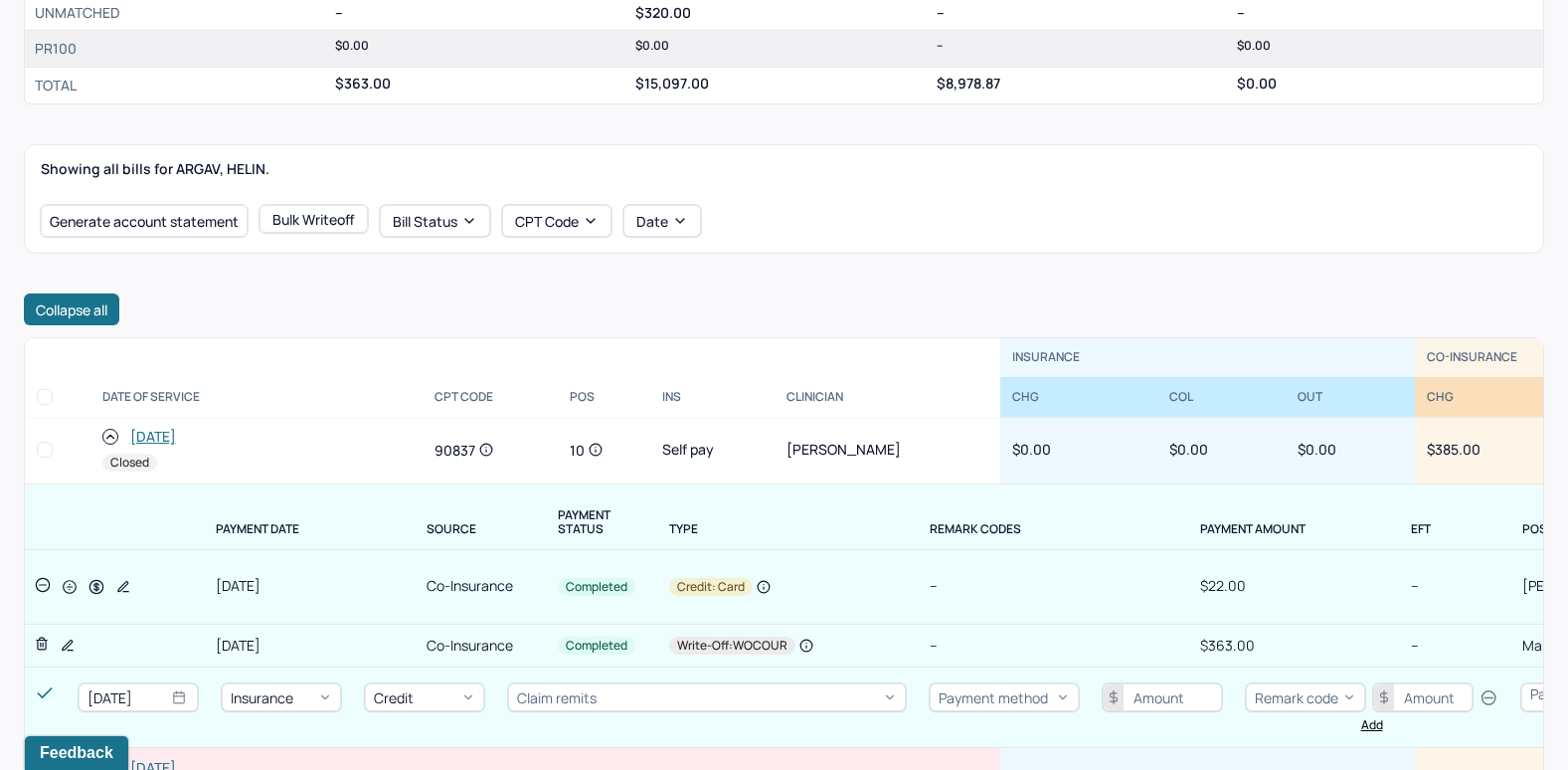 click 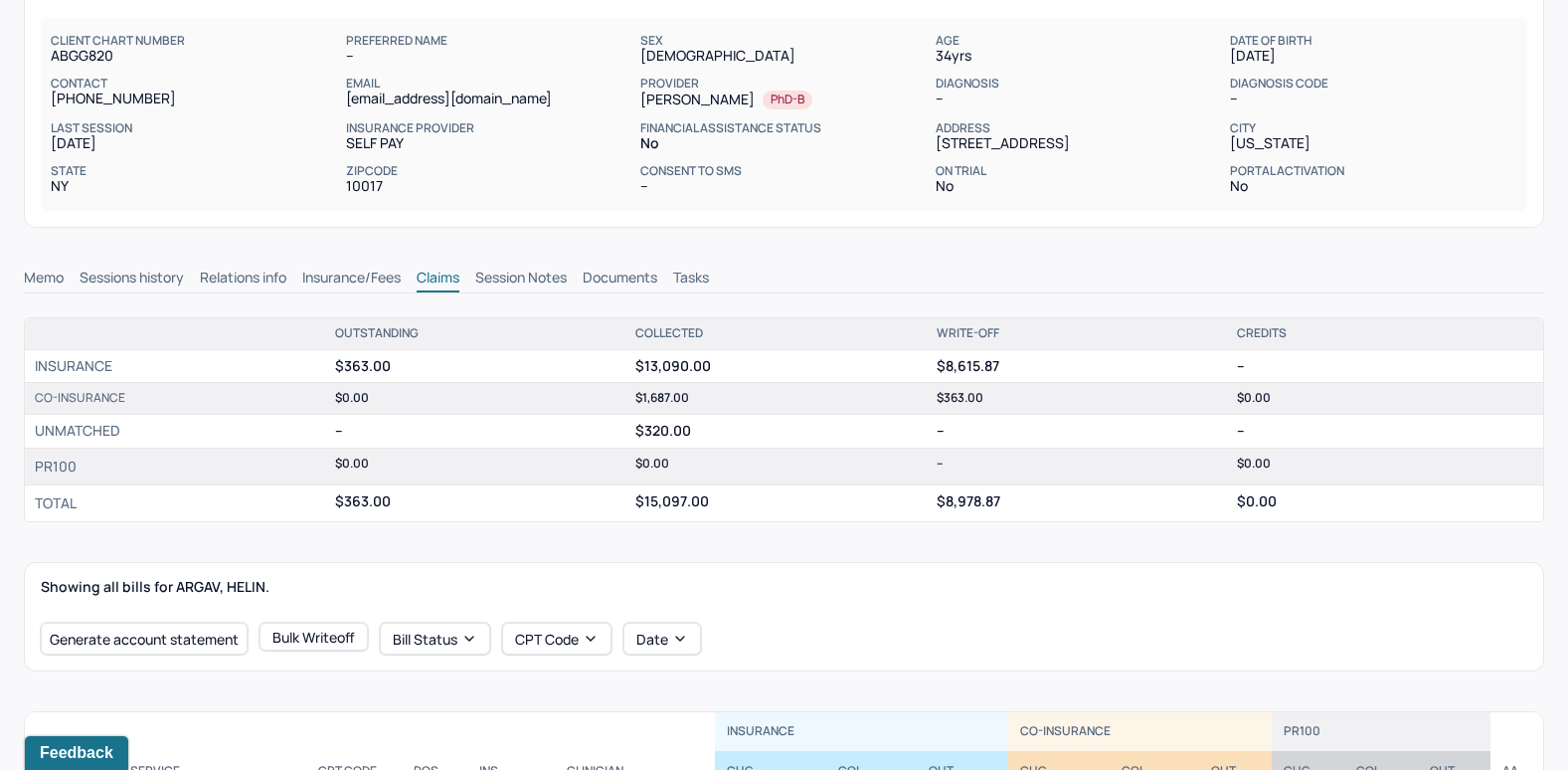 scroll, scrollTop: 0, scrollLeft: 0, axis: both 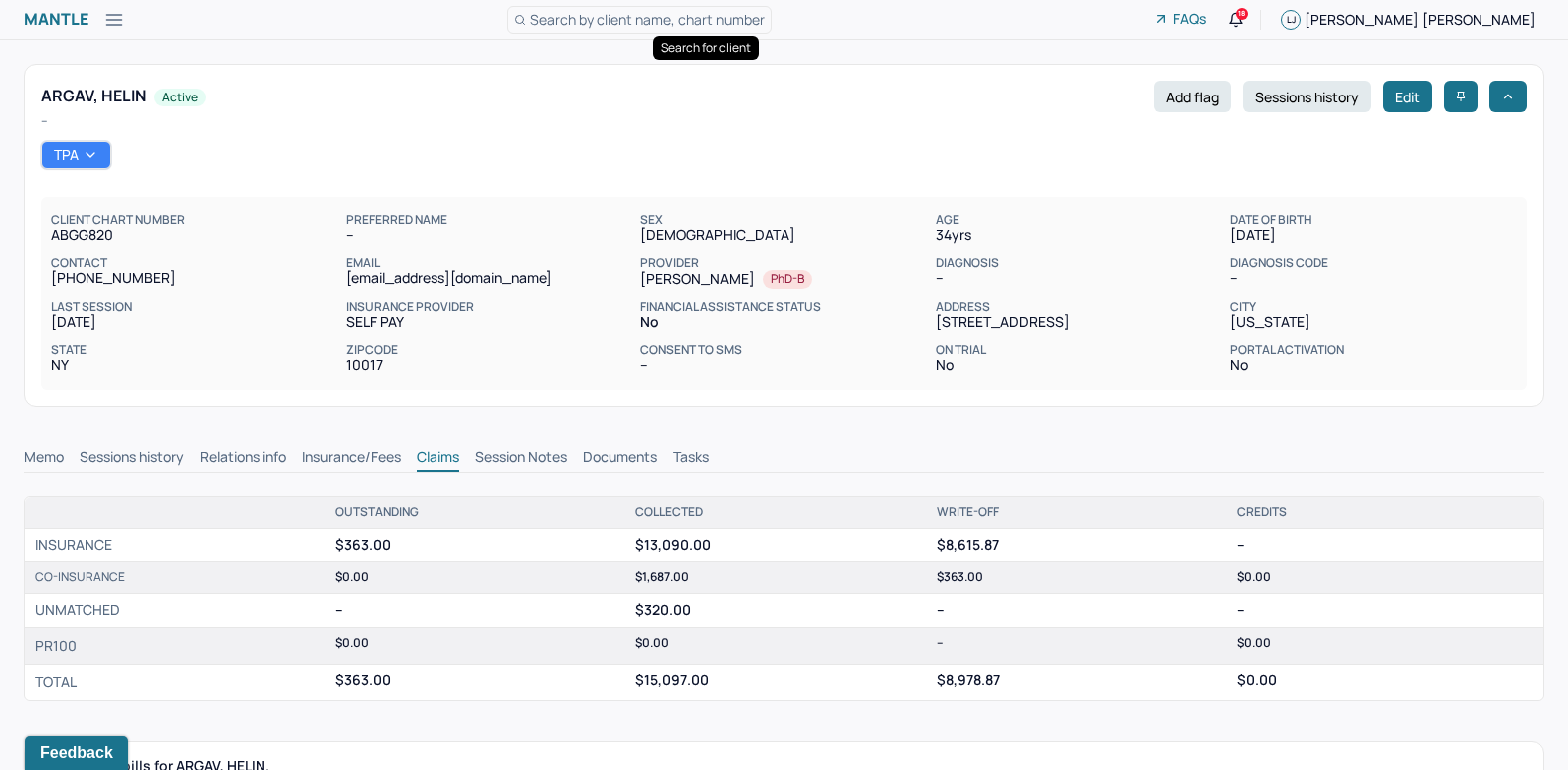 click on "Search by client name, chart number" at bounding box center (647, 19) 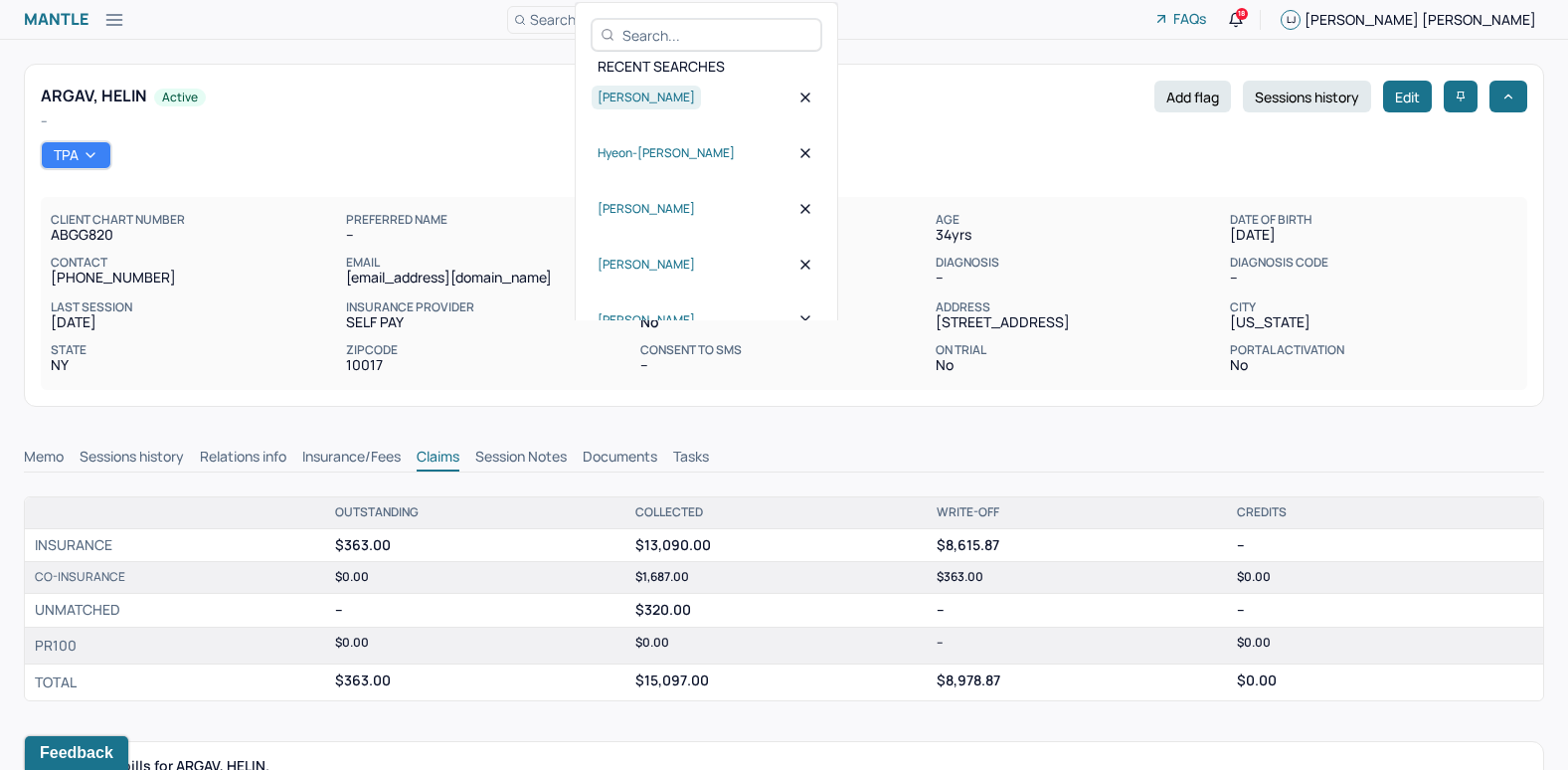 click on "Kristine Slentz" at bounding box center [646, 97] 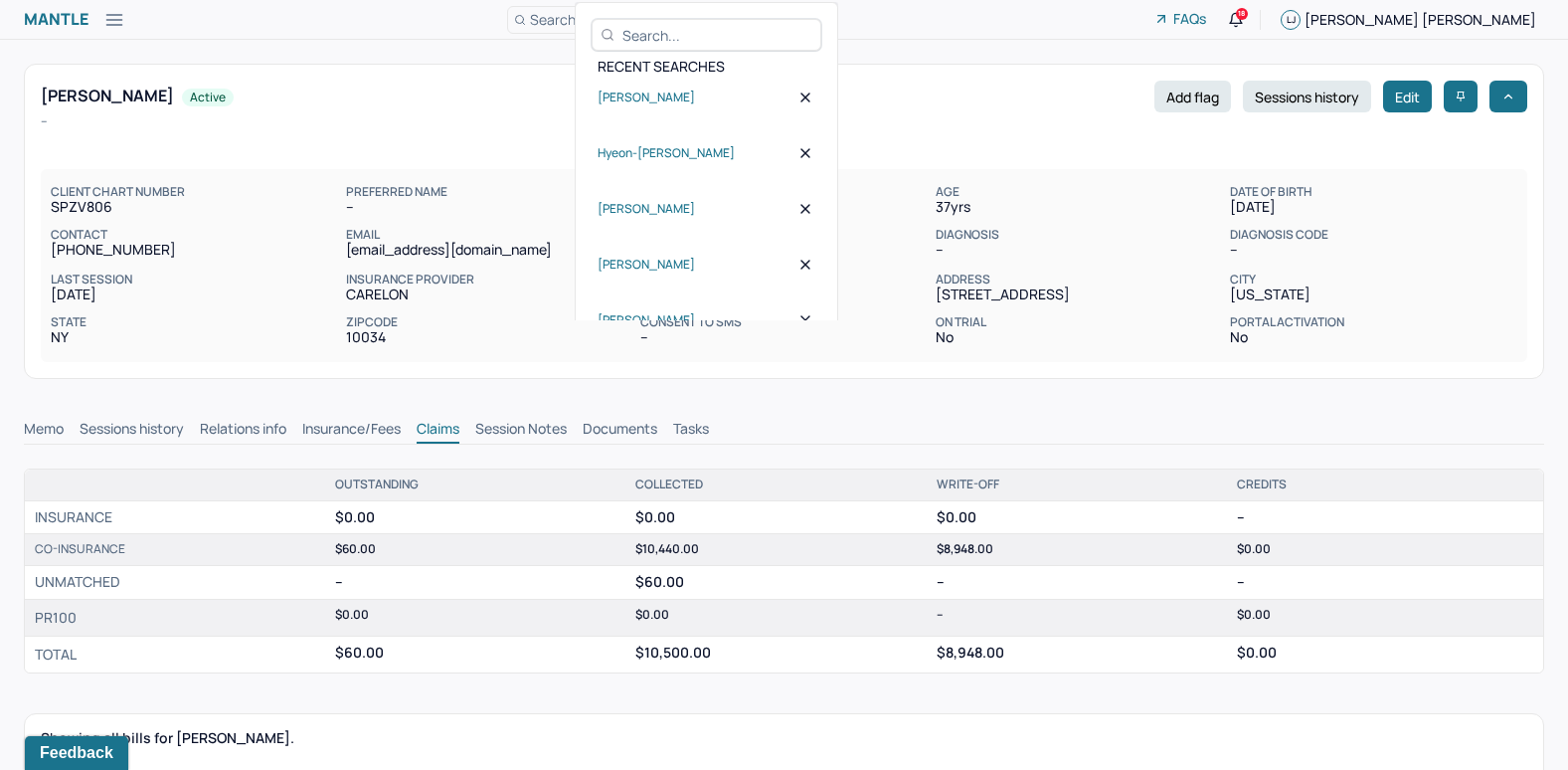 click on "Memo" at bounding box center (44, 431) 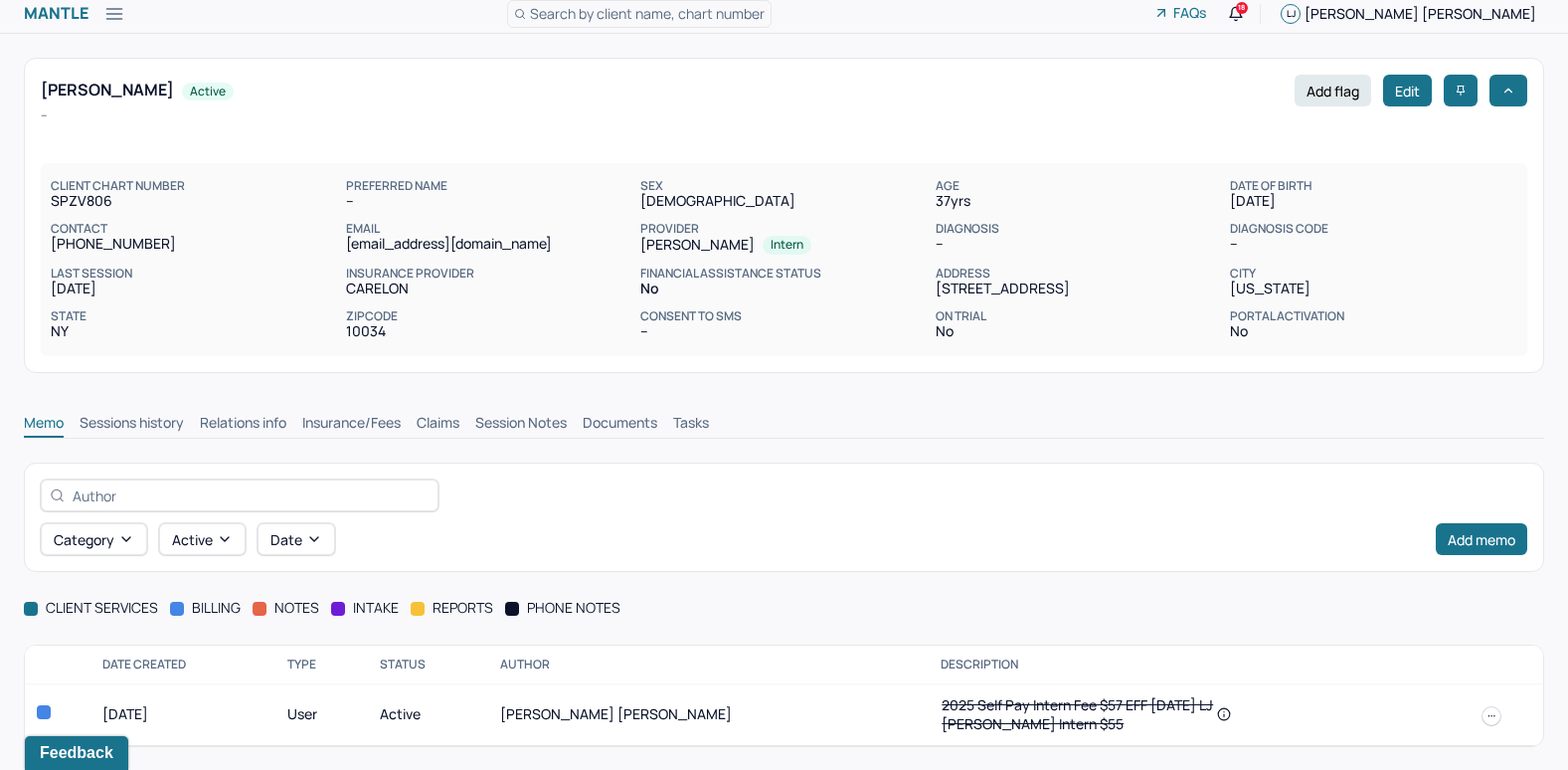 scroll, scrollTop: 7, scrollLeft: 0, axis: vertical 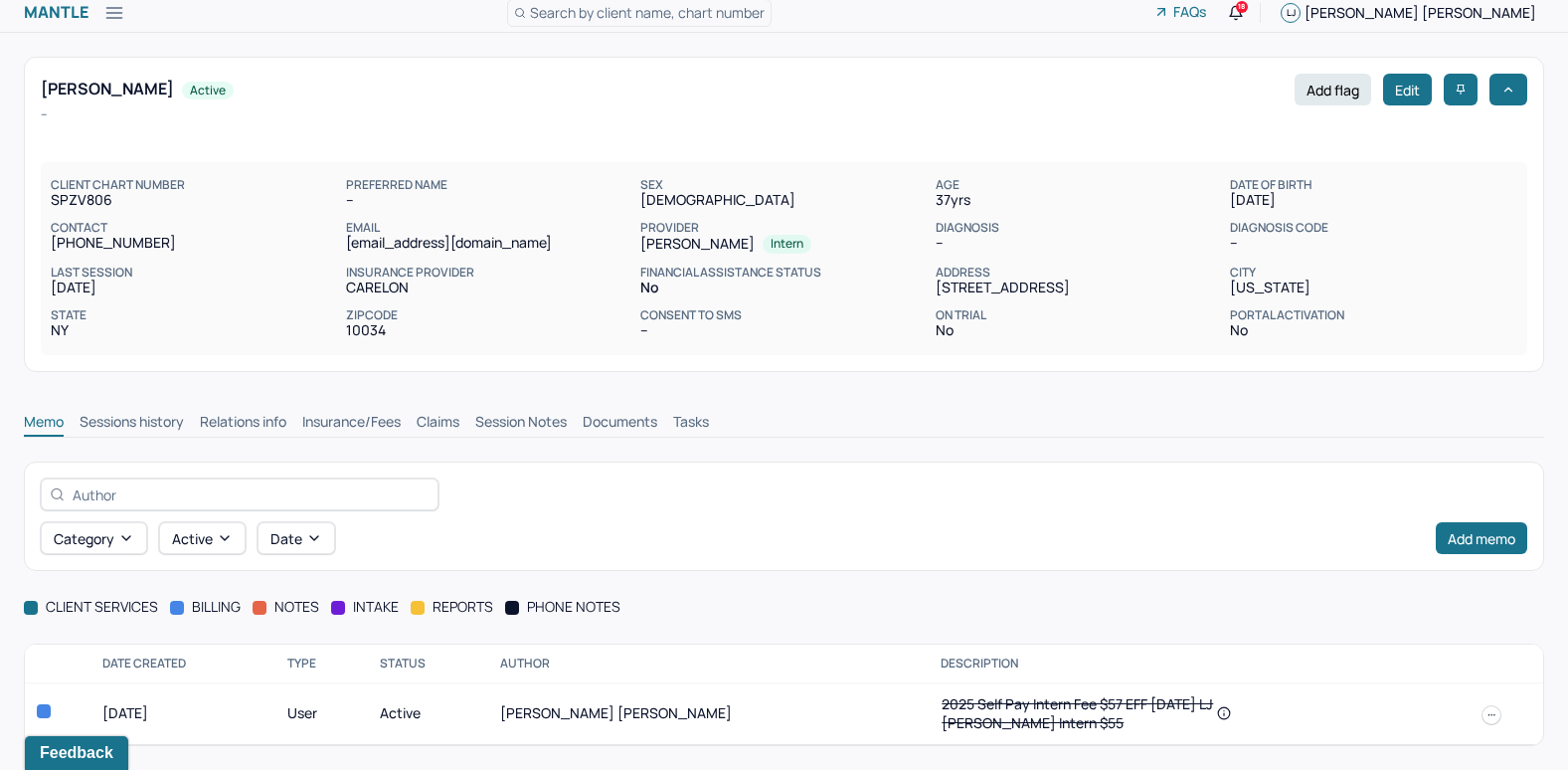 click on "Insurance/Fees" at bounding box center [351, 424] 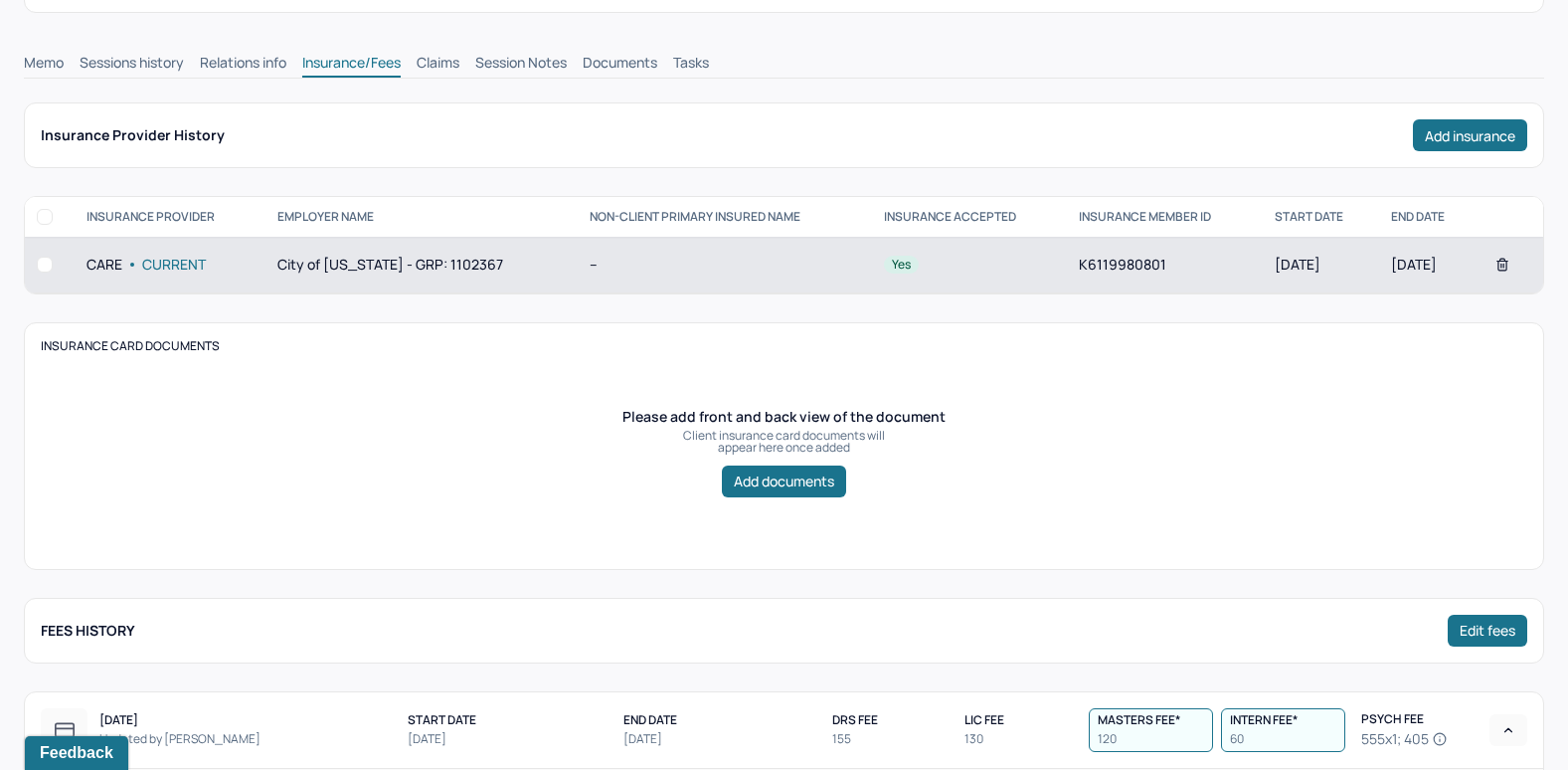 scroll, scrollTop: 106, scrollLeft: 0, axis: vertical 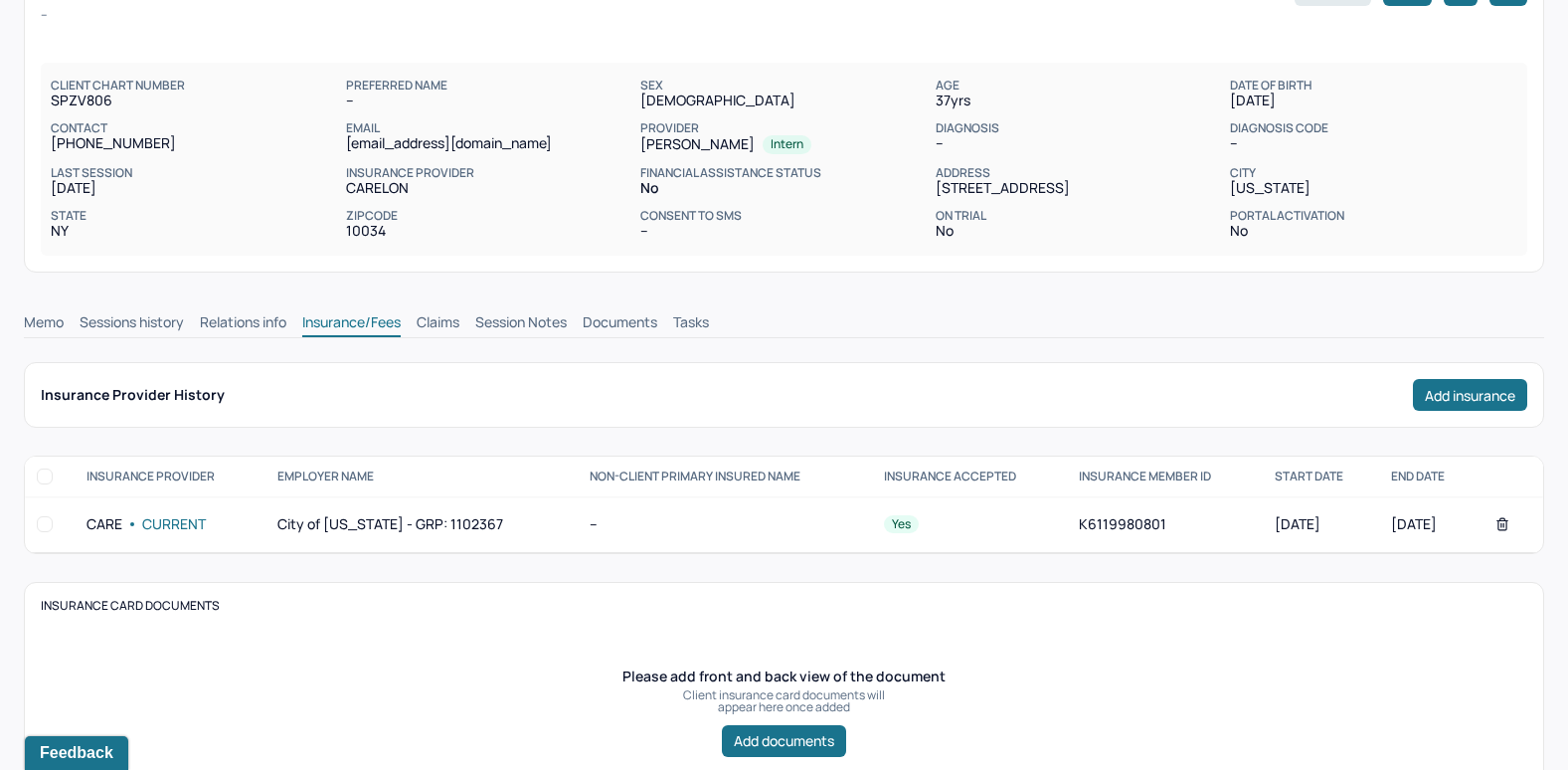 click on "Claims" at bounding box center (437, 324) 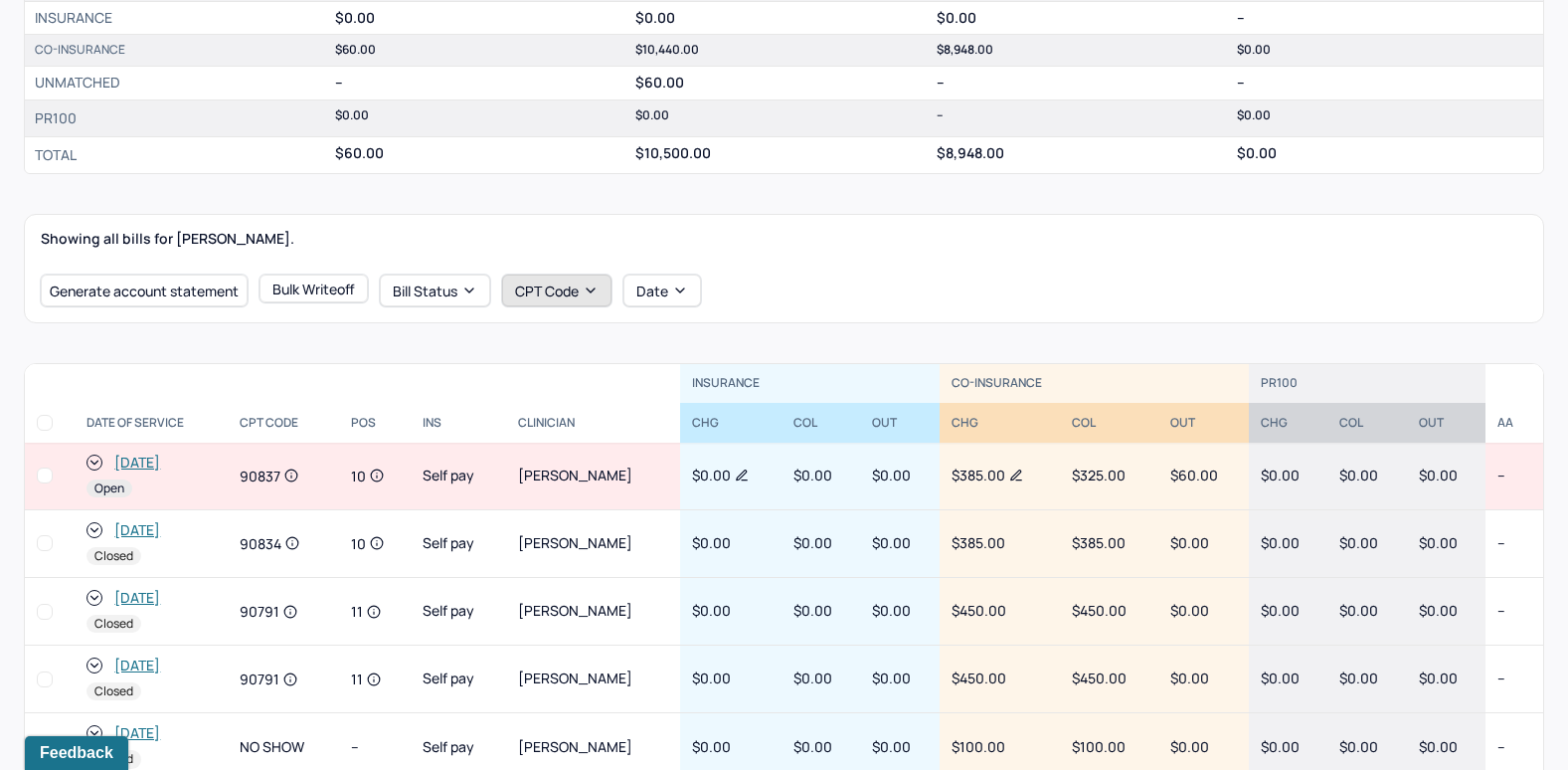 scroll, scrollTop: 504, scrollLeft: 0, axis: vertical 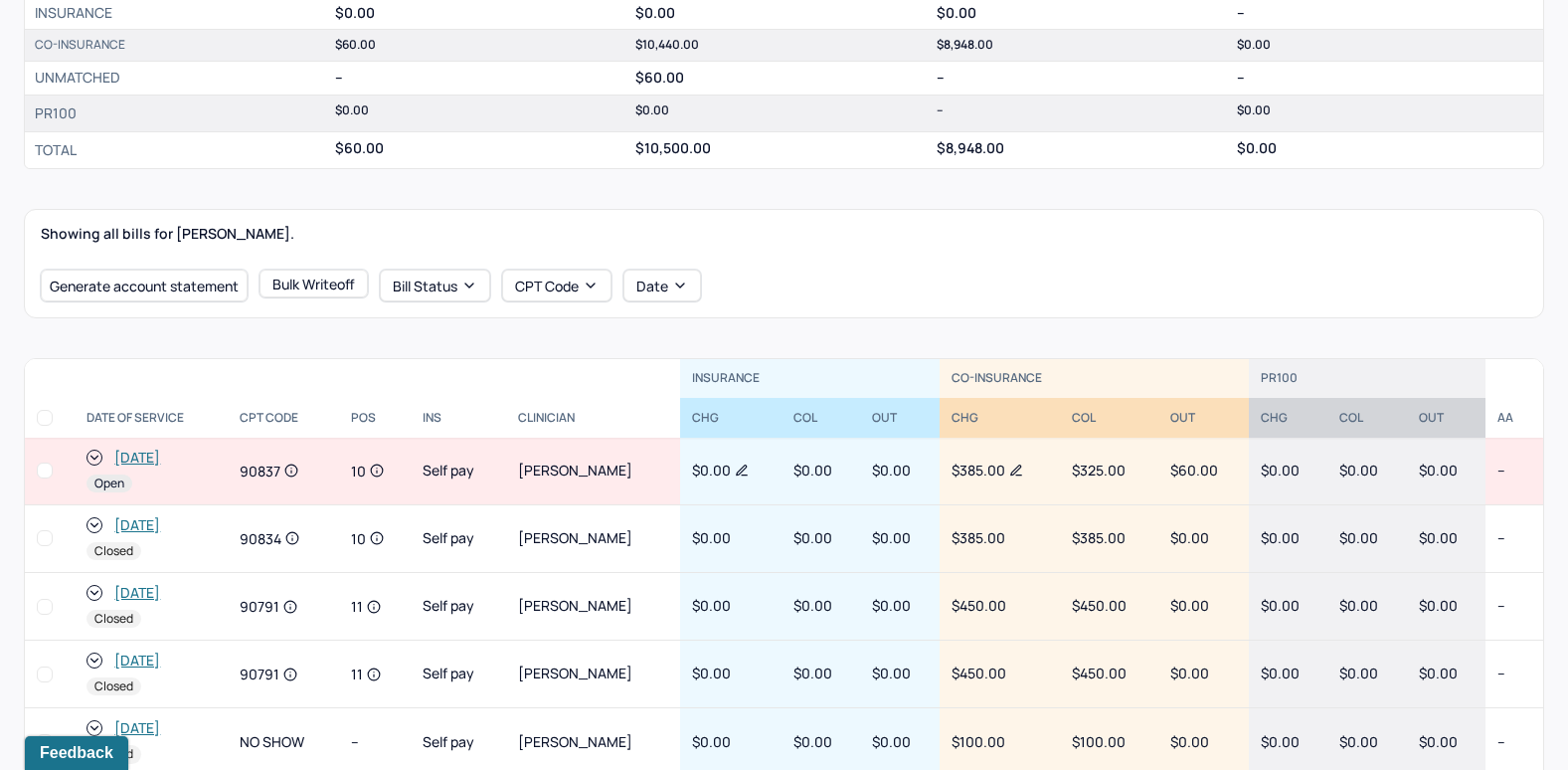 click on "[DATE]" at bounding box center (137, 458) 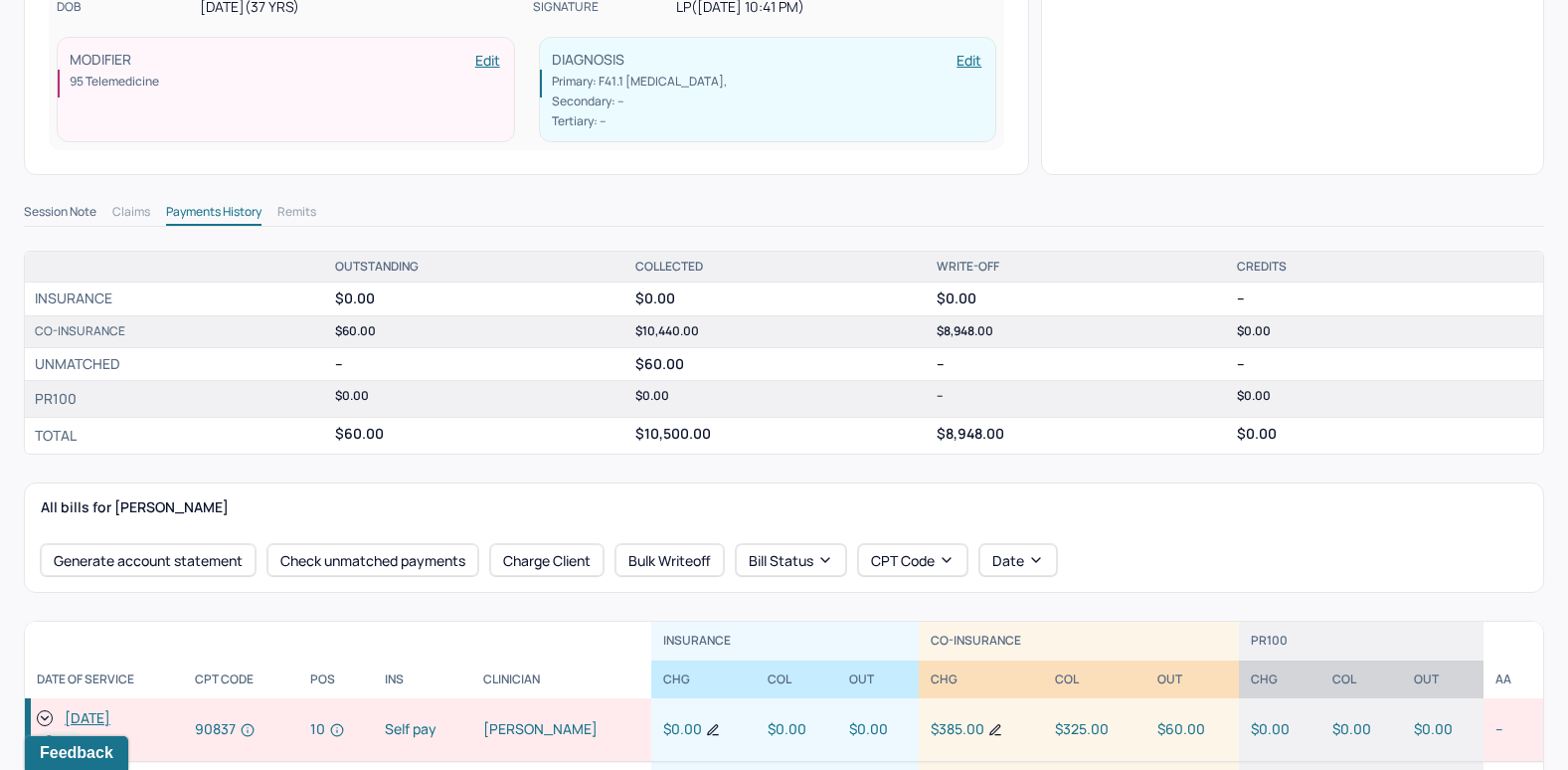 scroll, scrollTop: 497, scrollLeft: 0, axis: vertical 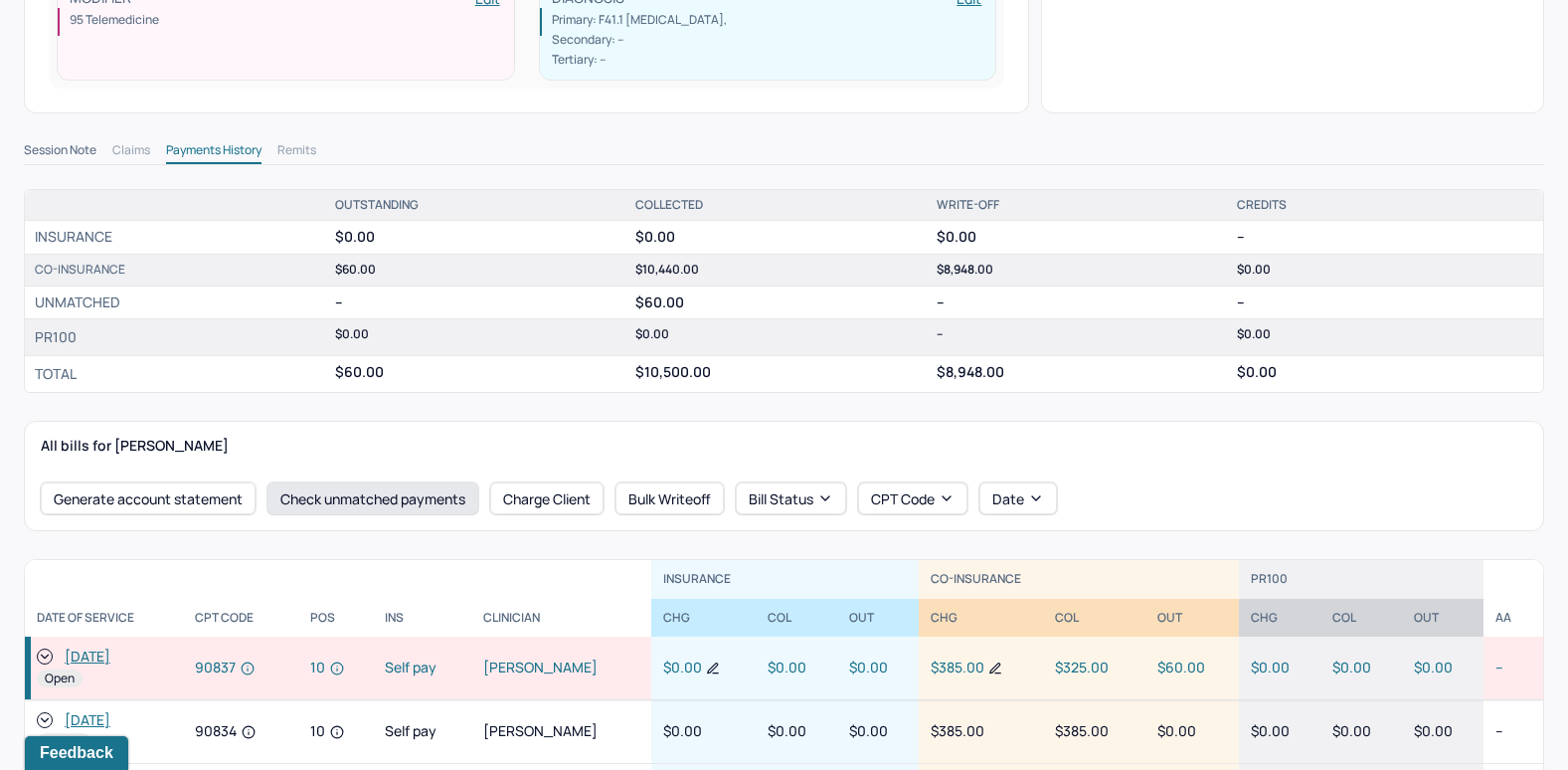 click on "Check unmatched payments" at bounding box center [373, 498] 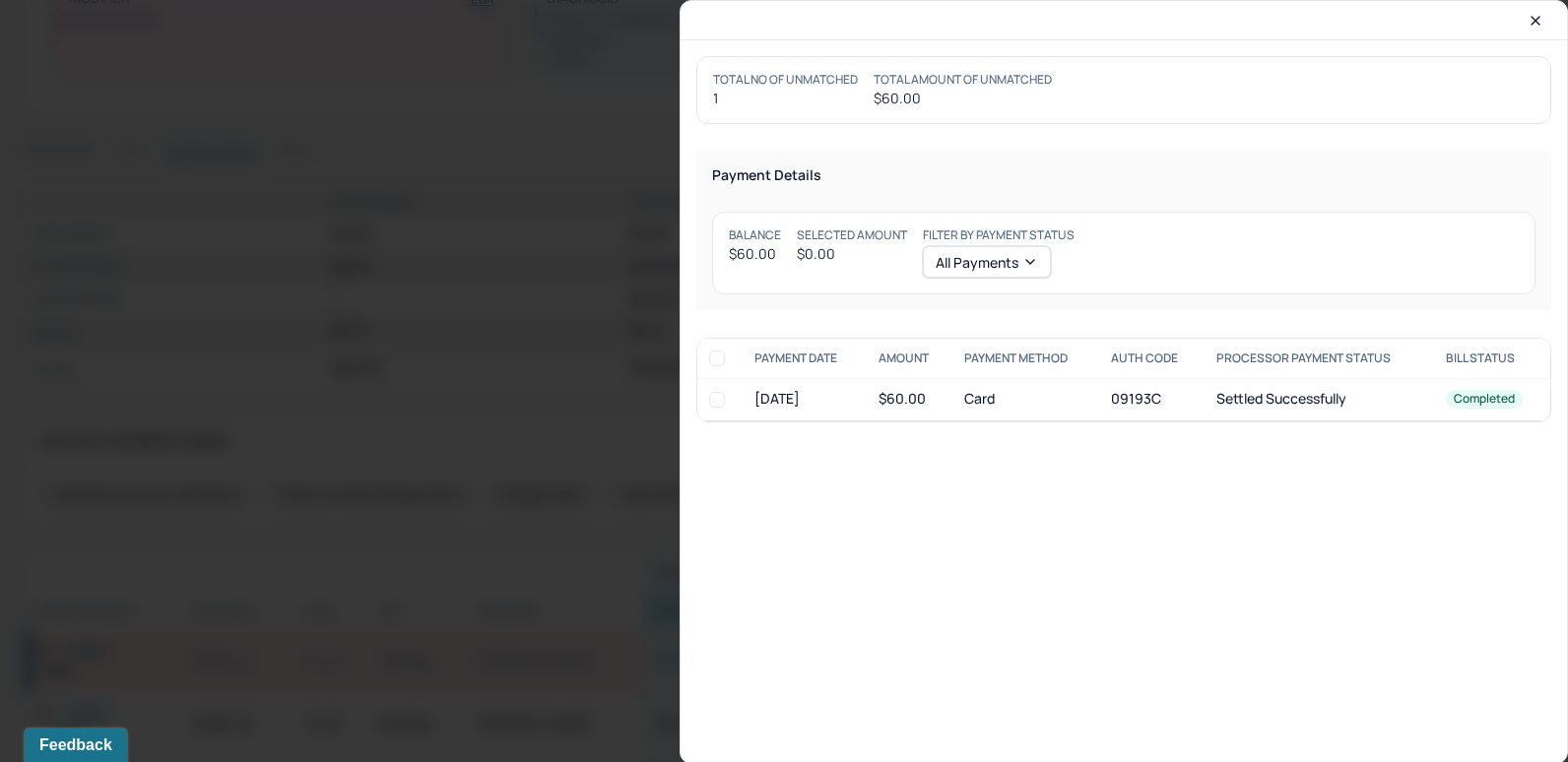 click at bounding box center (717, 400) 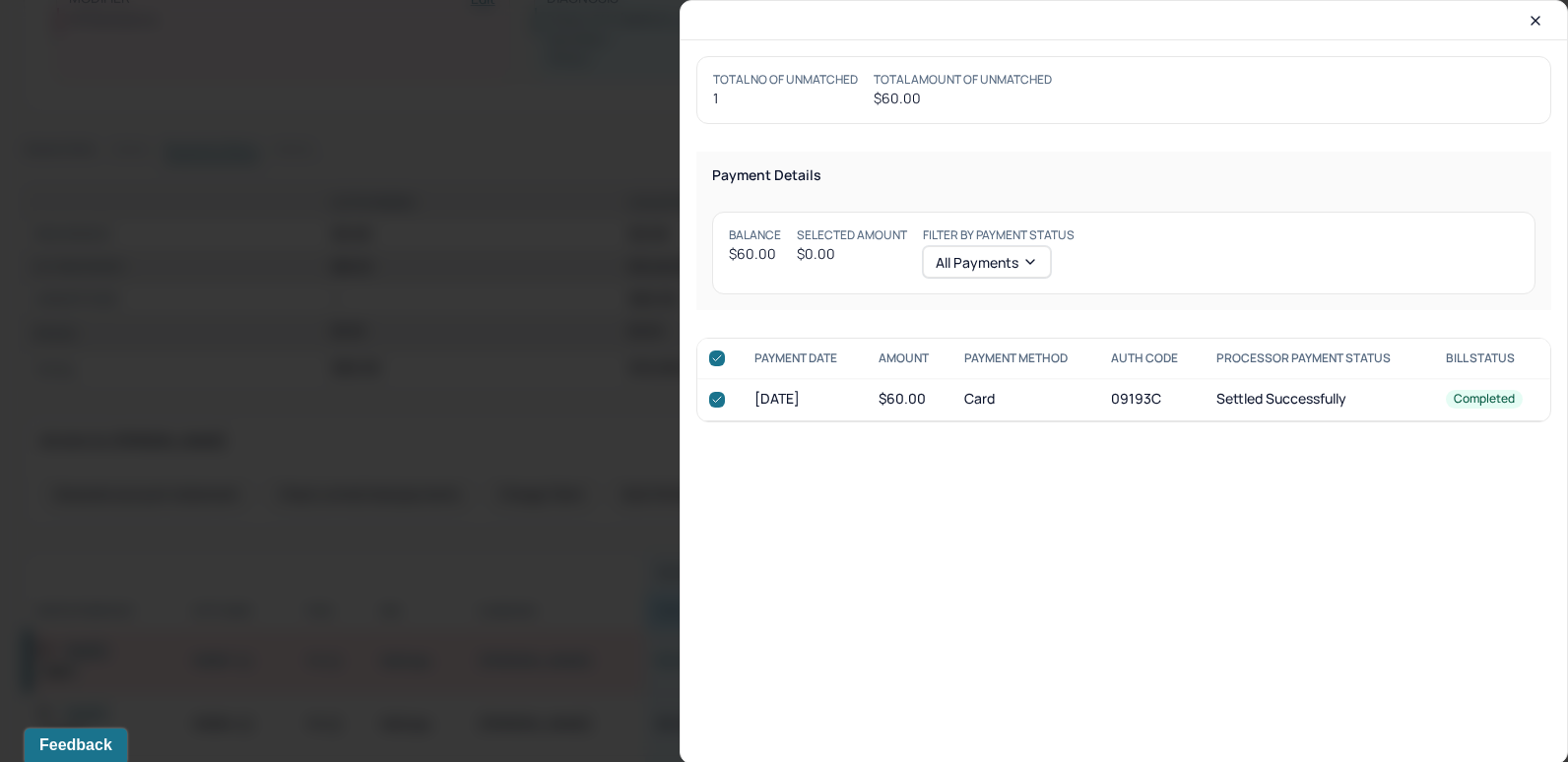 checkbox on "true" 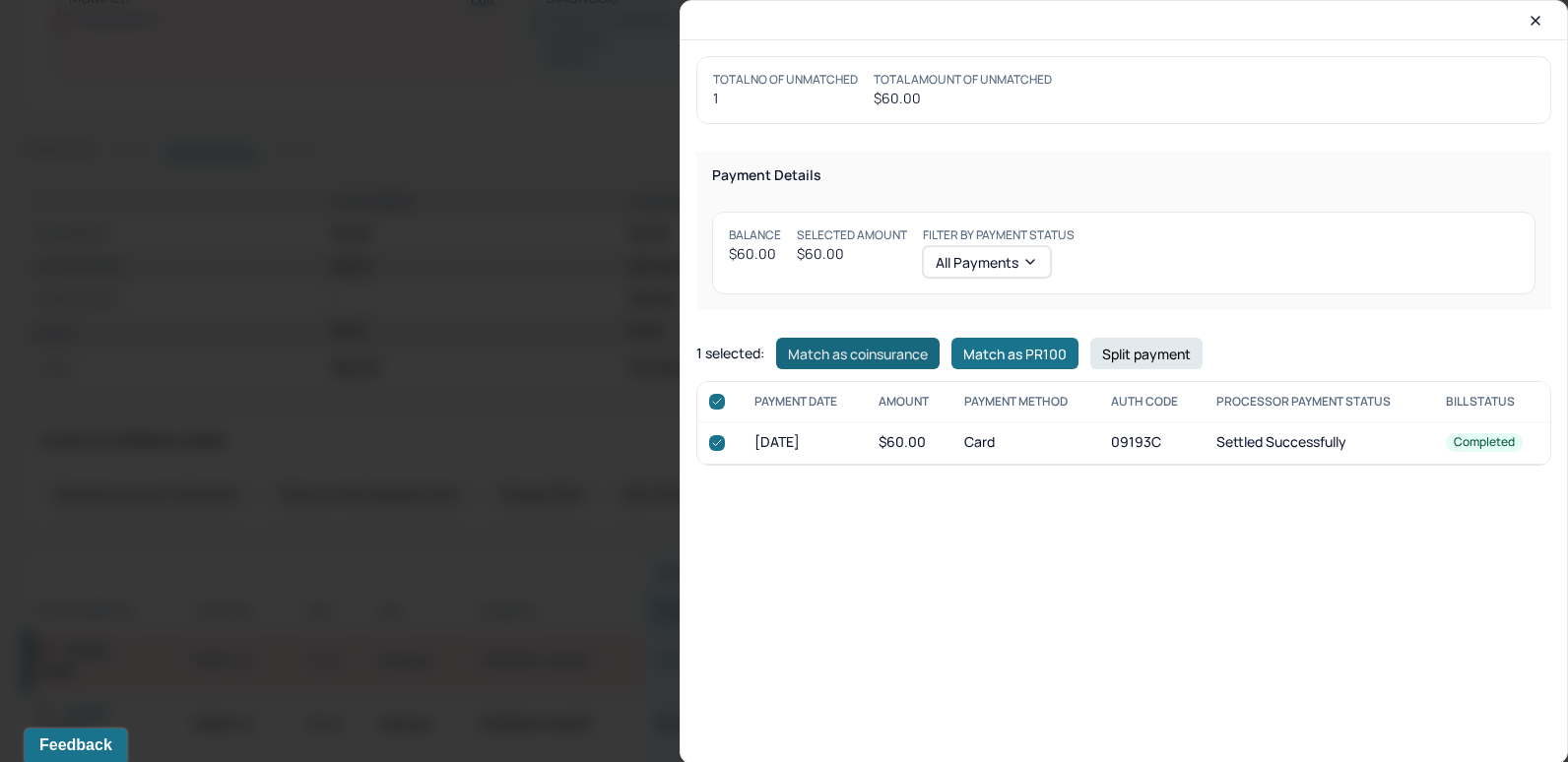 click on "Match as coinsurance" at bounding box center (858, 353) 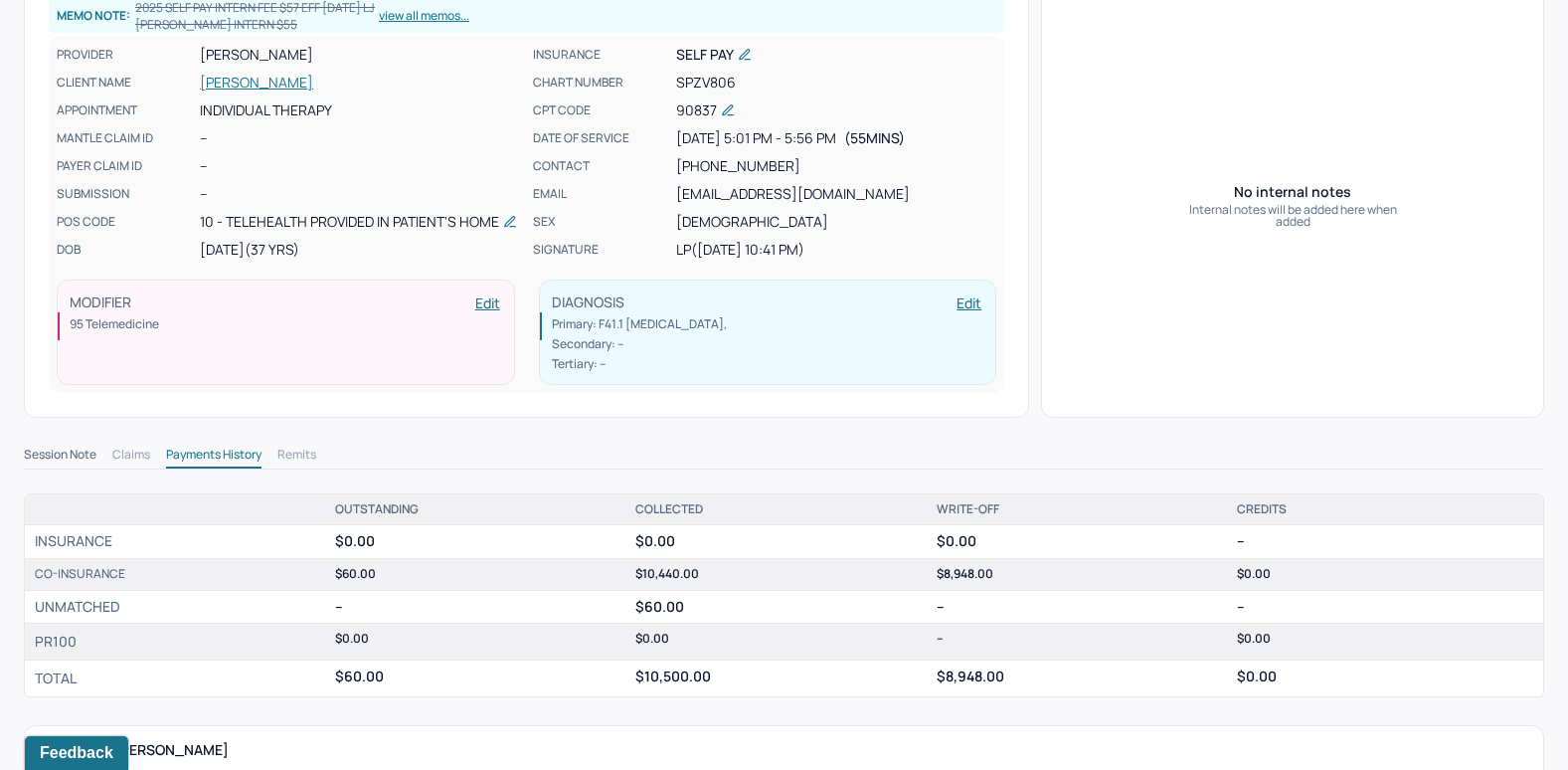 scroll, scrollTop: 0, scrollLeft: 0, axis: both 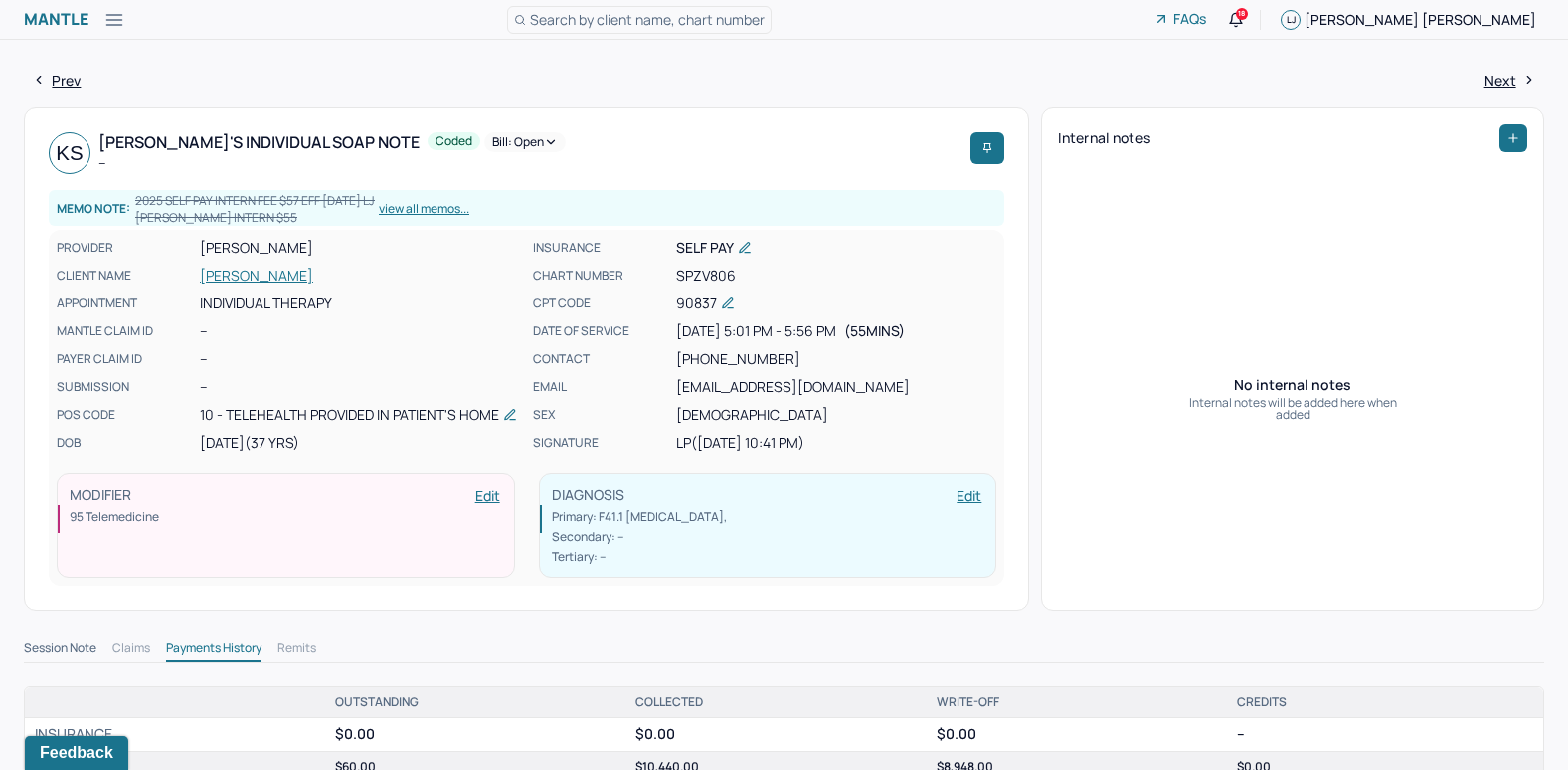 click on "Bill: Open" at bounding box center (525, 142) 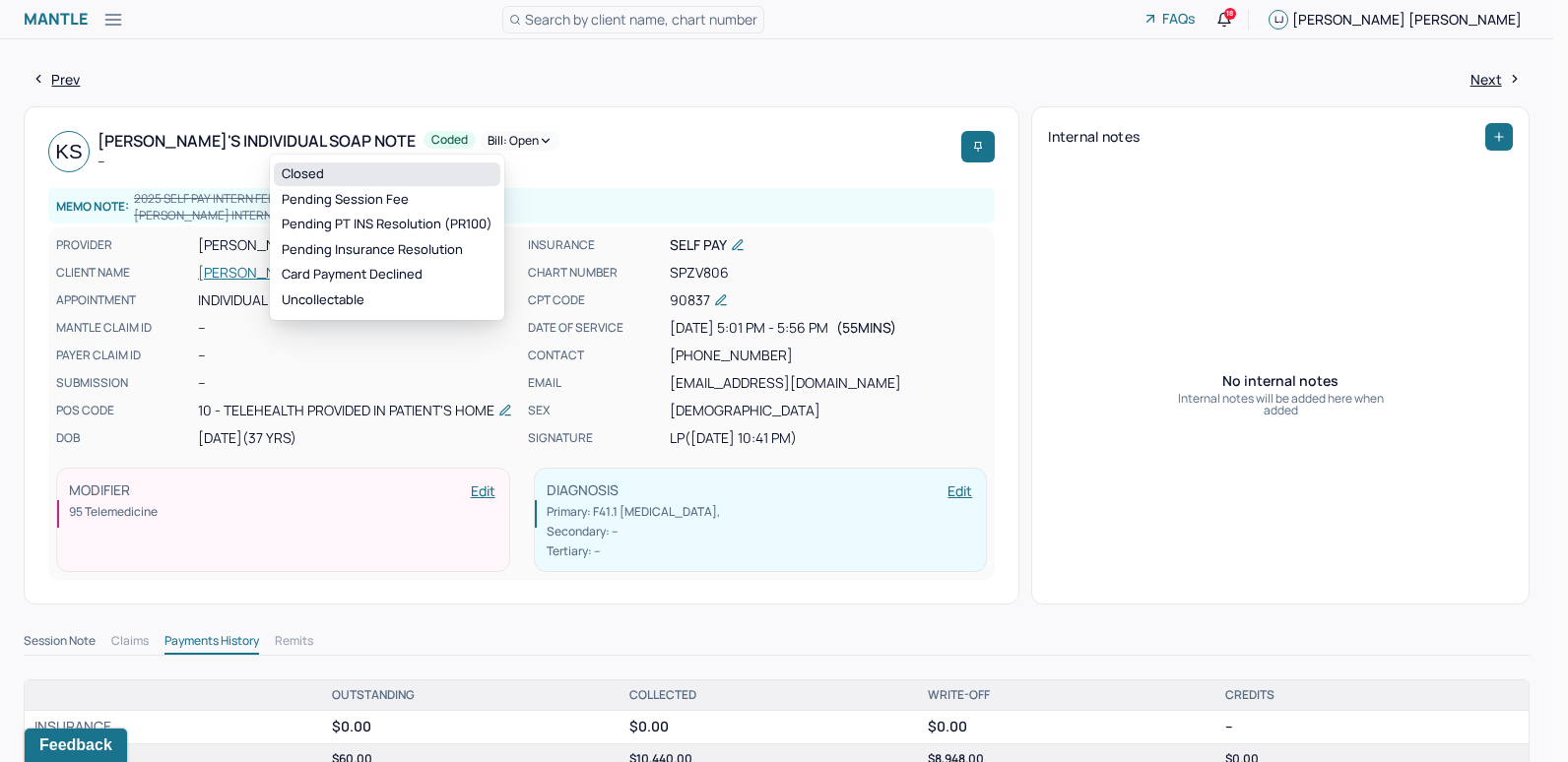 click on "Closed" at bounding box center (387, 174) 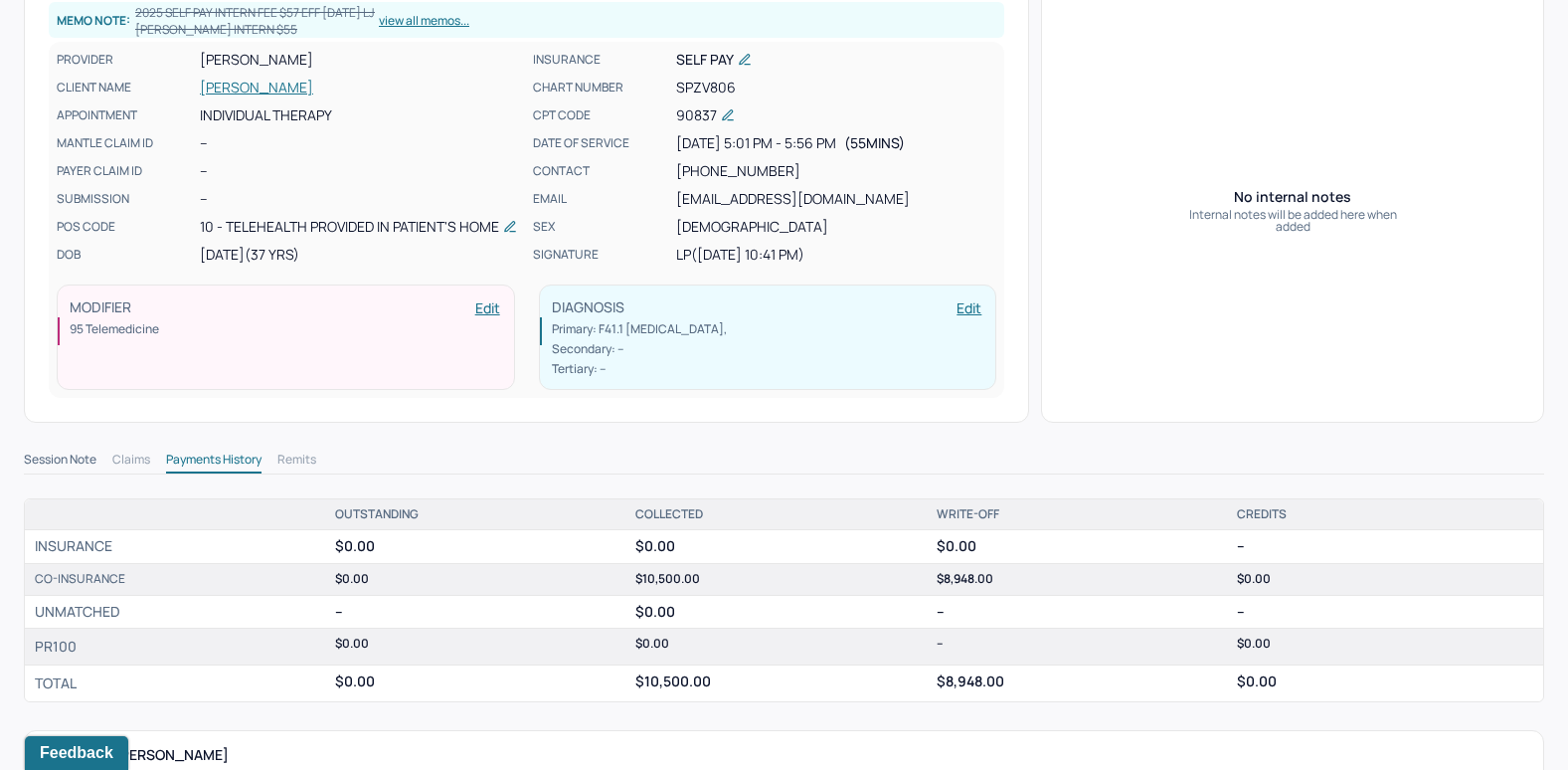 scroll, scrollTop: 0, scrollLeft: 0, axis: both 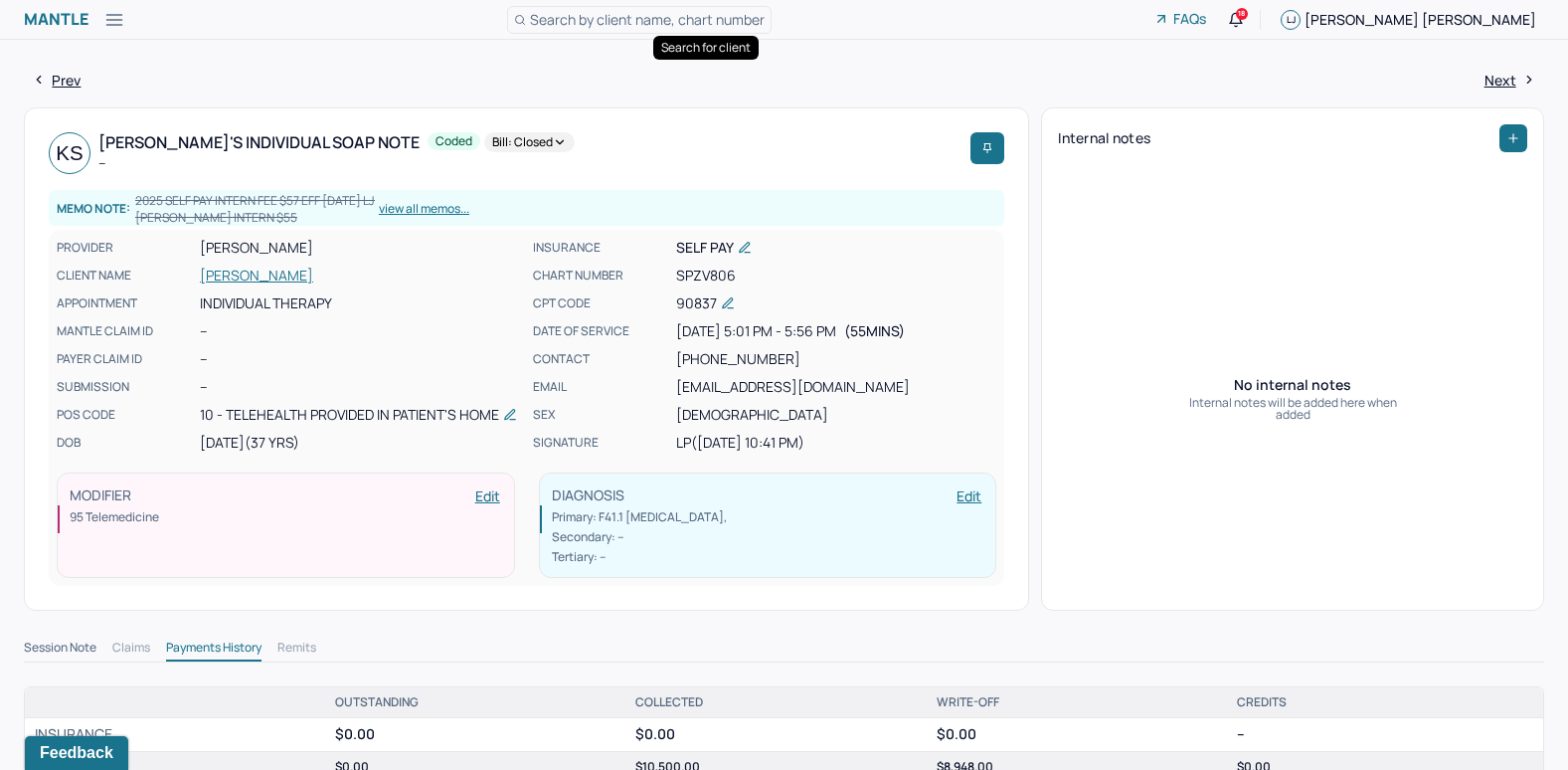 click on "Search by client name, chart number" at bounding box center (647, 19) 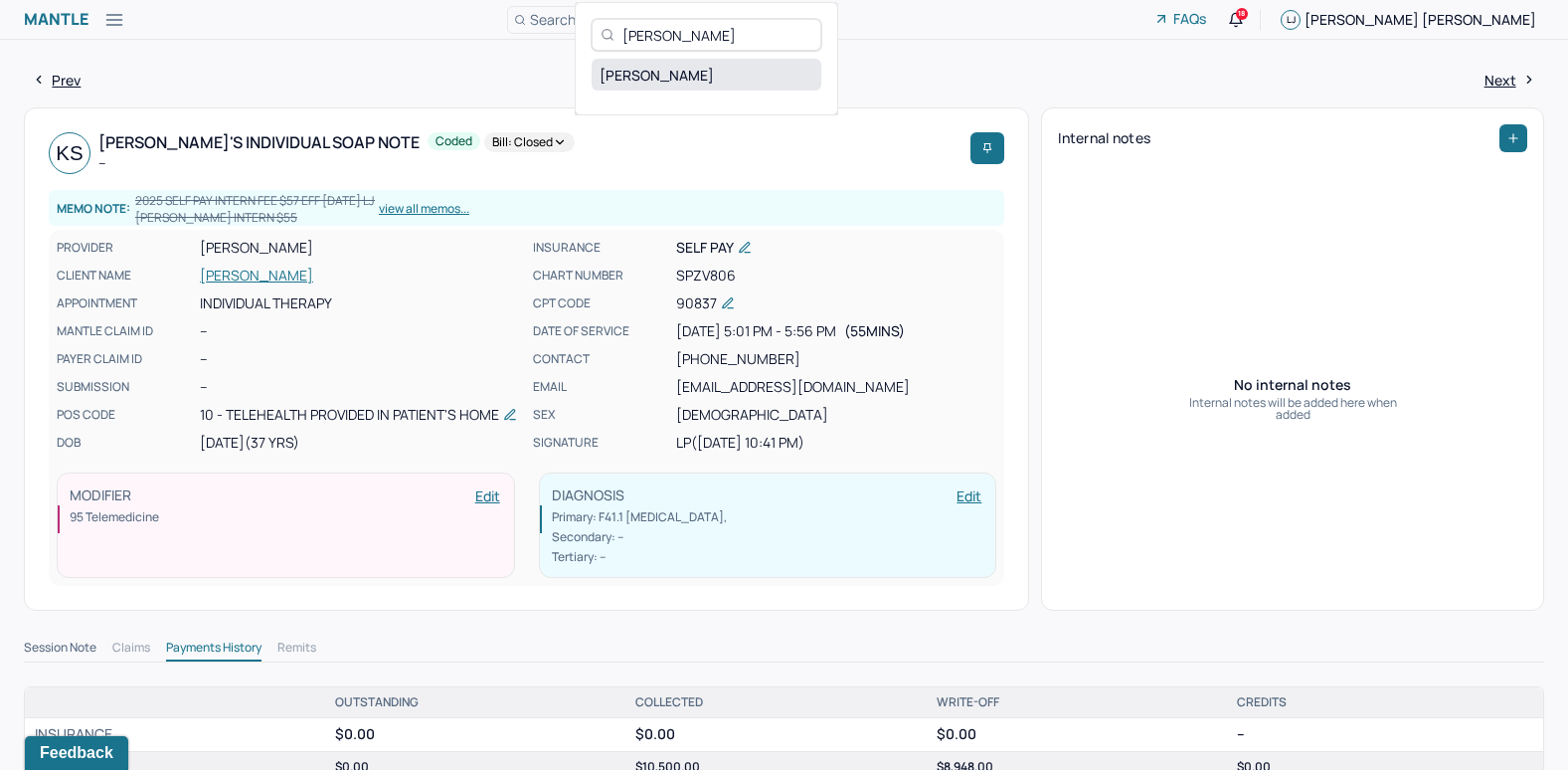 type on "Mahalia Mathelier" 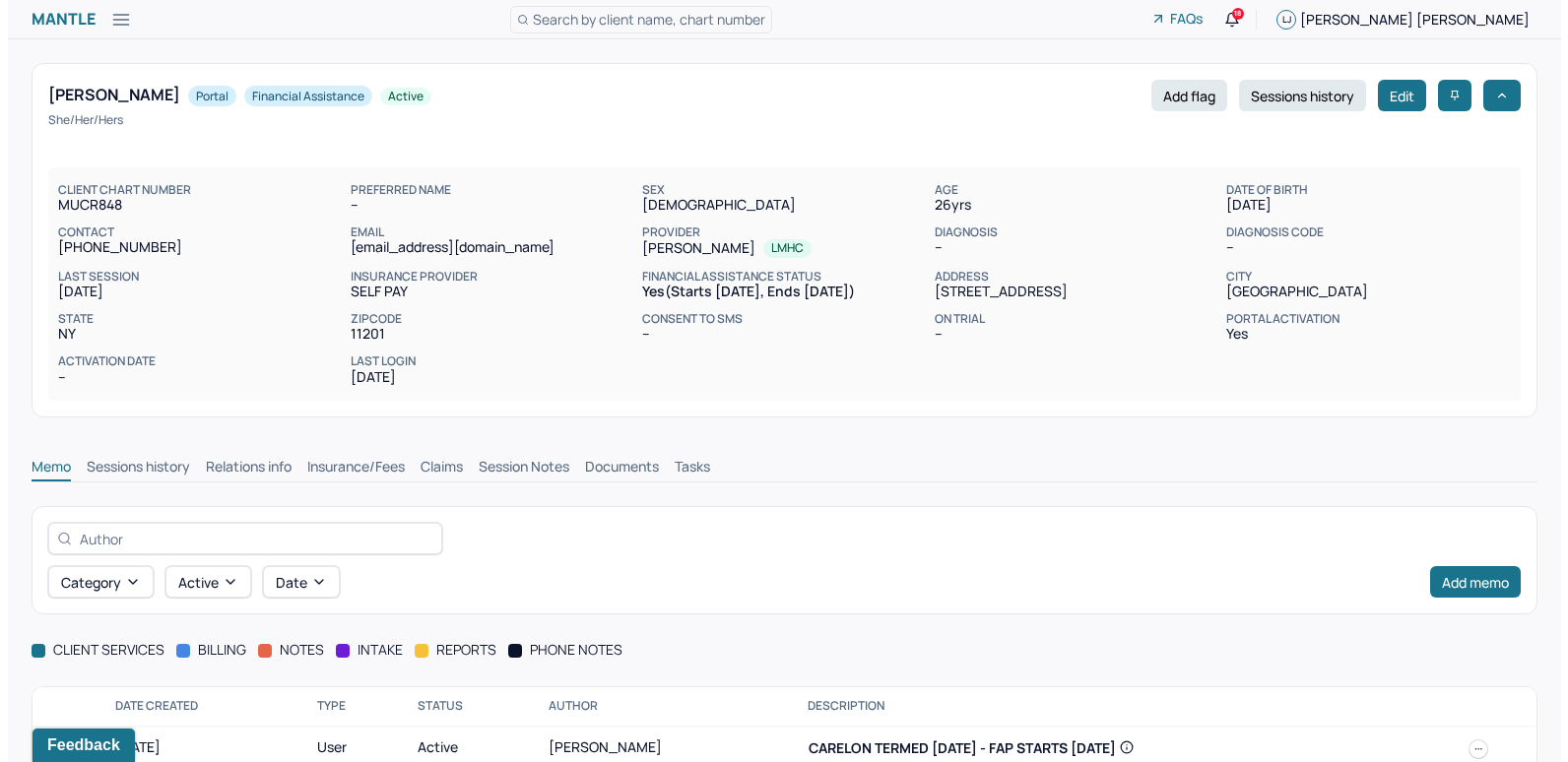 scroll, scrollTop: 33, scrollLeft: 0, axis: vertical 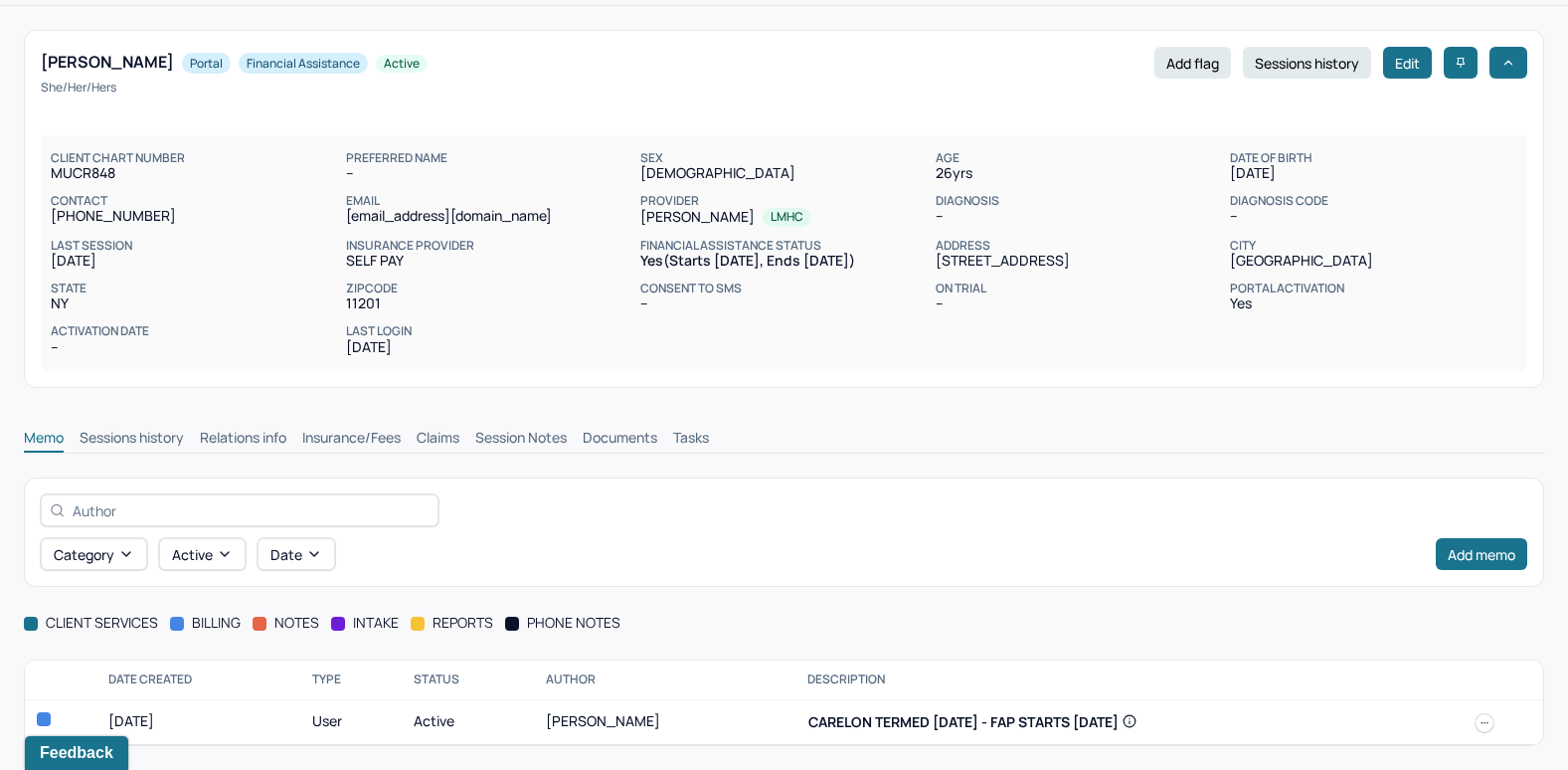 drag, startPoint x: 666, startPoint y: 259, endPoint x: 909, endPoint y: 274, distance: 243.46252 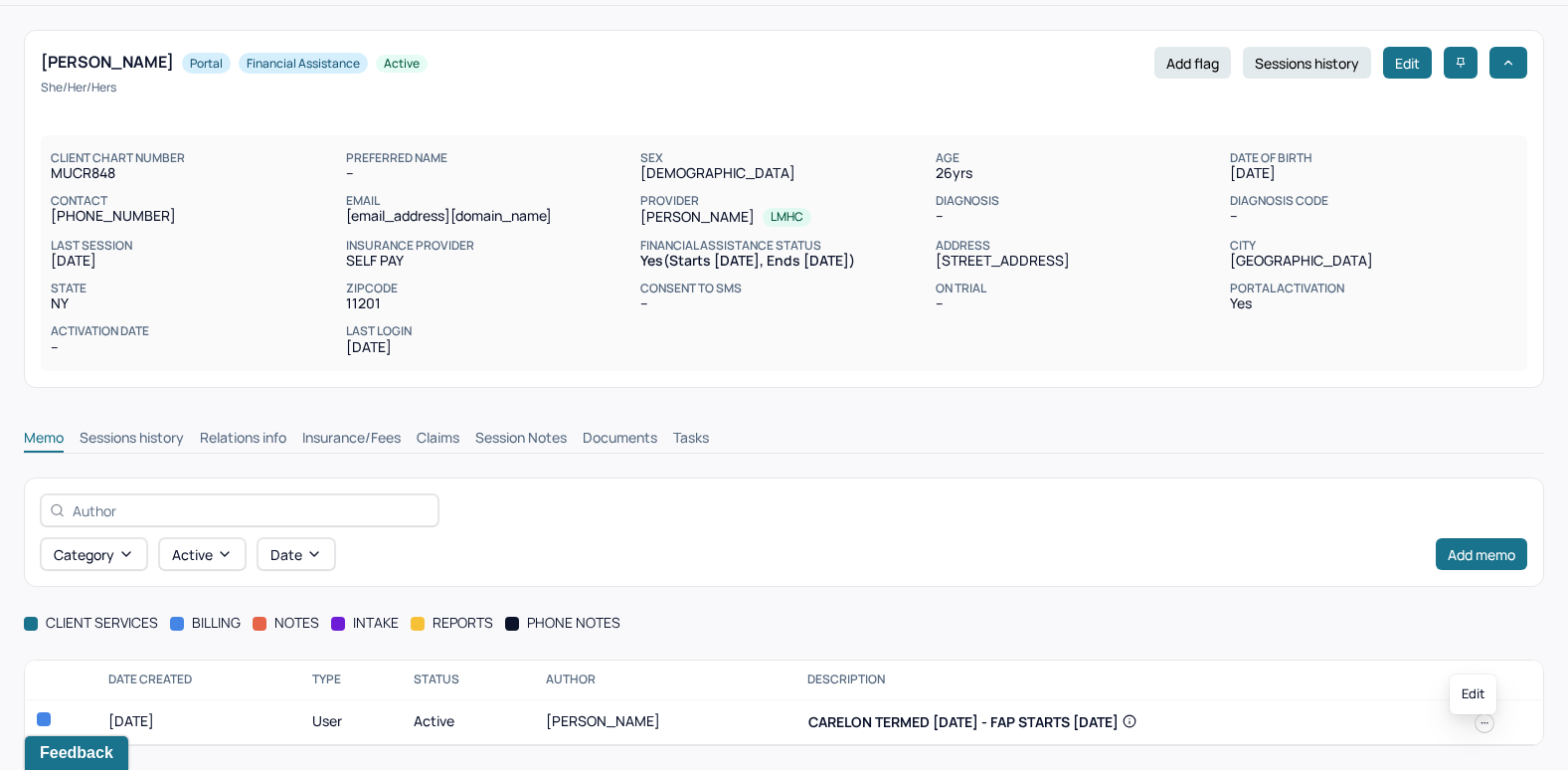 click 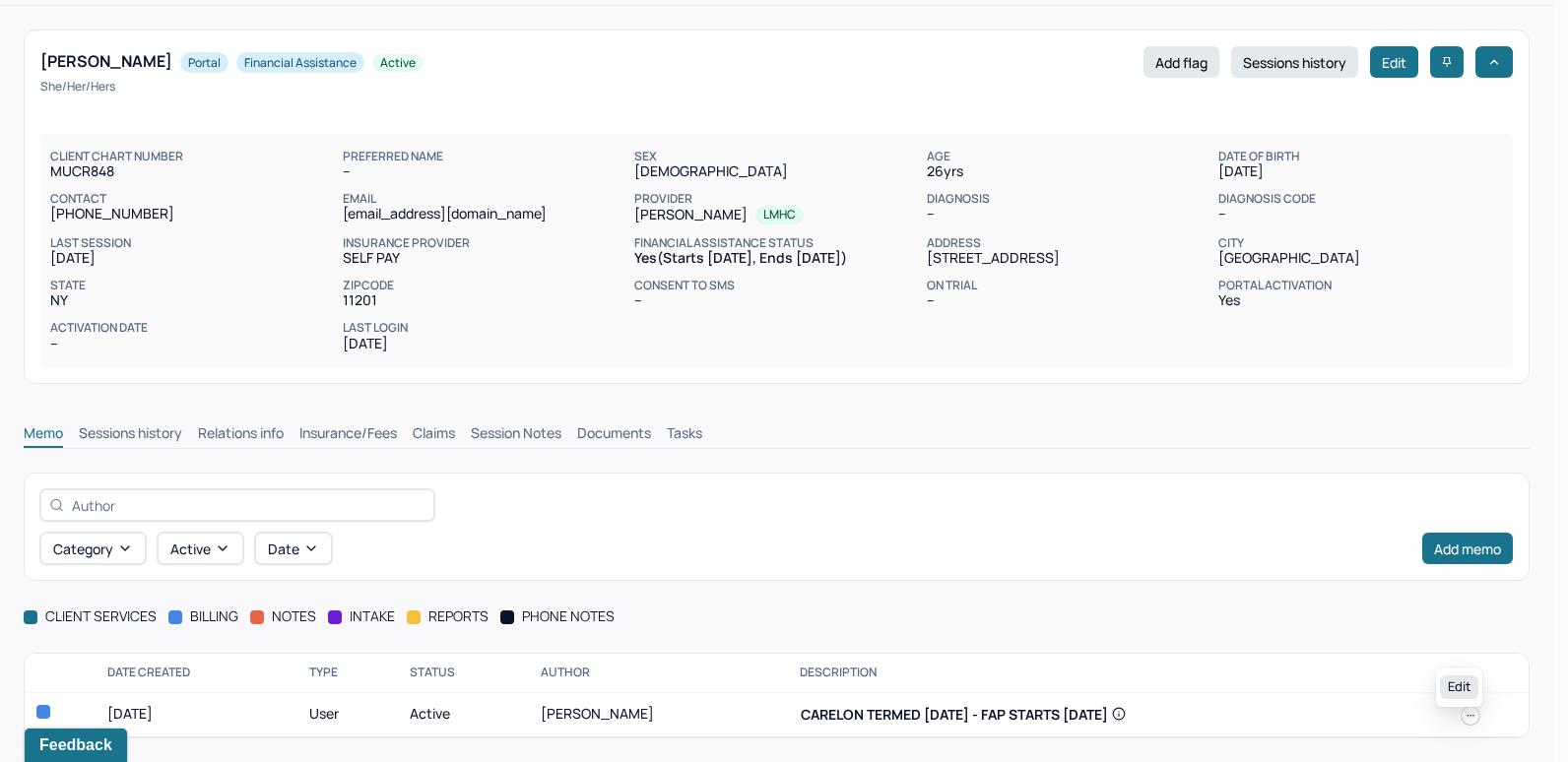 click on "Edit" at bounding box center (1459, 687) 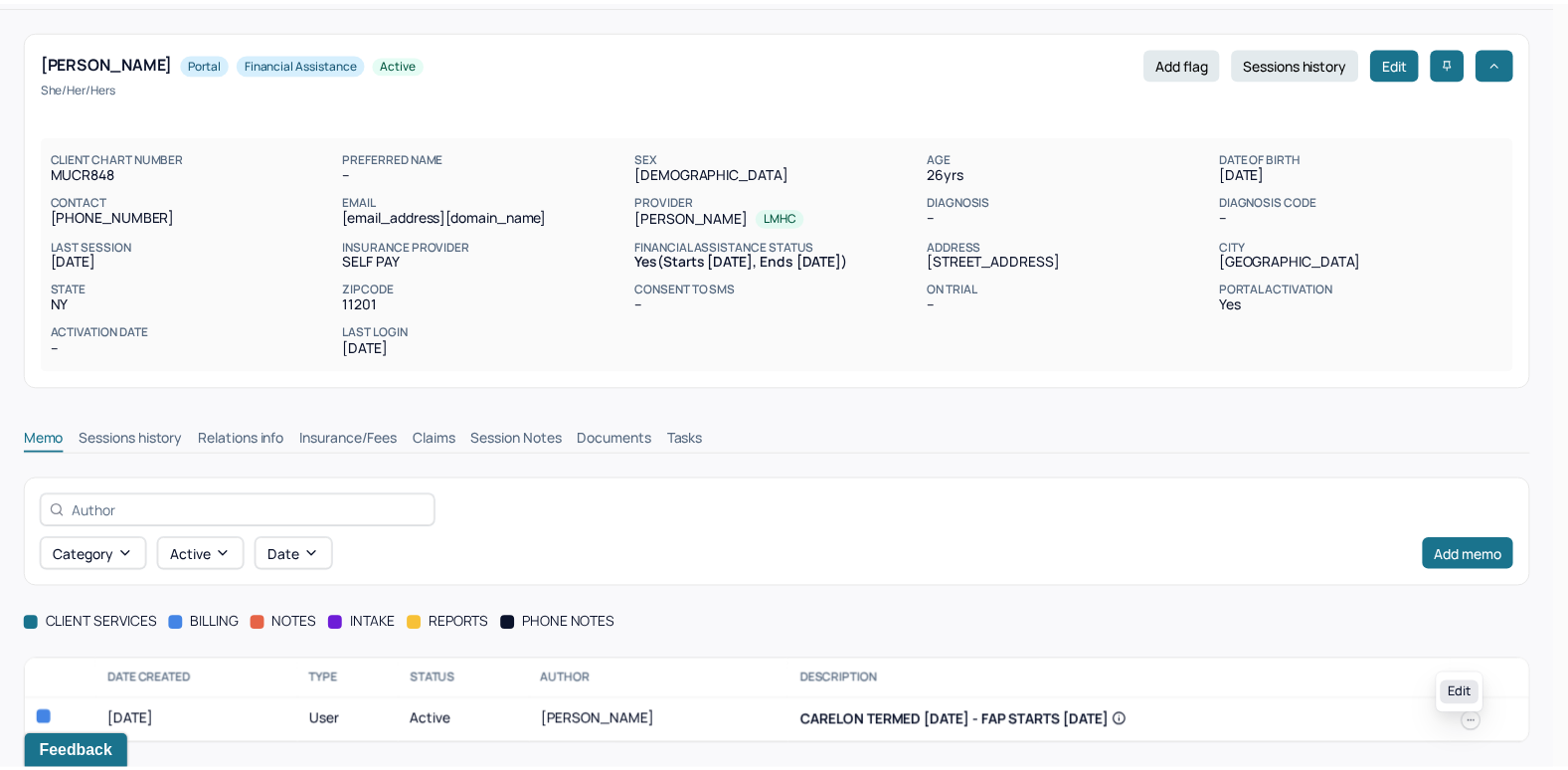 scroll, scrollTop: 32, scrollLeft: 0, axis: vertical 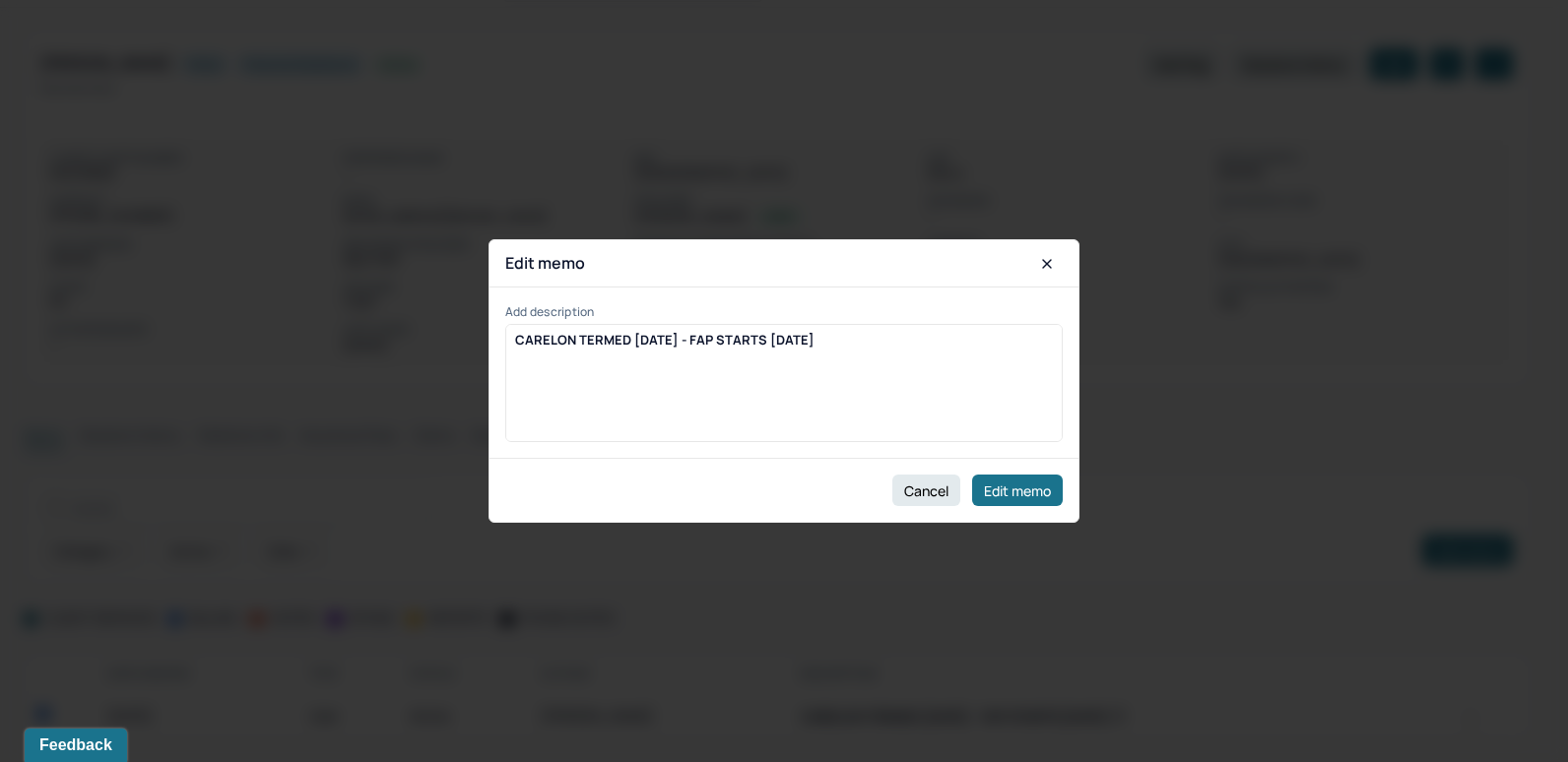 click on "CARELON TERMED 4/30/25 - FAP STARTS 5/4/25" at bounding box center (784, 390) 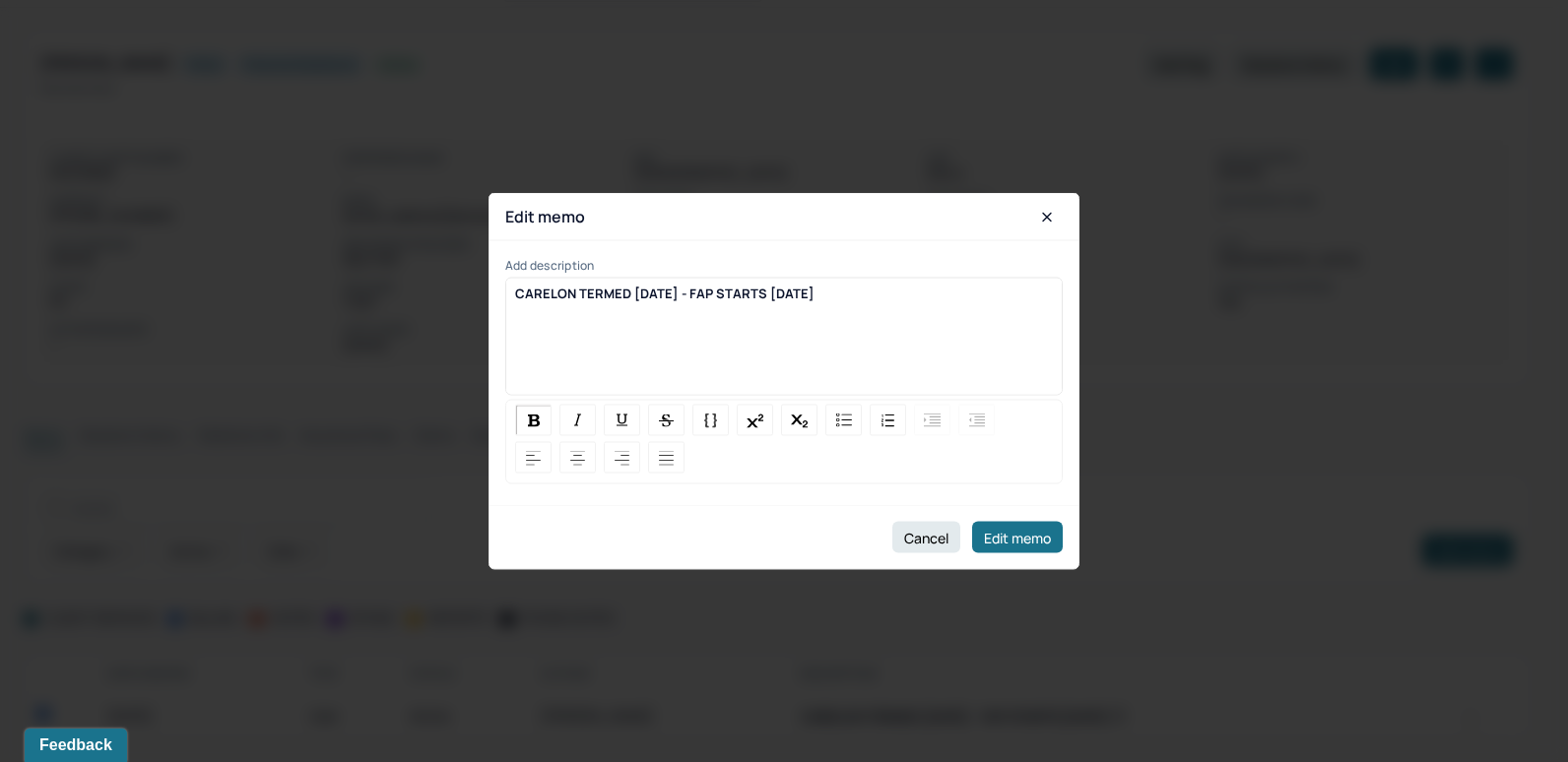 click on "CARELON TERMED 4/30/25 - FAP STARTS 5/4/25" at bounding box center [665, 293] 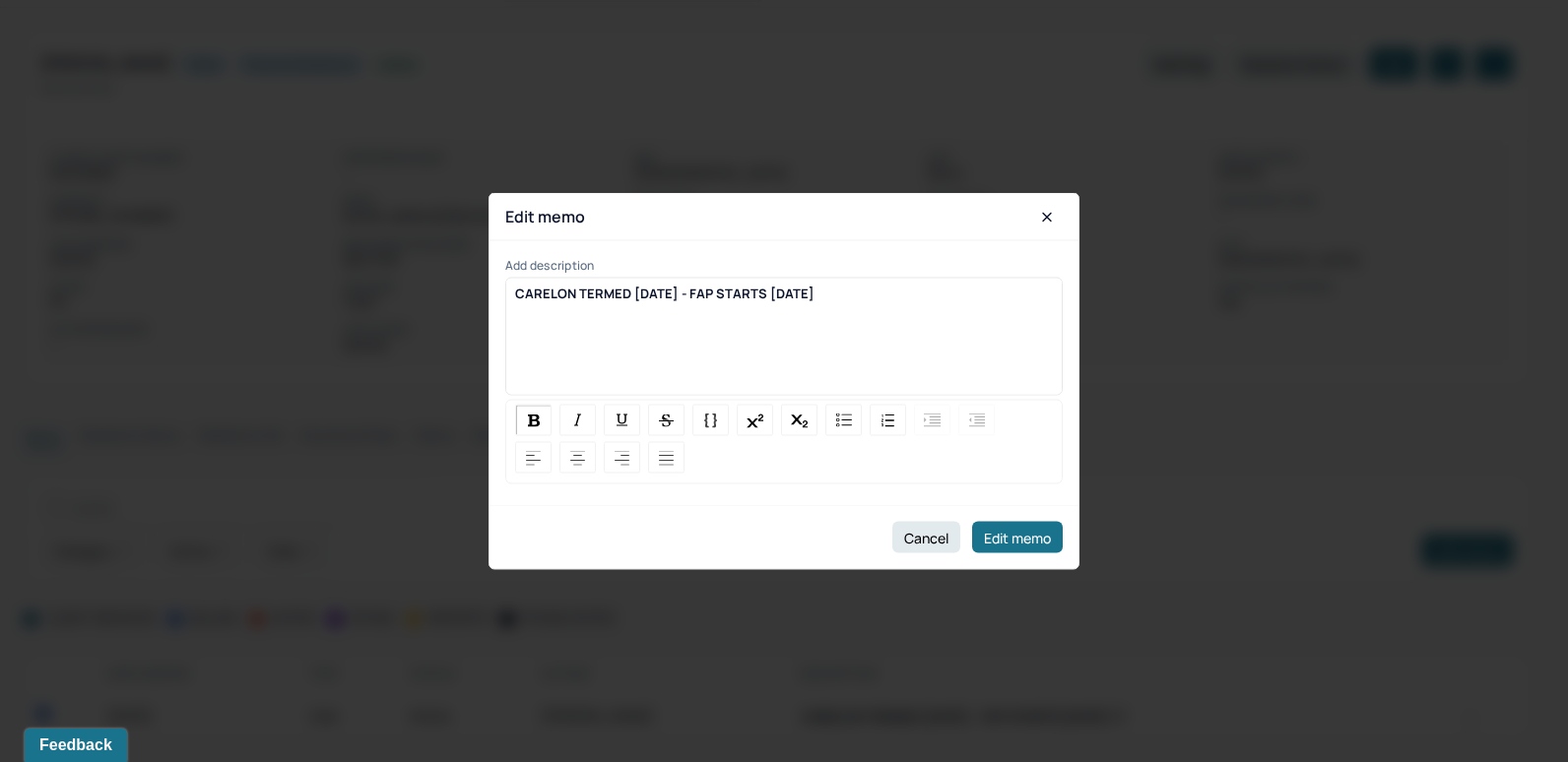 click on "CARELON TERMED 4/30/25 - FAP STARTS 5/4/25" at bounding box center [784, 293] 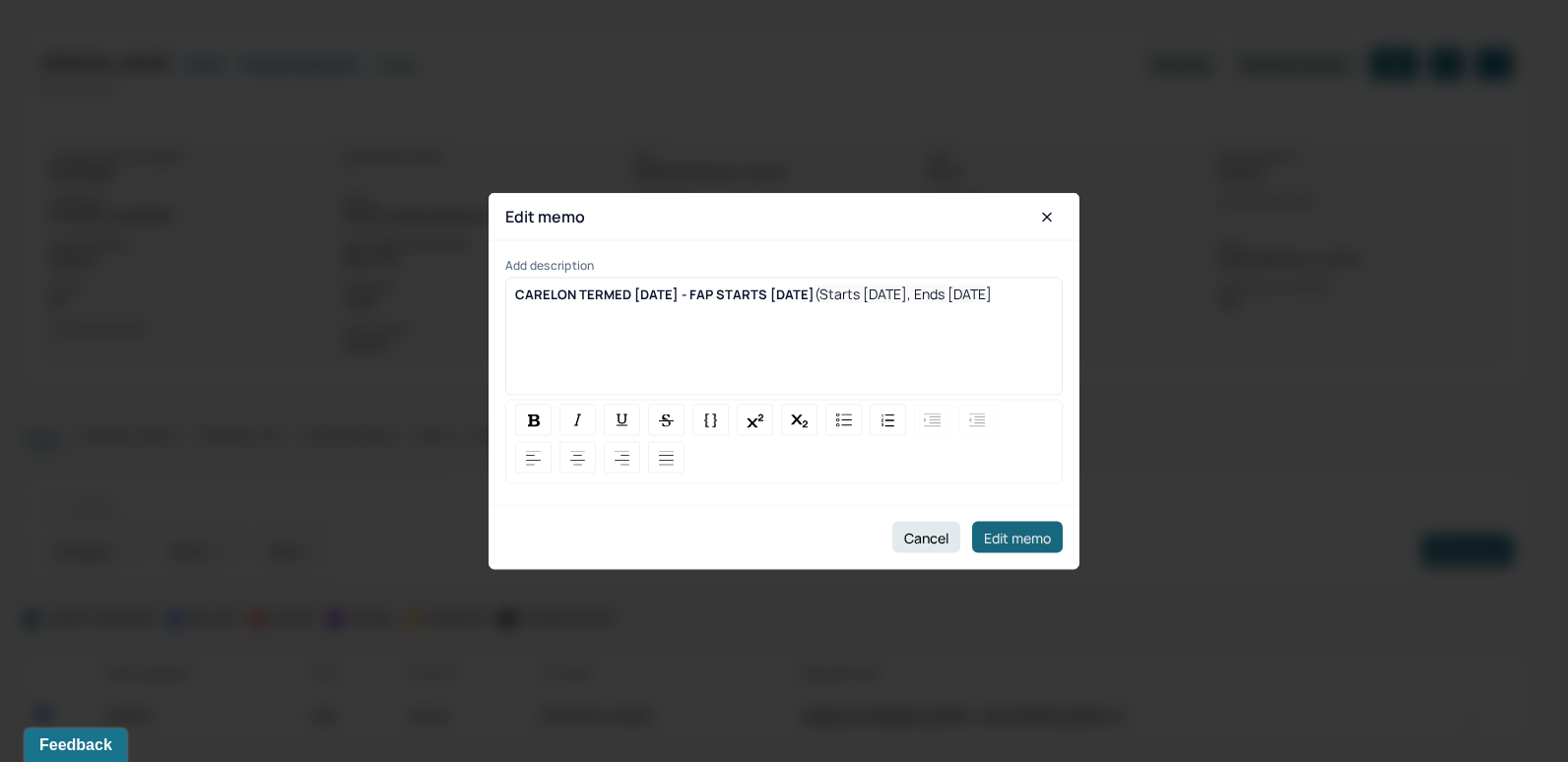 click on "Edit memo" at bounding box center (1017, 538) 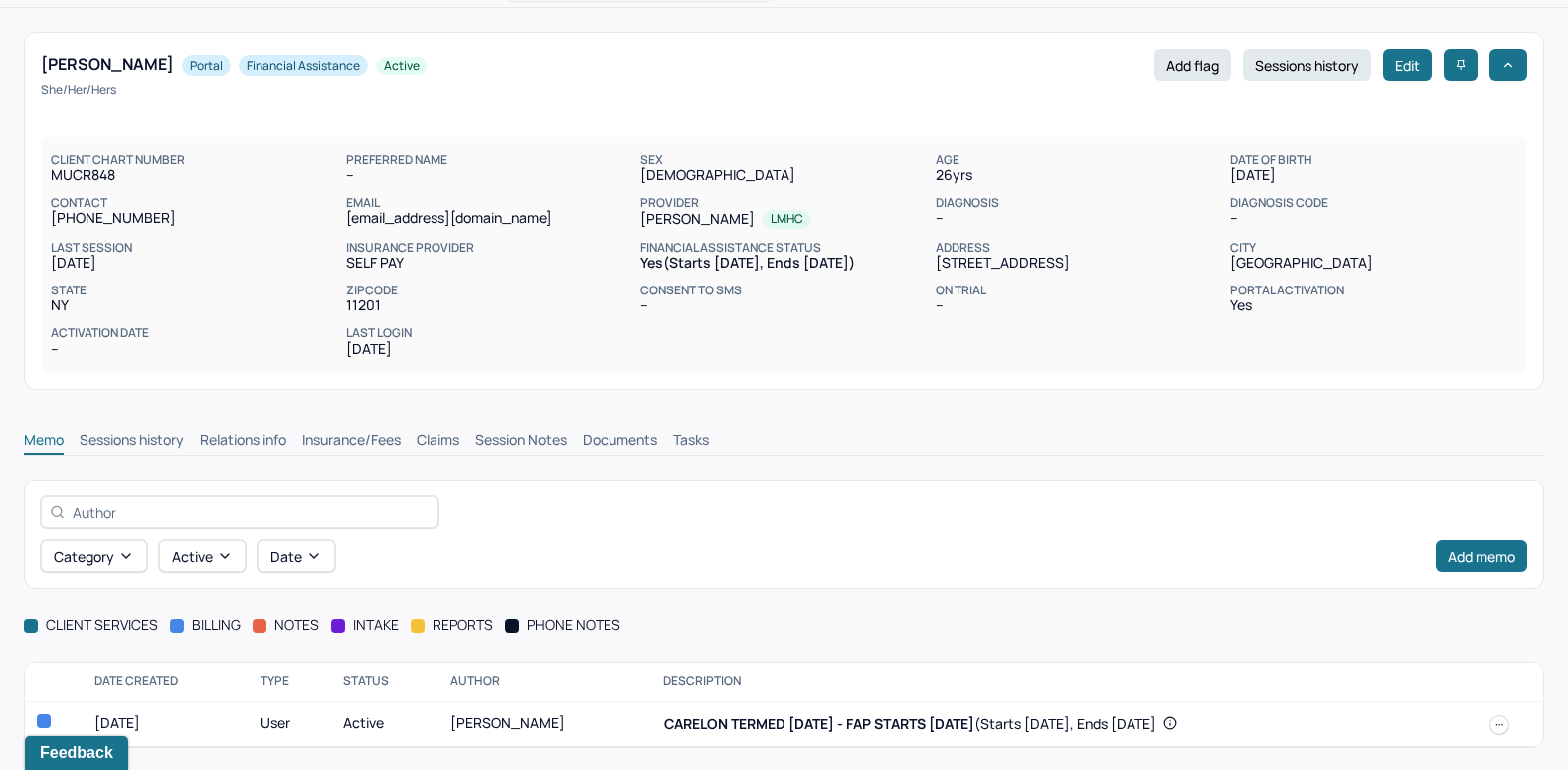 click at bounding box center (1499, 725) 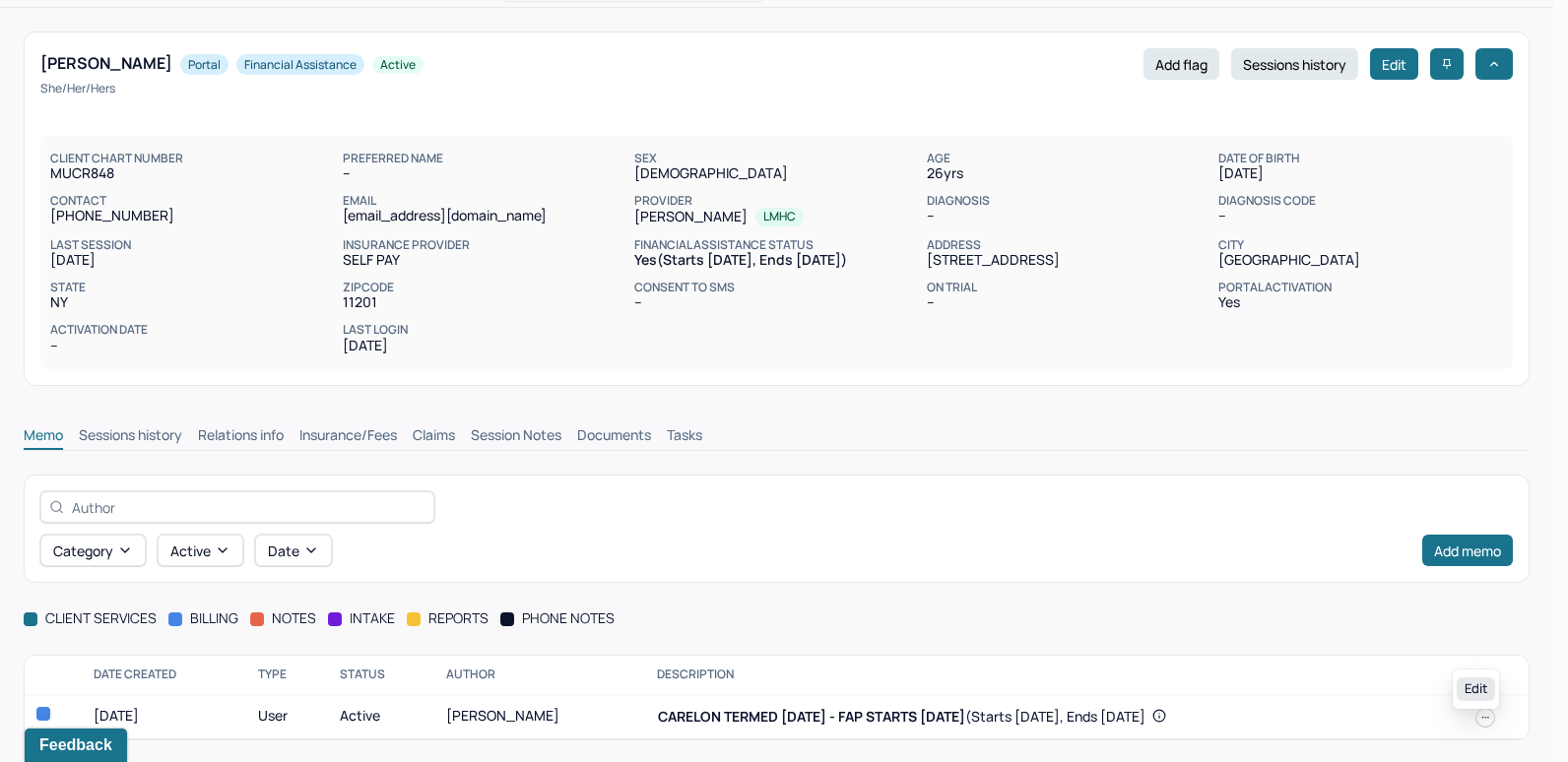 click on "Edit" at bounding box center (1475, 689) 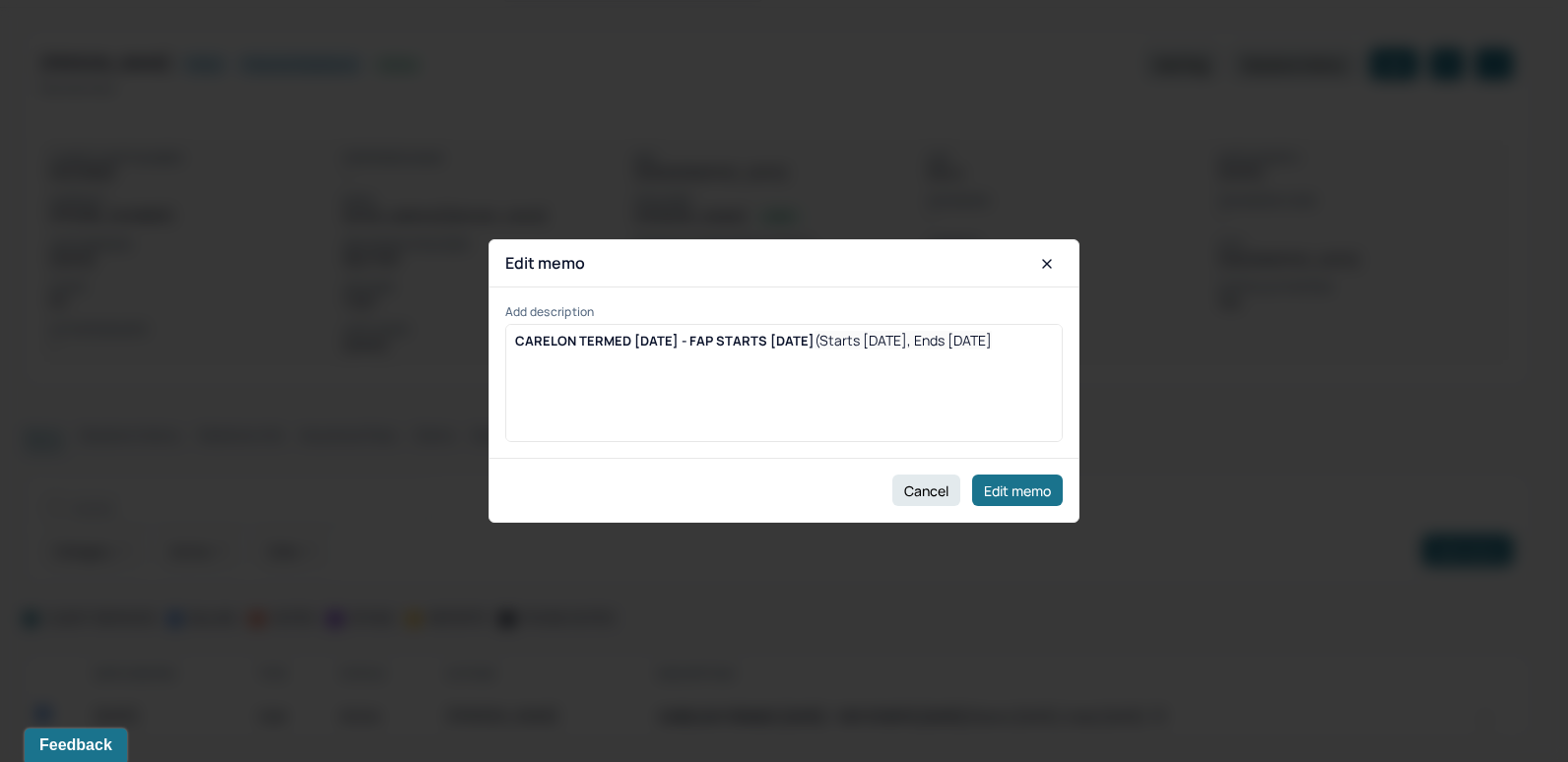 click on "CARELON TERMED 4/30/25 - FAP STARTS 5/4/25  (Starts 05/04/2025, Ends 11/04/2025" at bounding box center (784, 390) 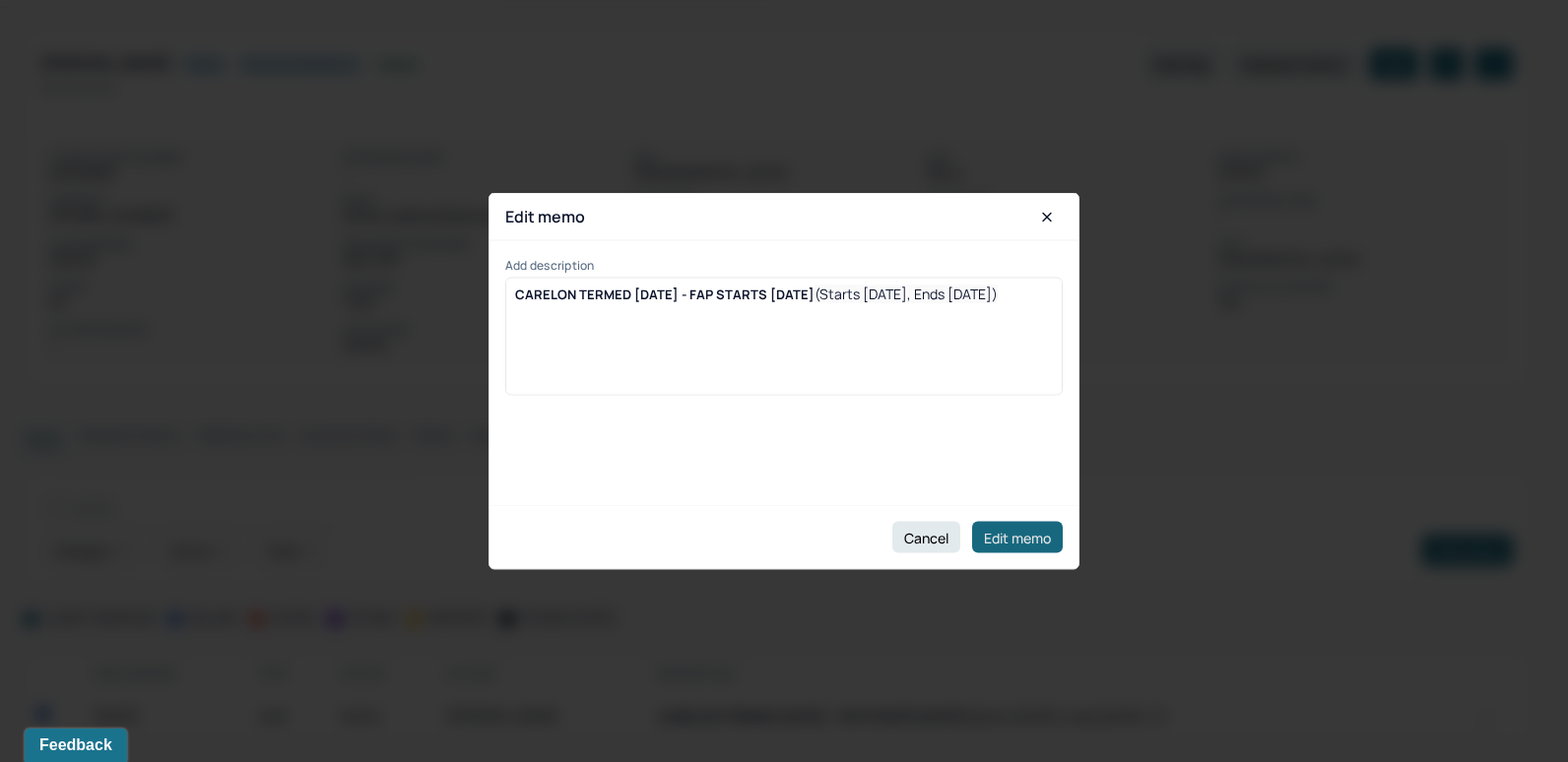 click on "Edit memo" at bounding box center [1017, 538] 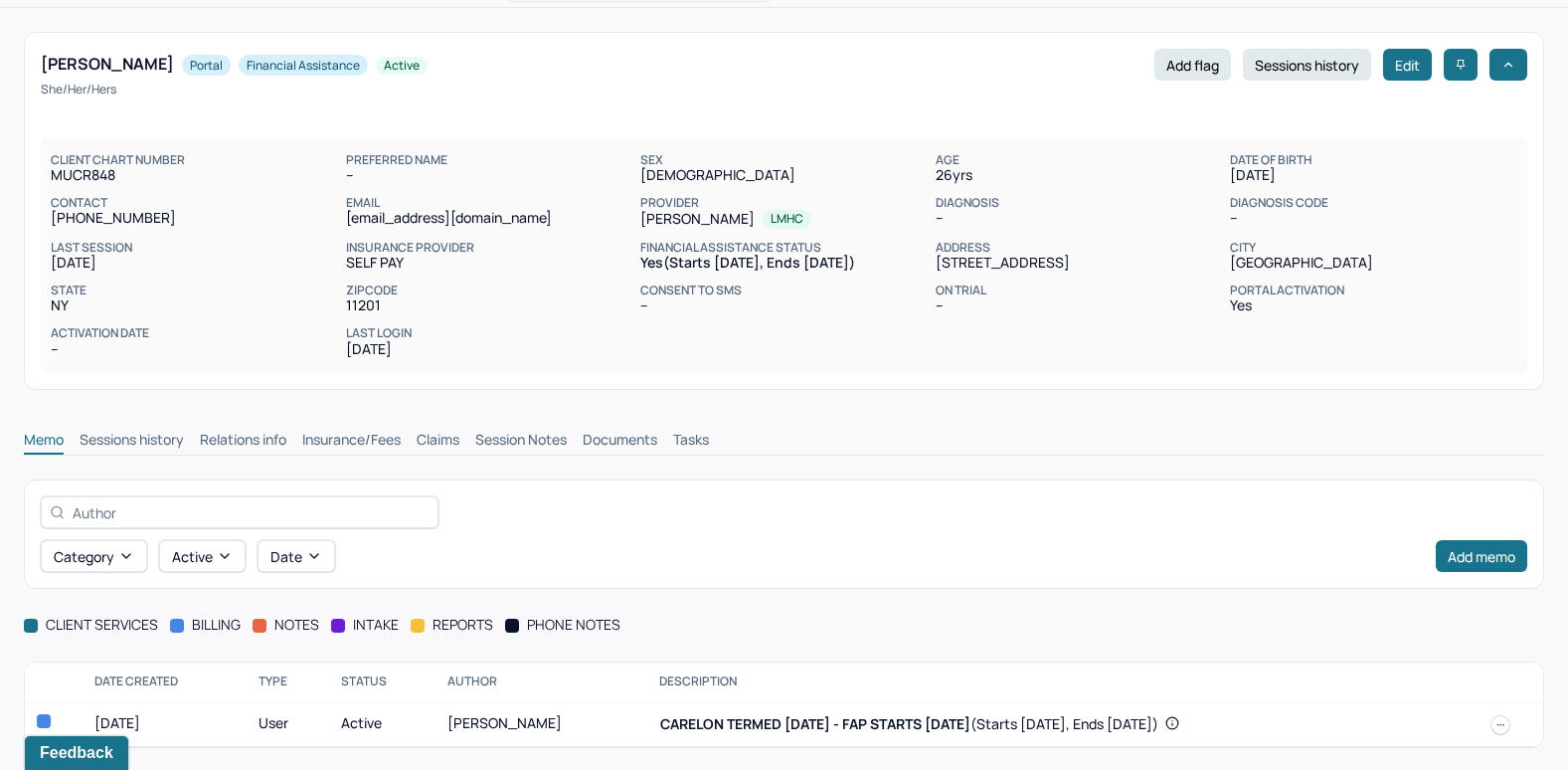 scroll, scrollTop: 34, scrollLeft: 0, axis: vertical 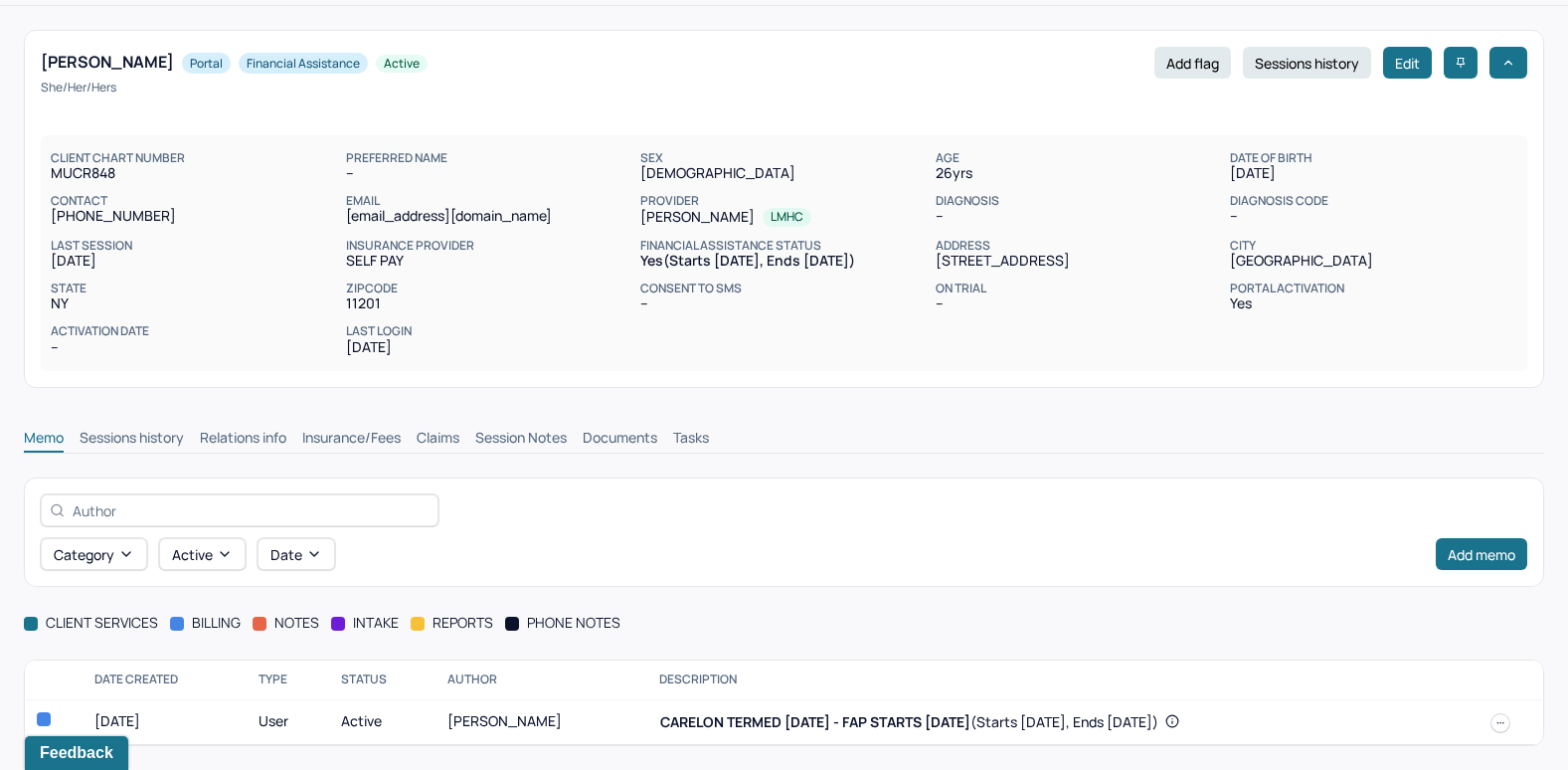 click on "Insurance/Fees" at bounding box center (351, 440) 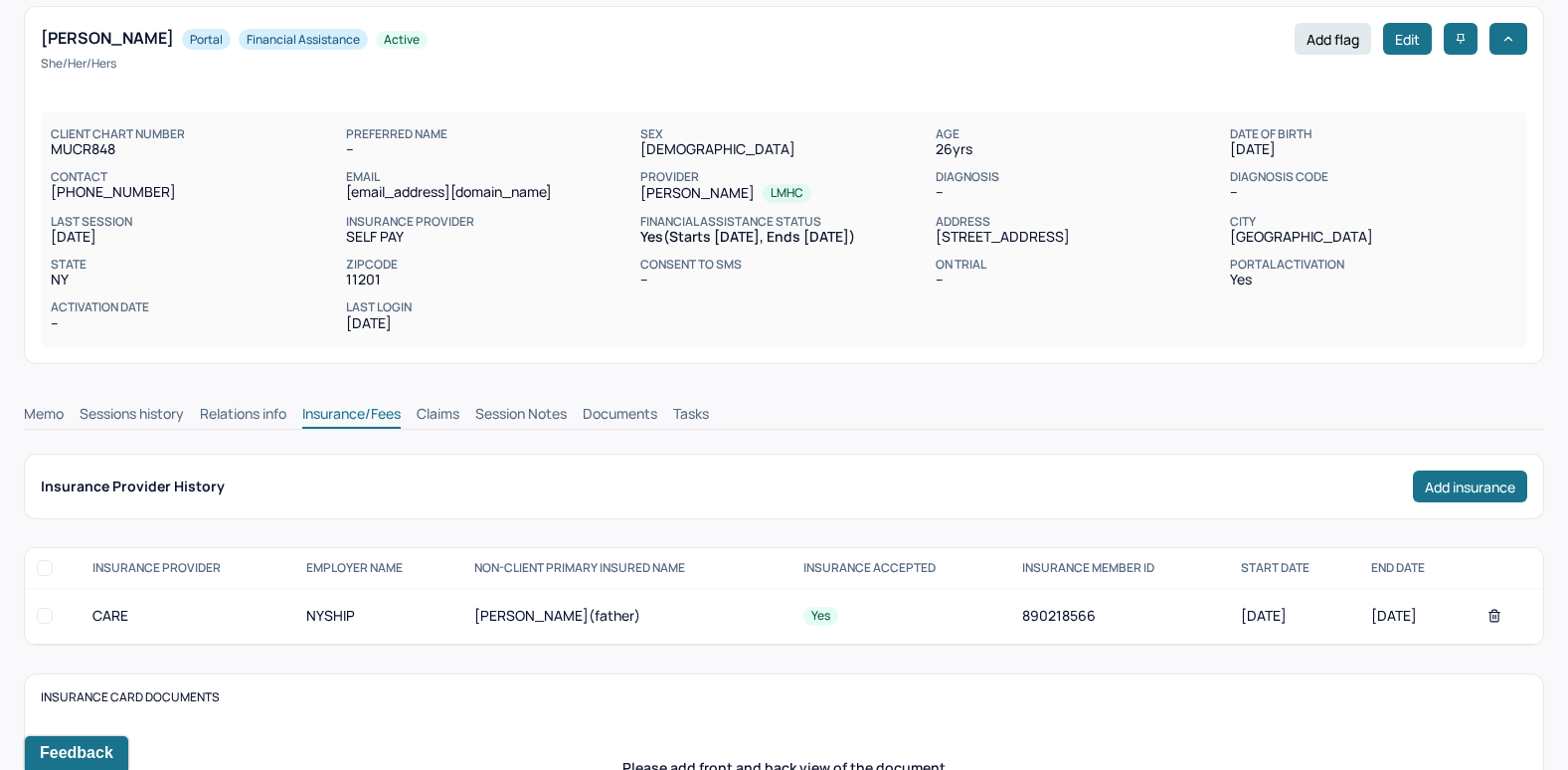 scroll, scrollTop: 0, scrollLeft: 0, axis: both 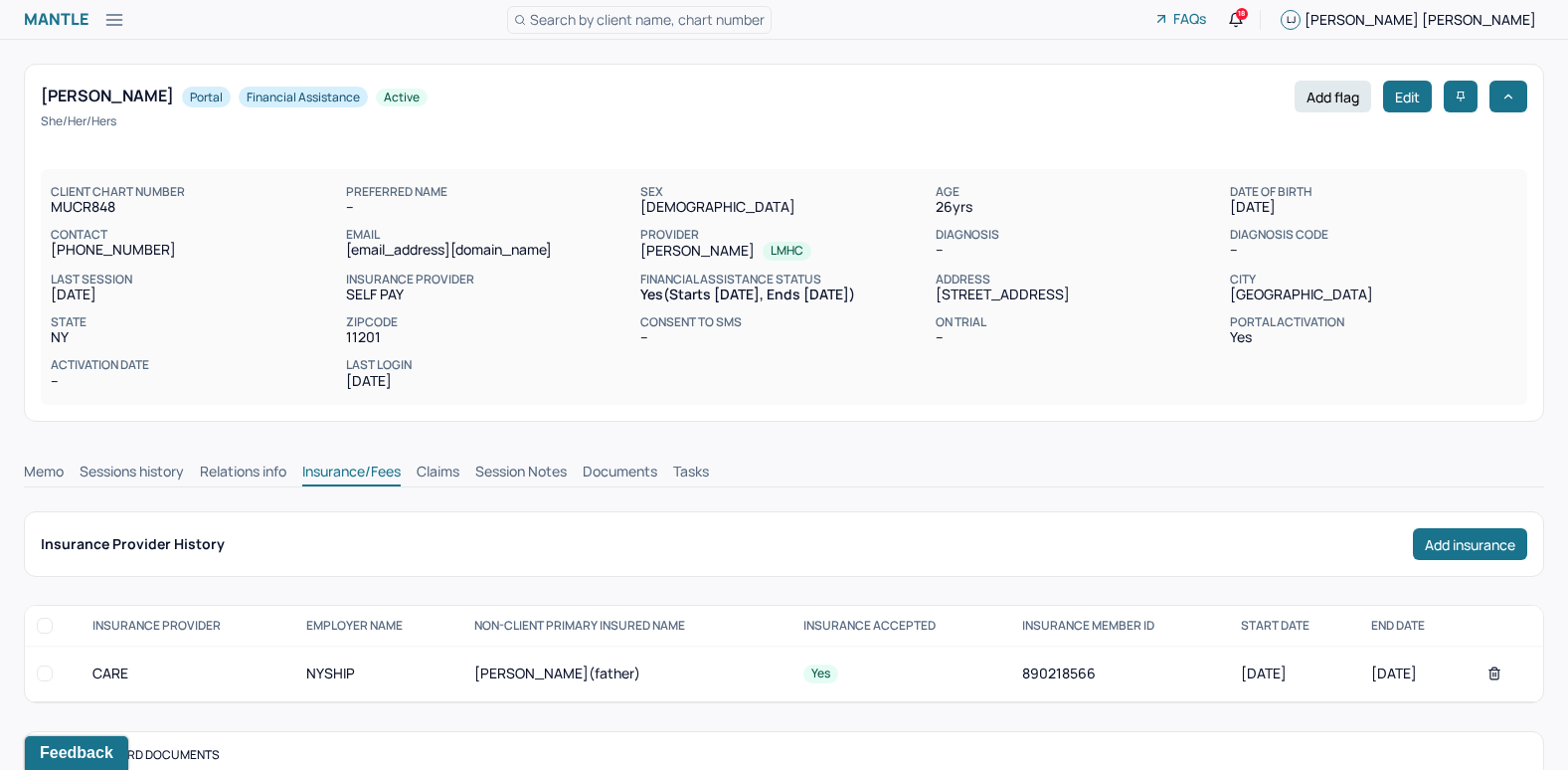 click on "Claims" at bounding box center (437, 474) 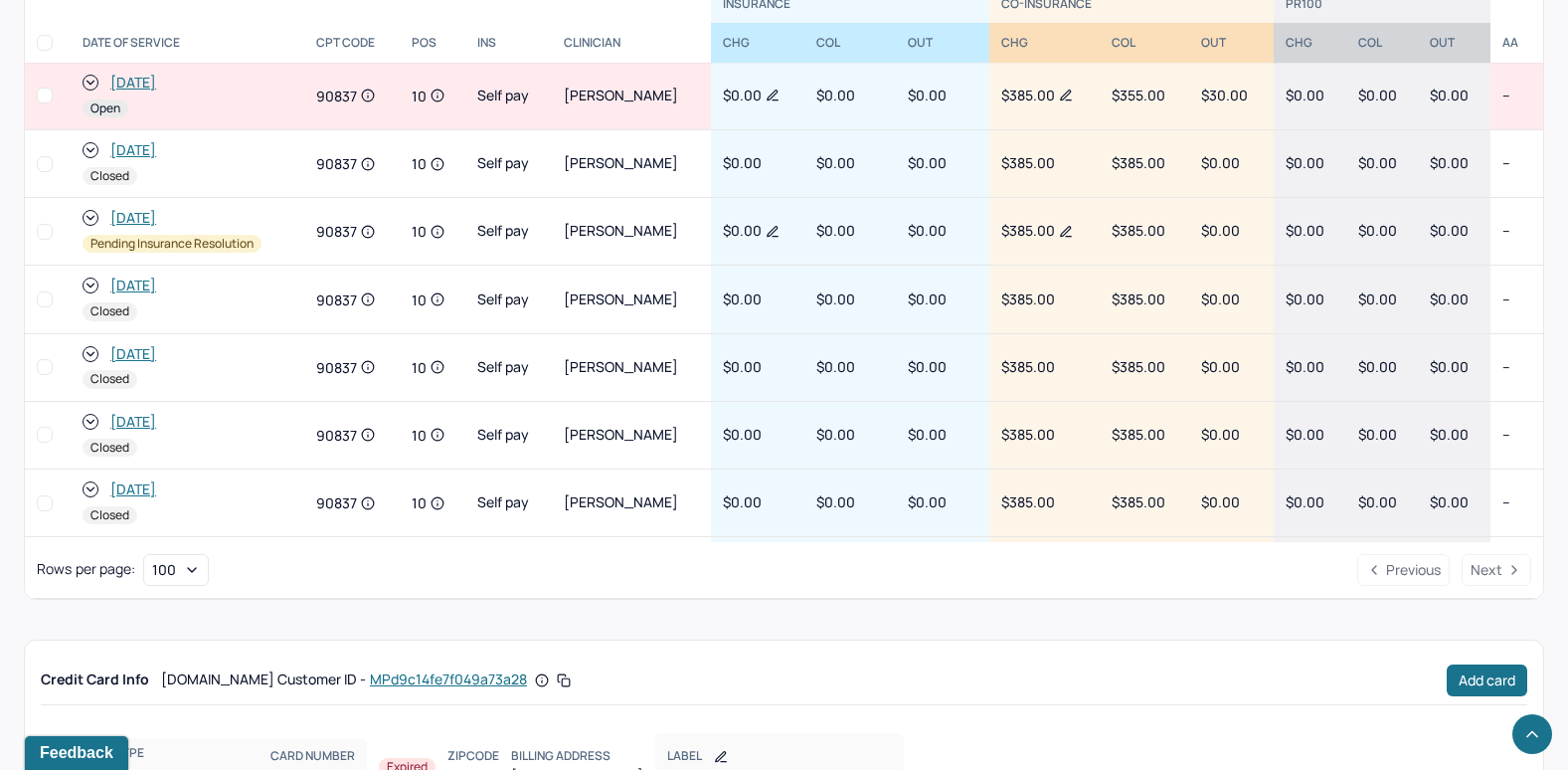 scroll, scrollTop: 895, scrollLeft: 0, axis: vertical 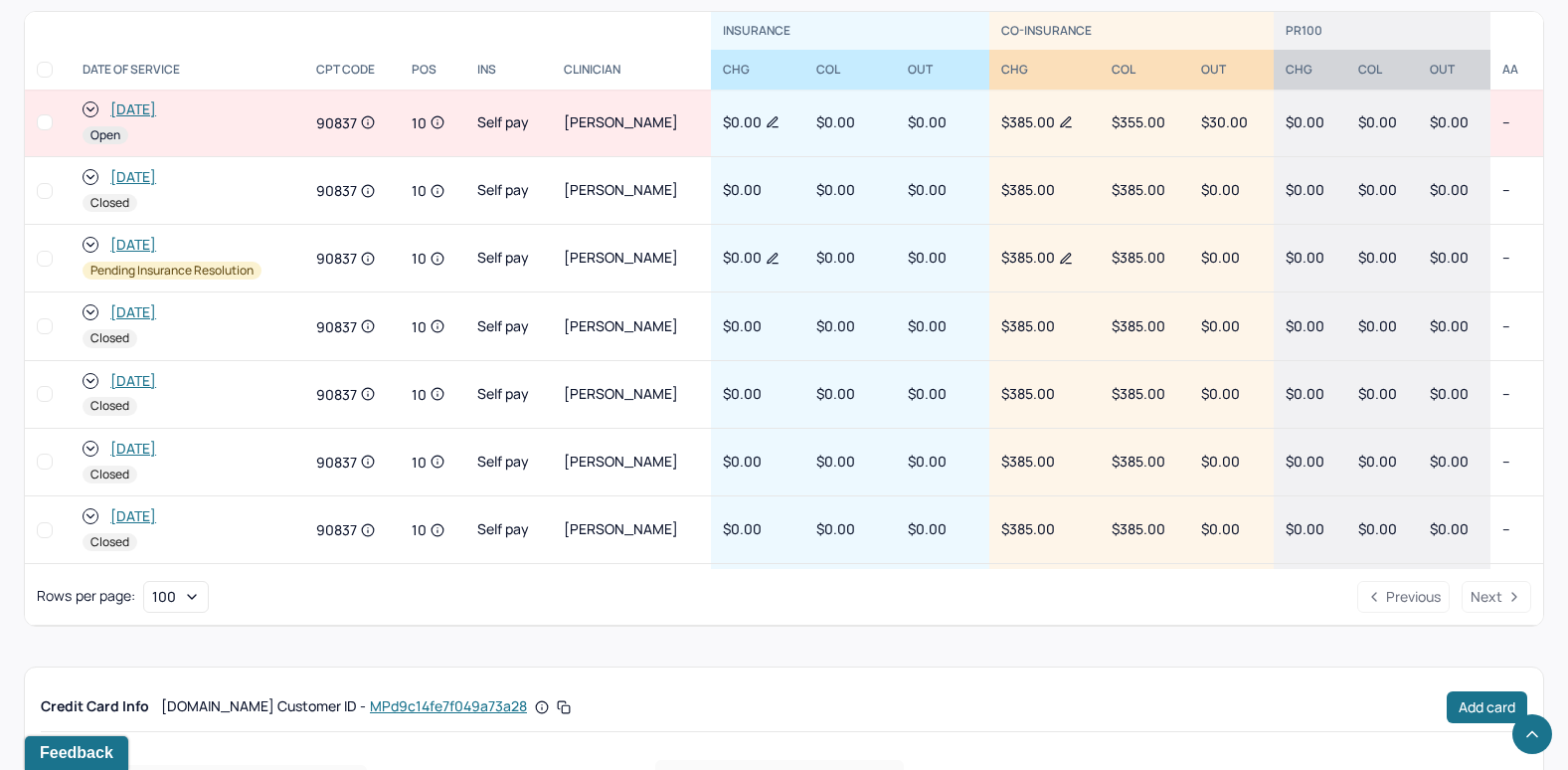 click 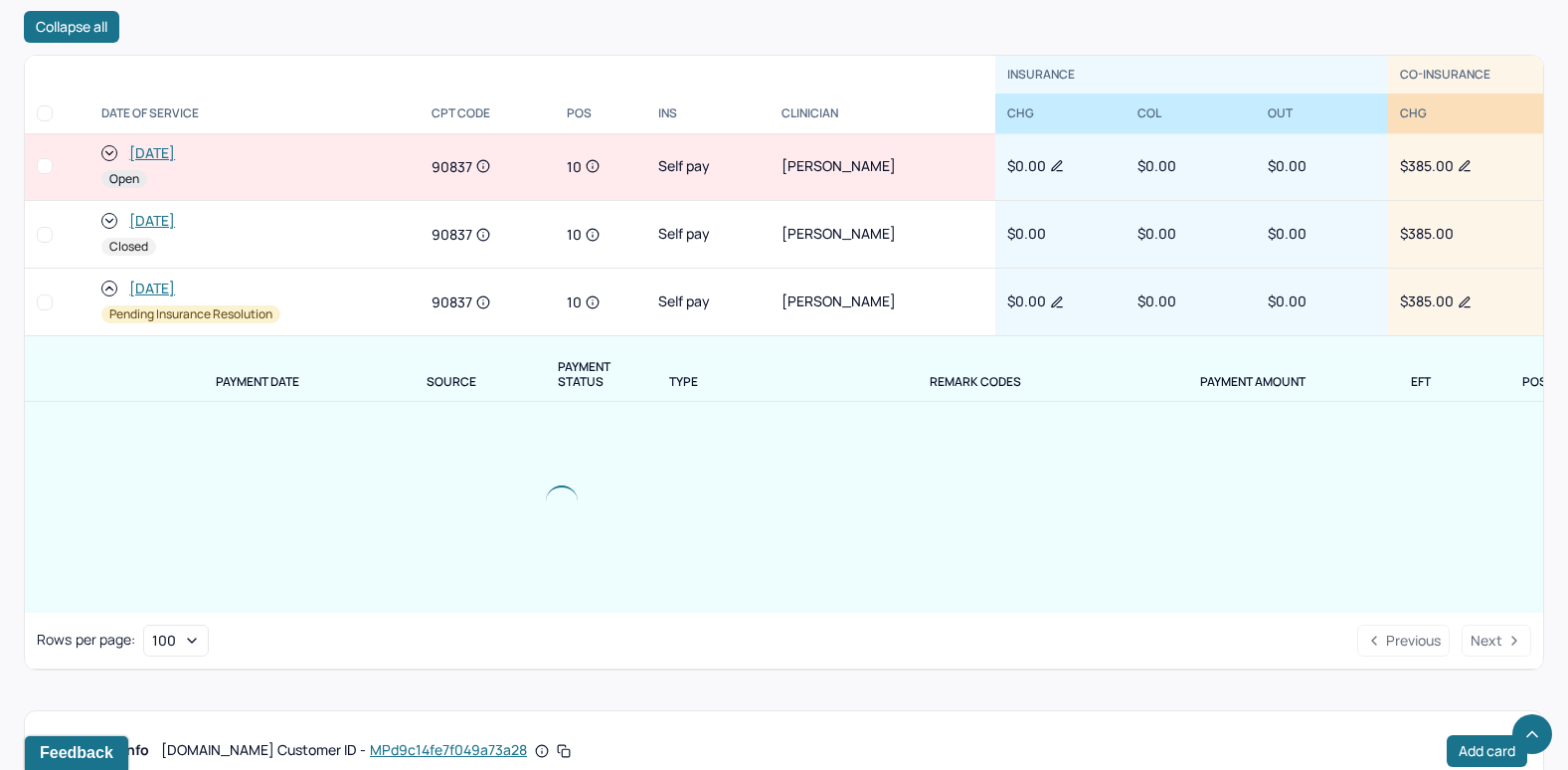 scroll, scrollTop: 939, scrollLeft: 0, axis: vertical 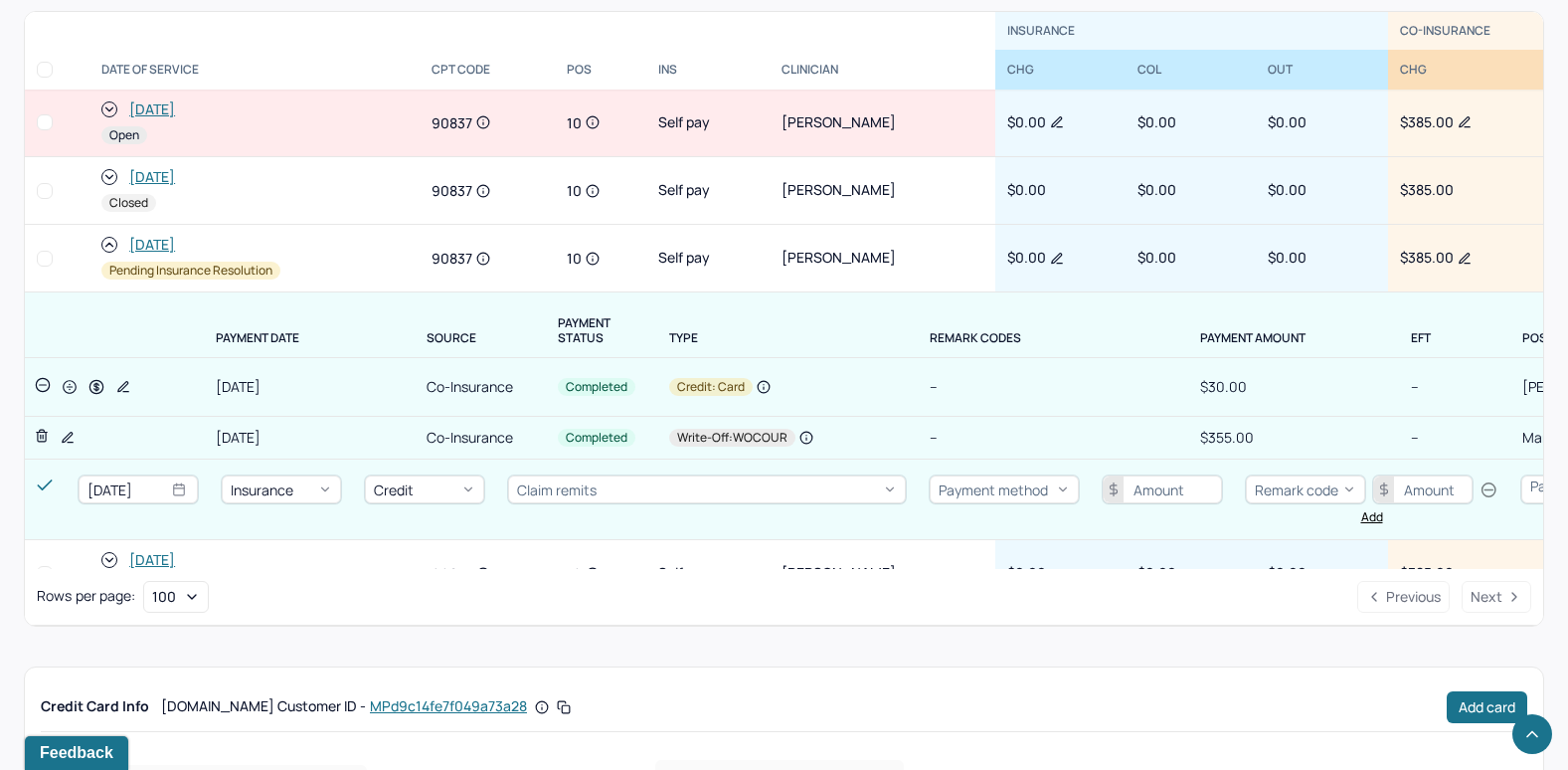 click at bounding box center (45, 259) 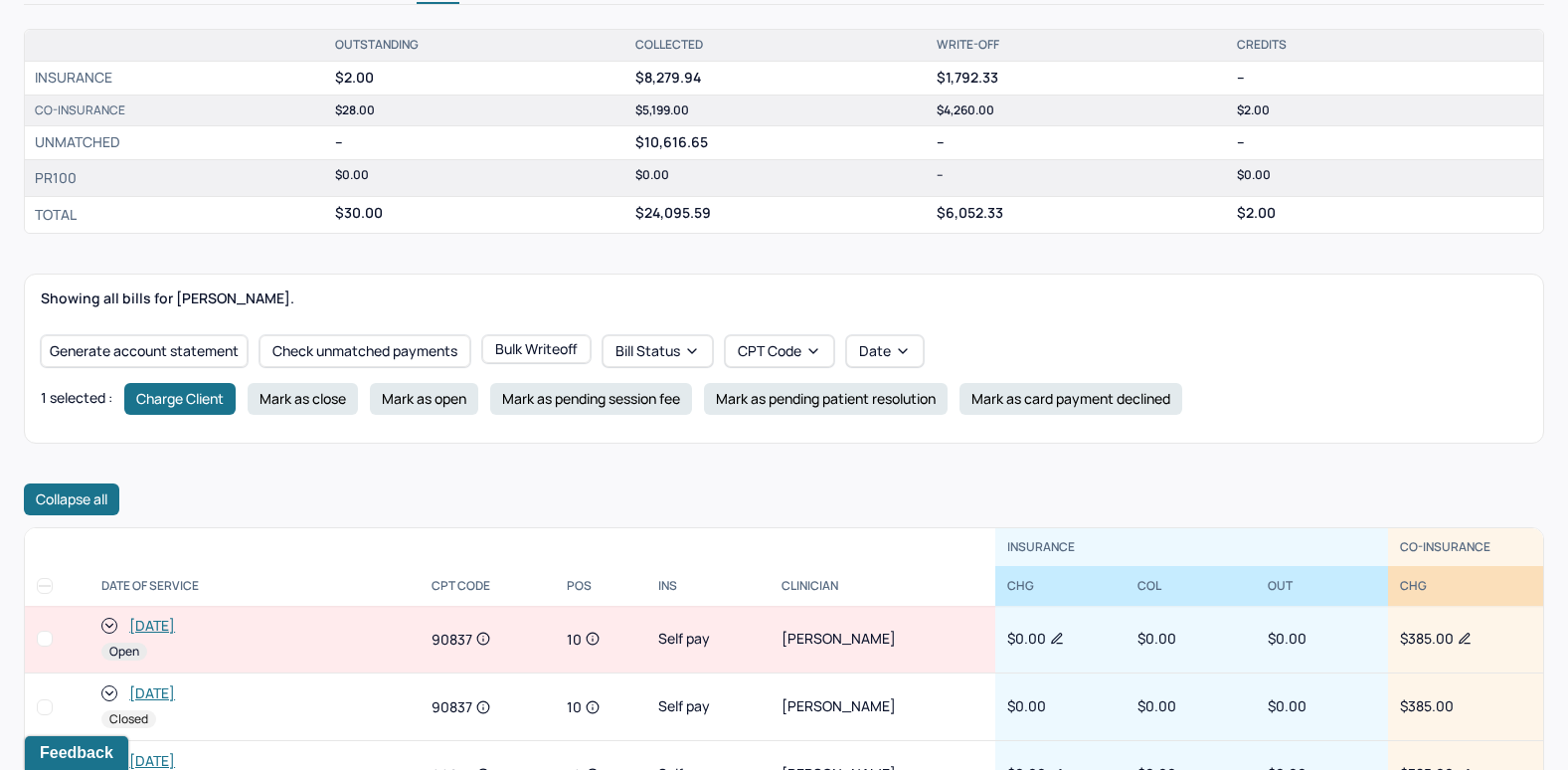scroll, scrollTop: 597, scrollLeft: 0, axis: vertical 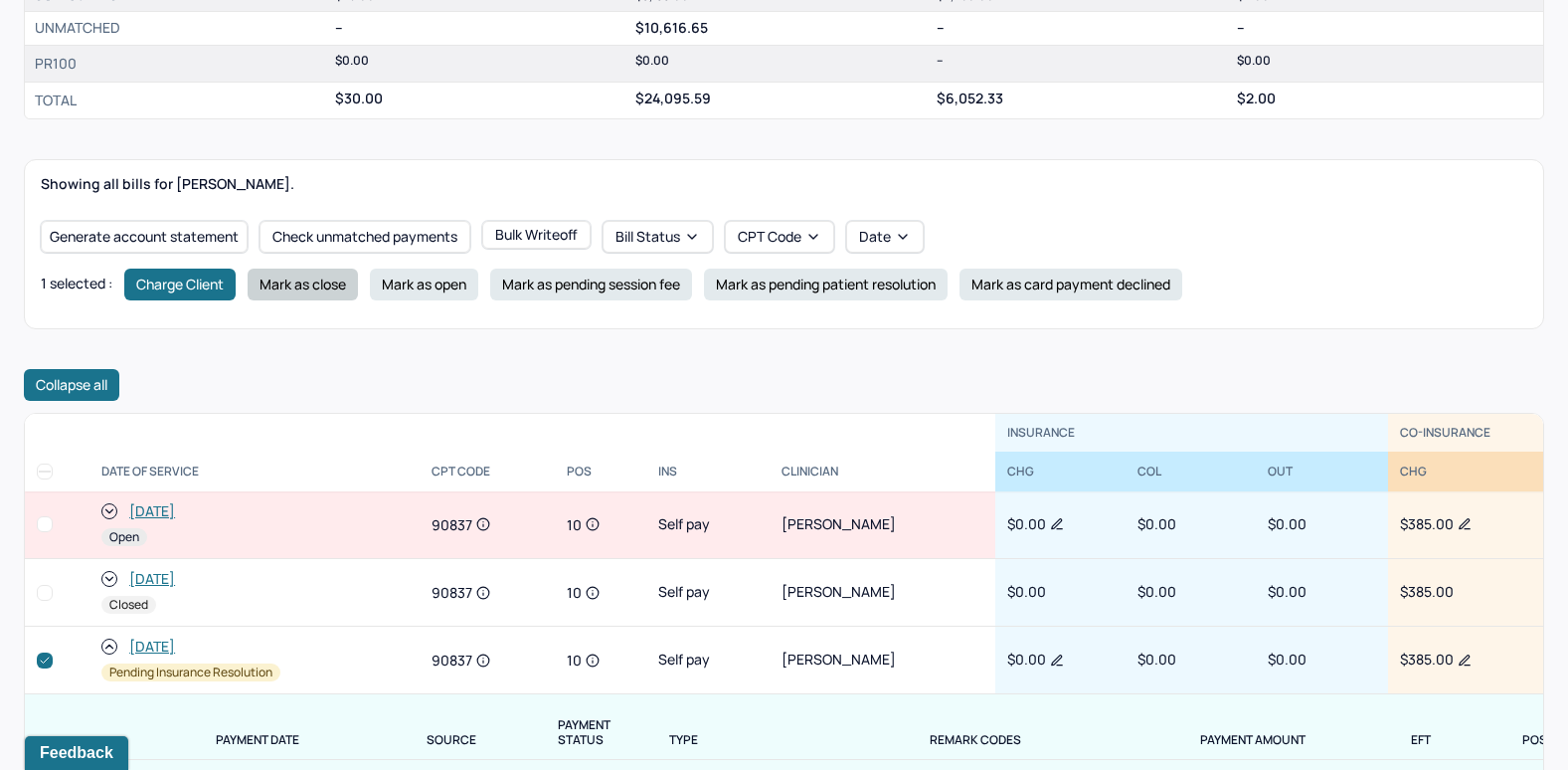 click on "Mark as close" at bounding box center [302, 285] 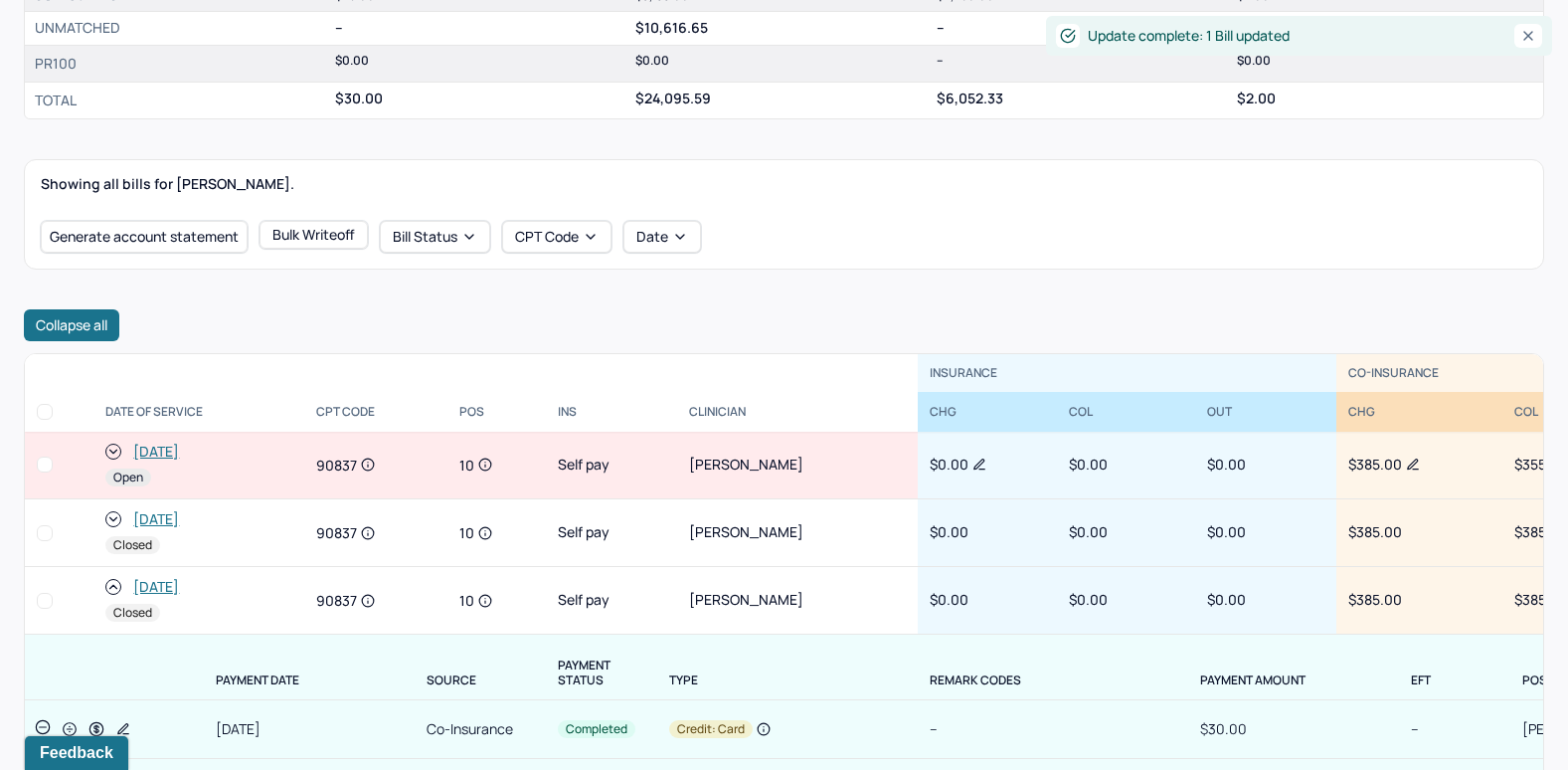 click 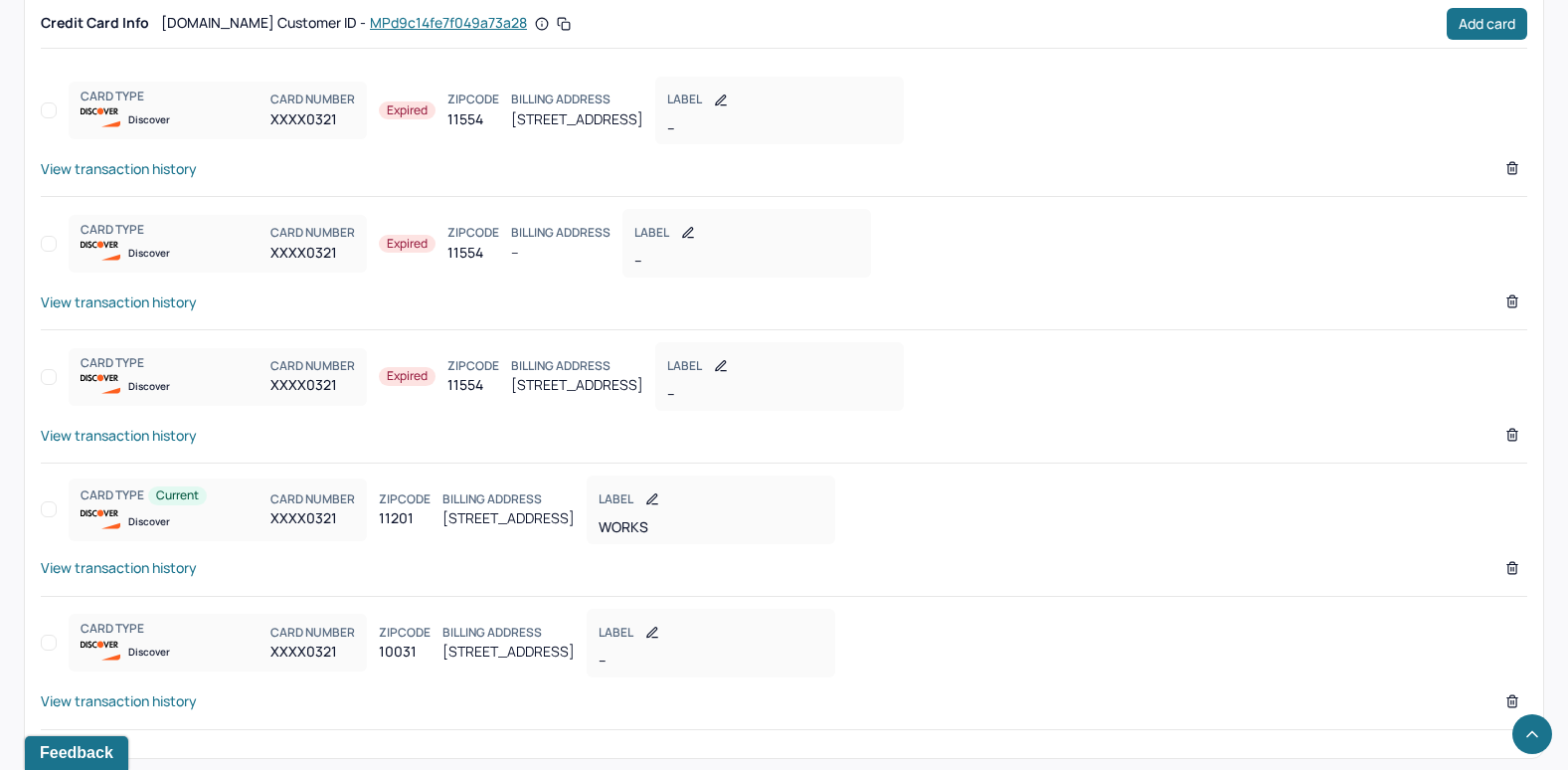 scroll, scrollTop: 1592, scrollLeft: 0, axis: vertical 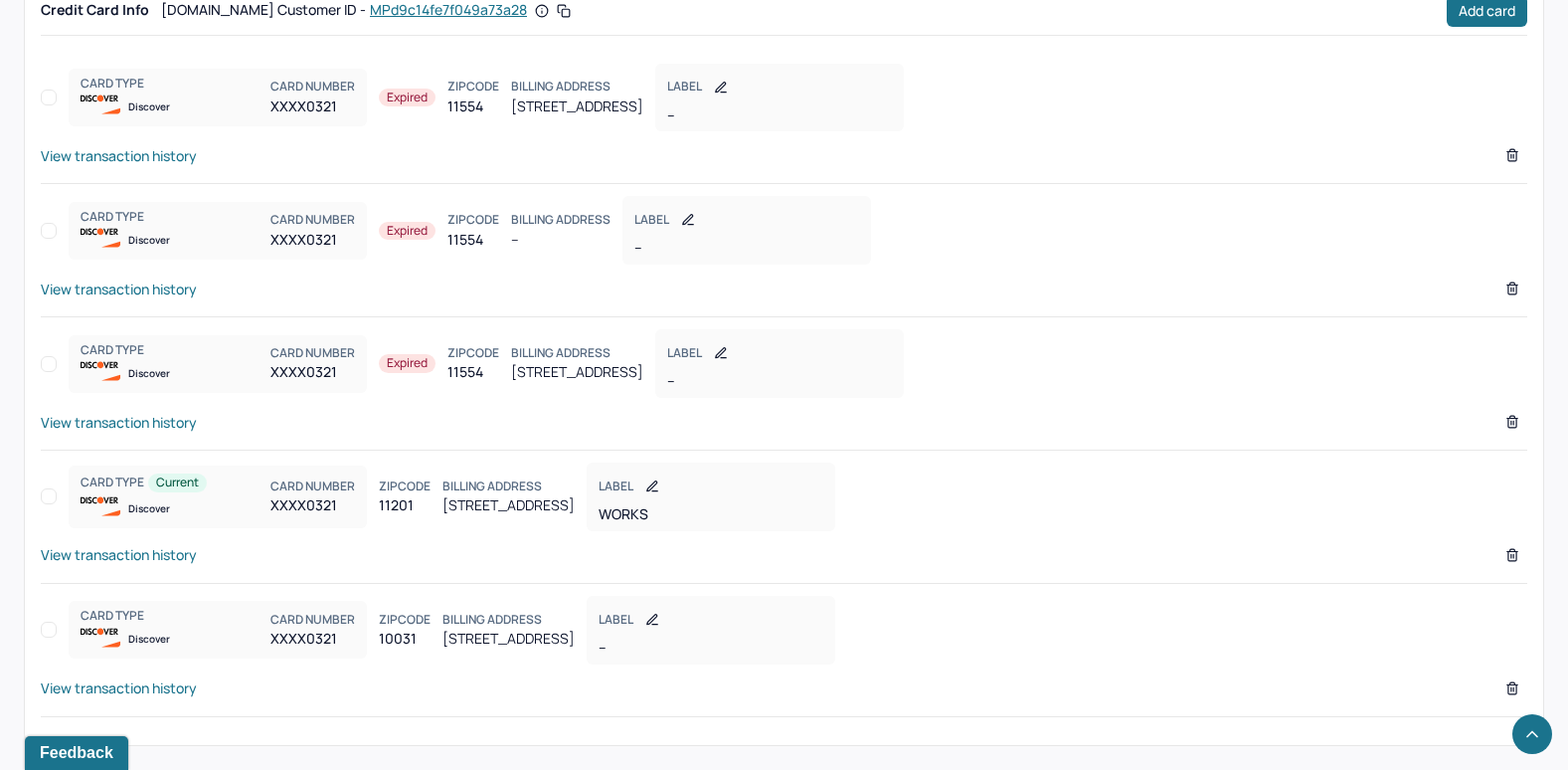 click on "View transaction history" at bounding box center (118, 554) 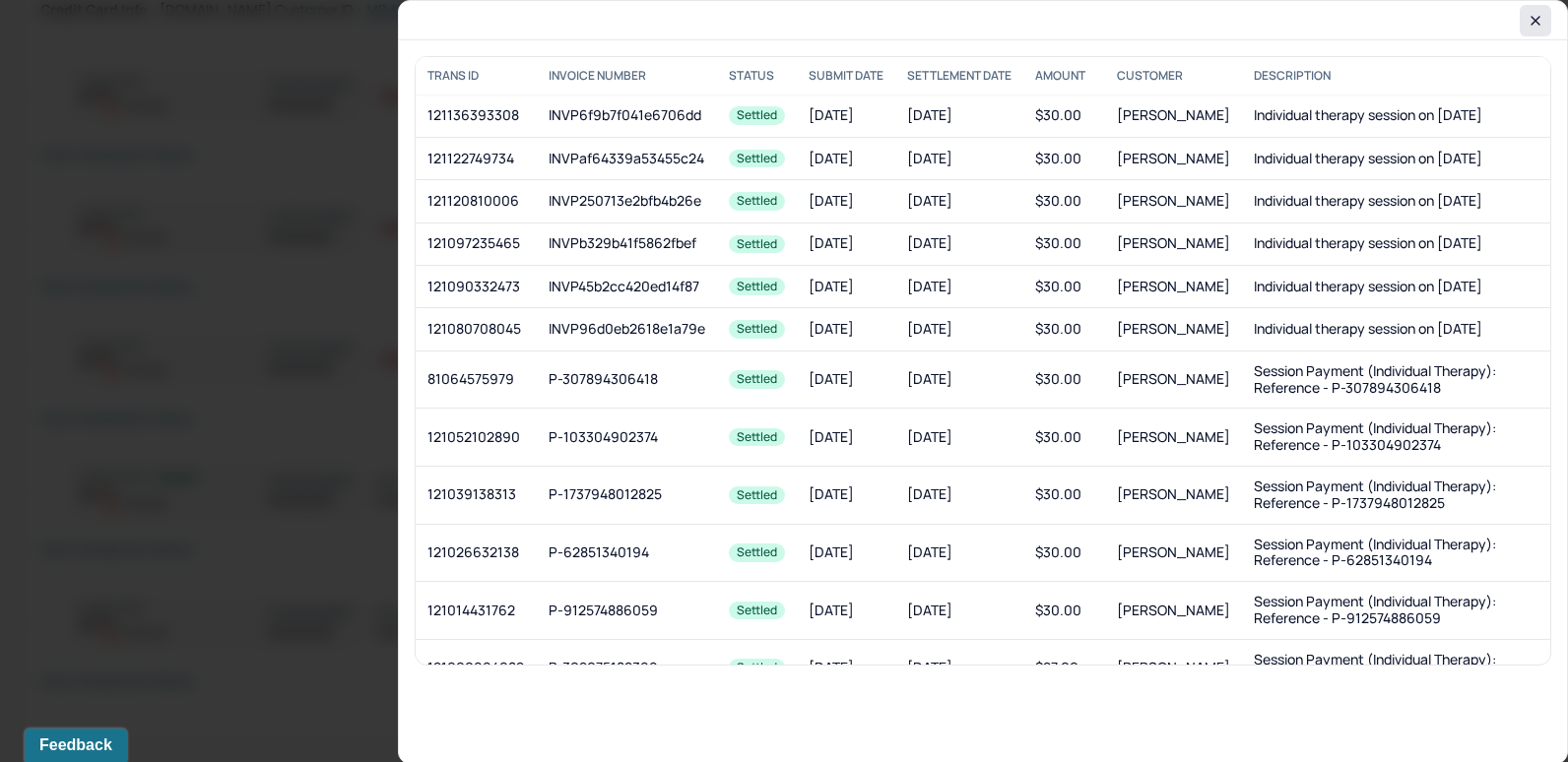 click 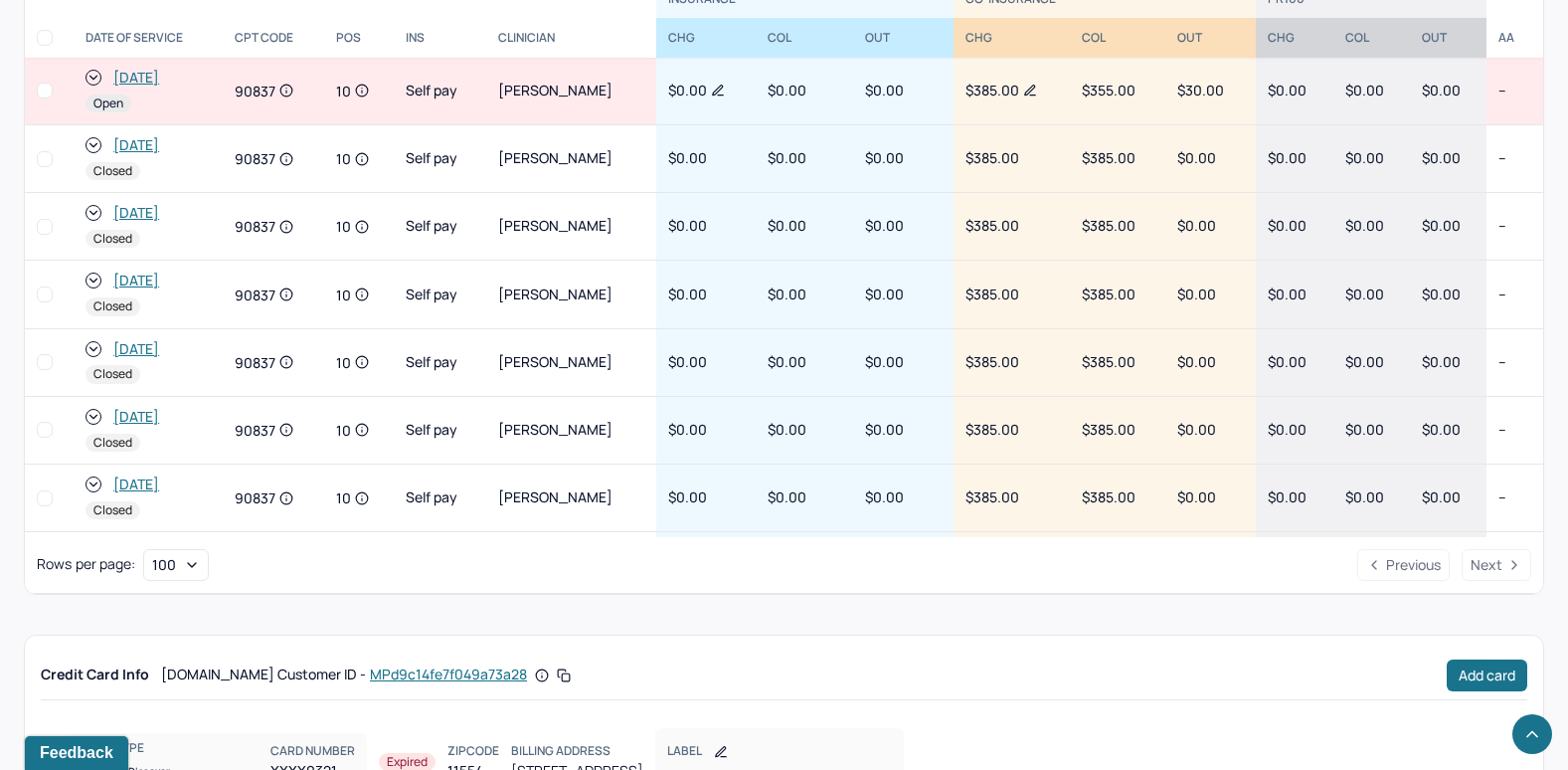 scroll, scrollTop: 696, scrollLeft: 0, axis: vertical 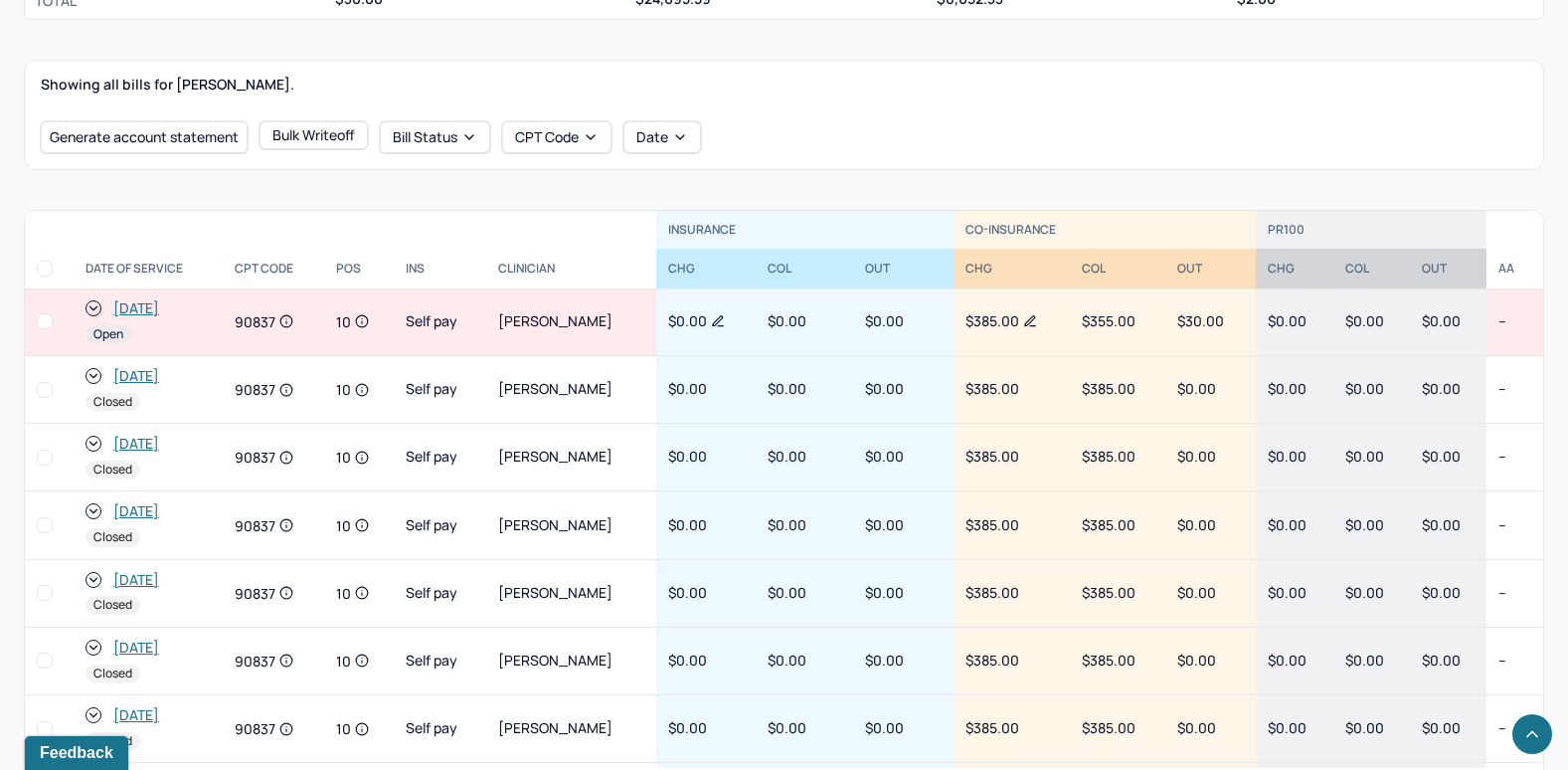 click on "[DATE]" at bounding box center [136, 308] 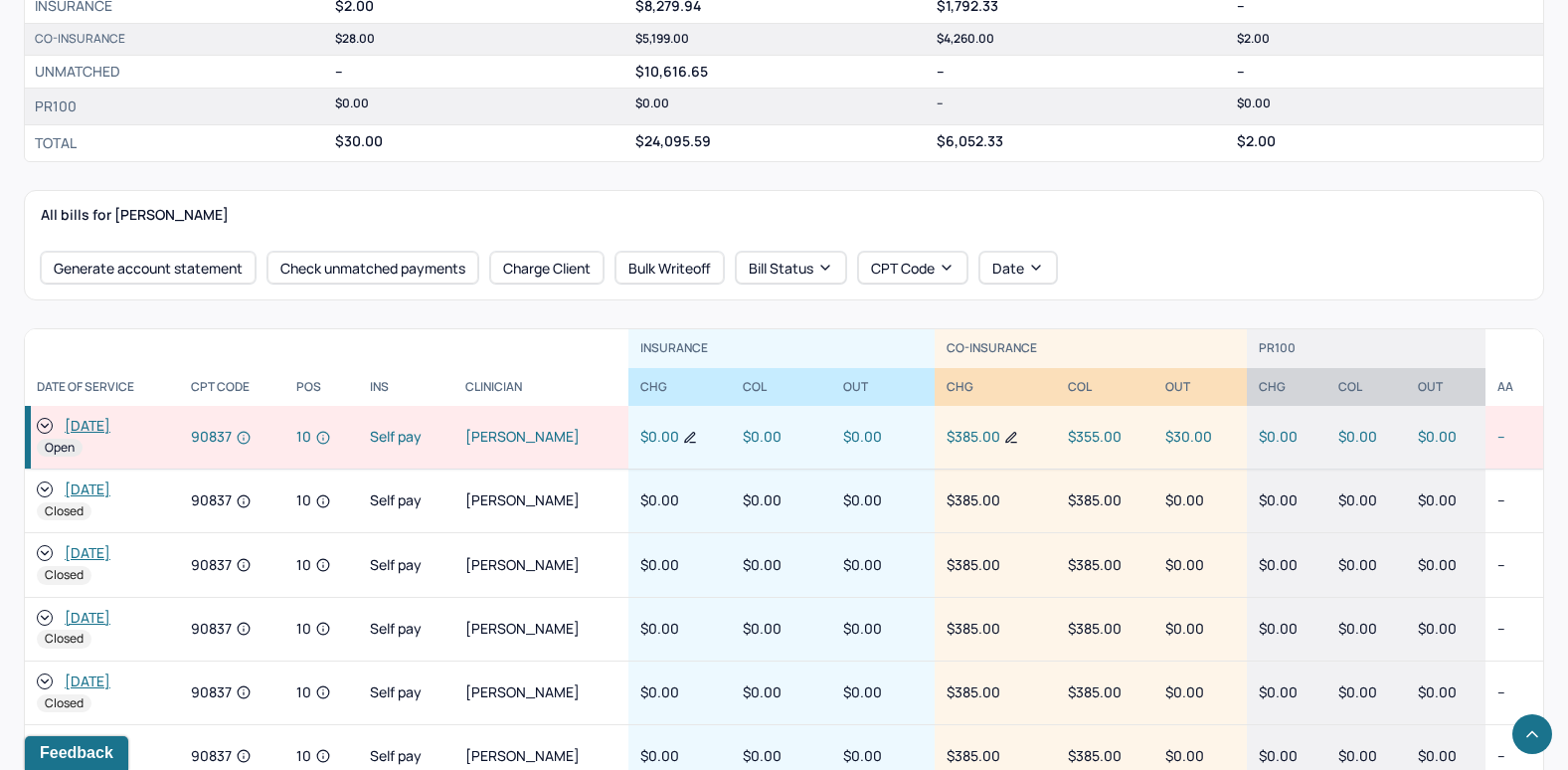 scroll, scrollTop: 796, scrollLeft: 0, axis: vertical 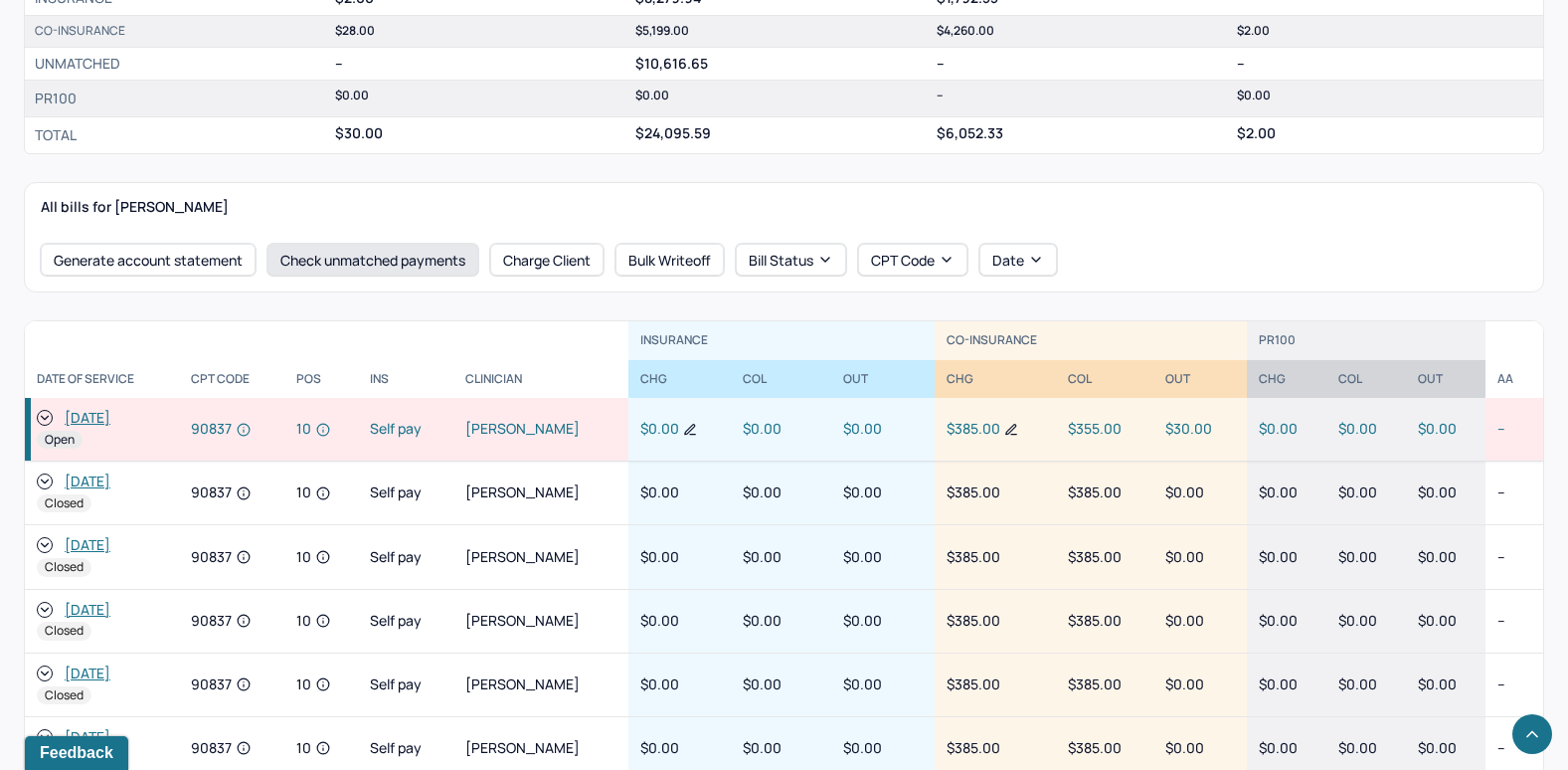 click on "Check unmatched payments" at bounding box center (373, 260) 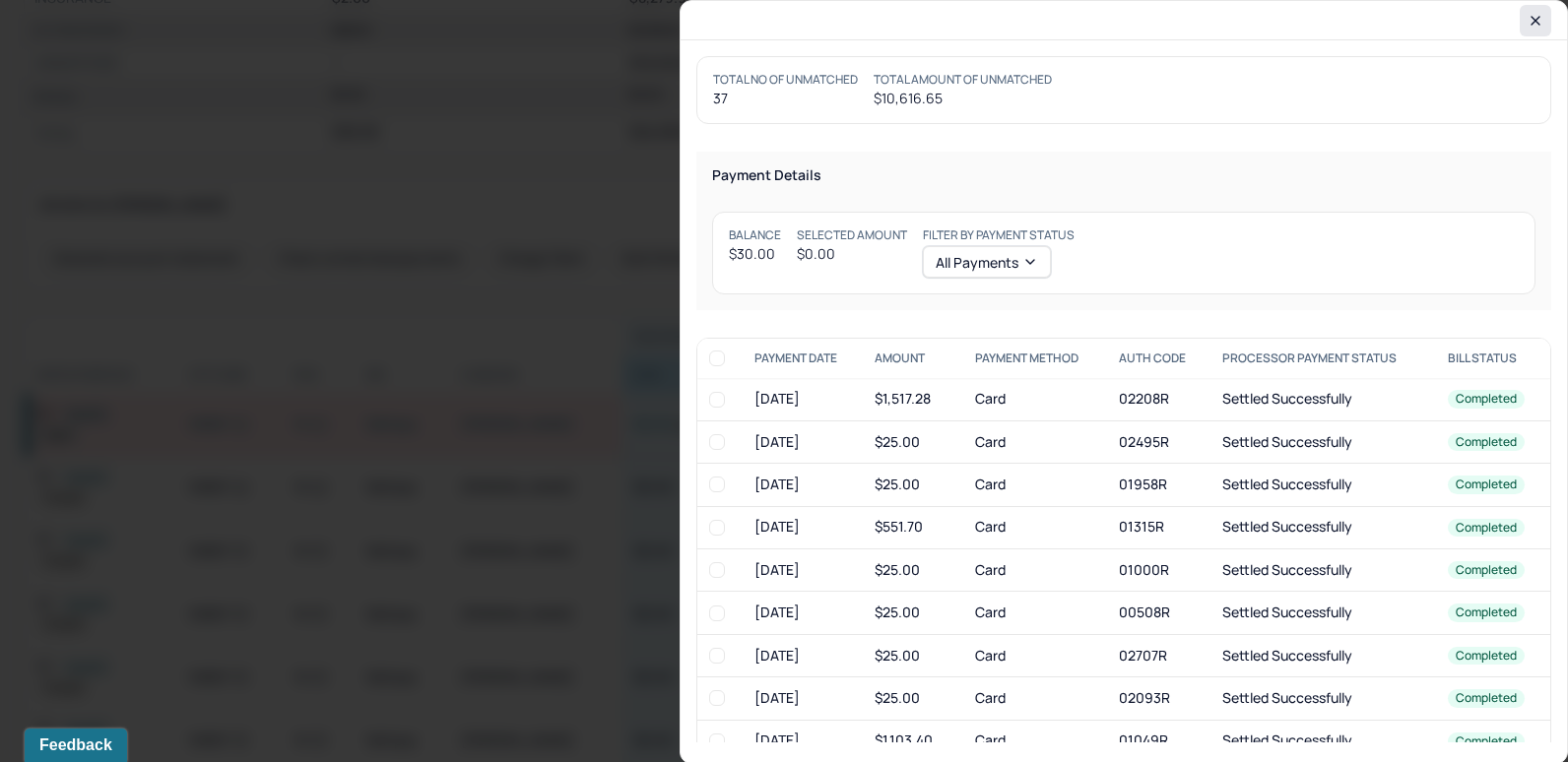 click 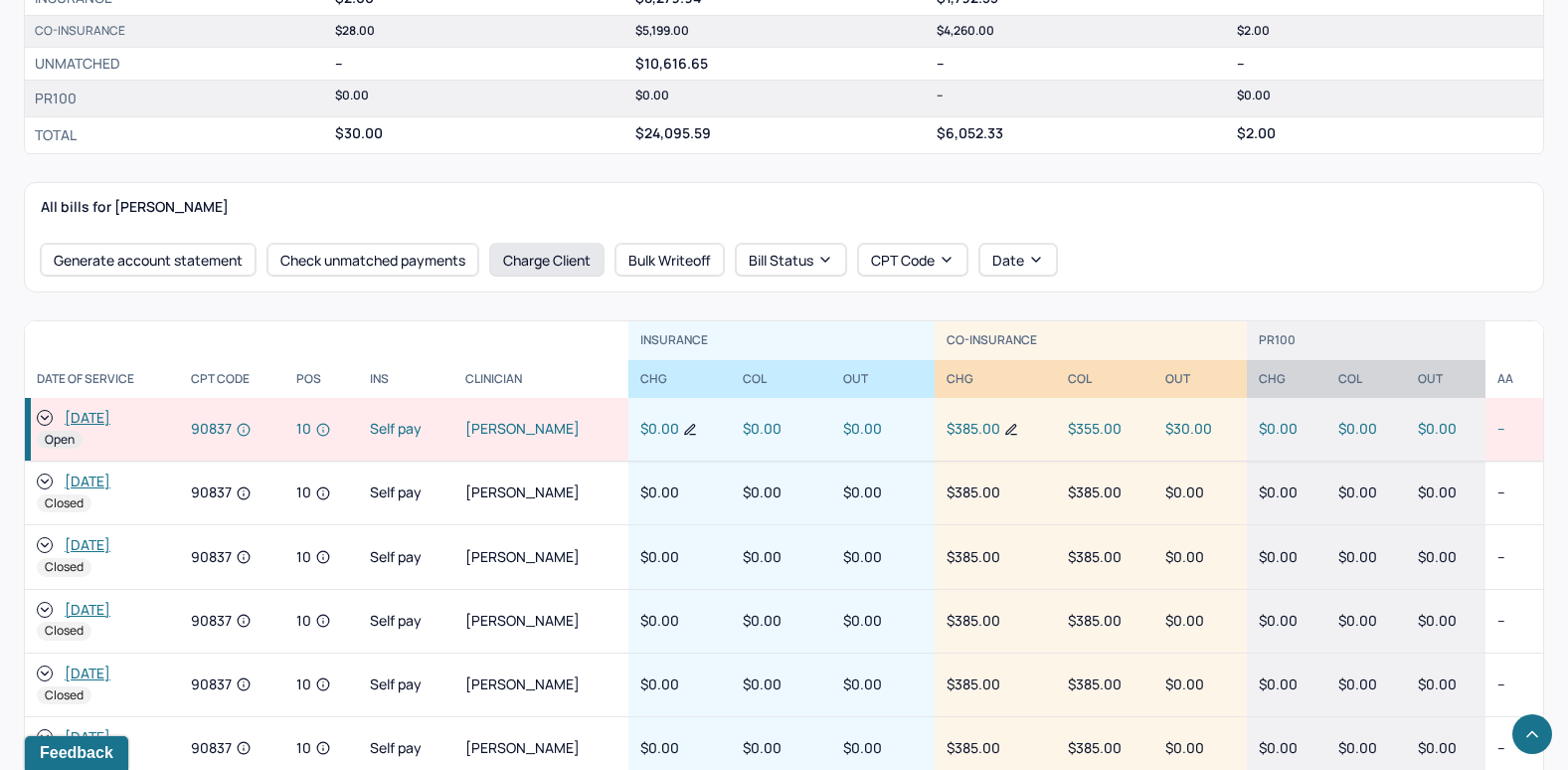 click on "Charge Client" at bounding box center (547, 260) 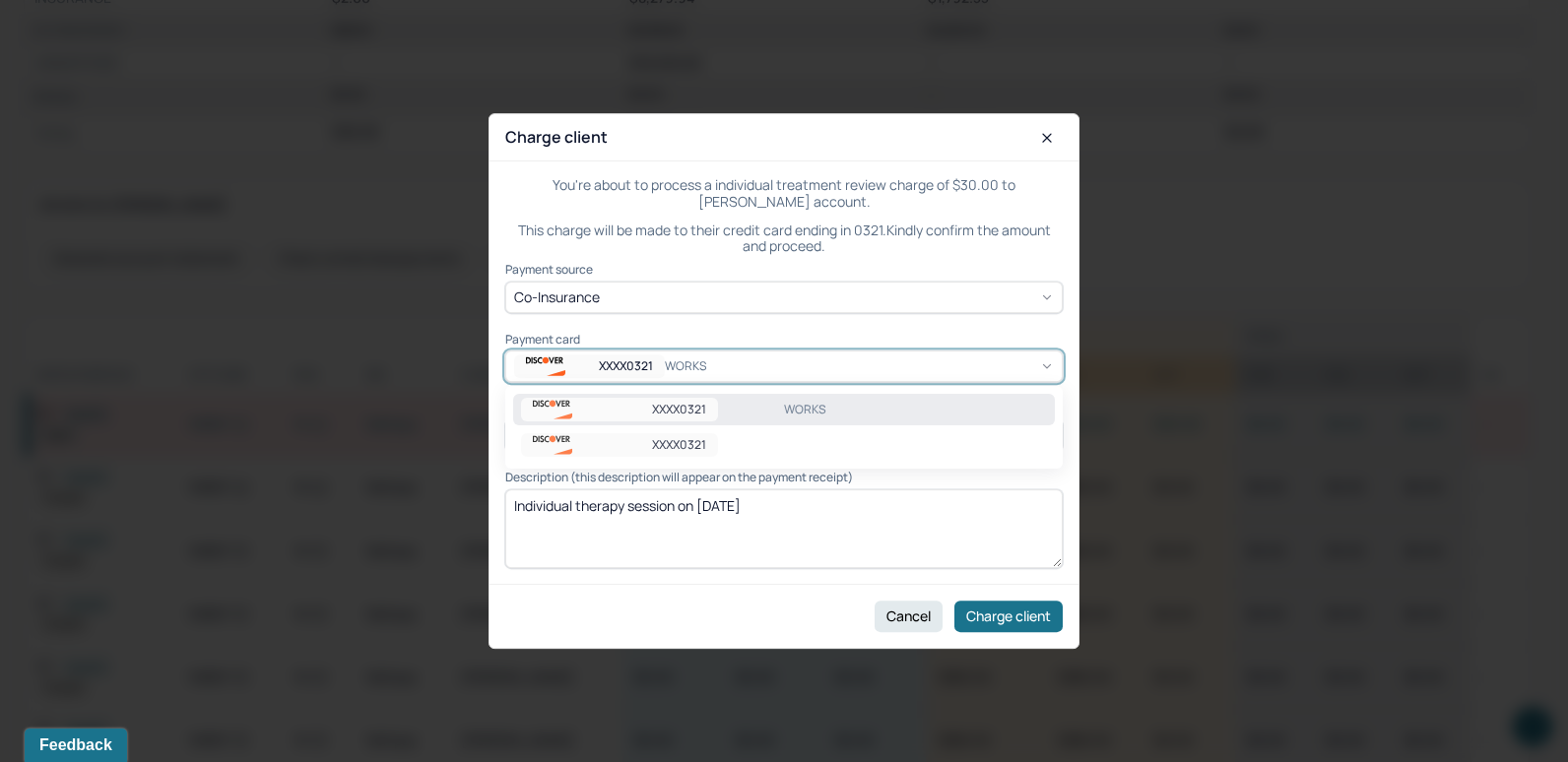 click on "XXXX0321 WORKS" at bounding box center (784, 366) 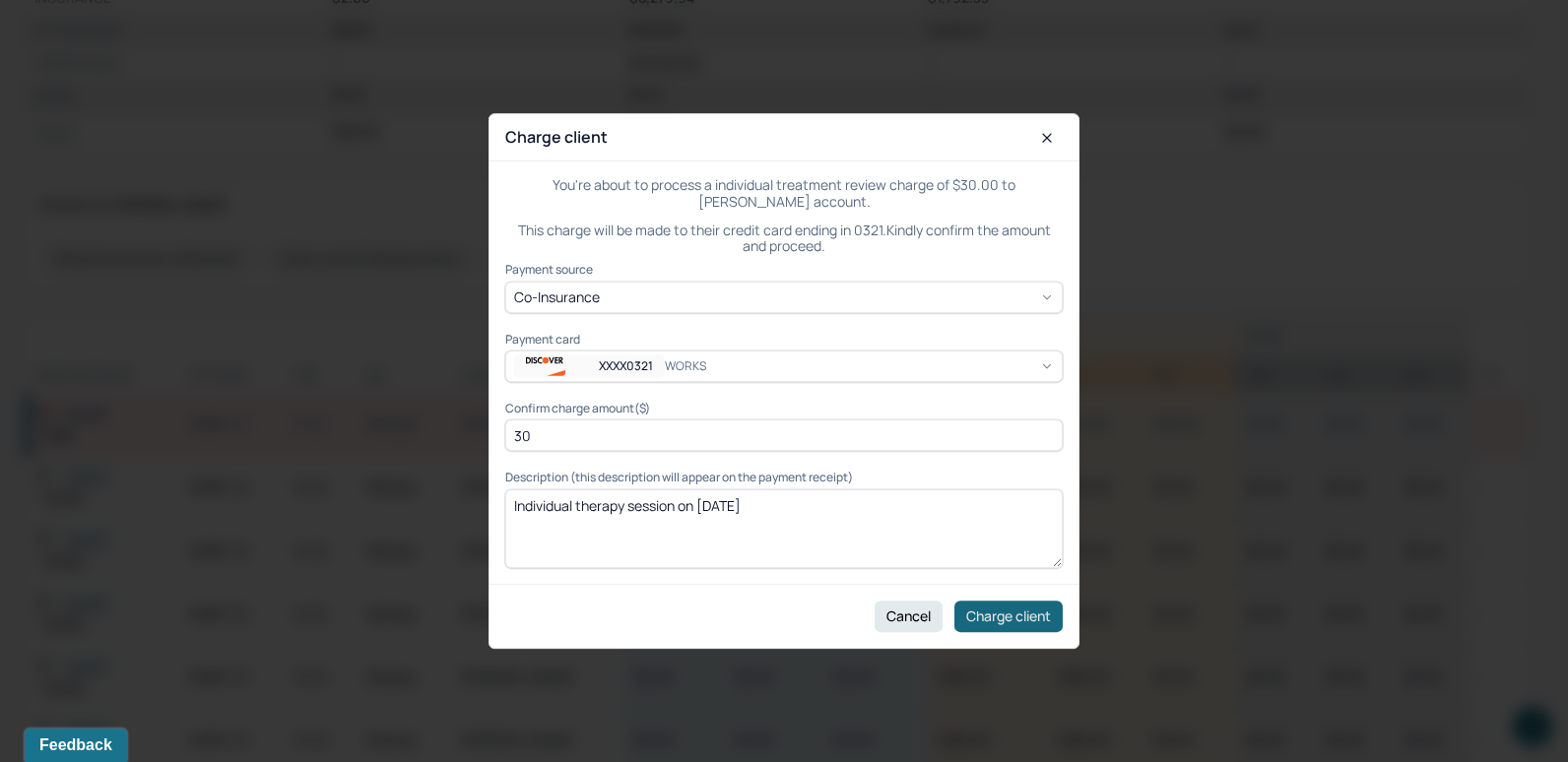 click on "Charge client" at bounding box center (1009, 616) 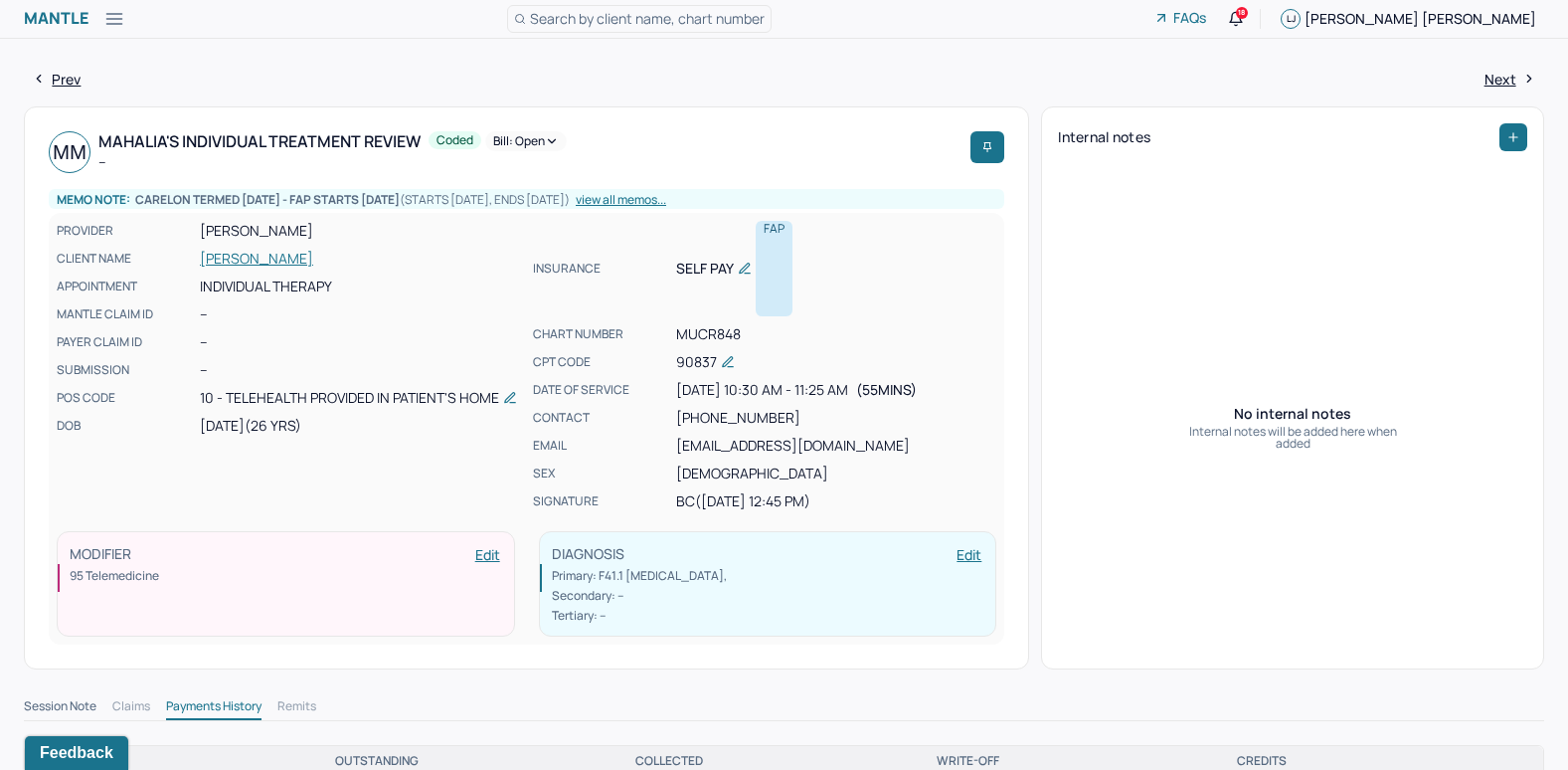 scroll, scrollTop: 0, scrollLeft: 0, axis: both 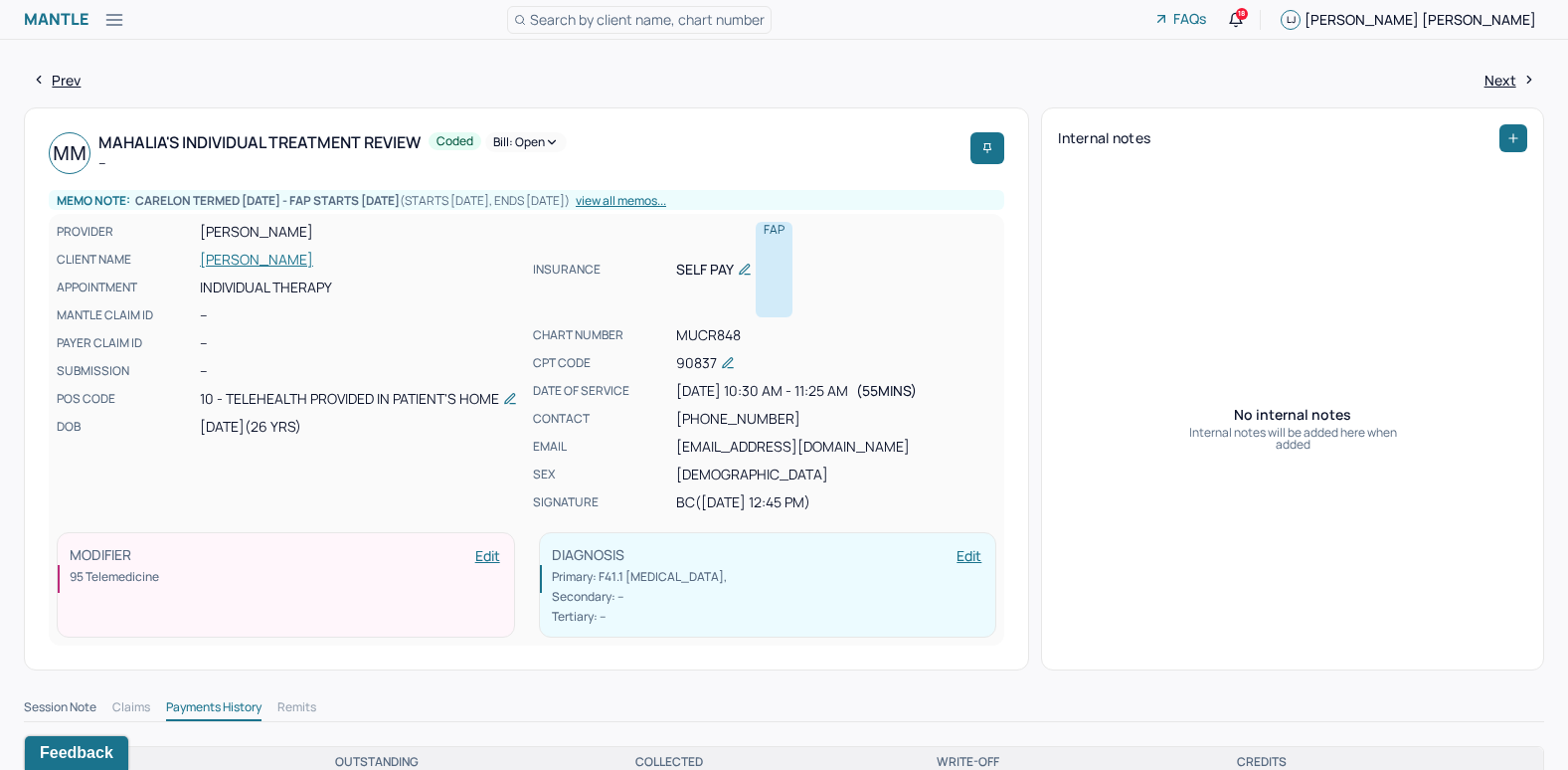 click on "Bill: Open" at bounding box center [526, 142] 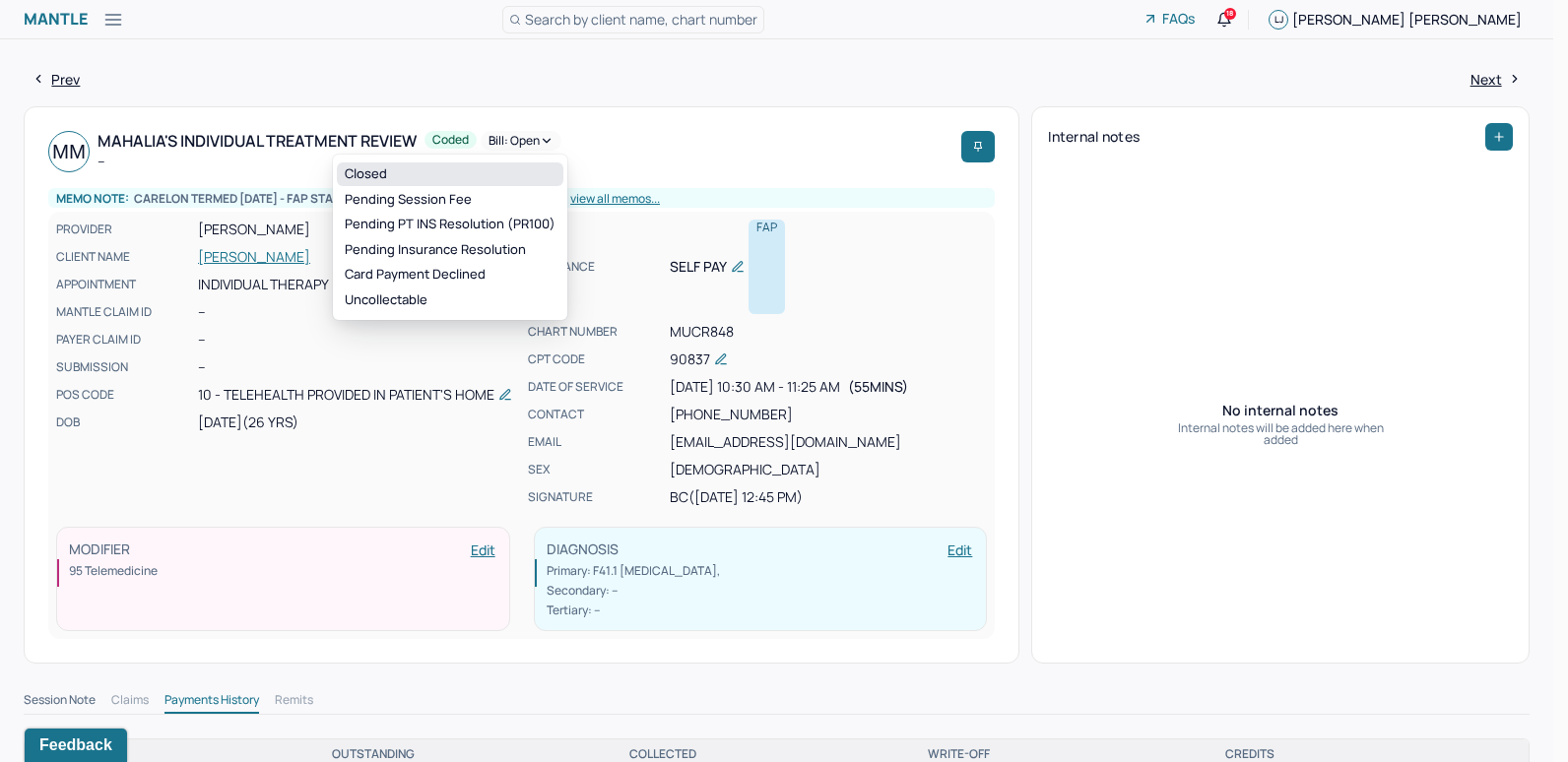 click on "Closed" at bounding box center [450, 174] 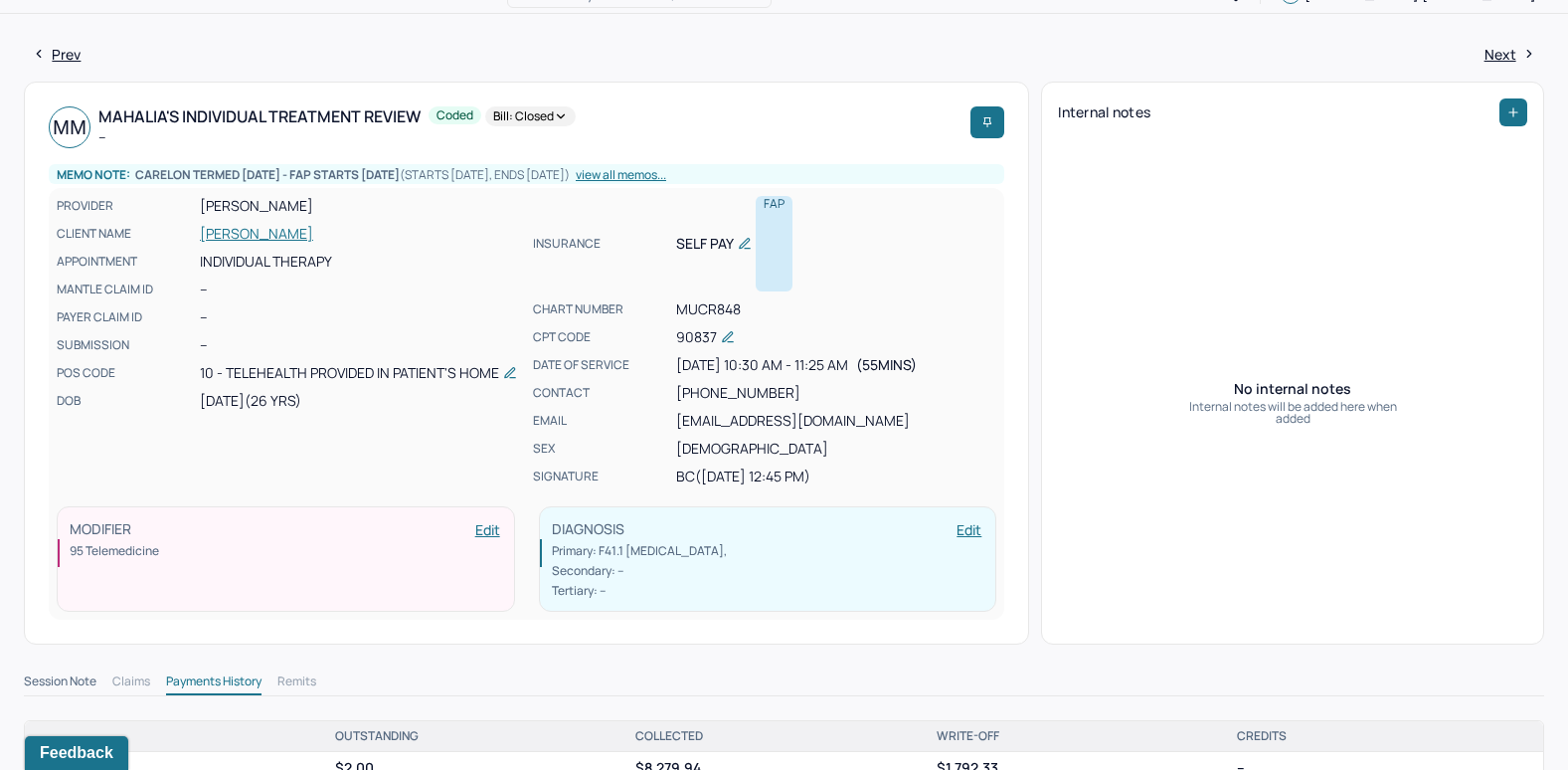 scroll, scrollTop: 0, scrollLeft: 0, axis: both 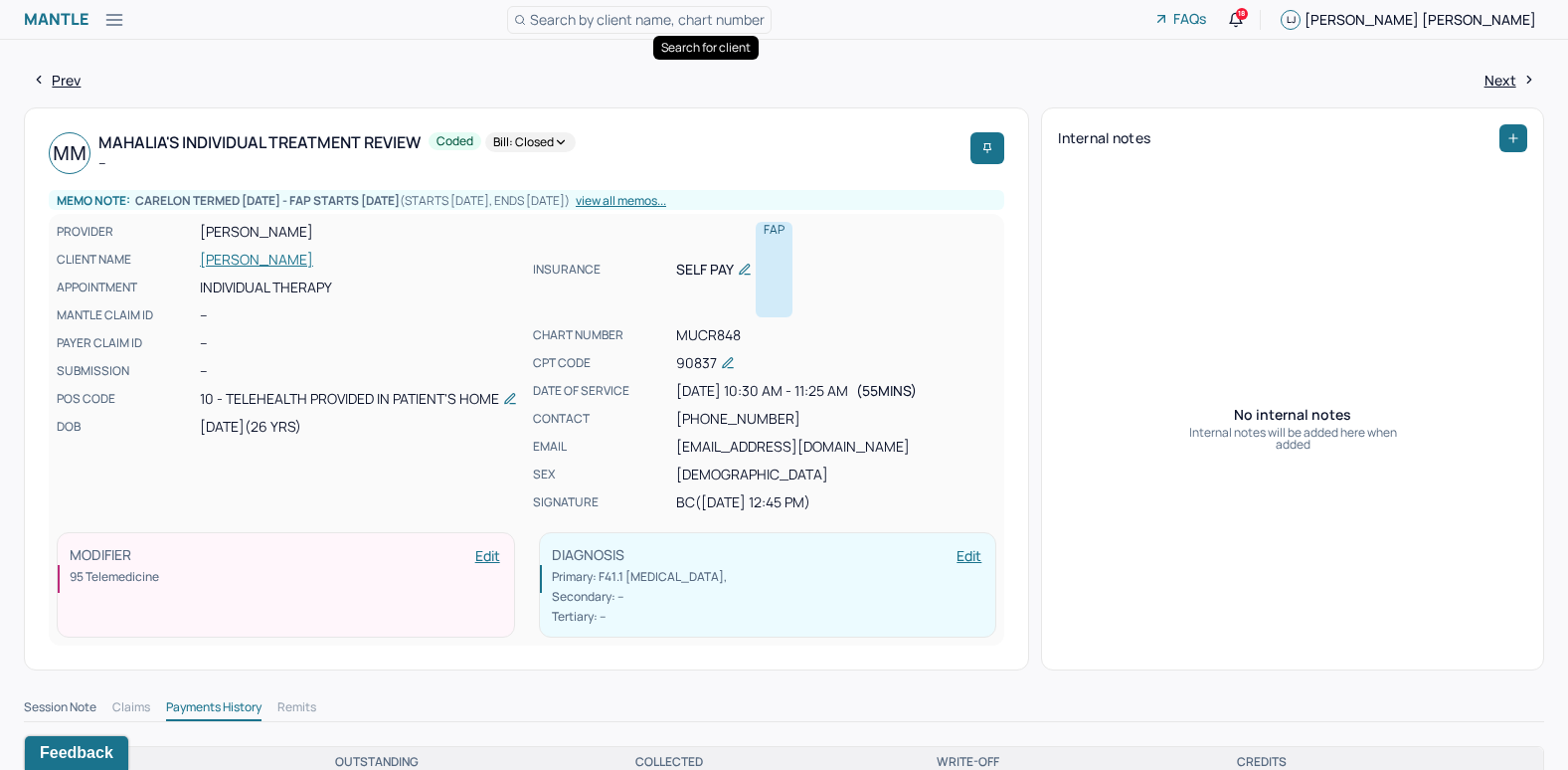click on "Search by client name, chart number" at bounding box center (647, 19) 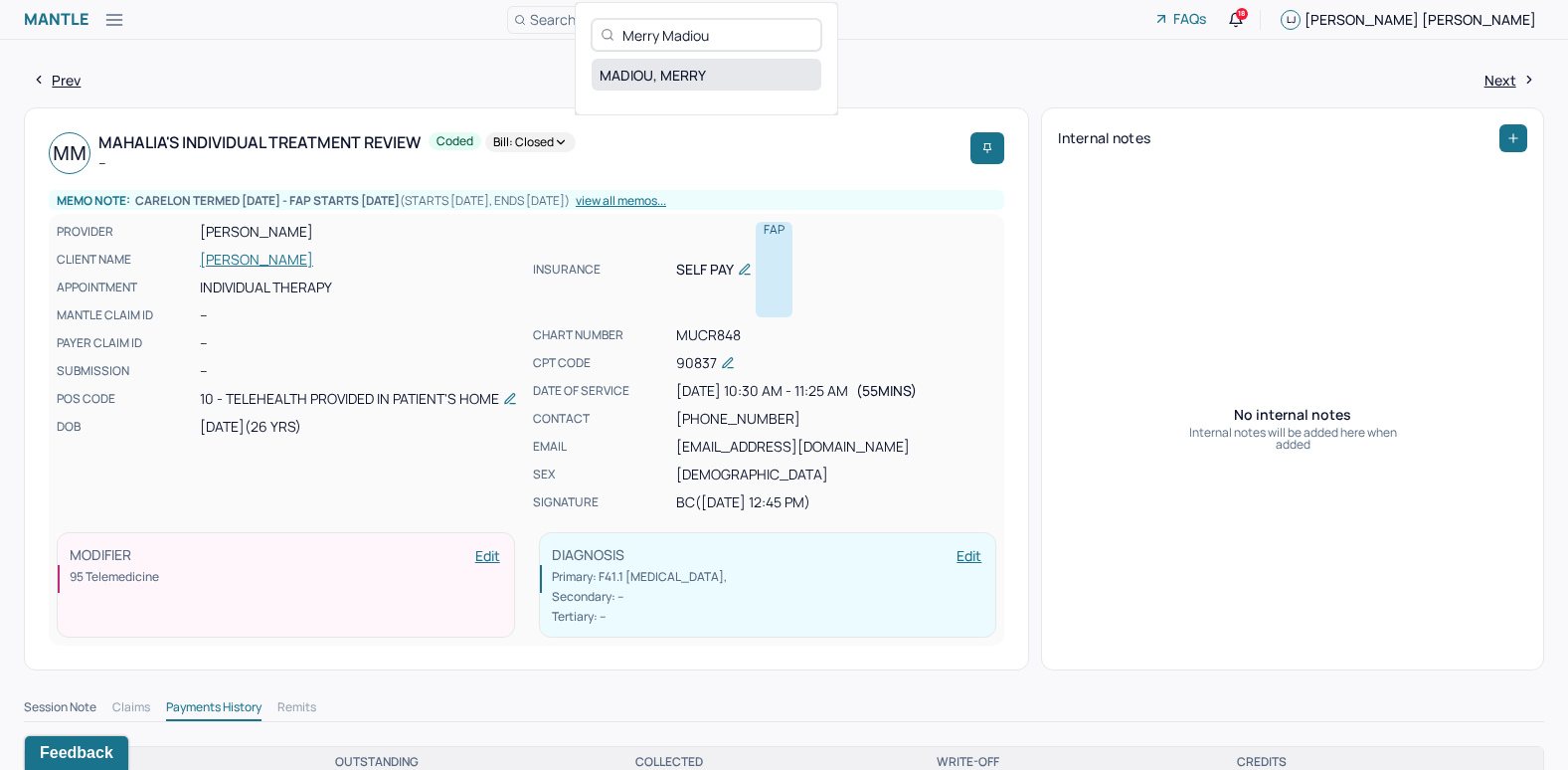type on "Merry Madiou" 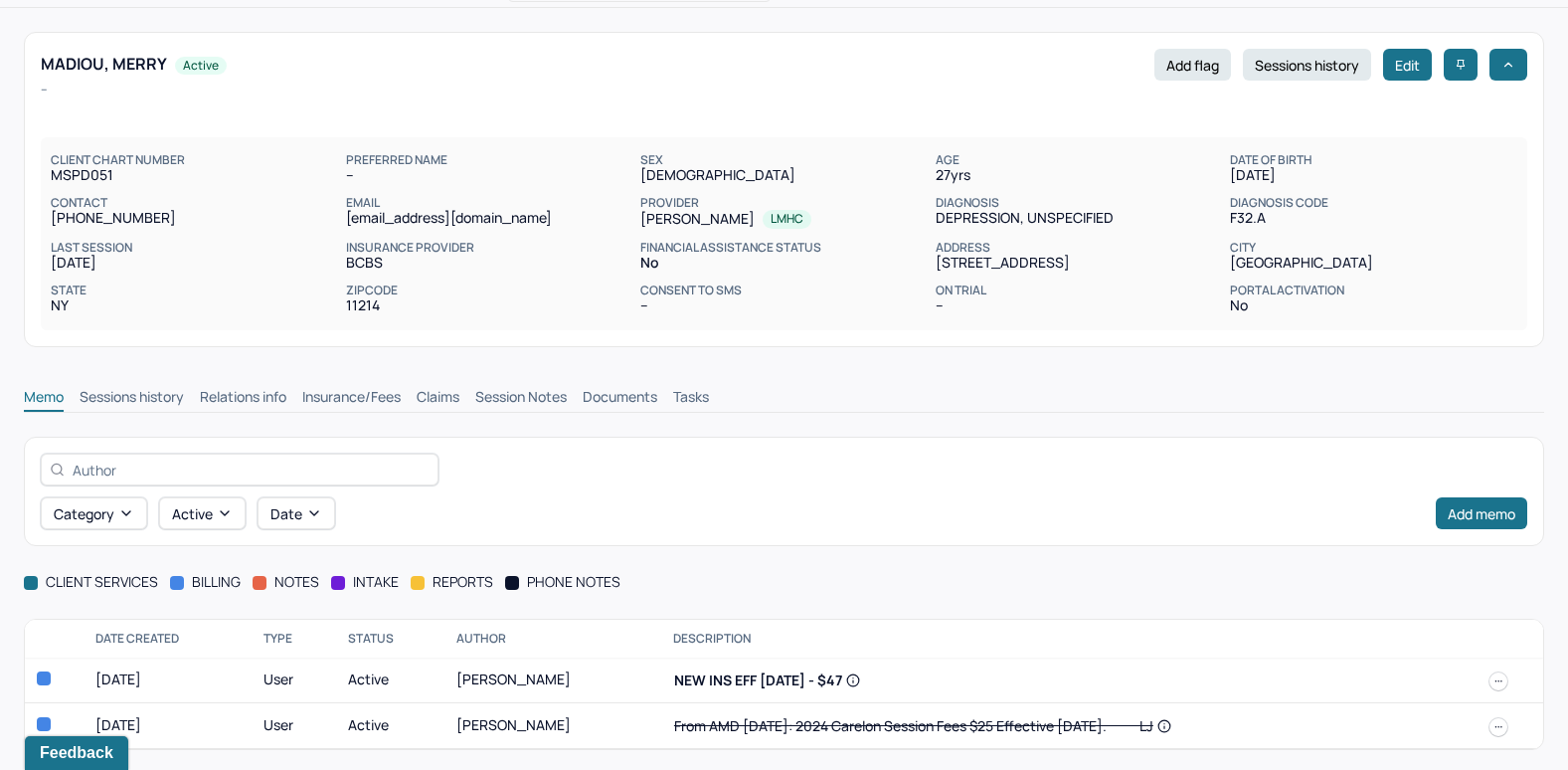scroll, scrollTop: 36, scrollLeft: 0, axis: vertical 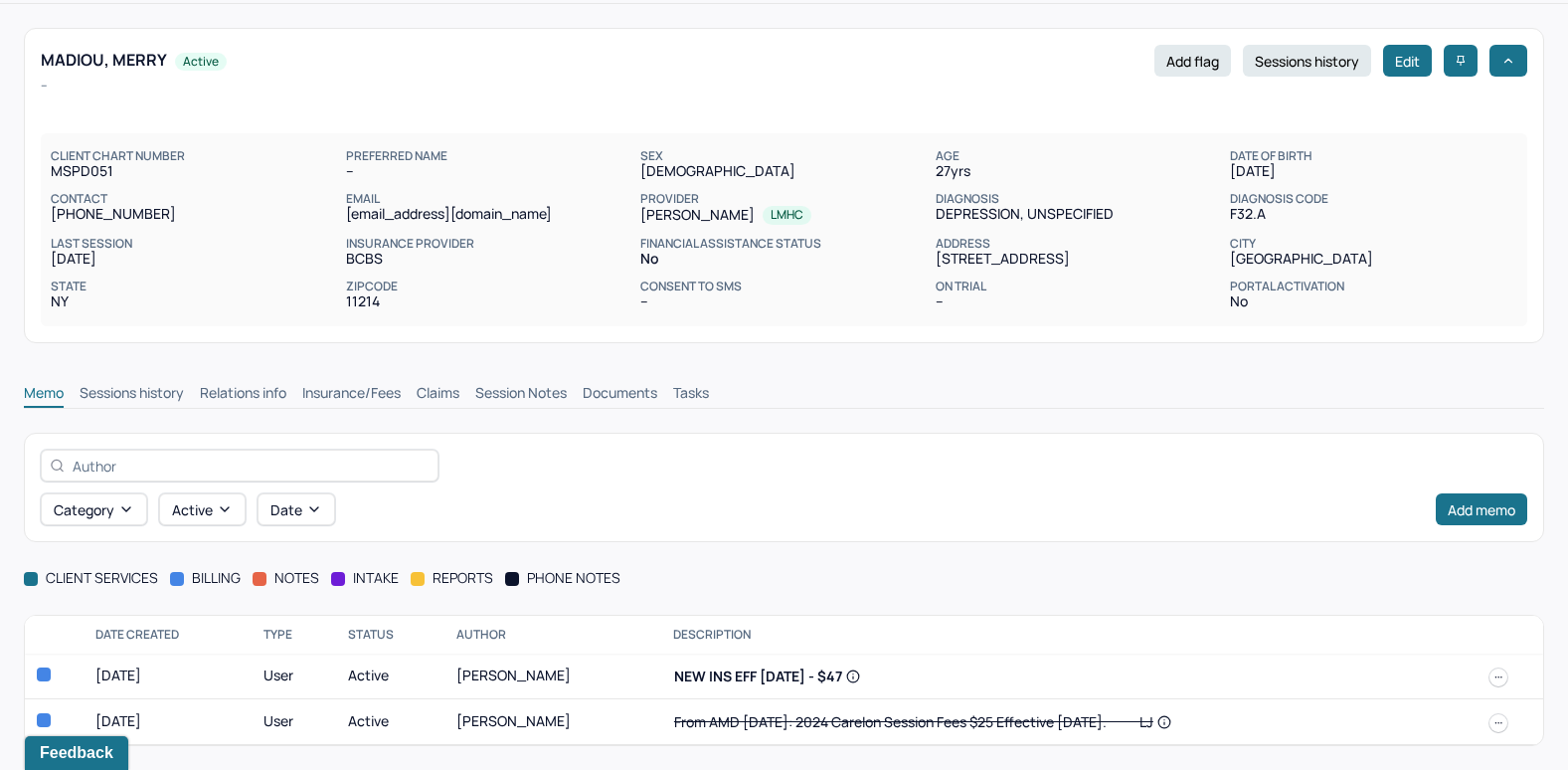 click on "Insurance/Fees" at bounding box center (351, 395) 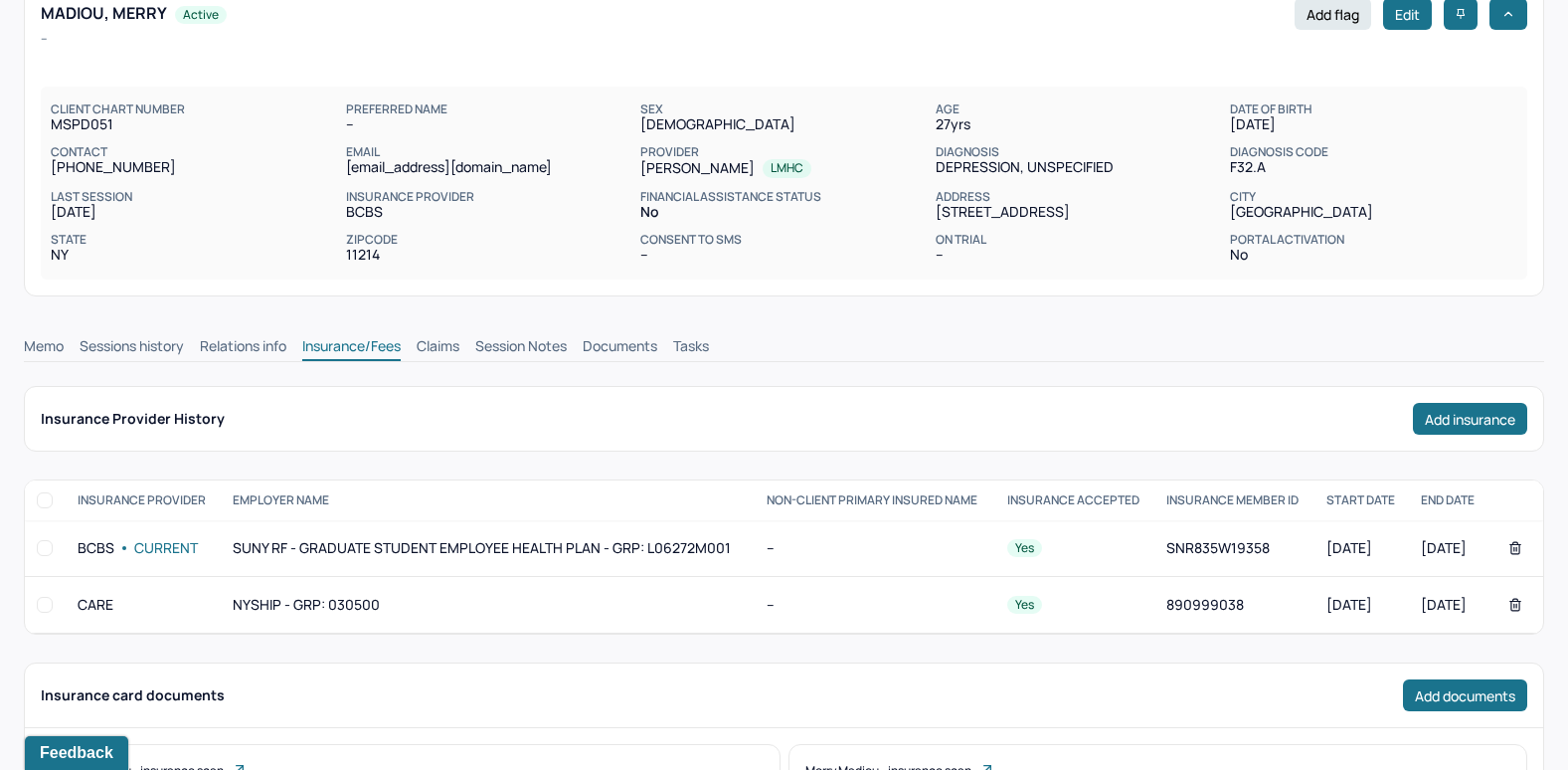 scroll, scrollTop: 0, scrollLeft: 0, axis: both 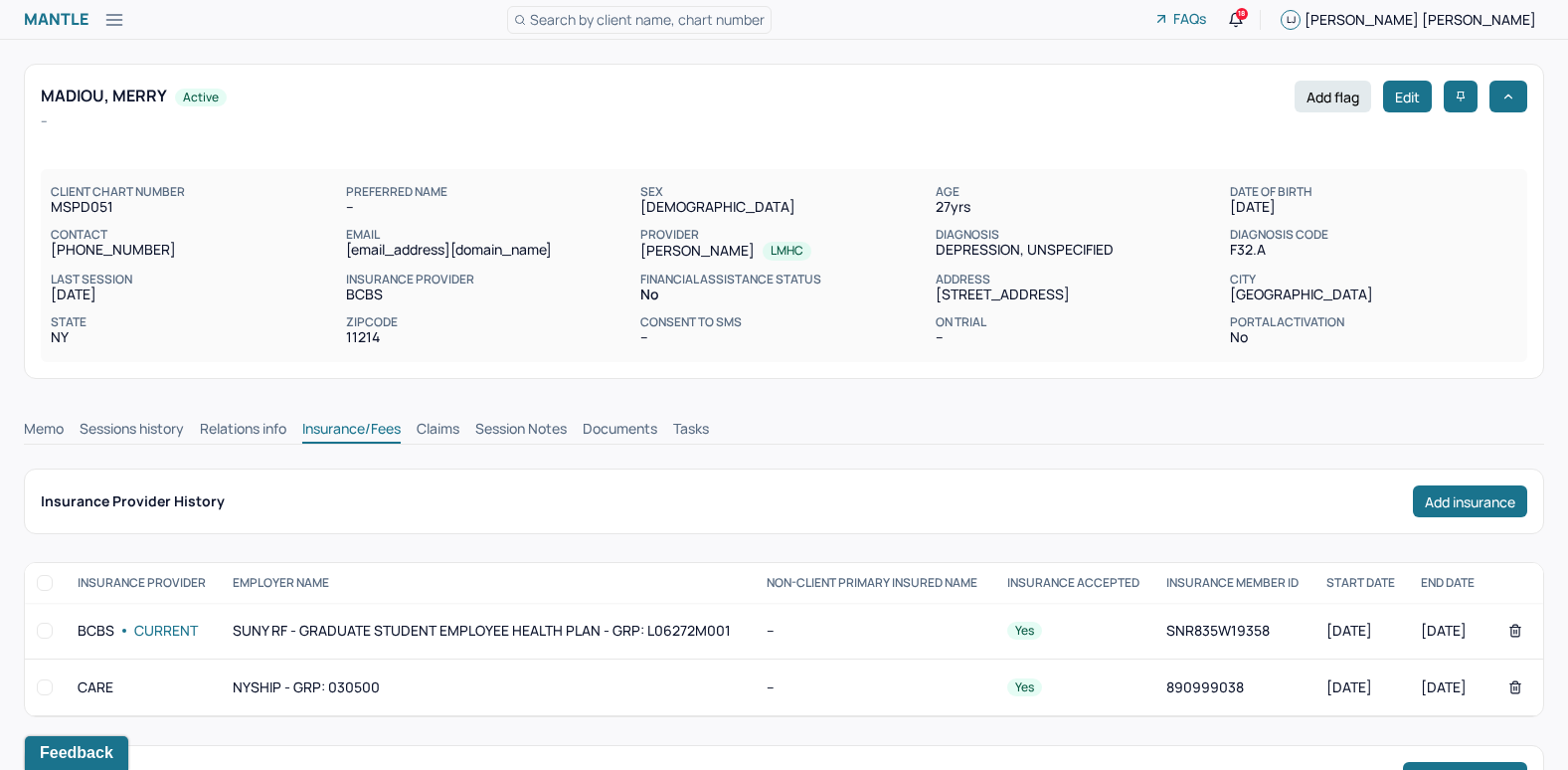 click on "Claims" at bounding box center (437, 431) 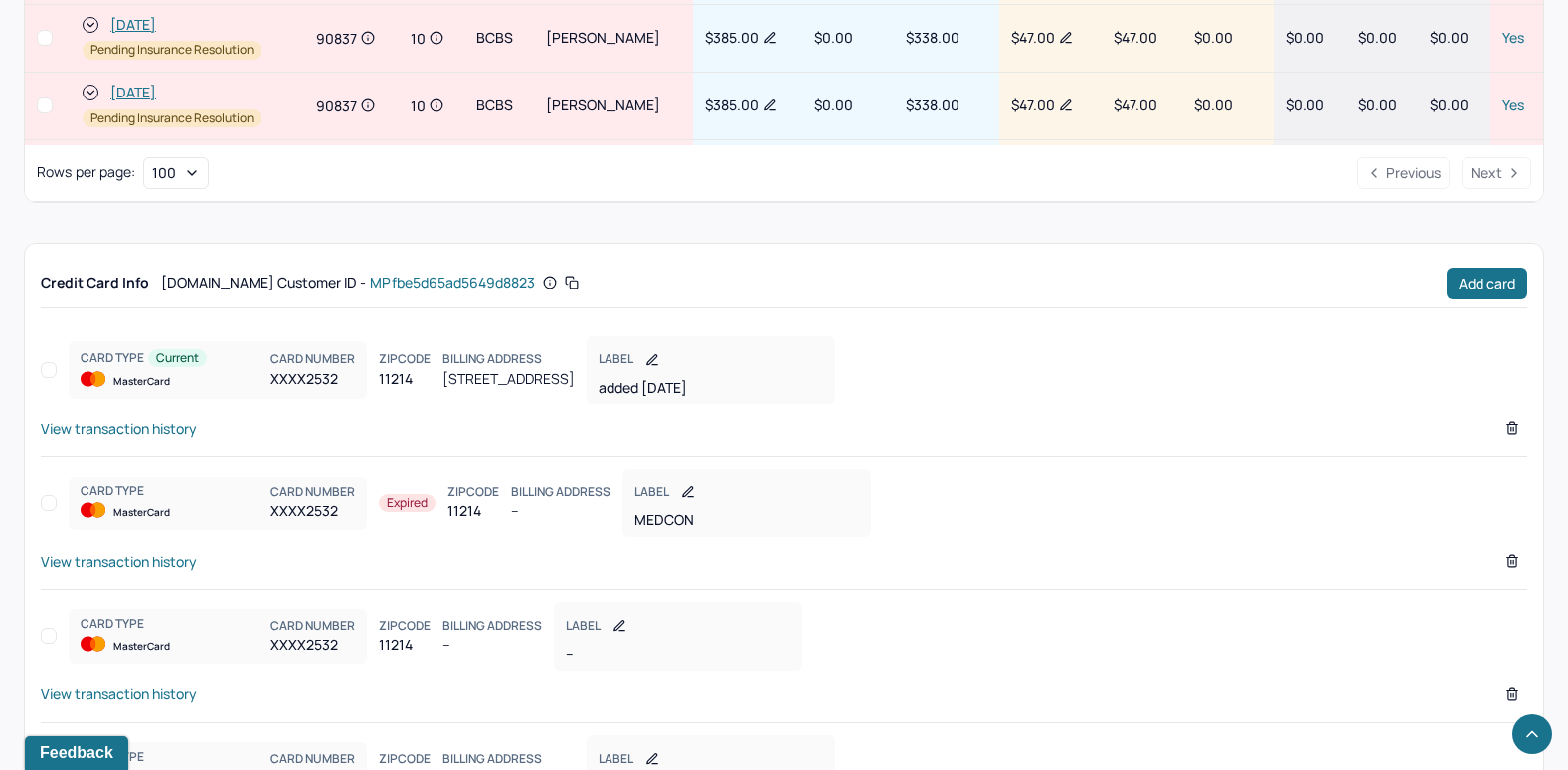 scroll, scrollTop: 1293, scrollLeft: 0, axis: vertical 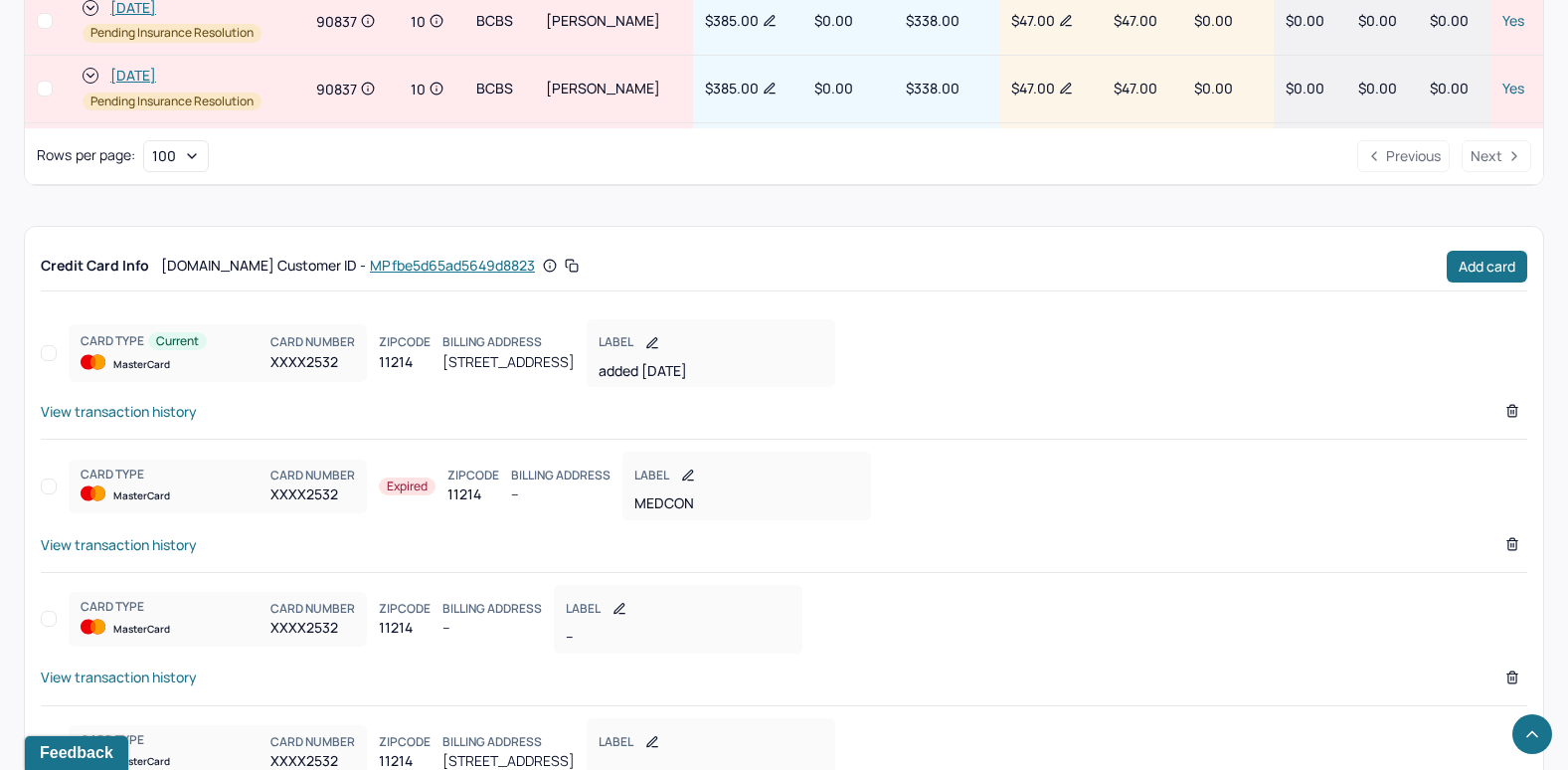 click on "View transaction history" at bounding box center (118, 411) 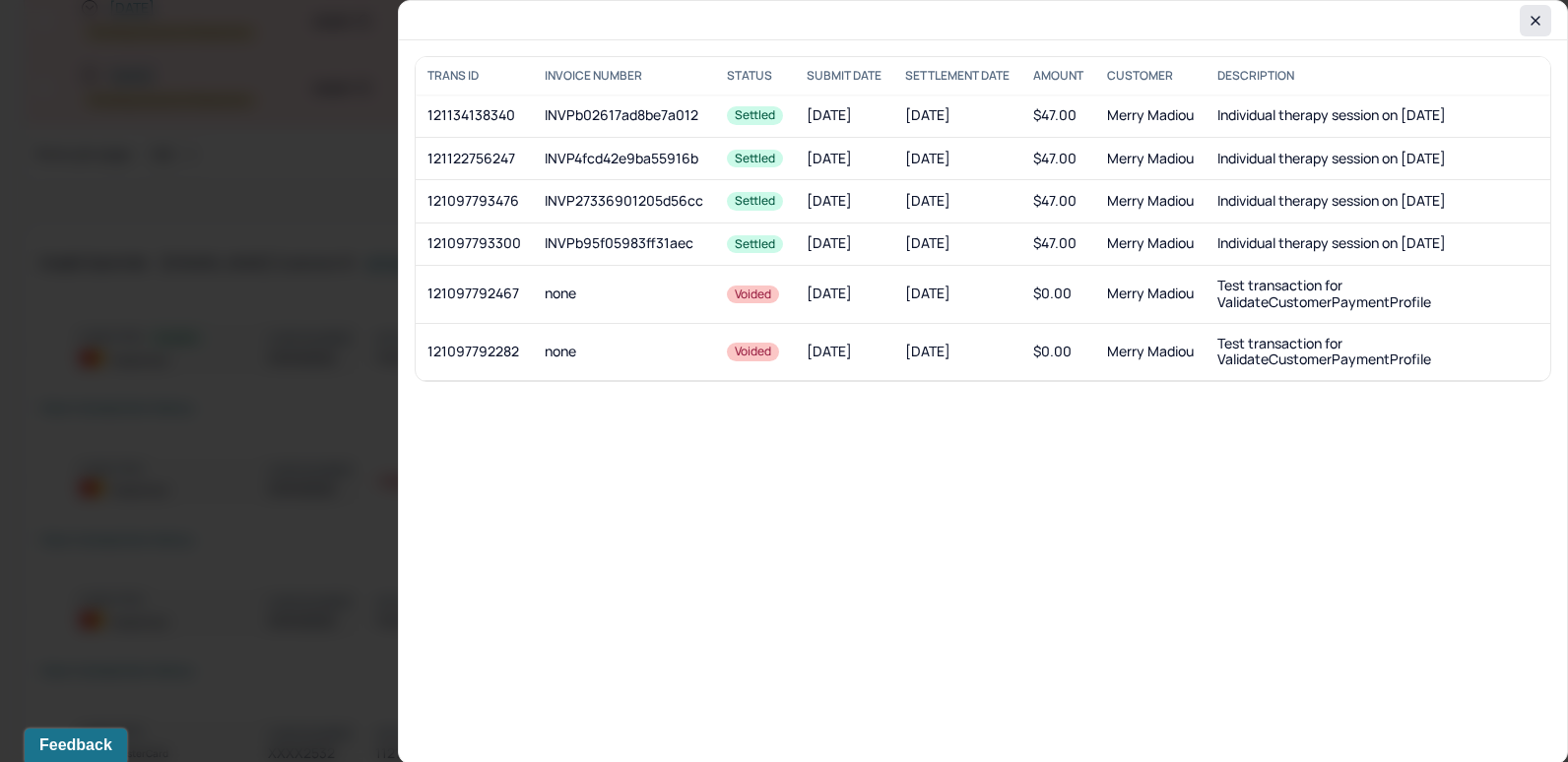 click 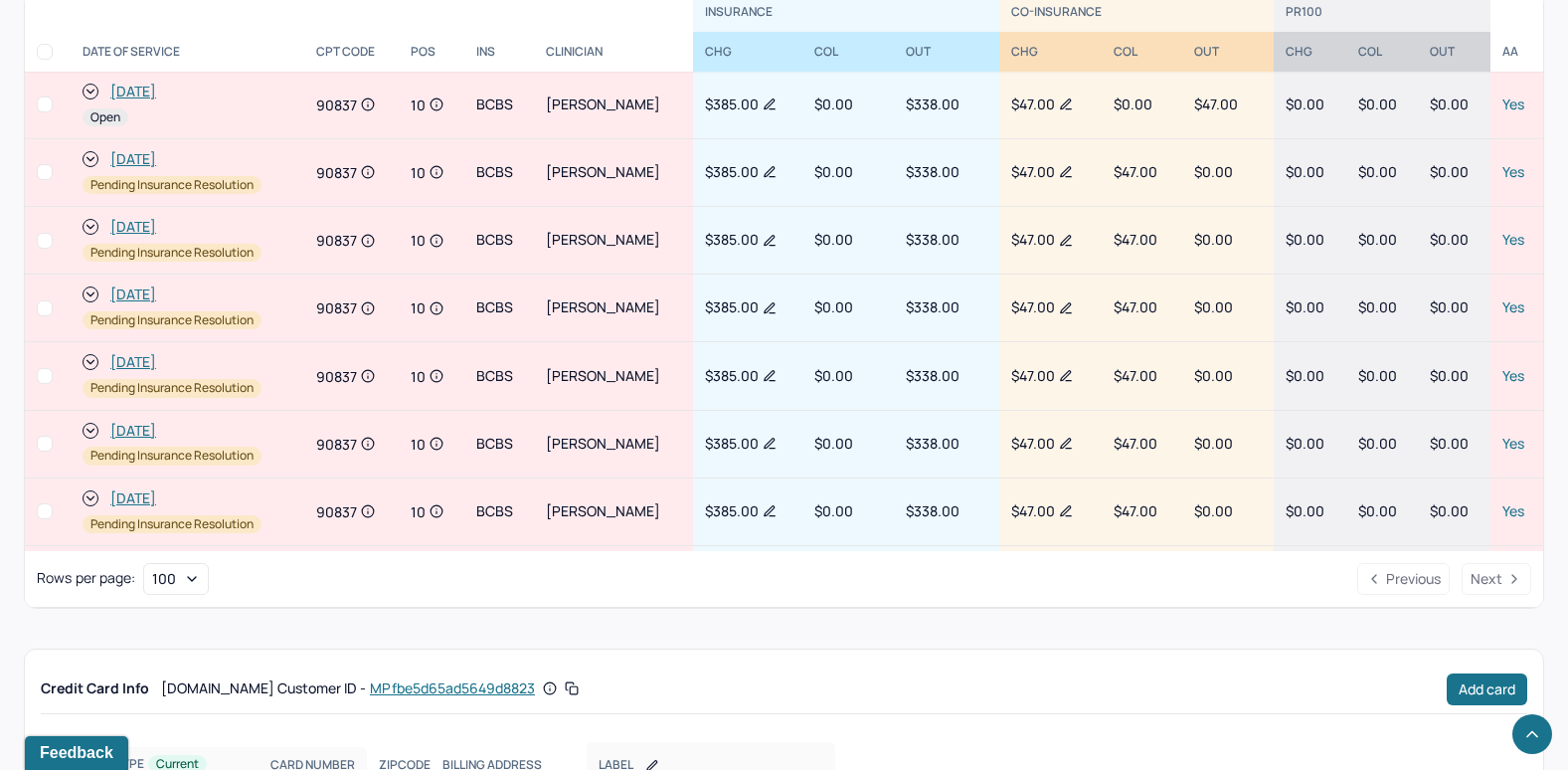 scroll, scrollTop: 696, scrollLeft: 0, axis: vertical 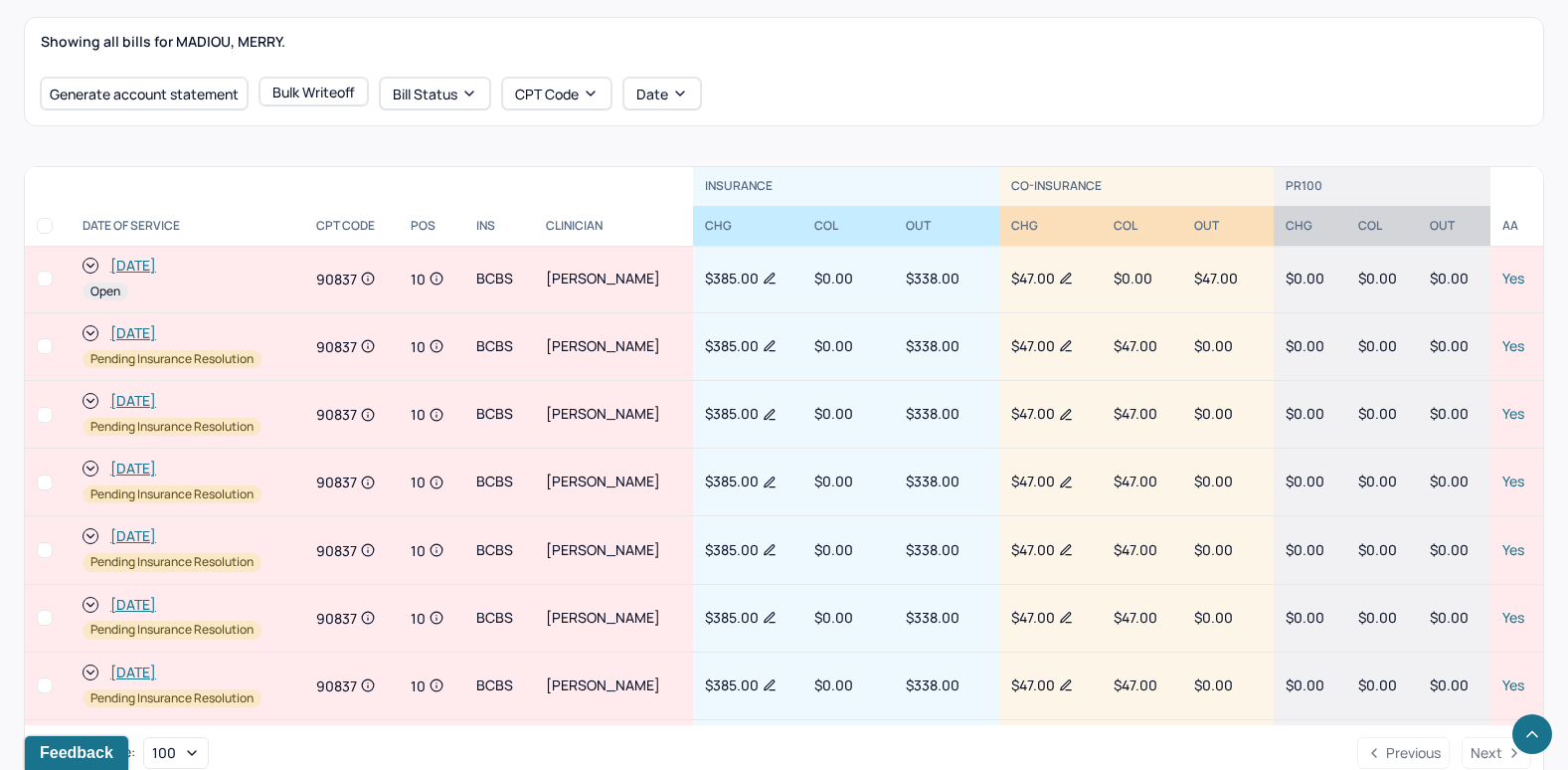 click on "[DATE]" at bounding box center (133, 266) 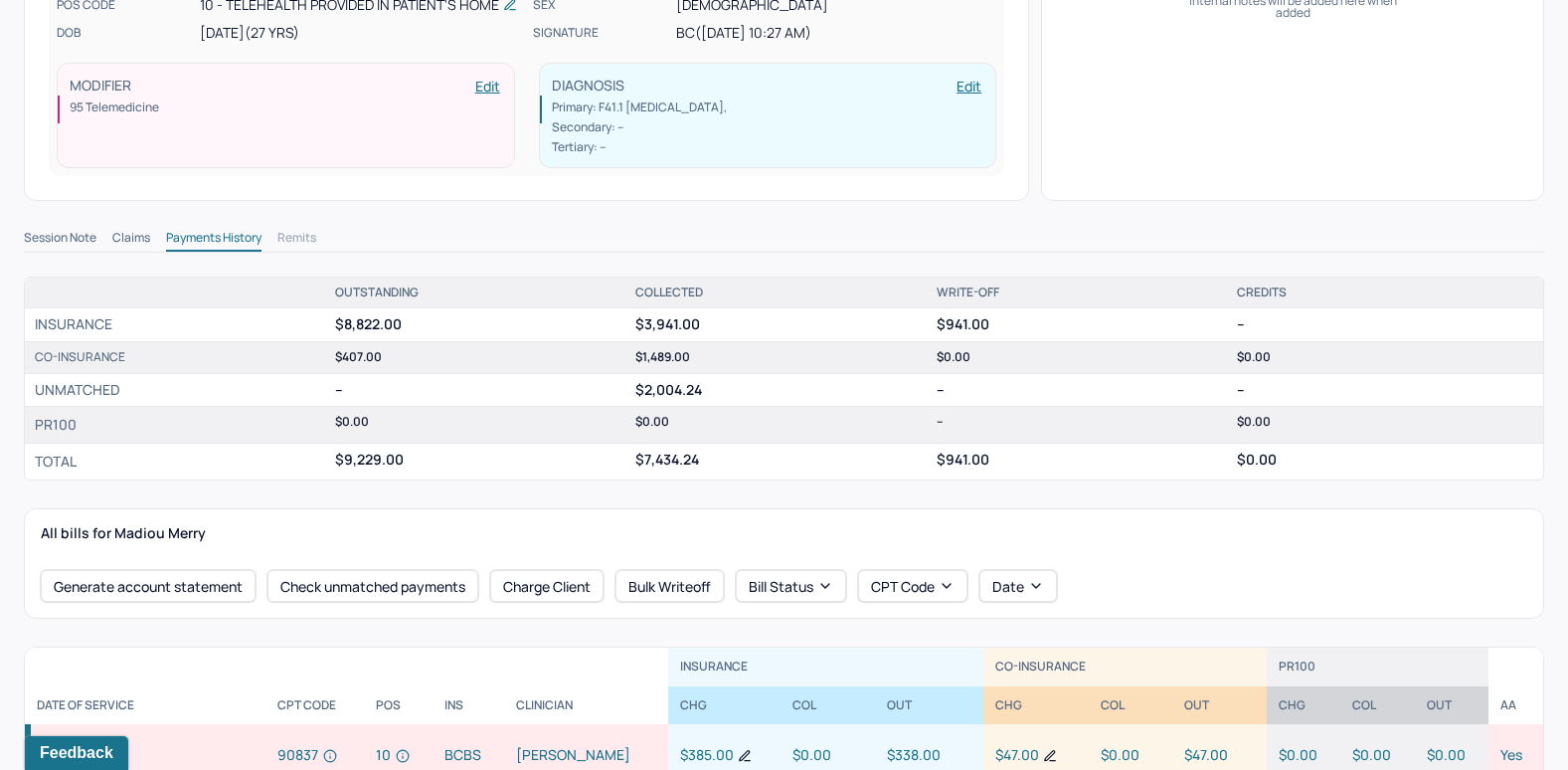 scroll, scrollTop: 497, scrollLeft: 0, axis: vertical 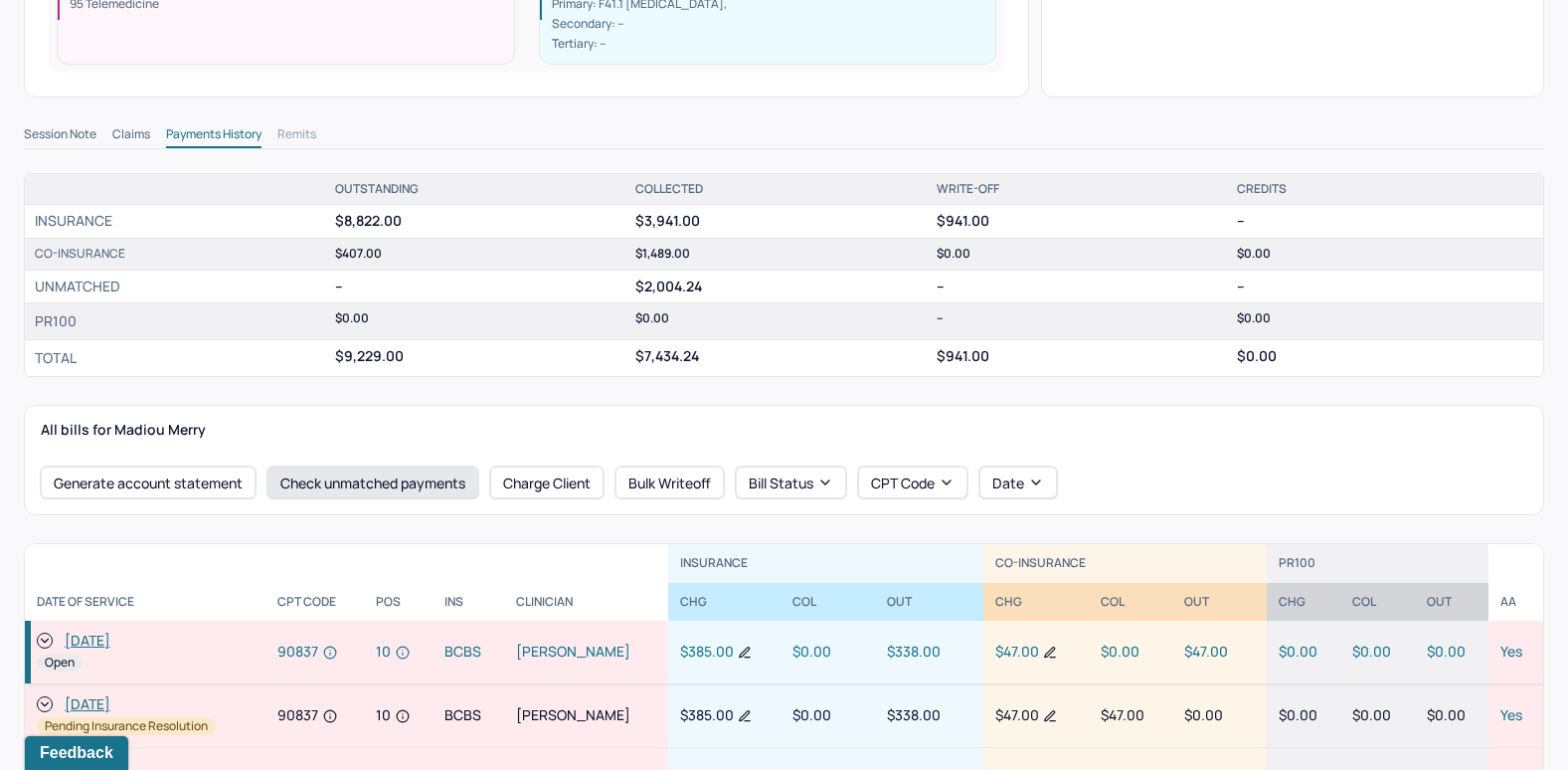 click on "Check unmatched payments" at bounding box center [373, 482] 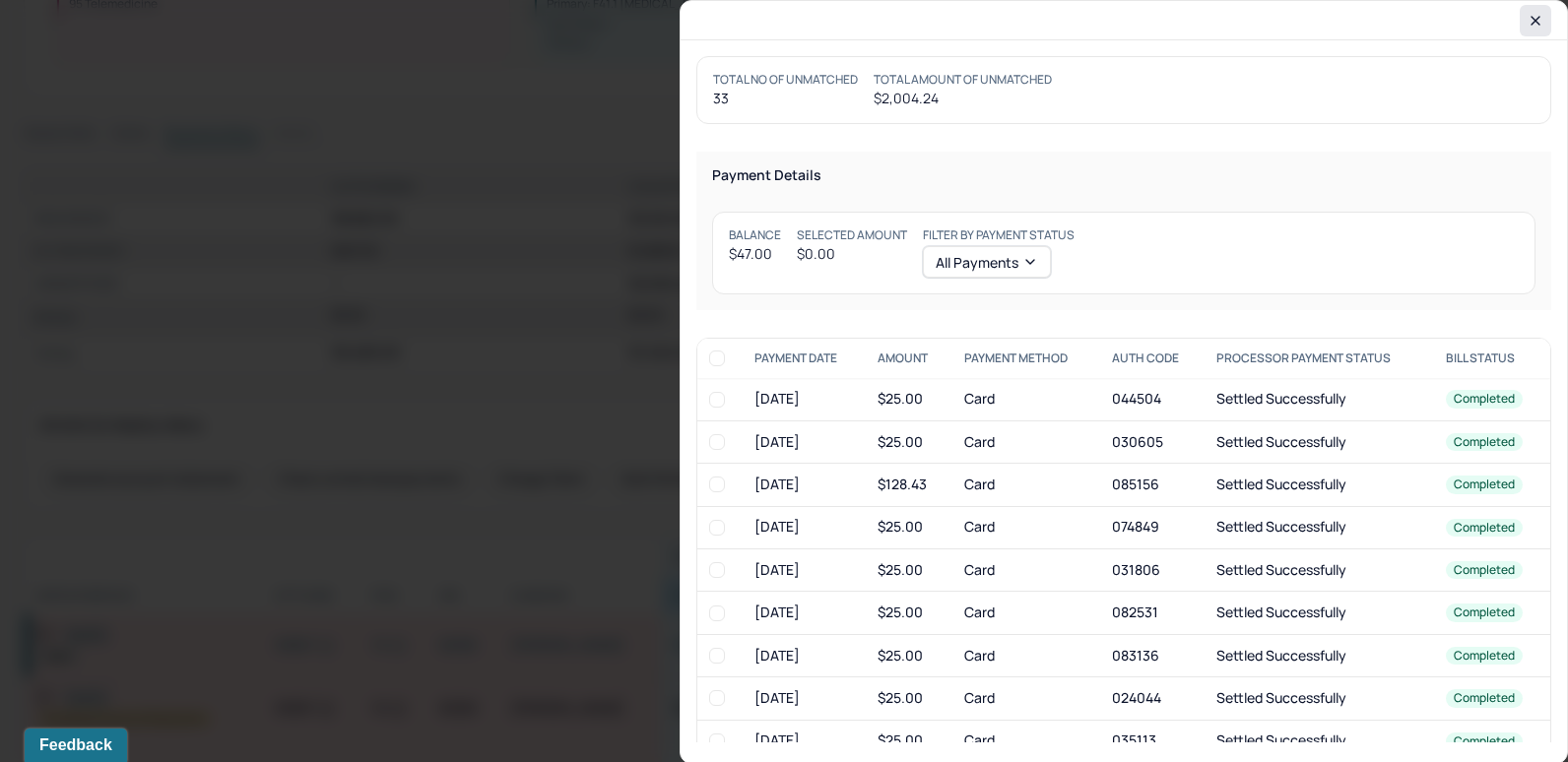 click 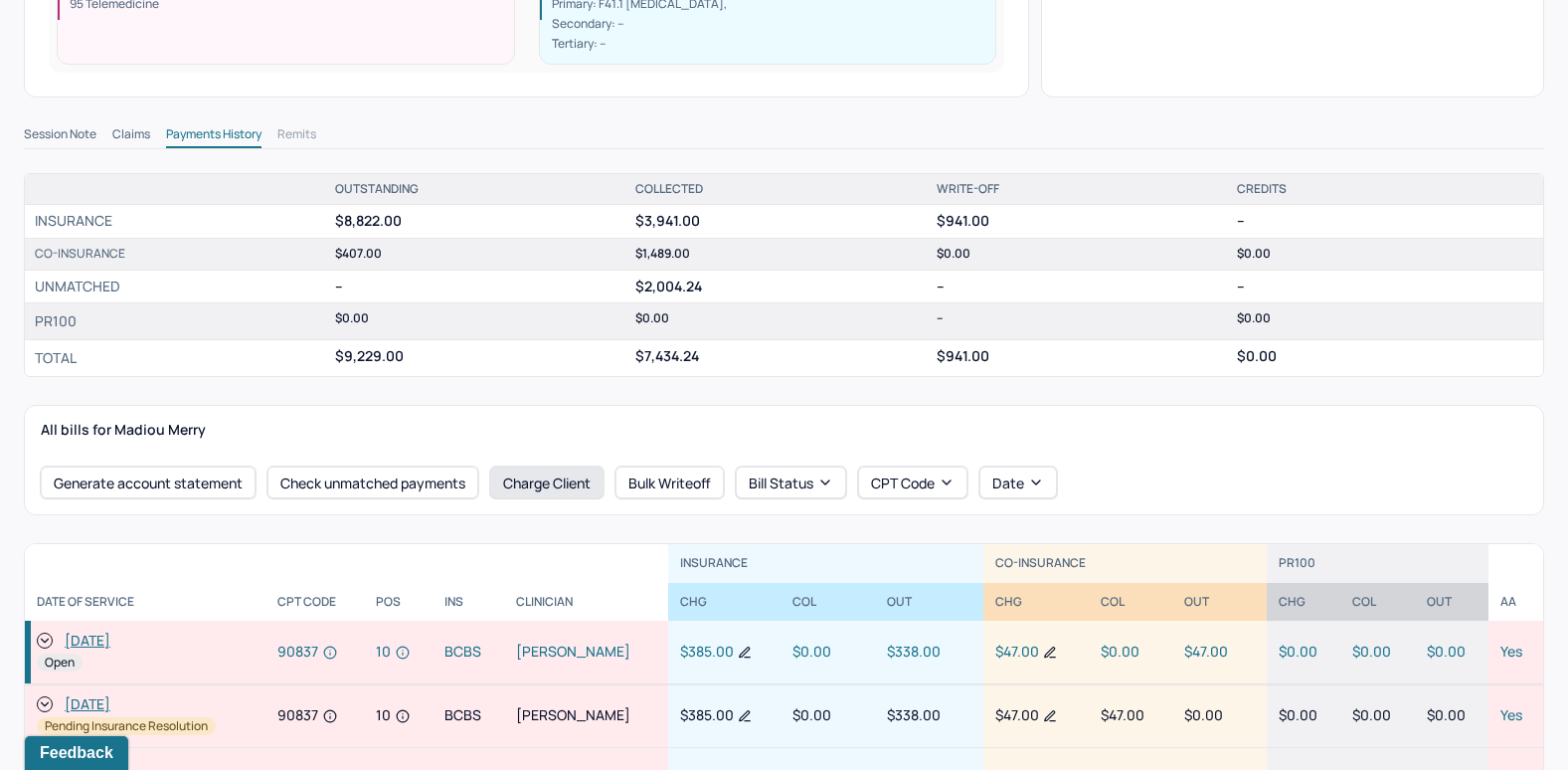click on "Charge Client" at bounding box center (547, 482) 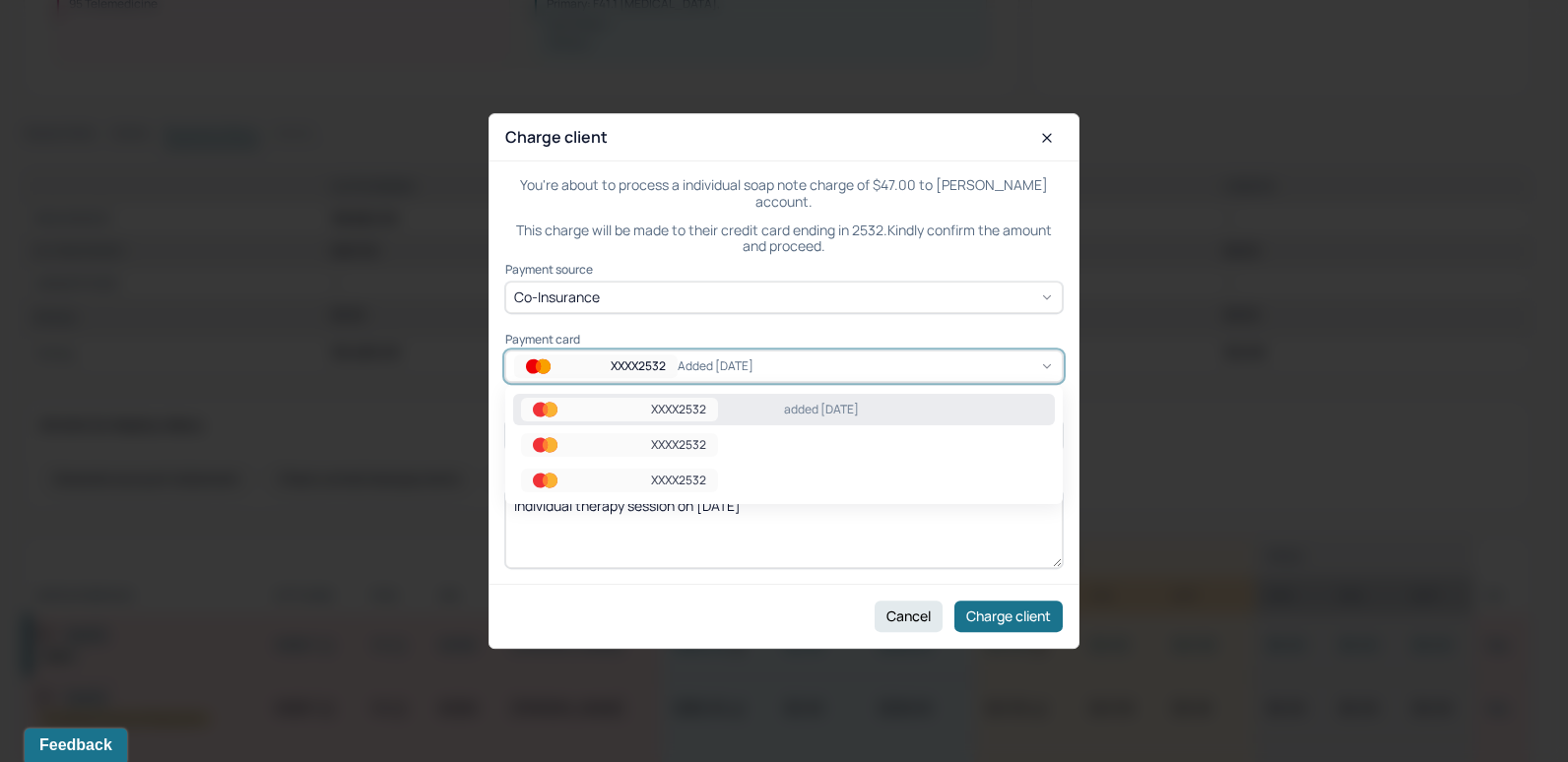 click on "added 6/24/25" at bounding box center [732, 366] 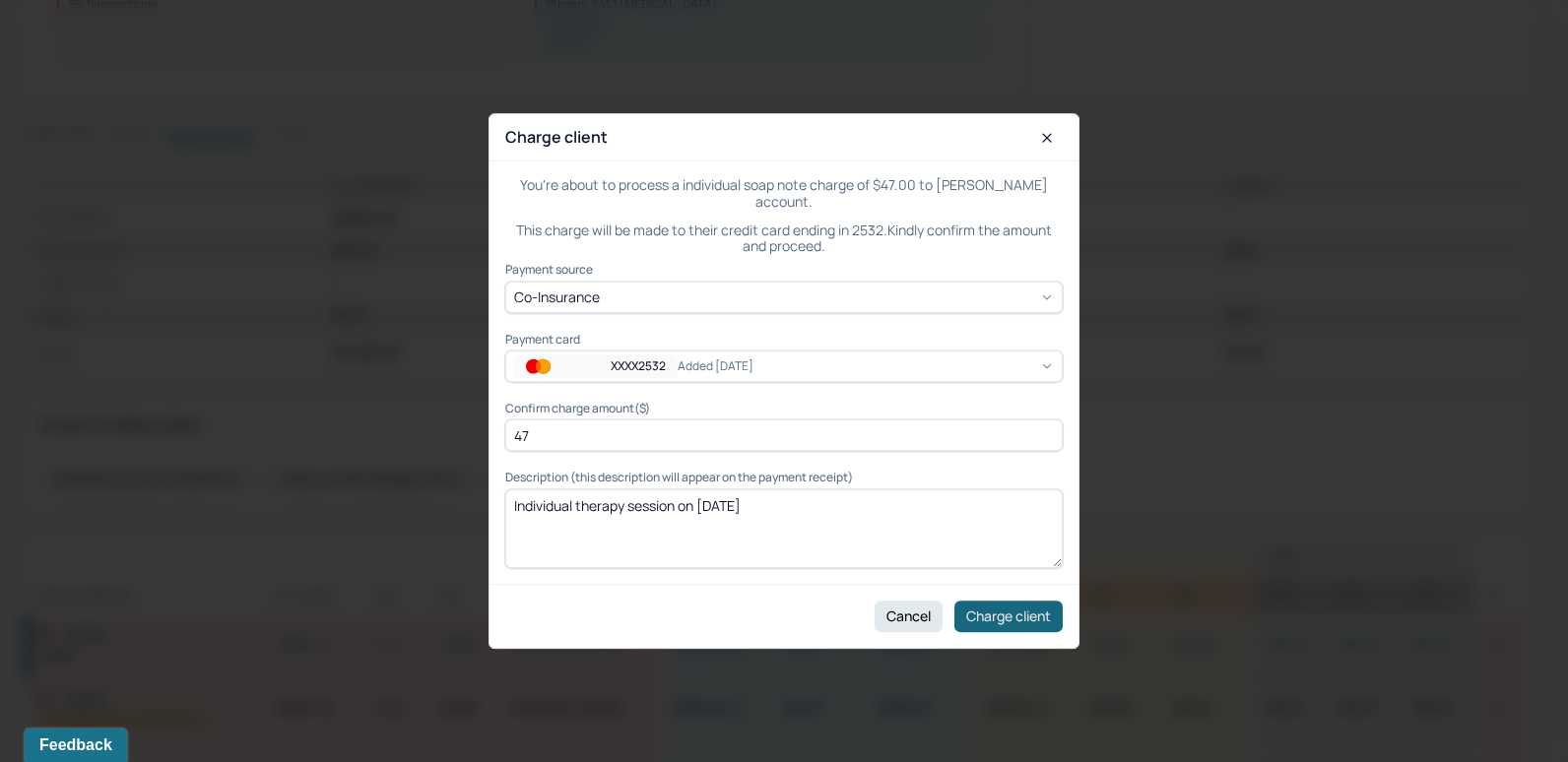 click on "Charge client" at bounding box center (1009, 616) 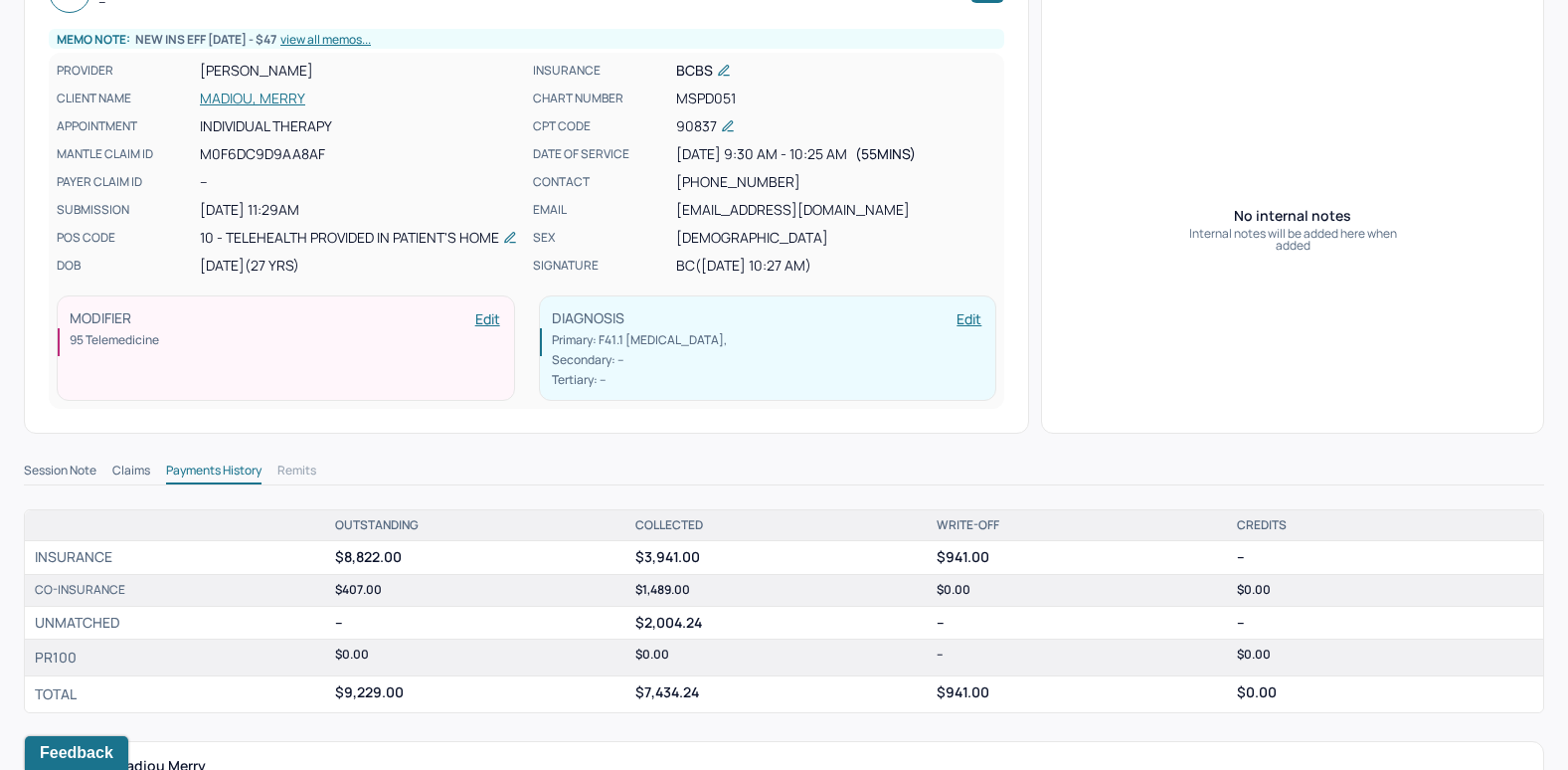 scroll, scrollTop: 0, scrollLeft: 0, axis: both 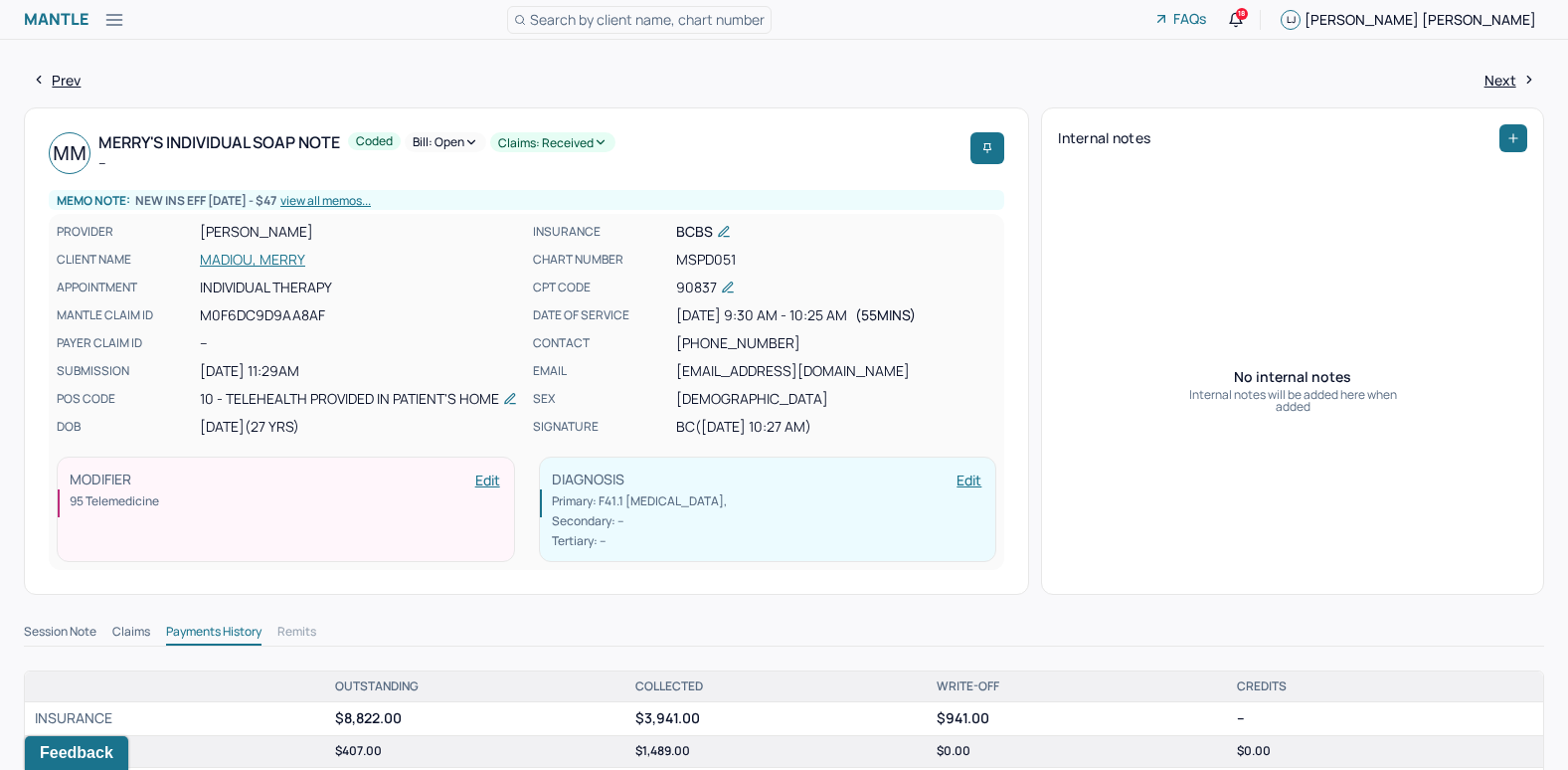 click on "Bill: Open" at bounding box center [445, 142] 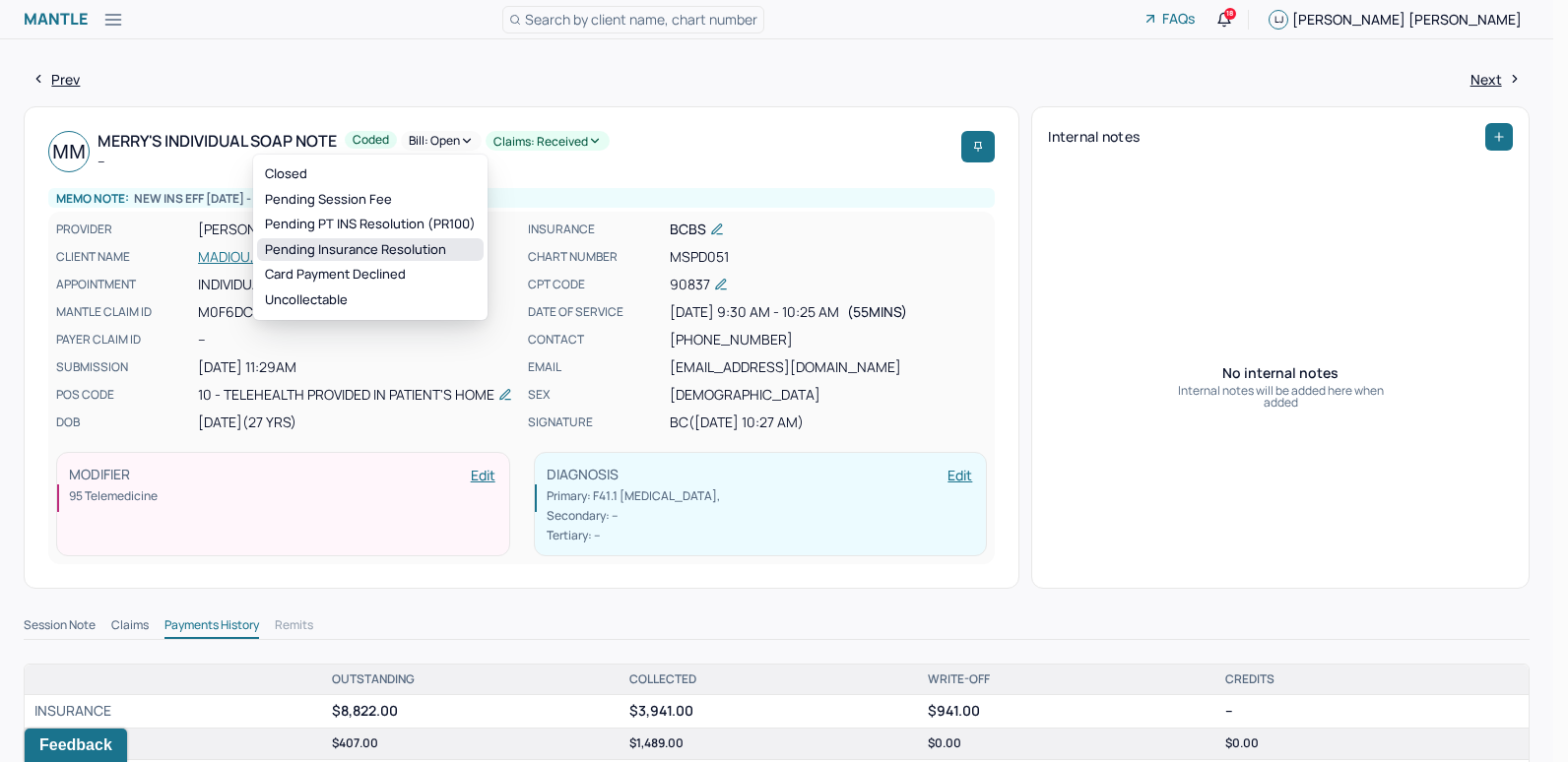 click on "Pending Insurance Resolution" at bounding box center (370, 250) 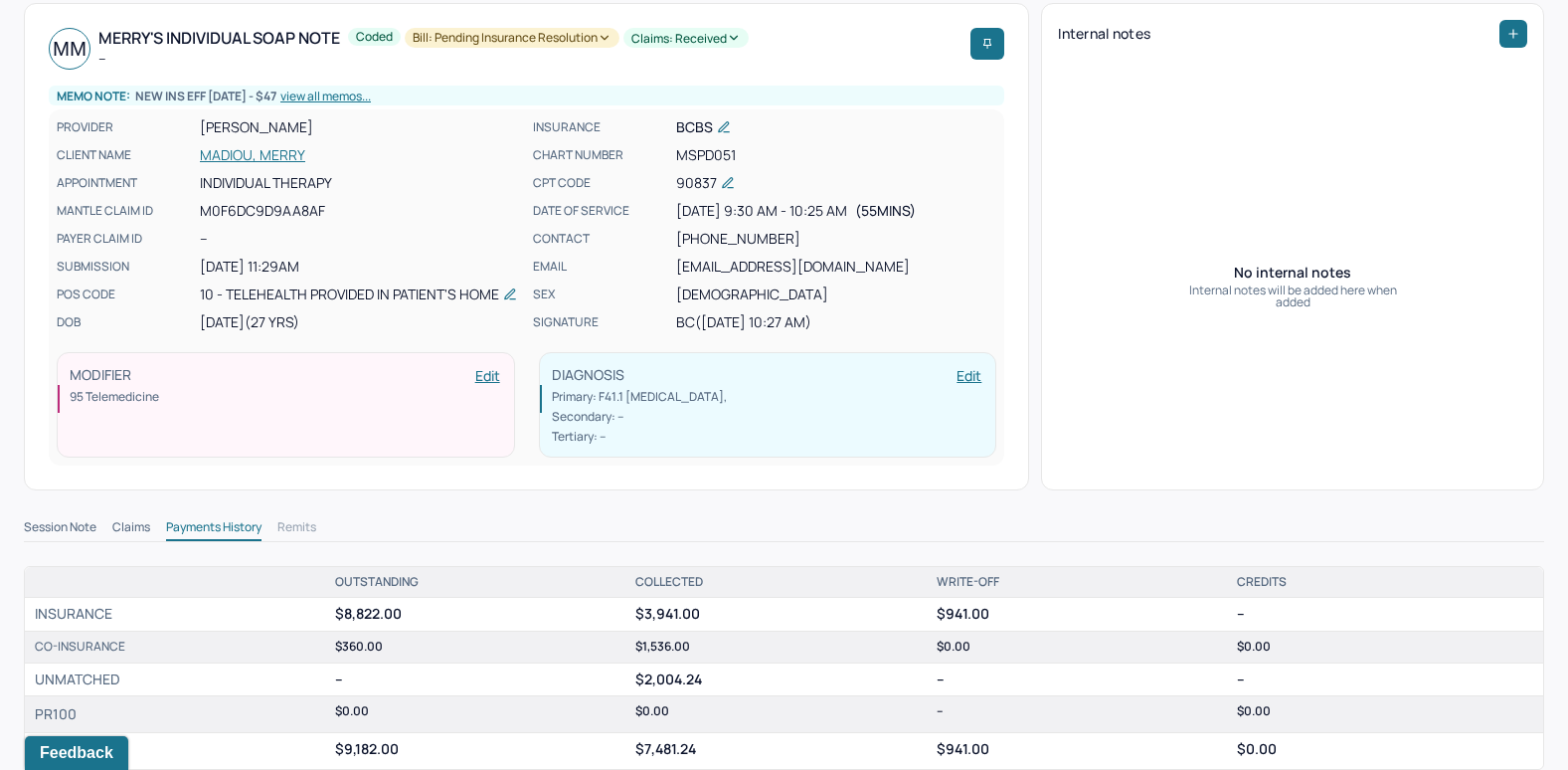 scroll, scrollTop: 0, scrollLeft: 0, axis: both 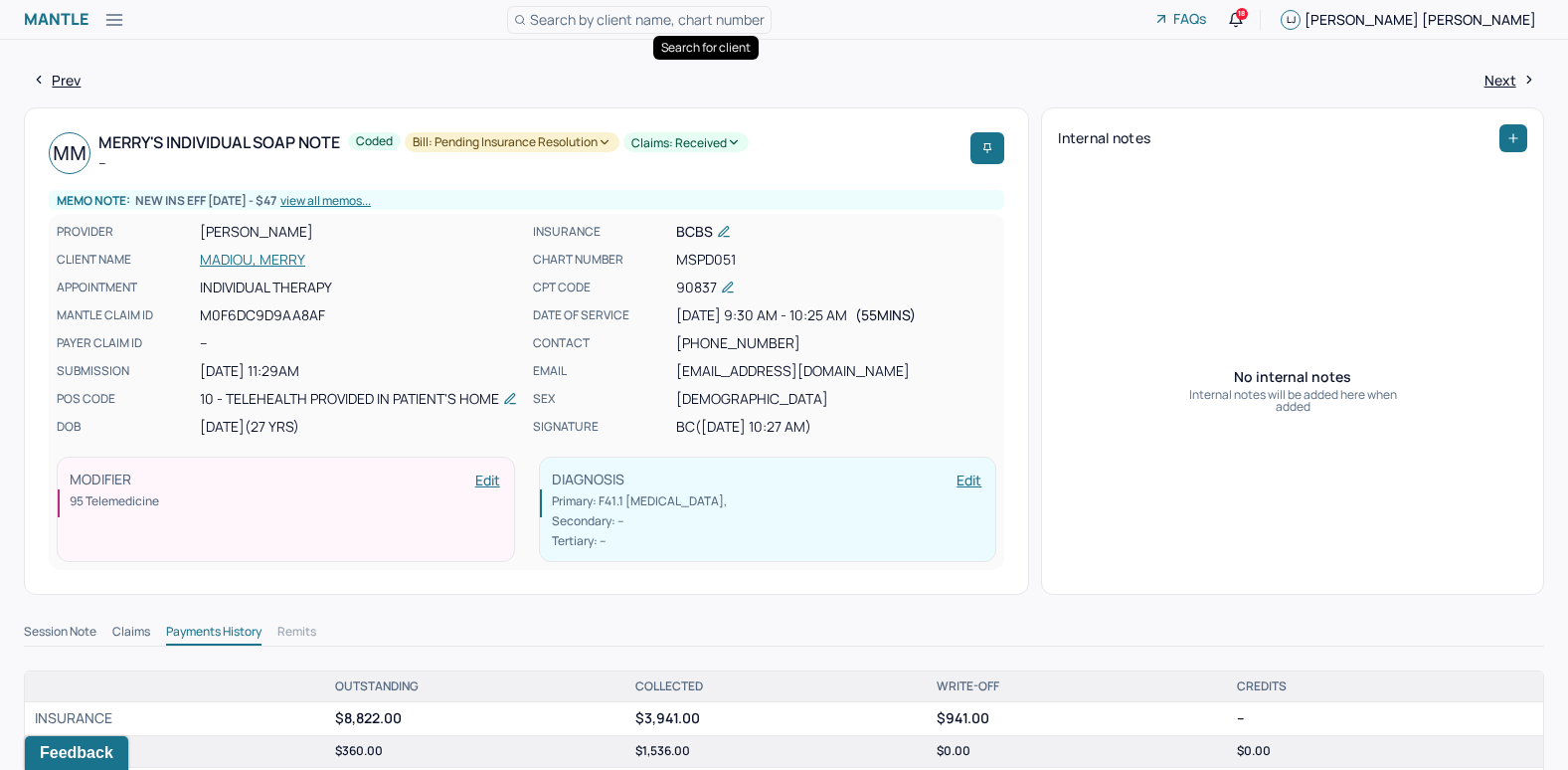 click on "Search by client name, chart number" at bounding box center [647, 19] 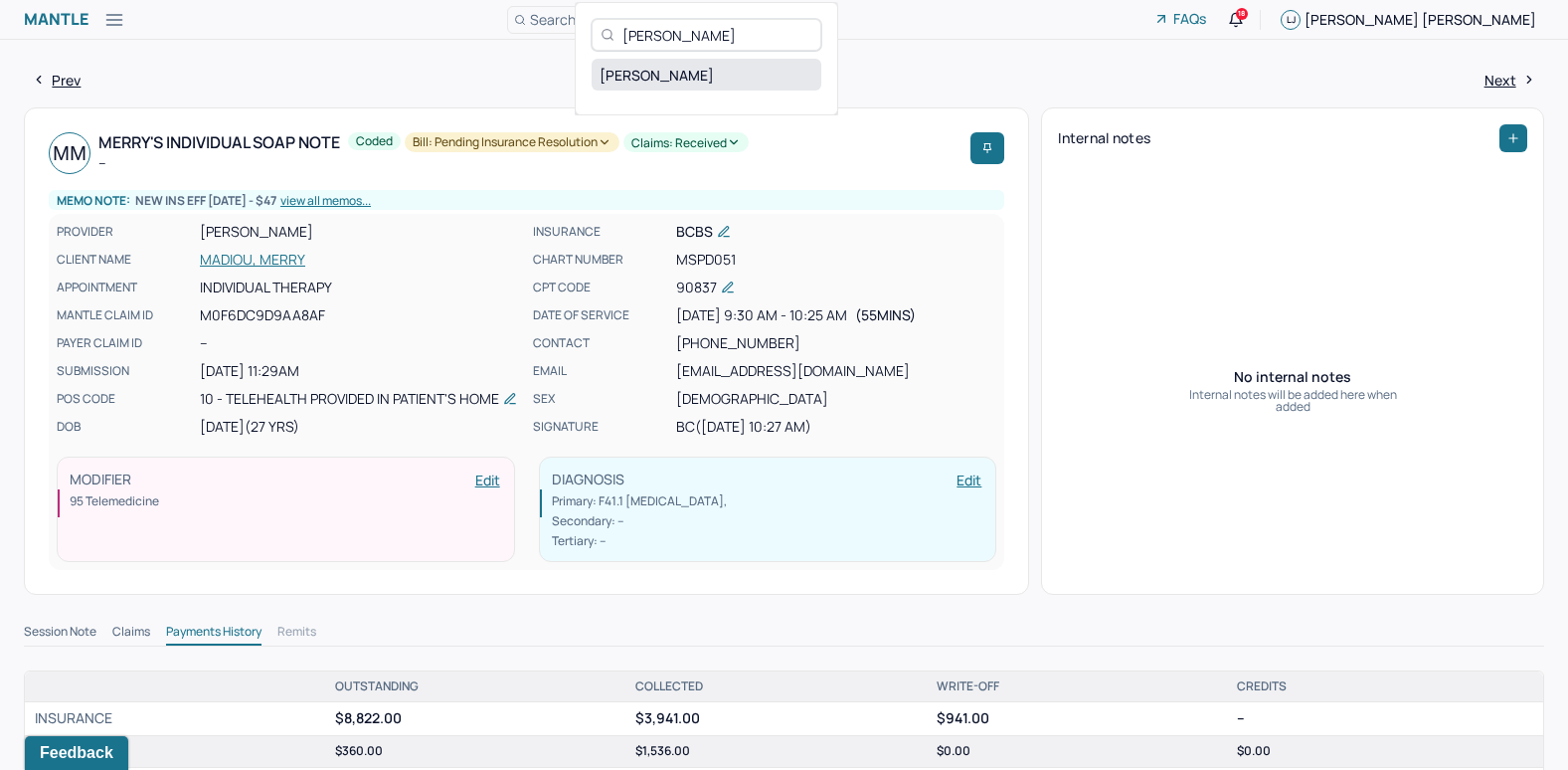 type on "Monique Zellars" 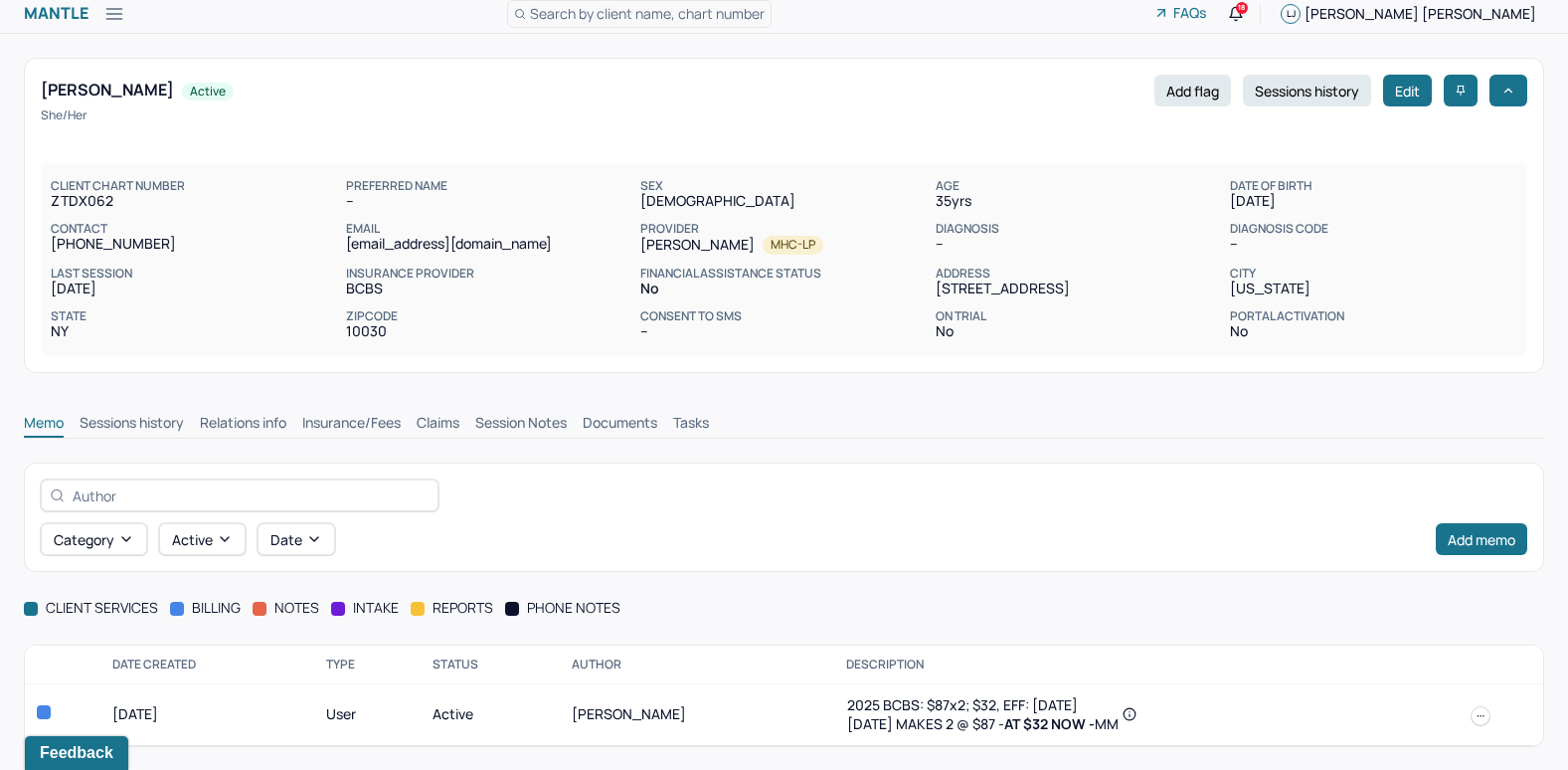 scroll, scrollTop: 7, scrollLeft: 0, axis: vertical 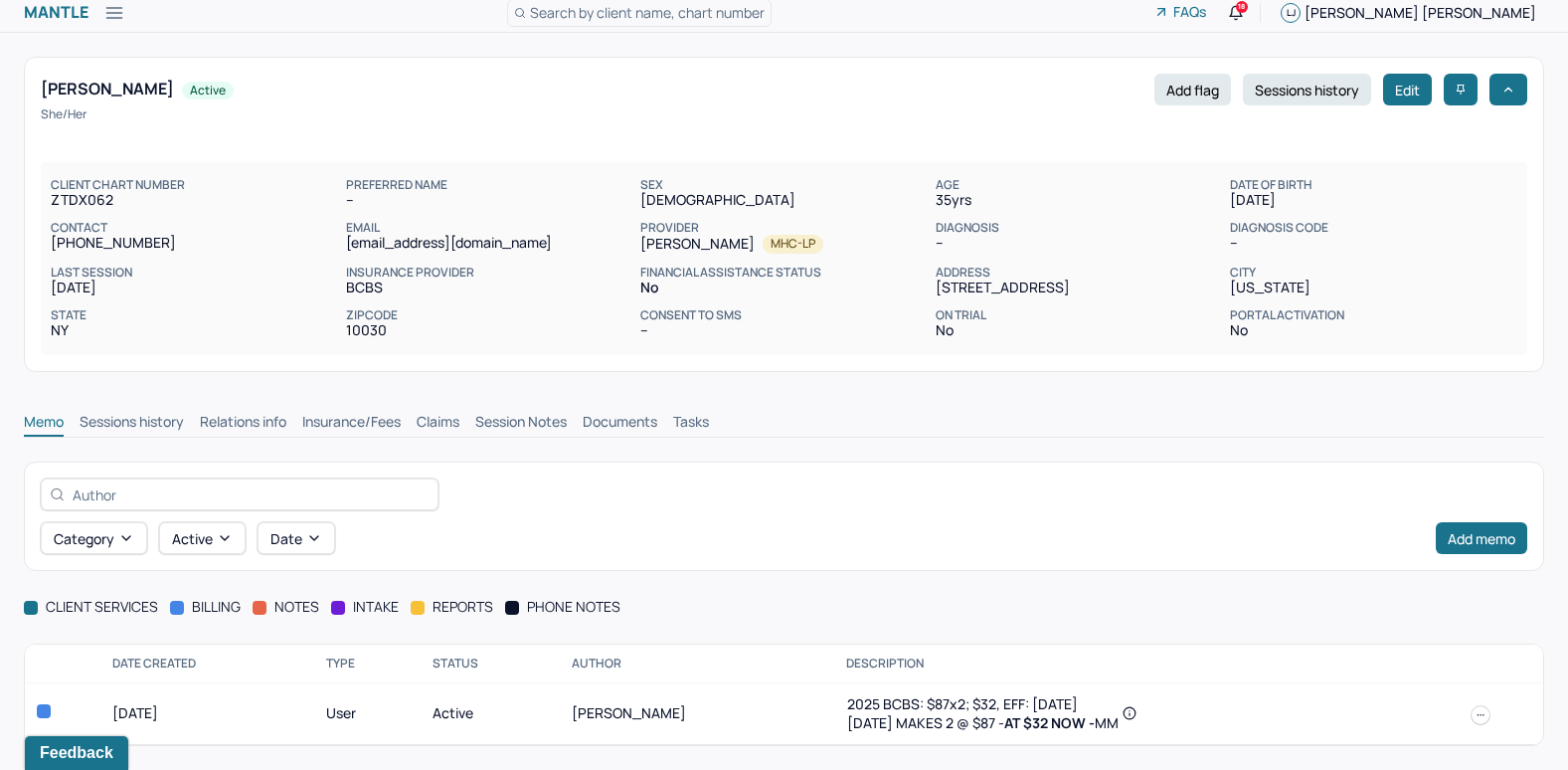 click on "Insurance/Fees" at bounding box center [351, 424] 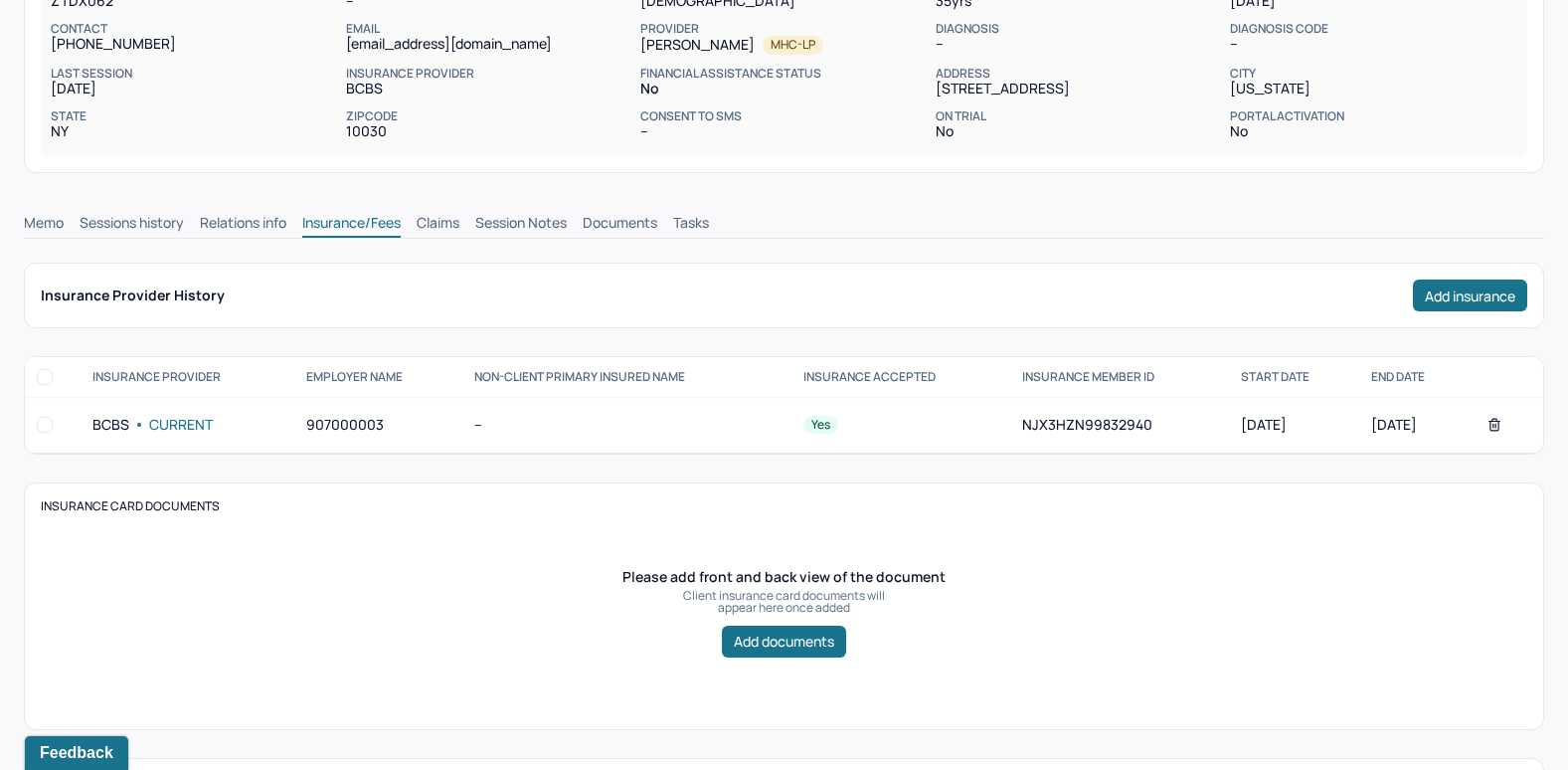 scroll, scrollTop: 106, scrollLeft: 0, axis: vertical 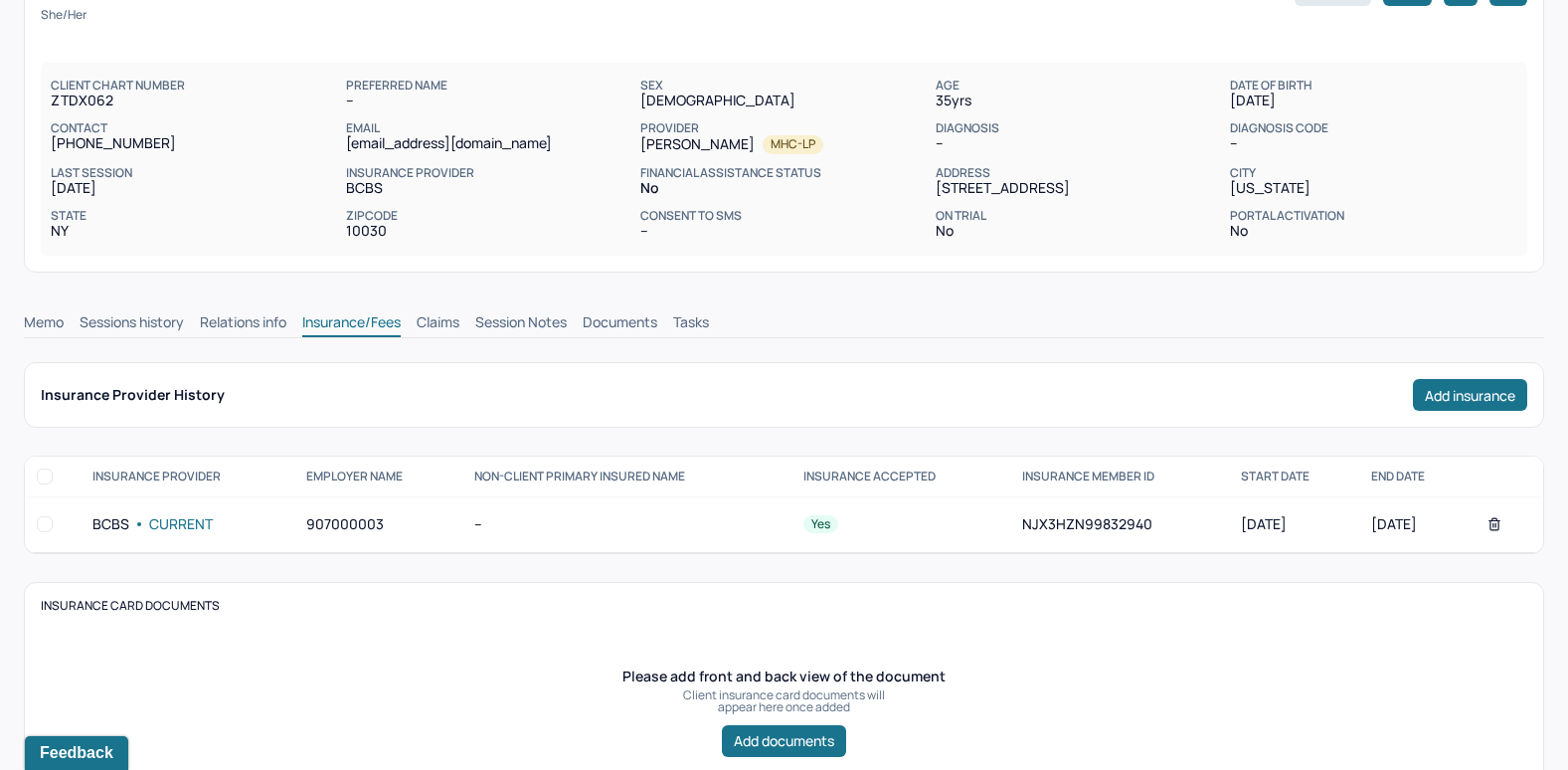 click on "Memo" at bounding box center [44, 324] 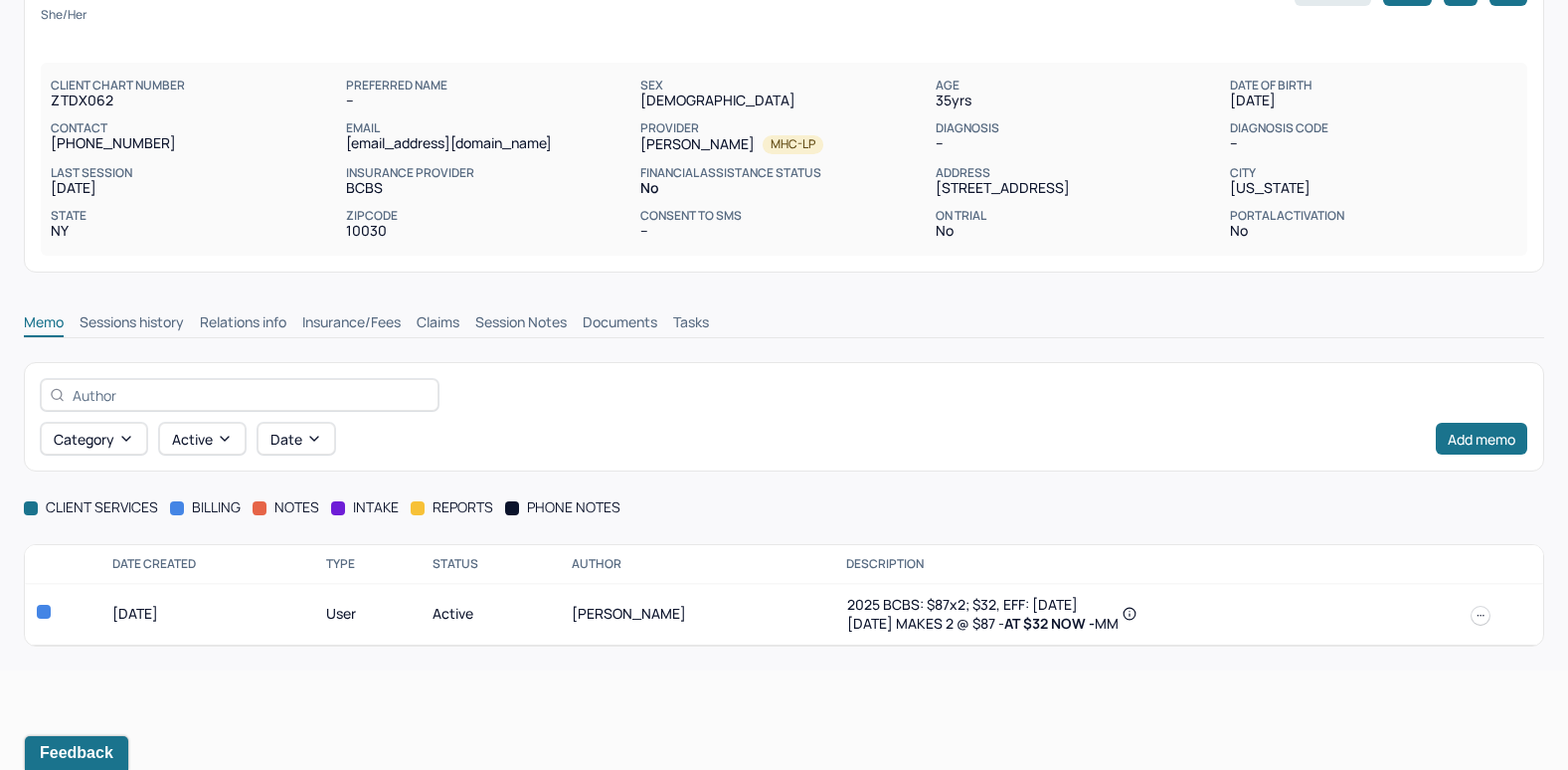 scroll, scrollTop: 7, scrollLeft: 0, axis: vertical 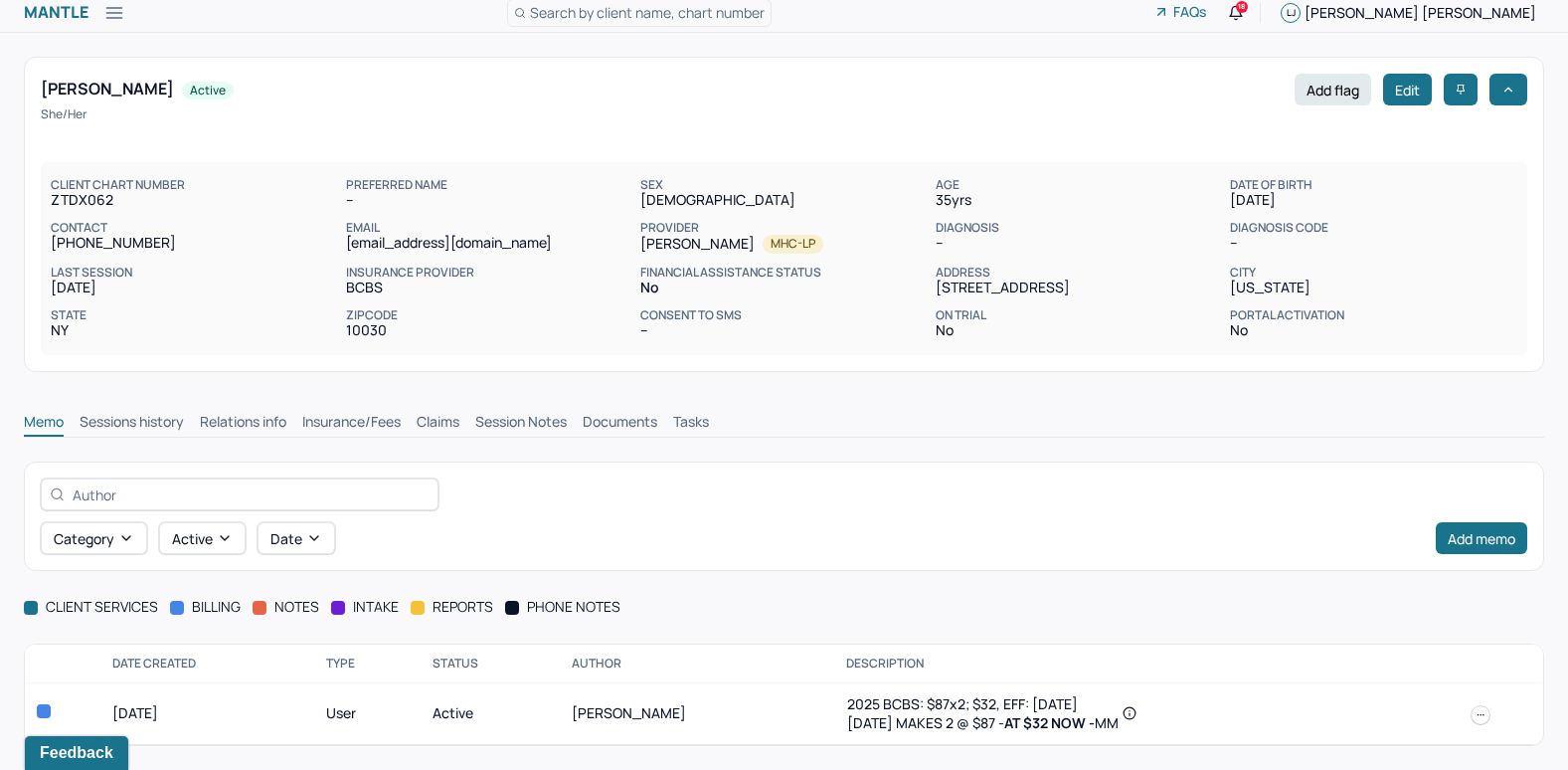 click on "Sessions history" at bounding box center (131, 424) 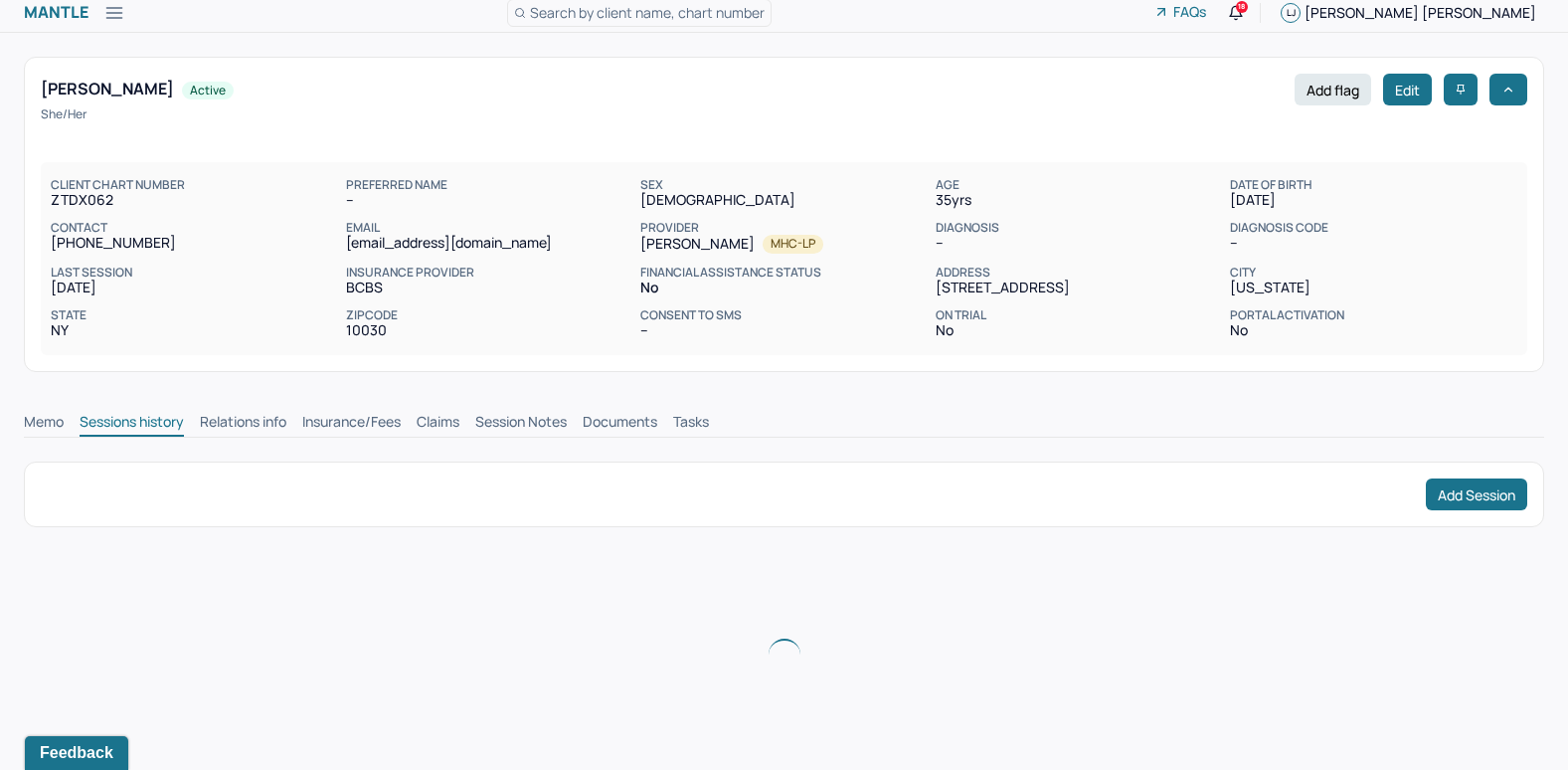 scroll, scrollTop: 0, scrollLeft: 0, axis: both 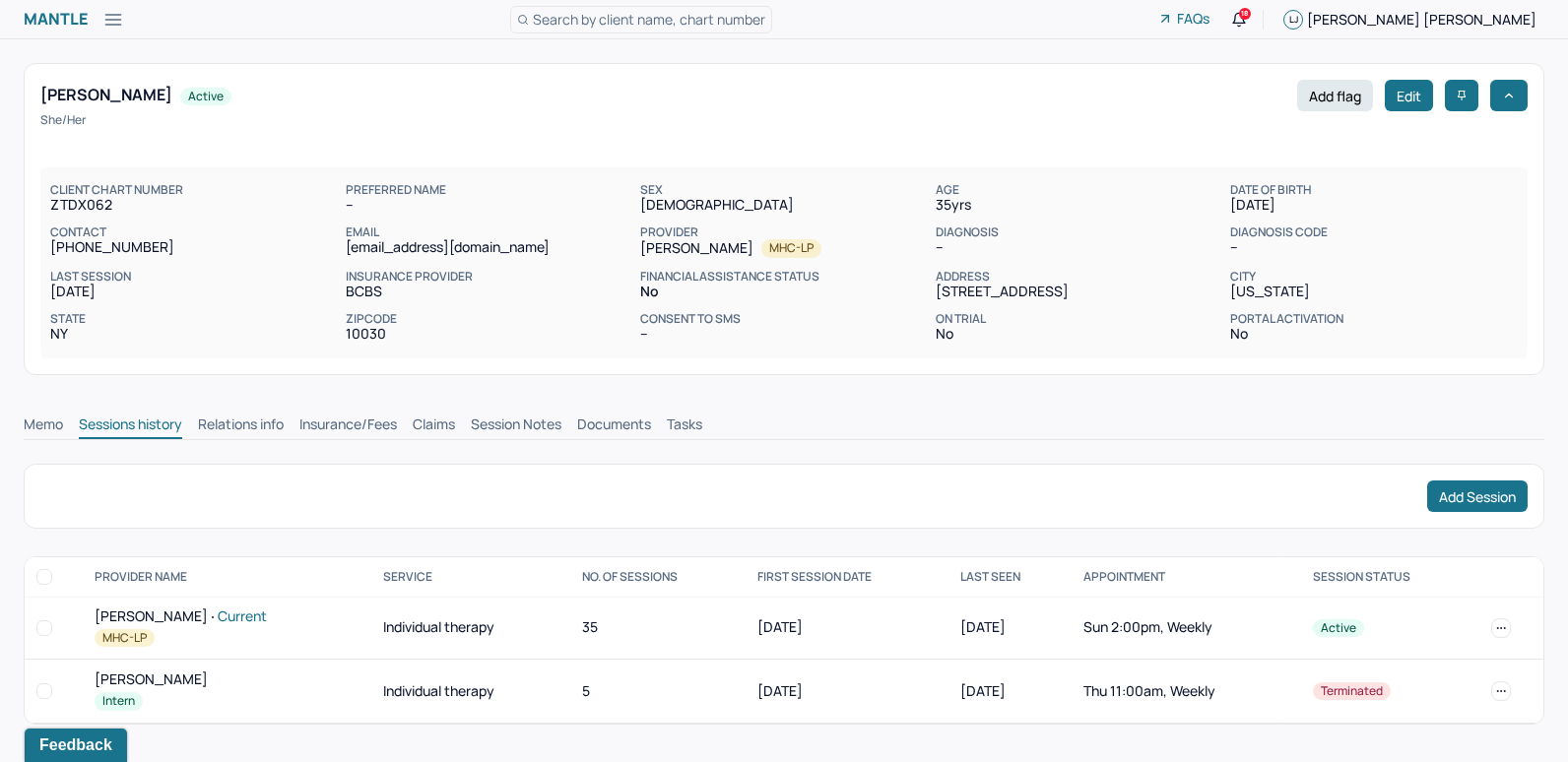 click on "Insurance/Fees" at bounding box center [348, 426] 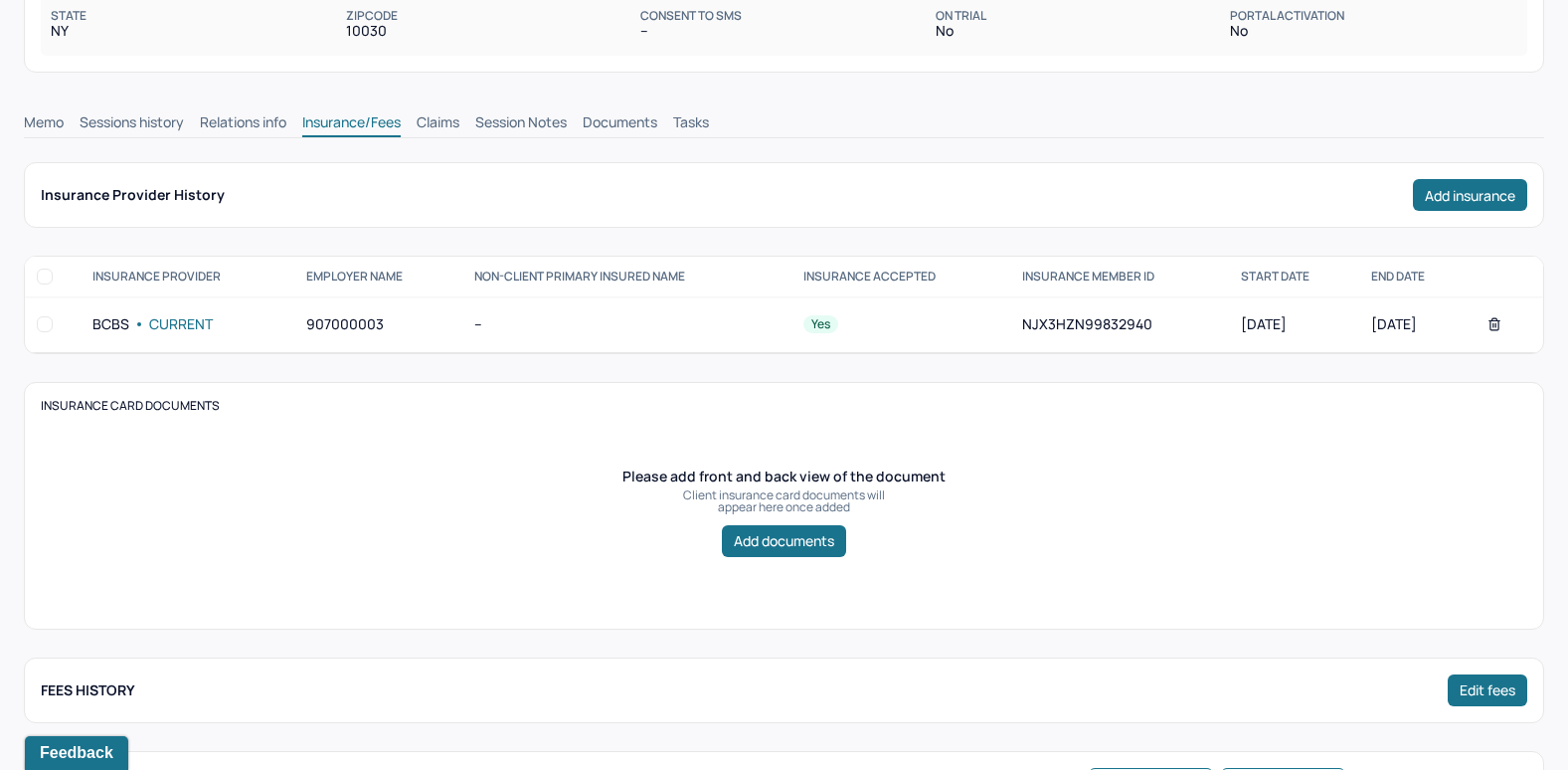 scroll, scrollTop: 298, scrollLeft: 0, axis: vertical 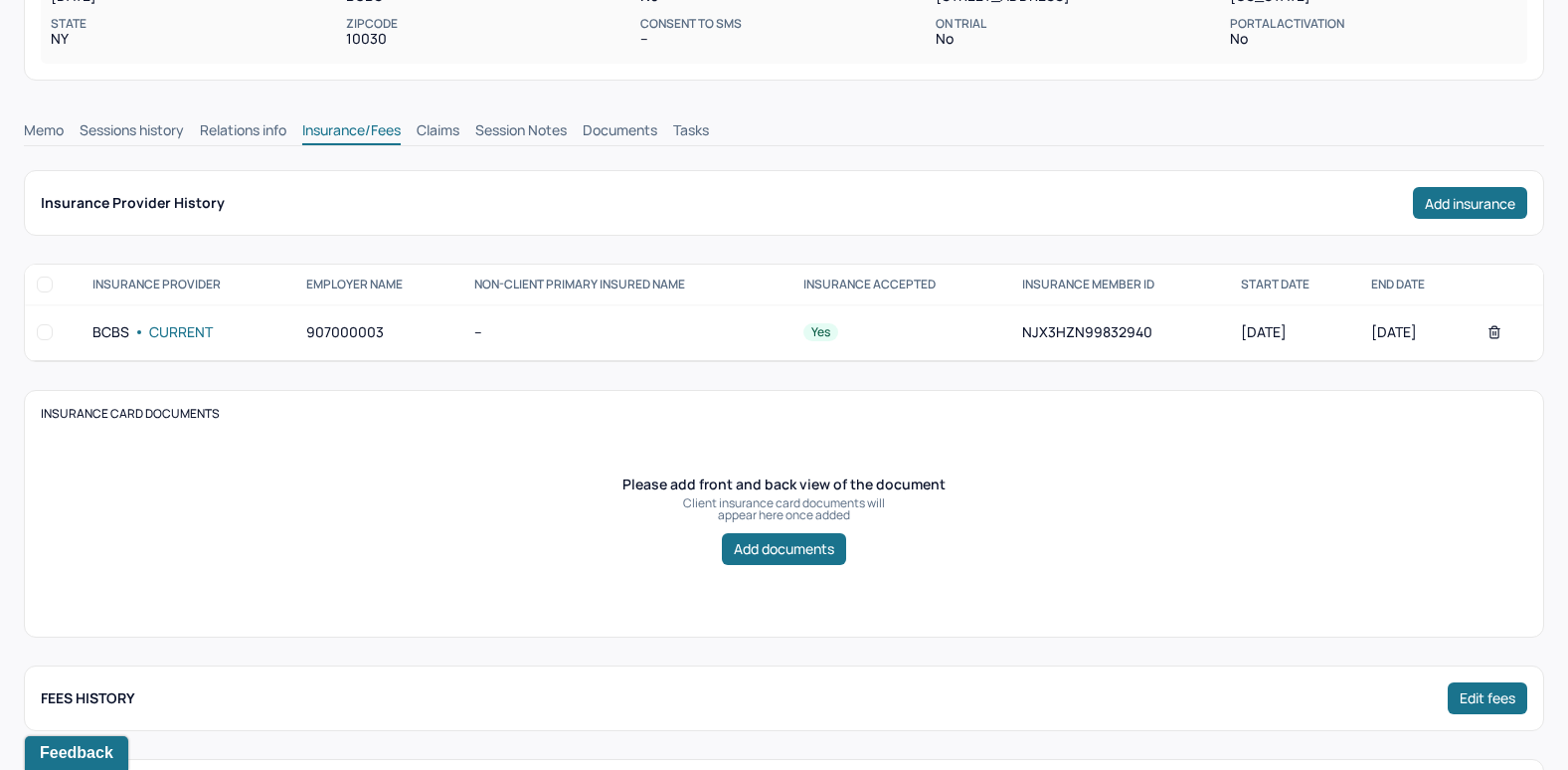 click on "Claims" at bounding box center (437, 132) 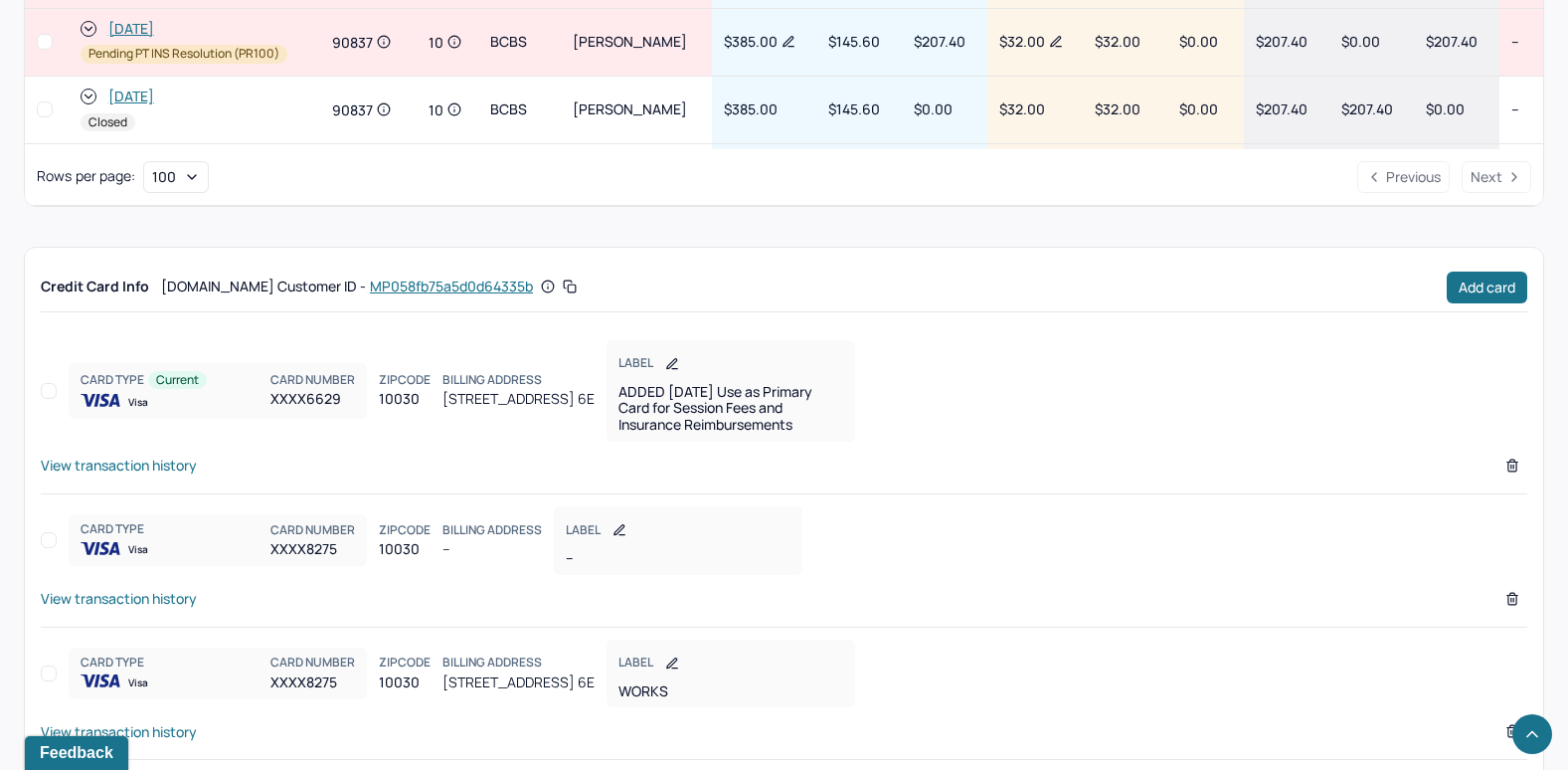scroll, scrollTop: 1393, scrollLeft: 0, axis: vertical 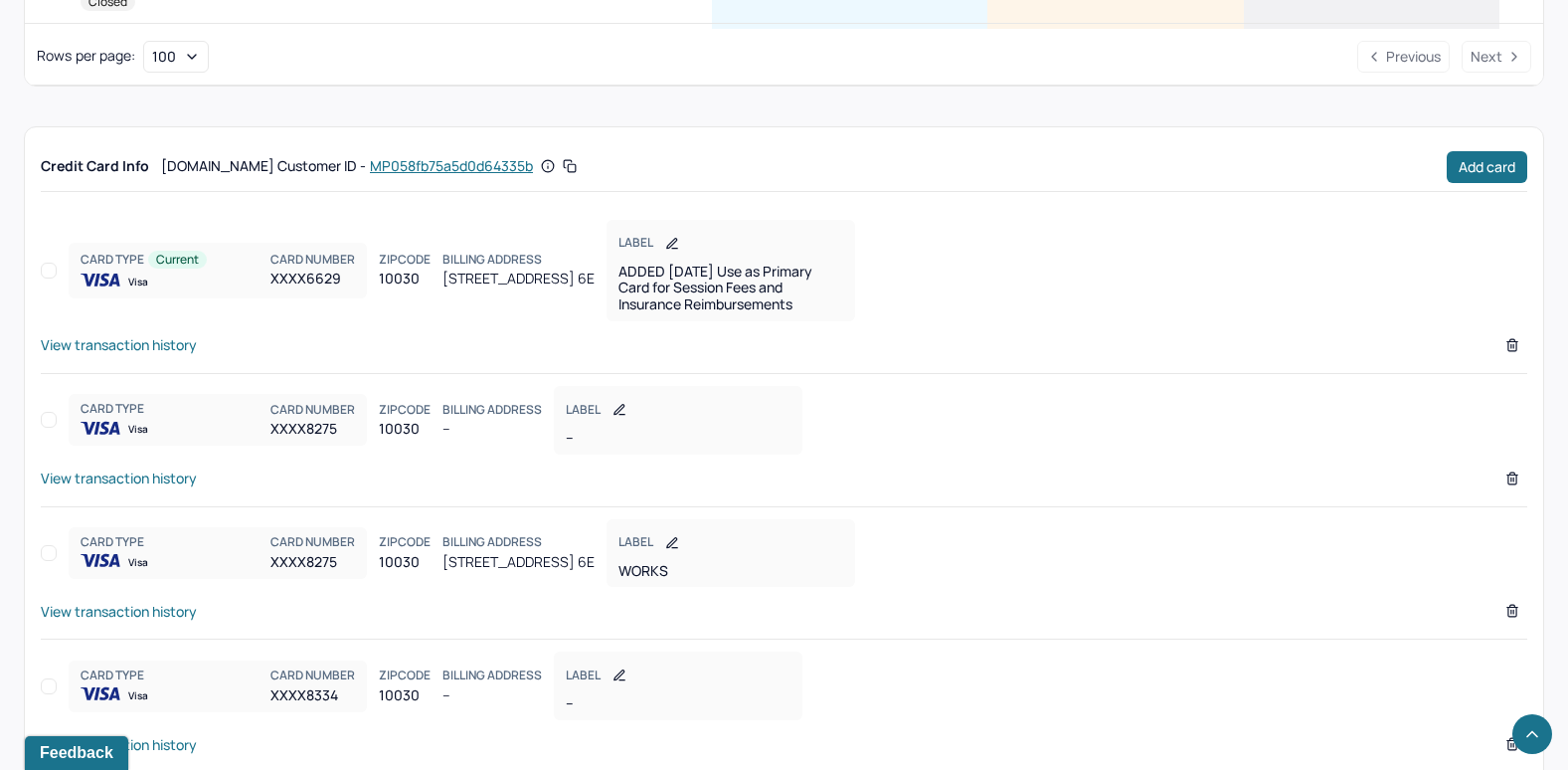 click on "View transaction history" at bounding box center (118, 344) 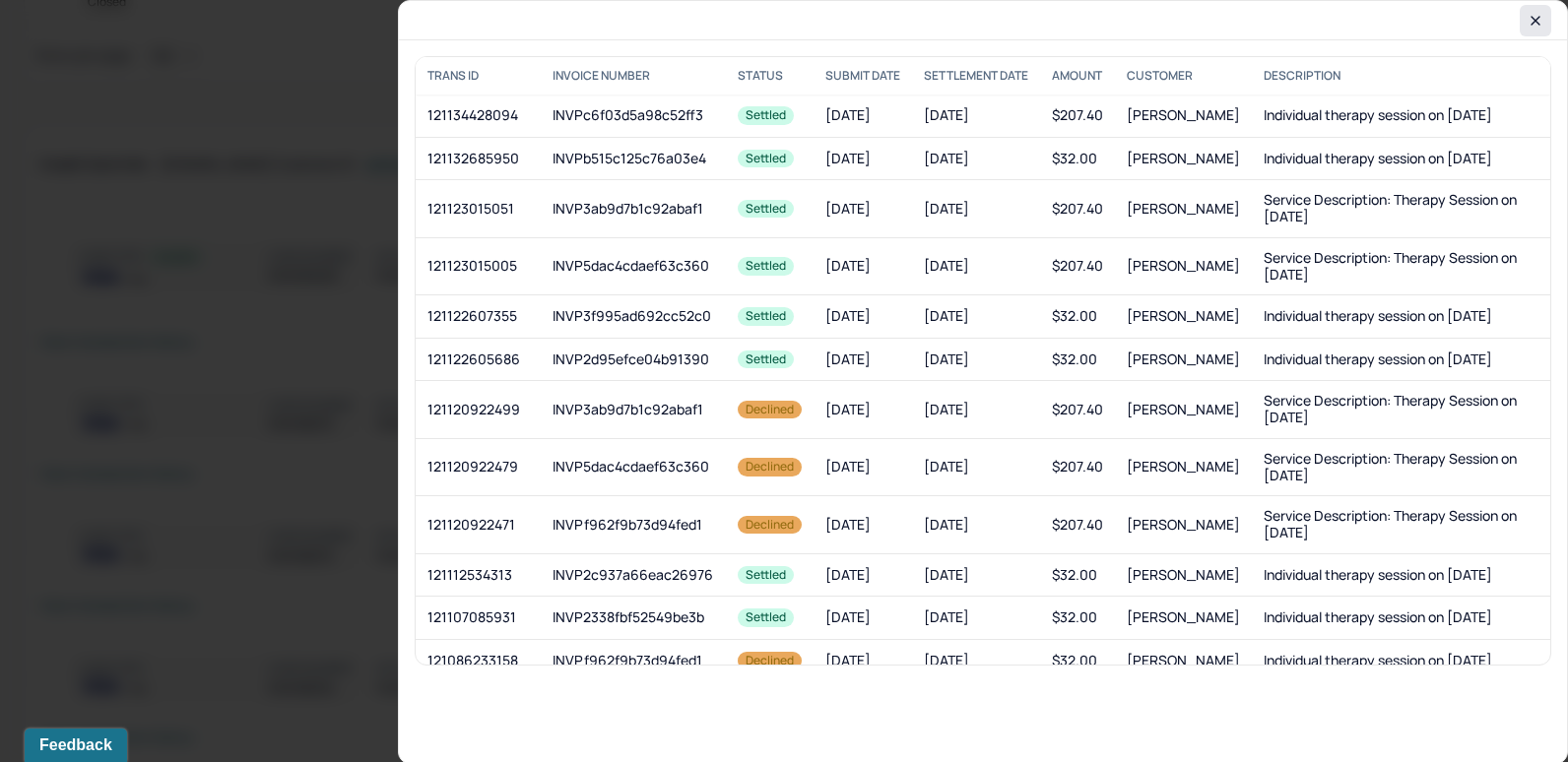 click 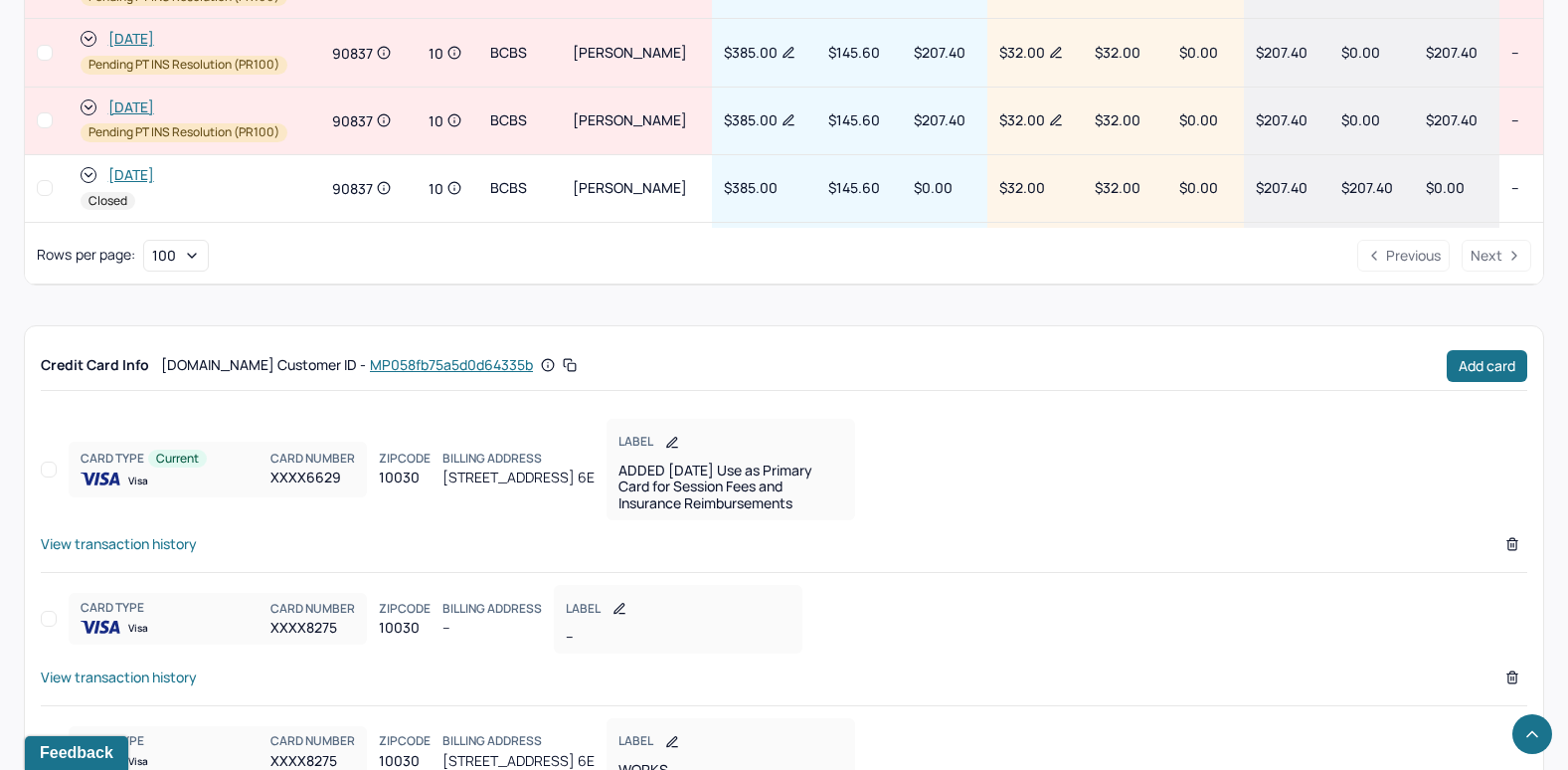 scroll, scrollTop: 796, scrollLeft: 0, axis: vertical 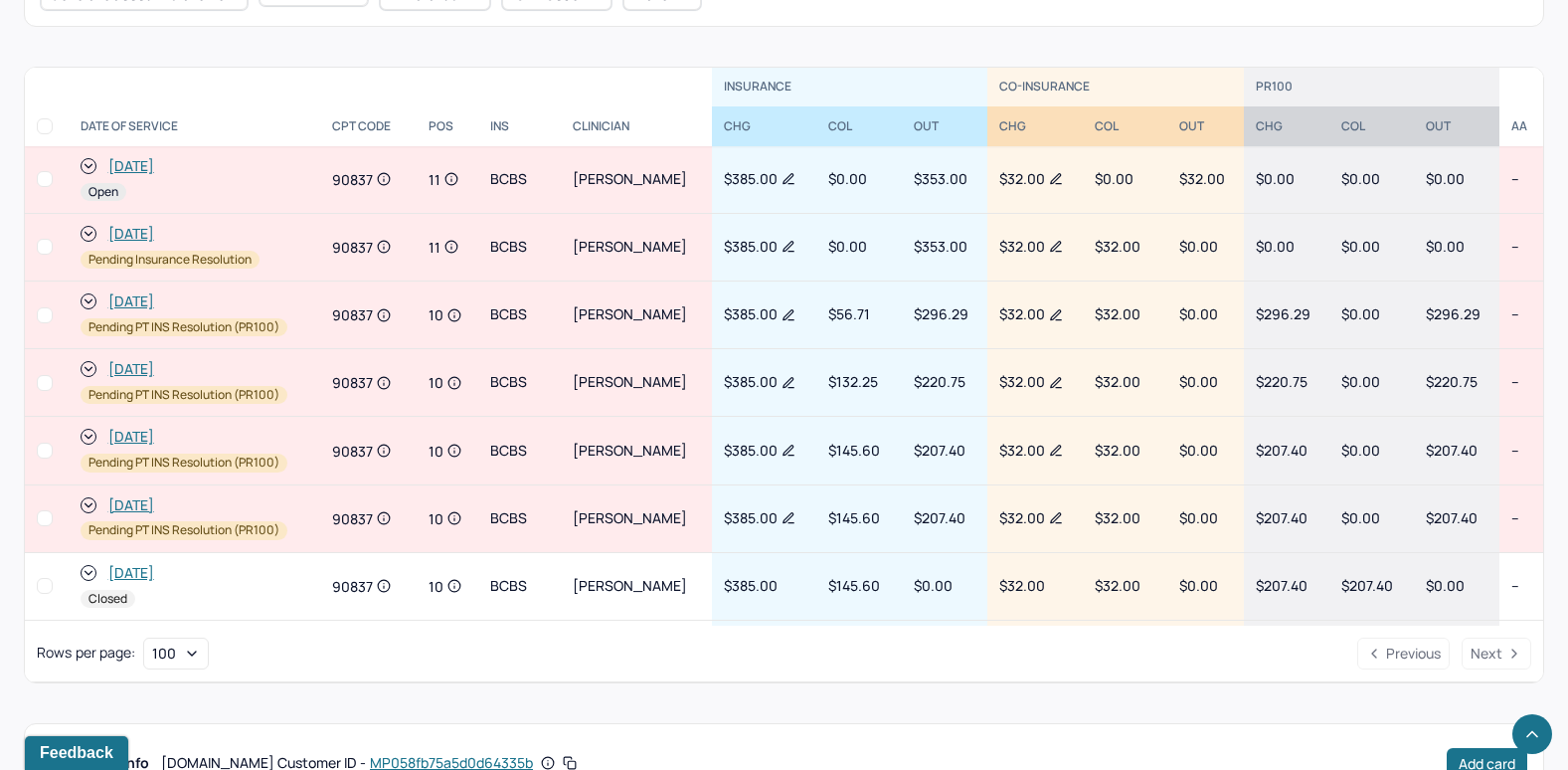 click on "[DATE]" at bounding box center (131, 166) 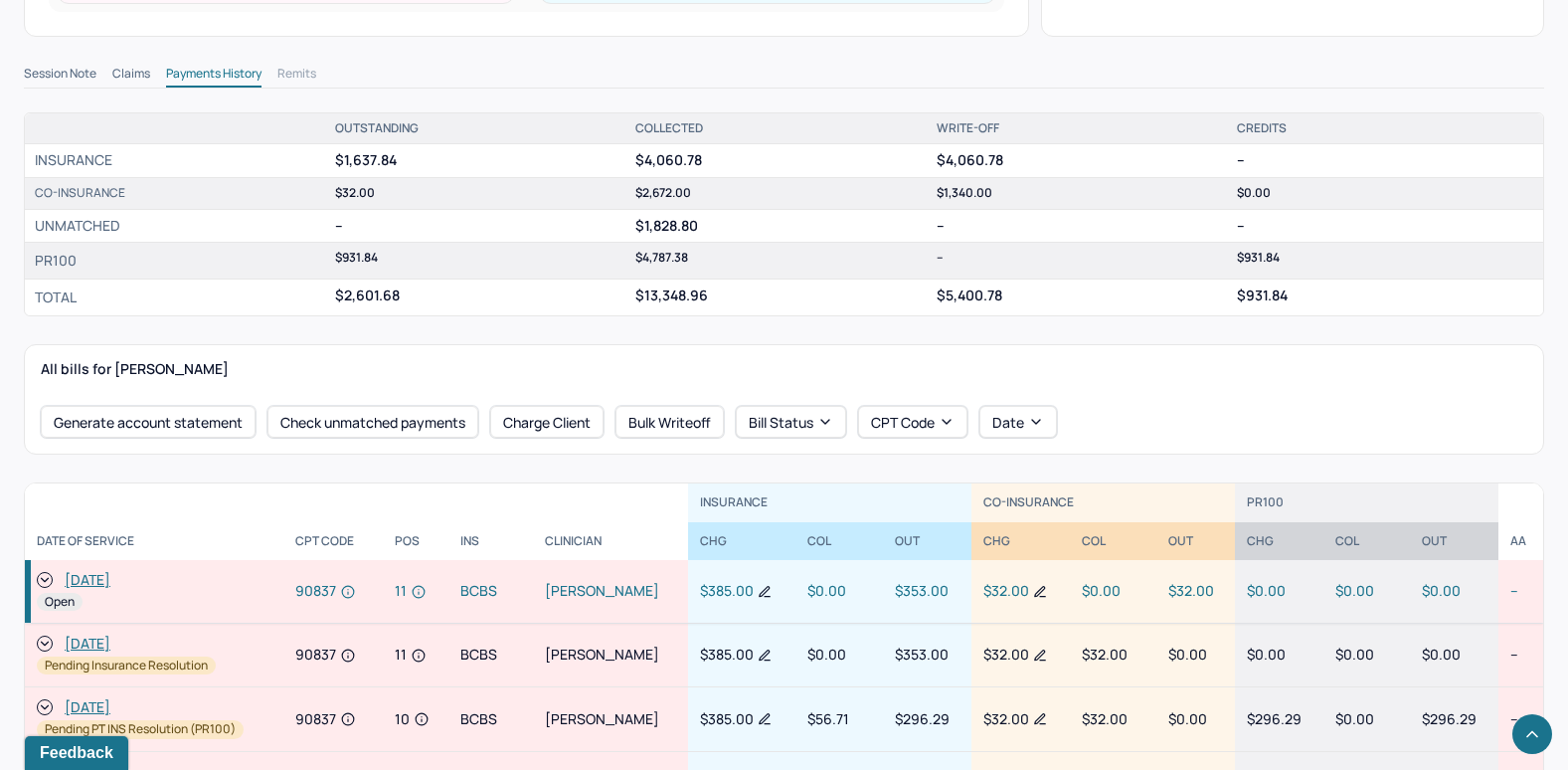 scroll, scrollTop: 696, scrollLeft: 0, axis: vertical 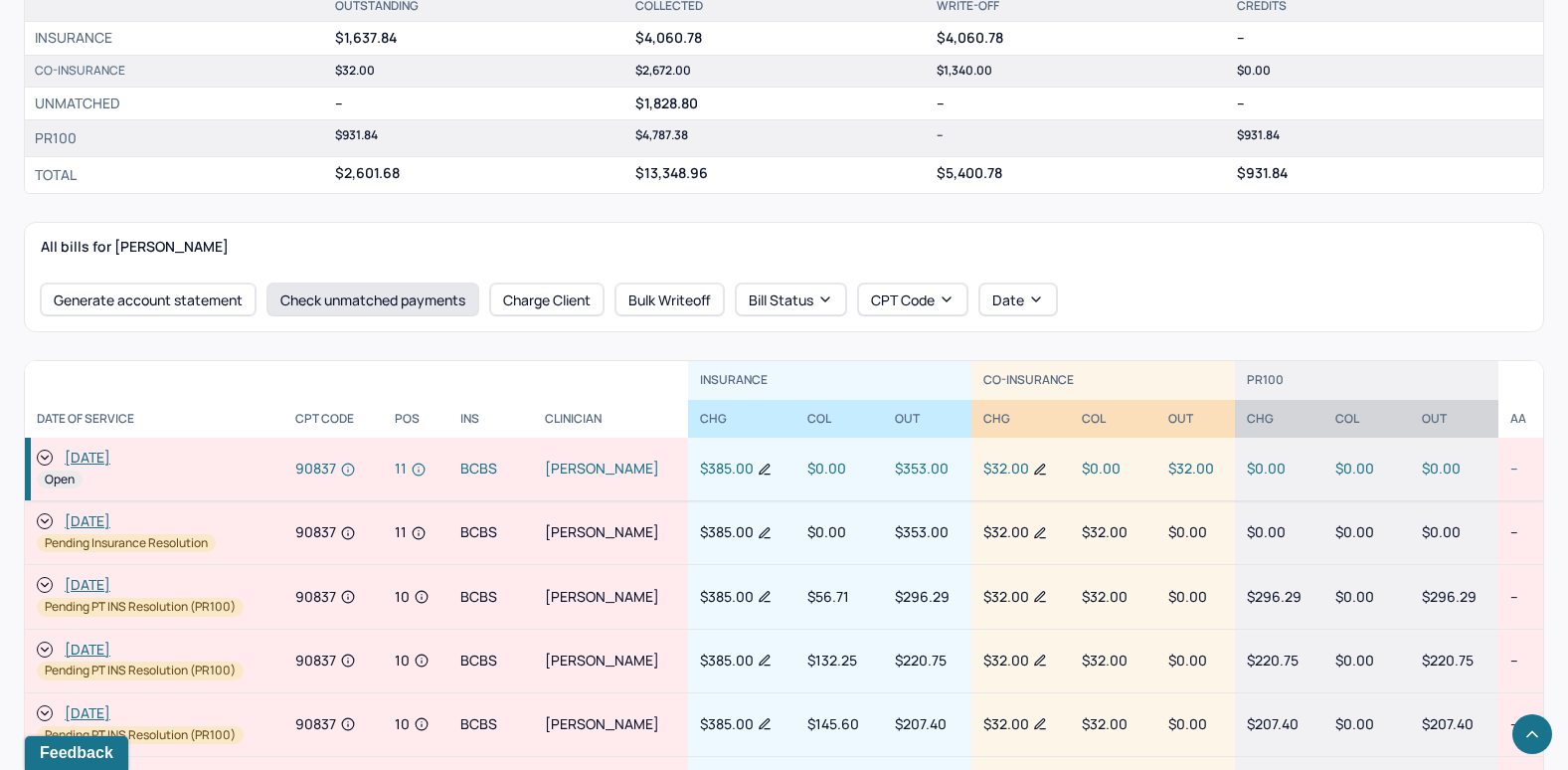 click on "Check unmatched payments" at bounding box center [373, 299] 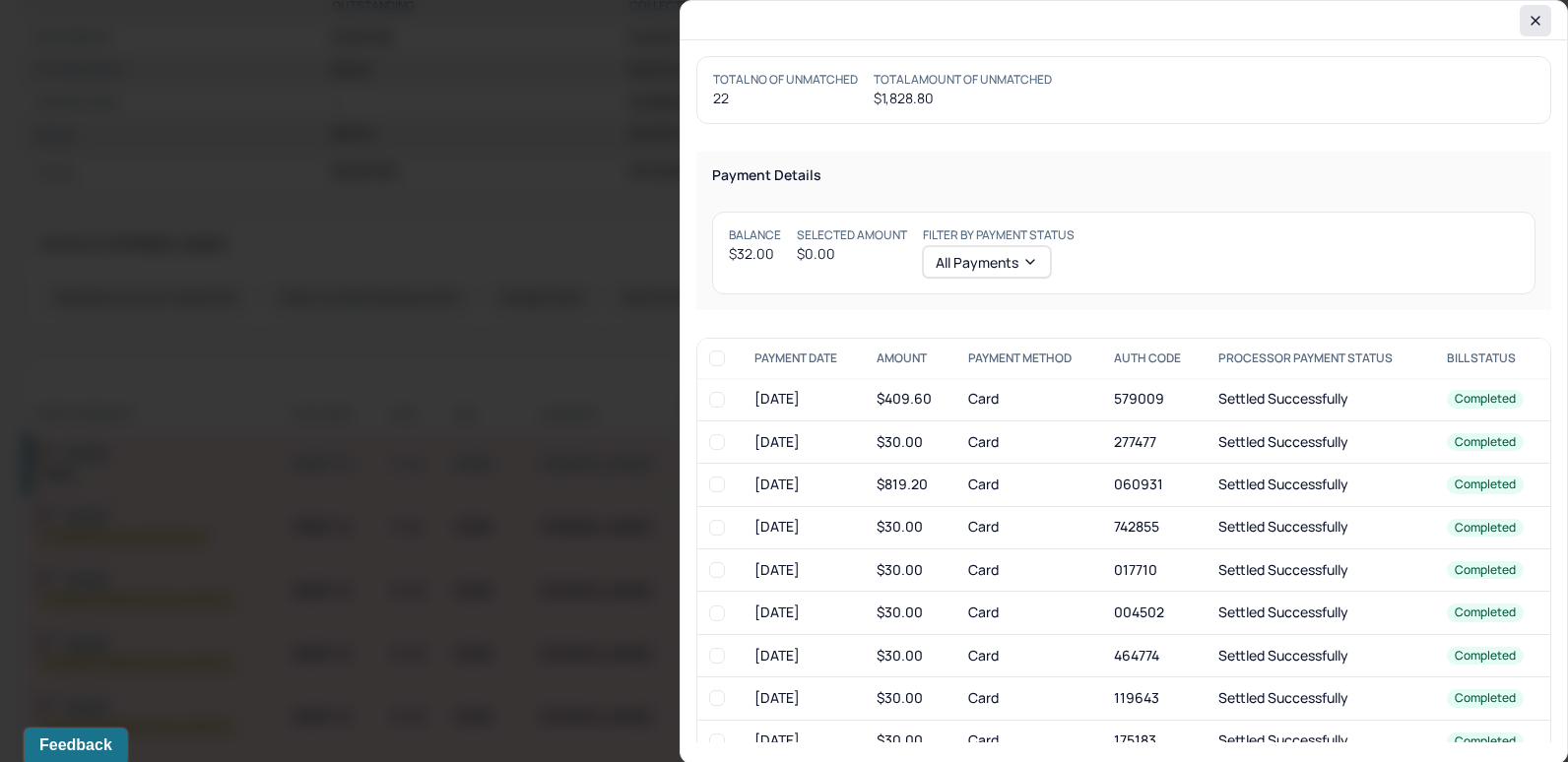 click 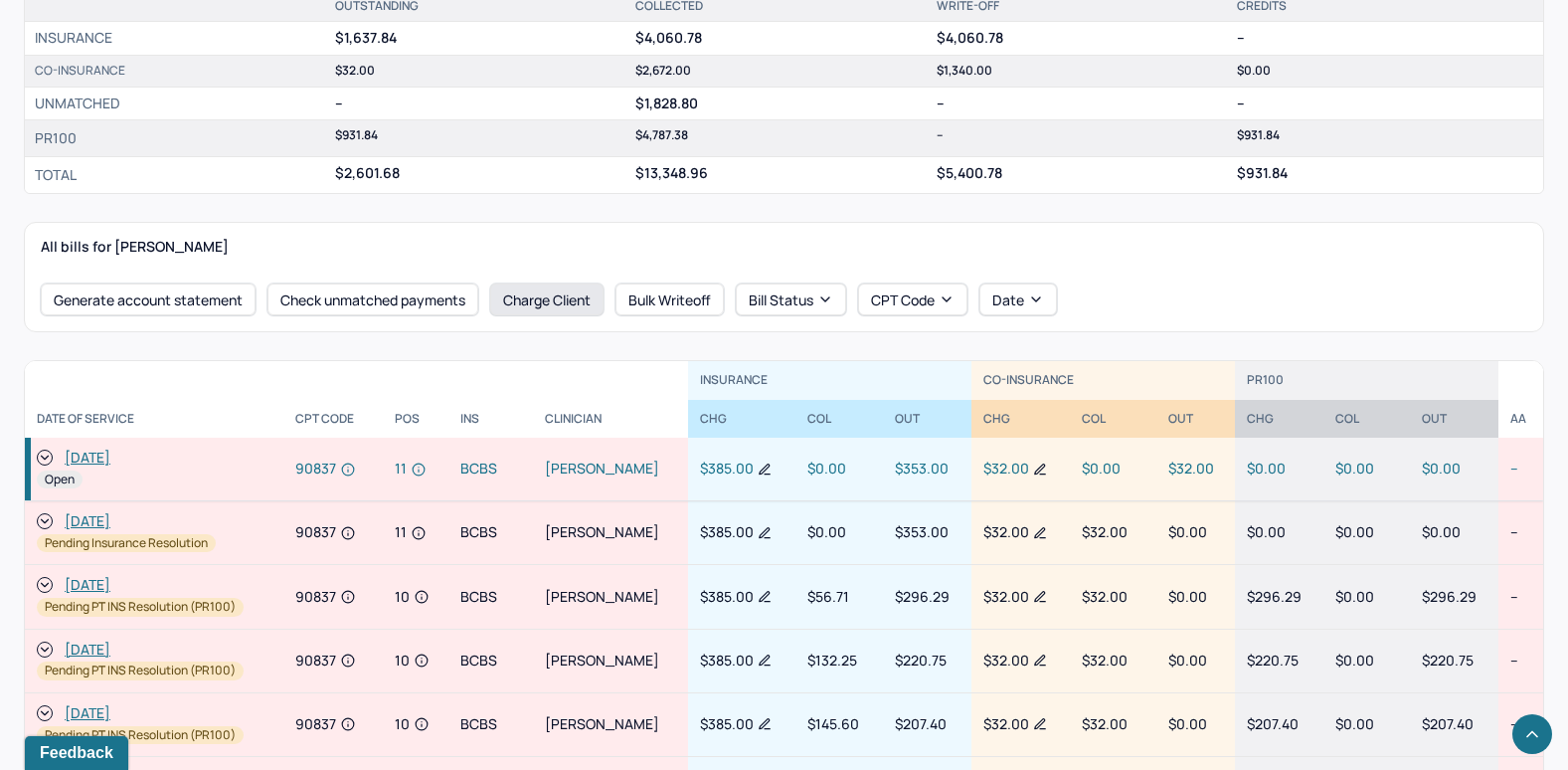 click on "Charge Client" at bounding box center [547, 299] 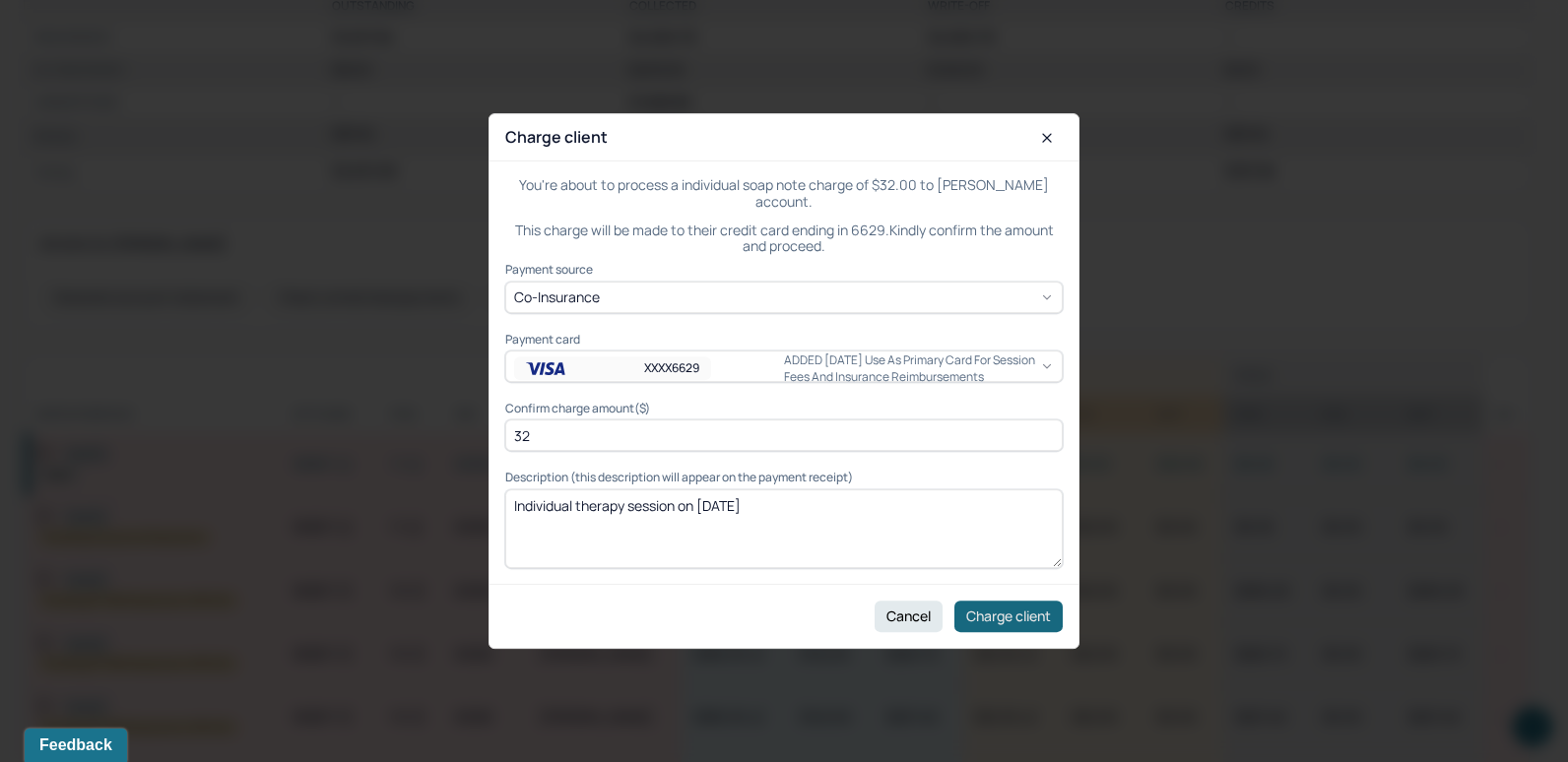 click on "Charge client" at bounding box center (1009, 616) 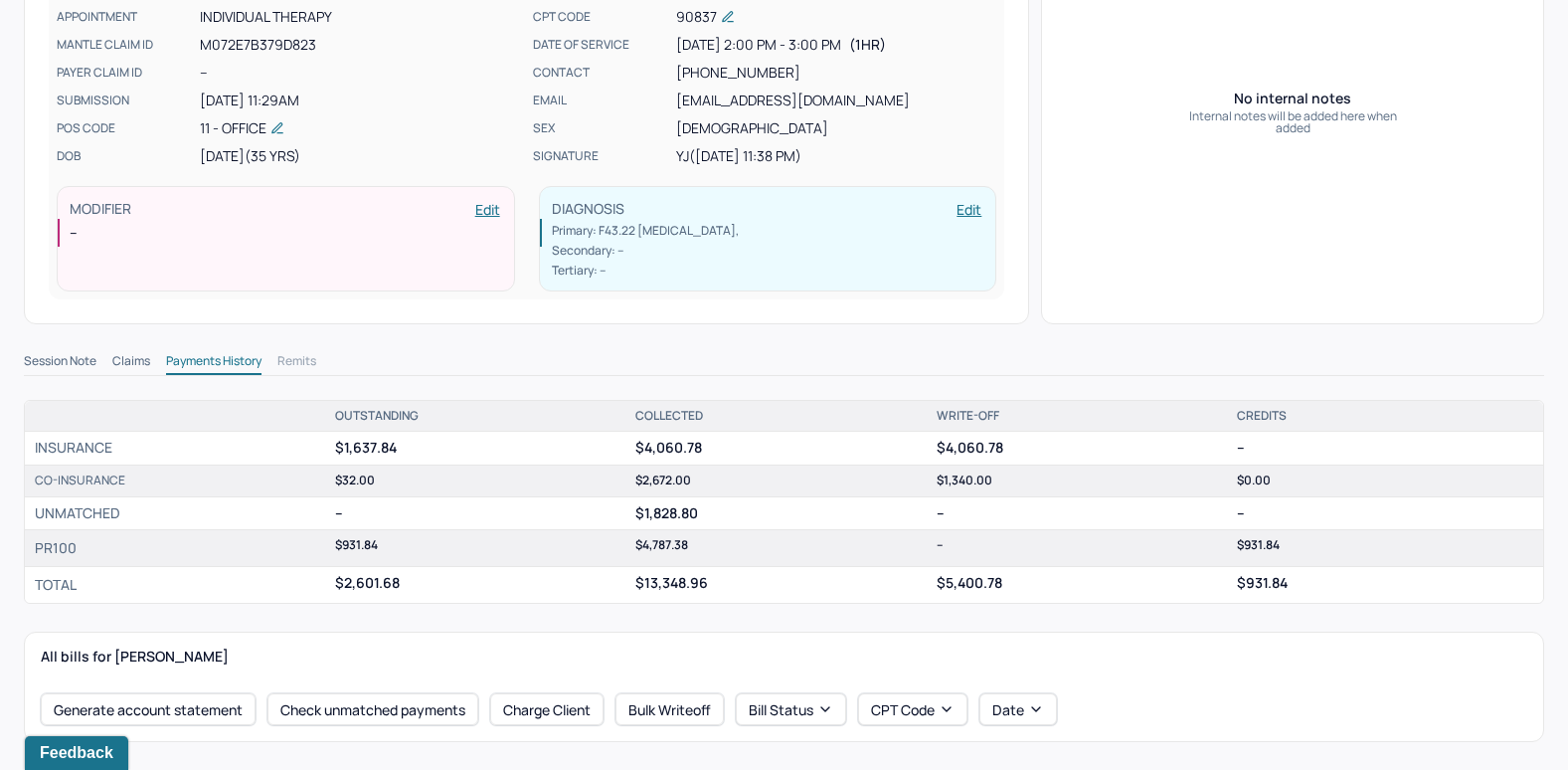 scroll, scrollTop: 0, scrollLeft: 0, axis: both 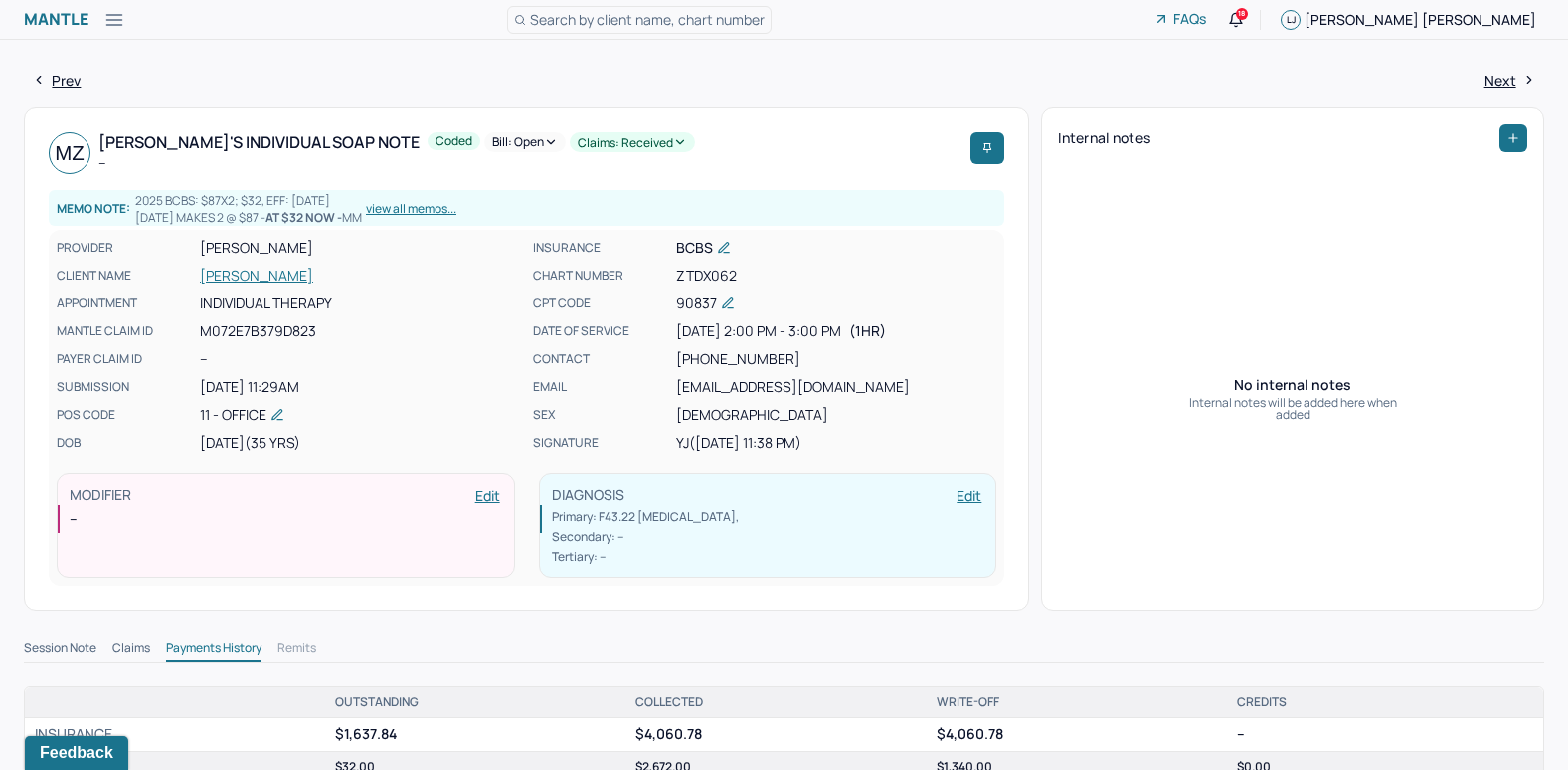 click on "Bill: Open" at bounding box center (525, 142) 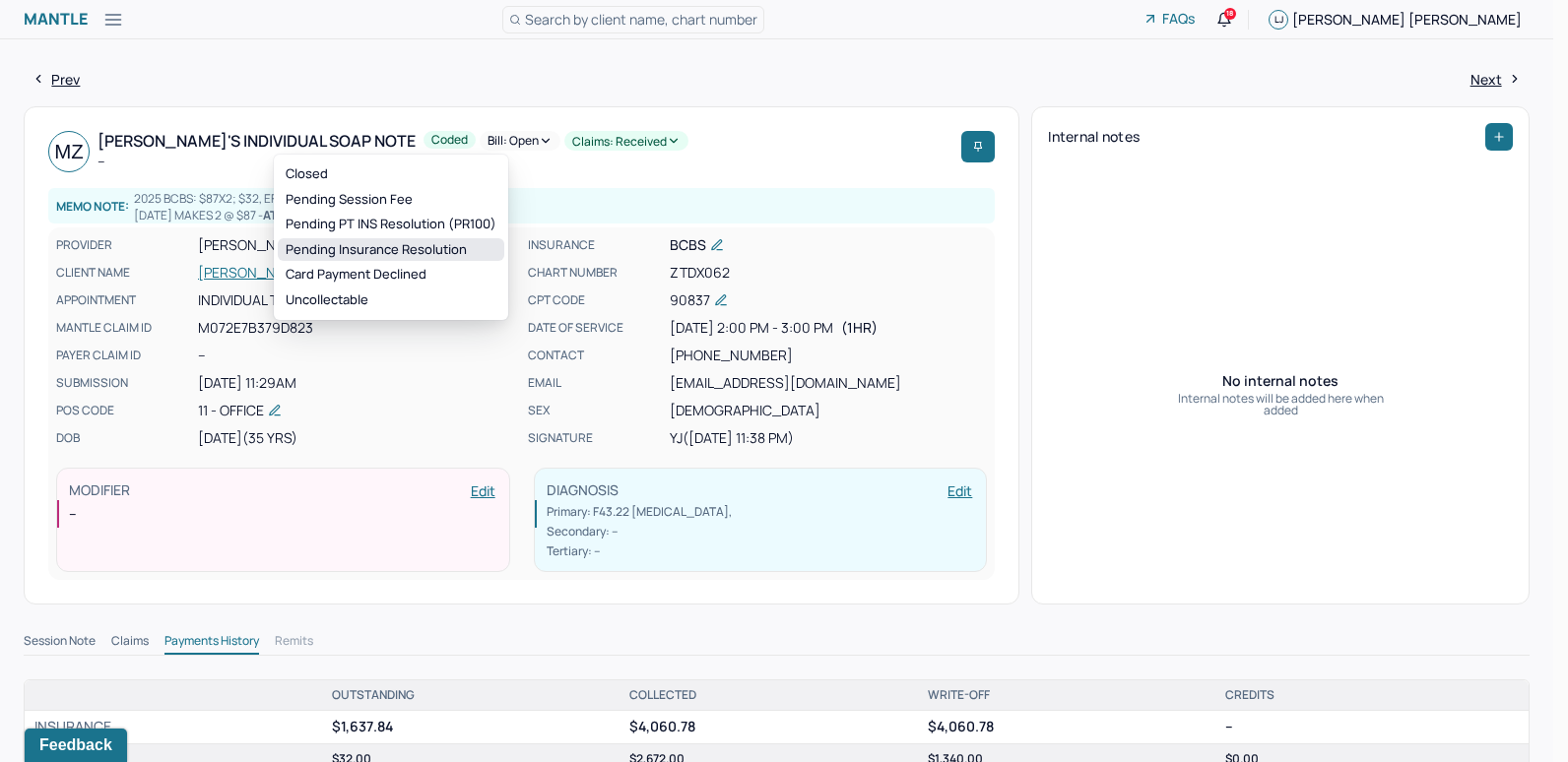 click on "Pending Insurance Resolution" at bounding box center (391, 250) 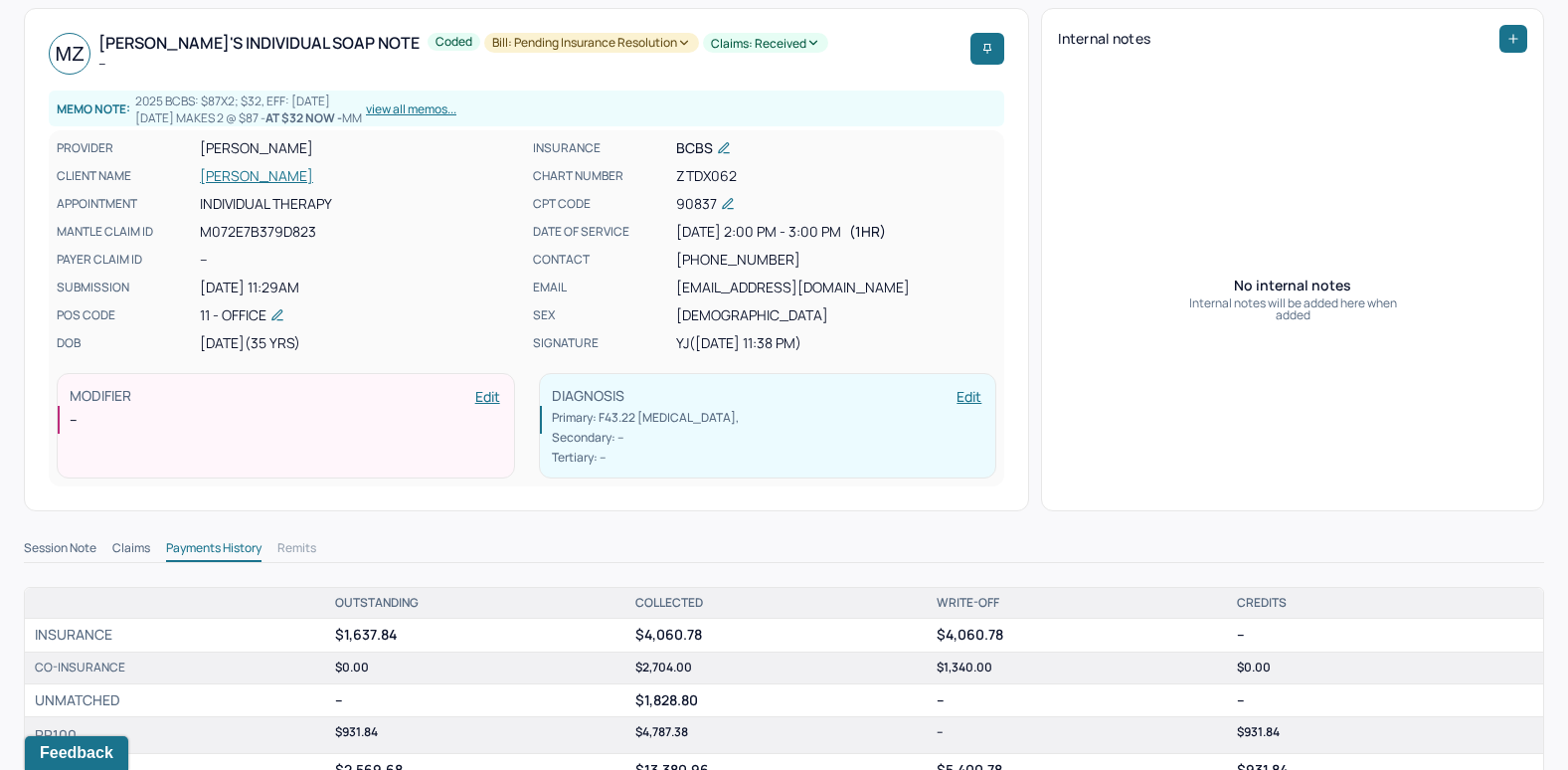 scroll, scrollTop: 0, scrollLeft: 0, axis: both 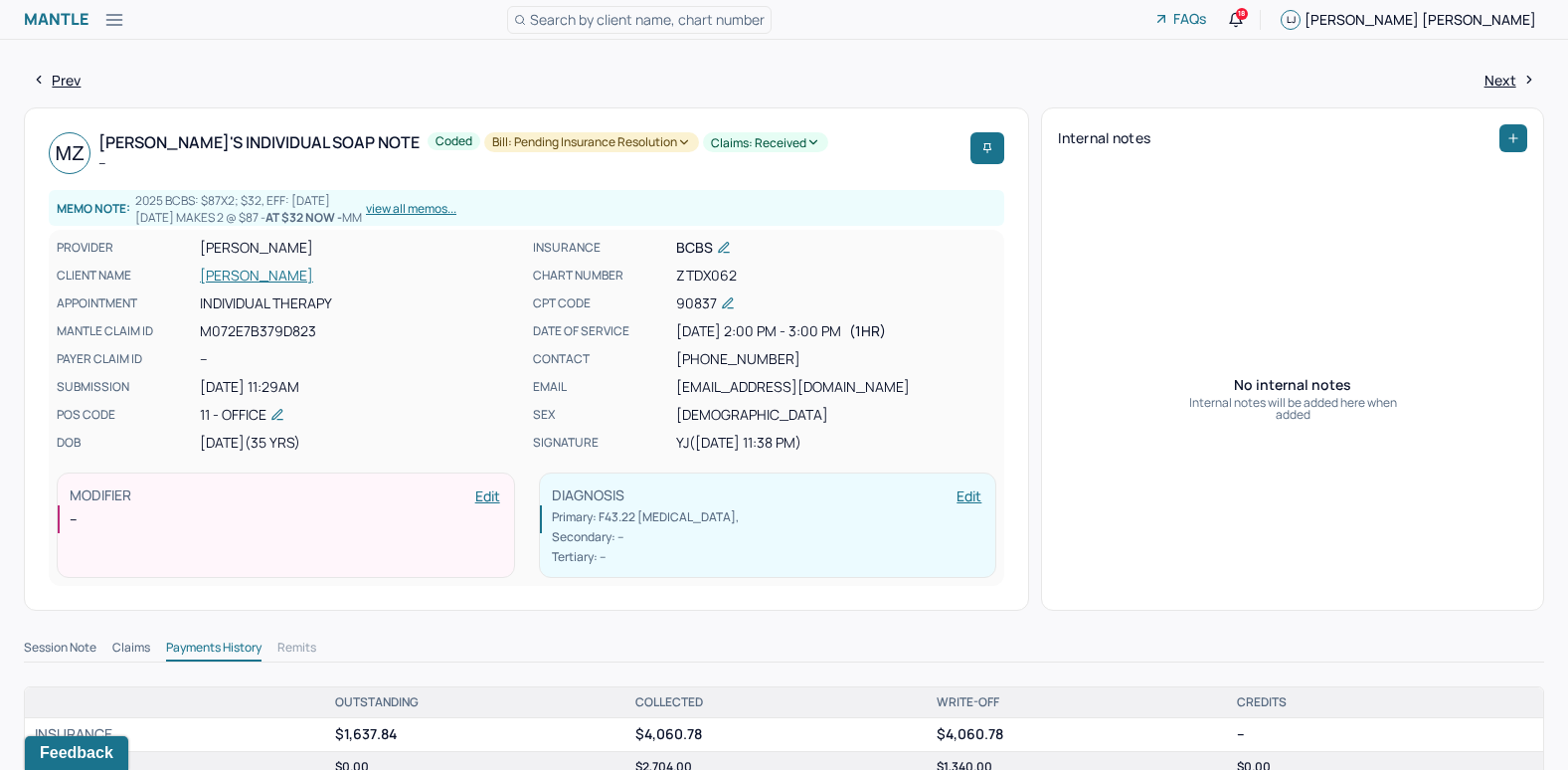 click on "Search by client name, chart number" at bounding box center (647, 19) 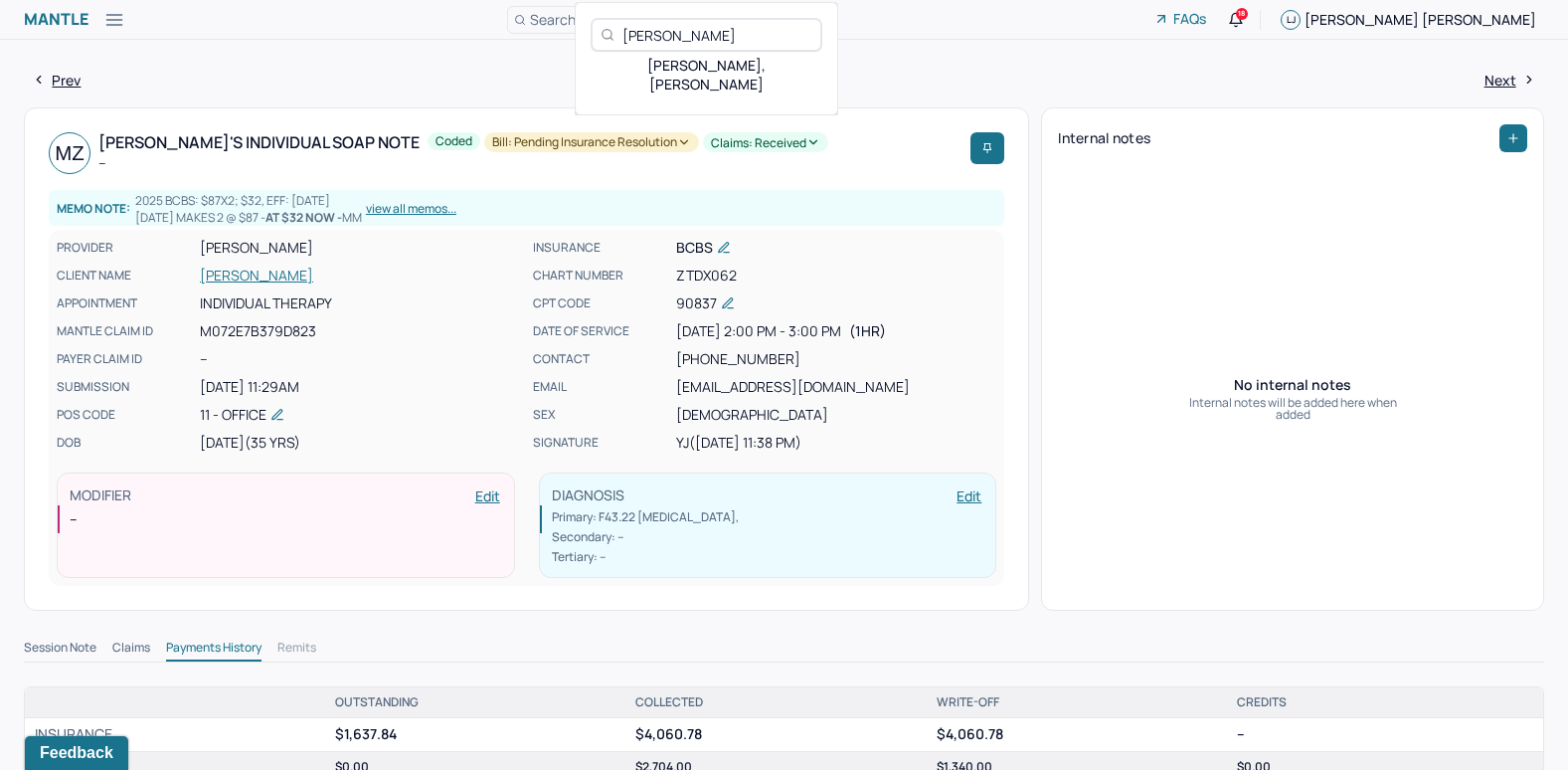 type on "Muchian Lee" 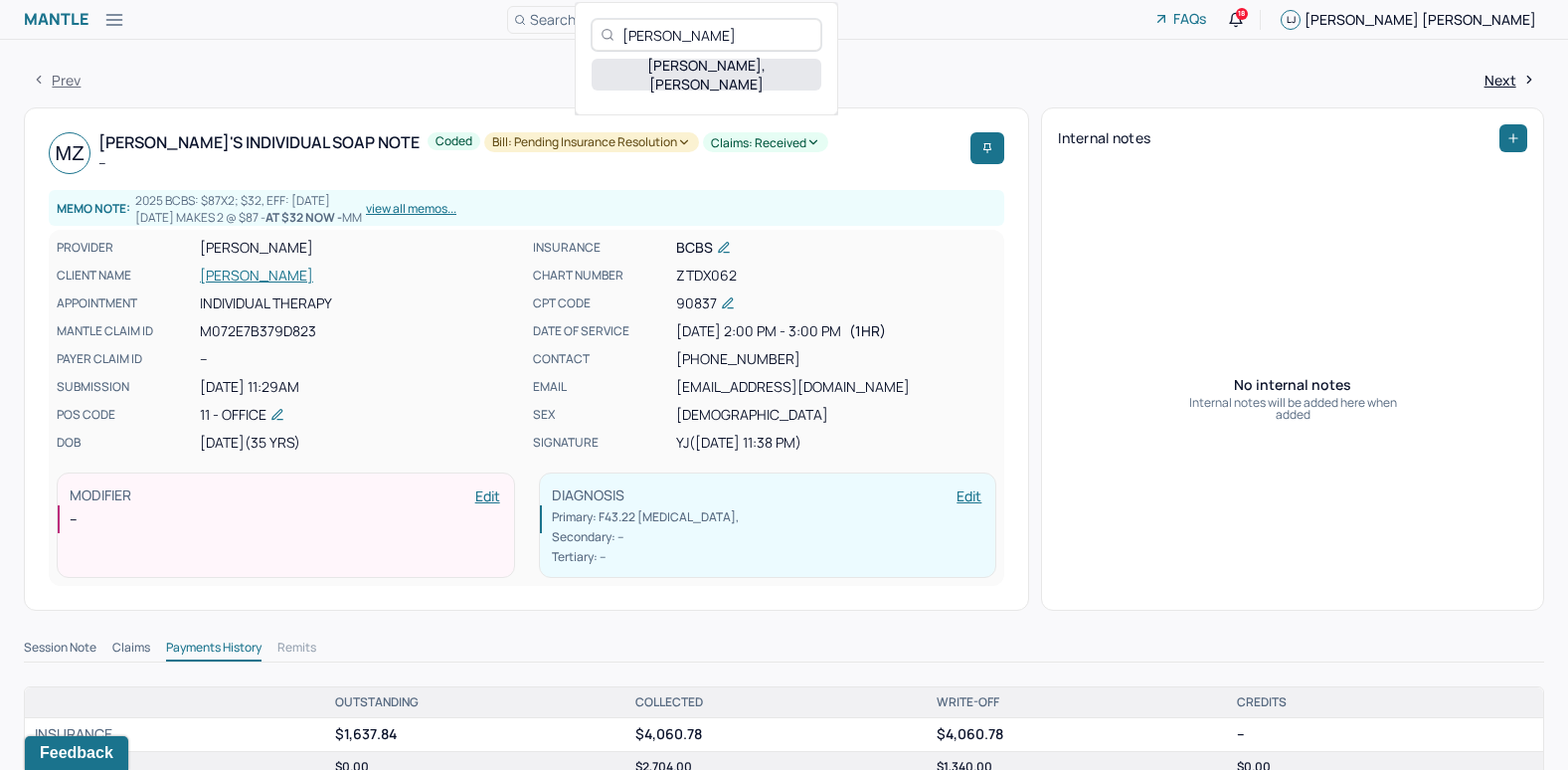 click on "LEE, MUCHIAN" at bounding box center [706, 75] 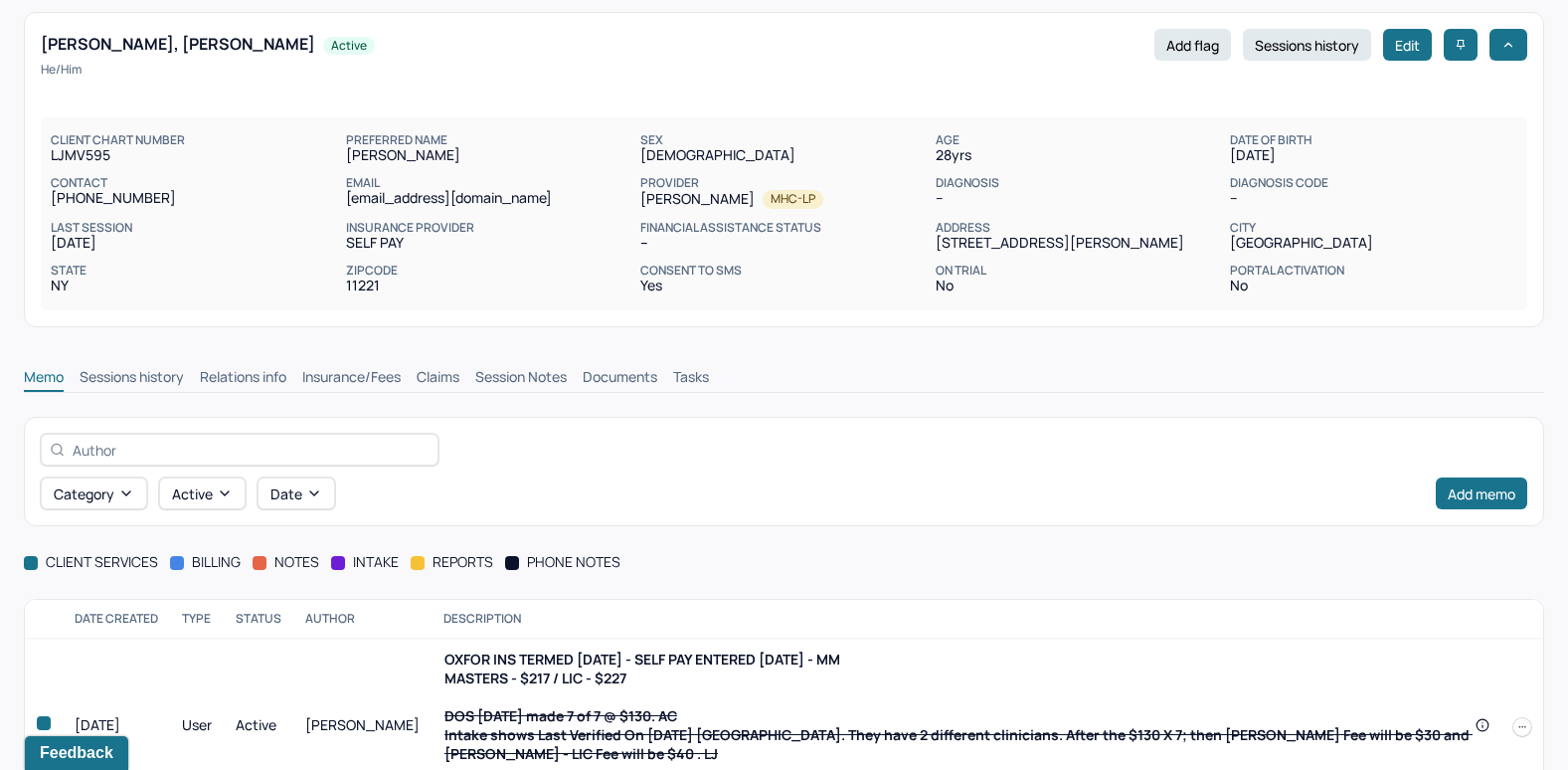 scroll, scrollTop: 99, scrollLeft: 0, axis: vertical 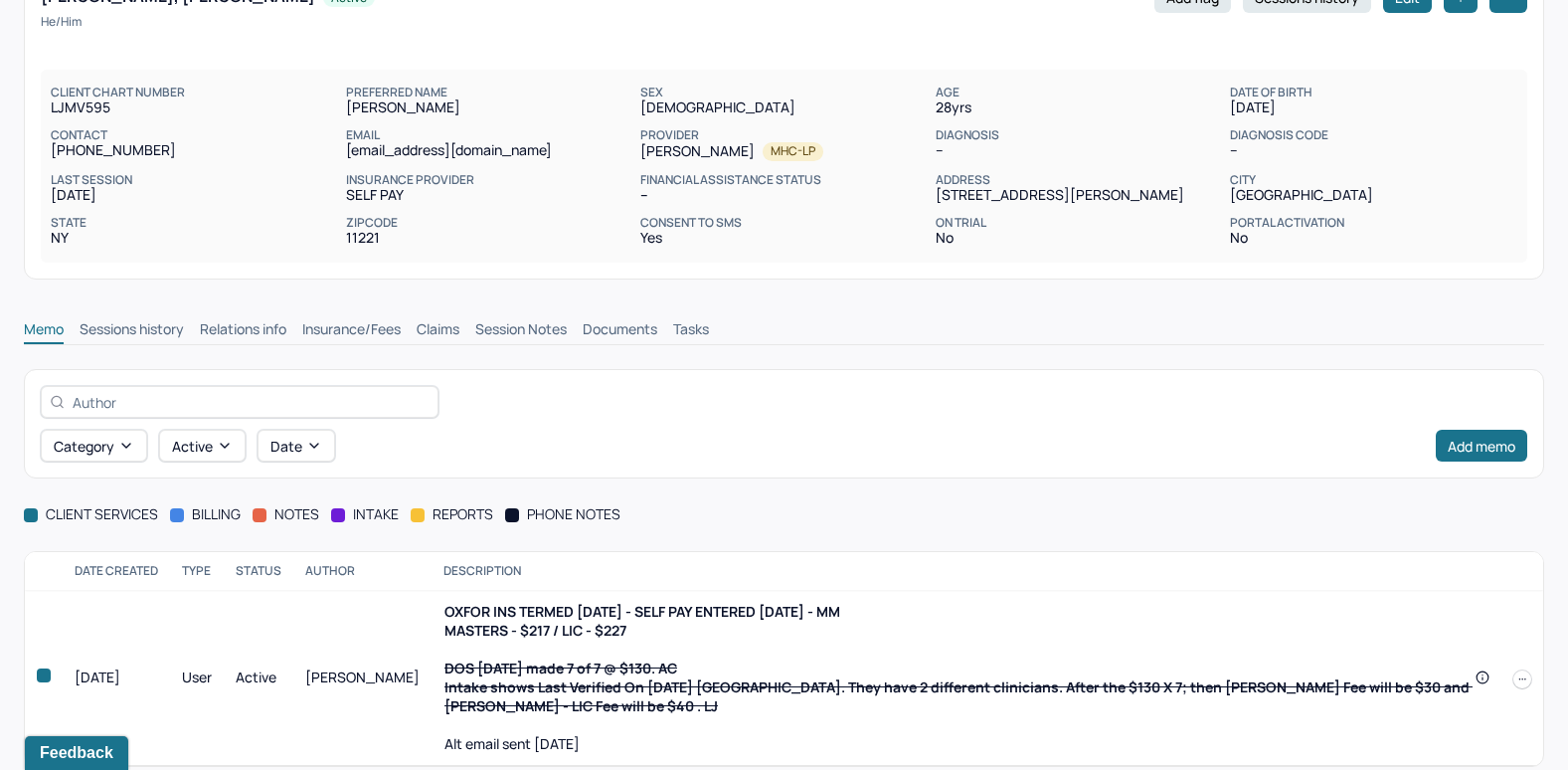 click on "Insurance/Fees" at bounding box center (351, 331) 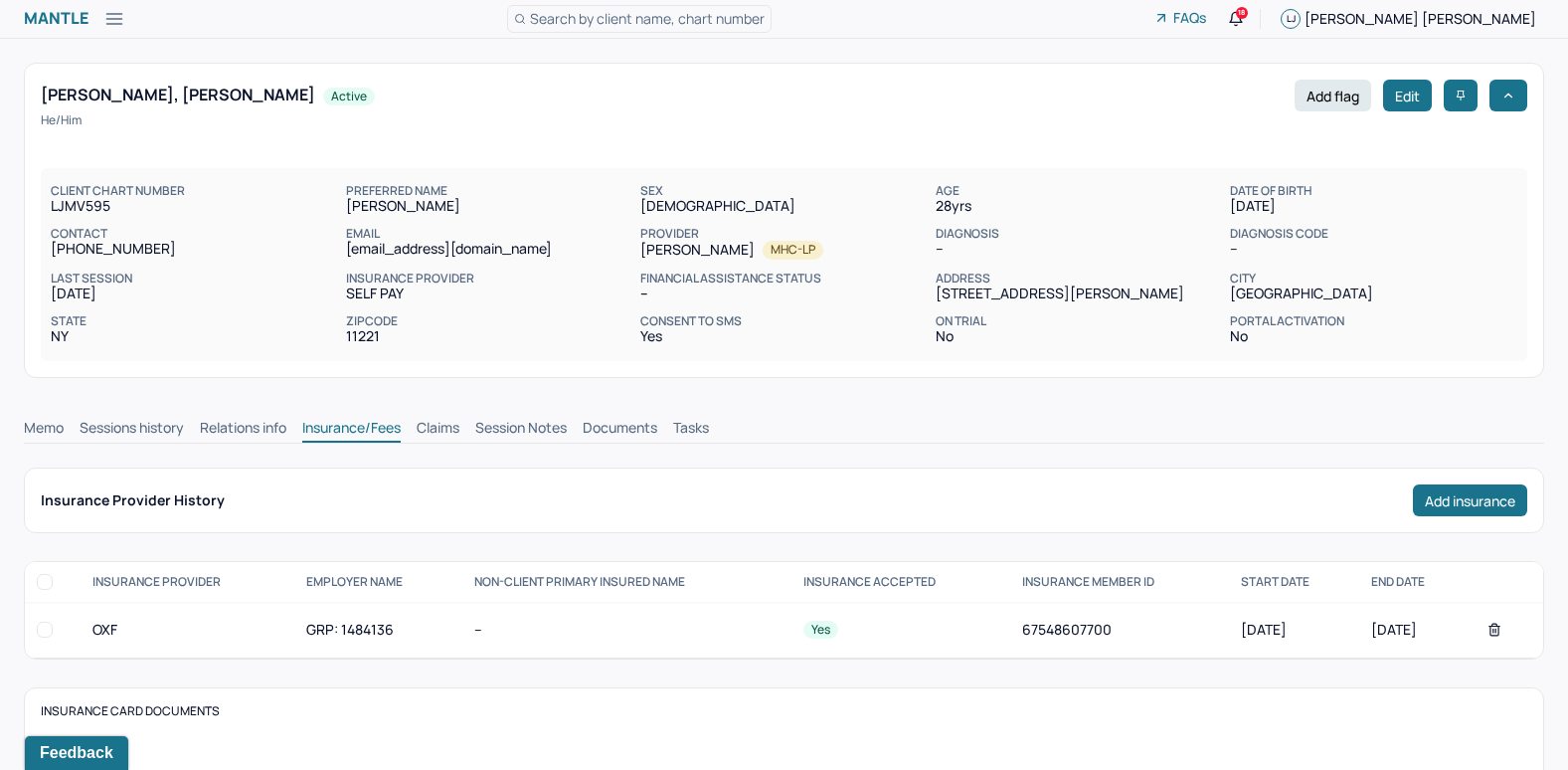 scroll, scrollTop: 0, scrollLeft: 0, axis: both 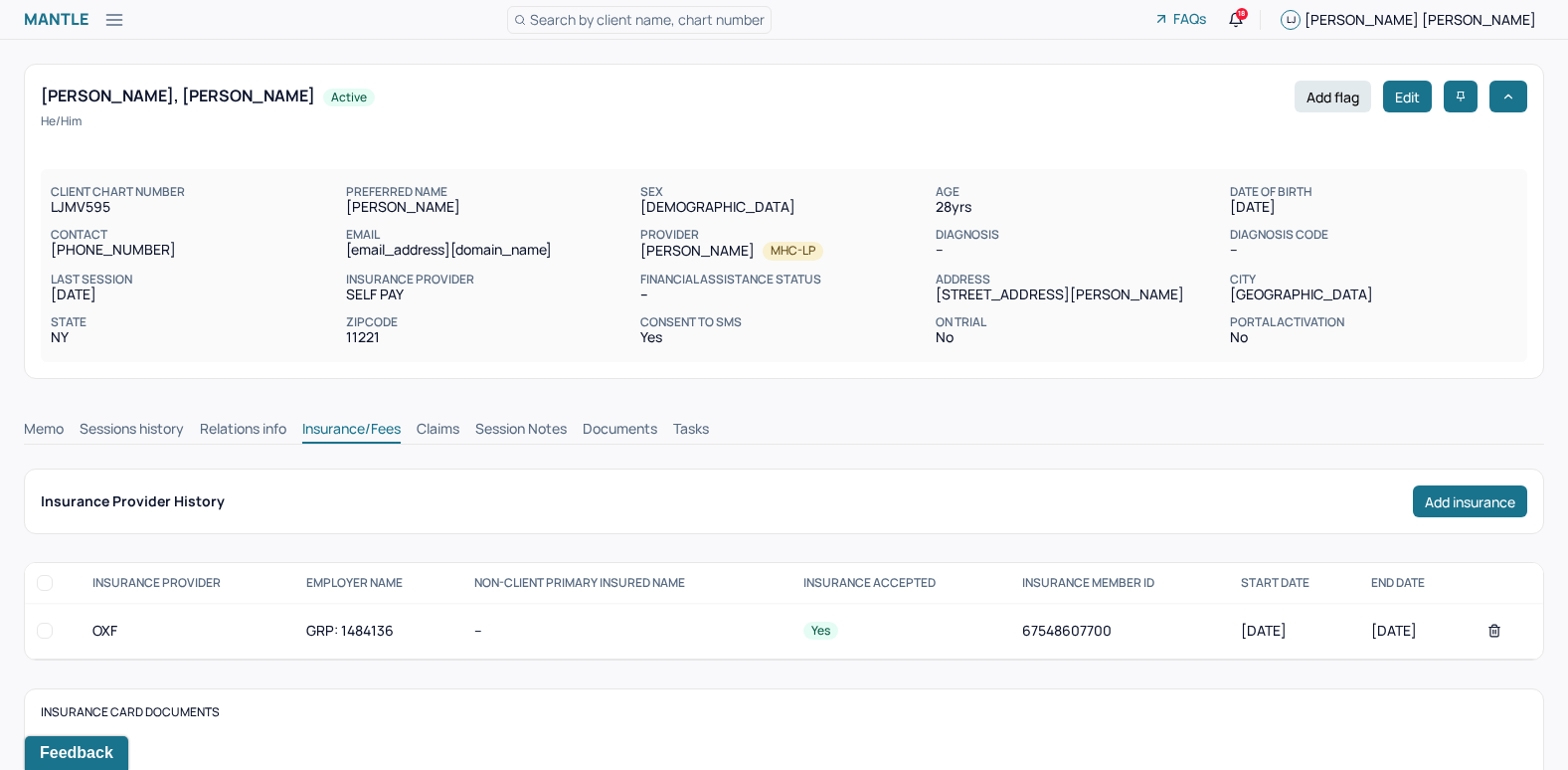 click on "Claims" at bounding box center [437, 431] 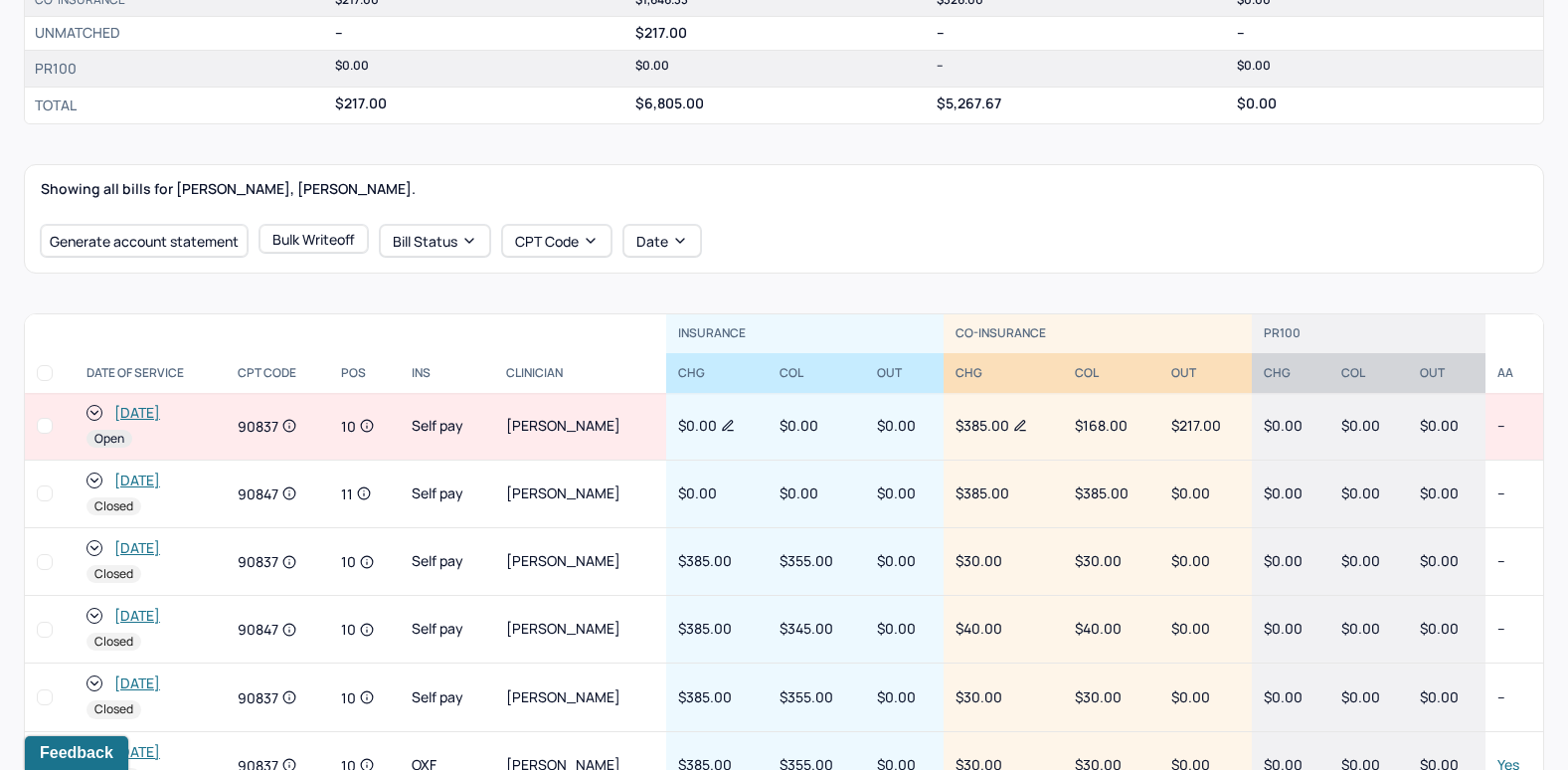 scroll, scrollTop: 555, scrollLeft: 0, axis: vertical 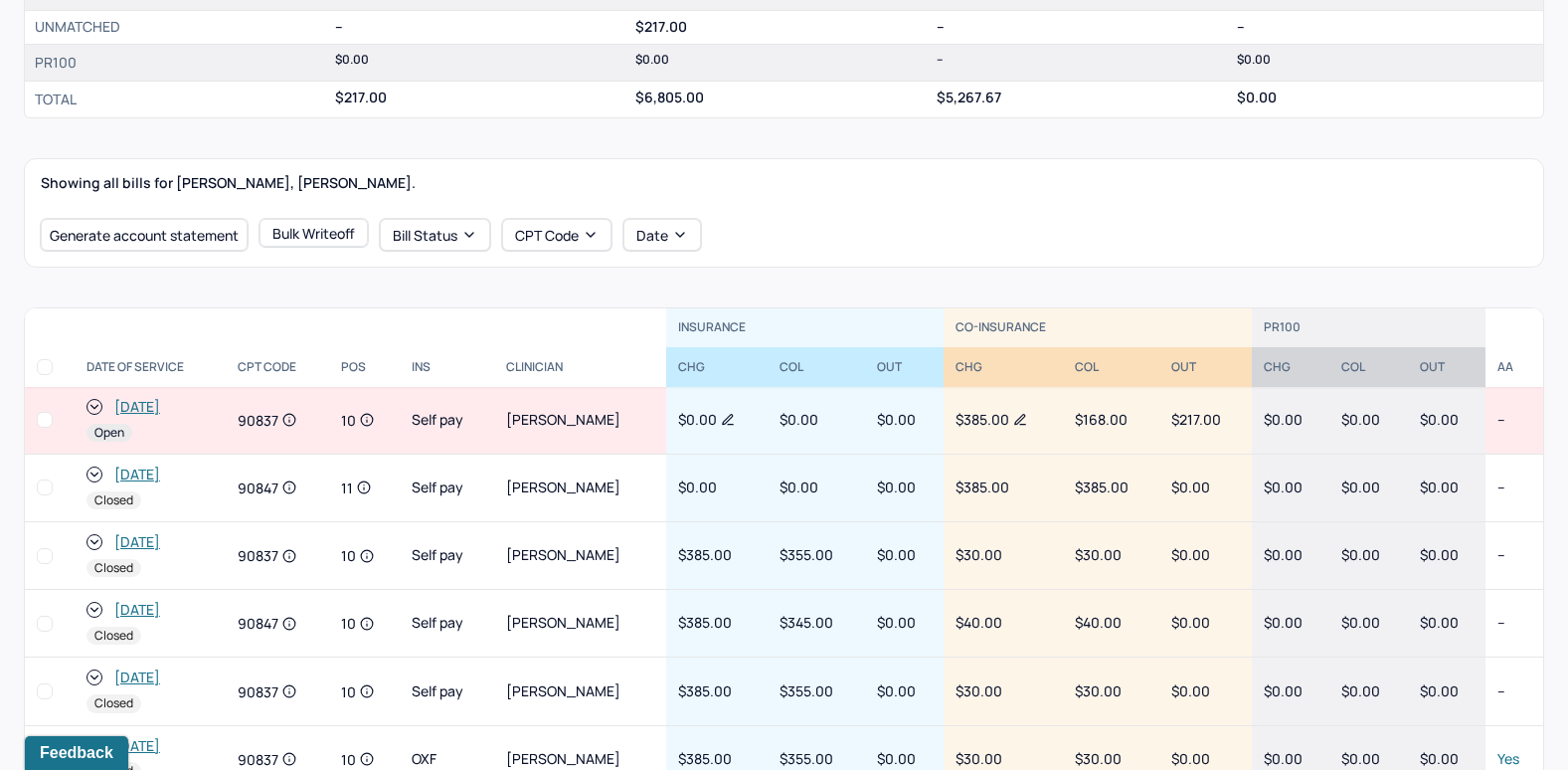 click on "[DATE]" at bounding box center (137, 407) 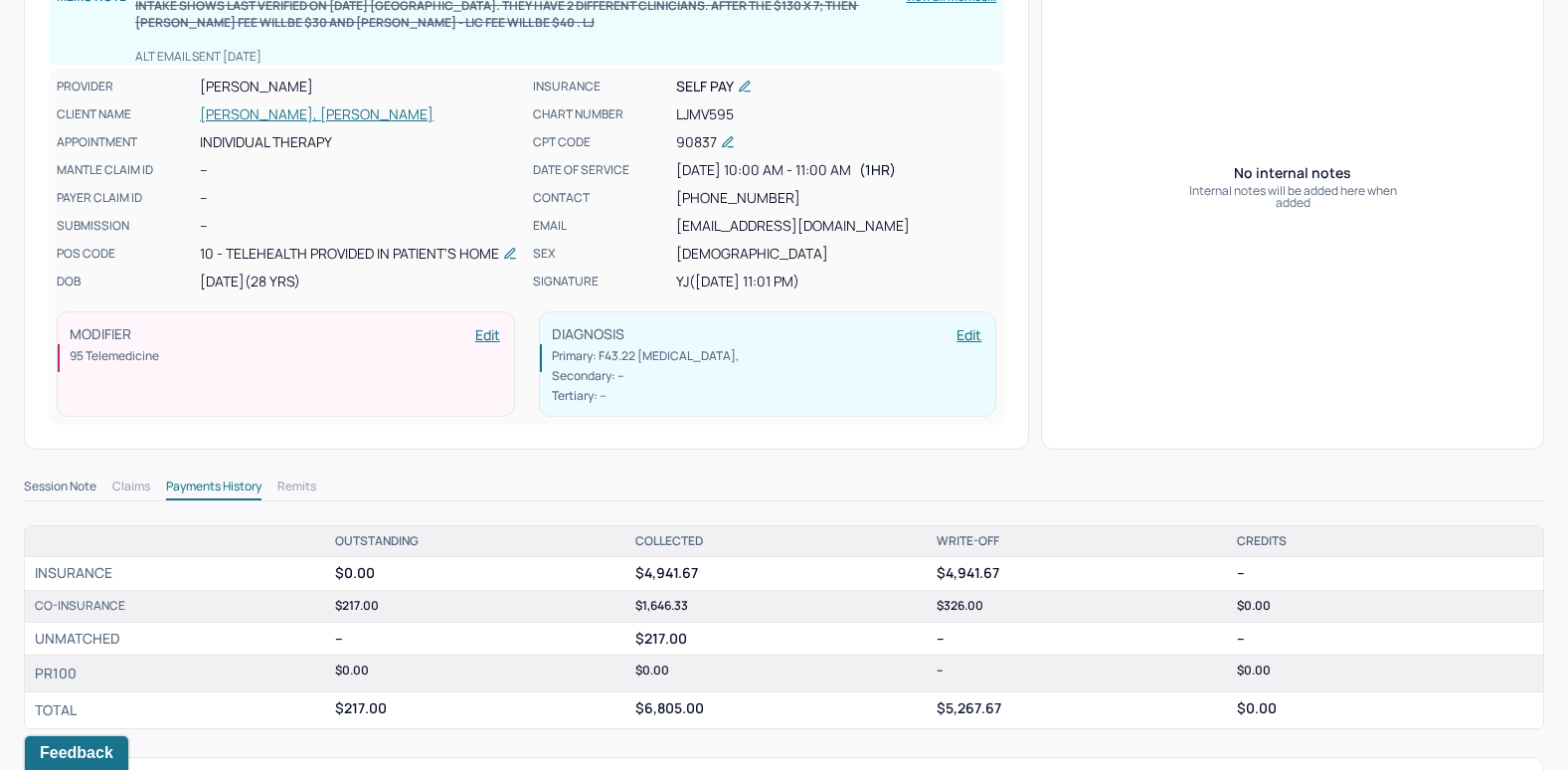 scroll, scrollTop: 398, scrollLeft: 0, axis: vertical 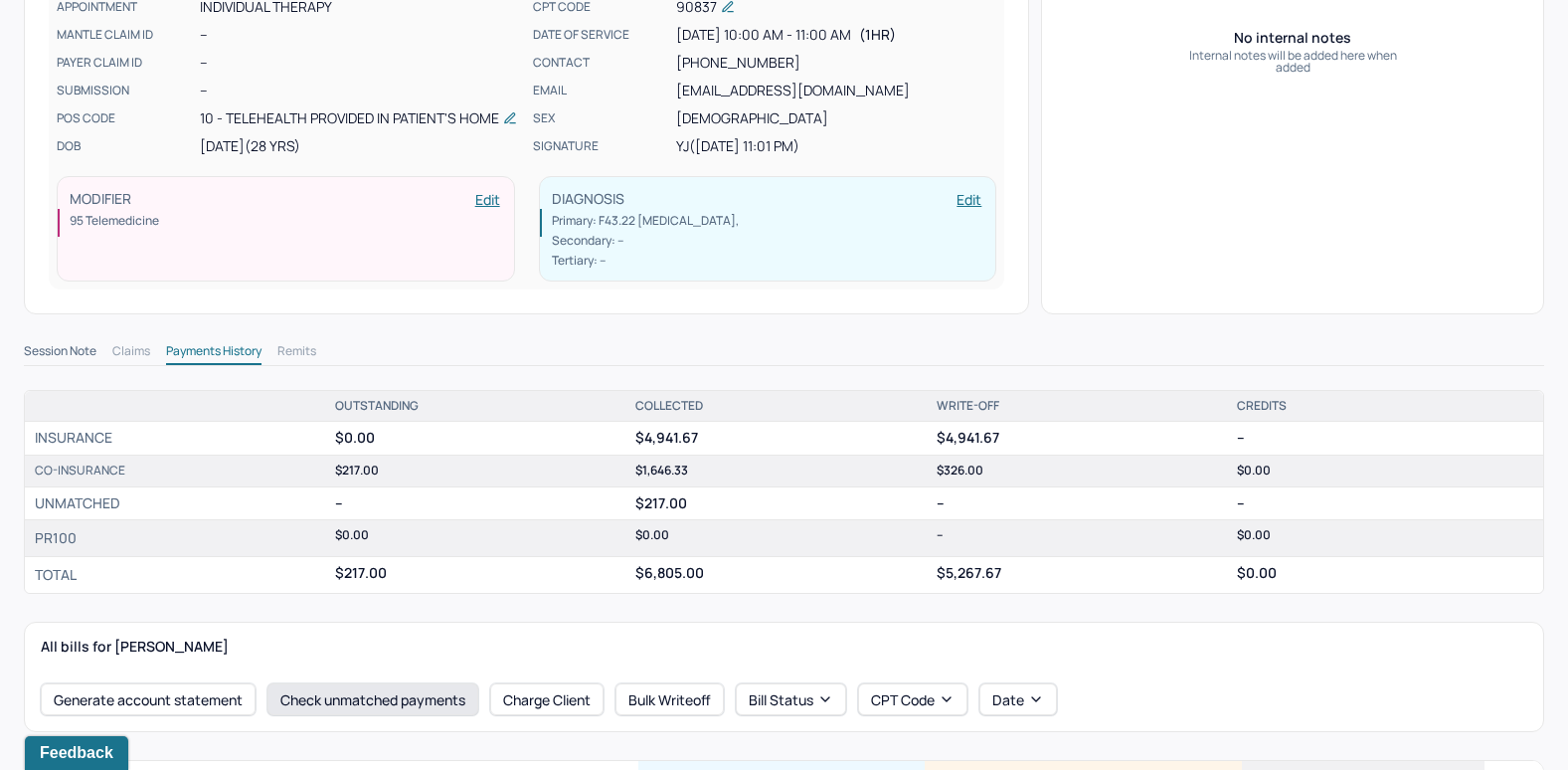 click on "Check unmatched payments" at bounding box center [373, 699] 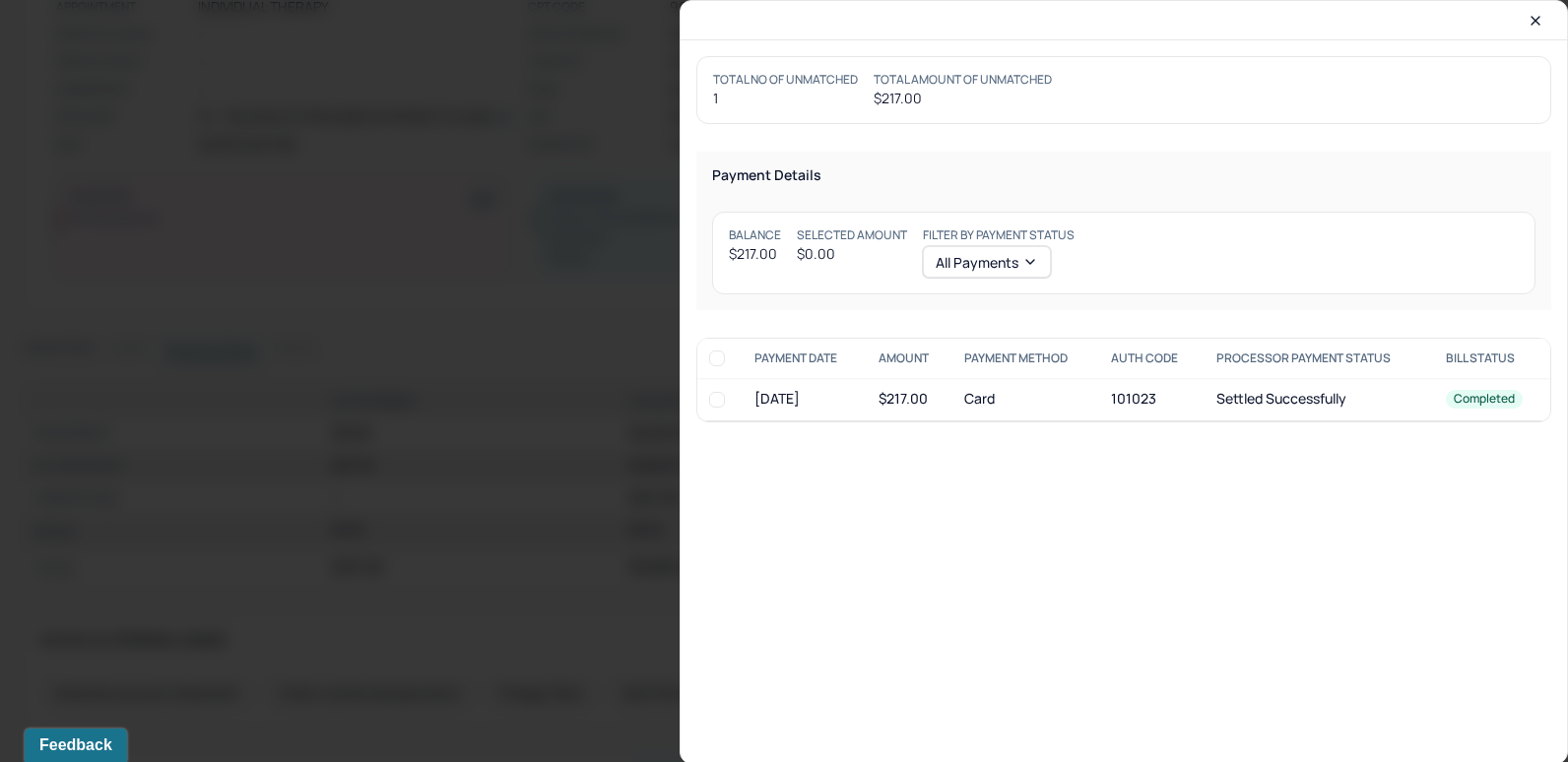 click at bounding box center (717, 400) 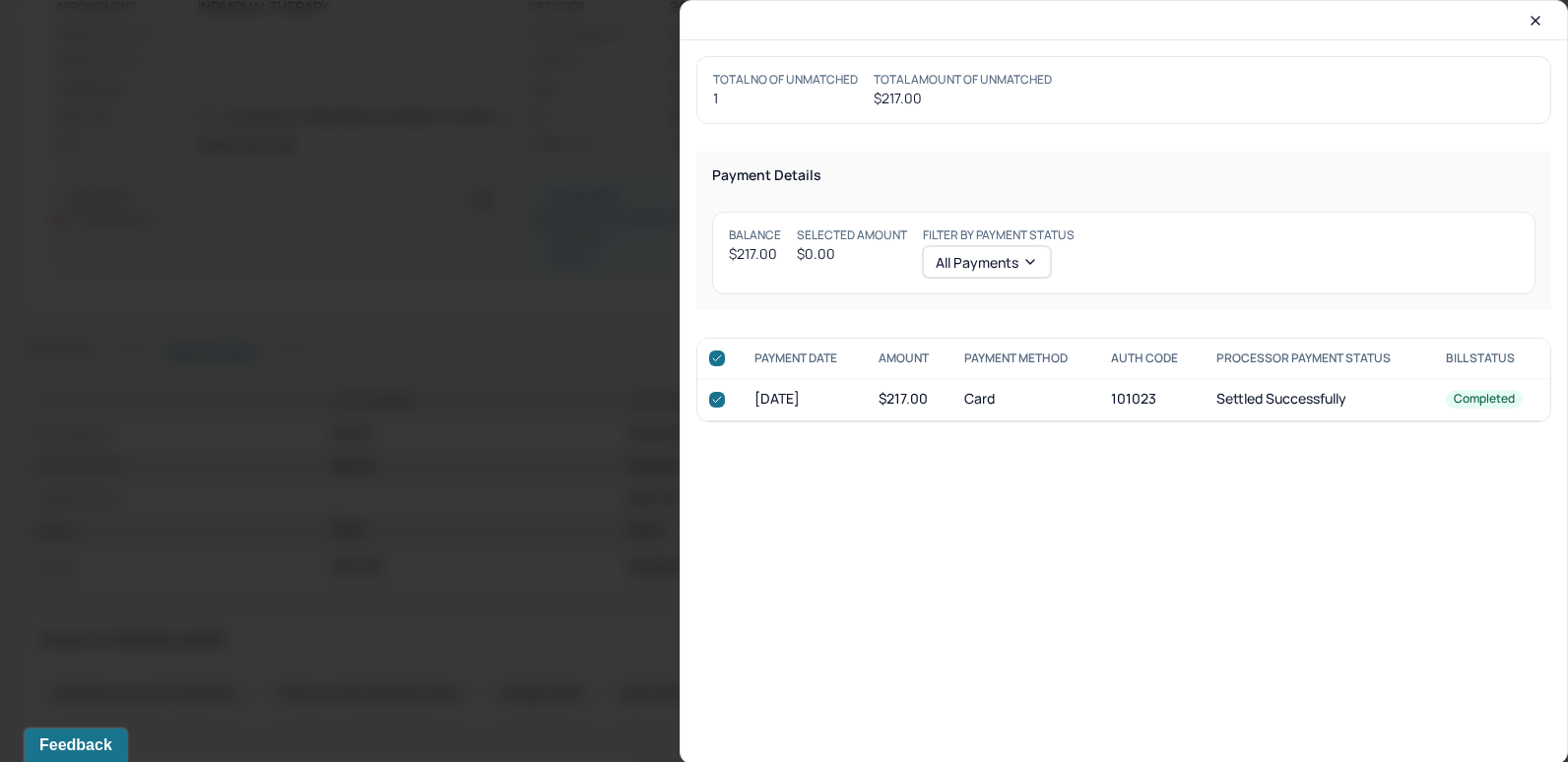 checkbox on "true" 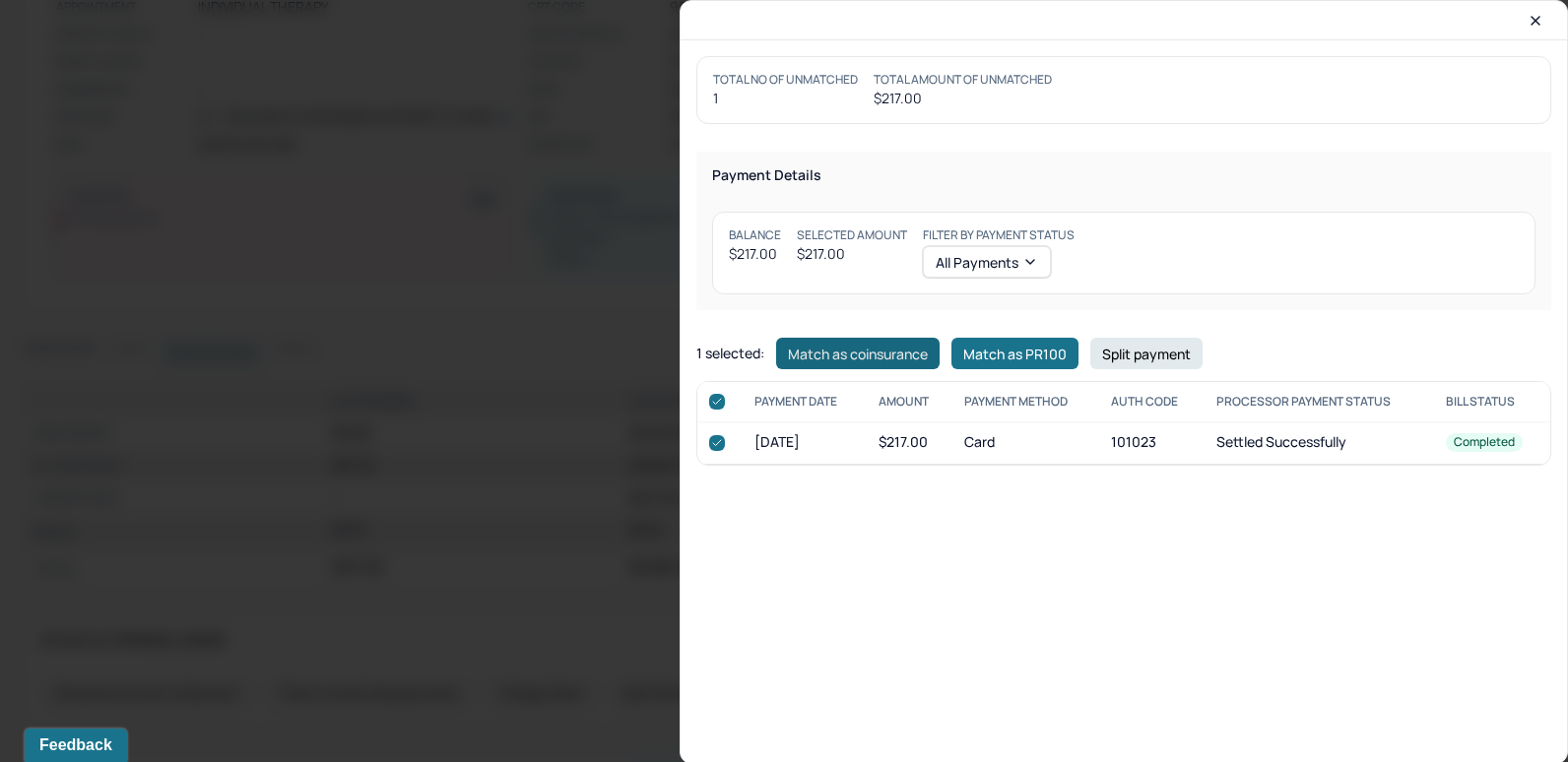 click on "Match as coinsurance" at bounding box center (858, 353) 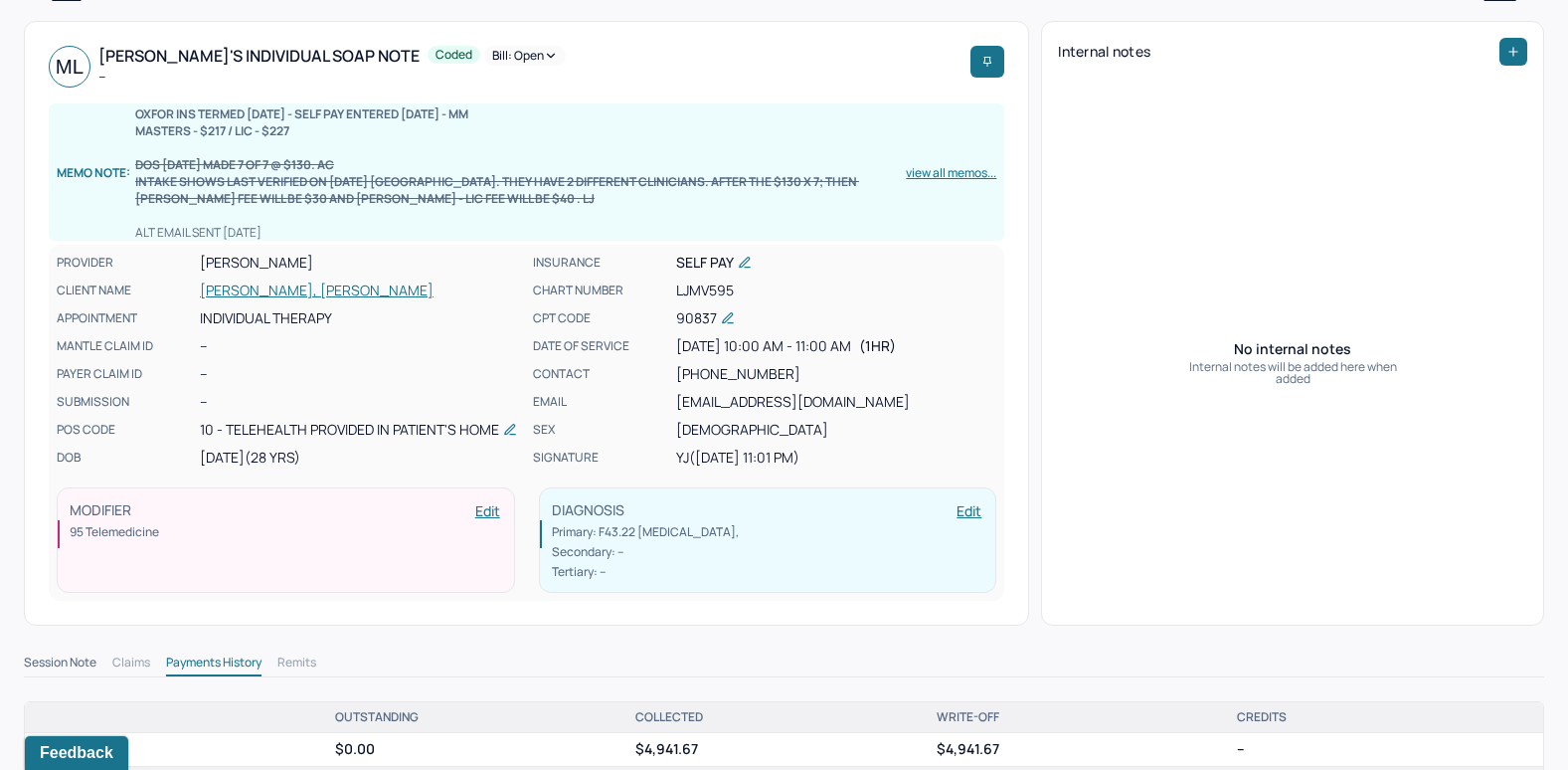 scroll, scrollTop: 0, scrollLeft: 0, axis: both 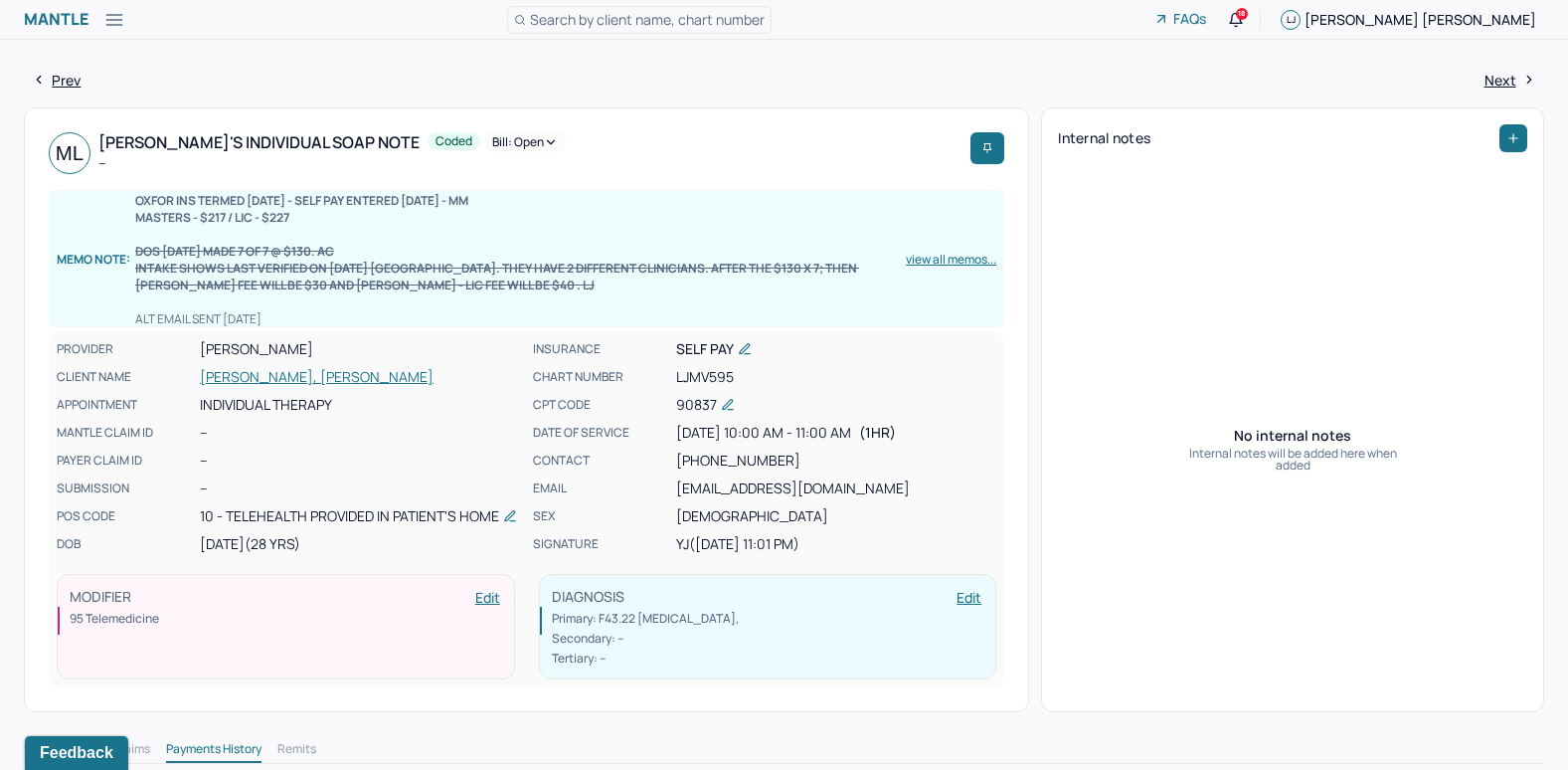 click on "Bill: Open" at bounding box center (525, 142) 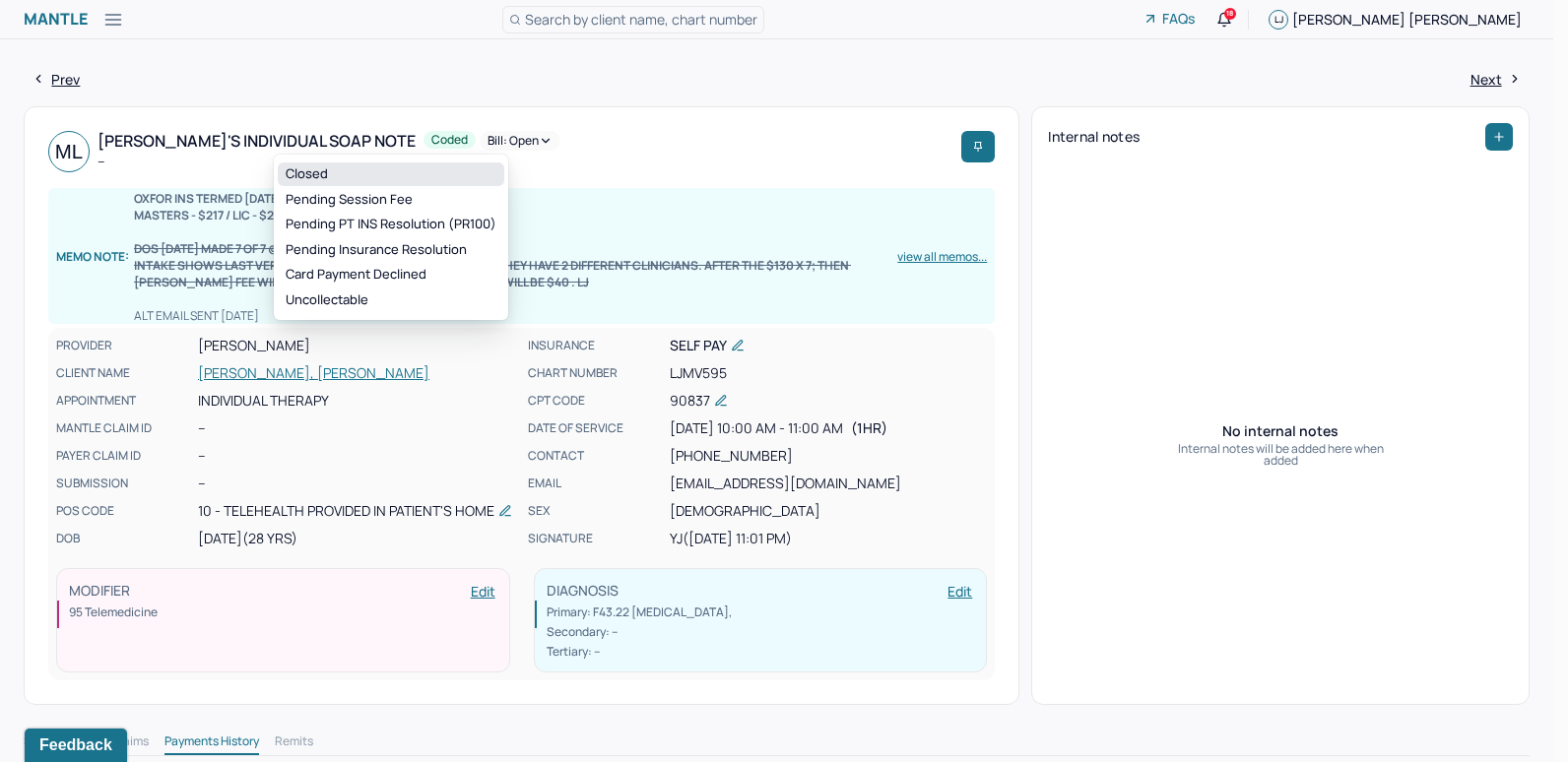 click on "Closed" at bounding box center [391, 174] 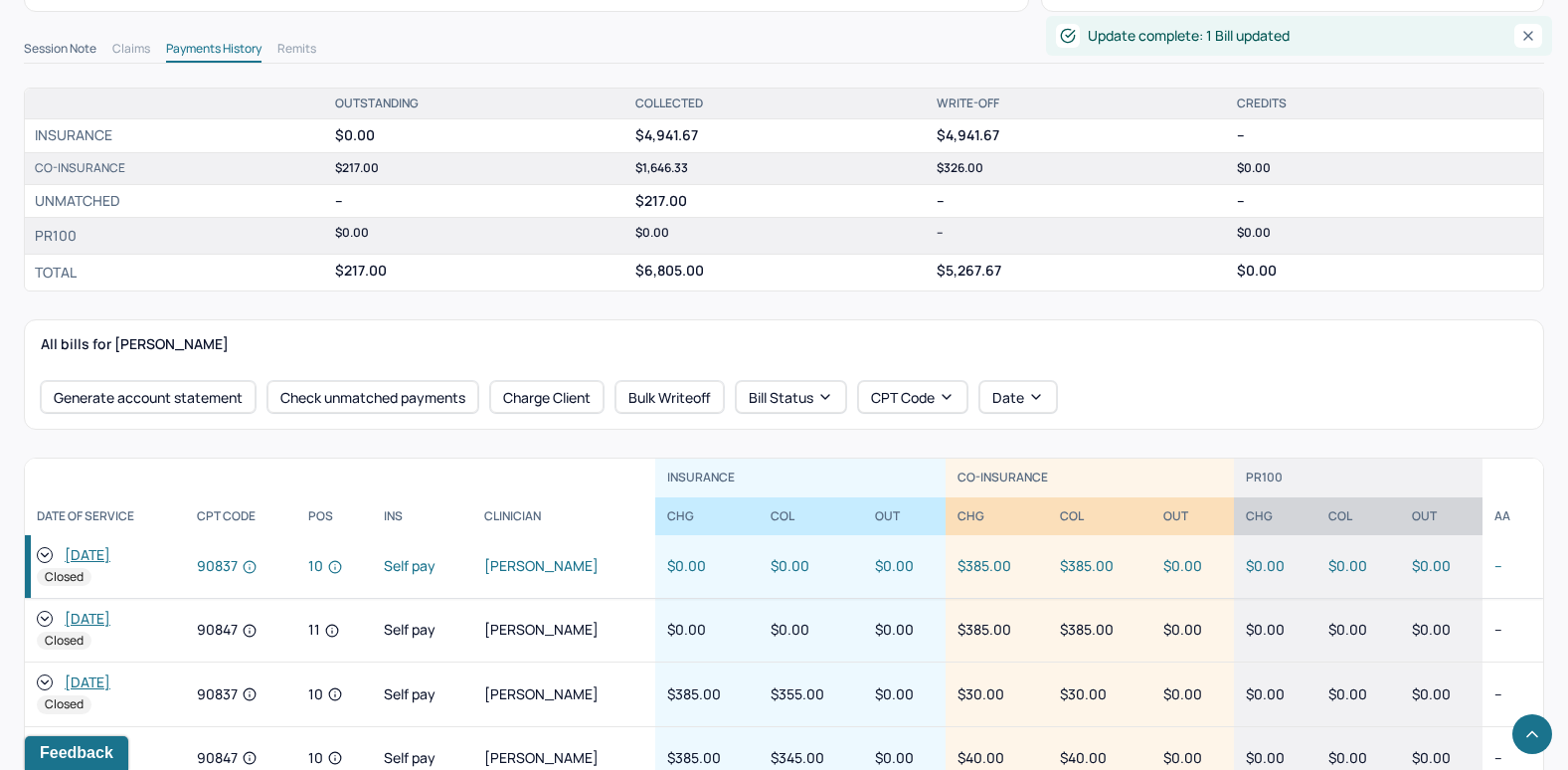 scroll, scrollTop: 796, scrollLeft: 0, axis: vertical 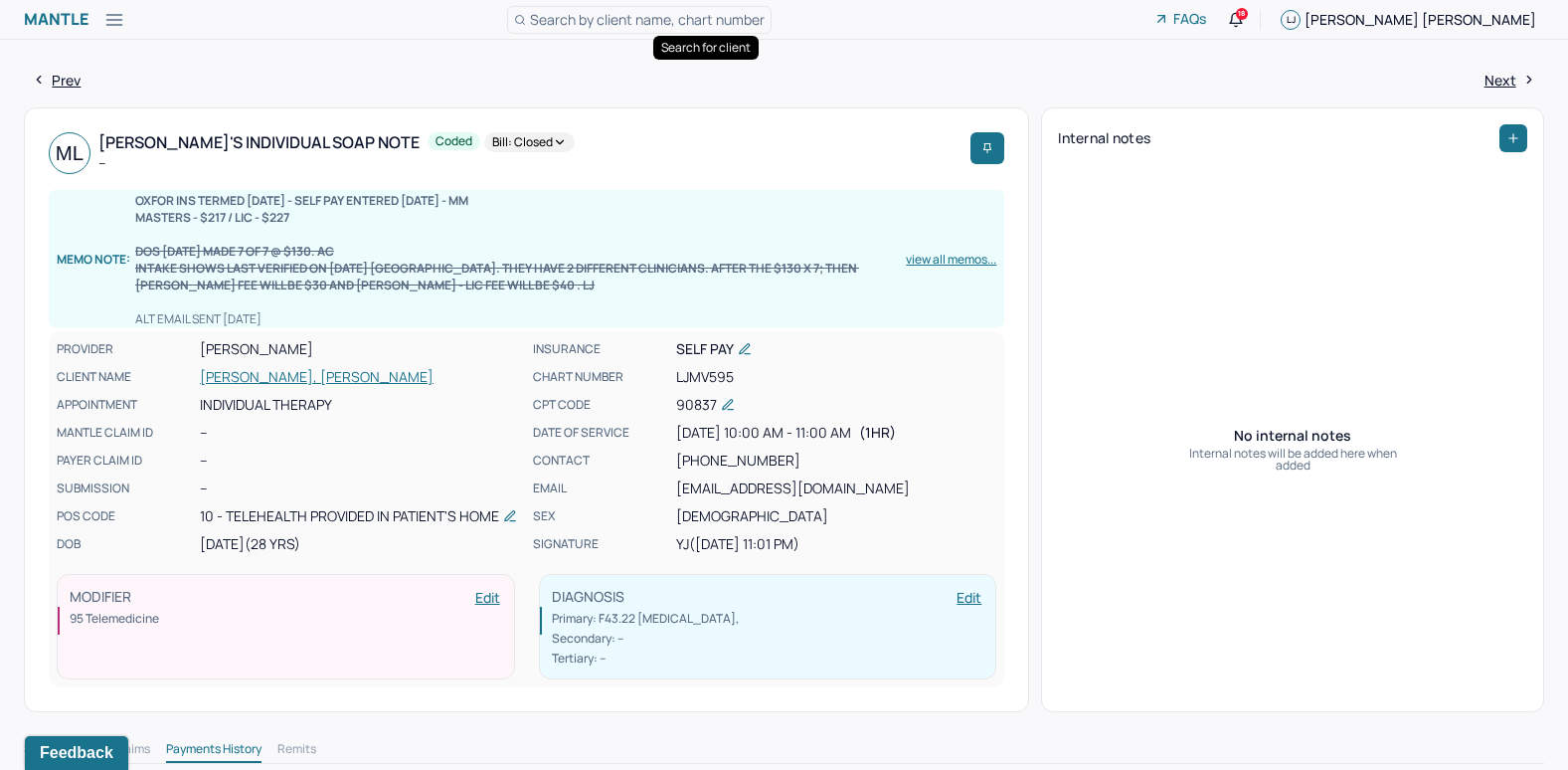 click on "Search by client name, chart number" at bounding box center (647, 19) 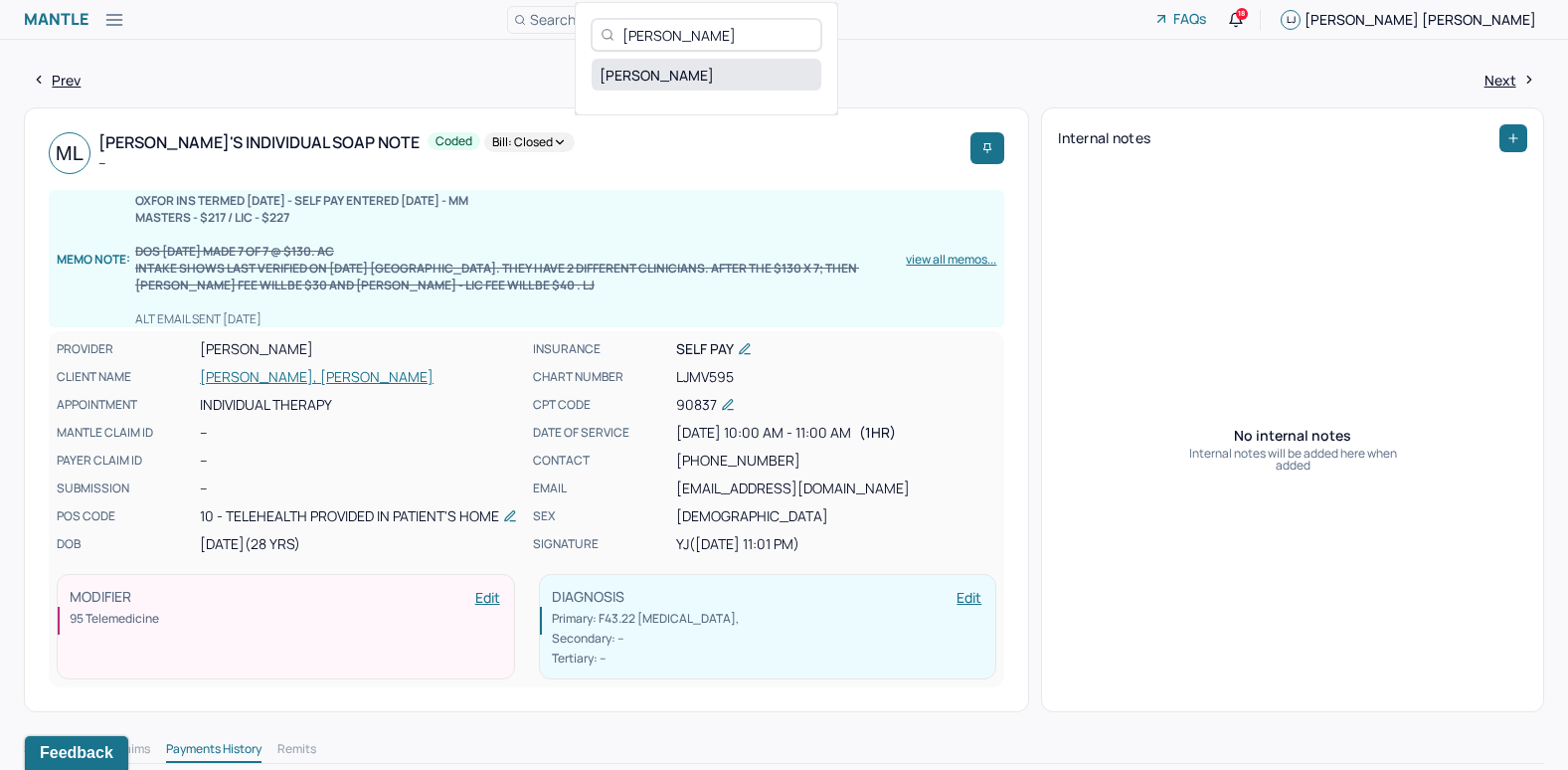 type on "Angelique Ahmed" 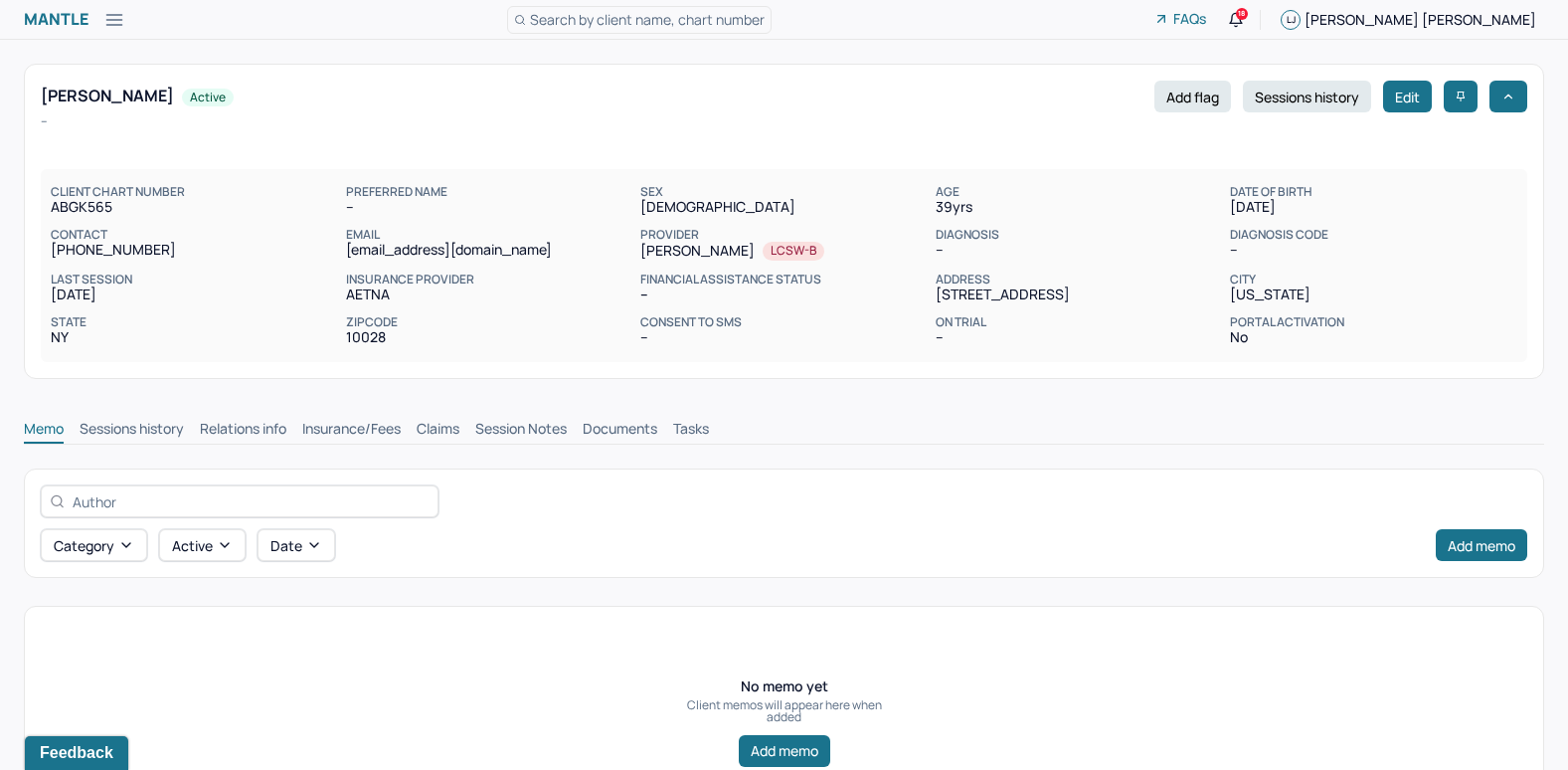 click on "Insurance/Fees" at bounding box center (351, 431) 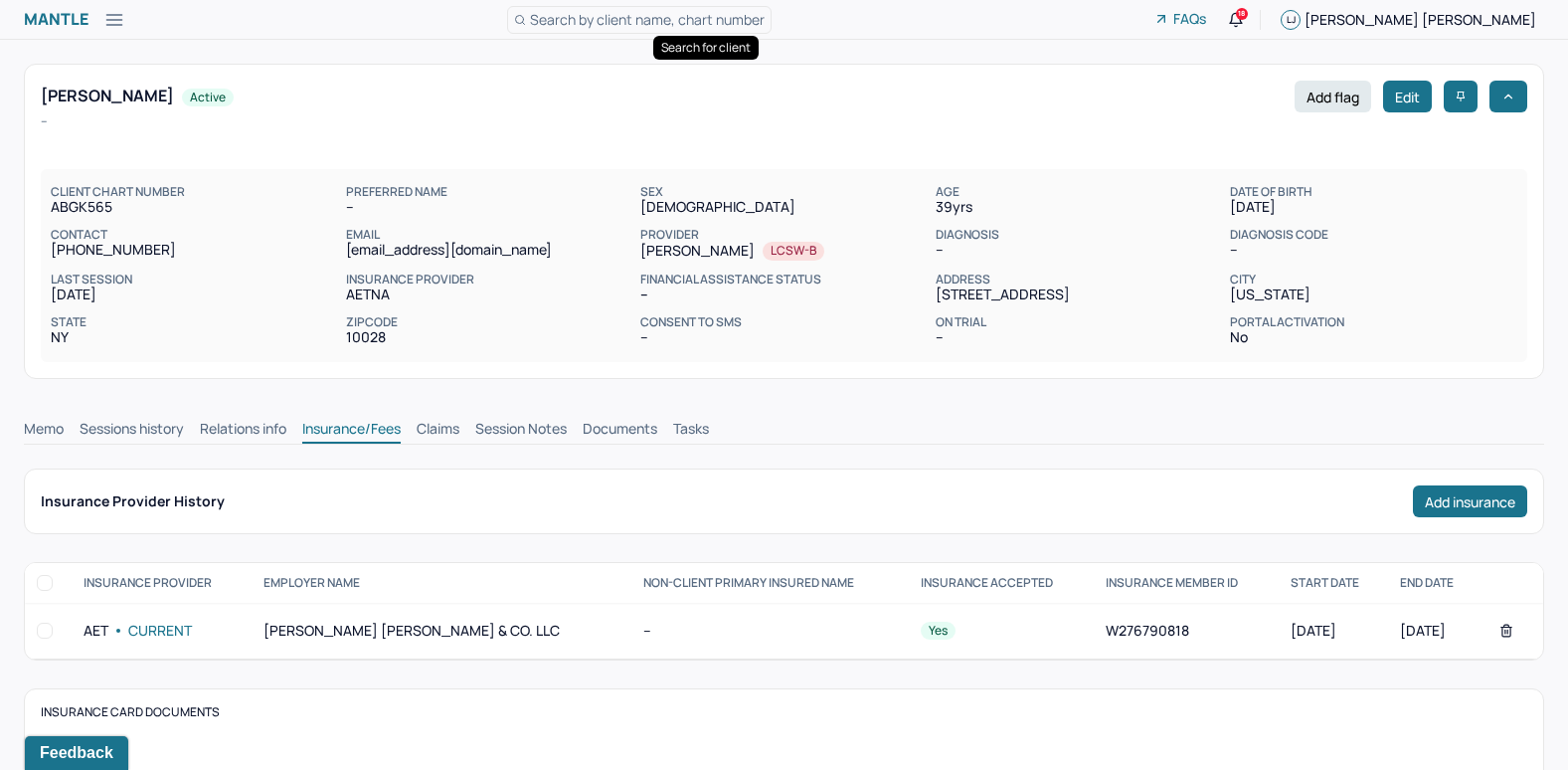 click on "Search by client name, chart number" at bounding box center [647, 19] 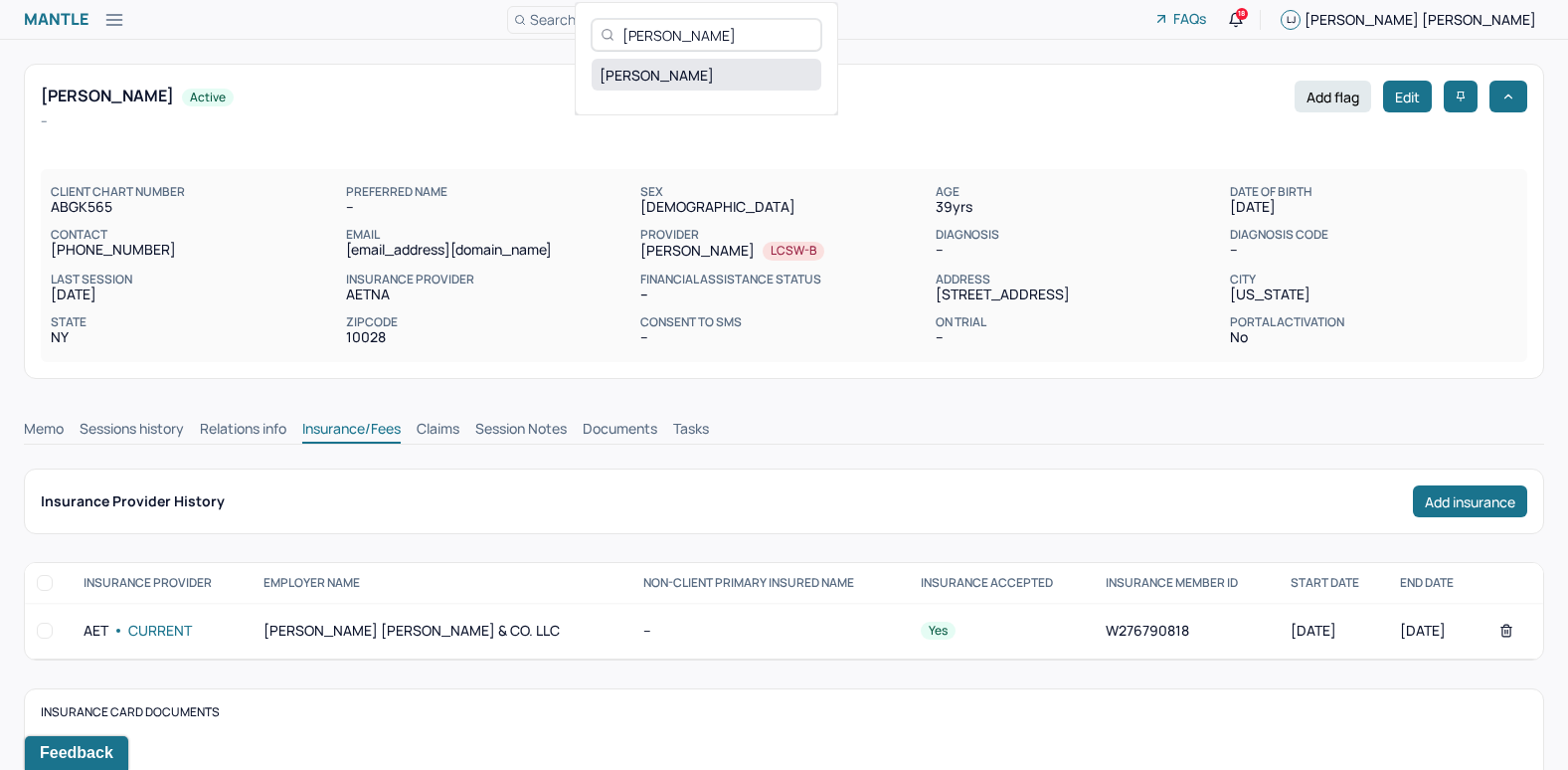 type on "[PERSON_NAME]" 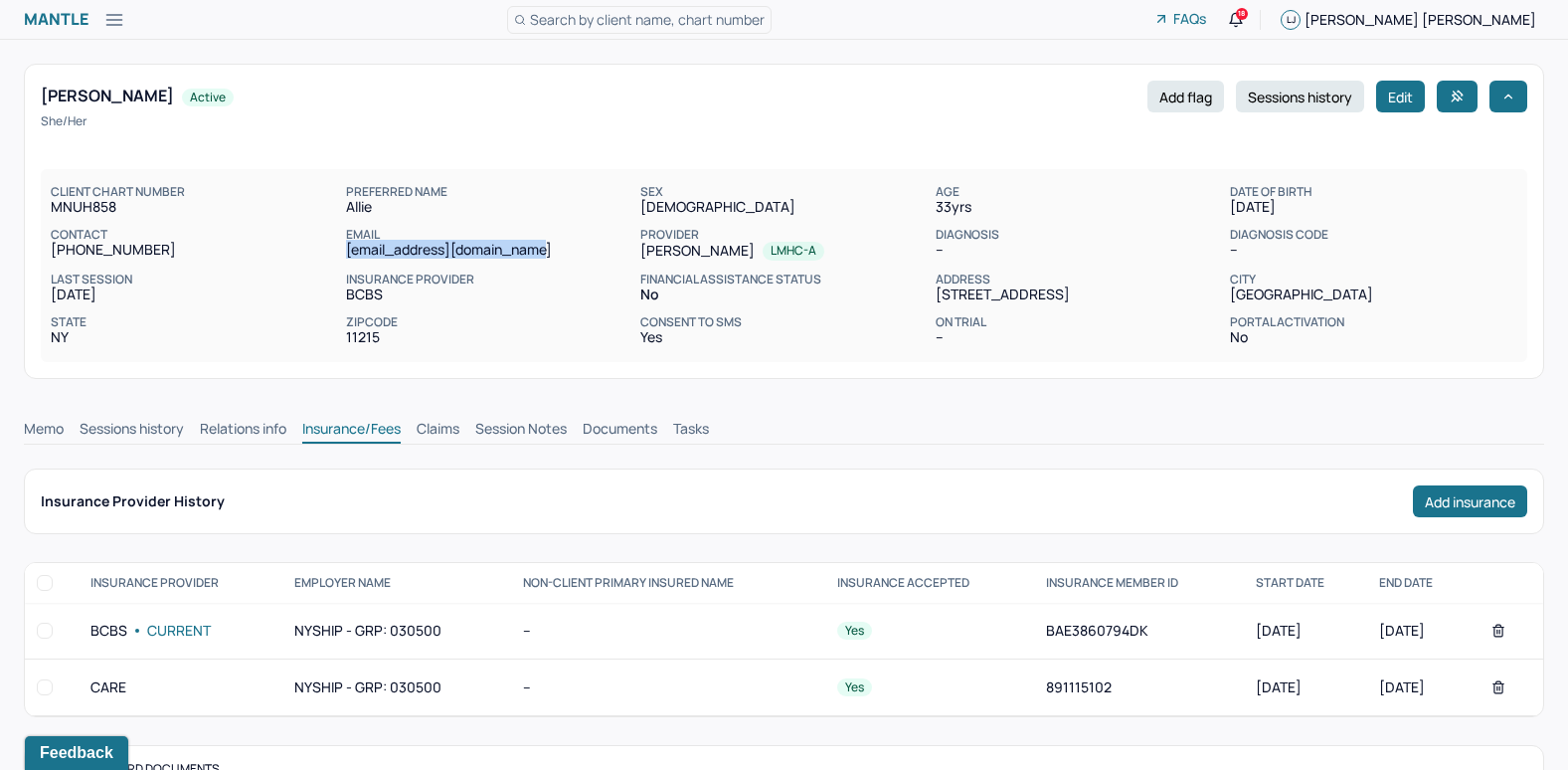 drag, startPoint x: 345, startPoint y: 248, endPoint x: 574, endPoint y: 258, distance: 229.21824 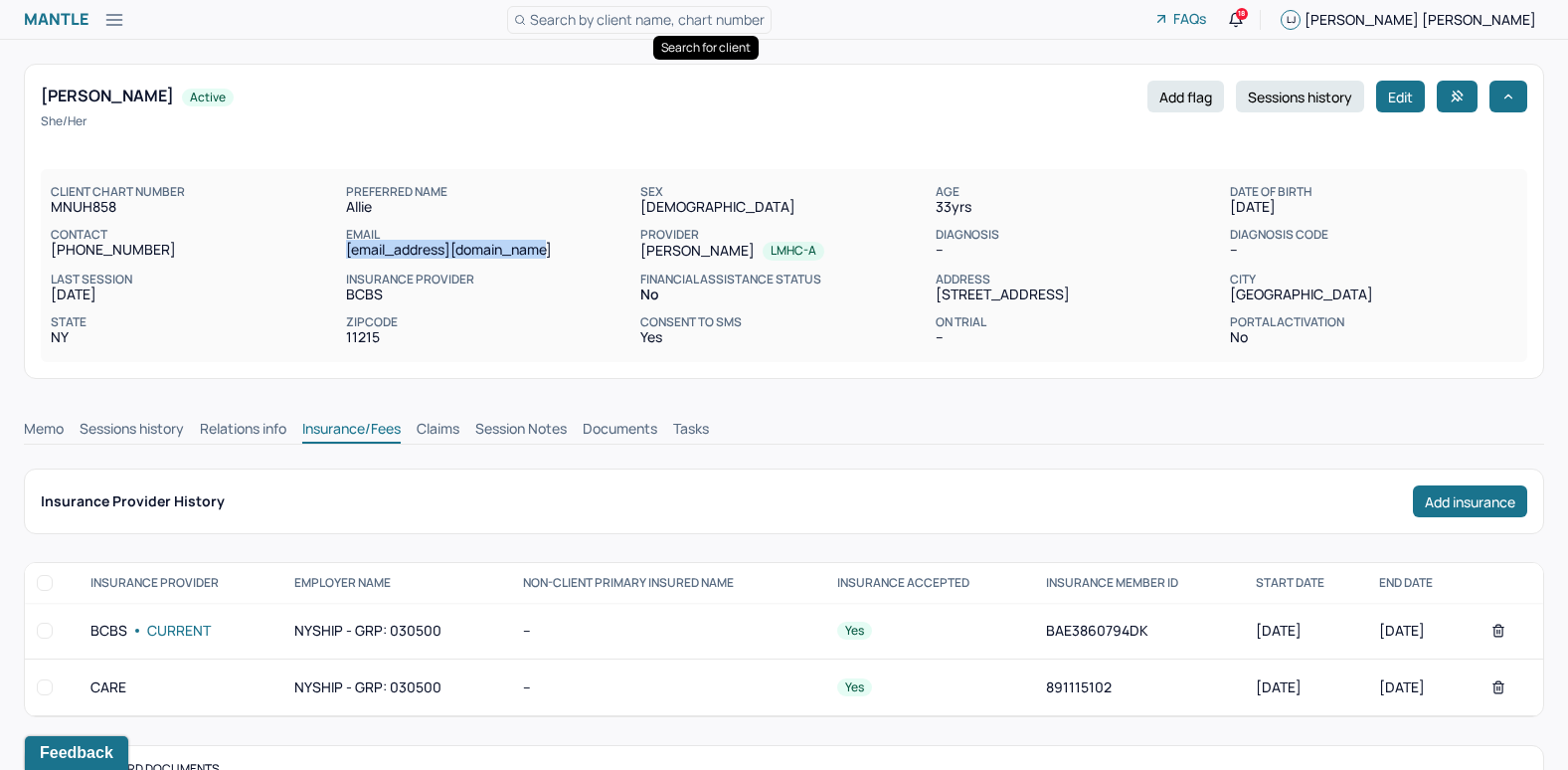 click on "Search by client name, chart number" at bounding box center [647, 19] 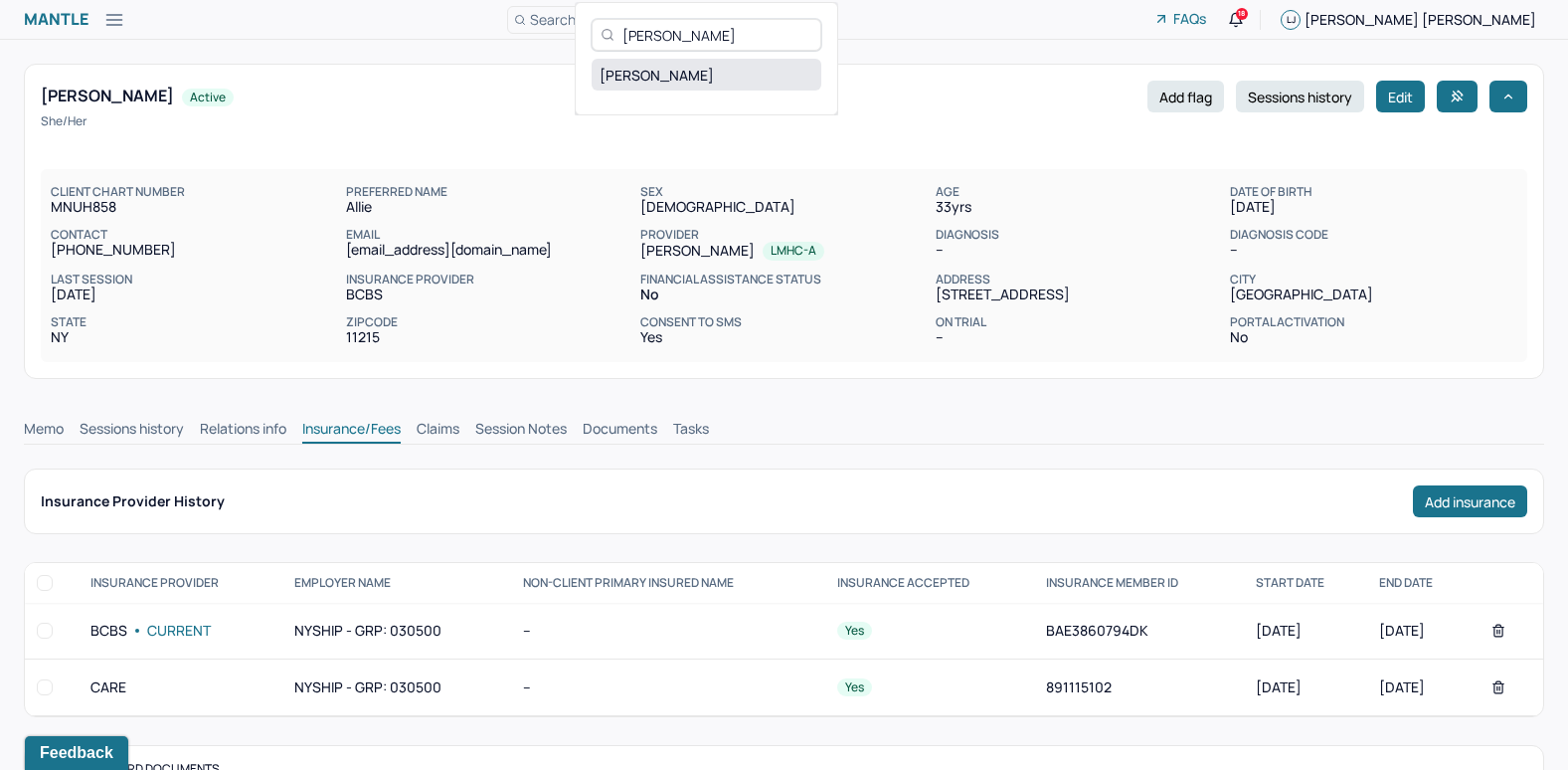 type on "Angelique Ahmed" 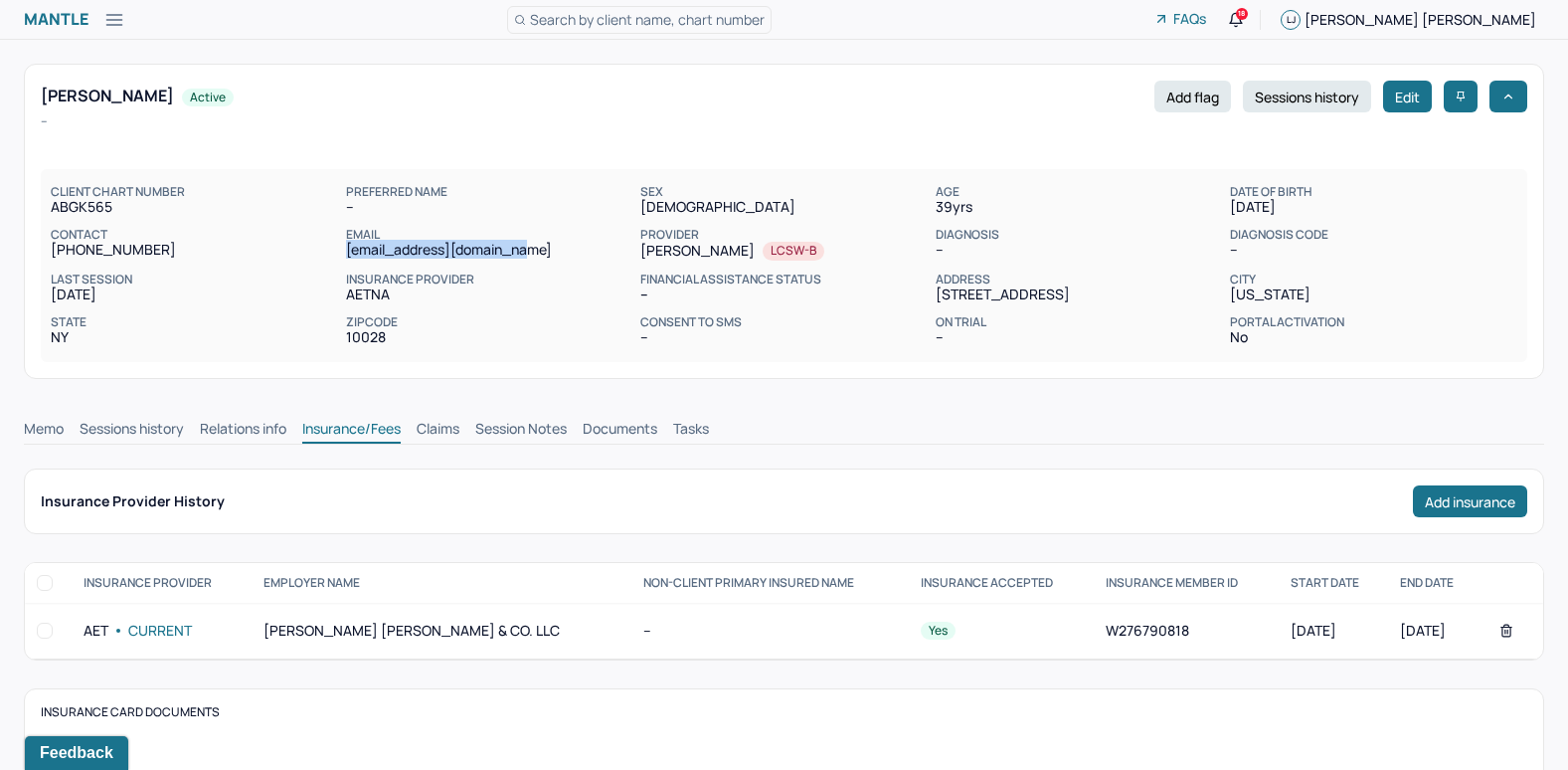 drag, startPoint x: 344, startPoint y: 250, endPoint x: 542, endPoint y: 247, distance: 198.02273 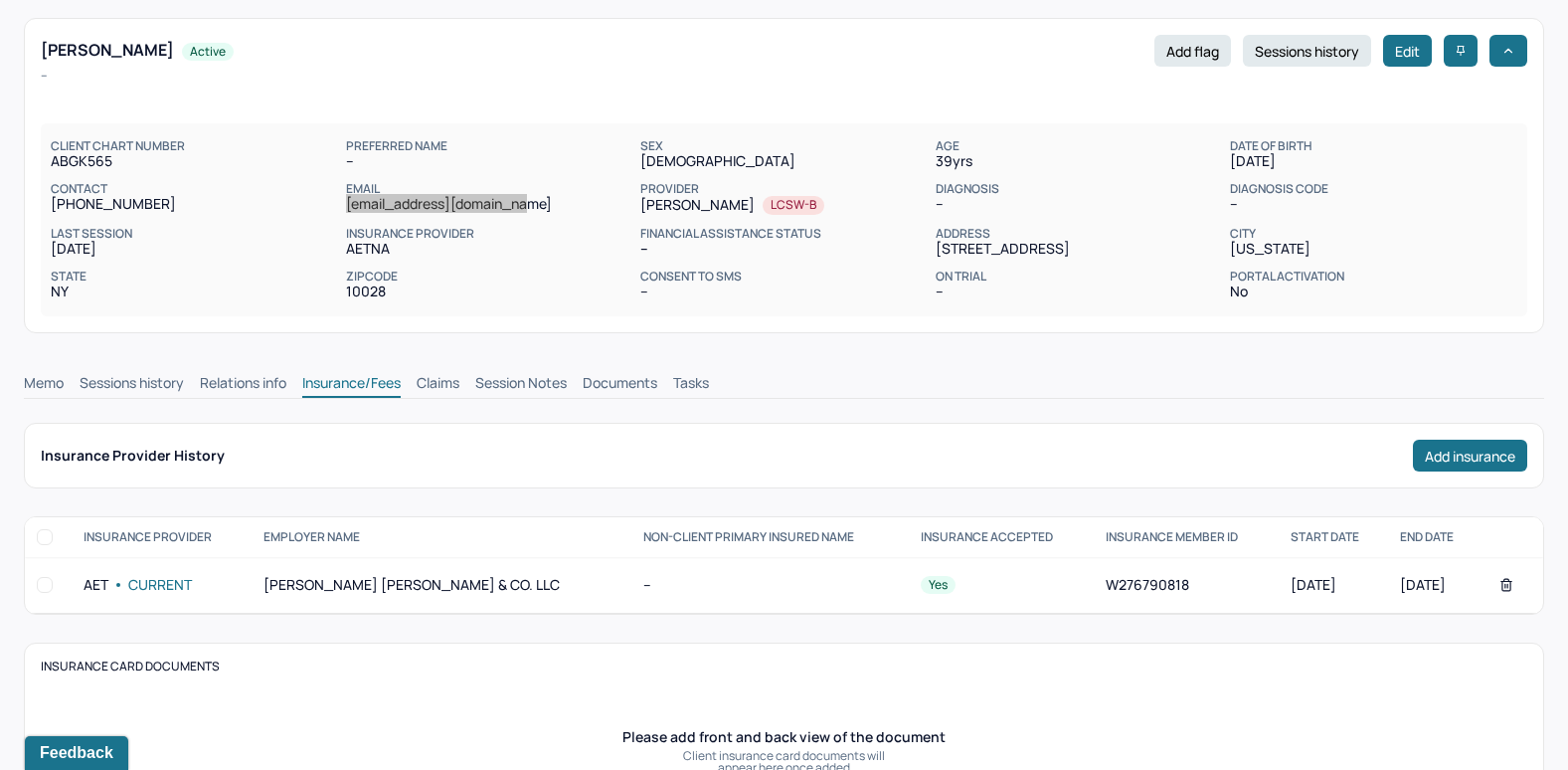 scroll, scrollTop: 0, scrollLeft: 0, axis: both 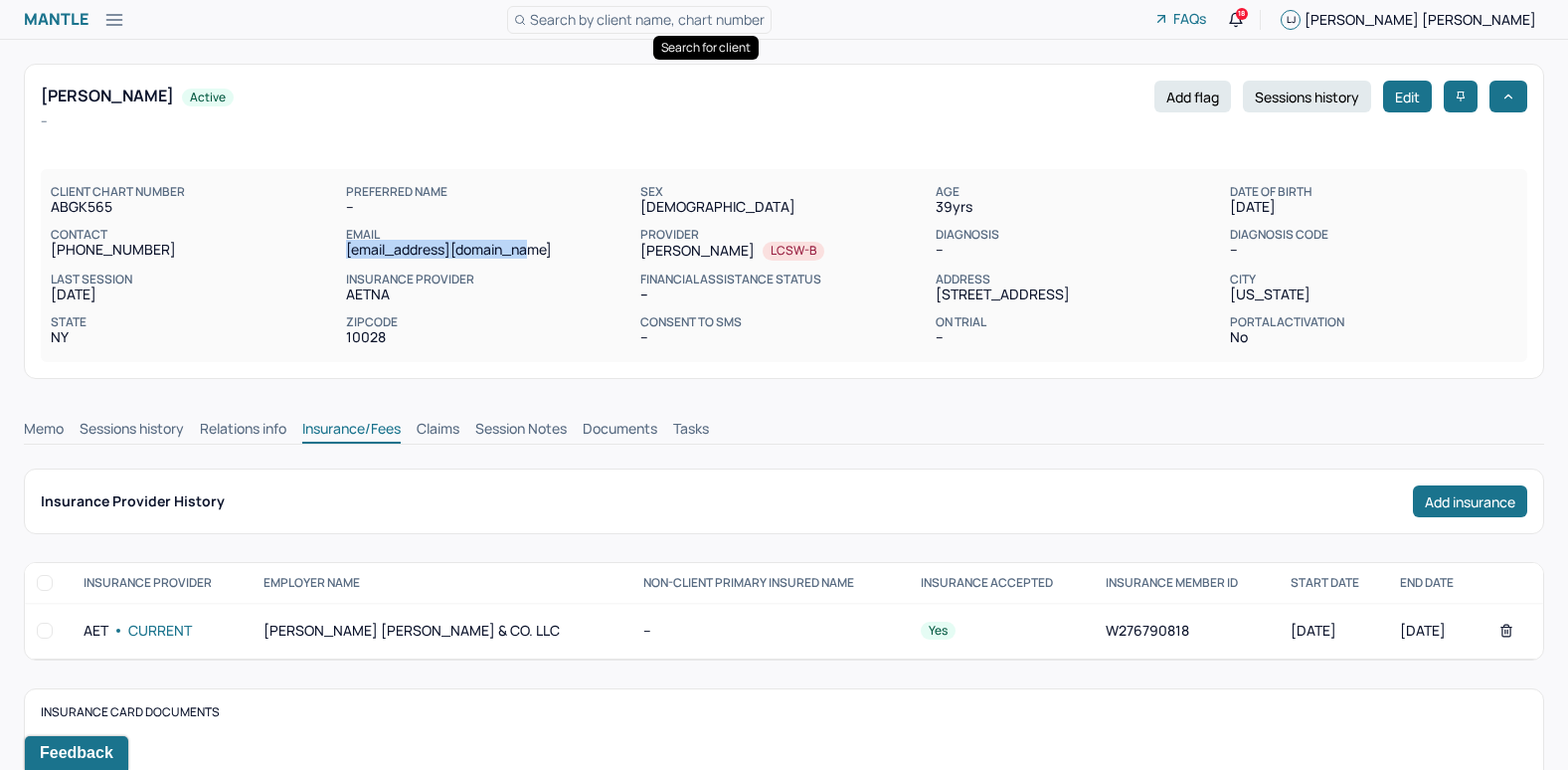 click on "Search by client name, chart number" at bounding box center (647, 19) 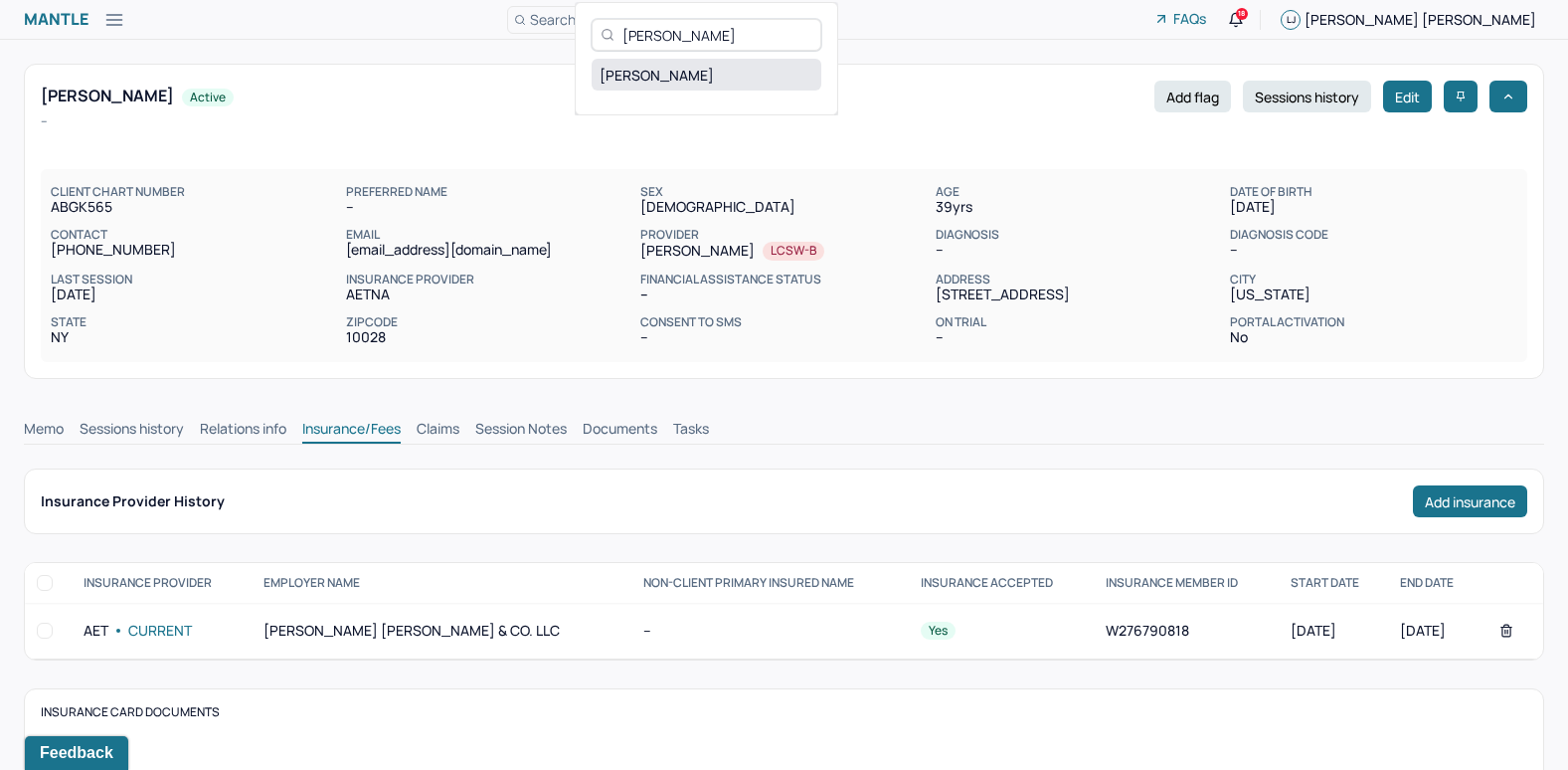type on "Natali Cavanagh" 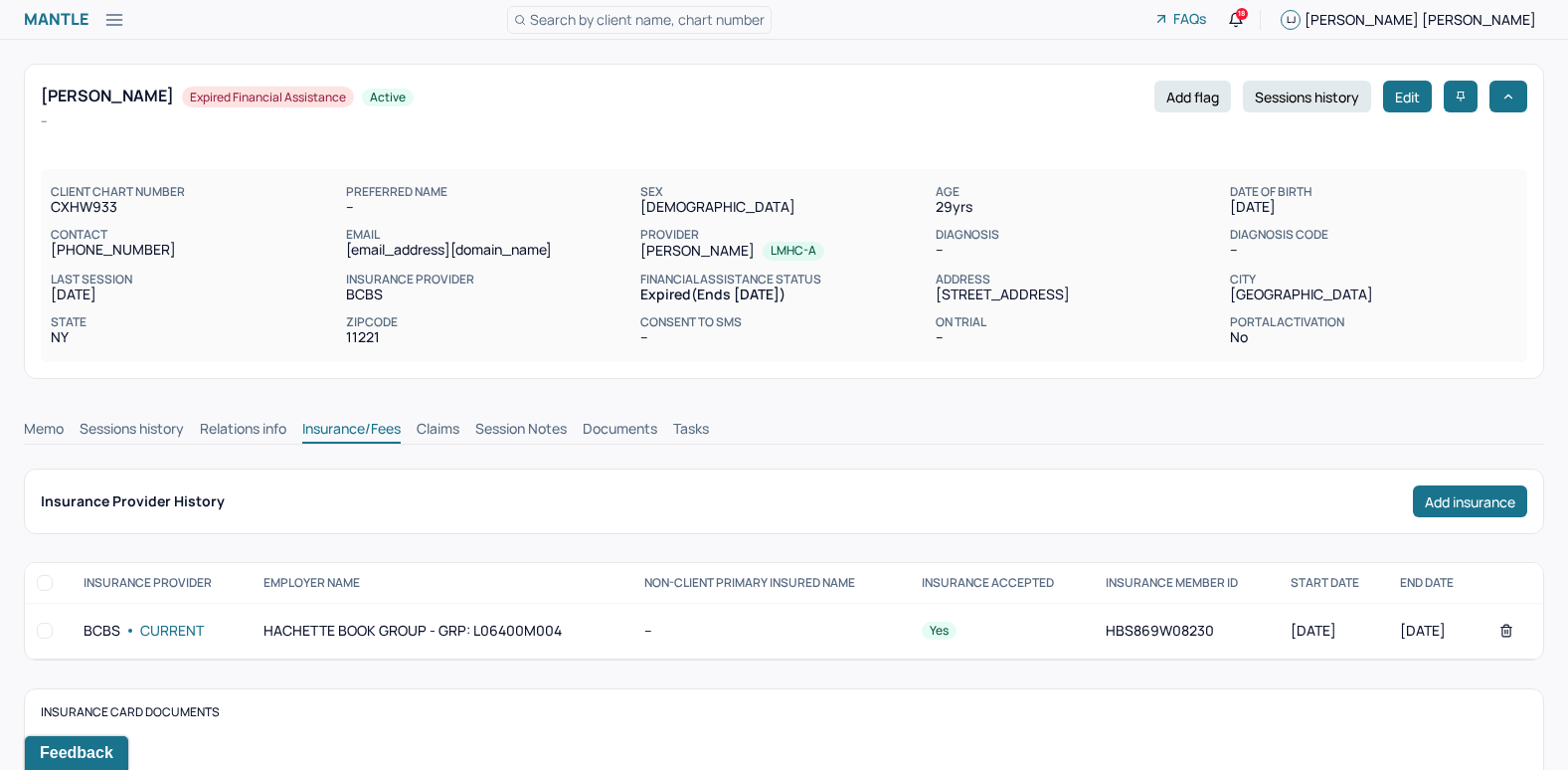 click on "Memo" at bounding box center (44, 431) 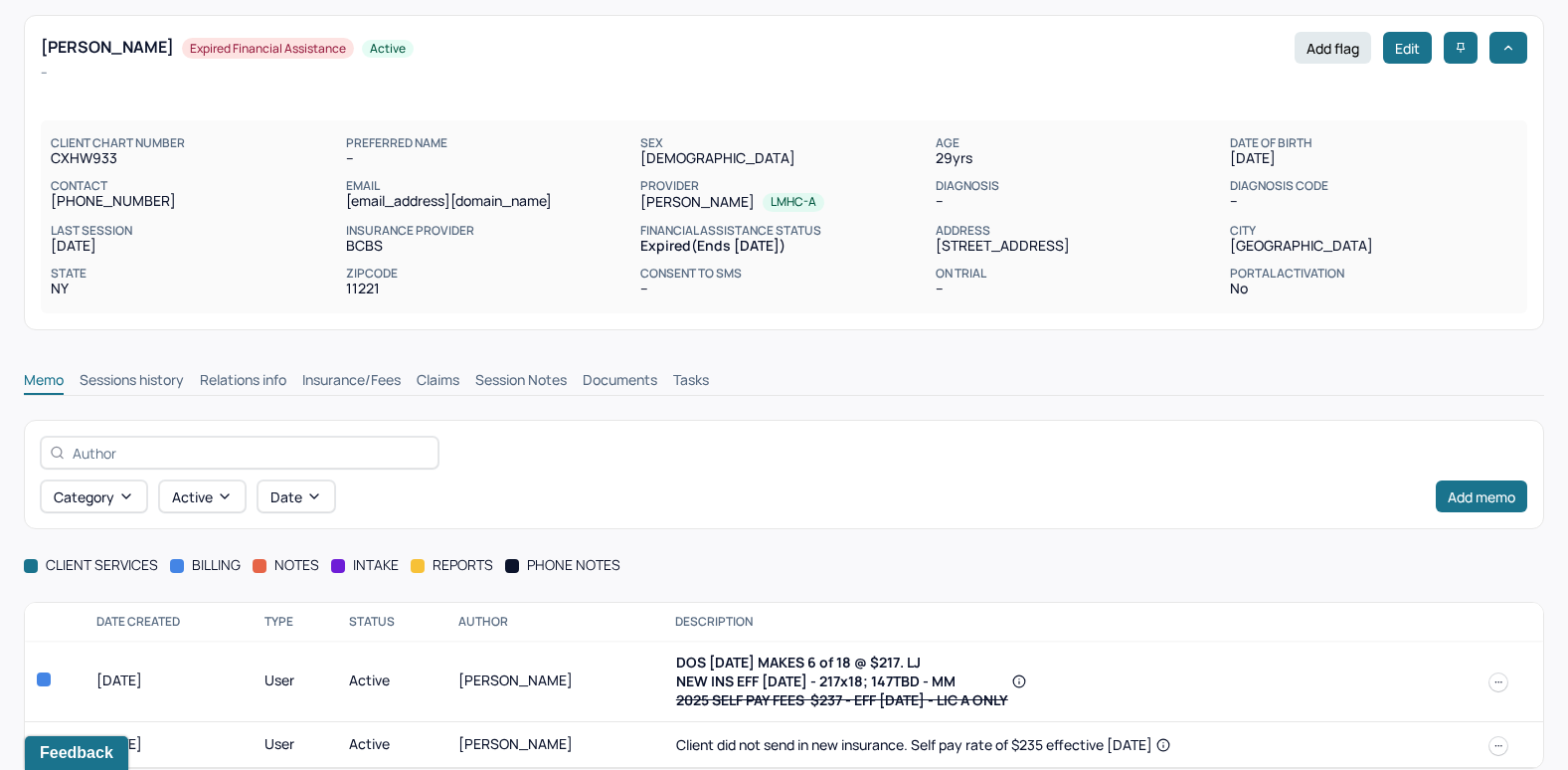 scroll, scrollTop: 91, scrollLeft: 0, axis: vertical 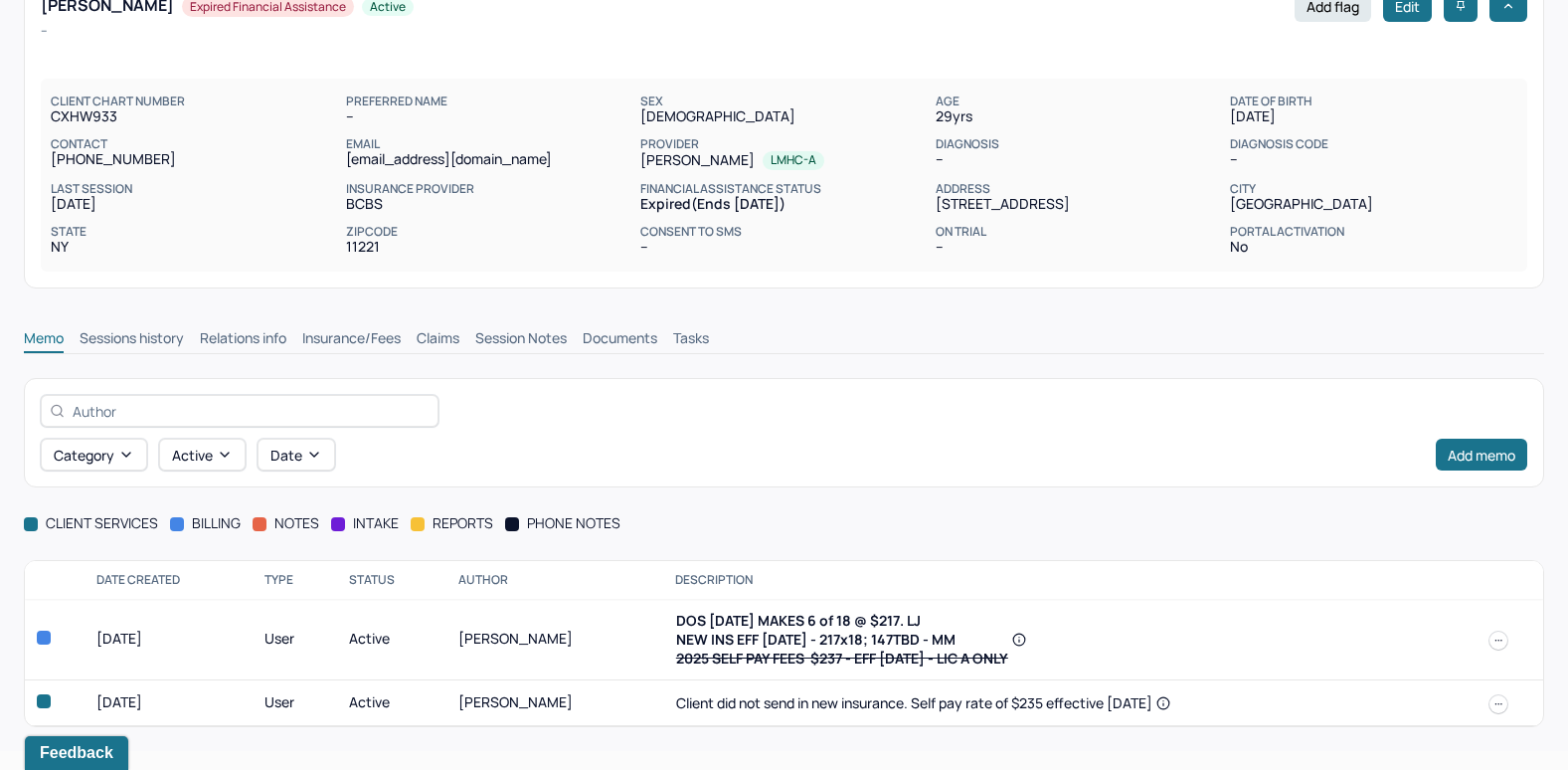 click on "Insurance/Fees" at bounding box center [351, 340] 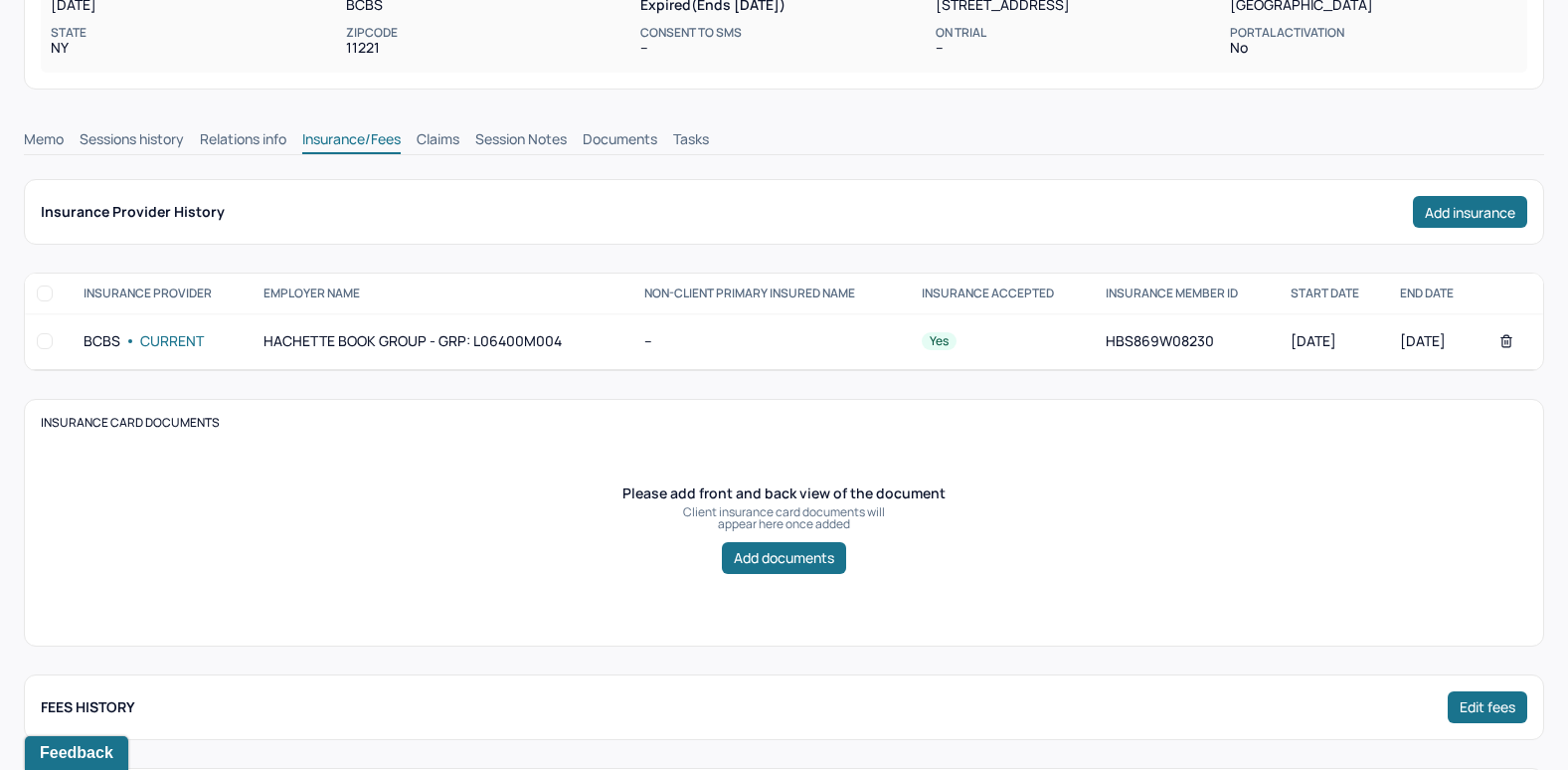 scroll, scrollTop: 91, scrollLeft: 0, axis: vertical 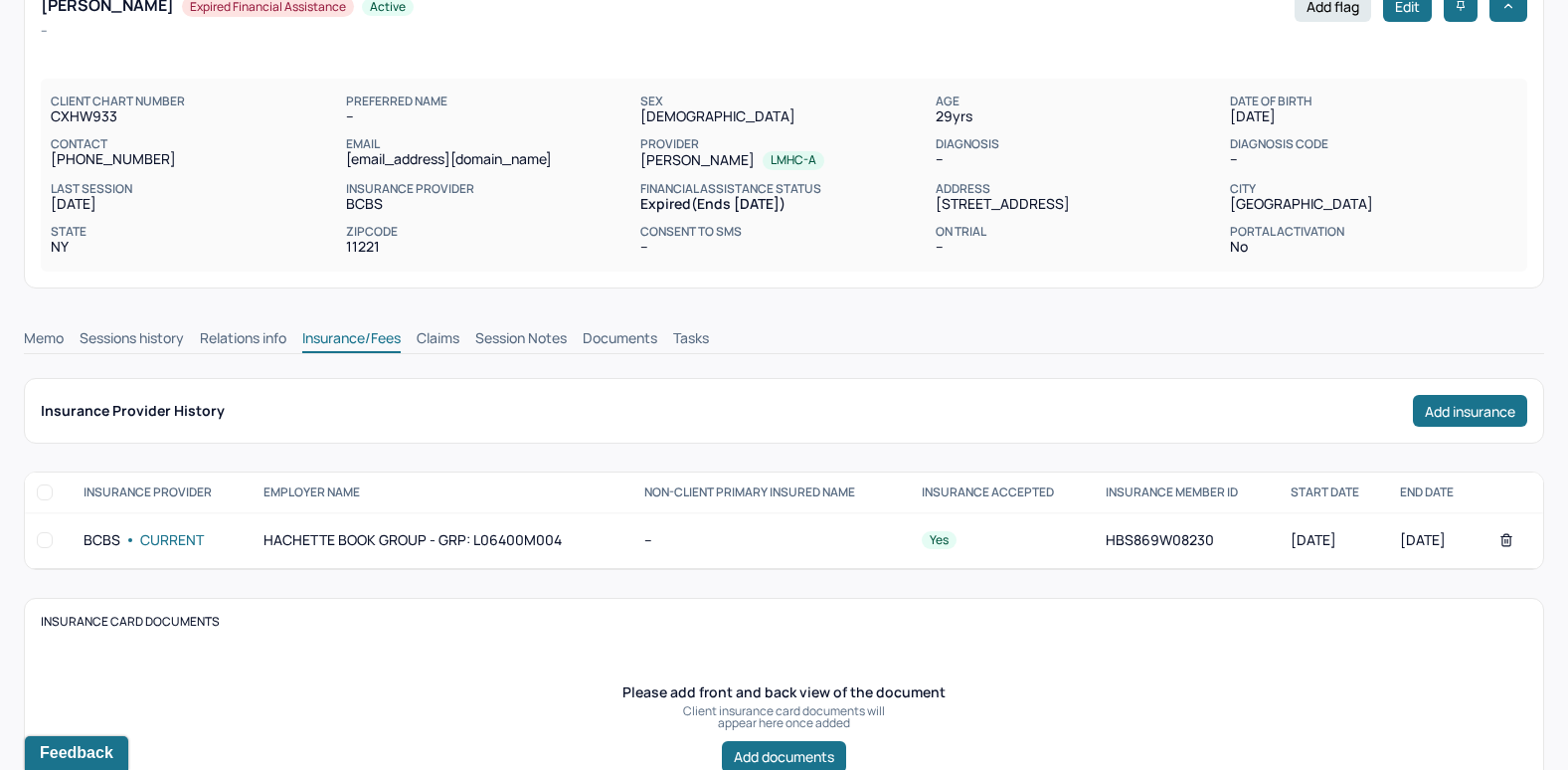 click on "Claims" at bounding box center [437, 340] 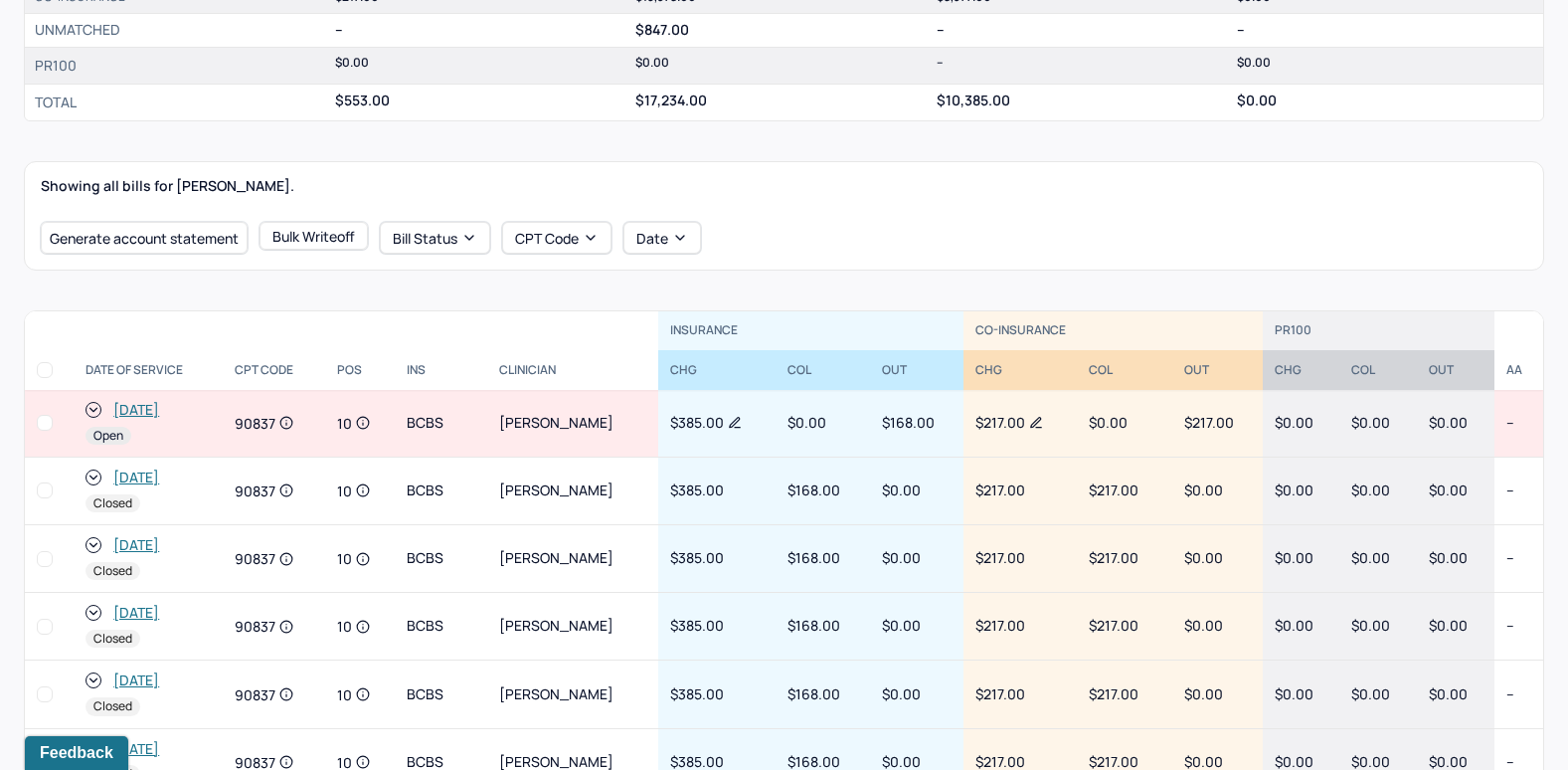 scroll, scrollTop: 588, scrollLeft: 0, axis: vertical 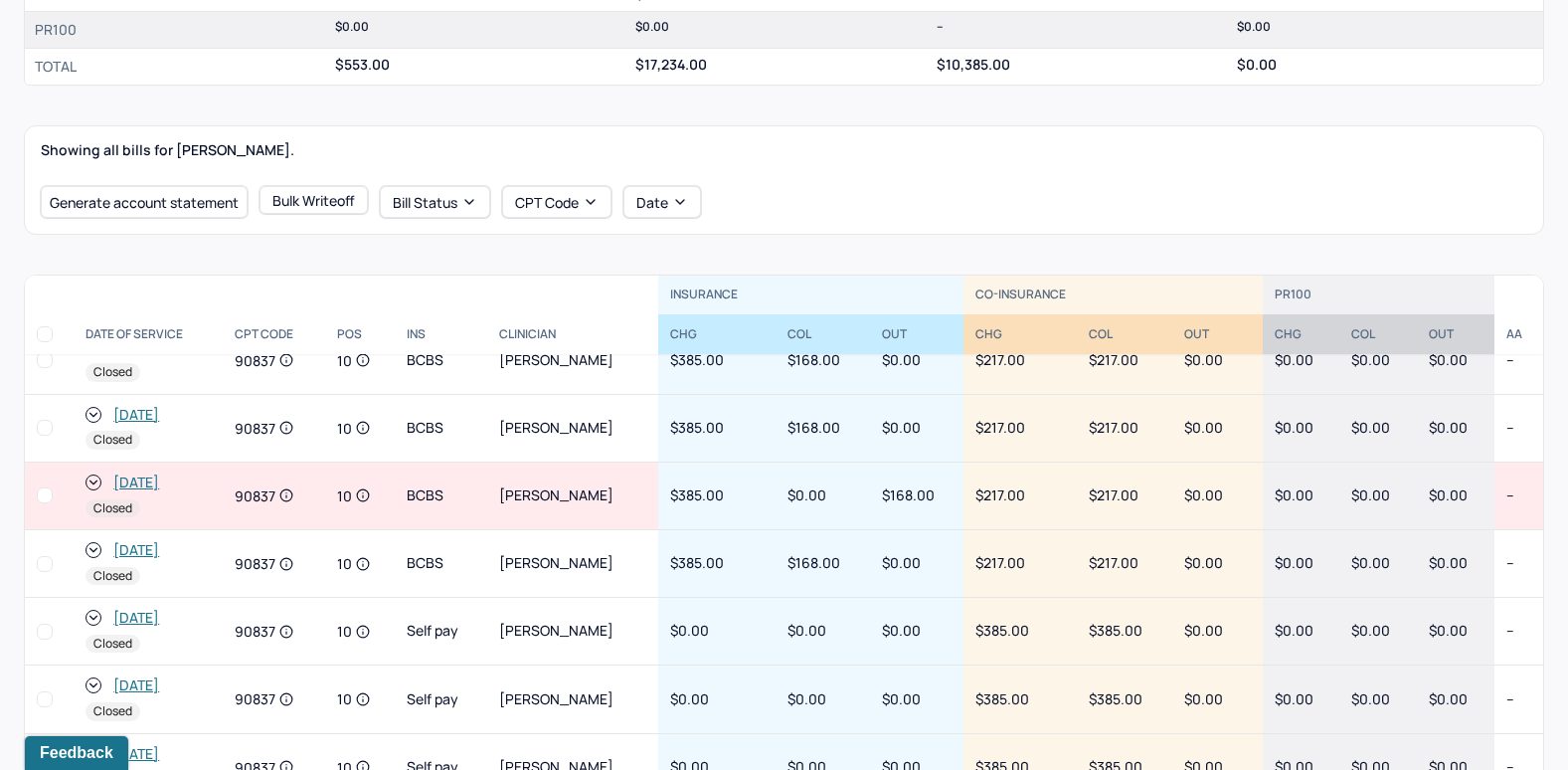 click 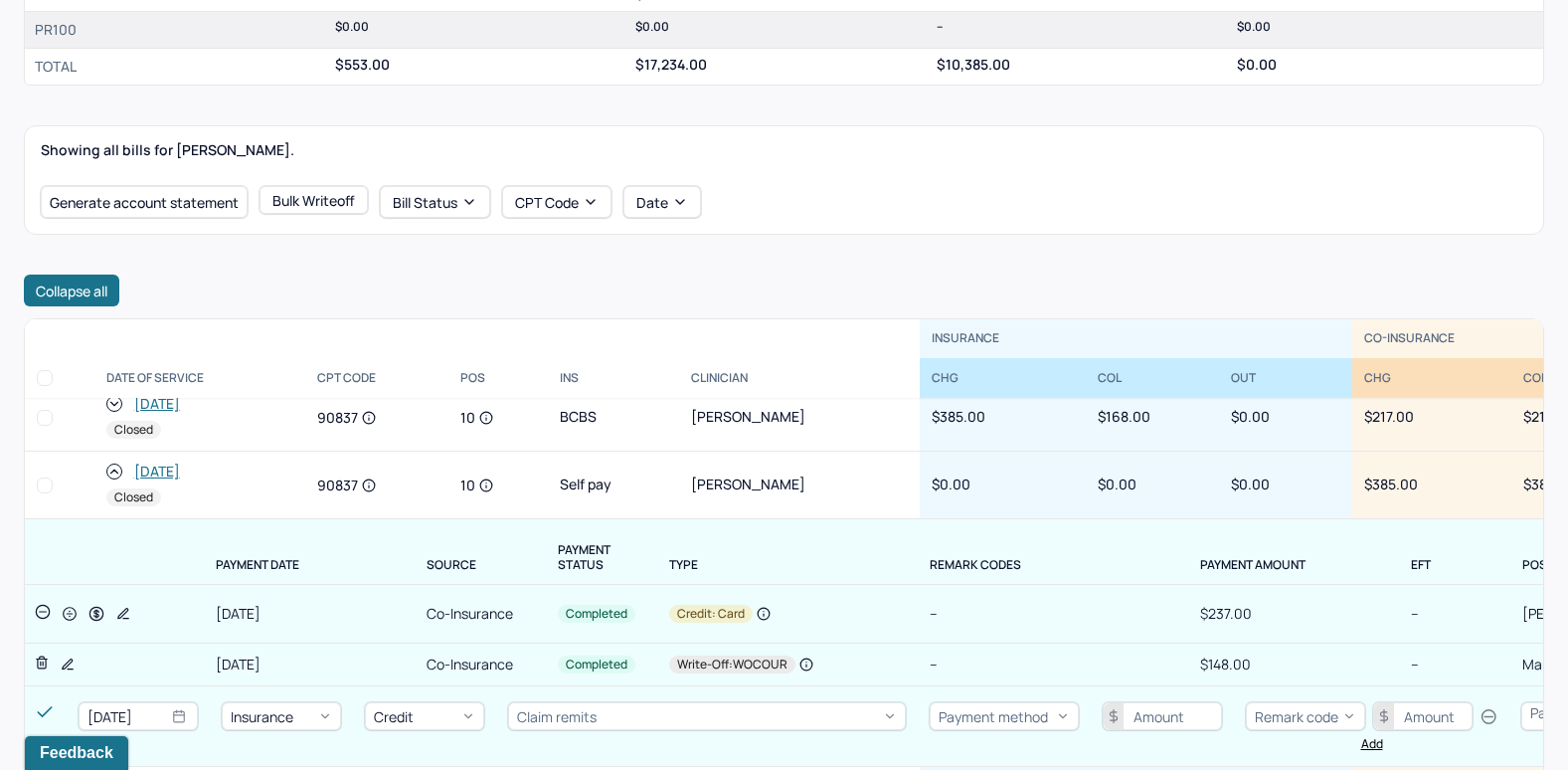 scroll, scrollTop: 497, scrollLeft: 0, axis: vertical 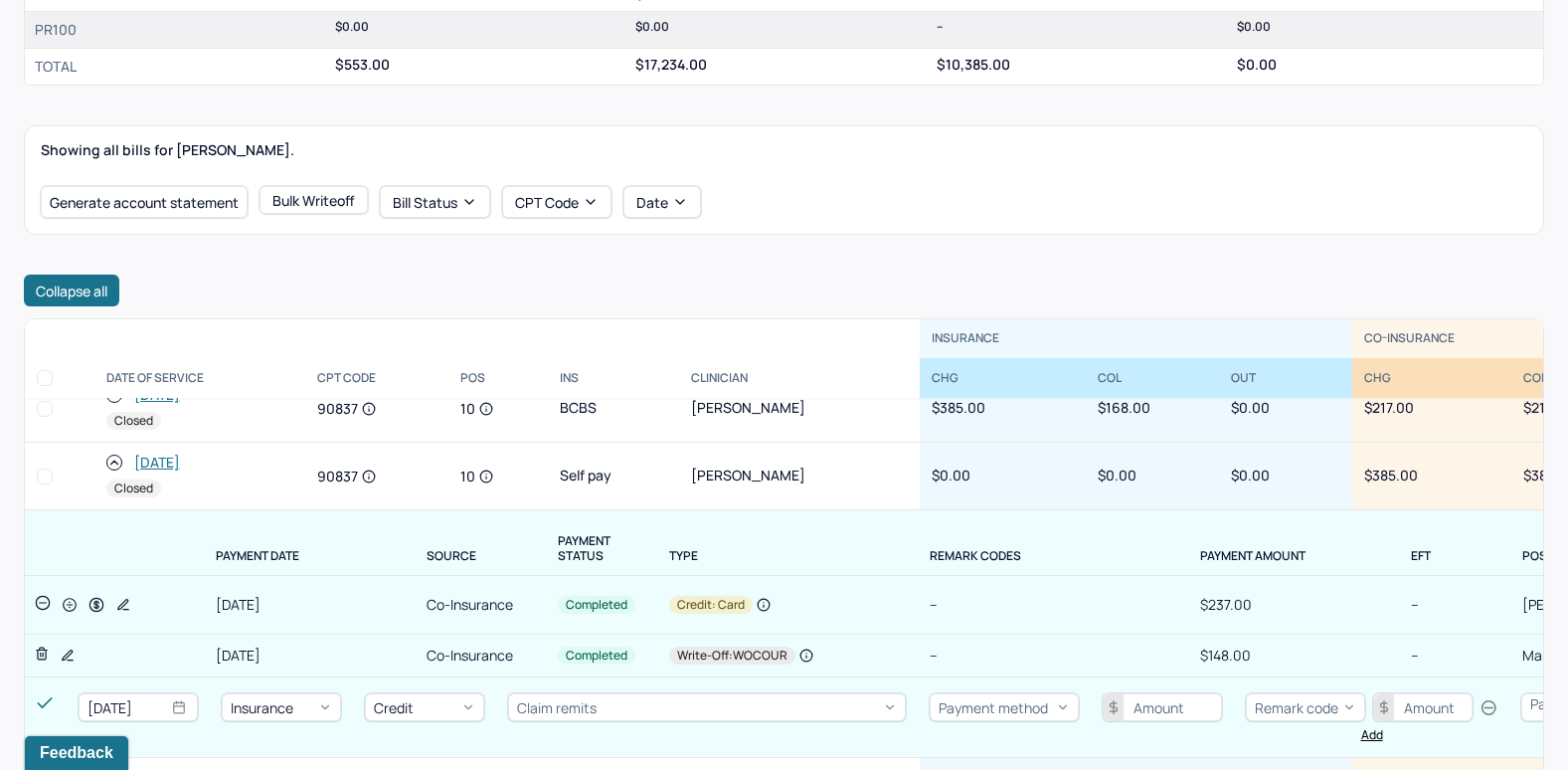 click 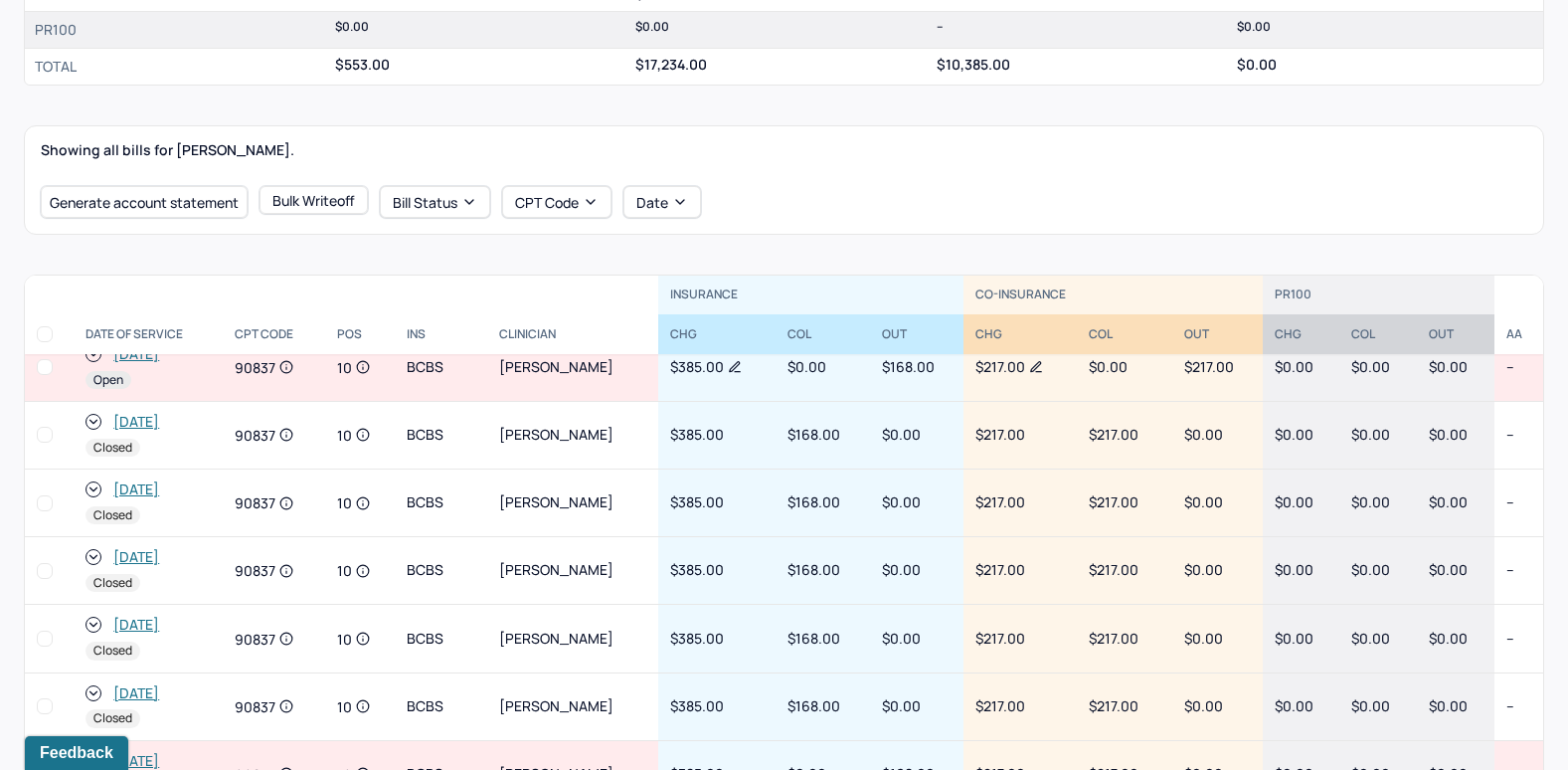 scroll, scrollTop: 0, scrollLeft: 0, axis: both 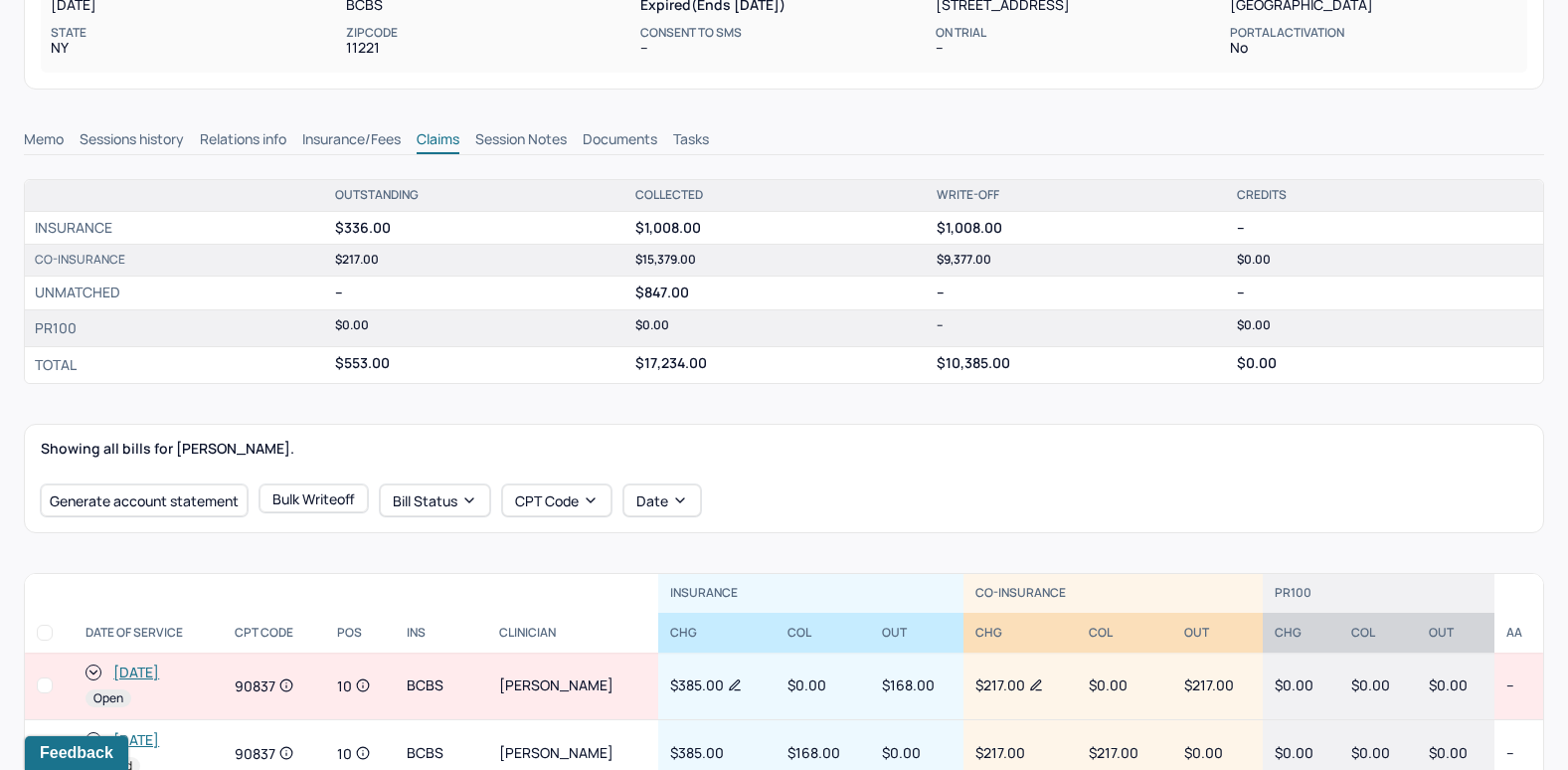 click on "Memo" at bounding box center (44, 141) 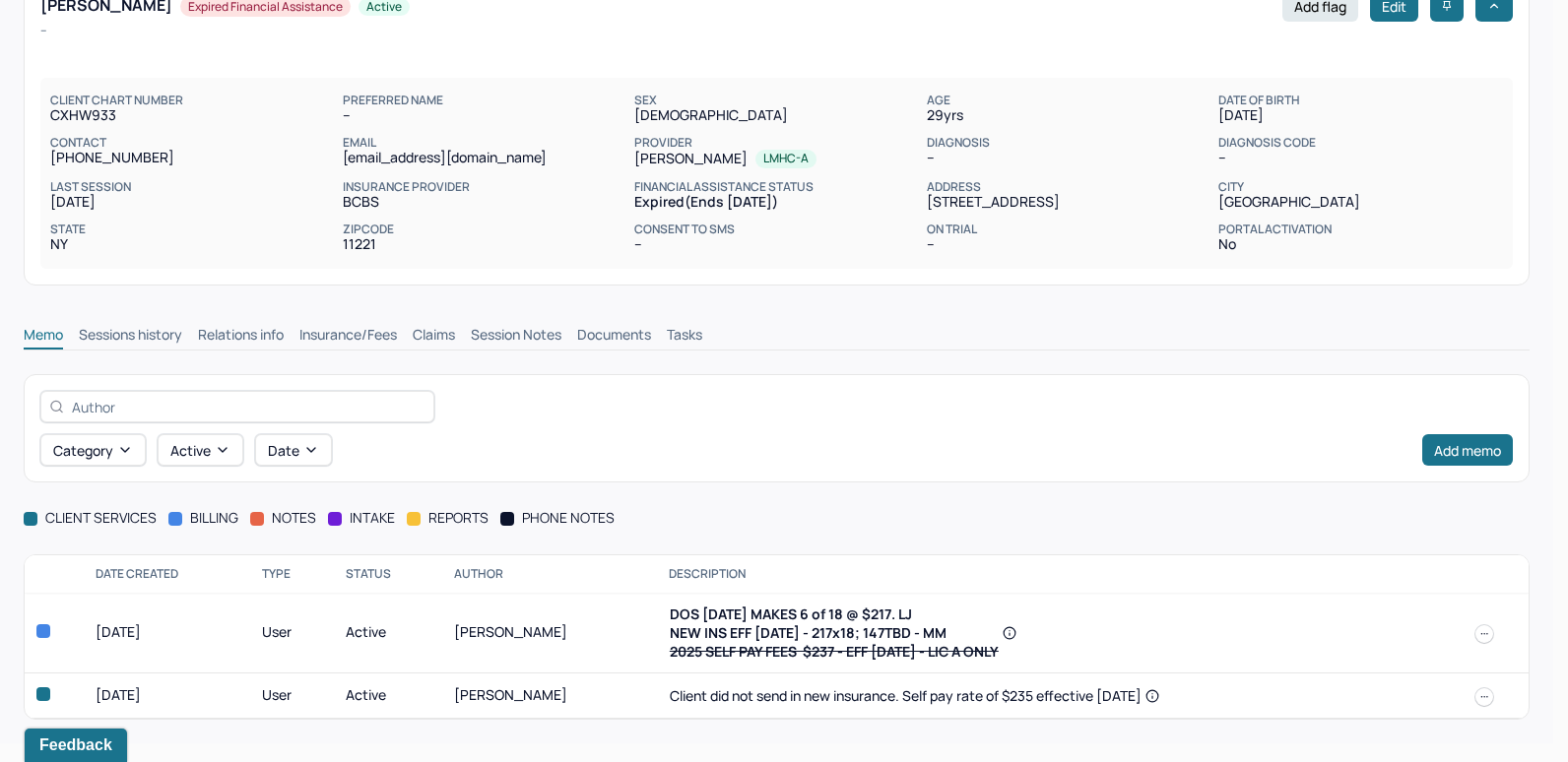 click at bounding box center (1484, 634) 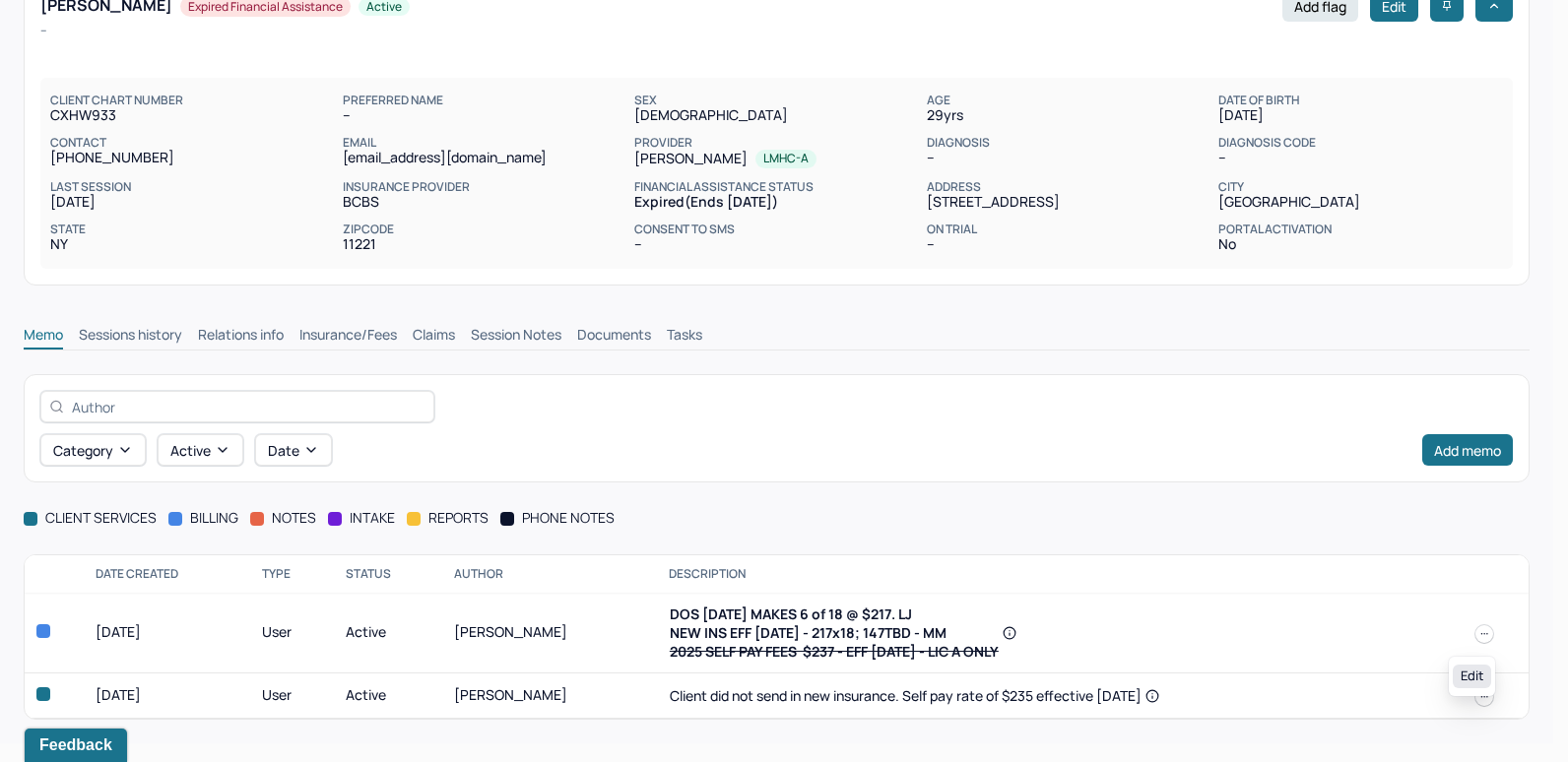 click on "Edit" at bounding box center [1471, 676] 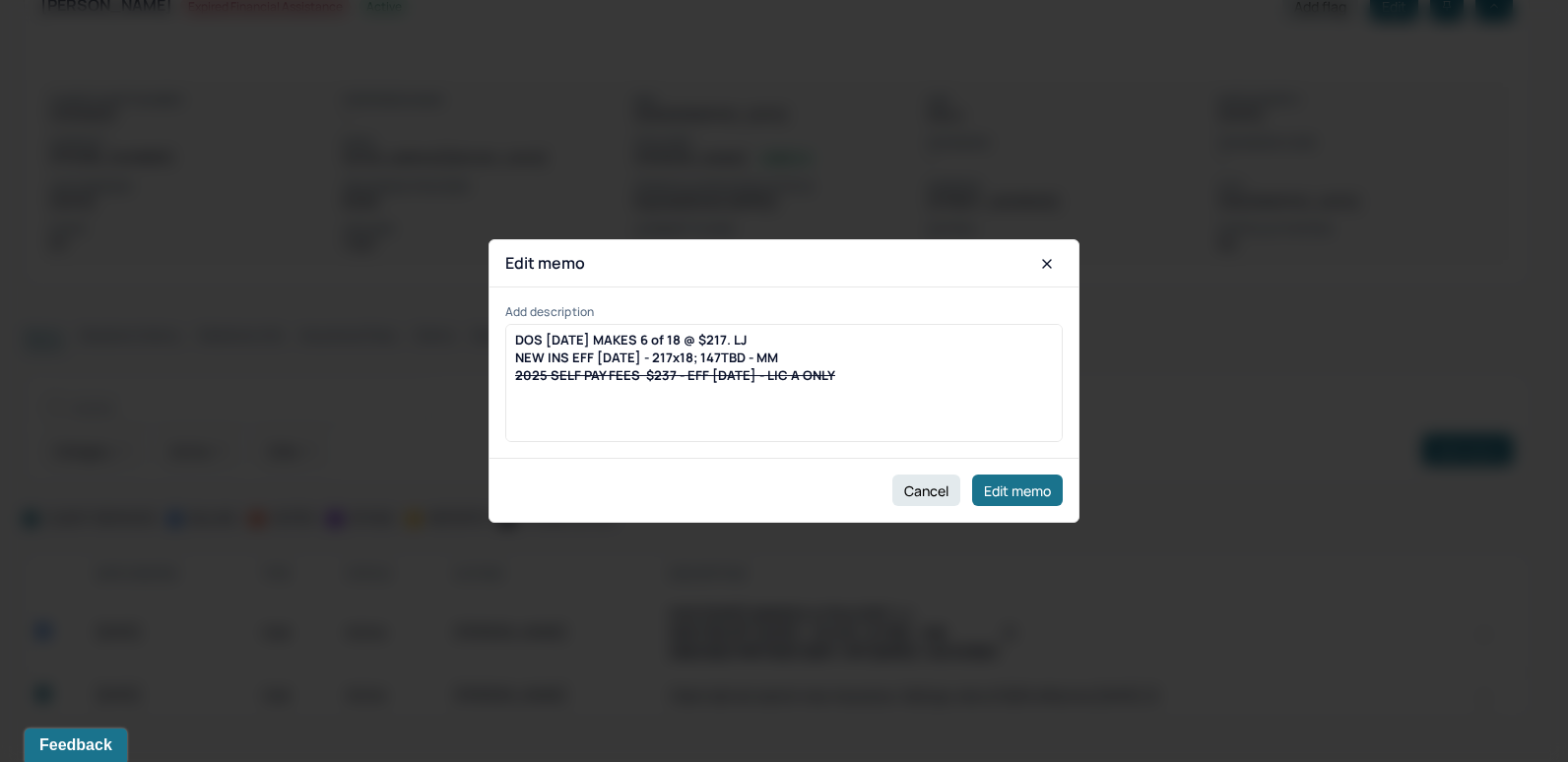click on "DOS 6/22/2025 MAKES 6 of 18 @ $217. LJ
NEW INS EFF 3/11/25 - 217x18; 147TBD - MM 2025 SELF PAY FEES  $237 - EFF 1/13/25 - LIC A ONLY" at bounding box center (784, 357) 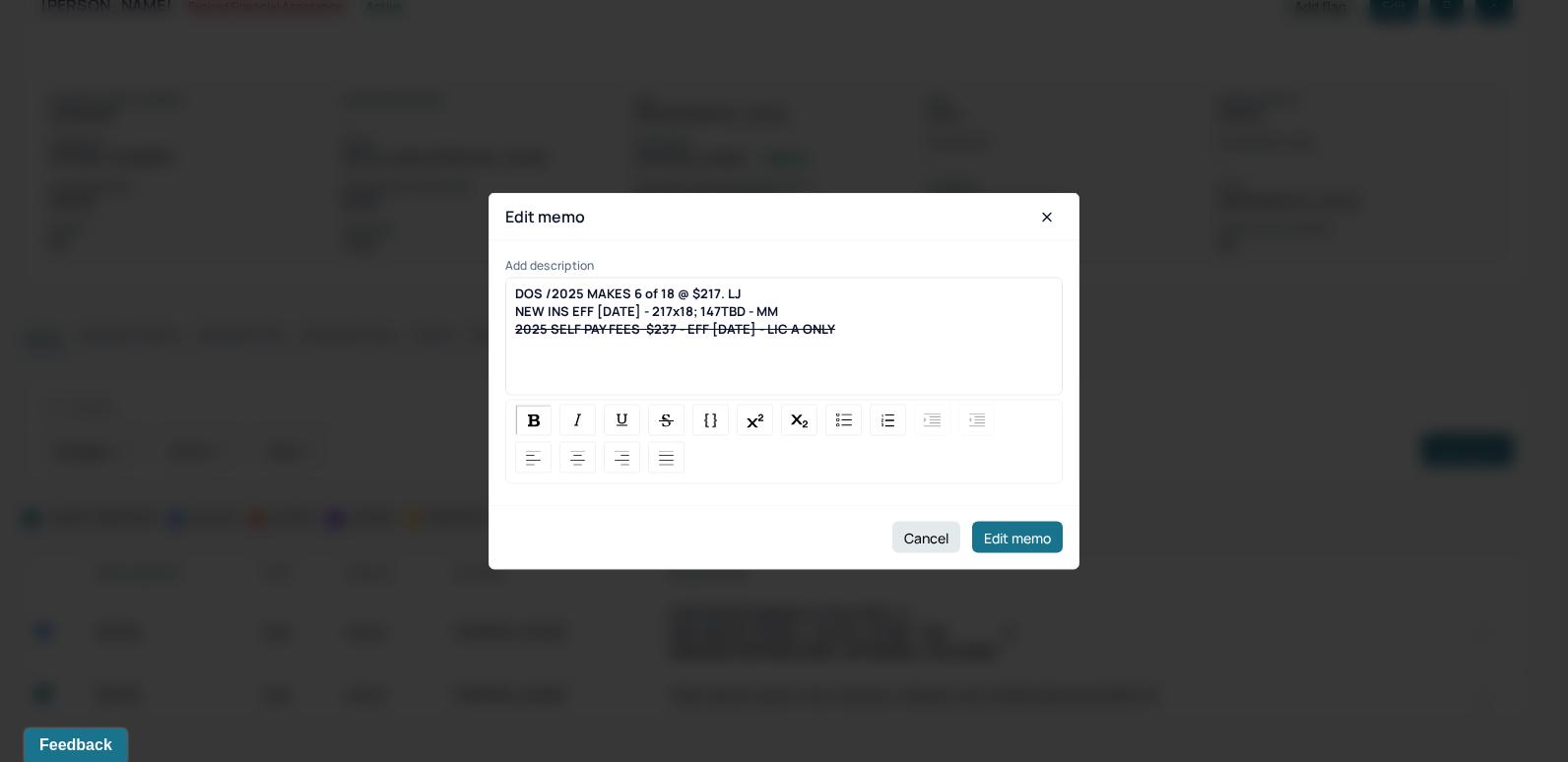 type 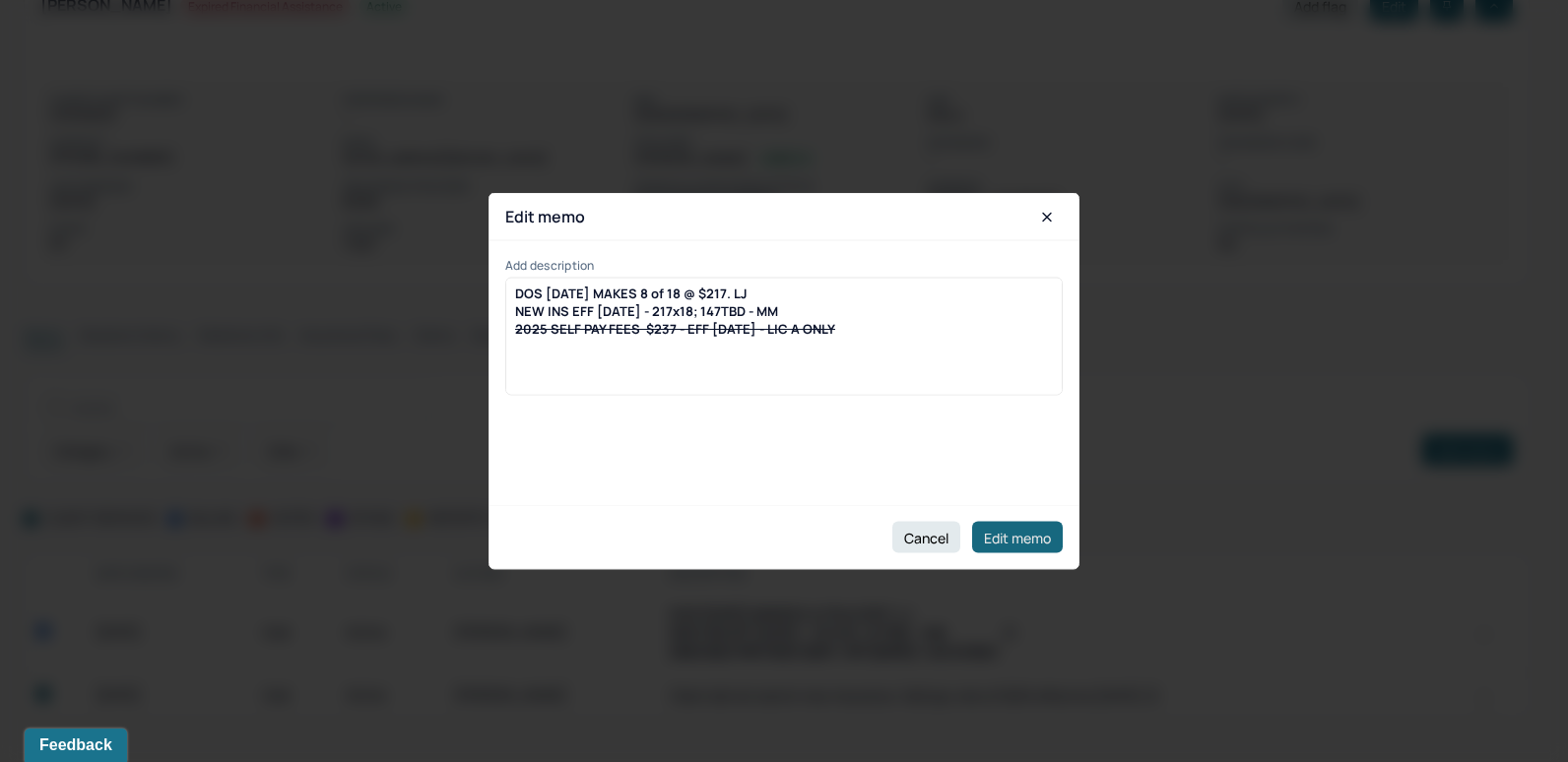 click on "Edit memo" at bounding box center [1017, 538] 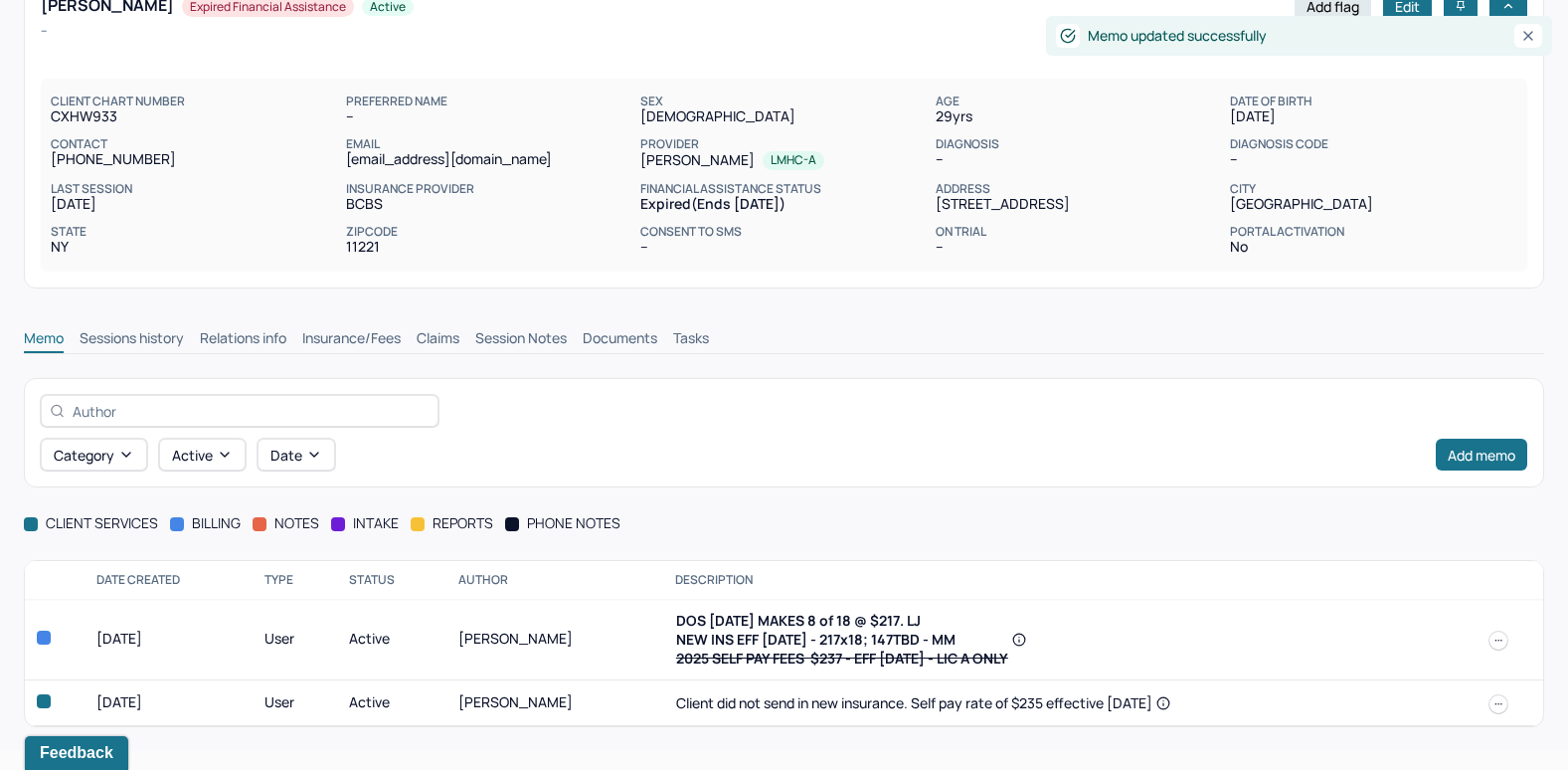 click on "Claims" at bounding box center (437, 340) 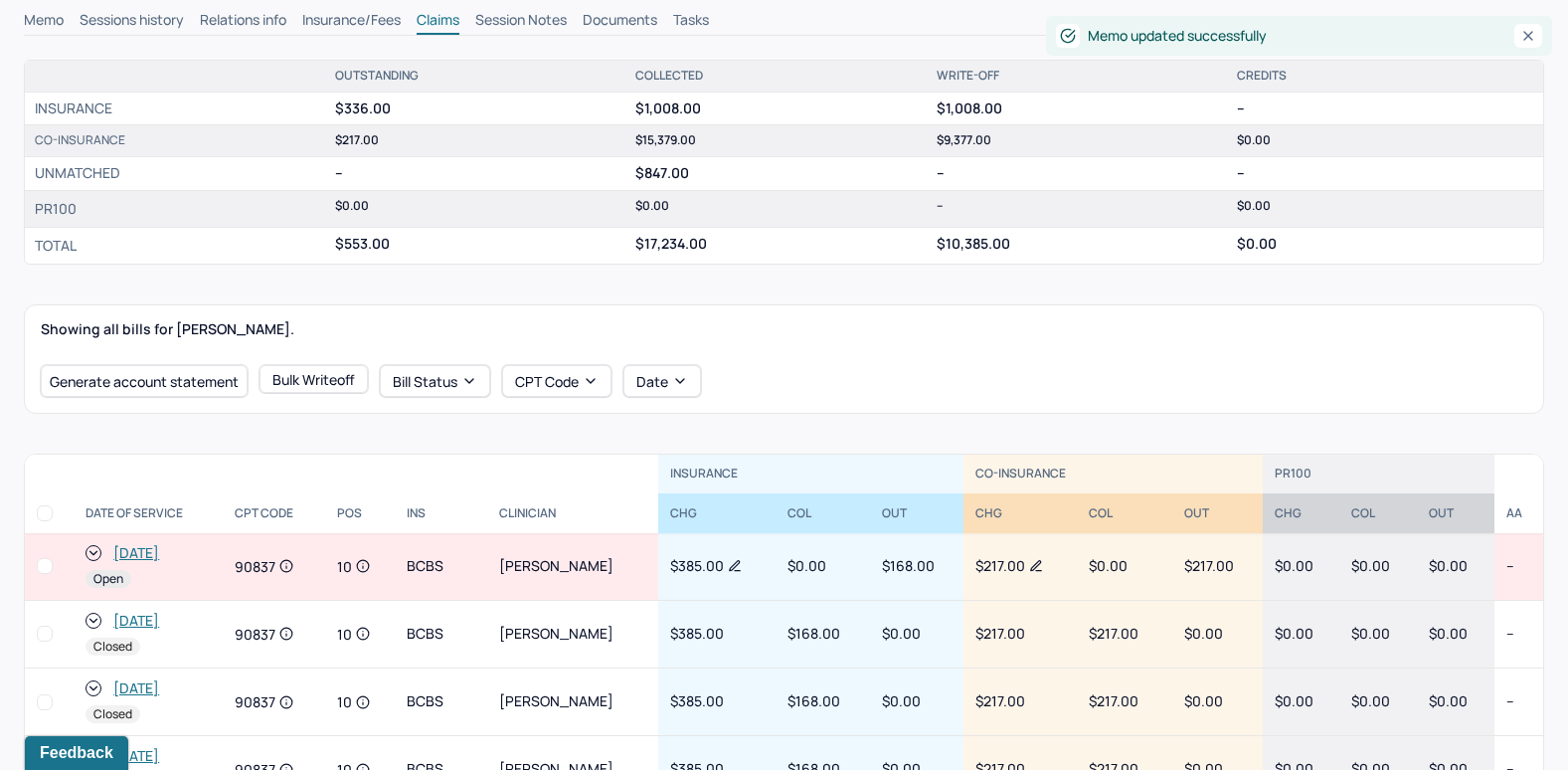 scroll, scrollTop: 488, scrollLeft: 0, axis: vertical 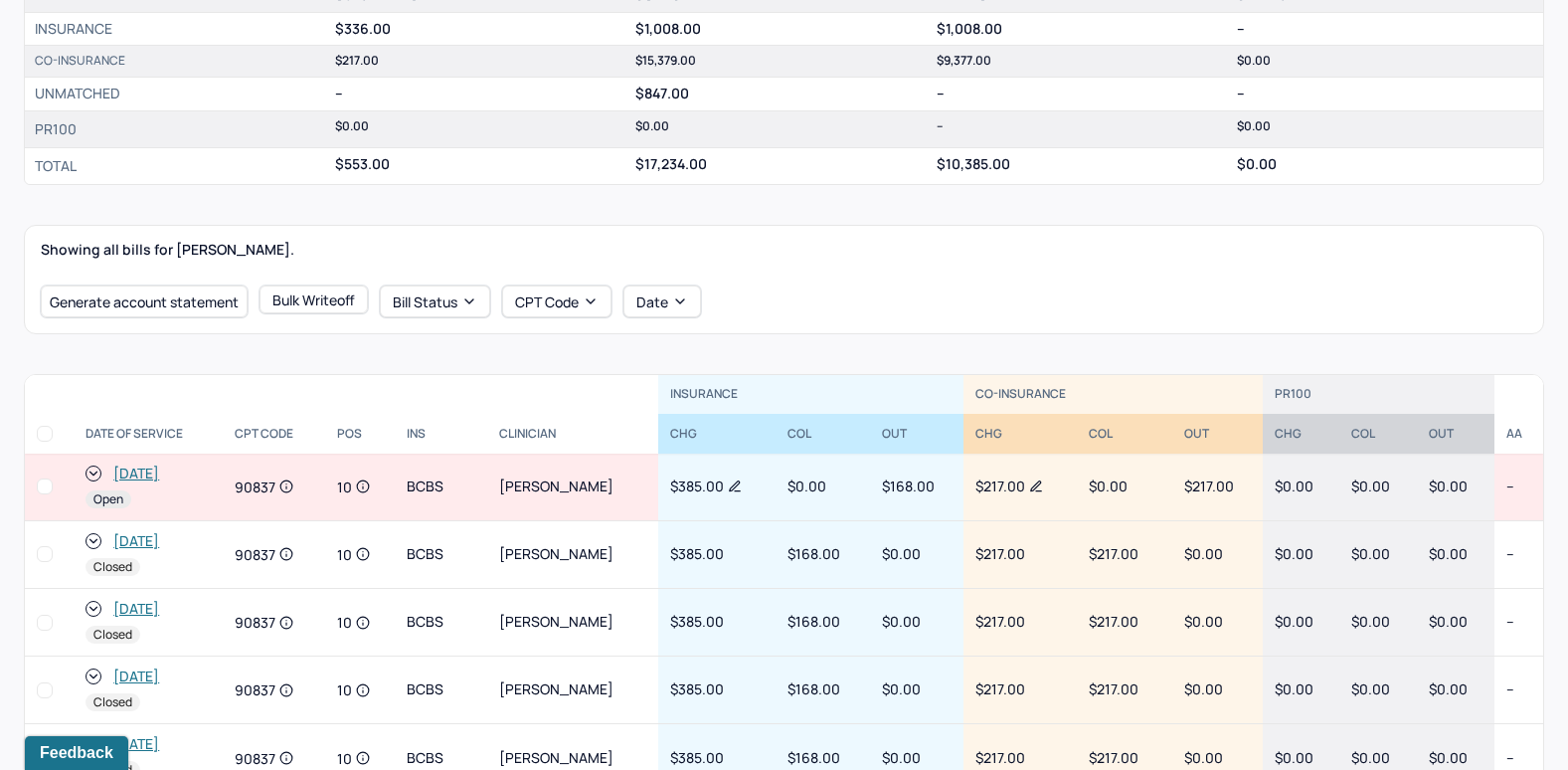 click on "[DATE]" at bounding box center [136, 474] 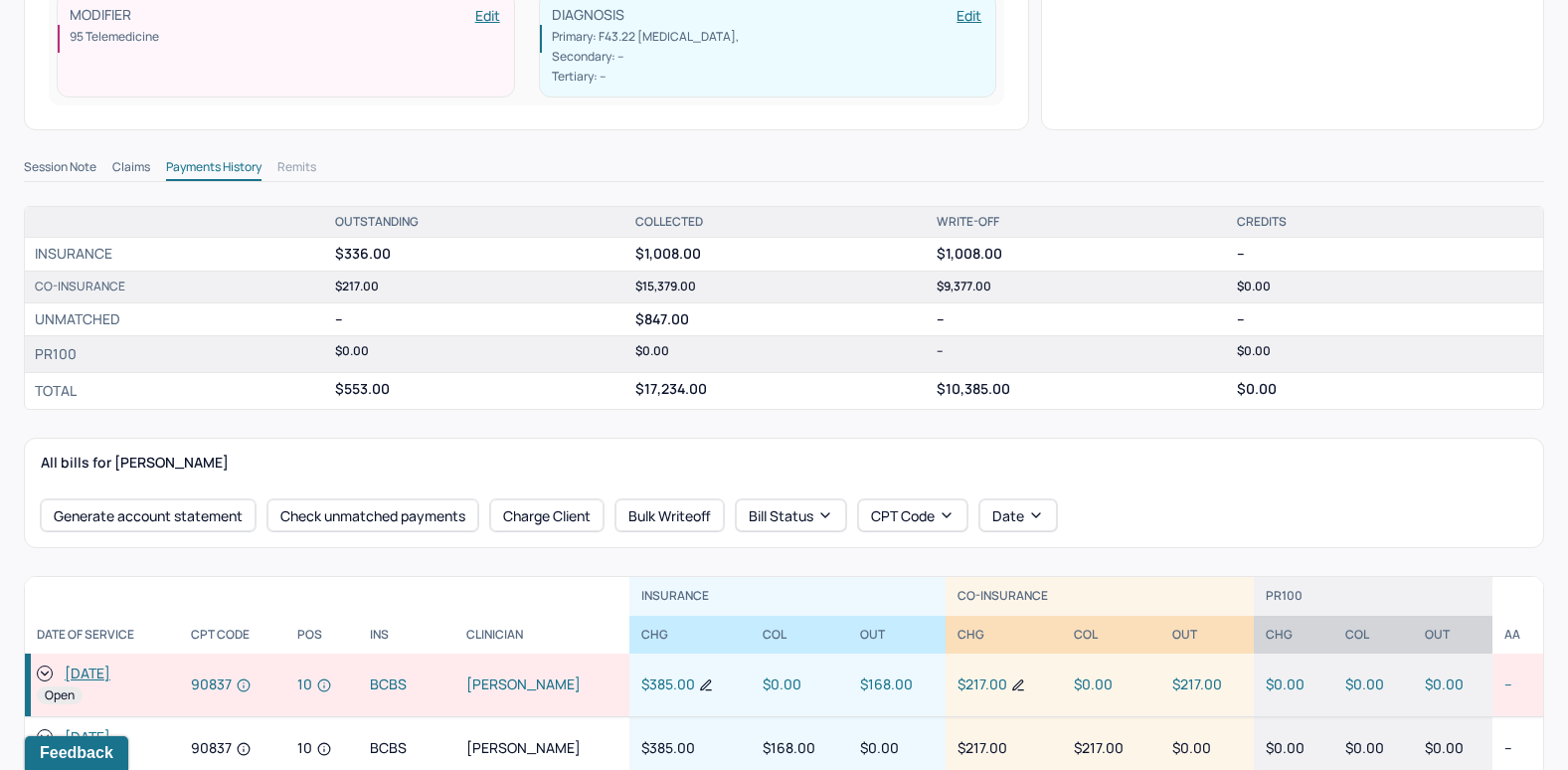 scroll, scrollTop: 597, scrollLeft: 0, axis: vertical 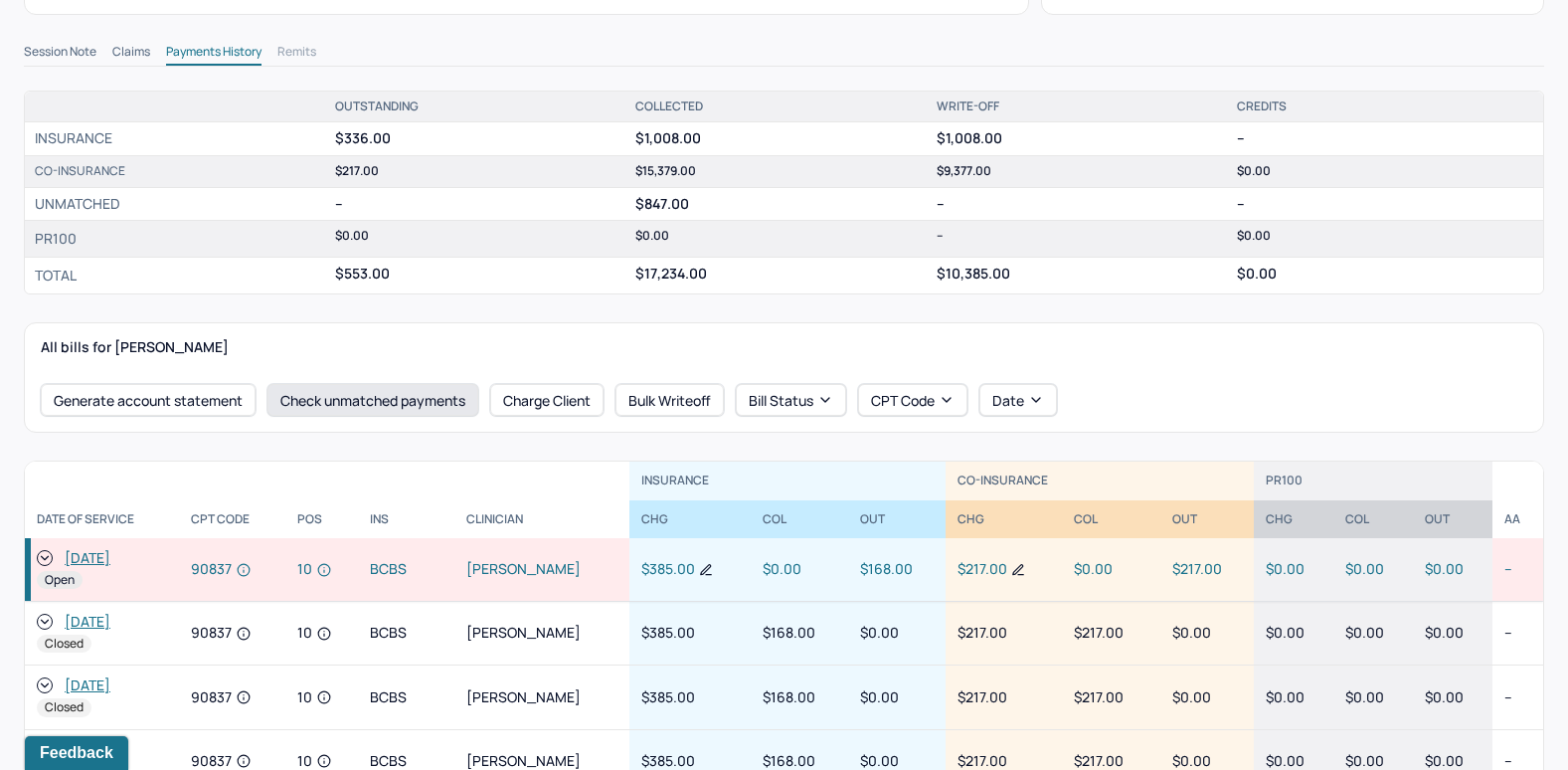 click on "Check unmatched payments" at bounding box center (373, 400) 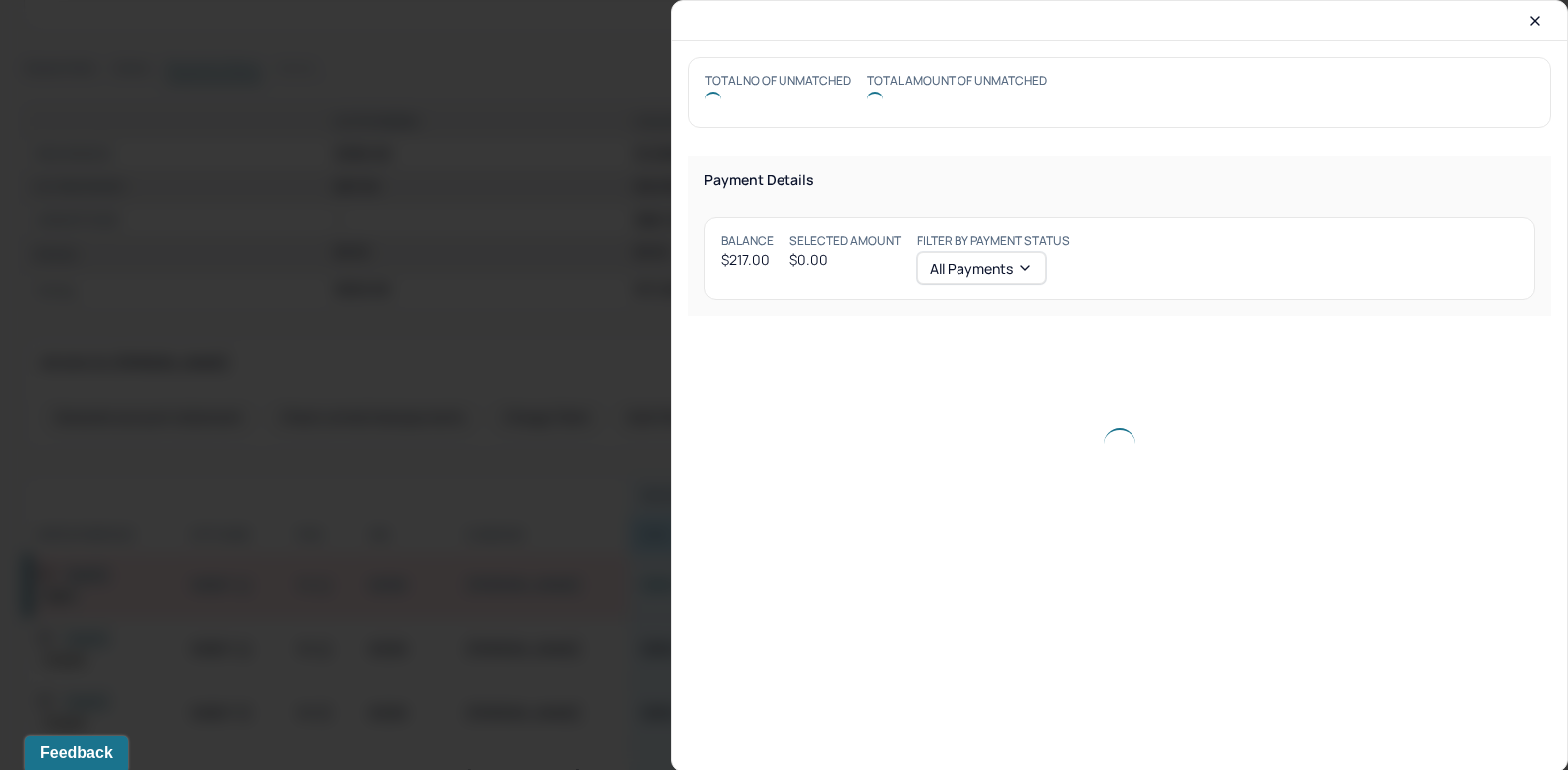 scroll, scrollTop: 613, scrollLeft: 0, axis: vertical 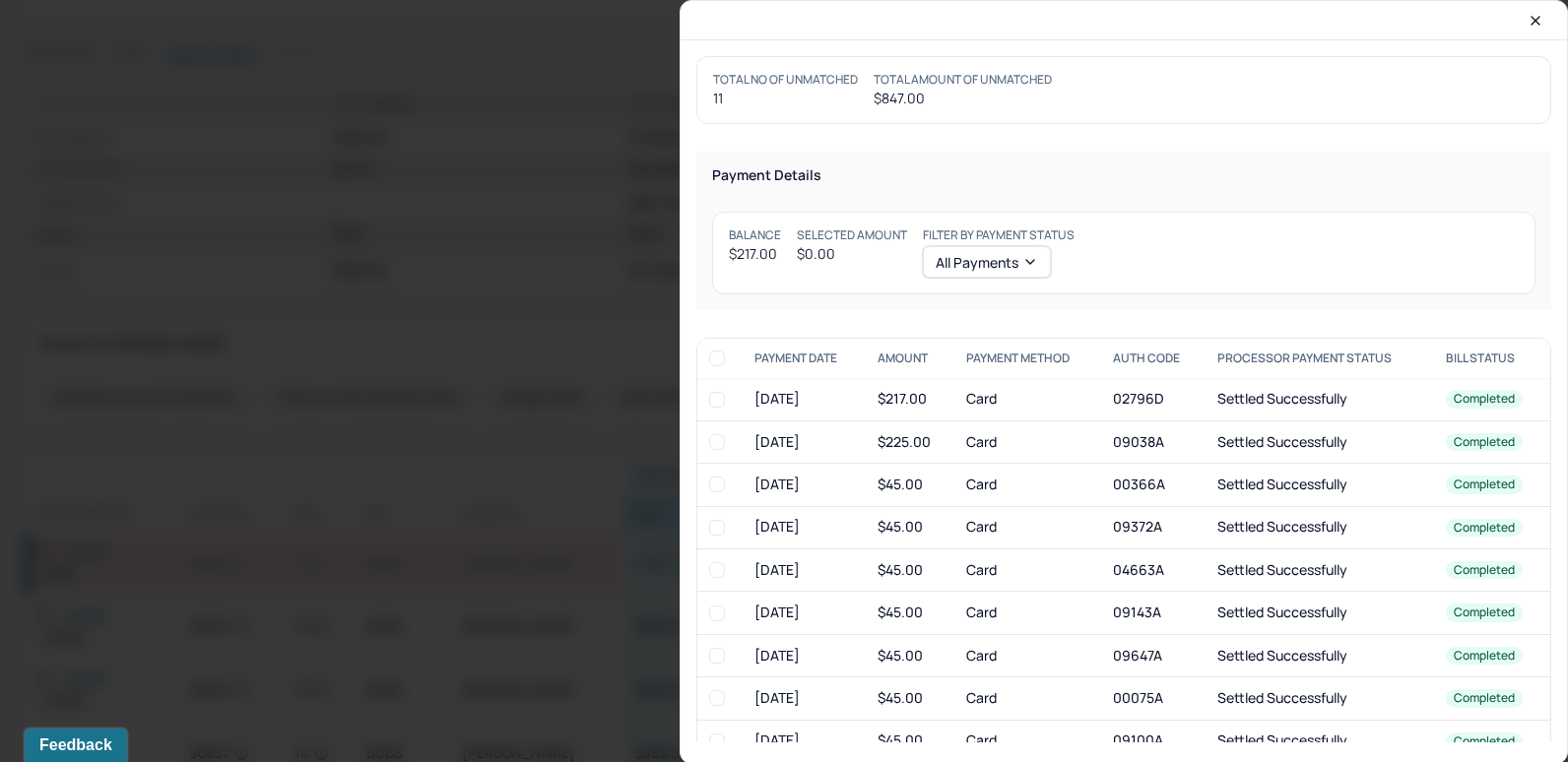 click at bounding box center [717, 400] 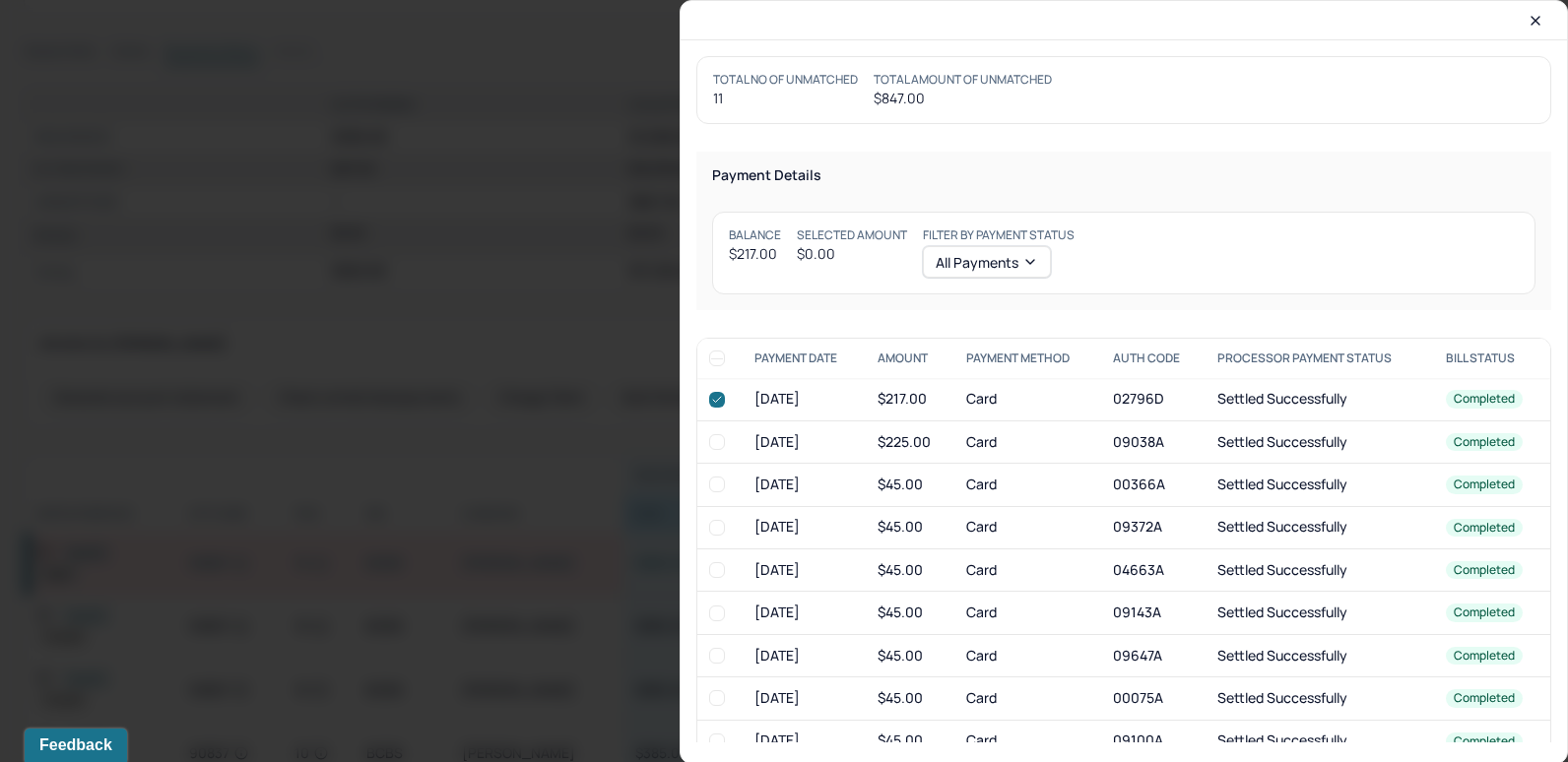 checkbox on "true" 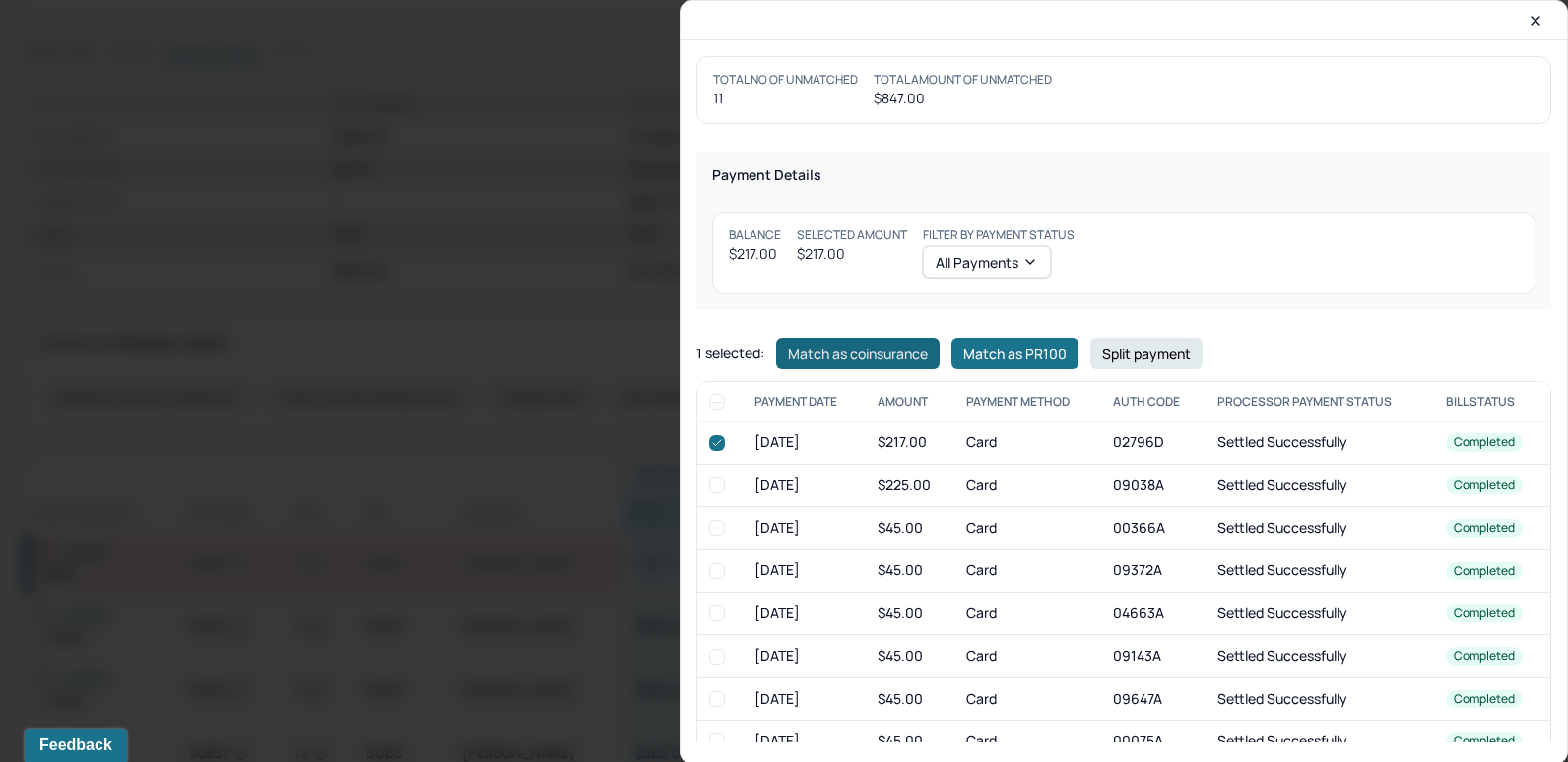 click on "Match as coinsurance" at bounding box center (858, 353) 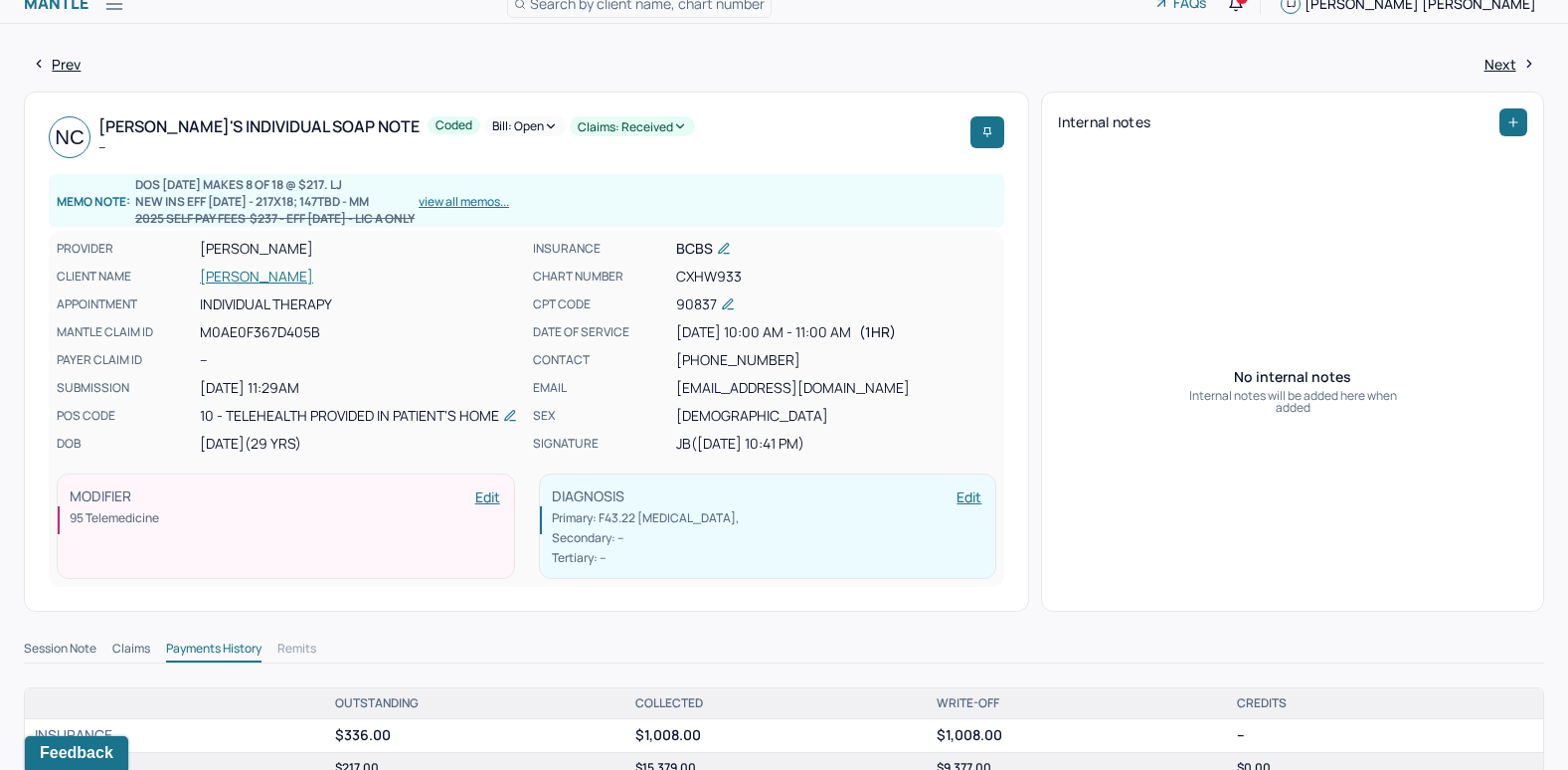 scroll, scrollTop: 0, scrollLeft: 0, axis: both 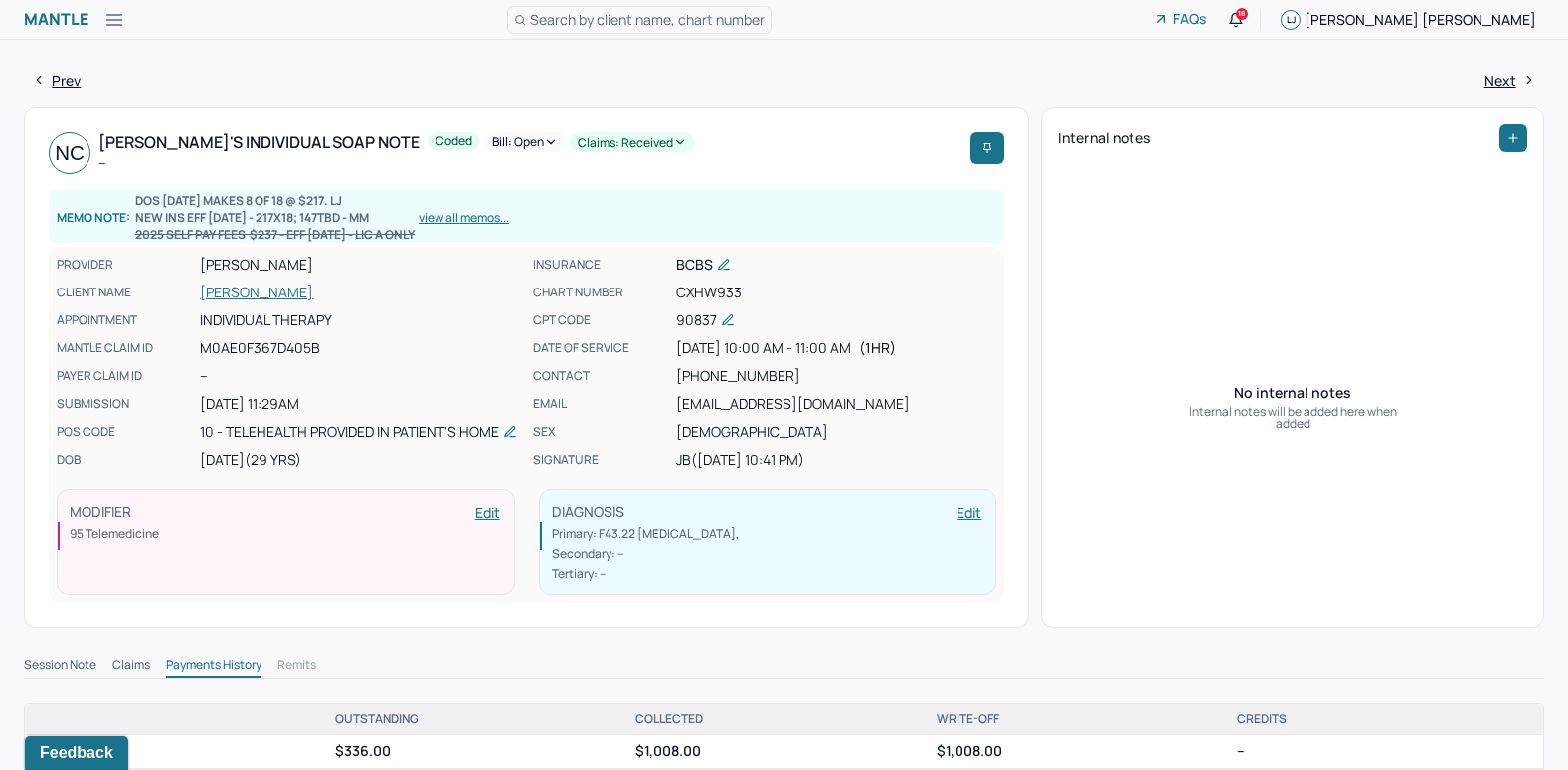 click on "Bill: Open" at bounding box center (525, 142) 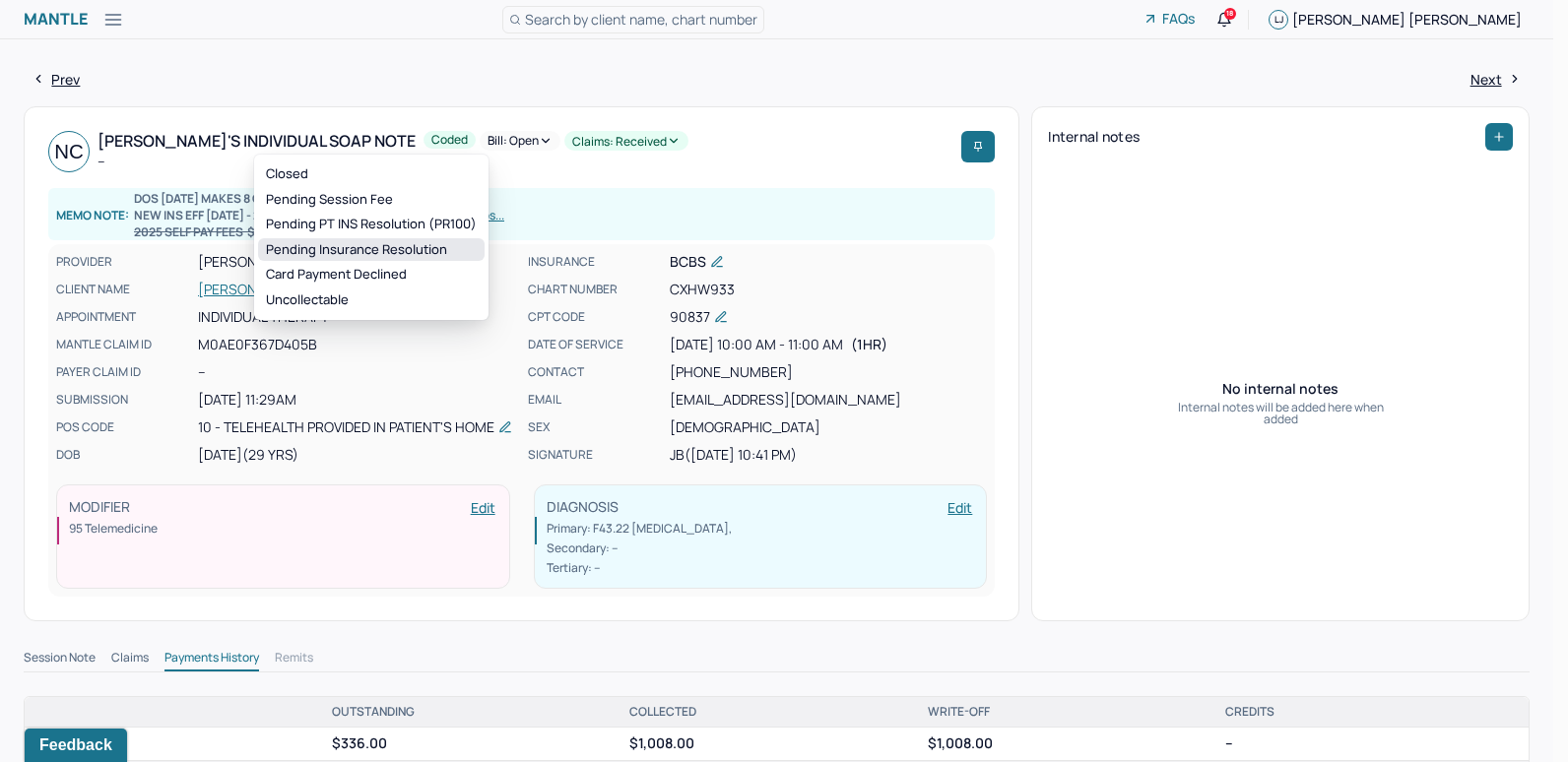 click on "Pending Insurance Resolution" at bounding box center [371, 250] 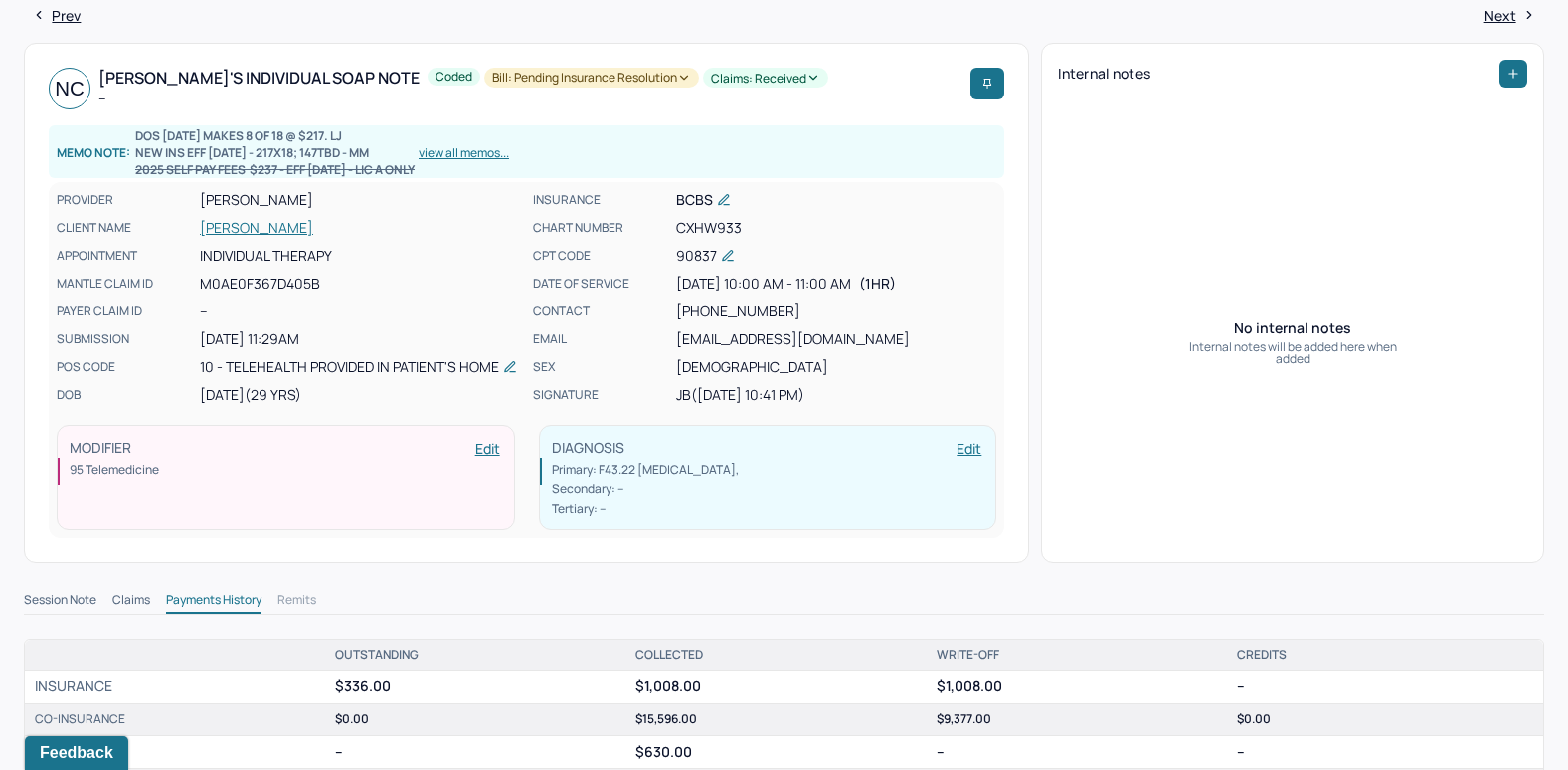 scroll, scrollTop: 0, scrollLeft: 0, axis: both 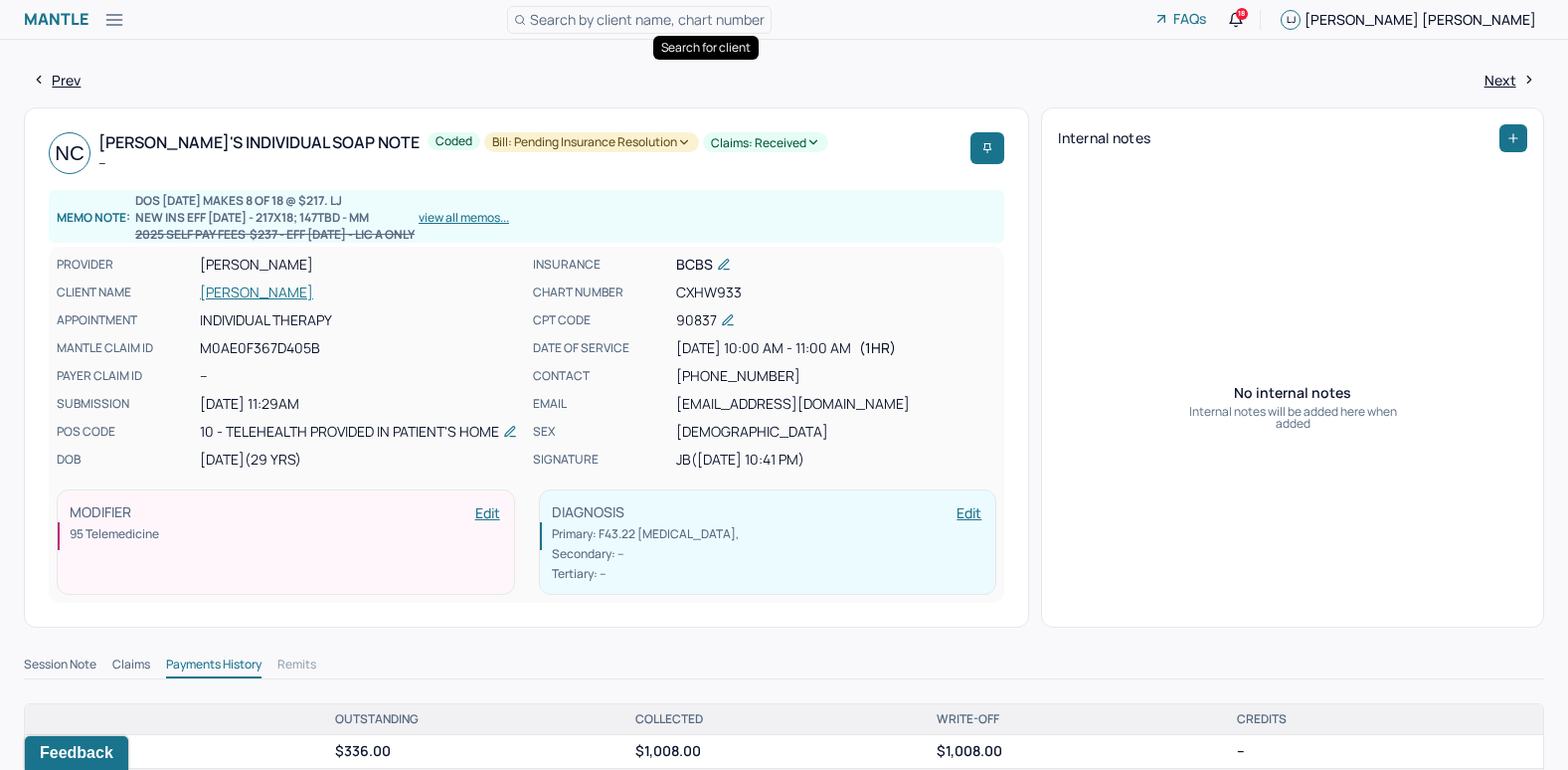 click on "Search by client name, chart number" at bounding box center [647, 19] 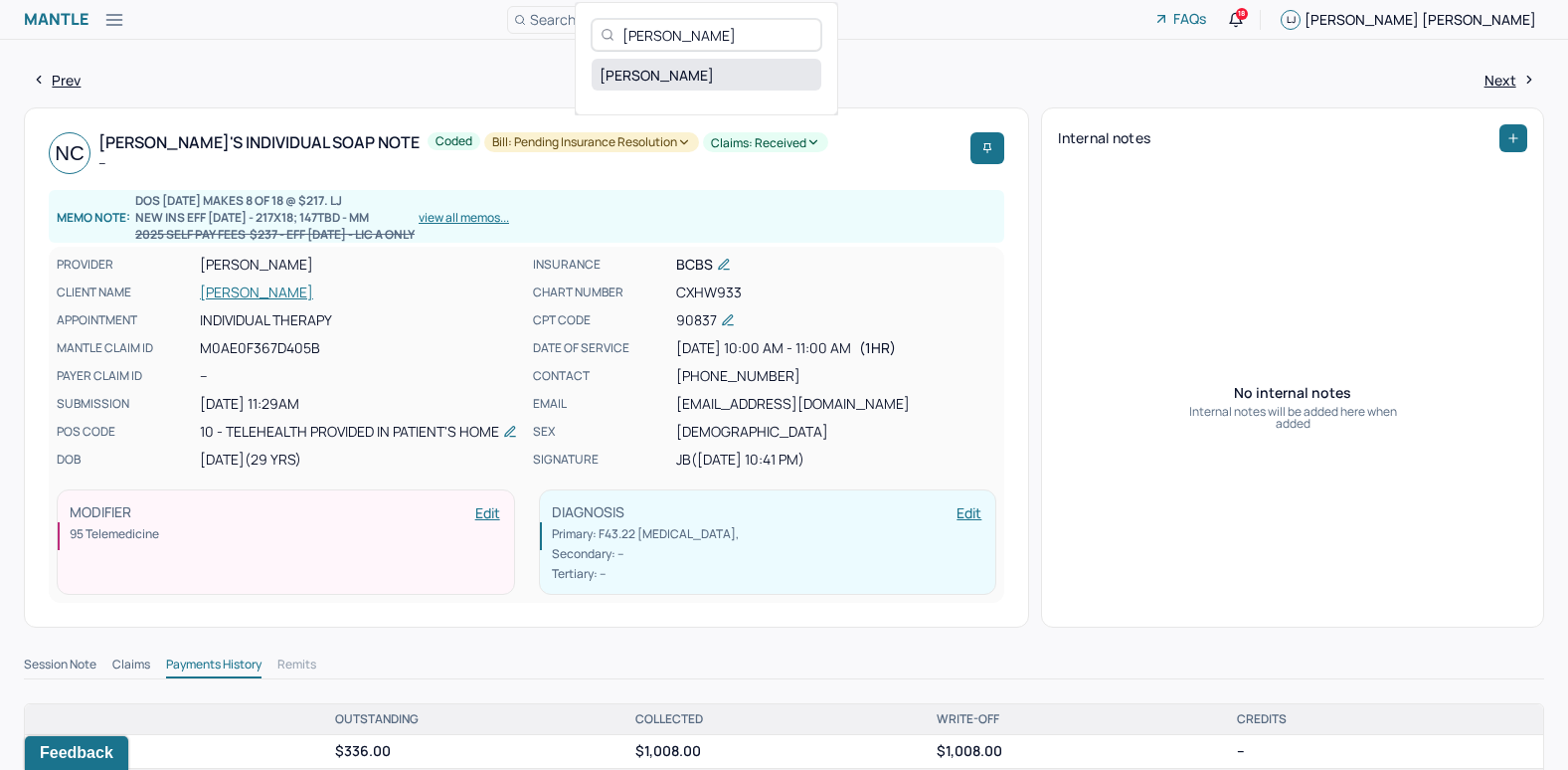 type on "Natalie Hernandez" 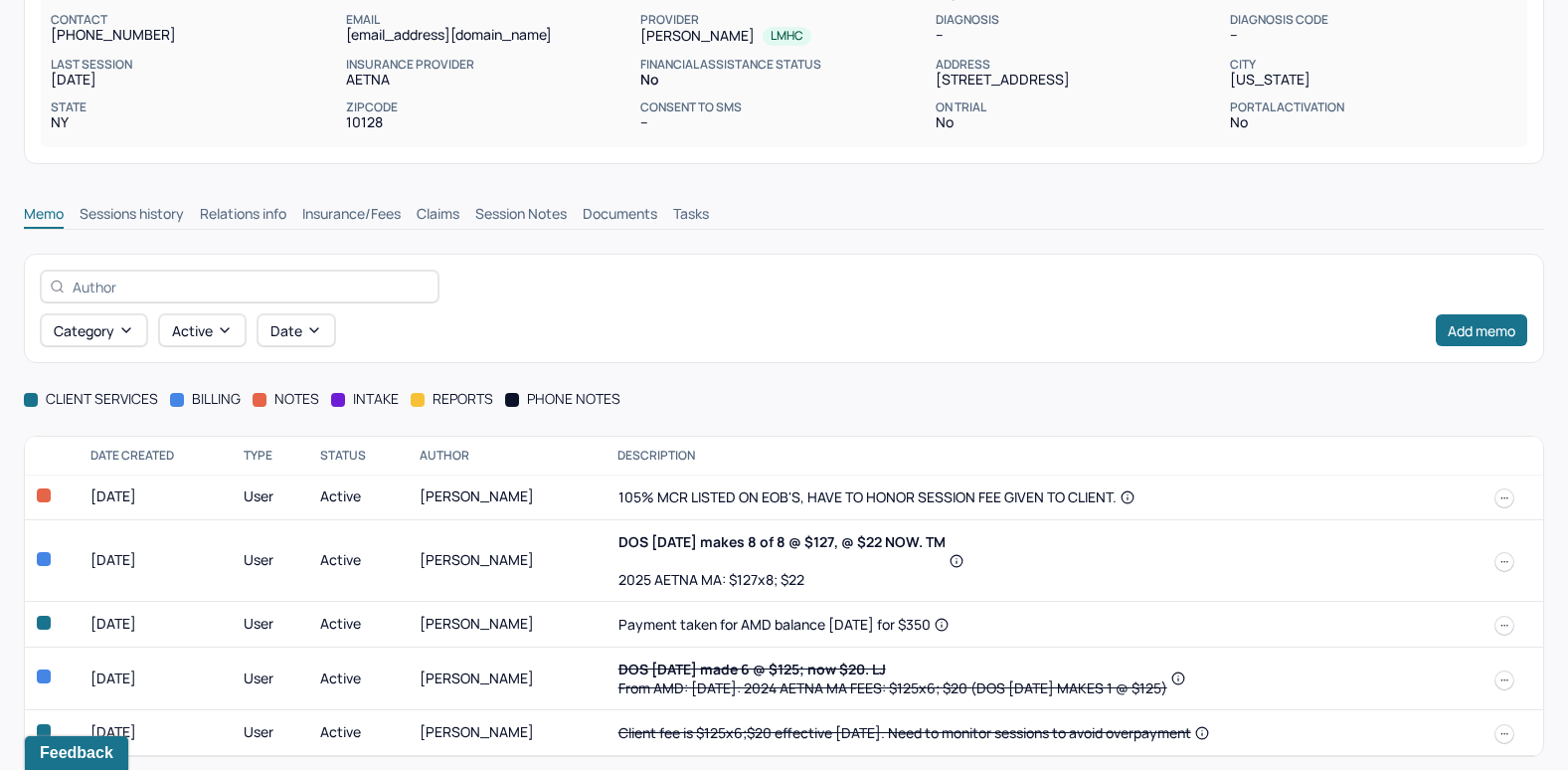 scroll, scrollTop: 226, scrollLeft: 0, axis: vertical 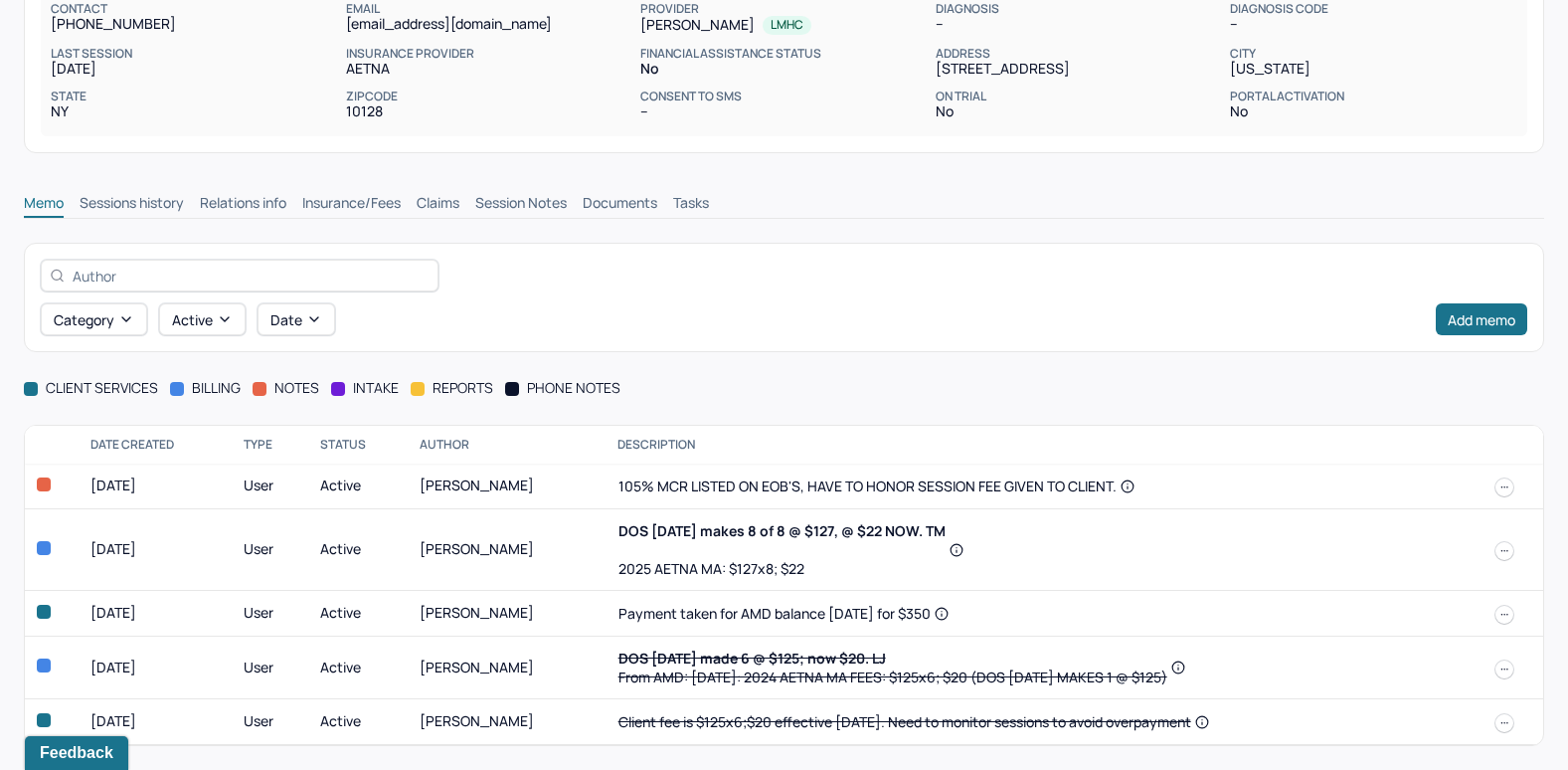 click on "Insurance/Fees" at bounding box center [351, 205] 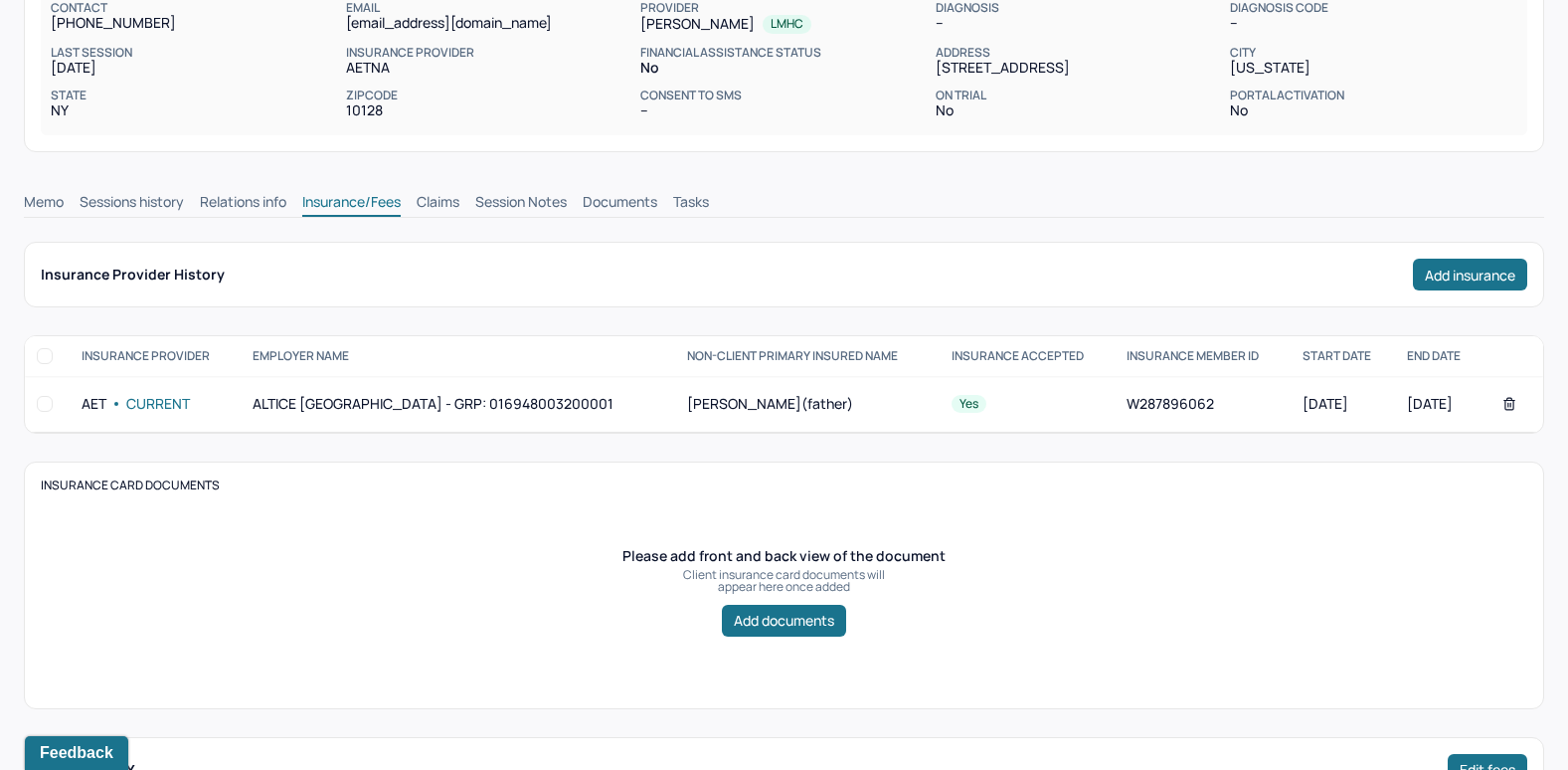 scroll, scrollTop: 226, scrollLeft: 0, axis: vertical 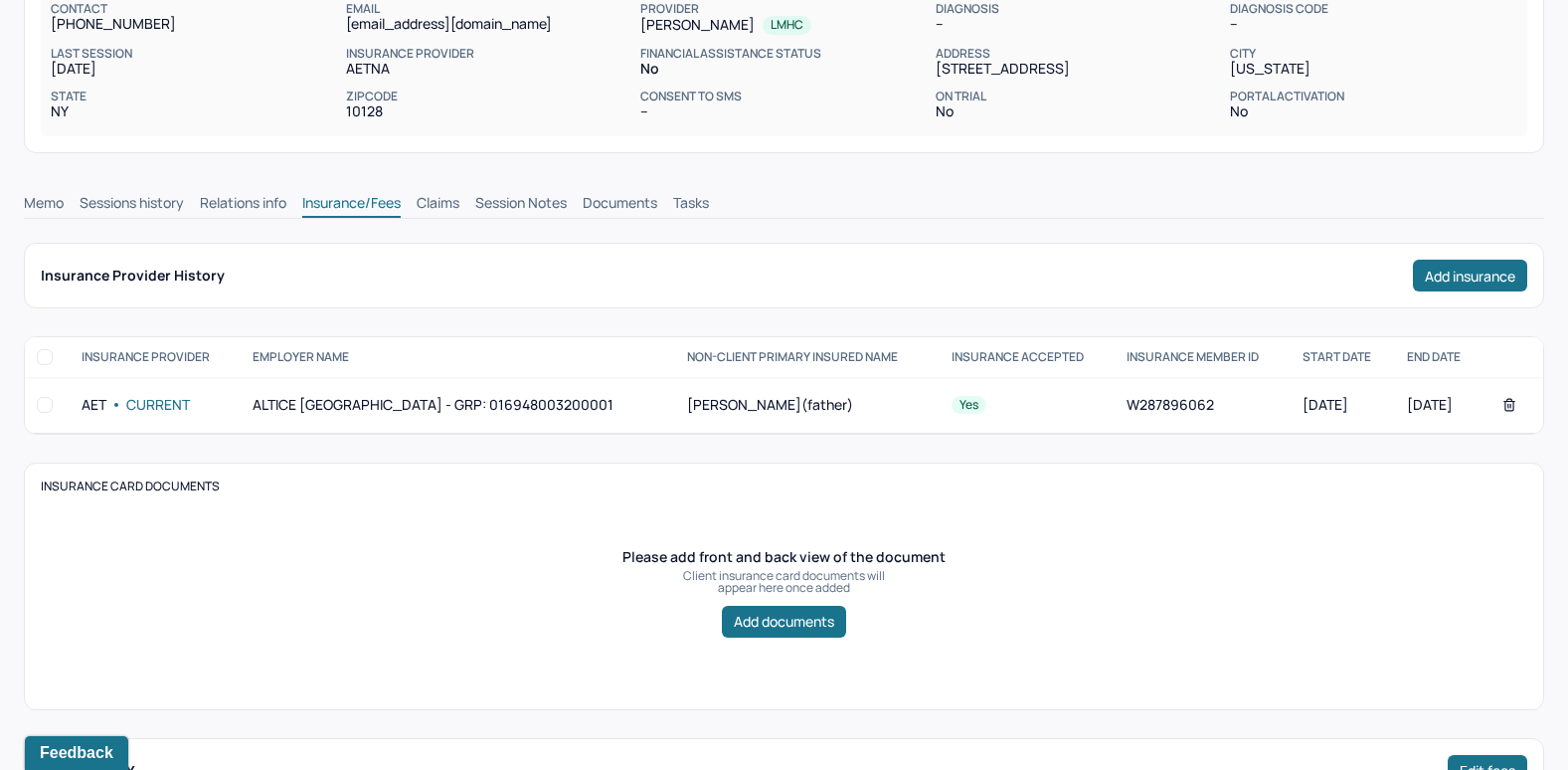 click on "Claims" at bounding box center (437, 205) 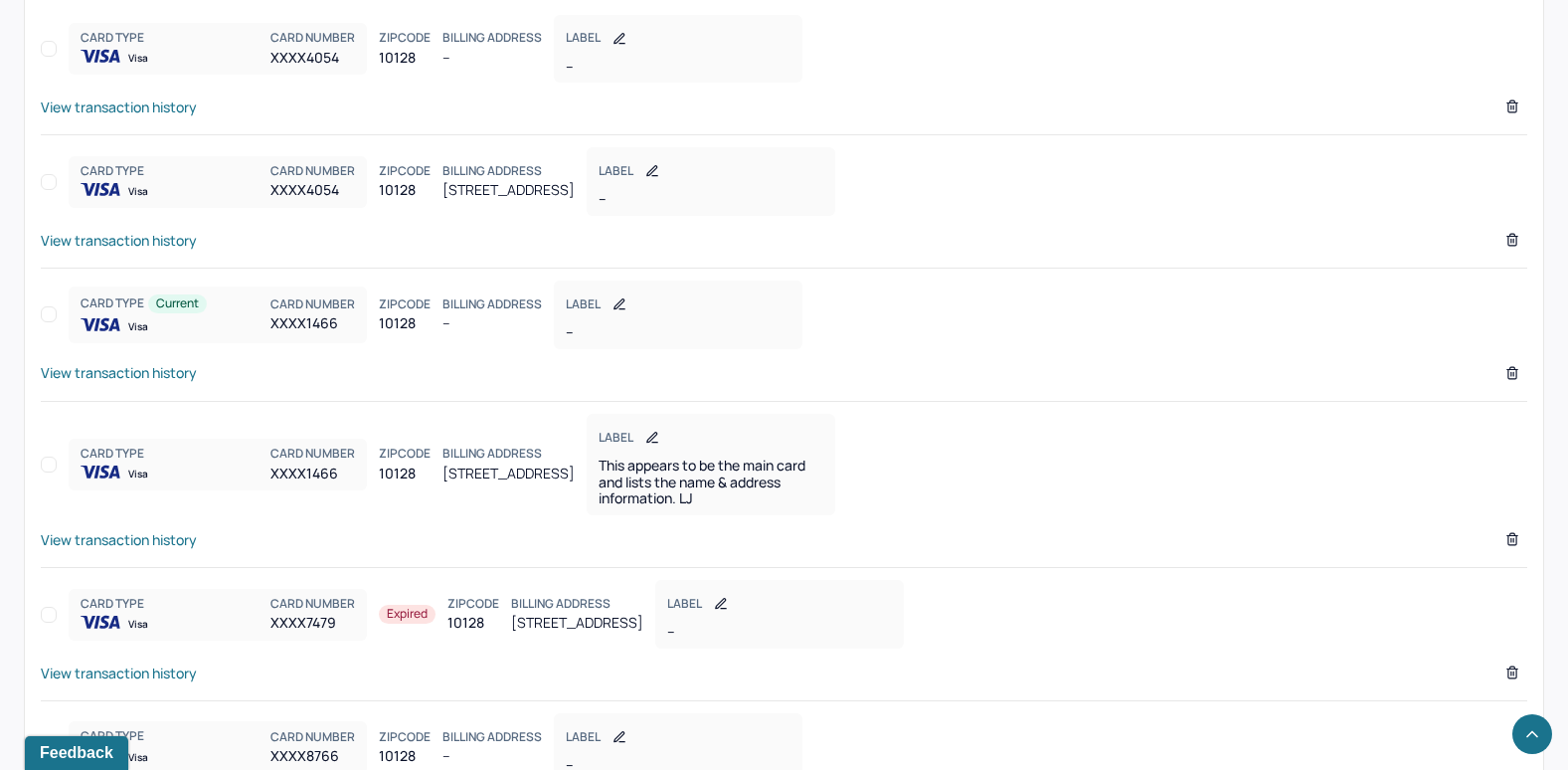 scroll, scrollTop: 1619, scrollLeft: 0, axis: vertical 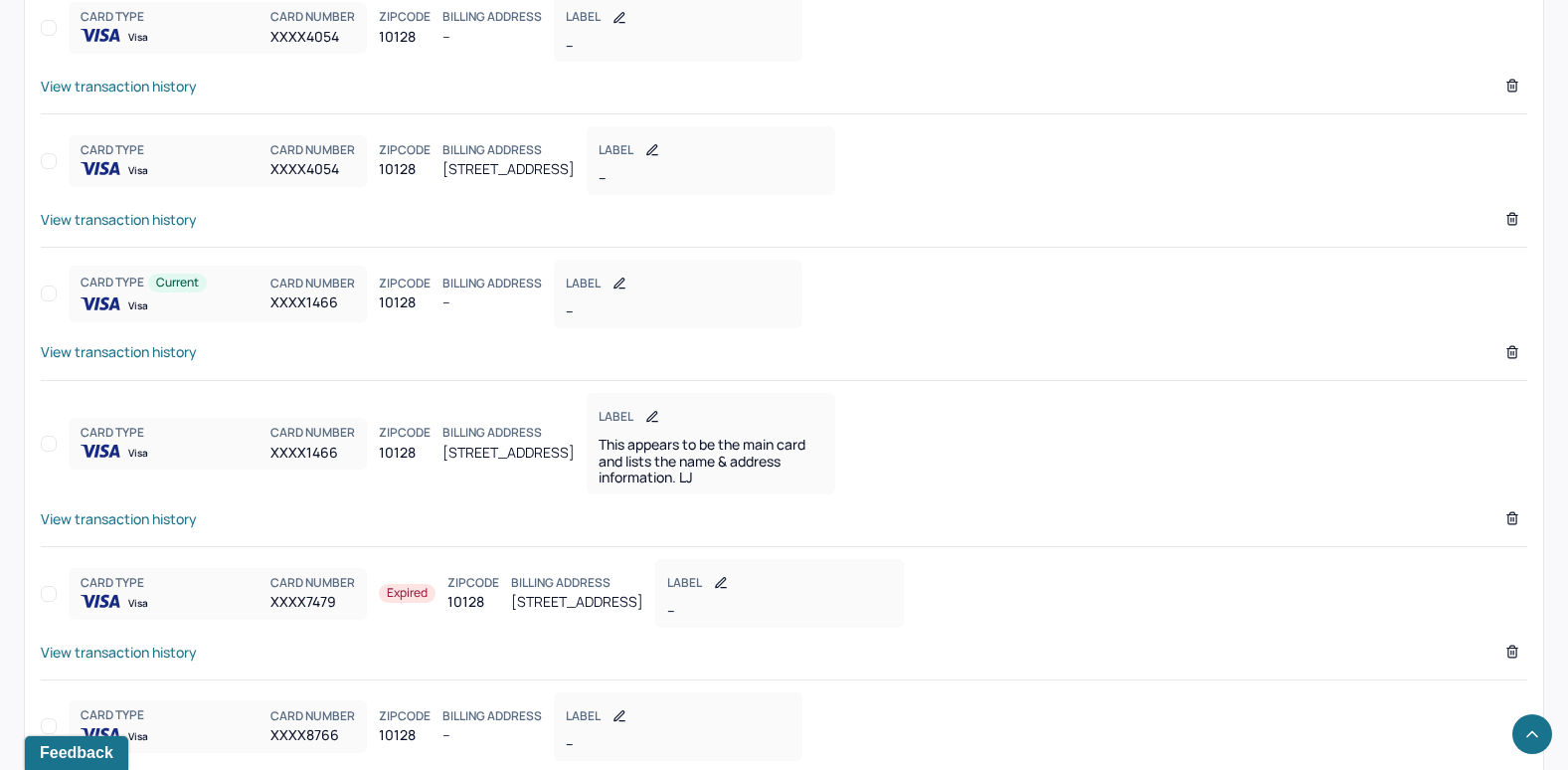 click on "View transaction history" at bounding box center (118, 518) 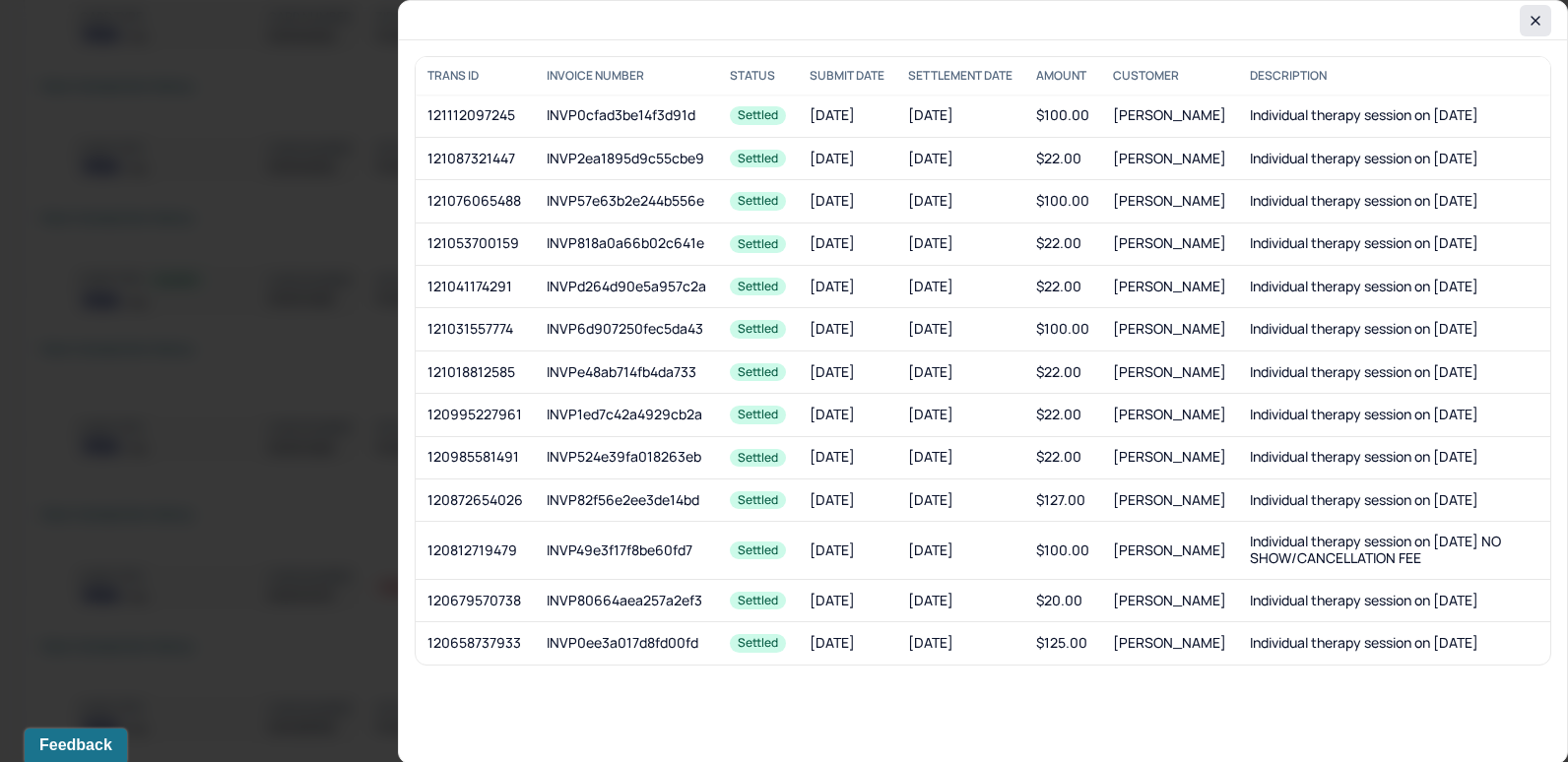click 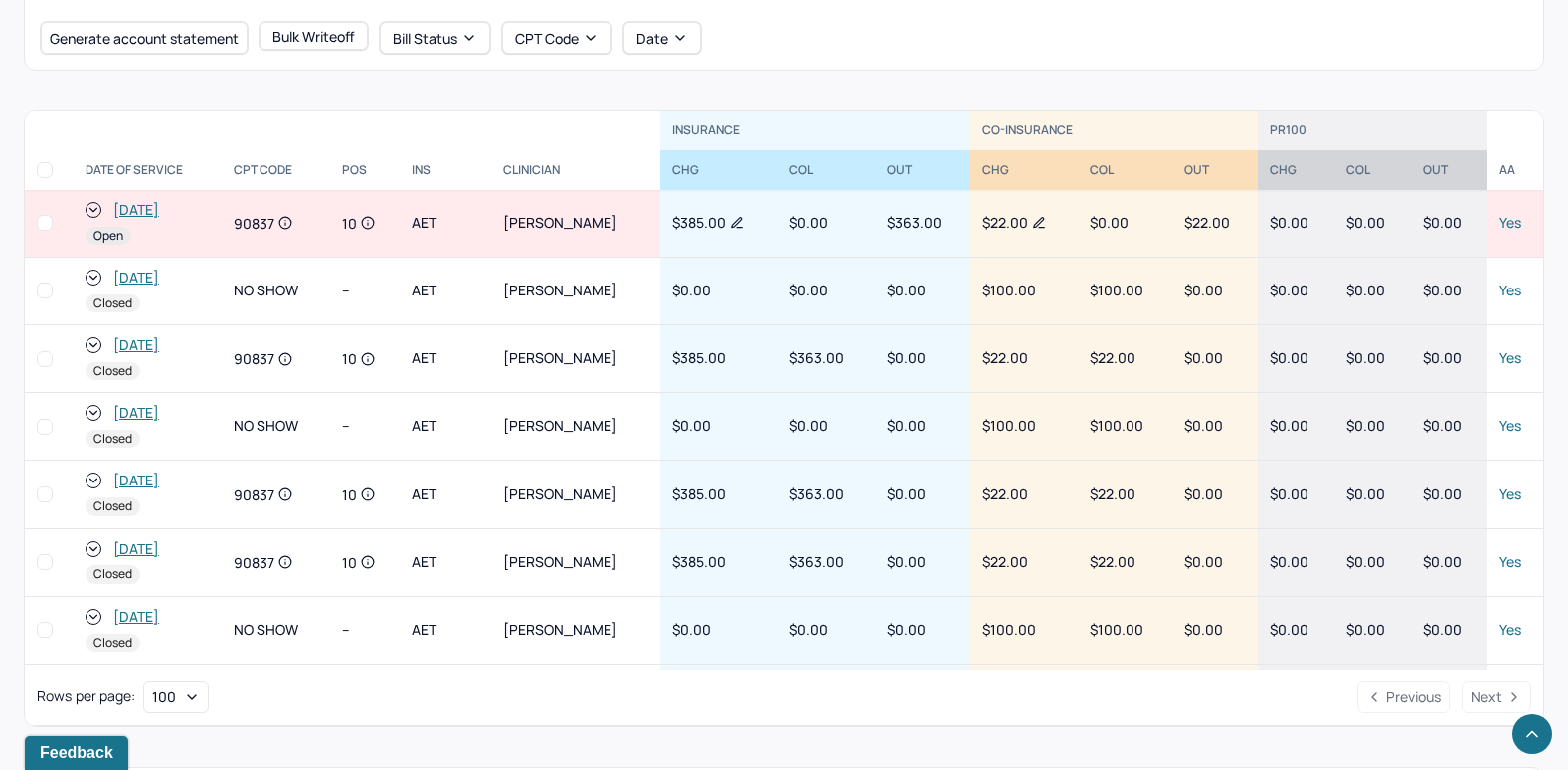 scroll, scrollTop: 723, scrollLeft: 0, axis: vertical 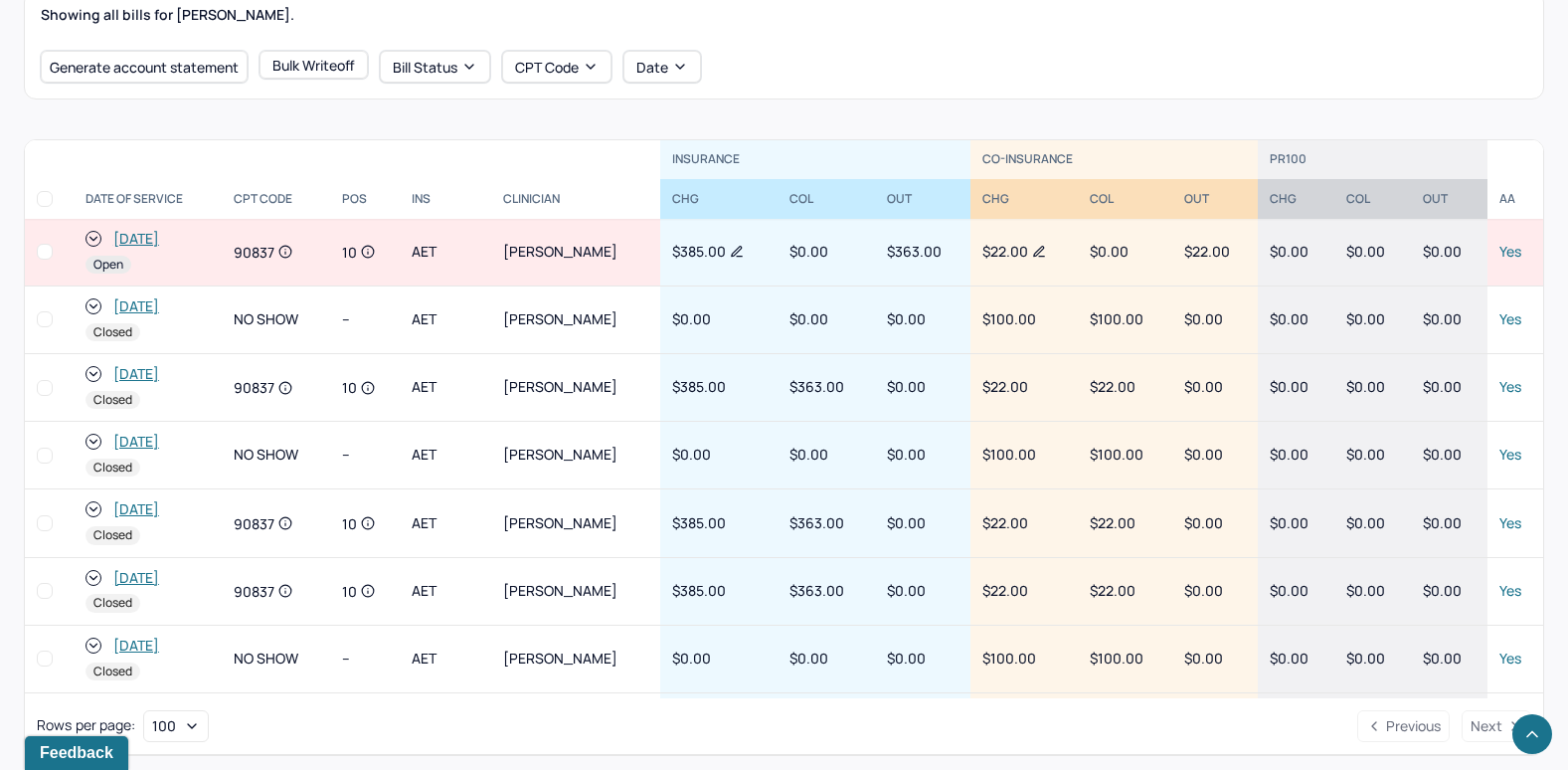 click on "[DATE]" at bounding box center [136, 239] 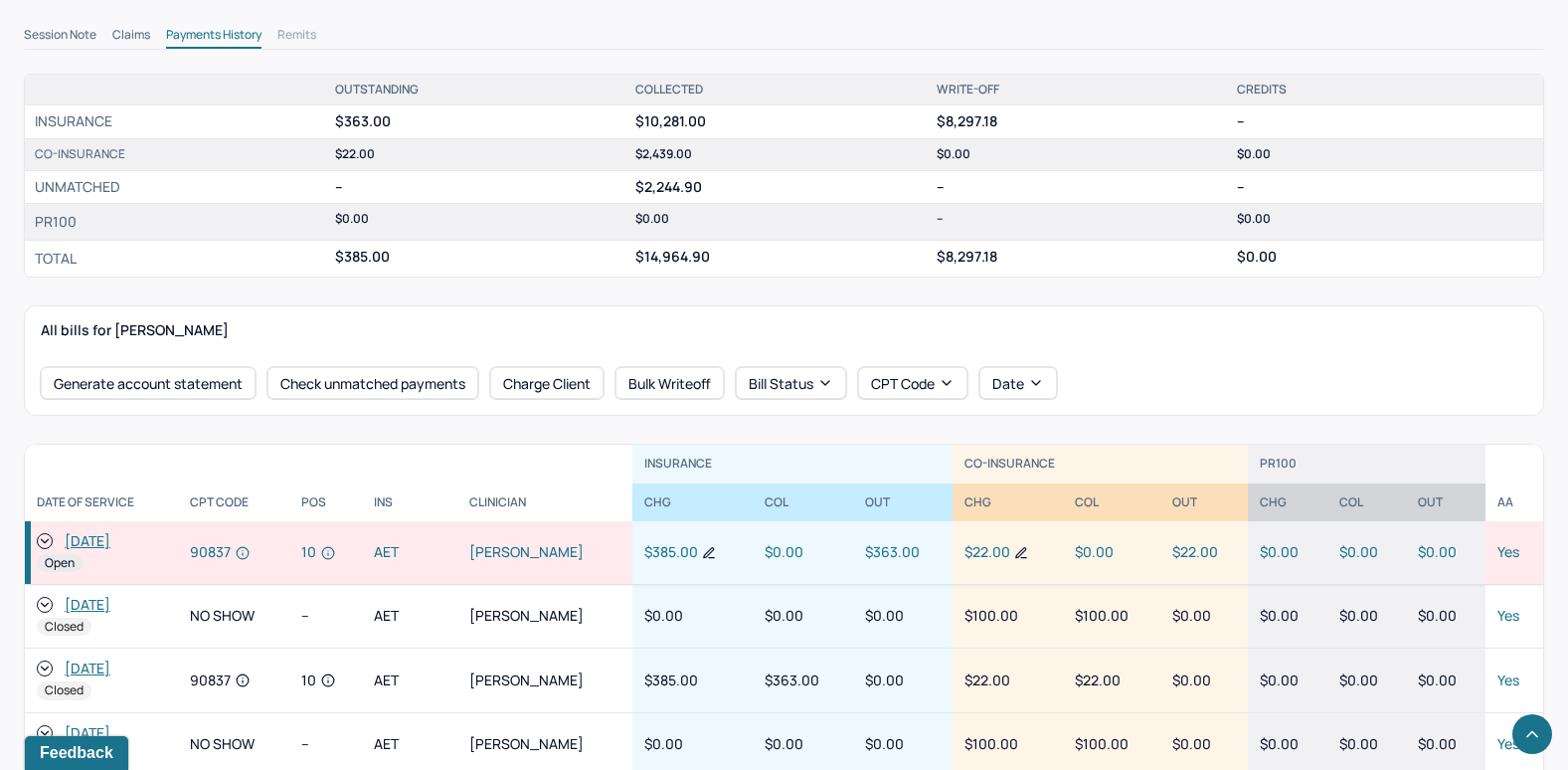 scroll, scrollTop: 696, scrollLeft: 0, axis: vertical 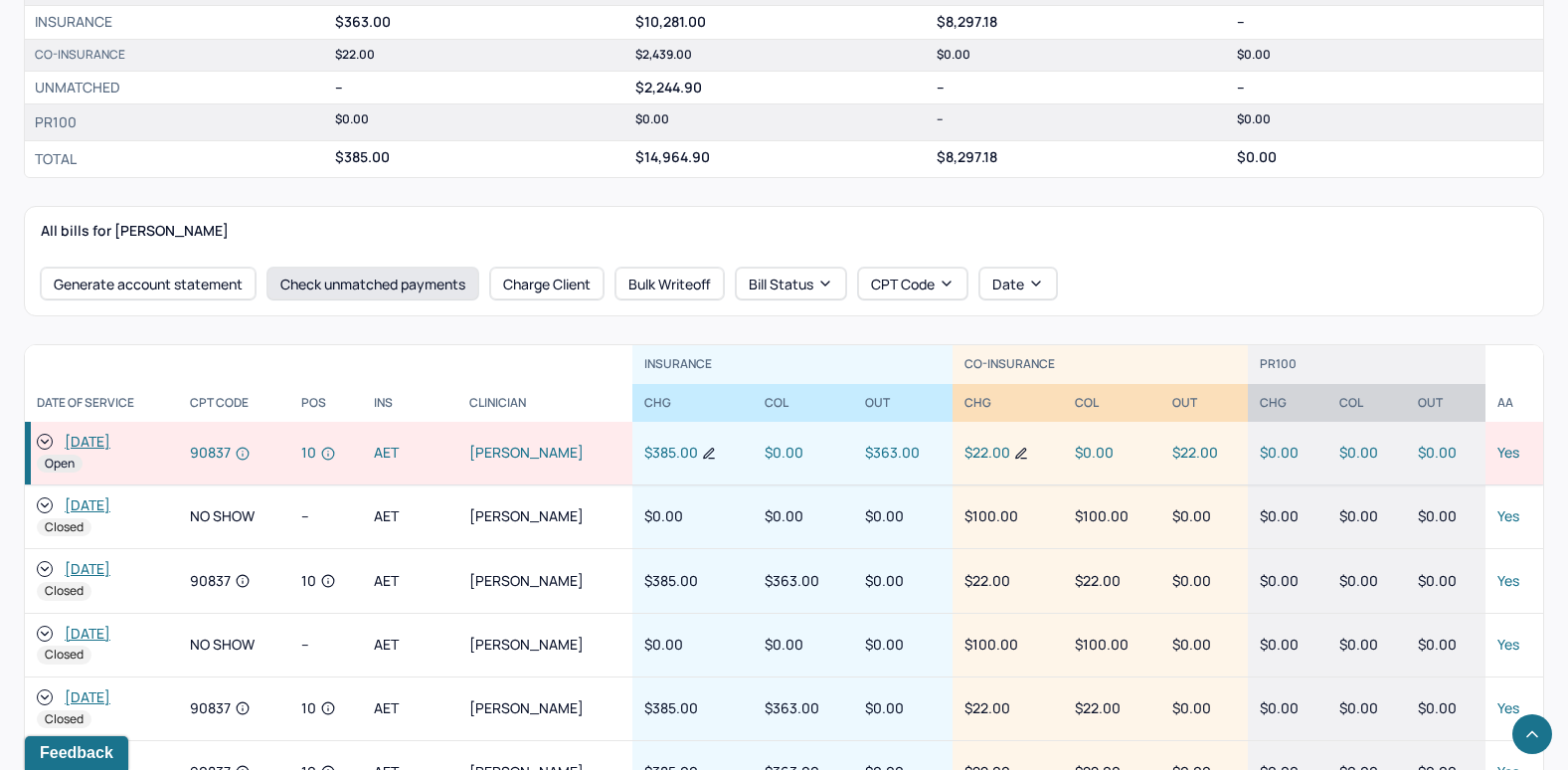 click on "Check unmatched payments" at bounding box center (373, 284) 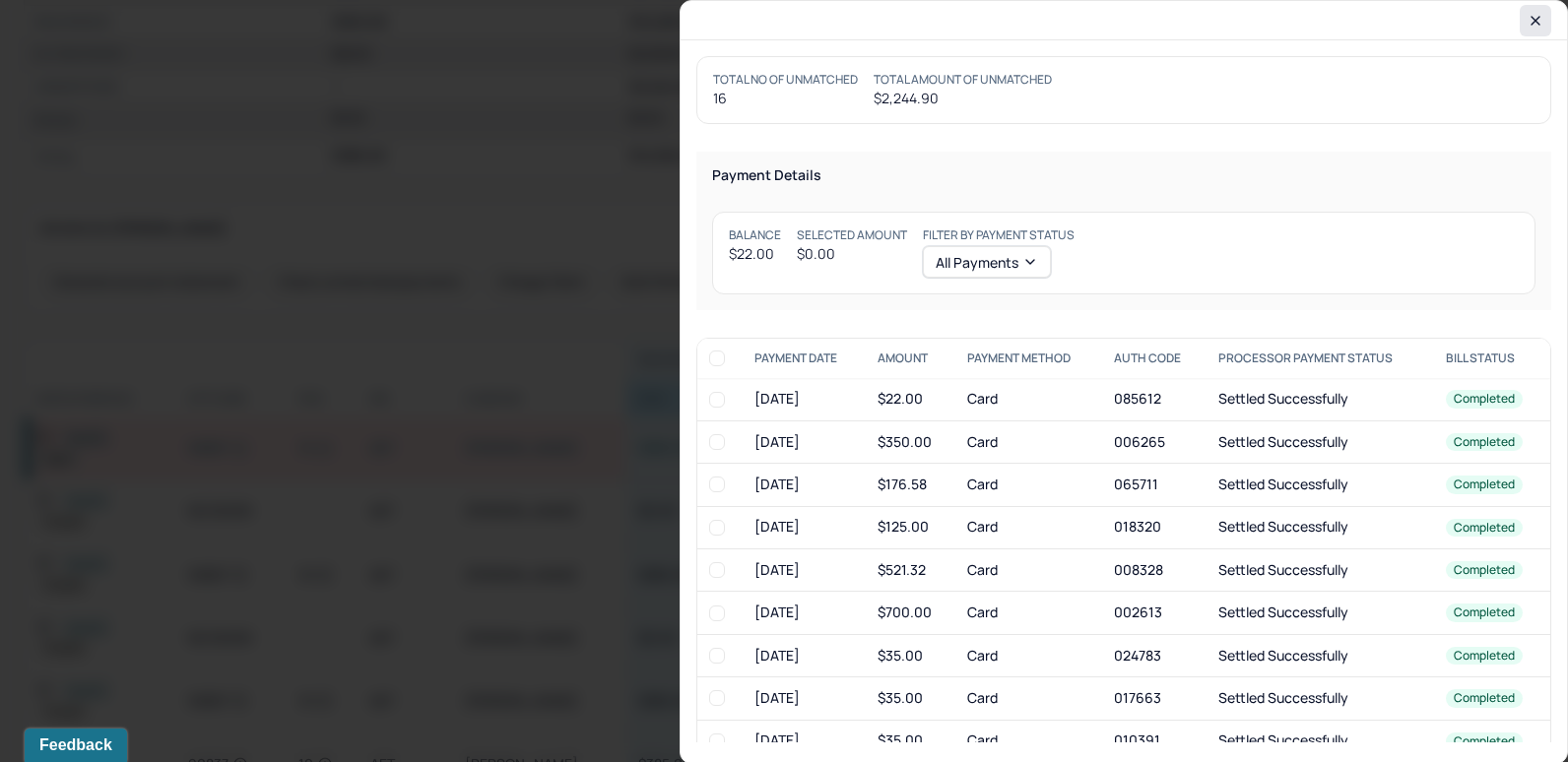 click 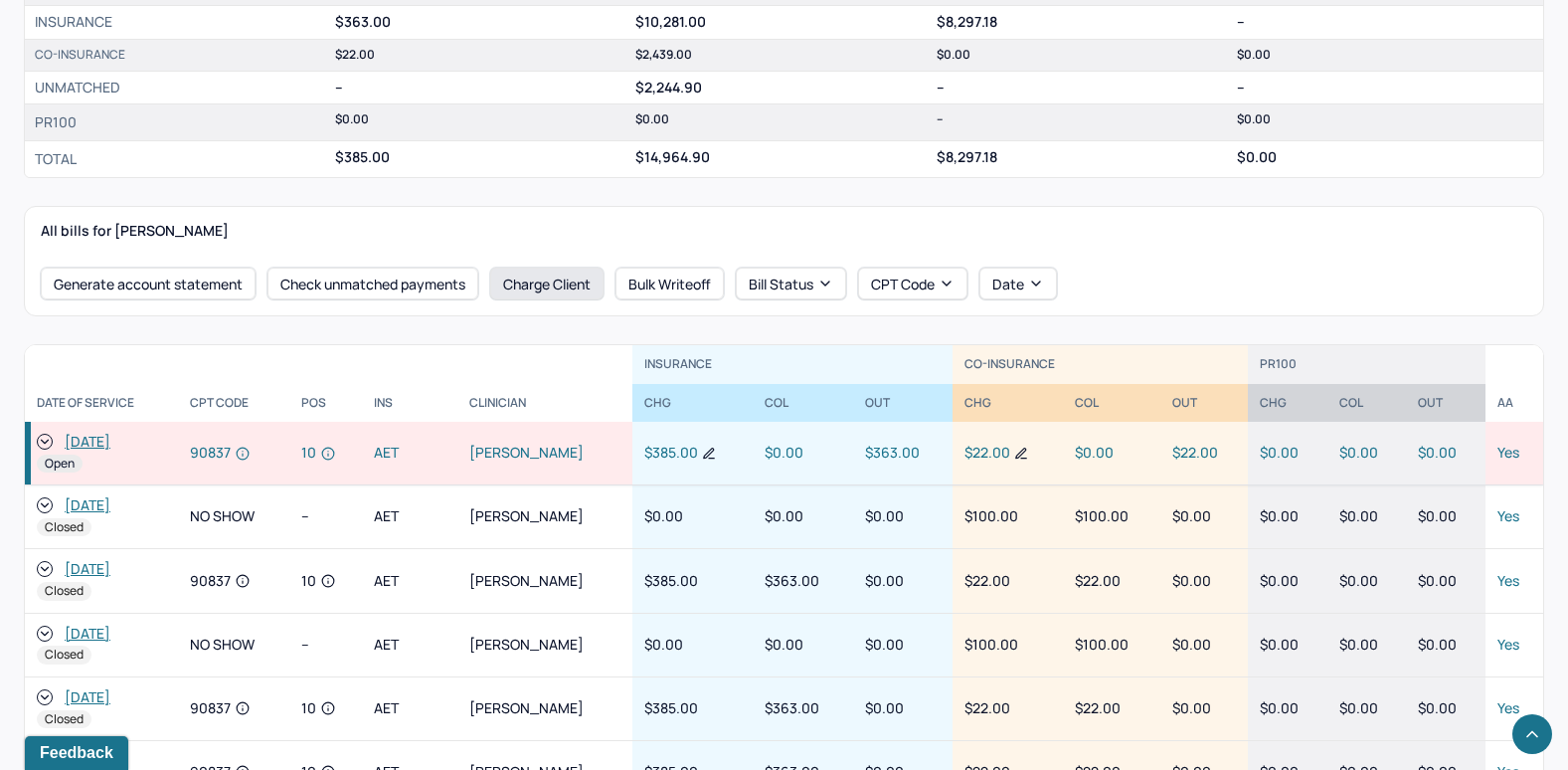 click on "Charge Client" at bounding box center (547, 284) 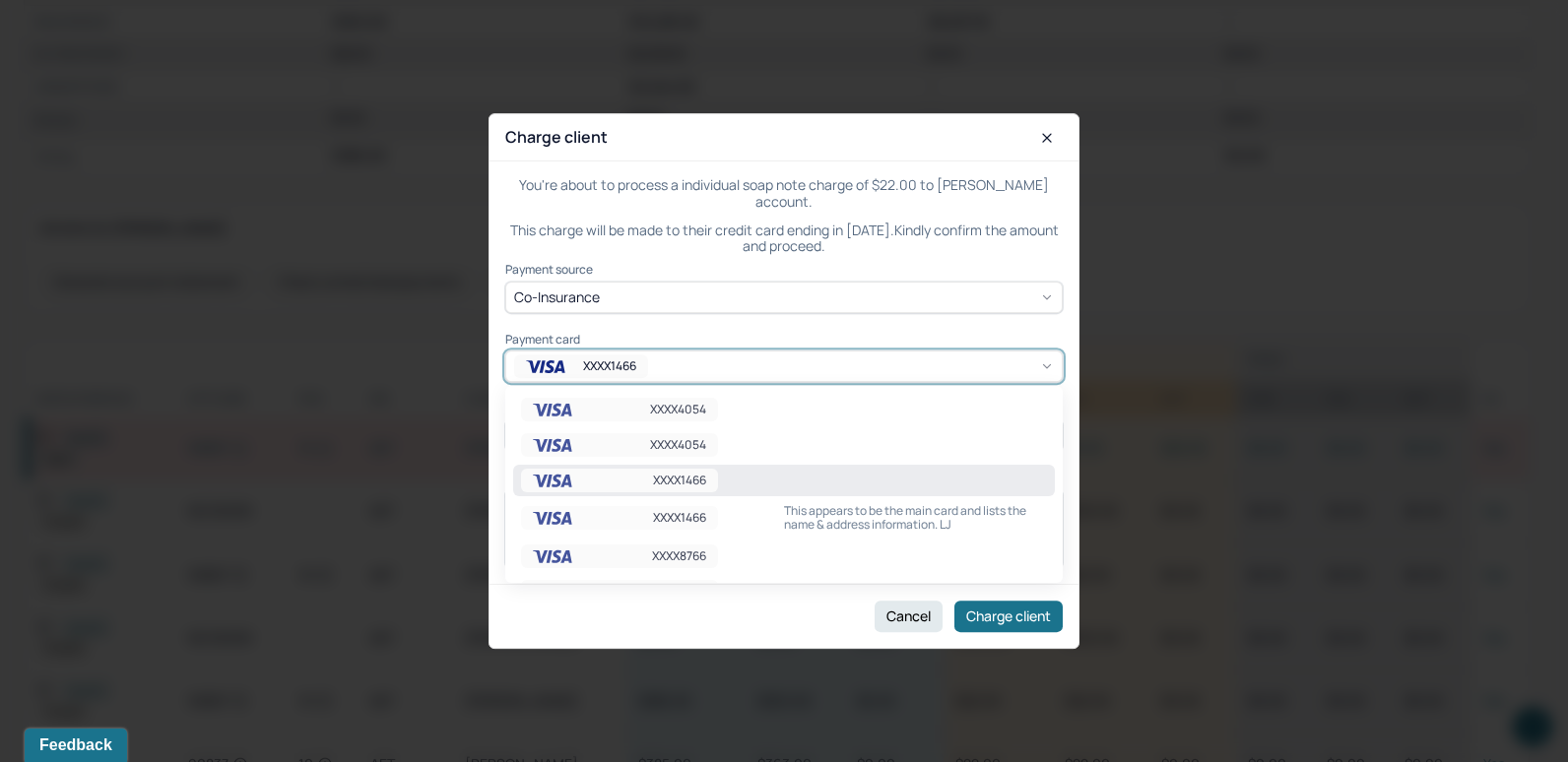 click on "XXXX1466" at bounding box center [784, 366] 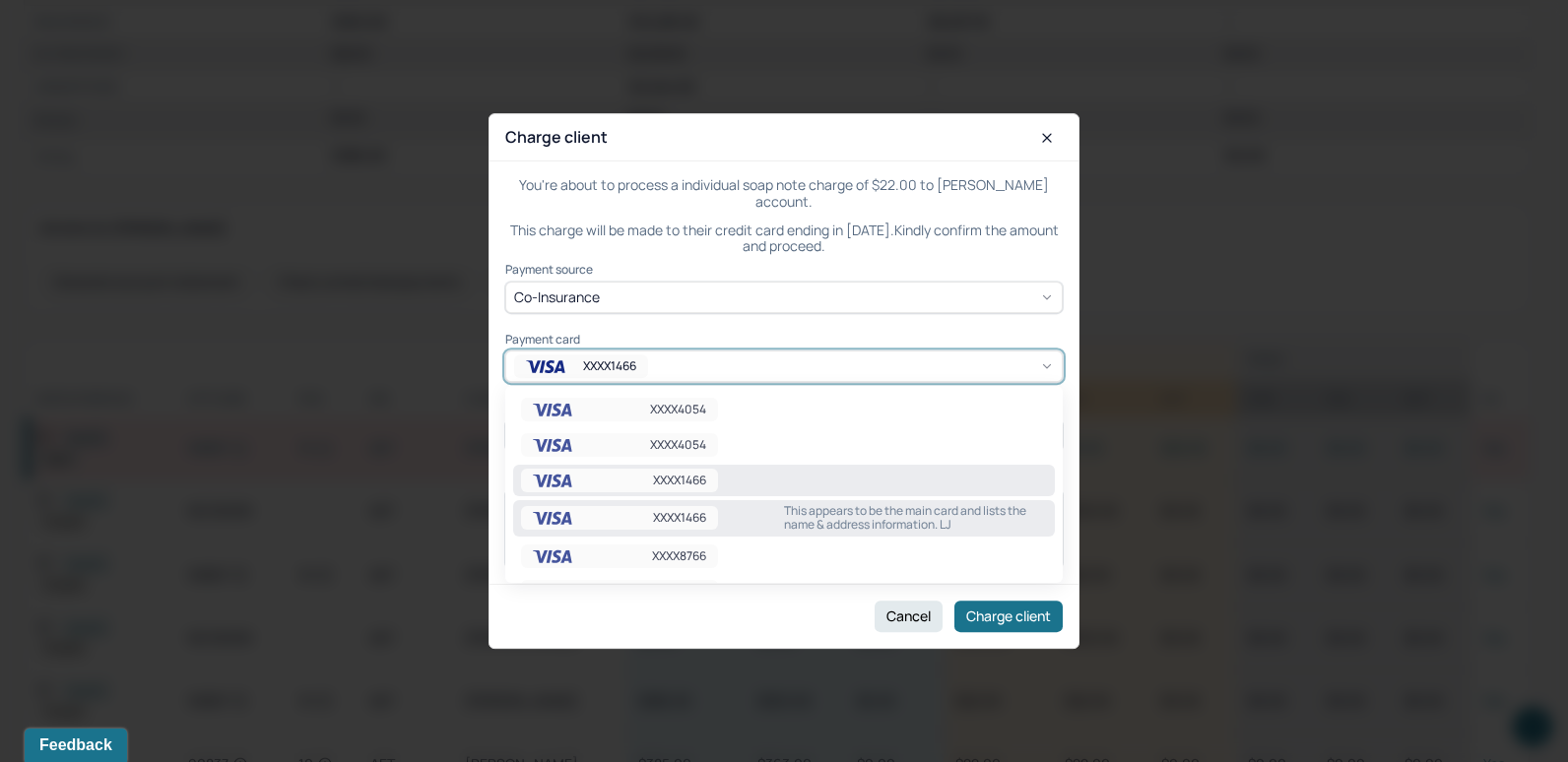 click on "This appears to be the main card and lists the name & address information. LJ" at bounding box center [915, 518] 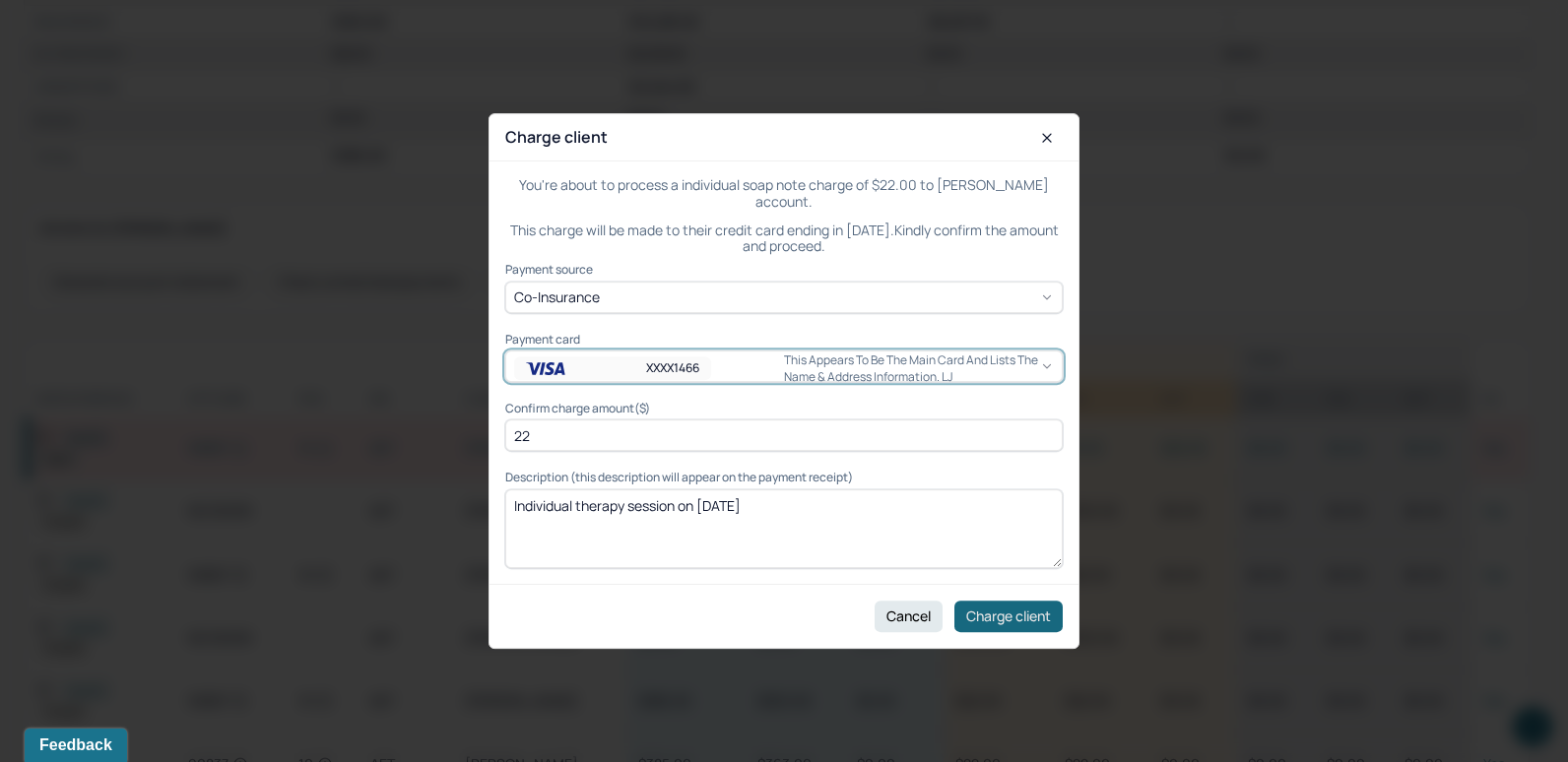 click on "Charge client" at bounding box center [1009, 616] 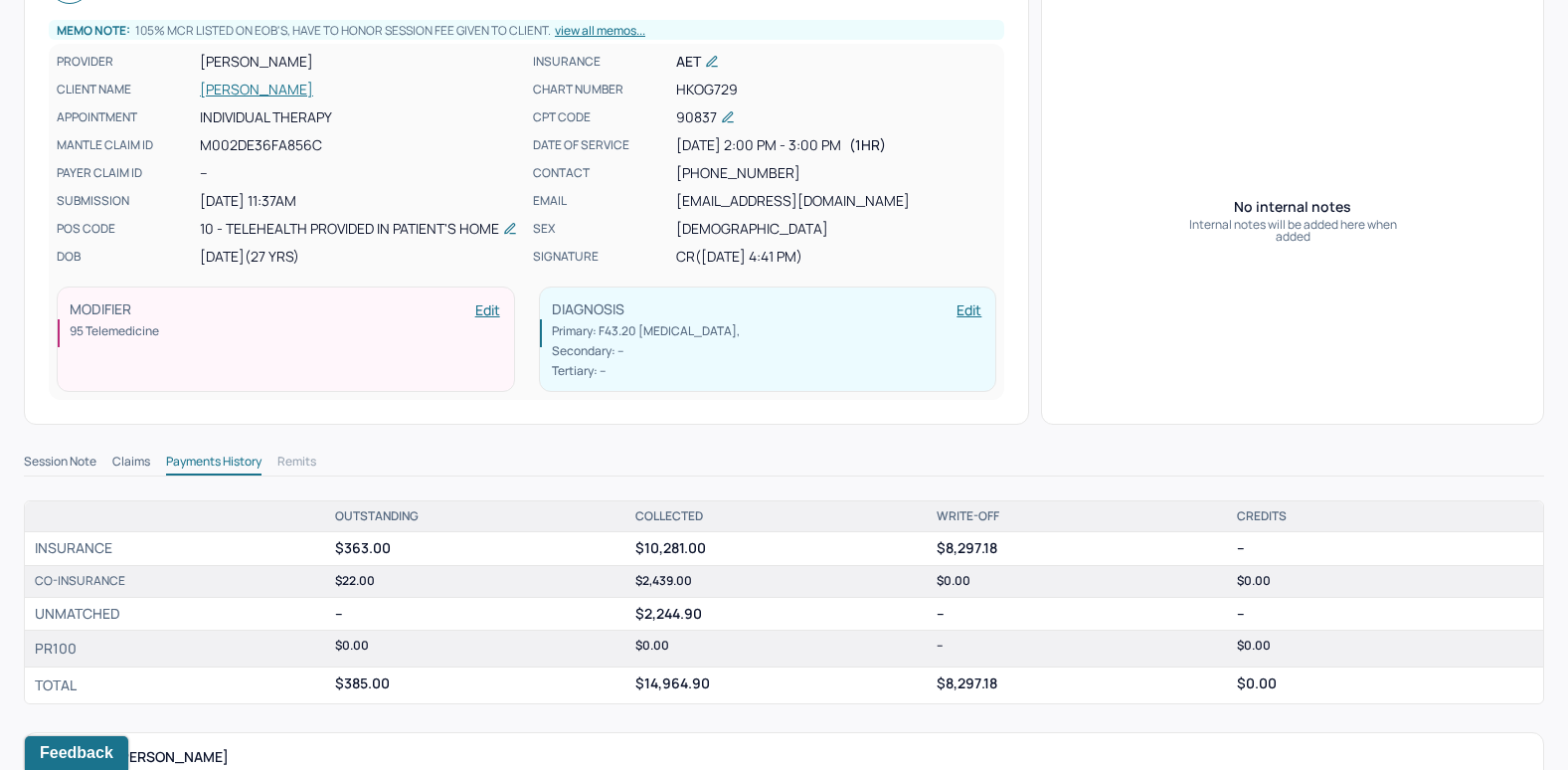 scroll, scrollTop: 0, scrollLeft: 0, axis: both 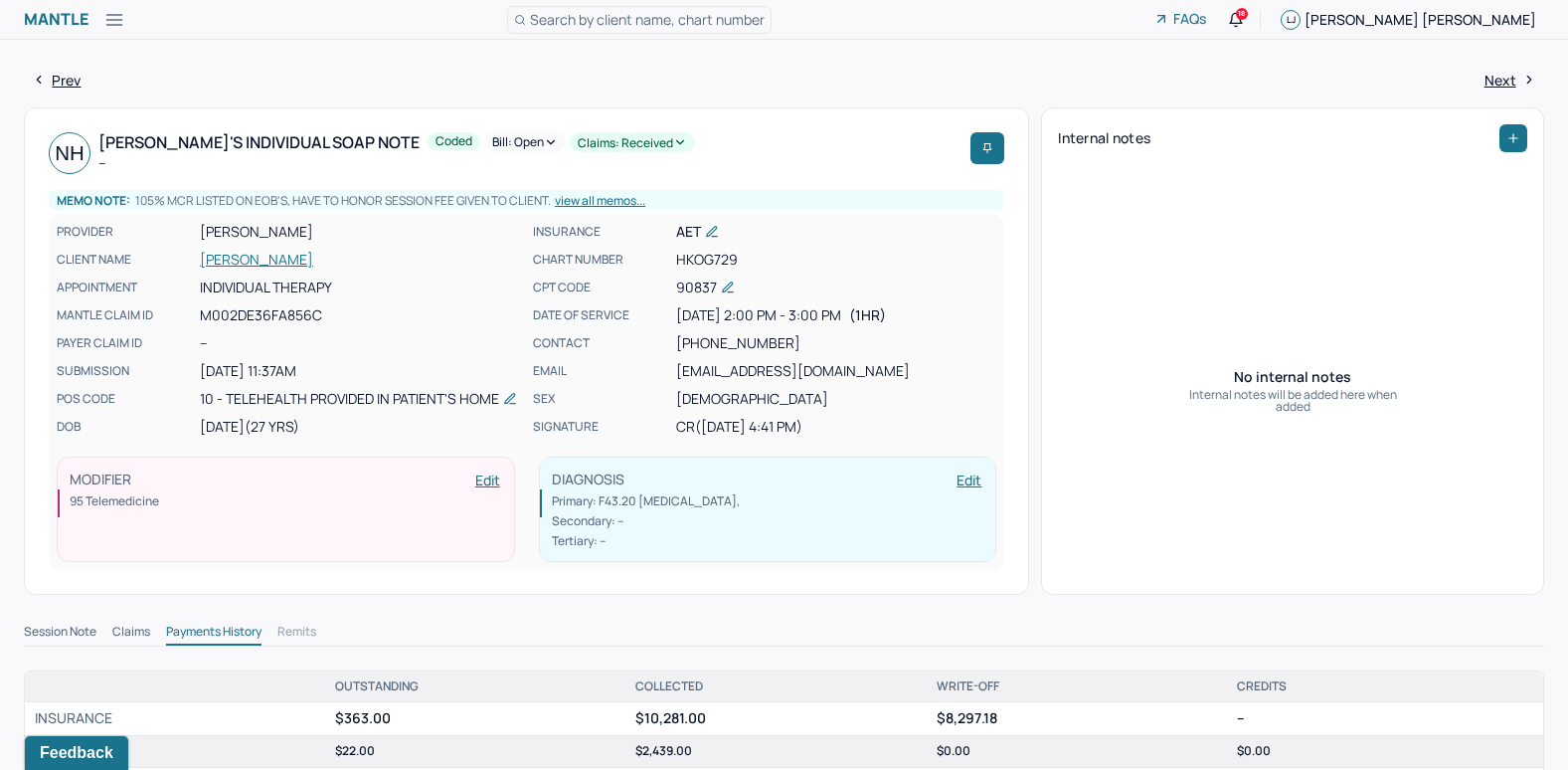 click on "Bill: Open" at bounding box center (525, 142) 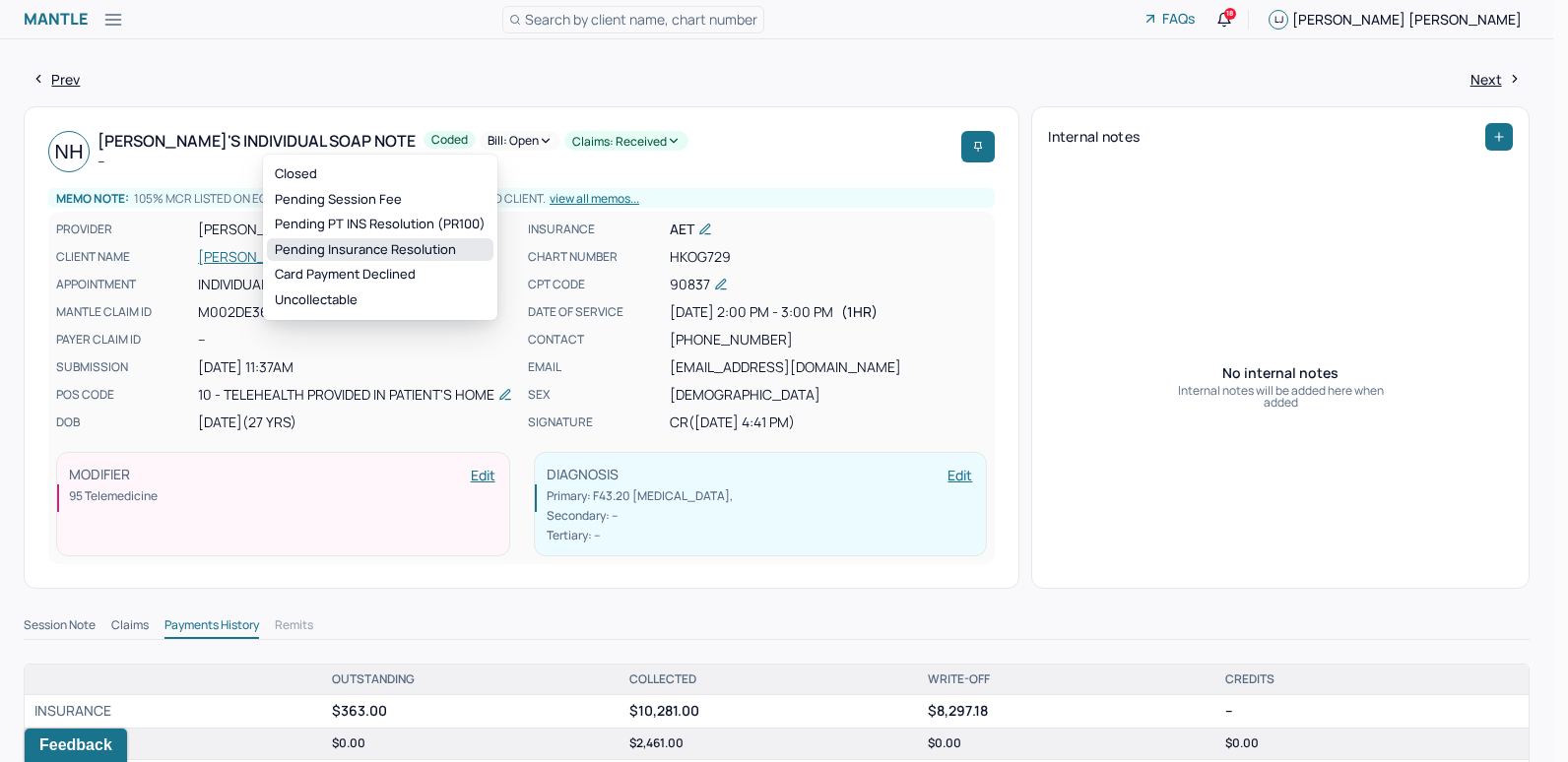 click on "Pending Insurance Resolution" at bounding box center [380, 250] 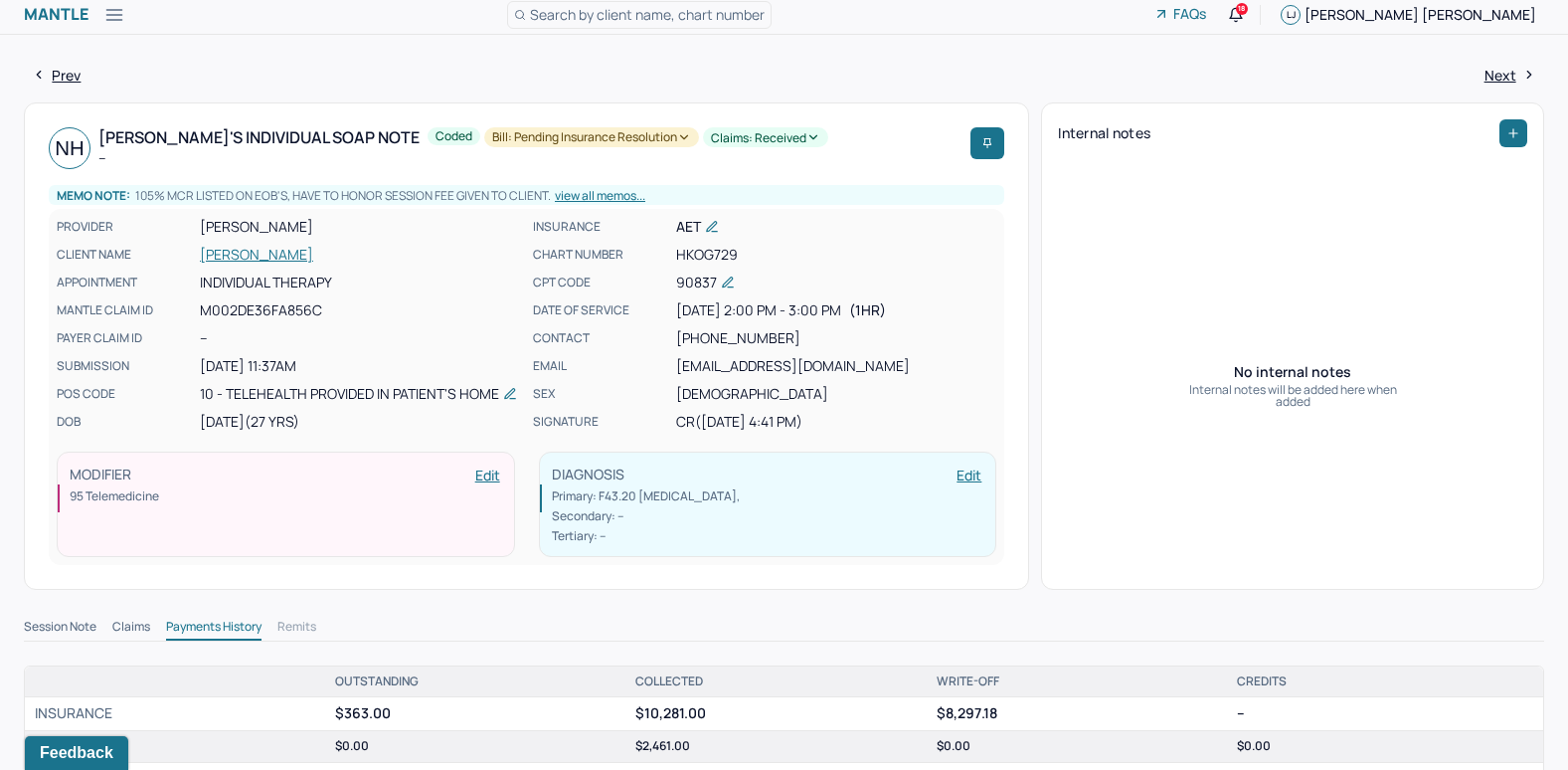 scroll, scrollTop: 0, scrollLeft: 0, axis: both 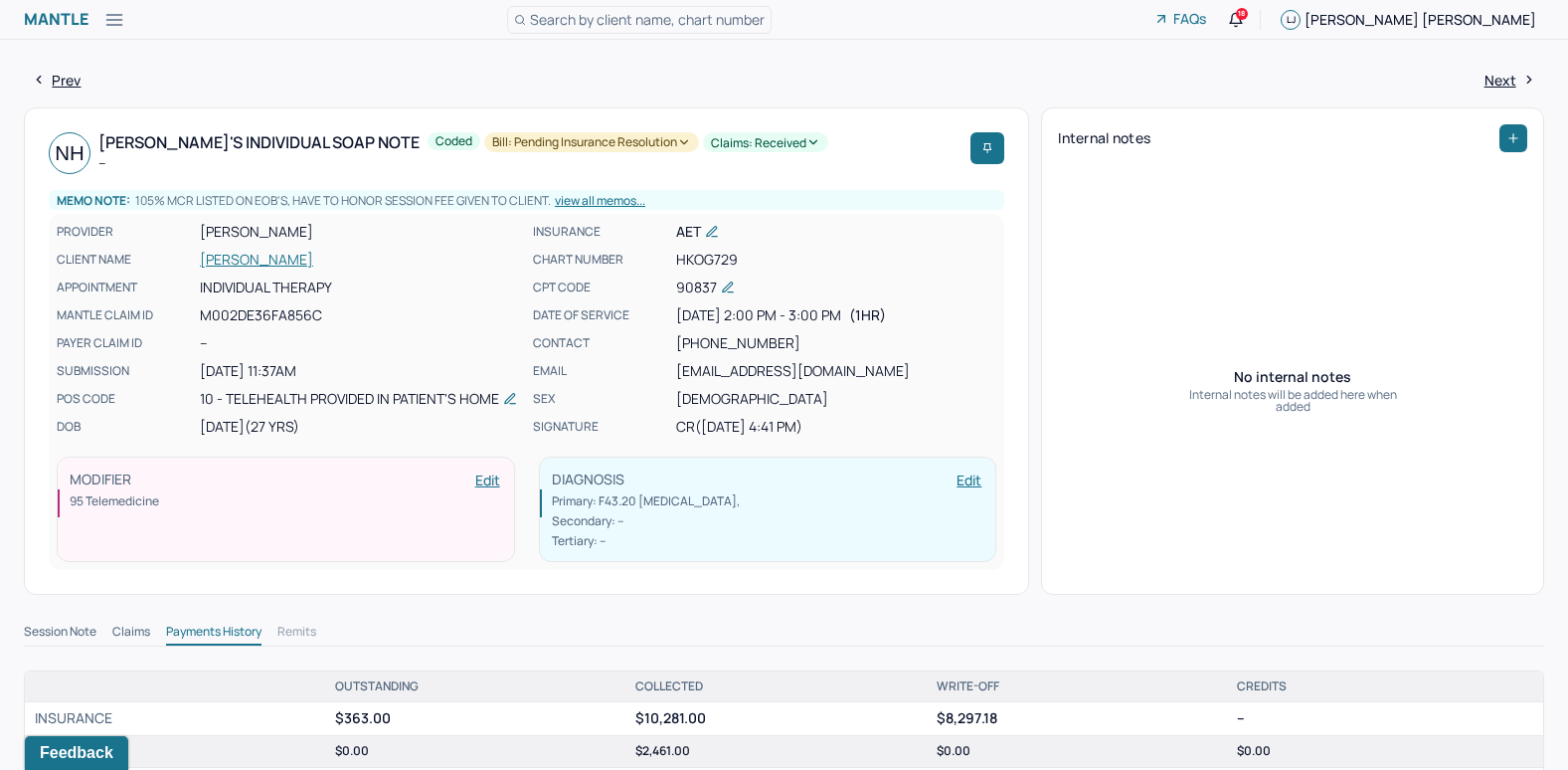 click on "Search by client name, chart number" at bounding box center [647, 19] 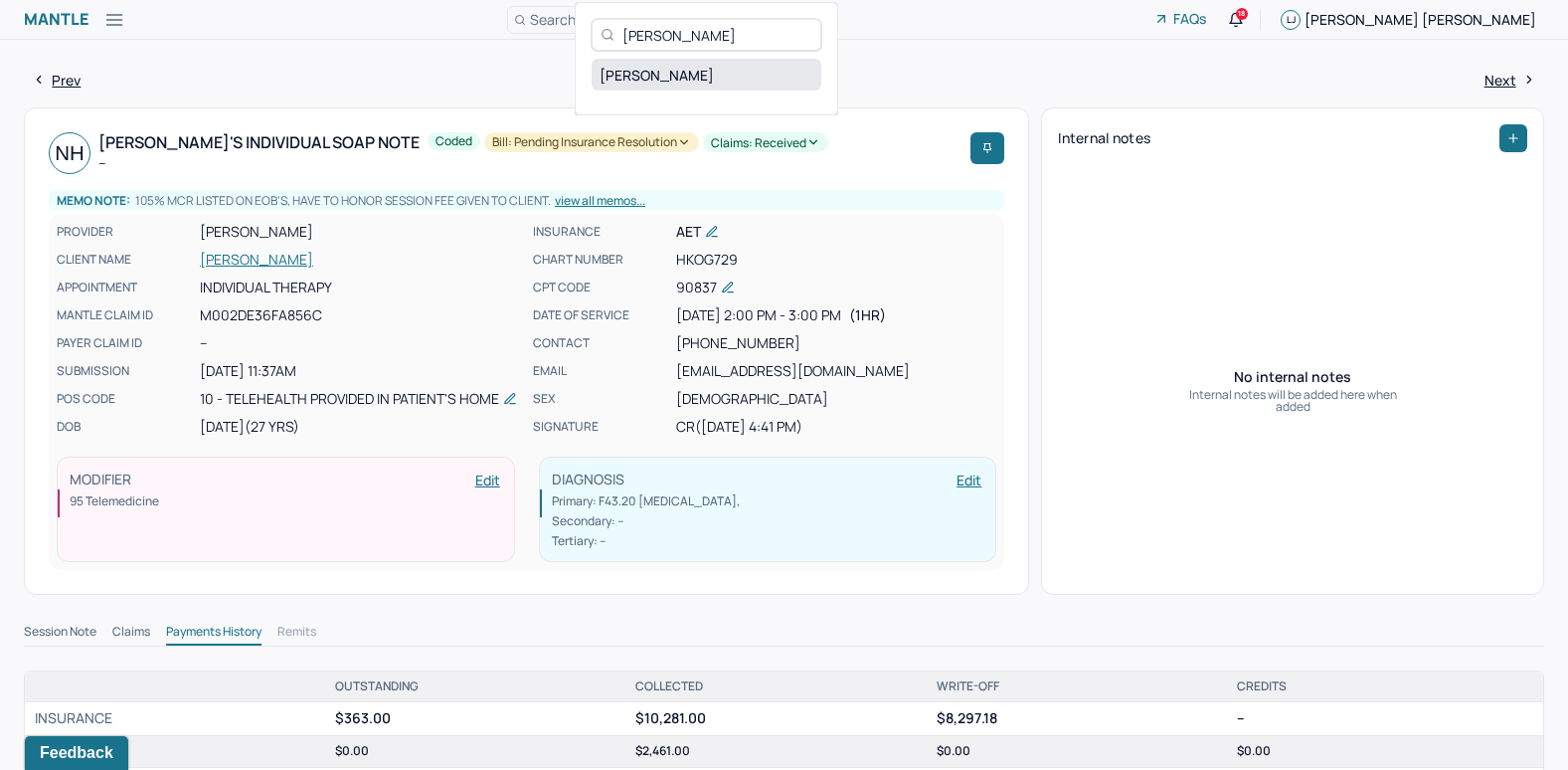 type on "Nathalie Lopez" 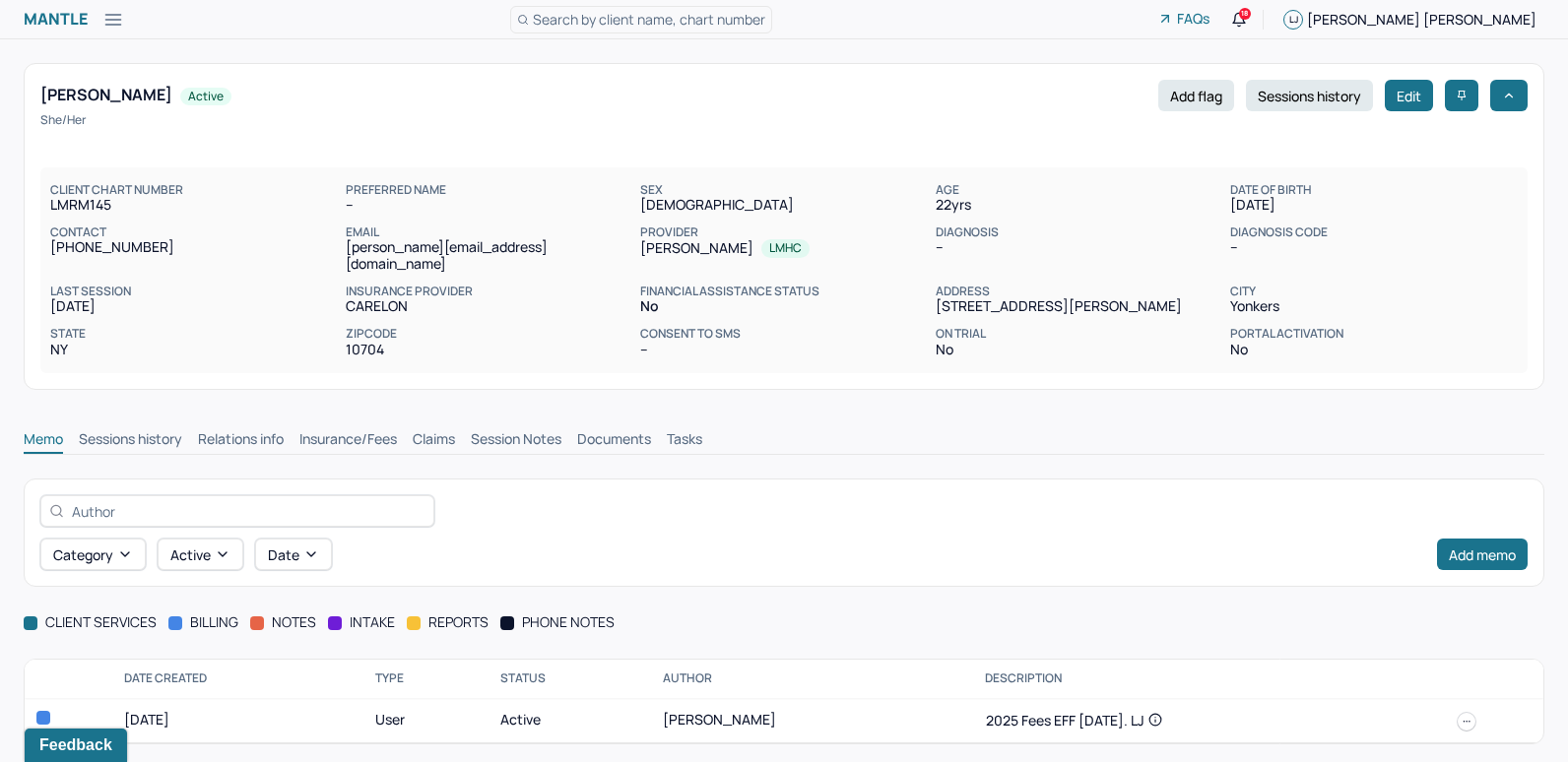 click on "Insurance/Fees" at bounding box center (348, 441) 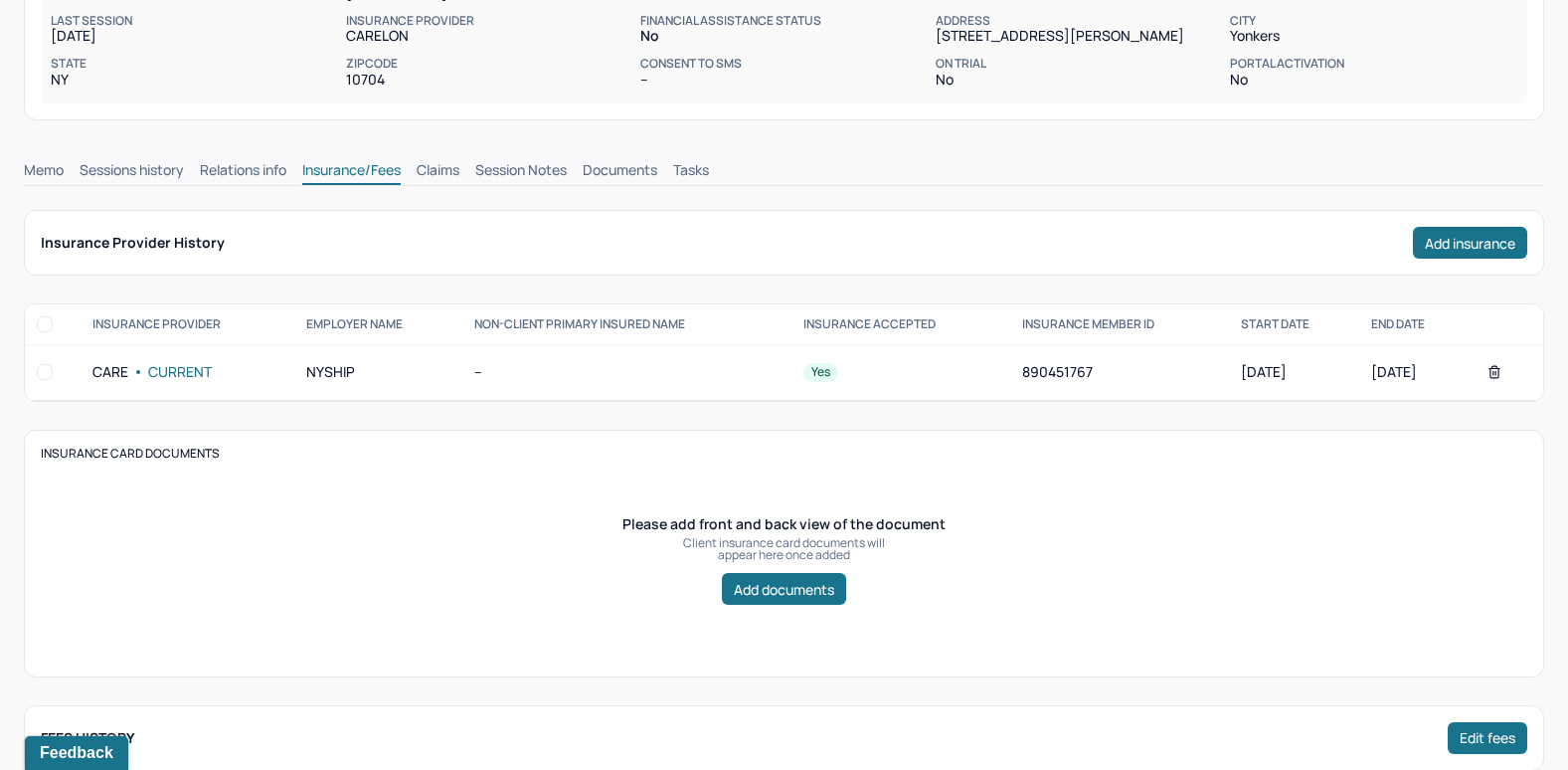scroll, scrollTop: 270, scrollLeft: 0, axis: vertical 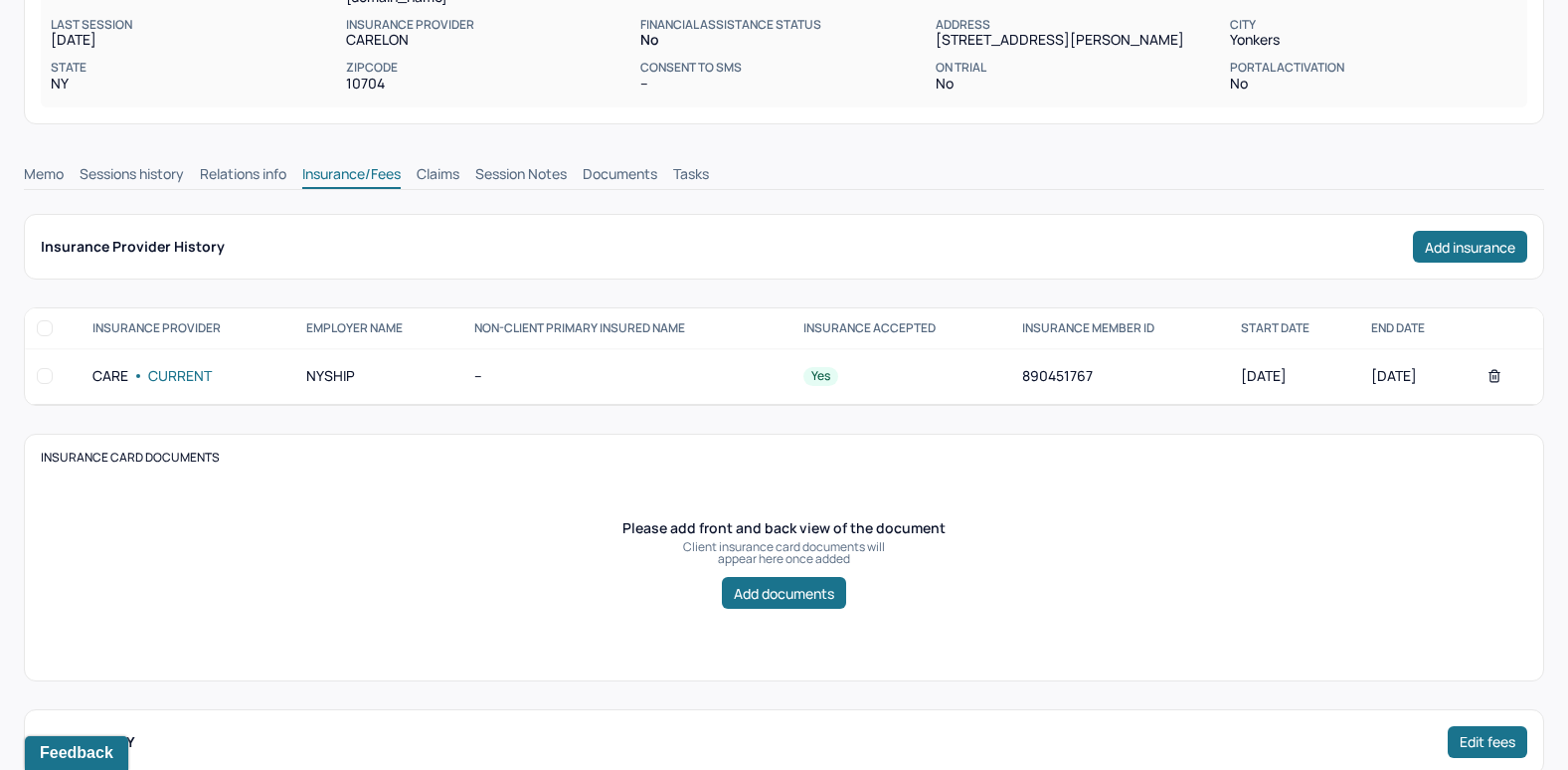 click on "Claims" at bounding box center (437, 176) 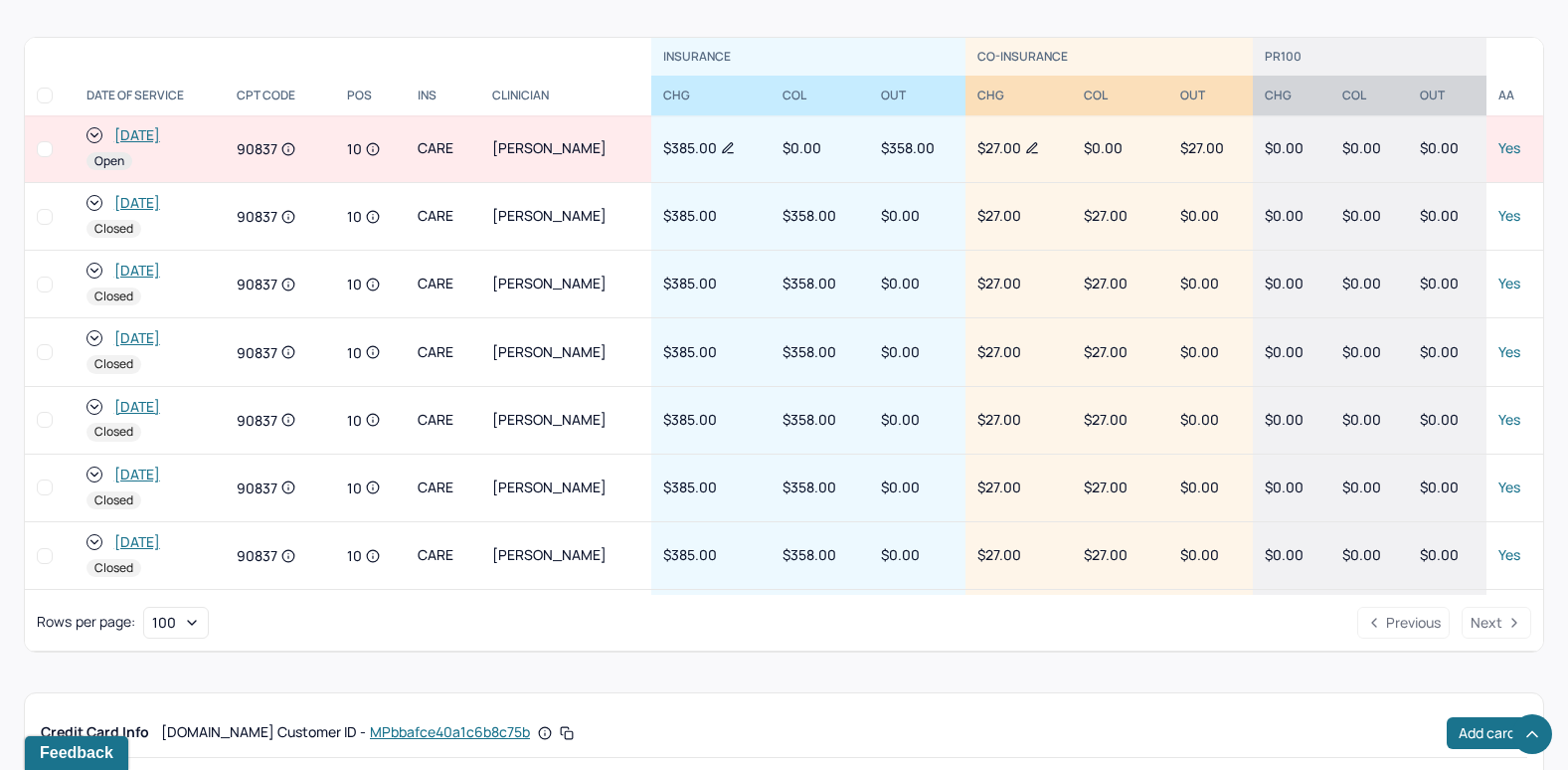 scroll, scrollTop: 866, scrollLeft: 0, axis: vertical 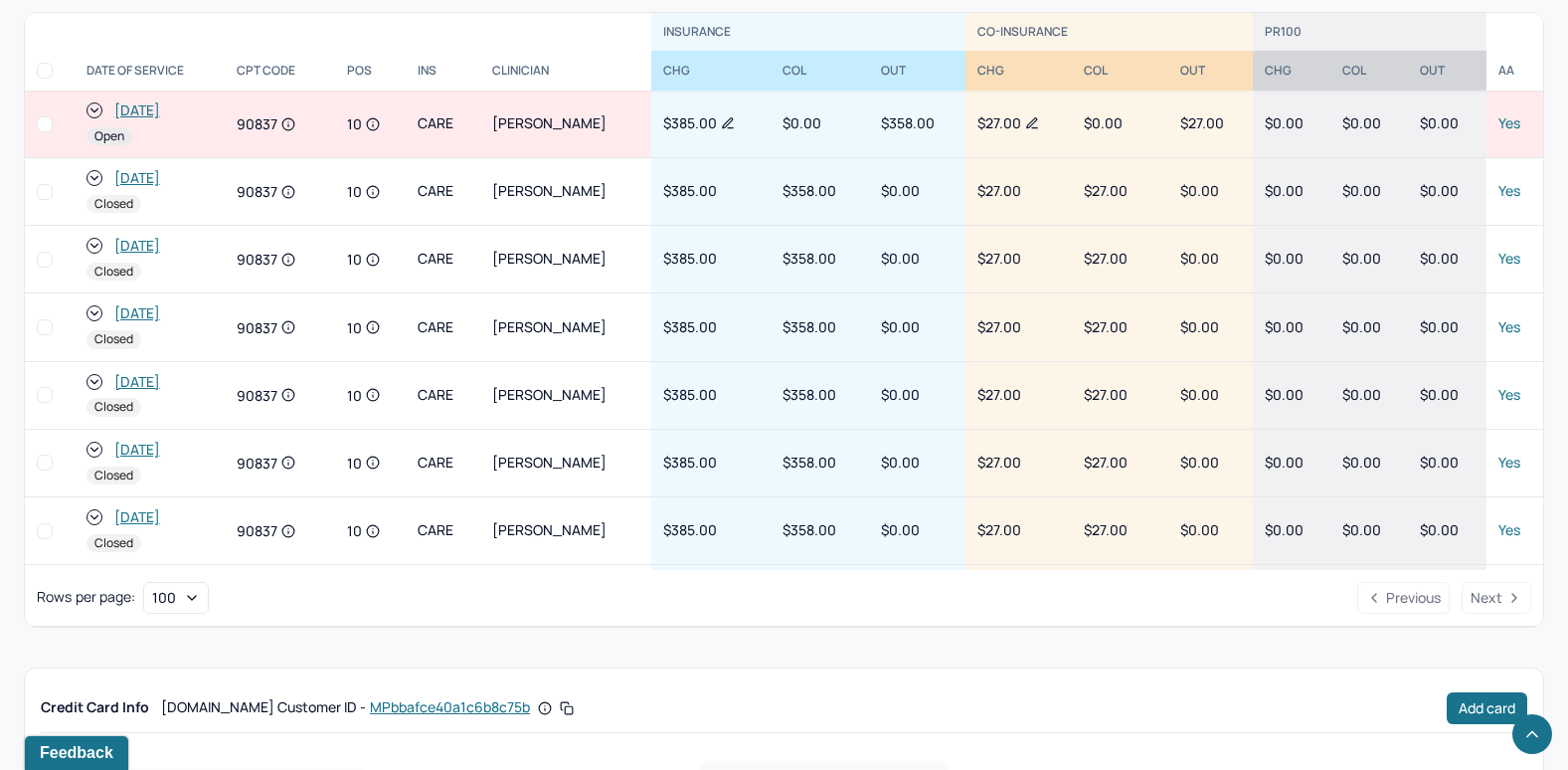 click on "[DATE]" at bounding box center (137, 110) 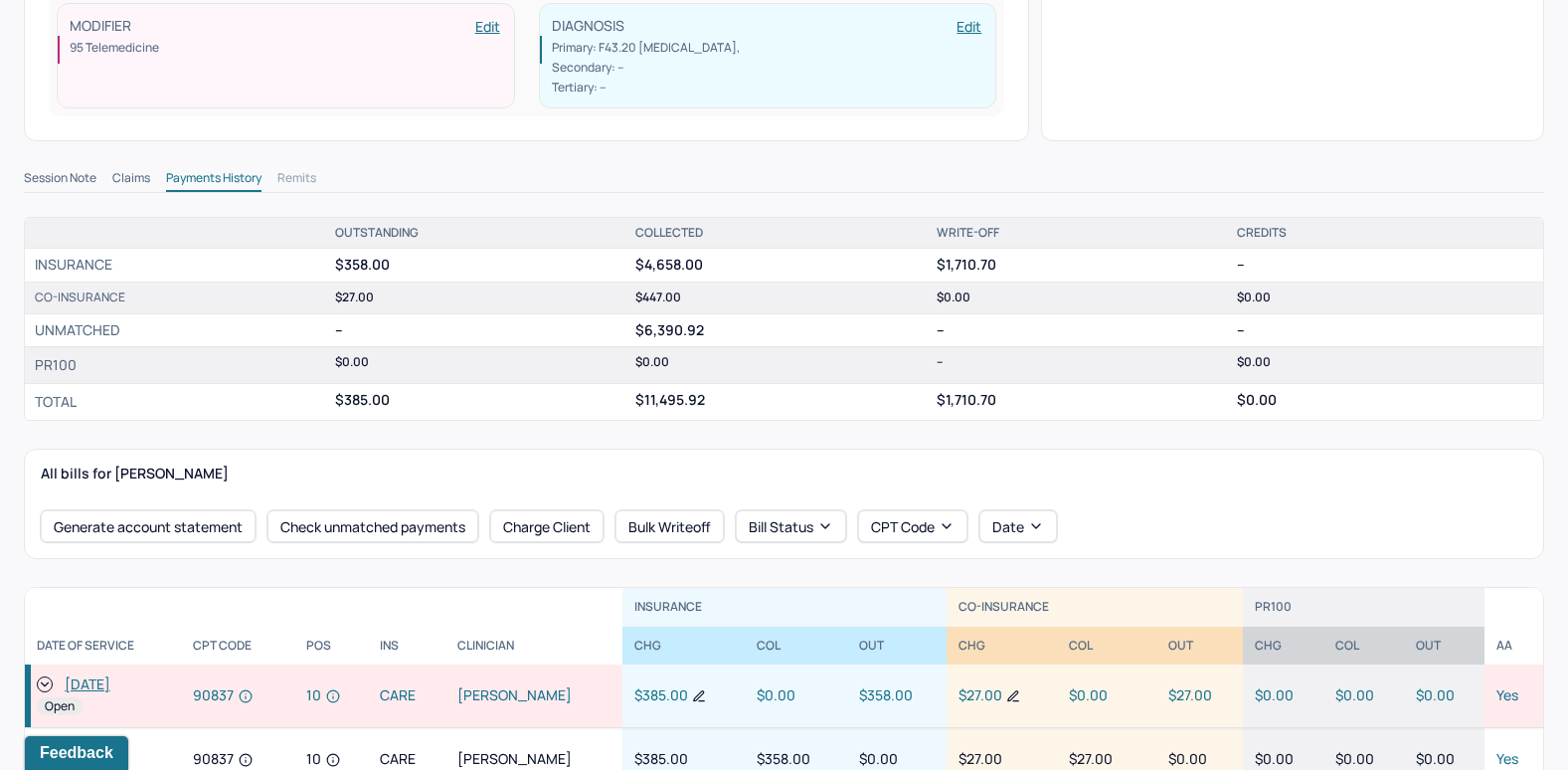 scroll, scrollTop: 497, scrollLeft: 0, axis: vertical 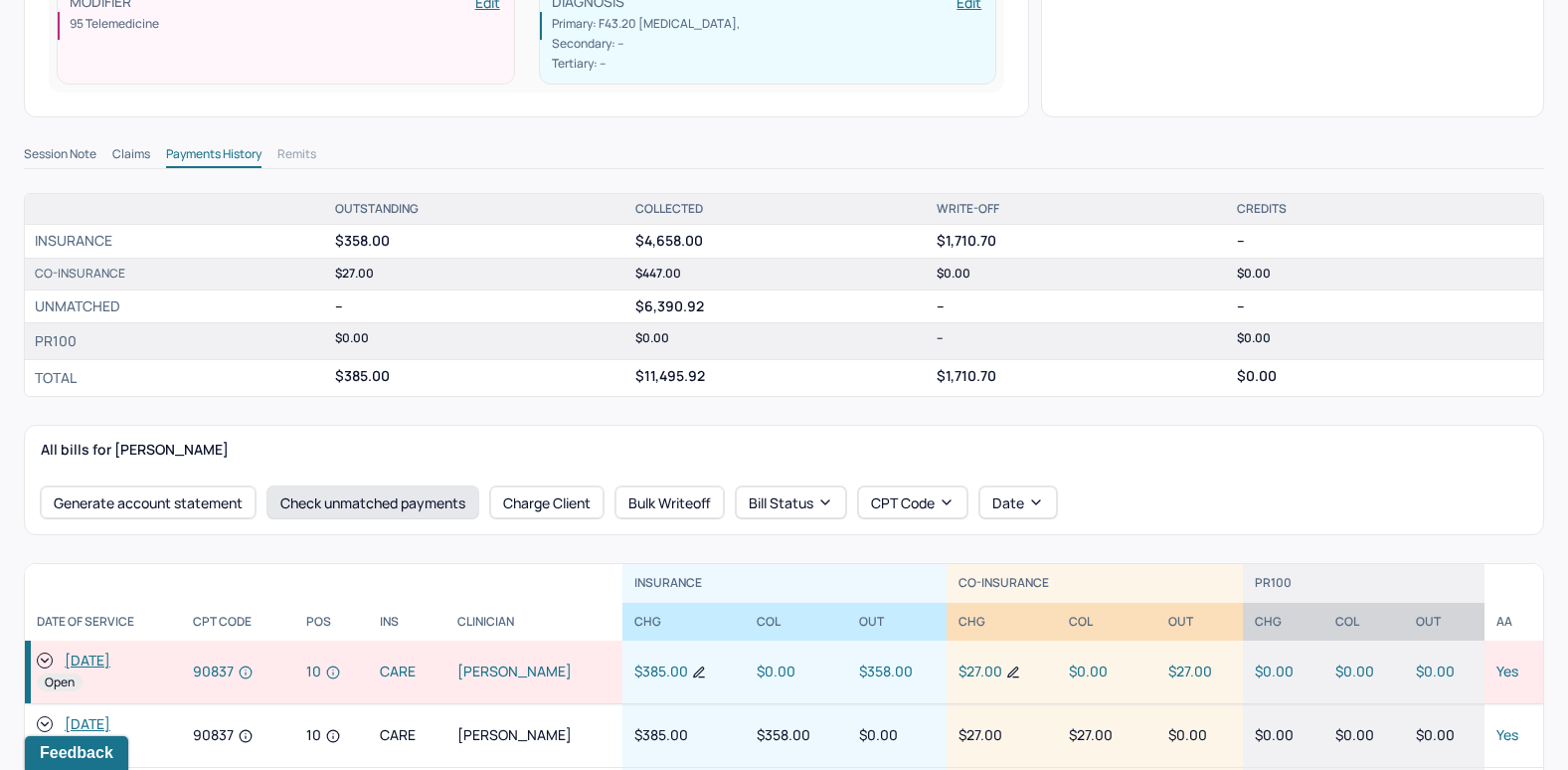 click on "Check unmatched payments" at bounding box center [373, 502] 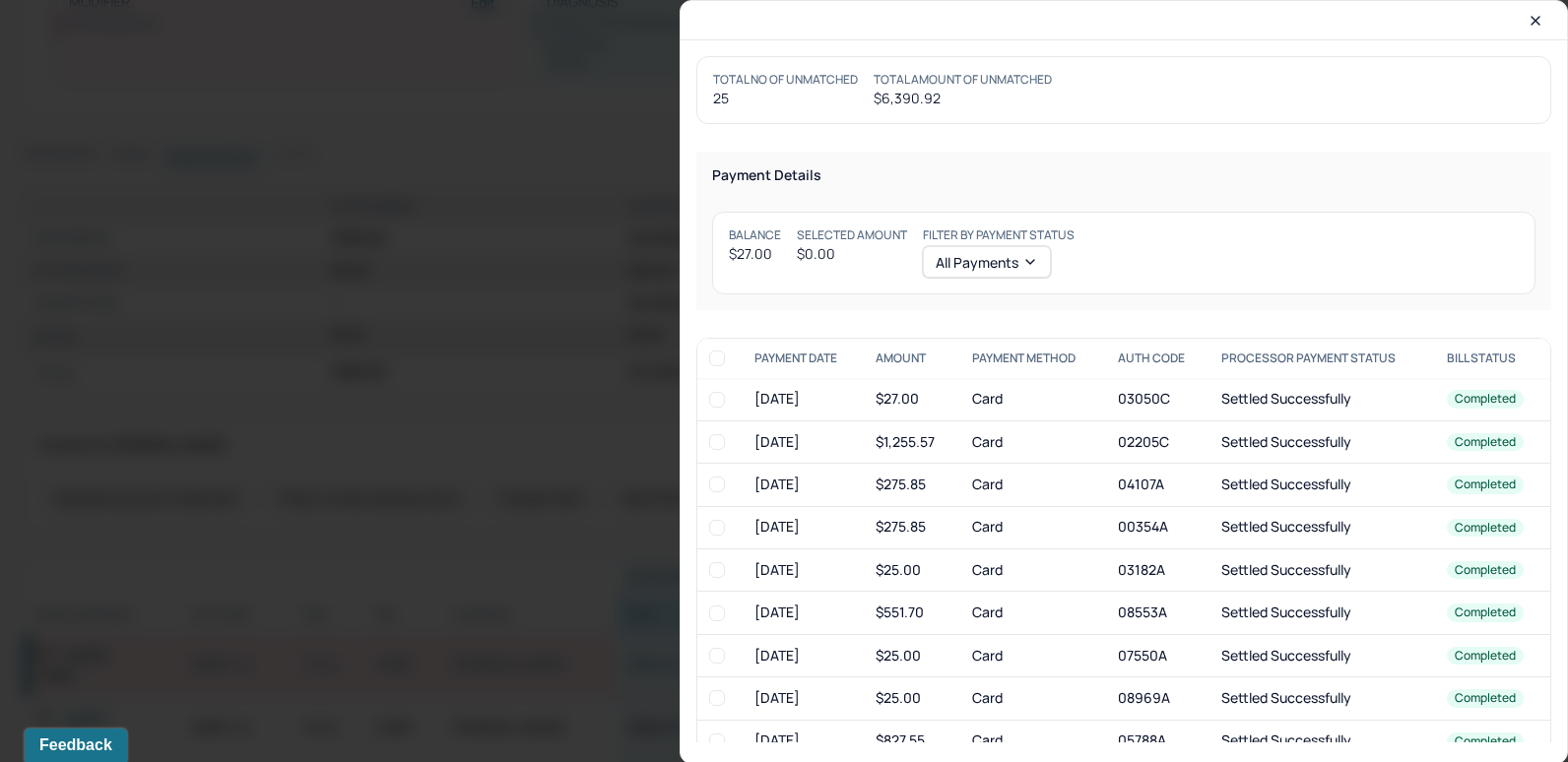 click at bounding box center [717, 400] 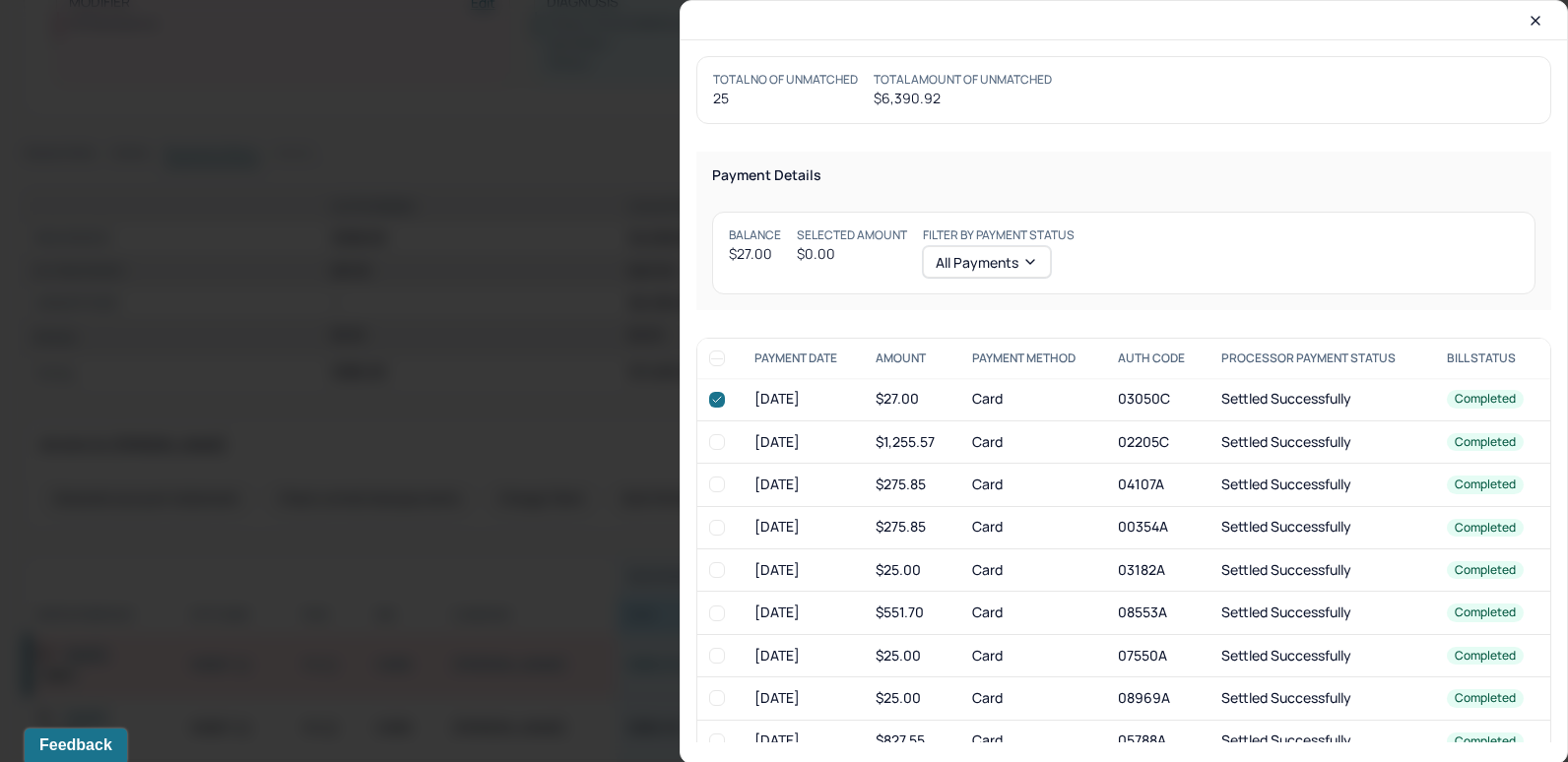 checkbox on "true" 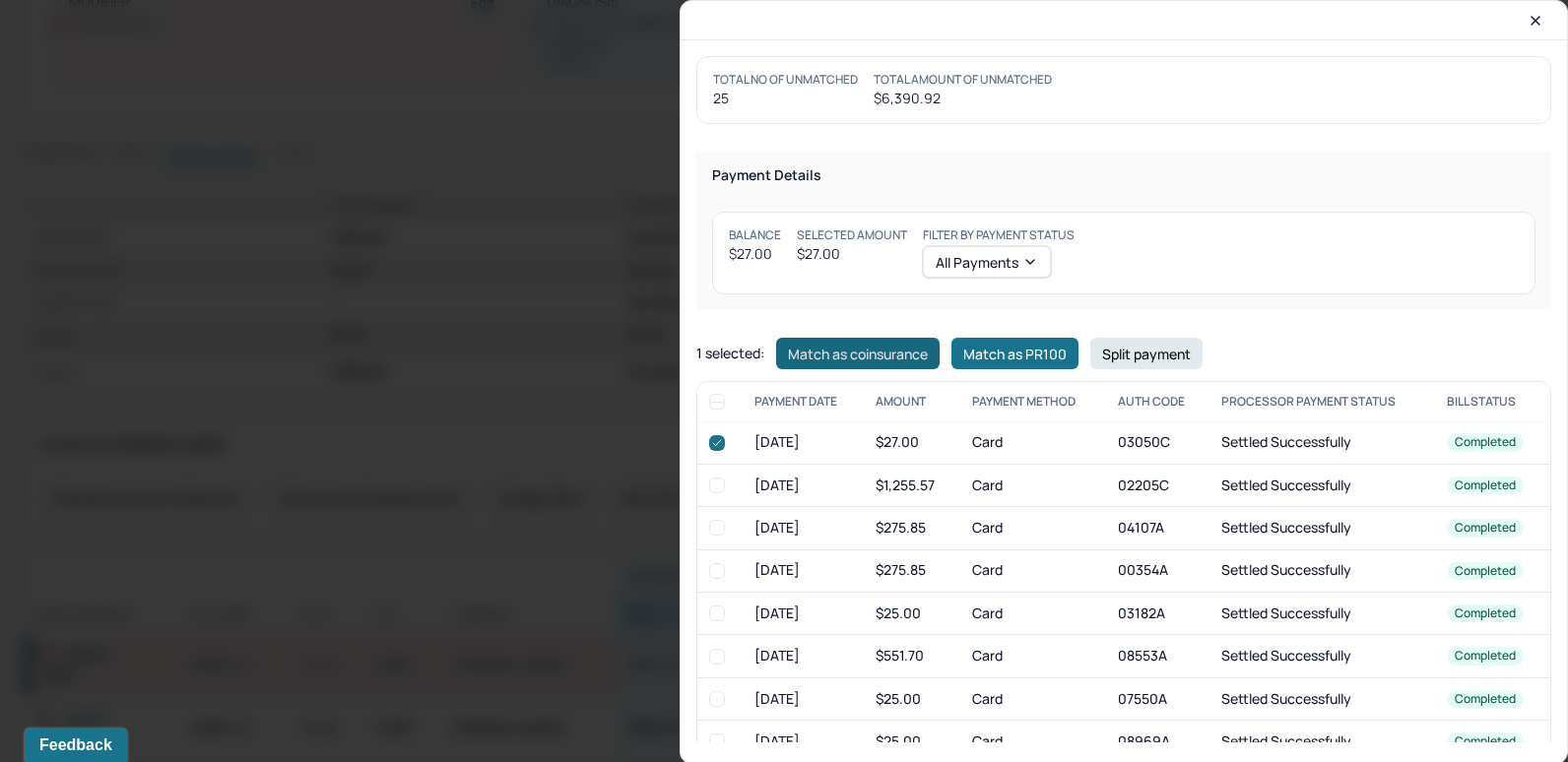 click on "Match as coinsurance" at bounding box center [858, 353] 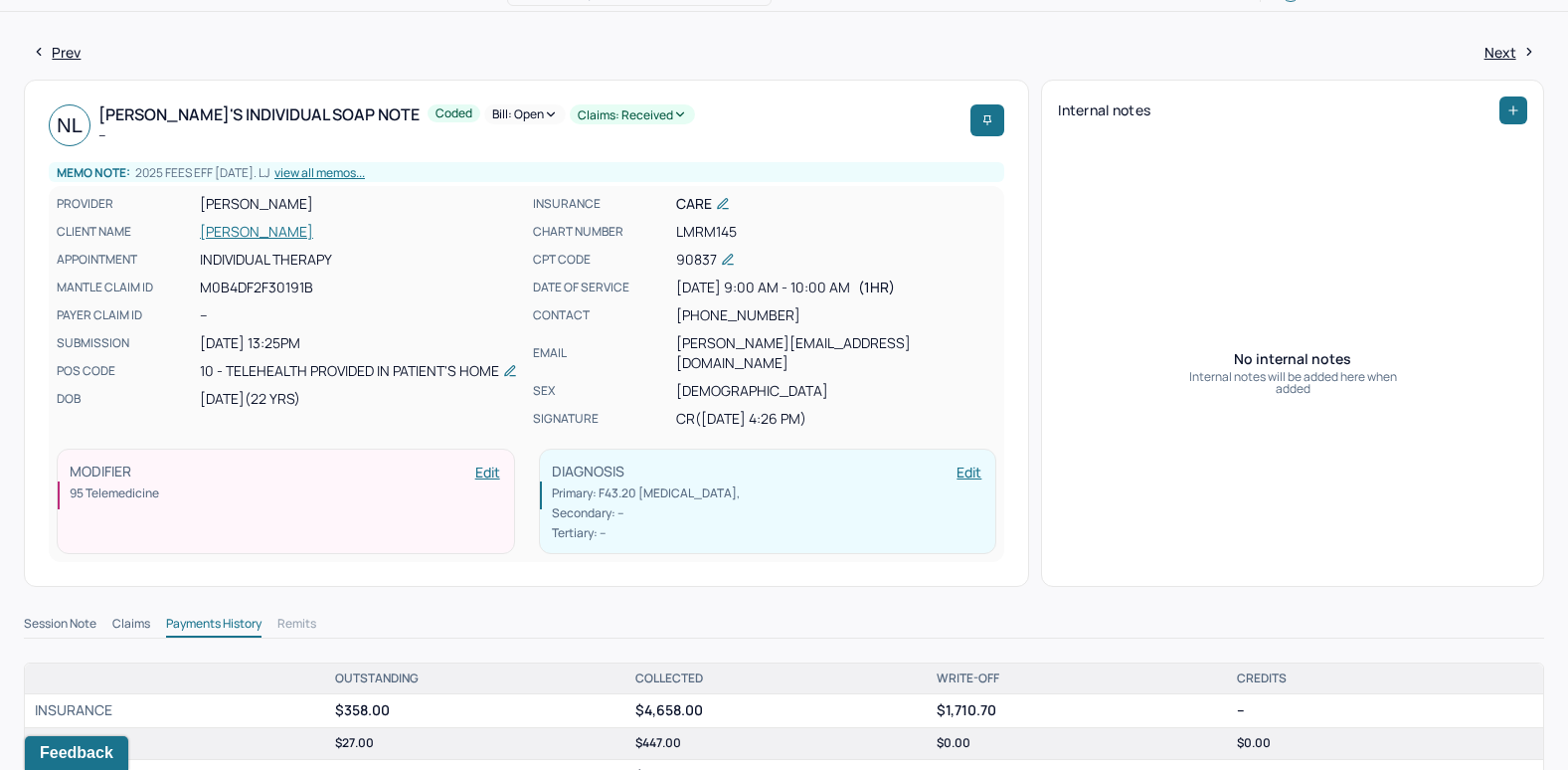 scroll, scrollTop: 0, scrollLeft: 0, axis: both 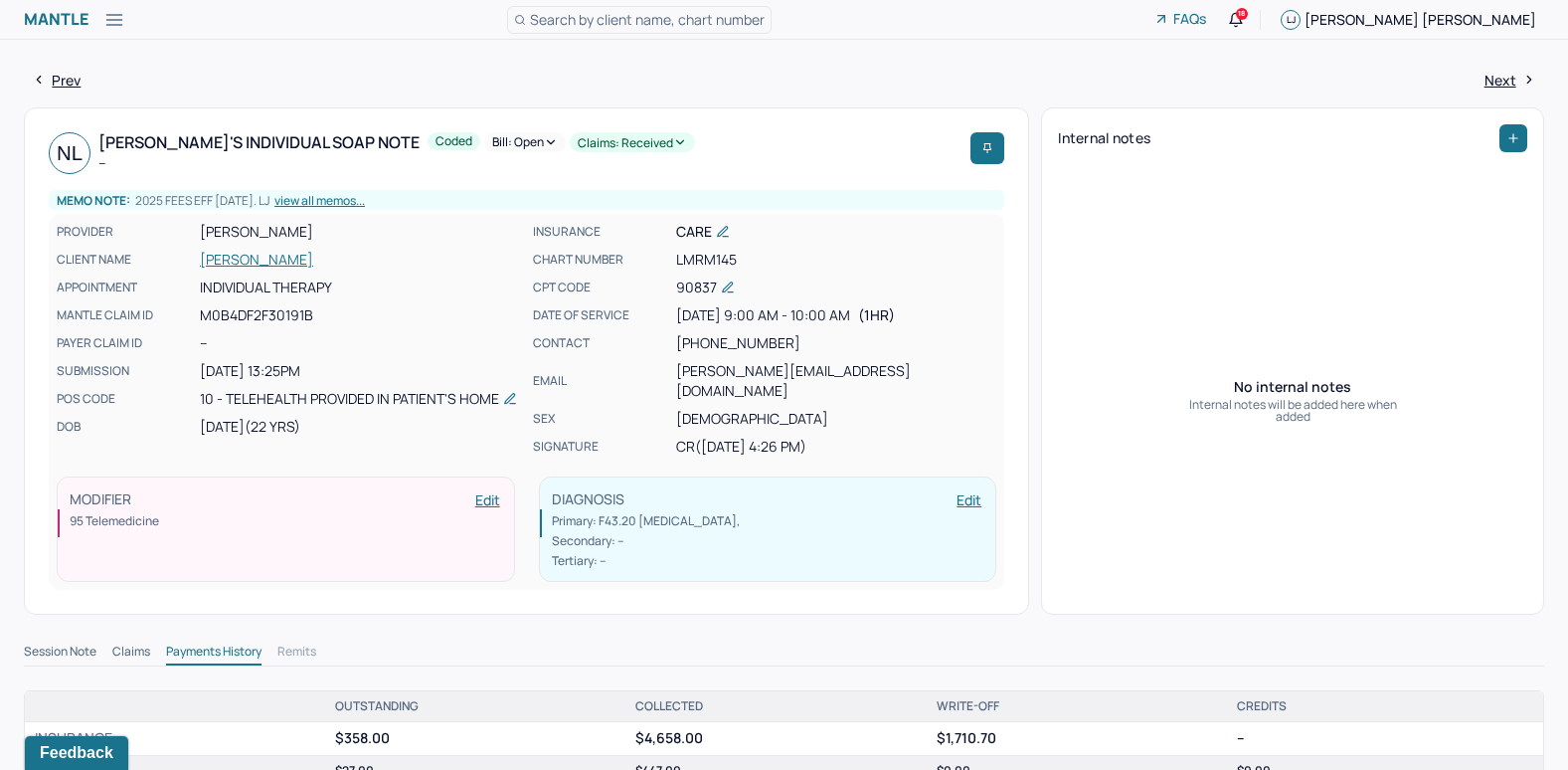 click on "Bill: Open" at bounding box center [525, 142] 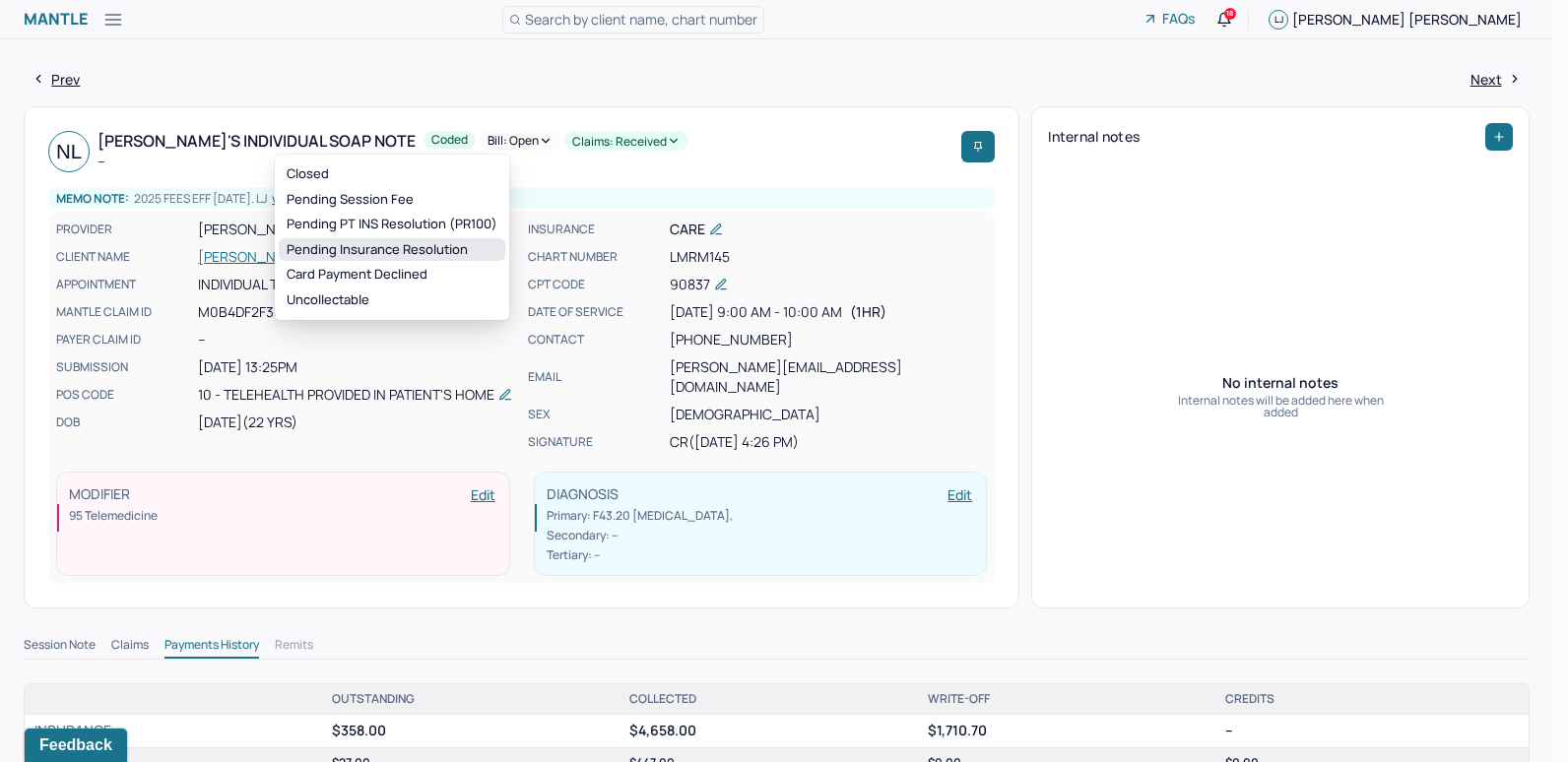 click on "Pending Insurance Resolution" at bounding box center [392, 250] 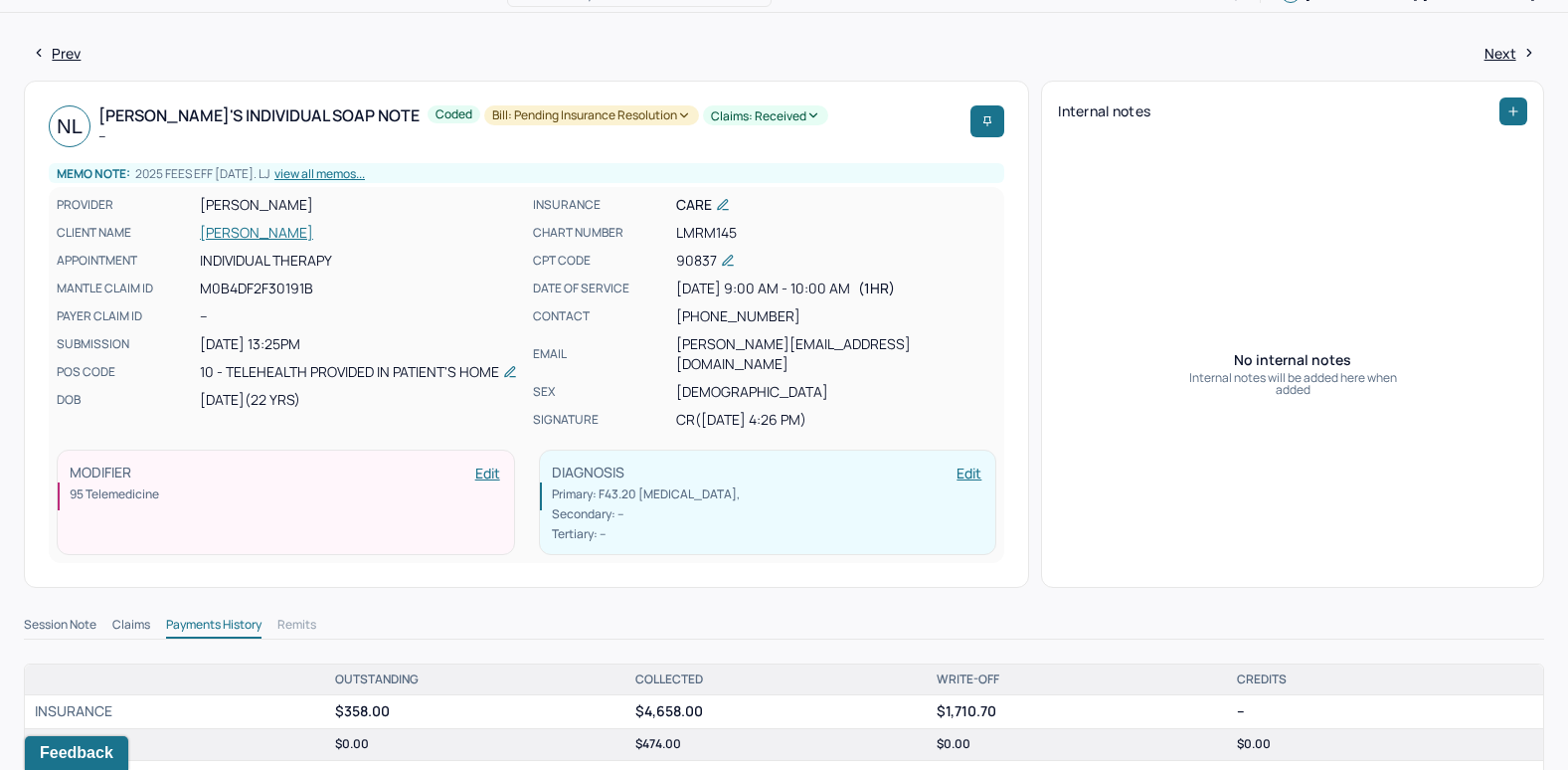 scroll, scrollTop: 0, scrollLeft: 0, axis: both 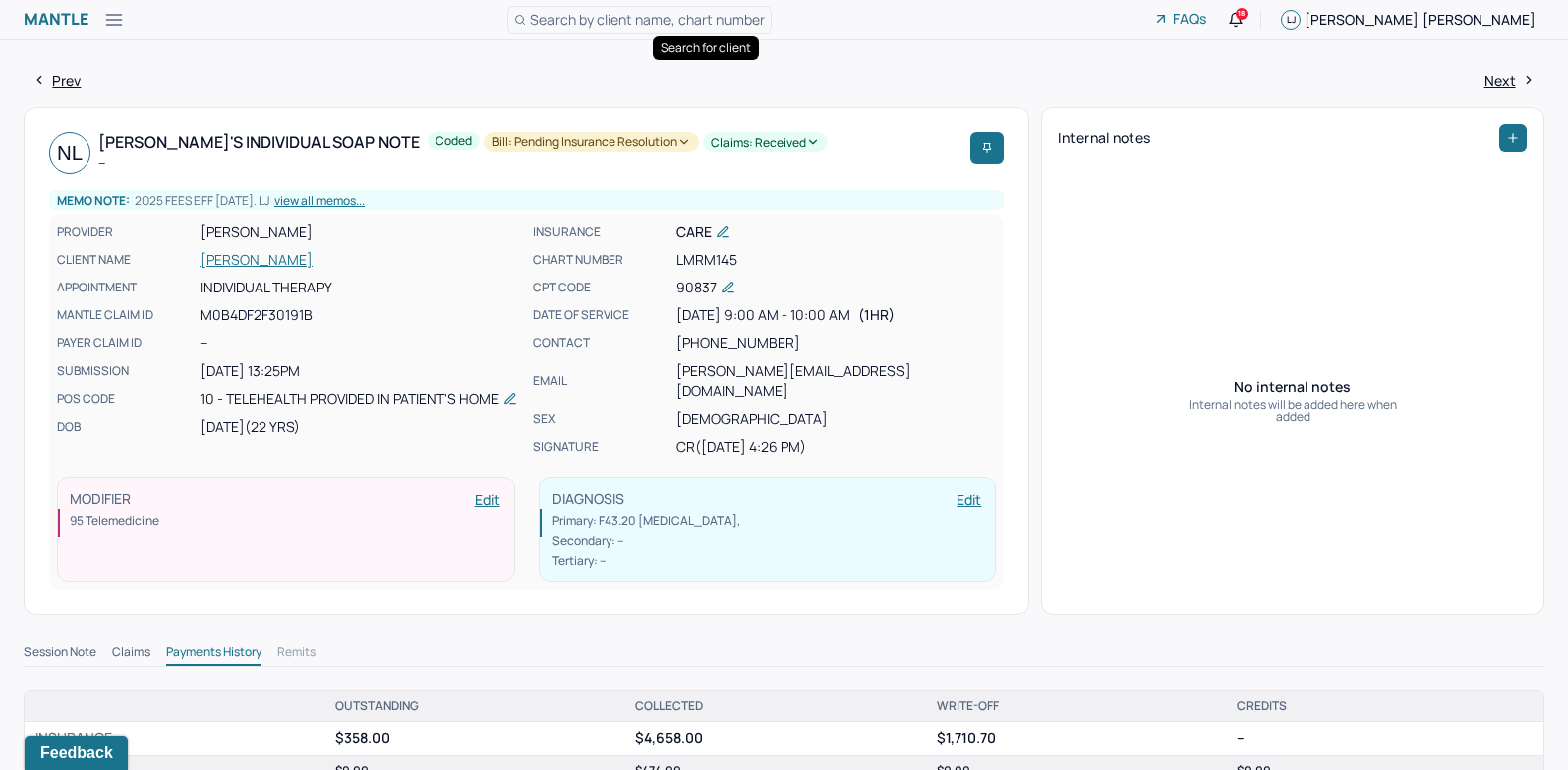 click on "Search by client name, chart number" at bounding box center [647, 19] 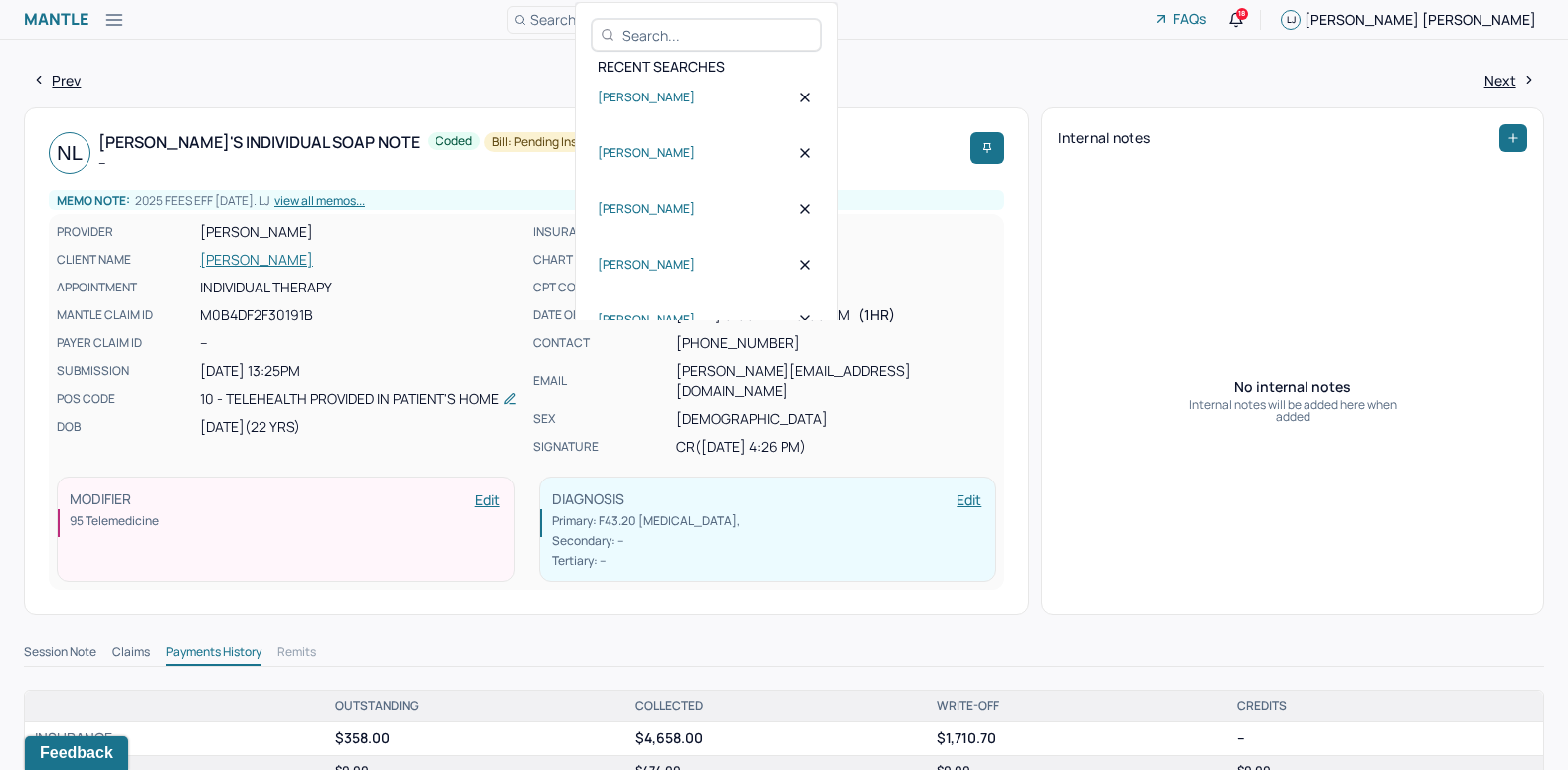 click at bounding box center (717, 35) 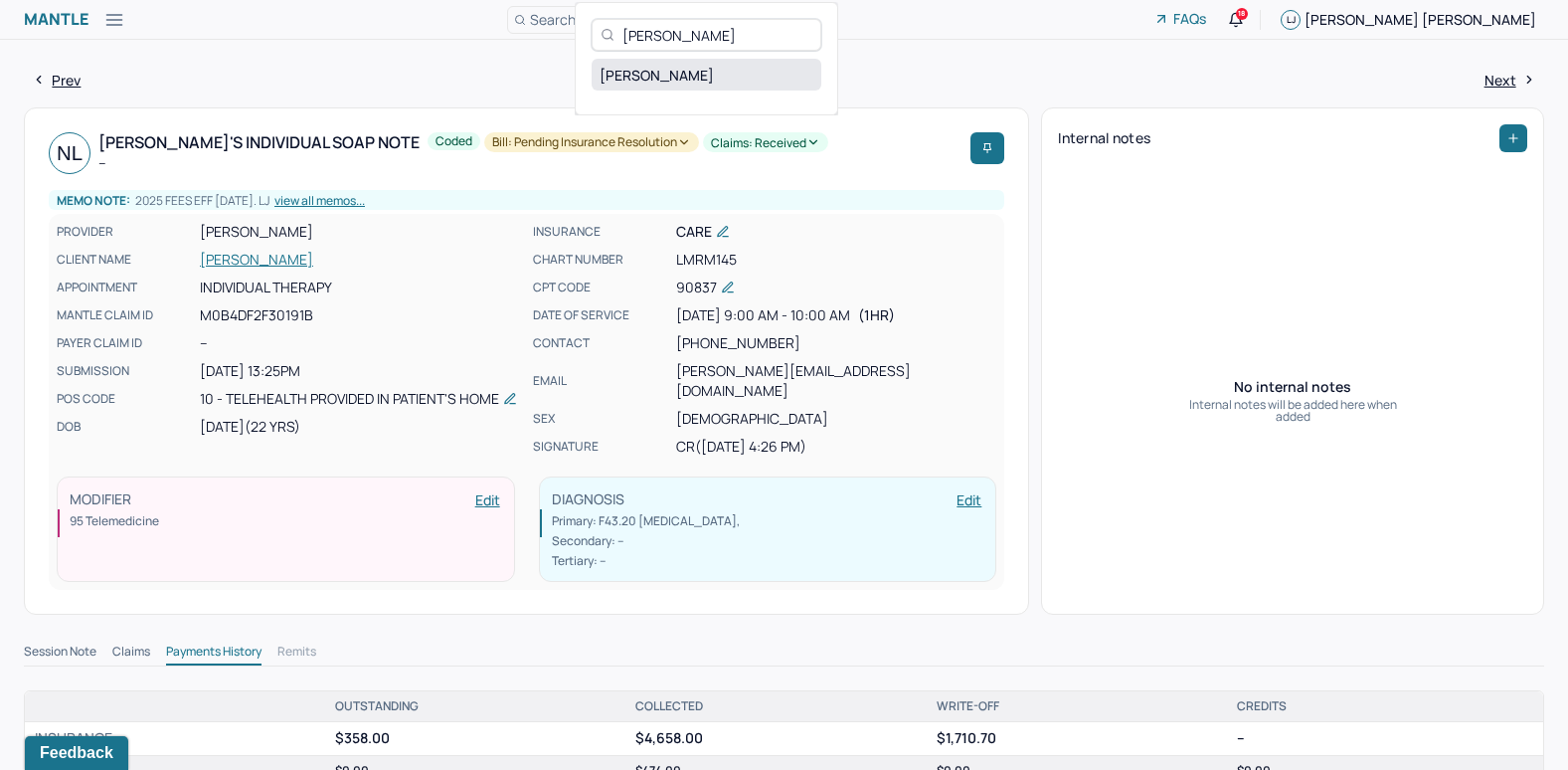 type on "Patricia Calderon" 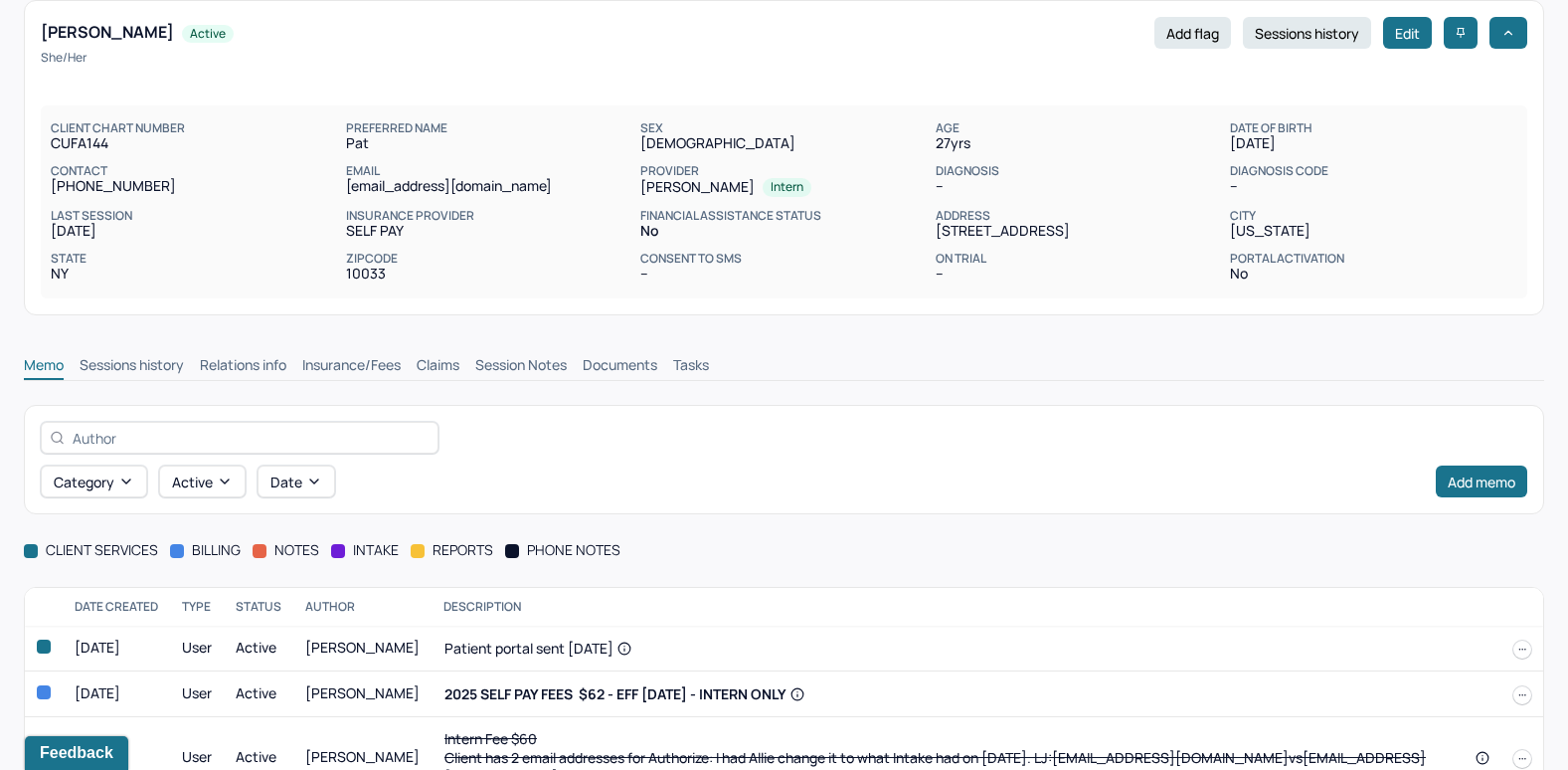 scroll, scrollTop: 98, scrollLeft: 0, axis: vertical 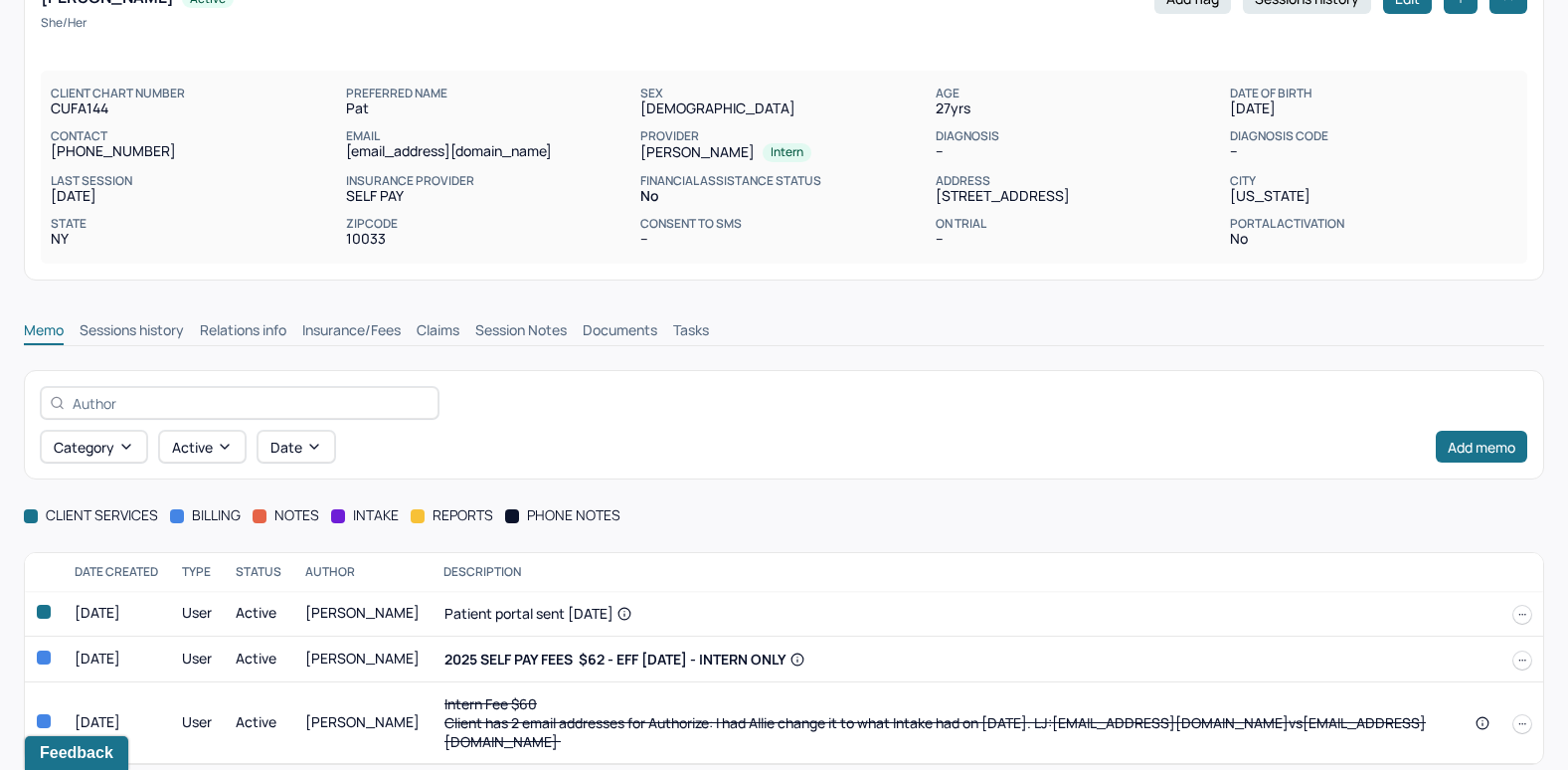 click on "Sessions history" at bounding box center (131, 332) 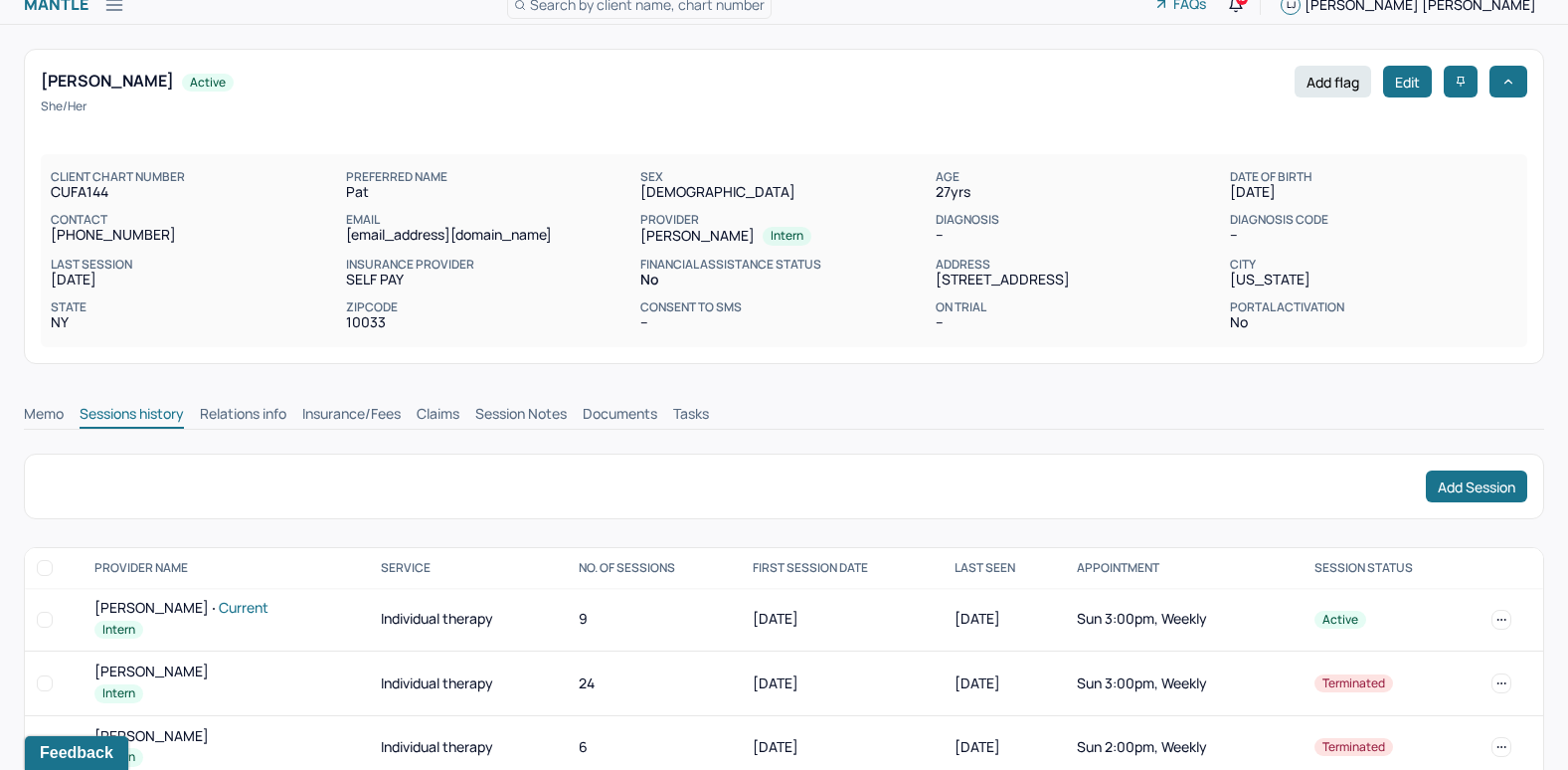 scroll, scrollTop: 98, scrollLeft: 0, axis: vertical 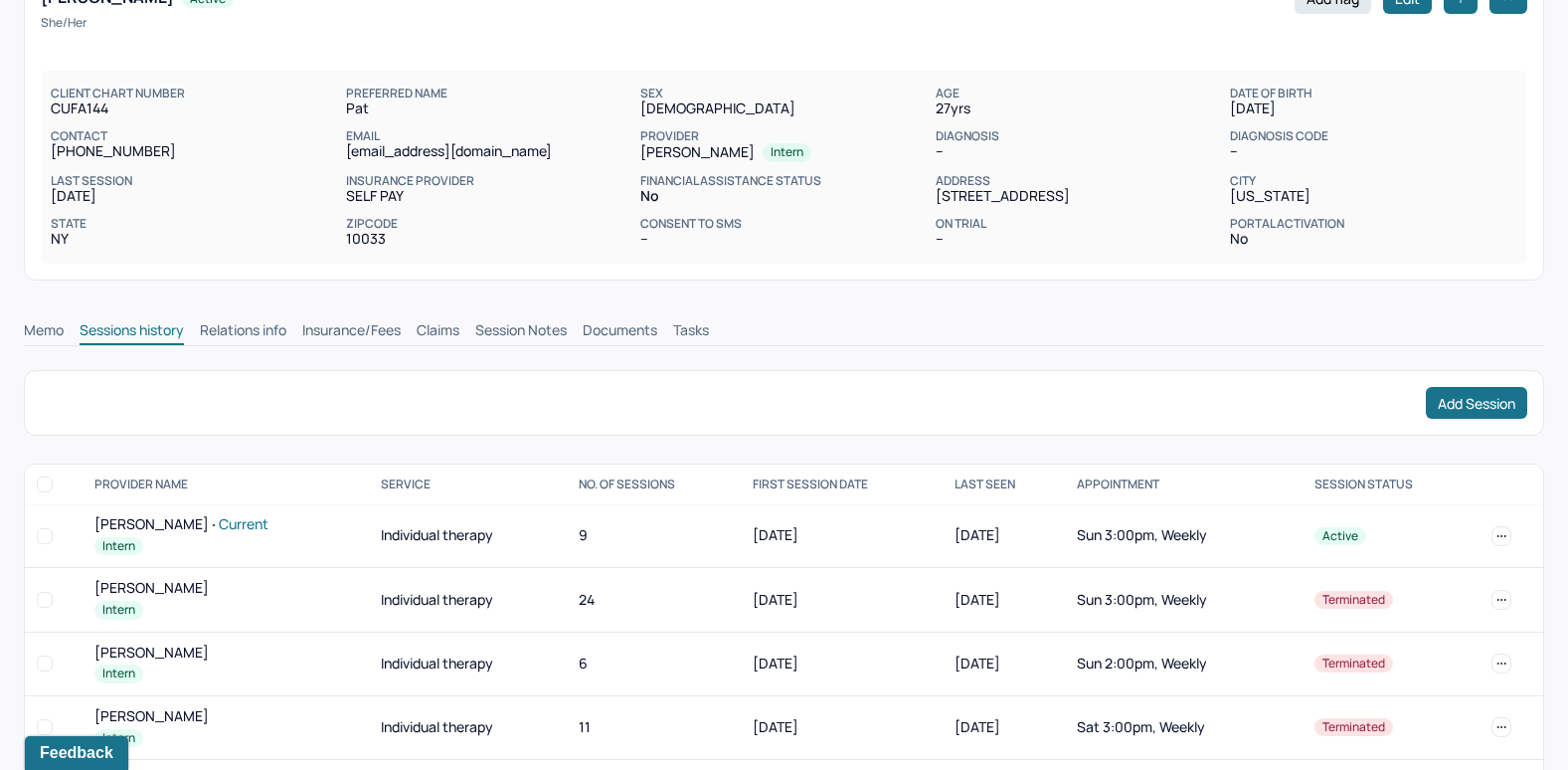click on "Insurance/Fees" at bounding box center [351, 332] 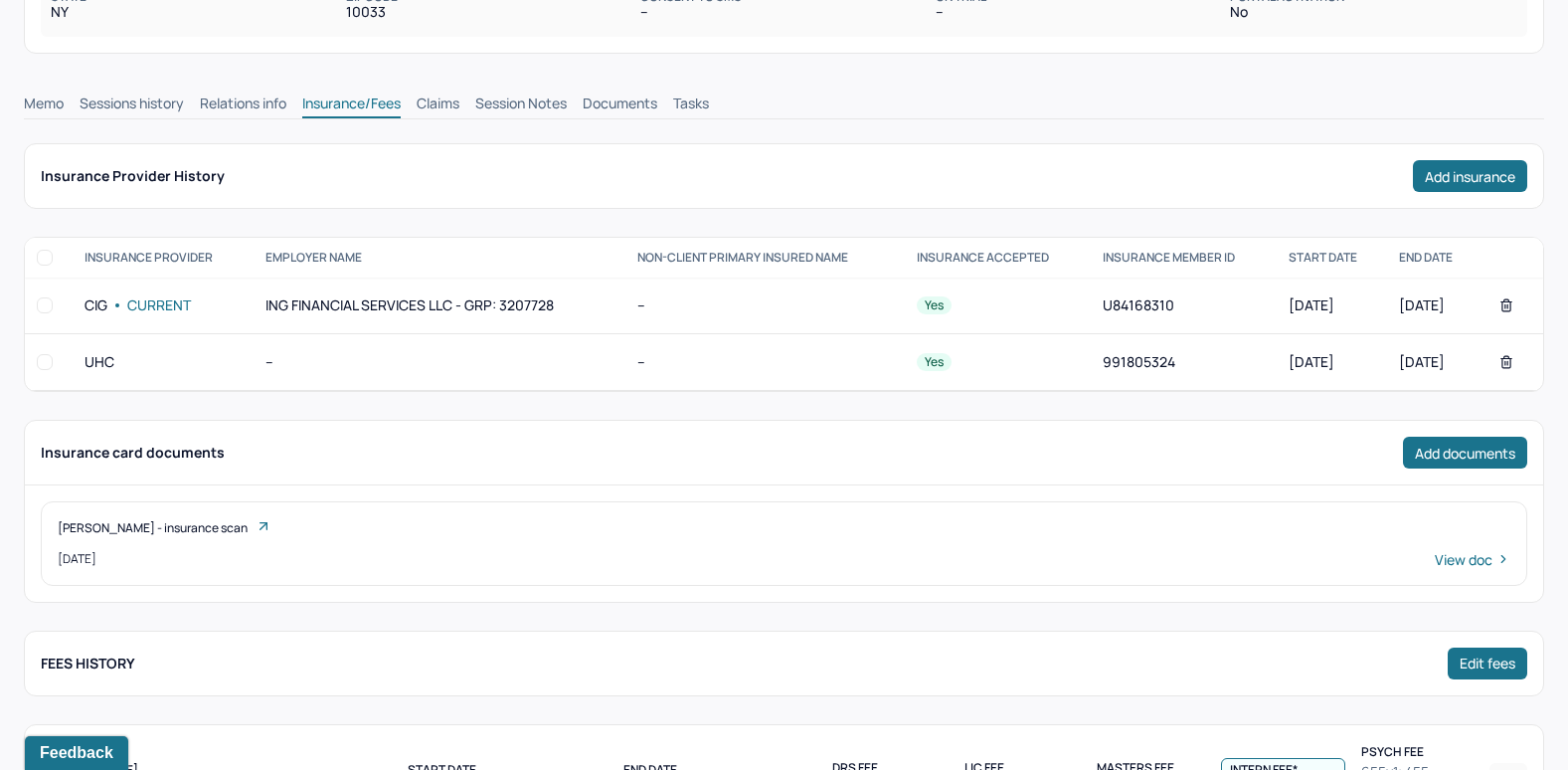 scroll, scrollTop: 98, scrollLeft: 0, axis: vertical 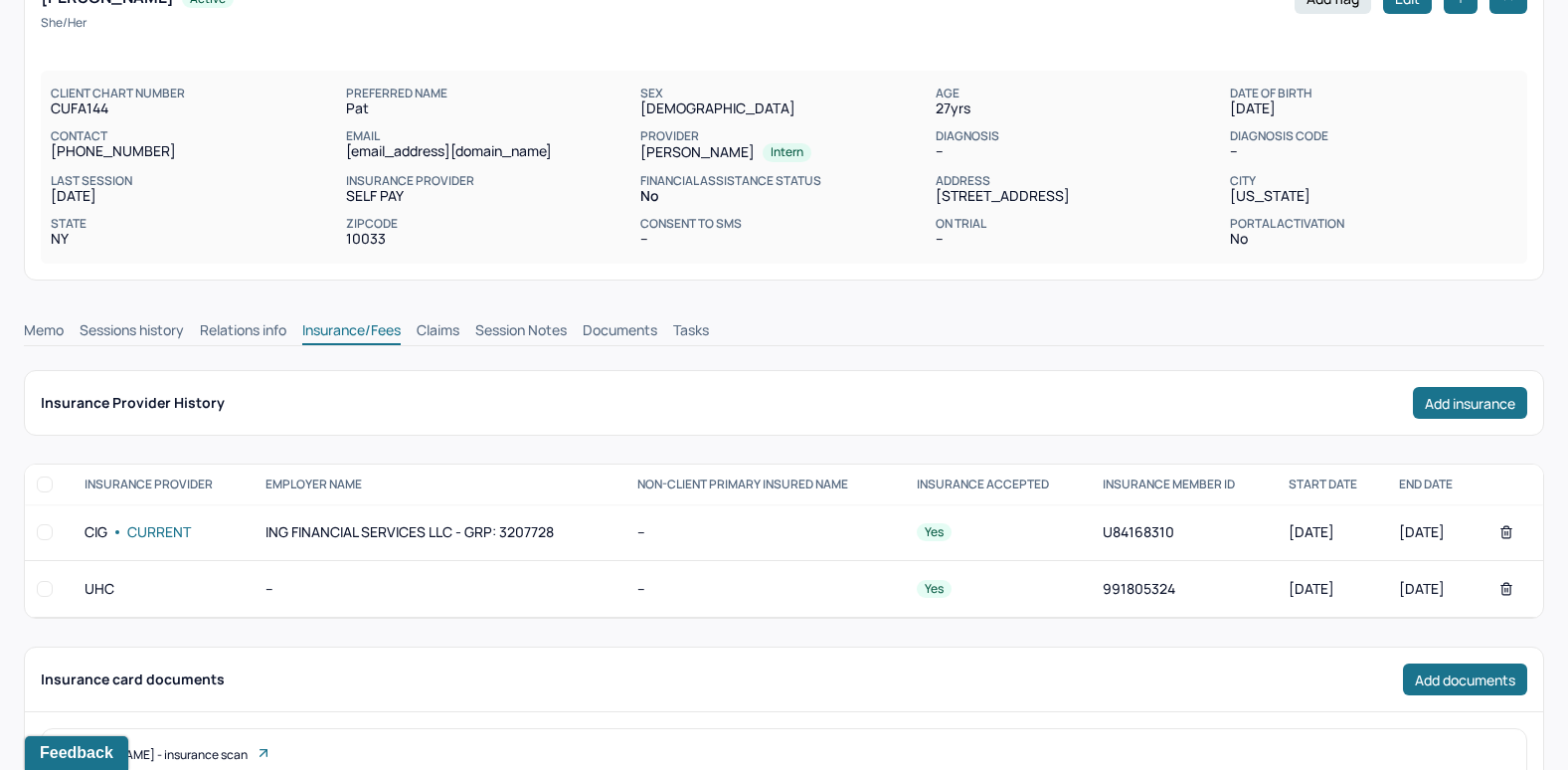 click on "Claims" at bounding box center [437, 332] 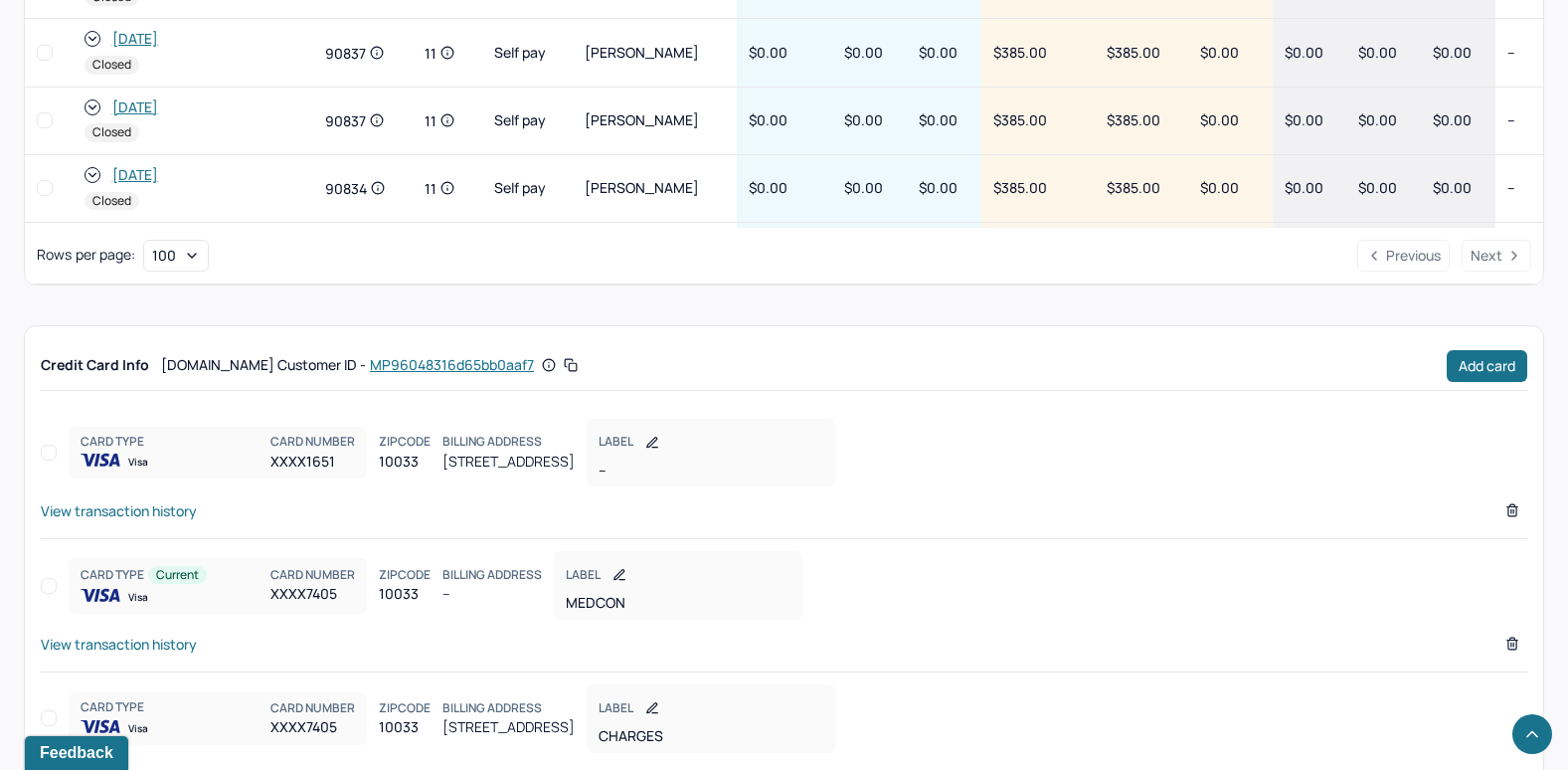 scroll, scrollTop: 1282, scrollLeft: 0, axis: vertical 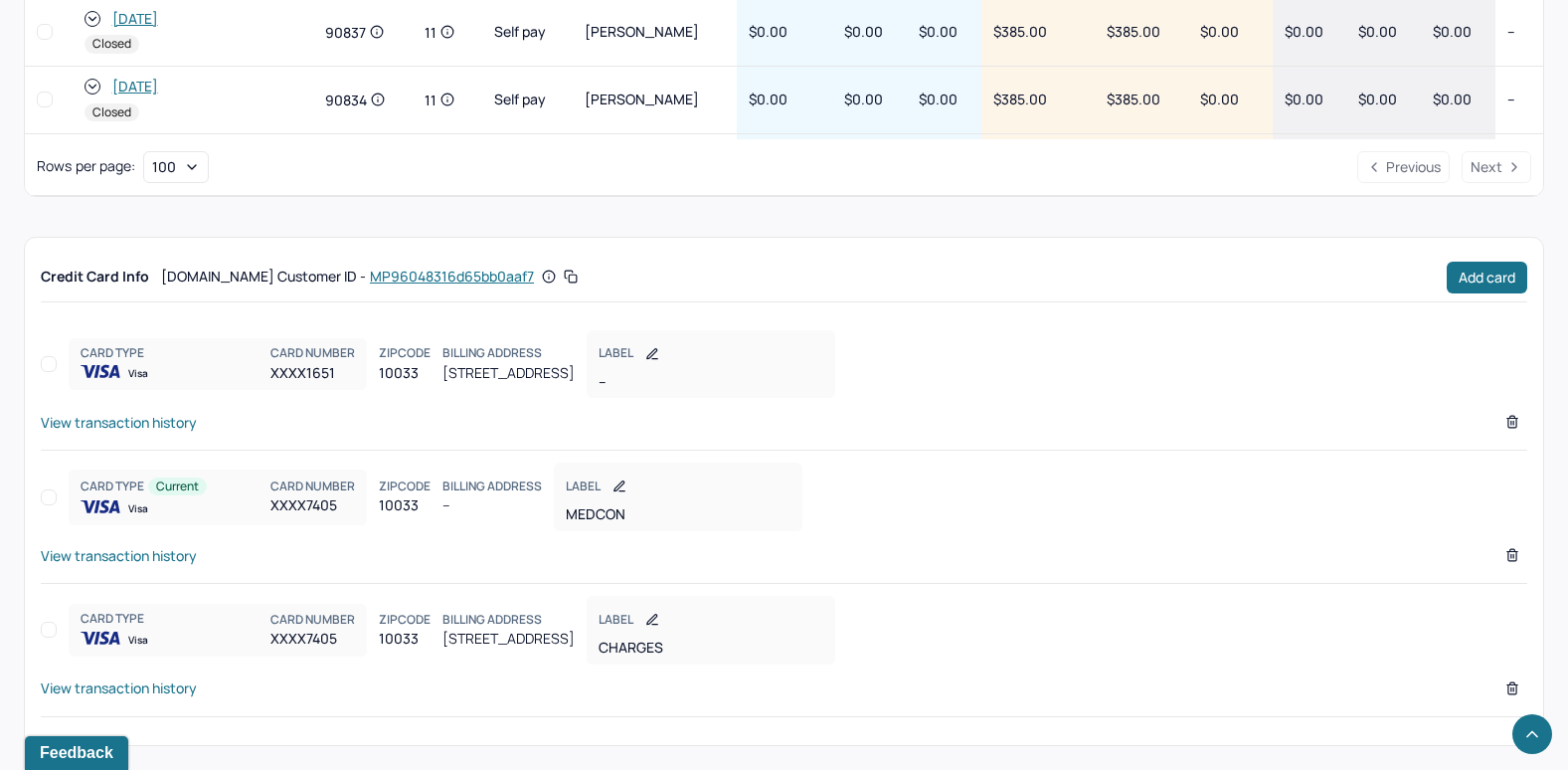 click on "View transaction history" at bounding box center [118, 687] 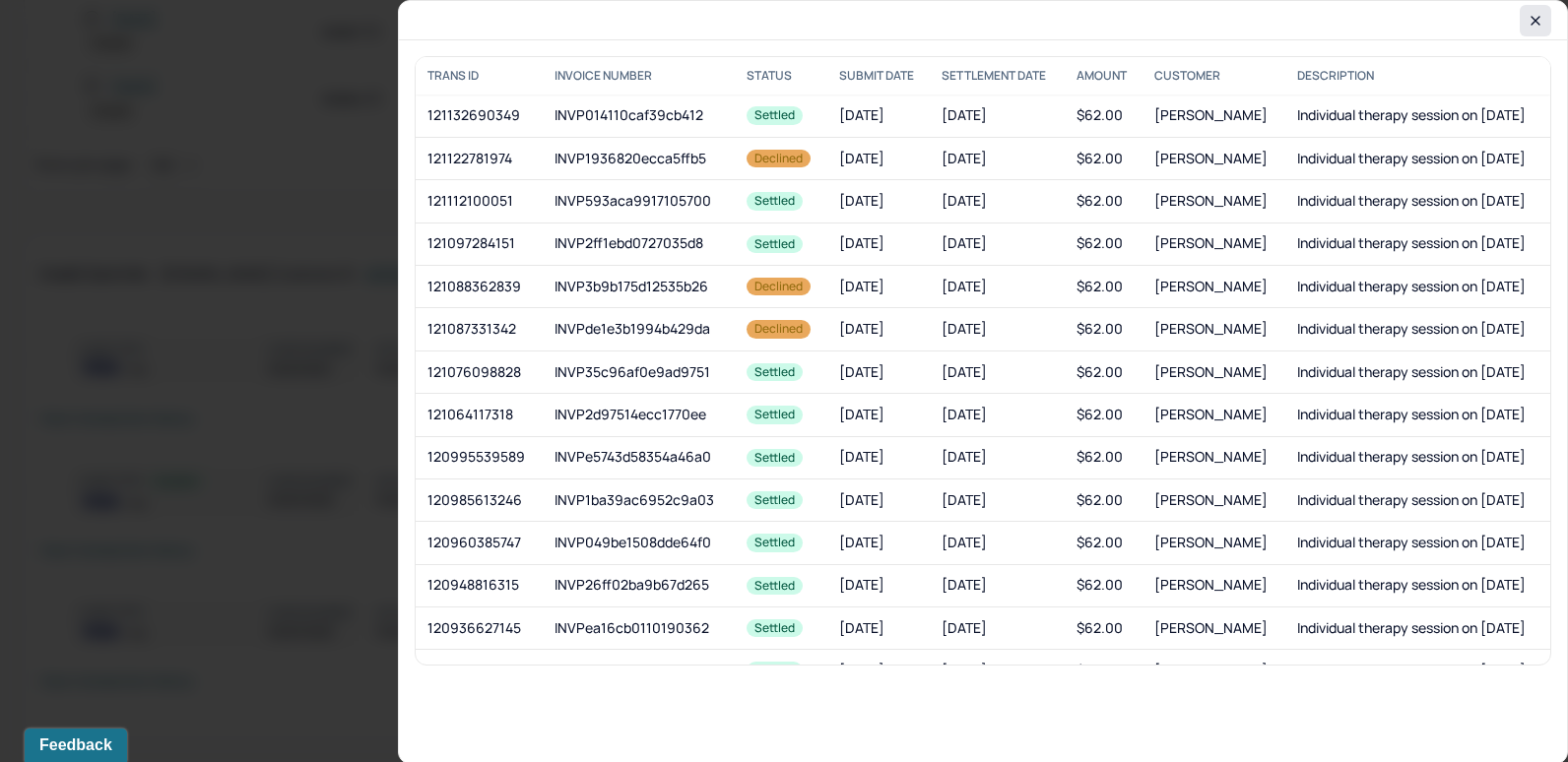 click 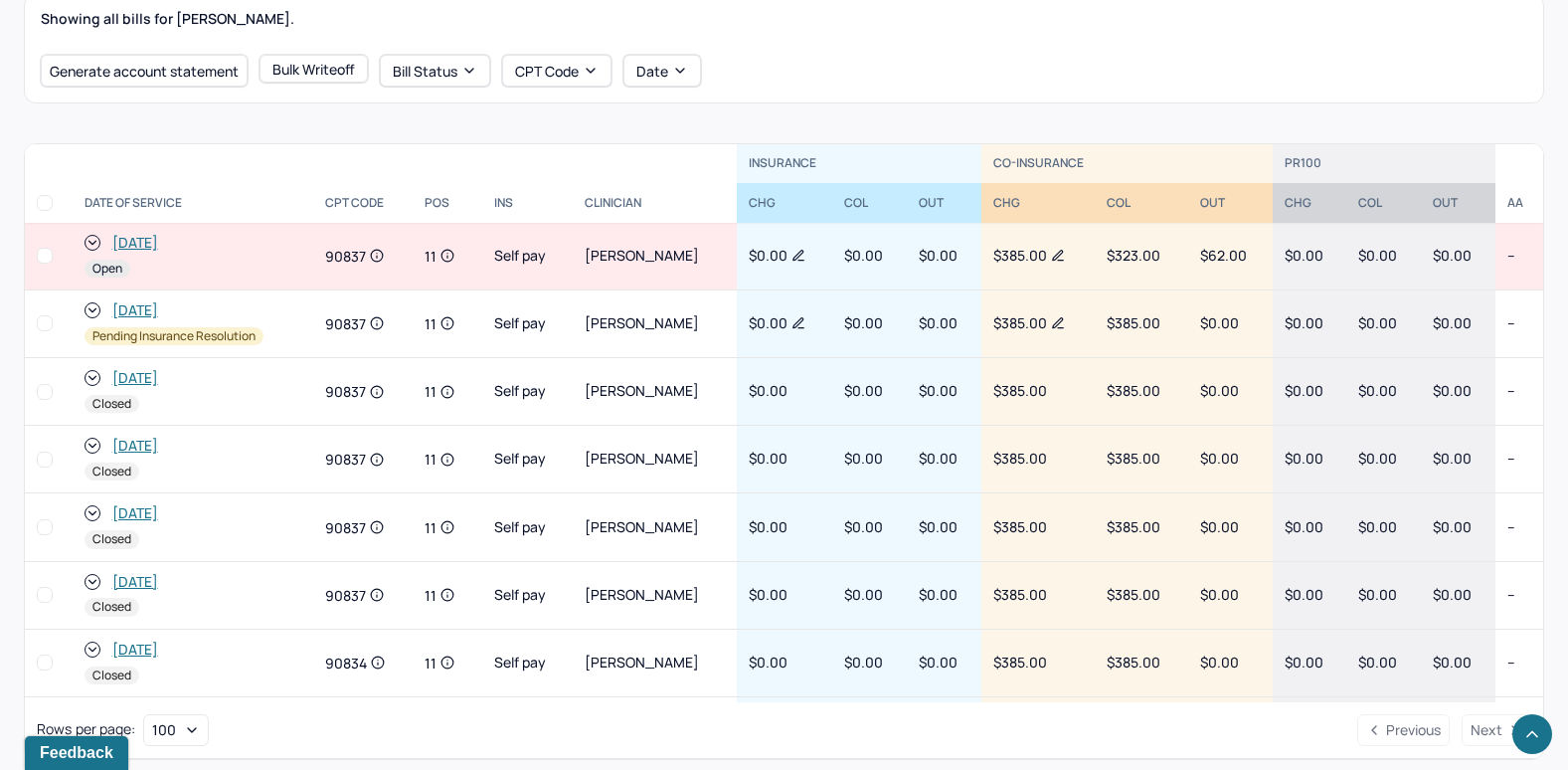scroll, scrollTop: 685, scrollLeft: 0, axis: vertical 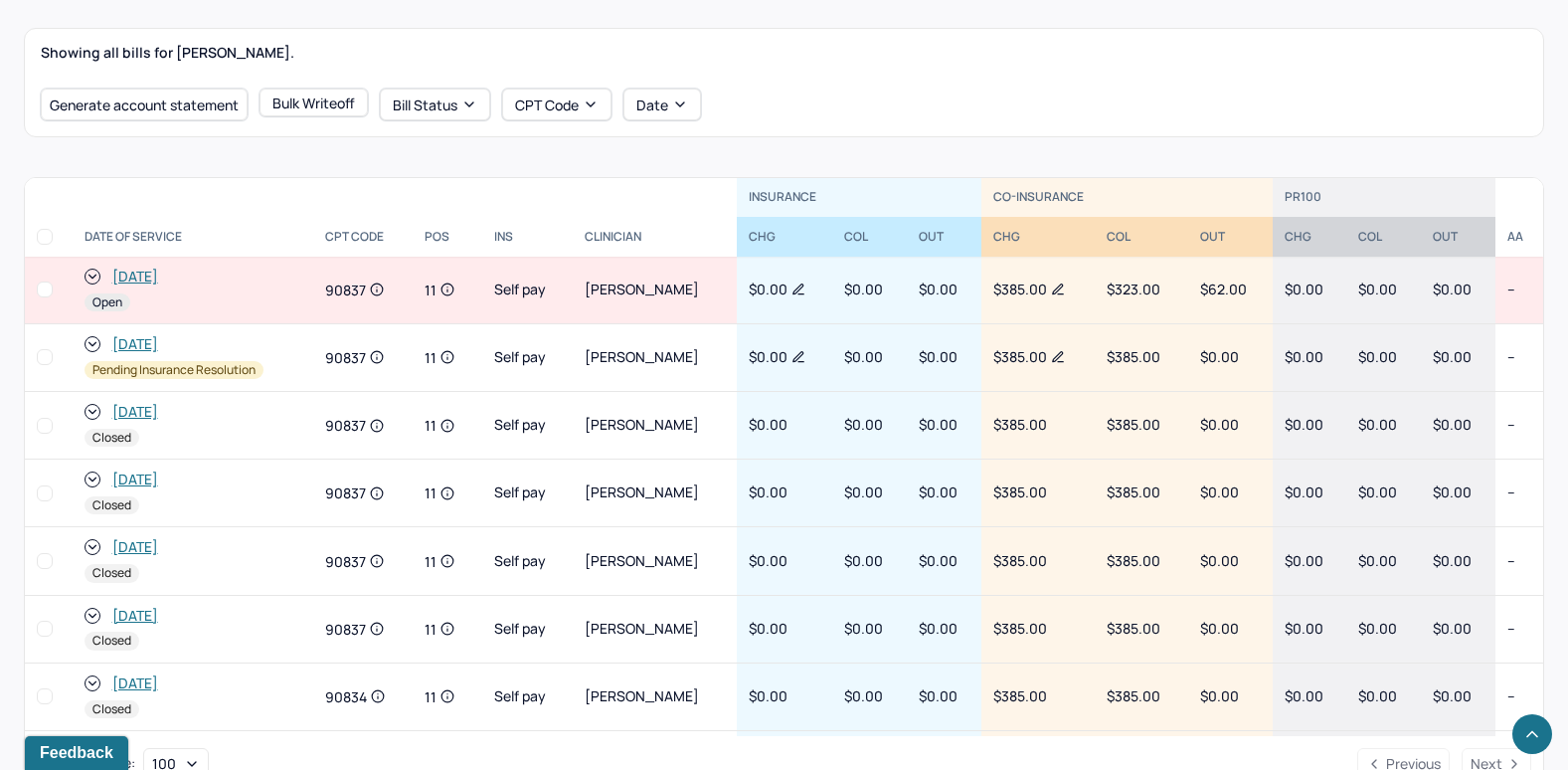 click on "[DATE]" at bounding box center (135, 277) 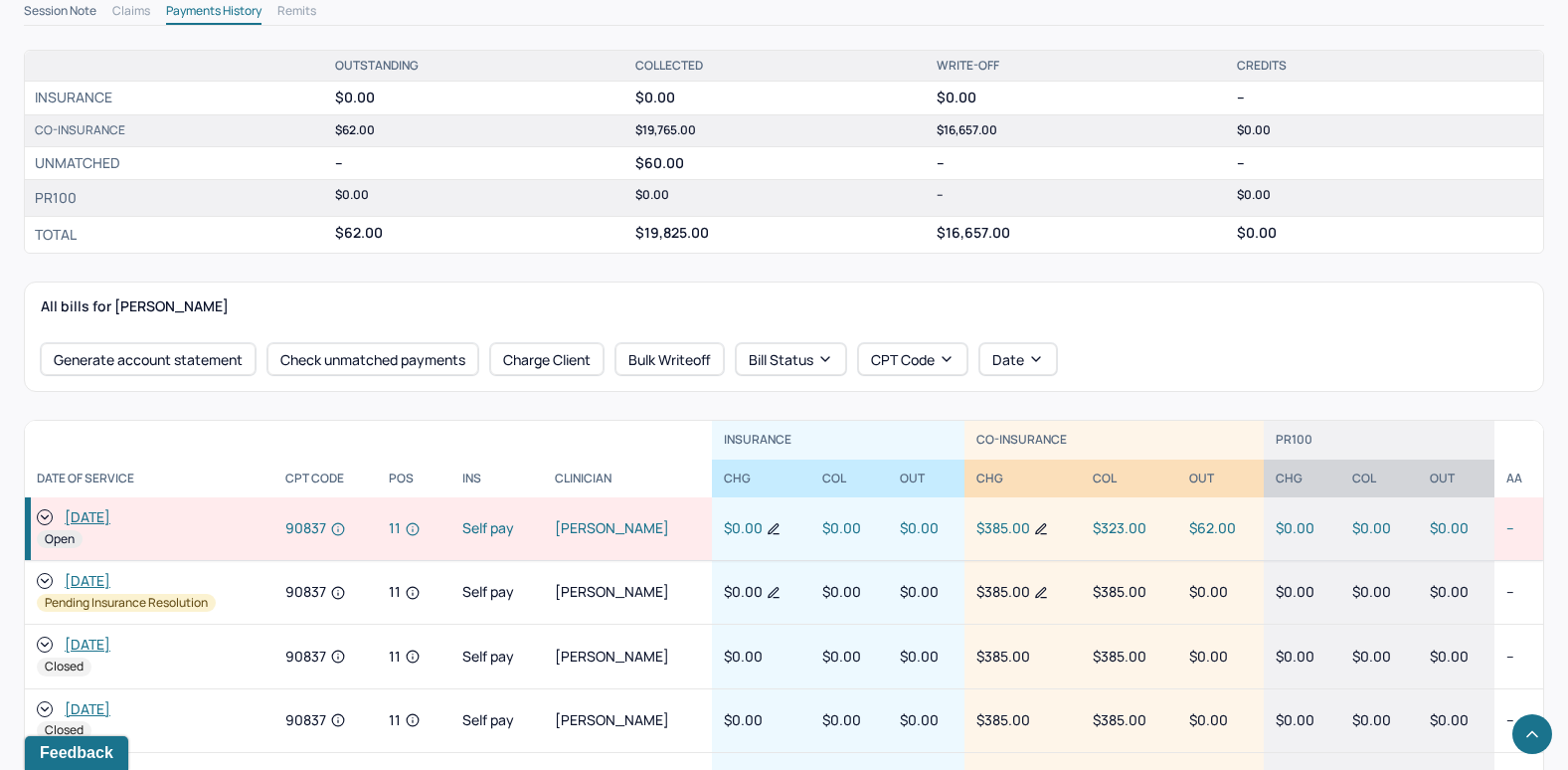 scroll, scrollTop: 696, scrollLeft: 0, axis: vertical 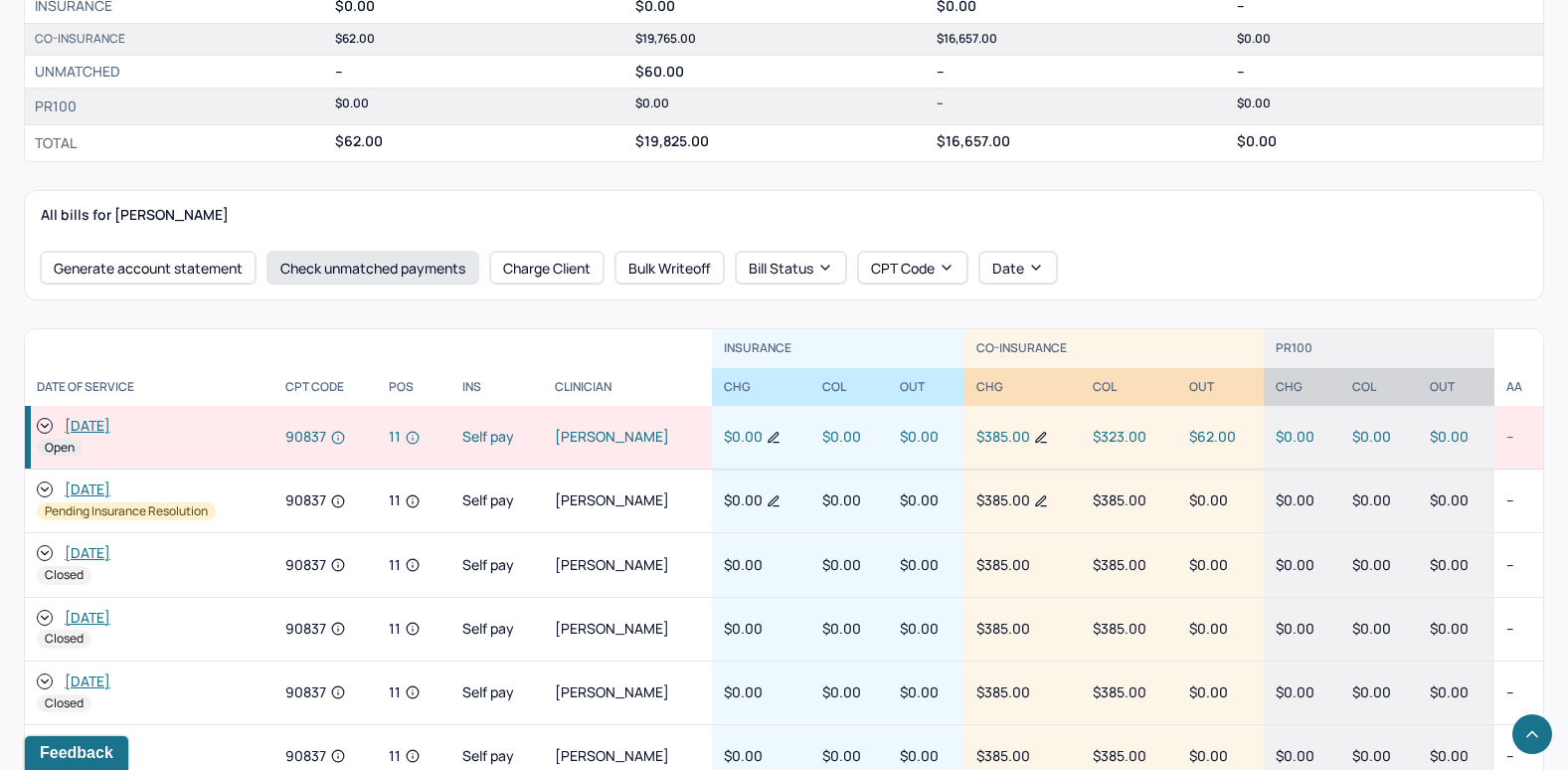 click on "Check unmatched payments" at bounding box center [373, 268] 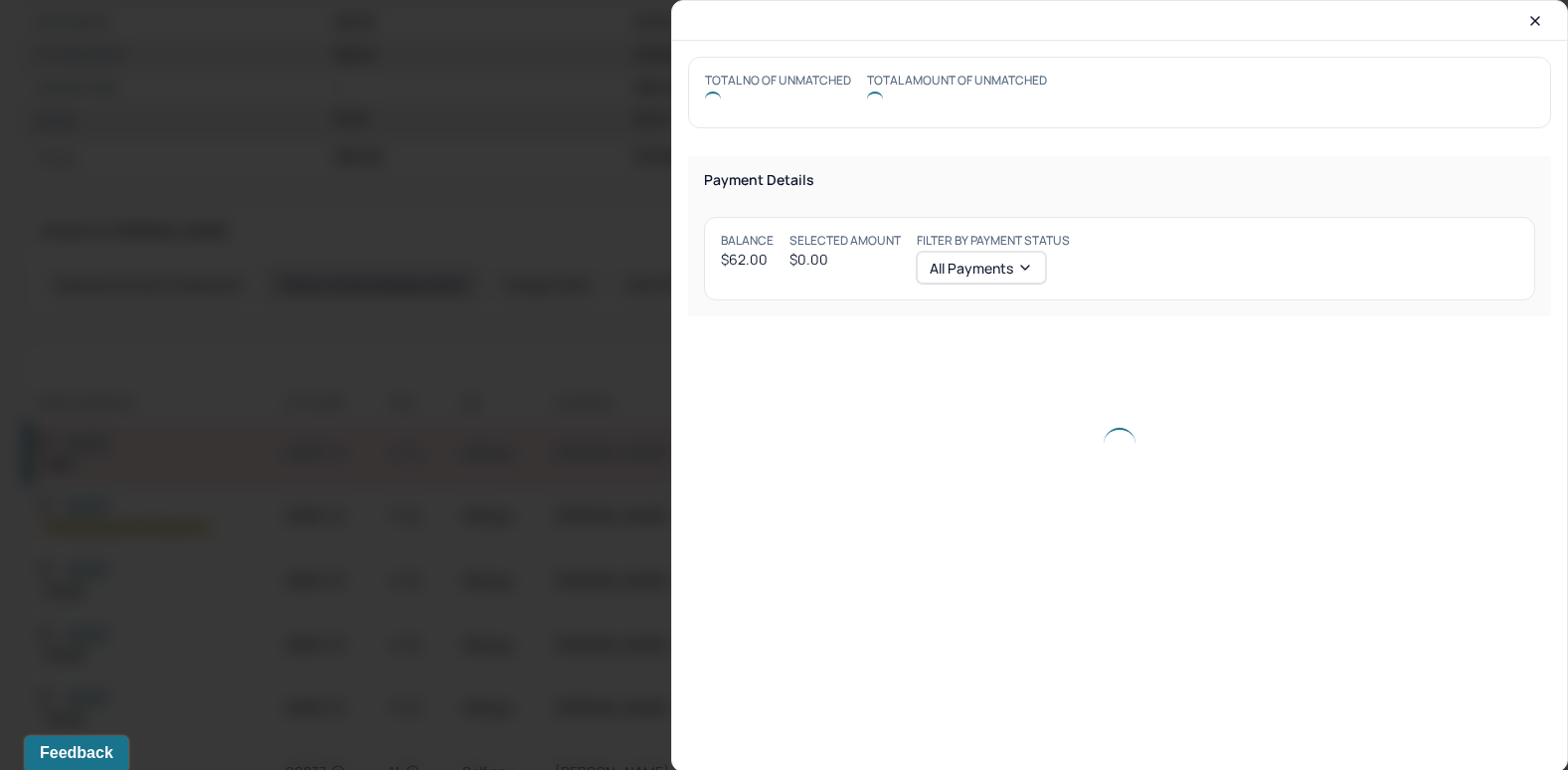 scroll, scrollTop: 712, scrollLeft: 0, axis: vertical 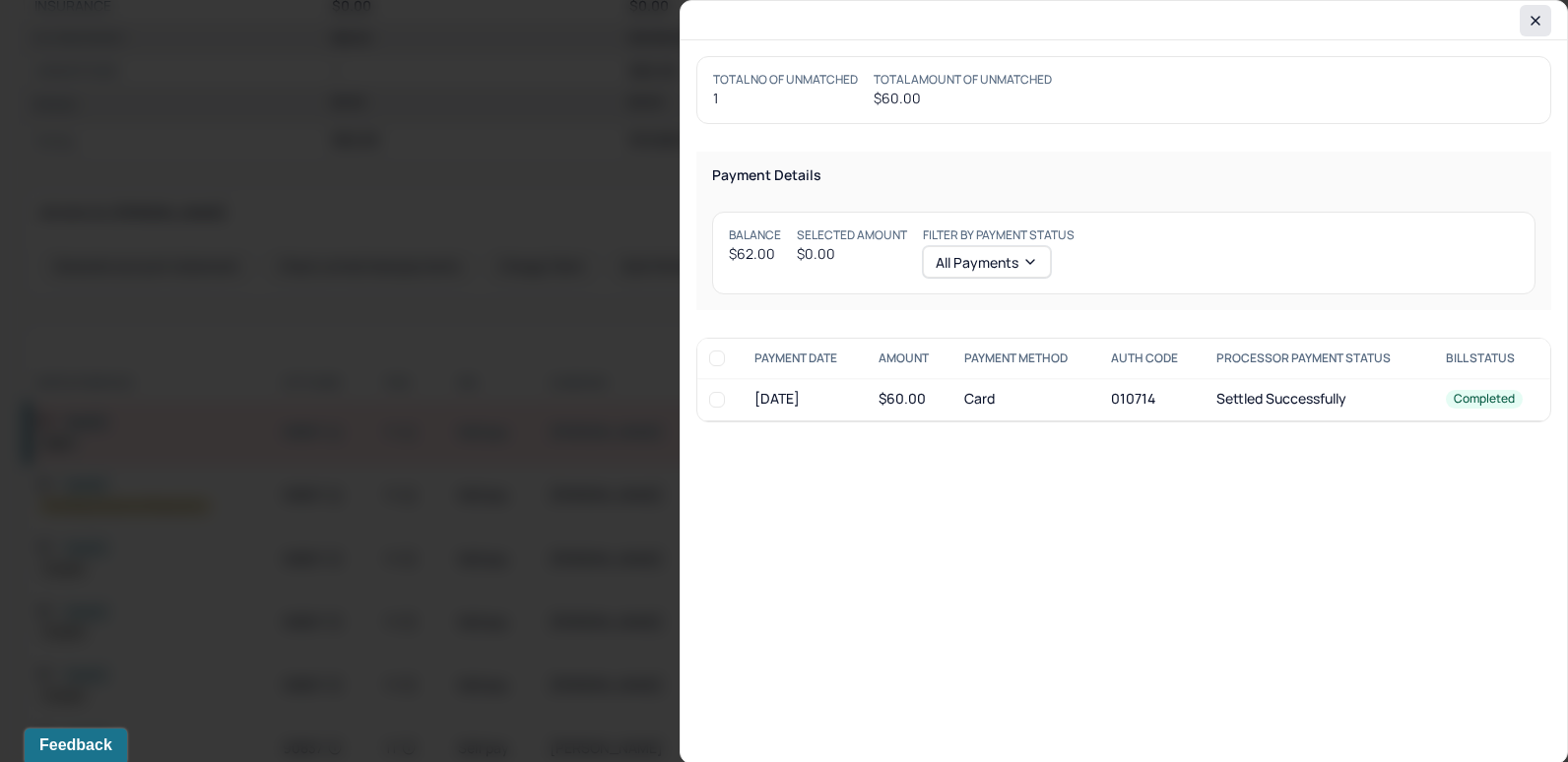 click 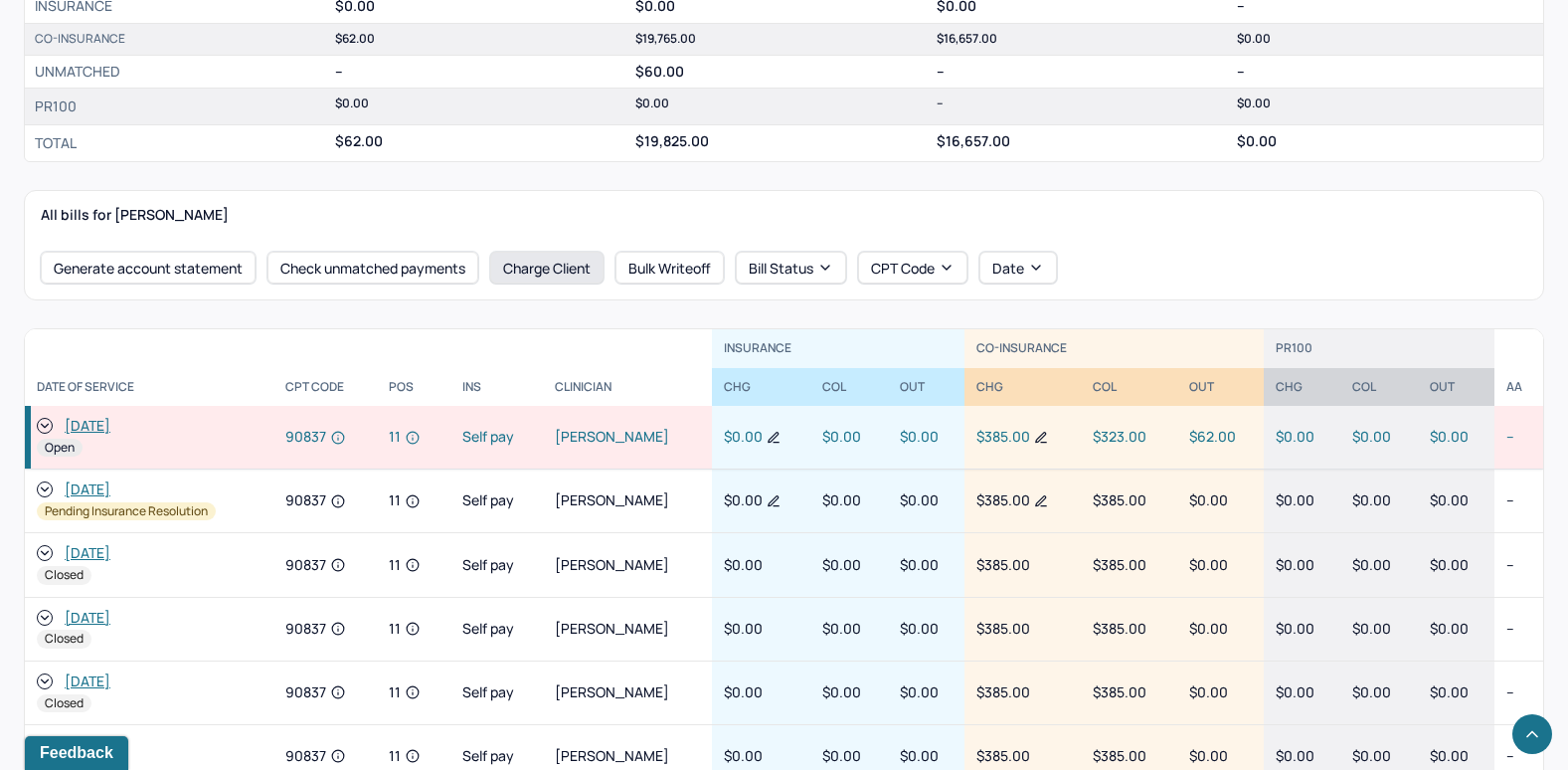 click on "Charge Client" at bounding box center (547, 268) 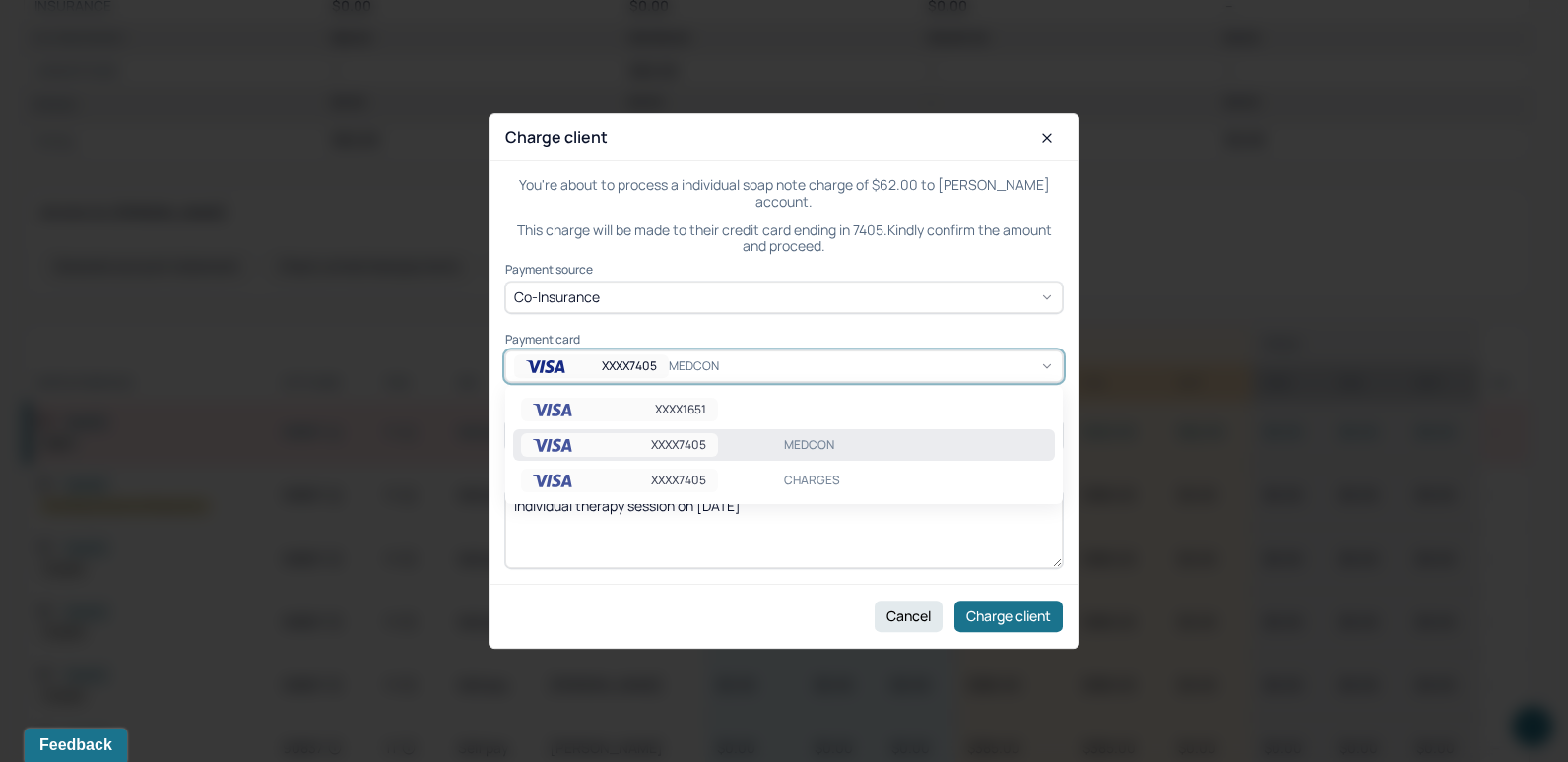 click on "XXXX7405 MEDCON" at bounding box center (784, 366) 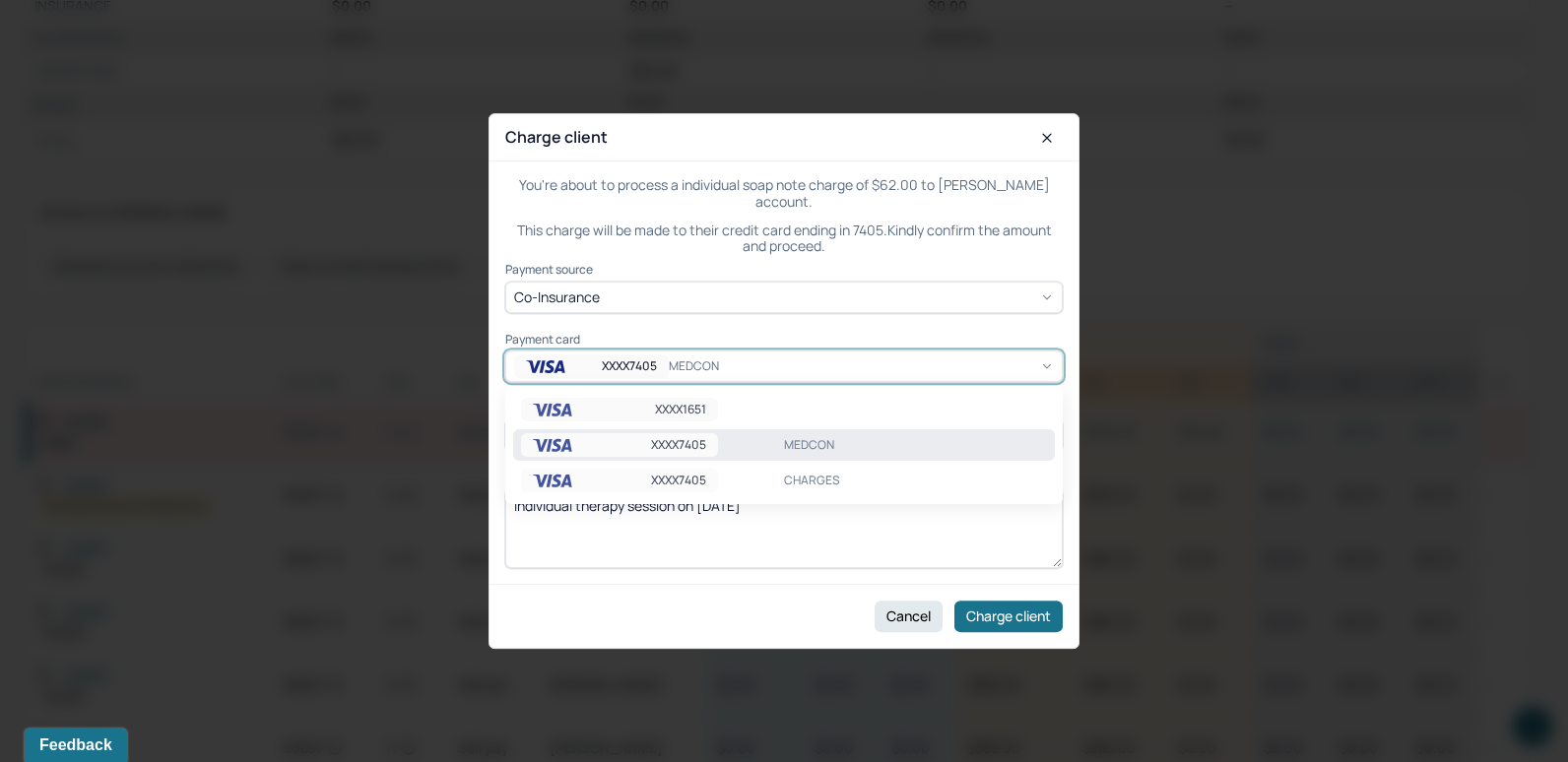 click on "XXXX7405 CHARGES" at bounding box center (784, 480) 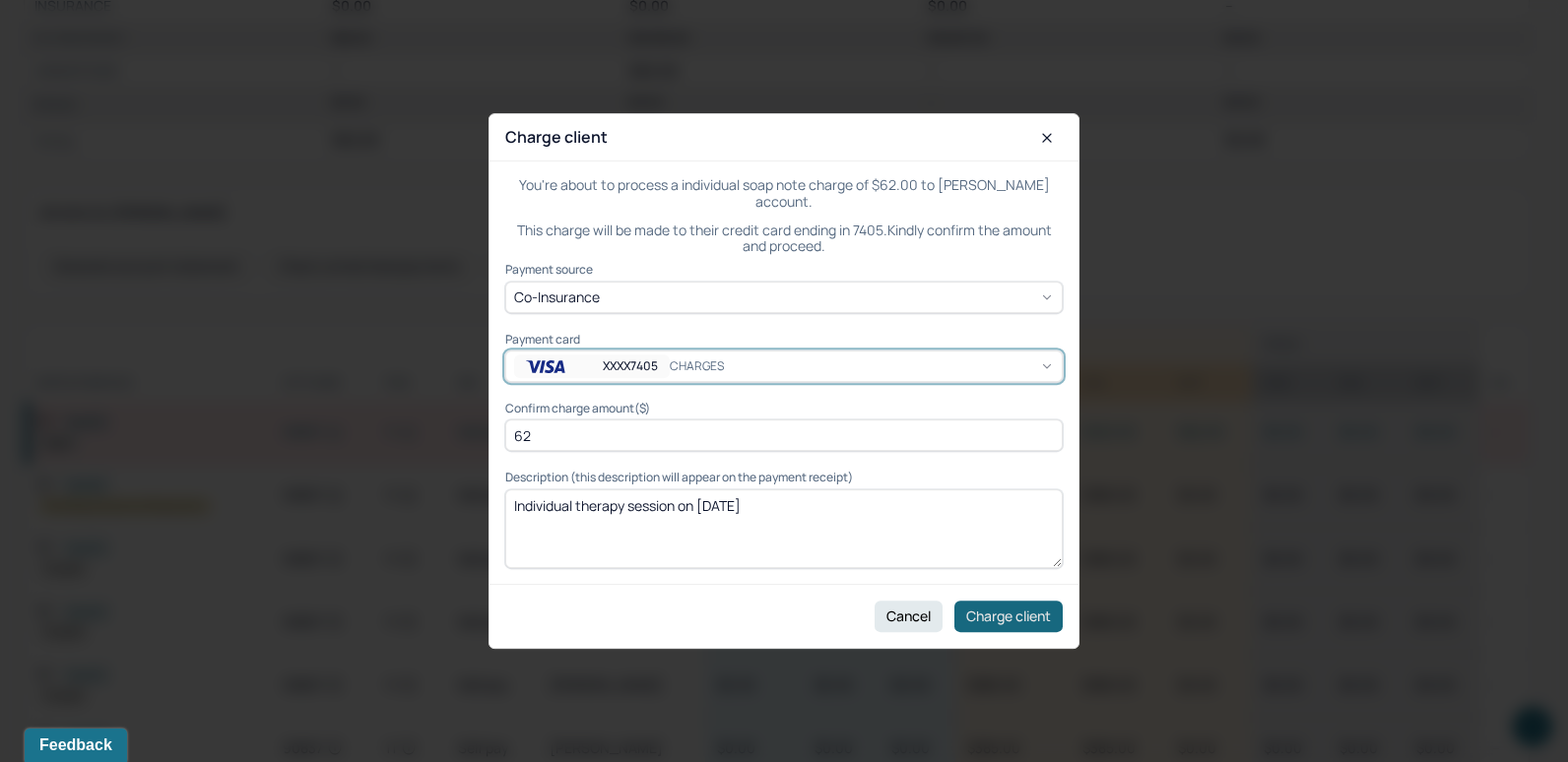 click on "Charge client" at bounding box center (1009, 616) 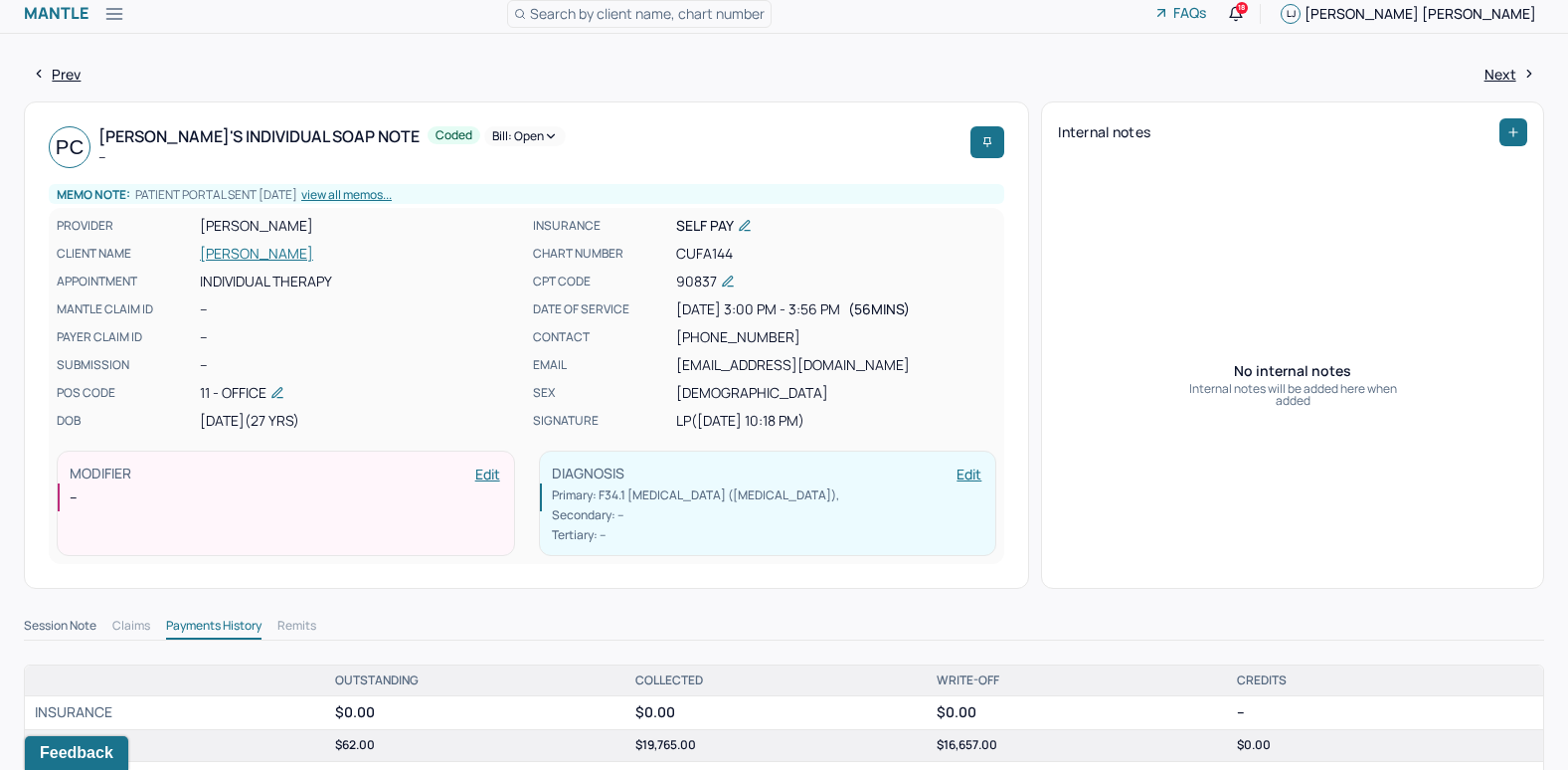 scroll, scrollTop: 0, scrollLeft: 0, axis: both 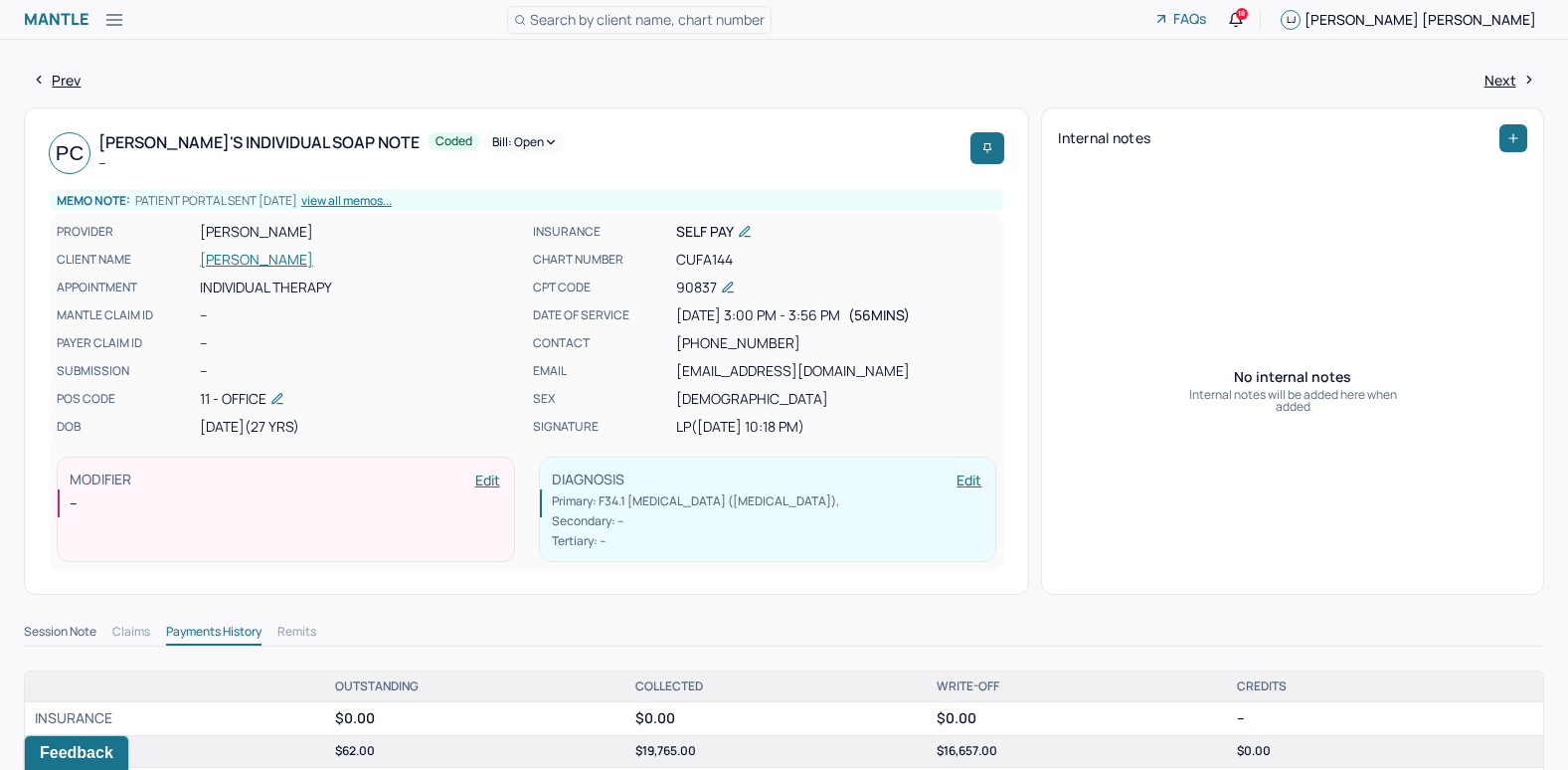 click on "Bill: Open" at bounding box center [525, 142] 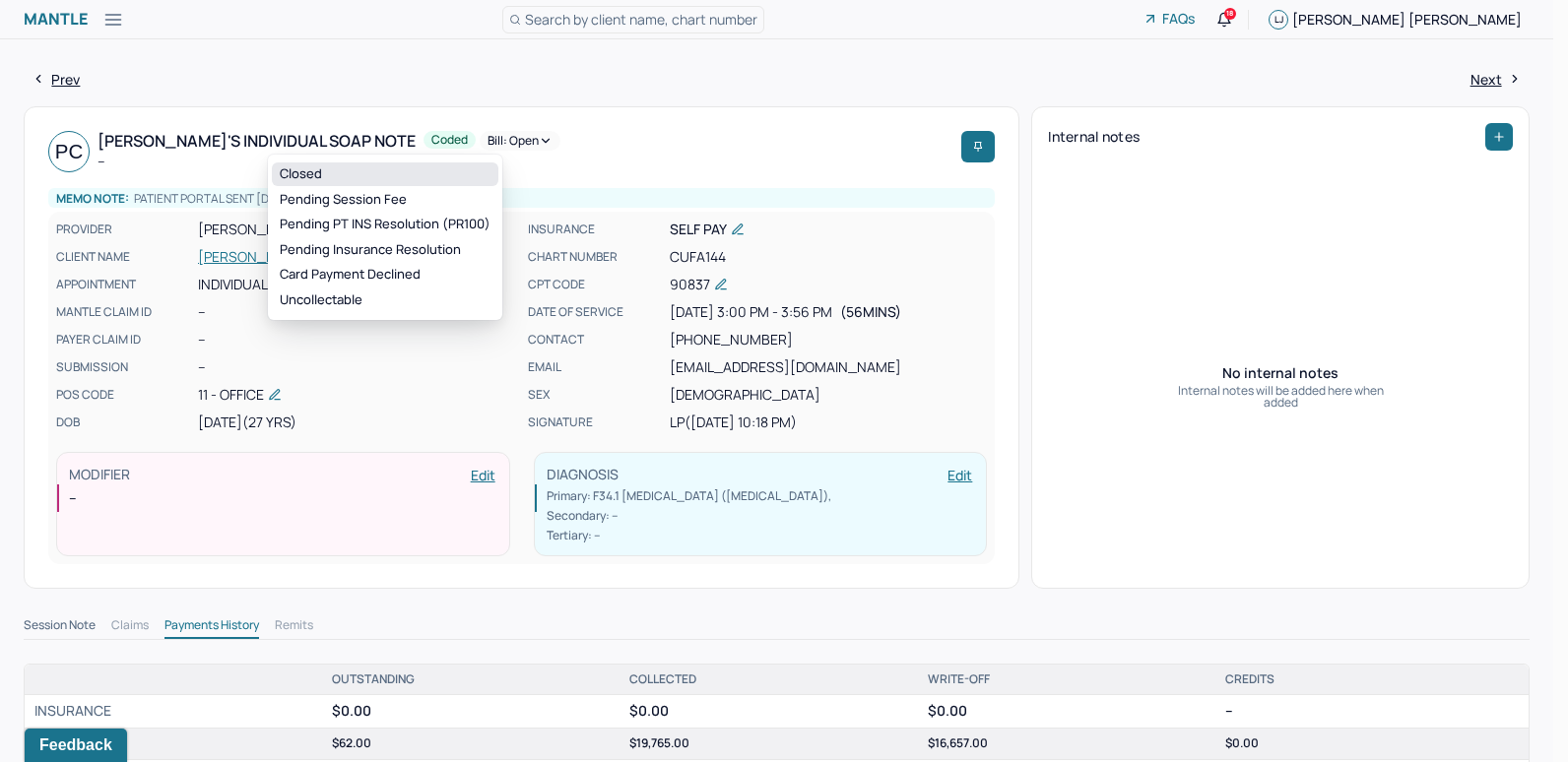 click on "Closed" at bounding box center [385, 174] 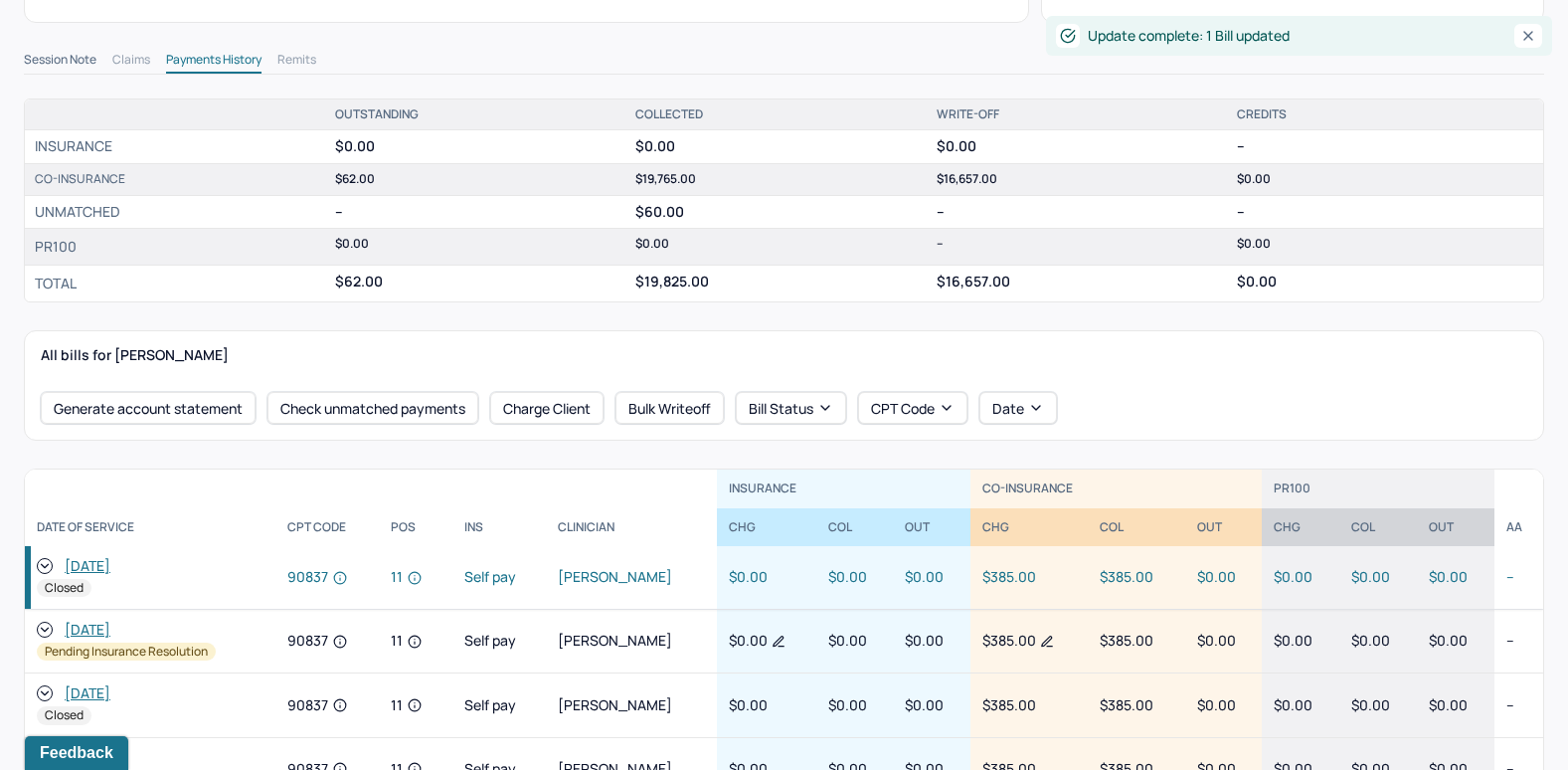 scroll, scrollTop: 597, scrollLeft: 0, axis: vertical 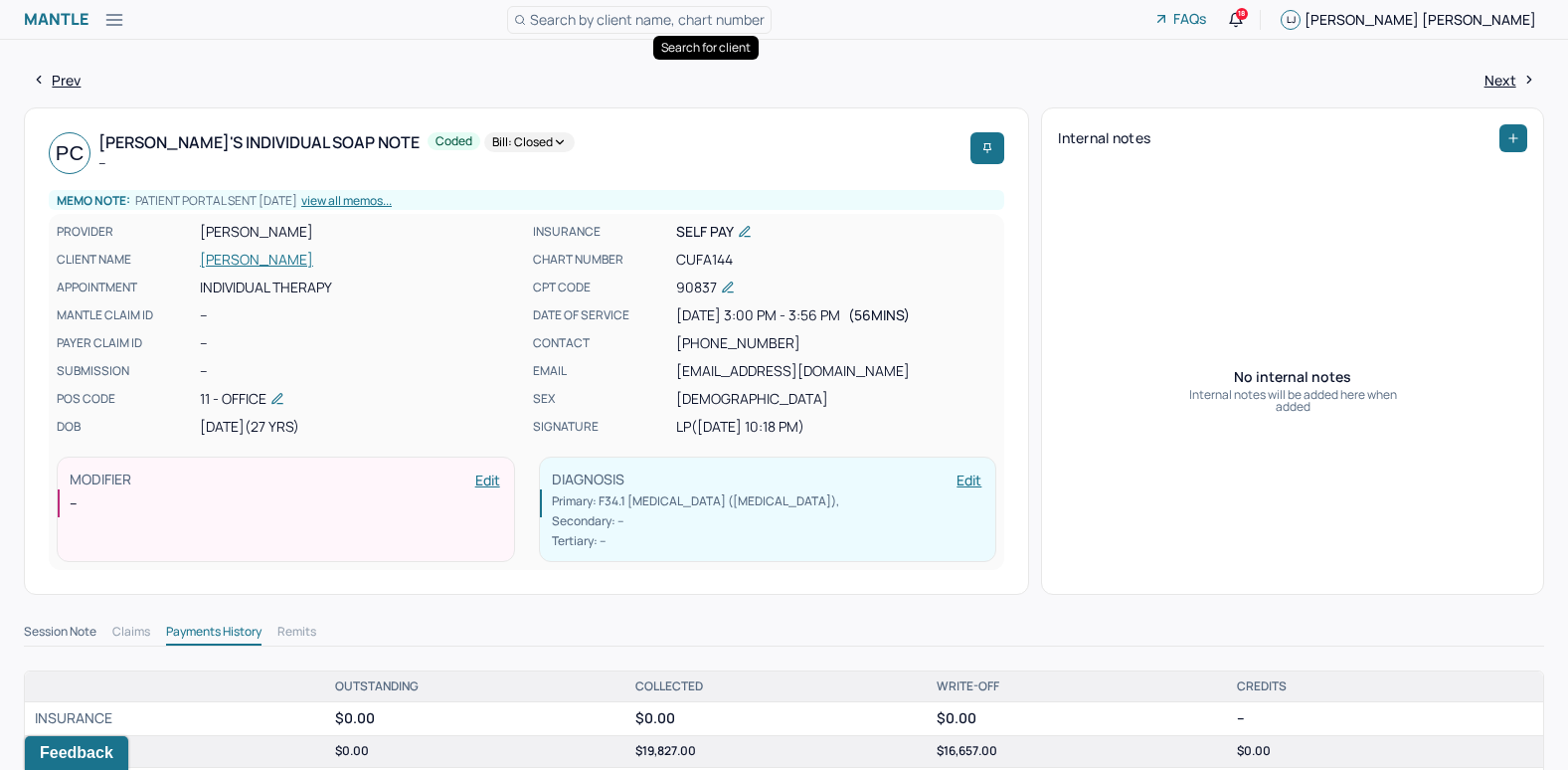 click on "Search by client name, chart number" at bounding box center [647, 19] 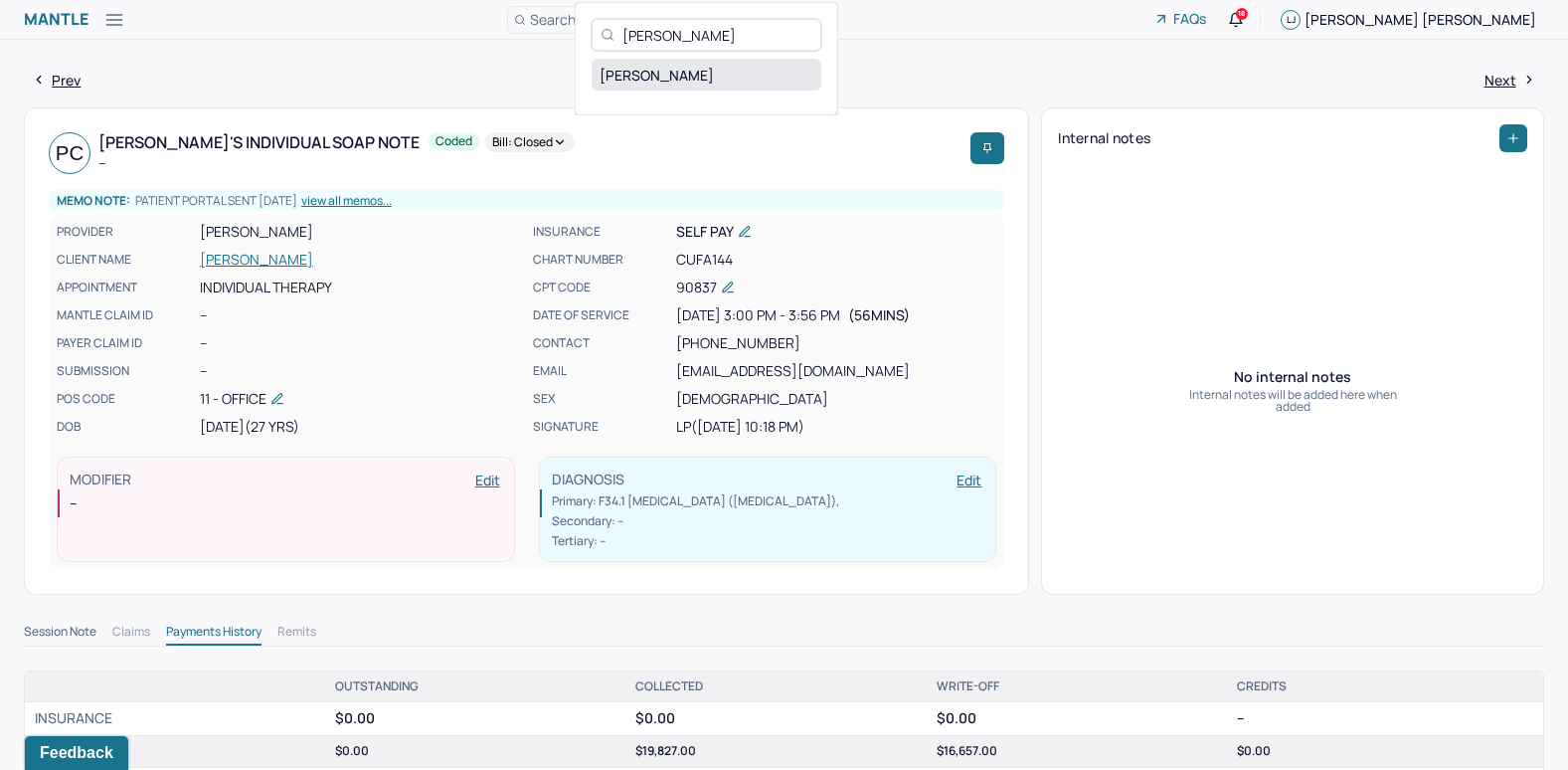 type on "Sadie Prenda" 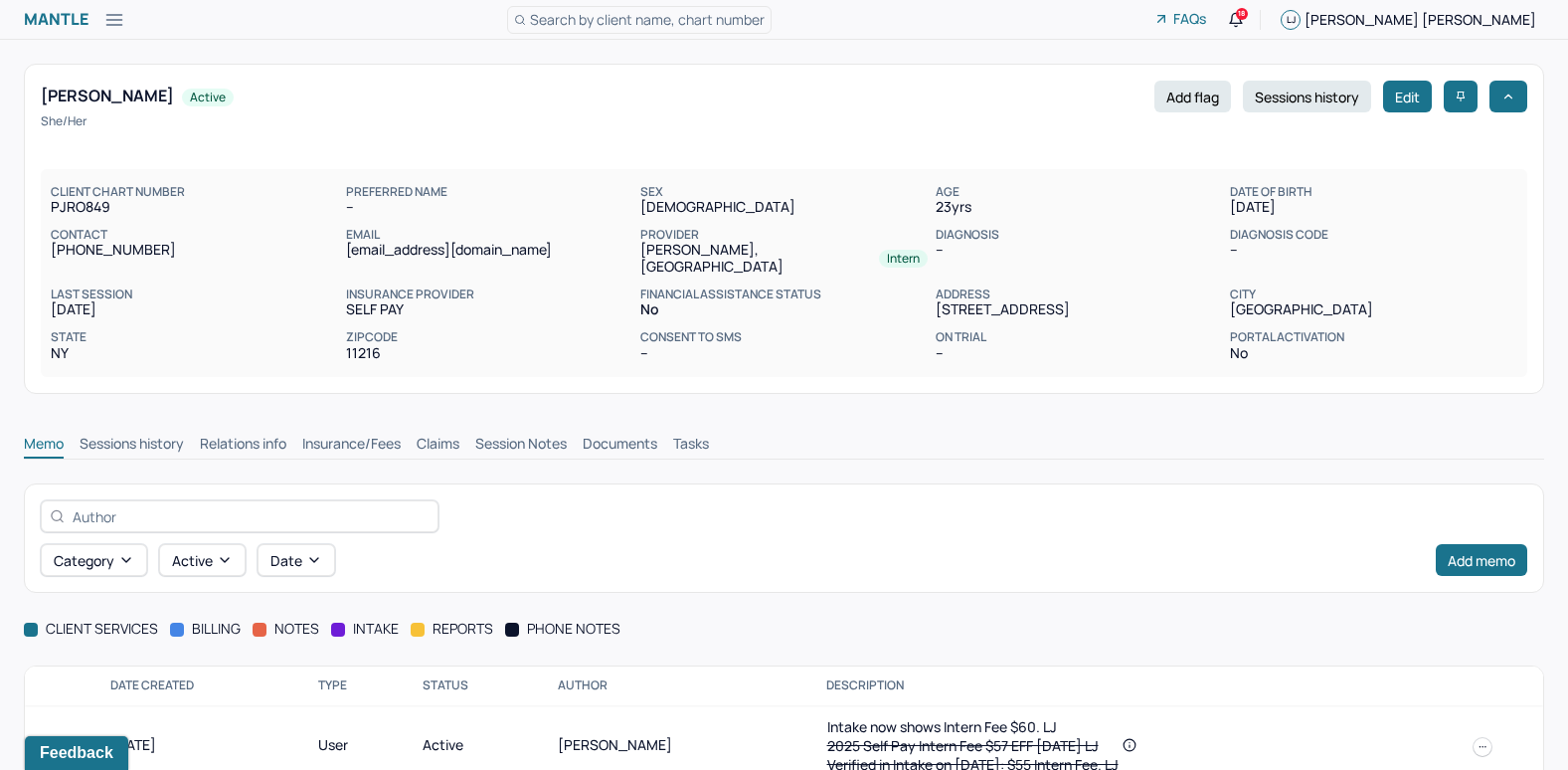 scroll, scrollTop: 26, scrollLeft: 0, axis: vertical 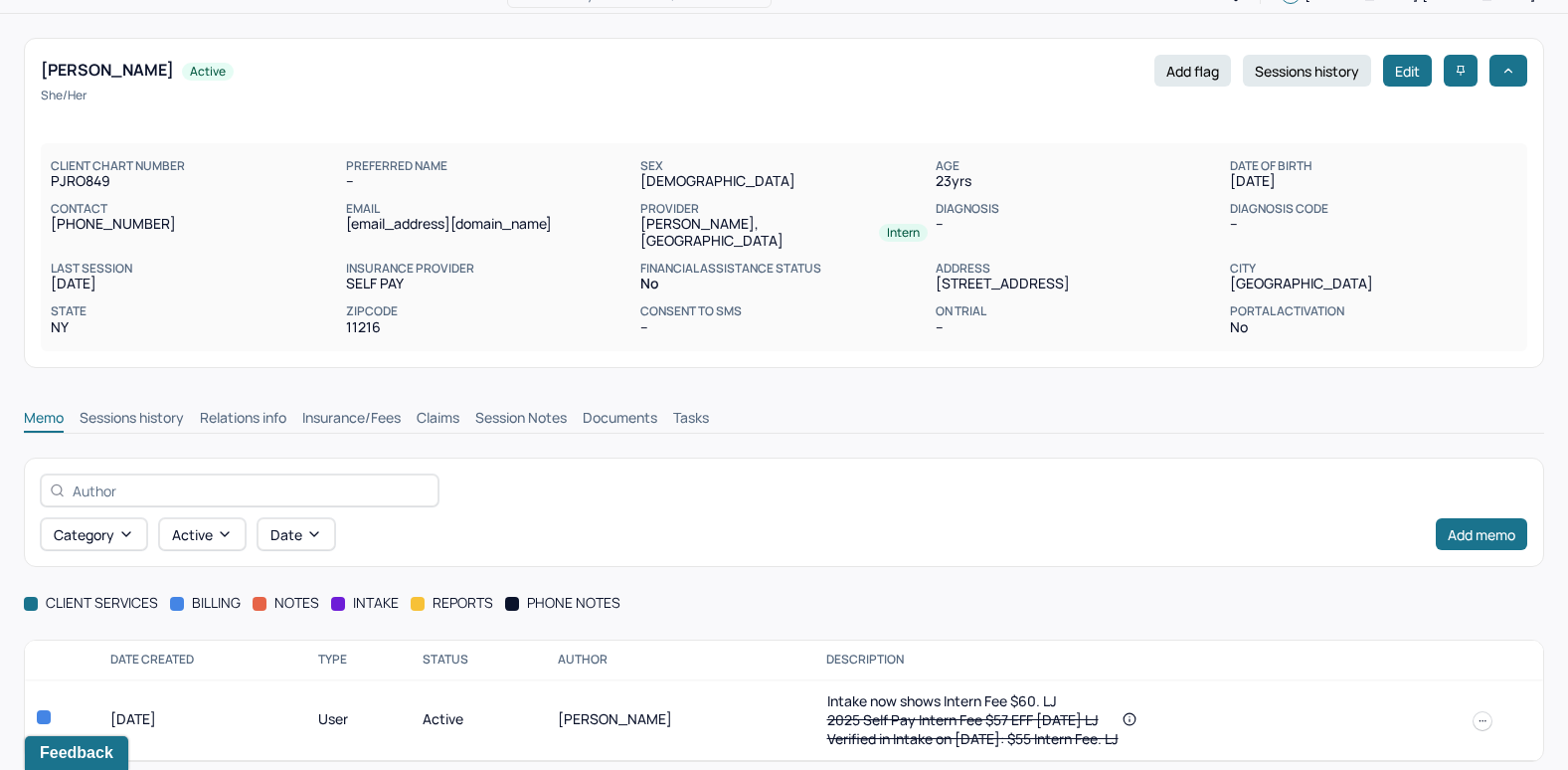 click on "Insurance/Fees" at bounding box center [351, 420] 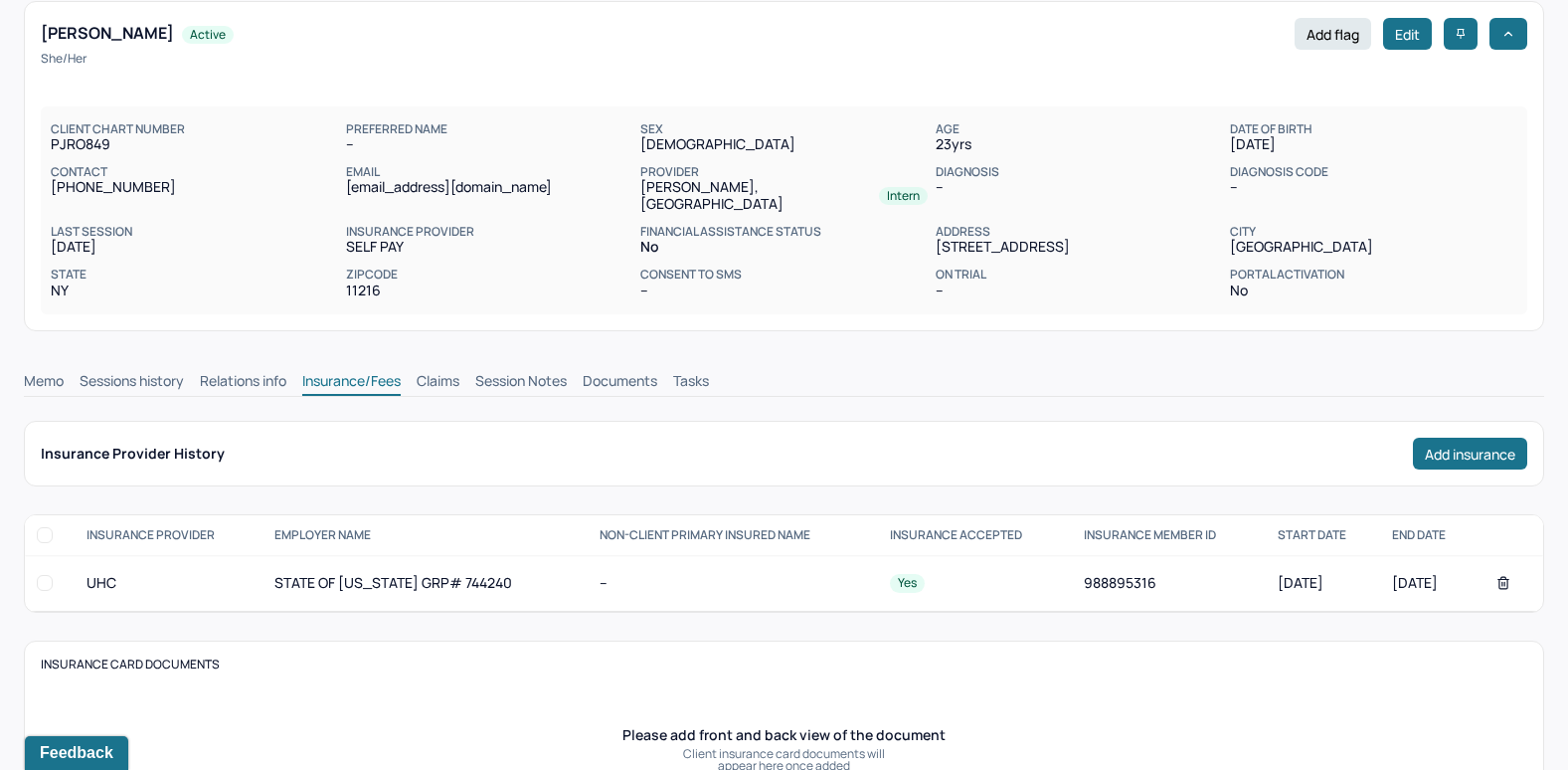 scroll, scrollTop: 0, scrollLeft: 0, axis: both 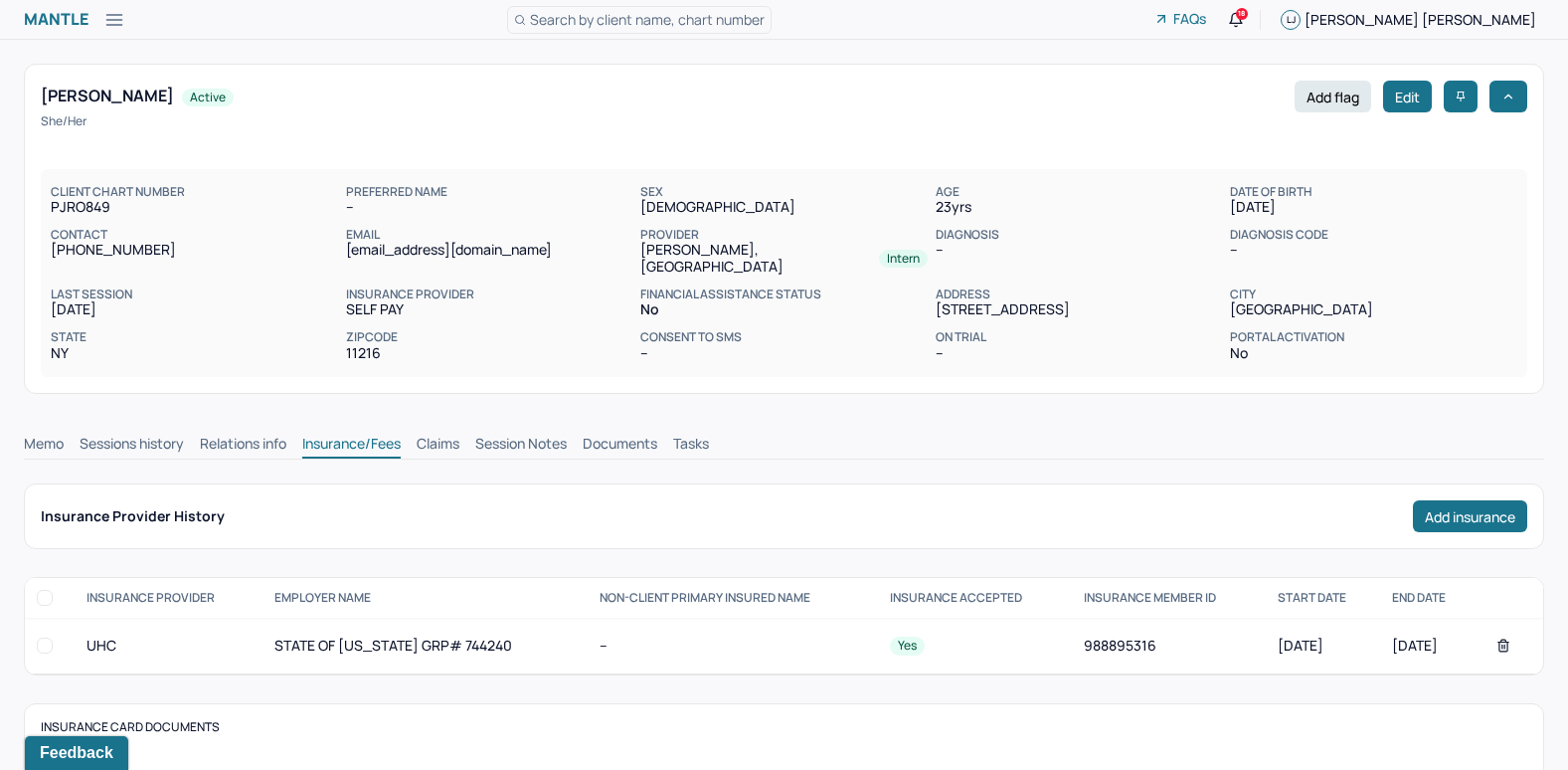 click on "Claims" at bounding box center (437, 446) 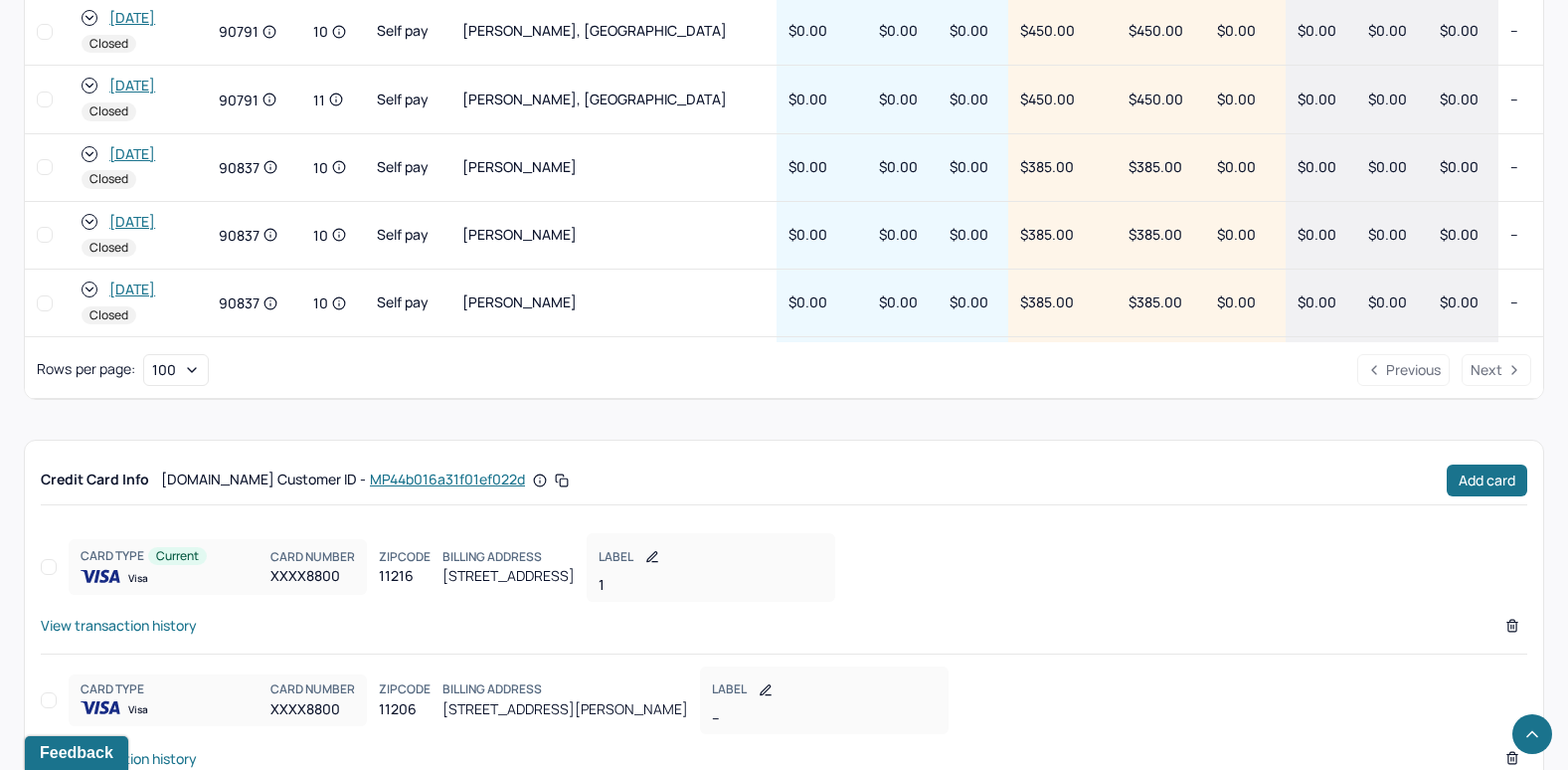 scroll, scrollTop: 1149, scrollLeft: 0, axis: vertical 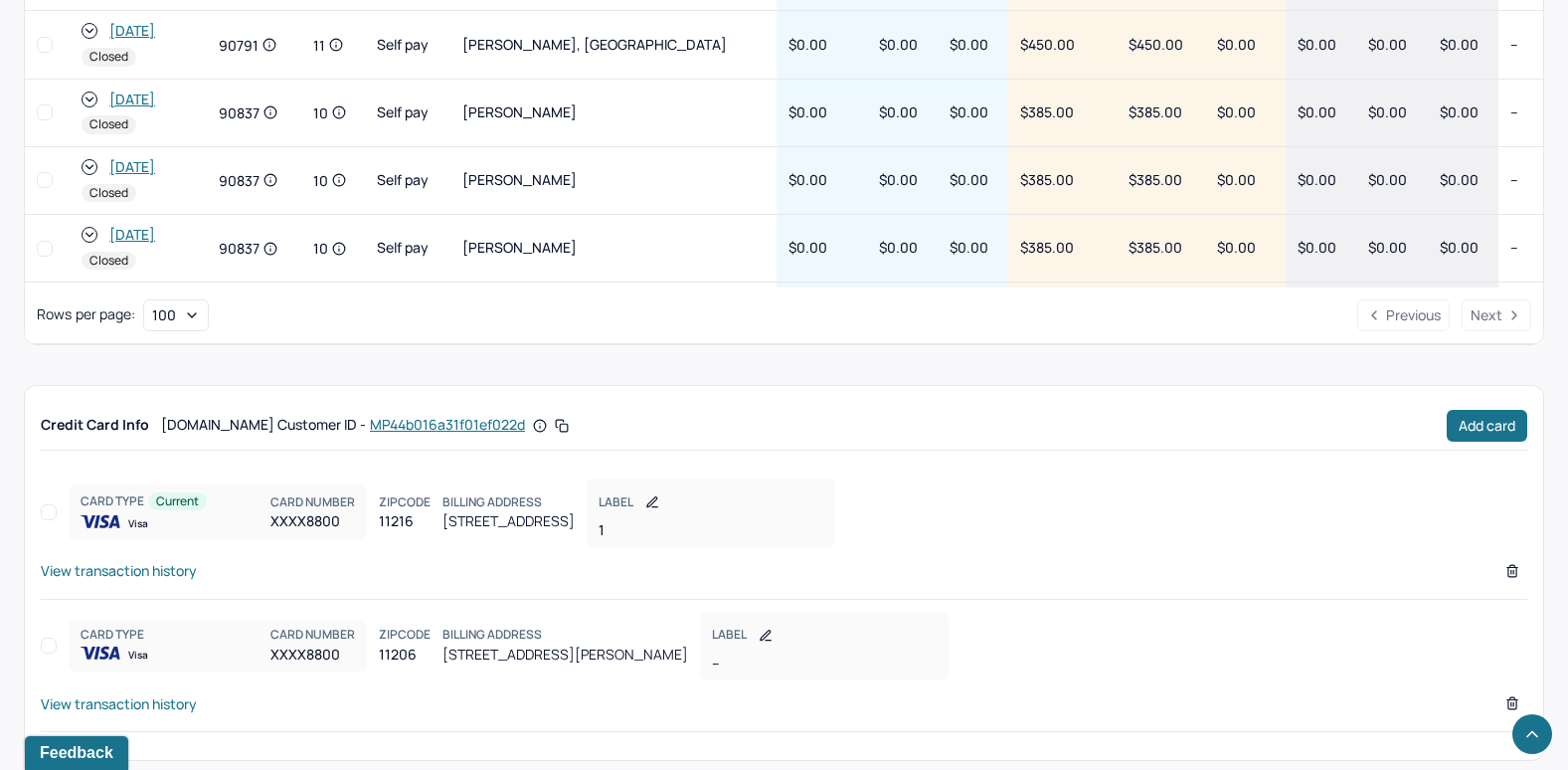 click on "View transaction history" at bounding box center (118, 570) 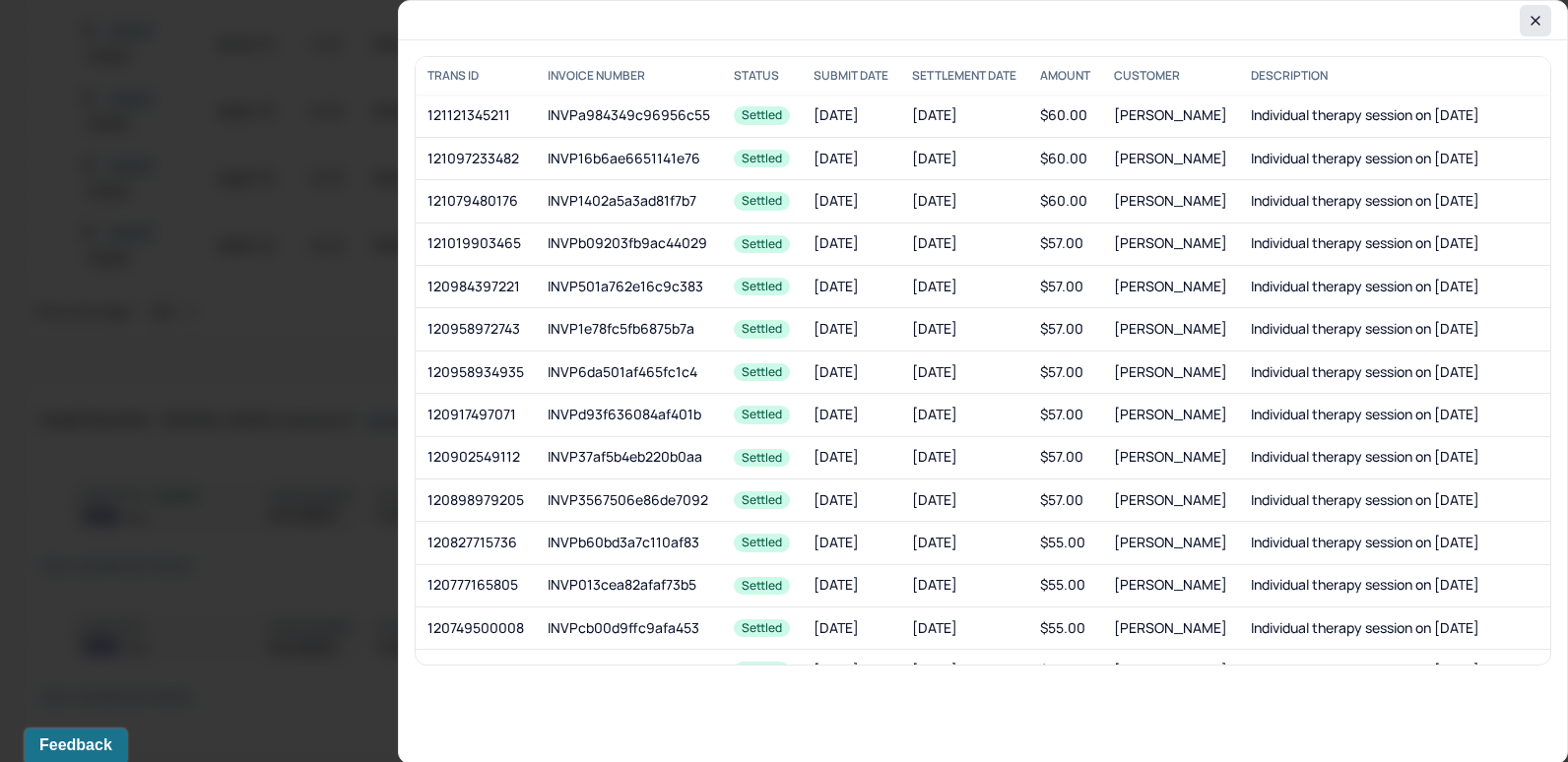 click 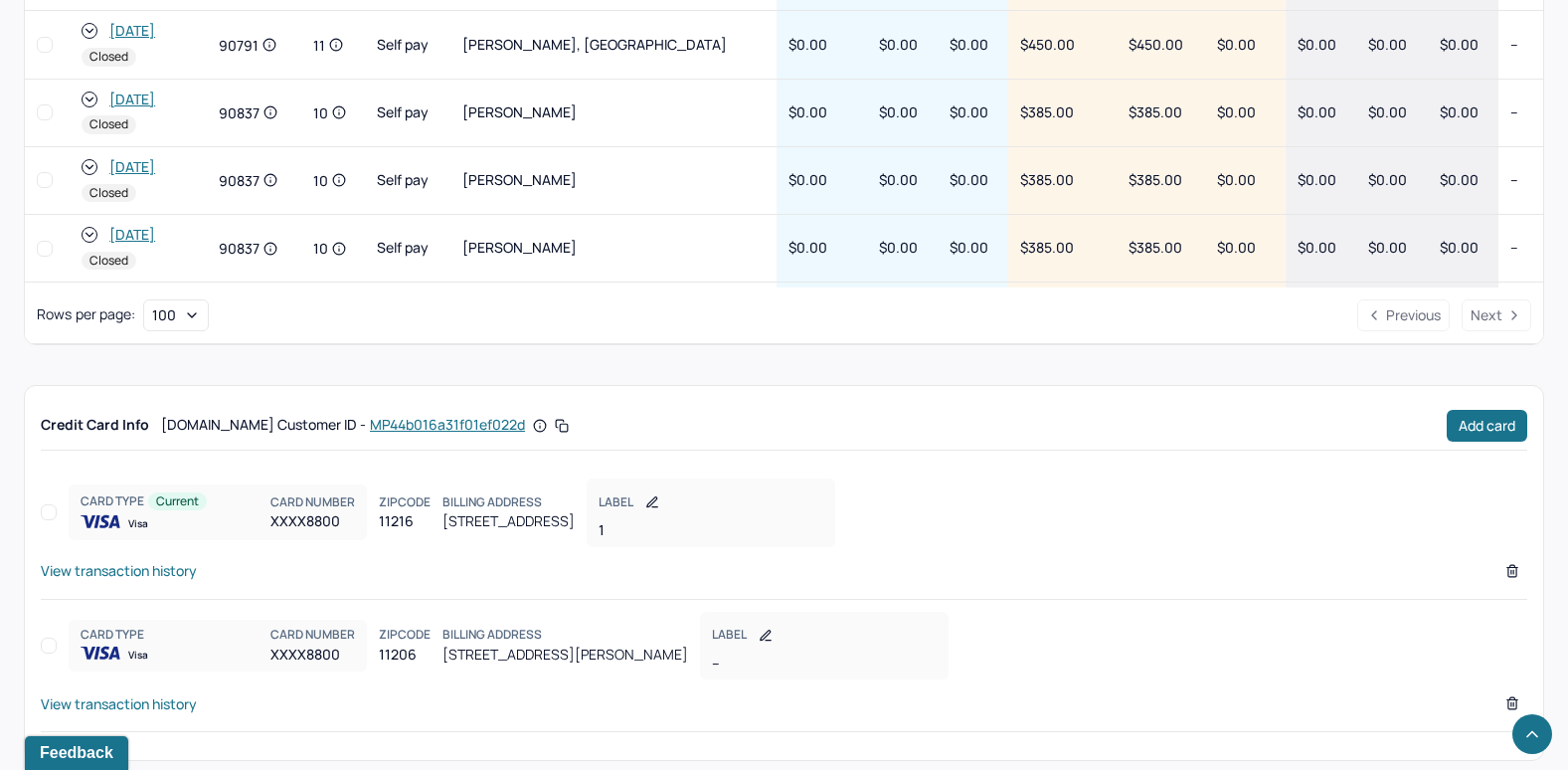 click on "View transaction history" at bounding box center (118, 703) 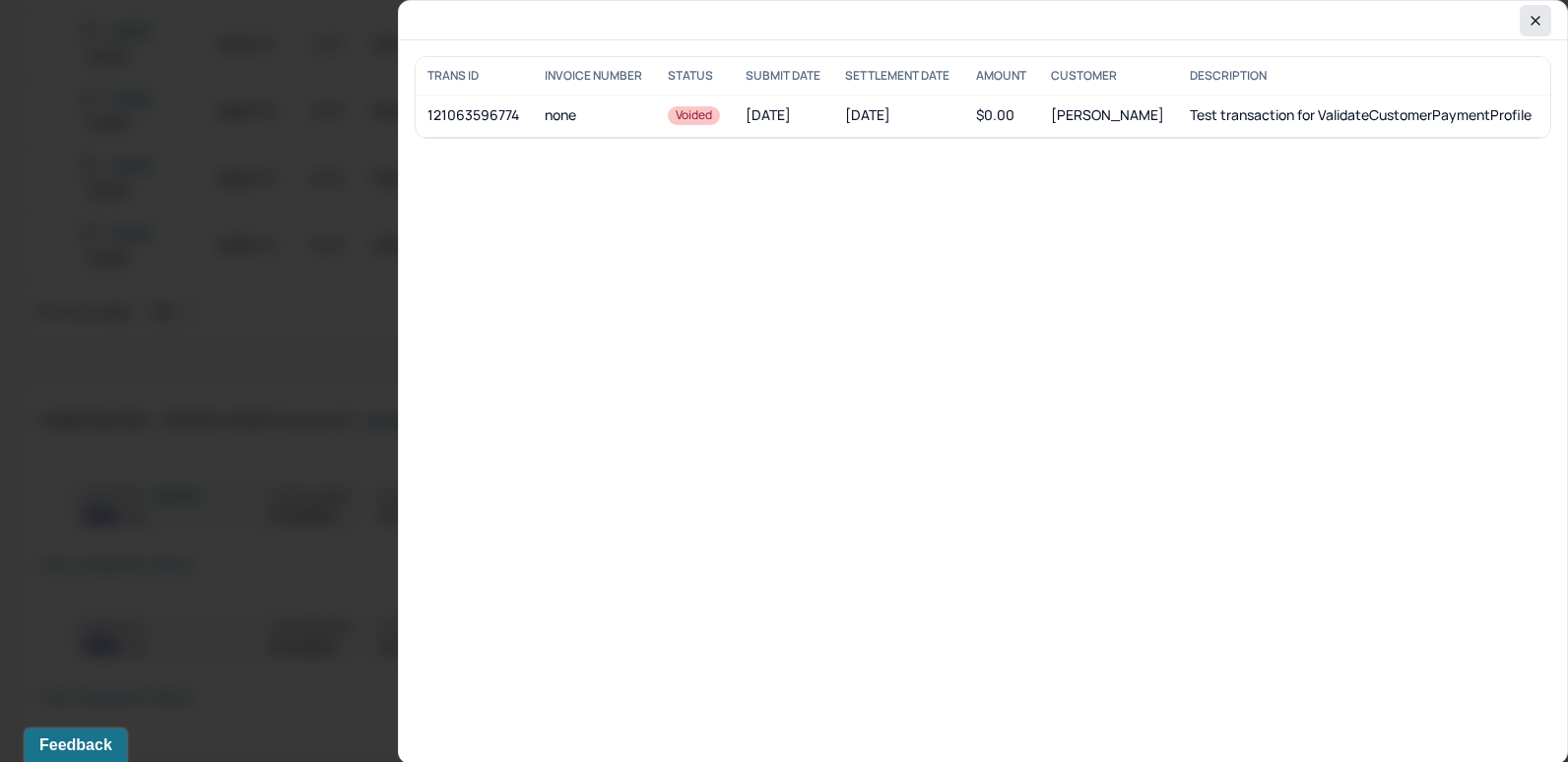 click 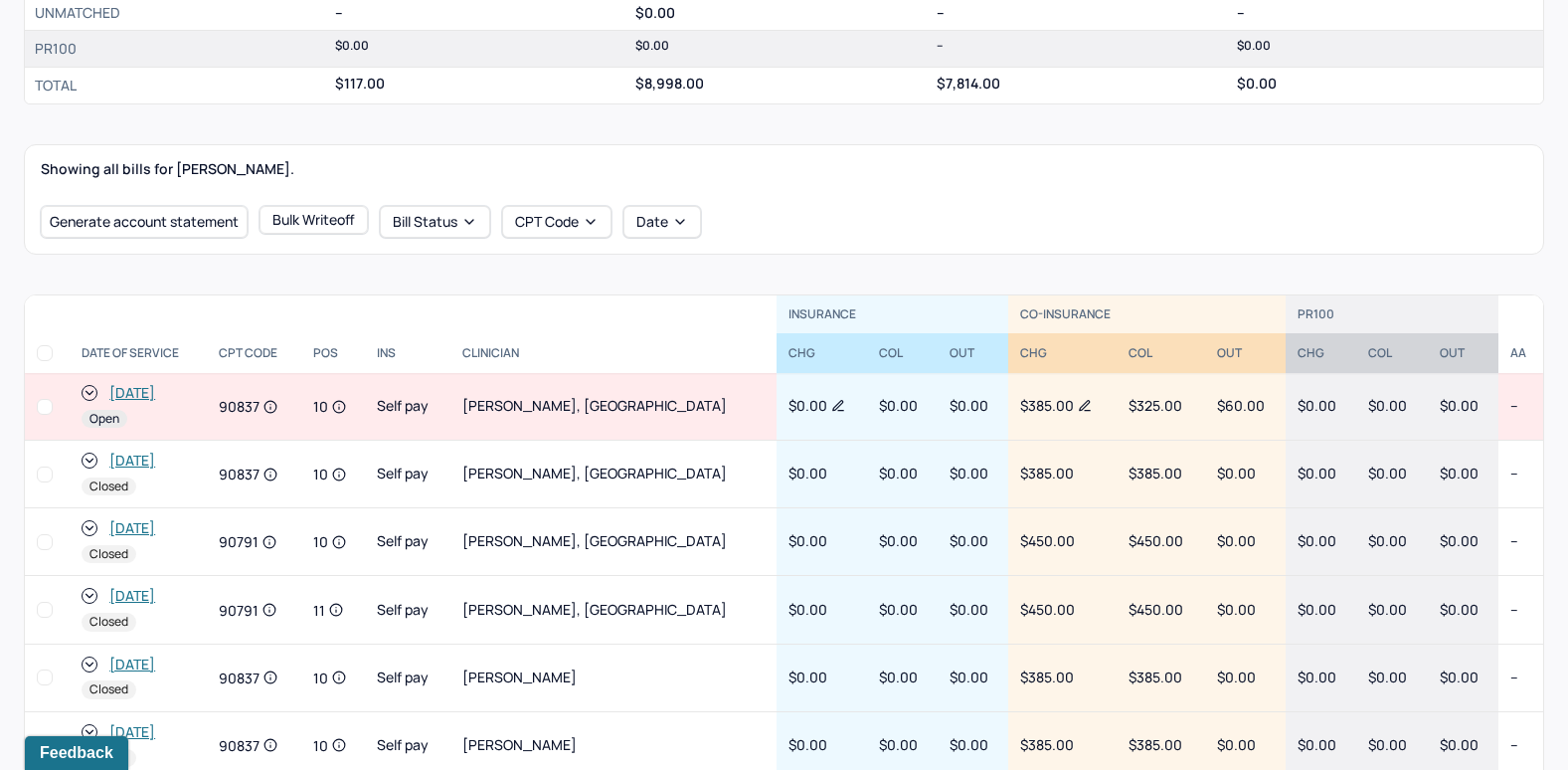 scroll, scrollTop: 353, scrollLeft: 0, axis: vertical 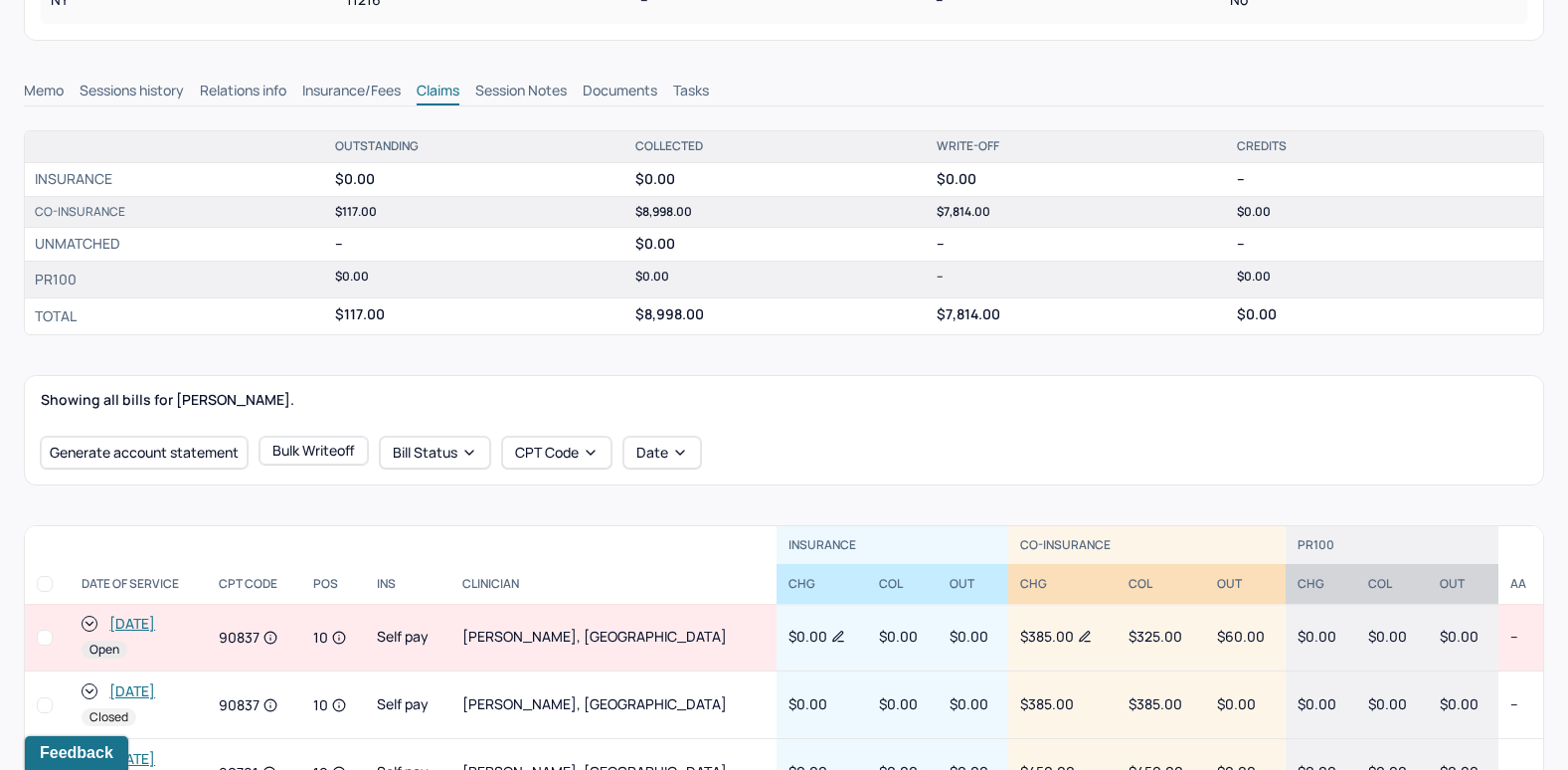 click on "[DATE]" at bounding box center (132, 624) 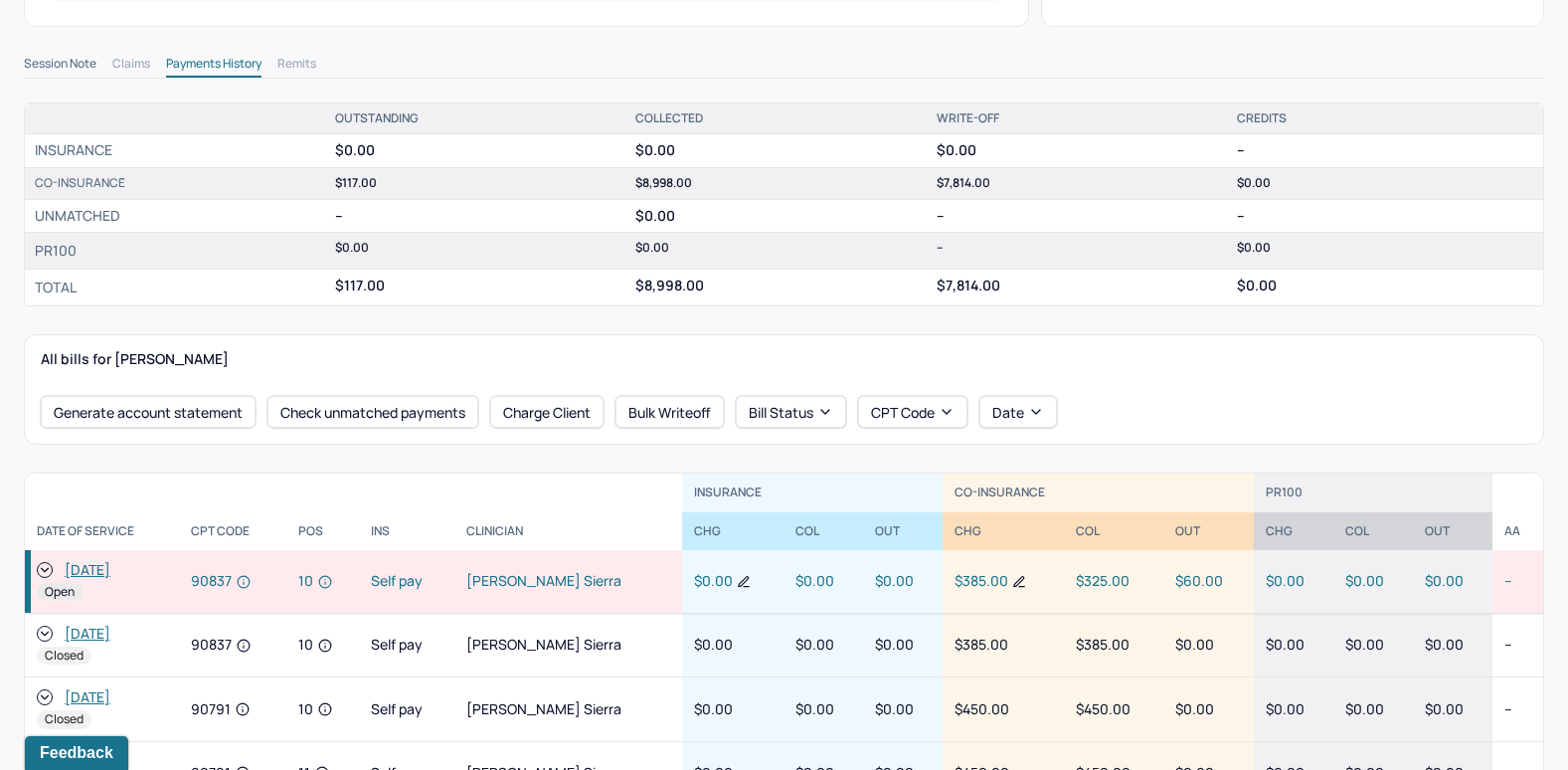 scroll, scrollTop: 696, scrollLeft: 0, axis: vertical 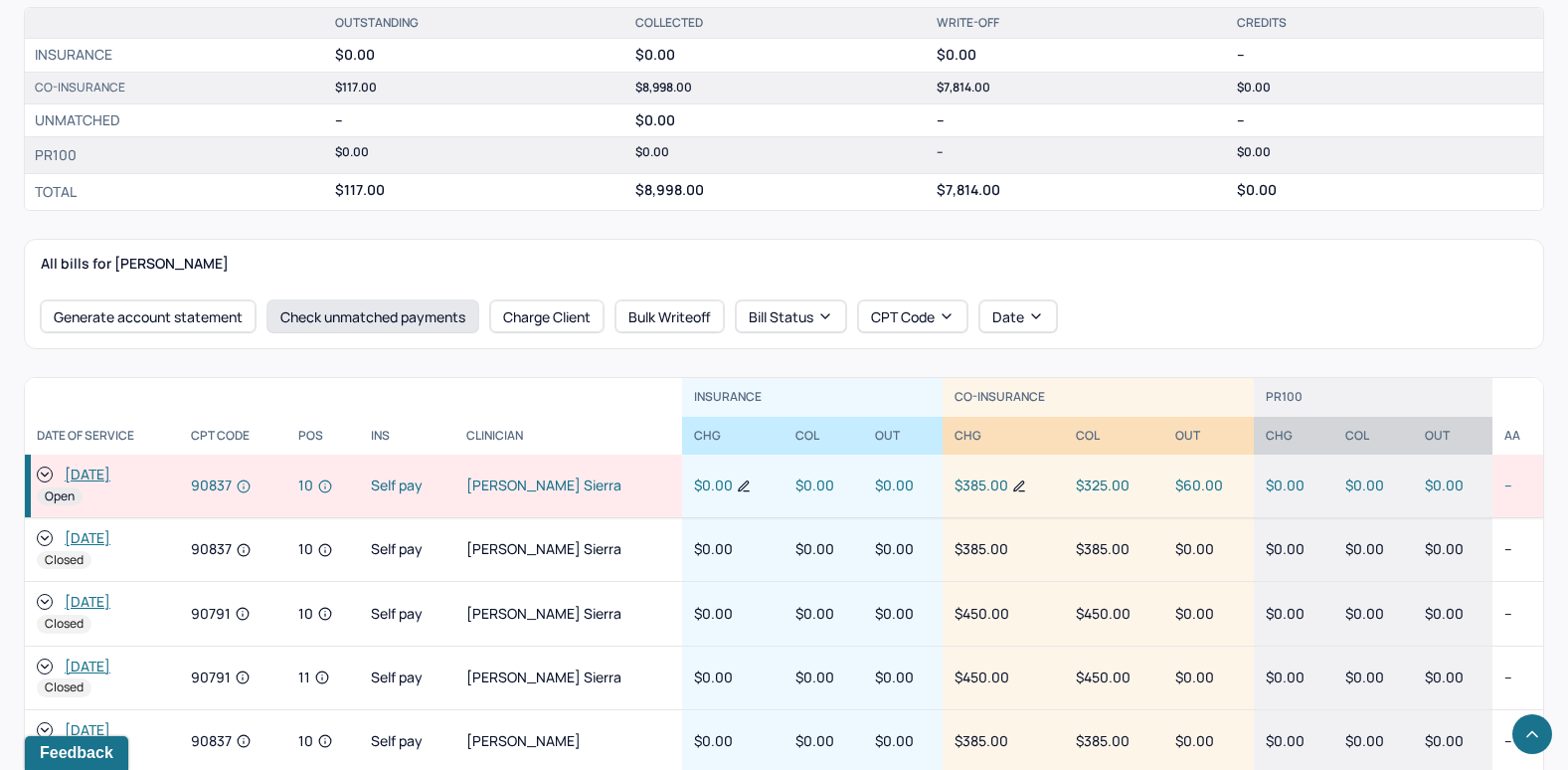 click on "Check unmatched payments" at bounding box center [373, 316] 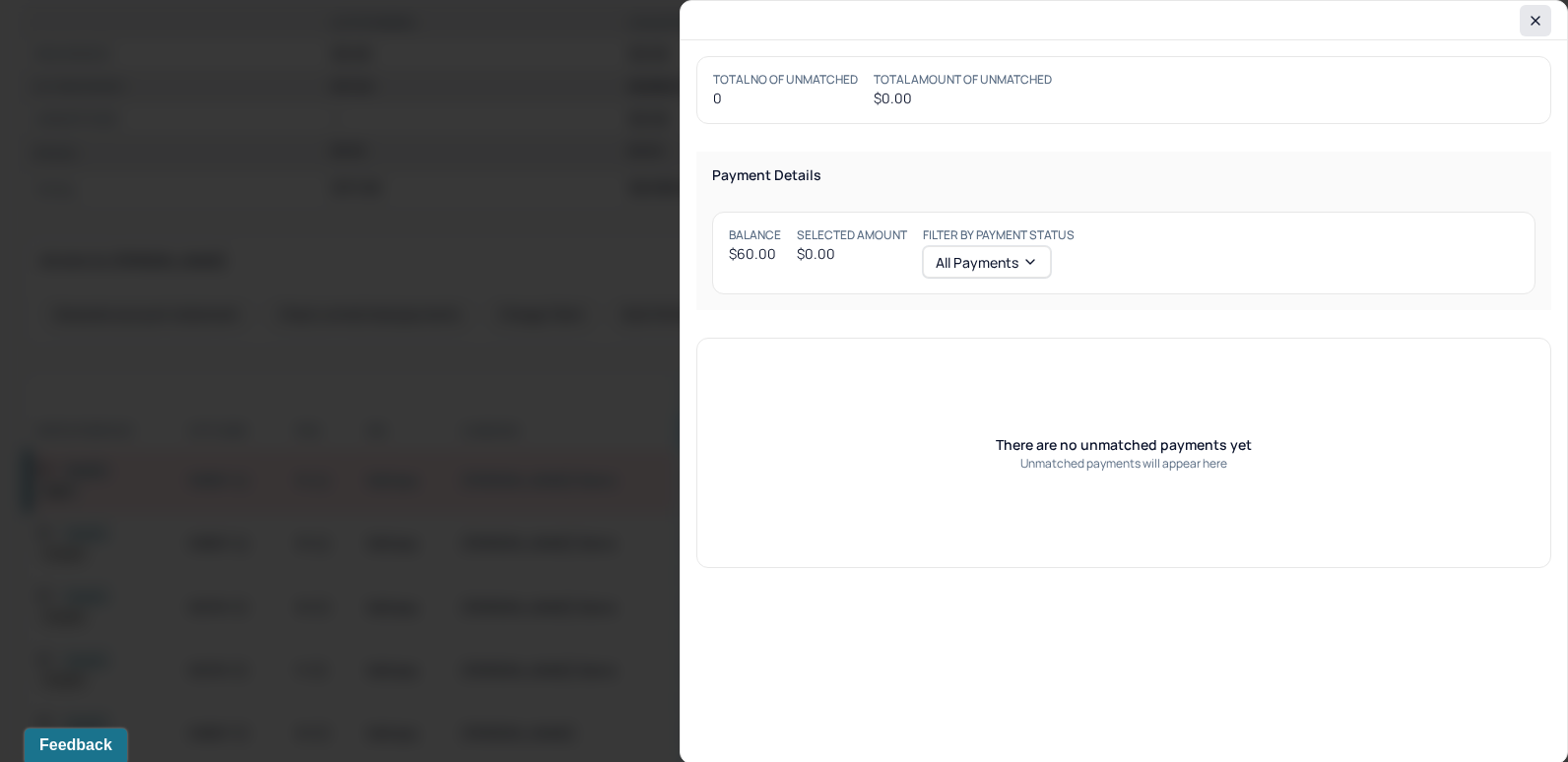 click 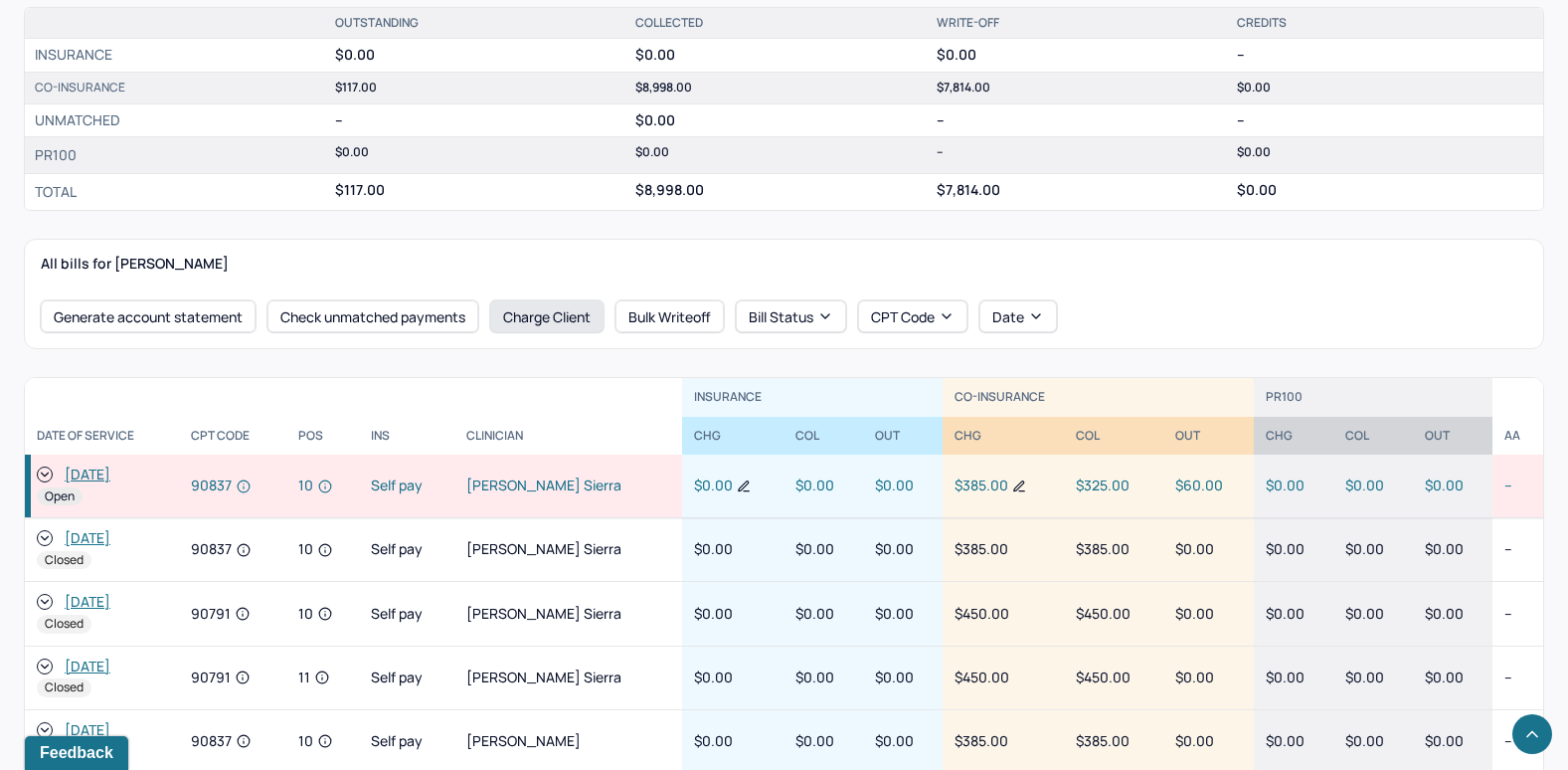 click on "Charge Client" at bounding box center [547, 316] 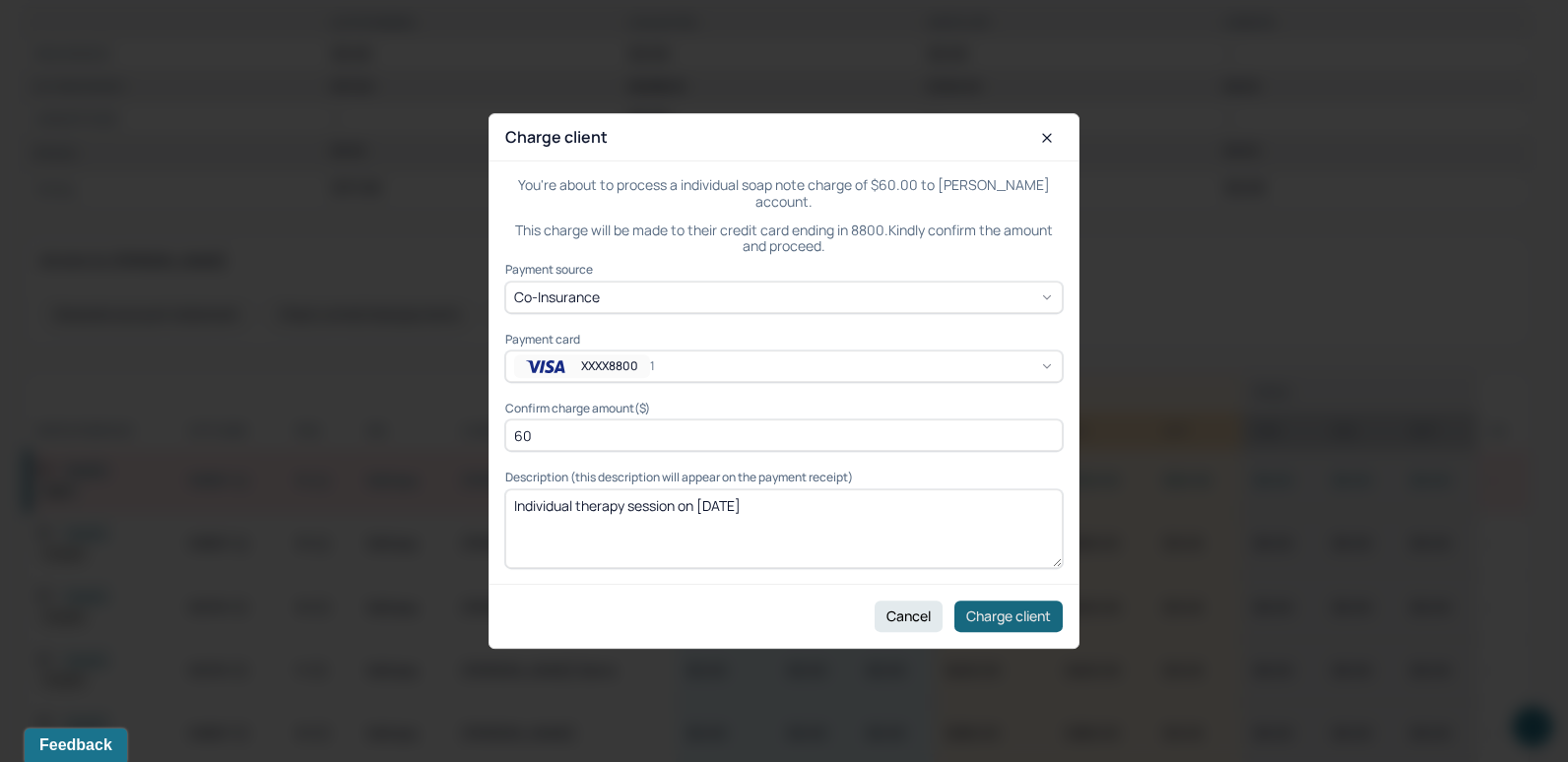 click on "Charge client" at bounding box center (1009, 616) 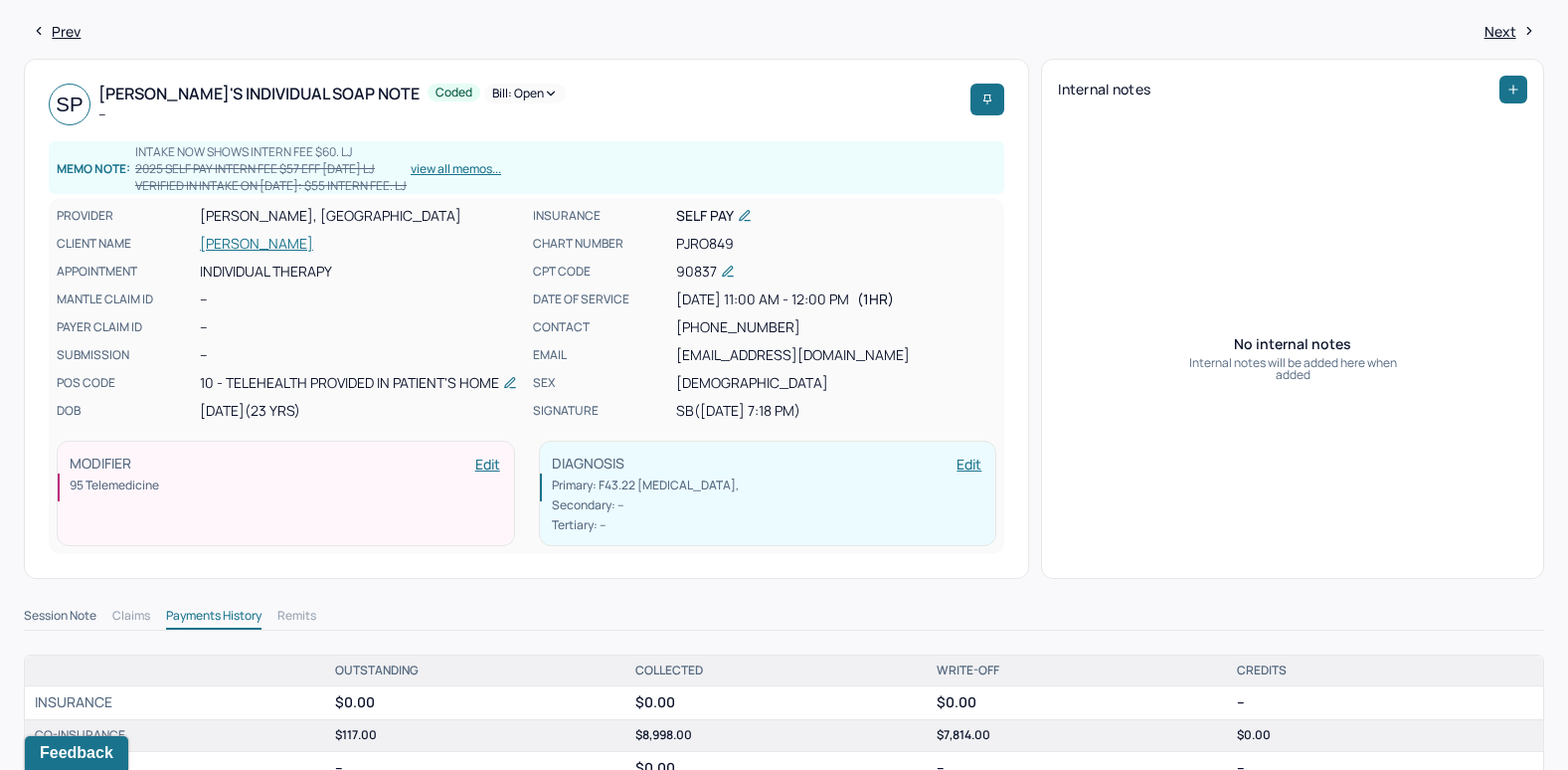 scroll, scrollTop: 0, scrollLeft: 0, axis: both 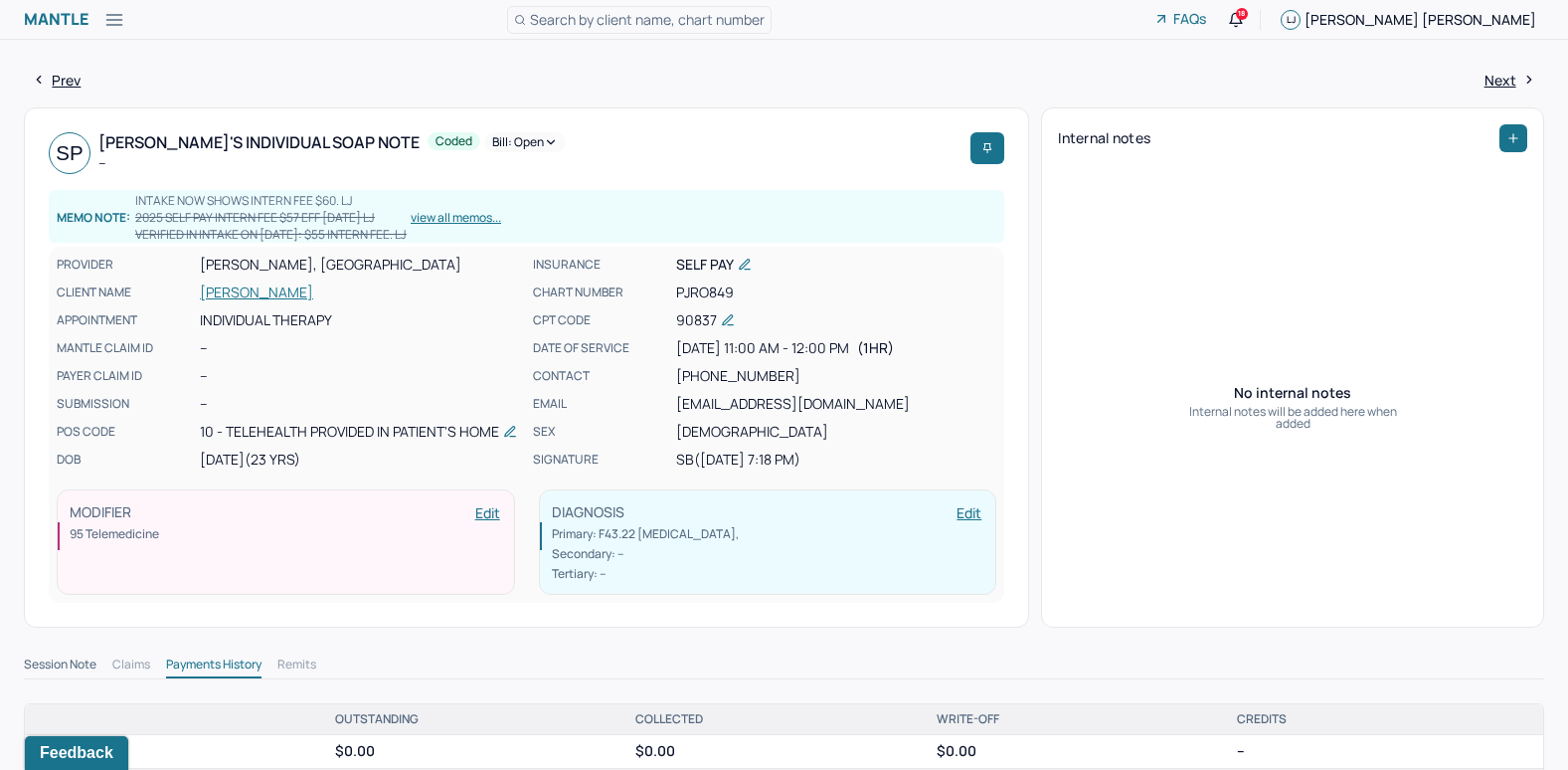 click on "Bill: Open" at bounding box center [525, 142] 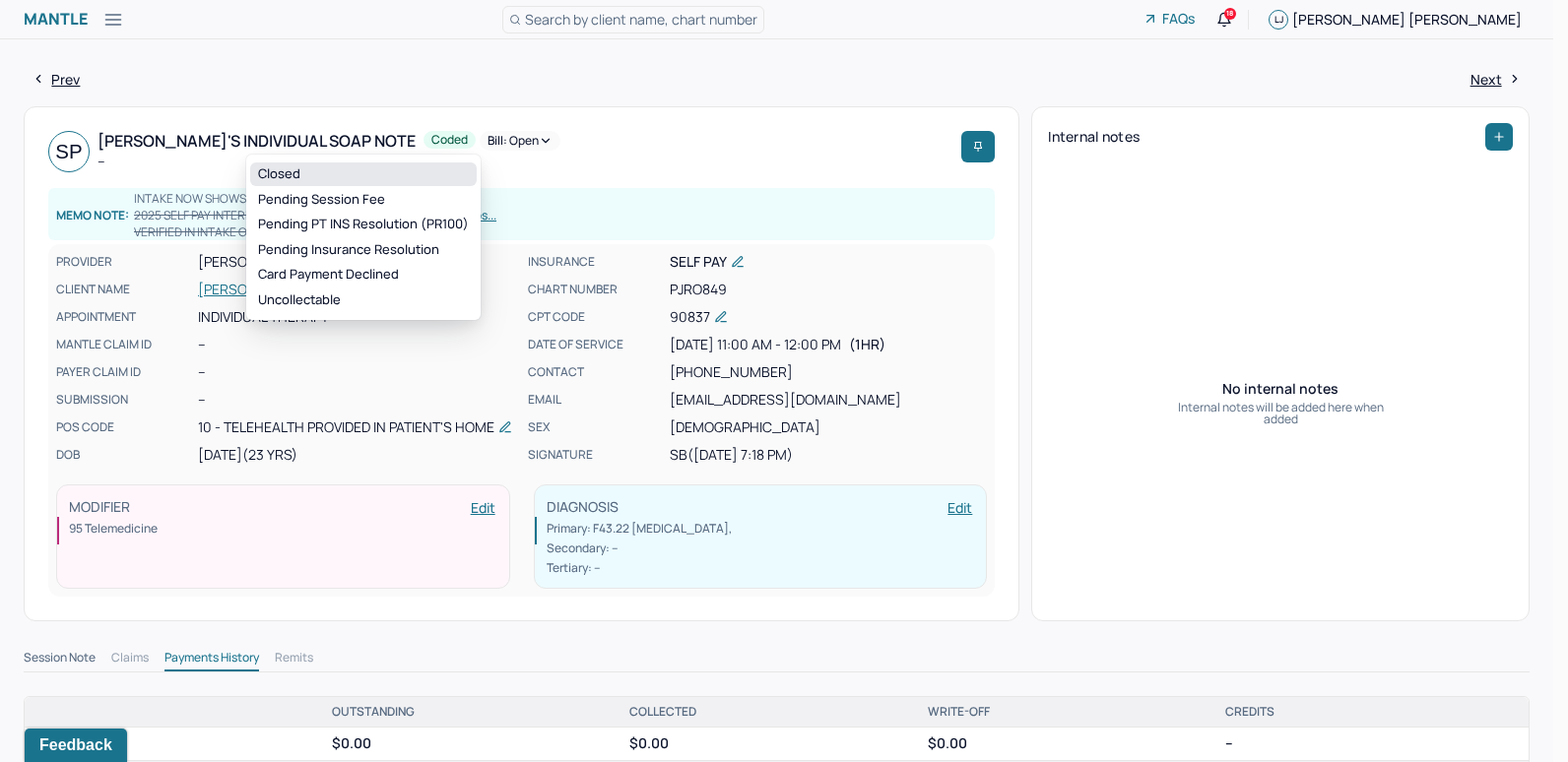 click on "Closed" at bounding box center (363, 174) 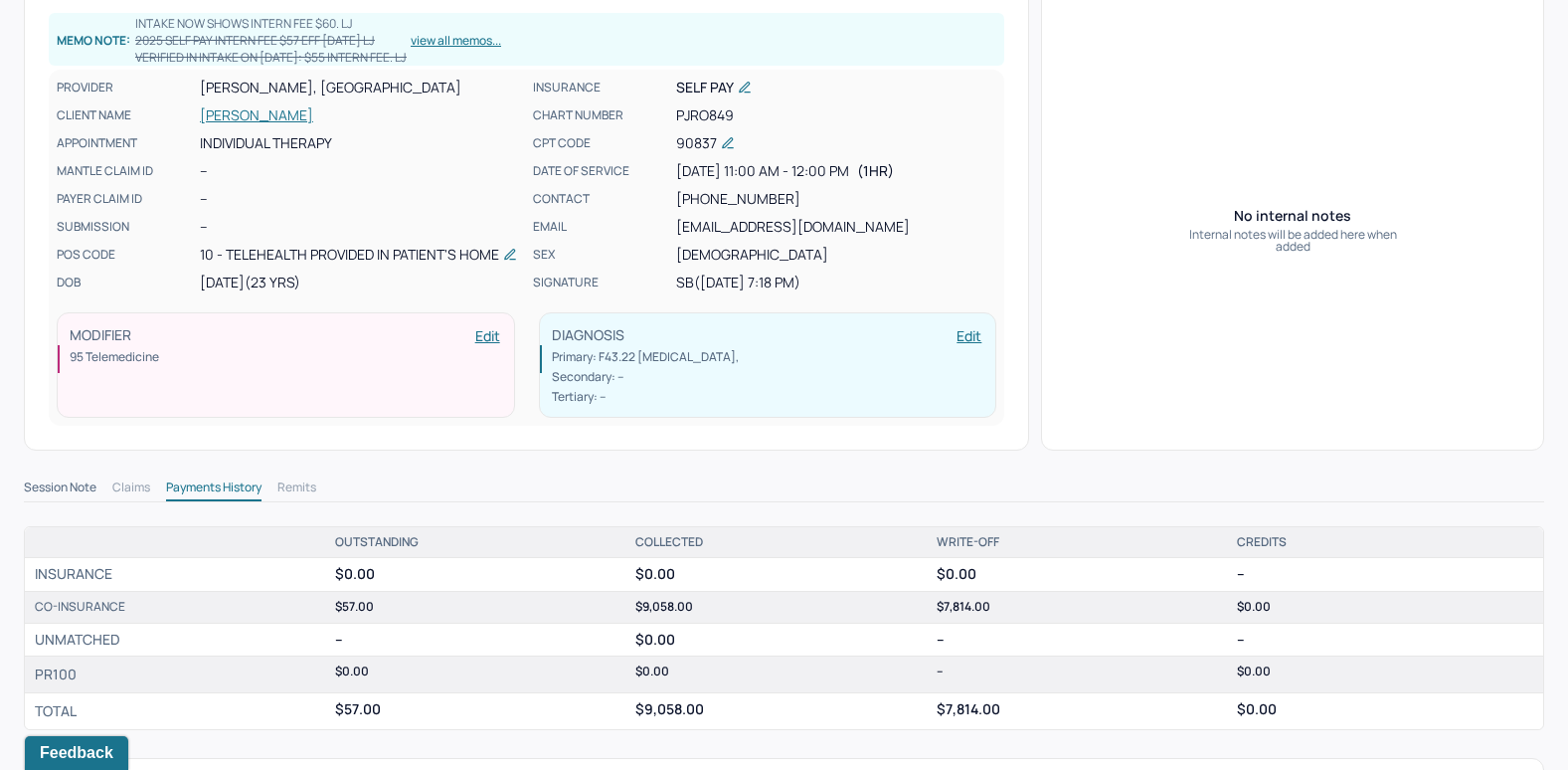 scroll, scrollTop: 0, scrollLeft: 0, axis: both 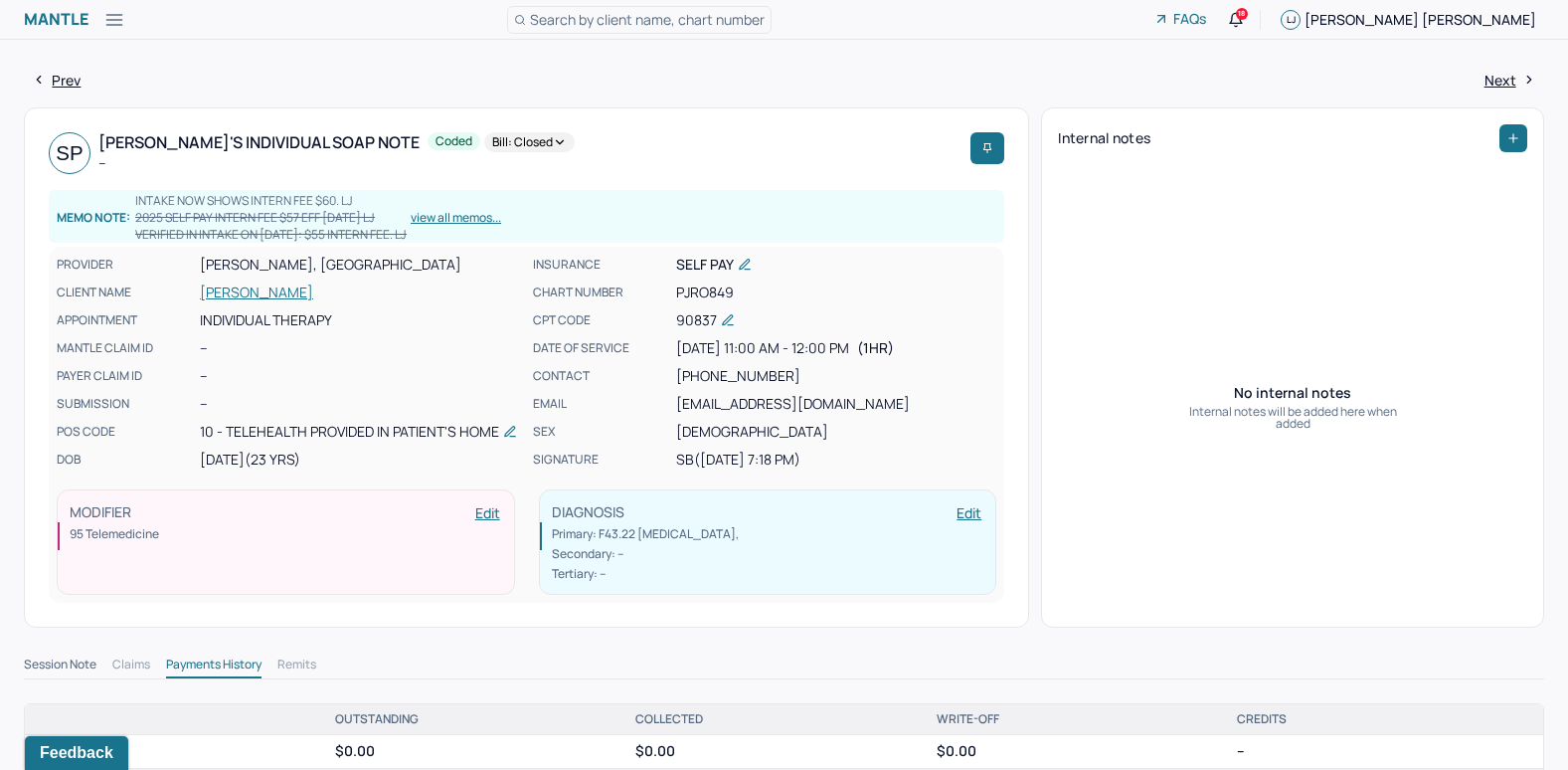 click on "Search by client name, chart number" at bounding box center (647, 19) 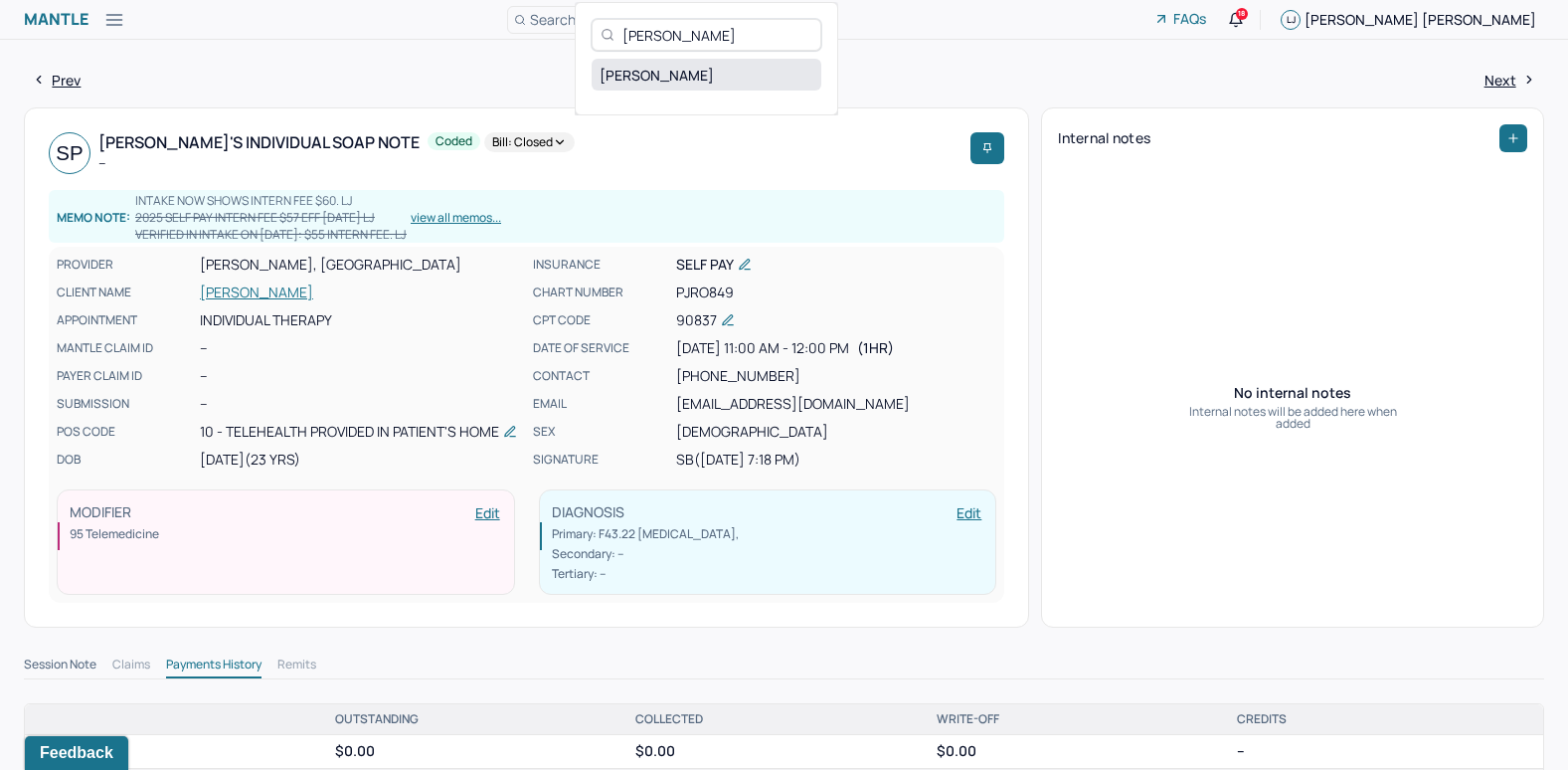 type on "Samantha Pearce" 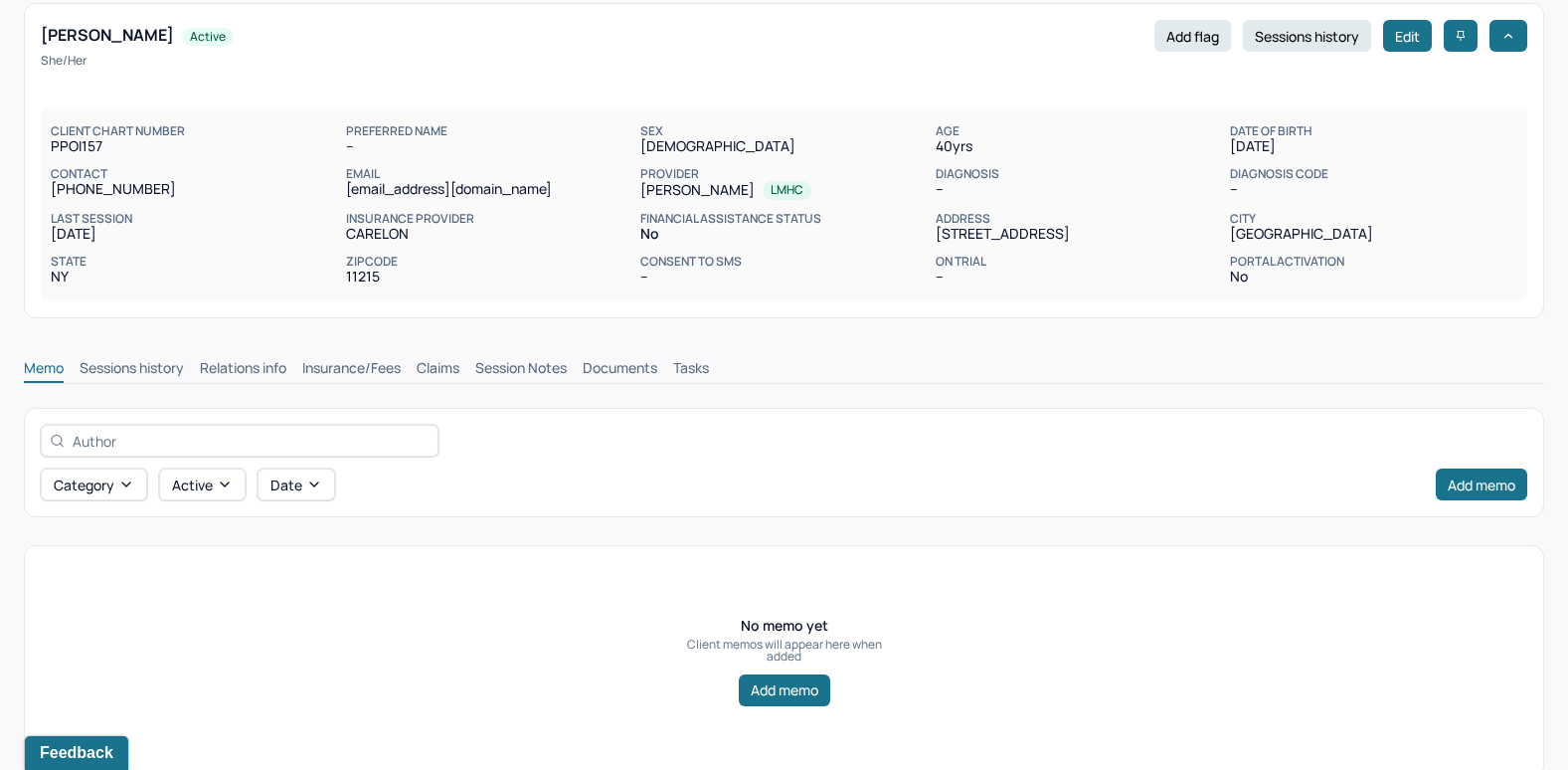 scroll, scrollTop: 93, scrollLeft: 0, axis: vertical 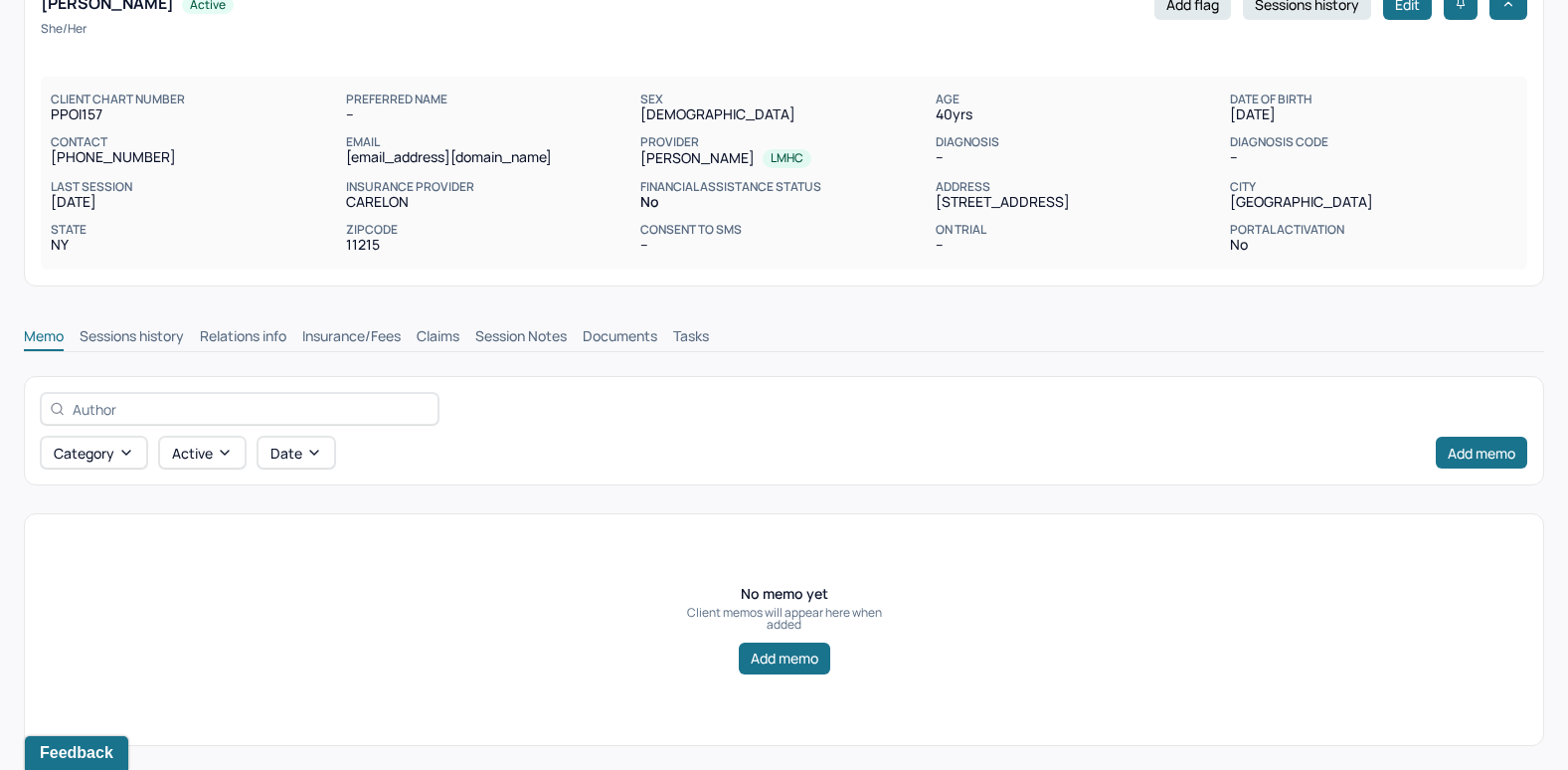 click on "Insurance/Fees" at bounding box center [351, 338] 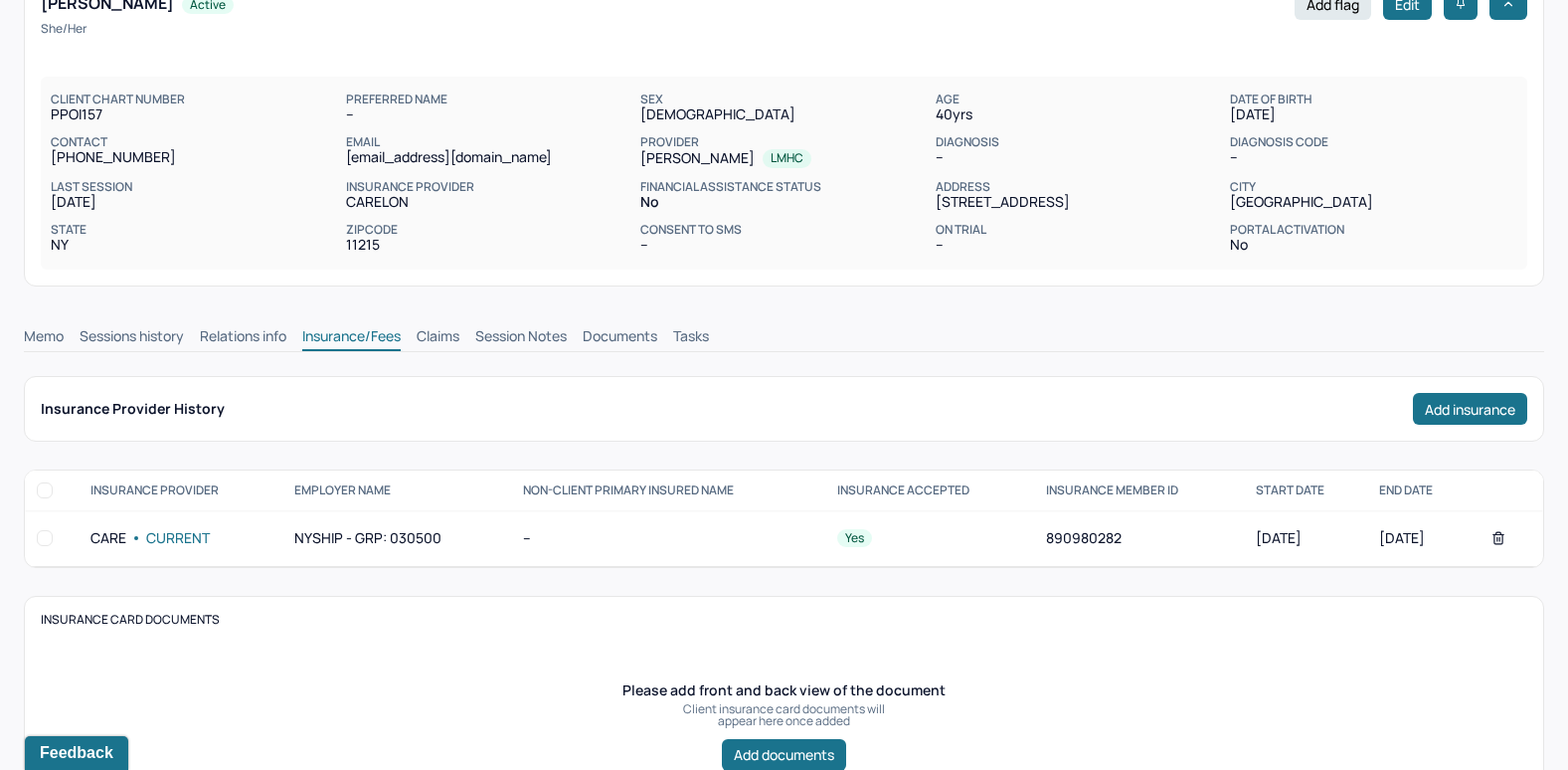 click on "Memo" at bounding box center (44, 338) 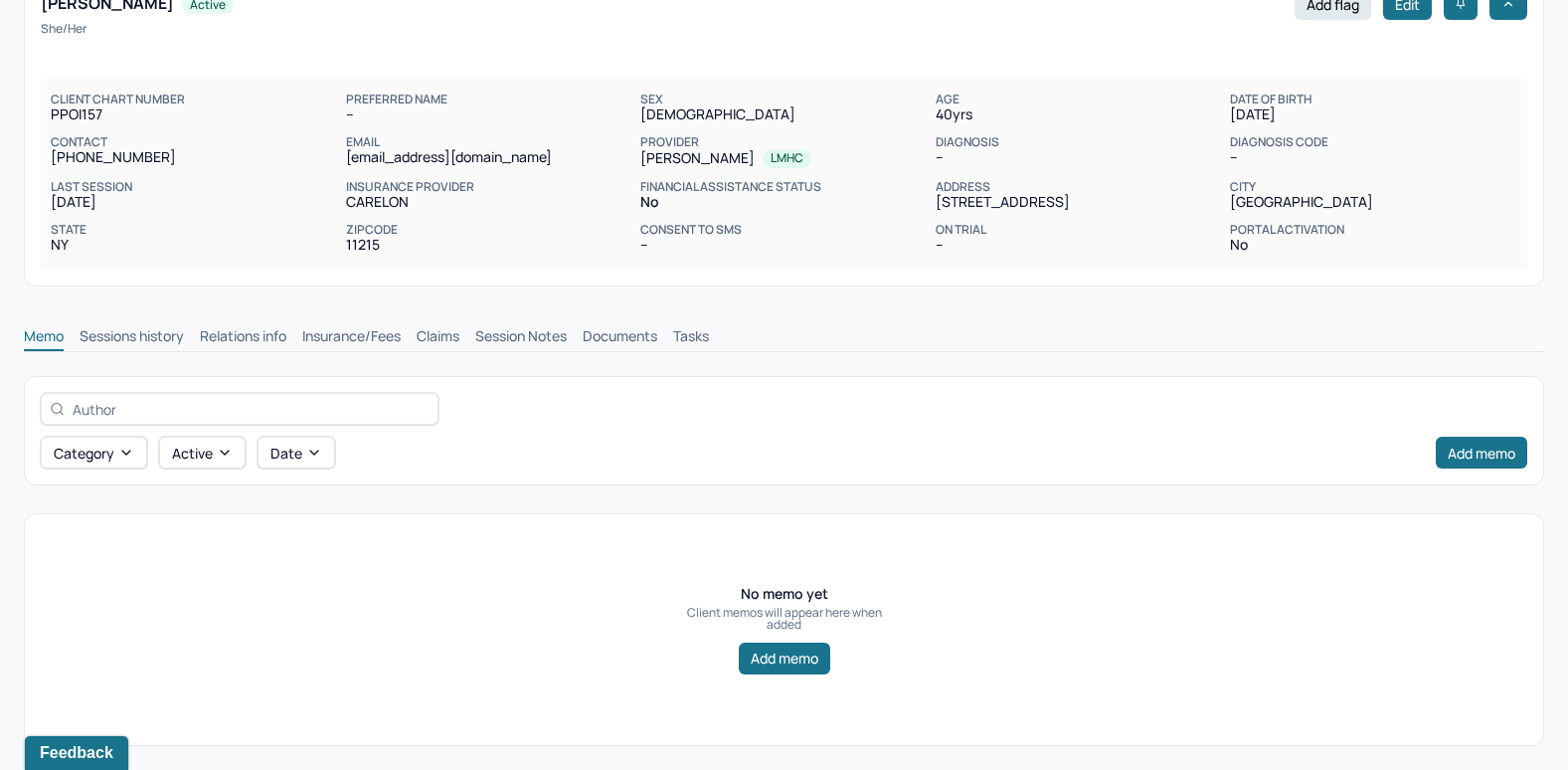 click on "Insurance/Fees" at bounding box center (351, 338) 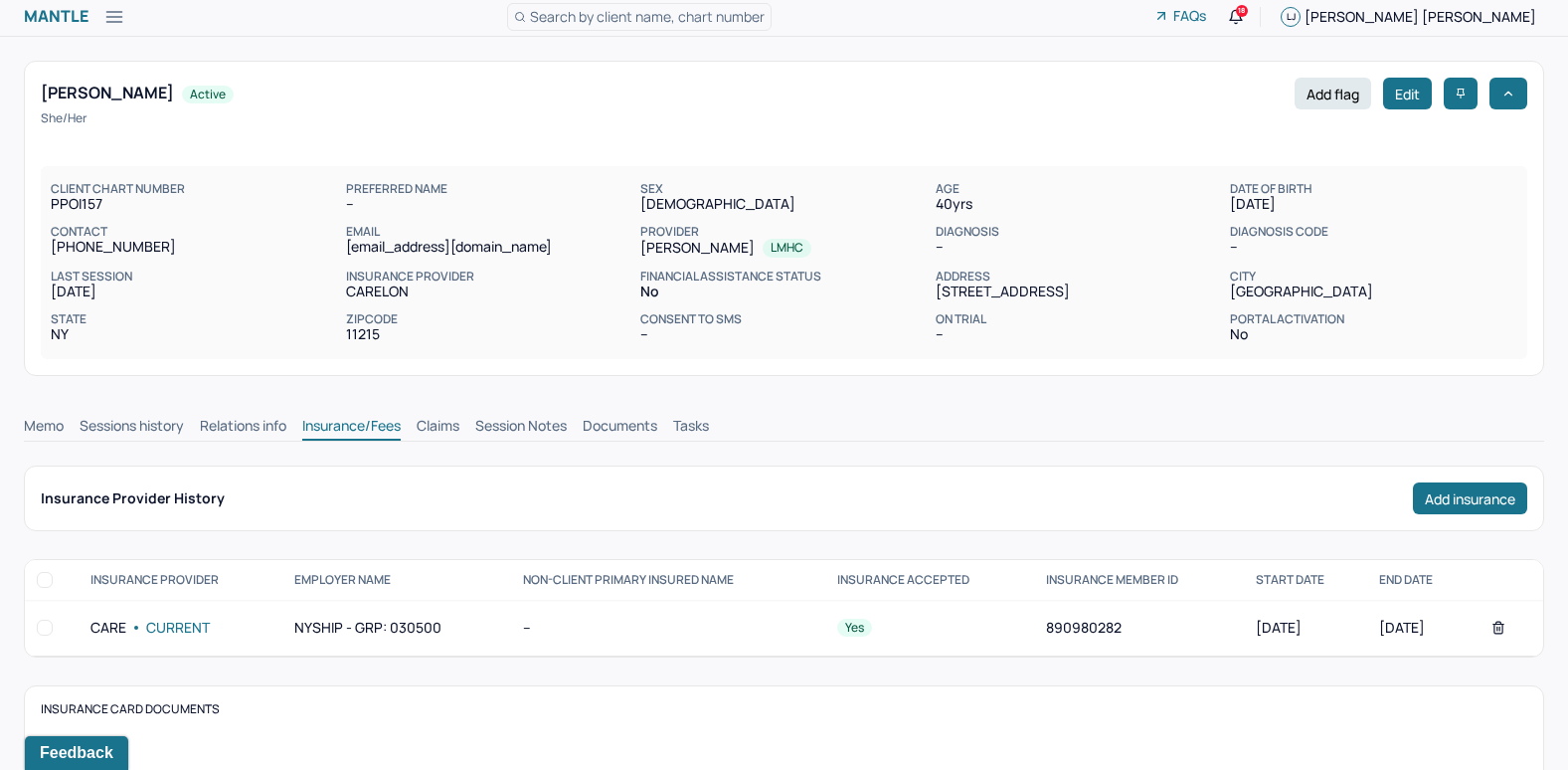 scroll, scrollTop: 0, scrollLeft: 0, axis: both 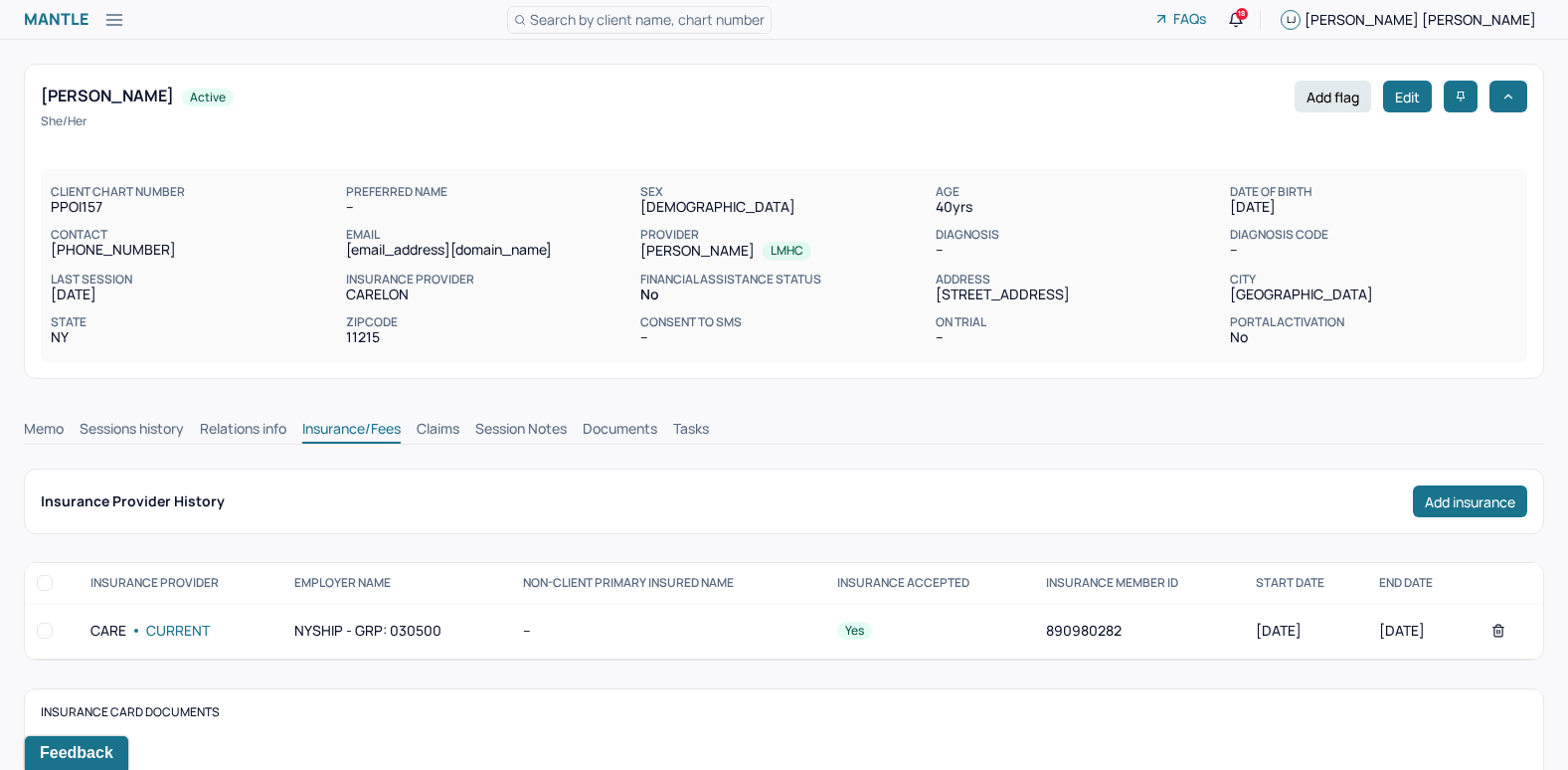 click on "Claims" at bounding box center (437, 431) 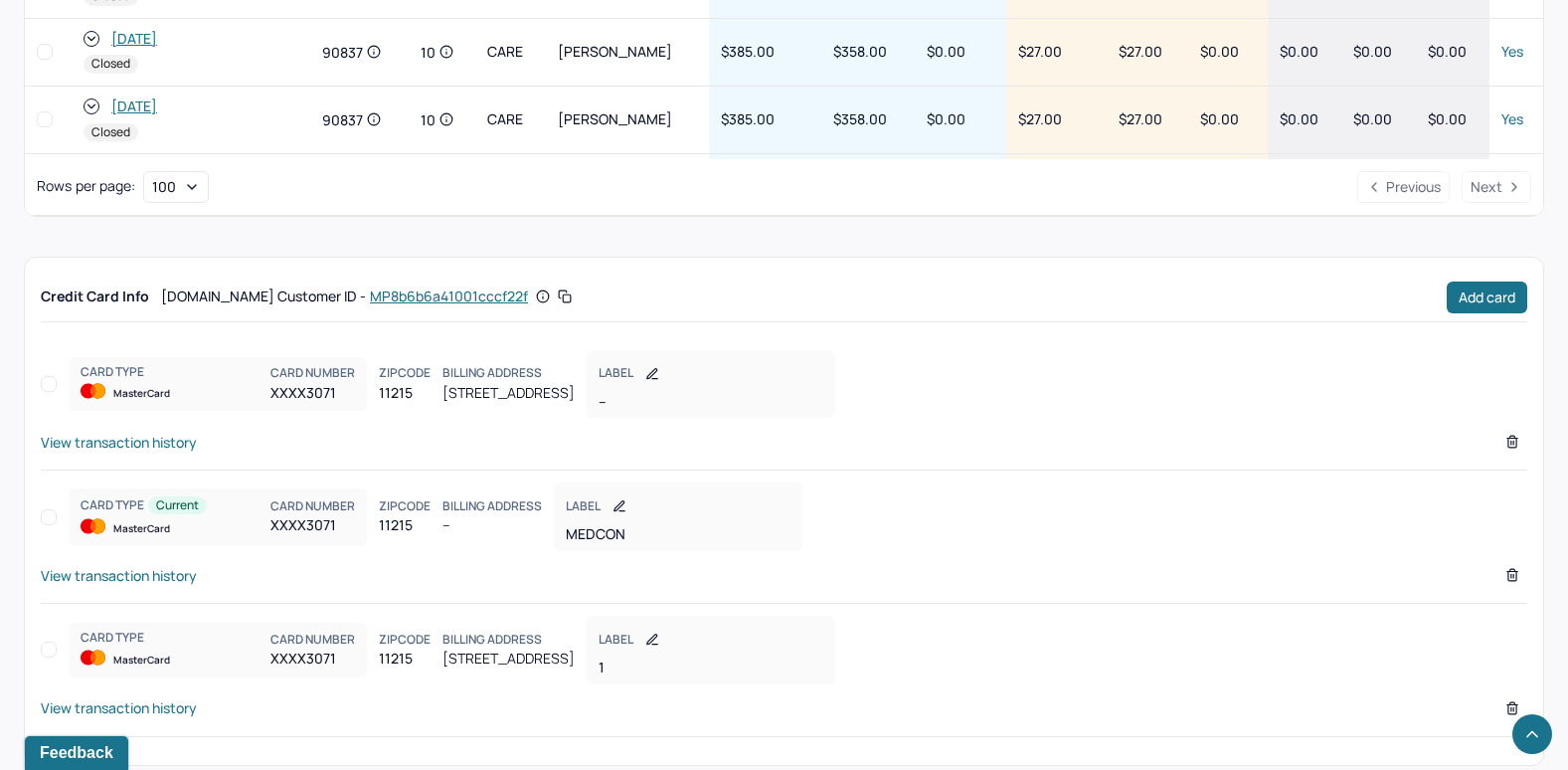 scroll, scrollTop: 1282, scrollLeft: 0, axis: vertical 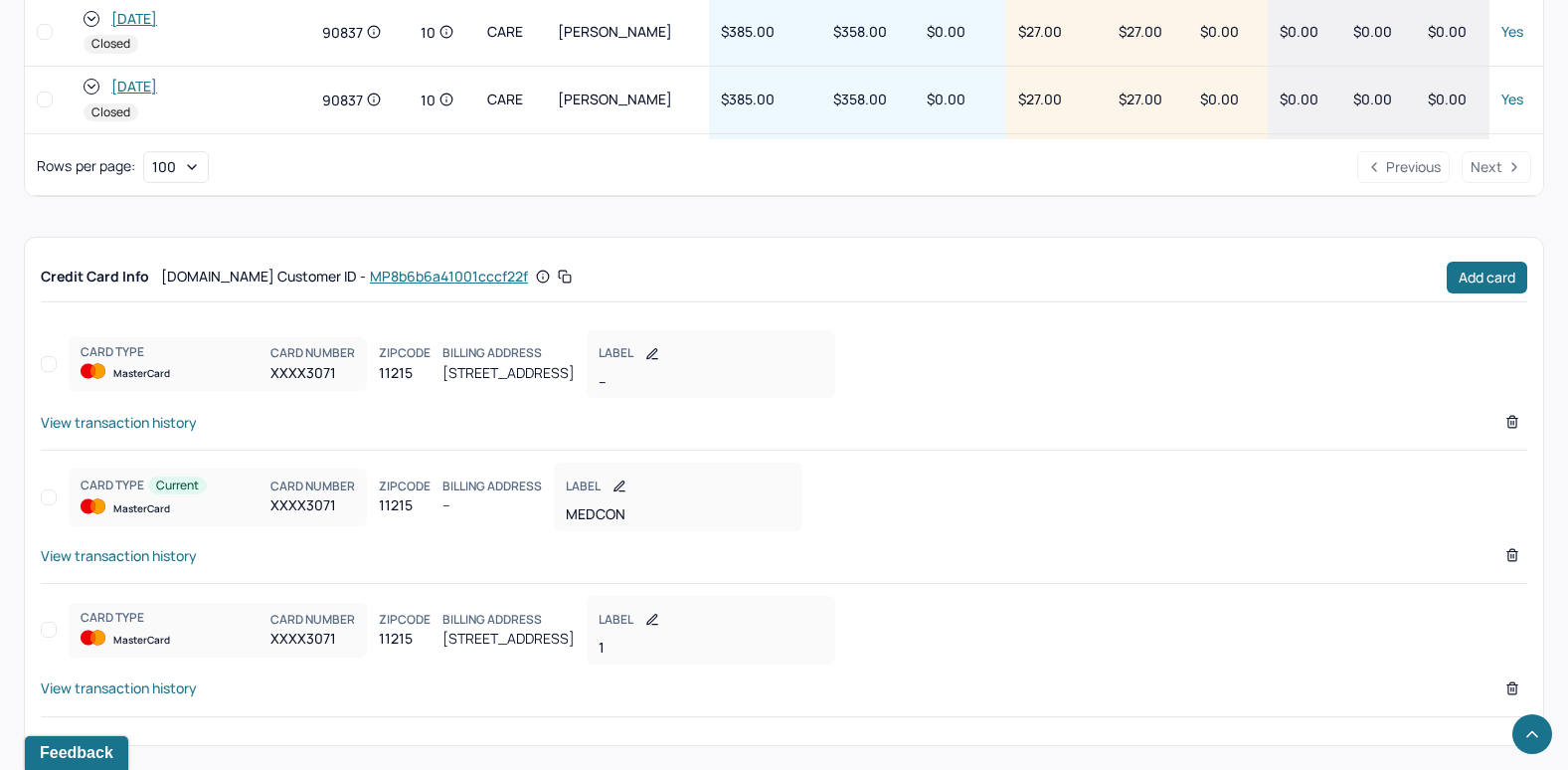 click on "View transaction history" at bounding box center (118, 687) 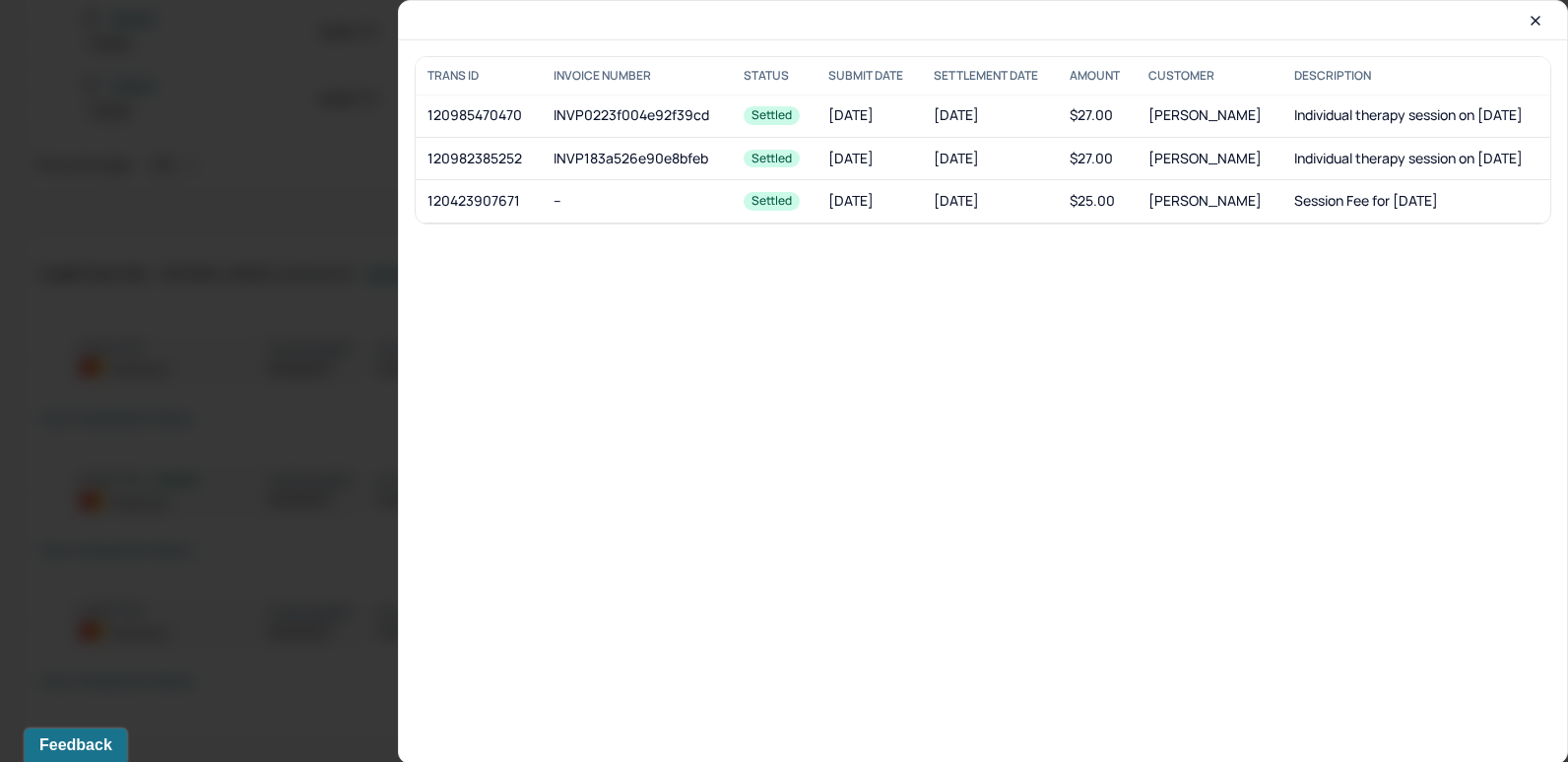 drag, startPoint x: 1535, startPoint y: 20, endPoint x: 829, endPoint y: 238, distance: 738.8911 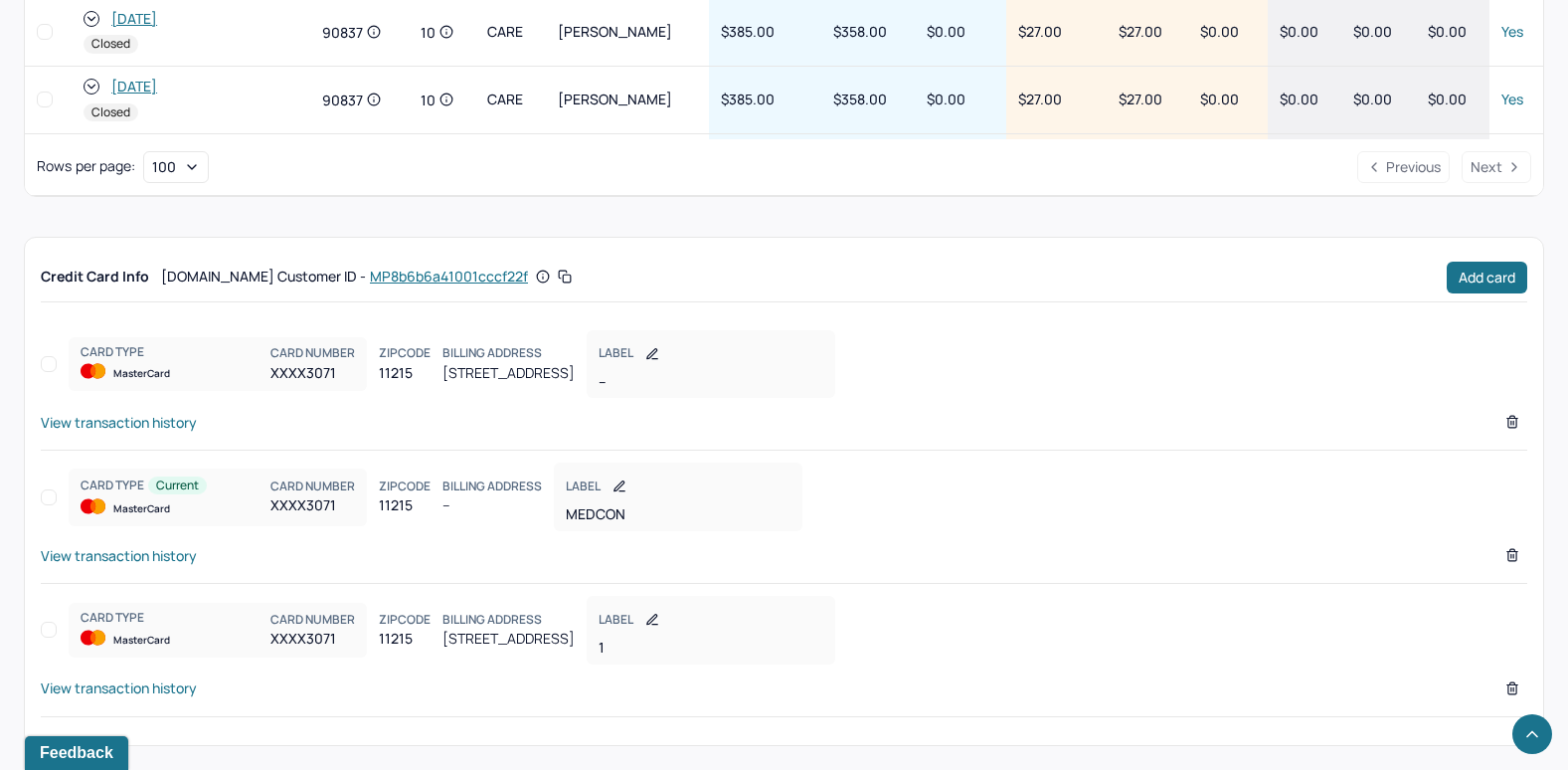 click on "View transaction history" at bounding box center [118, 687] 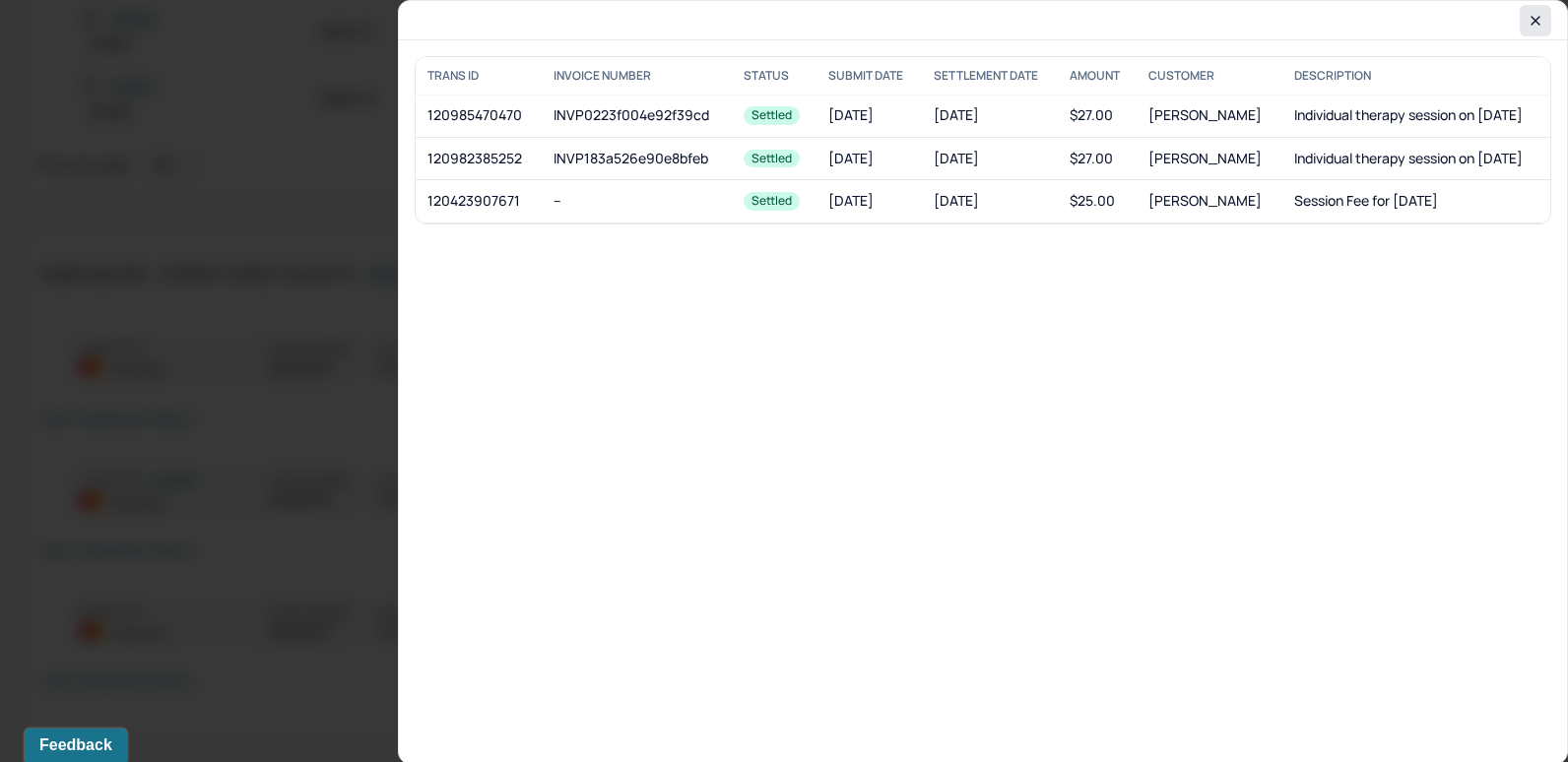 click 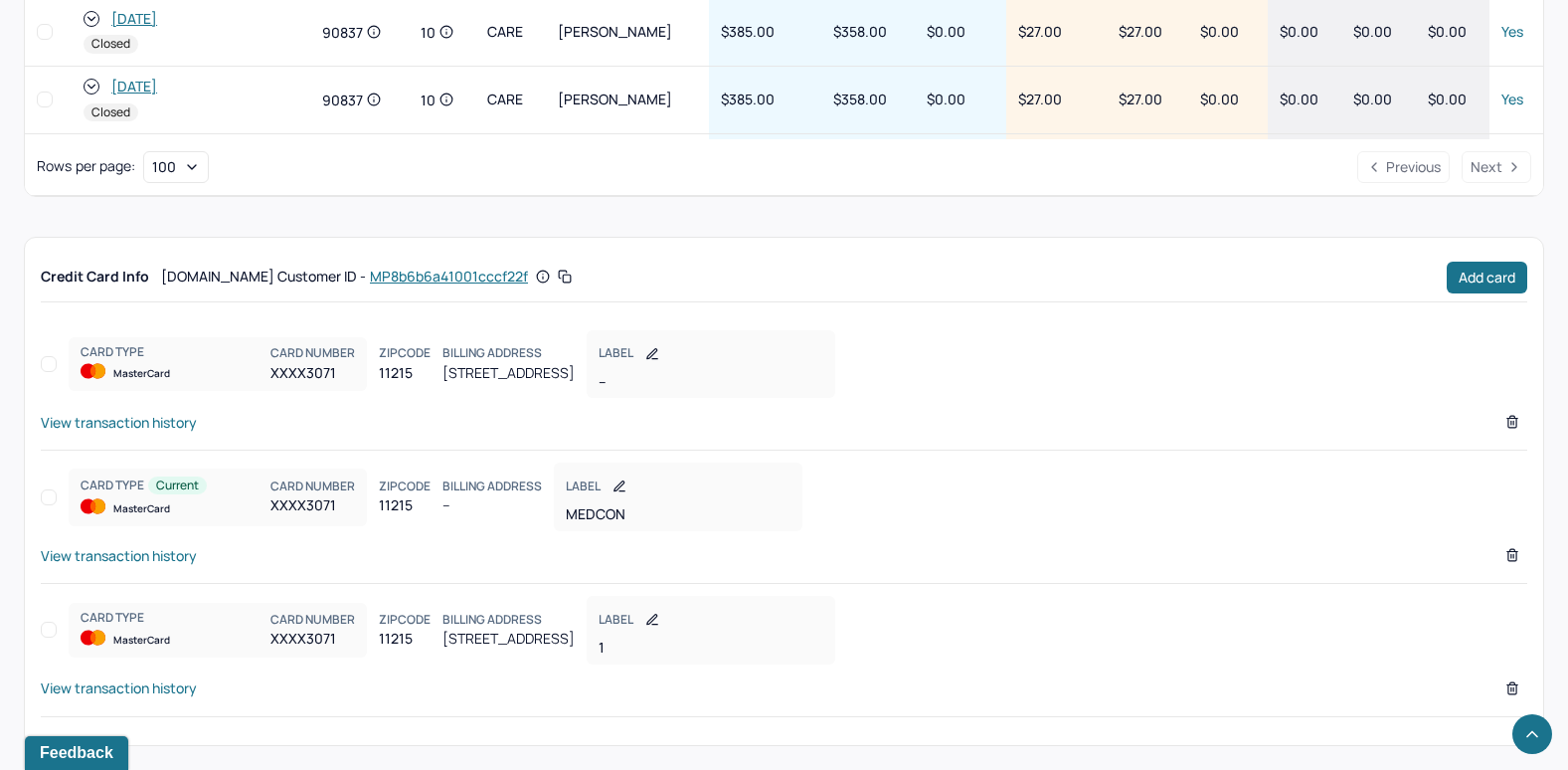 click on "View transaction history" at bounding box center [118, 555] 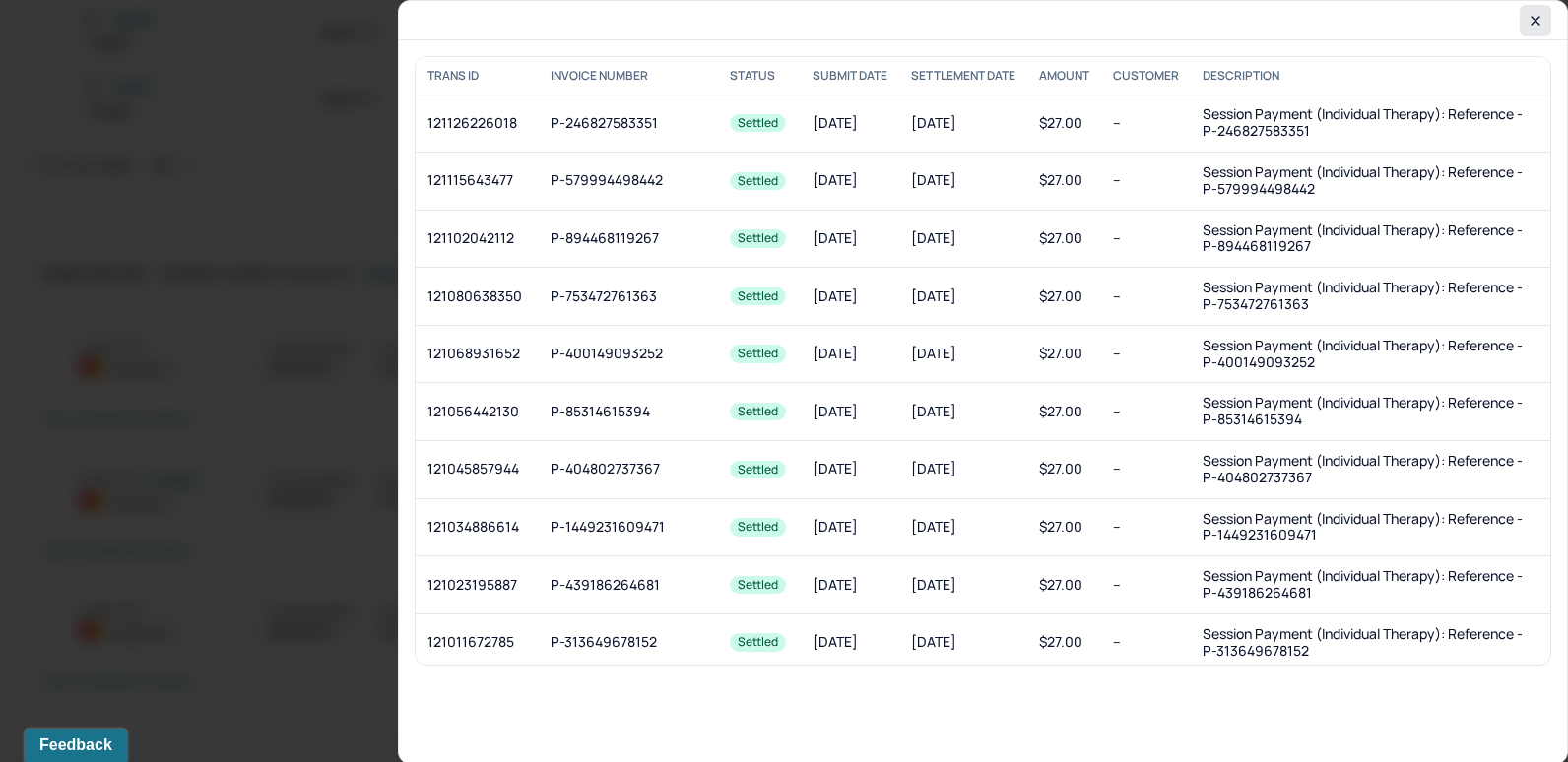 click 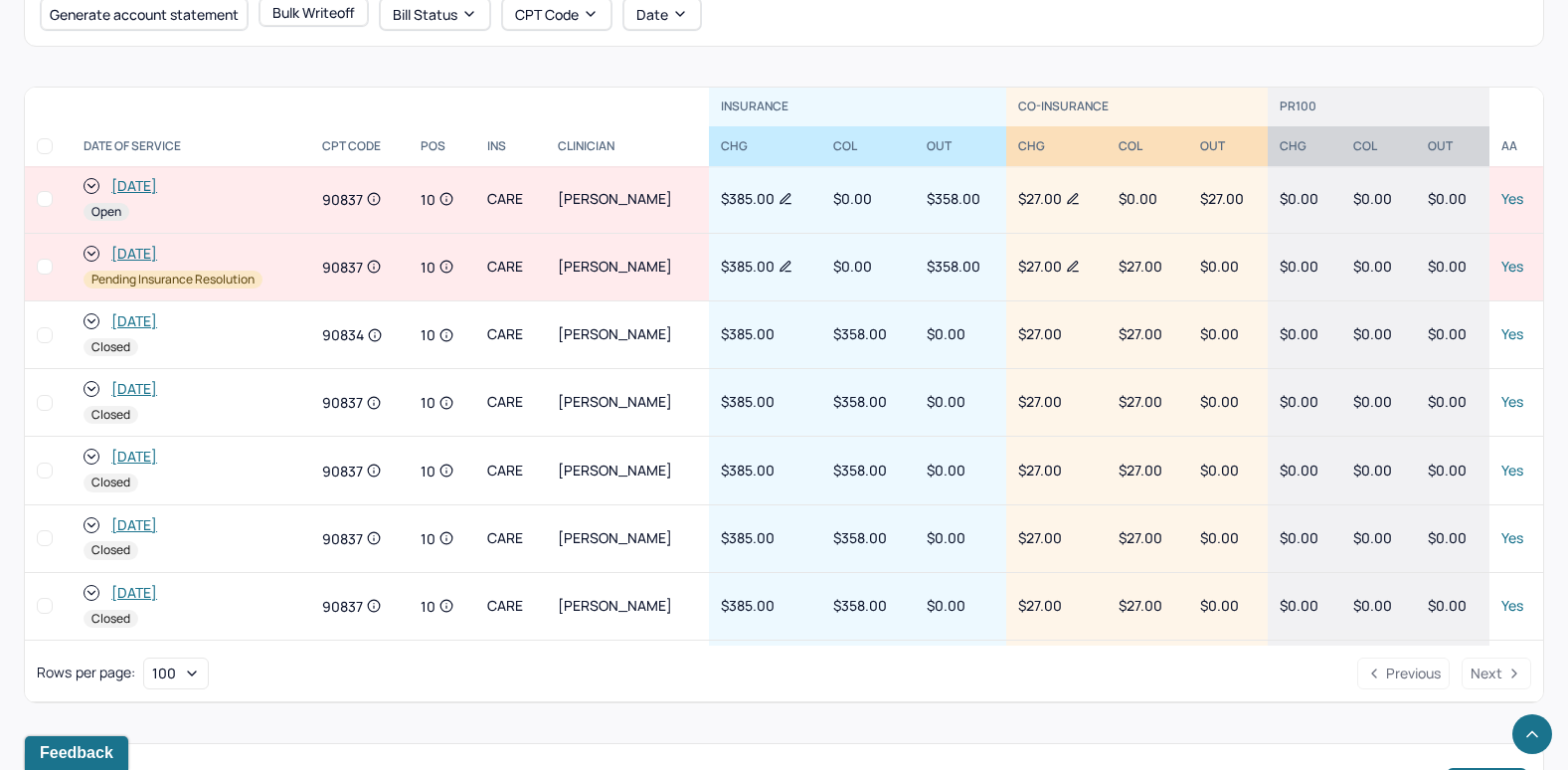 scroll, scrollTop: 685, scrollLeft: 0, axis: vertical 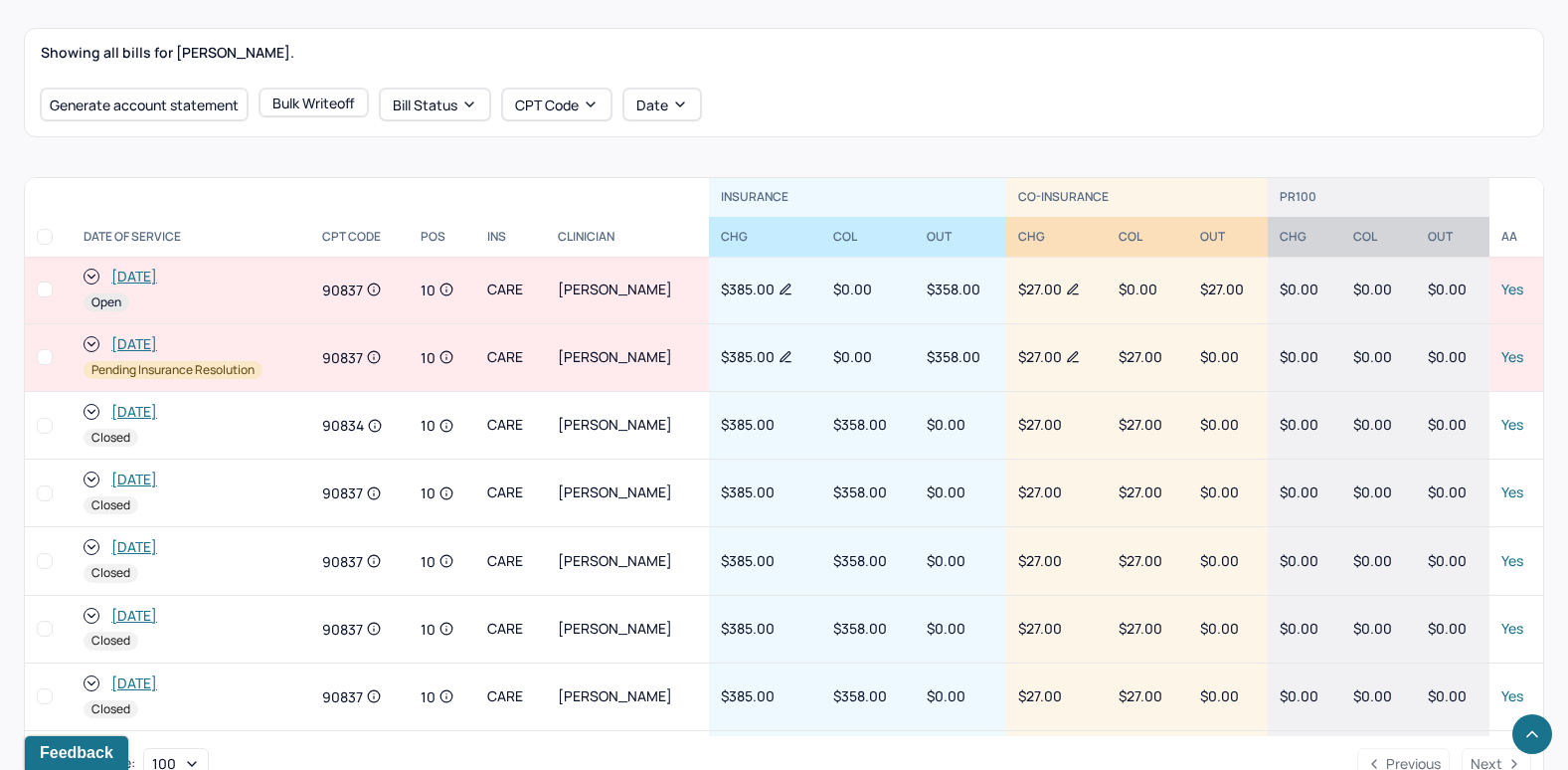 click on "[DATE]" at bounding box center (134, 277) 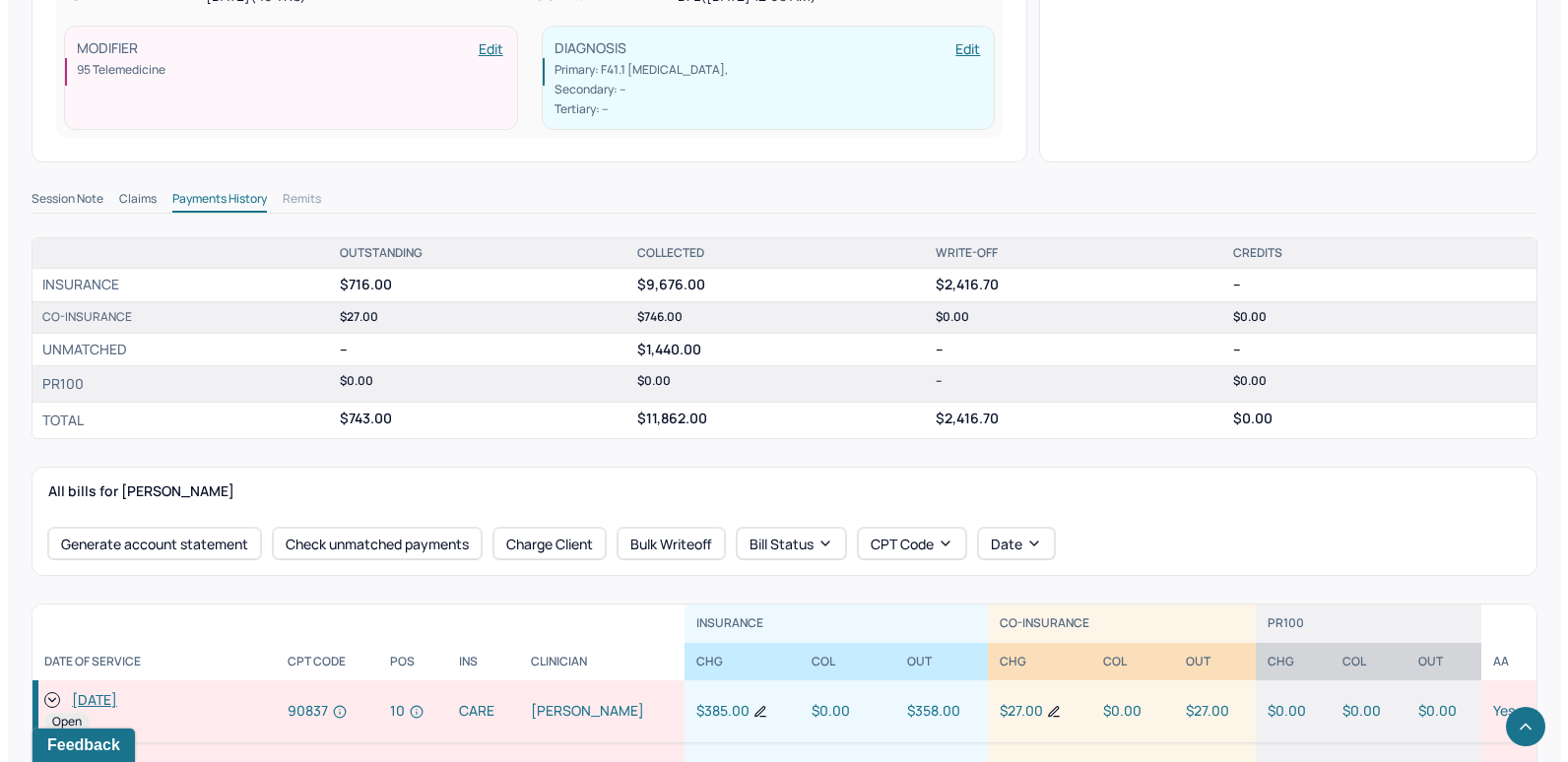 scroll, scrollTop: 689, scrollLeft: 0, axis: vertical 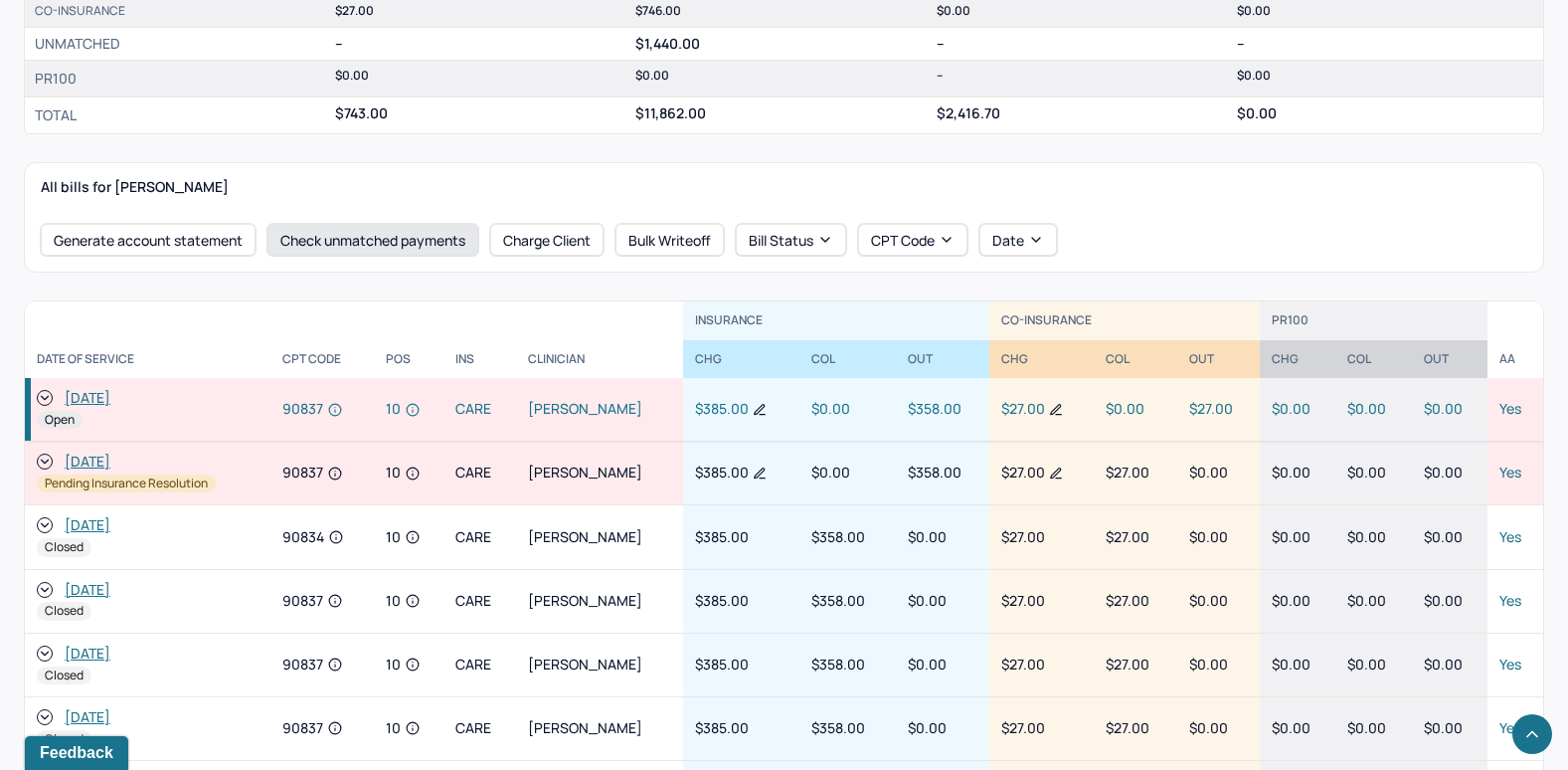 click on "Check unmatched payments" at bounding box center [373, 240] 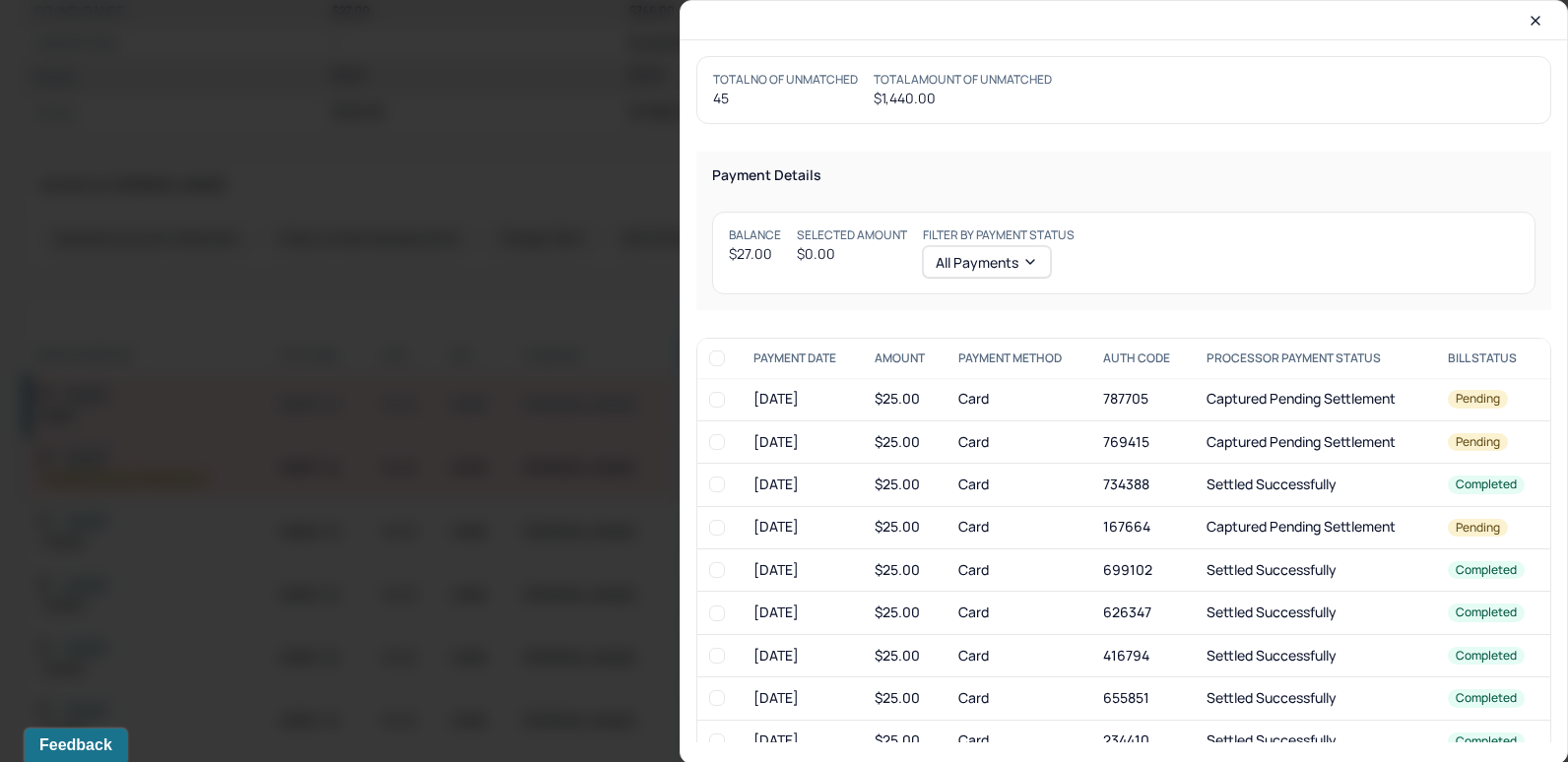 scroll, scrollTop: 705, scrollLeft: 0, axis: vertical 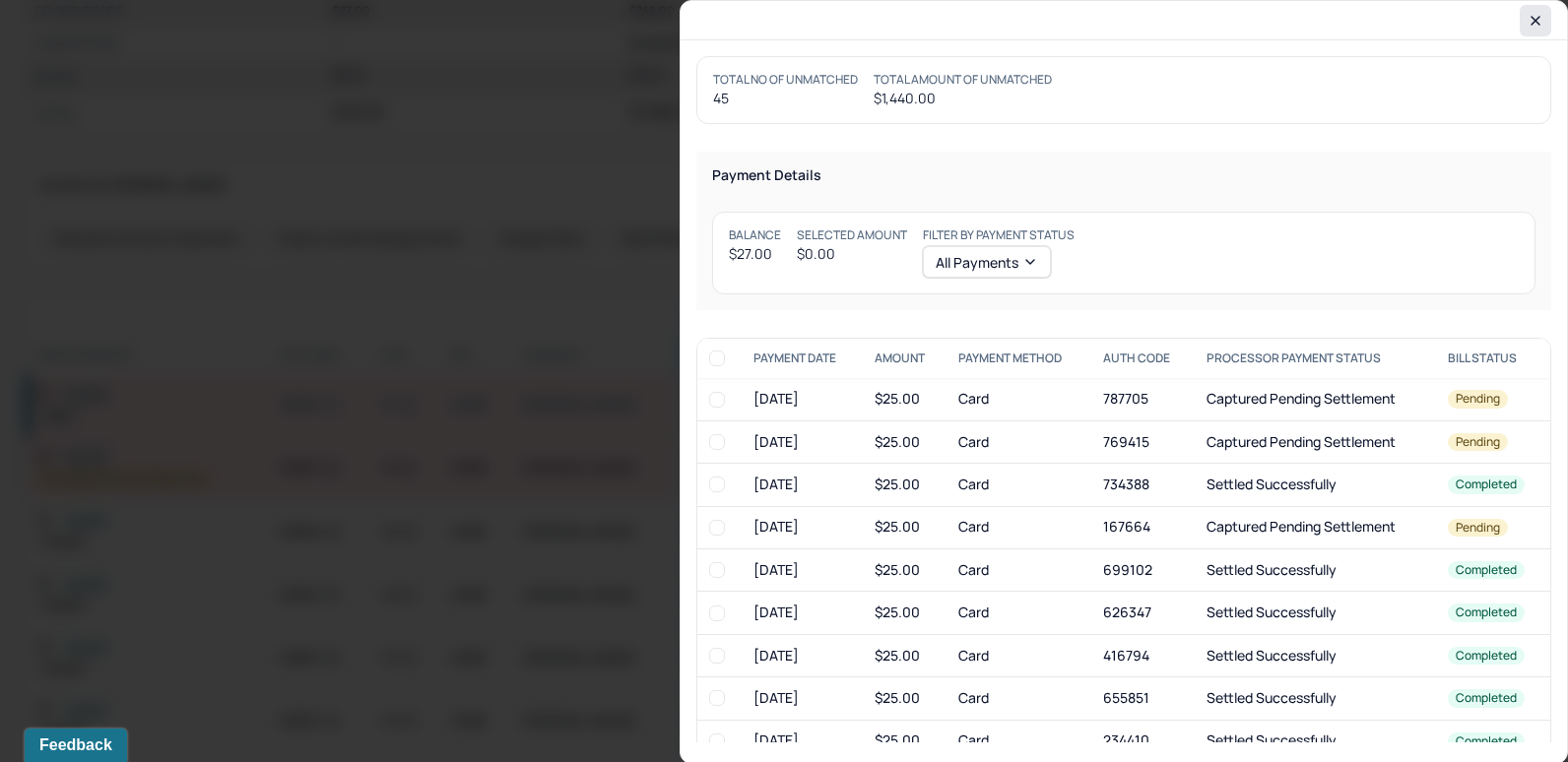 click 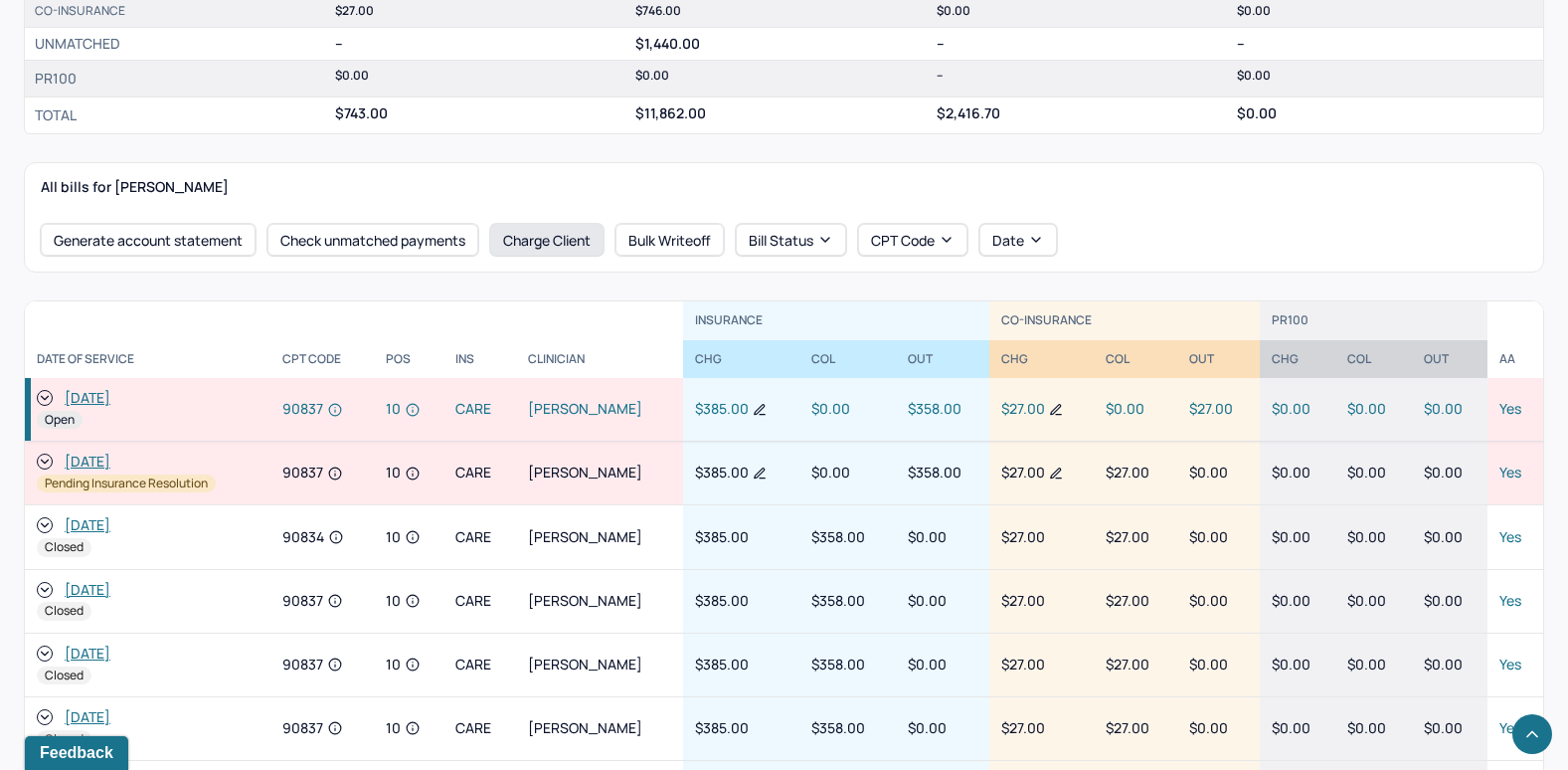 click on "Charge Client" at bounding box center (547, 240) 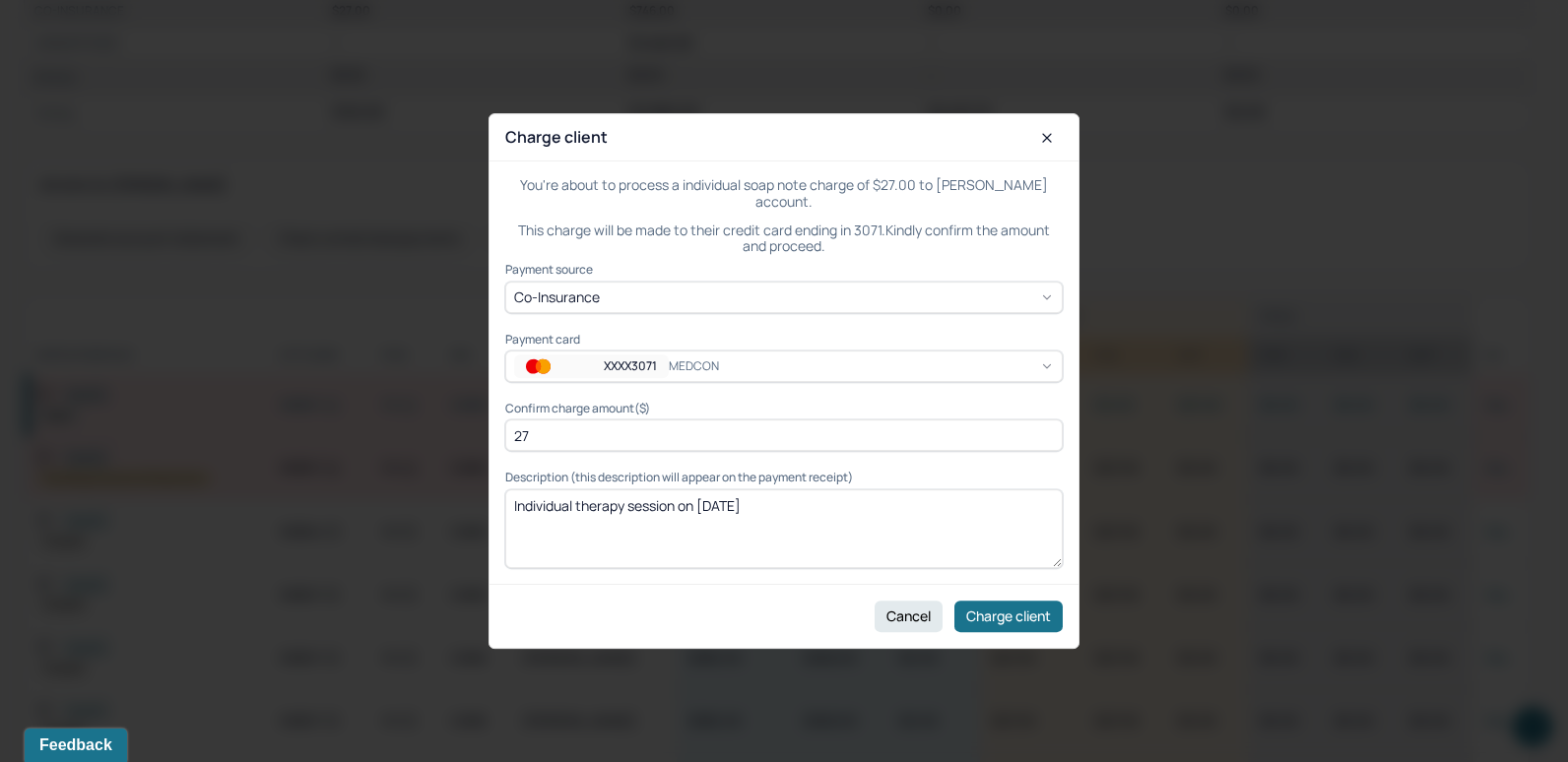 click on "XXXX3071 MEDCON" at bounding box center [784, 366] 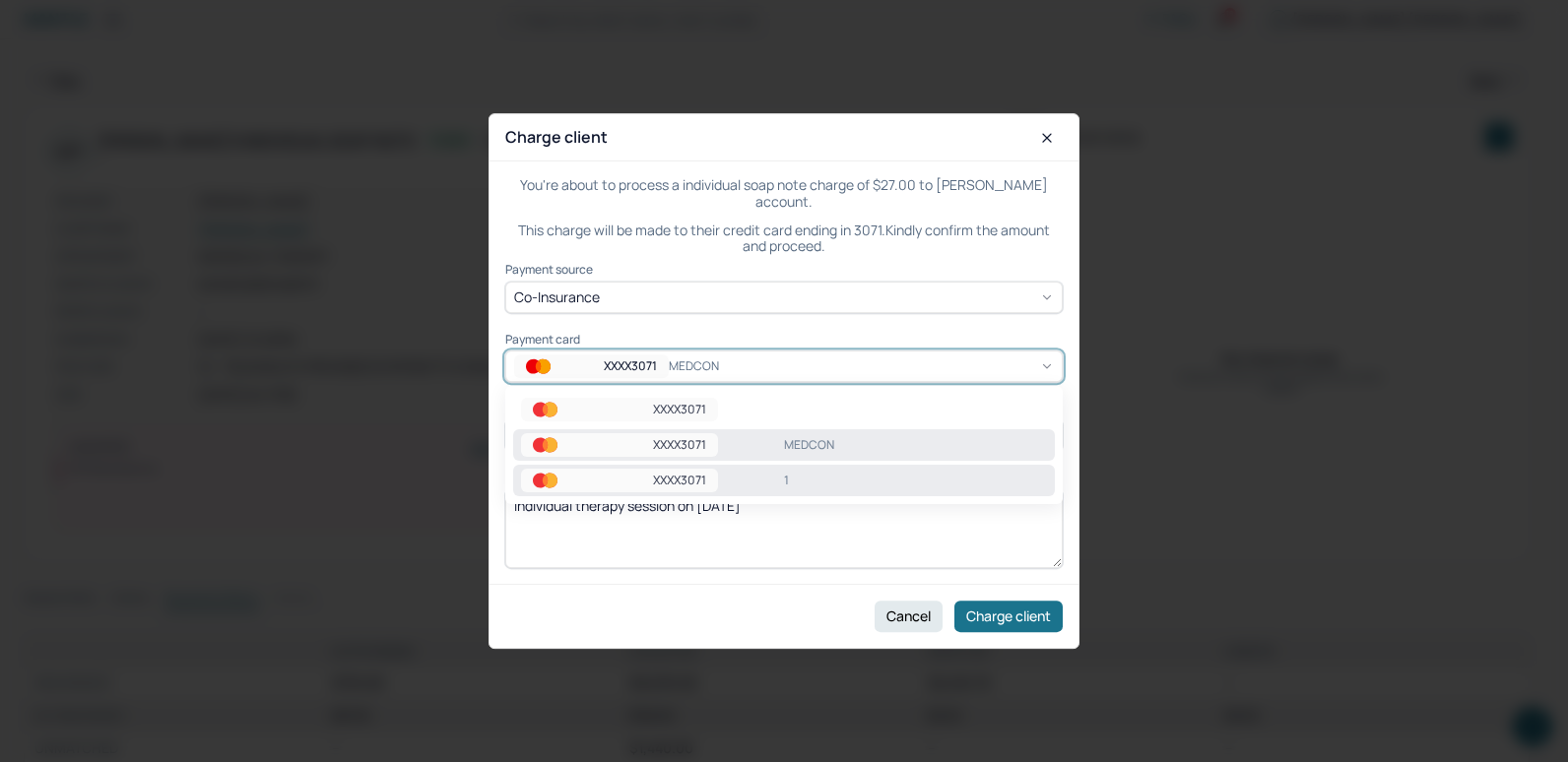 scroll, scrollTop: 705, scrollLeft: 0, axis: vertical 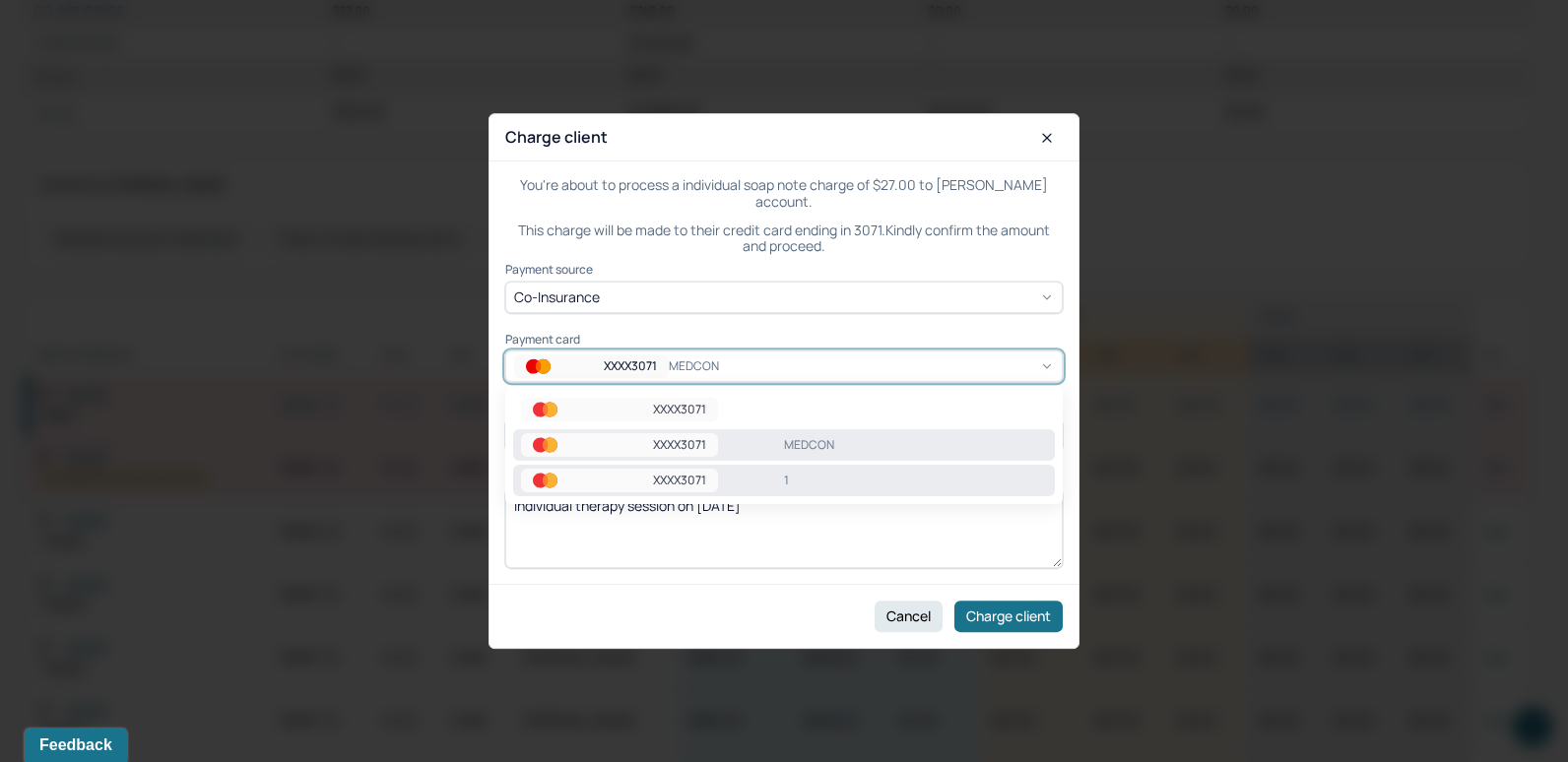 click on "1" at bounding box center (915, 480) 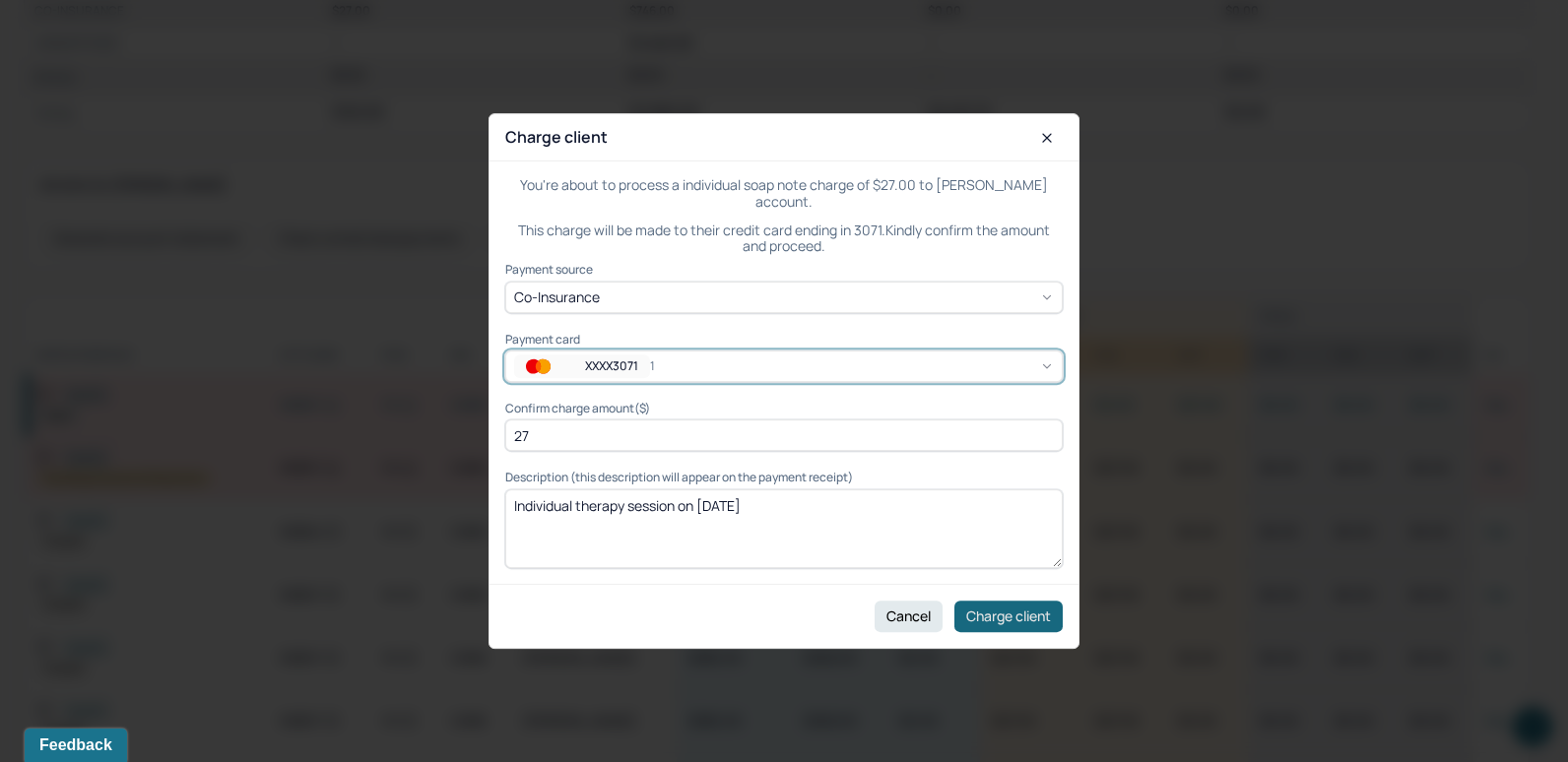 click on "Charge client" at bounding box center [1009, 616] 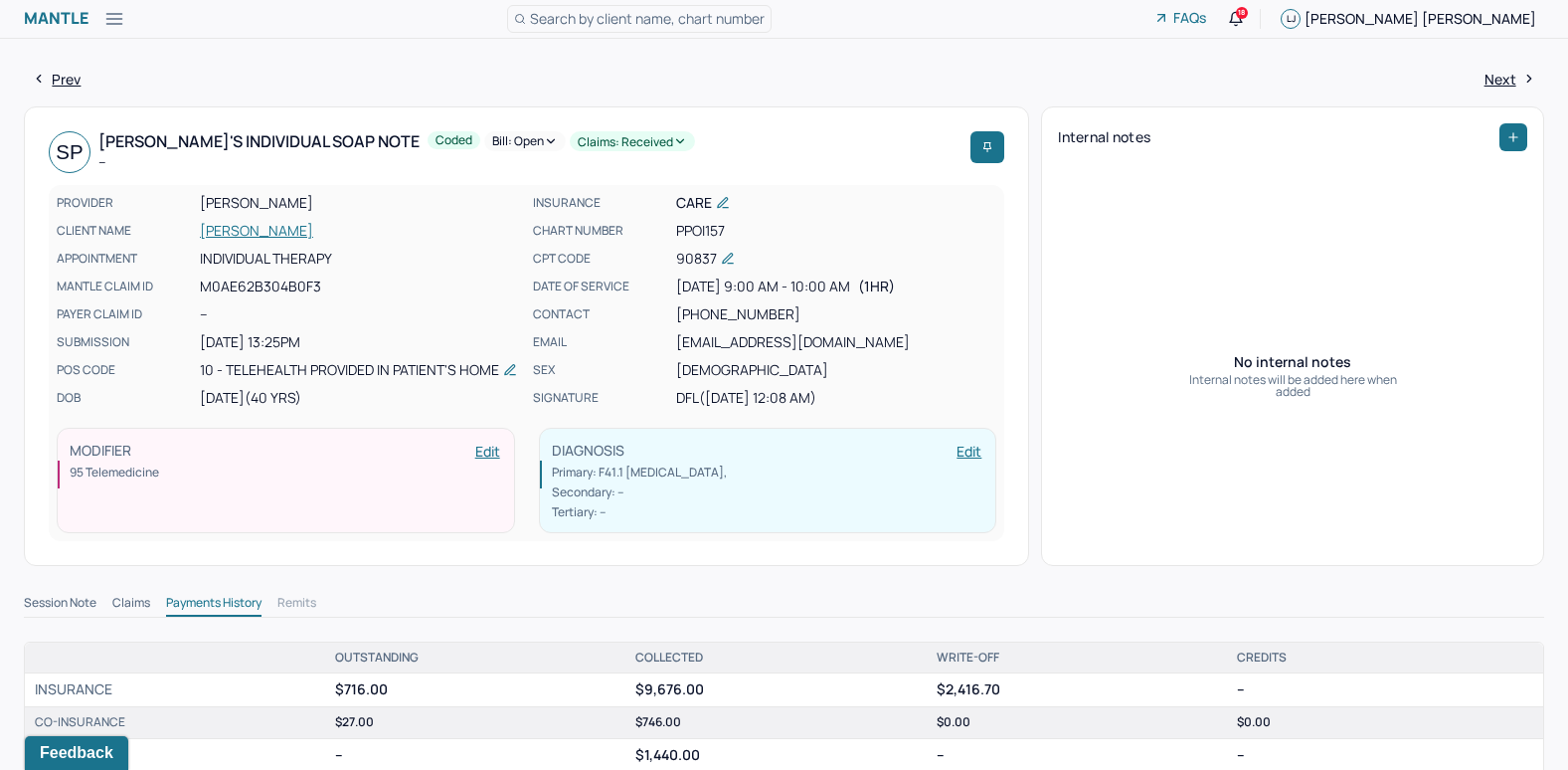 scroll, scrollTop: 0, scrollLeft: 0, axis: both 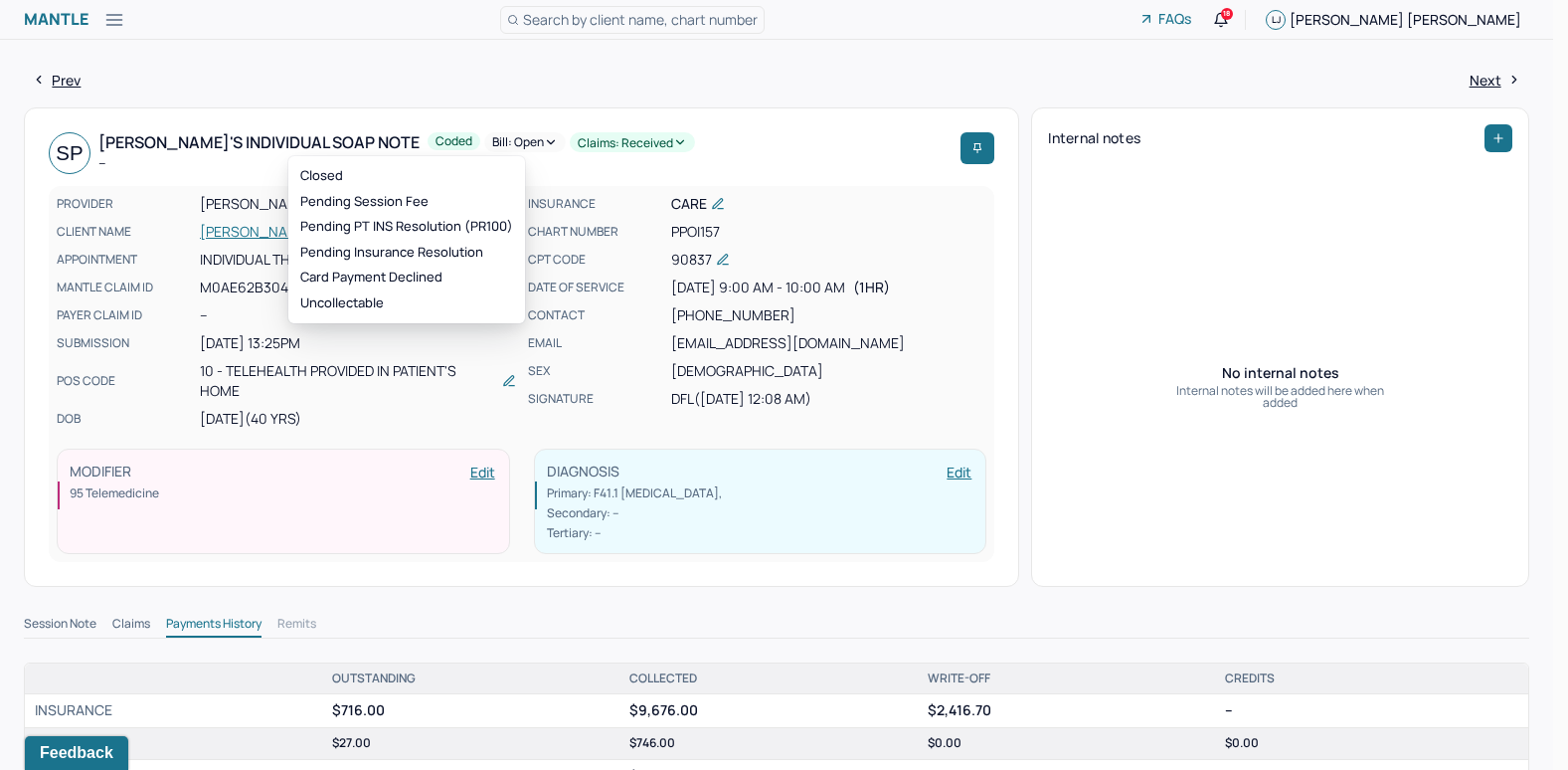 click on "Bill: Open" at bounding box center (525, 142) 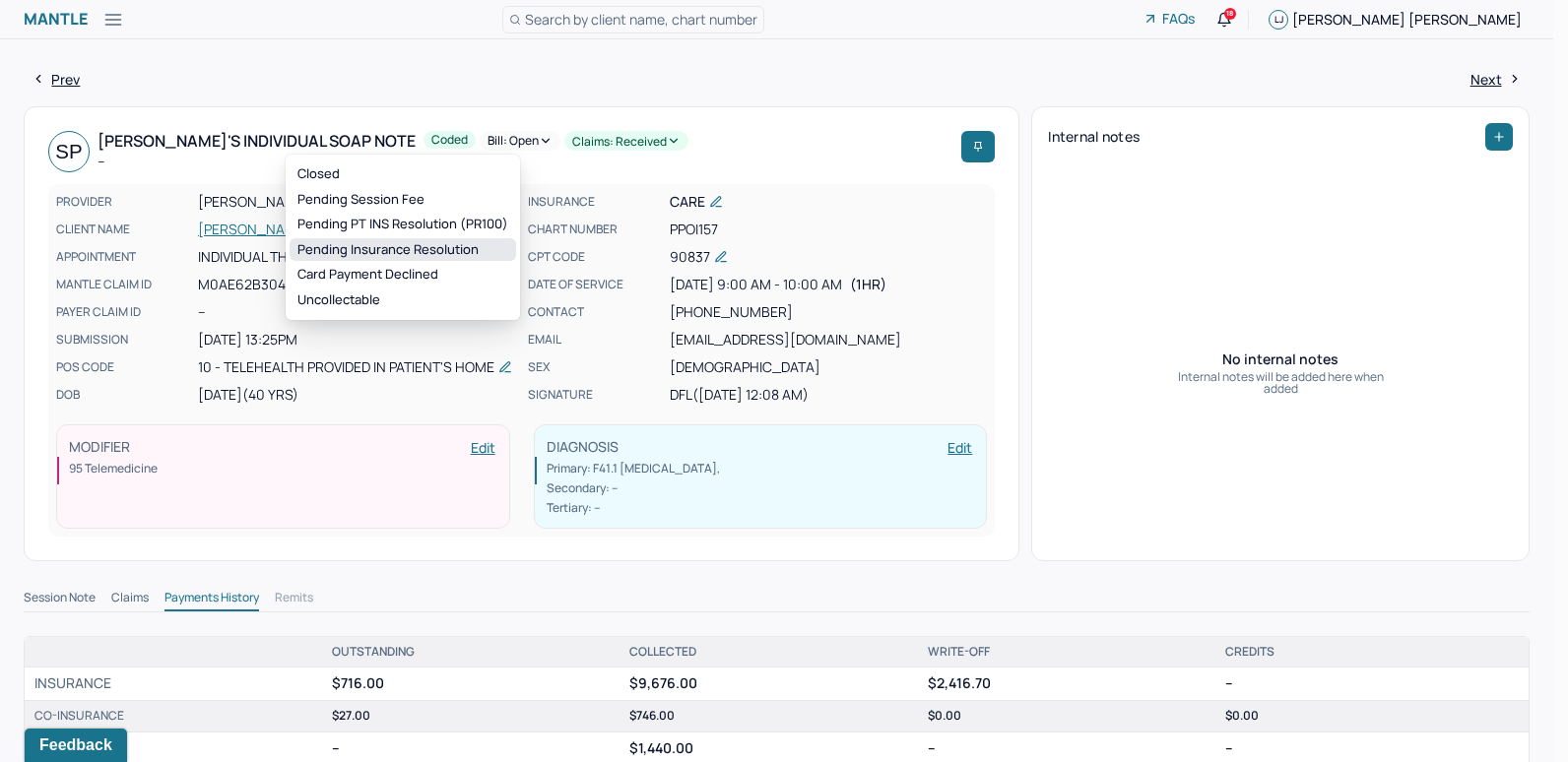 click on "Pending Insurance Resolution" at bounding box center [403, 250] 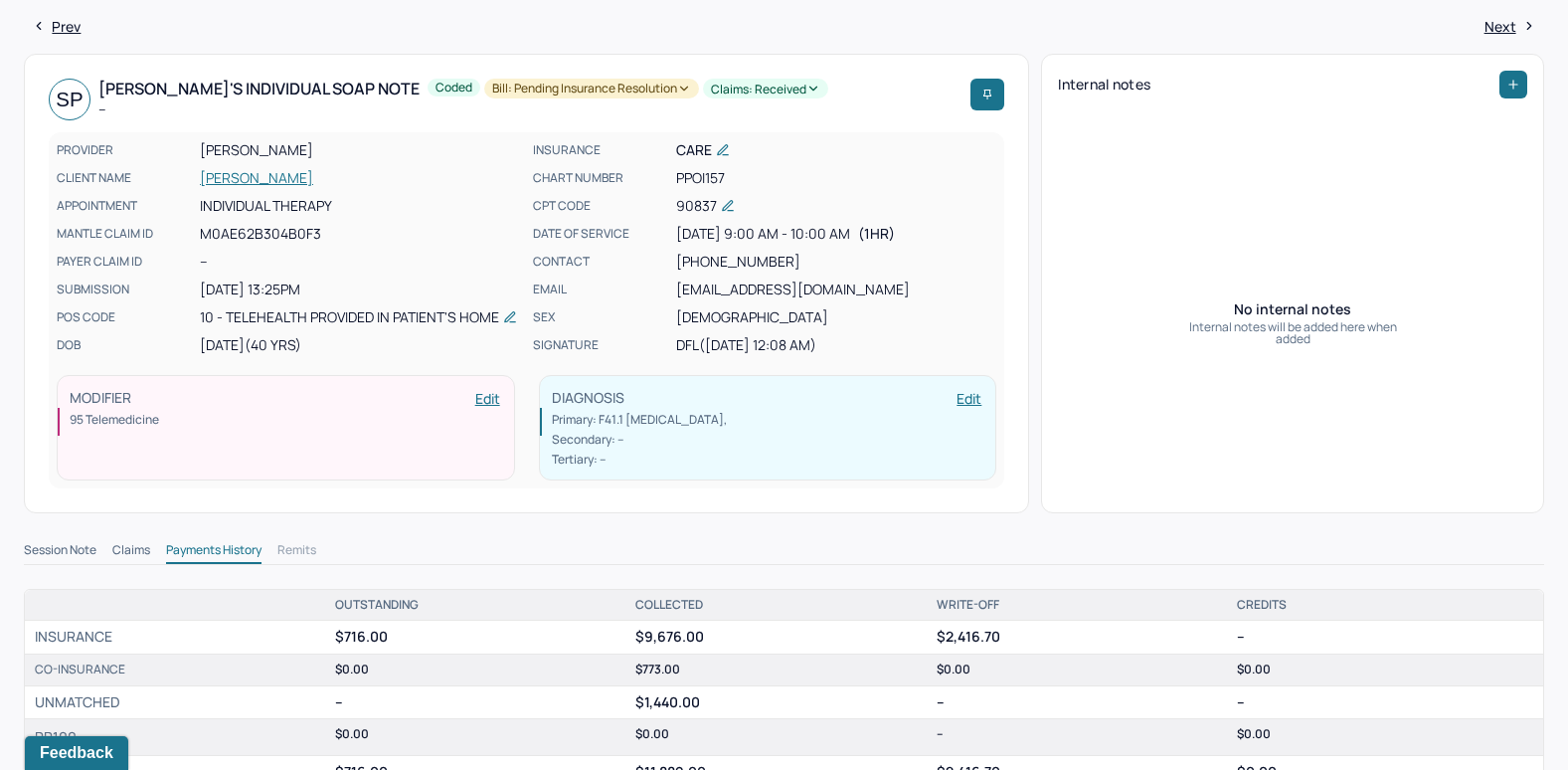 scroll, scrollTop: 0, scrollLeft: 0, axis: both 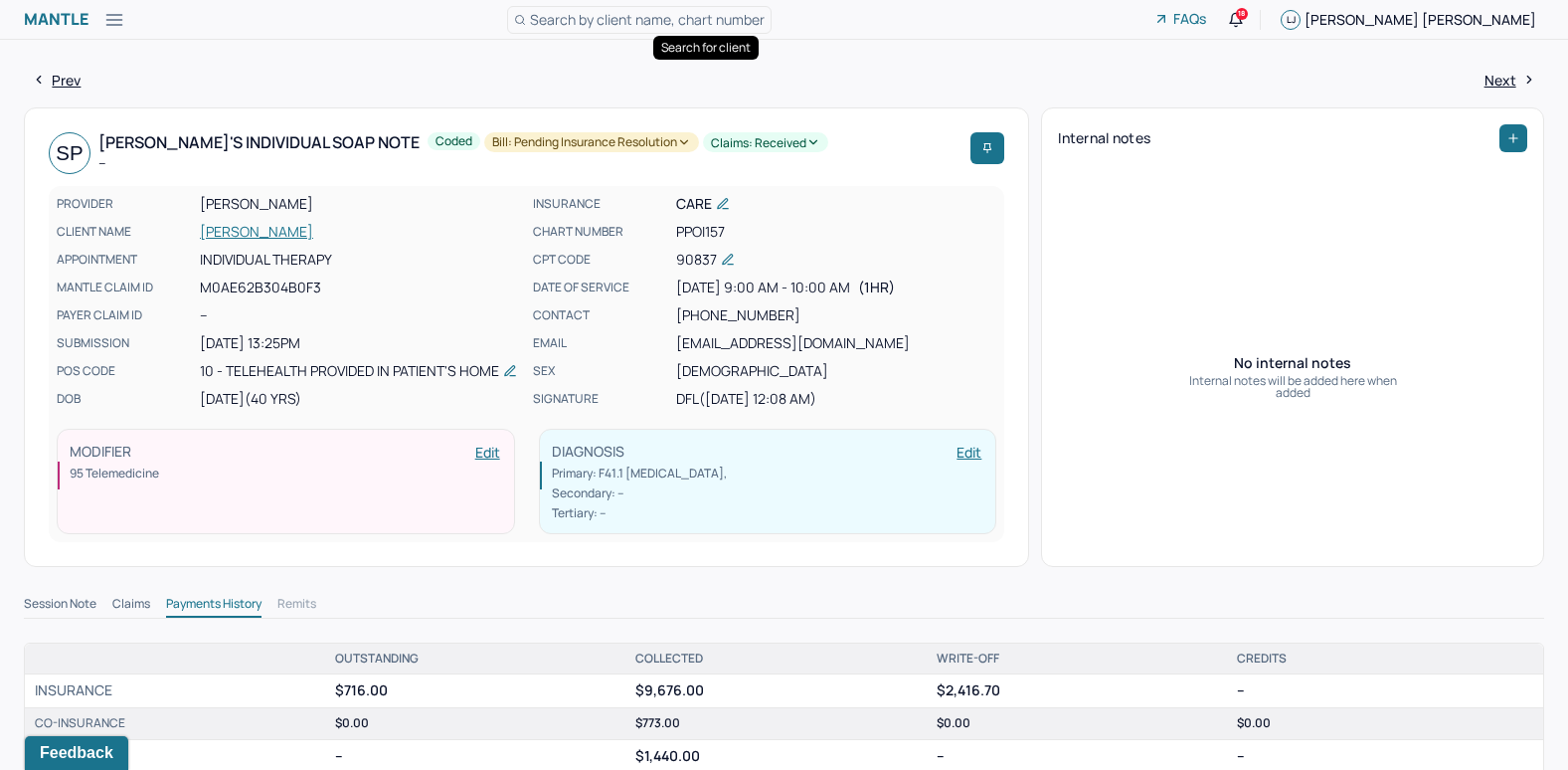 click on "Search by client name, chart number" at bounding box center (647, 19) 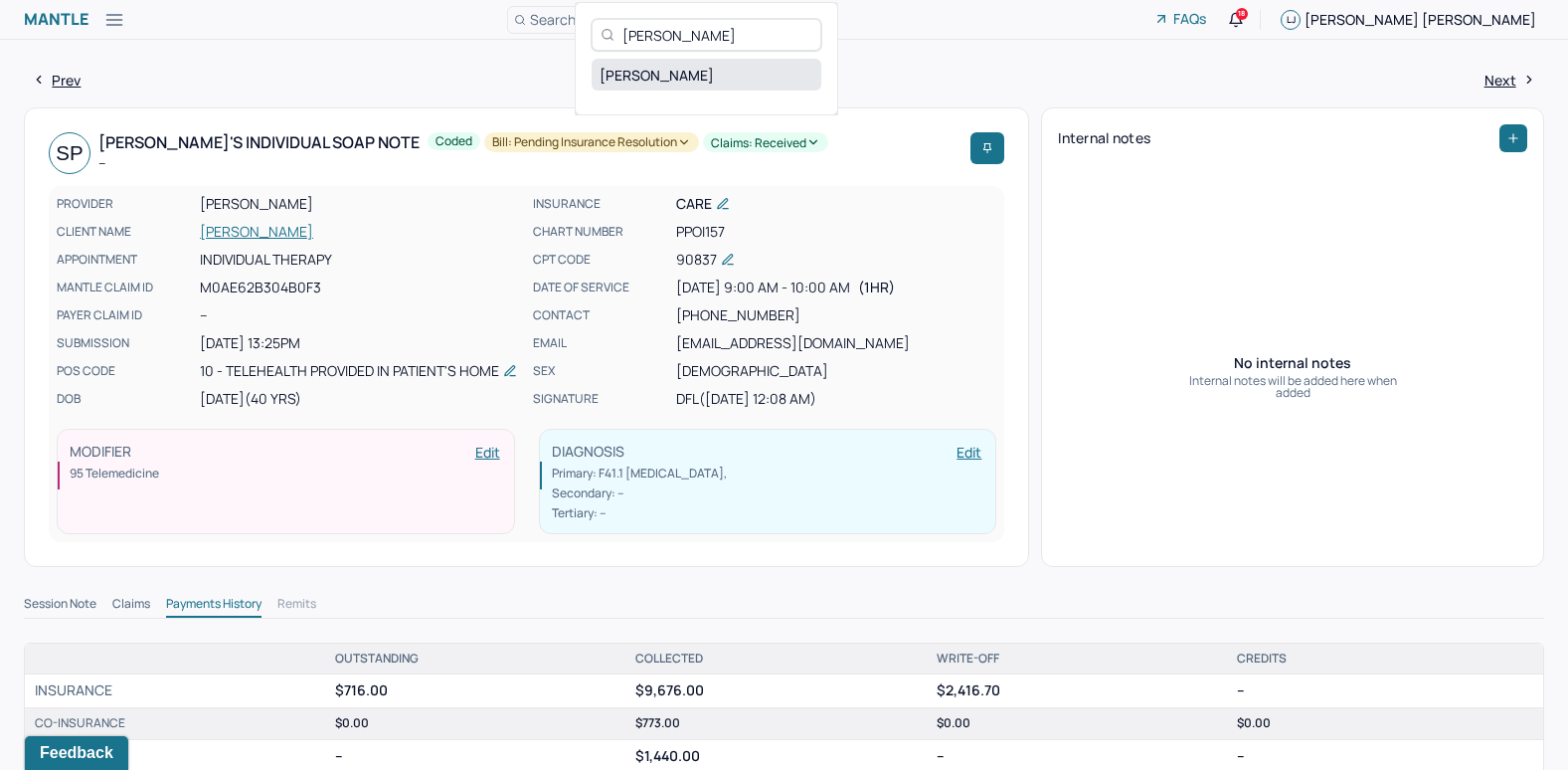 type on "Selena TORRES" 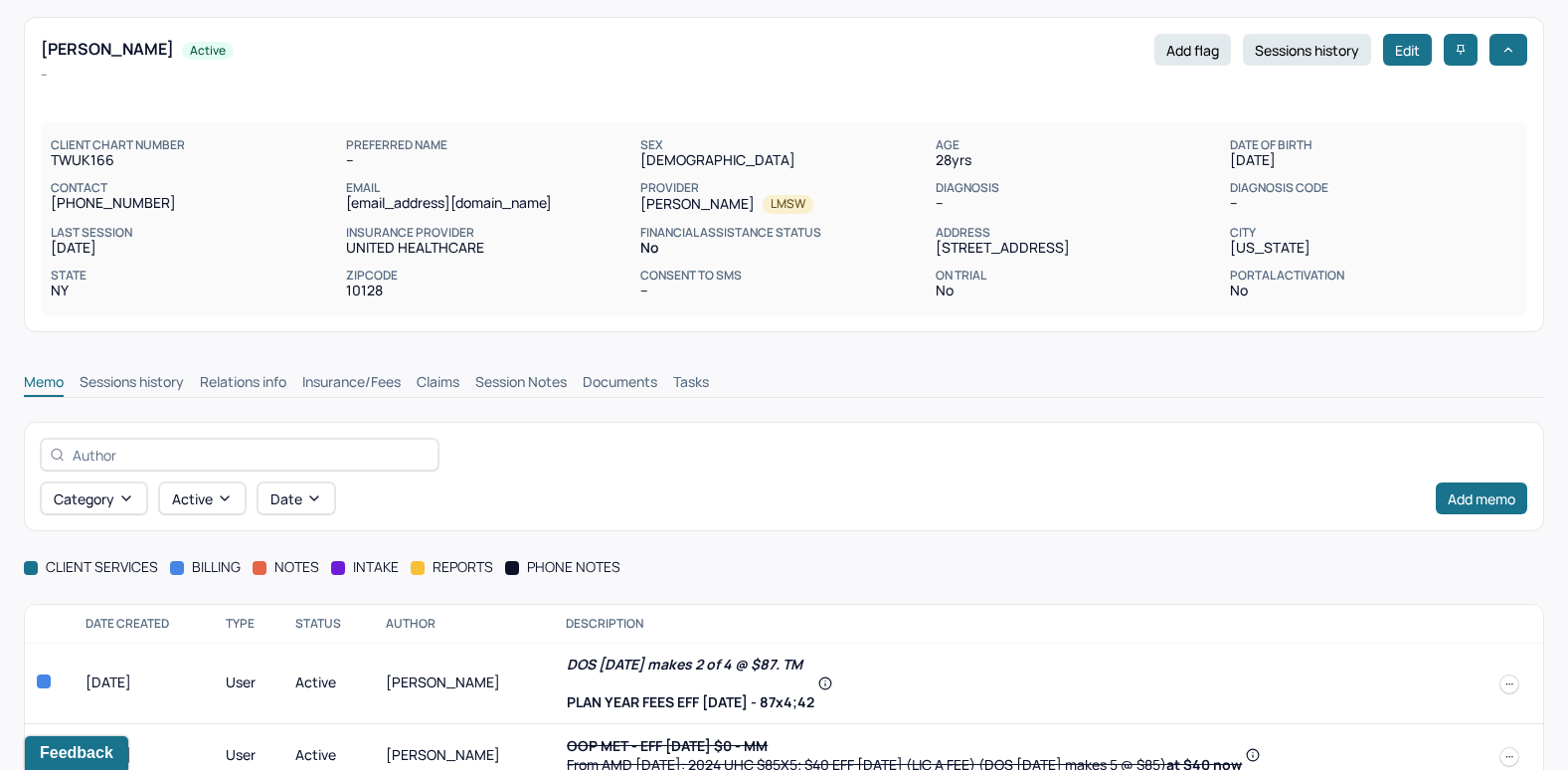 scroll, scrollTop: 89, scrollLeft: 0, axis: vertical 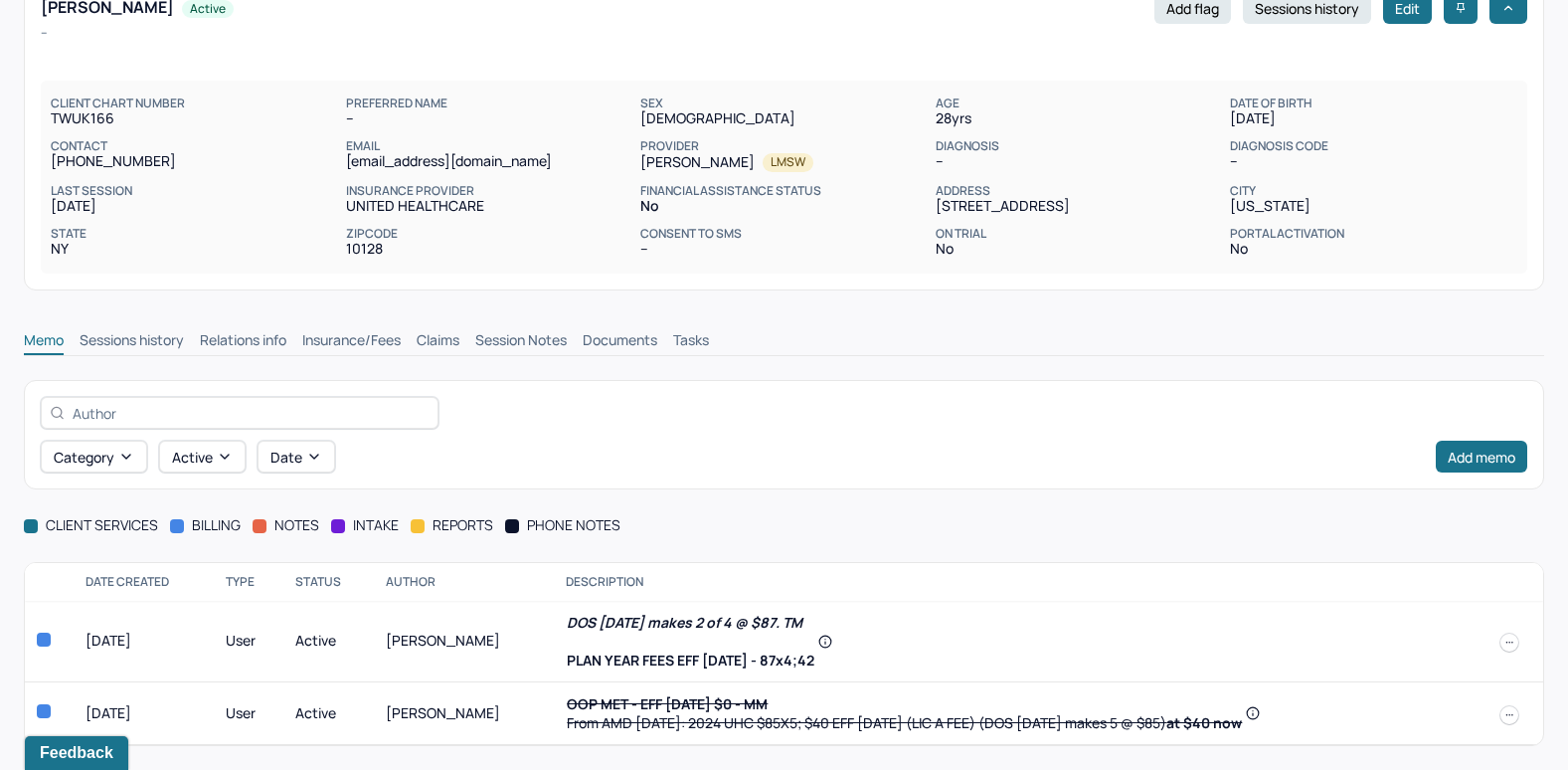 click on "Insurance/Fees" at bounding box center [351, 342] 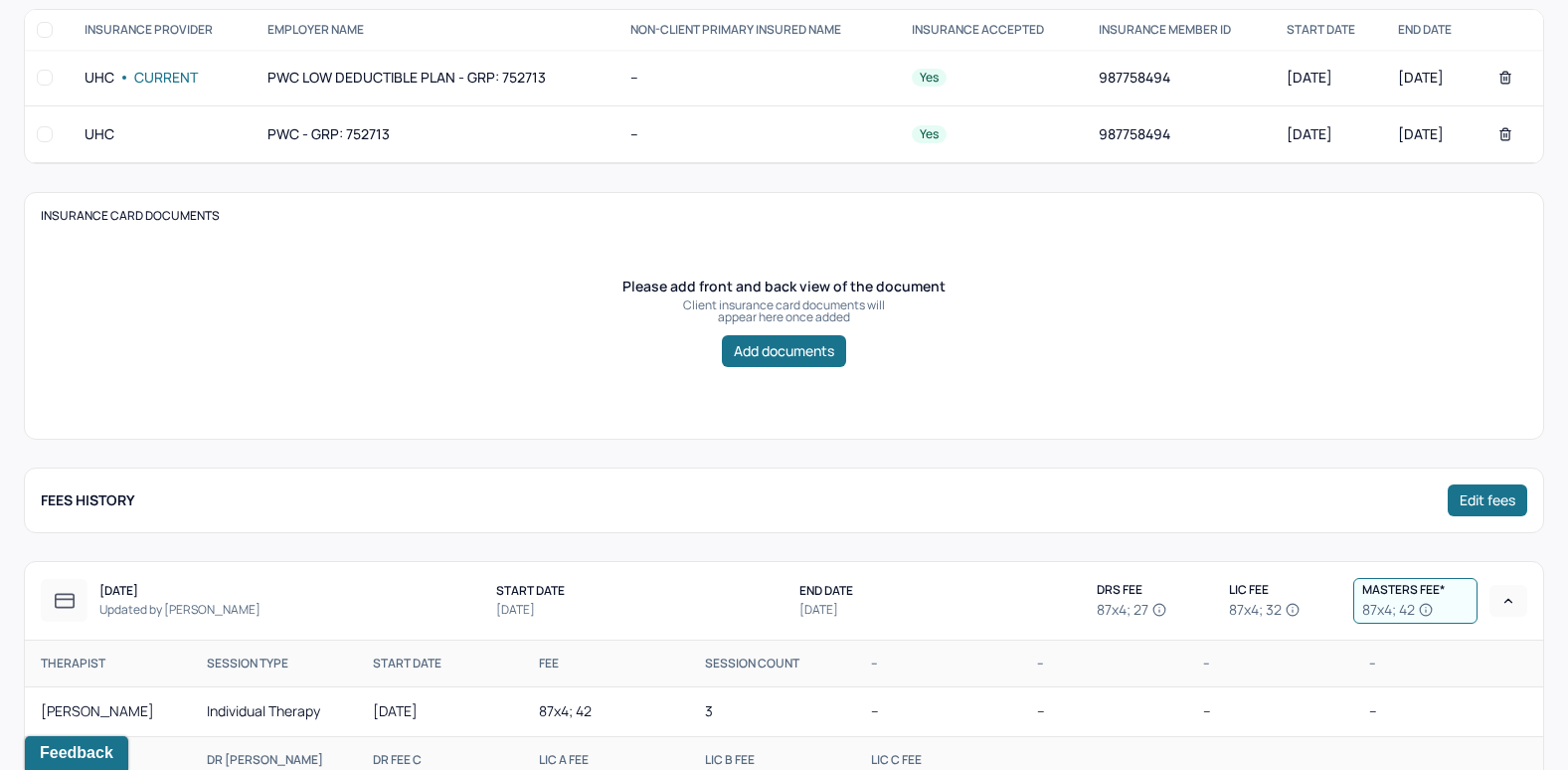 scroll, scrollTop: 288, scrollLeft: 0, axis: vertical 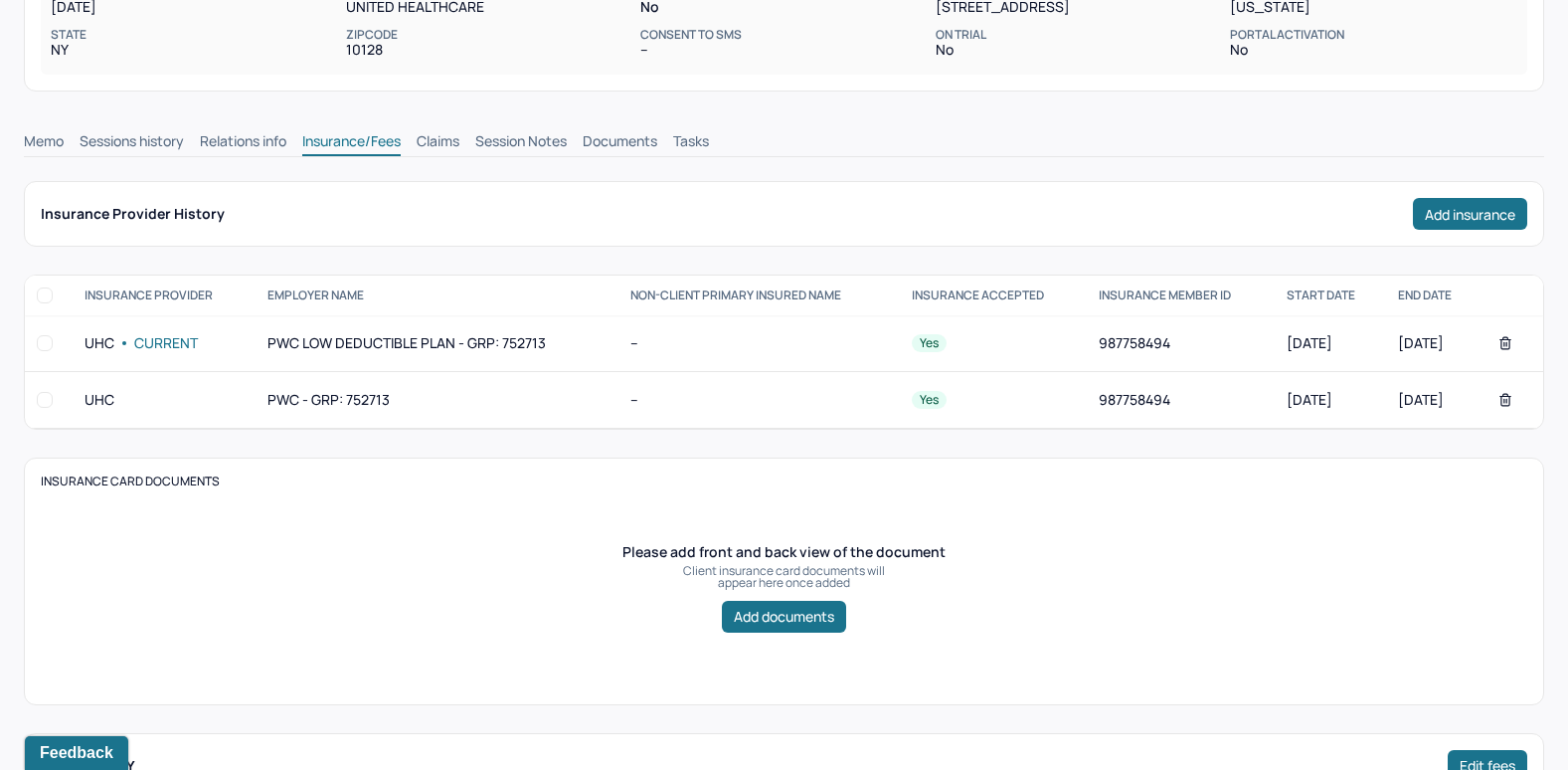 click on "Memo" at bounding box center [44, 143] 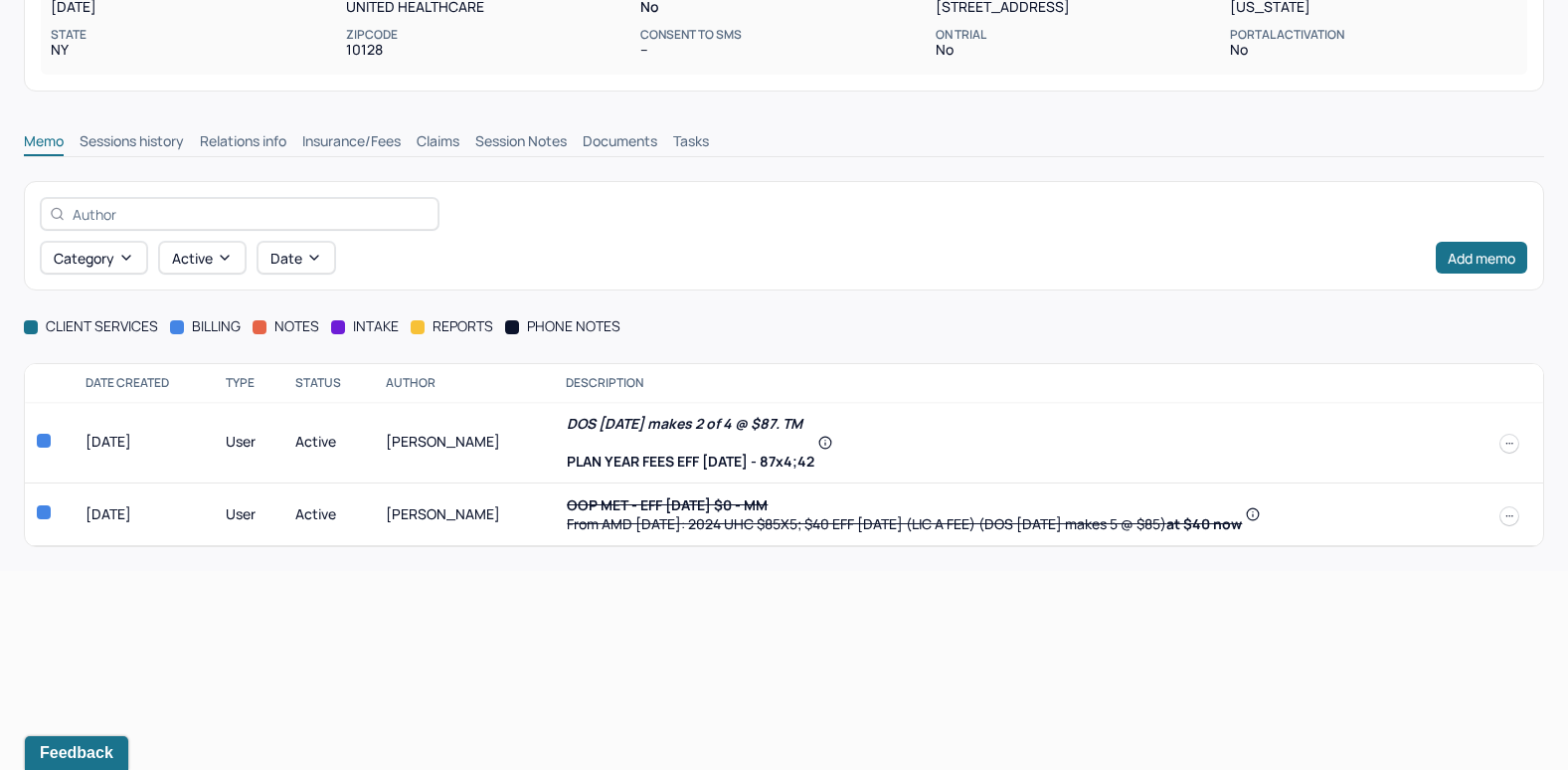 scroll, scrollTop: 89, scrollLeft: 0, axis: vertical 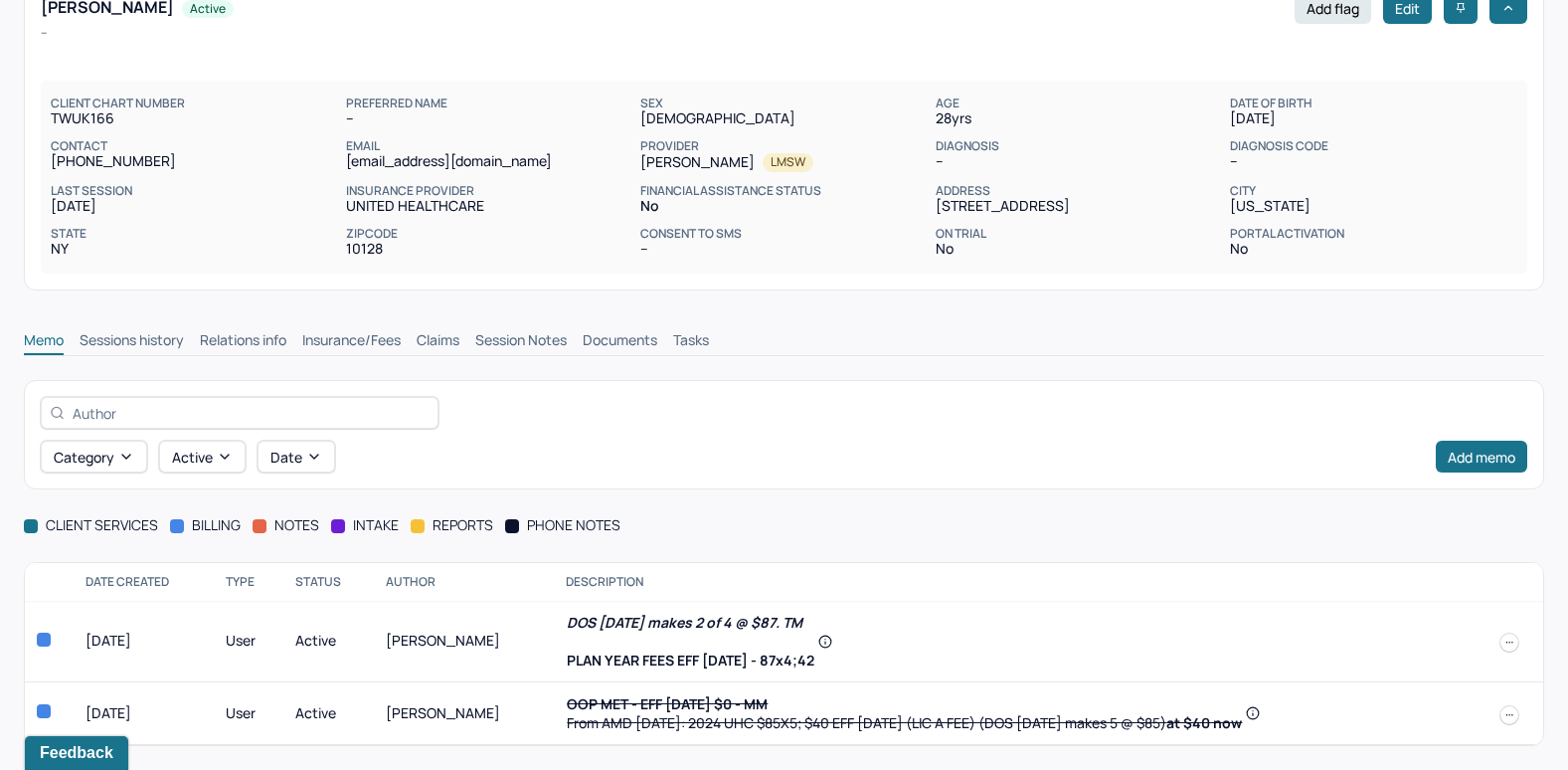click on "Claims" at bounding box center [437, 342] 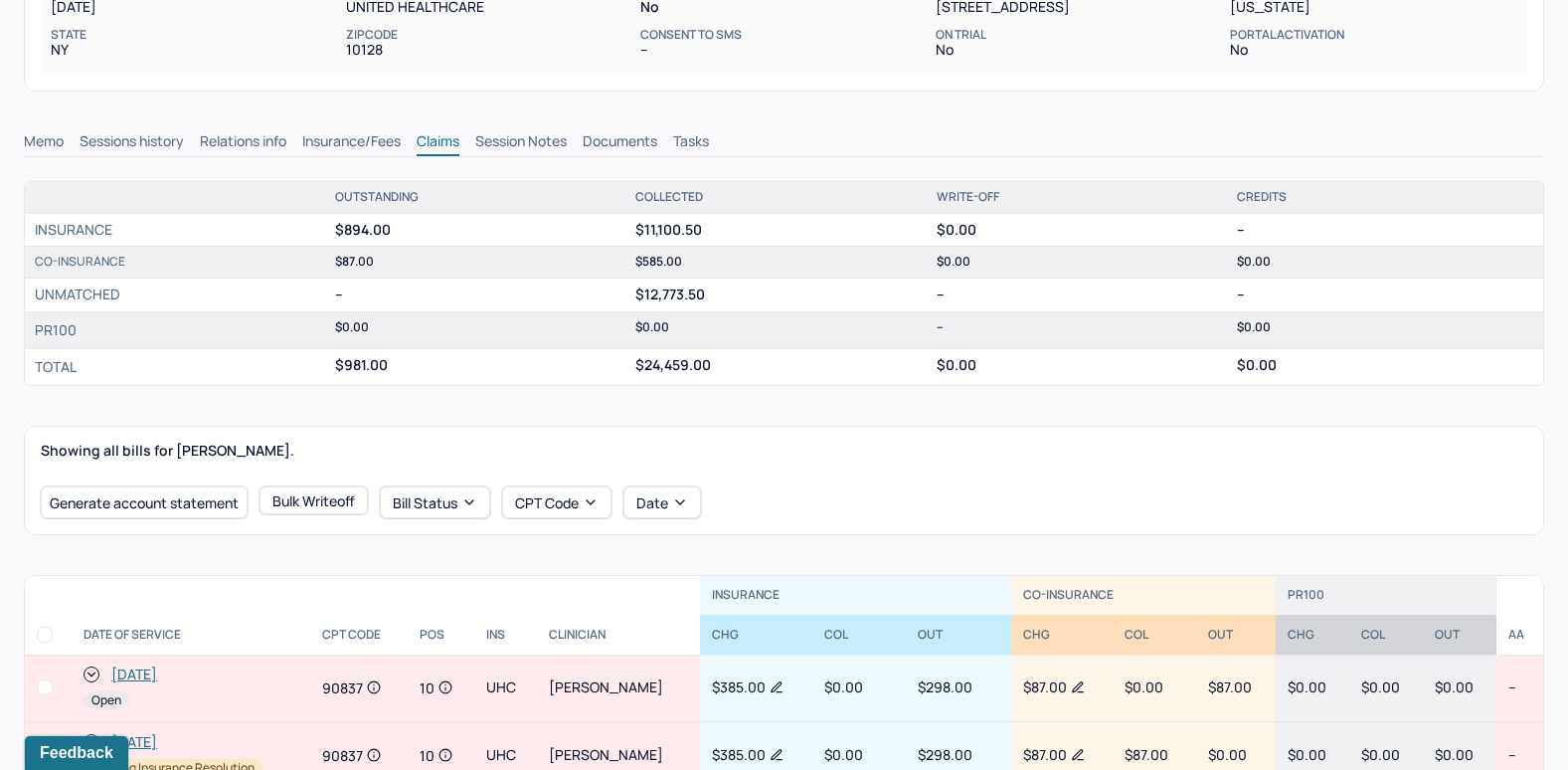 scroll, scrollTop: 176, scrollLeft: 0, axis: vertical 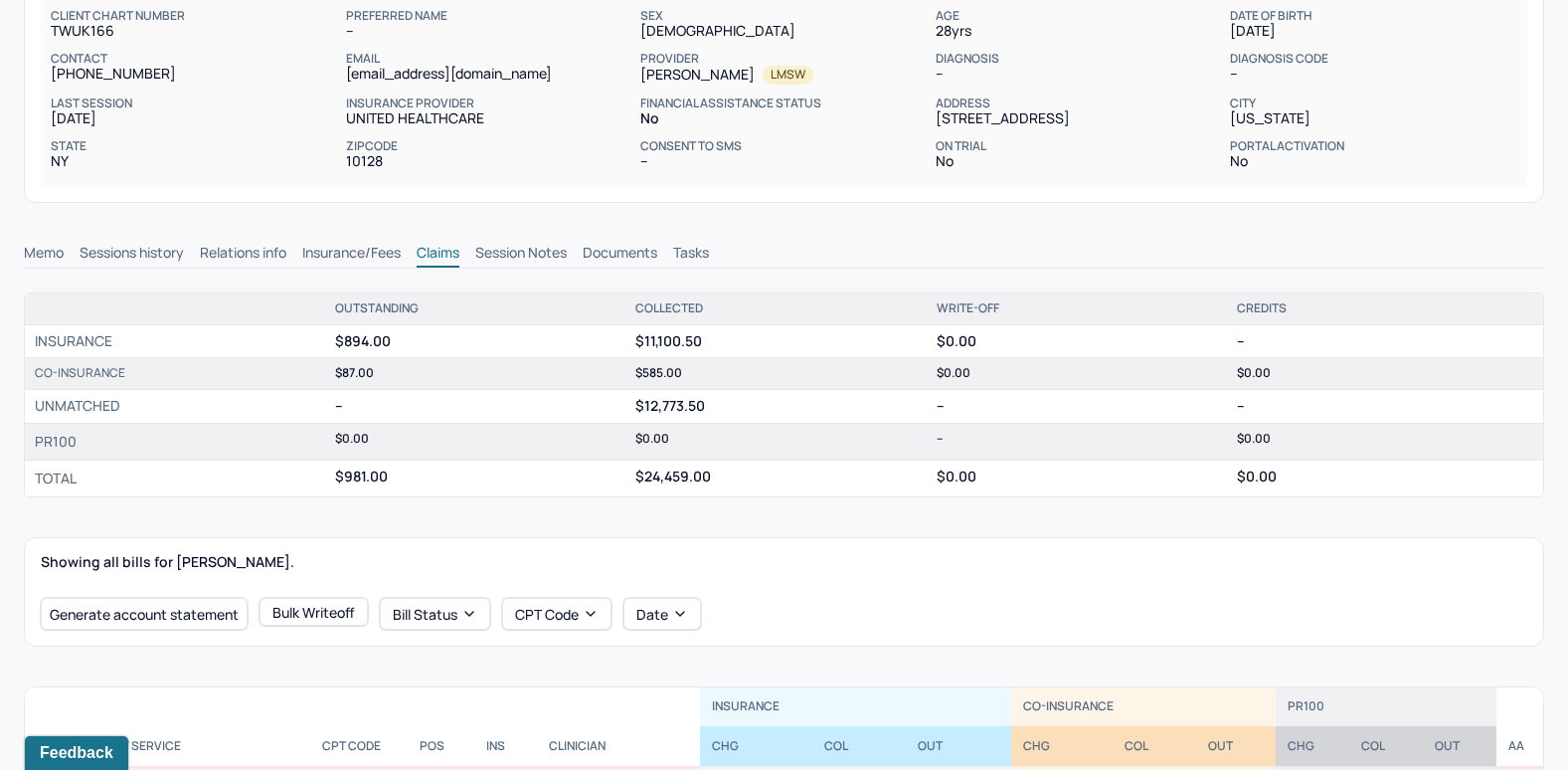 click on "Memo" at bounding box center [44, 255] 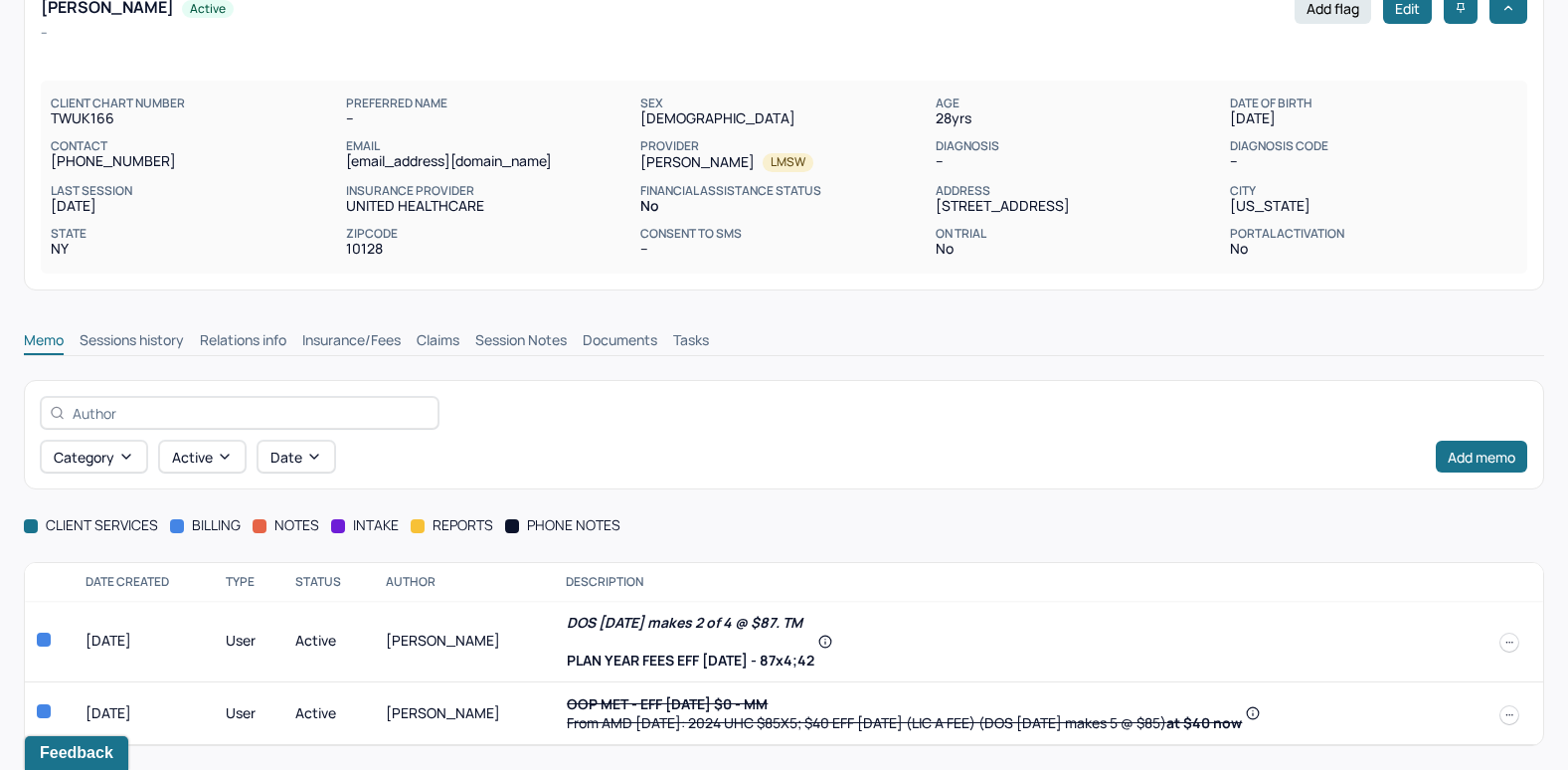 click at bounding box center [1509, 643] 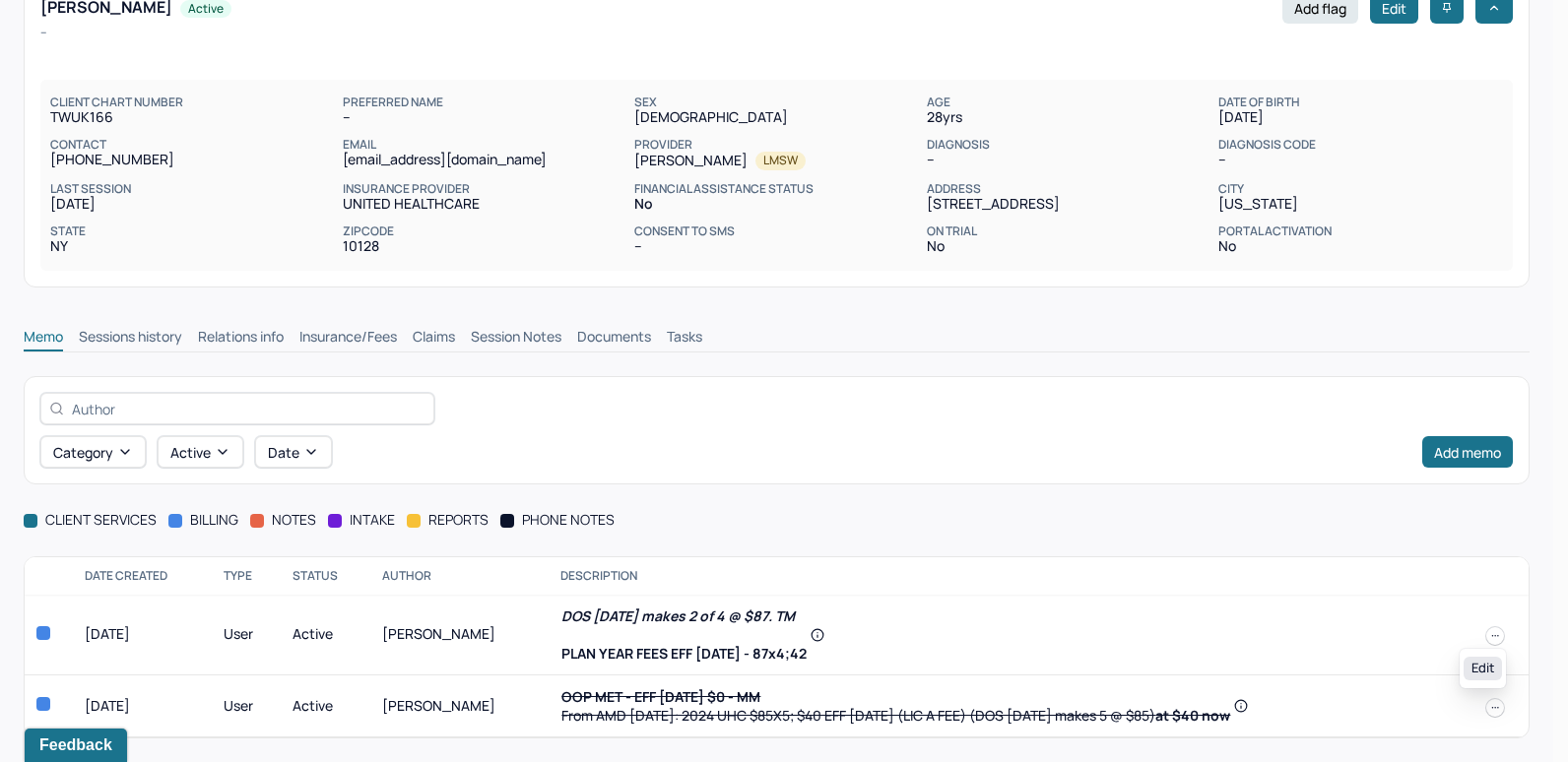 click on "Edit" at bounding box center [1482, 668] 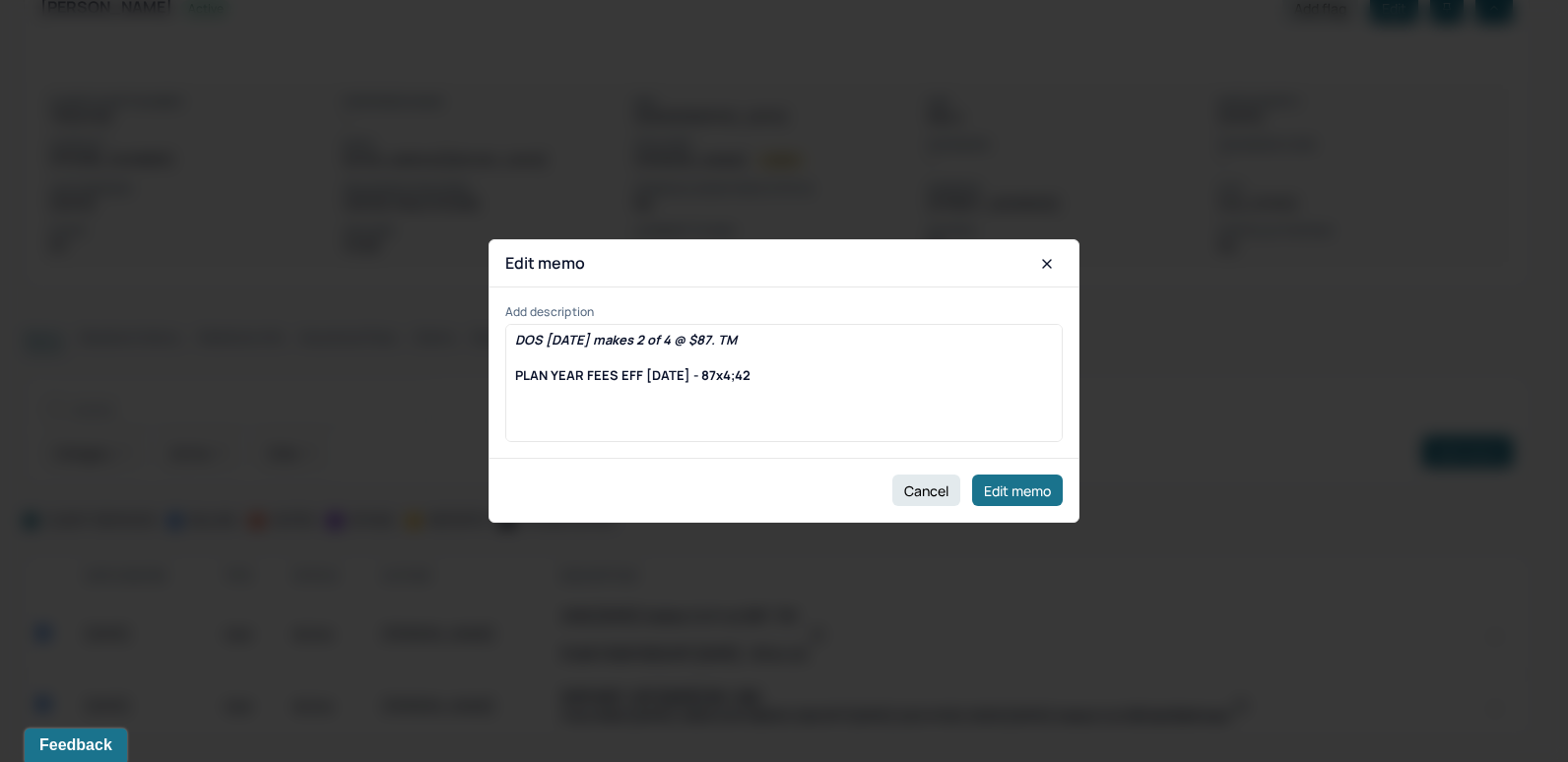 drag, startPoint x: 555, startPoint y: 338, endPoint x: 606, endPoint y: 327, distance: 52.17279 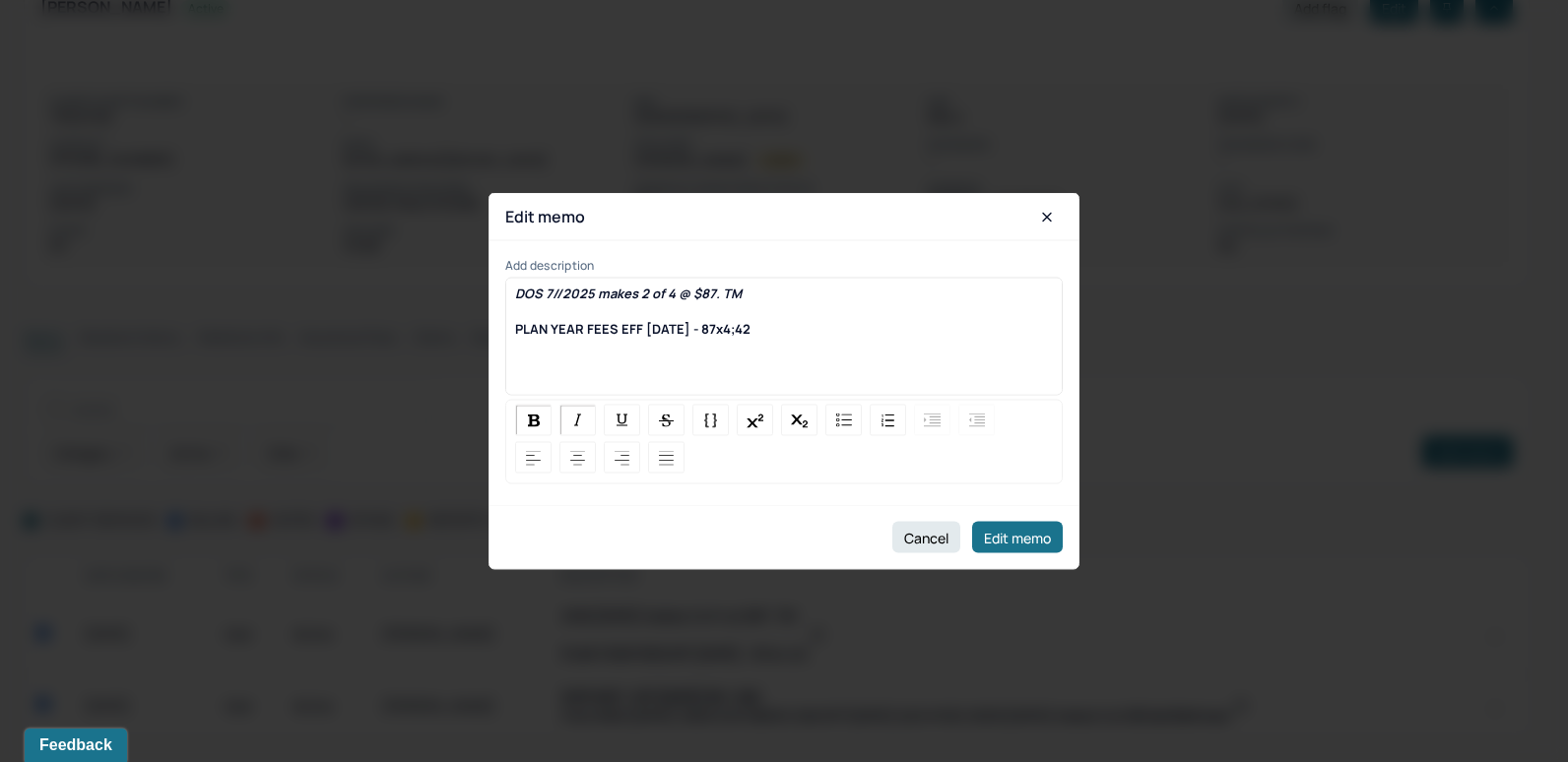 type 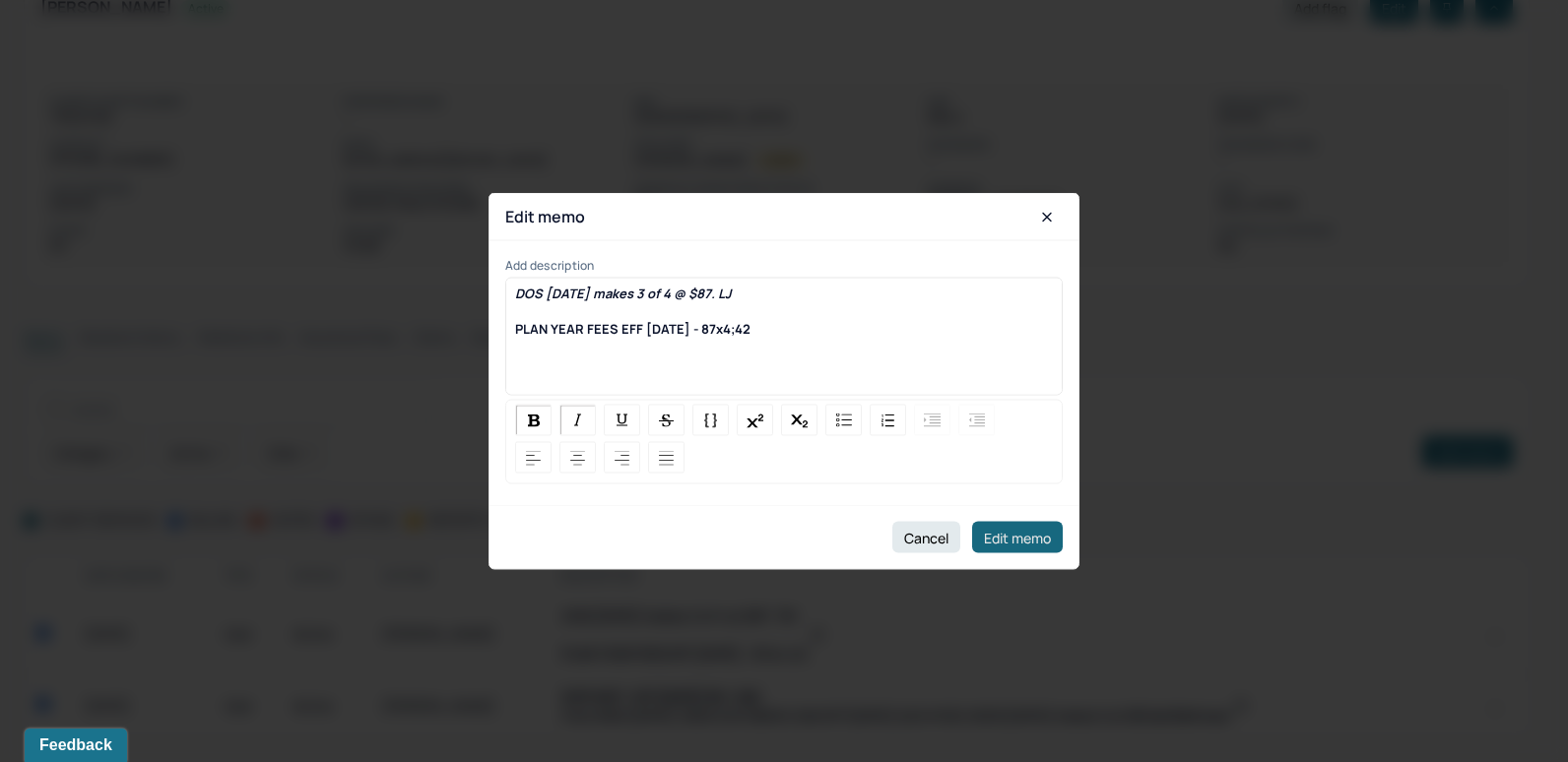 click on "Edit memo" at bounding box center [1017, 538] 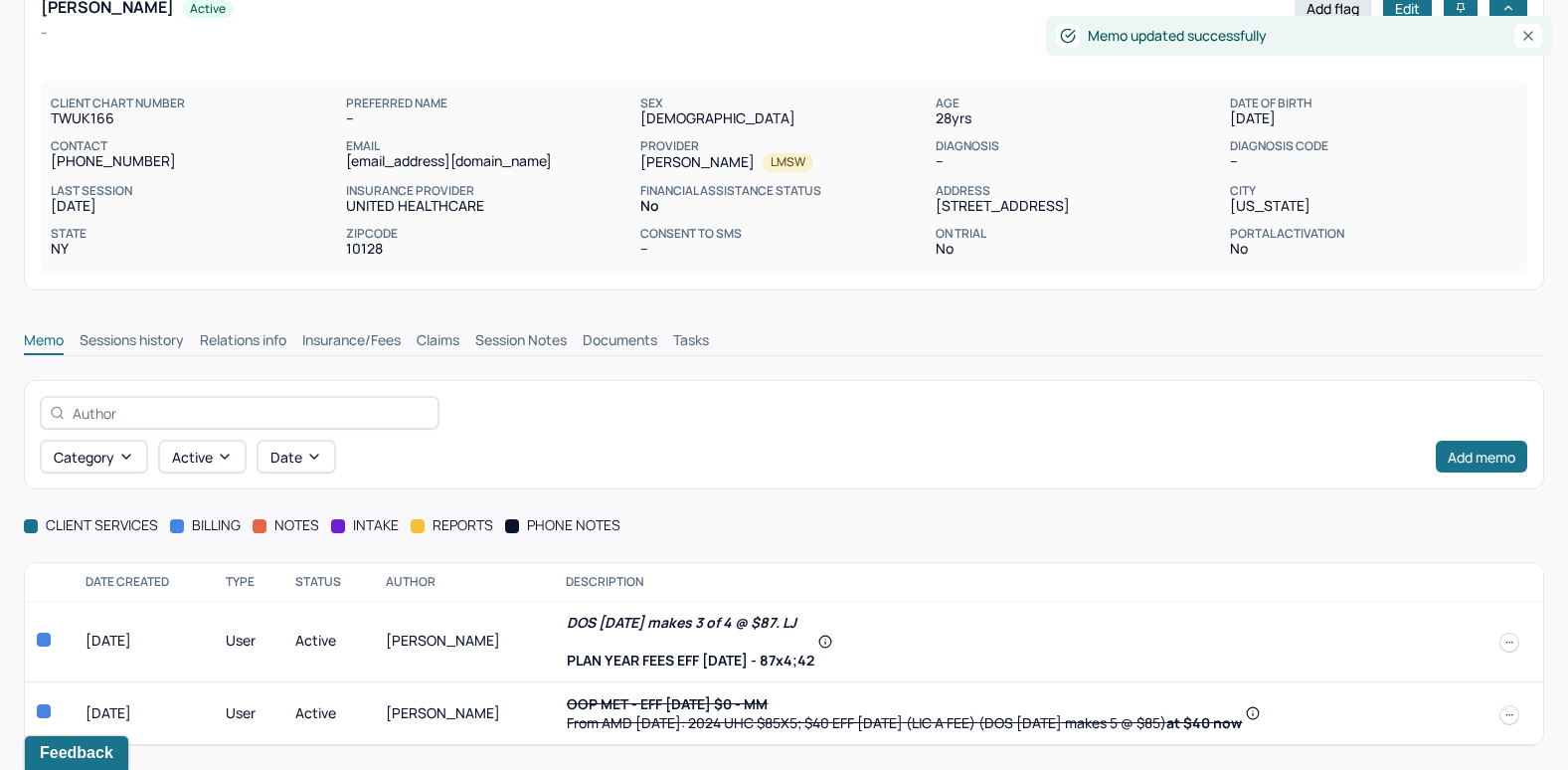click on "Claims" at bounding box center [437, 342] 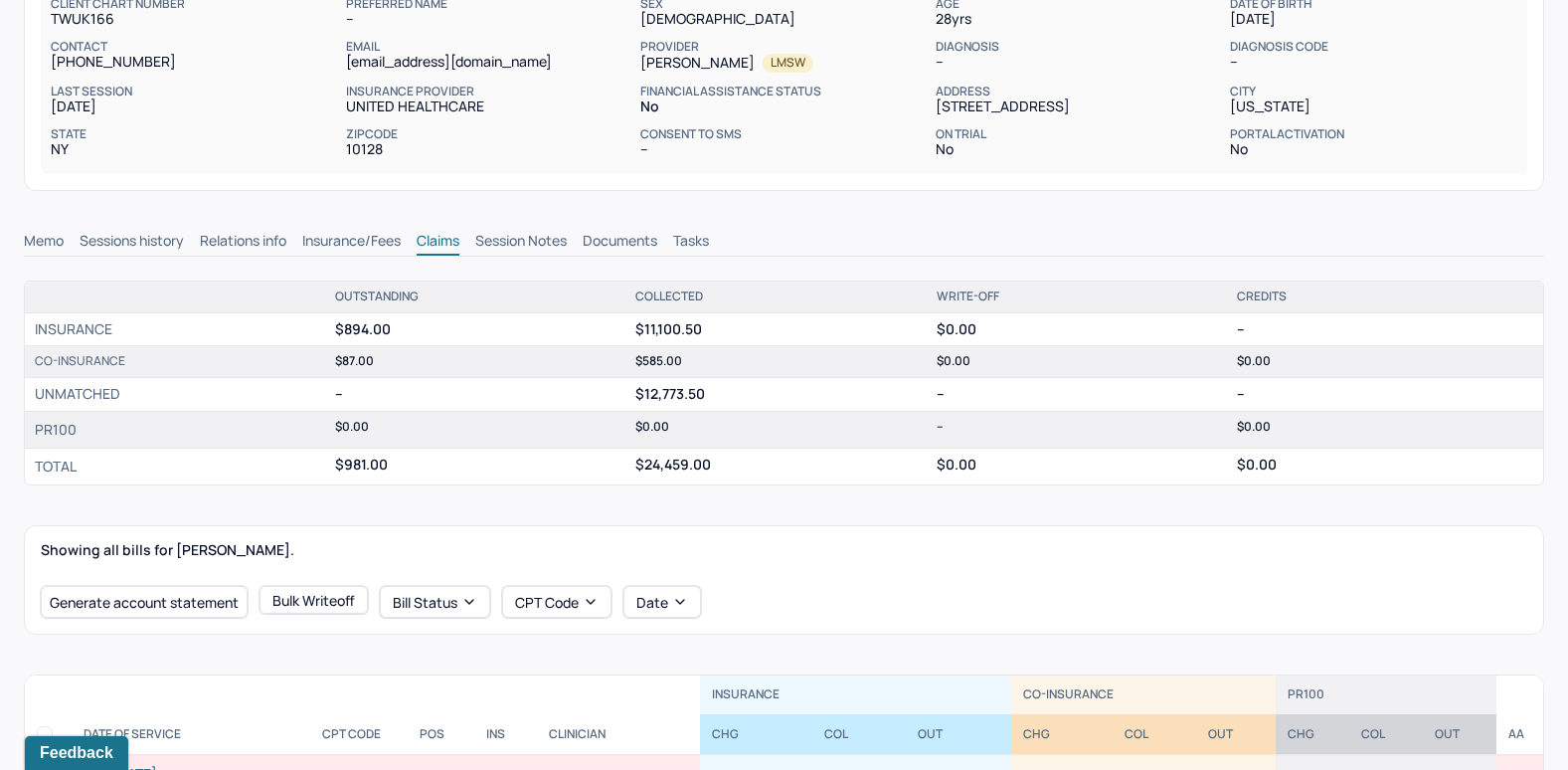 click on "Memo" at bounding box center [44, 243] 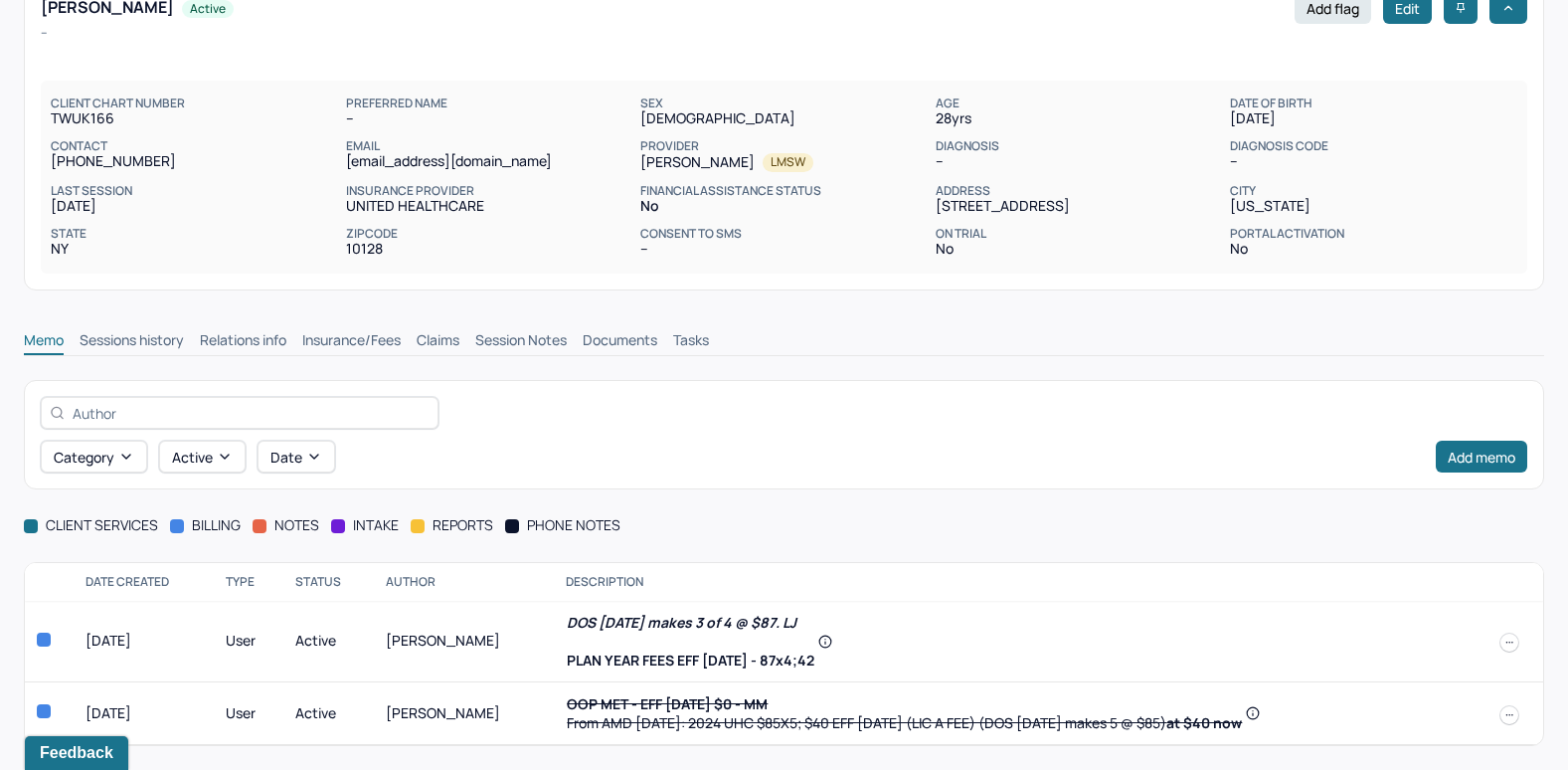 click on "Claims" at bounding box center [437, 342] 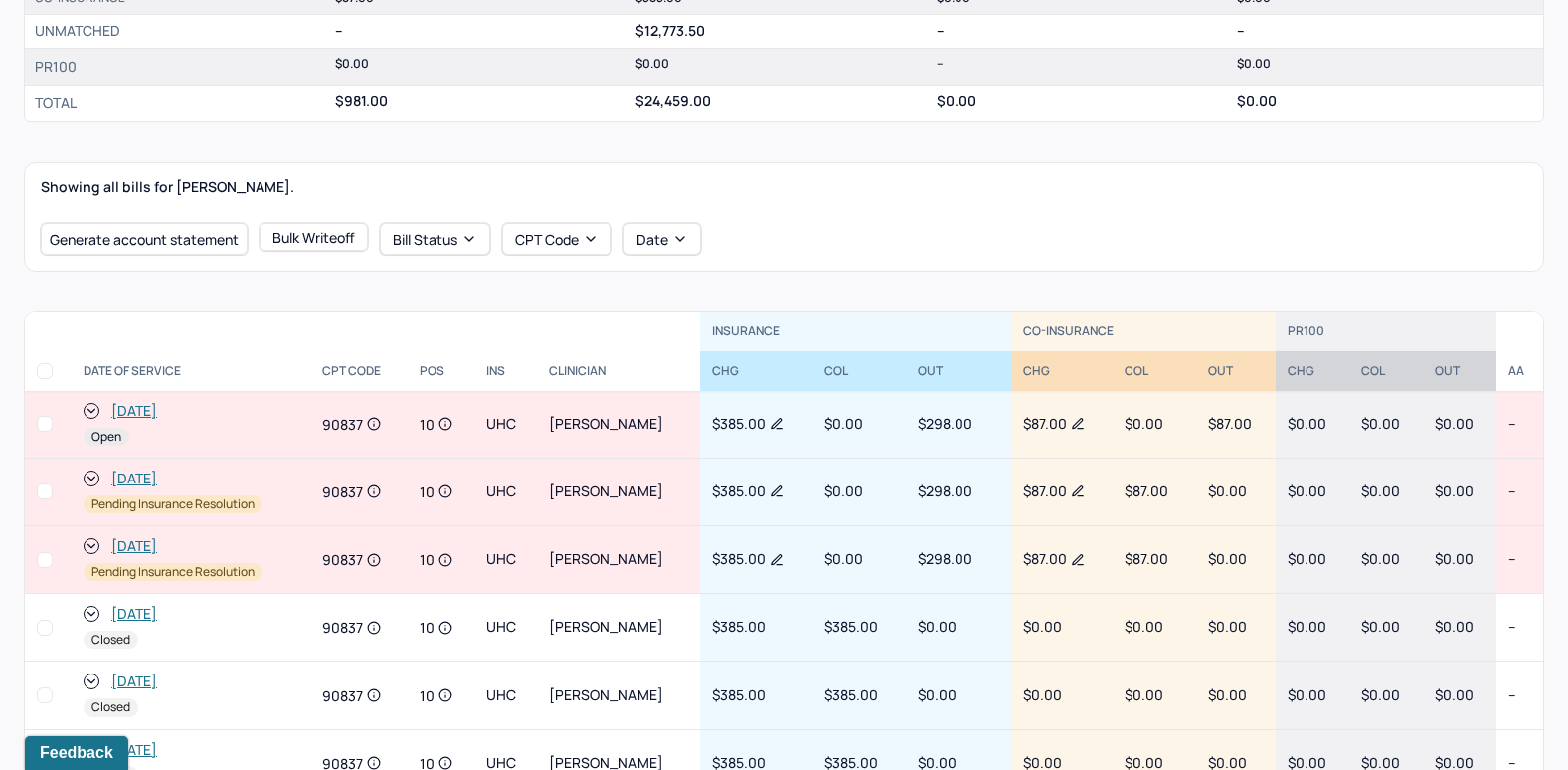 scroll, scrollTop: 586, scrollLeft: 0, axis: vertical 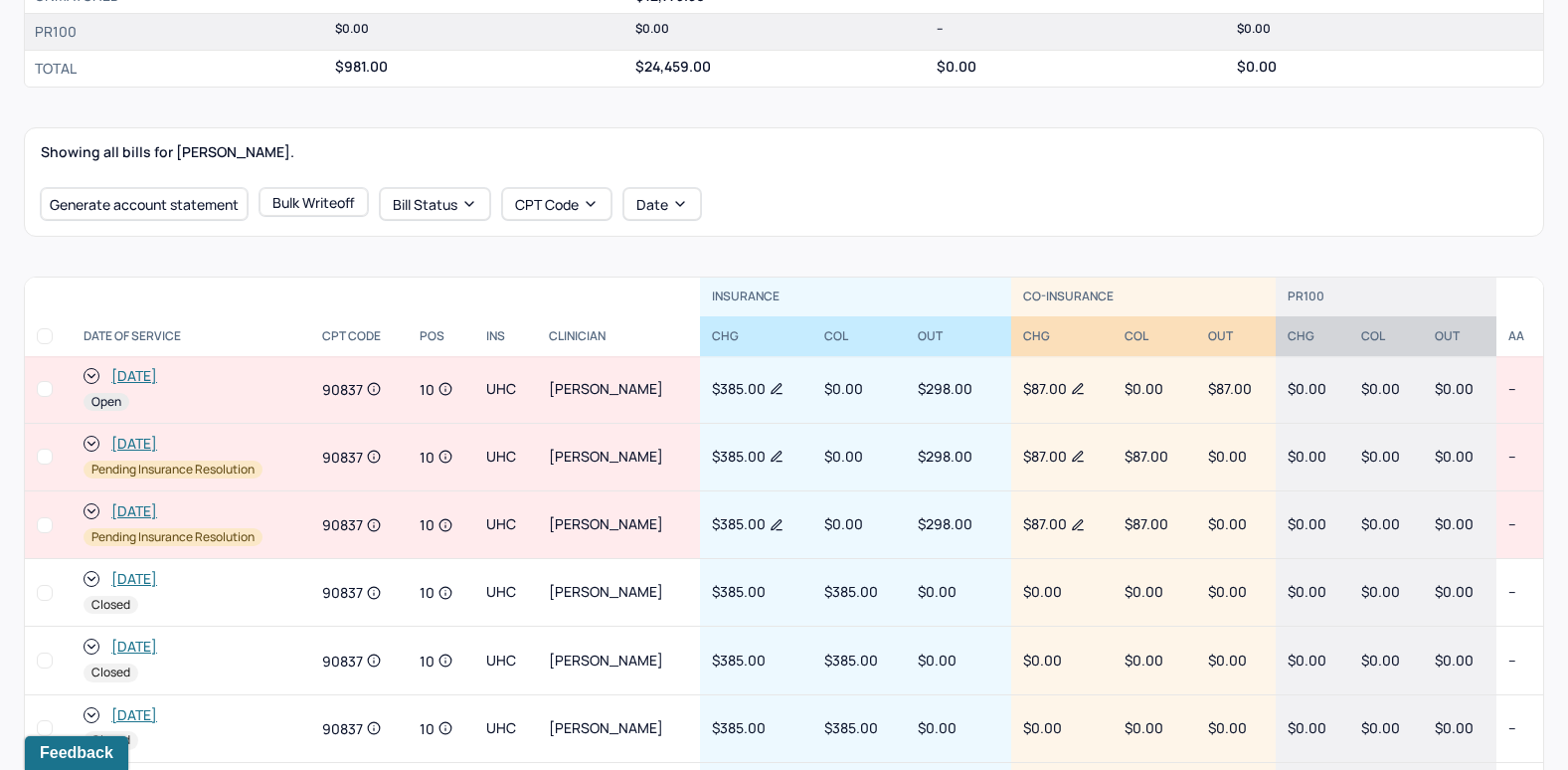 click on "[DATE]" at bounding box center (134, 376) 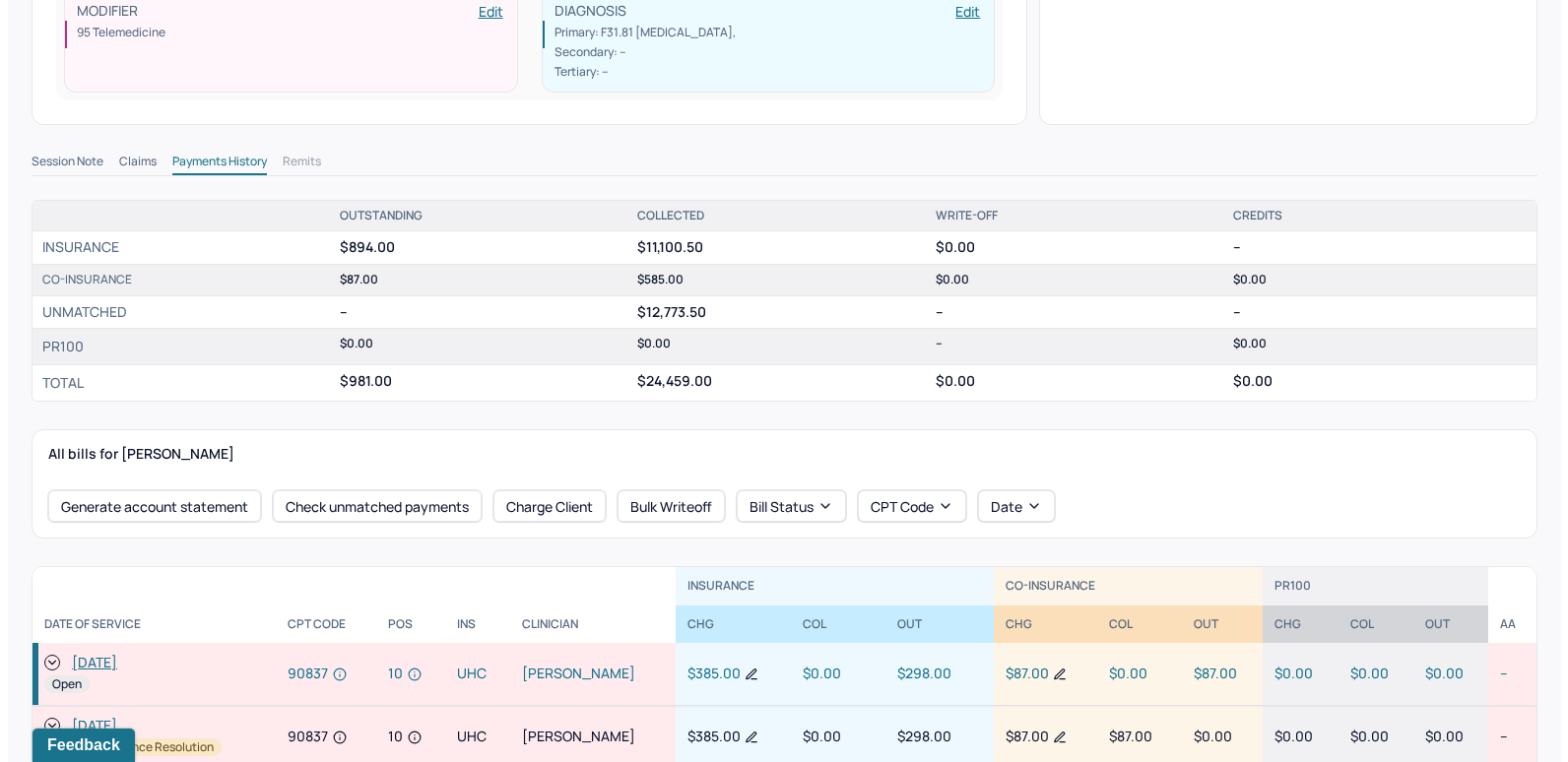 scroll, scrollTop: 591, scrollLeft: 0, axis: vertical 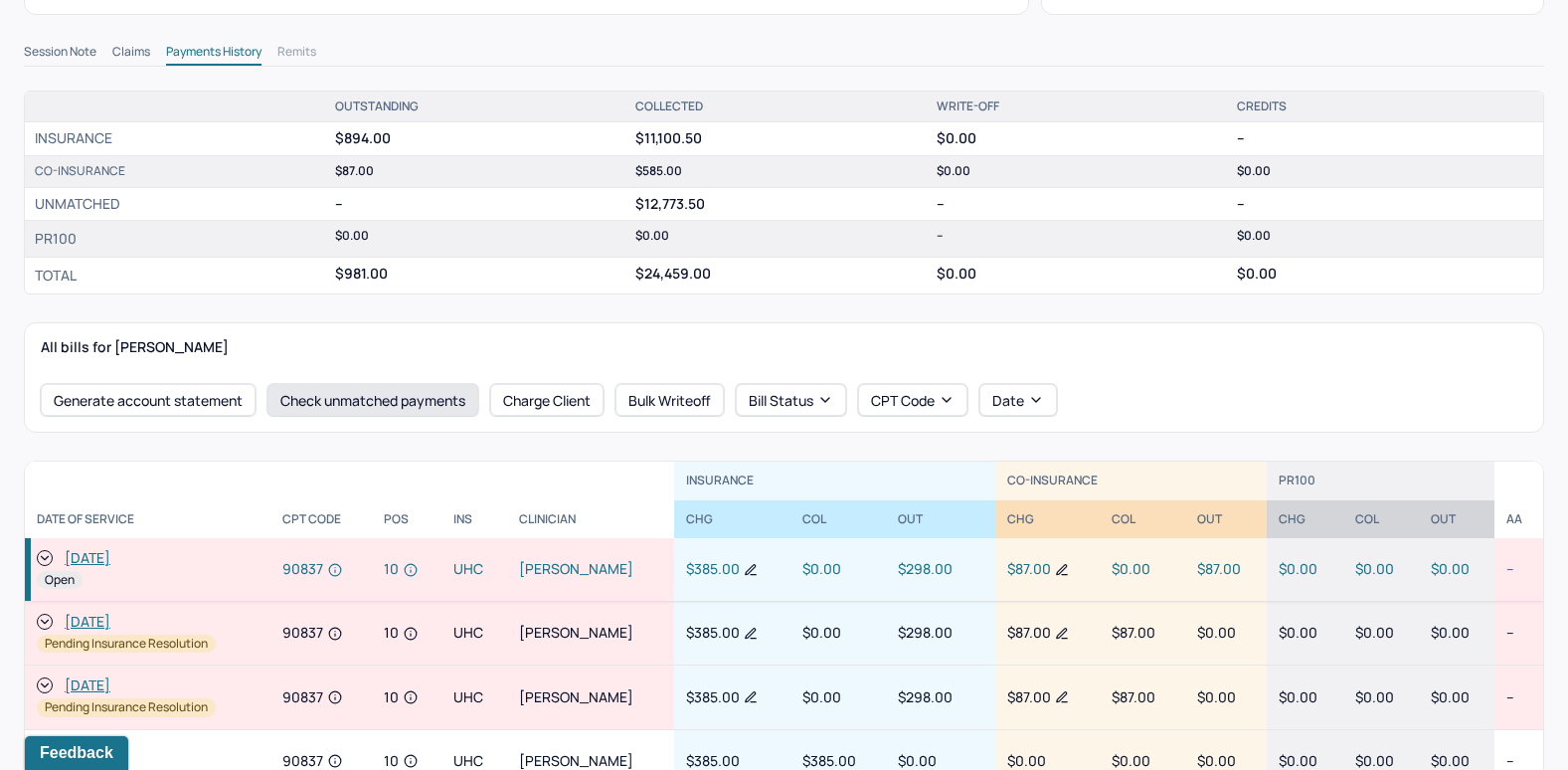 click on "Check unmatched payments" at bounding box center [373, 400] 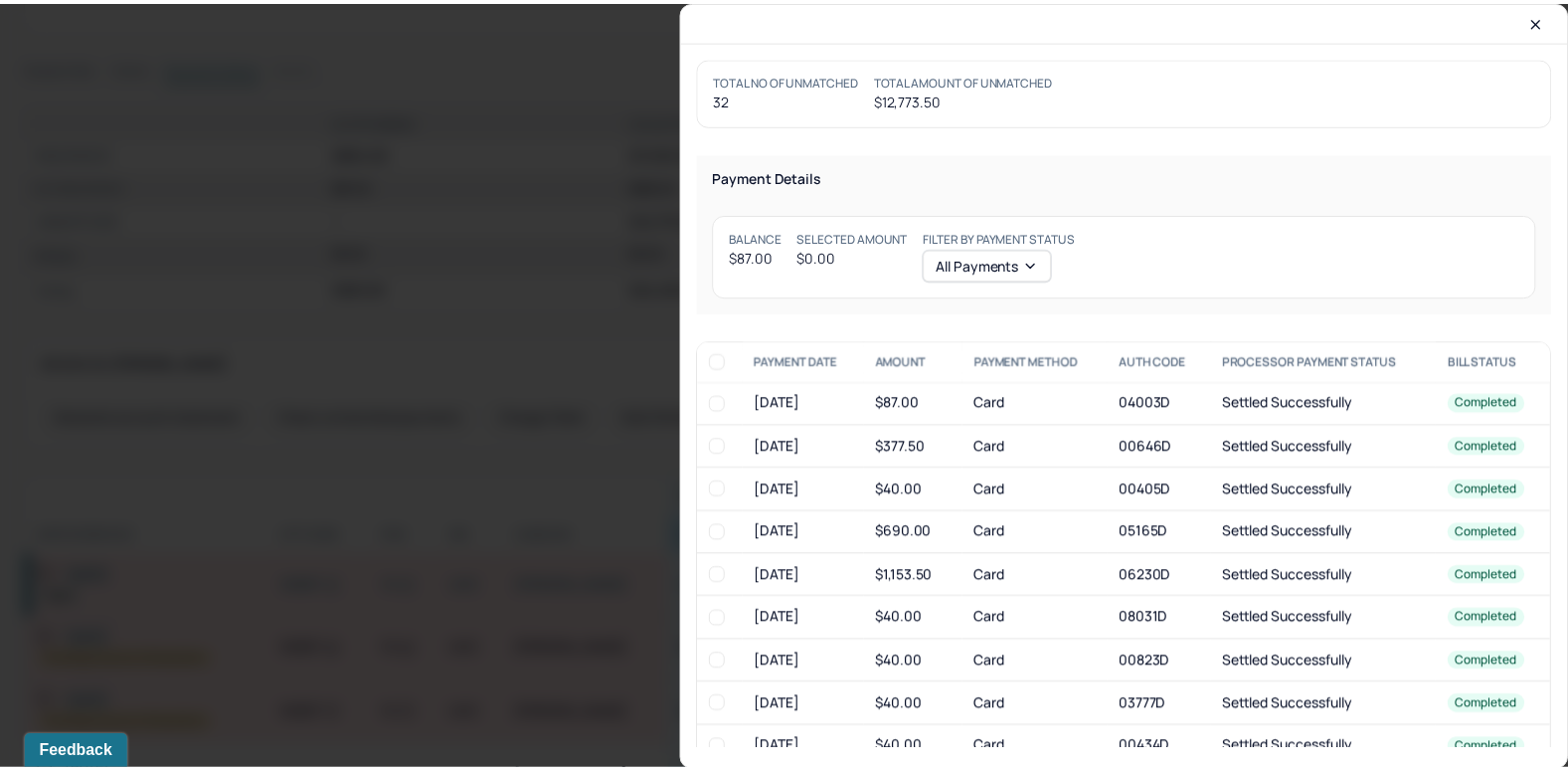 scroll, scrollTop: 613, scrollLeft: 0, axis: vertical 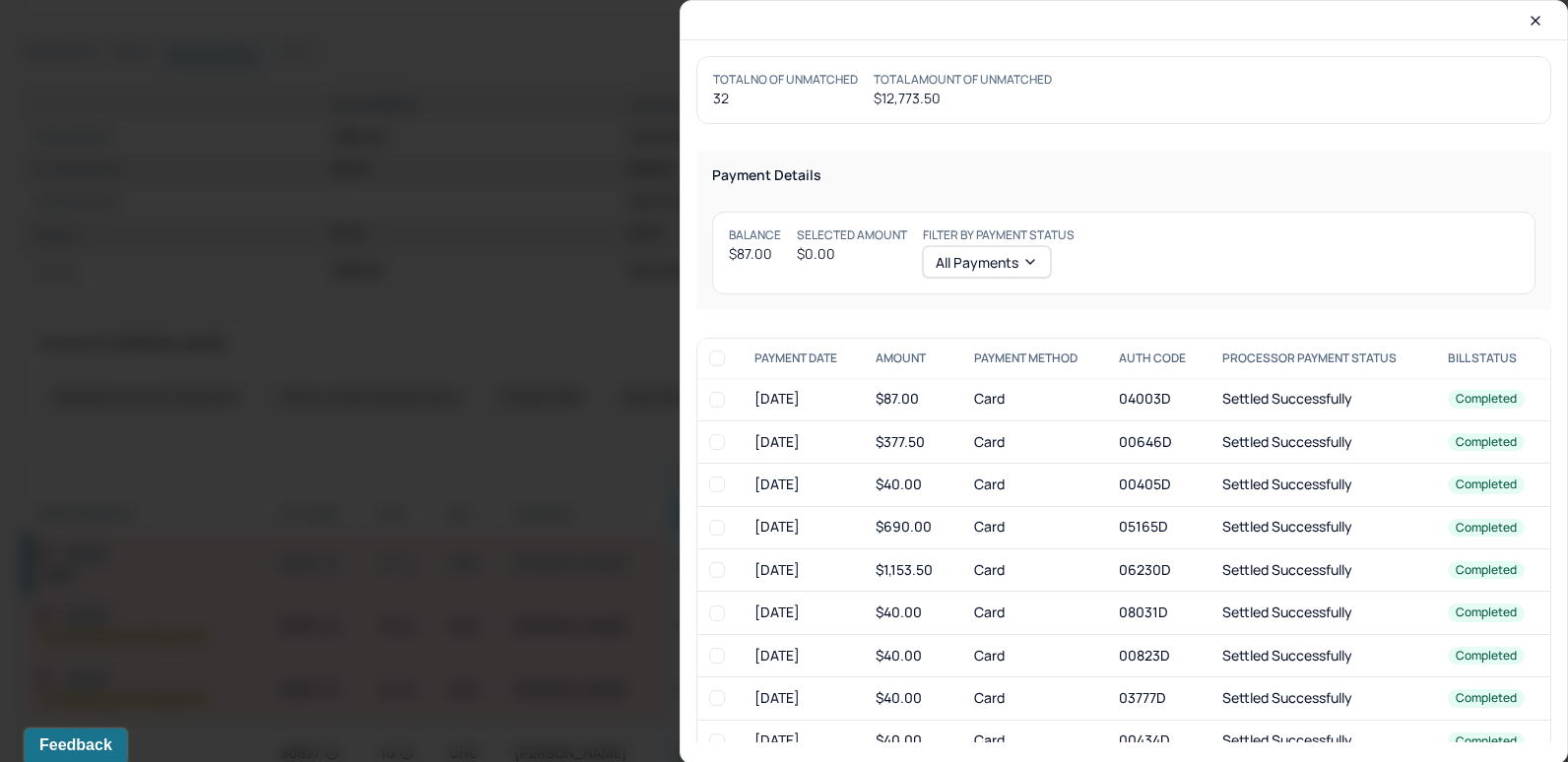click at bounding box center (717, 400) 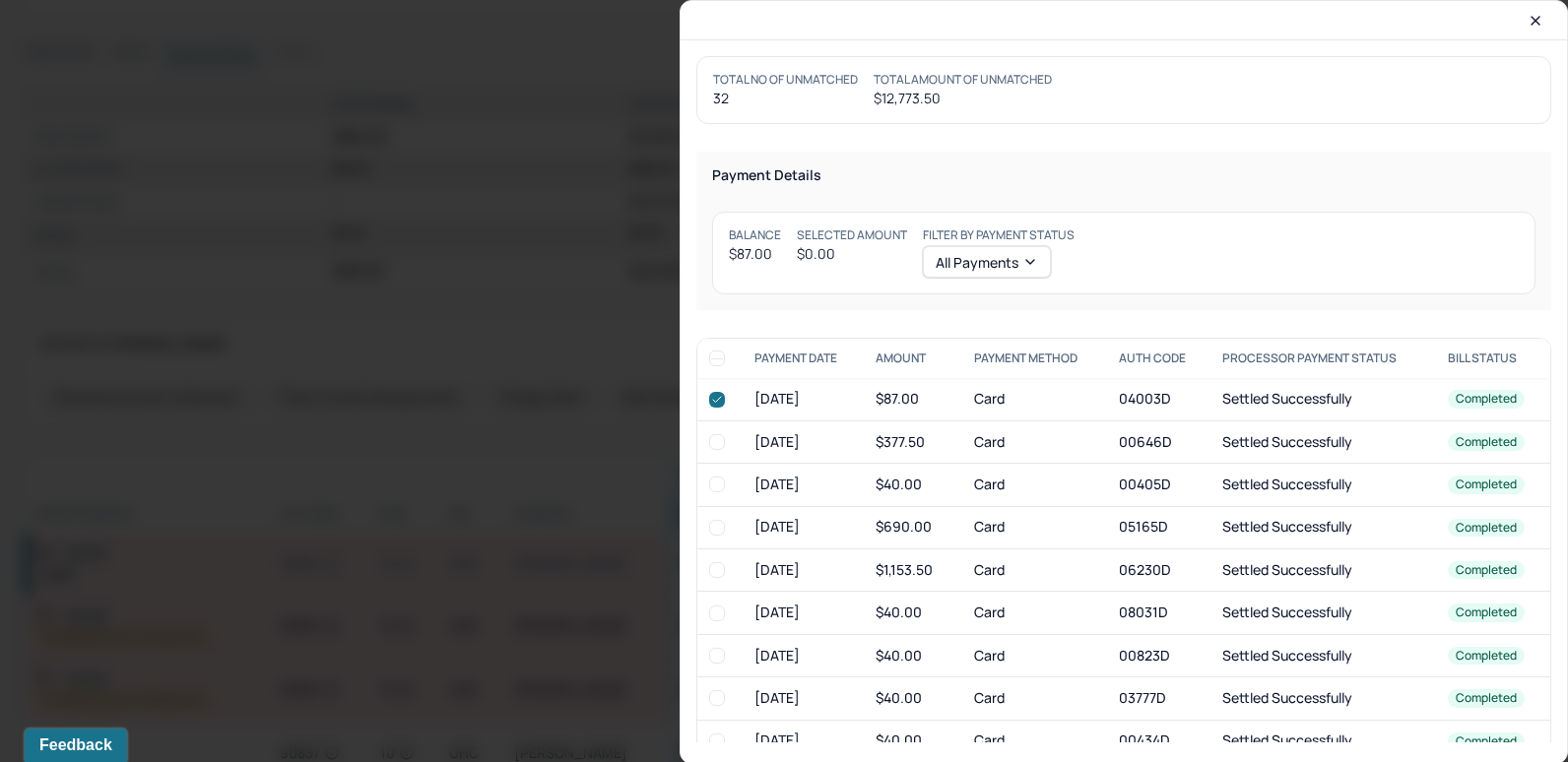 checkbox on "true" 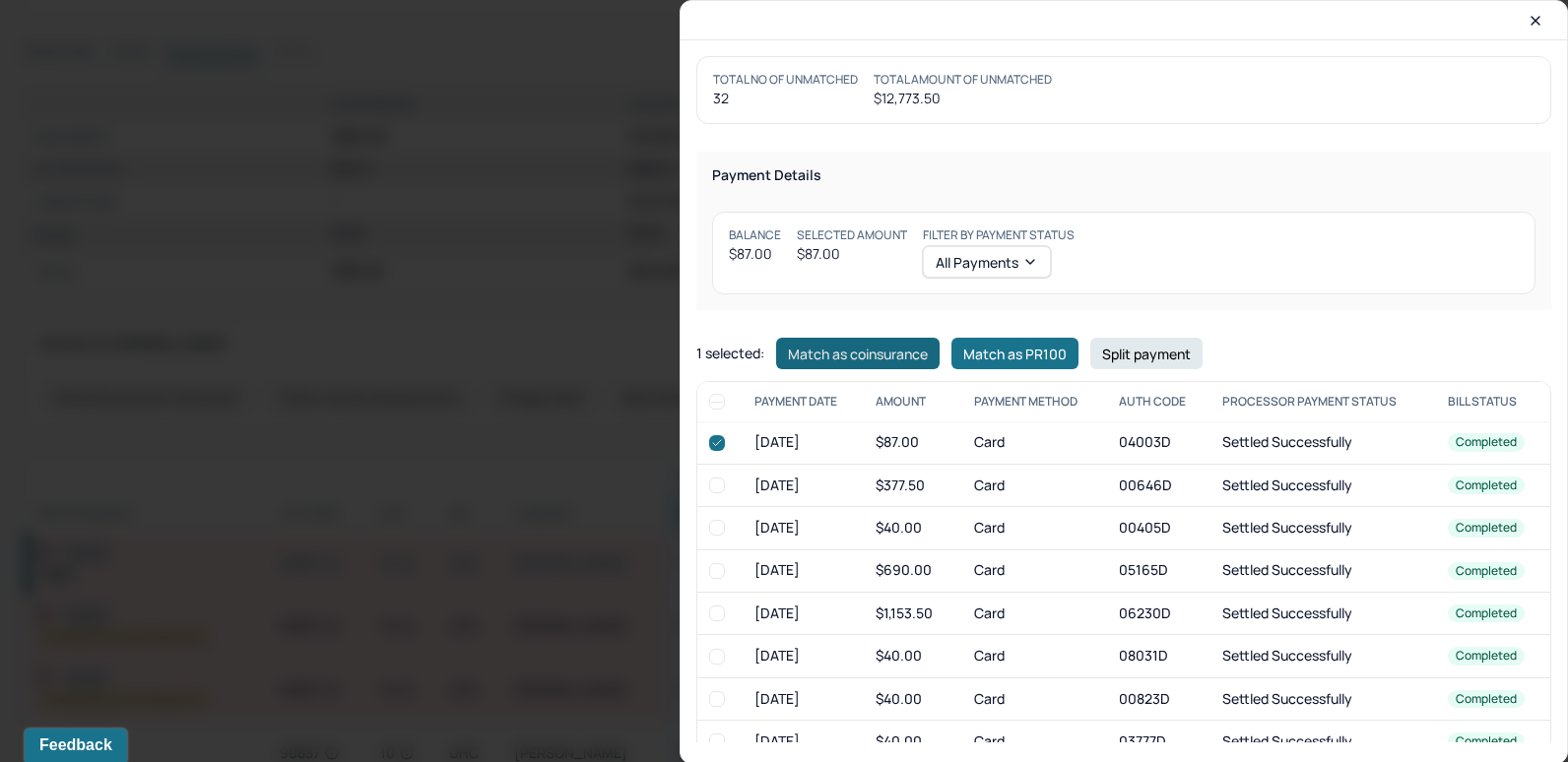 click on "Match as coinsurance" at bounding box center (858, 353) 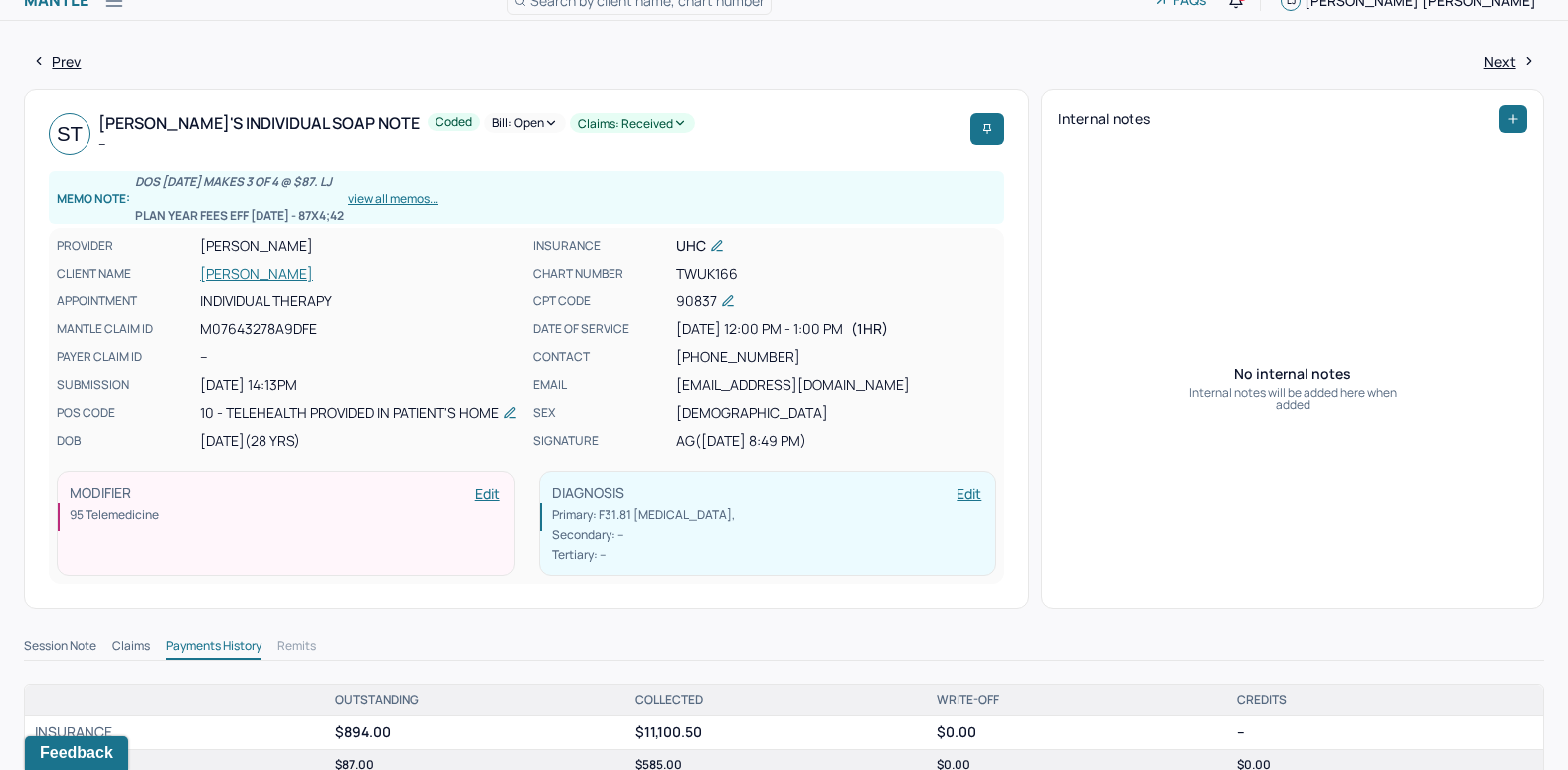 scroll, scrollTop: 16, scrollLeft: 0, axis: vertical 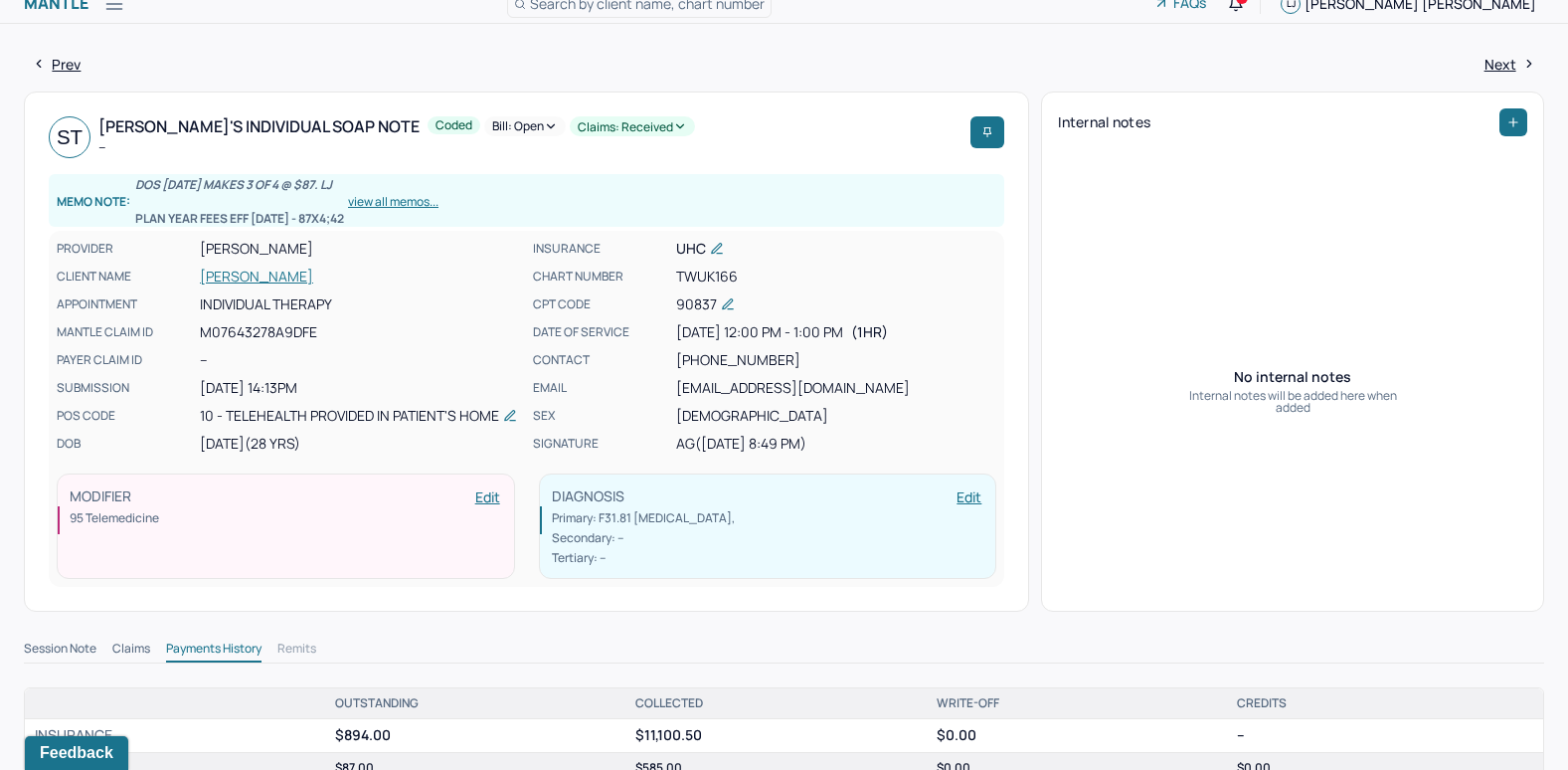 click on "Bill: Open" at bounding box center [525, 126] 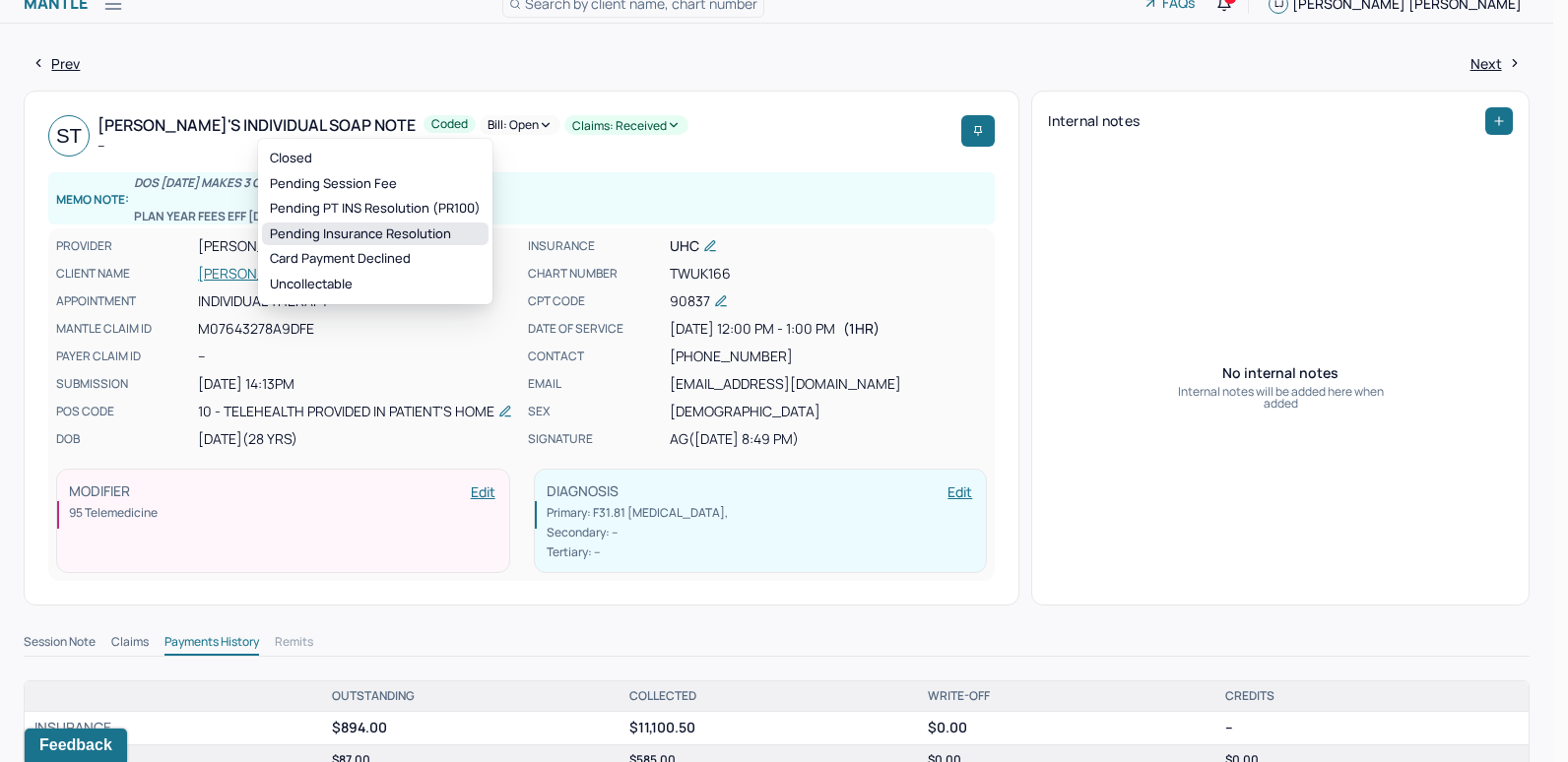 click on "Pending Insurance Resolution" at bounding box center [375, 234] 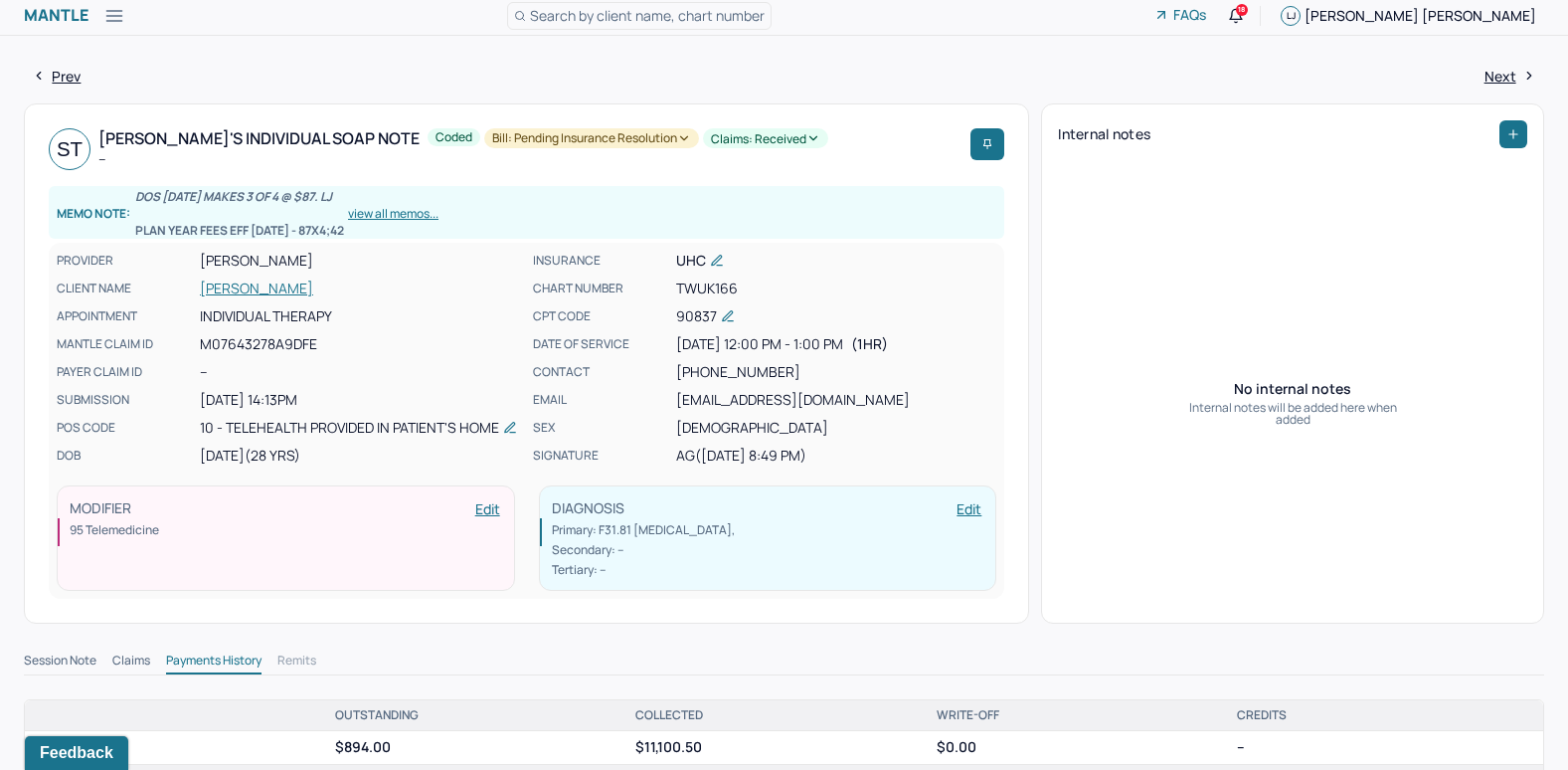 scroll, scrollTop: 0, scrollLeft: 0, axis: both 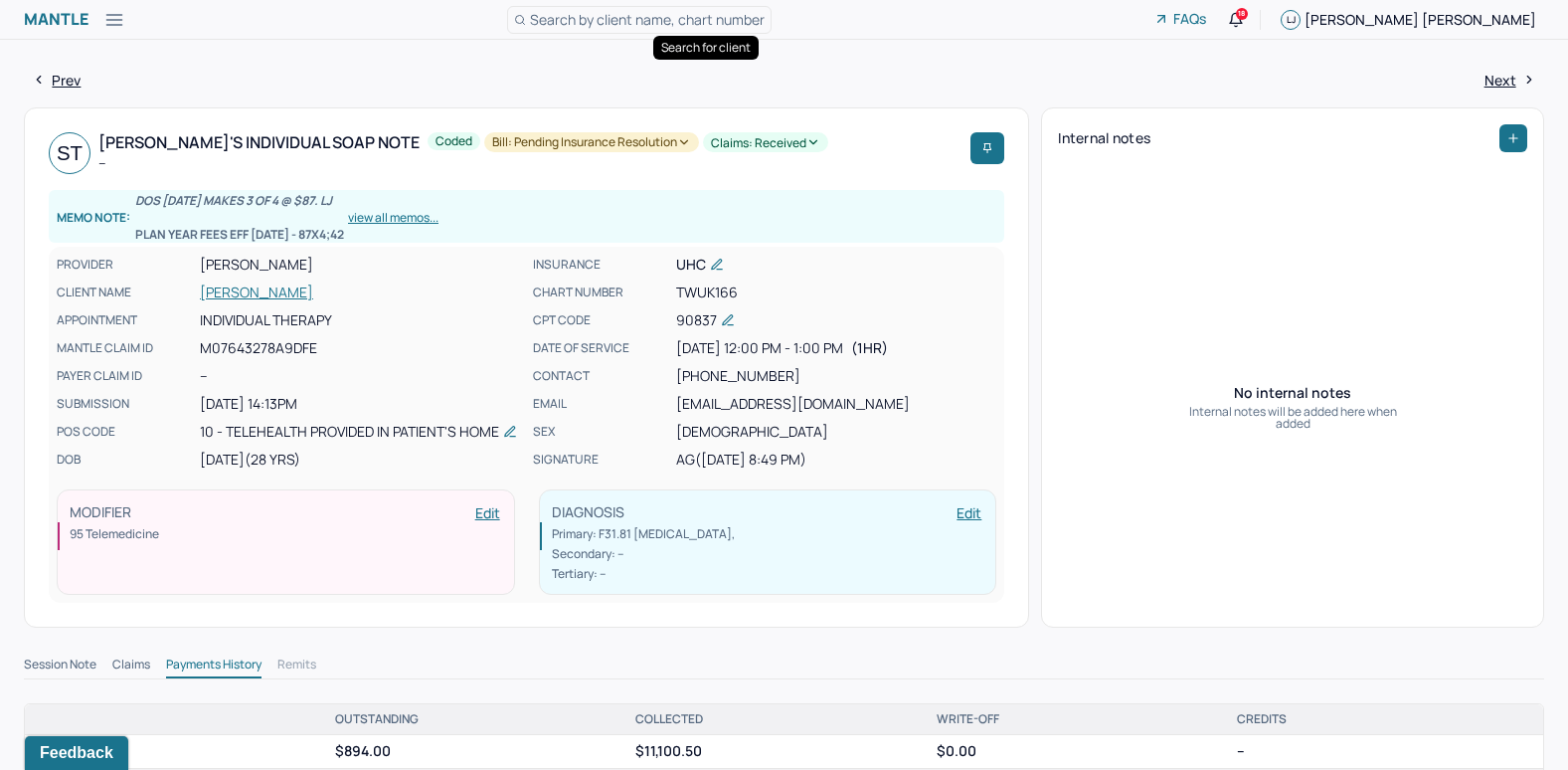 click on "Search by client name, chart number" at bounding box center [647, 19] 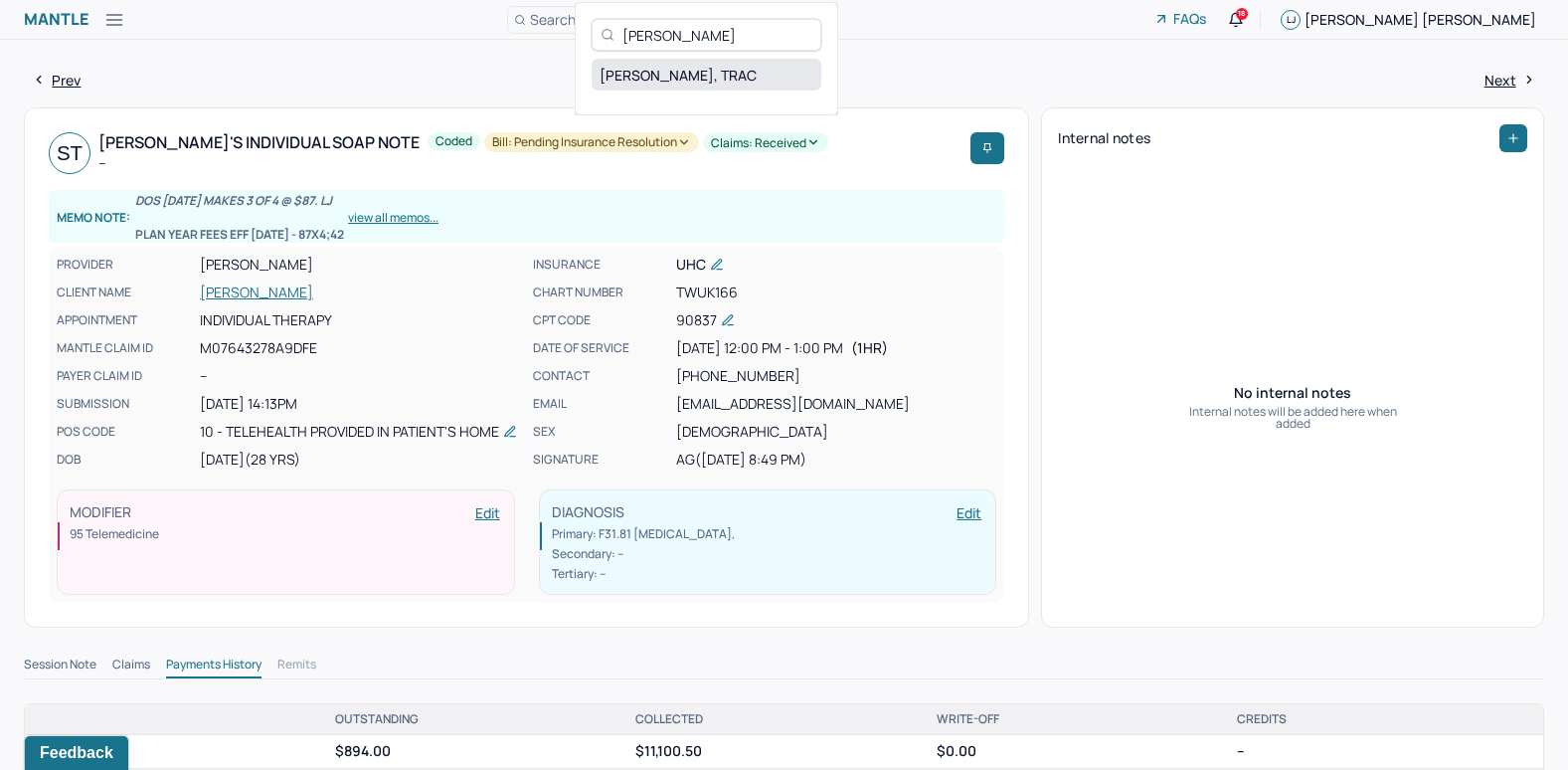 type on "Trac Nguyen" 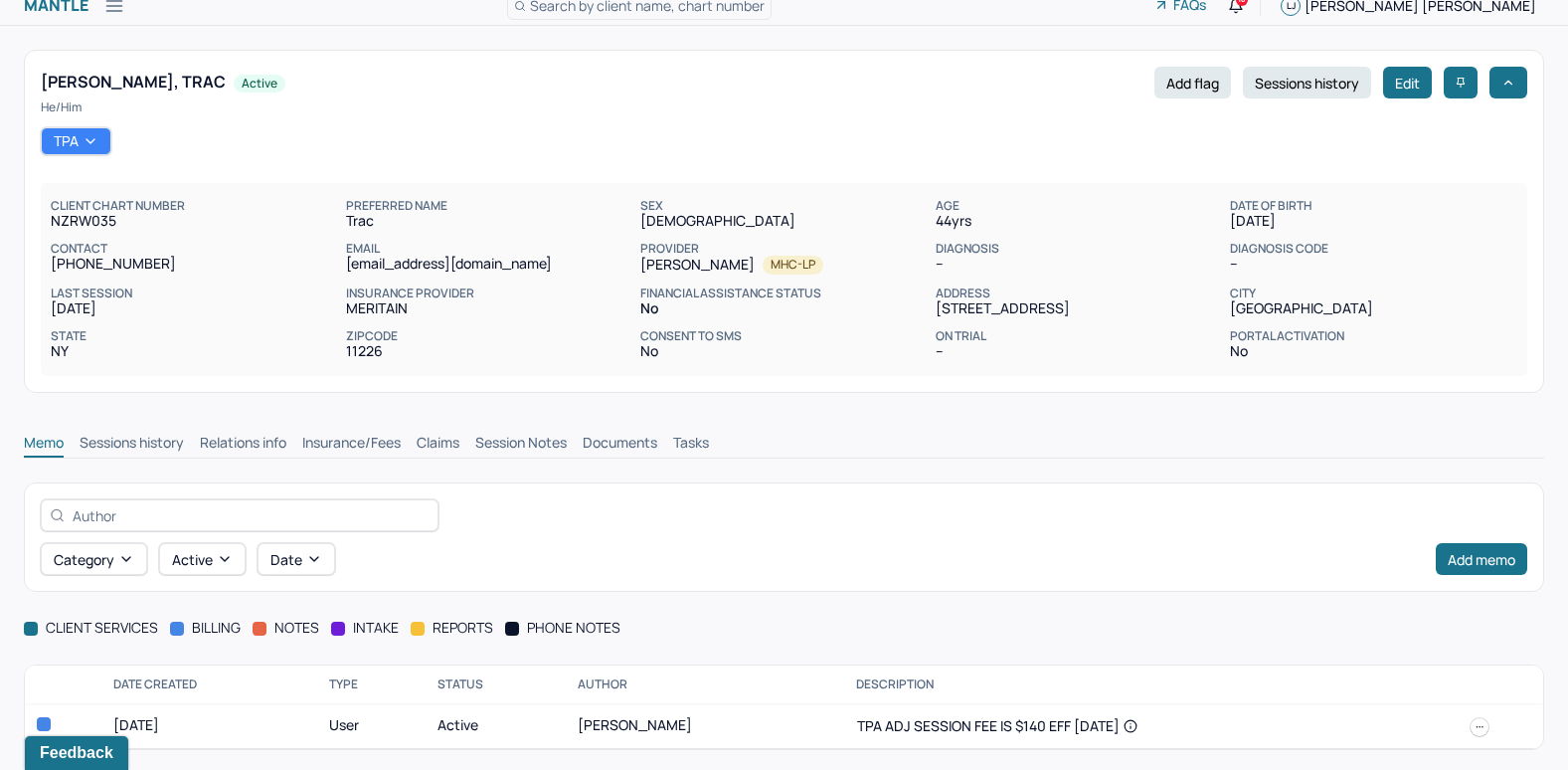 scroll, scrollTop: 18, scrollLeft: 0, axis: vertical 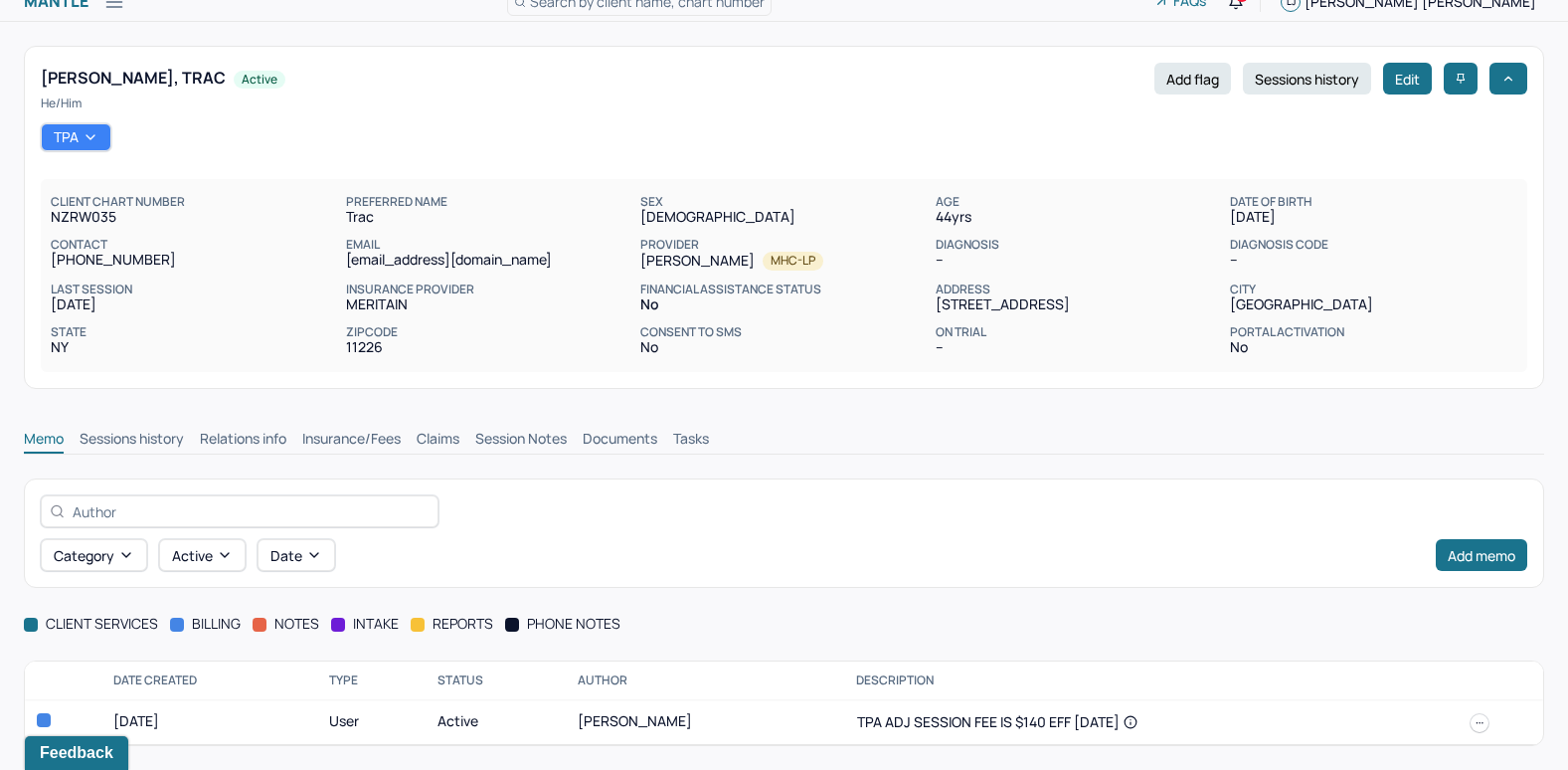 click on "Insurance/Fees" at bounding box center [351, 441] 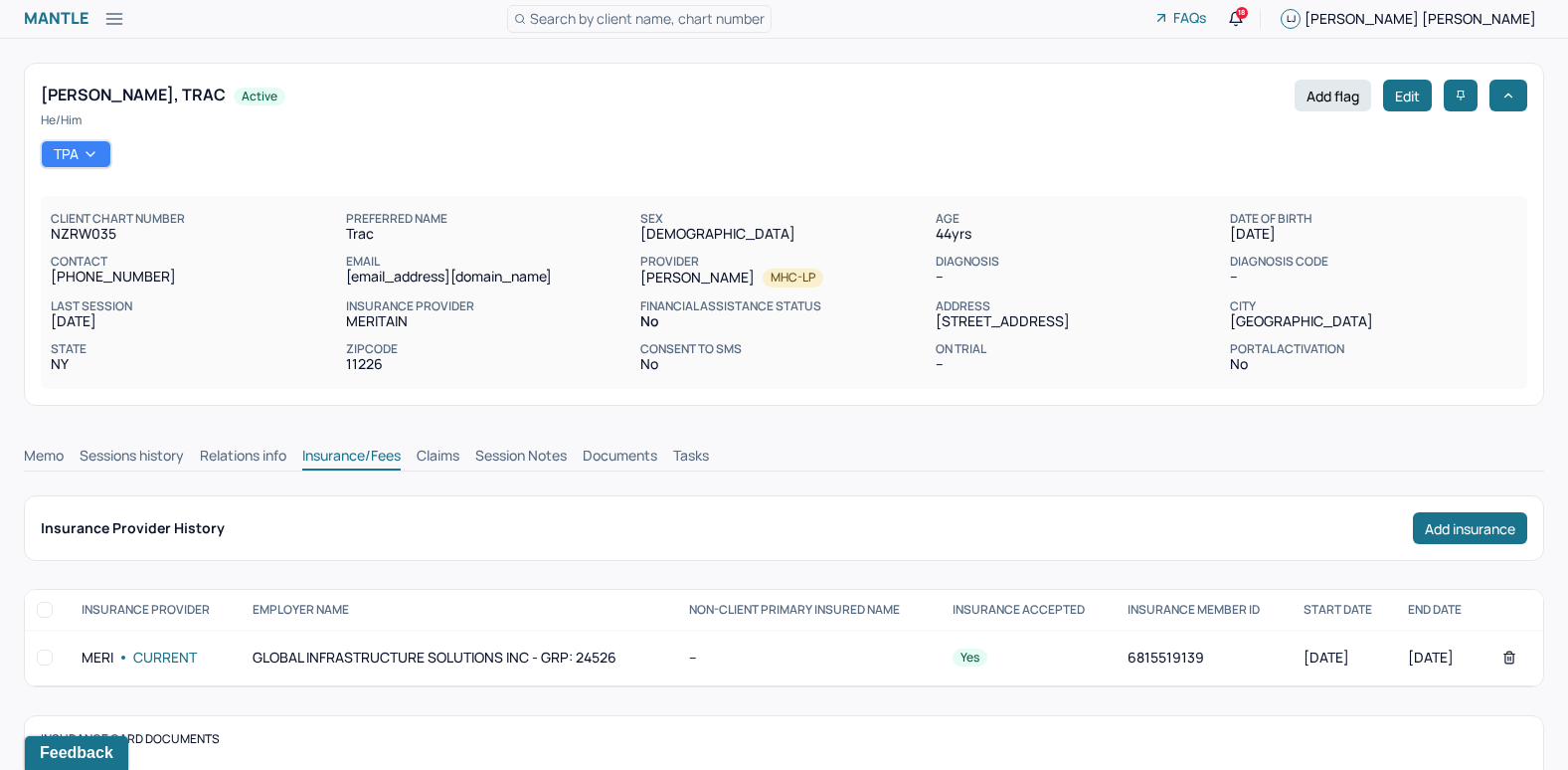 scroll, scrollTop: 0, scrollLeft: 0, axis: both 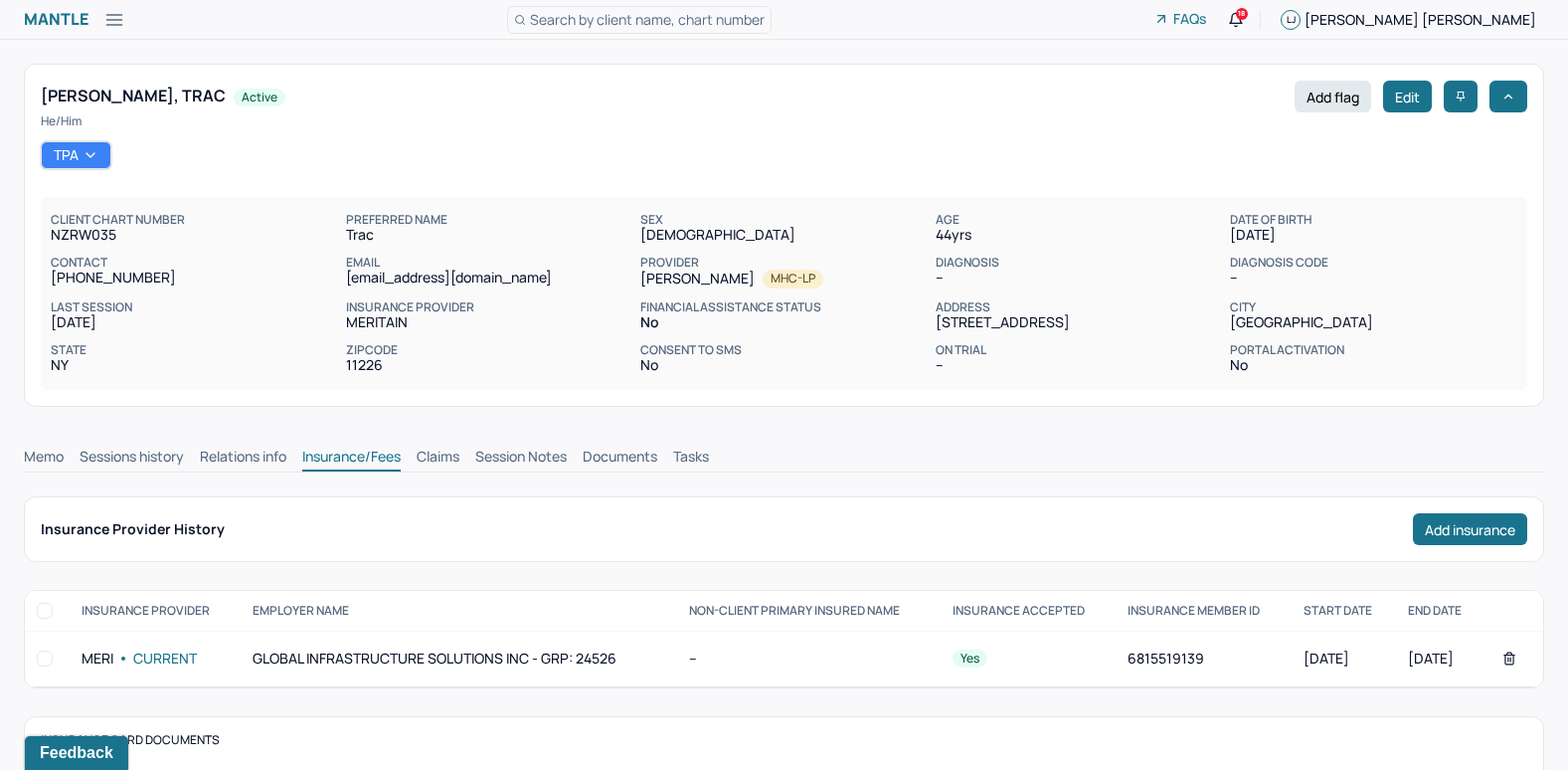 click on "Claims" at bounding box center [437, 459] 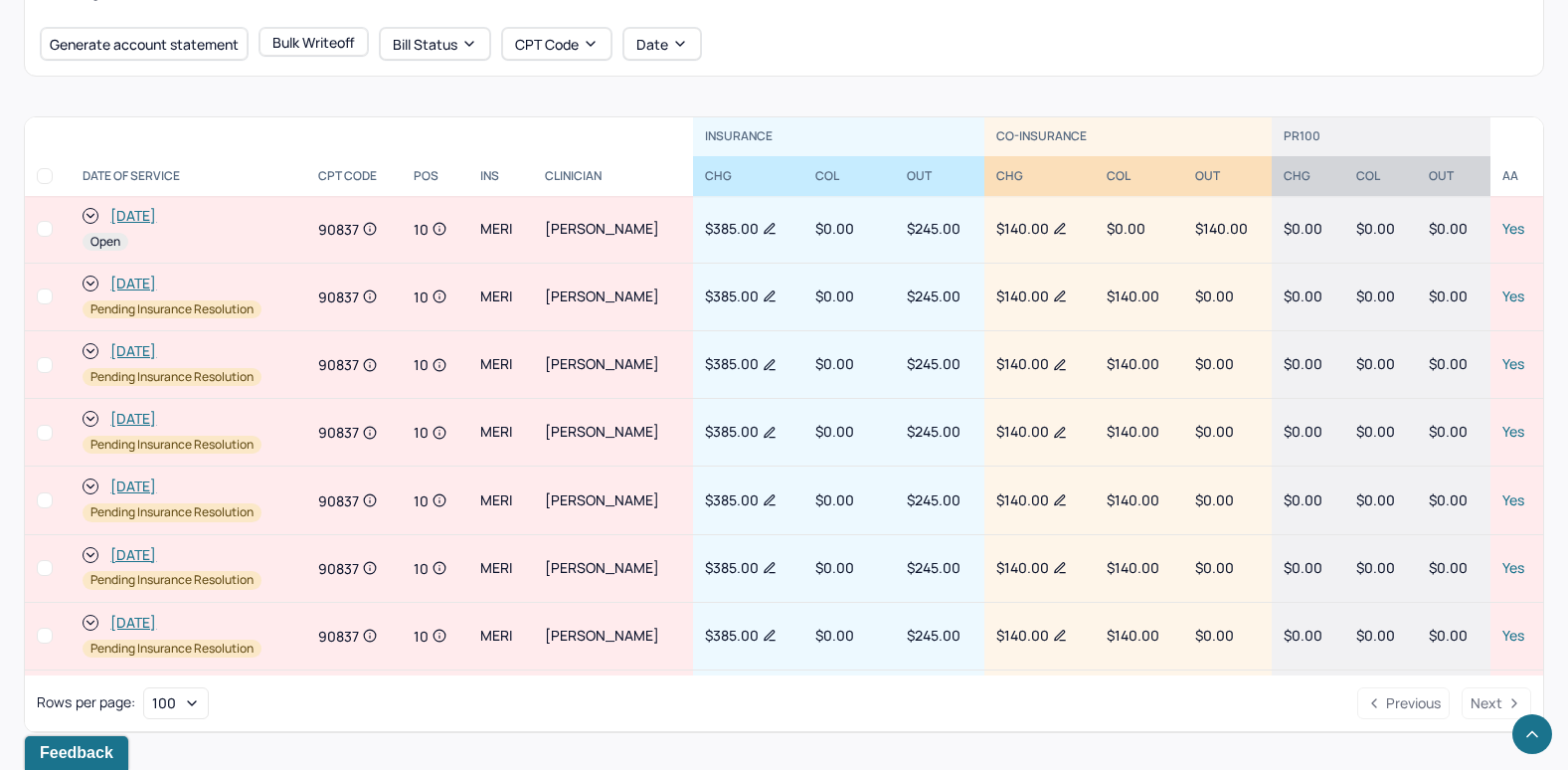 scroll, scrollTop: 796, scrollLeft: 0, axis: vertical 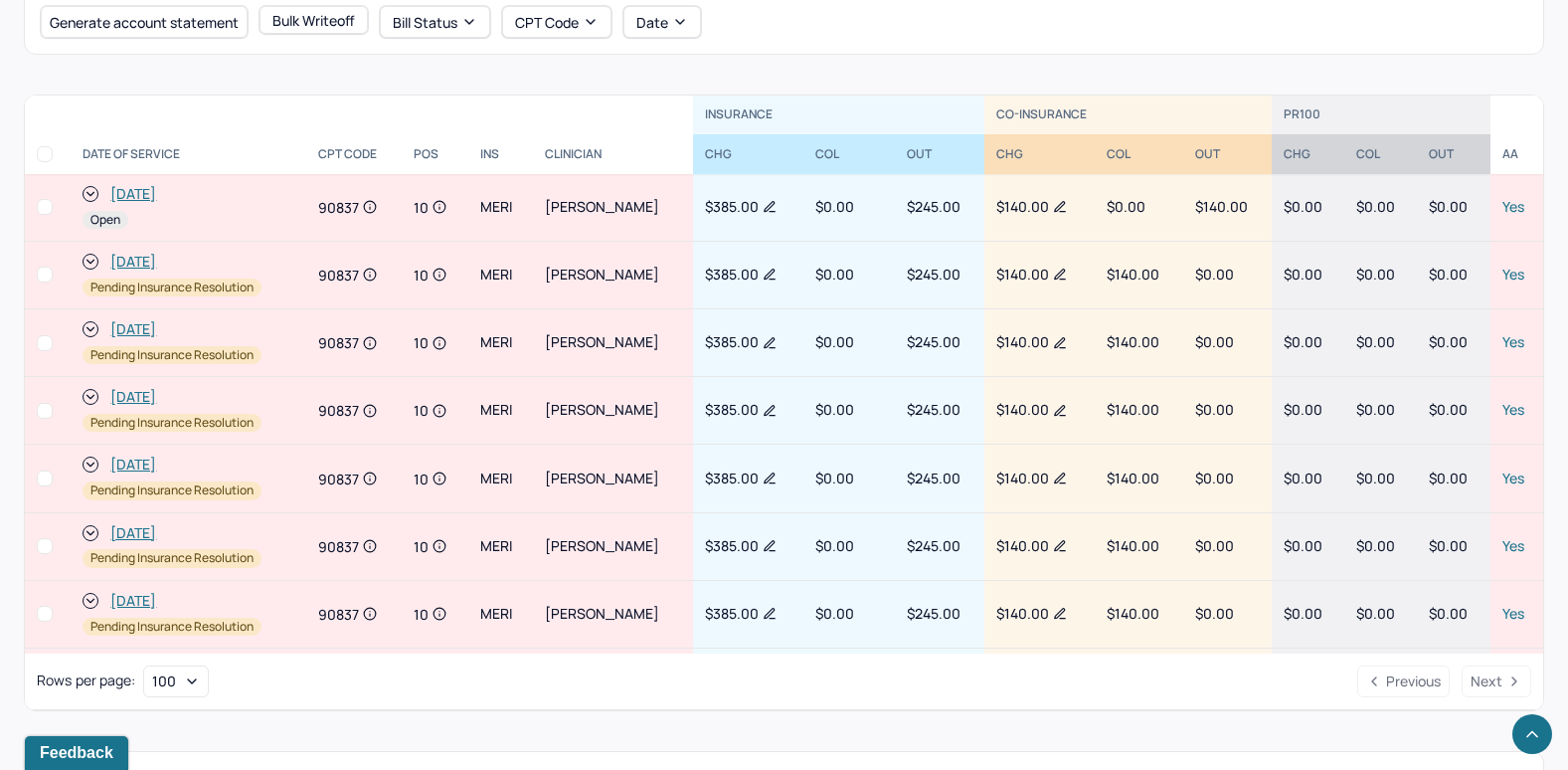 click on "[DATE]" at bounding box center (133, 194) 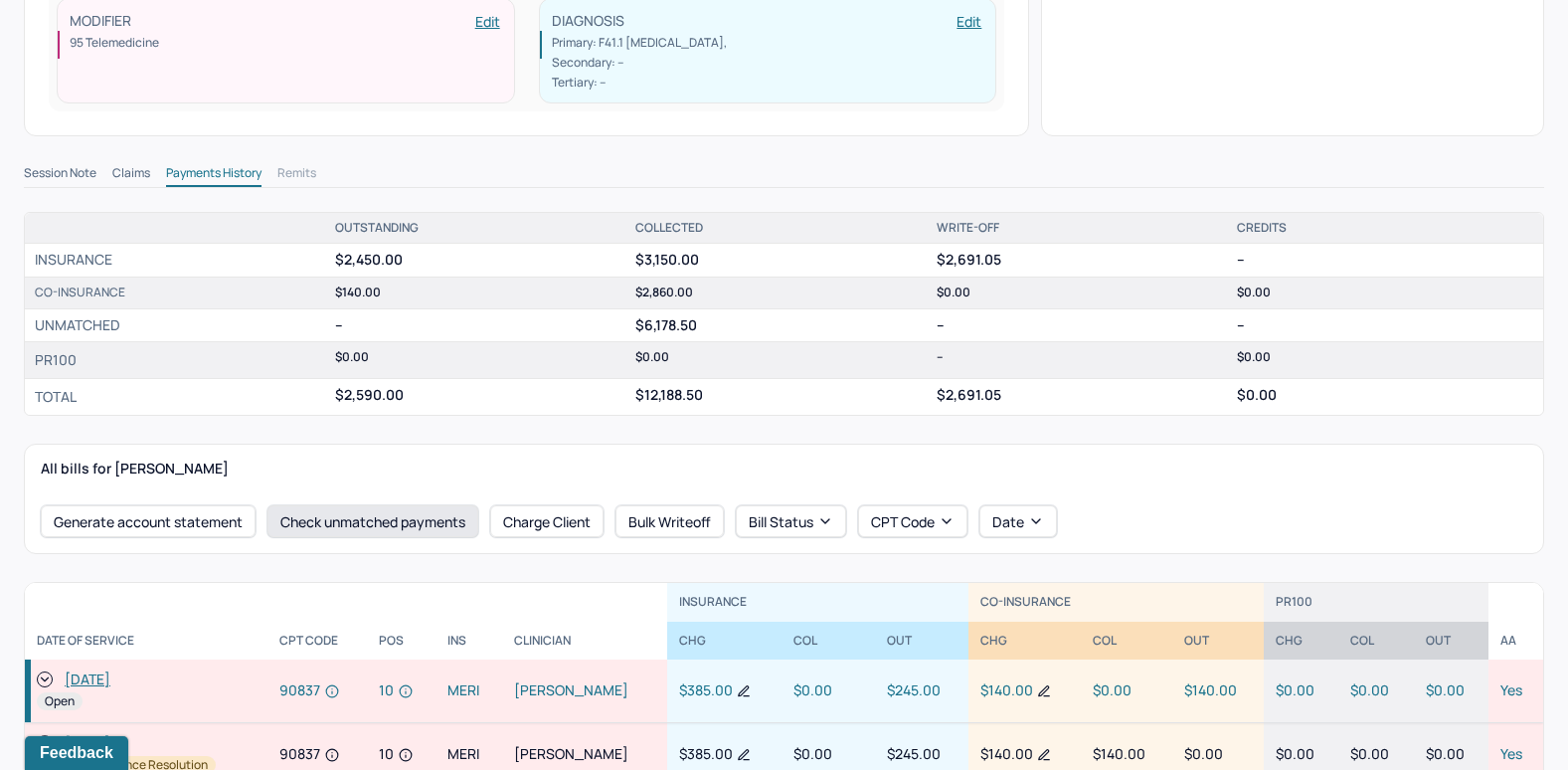 scroll, scrollTop: 597, scrollLeft: 0, axis: vertical 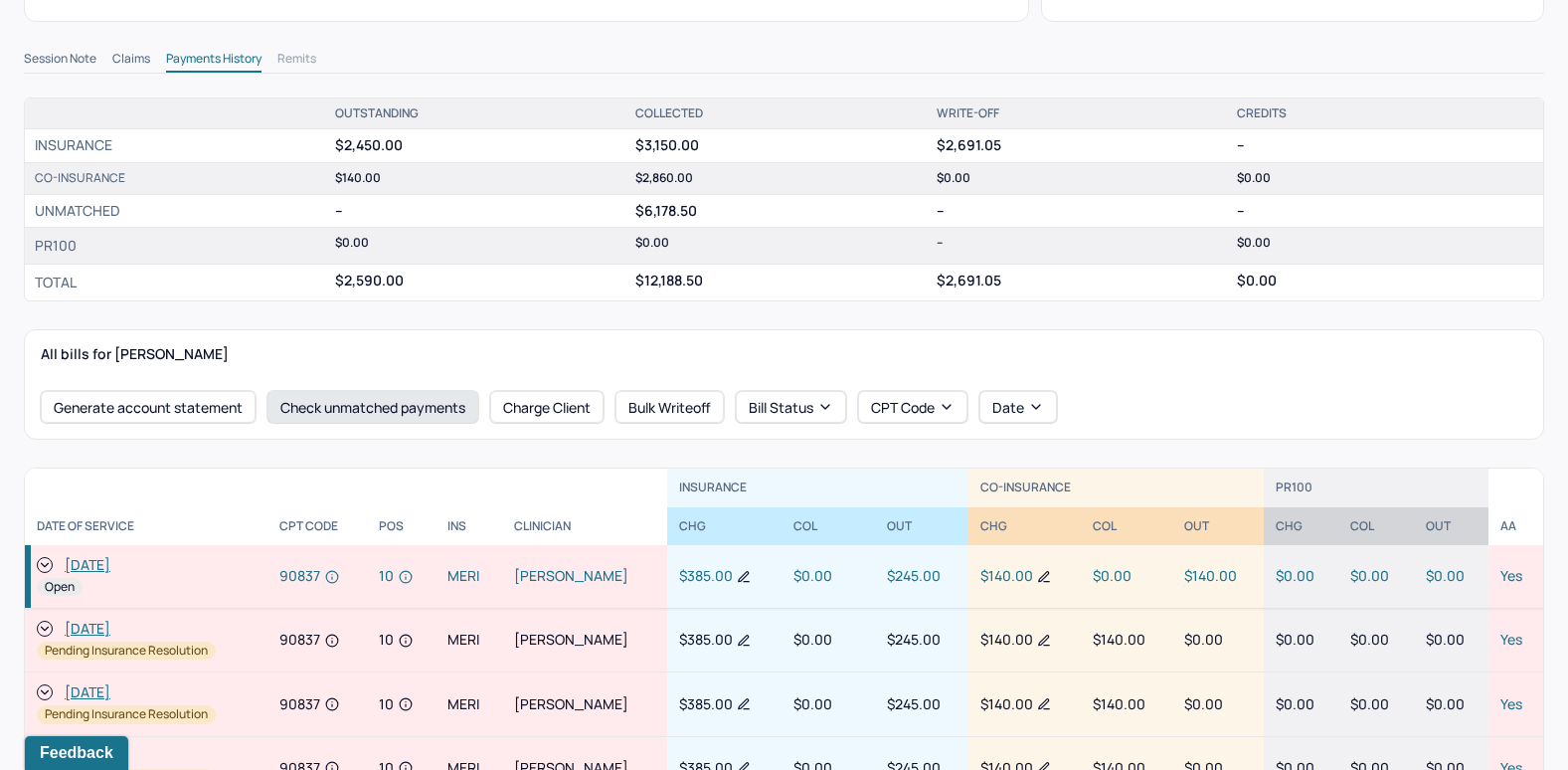 click on "Check unmatched payments" at bounding box center [373, 407] 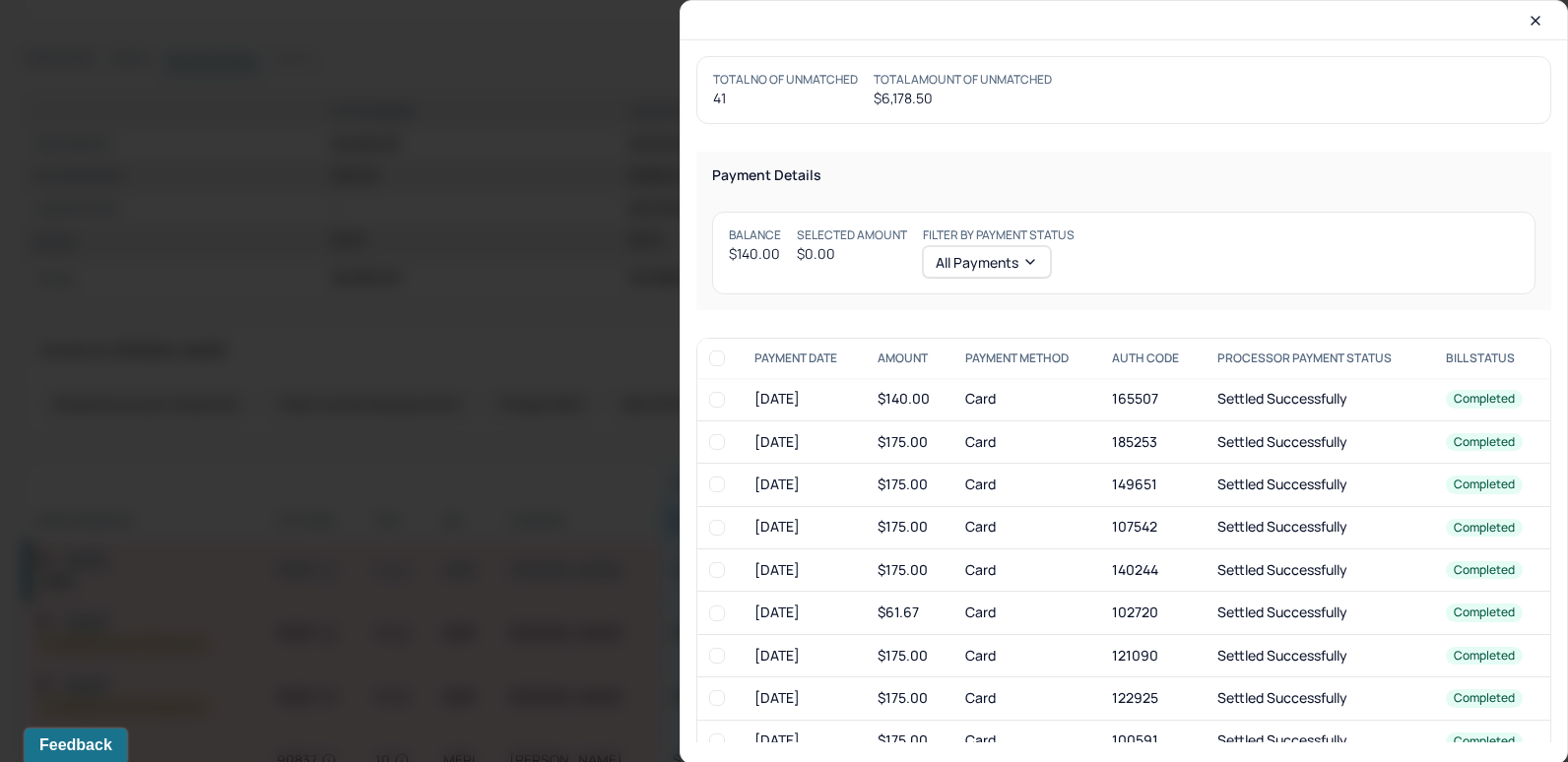 click at bounding box center [717, 400] 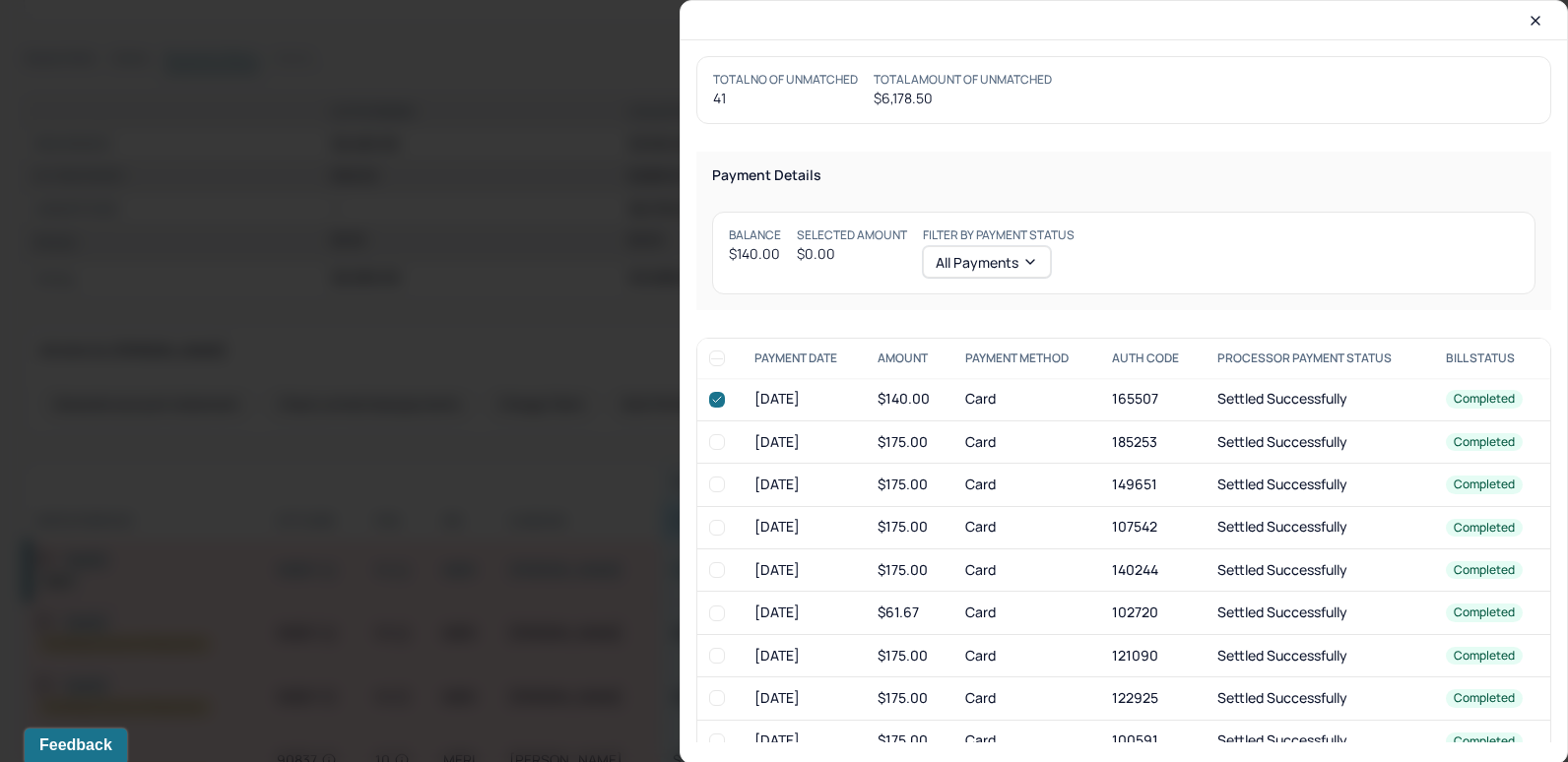 checkbox on "true" 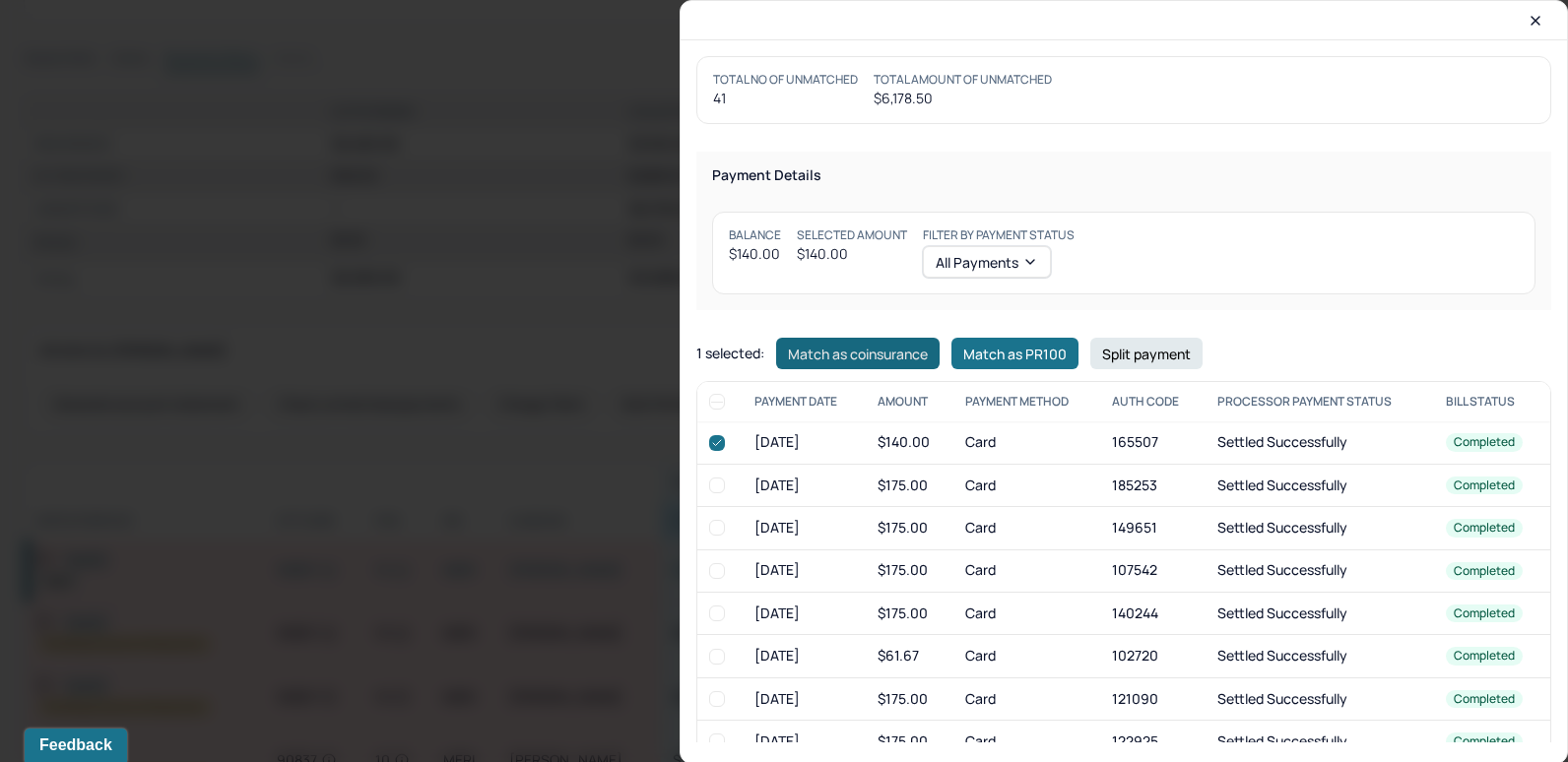 click on "Match as coinsurance" at bounding box center (858, 353) 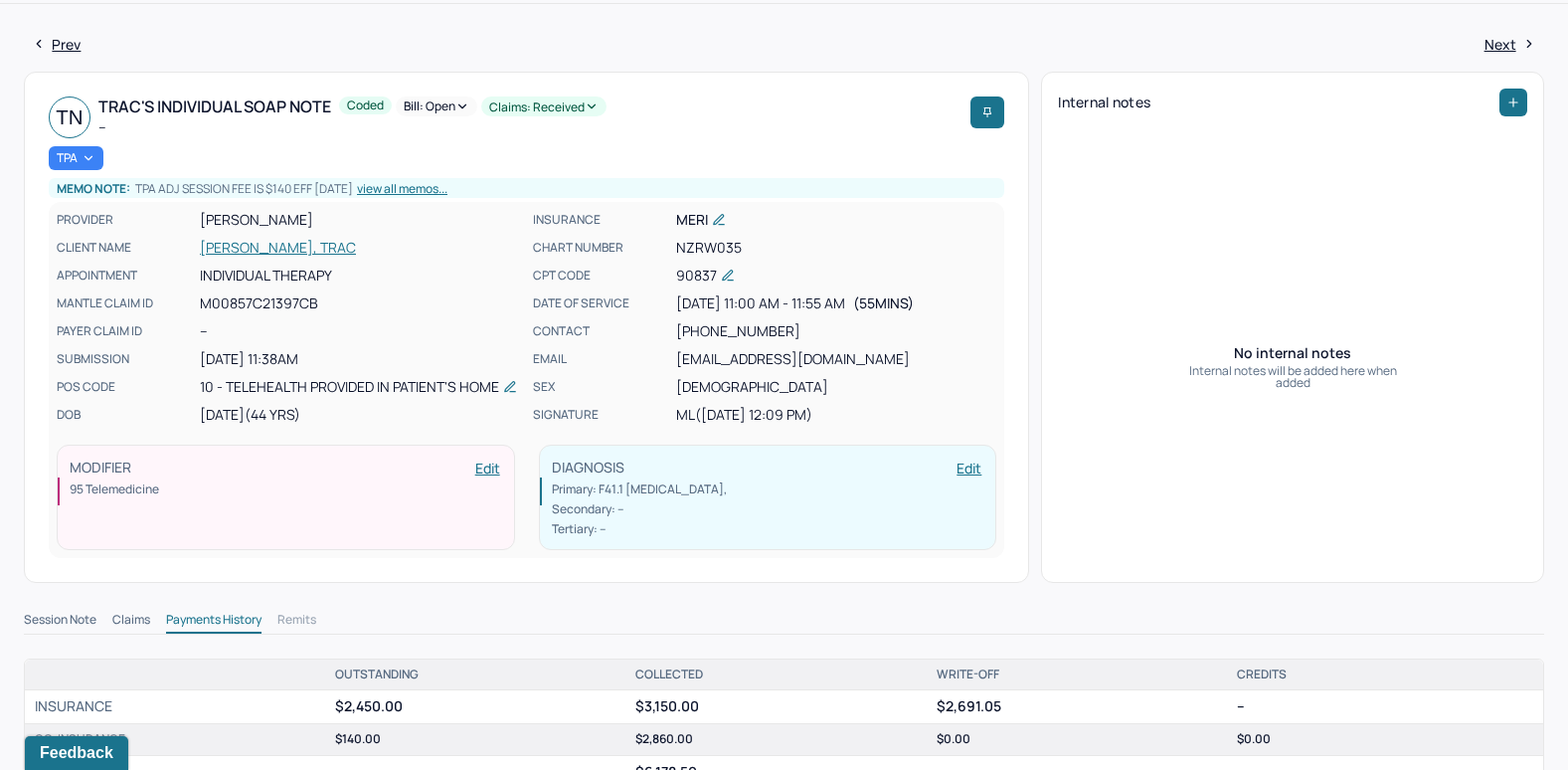 scroll, scrollTop: 0, scrollLeft: 0, axis: both 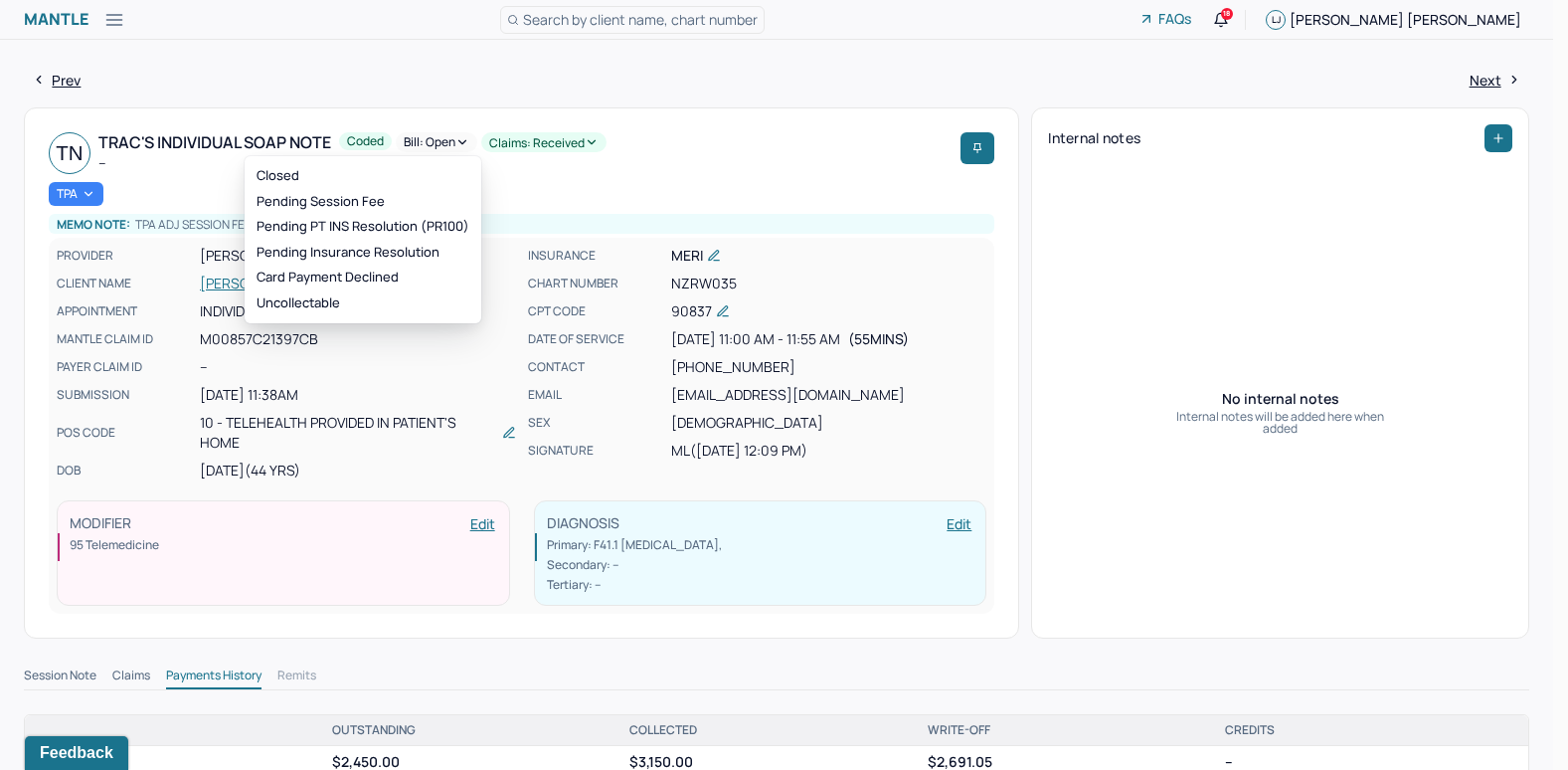 click on "Bill: Open" at bounding box center (436, 142) 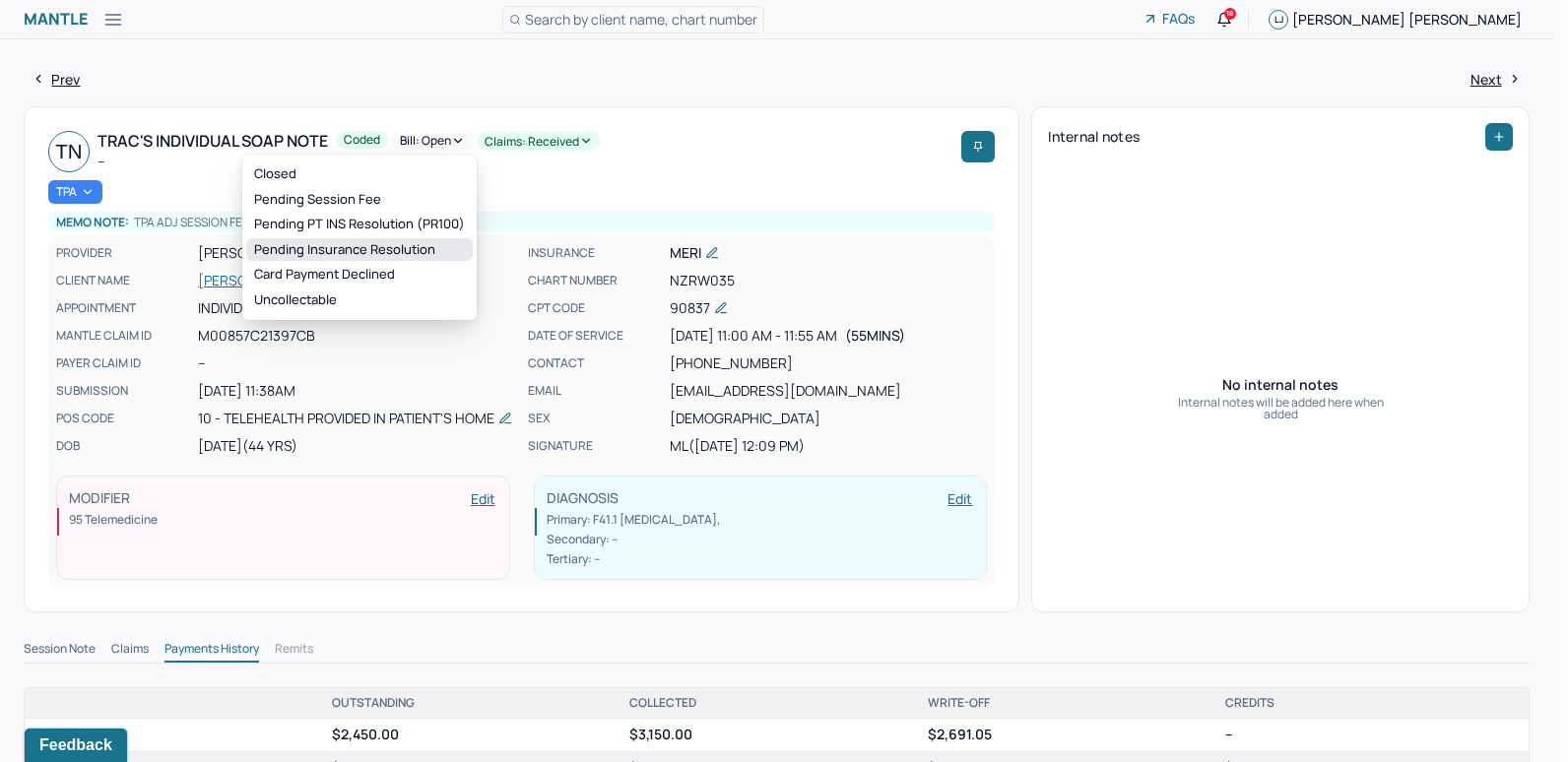click on "Pending Insurance Resolution" at bounding box center [359, 250] 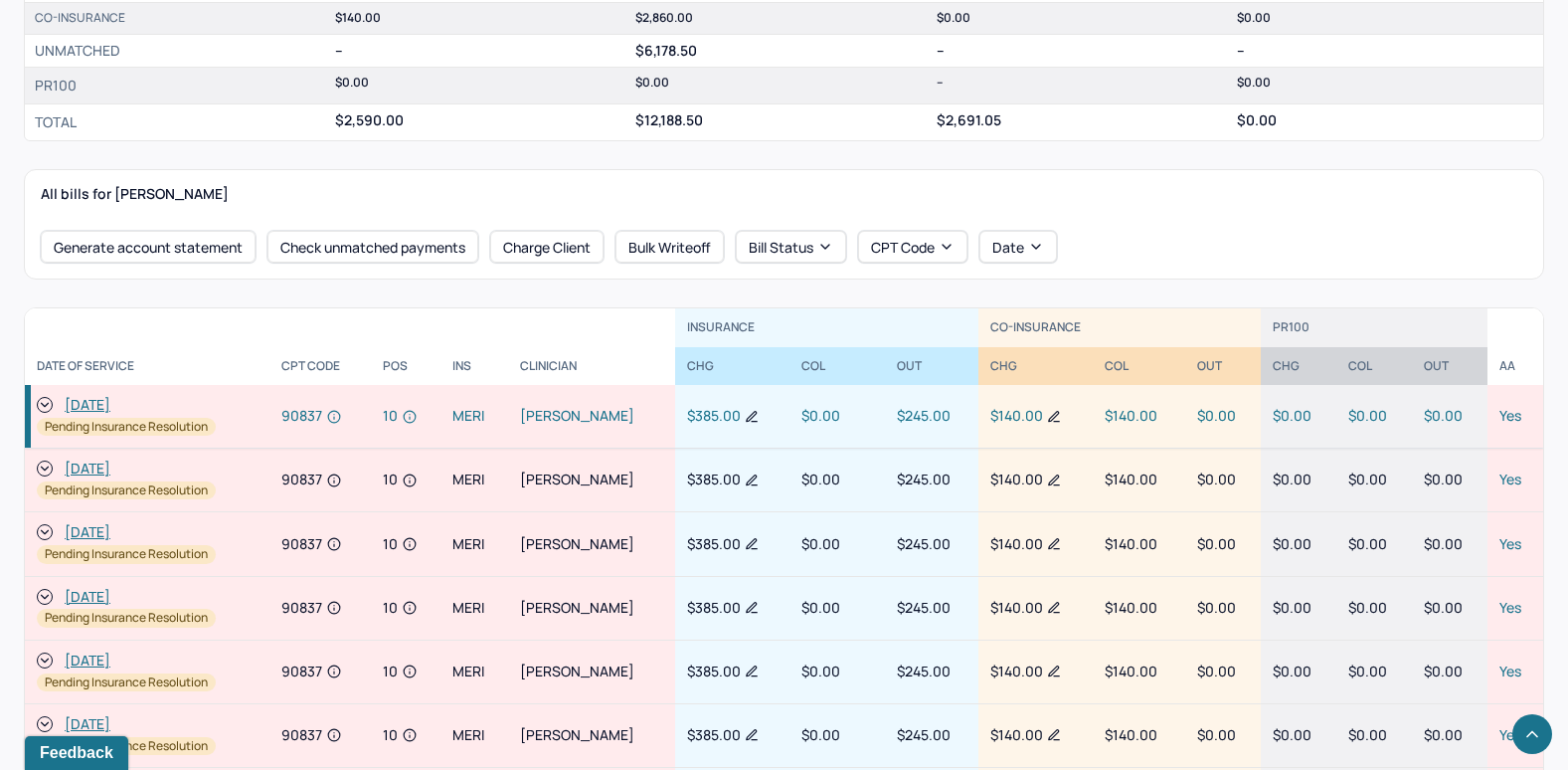 scroll, scrollTop: 796, scrollLeft: 0, axis: vertical 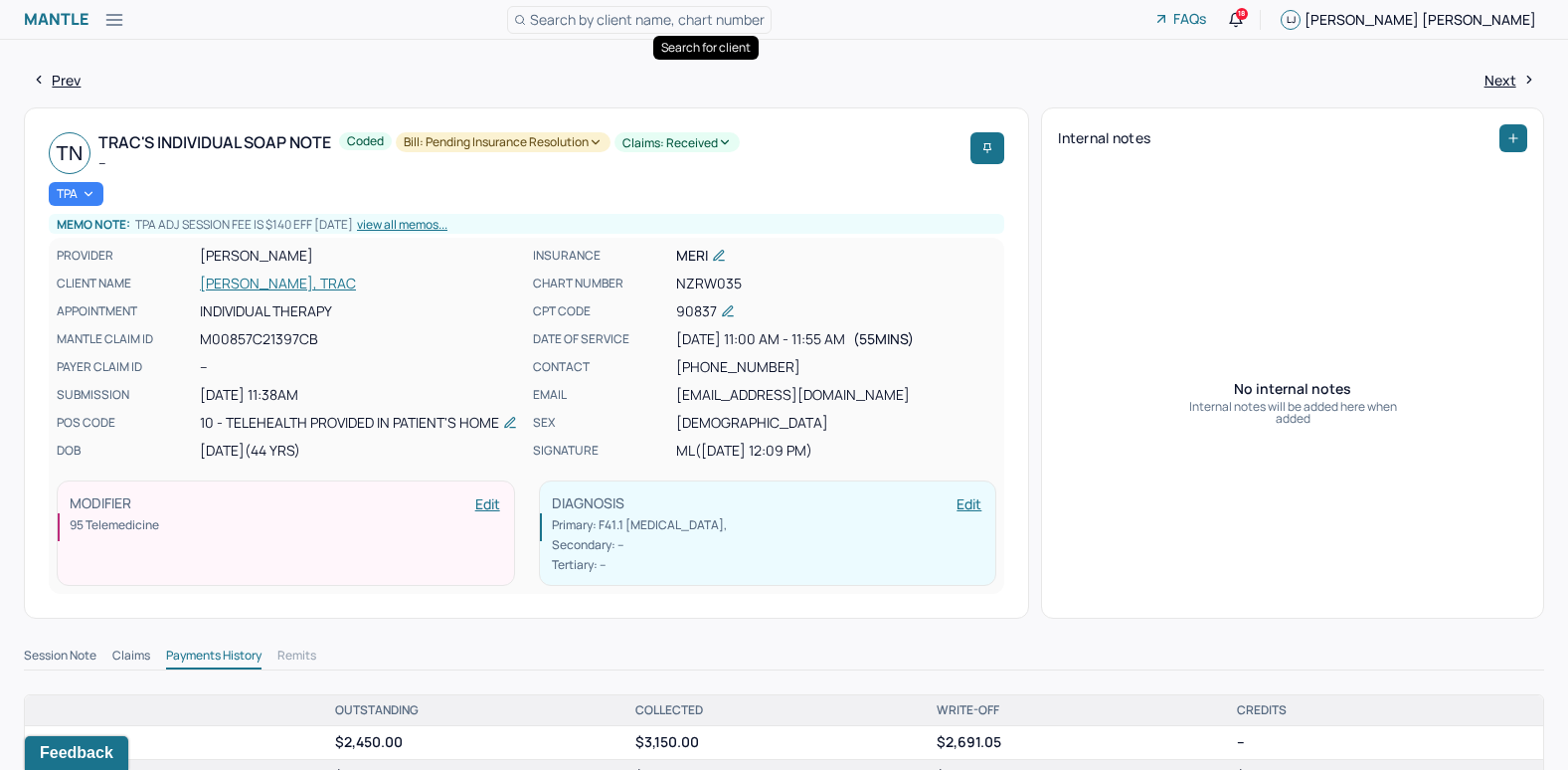 click on "Search by client name, chart number" at bounding box center [647, 19] 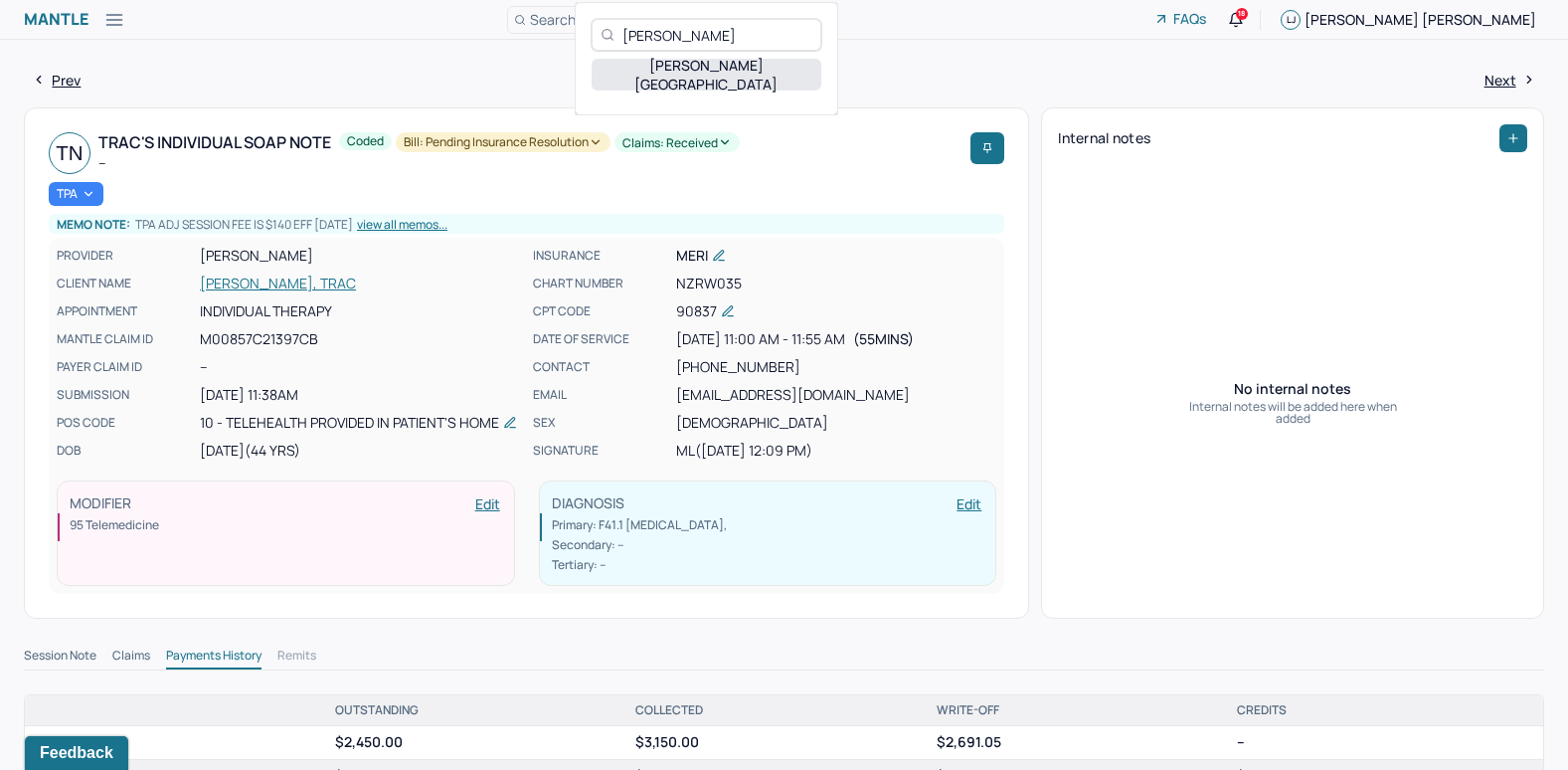 type on "Victoria Rodriguez" 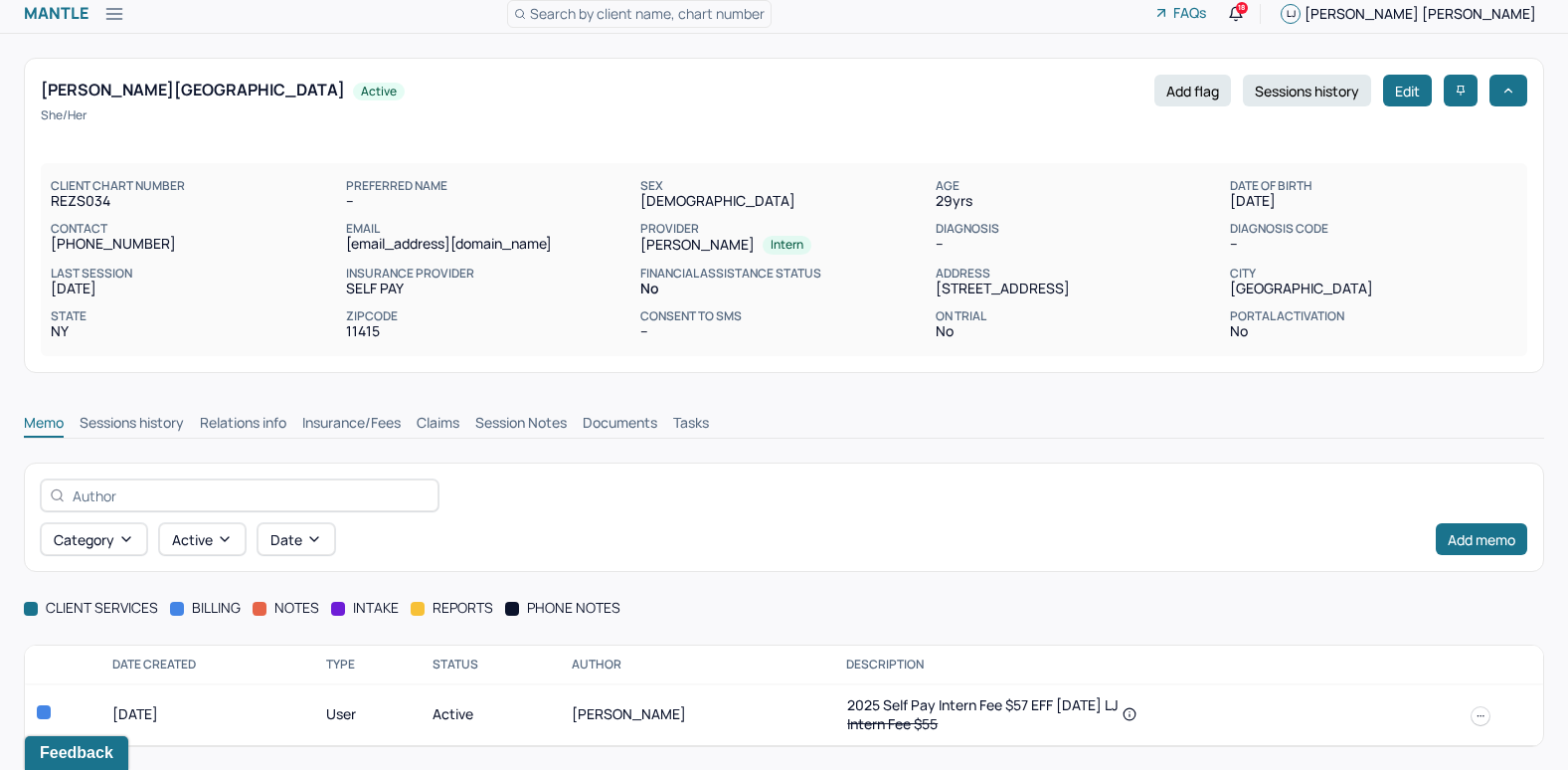 scroll, scrollTop: 7, scrollLeft: 0, axis: vertical 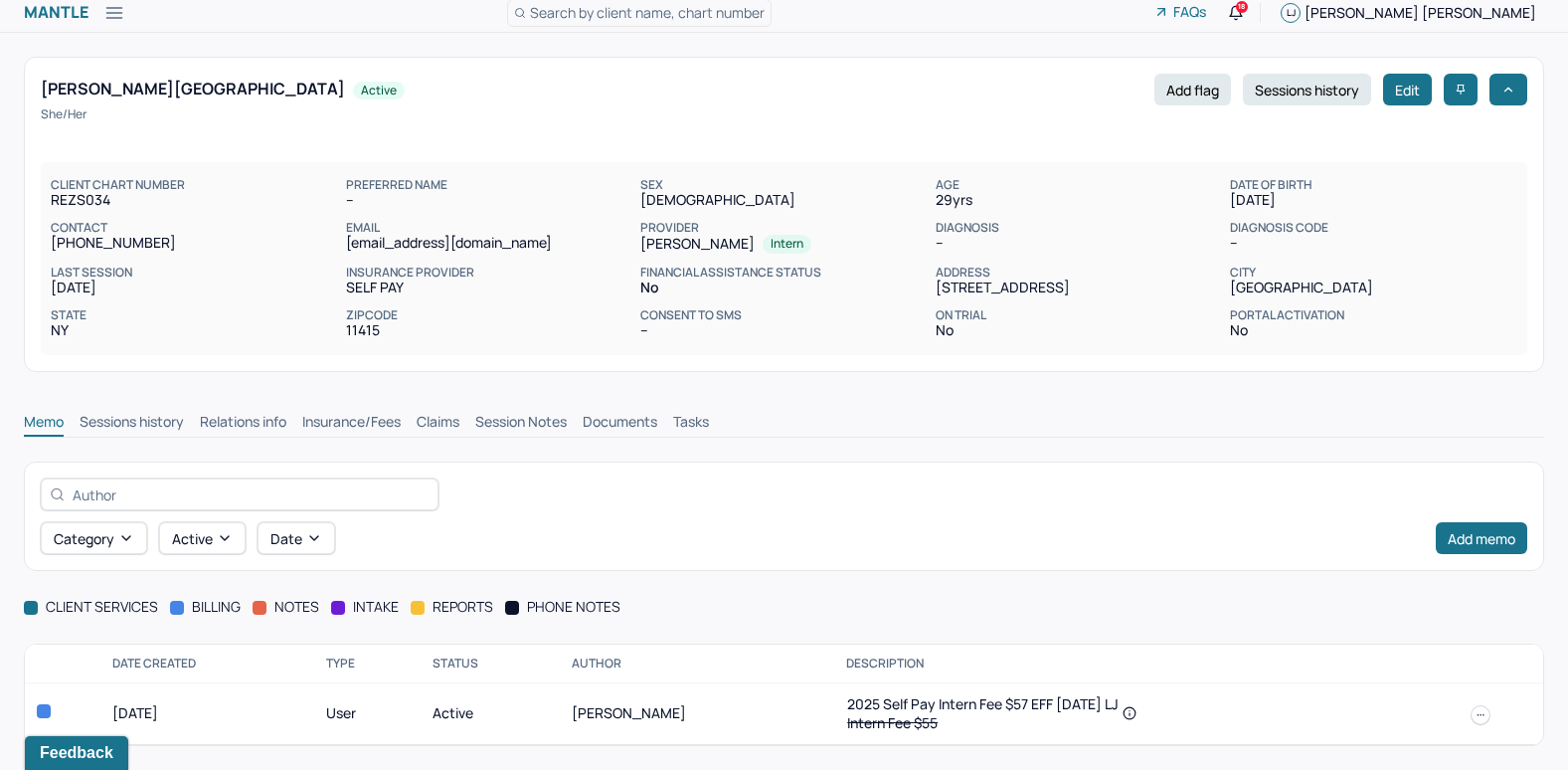 click on "Insurance/Fees" at bounding box center (351, 424) 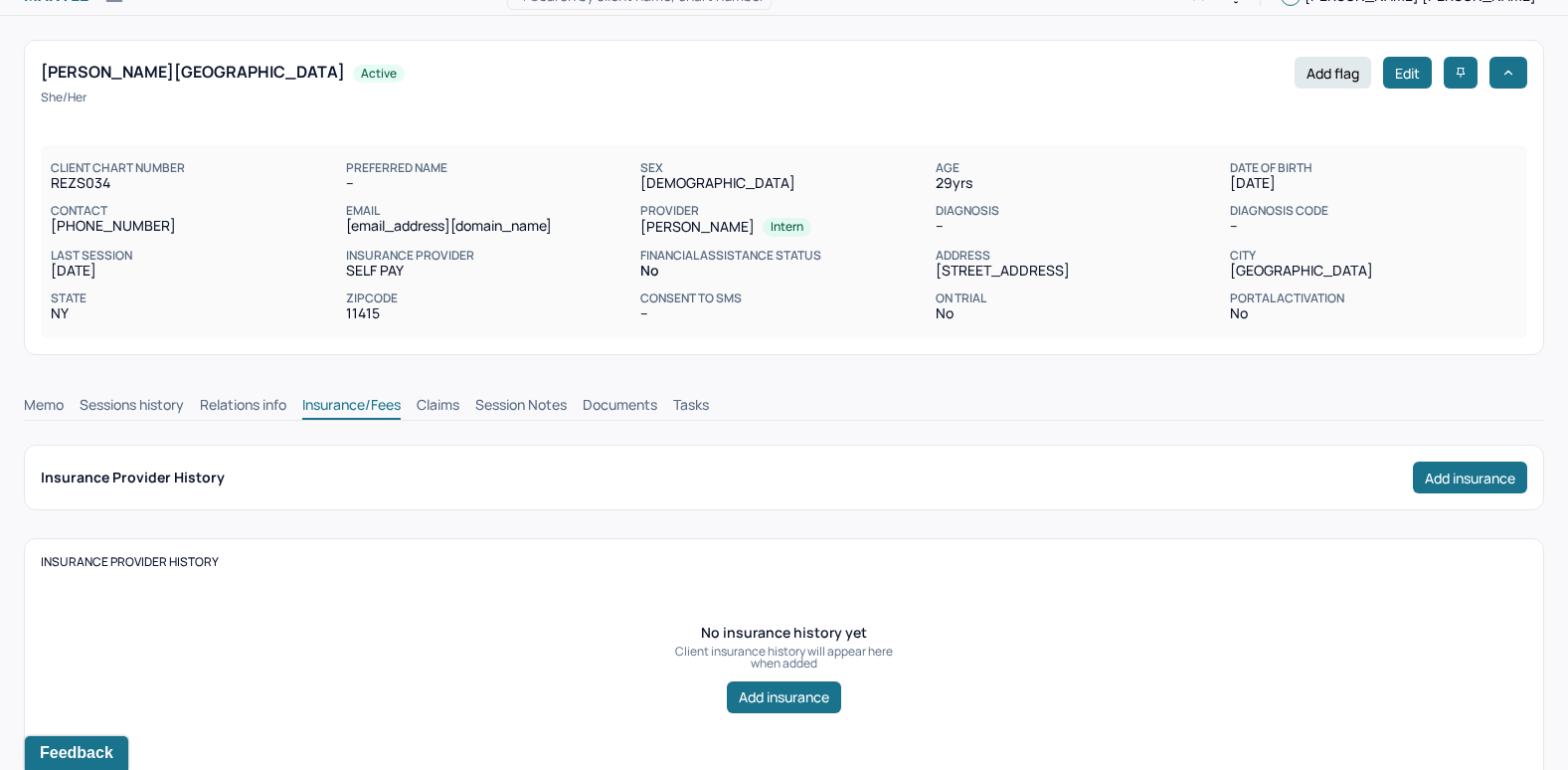 scroll, scrollTop: 7, scrollLeft: 0, axis: vertical 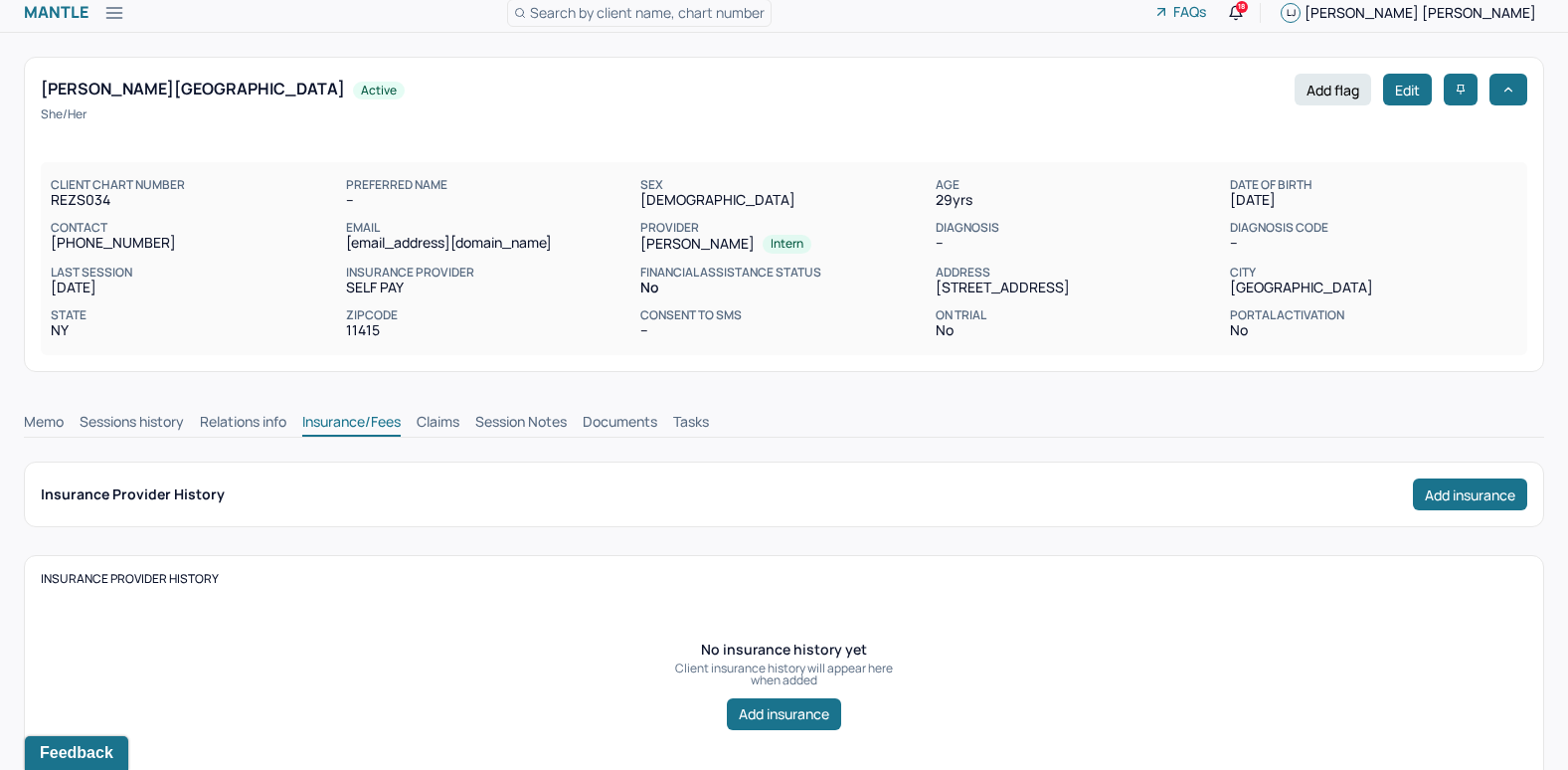 click on "Sessions history" at bounding box center (131, 424) 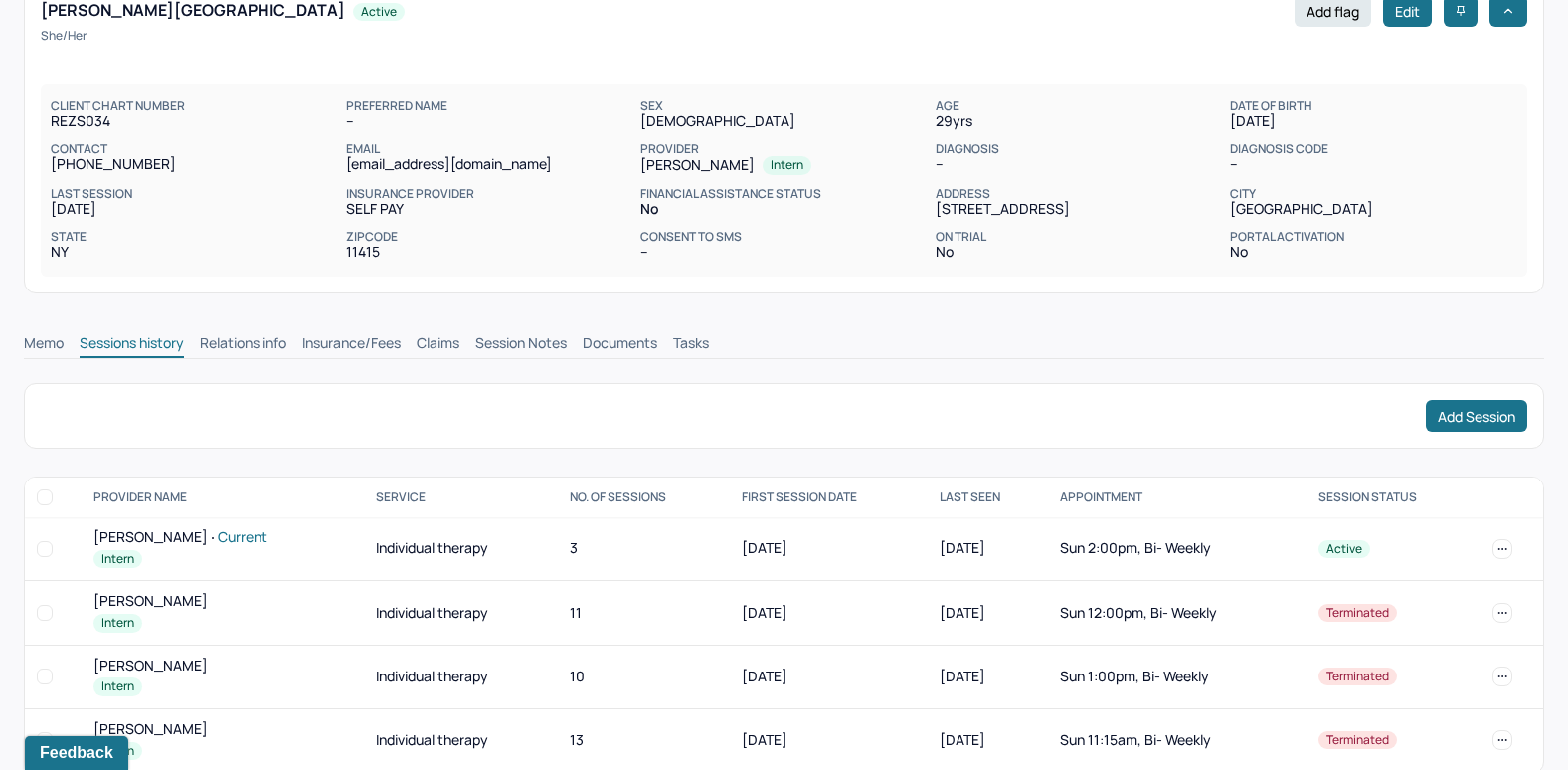 scroll, scrollTop: 106, scrollLeft: 0, axis: vertical 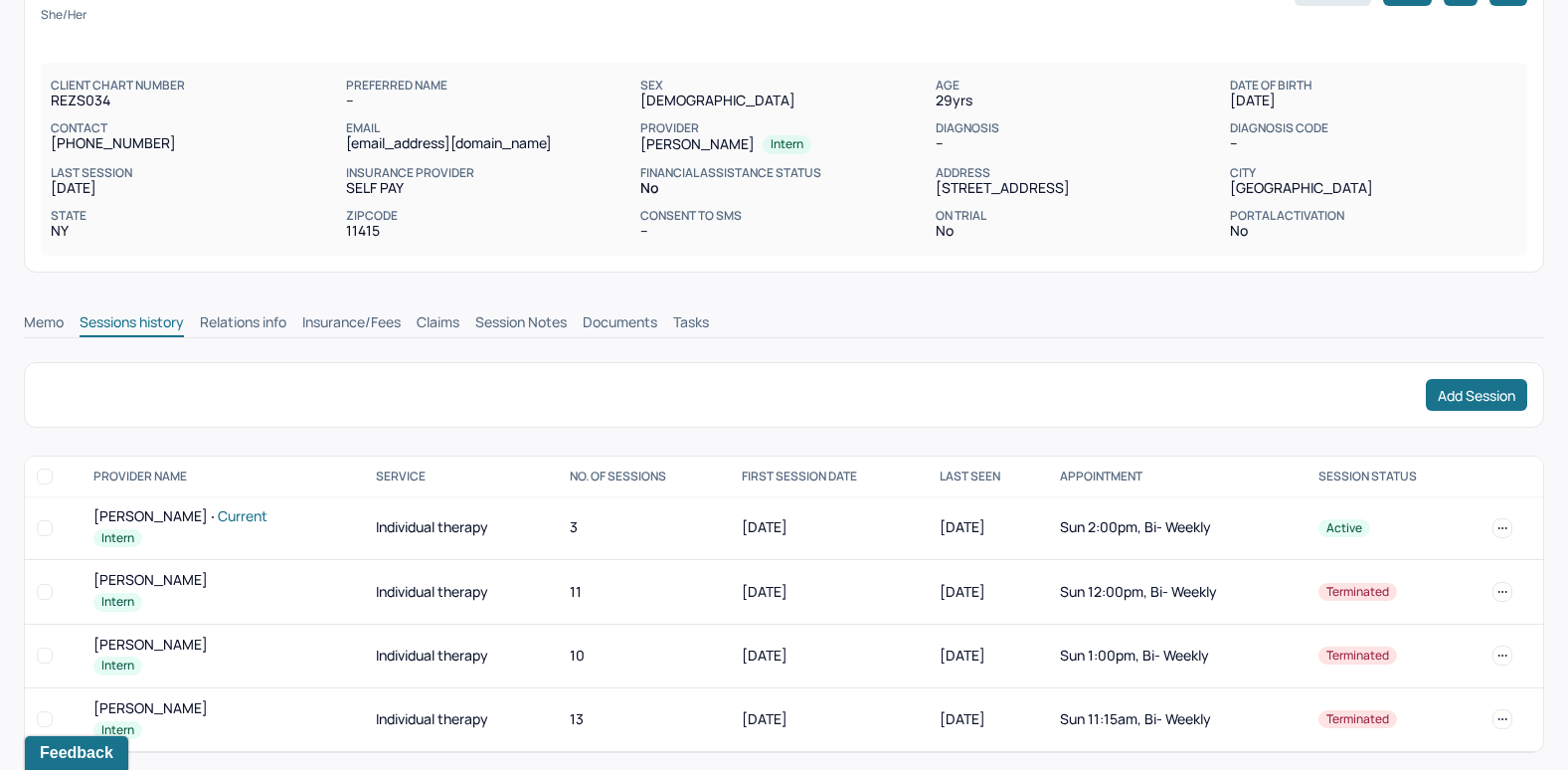 click on "Claims" at bounding box center (437, 324) 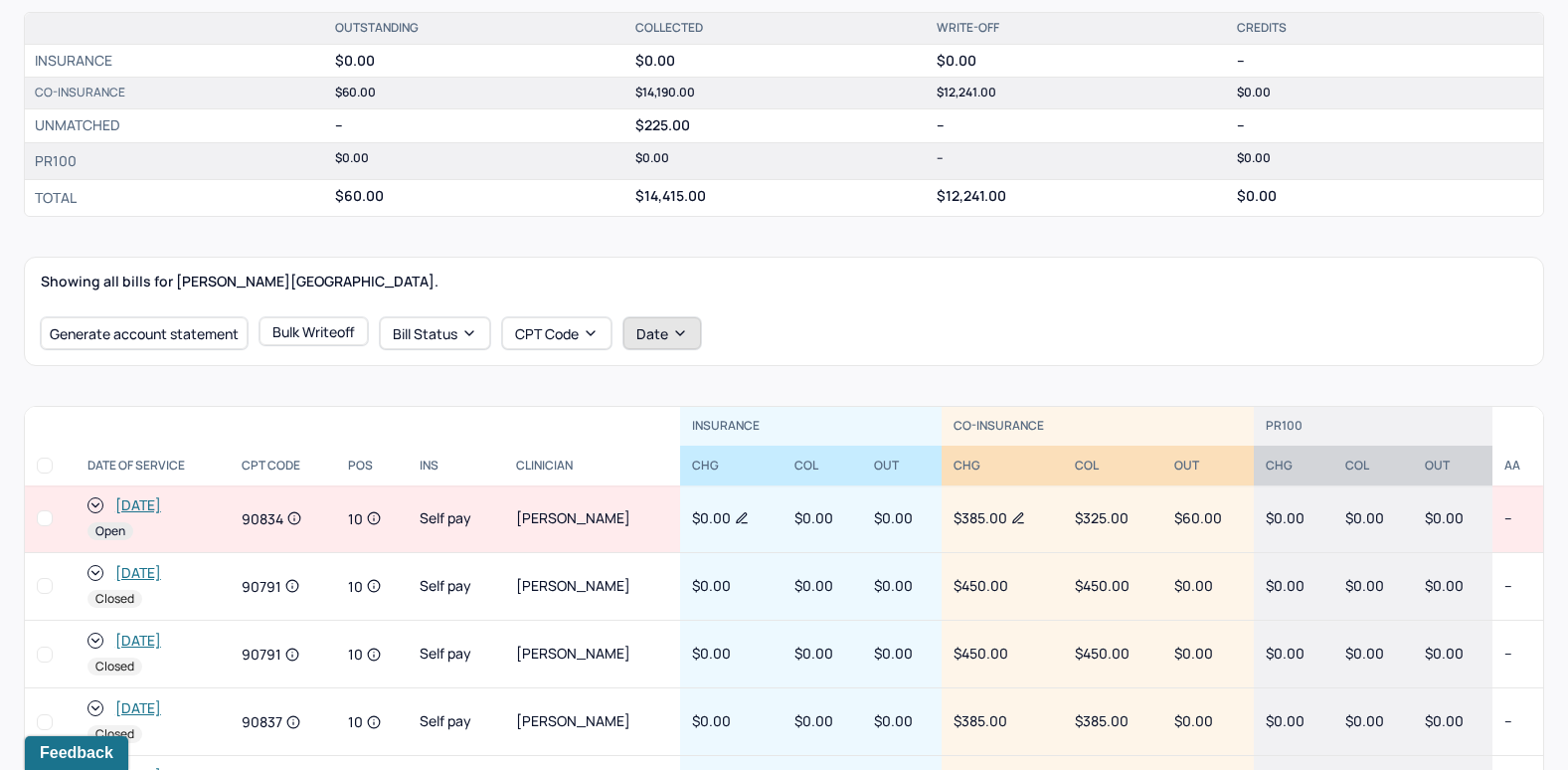 scroll, scrollTop: 504, scrollLeft: 0, axis: vertical 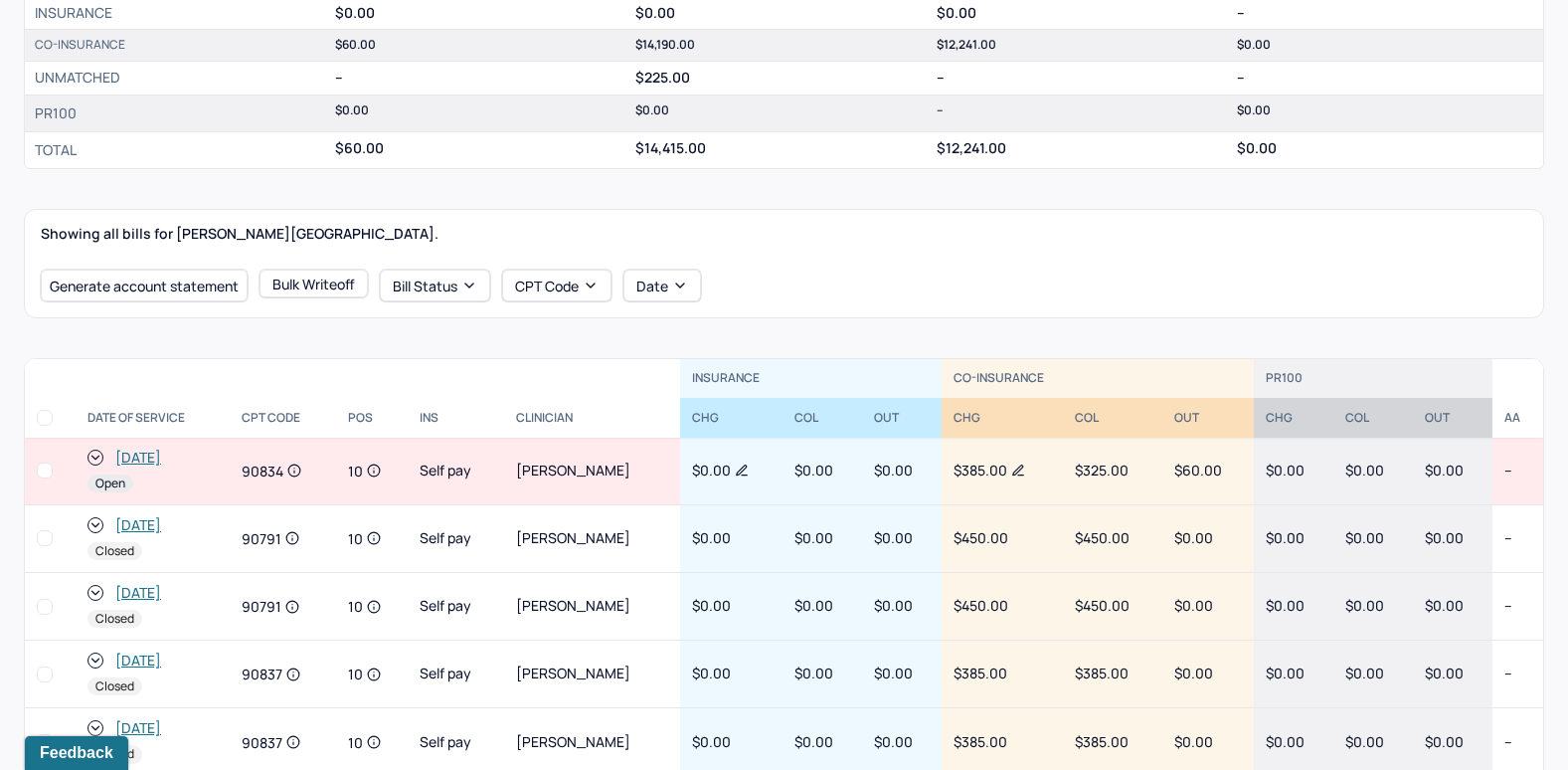 click 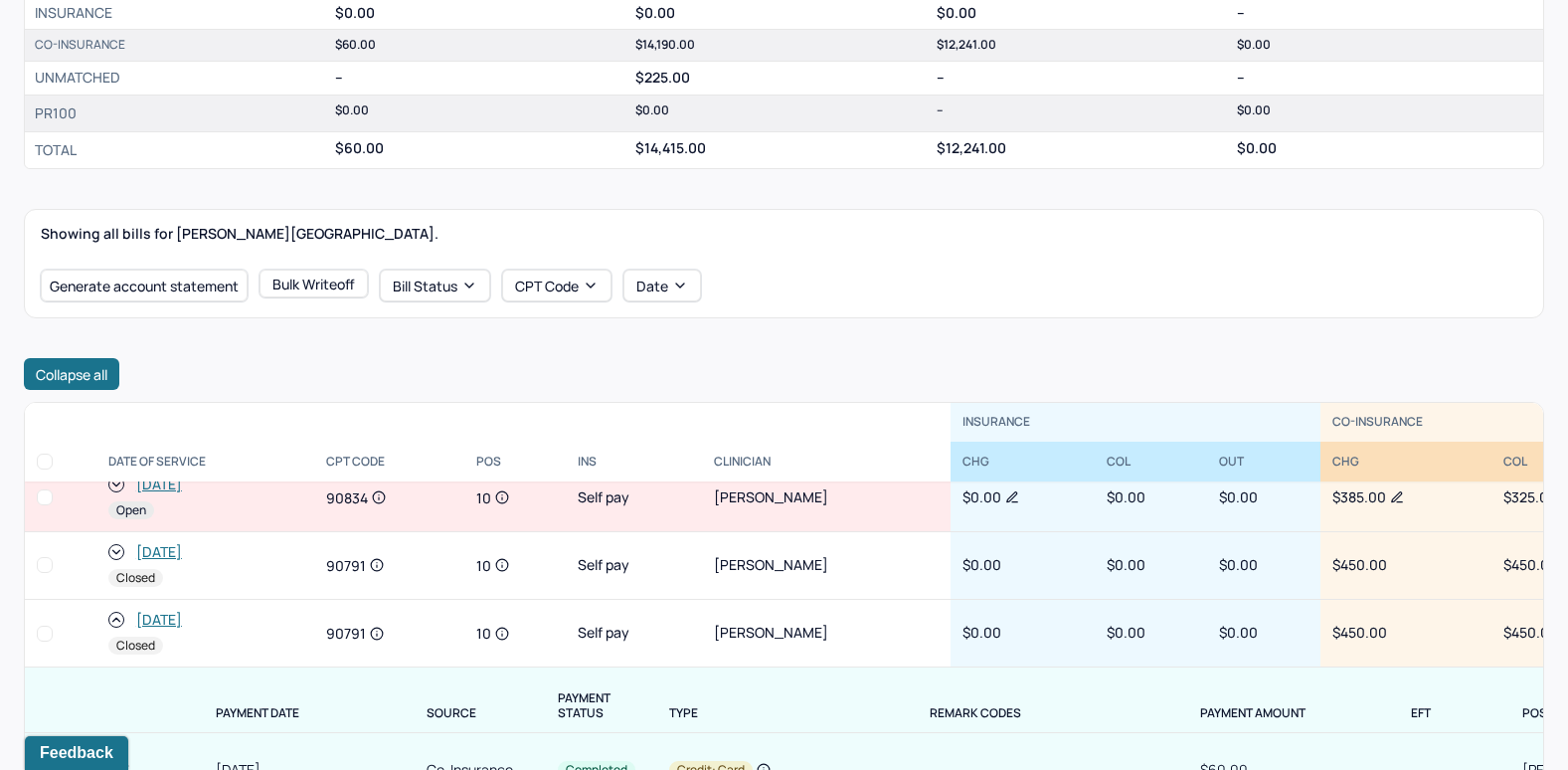 scroll, scrollTop: 0, scrollLeft: 0, axis: both 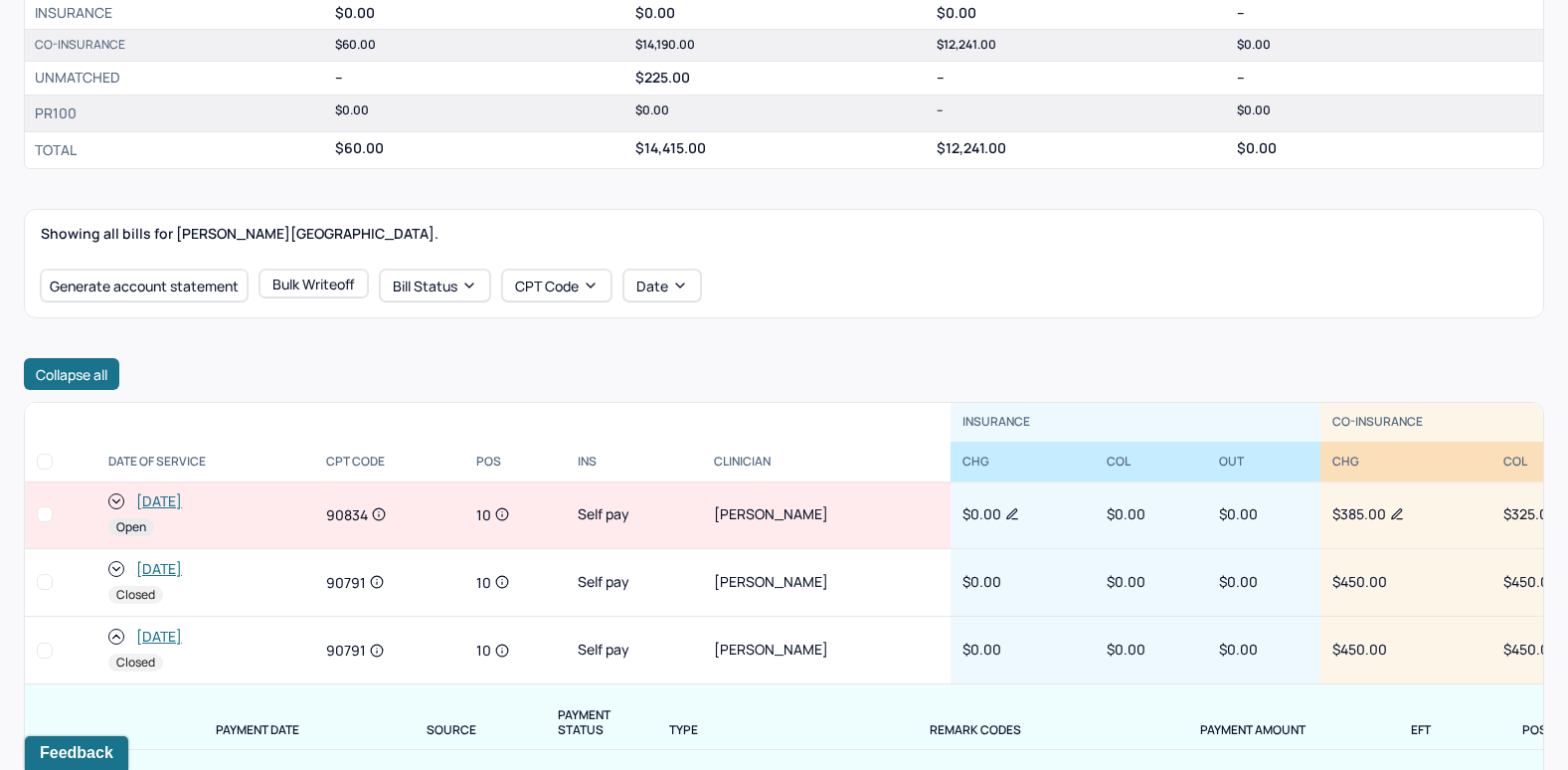 click 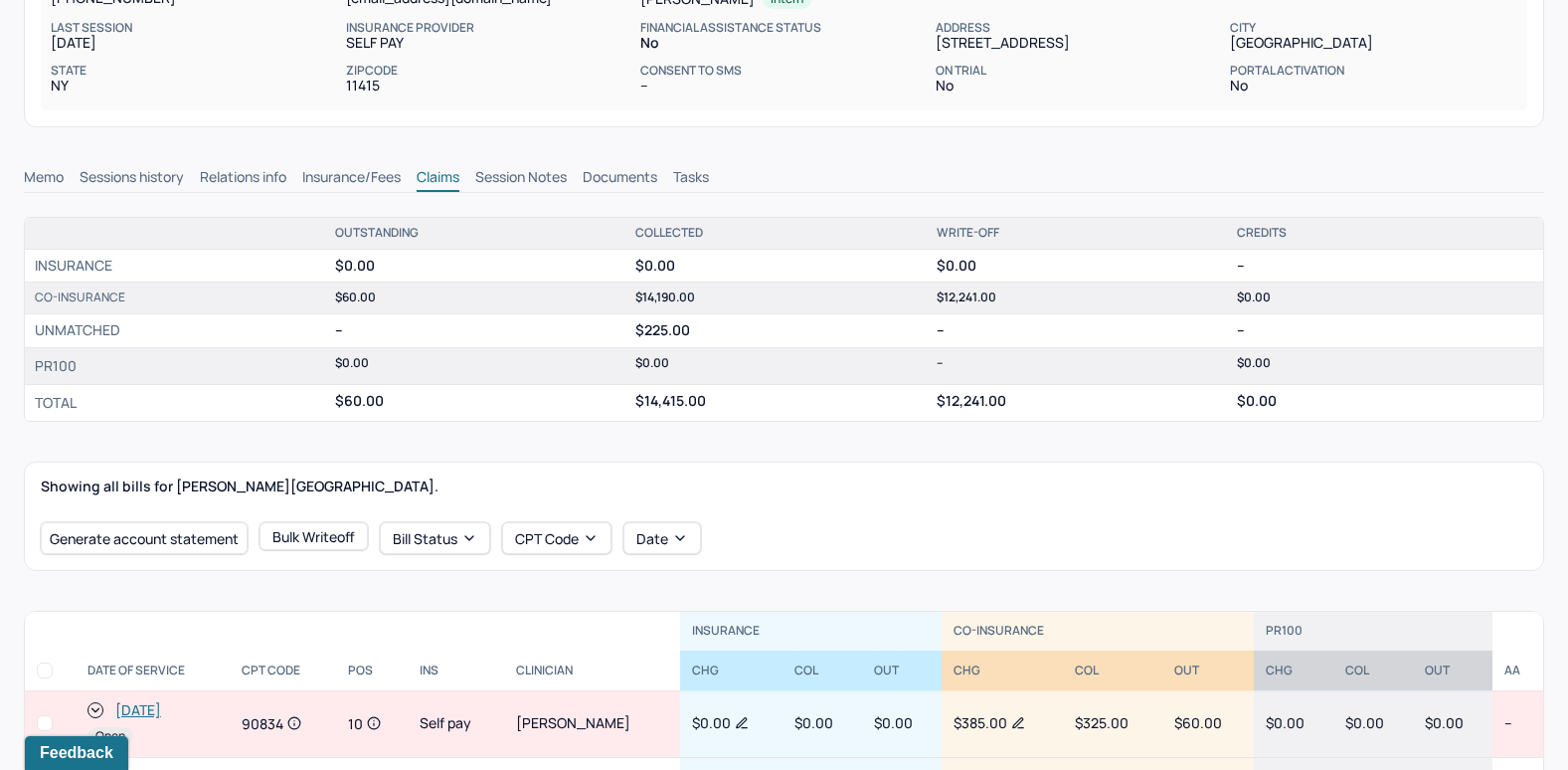 scroll, scrollTop: 206, scrollLeft: 0, axis: vertical 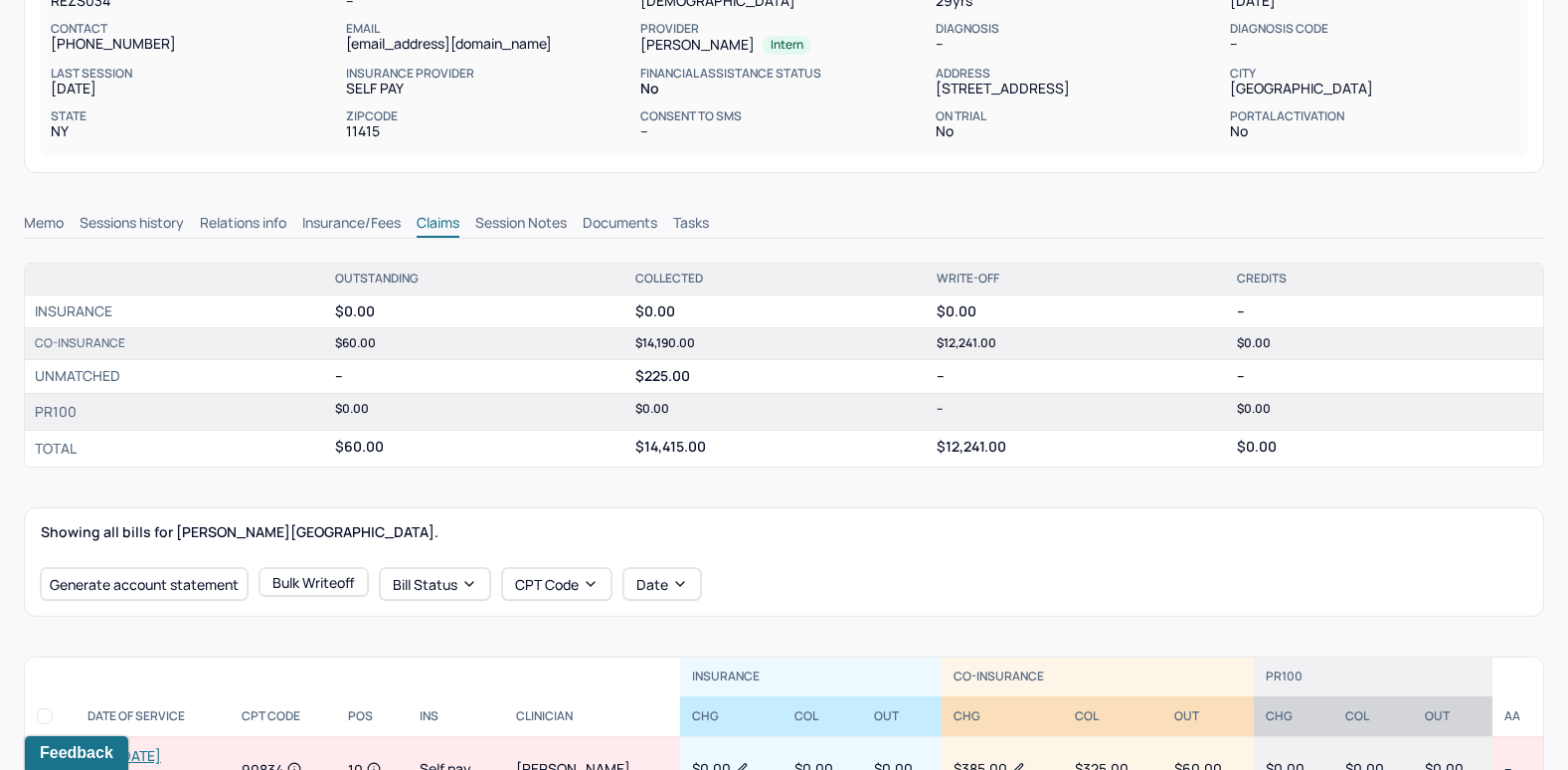 click on "Memo" at bounding box center (44, 225) 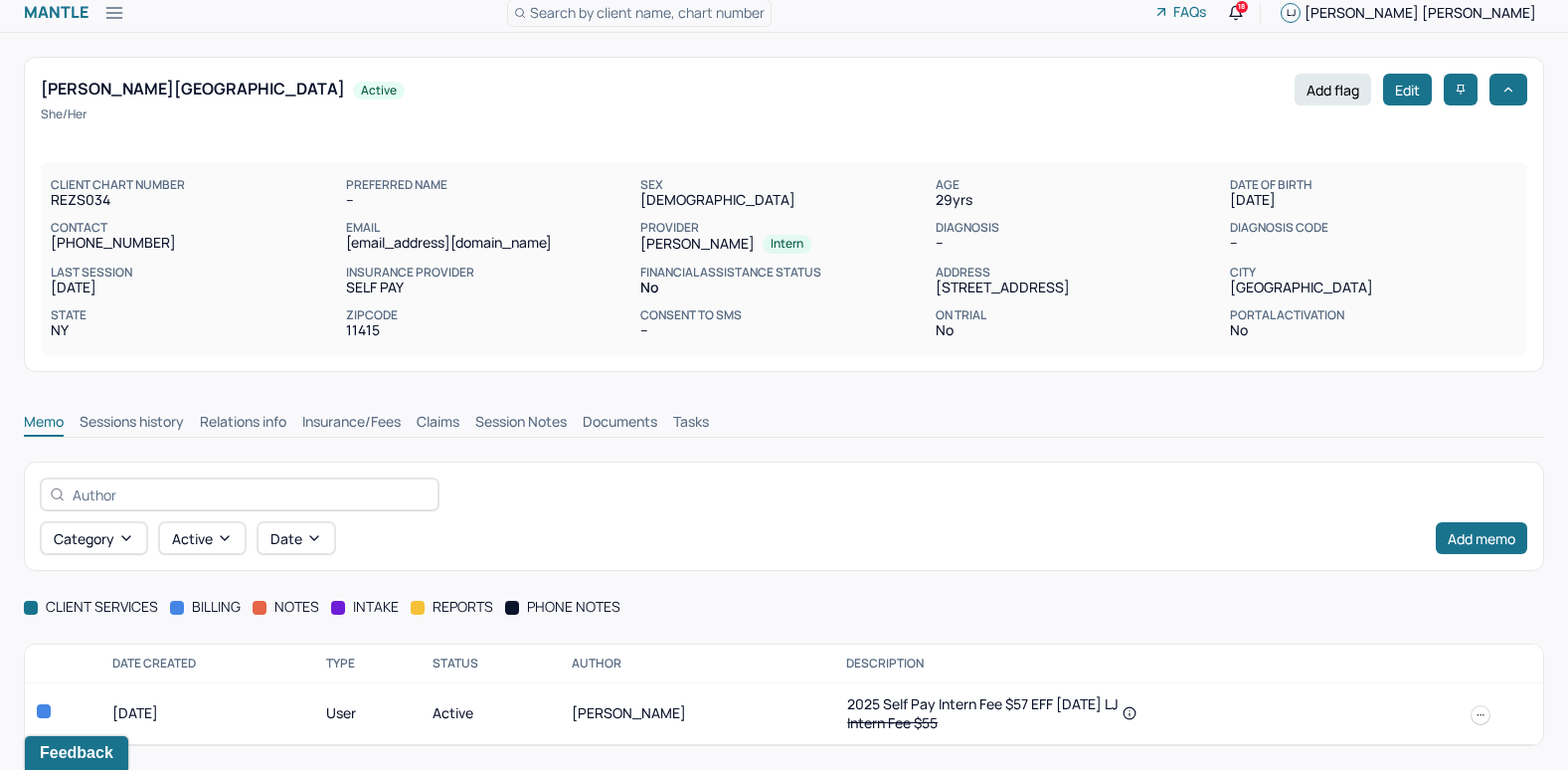 click at bounding box center (1501, 713) 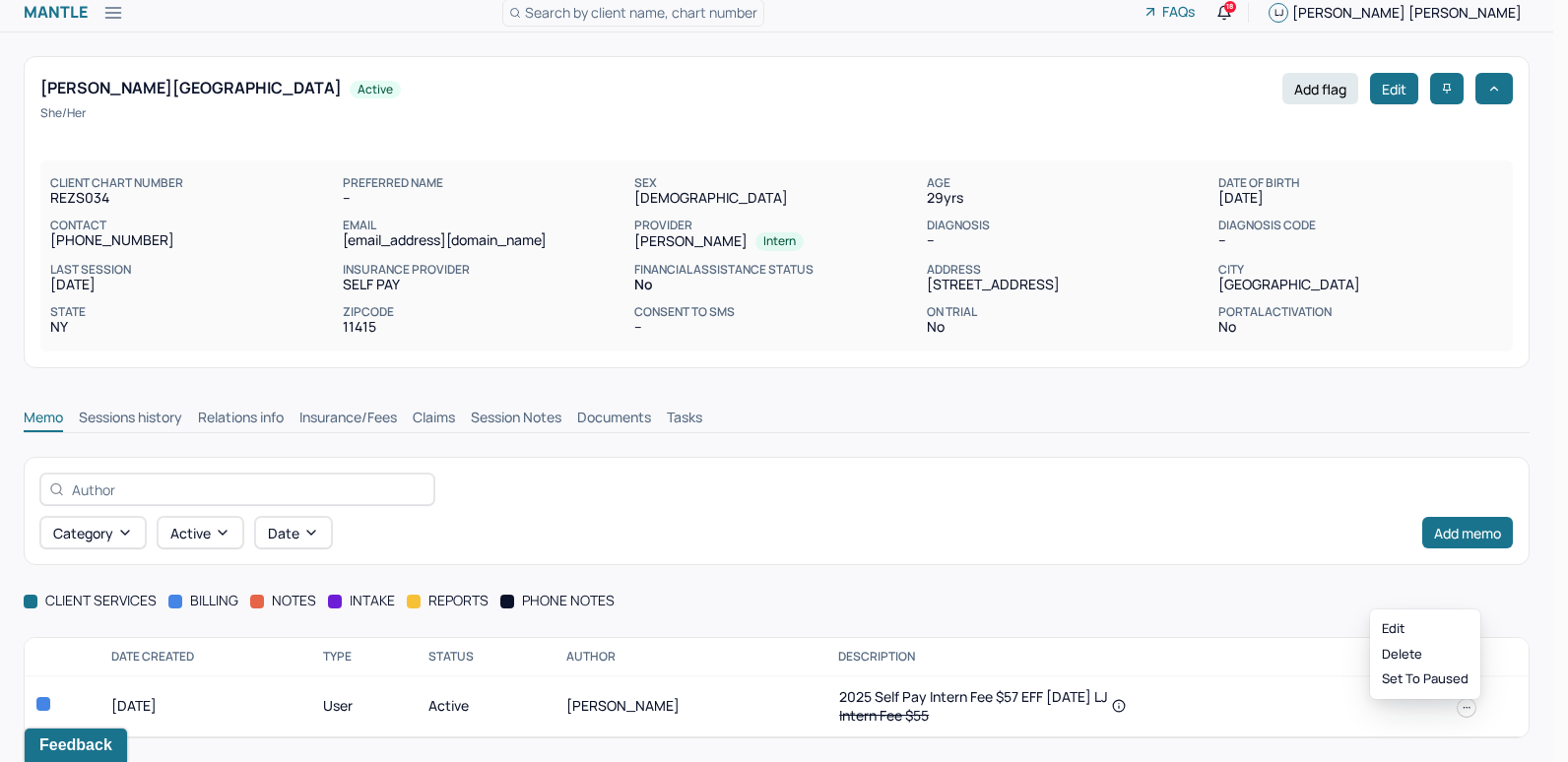 click 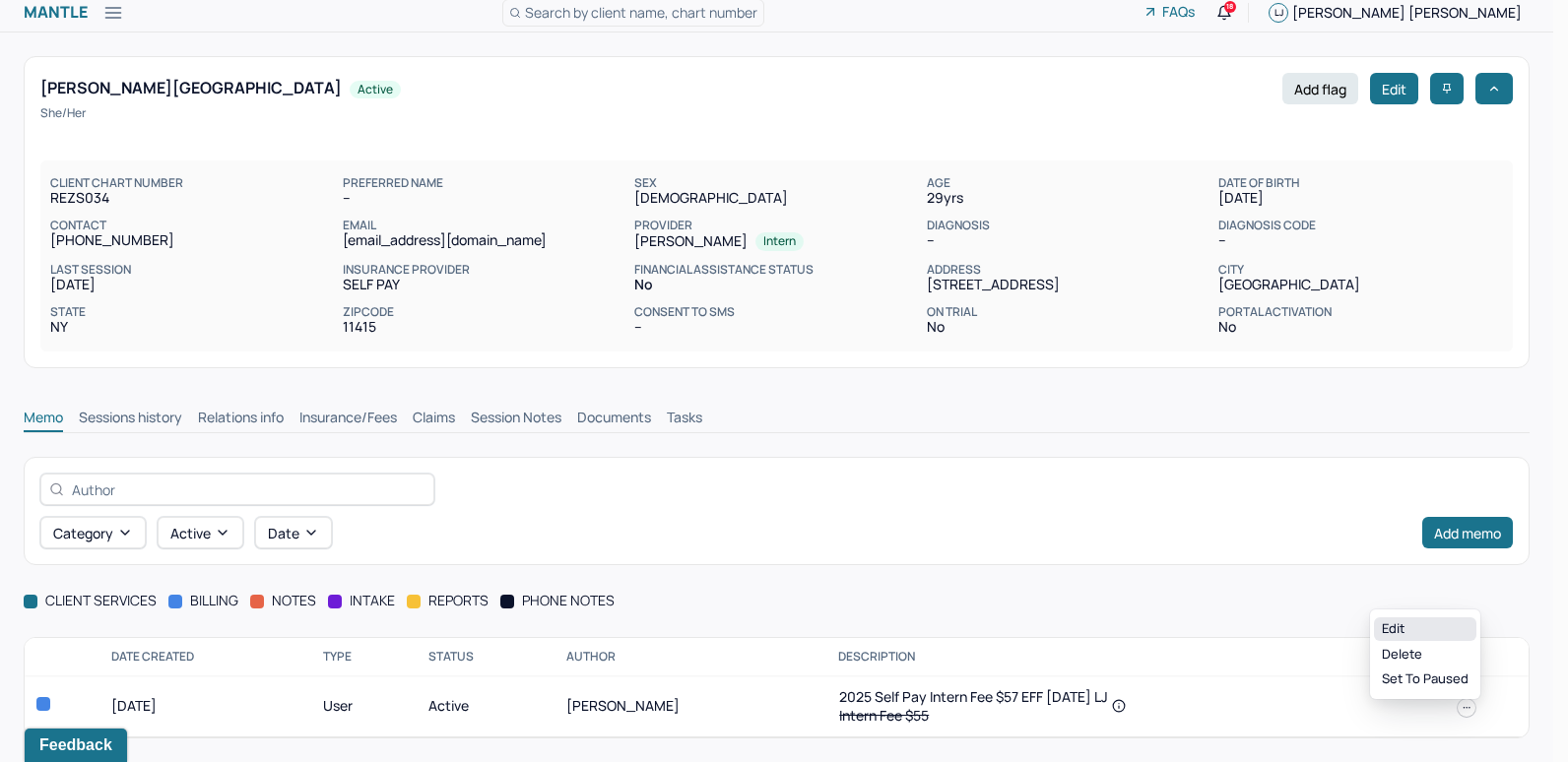click on "Edit" at bounding box center [1425, 629] 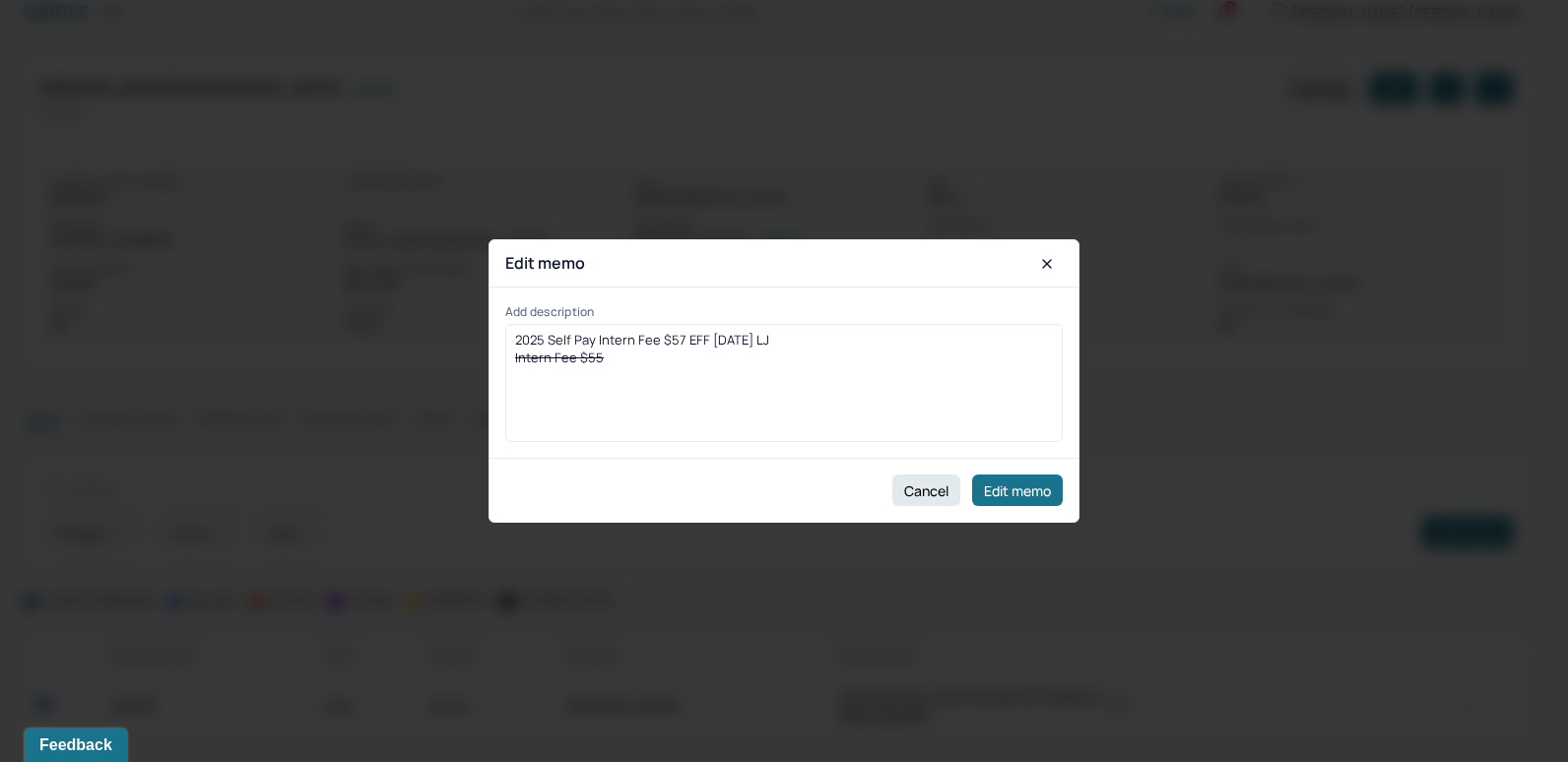 click on "2025 Self Pay Intern Fee $57 EFF 1/13/2025 LJ Intern Fee $55" at bounding box center (784, 390) 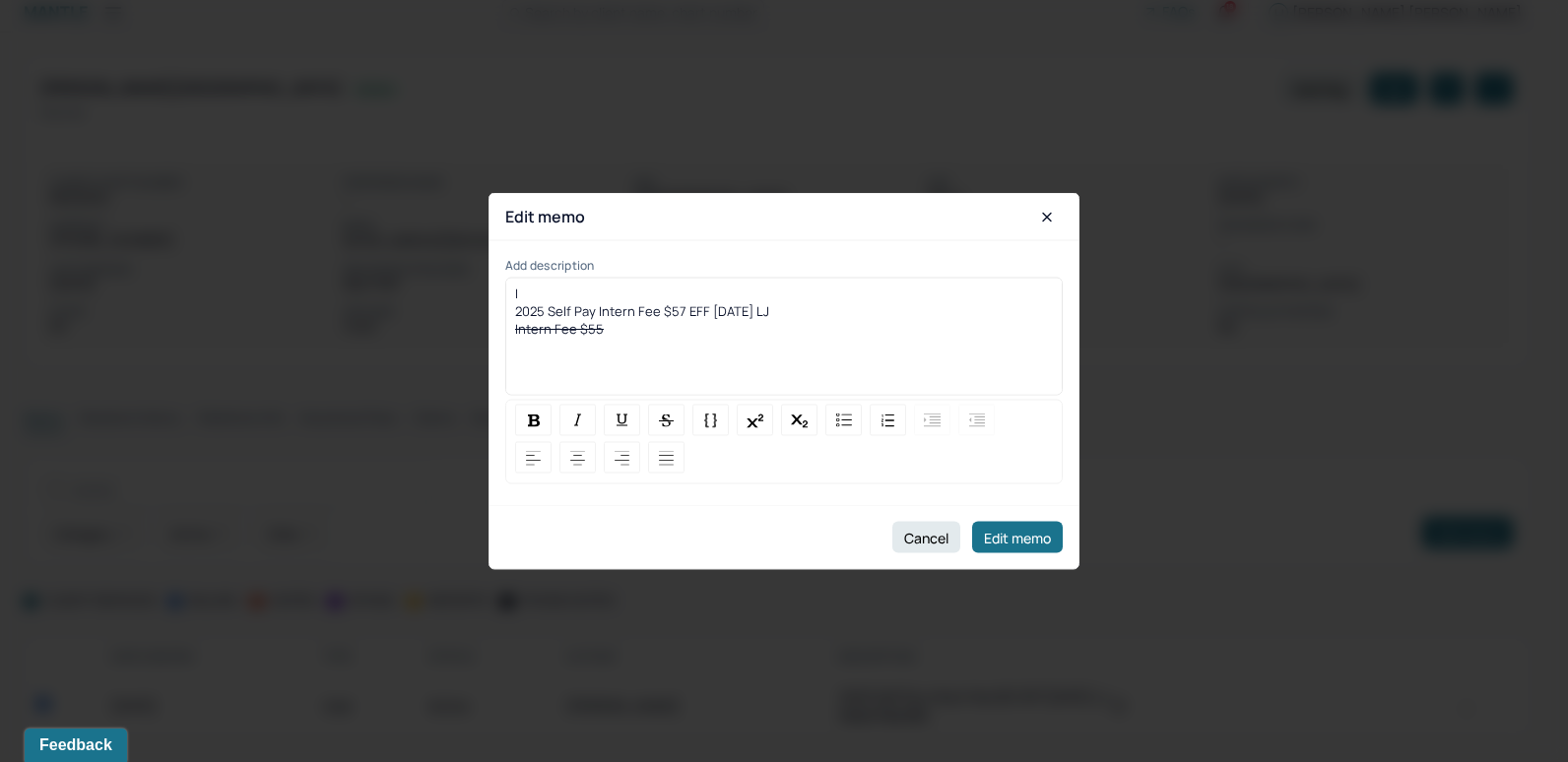 type 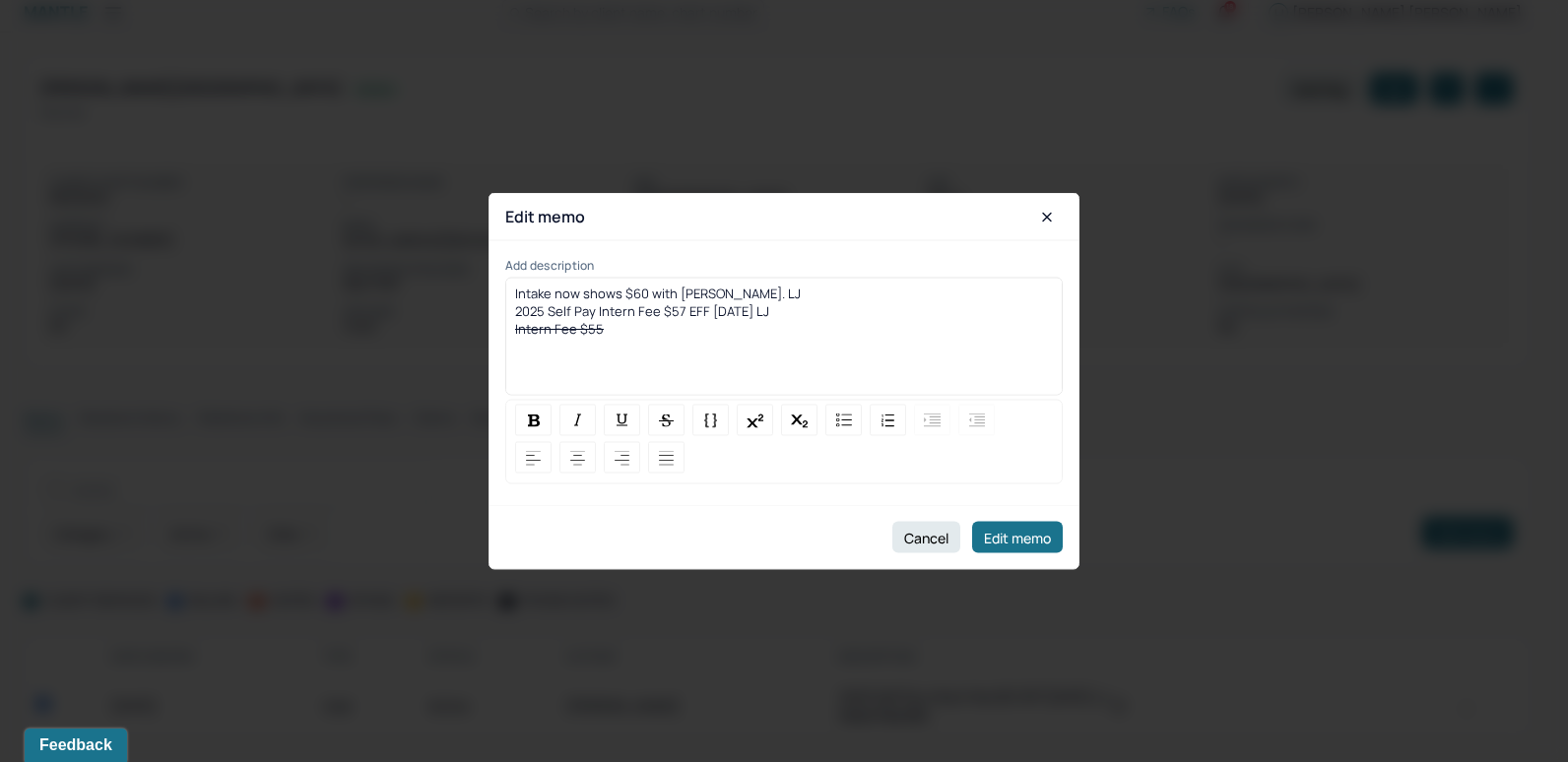 drag, startPoint x: 782, startPoint y: 310, endPoint x: 579, endPoint y: 360, distance: 209.06697 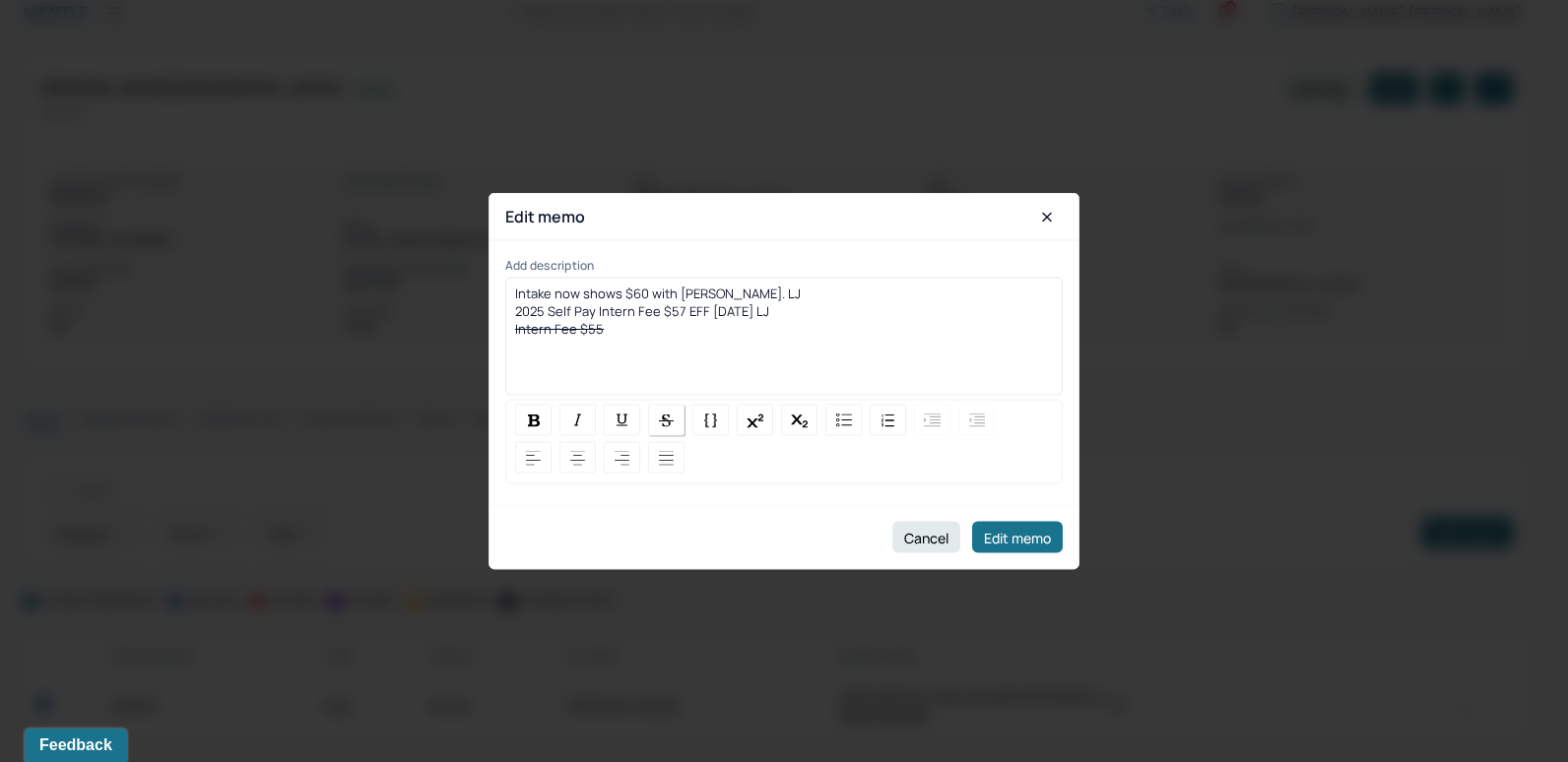 click at bounding box center [666, 419] 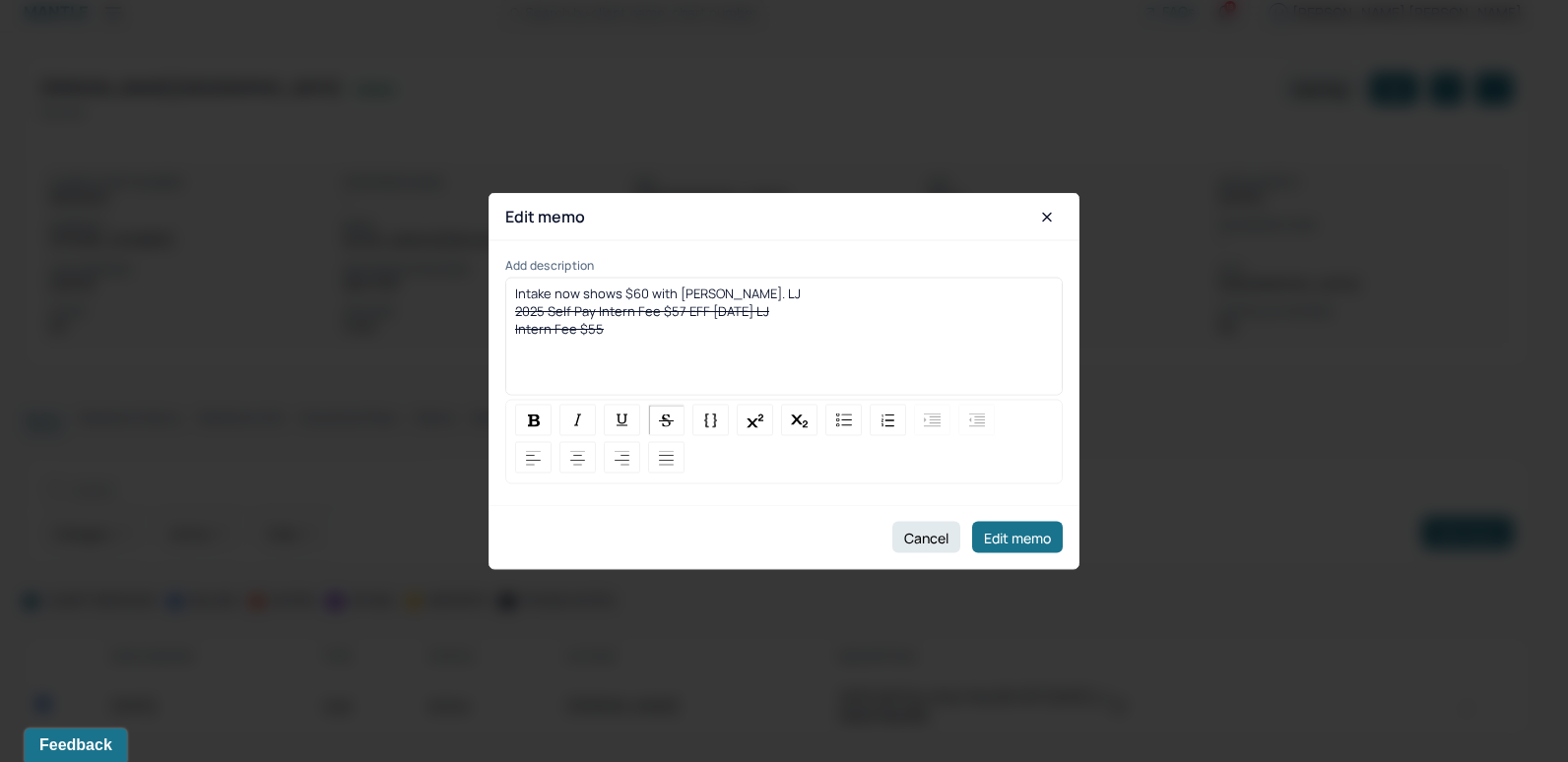 click on "Intake now shows $60 with Laura Park. LJ" at bounding box center [658, 293] 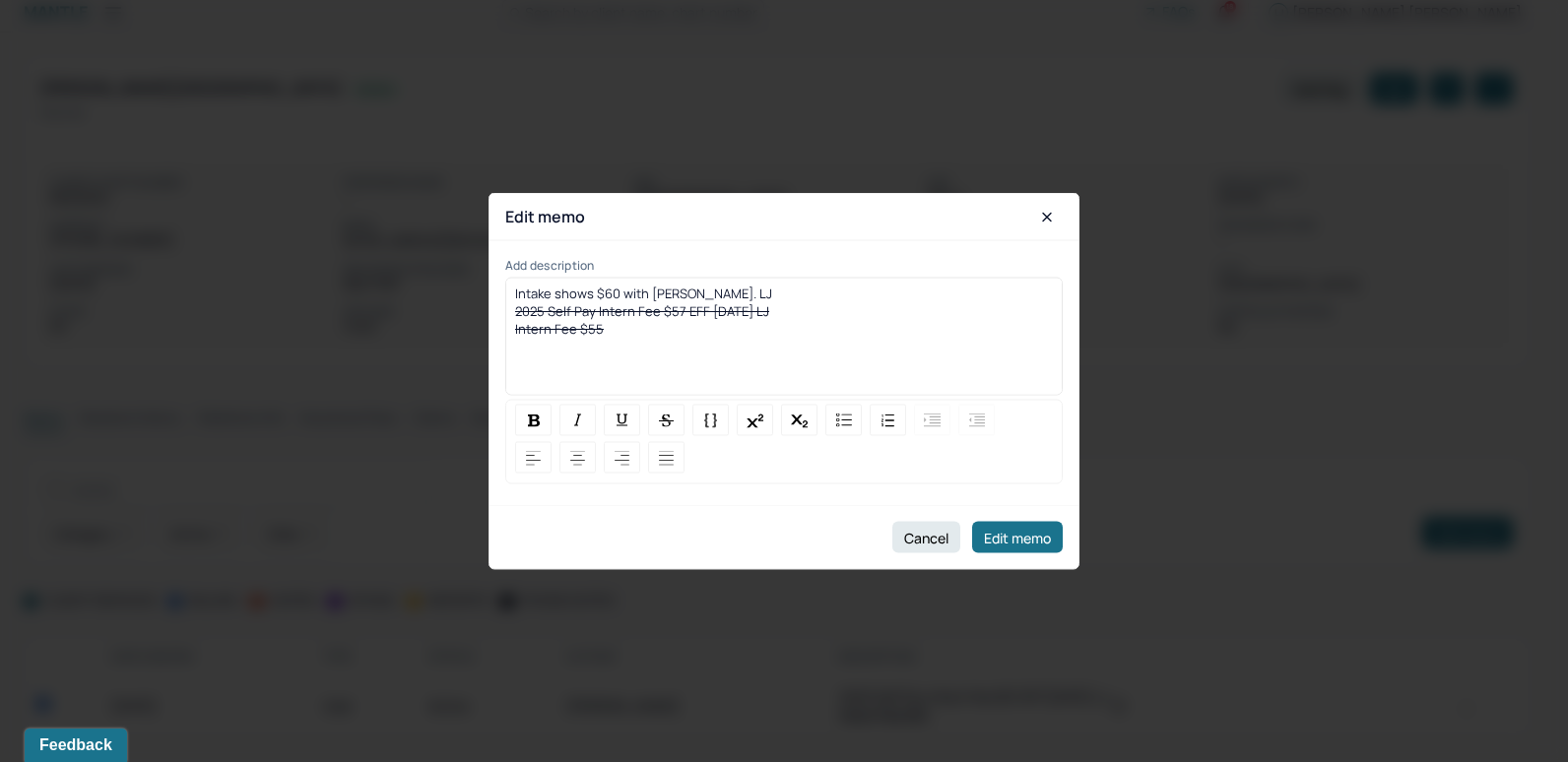 click on "Intake shows $60 with Laura Park. LJ" at bounding box center [643, 293] 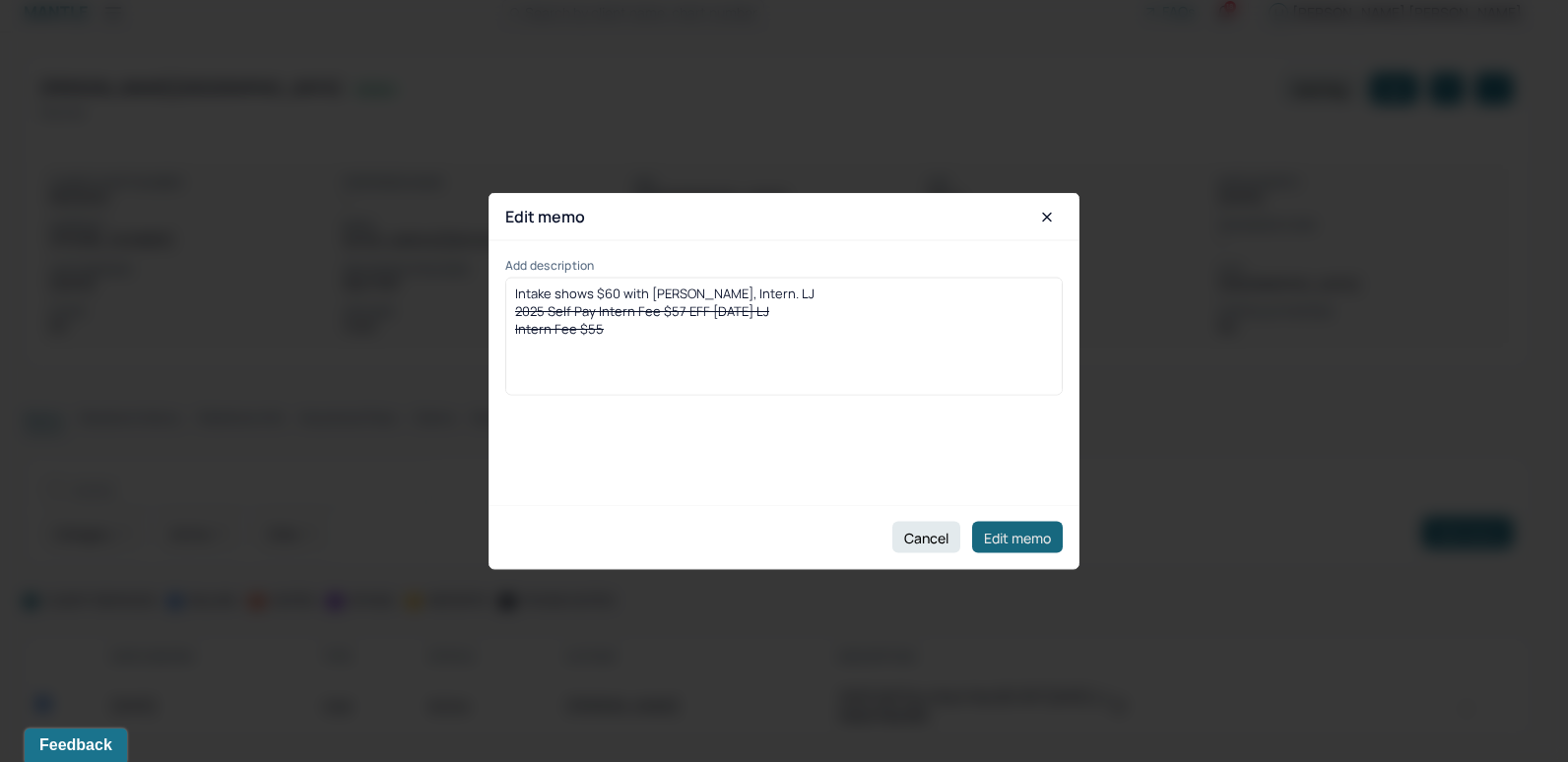 click on "Edit memo" at bounding box center (1017, 538) 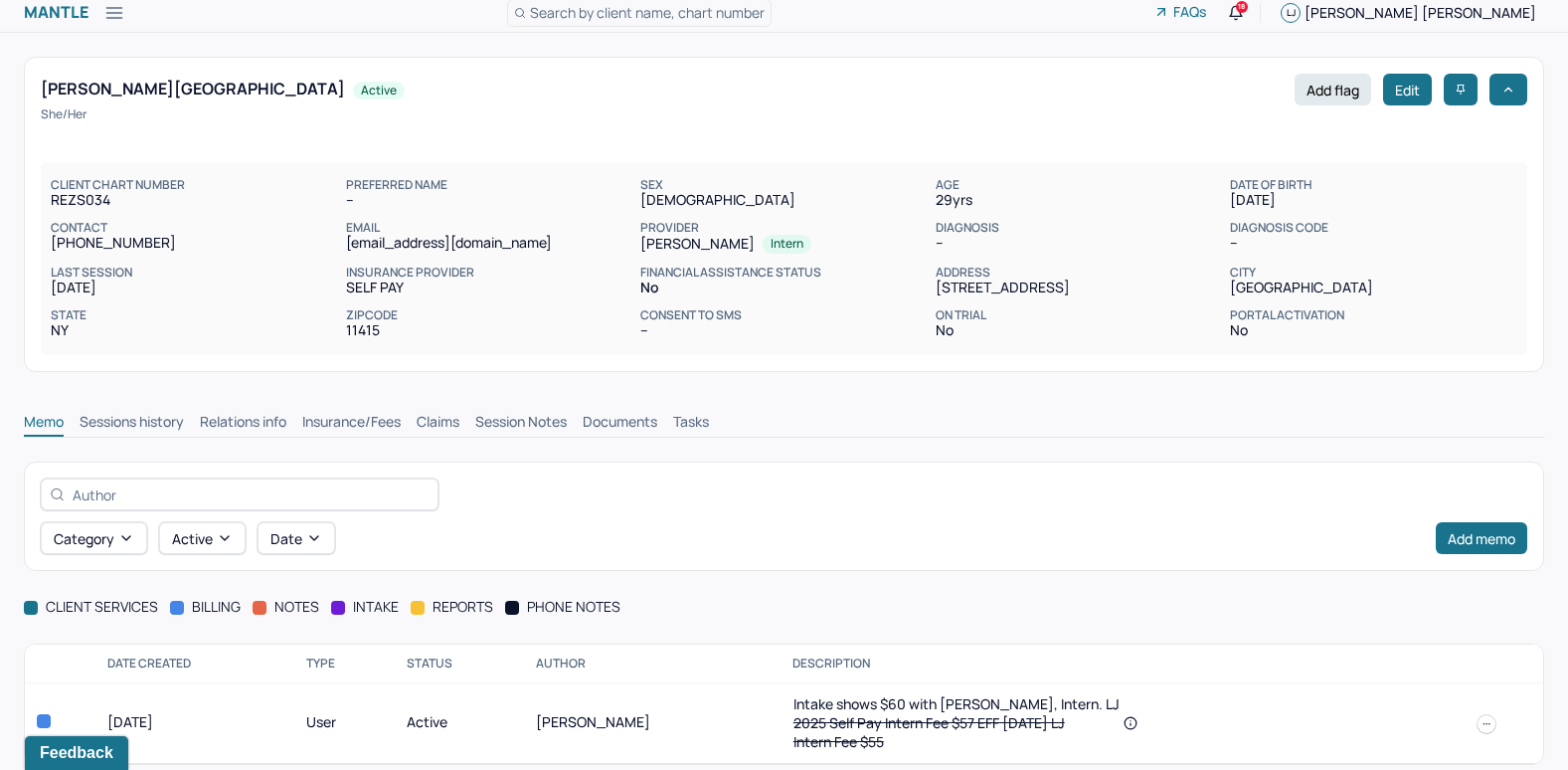 click on "Insurance/Fees" at bounding box center [351, 424] 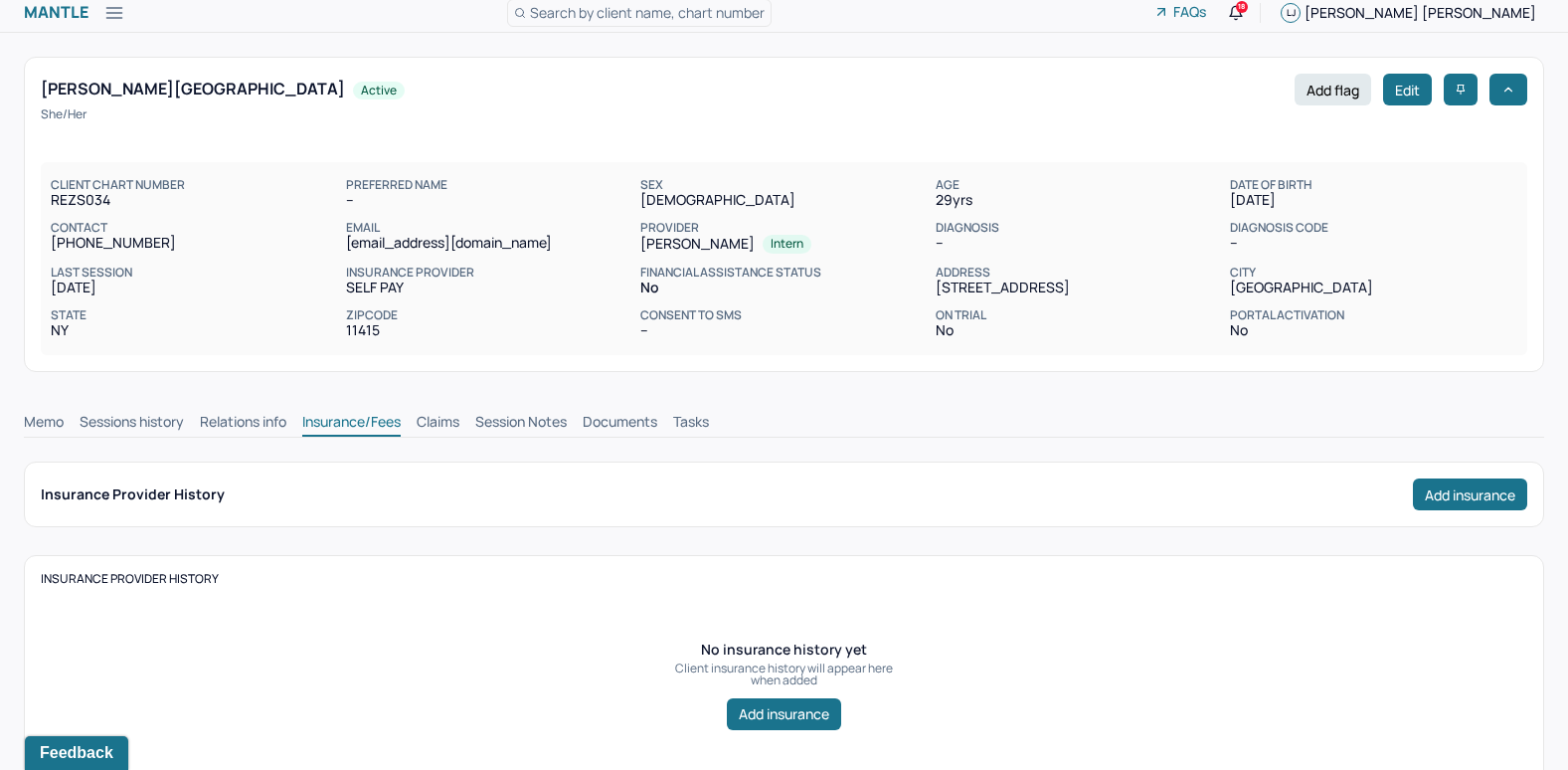 click on "Claims" at bounding box center (437, 424) 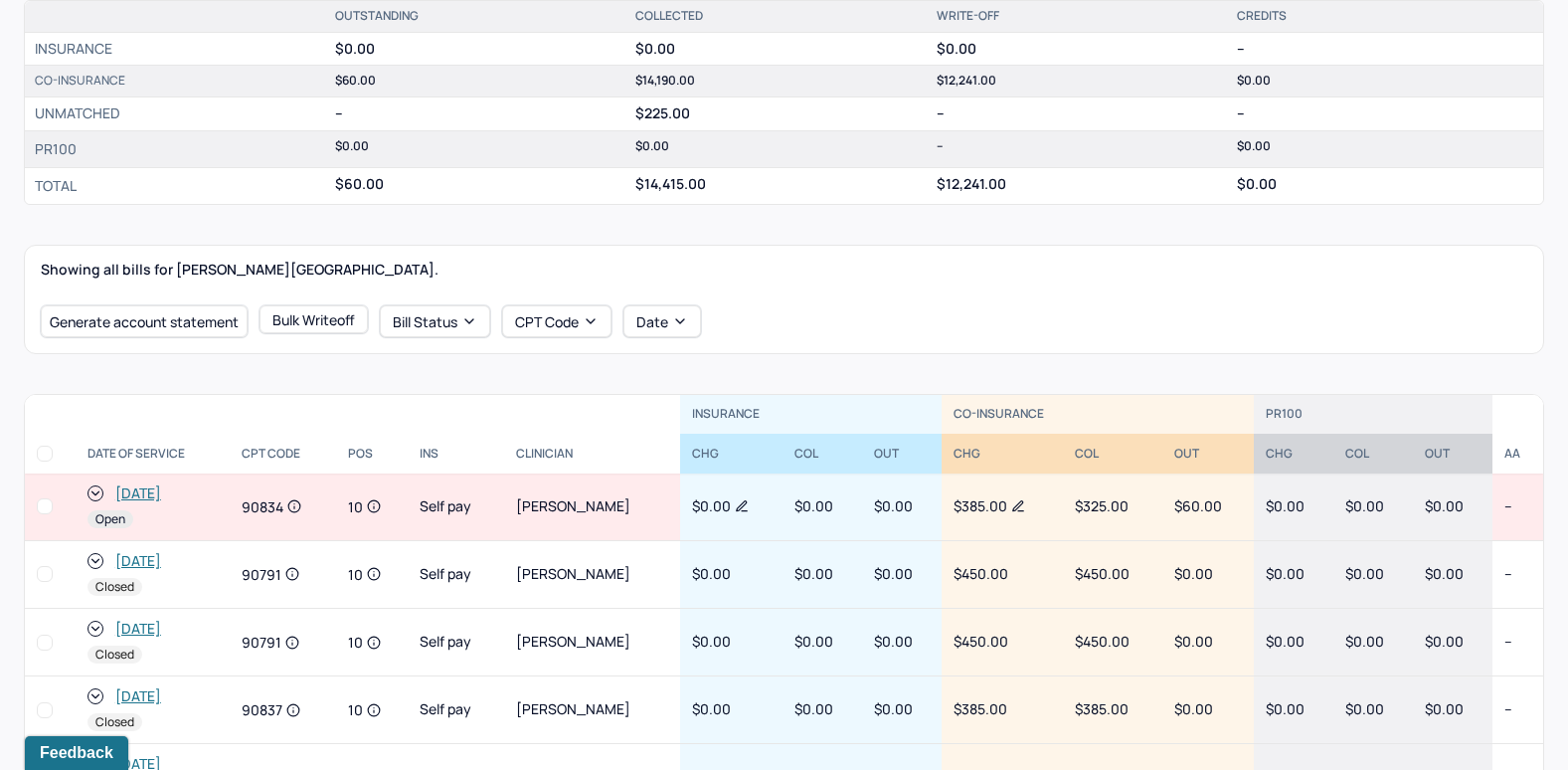 scroll, scrollTop: 504, scrollLeft: 0, axis: vertical 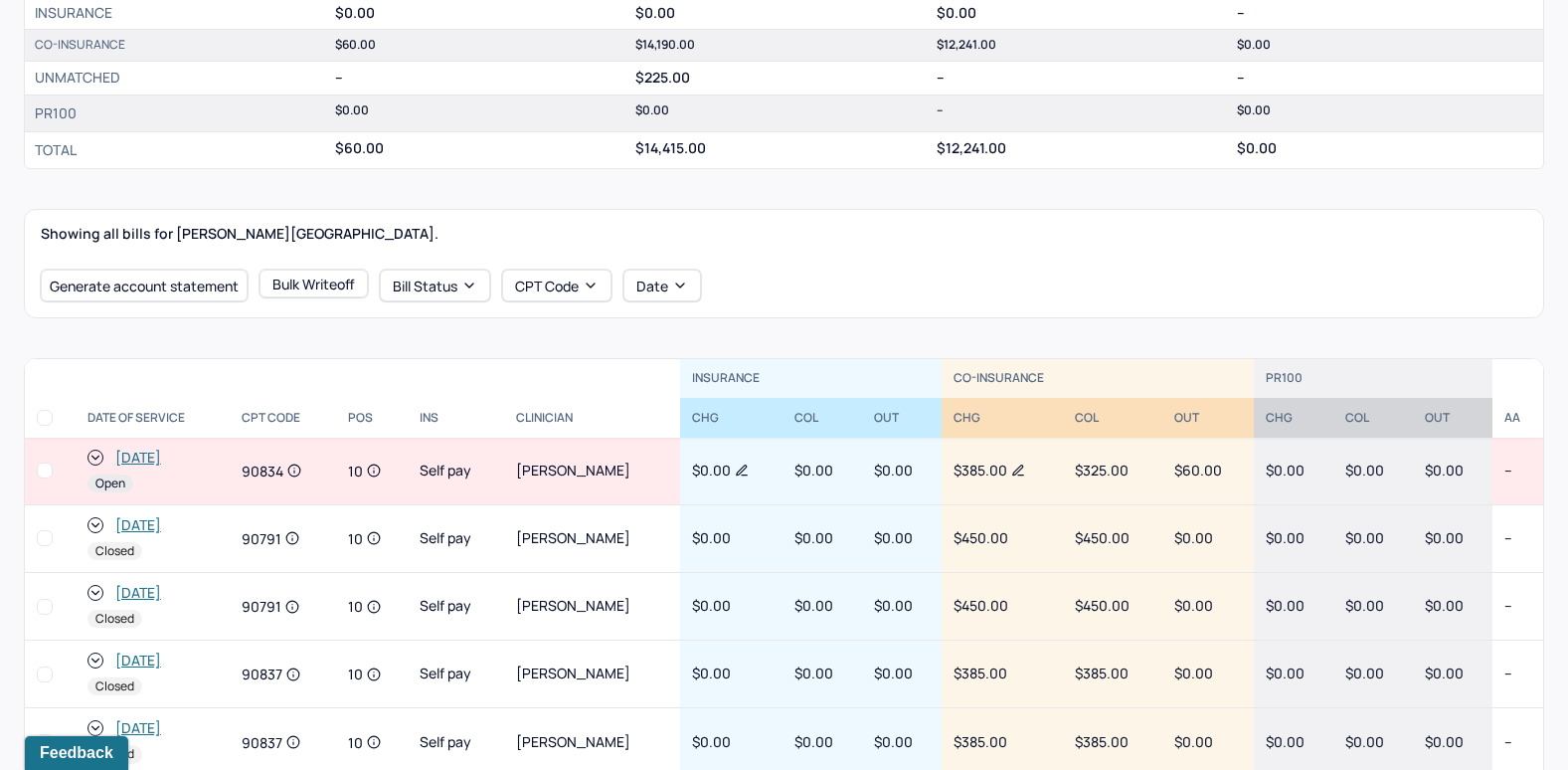 click on "[DATE]" at bounding box center [138, 458] 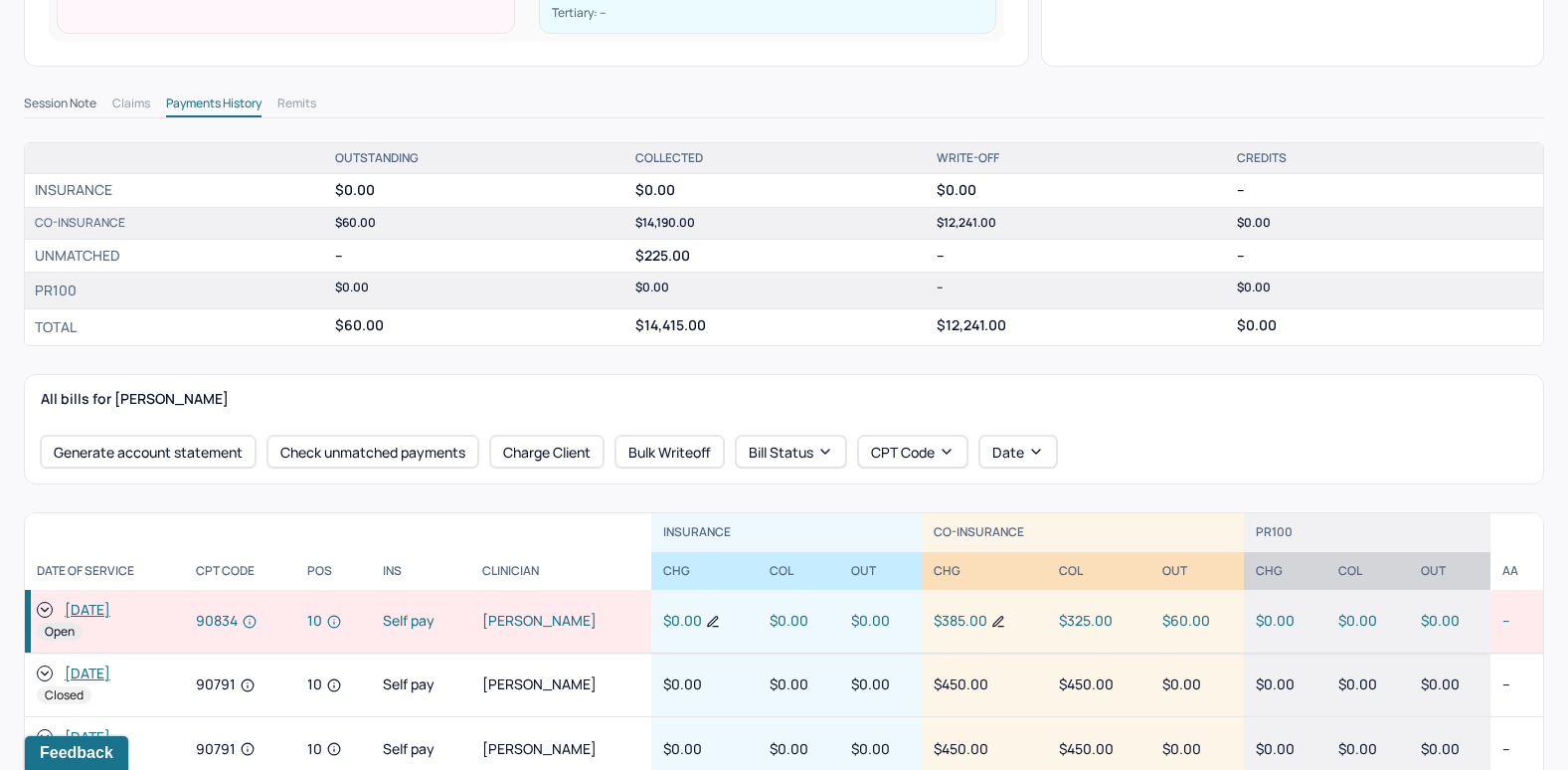 scroll, scrollTop: 597, scrollLeft: 0, axis: vertical 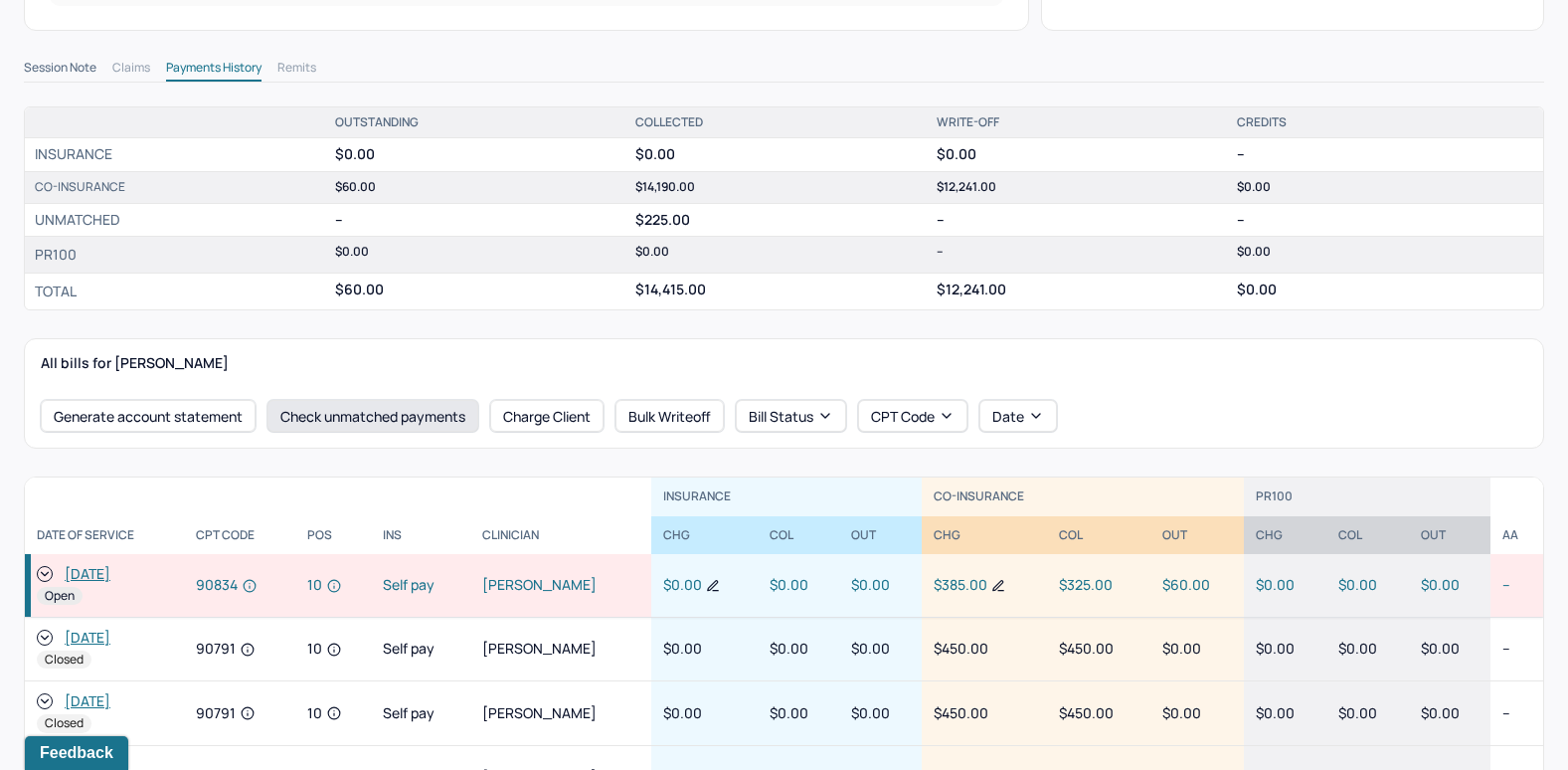 click on "Check unmatched payments" at bounding box center [373, 416] 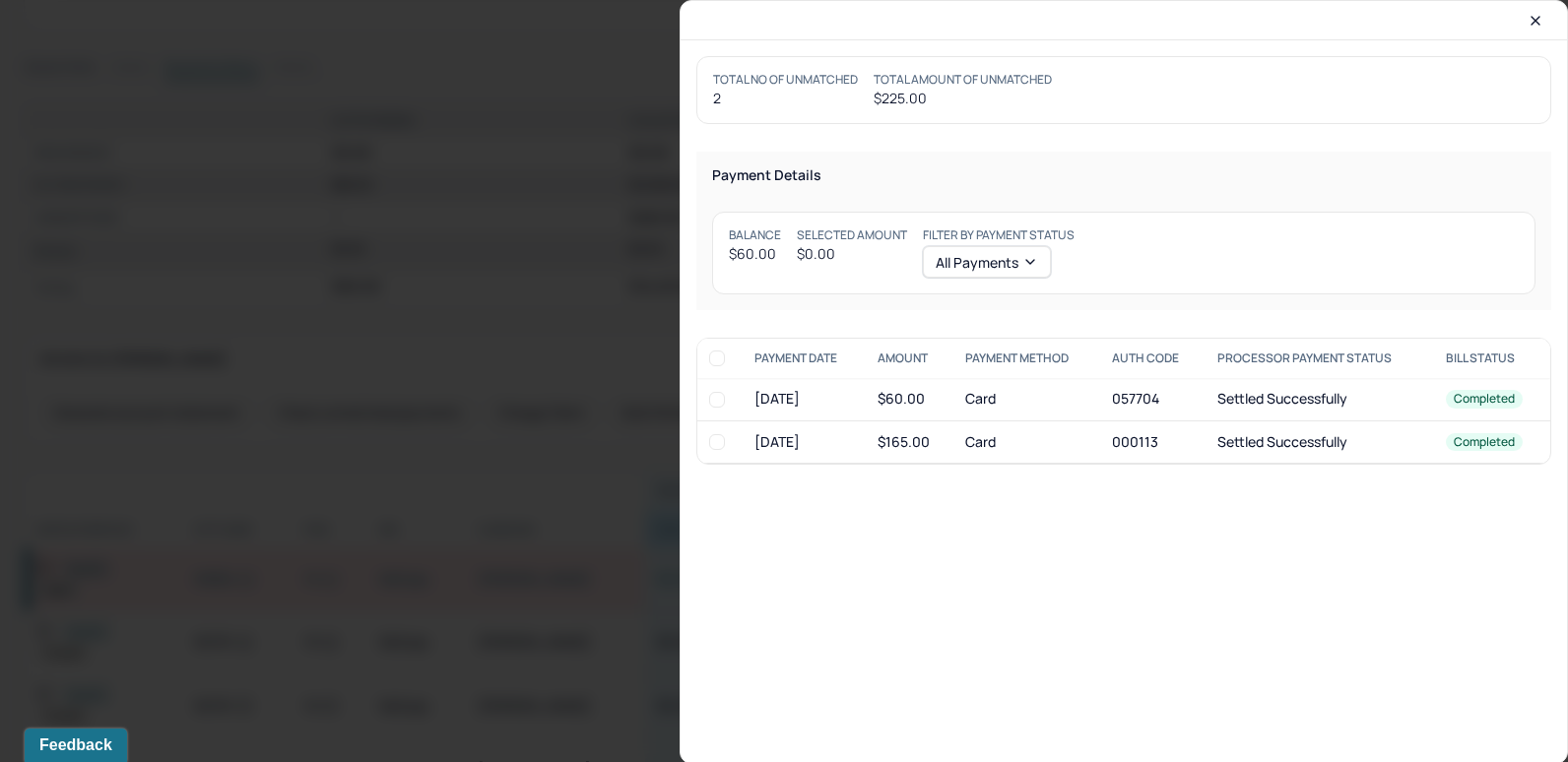 click at bounding box center (717, 400) 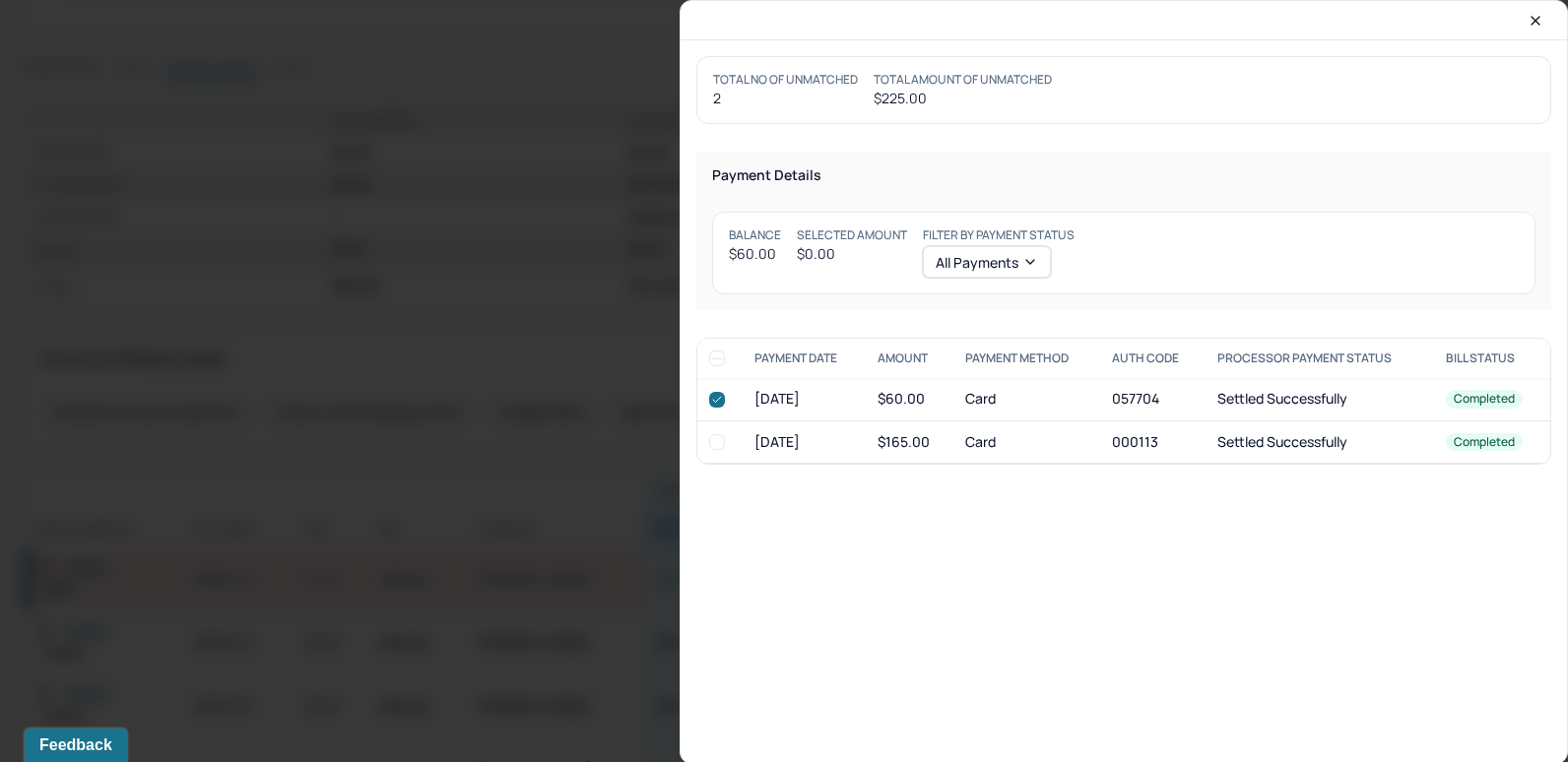 checkbox on "true" 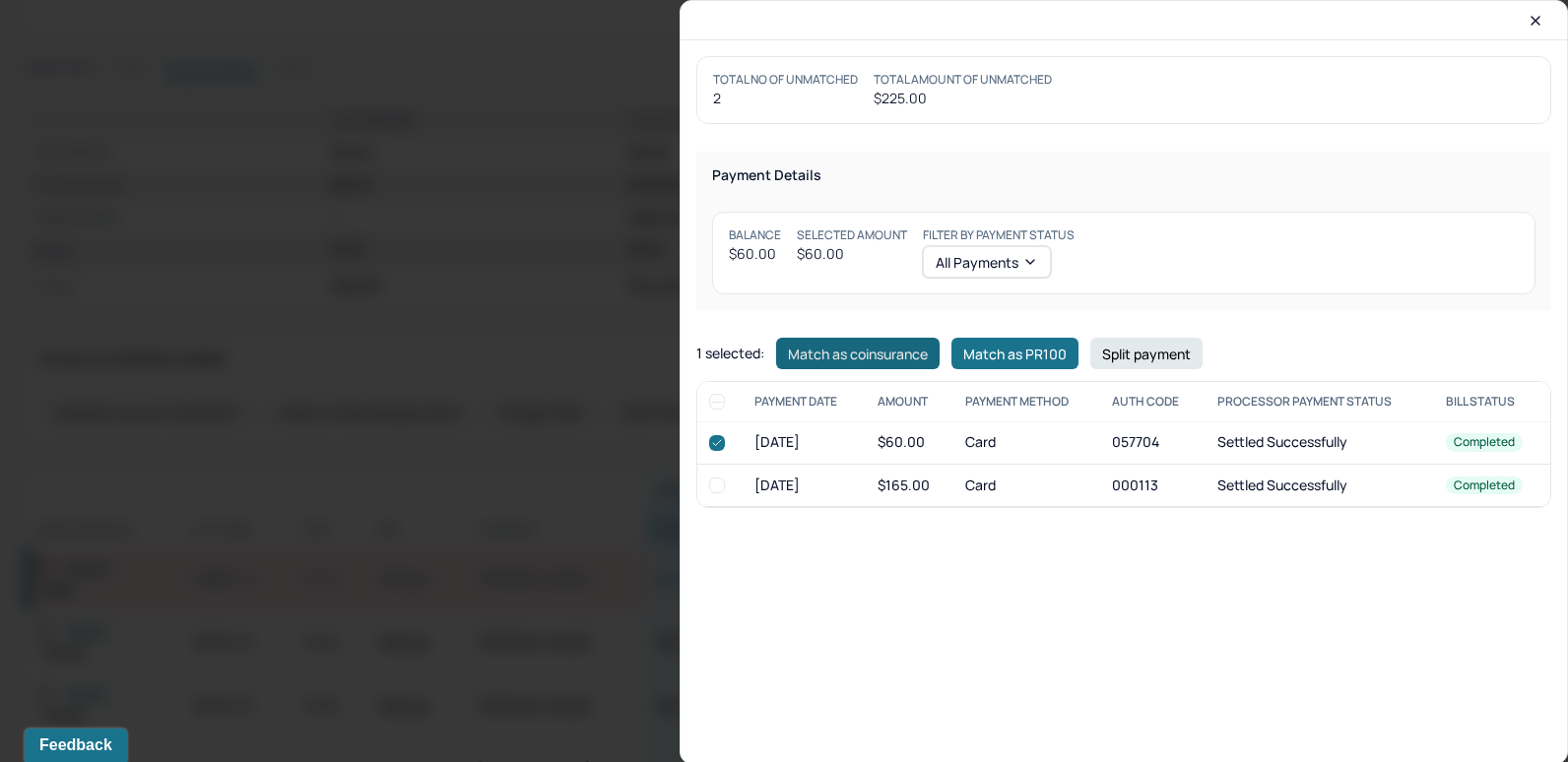 click on "Match as coinsurance" at bounding box center (858, 353) 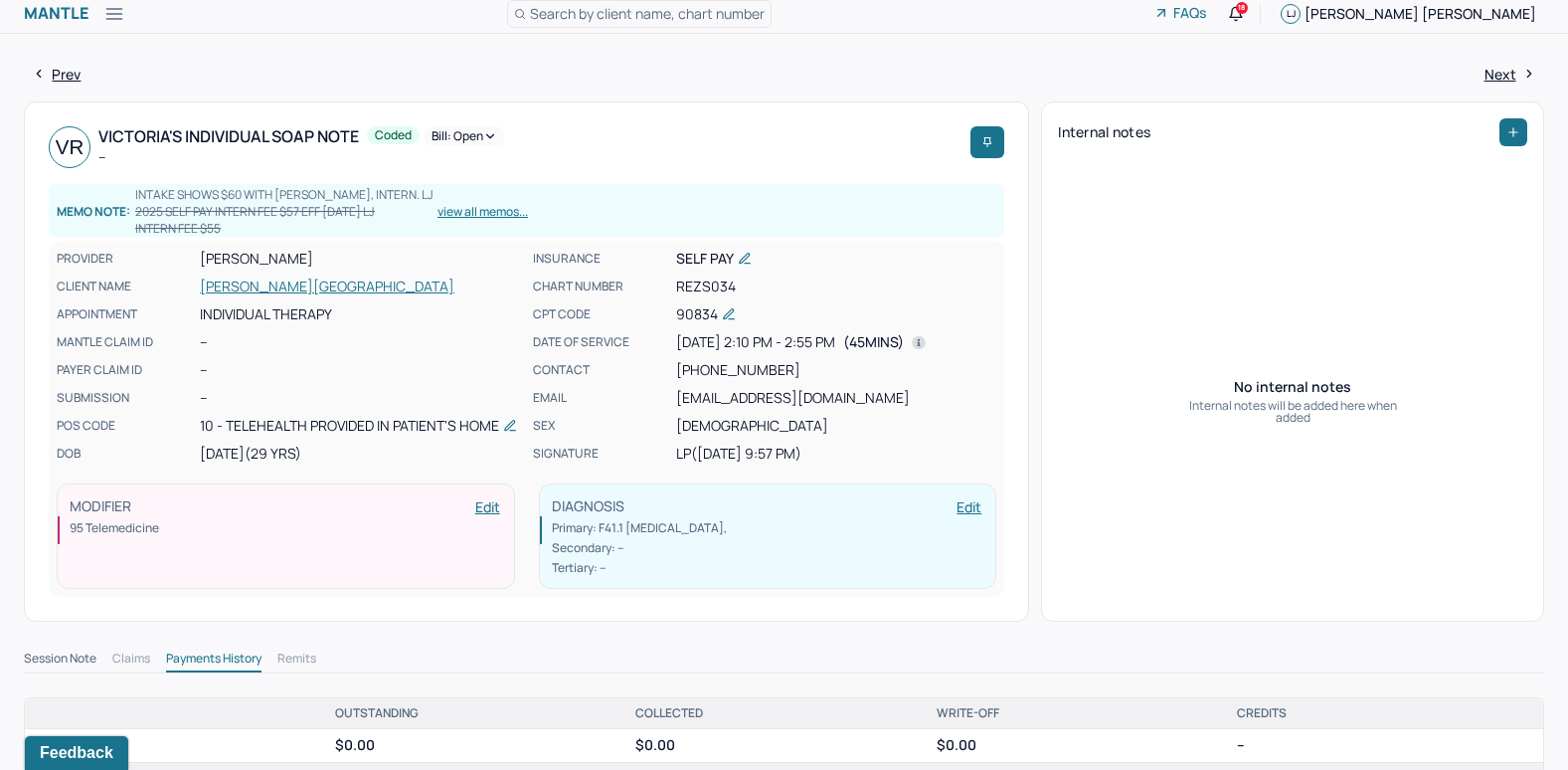 scroll, scrollTop: 0, scrollLeft: 0, axis: both 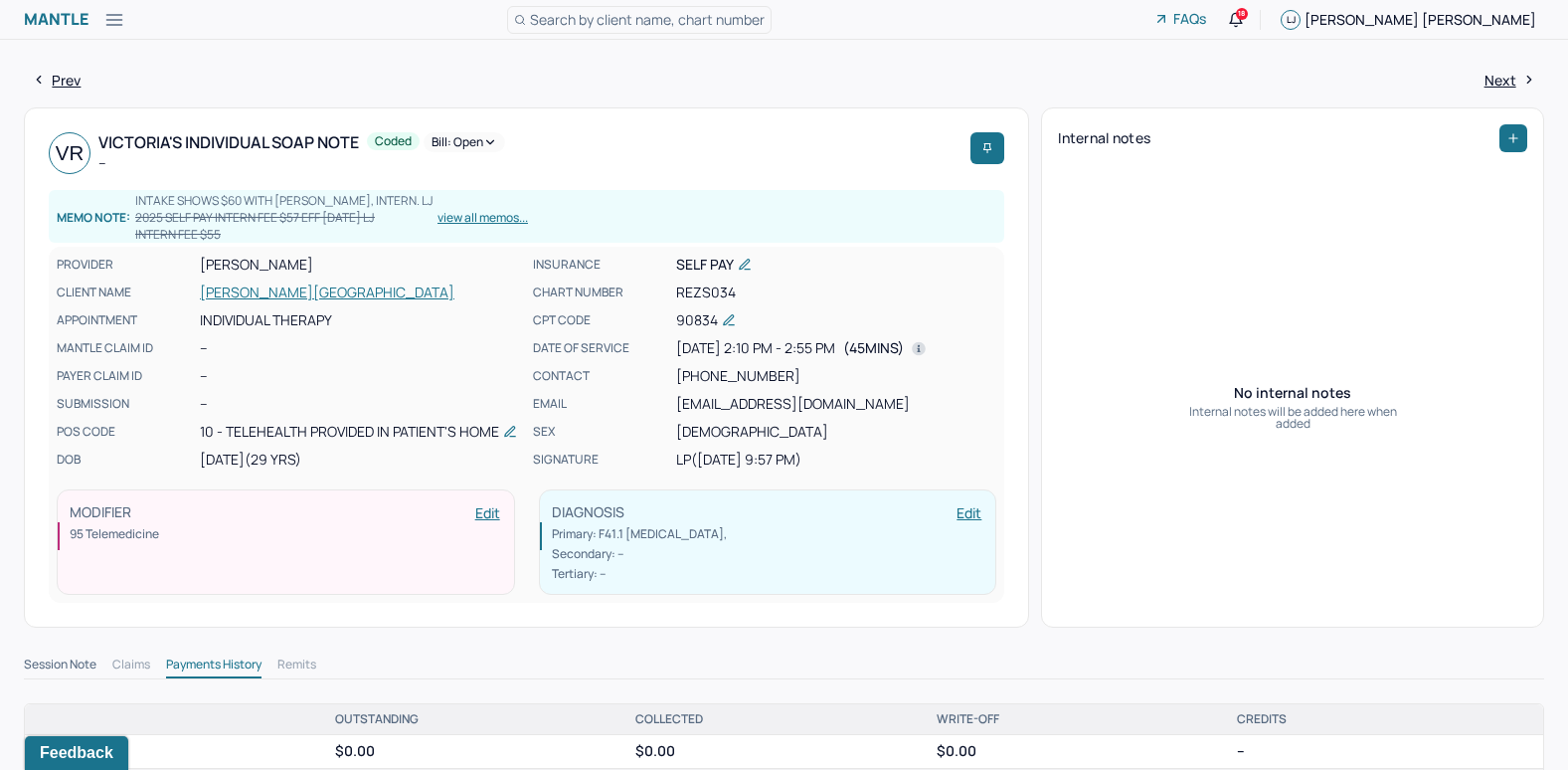 click on "Bill: Open" at bounding box center [464, 142] 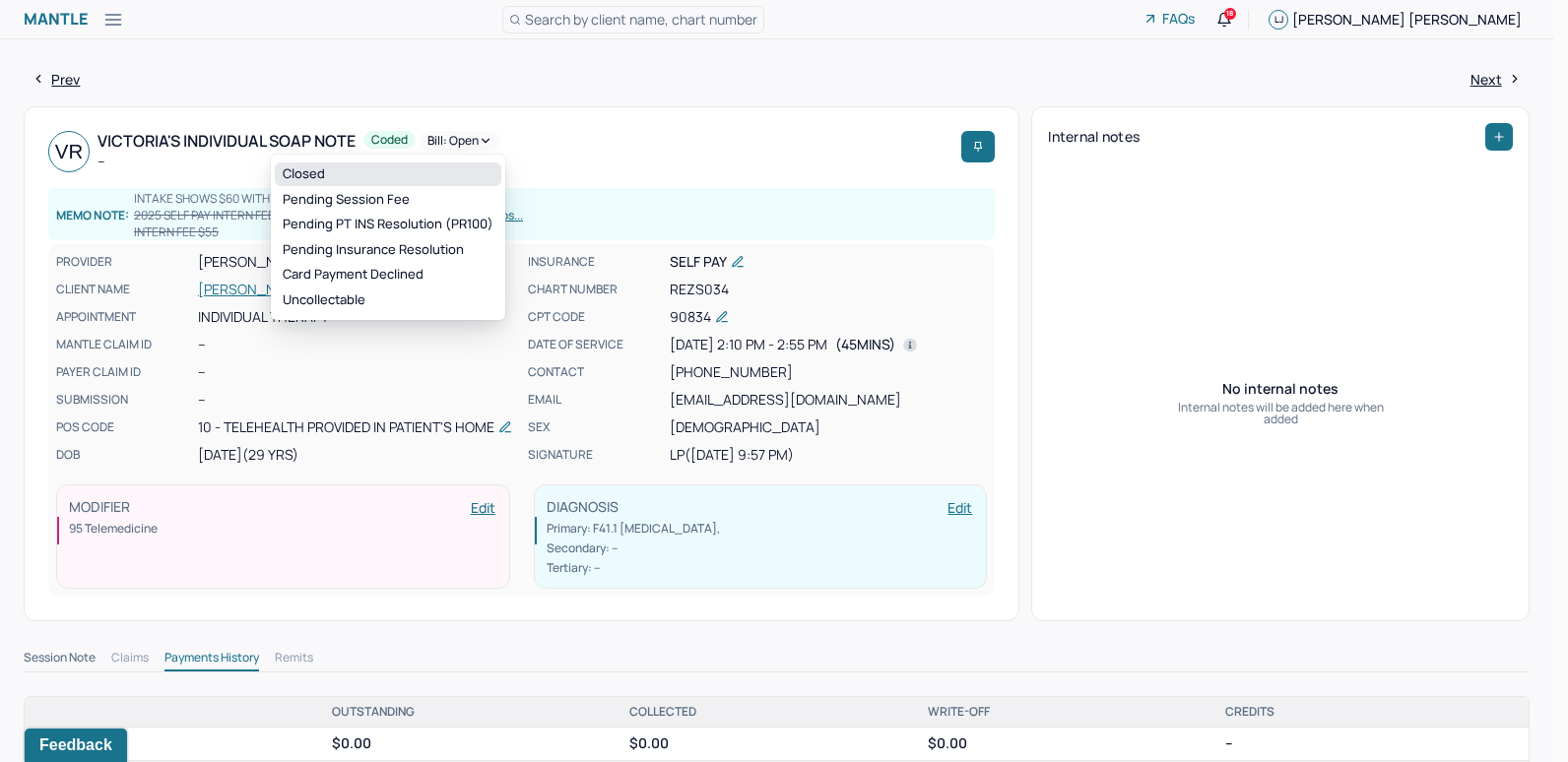 click on "Closed" at bounding box center [388, 174] 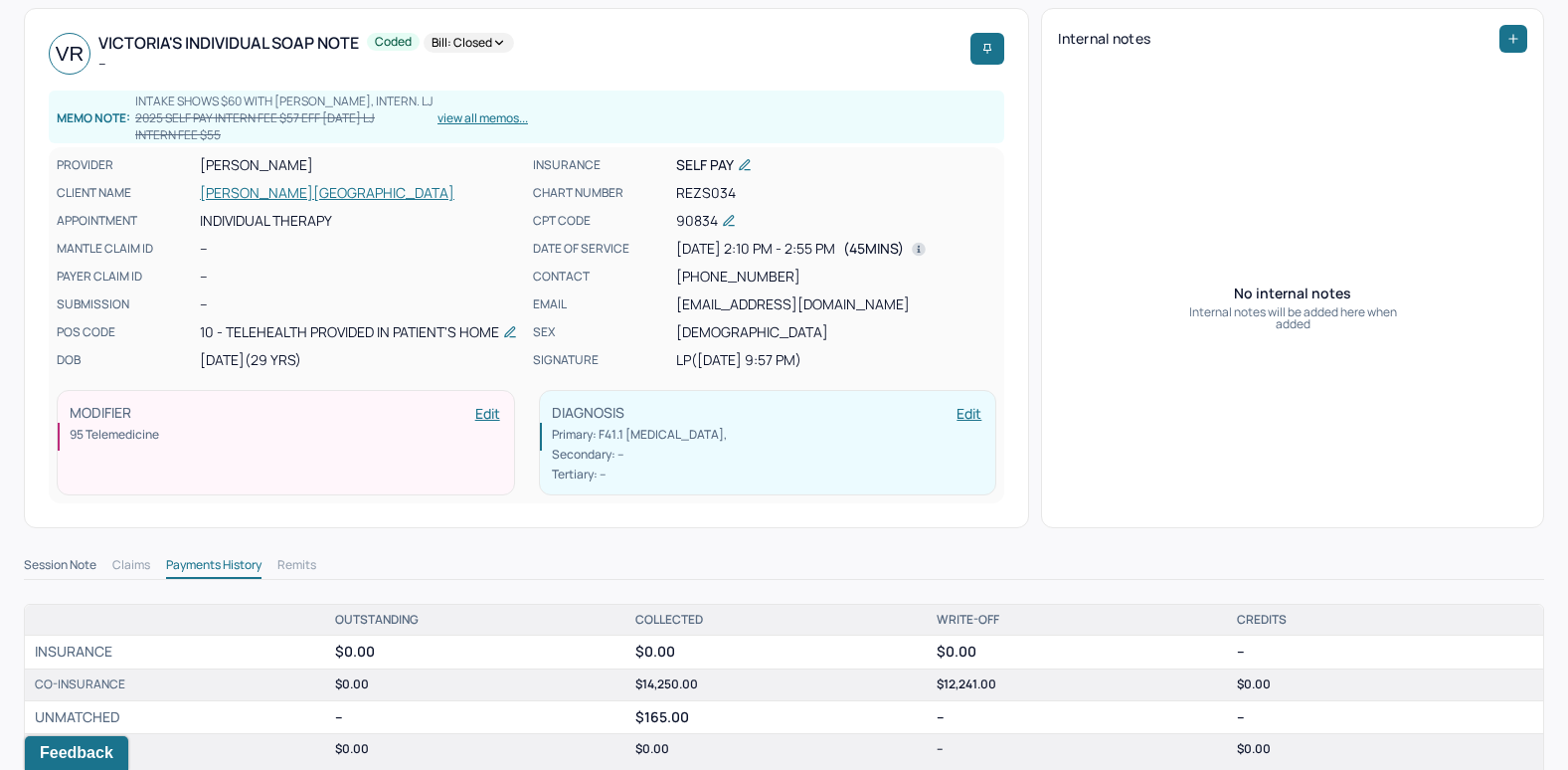 scroll, scrollTop: 0, scrollLeft: 0, axis: both 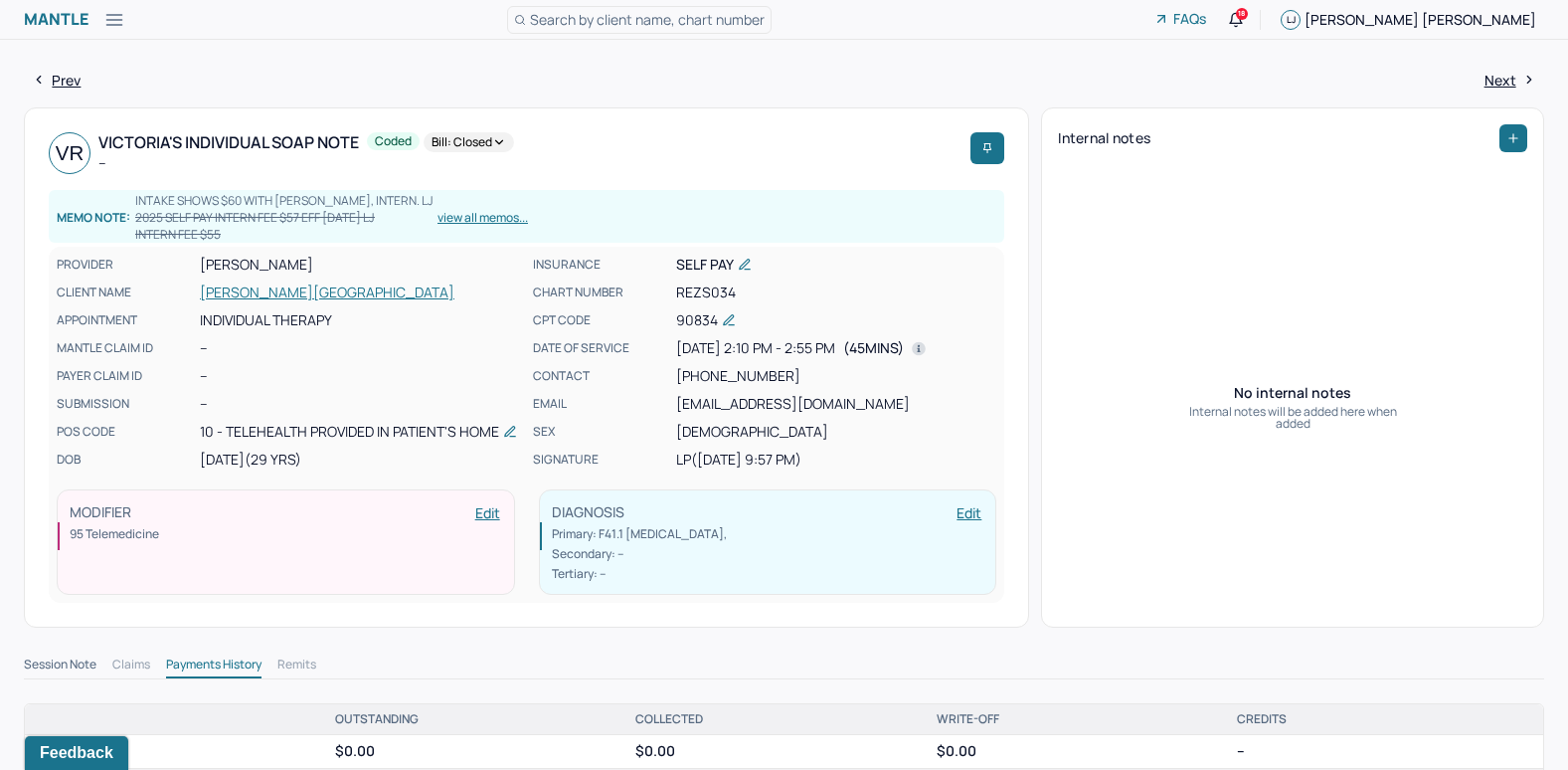 click on "Search by client name, chart number" at bounding box center [647, 19] 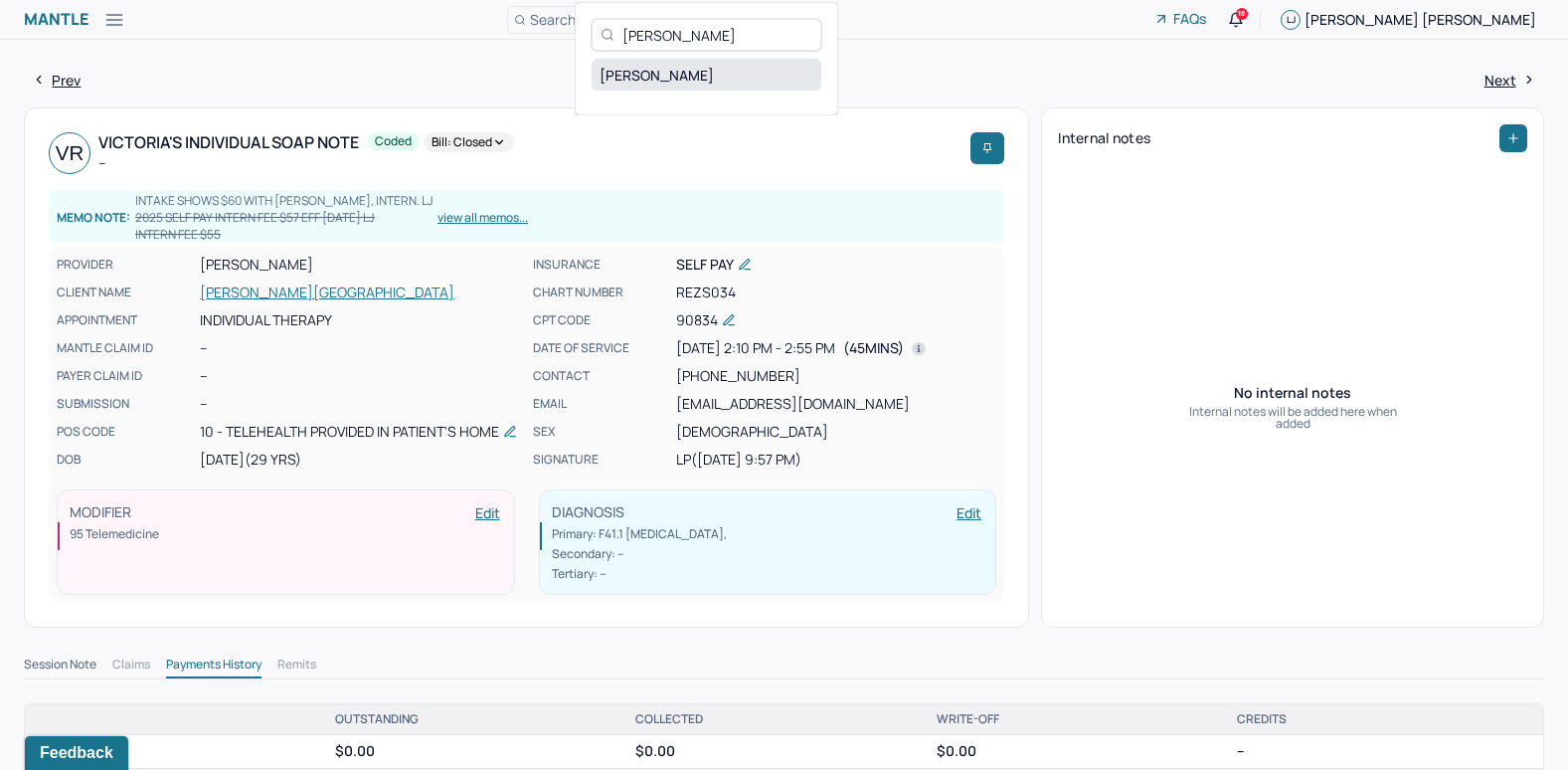 type on "Wenling Deng" 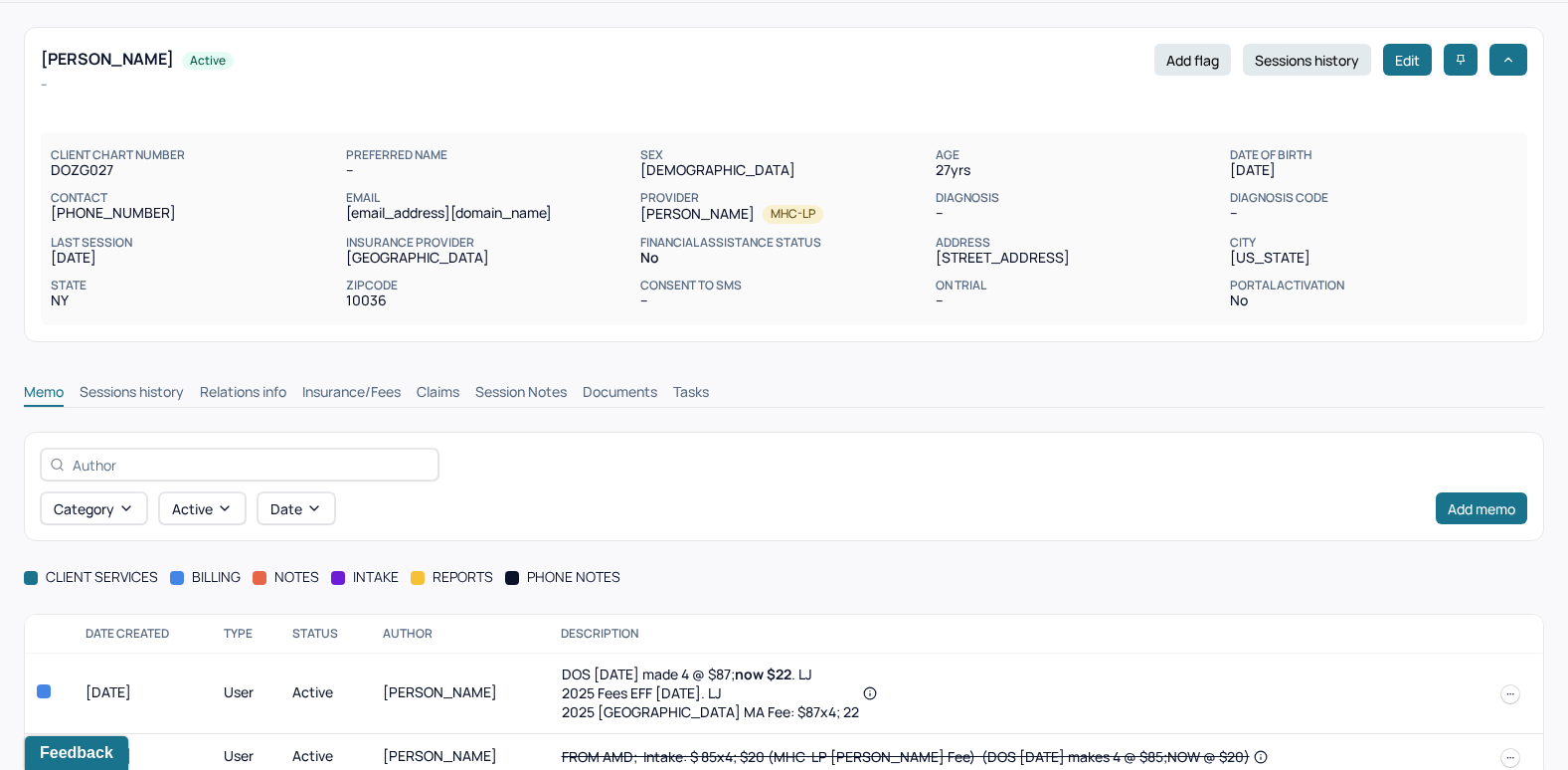 scroll, scrollTop: 72, scrollLeft: 0, axis: vertical 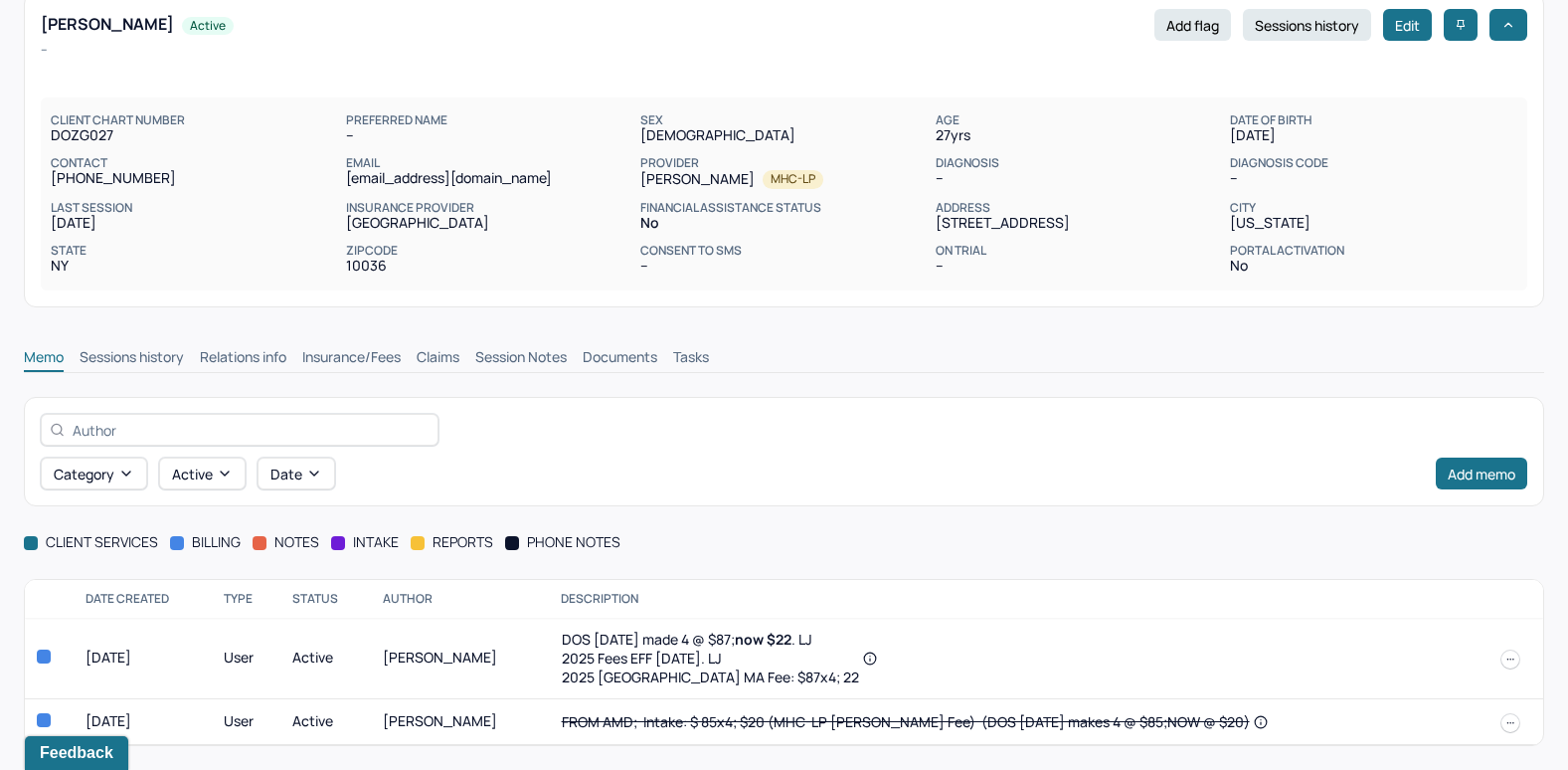 click on "Insurance/Fees" at bounding box center (351, 359) 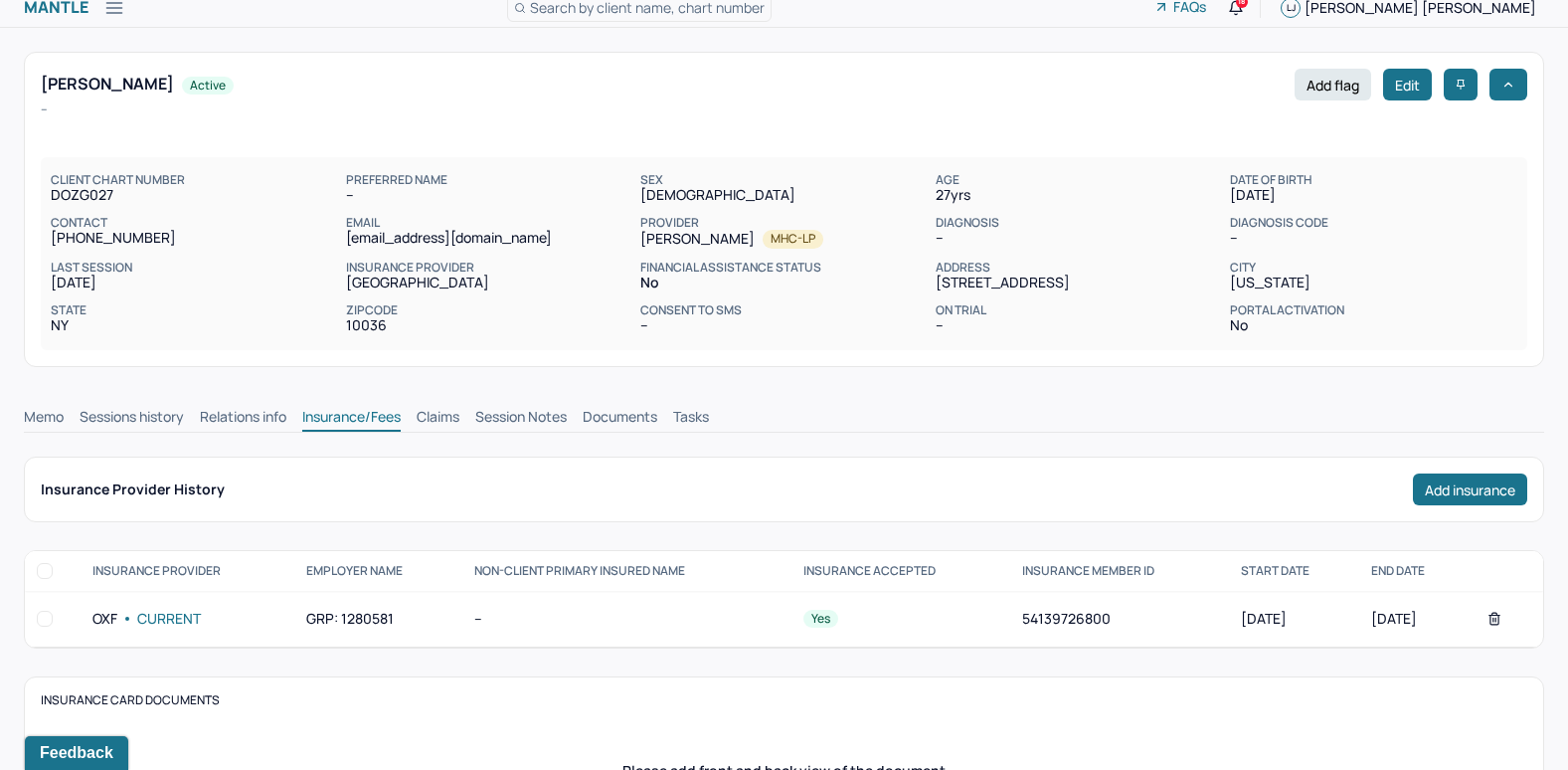 scroll, scrollTop: 0, scrollLeft: 0, axis: both 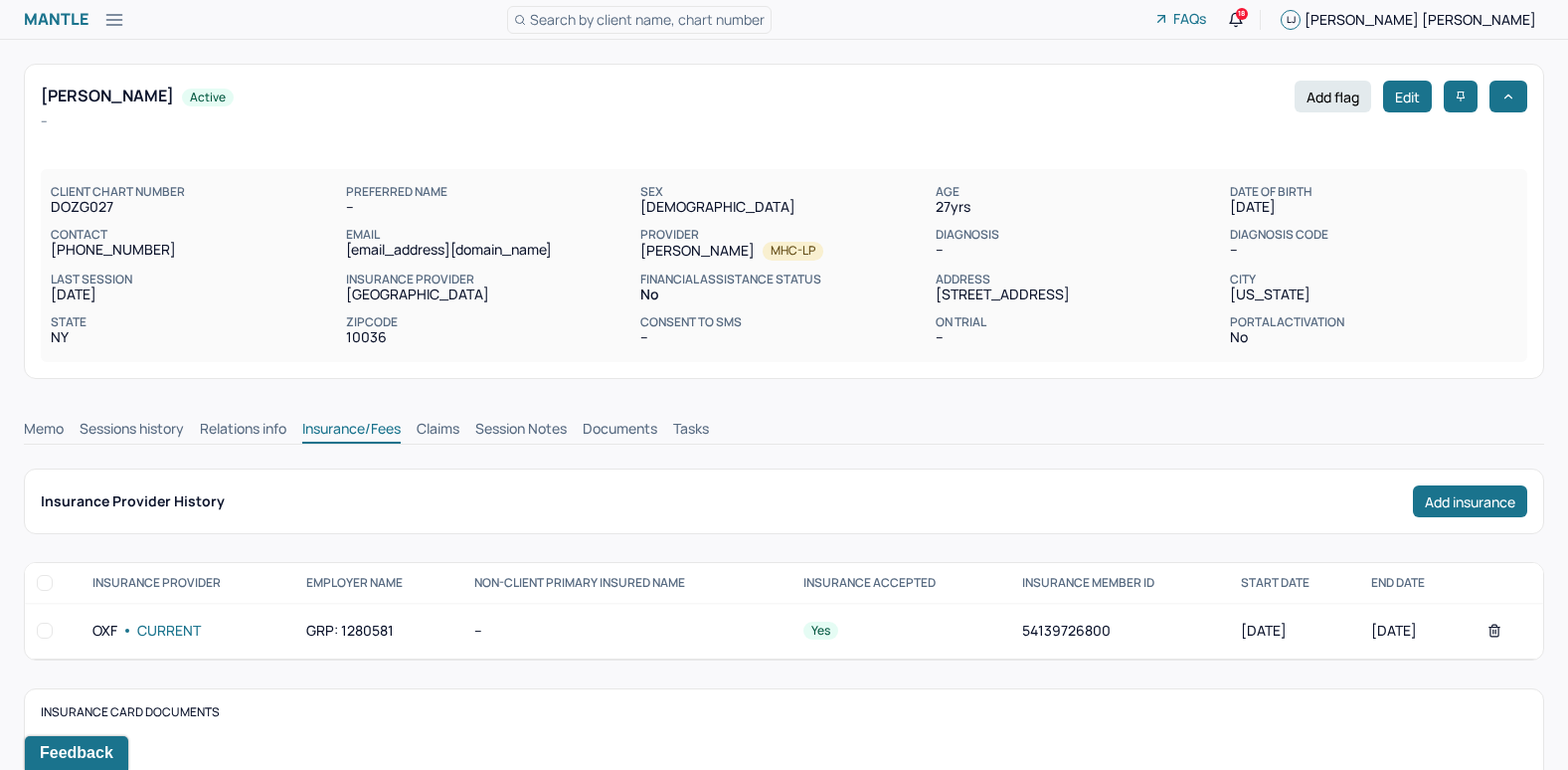 click on "Claims" at bounding box center [437, 431] 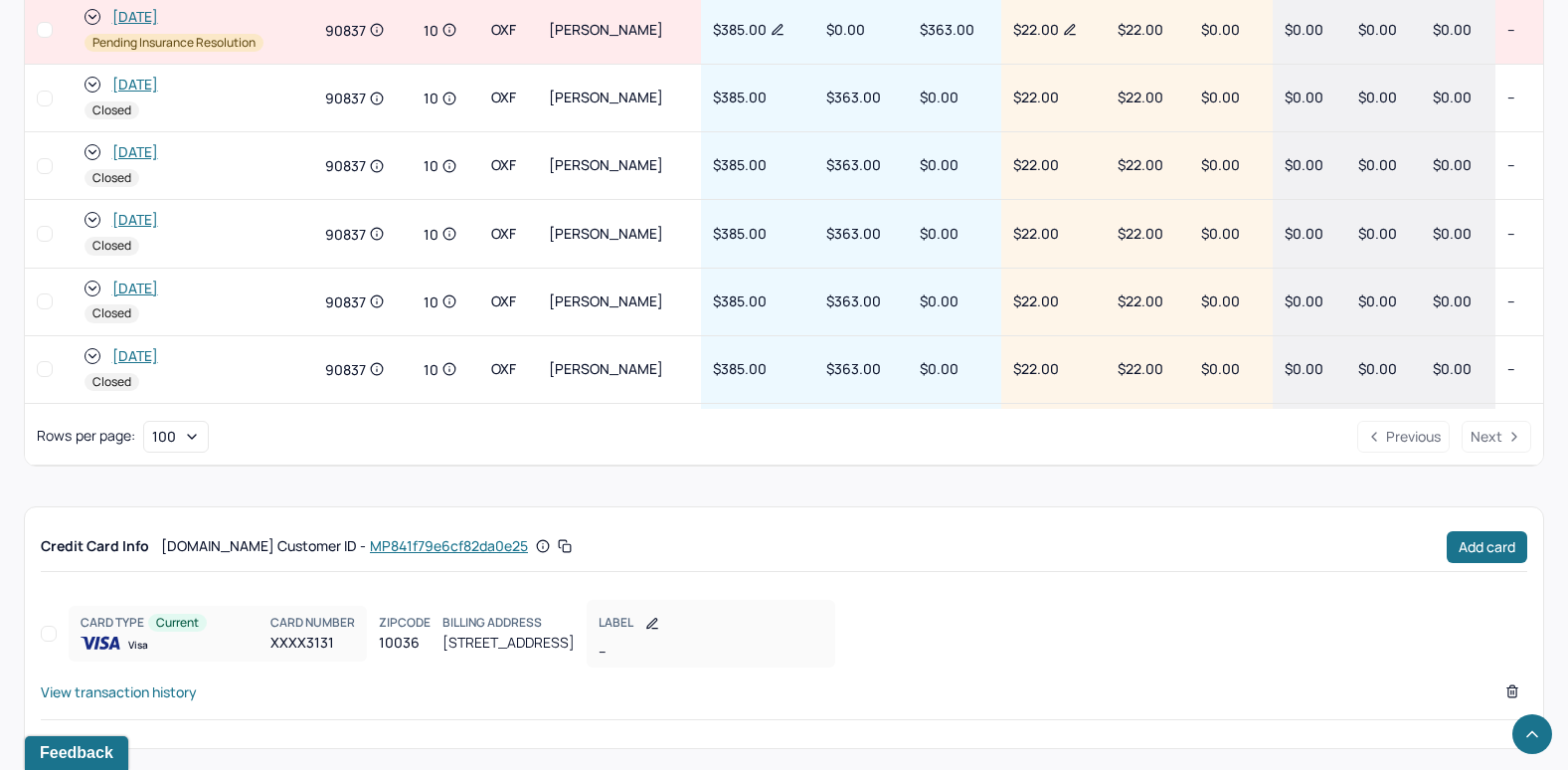 scroll, scrollTop: 1016, scrollLeft: 0, axis: vertical 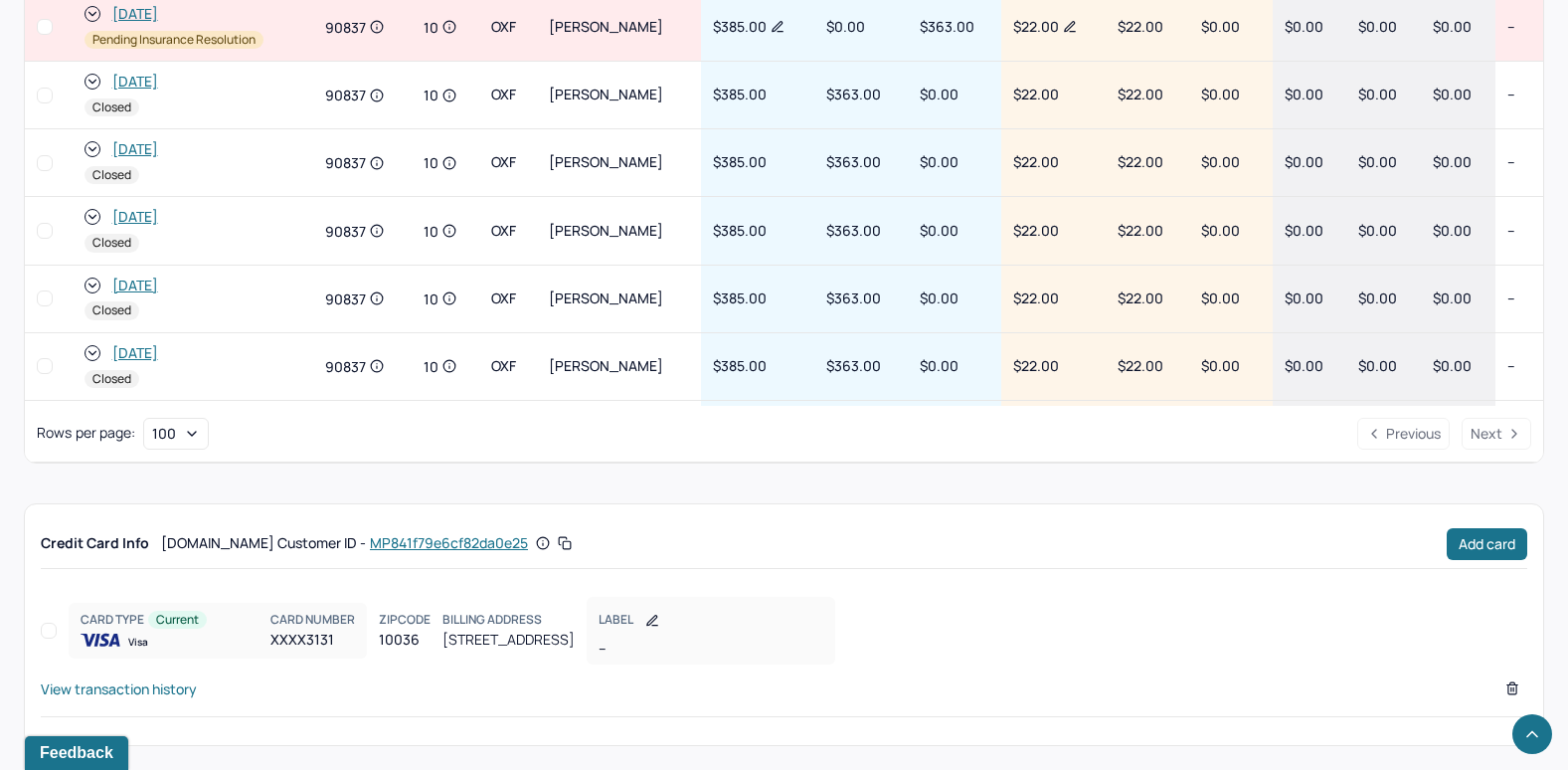 click on "View transaction history" at bounding box center [118, 688] 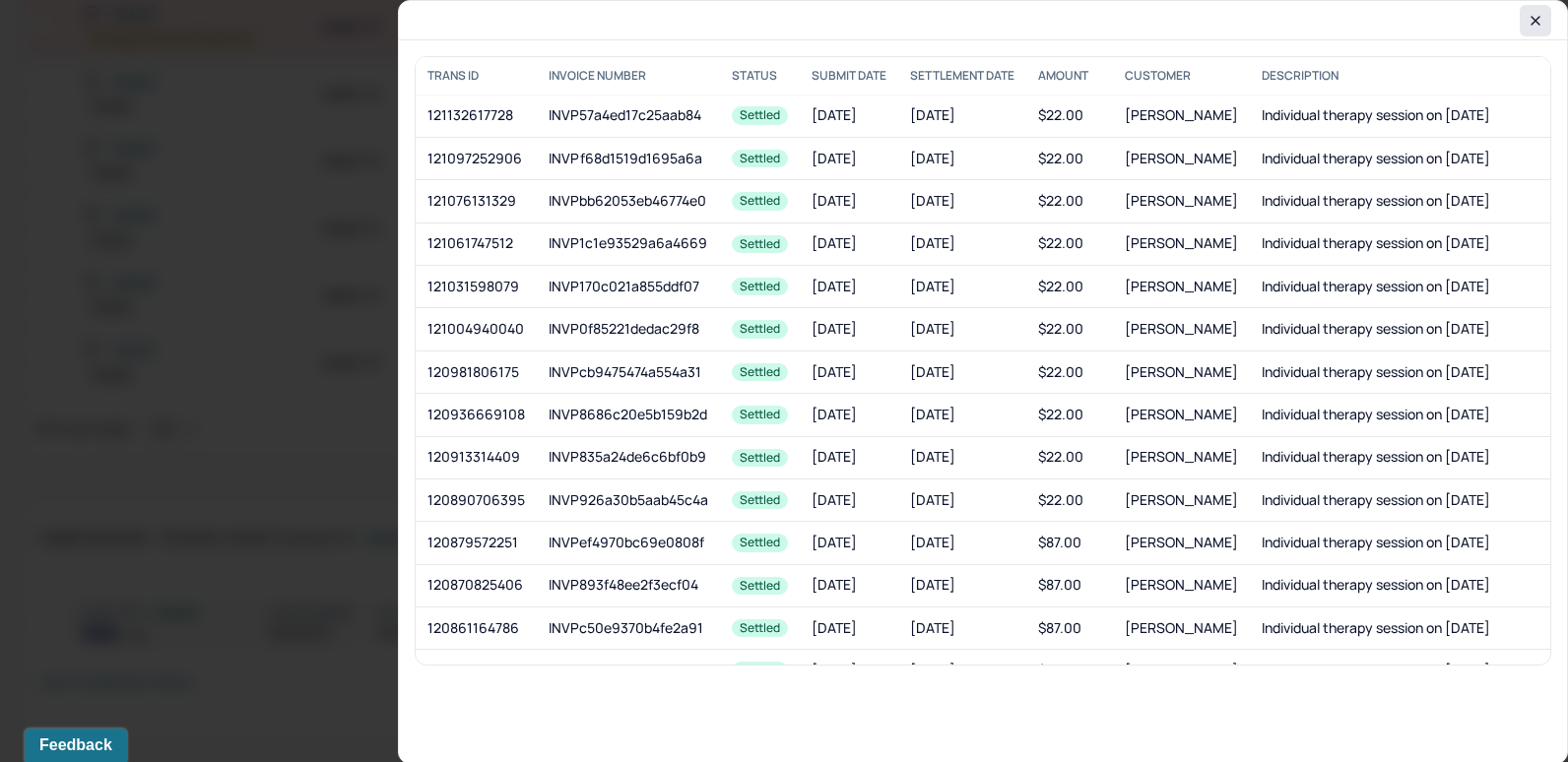 click 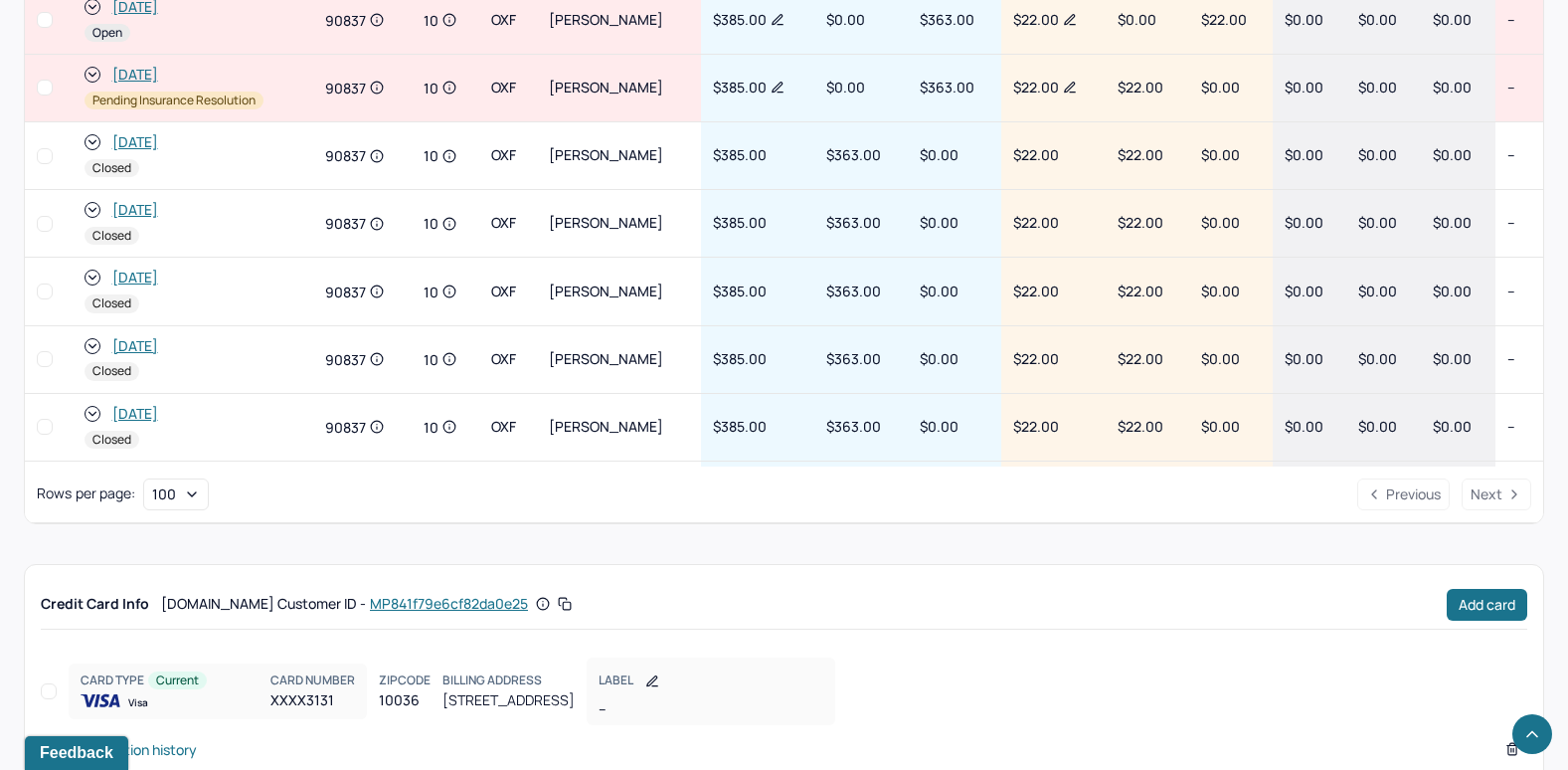 scroll, scrollTop: 717, scrollLeft: 0, axis: vertical 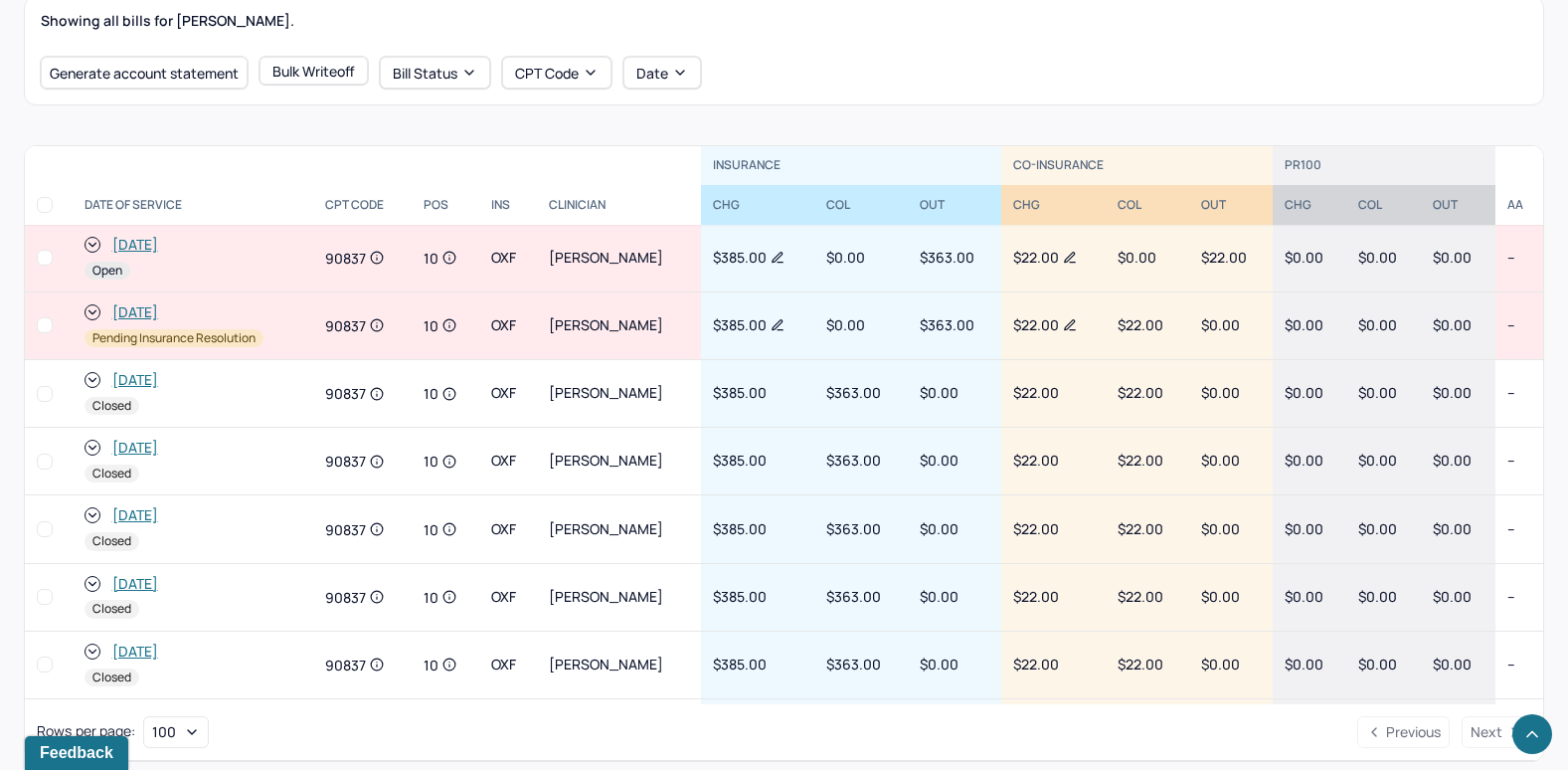 click on "[DATE]" at bounding box center [135, 245] 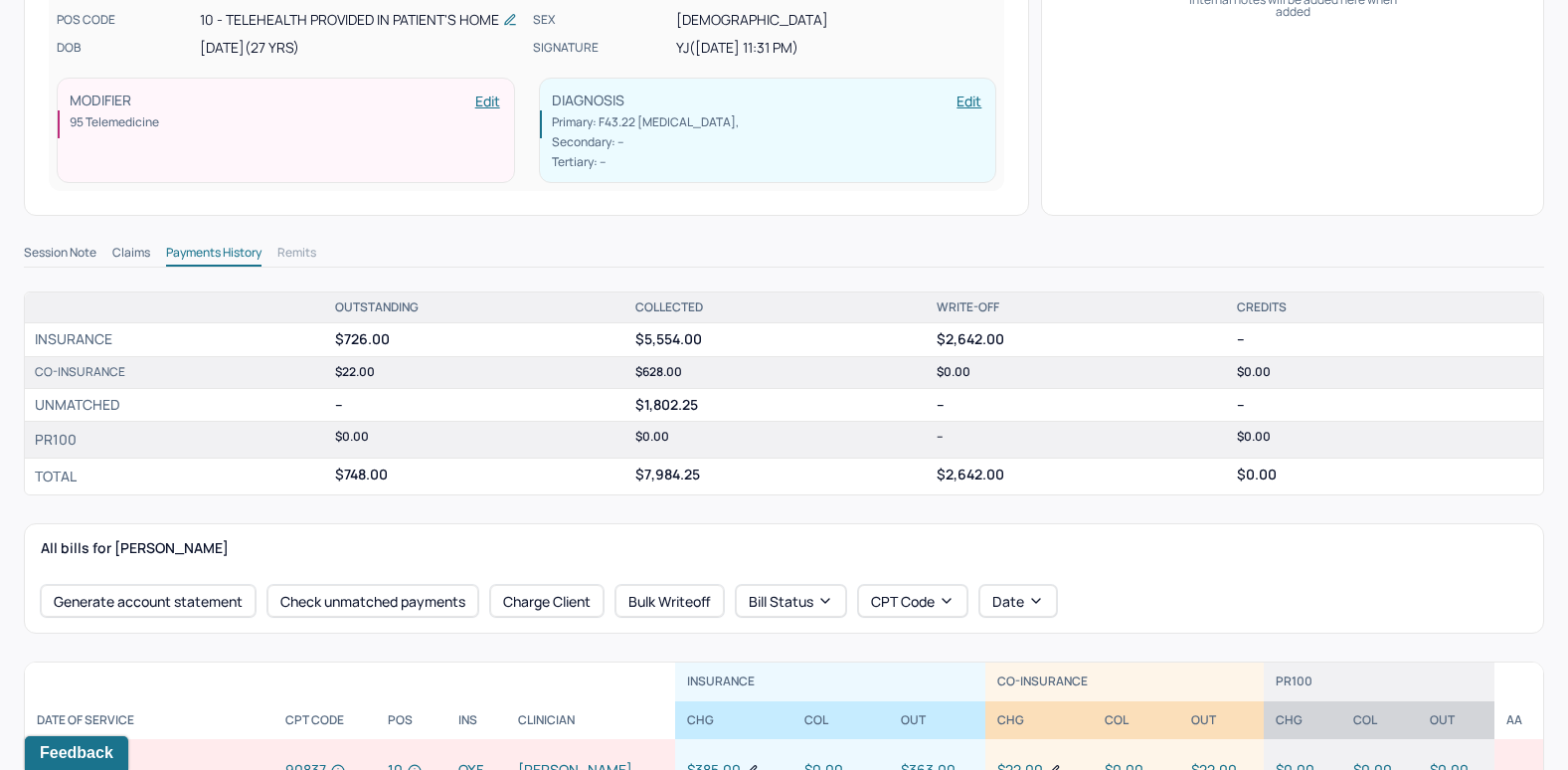 scroll, scrollTop: 597, scrollLeft: 0, axis: vertical 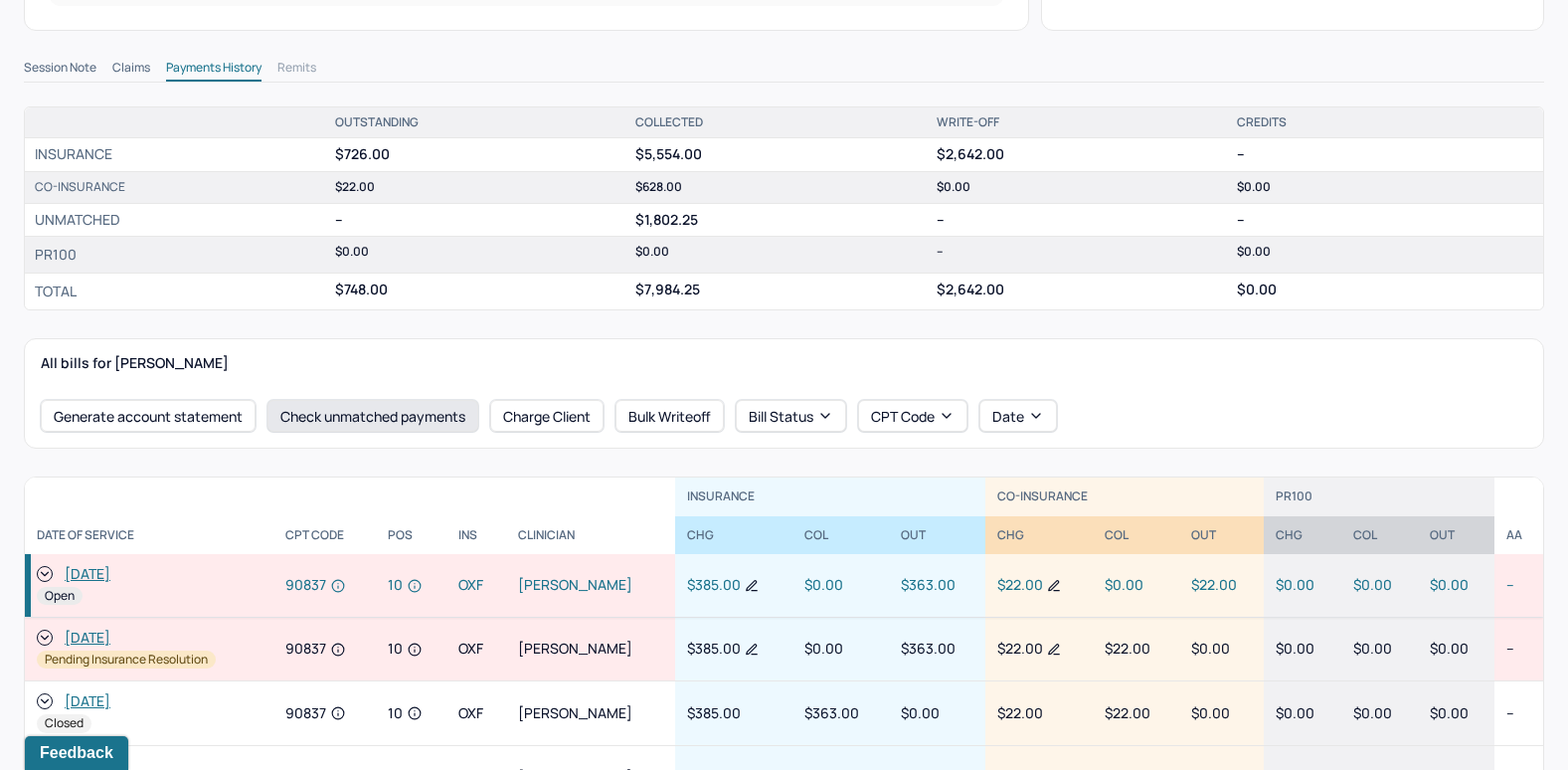 click on "Check unmatched payments" at bounding box center (373, 416) 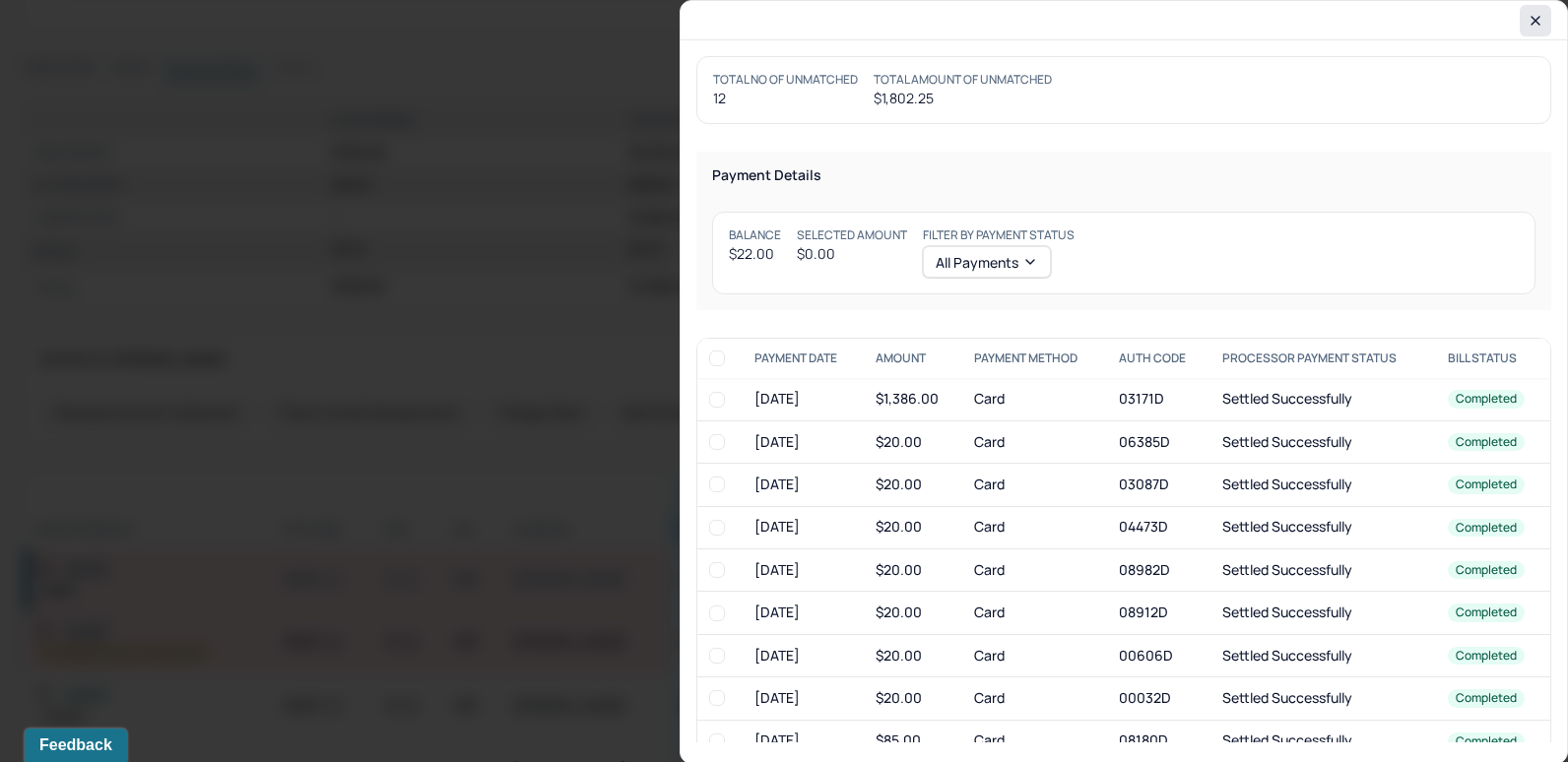 click 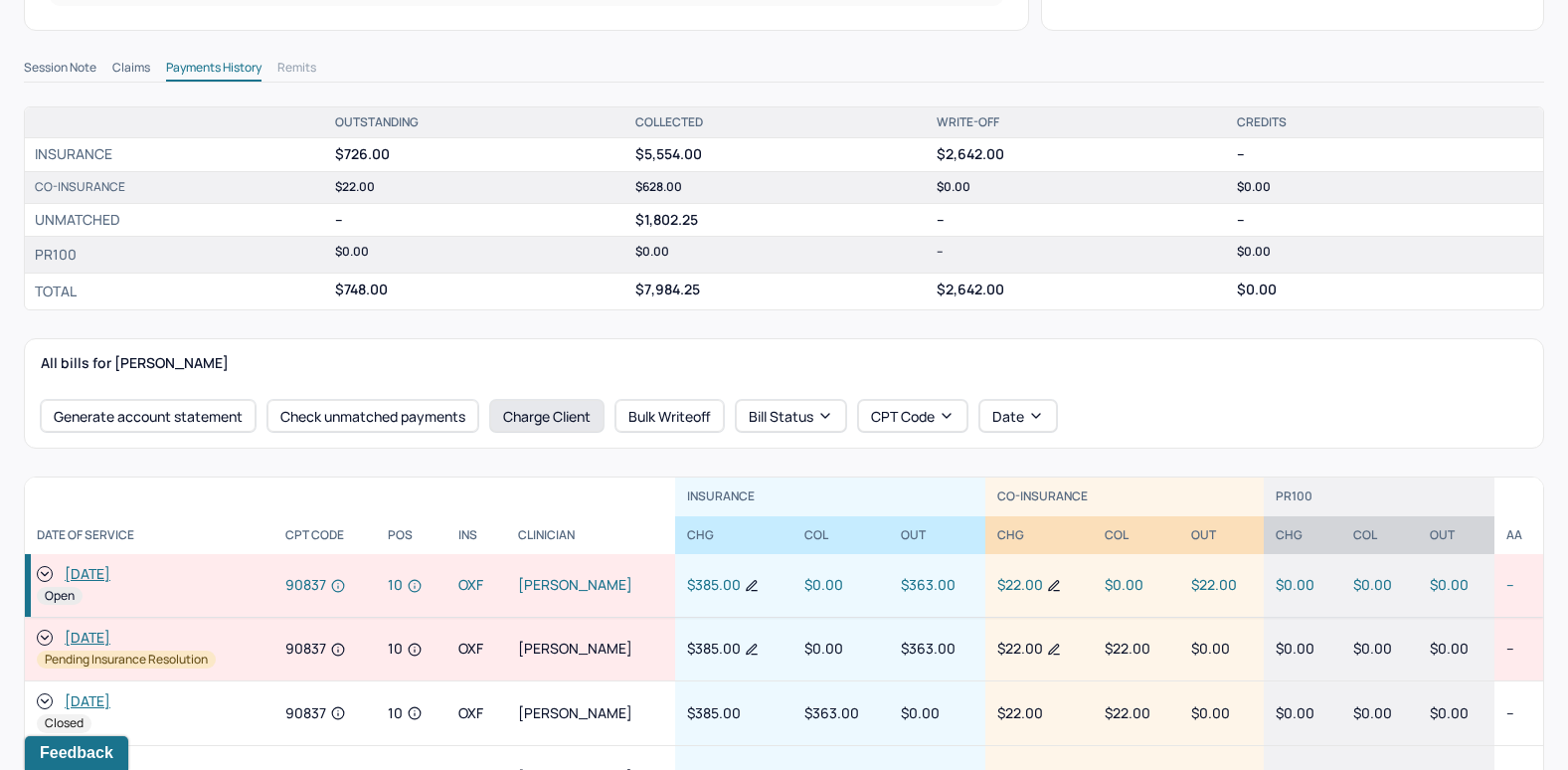 click on "Charge Client" at bounding box center (547, 416) 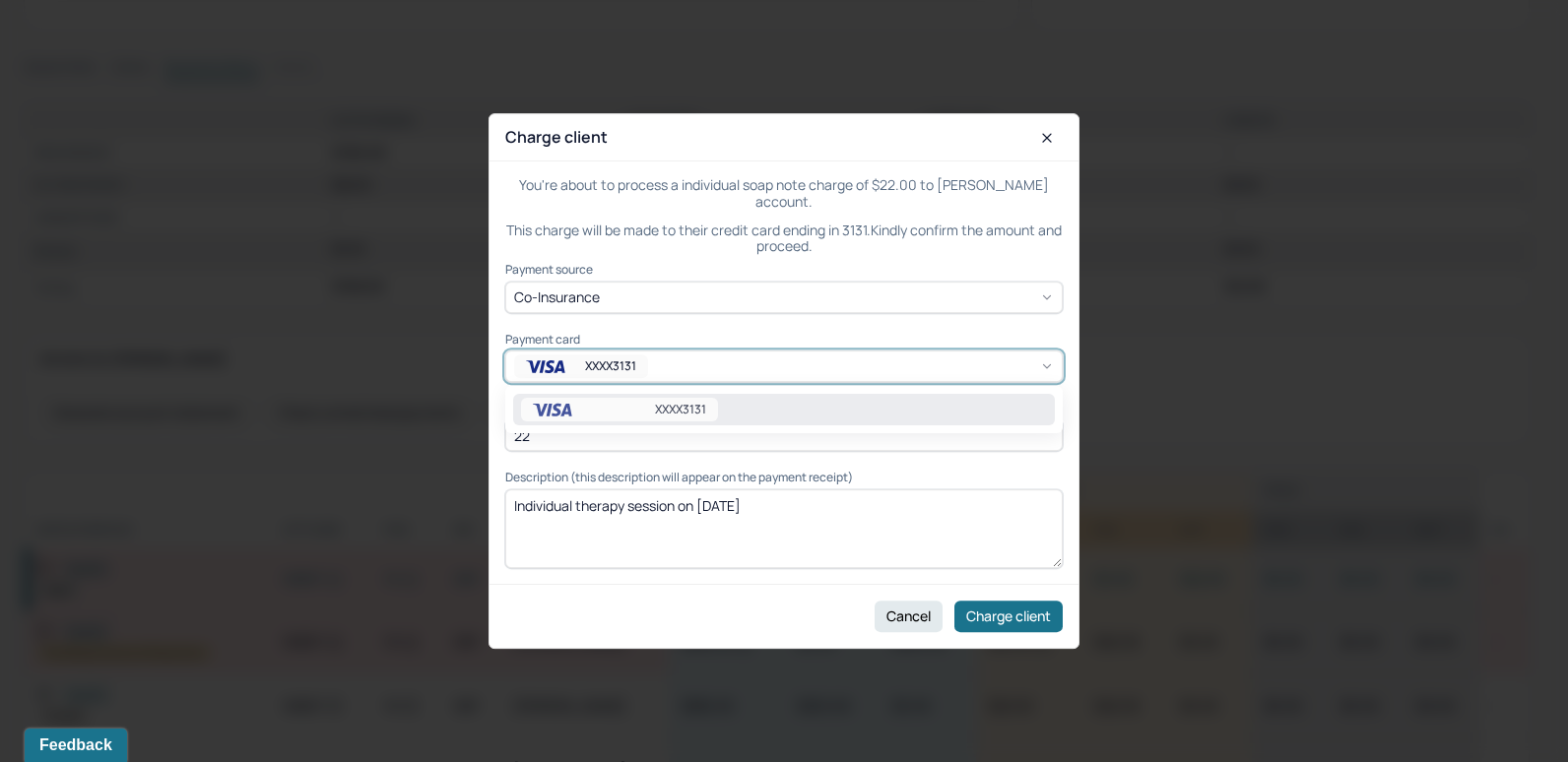 click on "XXXX3131" at bounding box center (784, 366) 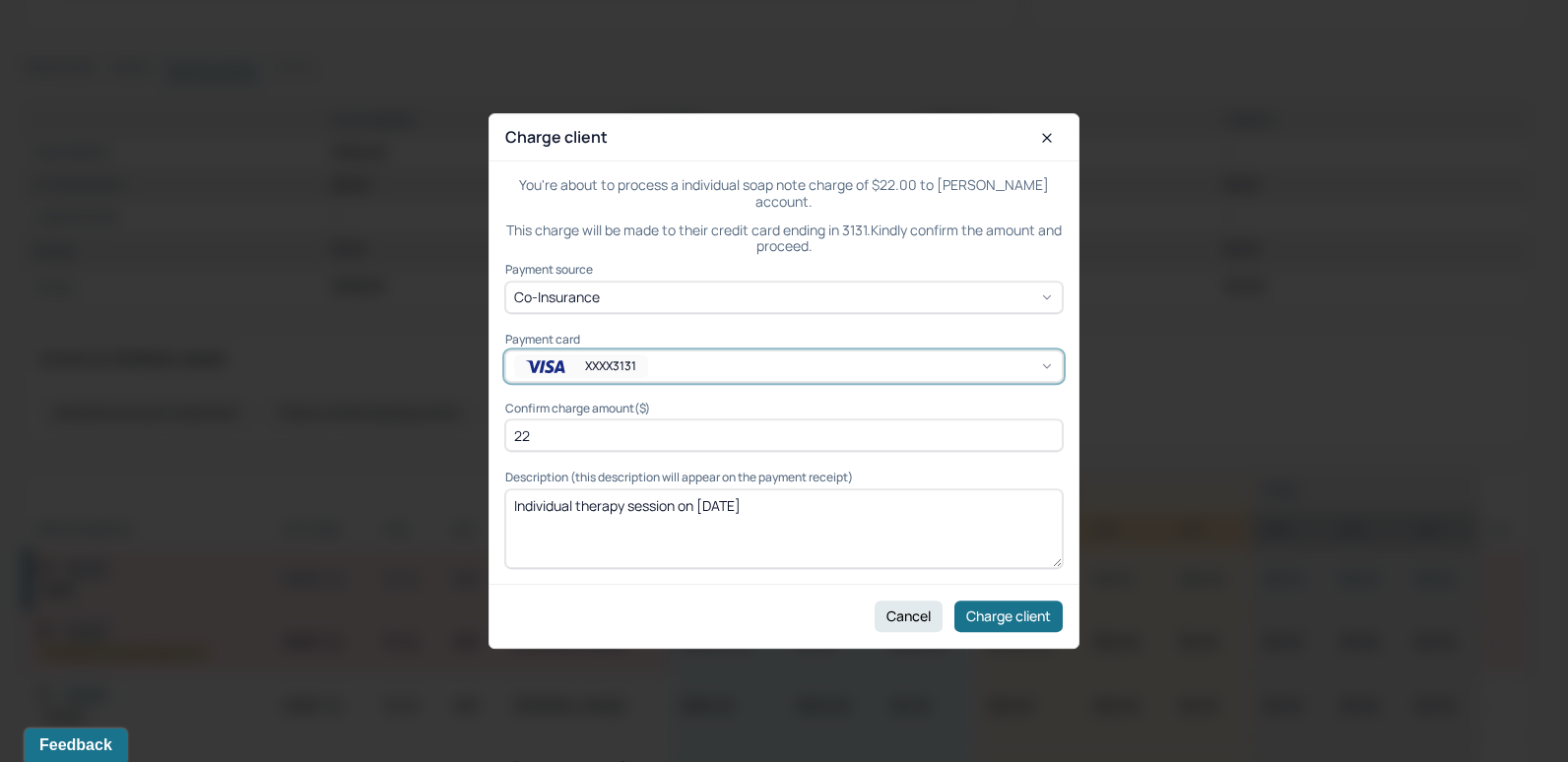 click on "XXXX3131" at bounding box center [784, 366] 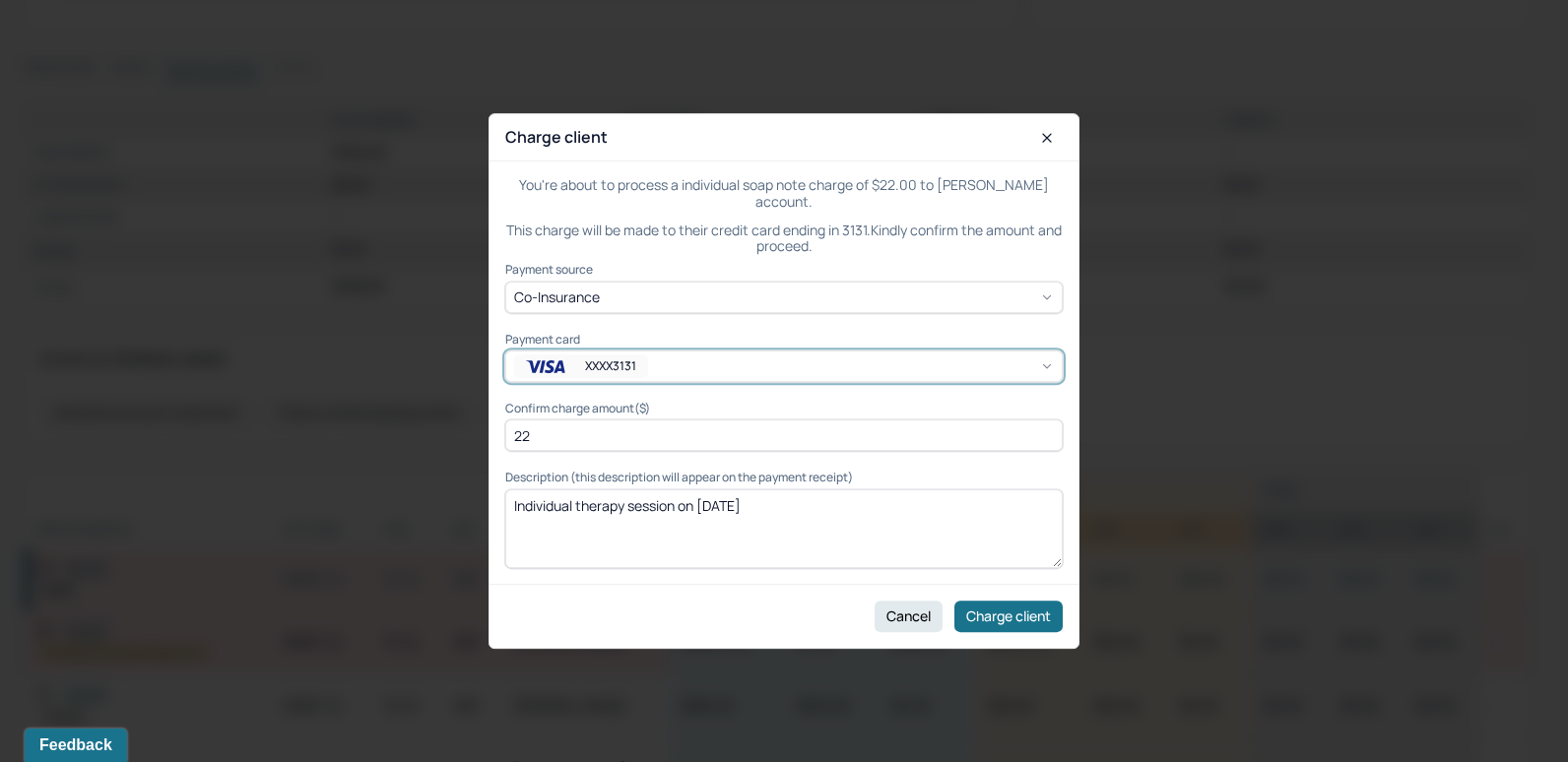 click on "XXXX3131" at bounding box center [784, 366] 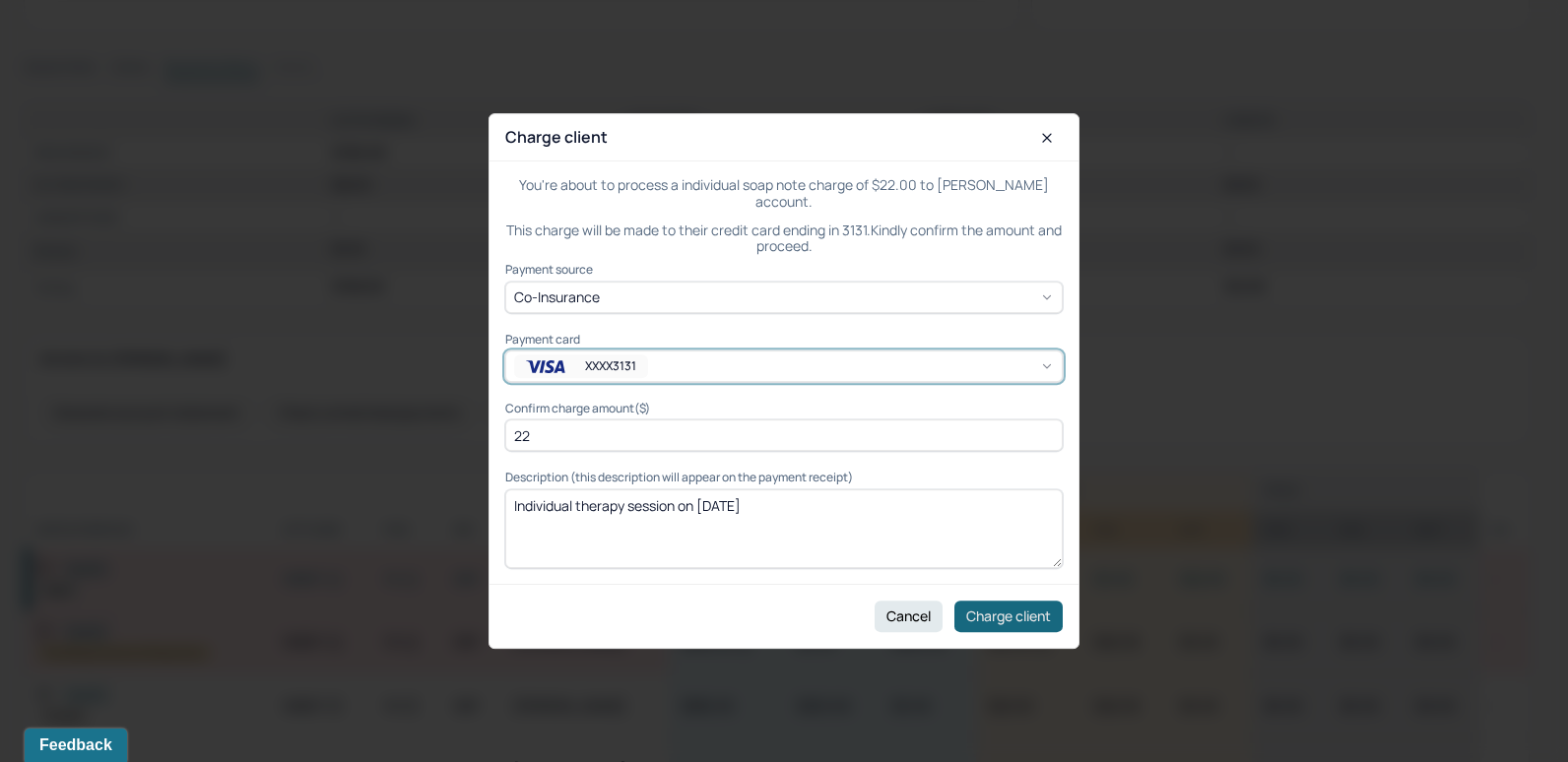 click on "Charge client" at bounding box center [1009, 616] 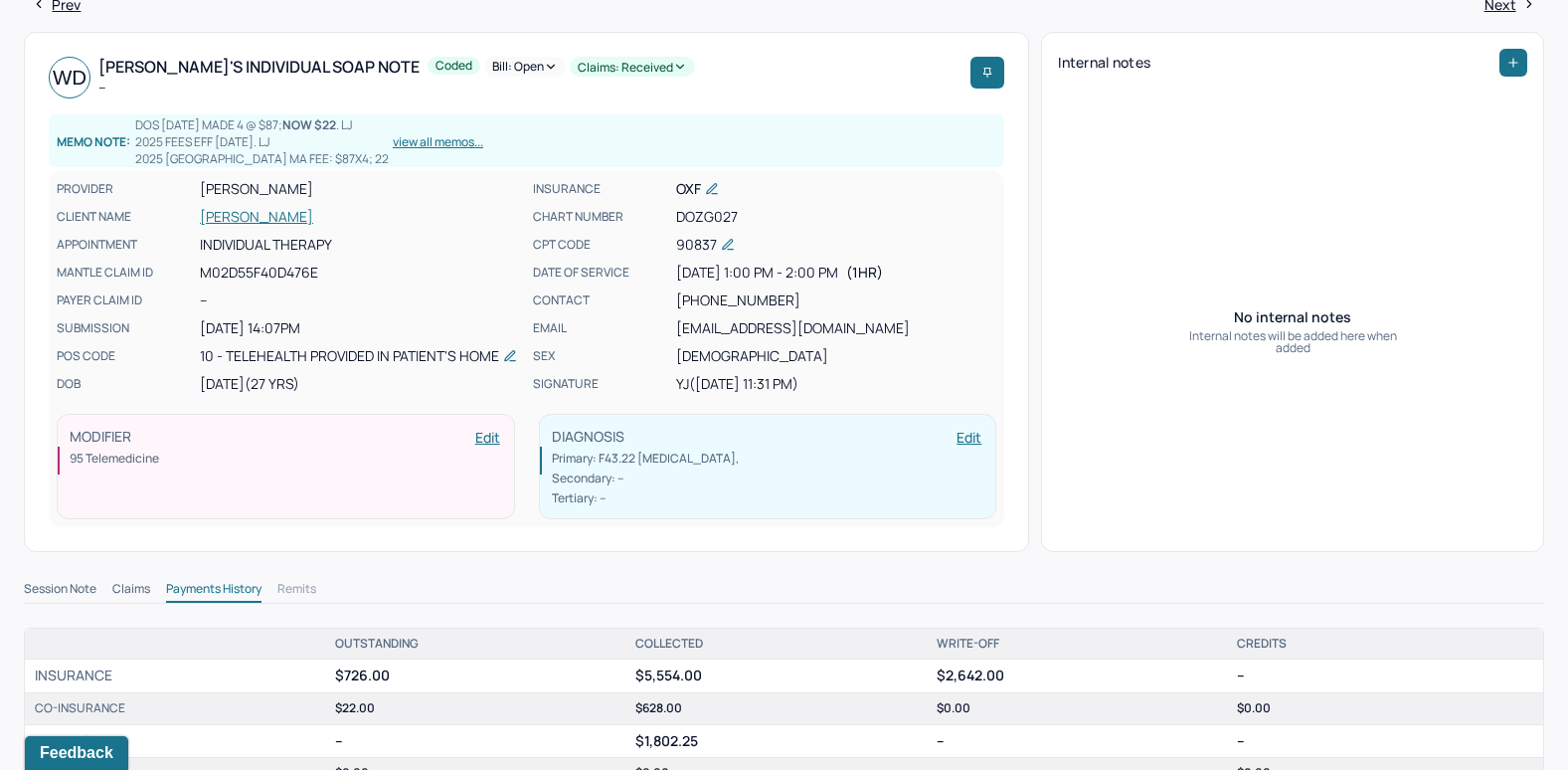 scroll, scrollTop: 0, scrollLeft: 0, axis: both 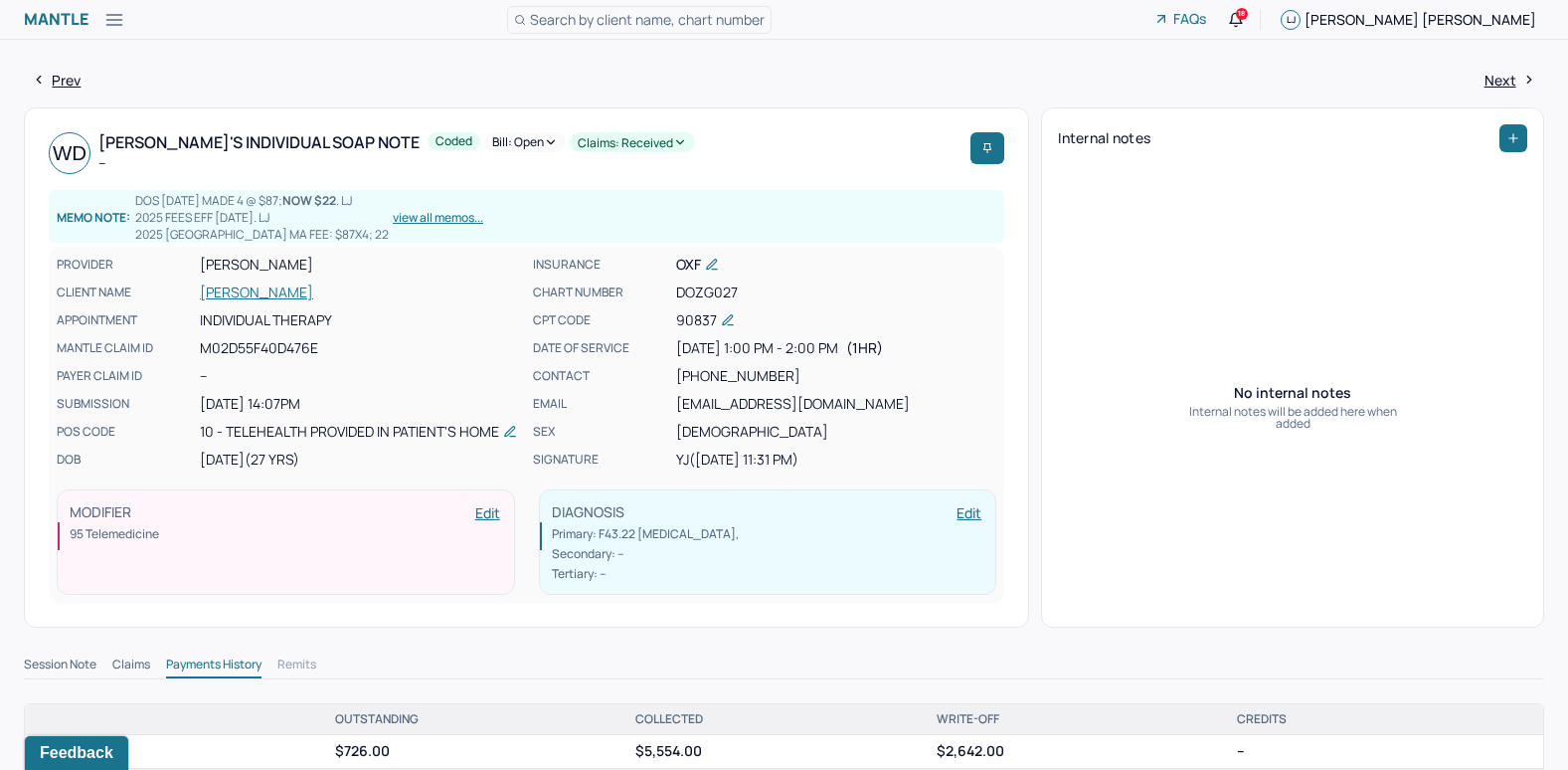 click on "Bill: Open" at bounding box center [525, 142] 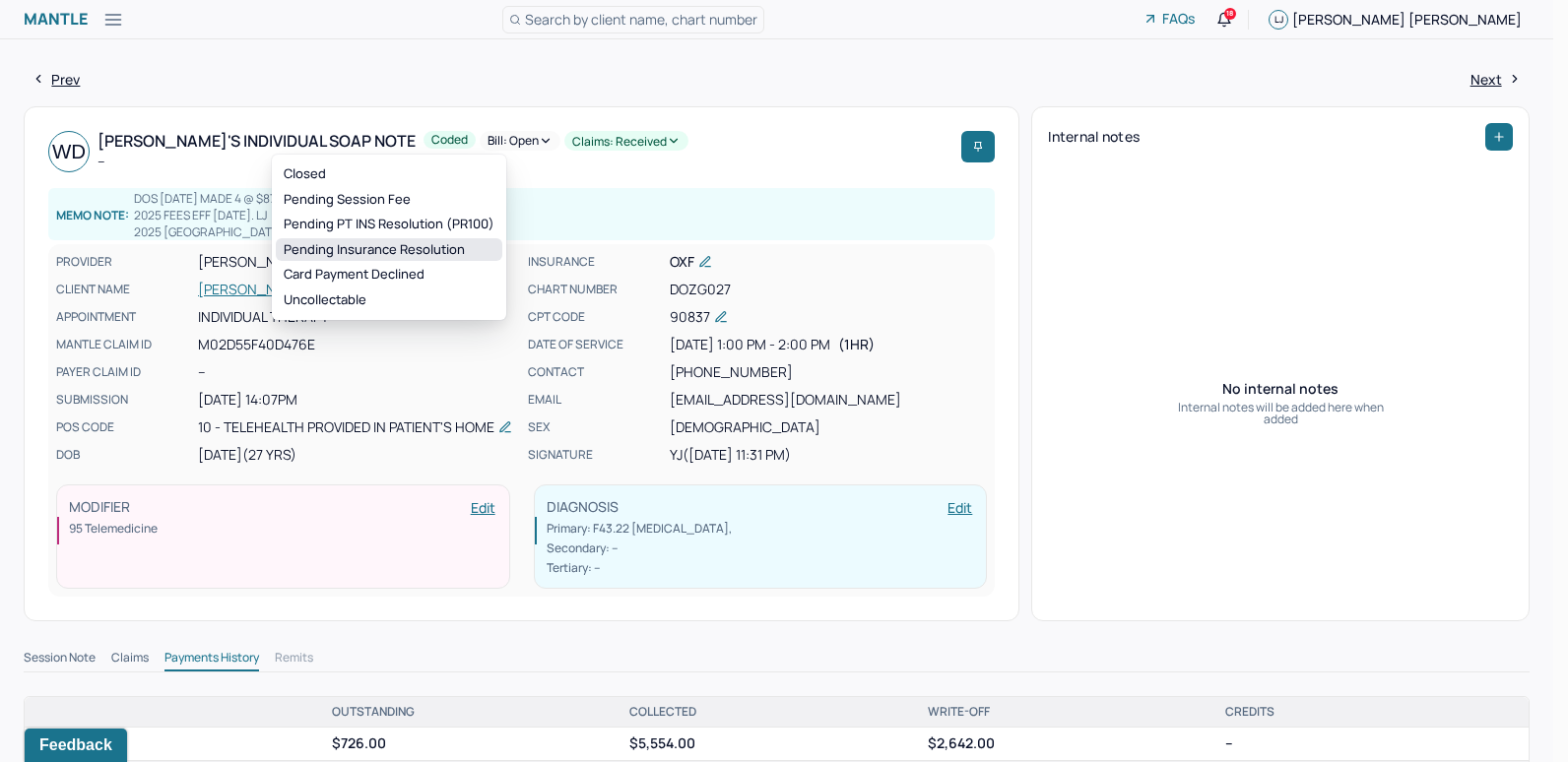 click on "Pending Insurance Resolution" at bounding box center (389, 250) 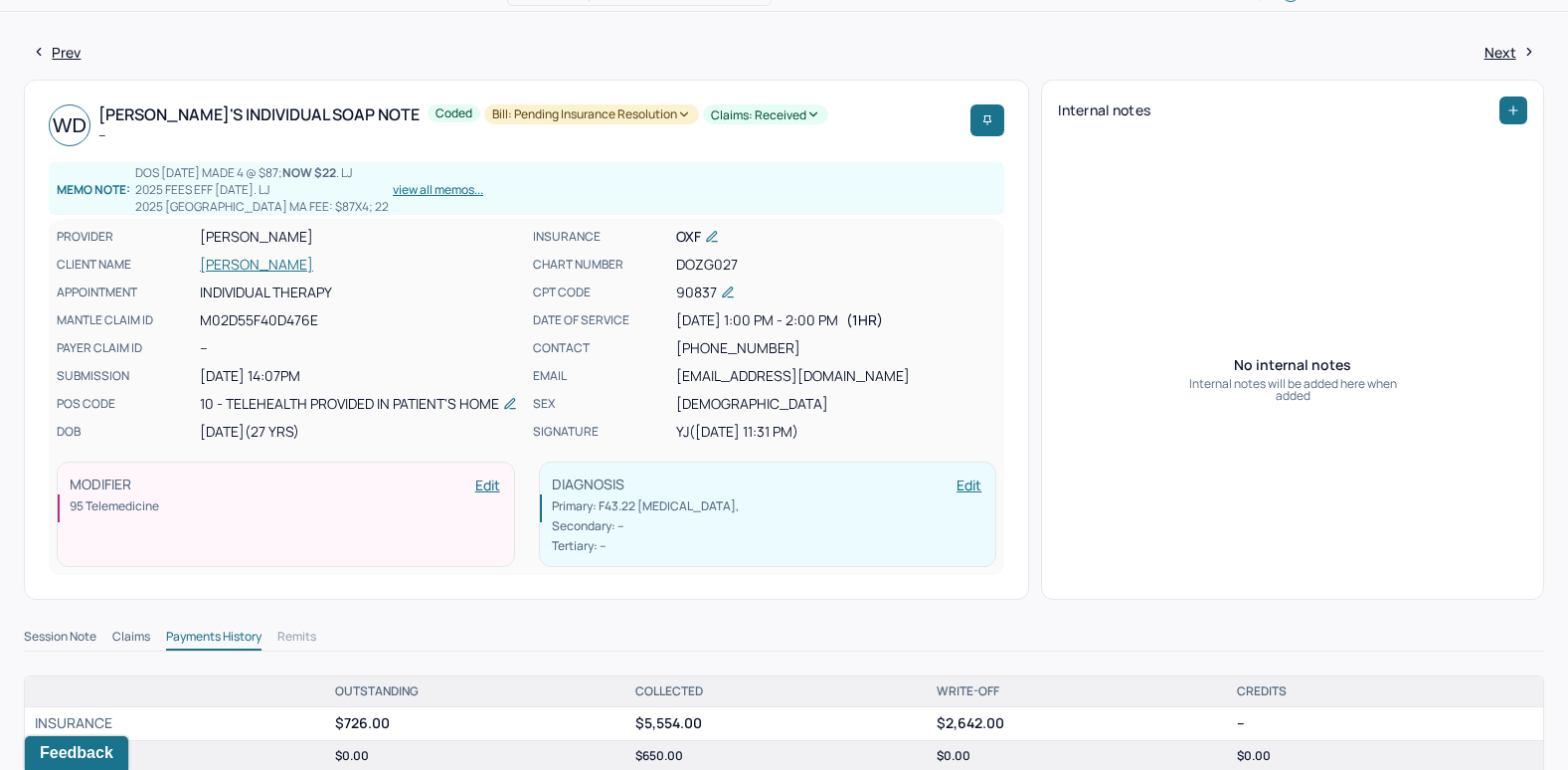 scroll, scrollTop: 0, scrollLeft: 0, axis: both 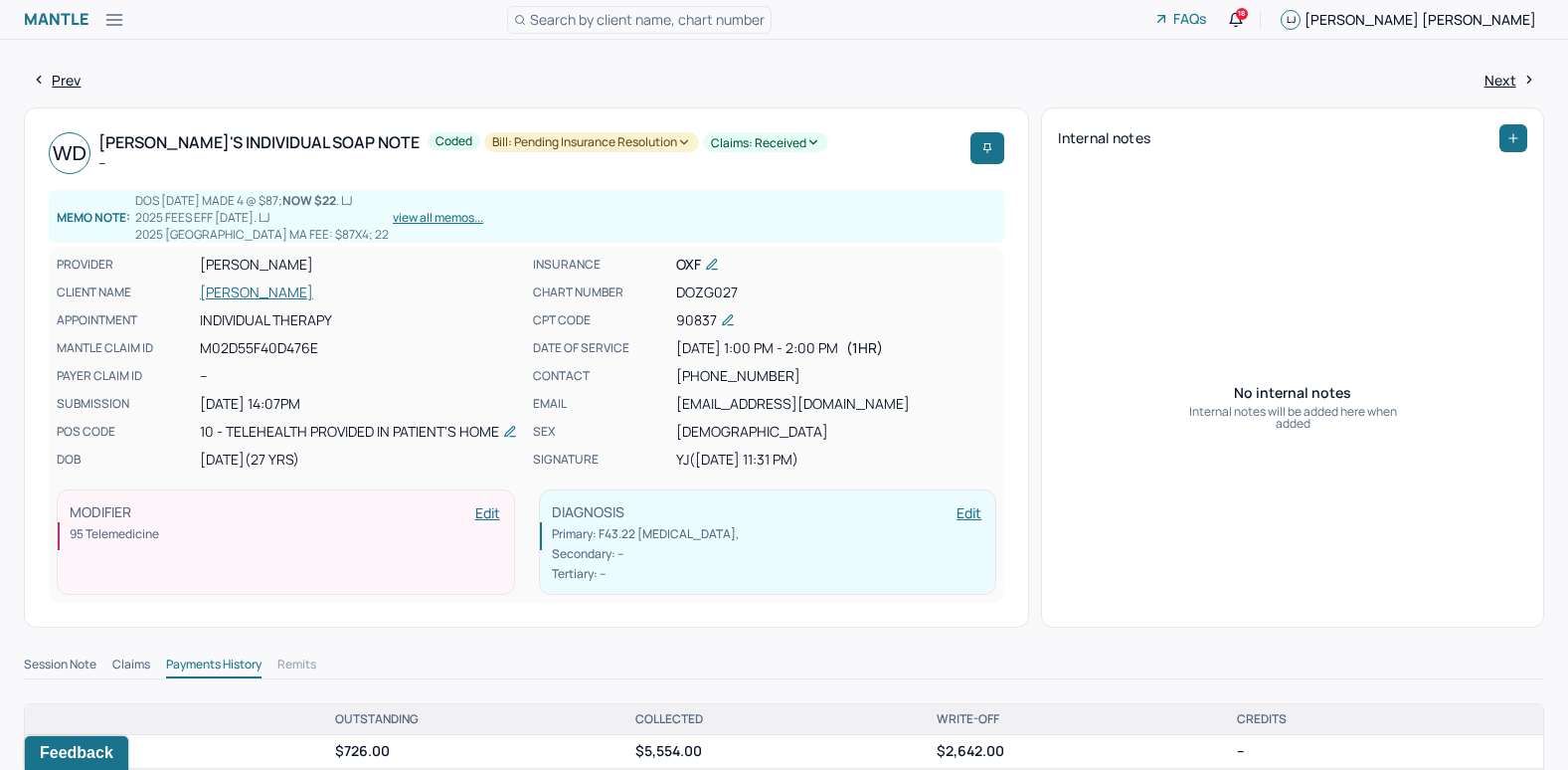 click on "Search by client name, chart number" at bounding box center (639, 20) 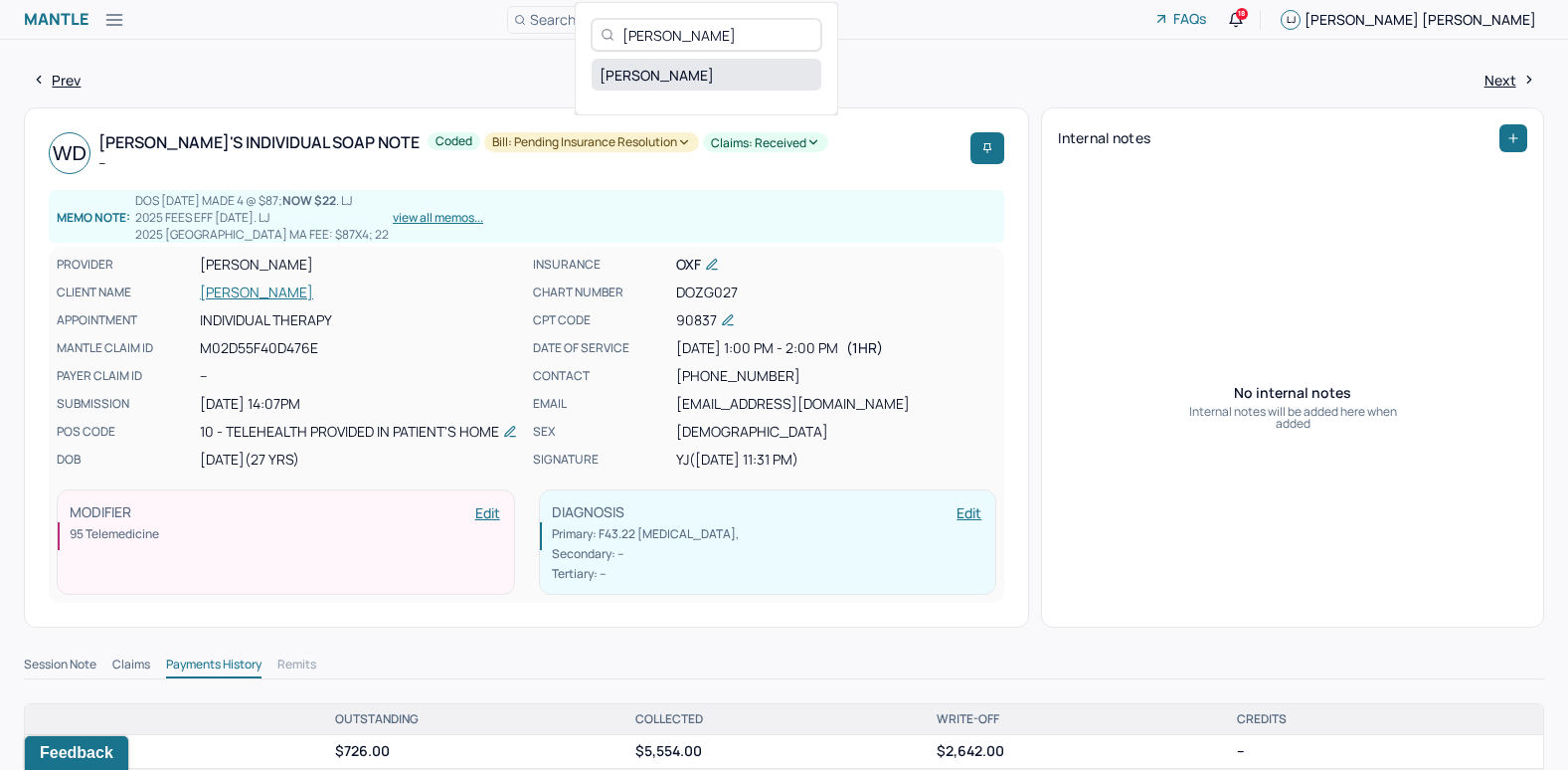 type on "Lauren Tamburelli" 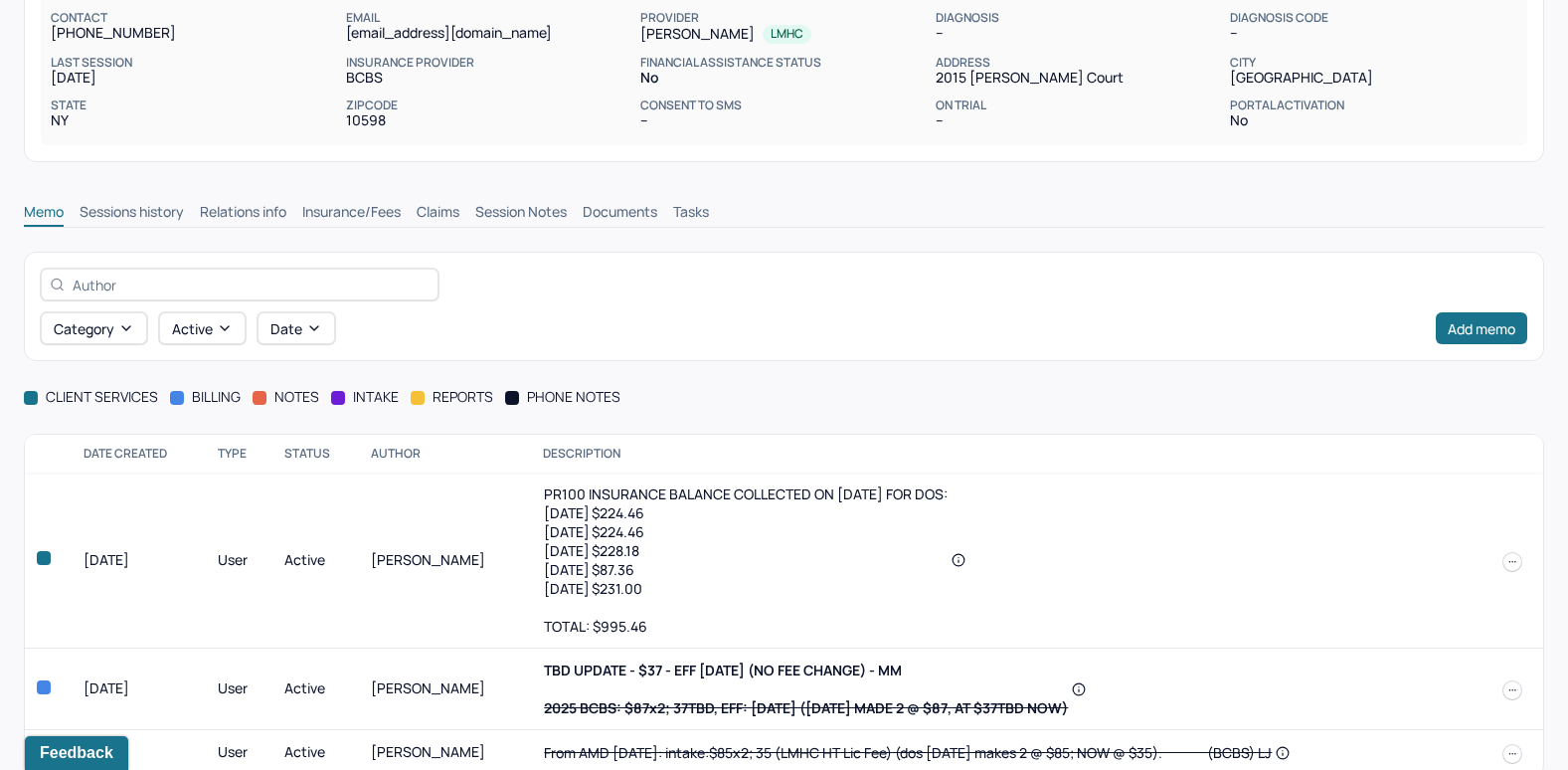 scroll, scrollTop: 248, scrollLeft: 0, axis: vertical 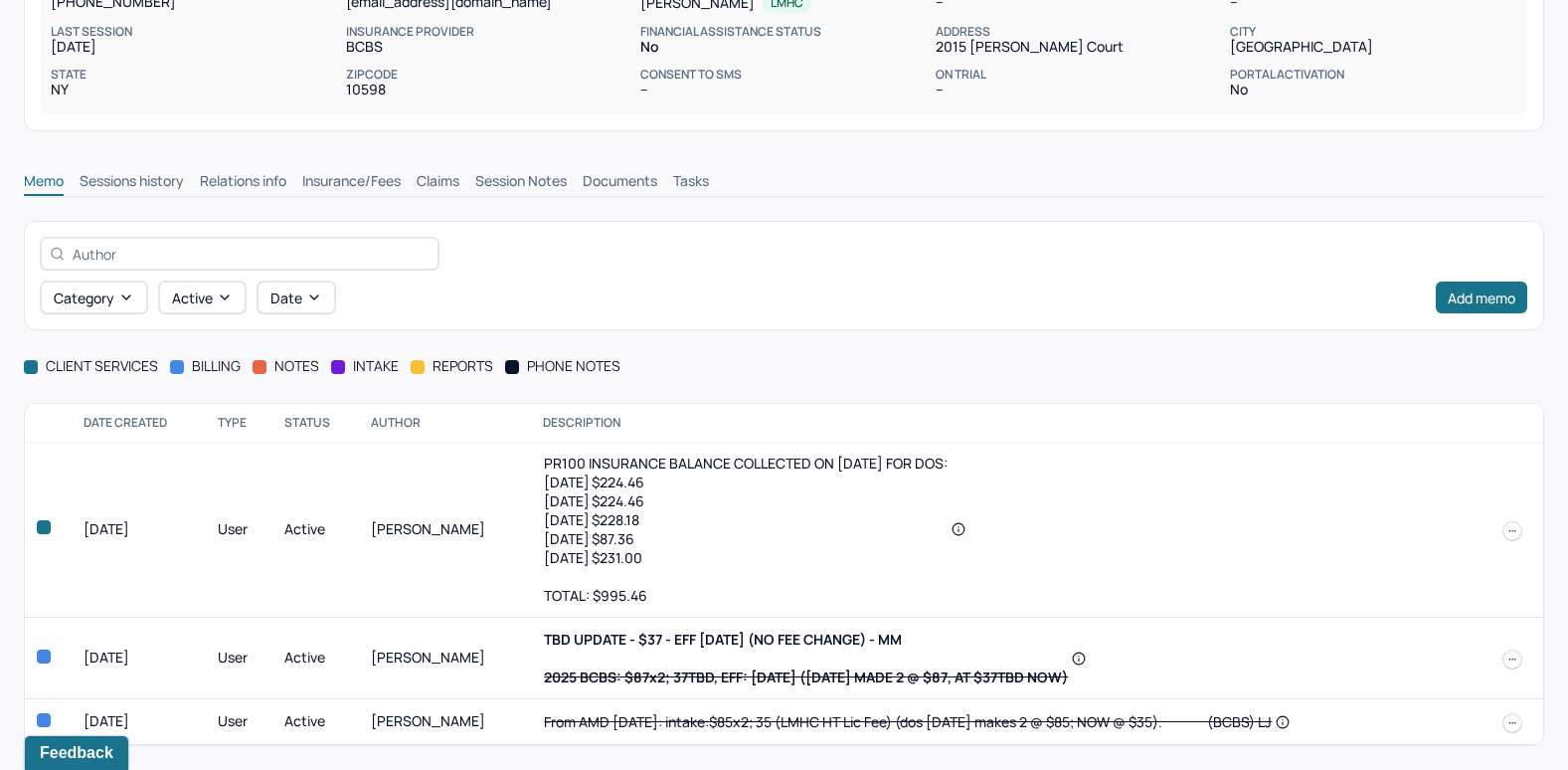 click on "Insurance/Fees" at bounding box center [351, 183] 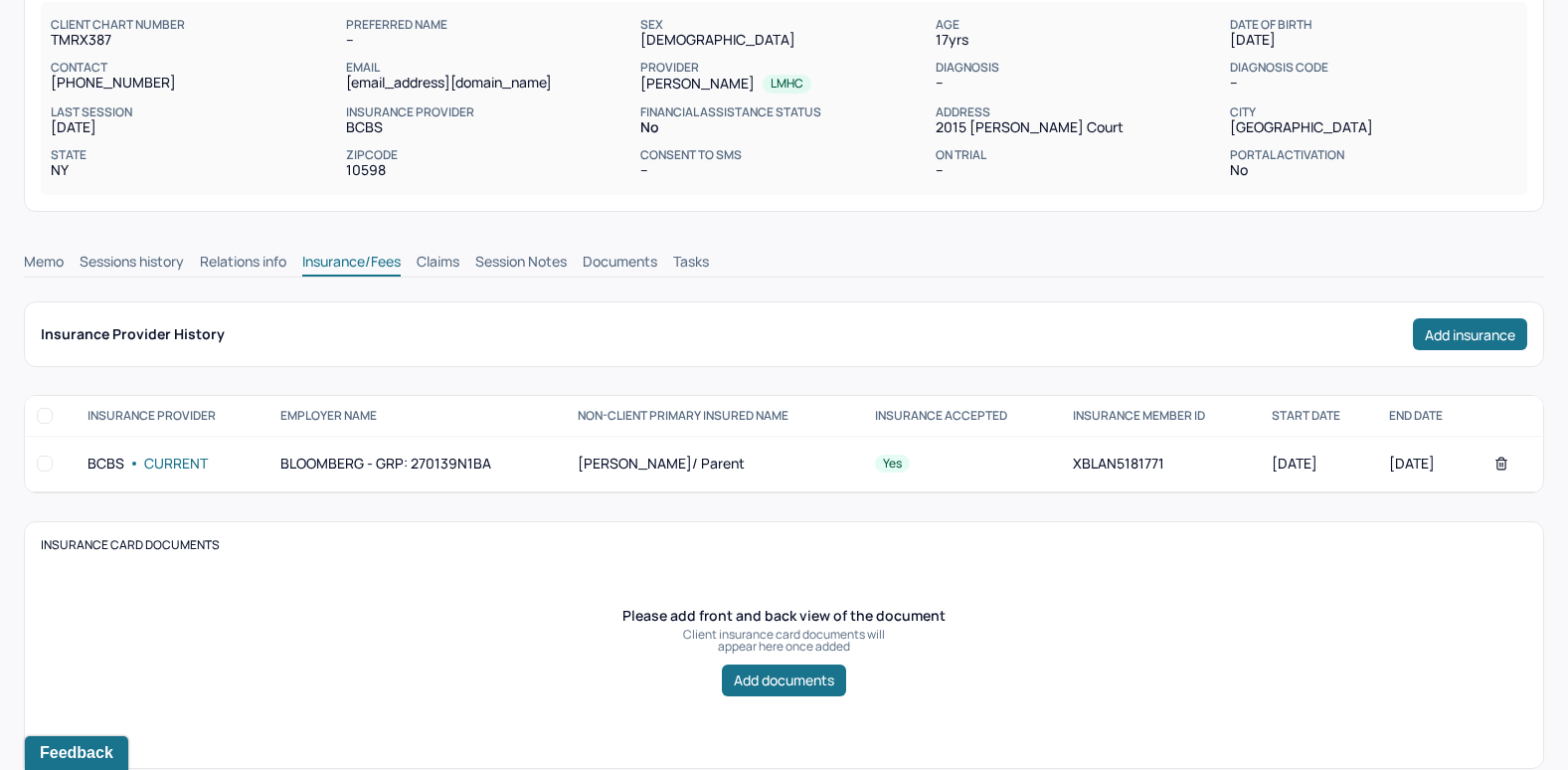 scroll, scrollTop: 49, scrollLeft: 0, axis: vertical 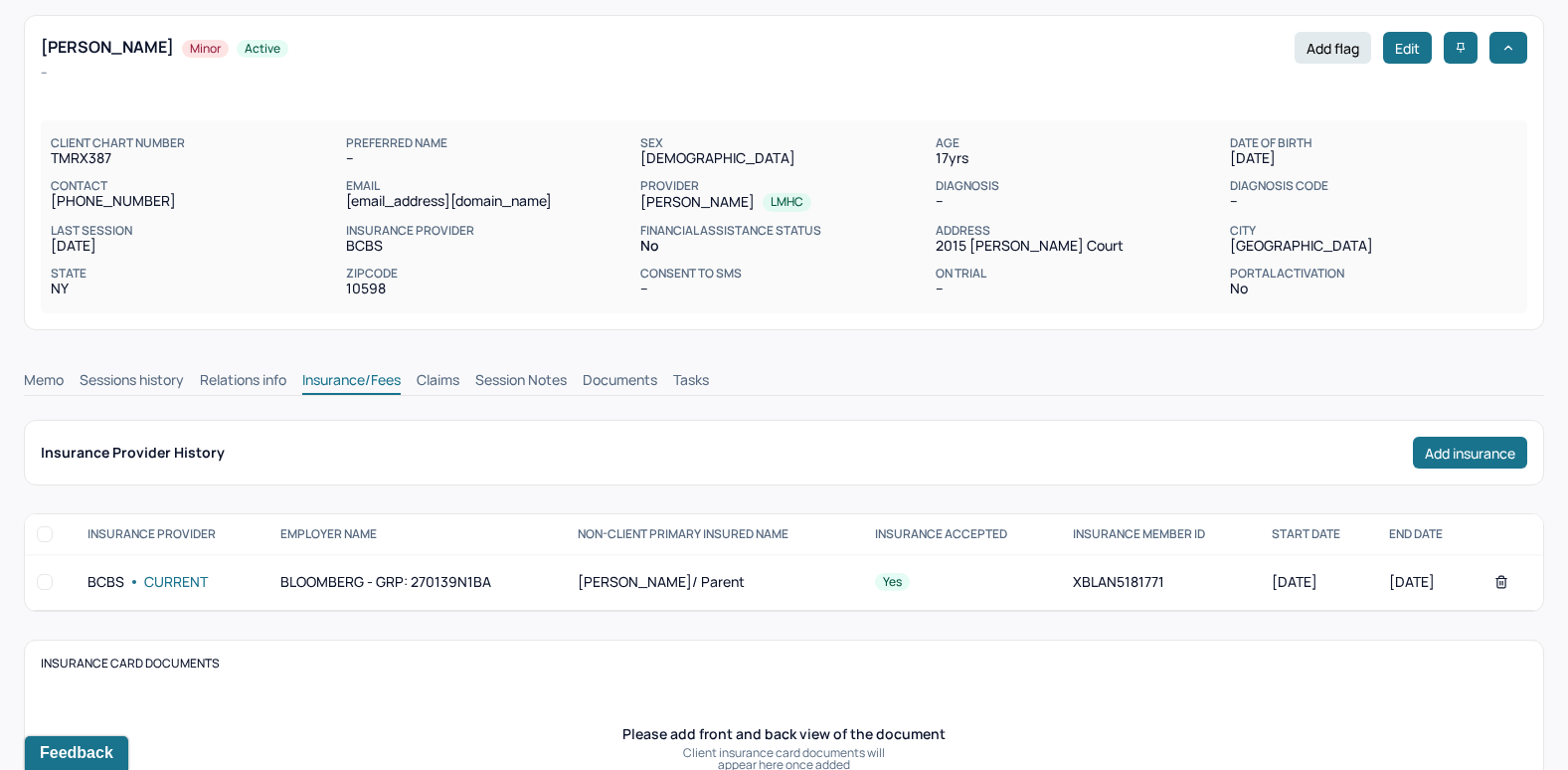 click on "Claims" at bounding box center [437, 382] 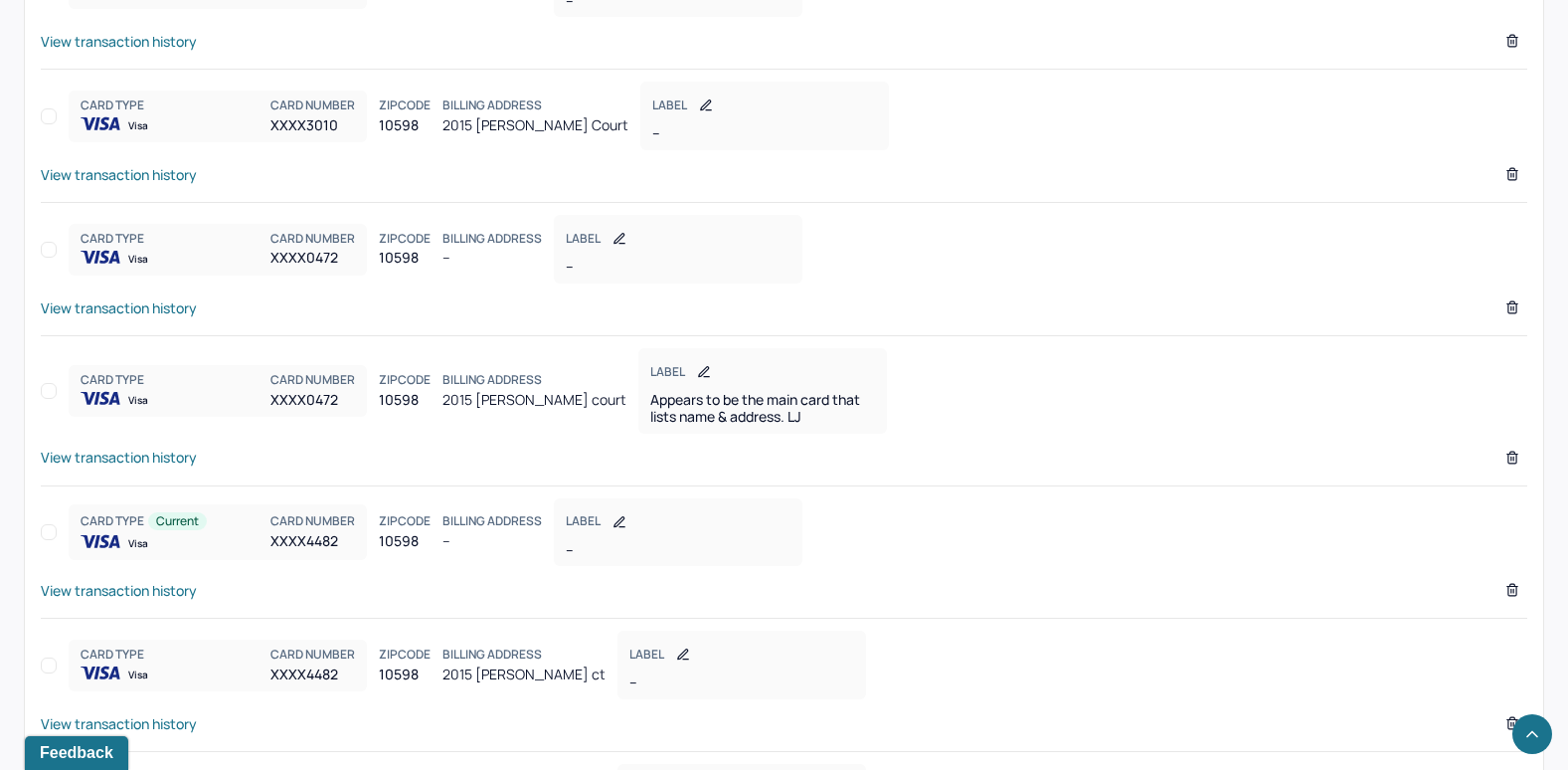 scroll, scrollTop: 2237, scrollLeft: 0, axis: vertical 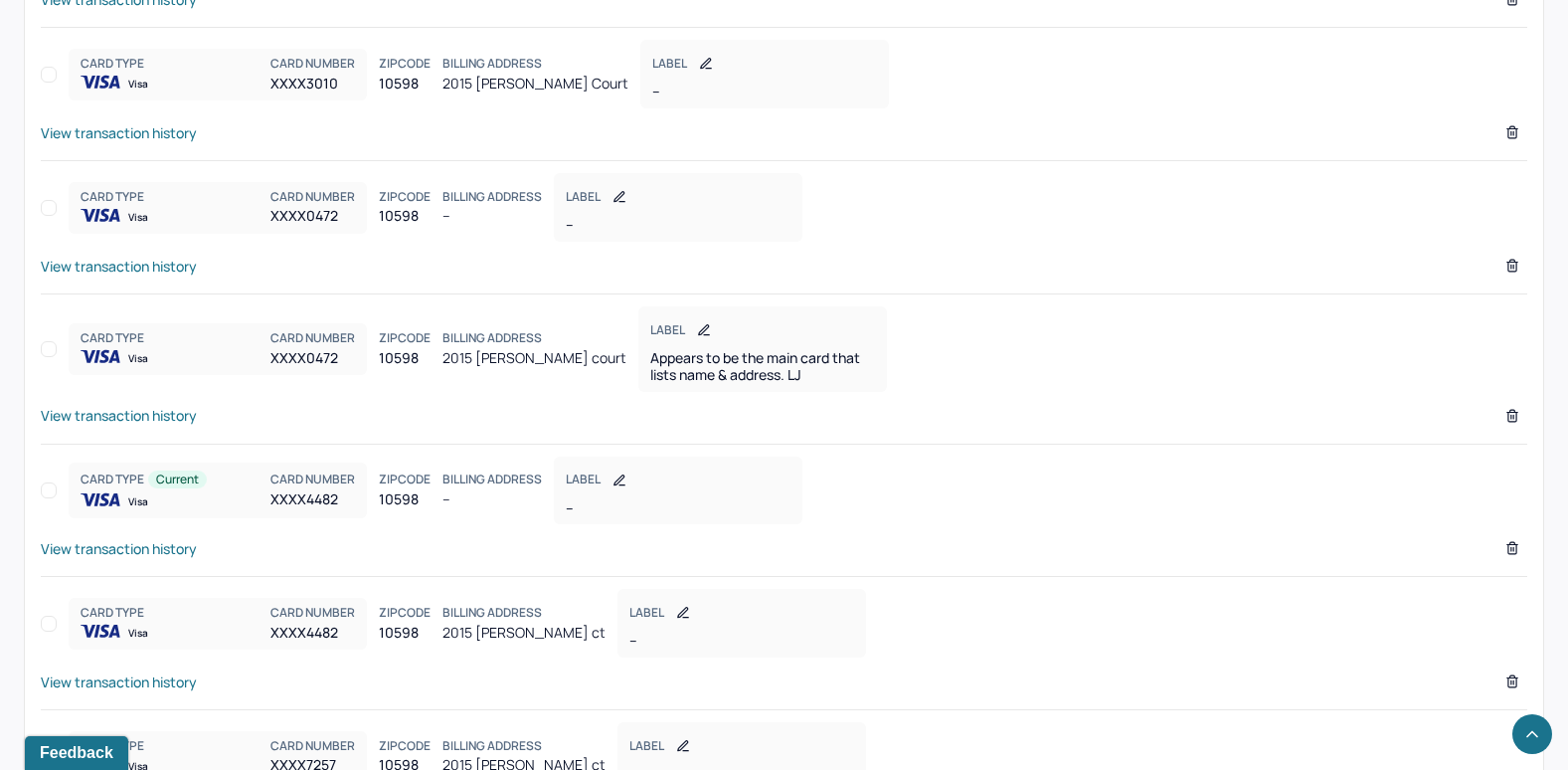 click on "View transaction history" at bounding box center [118, 415] 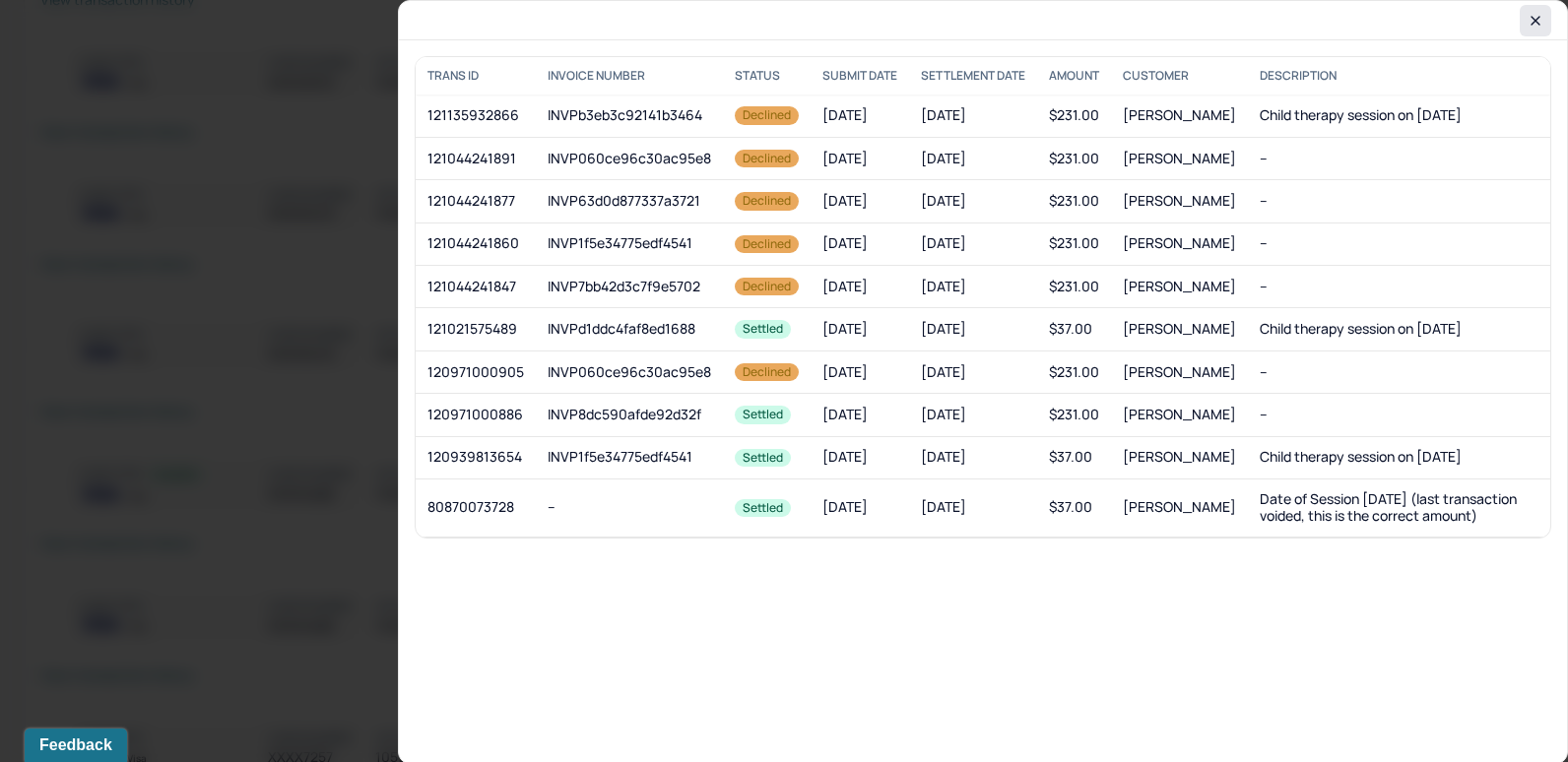 click at bounding box center [1535, 21] 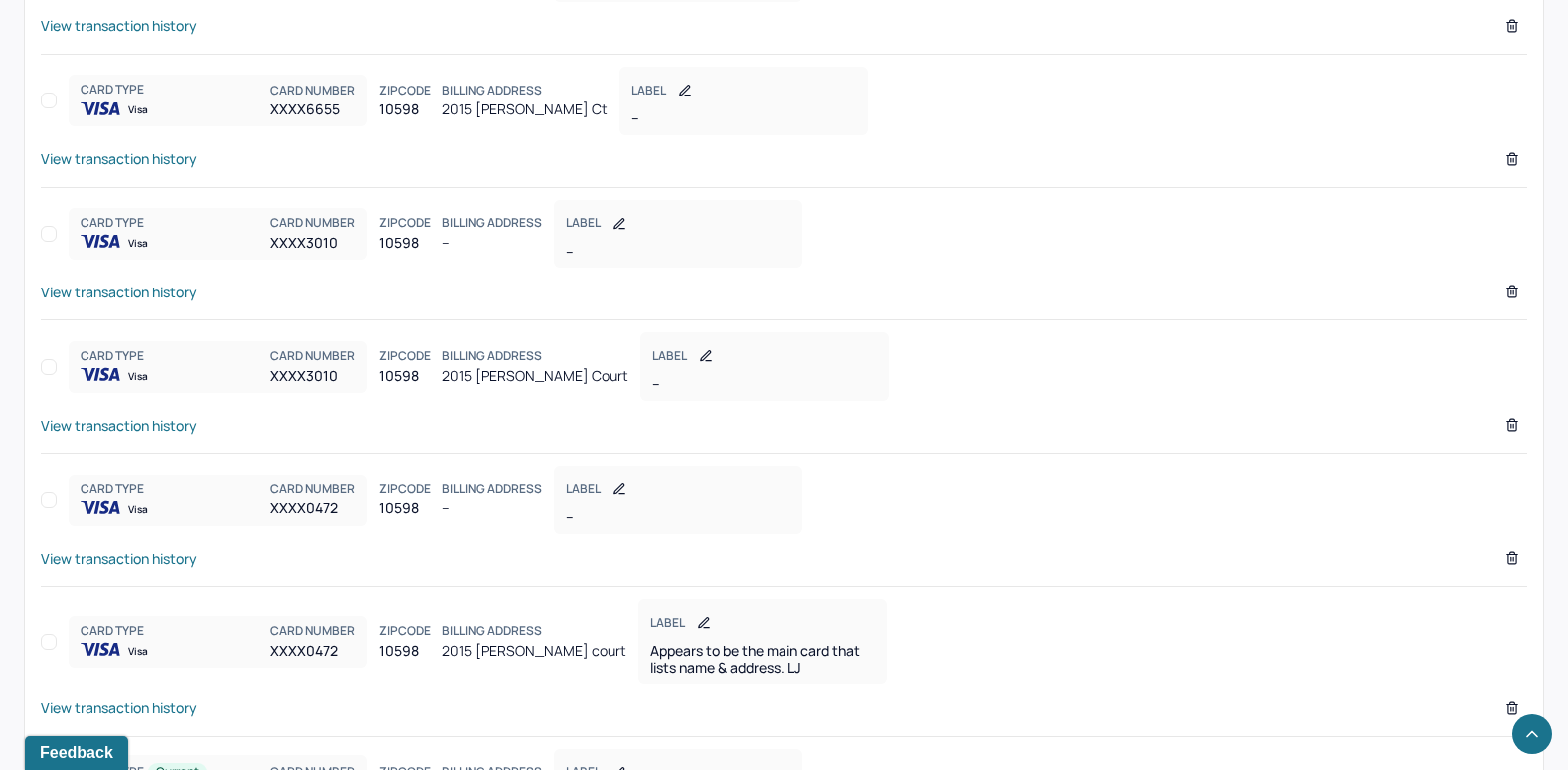 scroll, scrollTop: 2066, scrollLeft: 0, axis: vertical 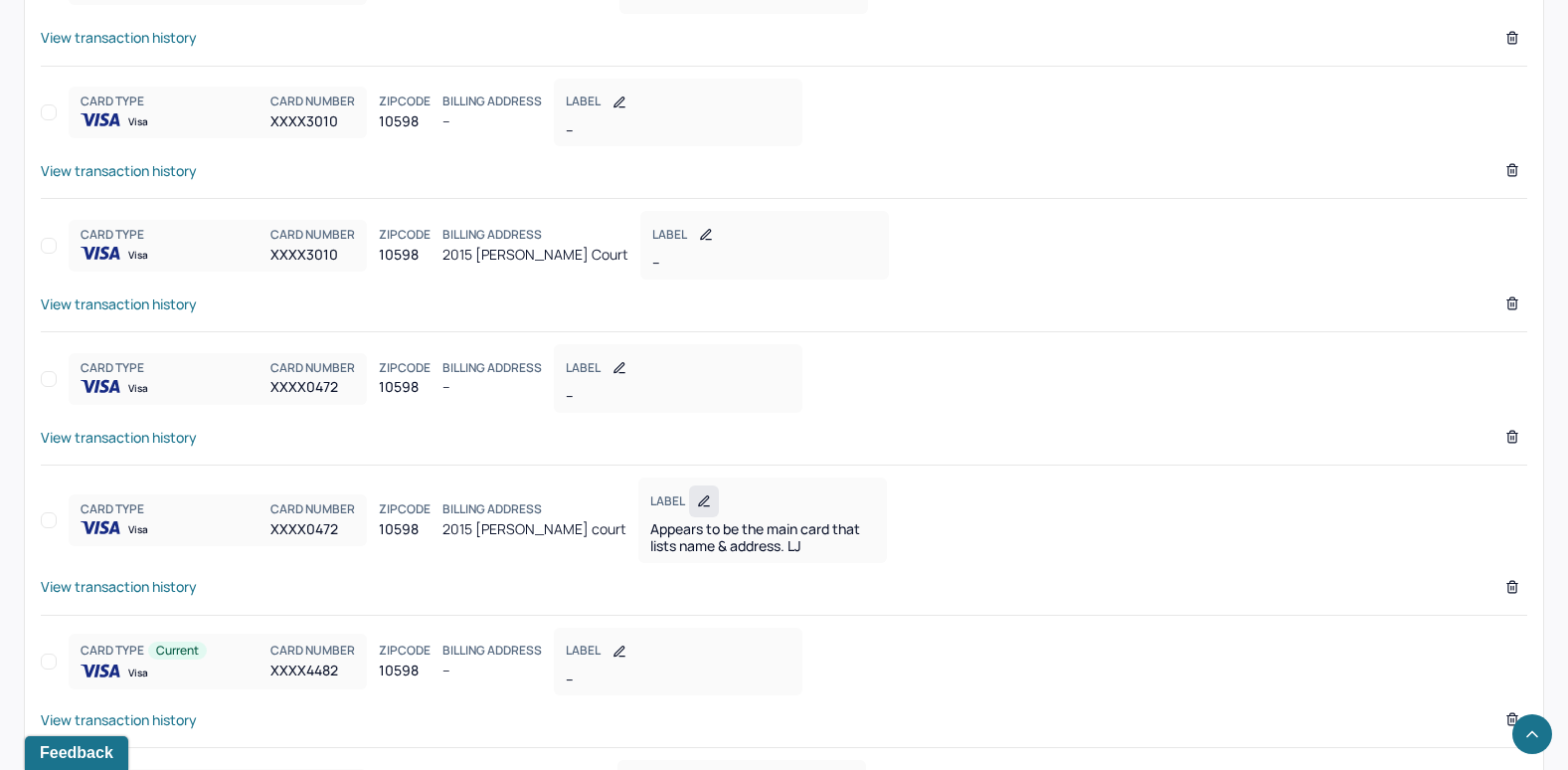 click 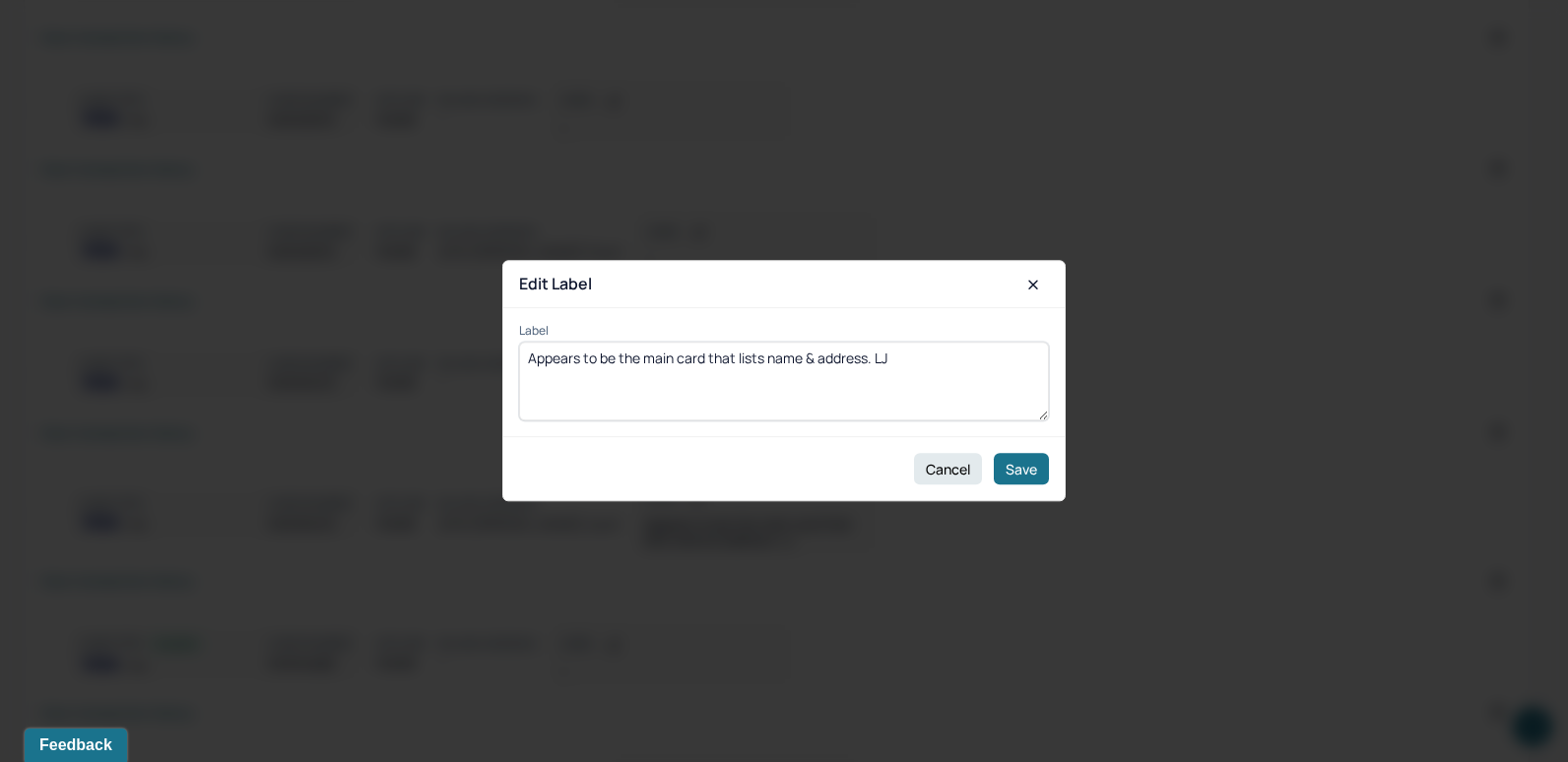 drag, startPoint x: 738, startPoint y: 360, endPoint x: 502, endPoint y: 365, distance: 236.05296 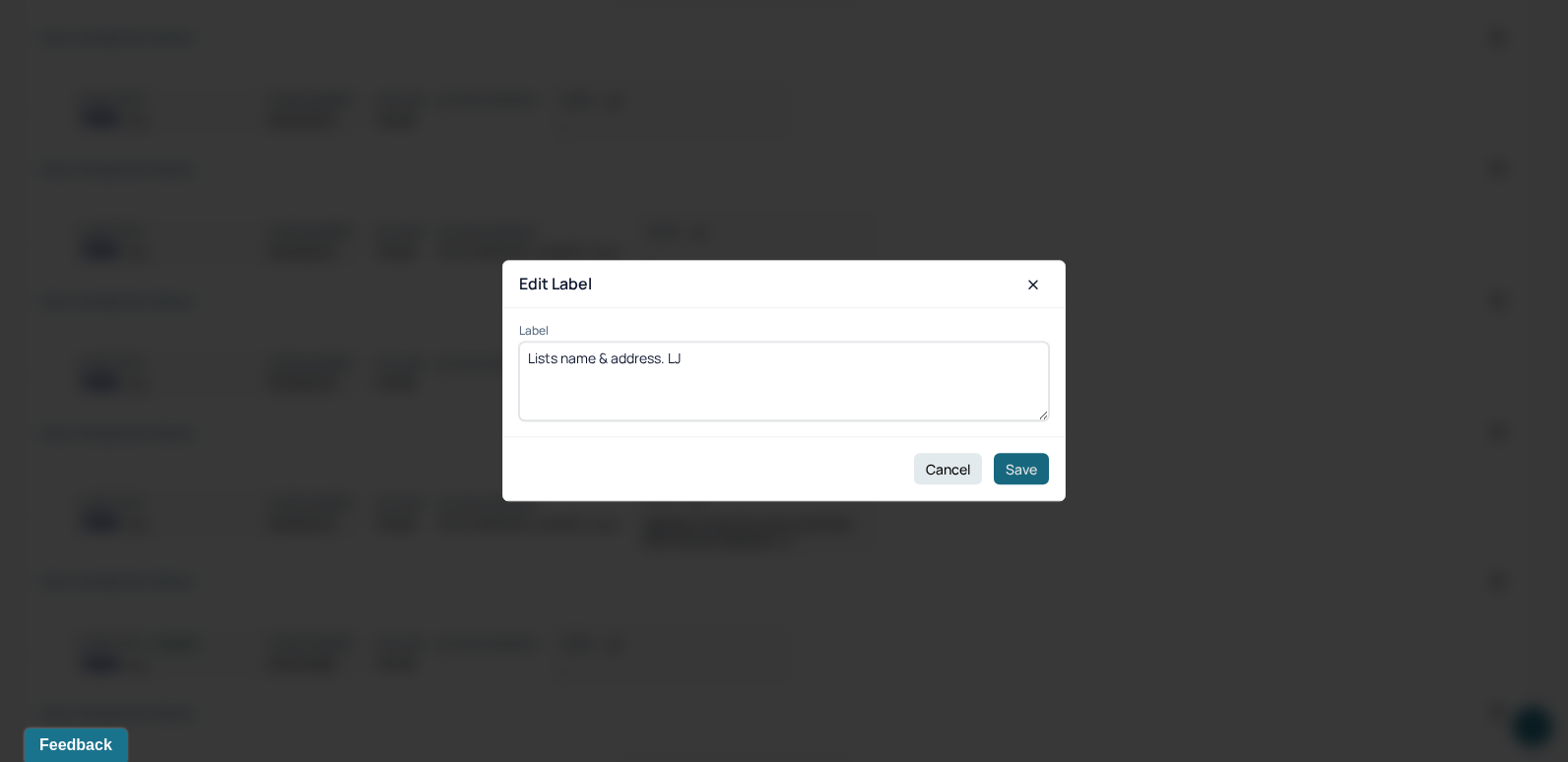 type on "Lists name & address. LJ" 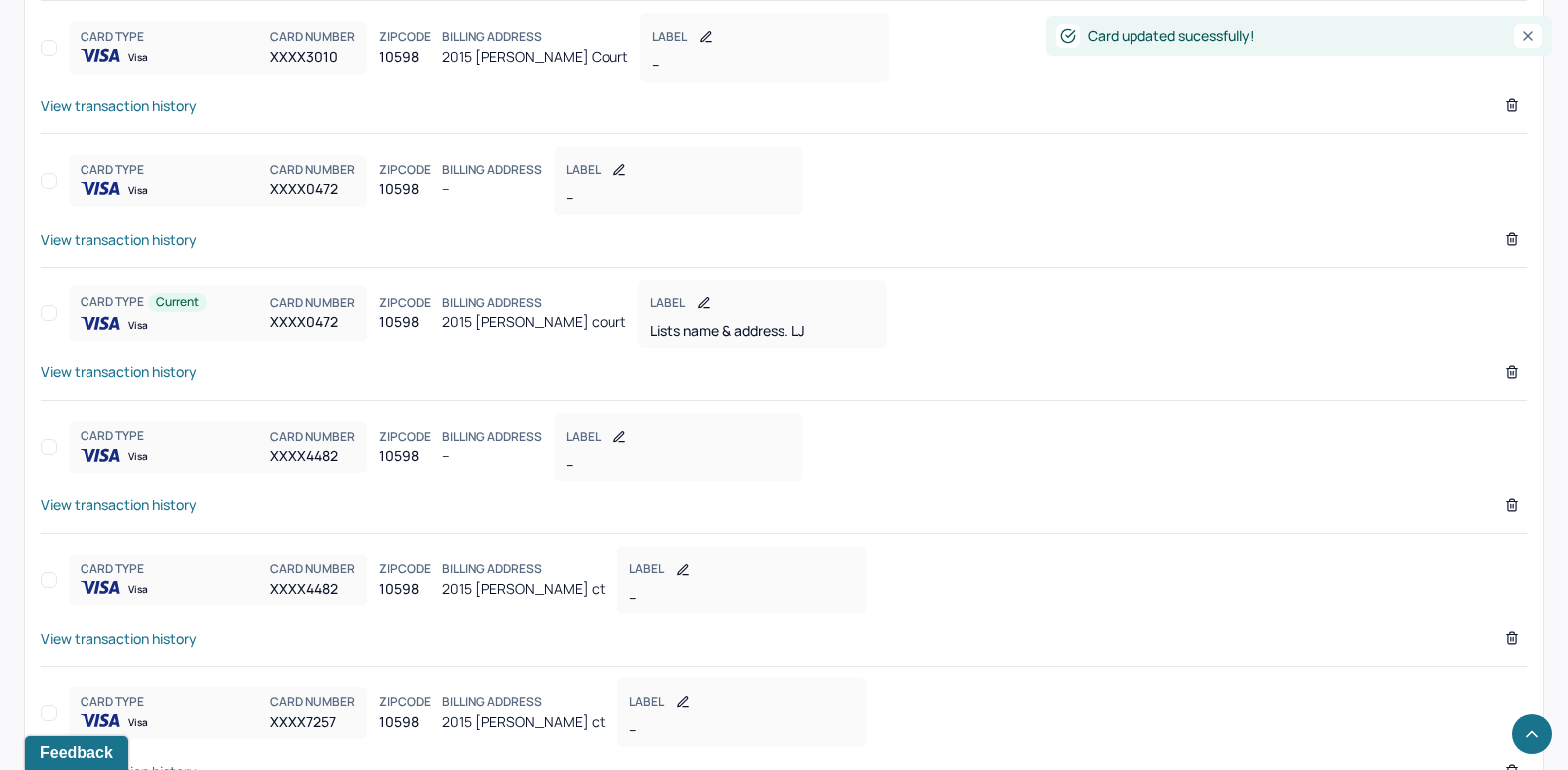 scroll, scrollTop: 2265, scrollLeft: 0, axis: vertical 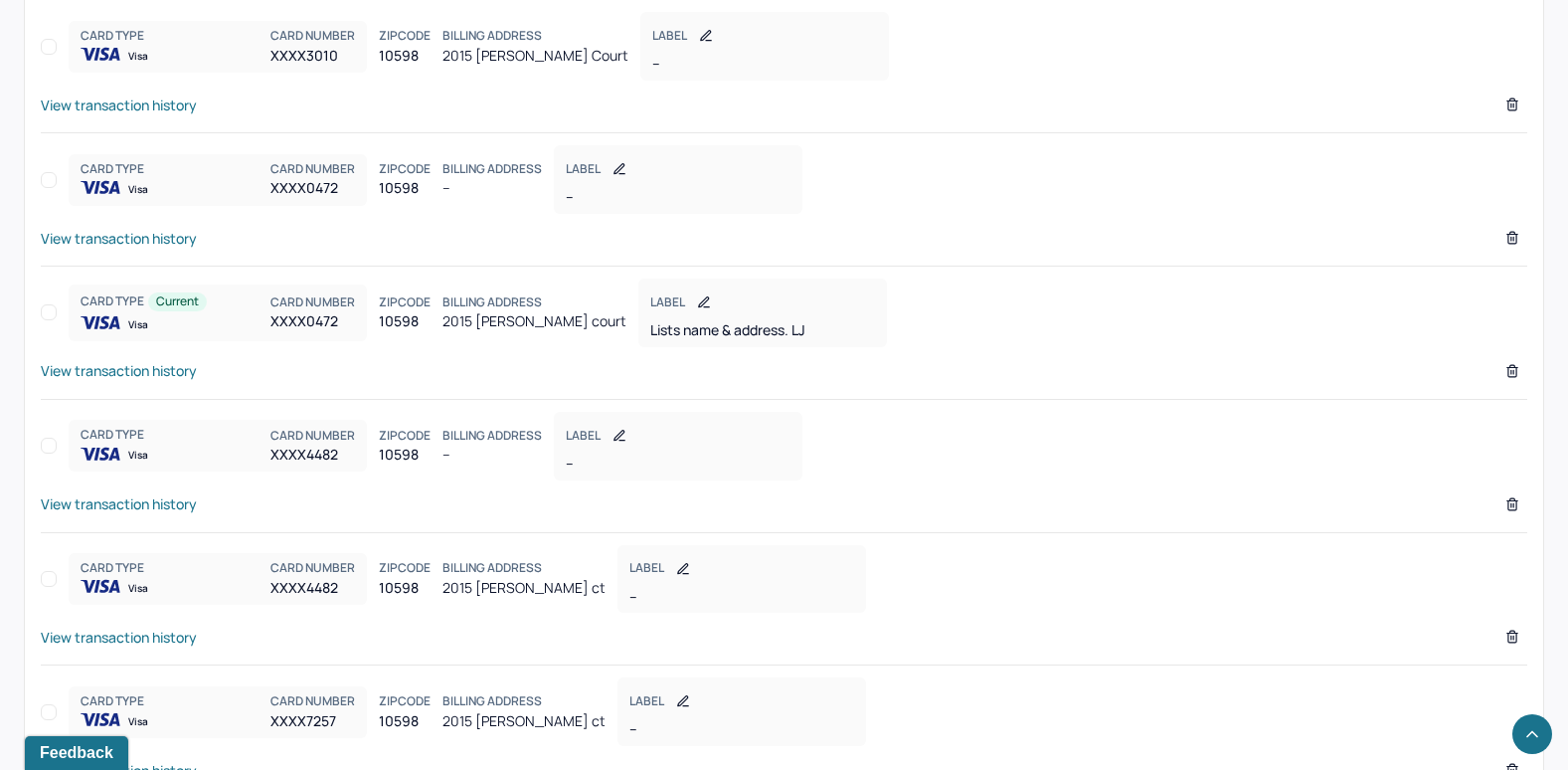 click on "View transaction history" at bounding box center (118, 503) 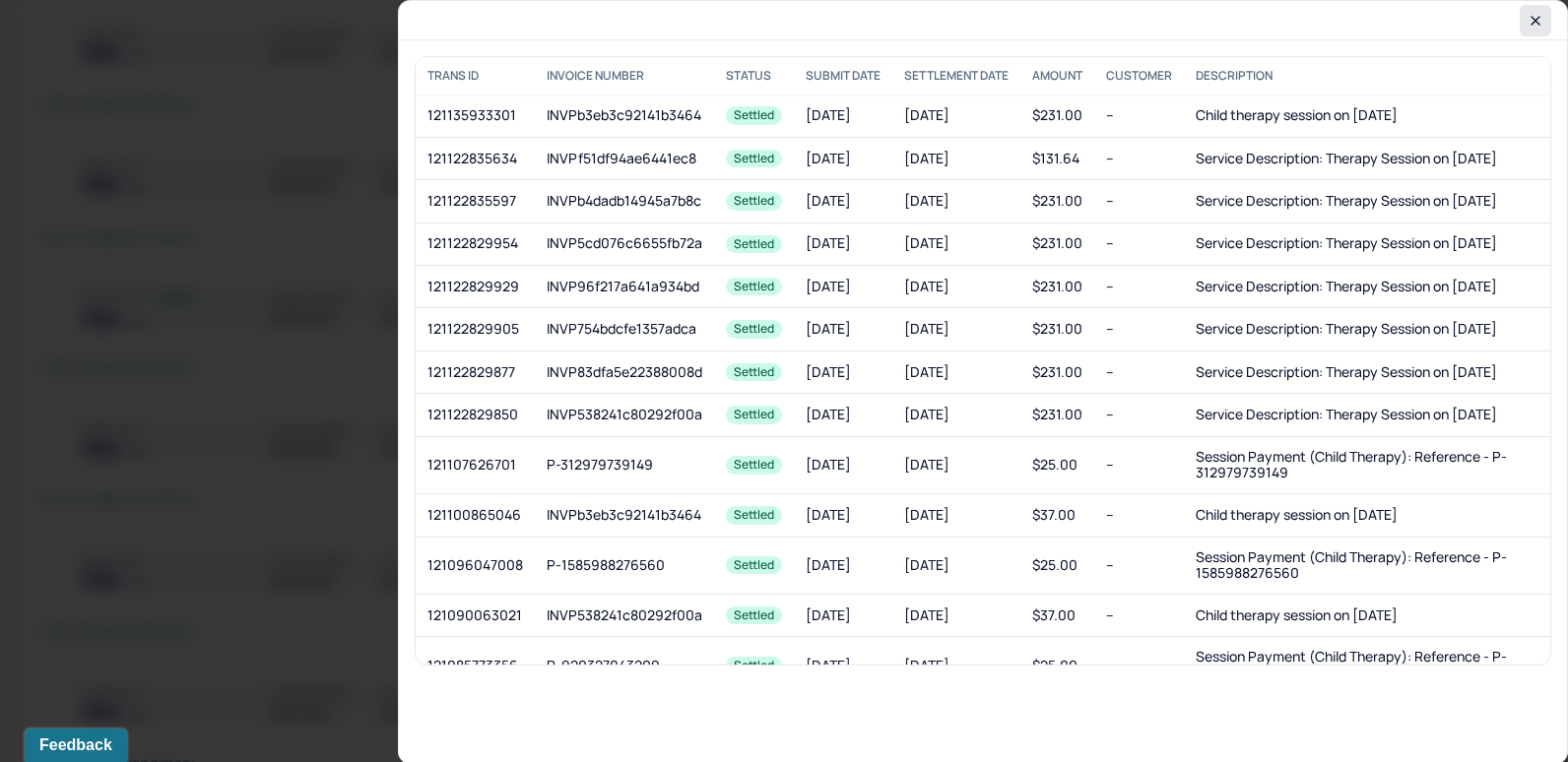 click 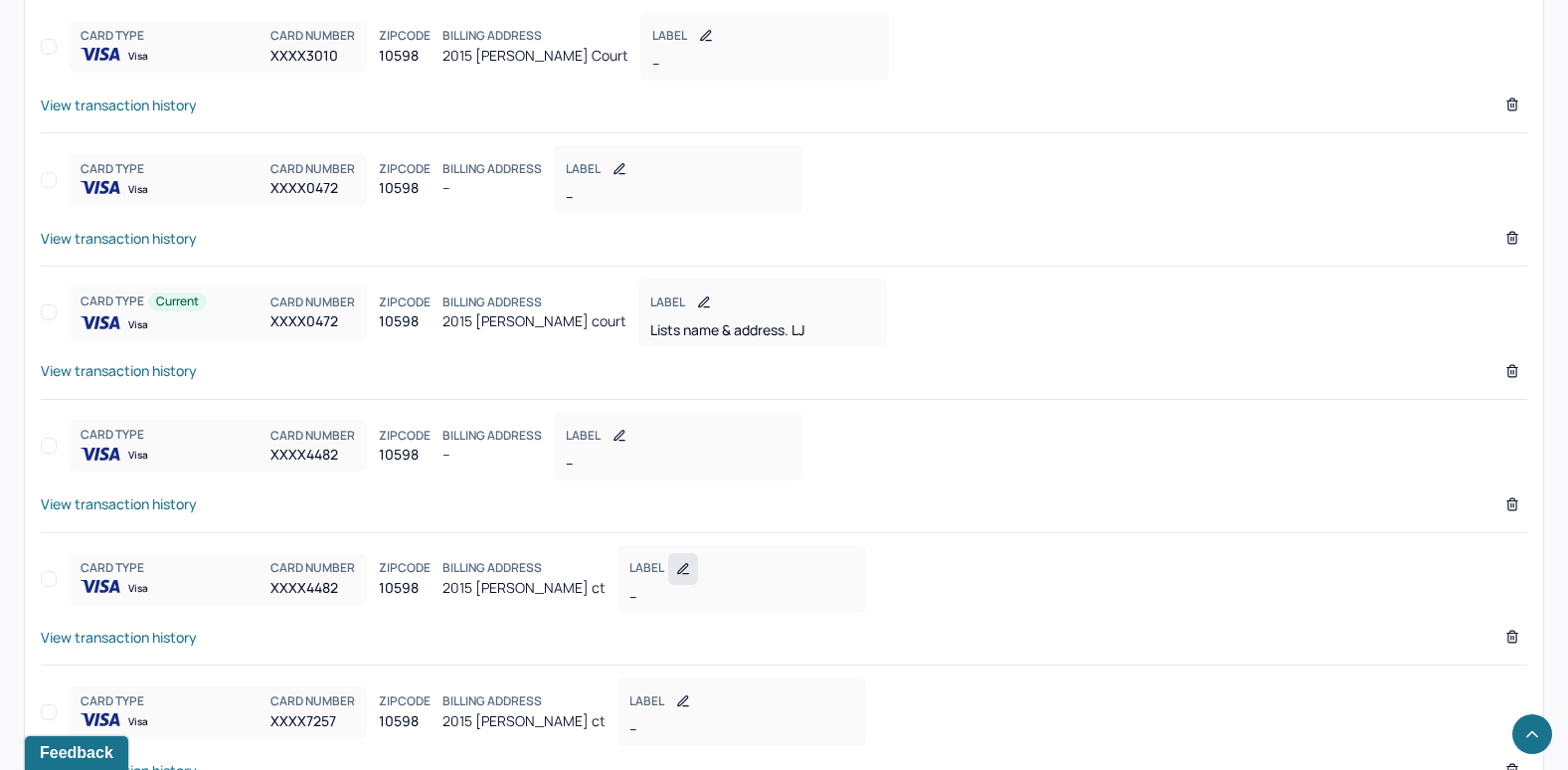 click 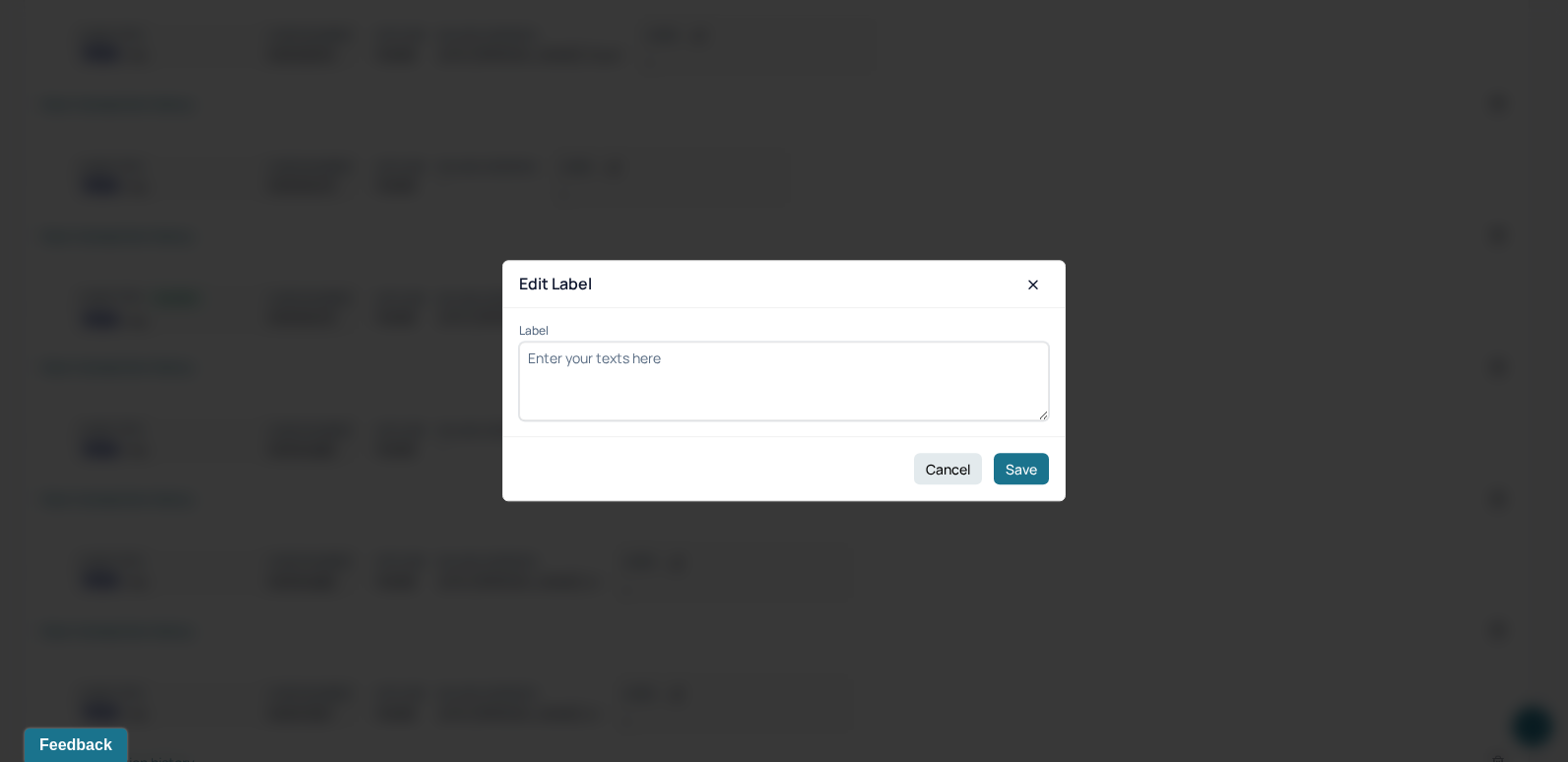 click on "Label" at bounding box center [784, 382] 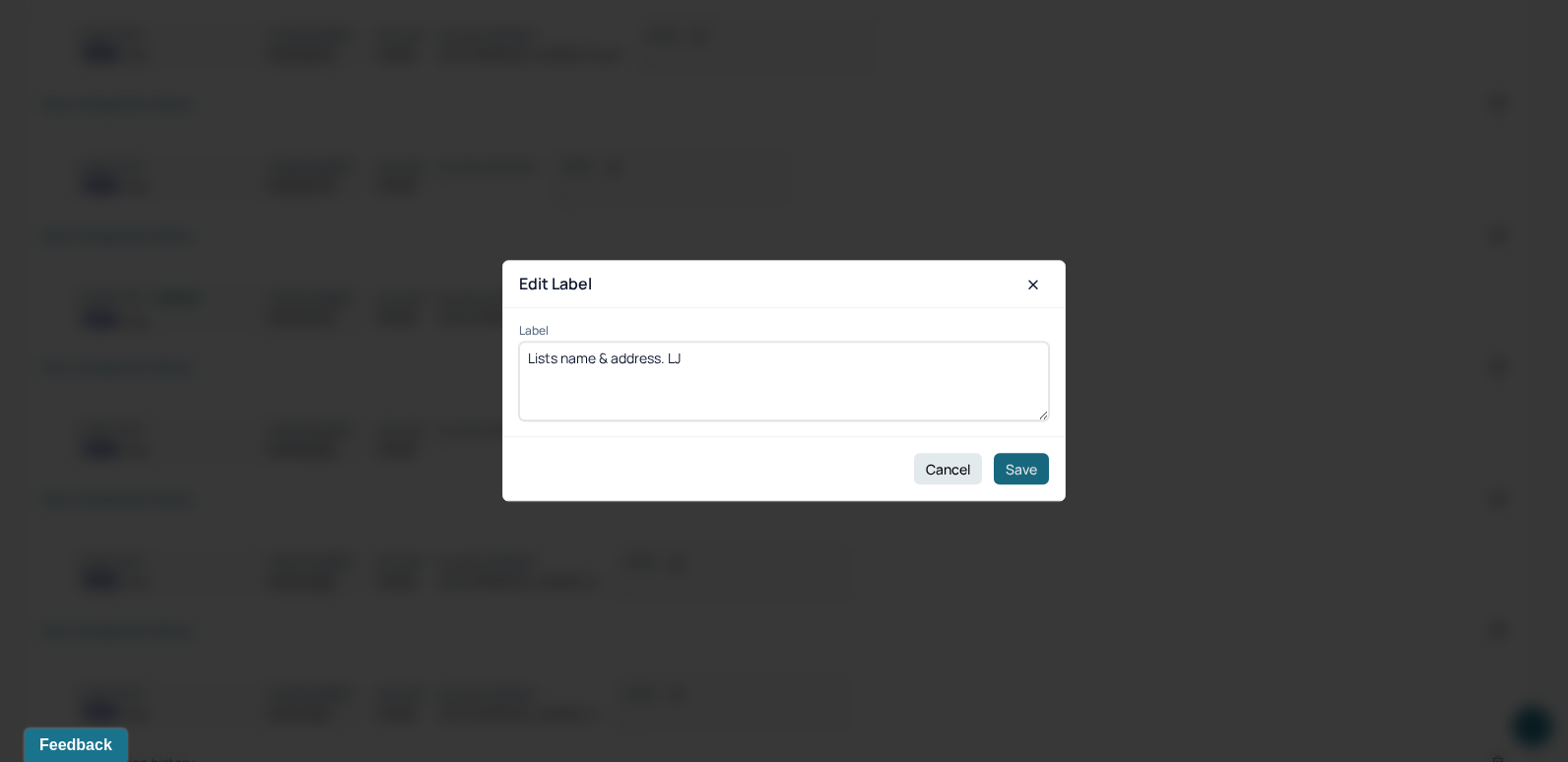 type on "Lists name & address. LJ" 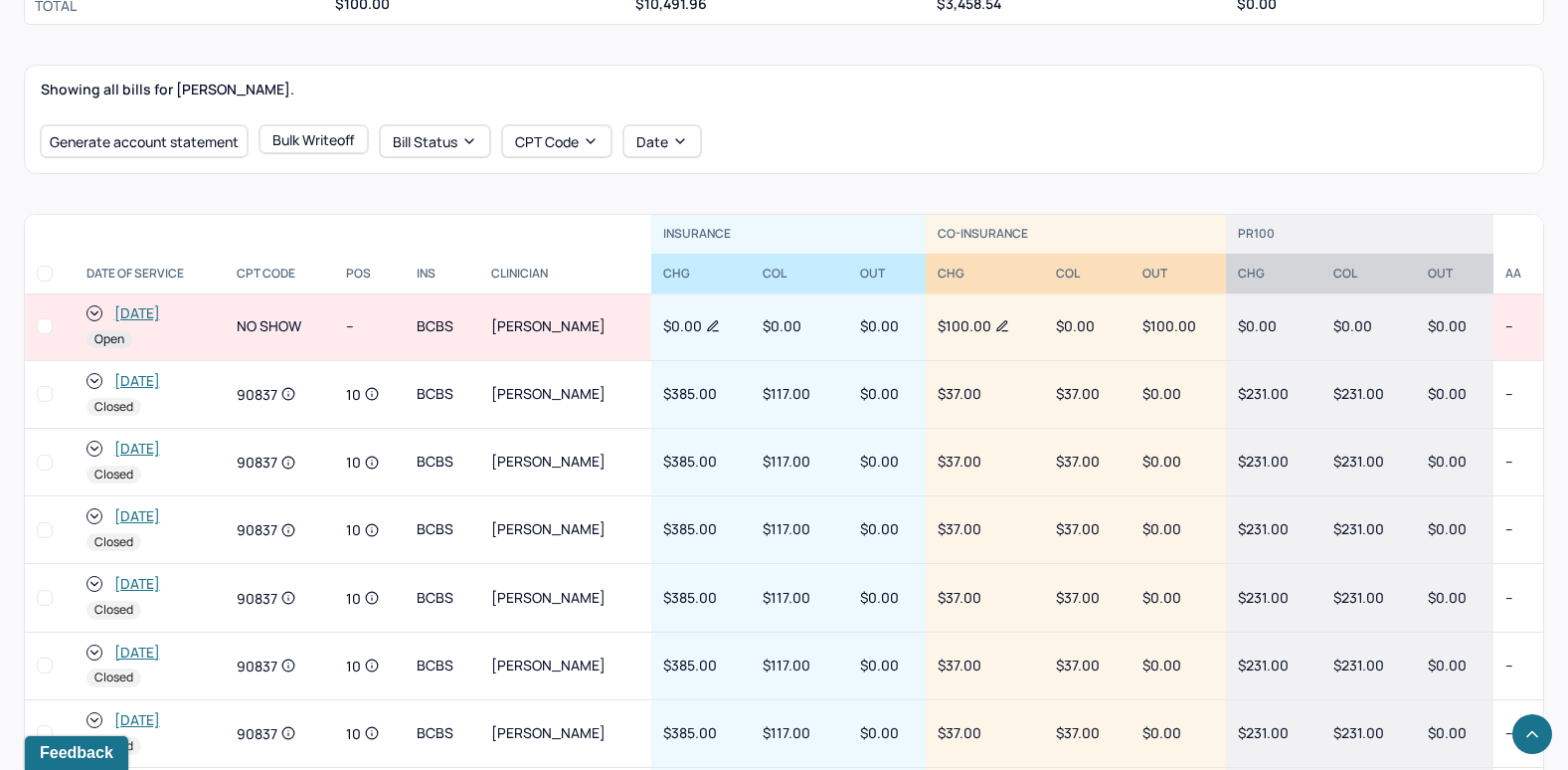 scroll, scrollTop: 475, scrollLeft: 0, axis: vertical 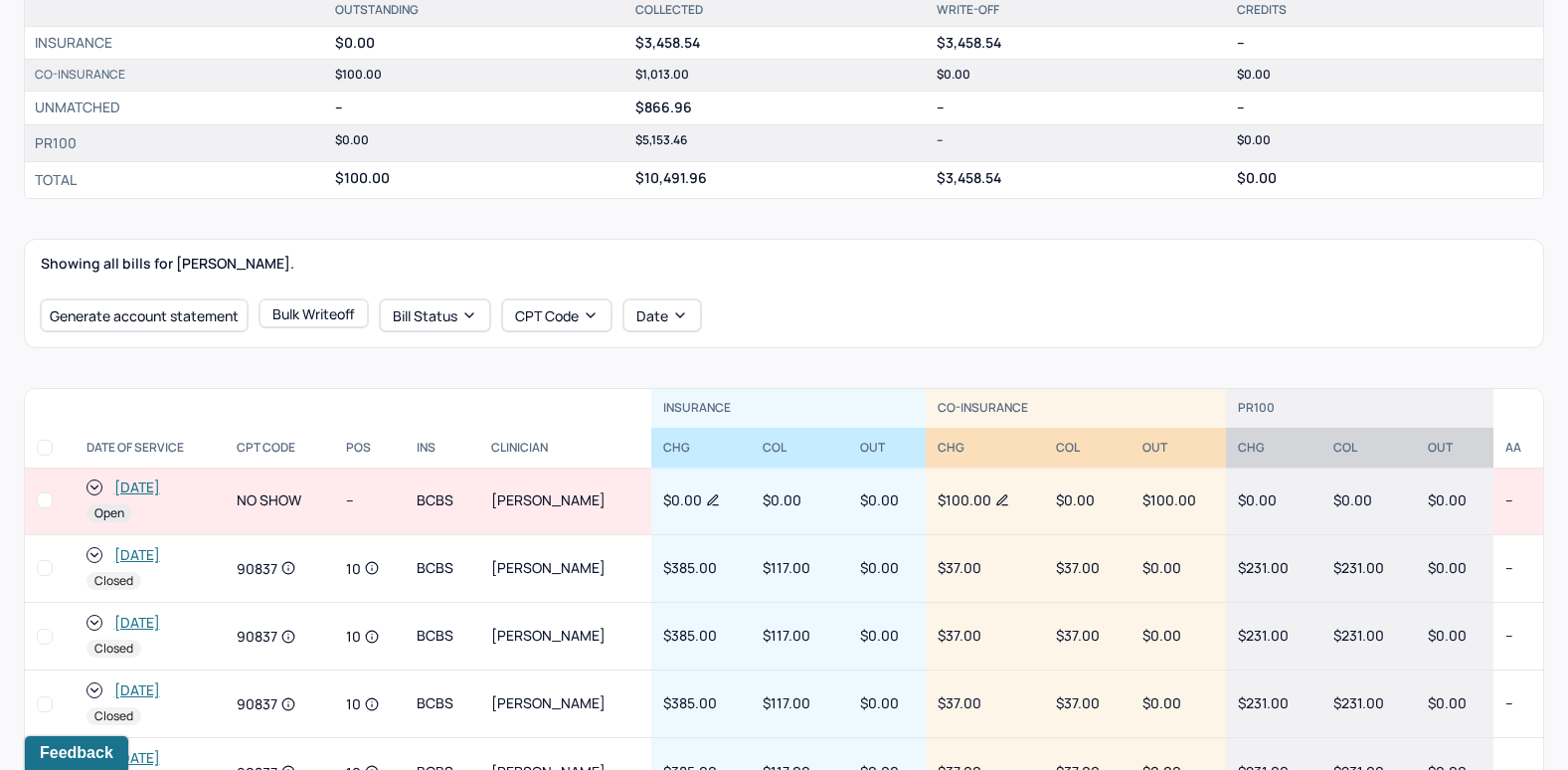 click on "[DATE]" at bounding box center [137, 487] 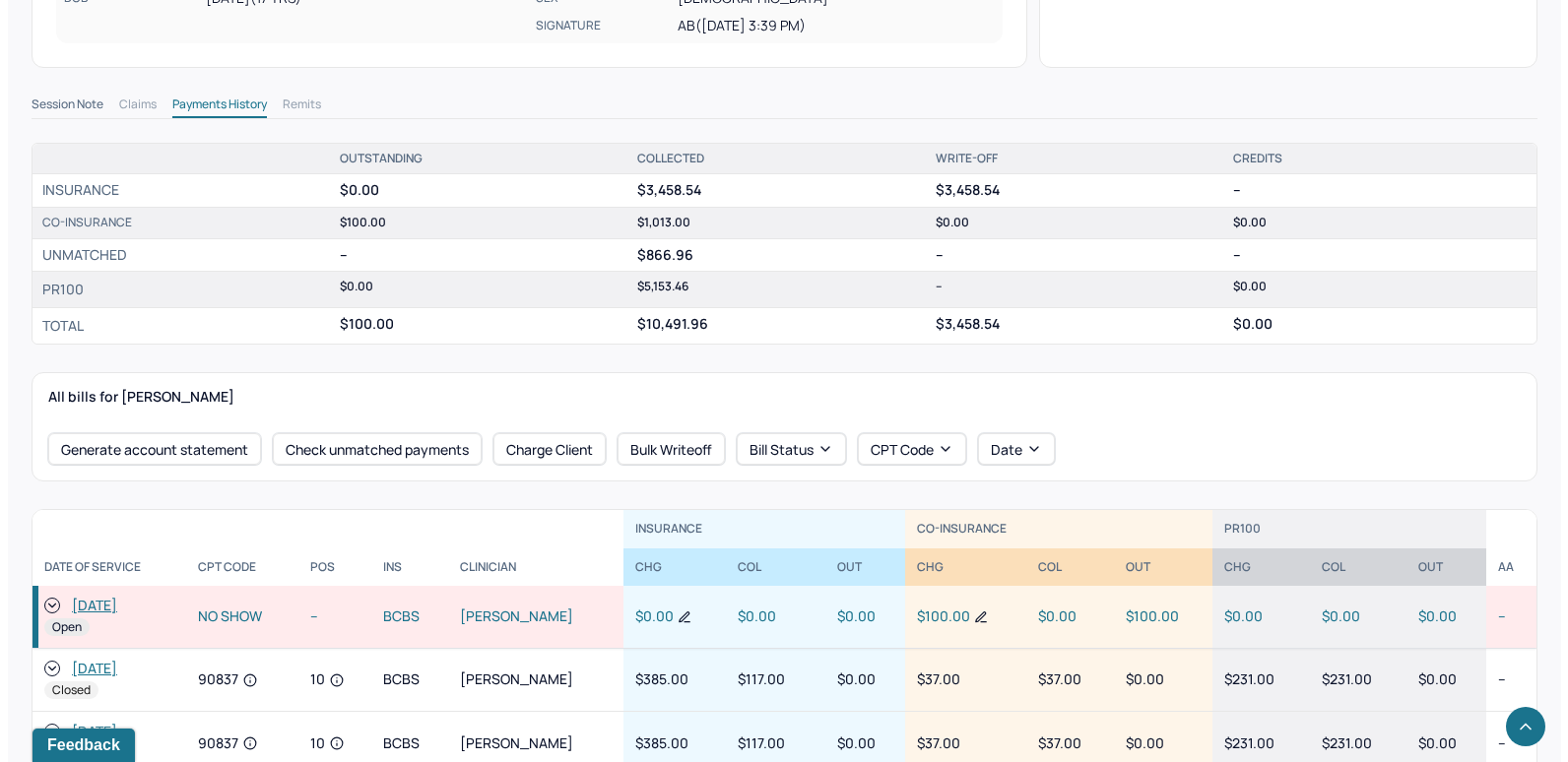 scroll, scrollTop: 788, scrollLeft: 0, axis: vertical 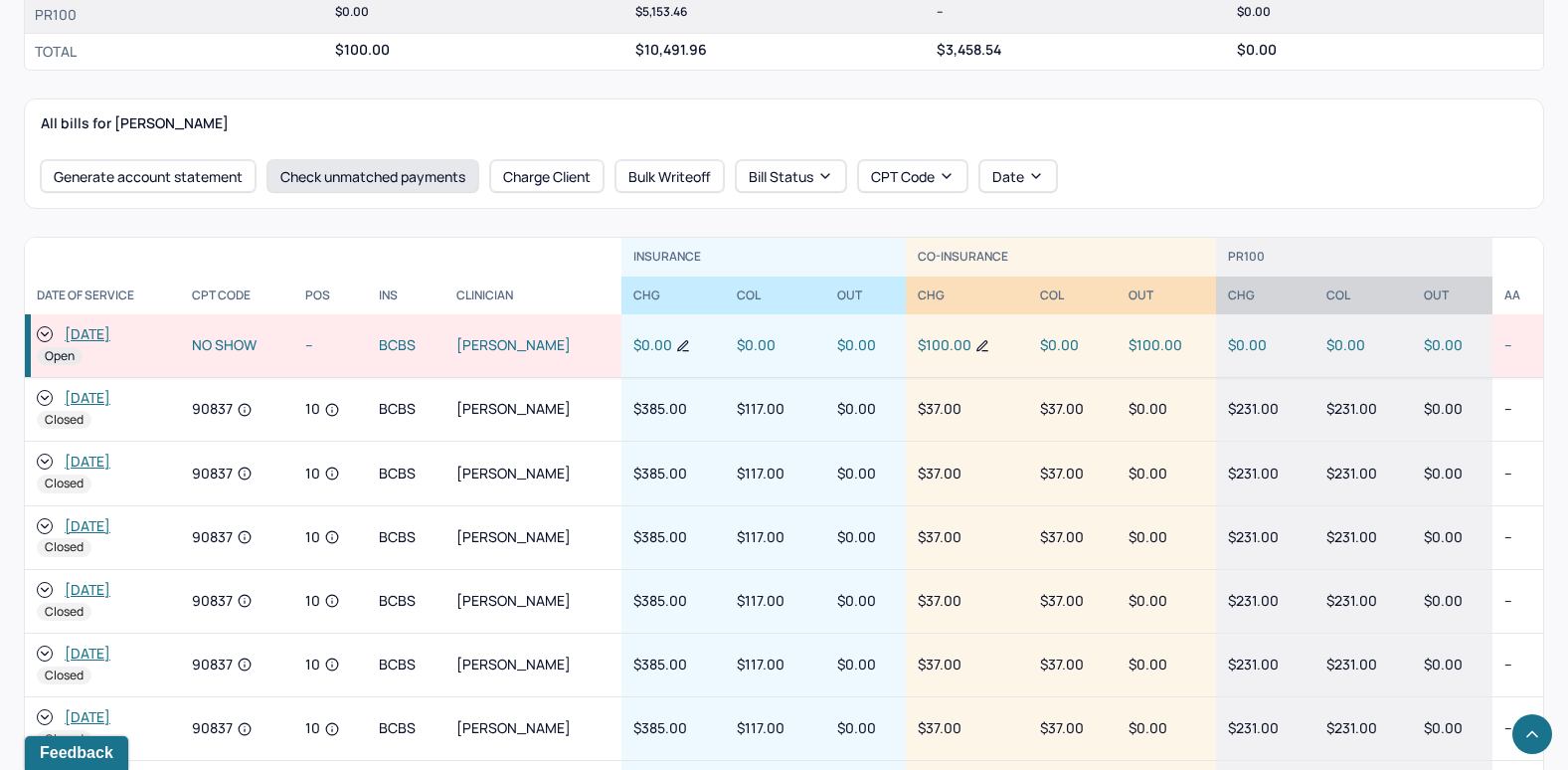 click on "Check unmatched payments" at bounding box center [373, 176] 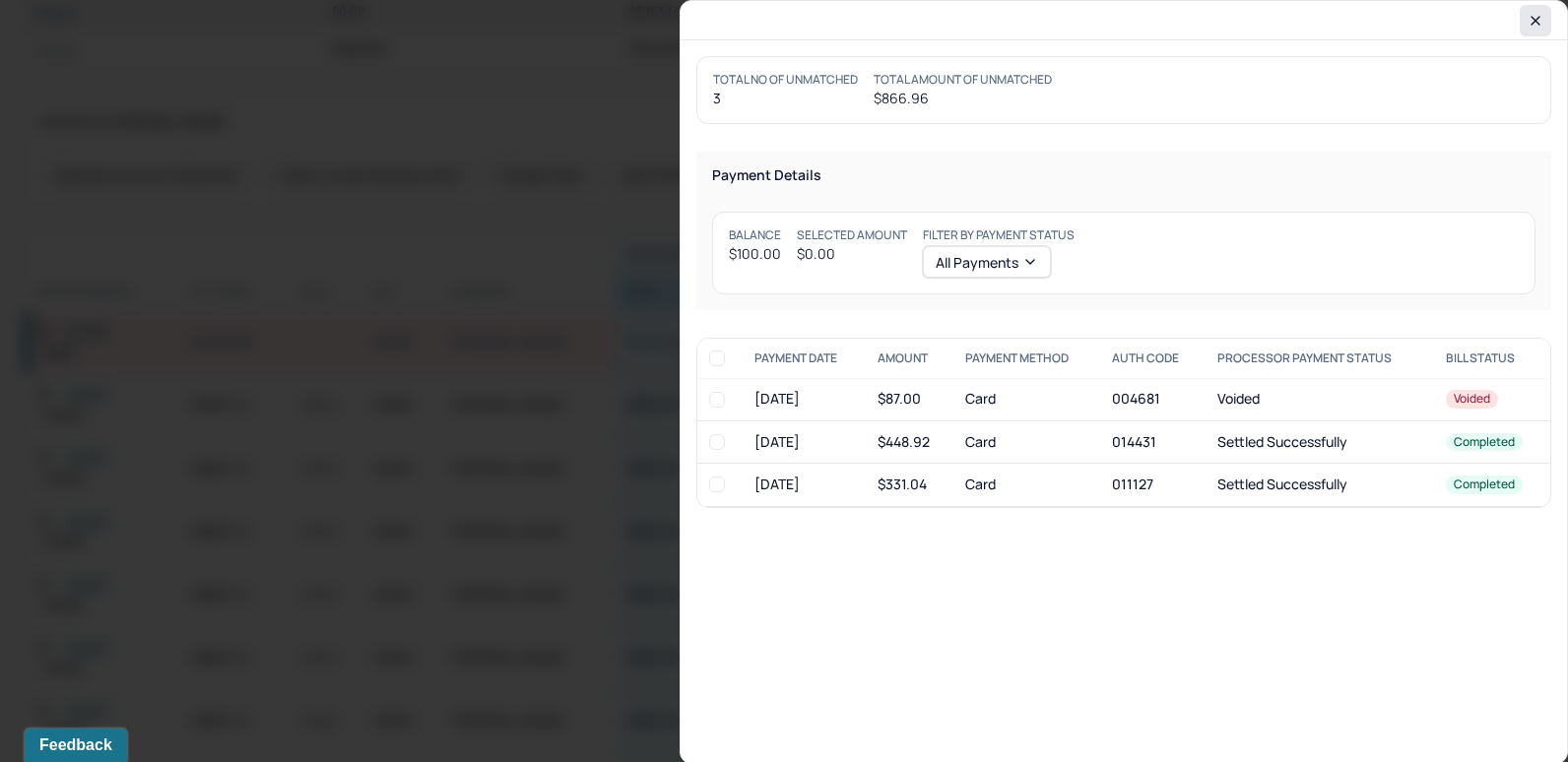 click 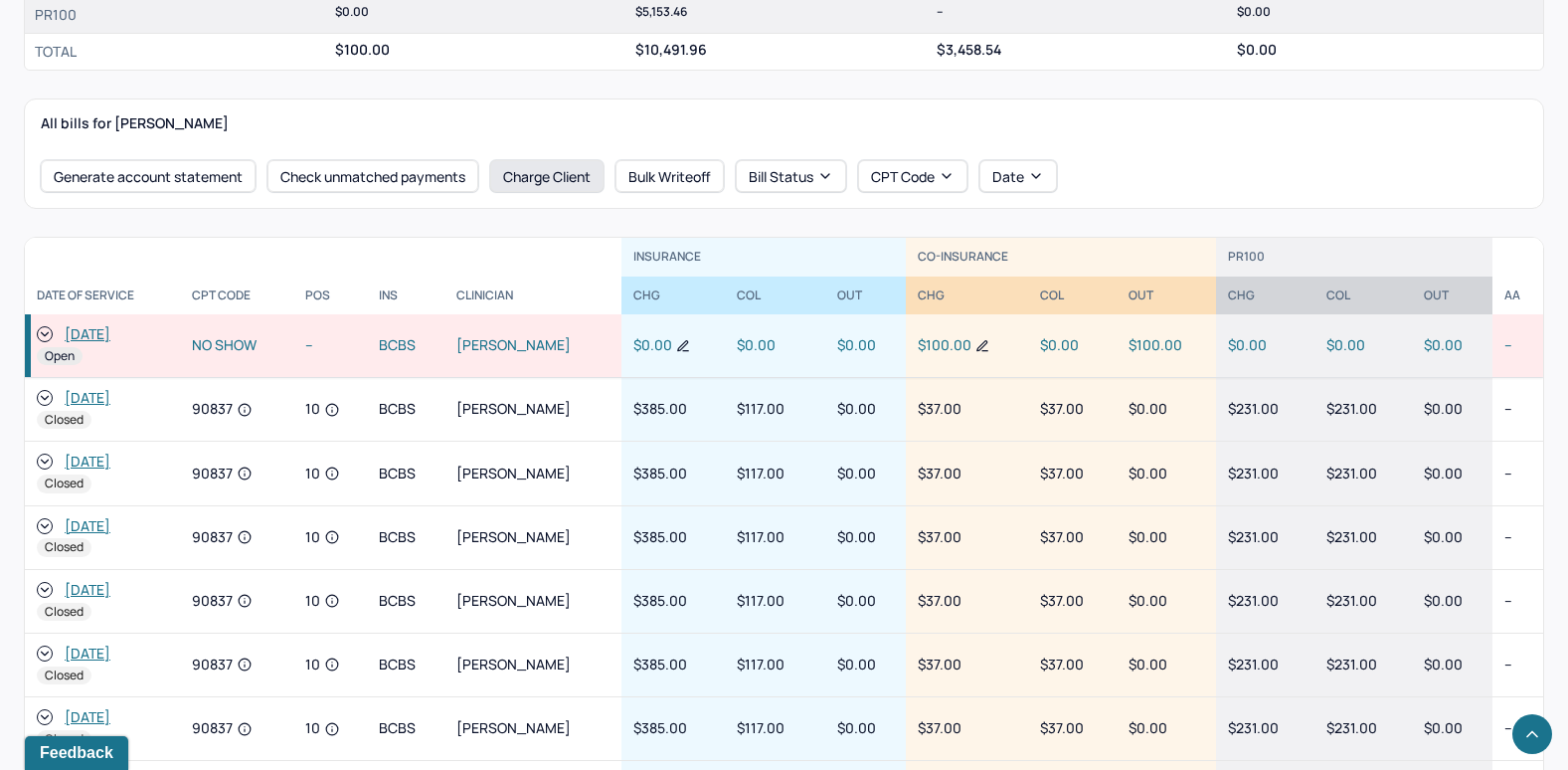 click on "Charge Client" at bounding box center (547, 176) 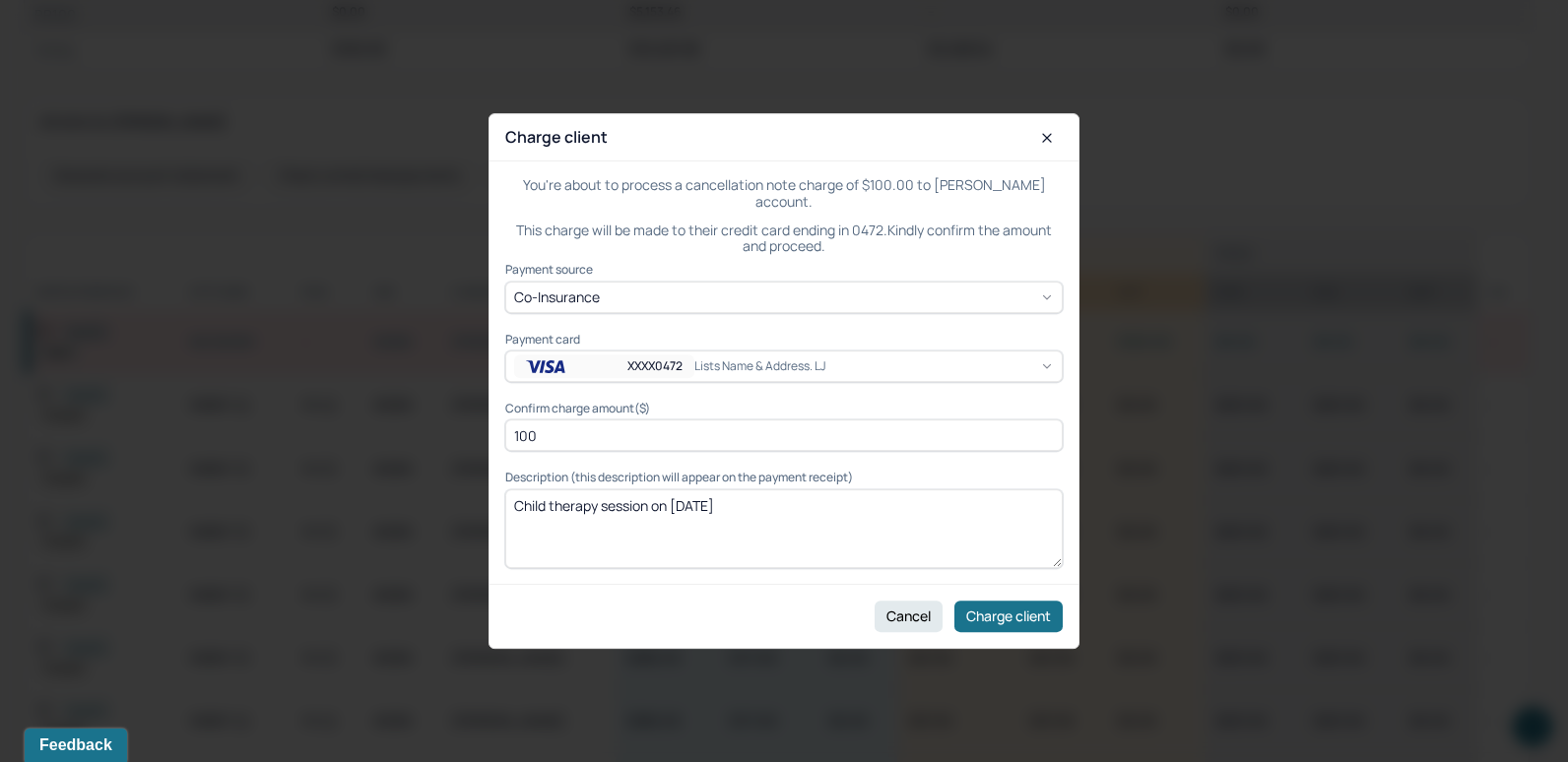 click on "XXXX0472 Lists name & address. LJ" at bounding box center [784, 366] 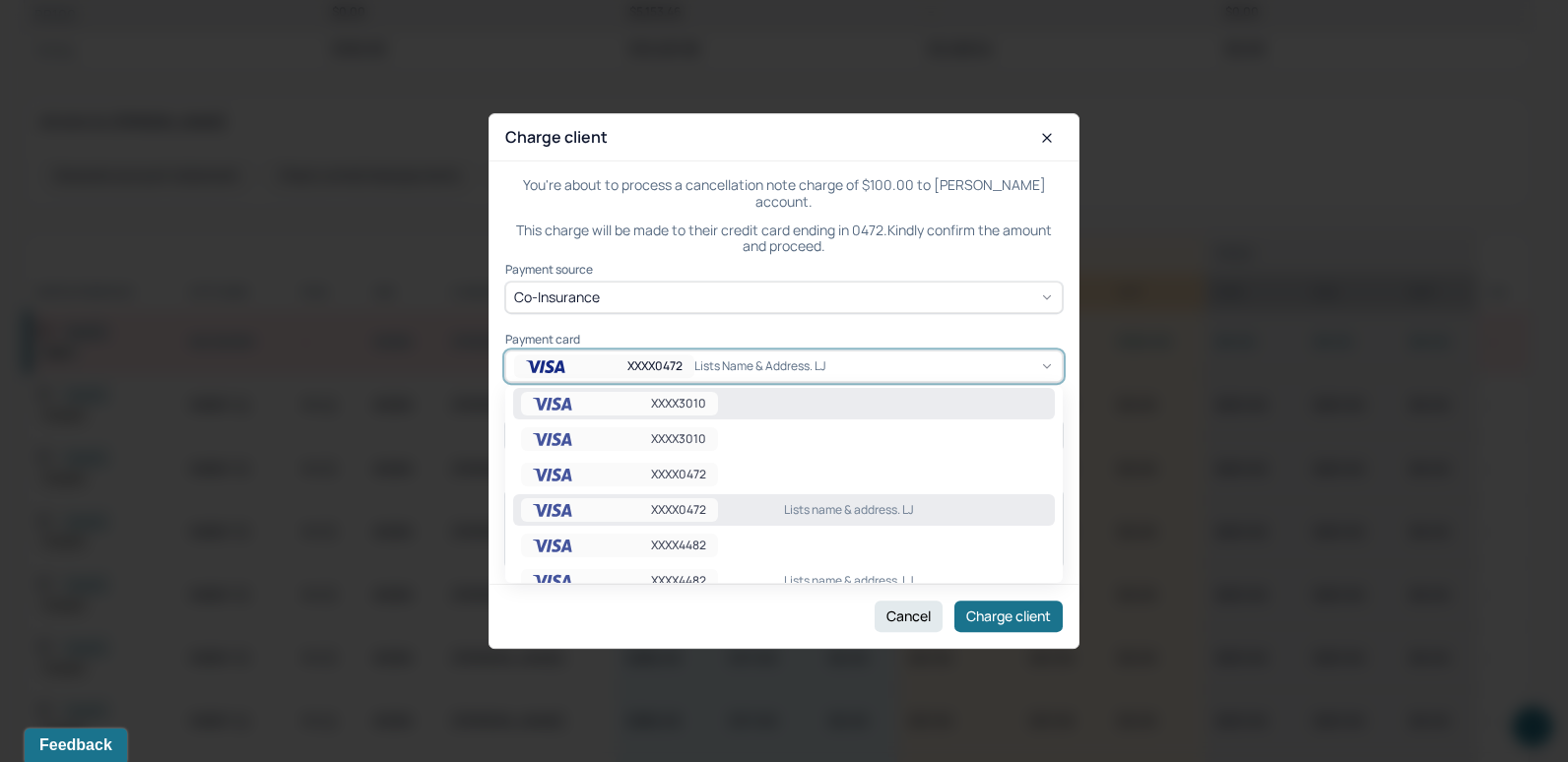 scroll, scrollTop: 197, scrollLeft: 0, axis: vertical 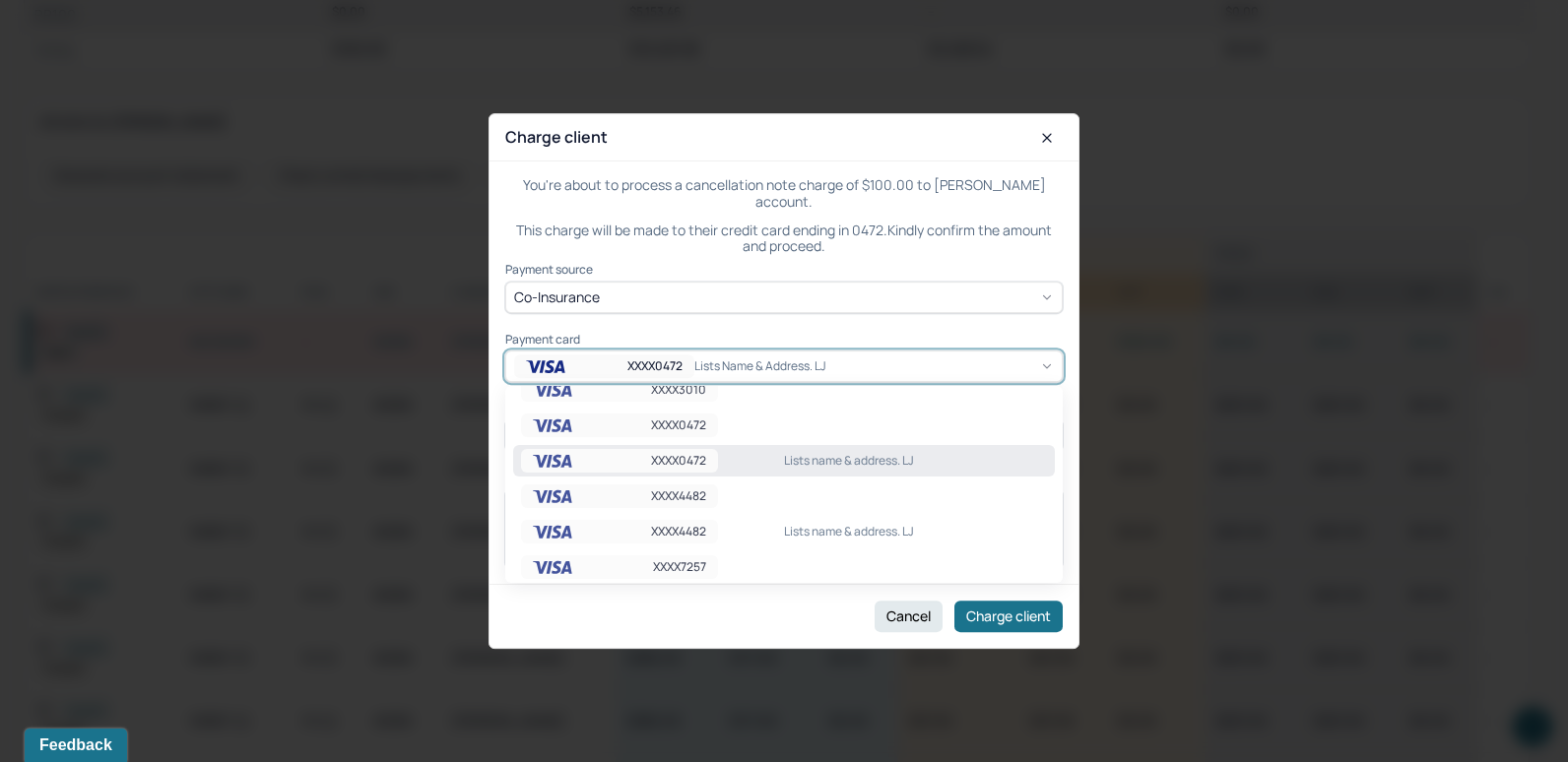 click on "Lists name & address. LJ" at bounding box center (915, 461) 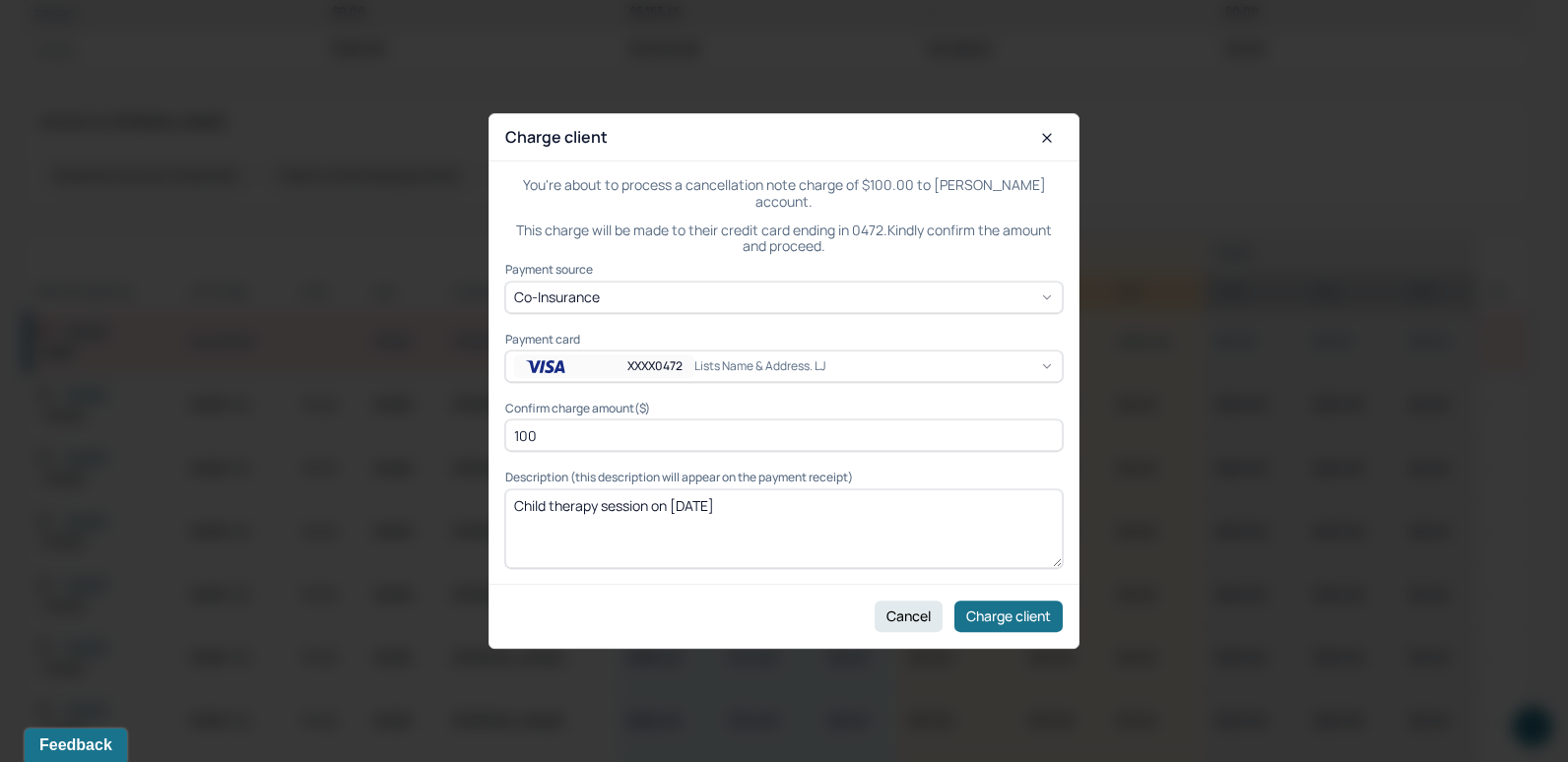 click on "Child therapy session on 07/08/2025" at bounding box center [784, 529] 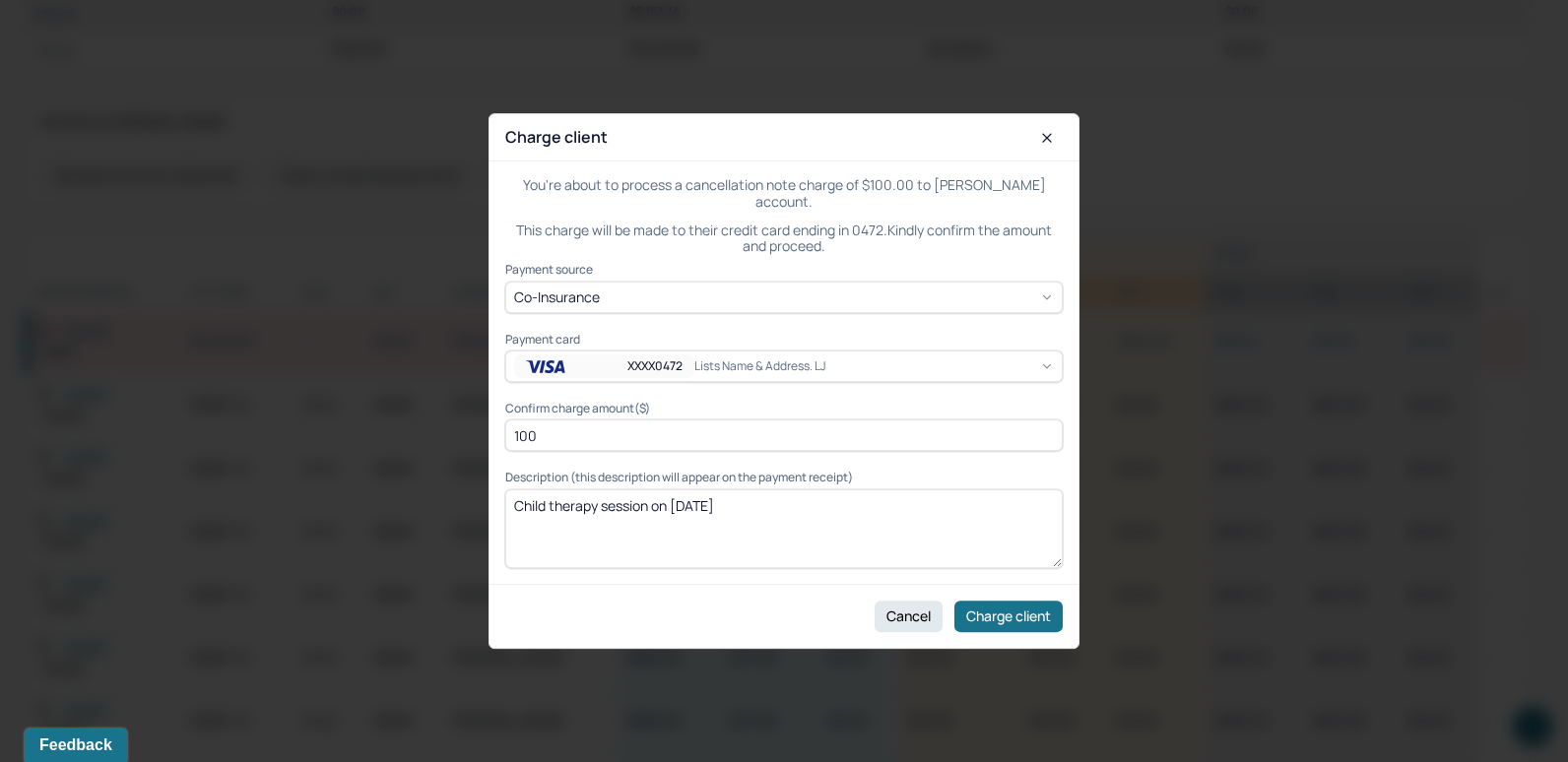 click on "Child therapy session on 07/08/2025" at bounding box center (784, 529) 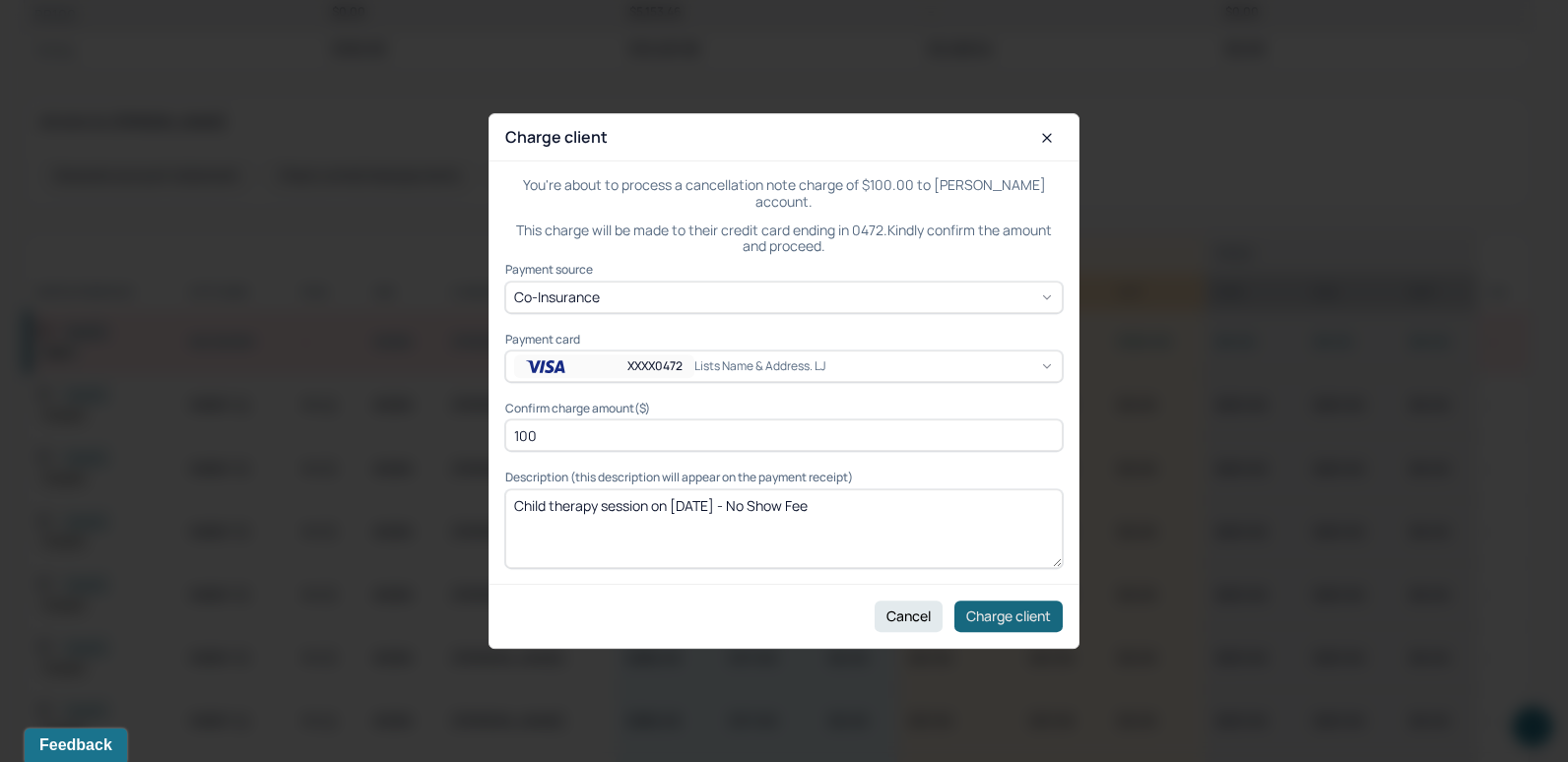type on "Child therapy session on 07/08/2025 - No Show Fee" 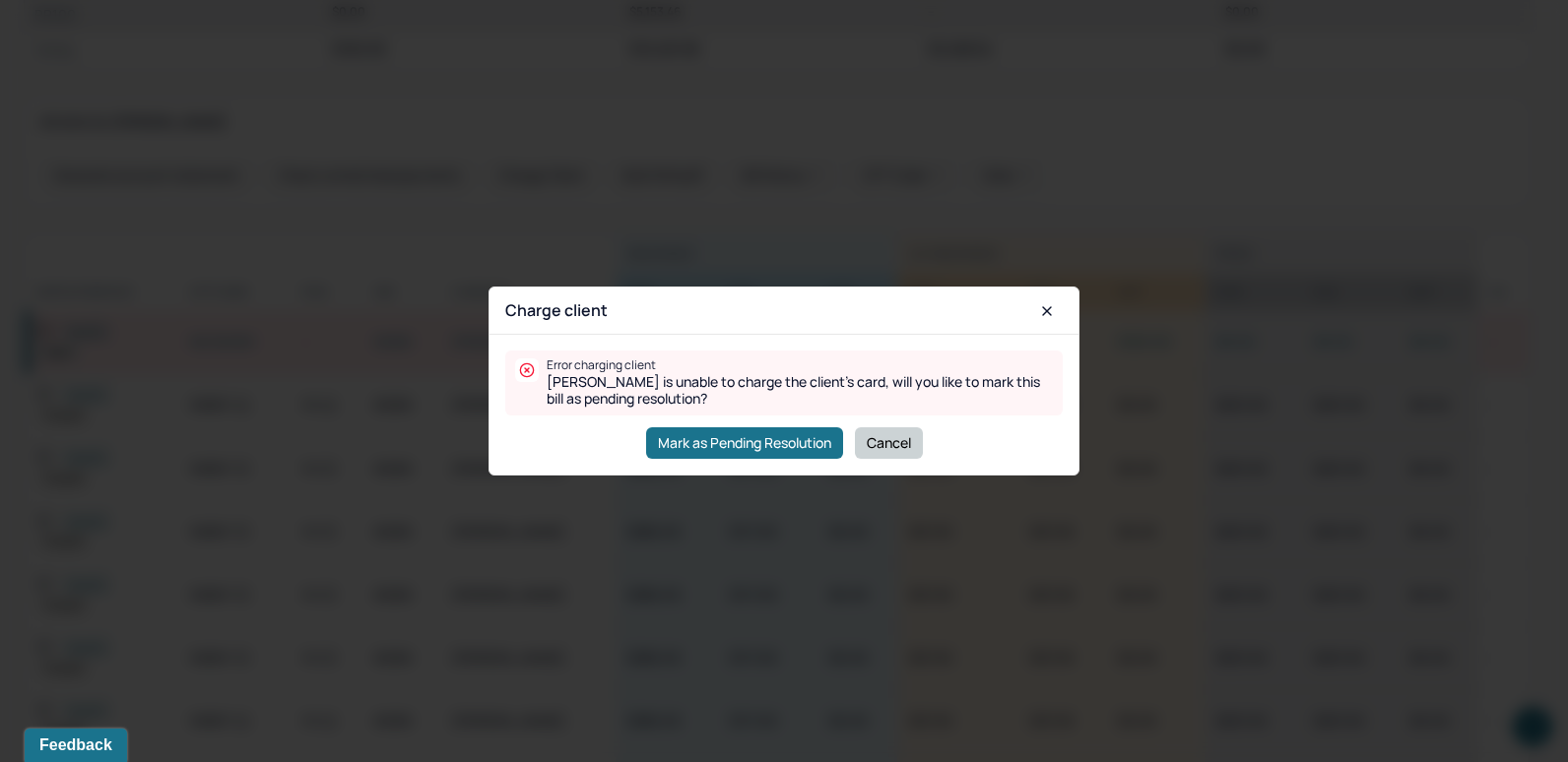 click on "Cancel" at bounding box center [888, 443] 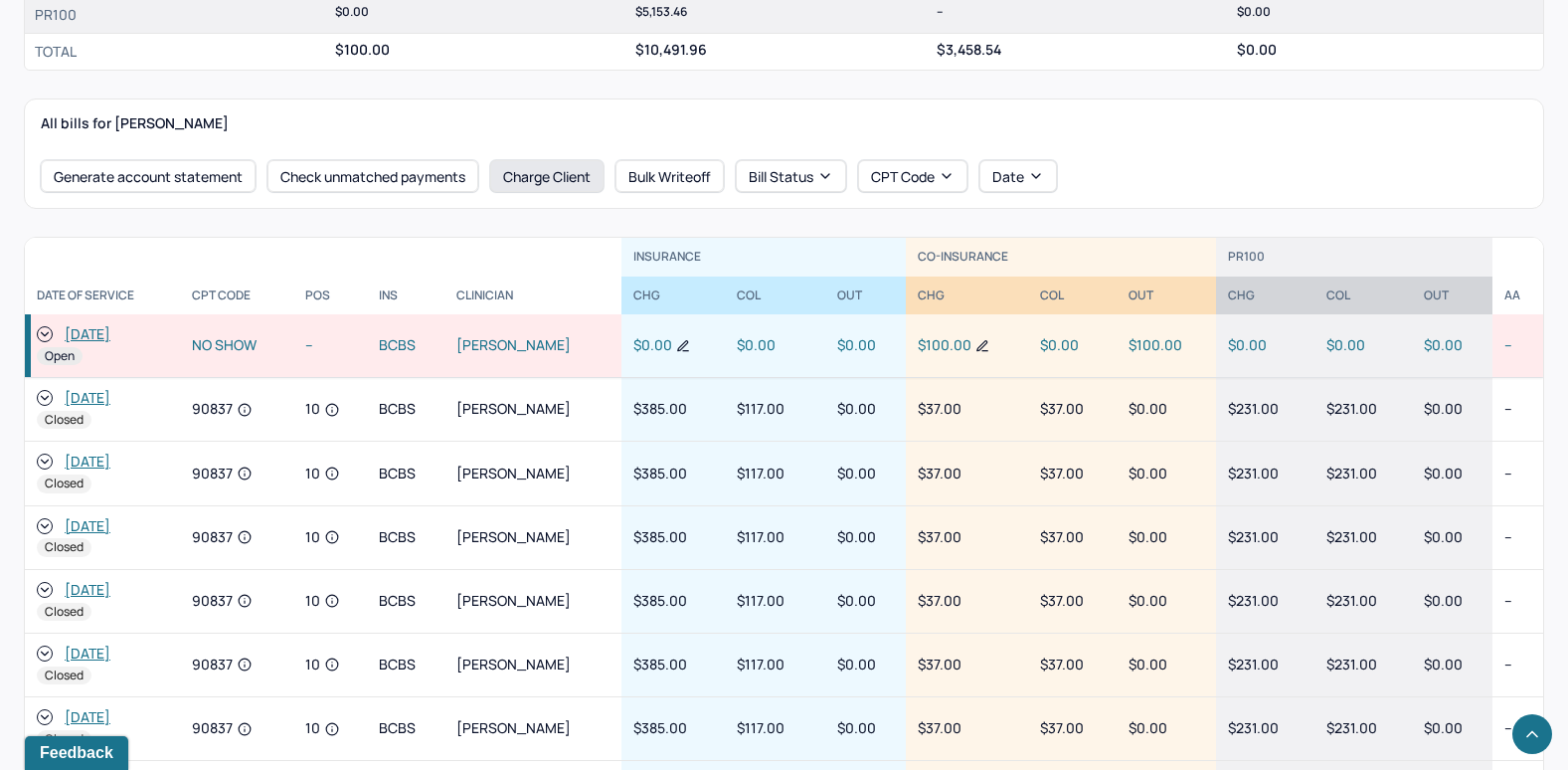 click on "Charge Client" at bounding box center (547, 176) 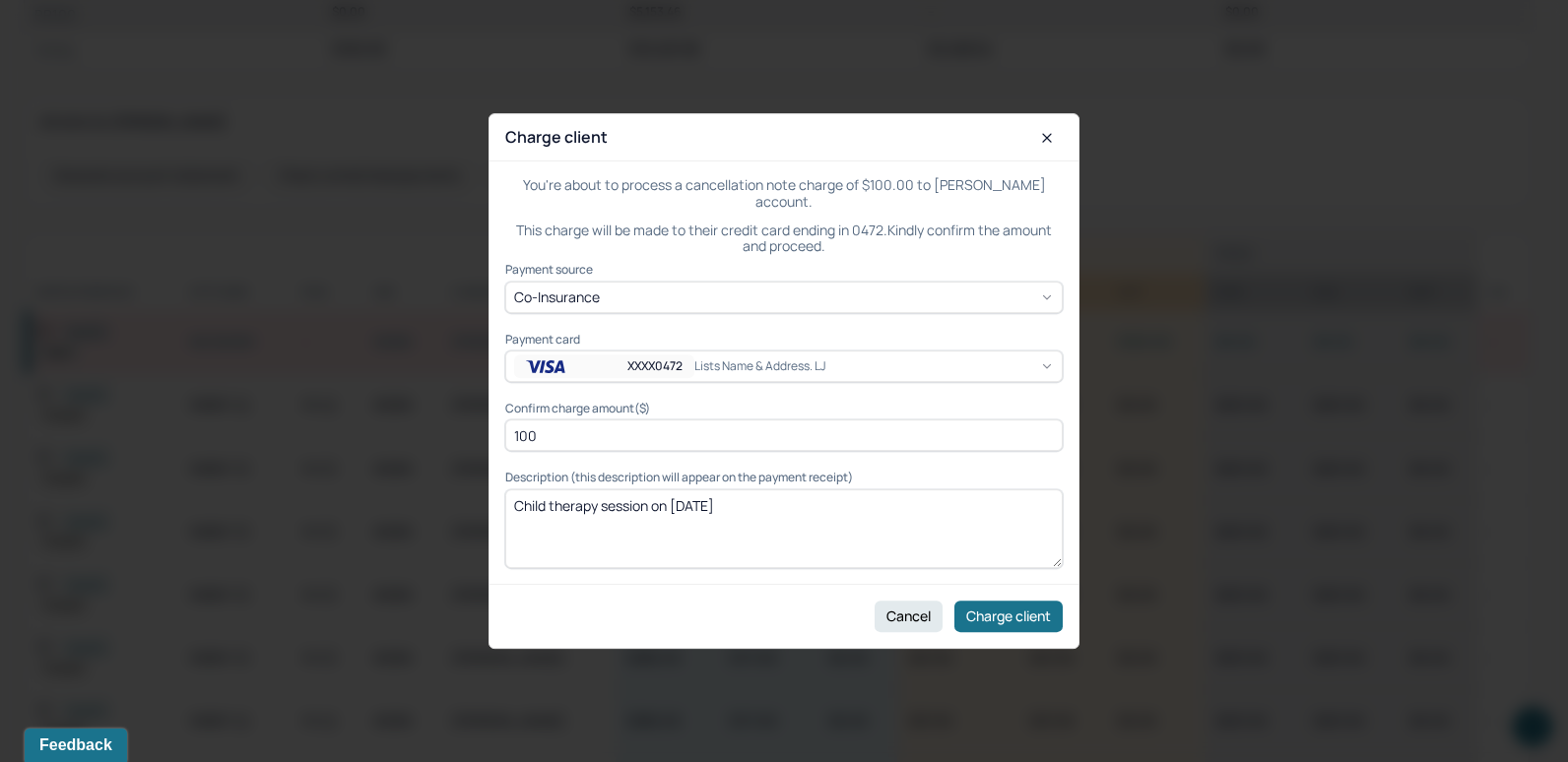 click on "XXXX0472 Lists name & address. LJ" at bounding box center [784, 366] 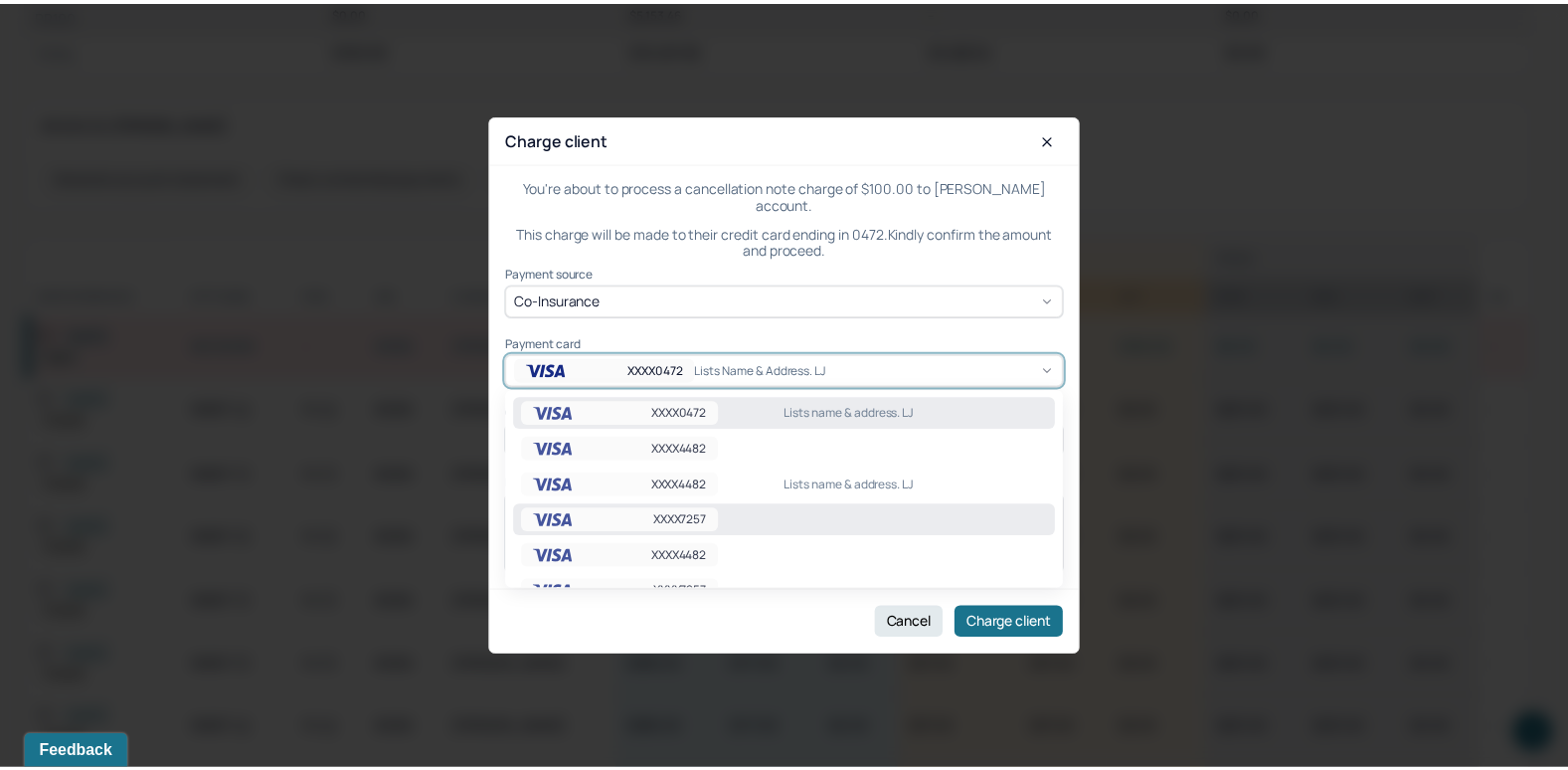 scroll, scrollTop: 314, scrollLeft: 0, axis: vertical 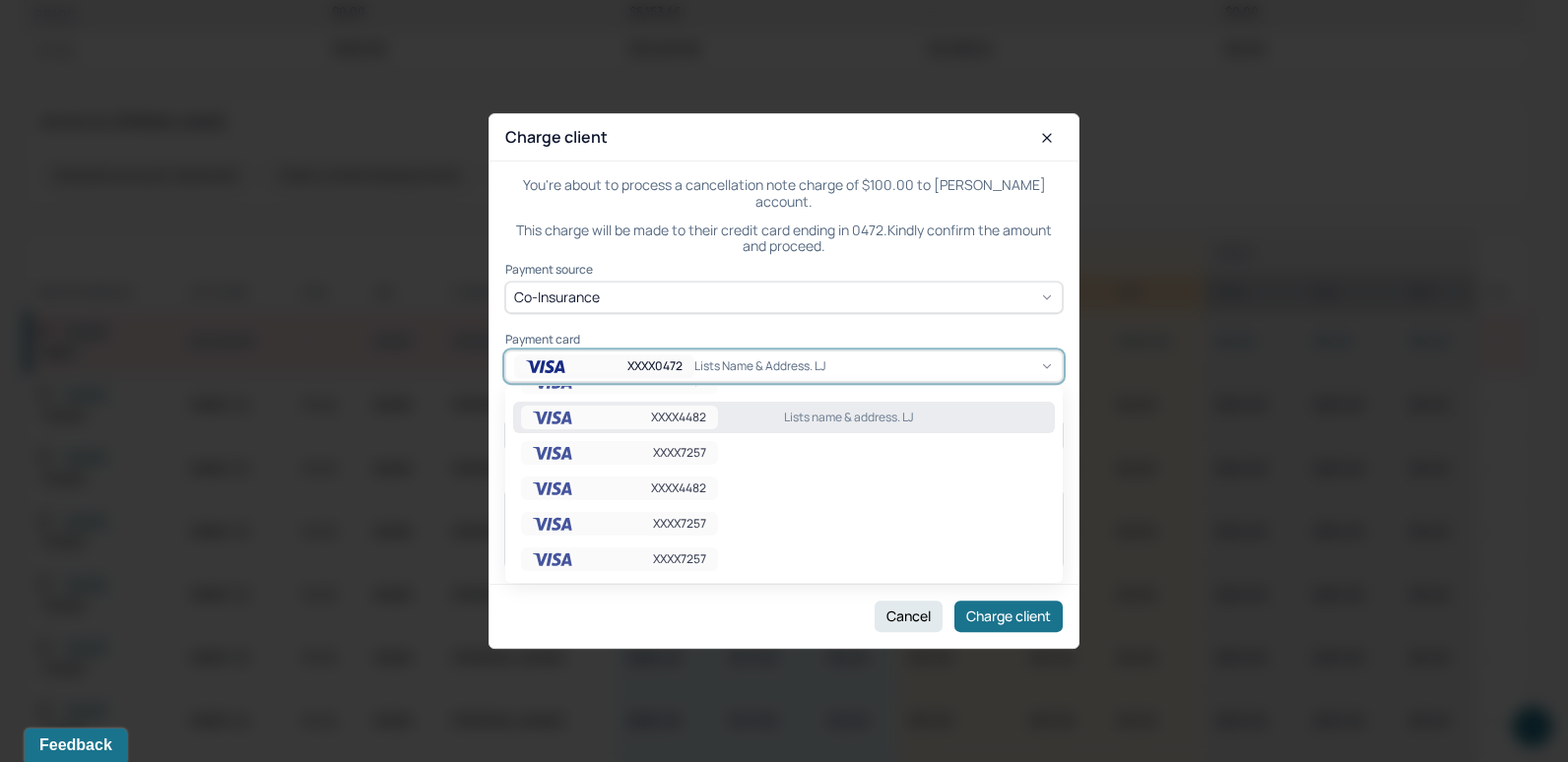 click on "Lists name & address. LJ" at bounding box center (915, 417) 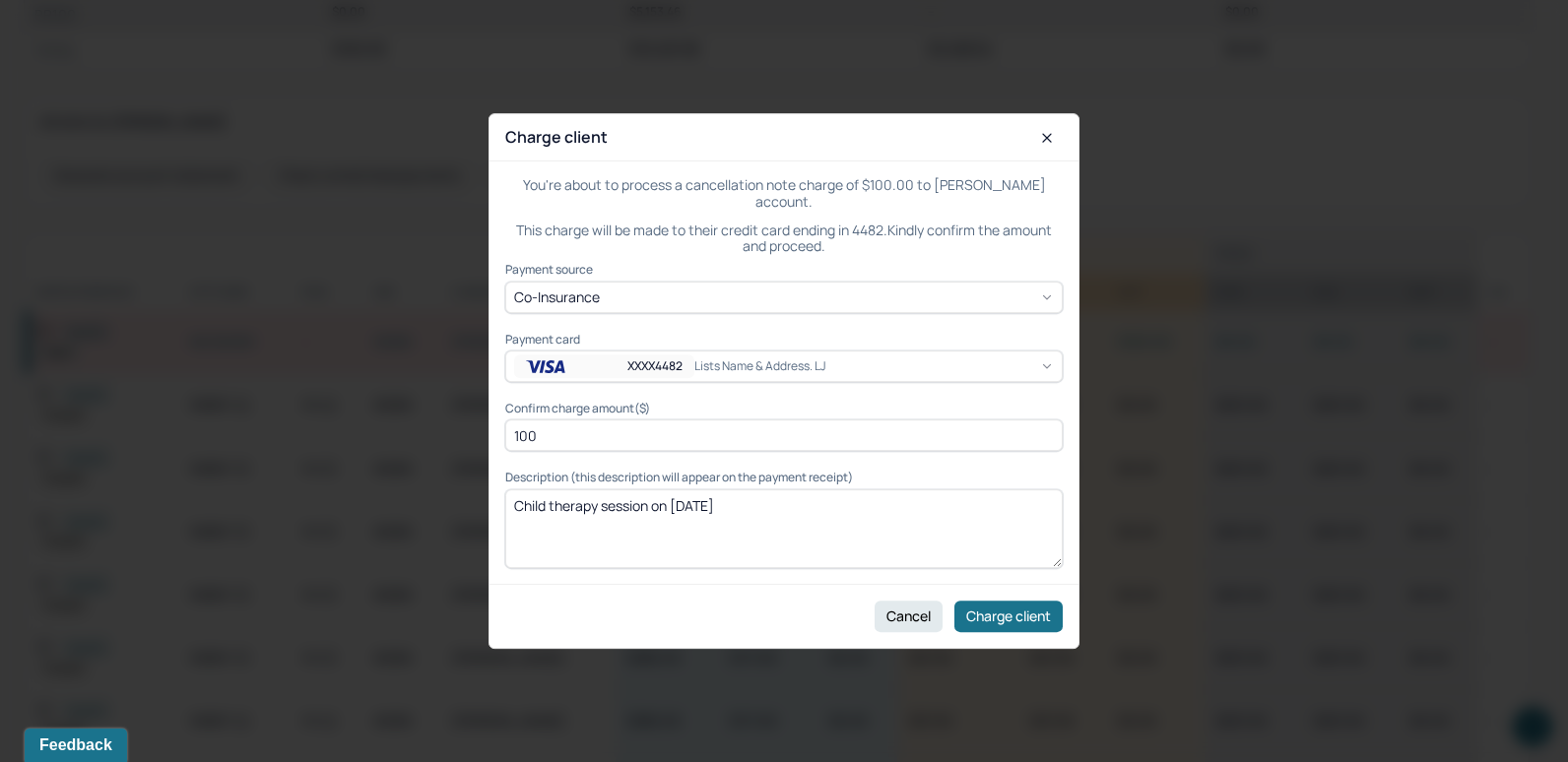 click on "Child therapy session on 07/08/2025" at bounding box center [784, 529] 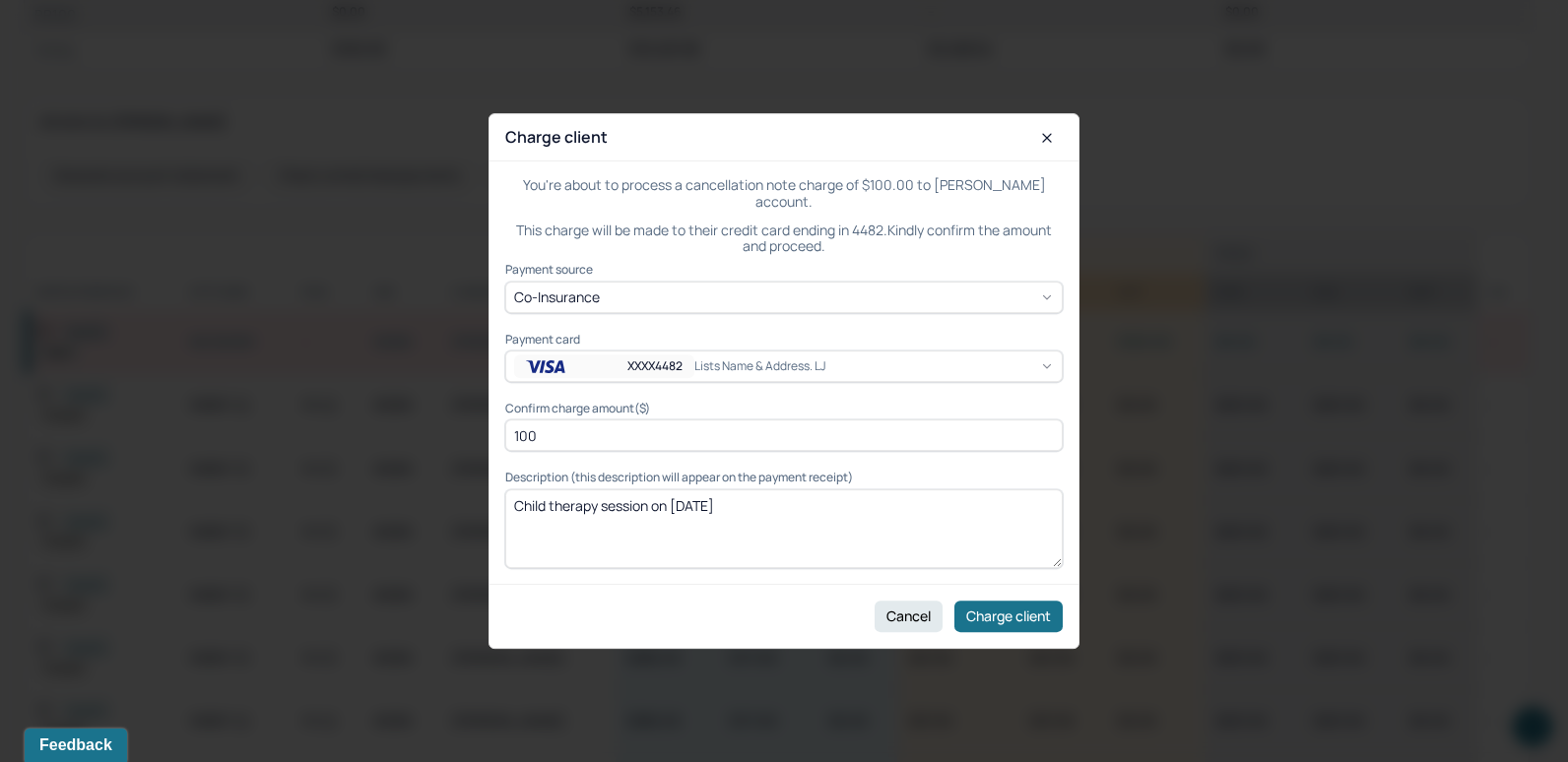 click on "Child therapy session on 07/08/2025" at bounding box center (784, 529) 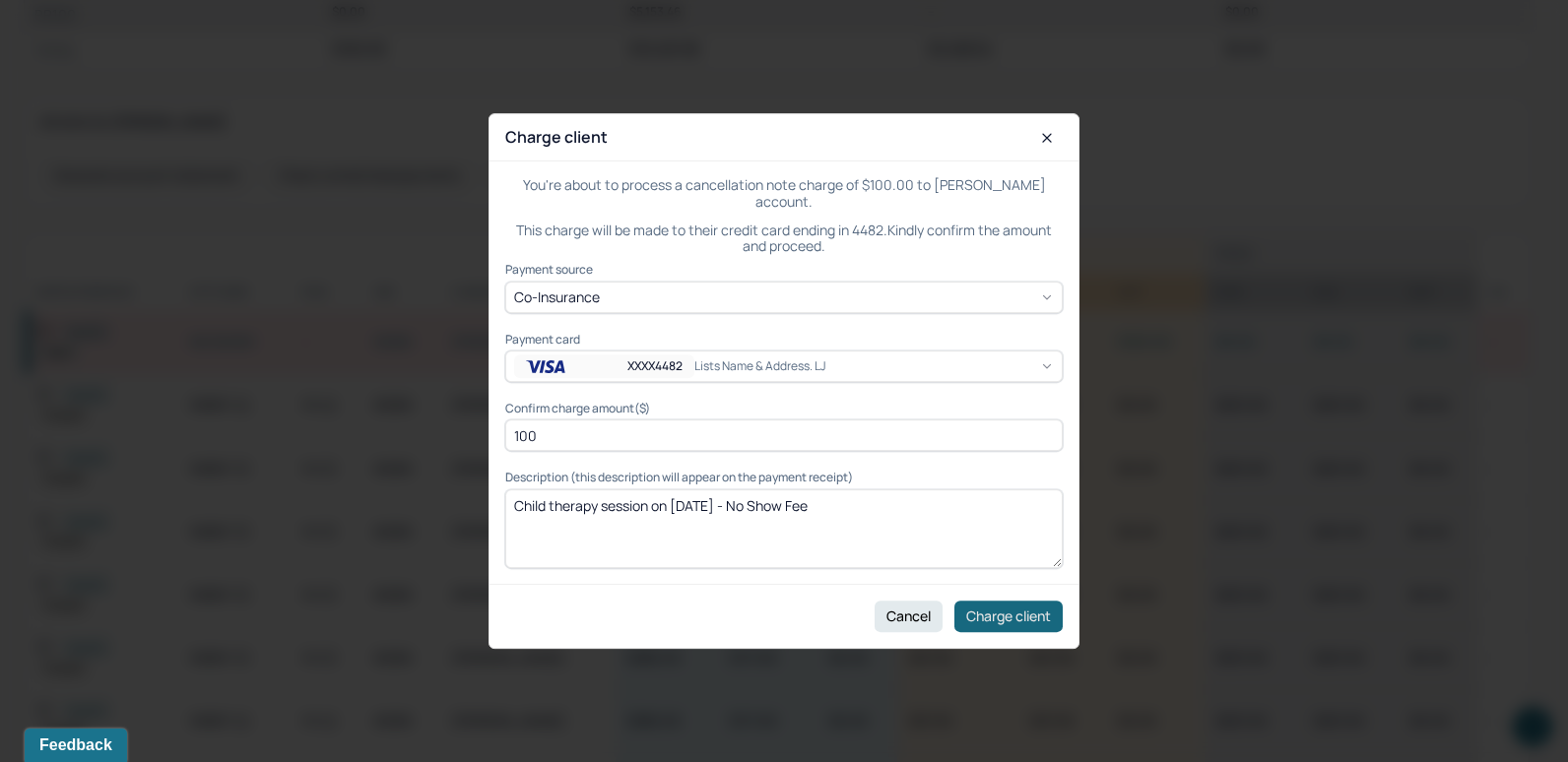 type on "Child therapy session on 07/08/2025 - No Show Fee" 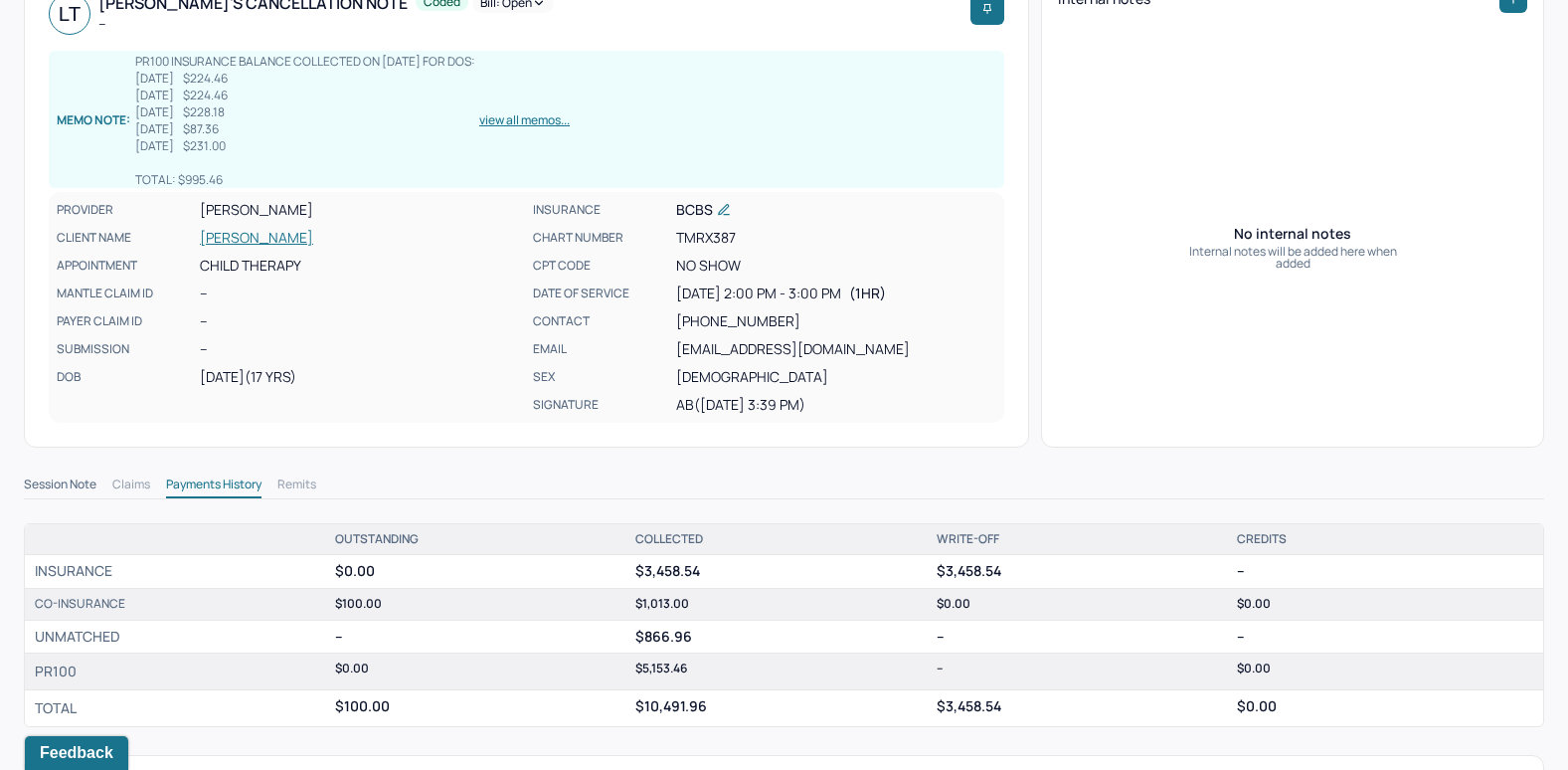 scroll, scrollTop: 0, scrollLeft: 0, axis: both 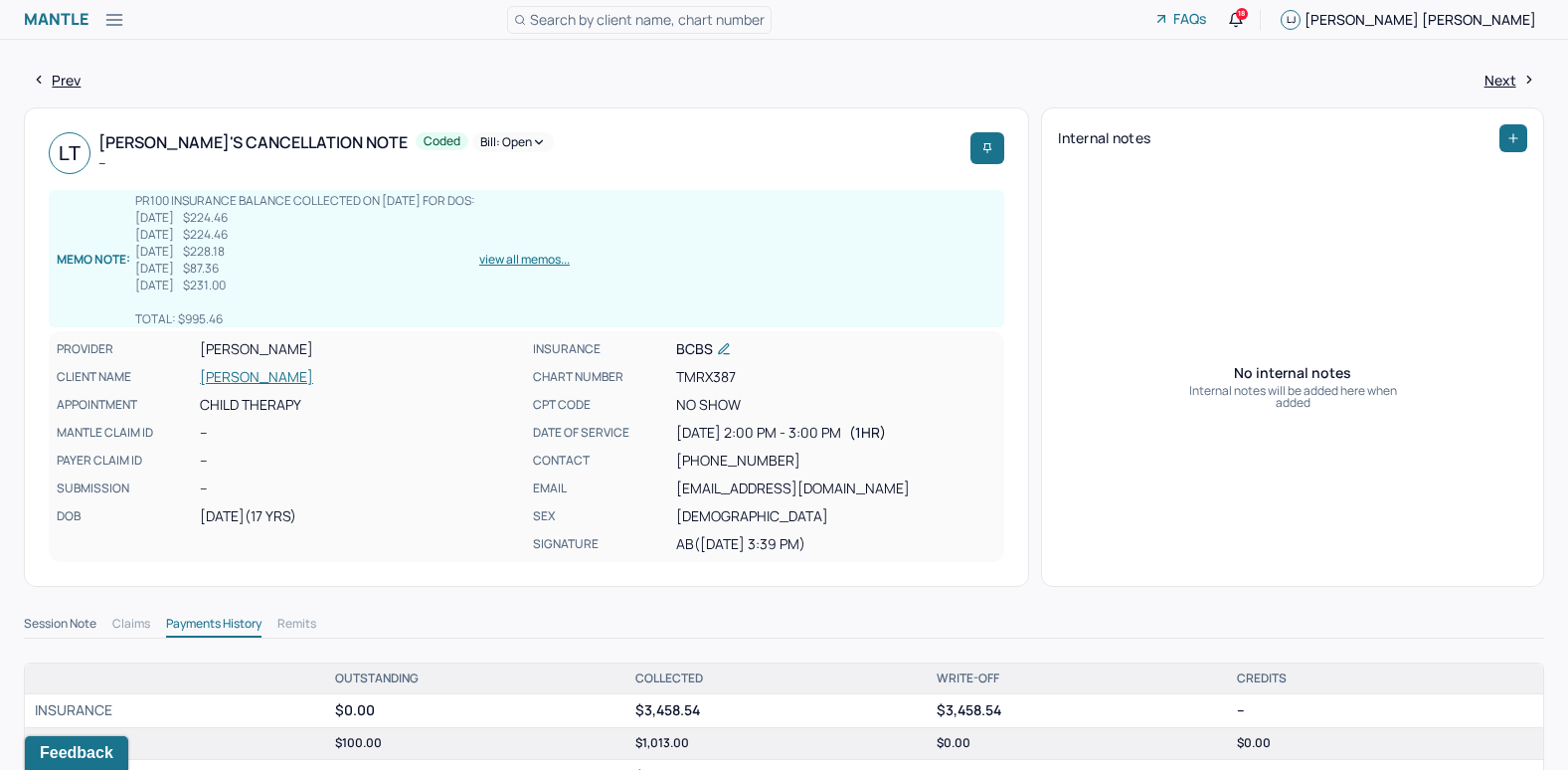click on "Bill: Open" at bounding box center [513, 142] 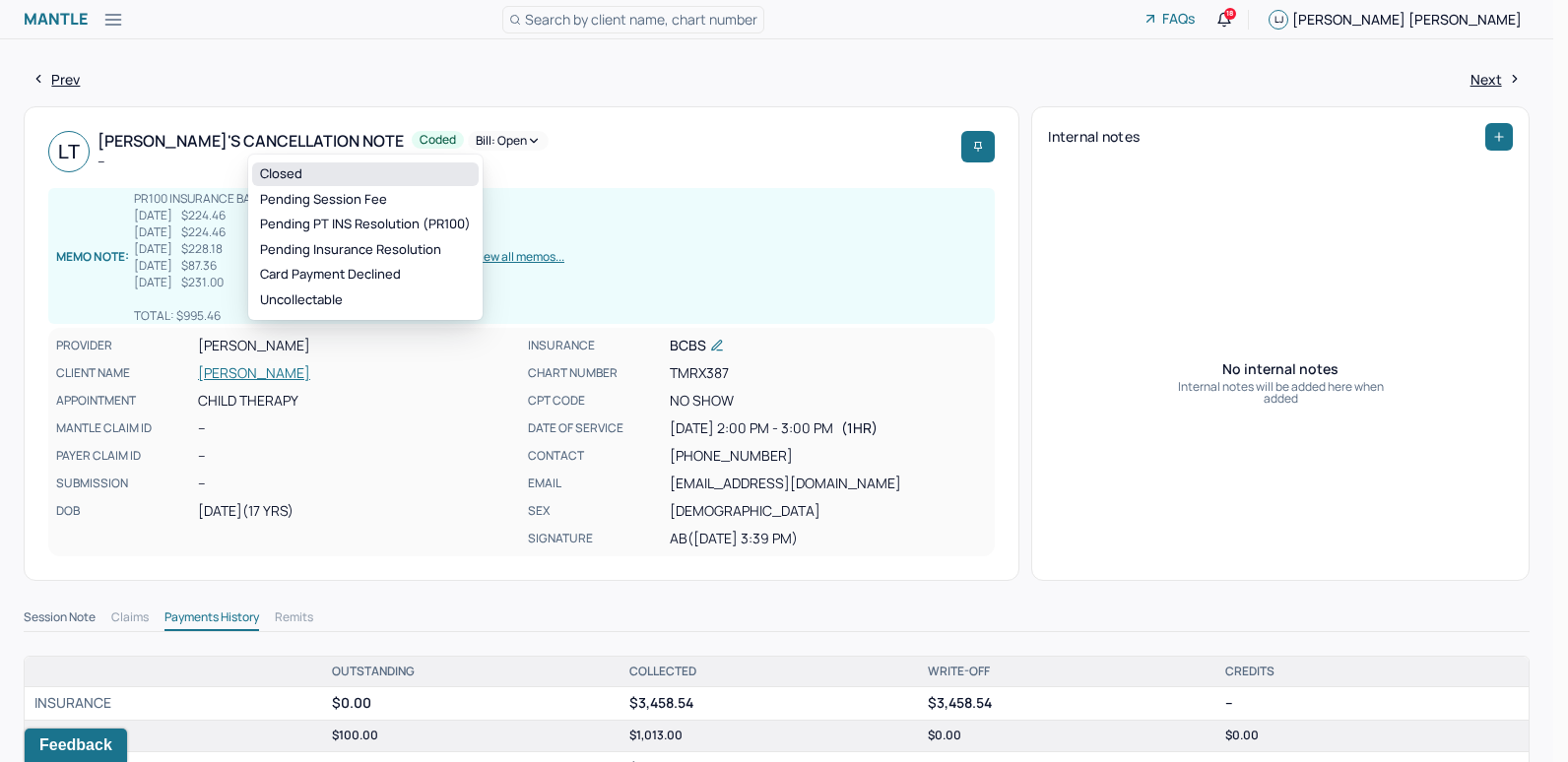 click on "Closed" at bounding box center (365, 174) 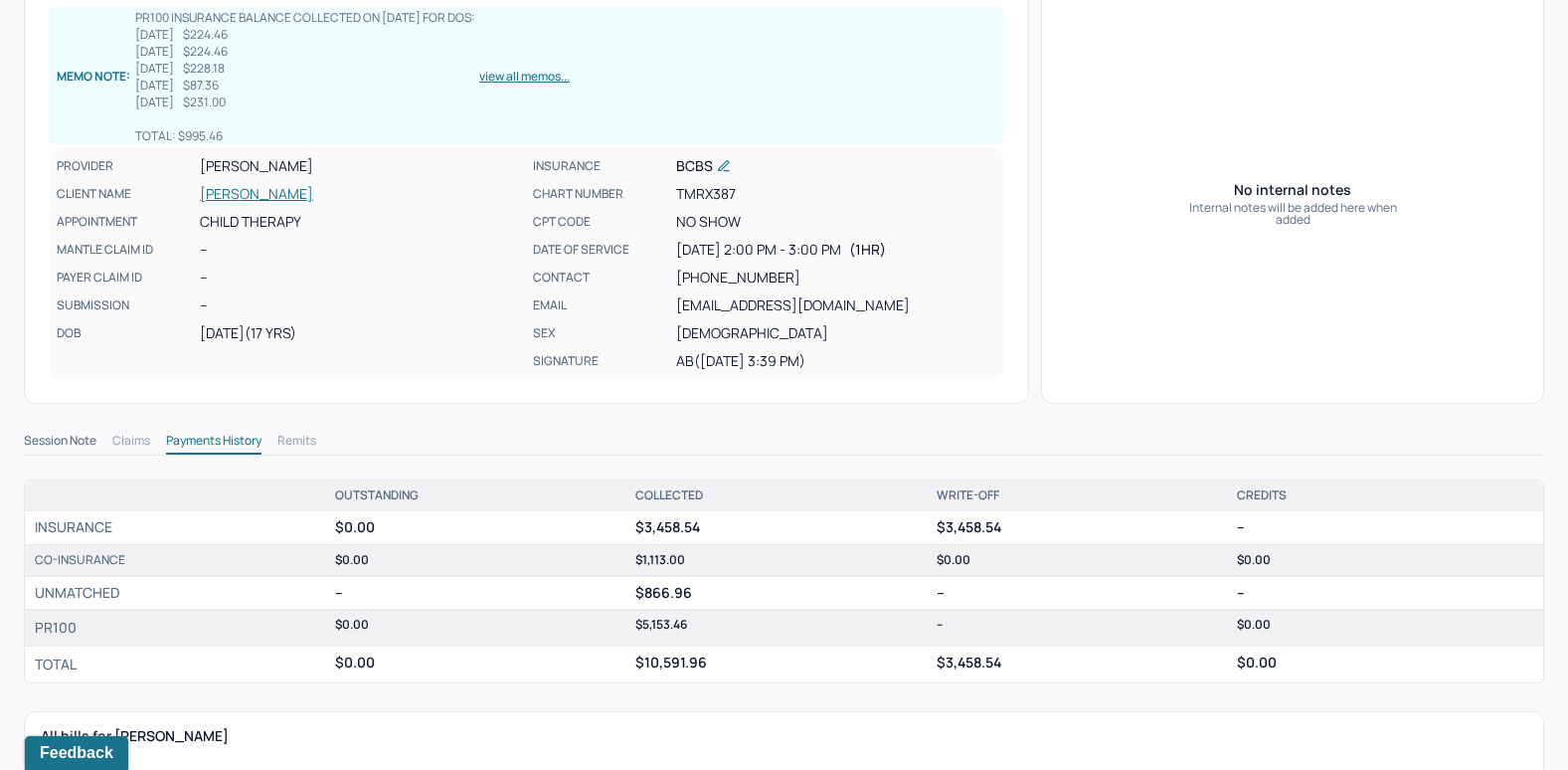 scroll, scrollTop: 0, scrollLeft: 0, axis: both 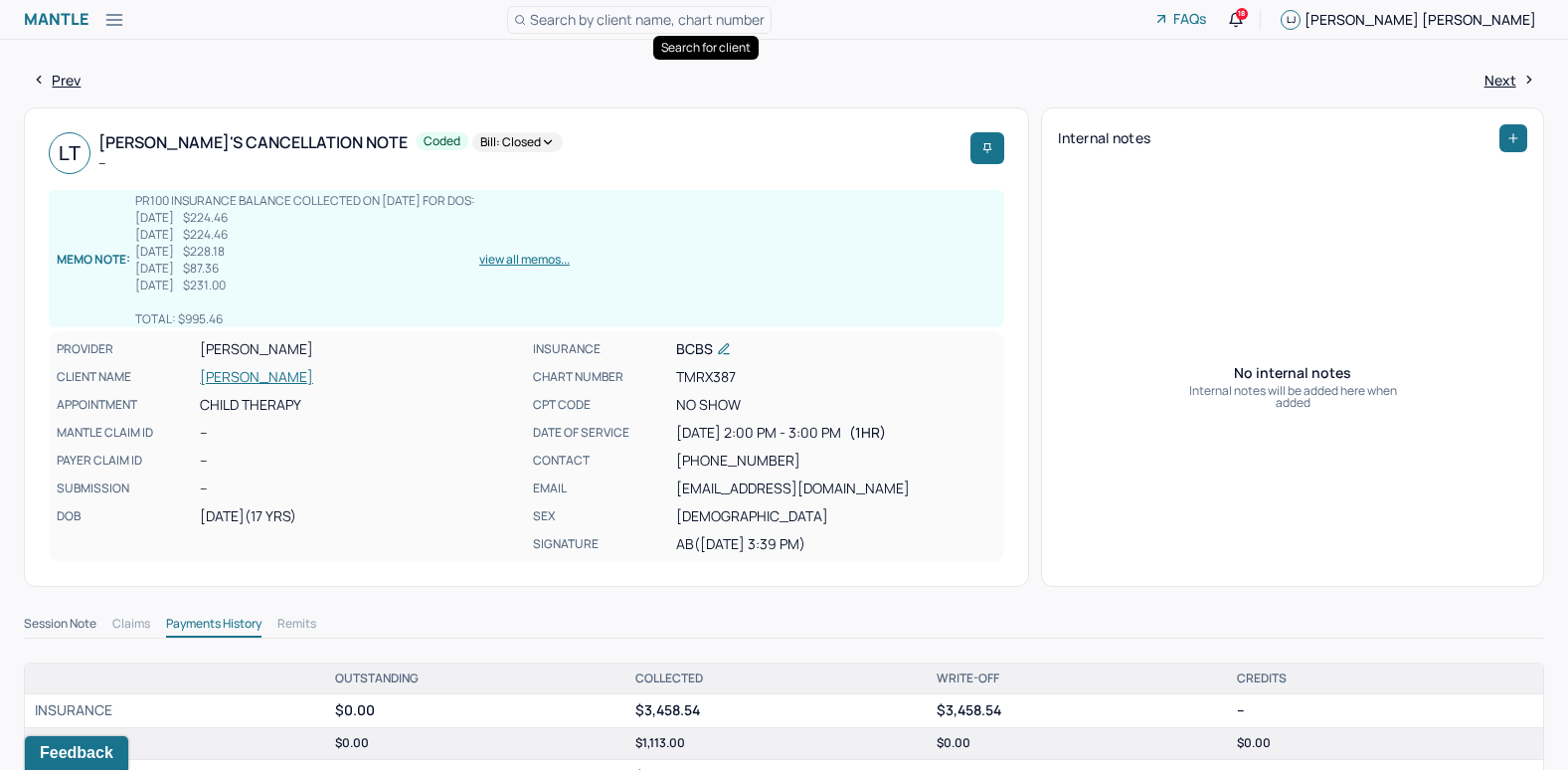 click on "Search by client name, chart number" at bounding box center [647, 19] 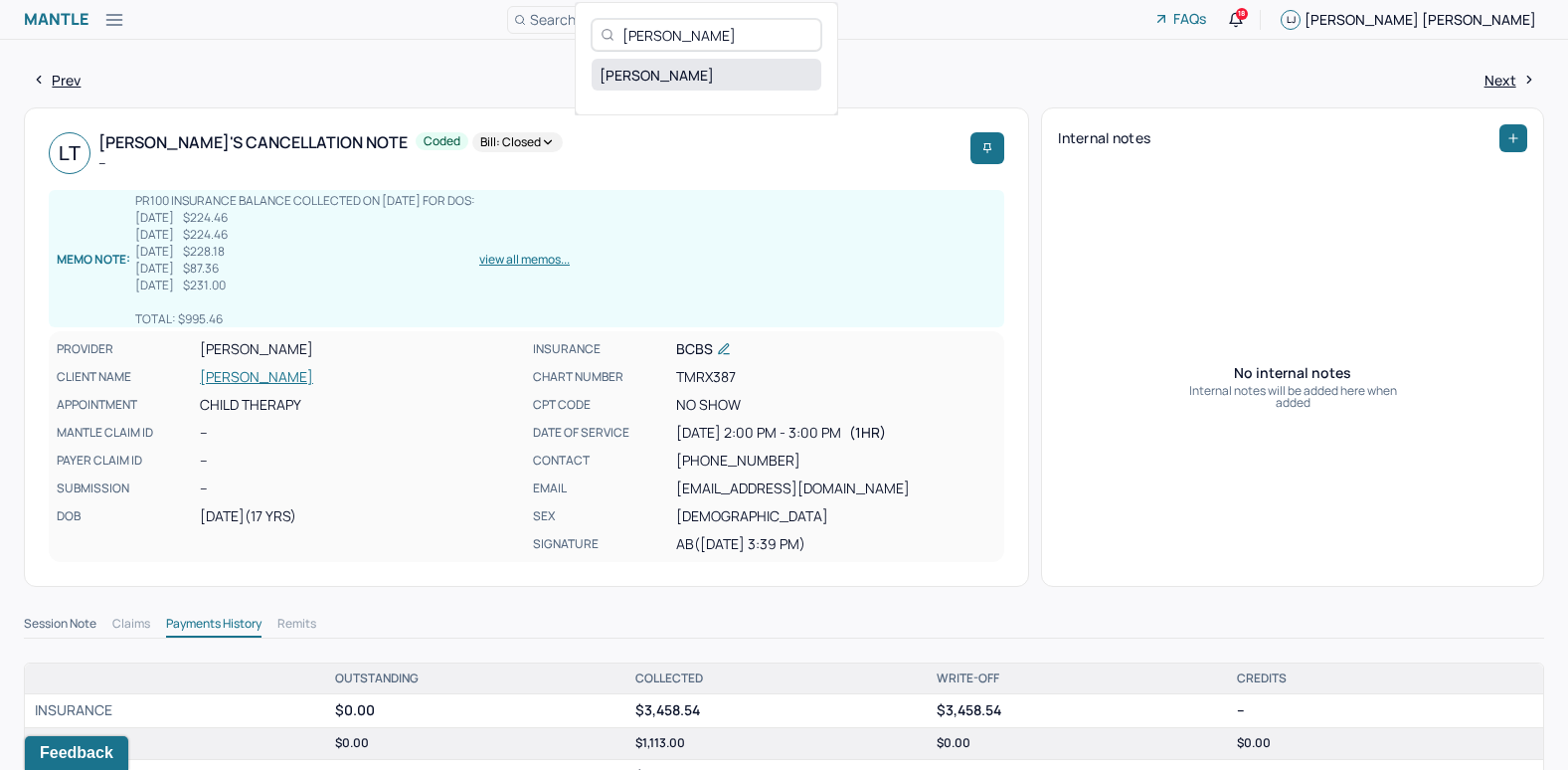 type on "[PERSON_NAME]" 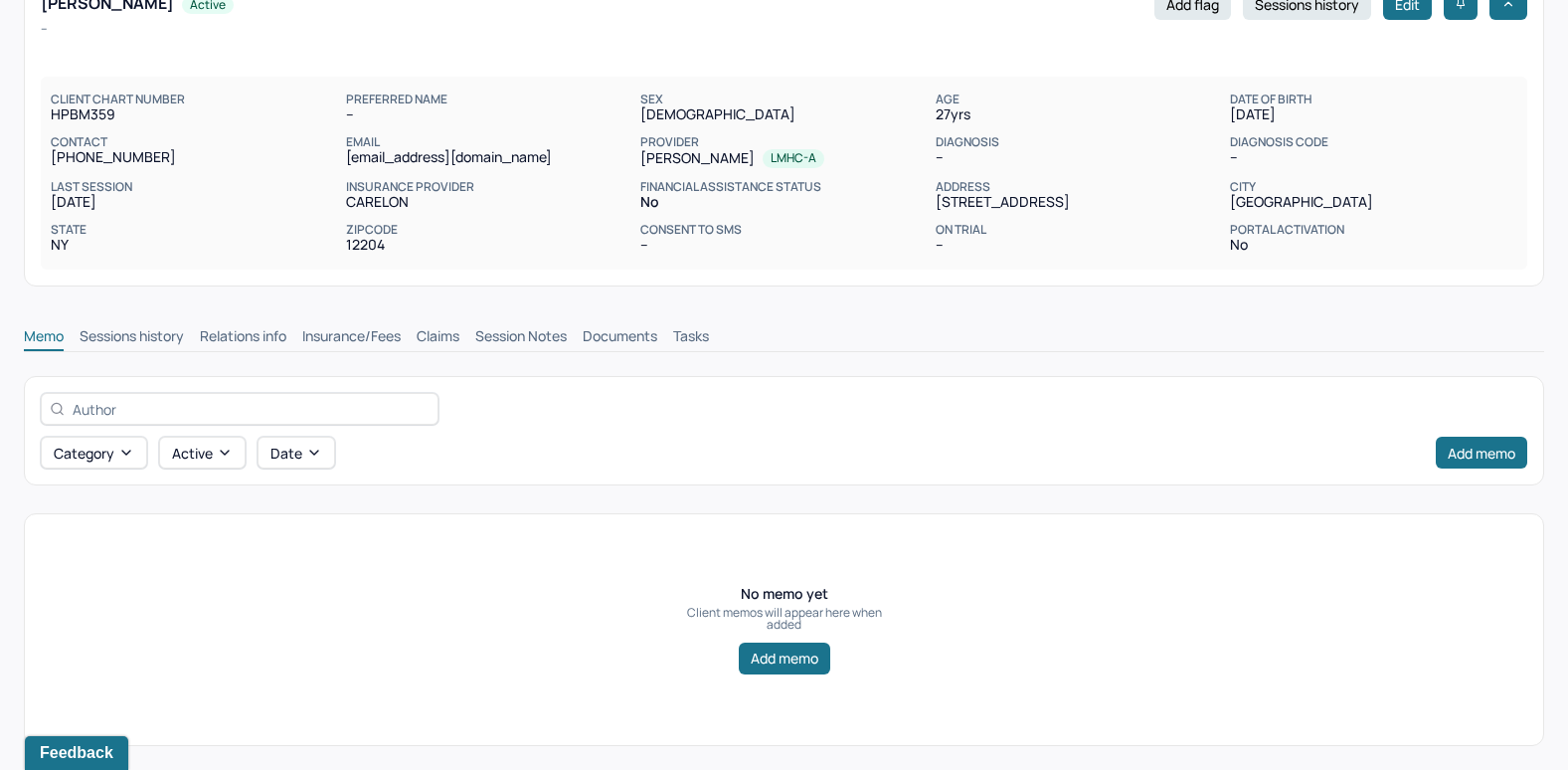 click on "Session Notes" at bounding box center (521, 338) 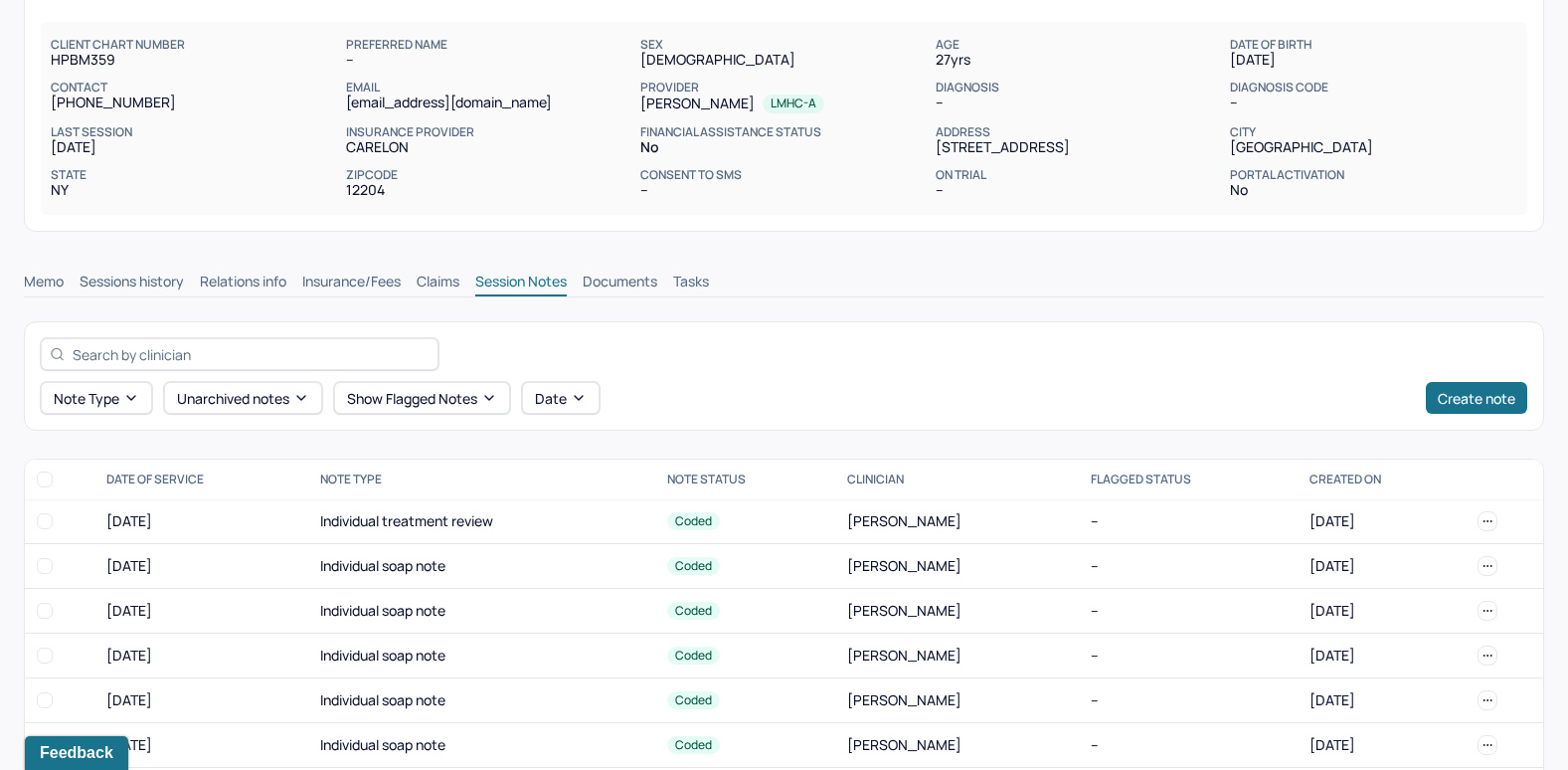 scroll, scrollTop: 192, scrollLeft: 0, axis: vertical 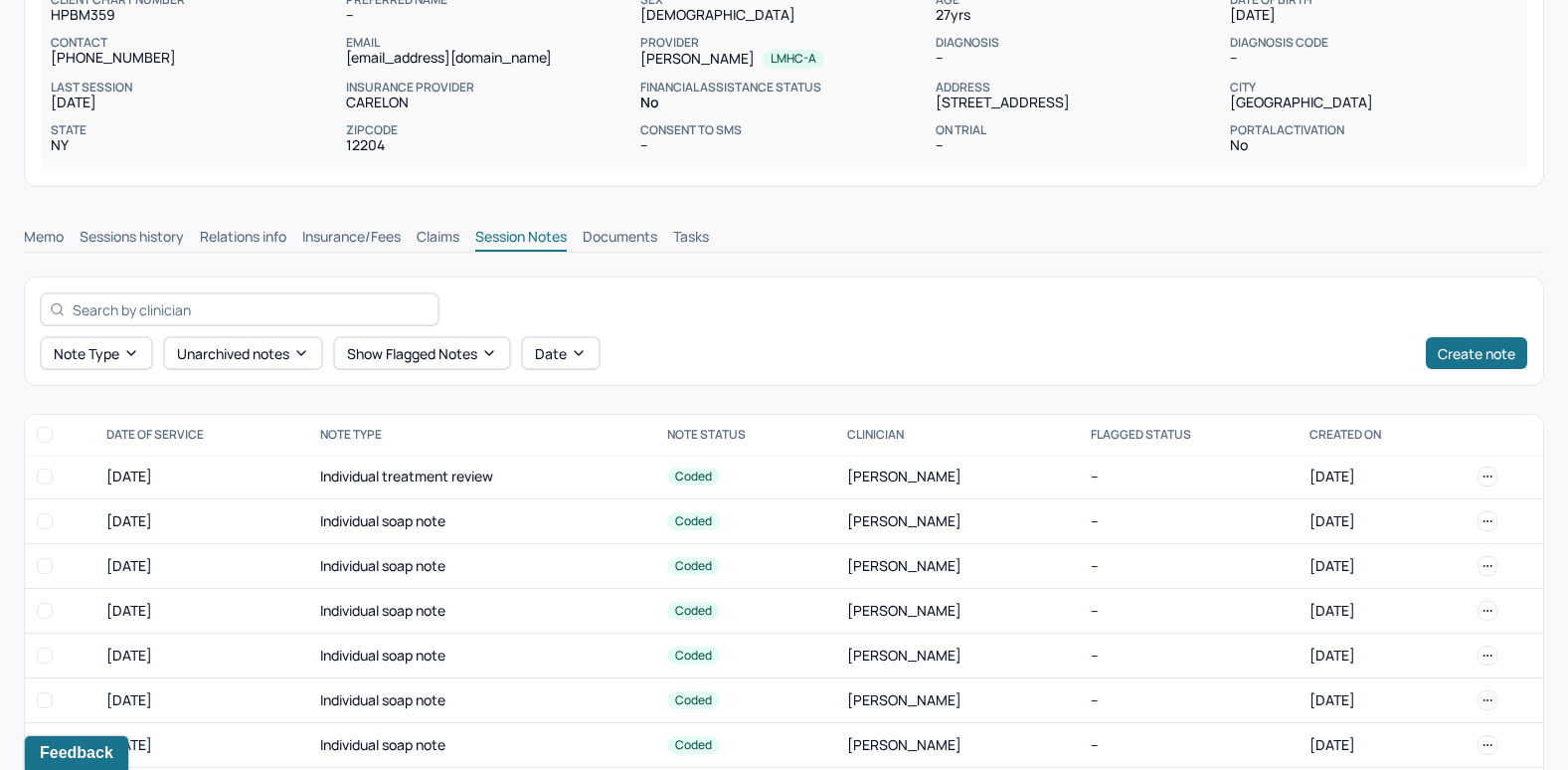 click on "Memo" at bounding box center [44, 239] 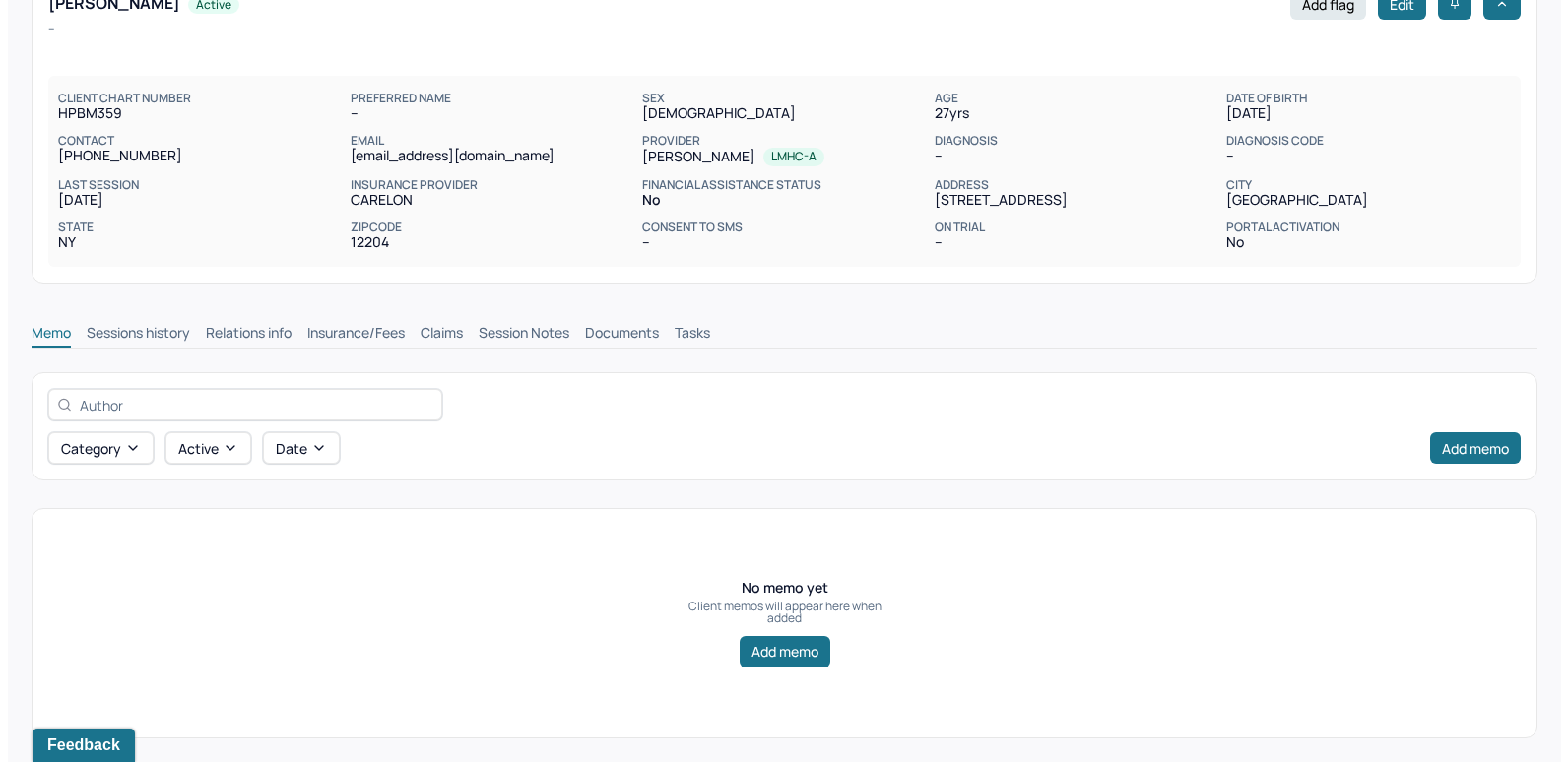 scroll, scrollTop: 92, scrollLeft: 0, axis: vertical 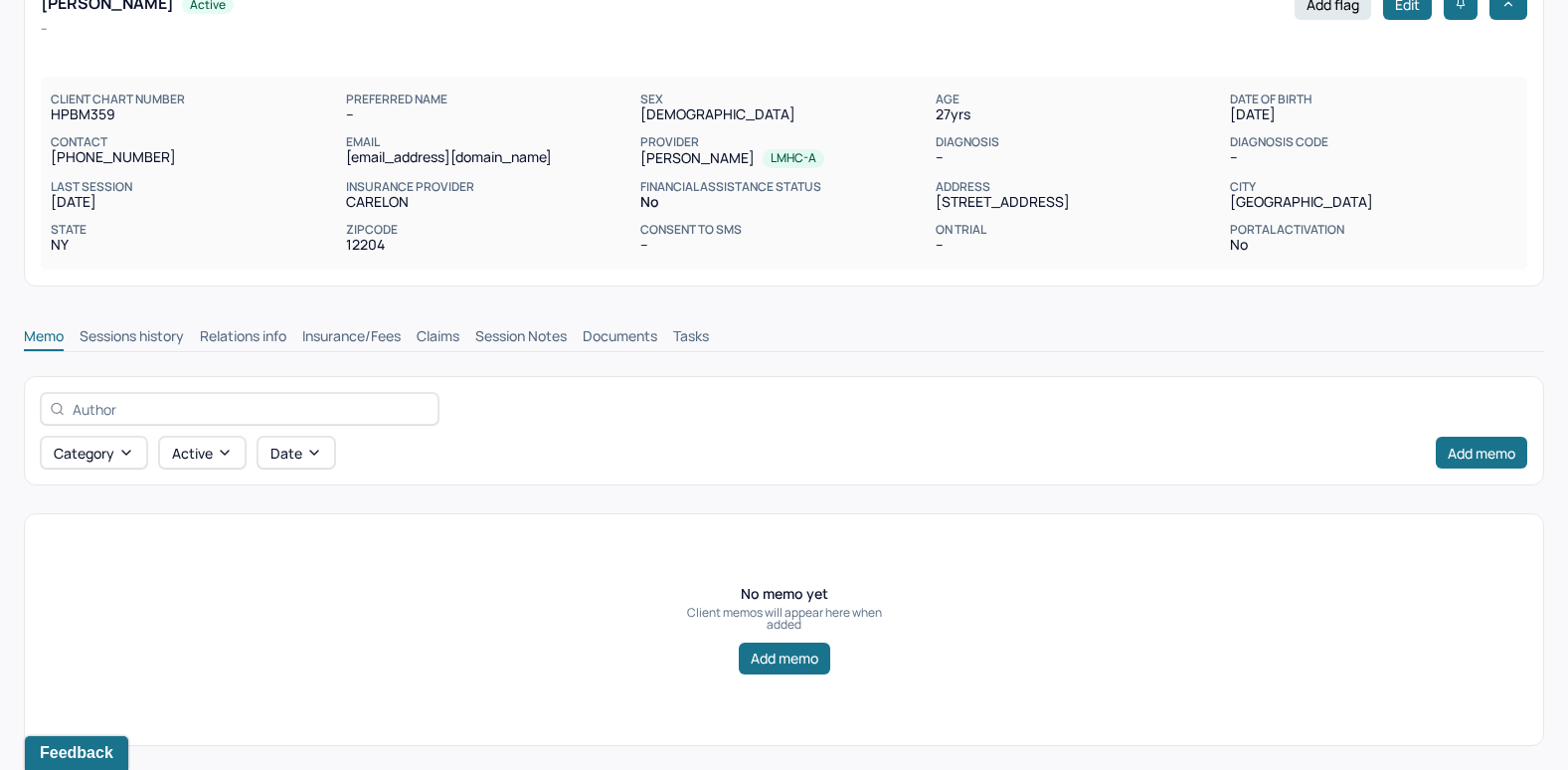 click on "Session Notes" at bounding box center (521, 338) 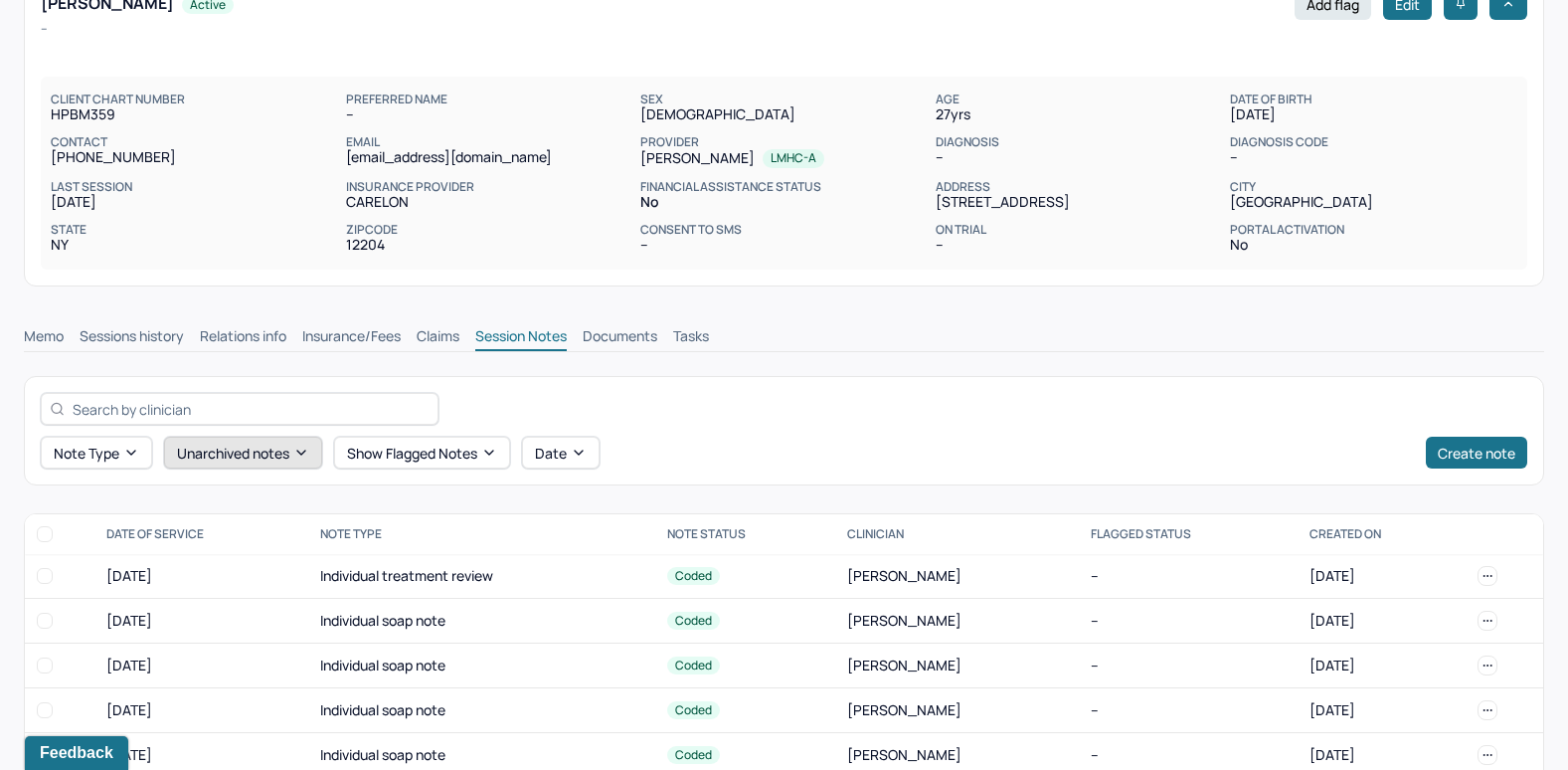 click on "Unarchived notes" at bounding box center (243, 453) 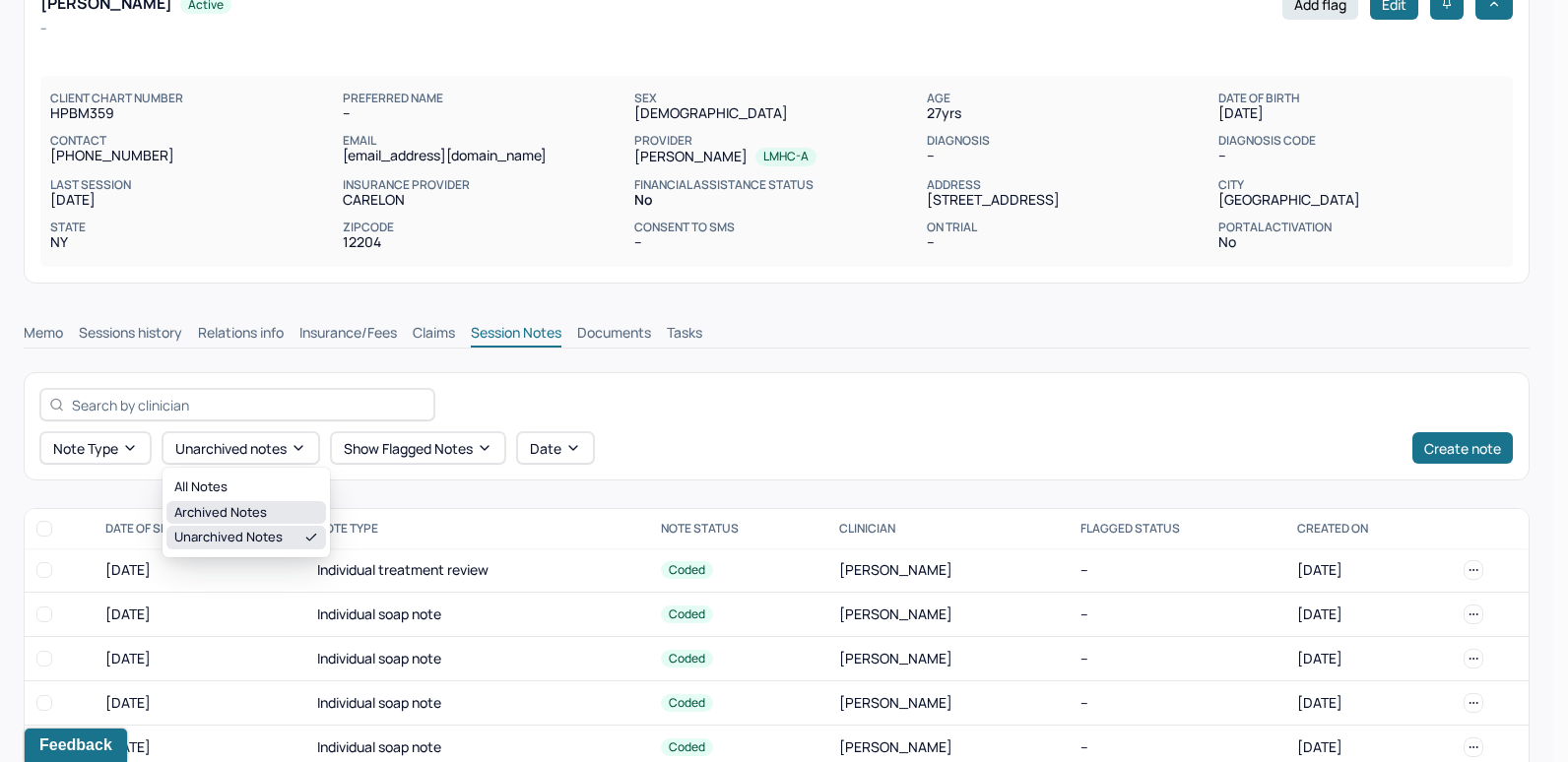 click on "Archived notes" at bounding box center [246, 513] 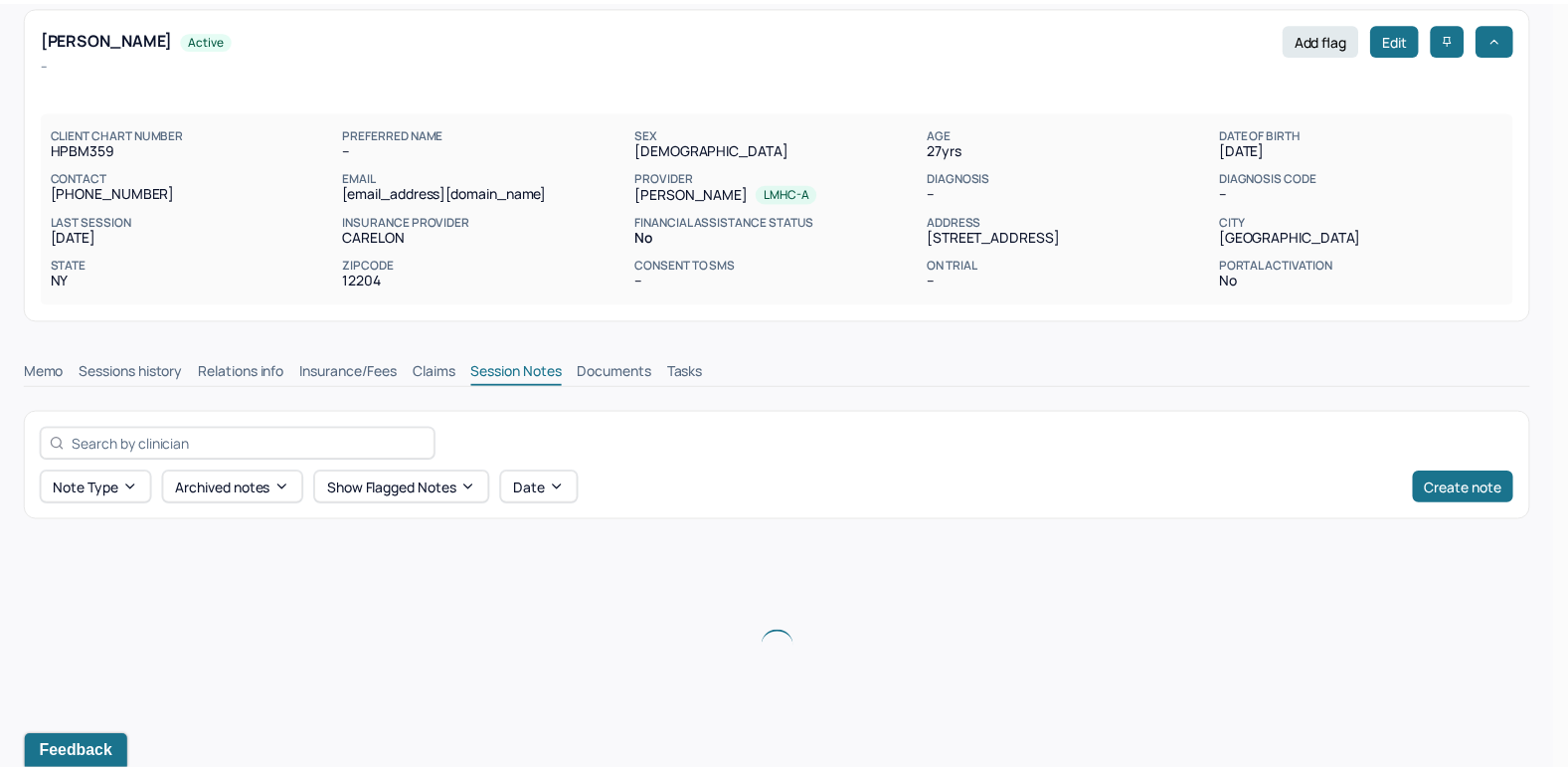 scroll, scrollTop: 59, scrollLeft: 0, axis: vertical 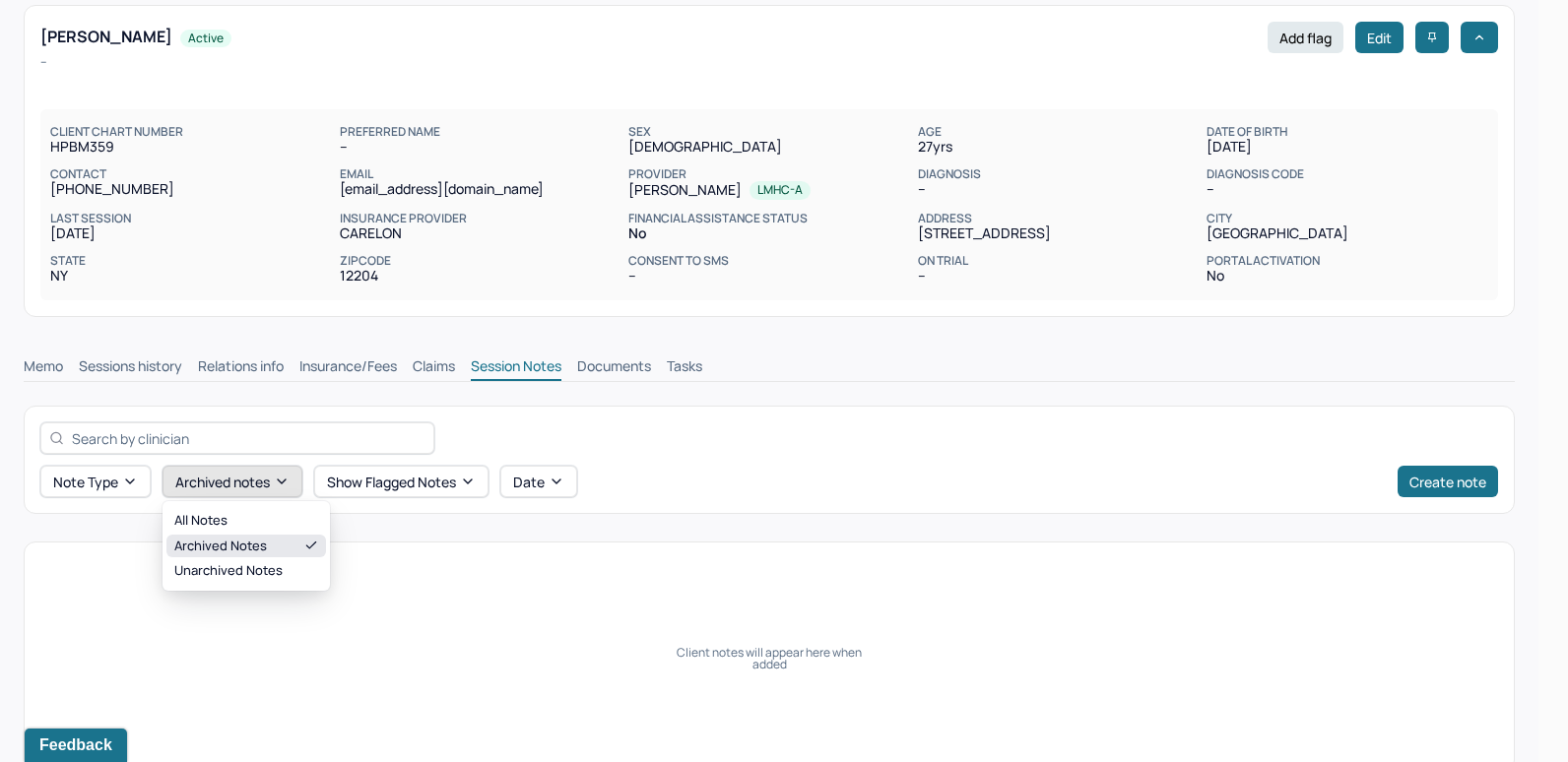 click on "Archived notes" at bounding box center [232, 481] 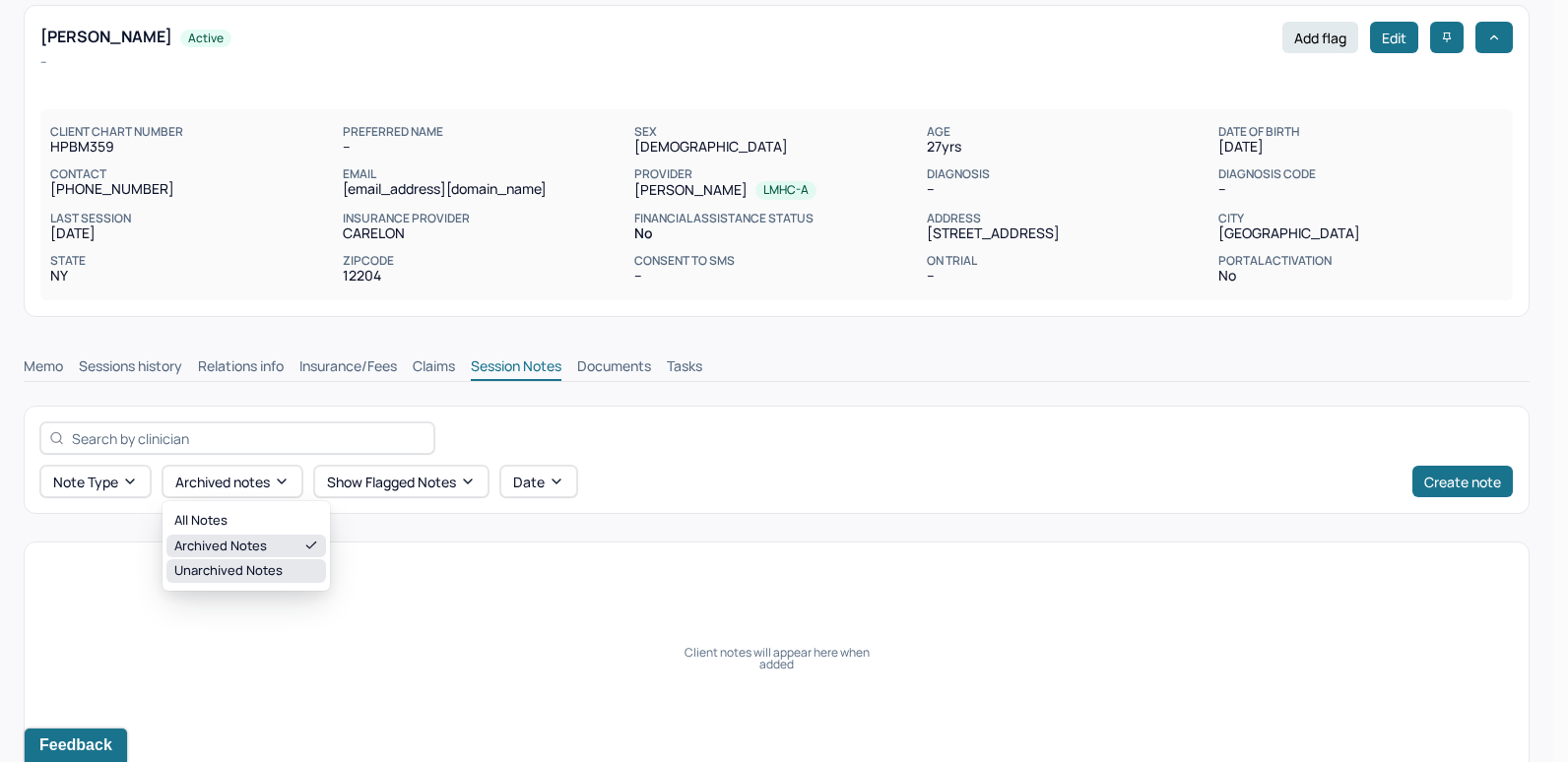 click on "Unarchived notes" at bounding box center (246, 571) 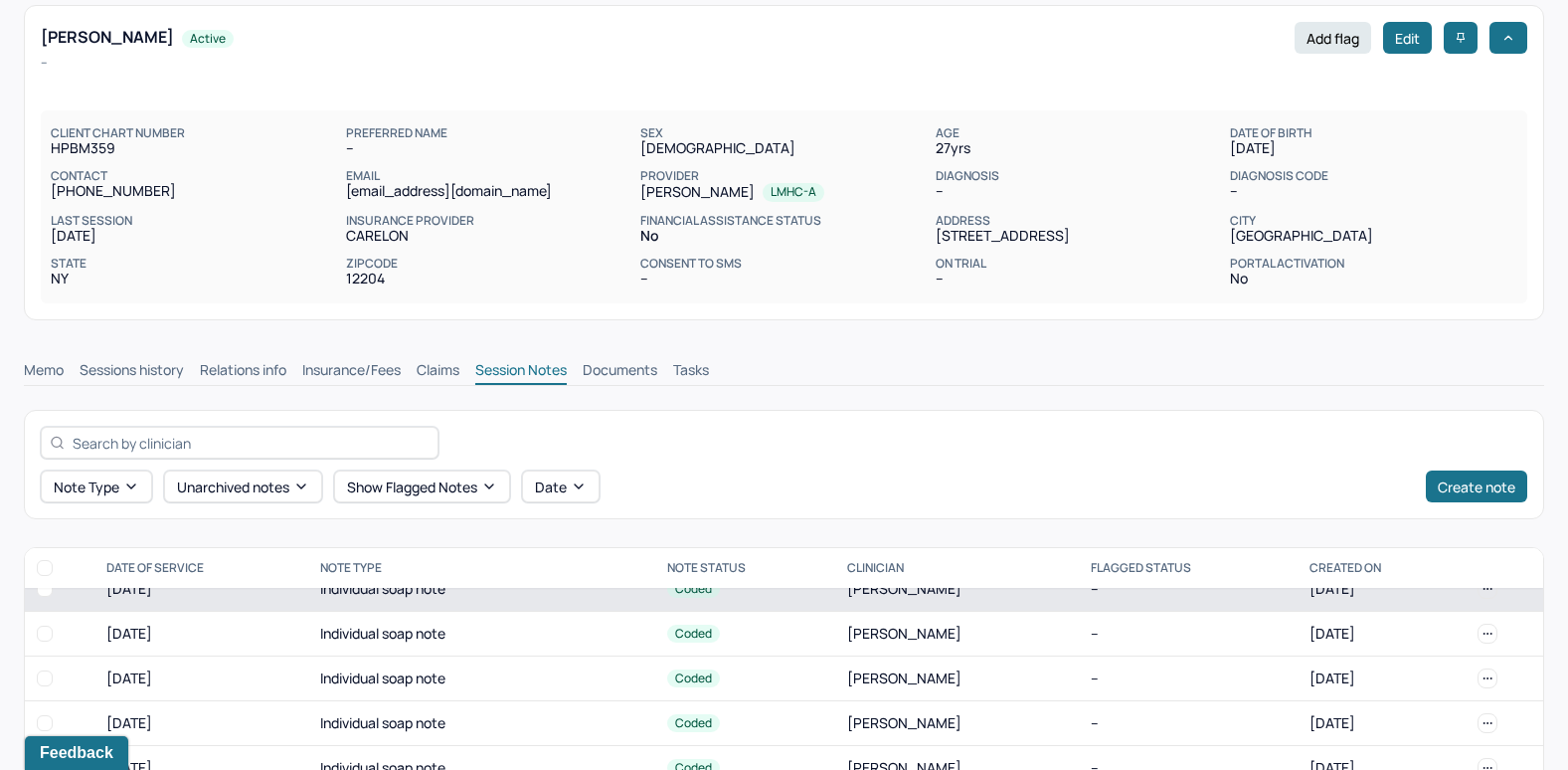 scroll, scrollTop: 0, scrollLeft: 0, axis: both 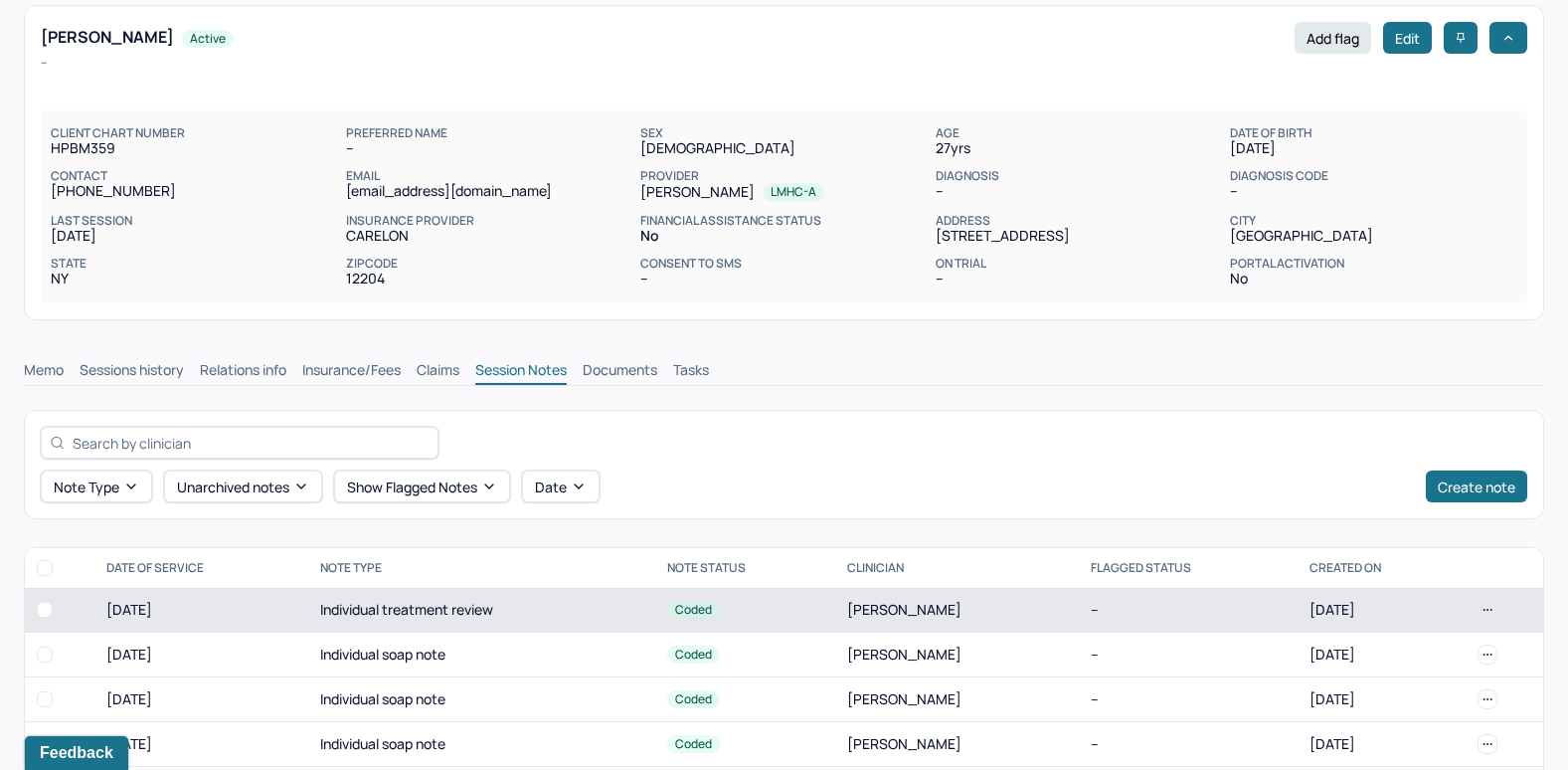 click on "Individual treatment review" at bounding box center (481, 610) 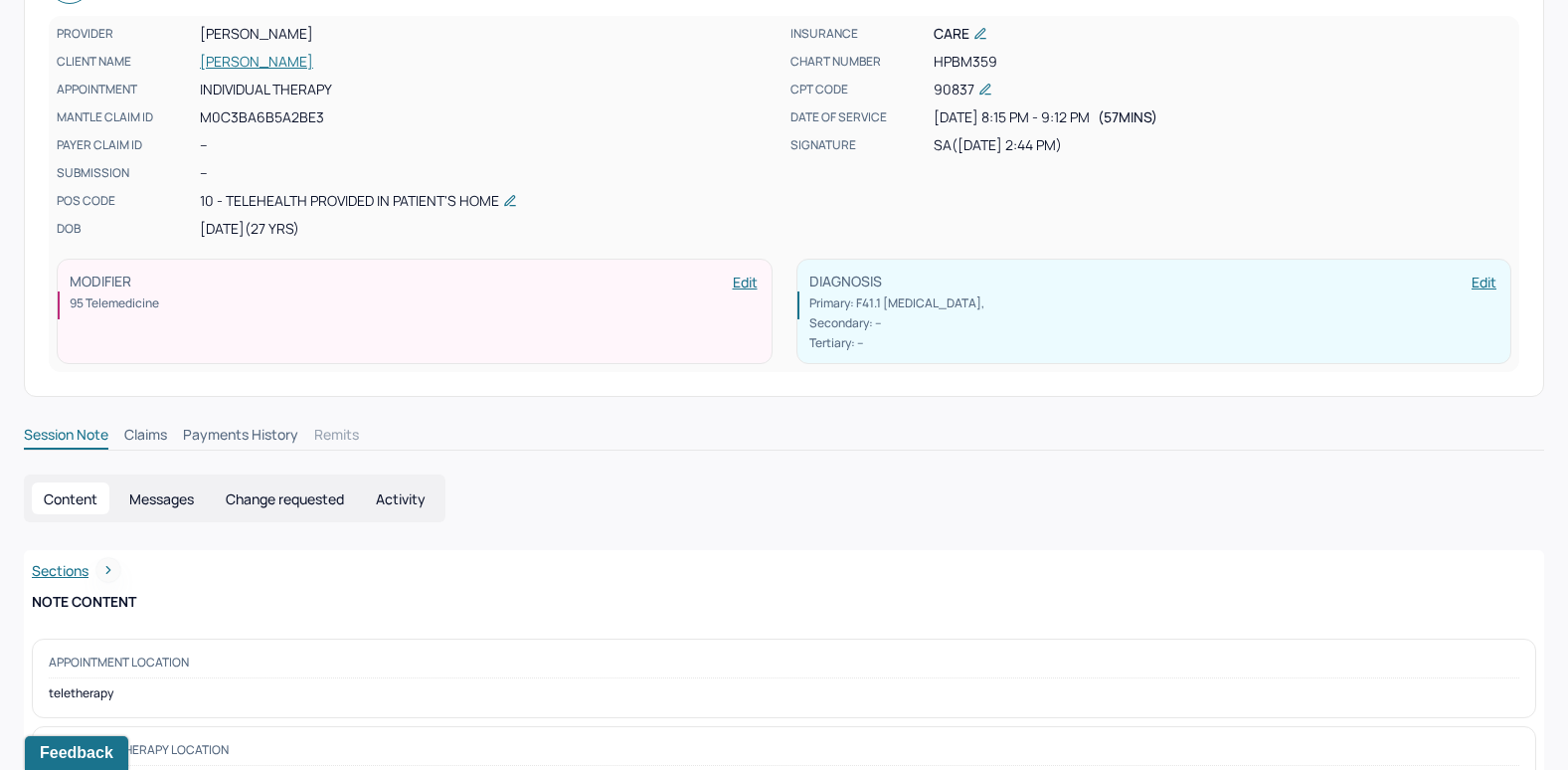 scroll, scrollTop: 0, scrollLeft: 0, axis: both 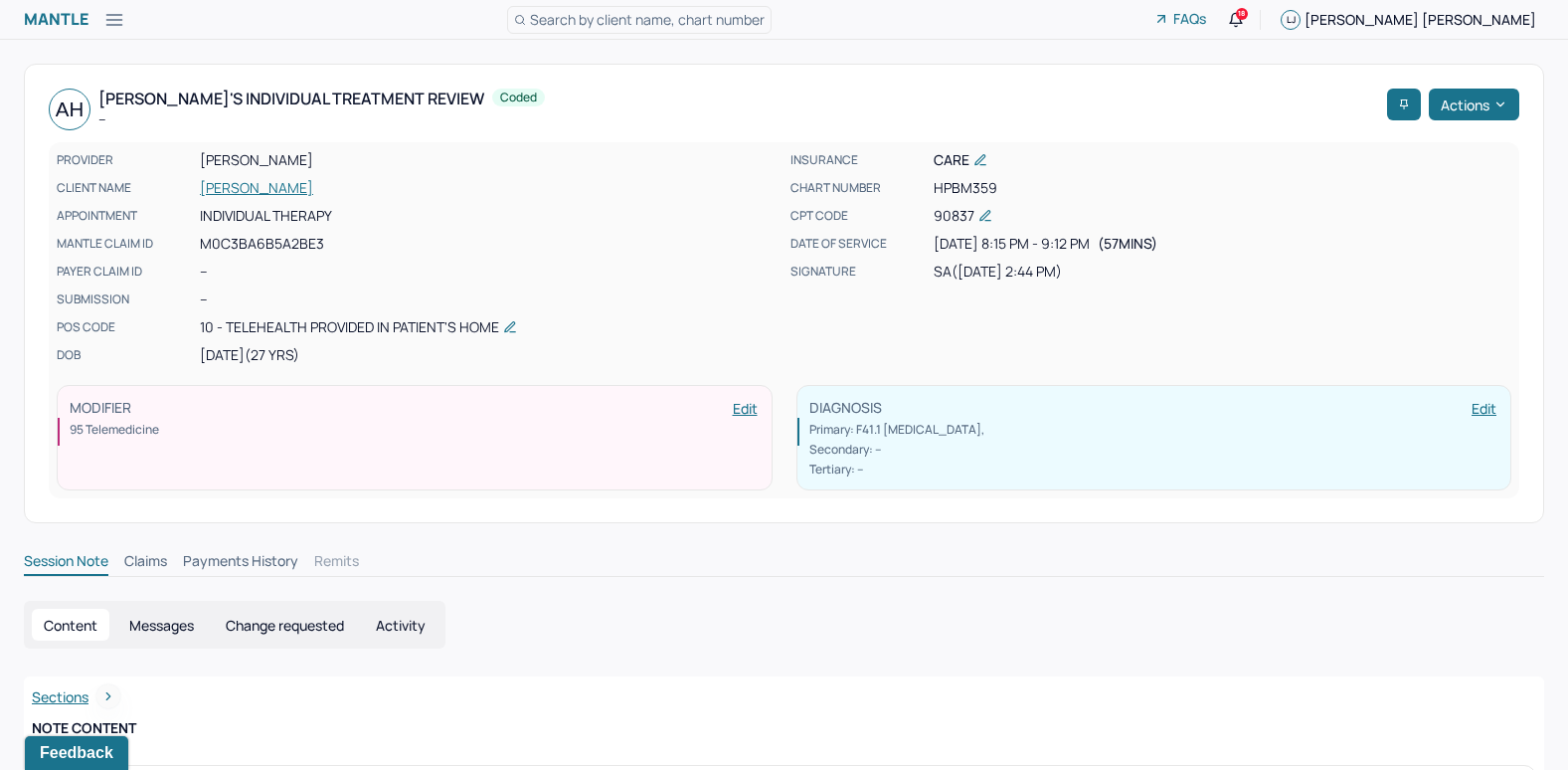 click on "Search by client name, chart number" at bounding box center [647, 19] 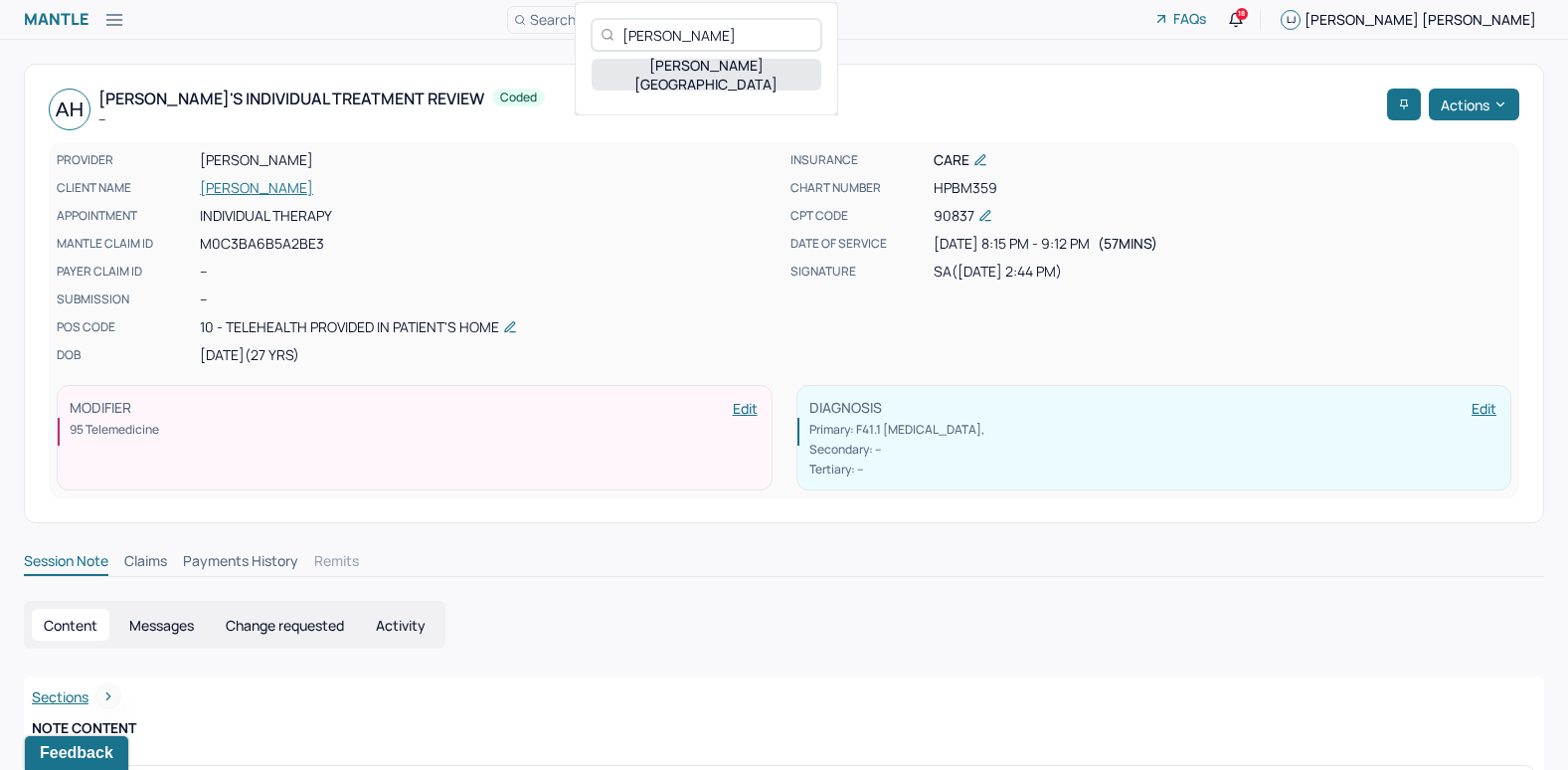 type on "[PERSON_NAME]" 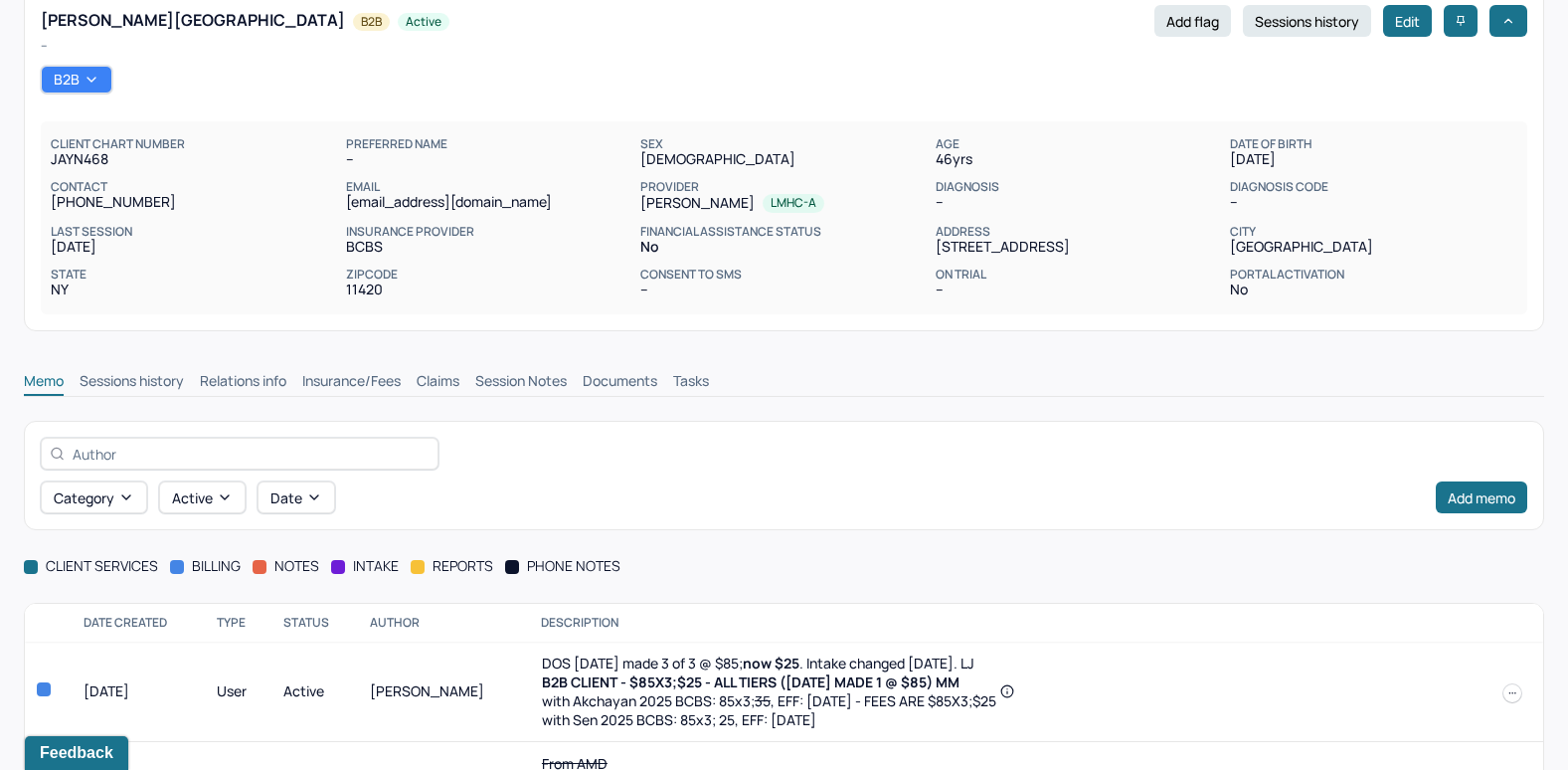 scroll, scrollTop: 154, scrollLeft: 0, axis: vertical 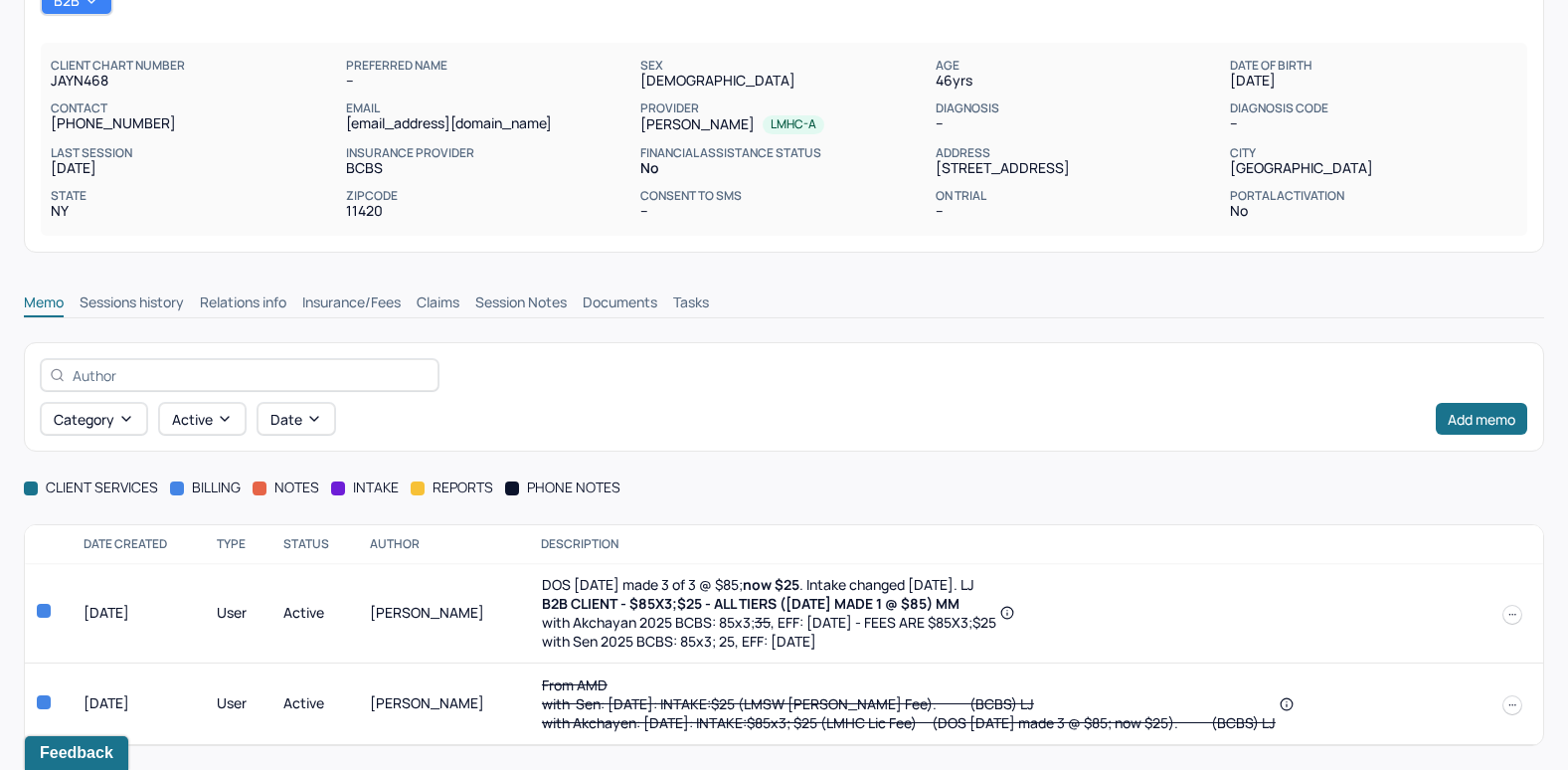 click on "Insurance/Fees" at bounding box center (351, 304) 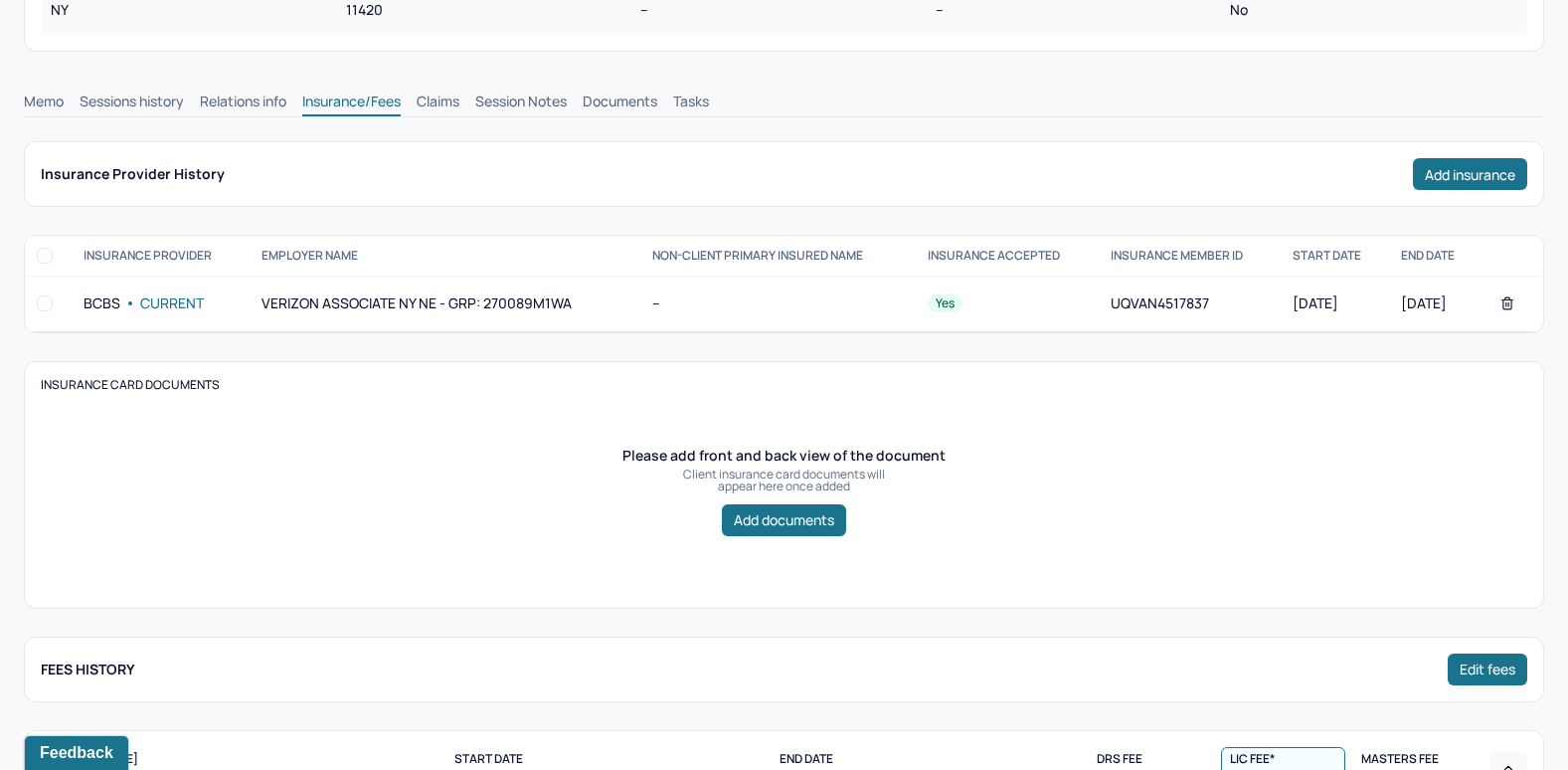 scroll, scrollTop: 353, scrollLeft: 0, axis: vertical 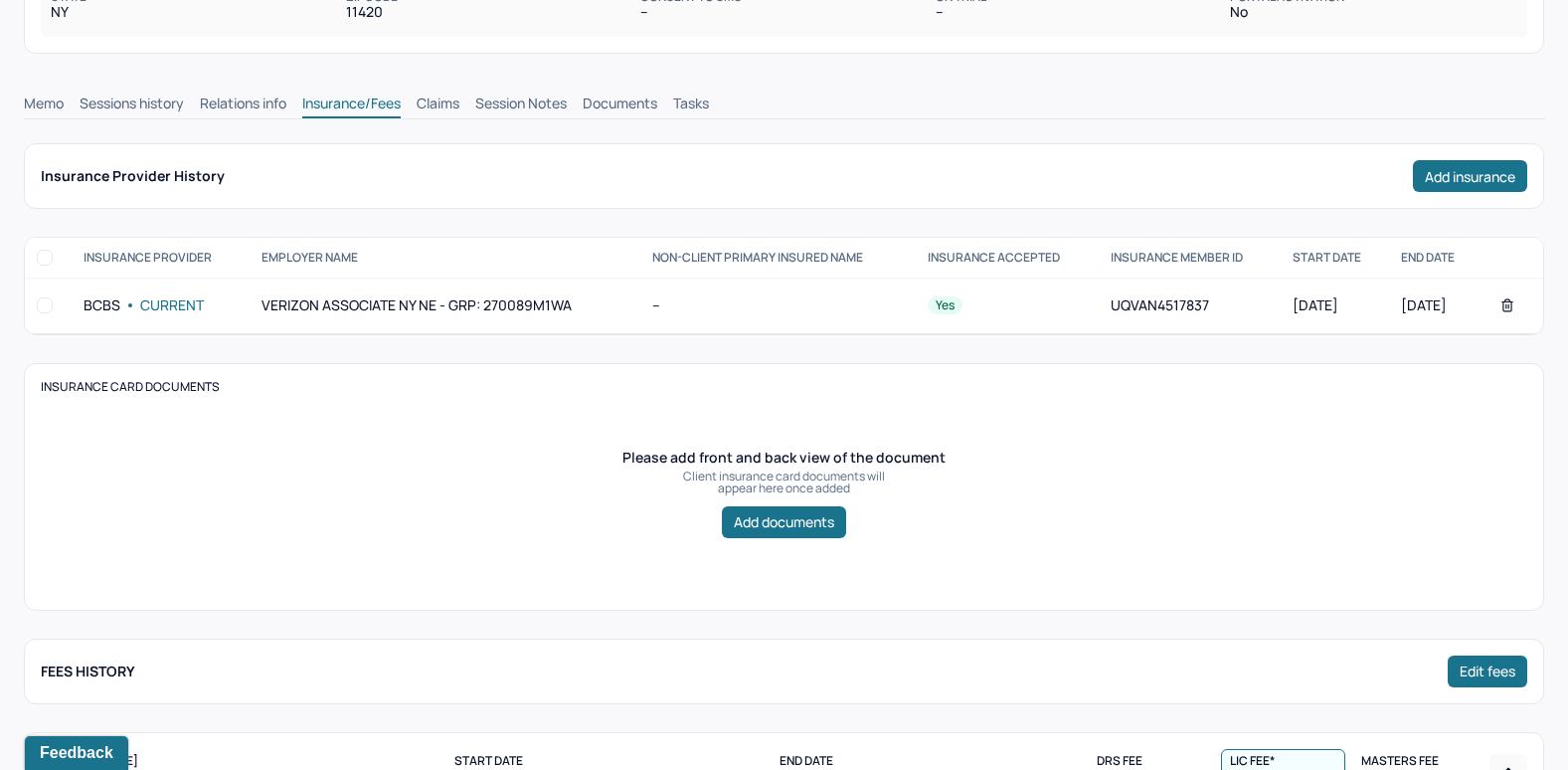 click on "Claims" at bounding box center [437, 105] 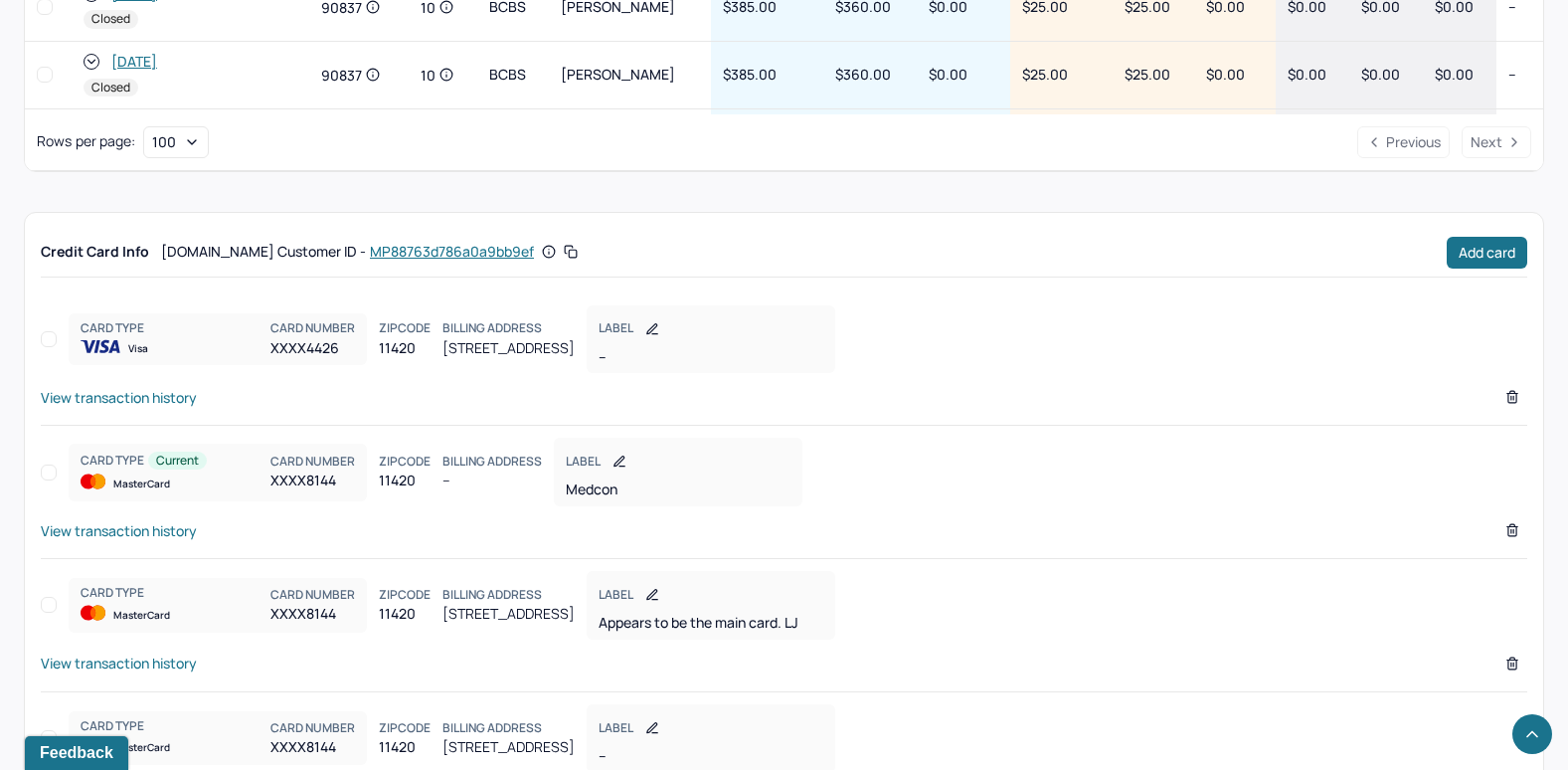 scroll, scrollTop: 1444, scrollLeft: 0, axis: vertical 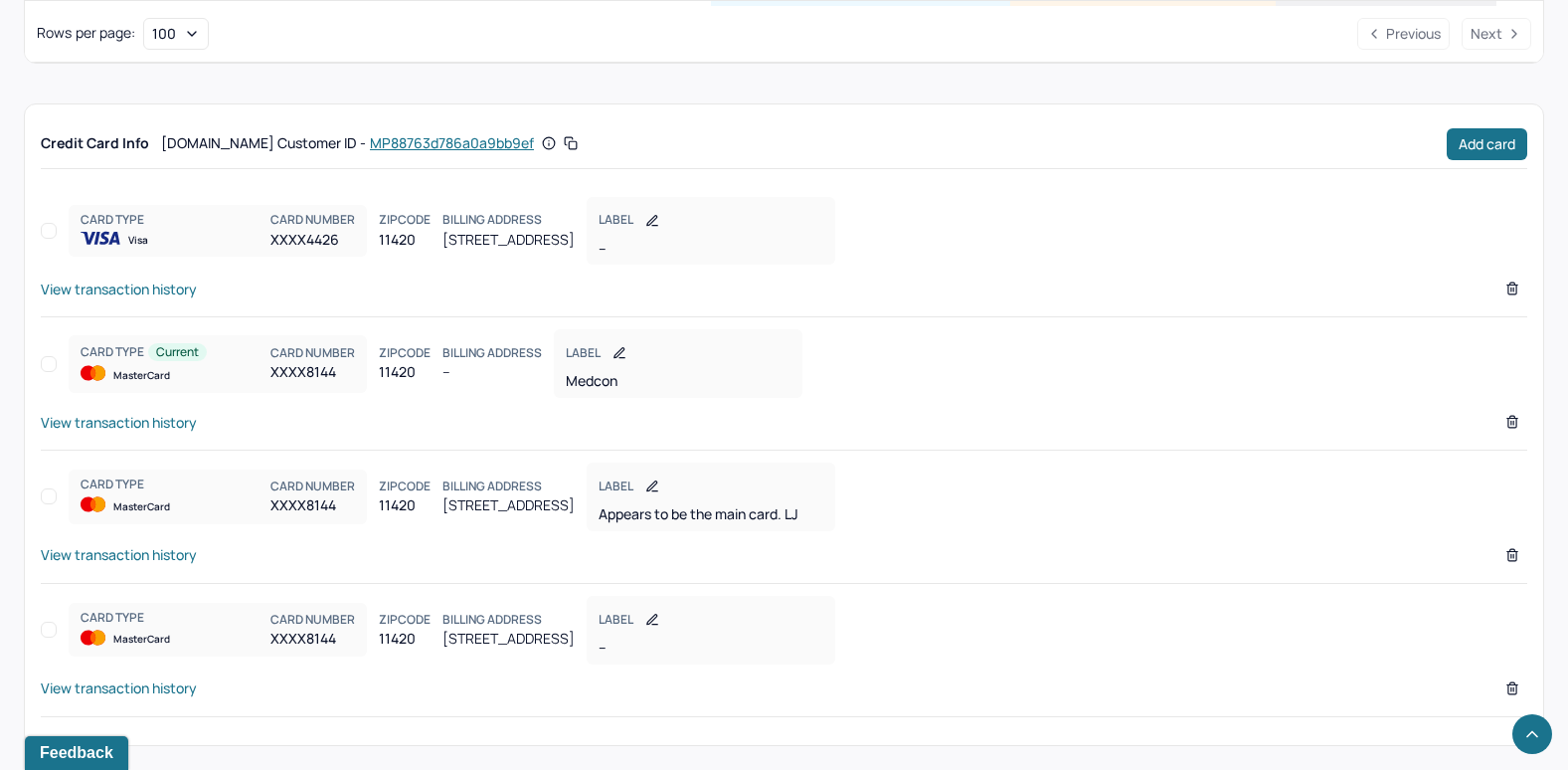 click on "View transaction history" at bounding box center [118, 554] 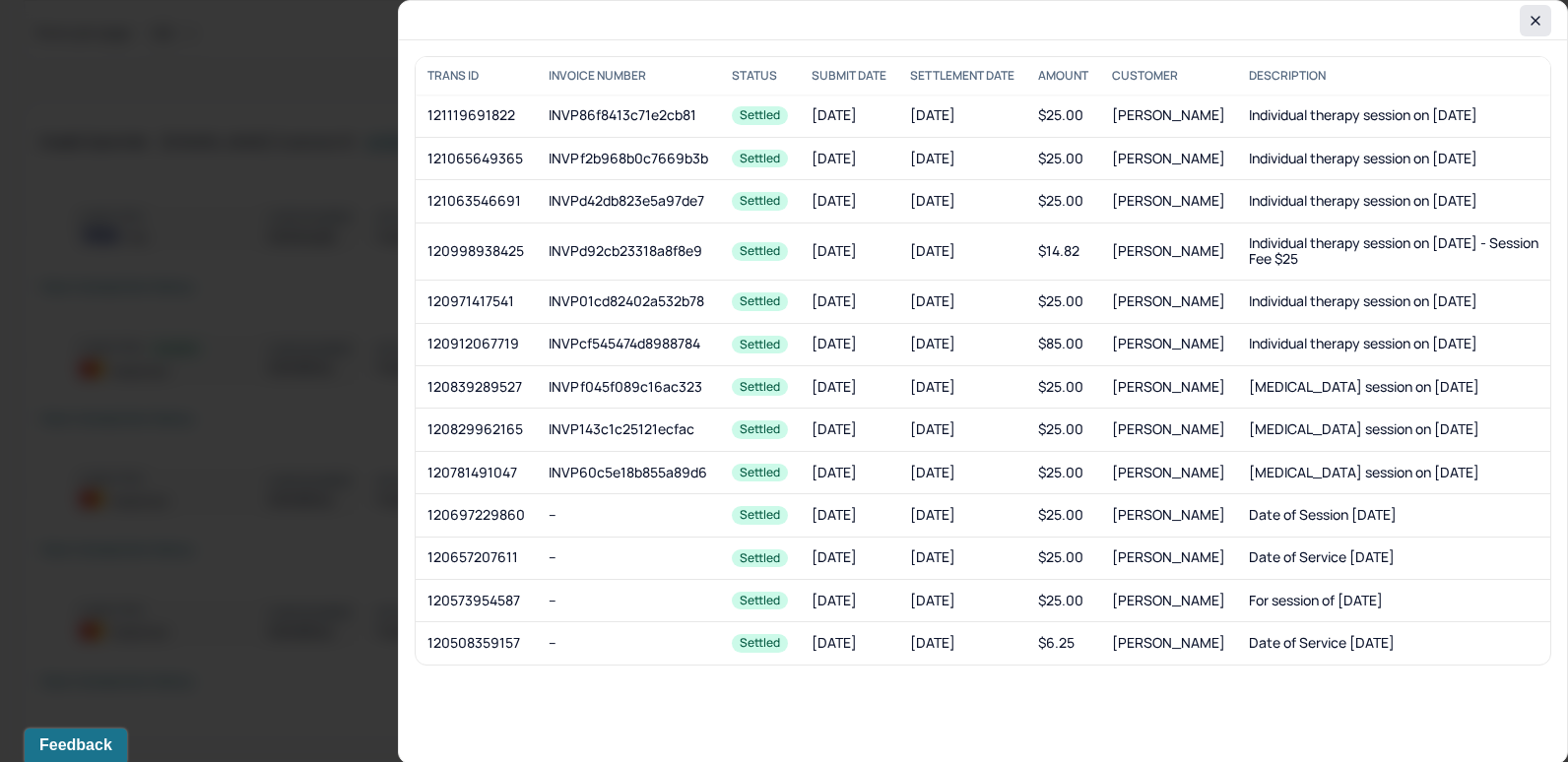 click 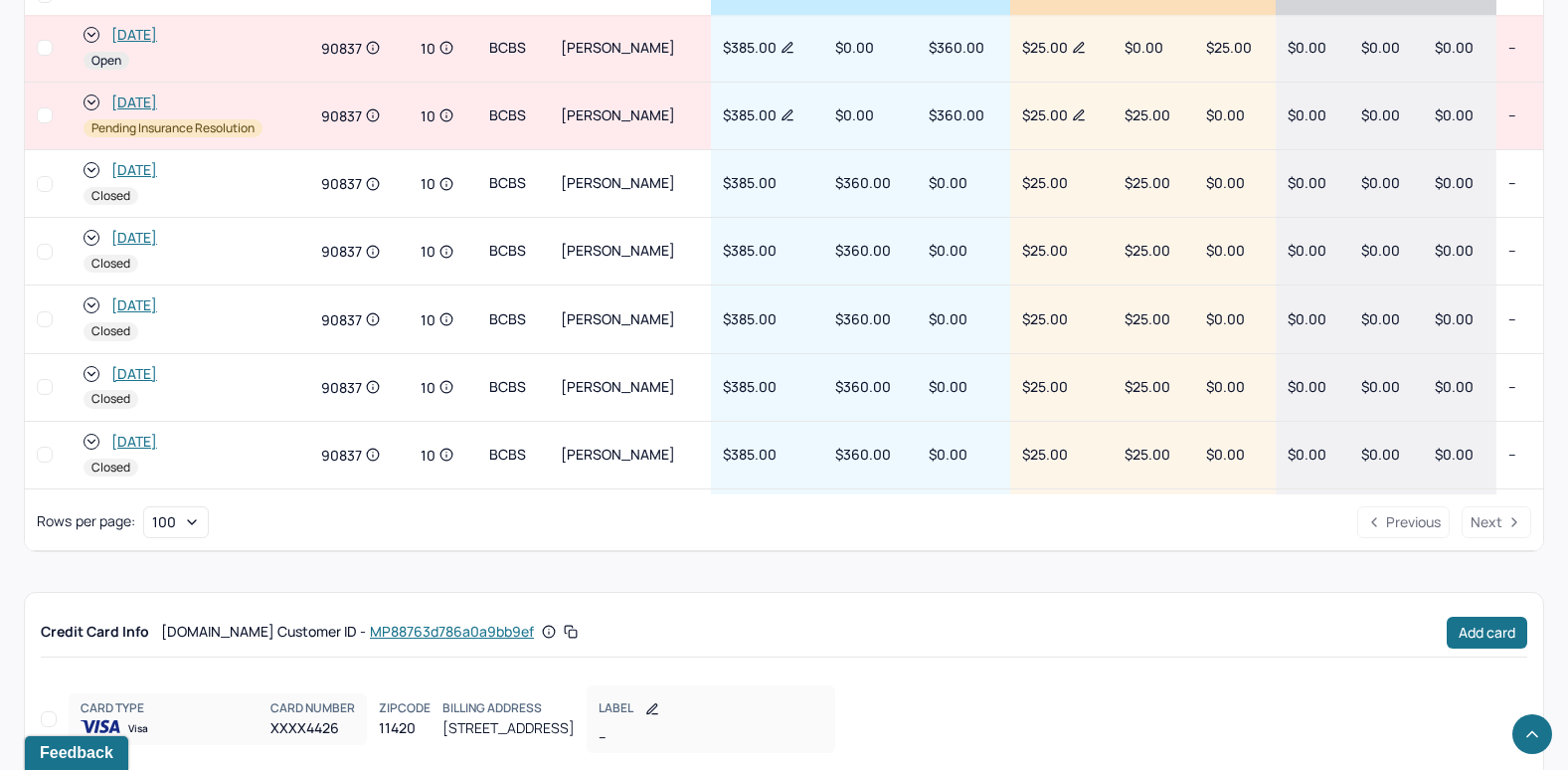 scroll, scrollTop: 847, scrollLeft: 0, axis: vertical 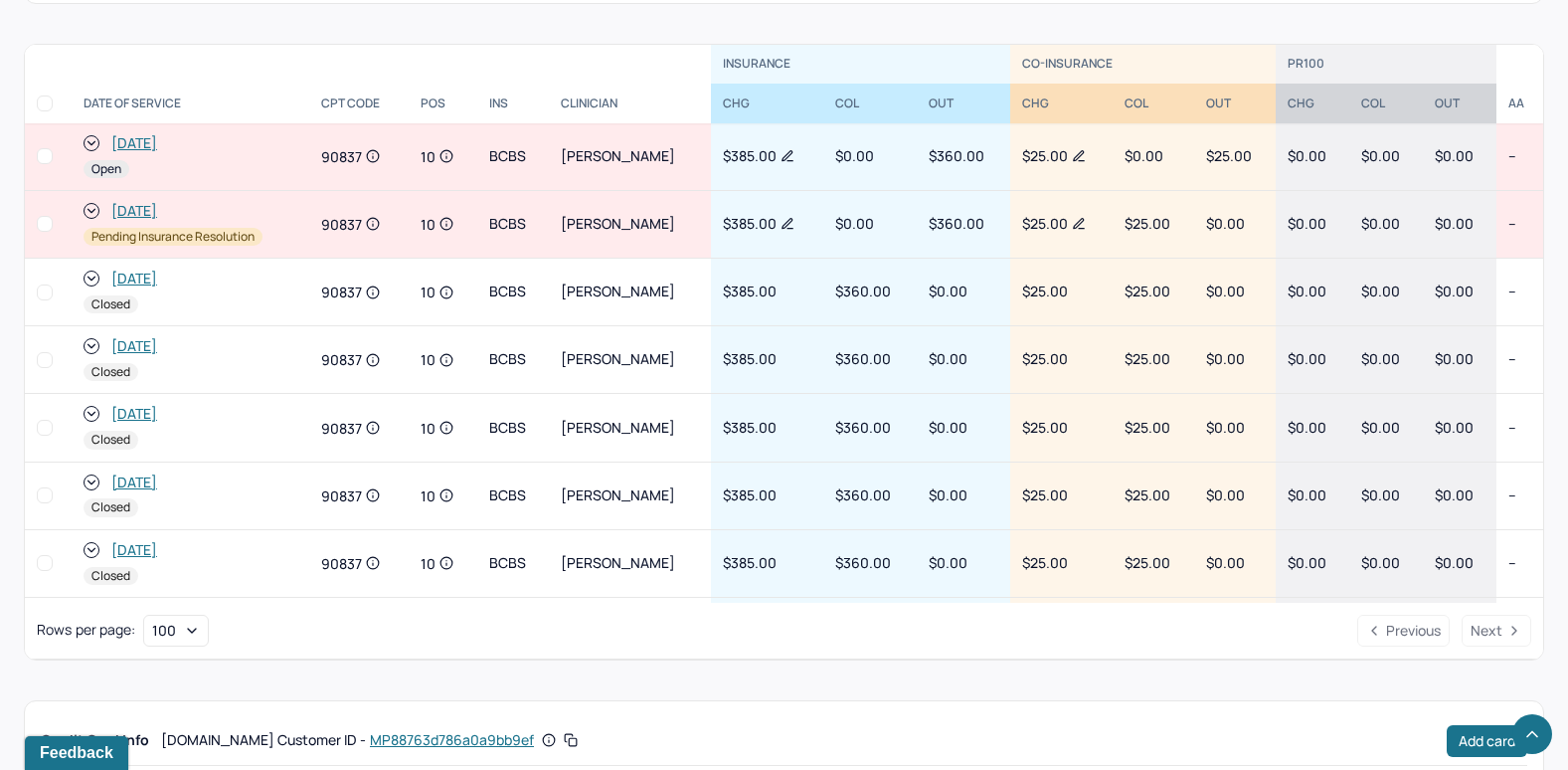 click 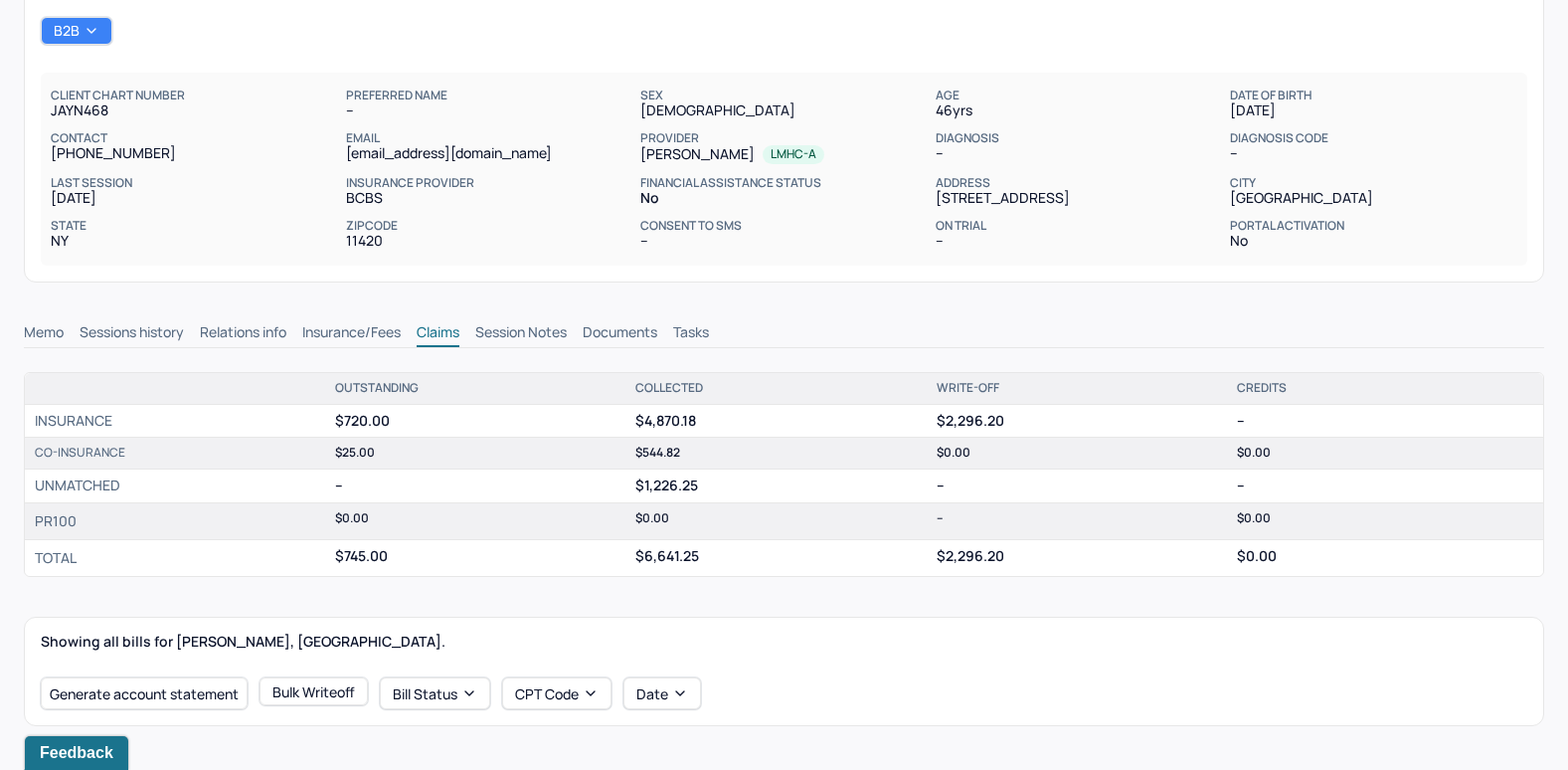 scroll, scrollTop: 51, scrollLeft: 0, axis: vertical 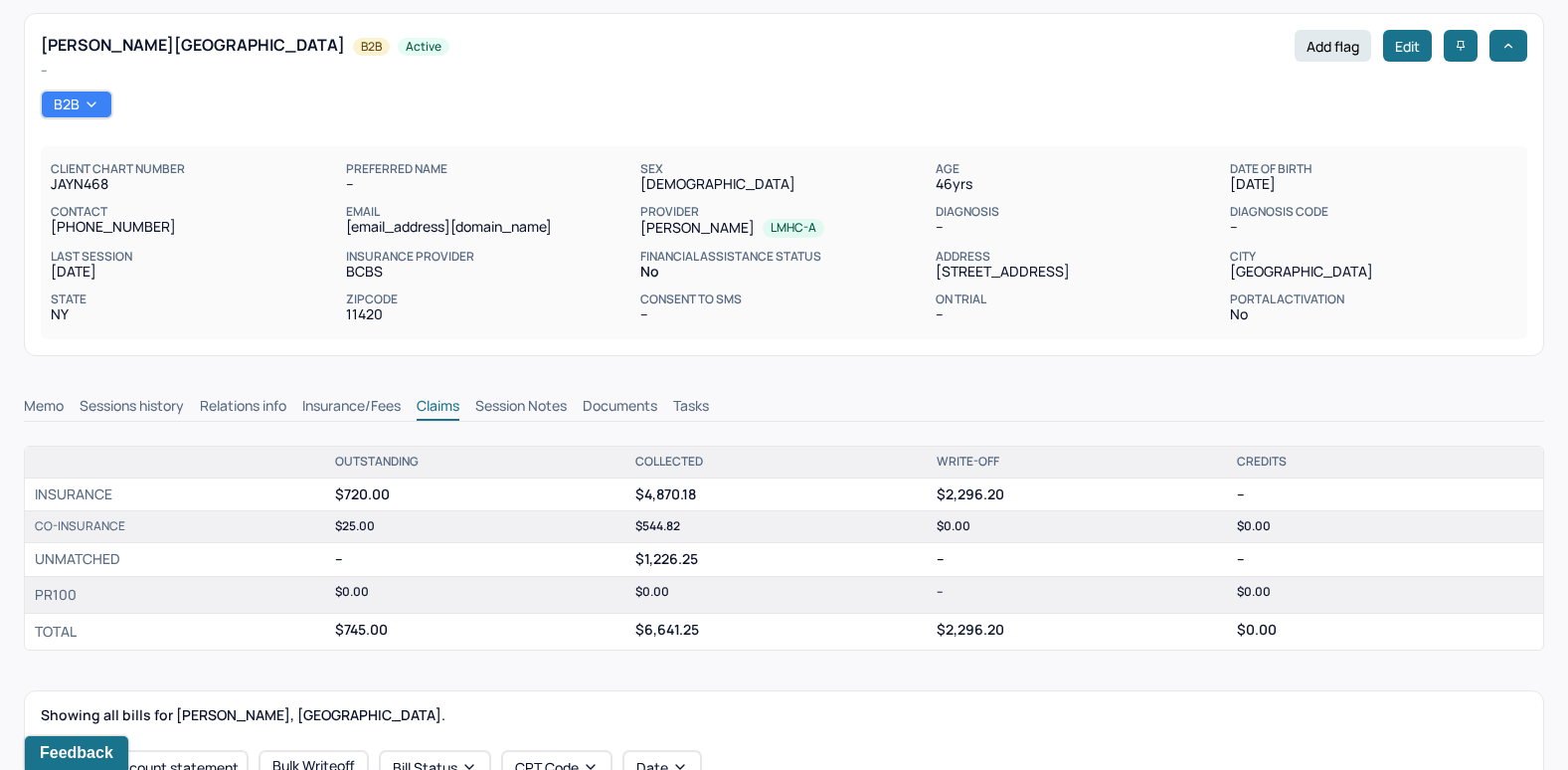 click on "Memo" at bounding box center (44, 408) 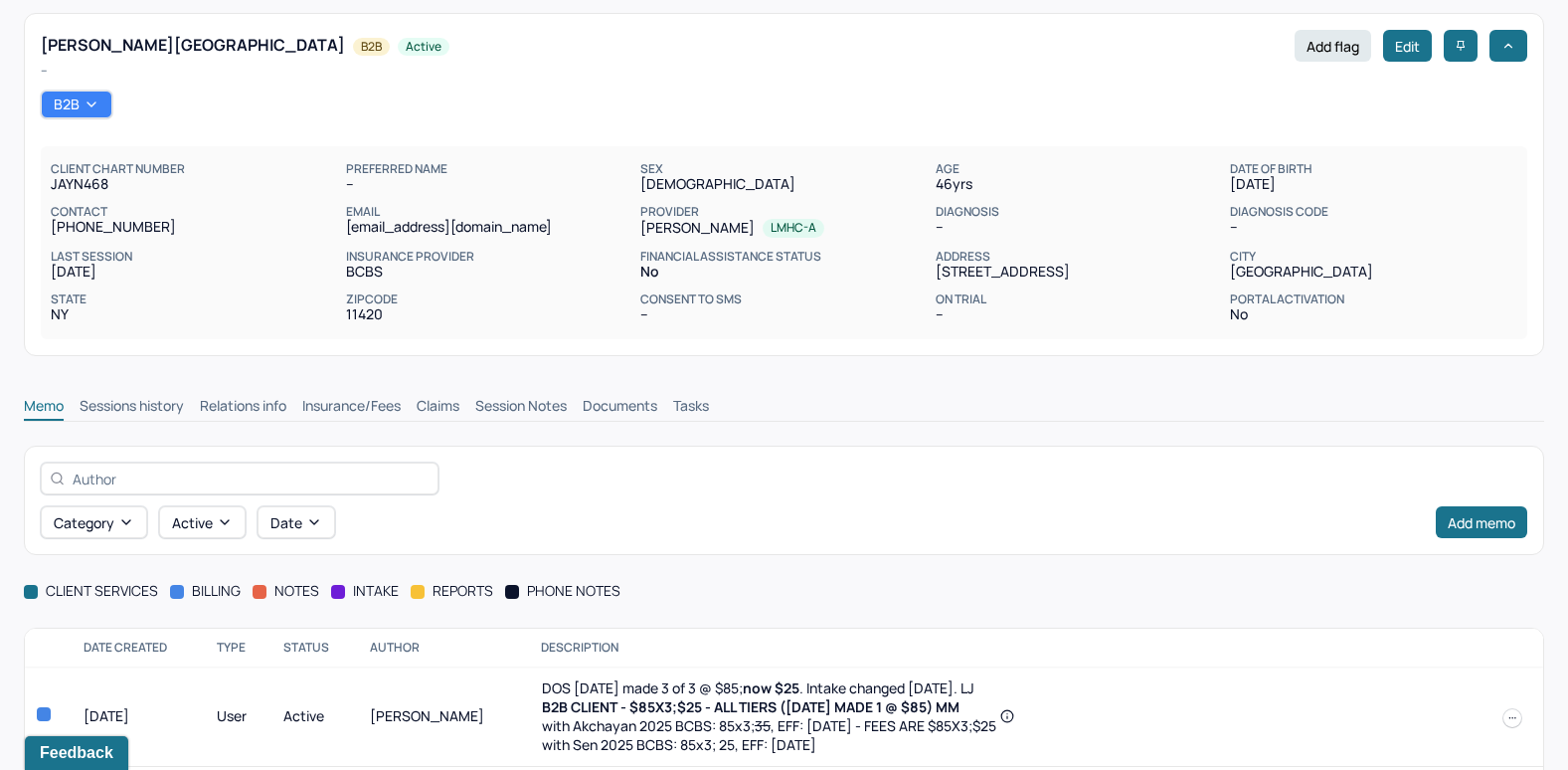 click on "Insurance/Fees" at bounding box center [351, 408] 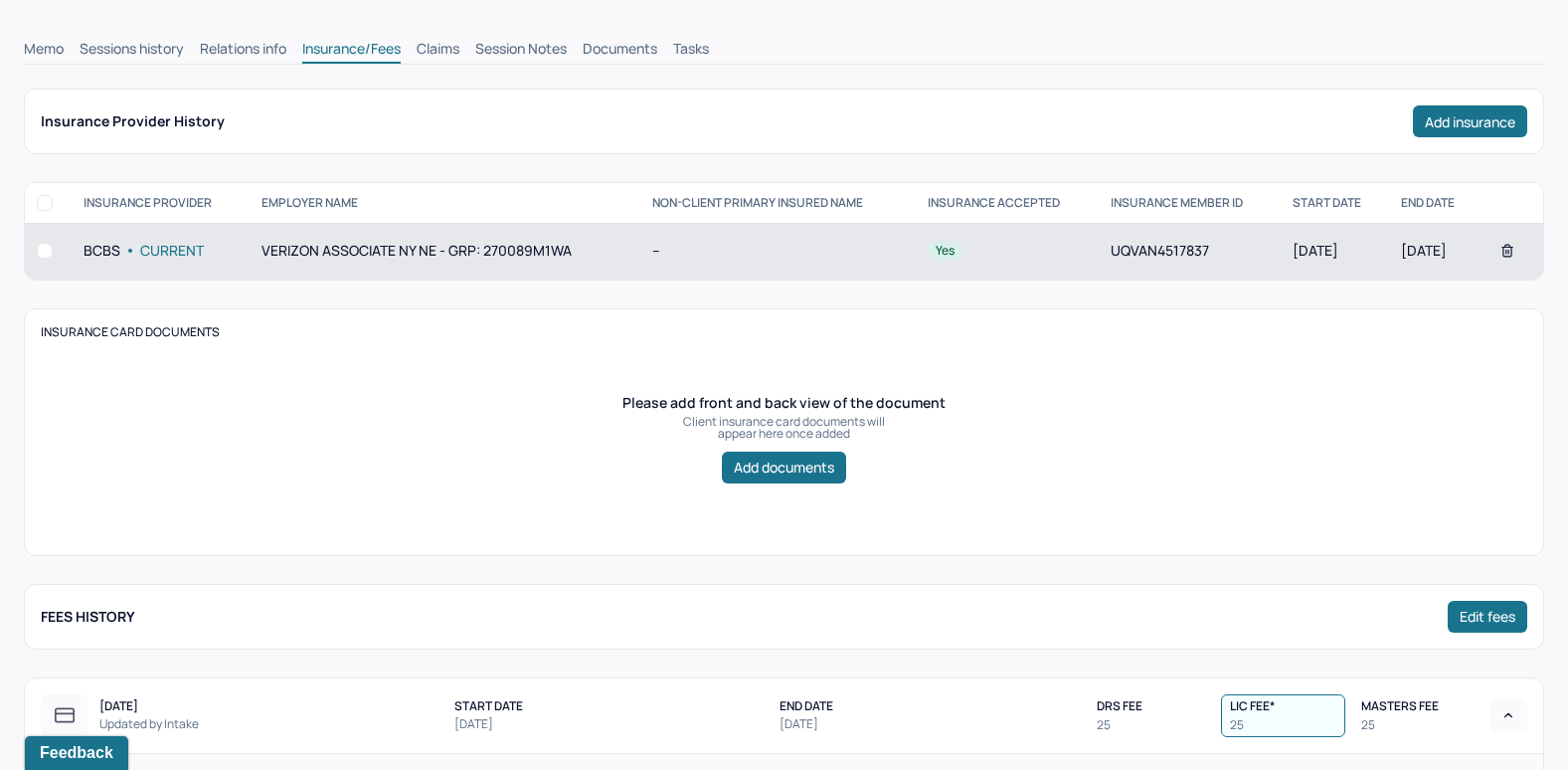 scroll, scrollTop: 250, scrollLeft: 0, axis: vertical 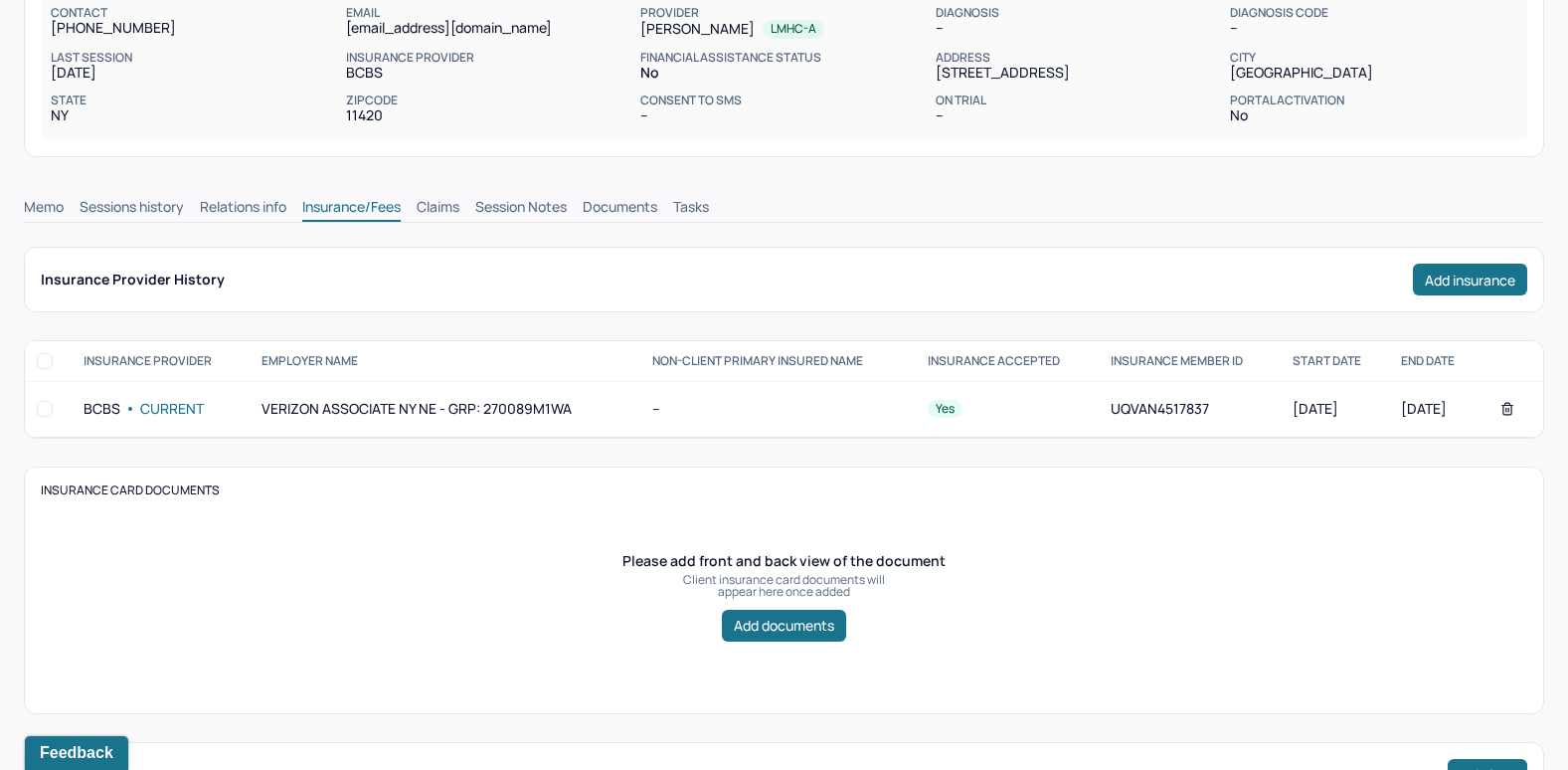 click on "Claims" at bounding box center (437, 209) 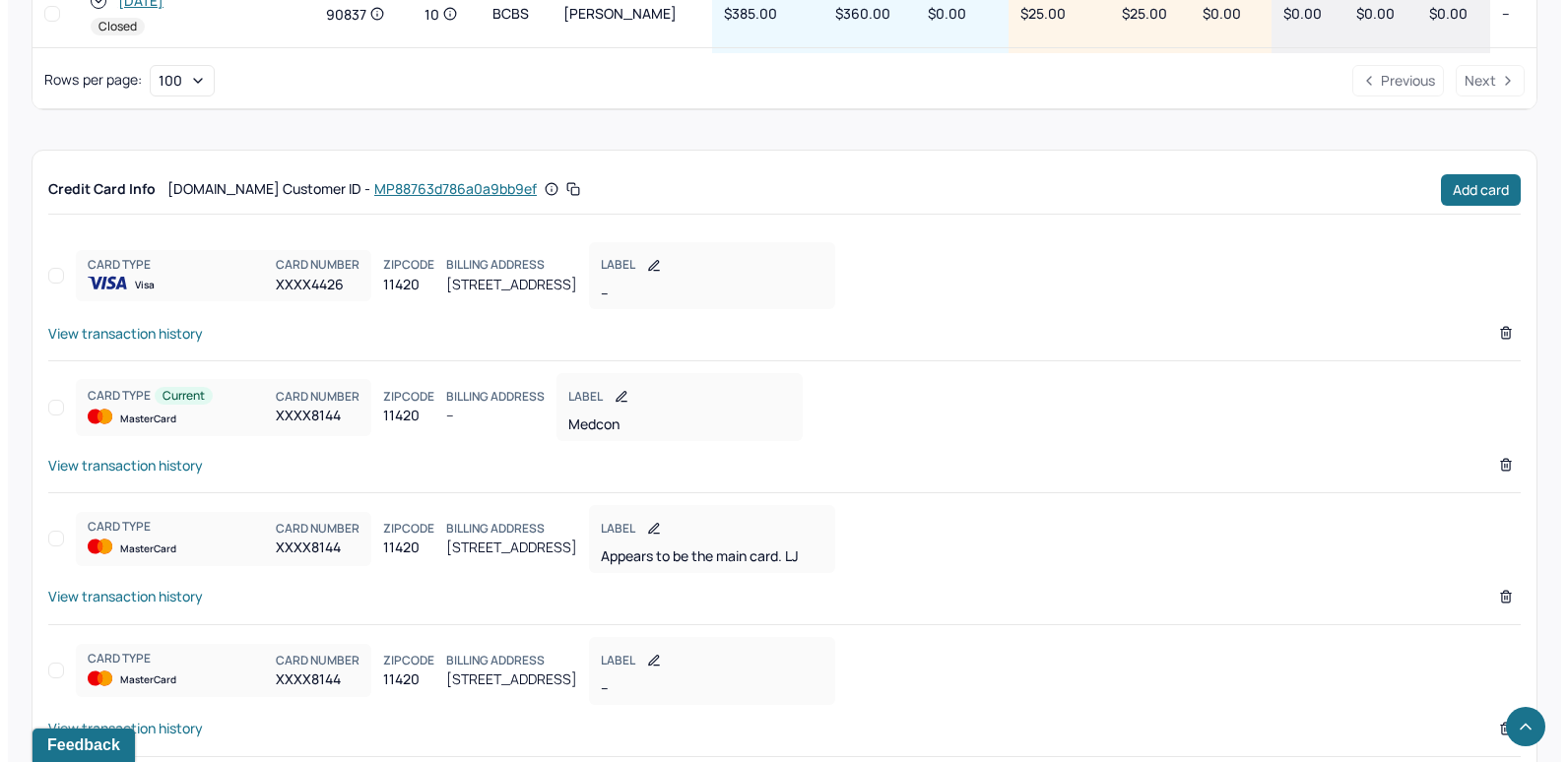 scroll, scrollTop: 1429, scrollLeft: 0, axis: vertical 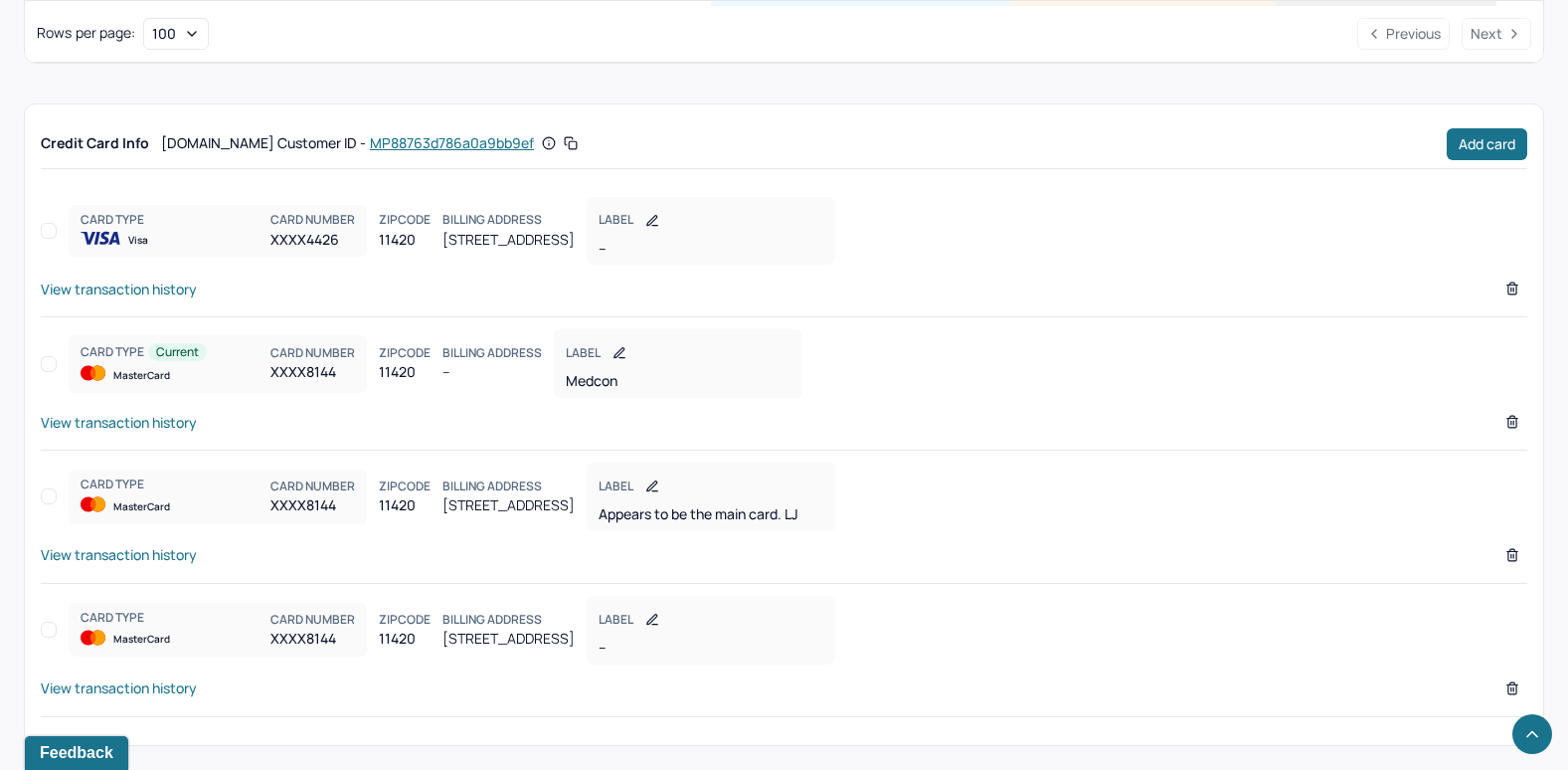 click on "View transaction history" at bounding box center (118, 554) 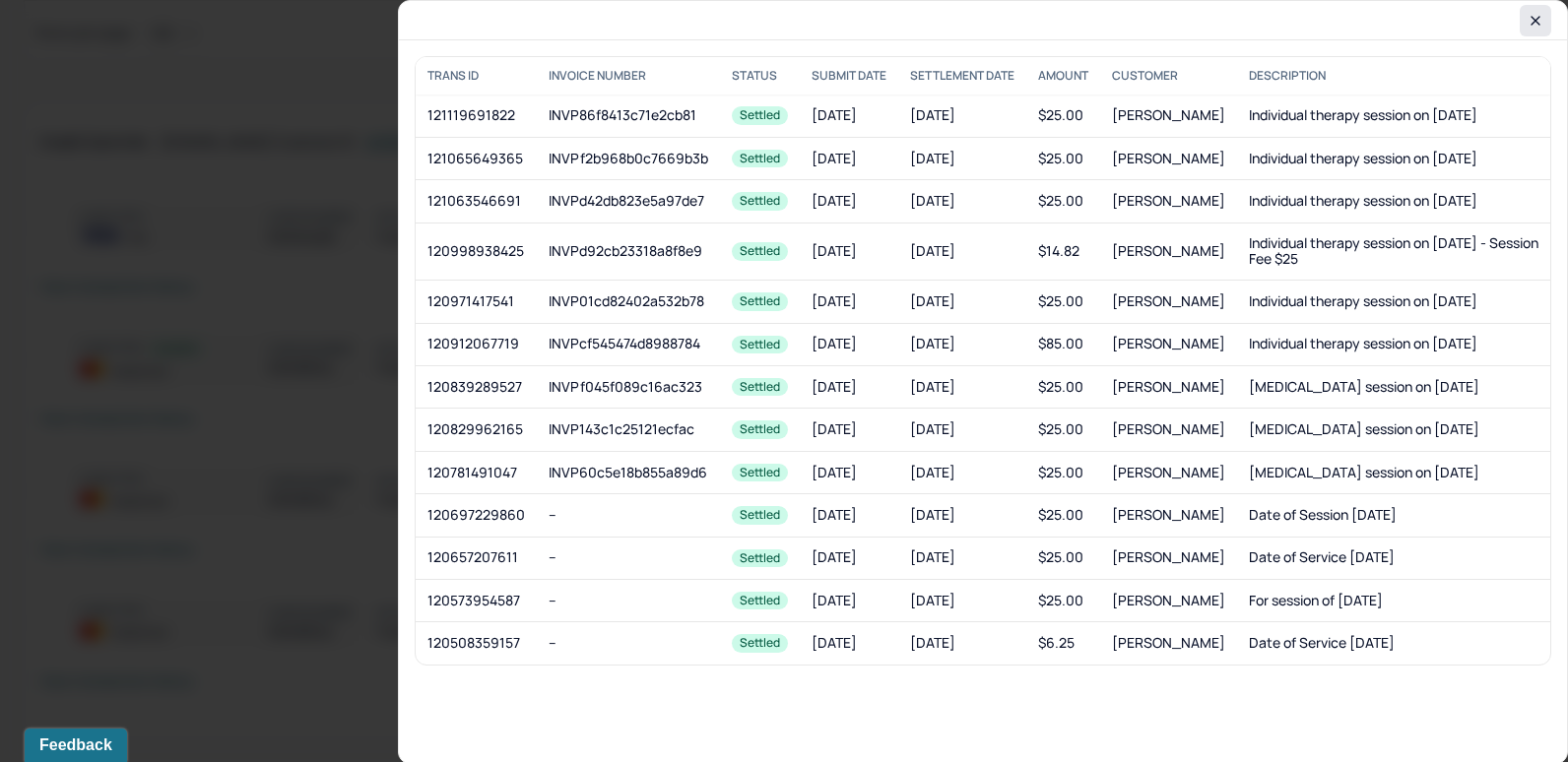 click 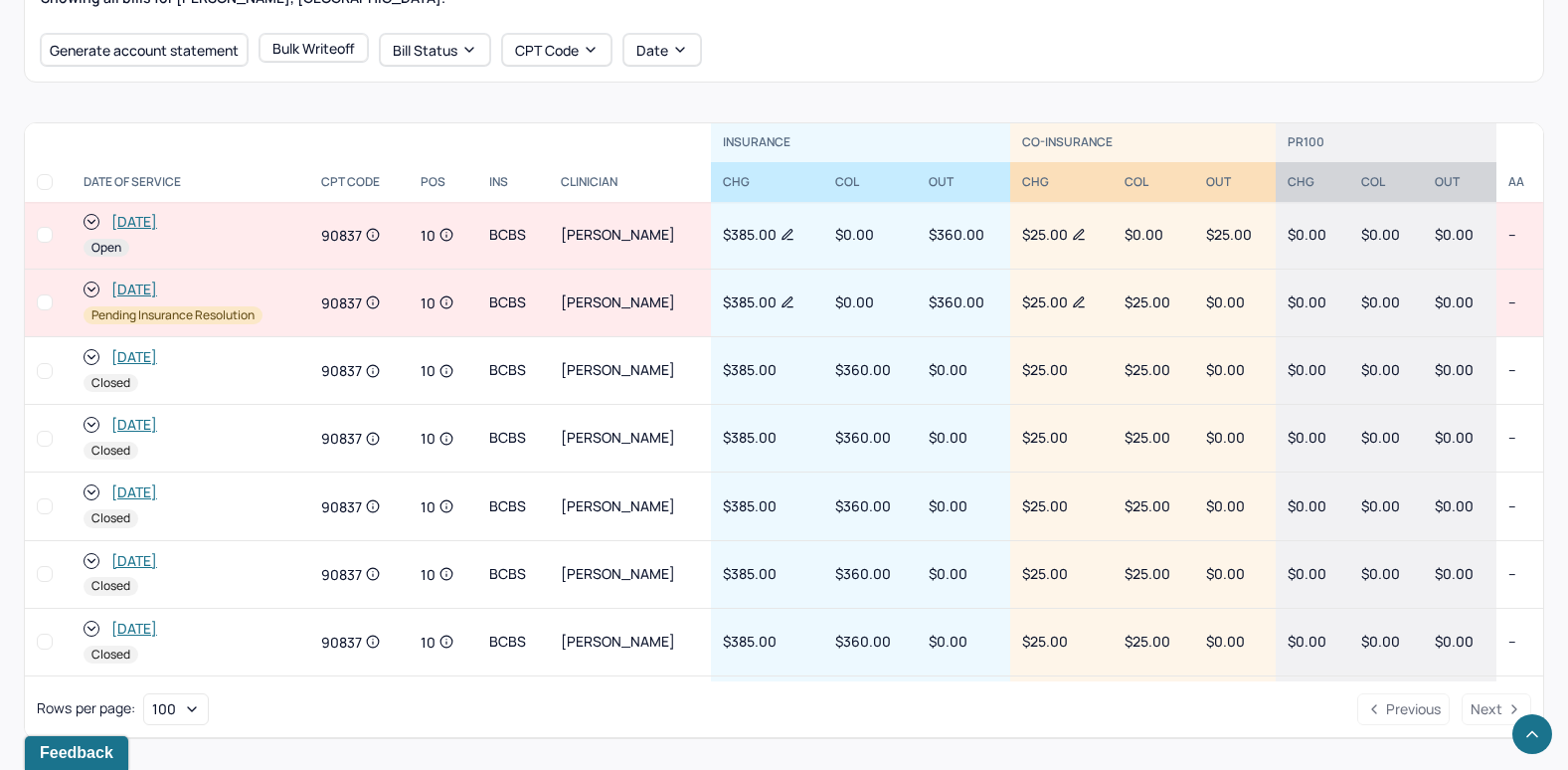 scroll, scrollTop: 747, scrollLeft: 0, axis: vertical 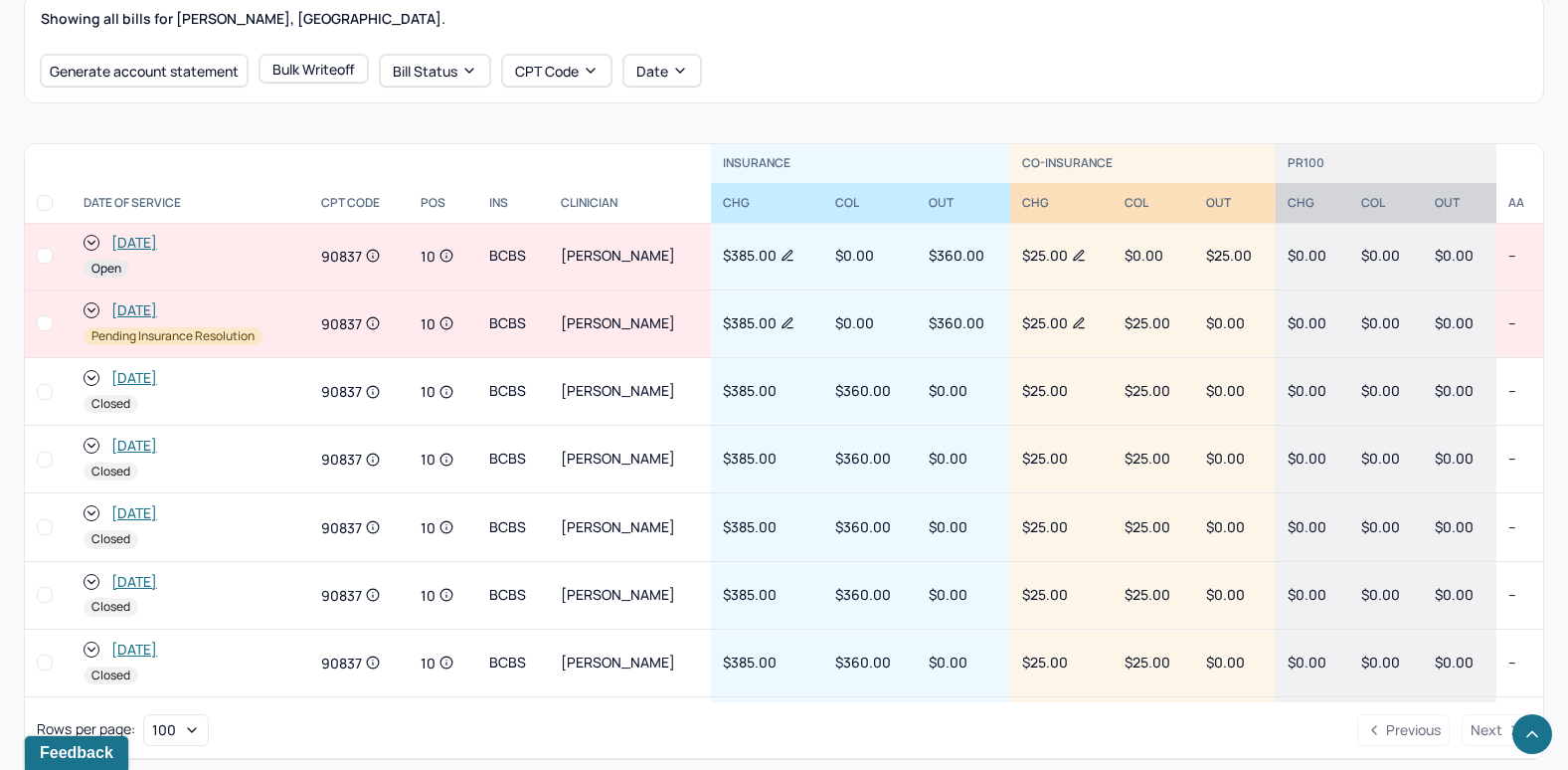 click on "[DATE]" at bounding box center (134, 243) 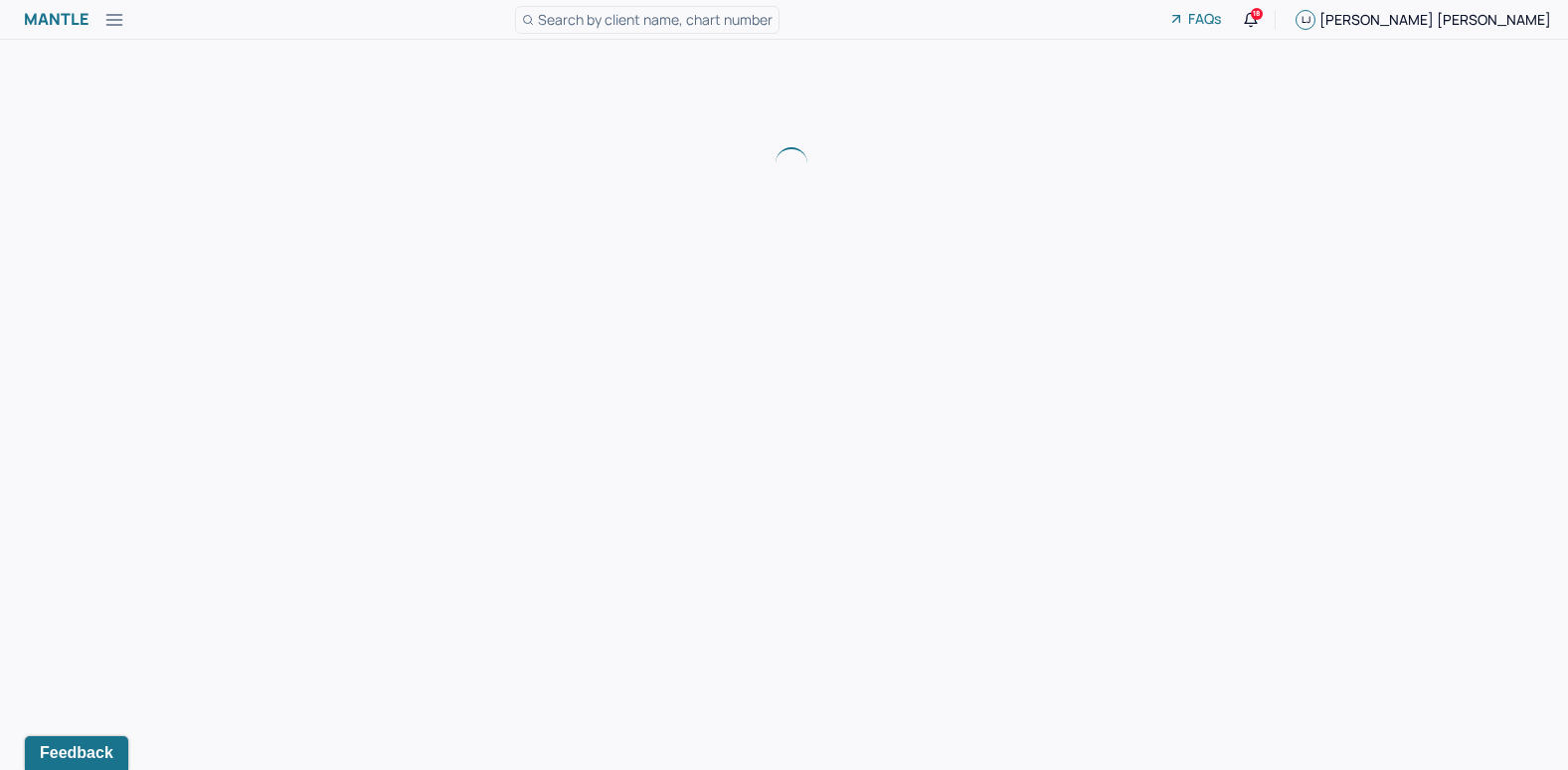 scroll, scrollTop: 0, scrollLeft: 0, axis: both 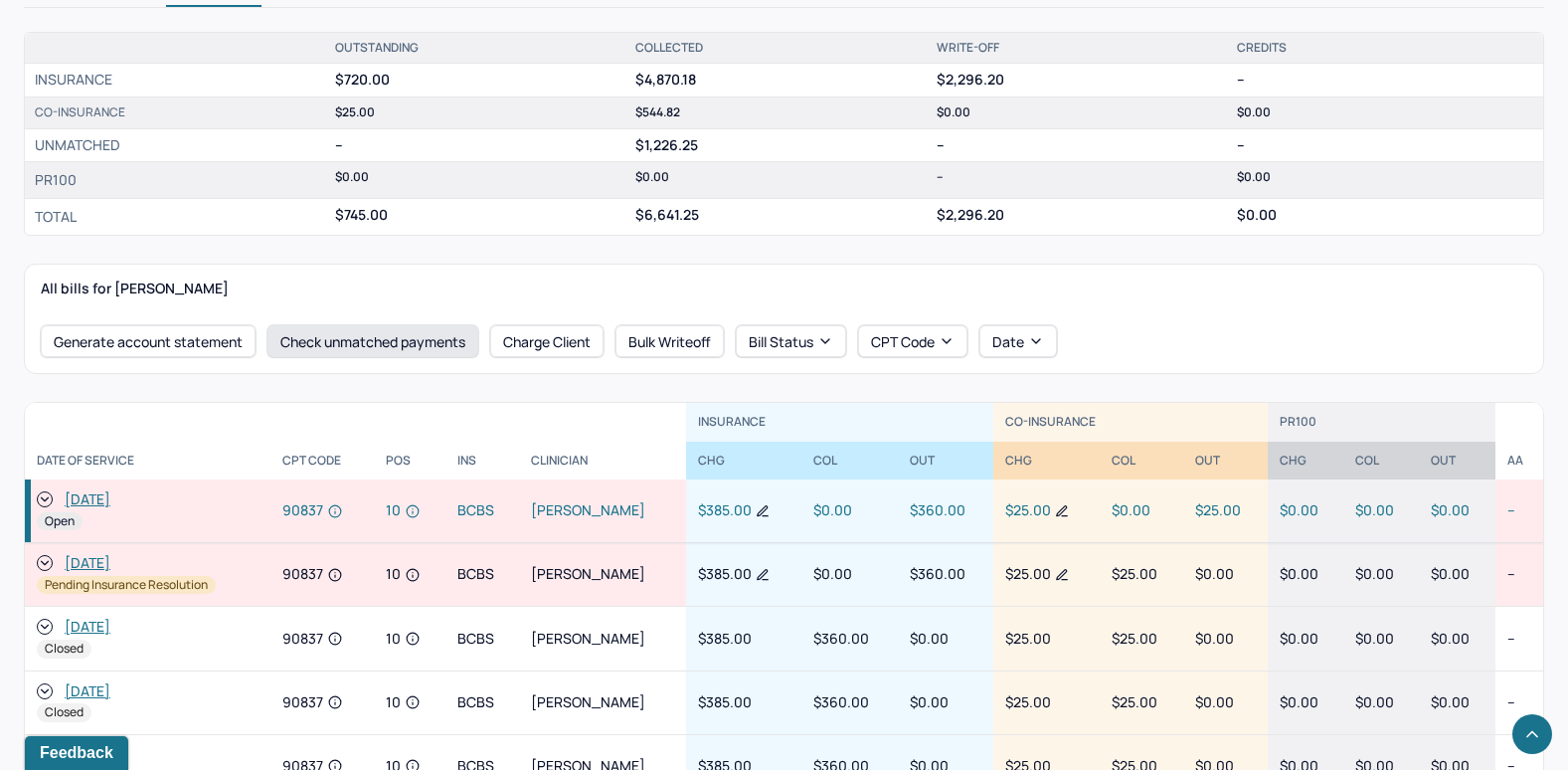 click on "Check unmatched payments" at bounding box center [373, 341] 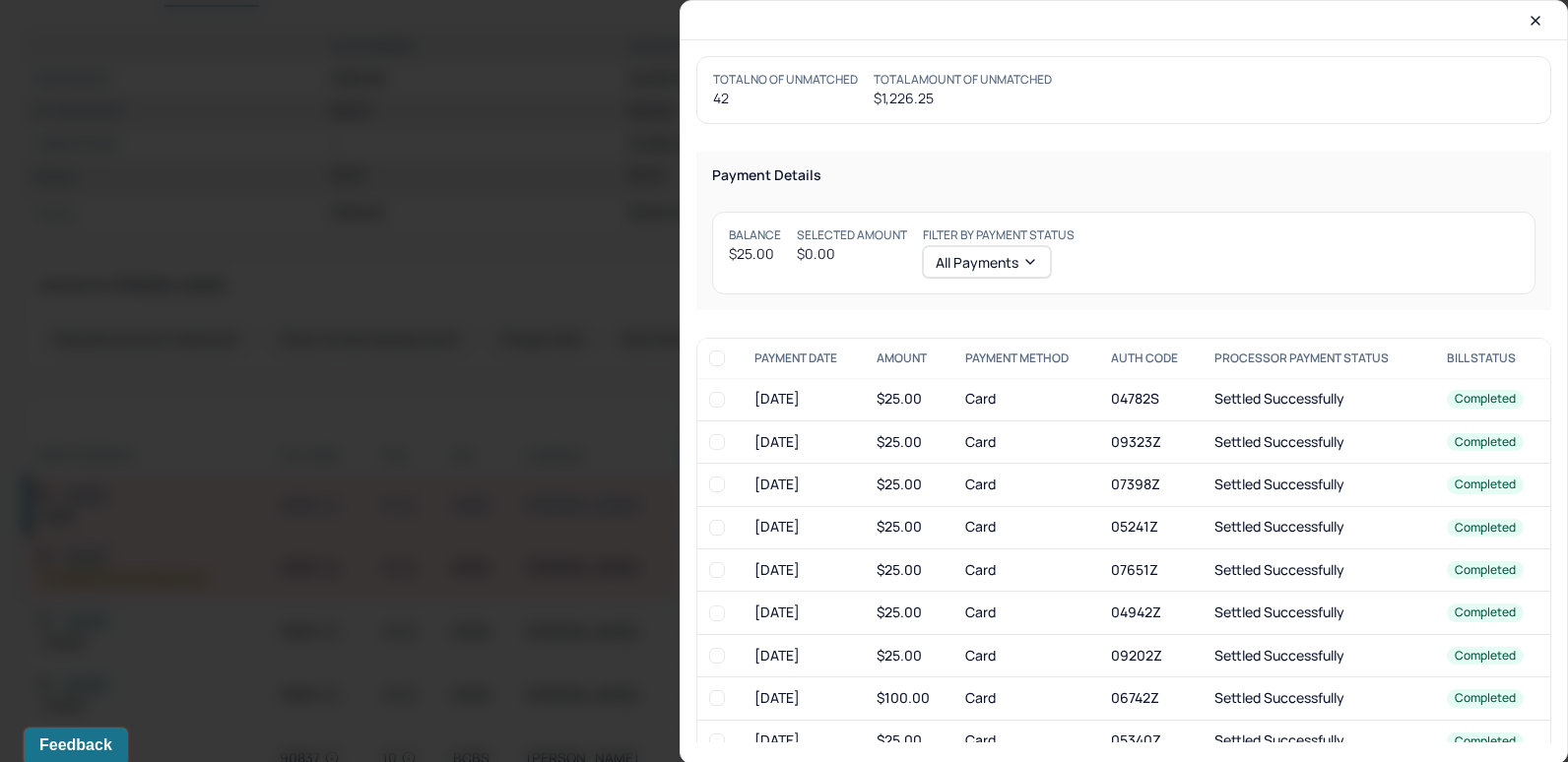 drag, startPoint x: 1534, startPoint y: 15, endPoint x: 1122, endPoint y: 129, distance: 427.48099 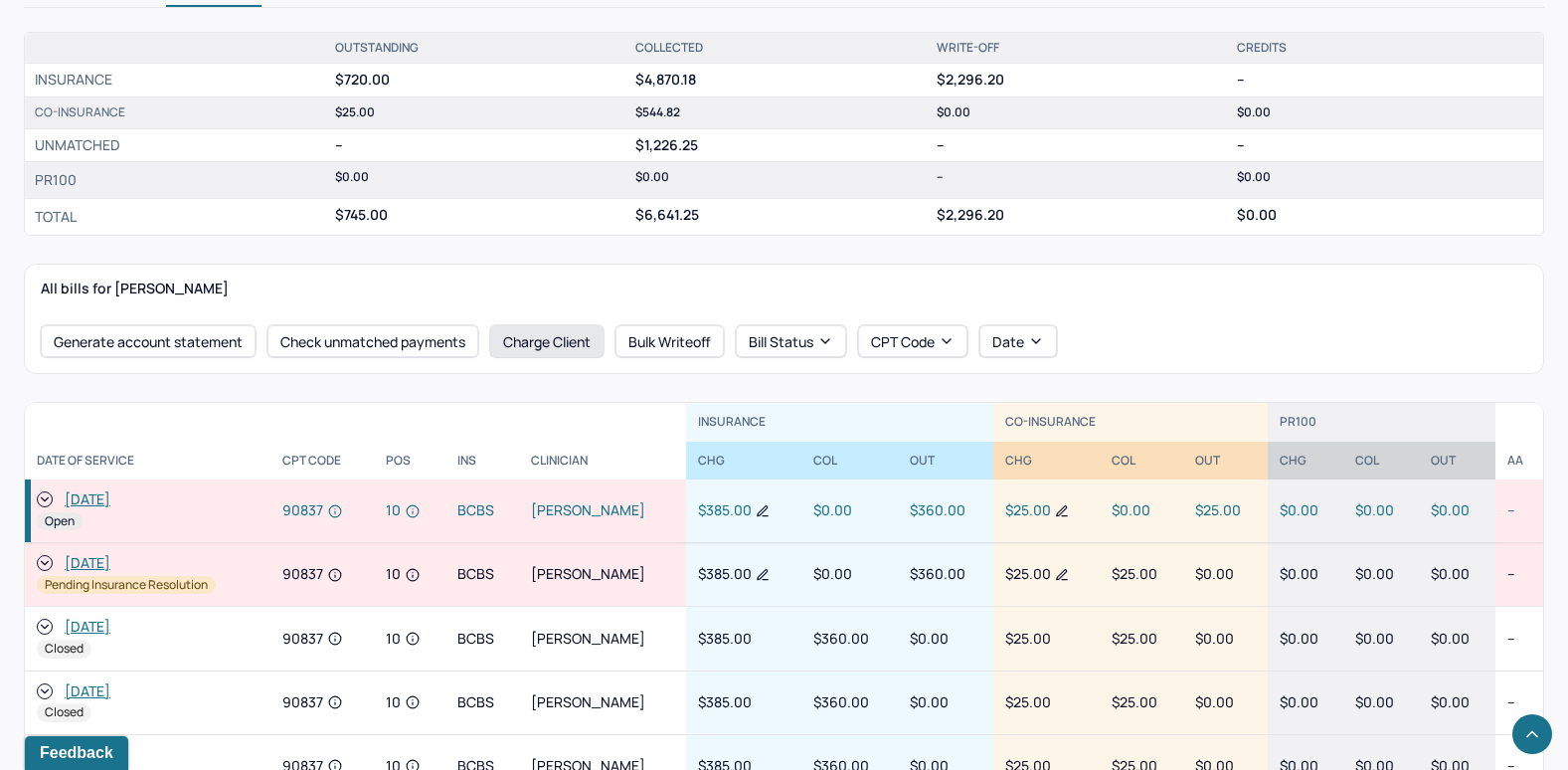 click on "Charge Client" at bounding box center (547, 341) 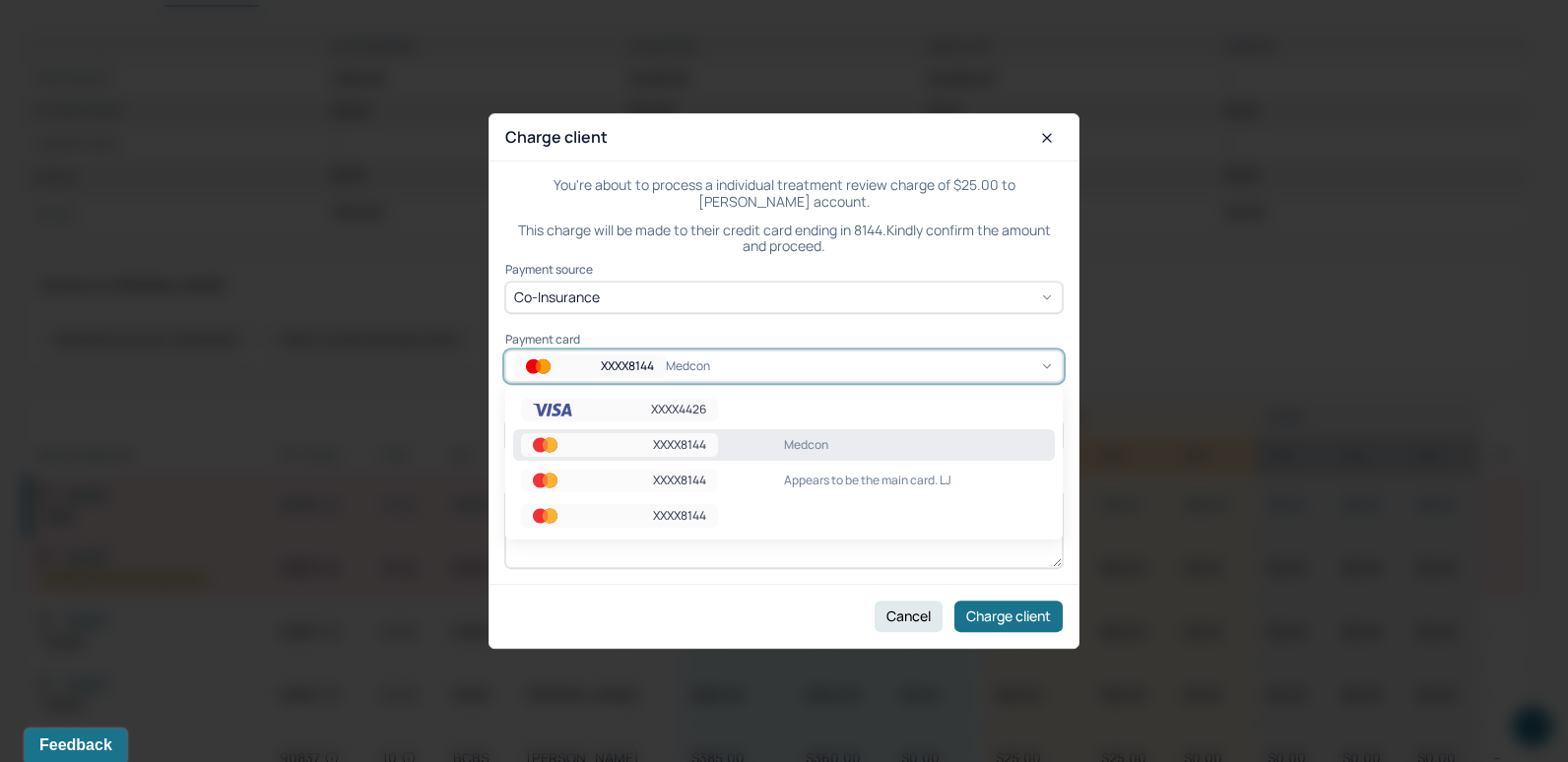 click on "XXXX8144 Medcon" at bounding box center (784, 366) 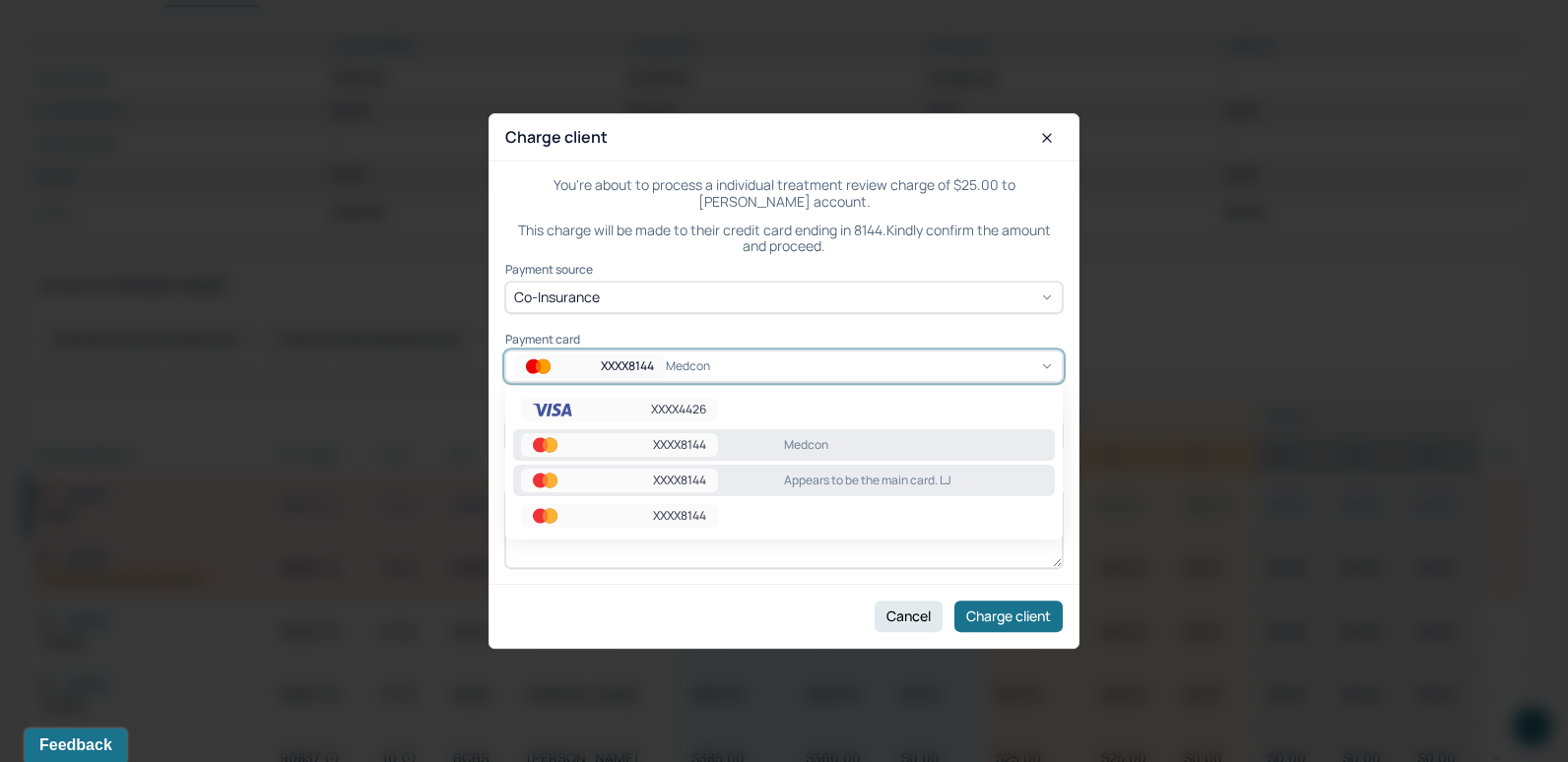 click on "Appears to be the main card. LJ" at bounding box center (915, 480) 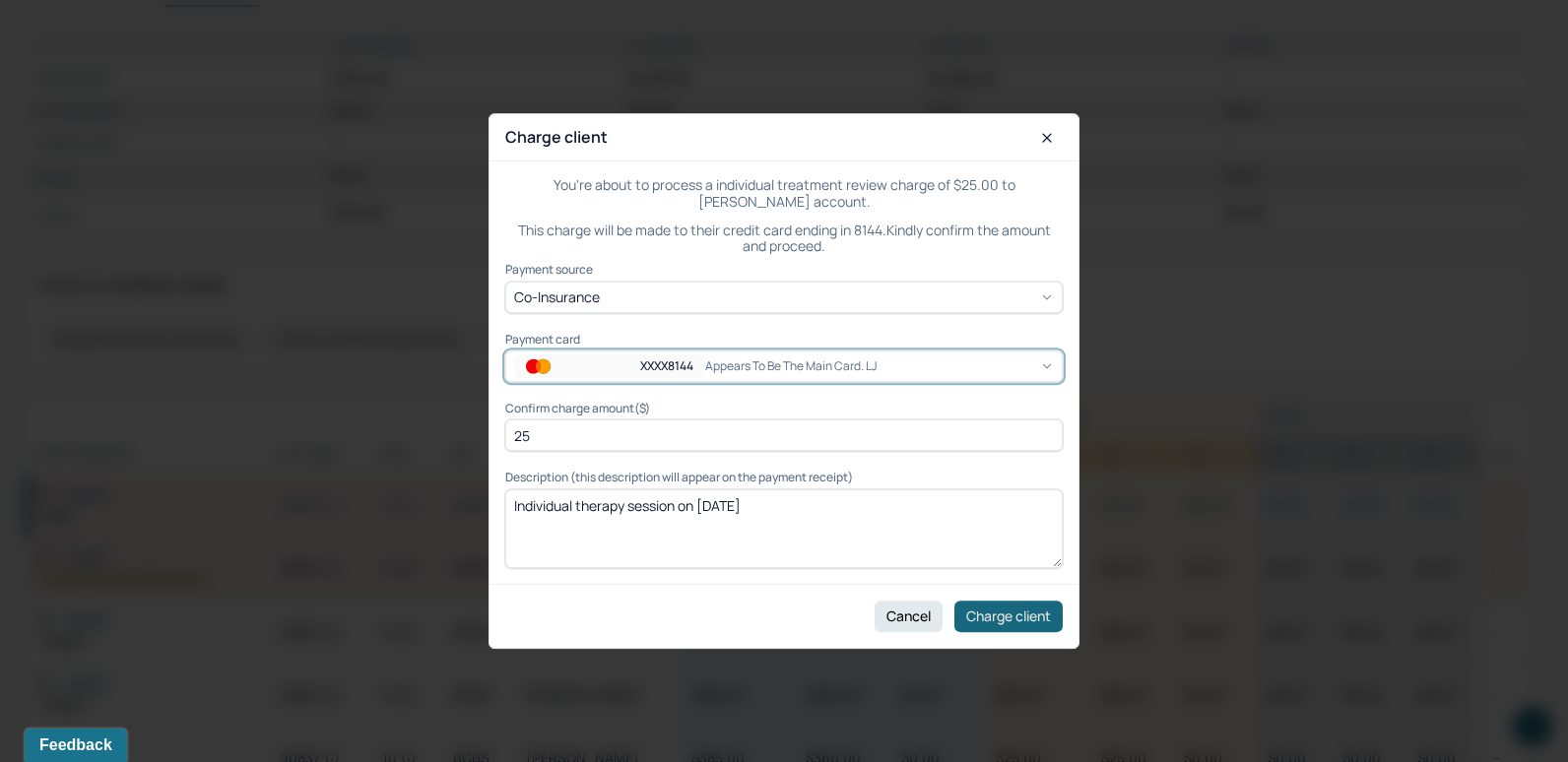 click on "Charge client" at bounding box center (1009, 616) 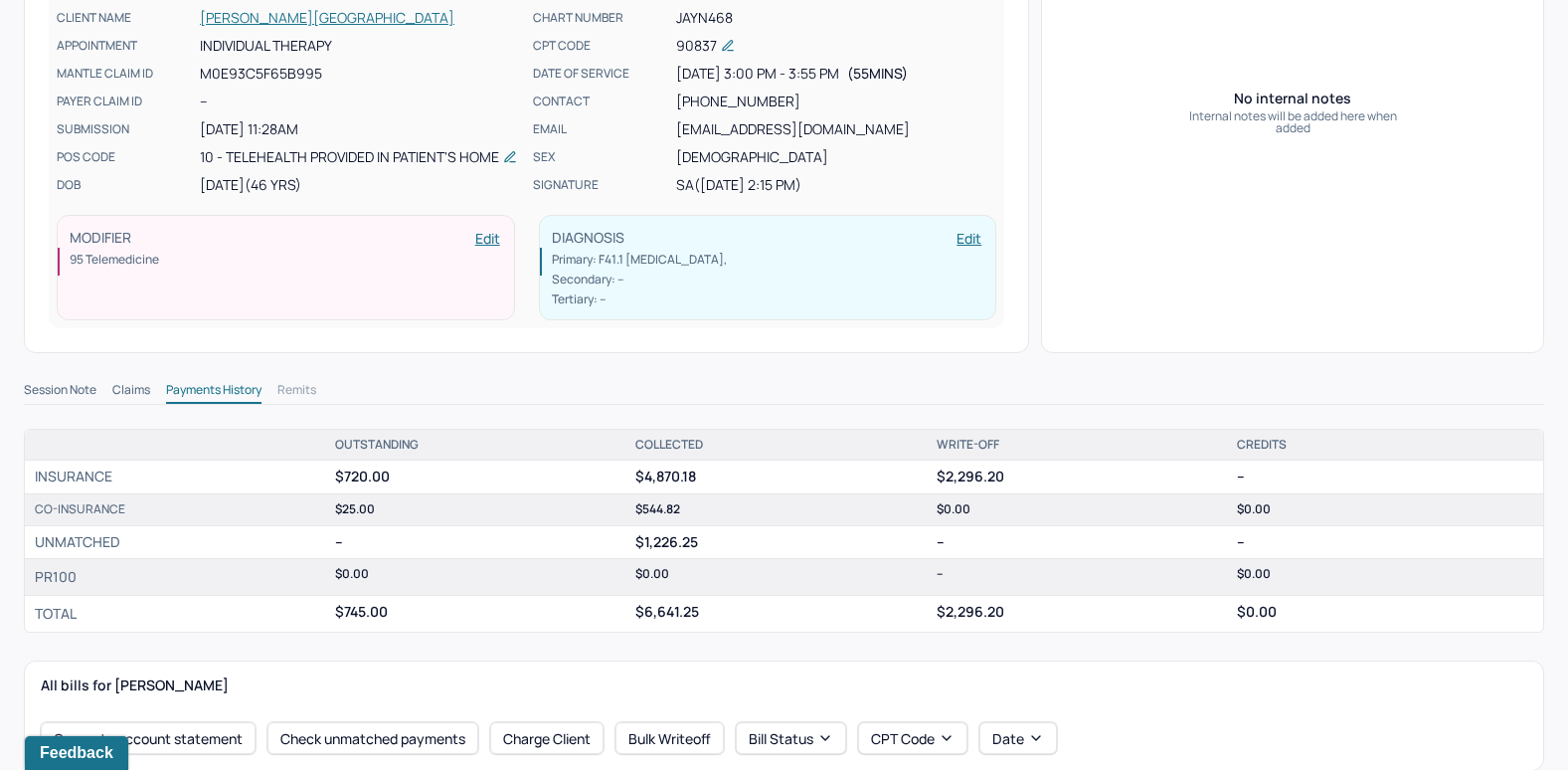 scroll, scrollTop: 16, scrollLeft: 0, axis: vertical 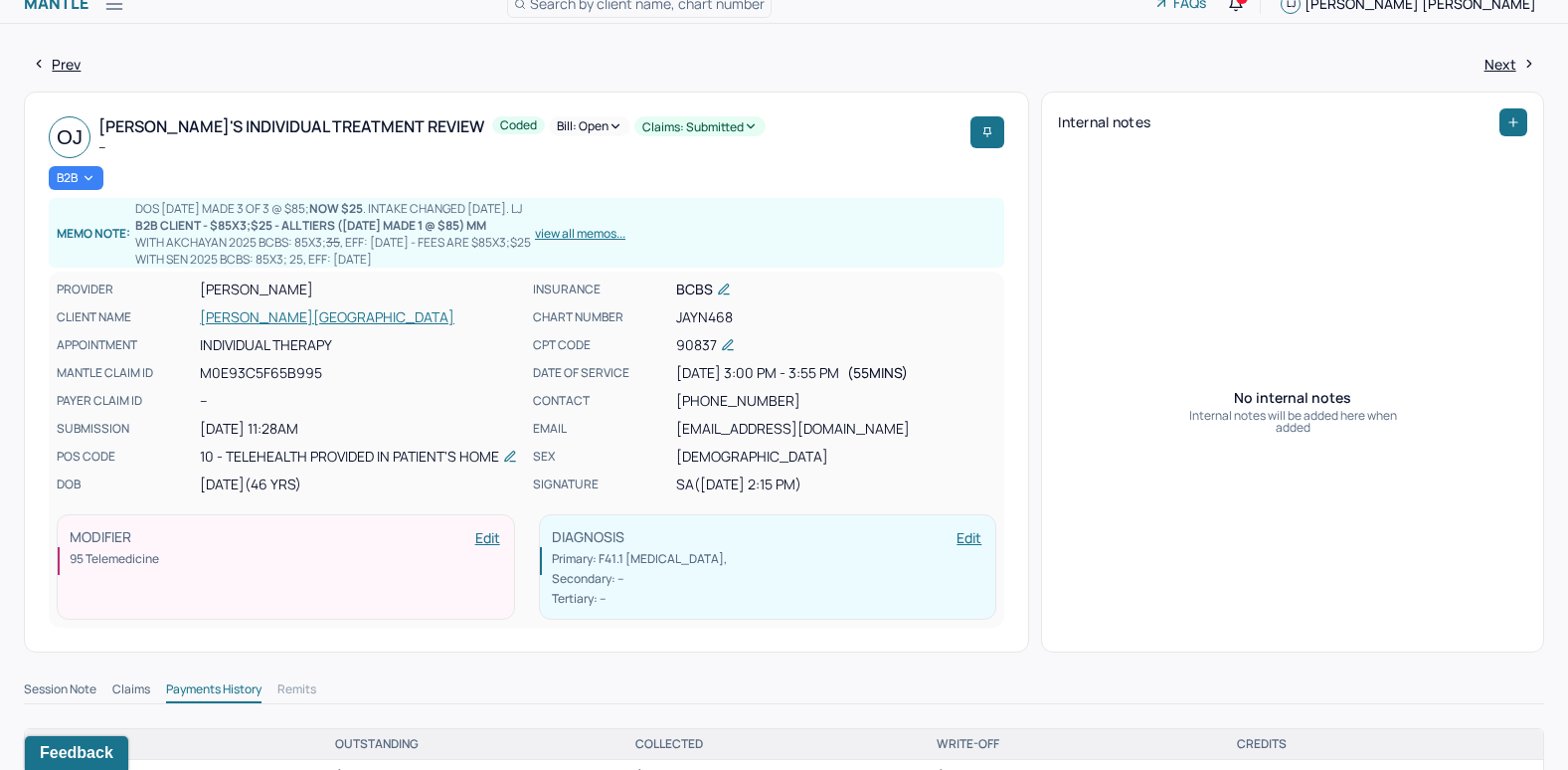 click on "Bill: Open" at bounding box center [590, 126] 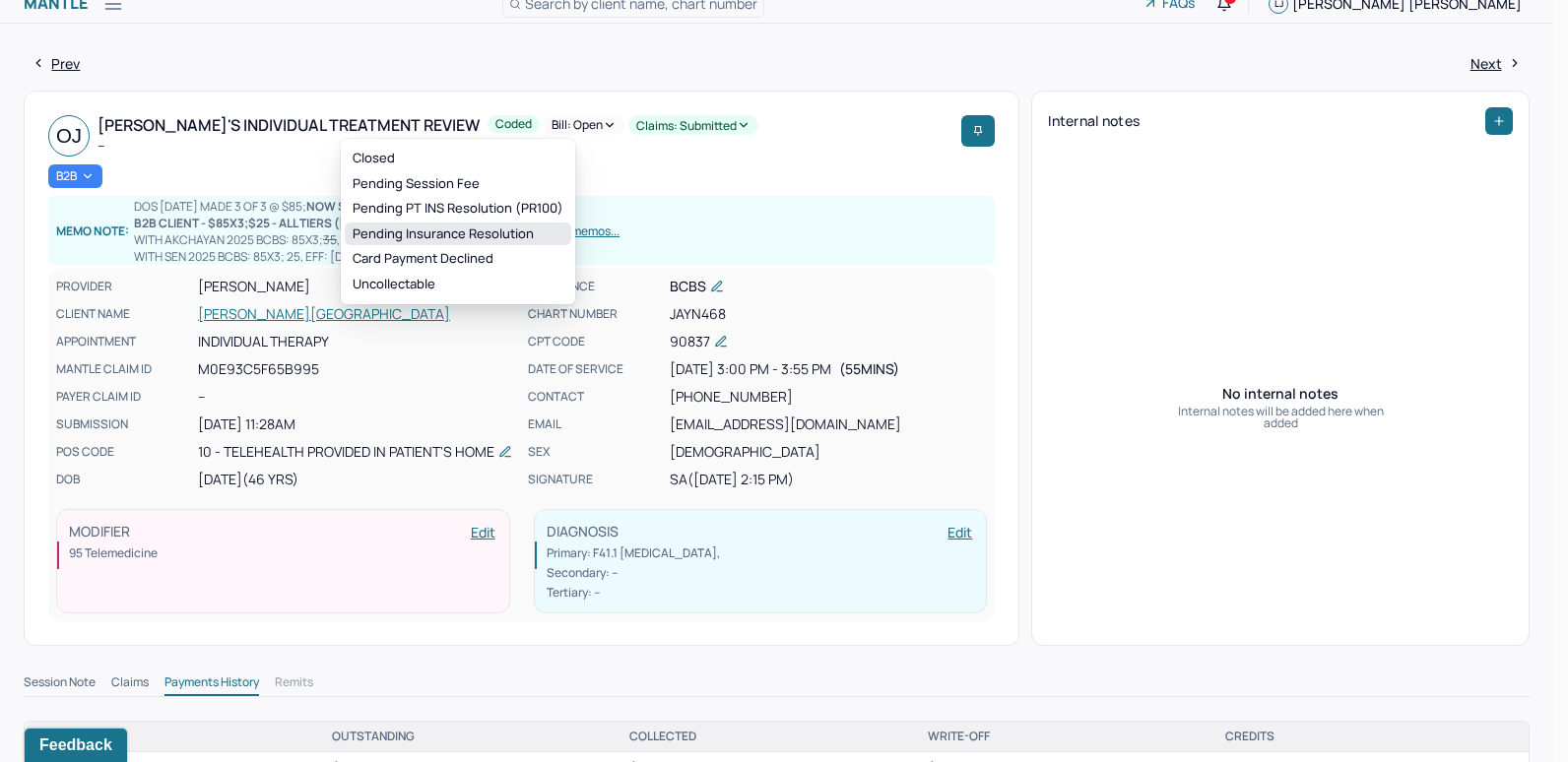 click on "Pending Insurance Resolution" at bounding box center (458, 234) 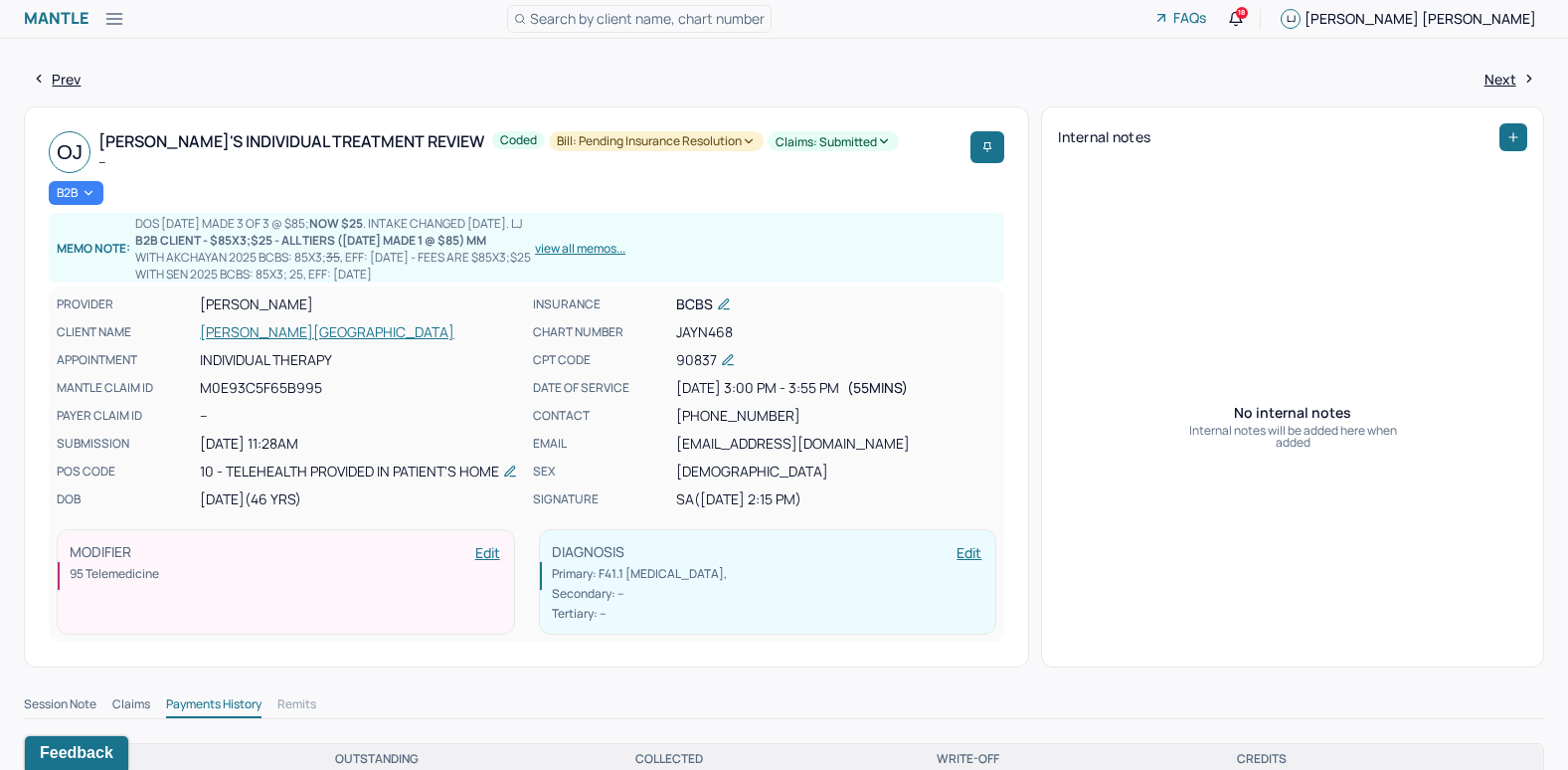 scroll, scrollTop: 0, scrollLeft: 0, axis: both 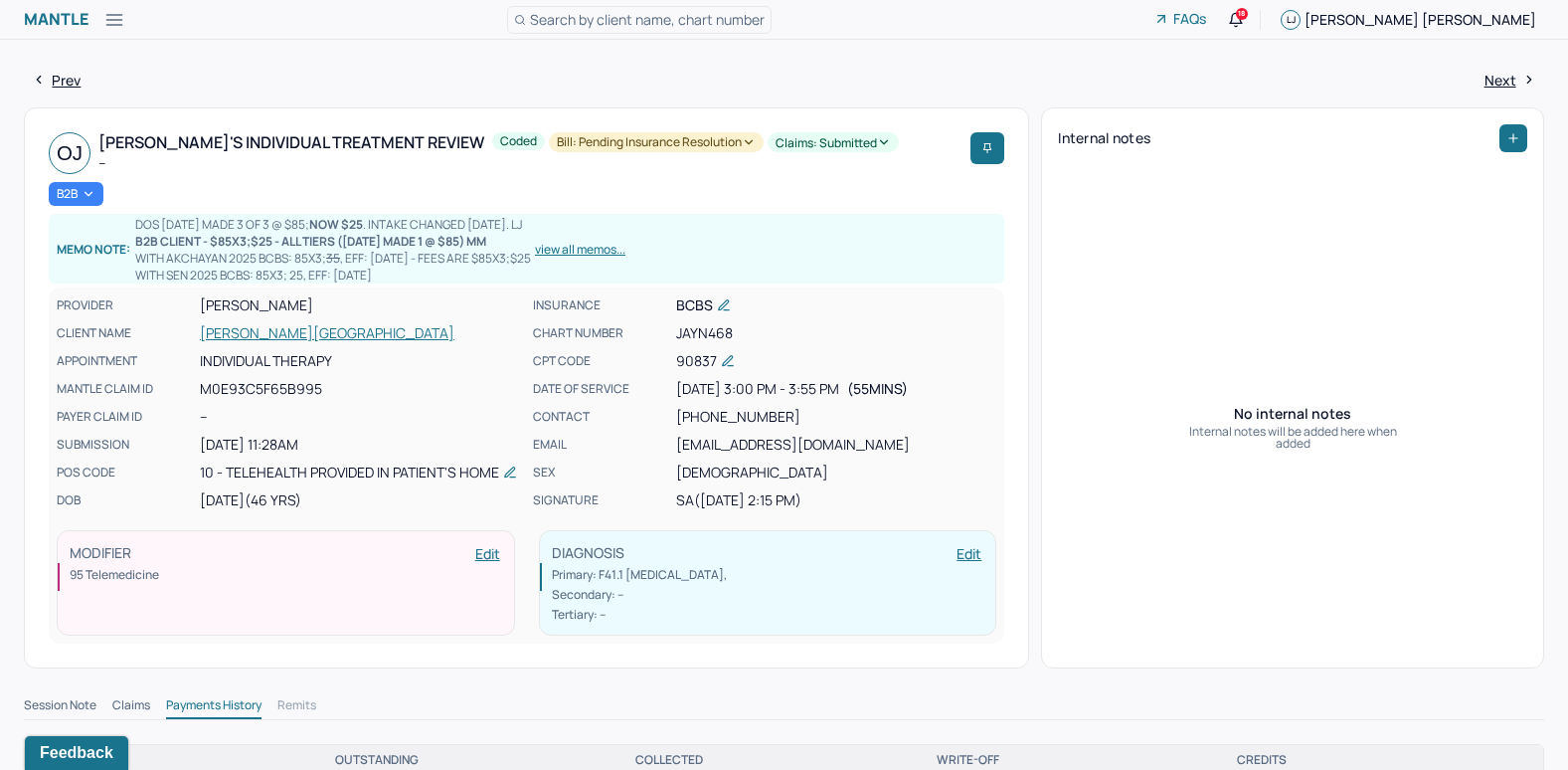 click on "Search by client name, chart number" at bounding box center (647, 19) 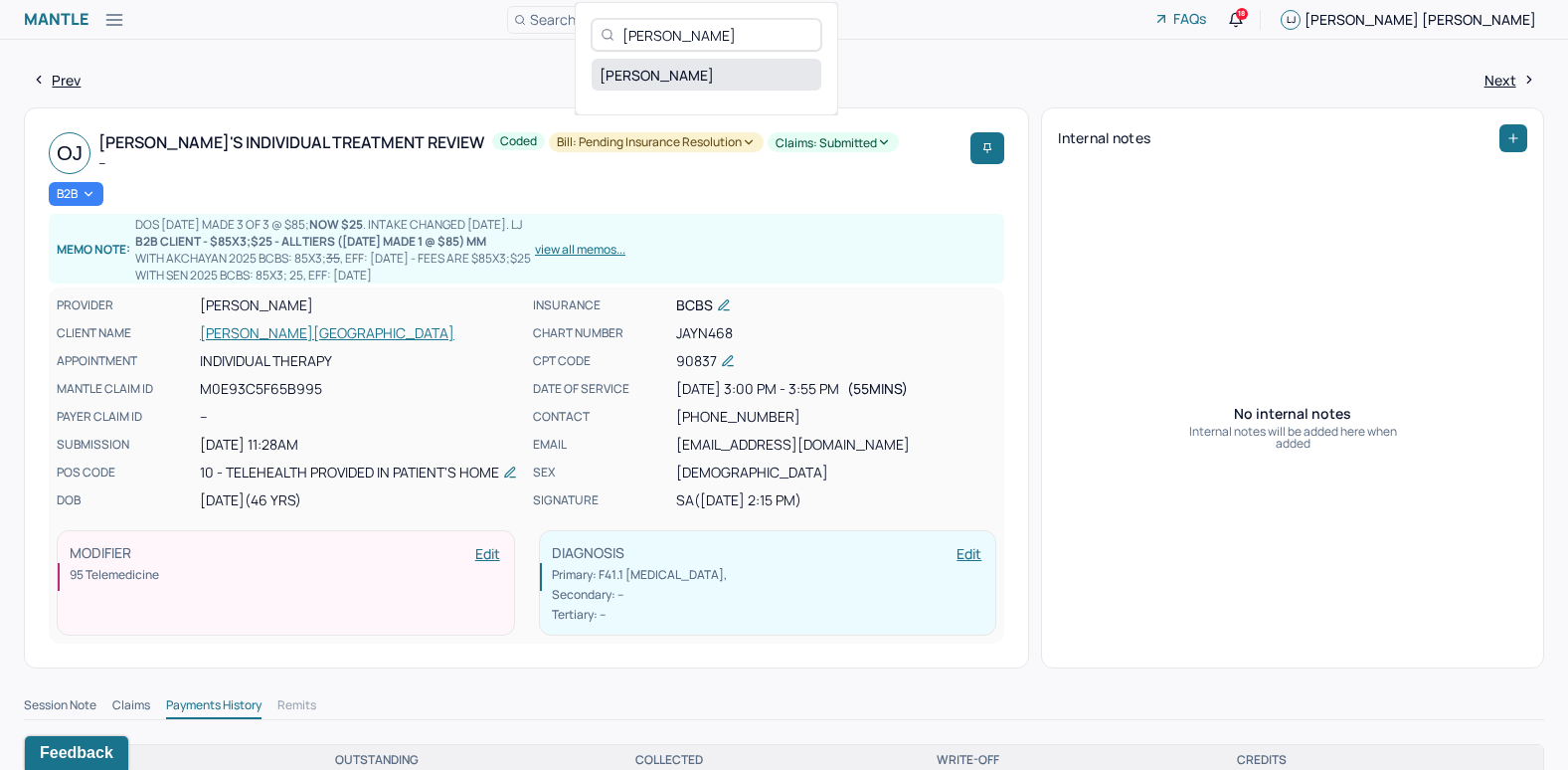 type on "Antoinette Perpepaj" 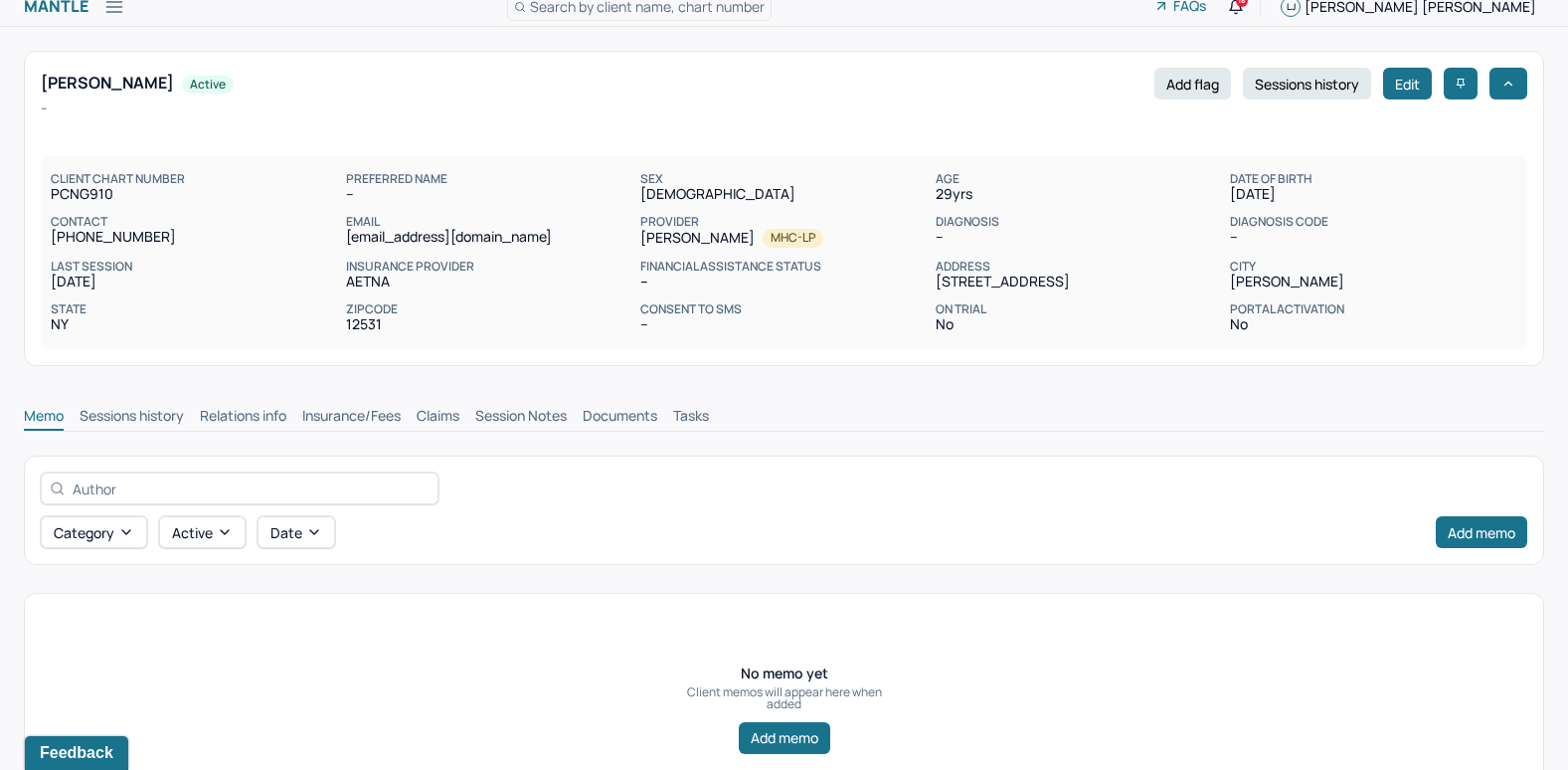scroll, scrollTop: 93, scrollLeft: 0, axis: vertical 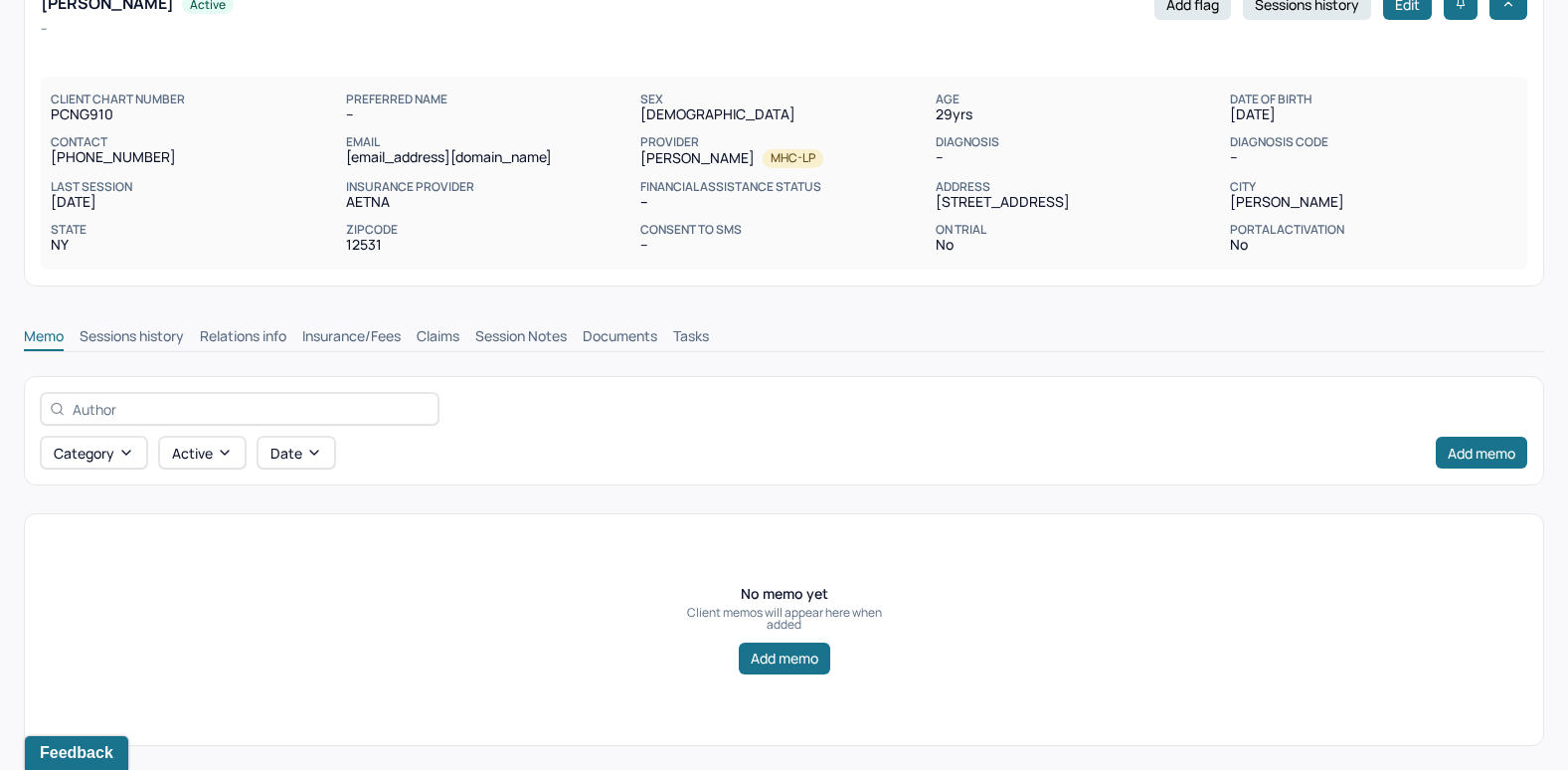 click on "Insurance/Fees" at bounding box center (351, 338) 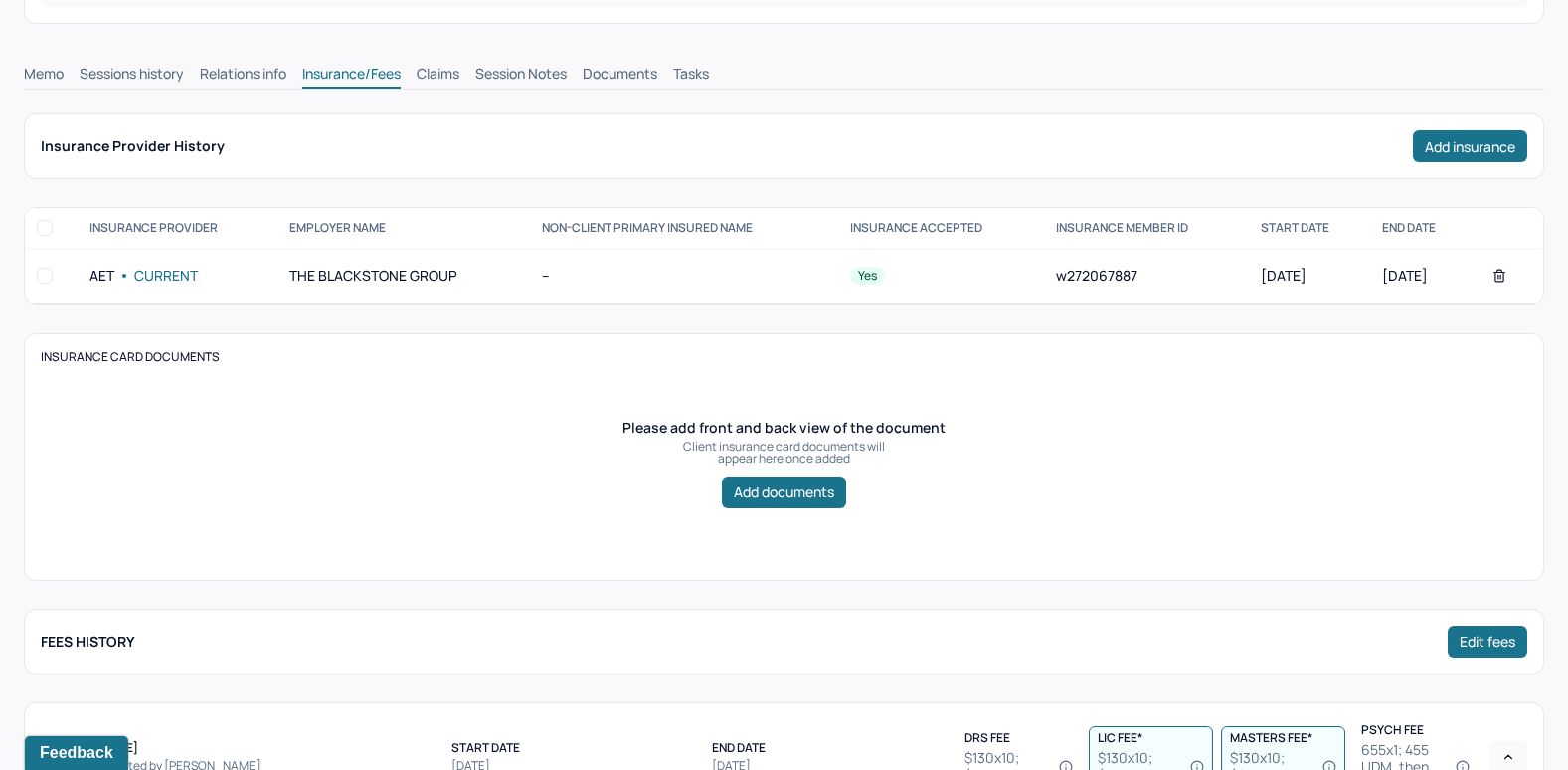 scroll, scrollTop: 290, scrollLeft: 0, axis: vertical 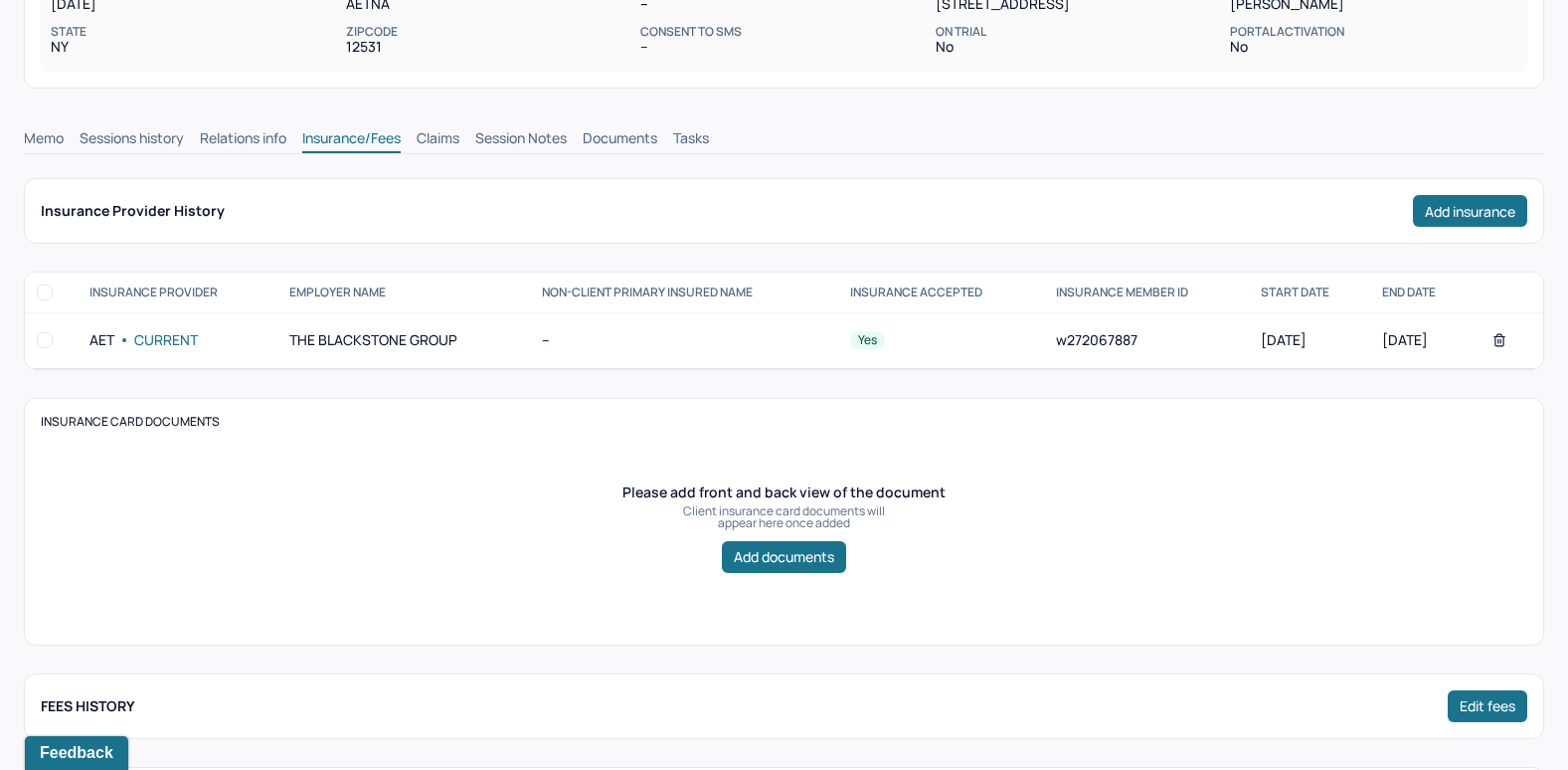 click on "Claims" at bounding box center [437, 140] 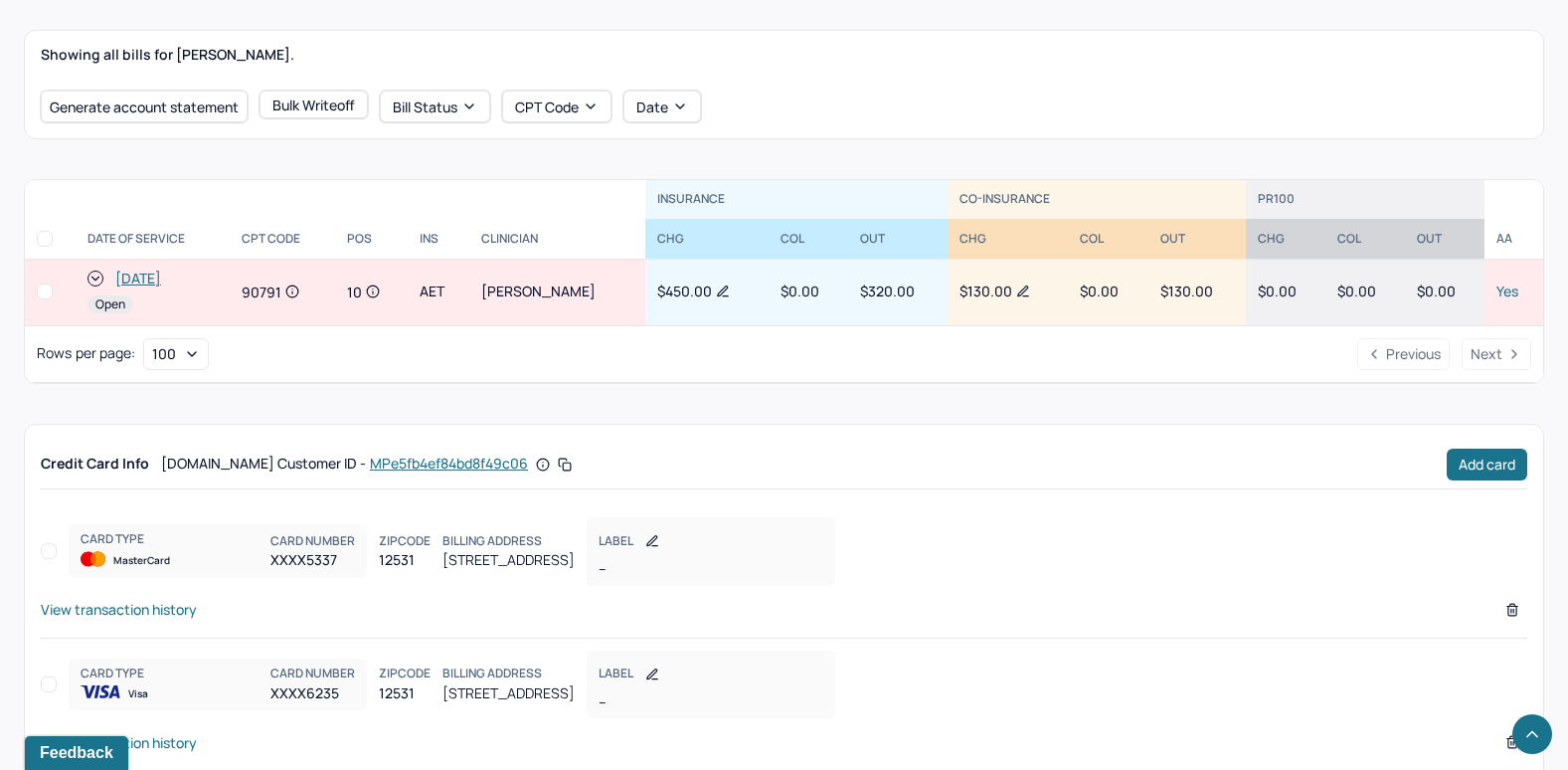 scroll, scrollTop: 688, scrollLeft: 0, axis: vertical 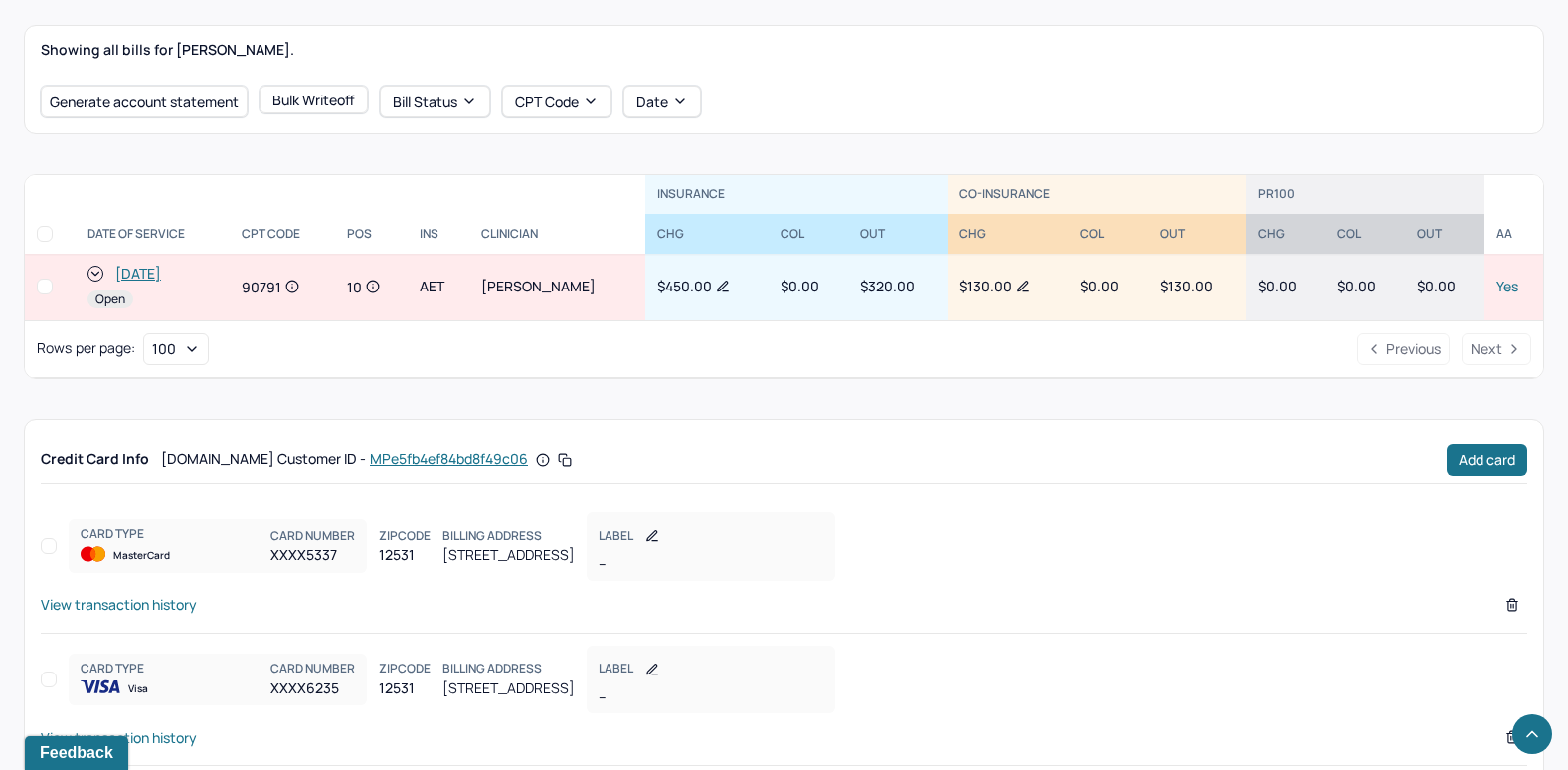 click on "[DATE]" at bounding box center [138, 274] 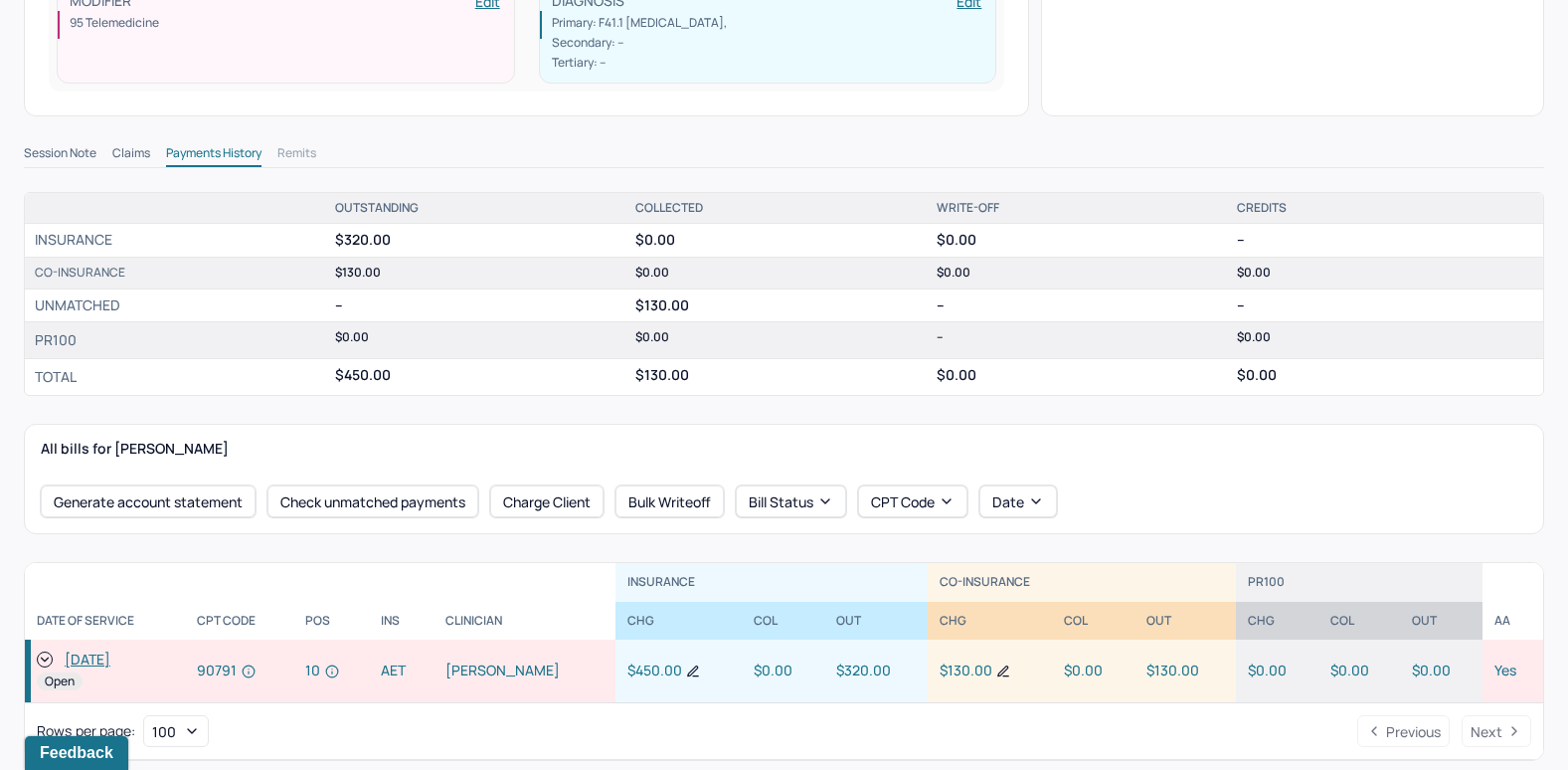 scroll, scrollTop: 466, scrollLeft: 0, axis: vertical 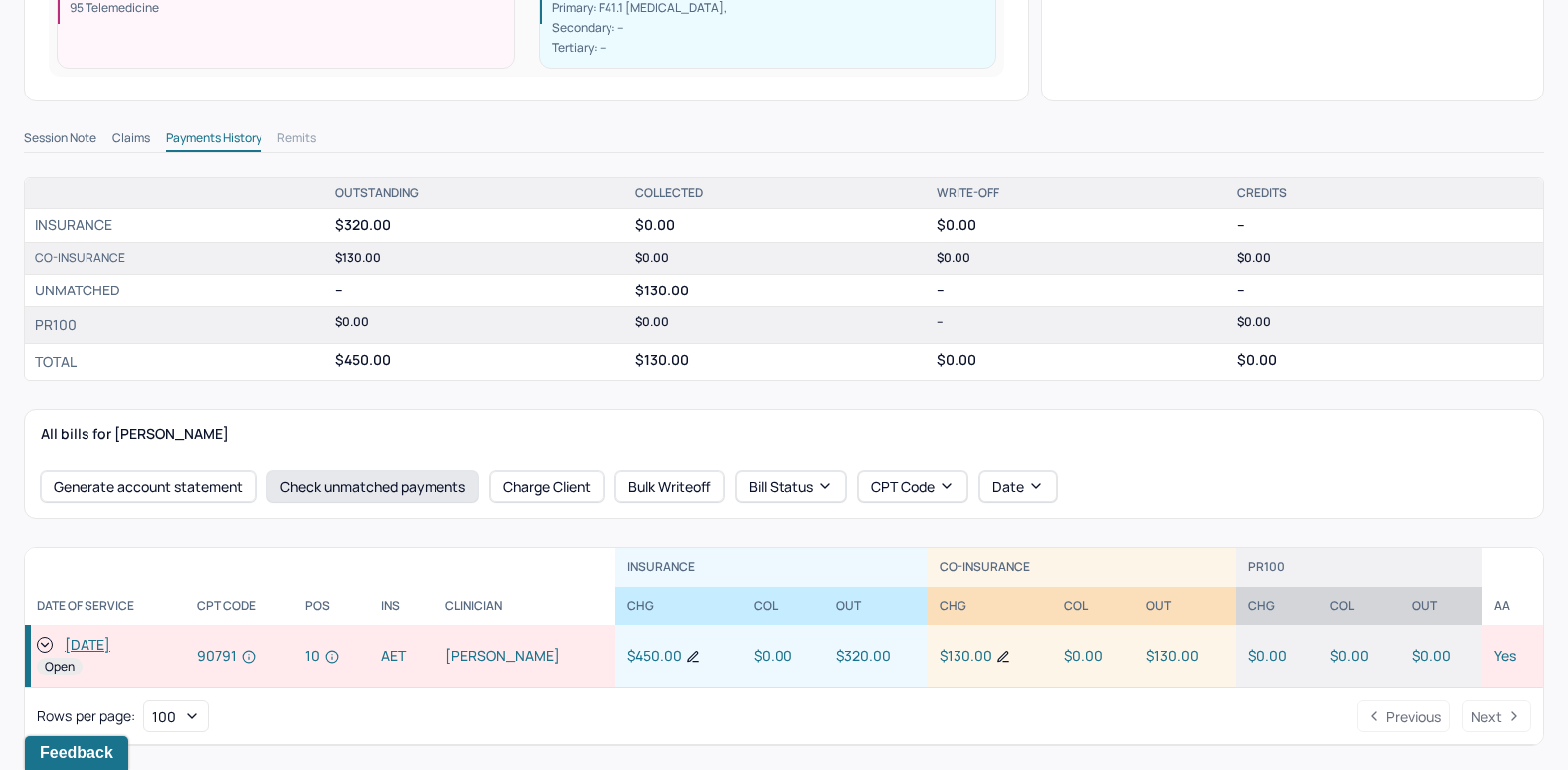 click on "Check unmatched payments" at bounding box center (373, 486) 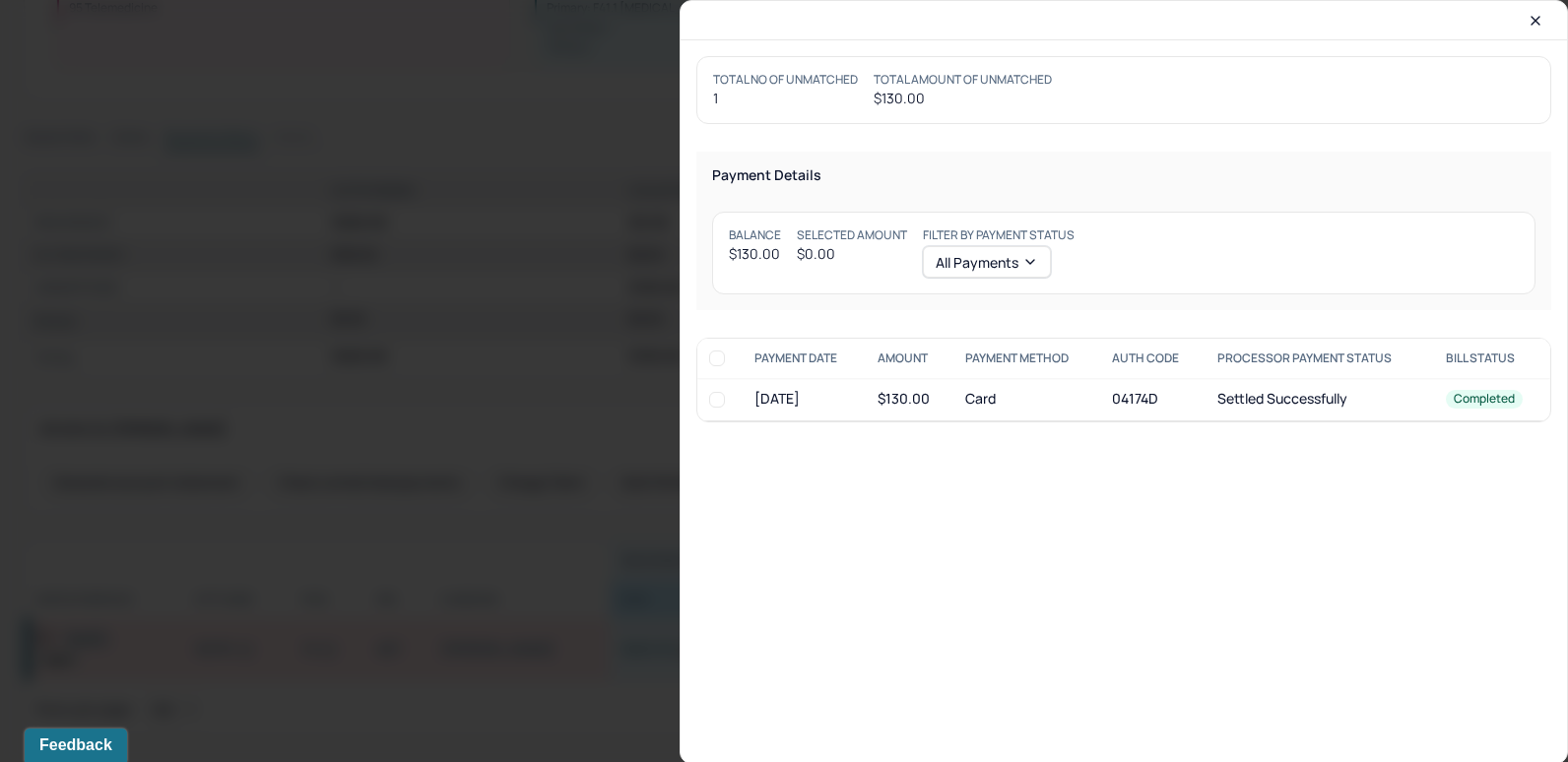 click at bounding box center [717, 400] 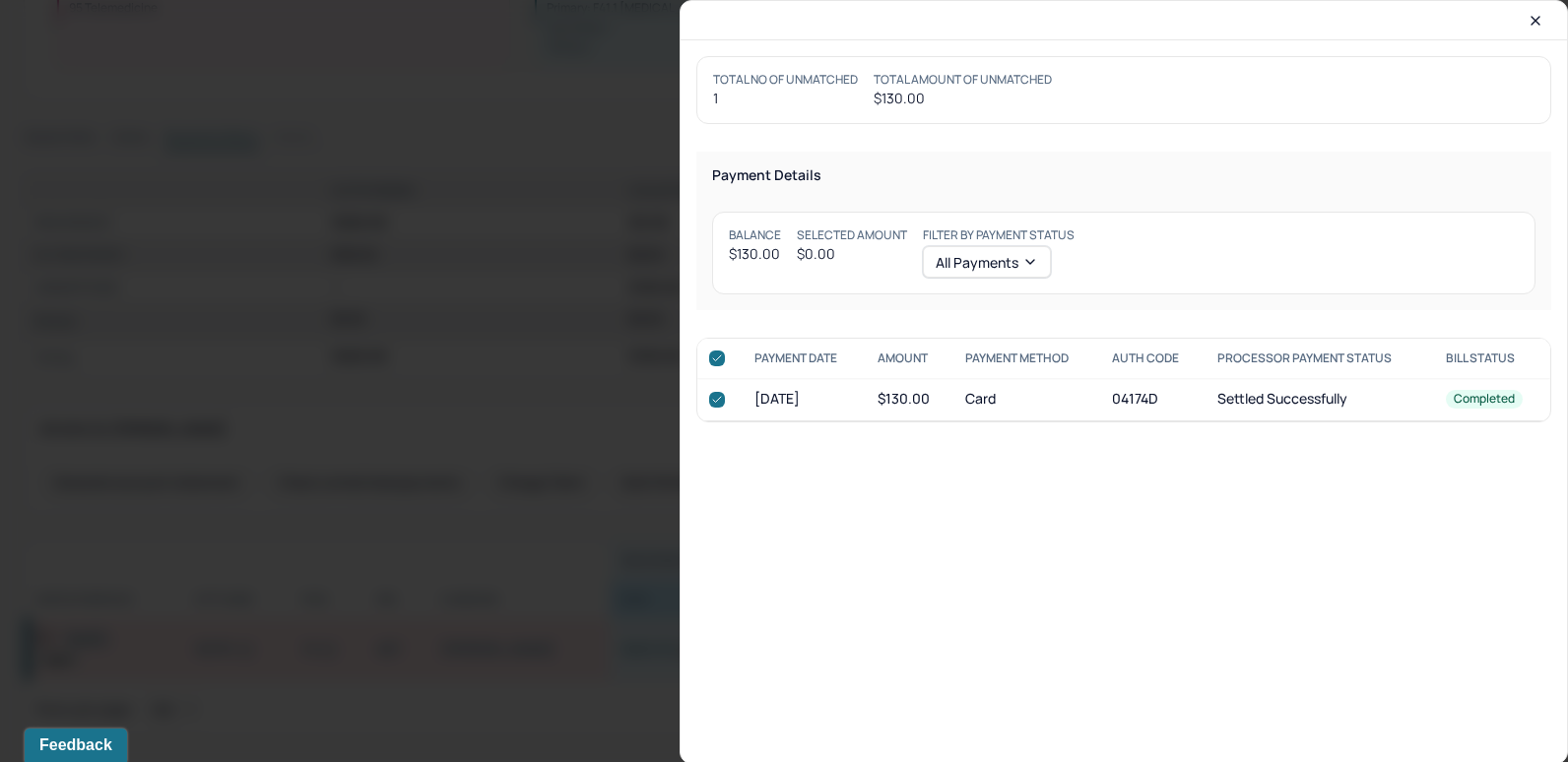 checkbox on "true" 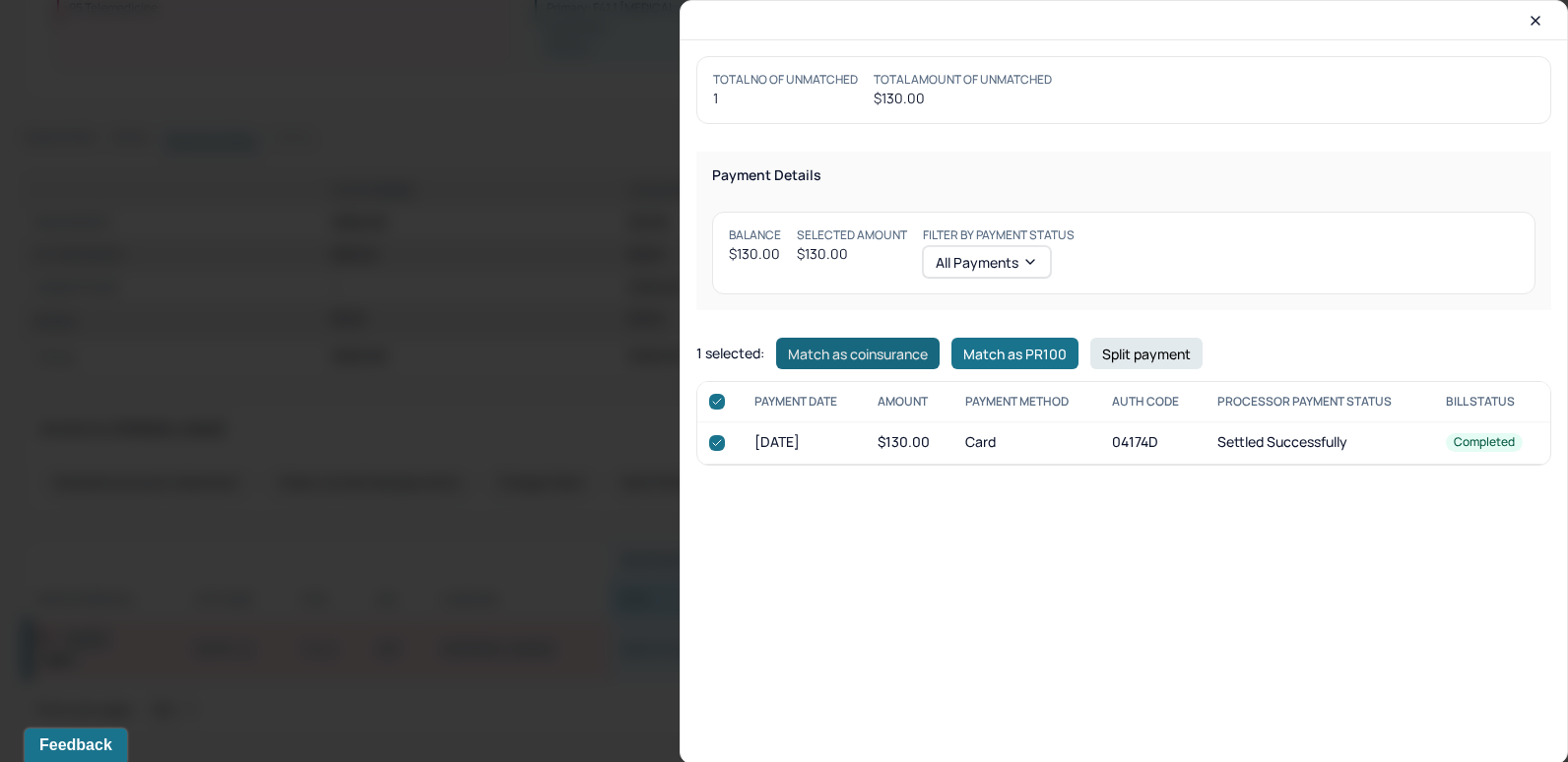 click on "Match as coinsurance" at bounding box center [858, 353] 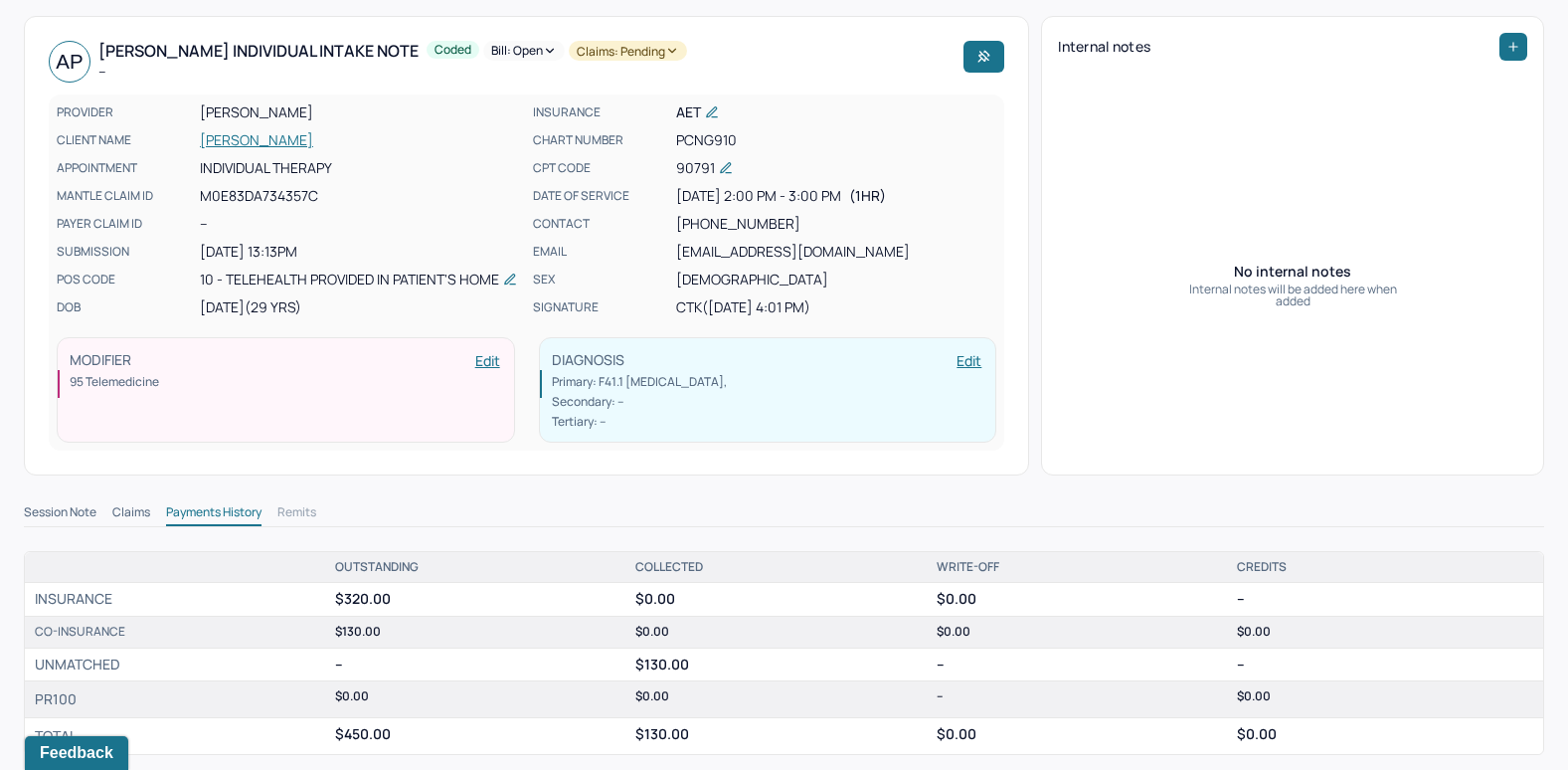 scroll, scrollTop: 68, scrollLeft: 0, axis: vertical 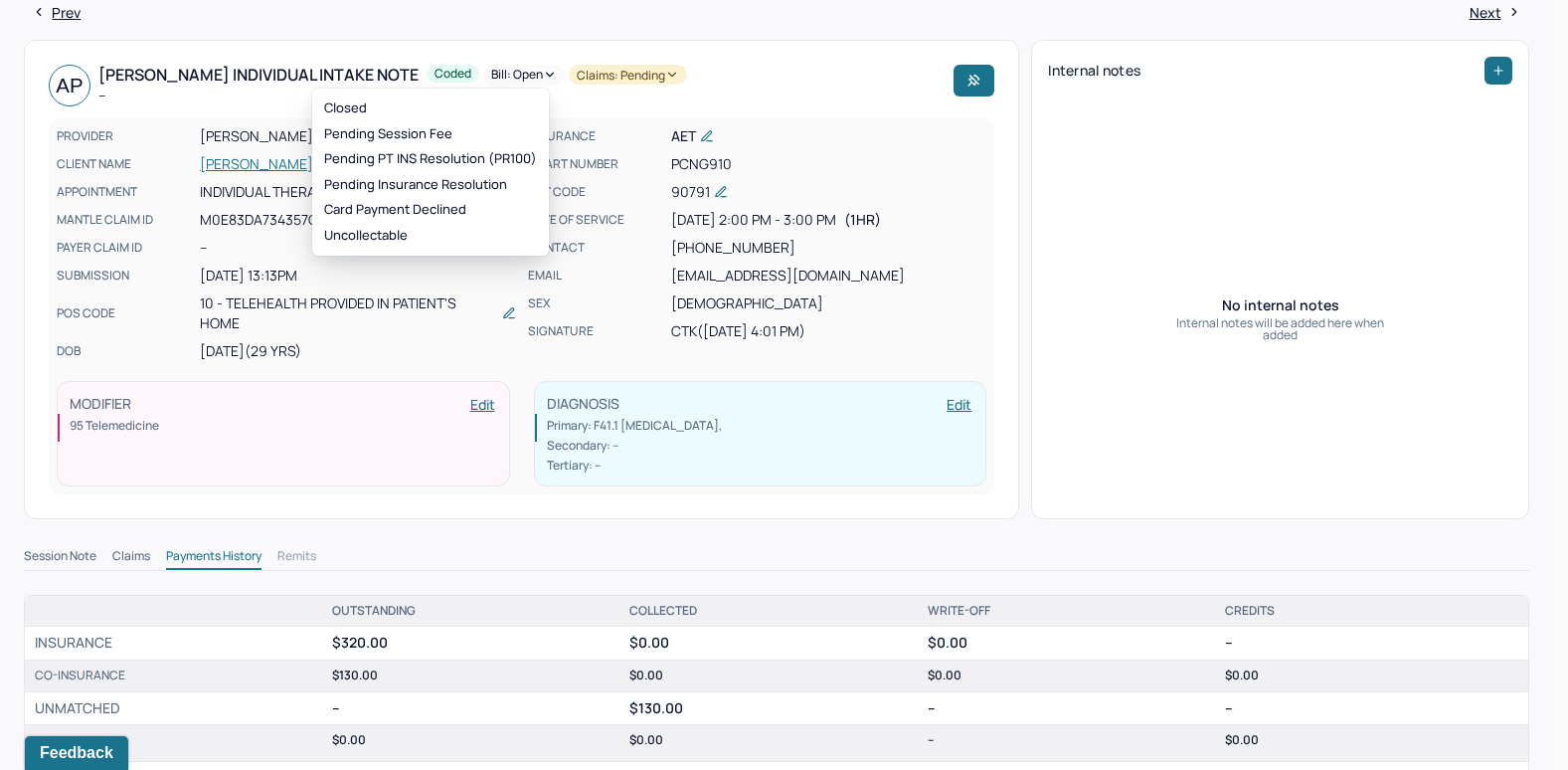 click on "Bill: Open" at bounding box center [524, 75] 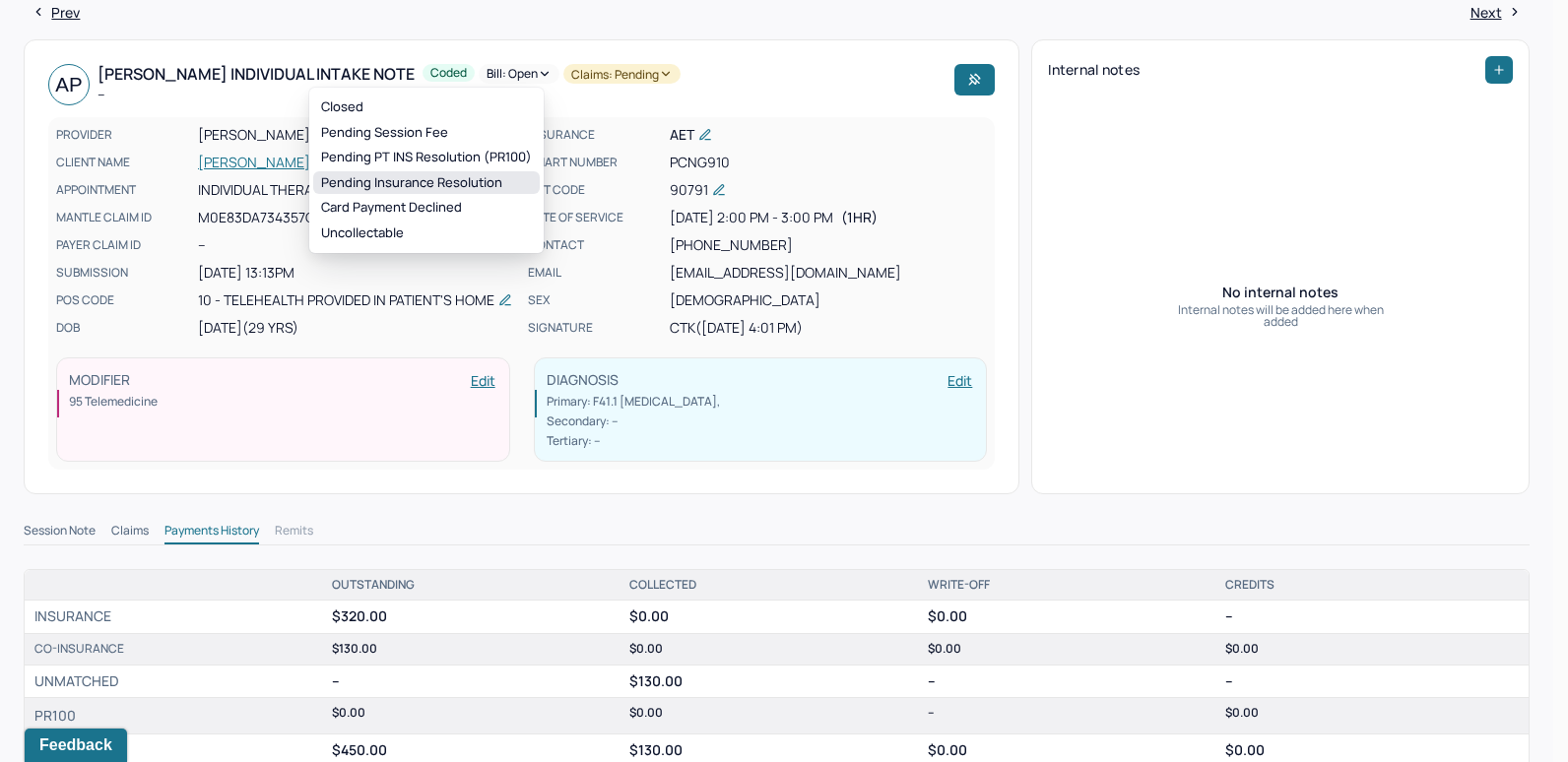 click on "Pending Insurance Resolution" at bounding box center (426, 183) 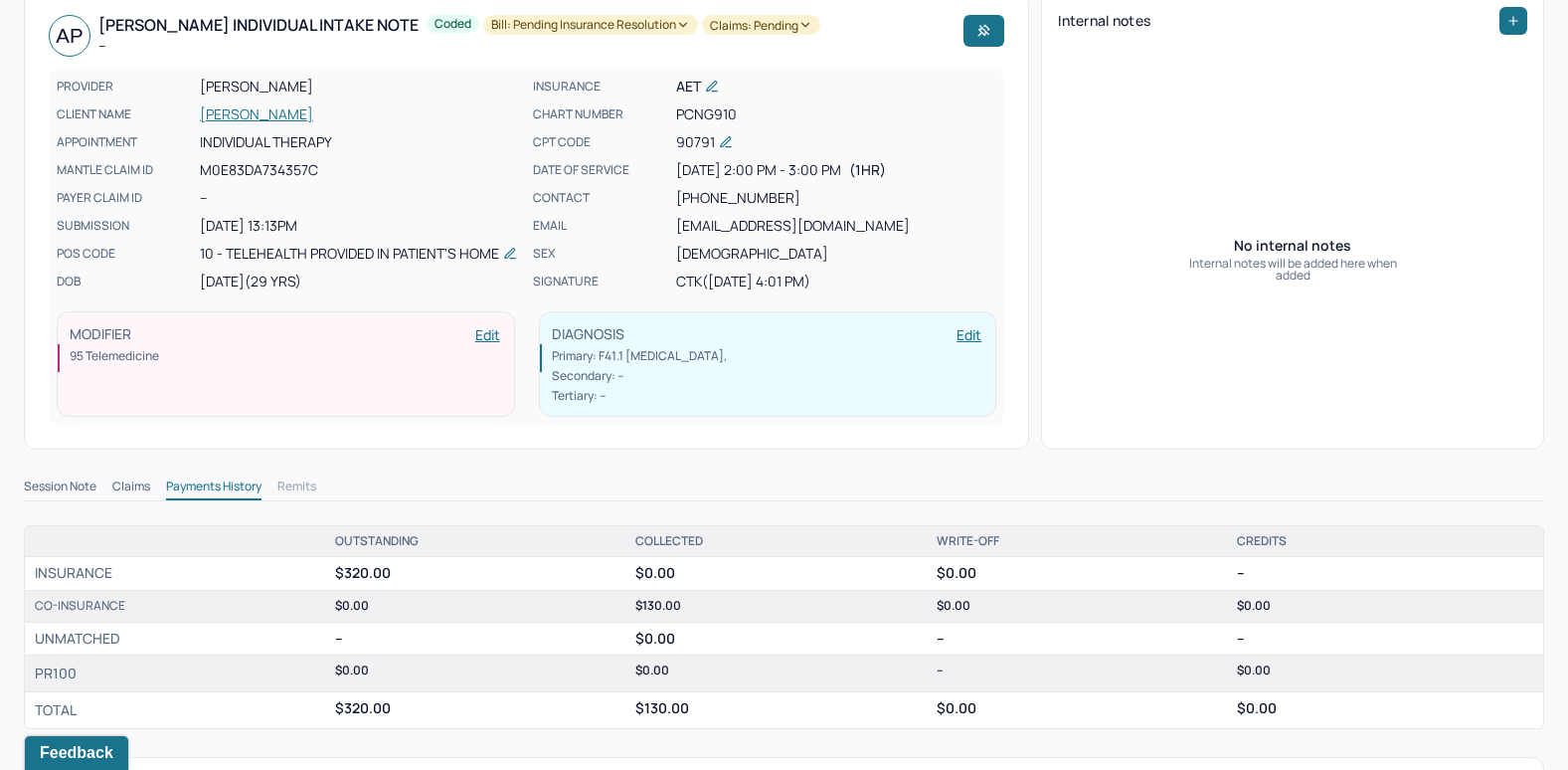 scroll, scrollTop: 68, scrollLeft: 0, axis: vertical 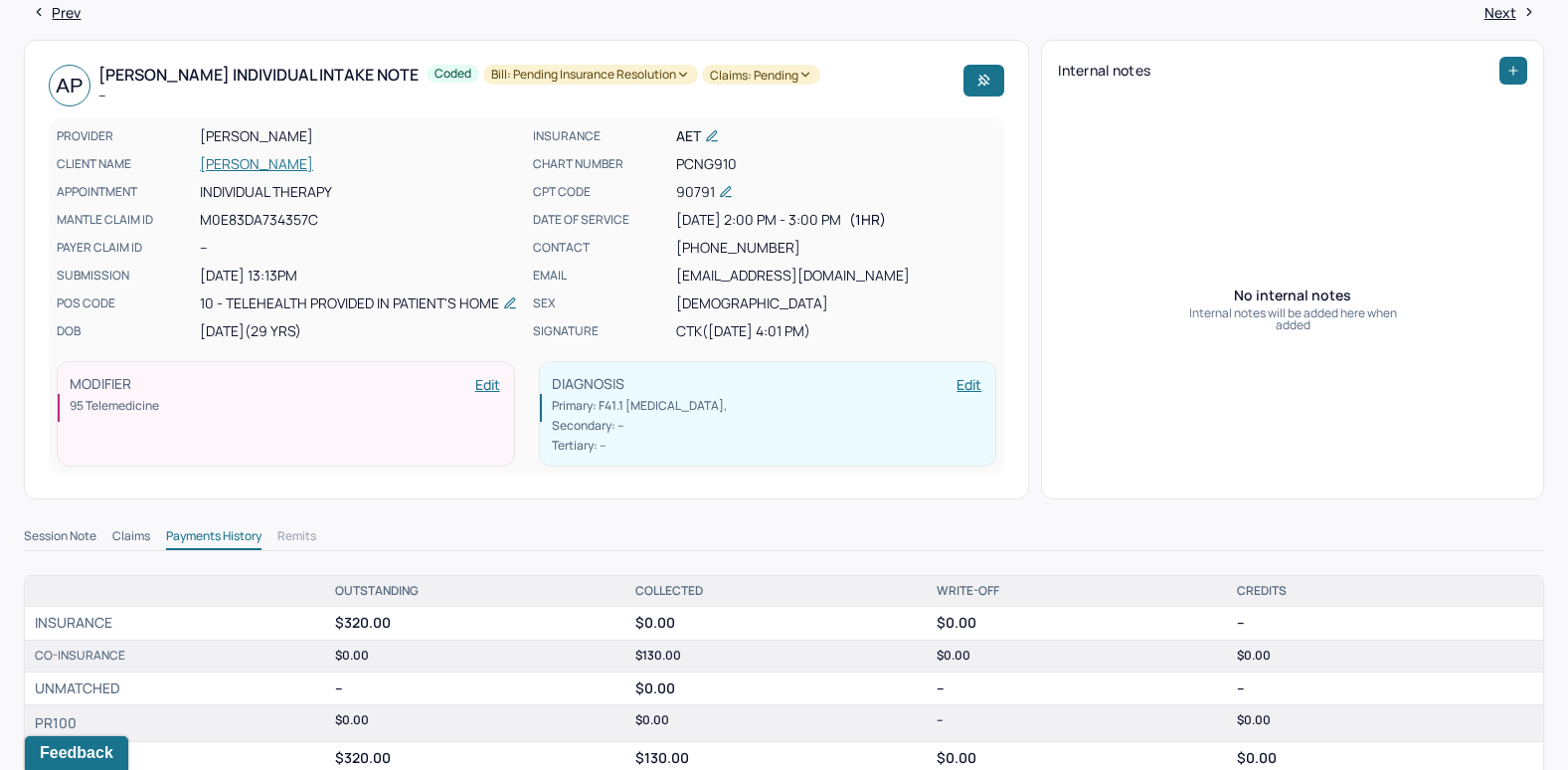 click on "PERPEPAJ, ANTOINETTE" at bounding box center (360, 164) 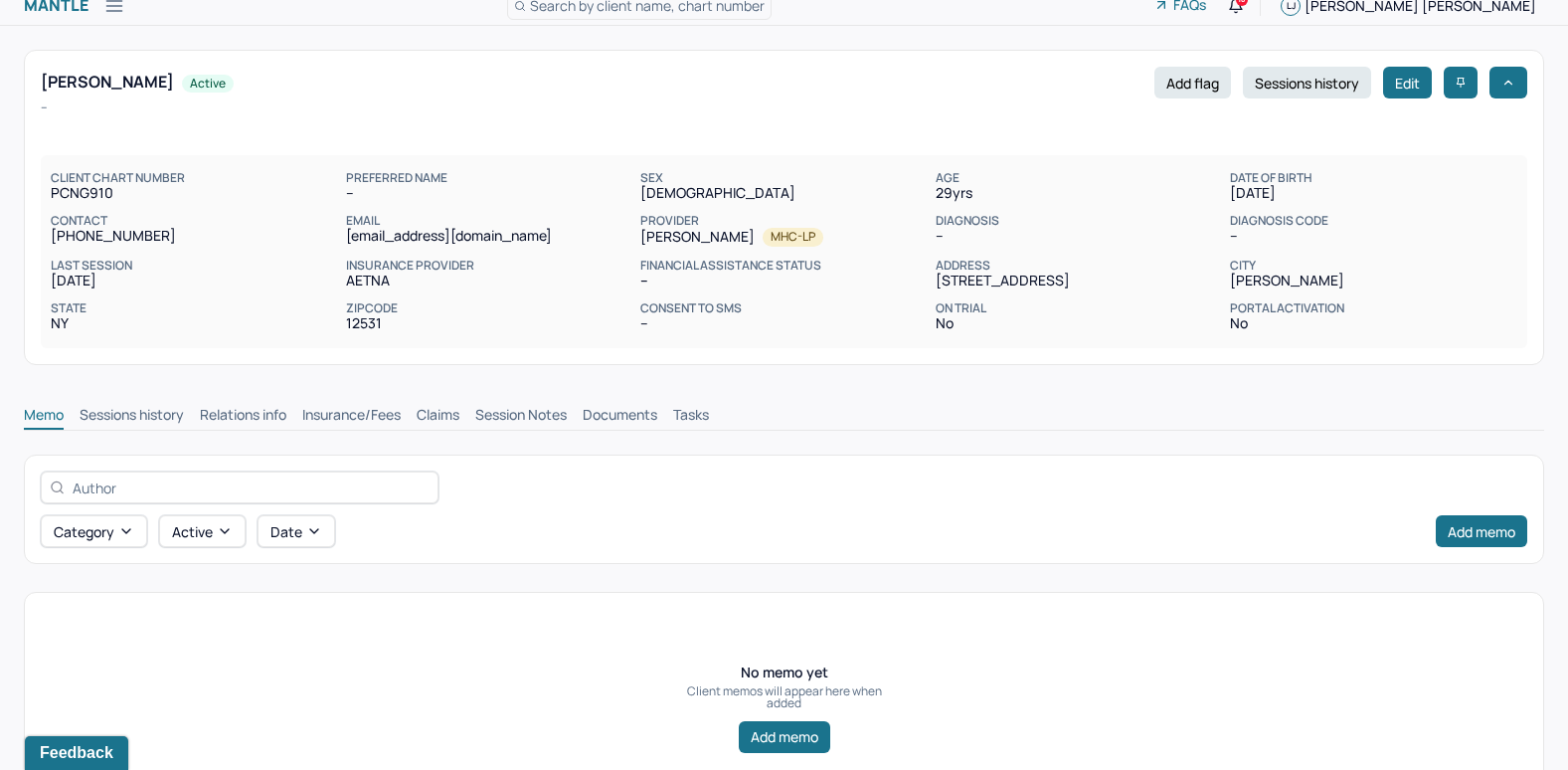 scroll, scrollTop: 93, scrollLeft: 0, axis: vertical 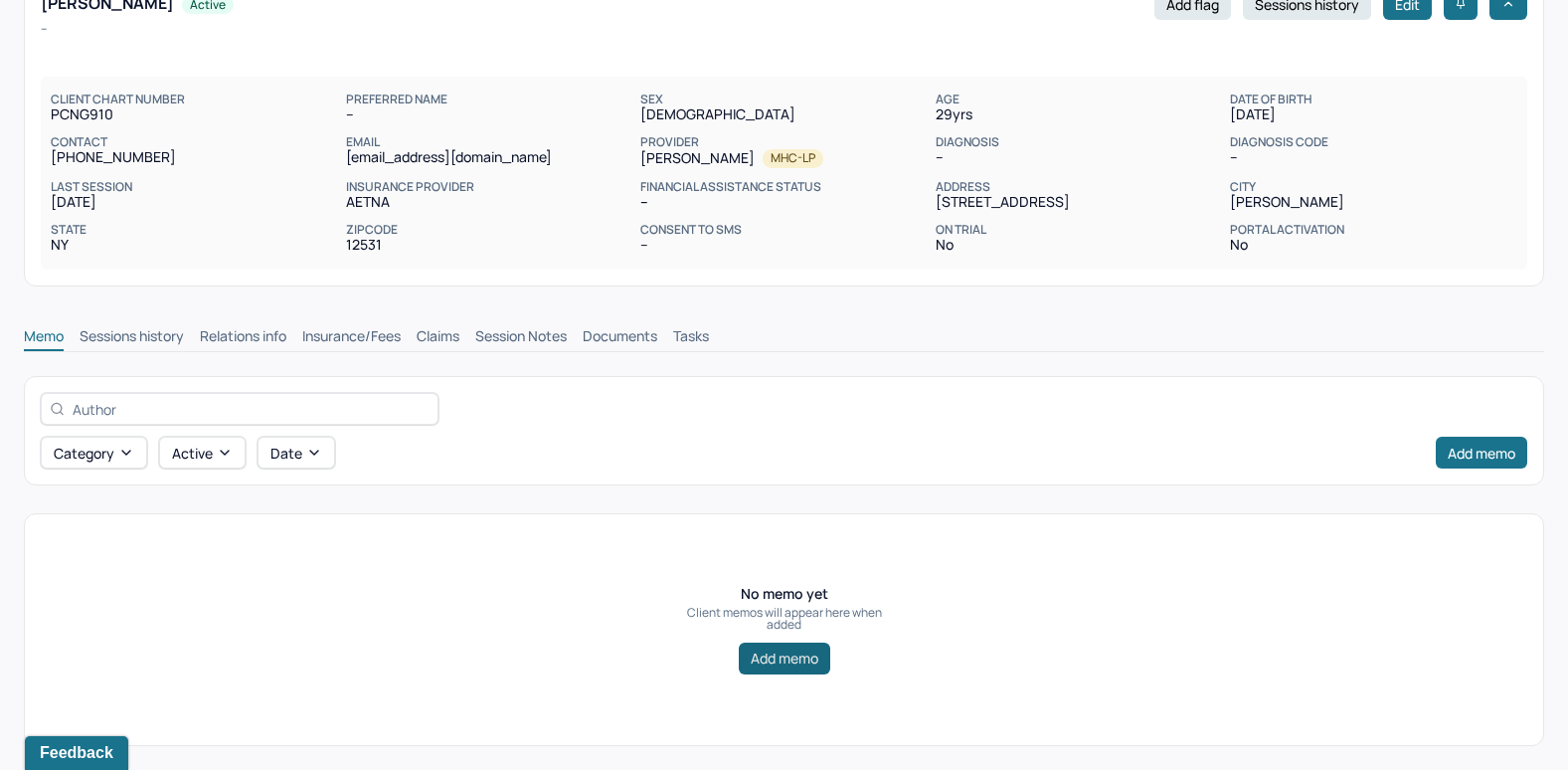 click on "Add memo" at bounding box center [784, 659] 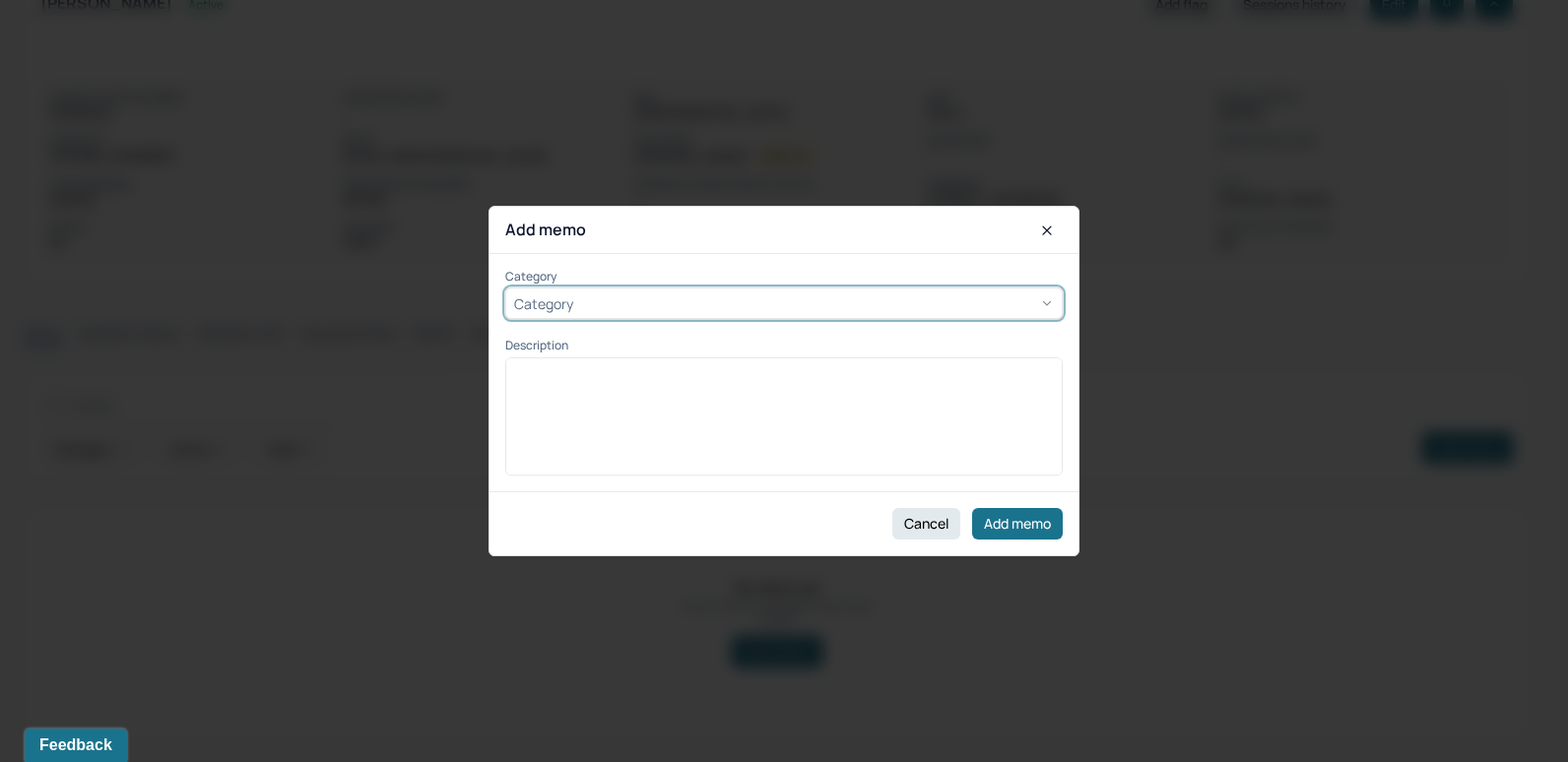 click on "Category" at bounding box center [784, 304] 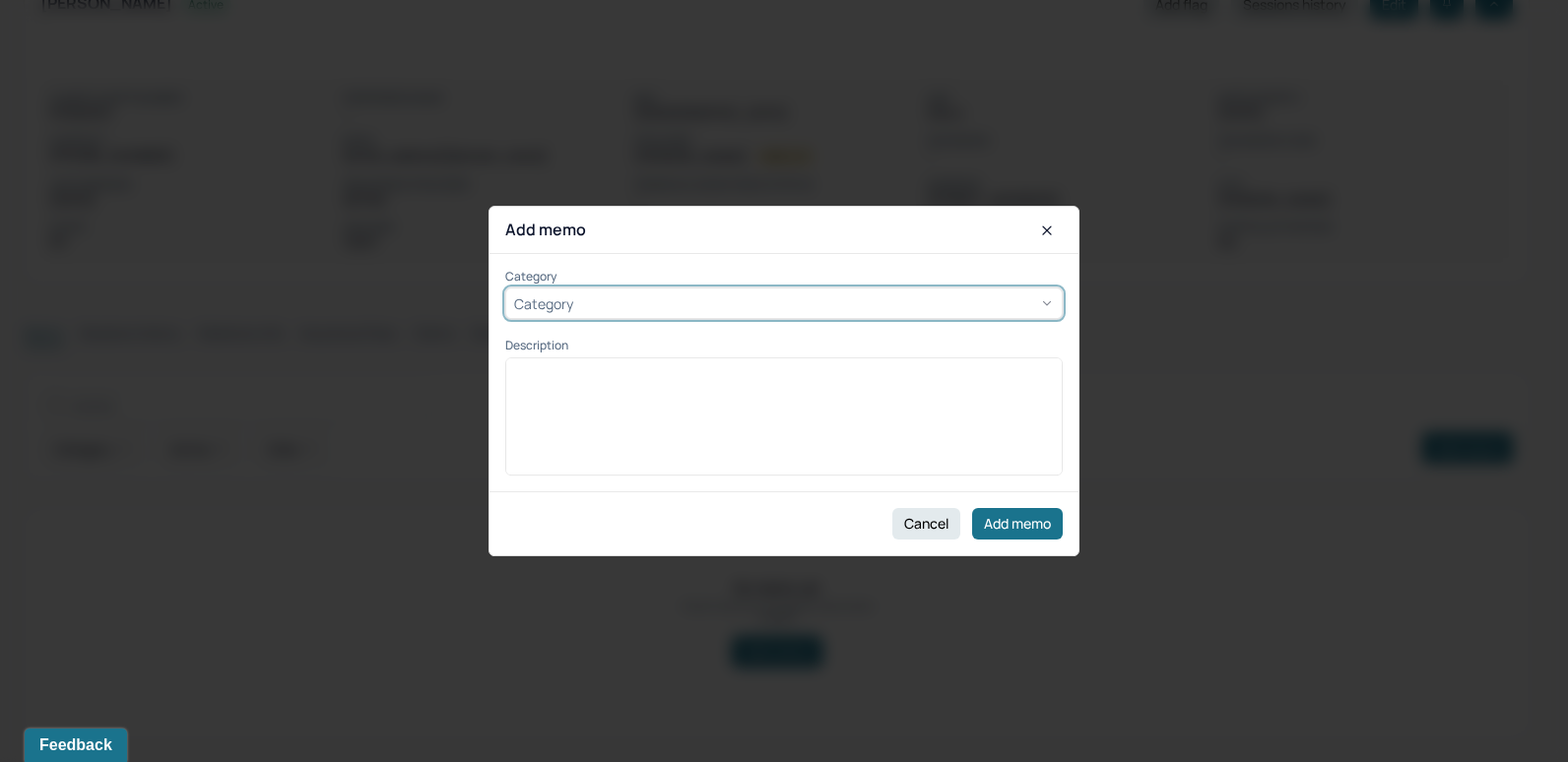click on "billing" at bounding box center [47, 813] 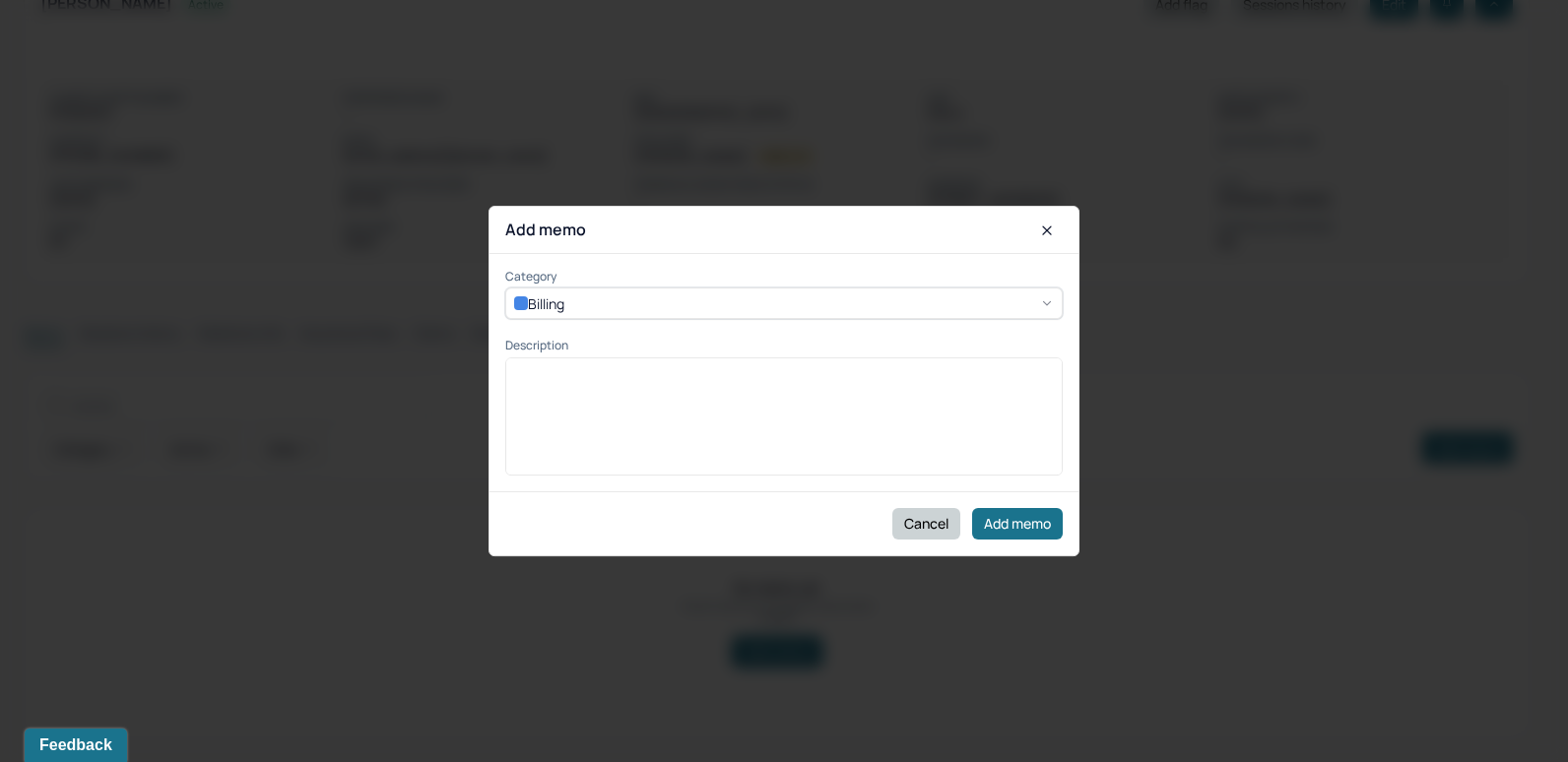 click on "Cancel" at bounding box center [926, 524] 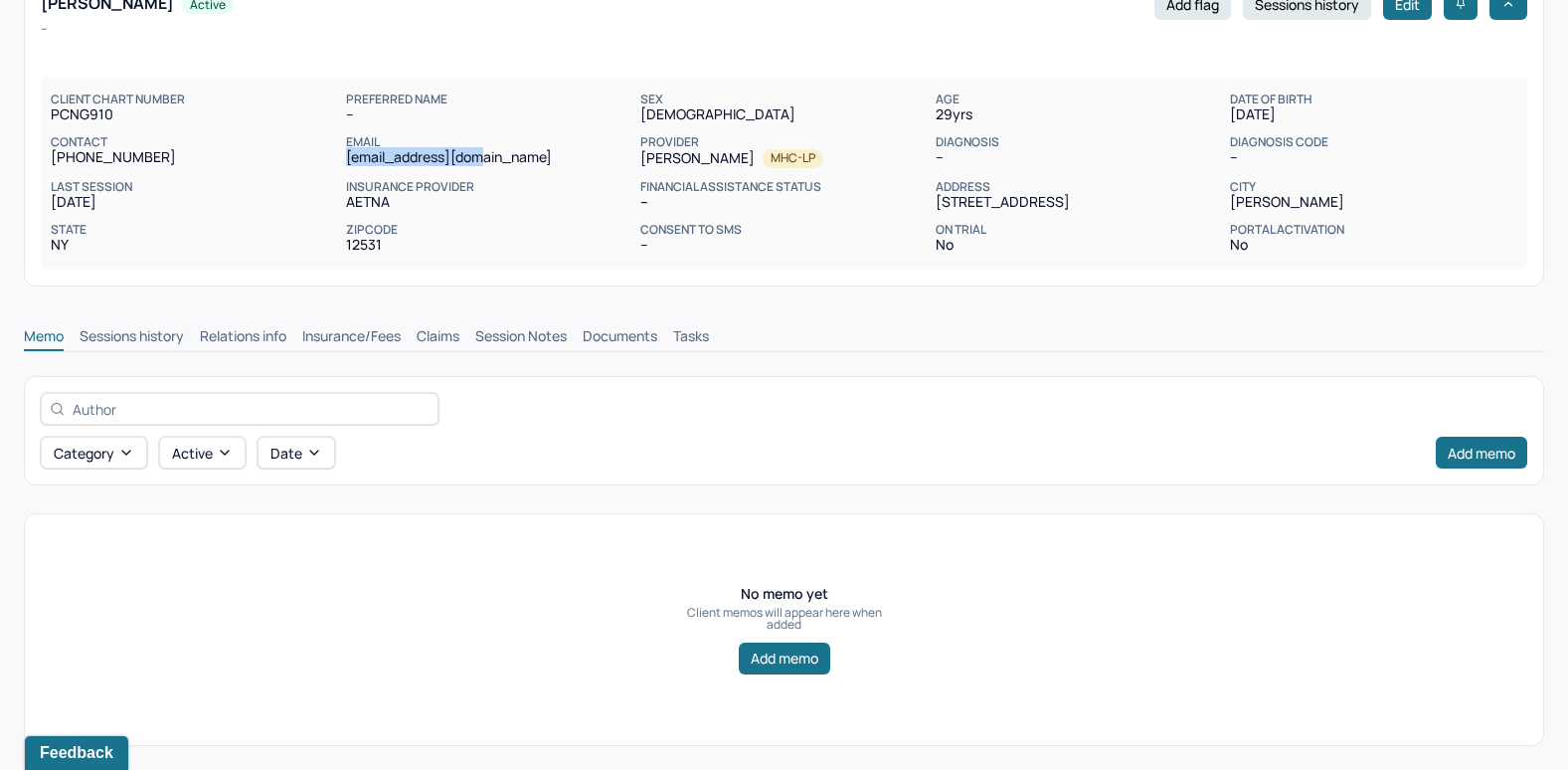 drag, startPoint x: 345, startPoint y: 156, endPoint x: 498, endPoint y: 161, distance: 153.08168 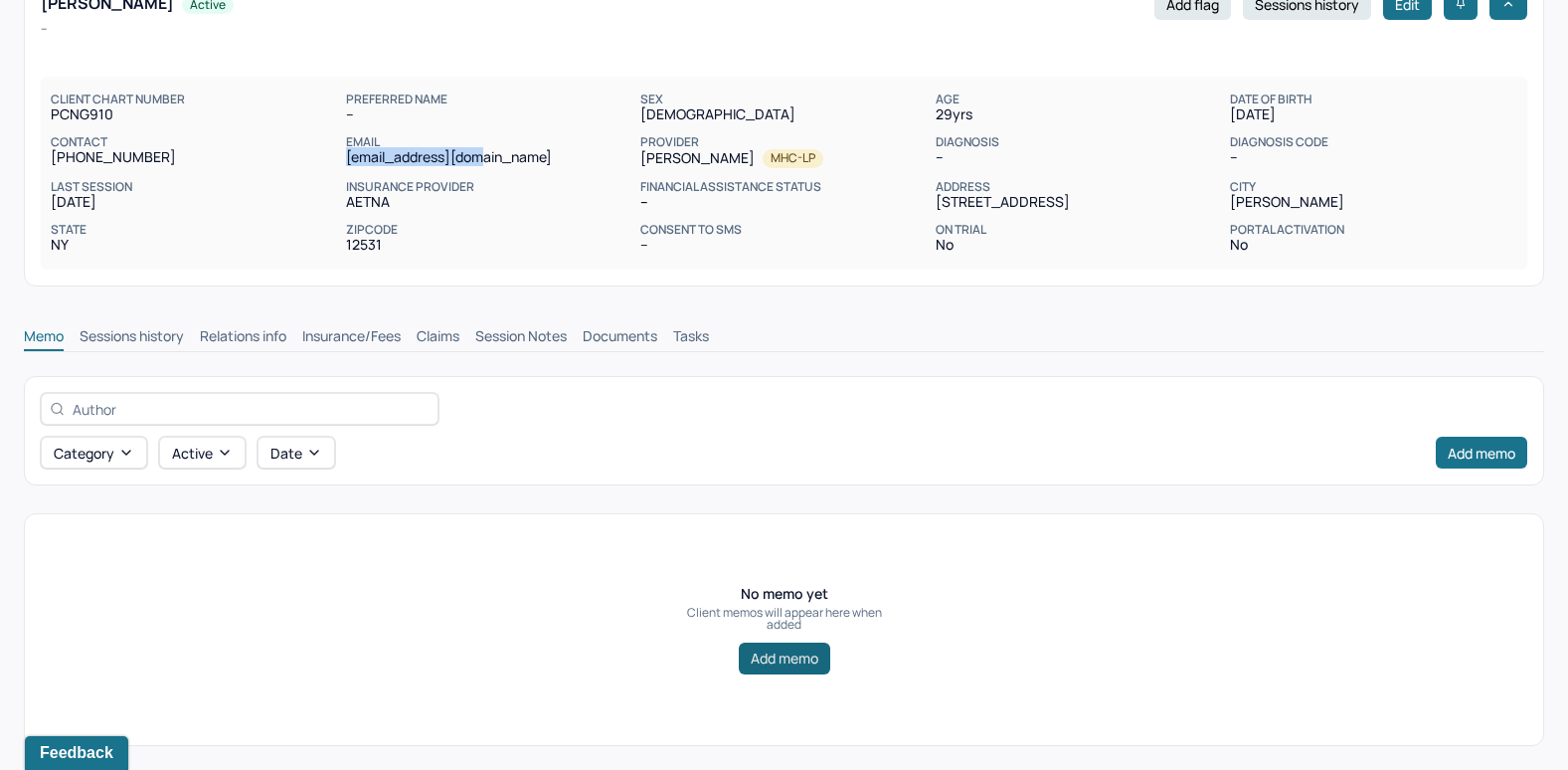 click on "Add memo" at bounding box center (784, 659) 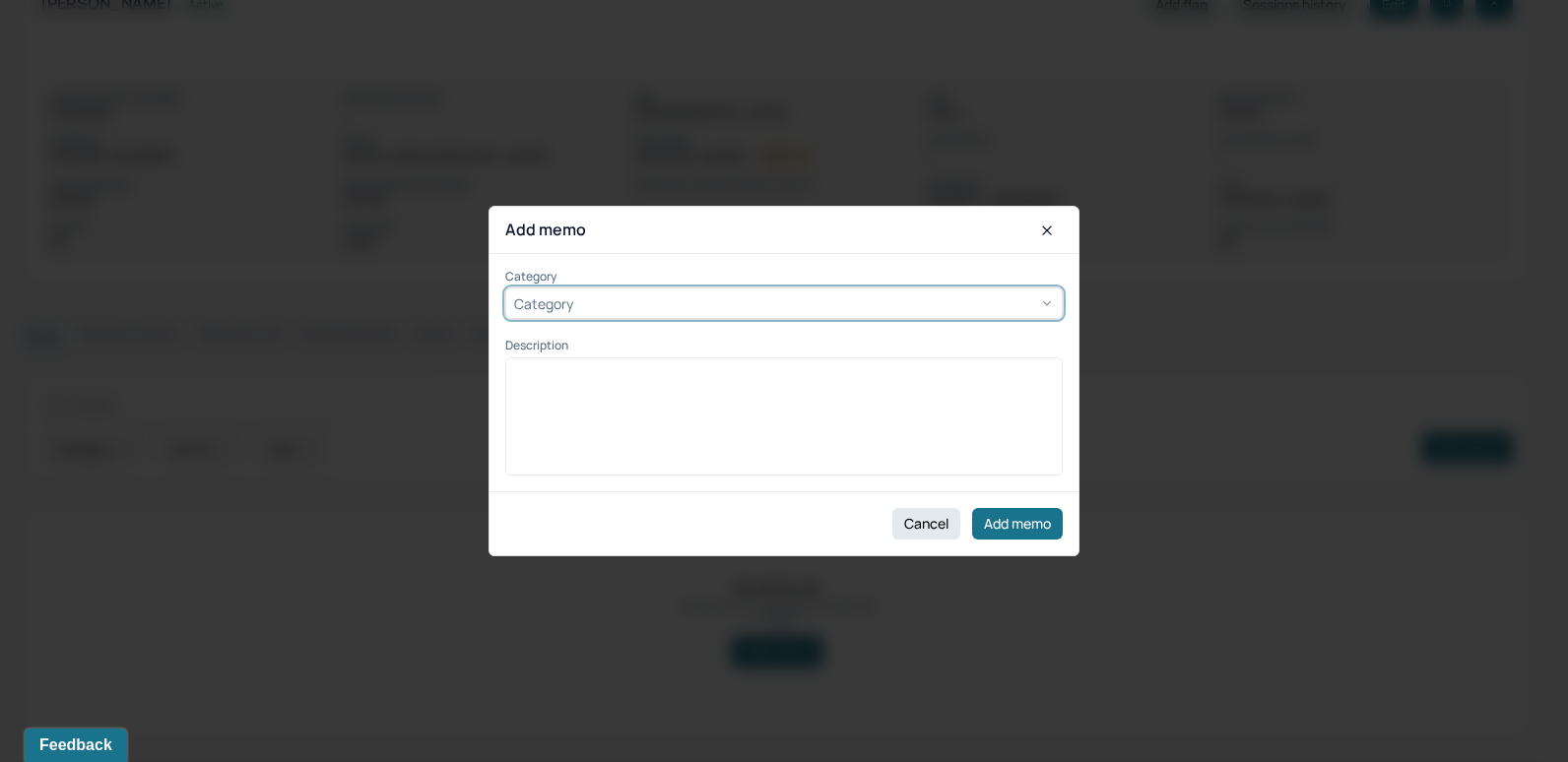 click on "Category" at bounding box center [784, 304] 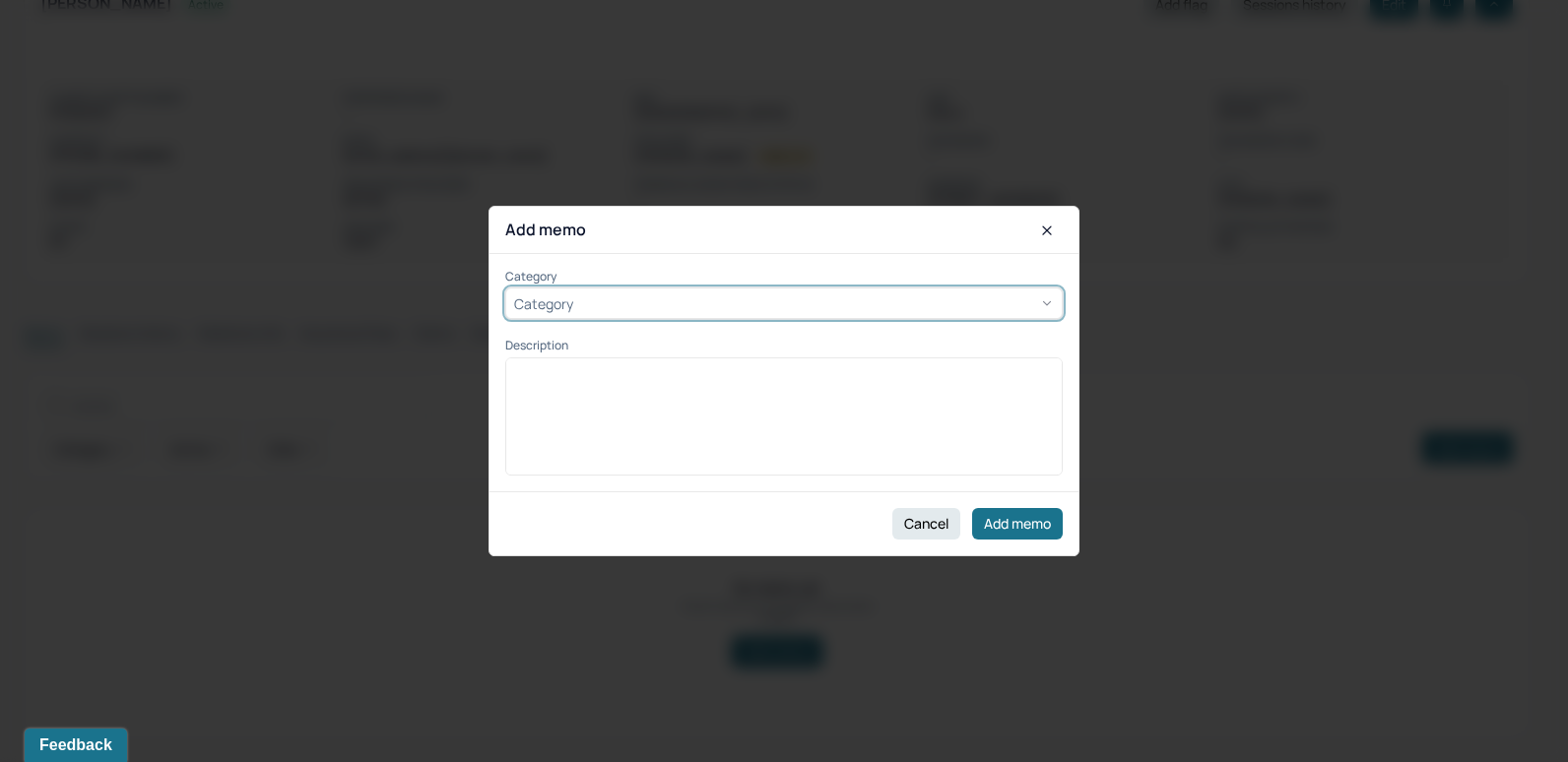 click on "billing" at bounding box center (47, 813) 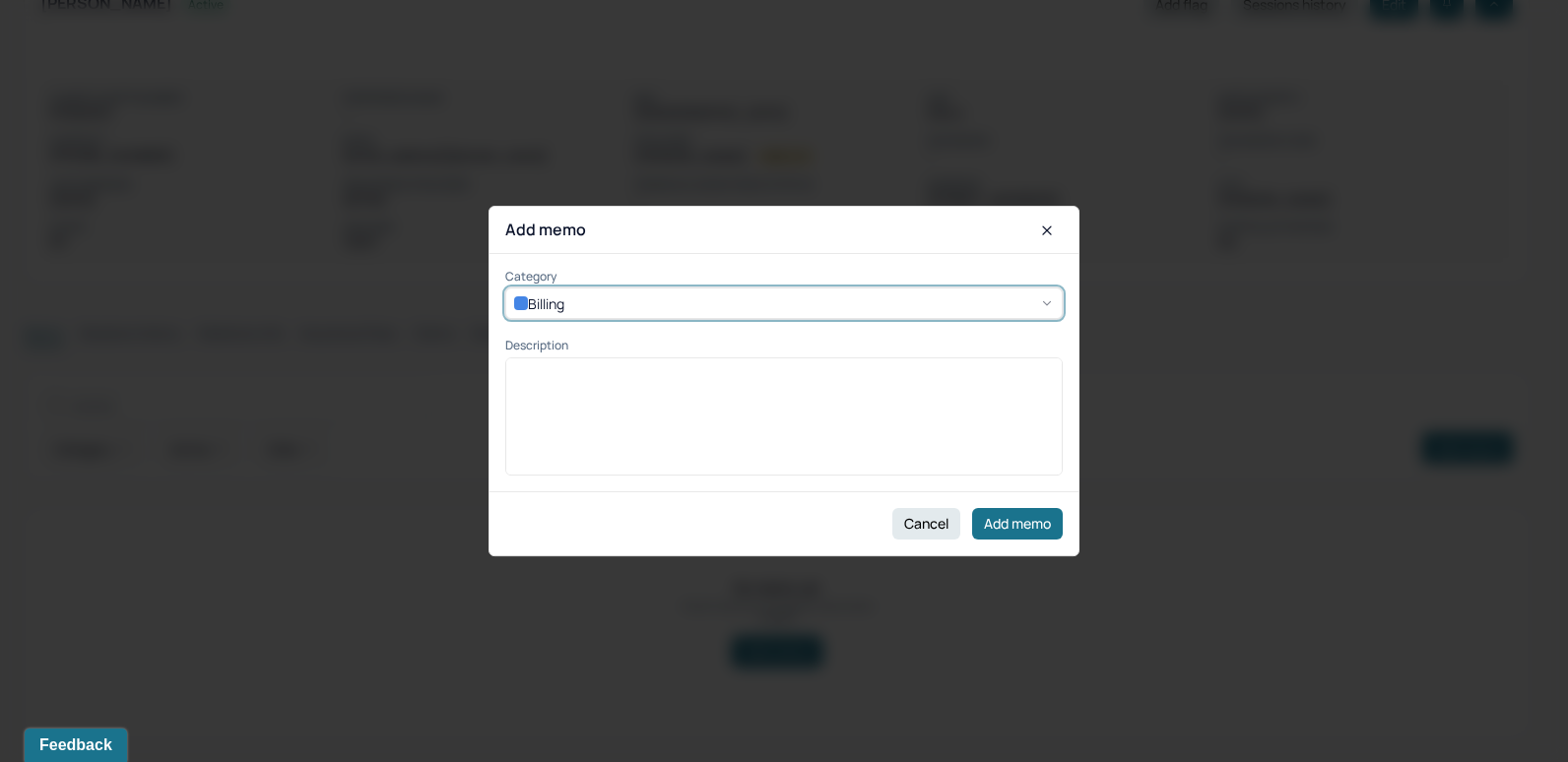 click at bounding box center [784, 373] 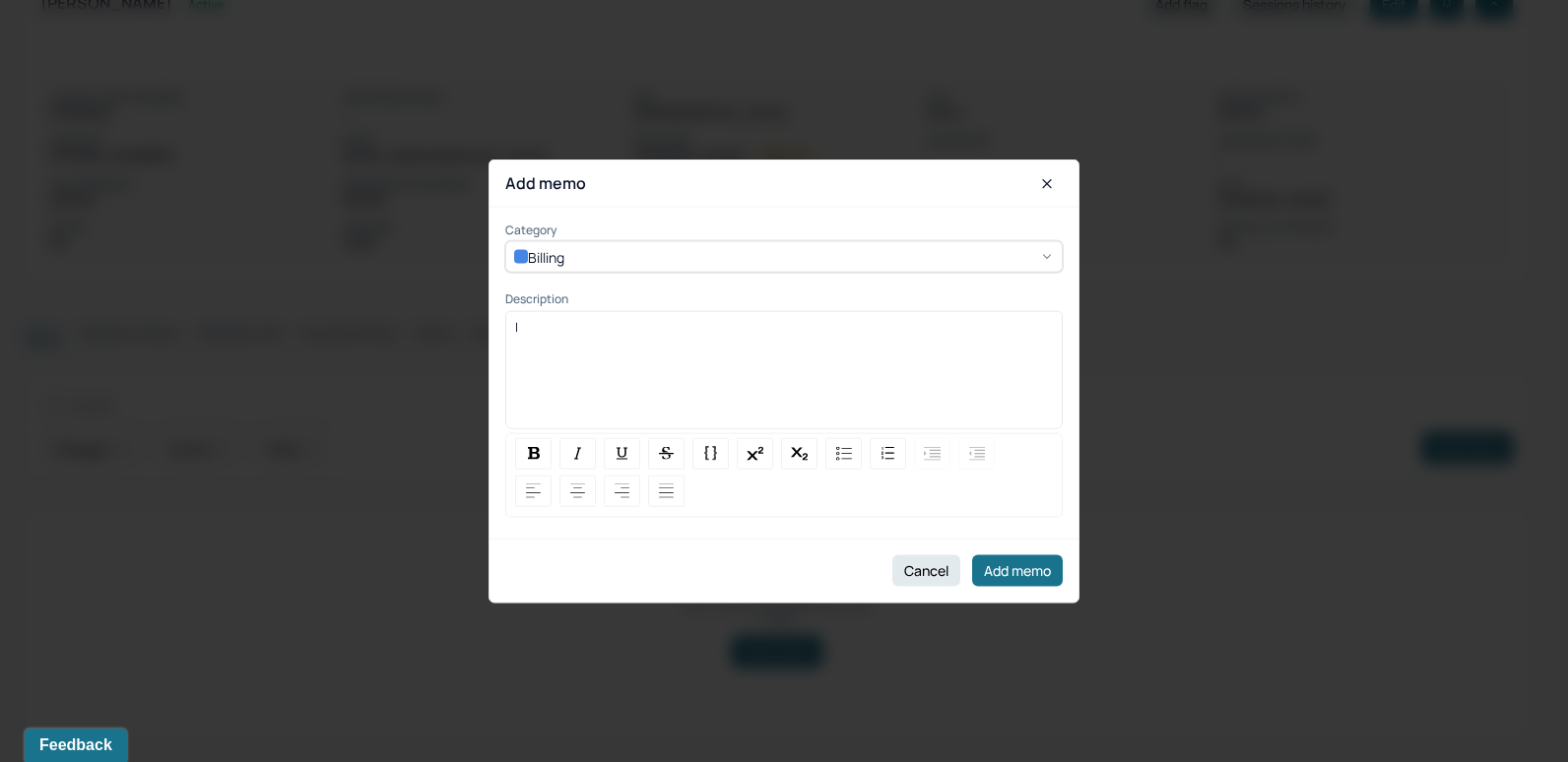 type 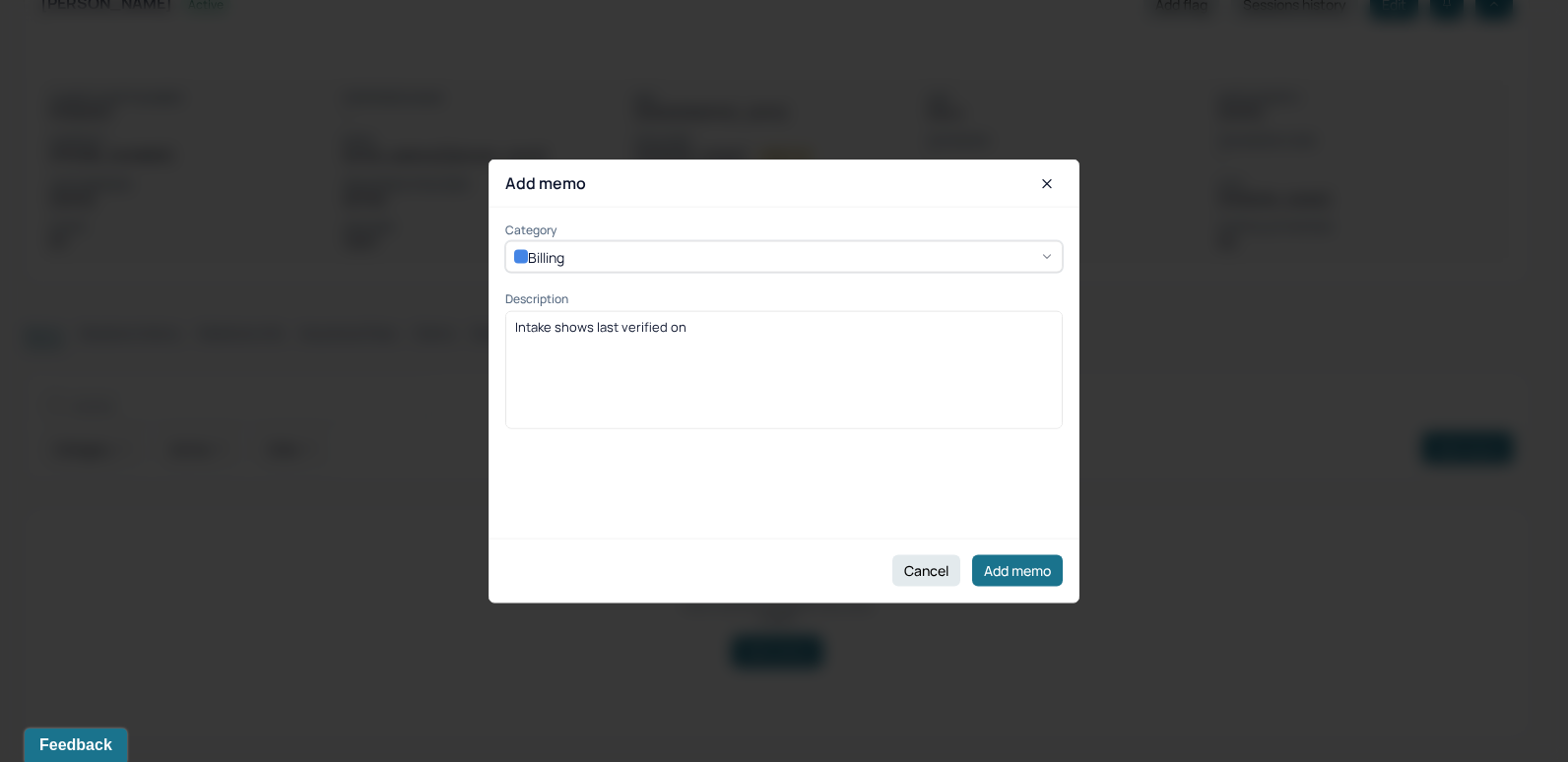 click on "Intake shows last verified on" at bounding box center (784, 326) 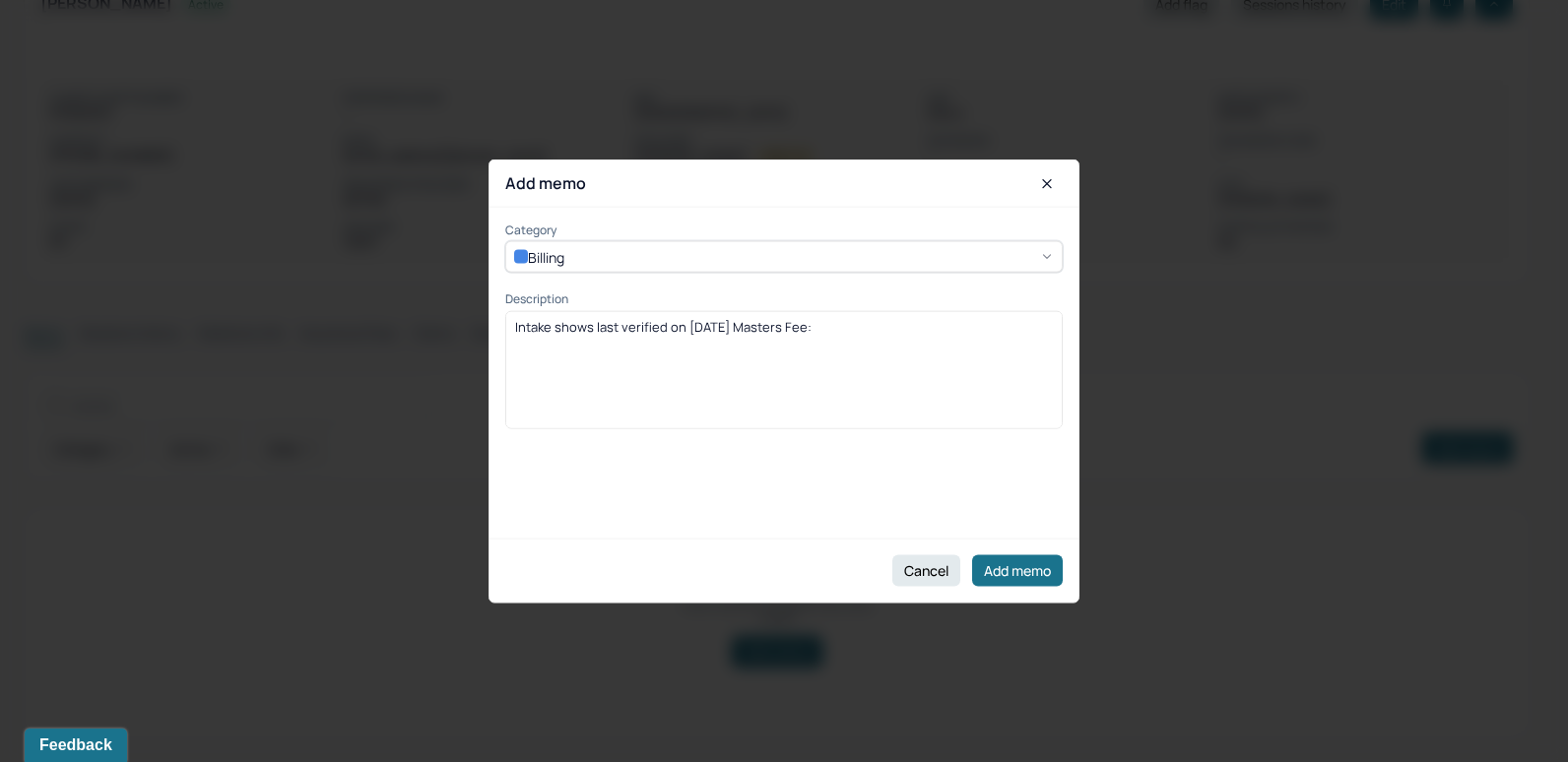 click on "Intake shows last verified on 6/25/2025 Masters Fee:" at bounding box center [784, 326] 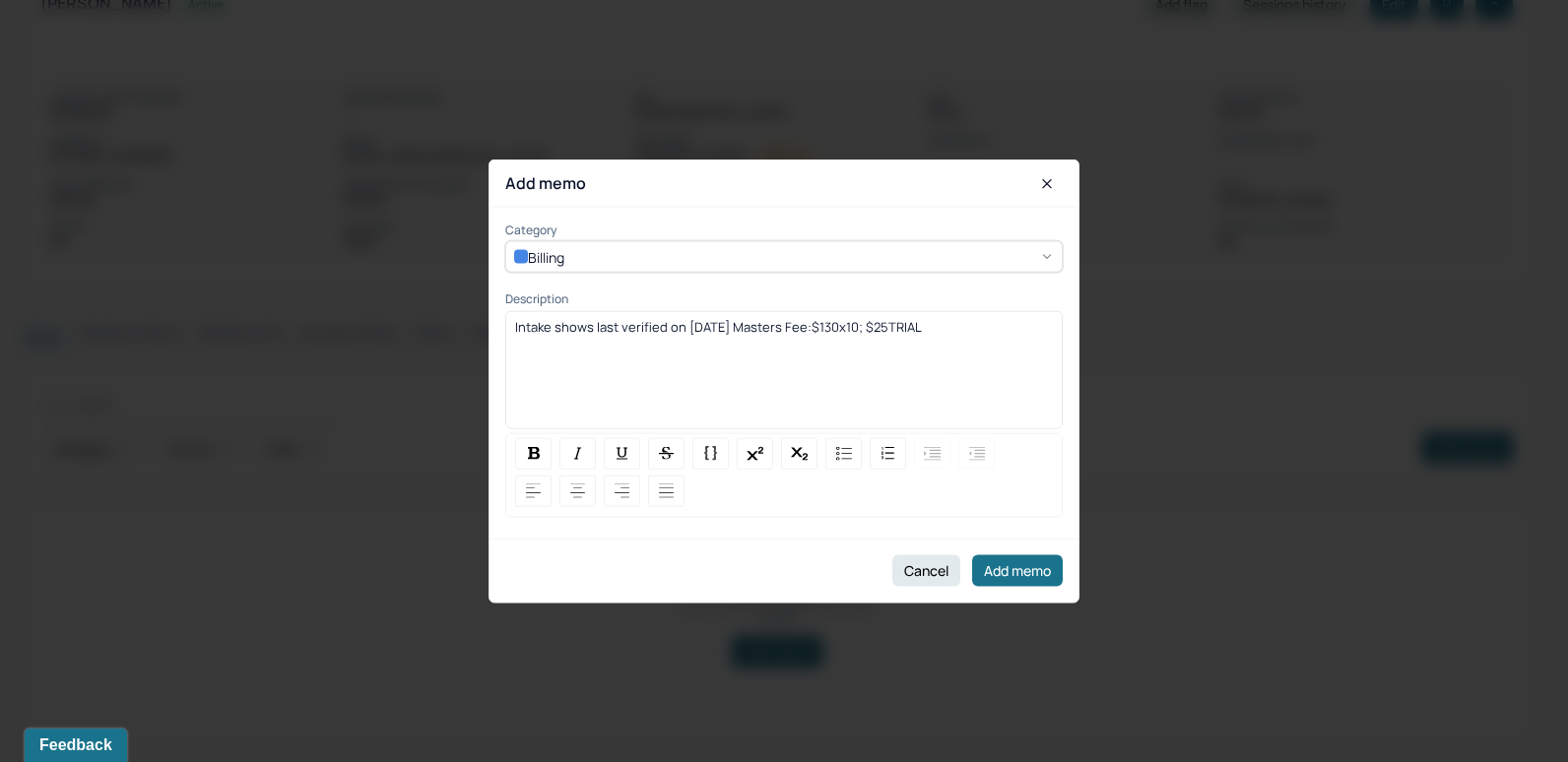 click on "Intake shows last verified on 6/25/2025 Masters Fee:$130x10; $25TRIAL" at bounding box center (718, 326) 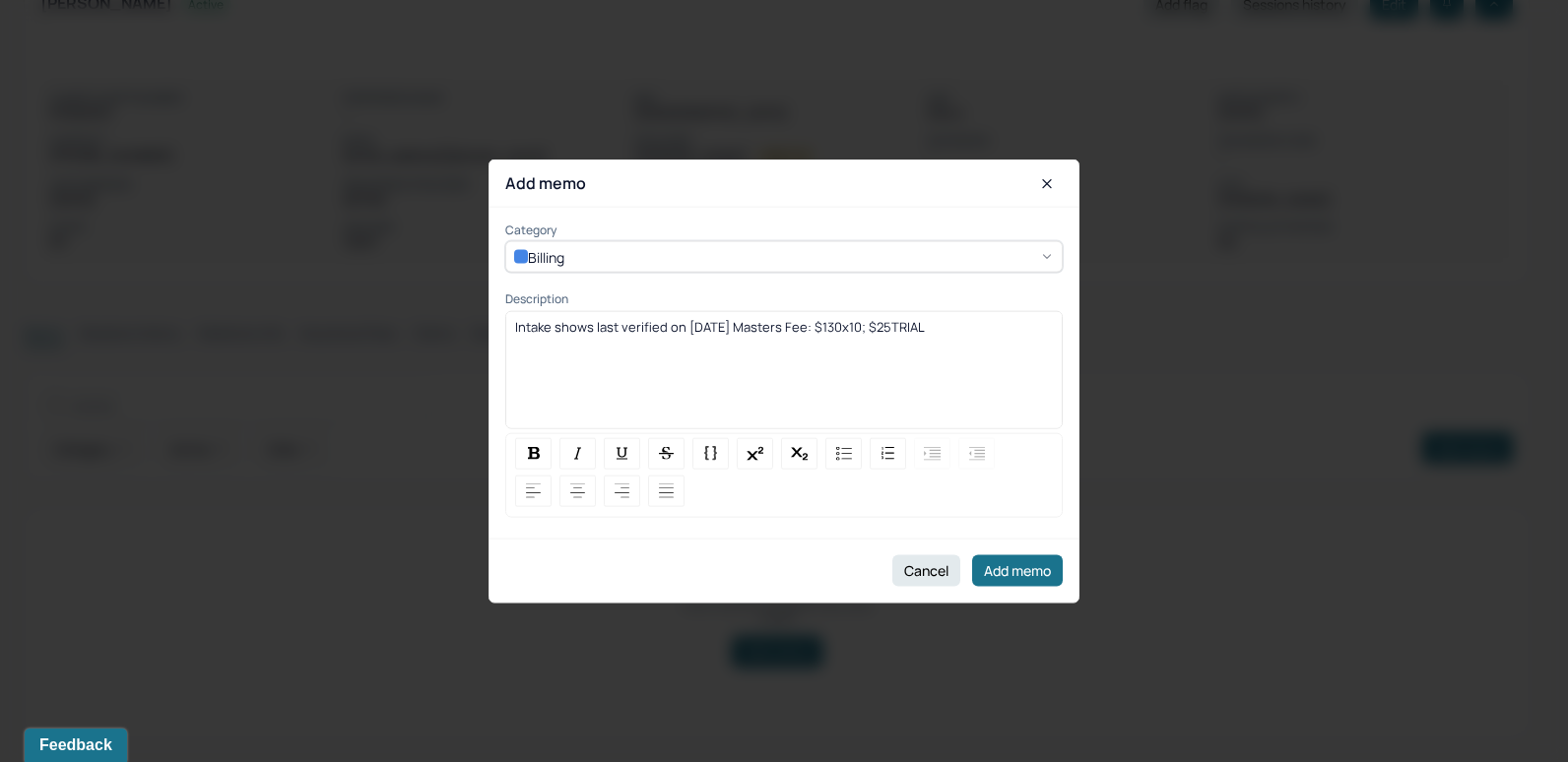 click on "Intake shows last verified on 6/25/2025 Masters Fee: $130x10; $25TRIAL" at bounding box center (784, 326) 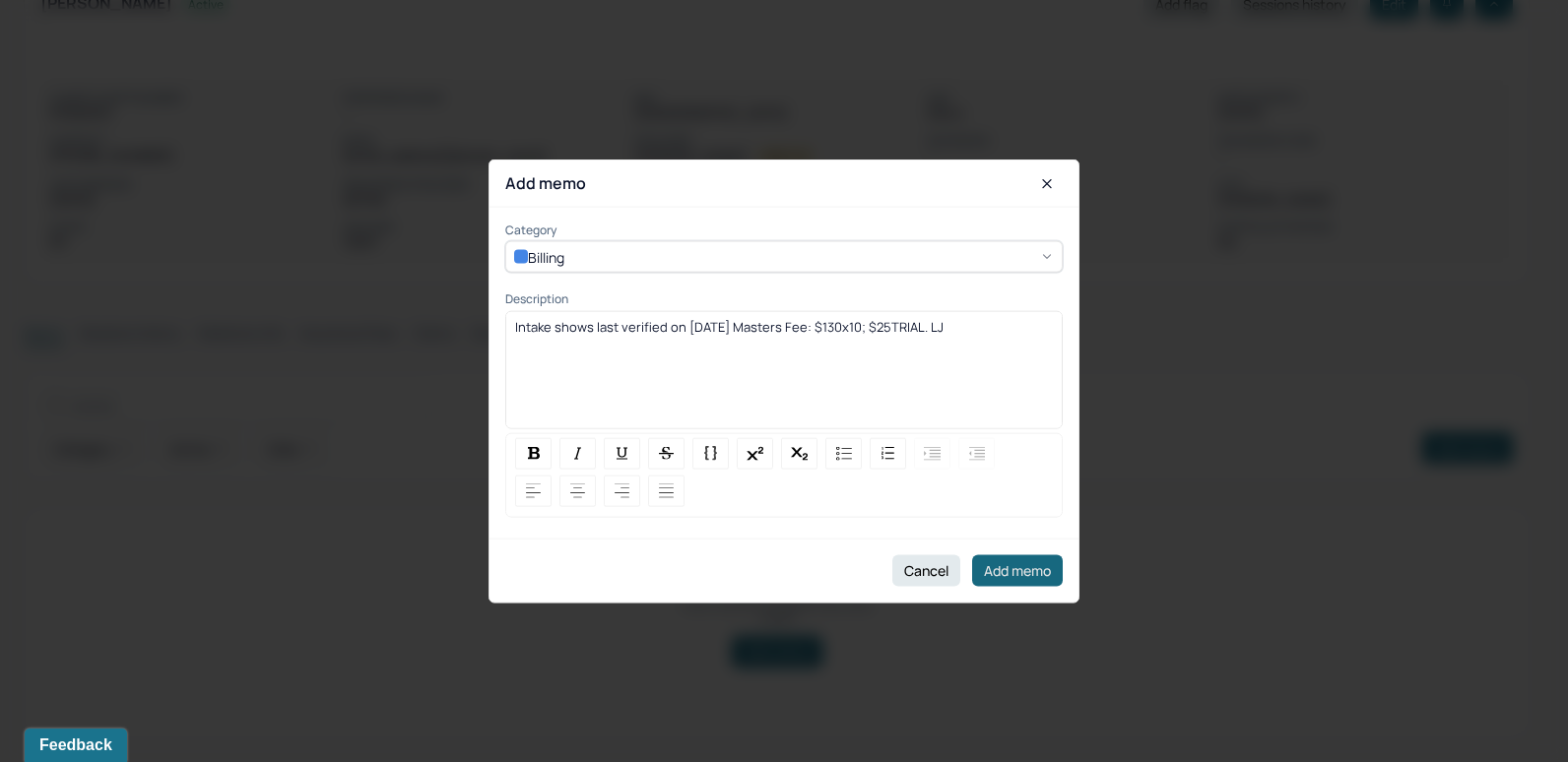click on "Add memo" at bounding box center (1017, 570) 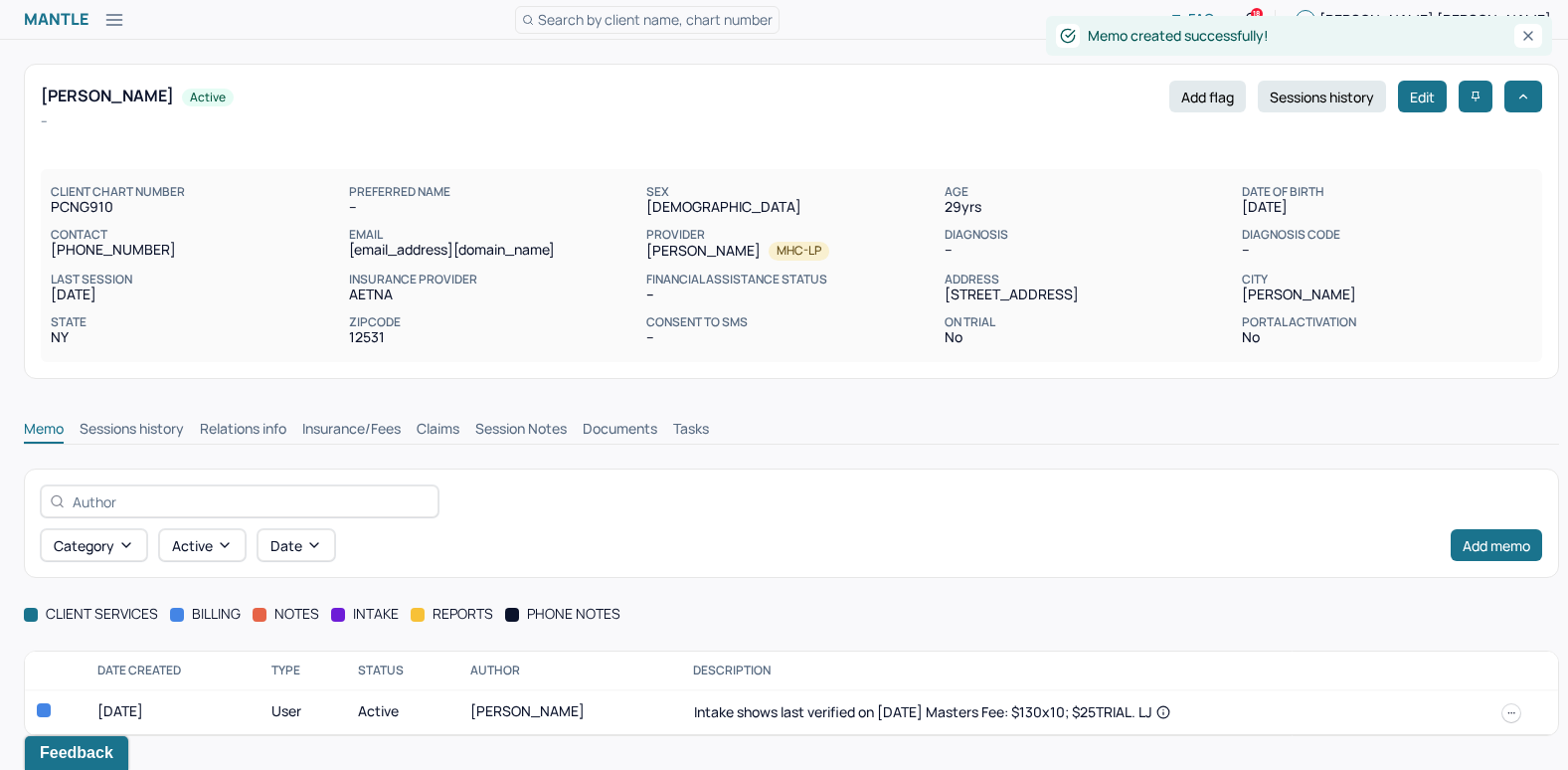 scroll, scrollTop: 0, scrollLeft: 0, axis: both 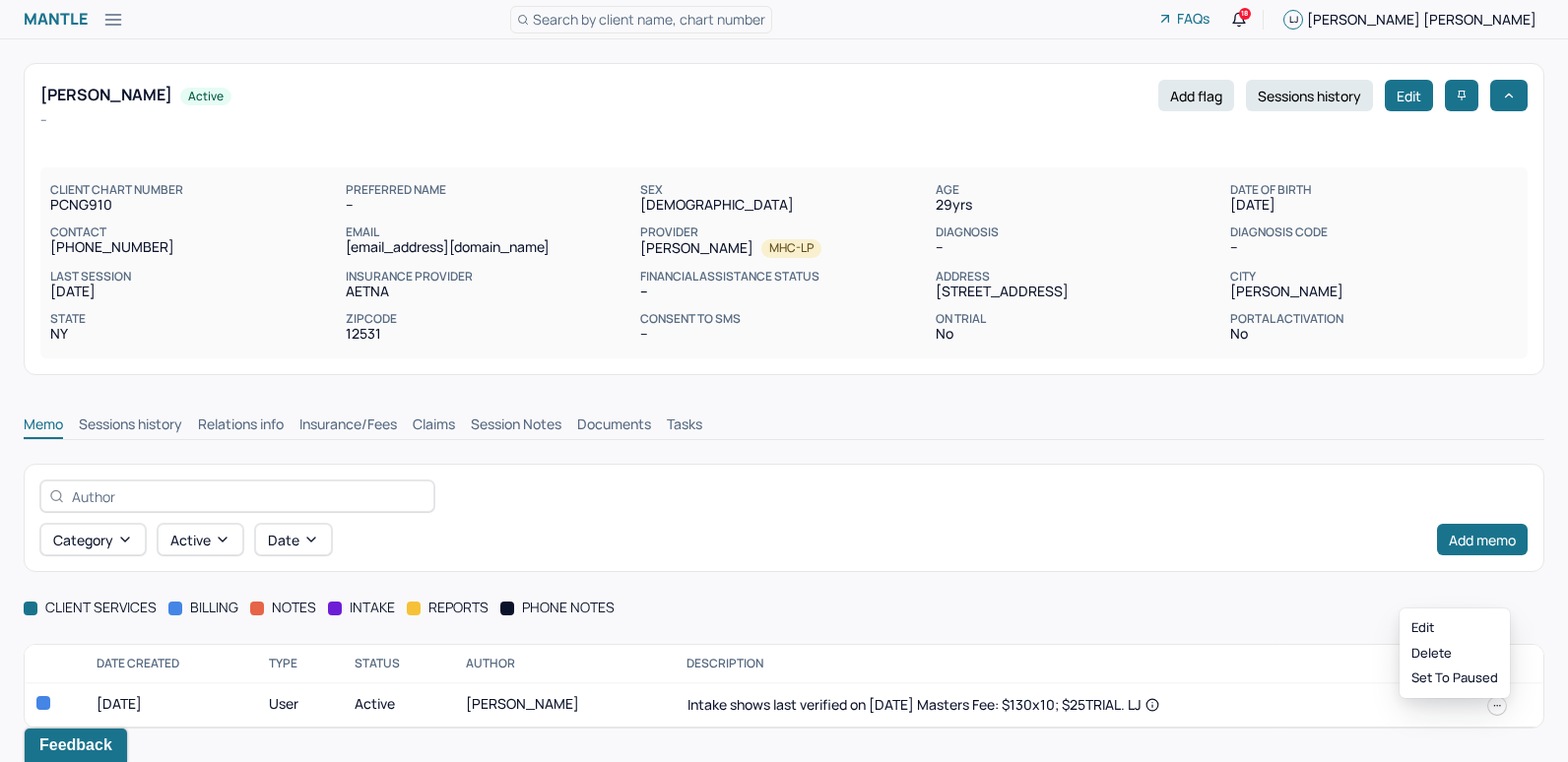 click at bounding box center [1497, 706] 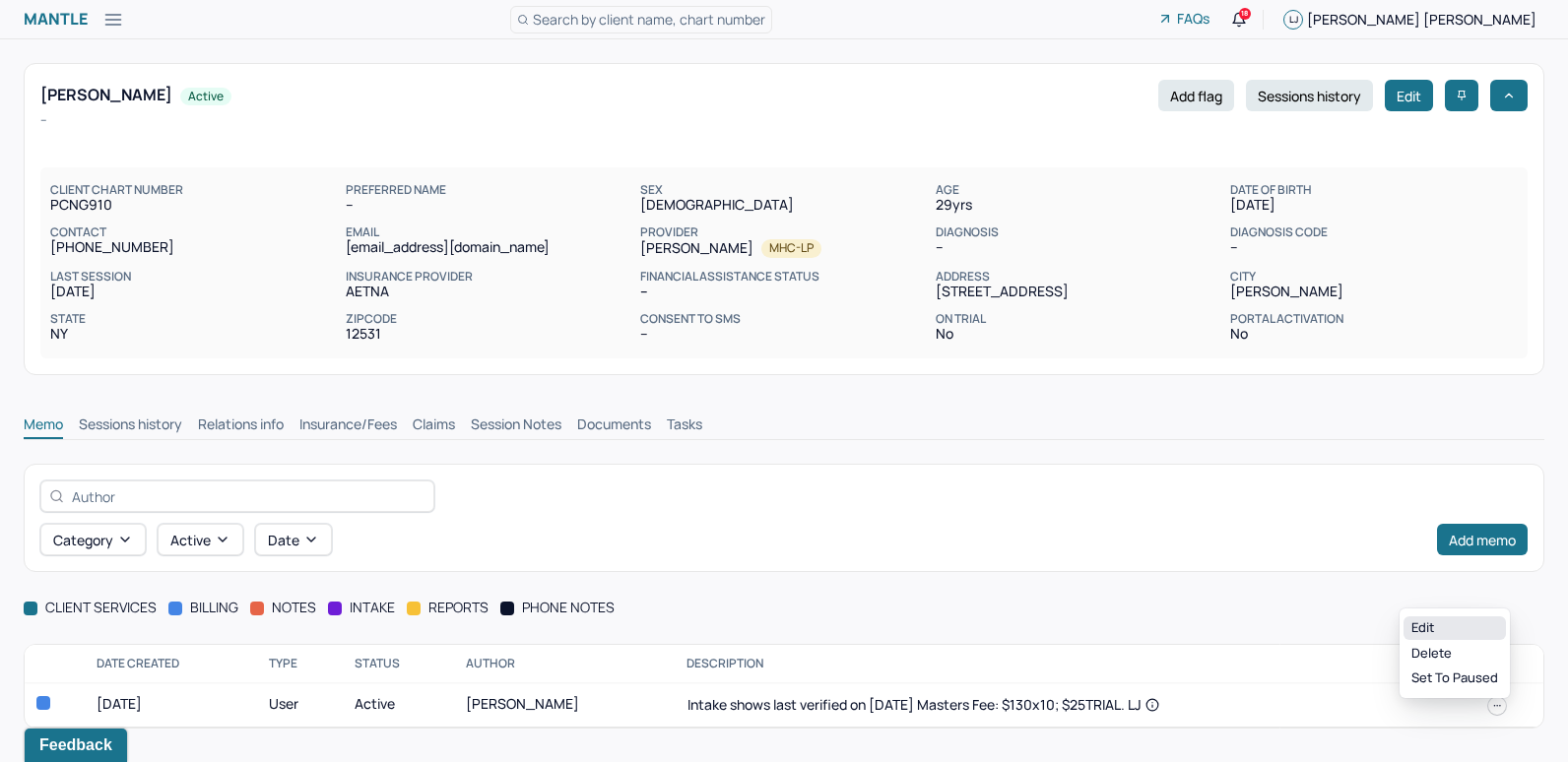 click on "Edit" at bounding box center [1455, 628] 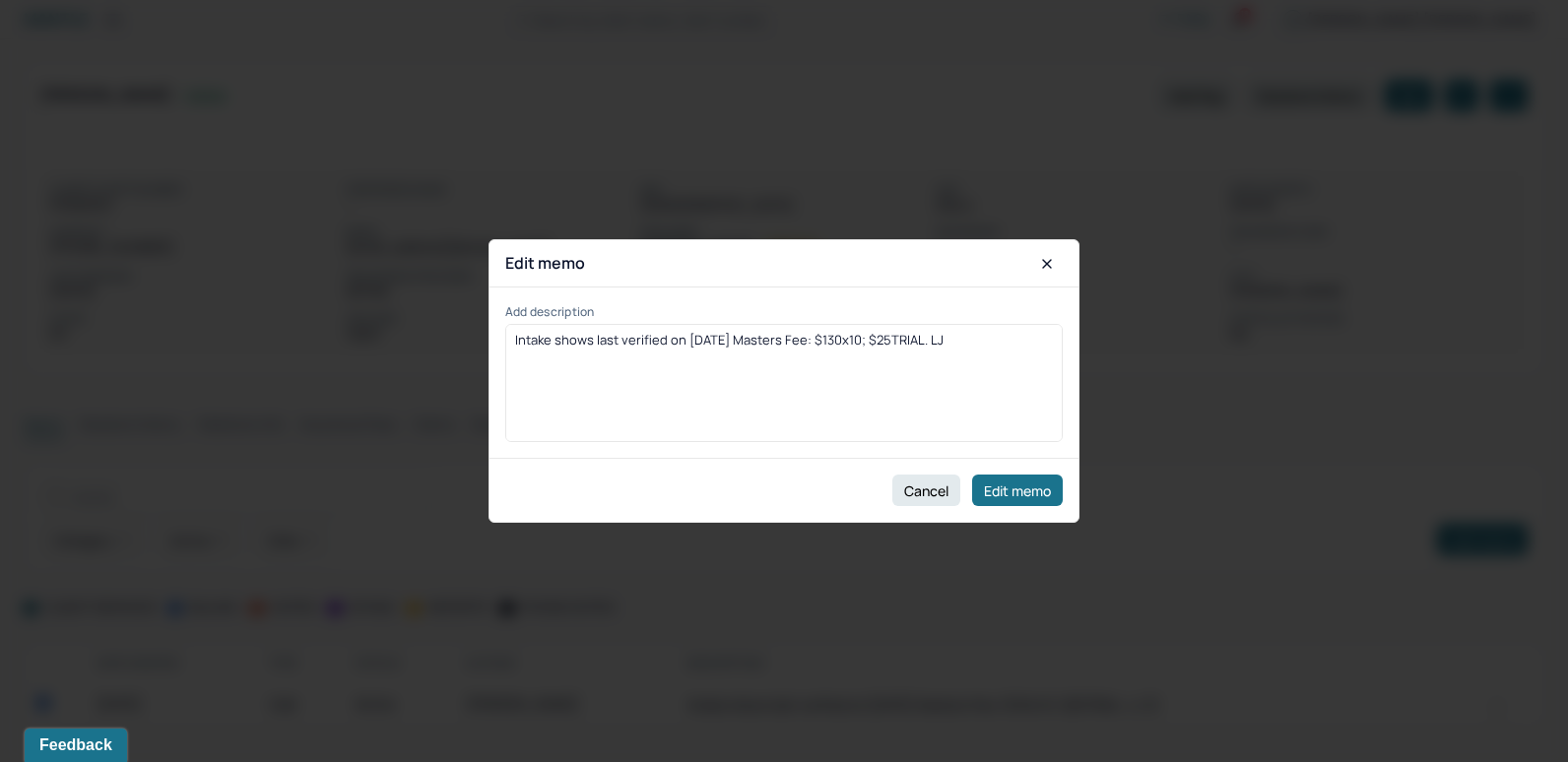 click on "Intake shows last verified on 6/25/2025 Masters Fee: $130x10; $25TRIAL. LJ" at bounding box center [784, 390] 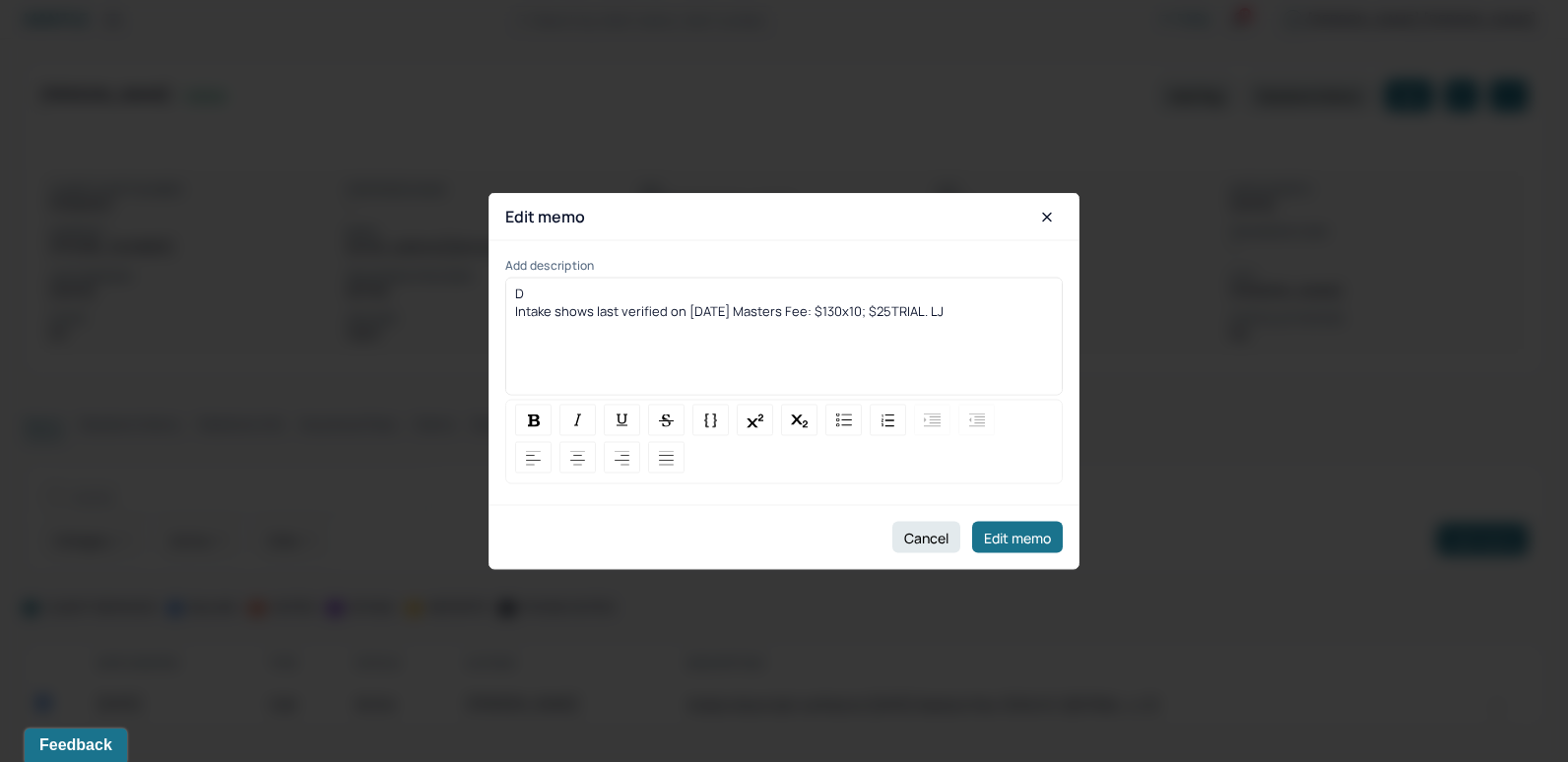 type 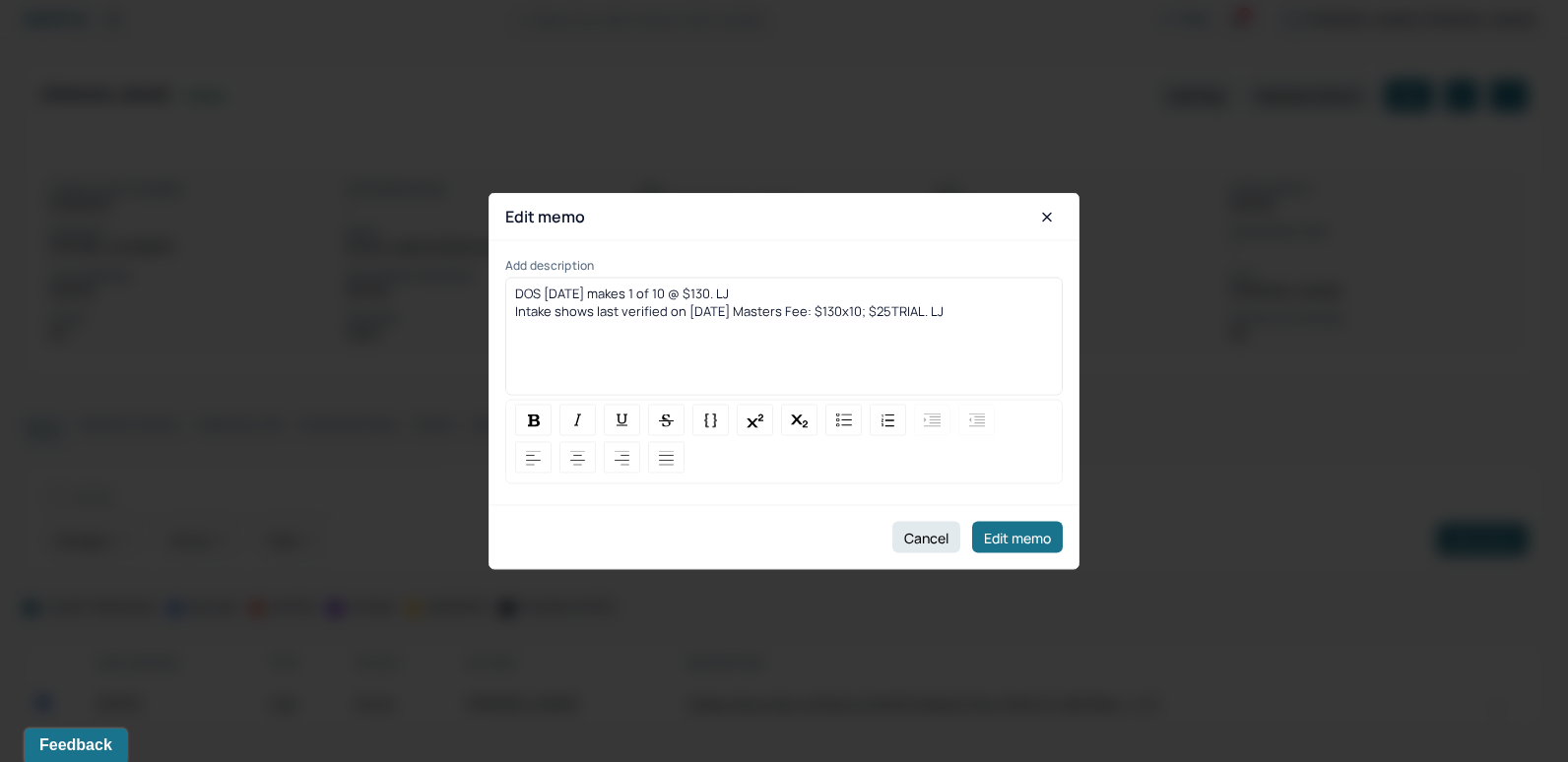 drag, startPoint x: 790, startPoint y: 293, endPoint x: 514, endPoint y: 294, distance: 276.0018 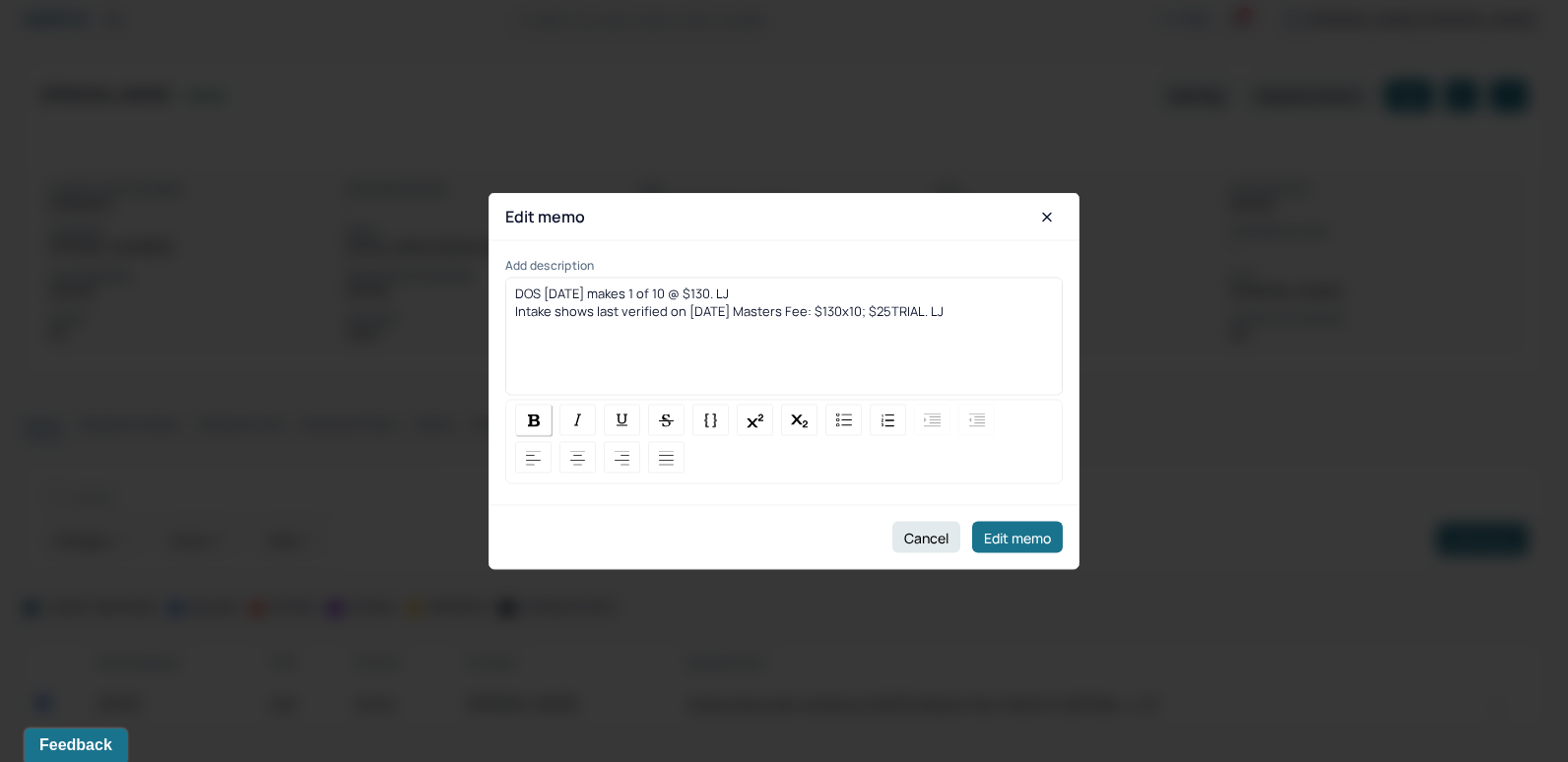 drag, startPoint x: 534, startPoint y: 419, endPoint x: 623, endPoint y: 360, distance: 107 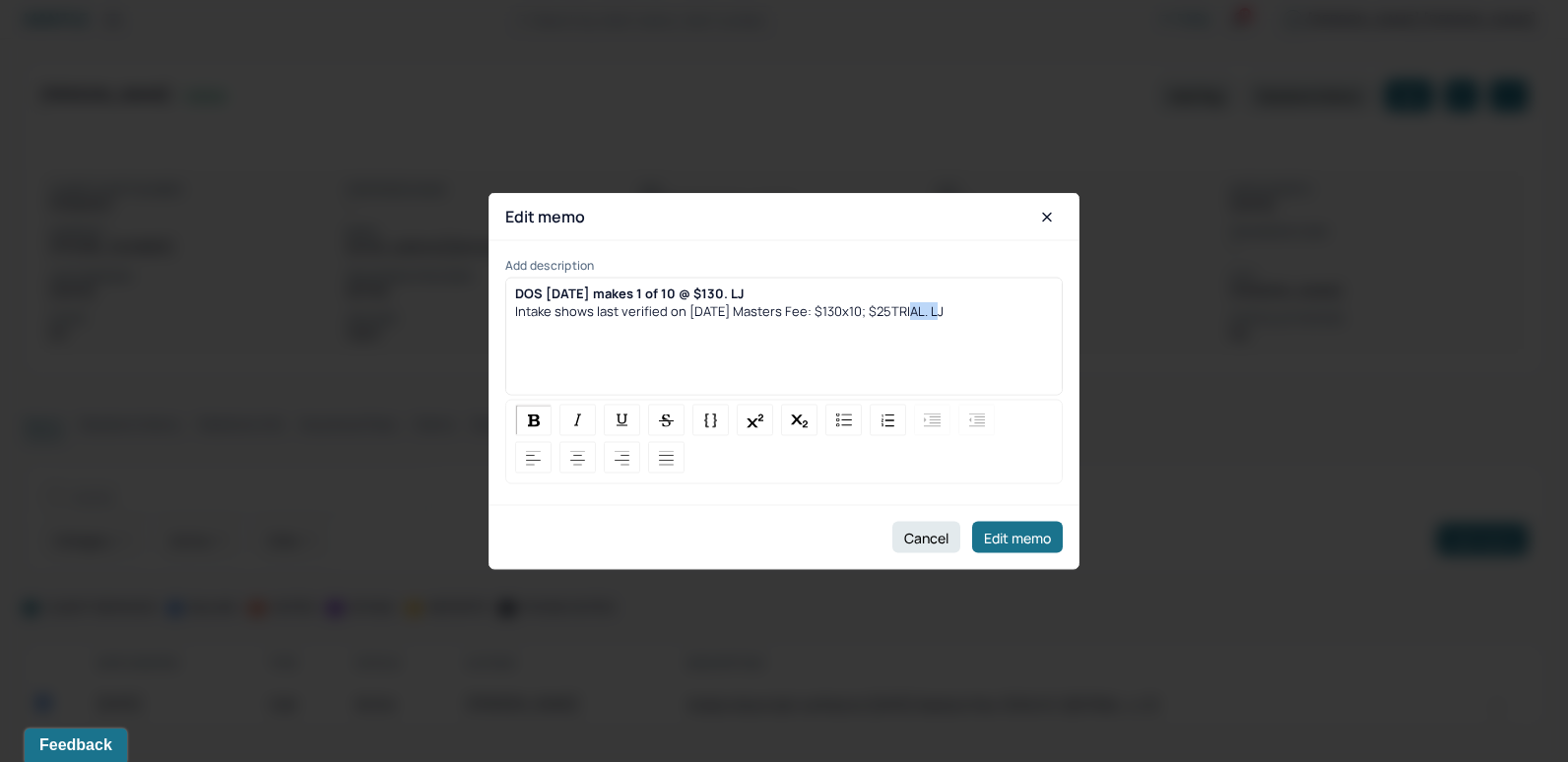drag, startPoint x: 901, startPoint y: 314, endPoint x: 934, endPoint y: 313, distance: 33.01515 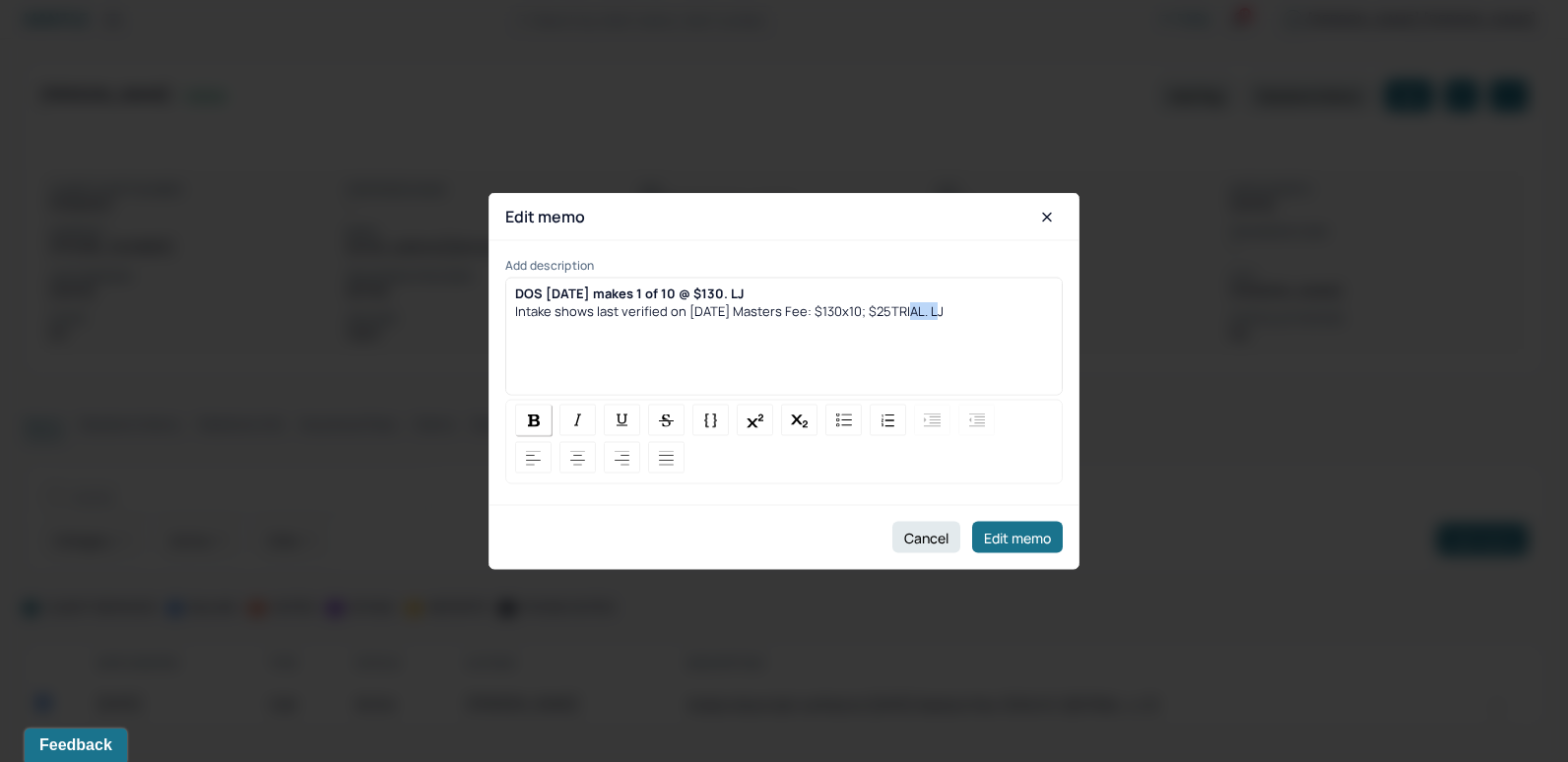 click at bounding box center [534, 419] 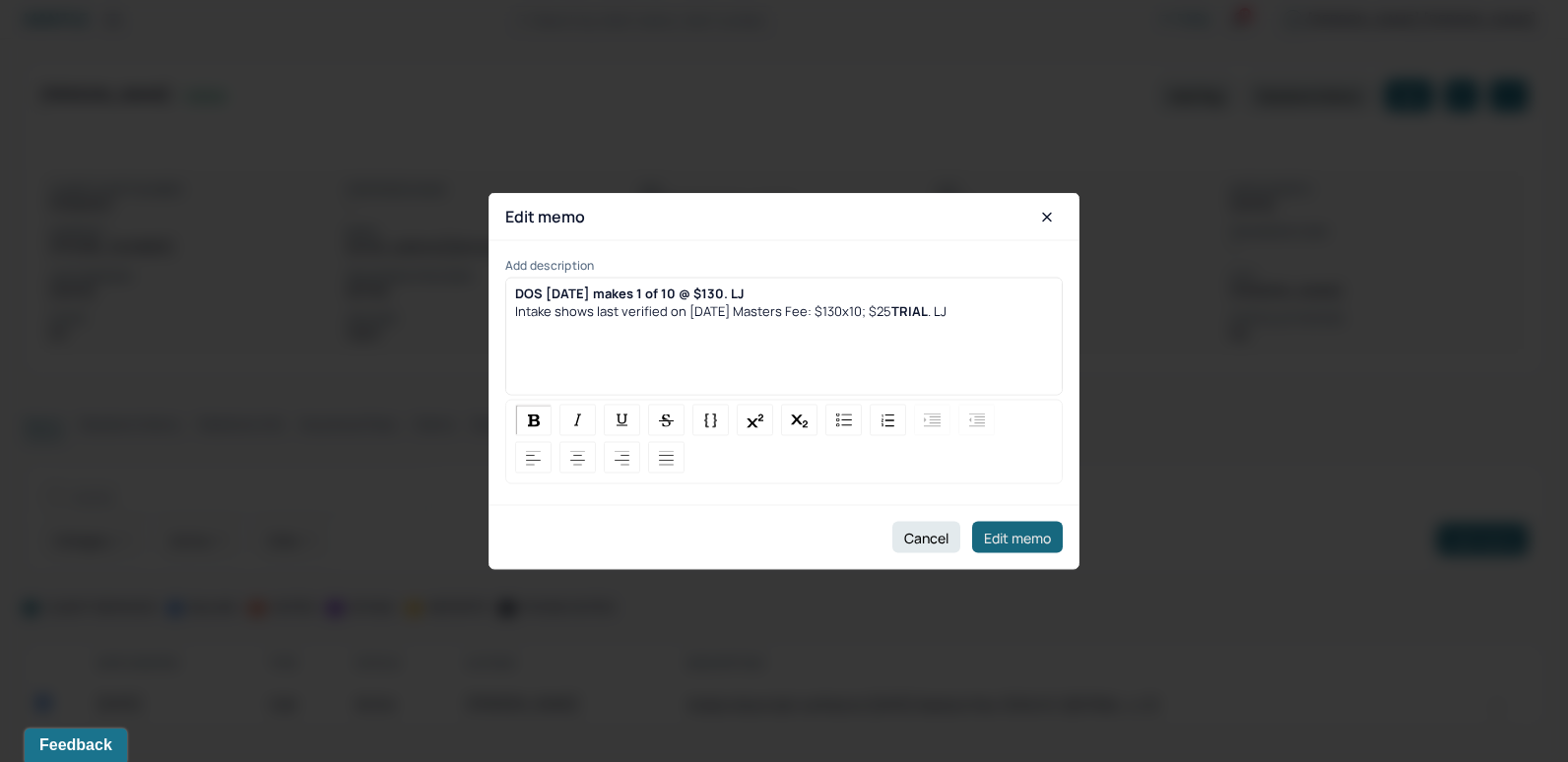 click on "Edit memo" at bounding box center (1017, 538) 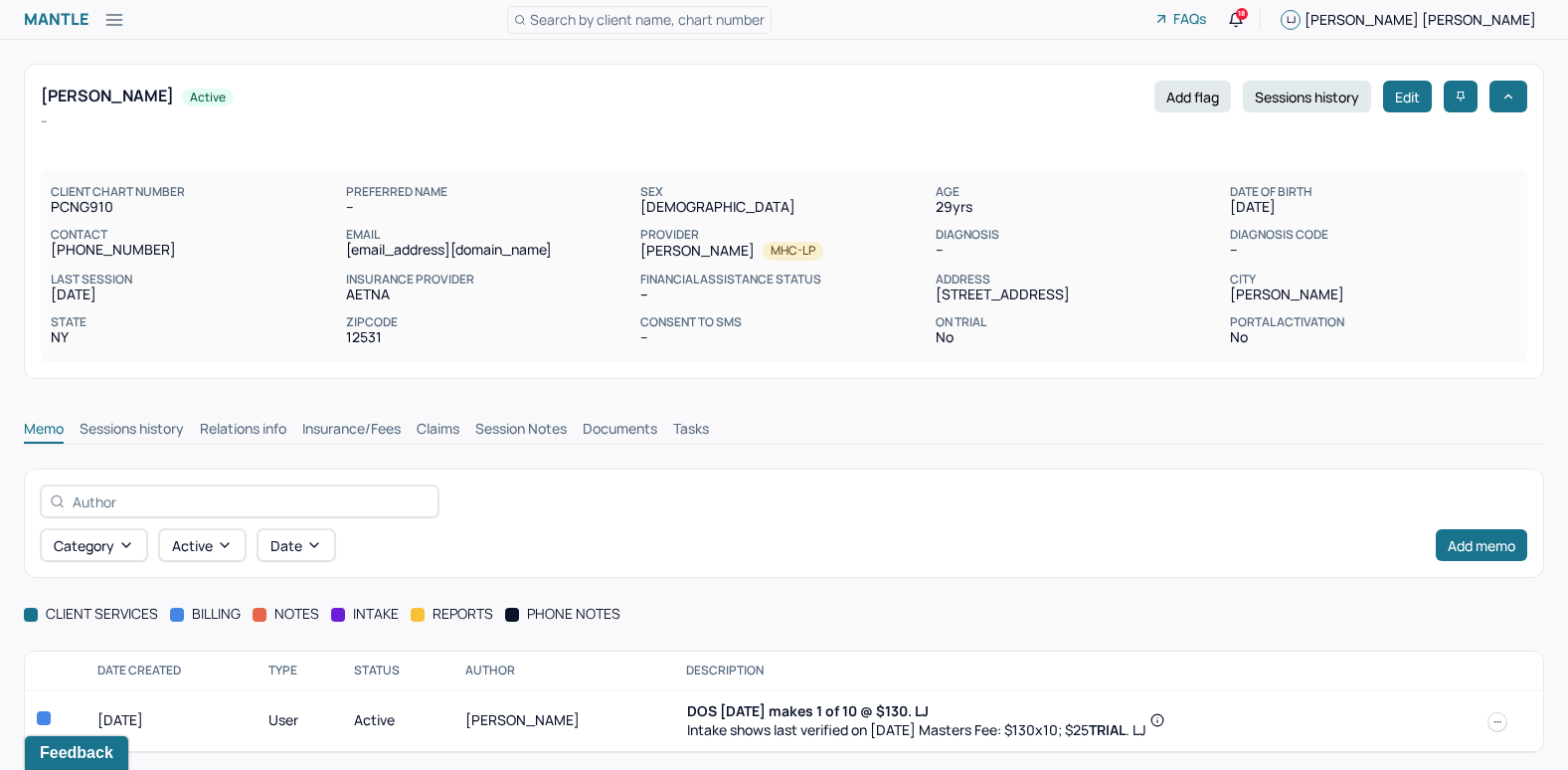 click on "Insurance/Fees" at bounding box center (351, 431) 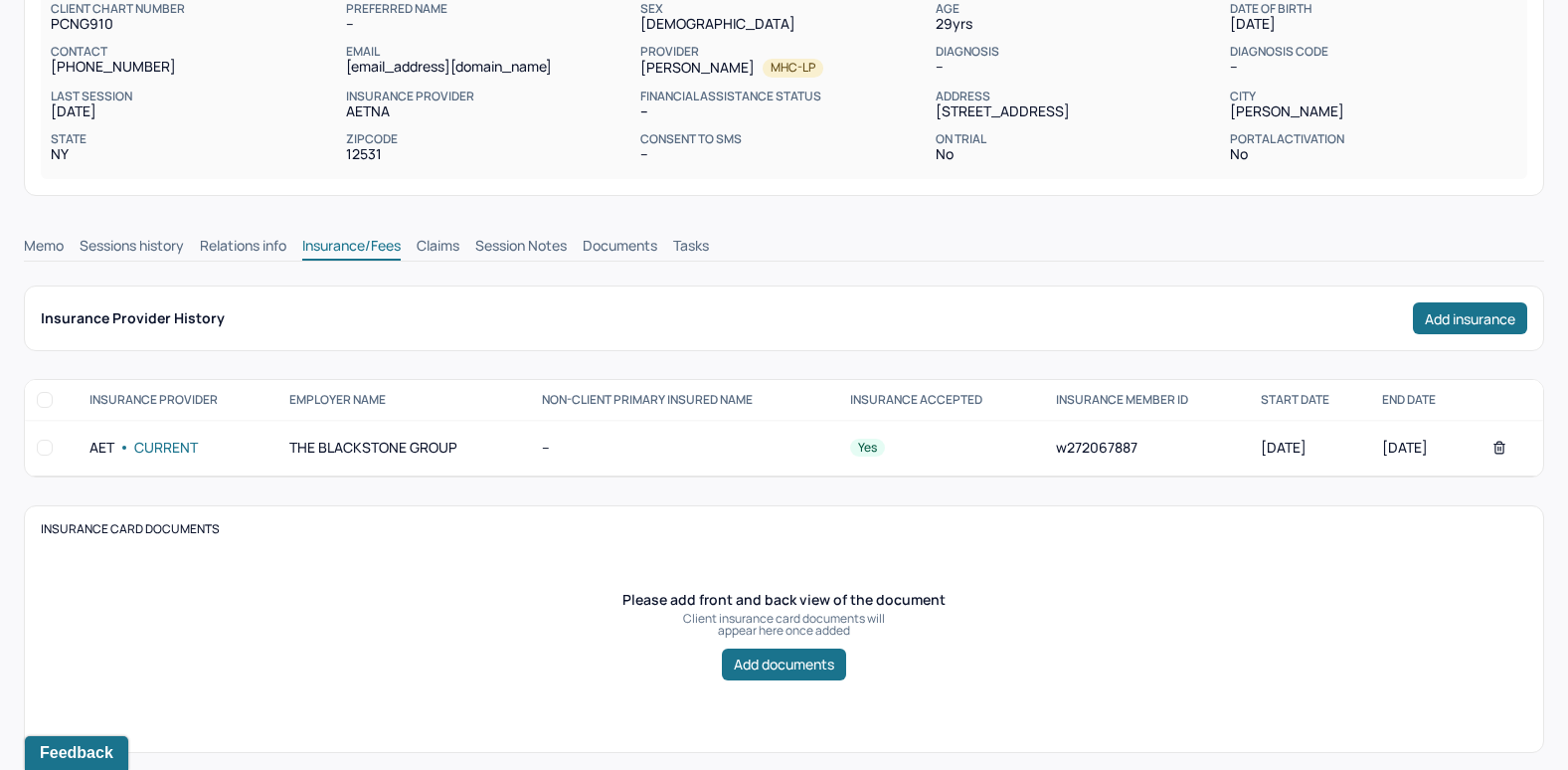 scroll, scrollTop: 199, scrollLeft: 0, axis: vertical 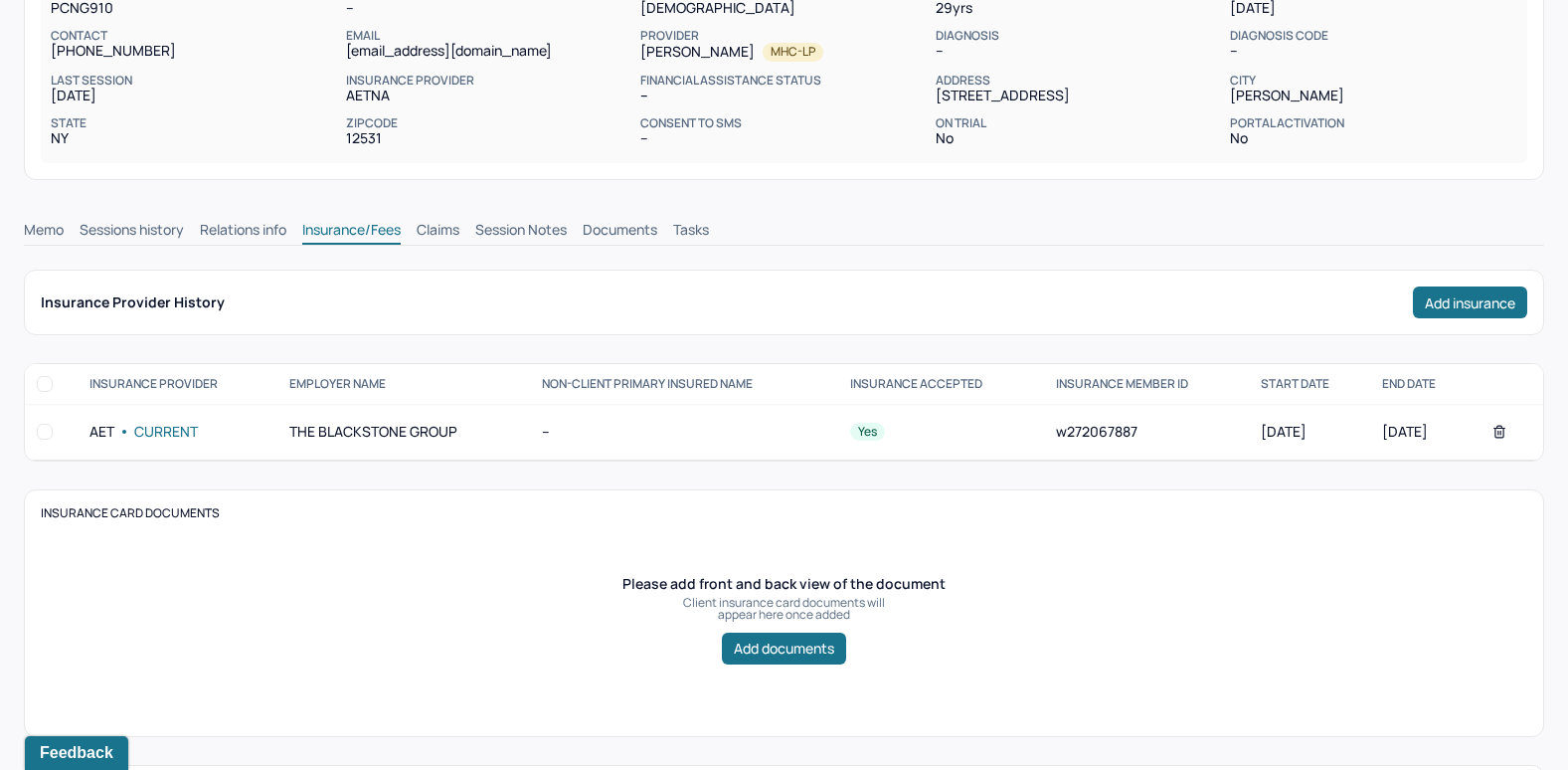 click on "Claims" at bounding box center (437, 232) 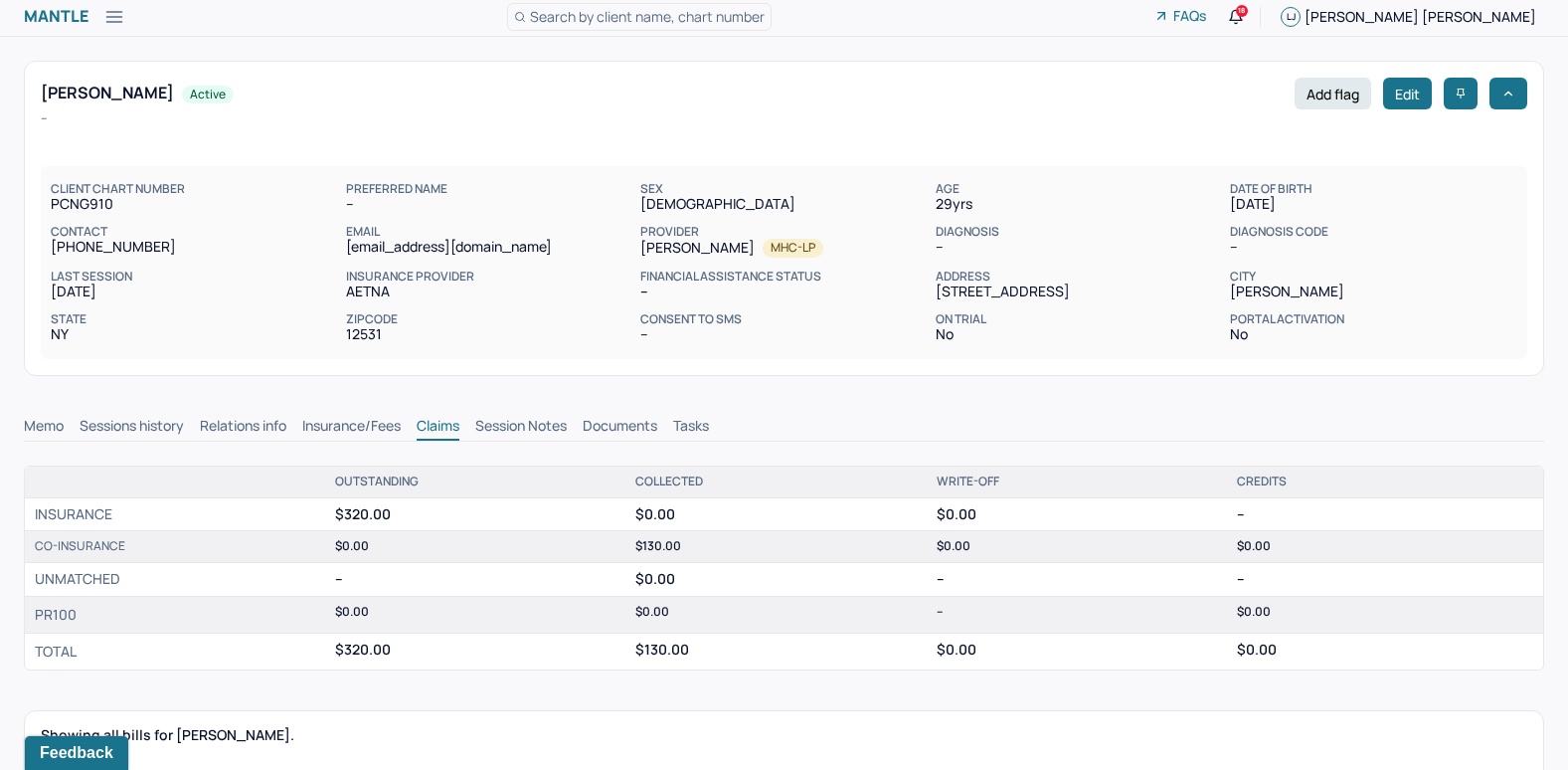 scroll, scrollTop: 0, scrollLeft: 0, axis: both 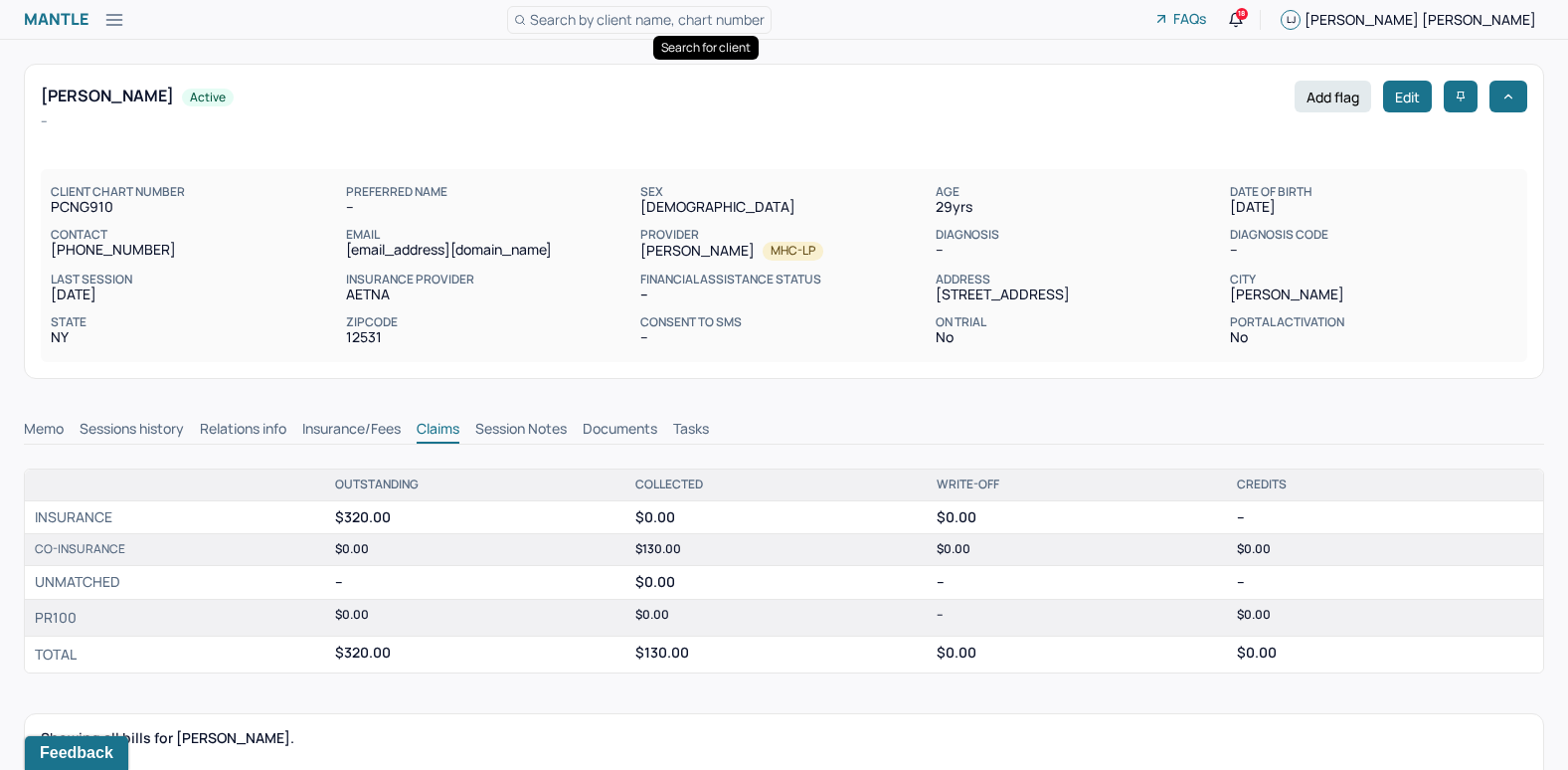 click on "Search by client name, chart number" at bounding box center [647, 19] 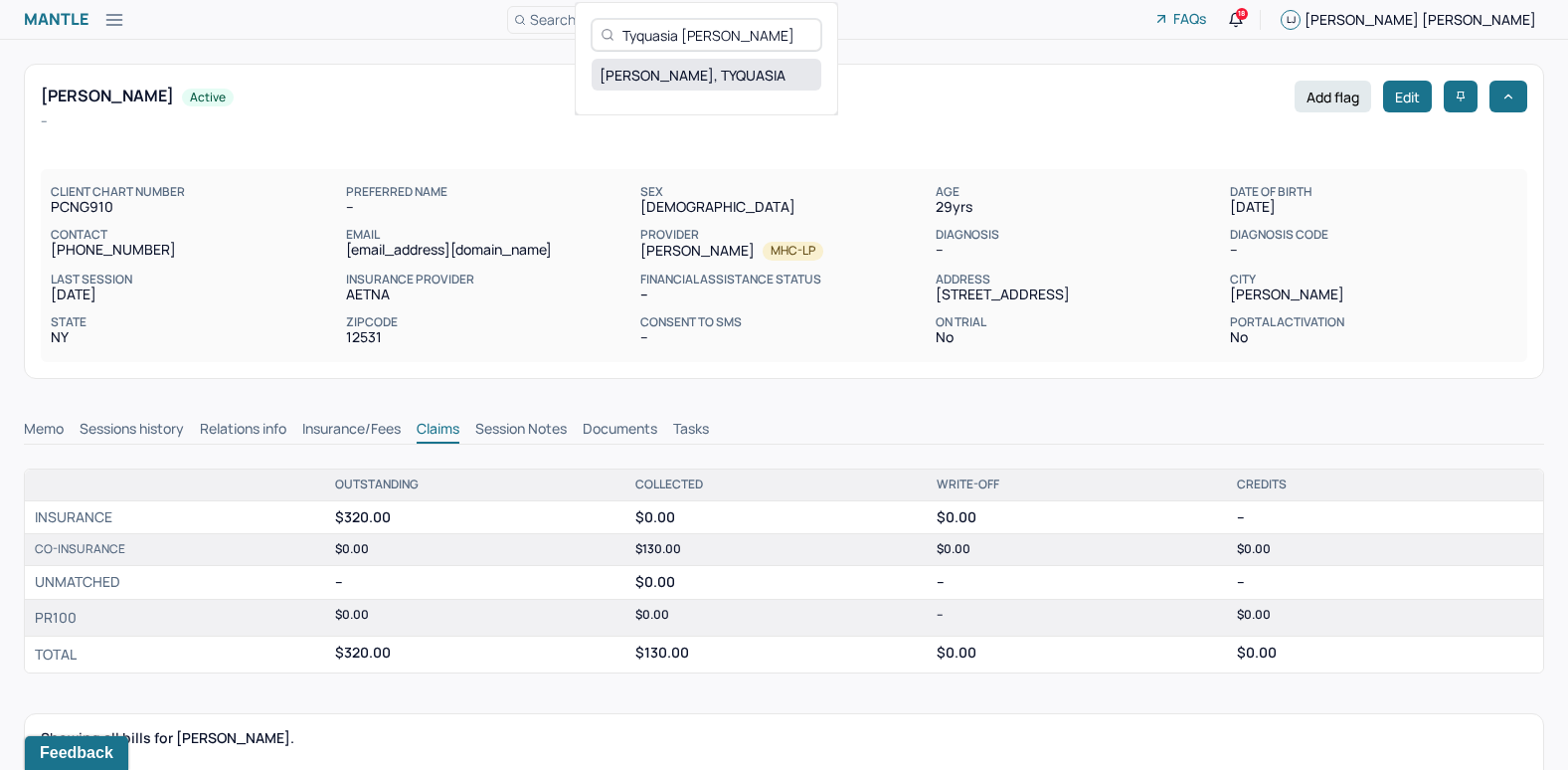 type on "Tyquasia [PERSON_NAME]" 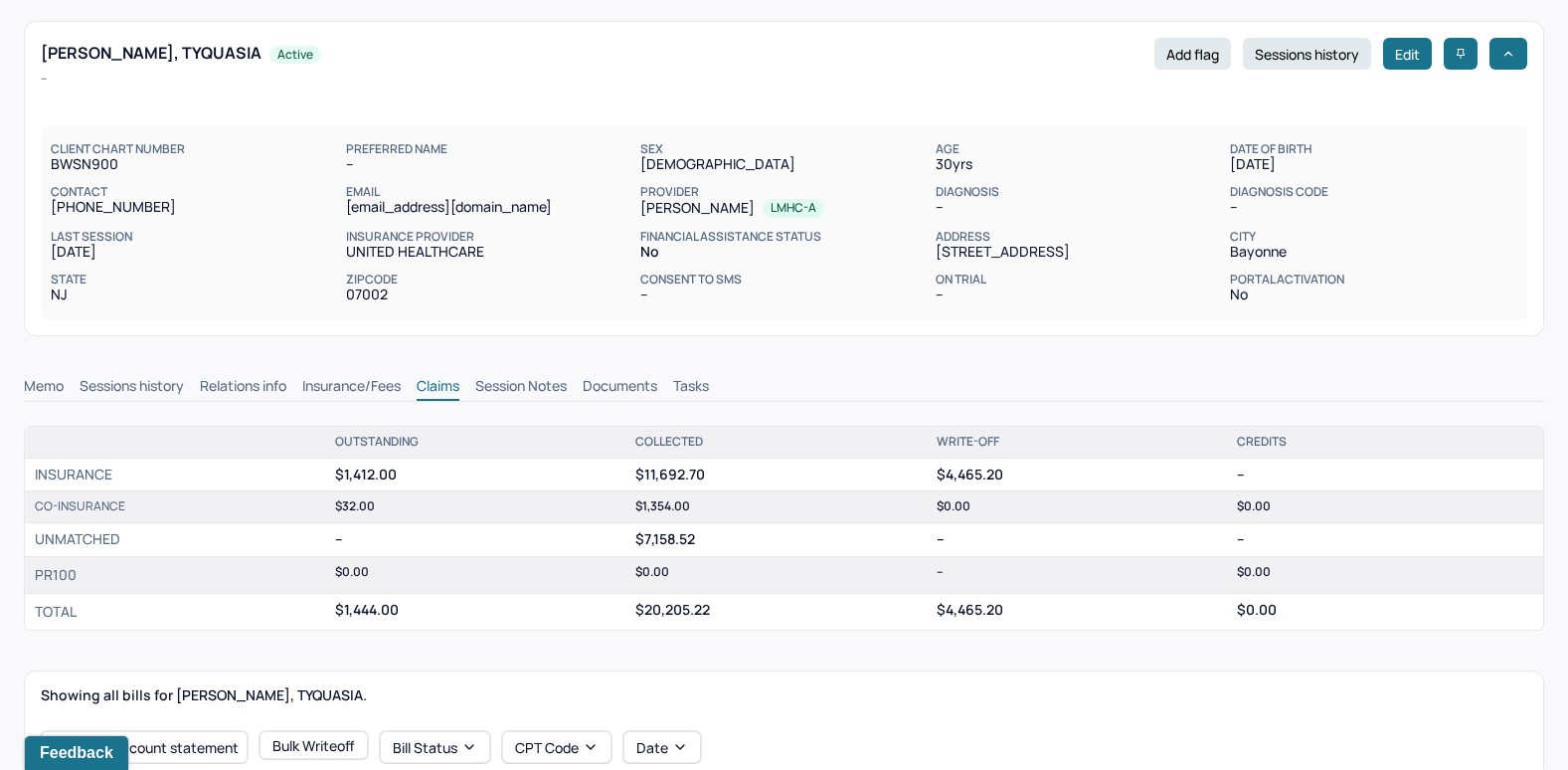 scroll, scrollTop: 0, scrollLeft: 0, axis: both 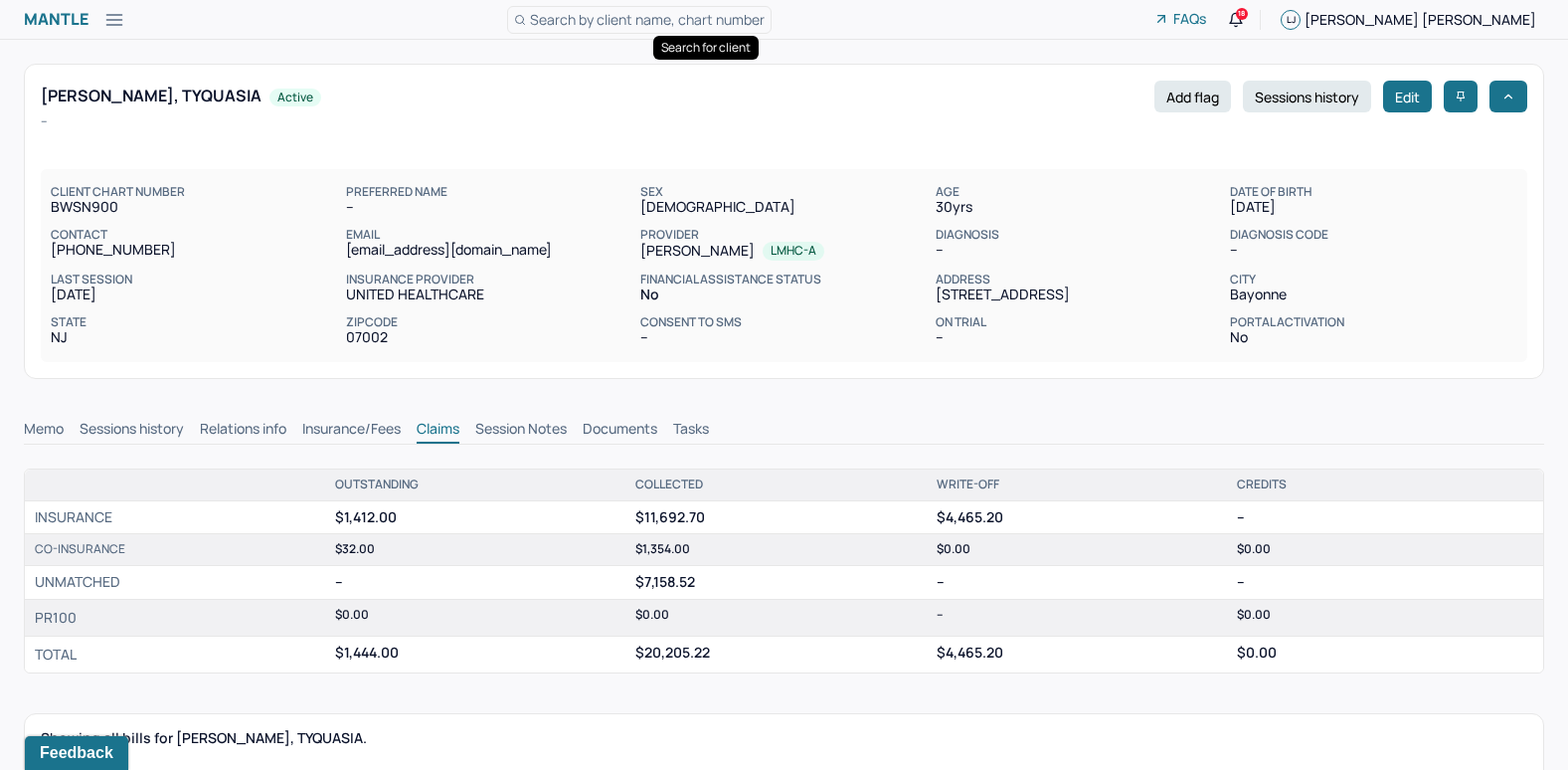 click on "Search by client name, chart number" at bounding box center [647, 19] 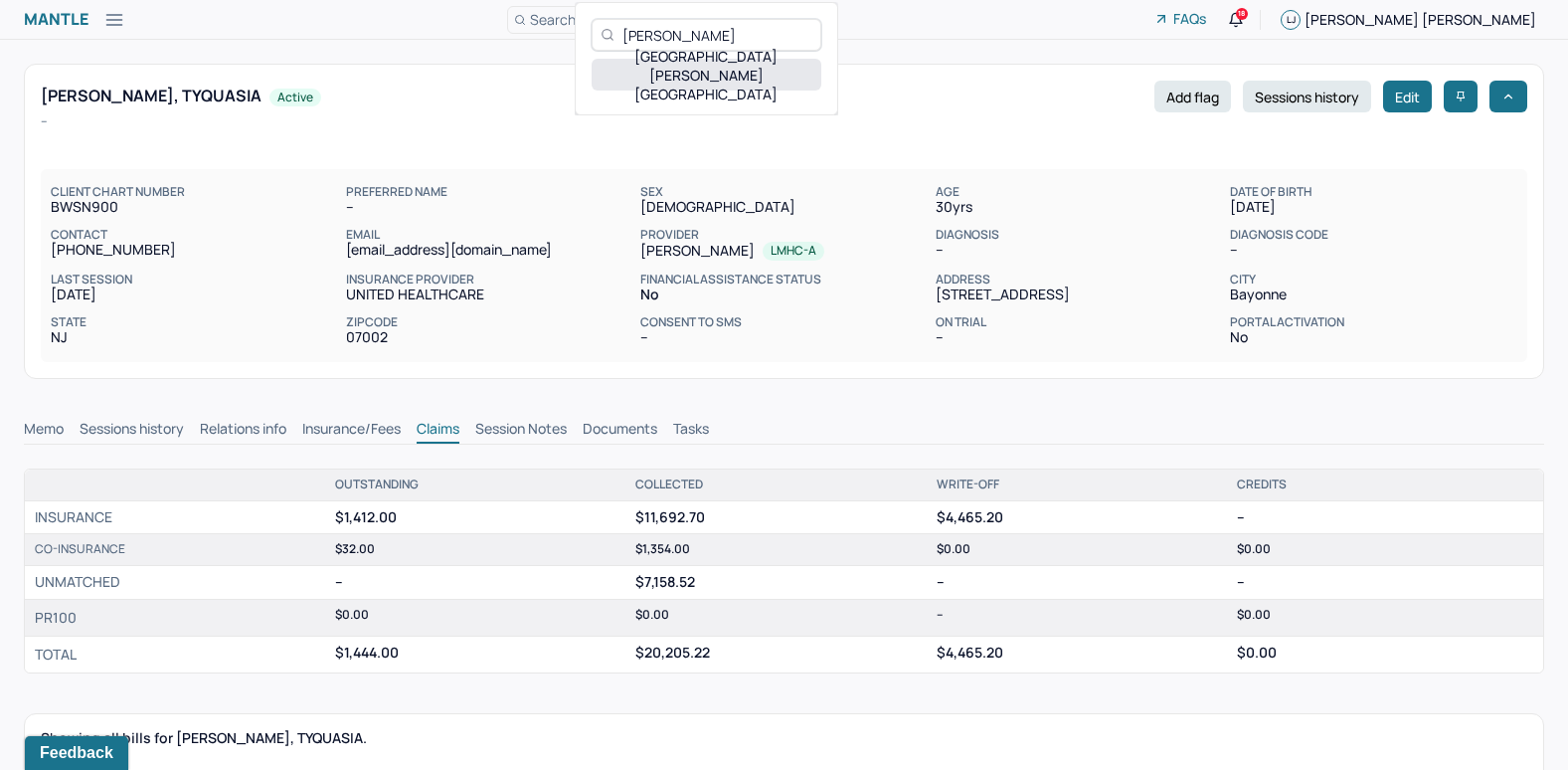 type on "[PERSON_NAME]" 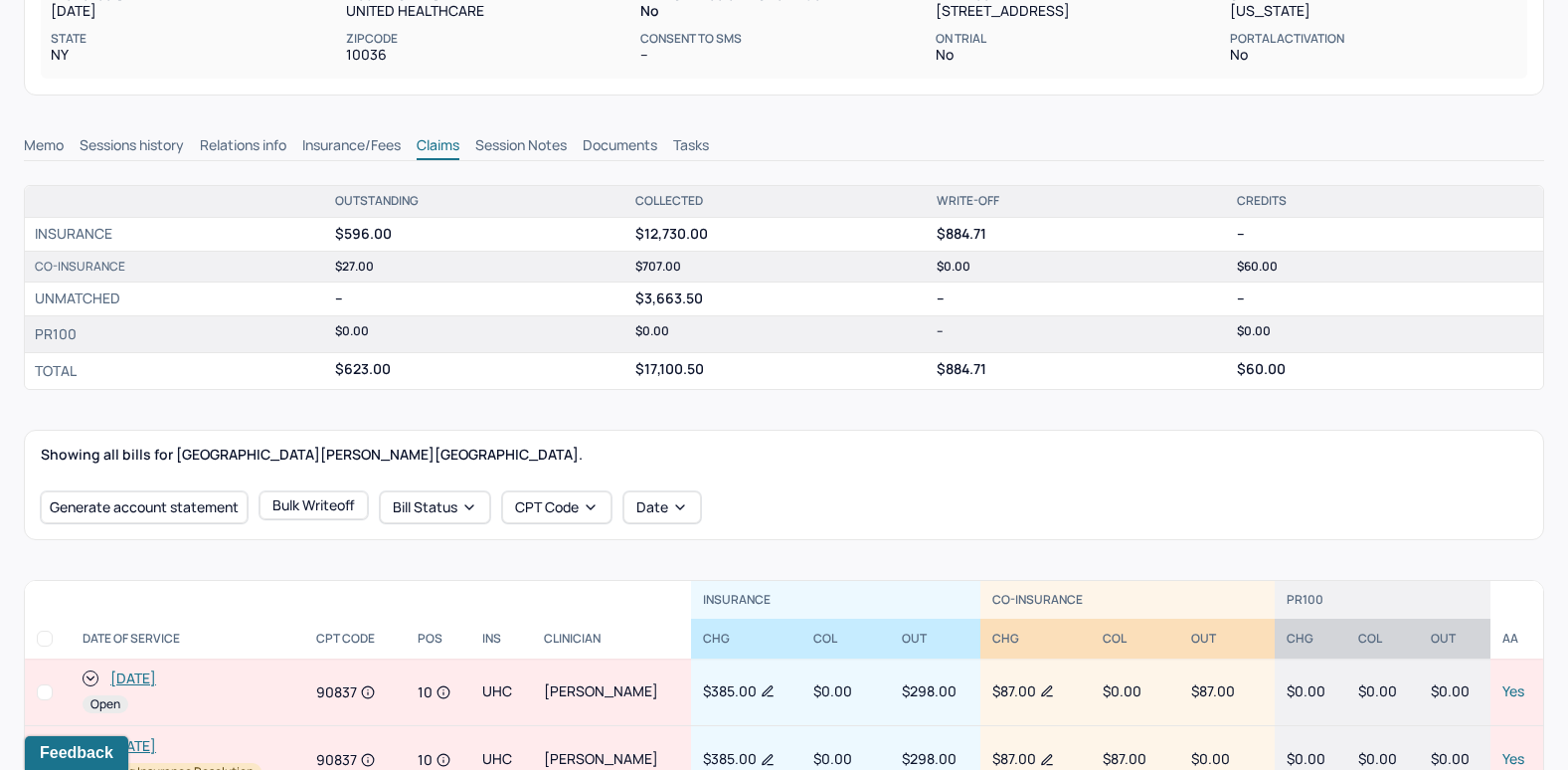 scroll, scrollTop: 398, scrollLeft: 0, axis: vertical 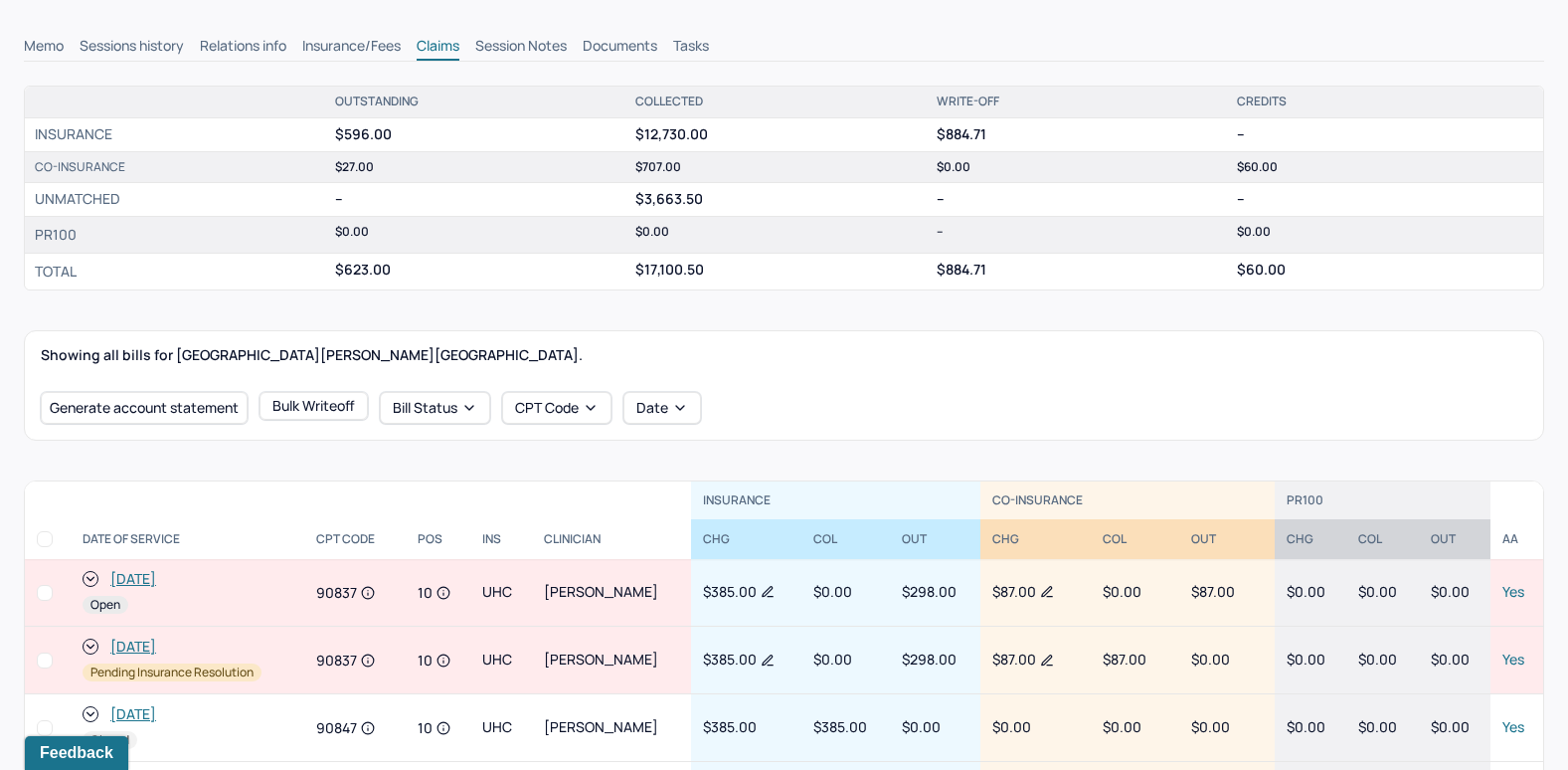 type 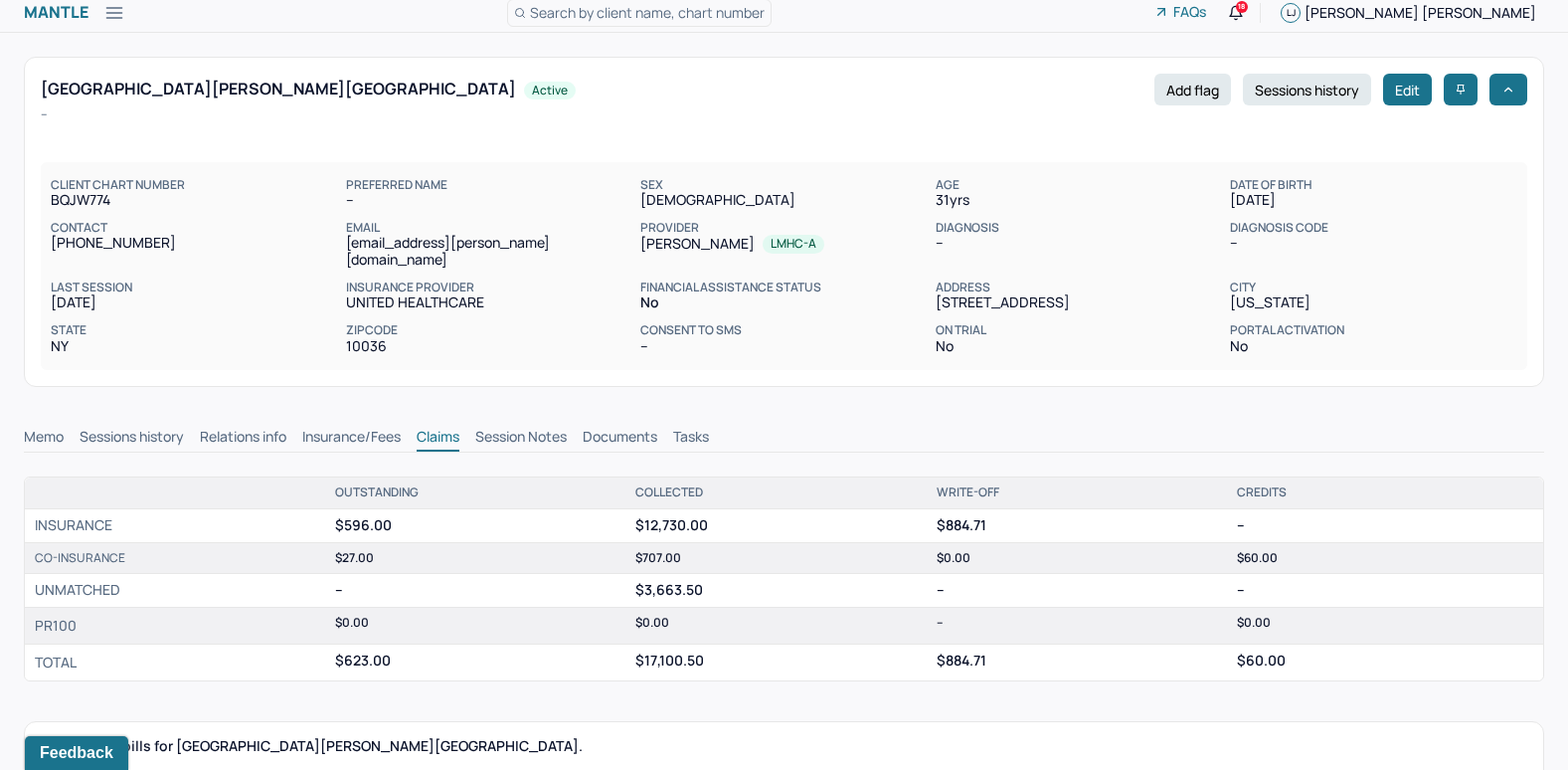 scroll, scrollTop: 0, scrollLeft: 0, axis: both 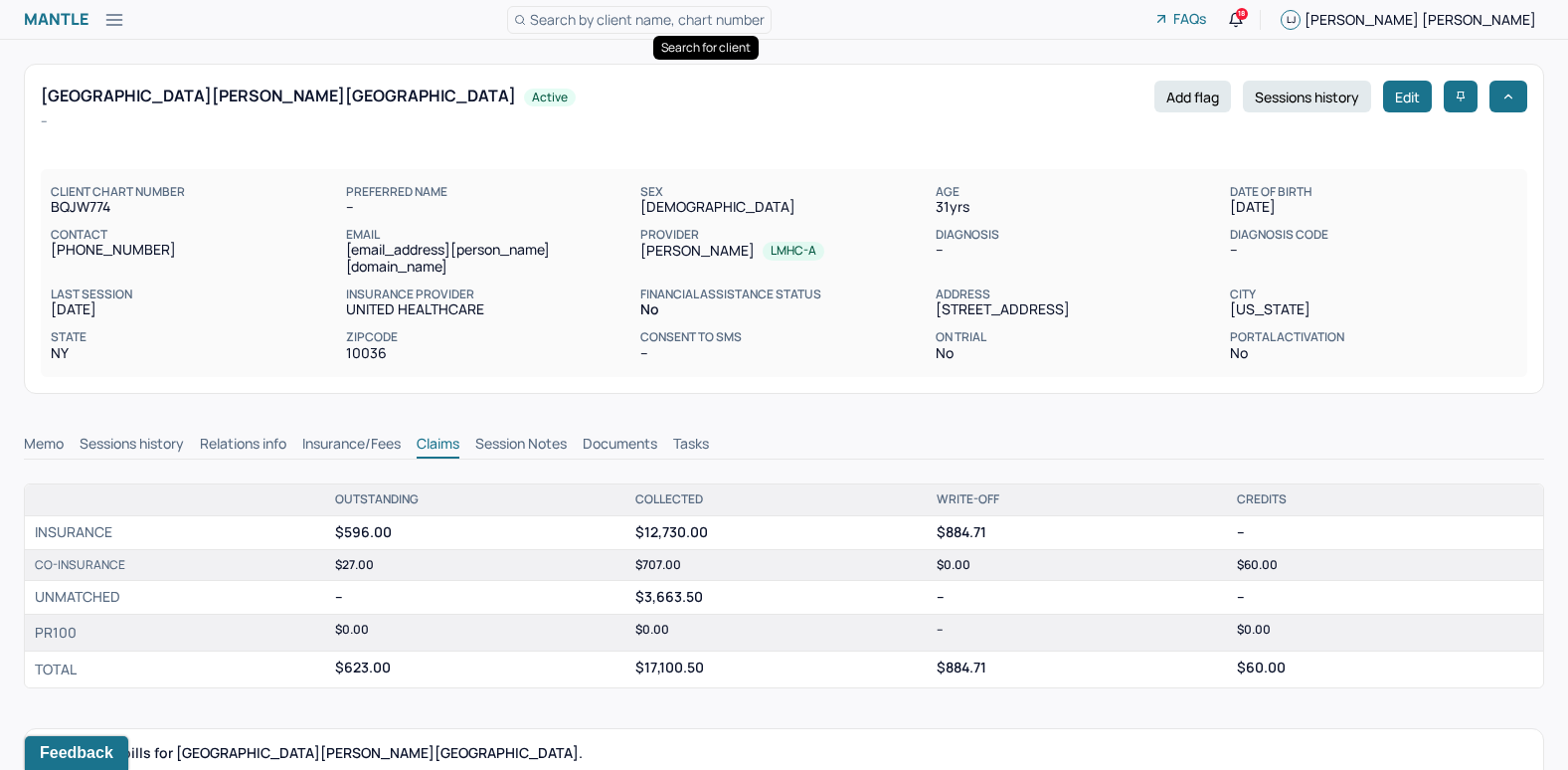 click on "Search by client name, chart number" at bounding box center (647, 19) 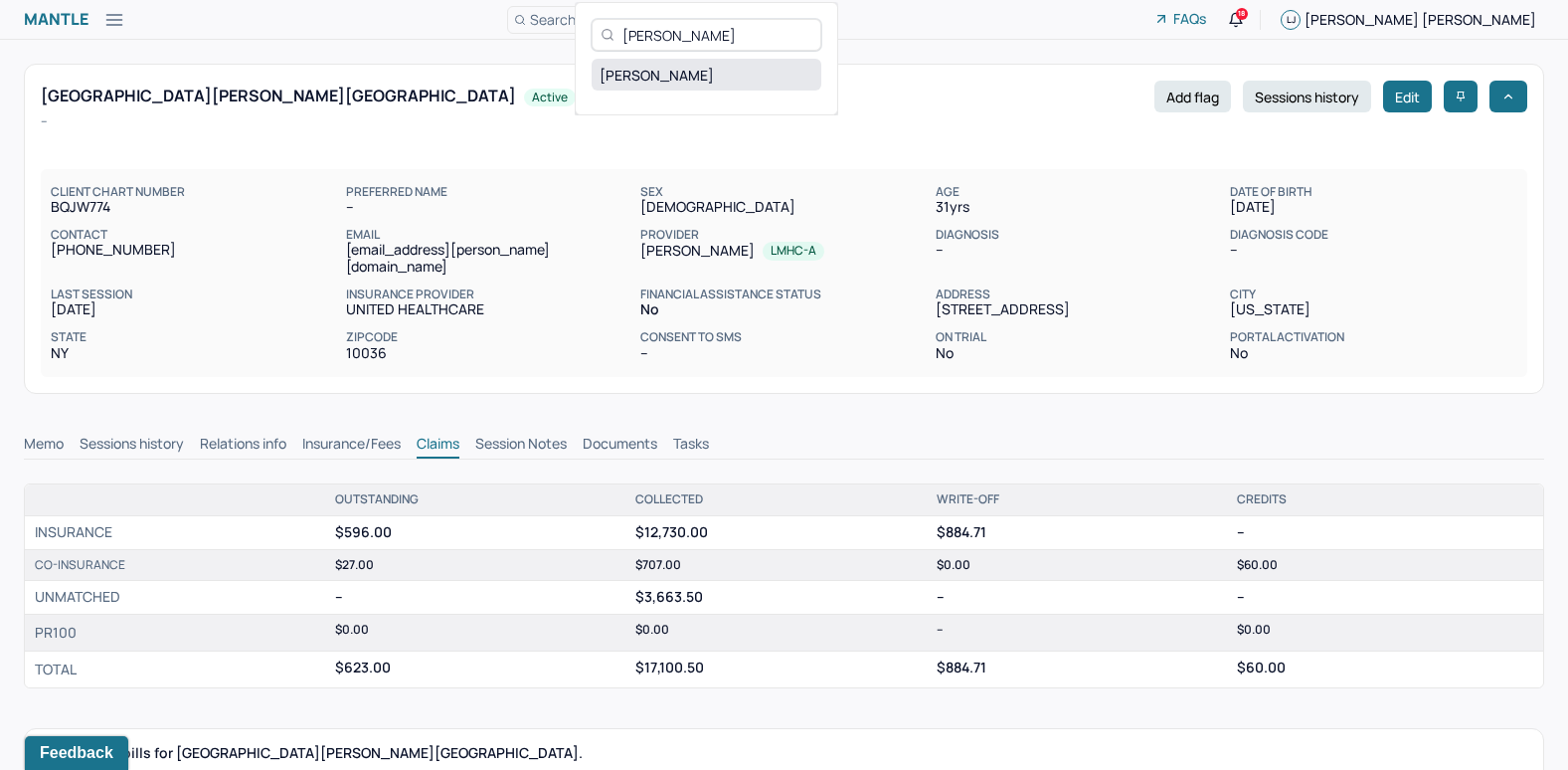 type on "Sarai Dudley" 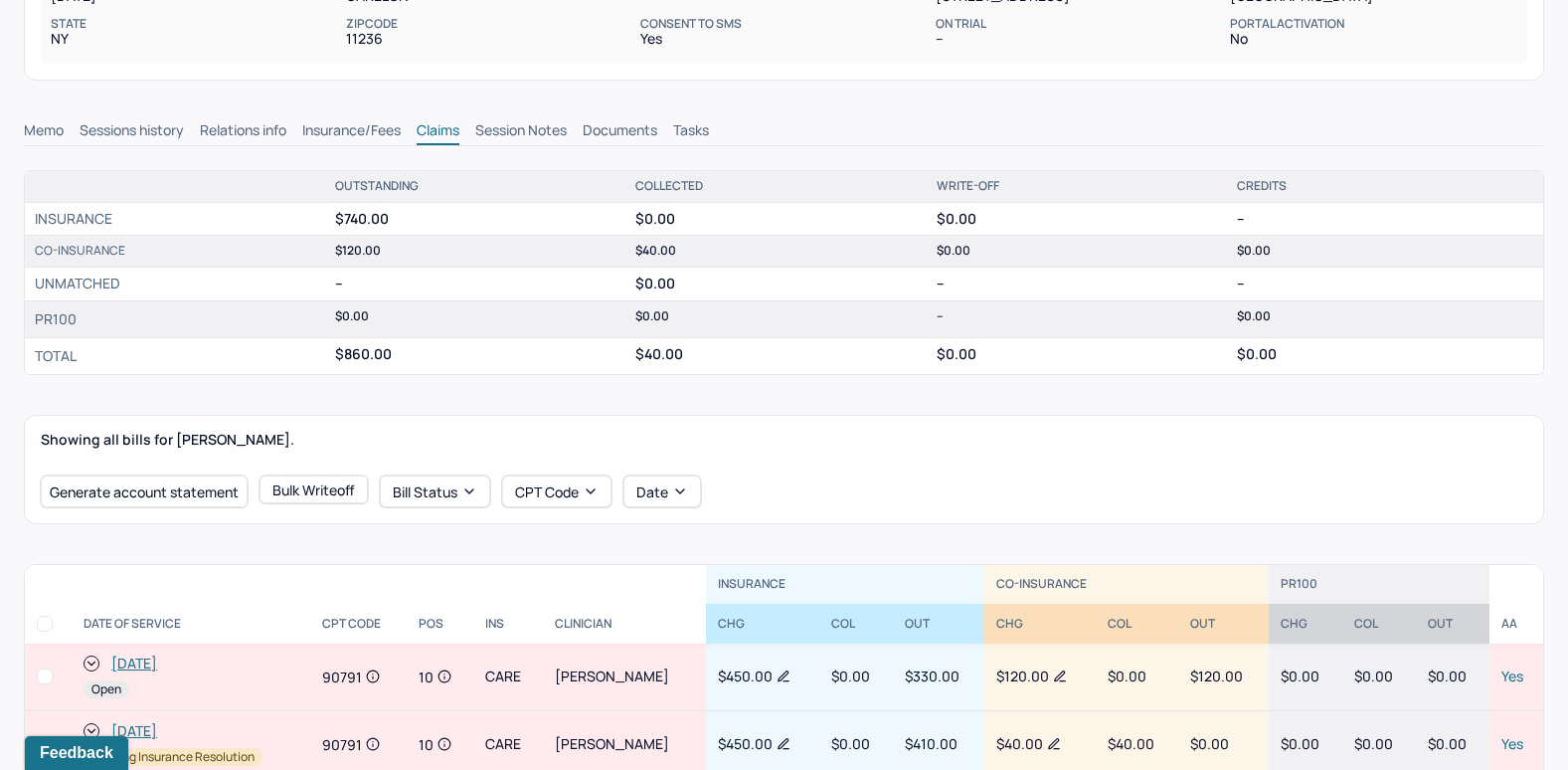 scroll, scrollTop: 99, scrollLeft: 0, axis: vertical 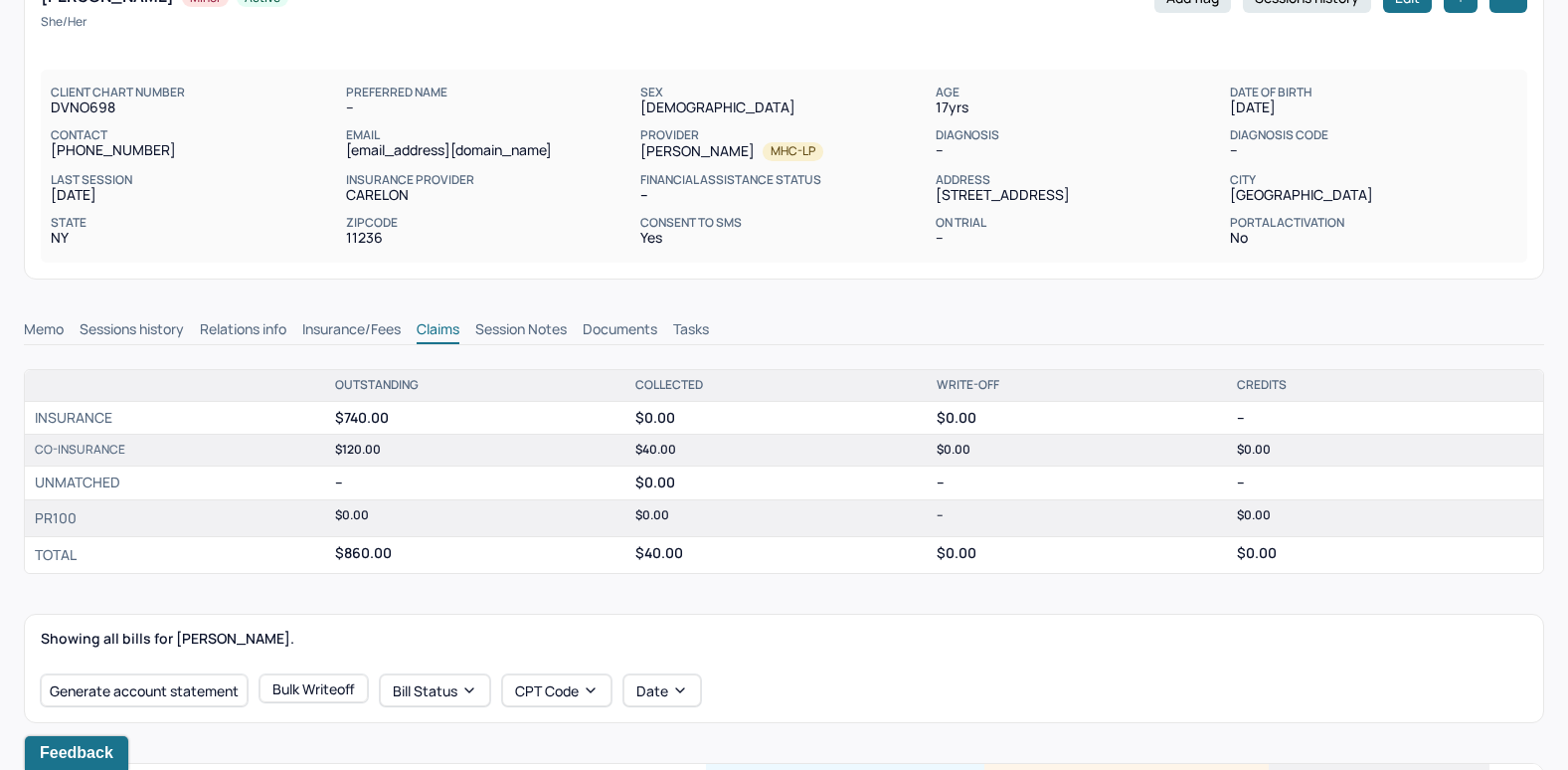 click on "Memo" at bounding box center (44, 331) 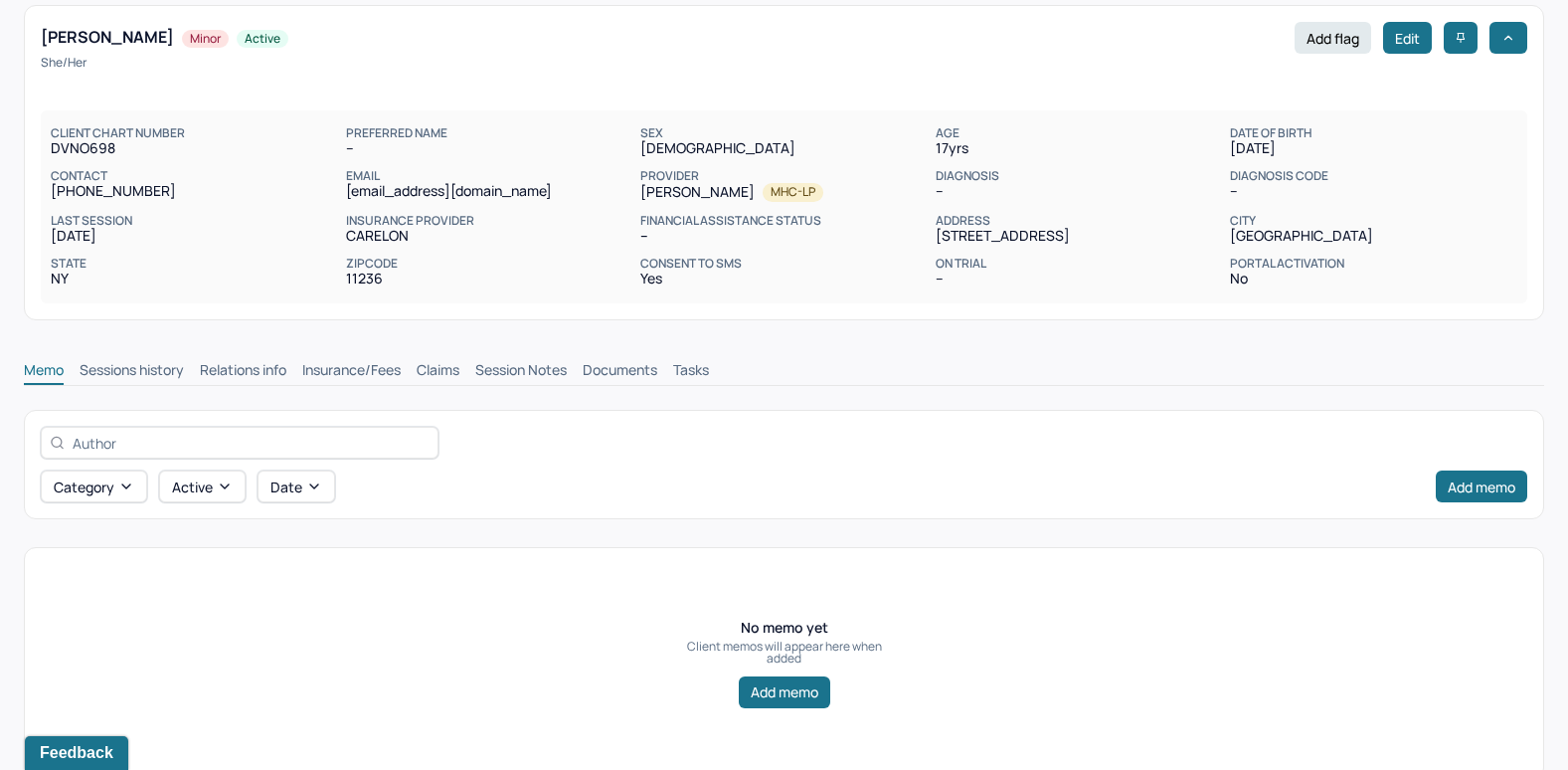 scroll, scrollTop: 93, scrollLeft: 0, axis: vertical 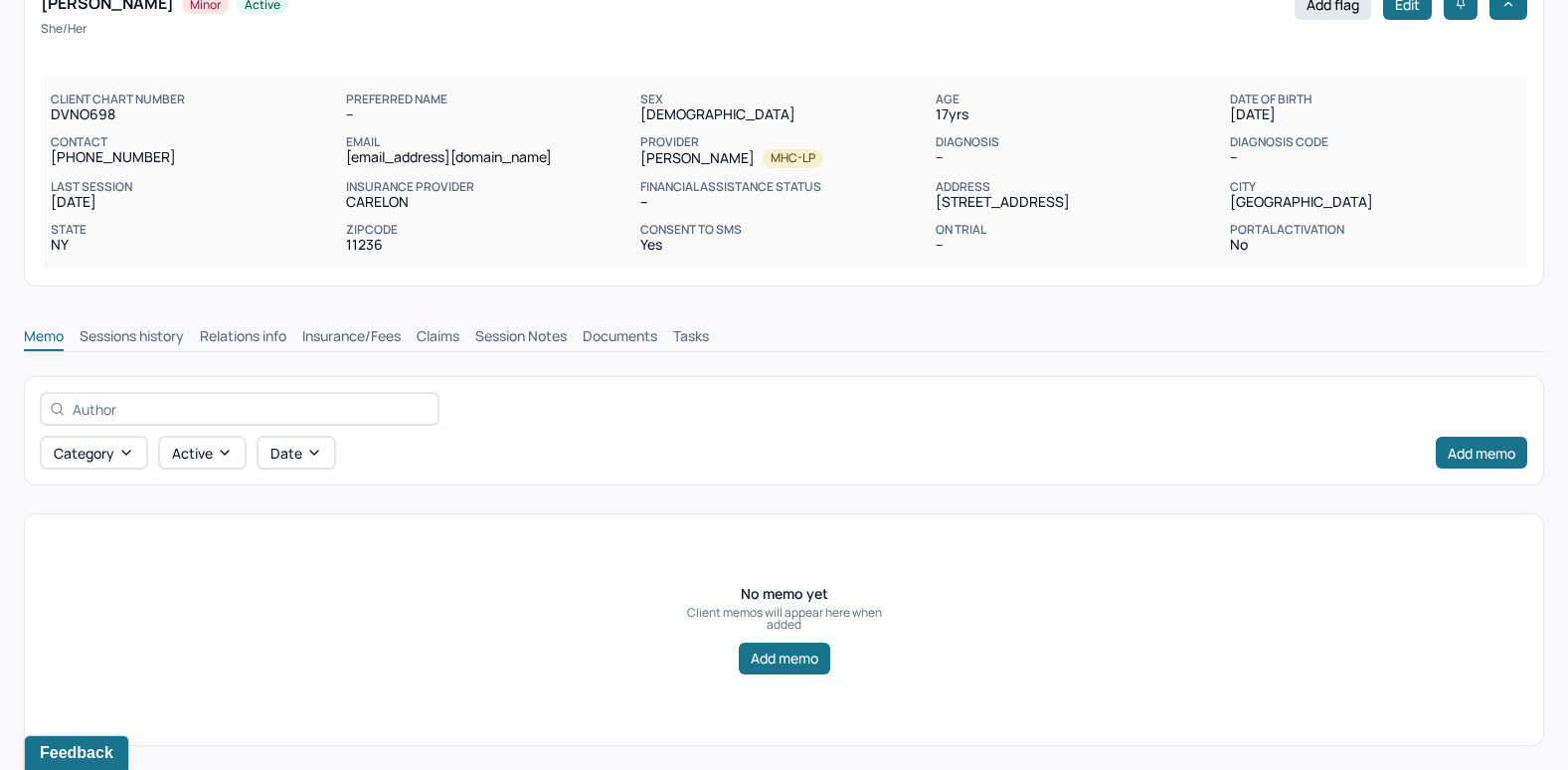 click on "Sessions history" at bounding box center (131, 338) 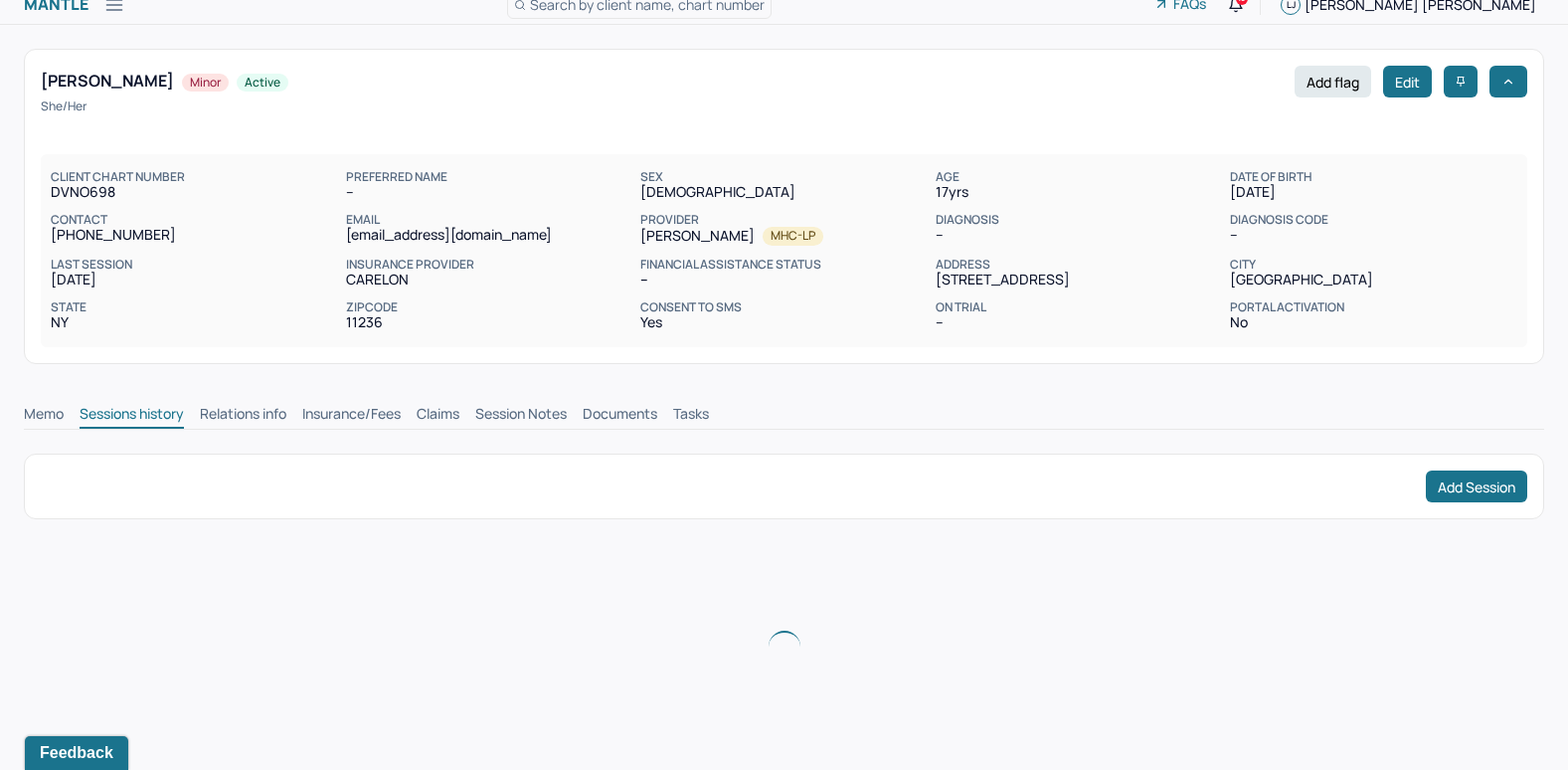 scroll, scrollTop: 50, scrollLeft: 0, axis: vertical 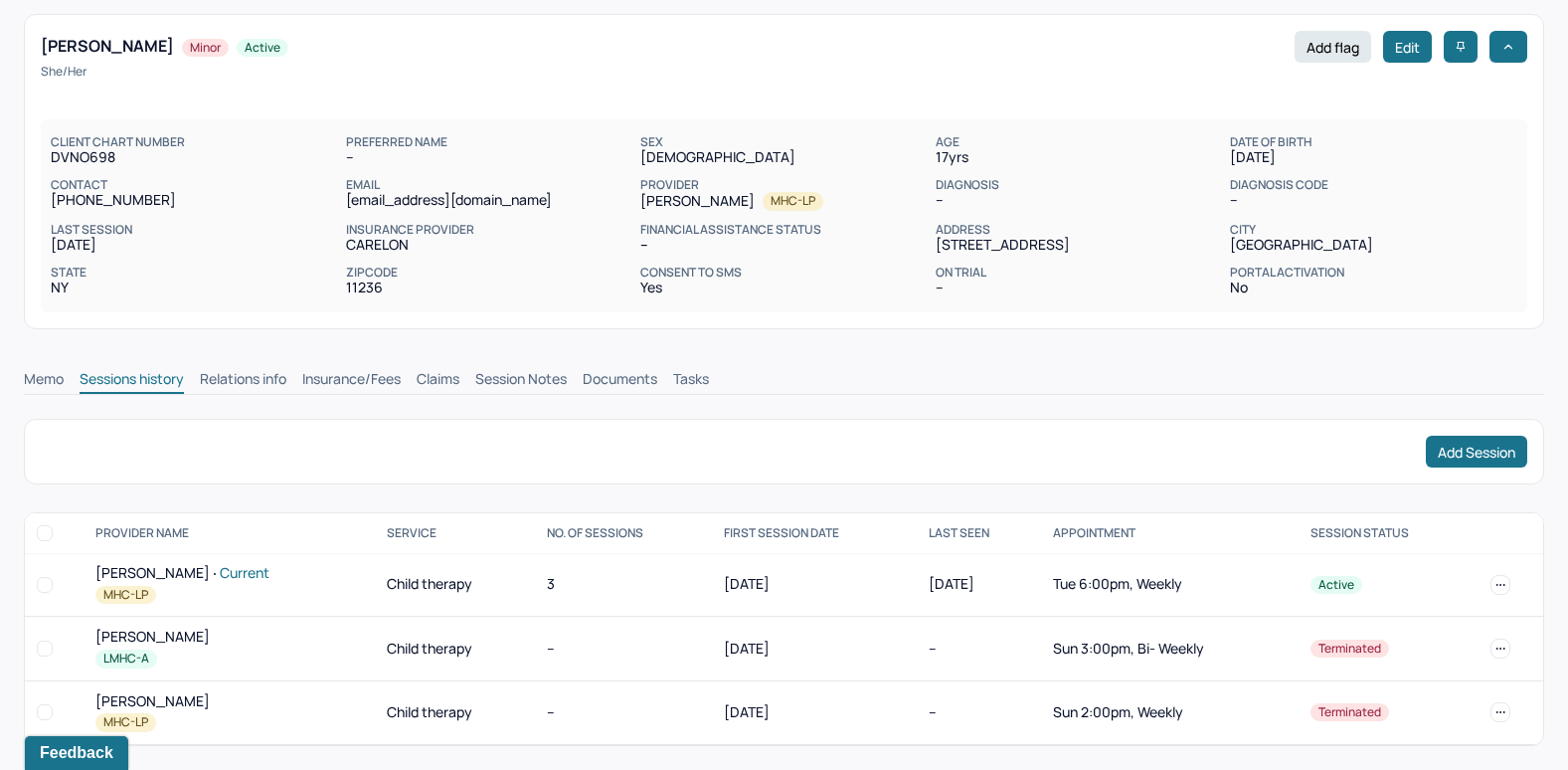 click on "Claims" at bounding box center (437, 381) 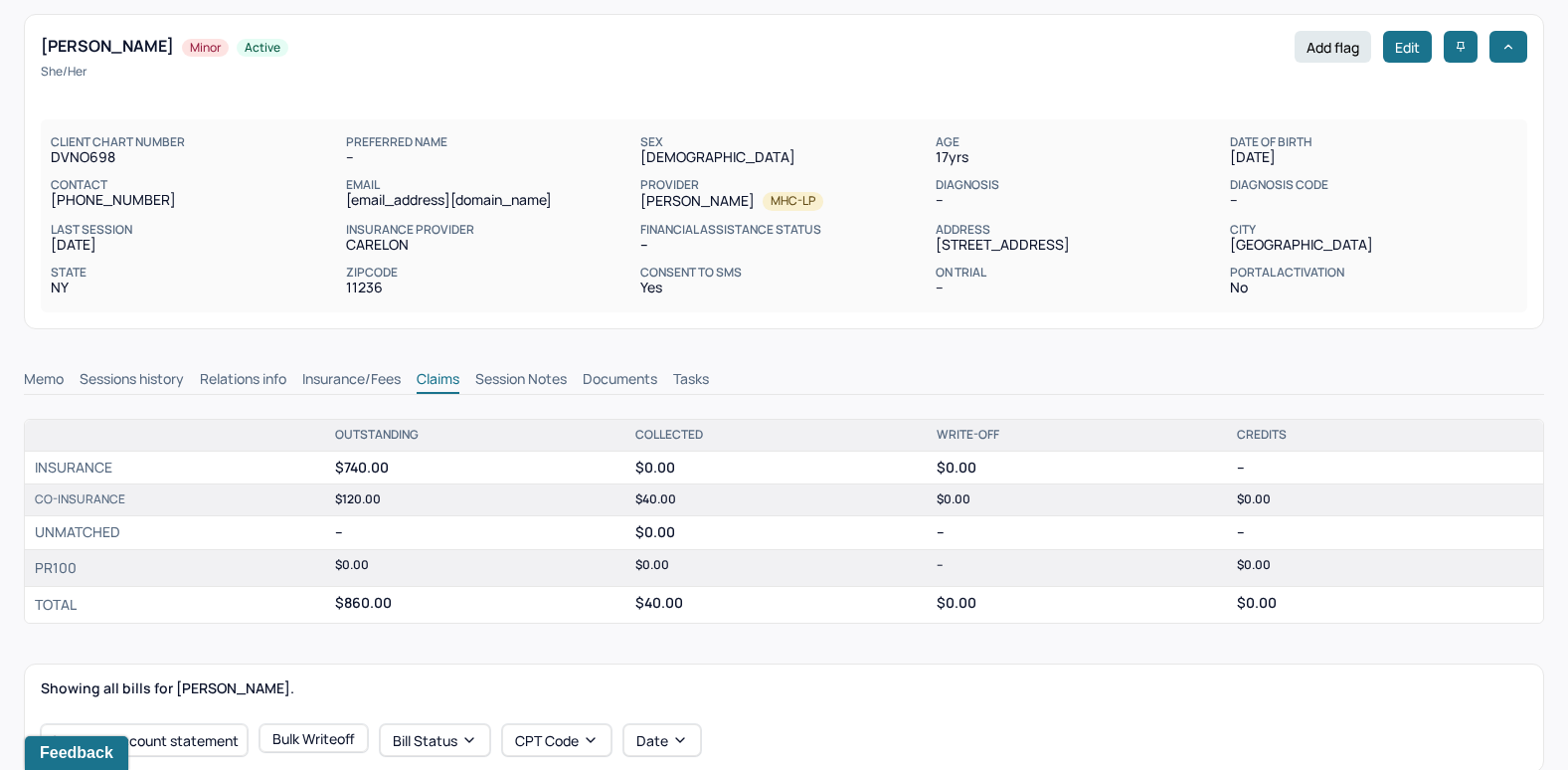 type 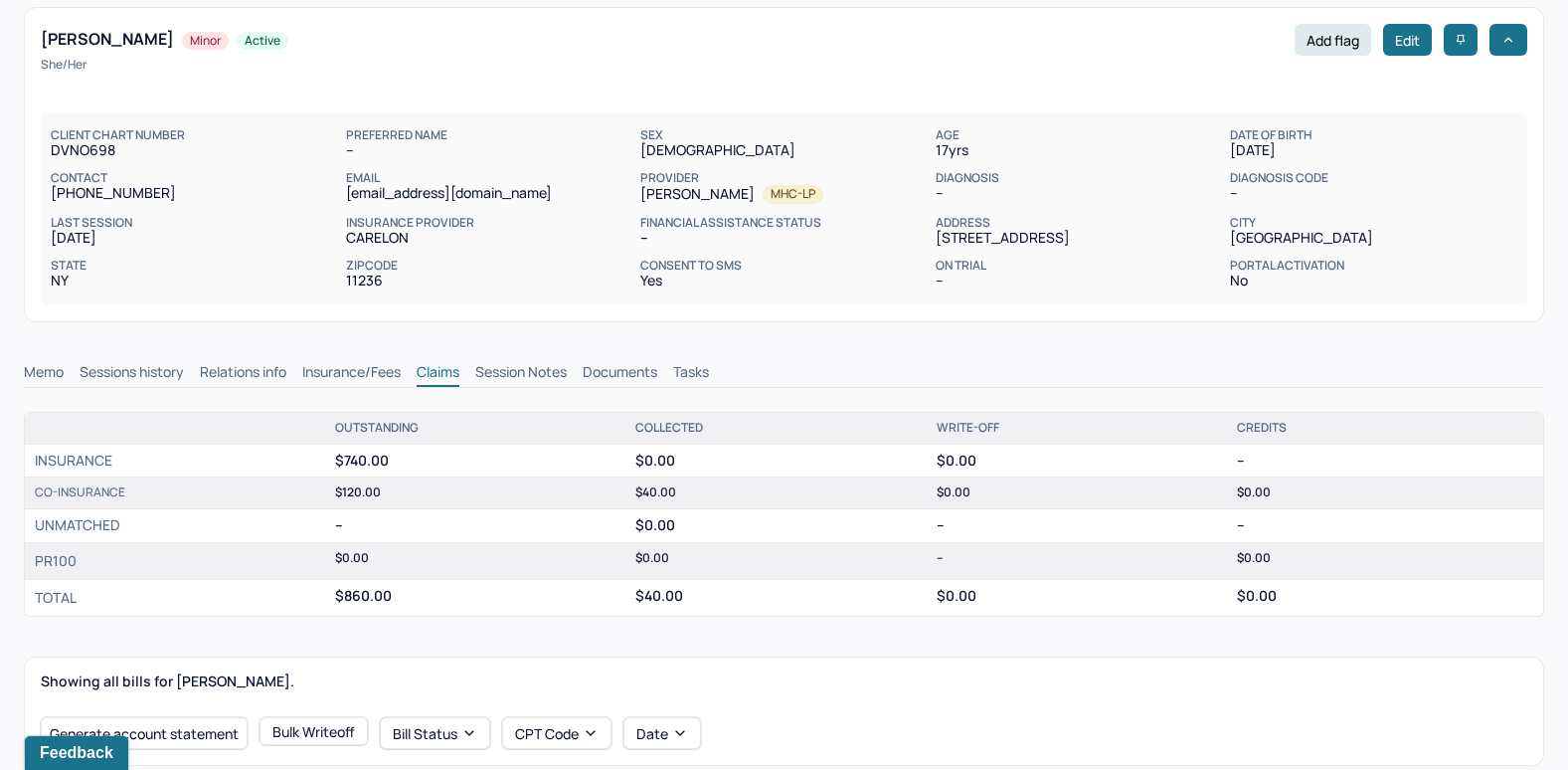 scroll, scrollTop: 50, scrollLeft: 0, axis: vertical 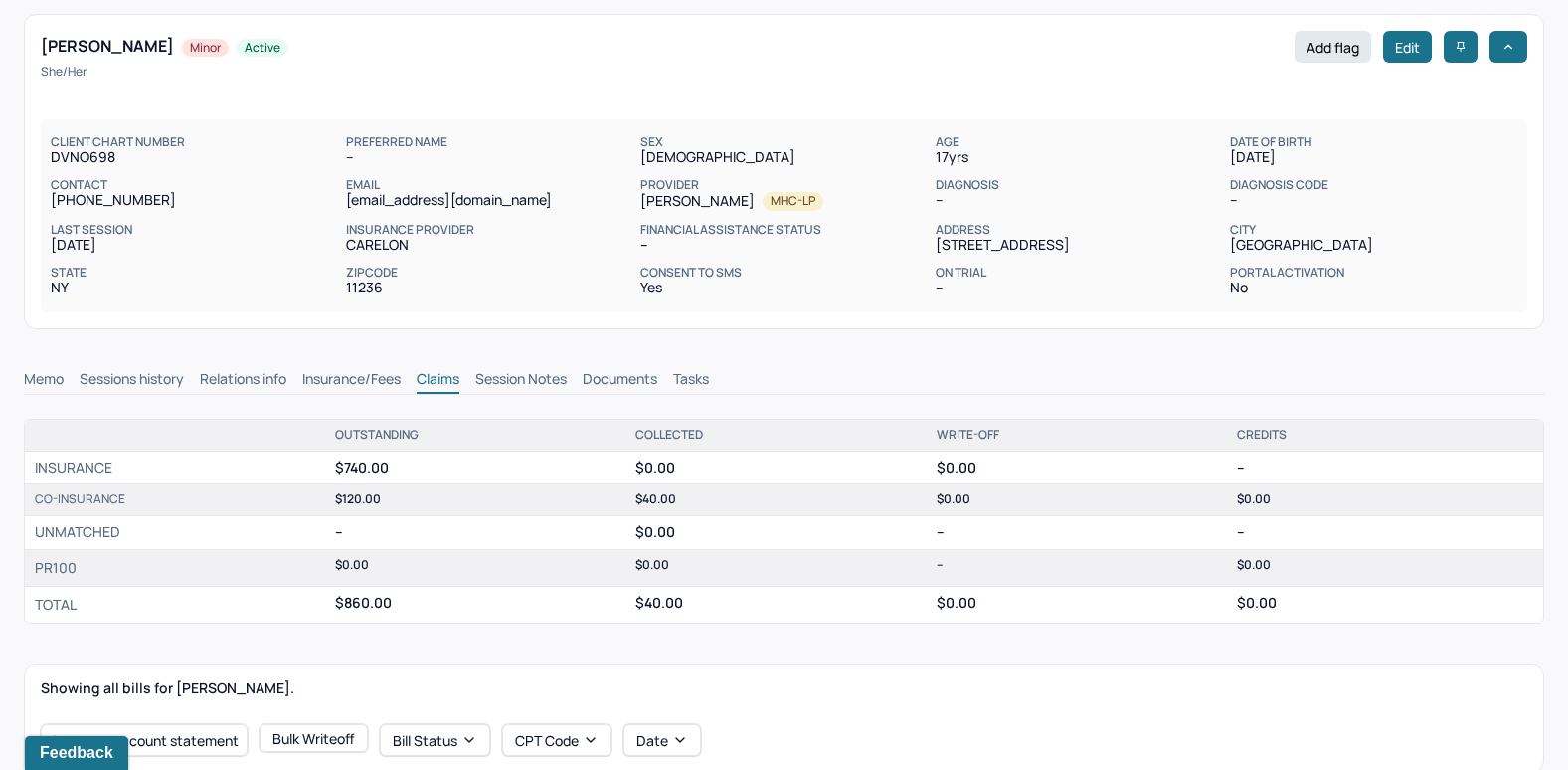 click on "Insurance/Fees" at bounding box center [351, 381] 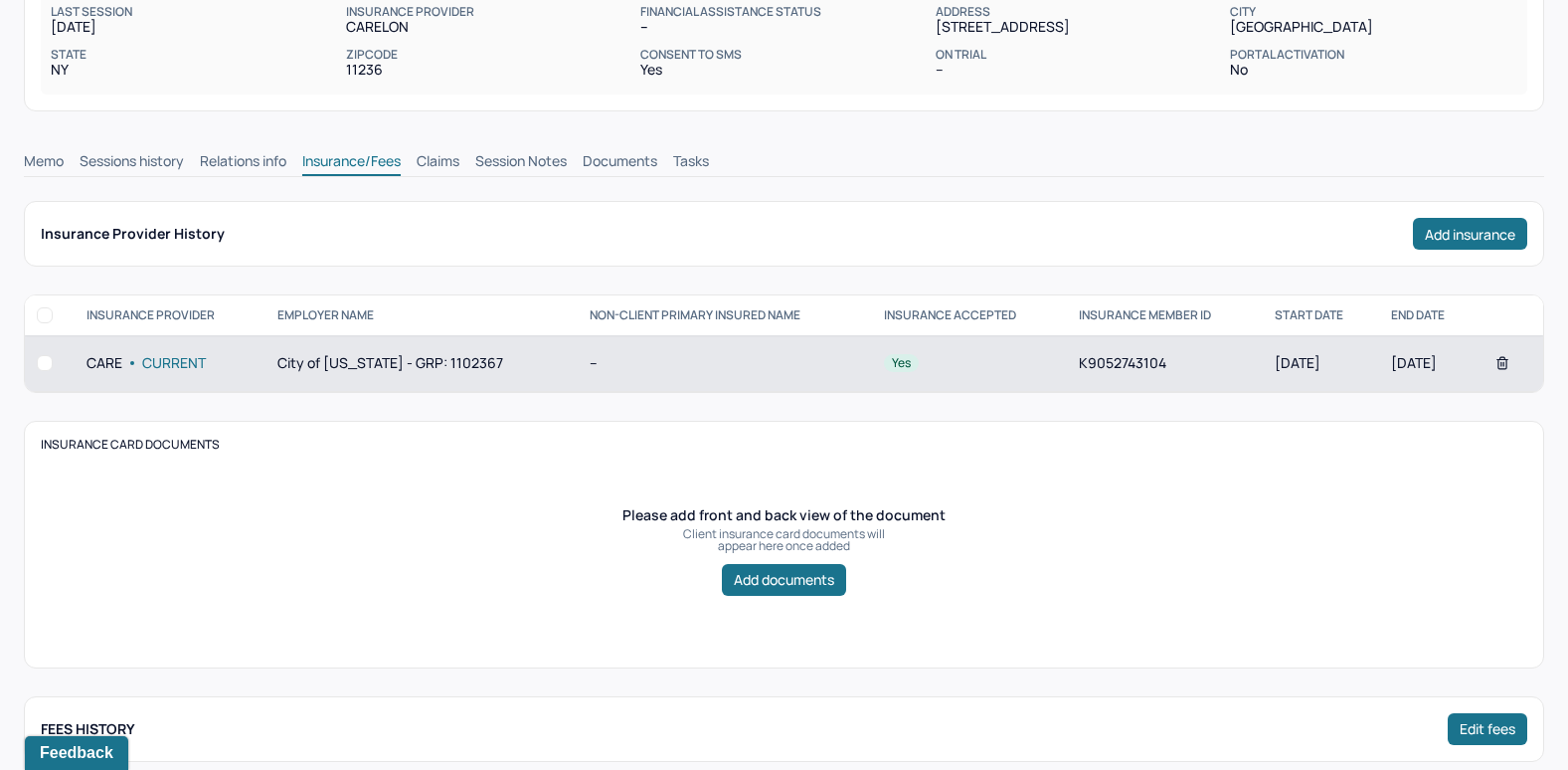 scroll, scrollTop: 267, scrollLeft: 0, axis: vertical 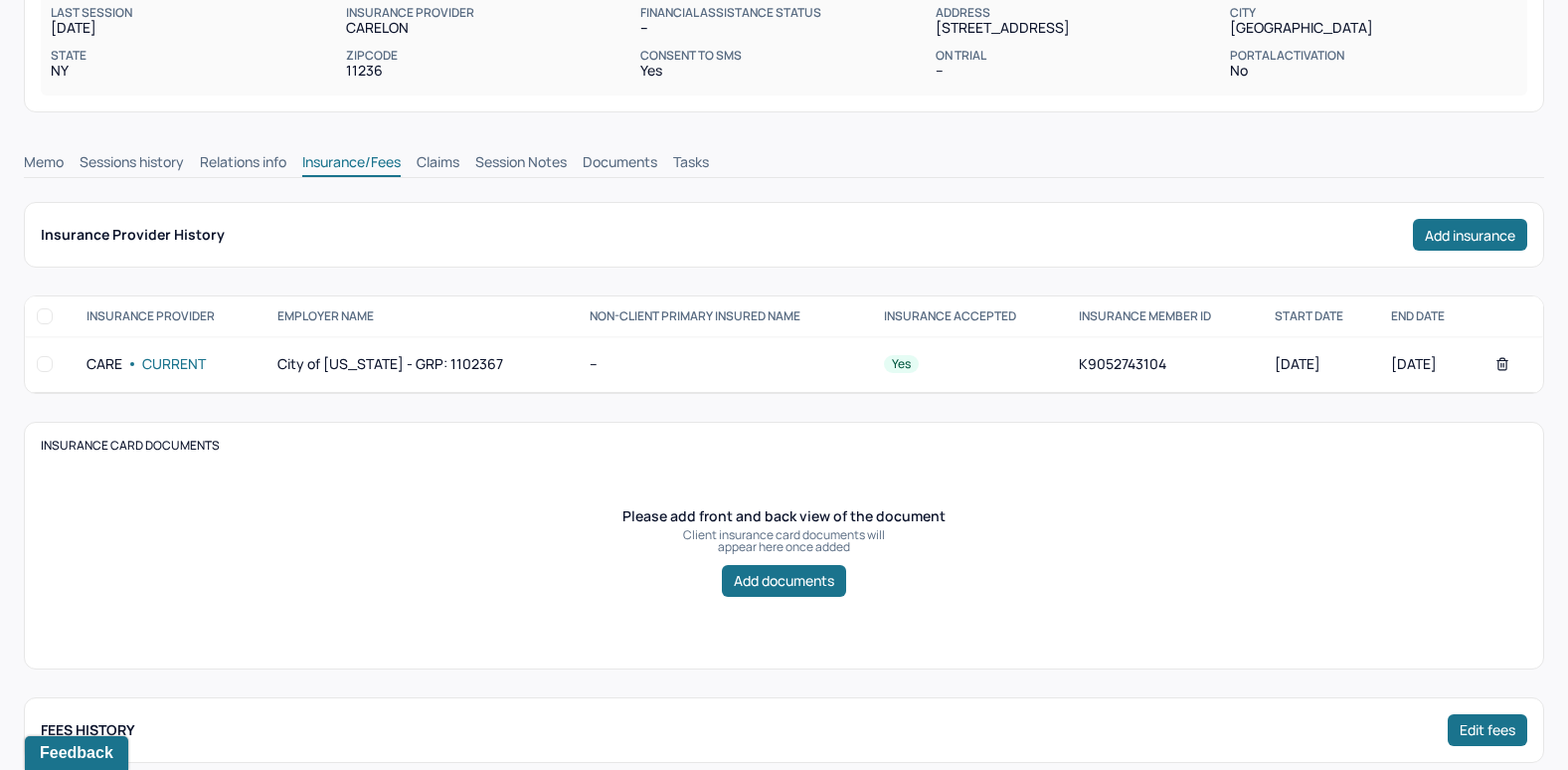 click on "Claims" at bounding box center [437, 164] 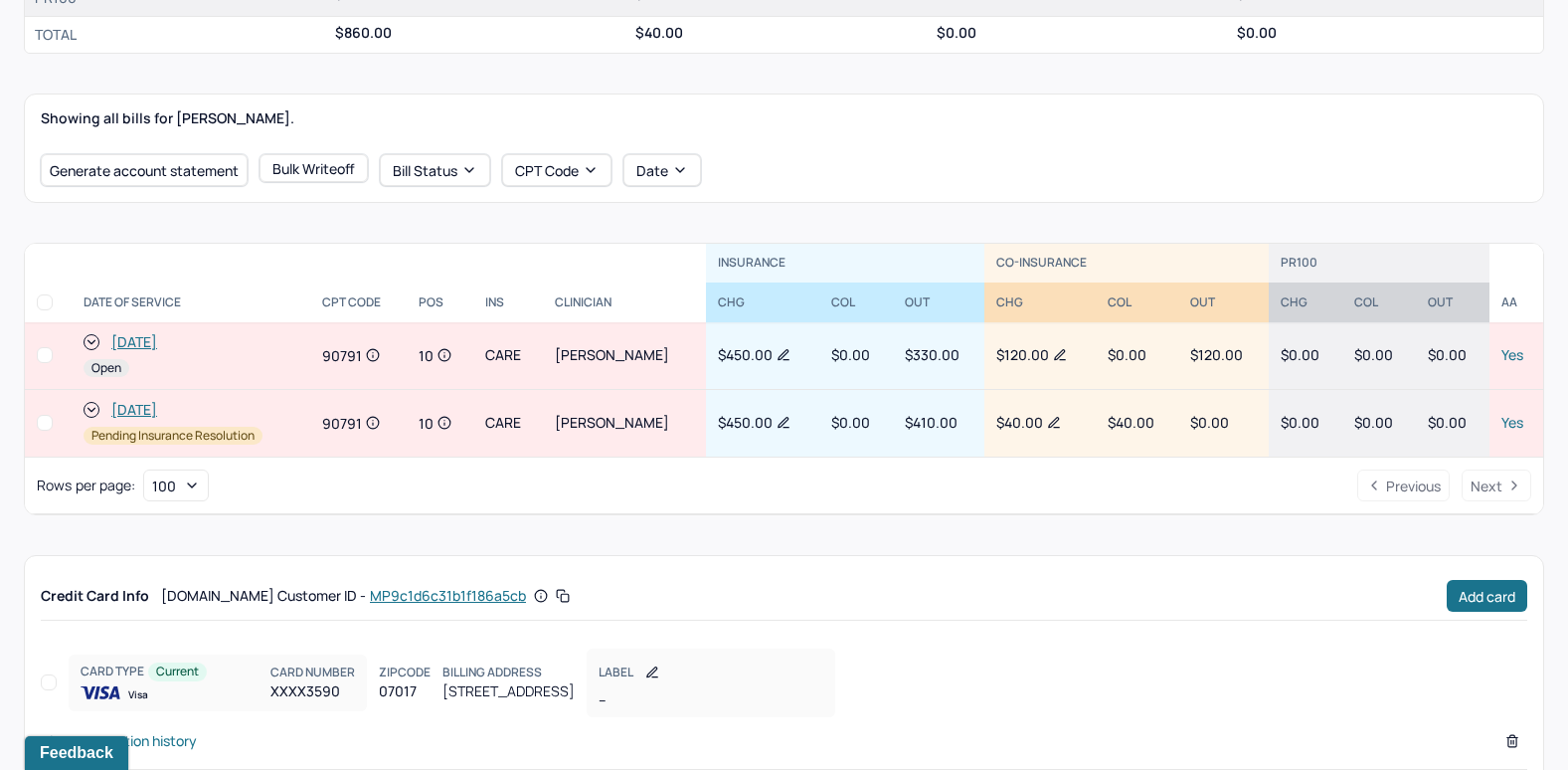 scroll, scrollTop: 673, scrollLeft: 0, axis: vertical 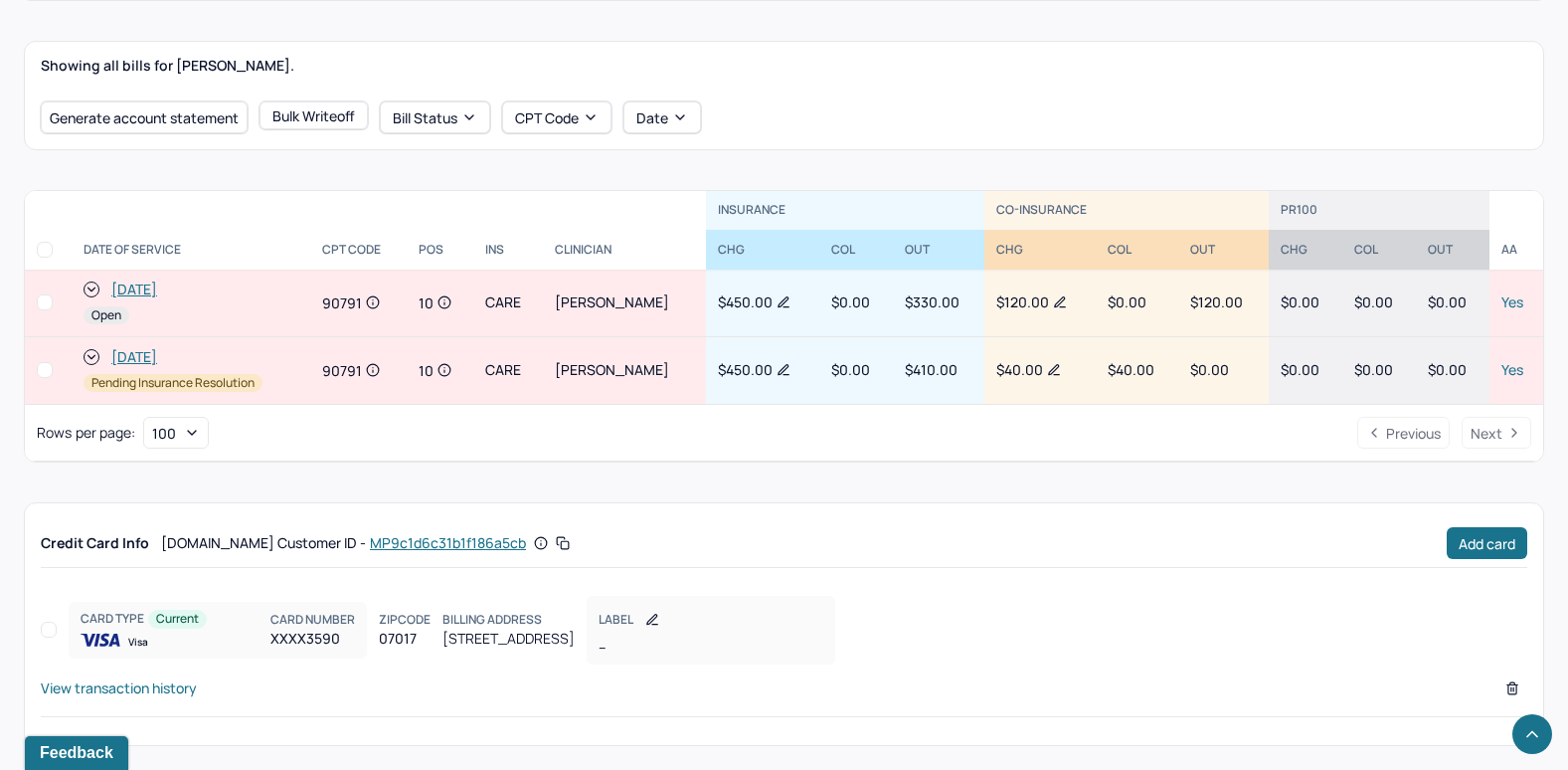 click on "View transaction history" at bounding box center (118, 687) 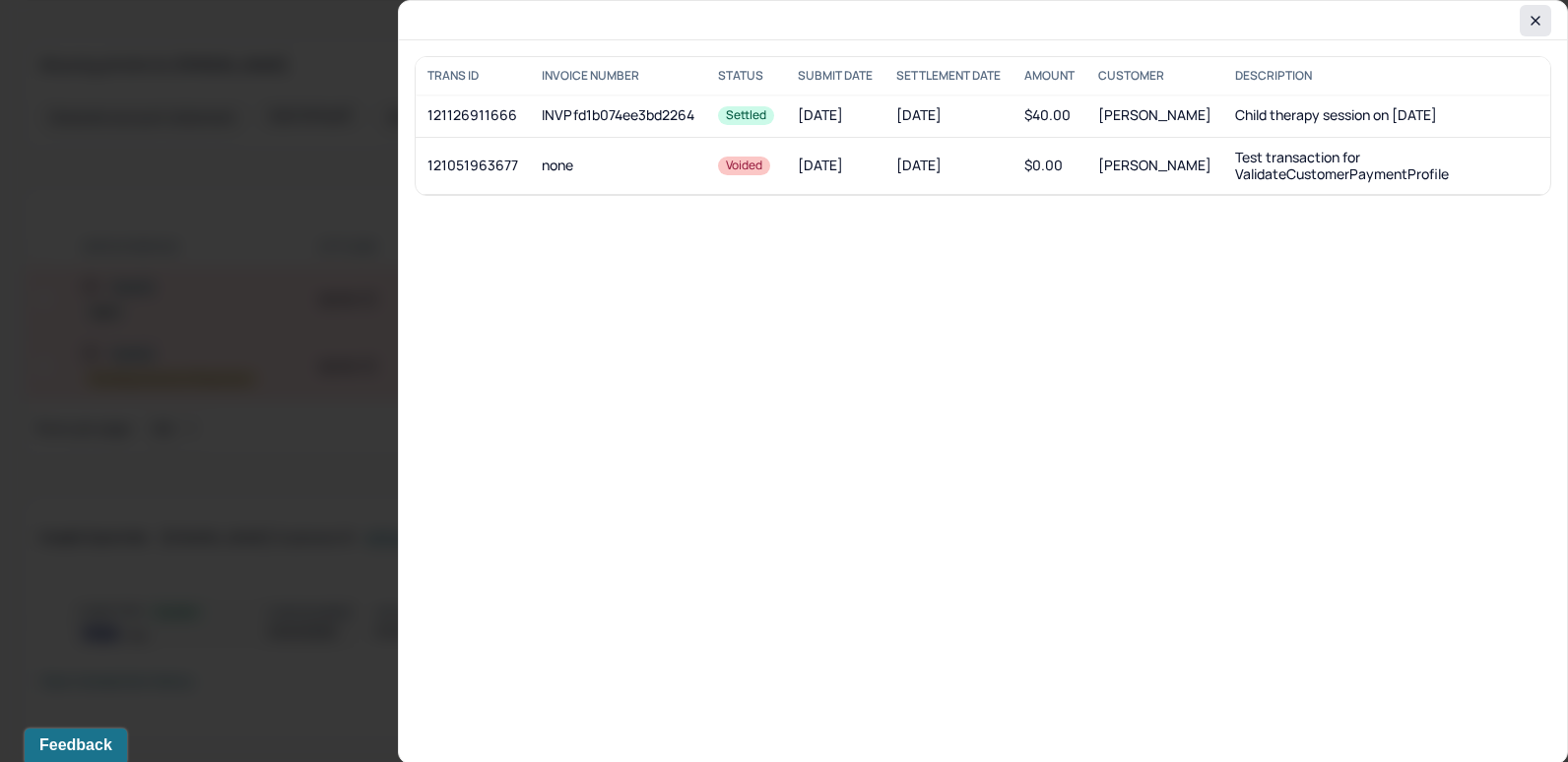 click 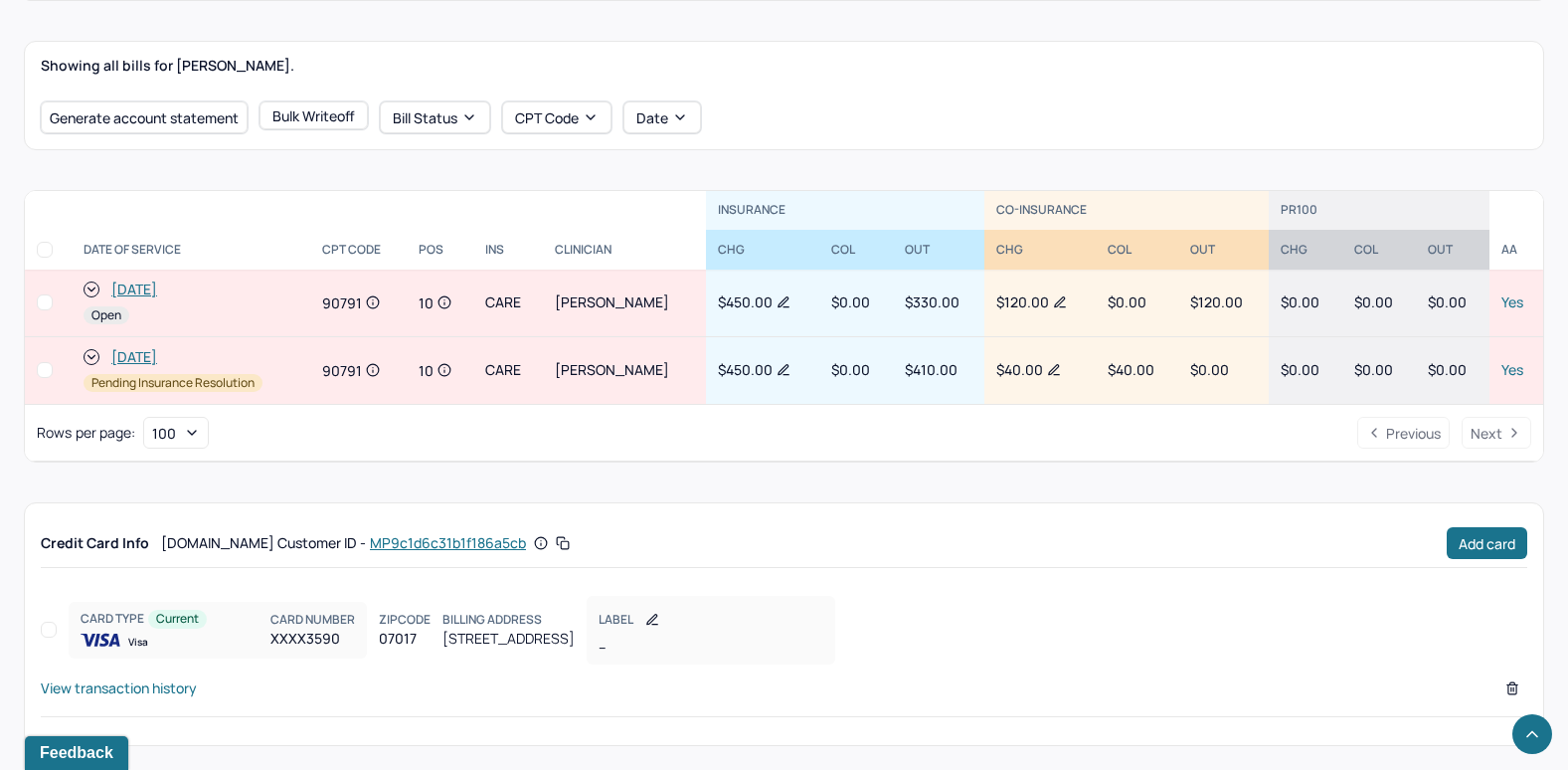 scroll, scrollTop: 573, scrollLeft: 0, axis: vertical 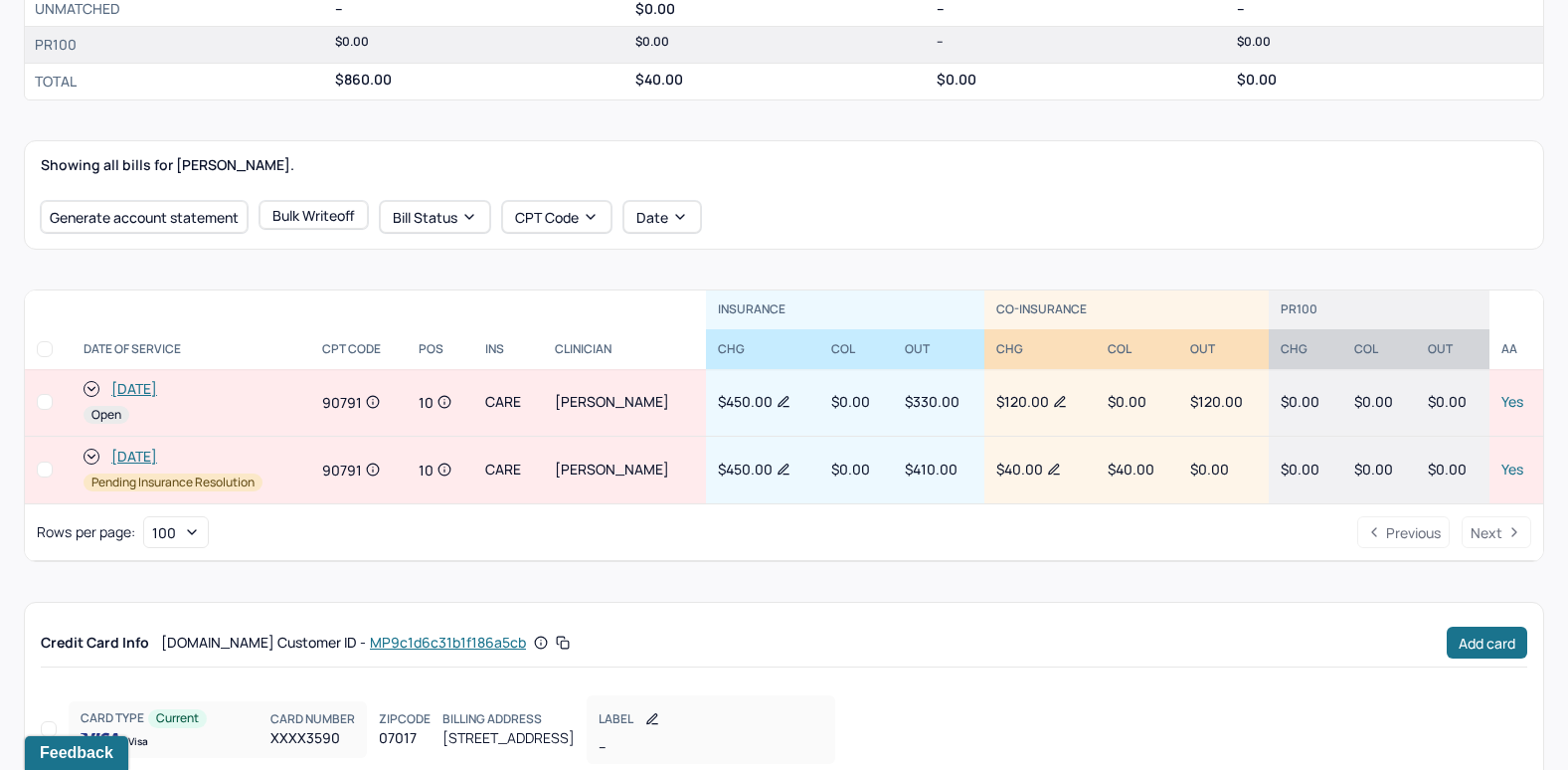 click on "[DATE]" at bounding box center [134, 389] 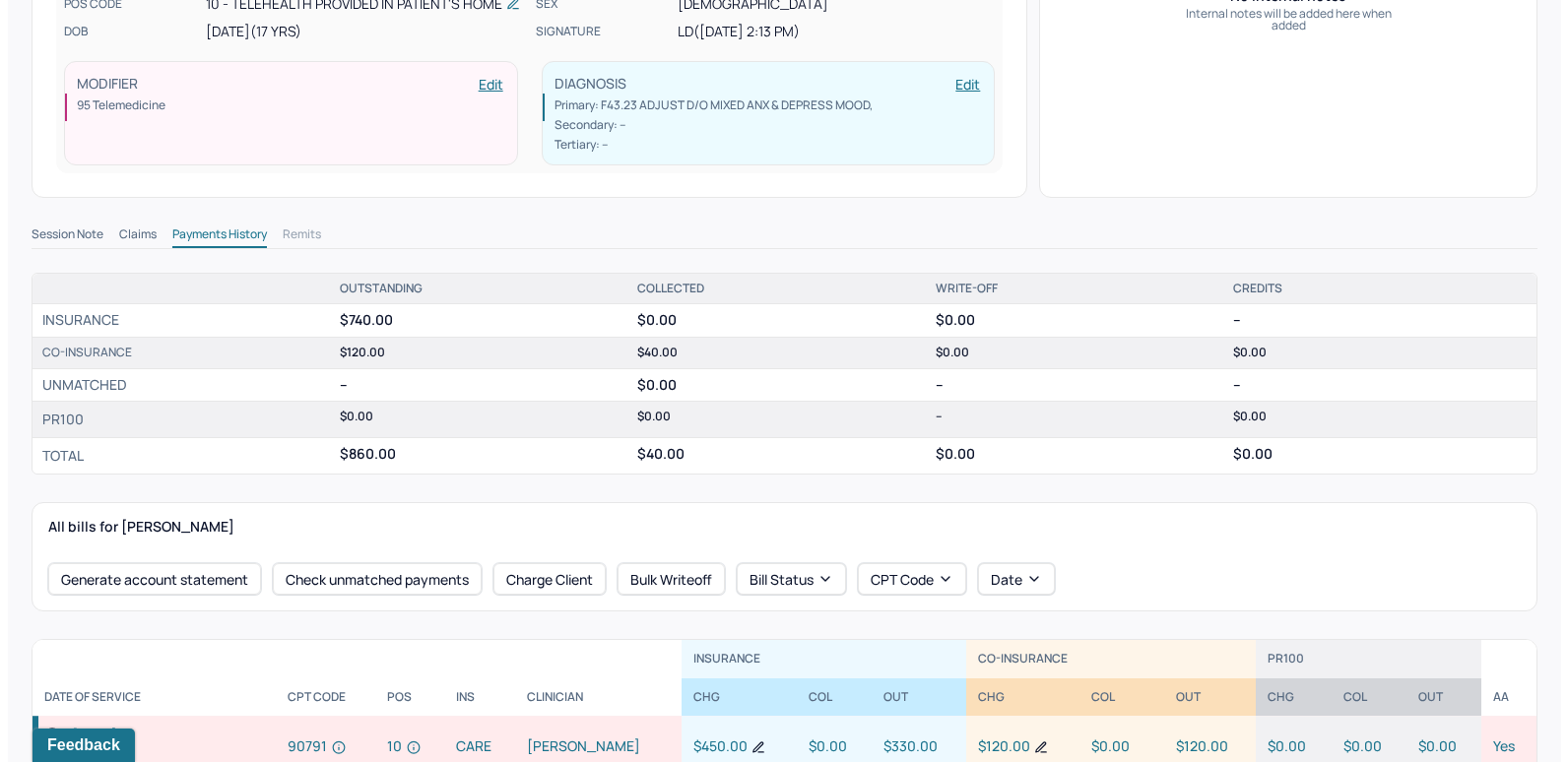 scroll, scrollTop: 394, scrollLeft: 0, axis: vertical 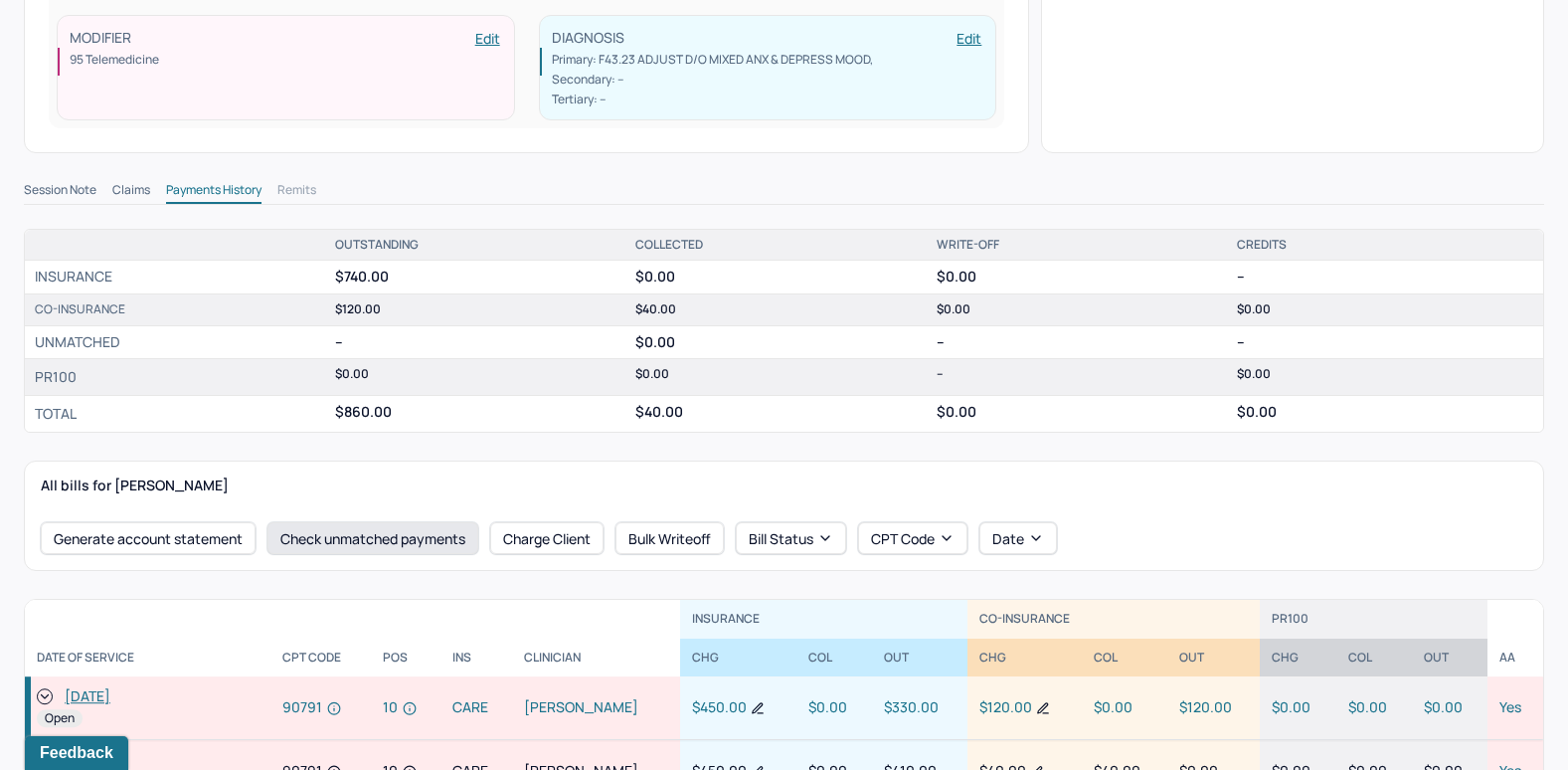 click on "Check unmatched payments" at bounding box center (373, 538) 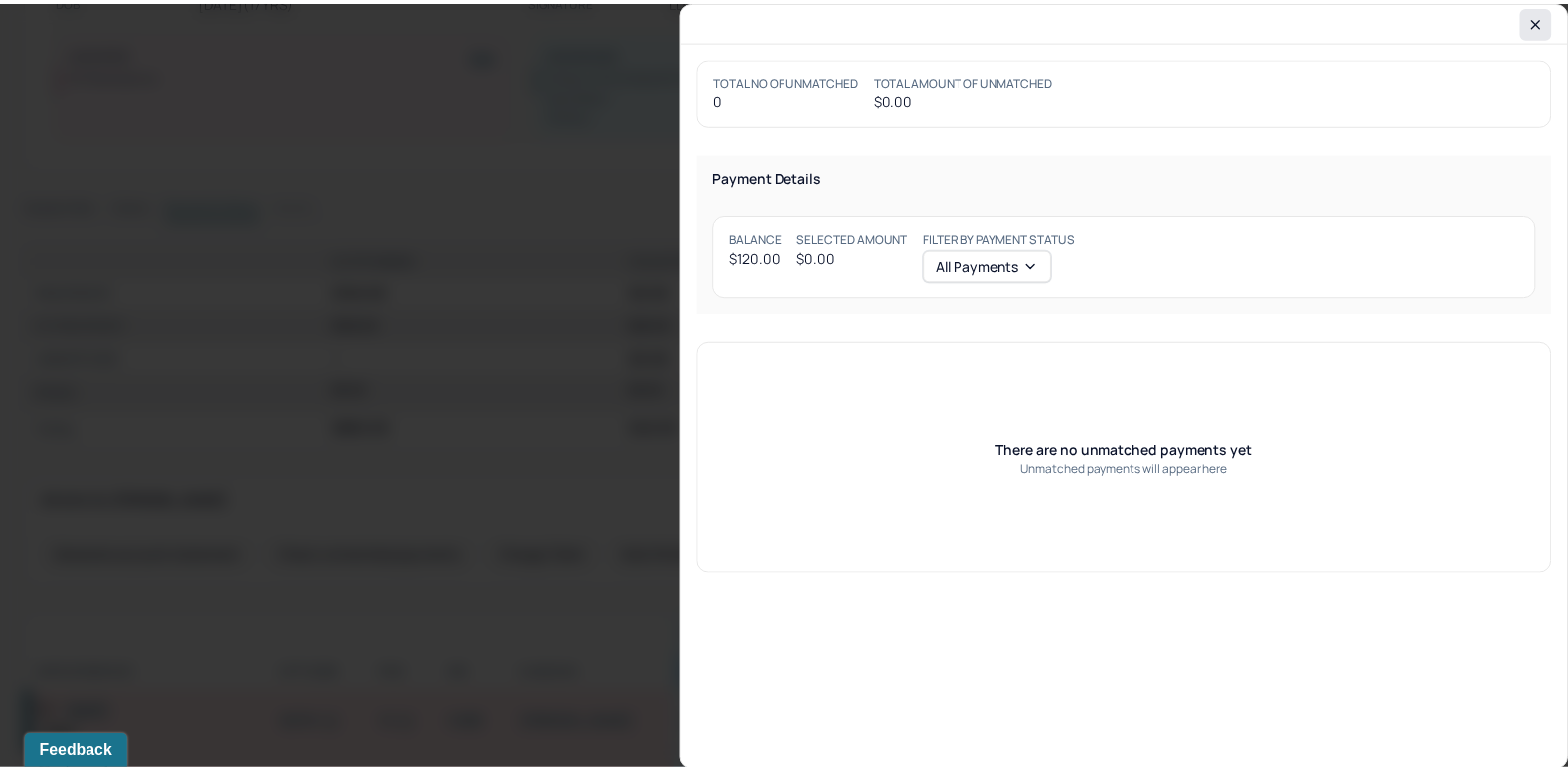scroll, scrollTop: 414, scrollLeft: 0, axis: vertical 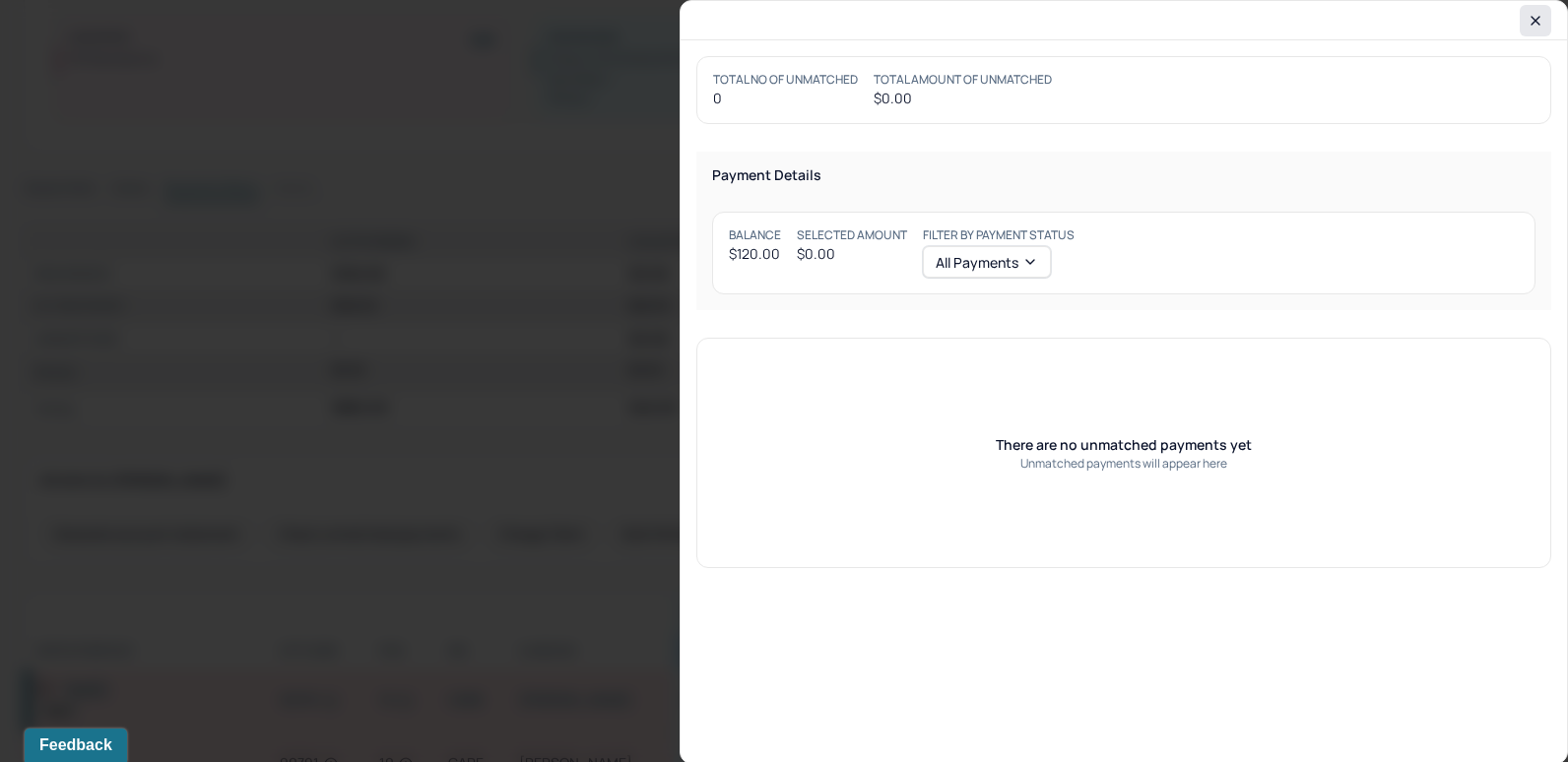 click 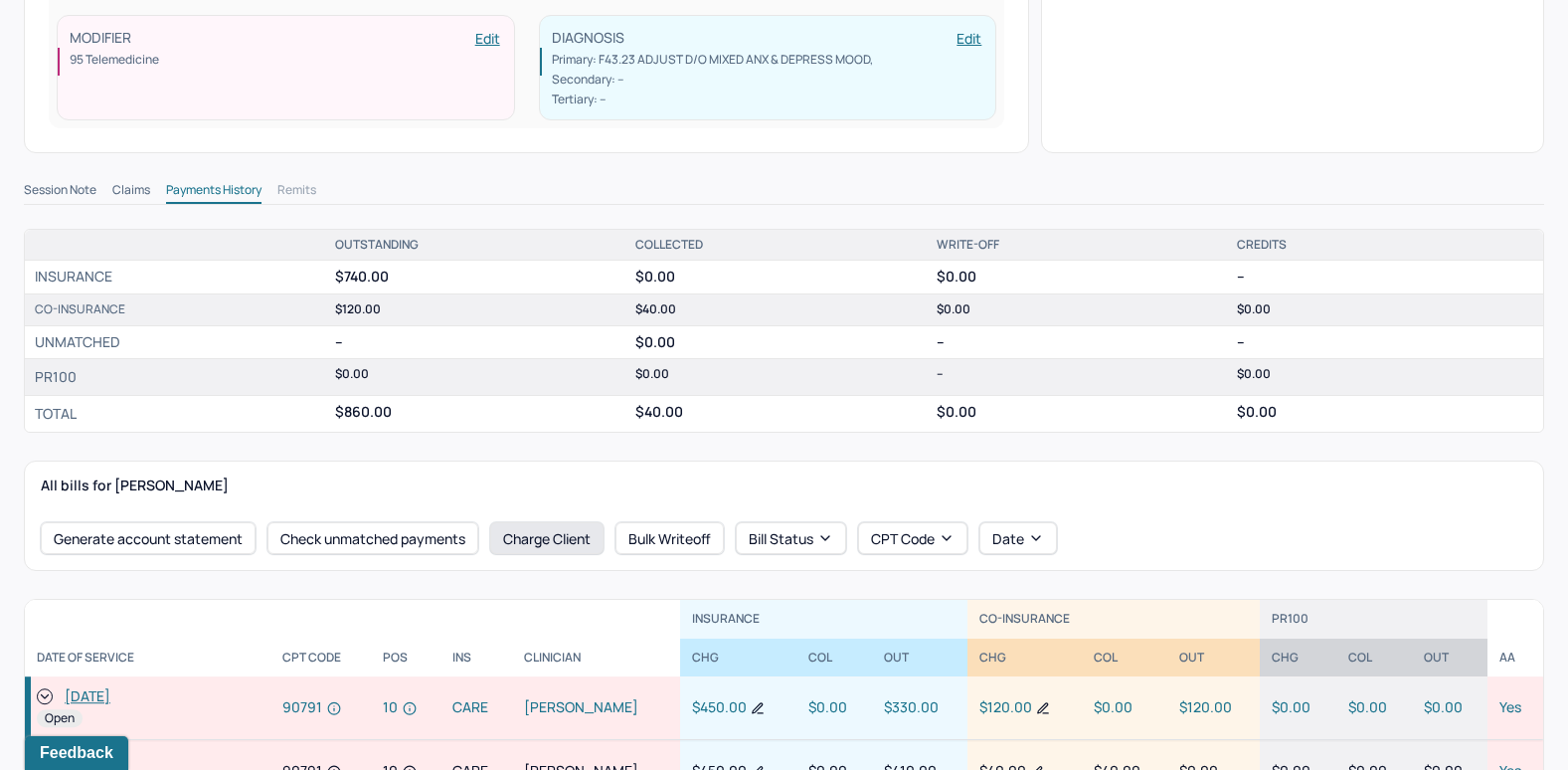 click on "Charge Client" at bounding box center (547, 538) 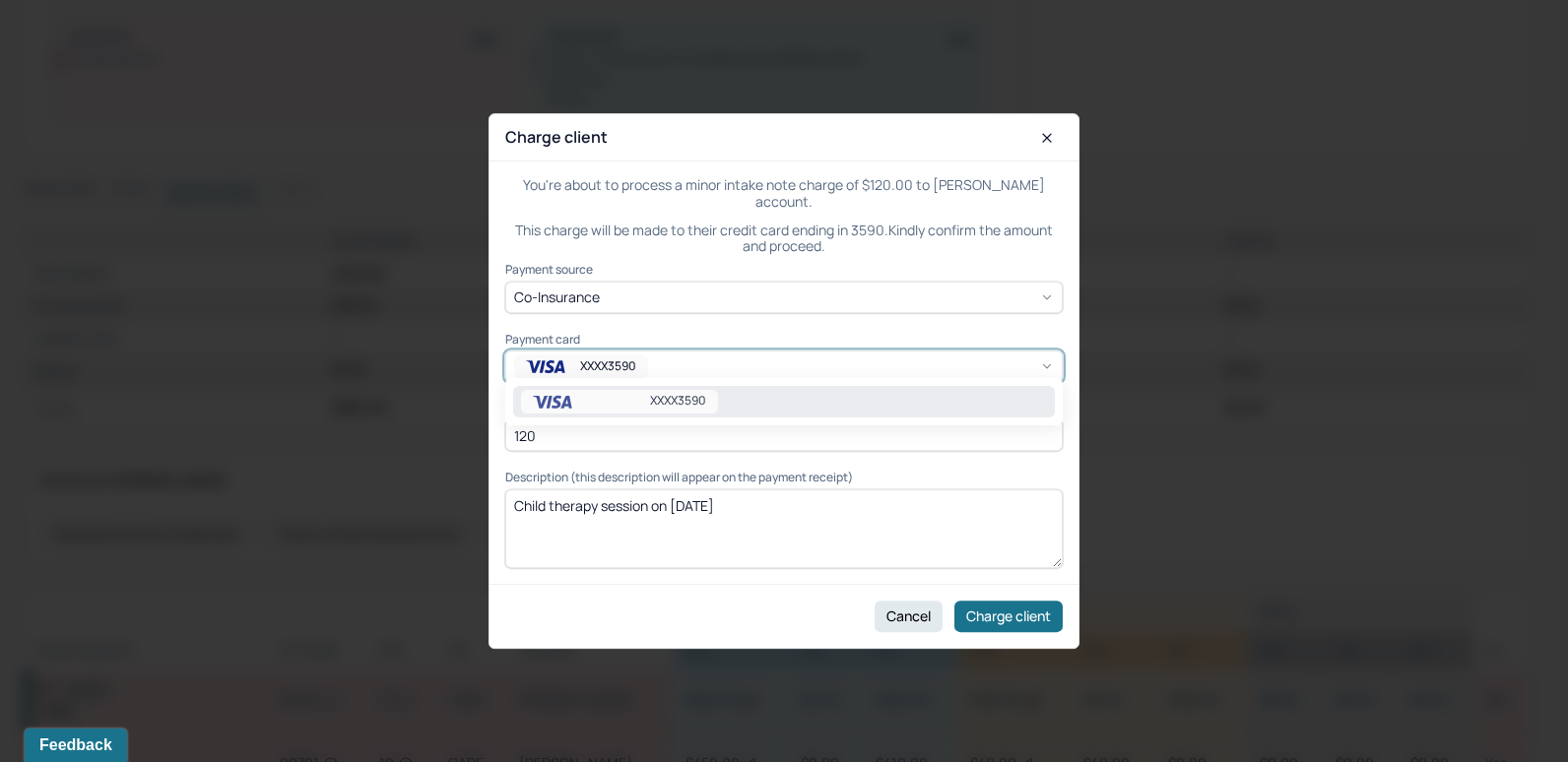 click on "XXXX3590" at bounding box center (784, 366) 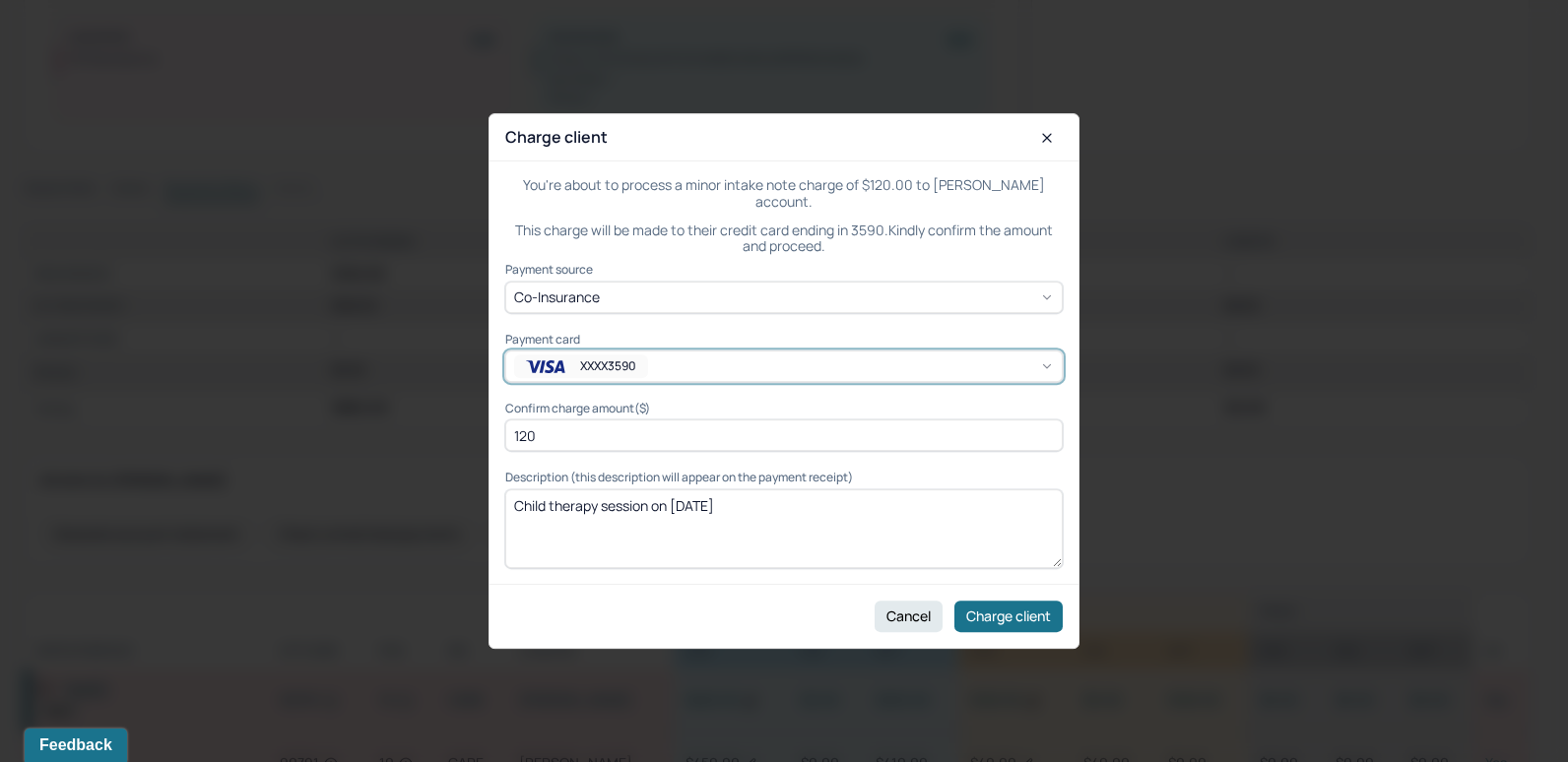 click on "XXXX3590" at bounding box center (784, 366) 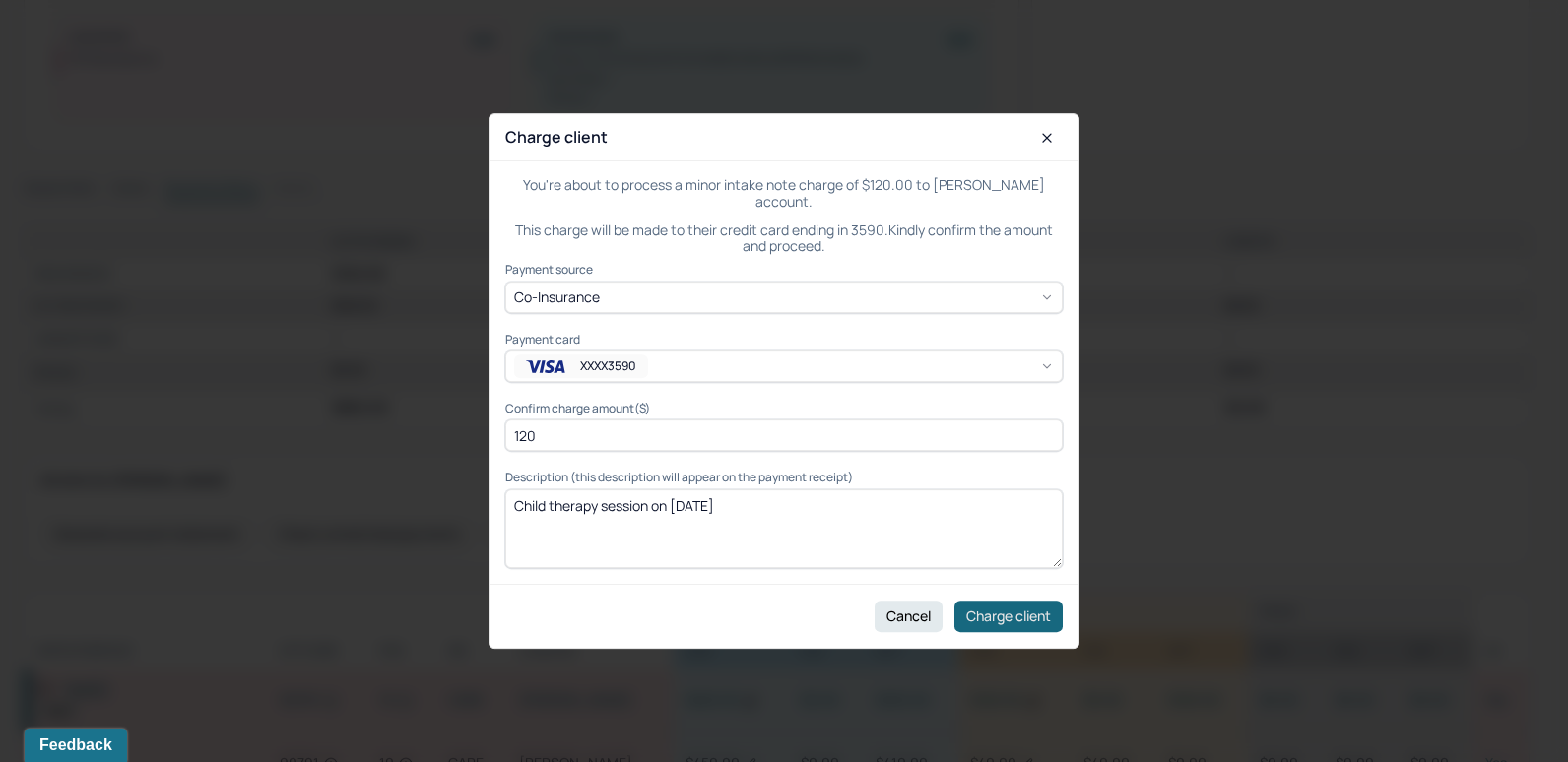 click on "Charge client" at bounding box center (1009, 616) 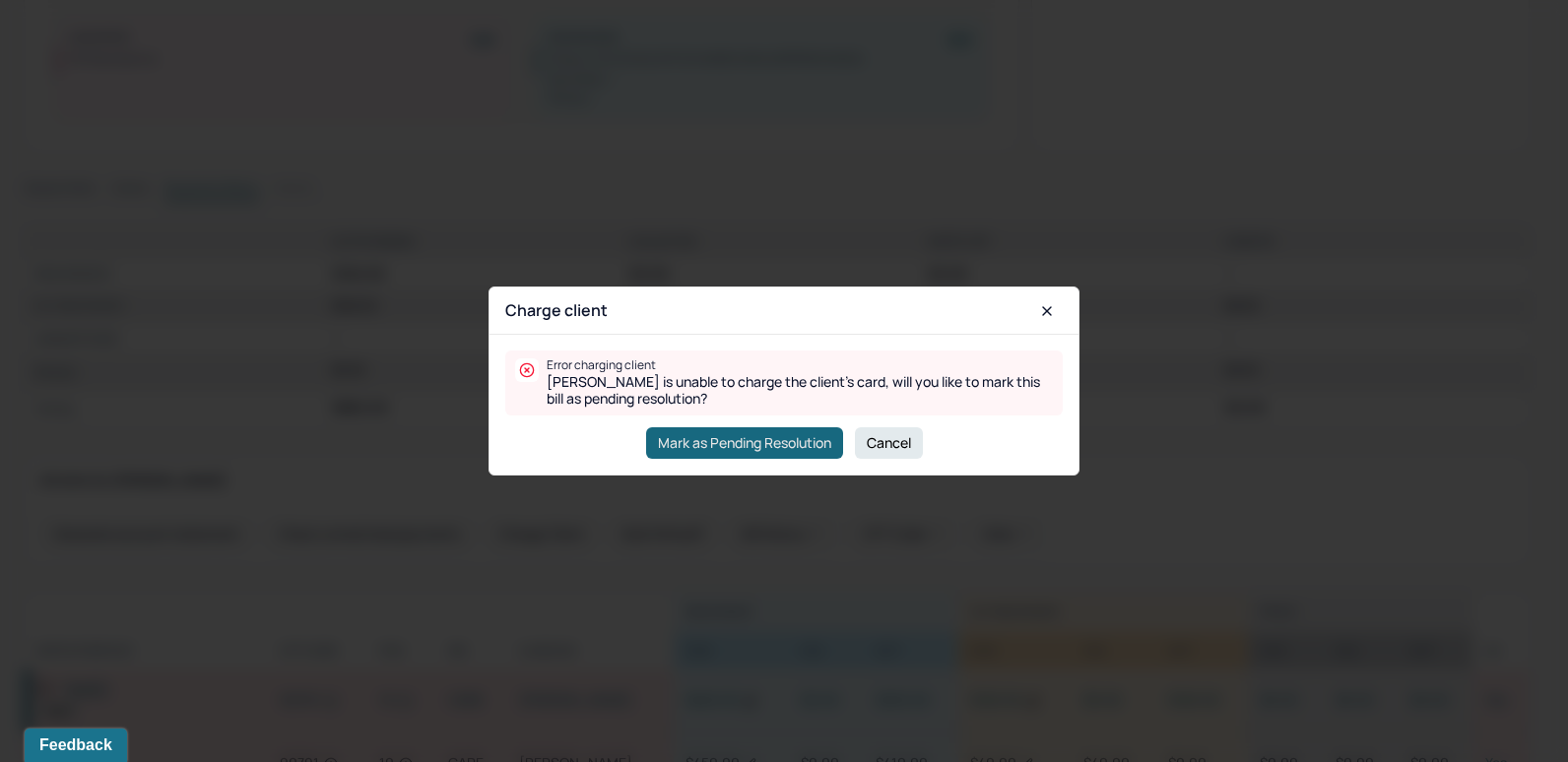 click on "Mark as Pending Resolution" at bounding box center [745, 443] 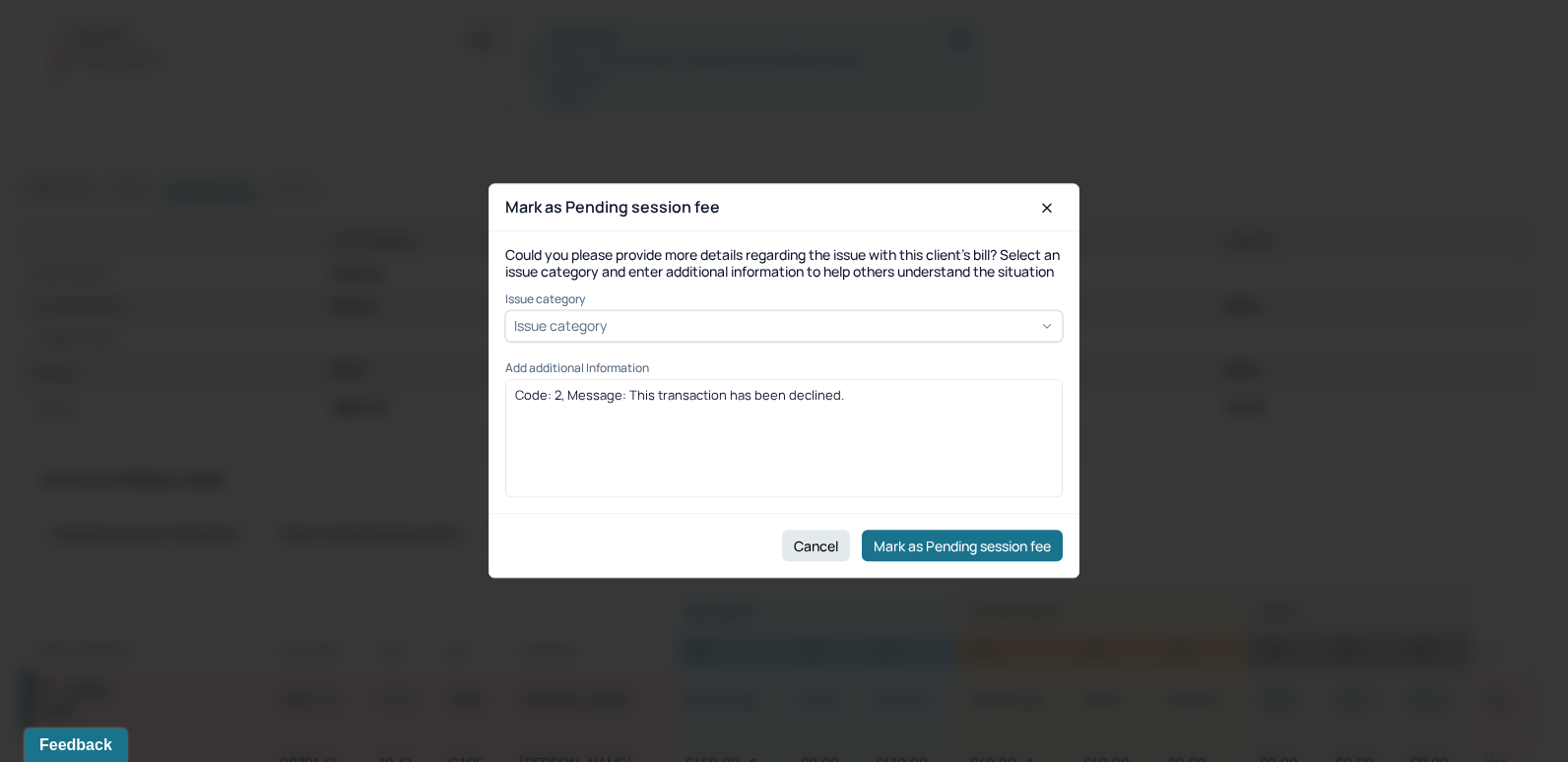 click on "Issue category" at bounding box center [784, 326] 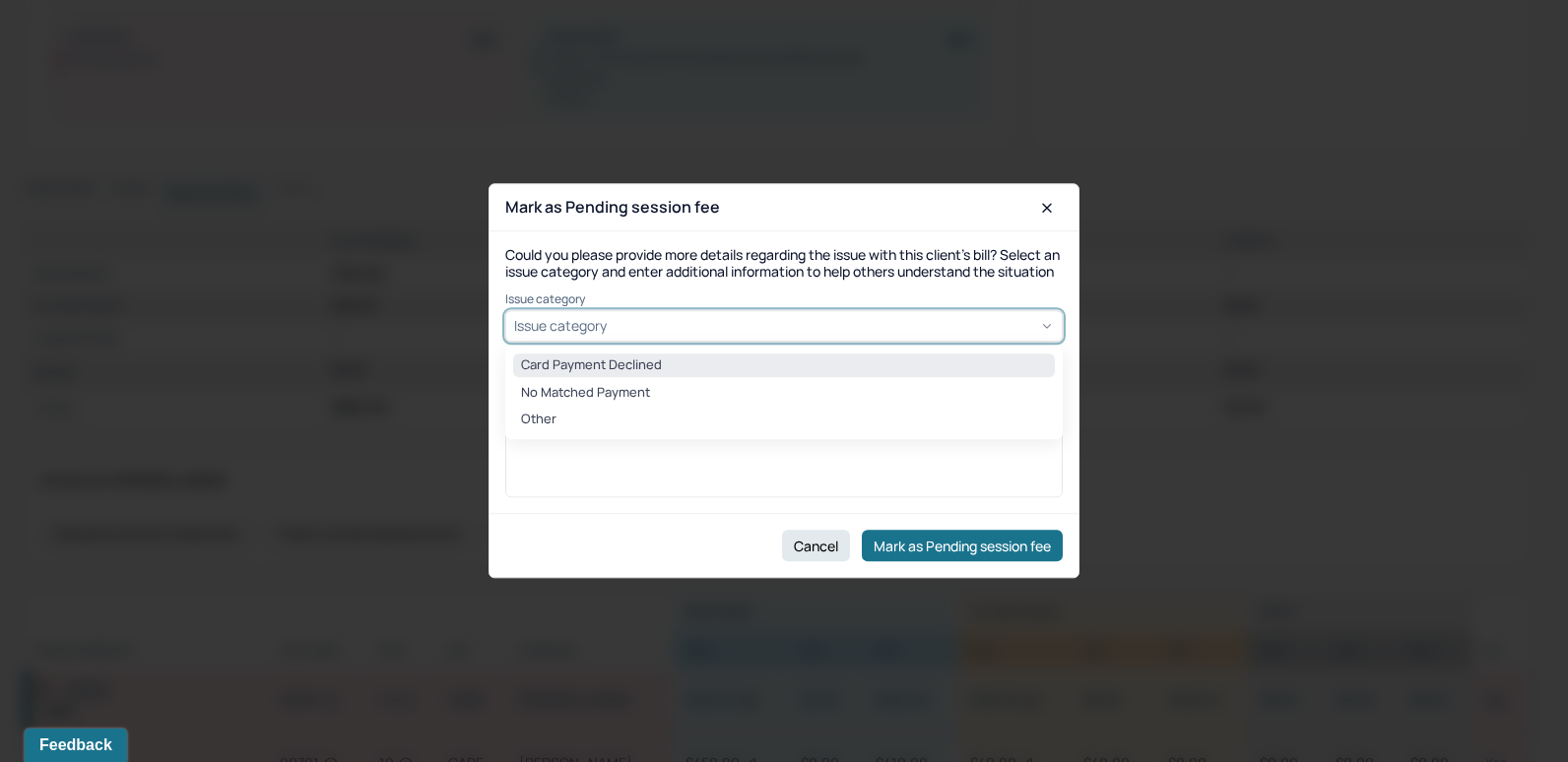 click on "Card Payment Declined" at bounding box center [784, 365] 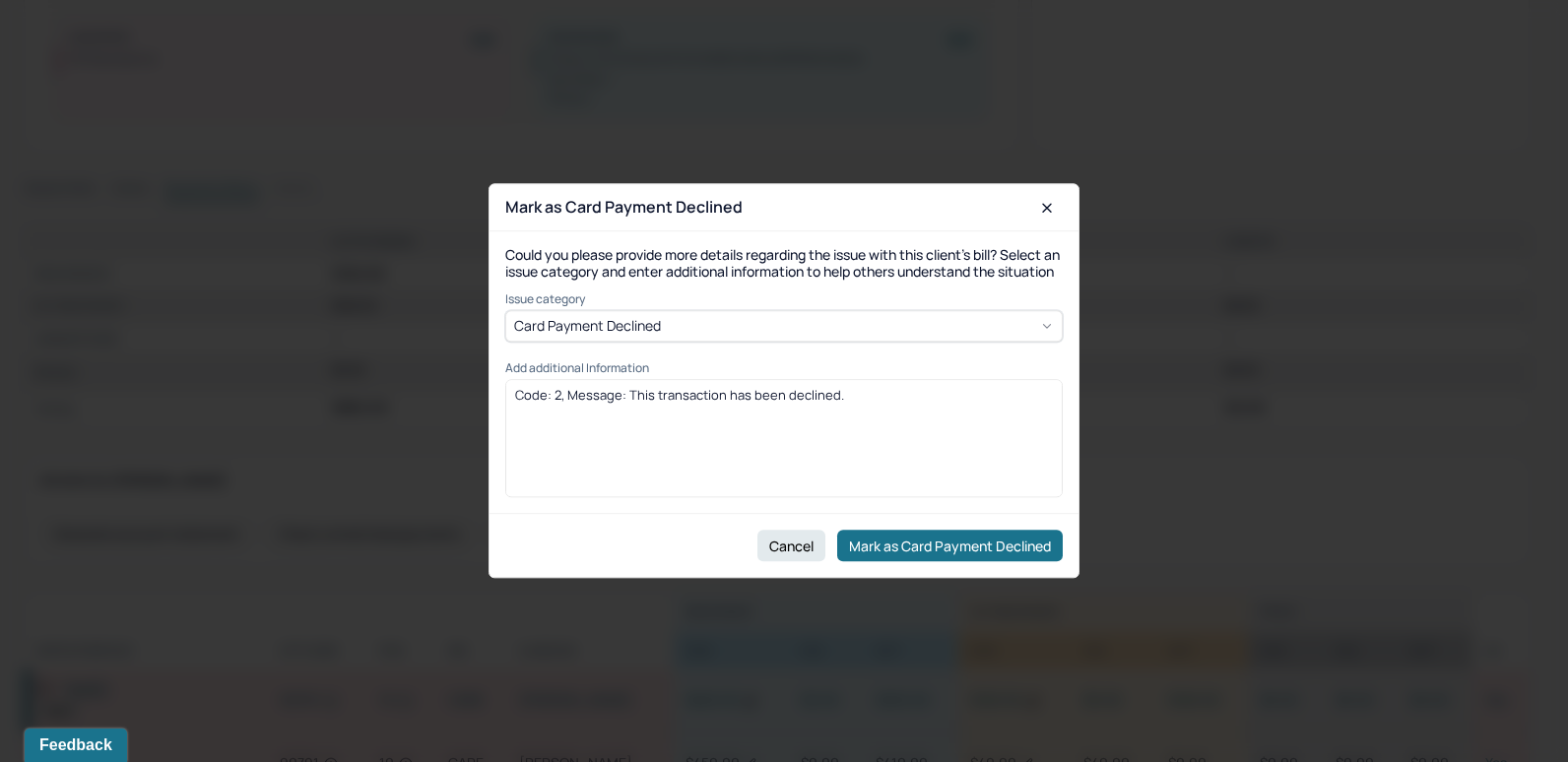 click on "Code: 2, Message: This transaction has been declined." at bounding box center [784, 396] 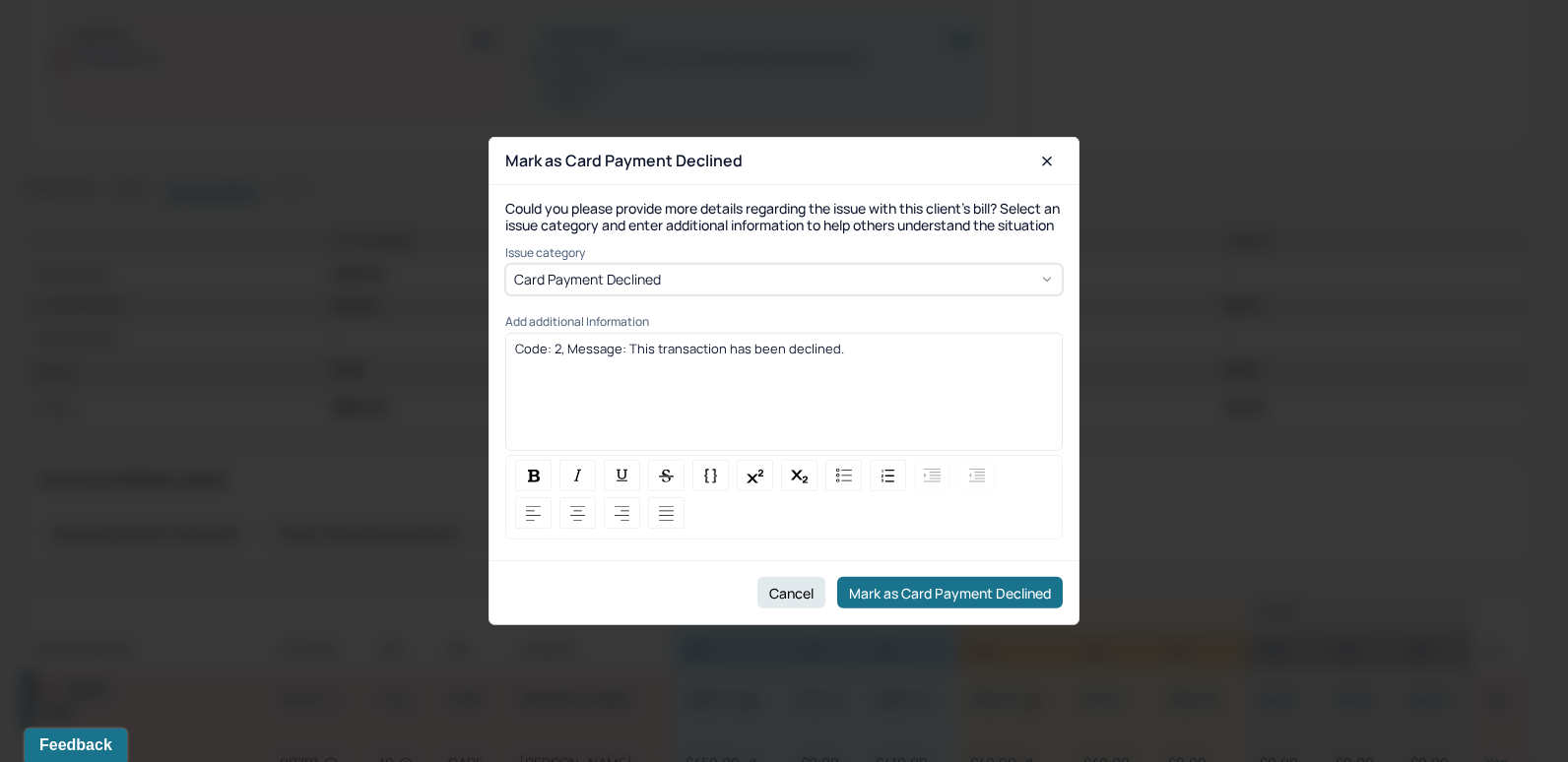click on "Code: 2, Message: This transaction has been declined." at bounding box center [784, 349] 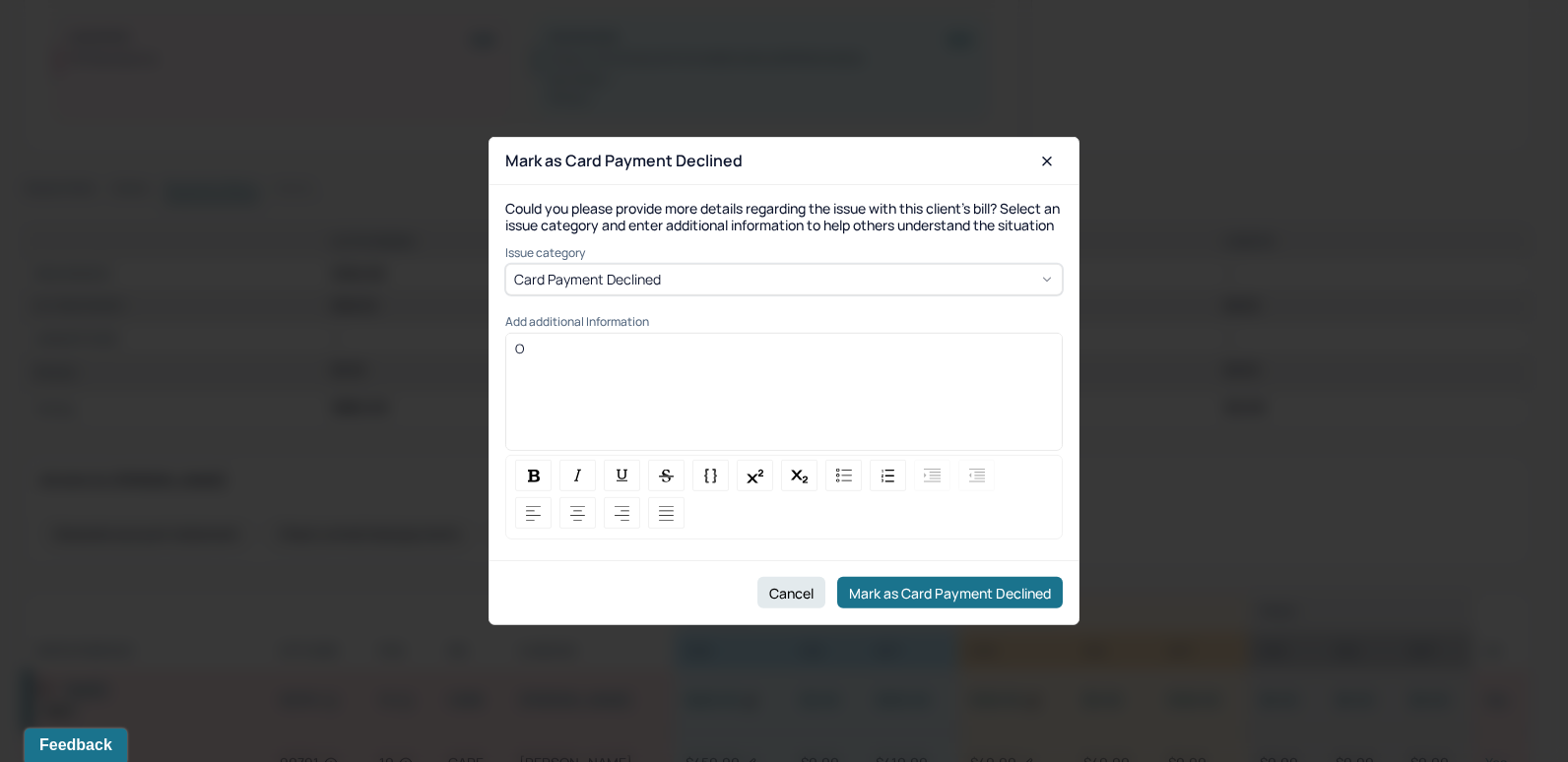 type 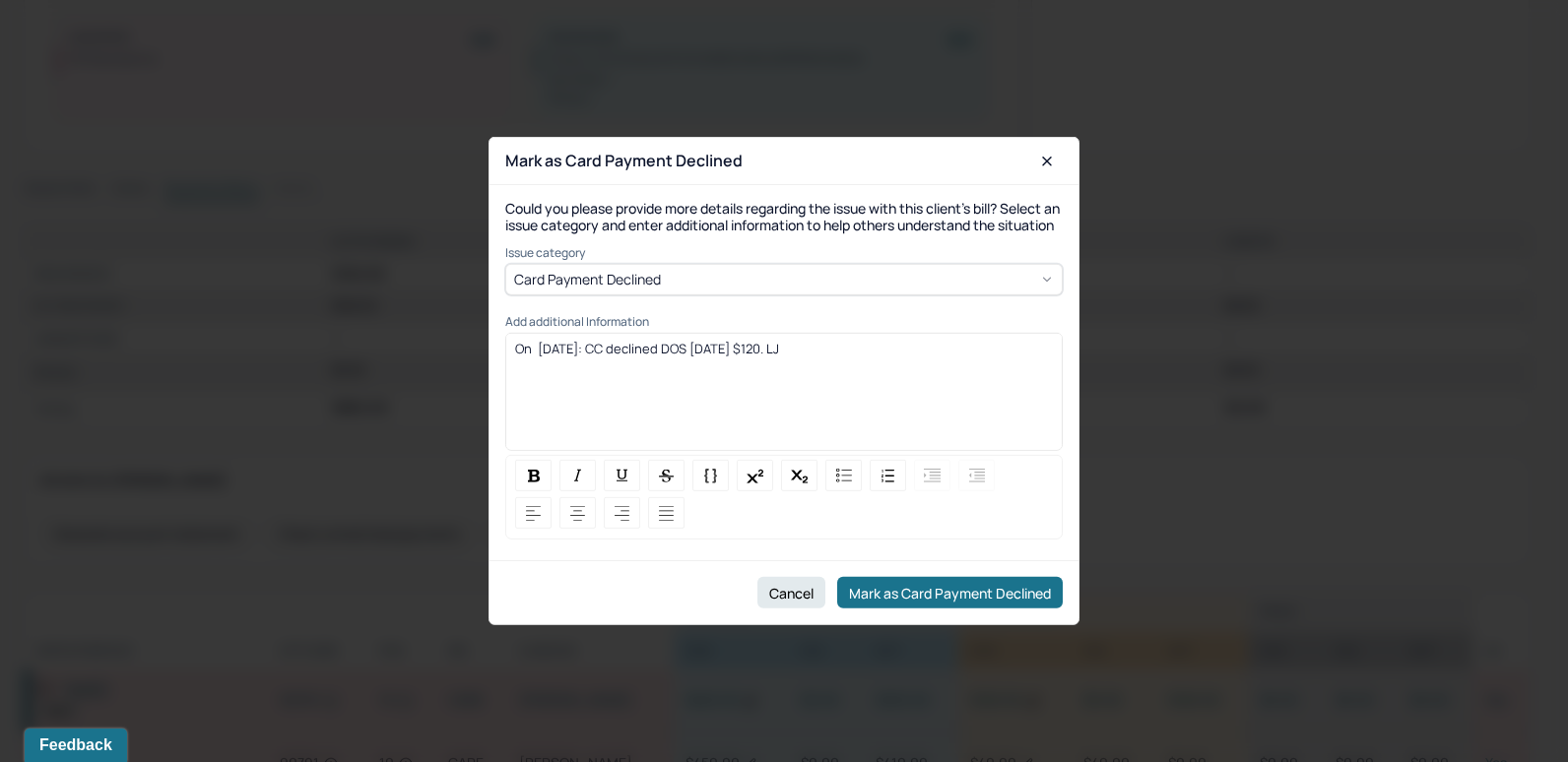 drag, startPoint x: 846, startPoint y: 358, endPoint x: 494, endPoint y: 373, distance: 352.31946 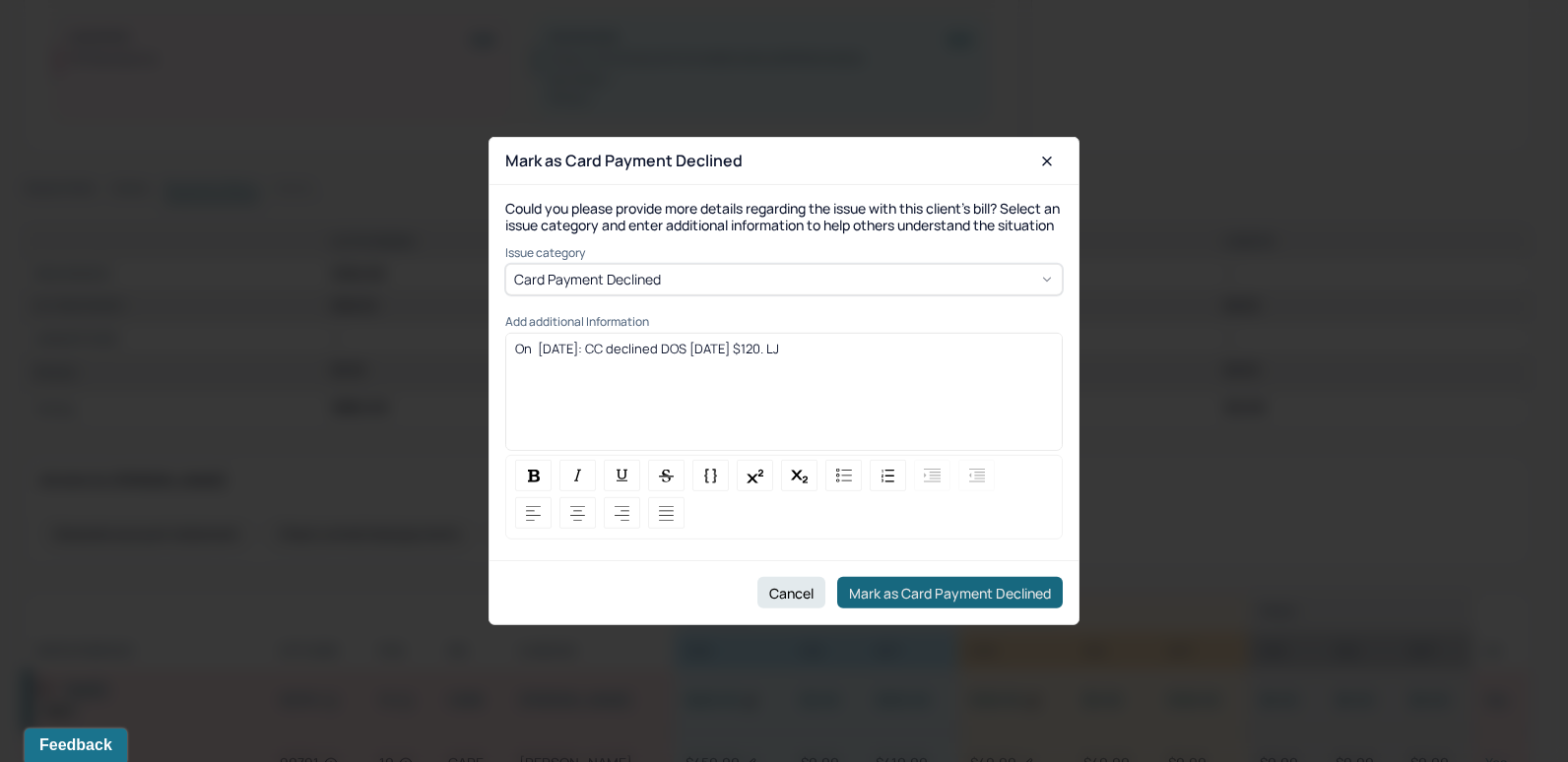 click on "Mark as Card Payment Declined" at bounding box center (949, 593) 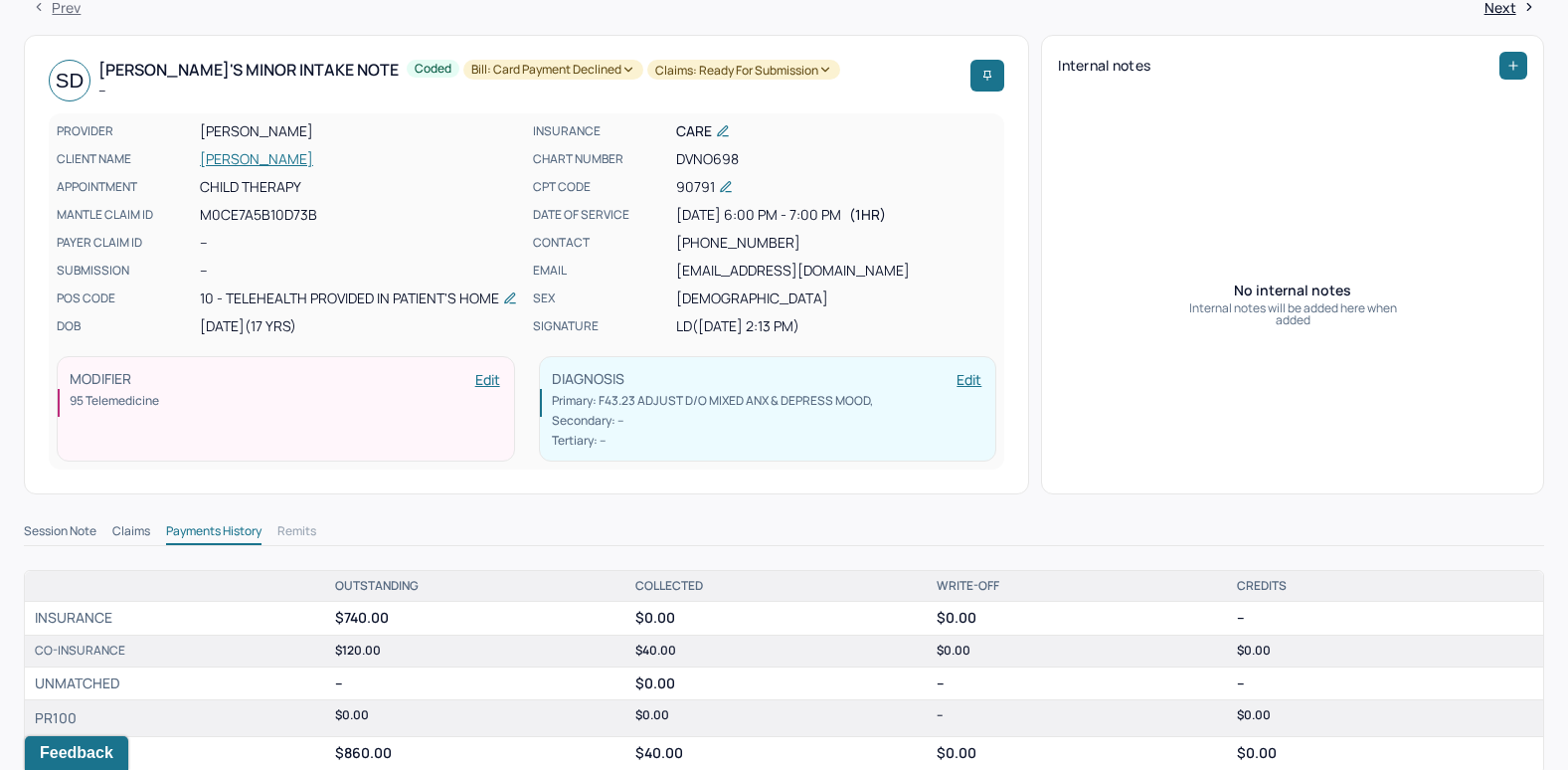 scroll, scrollTop: 32, scrollLeft: 0, axis: vertical 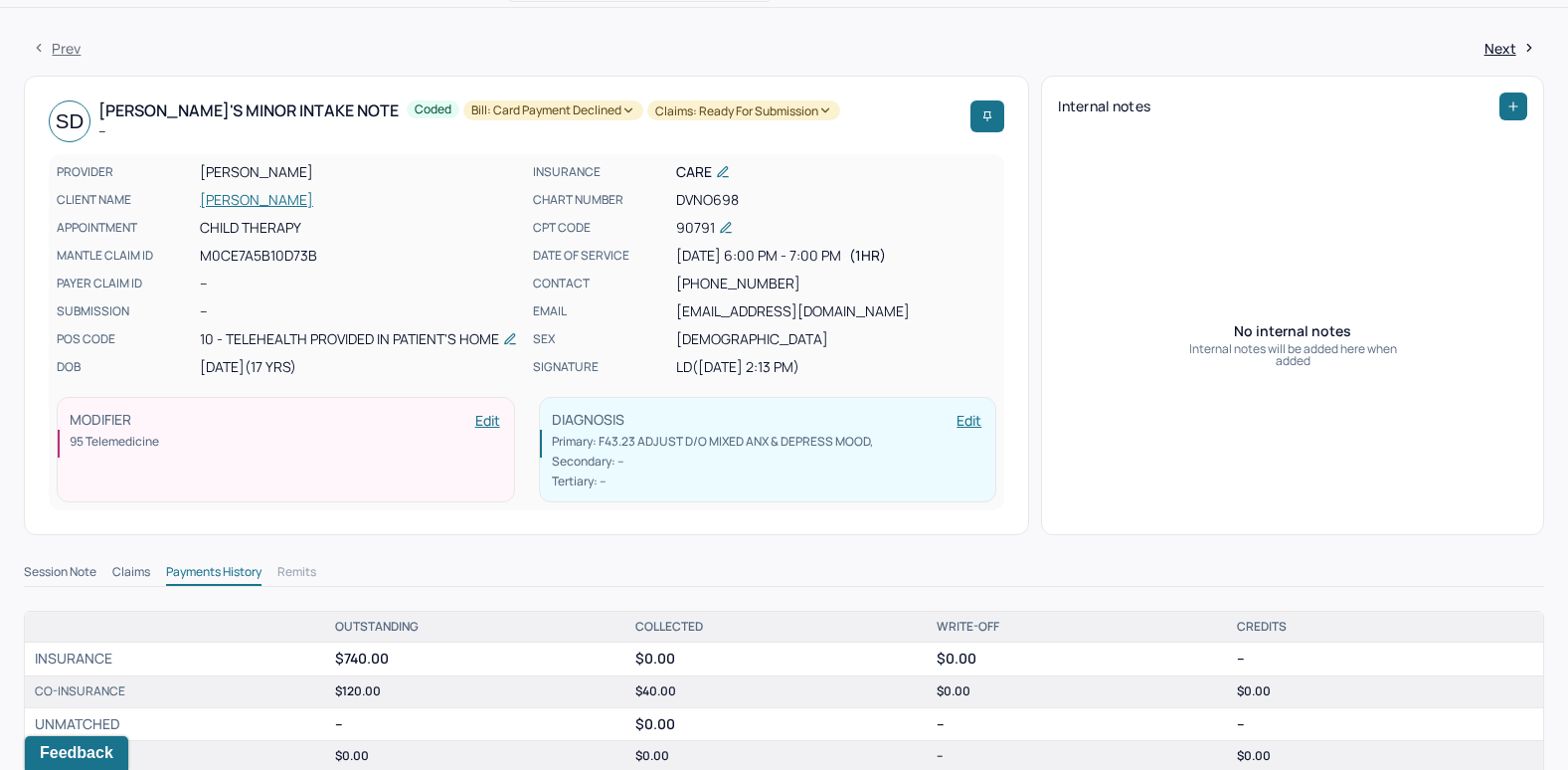 click on "DUDLEY, SARAI" at bounding box center (360, 200) 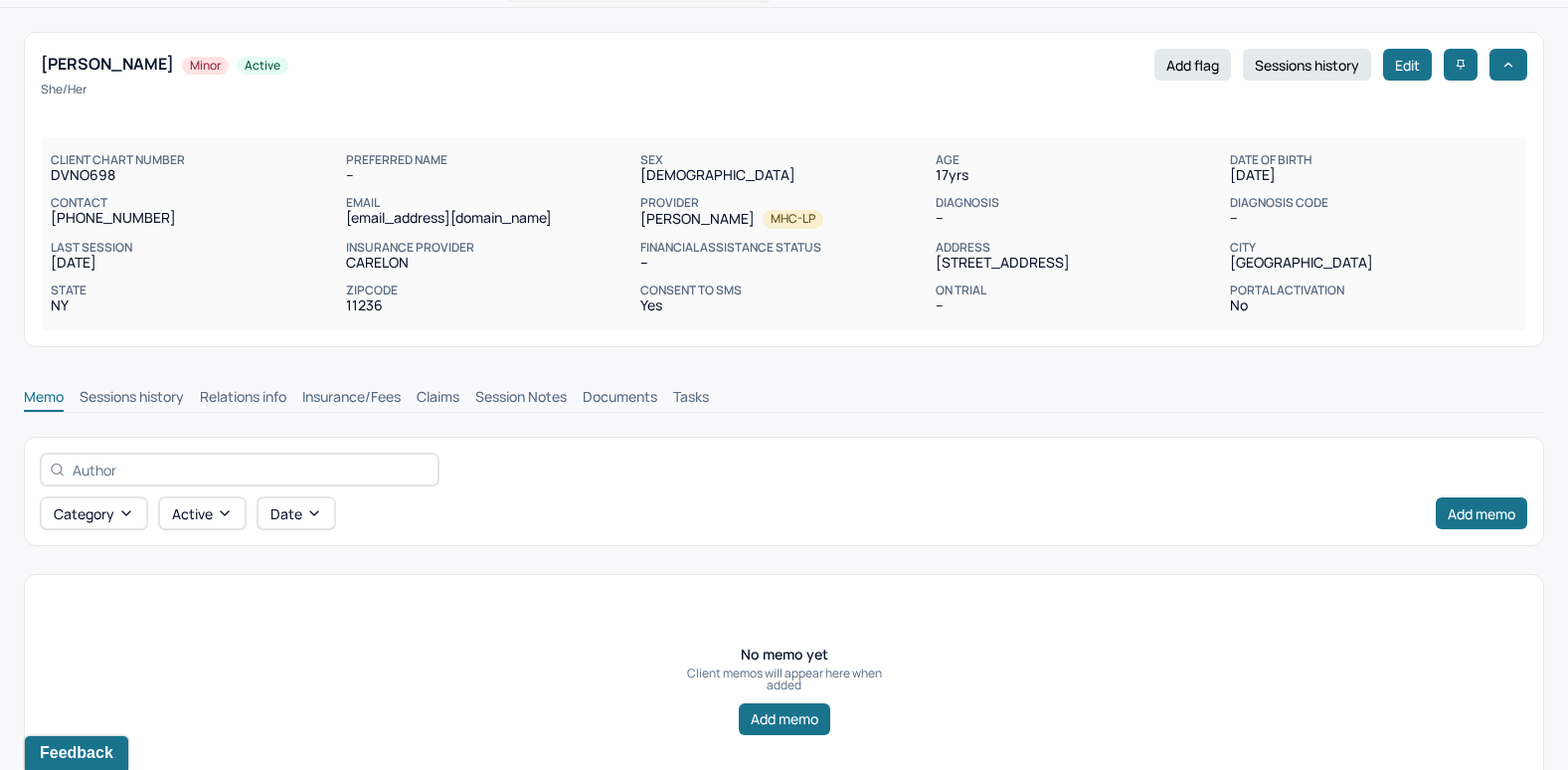 scroll, scrollTop: 0, scrollLeft: 0, axis: both 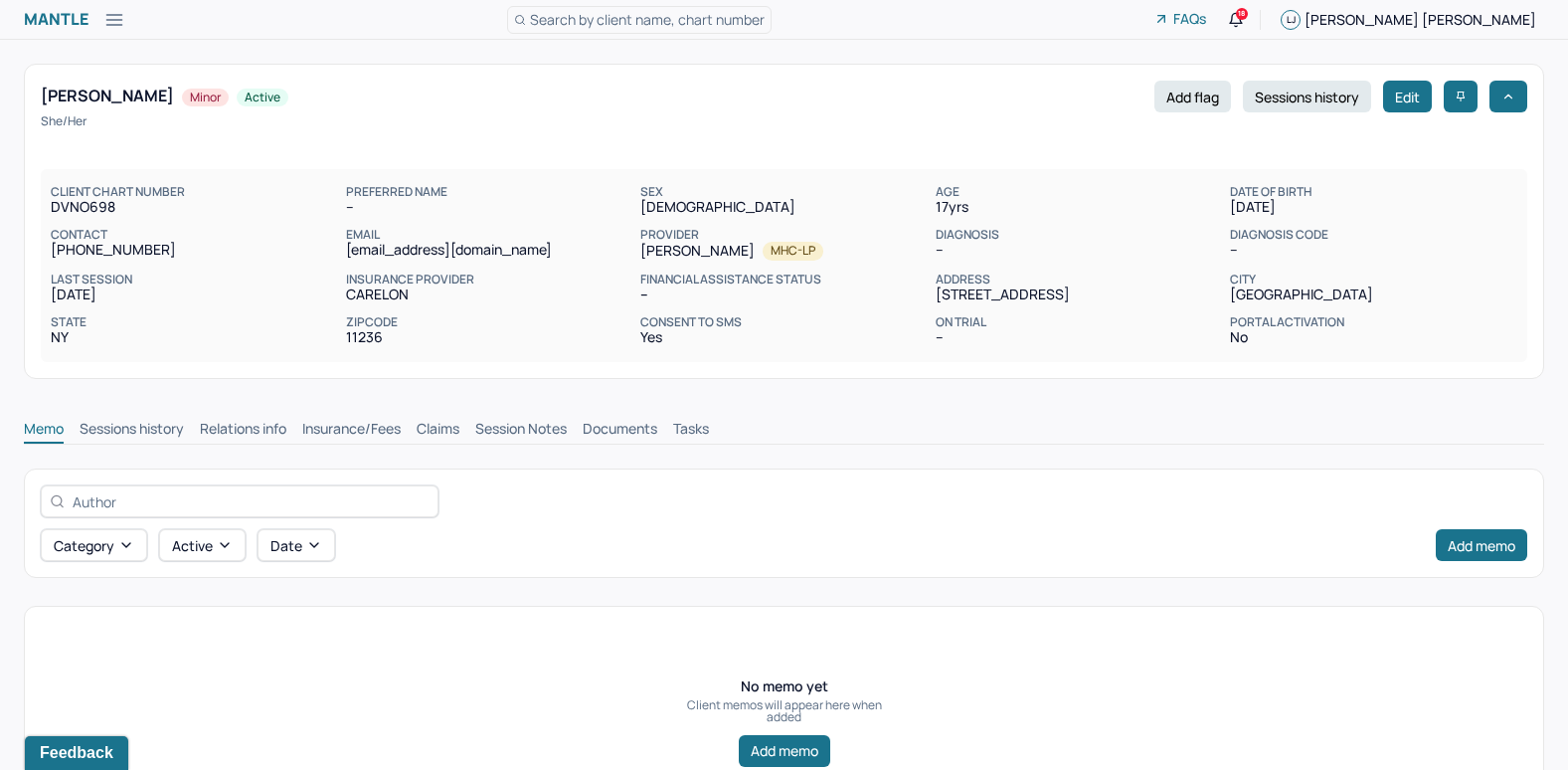click on "Claims" at bounding box center [437, 431] 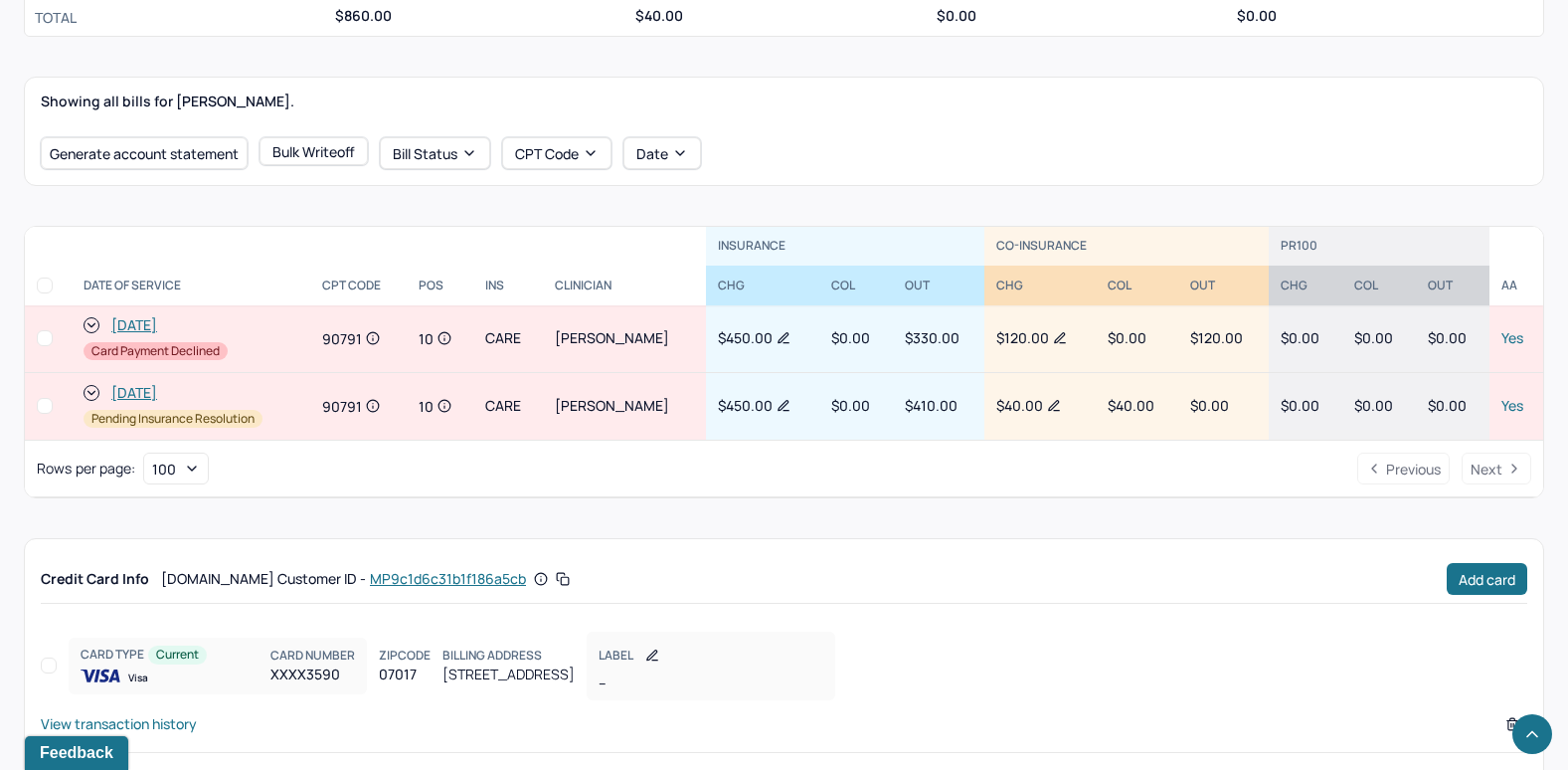 scroll, scrollTop: 673, scrollLeft: 0, axis: vertical 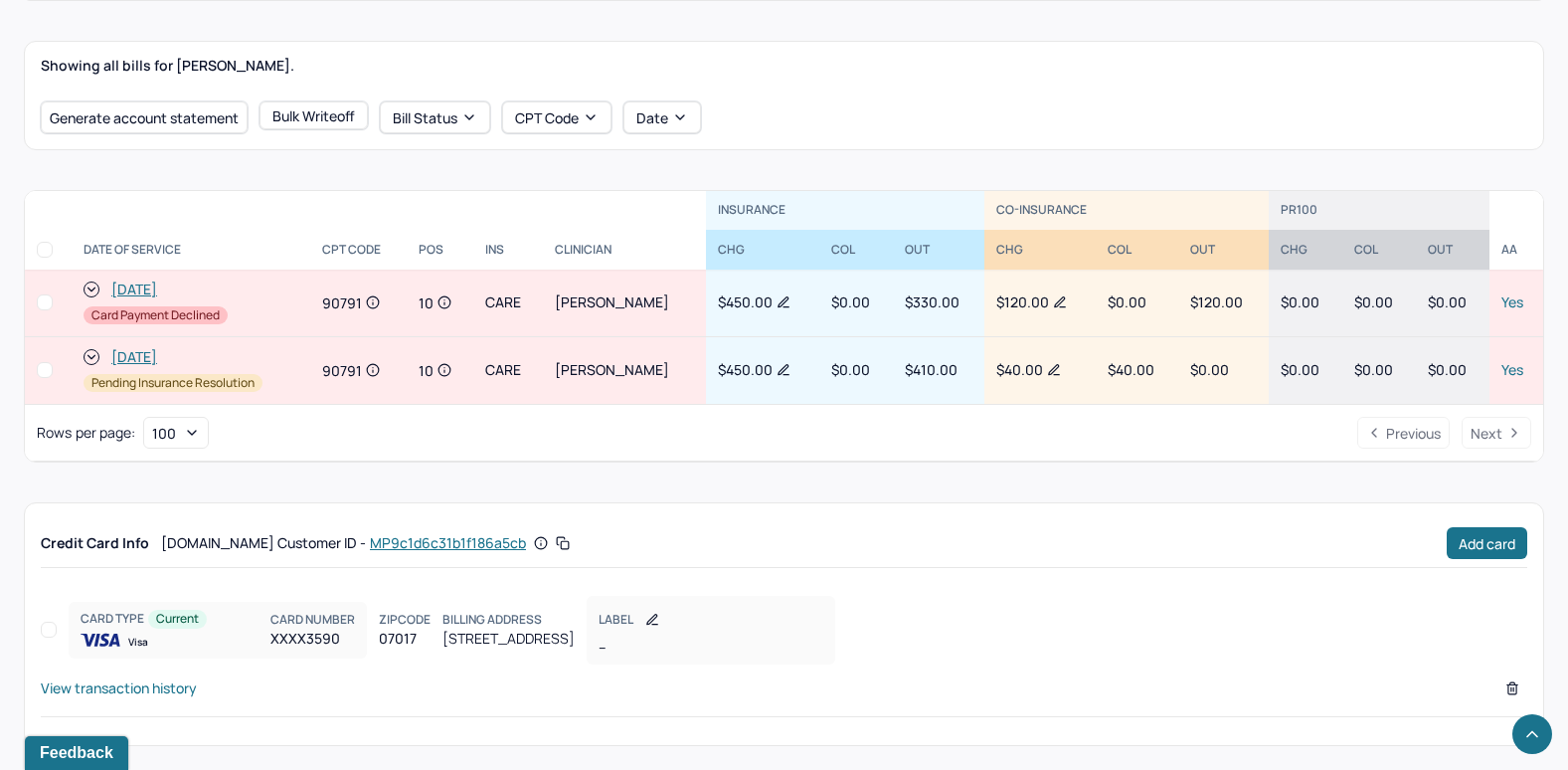 click on "View transaction history" at bounding box center (118, 687) 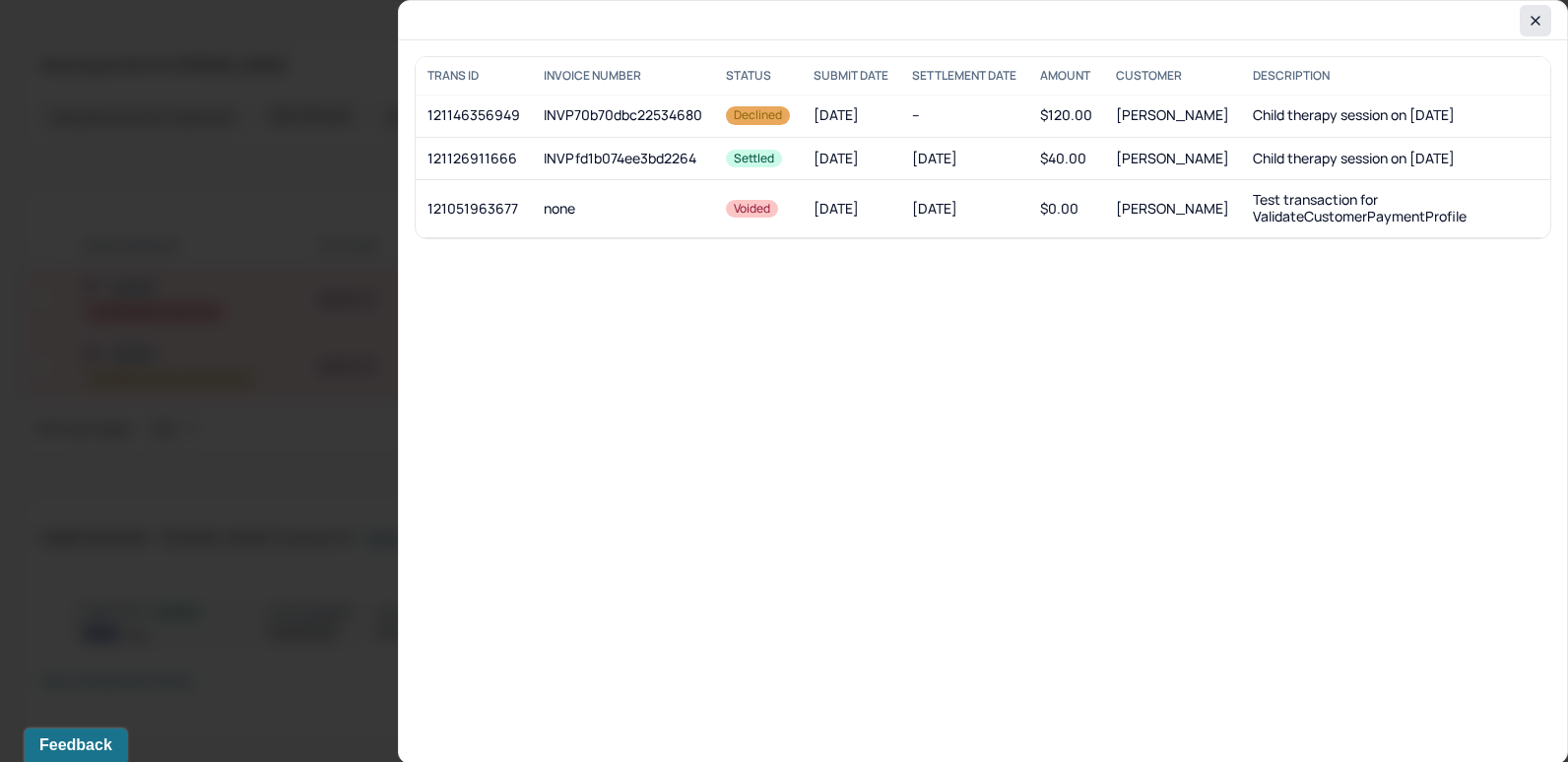 click at bounding box center [1535, 21] 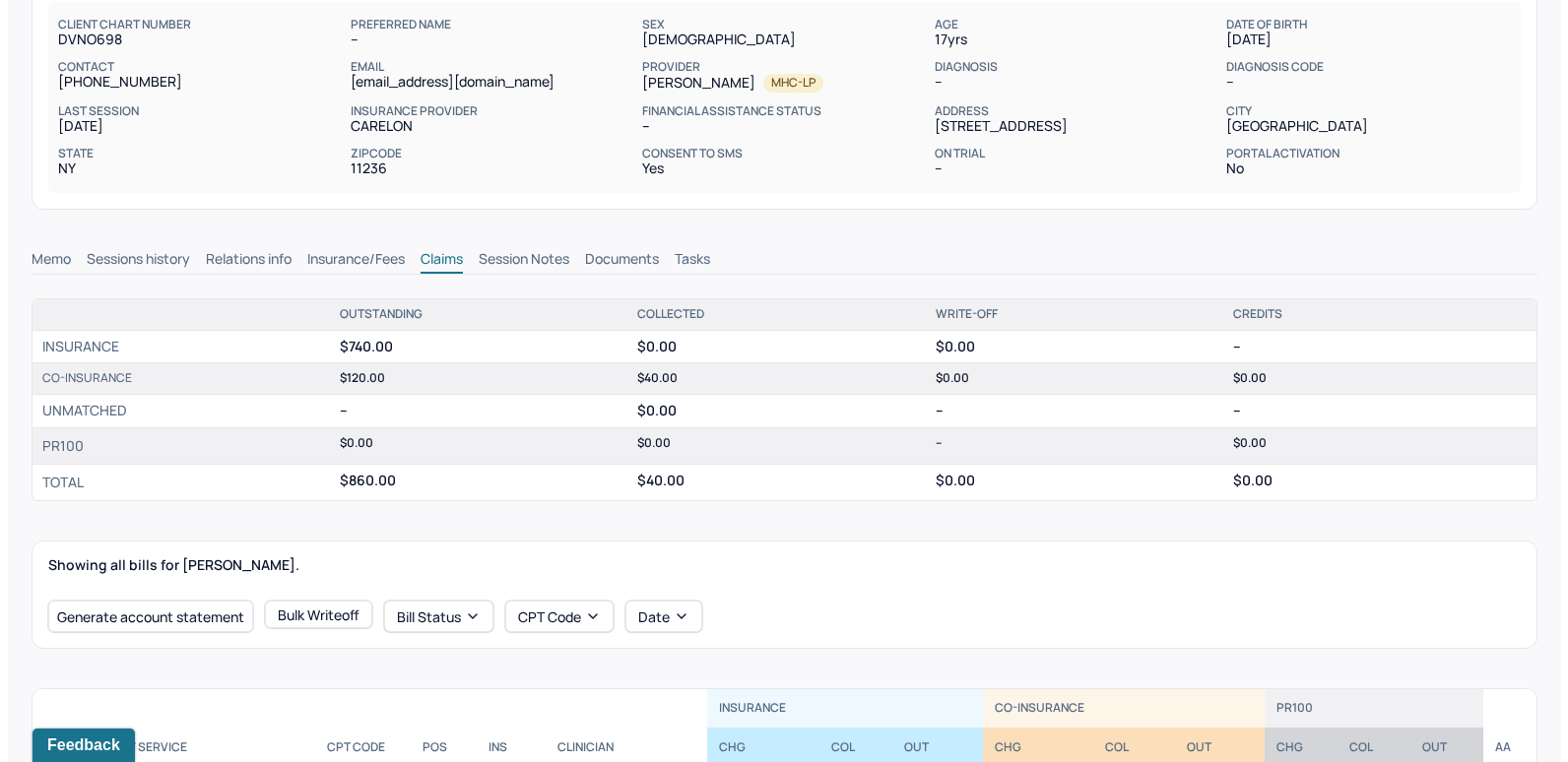 scroll, scrollTop: 0, scrollLeft: 0, axis: both 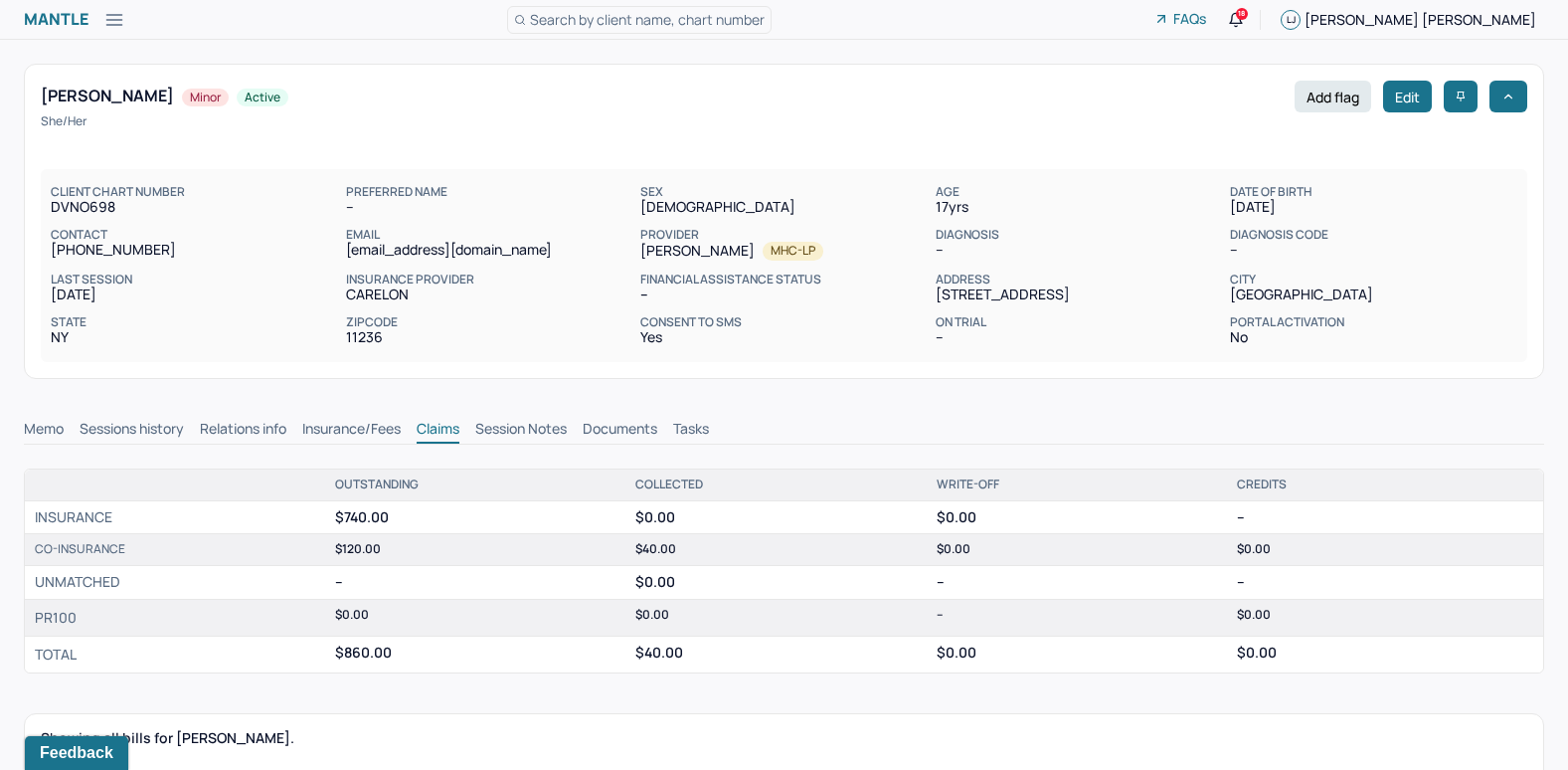 click on "Tasks" at bounding box center (691, 431) 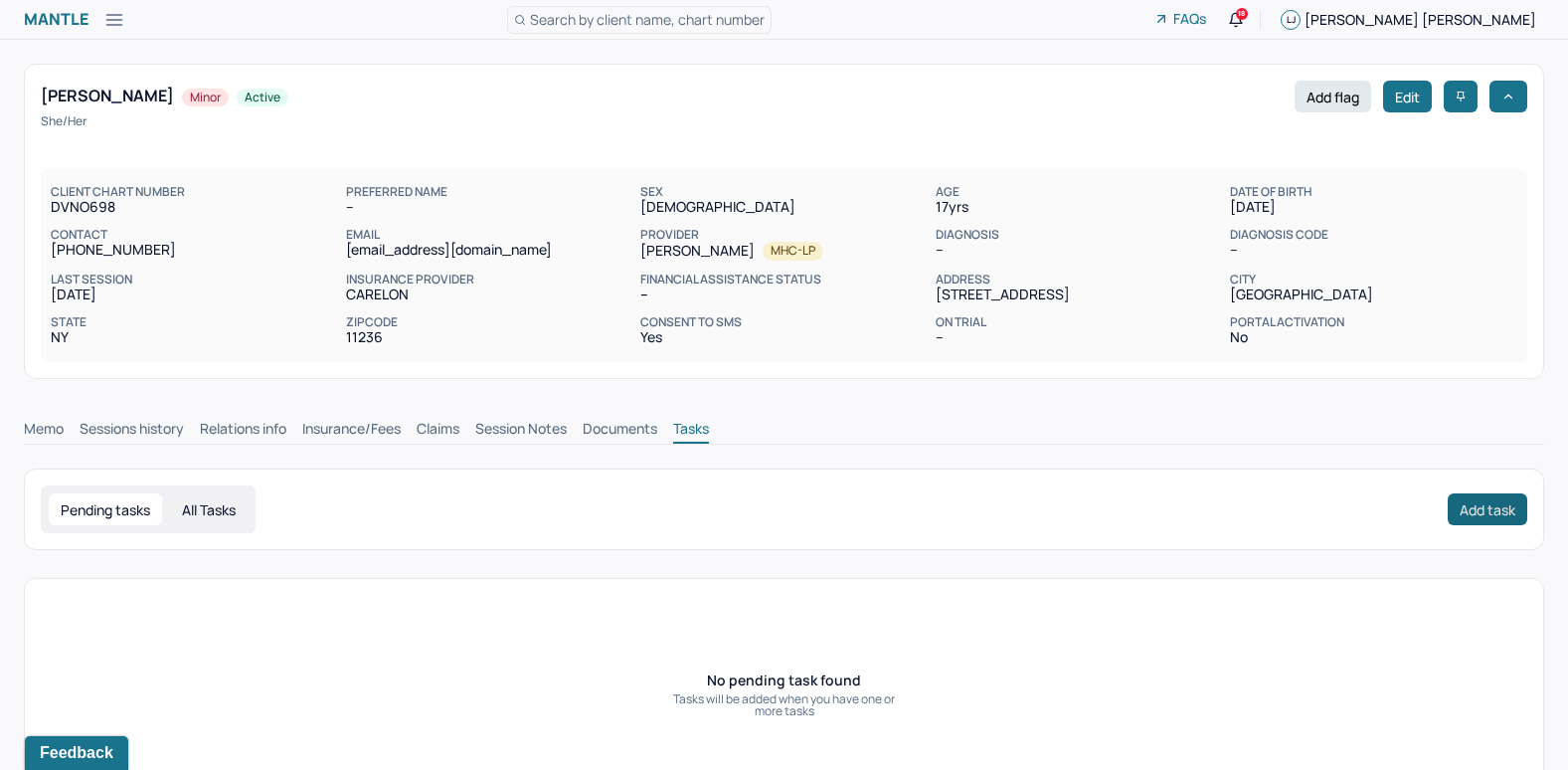 click on "Add task" at bounding box center [1487, 509] 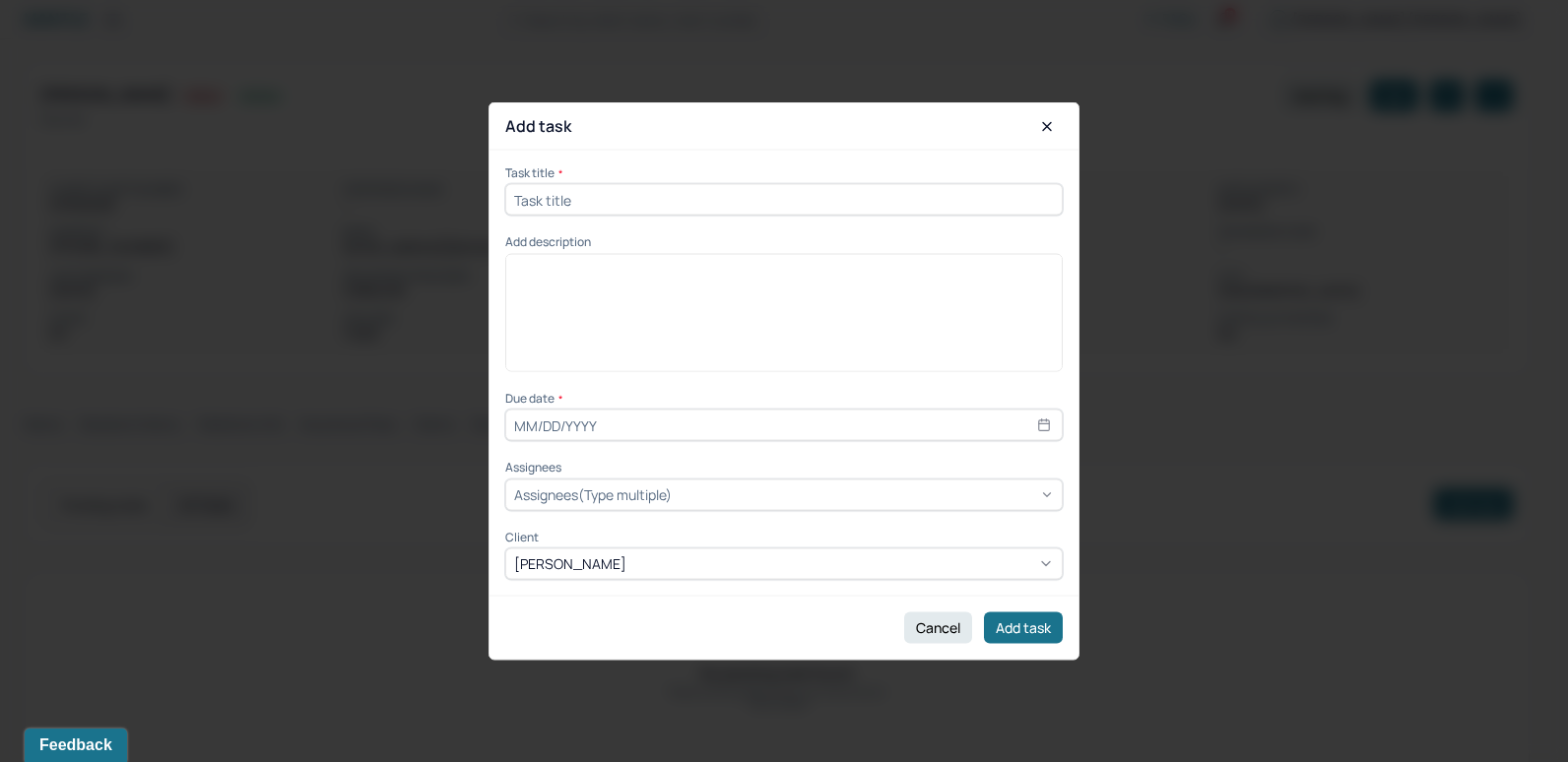 click at bounding box center (784, 200) 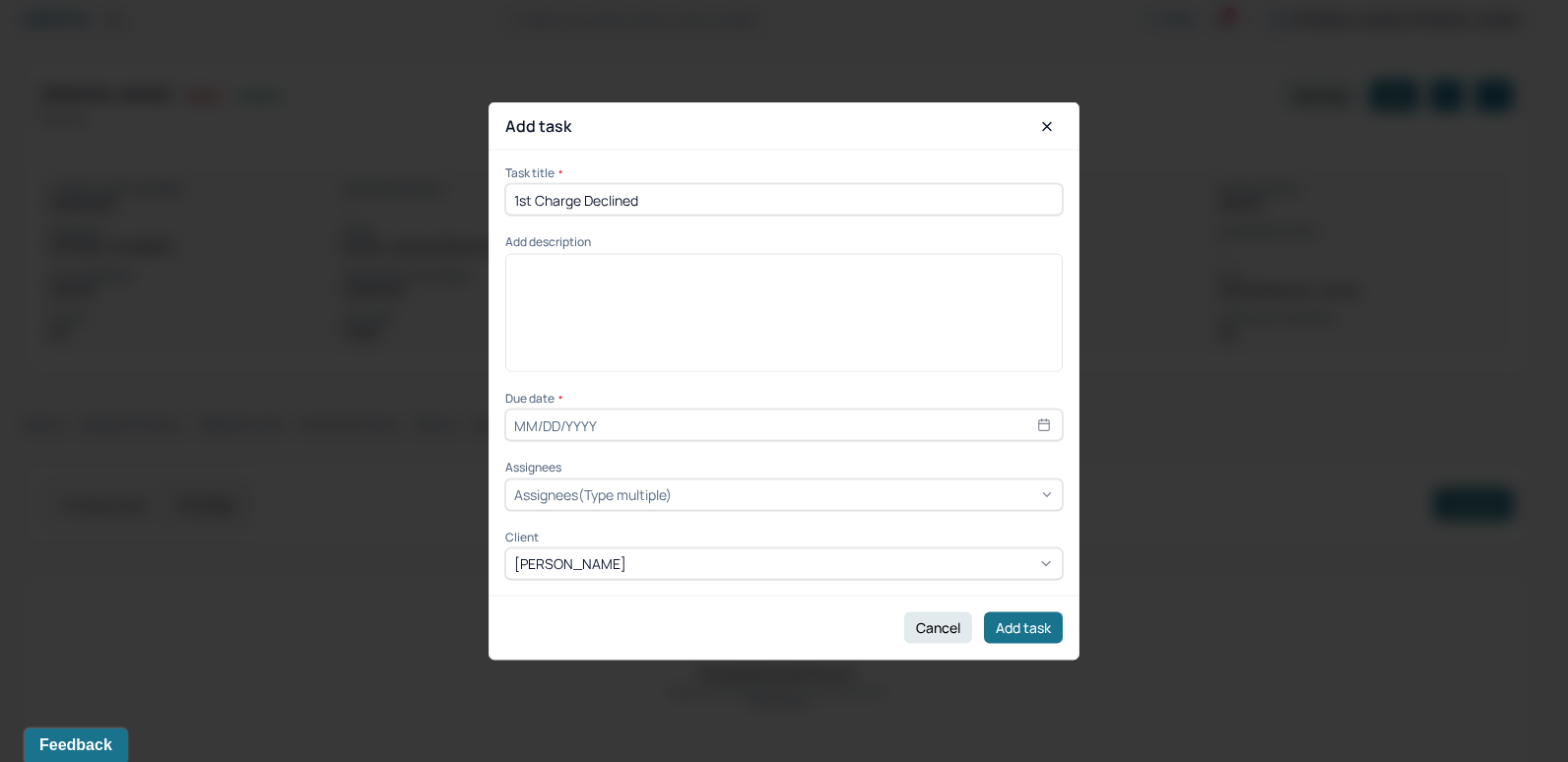 type on "1st Charge Declined" 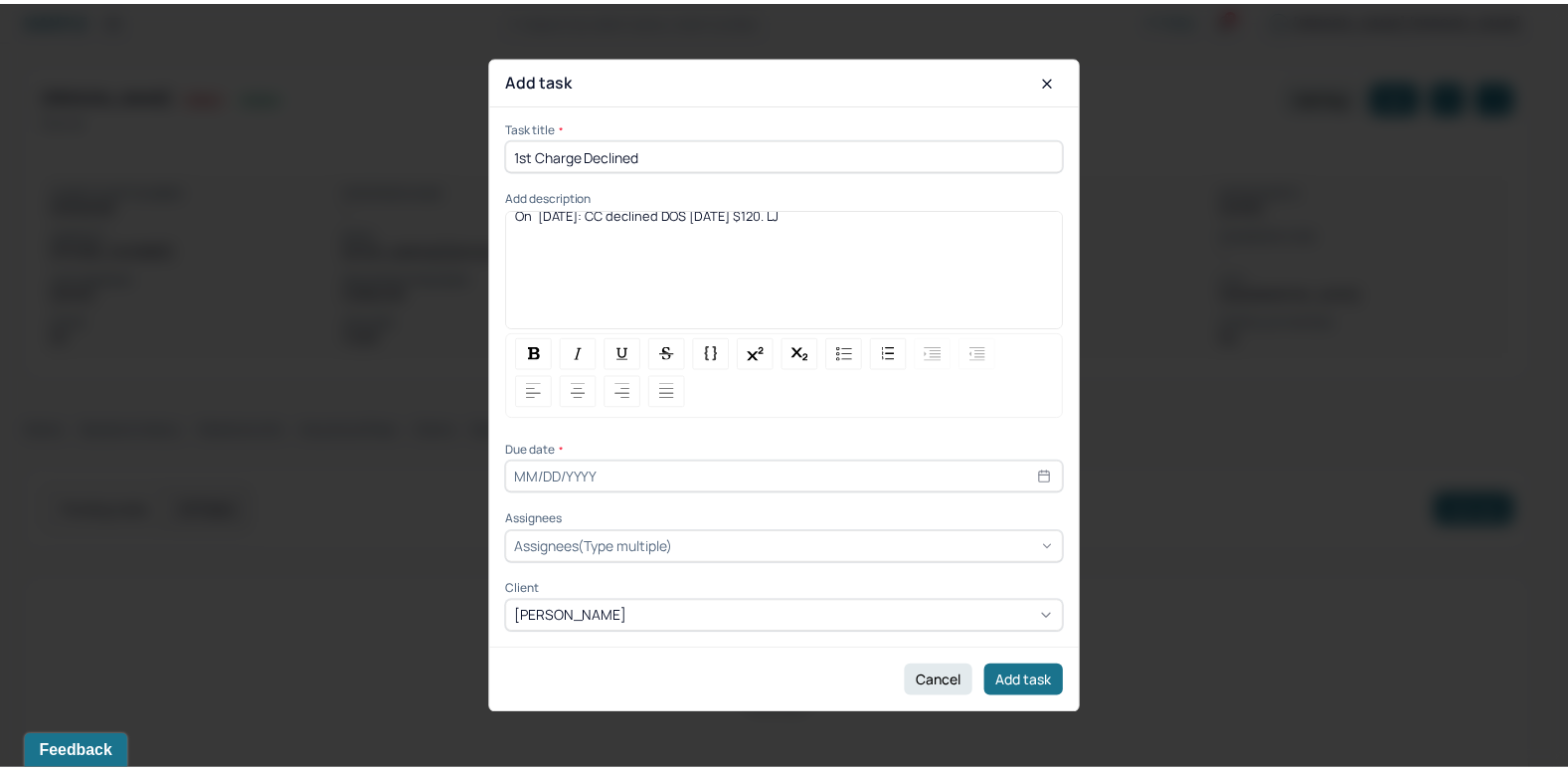 scroll, scrollTop: 14, scrollLeft: 0, axis: vertical 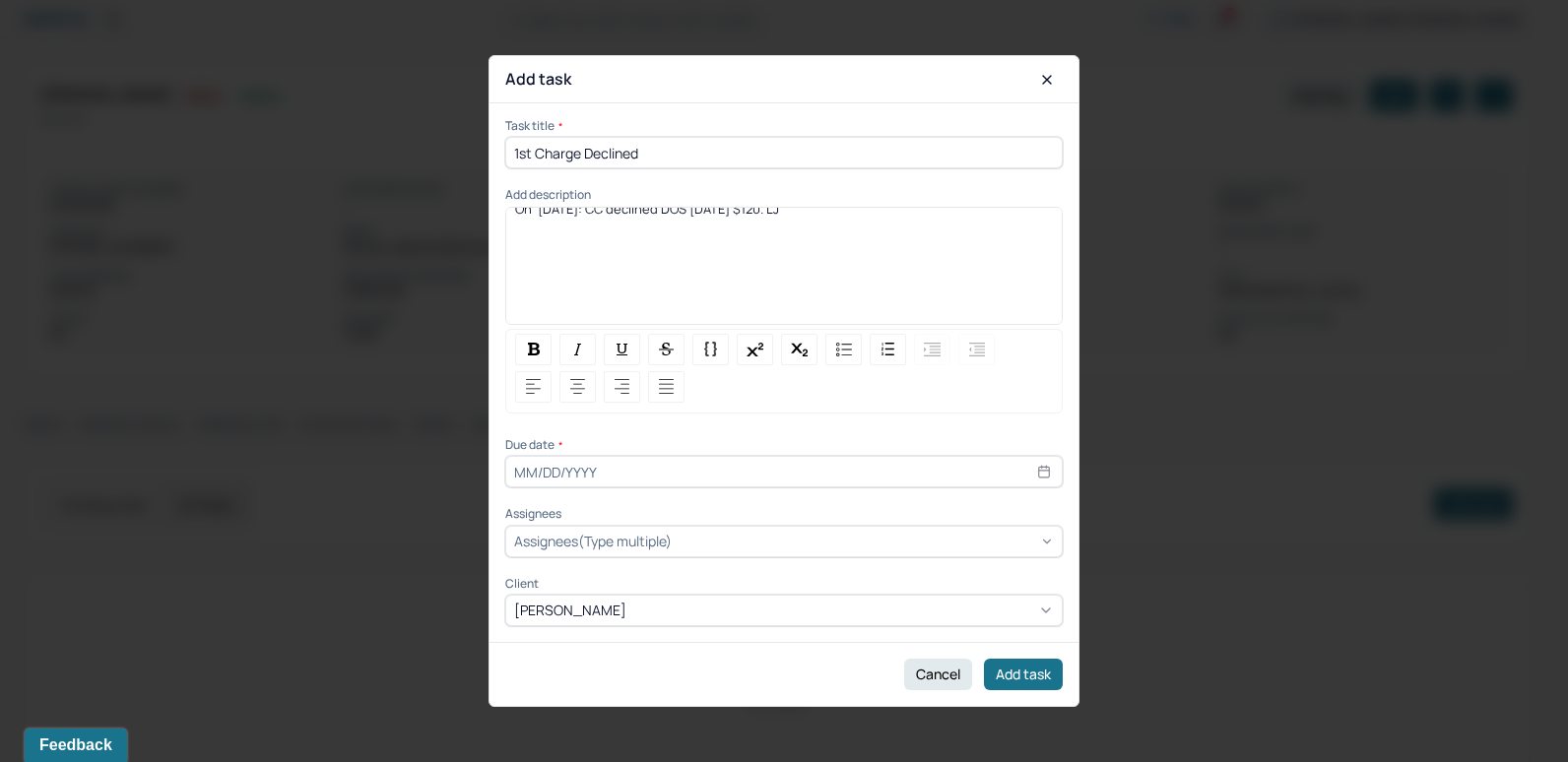 select on "6" 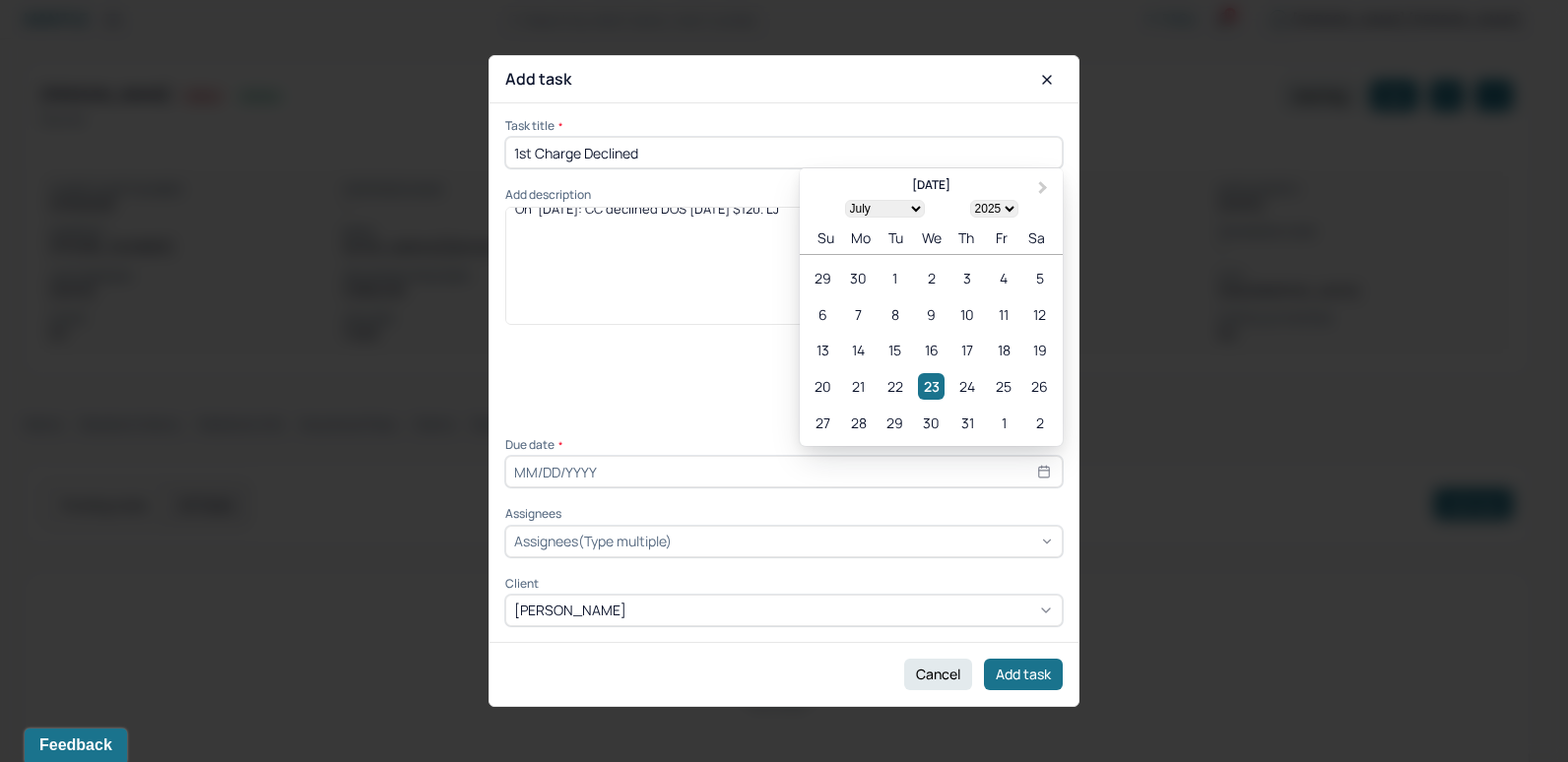 click at bounding box center (784, 472) 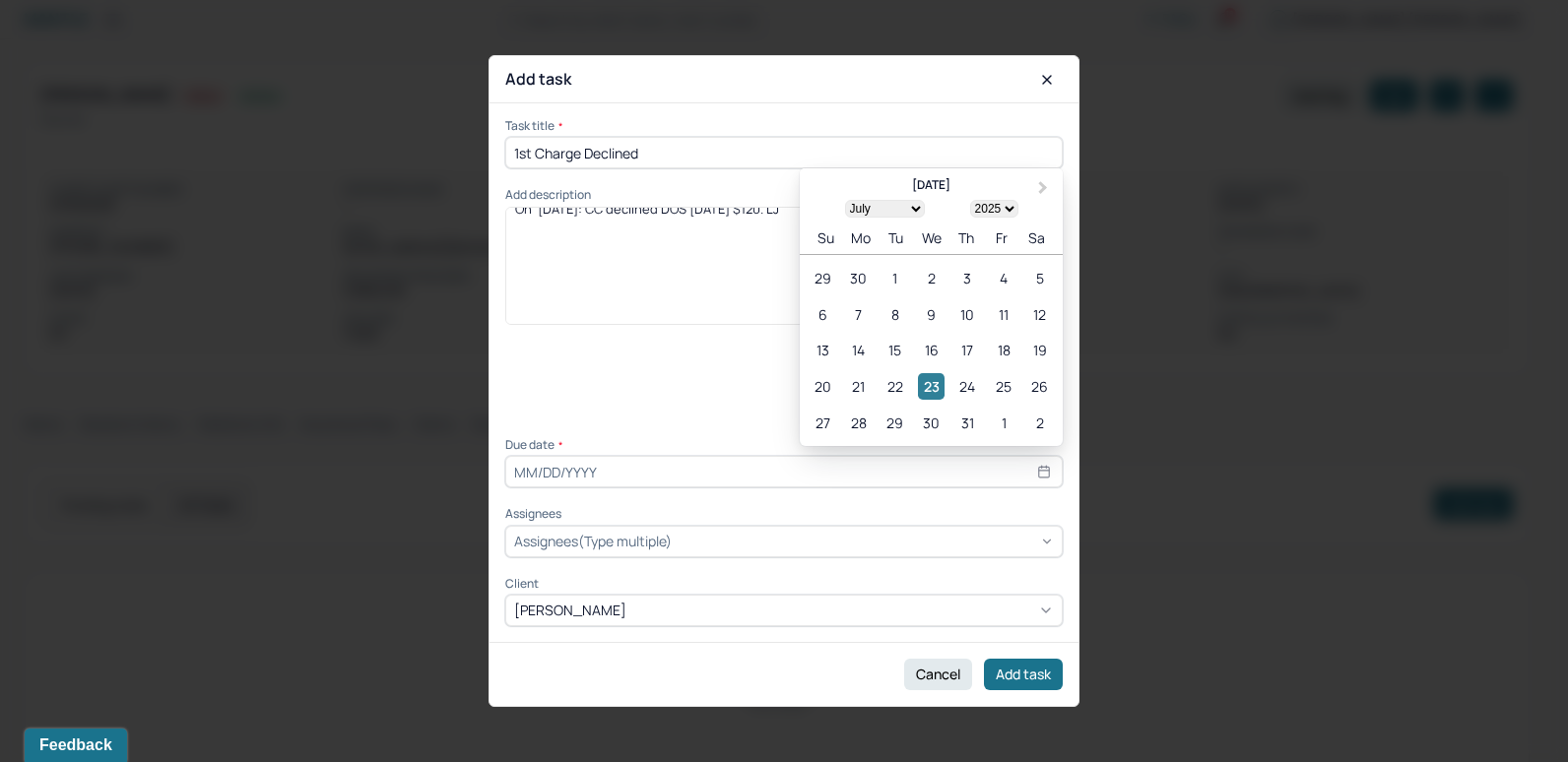 click on "23" at bounding box center [931, 386] 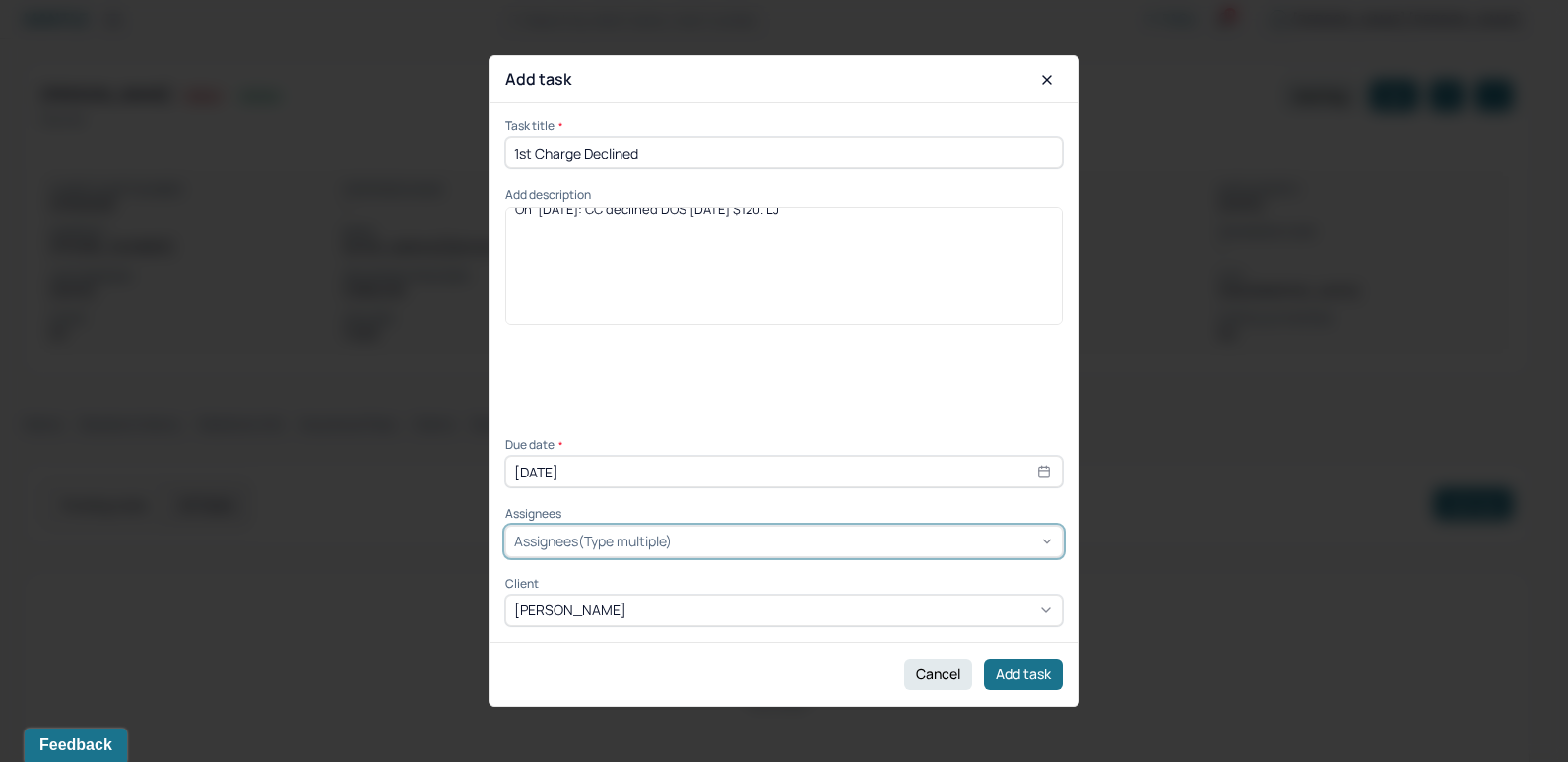 click at bounding box center [865, 540] 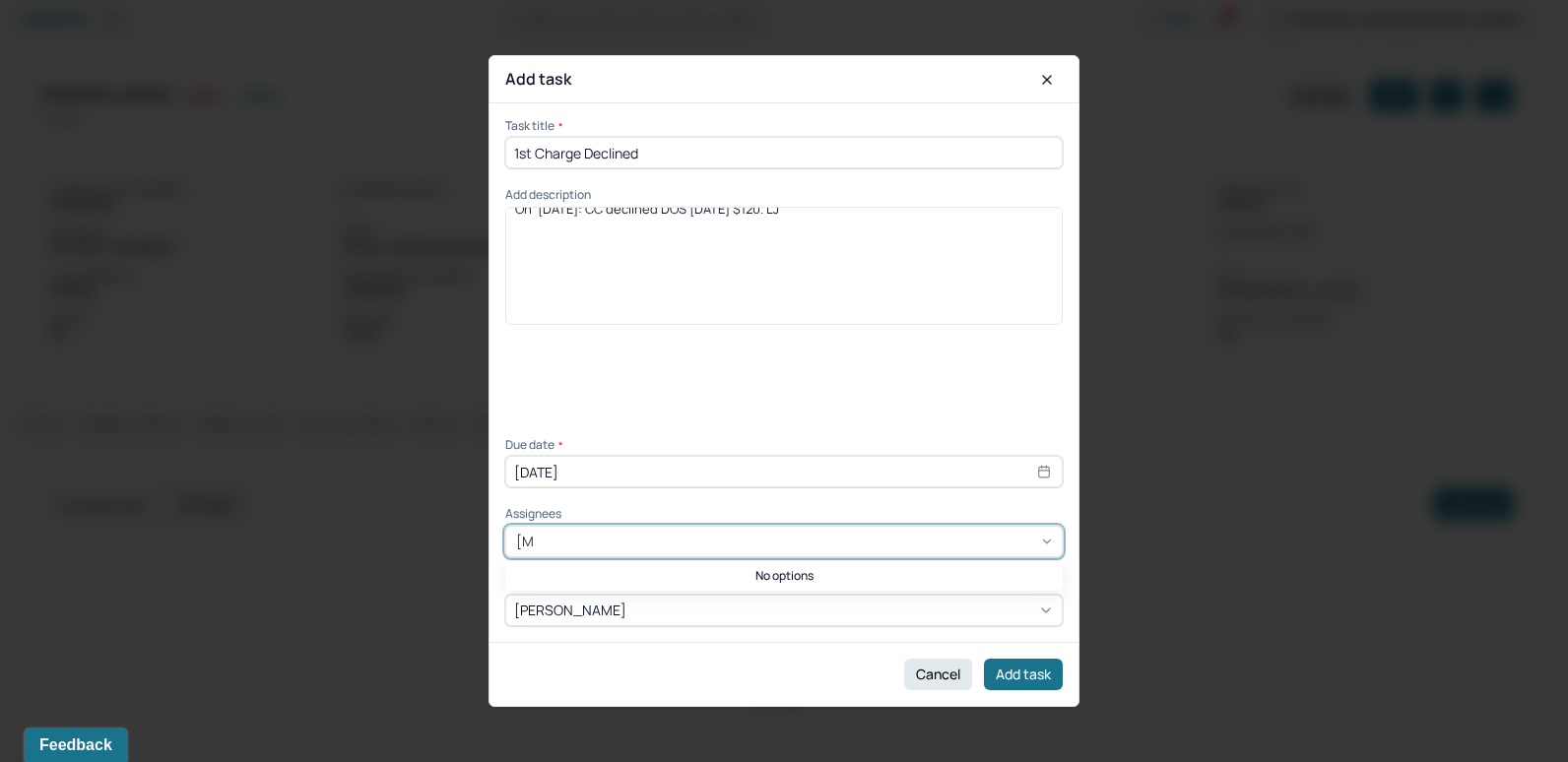 type on "Allie" 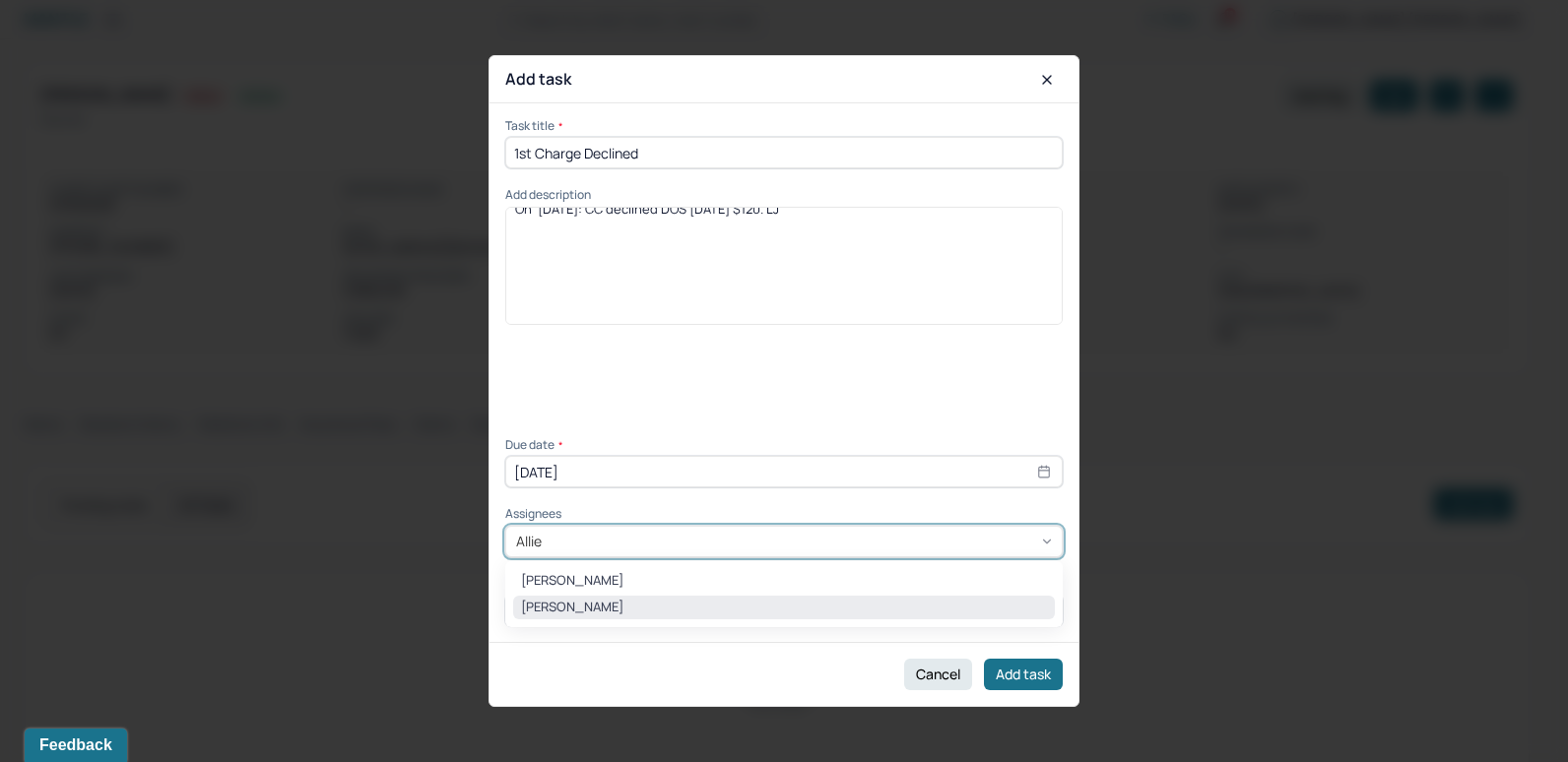 click on "[PERSON_NAME]" at bounding box center (784, 607) 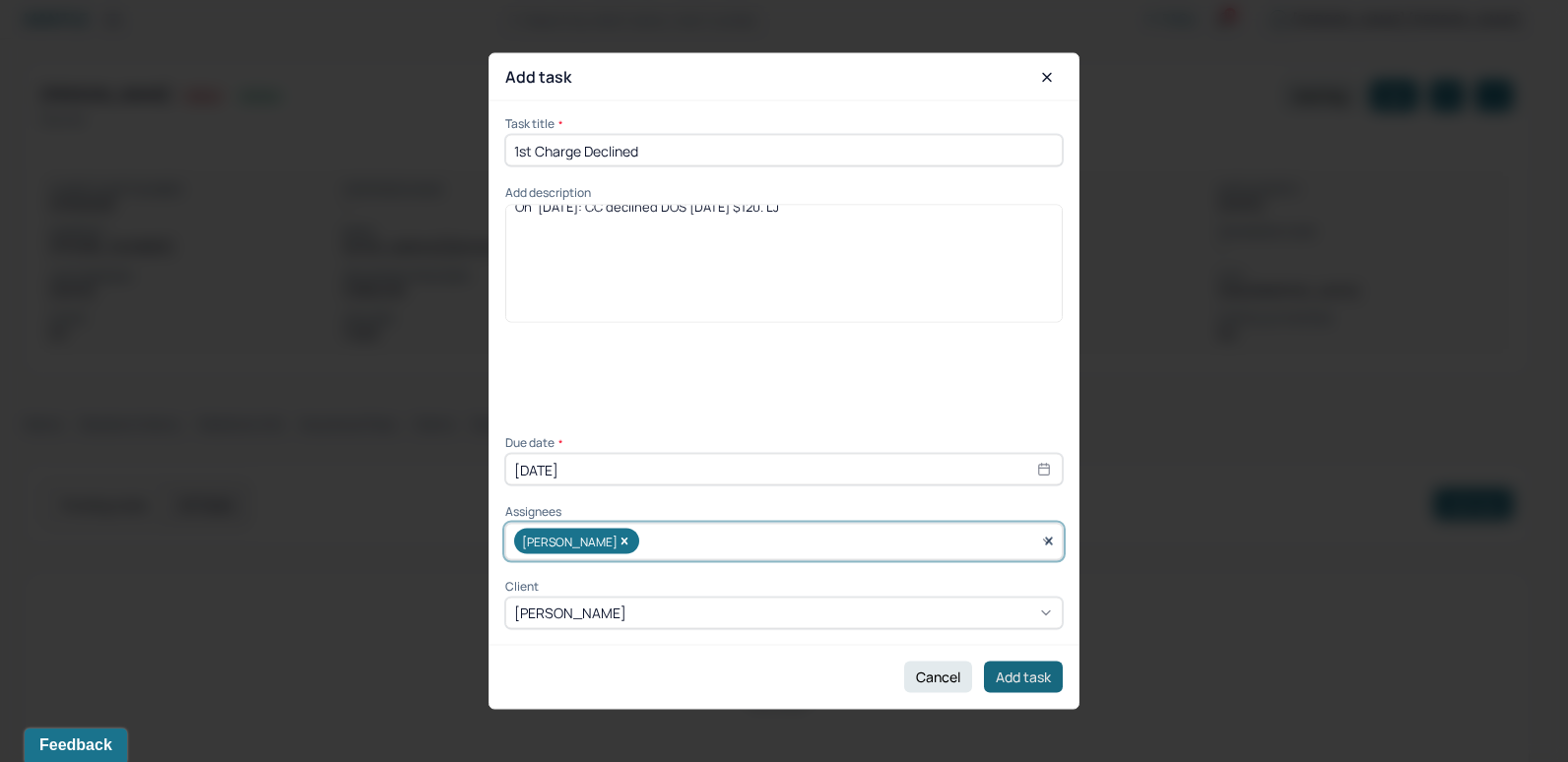 click on "Add task" at bounding box center (1023, 676) 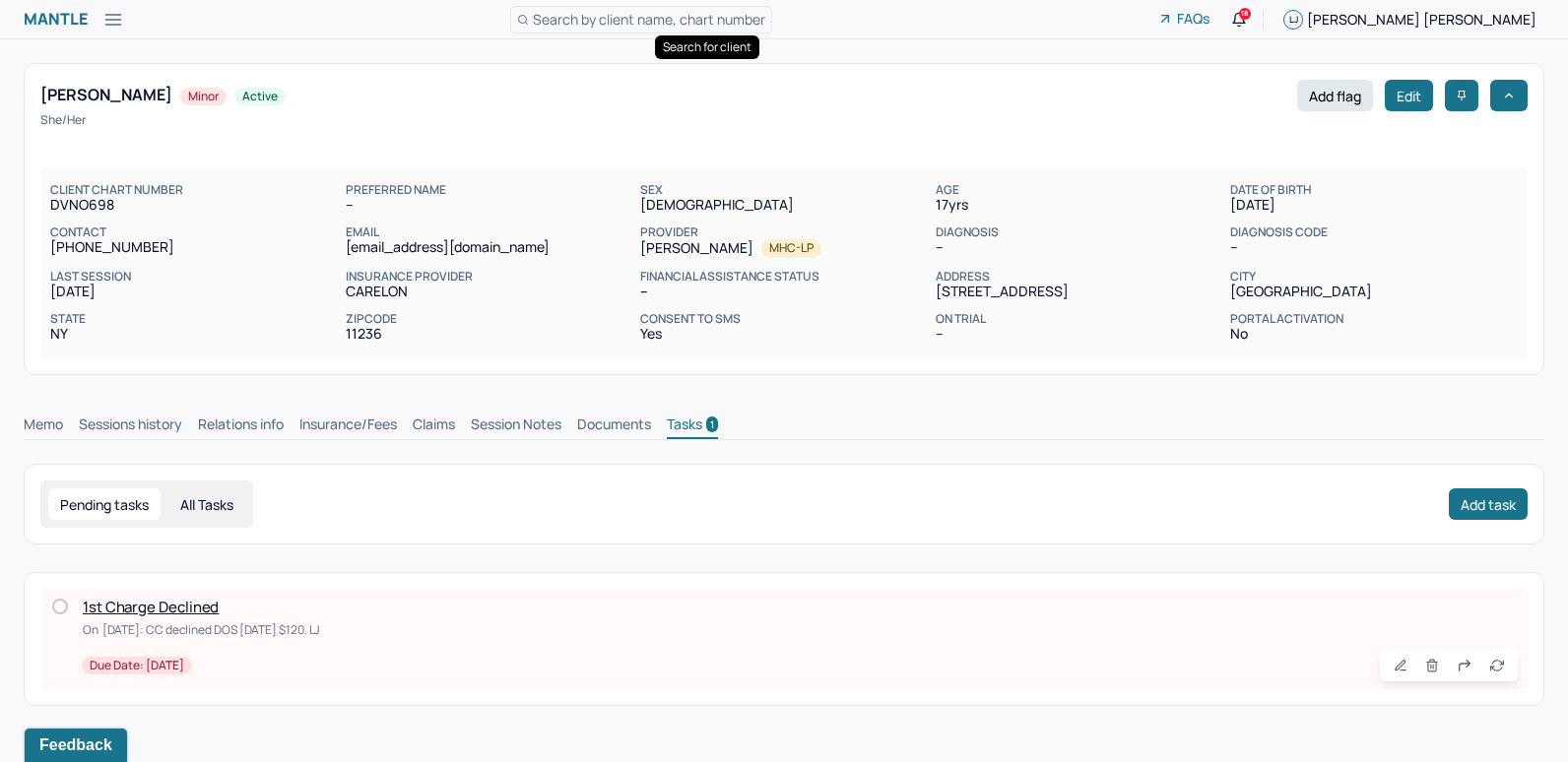 click on "Search by client name, chart number" at bounding box center (649, 19) 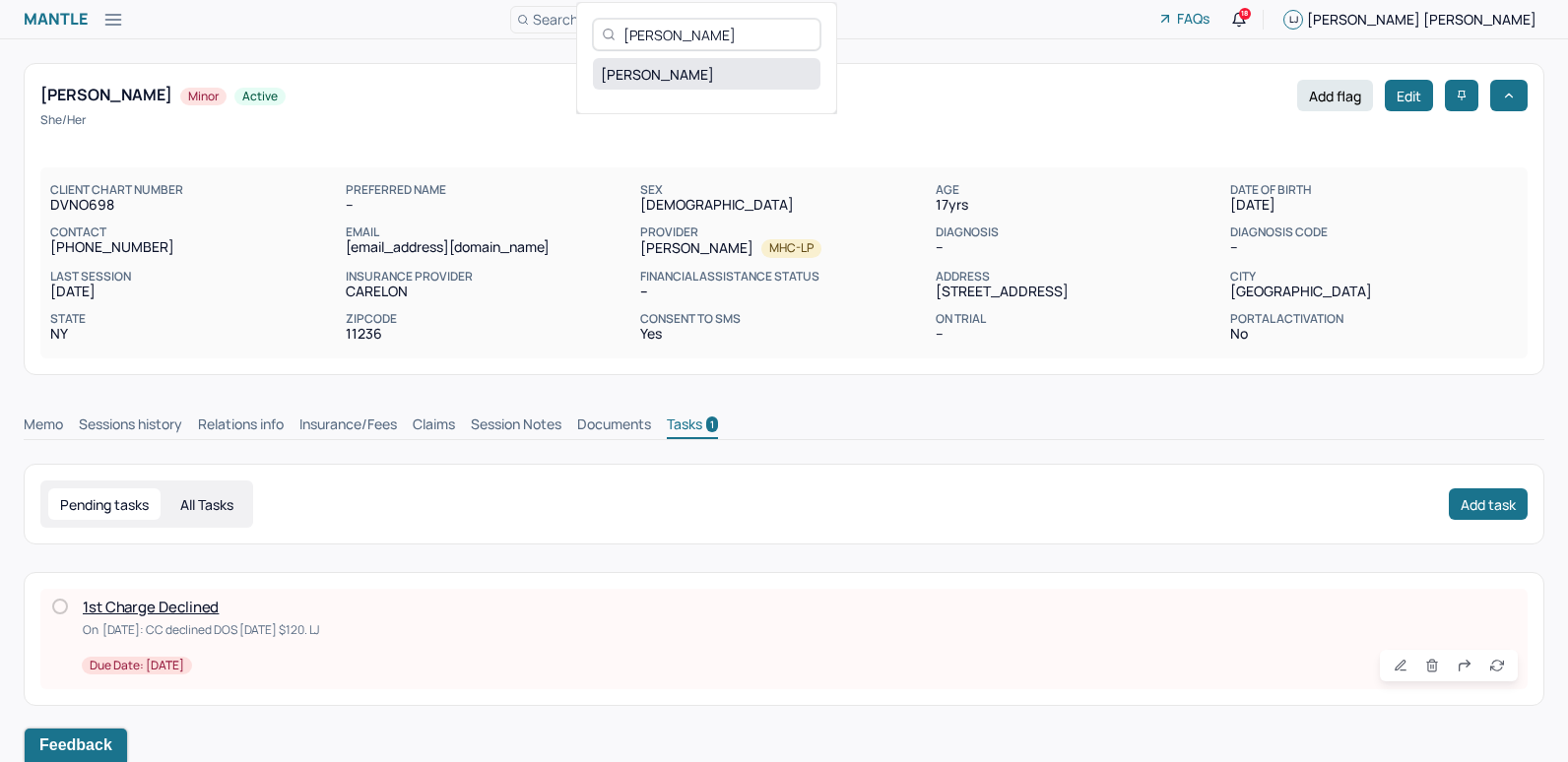 type on "Paul Varghese" 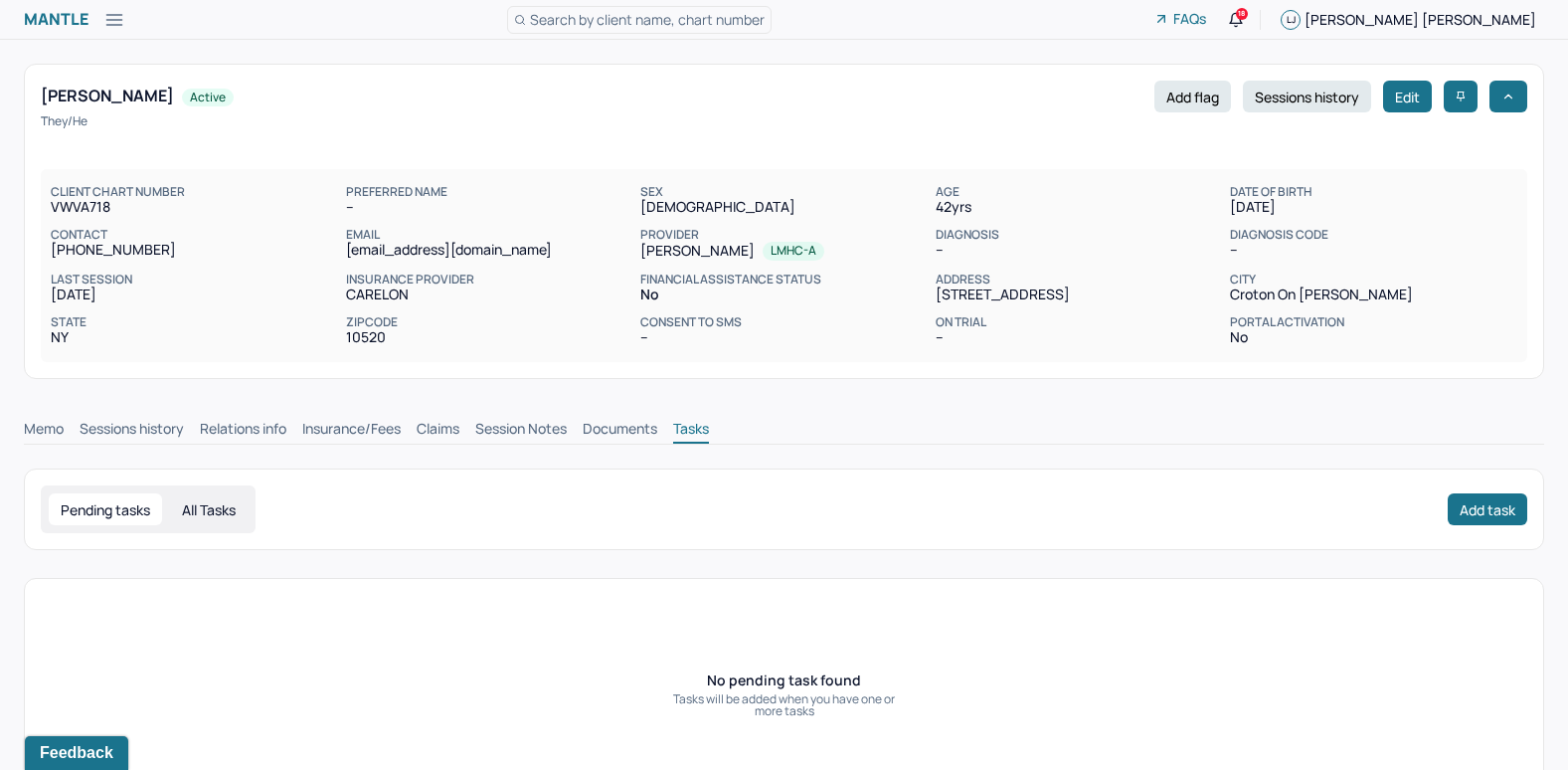 click on "Memo" at bounding box center [44, 431] 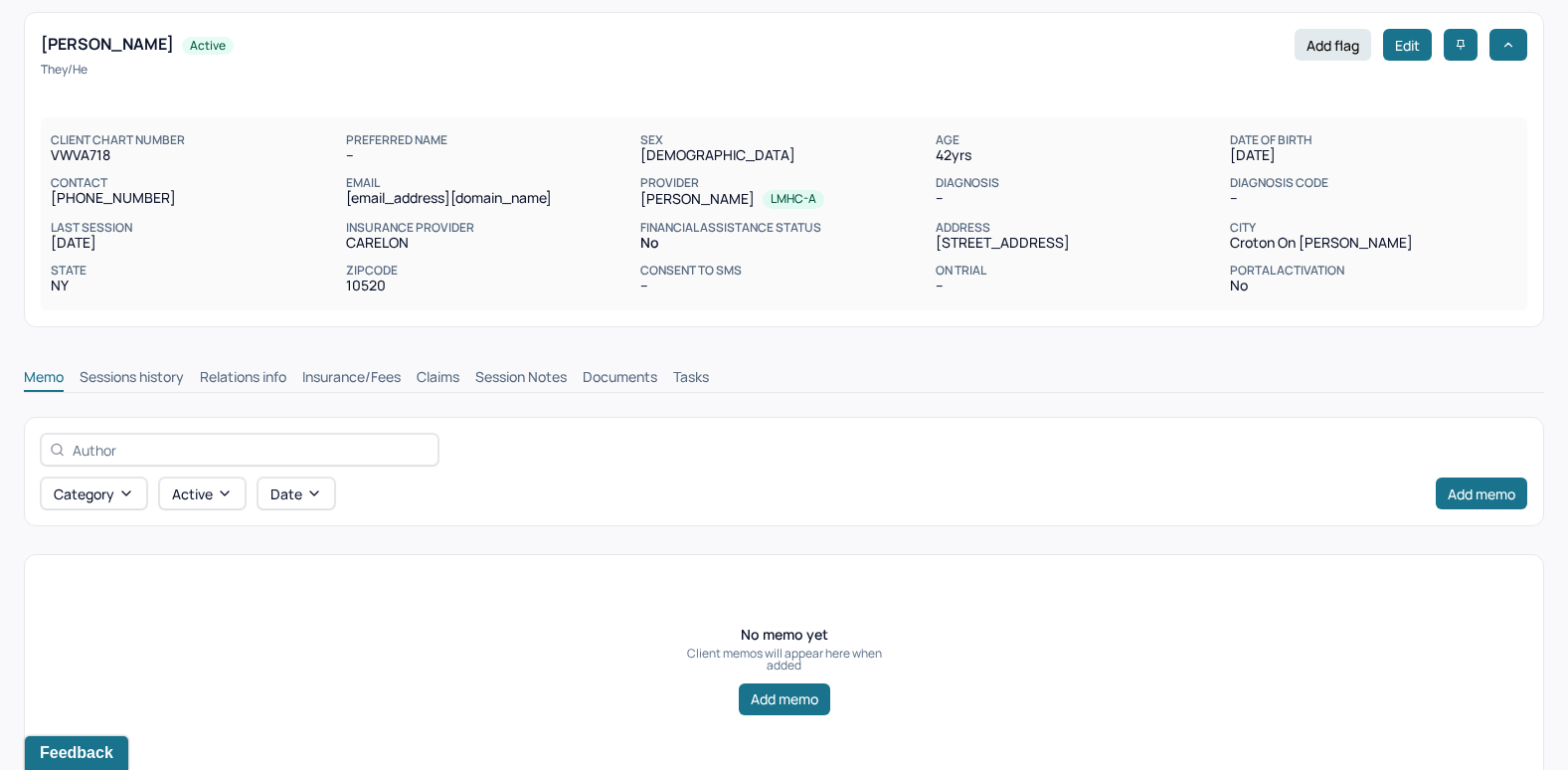 scroll, scrollTop: 93, scrollLeft: 0, axis: vertical 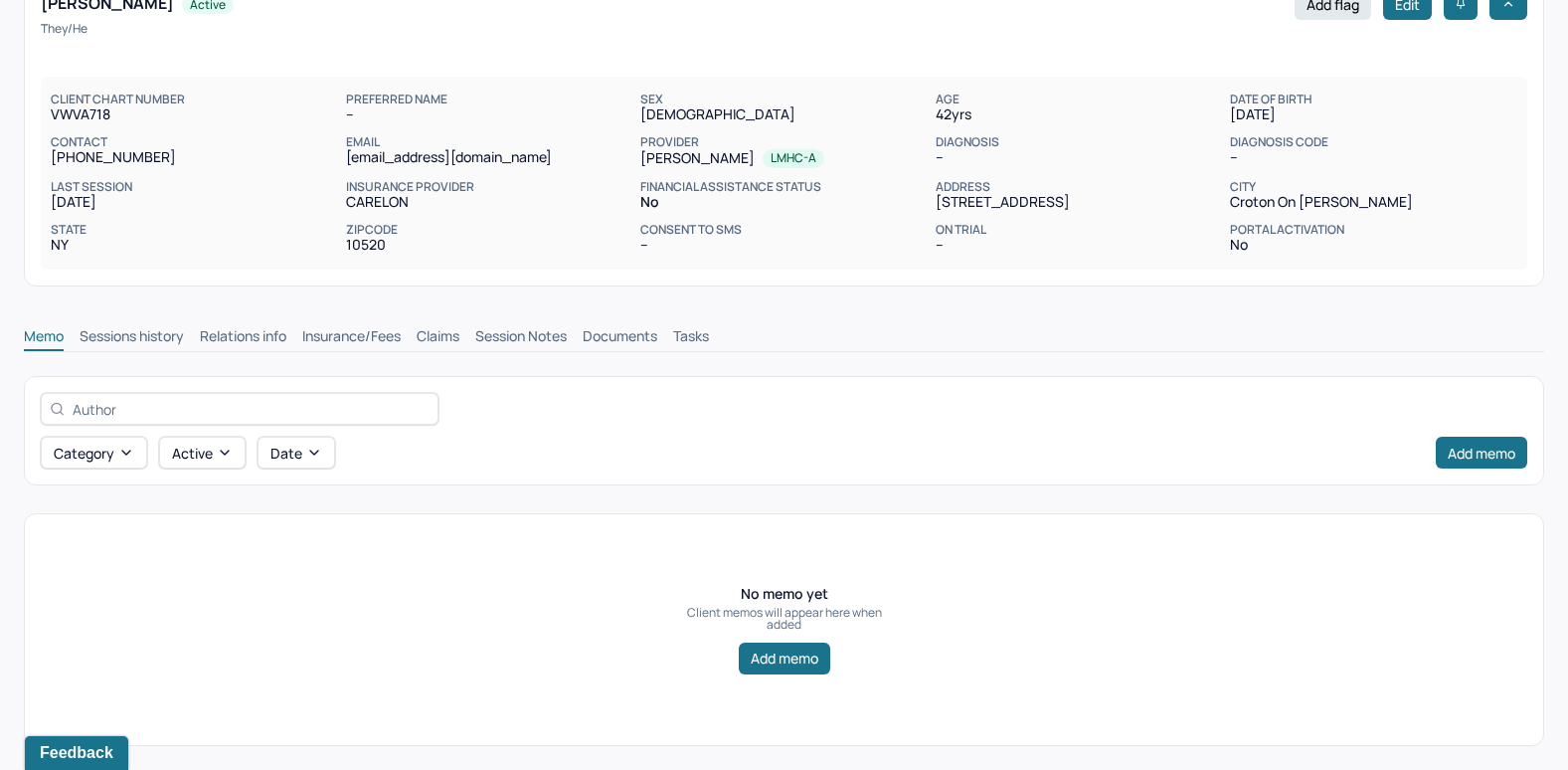 click on "Insurance/Fees" at bounding box center (351, 338) 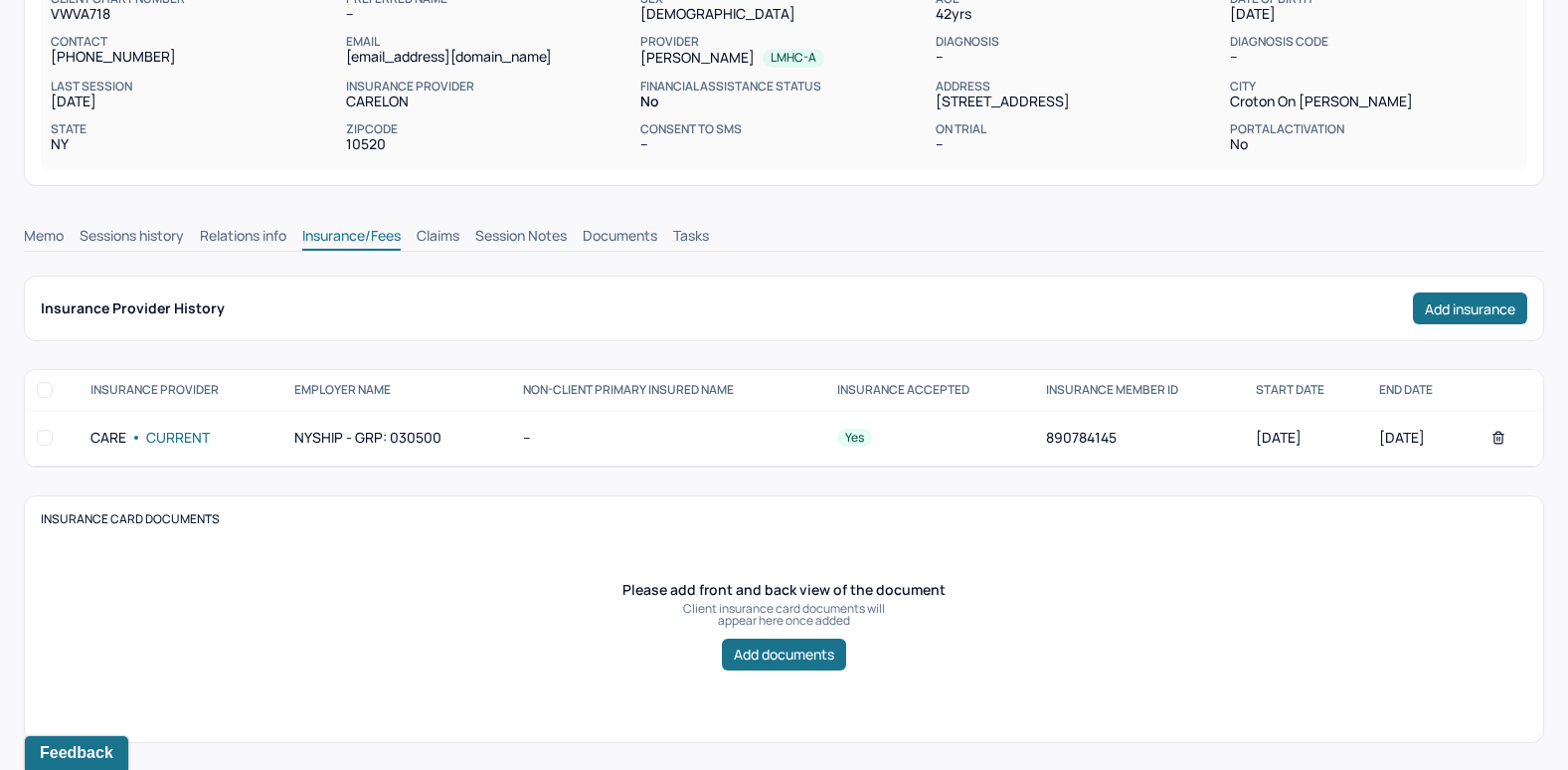 scroll, scrollTop: 192, scrollLeft: 0, axis: vertical 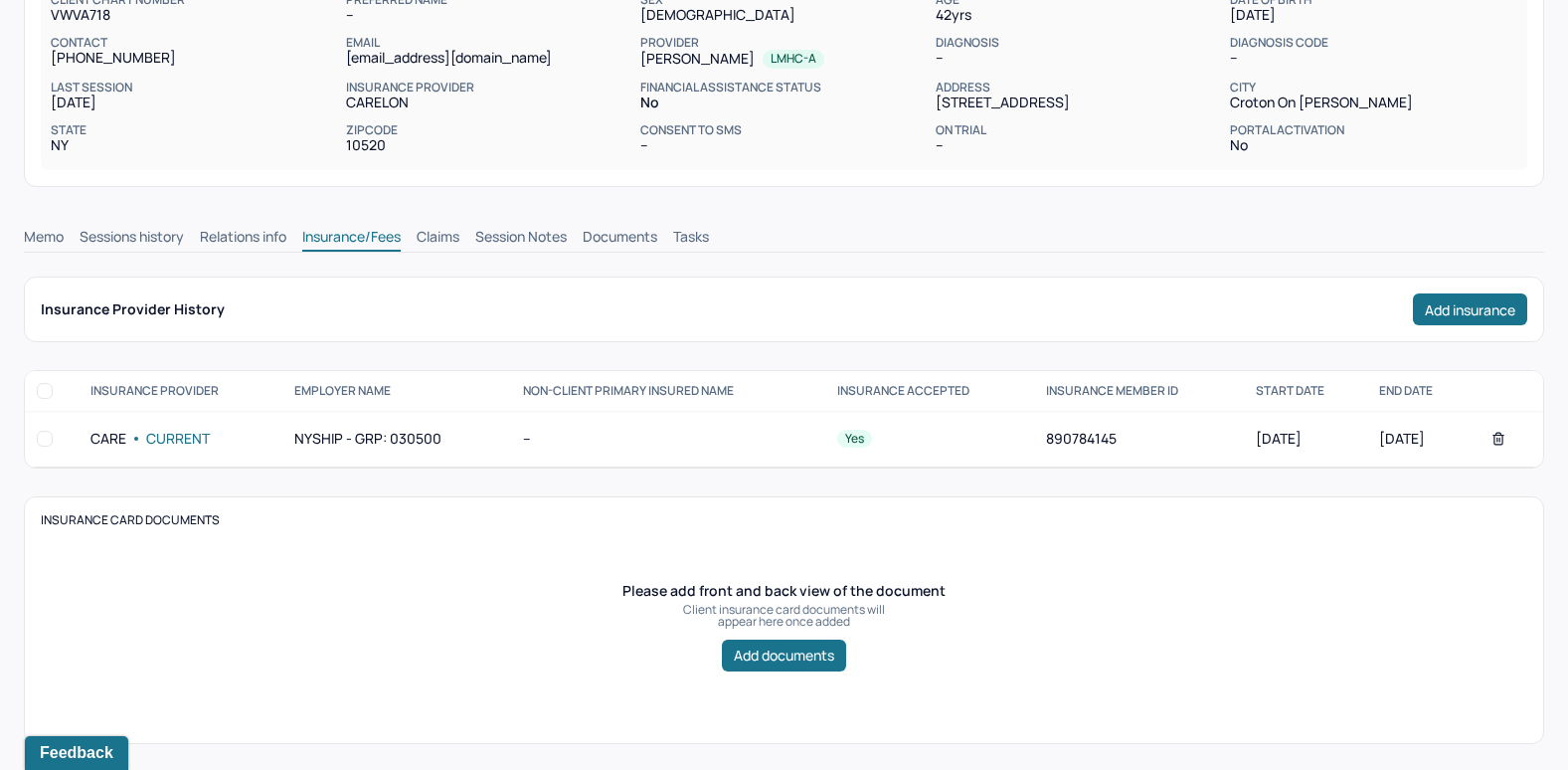click on "Claims" at bounding box center [437, 239] 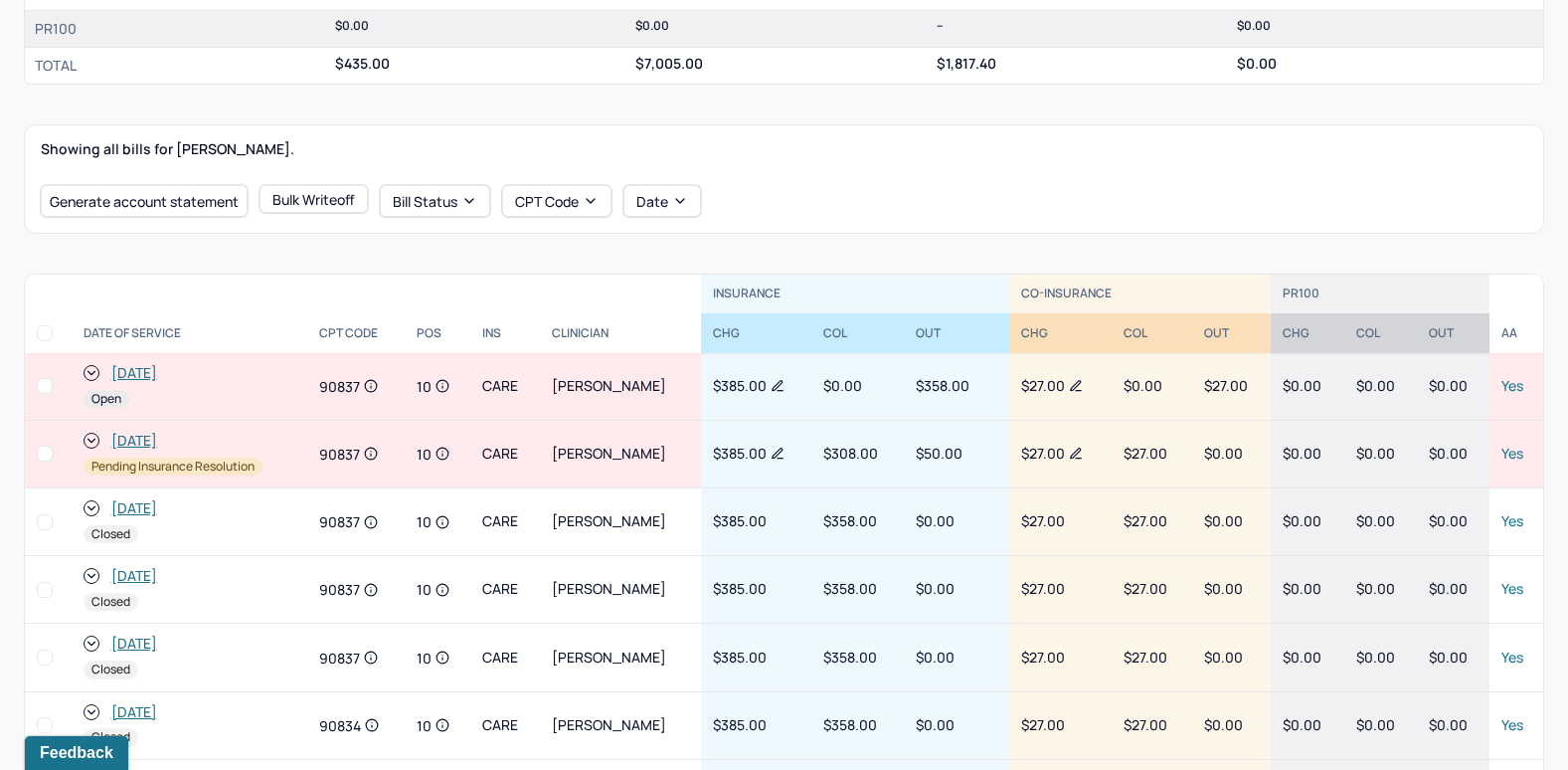 scroll, scrollTop: 590, scrollLeft: 0, axis: vertical 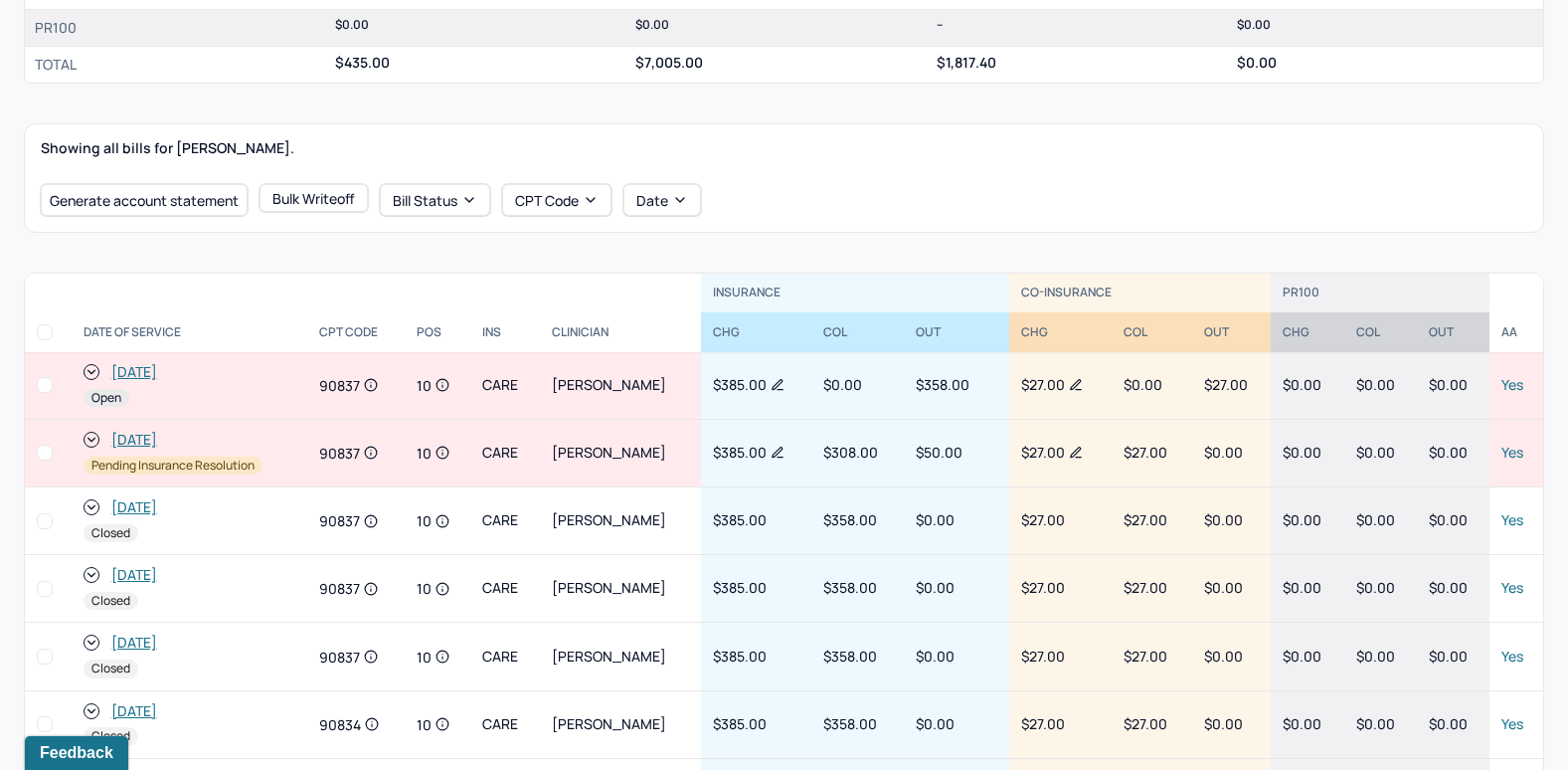 click on "[DATE]" at bounding box center [134, 372] 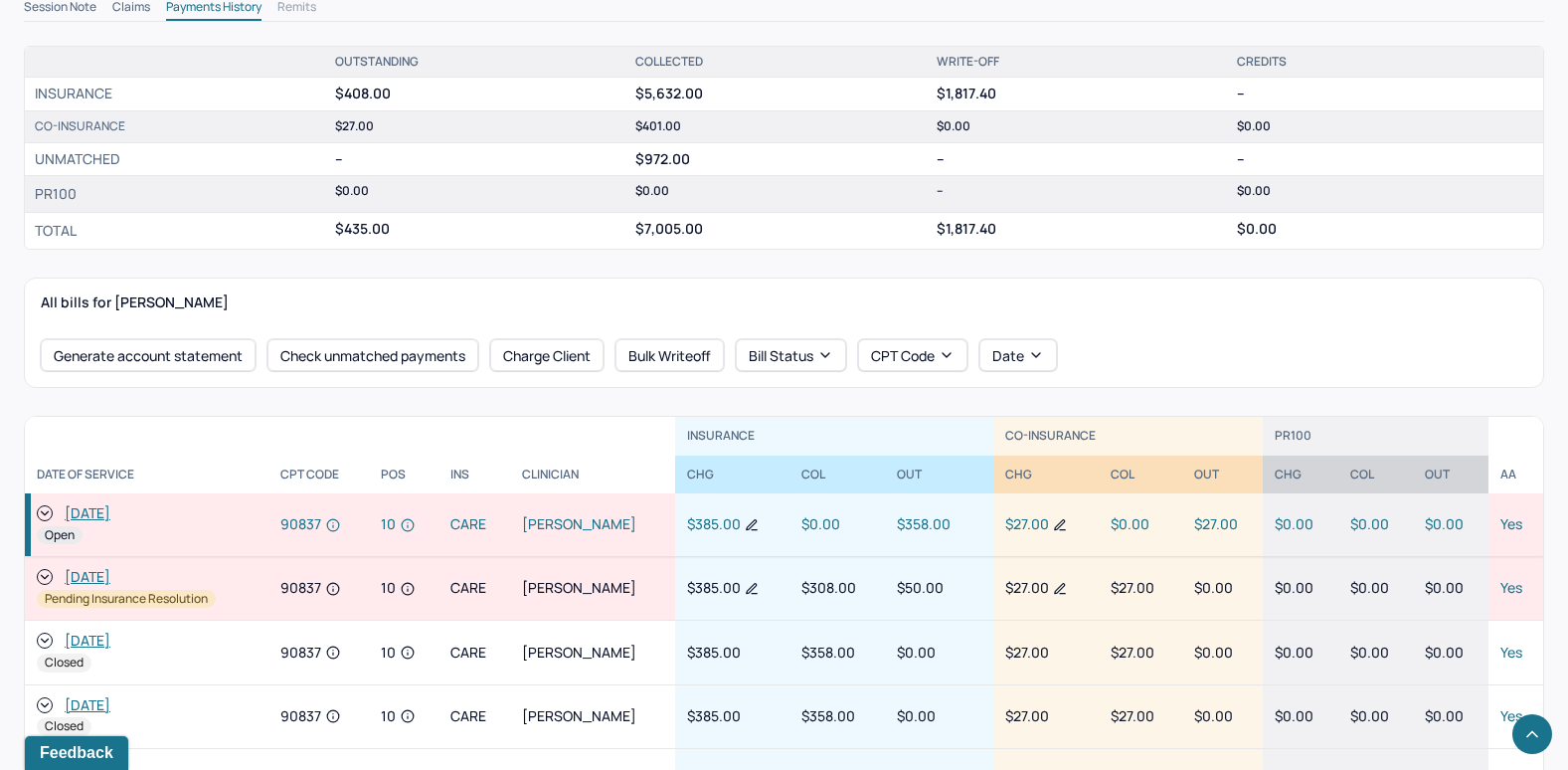 scroll, scrollTop: 882, scrollLeft: 0, axis: vertical 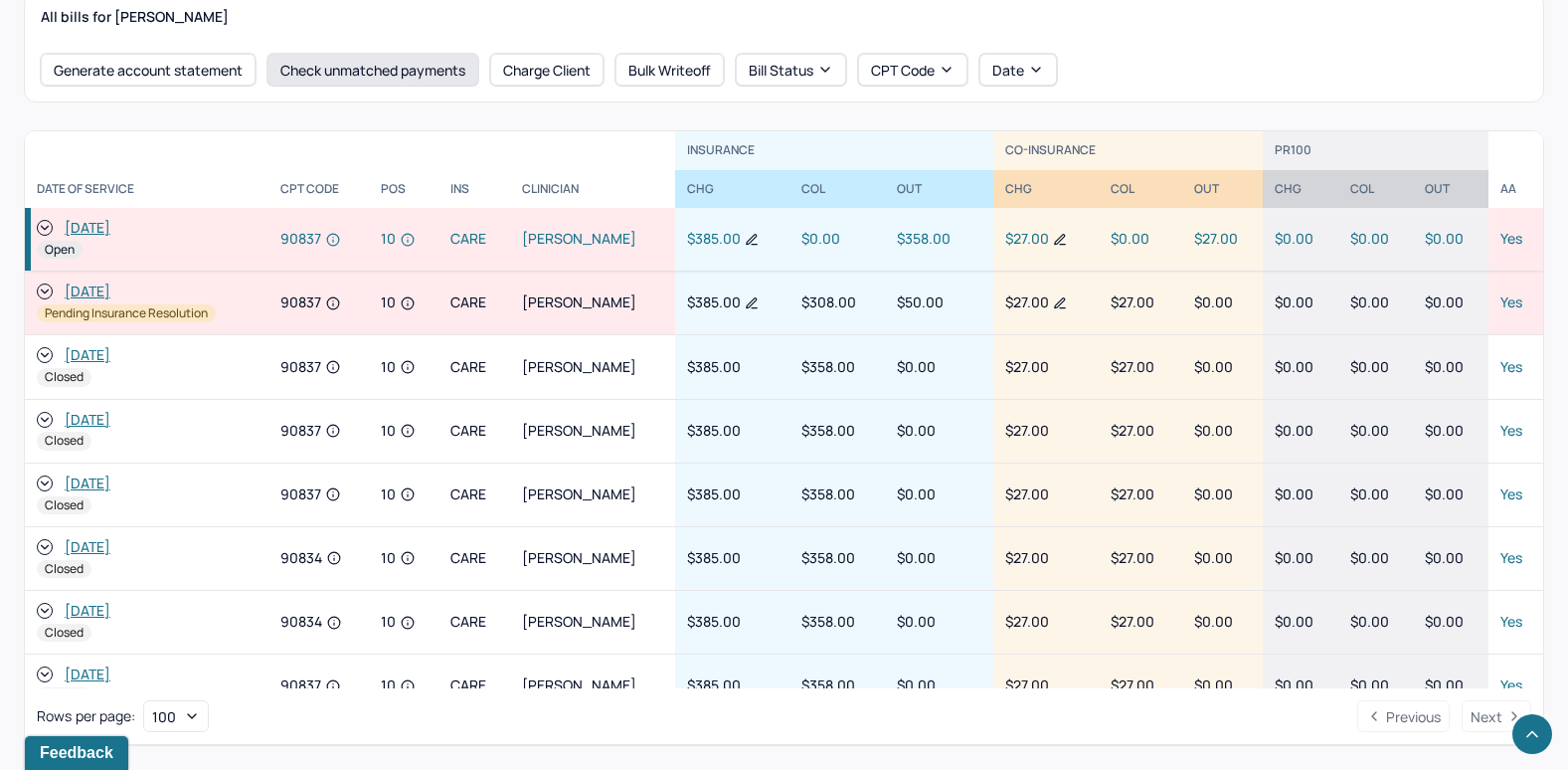 click on "Check unmatched payments" at bounding box center [373, 70] 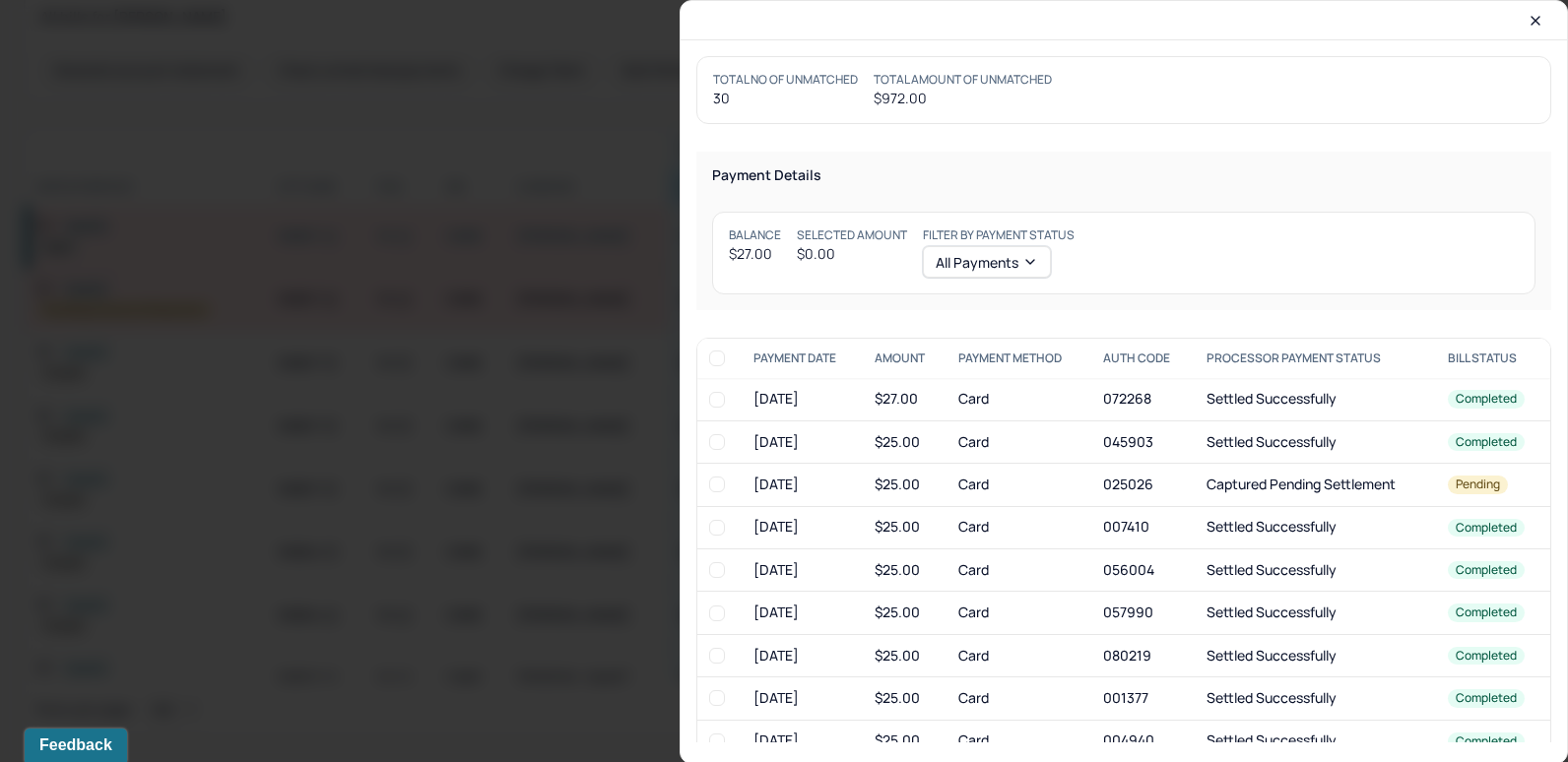 click at bounding box center [717, 400] 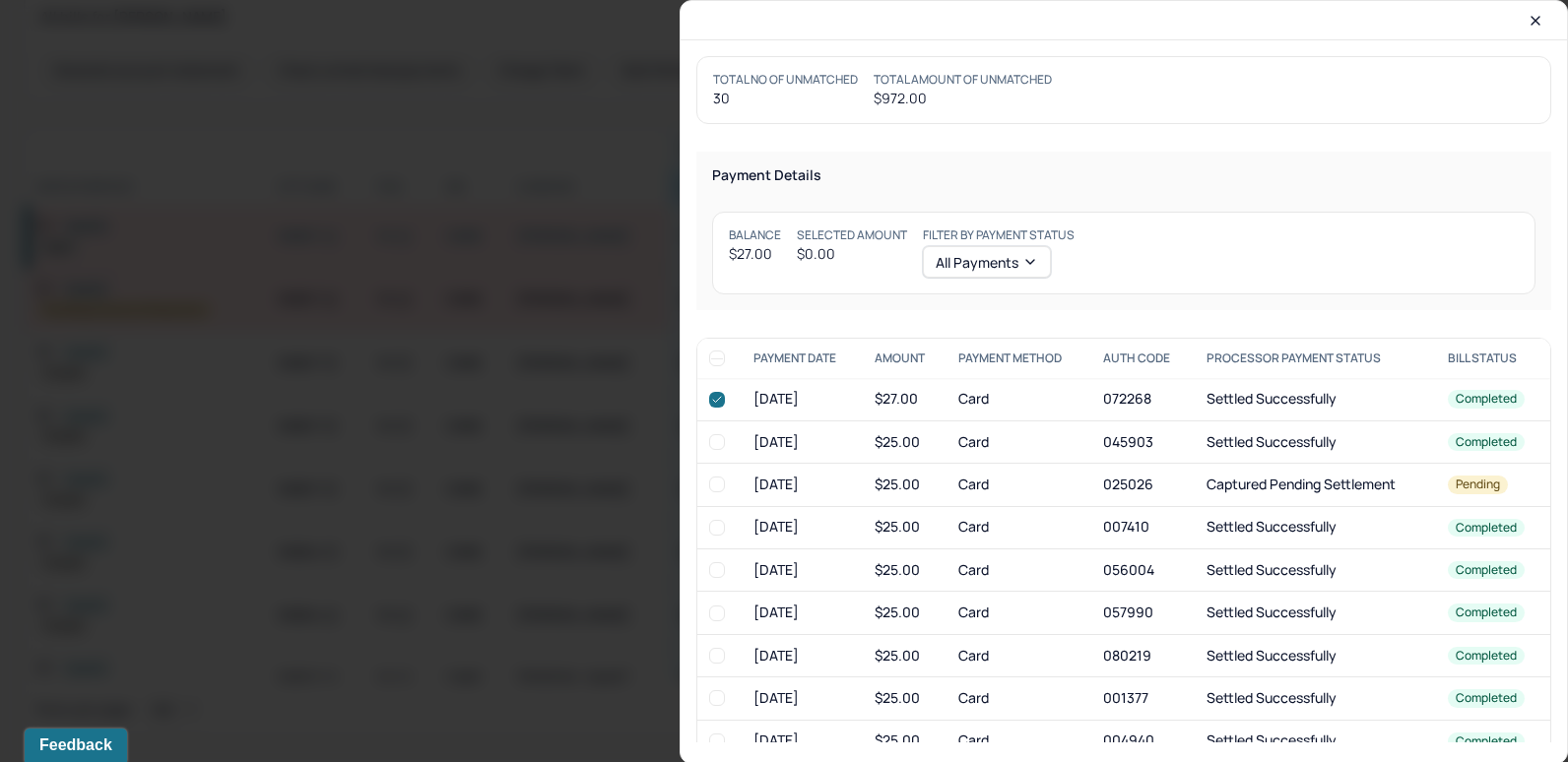 checkbox on "true" 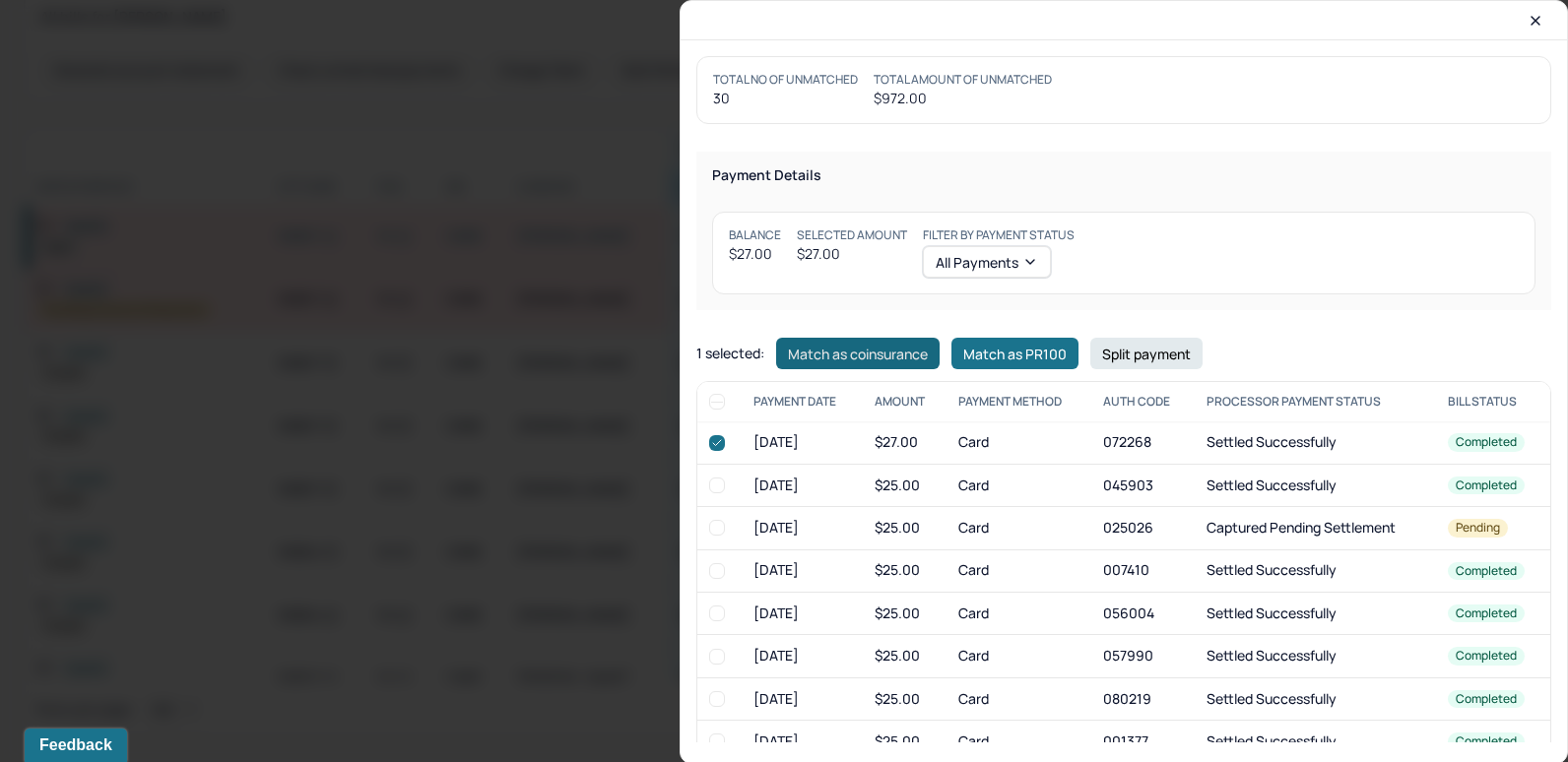 click on "Match as coinsurance" at bounding box center (858, 353) 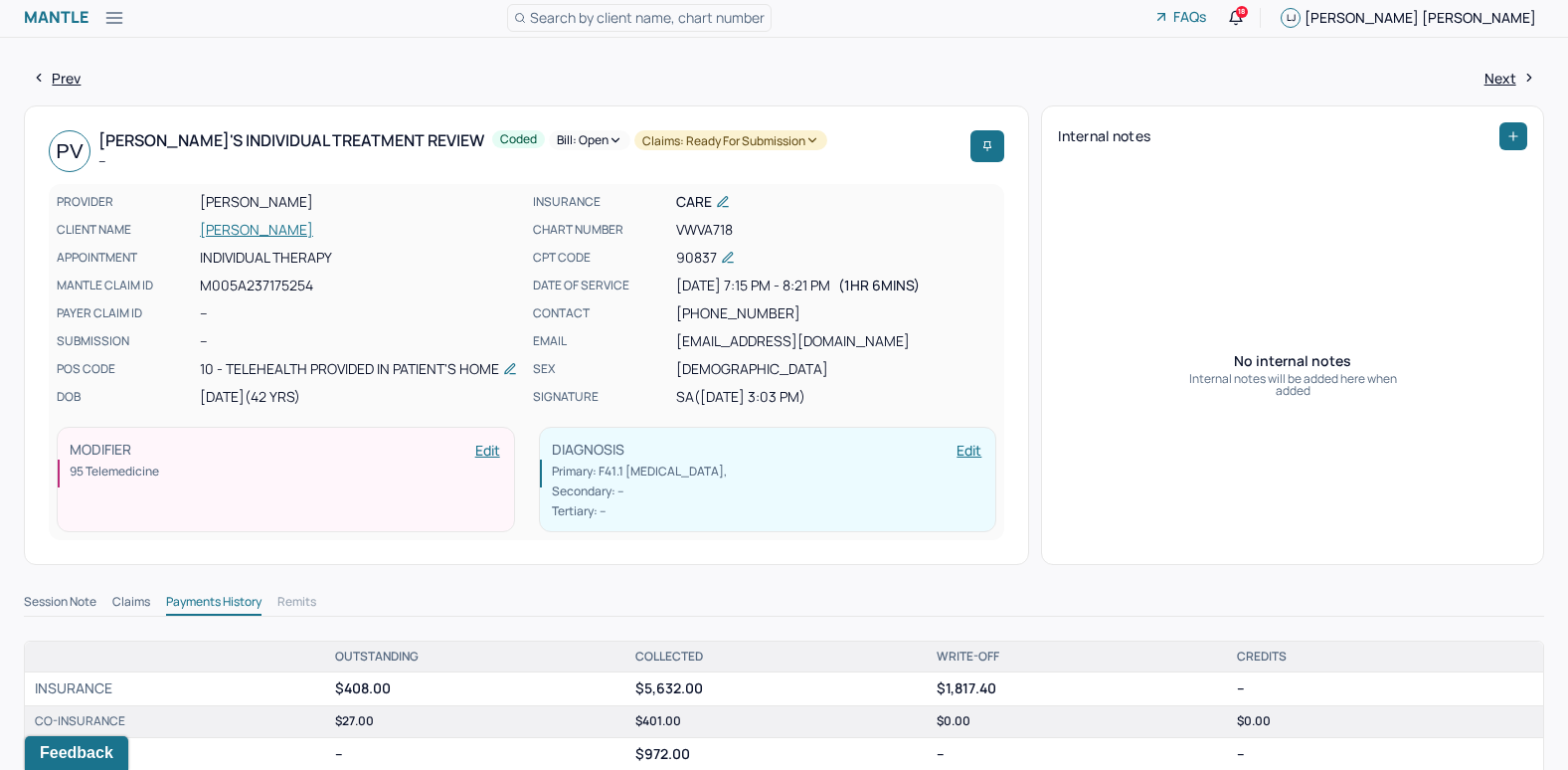 scroll, scrollTop: 0, scrollLeft: 0, axis: both 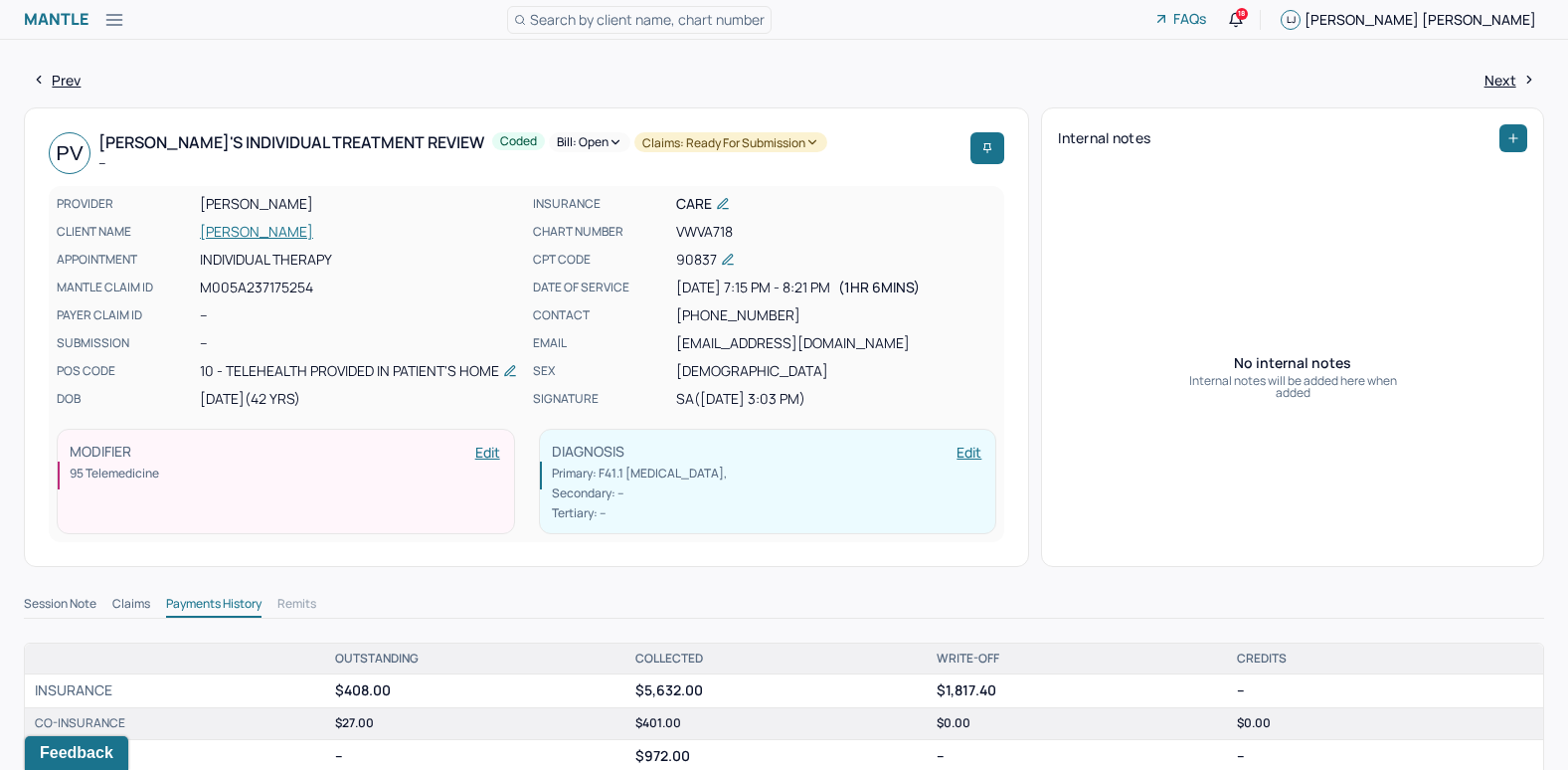 click on "Bill: Open" at bounding box center [590, 142] 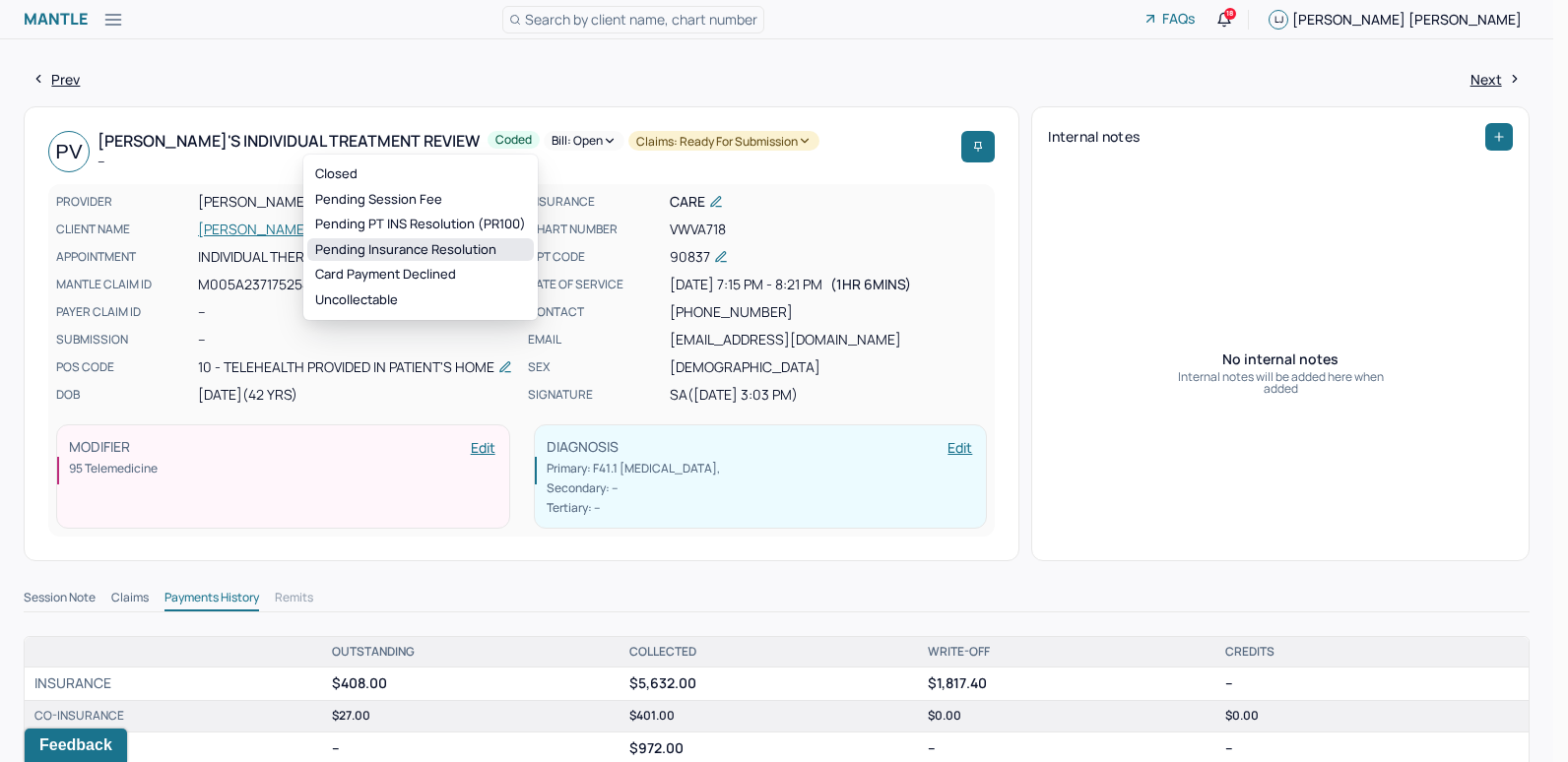 click on "Pending Insurance Resolution" at bounding box center [421, 250] 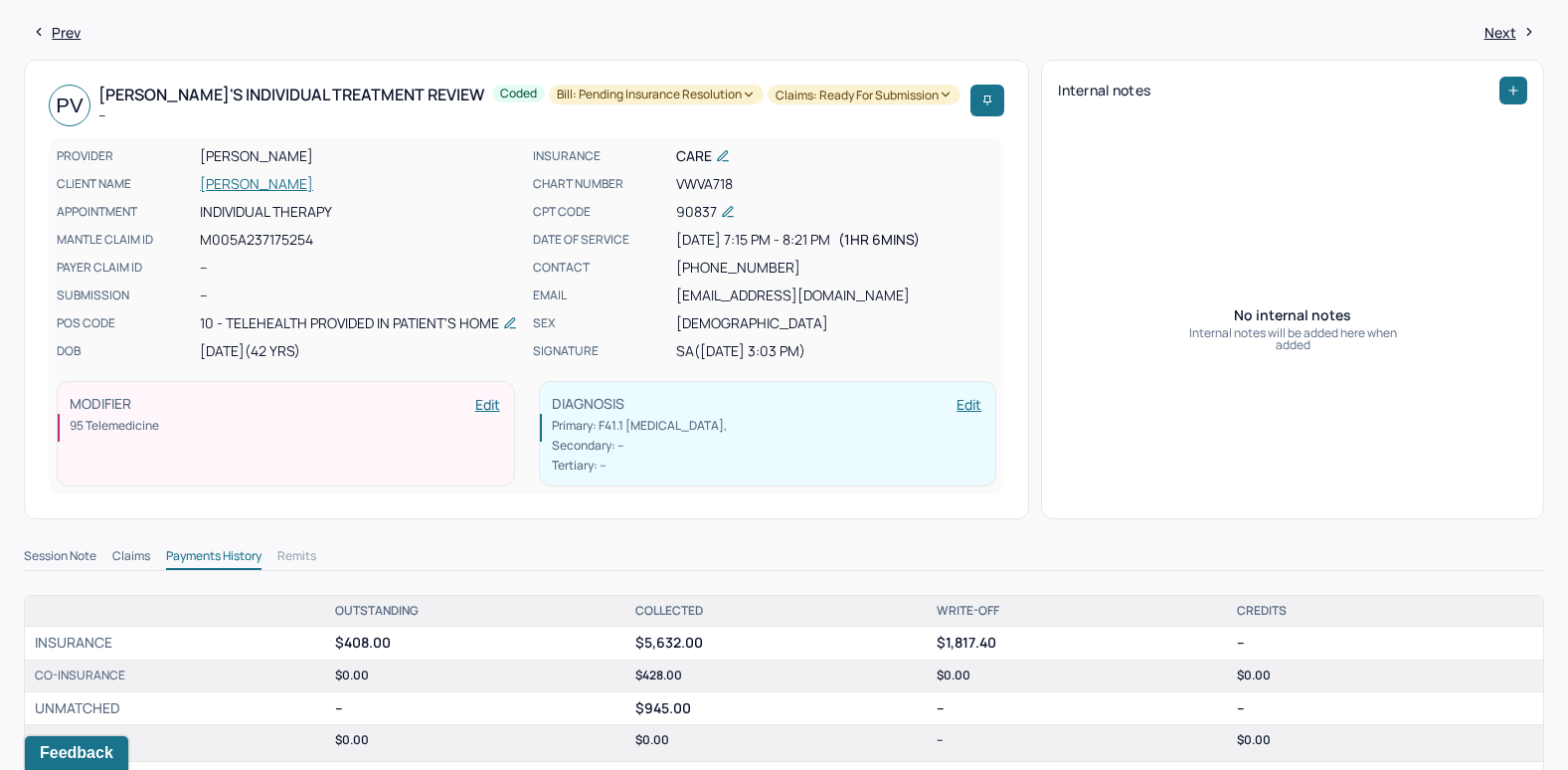 scroll, scrollTop: 0, scrollLeft: 0, axis: both 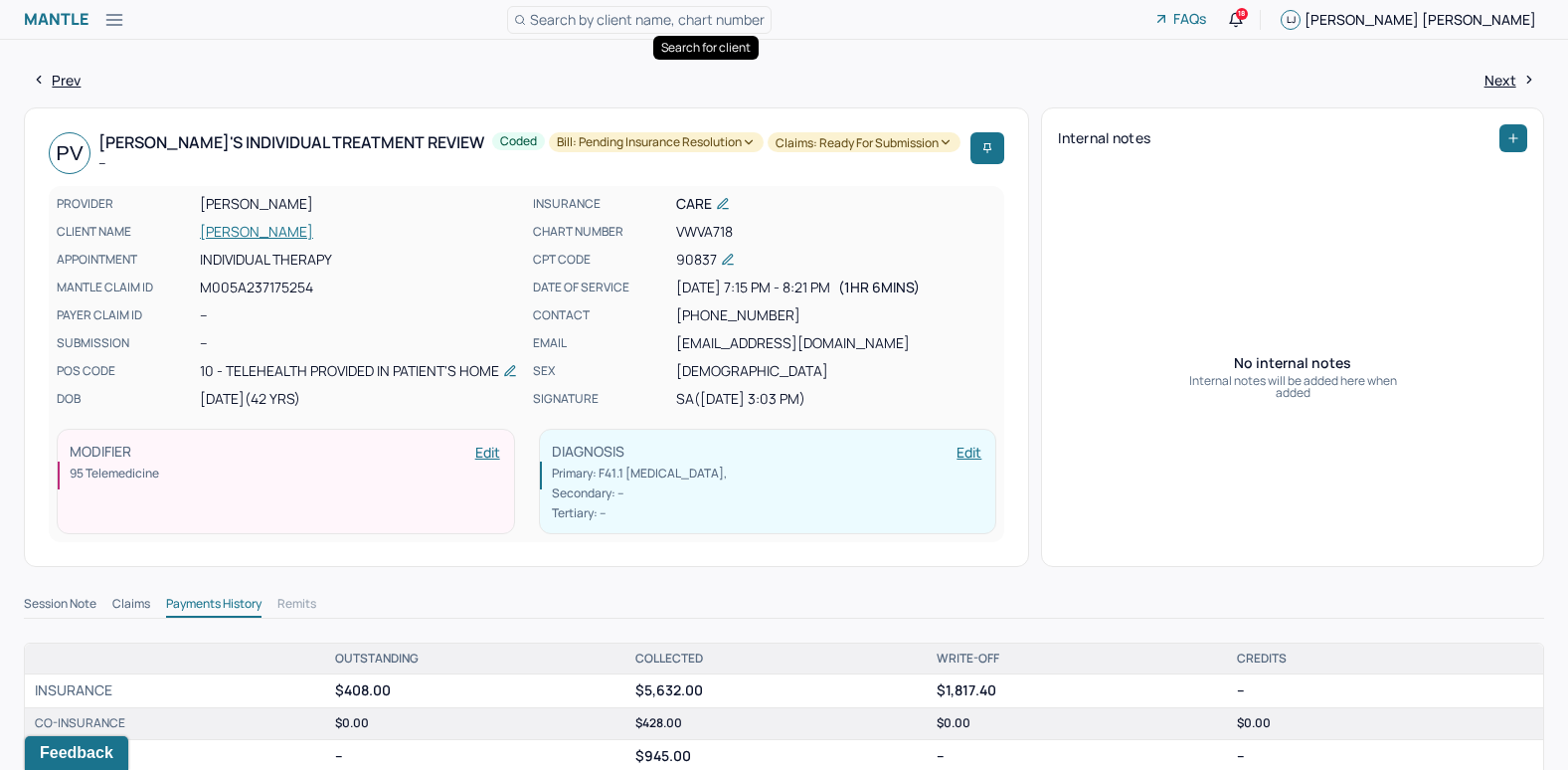 click on "Search by client name, chart number" at bounding box center (647, 19) 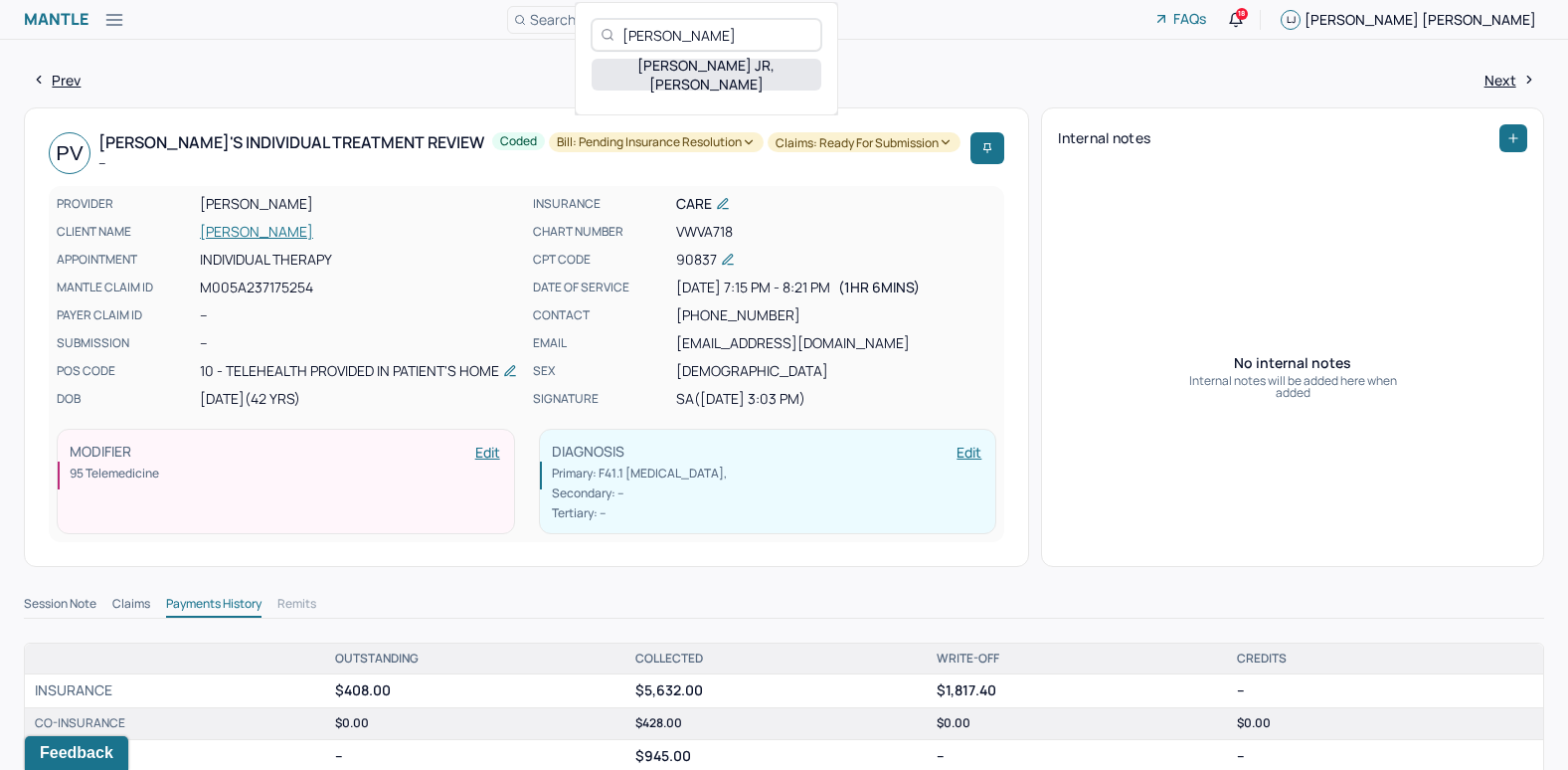 type on "Robert Toth Jr" 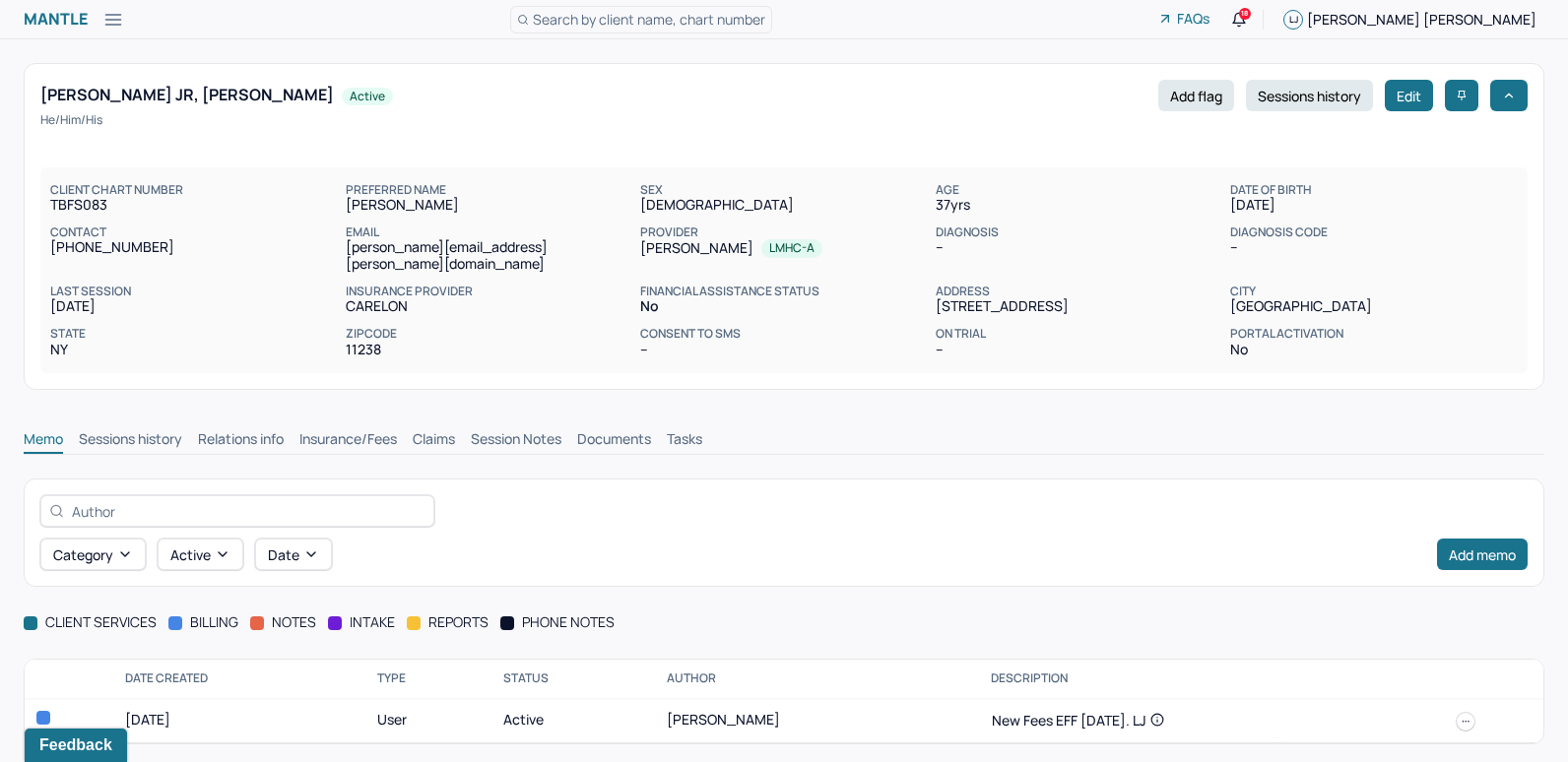 click on "Insurance/Fees" at bounding box center [348, 441] 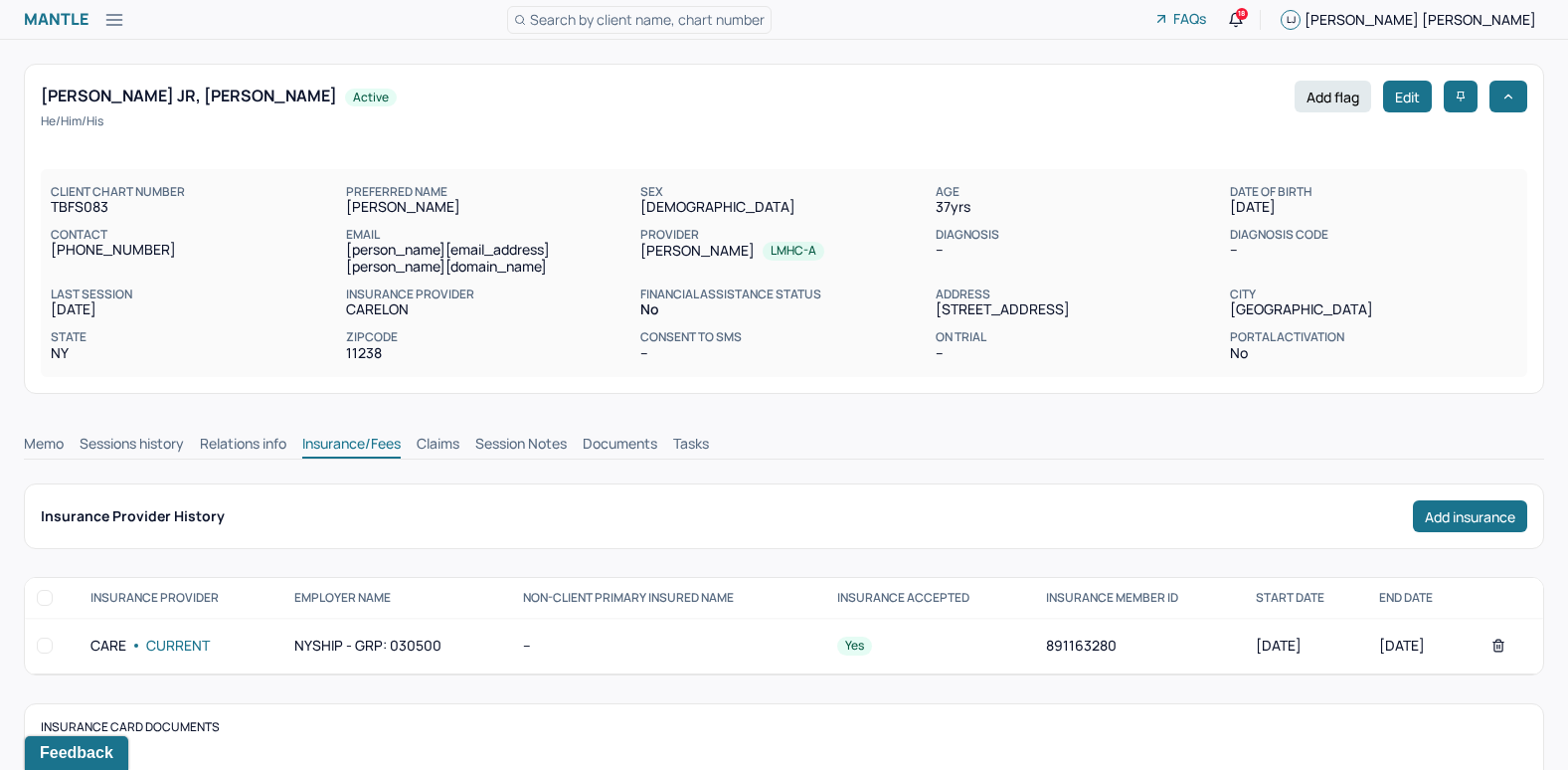 click on "Memo" at bounding box center [44, 446] 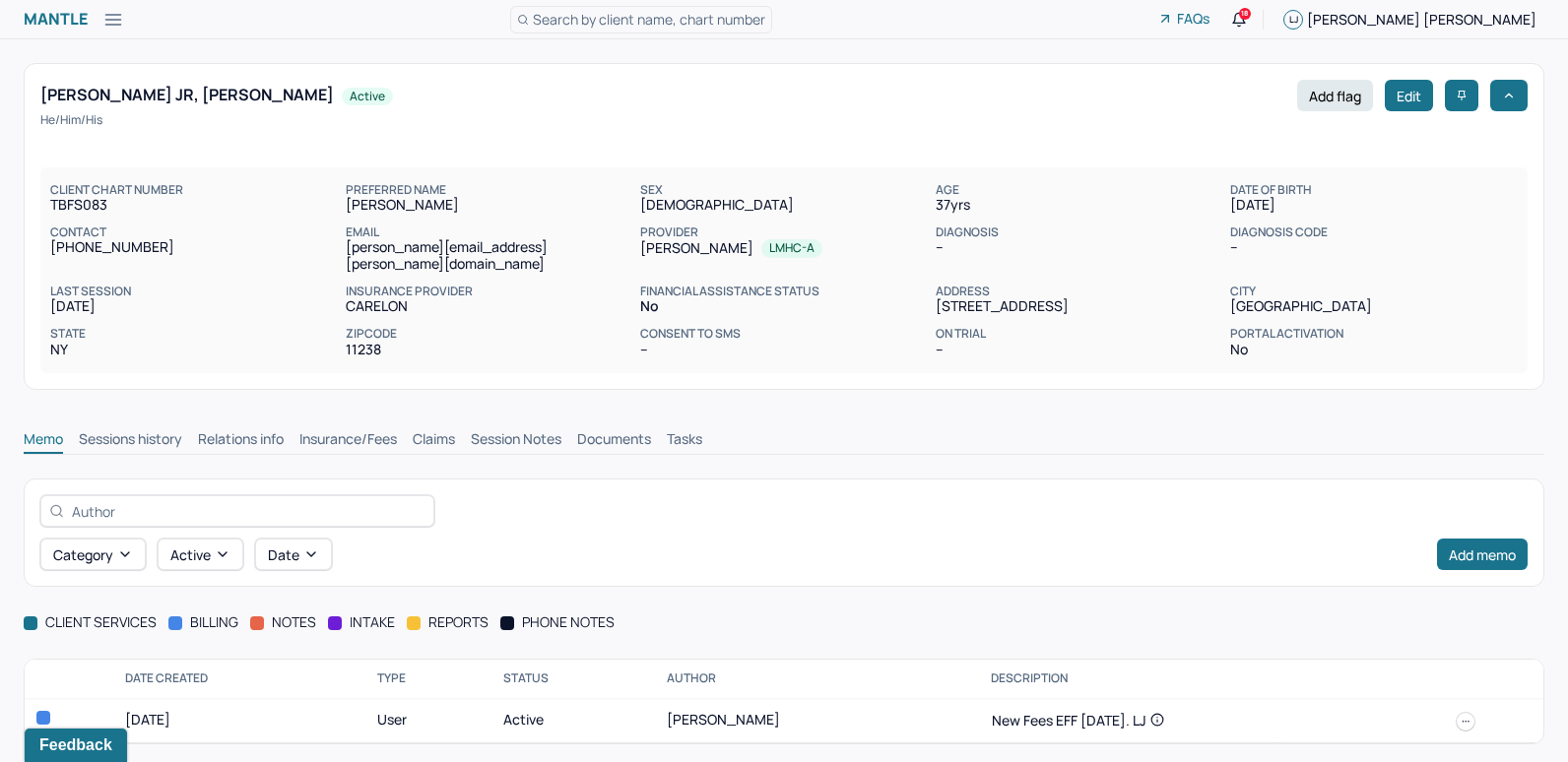 click on "Insurance/Fees" at bounding box center [348, 441] 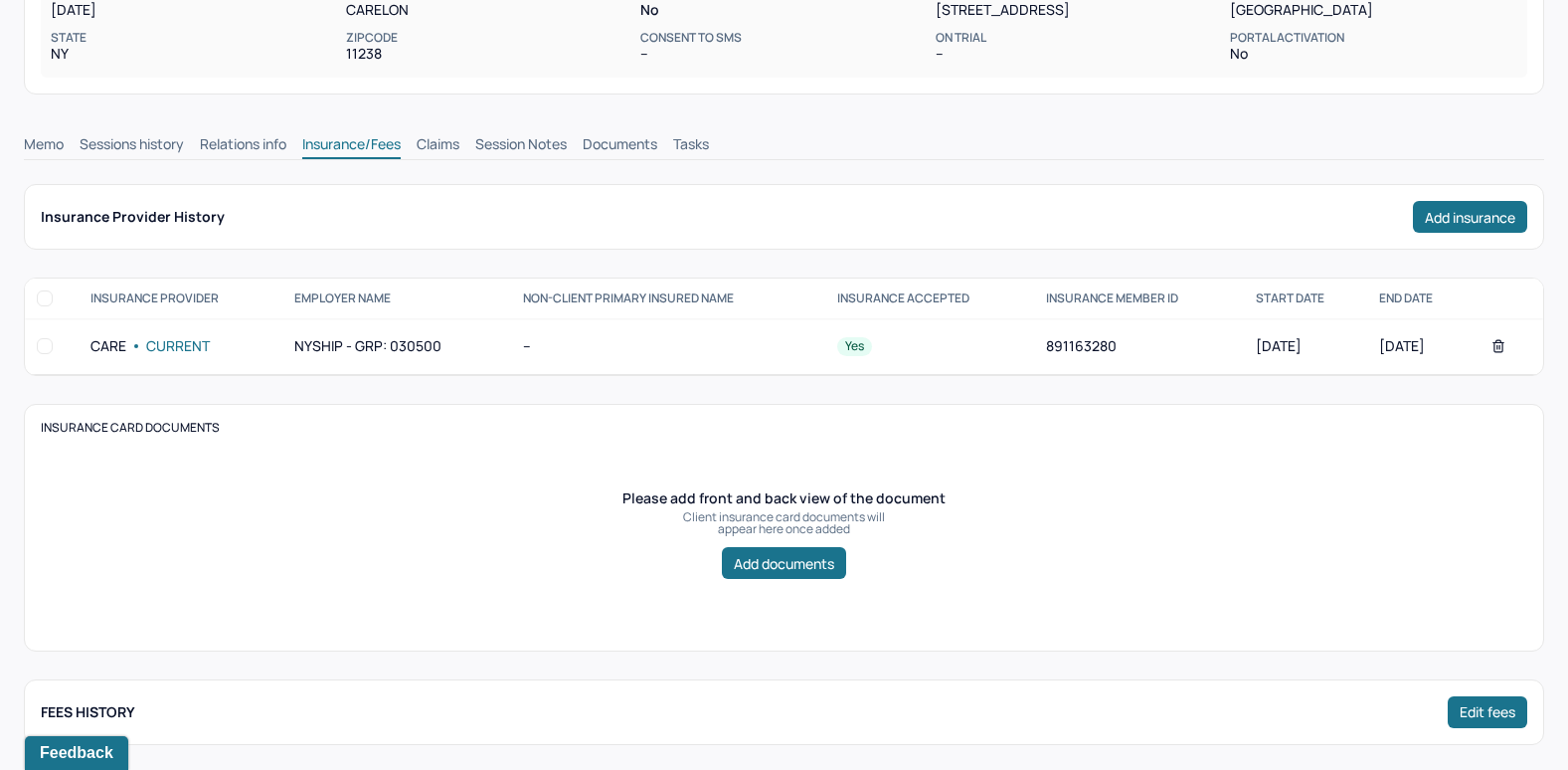scroll, scrollTop: 199, scrollLeft: 0, axis: vertical 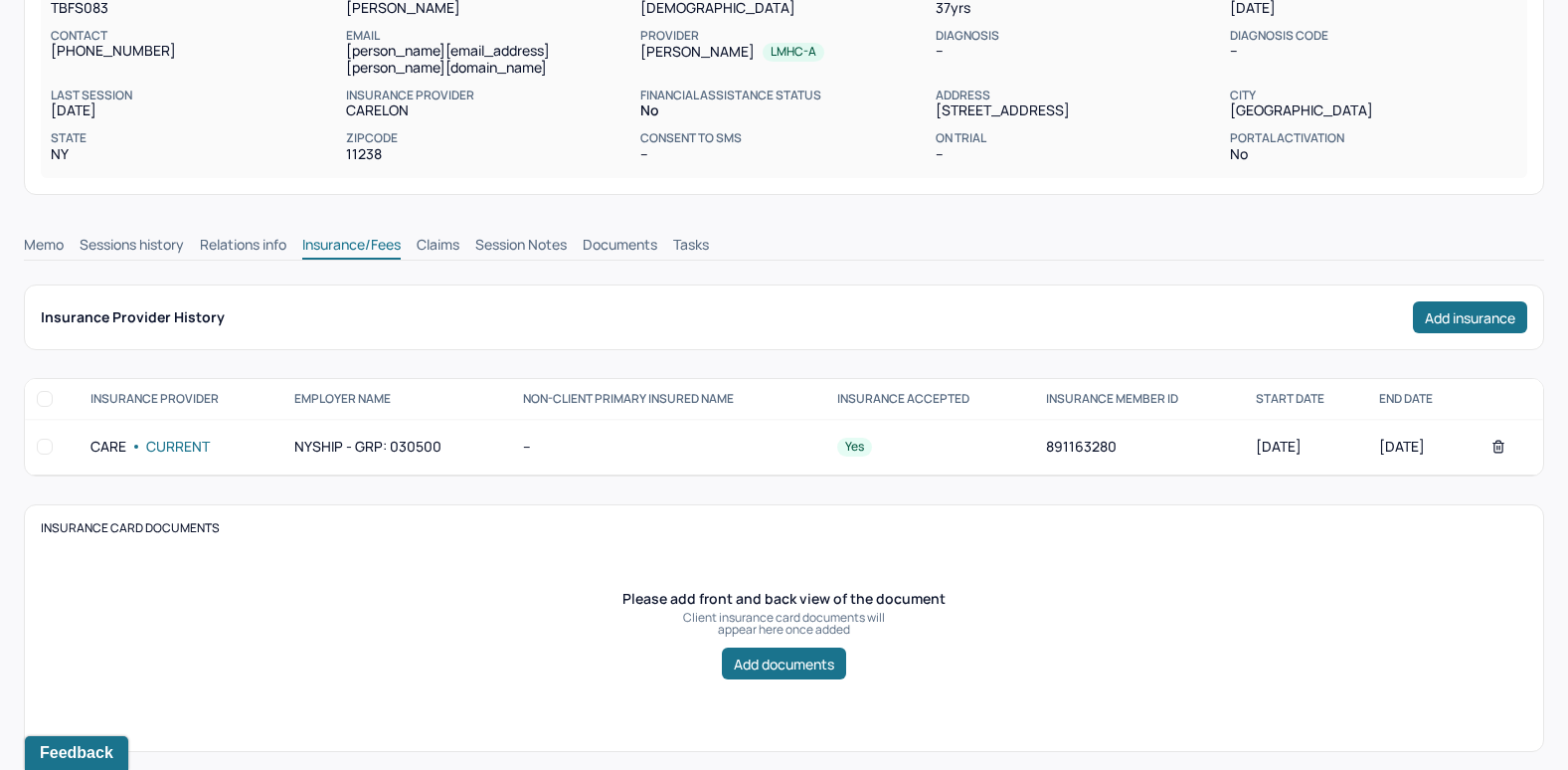 click on "Claims" at bounding box center (437, 247) 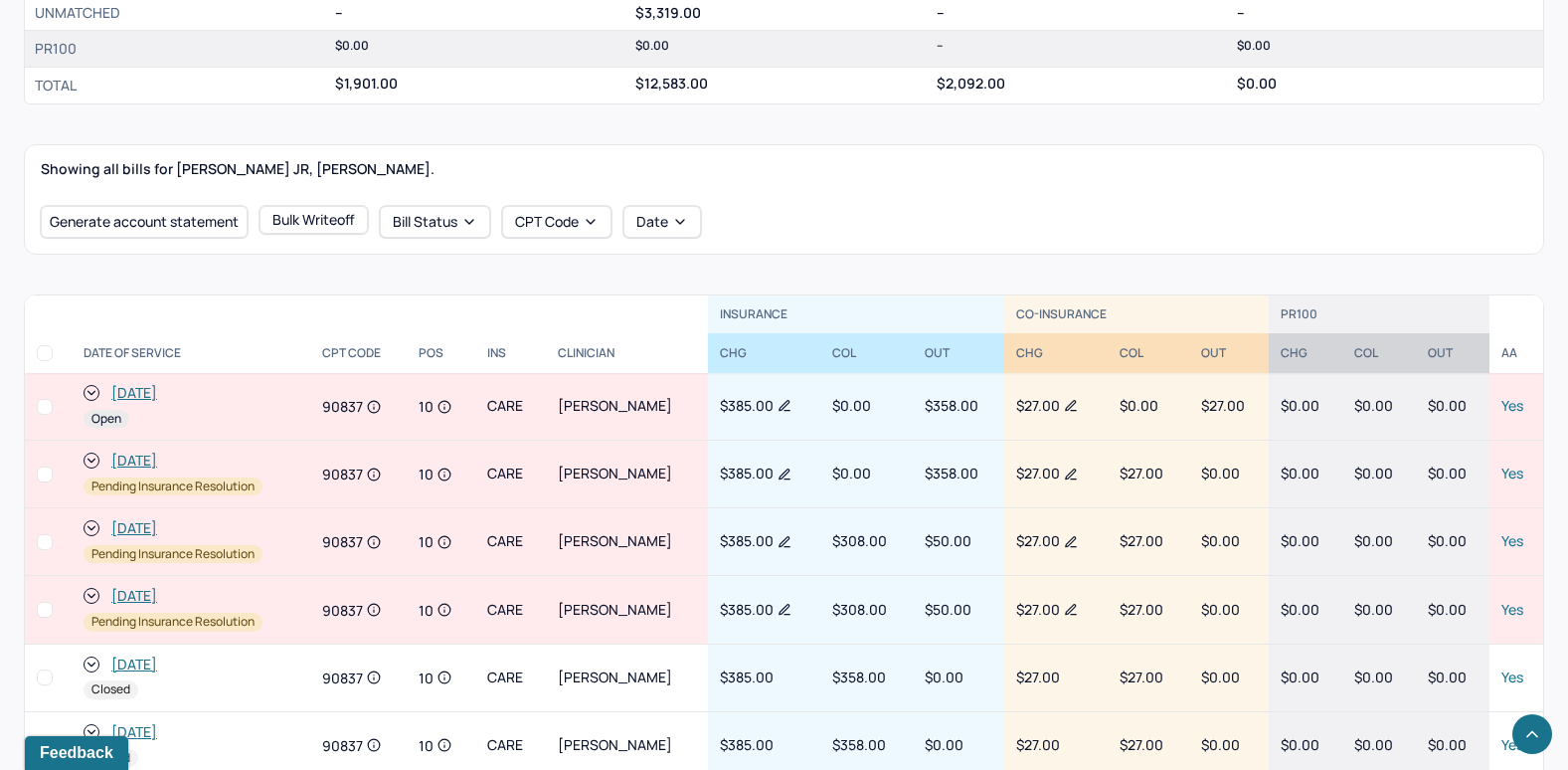 scroll, scrollTop: 603, scrollLeft: 0, axis: vertical 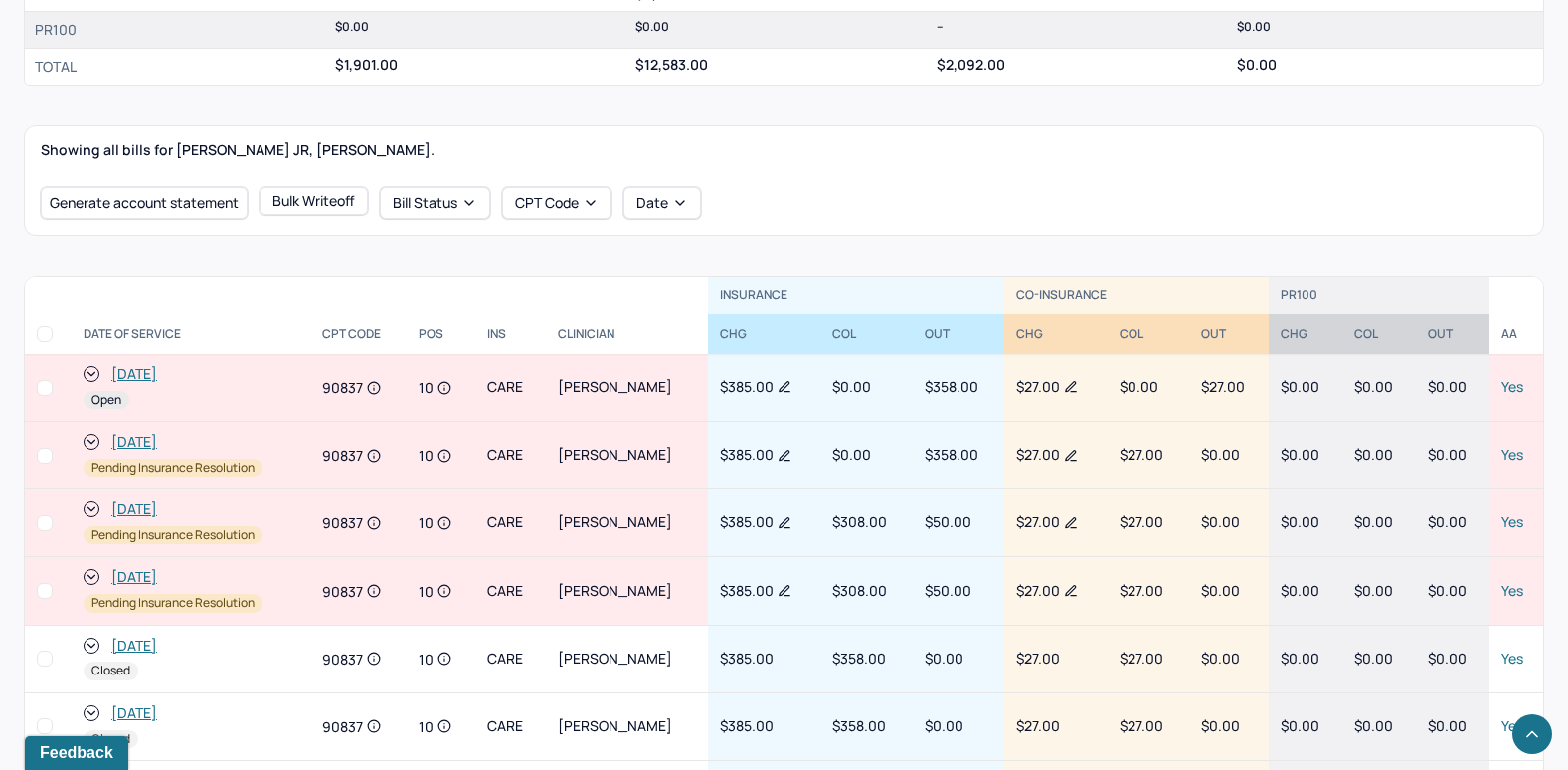 click on "[DATE]" at bounding box center [134, 374] 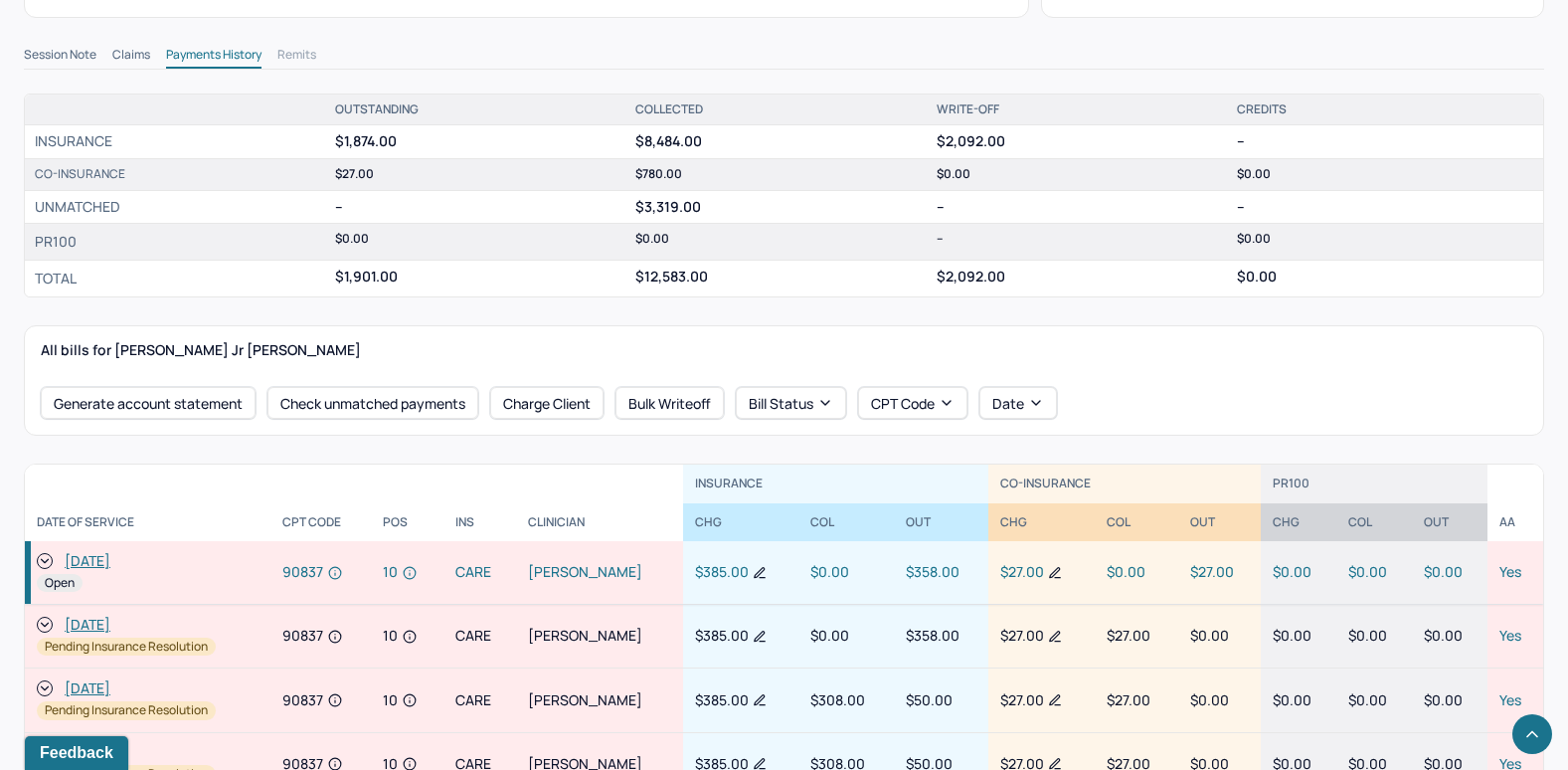 scroll, scrollTop: 696, scrollLeft: 0, axis: vertical 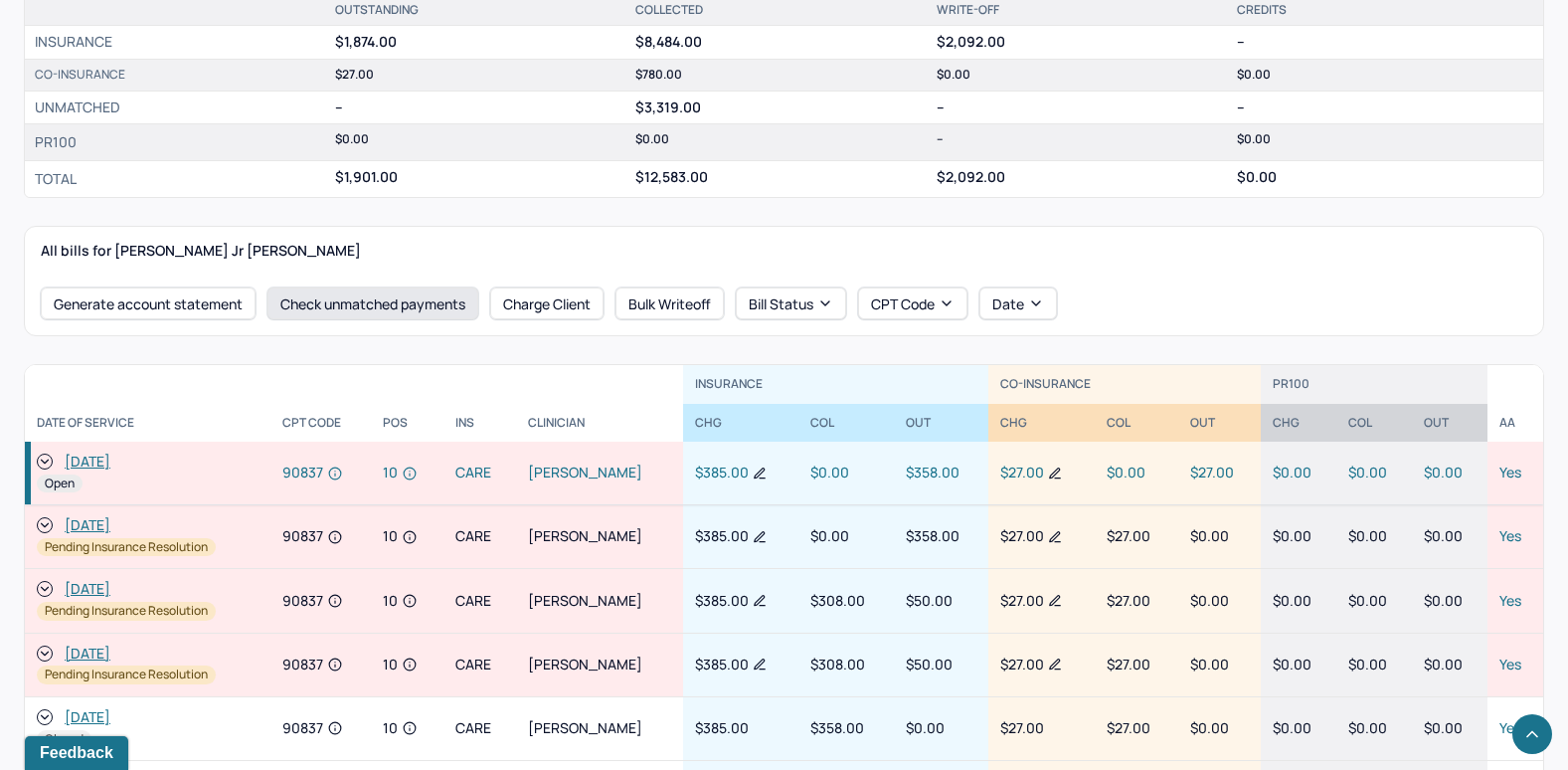 click on "Check unmatched payments" at bounding box center [373, 303] 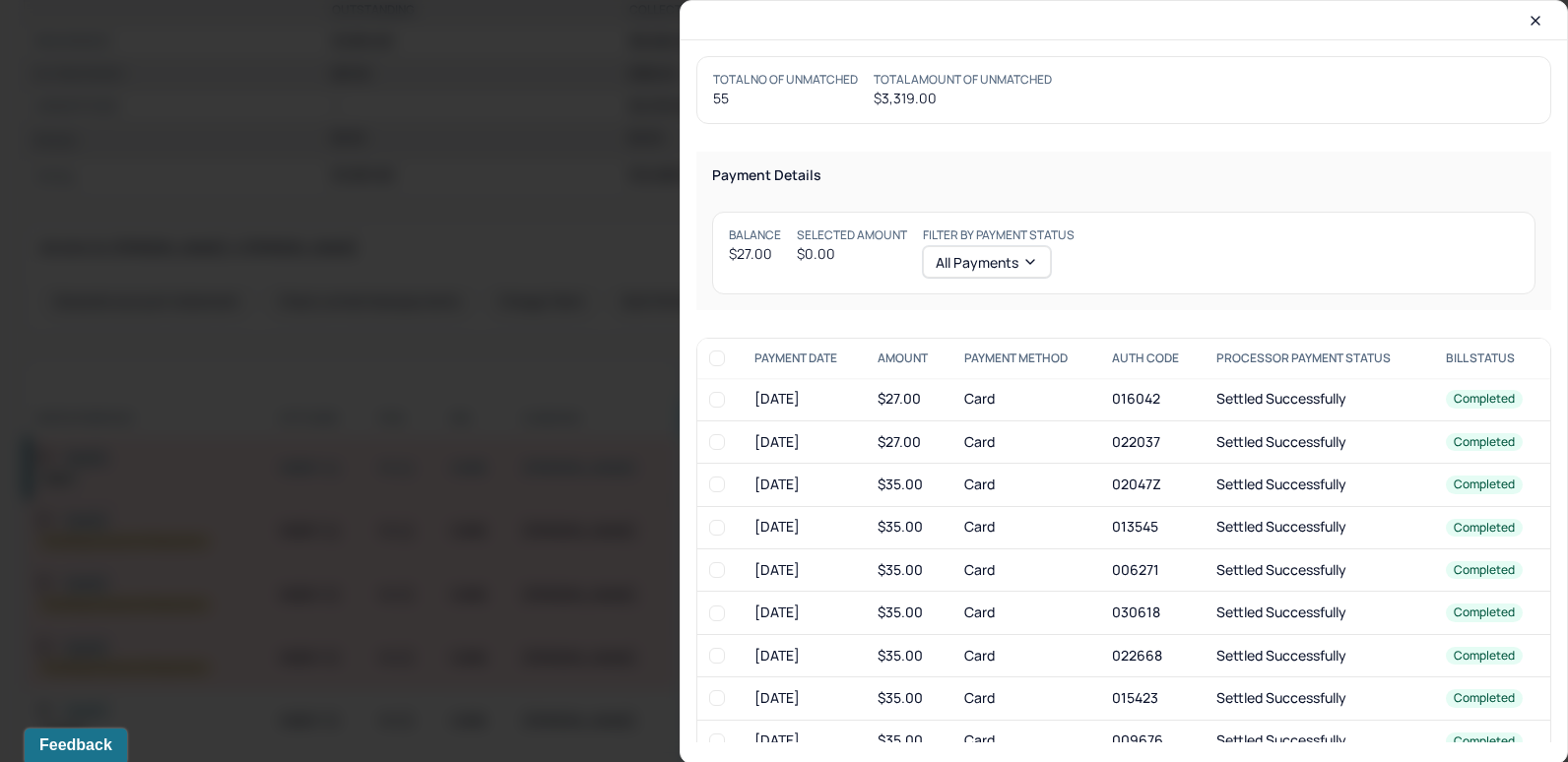 click at bounding box center [717, 400] 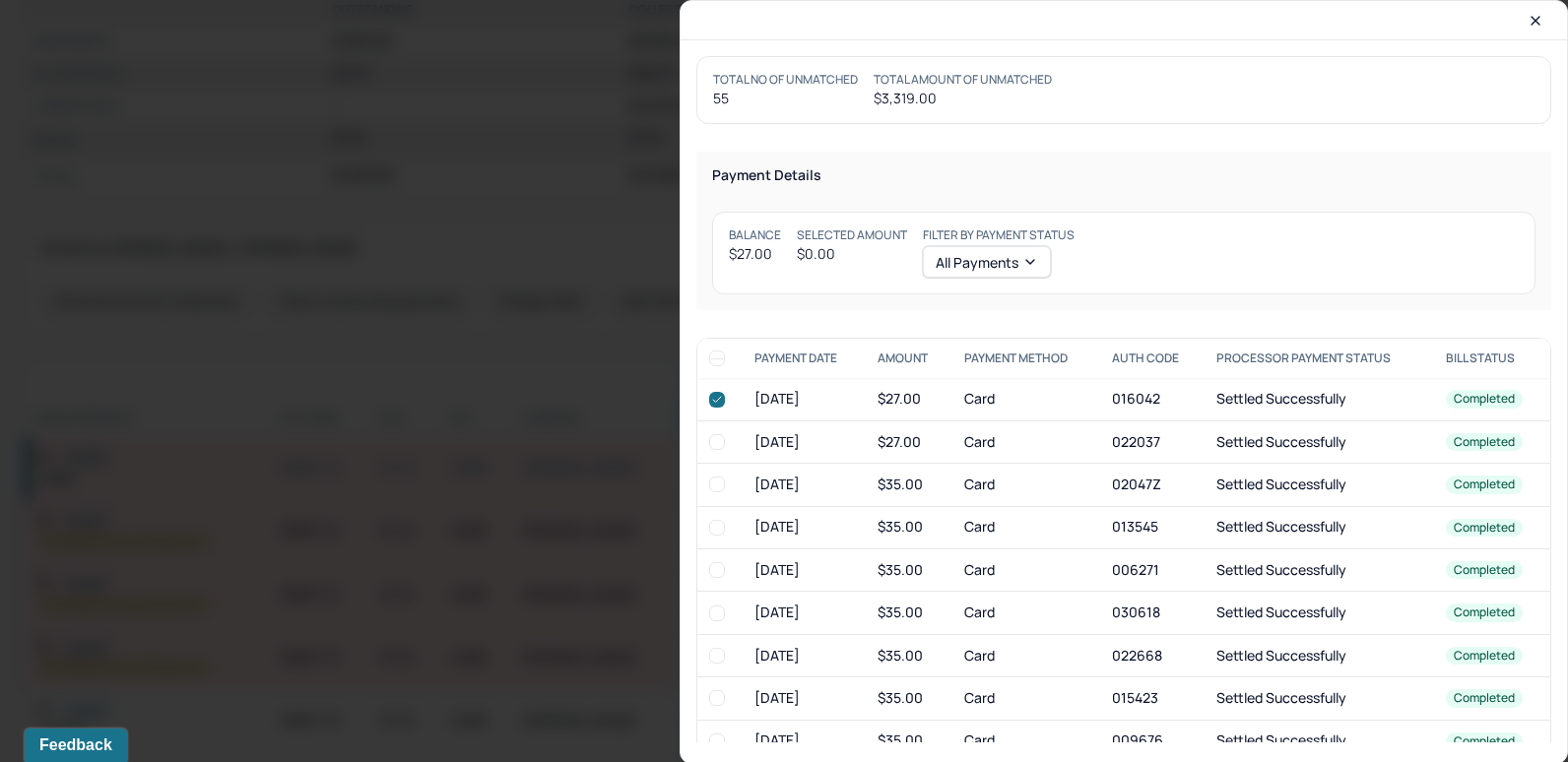 checkbox on "true" 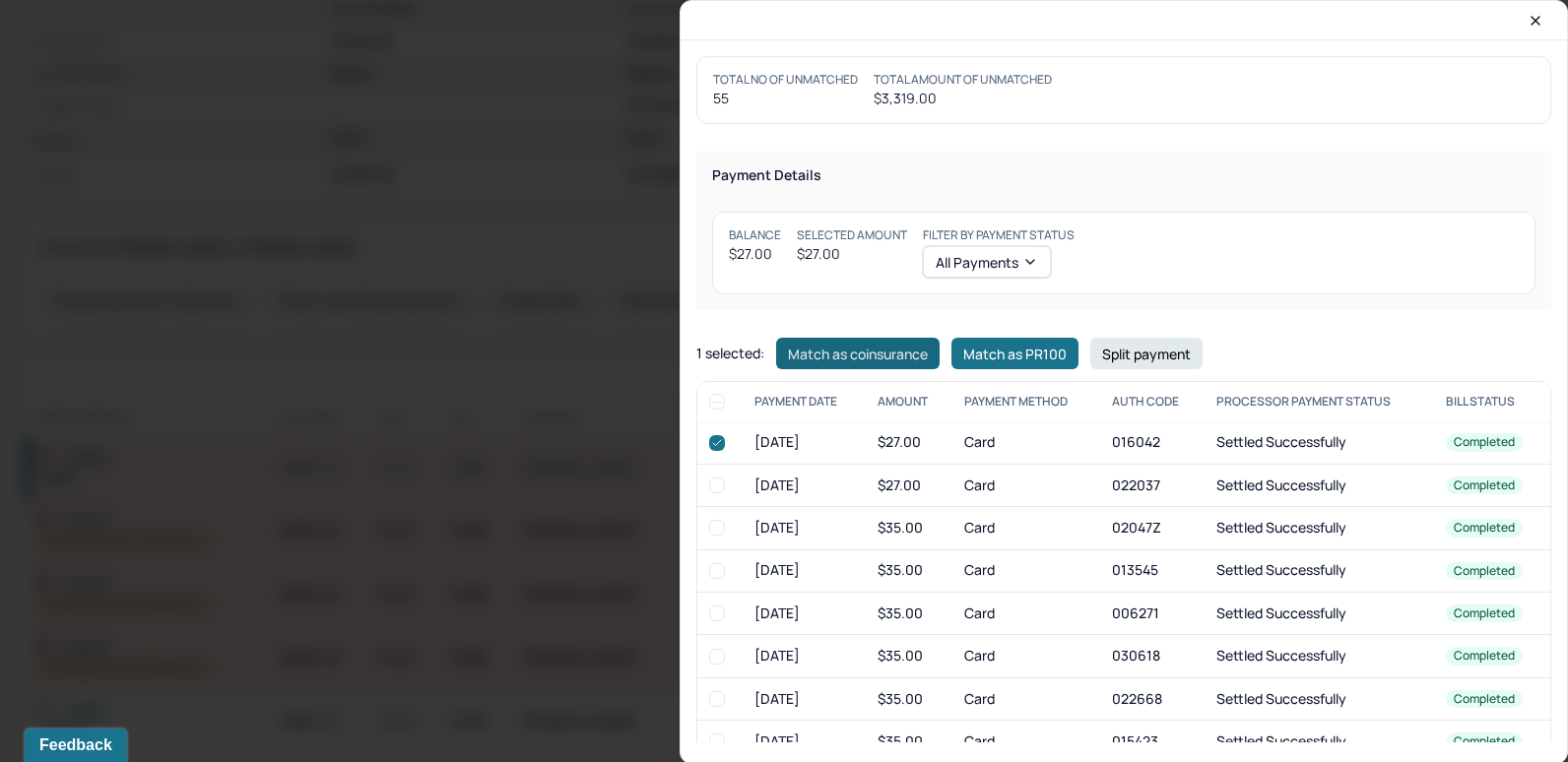 click on "Match as coinsurance" at bounding box center (858, 353) 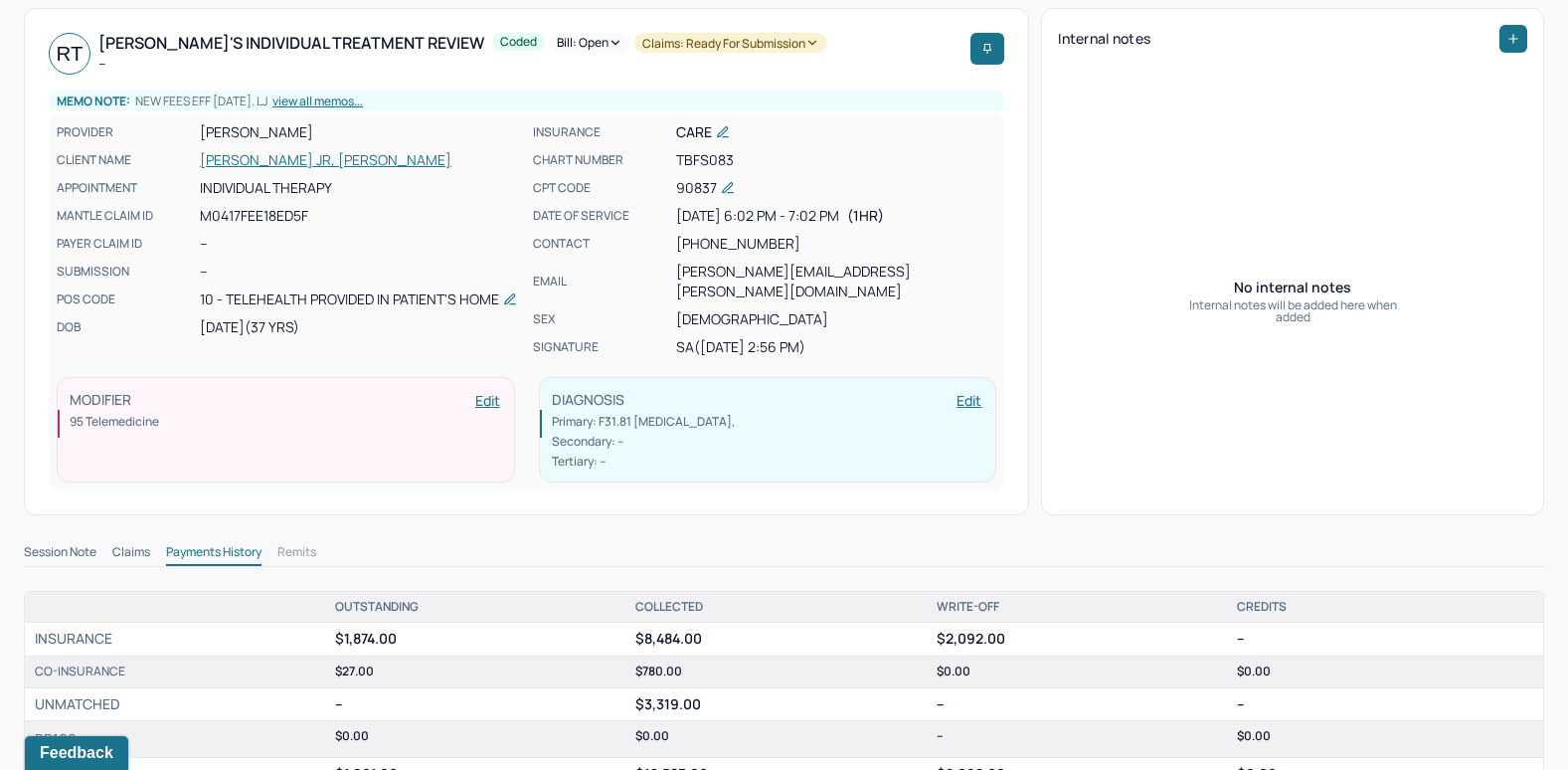 scroll, scrollTop: 0, scrollLeft: 0, axis: both 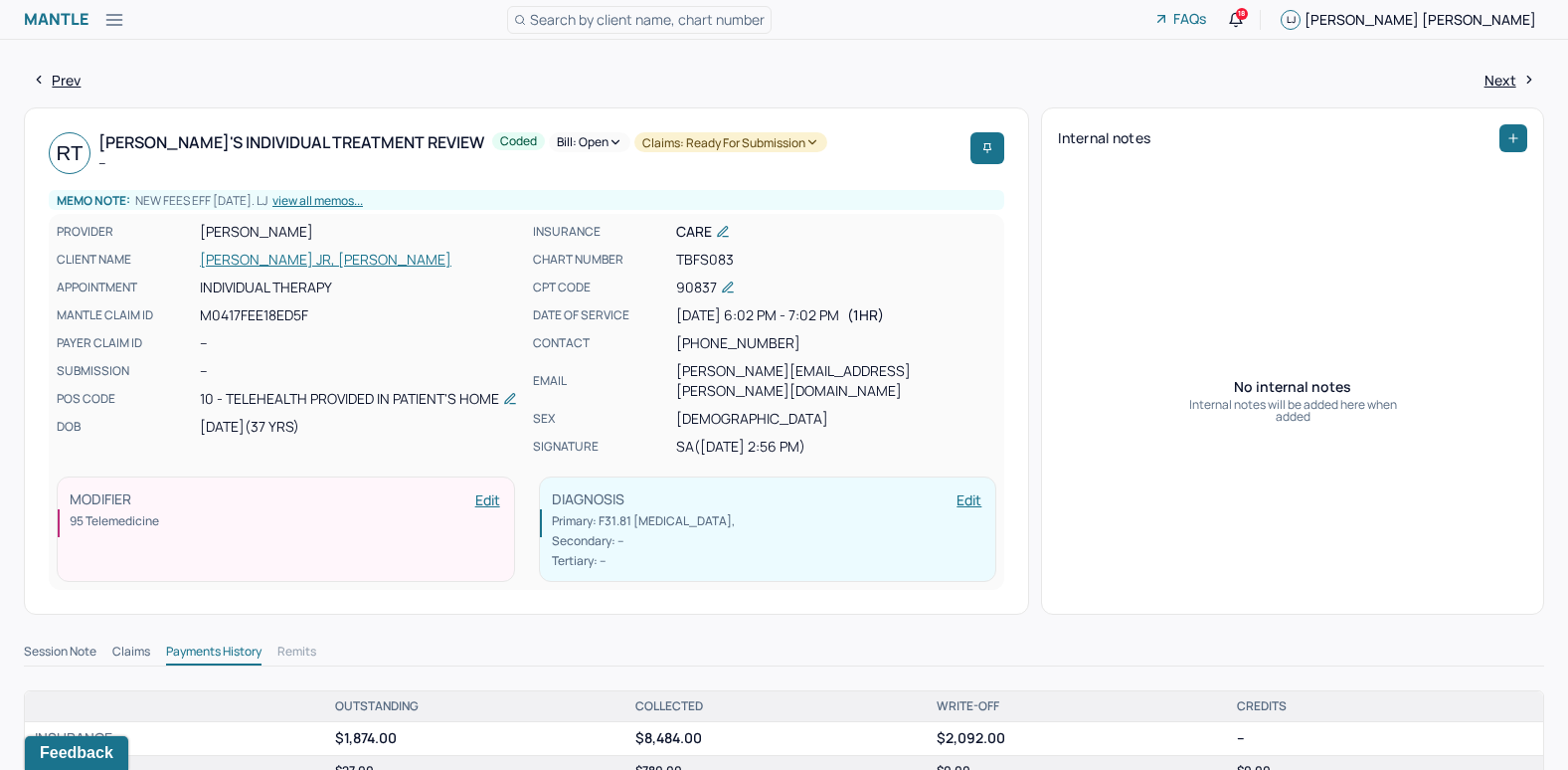 click on "Bill: Open" at bounding box center (590, 142) 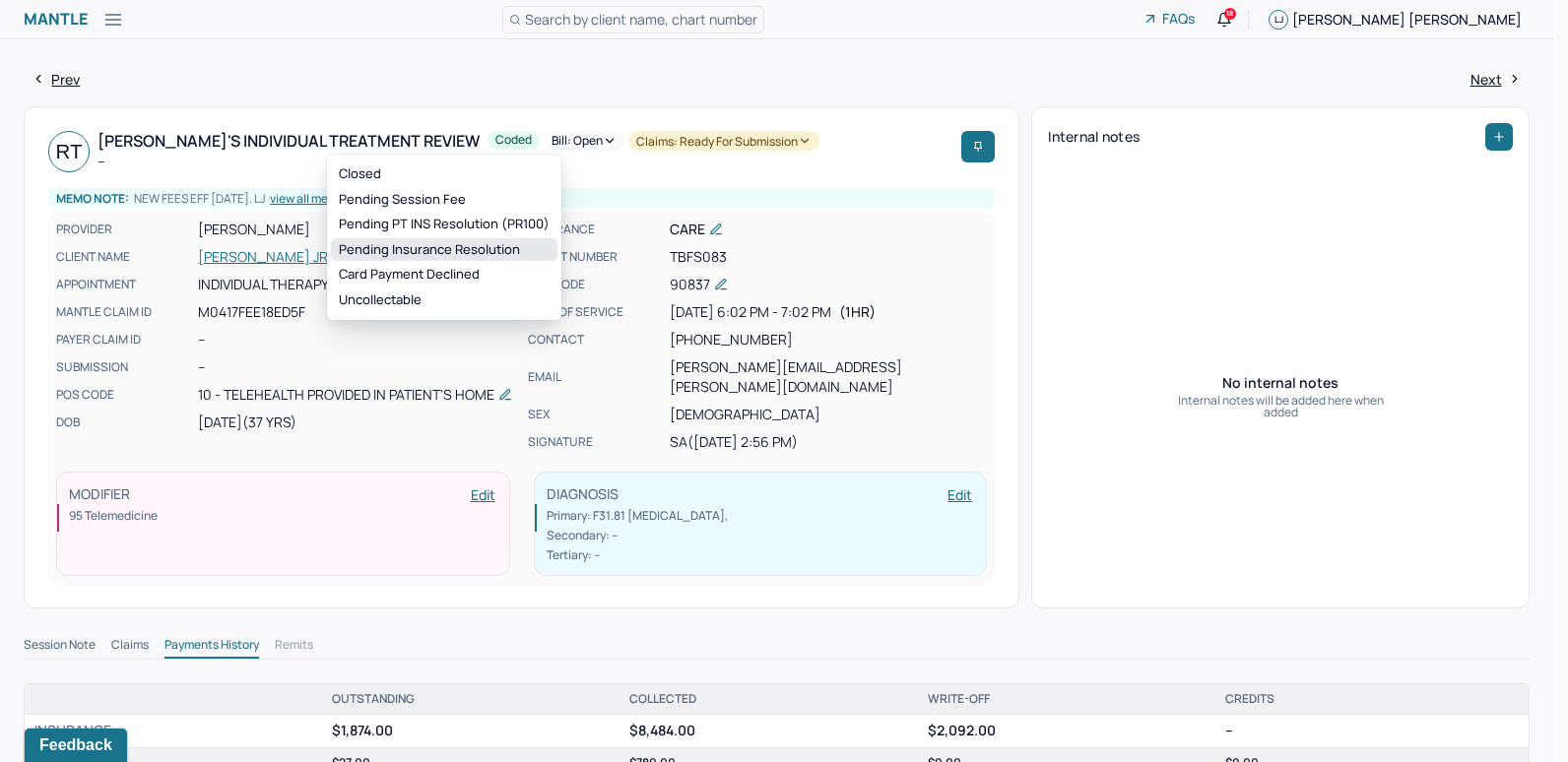 click on "Pending Insurance Resolution" at bounding box center [444, 250] 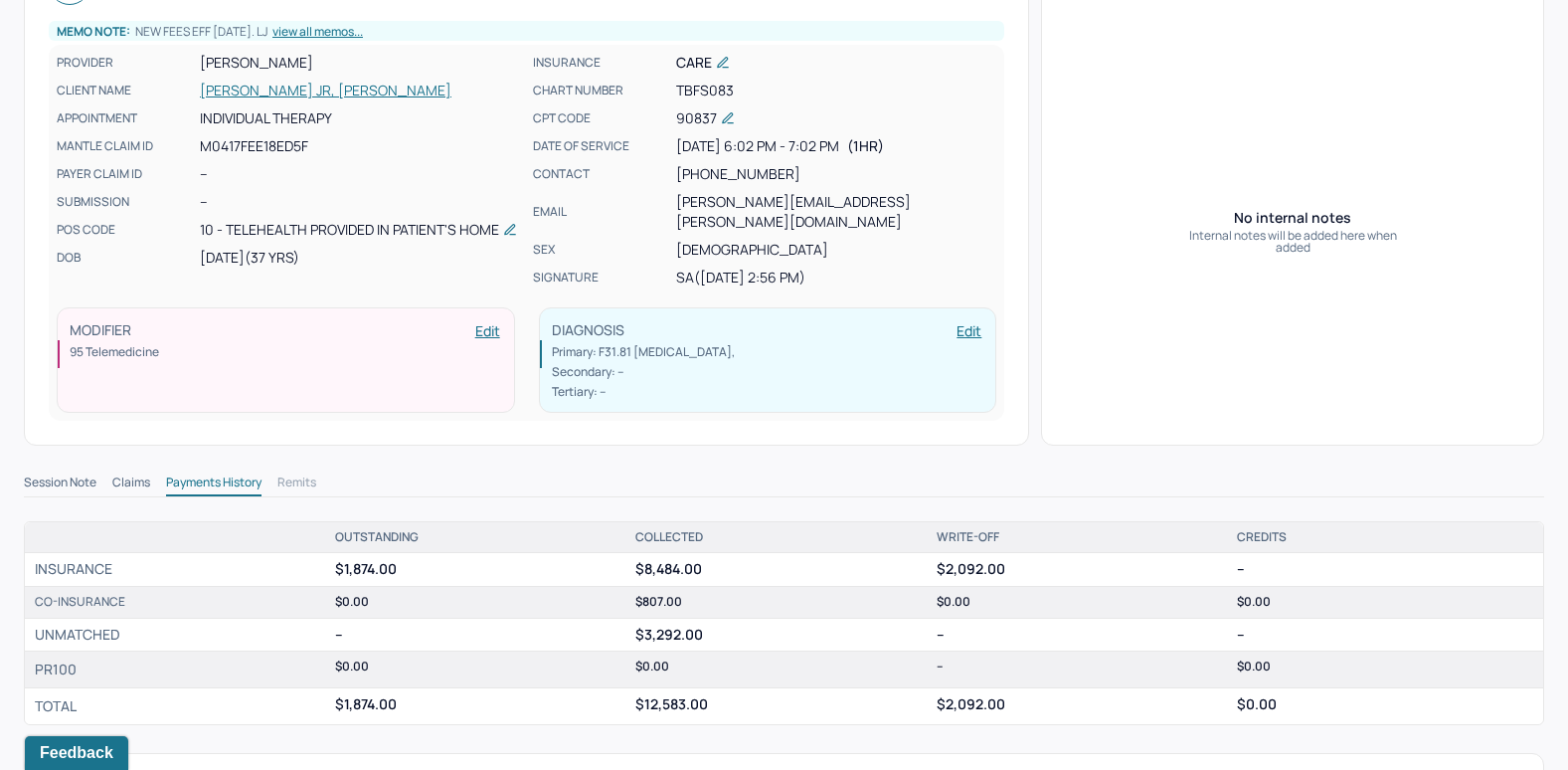 scroll, scrollTop: 0, scrollLeft: 0, axis: both 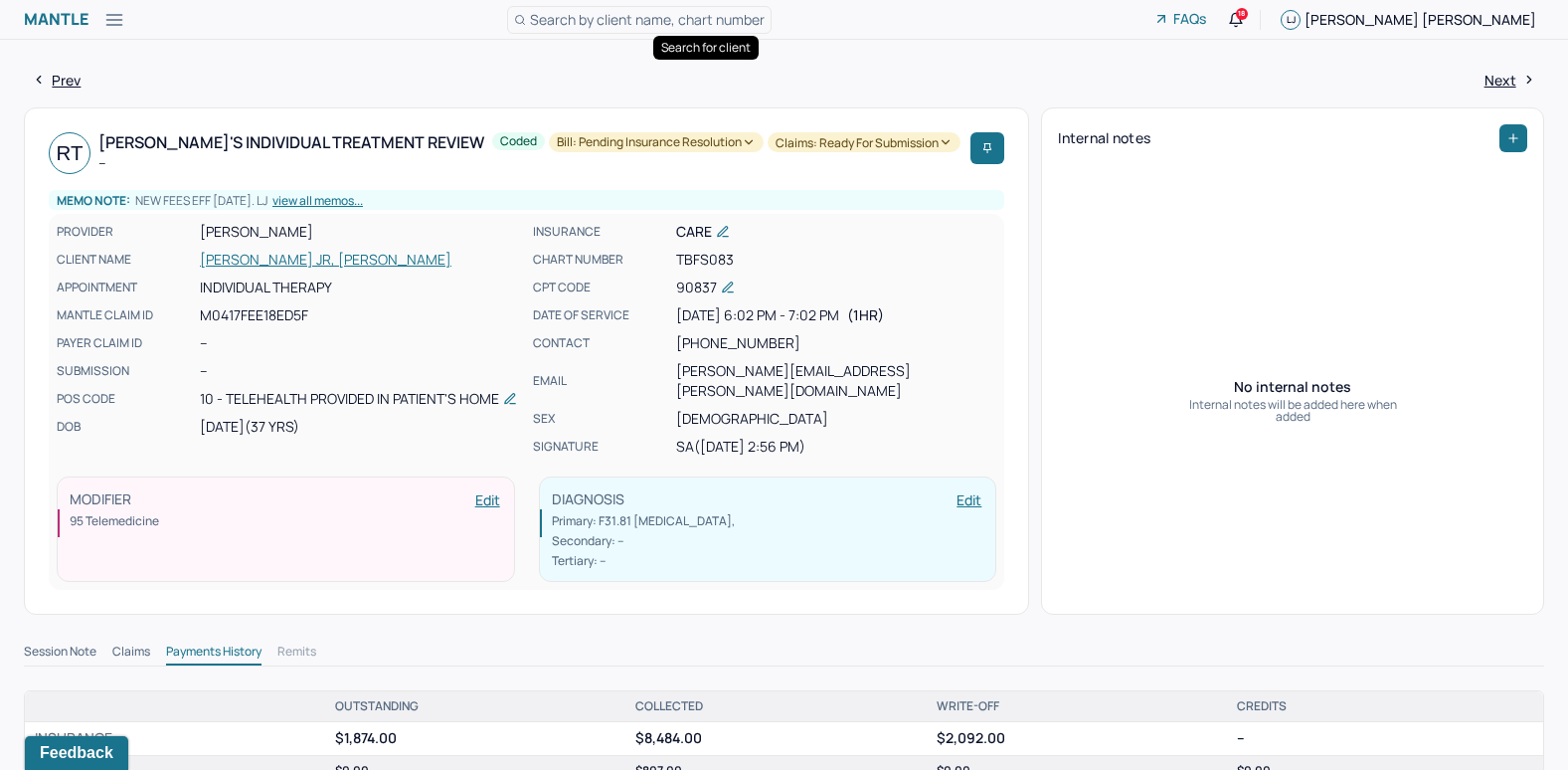 click on "Search by client name, chart number" at bounding box center (647, 19) 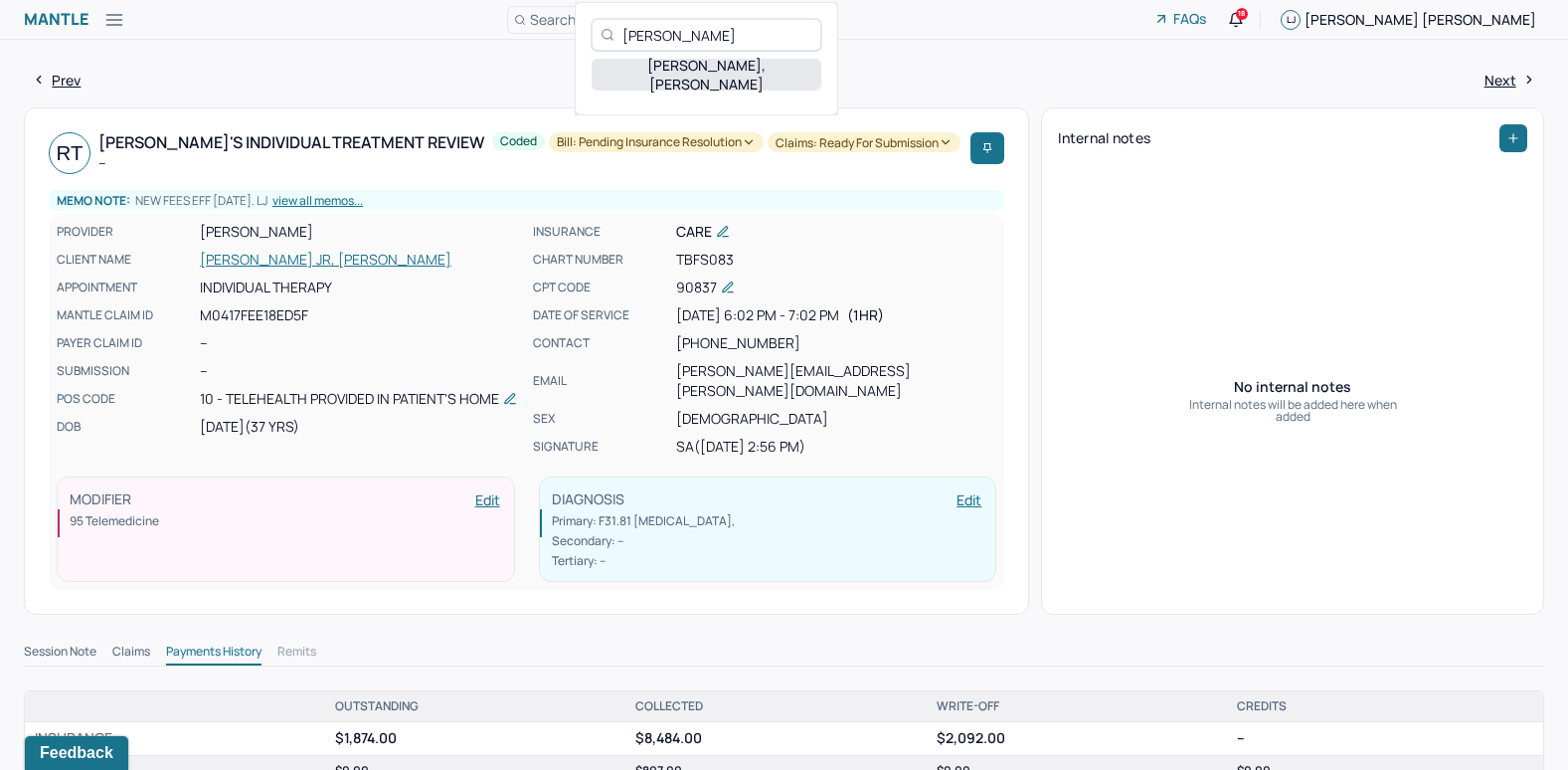 type on "Timothy Champa Jr" 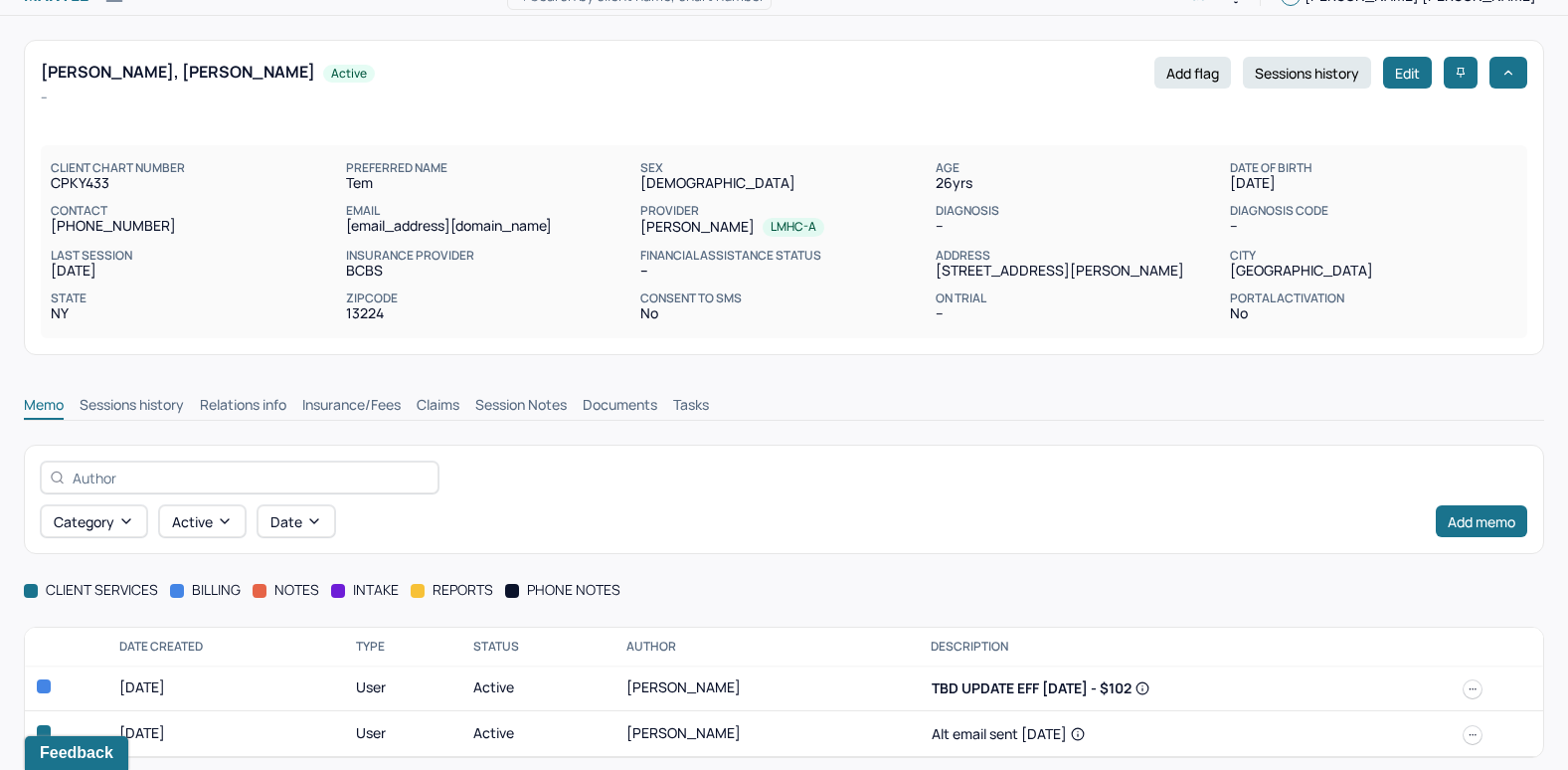 scroll, scrollTop: 36, scrollLeft: 0, axis: vertical 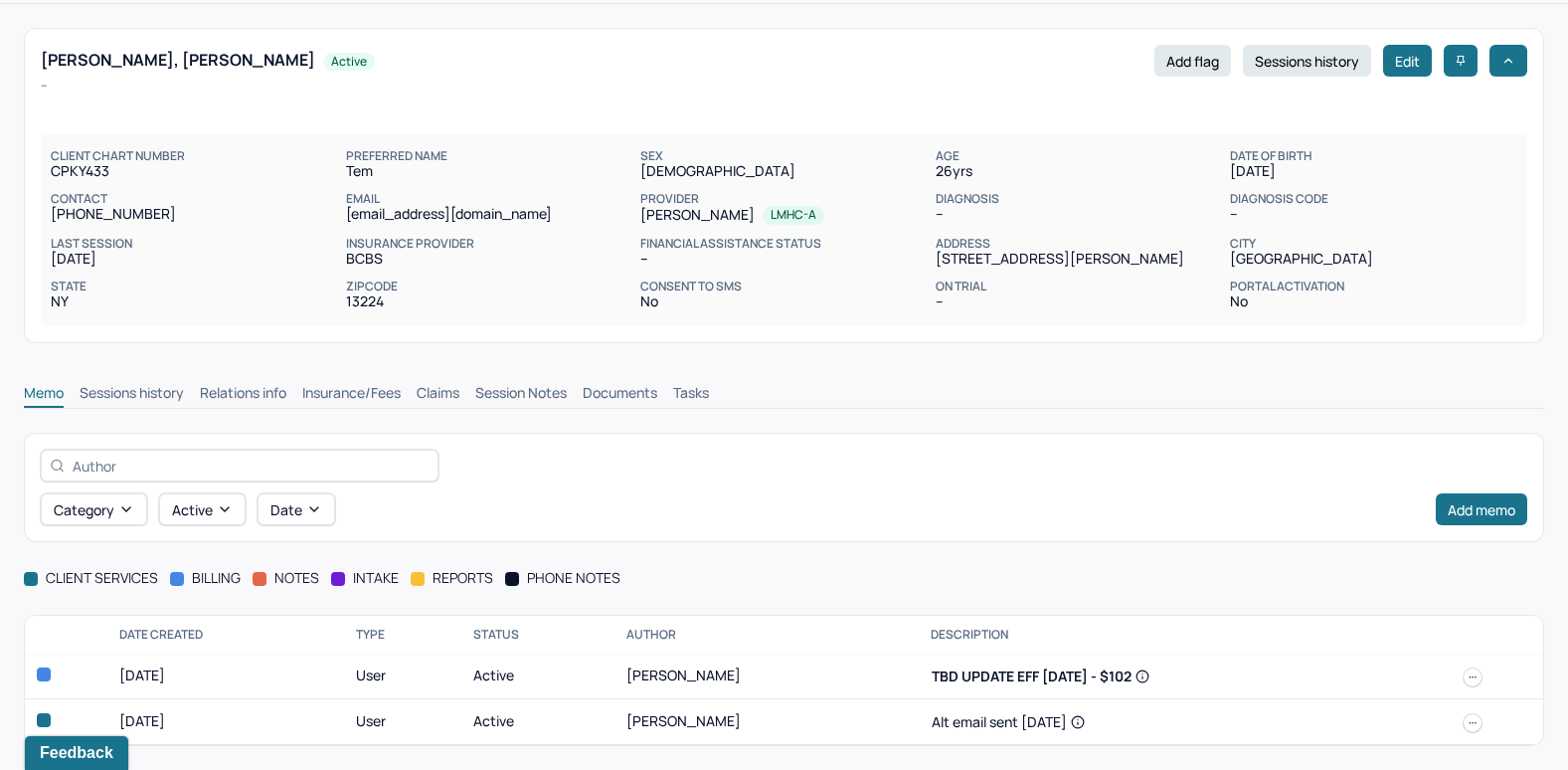 click on "Insurance/Fees" at bounding box center (351, 395) 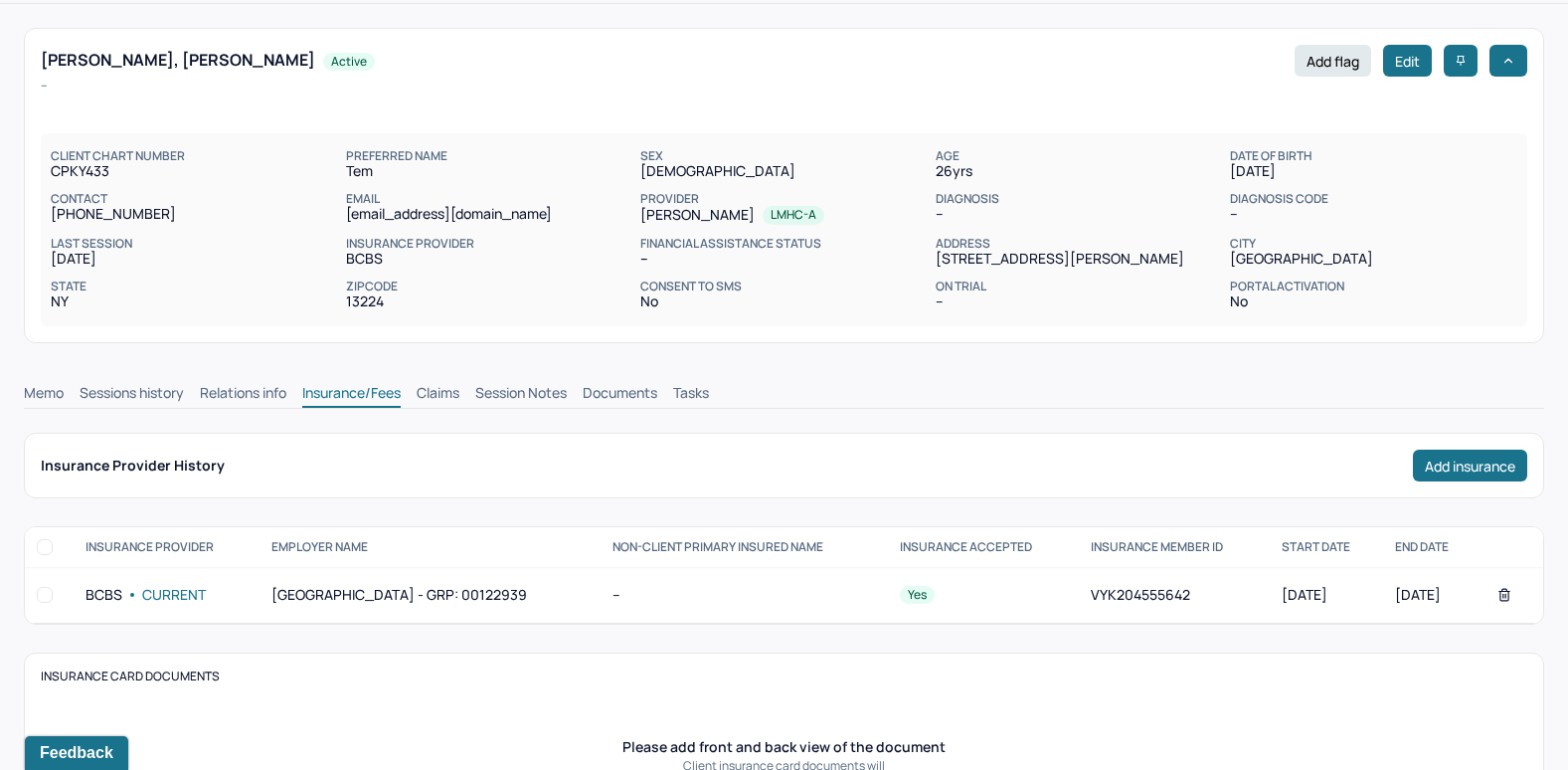 scroll, scrollTop: 0, scrollLeft: 0, axis: both 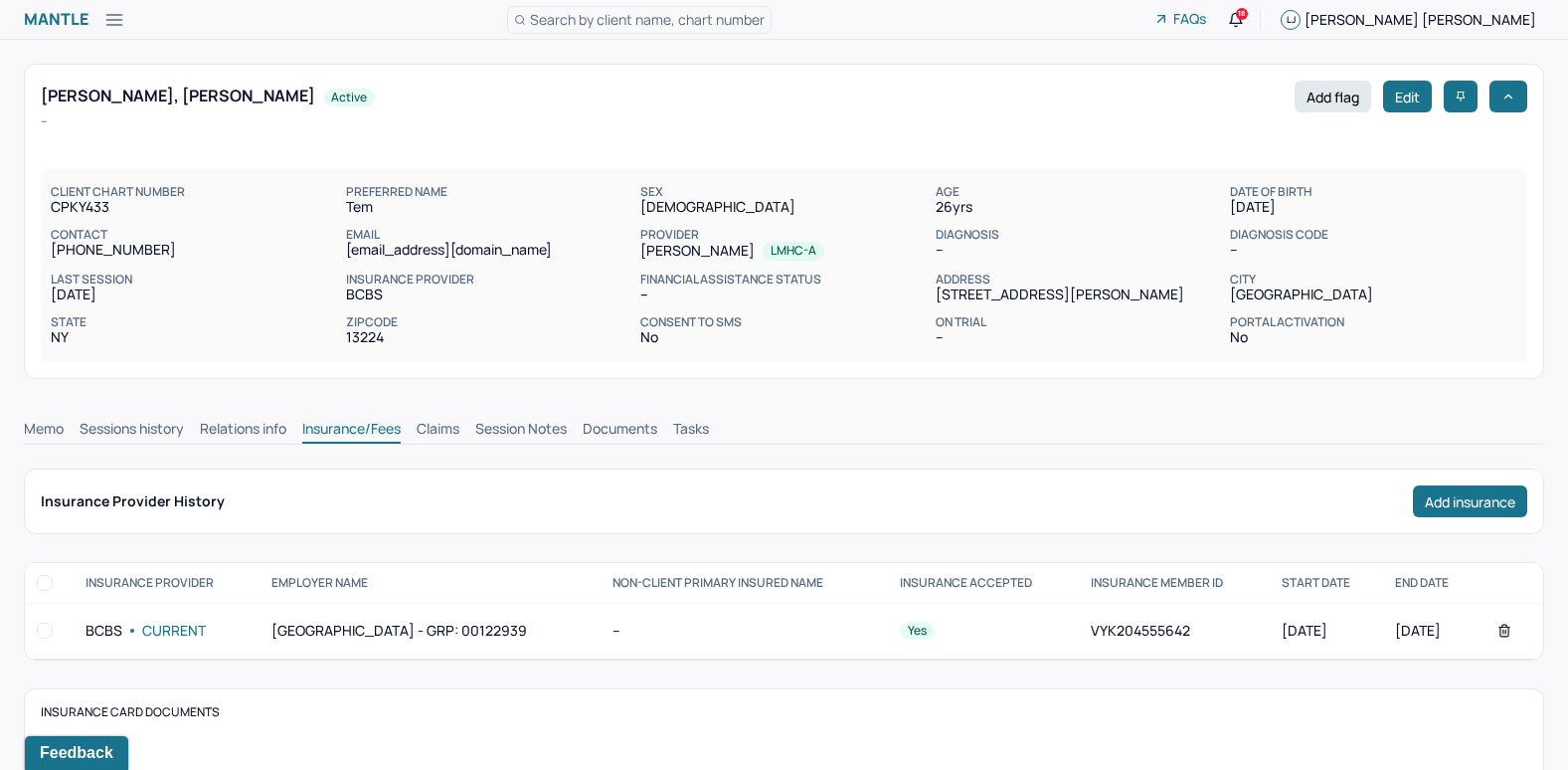 click on "Claims" at bounding box center [437, 431] 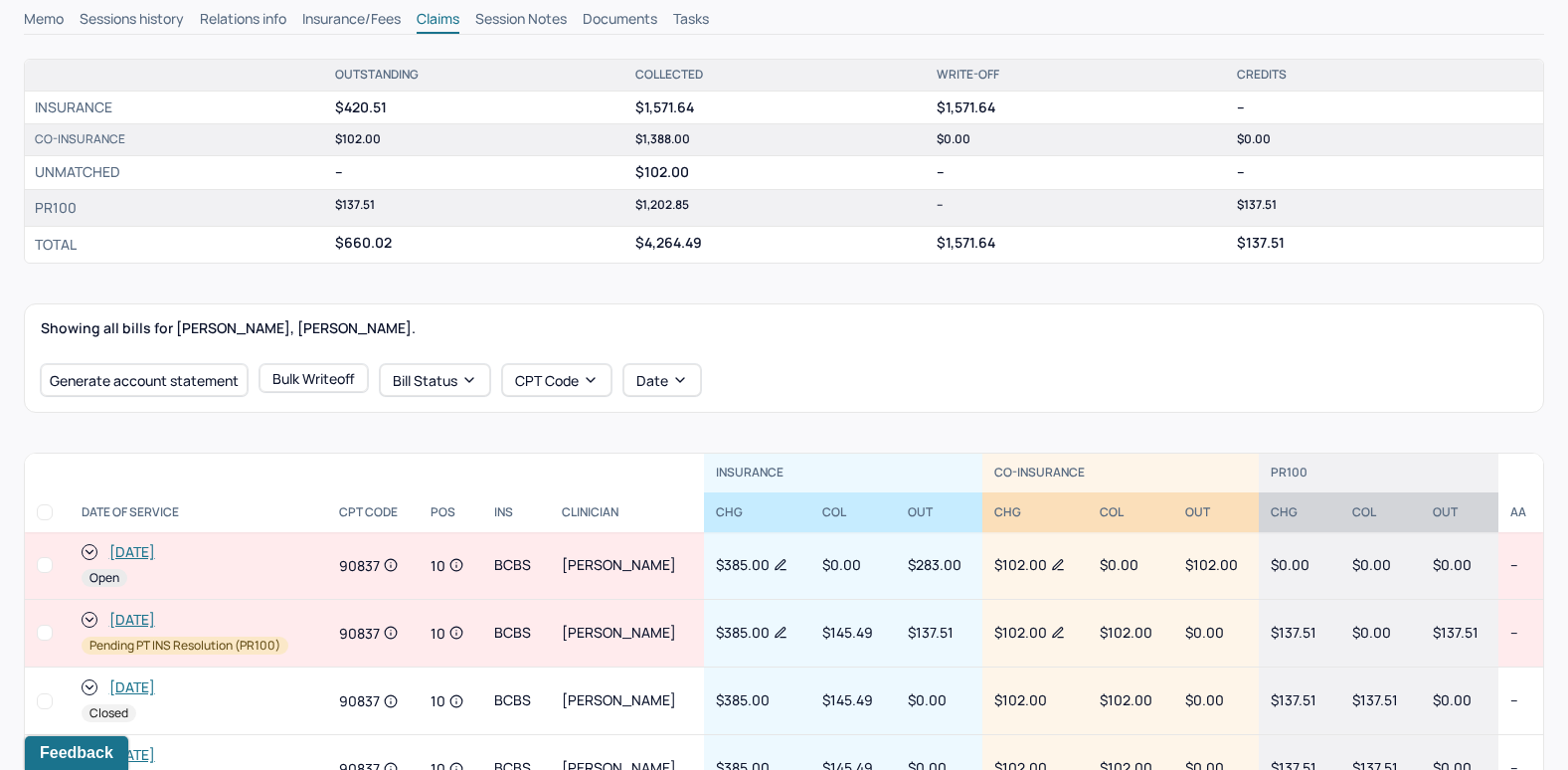 scroll, scrollTop: 497, scrollLeft: 0, axis: vertical 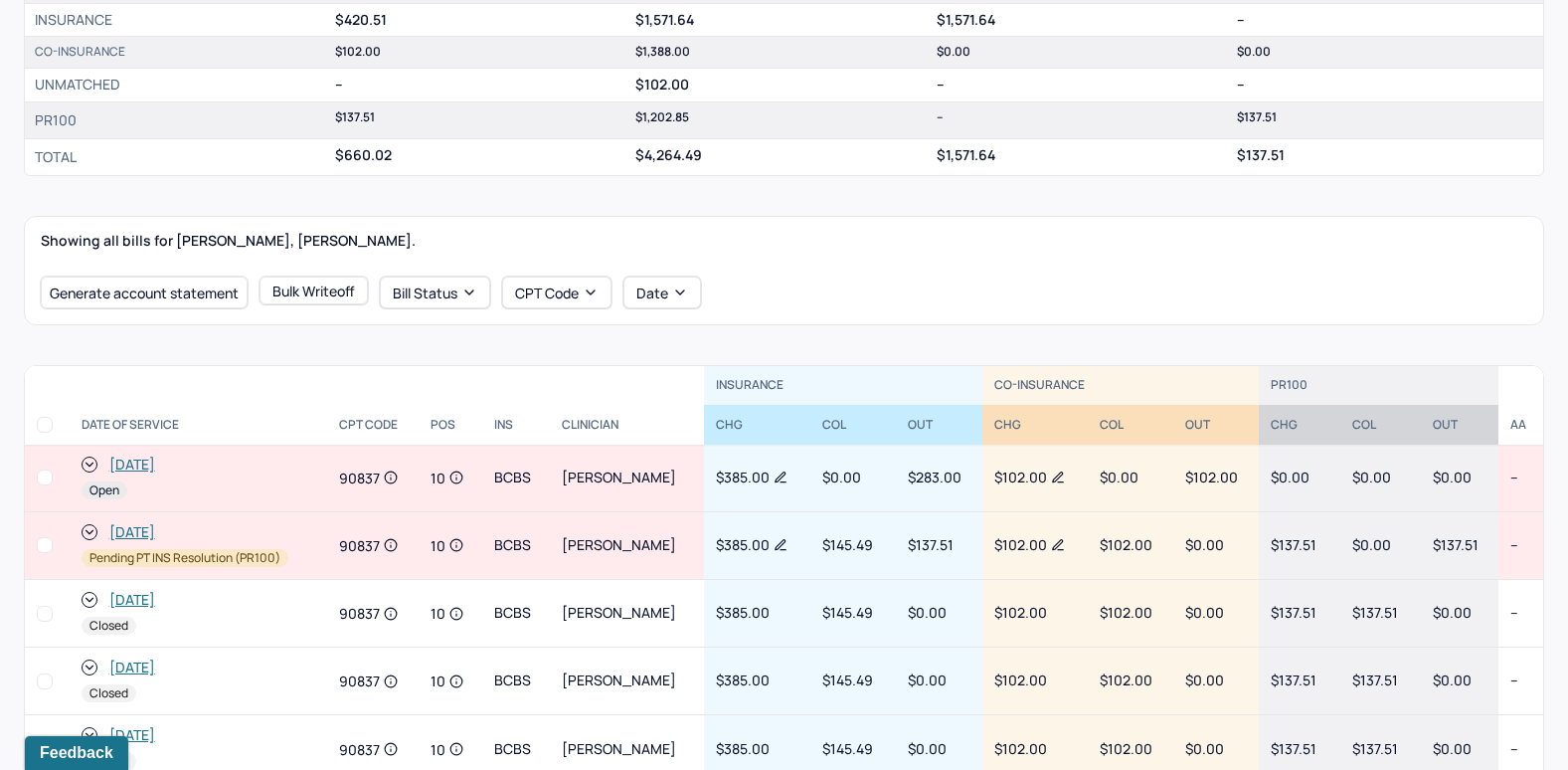 click on "[DATE]" at bounding box center (132, 465) 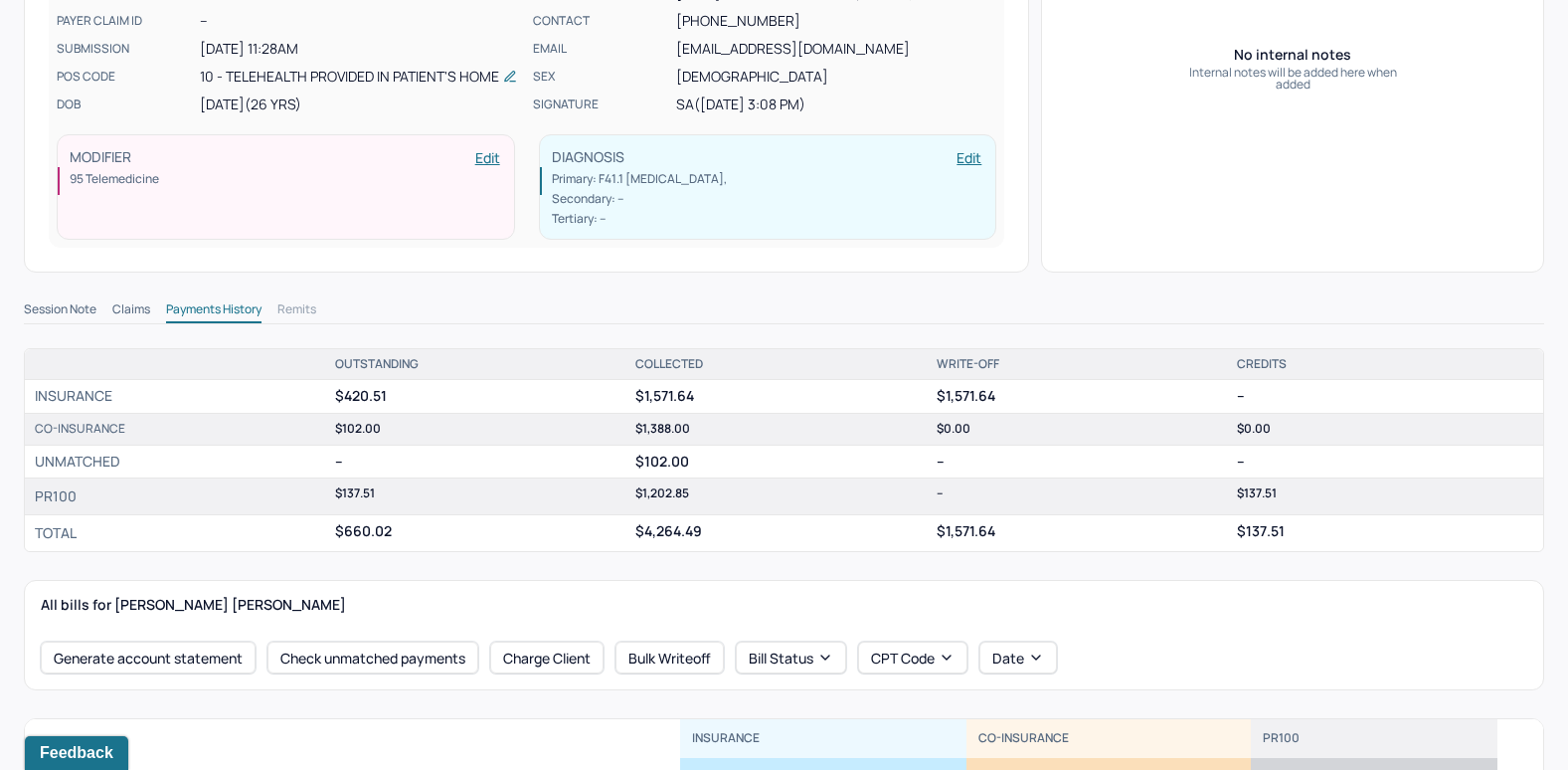 scroll, scrollTop: 597, scrollLeft: 0, axis: vertical 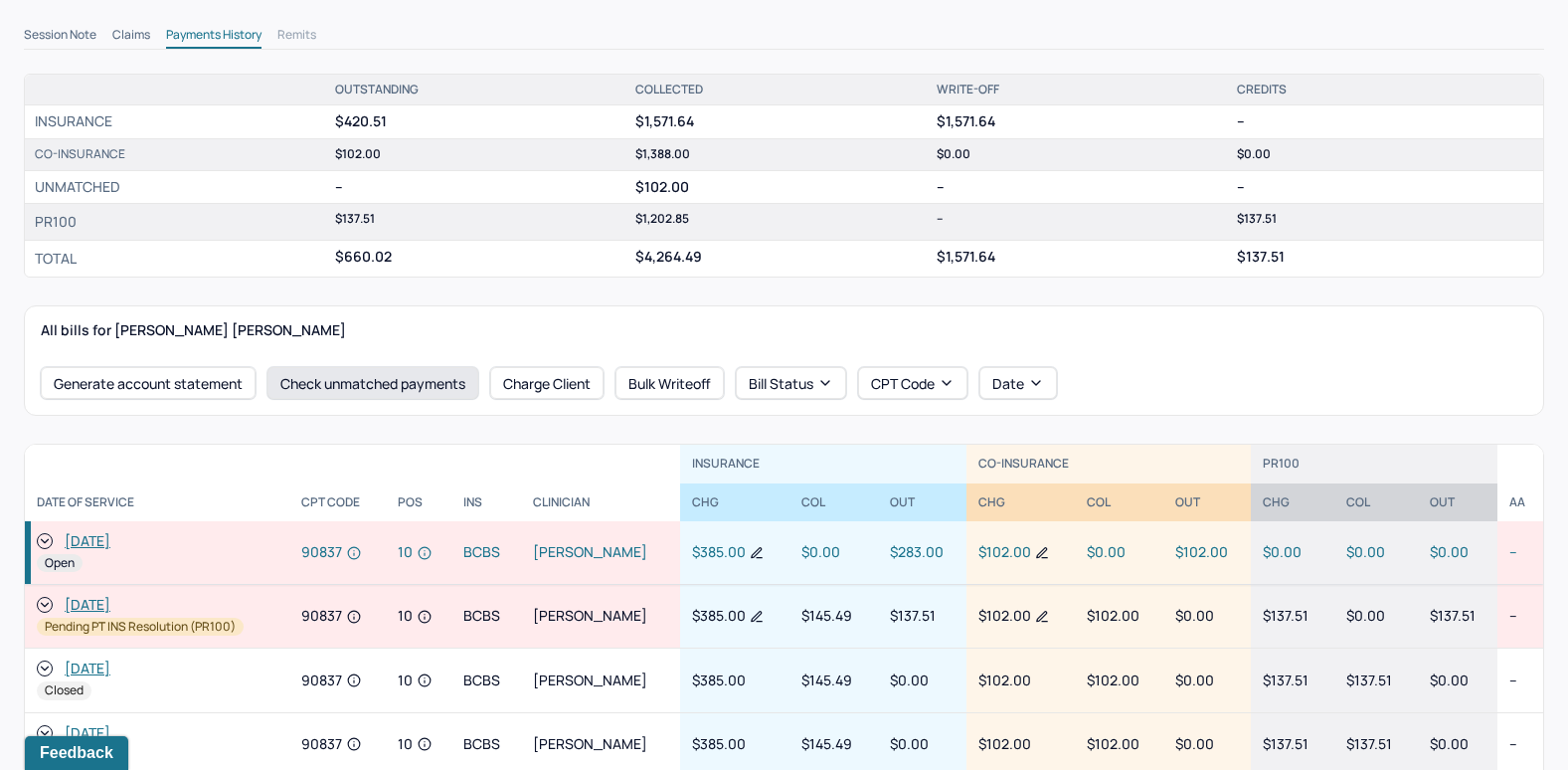 click on "Check unmatched payments" at bounding box center (373, 383) 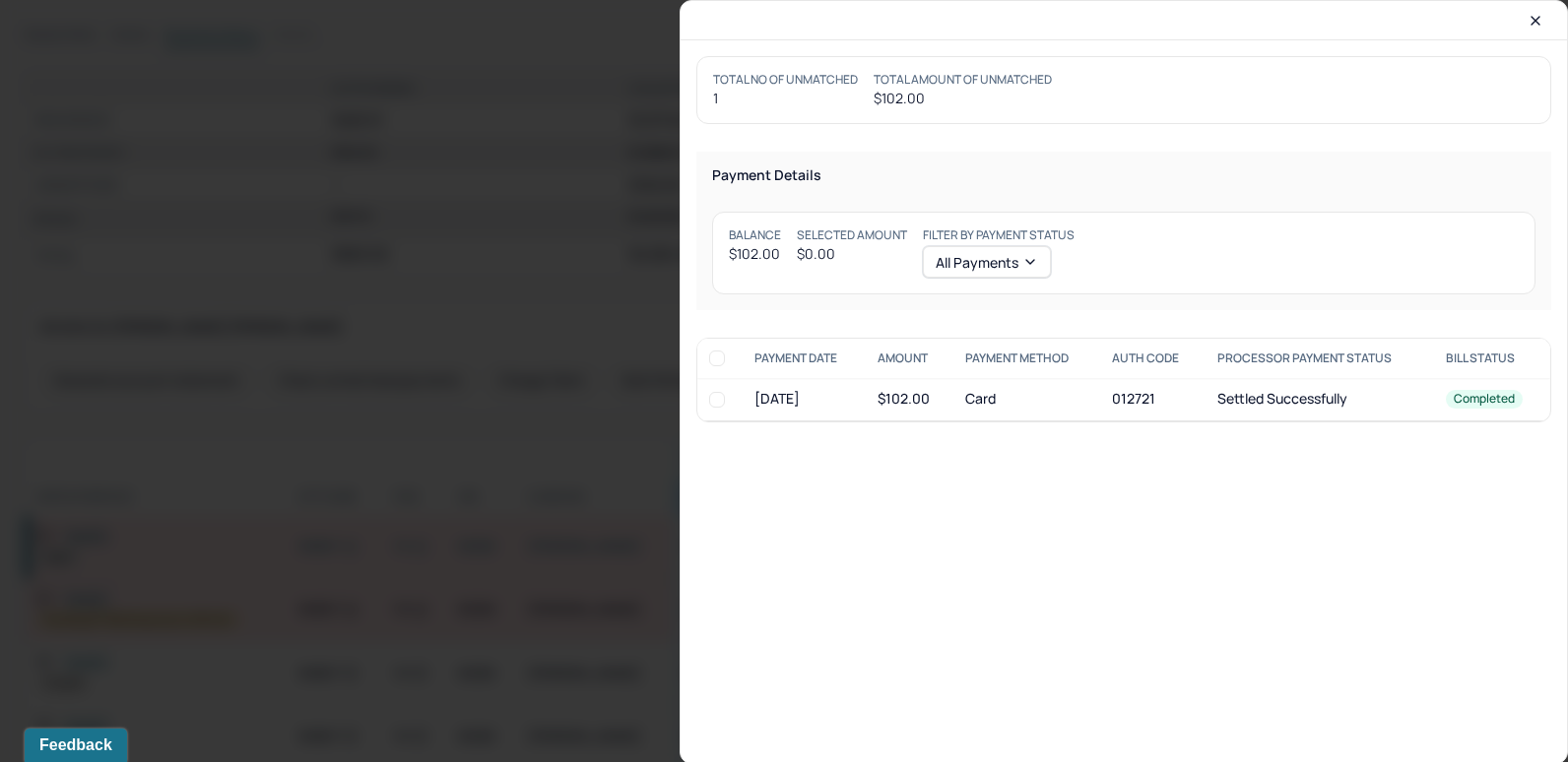 click at bounding box center (717, 400) 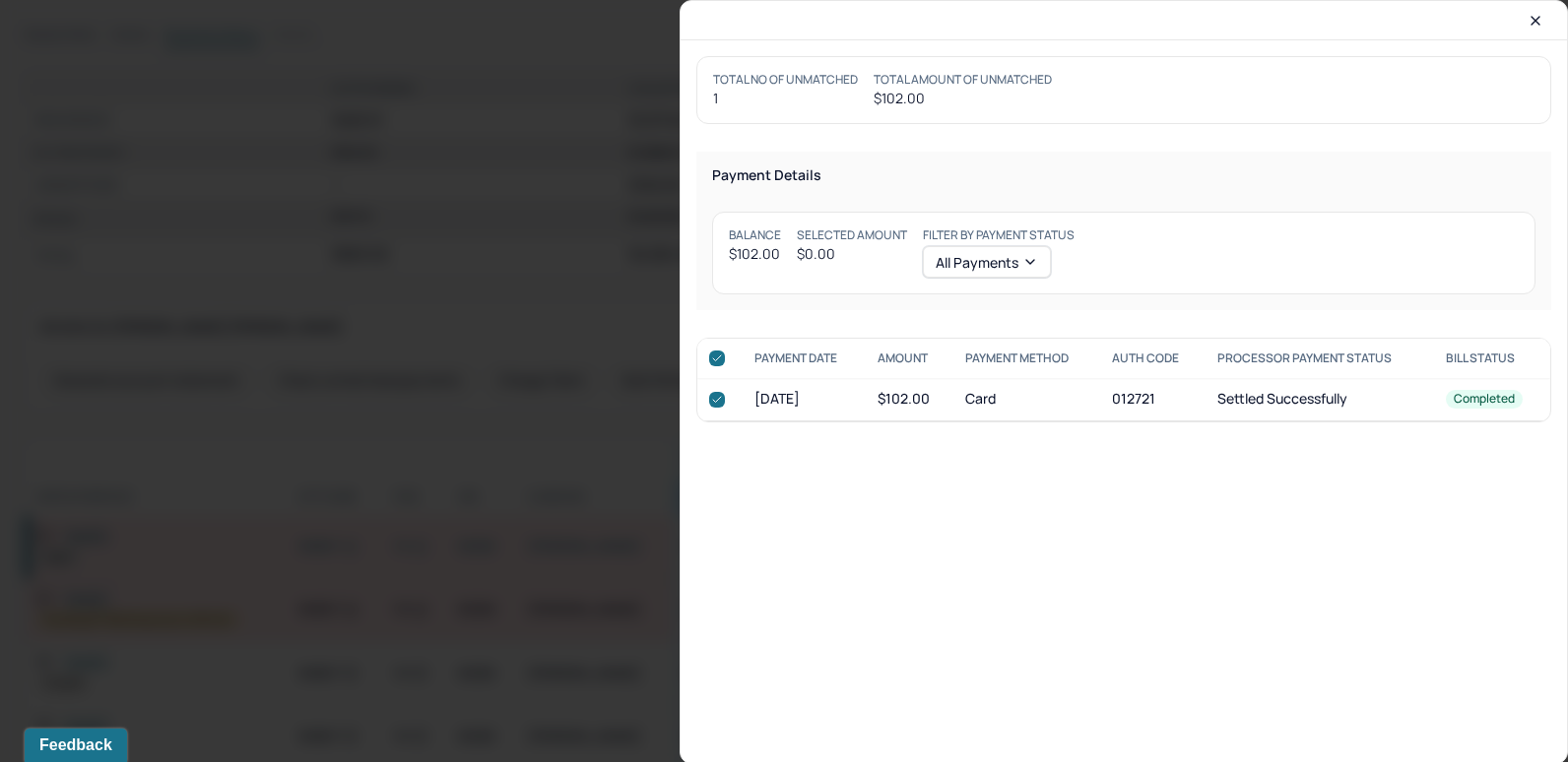 checkbox on "true" 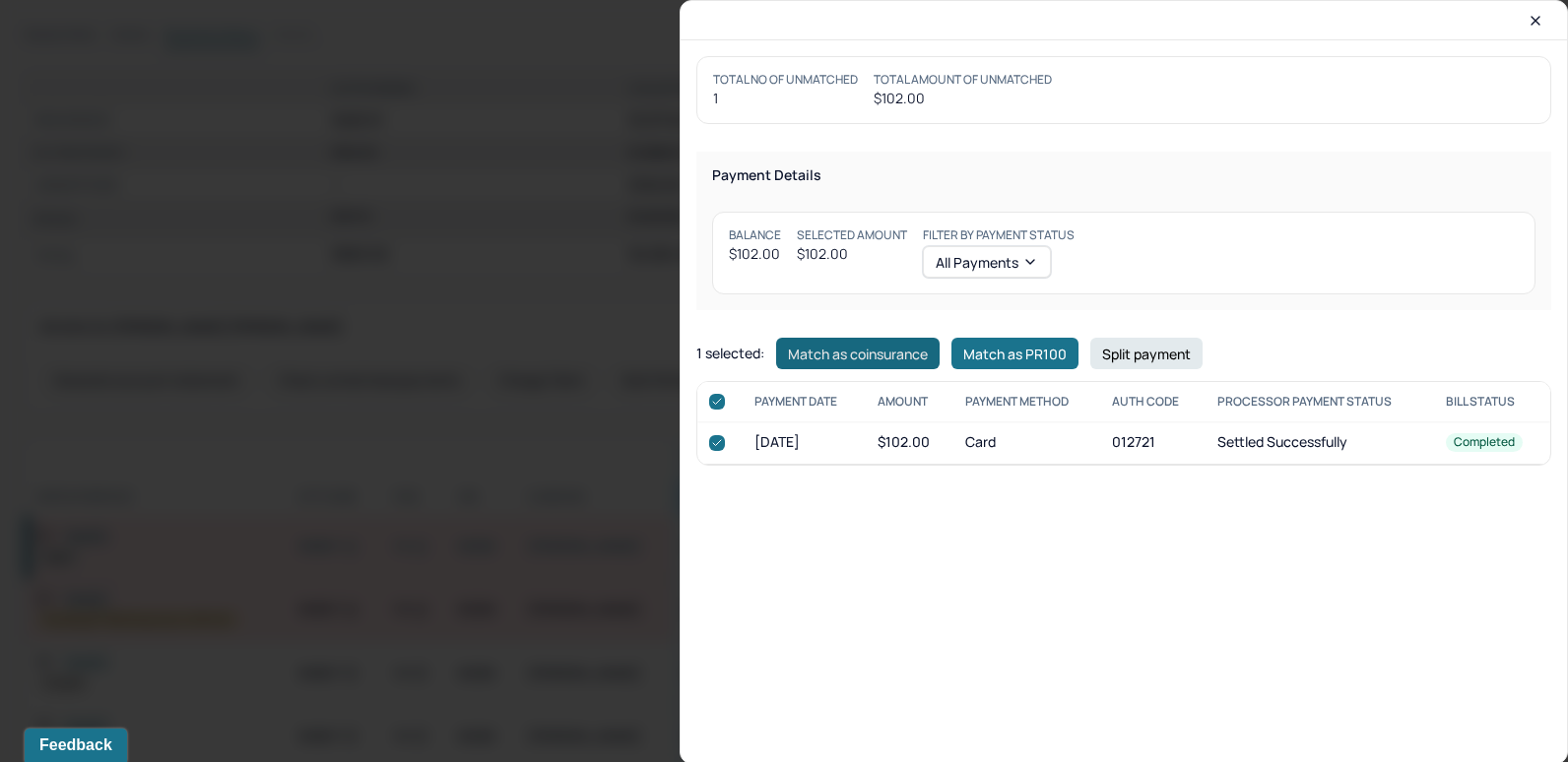 click on "Match as coinsurance" at bounding box center (858, 353) 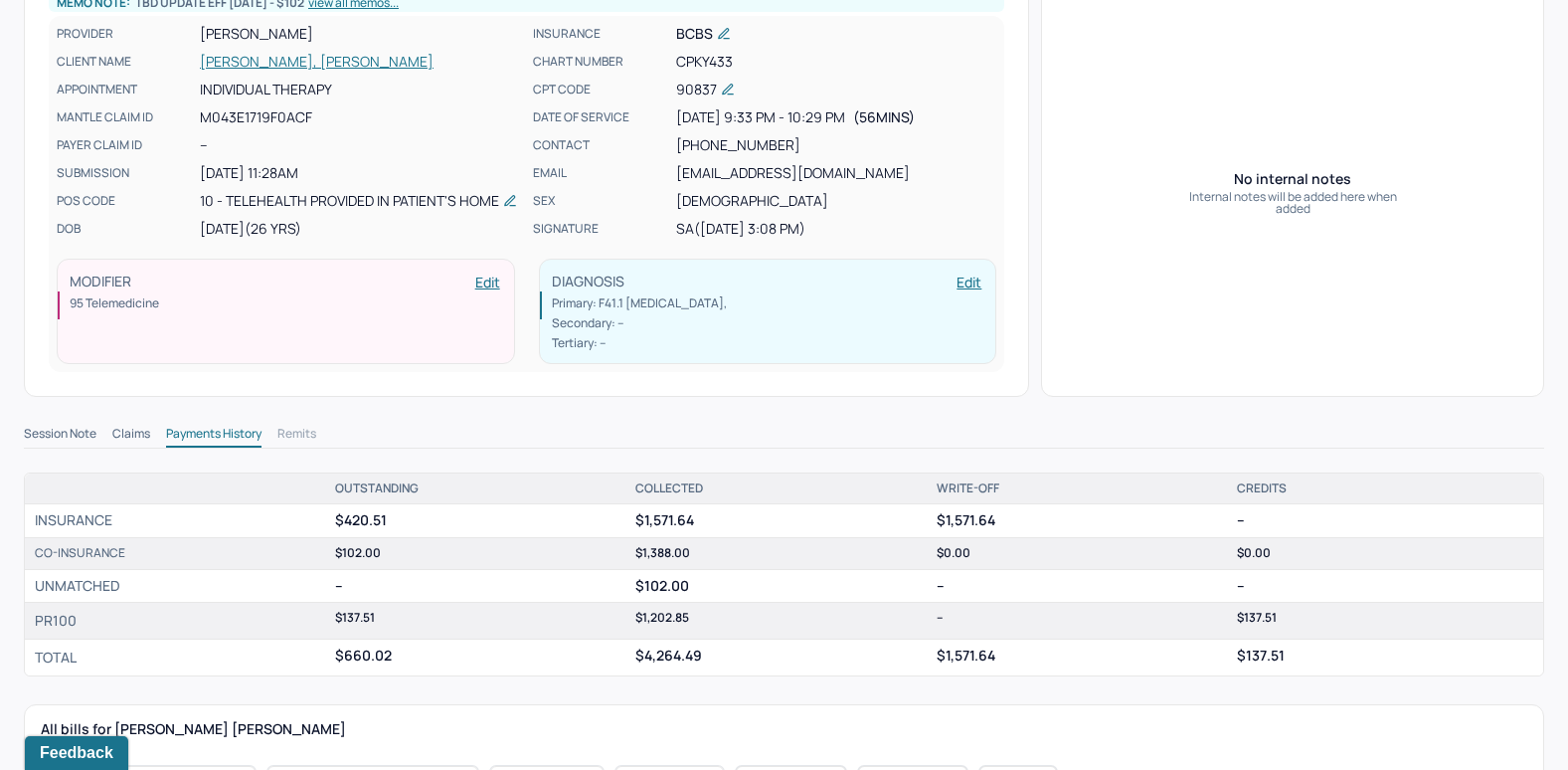 scroll, scrollTop: 0, scrollLeft: 0, axis: both 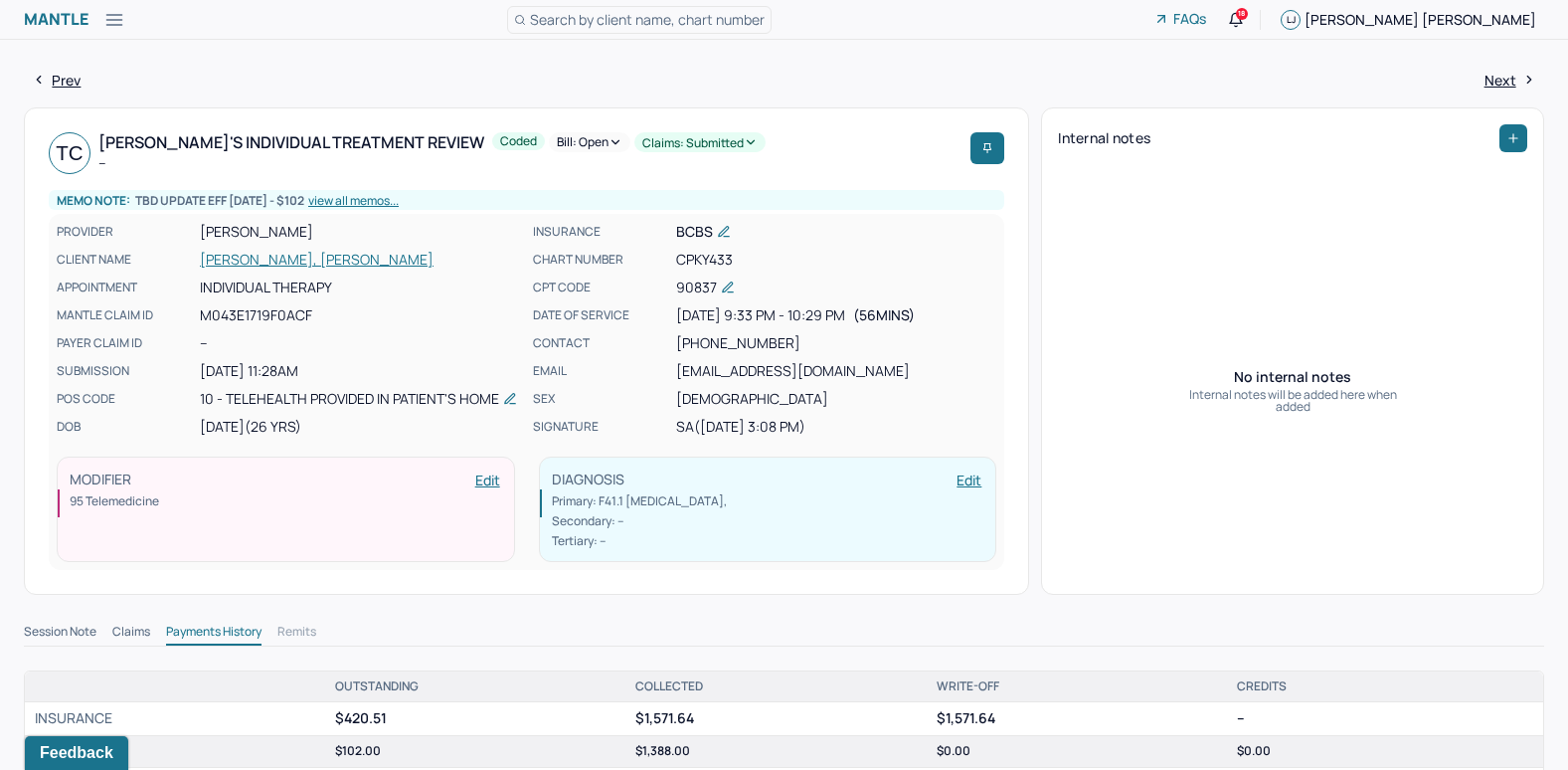 click on "Bill: Open" at bounding box center (590, 142) 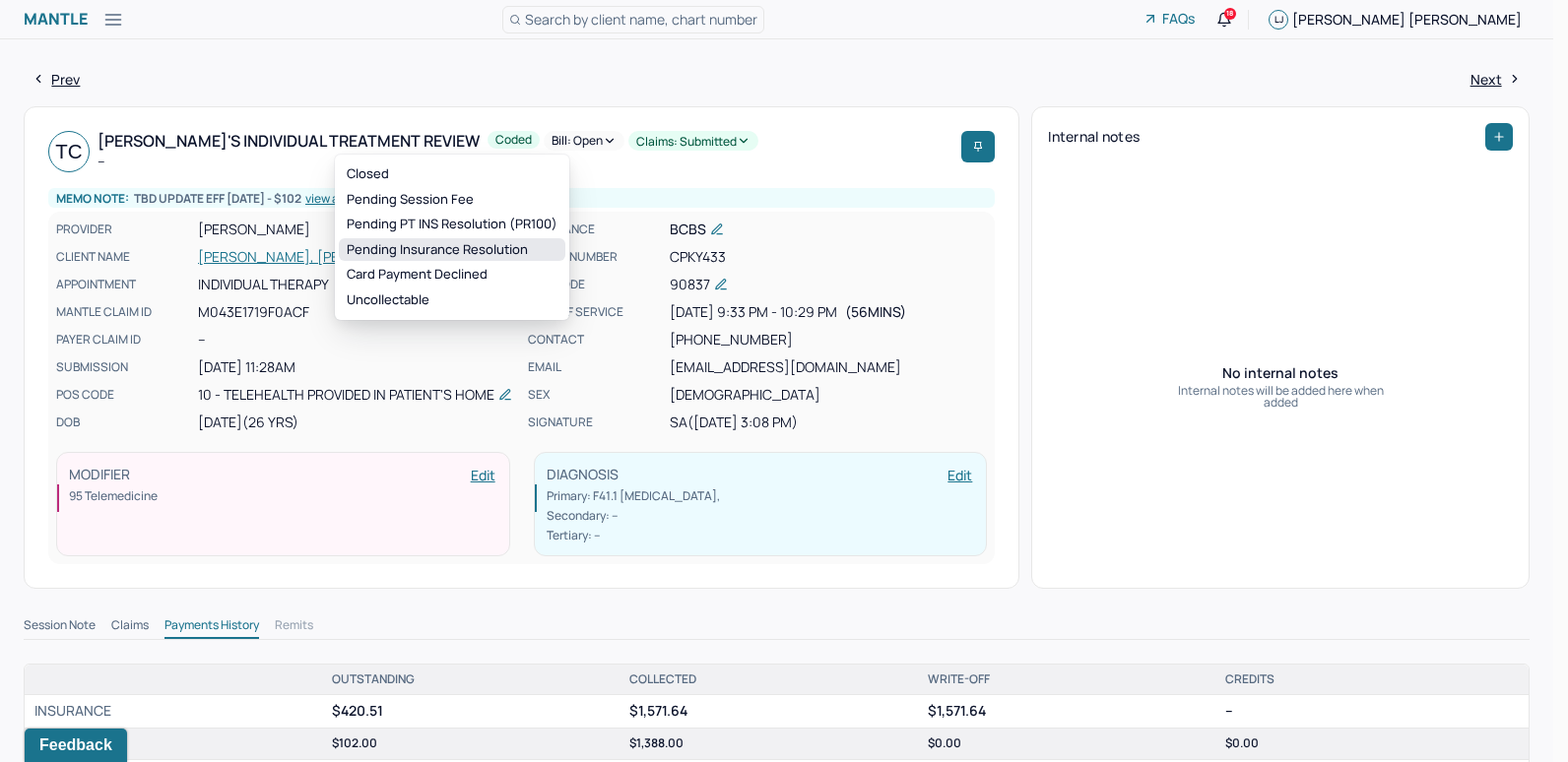 click on "Pending Insurance Resolution" at bounding box center (452, 250) 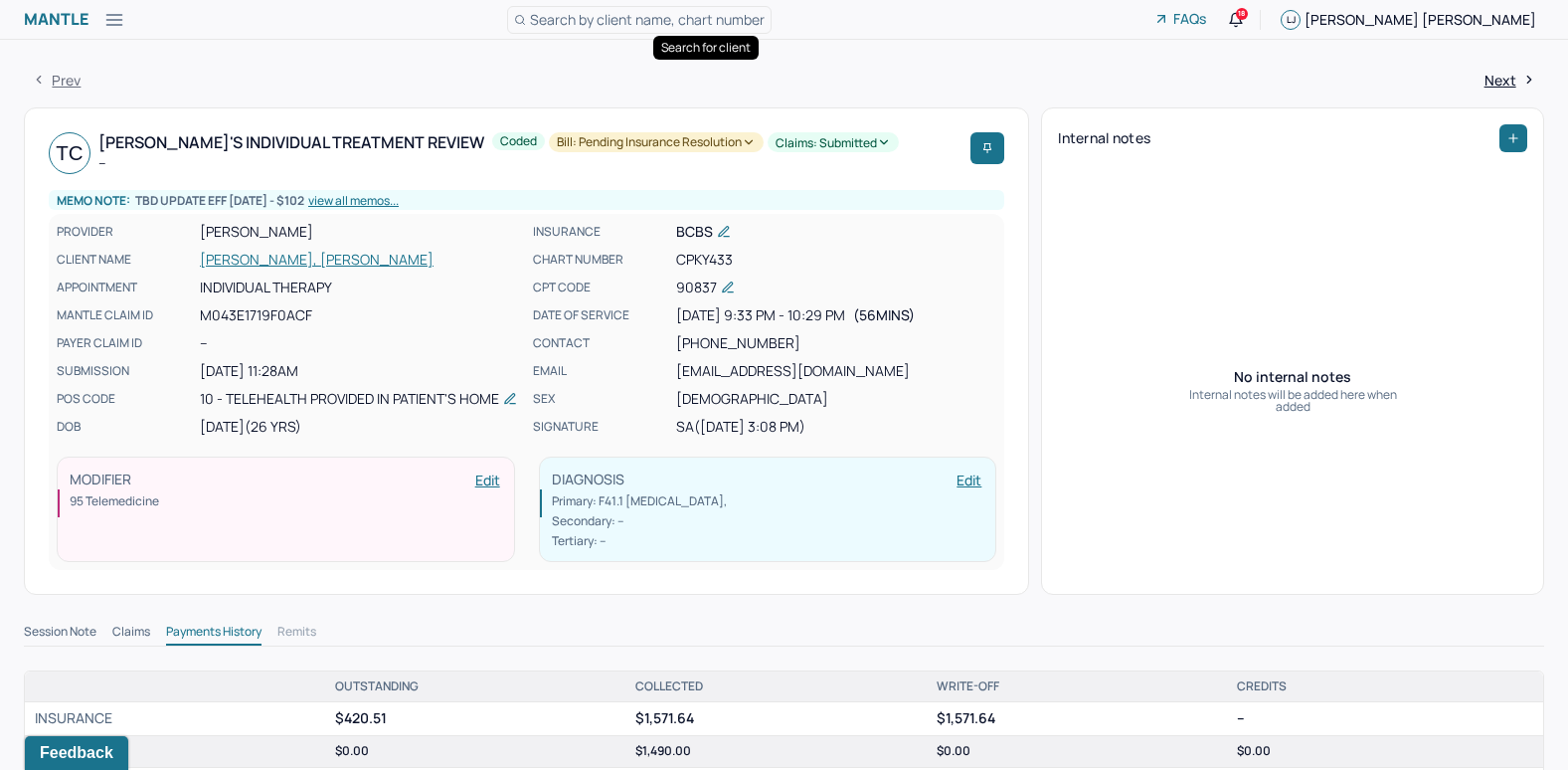 click on "Search by client name, chart number" at bounding box center (647, 19) 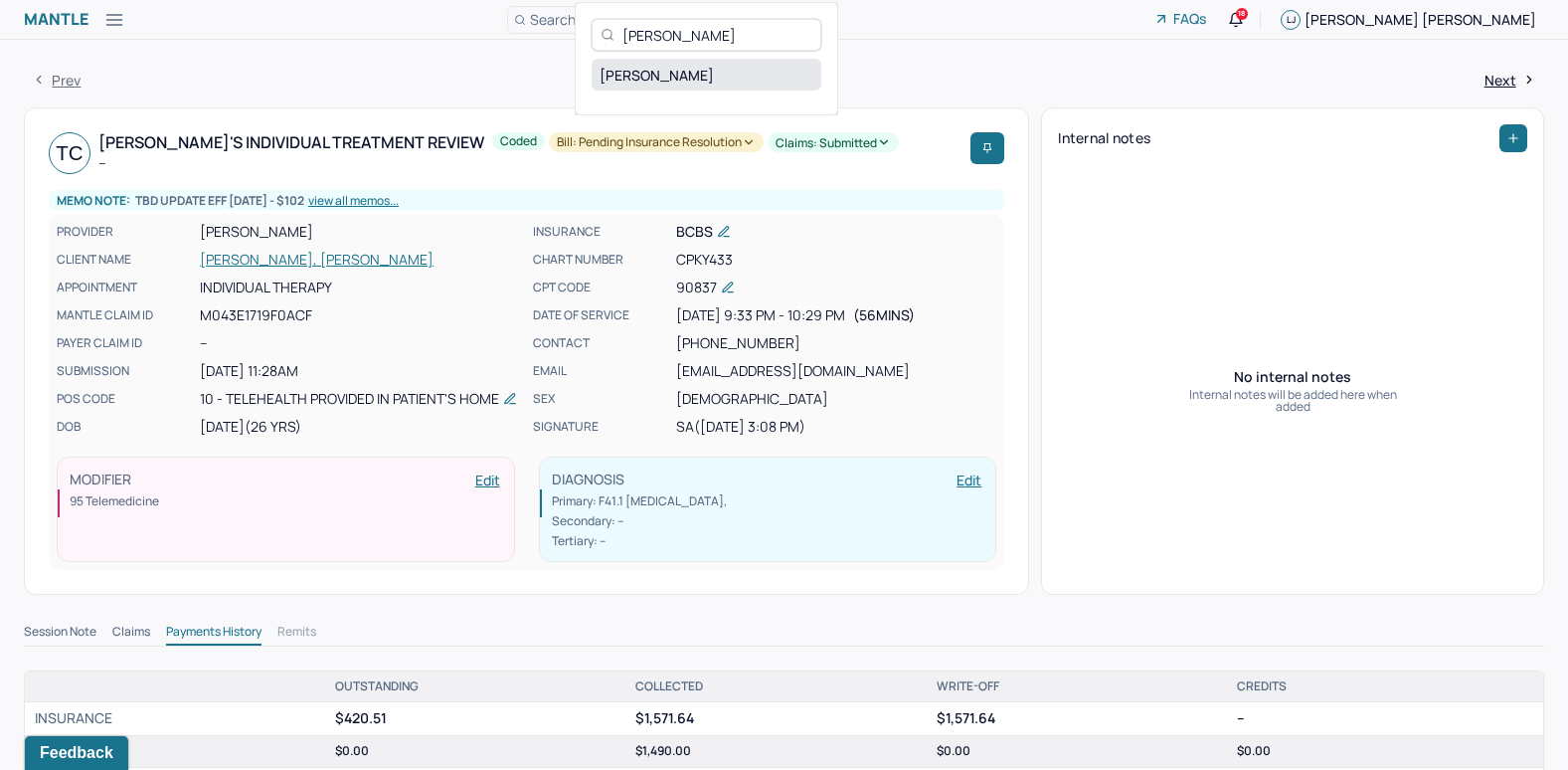 type on "Alexandra Fomina" 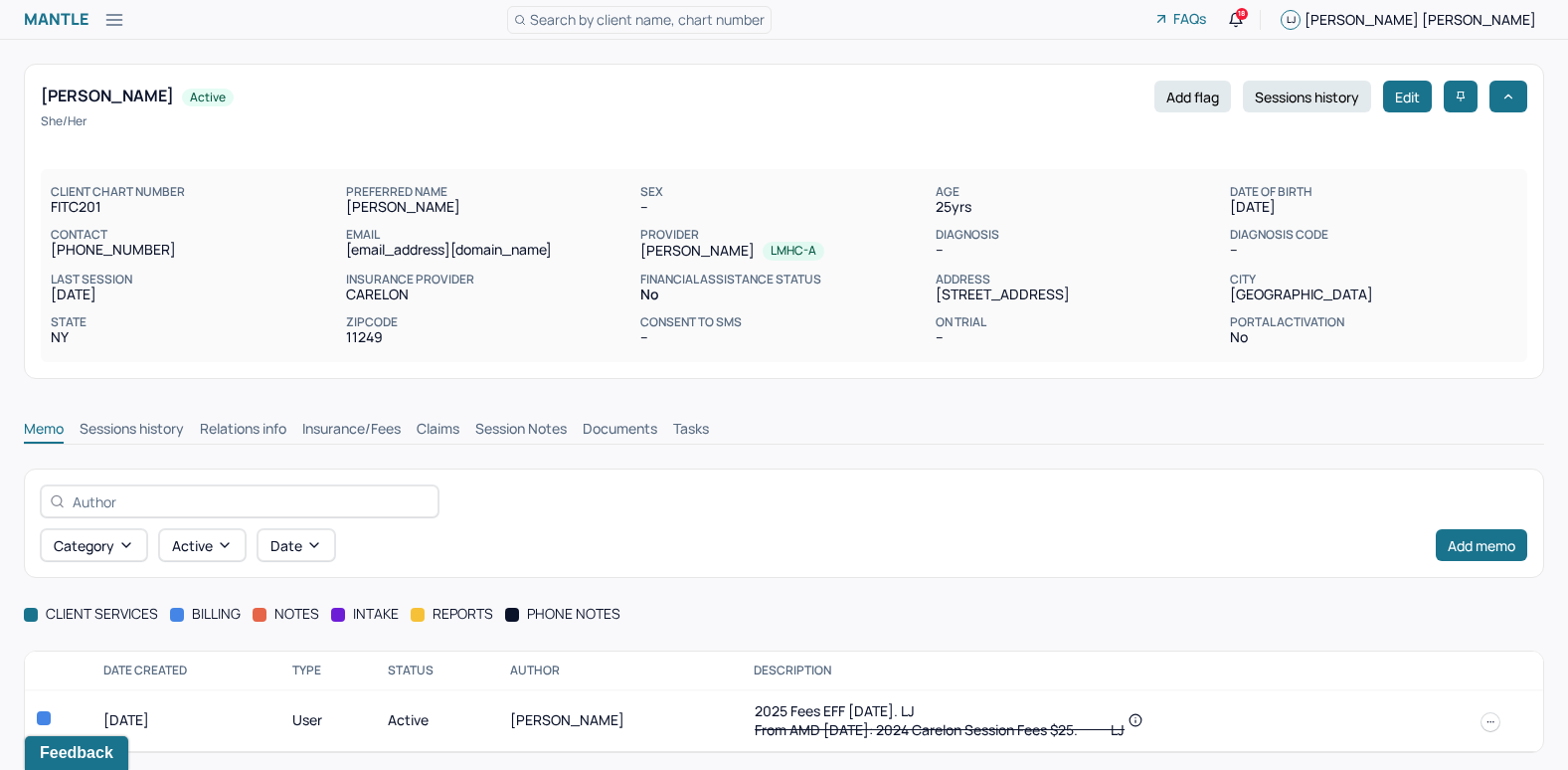 scroll, scrollTop: 7, scrollLeft: 0, axis: vertical 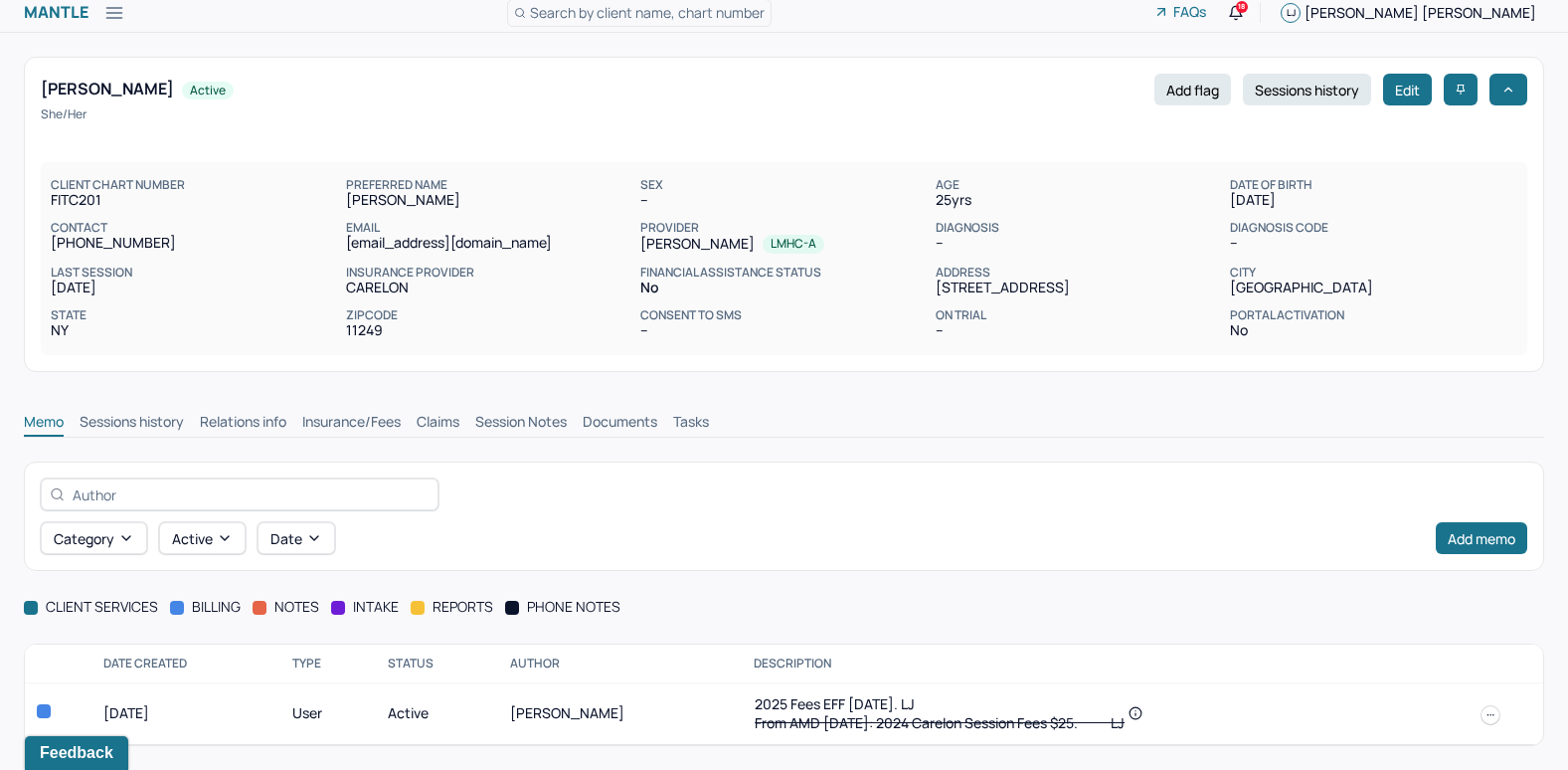 click on "Insurance/Fees" at bounding box center (351, 424) 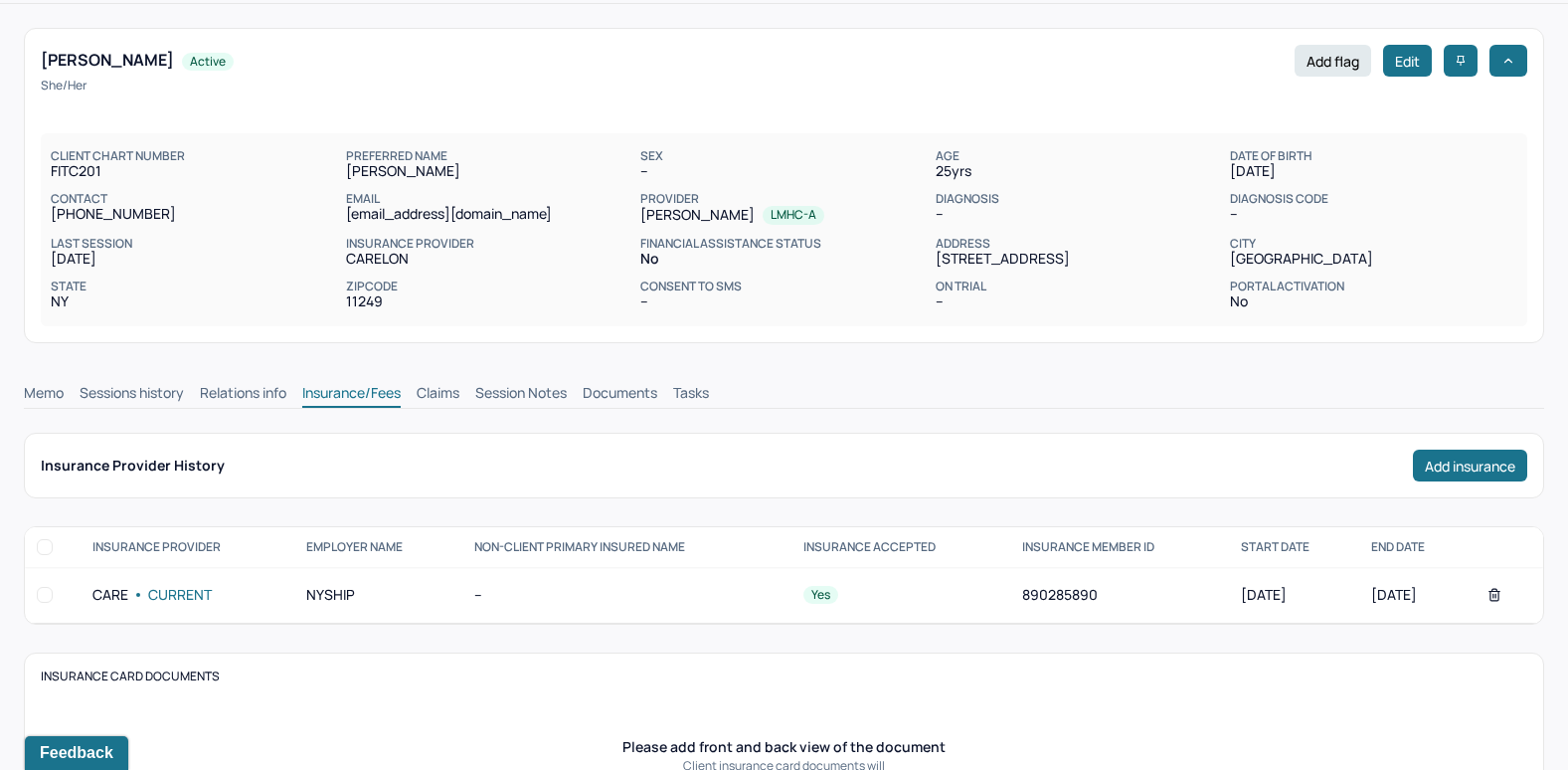 scroll, scrollTop: 27, scrollLeft: 0, axis: vertical 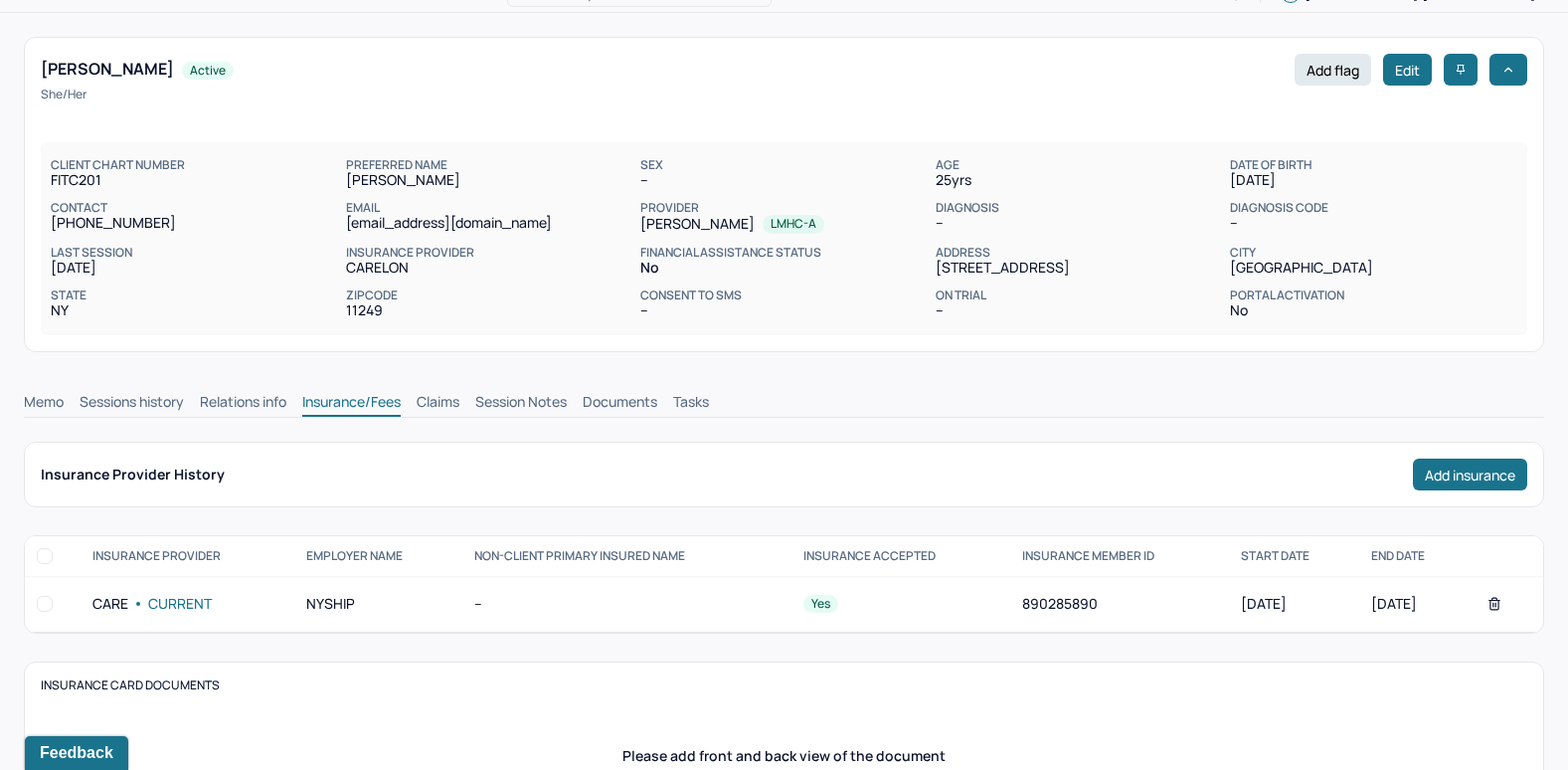 click on "Claims" at bounding box center (437, 404) 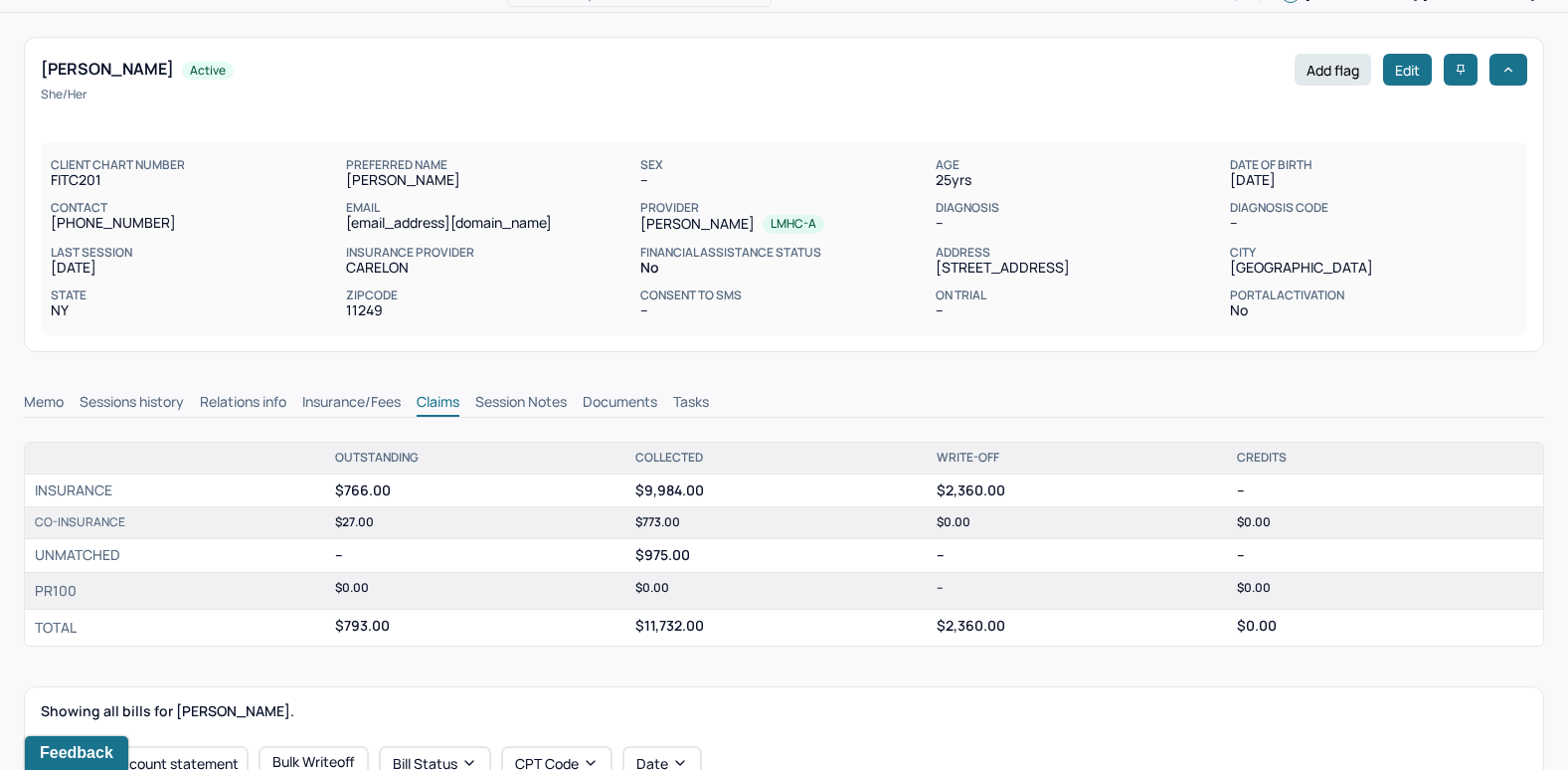 click on "Memo" at bounding box center (44, 404) 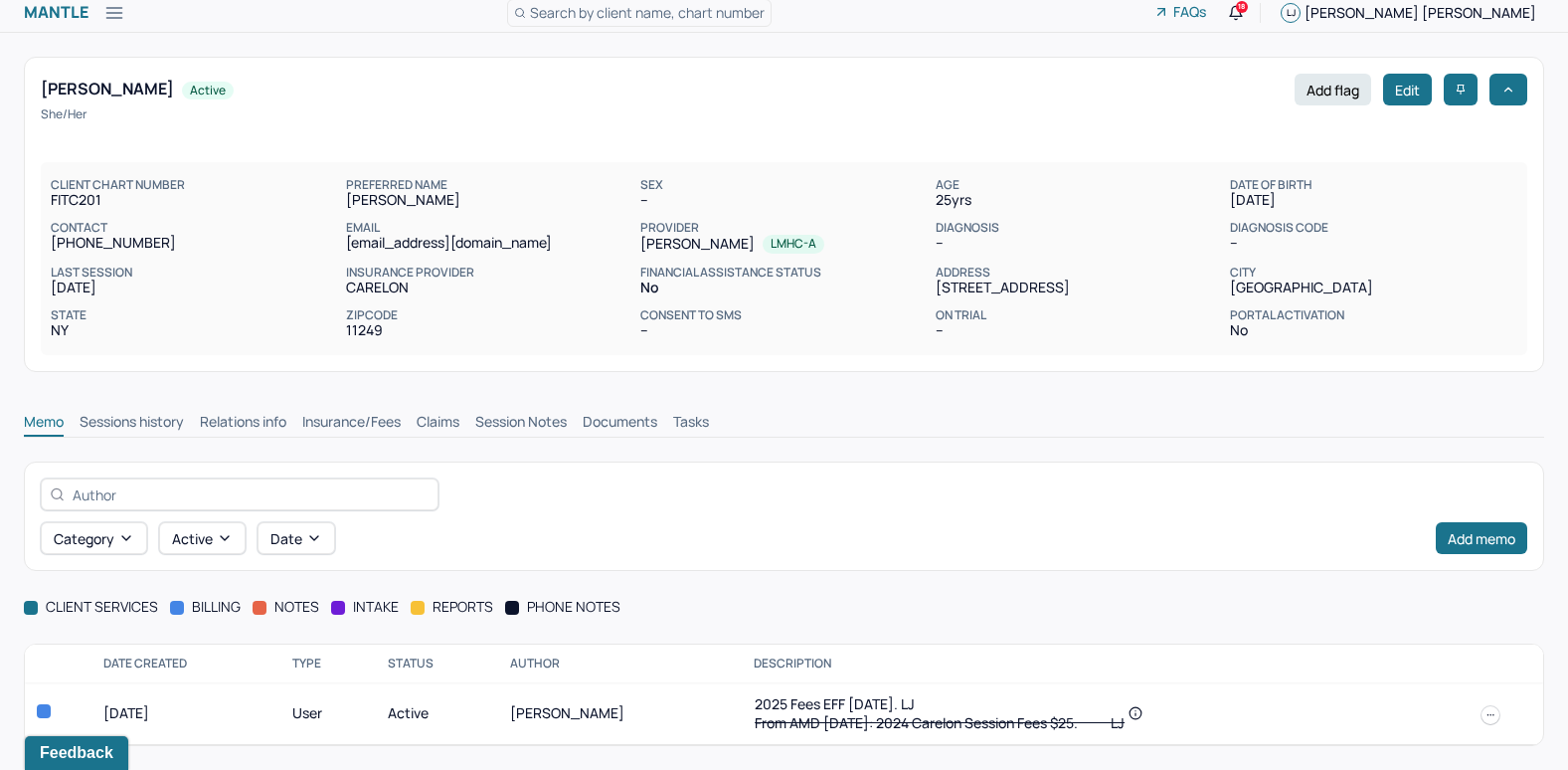 click on "Insurance/Fees" at bounding box center [351, 424] 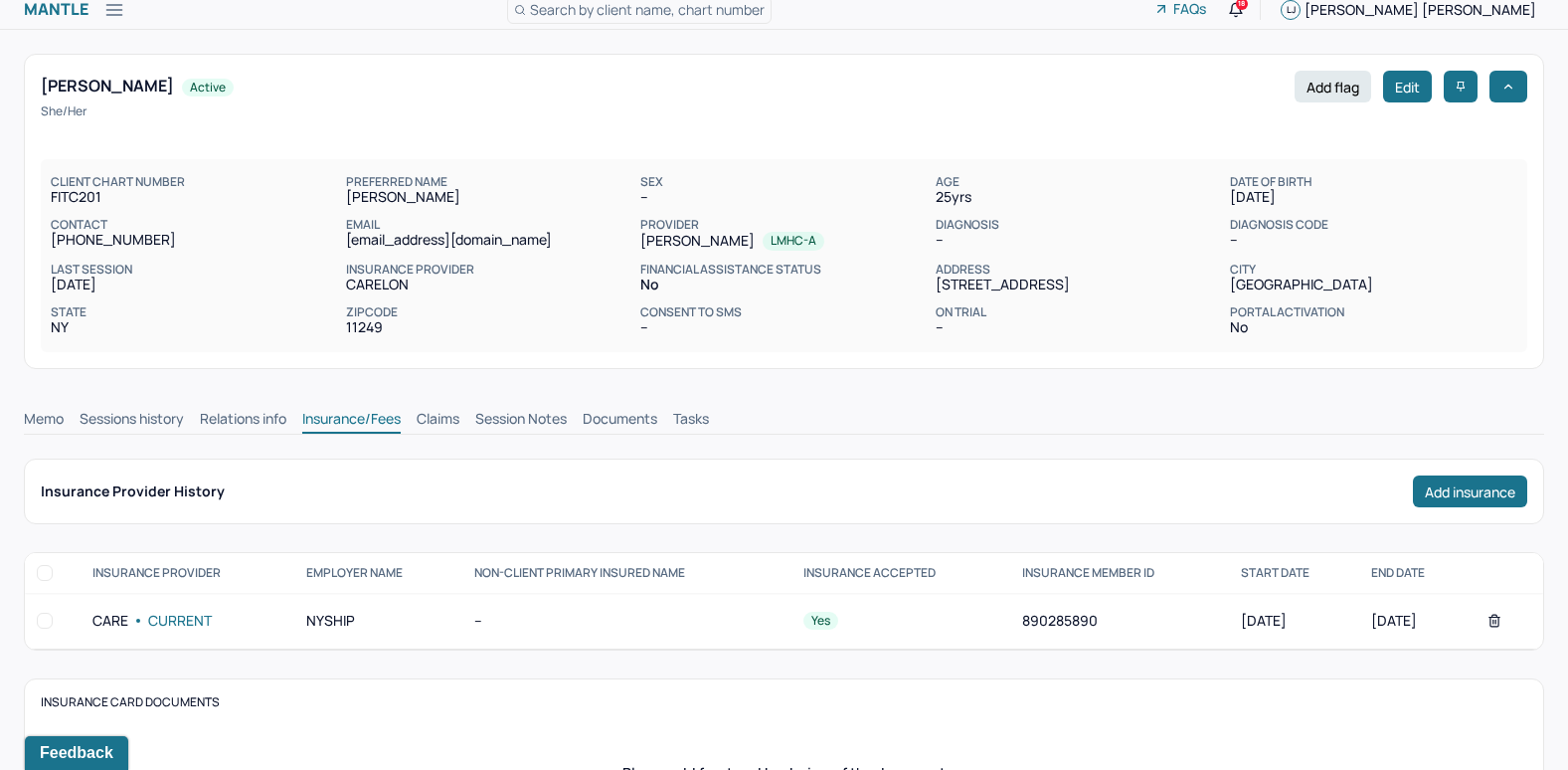 scroll, scrollTop: 0, scrollLeft: 0, axis: both 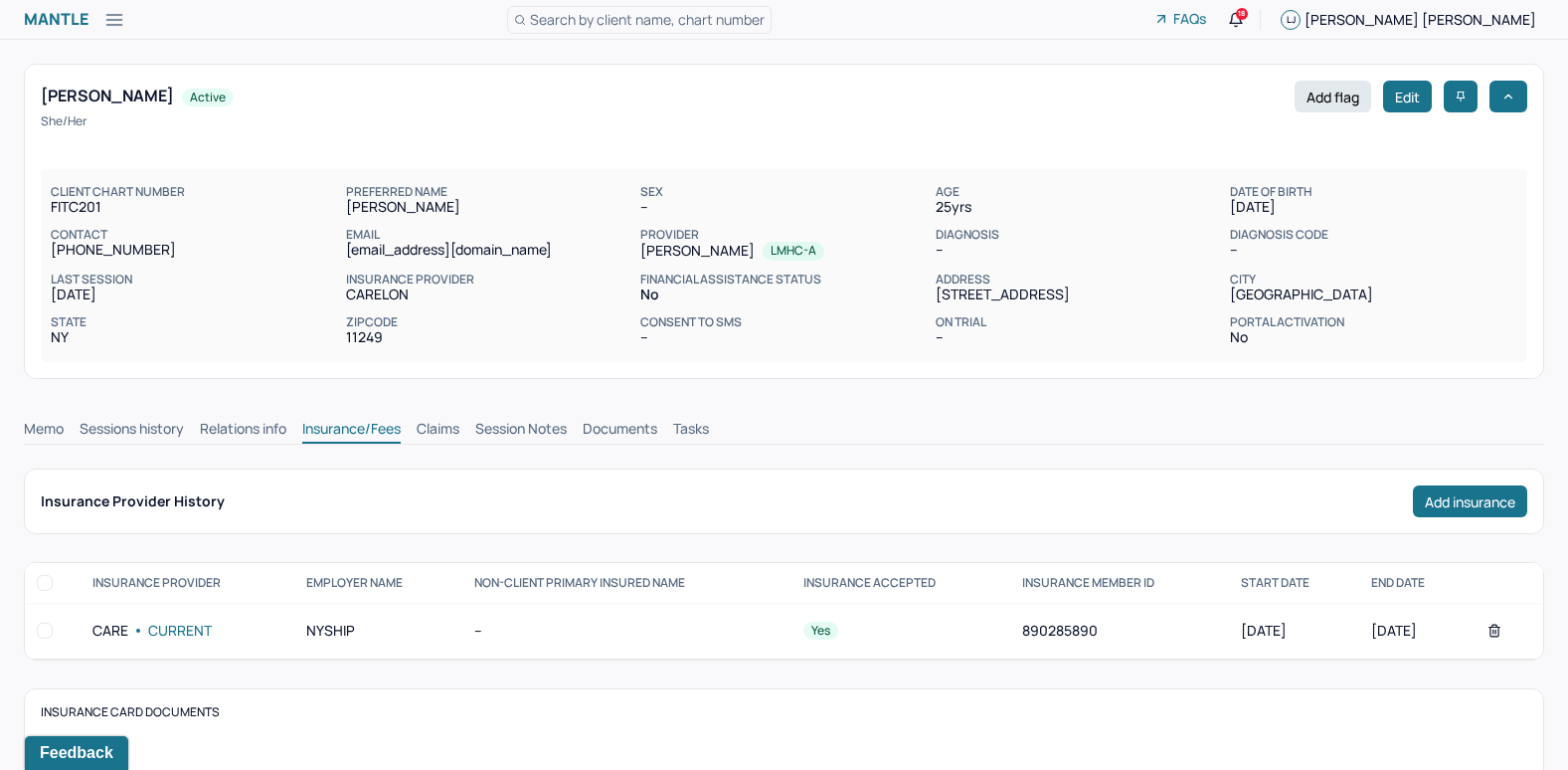 click on "Claims" at bounding box center [437, 431] 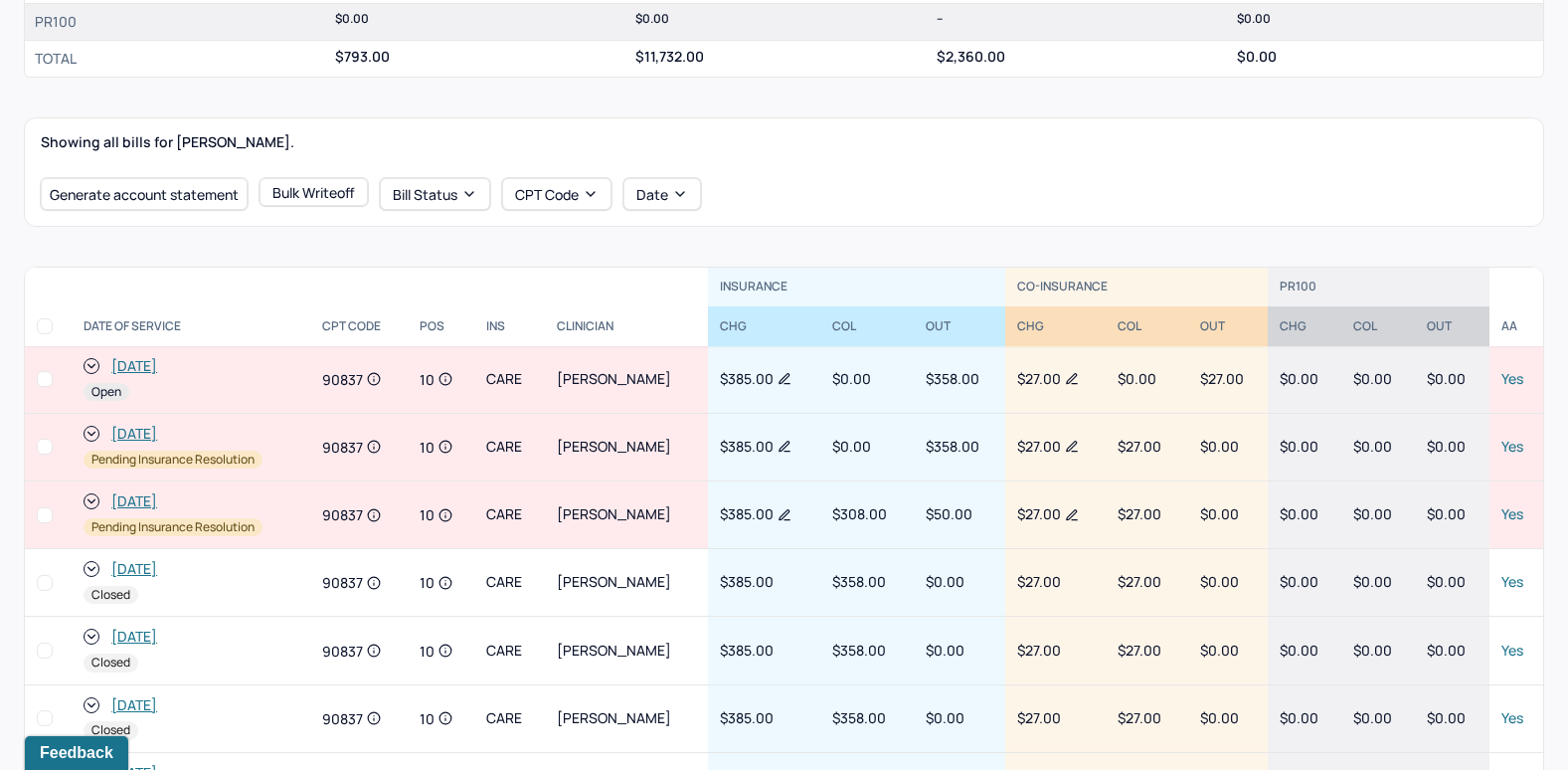 scroll, scrollTop: 597, scrollLeft: 0, axis: vertical 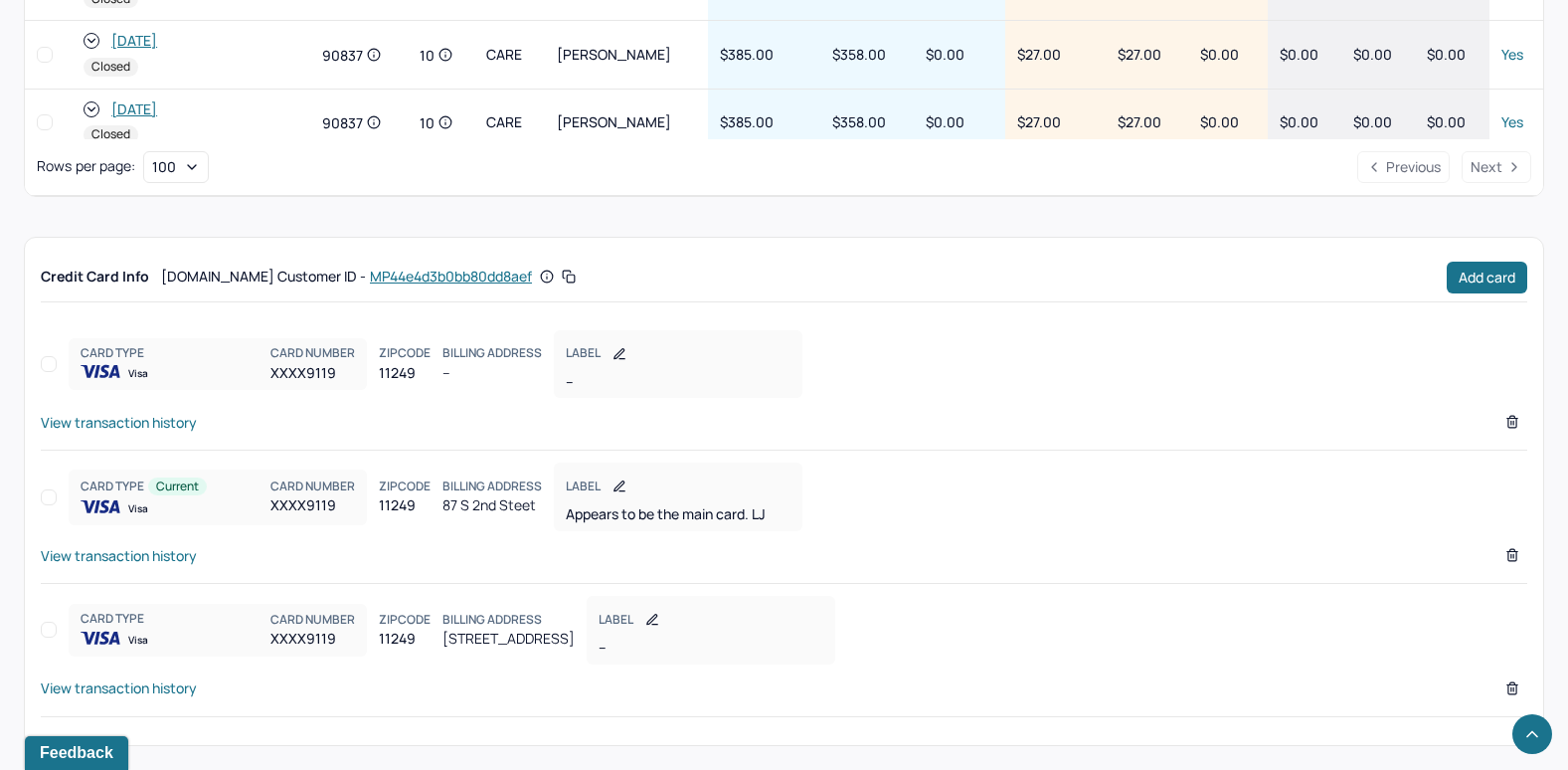 click on "View transaction history" at bounding box center (118, 555) 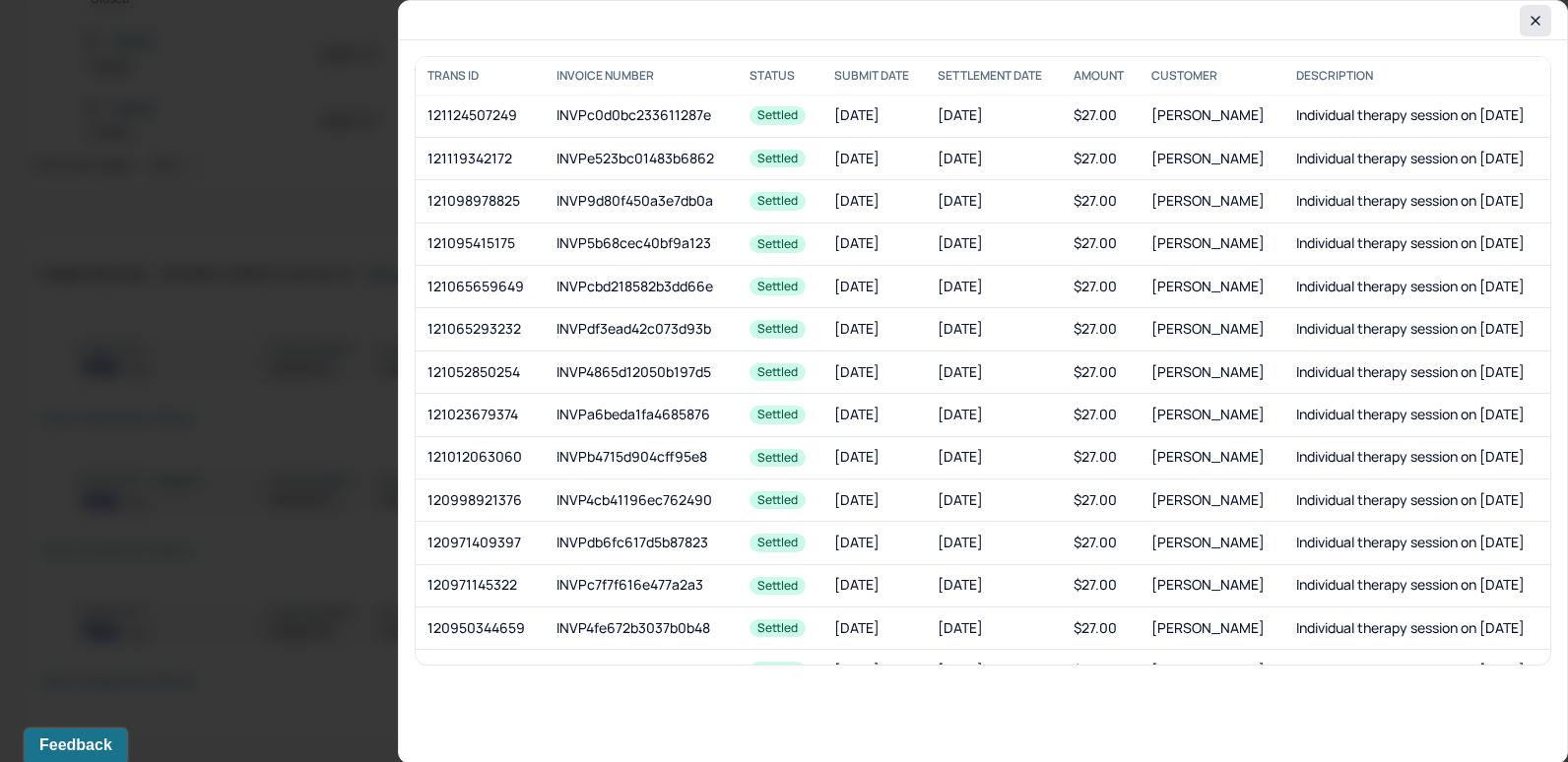 click 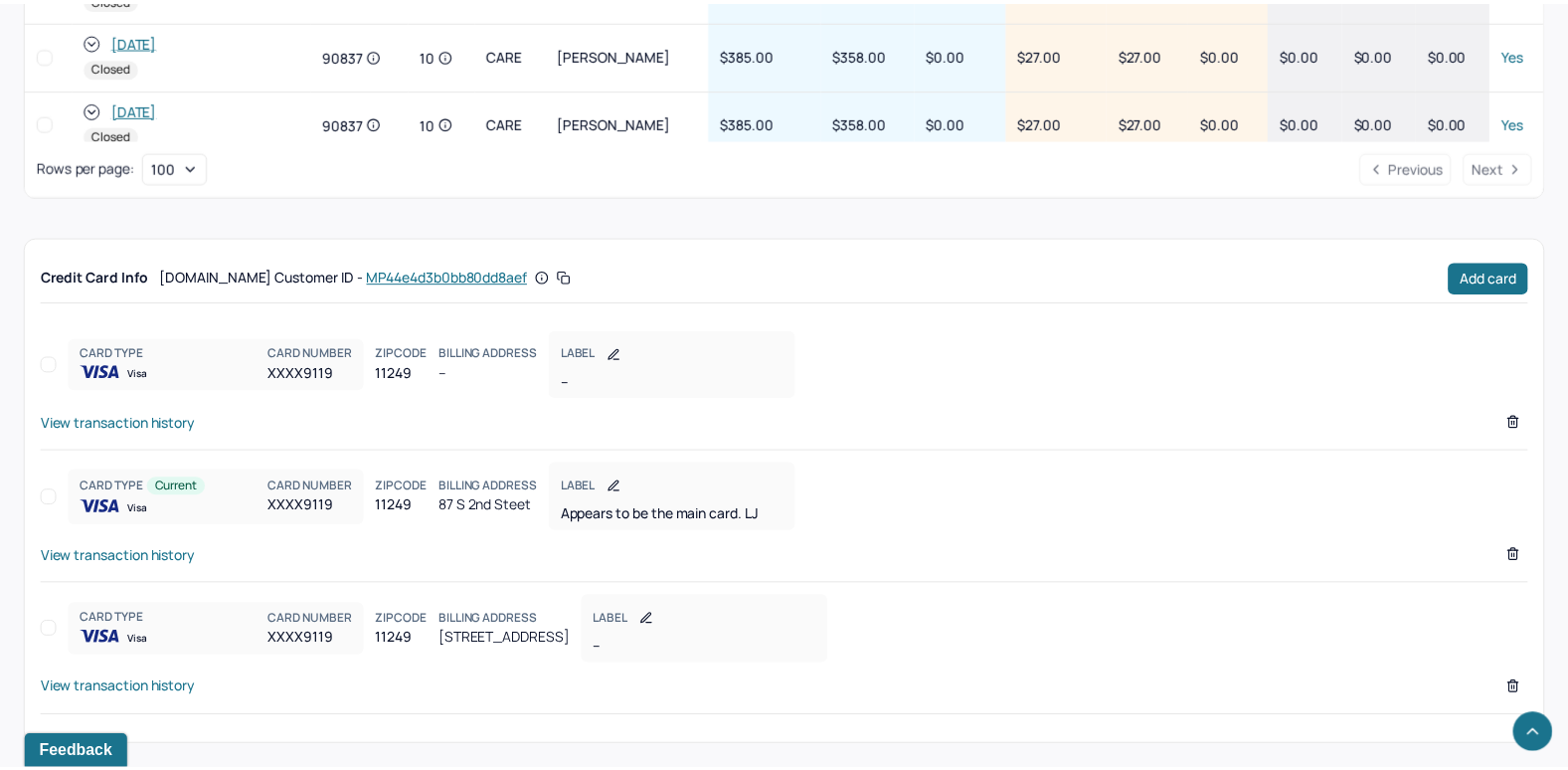 scroll, scrollTop: 984, scrollLeft: 0, axis: vertical 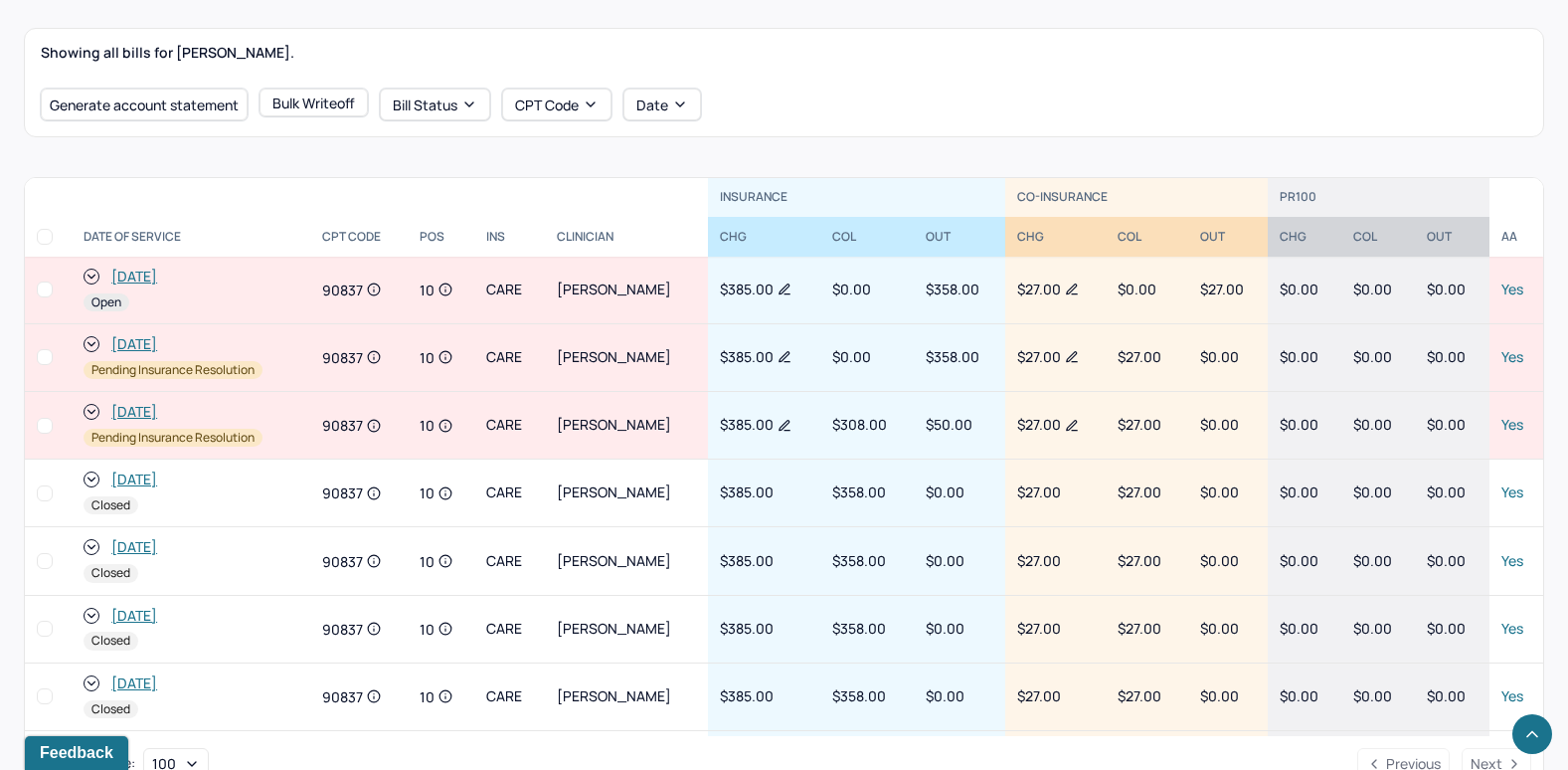 click on "[DATE]" at bounding box center [134, 277] 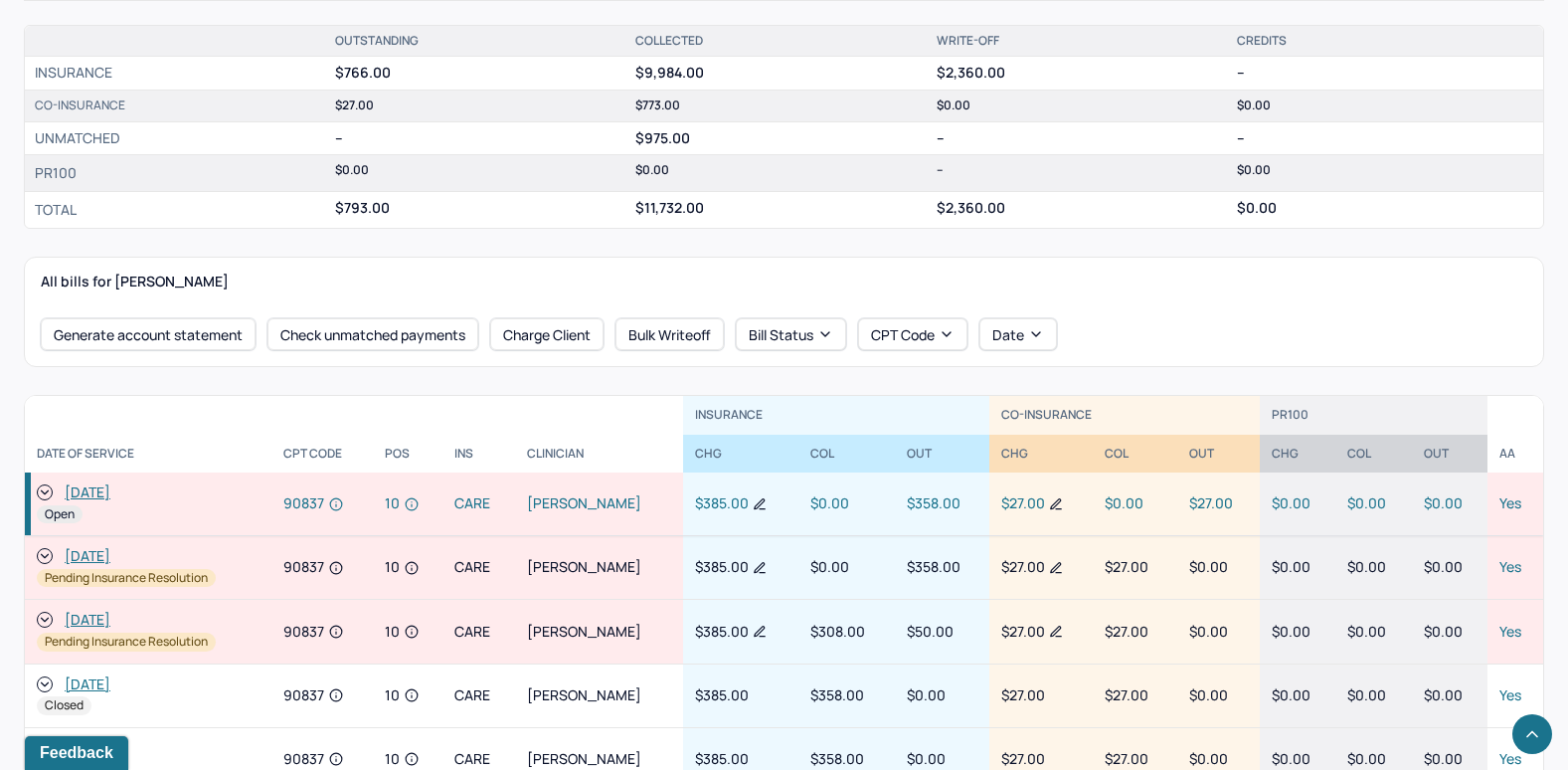 scroll, scrollTop: 696, scrollLeft: 0, axis: vertical 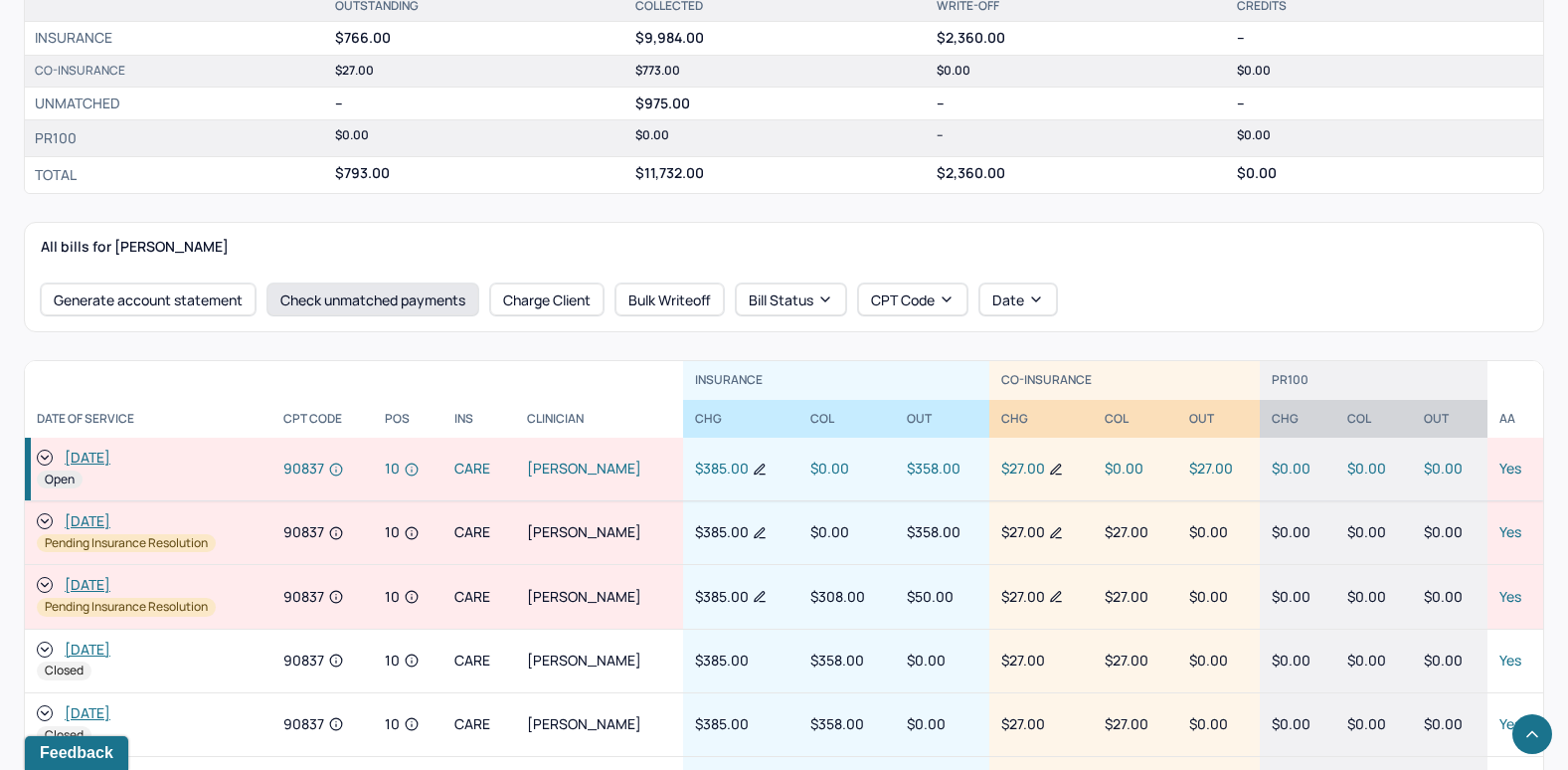 click on "Check unmatched payments" at bounding box center [373, 299] 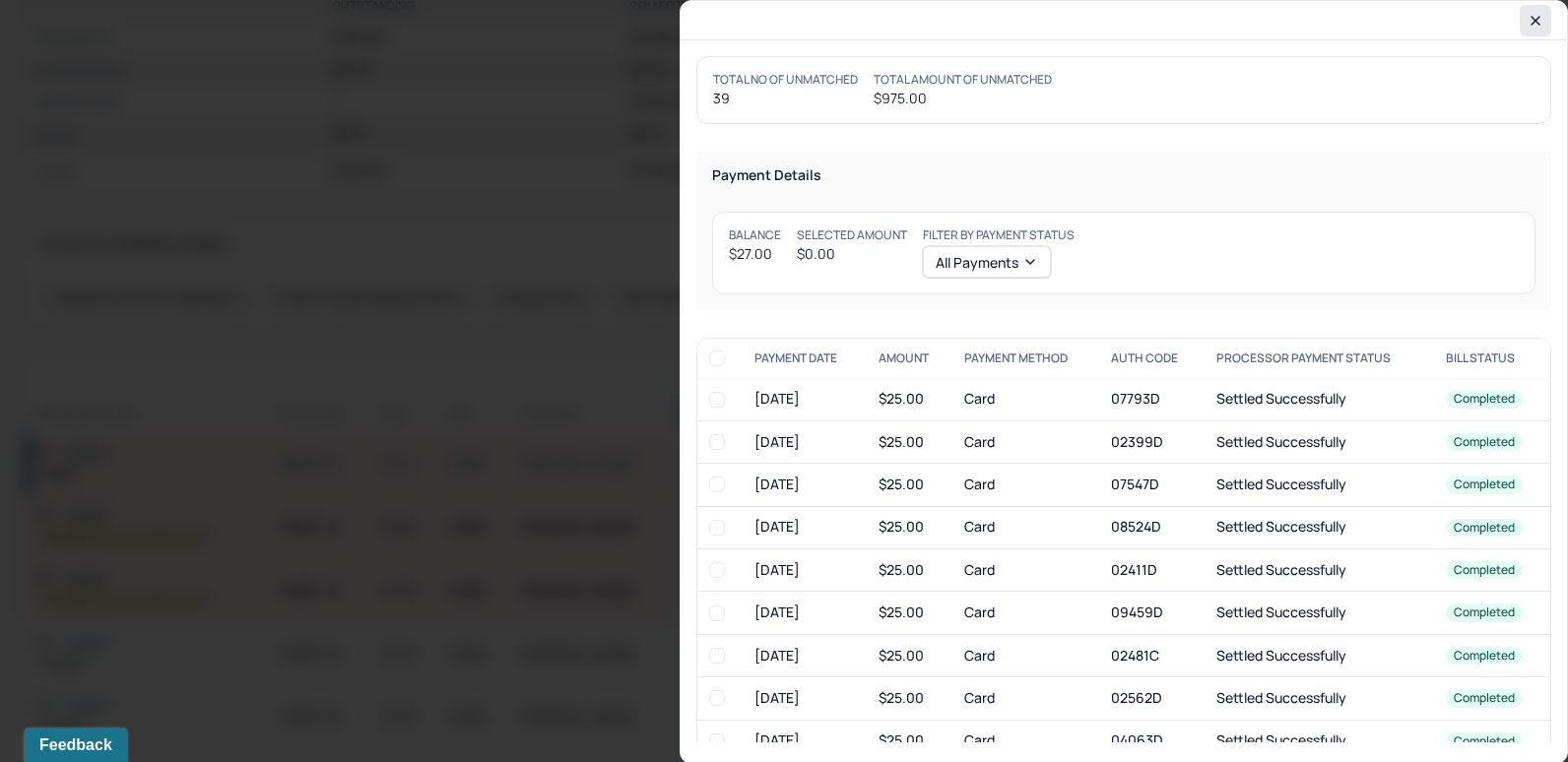 click 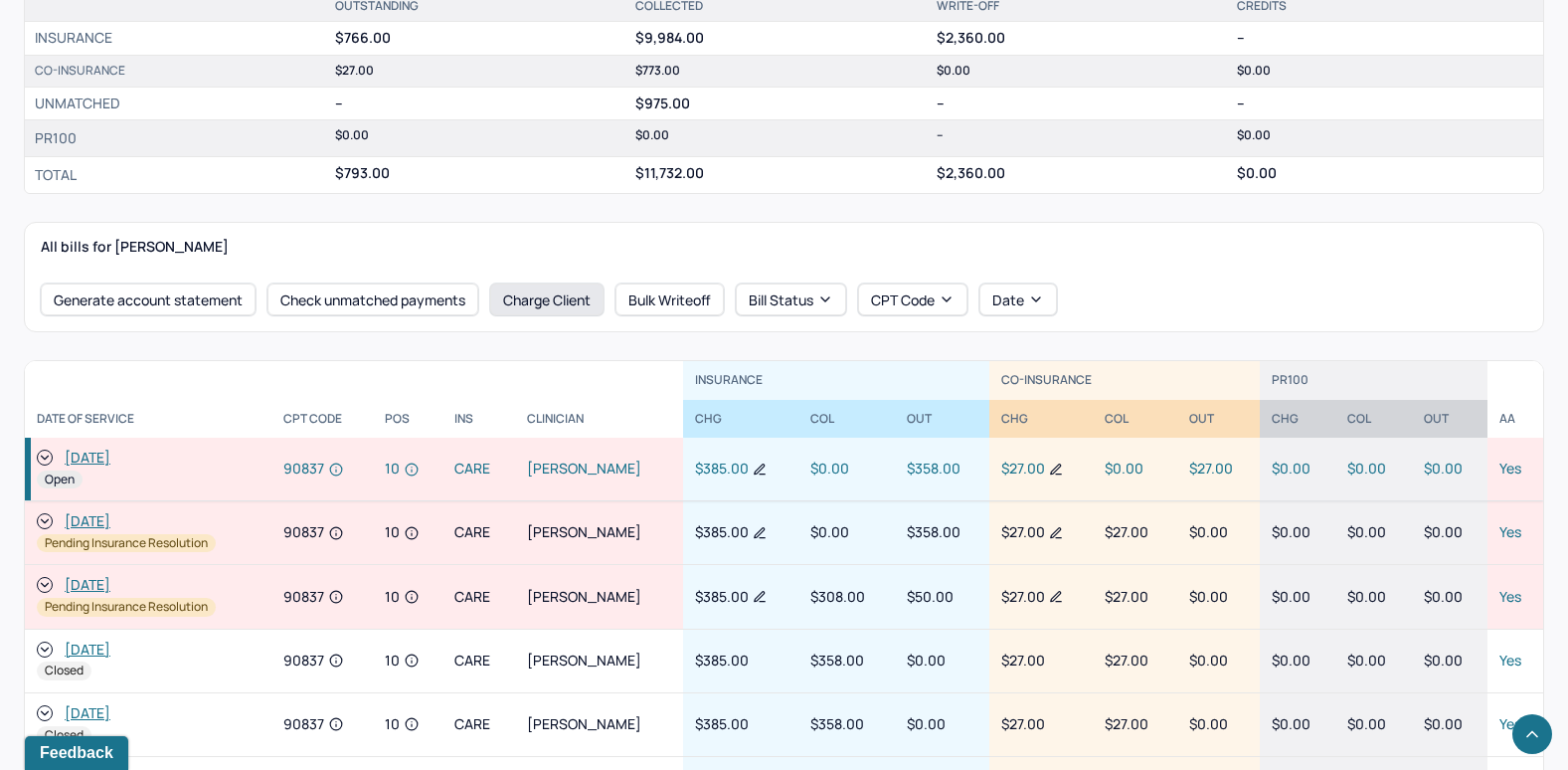 click on "Charge Client" at bounding box center (547, 299) 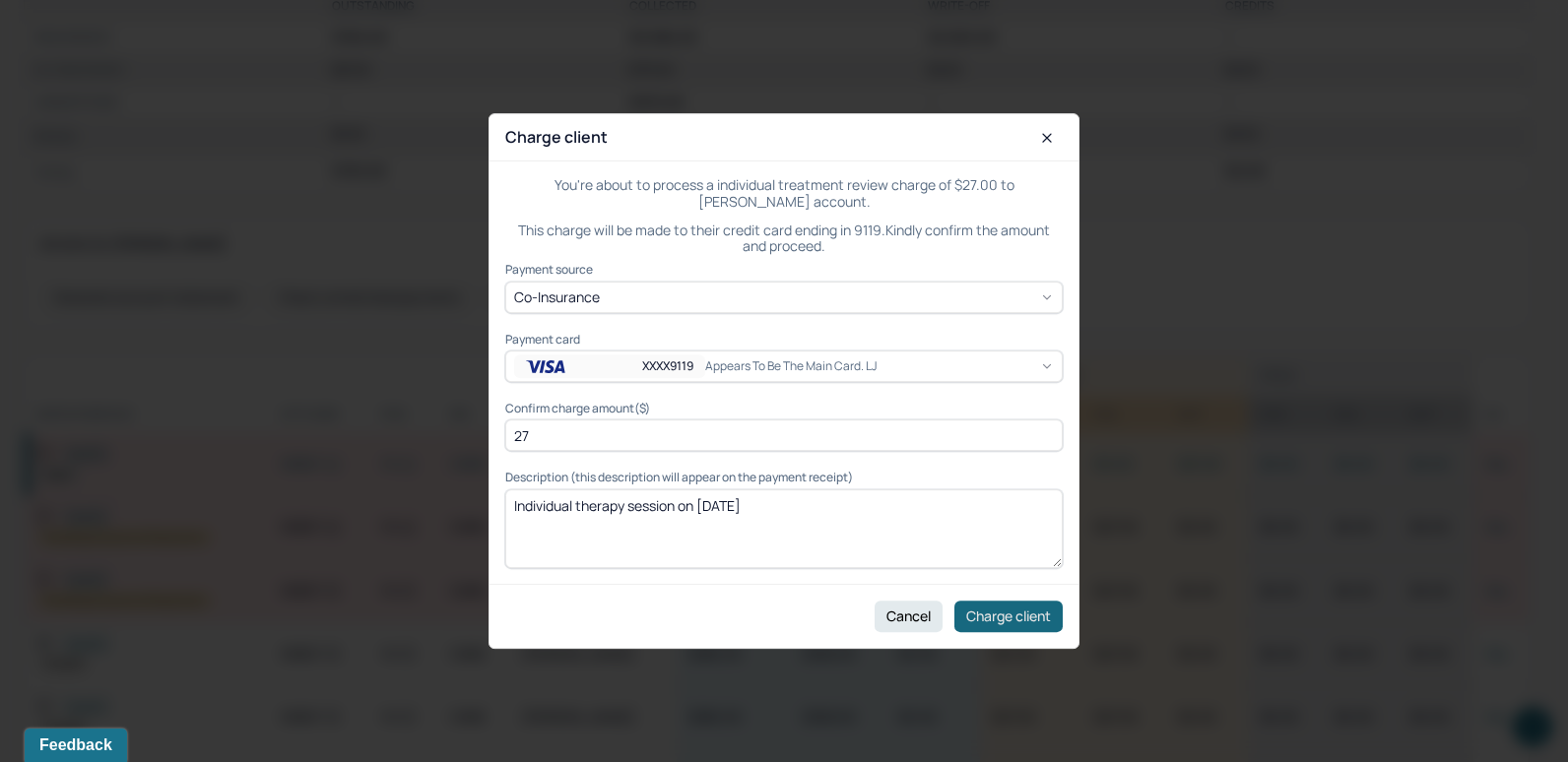 click on "Charge client" at bounding box center [1009, 616] 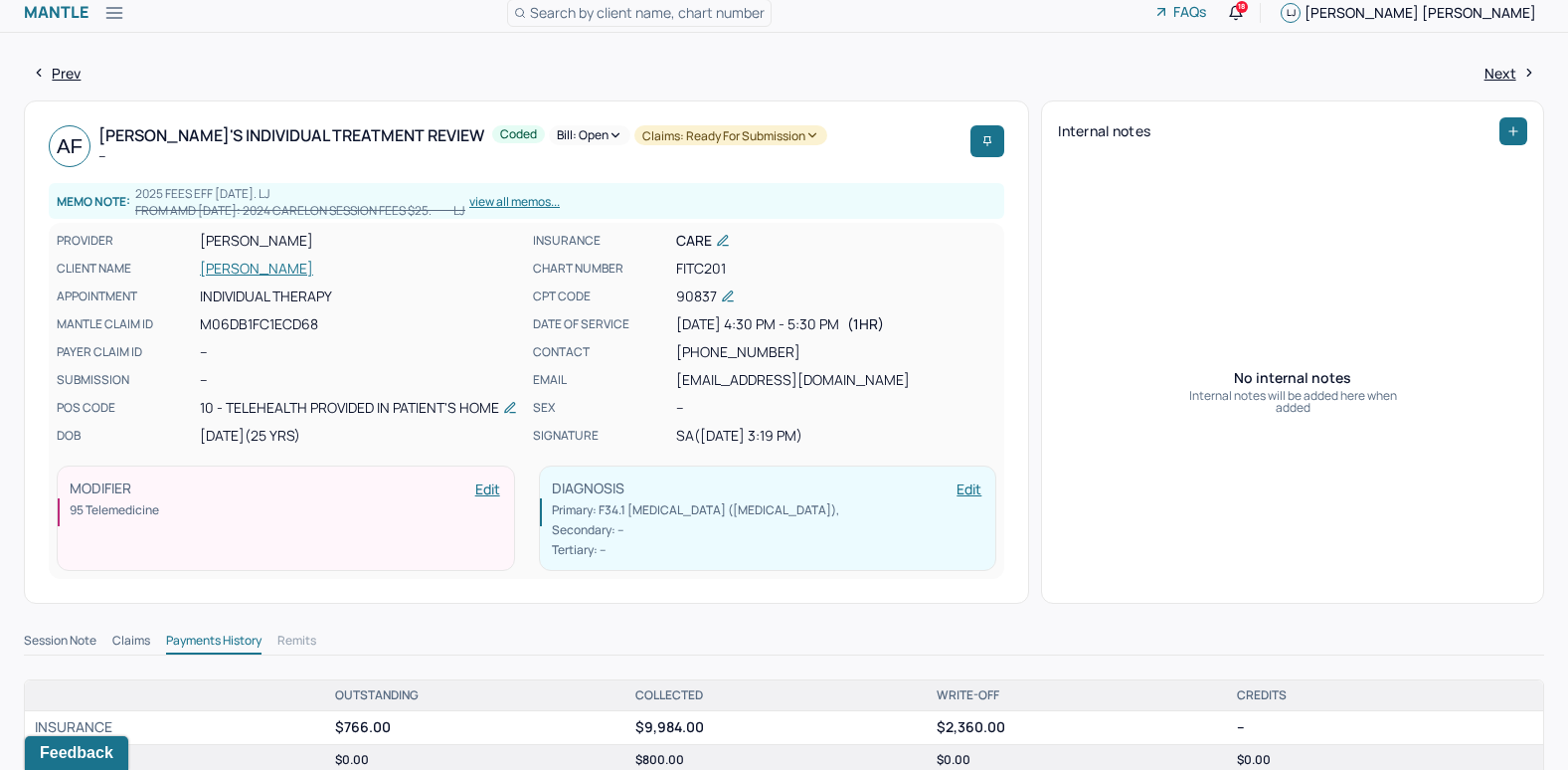 scroll, scrollTop: 0, scrollLeft: 0, axis: both 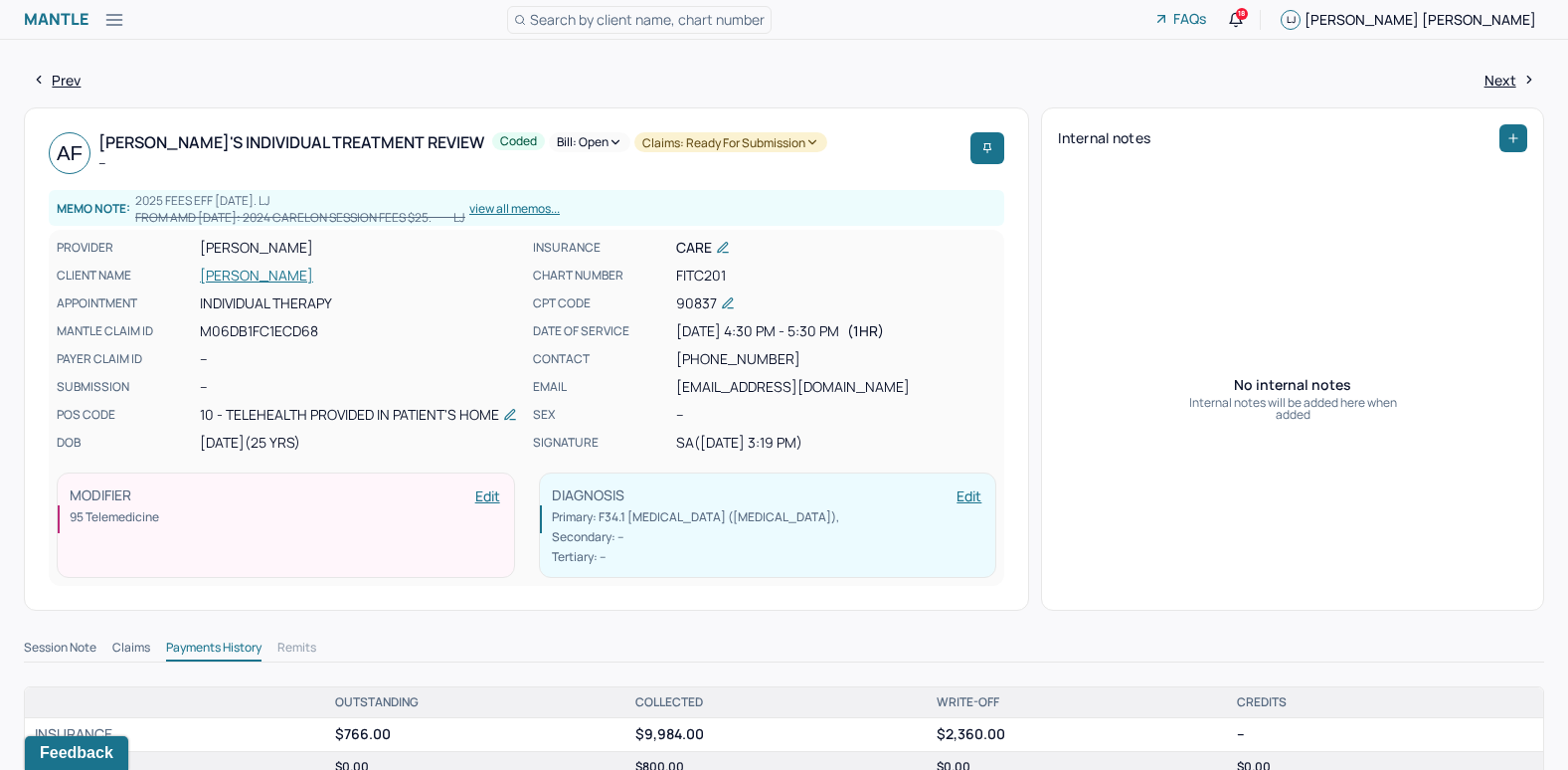 click on "Bill: Open" at bounding box center (590, 142) 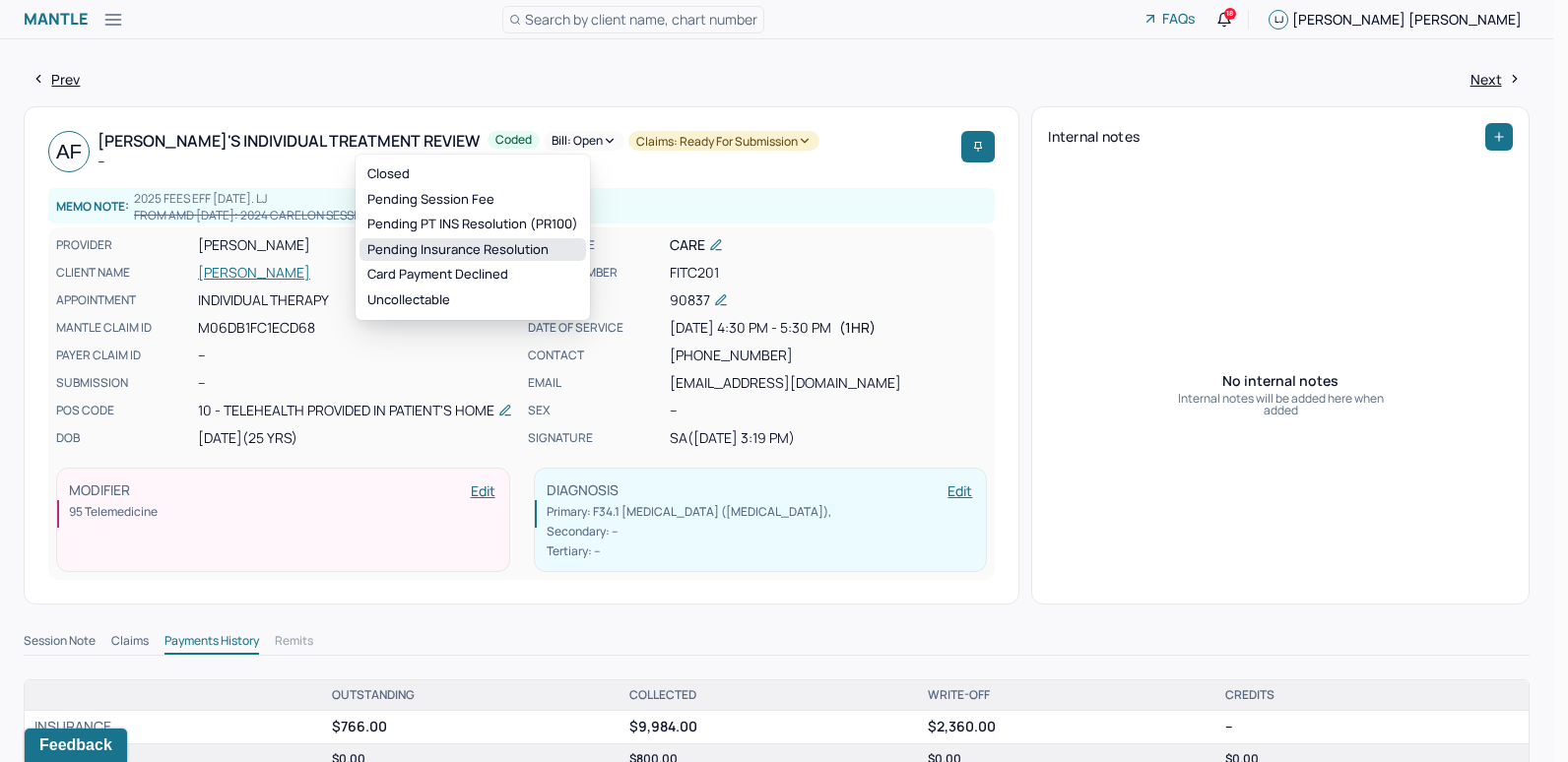 click on "Pending Insurance Resolution" at bounding box center (473, 250) 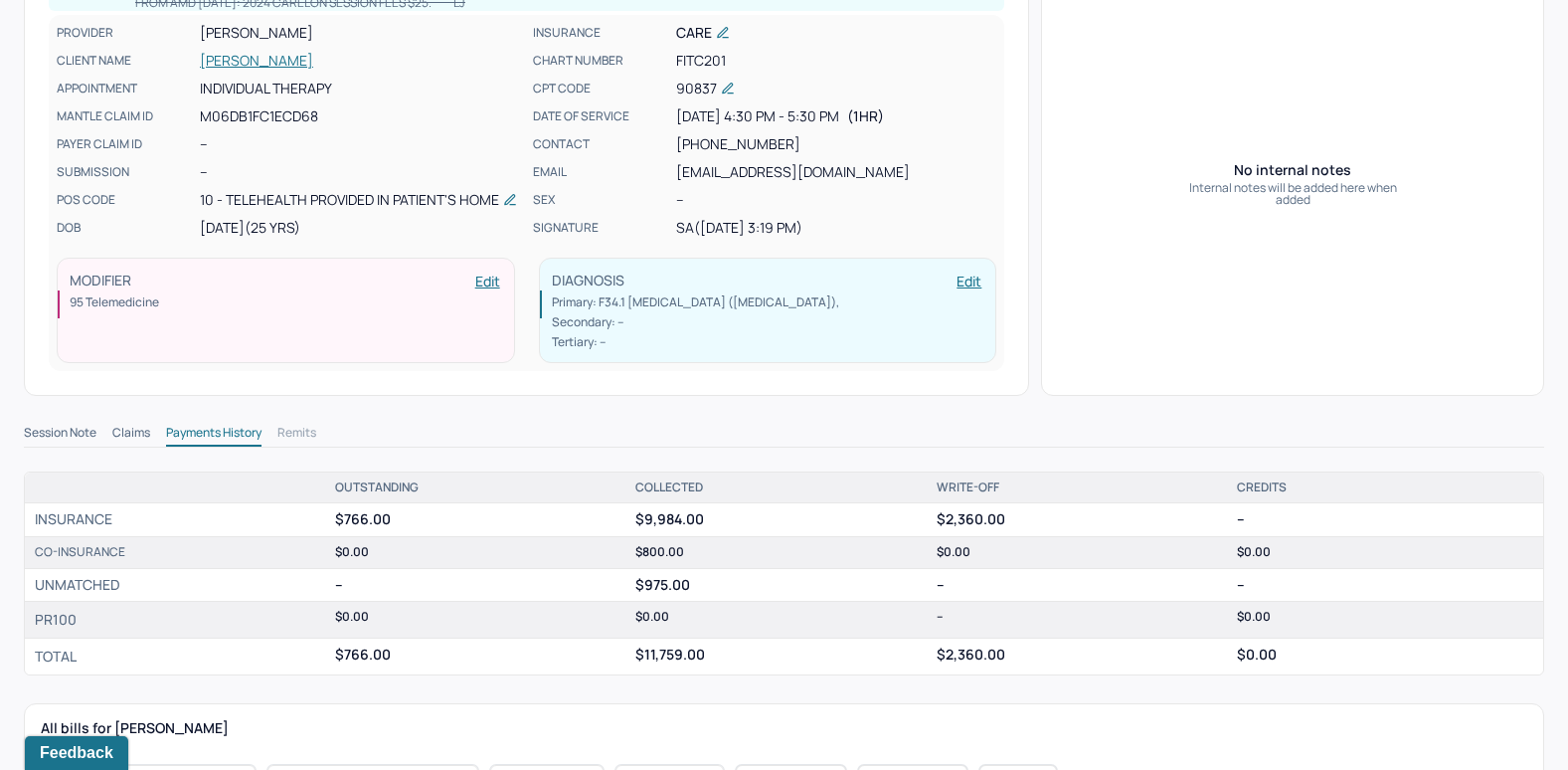 scroll, scrollTop: 0, scrollLeft: 0, axis: both 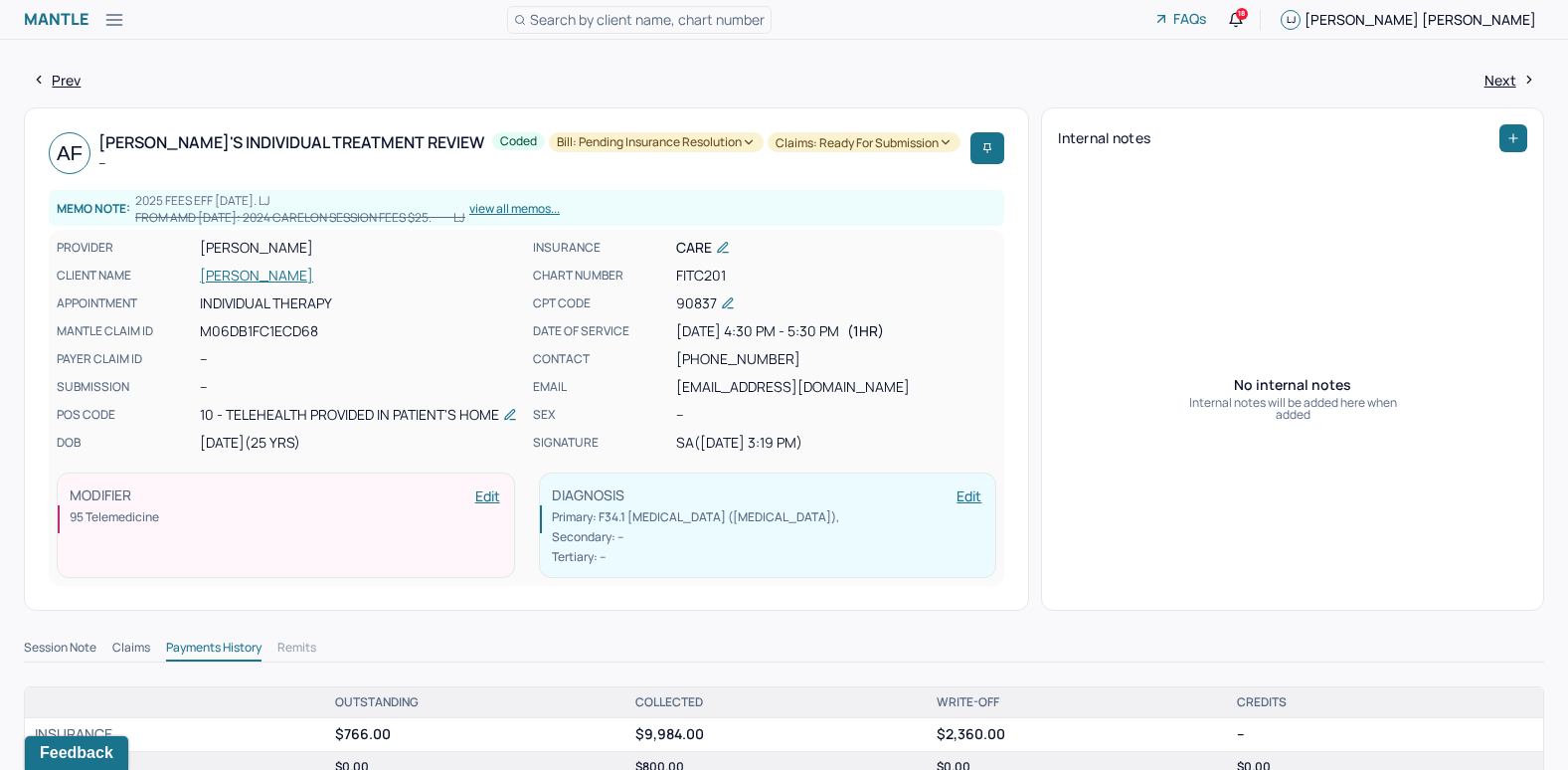 click on "Search by client name, chart number" at bounding box center [647, 19] 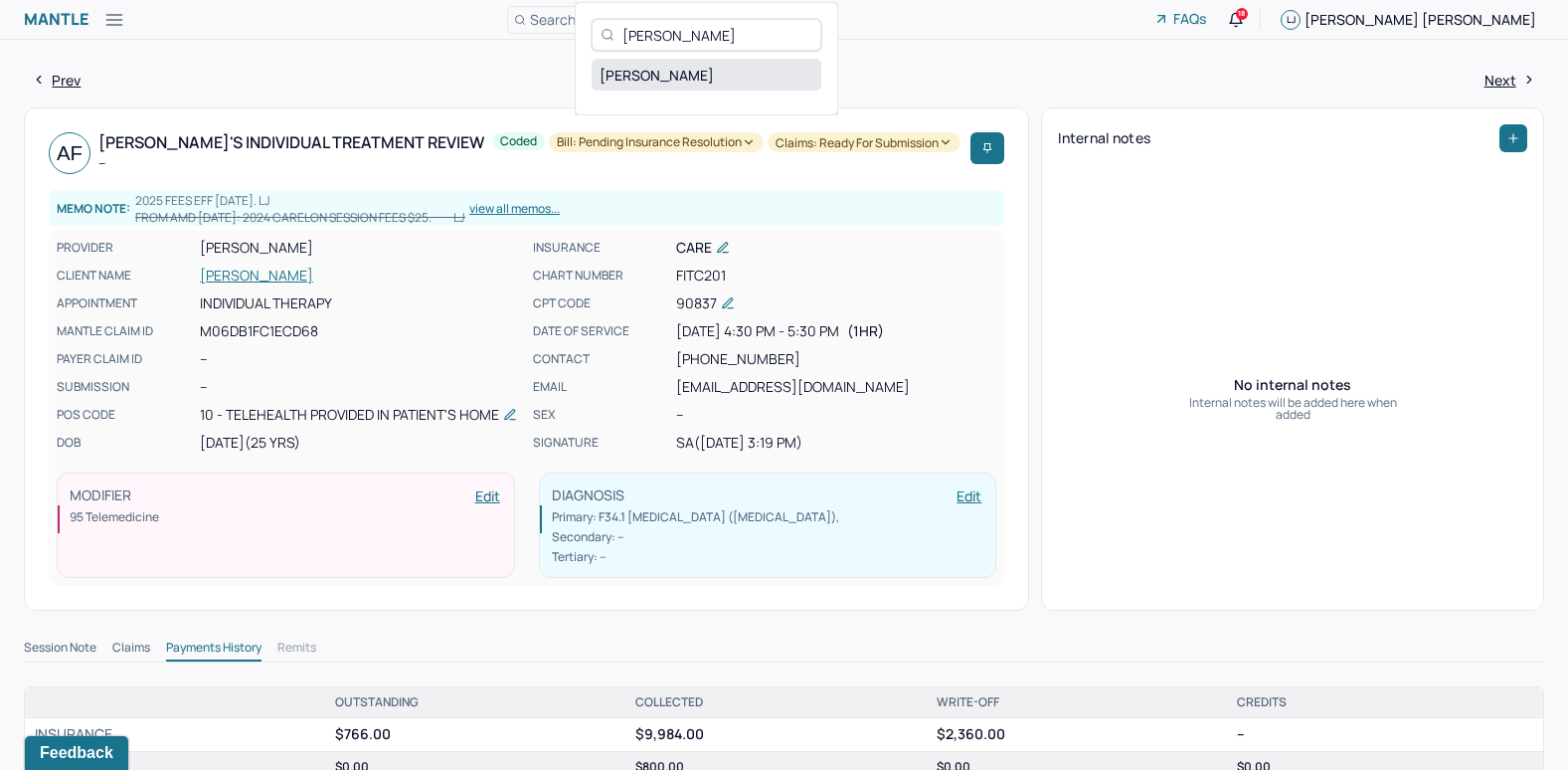 type on "[PERSON_NAME]" 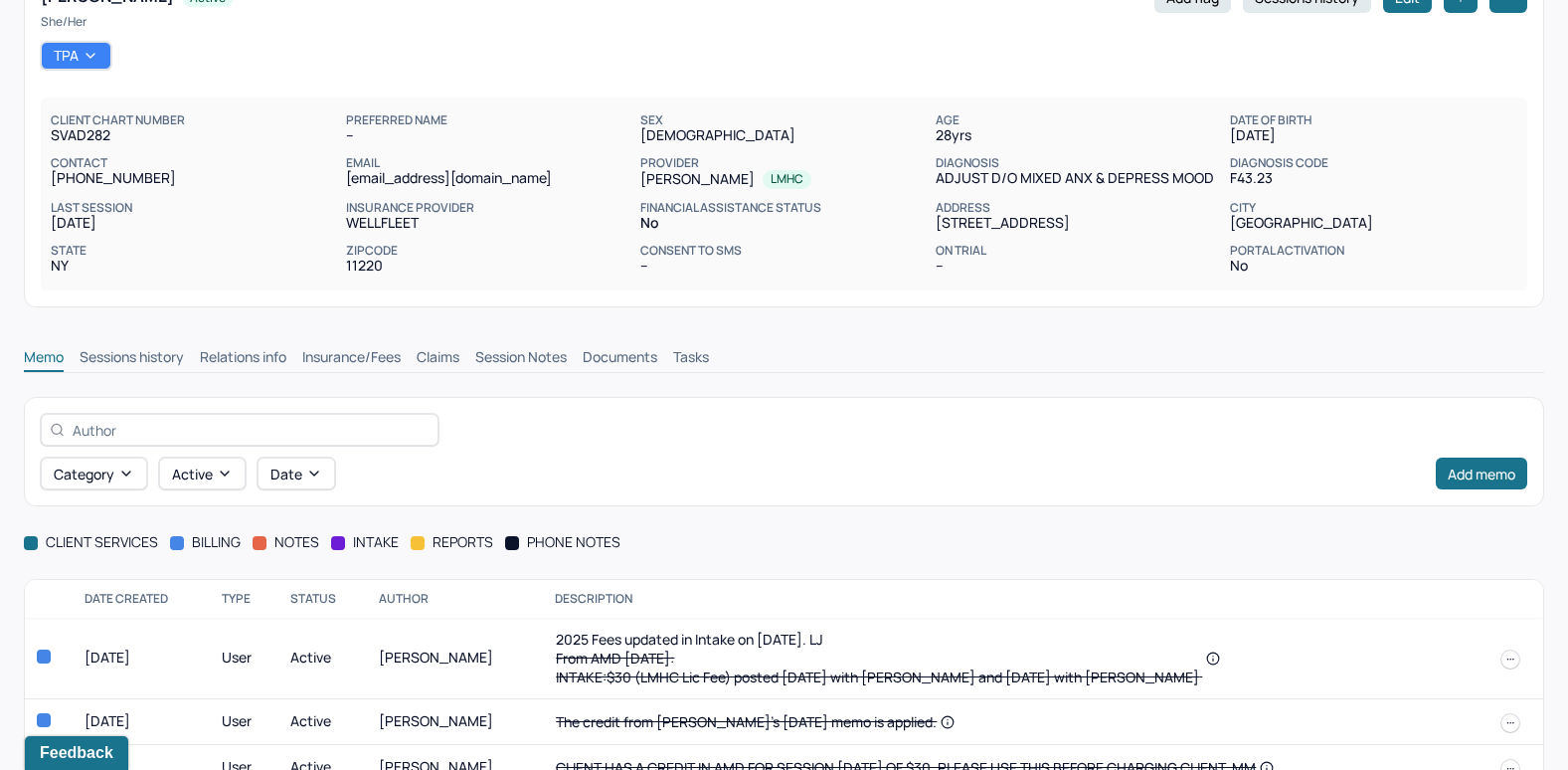scroll, scrollTop: 145, scrollLeft: 0, axis: vertical 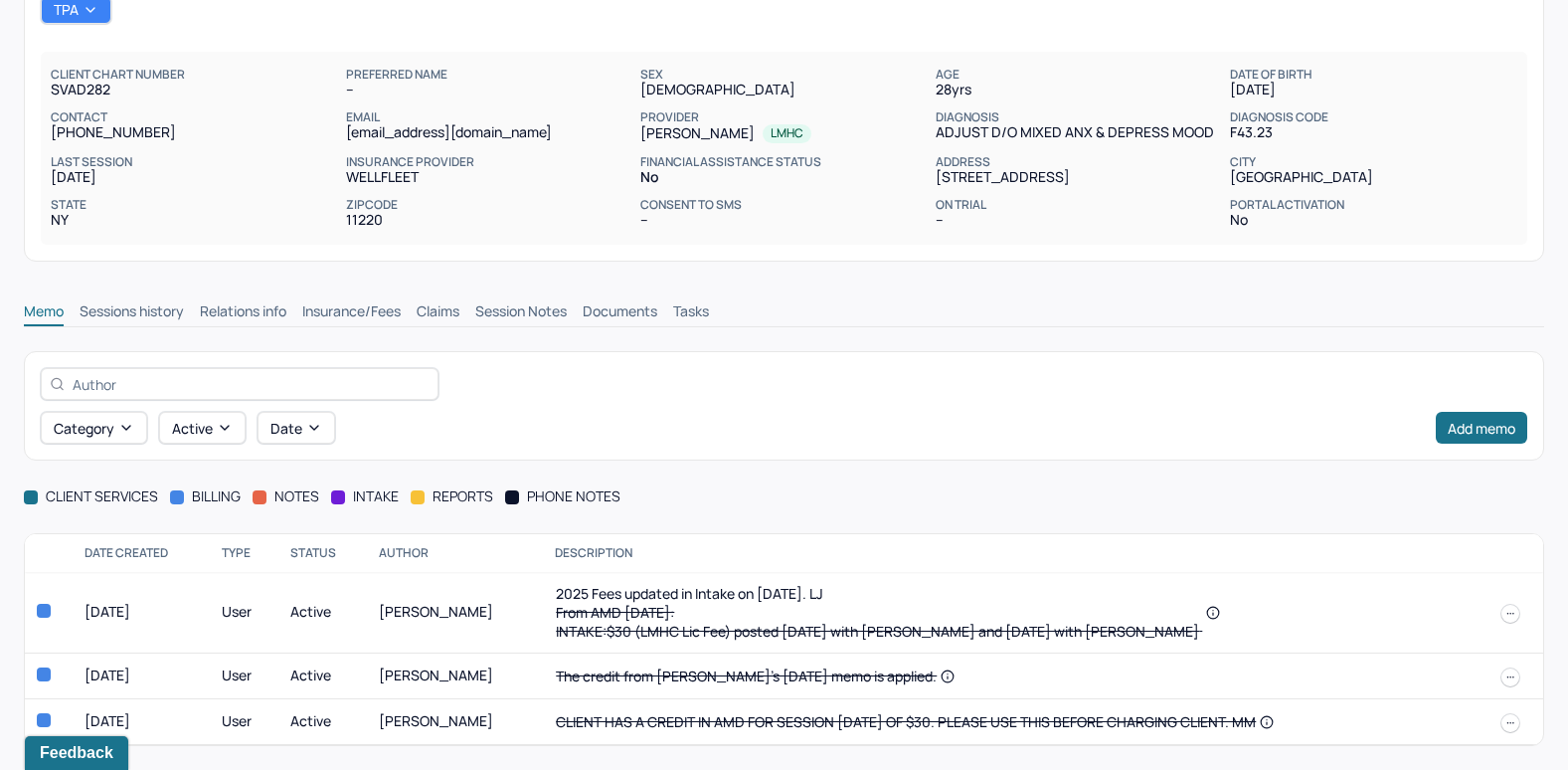 click on "Session Notes" at bounding box center (521, 313) 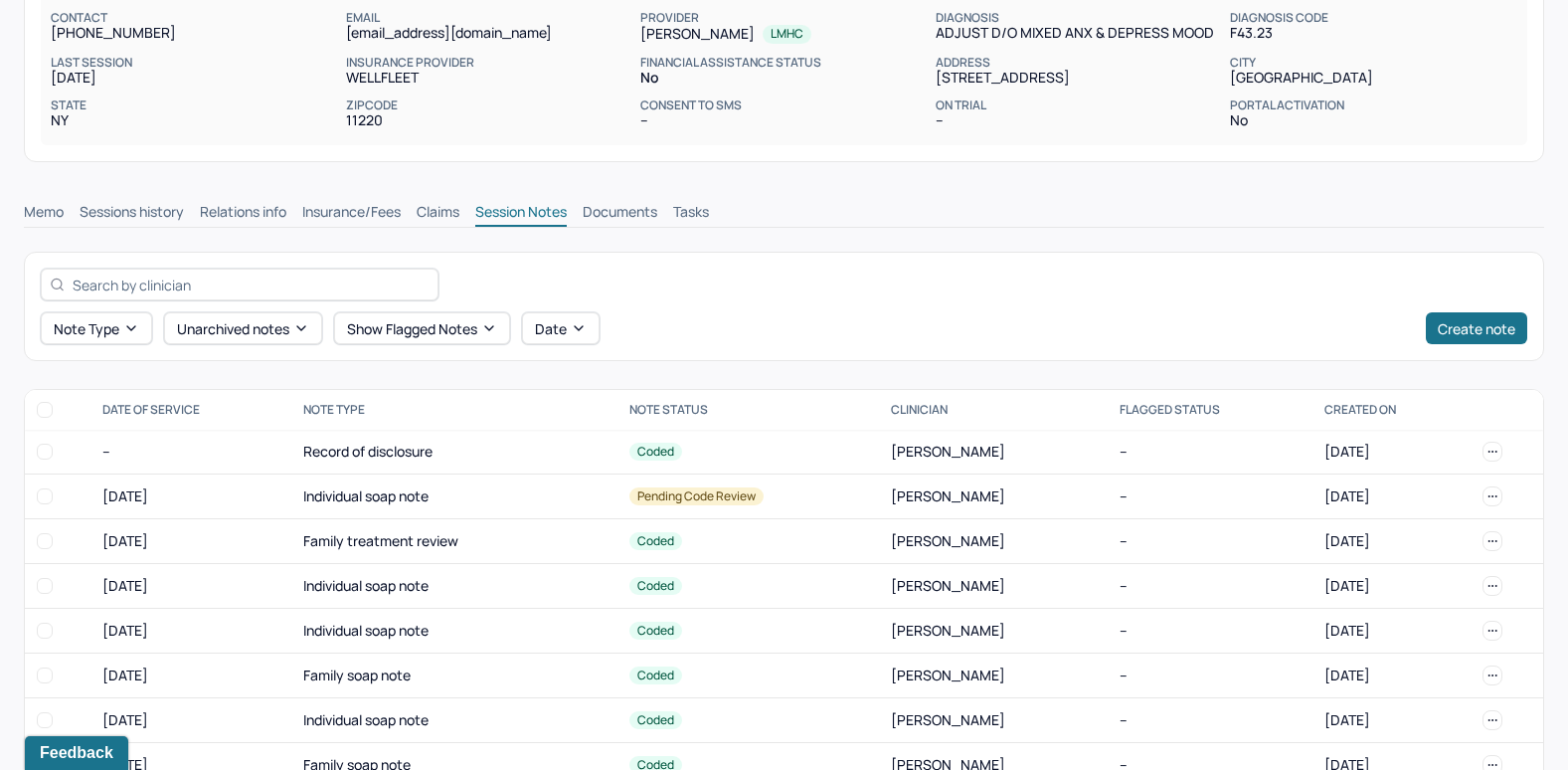 scroll, scrollTop: 344, scrollLeft: 0, axis: vertical 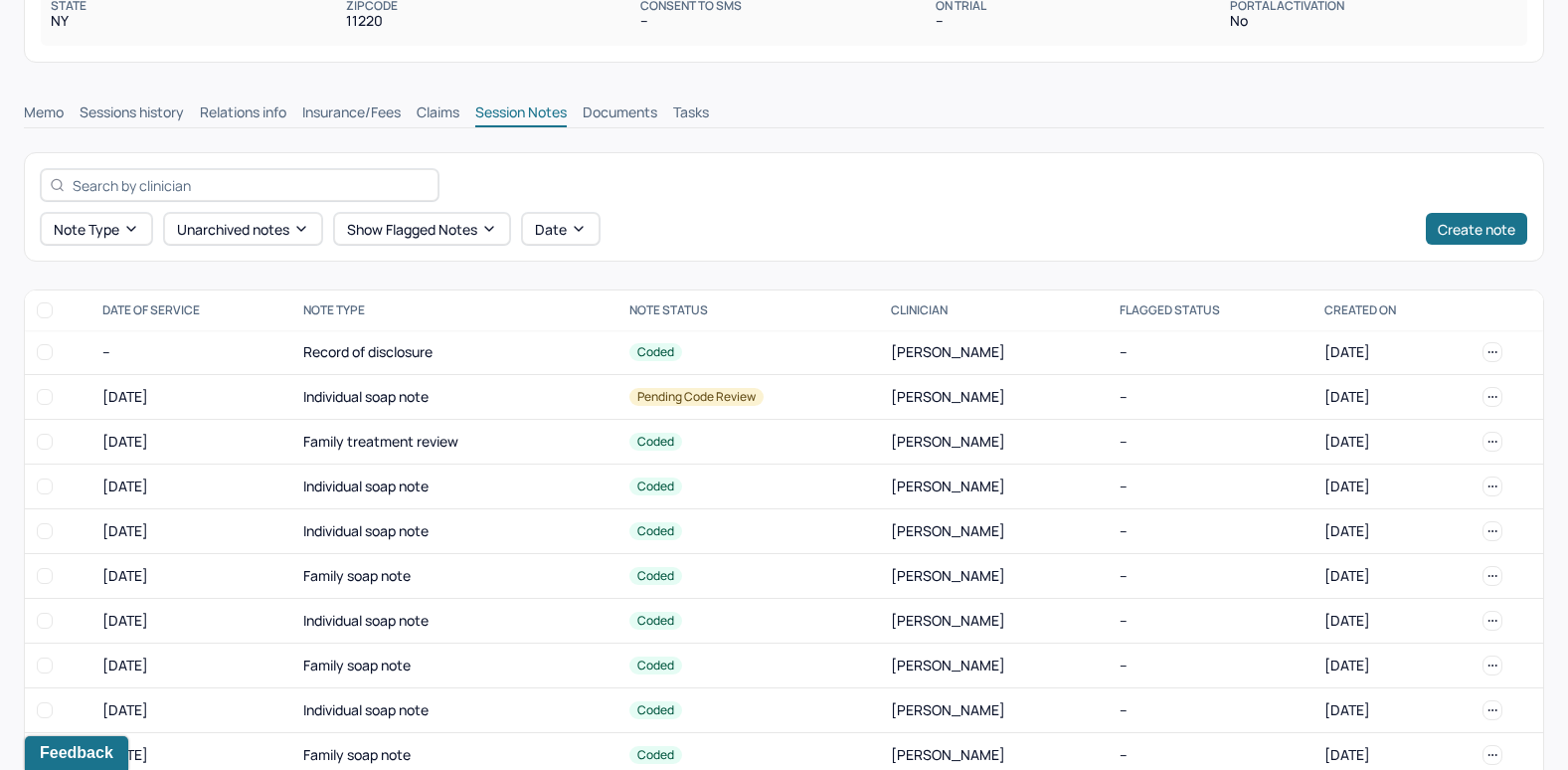 click on "Insurance/Fees" at bounding box center [351, 114] 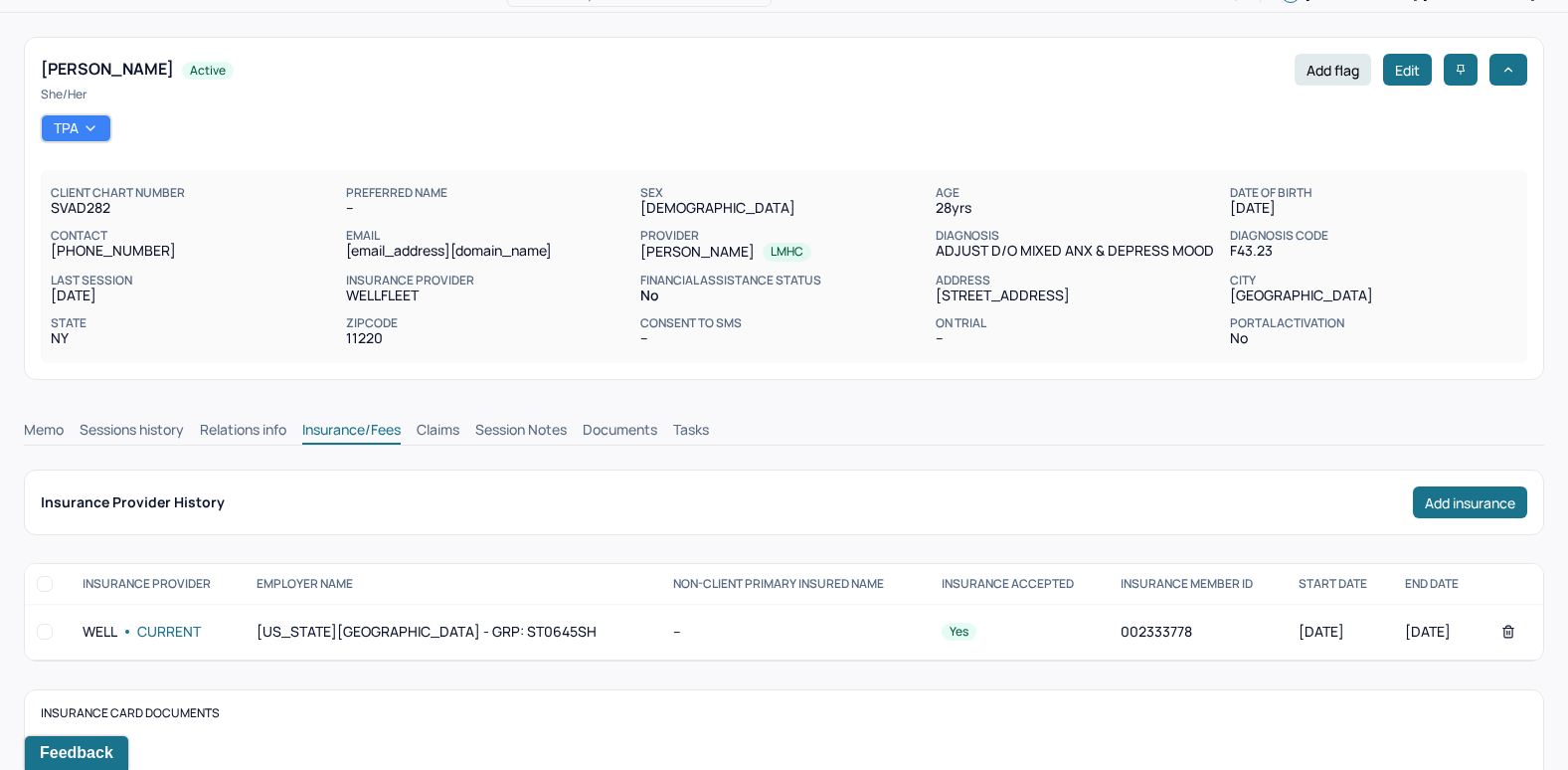scroll, scrollTop: 0, scrollLeft: 0, axis: both 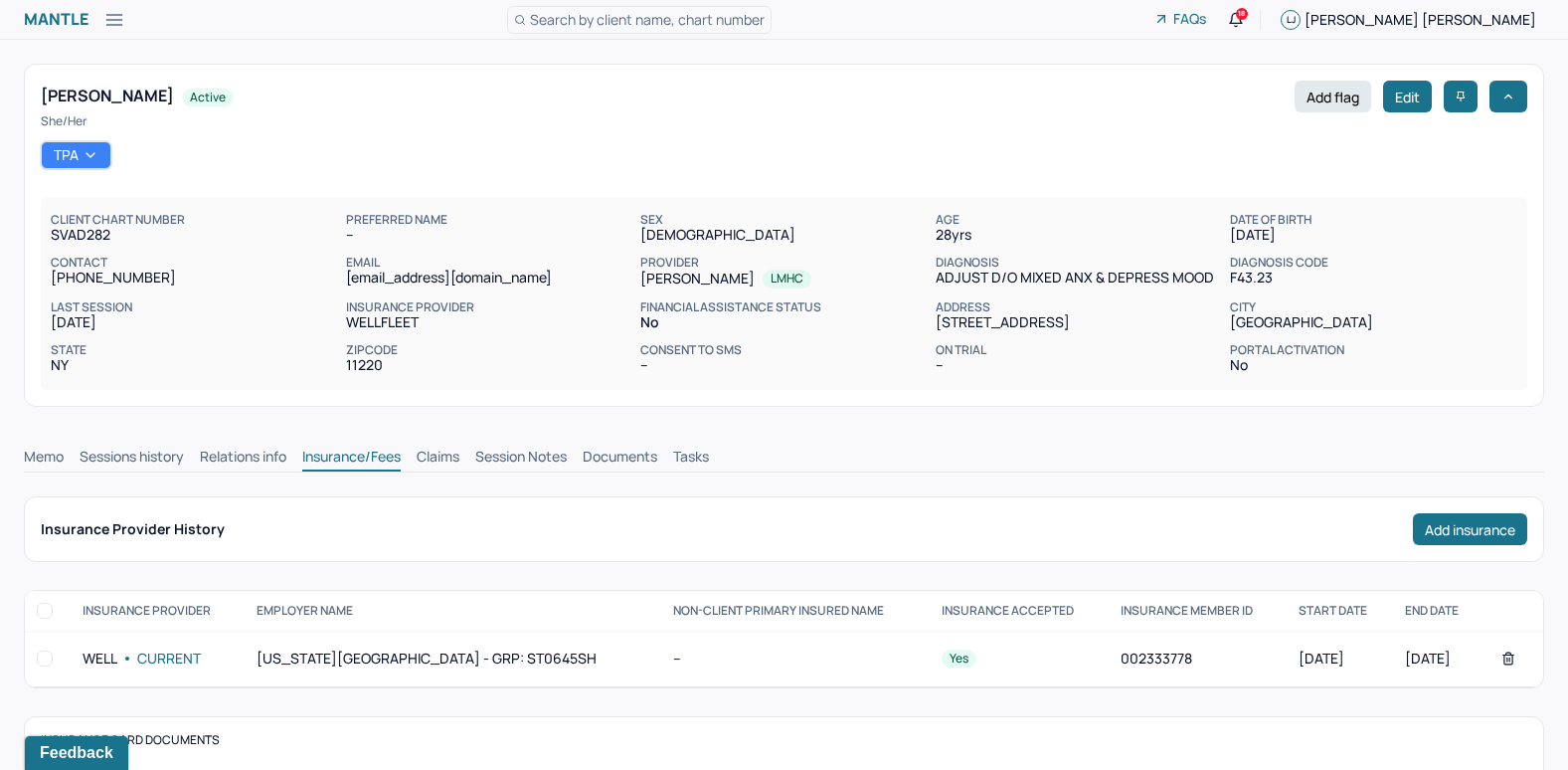 click on "Claims" at bounding box center (437, 459) 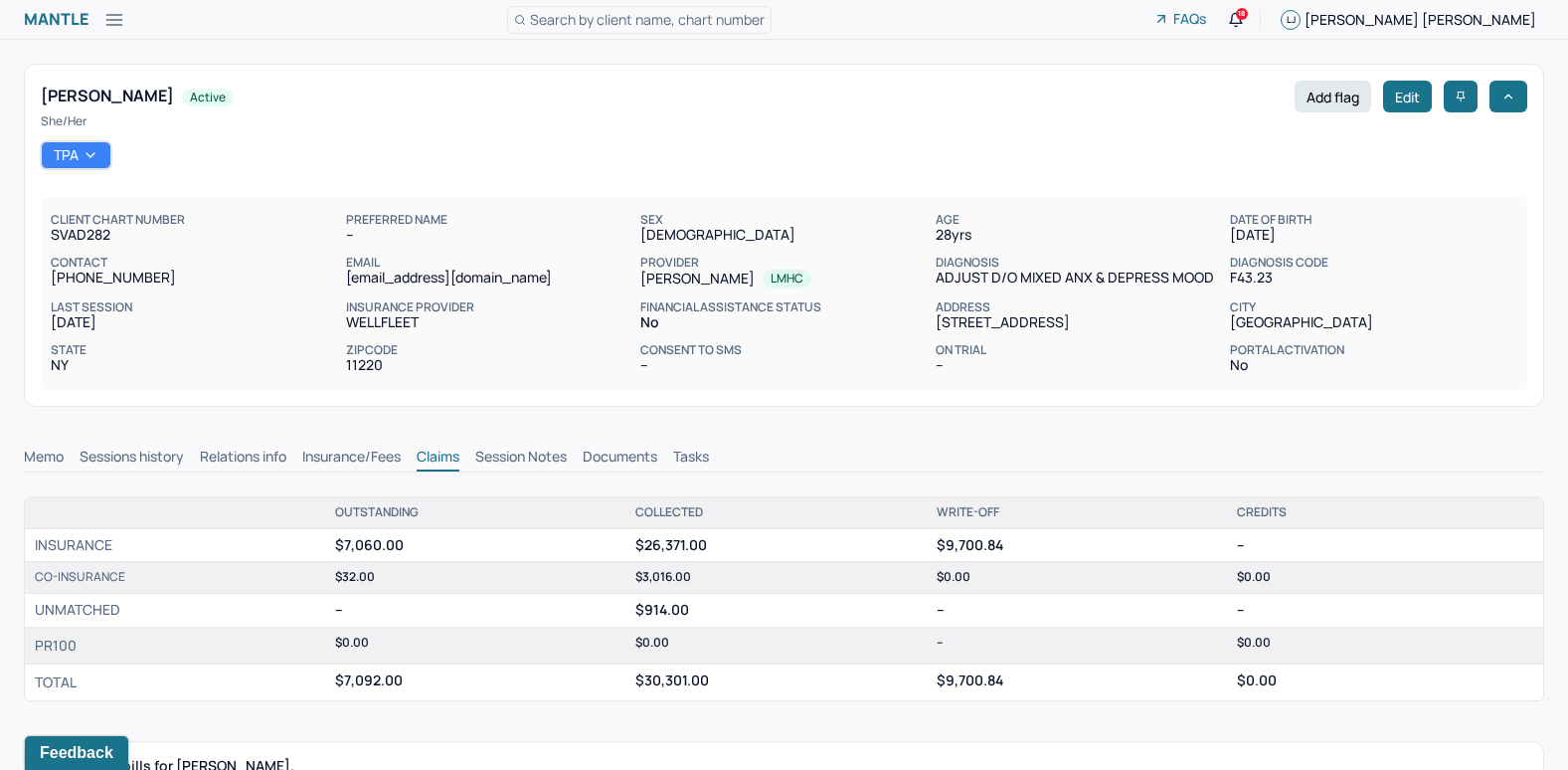 scroll, scrollTop: 497, scrollLeft: 0, axis: vertical 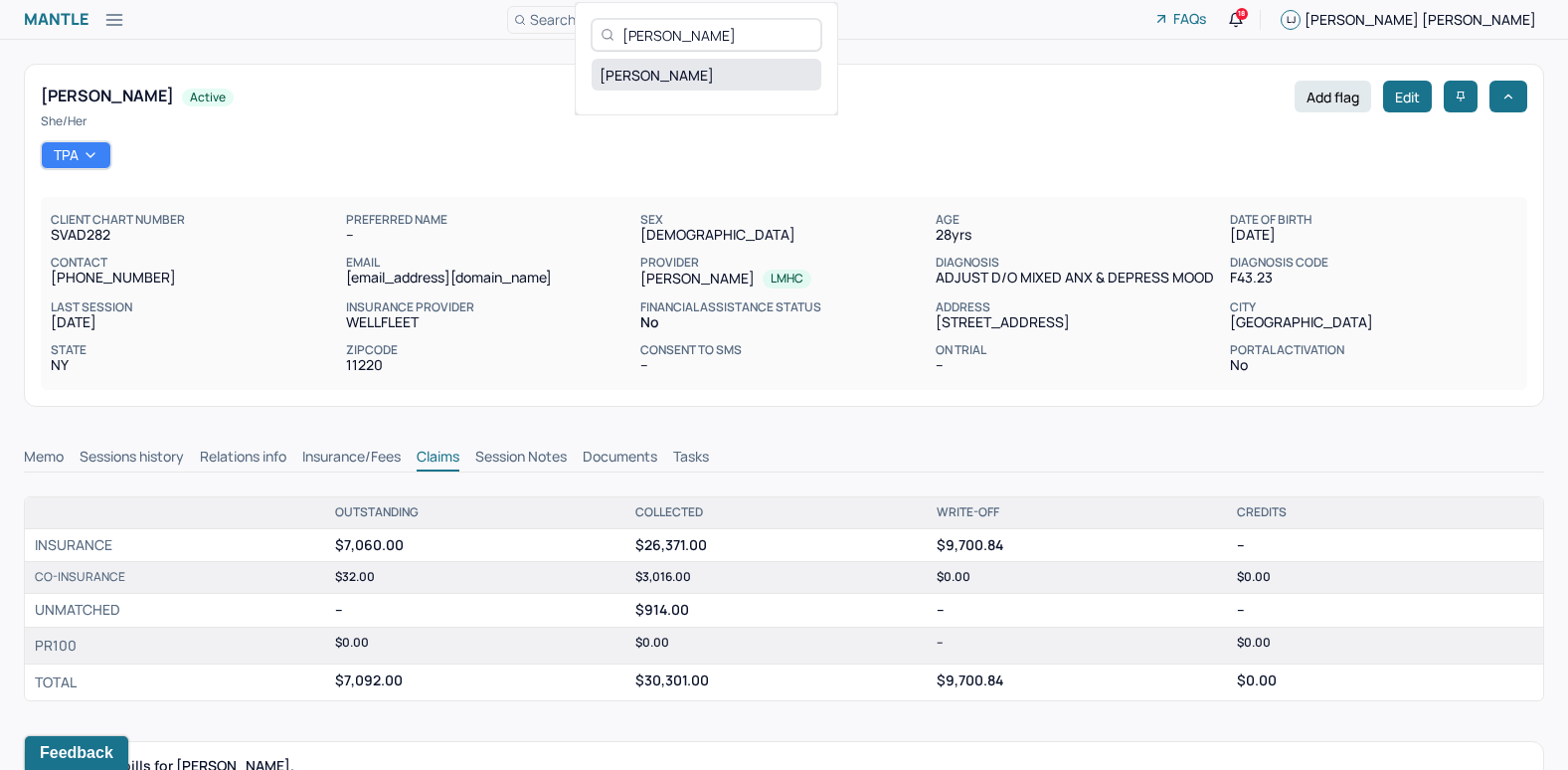 type on "[PERSON_NAME]" 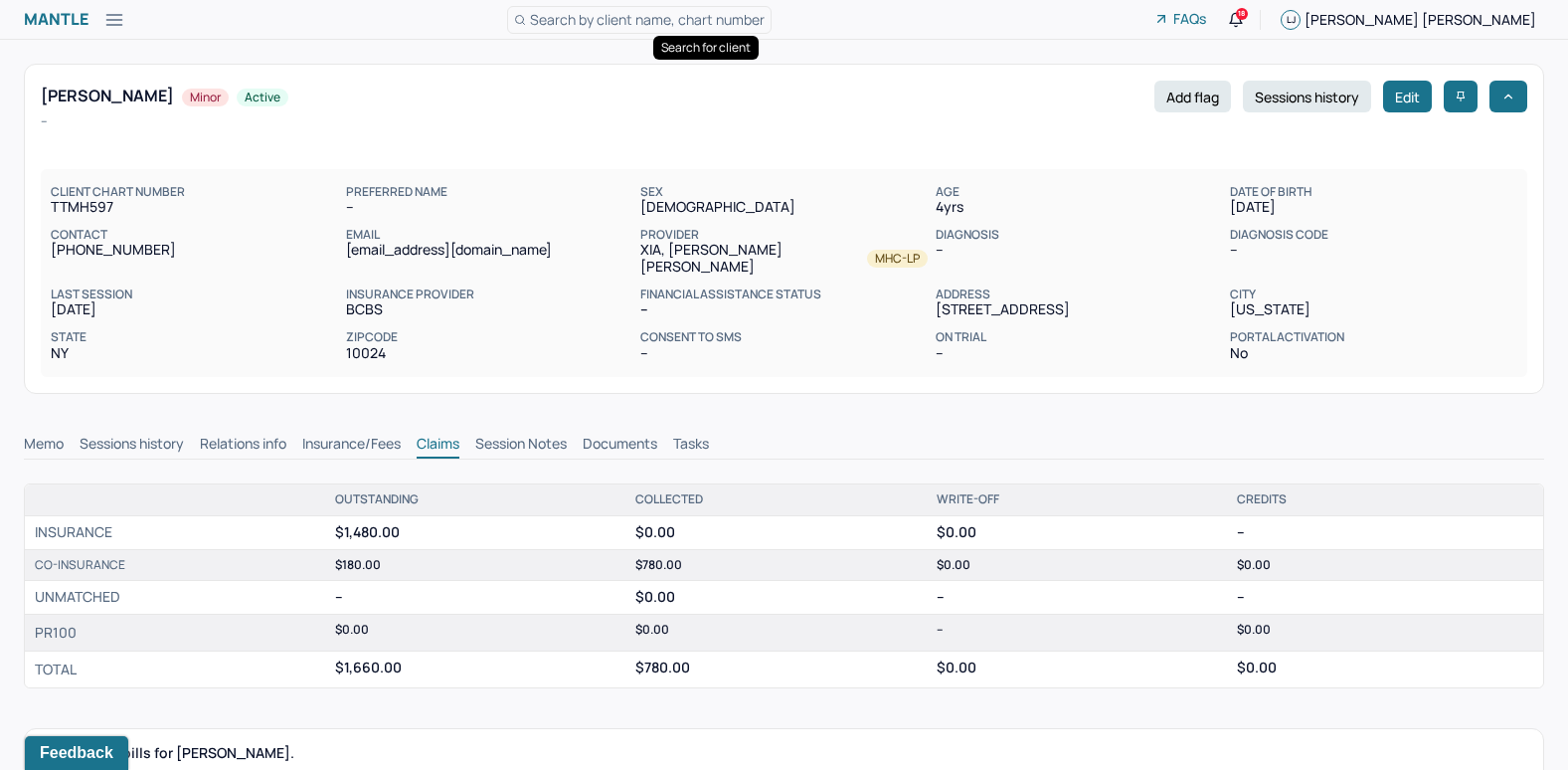 click on "Memo" at bounding box center [44, 446] 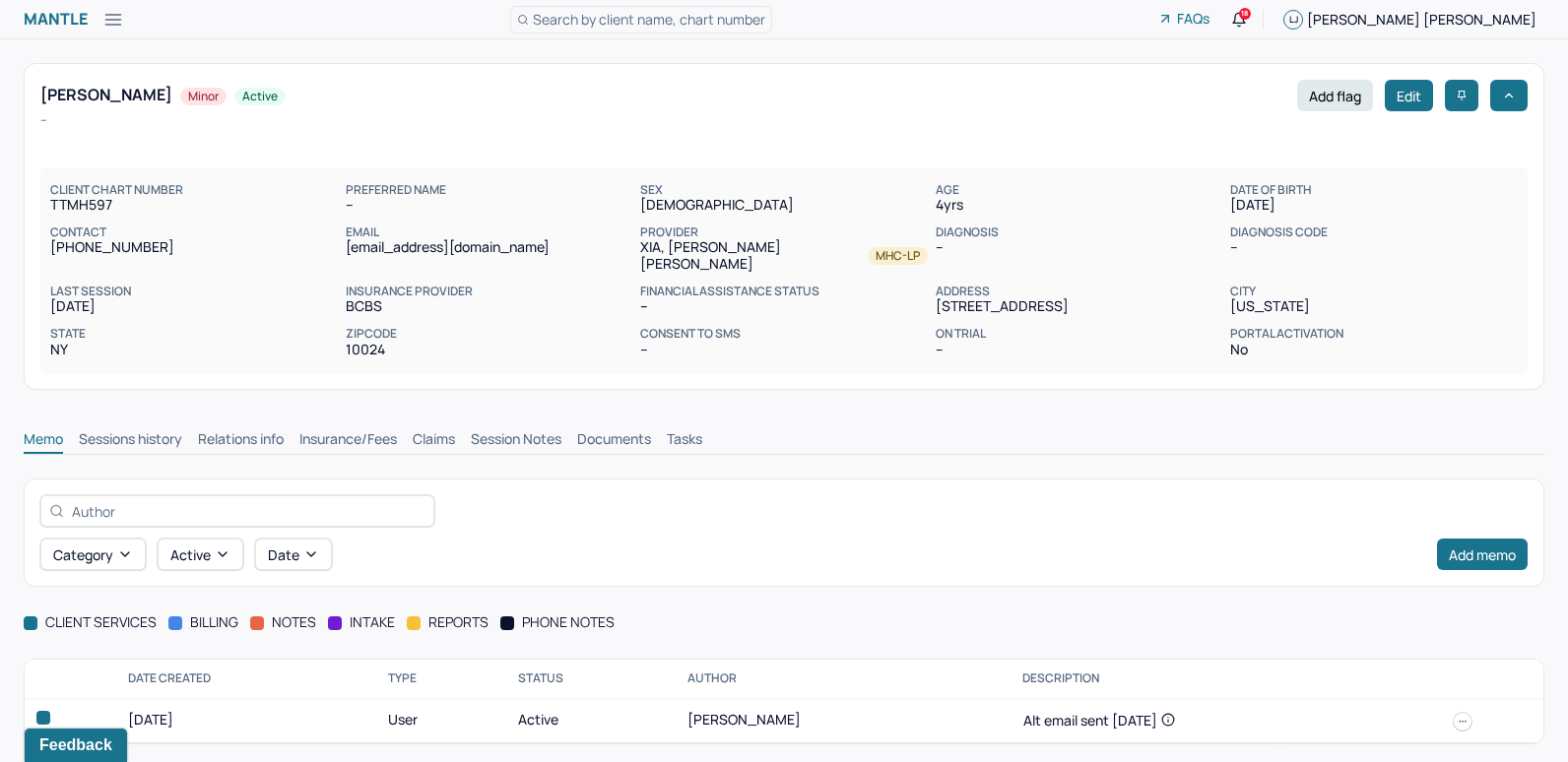 click on "Insurance/Fees" at bounding box center (348, 441) 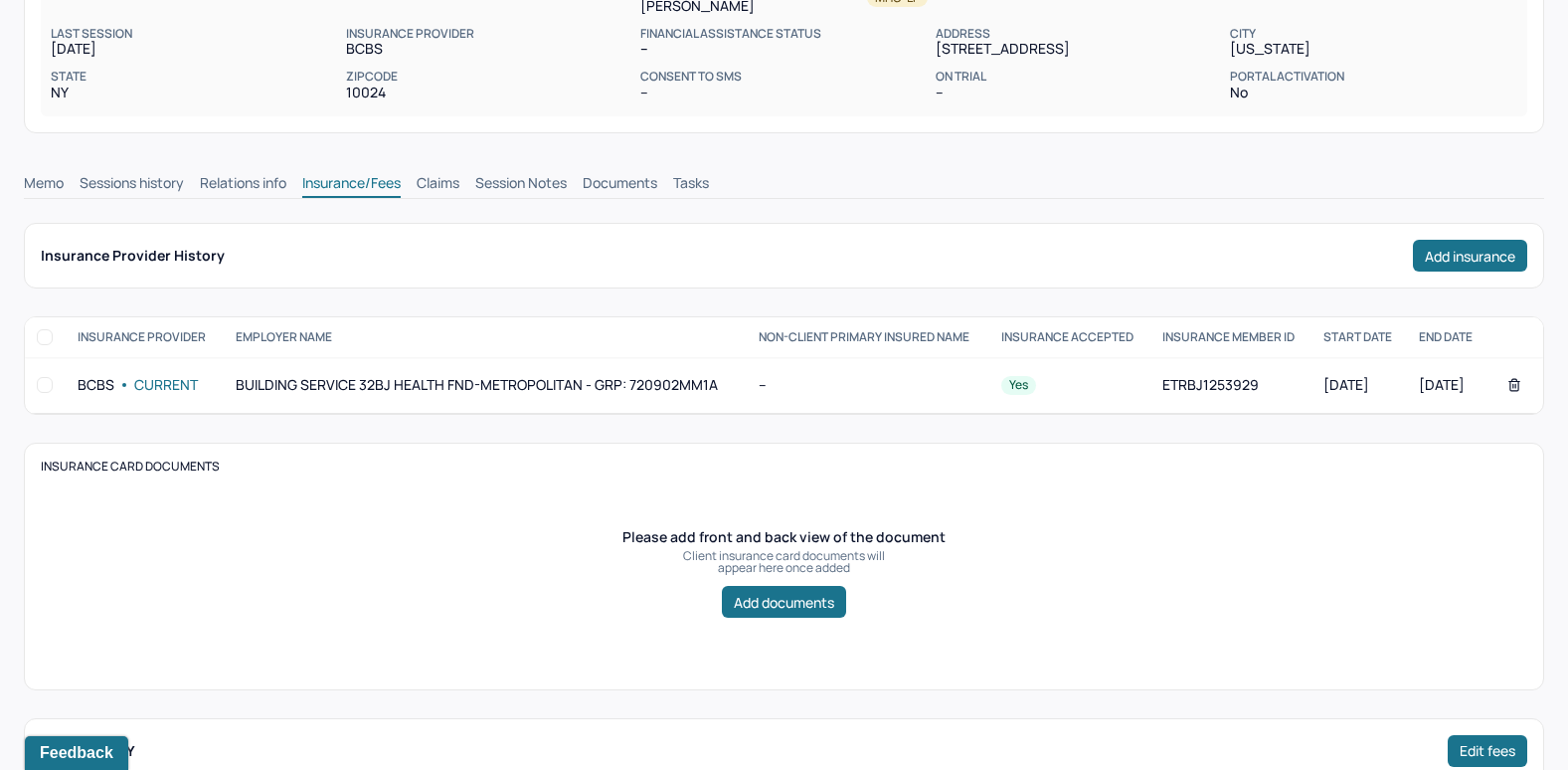 scroll, scrollTop: 193, scrollLeft: 0, axis: vertical 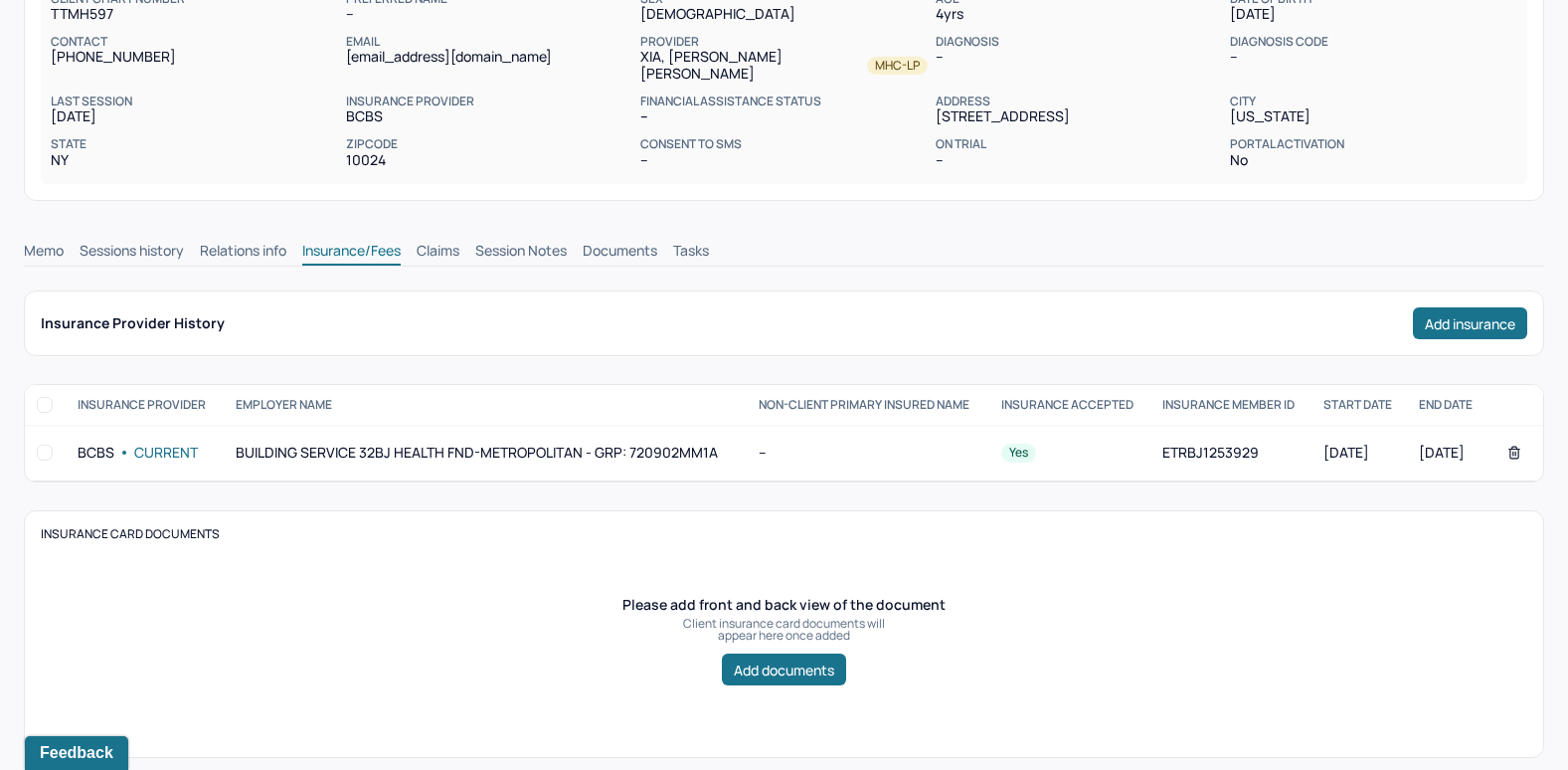 click on "Claims" at bounding box center [437, 253] 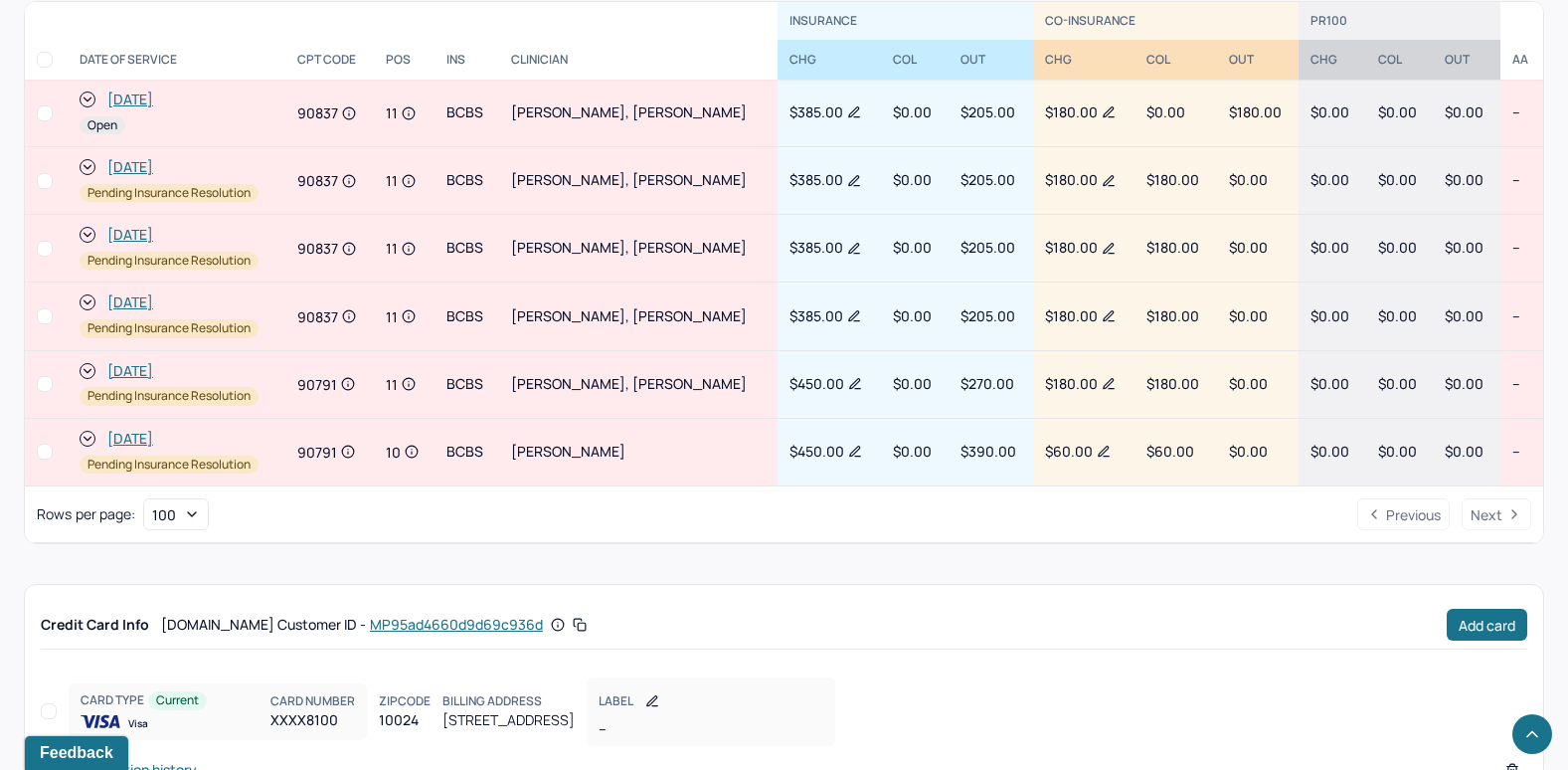 scroll, scrollTop: 944, scrollLeft: 0, axis: vertical 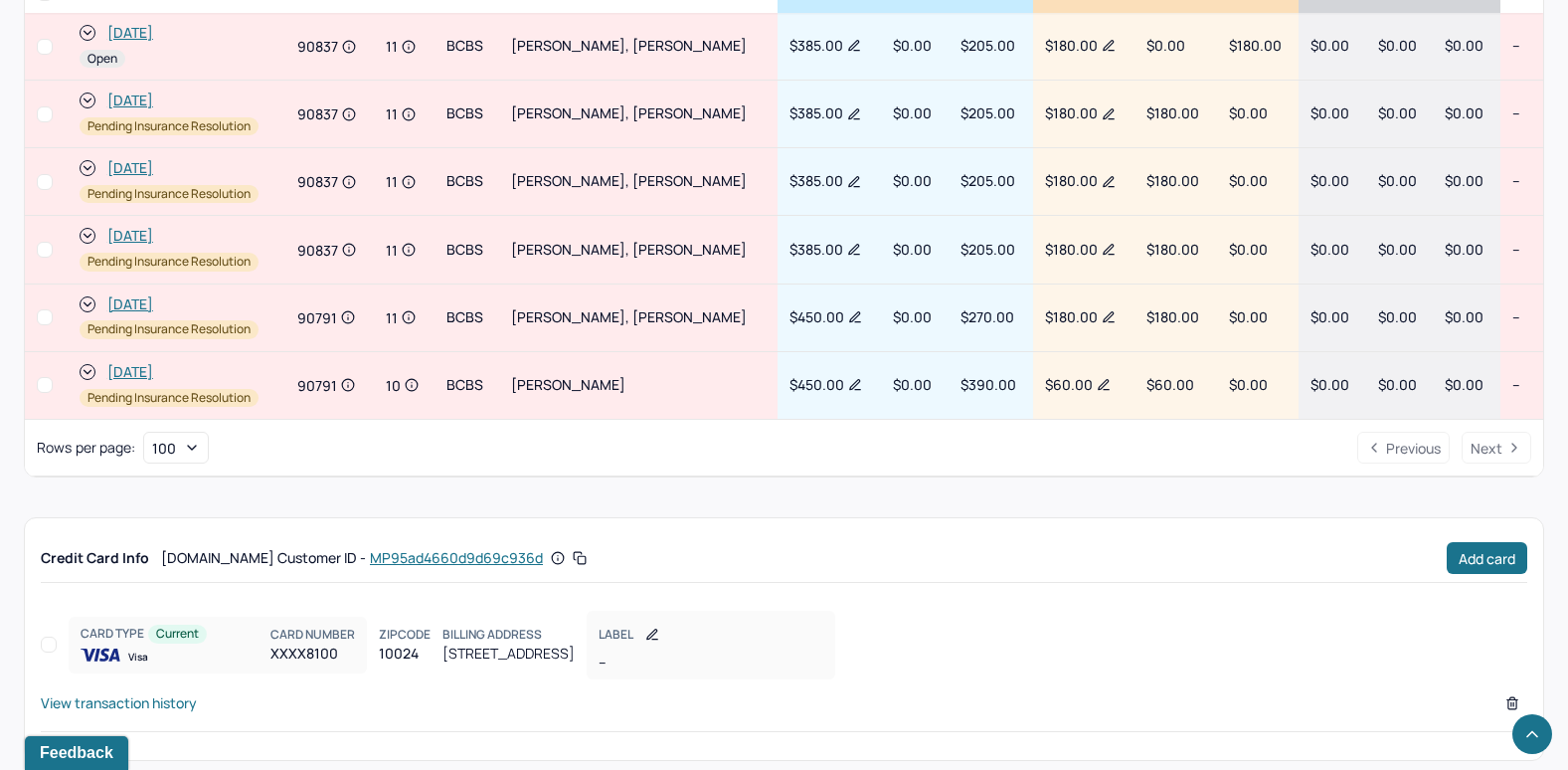 click on "View transaction history" at bounding box center [118, 702] 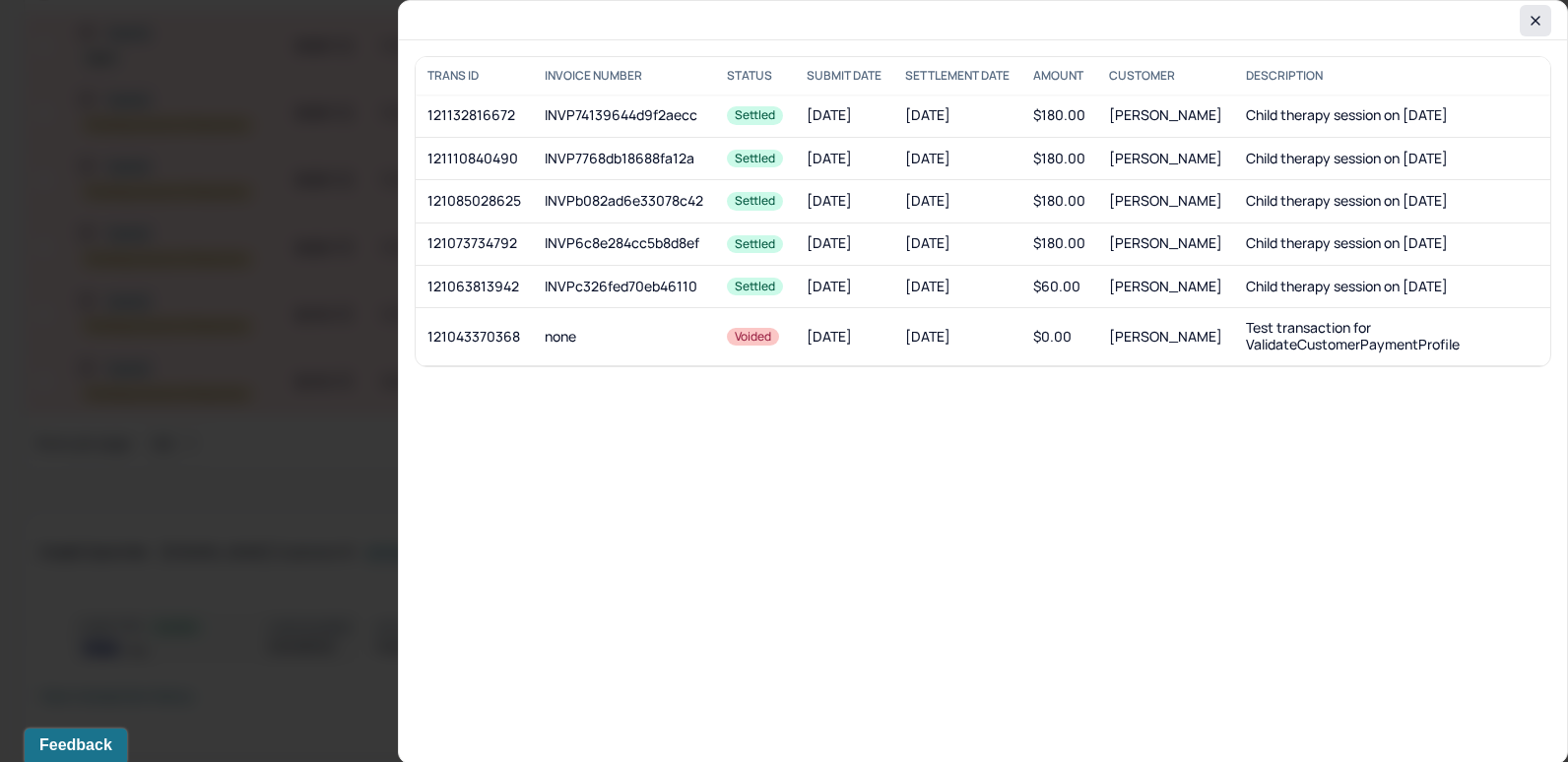 click 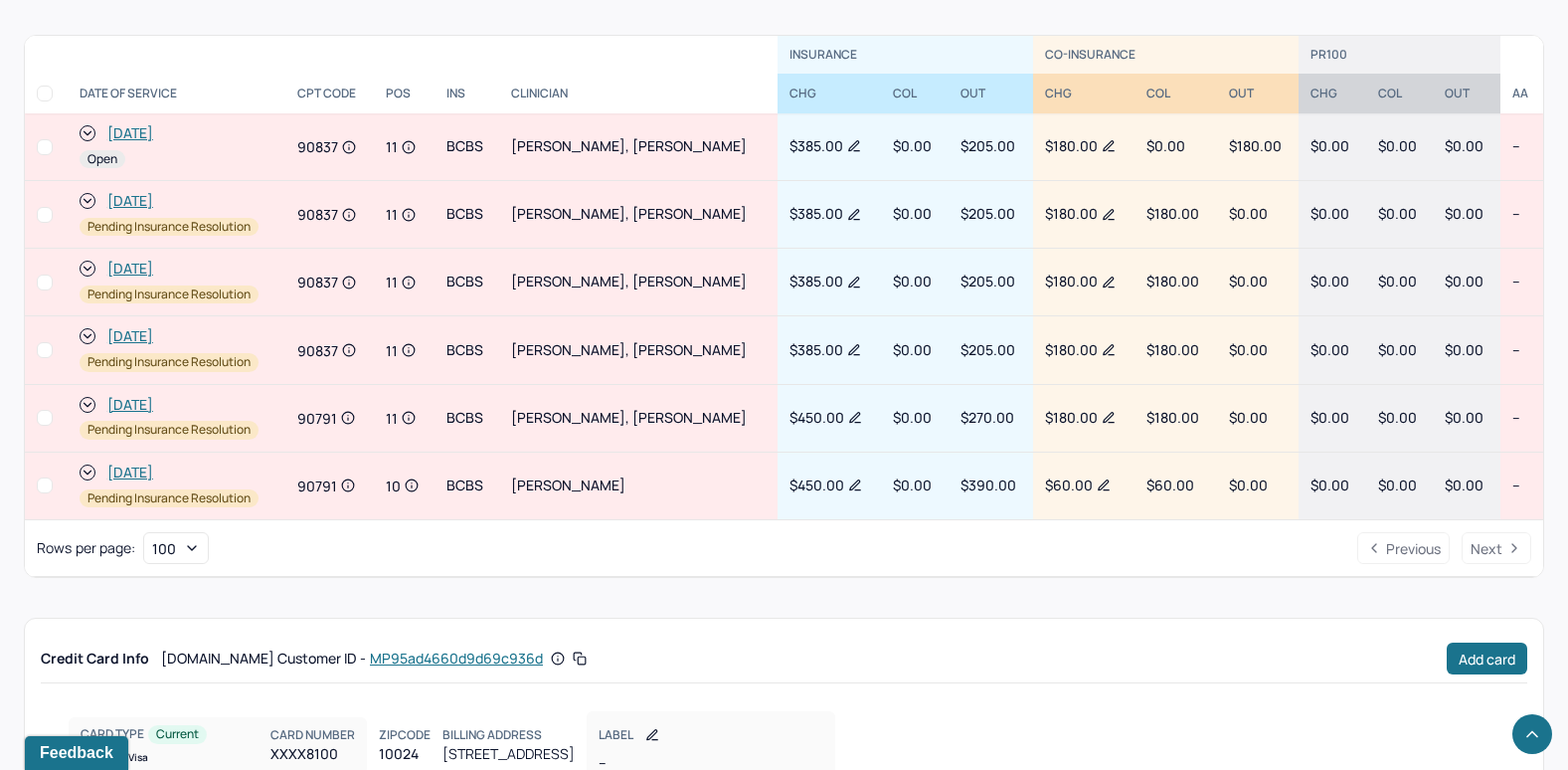 scroll, scrollTop: 546, scrollLeft: 0, axis: vertical 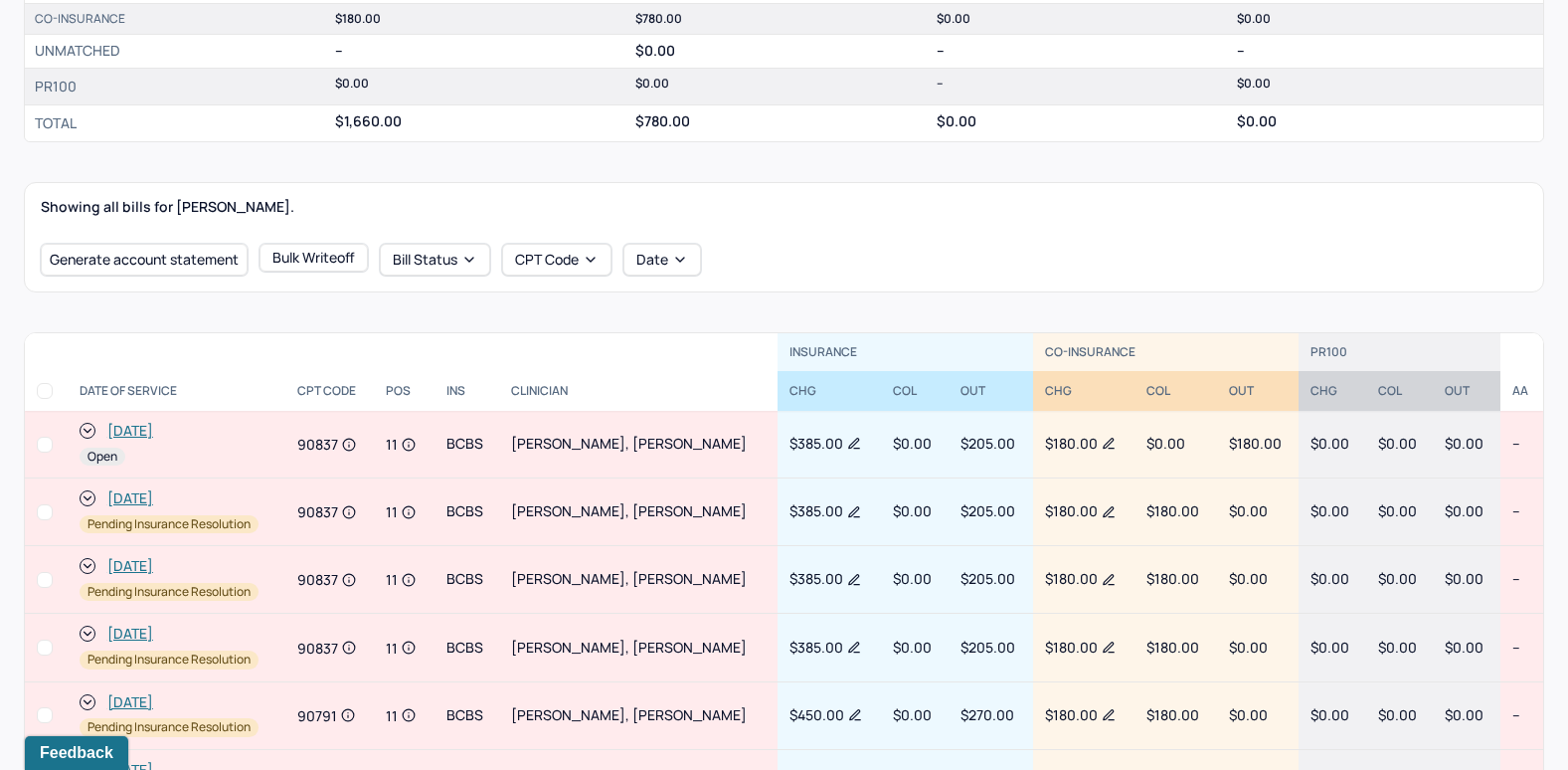 click on "[DATE]" at bounding box center (130, 431) 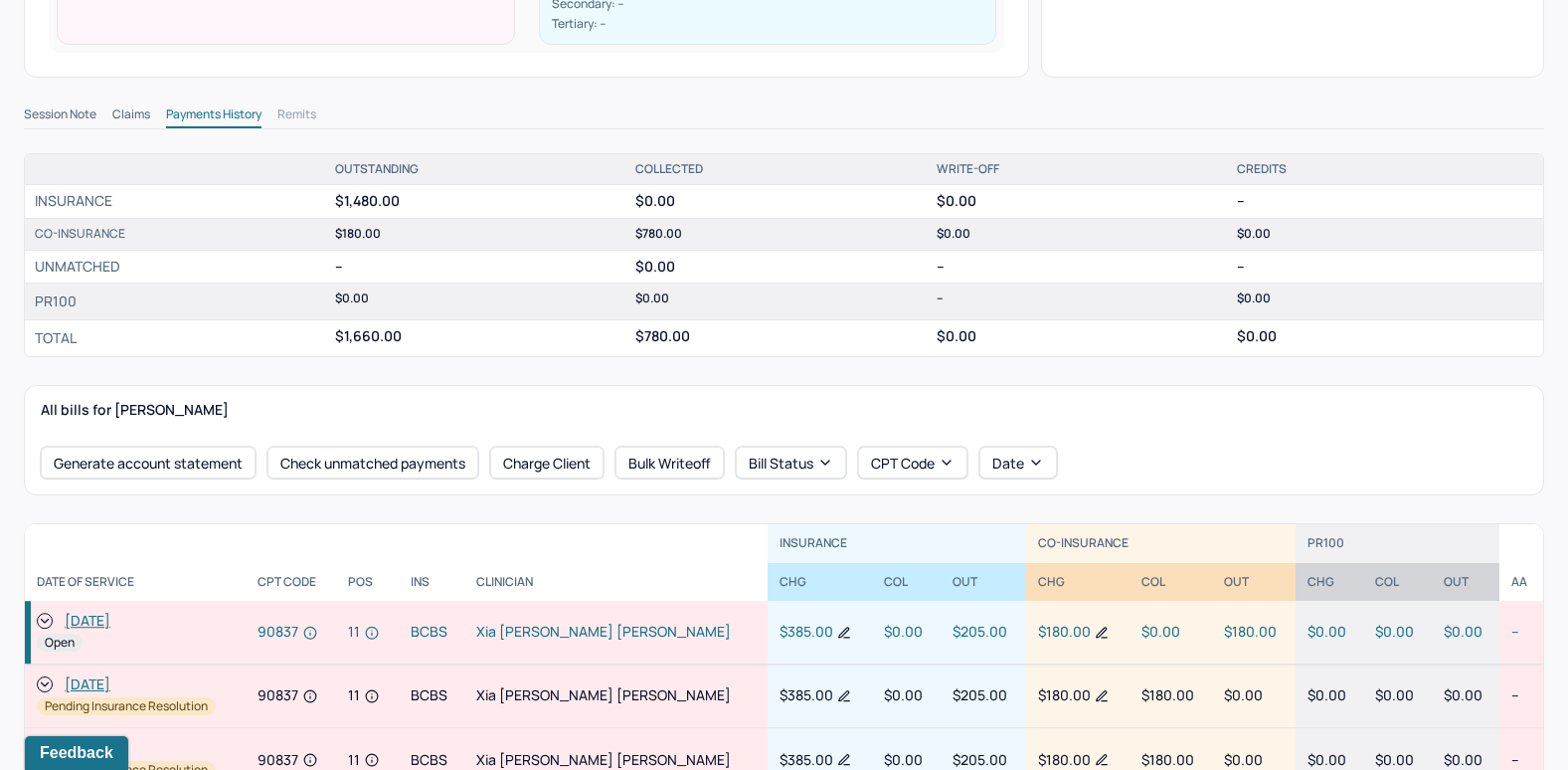 scroll, scrollTop: 577, scrollLeft: 0, axis: vertical 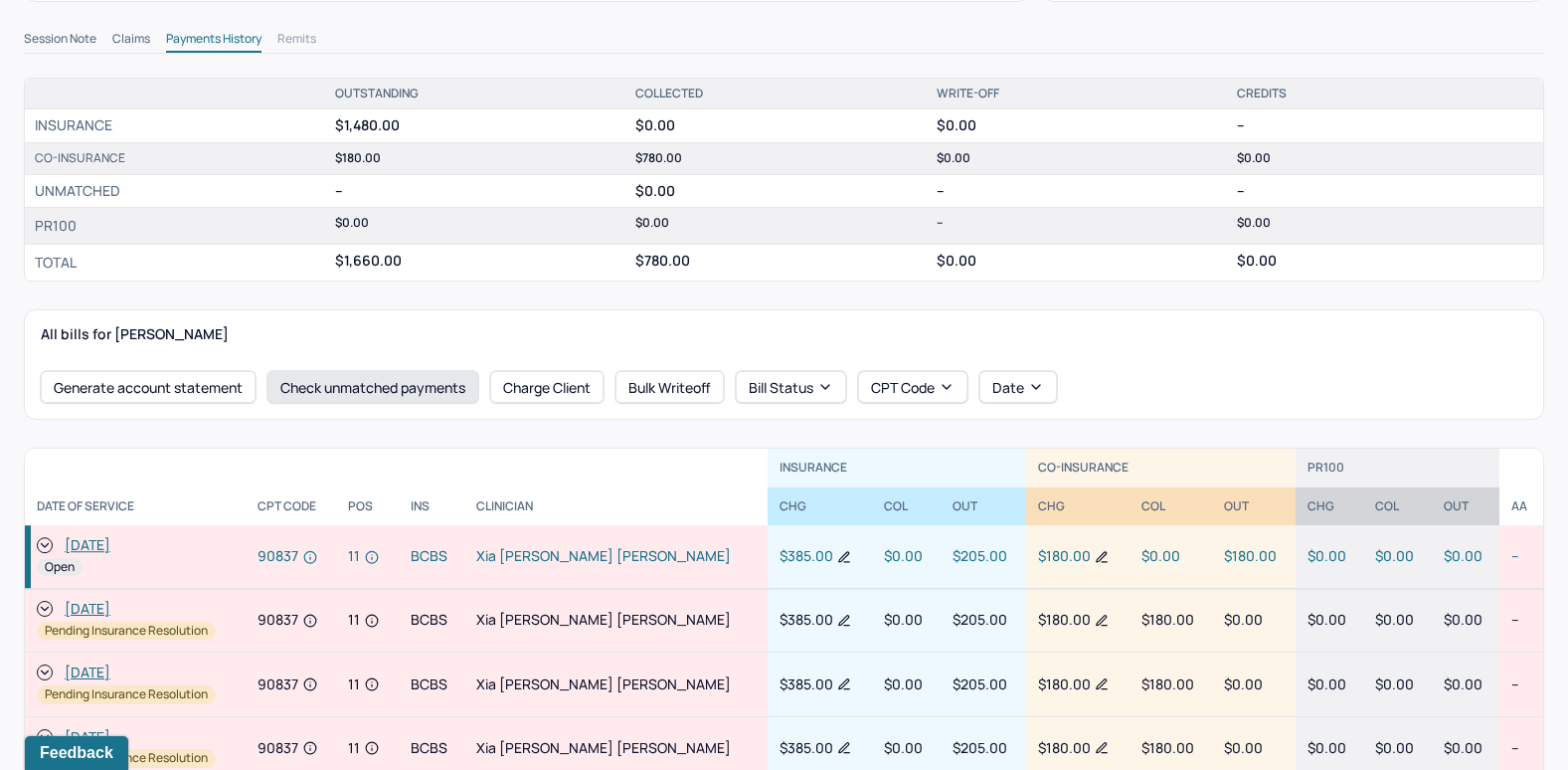 click on "Check unmatched payments" at bounding box center (373, 387) 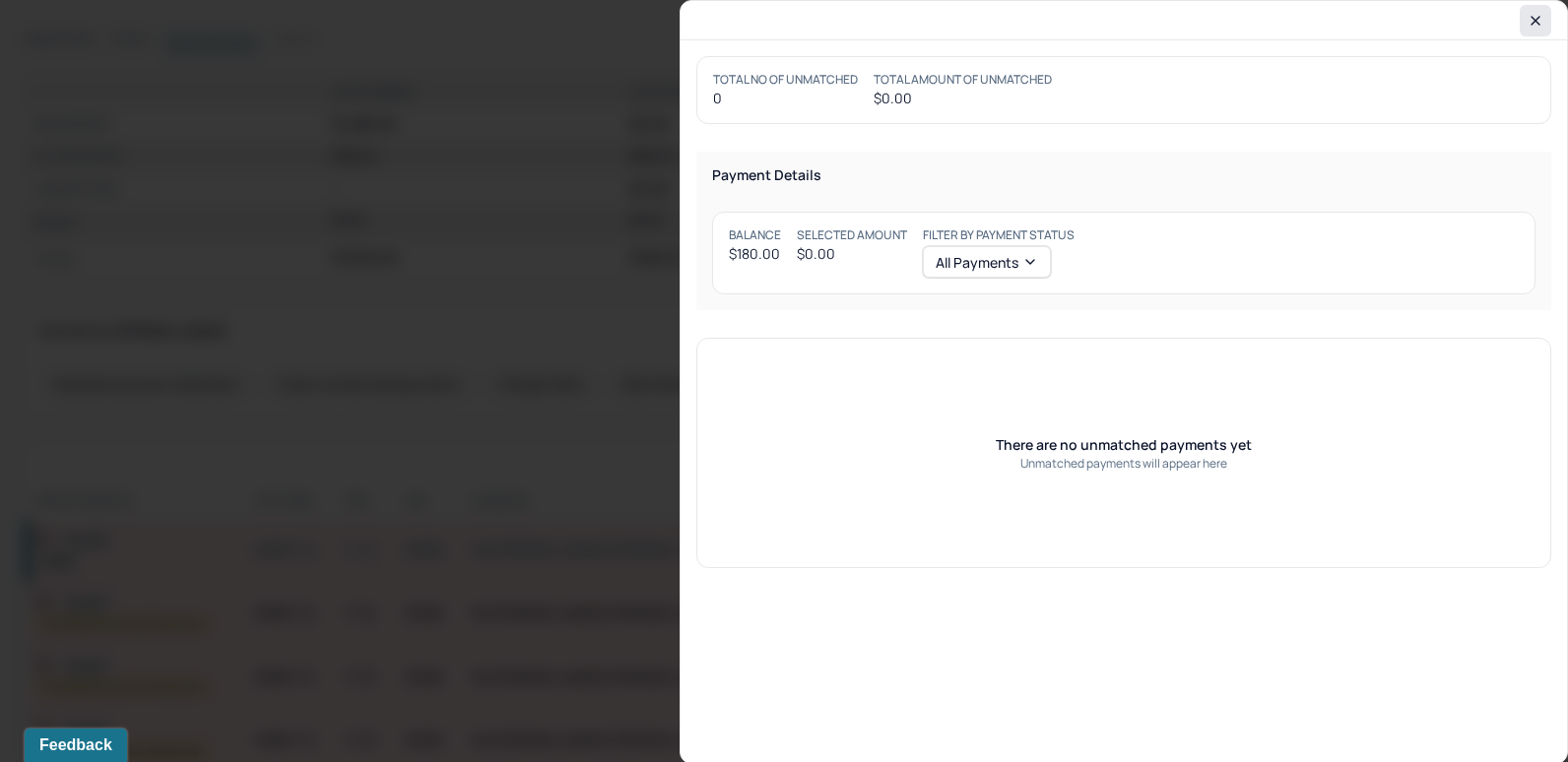 click 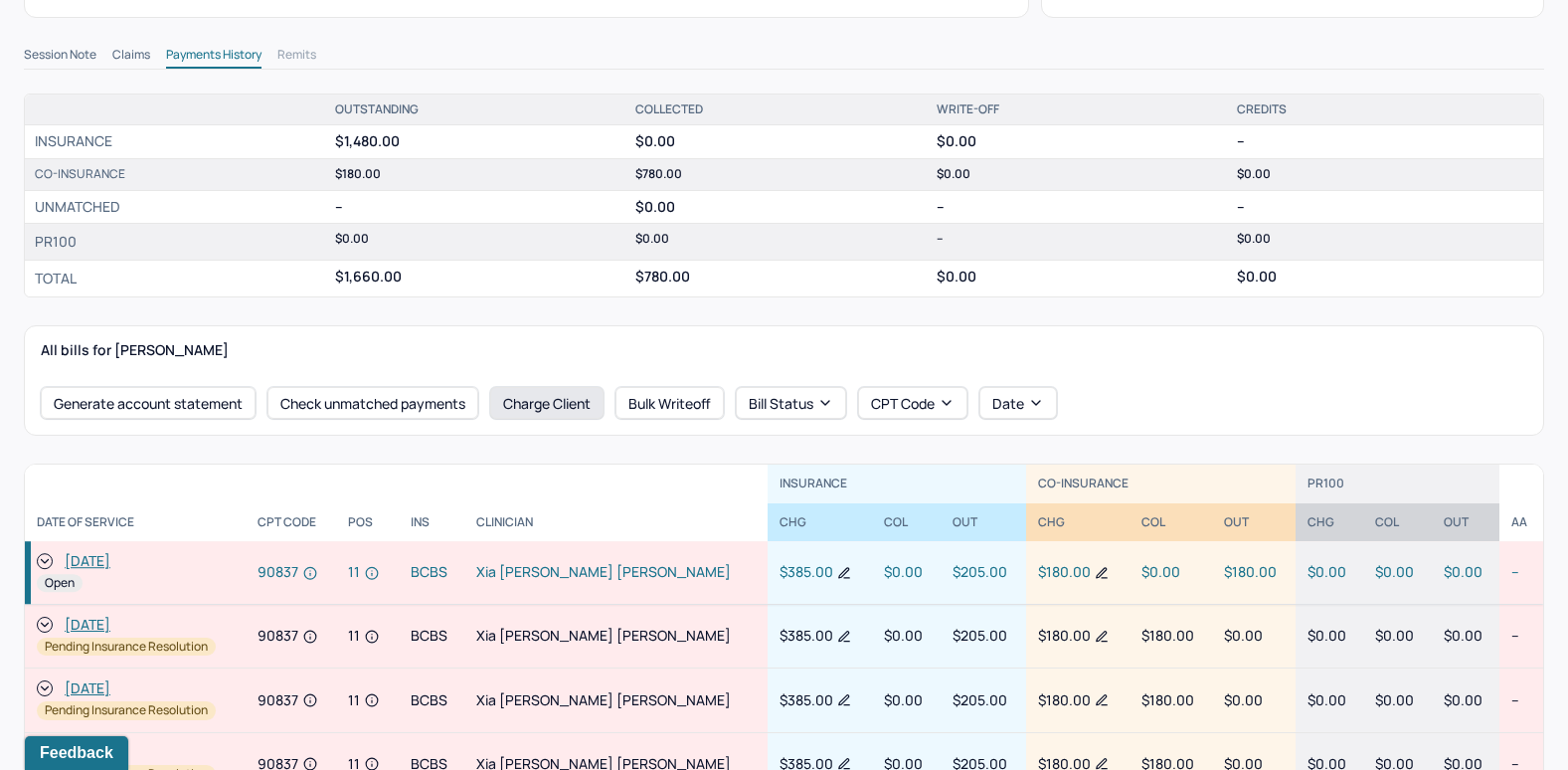 scroll, scrollTop: 593, scrollLeft: 0, axis: vertical 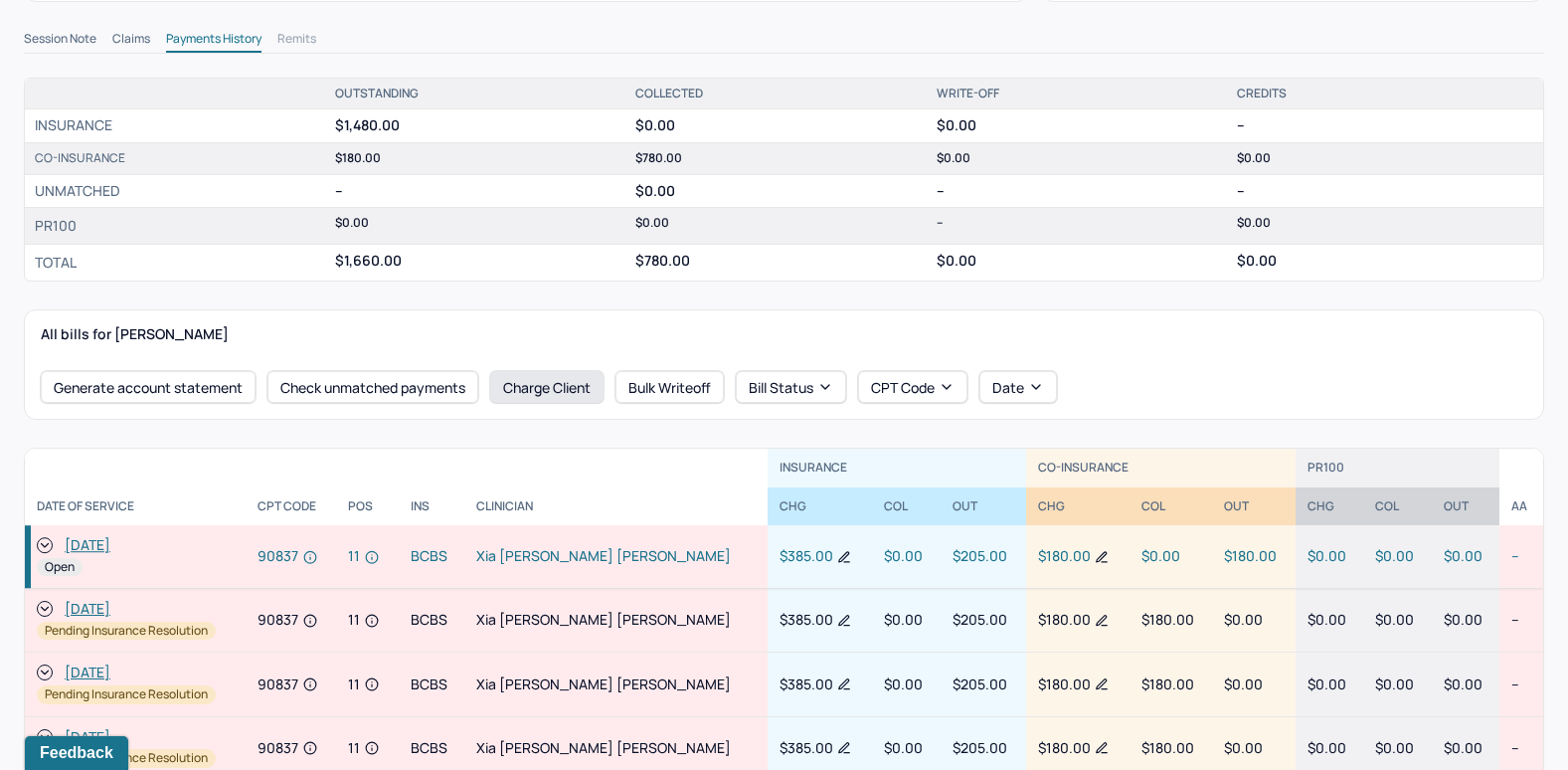 click on "Charge Client" at bounding box center (547, 387) 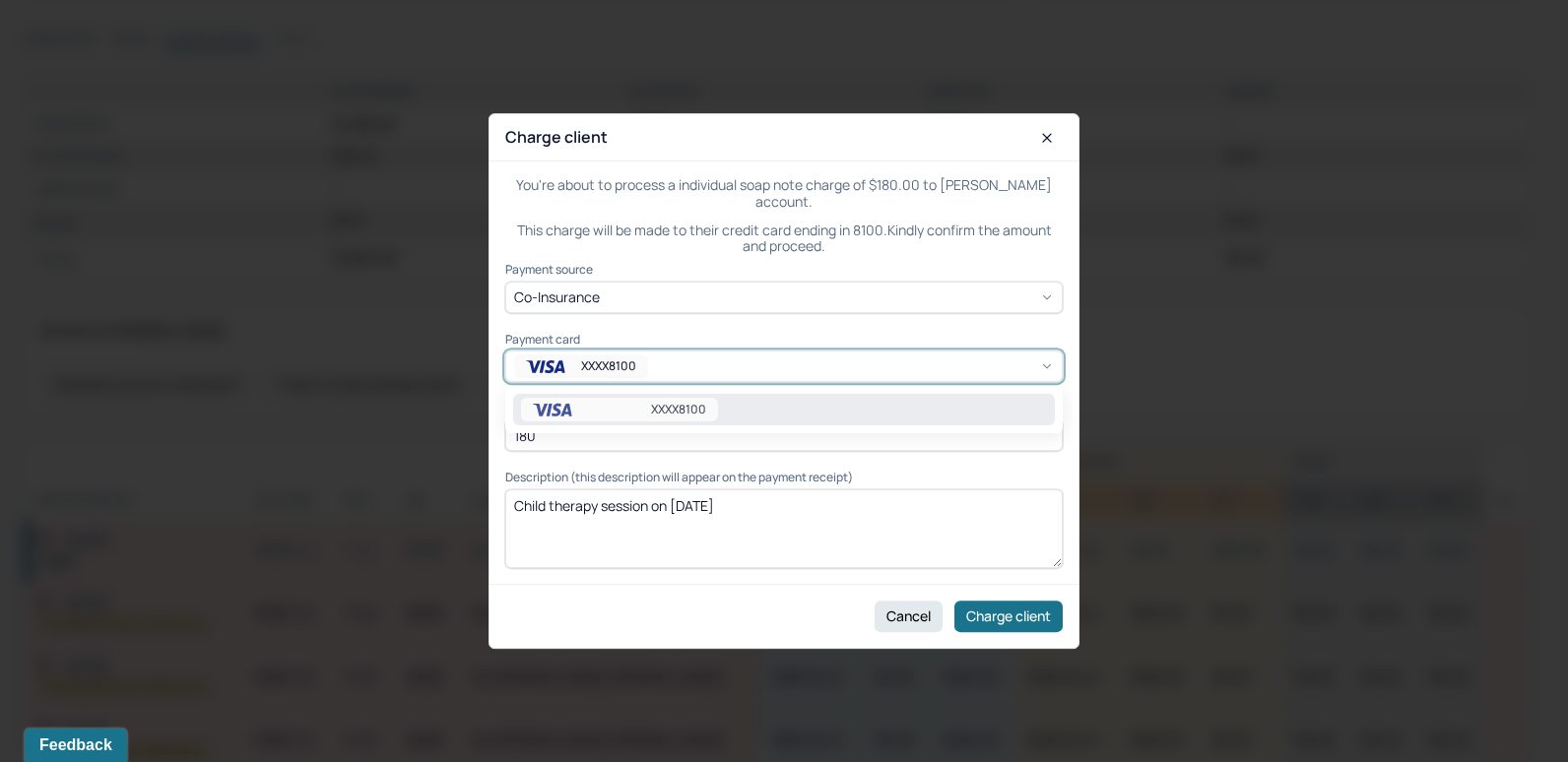 click on "XXXX8100" at bounding box center (784, 366) 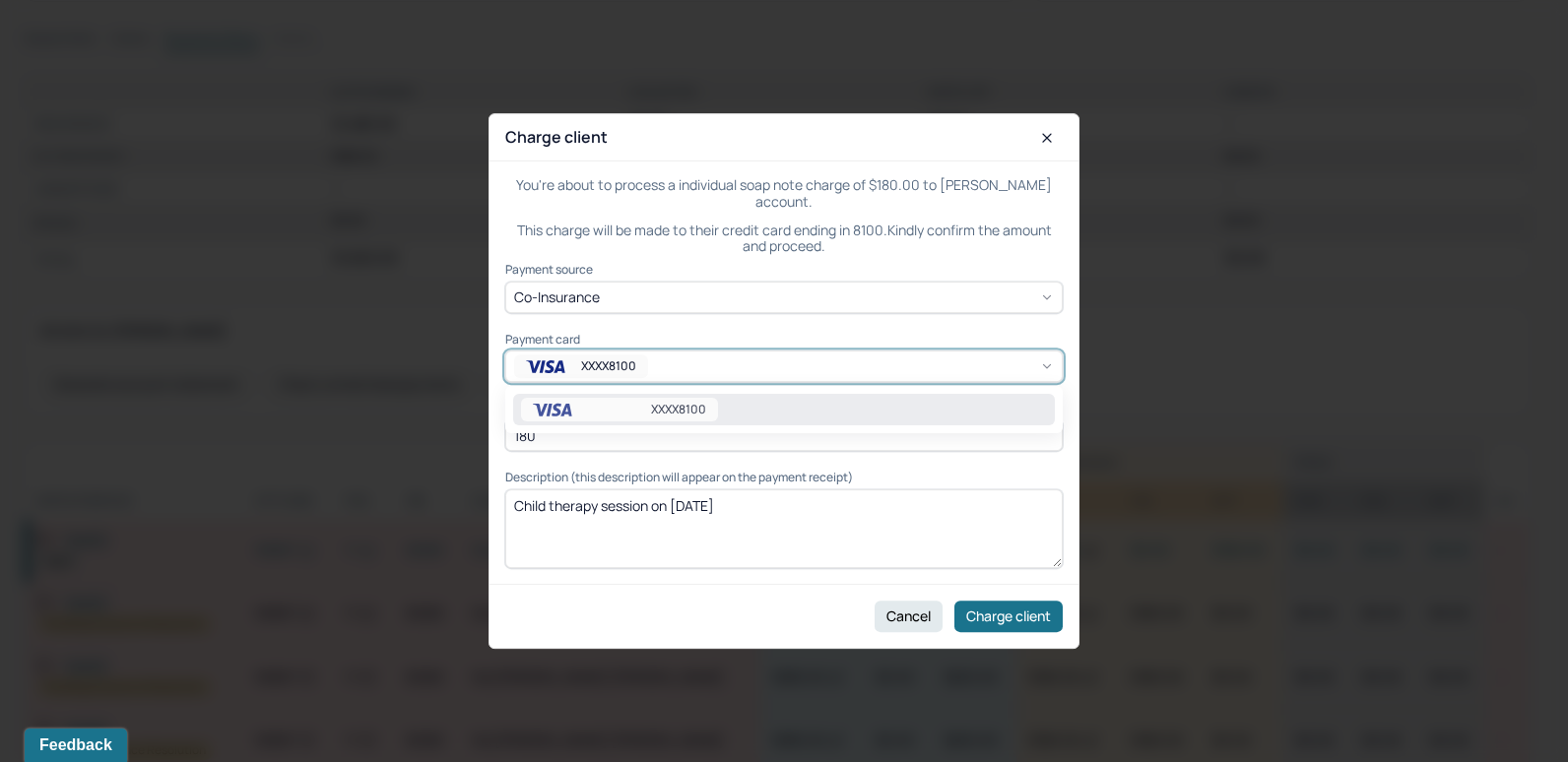 click on "XXXX8100" at bounding box center (784, 366) 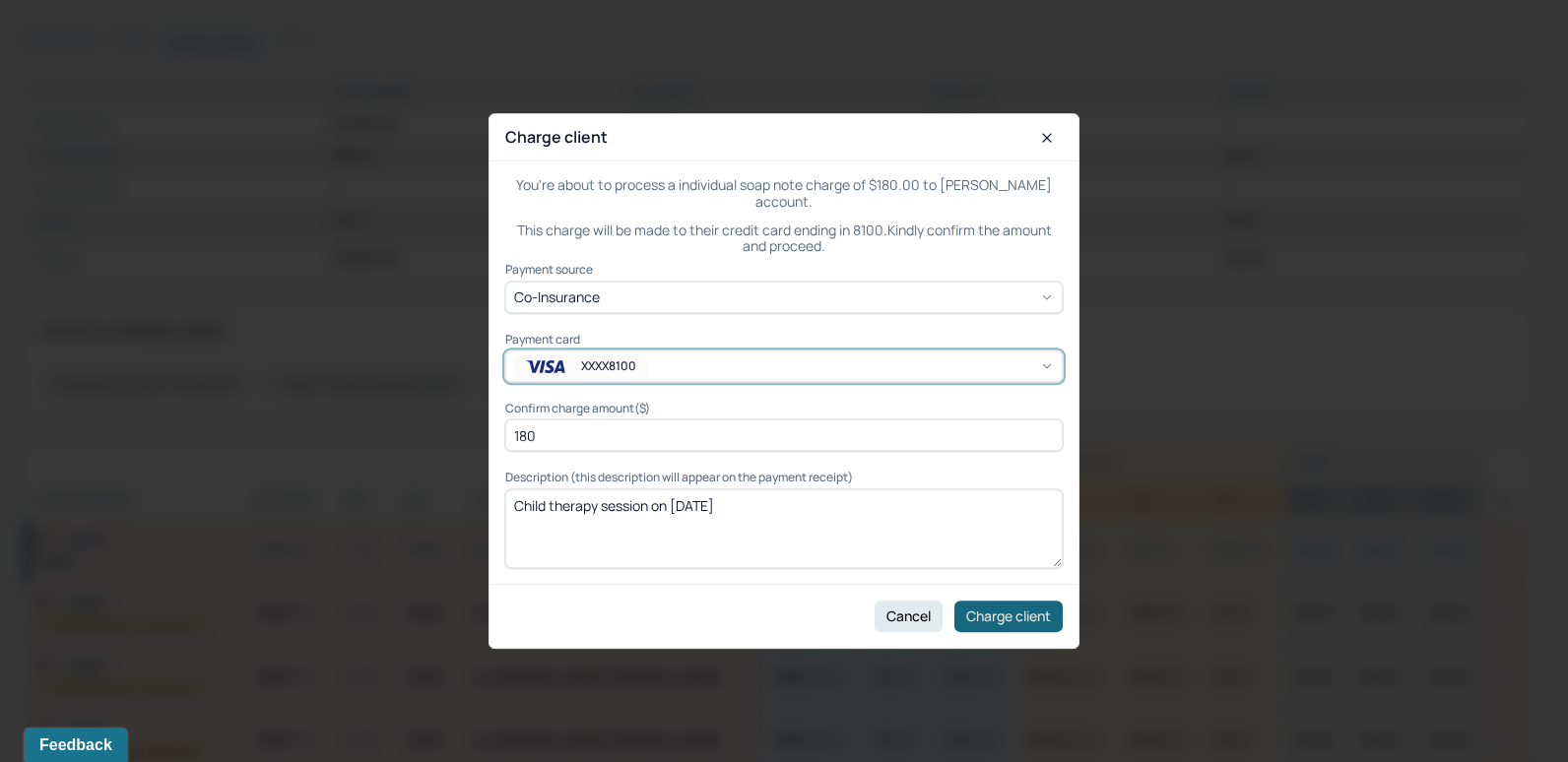 click on "Charge client" at bounding box center [1009, 616] 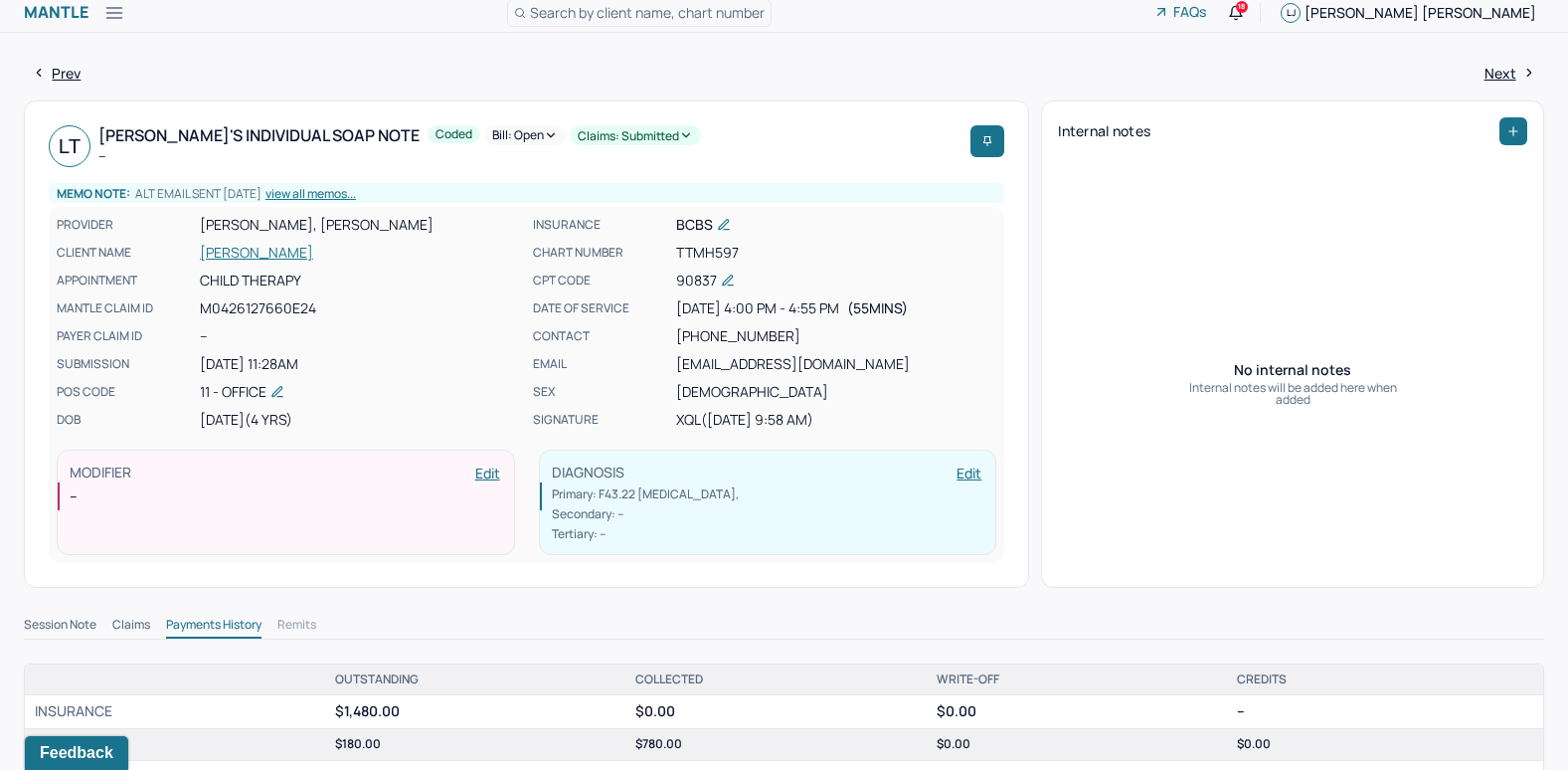 scroll, scrollTop: 0, scrollLeft: 0, axis: both 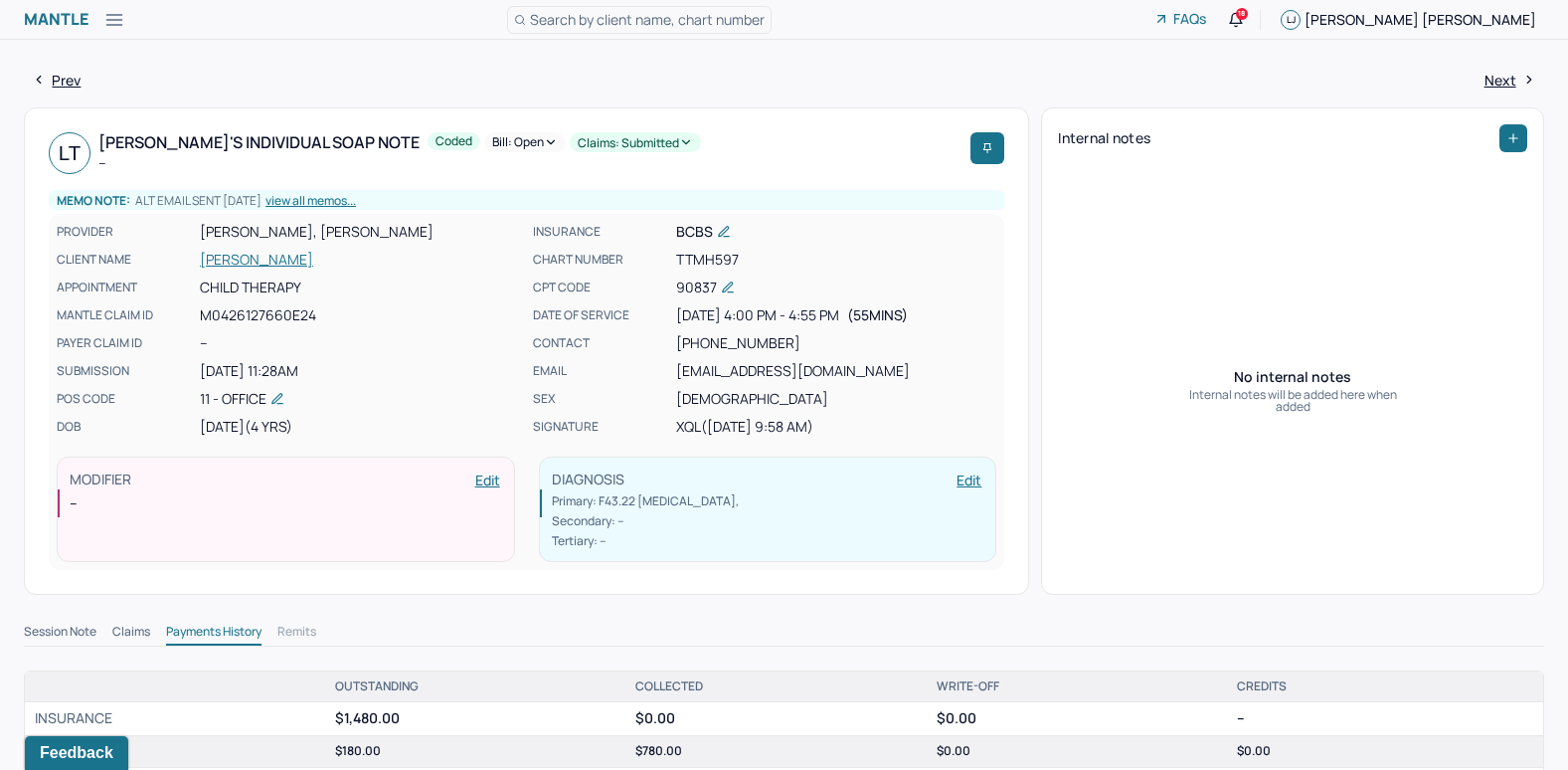 click on "Bill: Open" at bounding box center (525, 142) 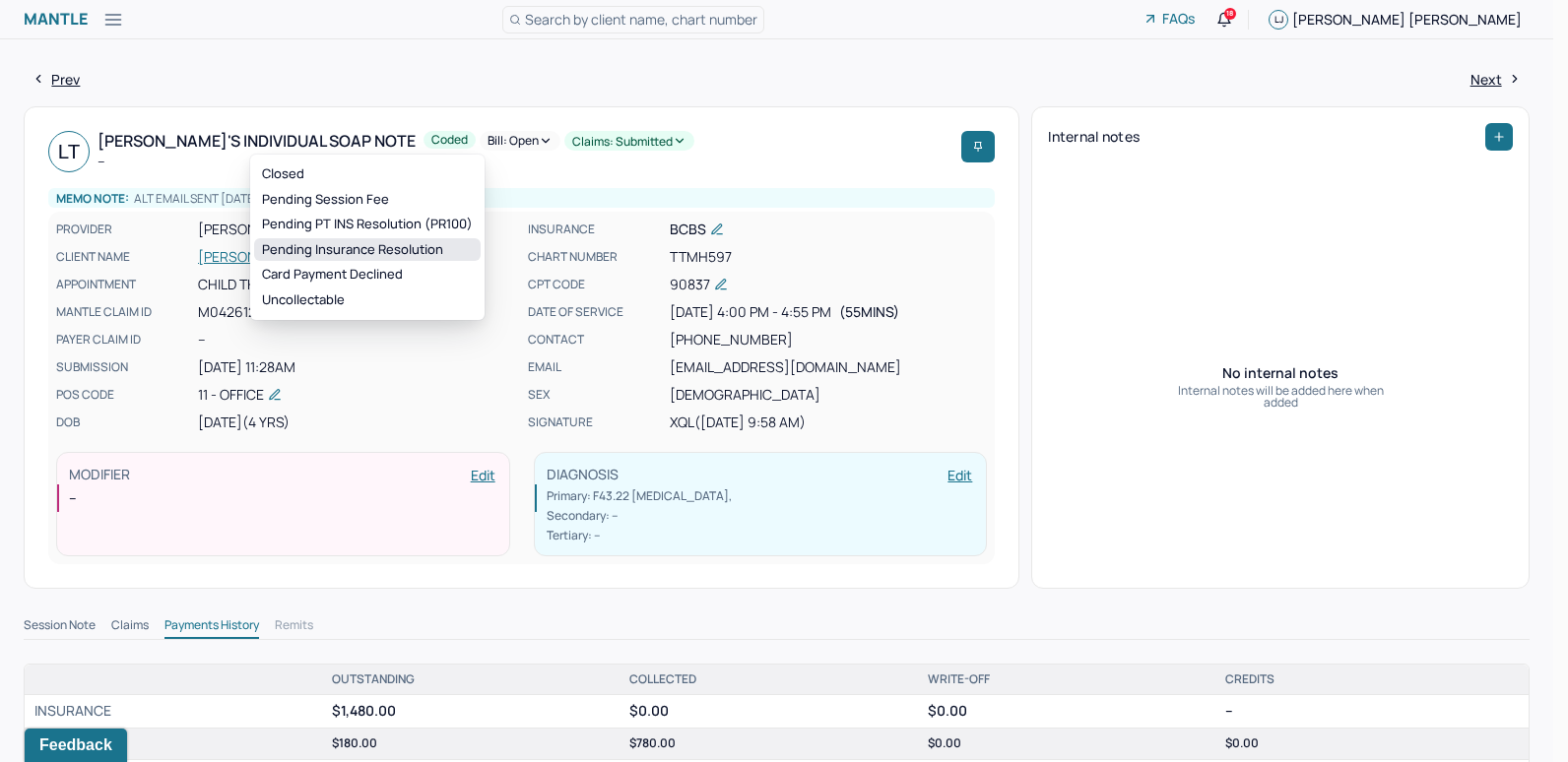 click on "Pending Insurance Resolution" at bounding box center [367, 250] 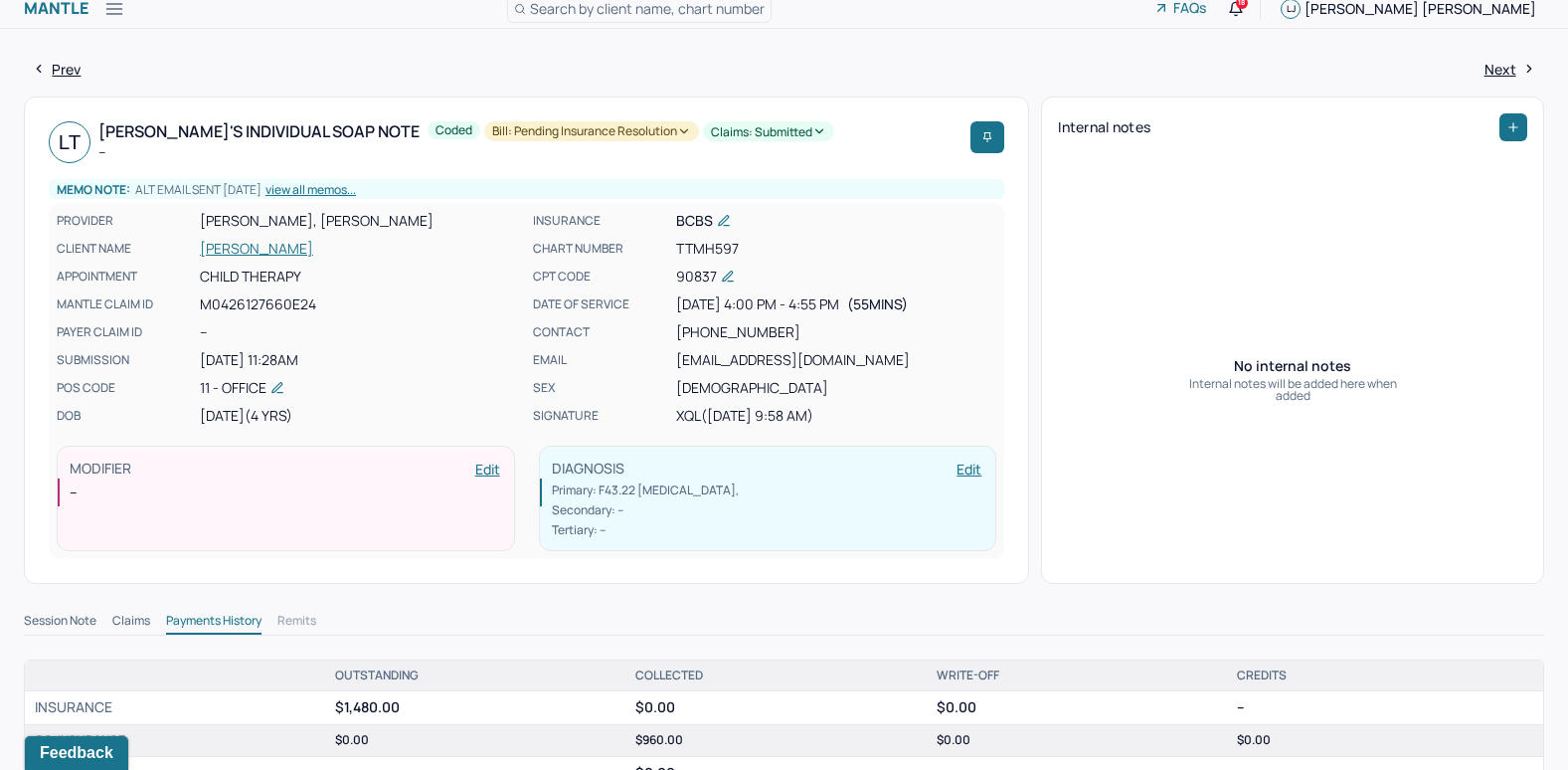 scroll, scrollTop: 0, scrollLeft: 0, axis: both 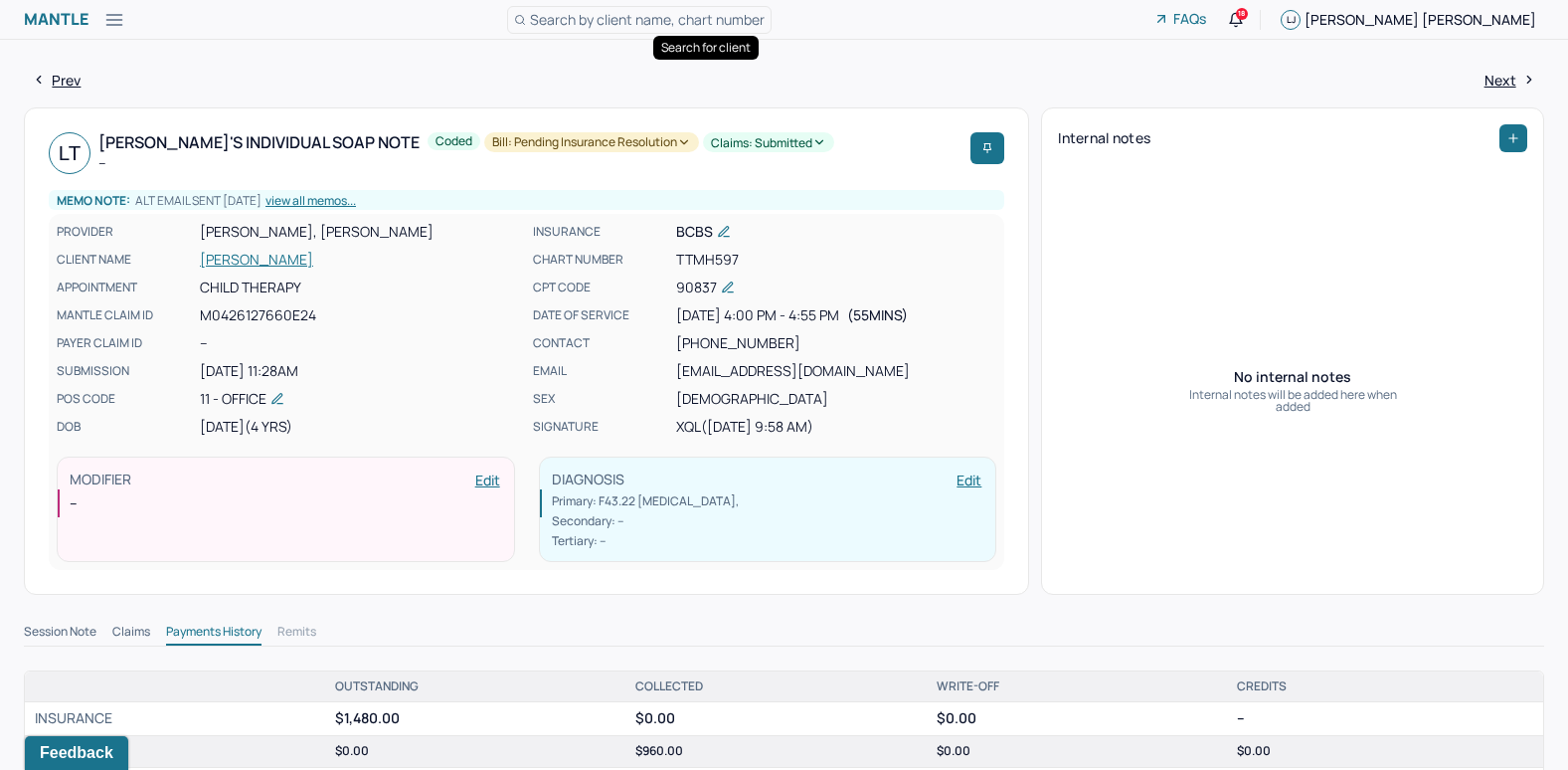click on "Search by client name, chart number" at bounding box center (647, 19) 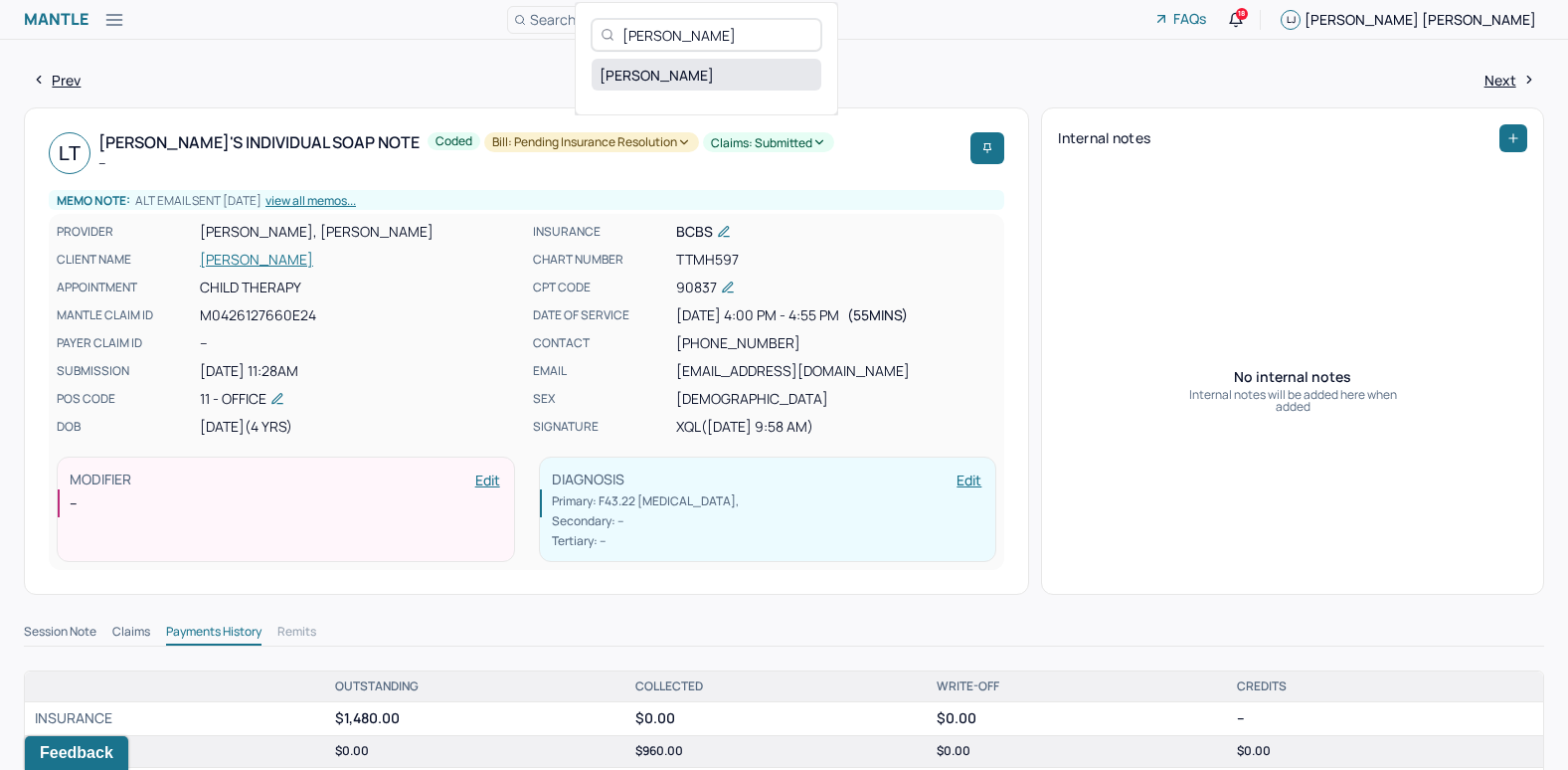 type on "[PERSON_NAME]" 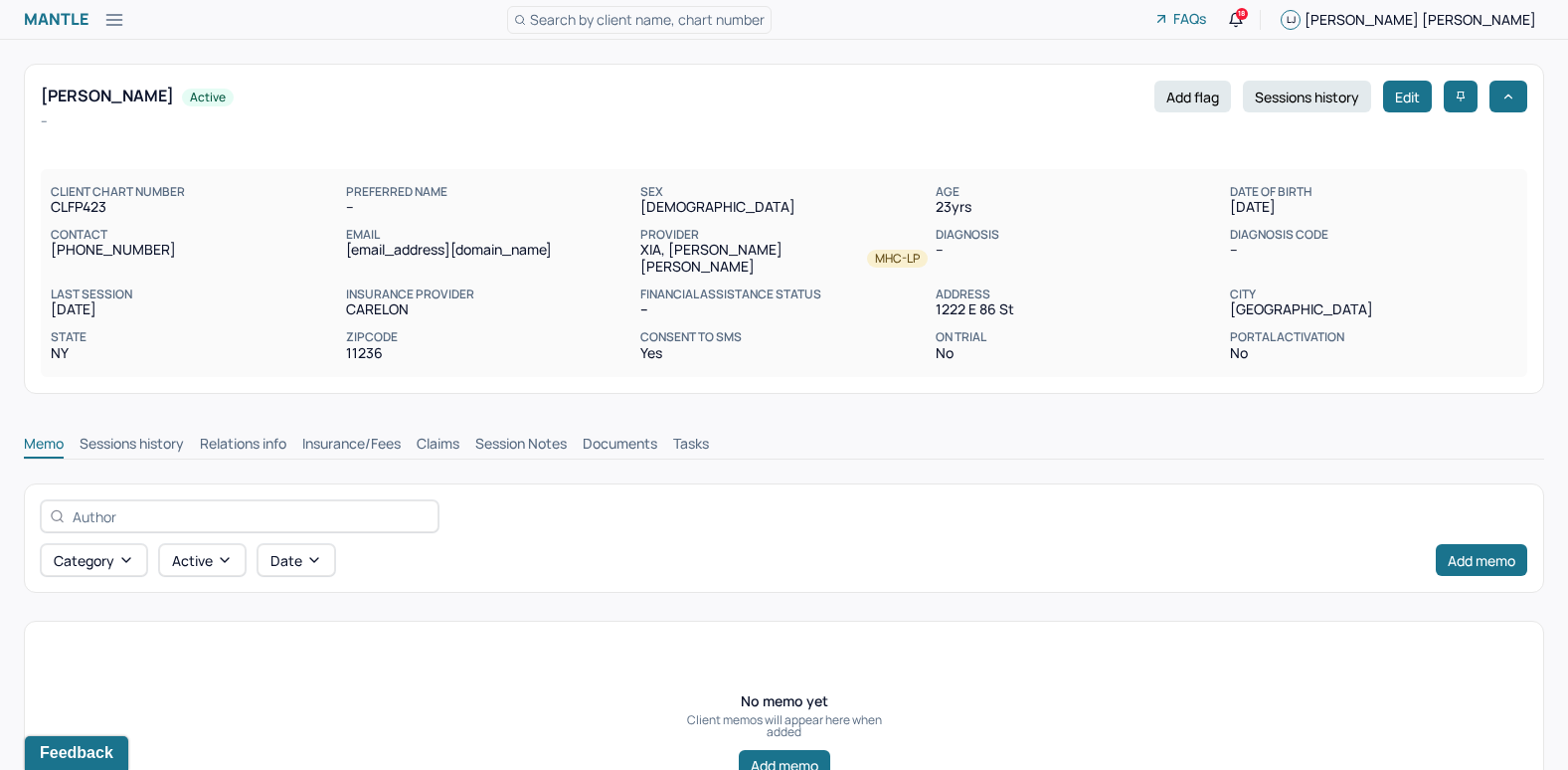 scroll, scrollTop: 93, scrollLeft: 0, axis: vertical 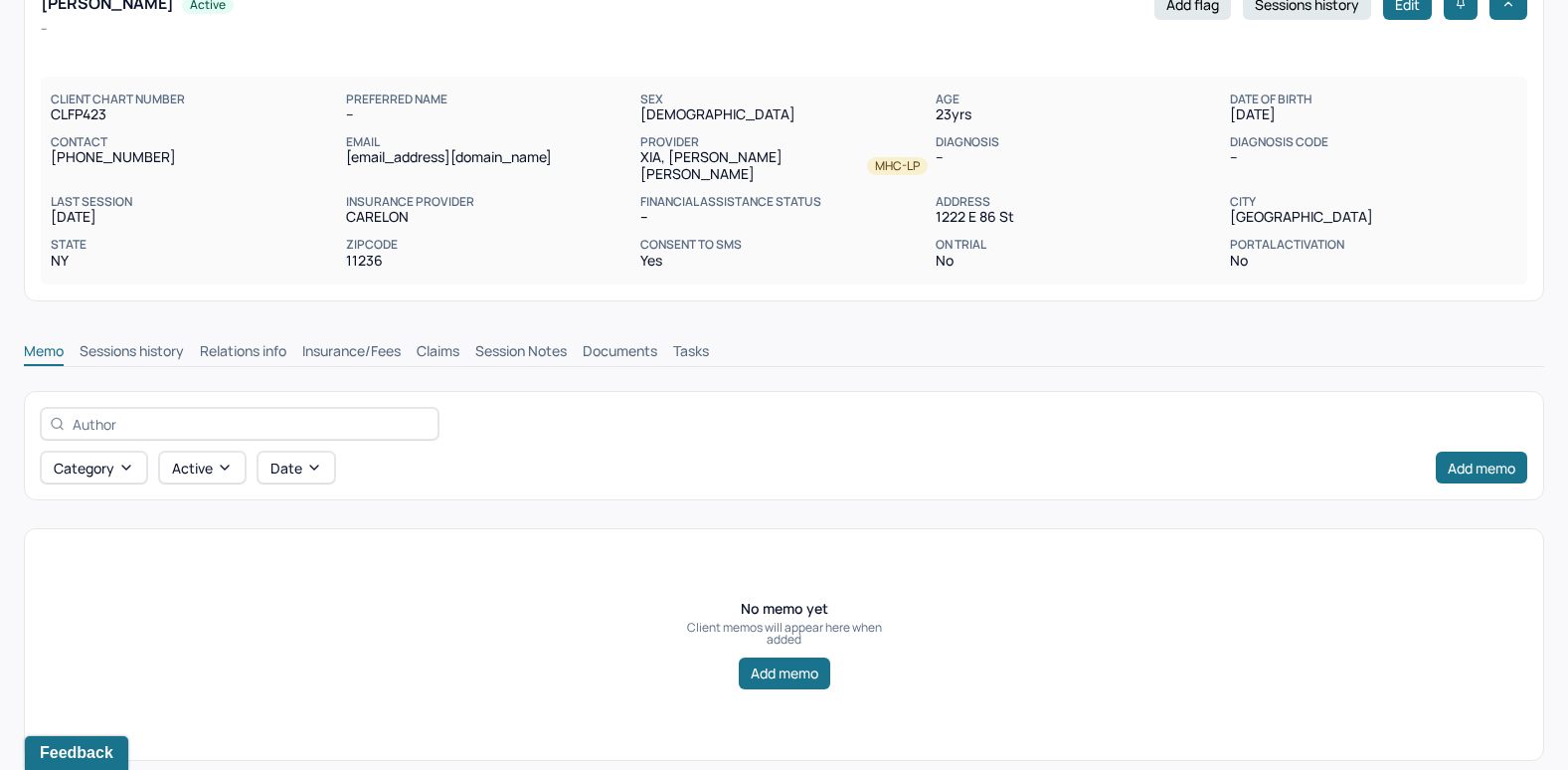 click on "Insurance/Fees" at bounding box center [351, 353] 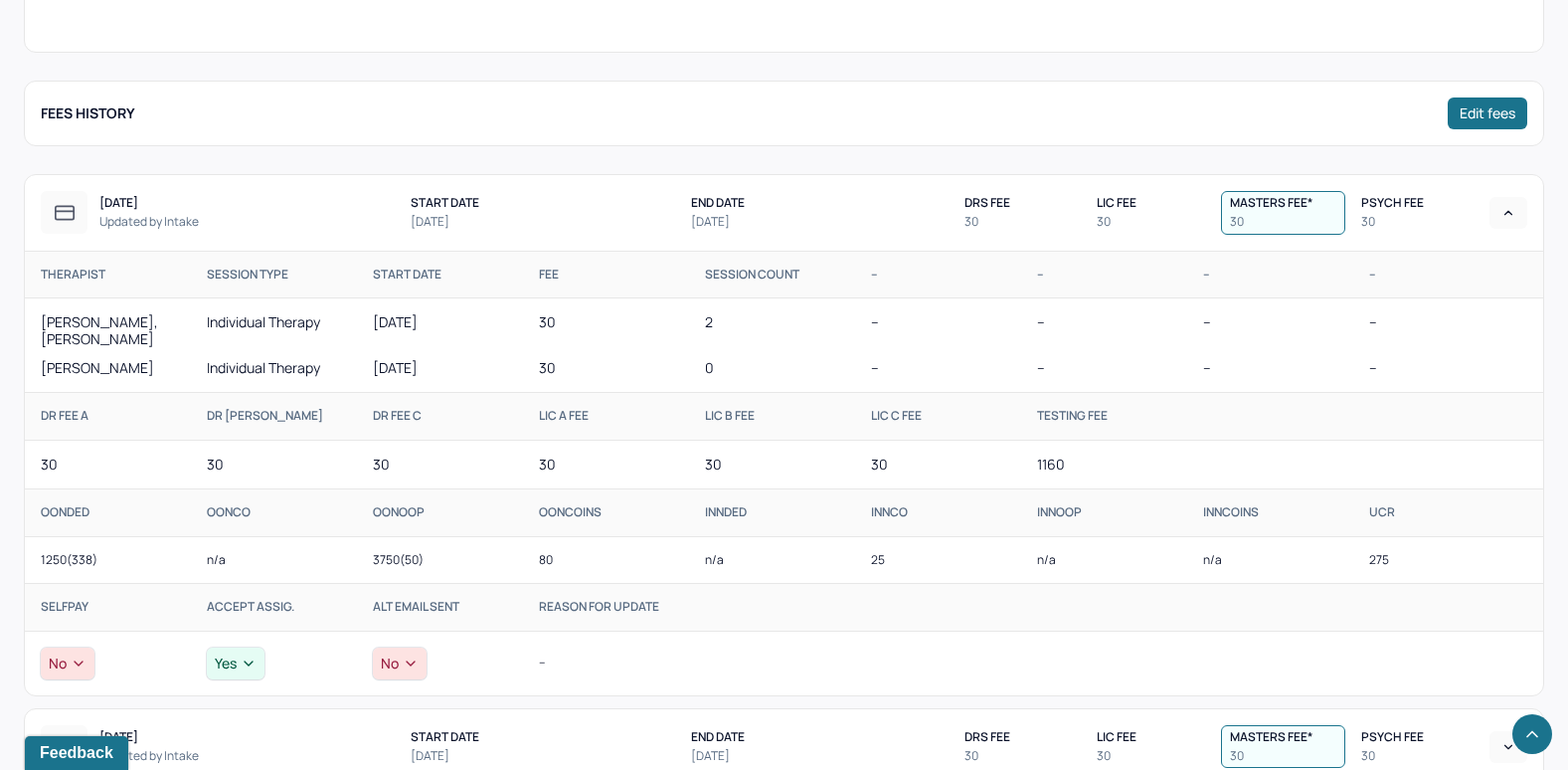 scroll, scrollTop: 905, scrollLeft: 0, axis: vertical 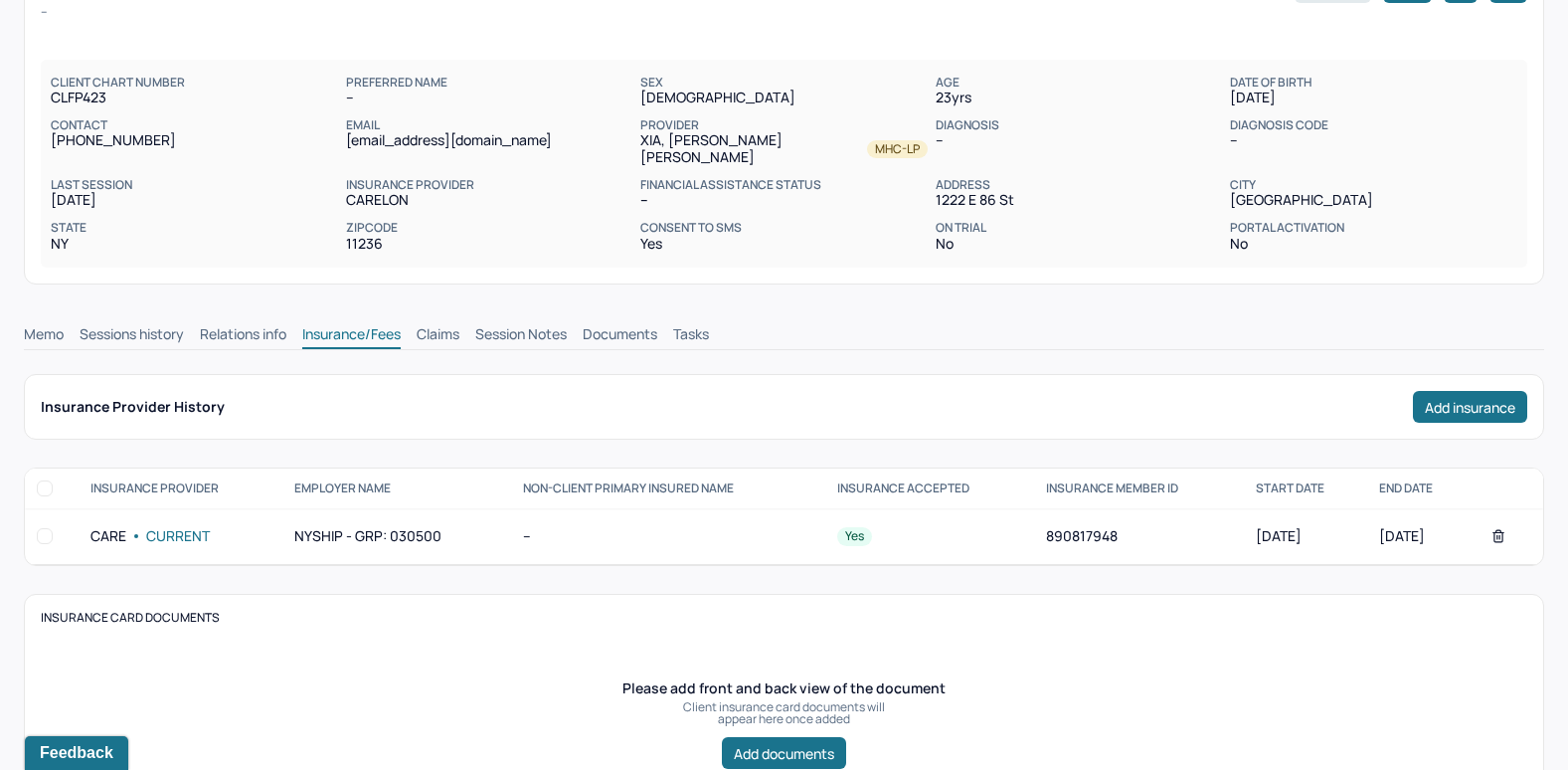click on "Memo" at bounding box center [44, 336] 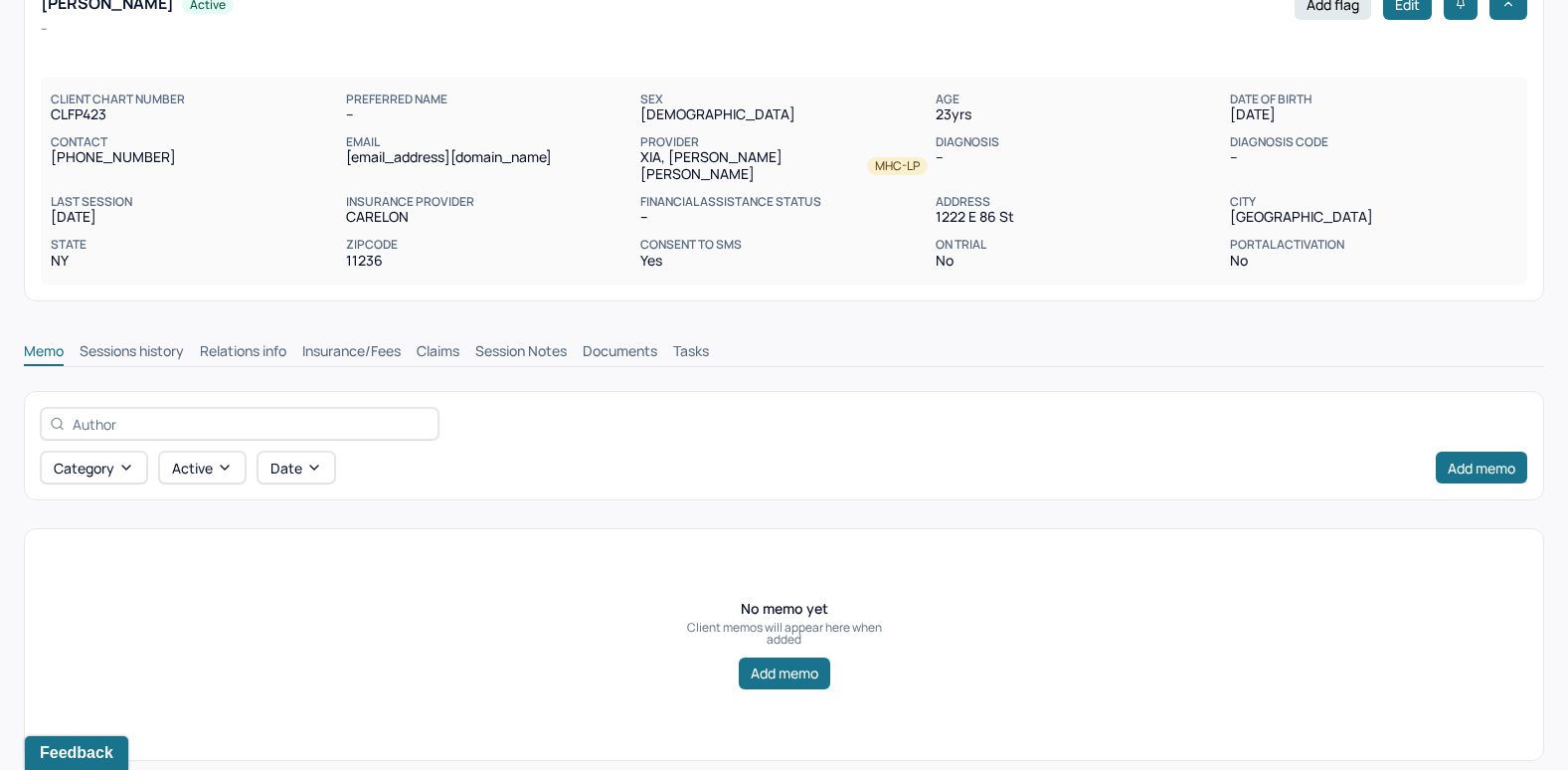 click on "Sessions history" at bounding box center (131, 353) 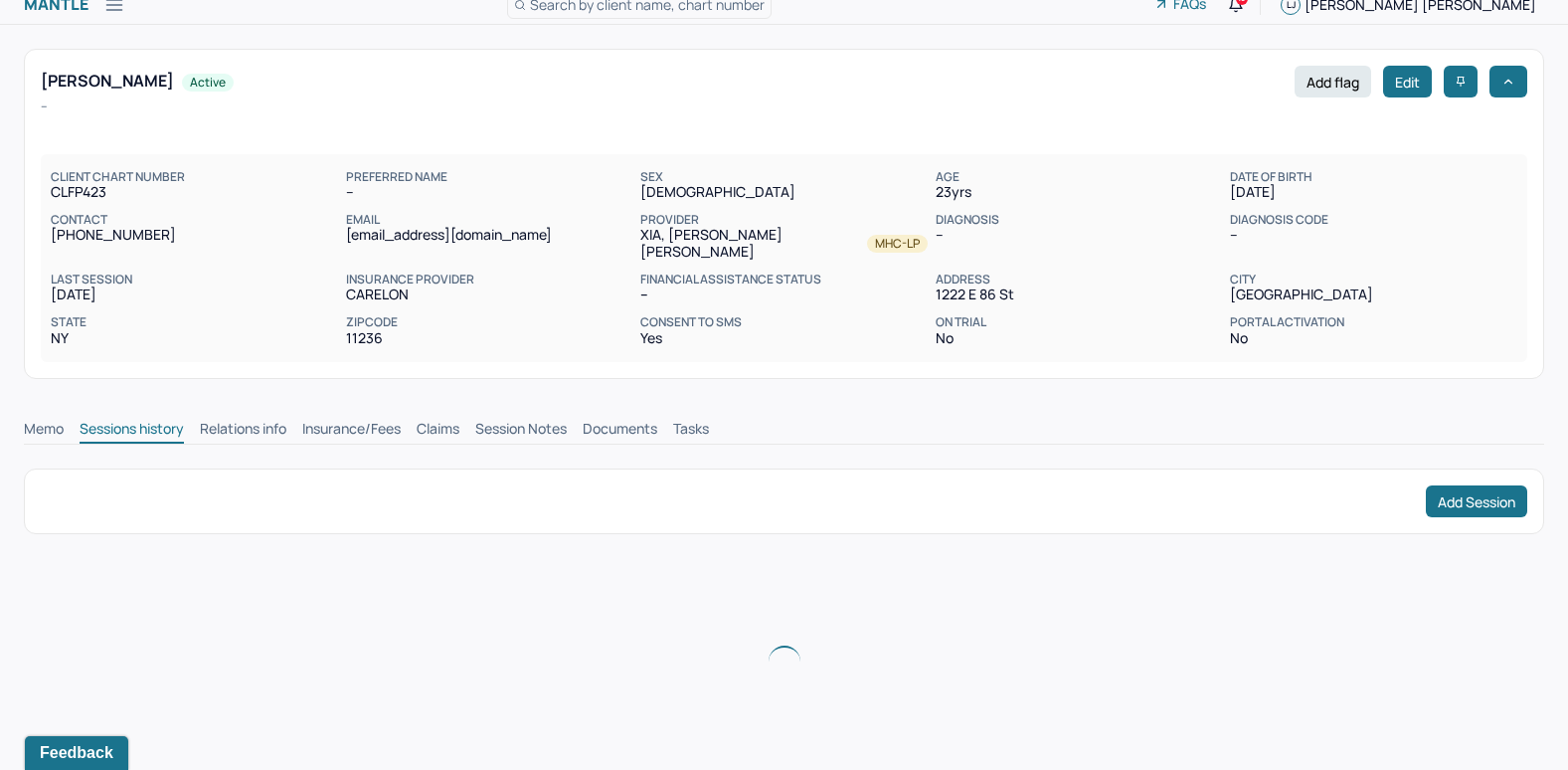 scroll, scrollTop: 0, scrollLeft: 0, axis: both 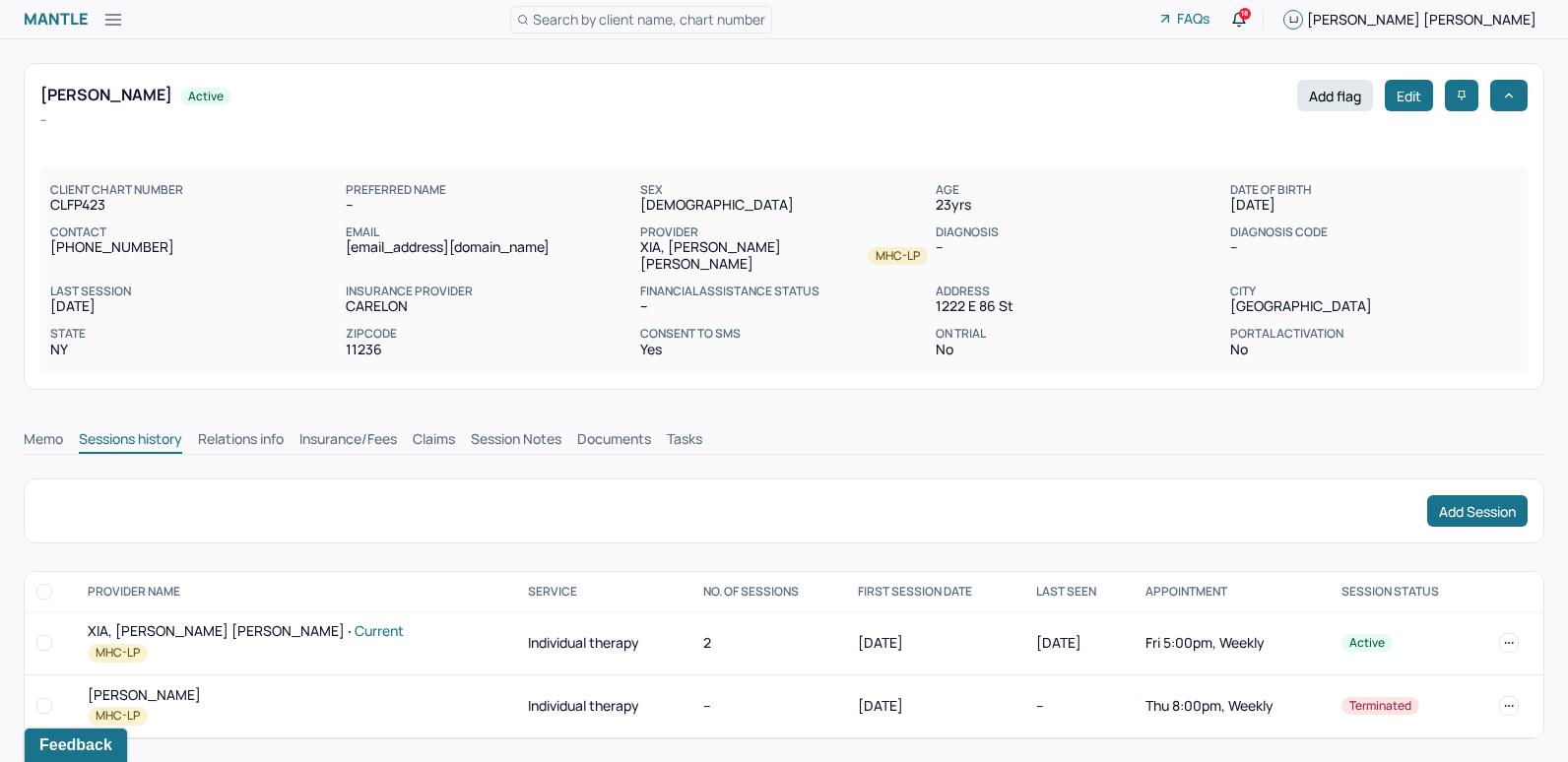 click on "Insurance/Fees" at bounding box center [348, 441] 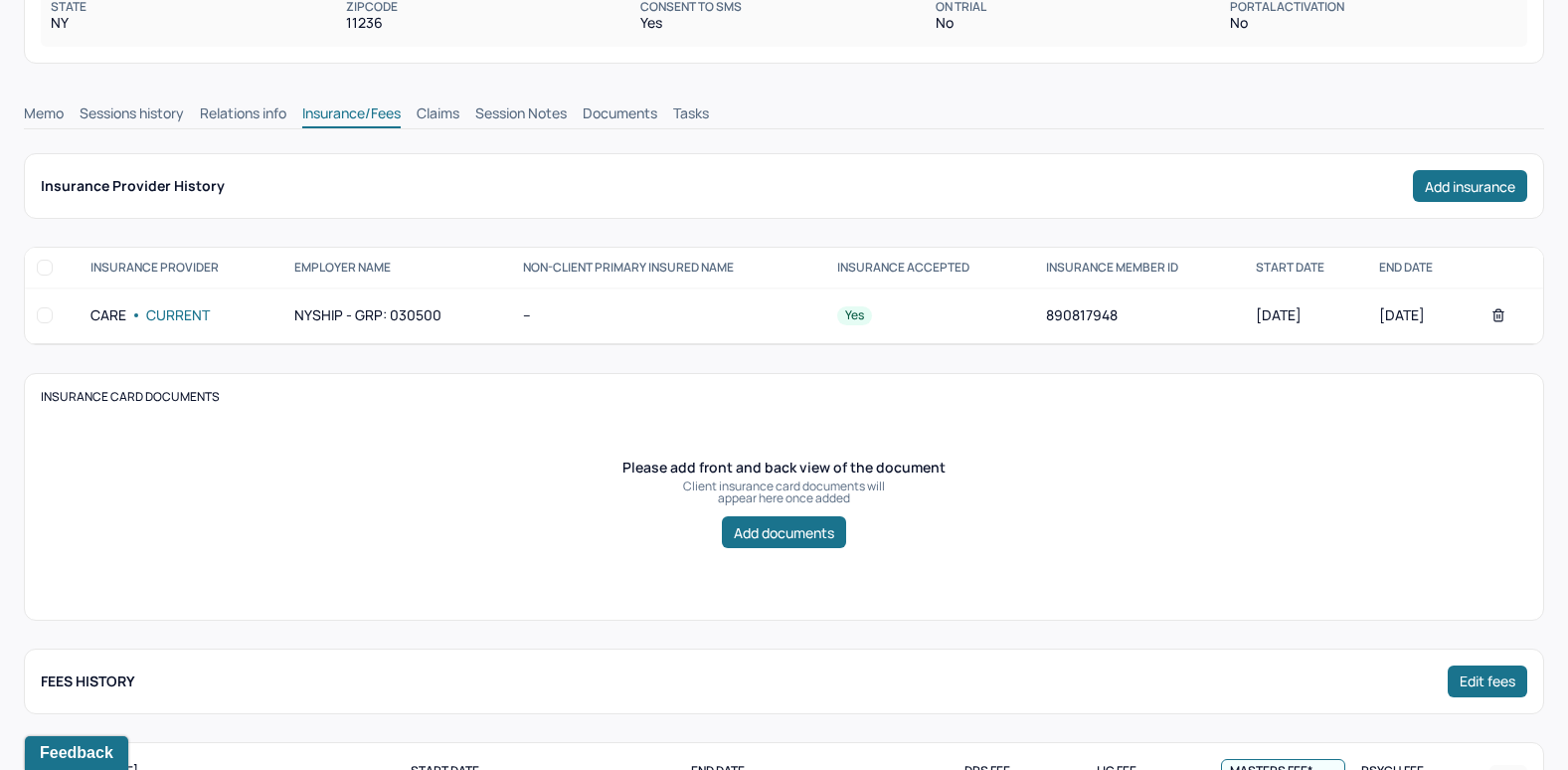 scroll, scrollTop: 308, scrollLeft: 0, axis: vertical 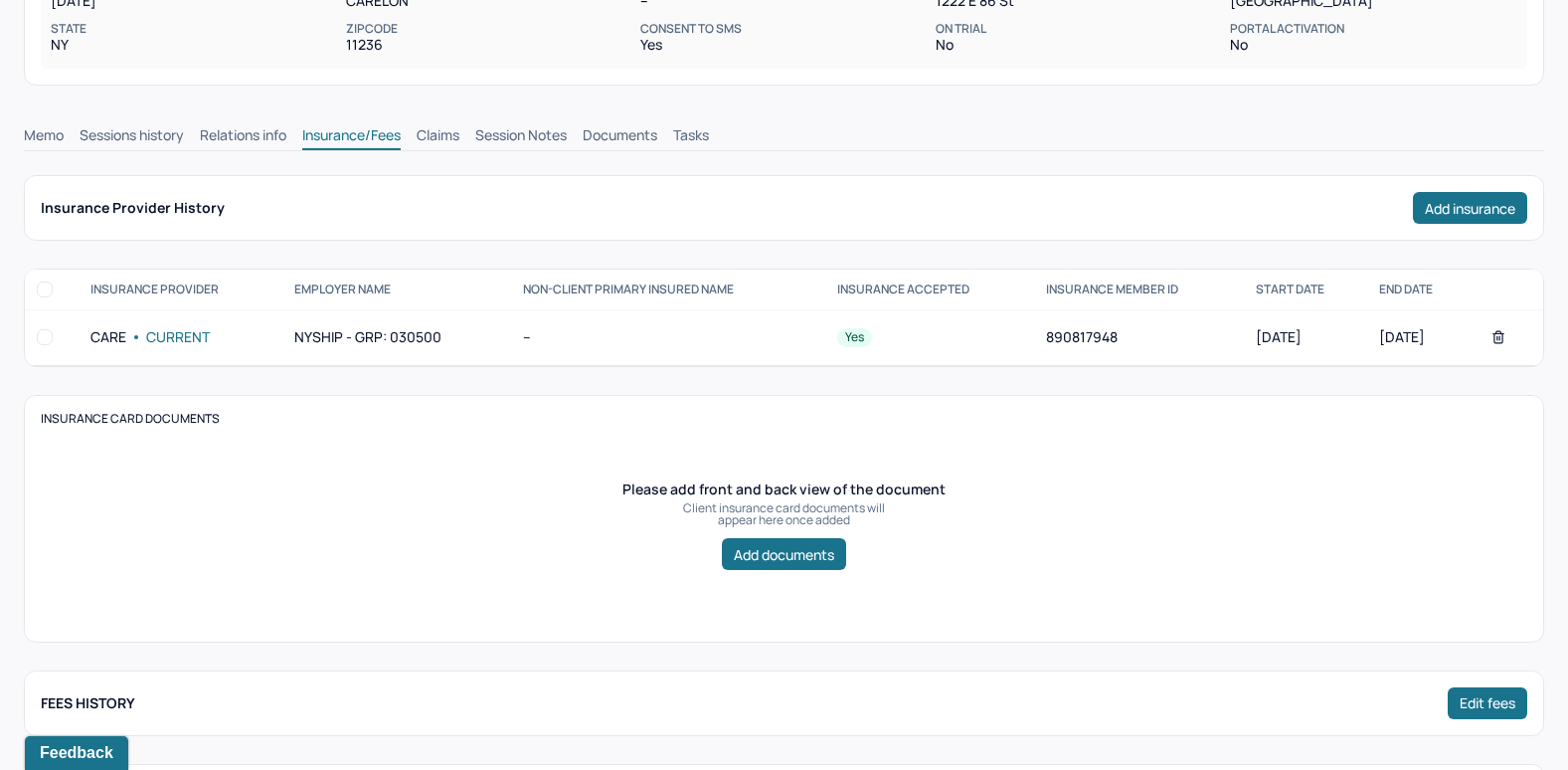 click on "Claims" at bounding box center [437, 137] 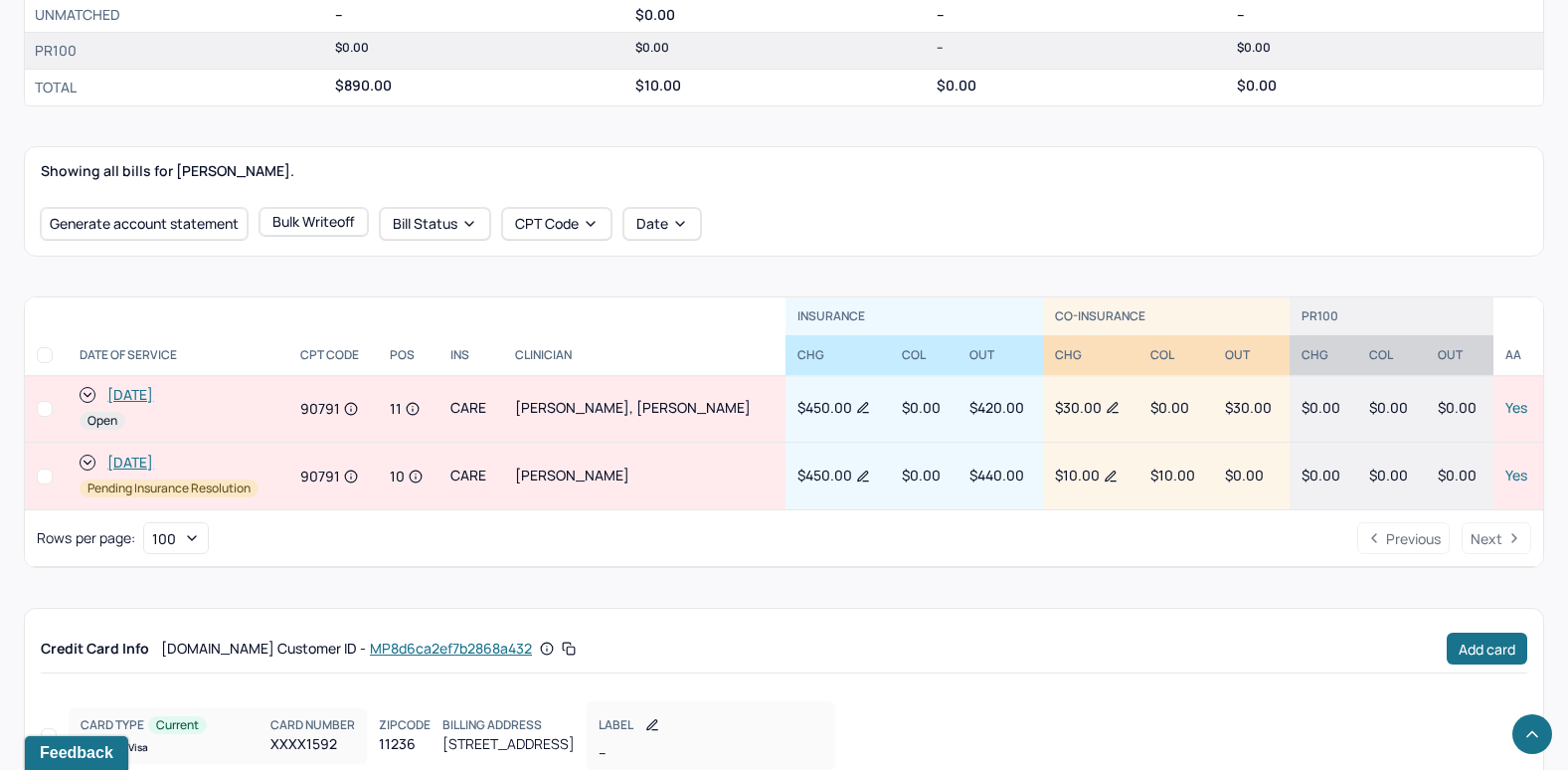scroll, scrollTop: 673, scrollLeft: 0, axis: vertical 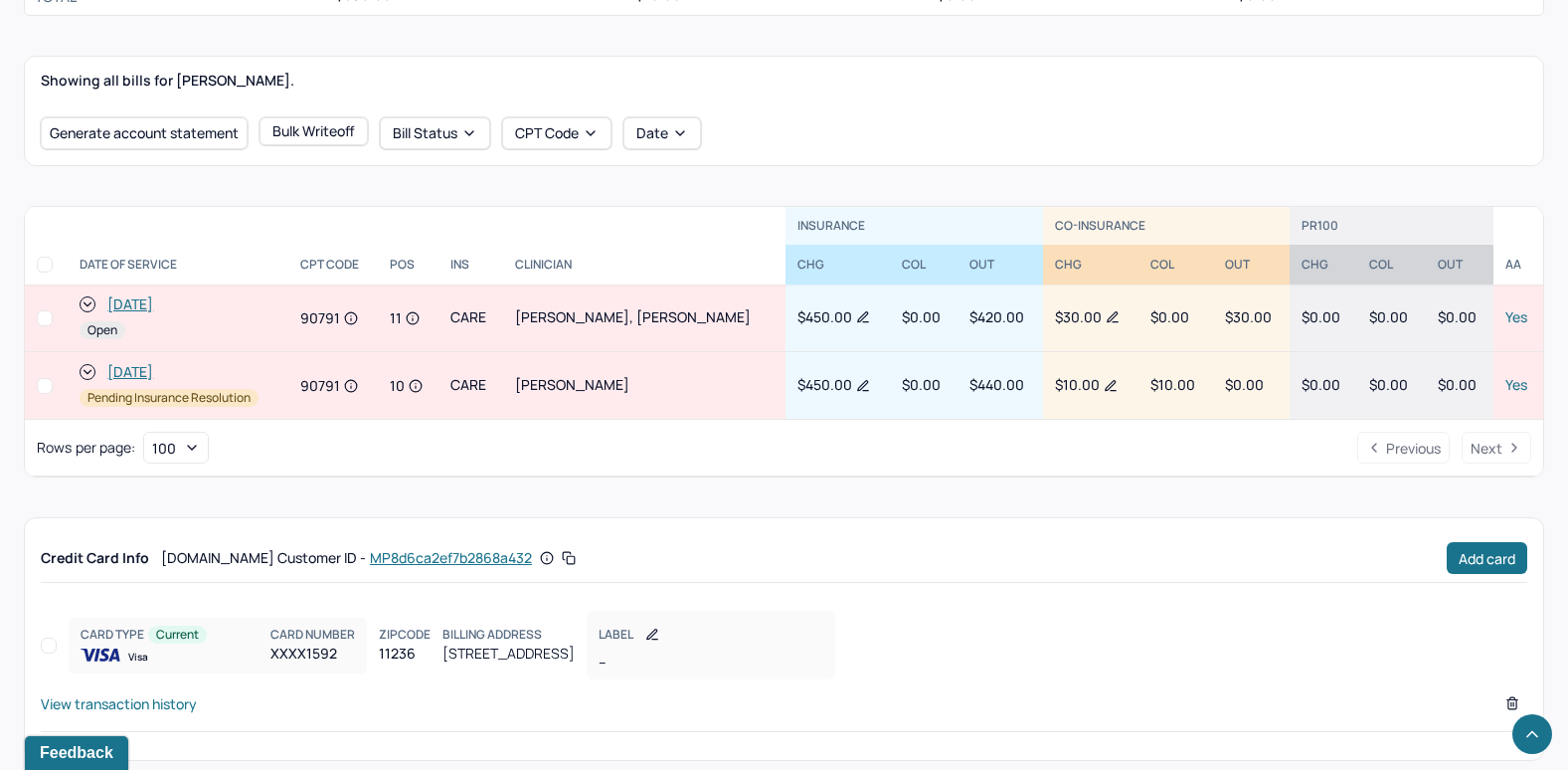 click on "View transaction history" at bounding box center [118, 703] 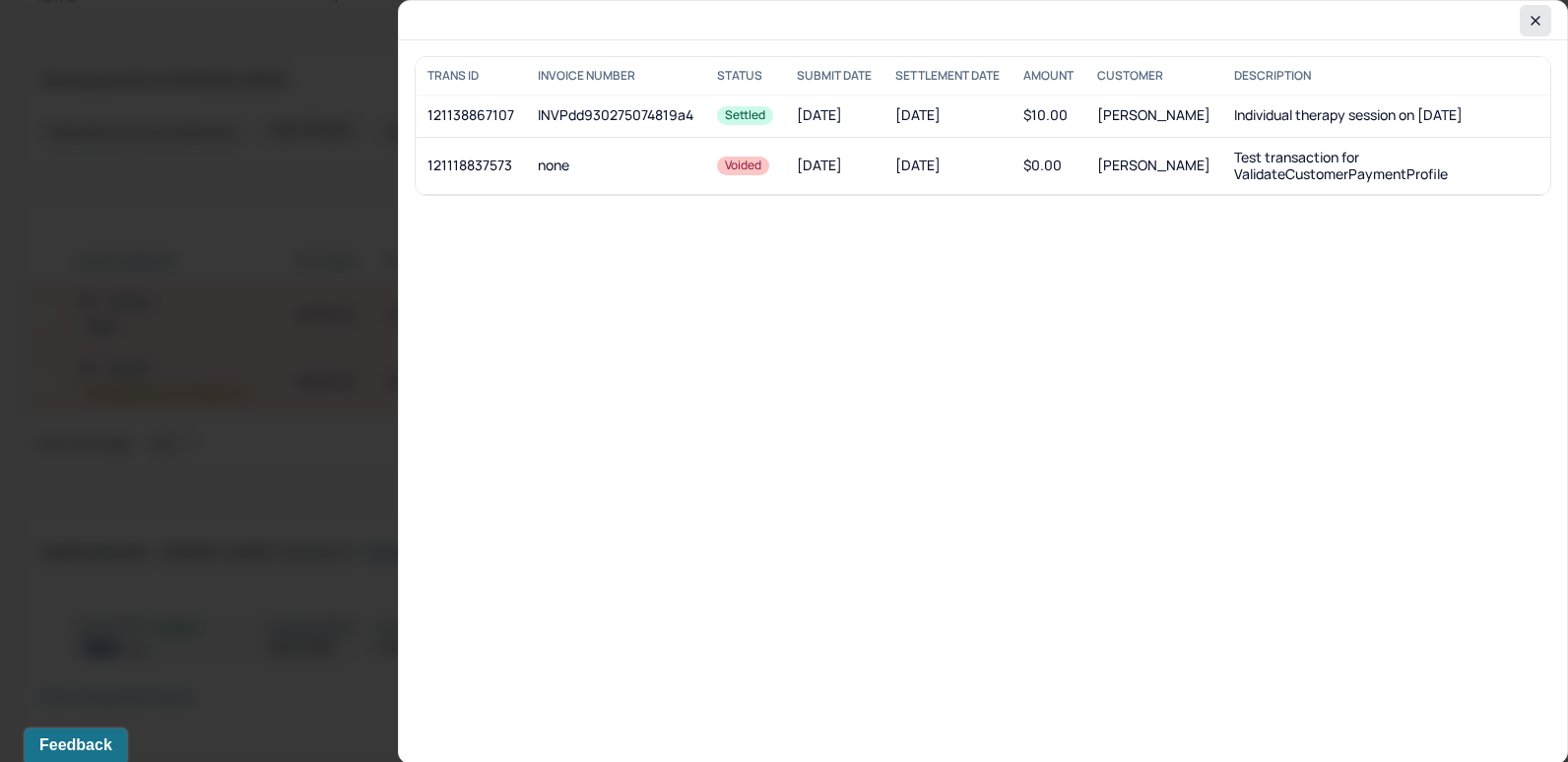 click 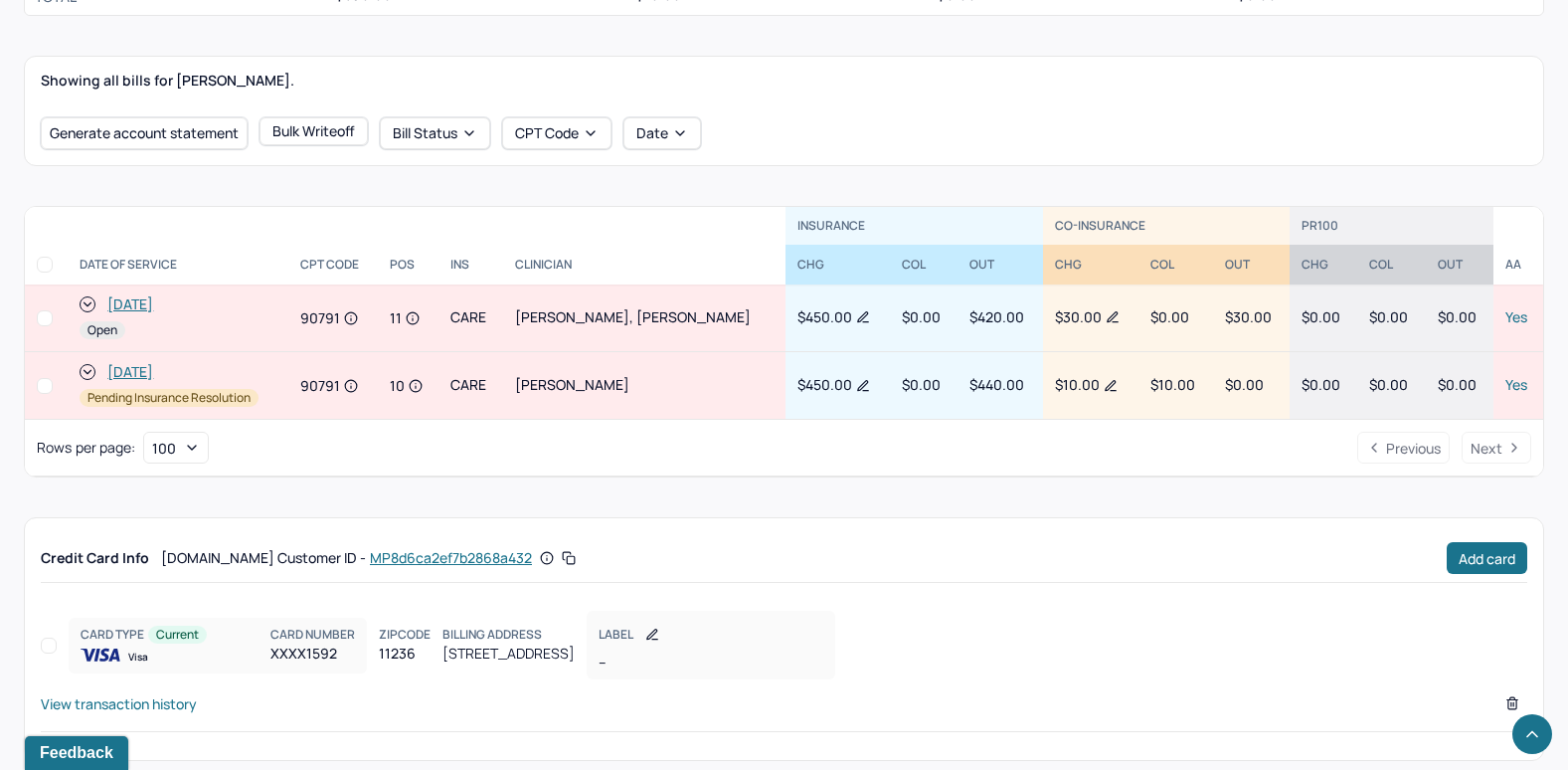 click on "[DATE]" at bounding box center (130, 304) 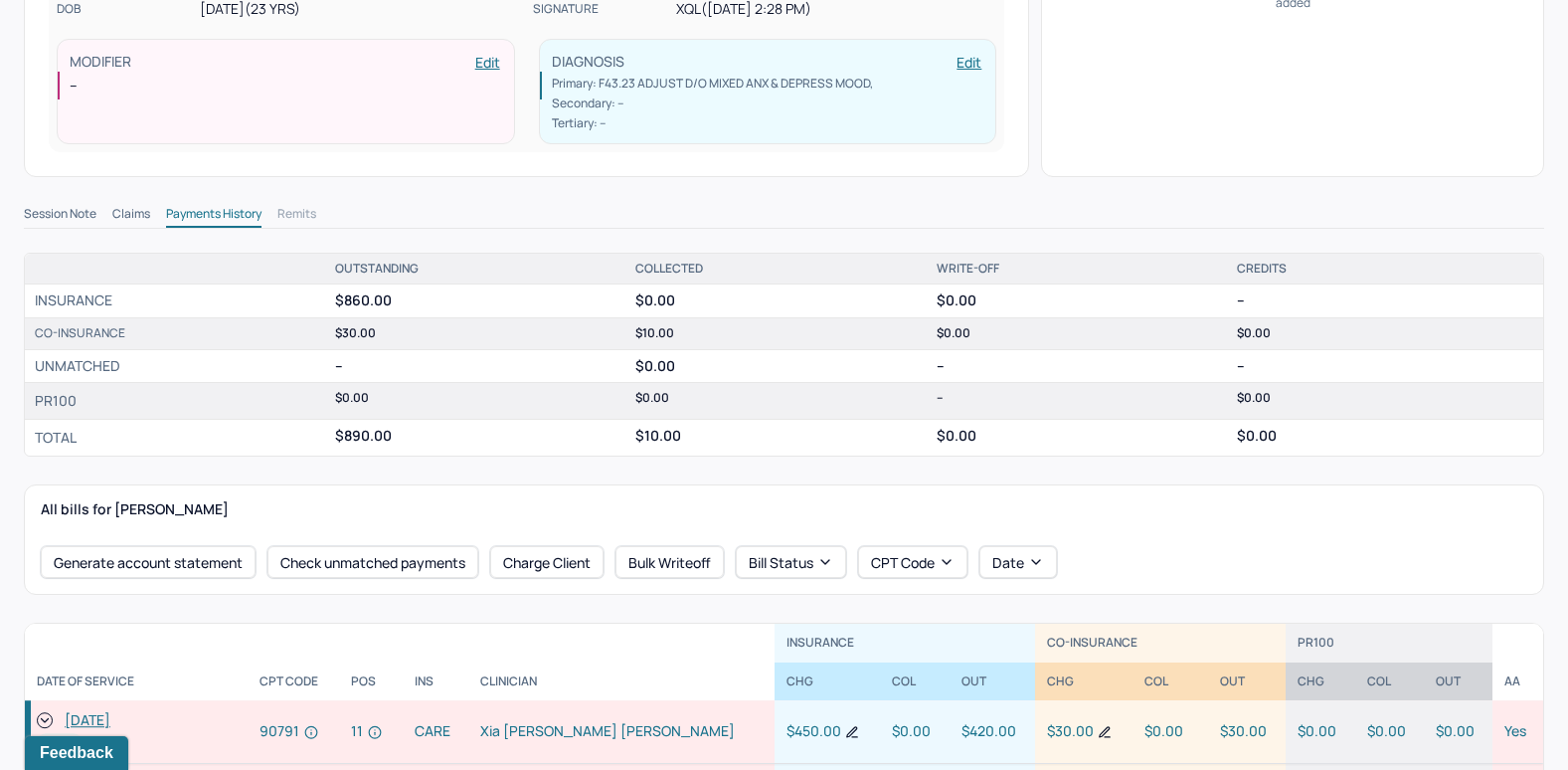 scroll, scrollTop: 398, scrollLeft: 0, axis: vertical 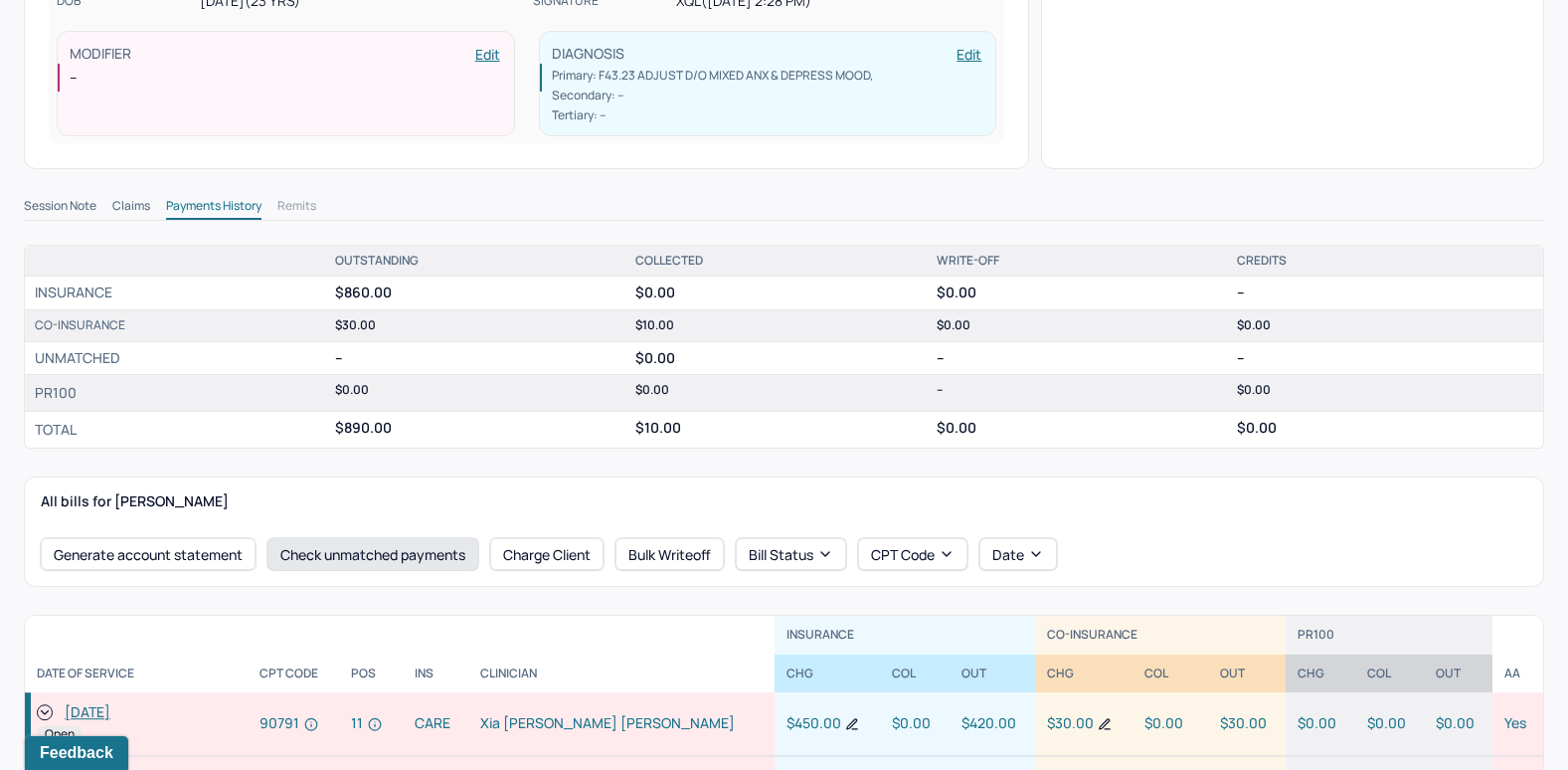 click on "Check unmatched payments" at bounding box center [373, 554] 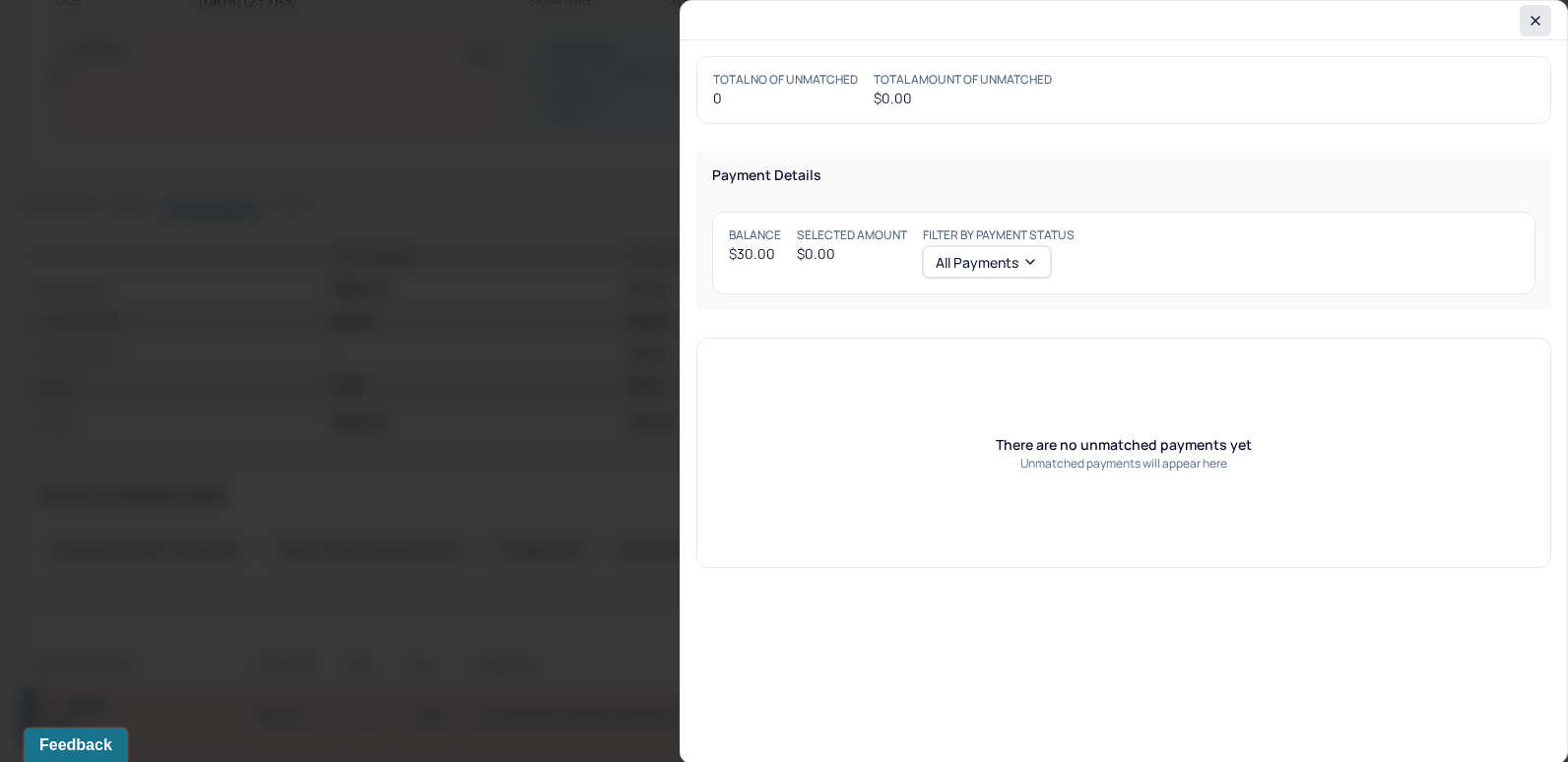 click 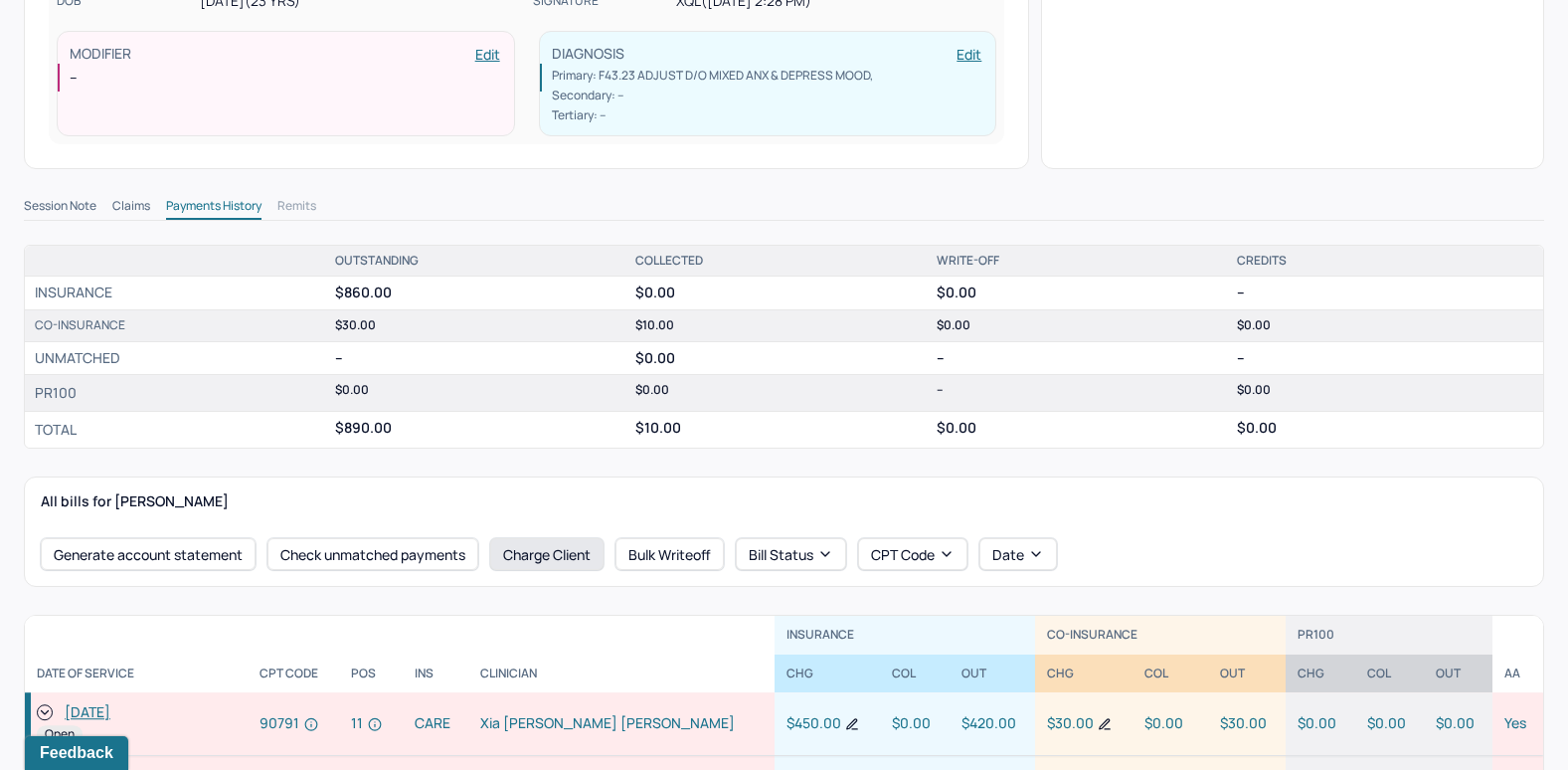 click on "Charge Client" at bounding box center [547, 554] 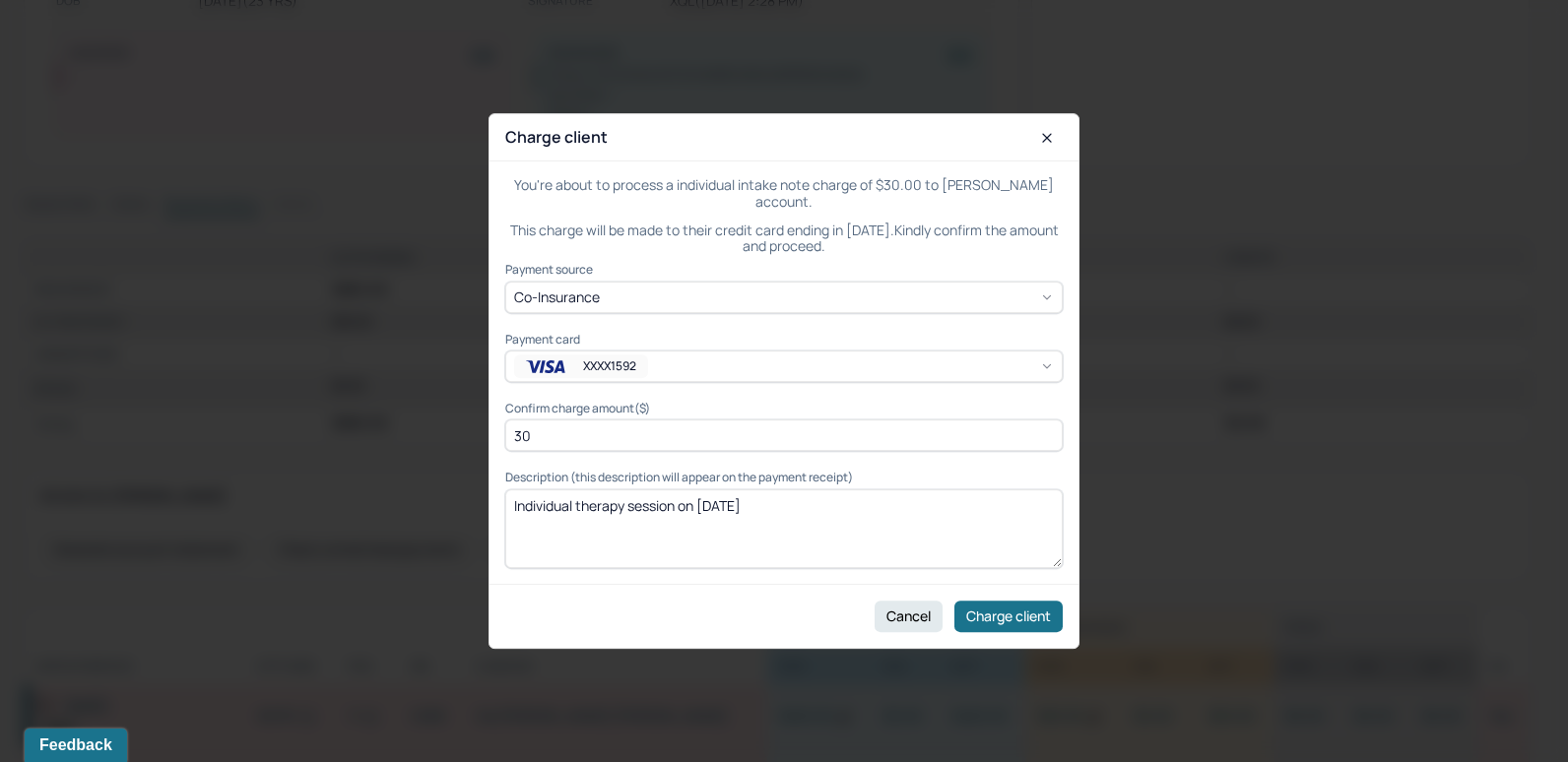 click on "XXXX1592" at bounding box center [784, 366] 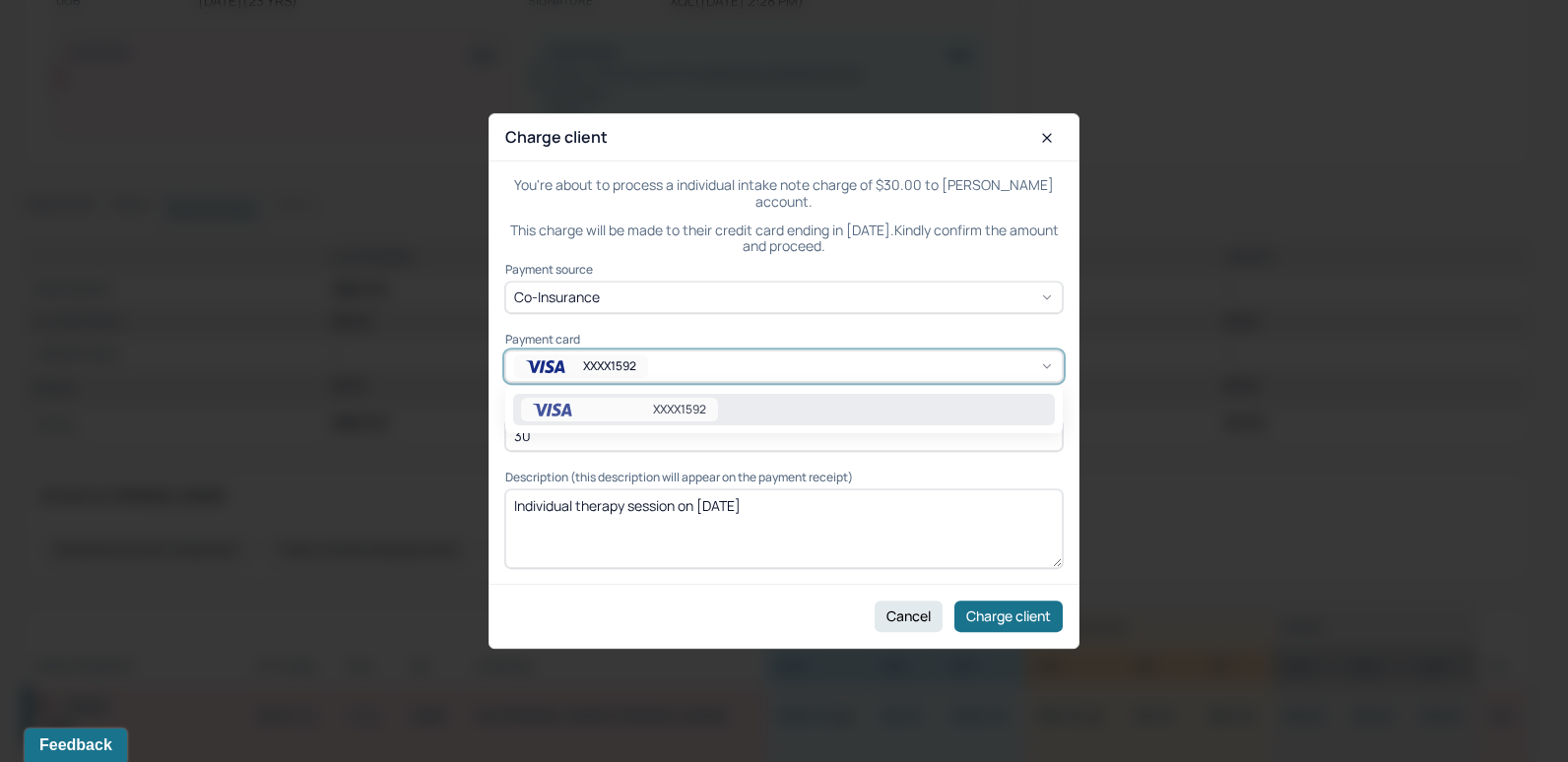 click on "XXXX1592" at bounding box center (784, 366) 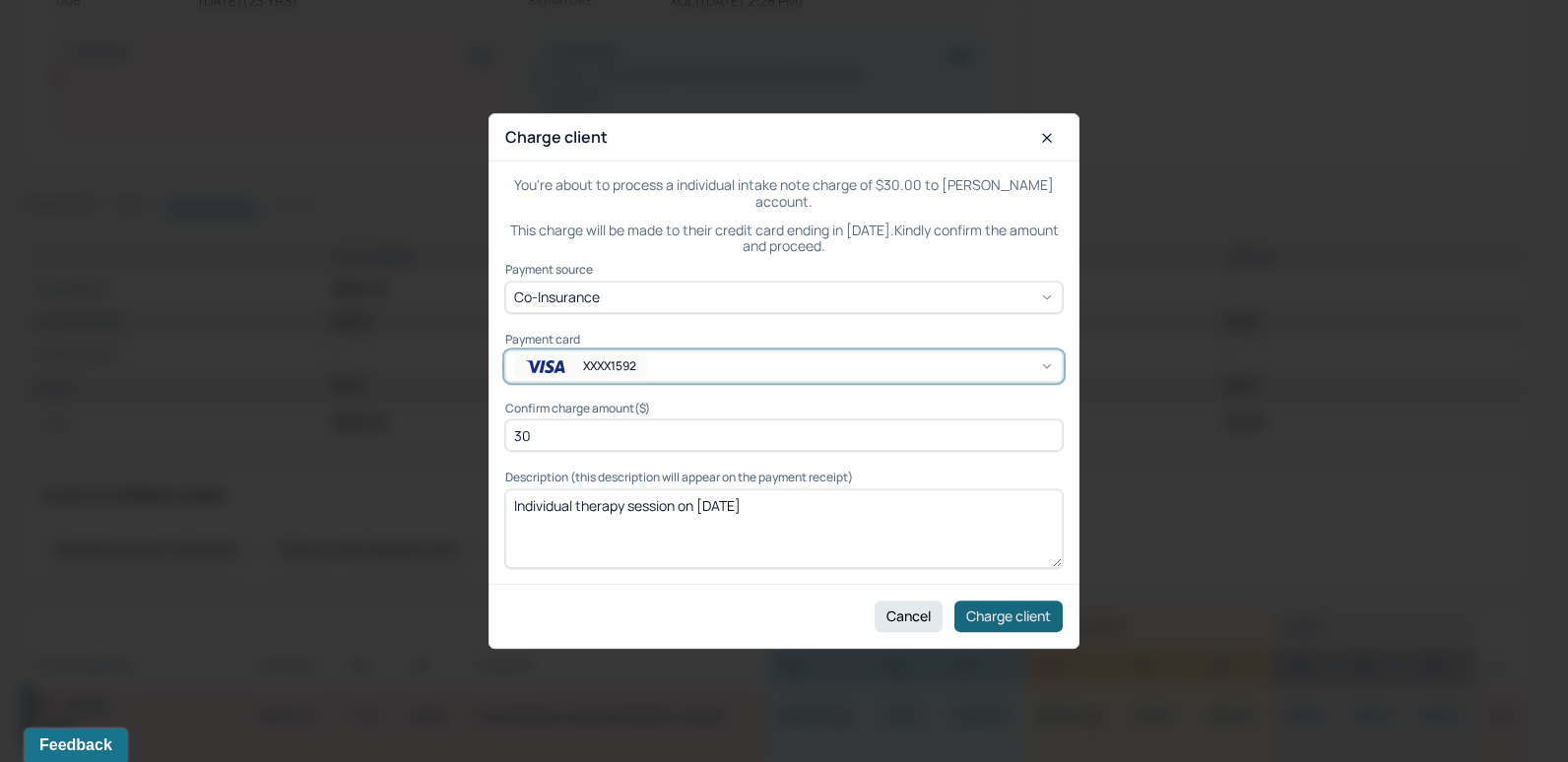 click on "Charge client" at bounding box center [1009, 616] 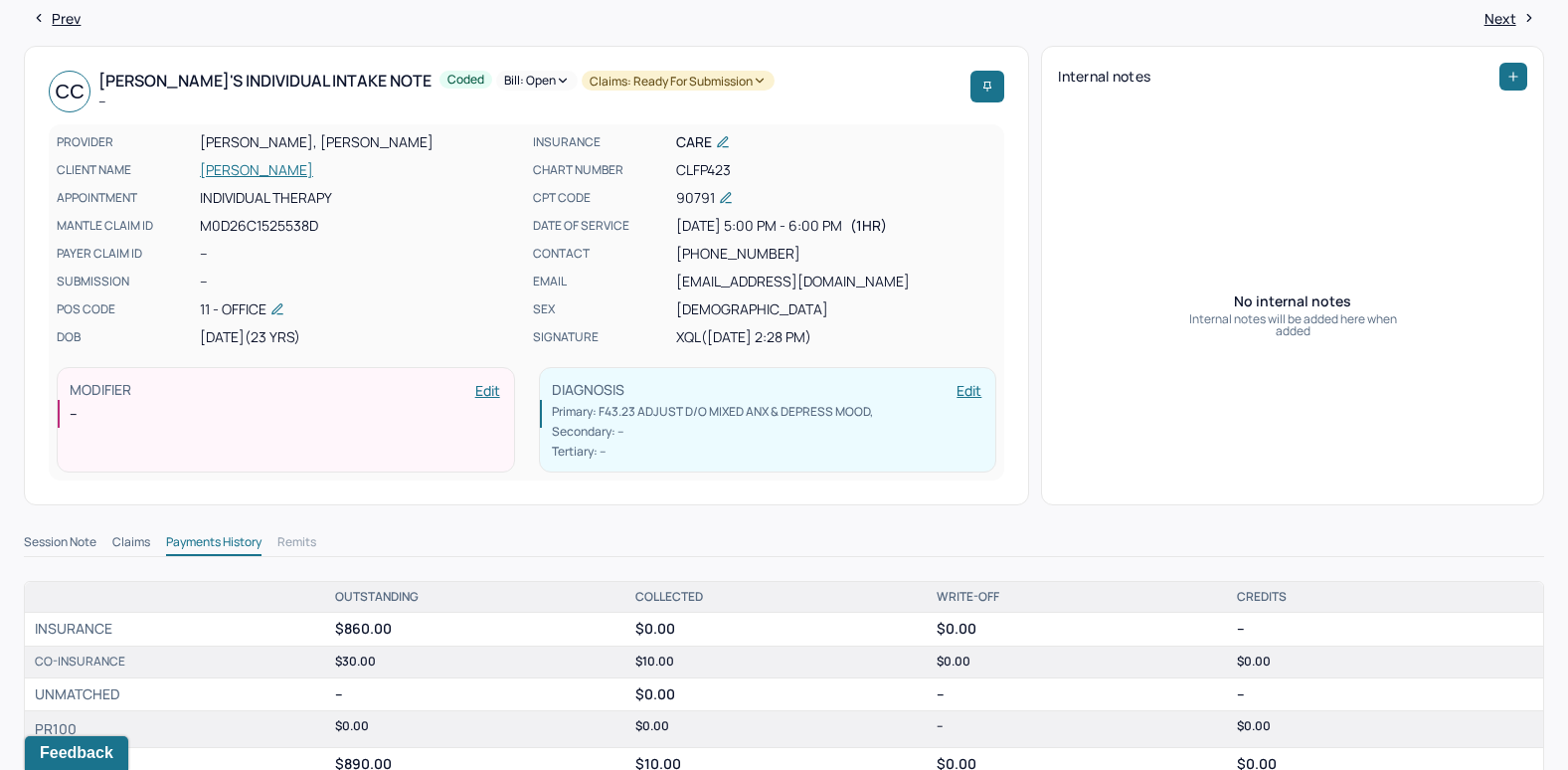 scroll, scrollTop: 0, scrollLeft: 0, axis: both 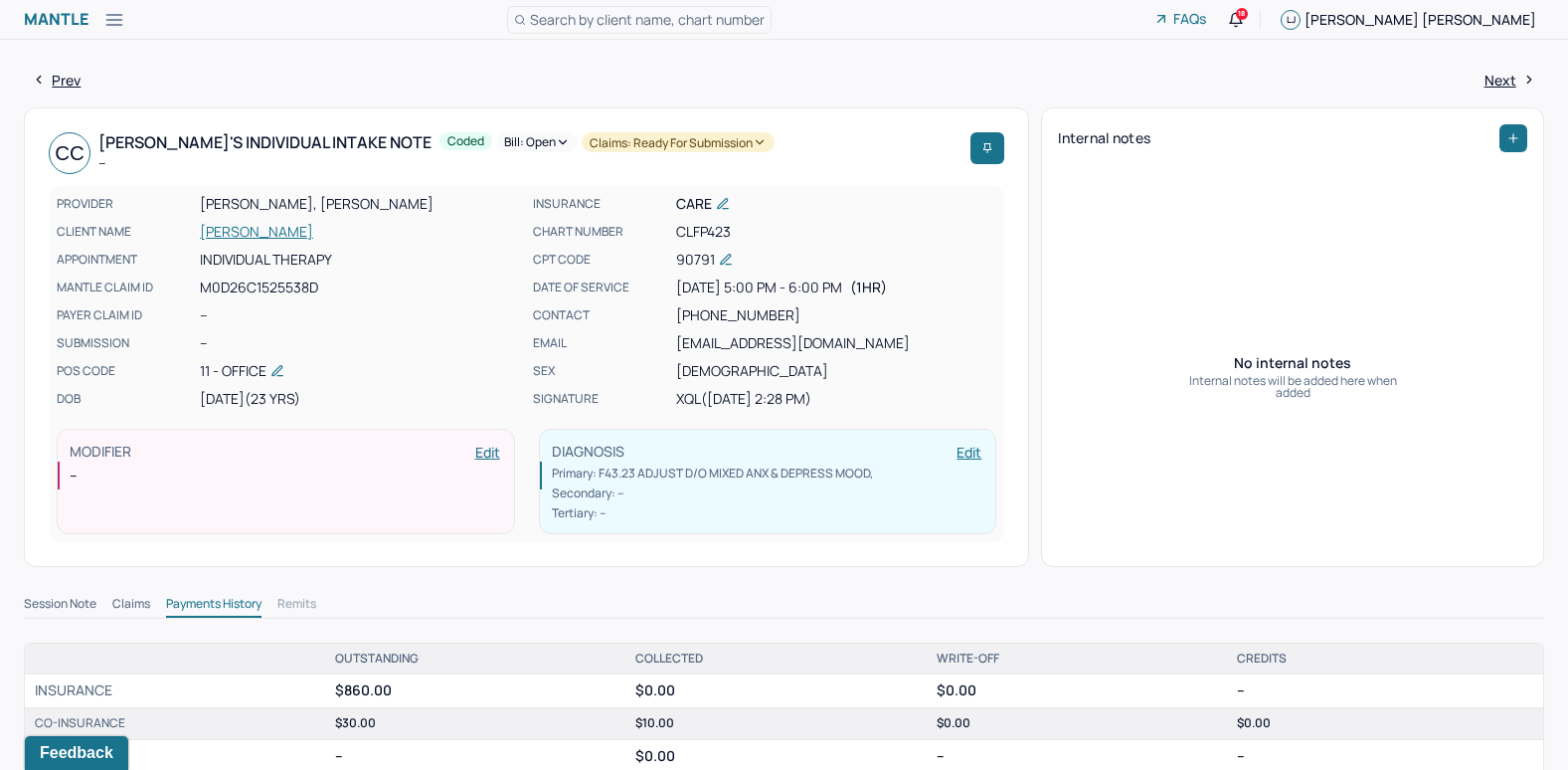 click on "Bill: Open" at bounding box center (537, 142) 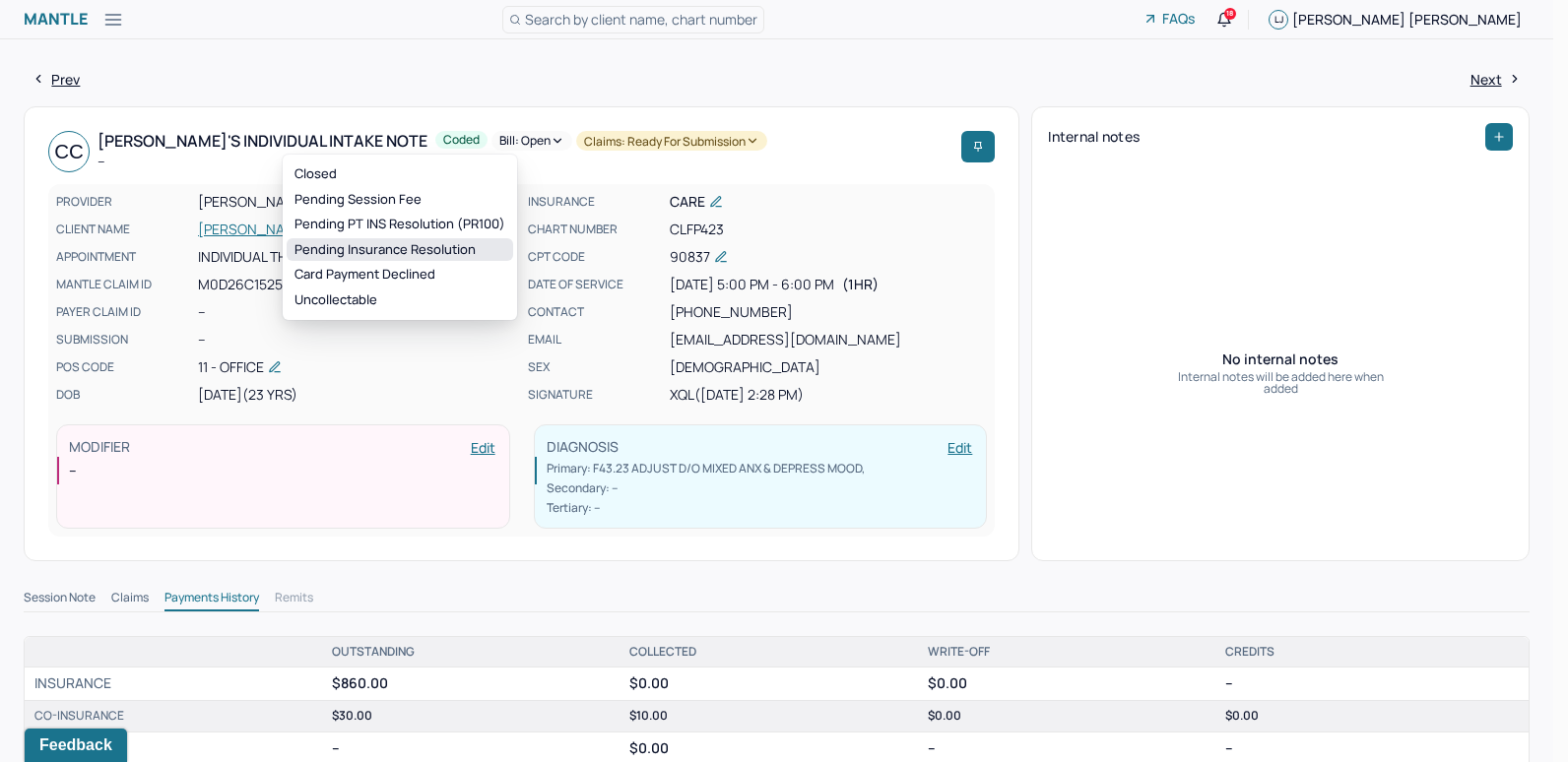click on "Pending Insurance Resolution" at bounding box center [400, 250] 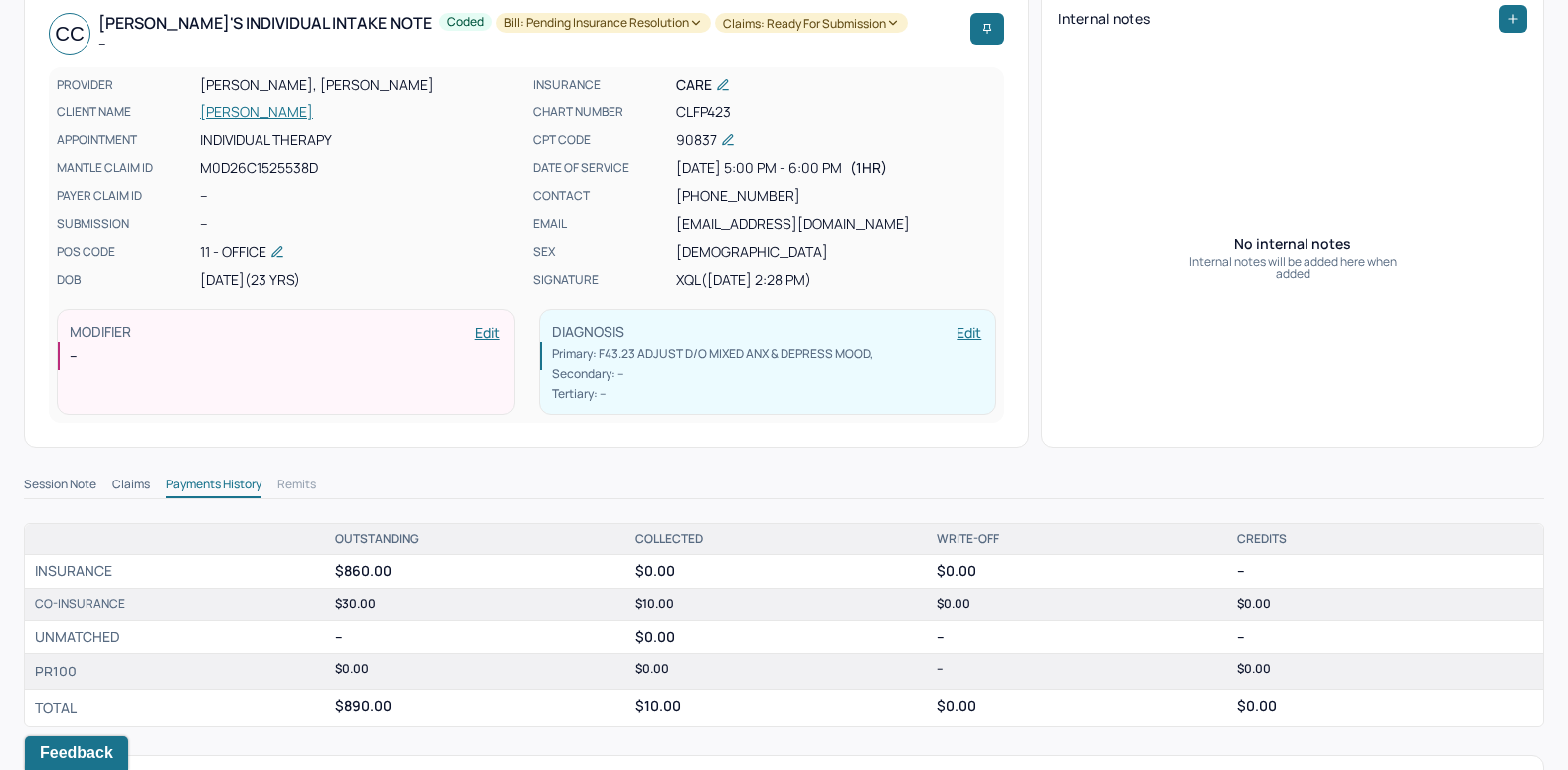 scroll, scrollTop: 0, scrollLeft: 0, axis: both 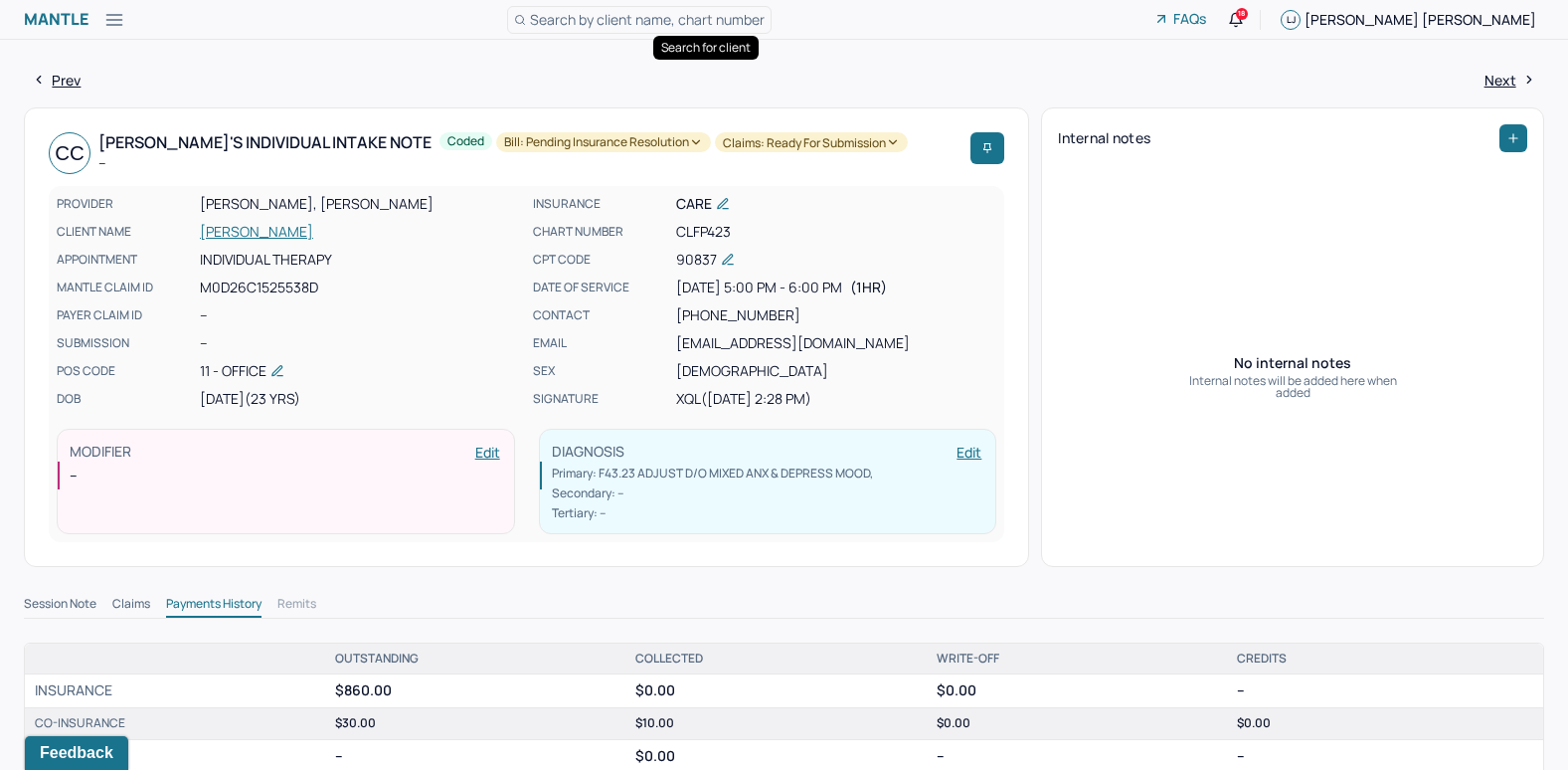 click on "Search by client name, chart number" at bounding box center [647, 19] 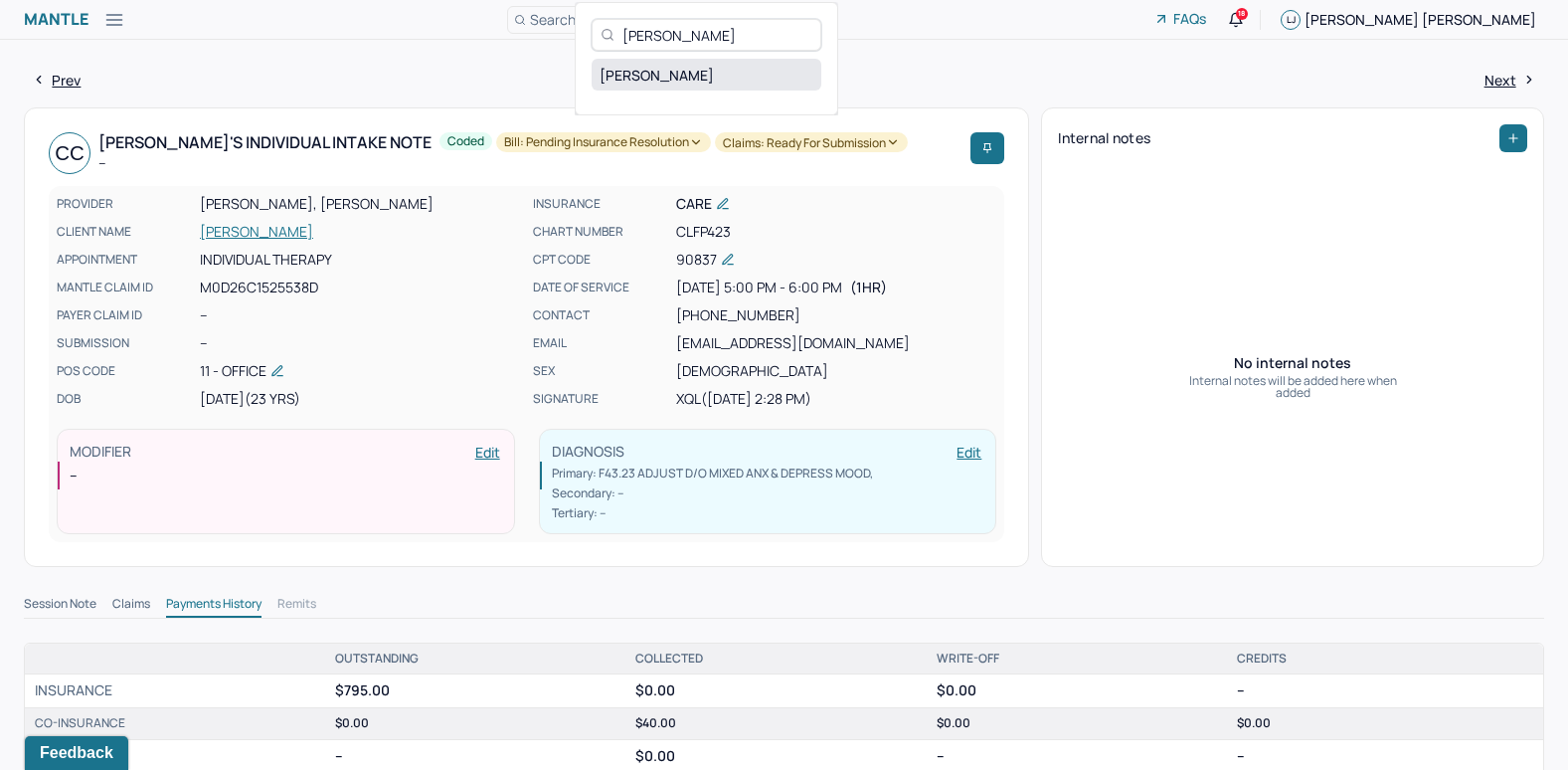 type on "[PERSON_NAME]" 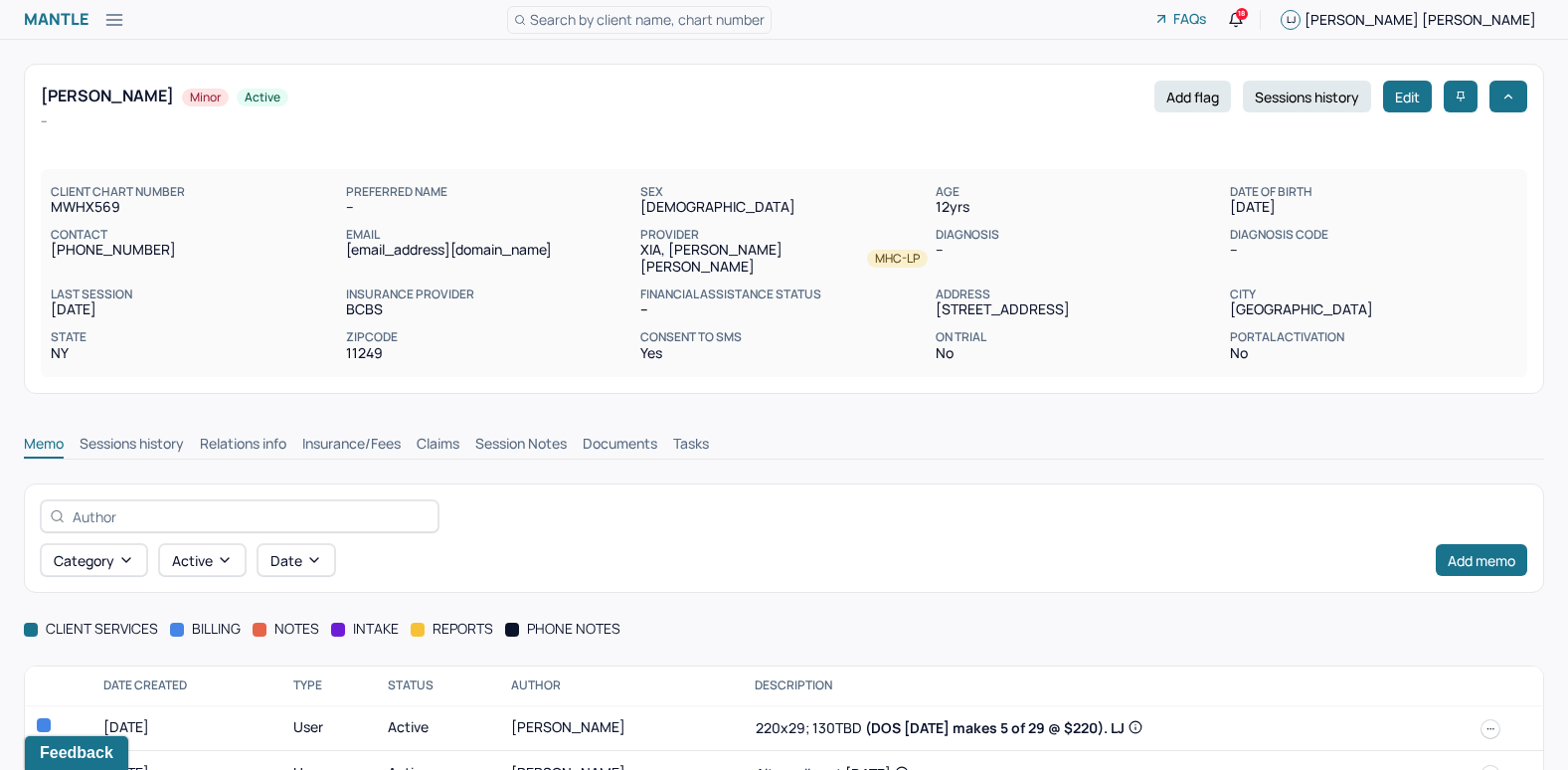scroll, scrollTop: 36, scrollLeft: 0, axis: vertical 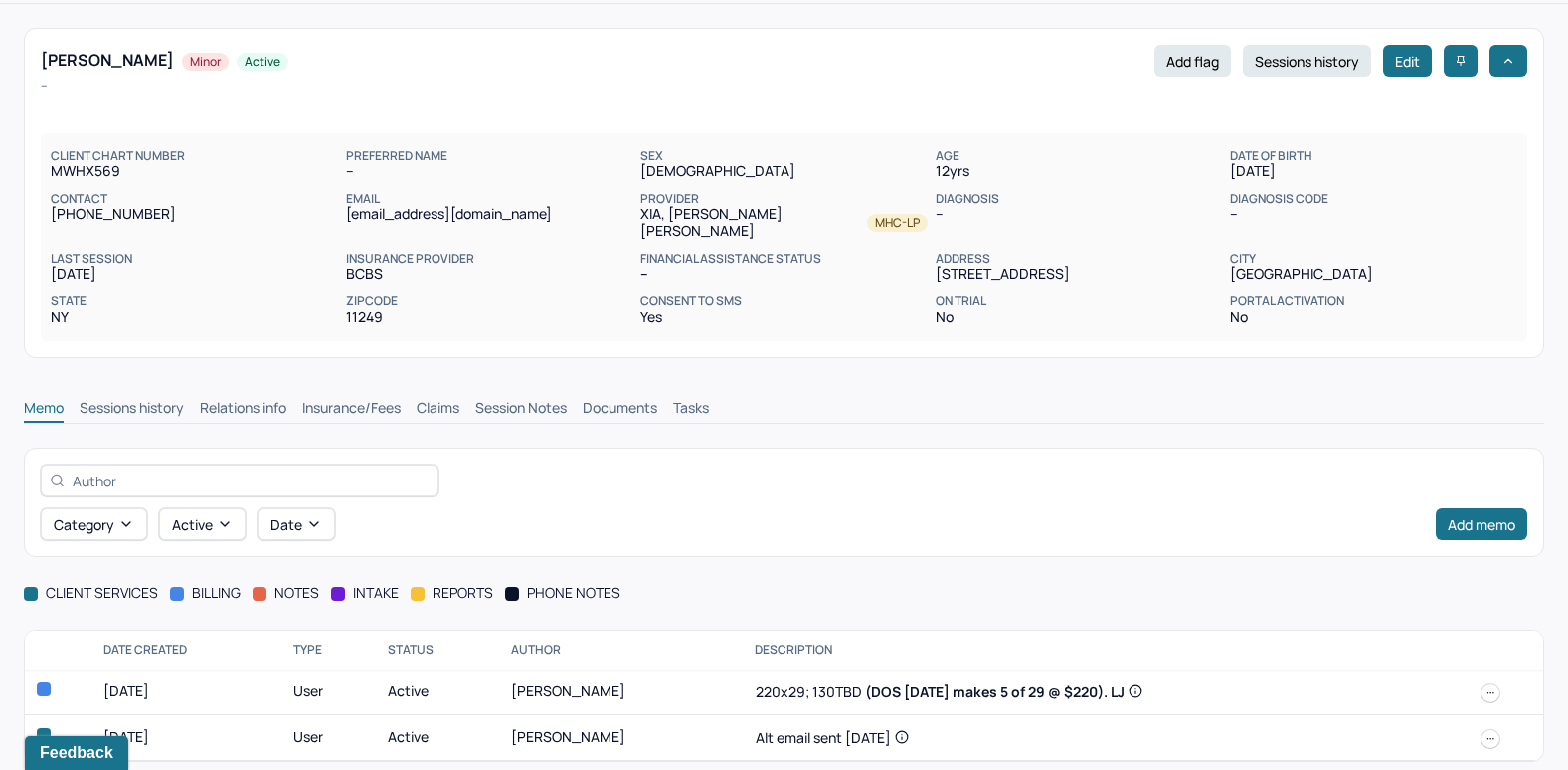 click on "Insurance/Fees" at bounding box center [351, 410] 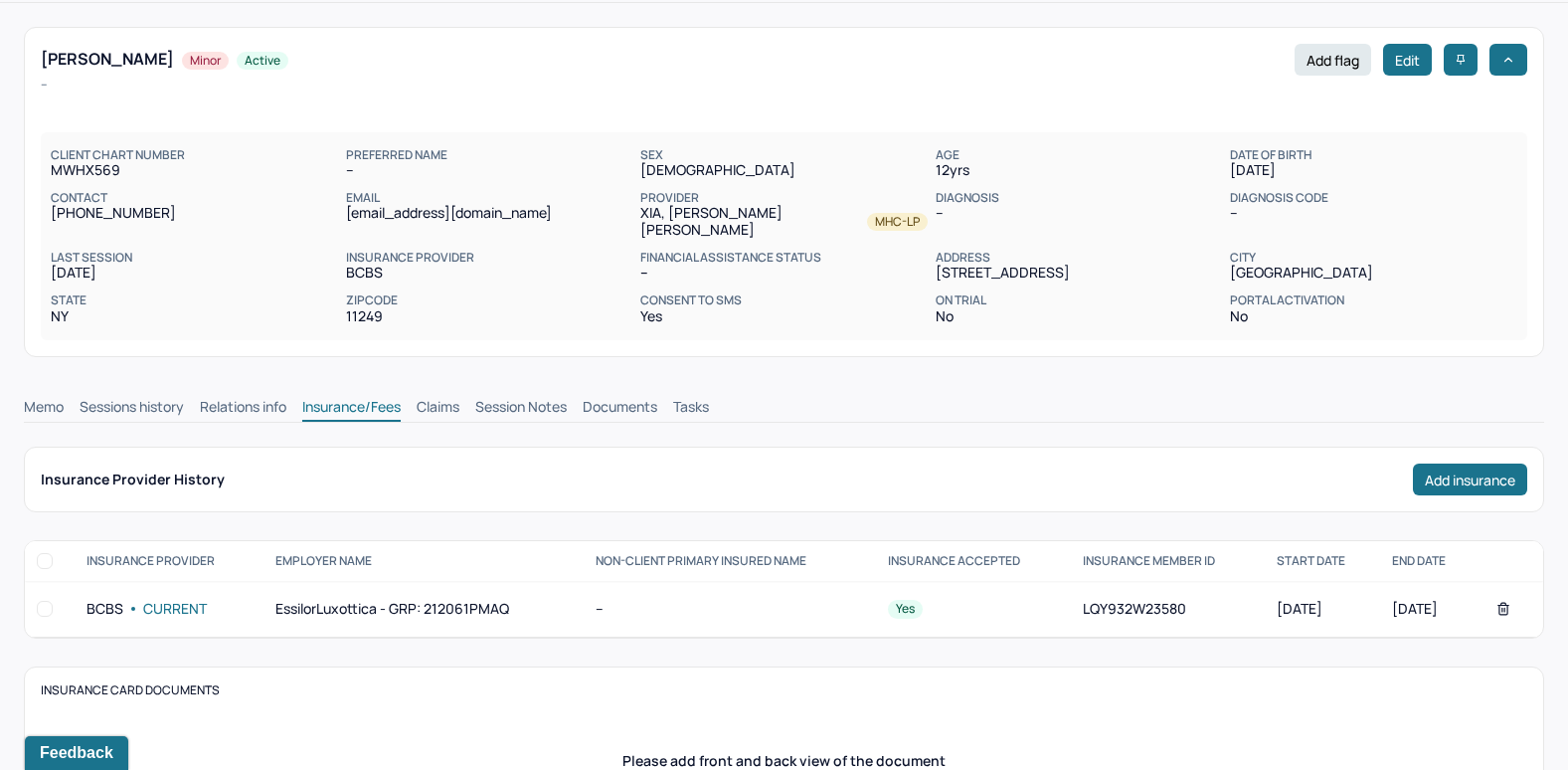 scroll, scrollTop: 36, scrollLeft: 0, axis: vertical 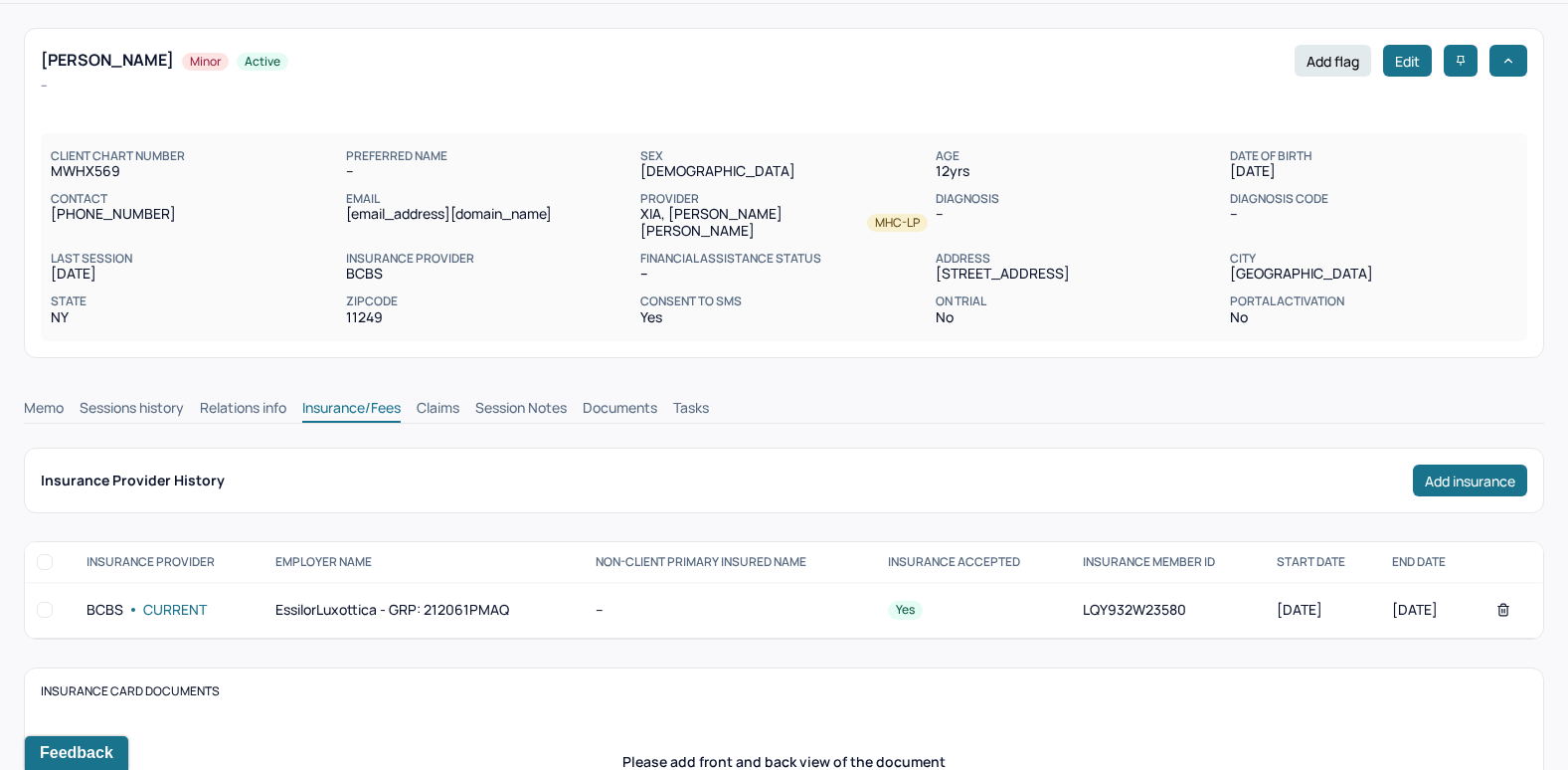 click on "Claims" at bounding box center (437, 410) 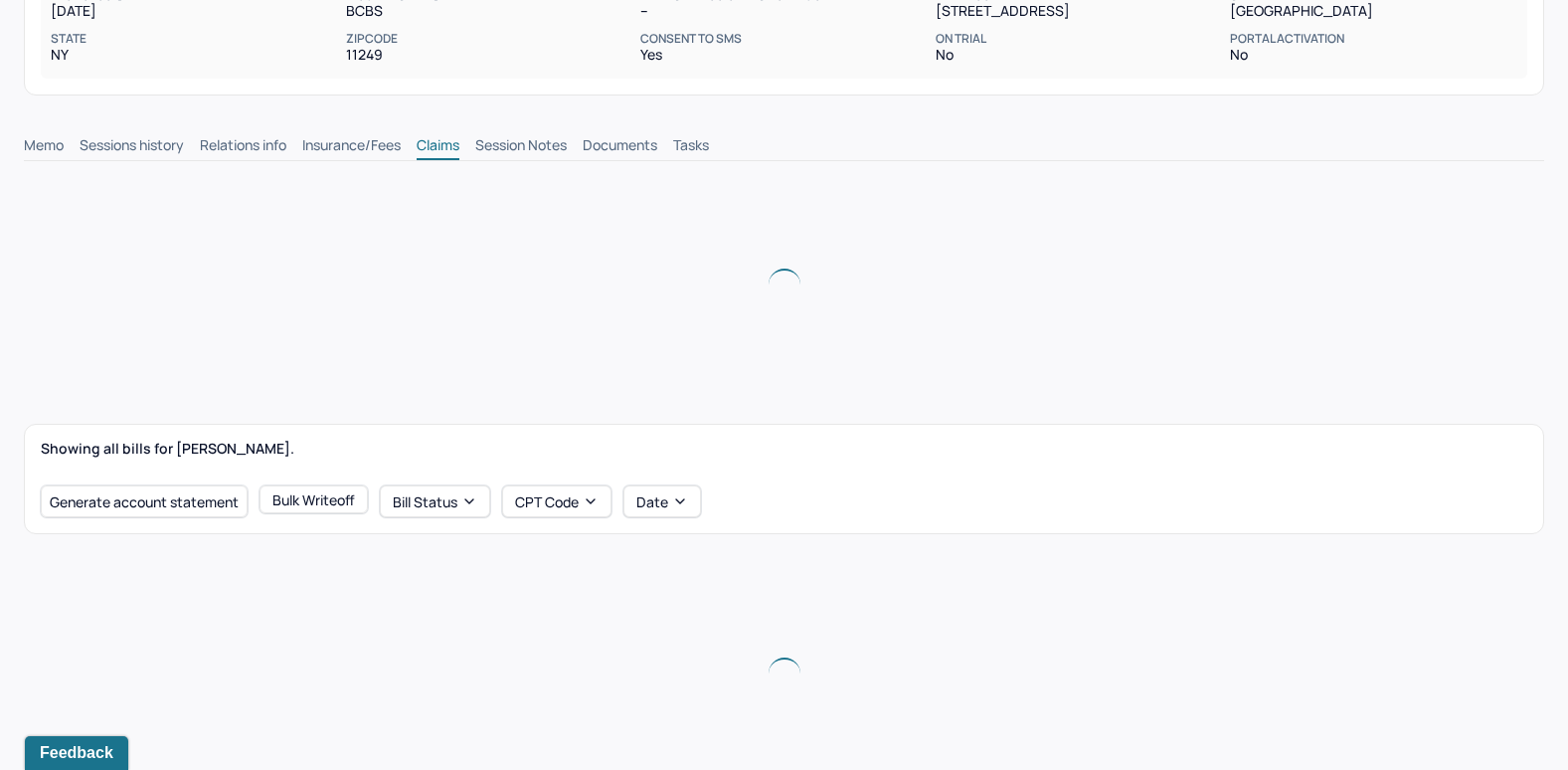 scroll, scrollTop: 334, scrollLeft: 0, axis: vertical 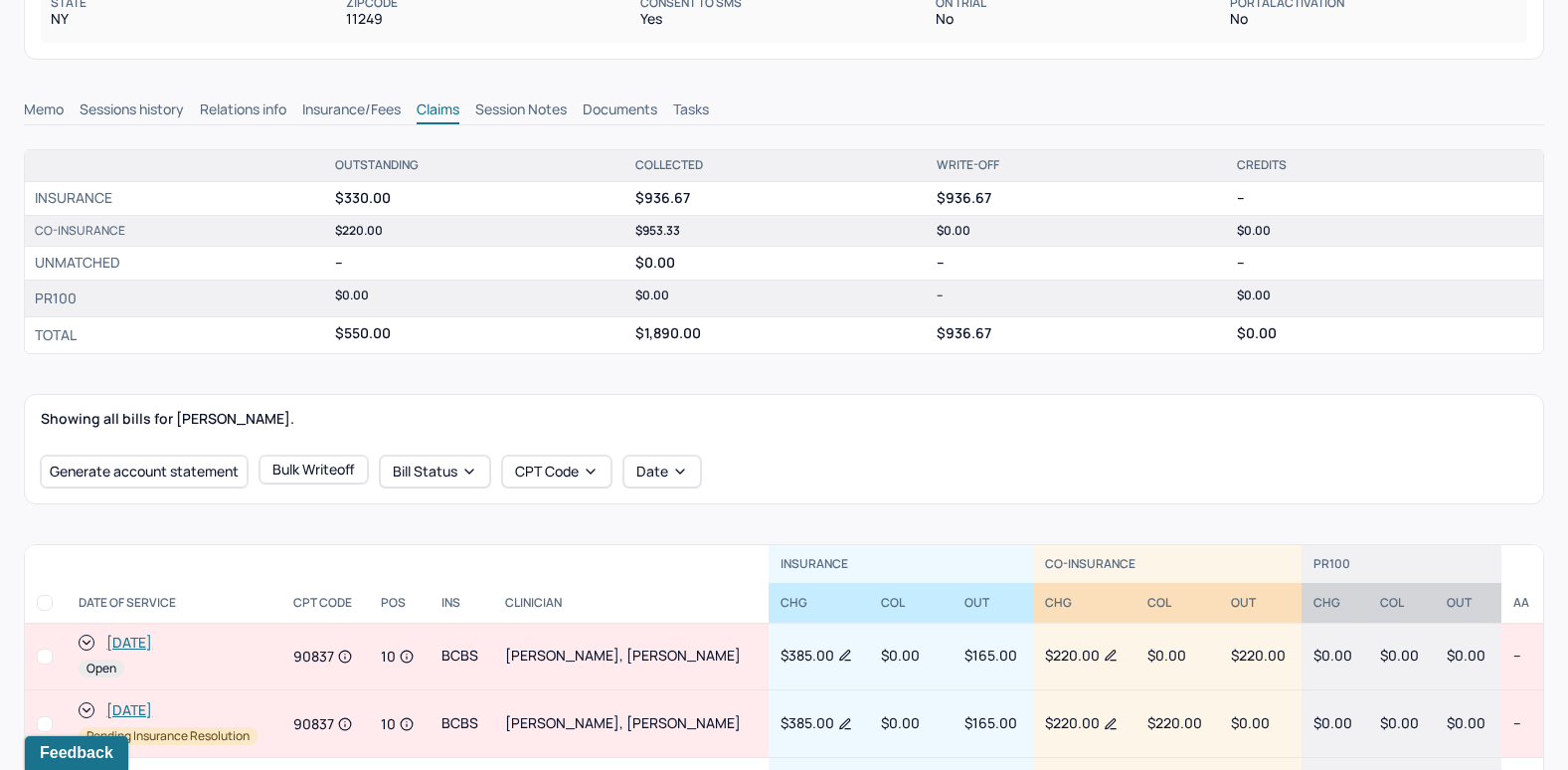 click on "Memo" at bounding box center [44, 111] 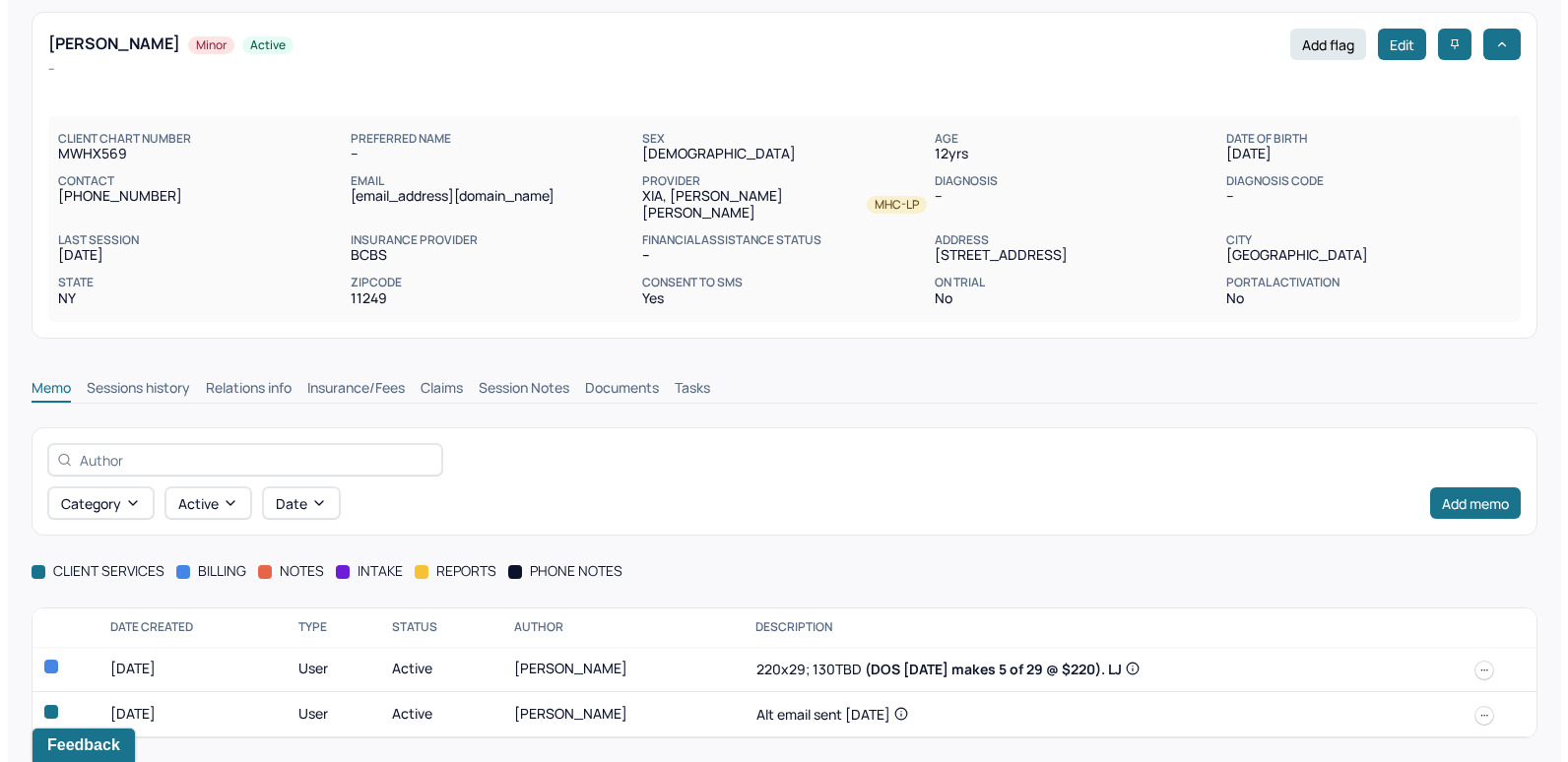 scroll, scrollTop: 35, scrollLeft: 0, axis: vertical 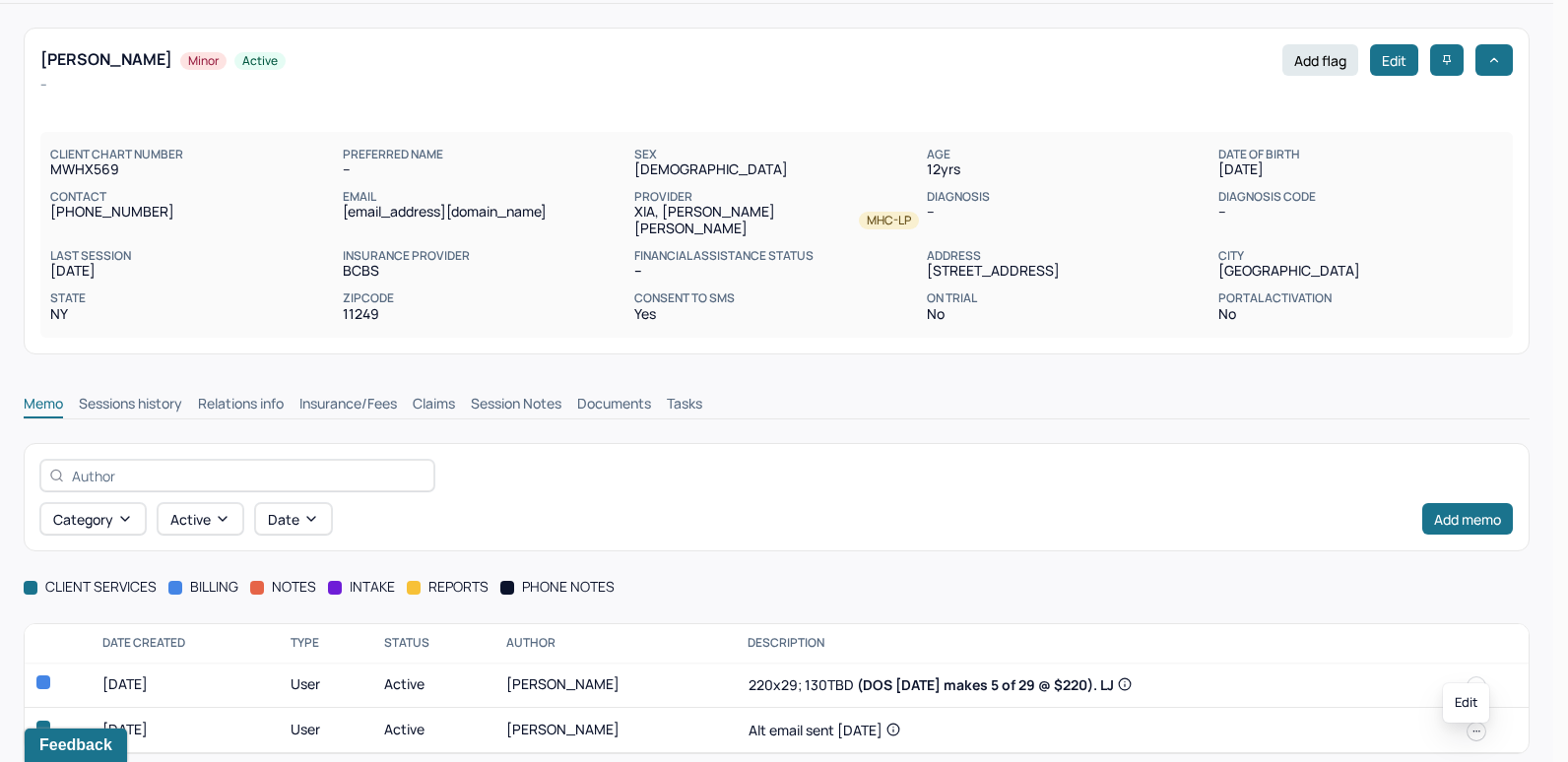 click at bounding box center [1476, 686] 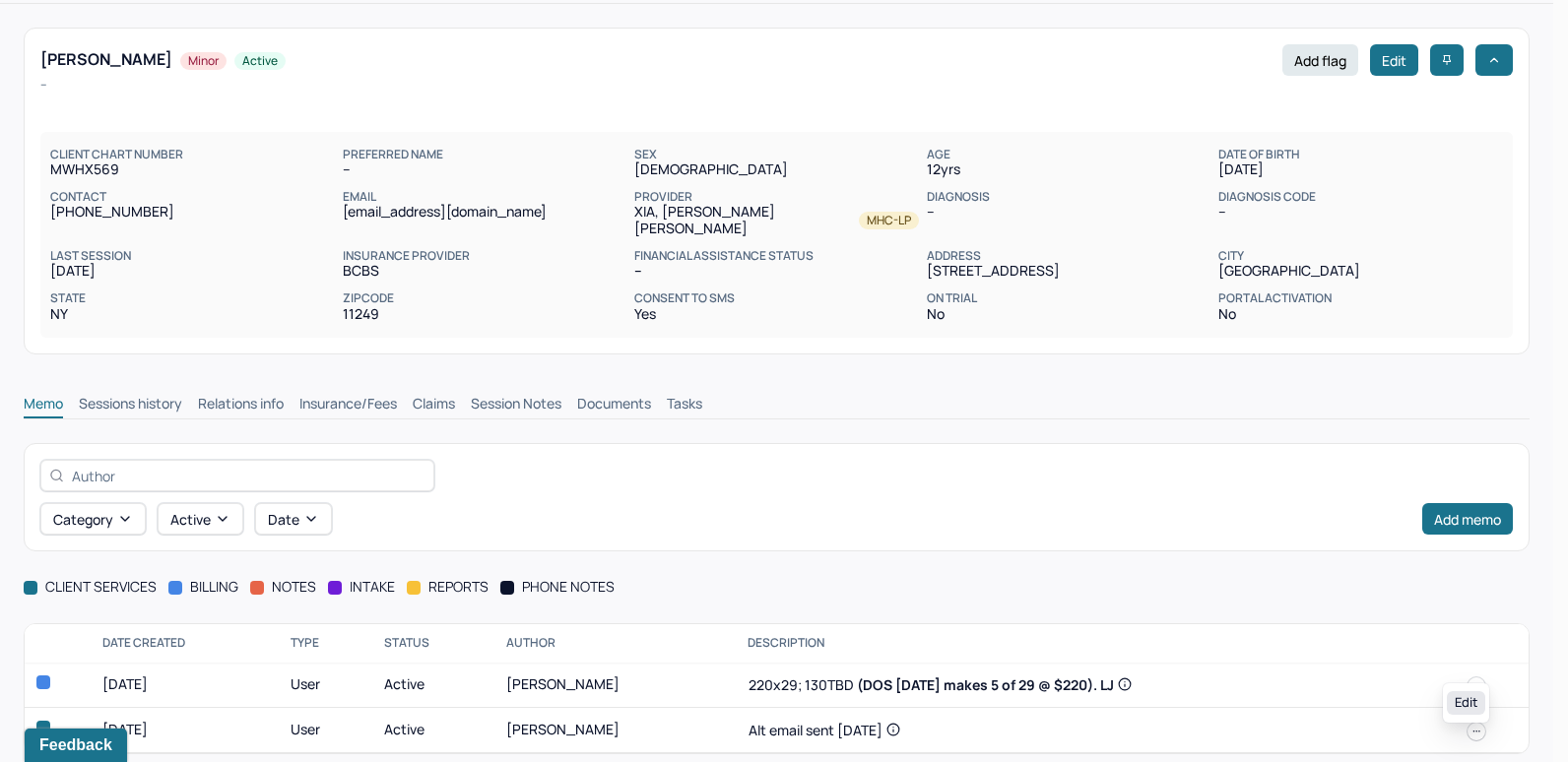 click on "Edit" at bounding box center [1466, 703] 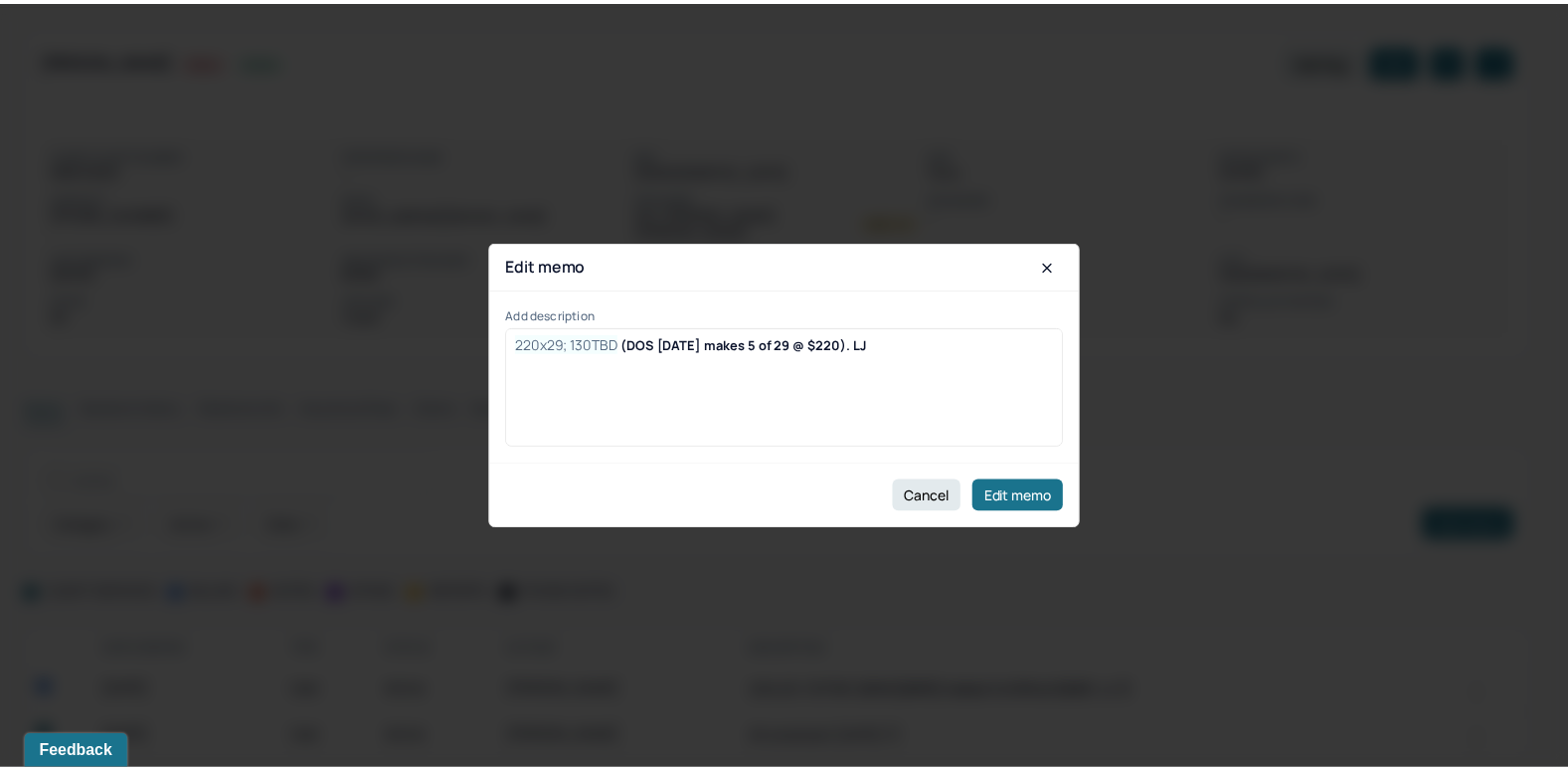 scroll, scrollTop: 34, scrollLeft: 0, axis: vertical 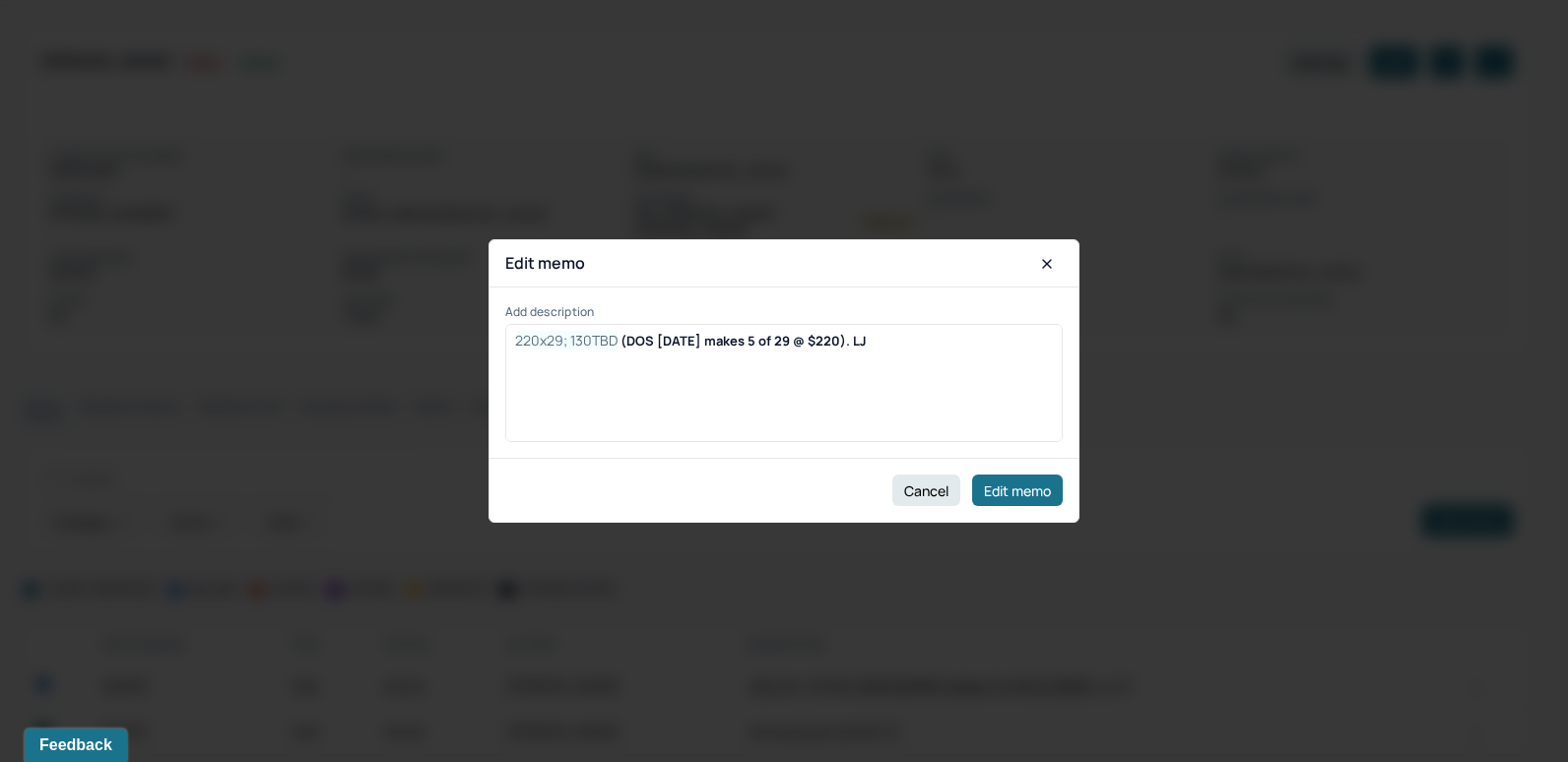 click on "220x29; 130TBD    (DOS 6/28/2025 makes 5 of 29 @ $220). LJ" at bounding box center (784, 390) 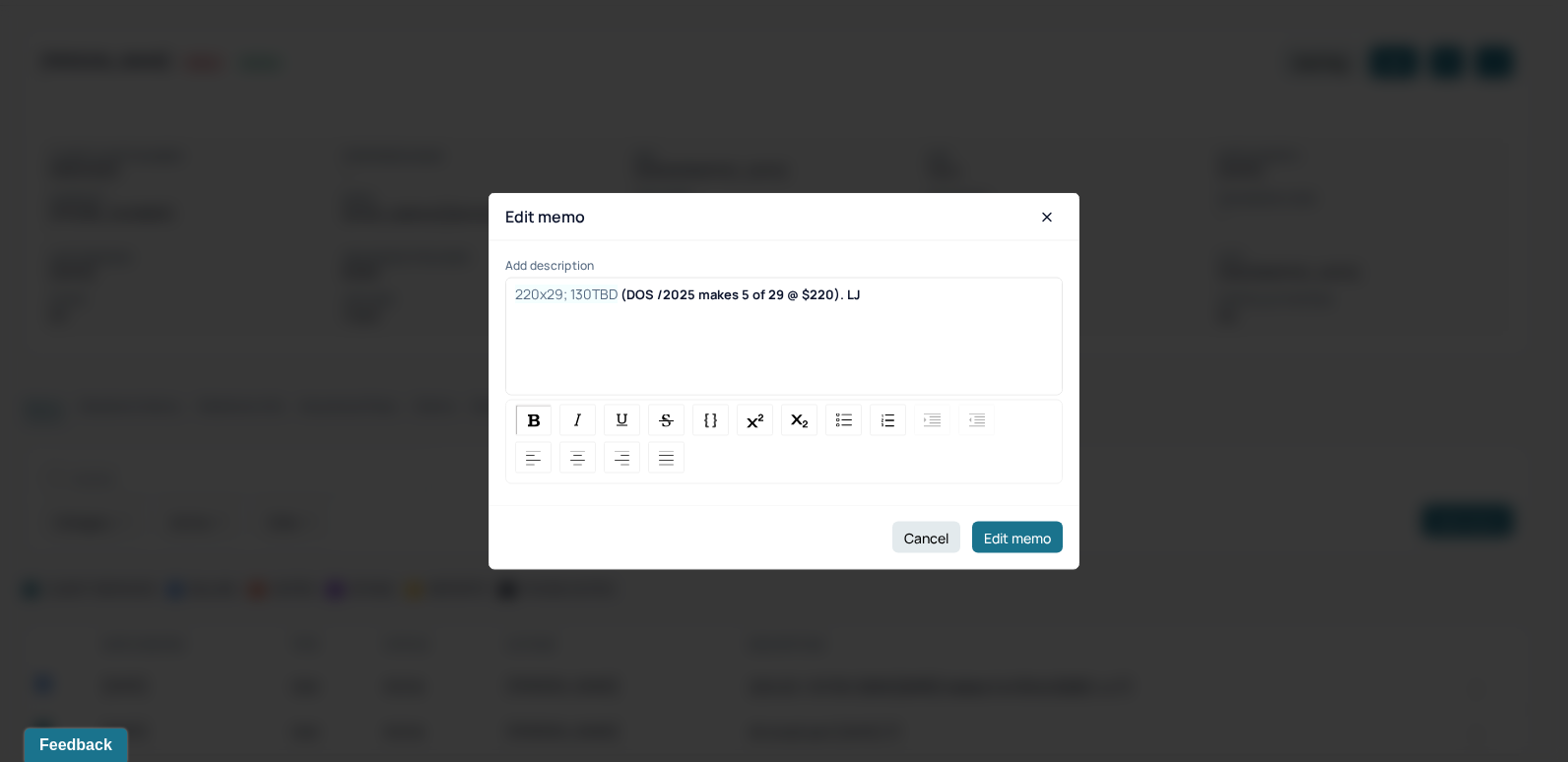 type 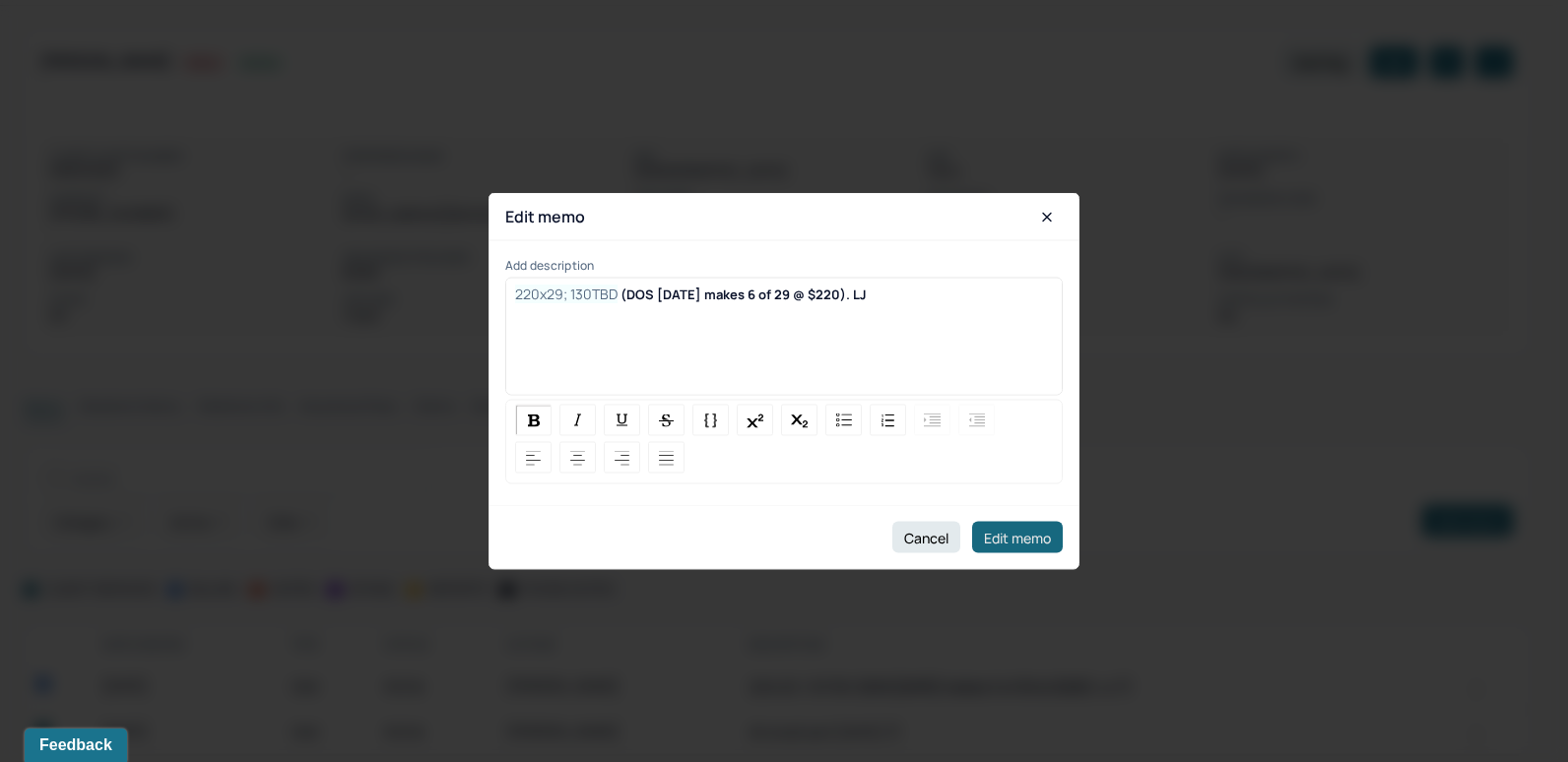 click on "Edit memo" at bounding box center [1017, 538] 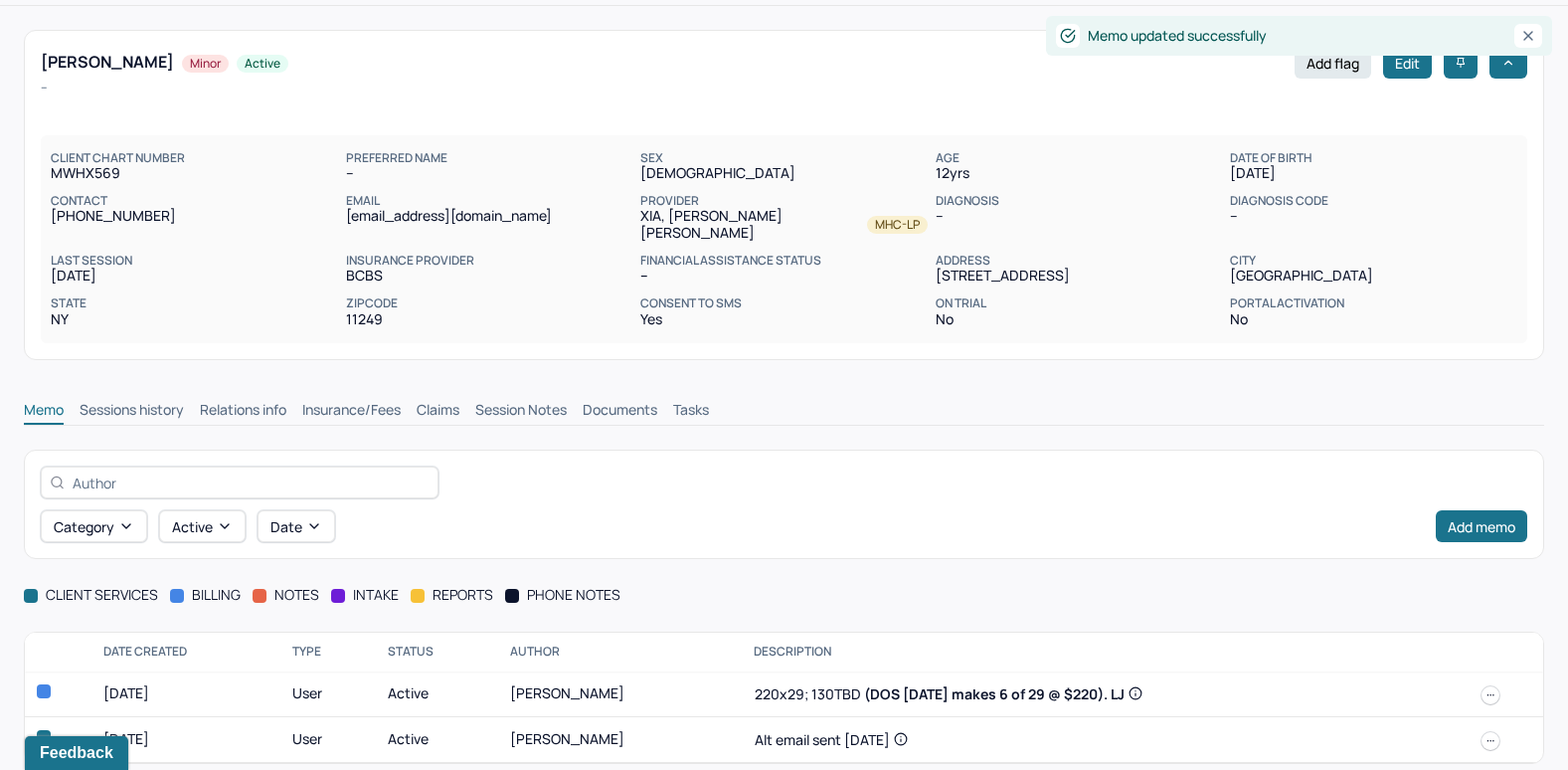click on "Insurance/Fees" at bounding box center (351, 412) 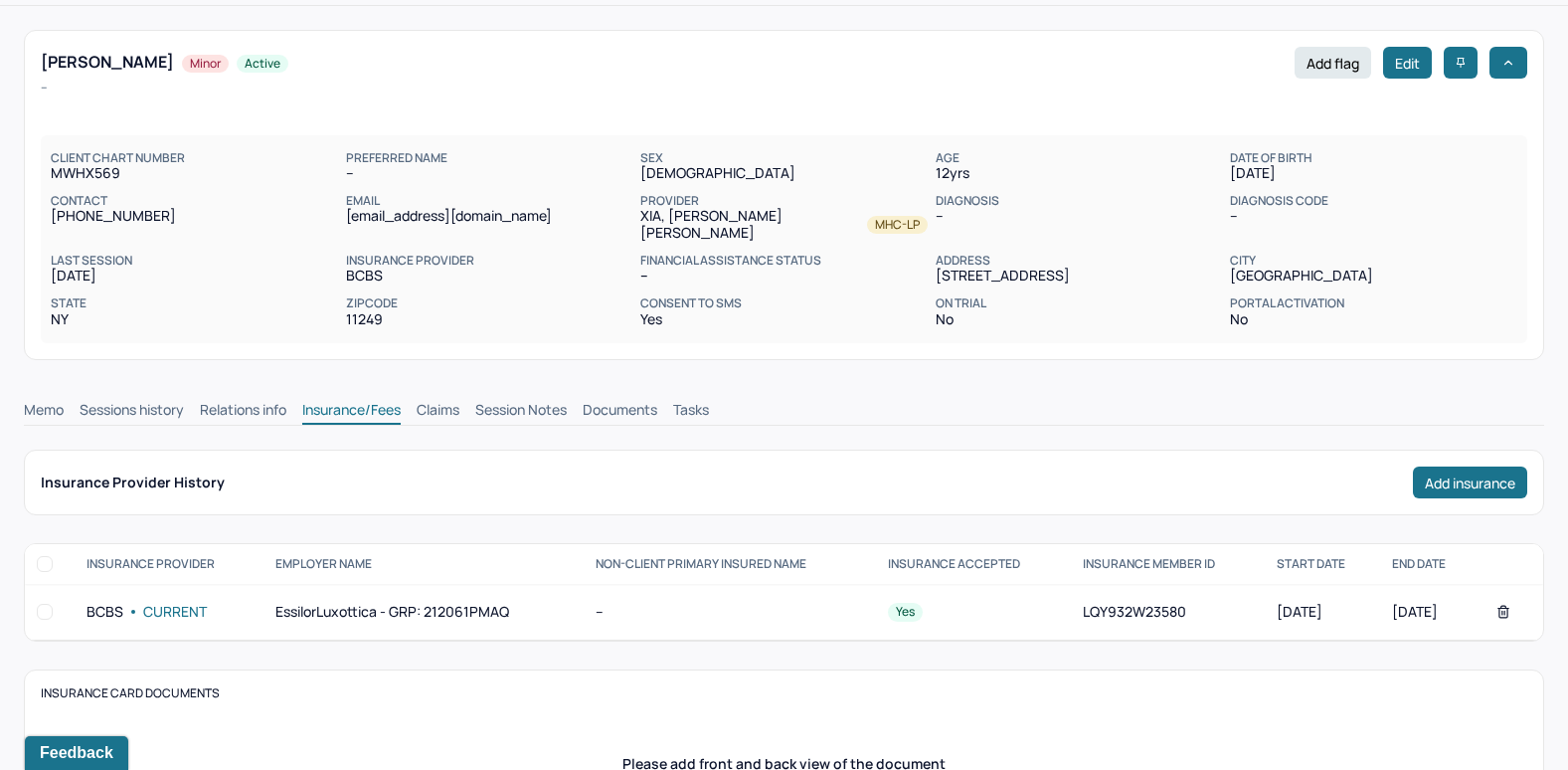 click on "Claims" at bounding box center (437, 412) 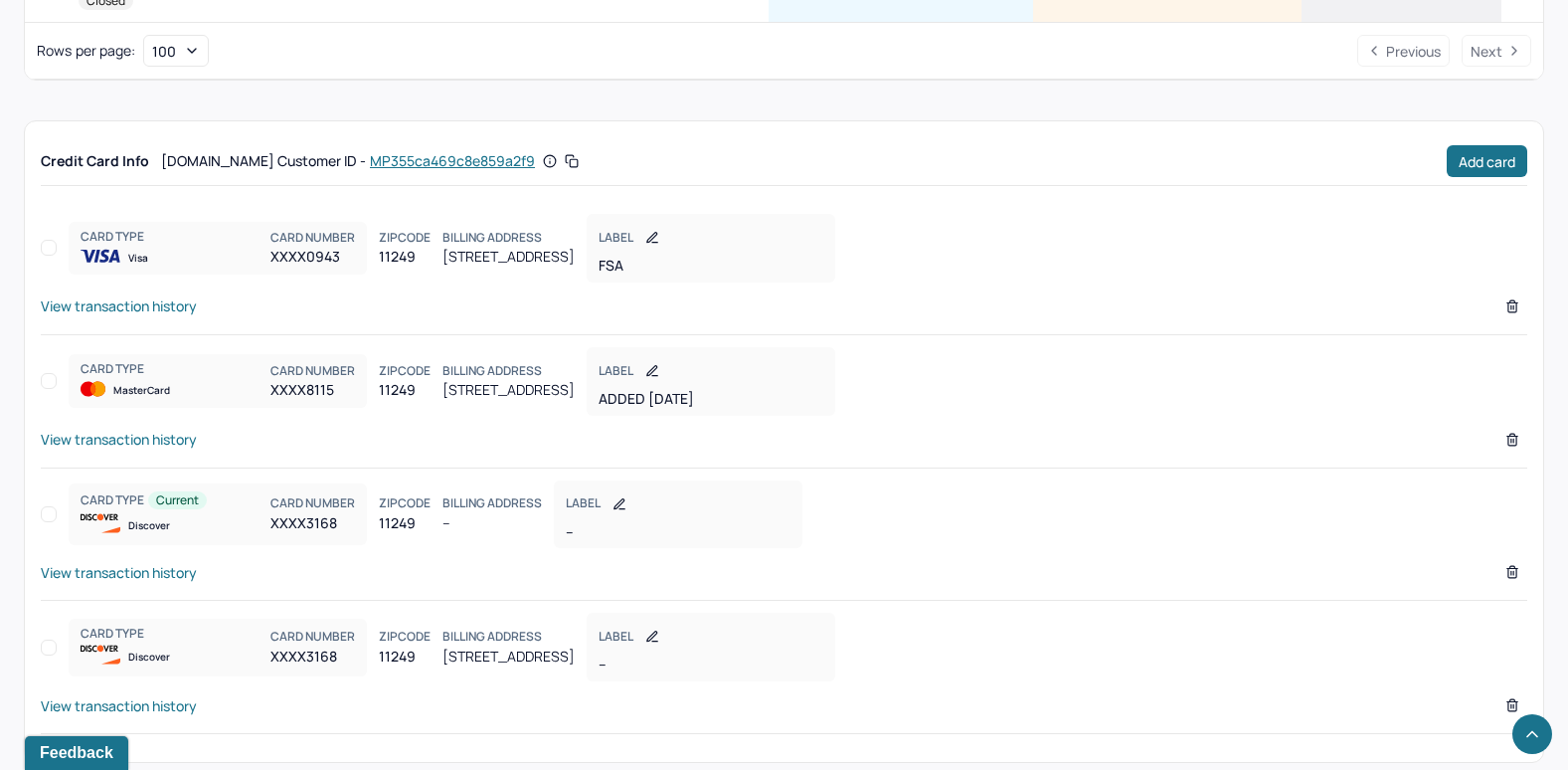 scroll, scrollTop: 1343, scrollLeft: 0, axis: vertical 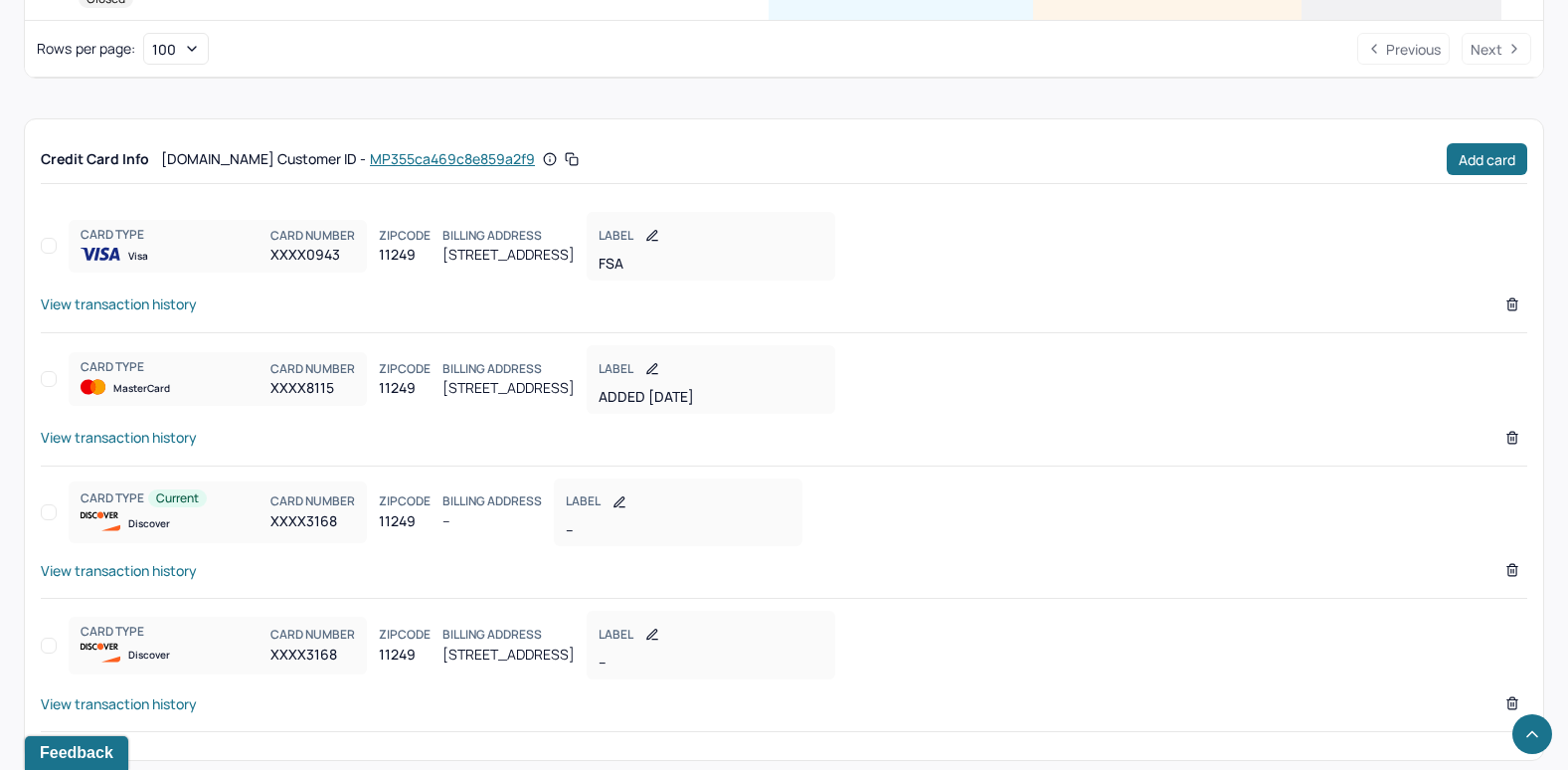 click on "View transaction history" at bounding box center [118, 303] 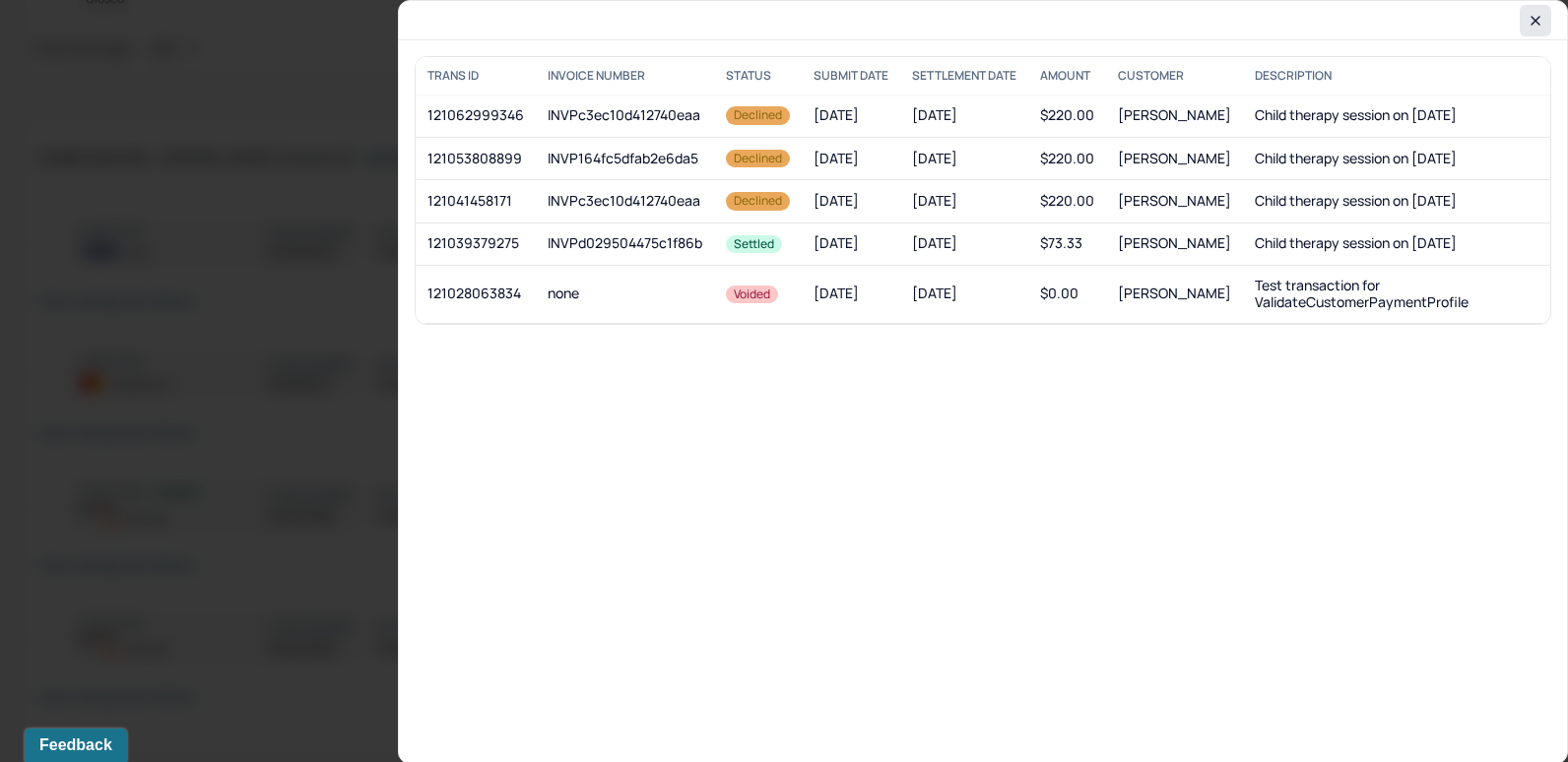 click 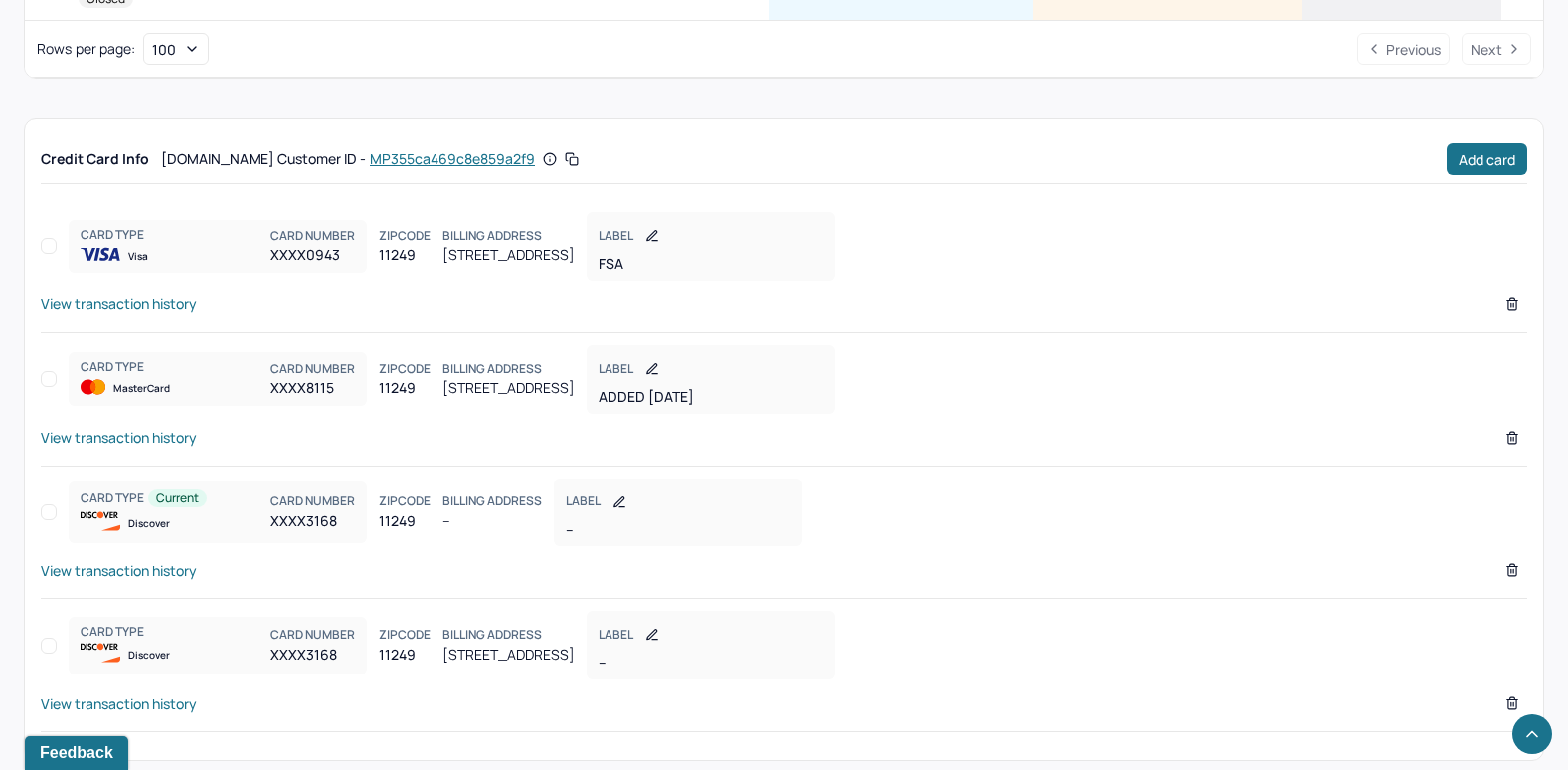 click on "View transaction history" at bounding box center [118, 437] 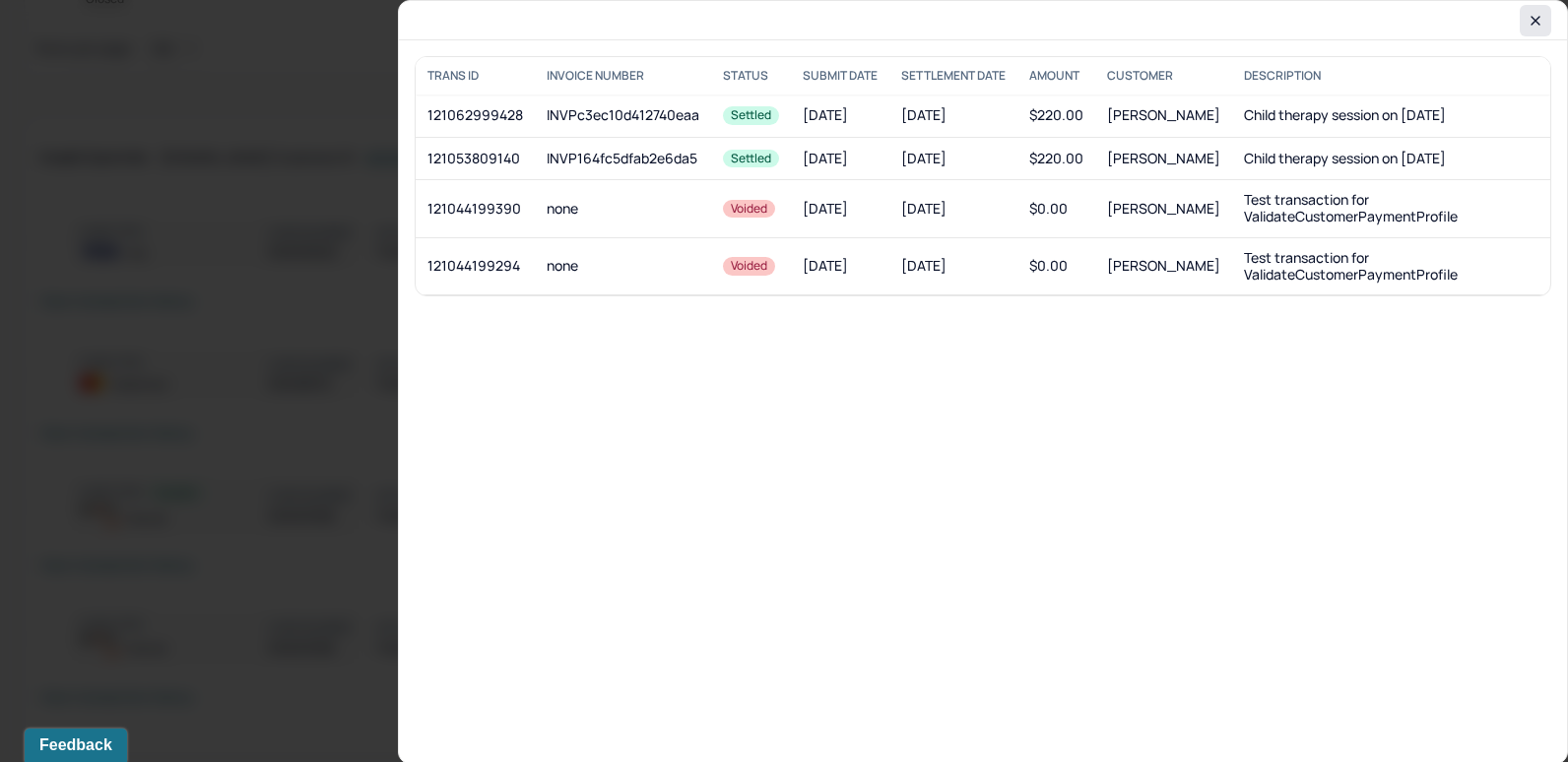 click 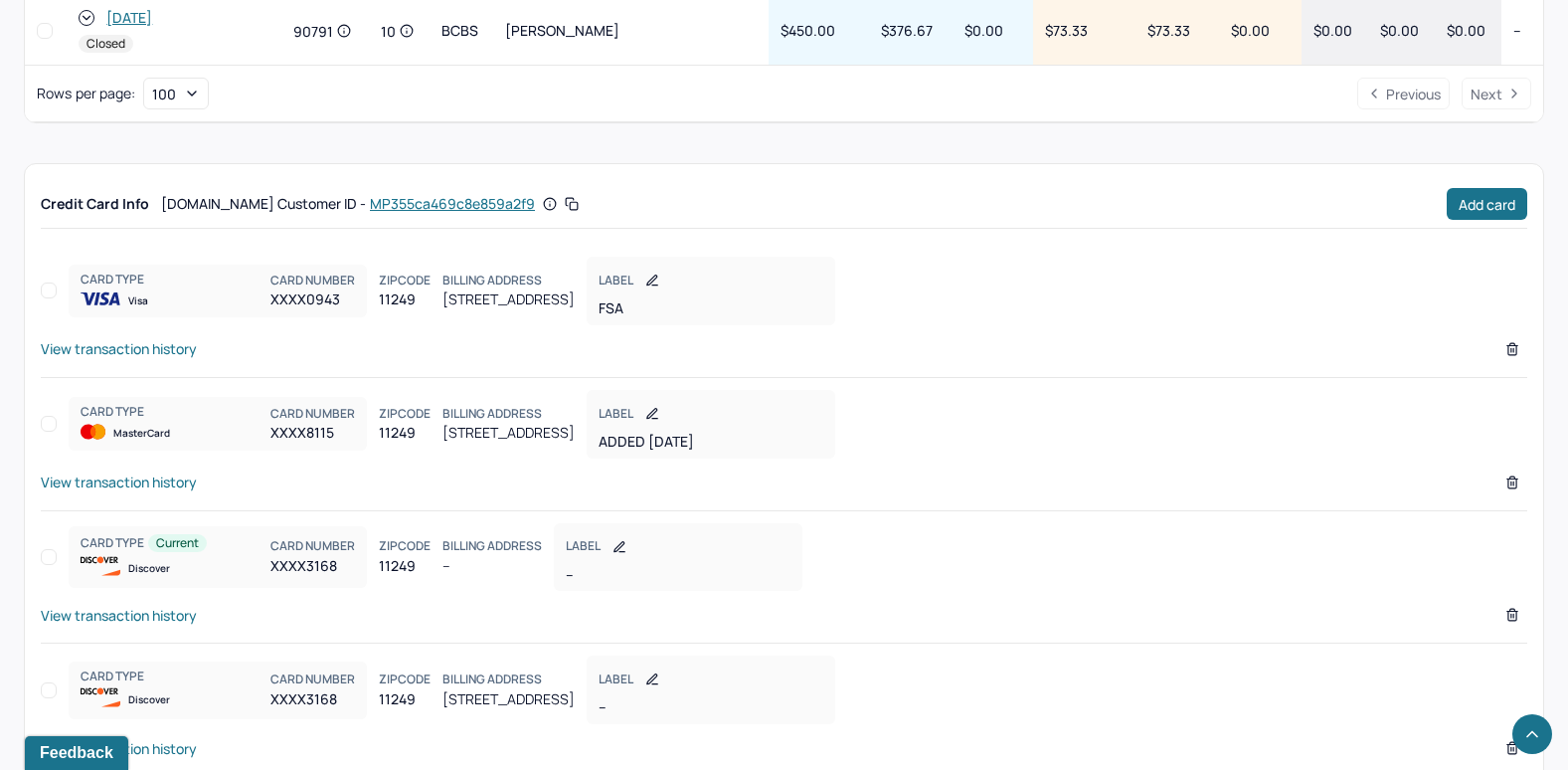 scroll, scrollTop: 1343, scrollLeft: 0, axis: vertical 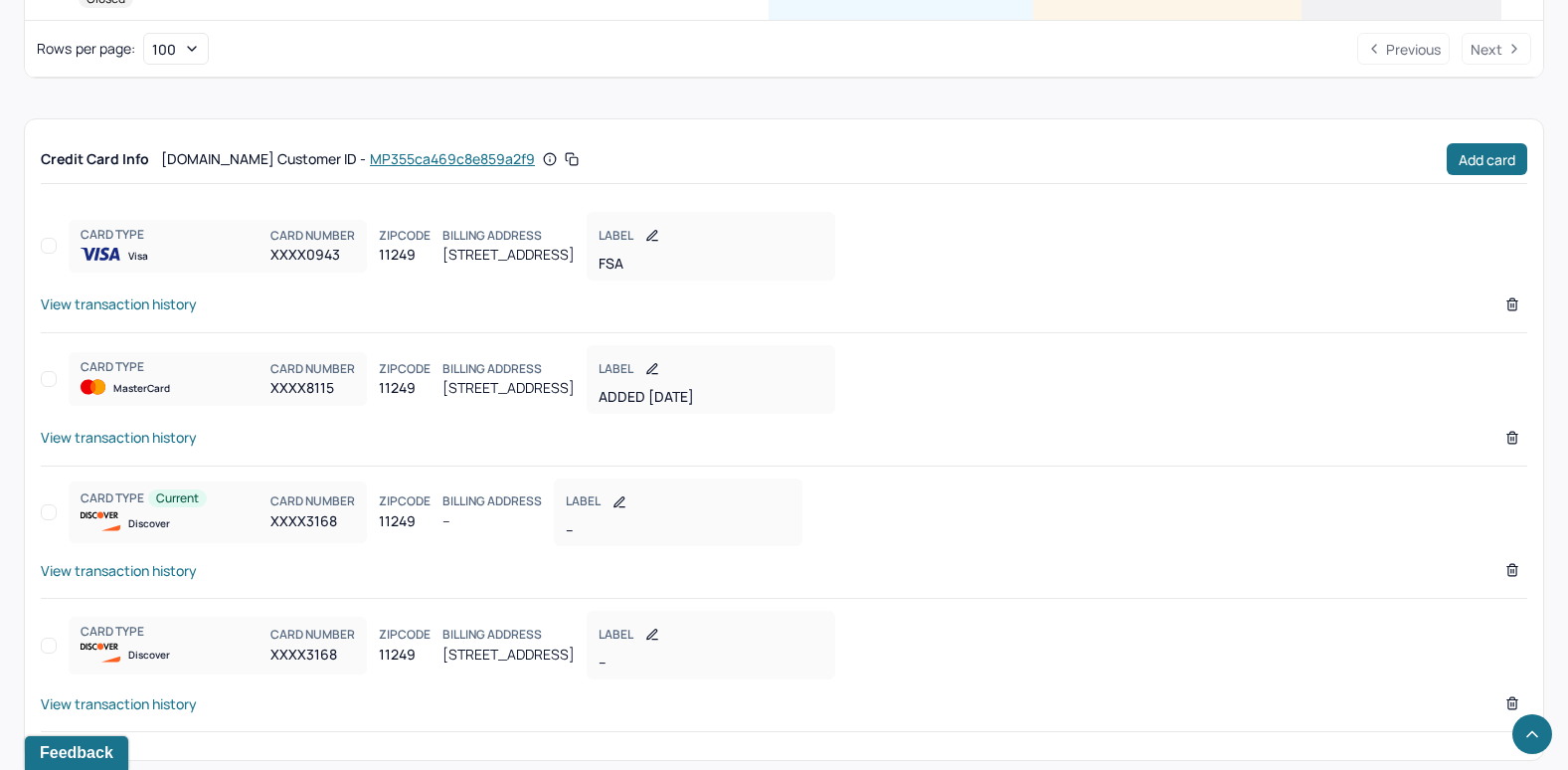 click on "View transaction history" at bounding box center (118, 570) 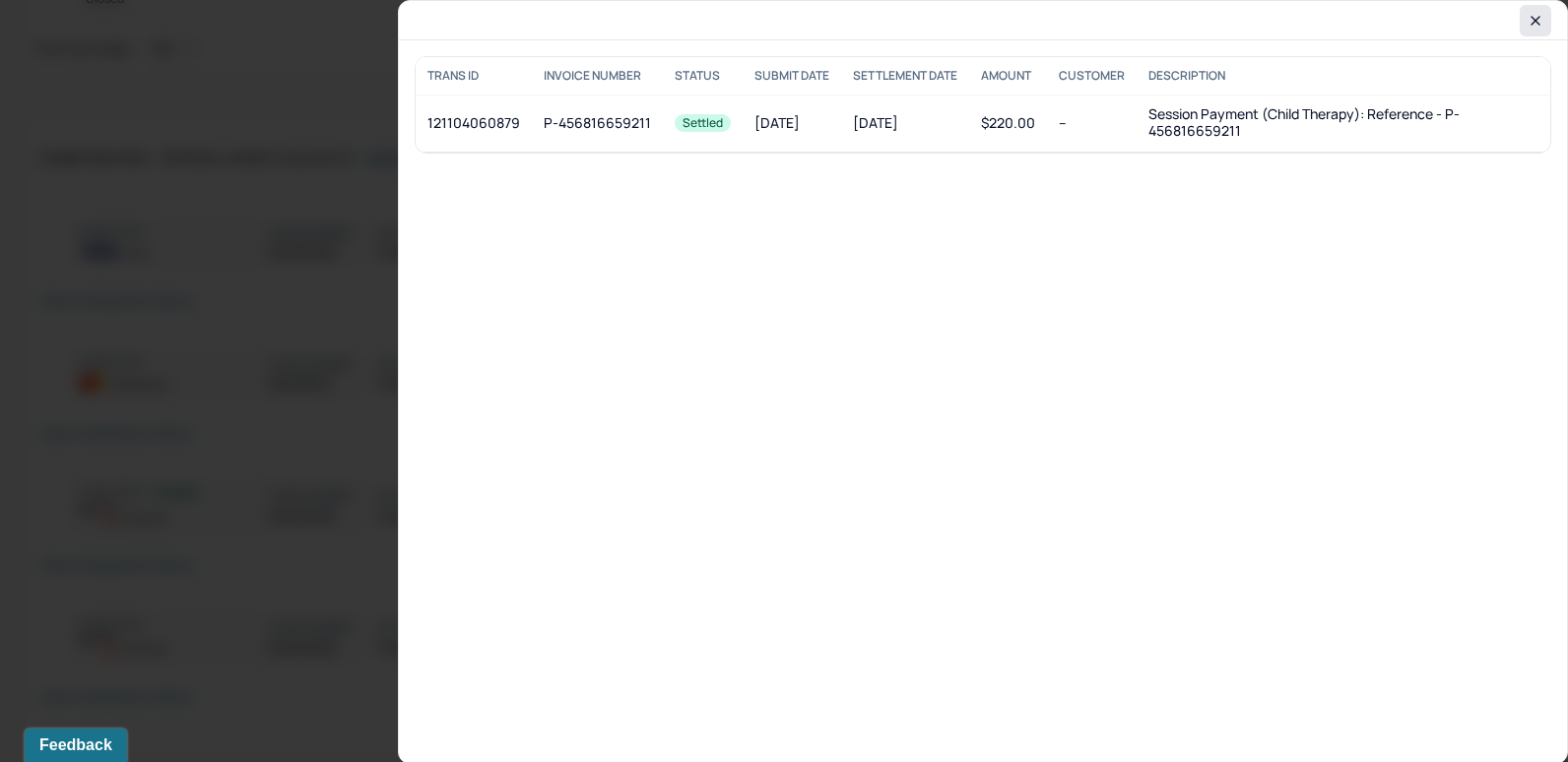 click 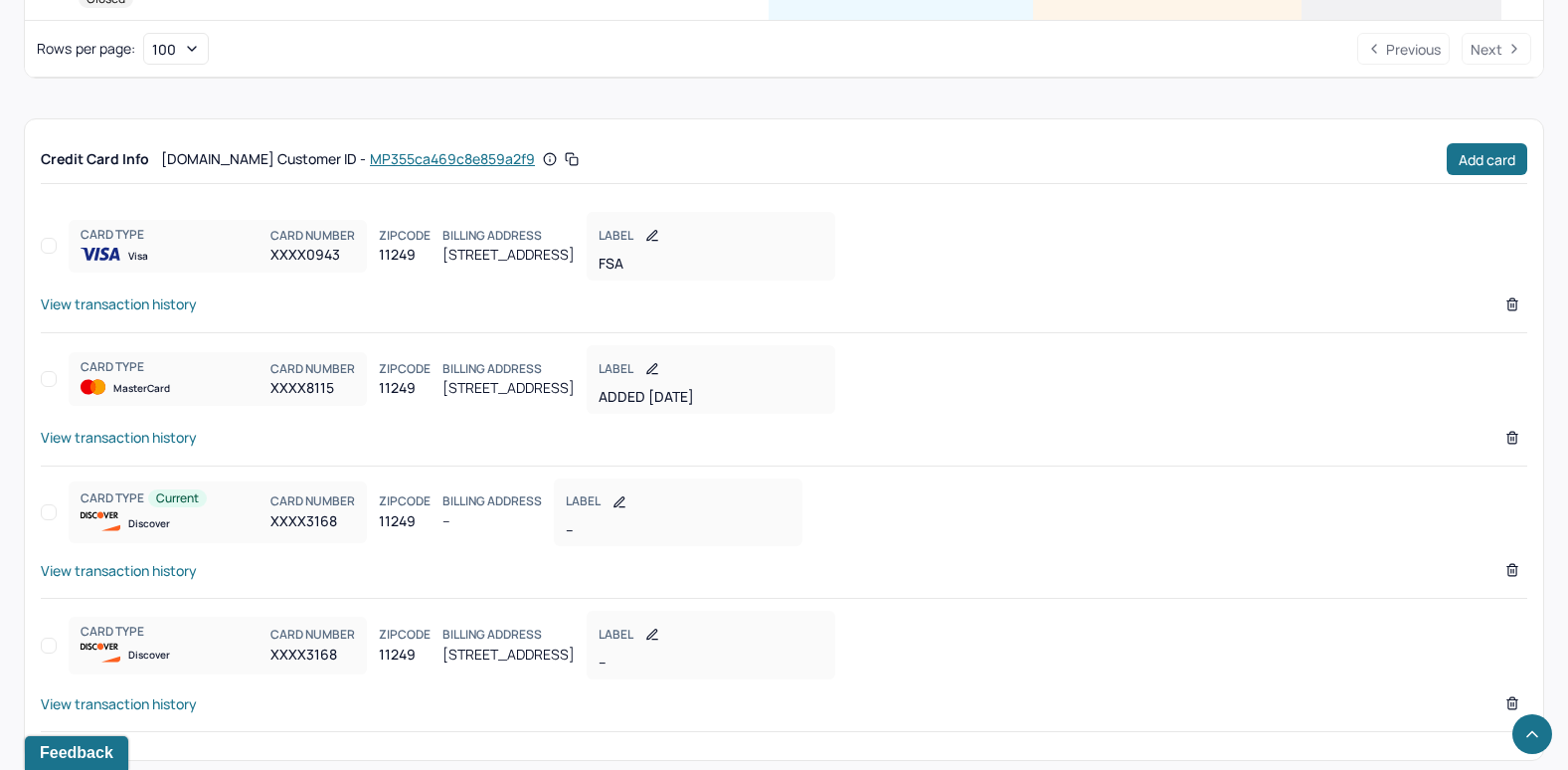 click on "View transaction history" at bounding box center [118, 703] 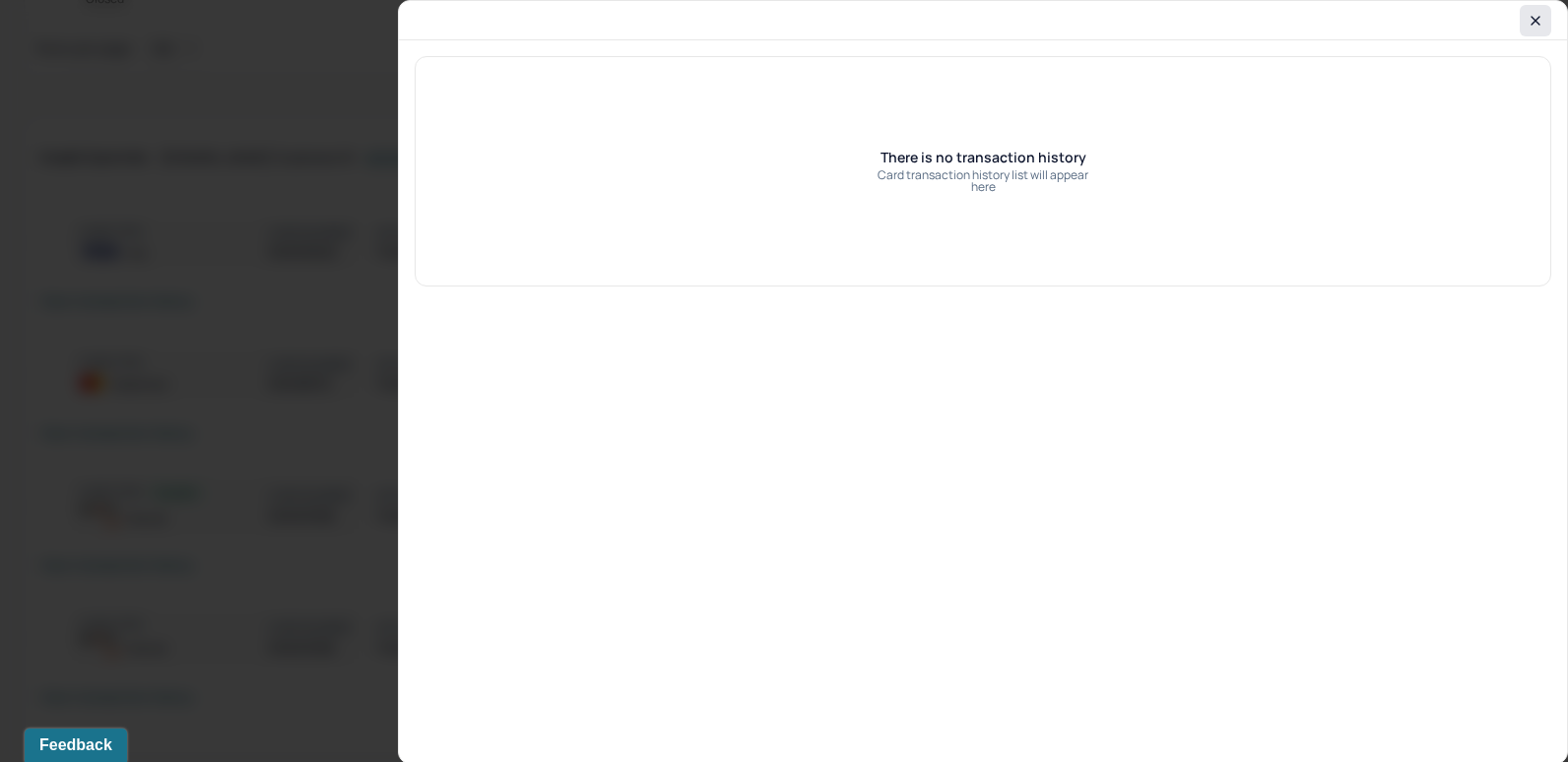 click 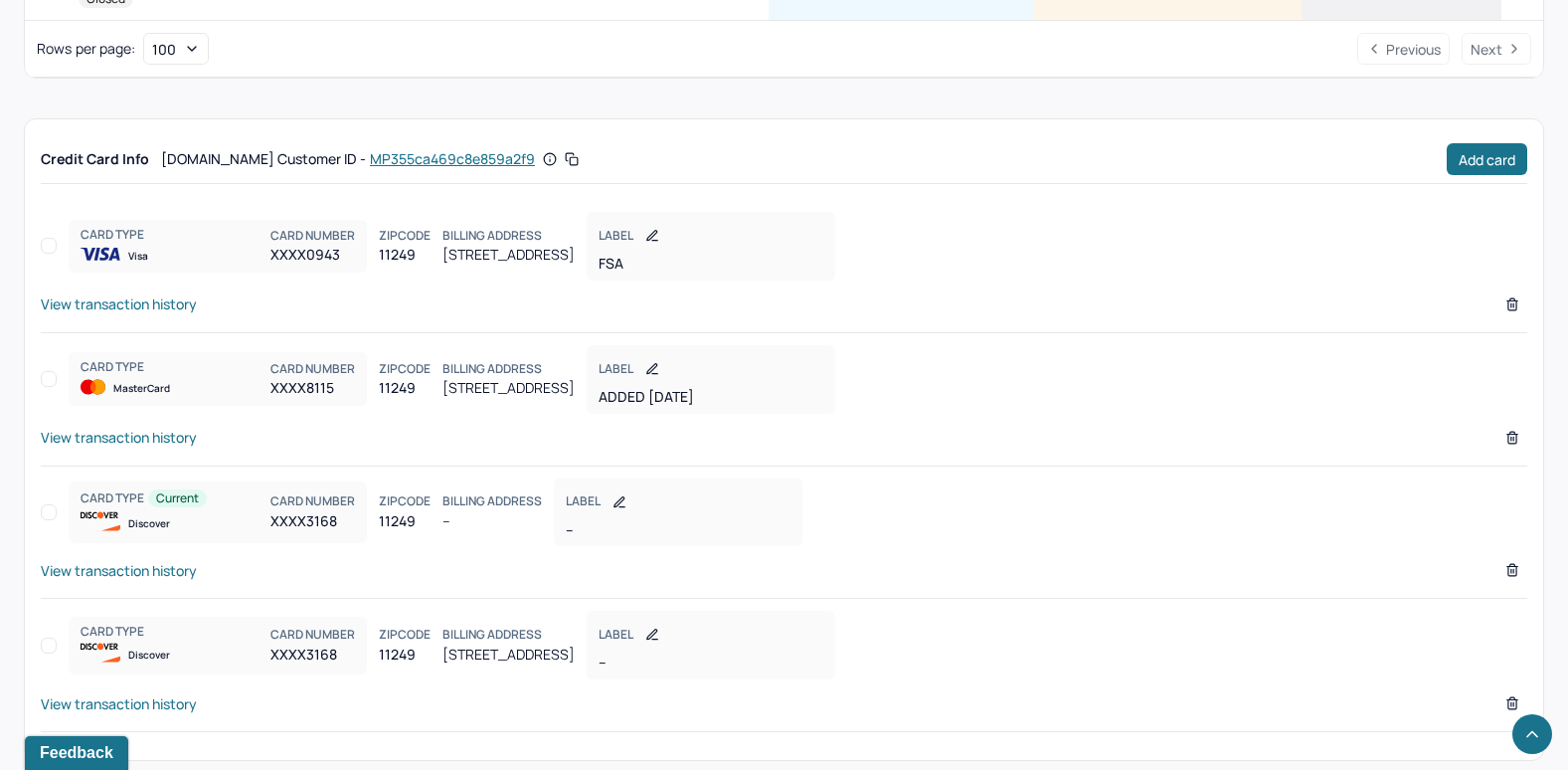 click on "View transaction history" at bounding box center [118, 570] 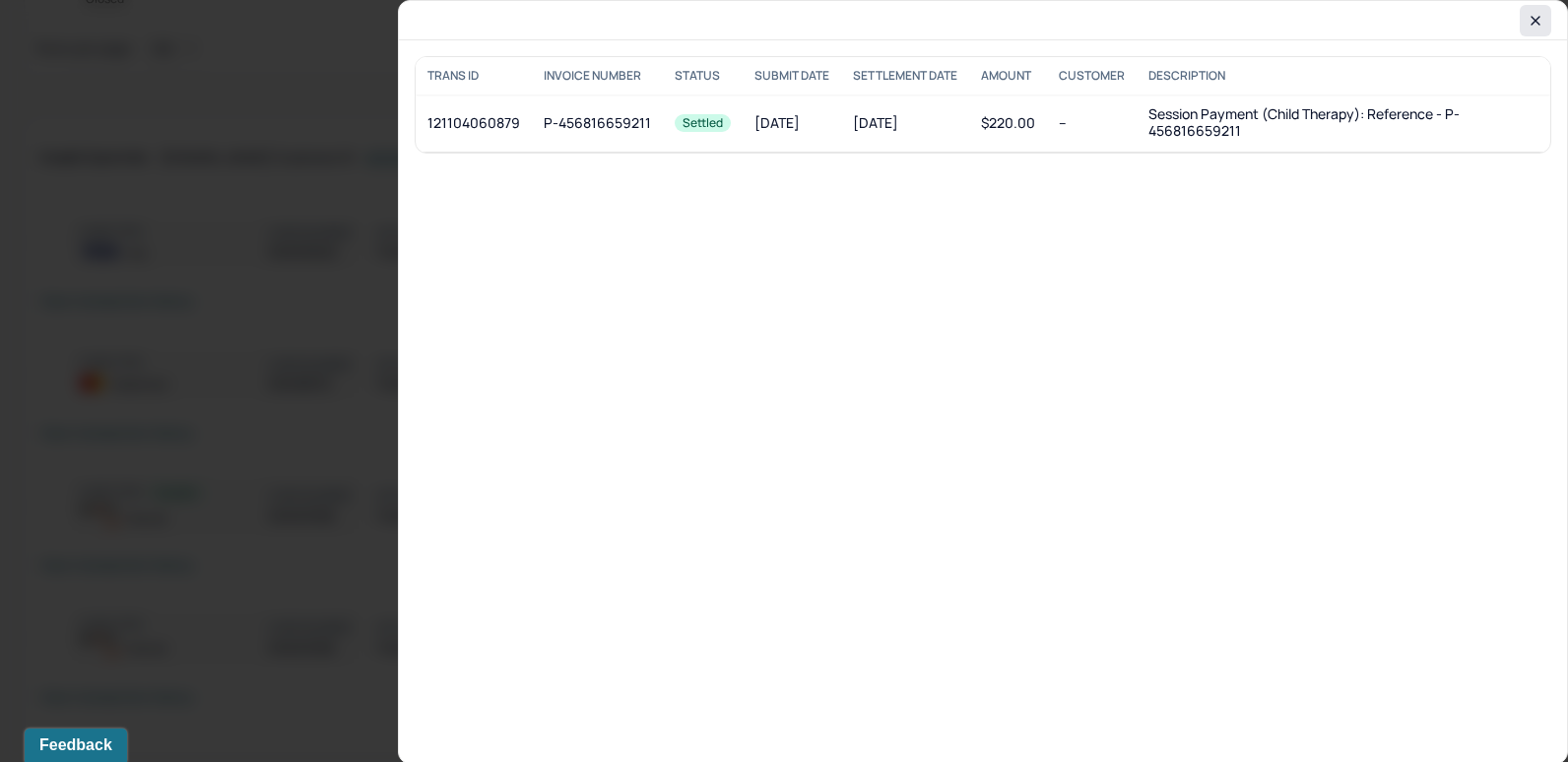click 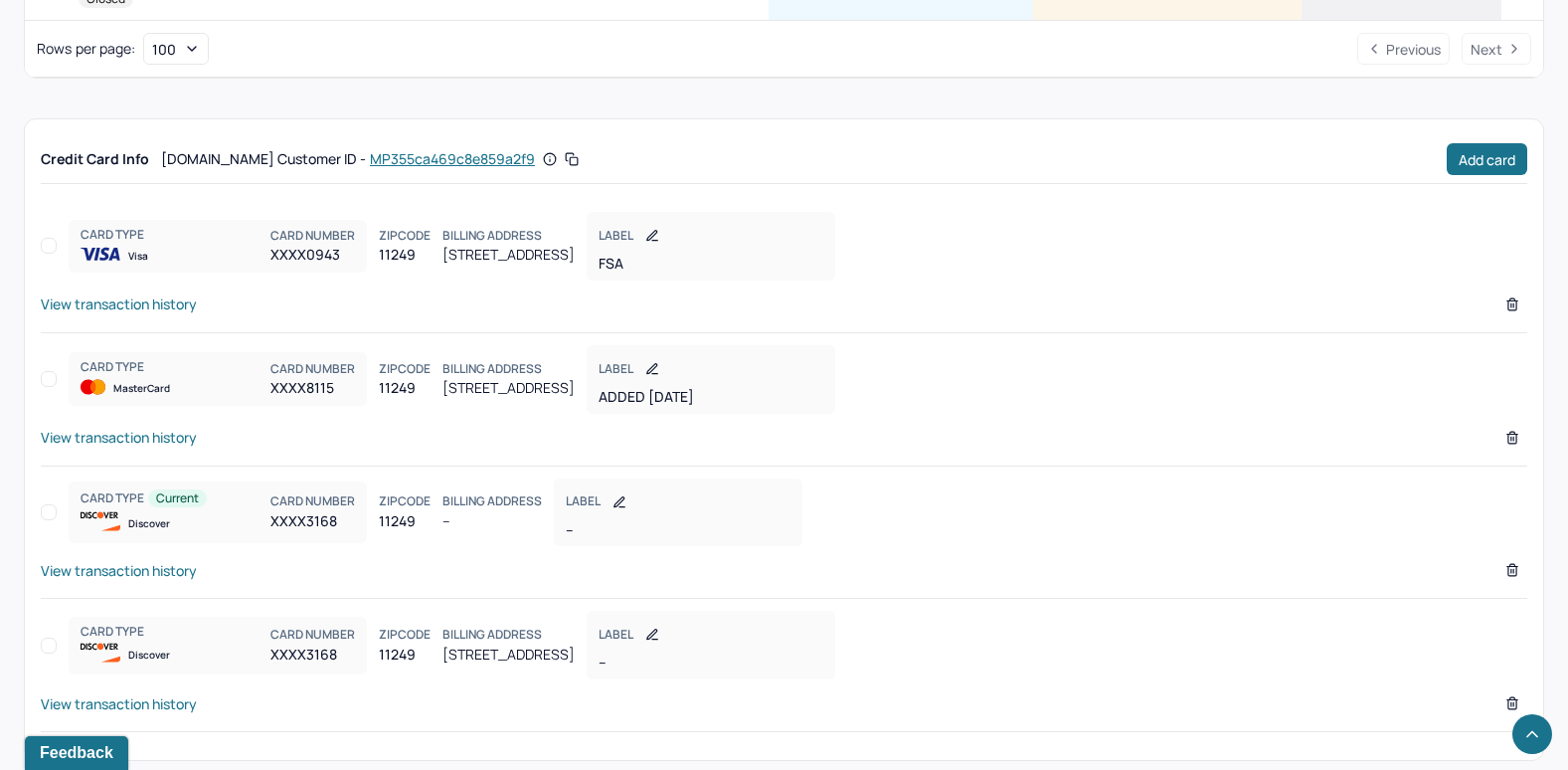 click on "View transaction history" at bounding box center [118, 703] 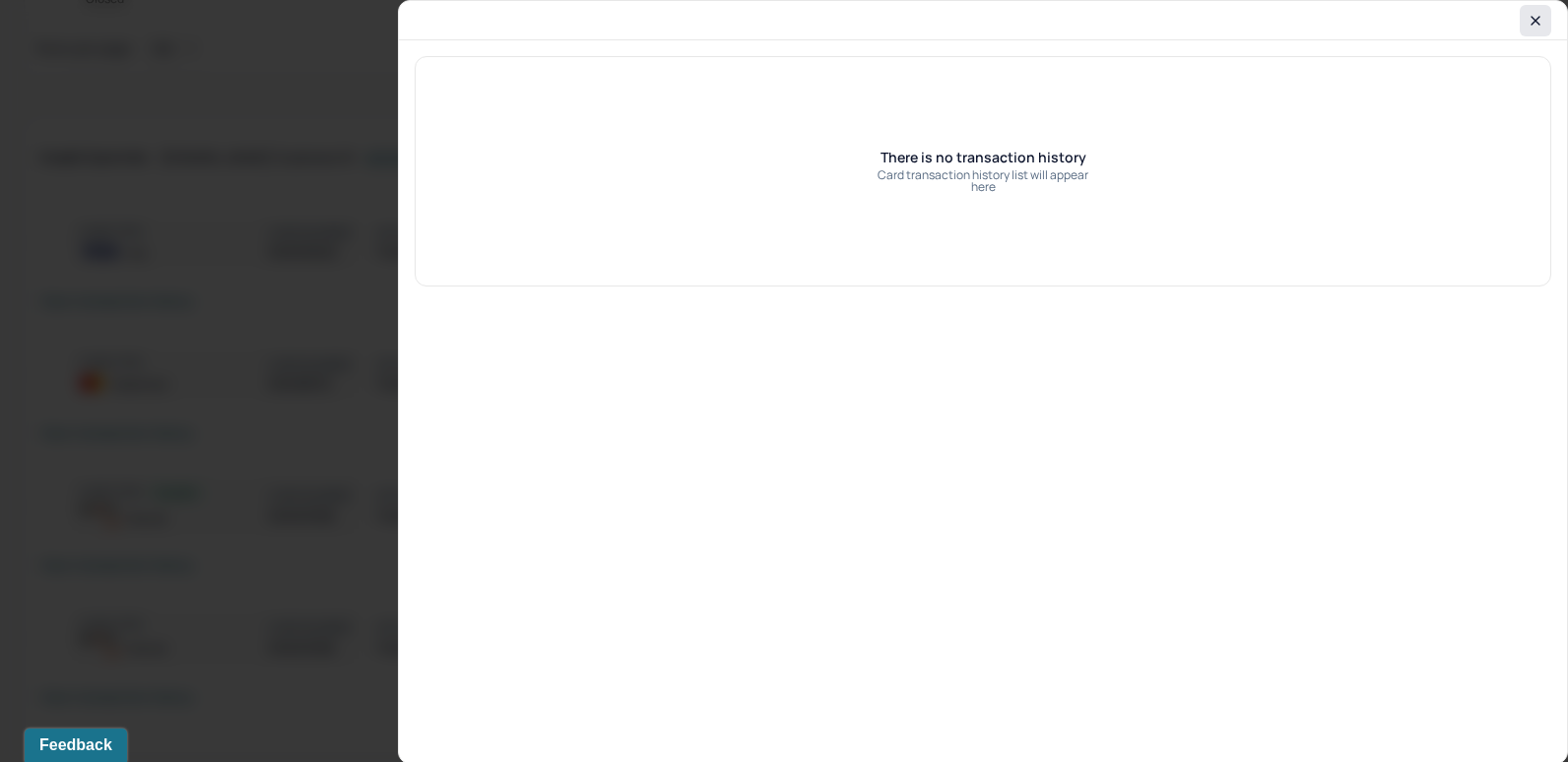 click 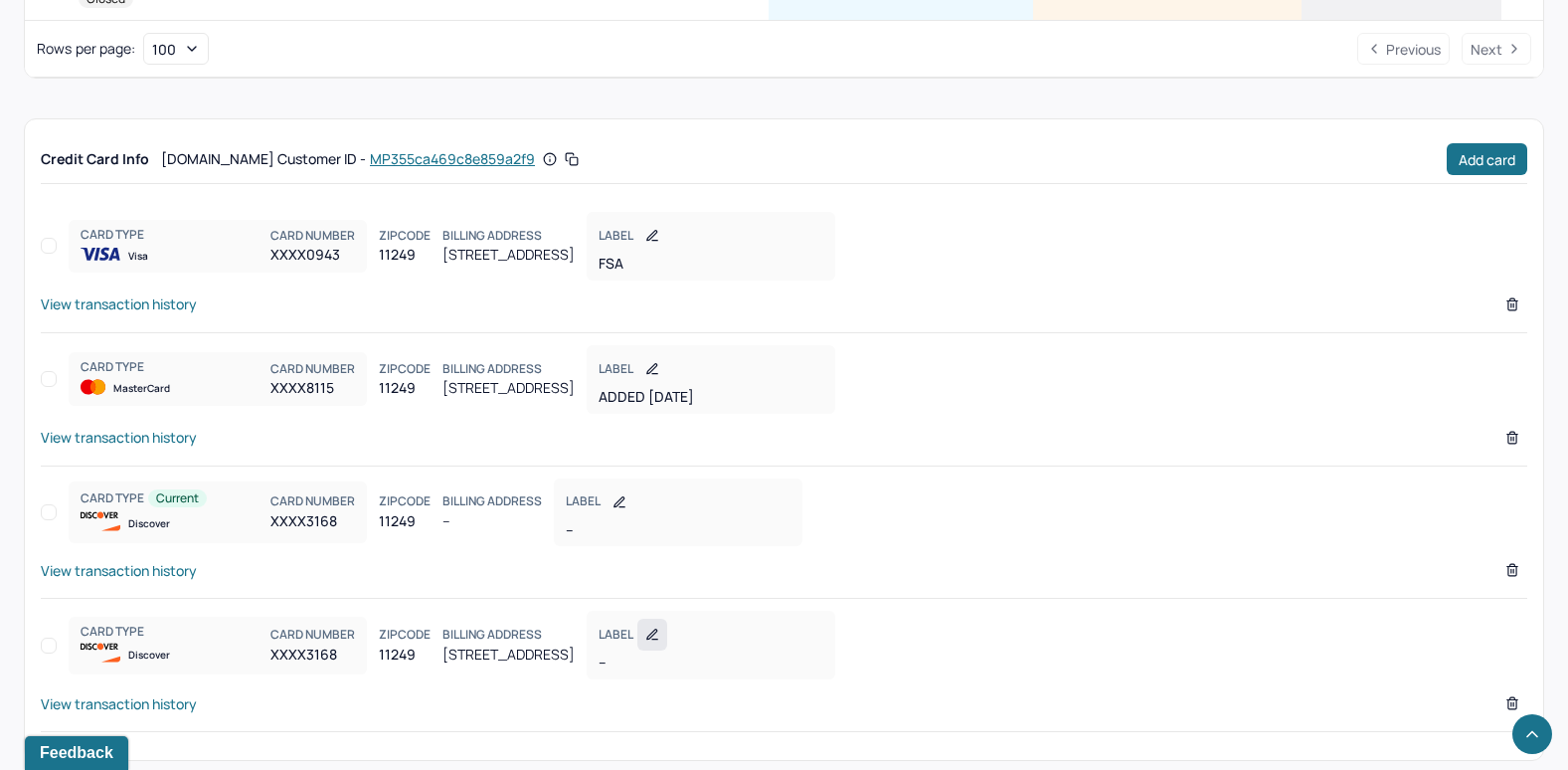 click 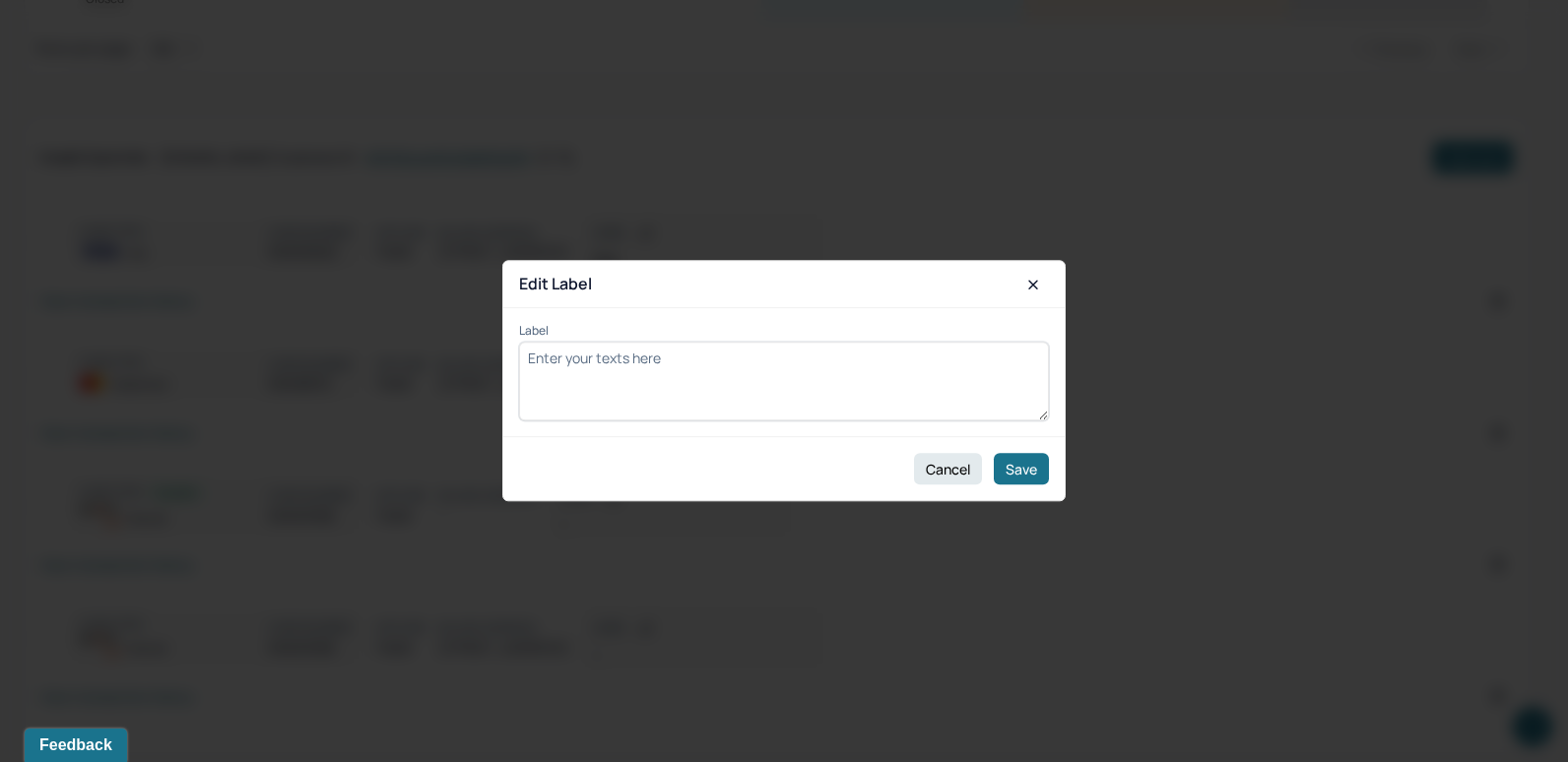 click on "Label" at bounding box center [784, 382] 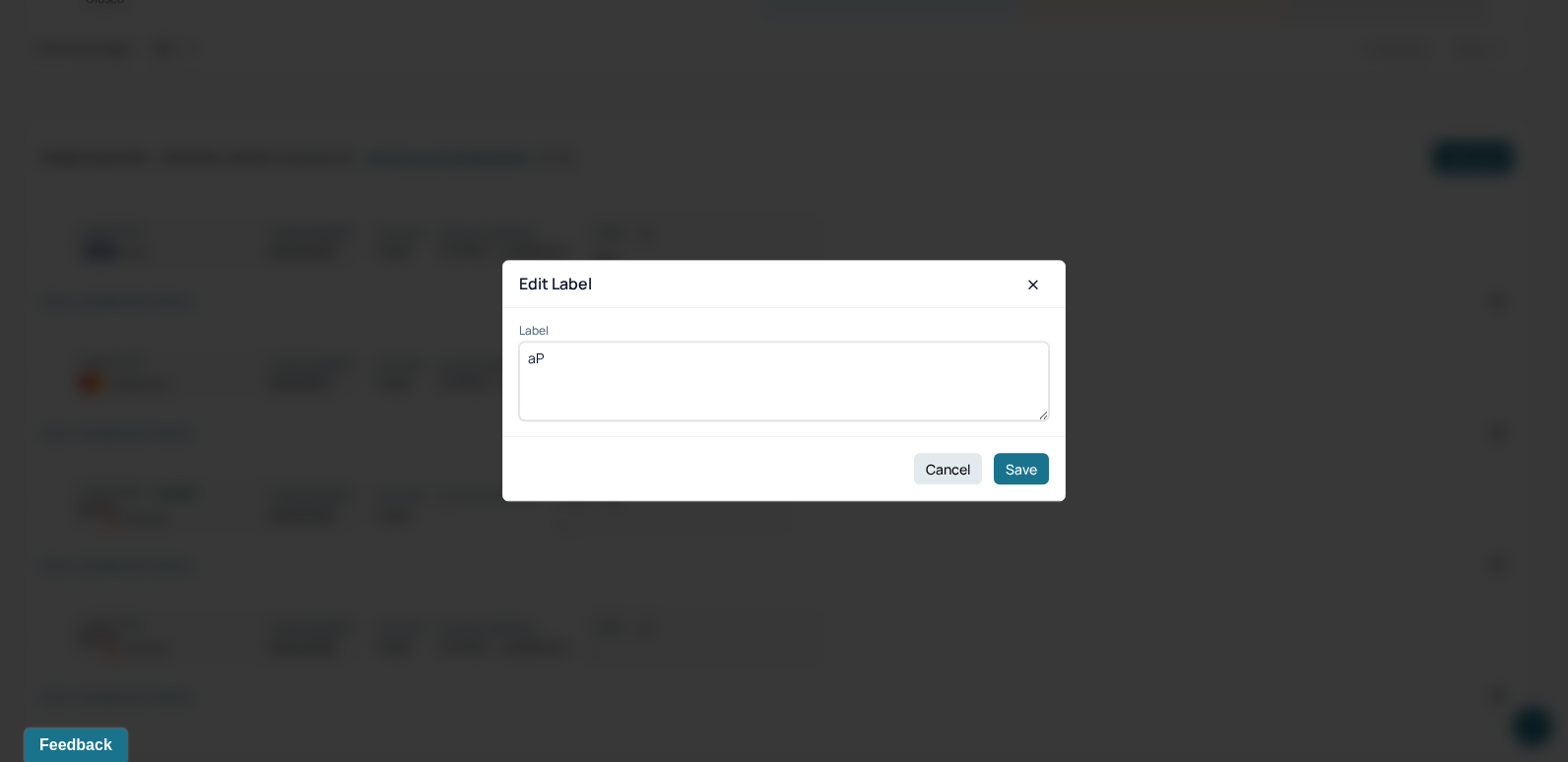 type on "a" 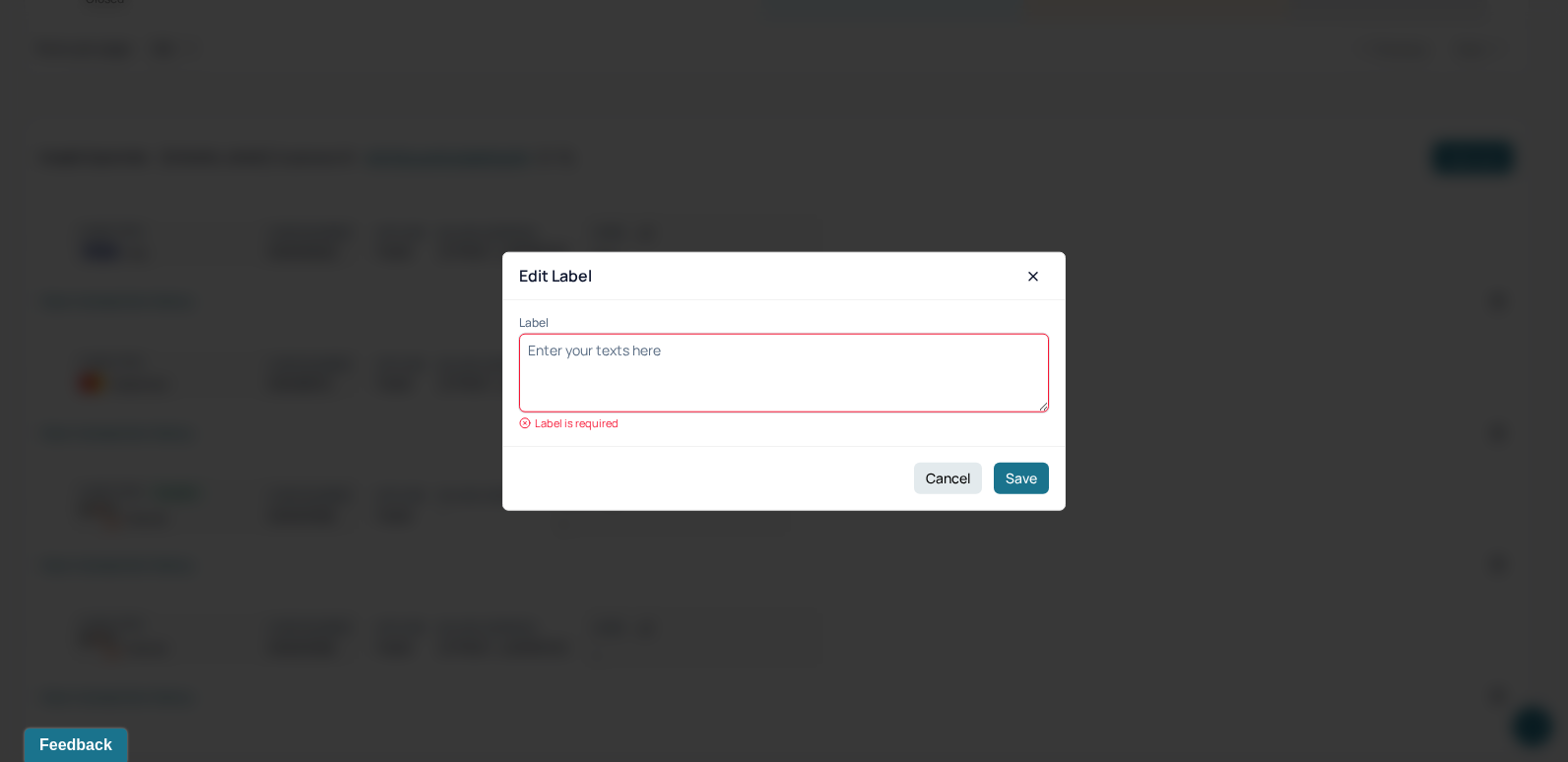 type on "a" 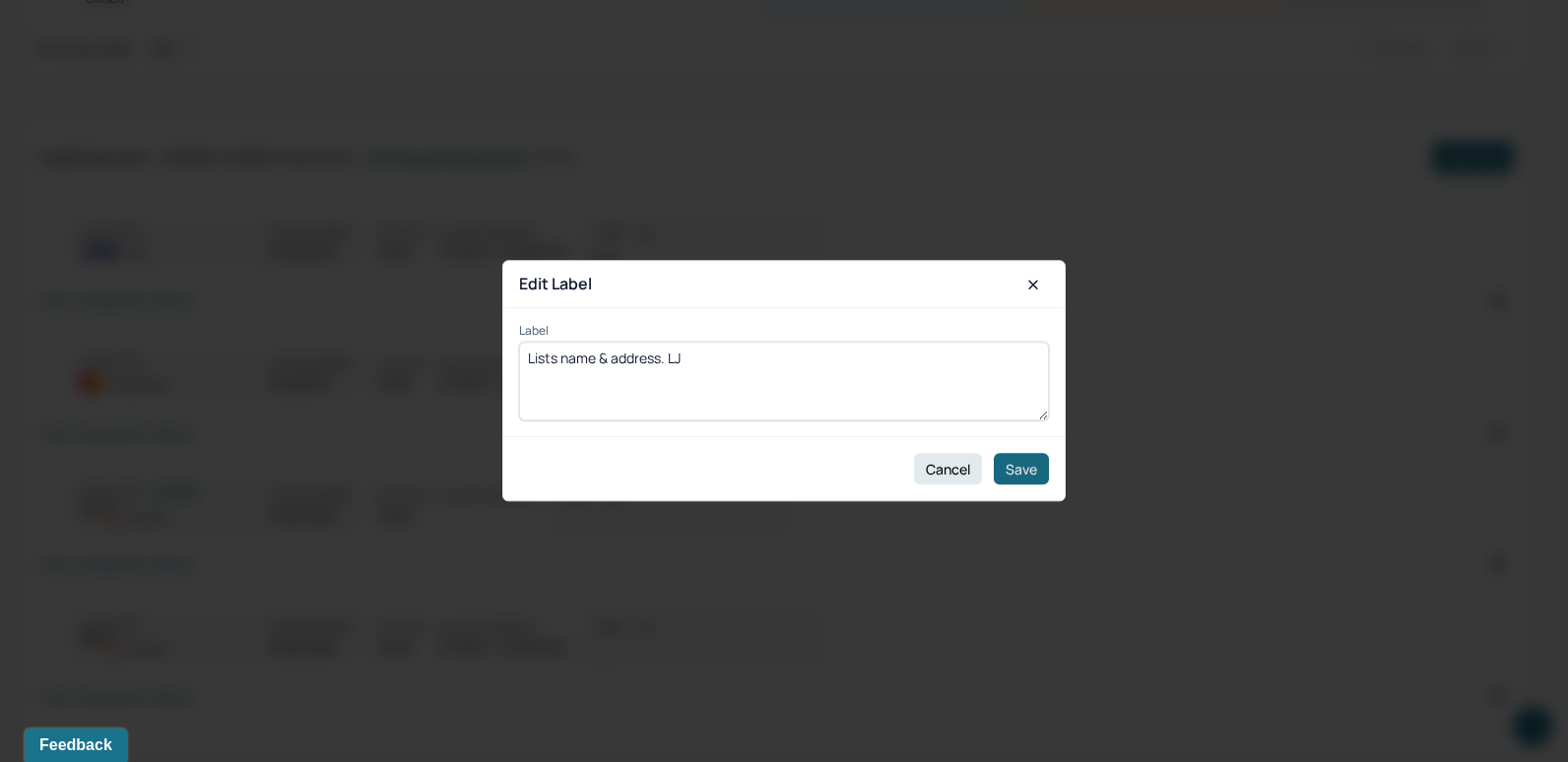 type on "Lists name & address. LJ" 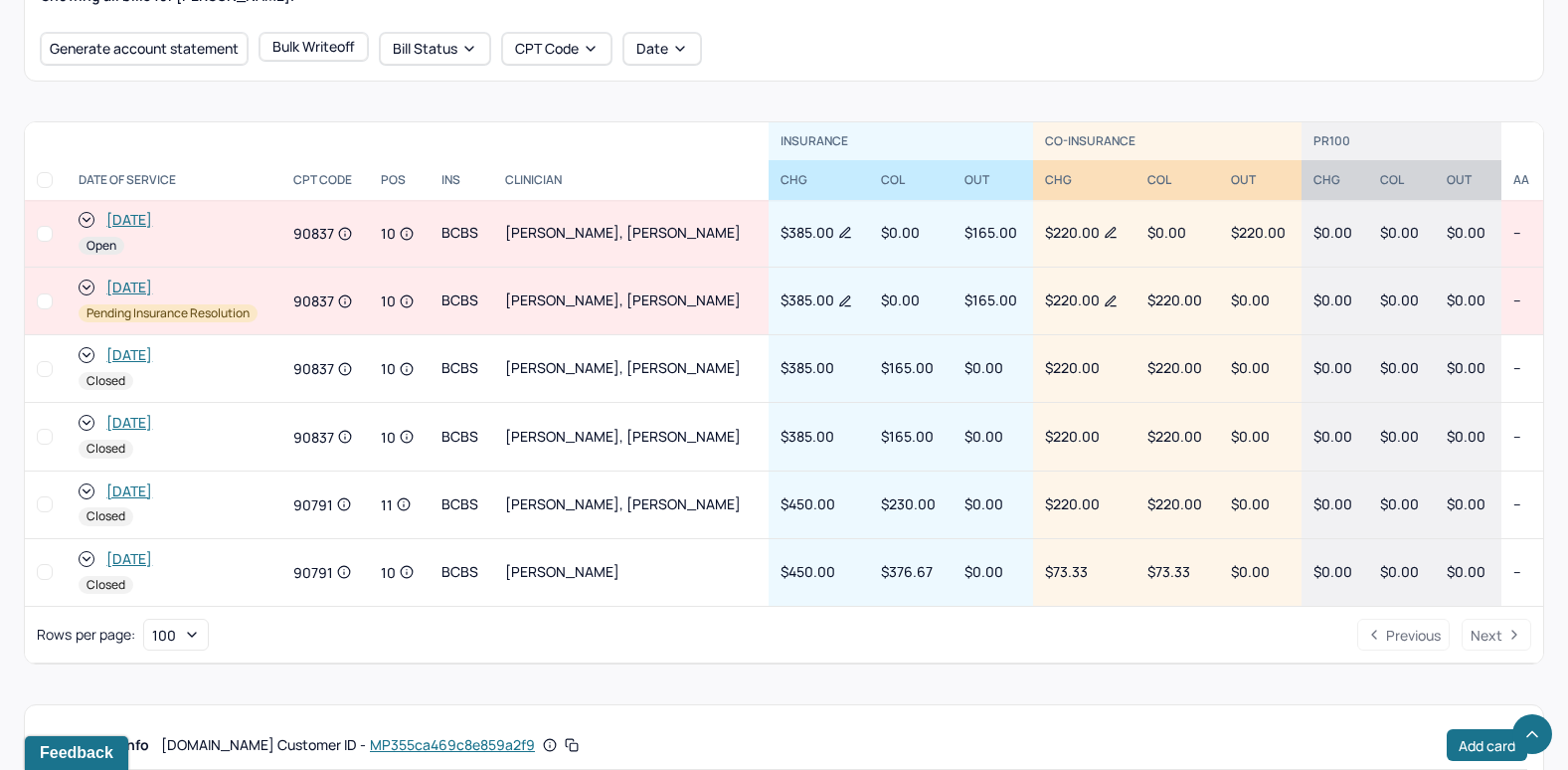 scroll, scrollTop: 746, scrollLeft: 0, axis: vertical 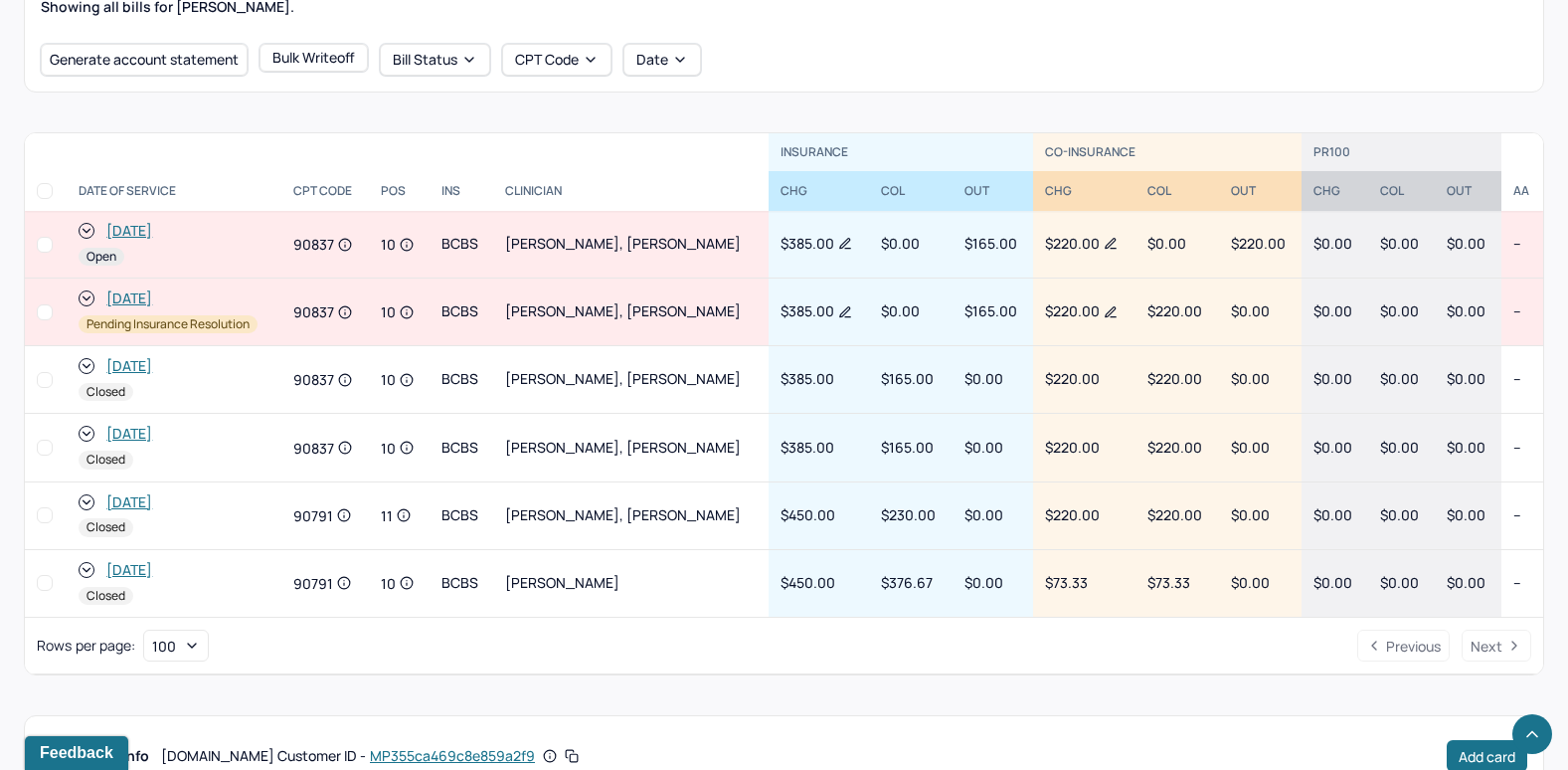 click on "[DATE]" at bounding box center [129, 231] 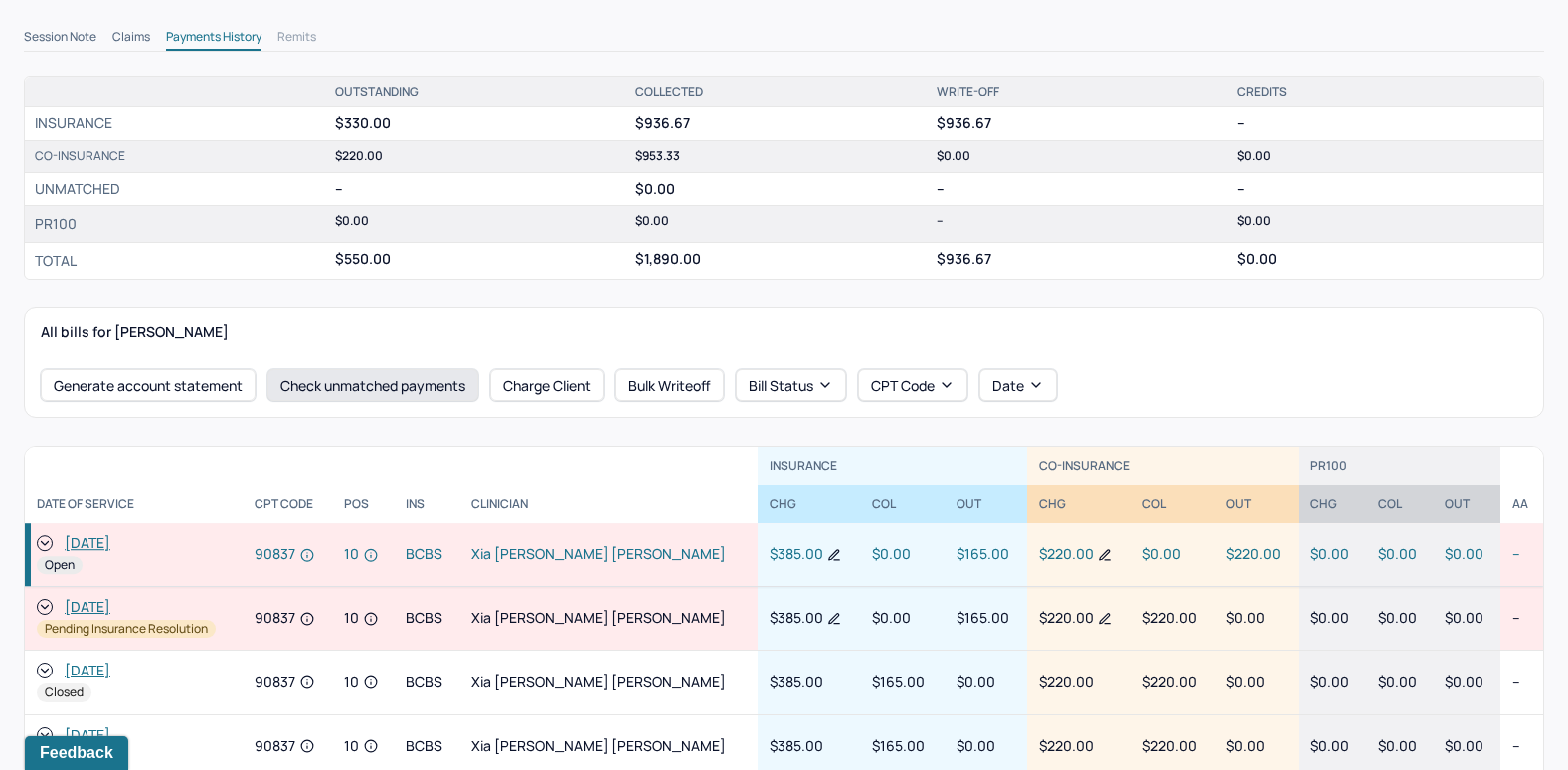 scroll, scrollTop: 597, scrollLeft: 0, axis: vertical 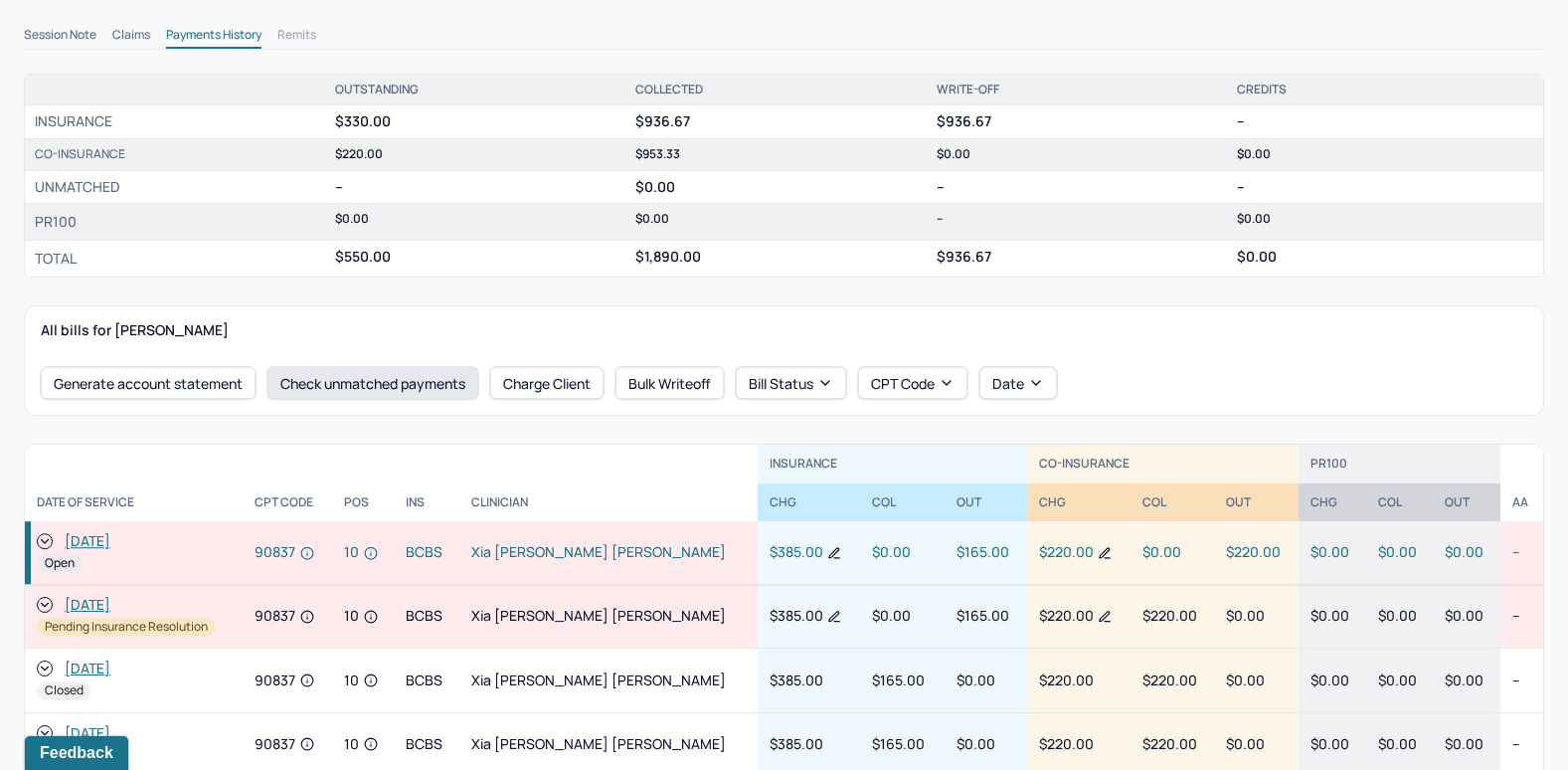 click on "Check unmatched payments" at bounding box center (373, 383) 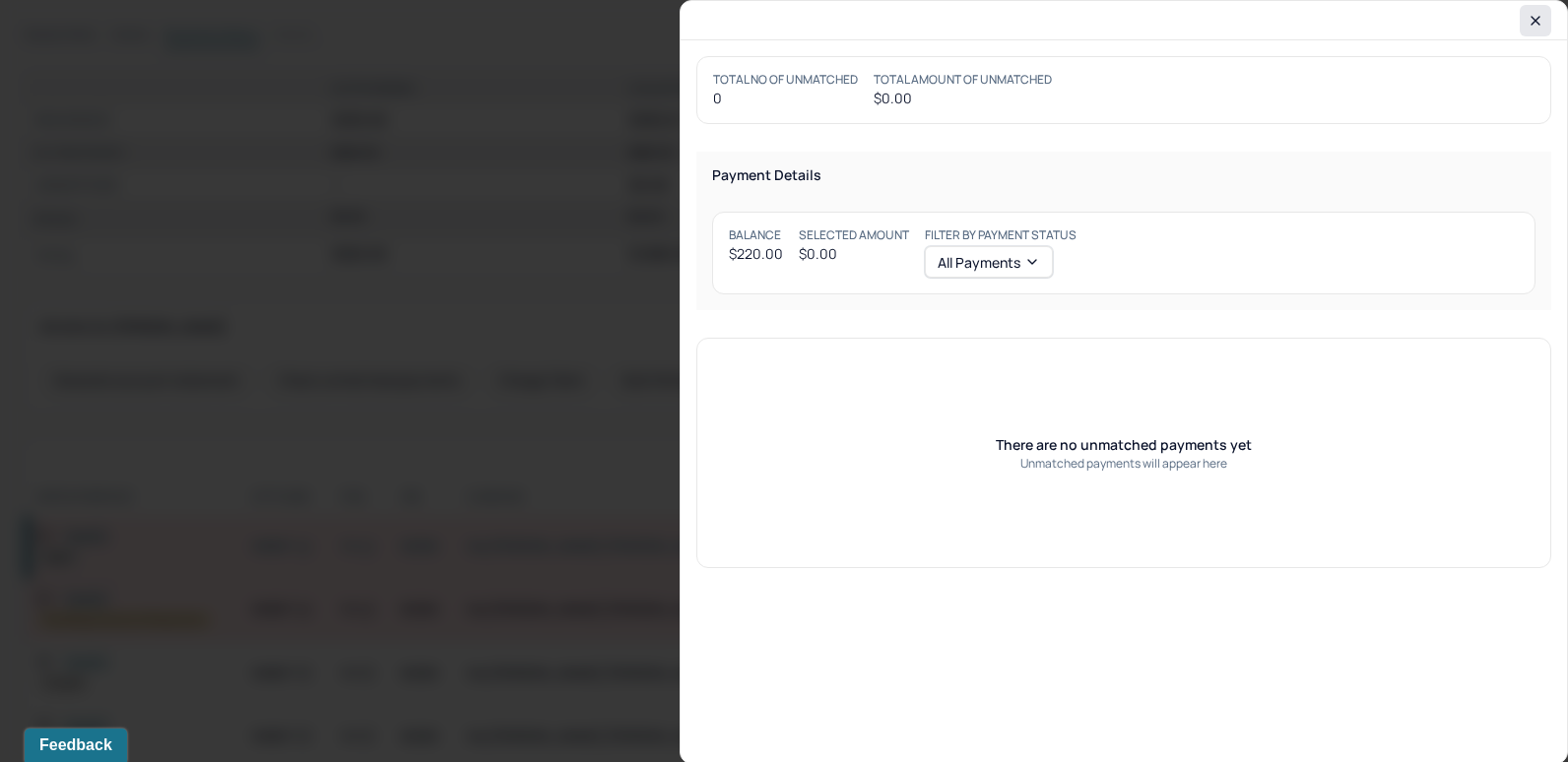 click 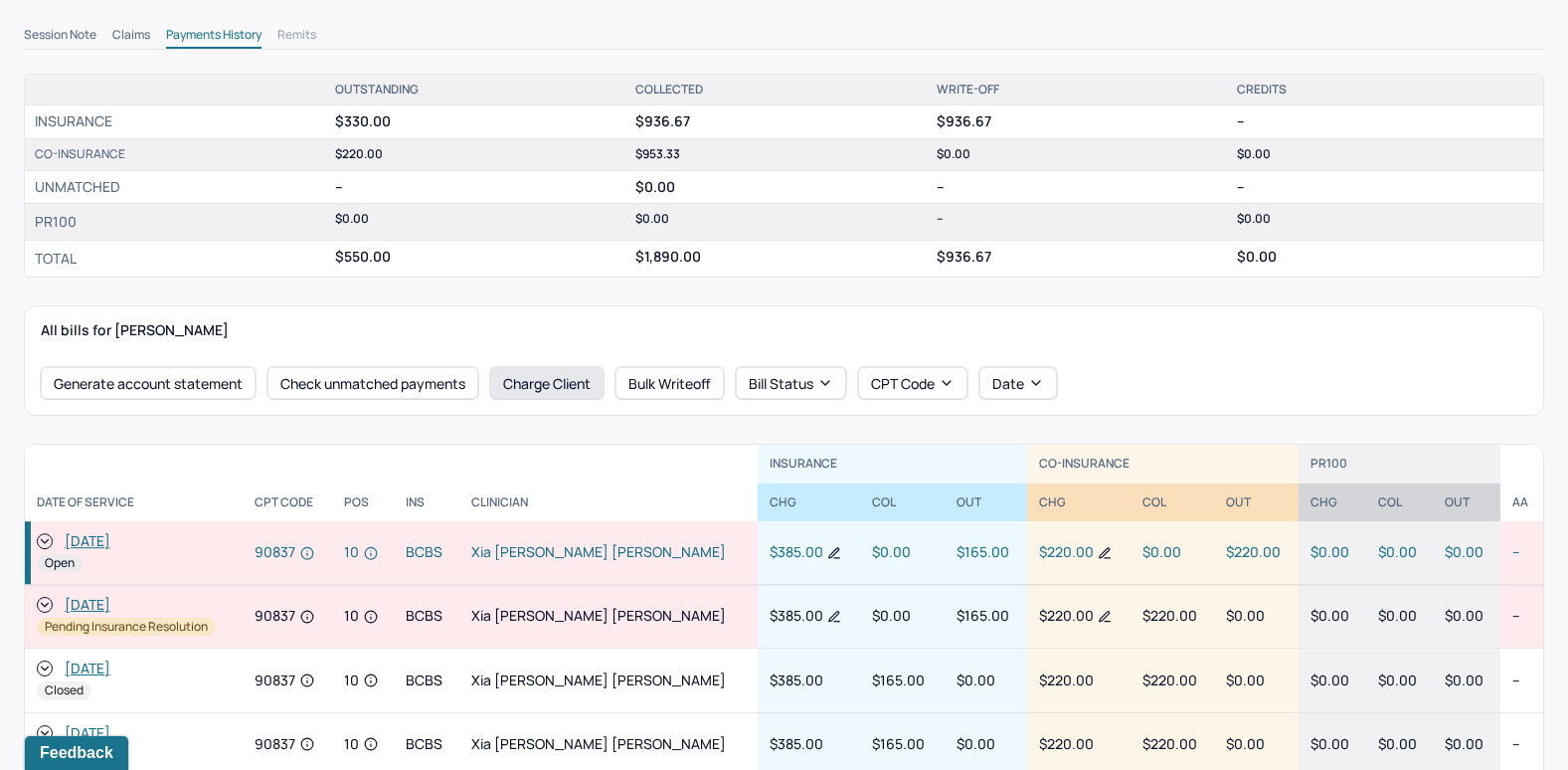 click on "Charge Client" at bounding box center (547, 383) 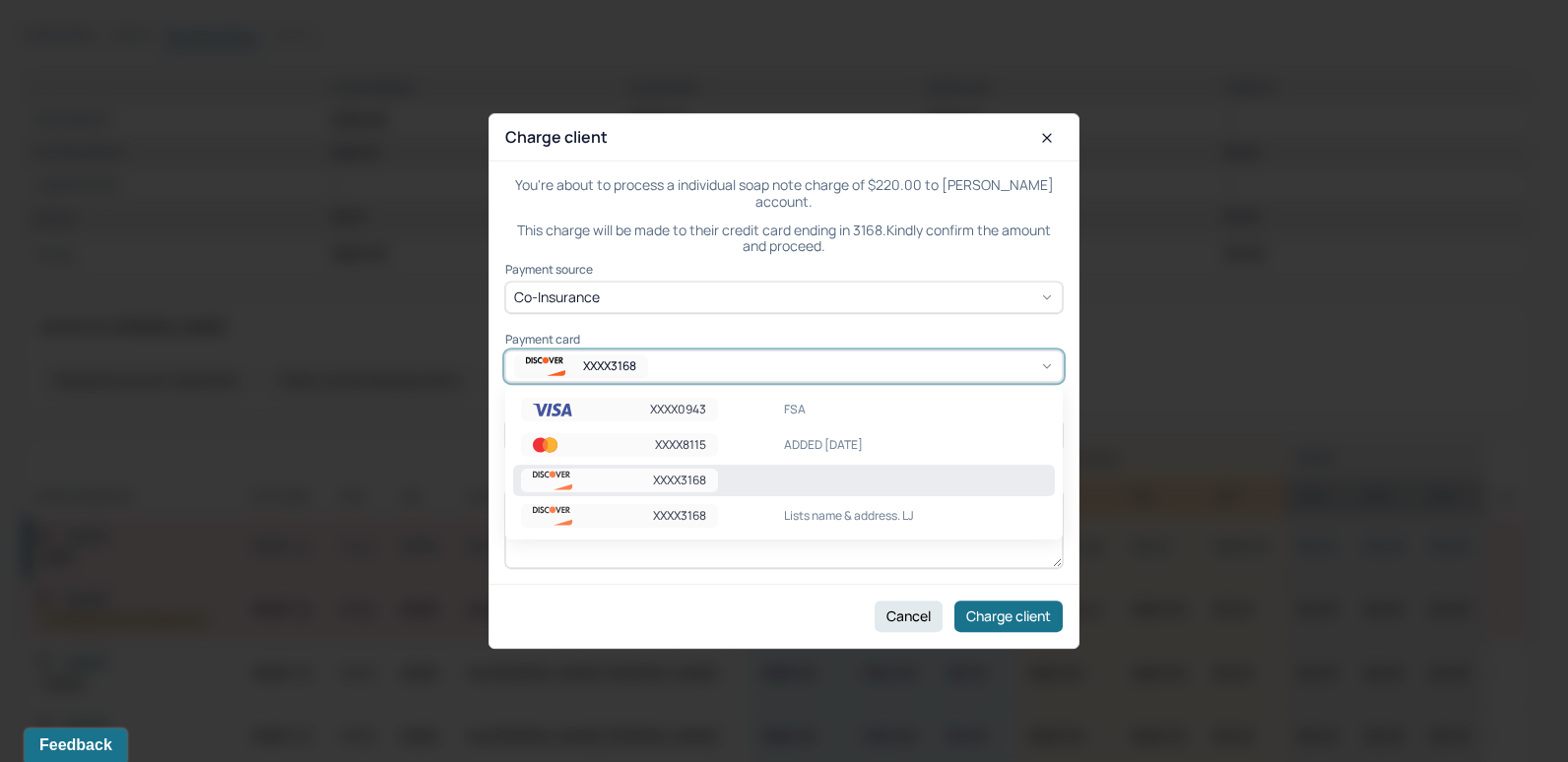 click on "XXXX3168" at bounding box center [613, 366] 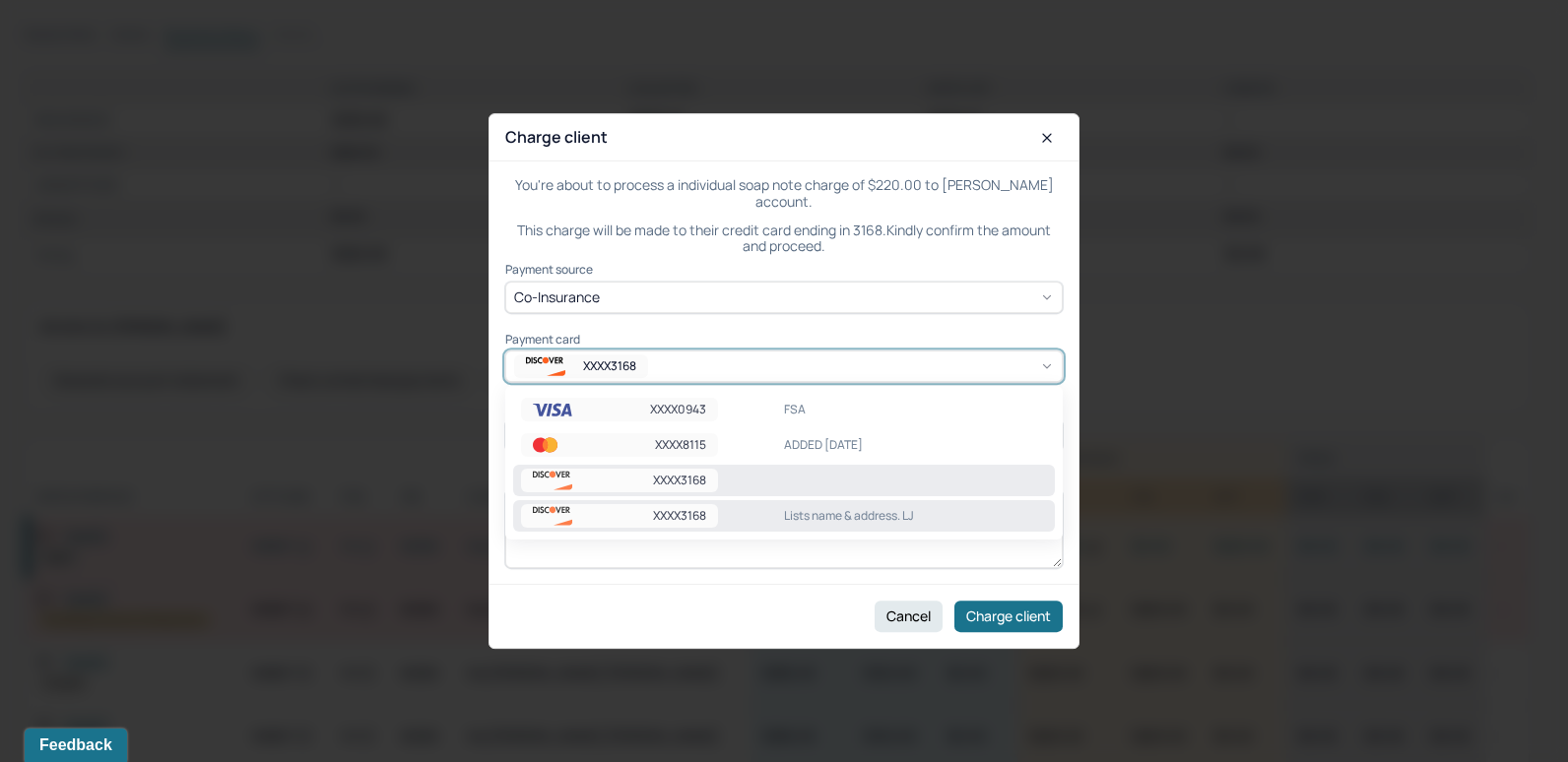 click on "Lists name & address. LJ" at bounding box center [915, 516] 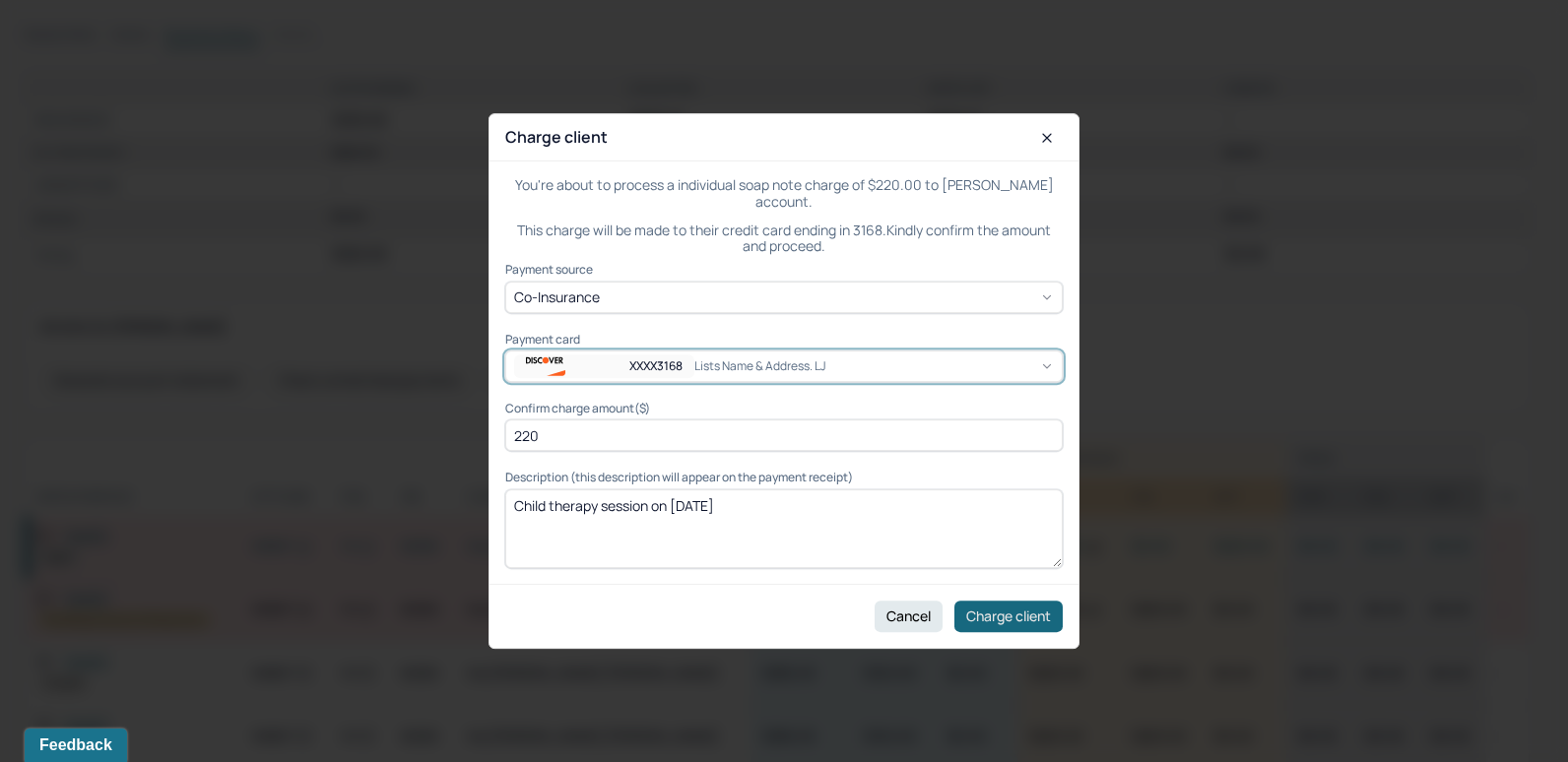 click on "Charge client" at bounding box center [1009, 616] 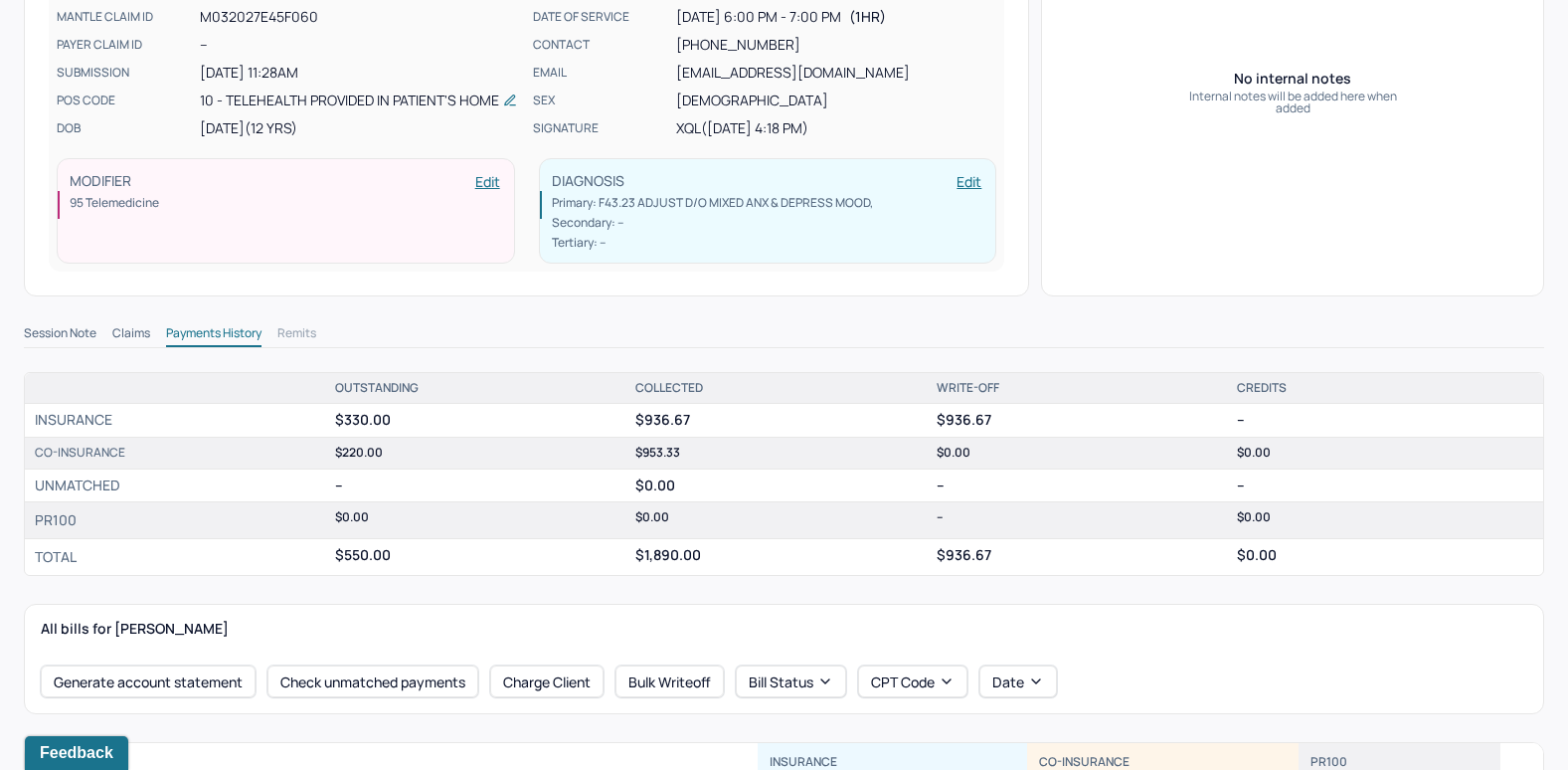 scroll, scrollTop: 99, scrollLeft: 0, axis: vertical 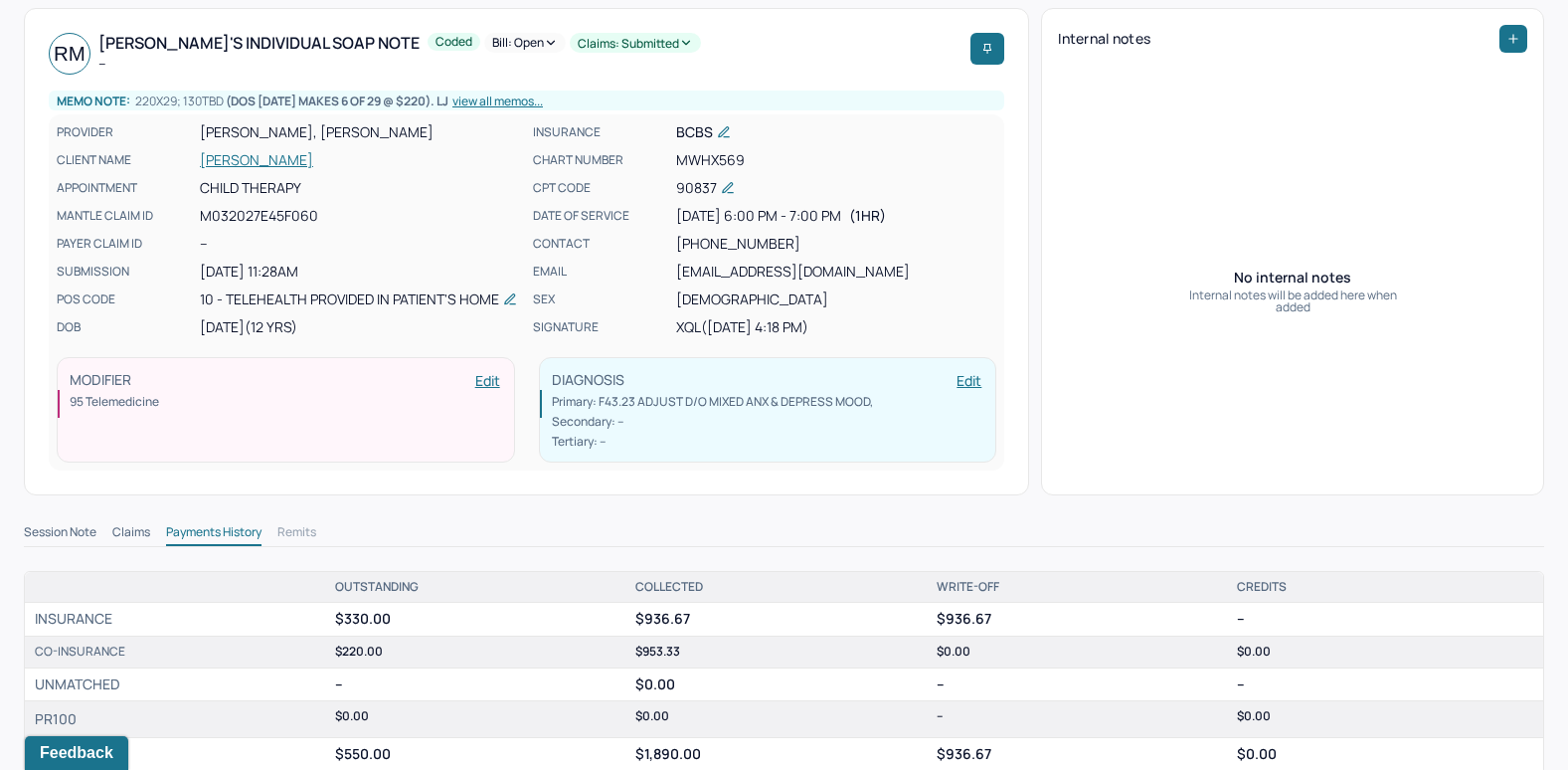click on "Bill: Open" at bounding box center (525, 43) 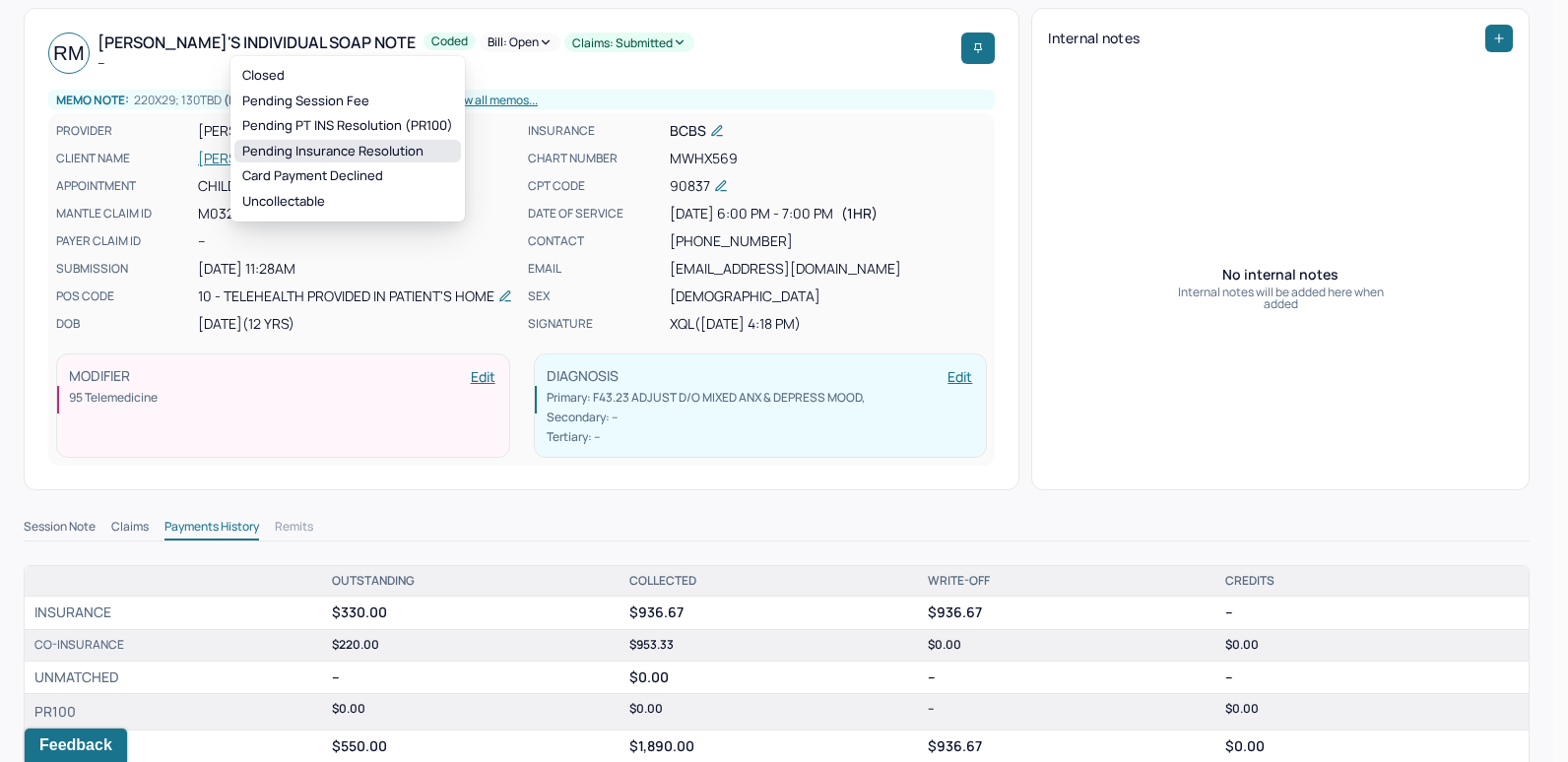 click on "Pending Insurance Resolution" at bounding box center (348, 152) 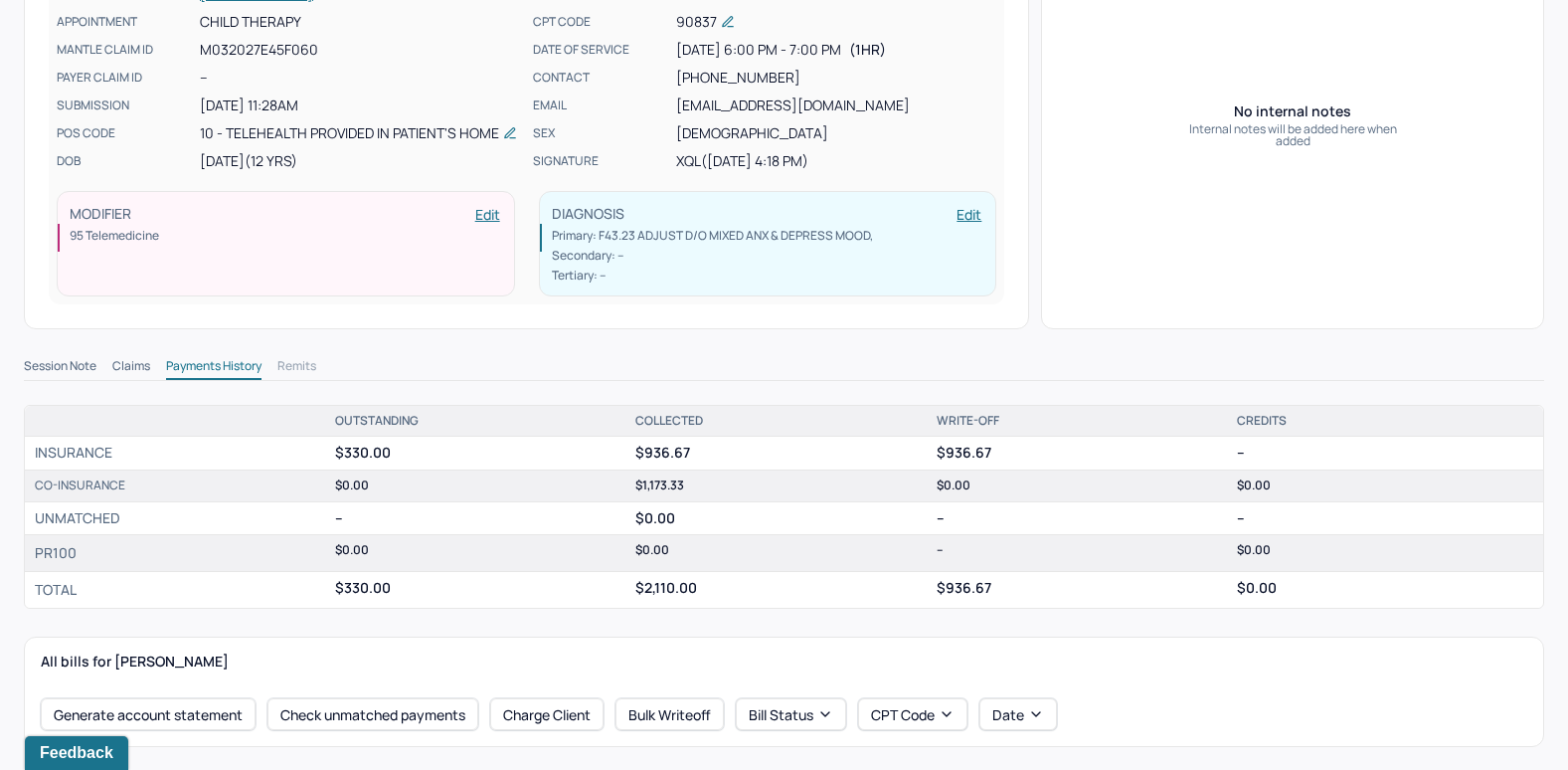 scroll, scrollTop: 0, scrollLeft: 0, axis: both 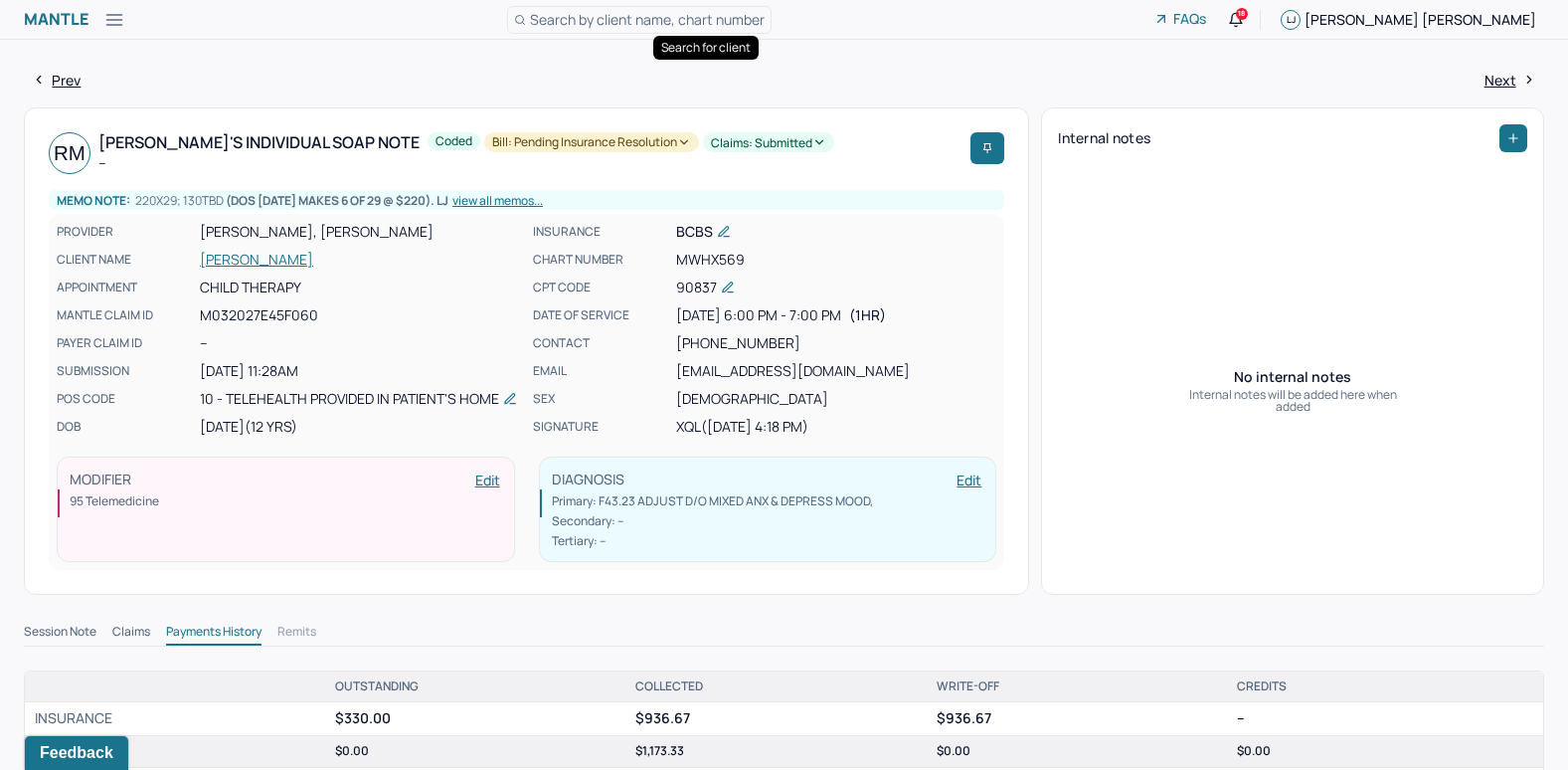 click on "Search by client name, chart number" at bounding box center [647, 19] 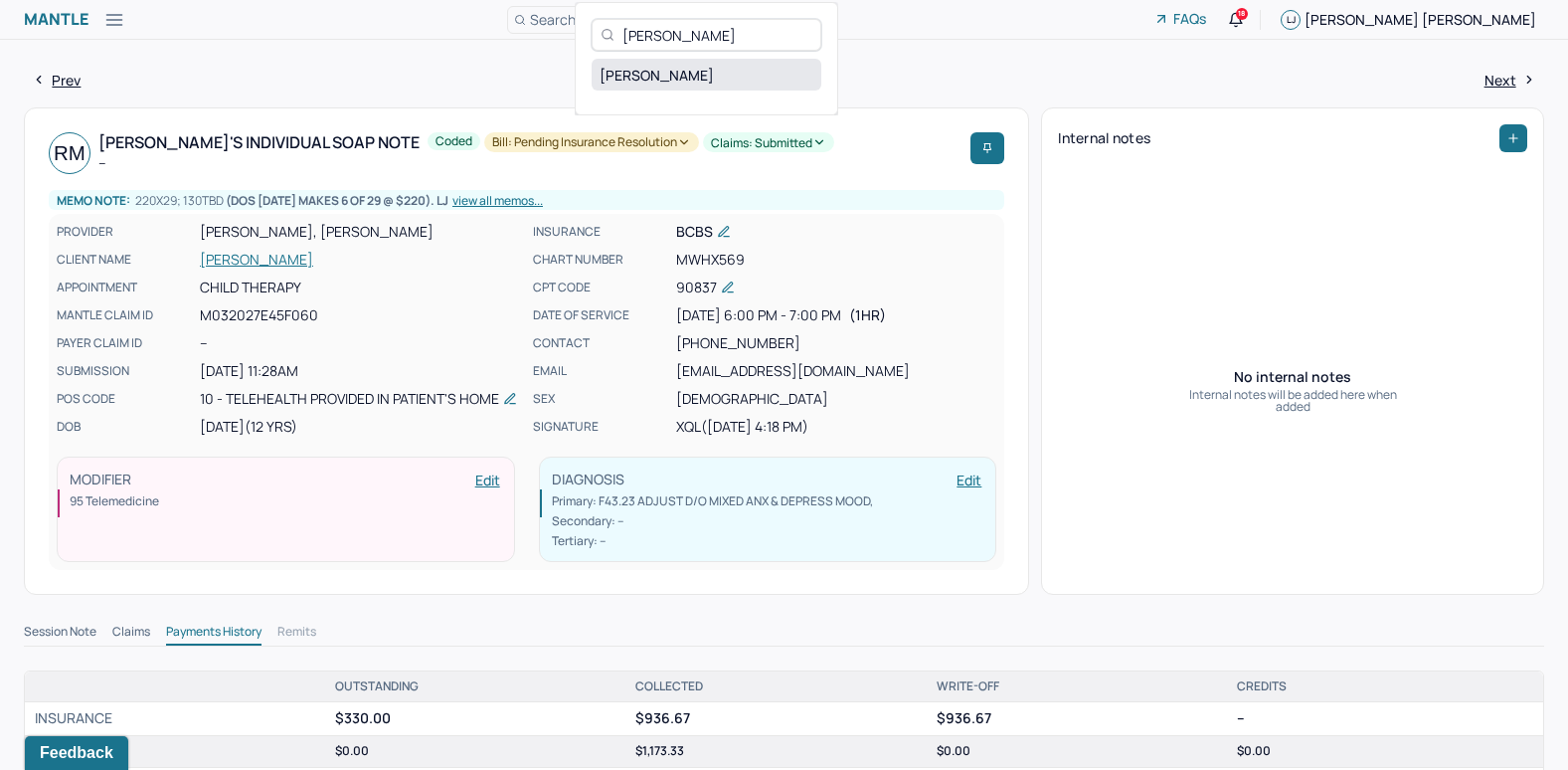 type on "[PERSON_NAME]" 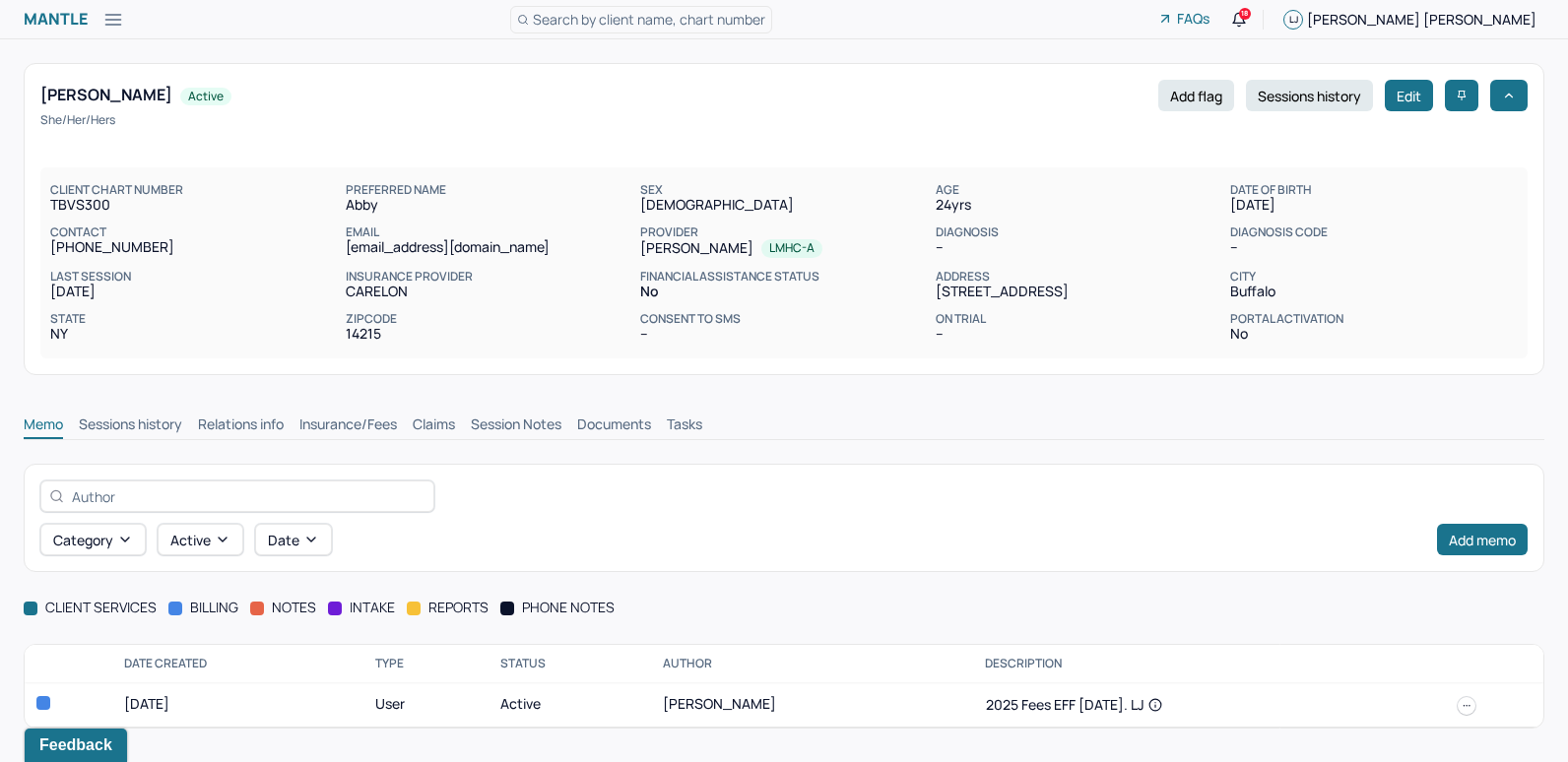 click on "Category active  Date Add memo" at bounding box center [784, 518] 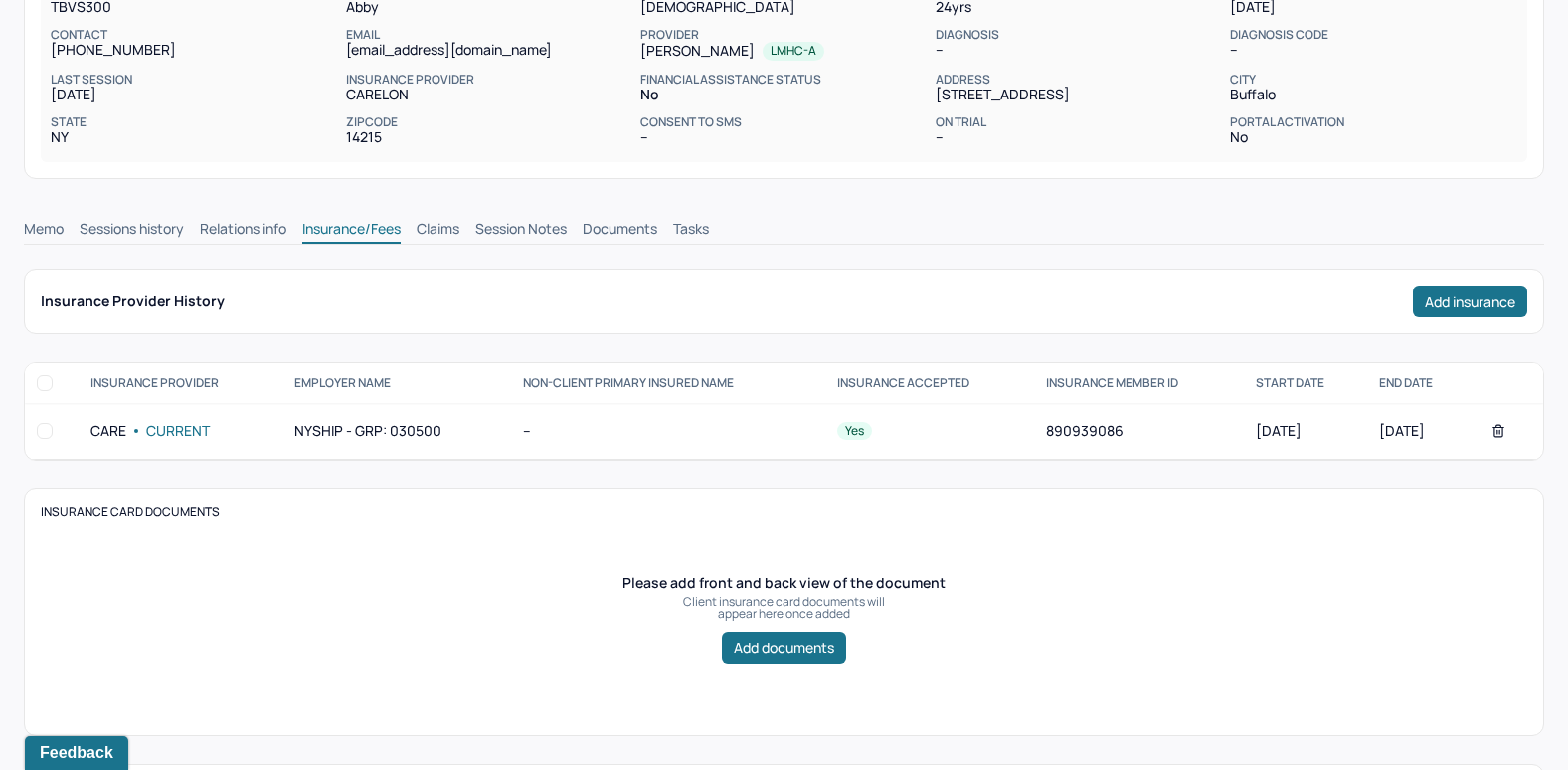 scroll, scrollTop: 190, scrollLeft: 0, axis: vertical 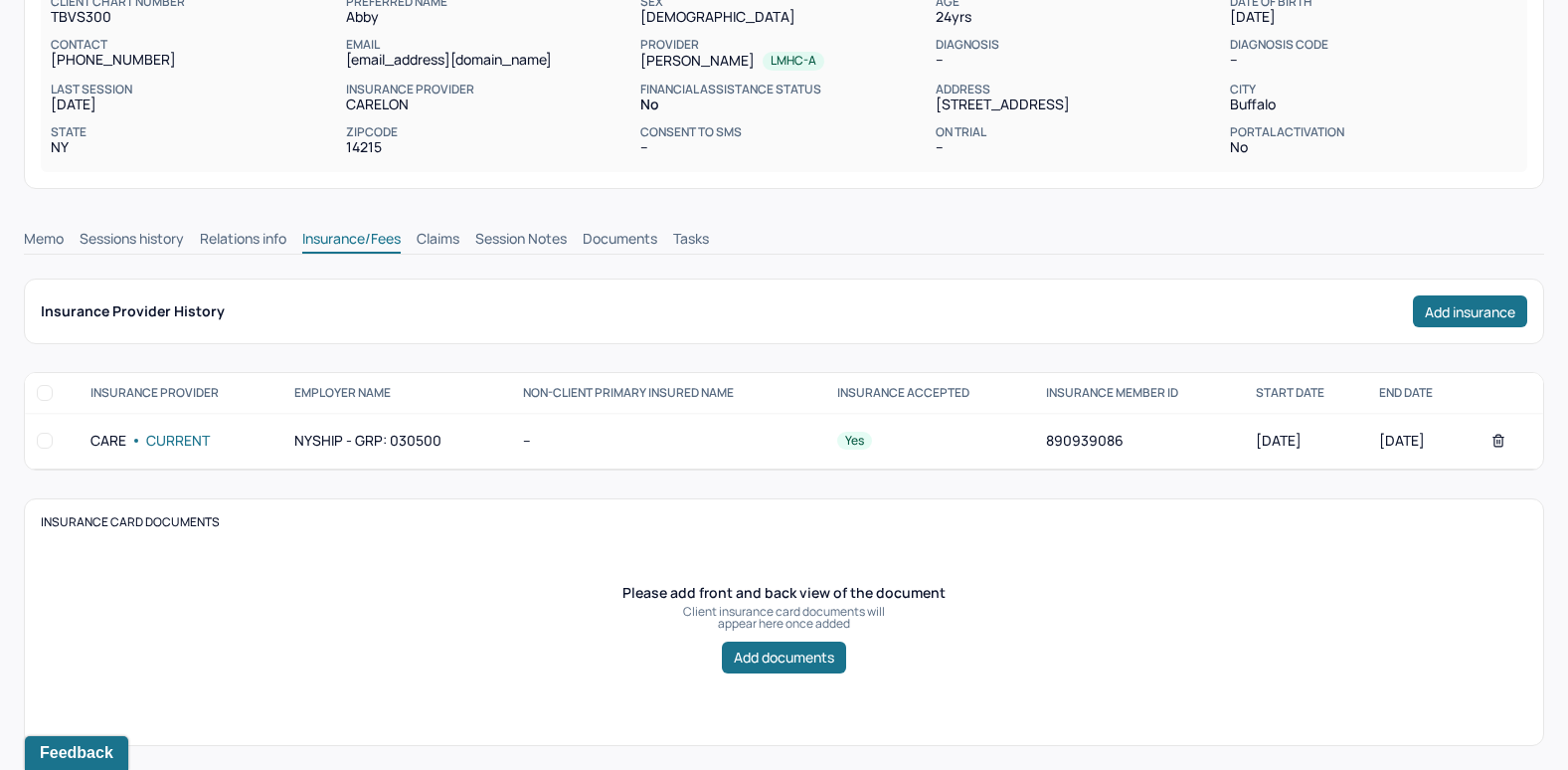 click on "Claims" at bounding box center [437, 241] 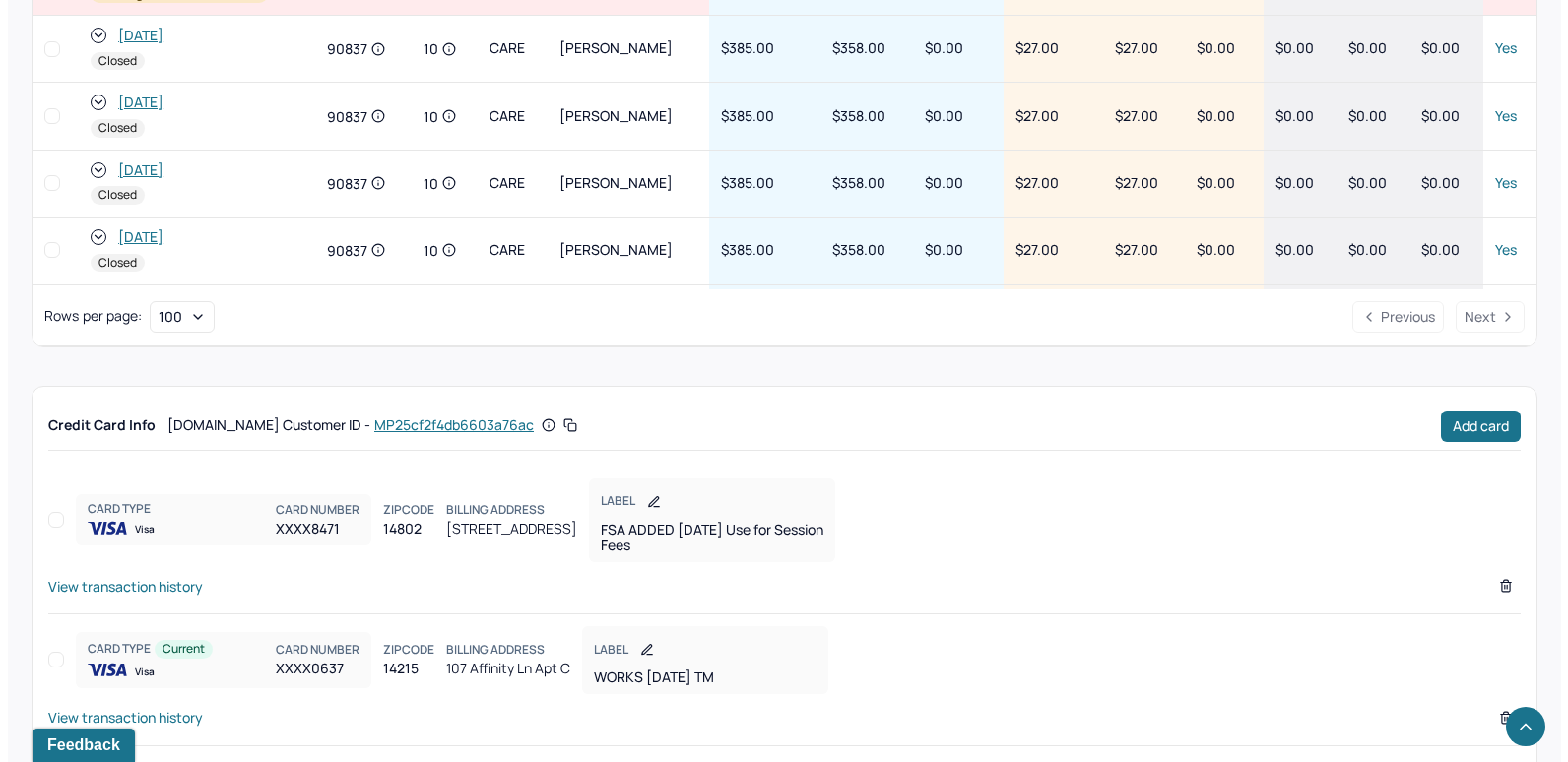 scroll, scrollTop: 1154, scrollLeft: 0, axis: vertical 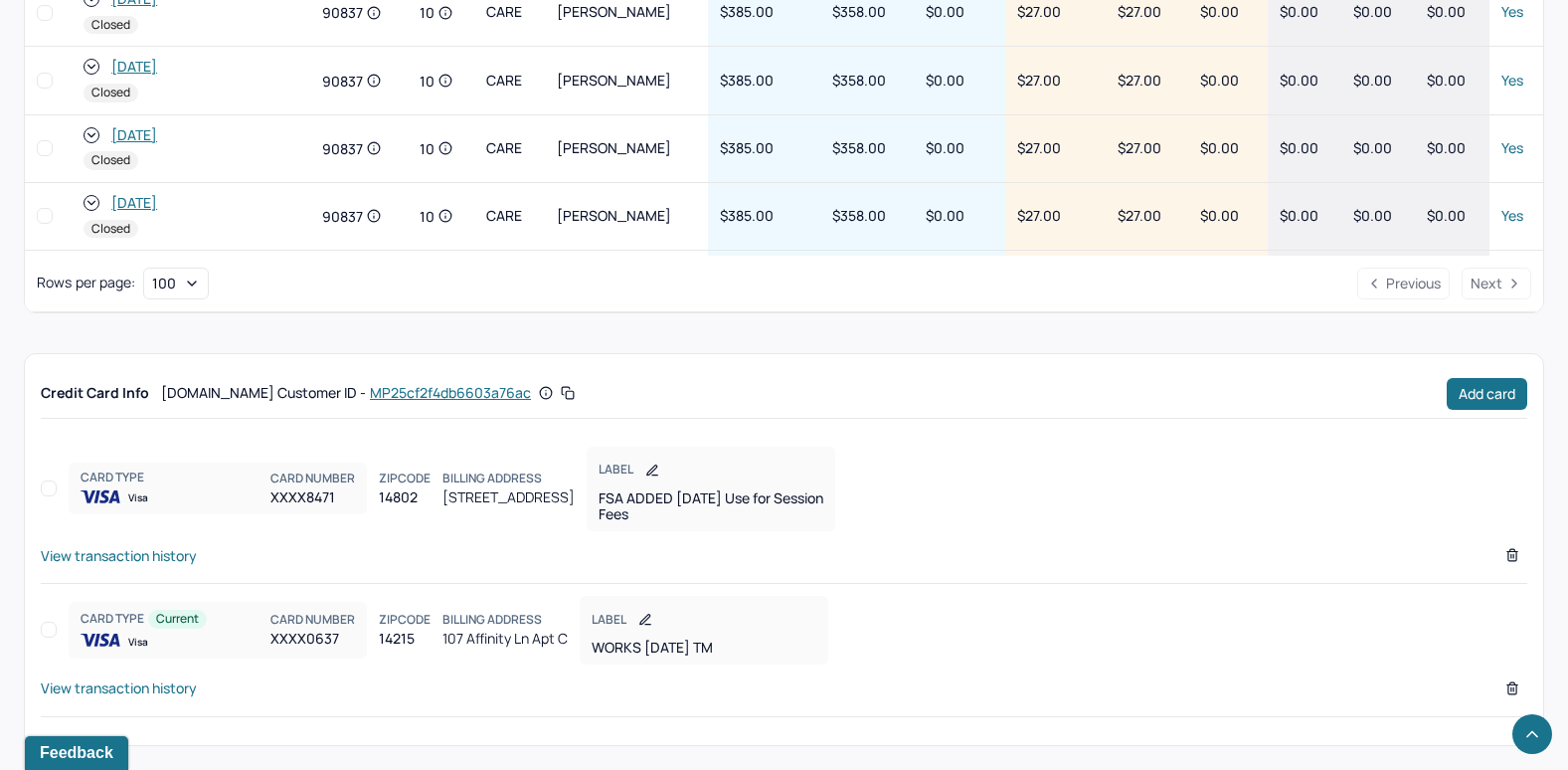 click on "View transaction history" at bounding box center [118, 555] 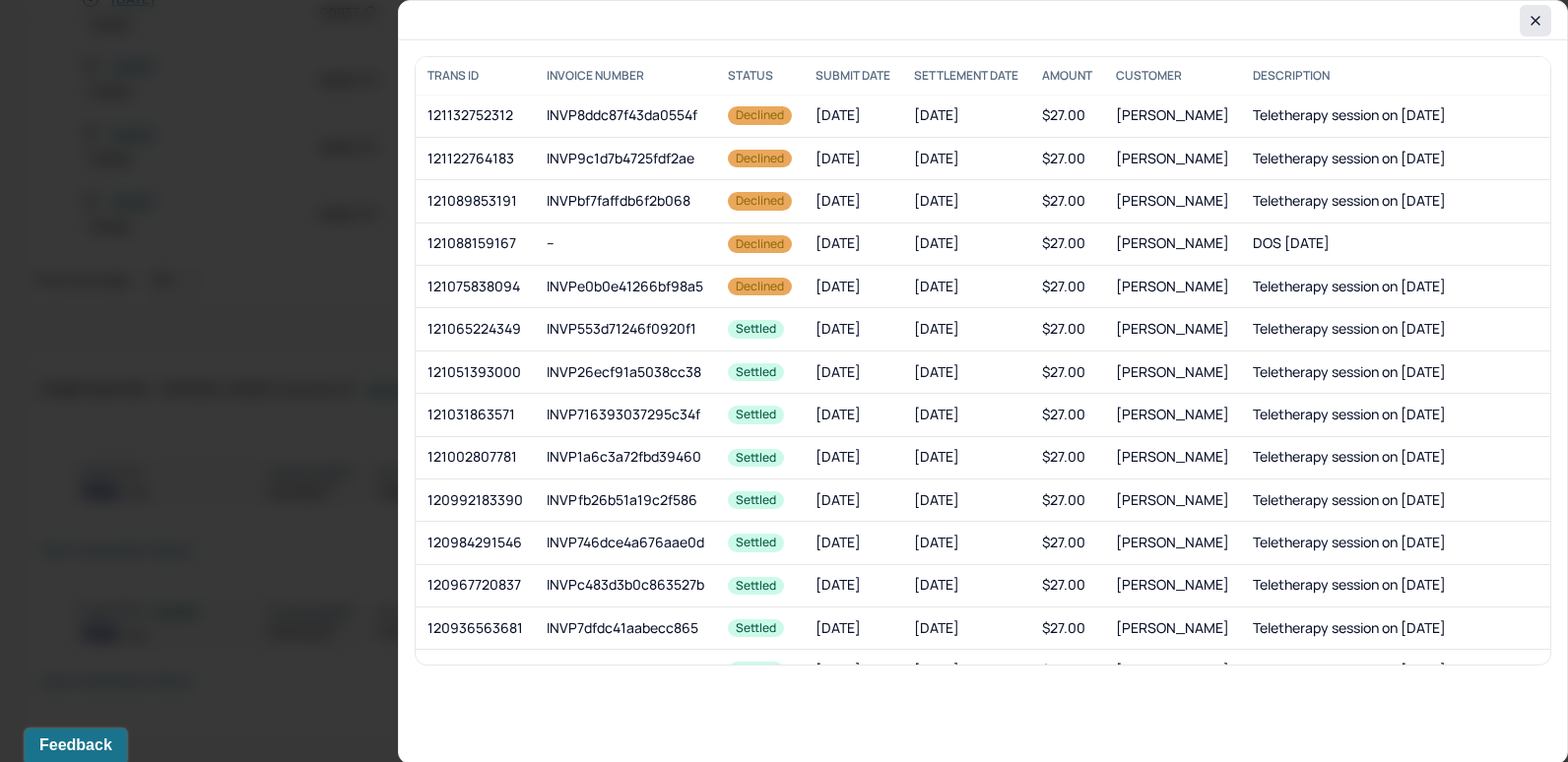 click 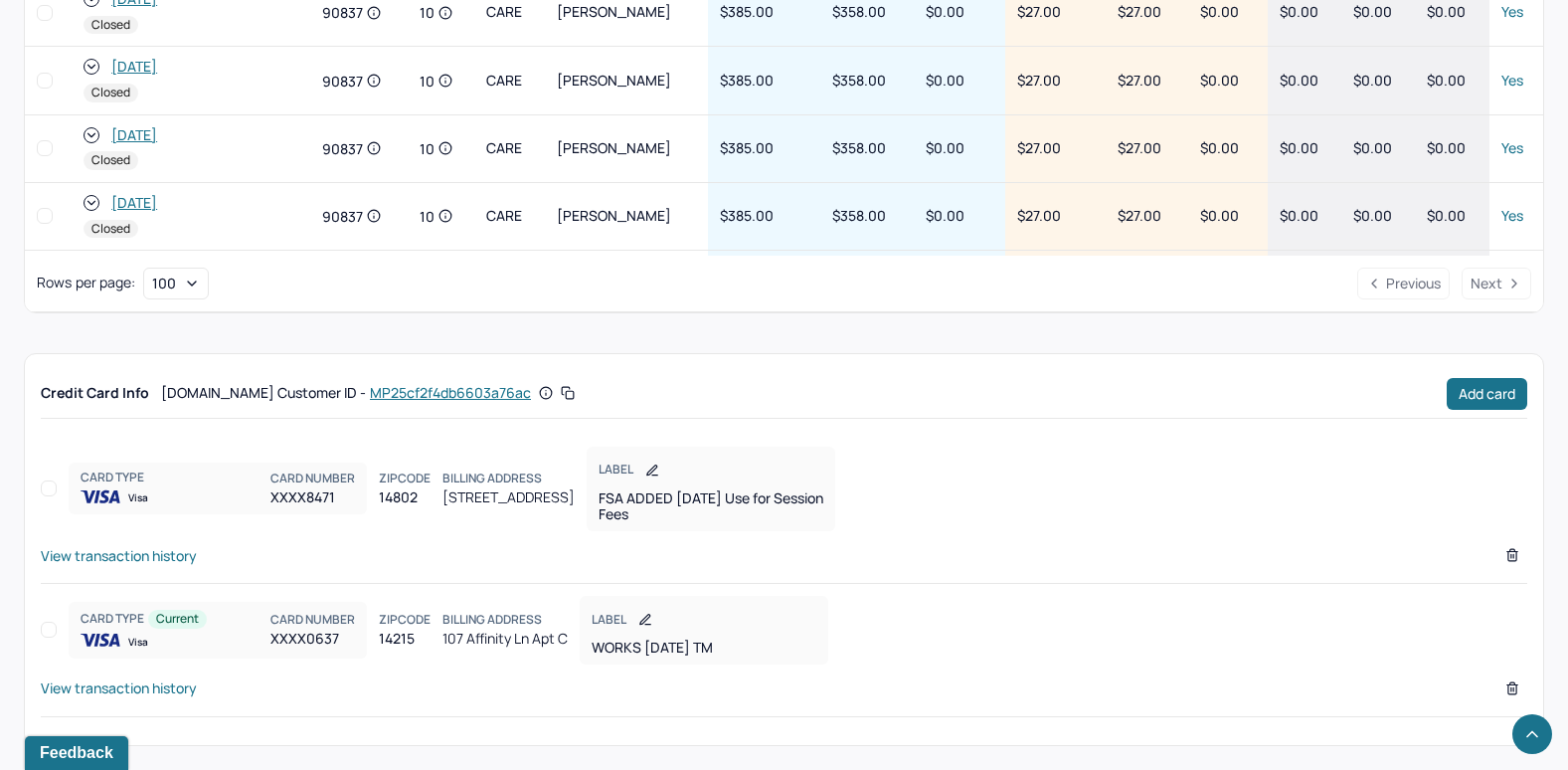 click on "View transaction history" at bounding box center [118, 687] 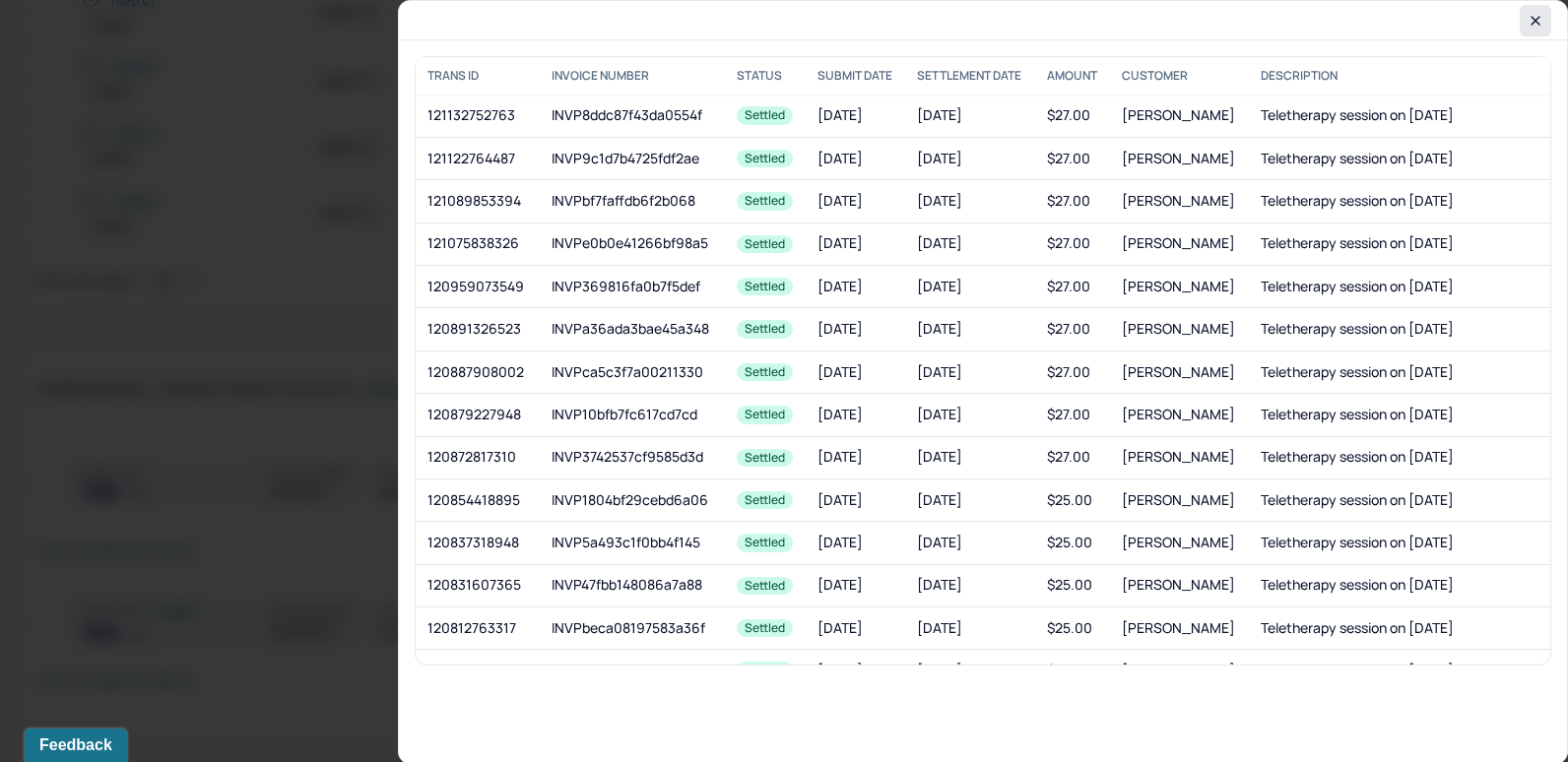 click 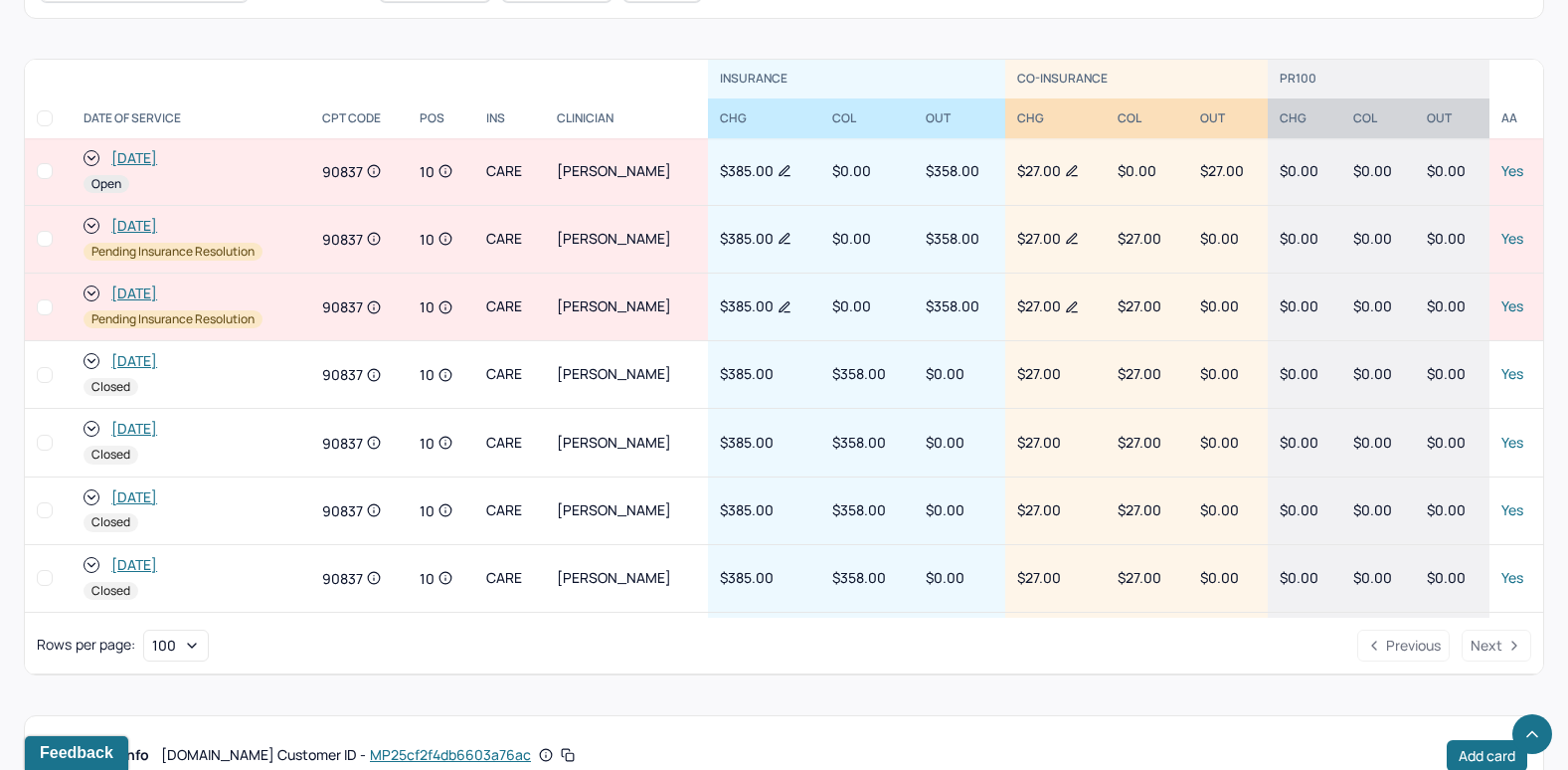 scroll, scrollTop: 768, scrollLeft: 0, axis: vertical 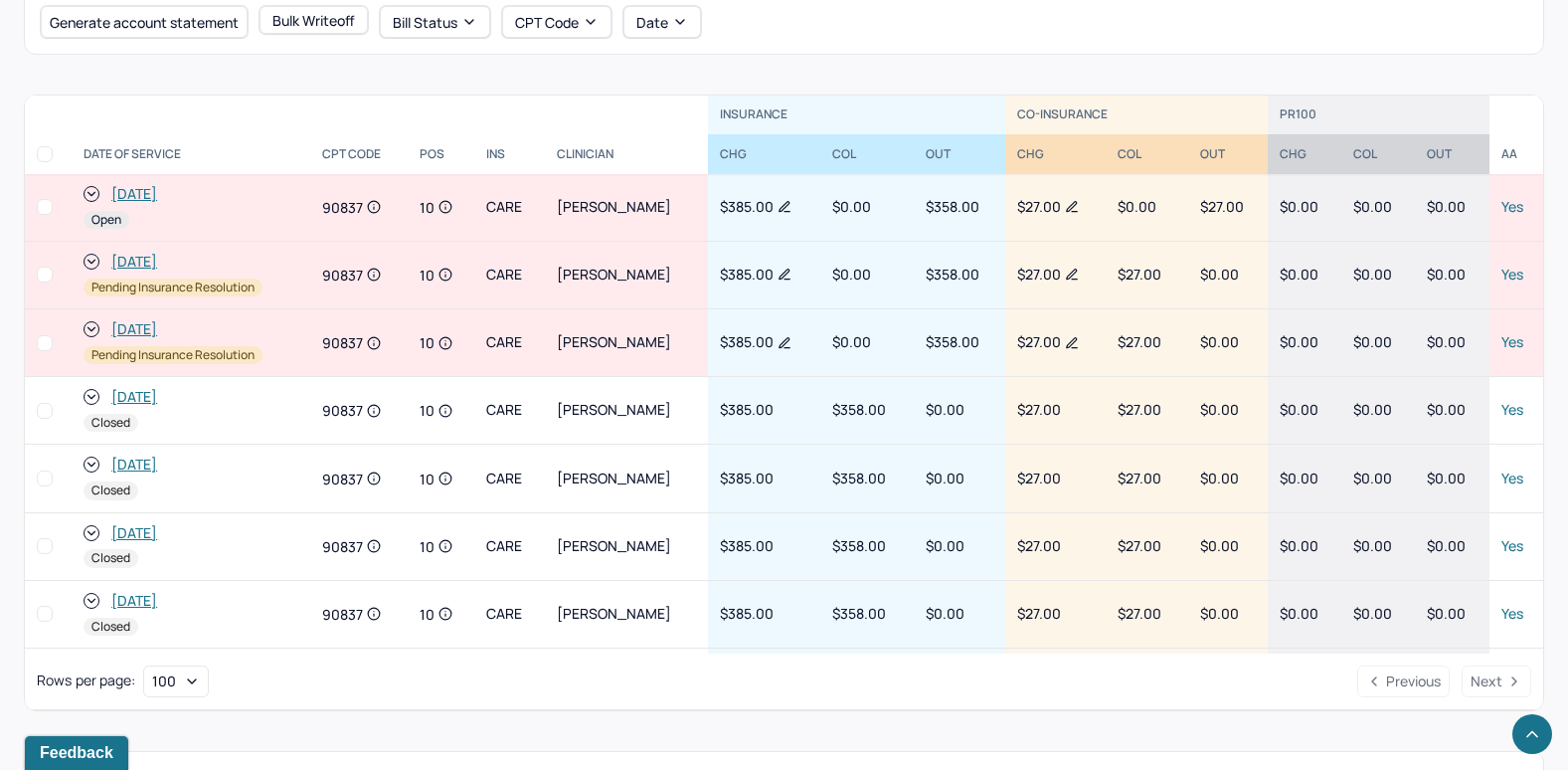 click on "[DATE]" at bounding box center (134, 194) 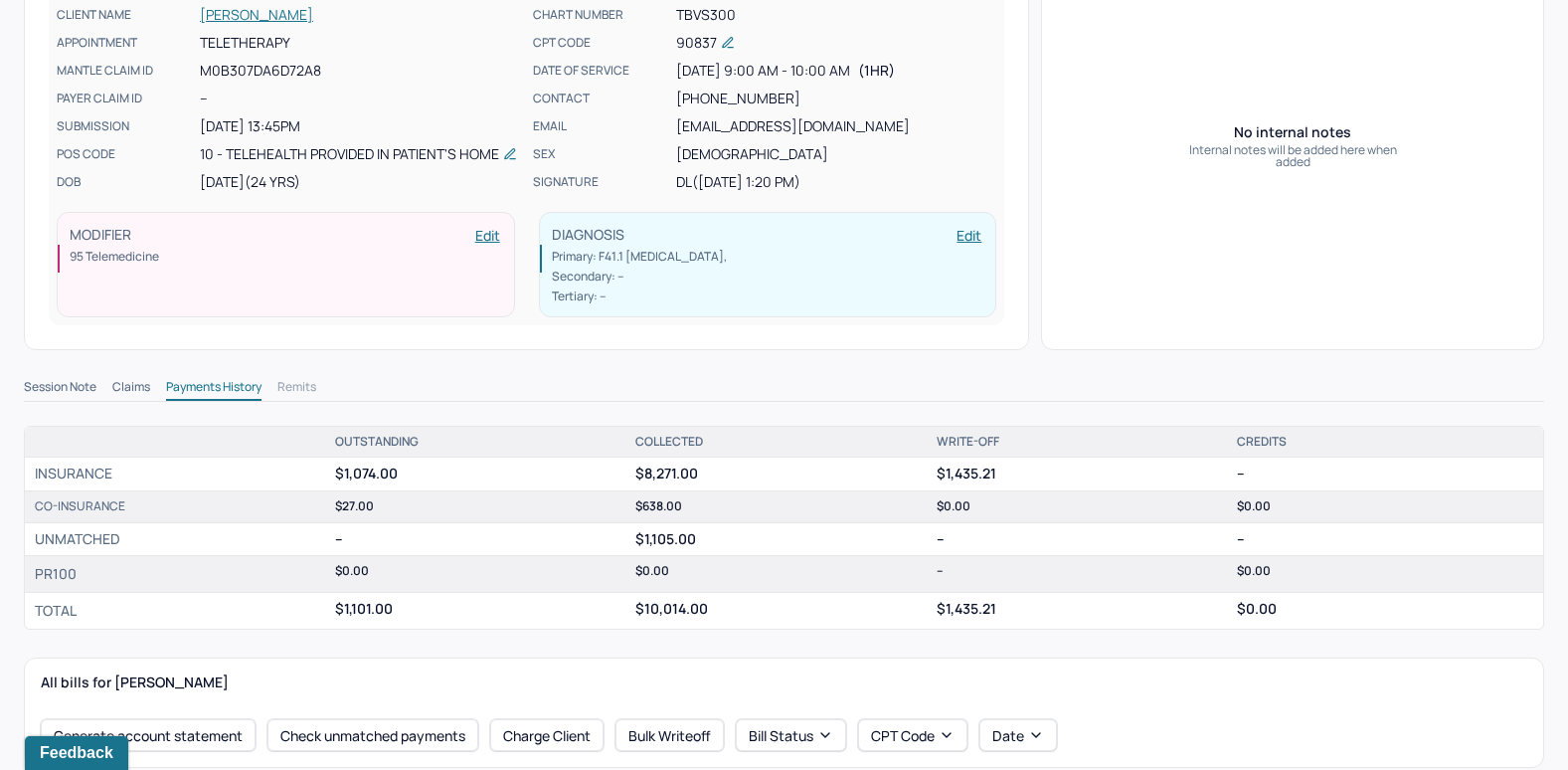 scroll, scrollTop: 398, scrollLeft: 0, axis: vertical 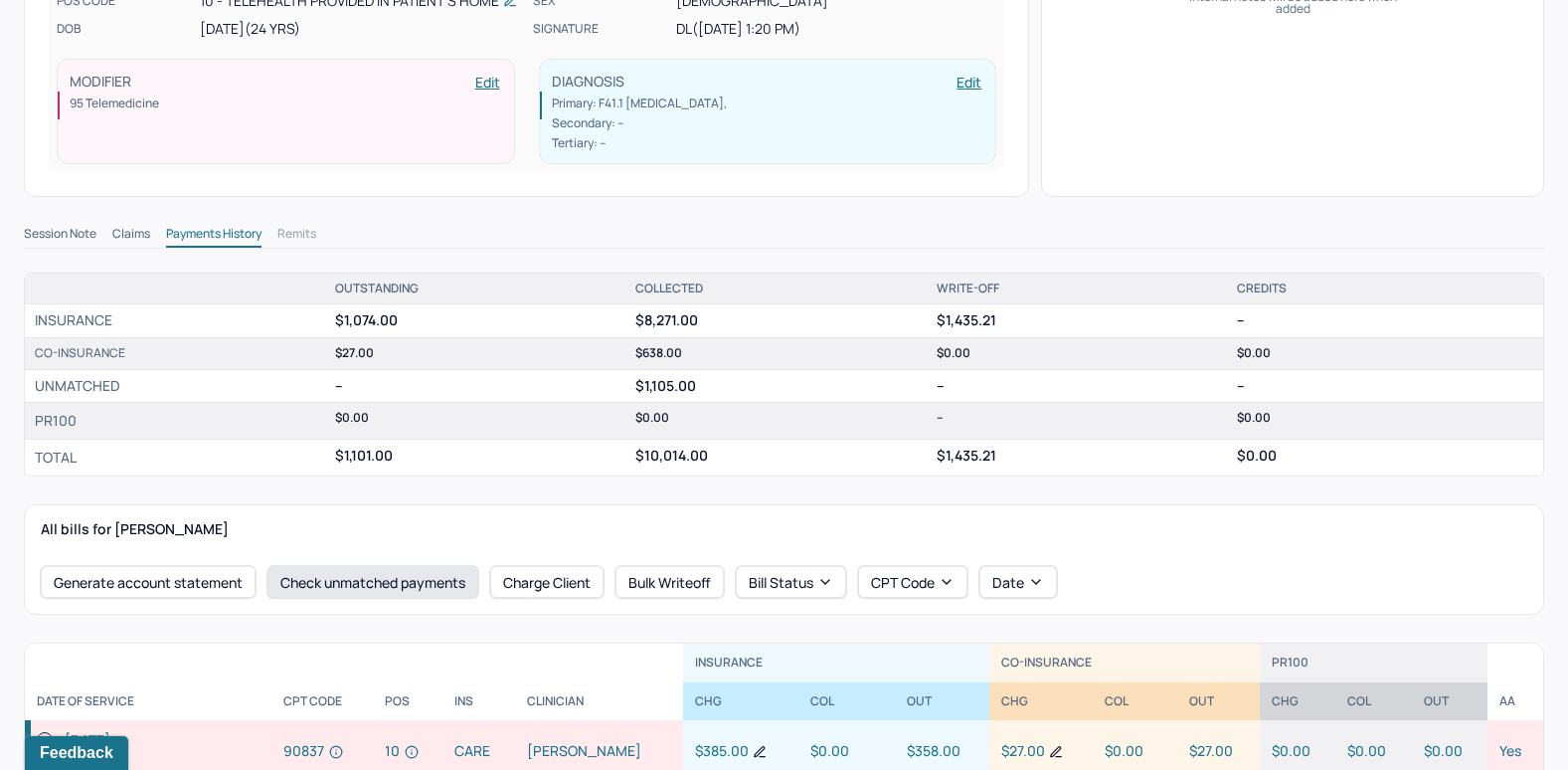 click on "Check unmatched payments" at bounding box center [373, 582] 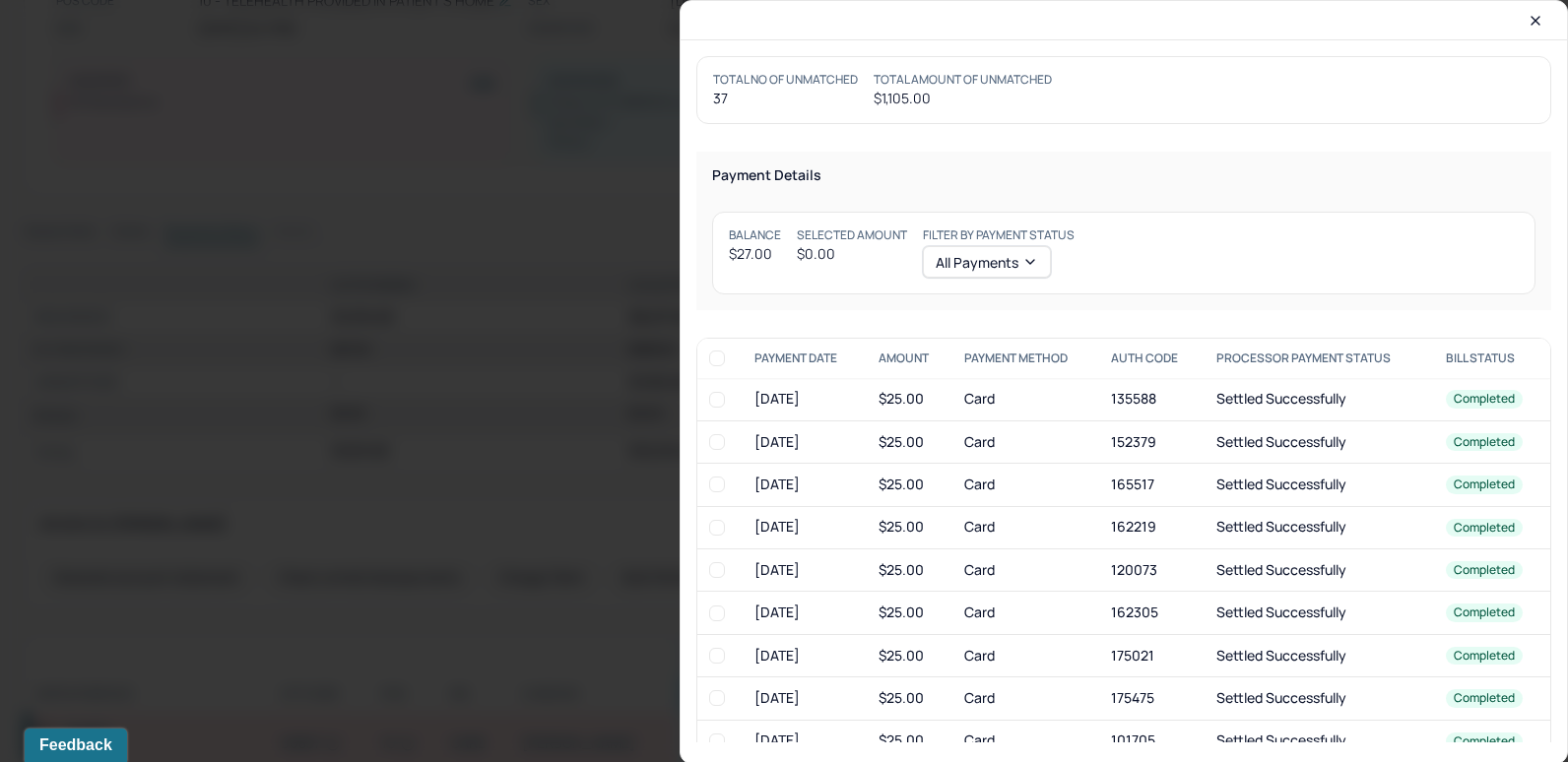 click 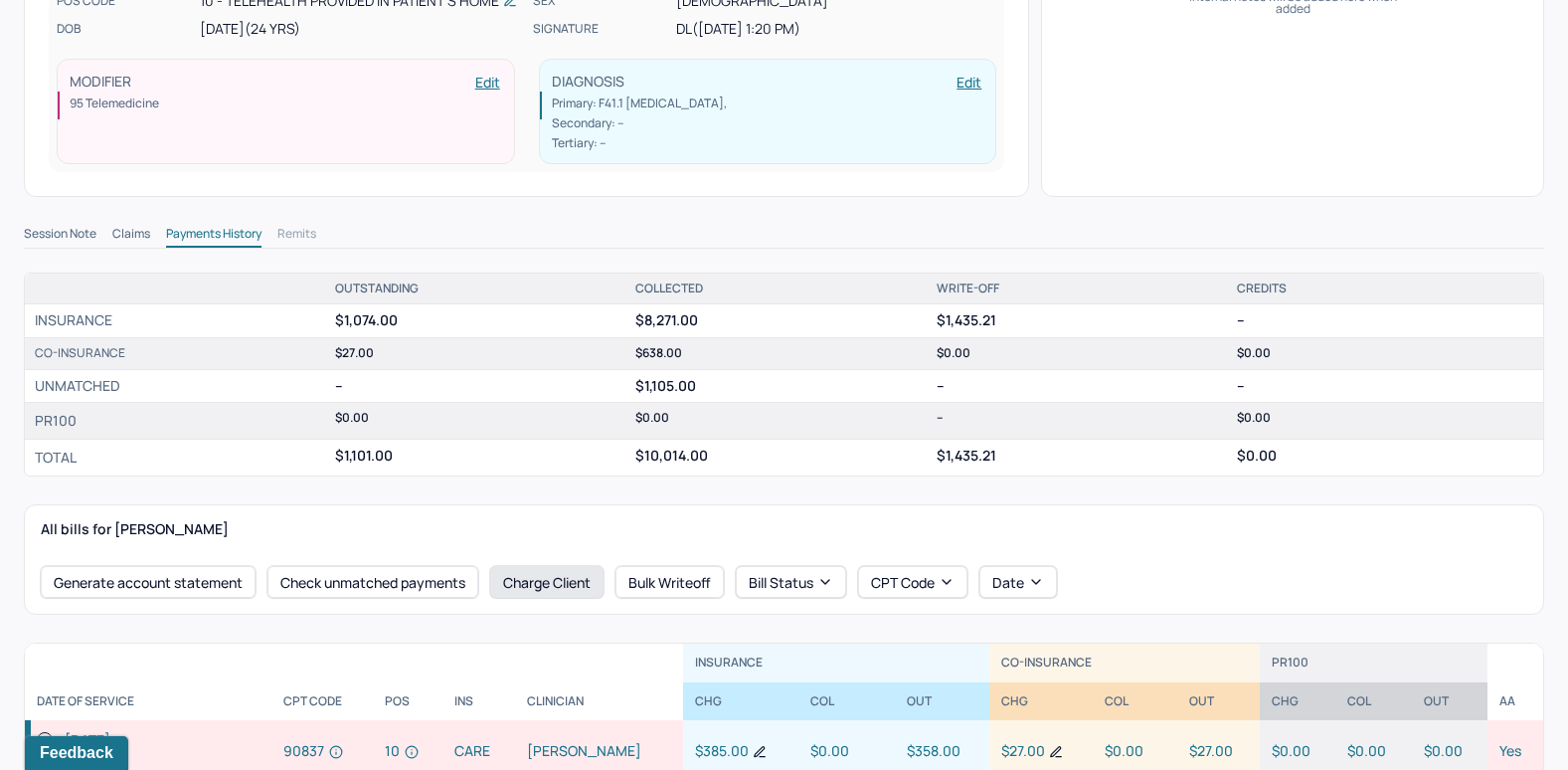click on "Charge Client" at bounding box center [547, 582] 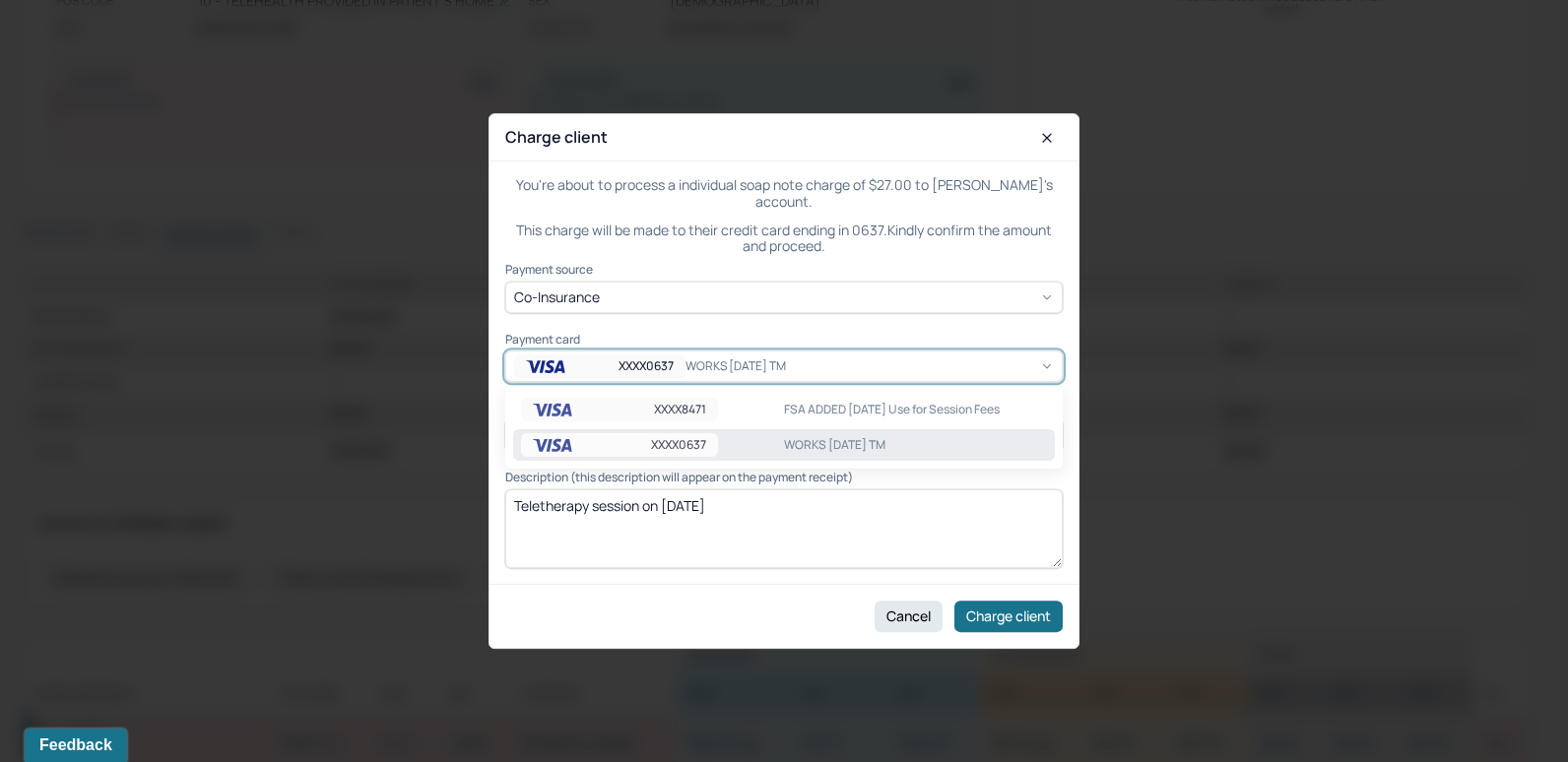 click on "XXXX0637 WORKS 6/10/25 TM" at bounding box center (784, 366) 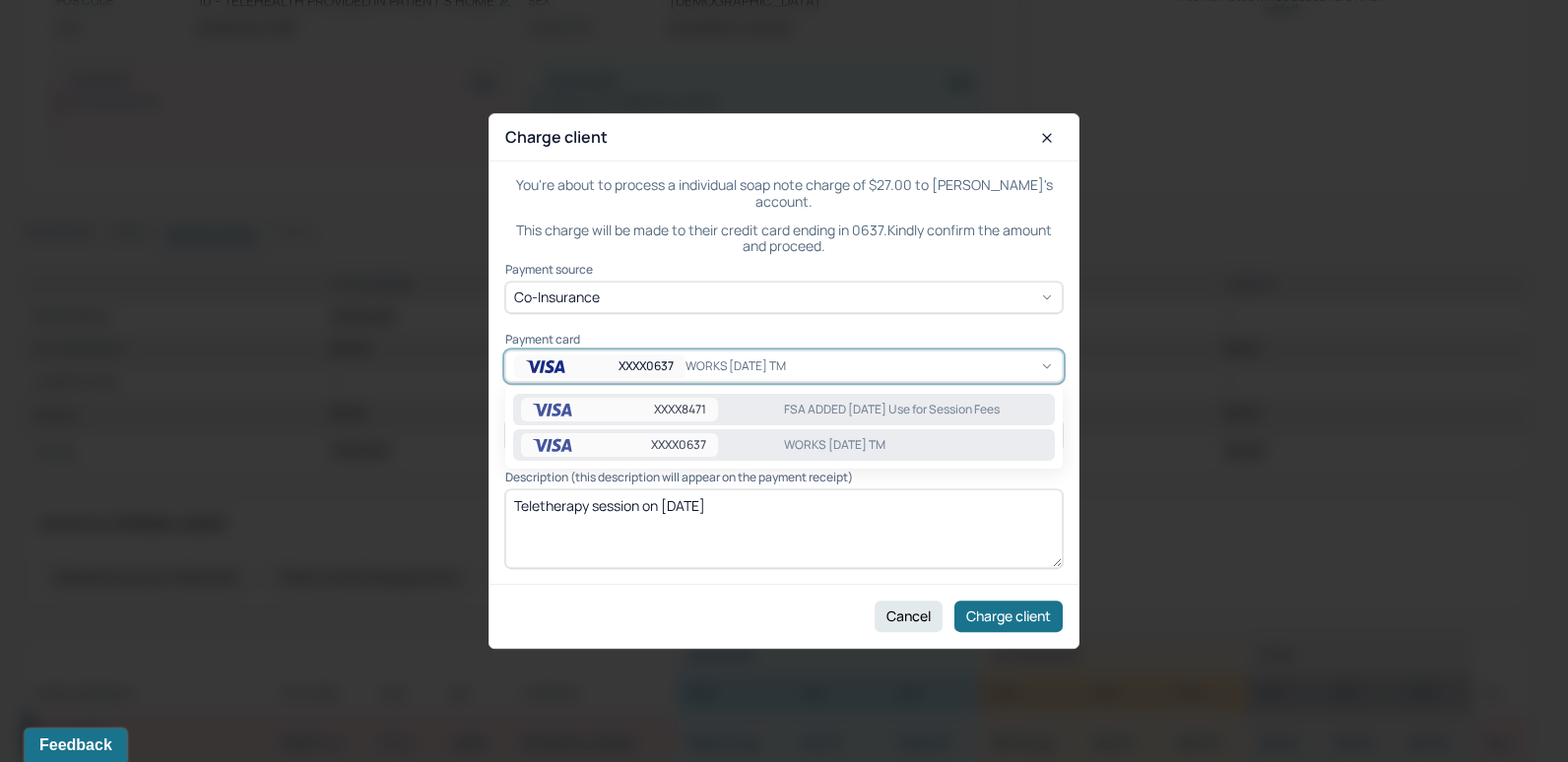 click on "FSA
ADDED 3/10/25 Use for Session Fees" at bounding box center [915, 410] 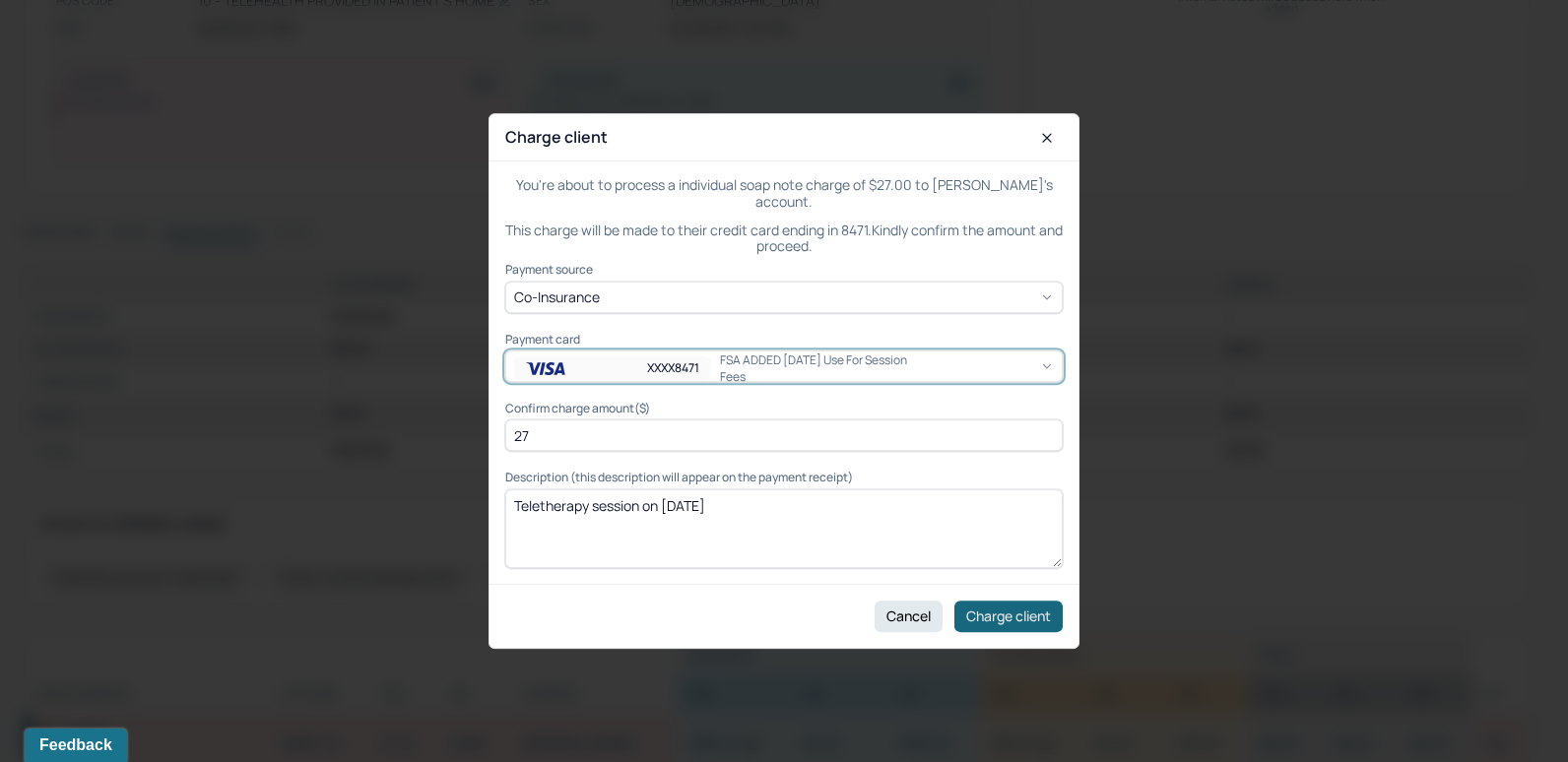 click on "Charge client" at bounding box center [1009, 616] 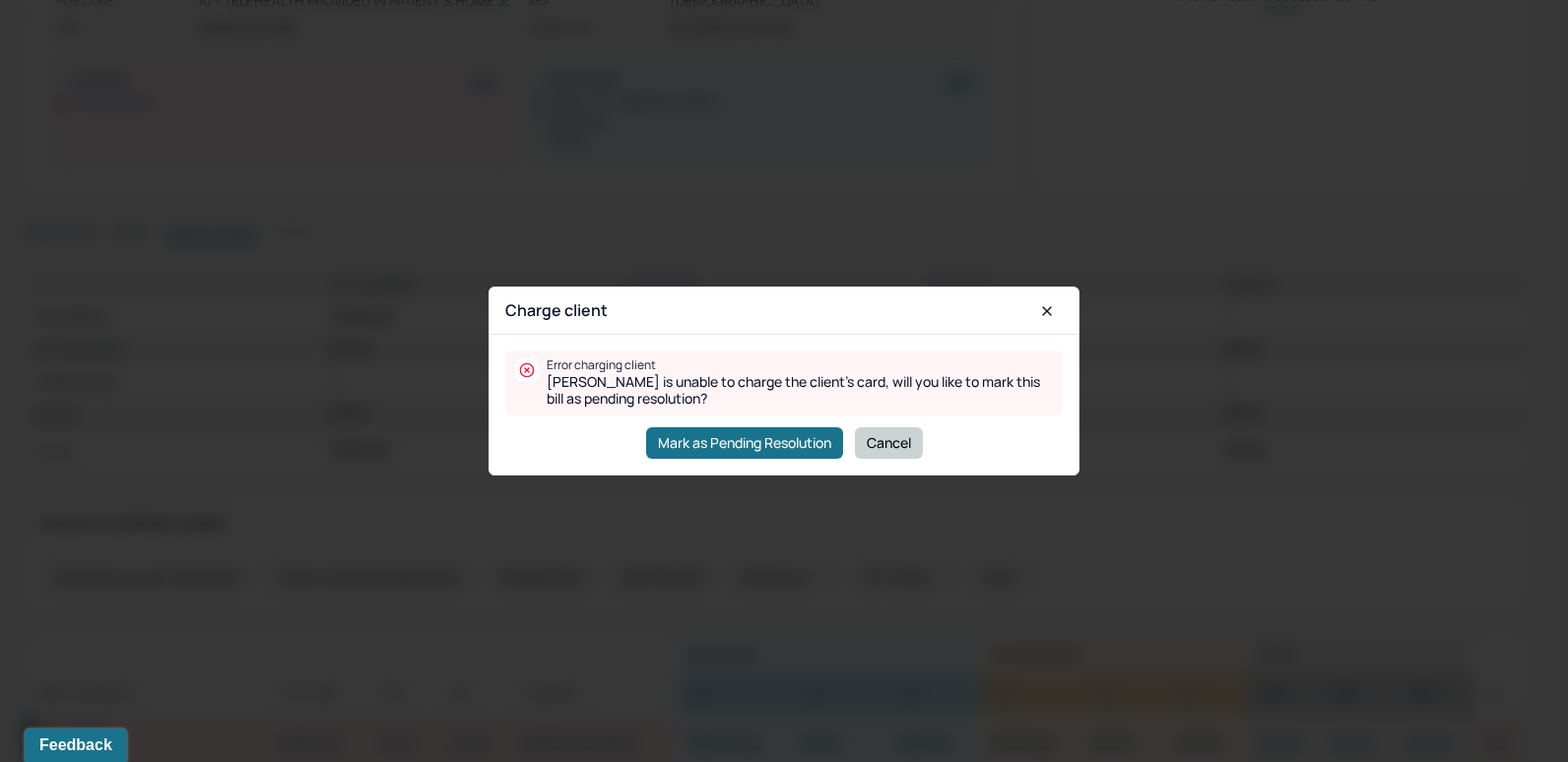click on "Cancel" at bounding box center (888, 443) 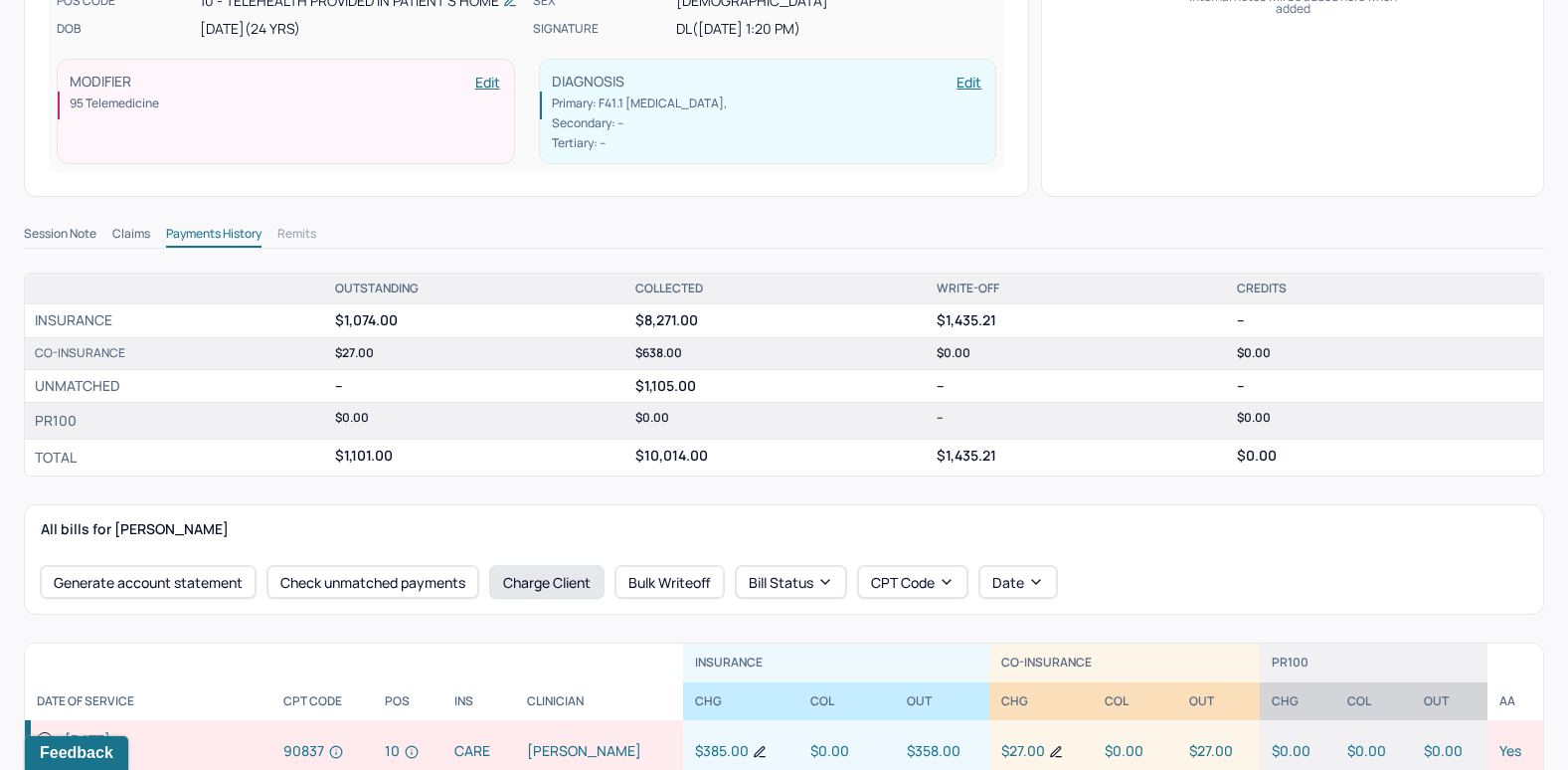 click on "Charge Client" at bounding box center (547, 582) 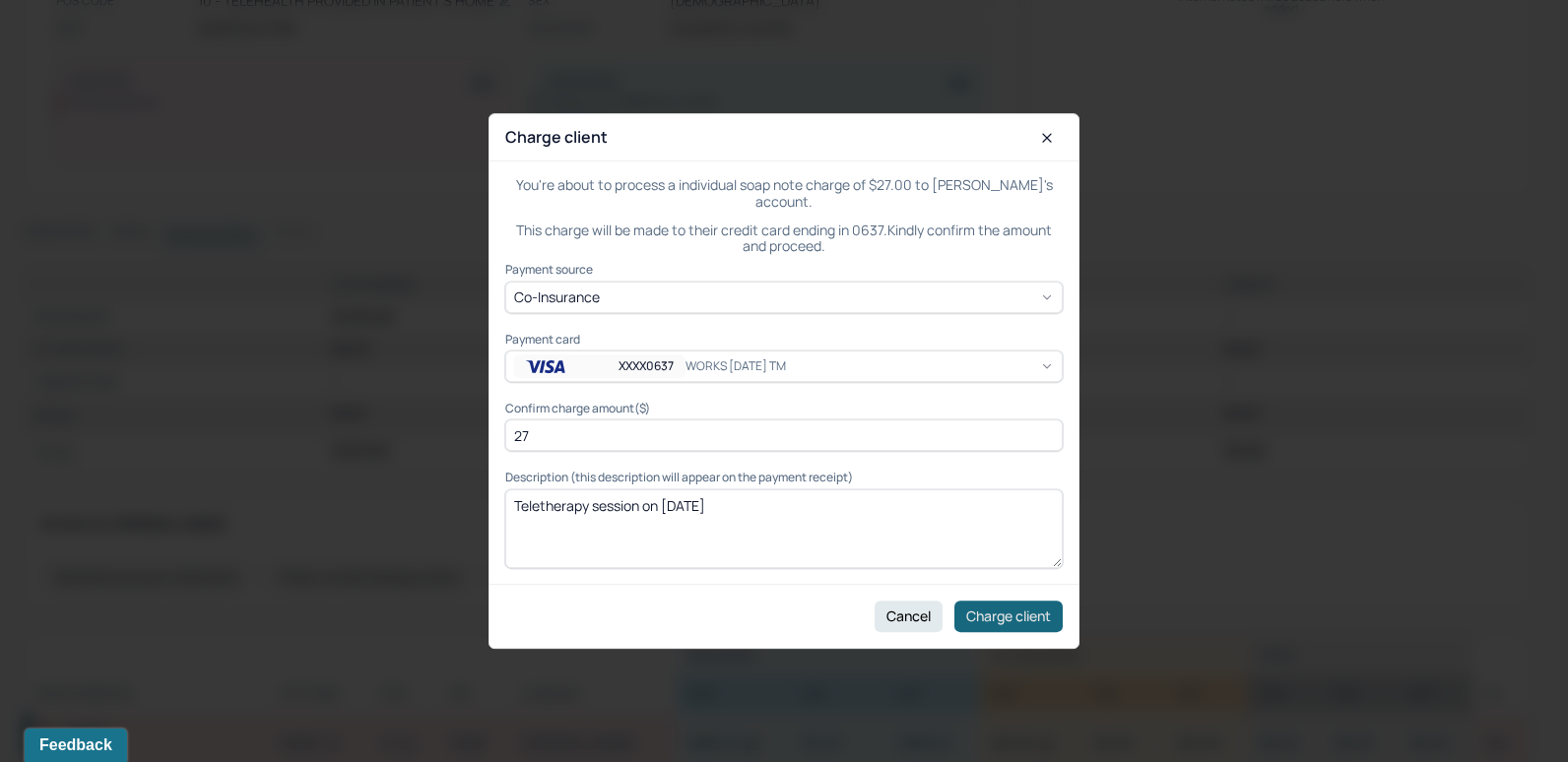 click on "Charge client" at bounding box center [1009, 616] 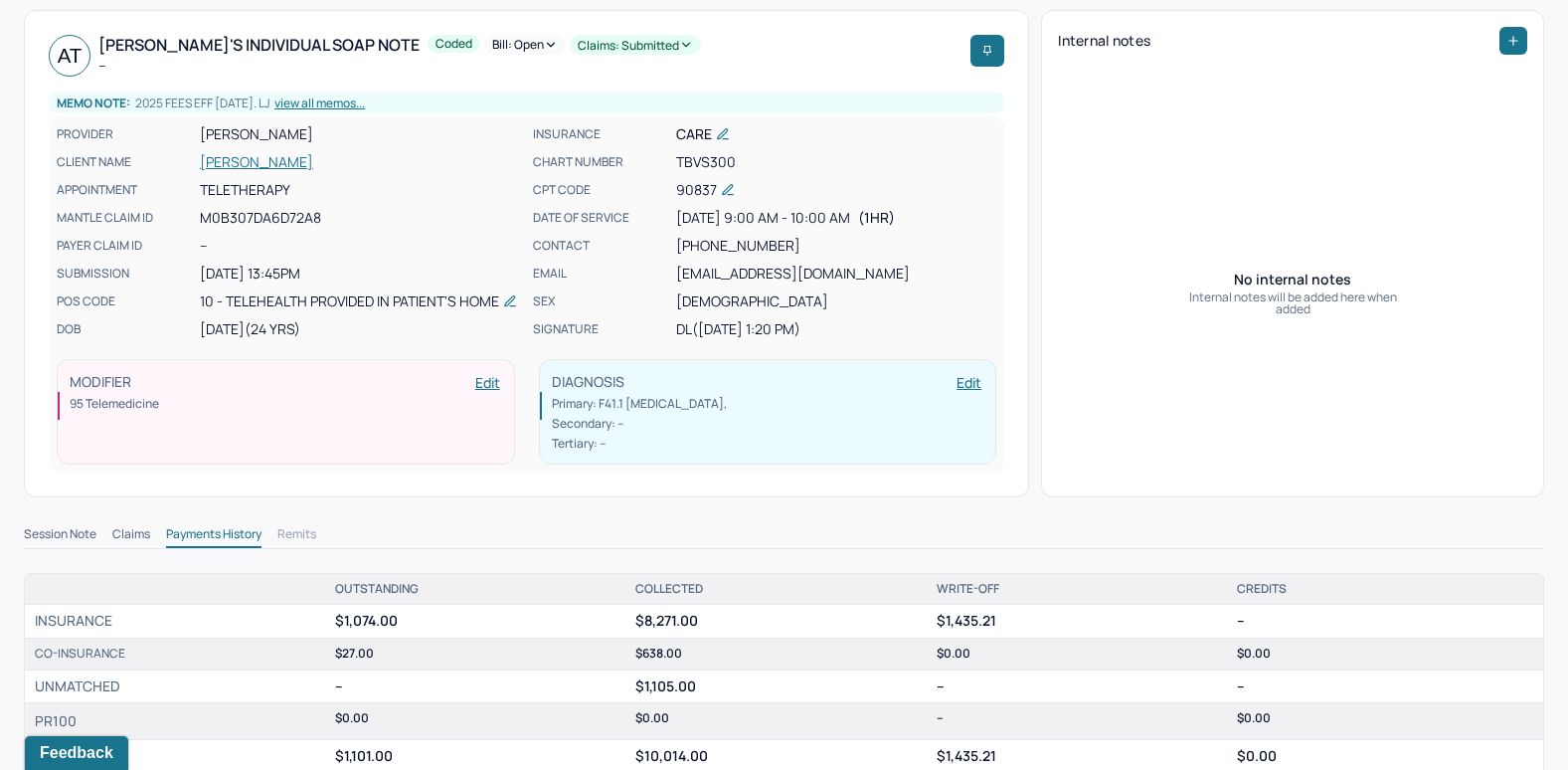 scroll, scrollTop: 0, scrollLeft: 0, axis: both 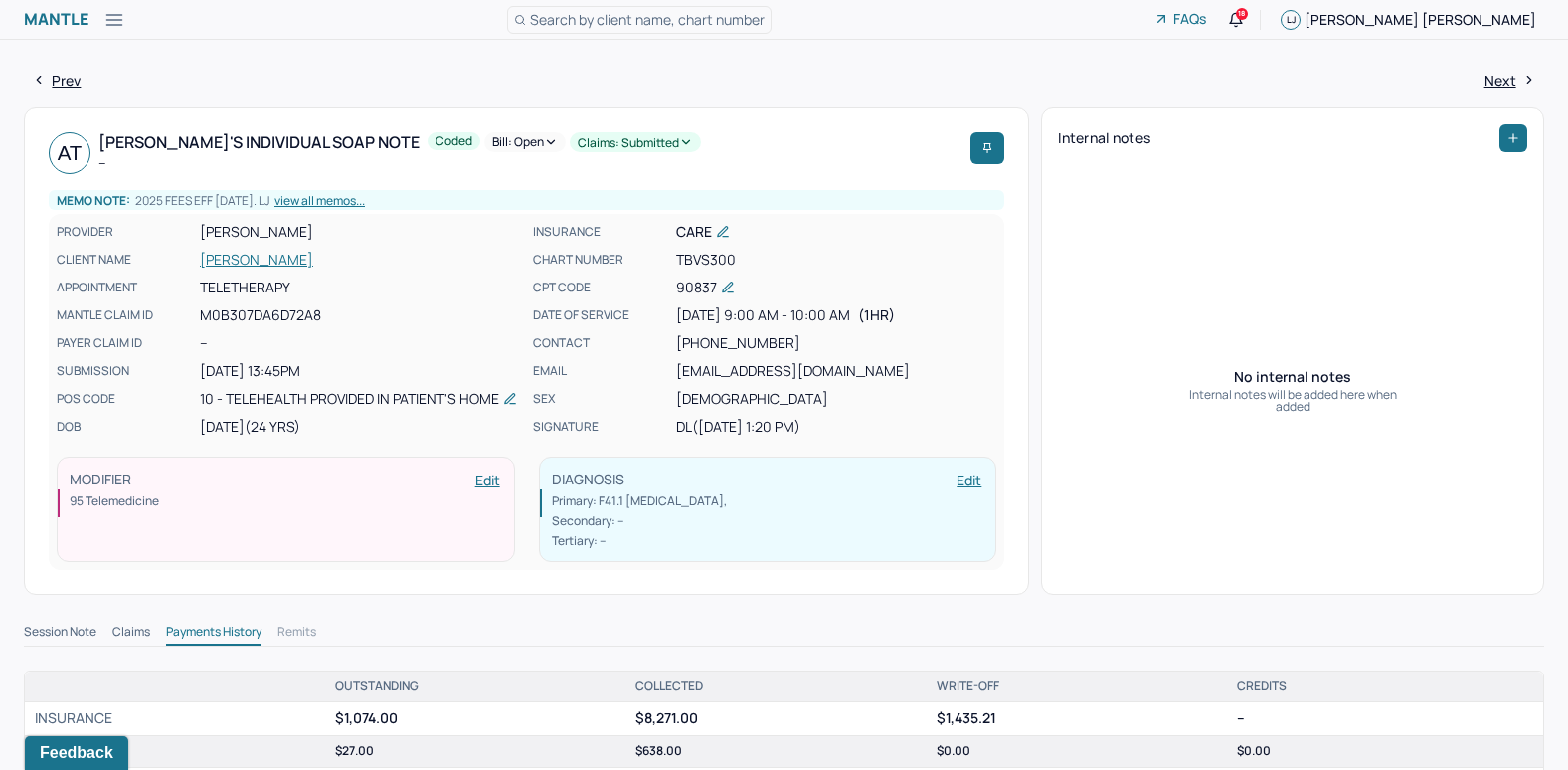 click on "Bill: Open" at bounding box center [525, 142] 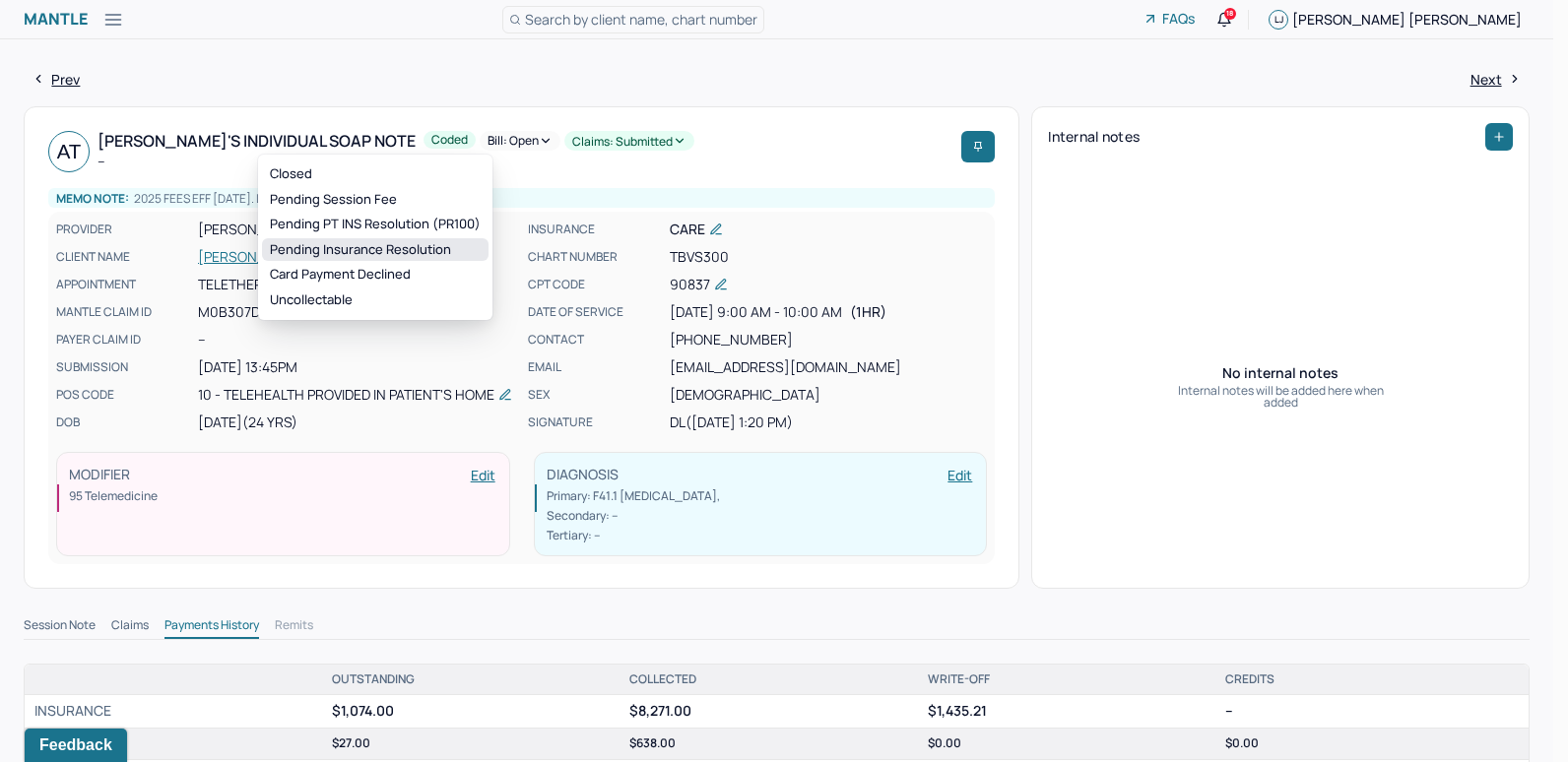 click on "Pending Insurance Resolution" at bounding box center (375, 250) 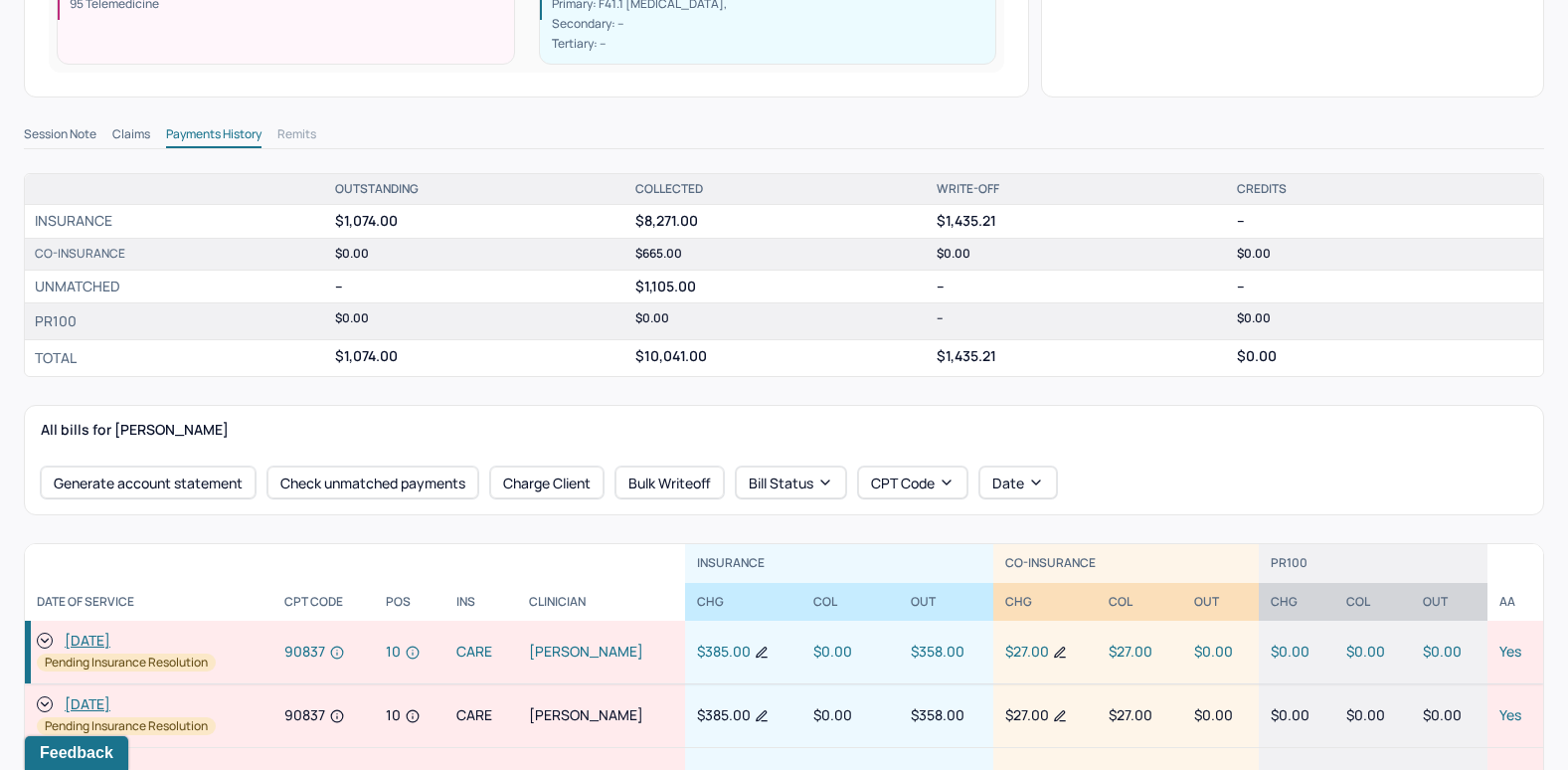 scroll, scrollTop: 0, scrollLeft: 0, axis: both 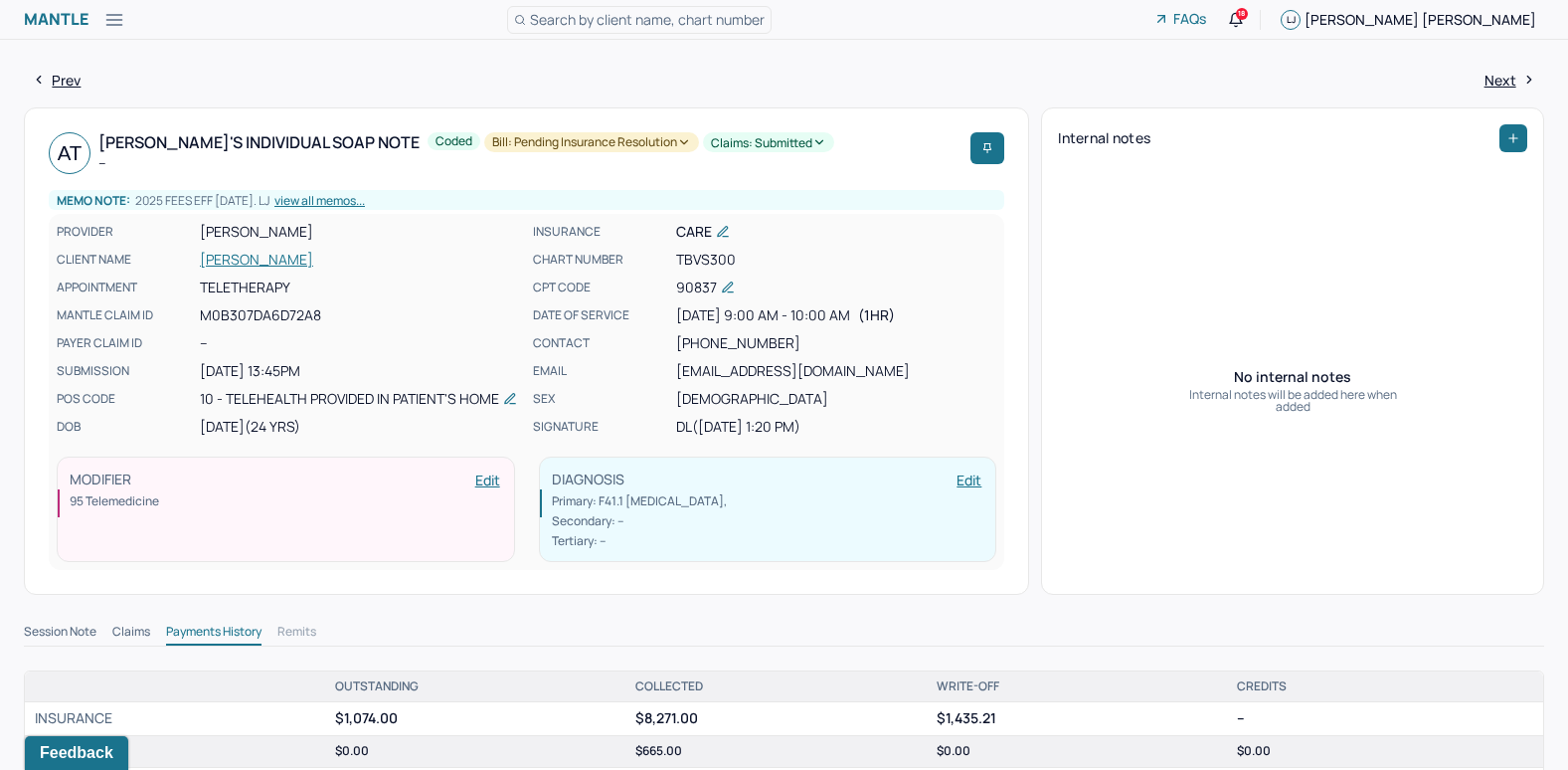 click on "Search by client name, chart number" at bounding box center [647, 19] 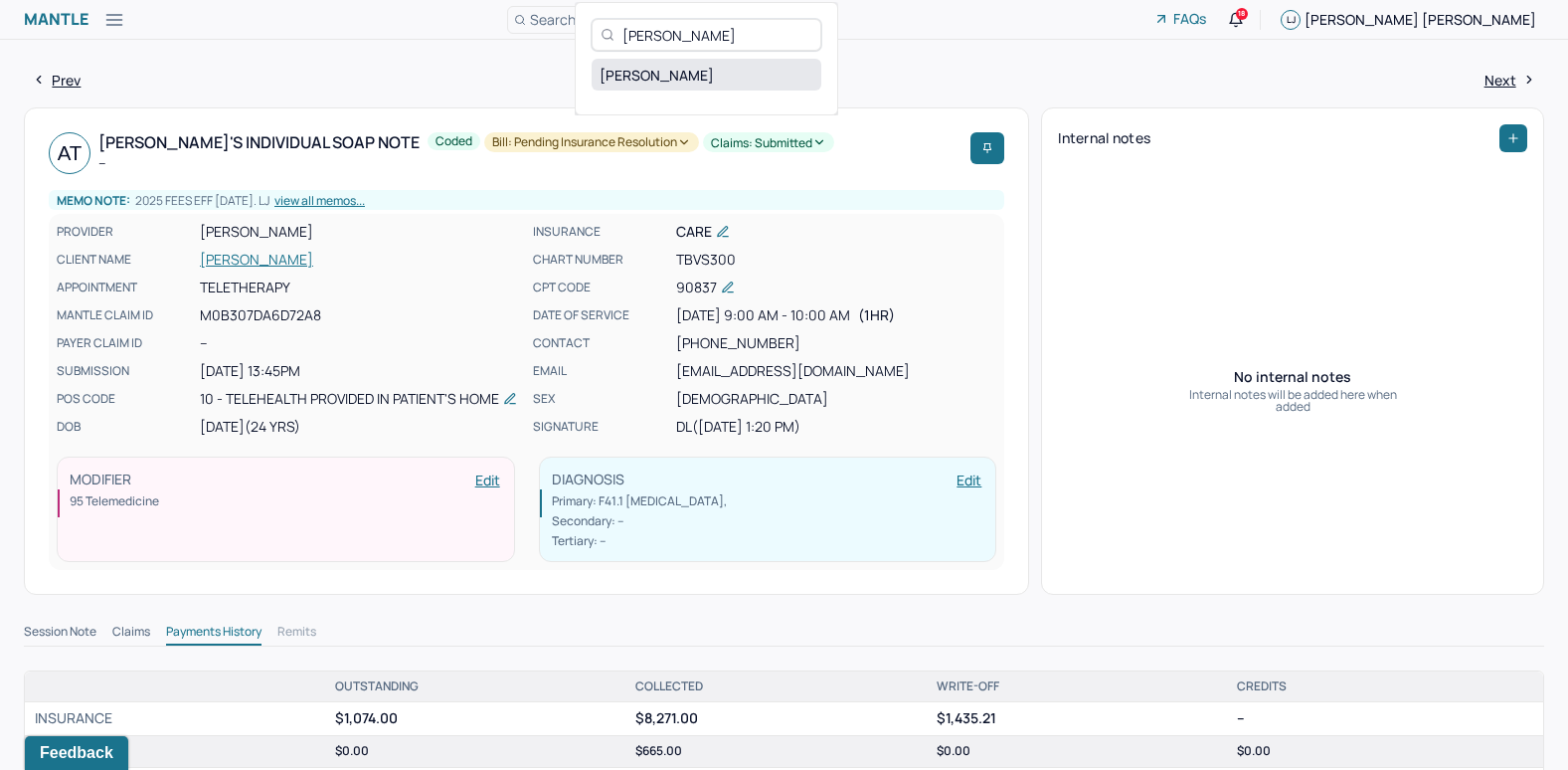 type on "[PERSON_NAME]" 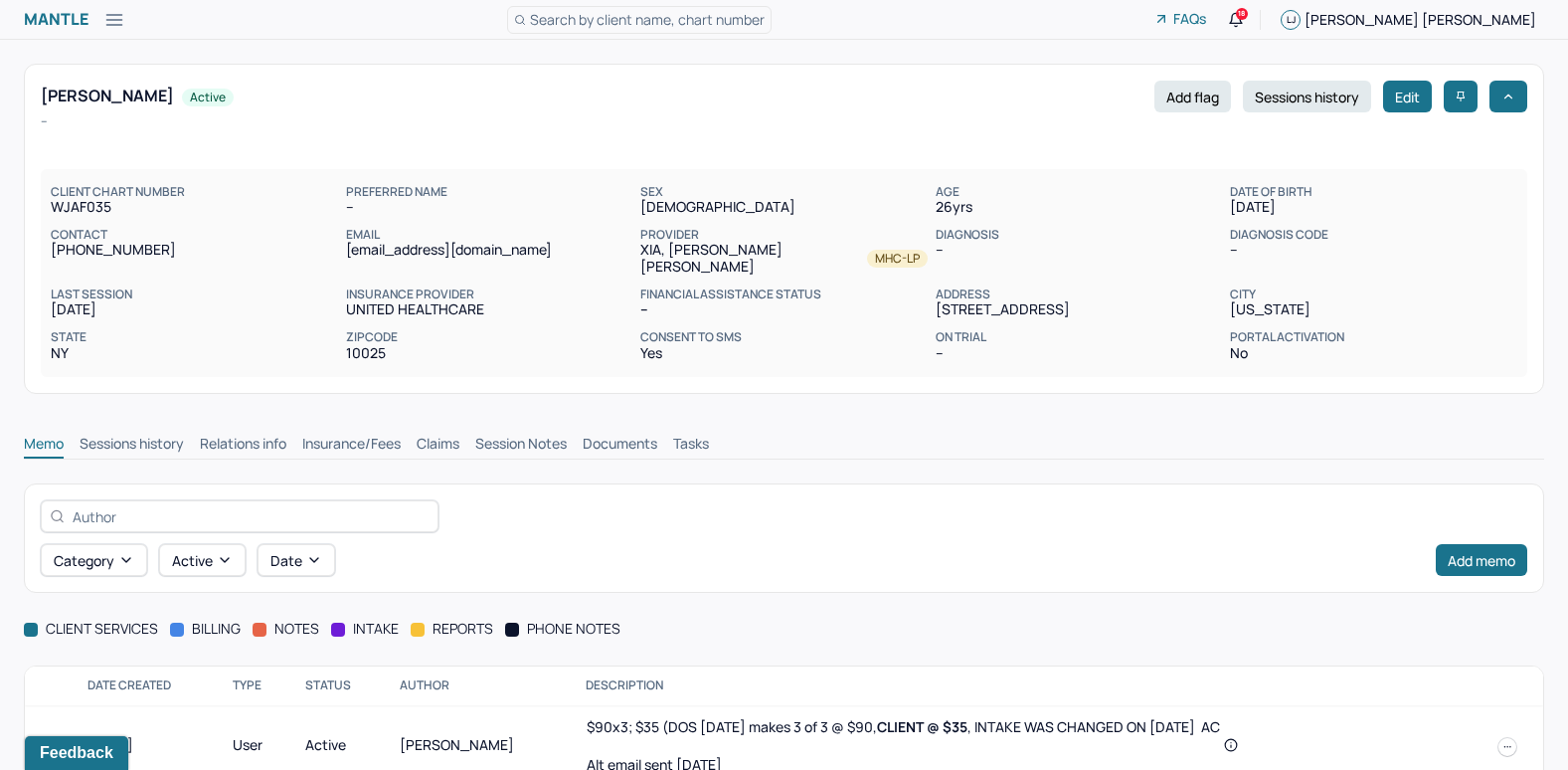 click on "Insurance/Fees" at bounding box center (351, 446) 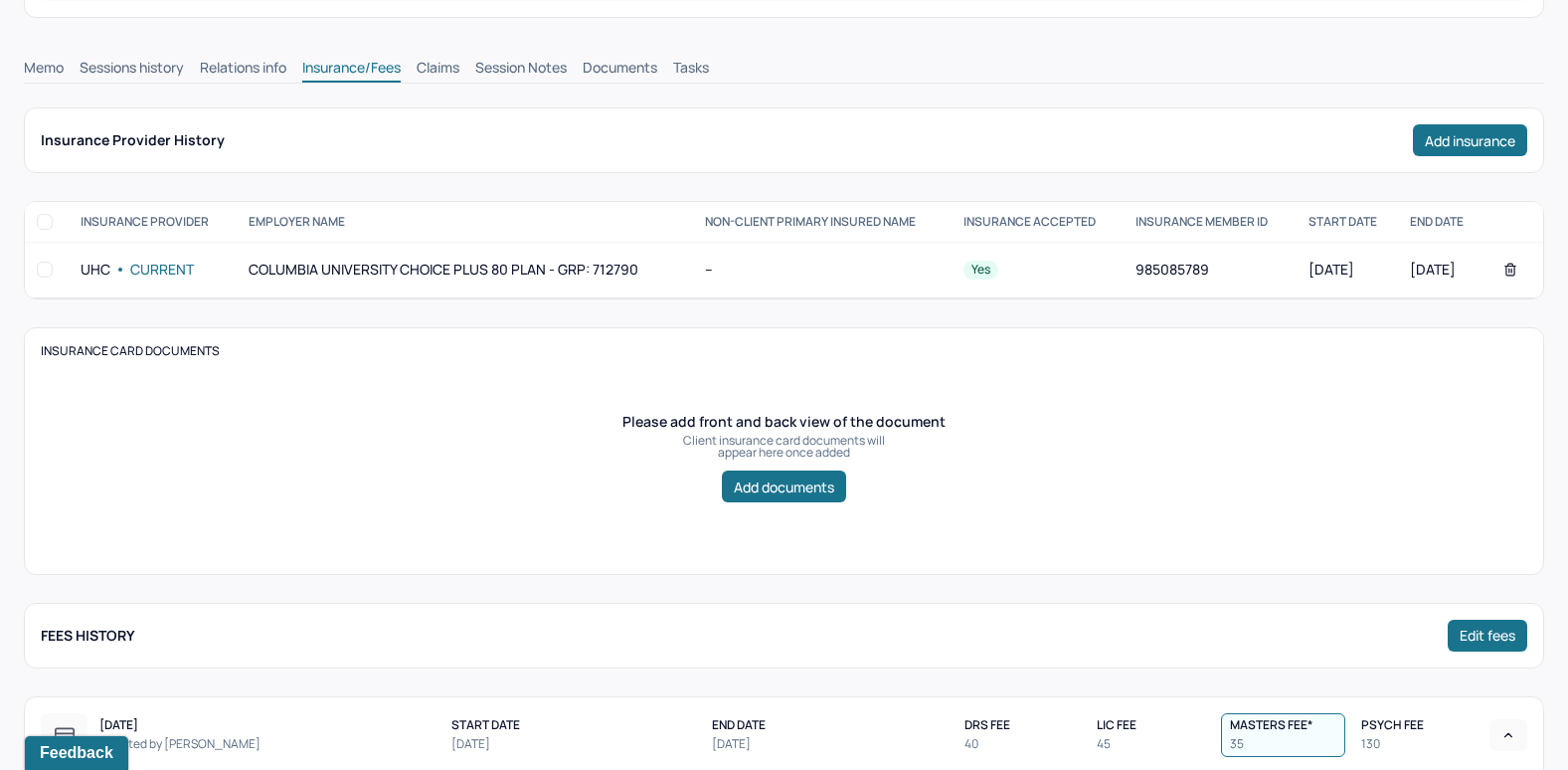 scroll, scrollTop: 0, scrollLeft: 0, axis: both 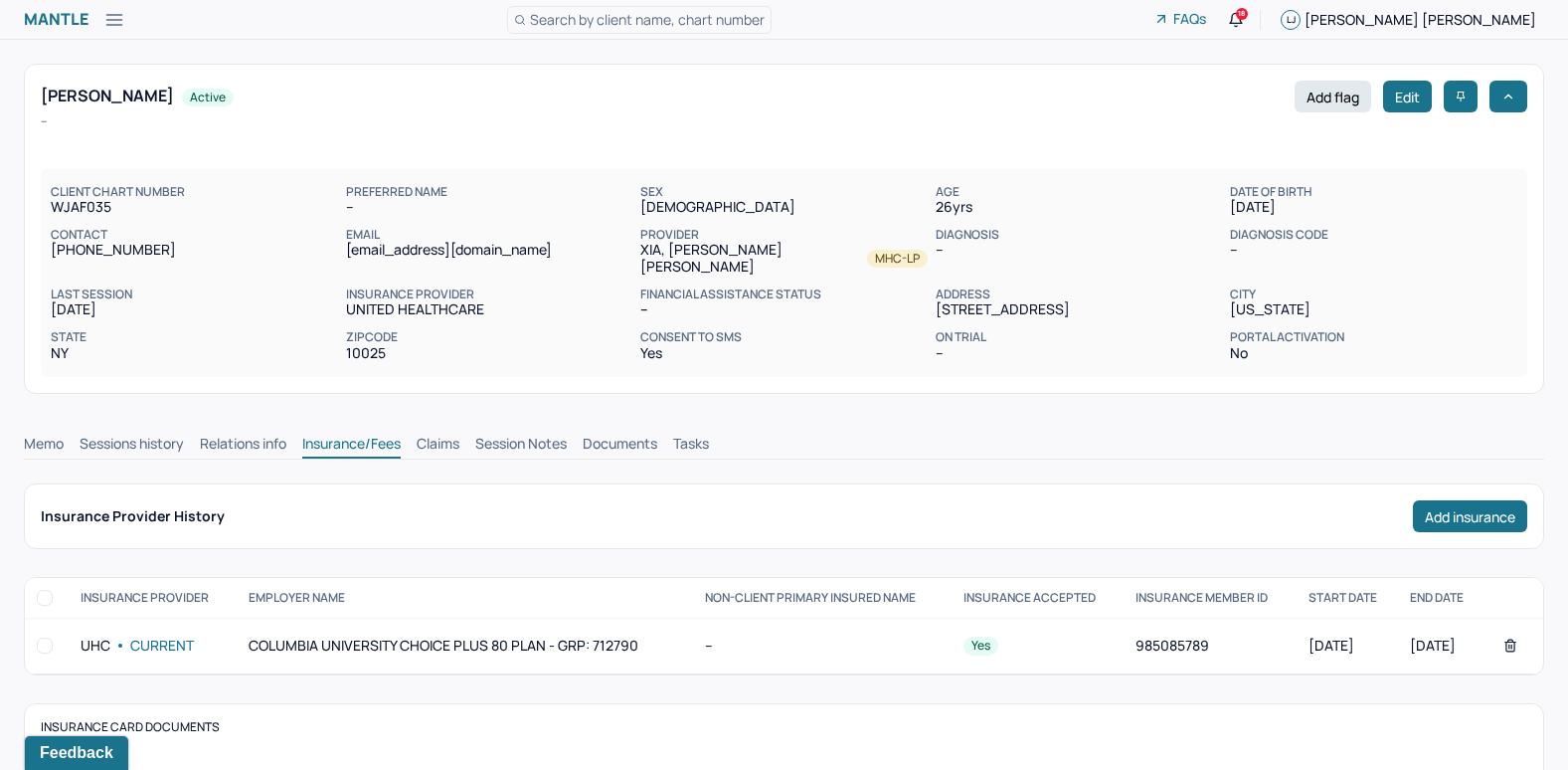 click on "Claims" at bounding box center [437, 446] 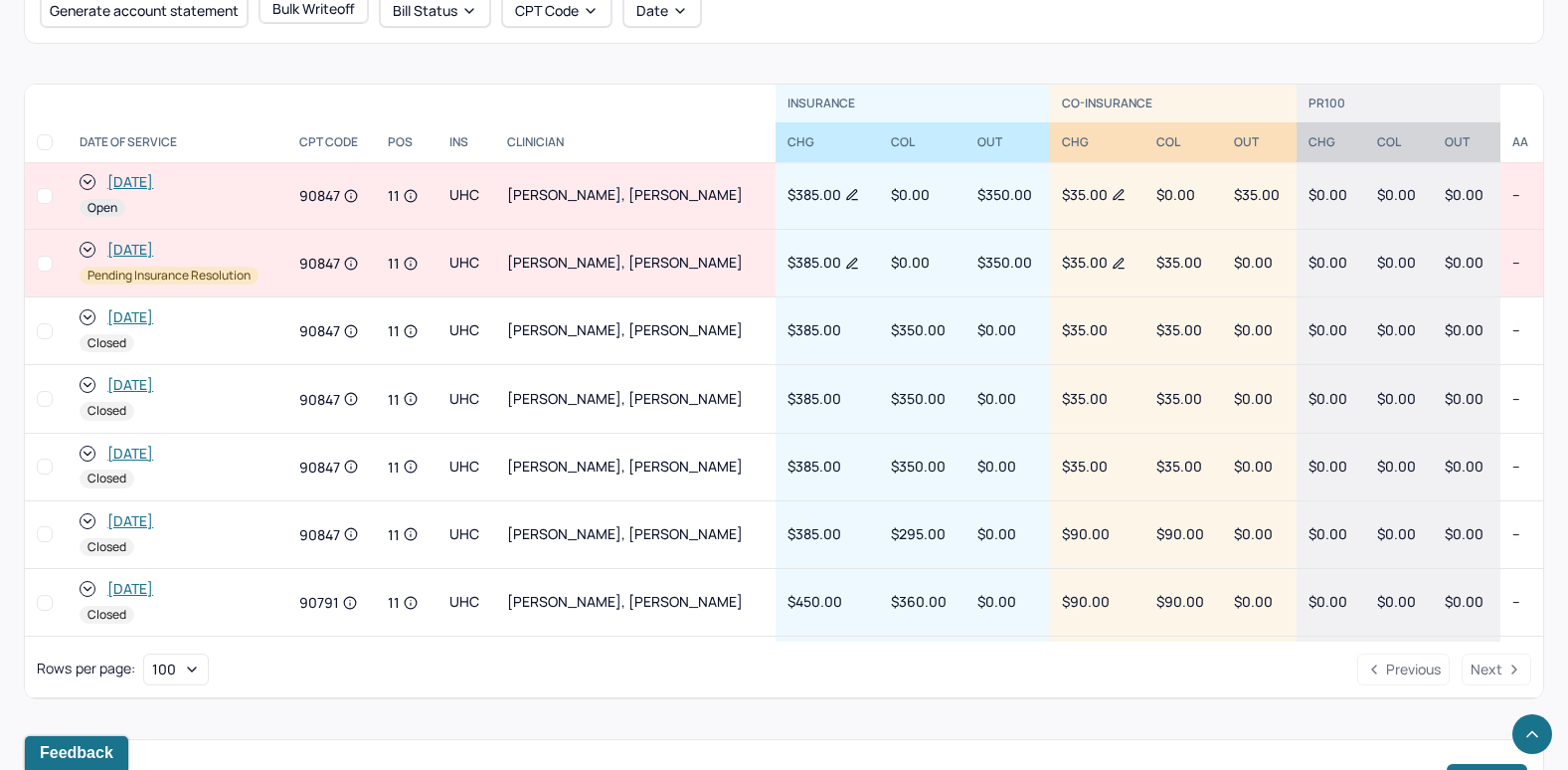 scroll, scrollTop: 796, scrollLeft: 0, axis: vertical 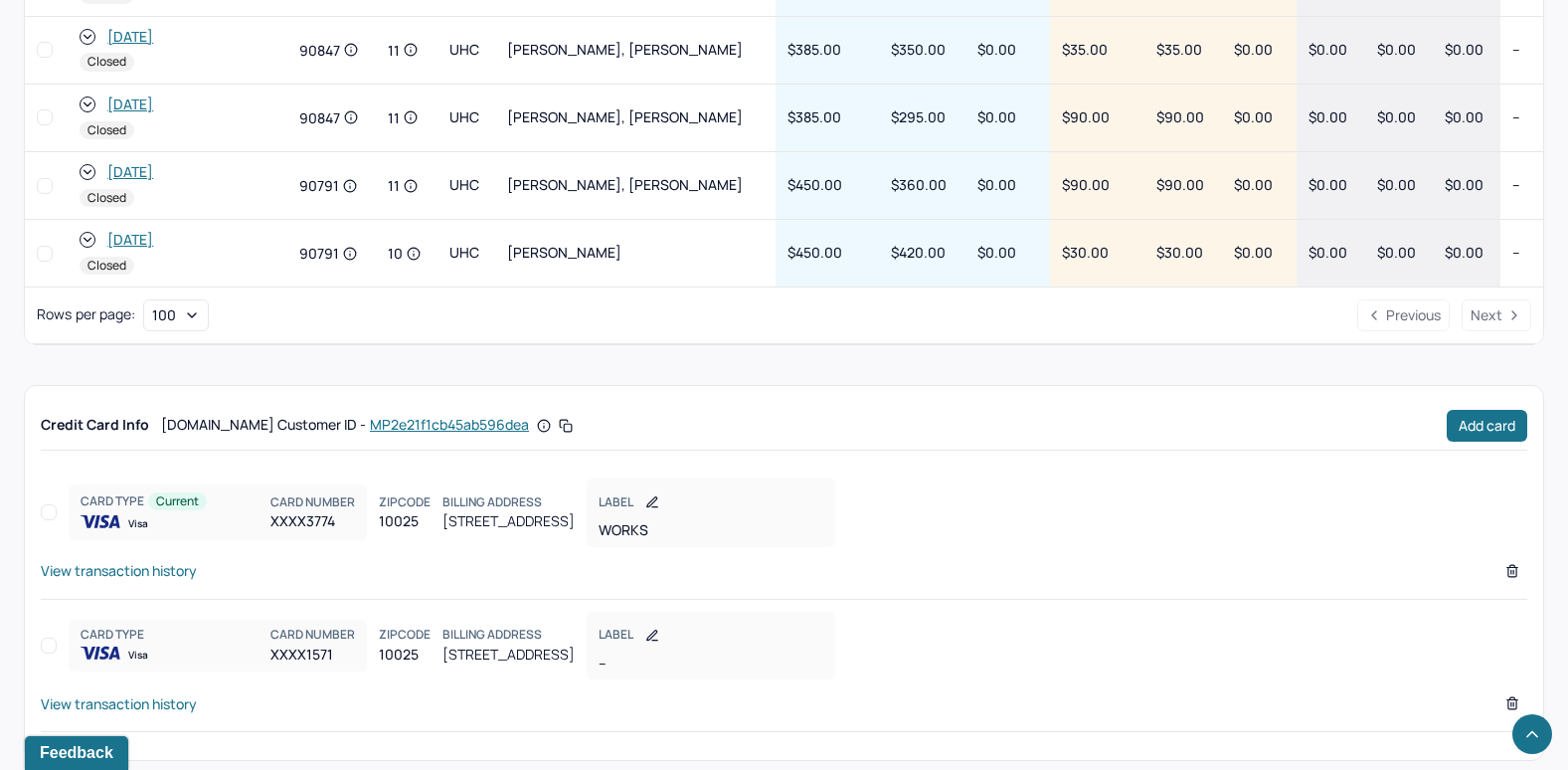 click on "View transaction history" at bounding box center (118, 570) 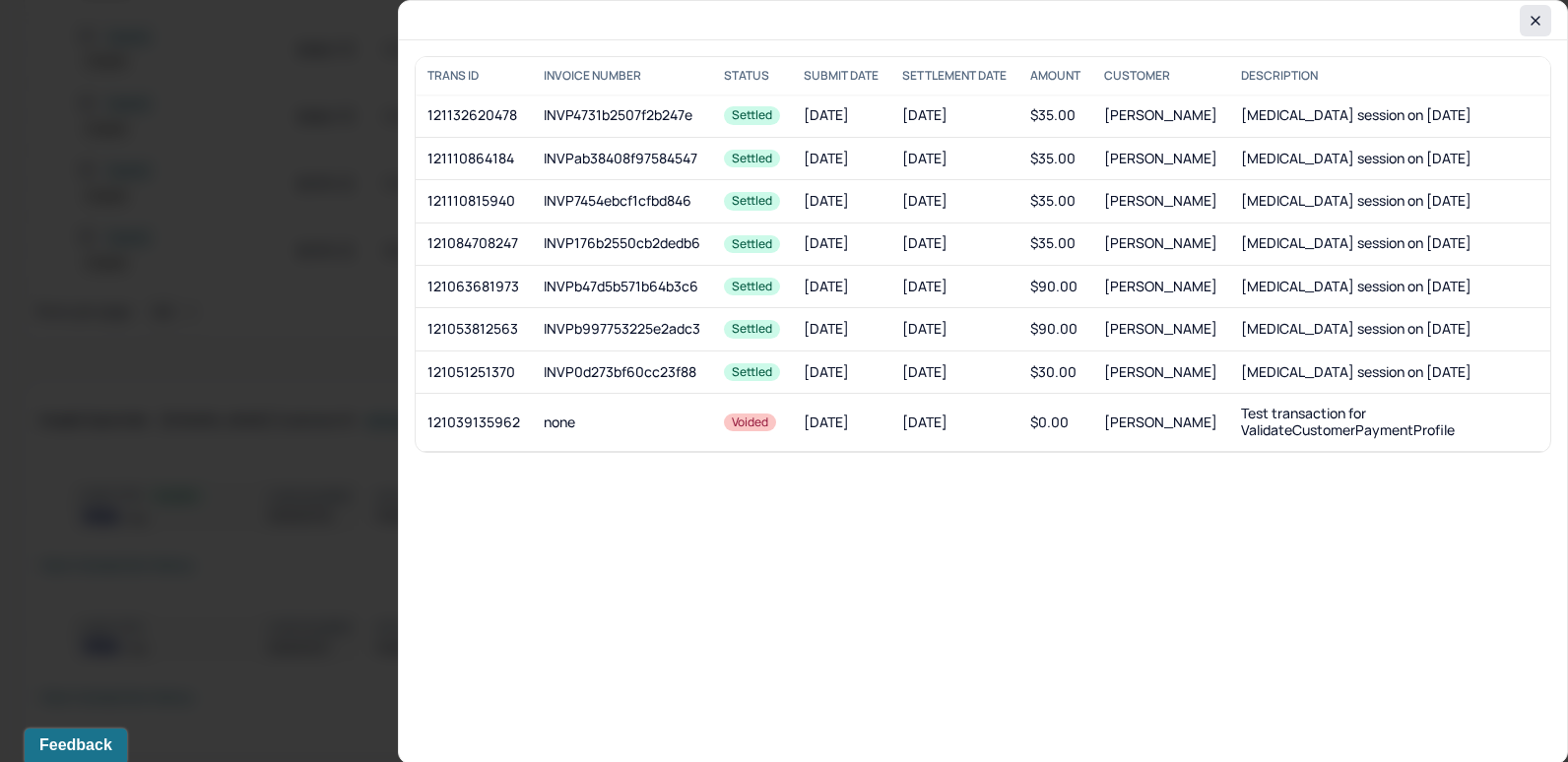 click 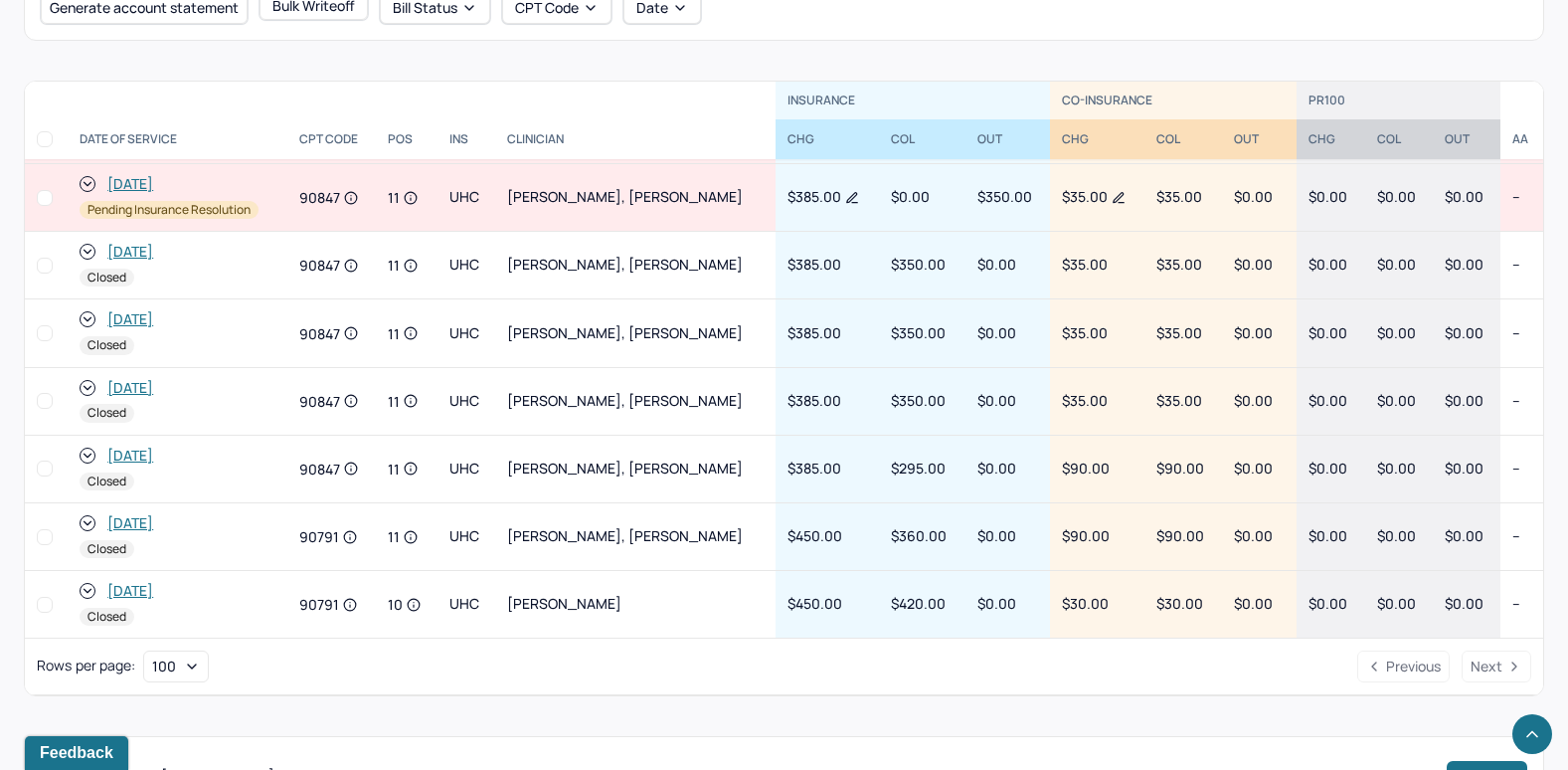 scroll, scrollTop: 751, scrollLeft: 0, axis: vertical 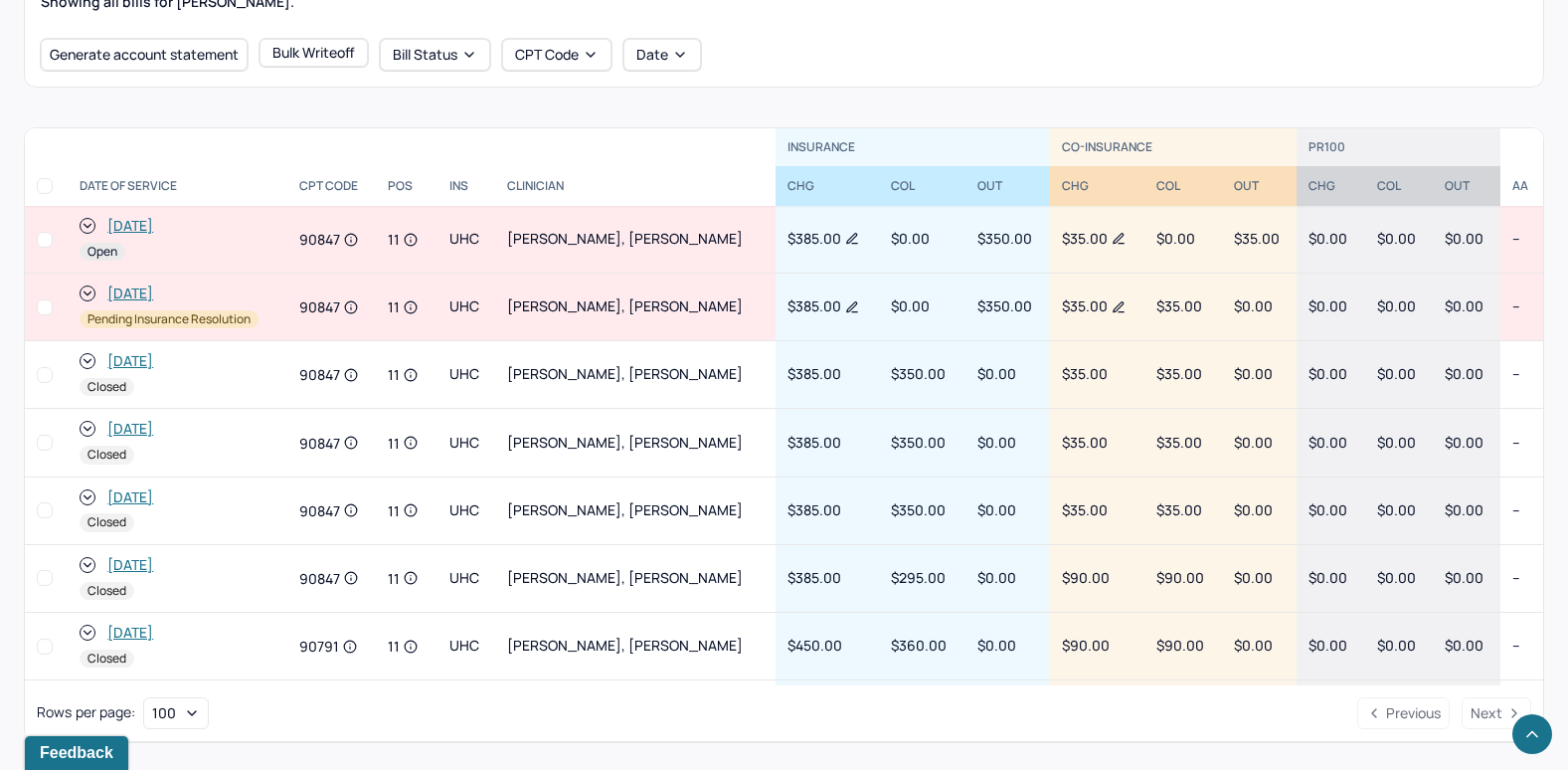 click on "[DATE]" at bounding box center [130, 226] 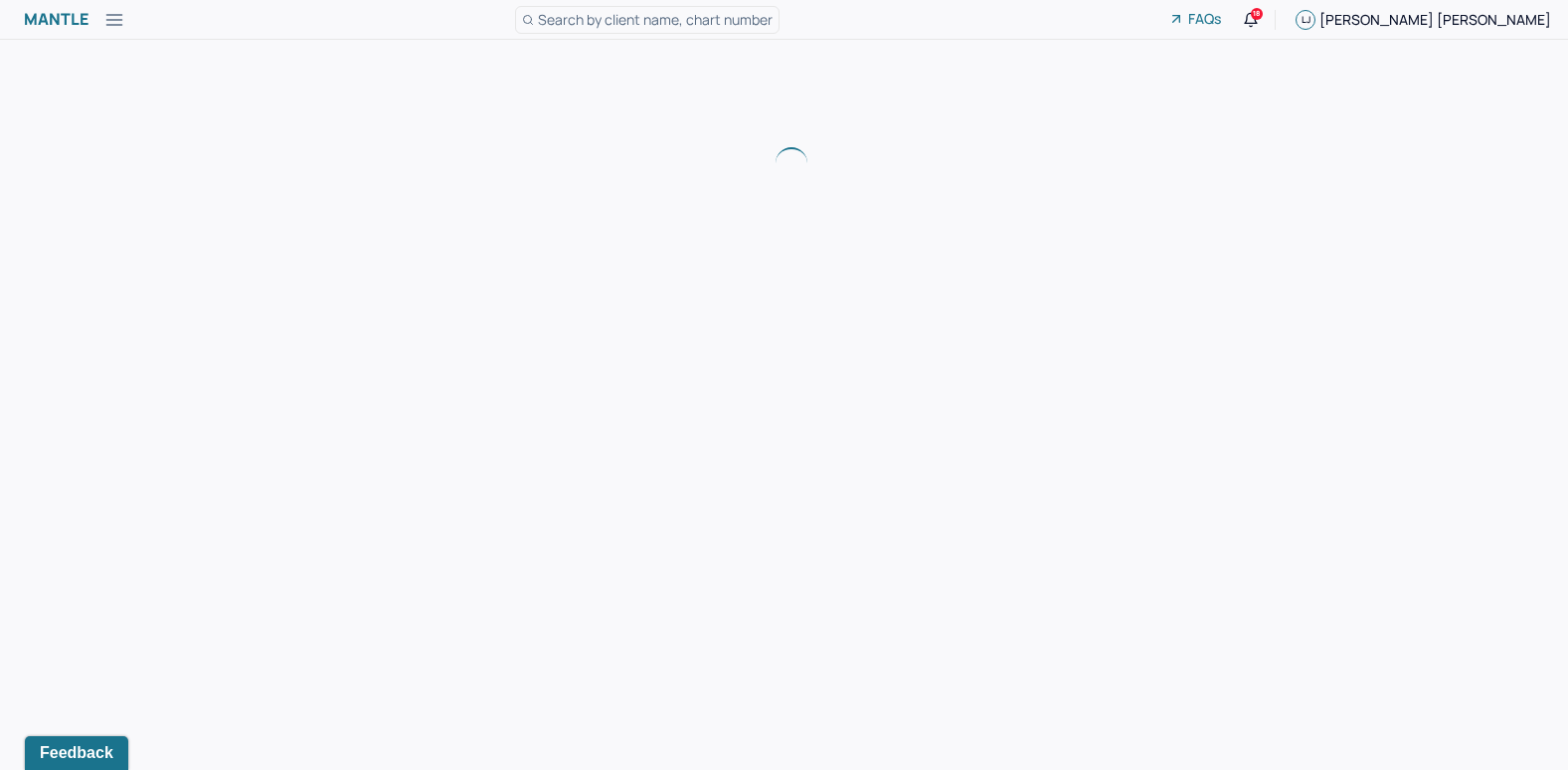 scroll, scrollTop: 0, scrollLeft: 0, axis: both 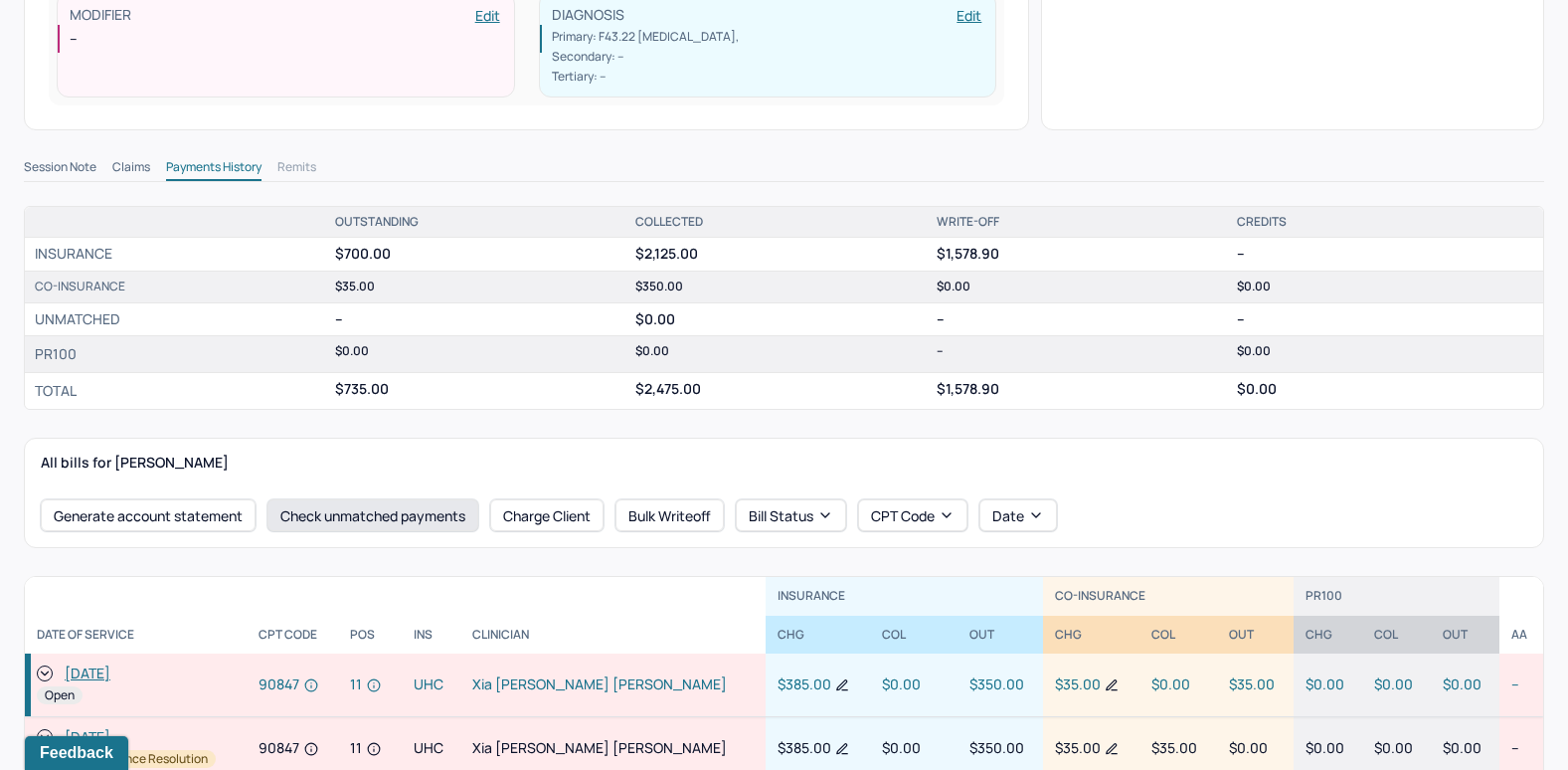 click on "Check unmatched payments" at bounding box center (373, 515) 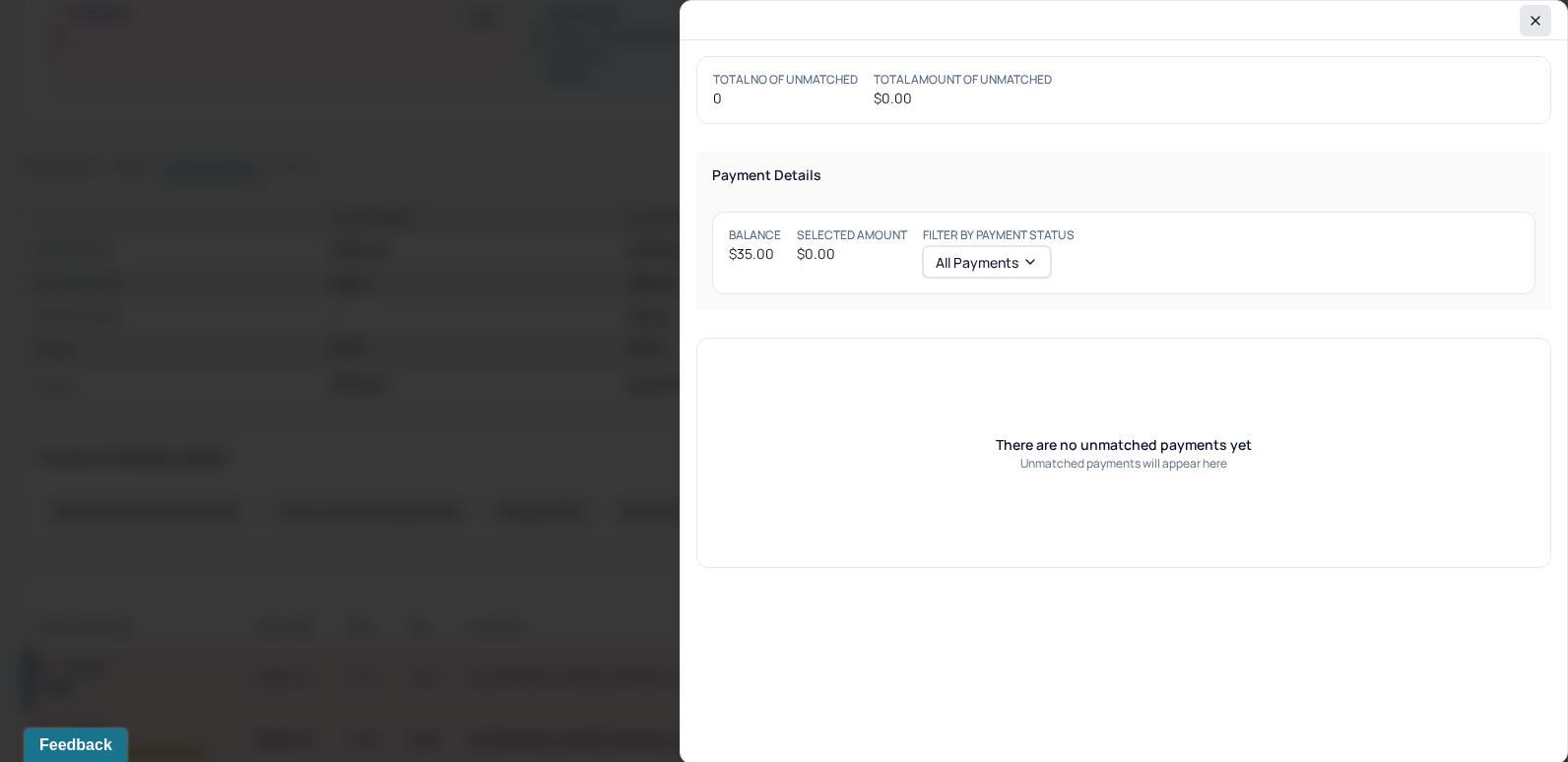 click 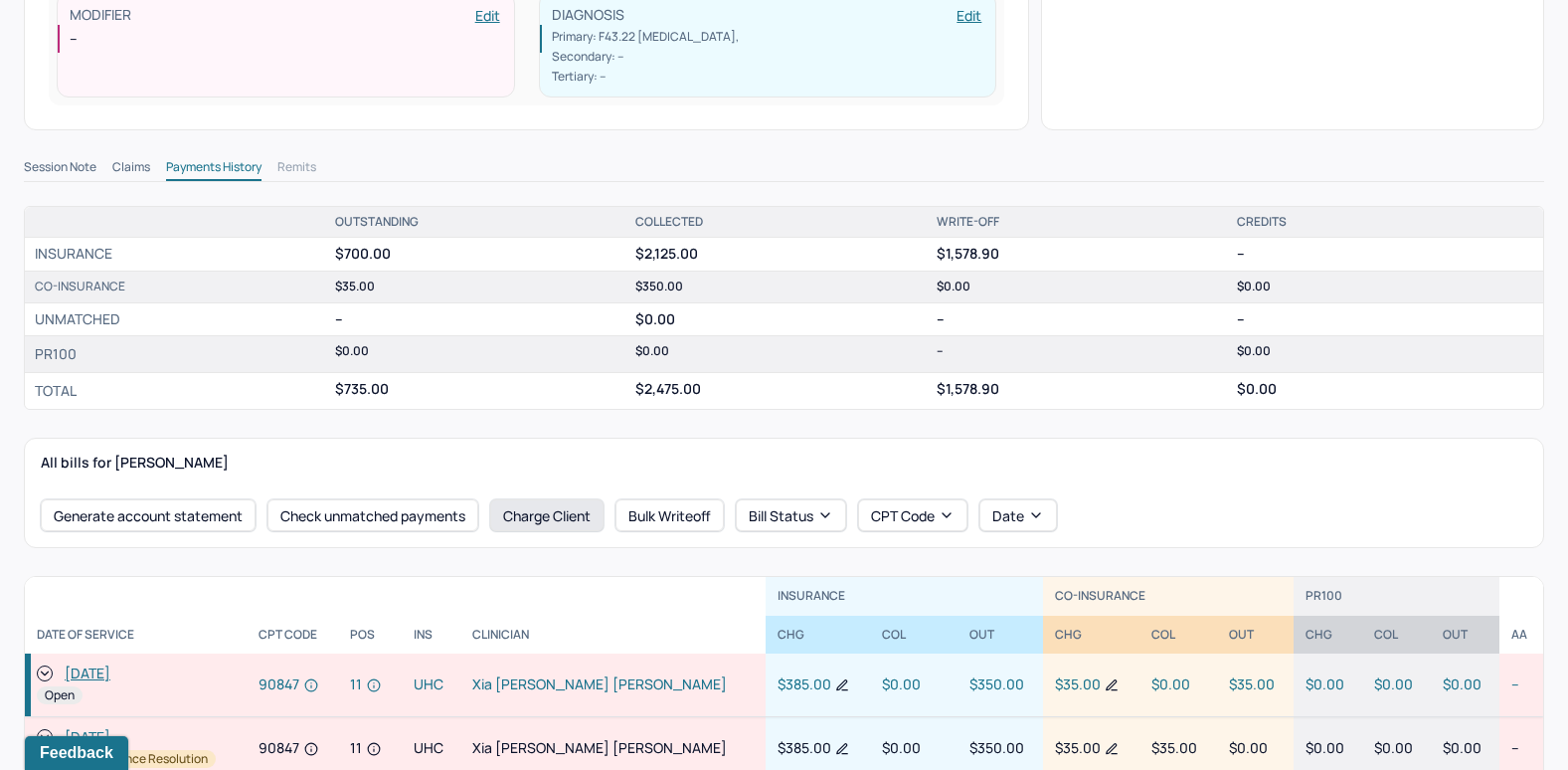 click on "Charge Client" at bounding box center (547, 515) 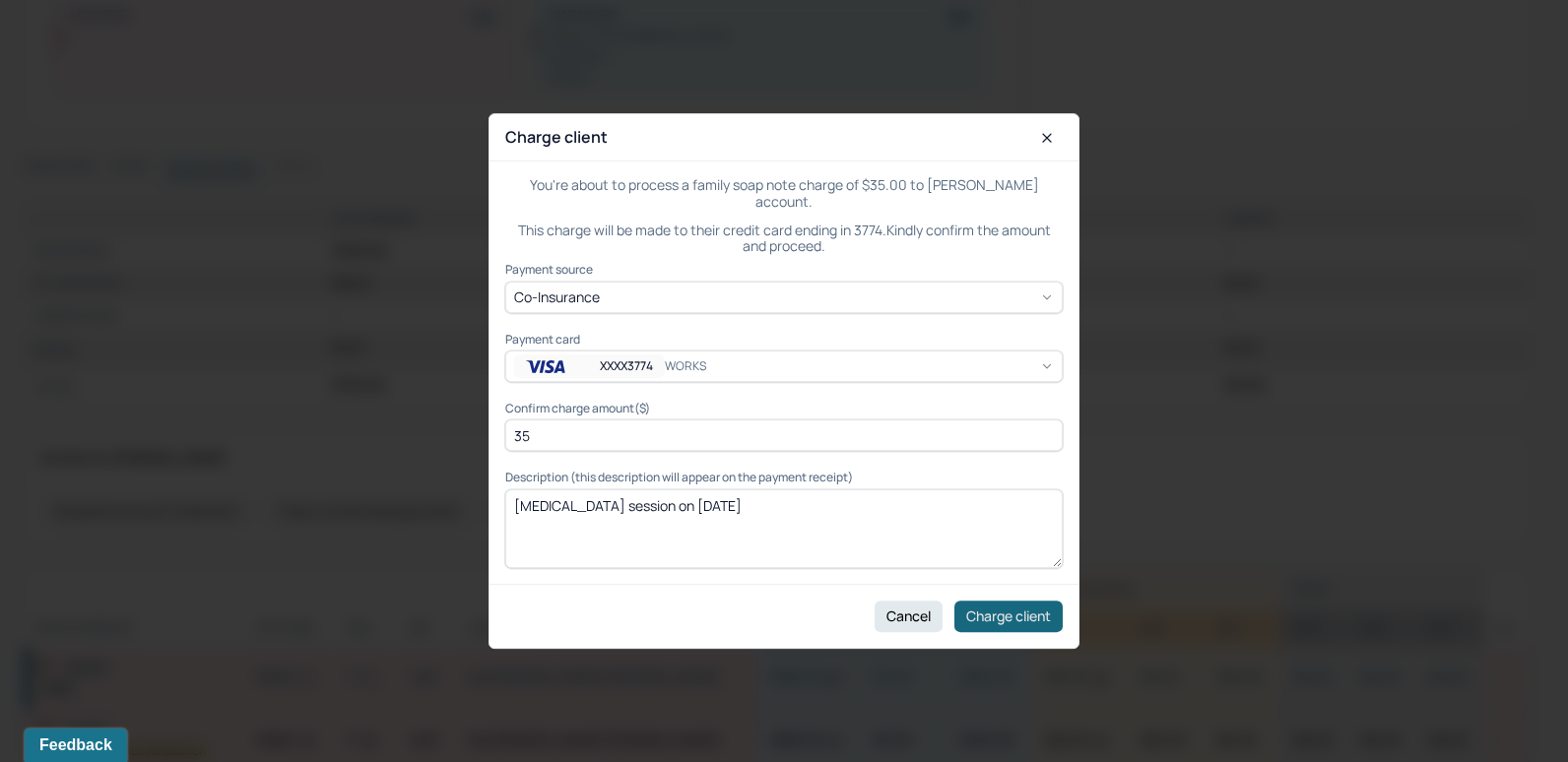click on "Charge client" at bounding box center [1009, 616] 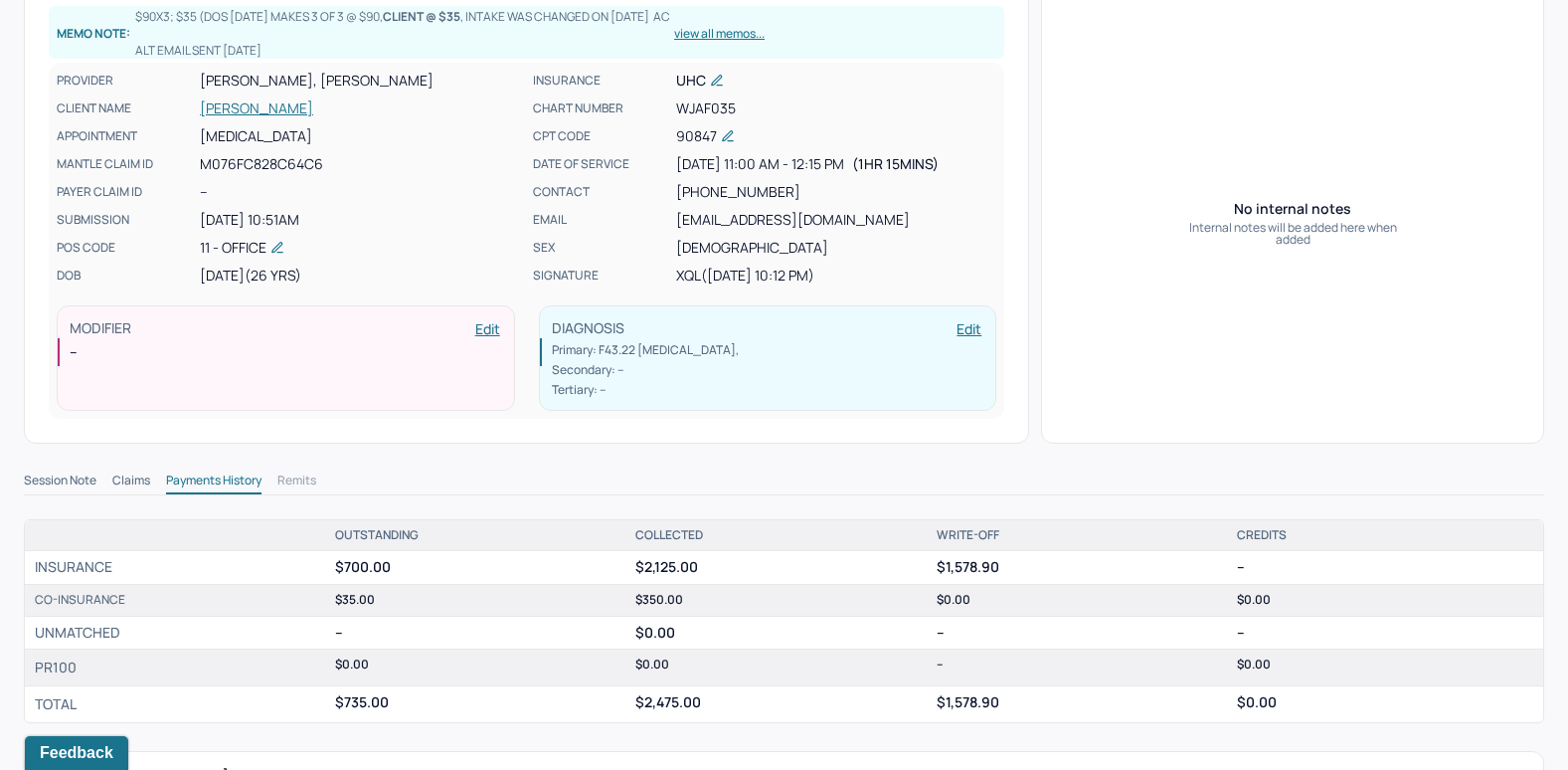 scroll, scrollTop: 0, scrollLeft: 0, axis: both 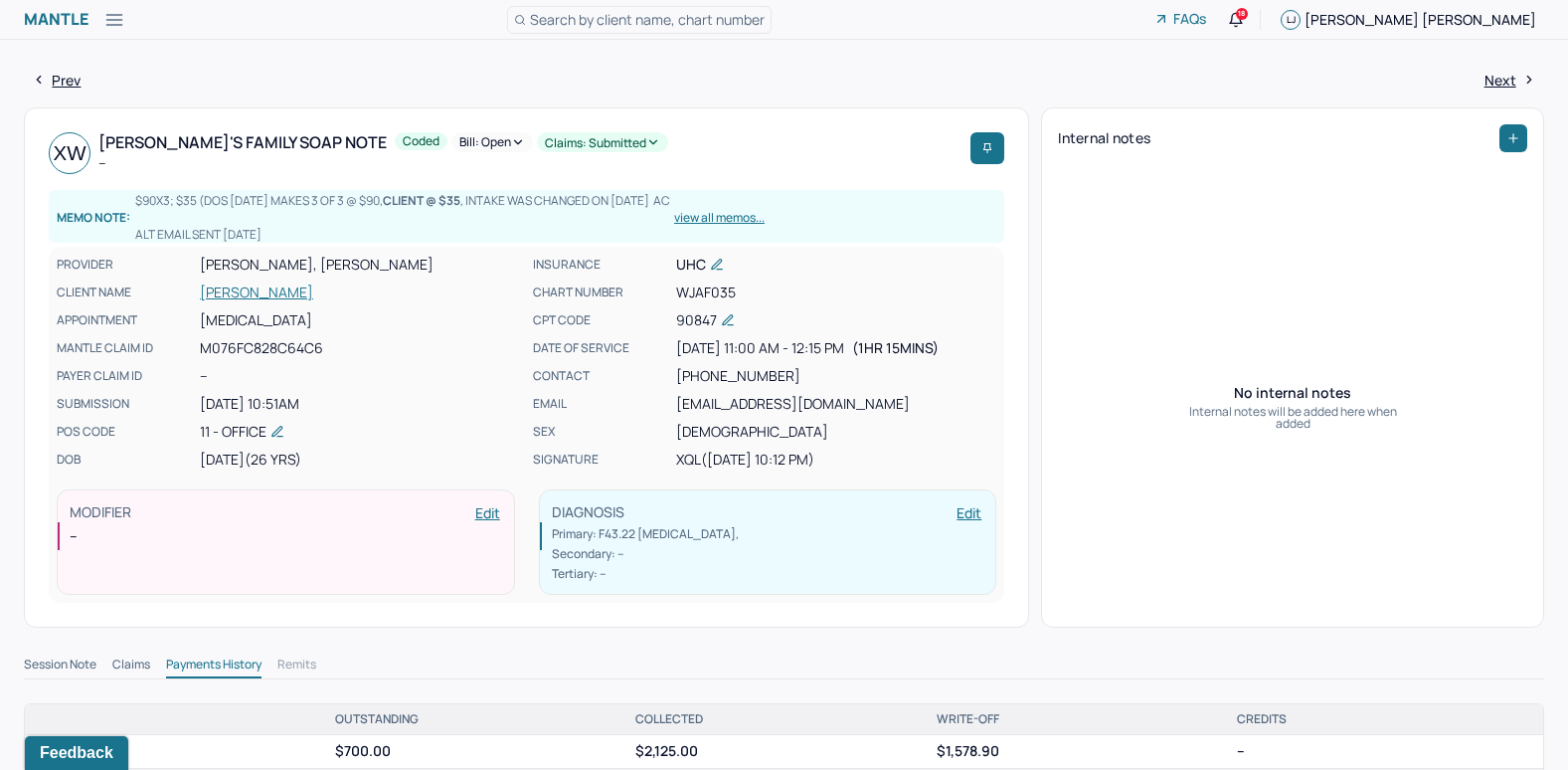 click on "Bill: Open" at bounding box center (492, 142) 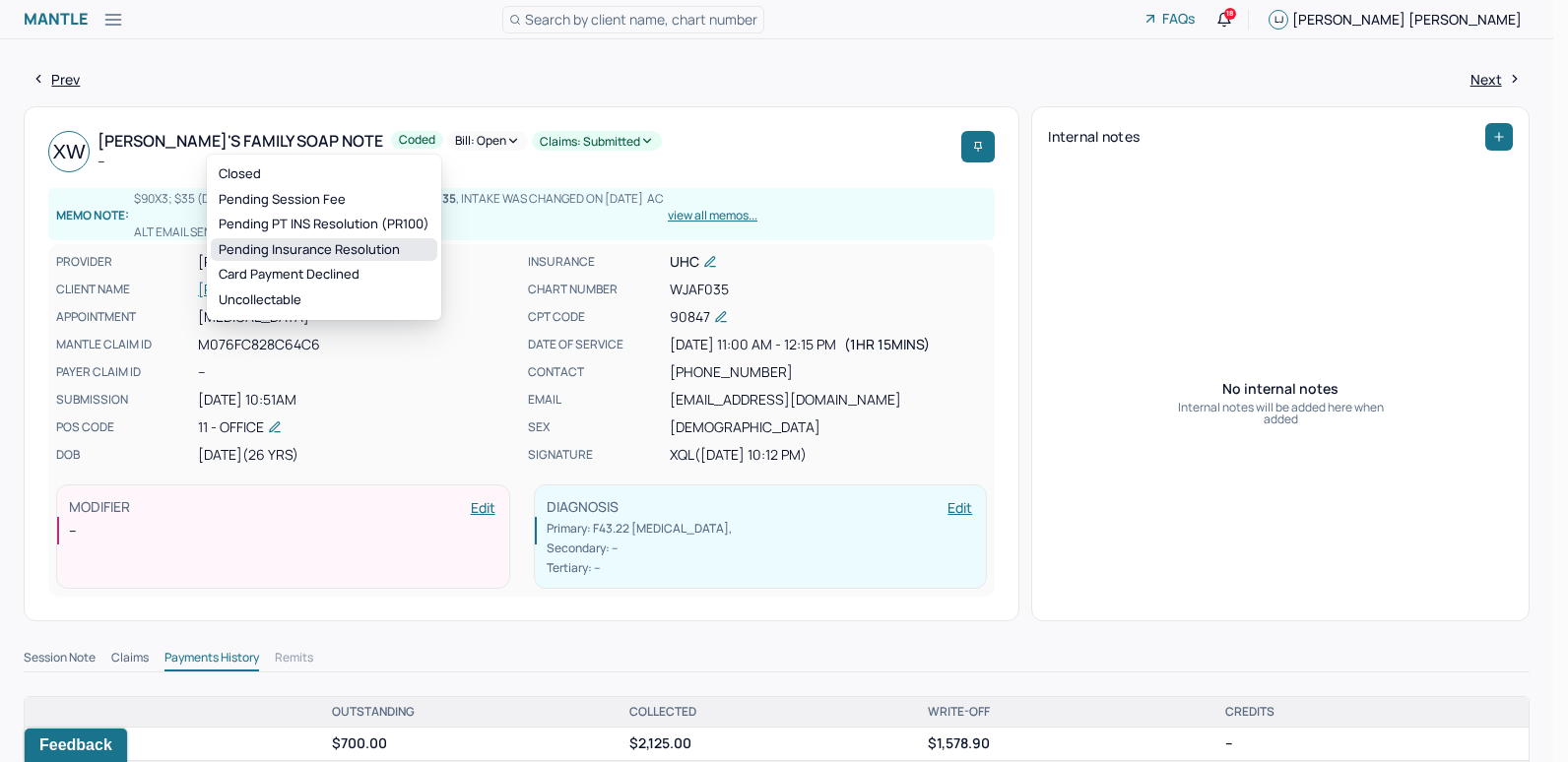 click on "Pending Insurance Resolution" at bounding box center (324, 250) 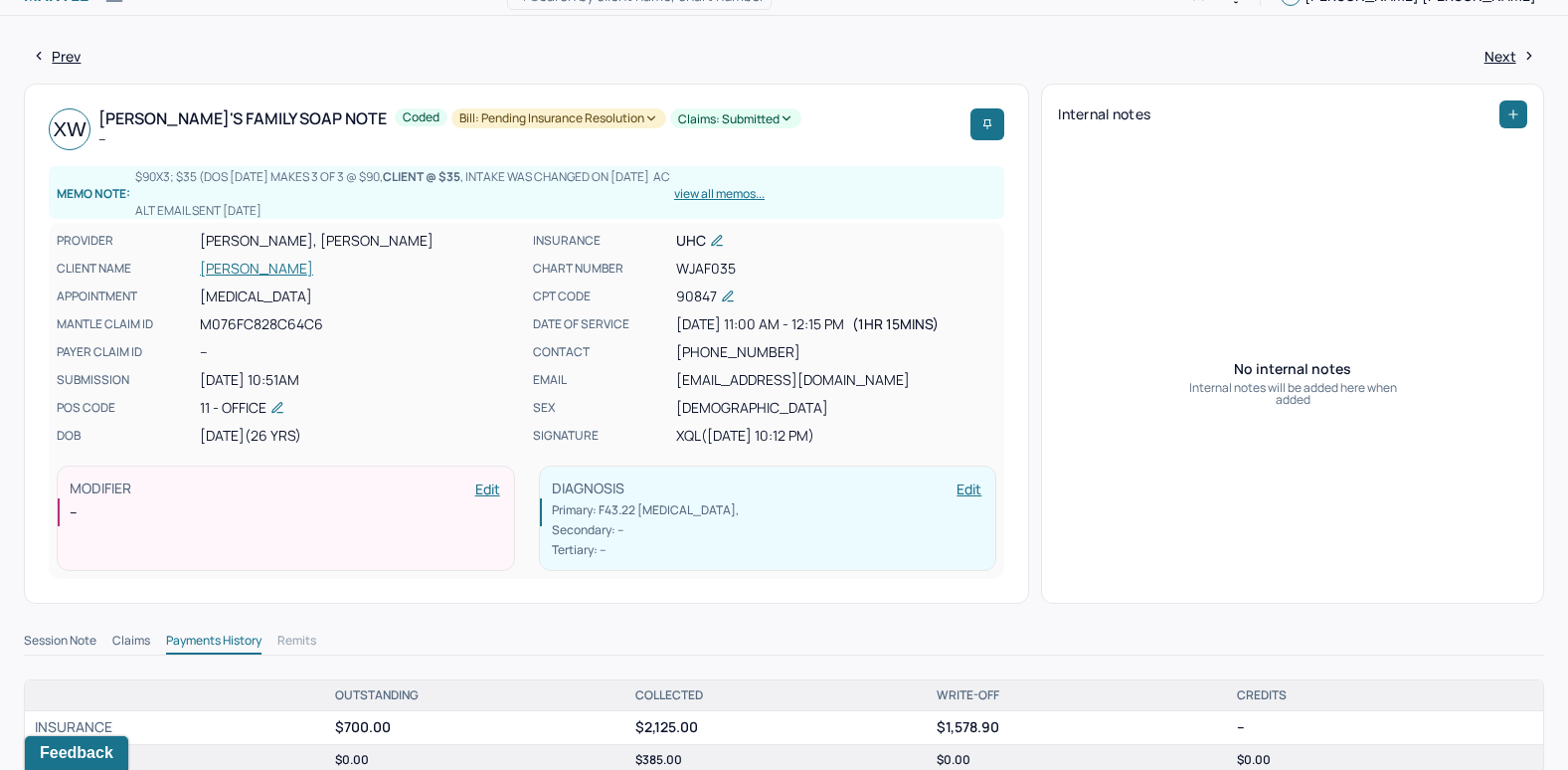 scroll, scrollTop: 0, scrollLeft: 0, axis: both 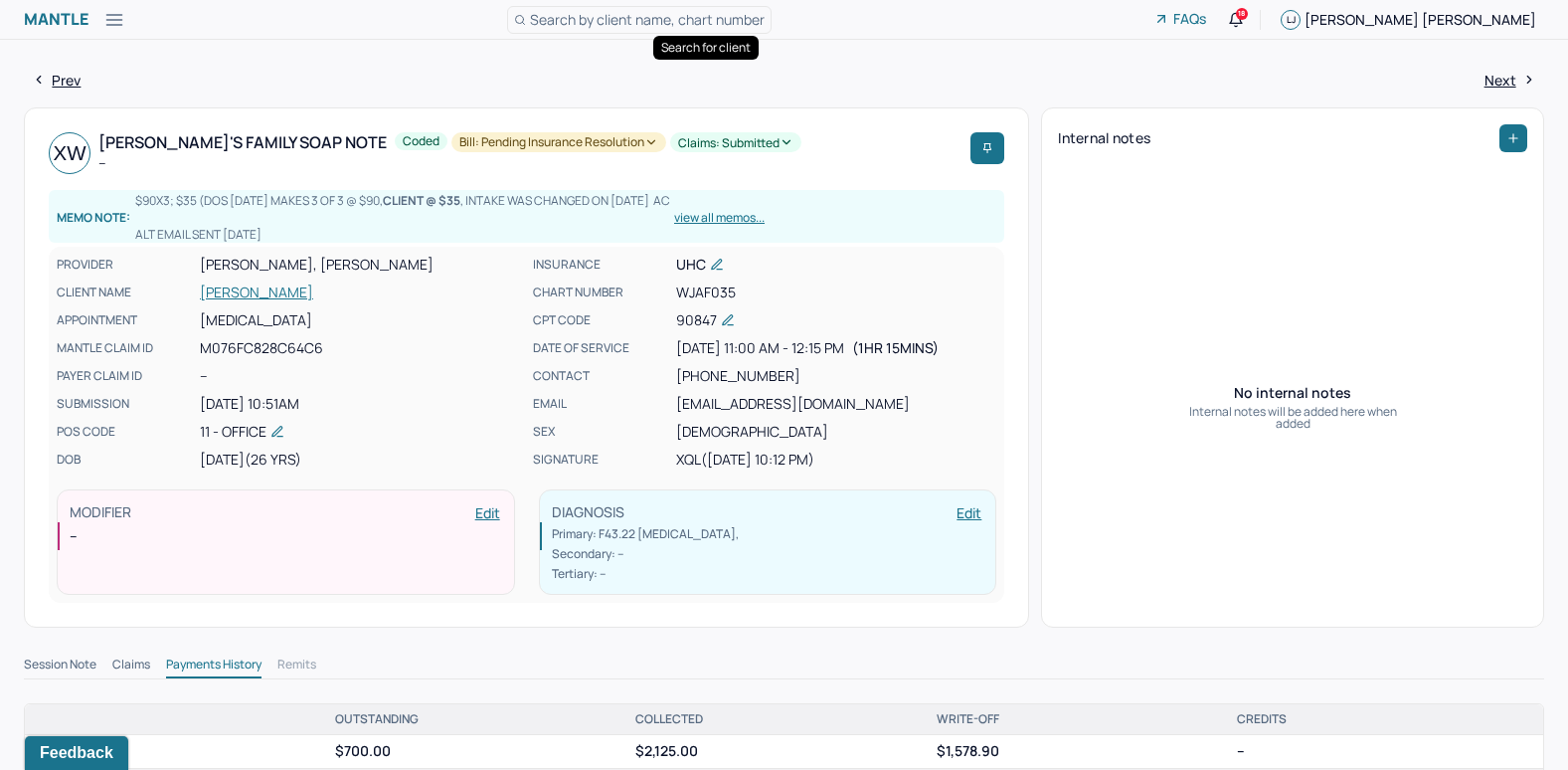 click on "Search by client name, chart number" at bounding box center (647, 19) 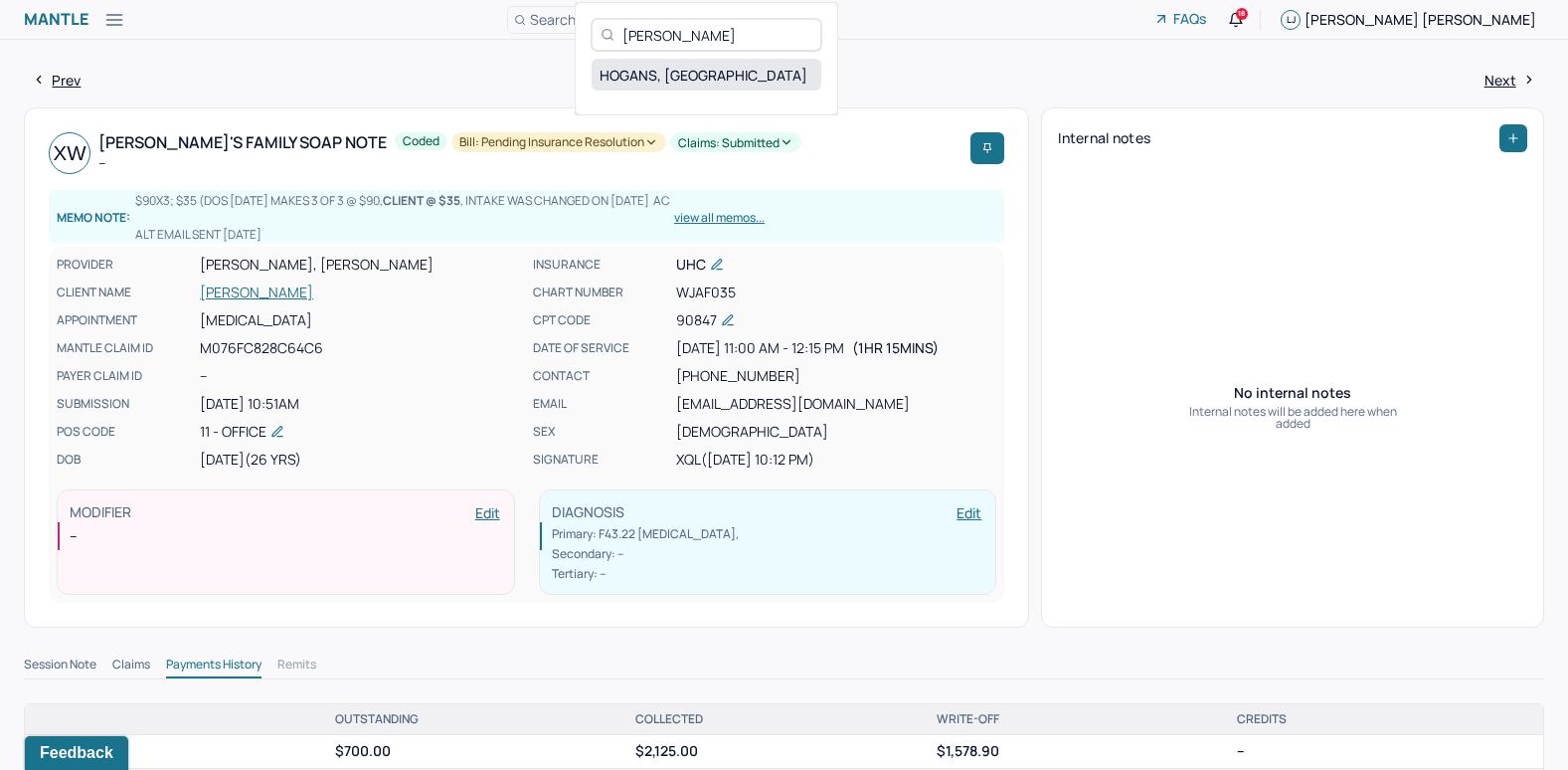 type on "[PERSON_NAME]" 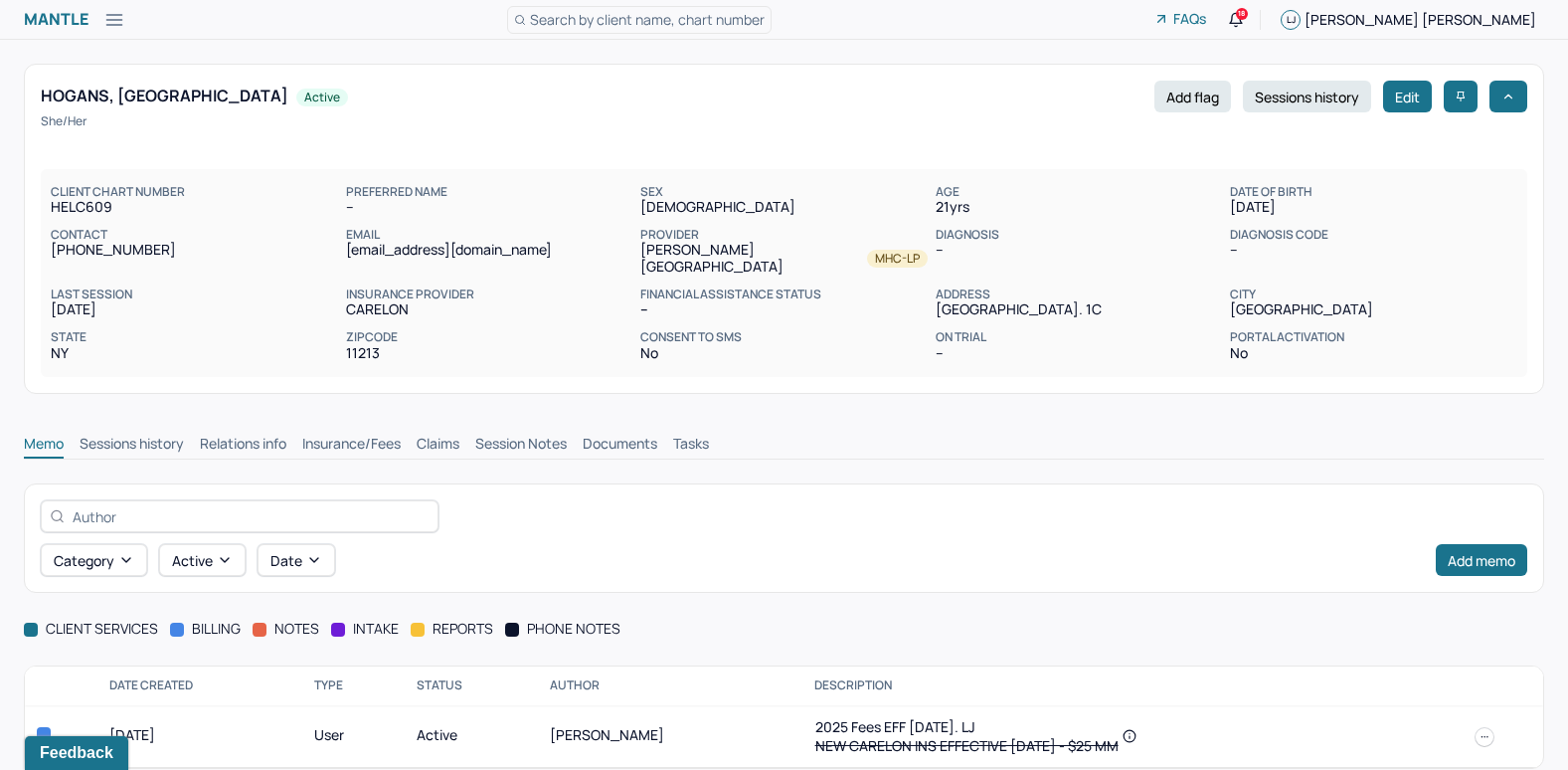 scroll, scrollTop: 7, scrollLeft: 0, axis: vertical 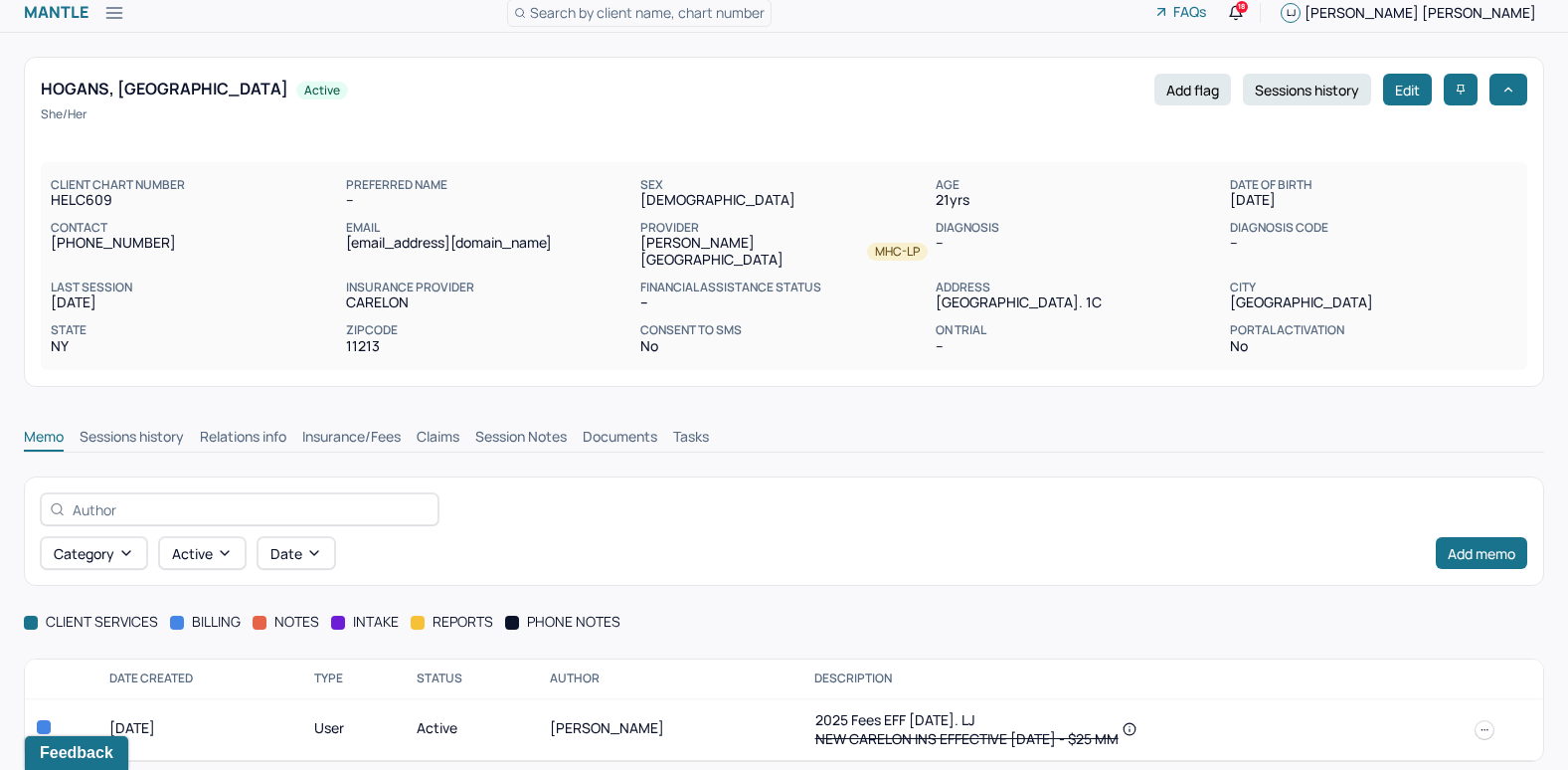 click on "Insurance/Fees" at bounding box center (351, 439) 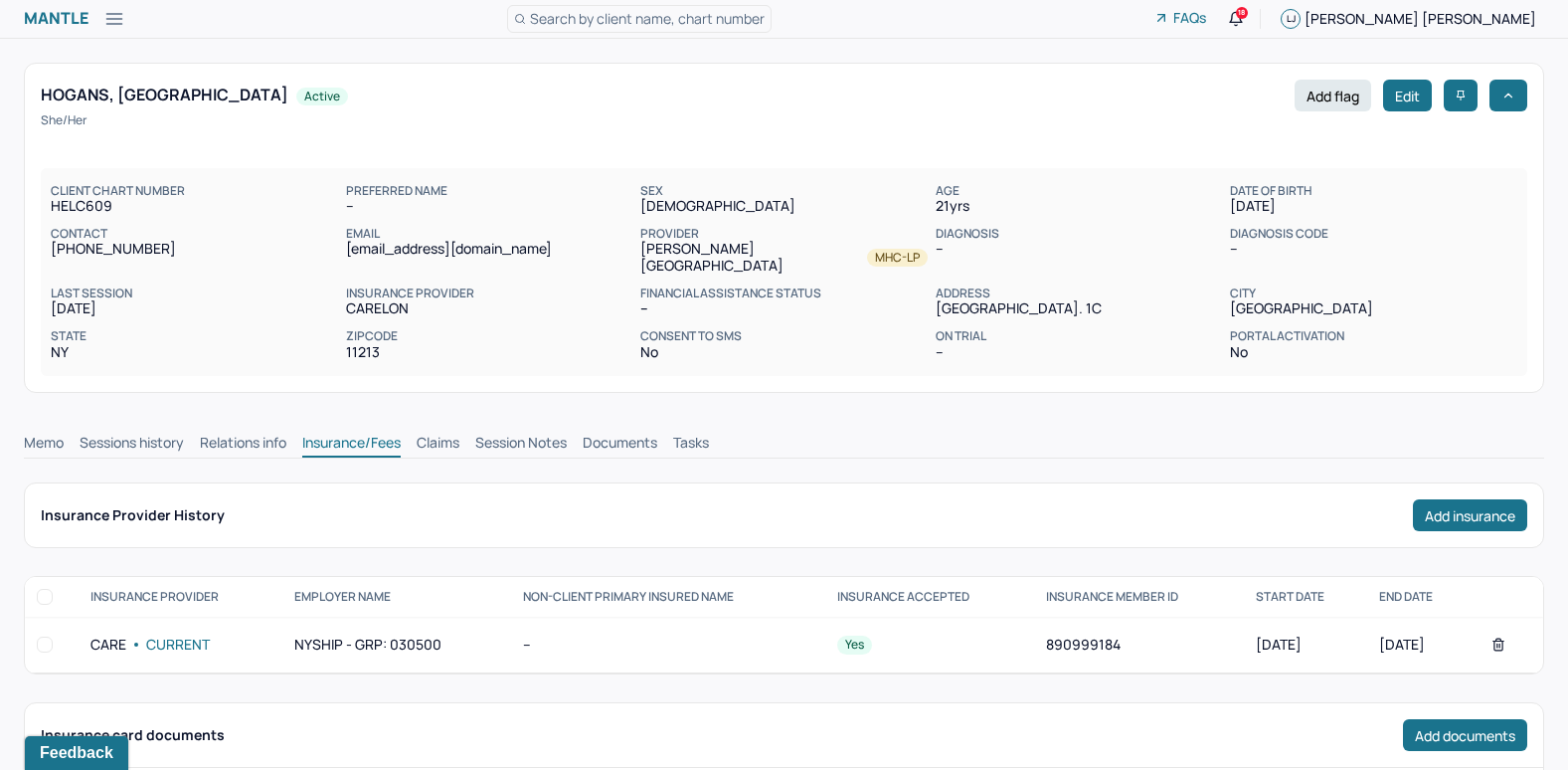scroll, scrollTop: 0, scrollLeft: 0, axis: both 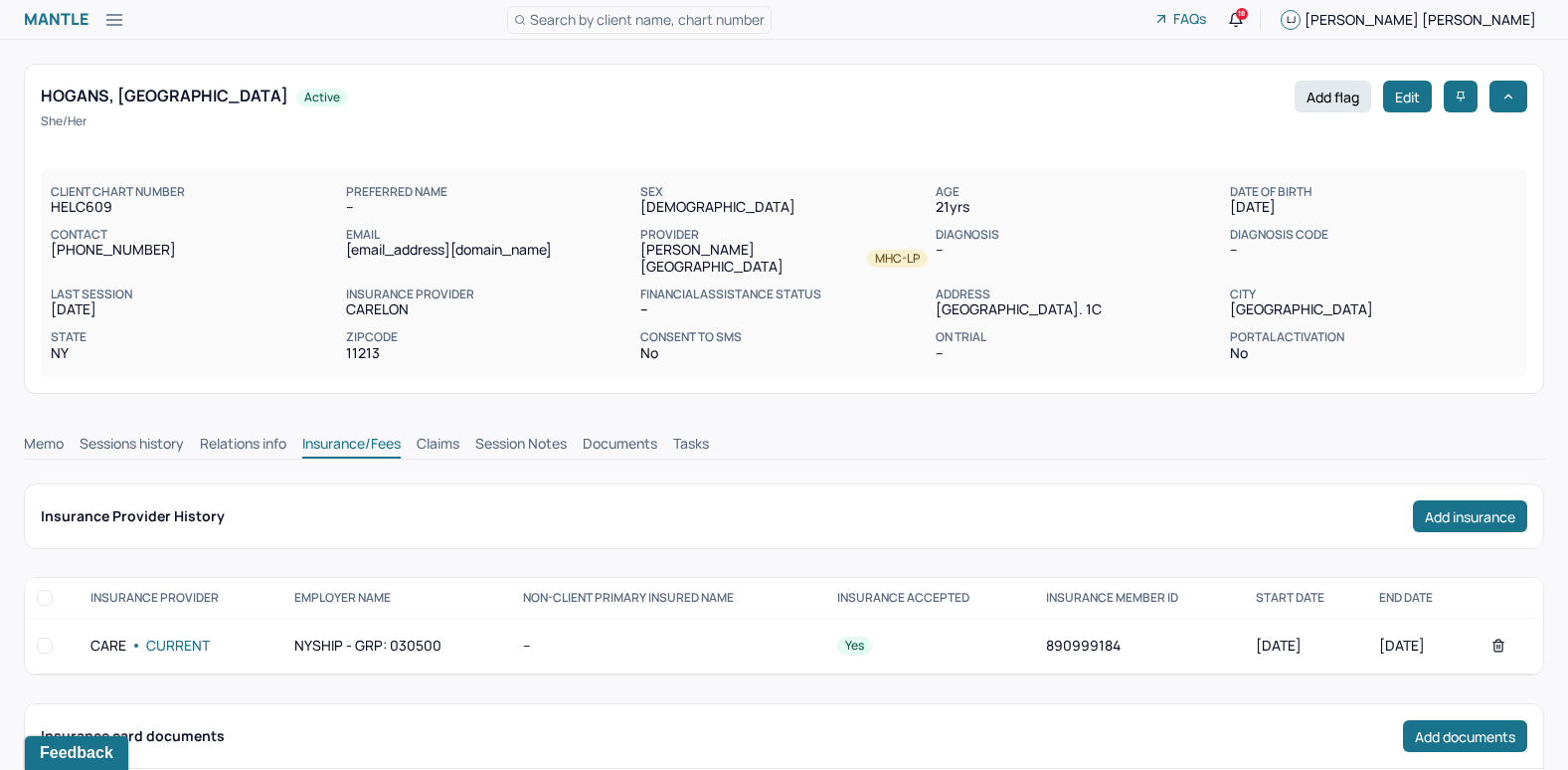 click on "Claims" at bounding box center (437, 446) 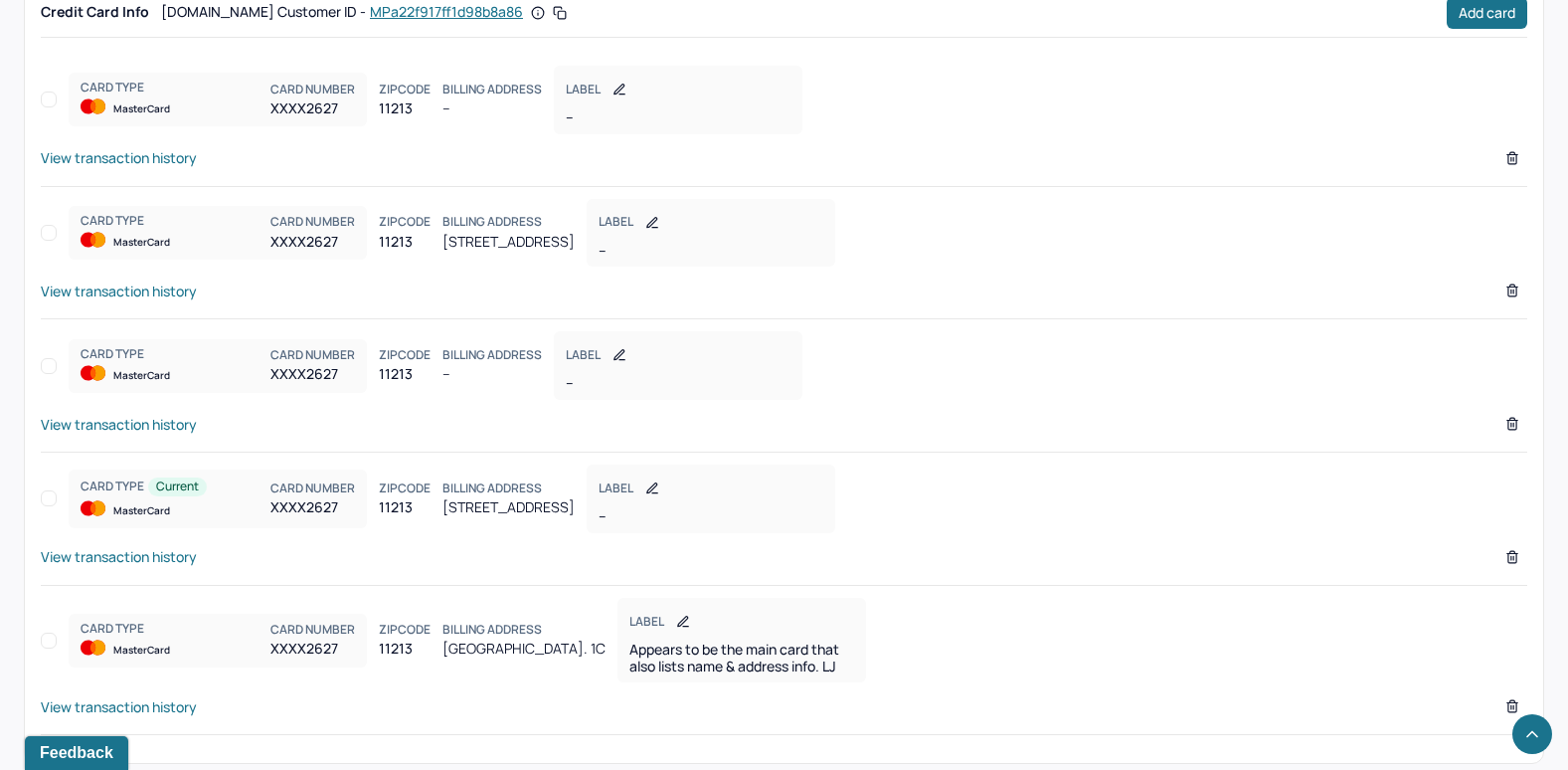 scroll, scrollTop: 1565, scrollLeft: 0, axis: vertical 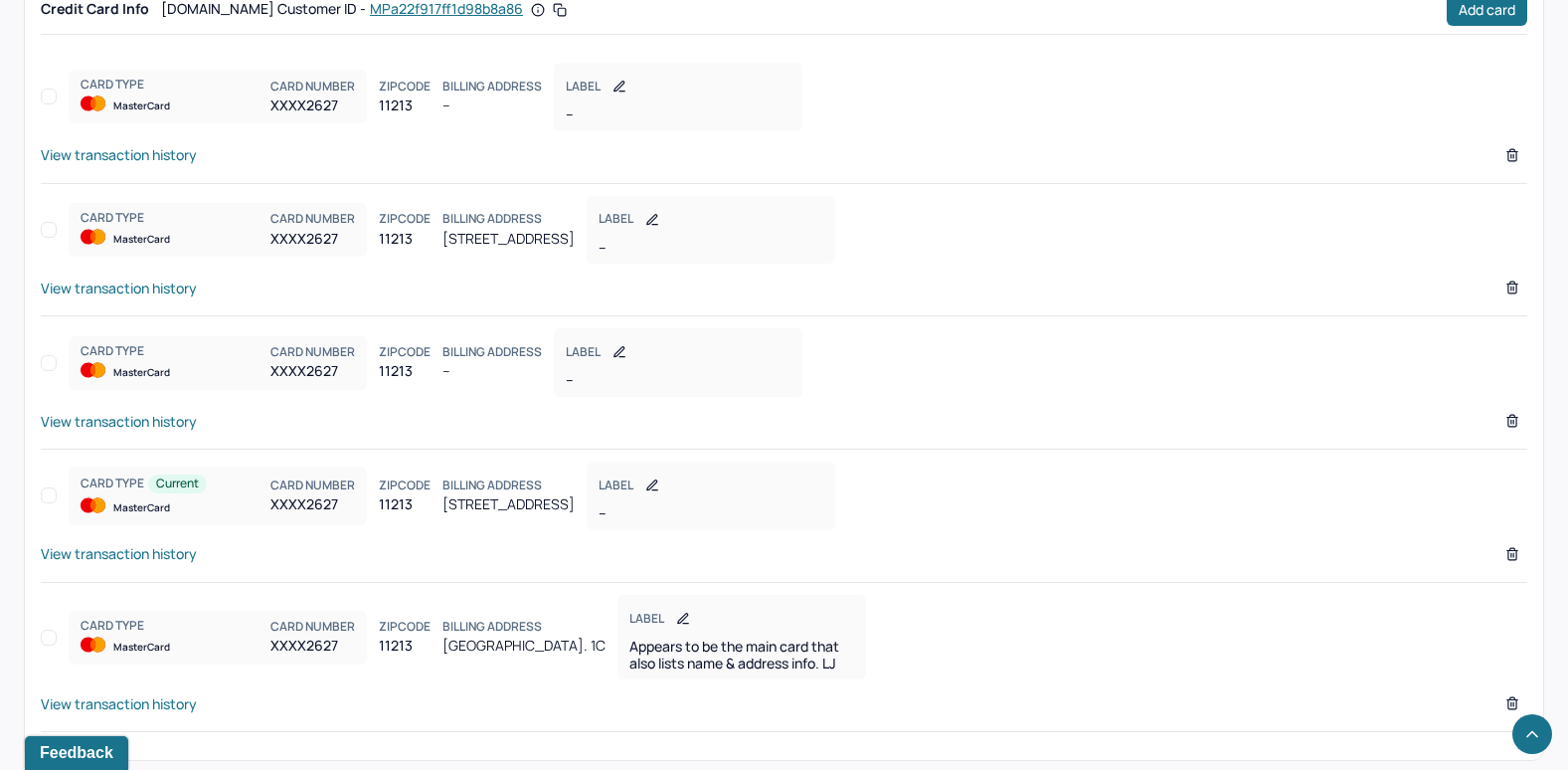 click on "View transaction history" at bounding box center [118, 703] 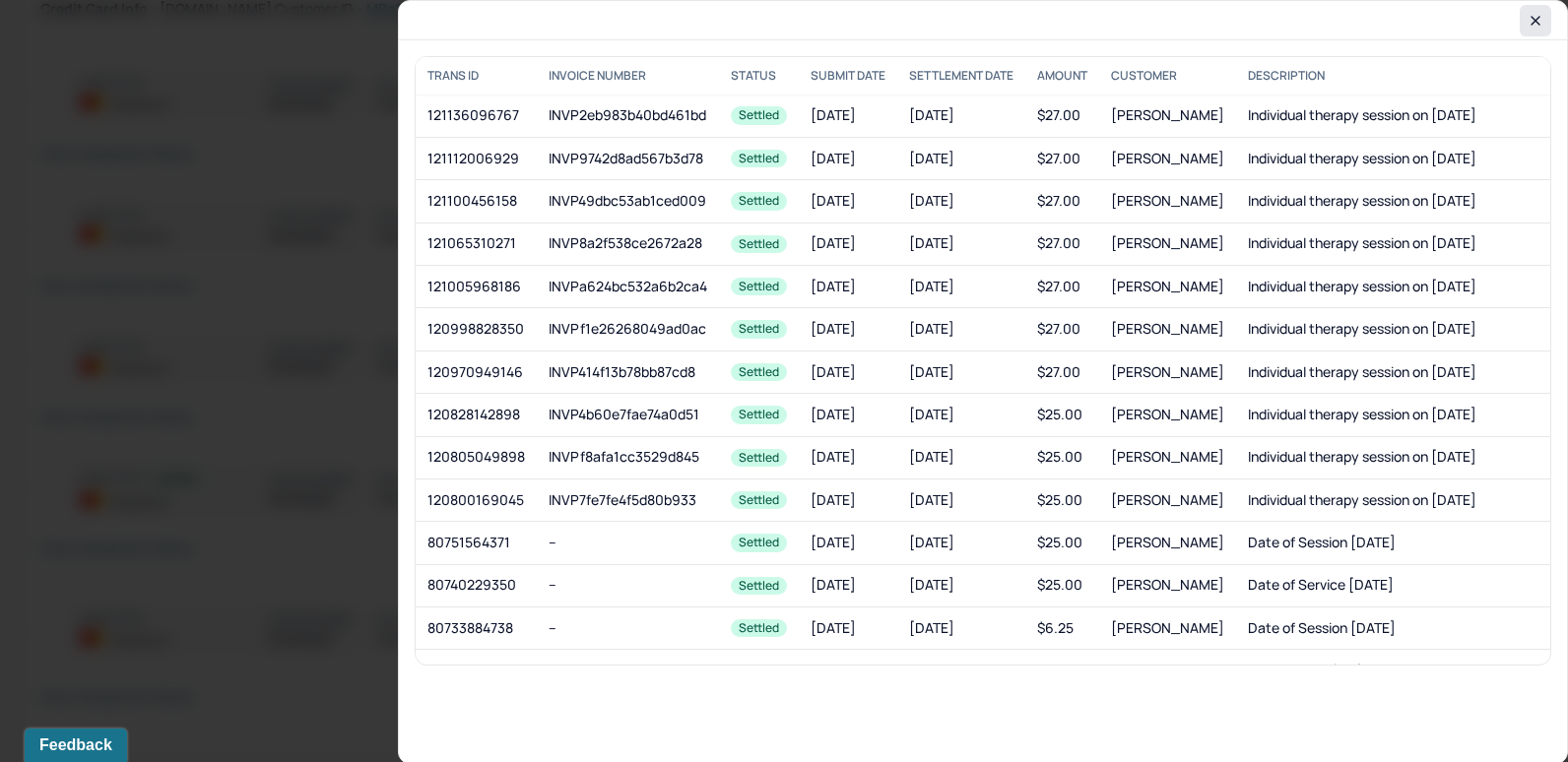 click 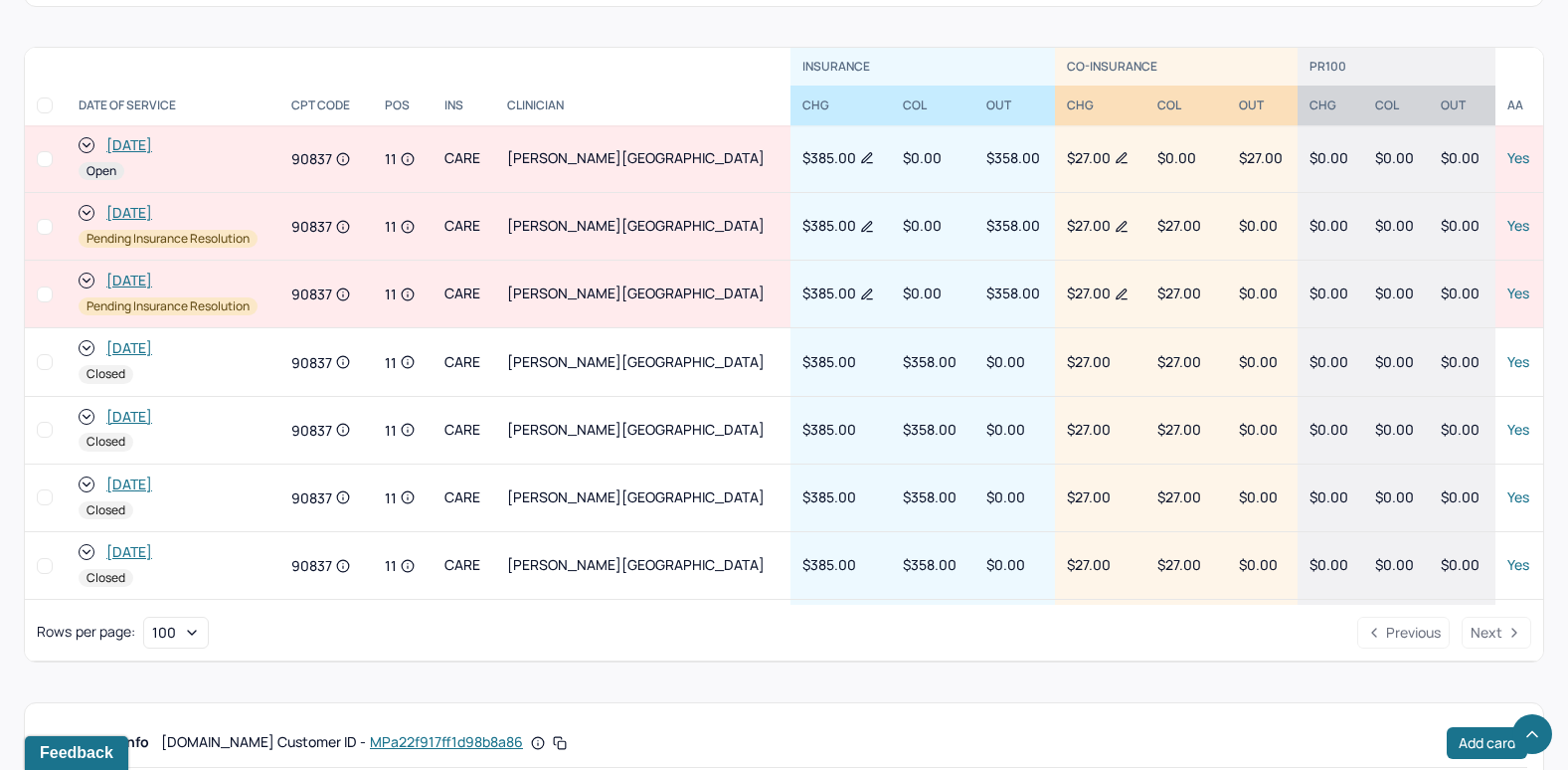 scroll, scrollTop: 769, scrollLeft: 0, axis: vertical 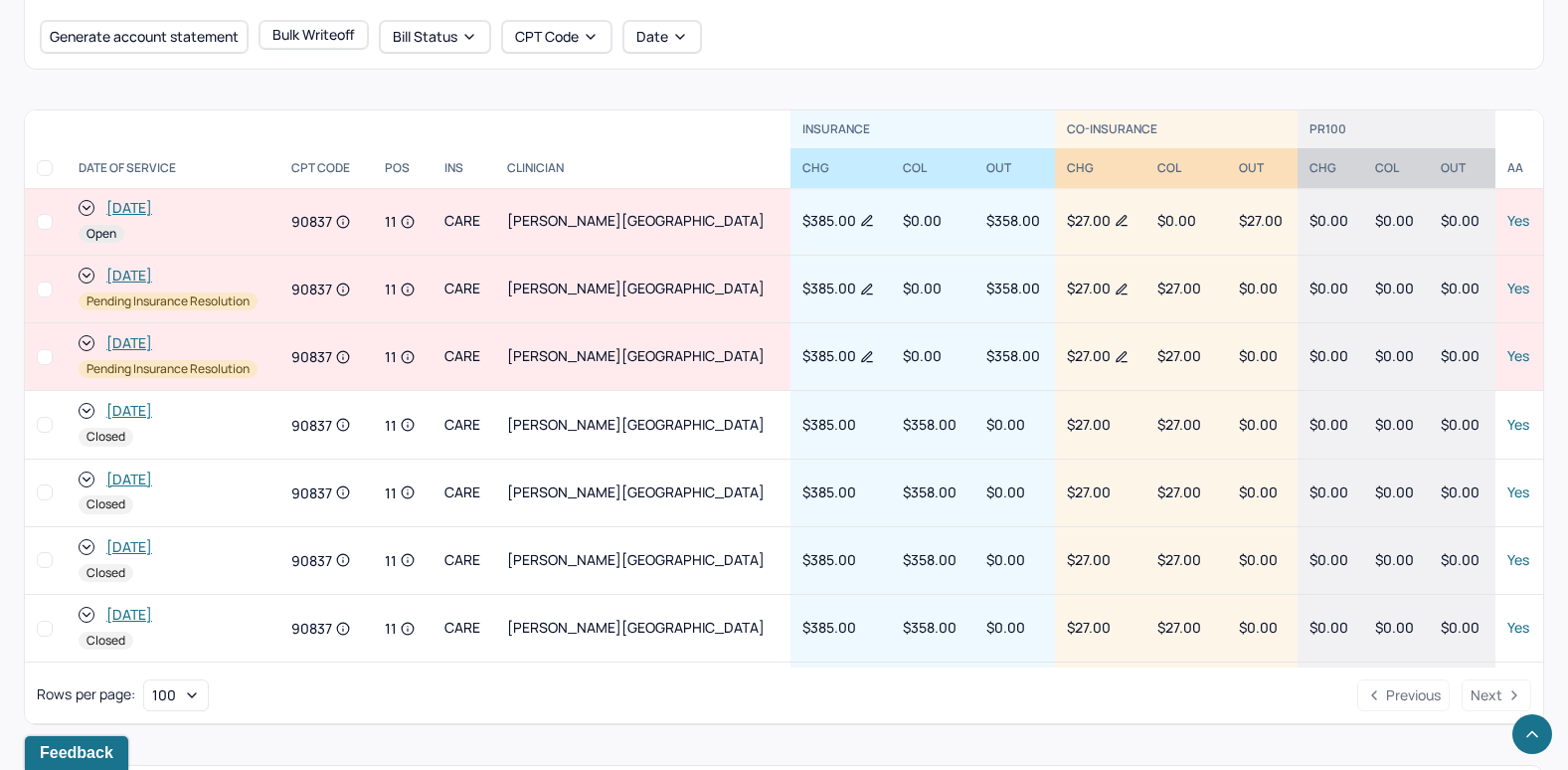 click on "[DATE]" at bounding box center (129, 208) 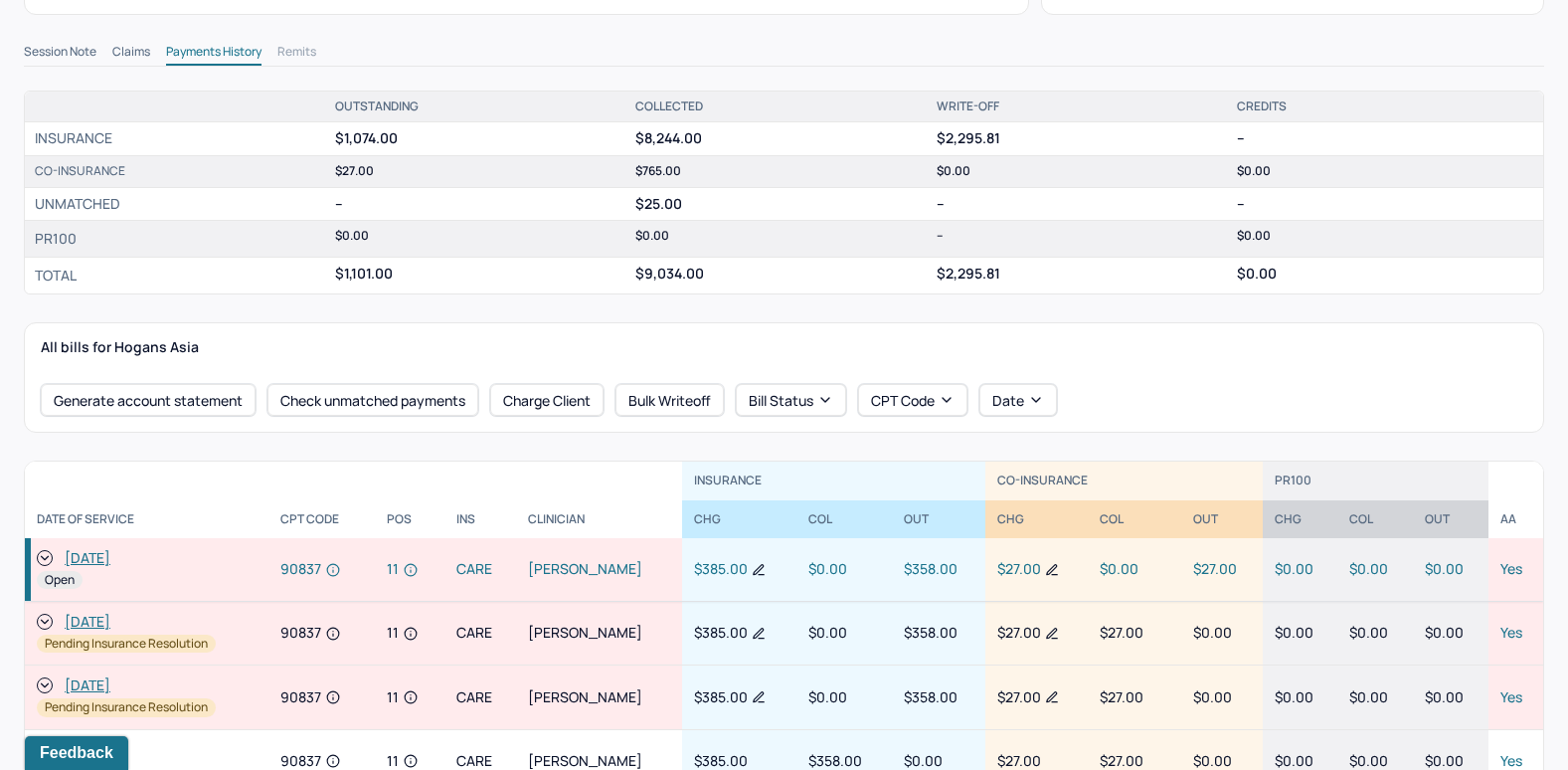 scroll, scrollTop: 597, scrollLeft: 0, axis: vertical 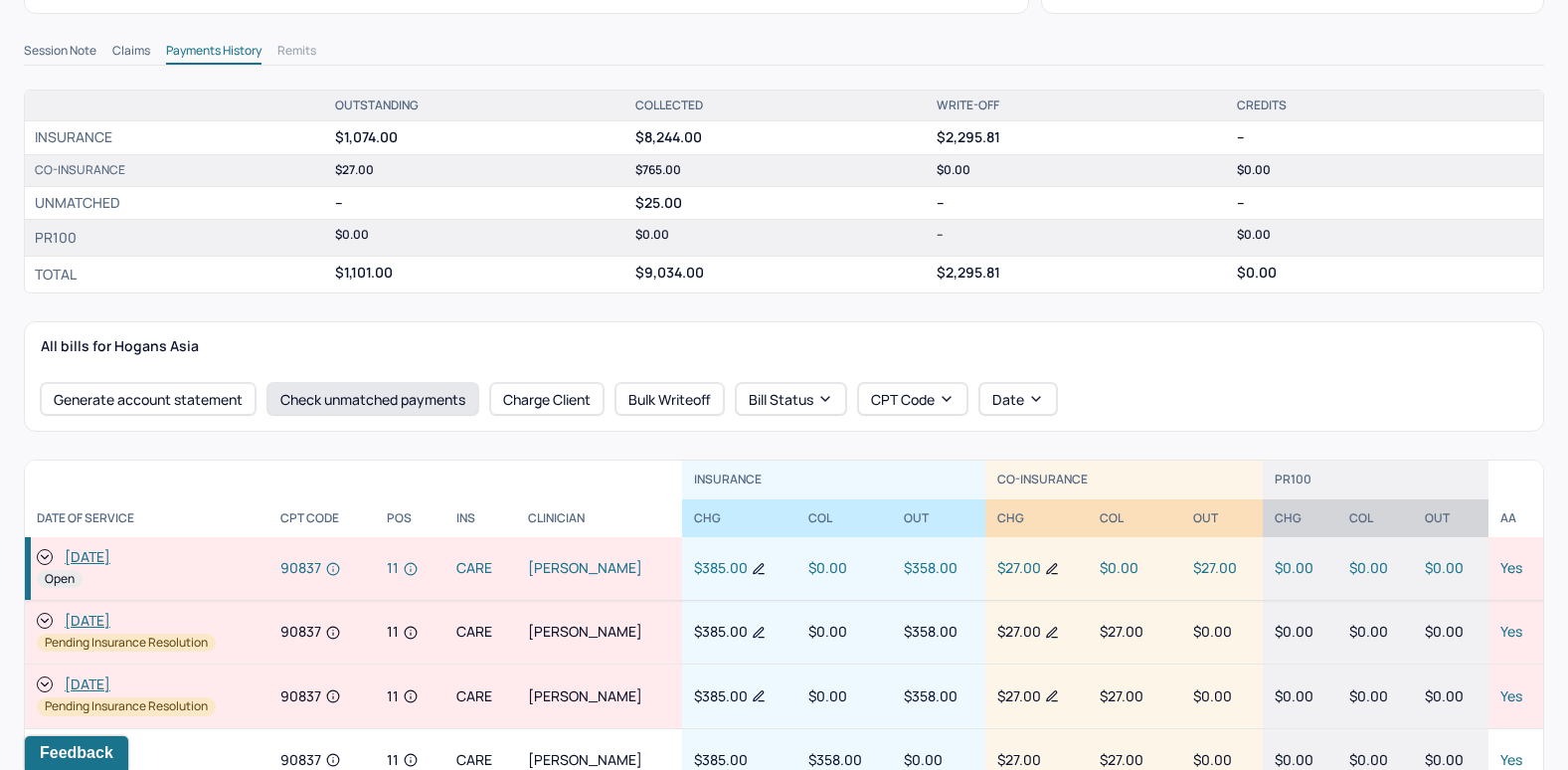 click on "Check unmatched payments" at bounding box center (373, 399) 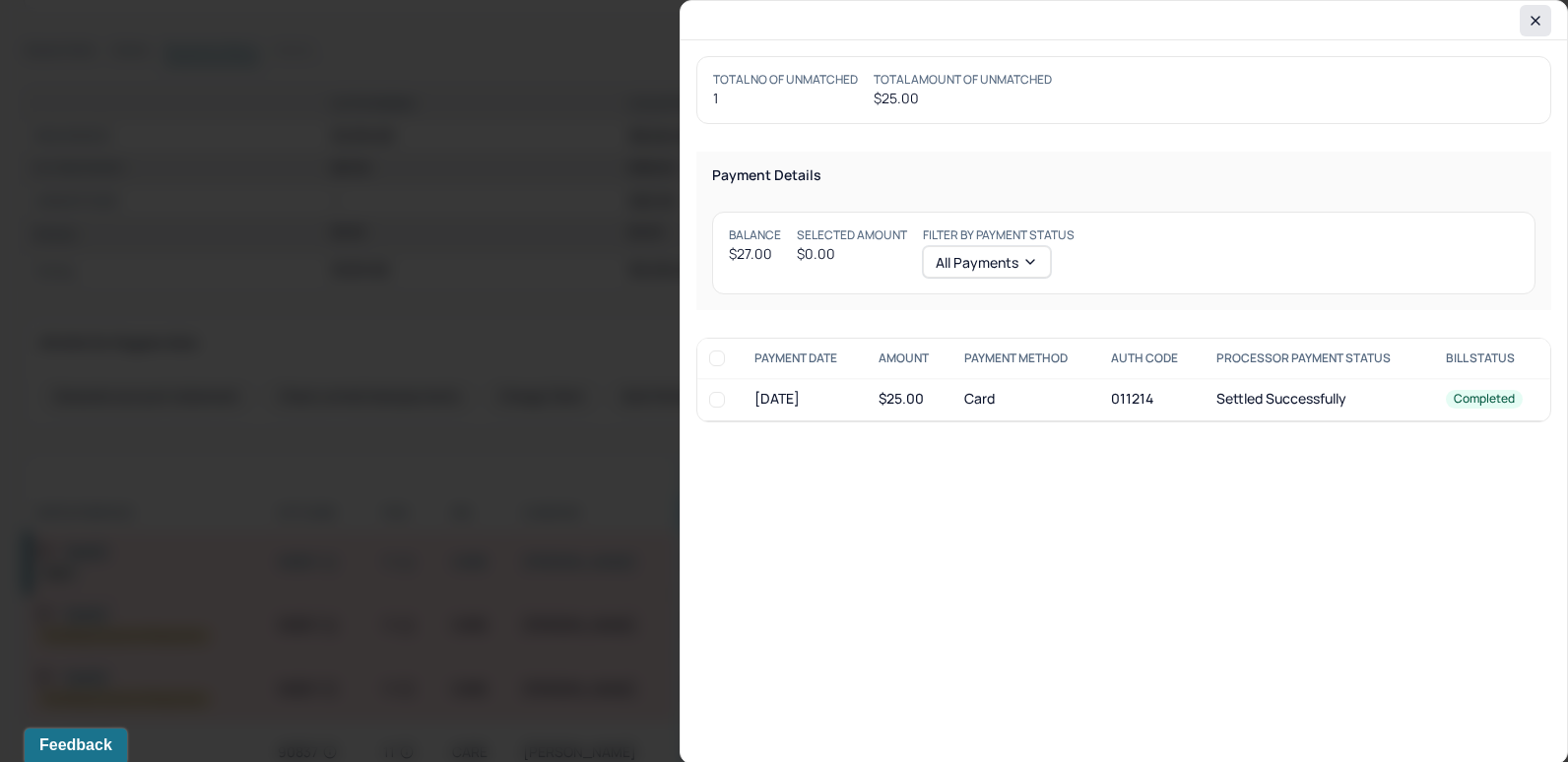 click 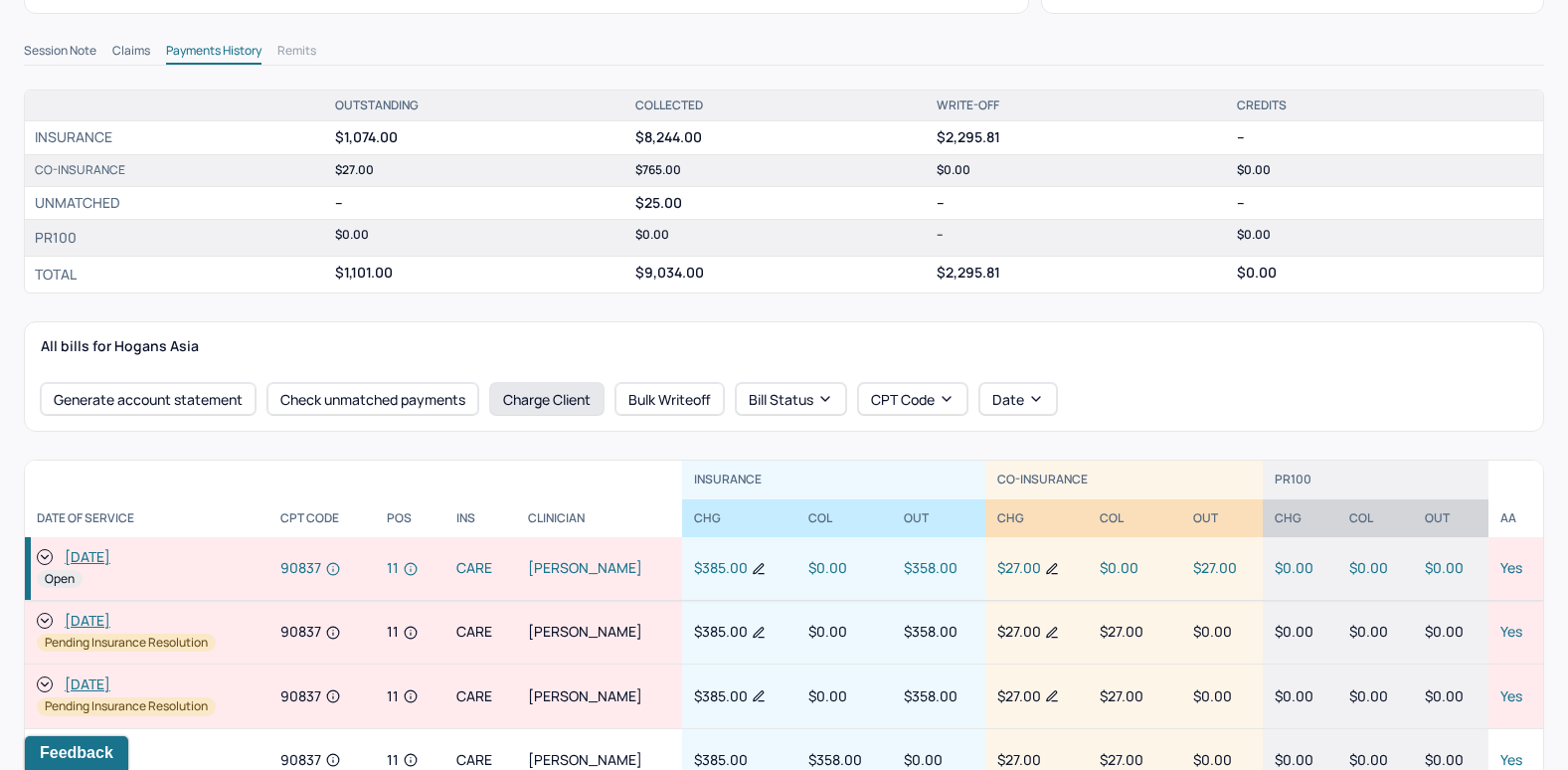 click on "Charge Client" at bounding box center [547, 399] 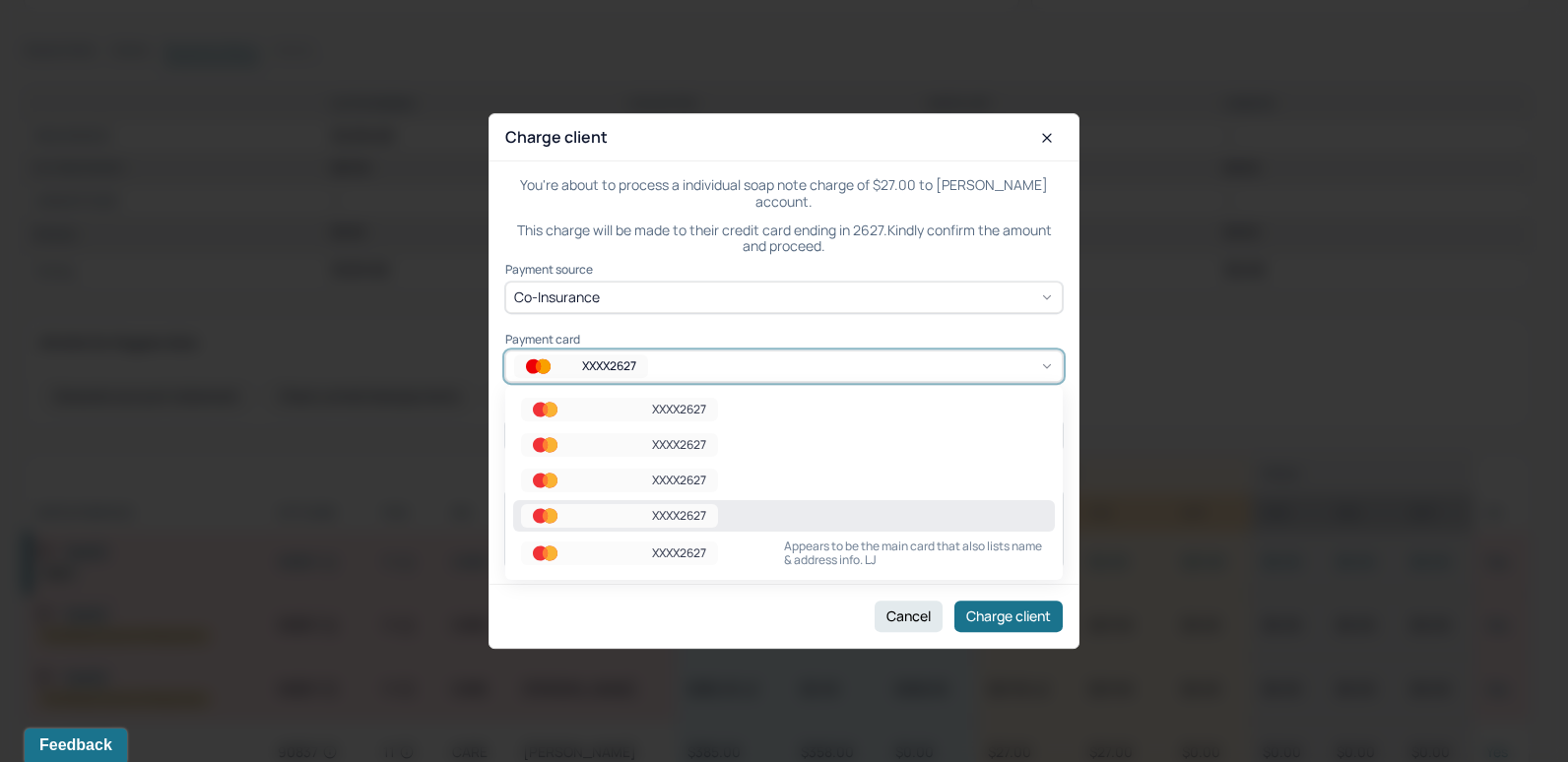 click on "XXXX2627" at bounding box center [784, 366] 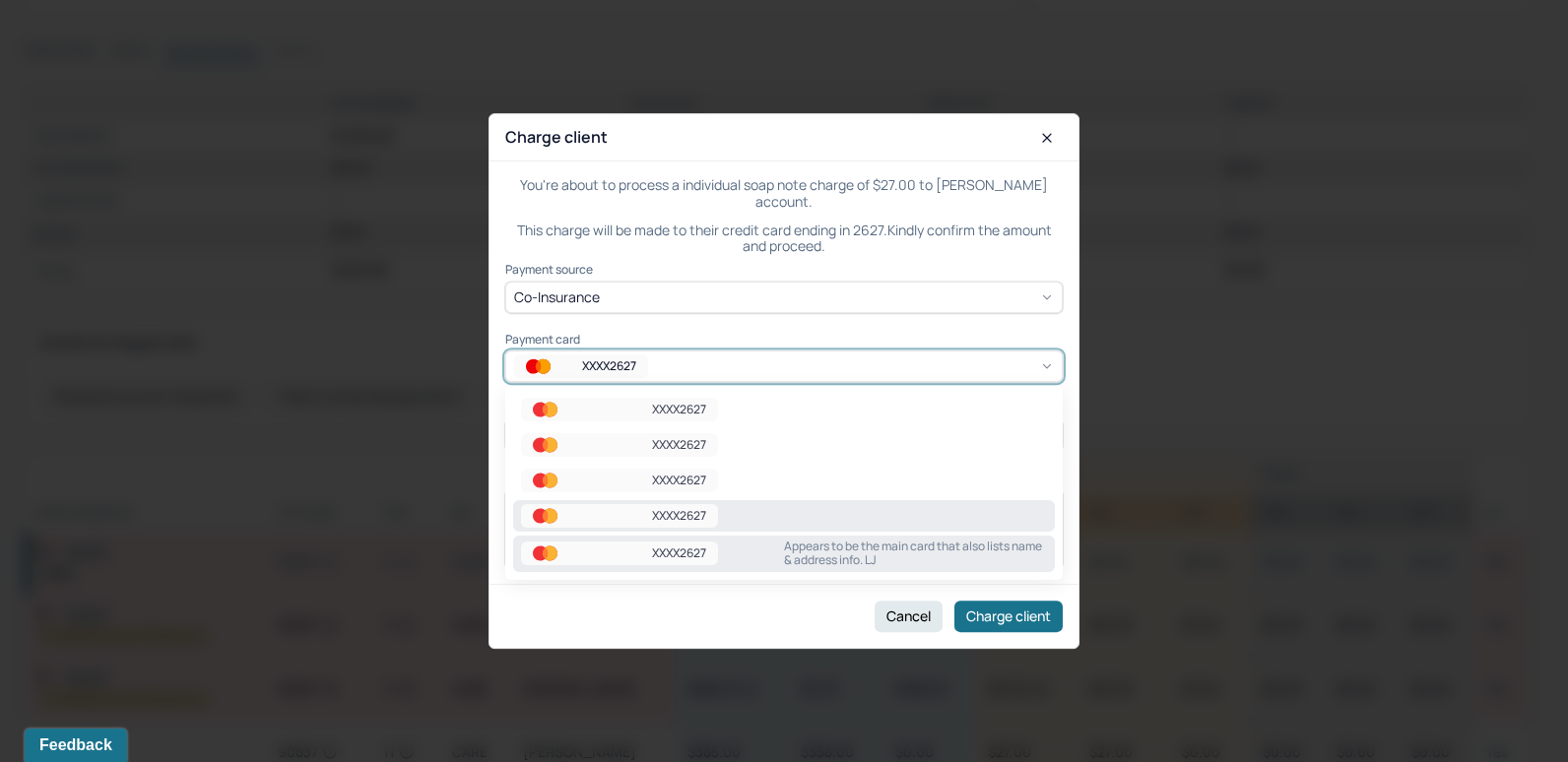 click on "Appears to be the main card that also lists name & address info. LJ" at bounding box center (915, 553) 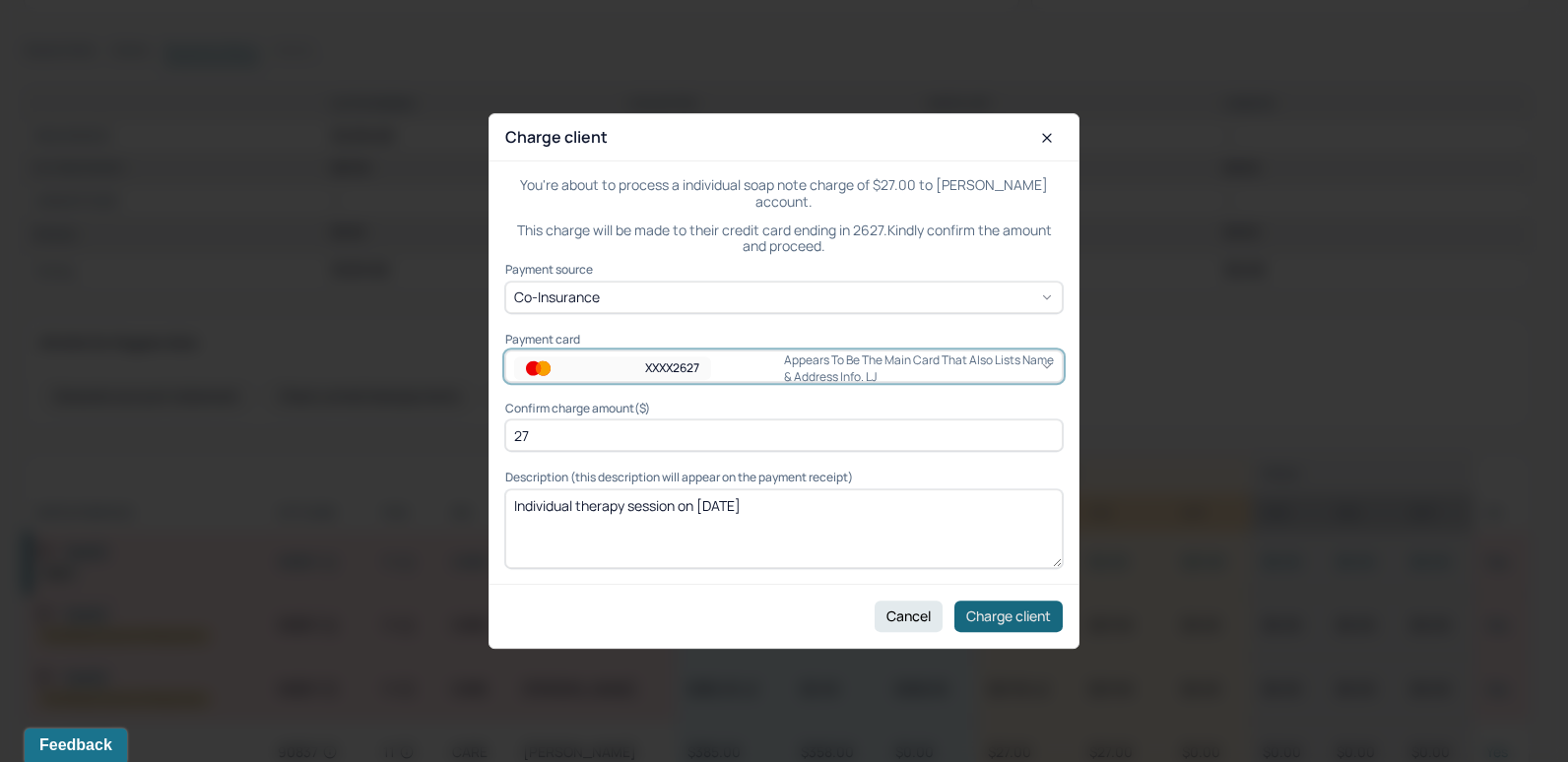 click on "Charge client" at bounding box center [1009, 616] 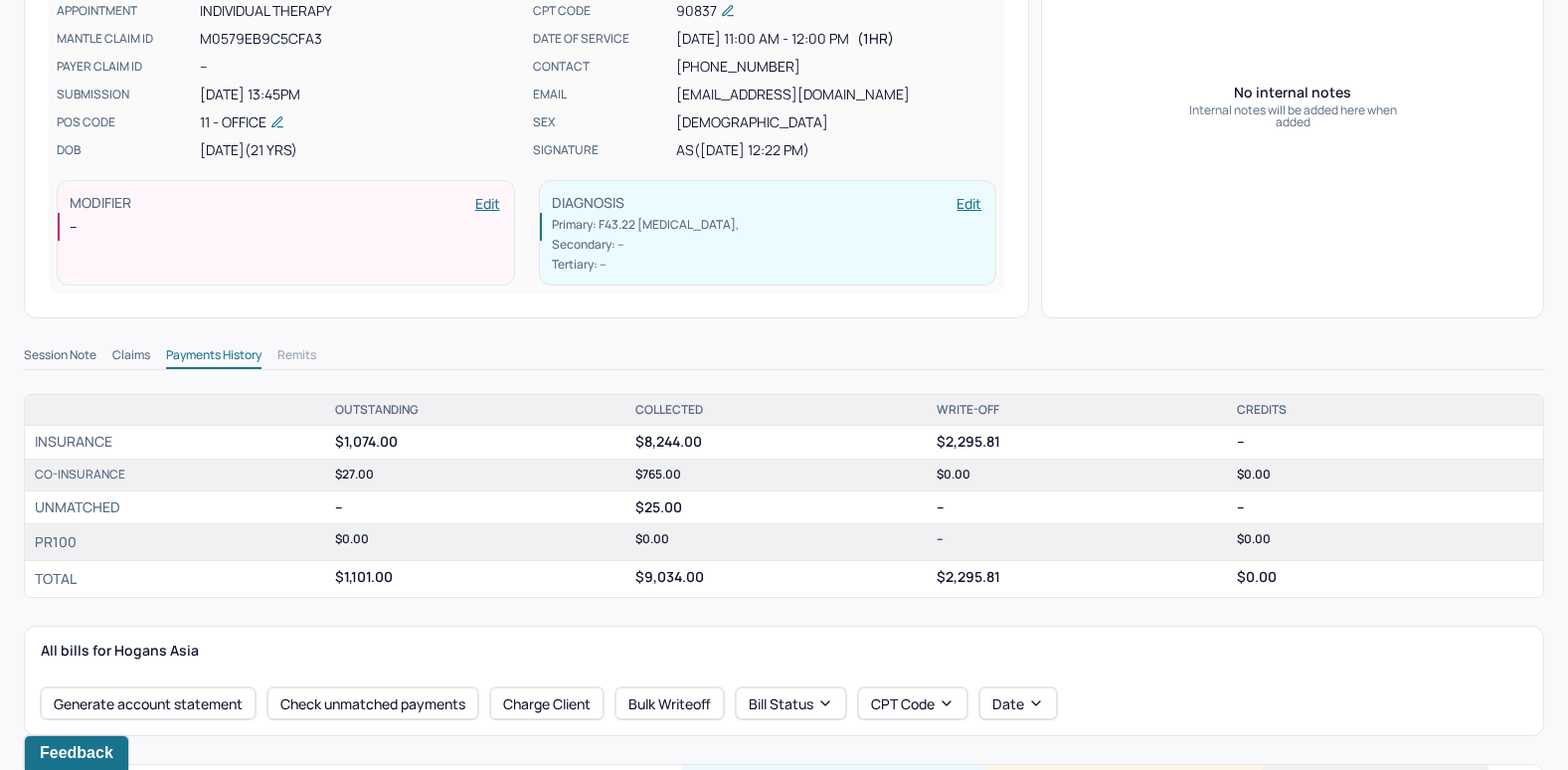 scroll, scrollTop: 0, scrollLeft: 0, axis: both 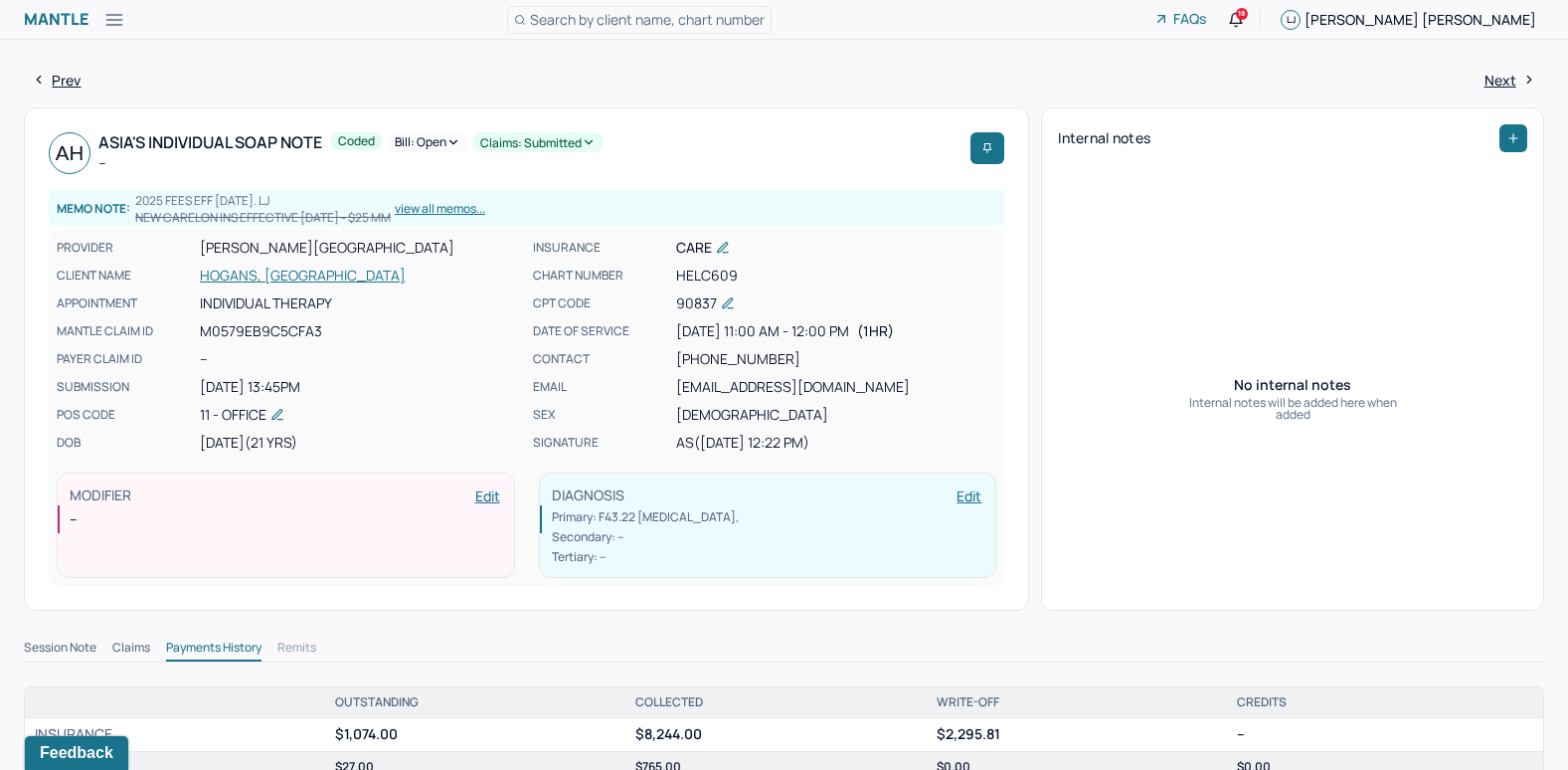 click on "Bill: Open" at bounding box center (428, 142) 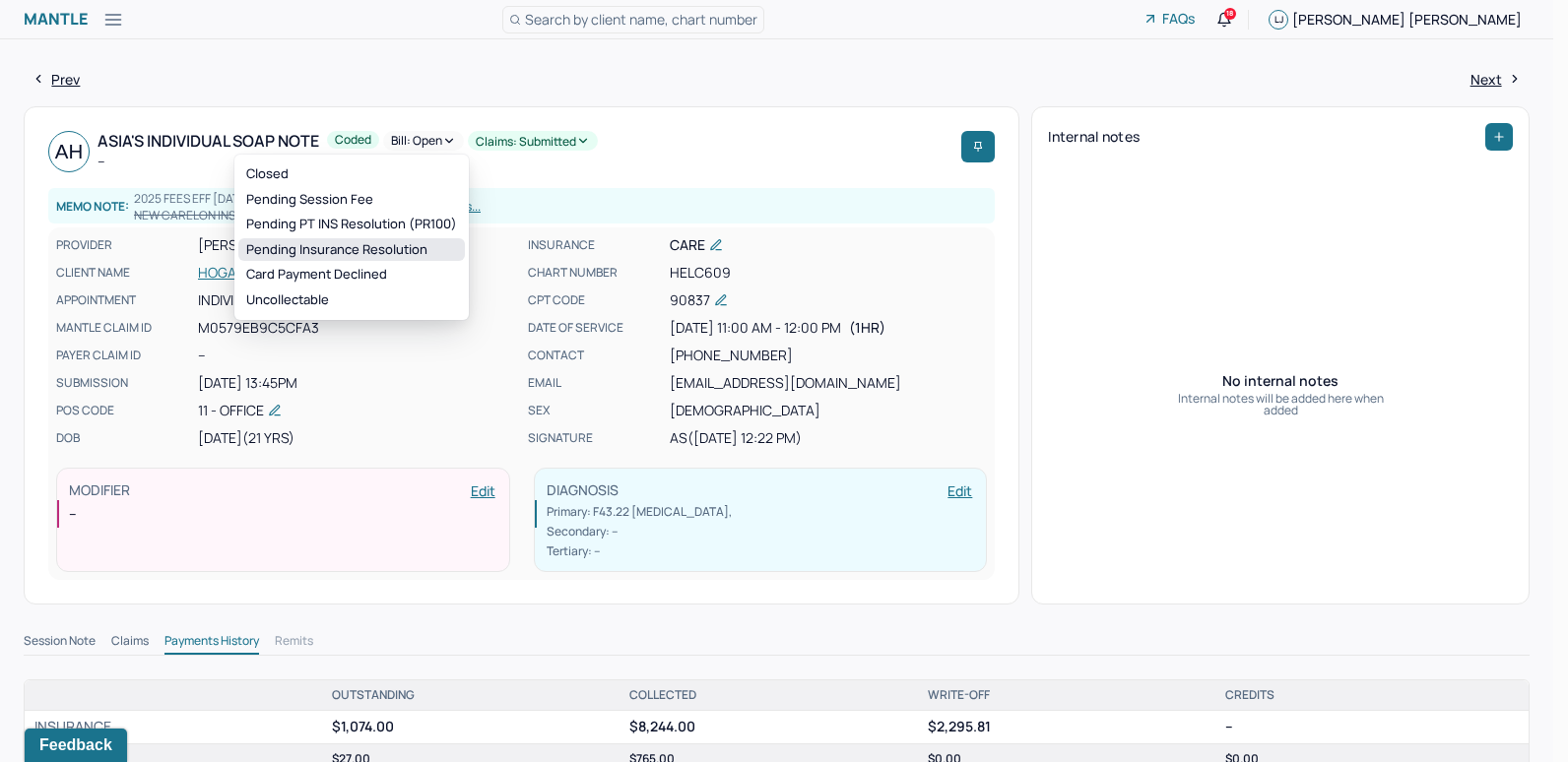 click on "Pending Insurance Resolution" at bounding box center (352, 250) 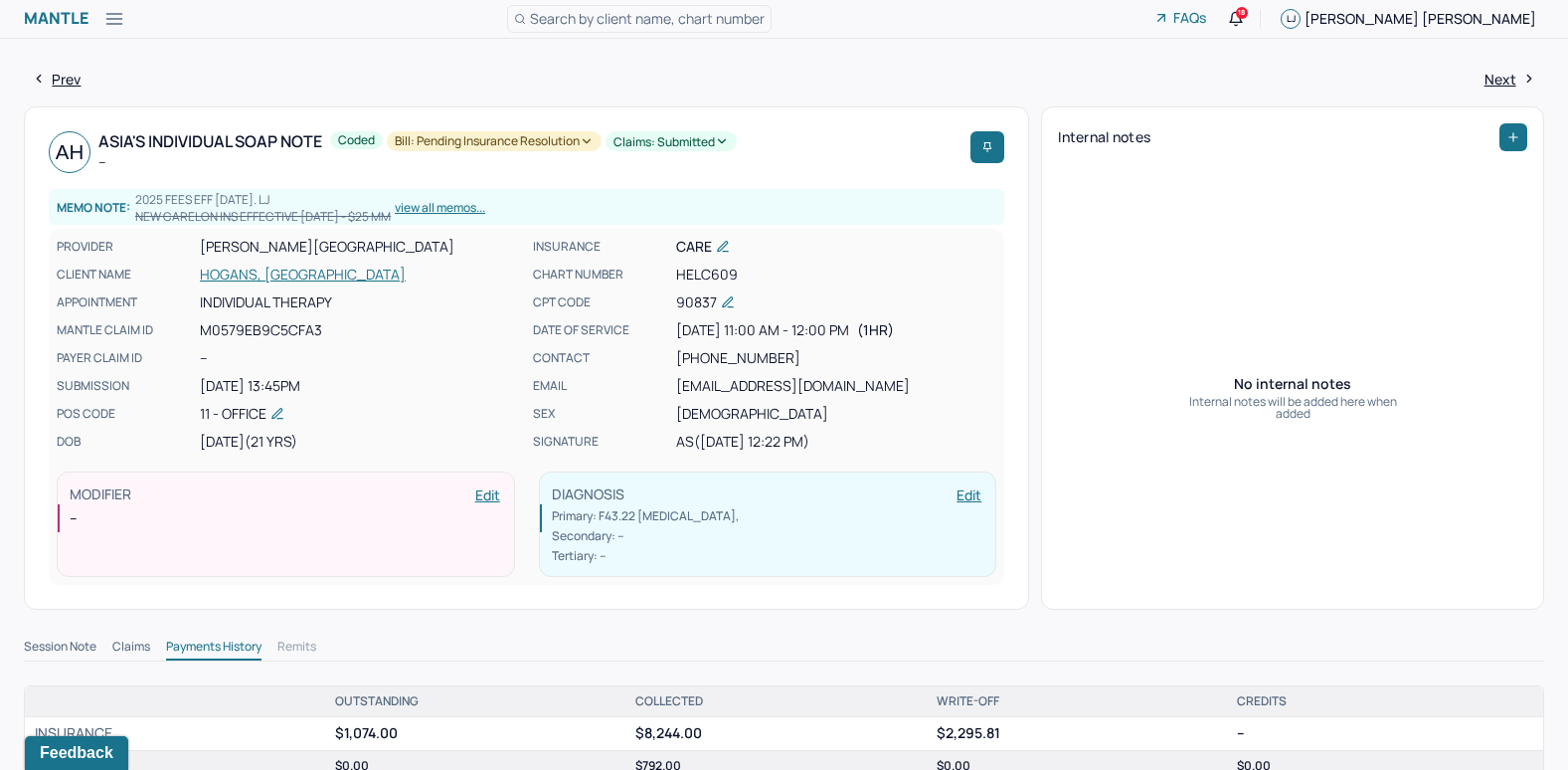 scroll, scrollTop: 0, scrollLeft: 0, axis: both 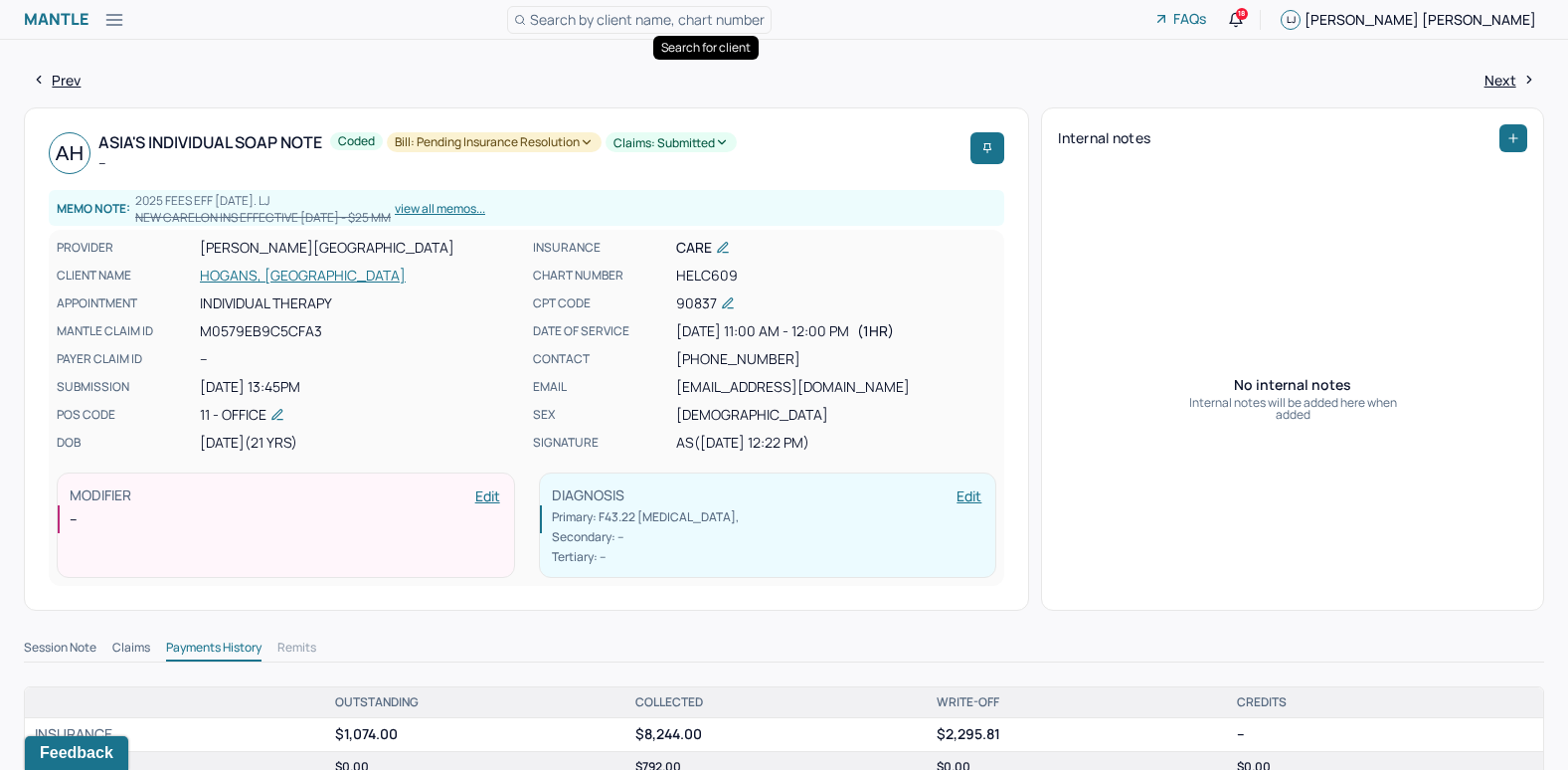 click on "Search by client name, chart number" at bounding box center (647, 19) 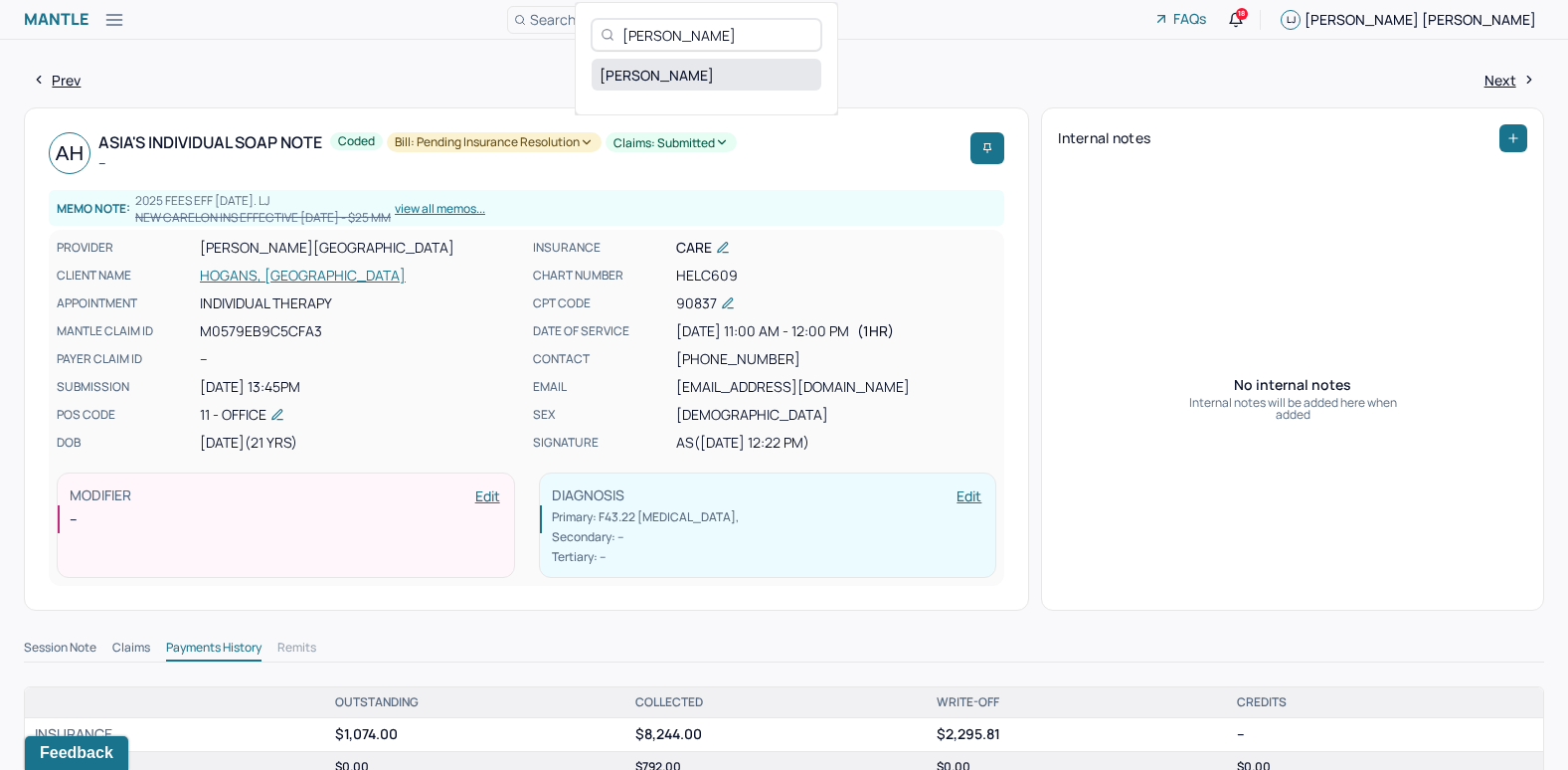 type on "[PERSON_NAME]" 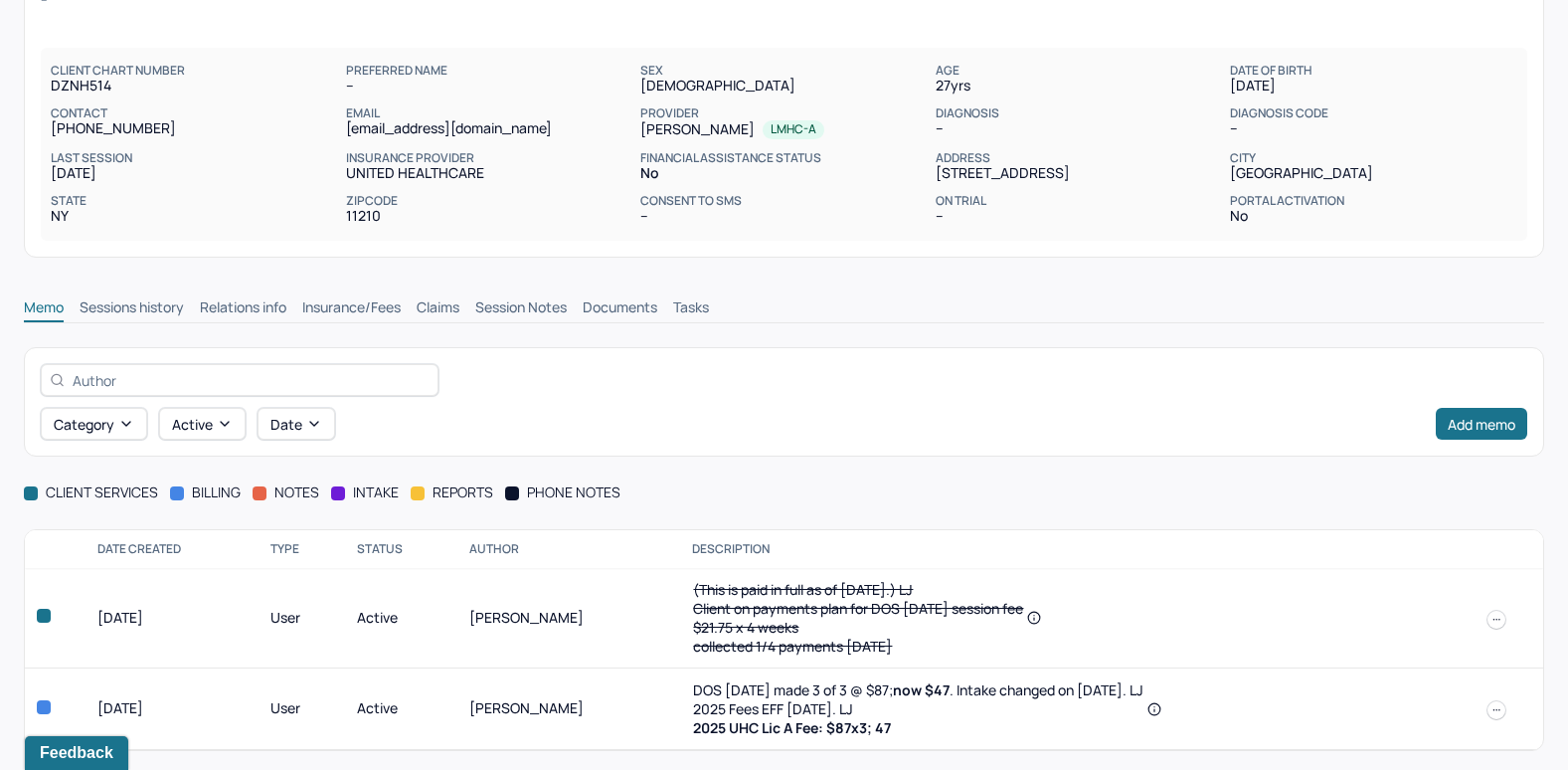 scroll, scrollTop: 126, scrollLeft: 0, axis: vertical 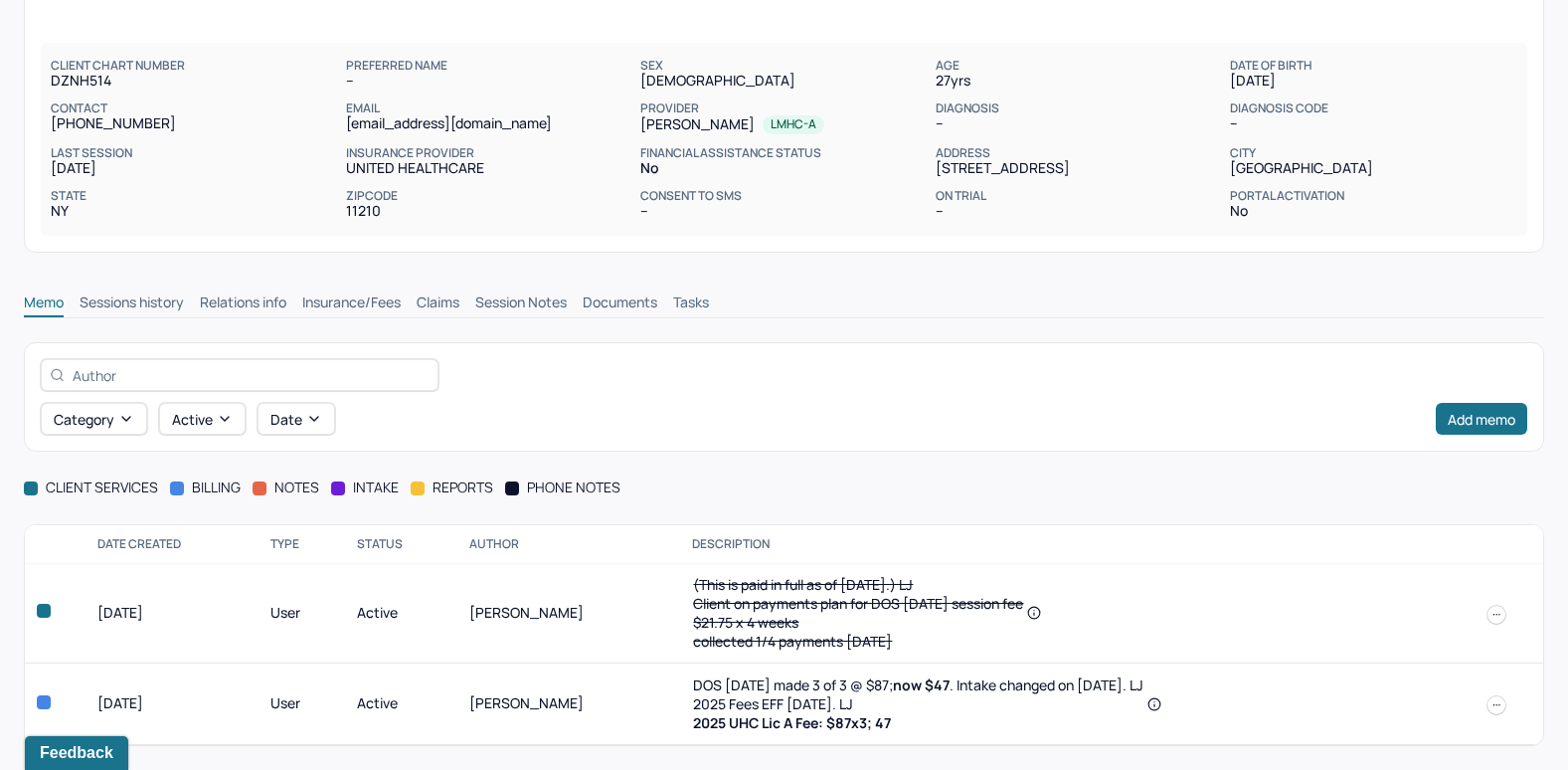 click on "Insurance/Fees" at bounding box center (351, 304) 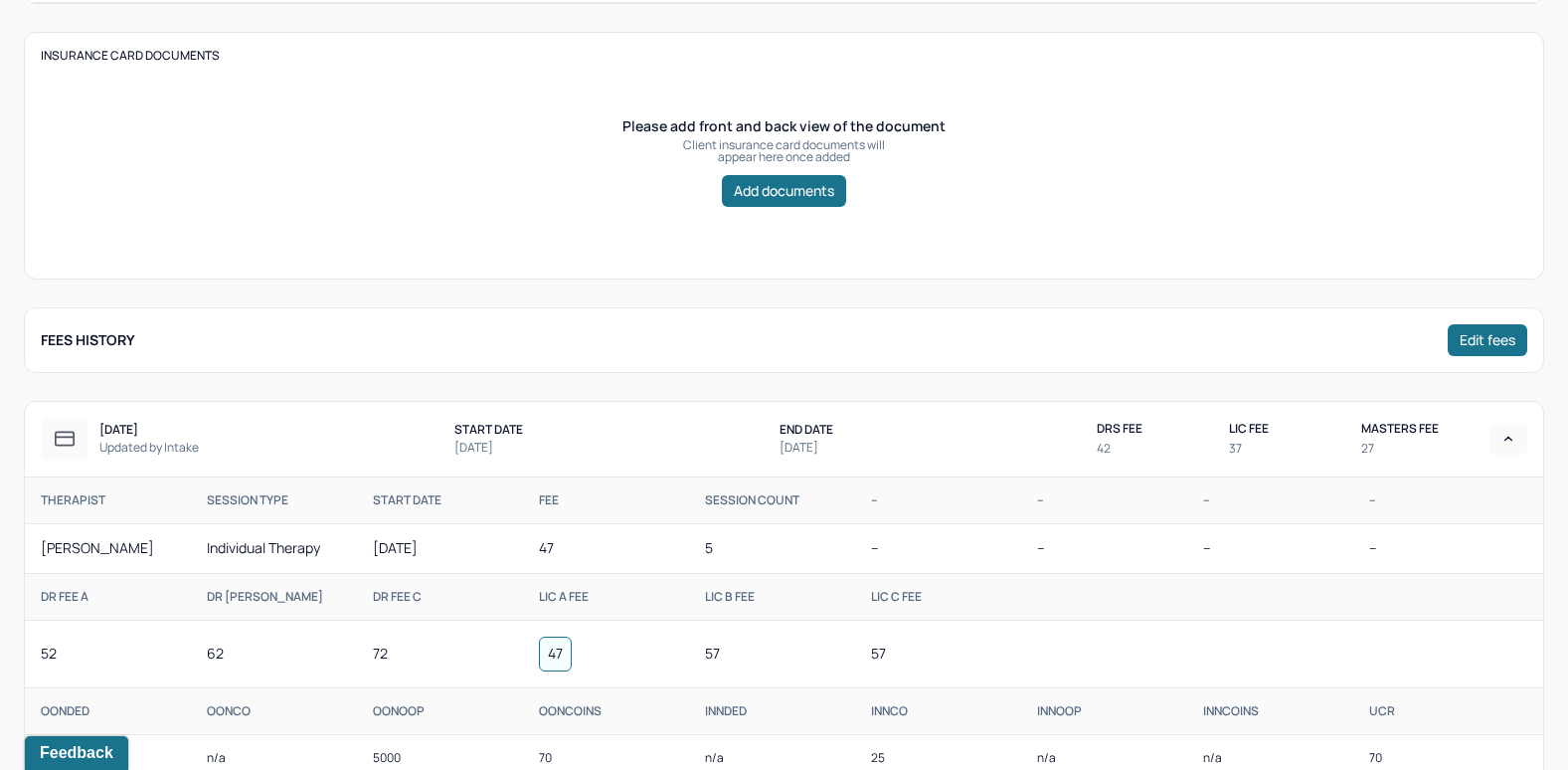 scroll, scrollTop: 126, scrollLeft: 0, axis: vertical 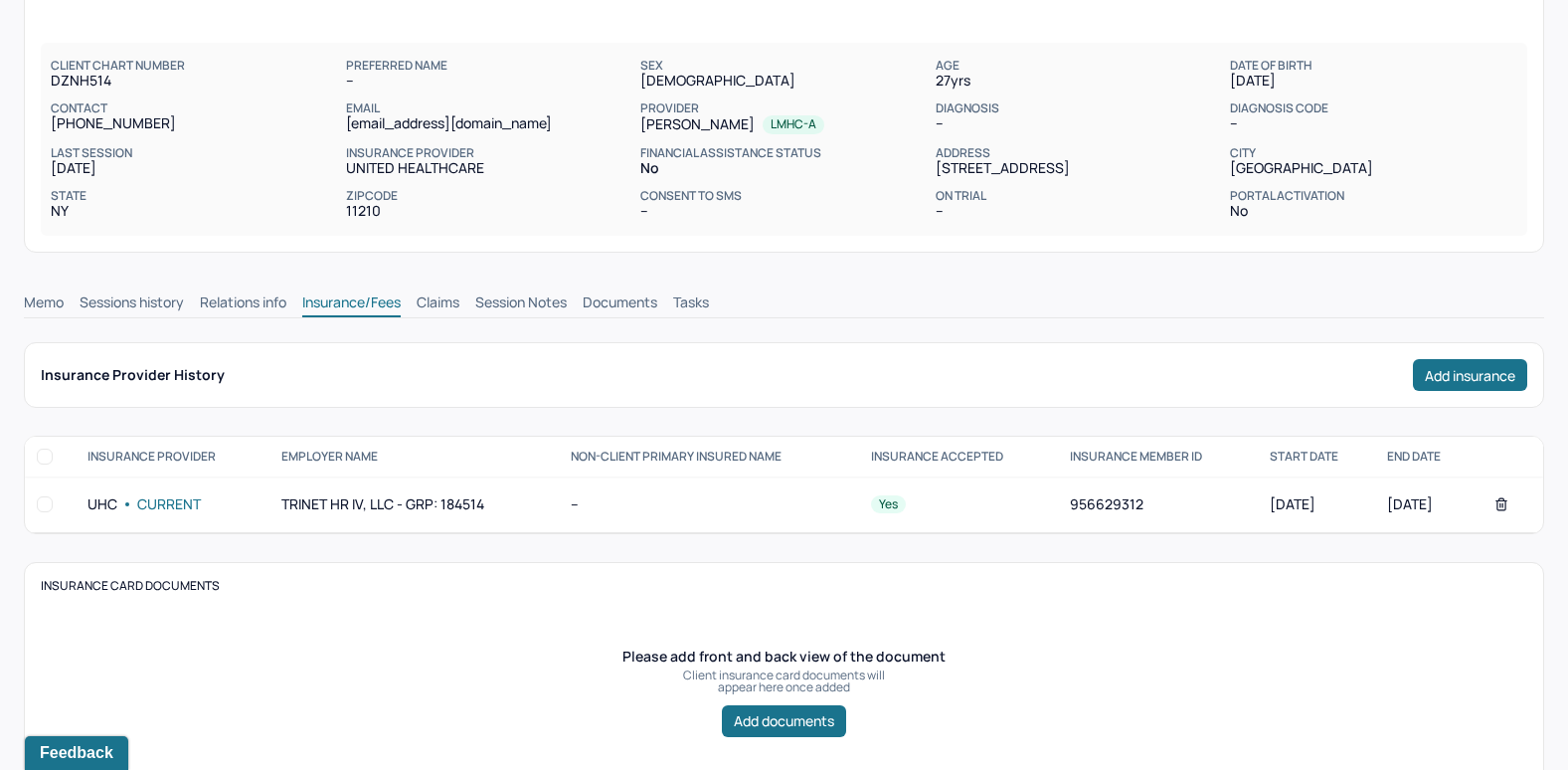 click on "Claims" at bounding box center [437, 304] 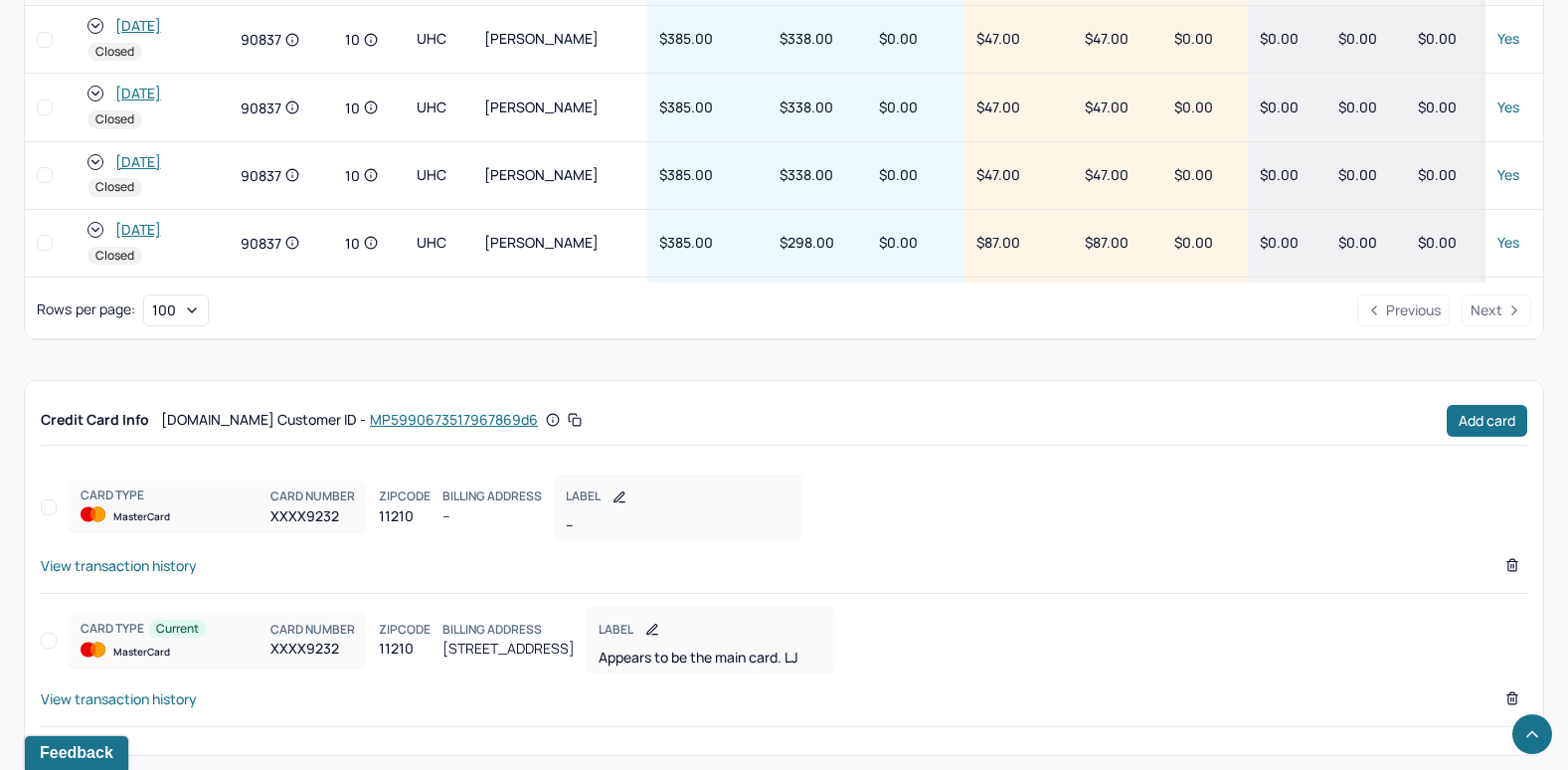 scroll, scrollTop: 1149, scrollLeft: 0, axis: vertical 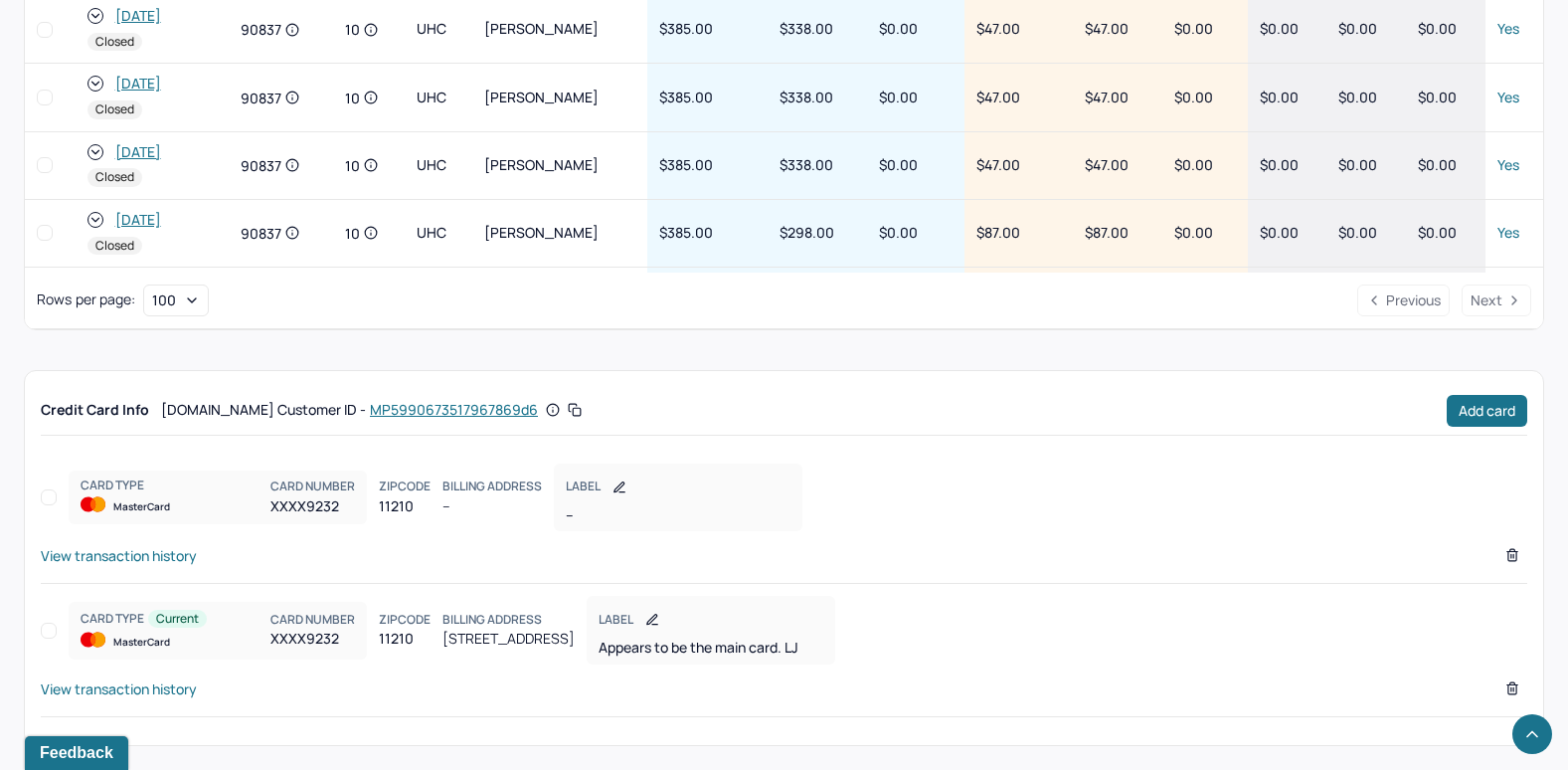 click on "View transaction history" at bounding box center [118, 688] 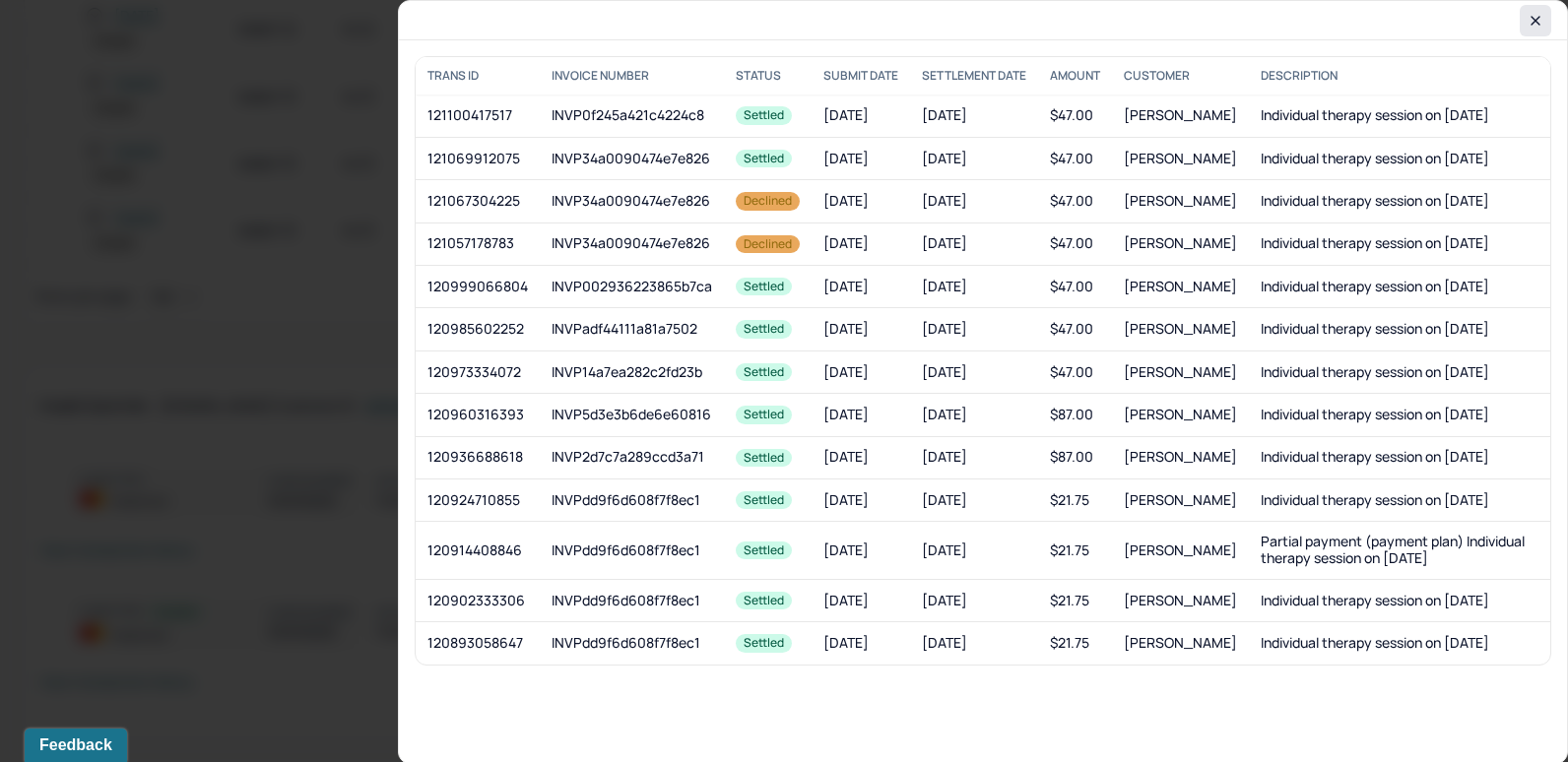 click 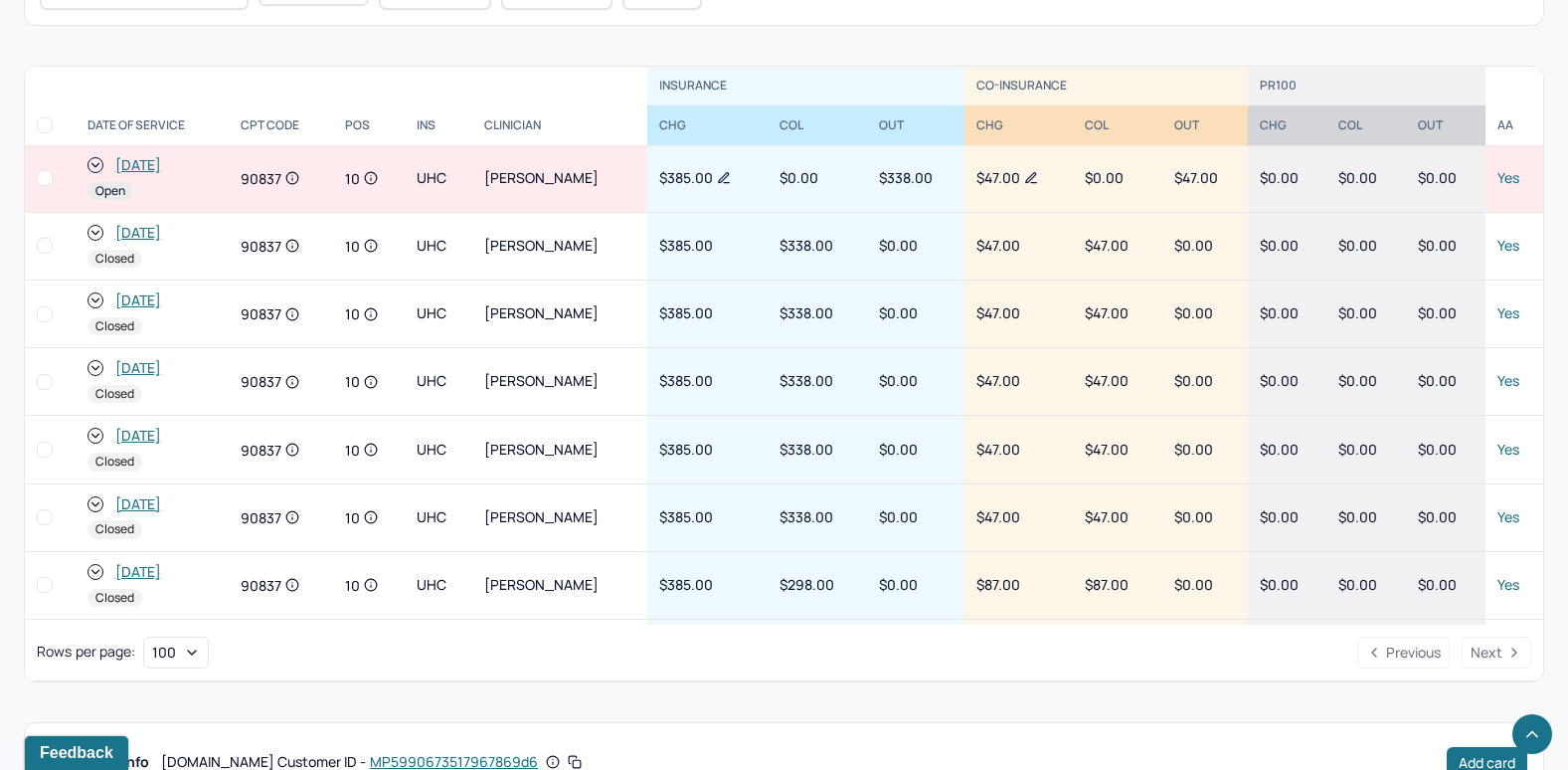 scroll, scrollTop: 751, scrollLeft: 0, axis: vertical 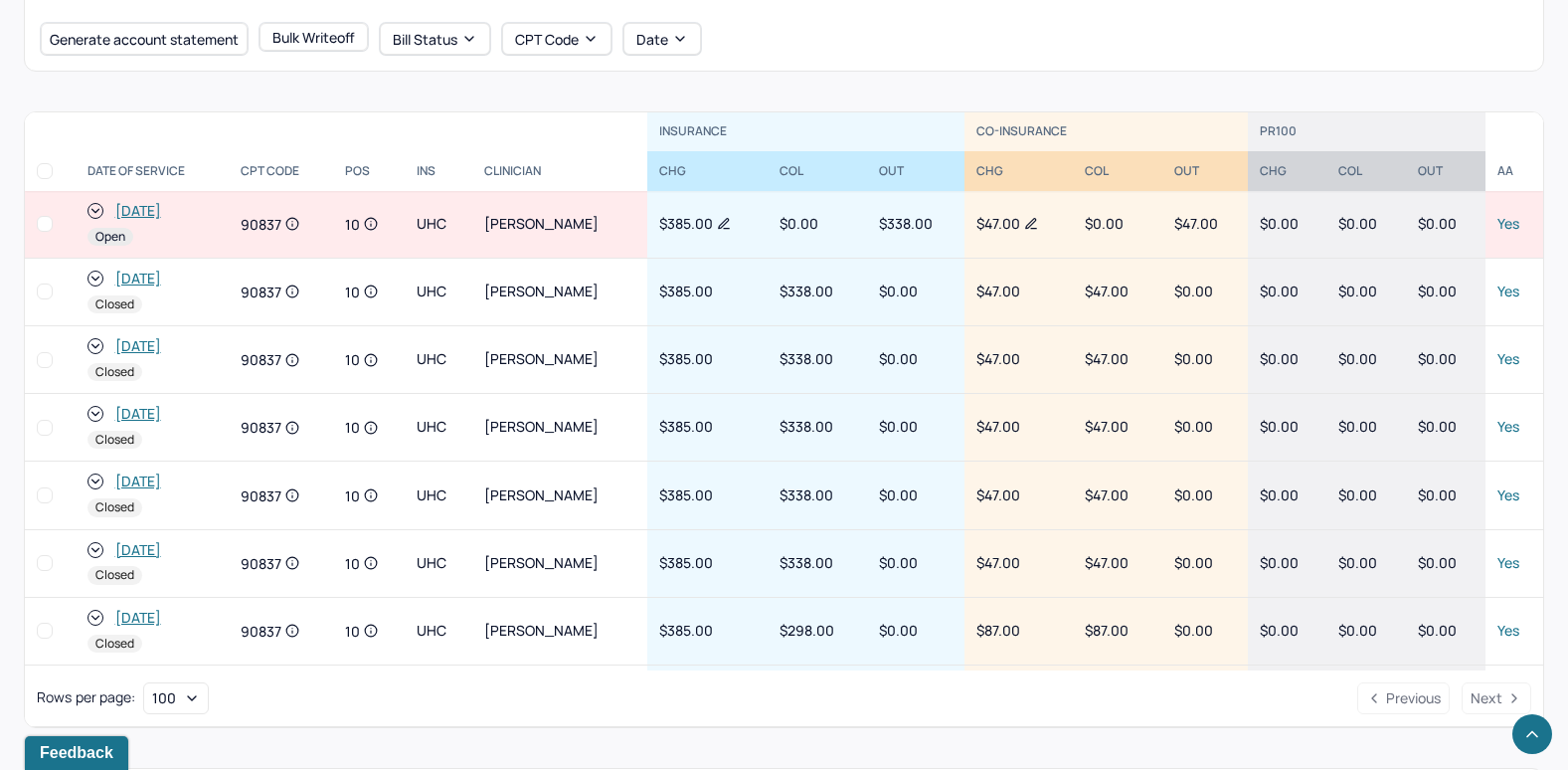 click on "[DATE]" at bounding box center [138, 211] 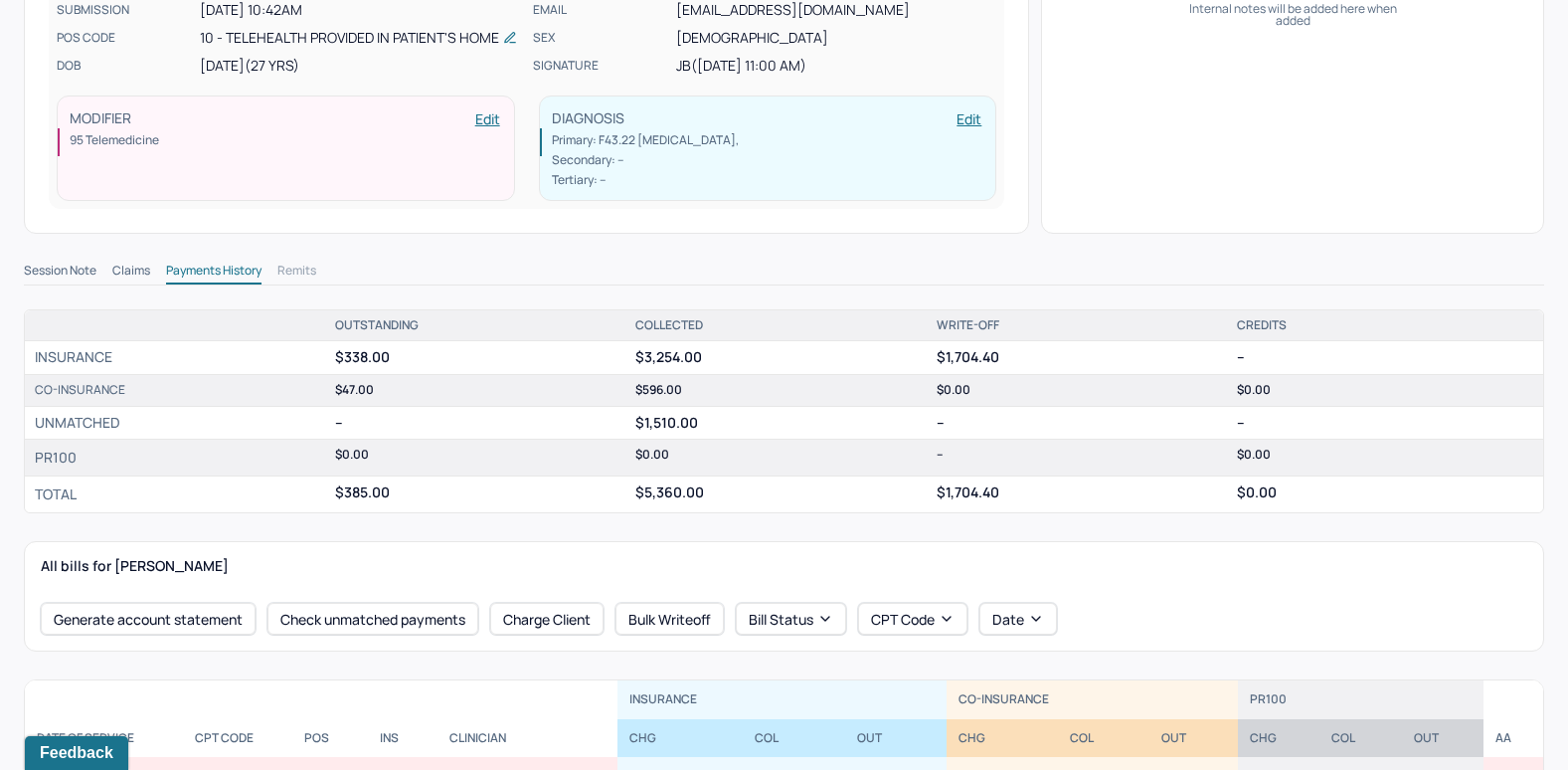 scroll, scrollTop: 497, scrollLeft: 0, axis: vertical 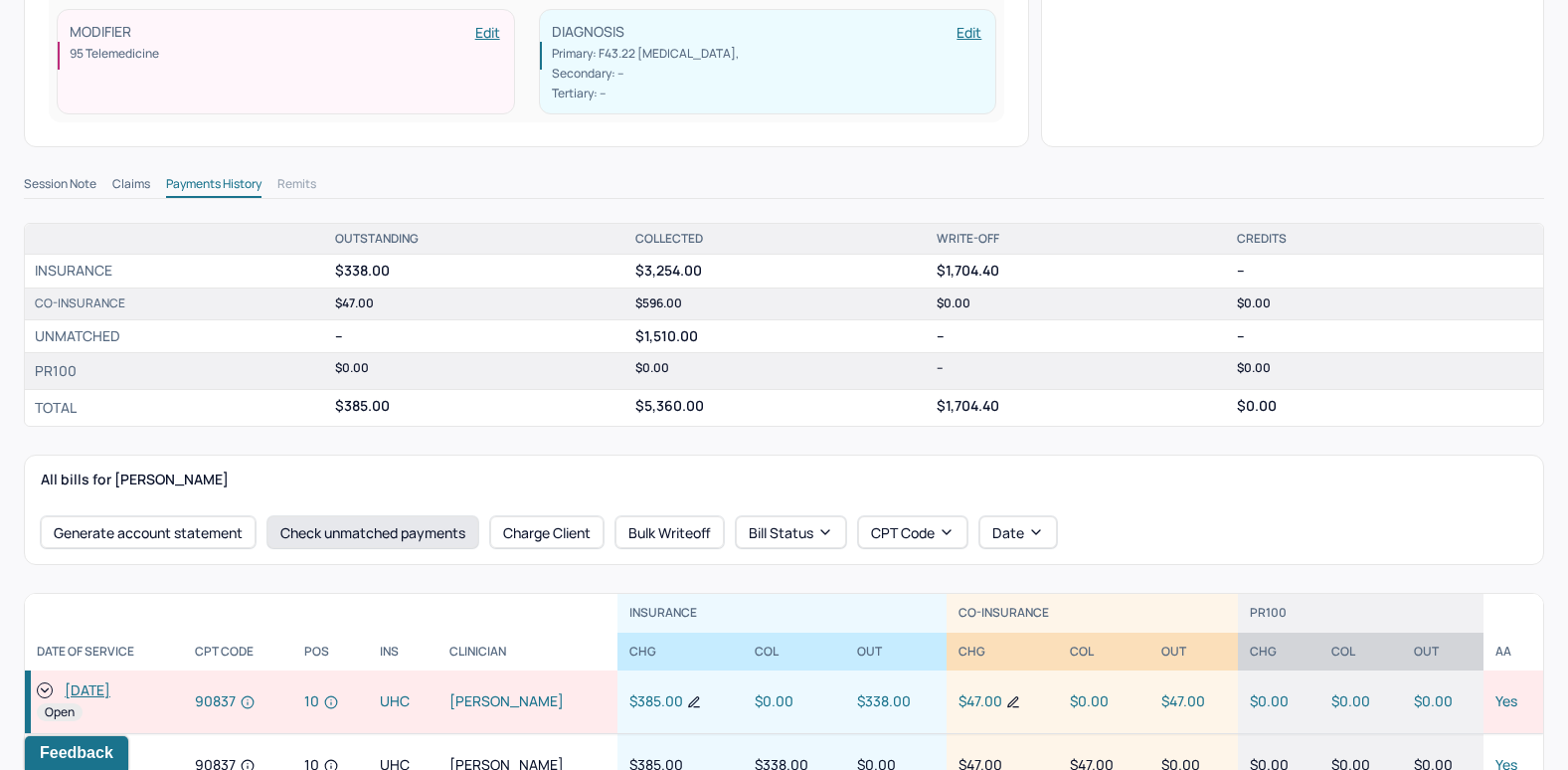 click on "Check unmatched payments" at bounding box center (373, 532) 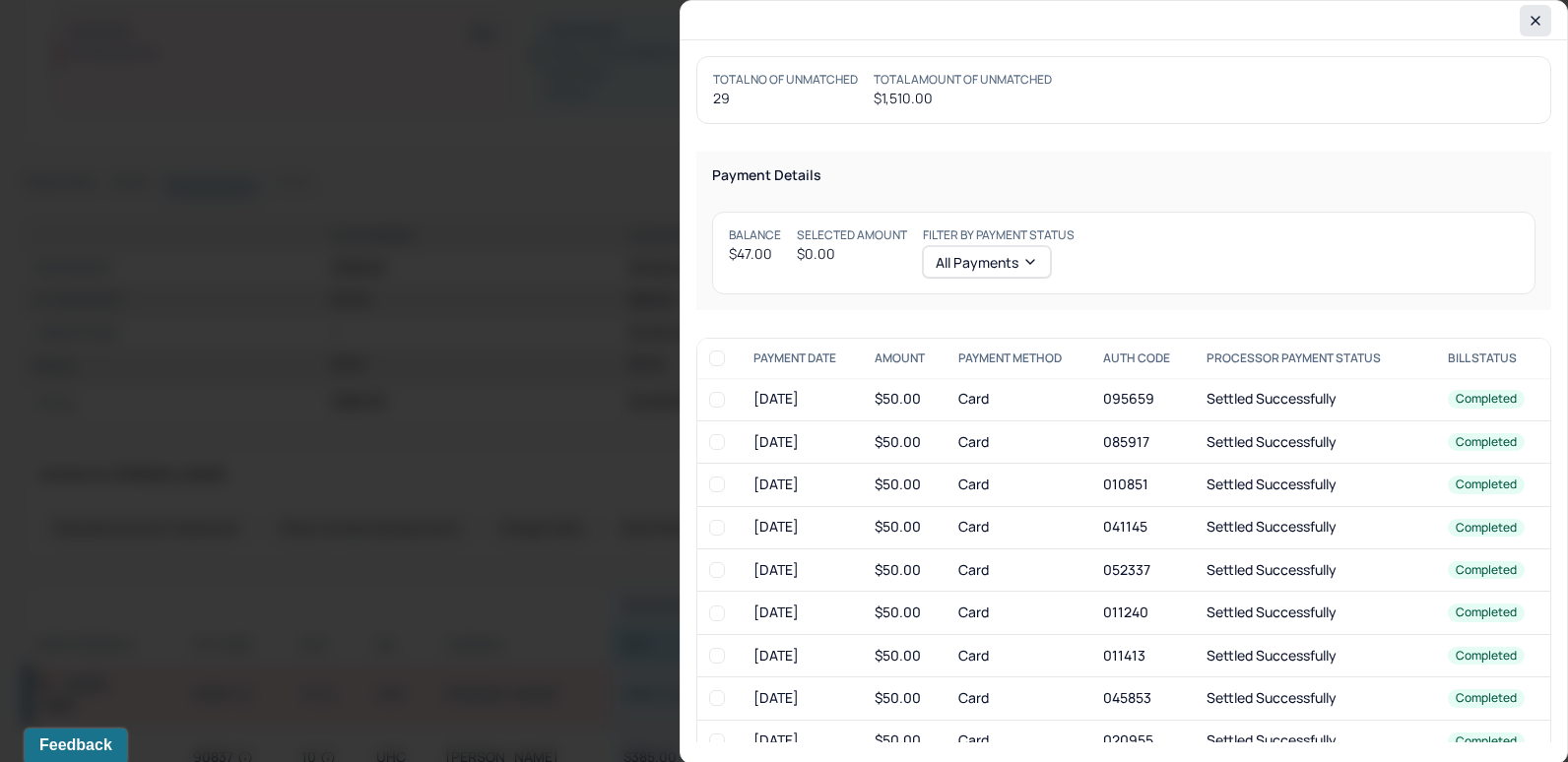 click 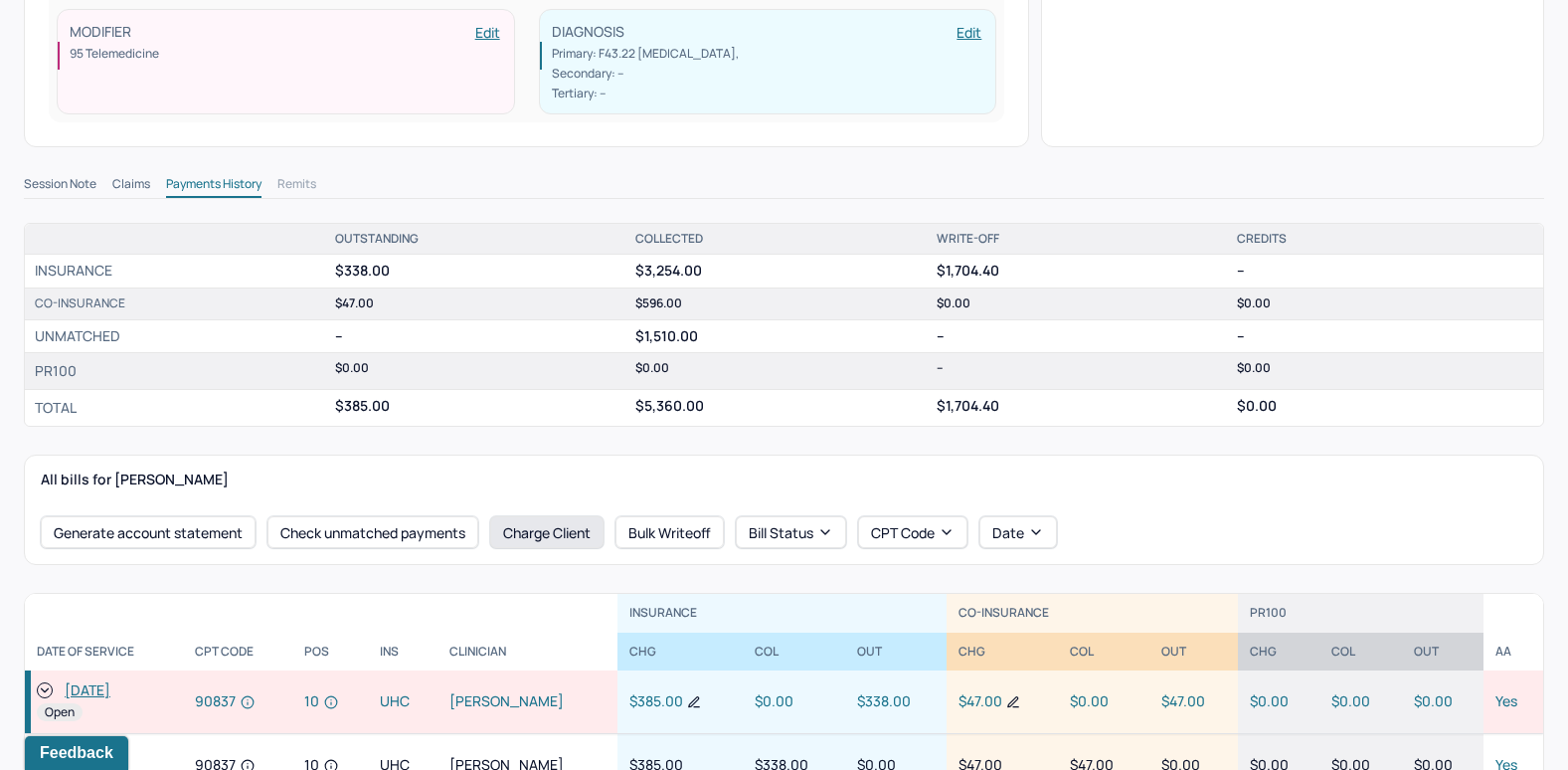 click on "Charge Client" at bounding box center [547, 532] 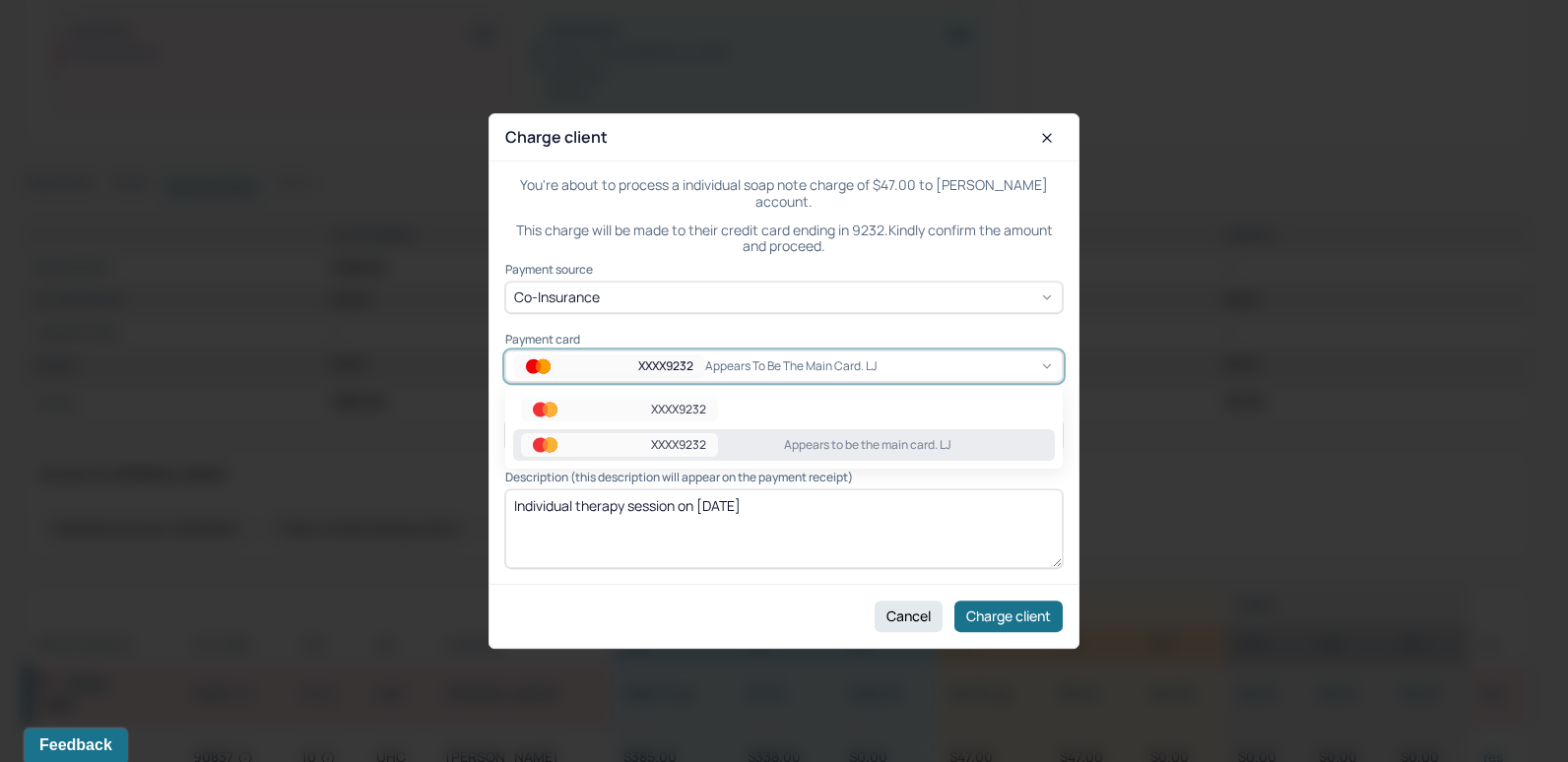 click on "XXXX9232 Appears to be the main card. LJ" at bounding box center [784, 366] 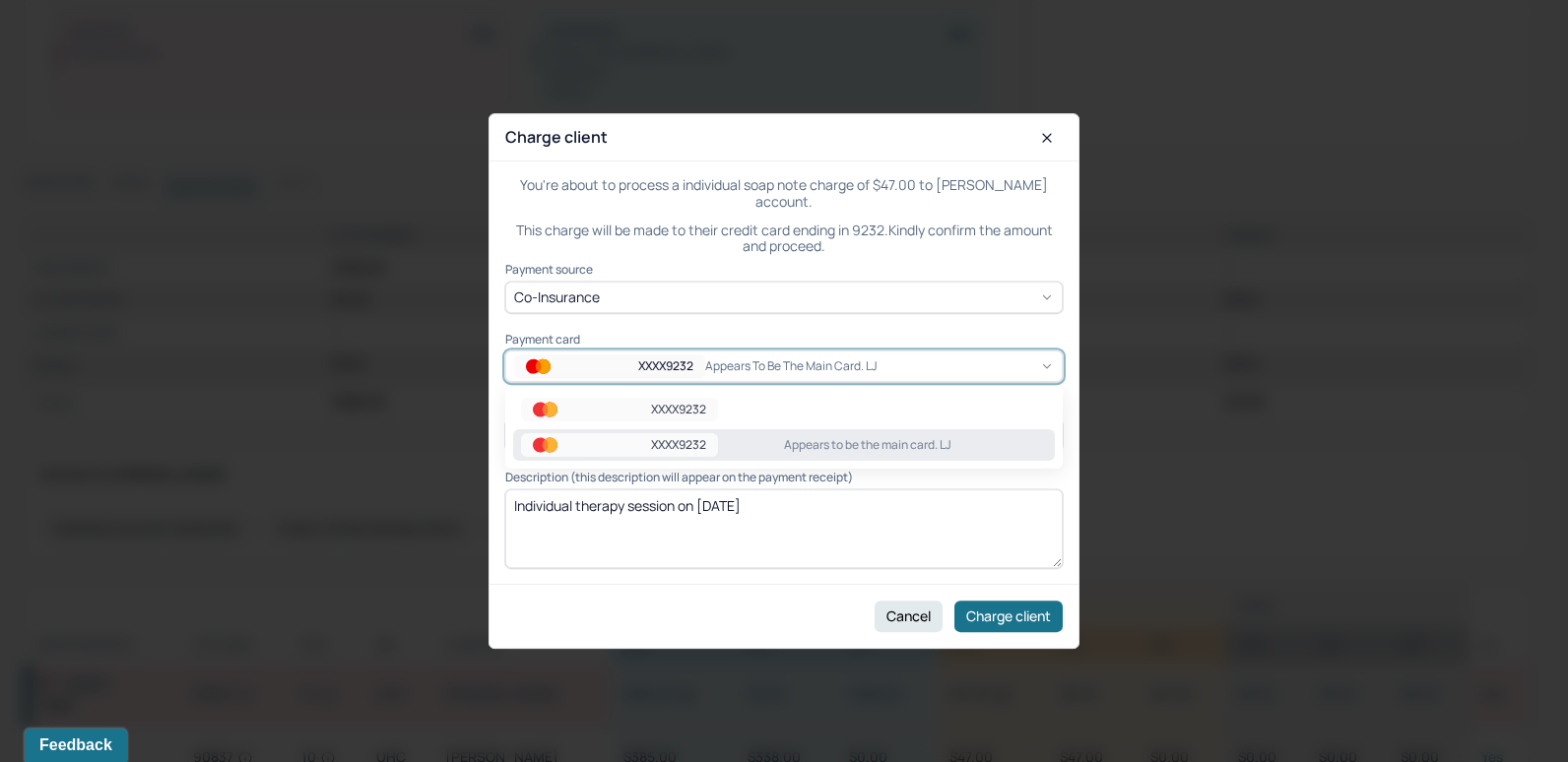 click on "Appears to be the main card. LJ" at bounding box center (915, 445) 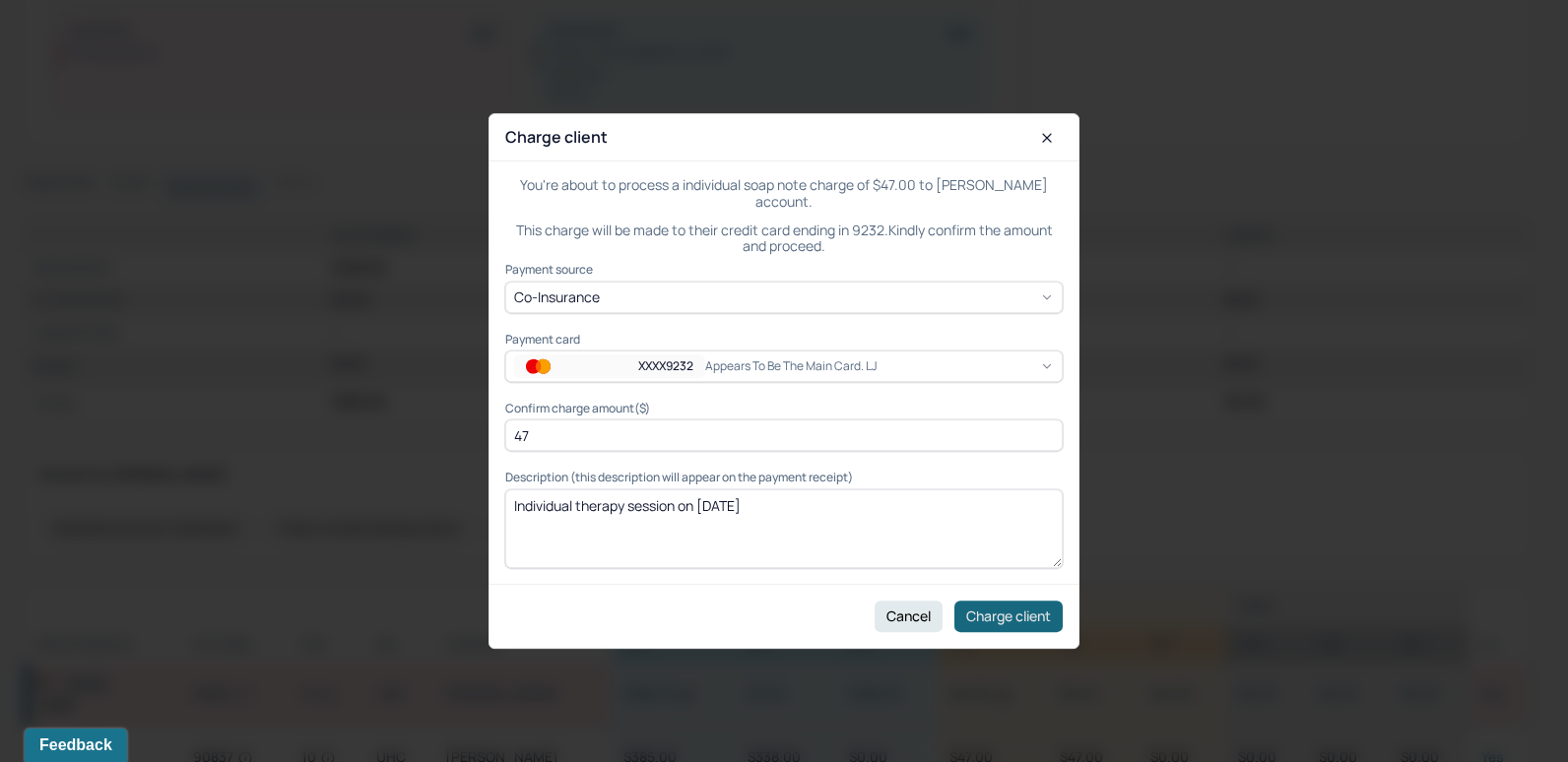 click on "Charge client" at bounding box center (1009, 616) 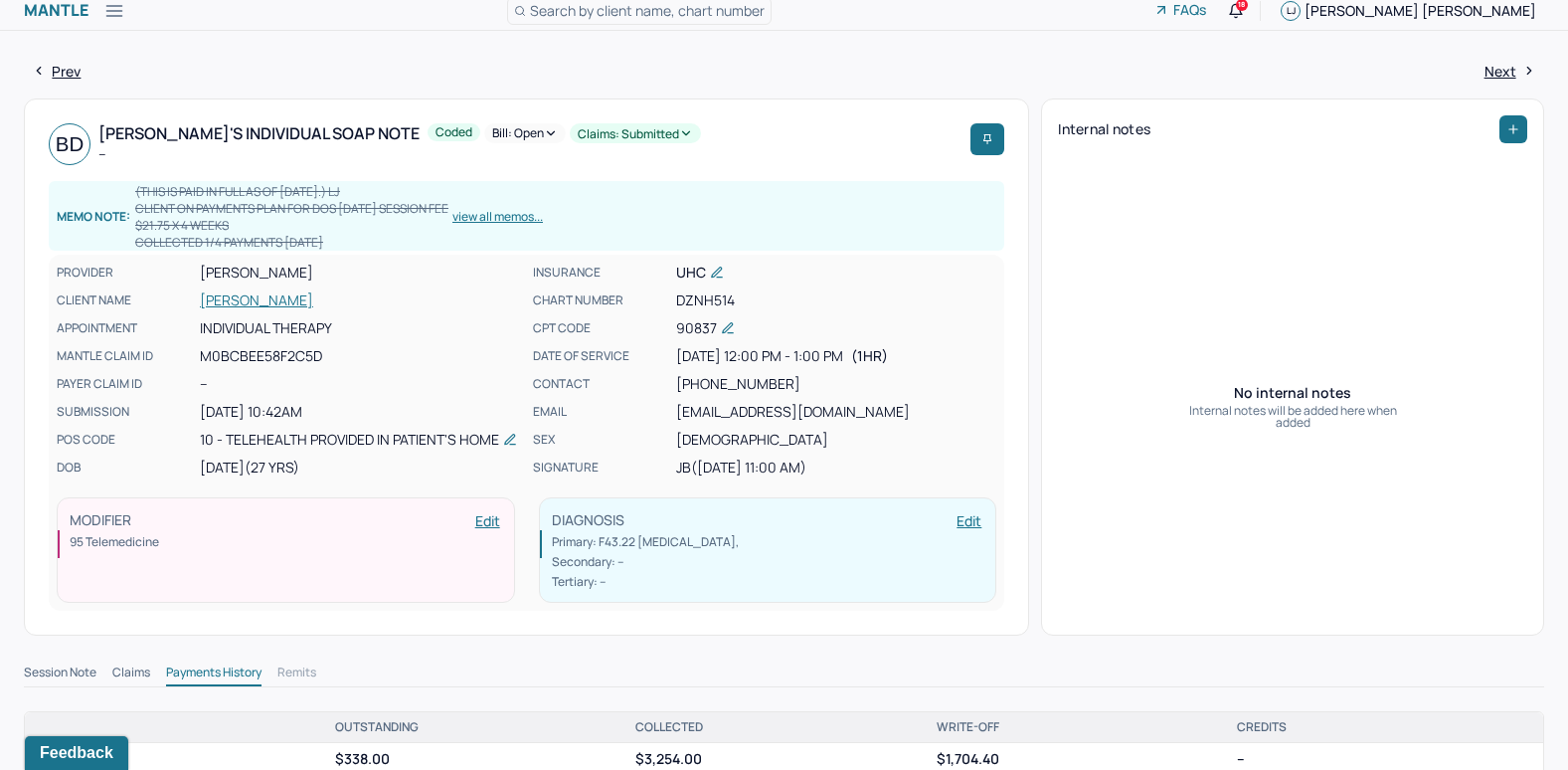 scroll, scrollTop: 0, scrollLeft: 0, axis: both 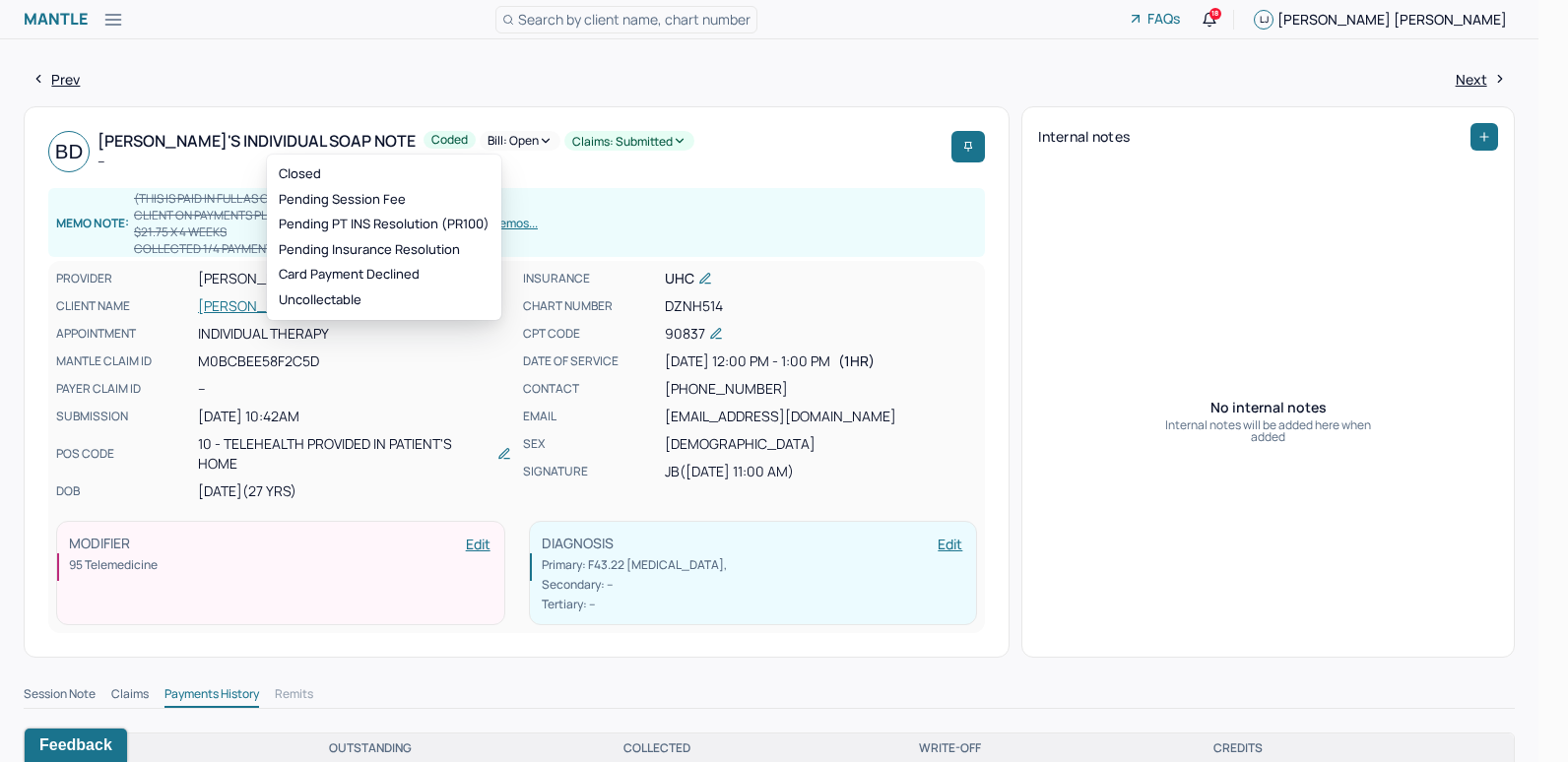 click on "Bill: Open" at bounding box center [520, 141] 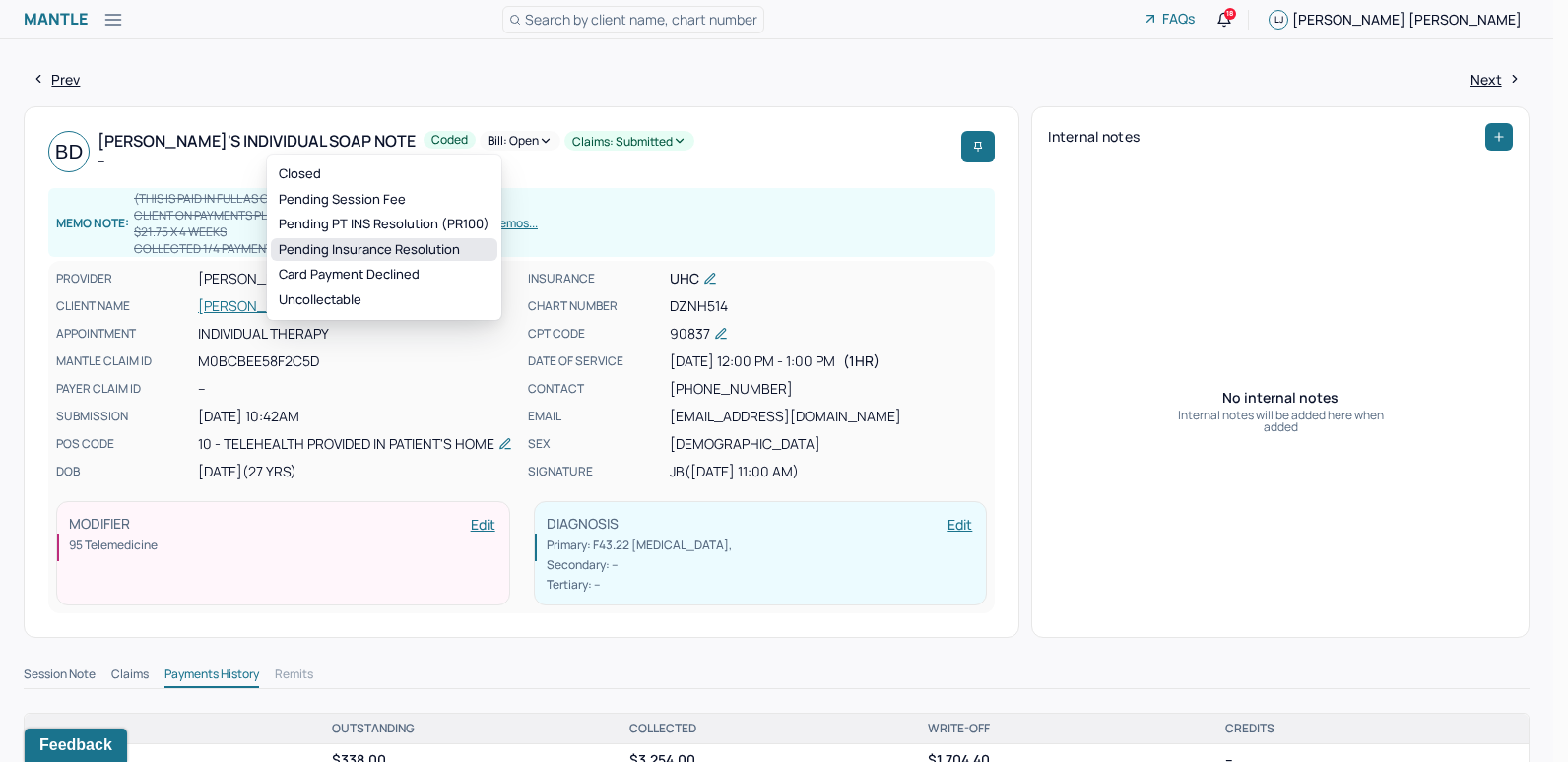 click on "Pending Insurance Resolution" at bounding box center (384, 250) 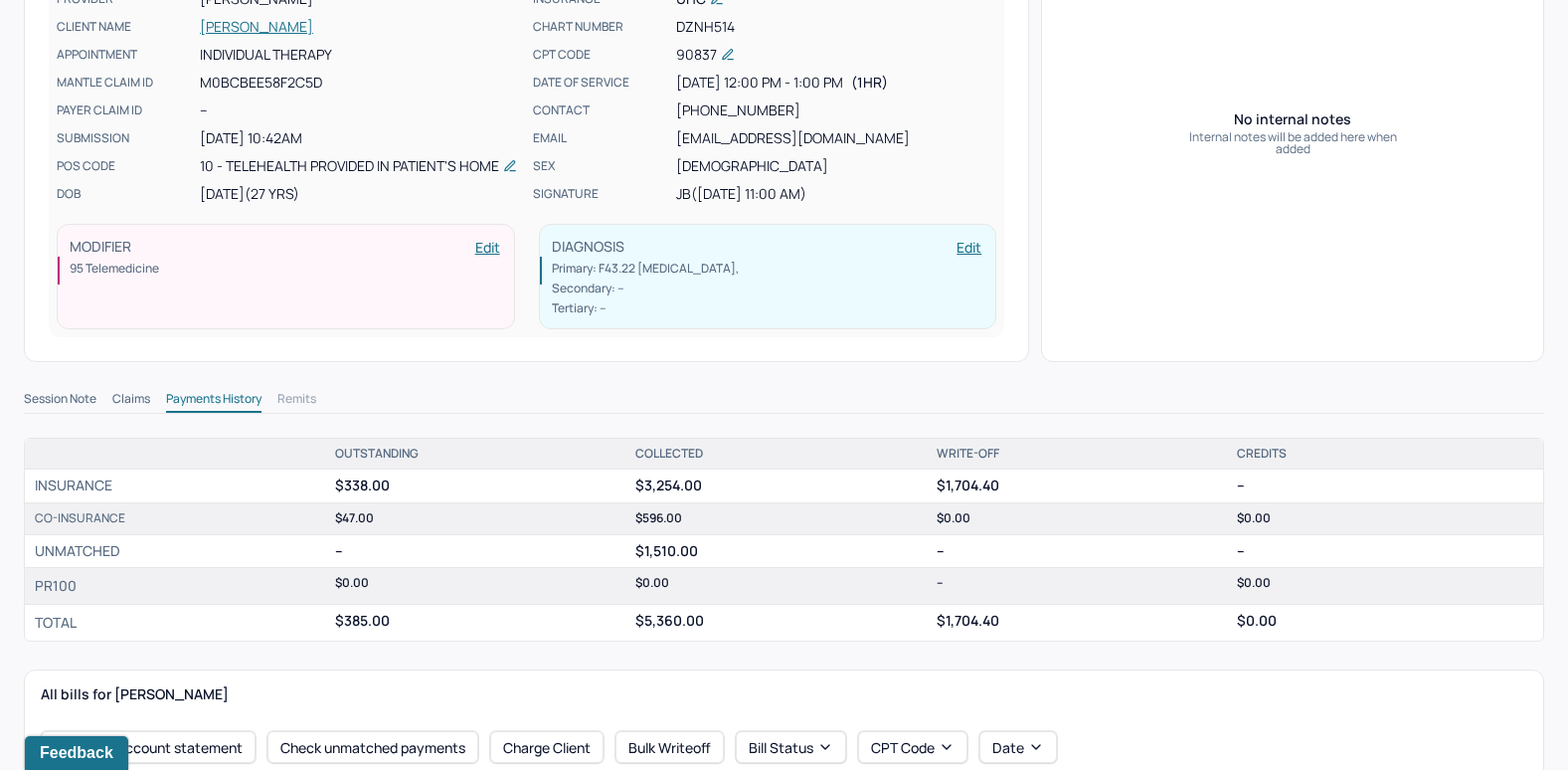 scroll, scrollTop: 0, scrollLeft: 0, axis: both 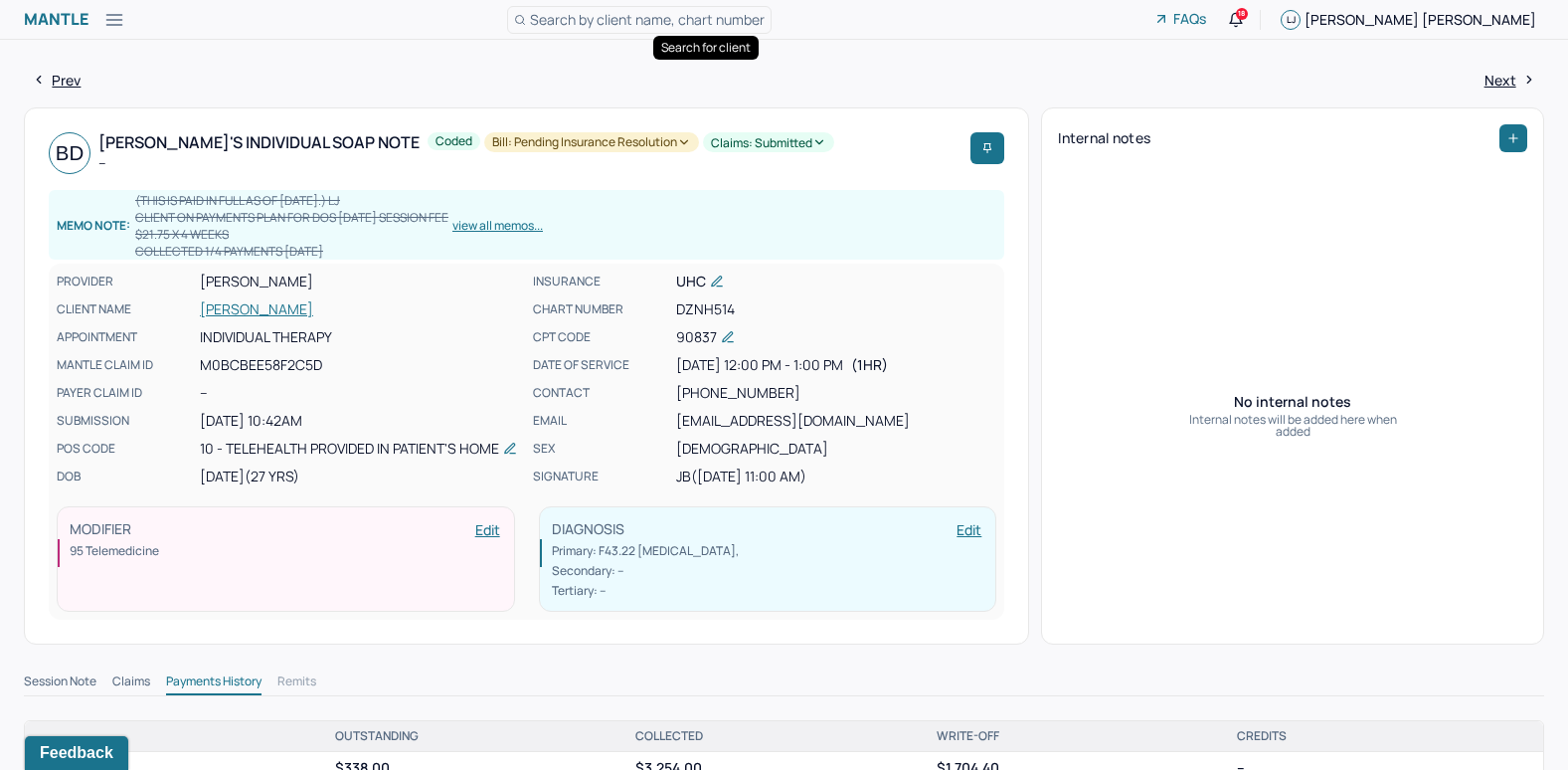 click on "Search by client name, chart number" at bounding box center (647, 19) 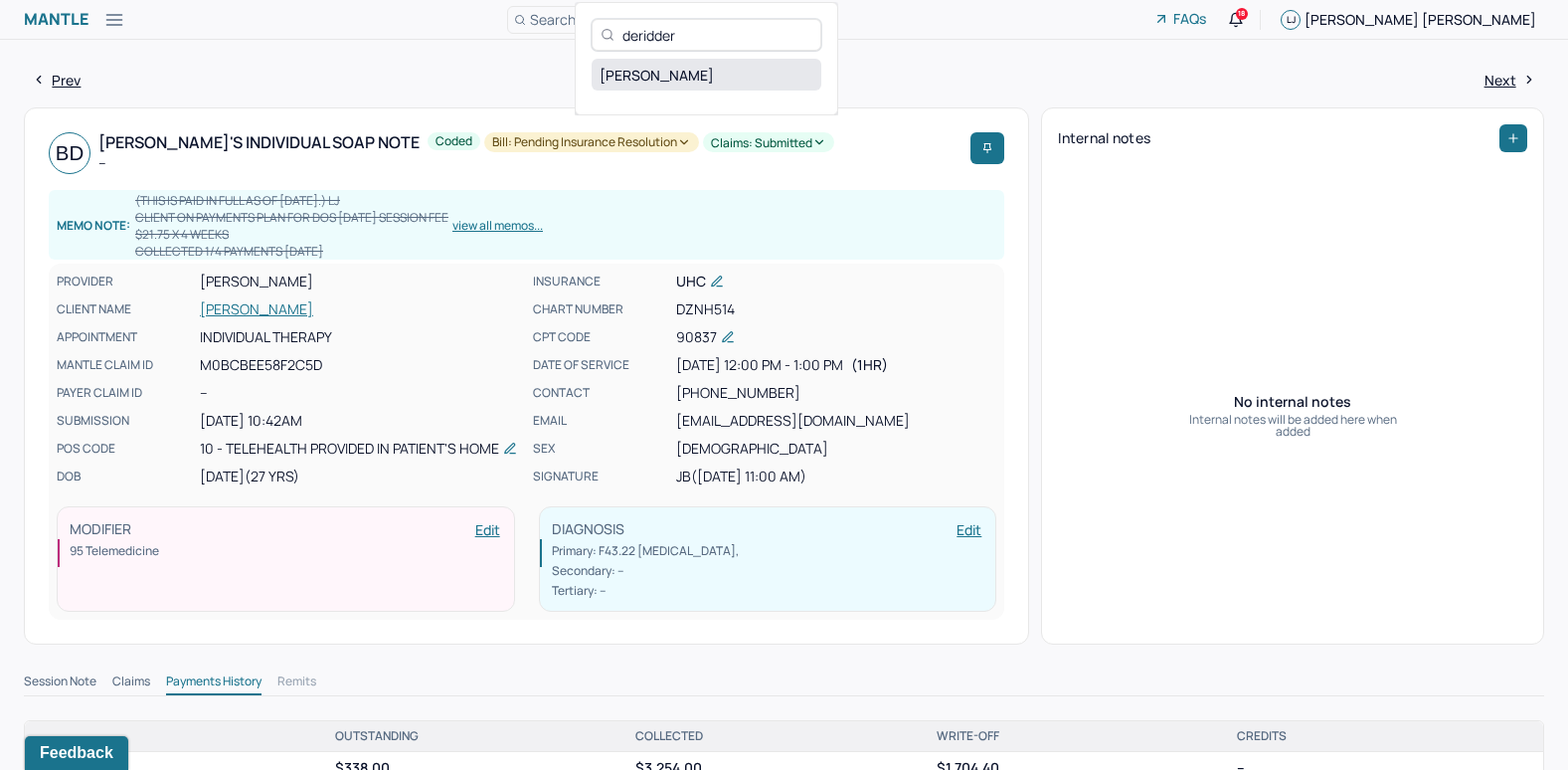 type on "deridder" 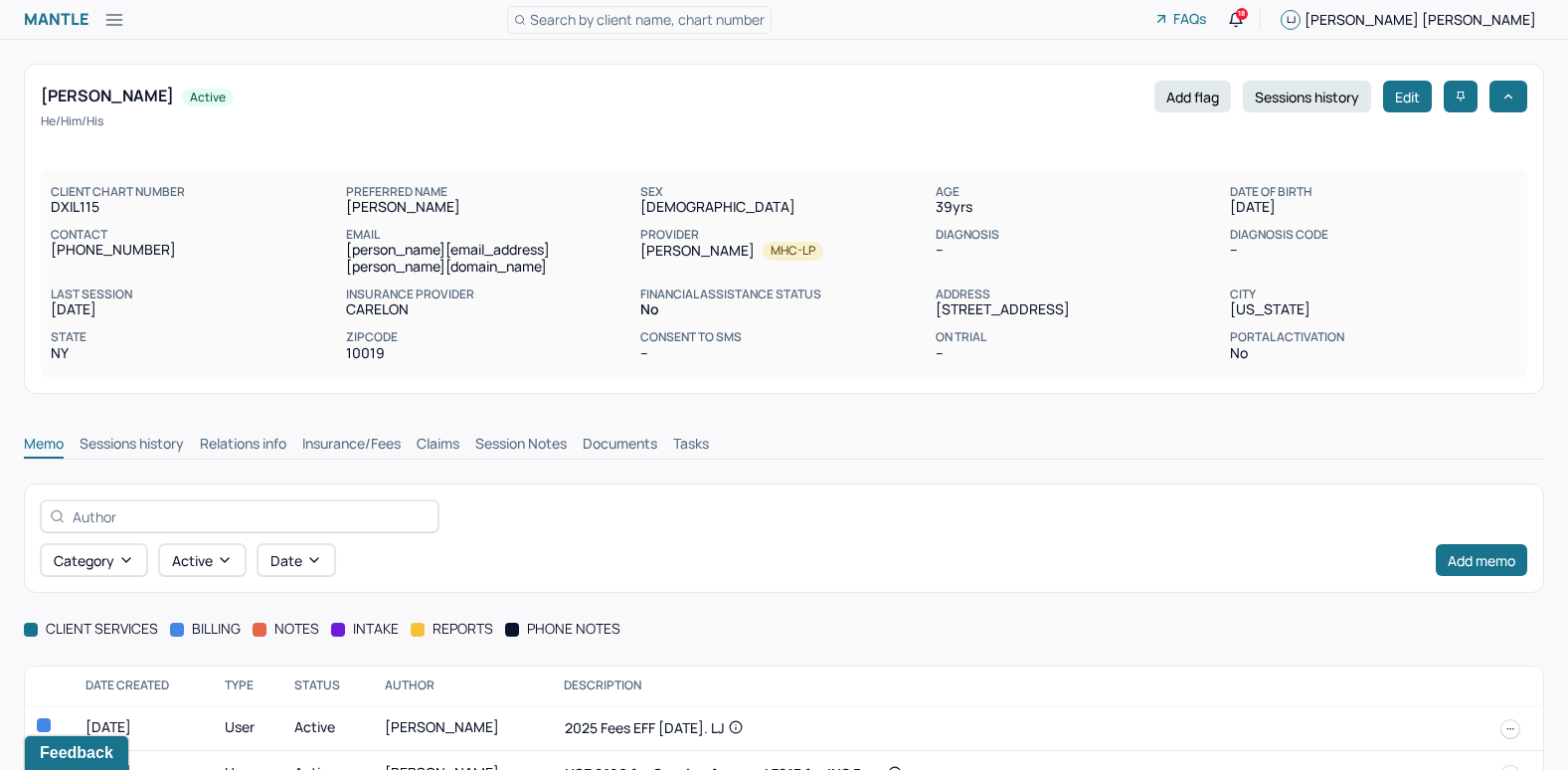 scroll, scrollTop: 82, scrollLeft: 0, axis: vertical 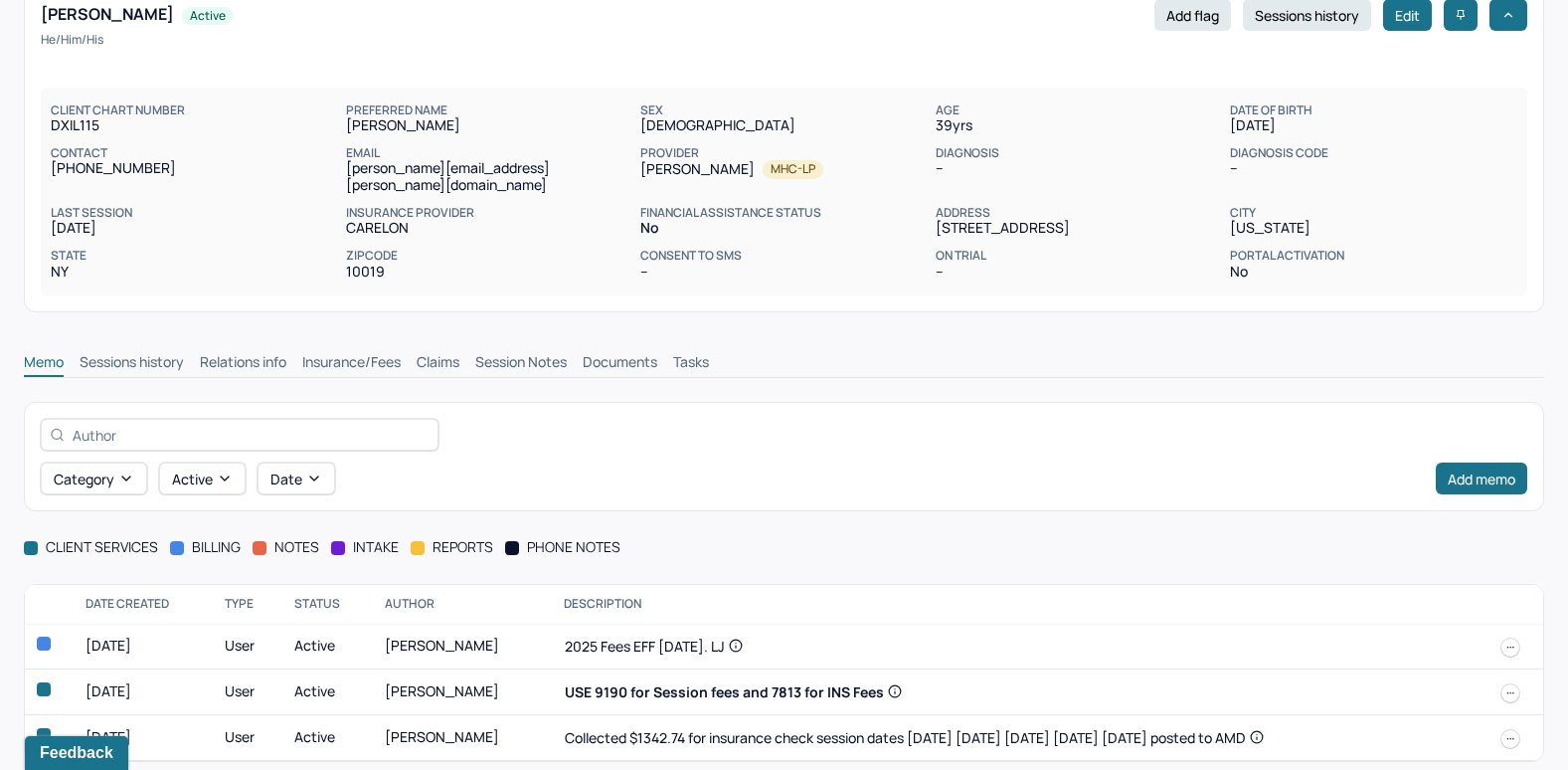 click on "Claims" at bounding box center (437, 364) 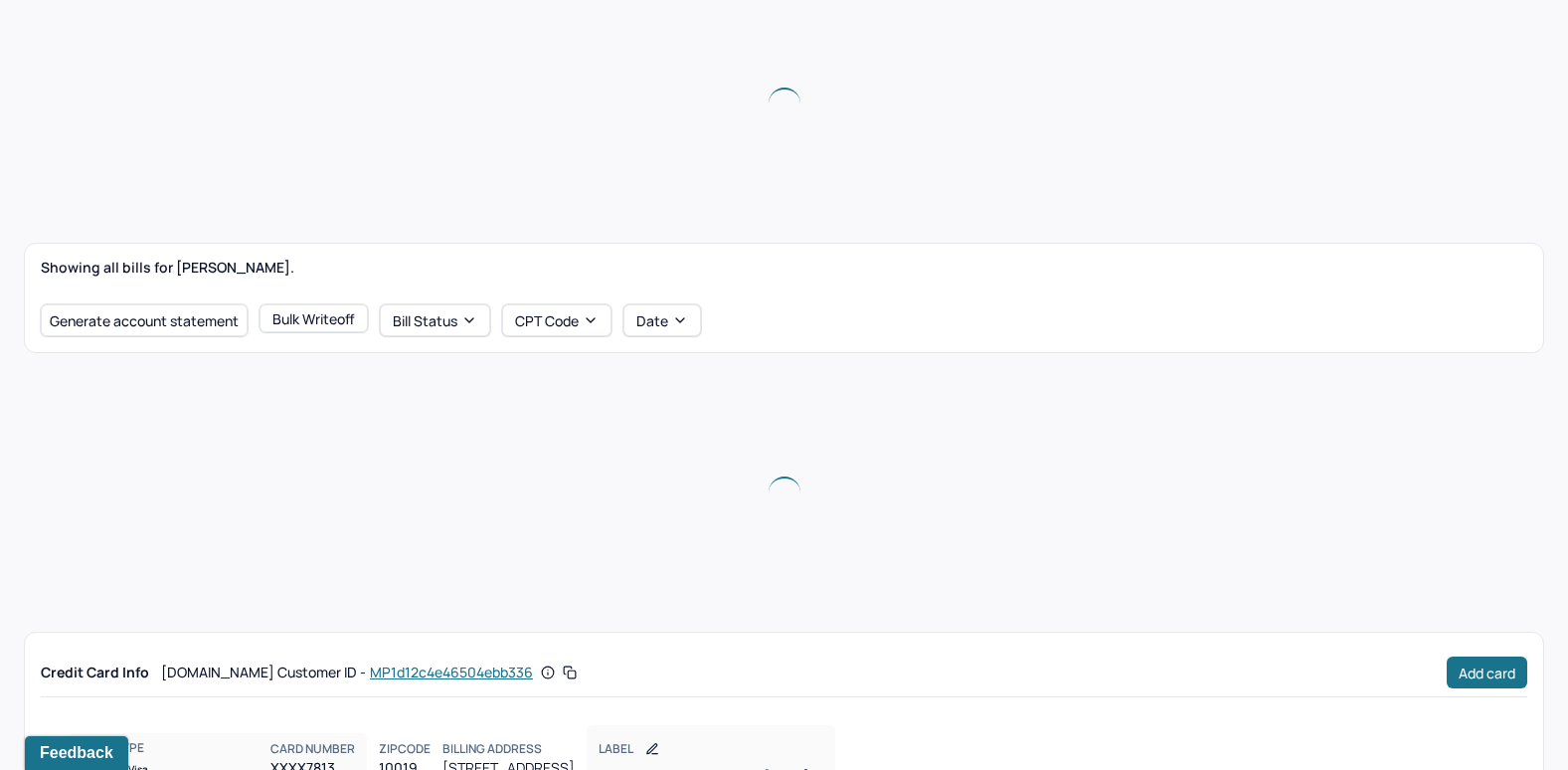 scroll, scrollTop: 485, scrollLeft: 0, axis: vertical 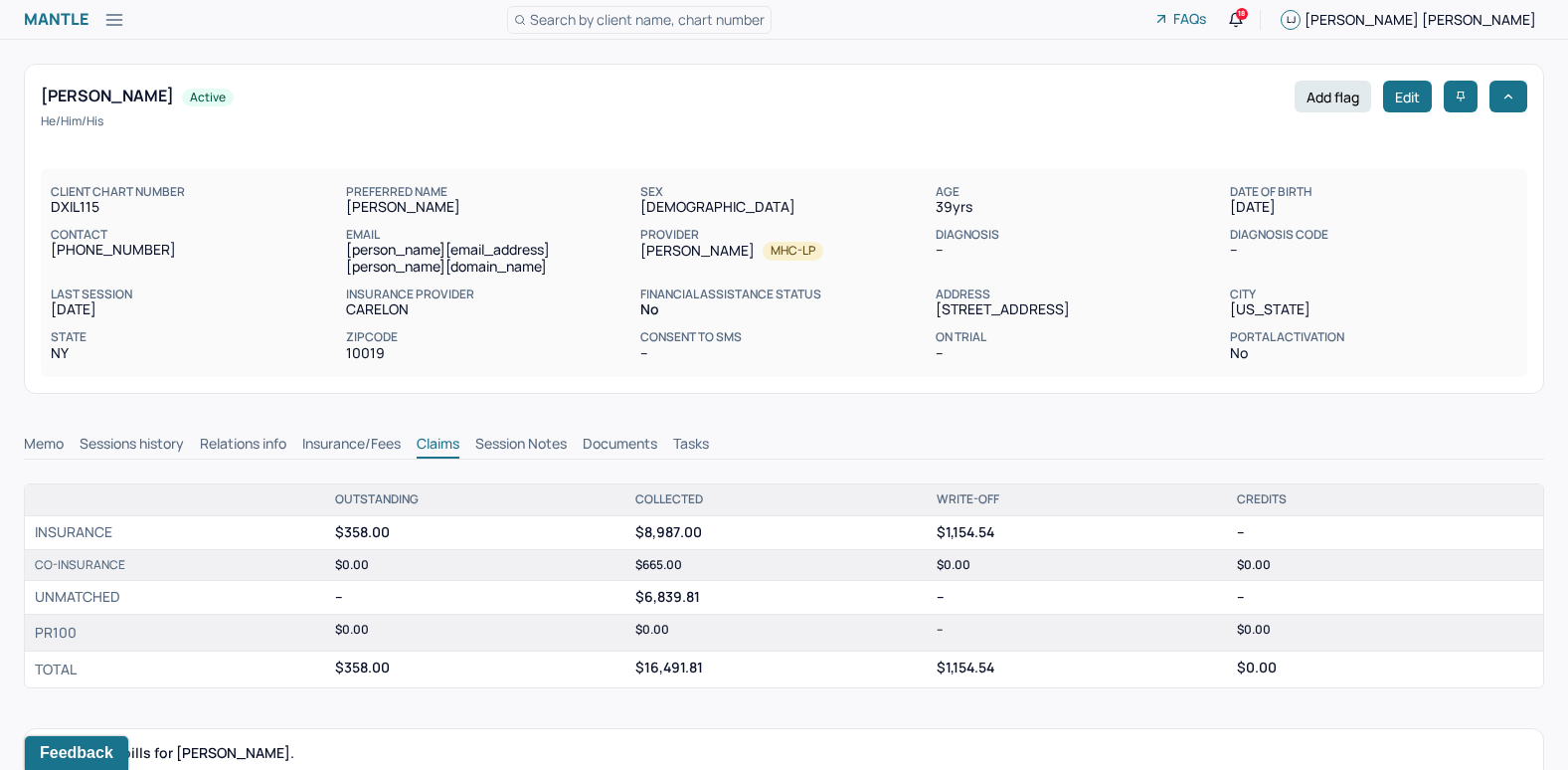 click on "Search by client name, chart number" at bounding box center [647, 19] 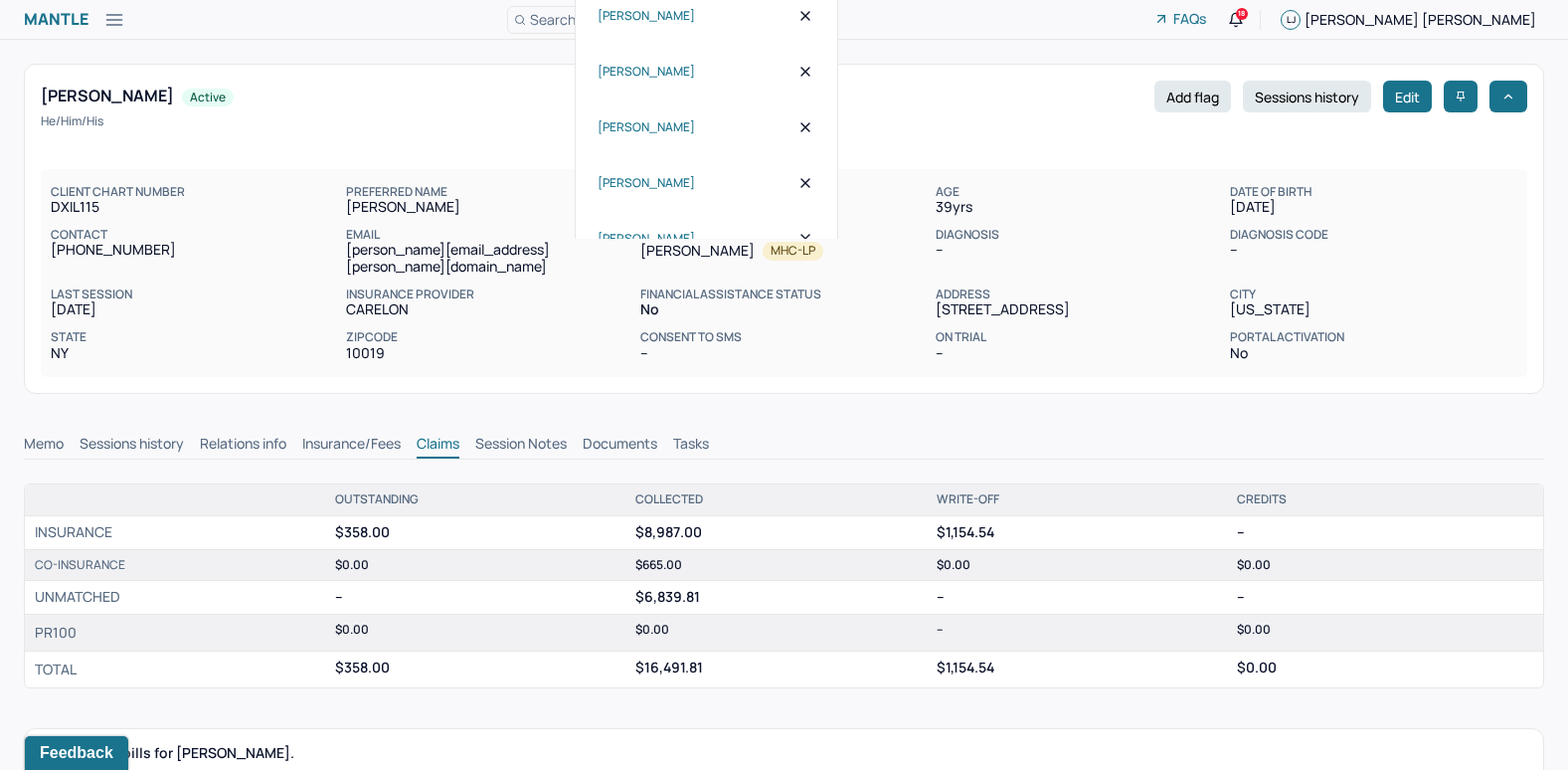 scroll, scrollTop: 82, scrollLeft: 0, axis: vertical 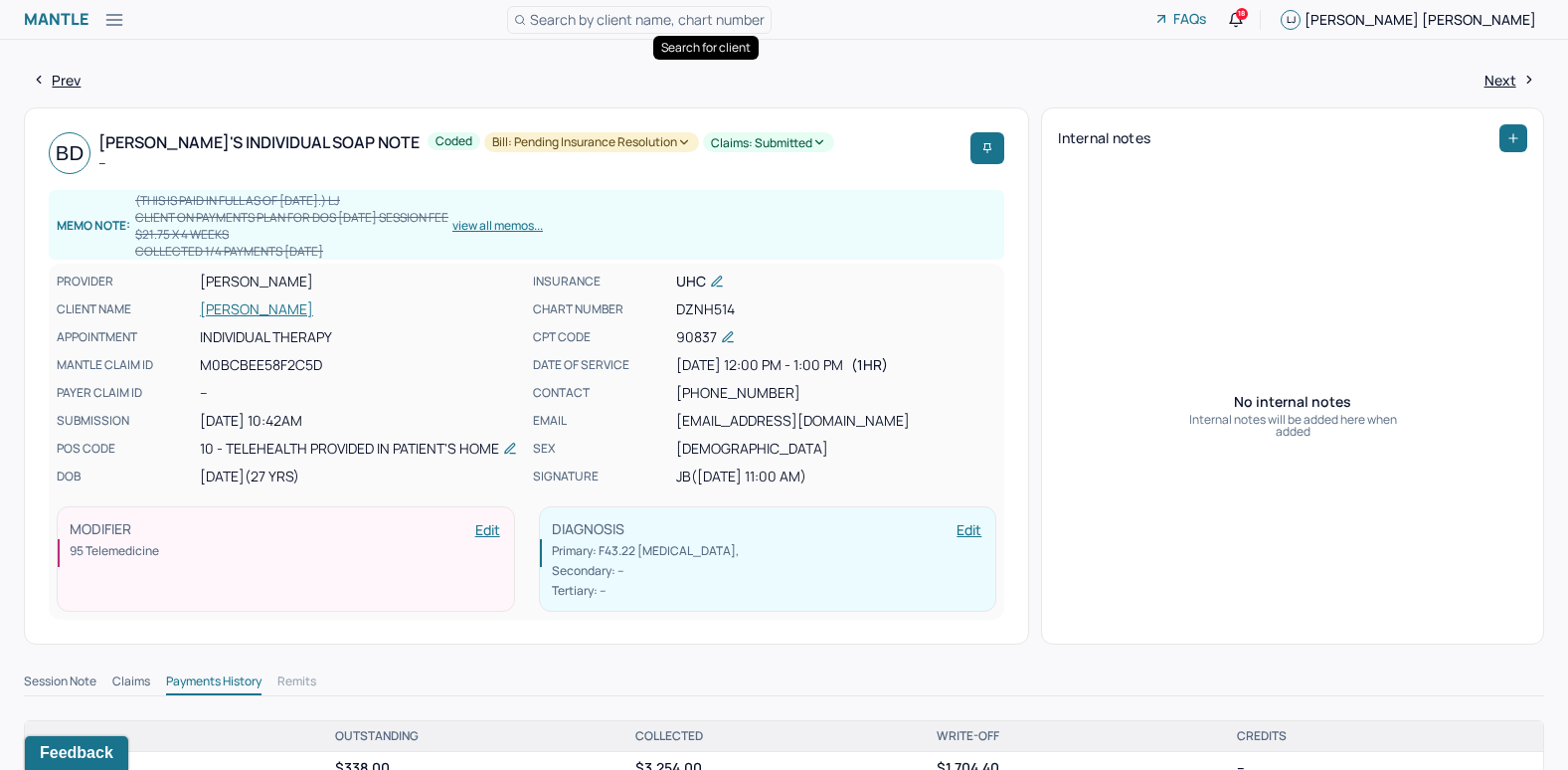 click on "Search by client name, chart number" at bounding box center (647, 19) 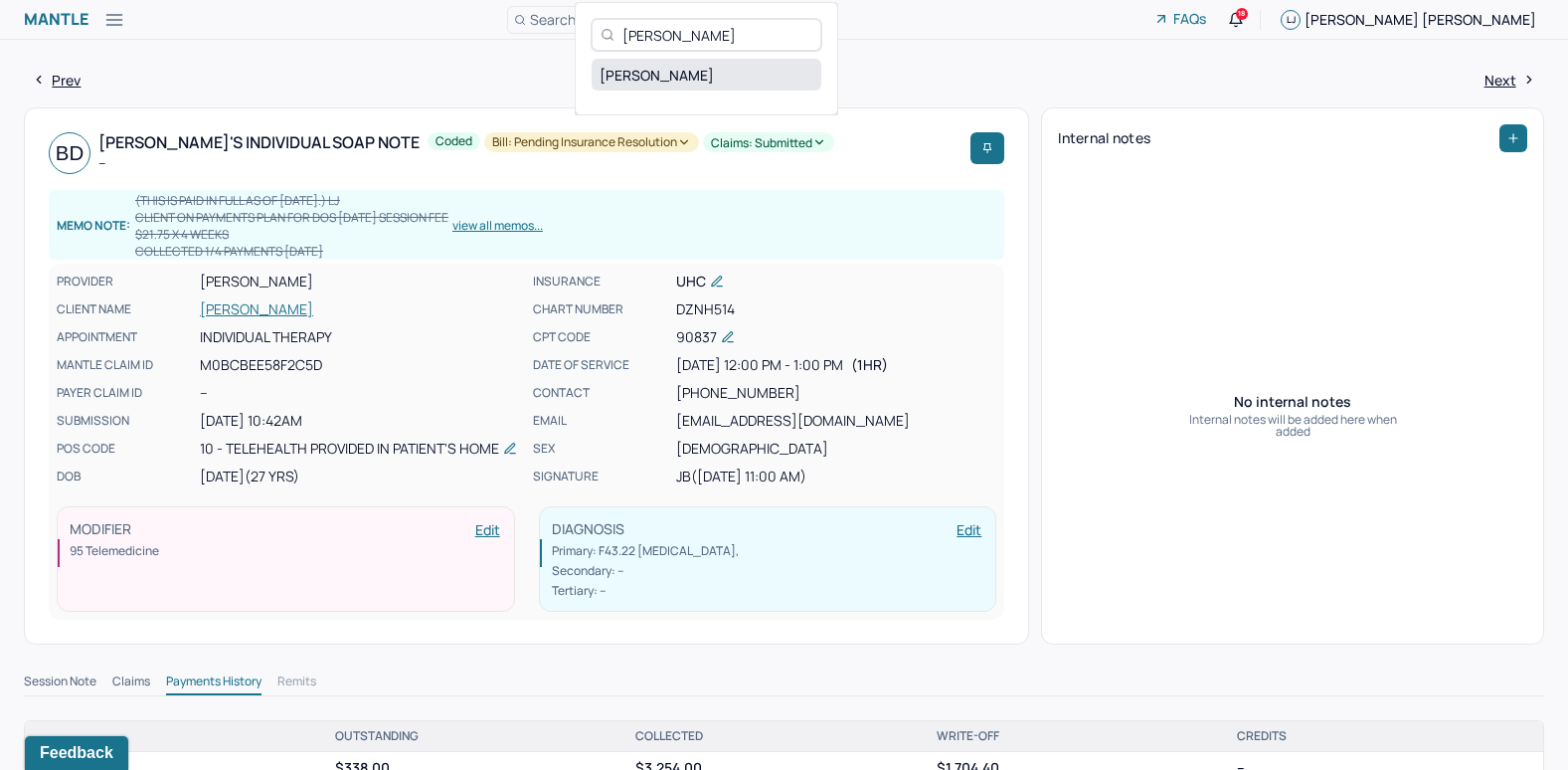 type on "[PERSON_NAME]" 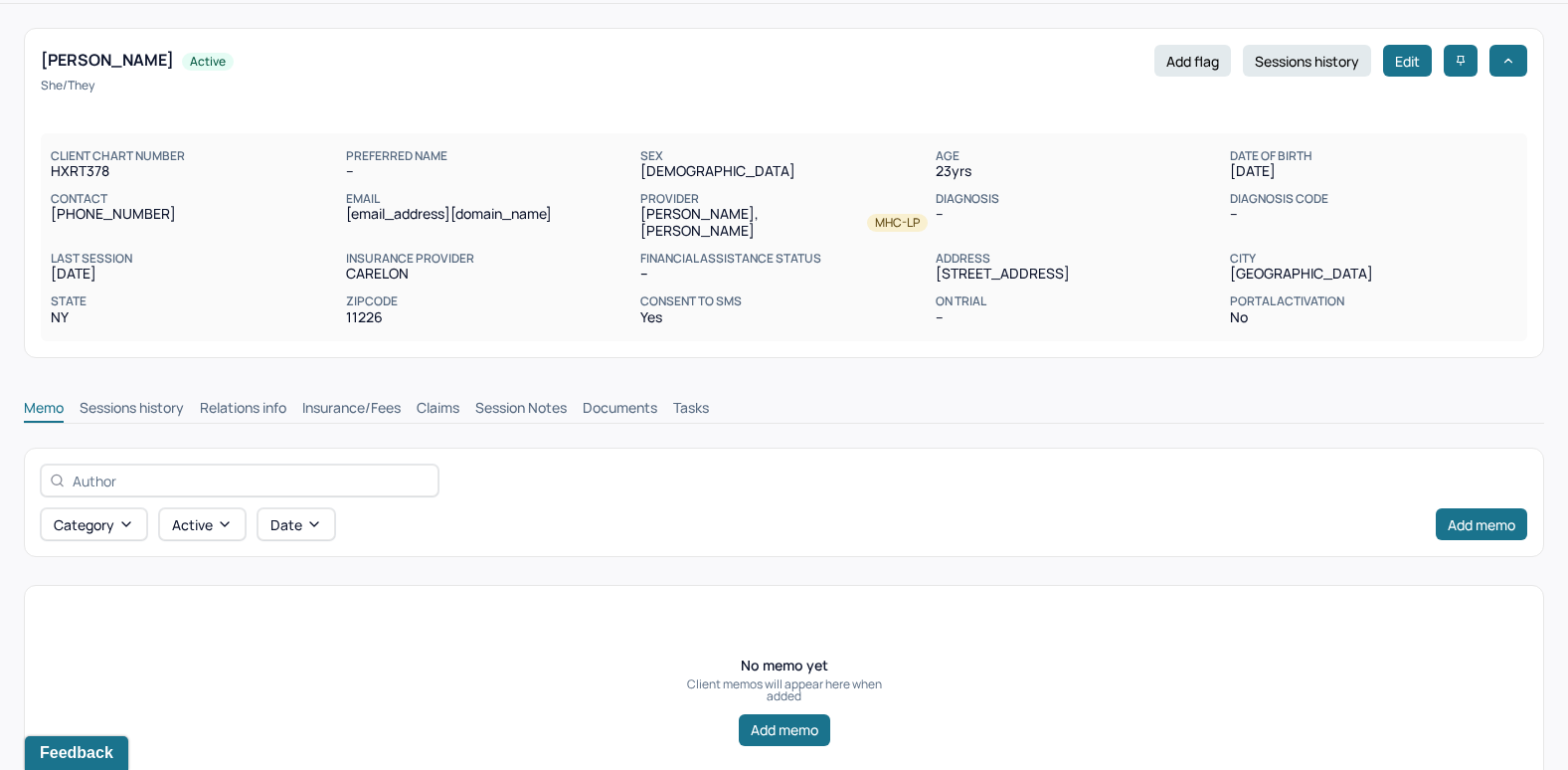 scroll, scrollTop: 93, scrollLeft: 0, axis: vertical 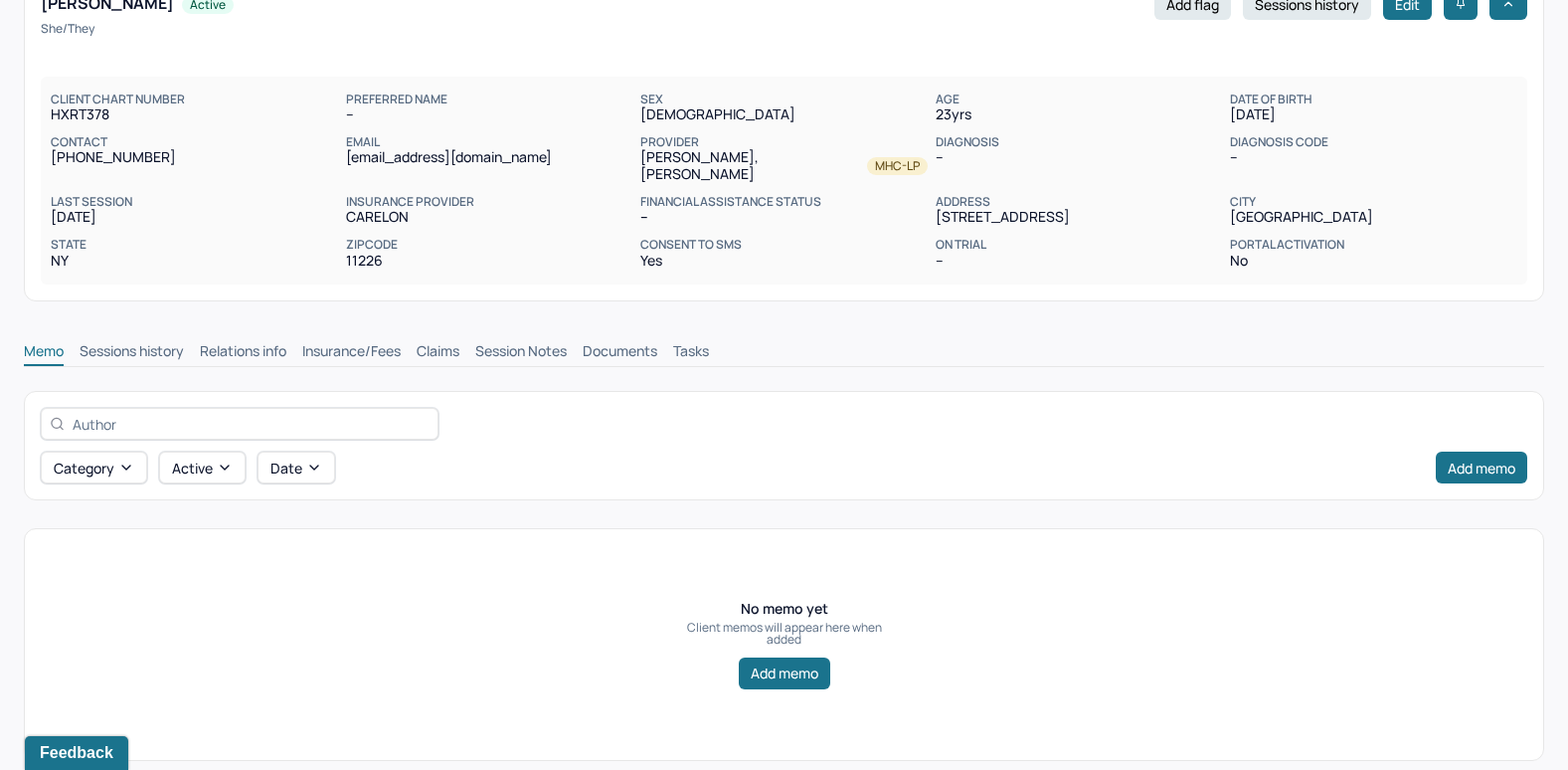 click on "Insurance/Fees" at bounding box center (351, 353) 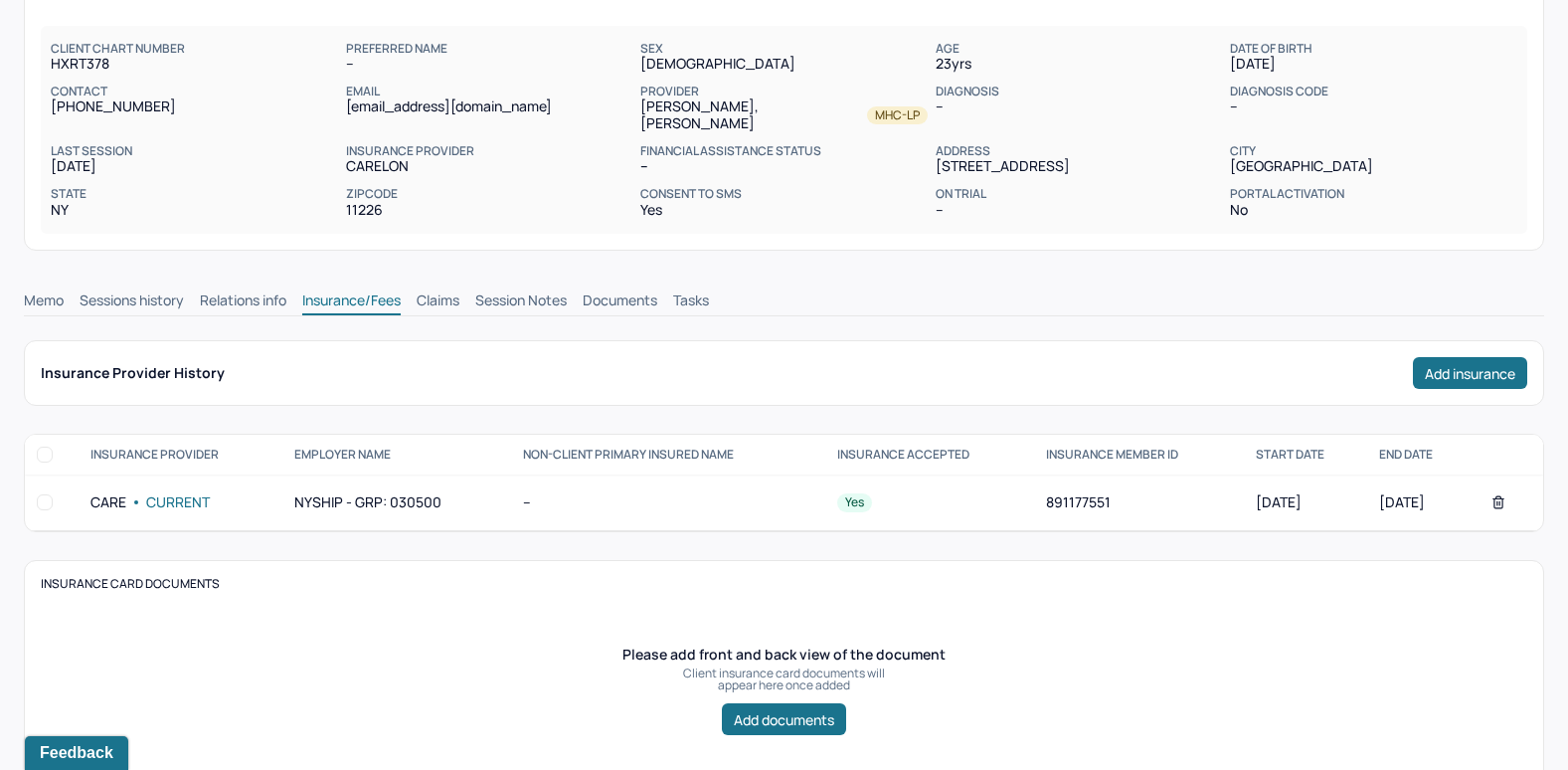 scroll, scrollTop: 0, scrollLeft: 0, axis: both 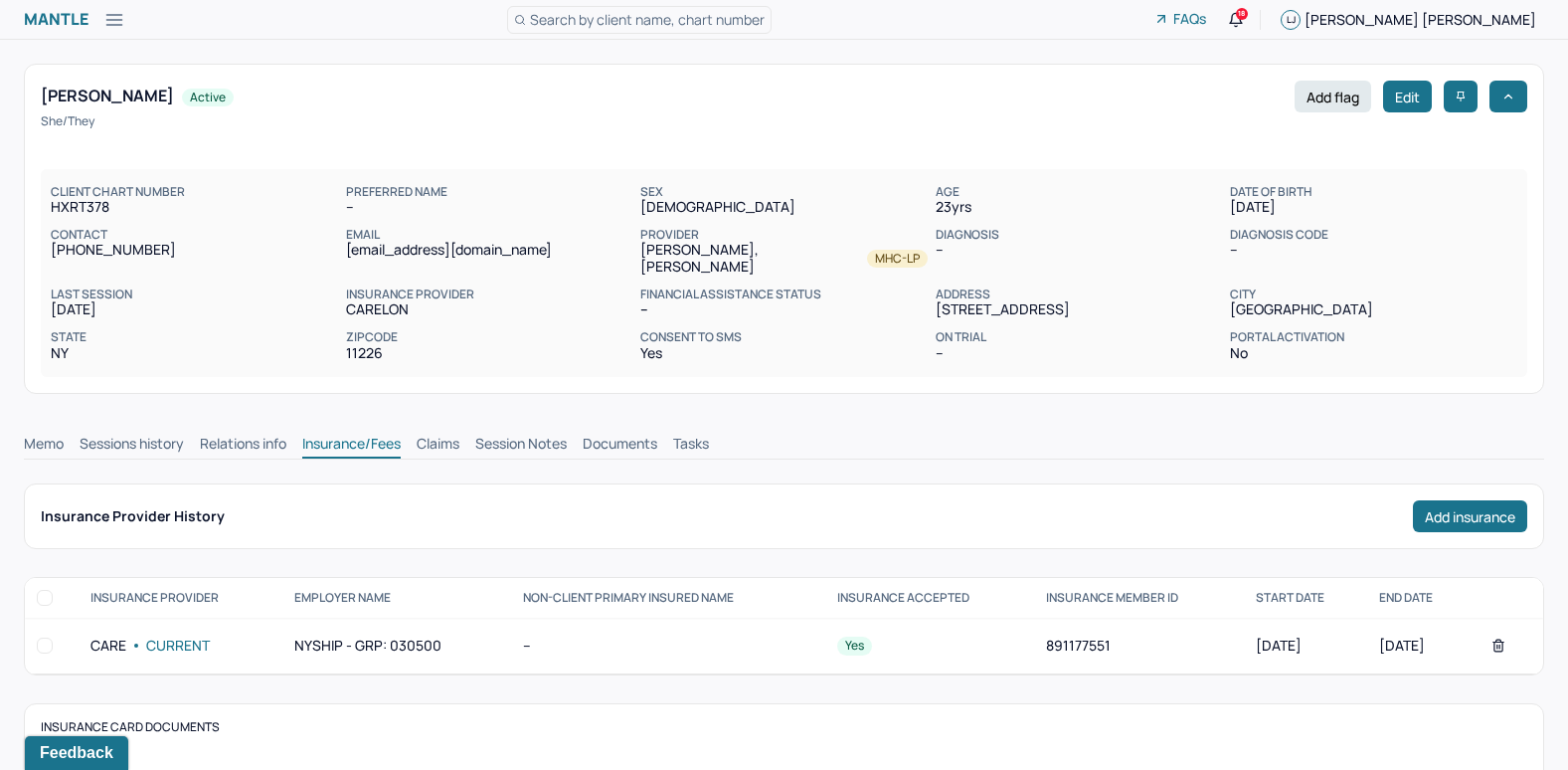 click on "Claims" at bounding box center [437, 446] 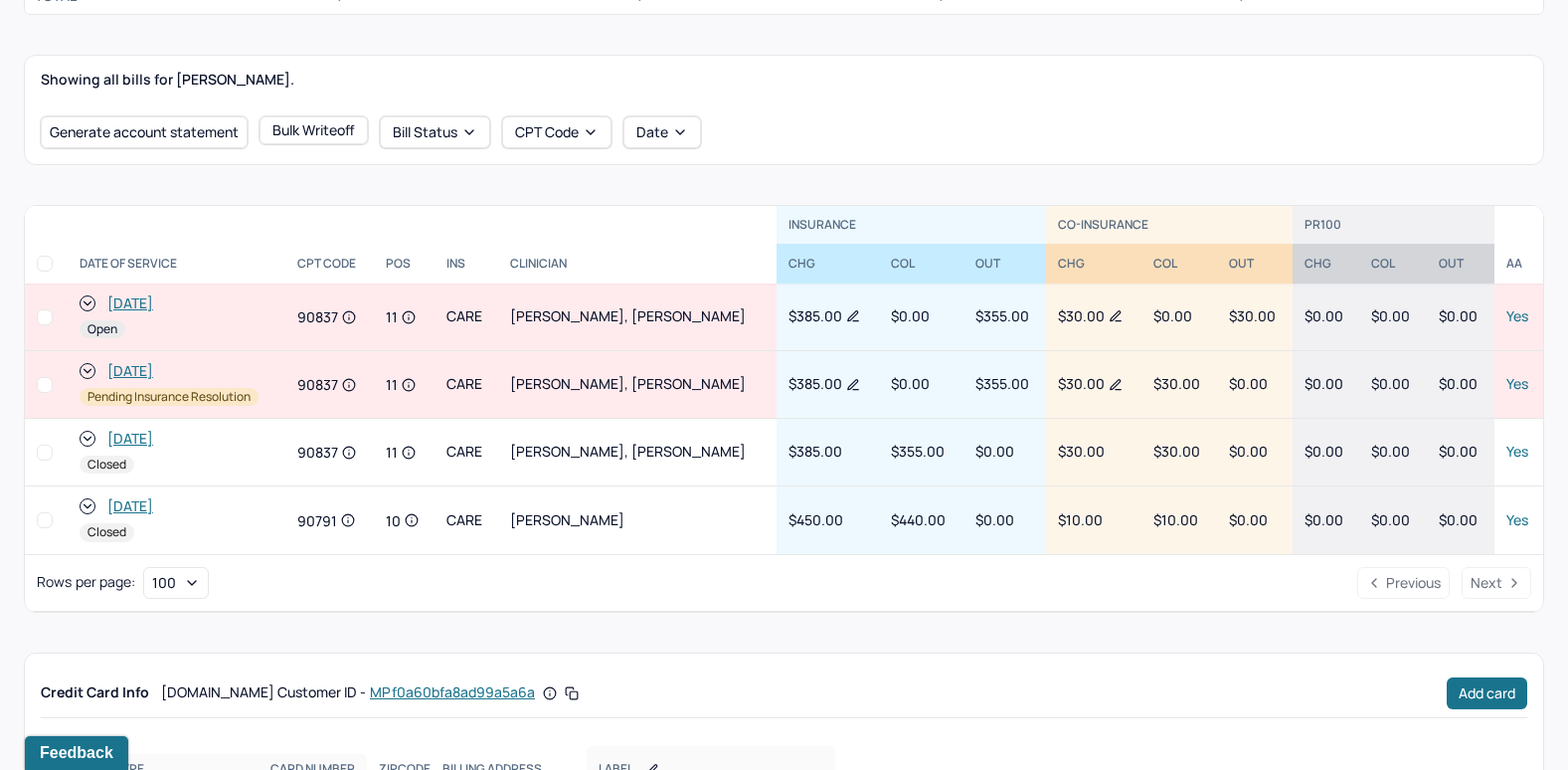 scroll, scrollTop: 696, scrollLeft: 0, axis: vertical 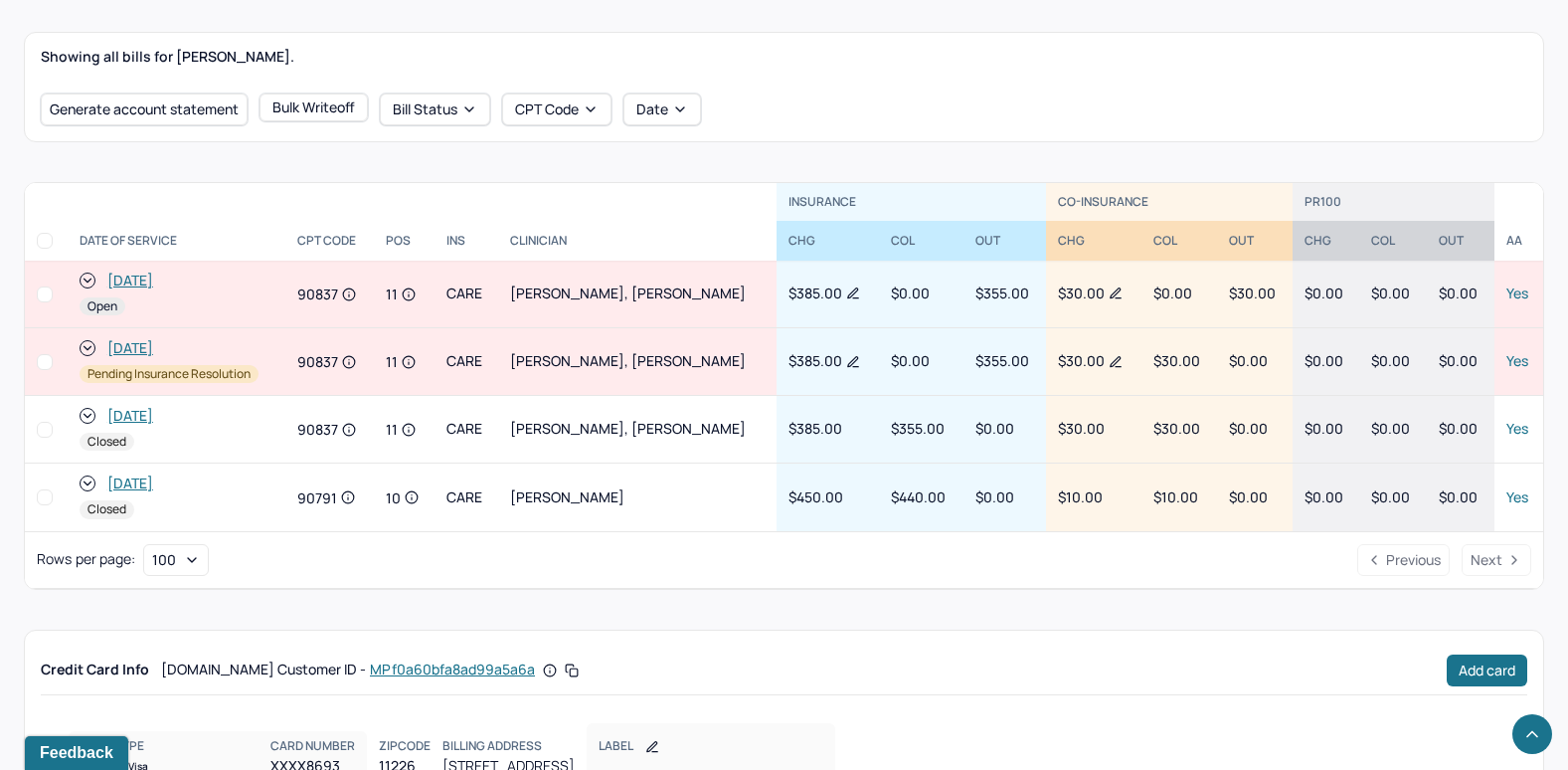click on "[DATE]" at bounding box center (130, 281) 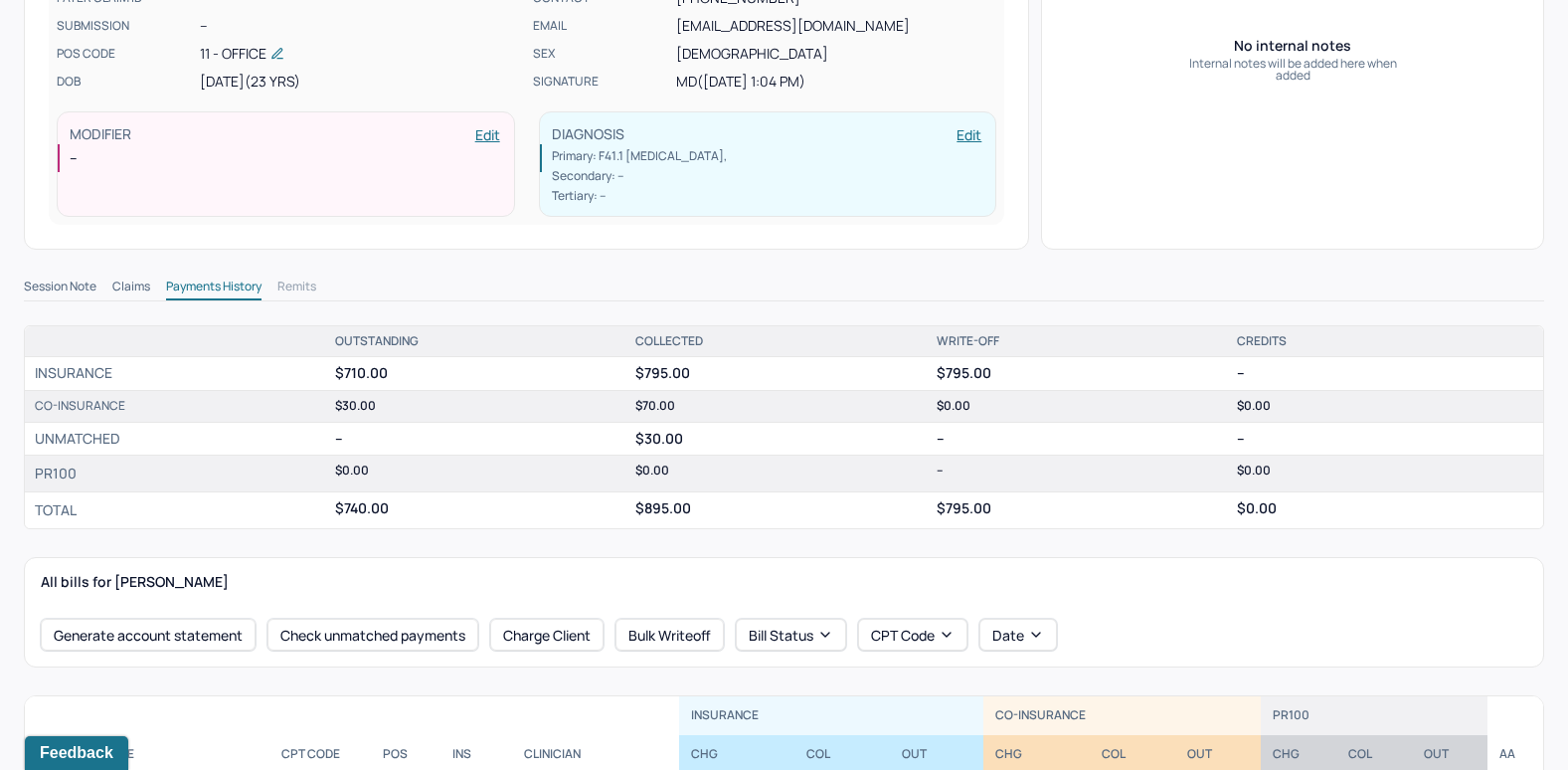 scroll, scrollTop: 497, scrollLeft: 0, axis: vertical 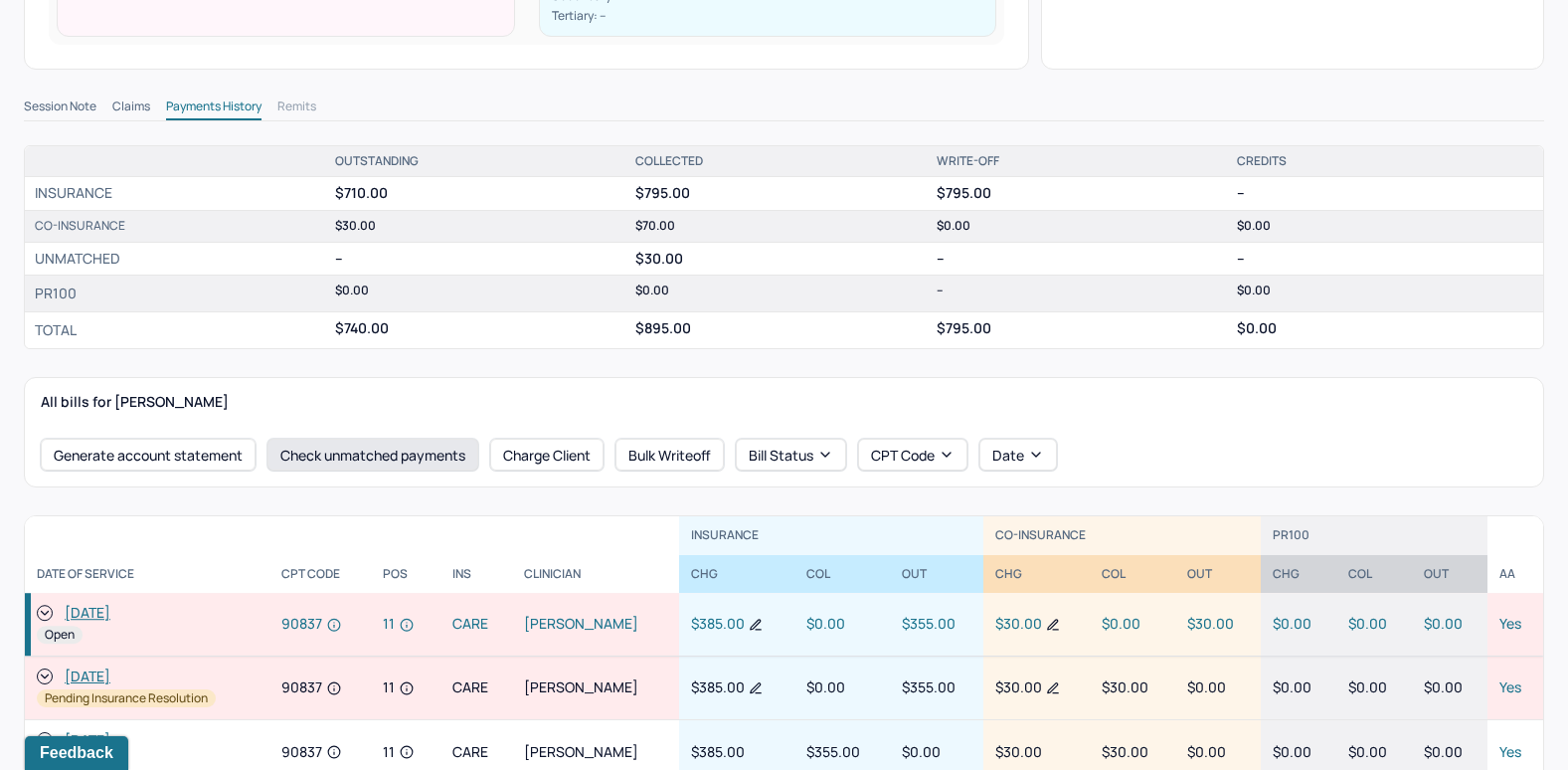 click on "Check unmatched payments" at bounding box center (373, 455) 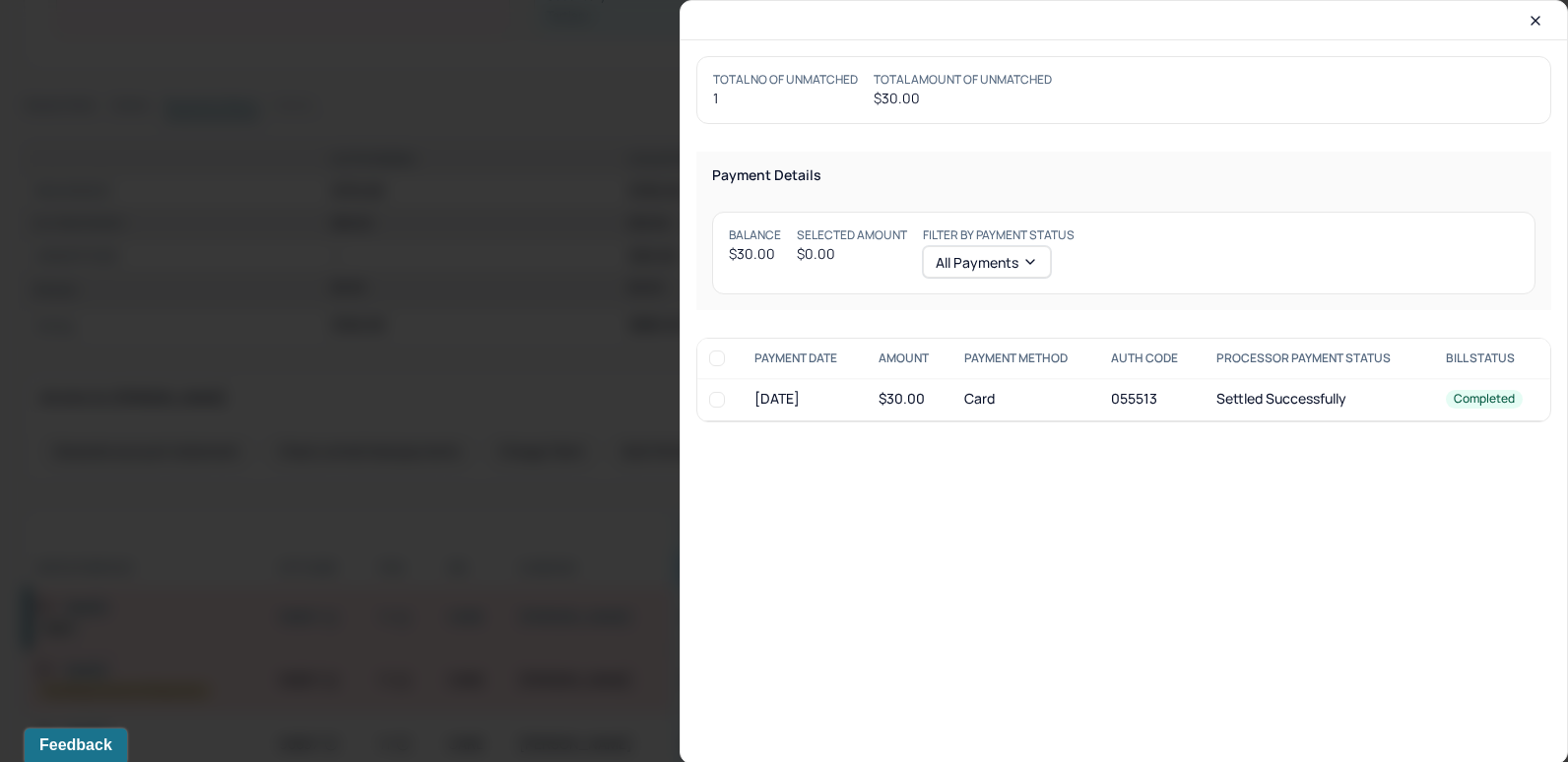click at bounding box center [717, 400] 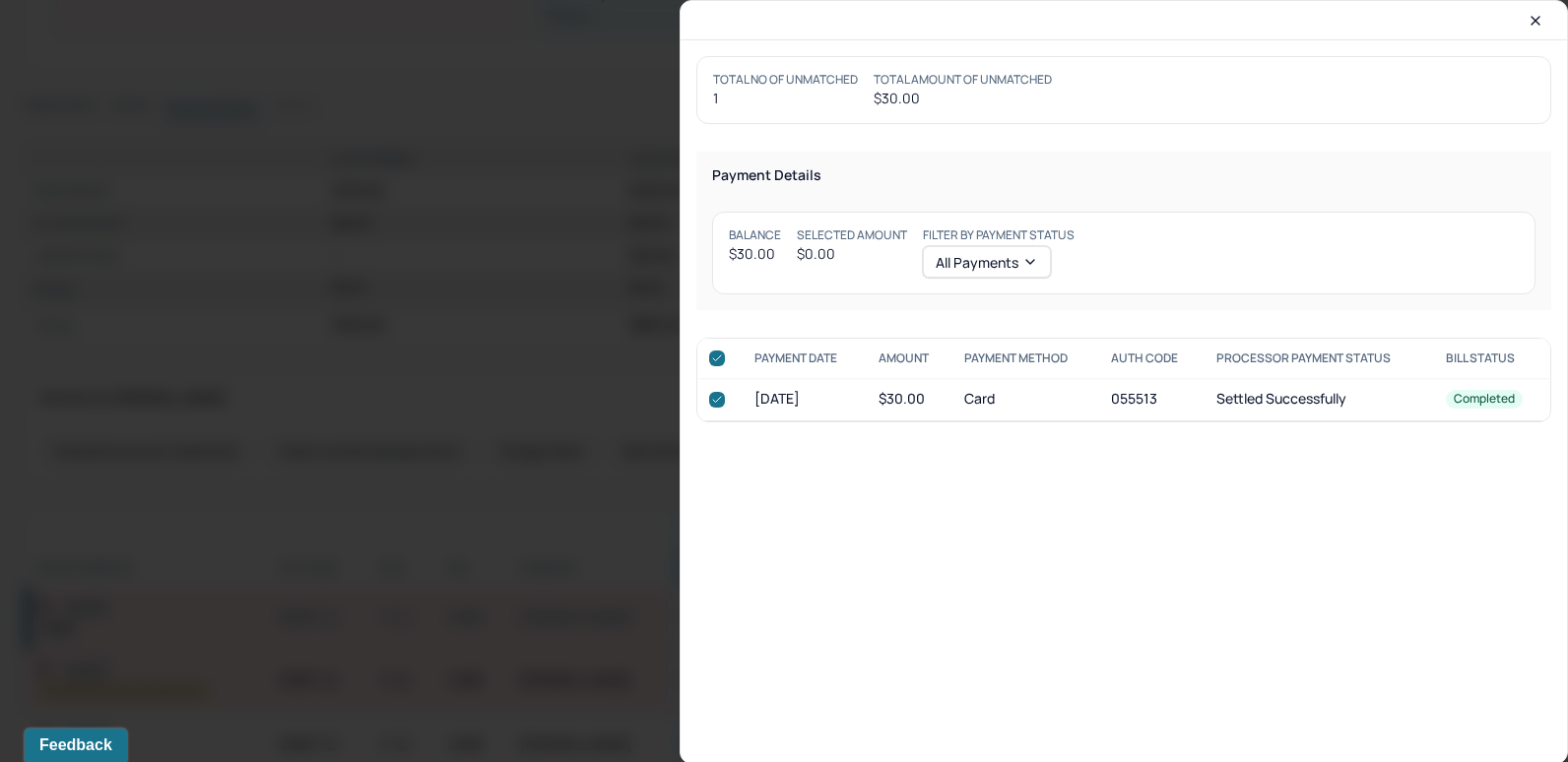 checkbox on "true" 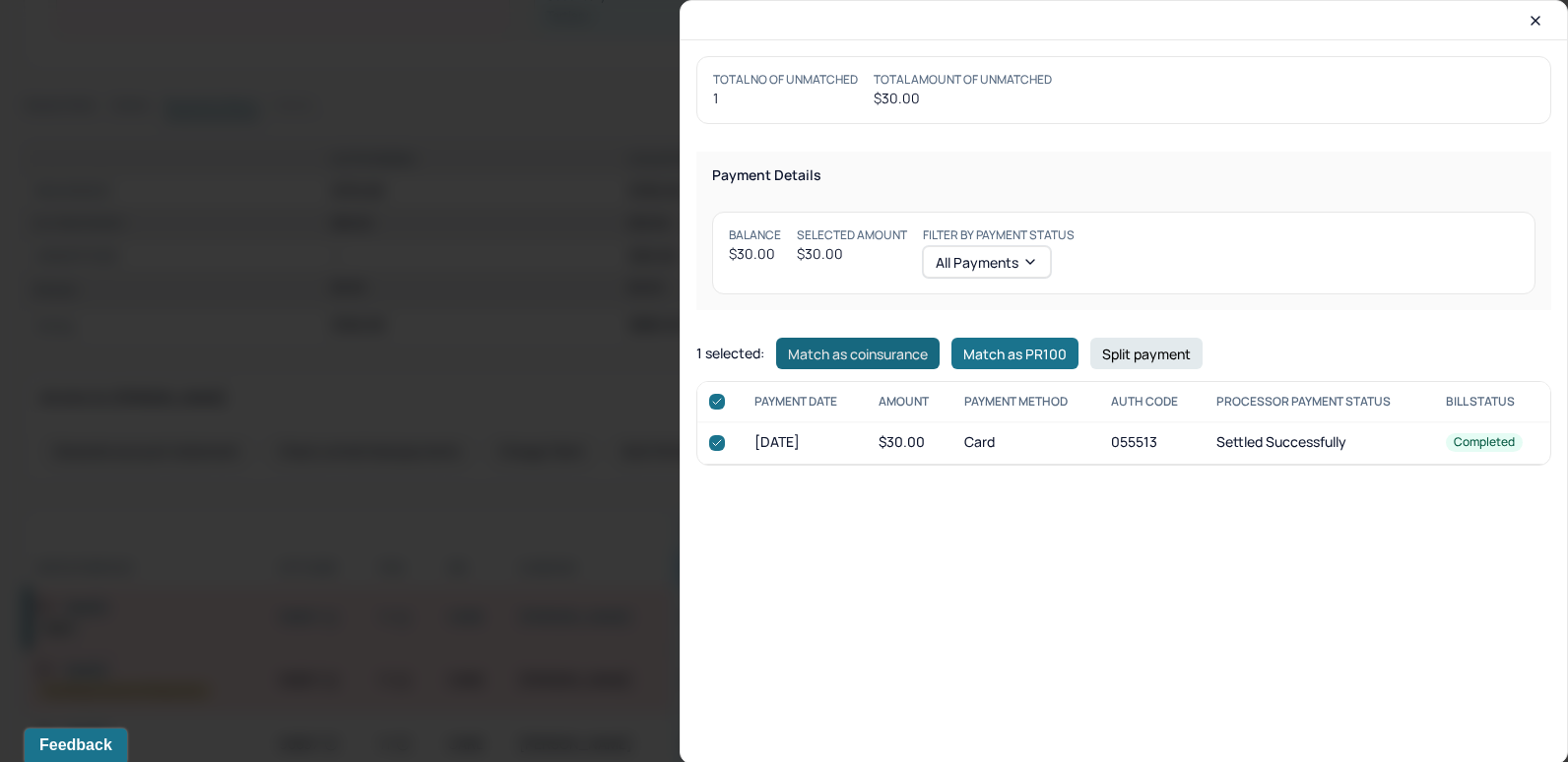click on "Match as coinsurance" at bounding box center (858, 353) 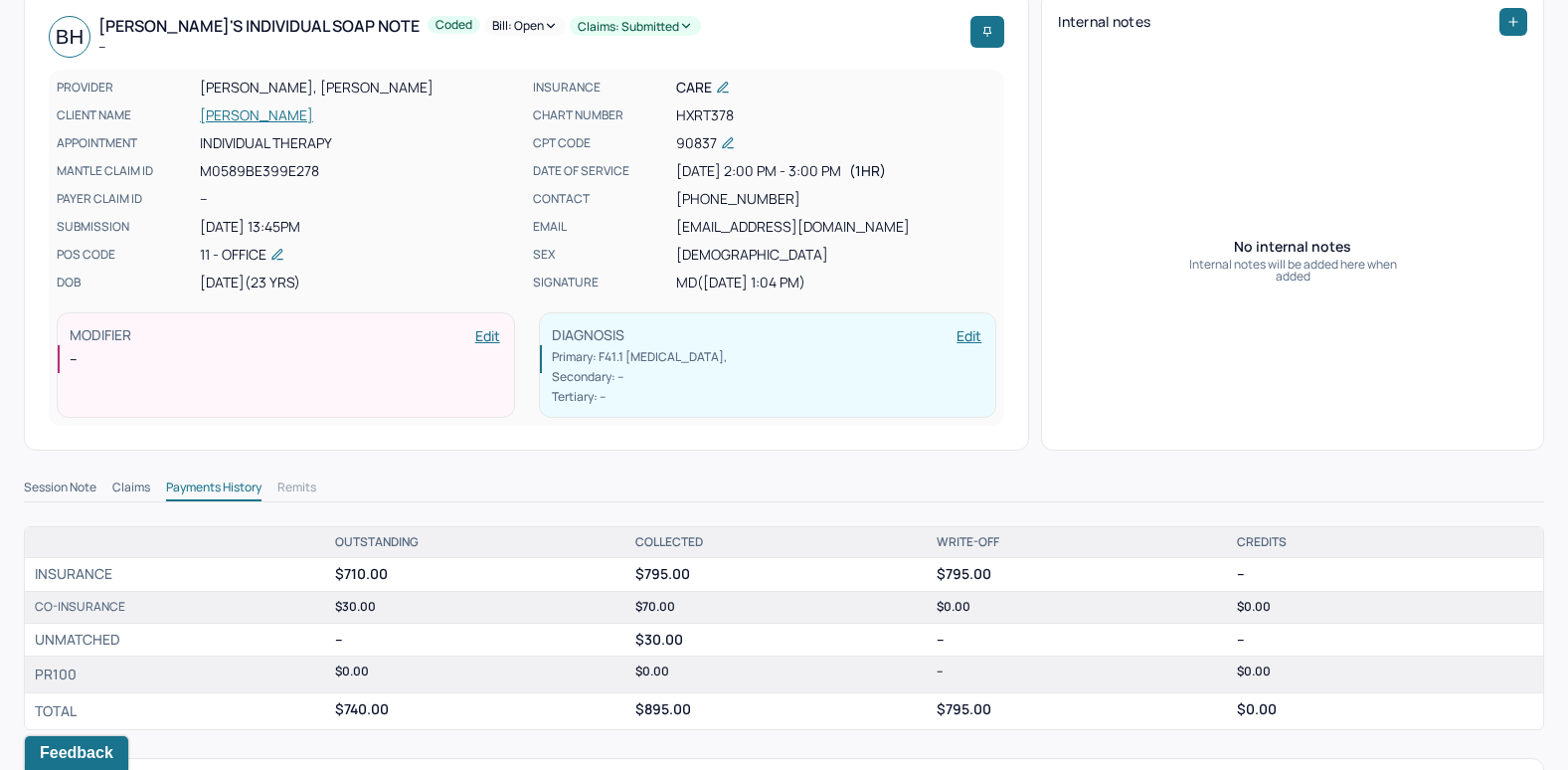 scroll, scrollTop: 99, scrollLeft: 0, axis: vertical 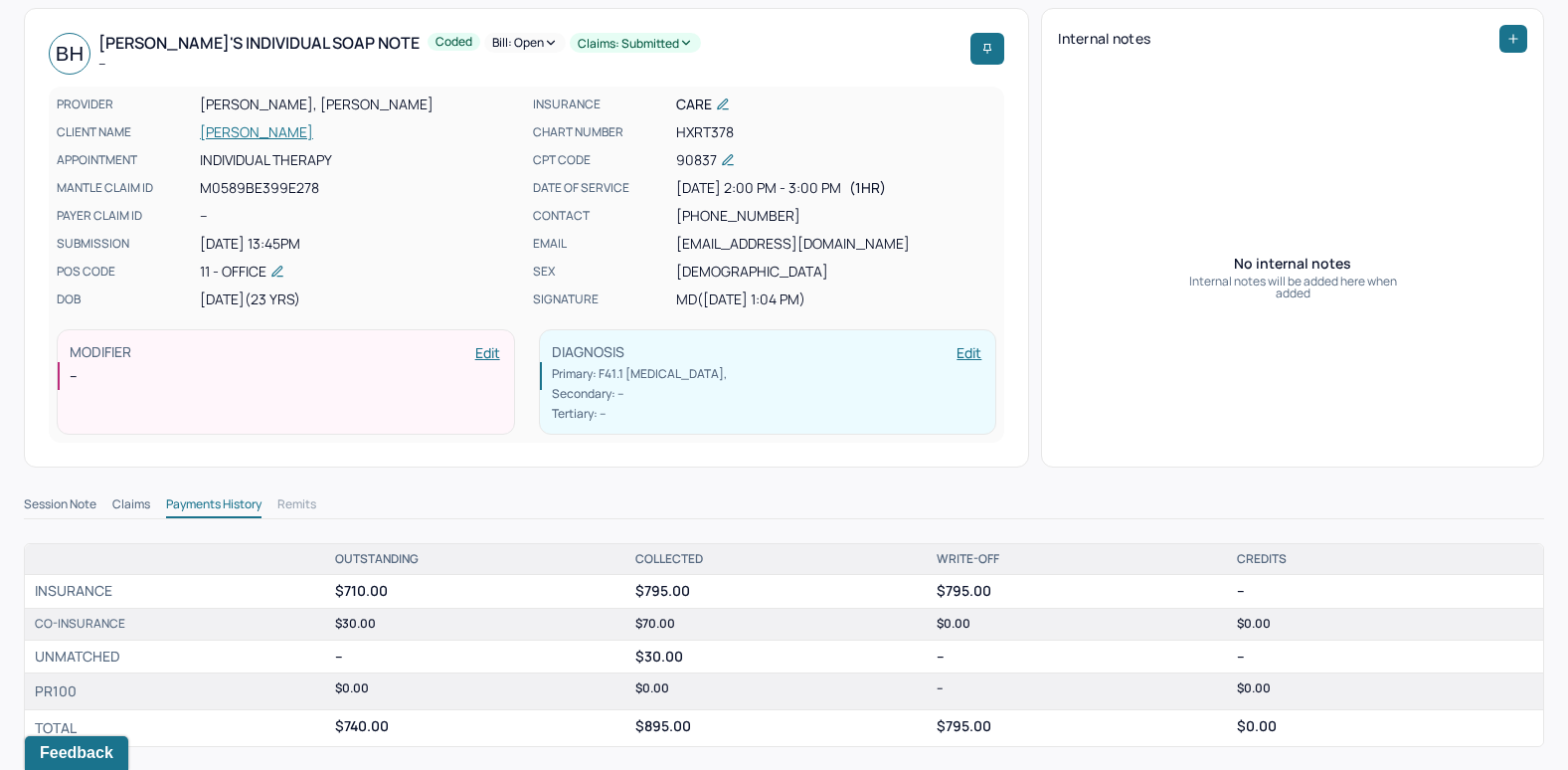 click on "Bill: Open" at bounding box center (525, 43) 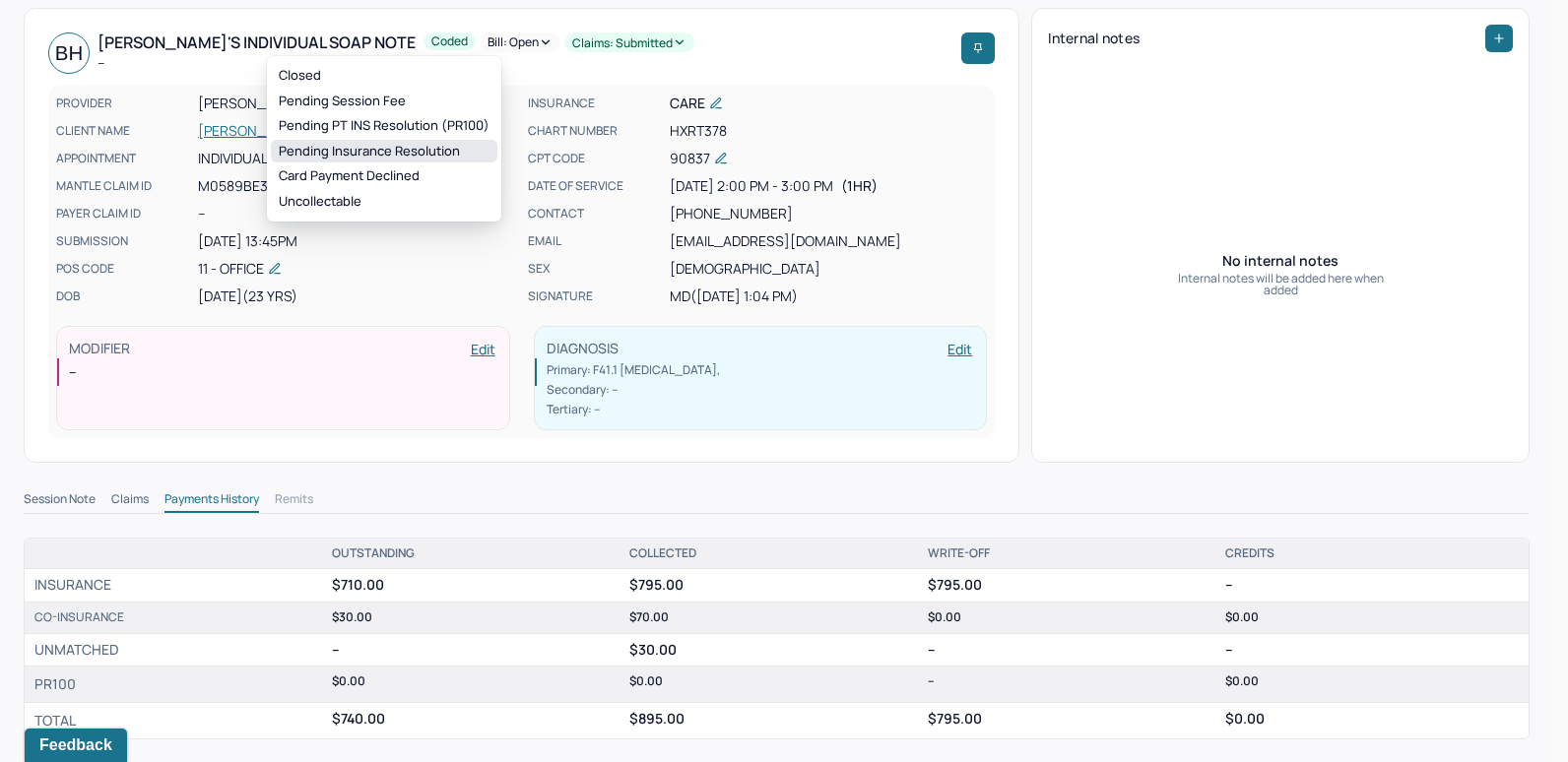 click on "Pending Insurance Resolution" at bounding box center [384, 152] 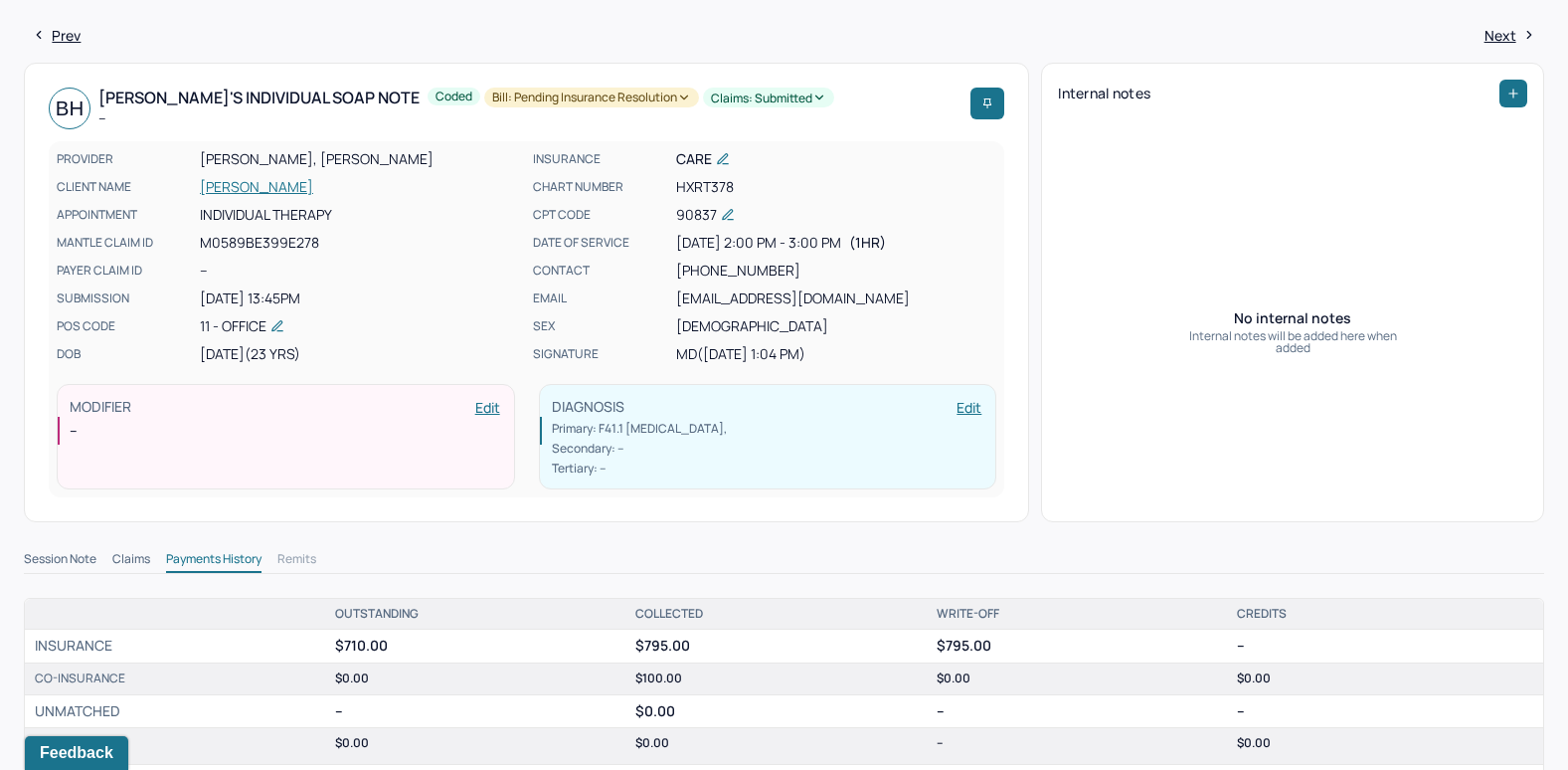 scroll, scrollTop: 0, scrollLeft: 0, axis: both 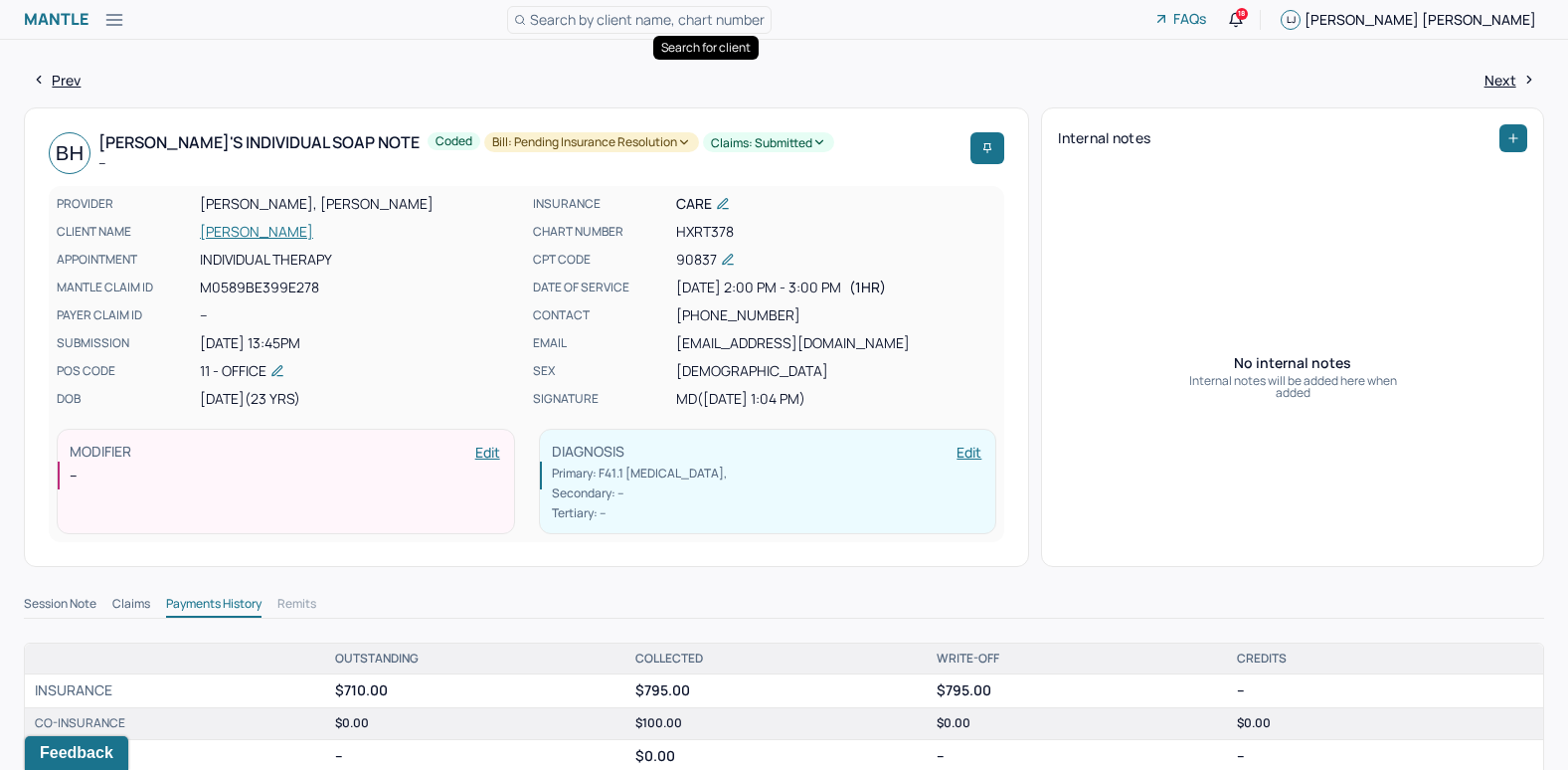 click on "Search by client name, chart number" at bounding box center (647, 19) 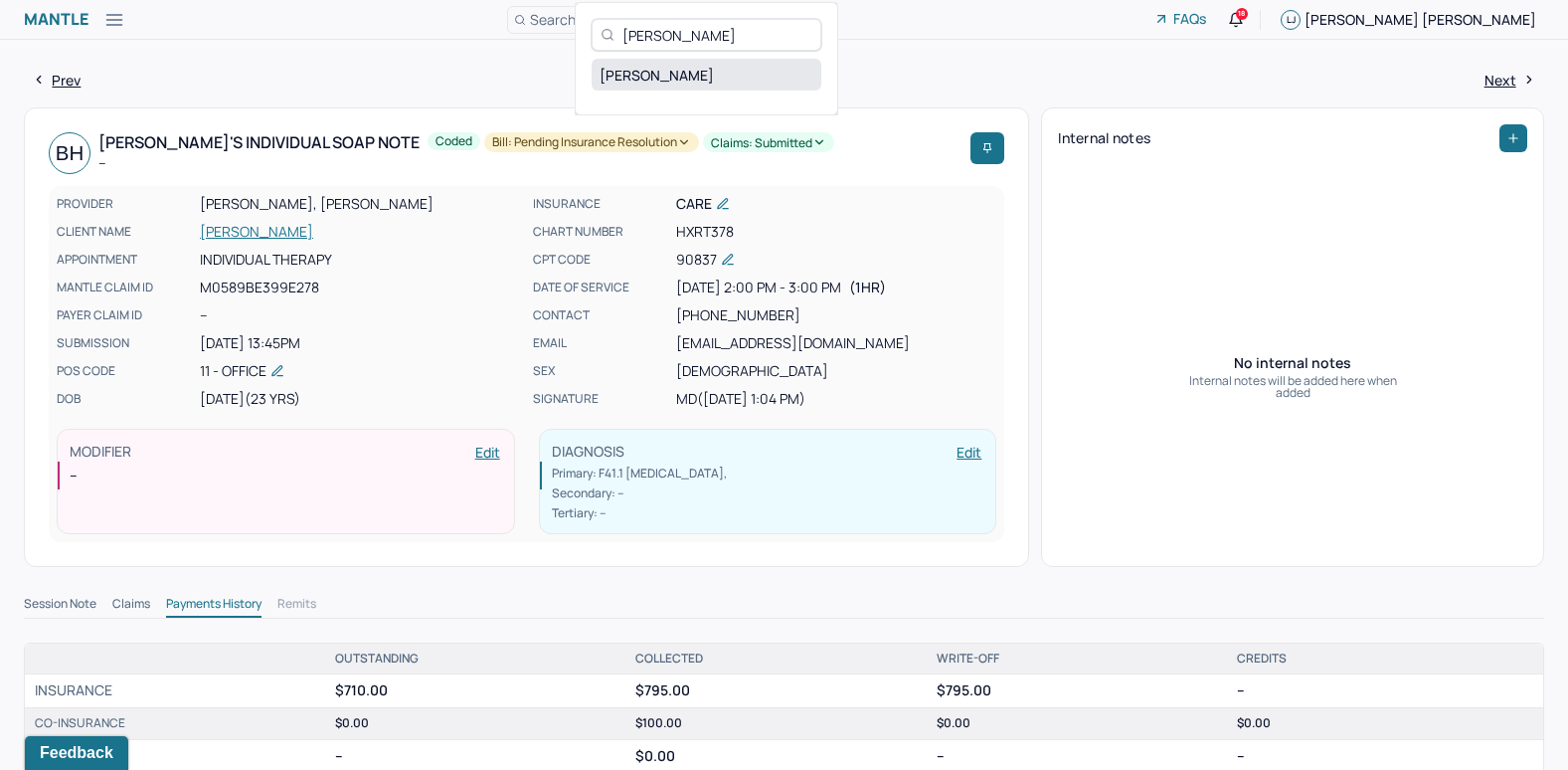 type on "[PERSON_NAME]" 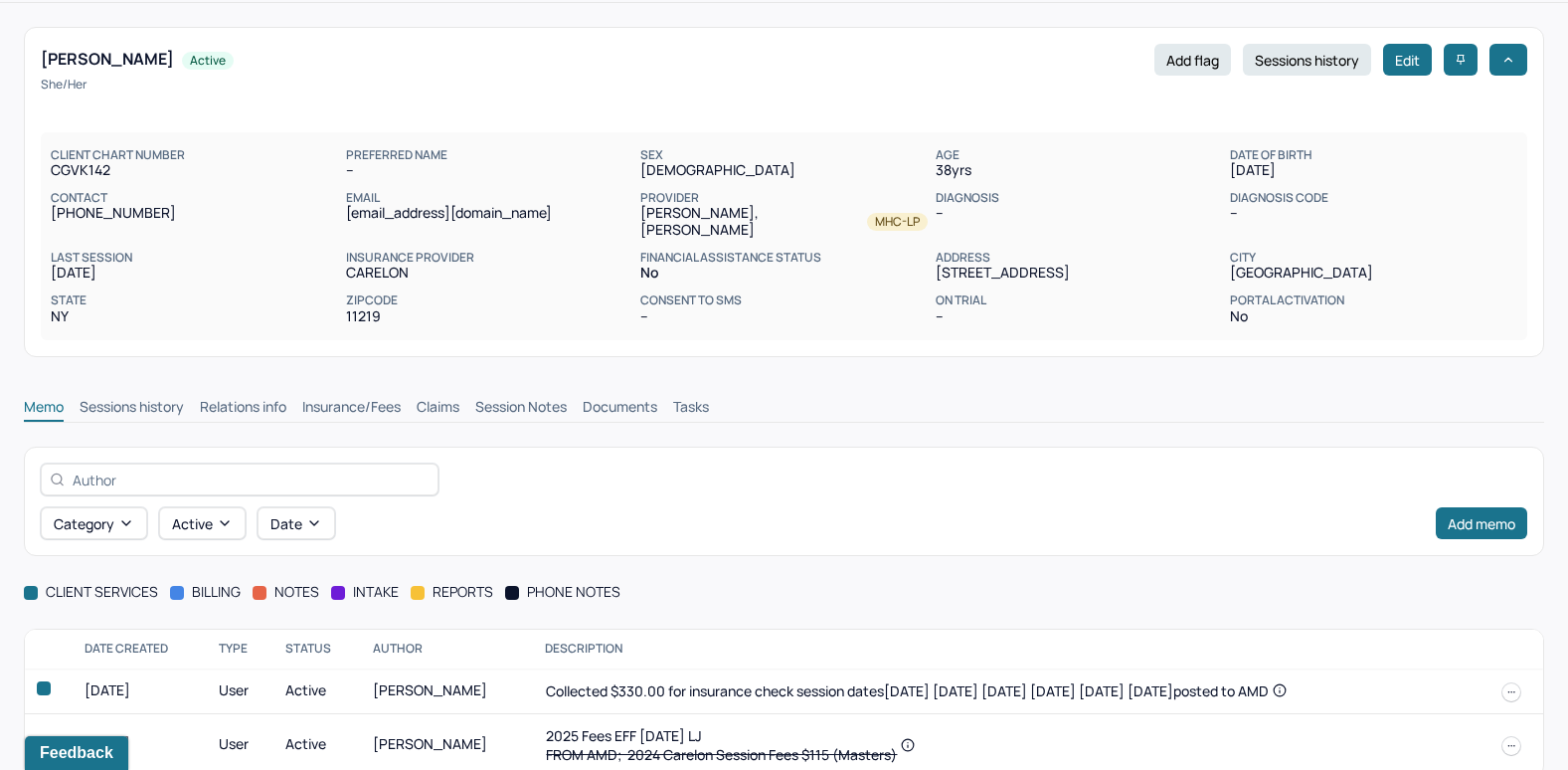 scroll, scrollTop: 53, scrollLeft: 0, axis: vertical 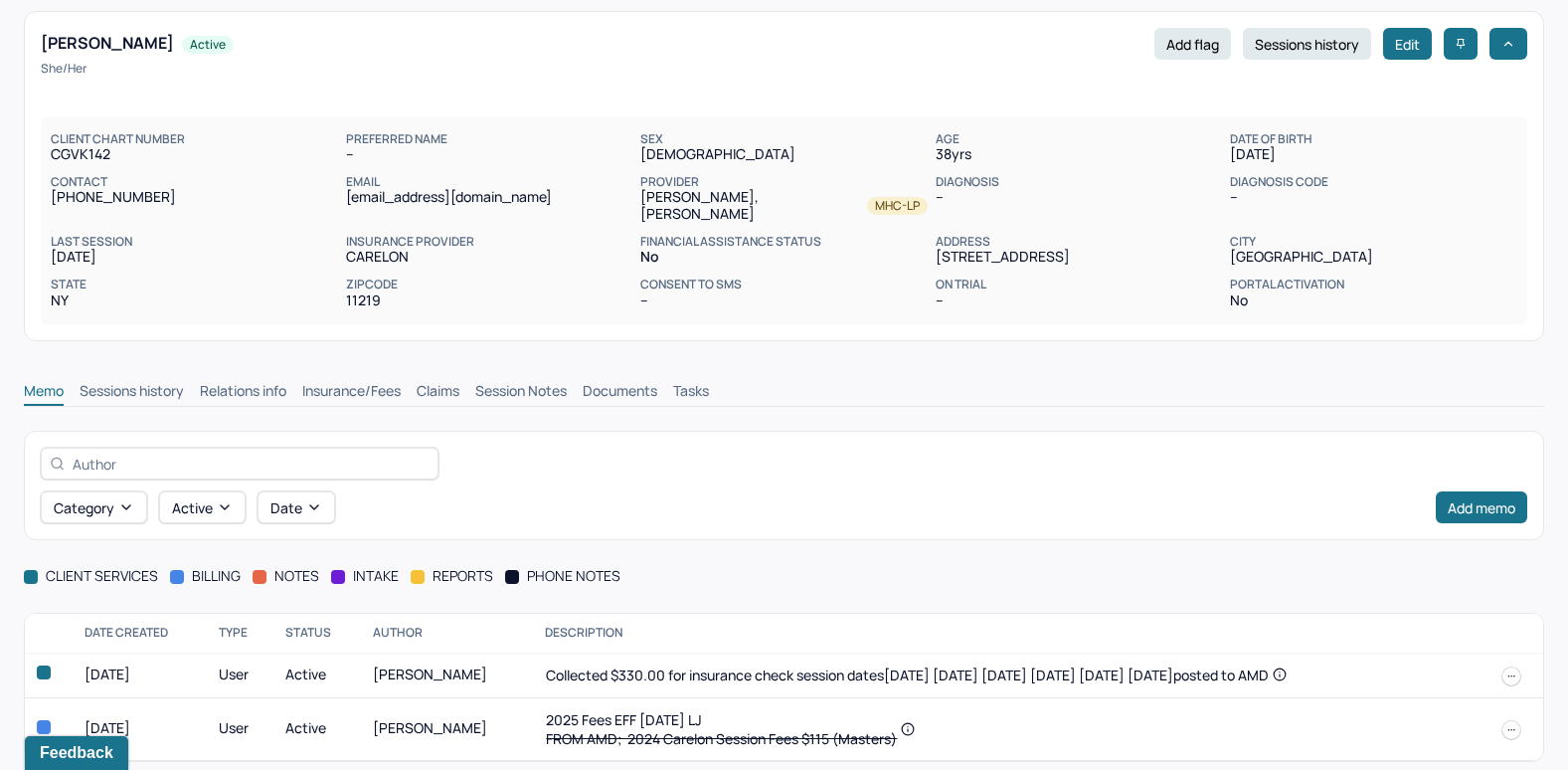 click on "Insurance/Fees" at bounding box center (351, 393) 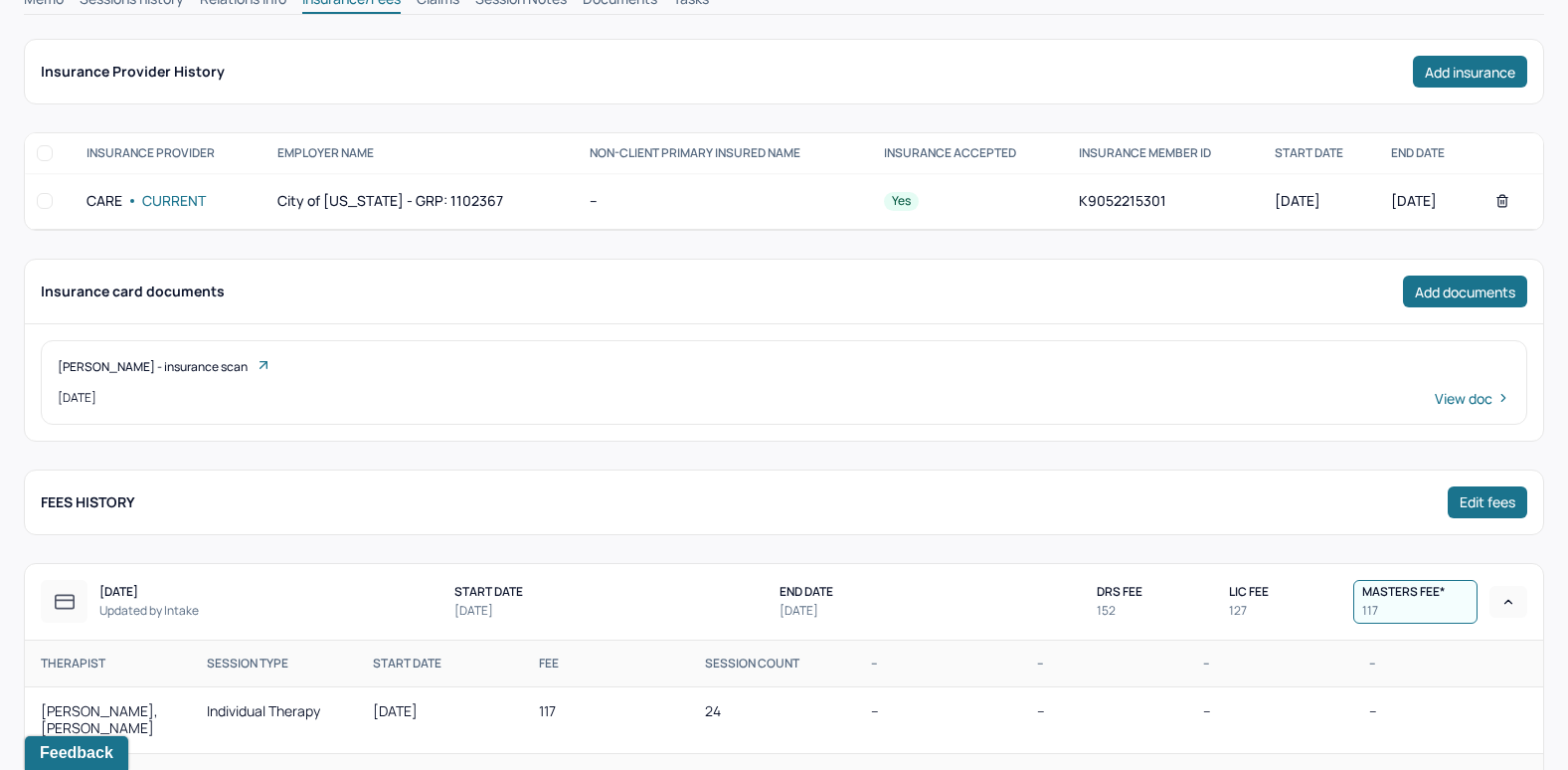 scroll, scrollTop: 315, scrollLeft: 0, axis: vertical 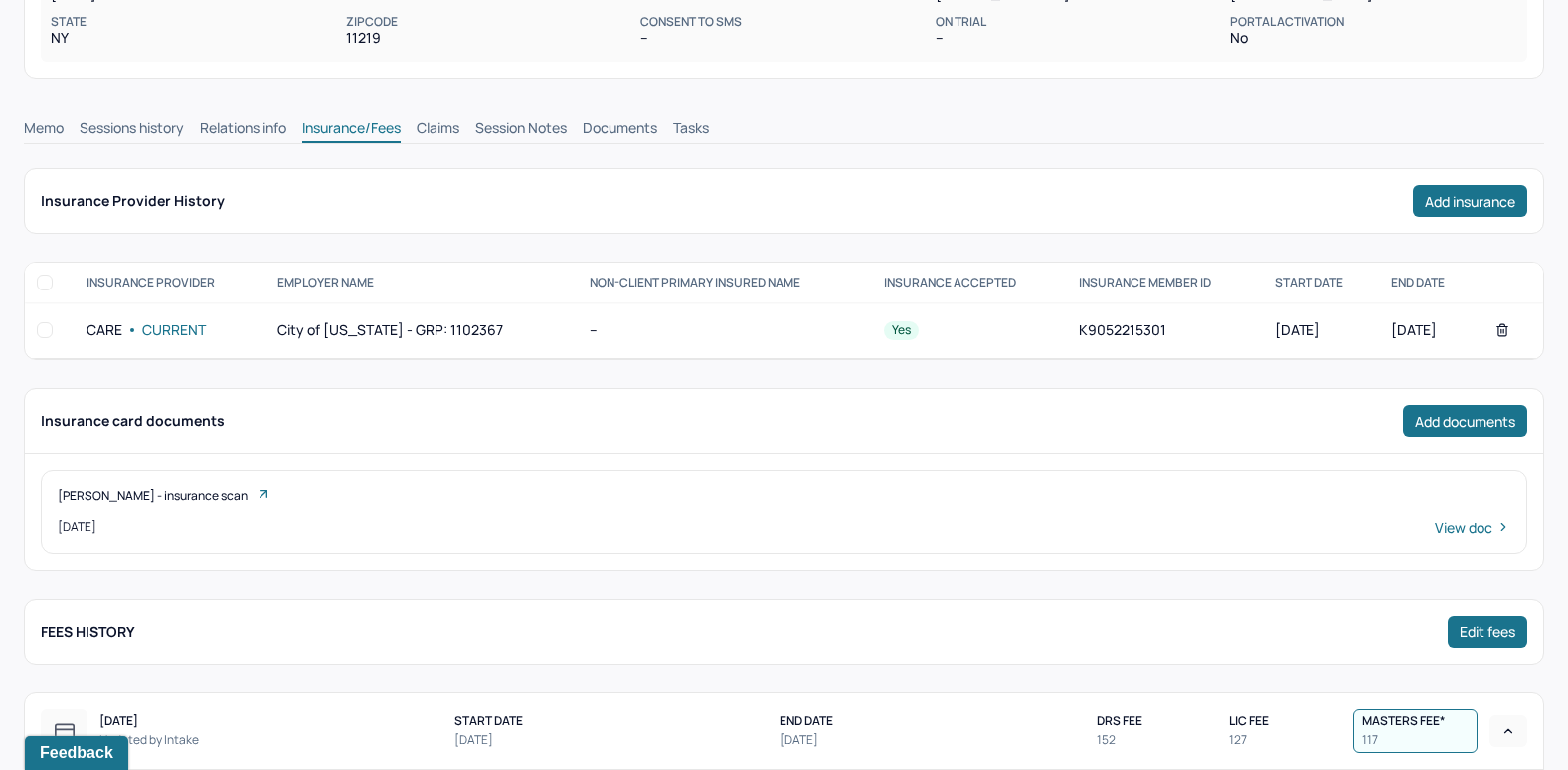 click on "Claims" at bounding box center [437, 130] 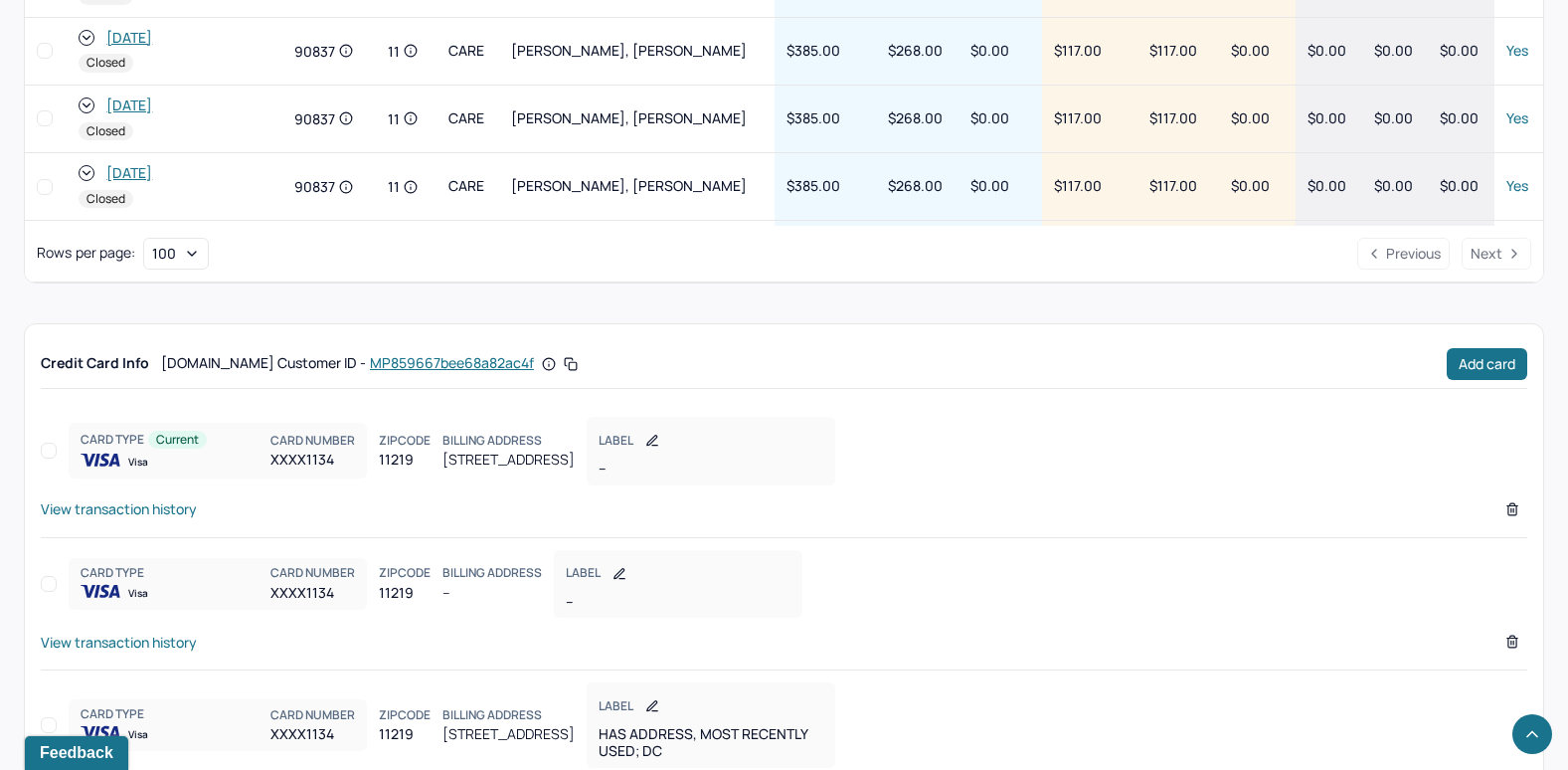 scroll, scrollTop: 1299, scrollLeft: 0, axis: vertical 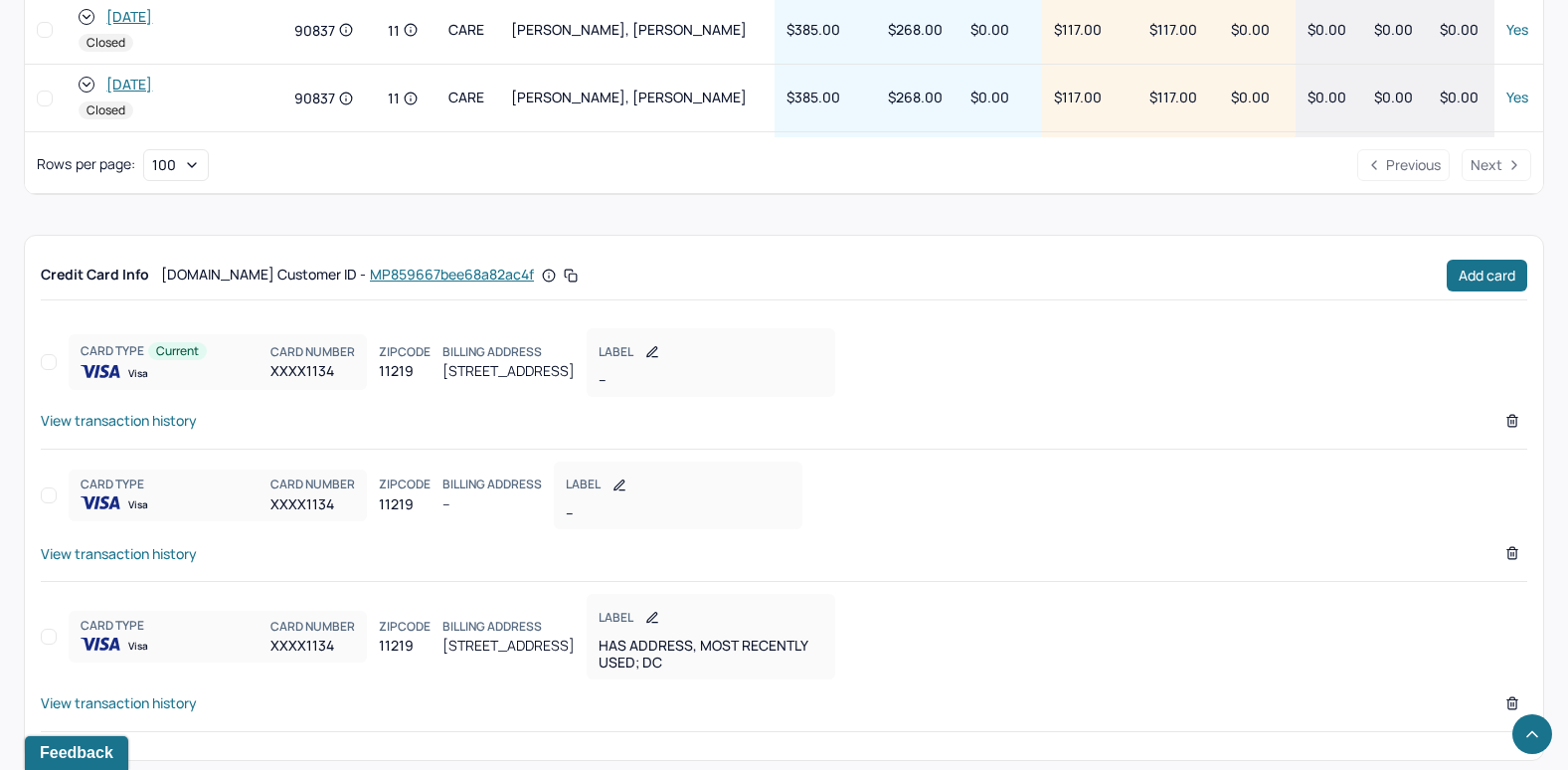 click on "View transaction history" at bounding box center (118, 702) 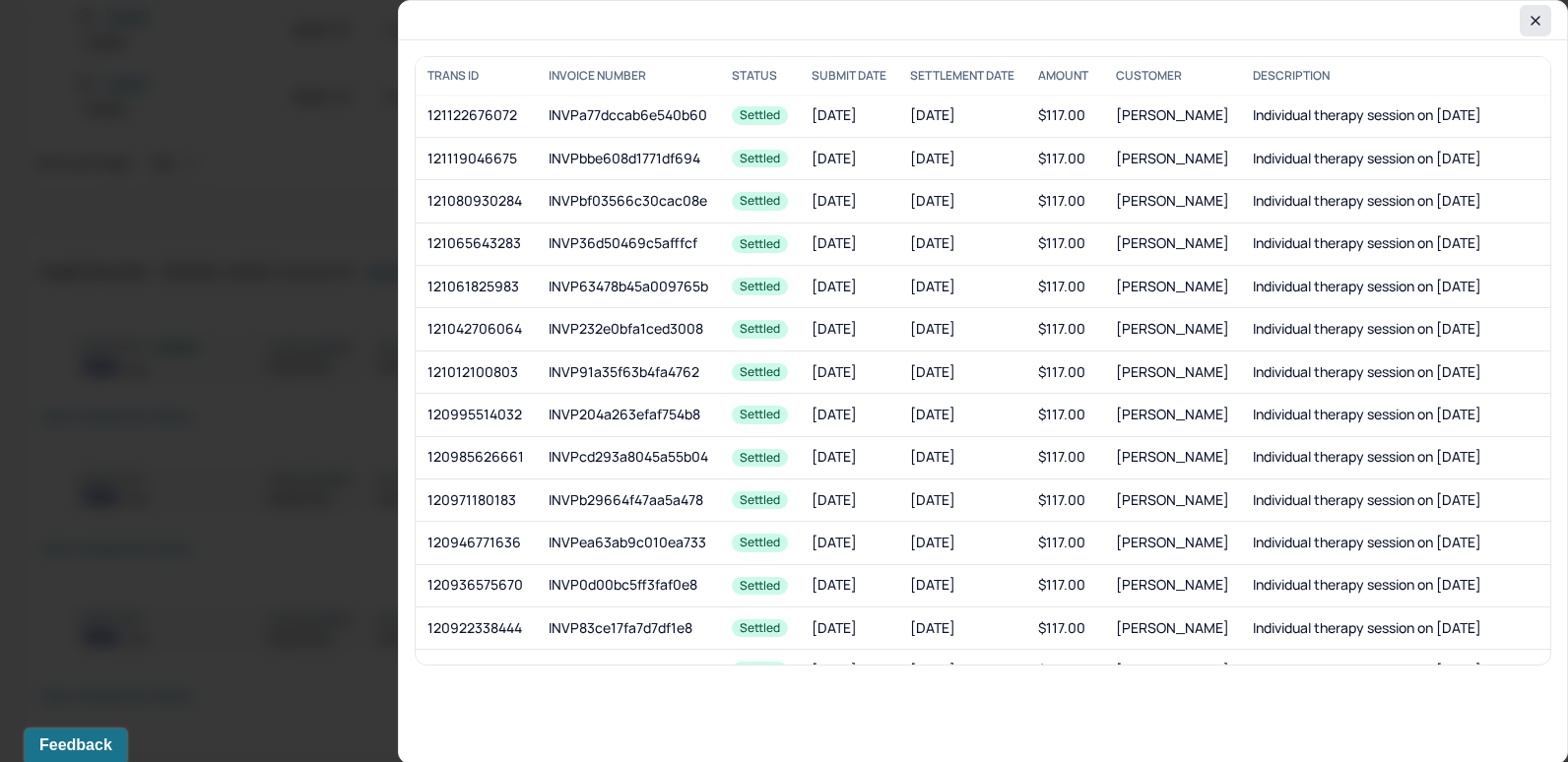 click 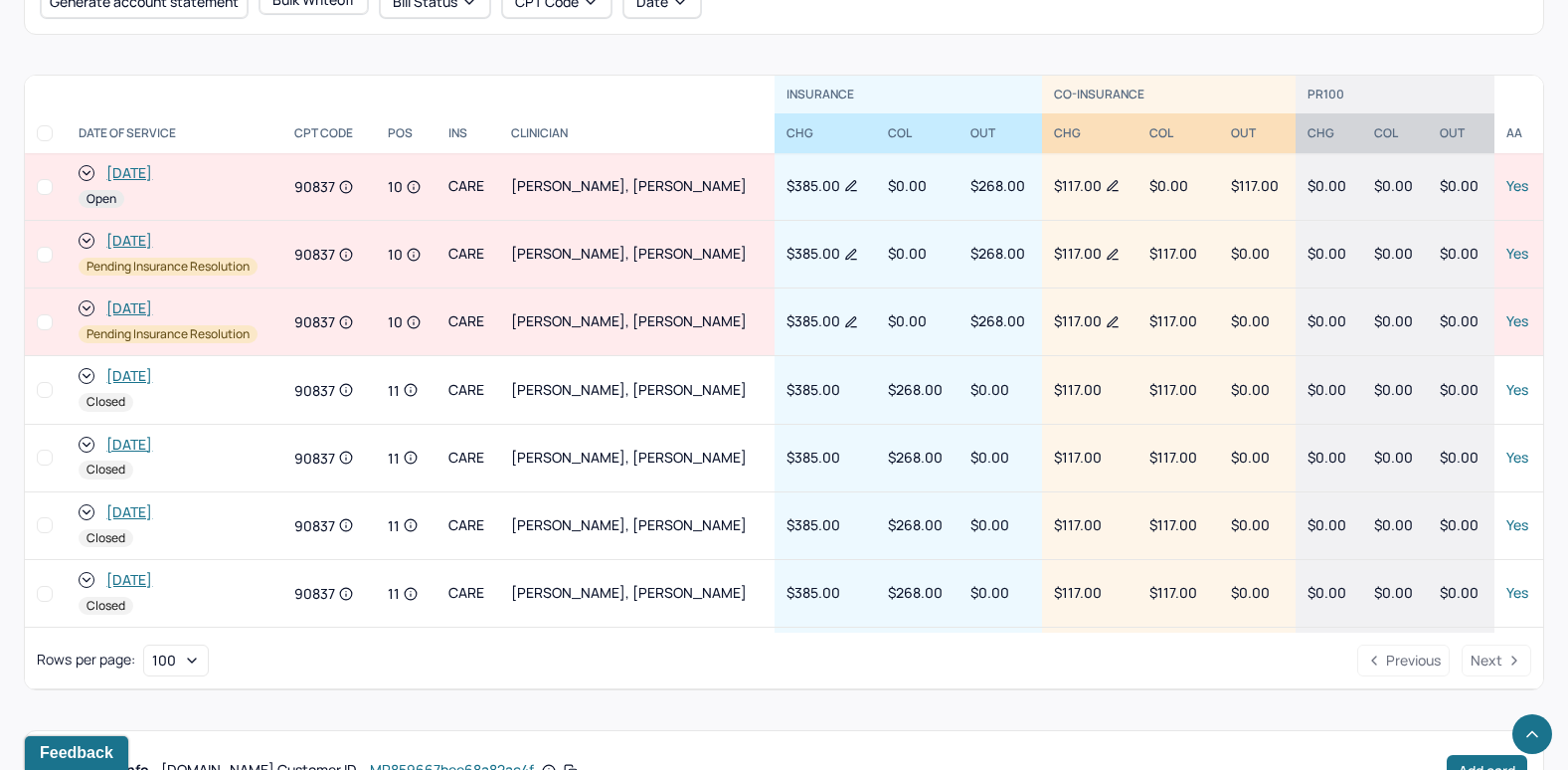 scroll, scrollTop: 802, scrollLeft: 0, axis: vertical 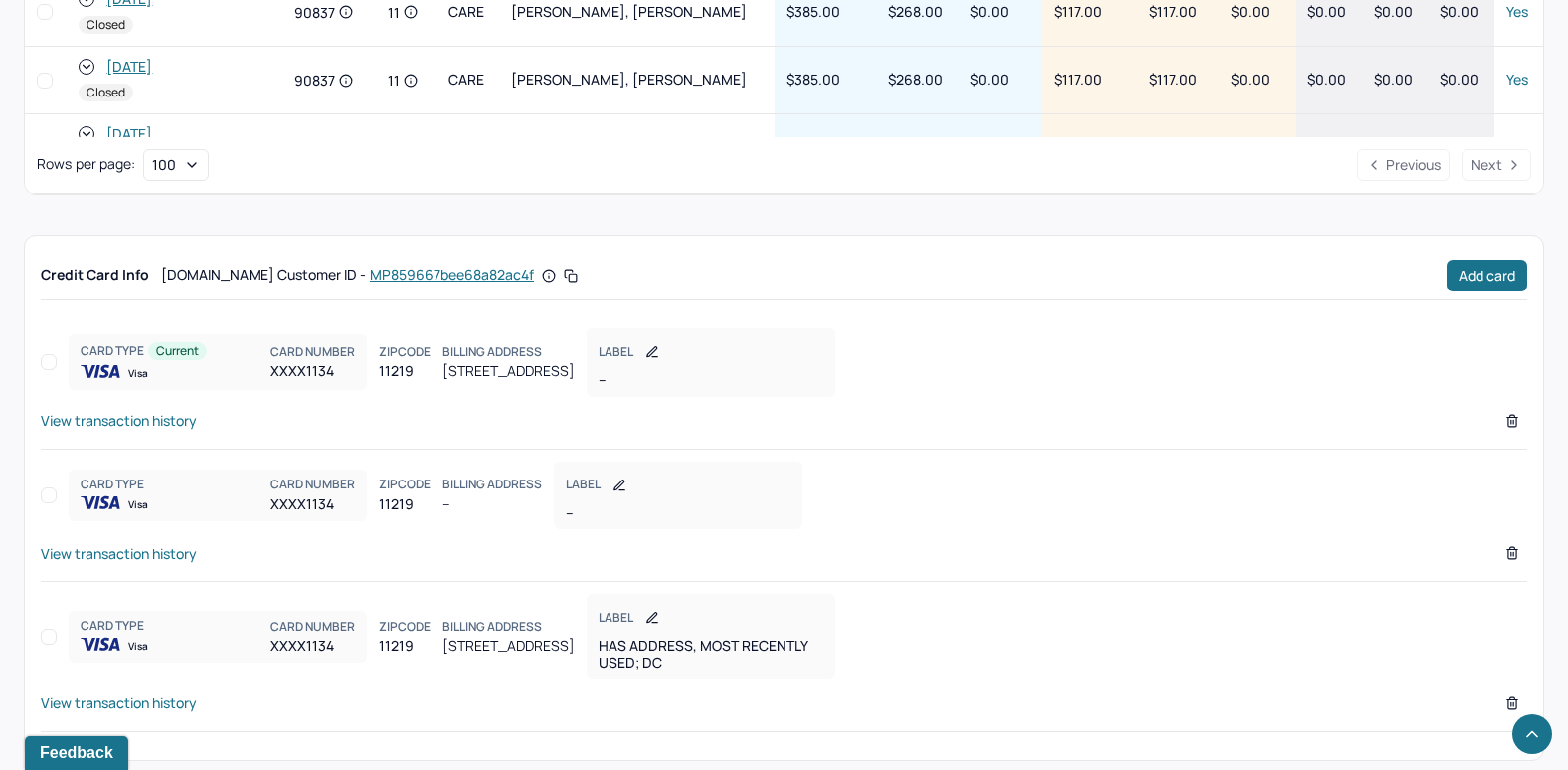 click on "View transaction history" at bounding box center [118, 420] 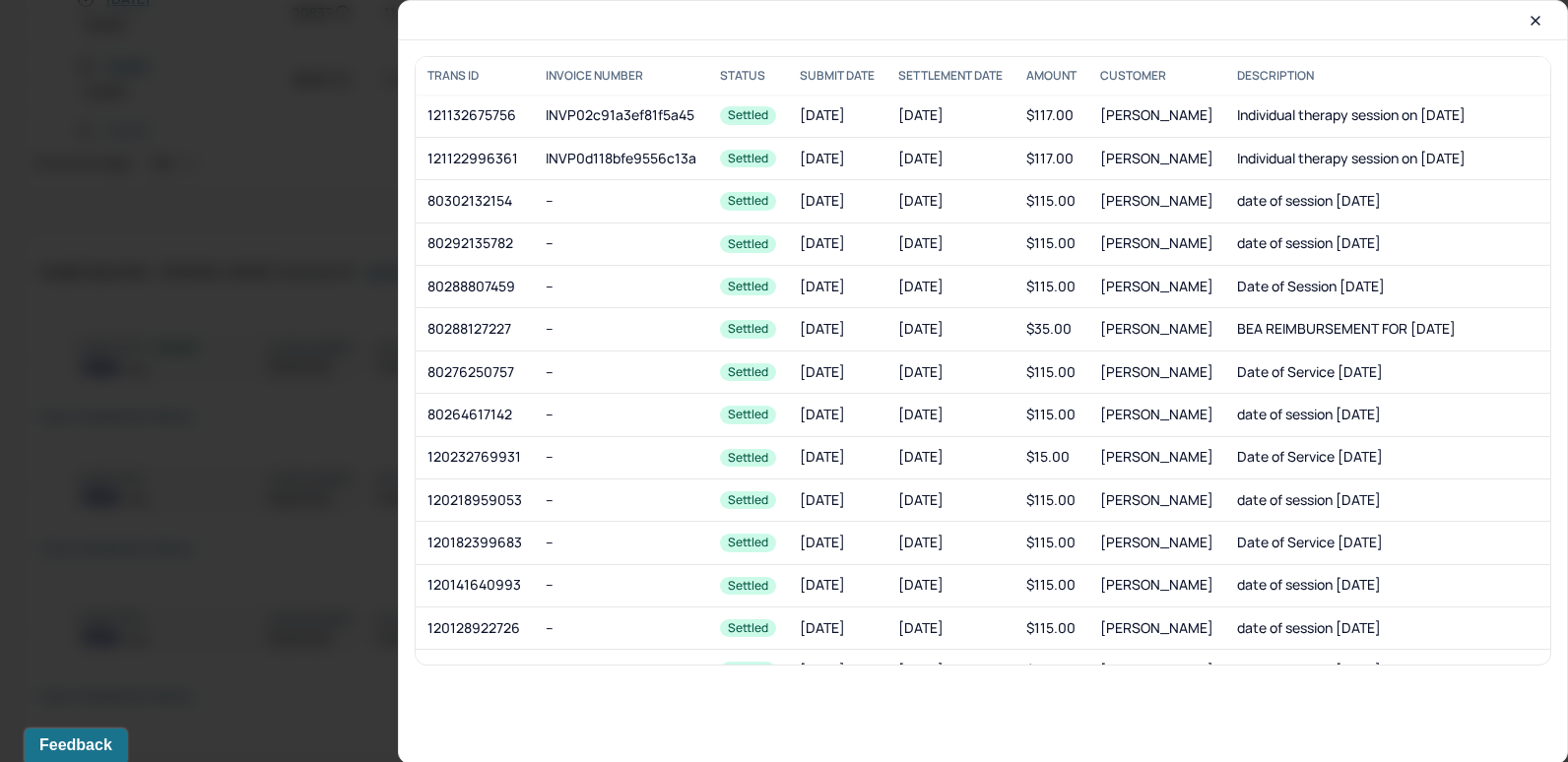 drag, startPoint x: 1533, startPoint y: 16, endPoint x: 741, endPoint y: 209, distance: 815.1767 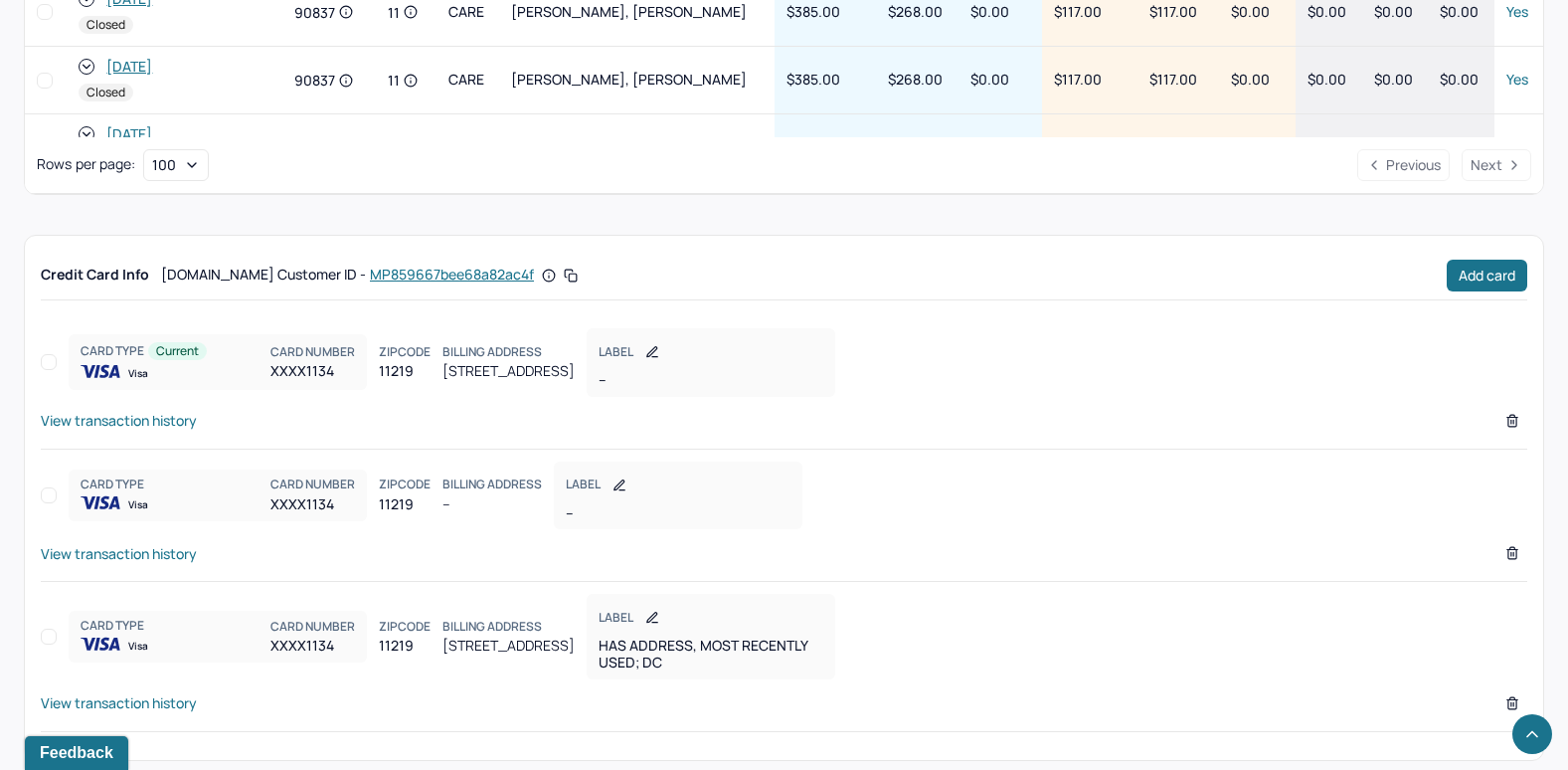 click on "View transaction history" at bounding box center [118, 702] 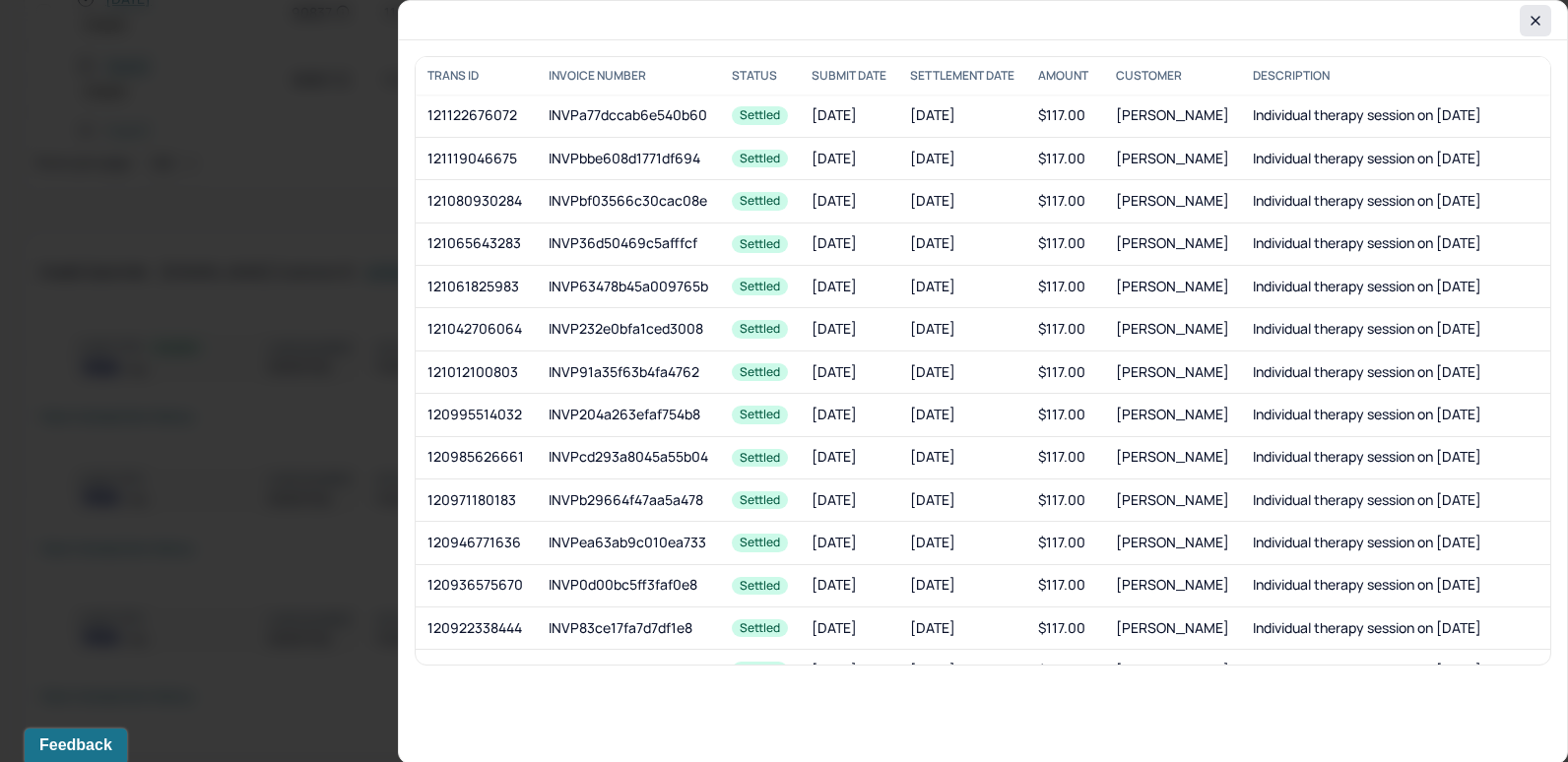 click 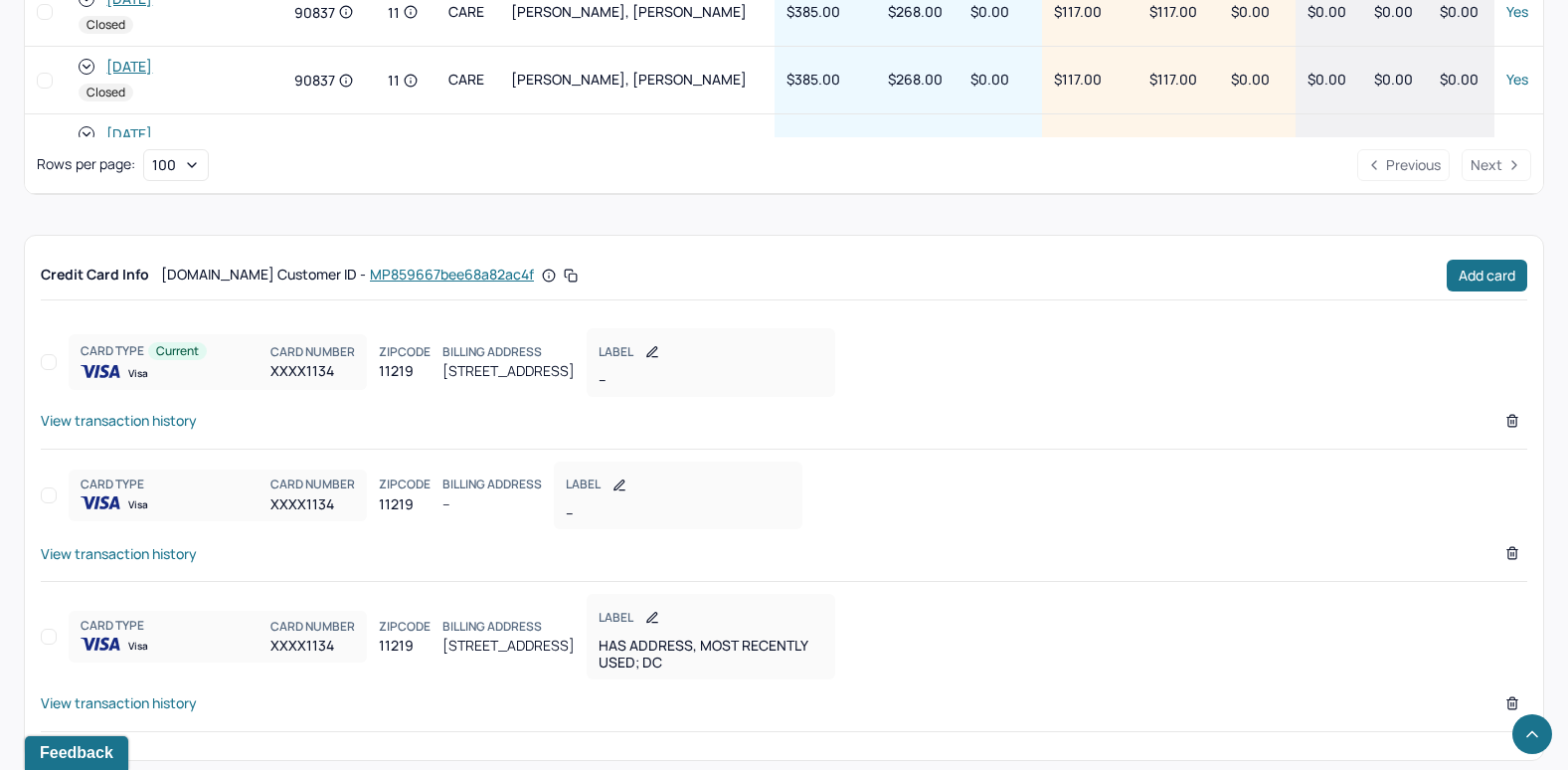click on "View transaction history" at bounding box center [118, 420] 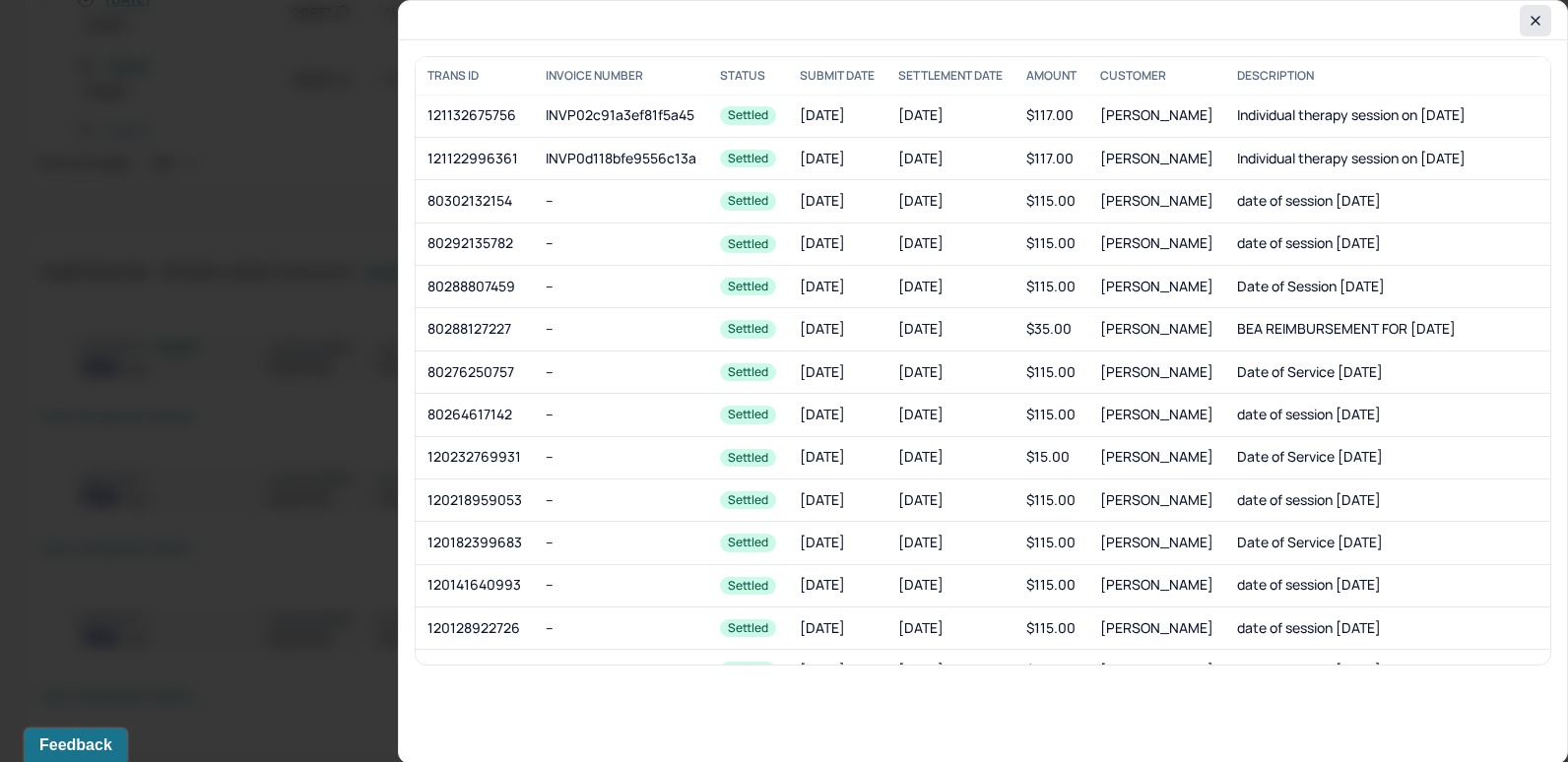 click 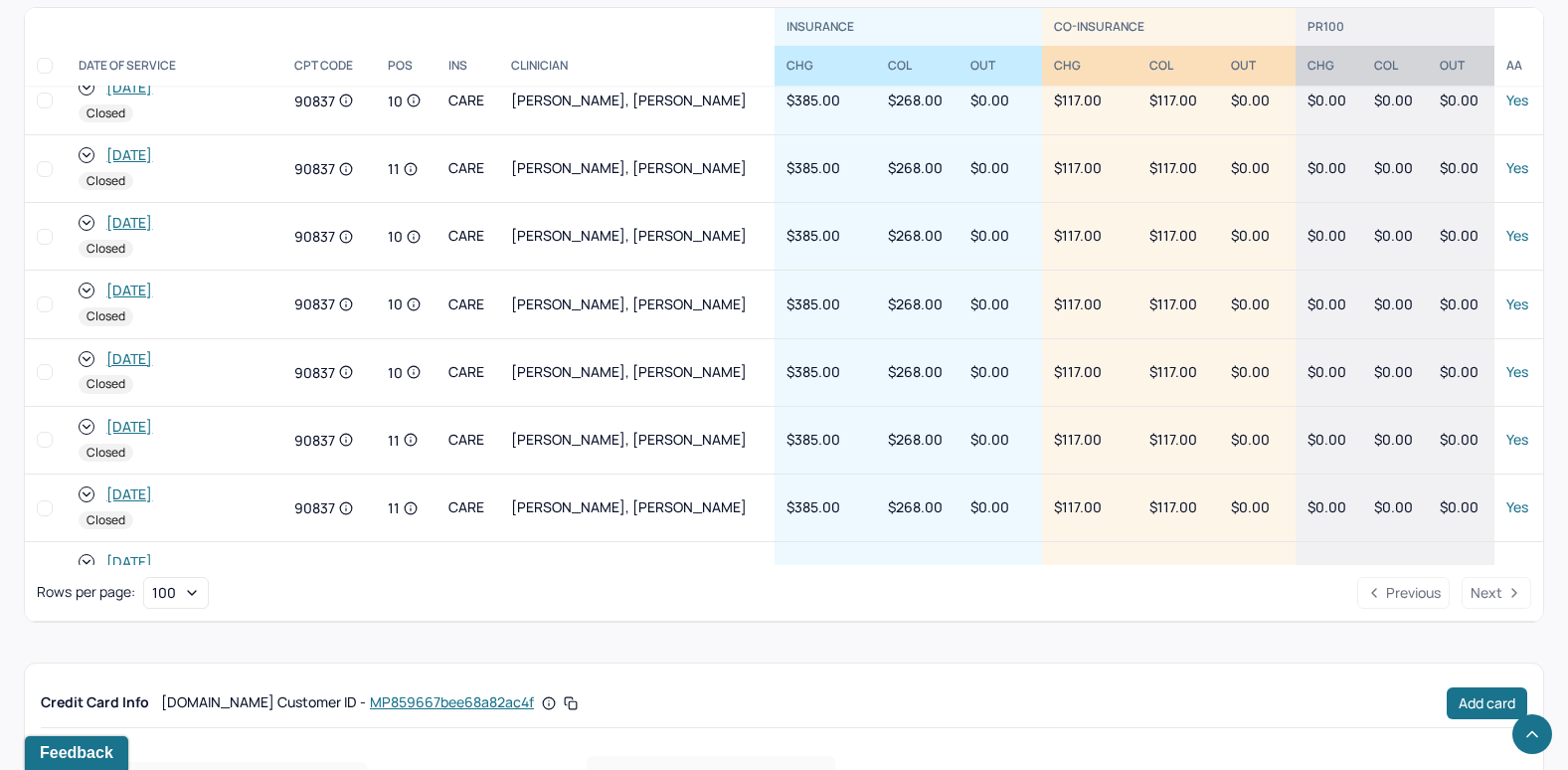 scroll, scrollTop: 702, scrollLeft: 0, axis: vertical 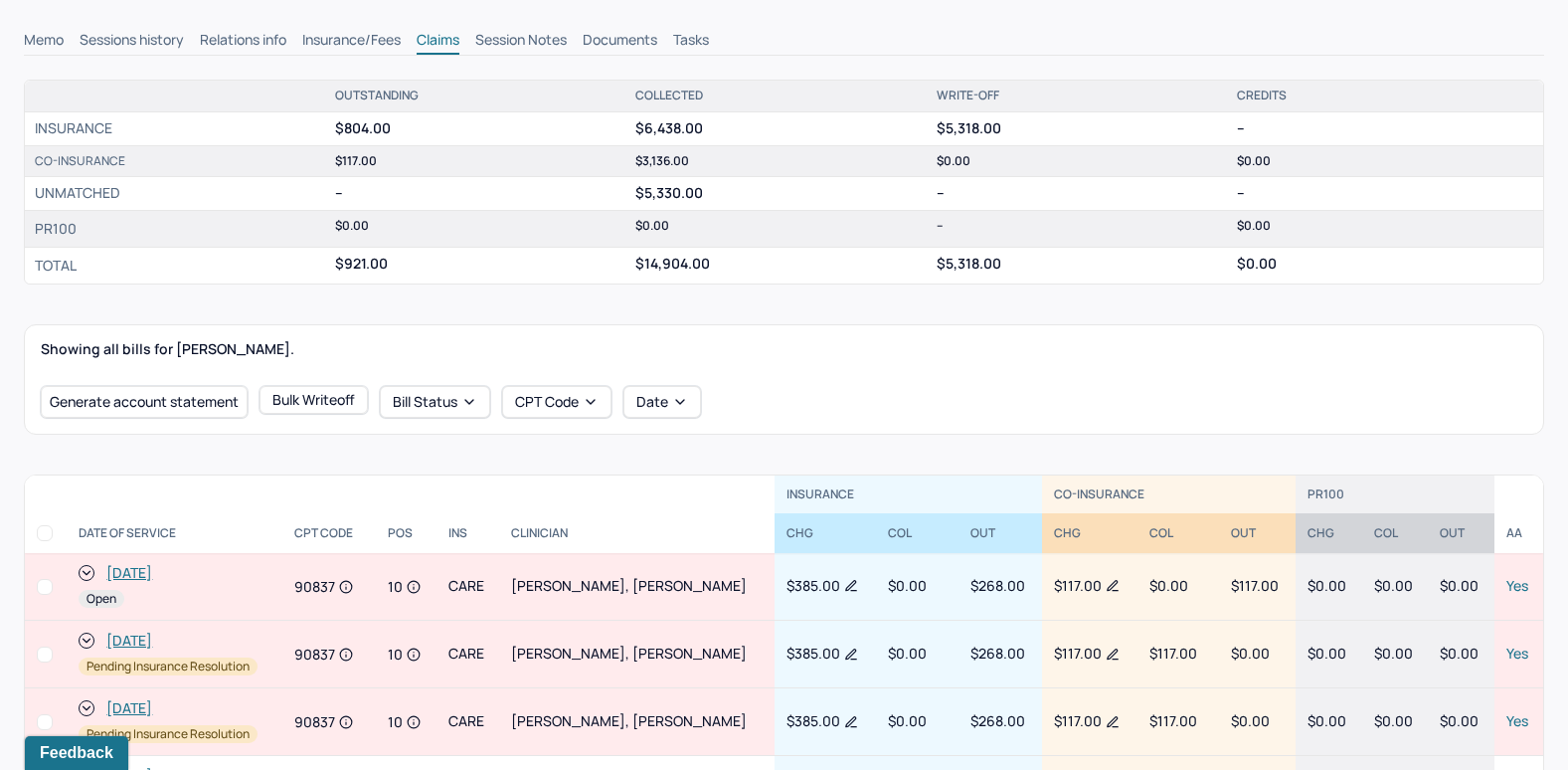 click 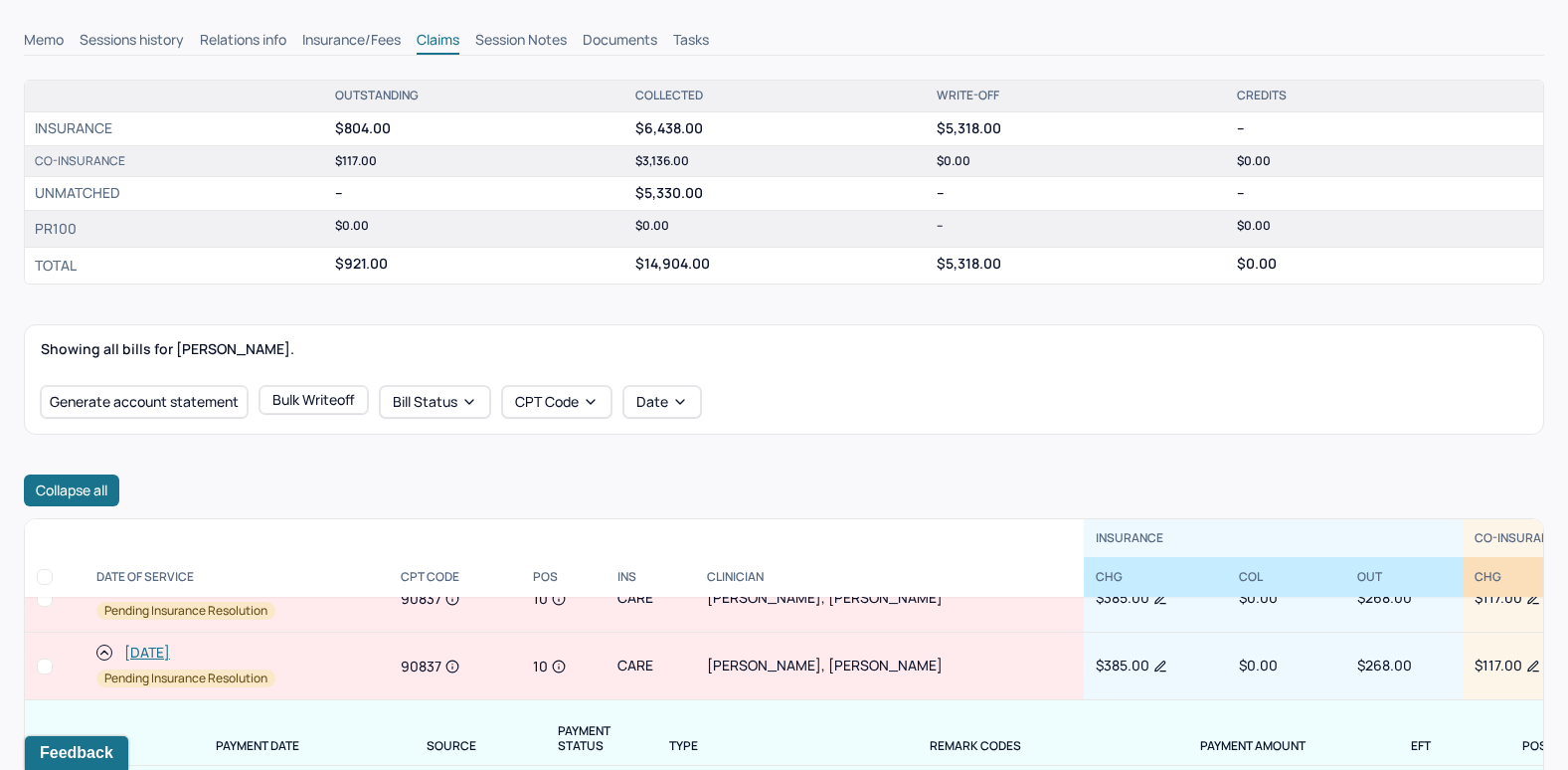 scroll, scrollTop: 0, scrollLeft: 0, axis: both 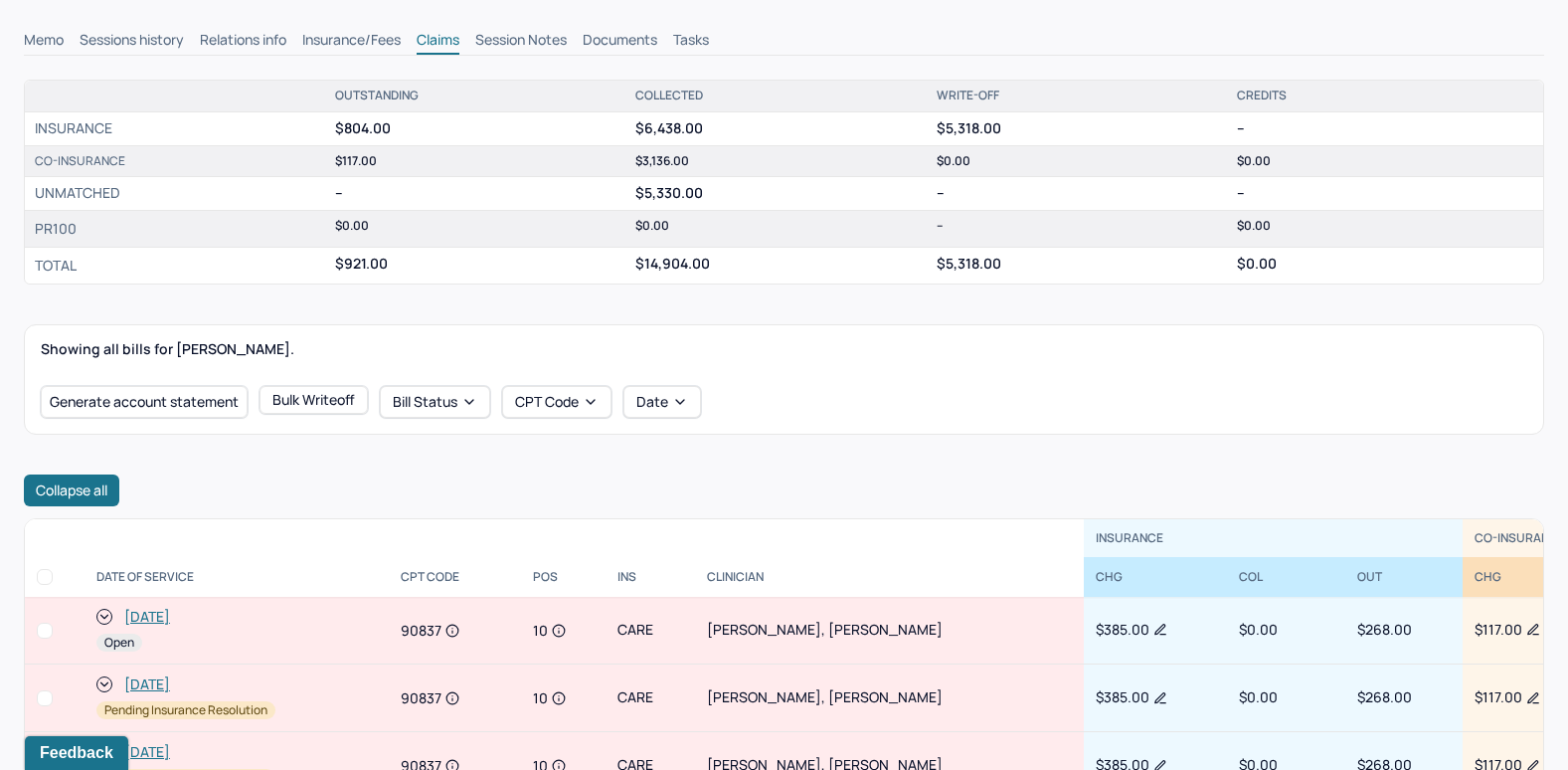 click on "[DATE]" at bounding box center (147, 617) 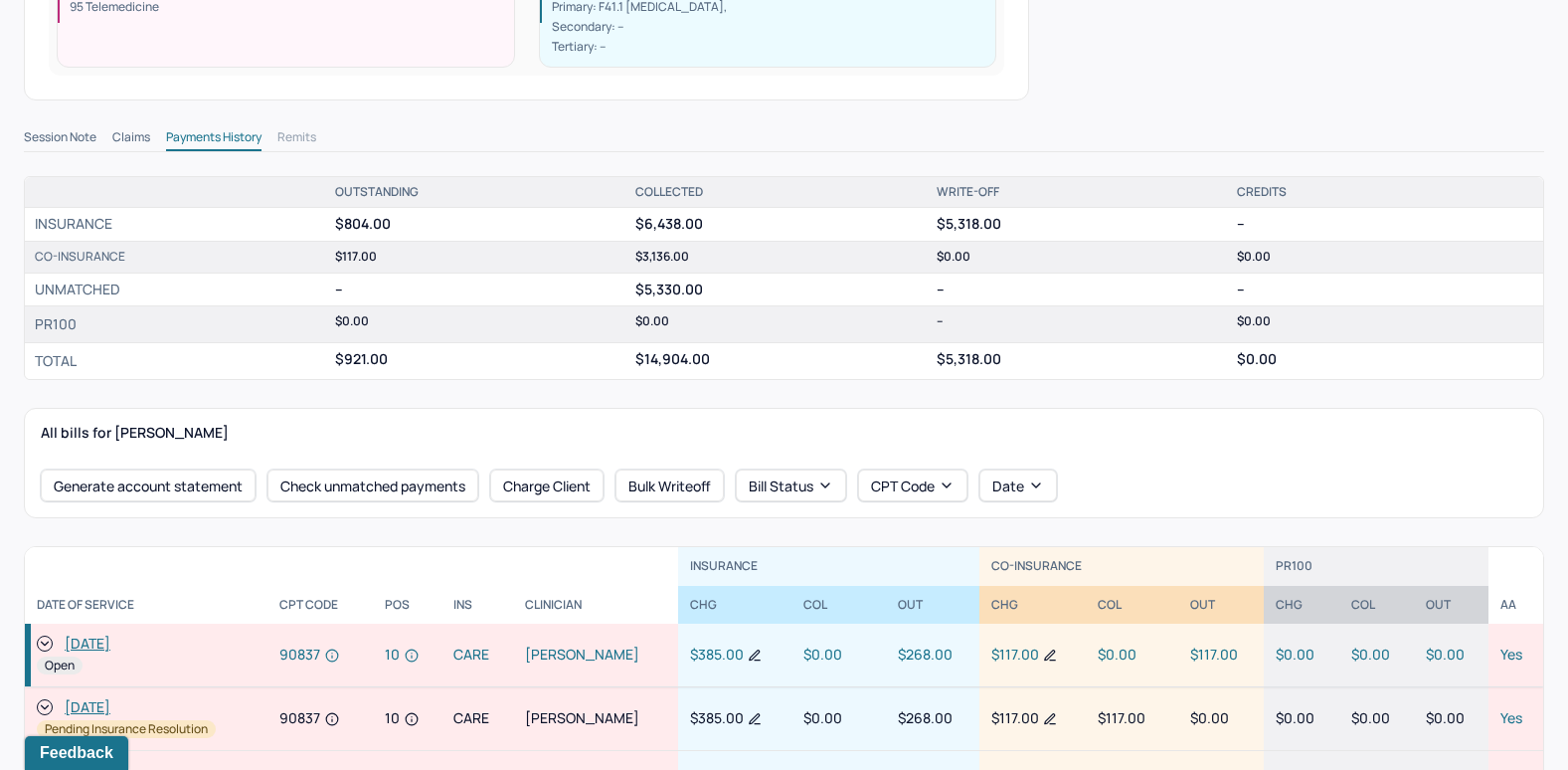 scroll, scrollTop: 597, scrollLeft: 0, axis: vertical 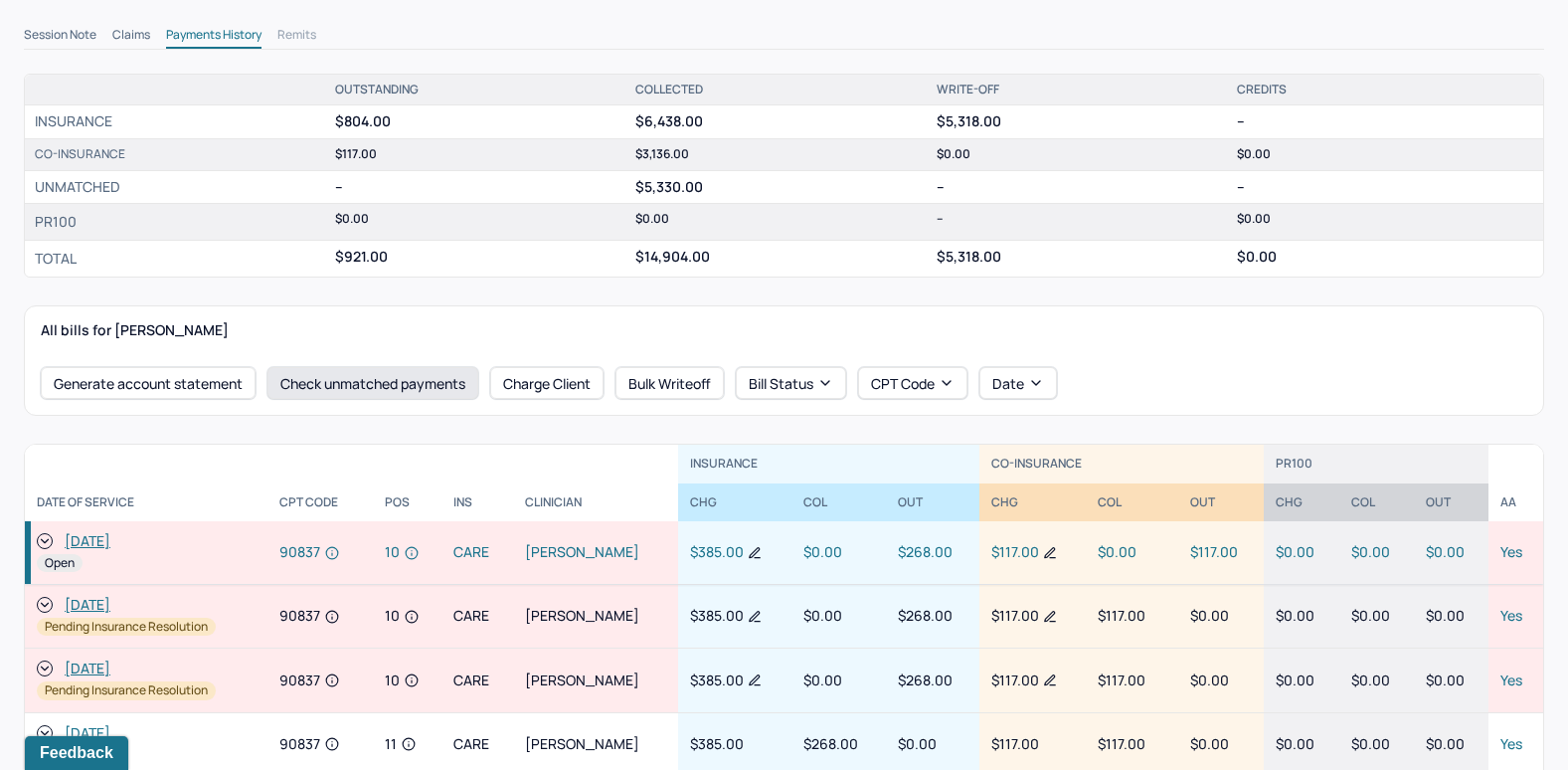 click on "Check unmatched payments" at bounding box center [373, 383] 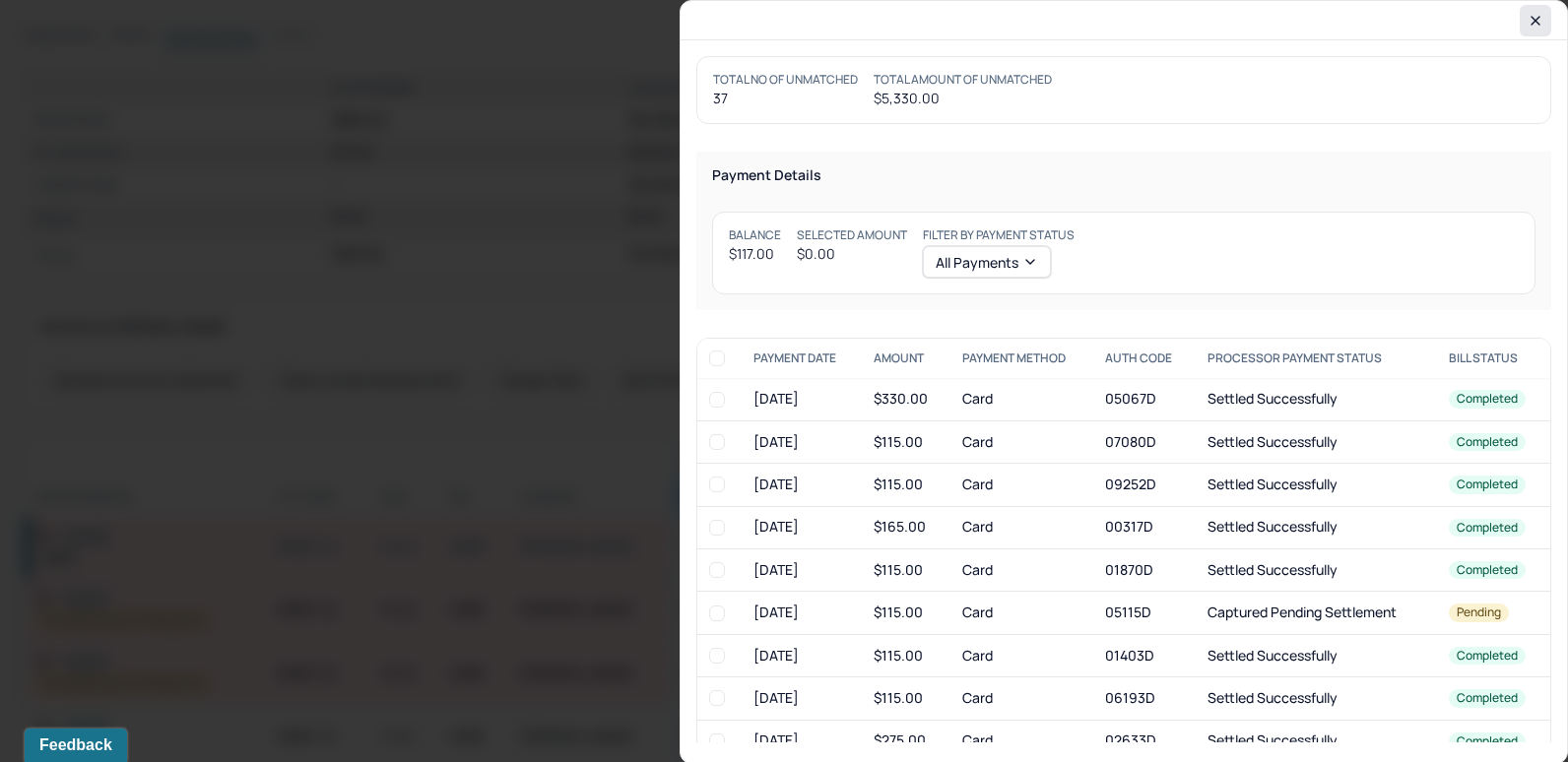 click 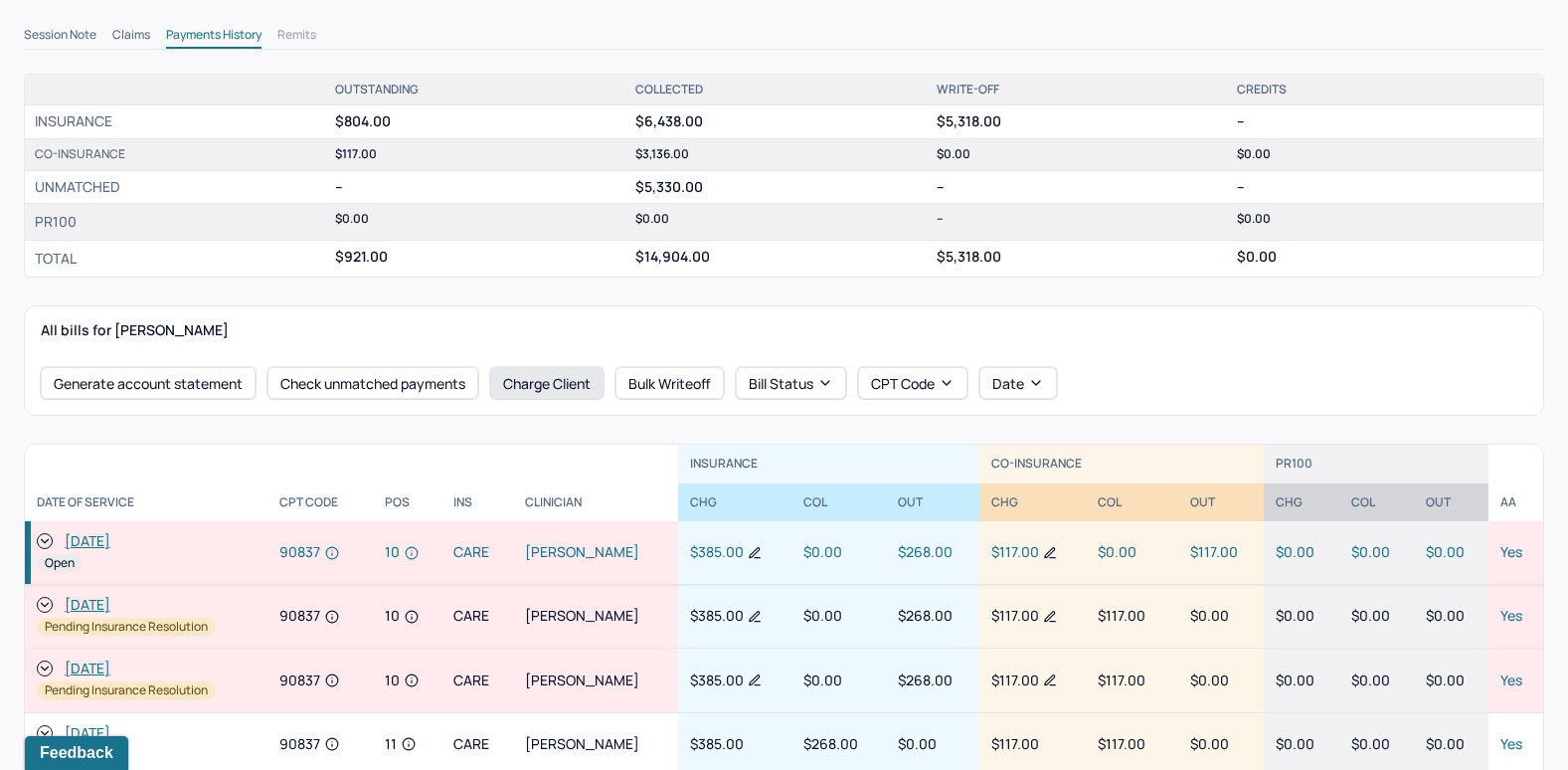 click on "Charge Client" at bounding box center [547, 383] 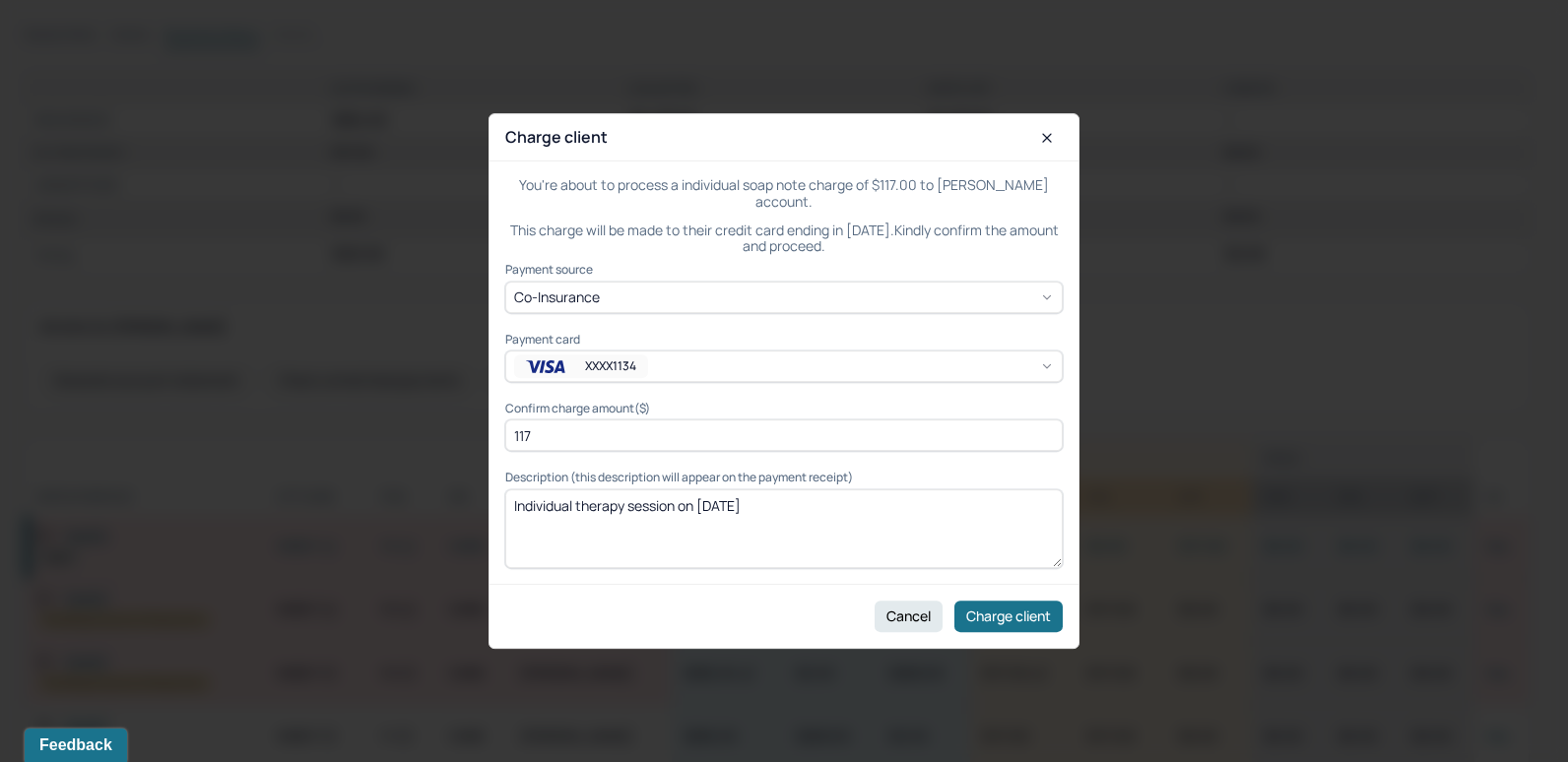 click on "XXXX1134" at bounding box center [784, 366] 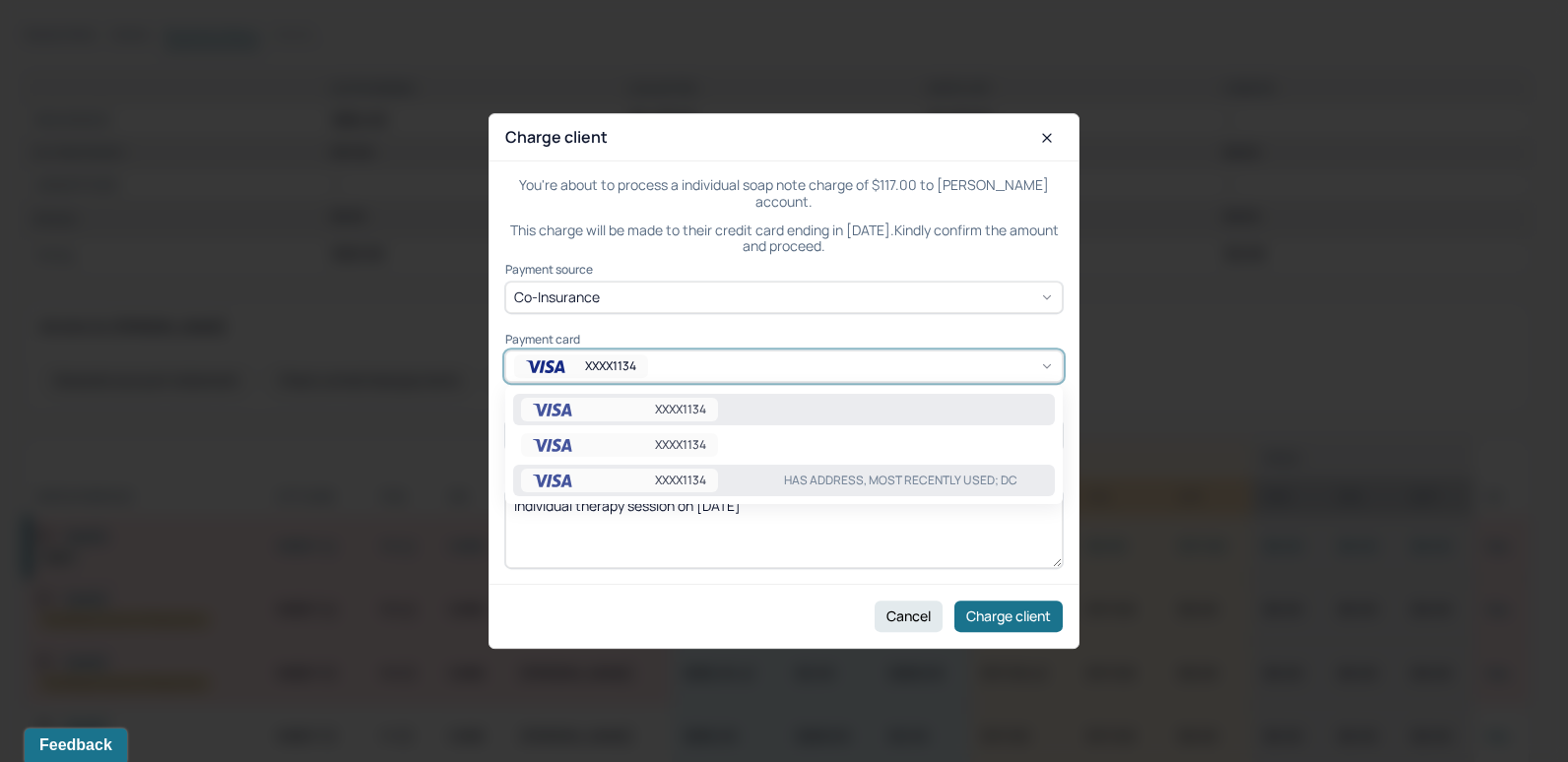 click on "HAS ADDRESS, MOST RECENTLY USED; DC" at bounding box center (915, 480) 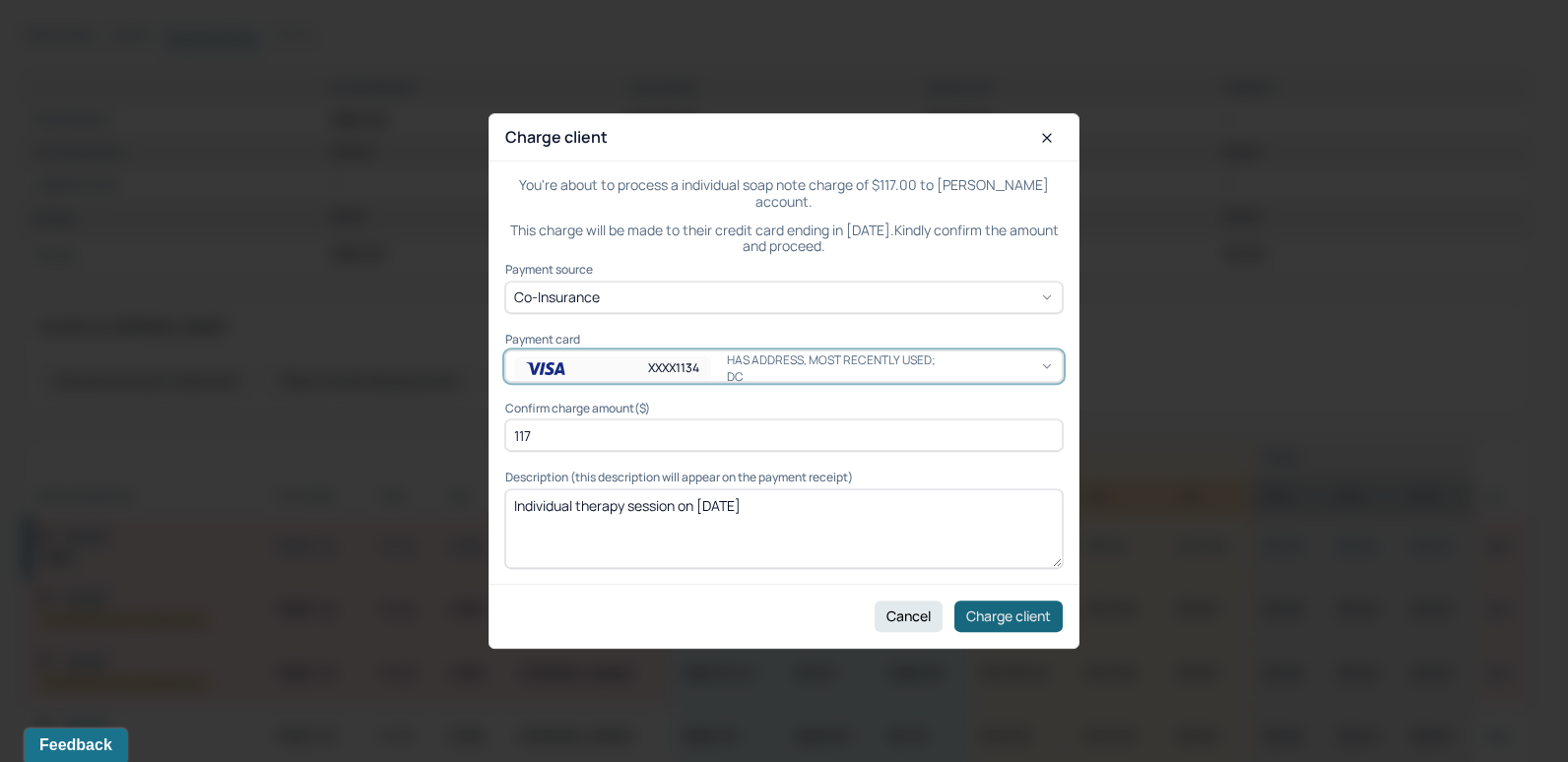 click on "Charge client" at bounding box center [1009, 616] 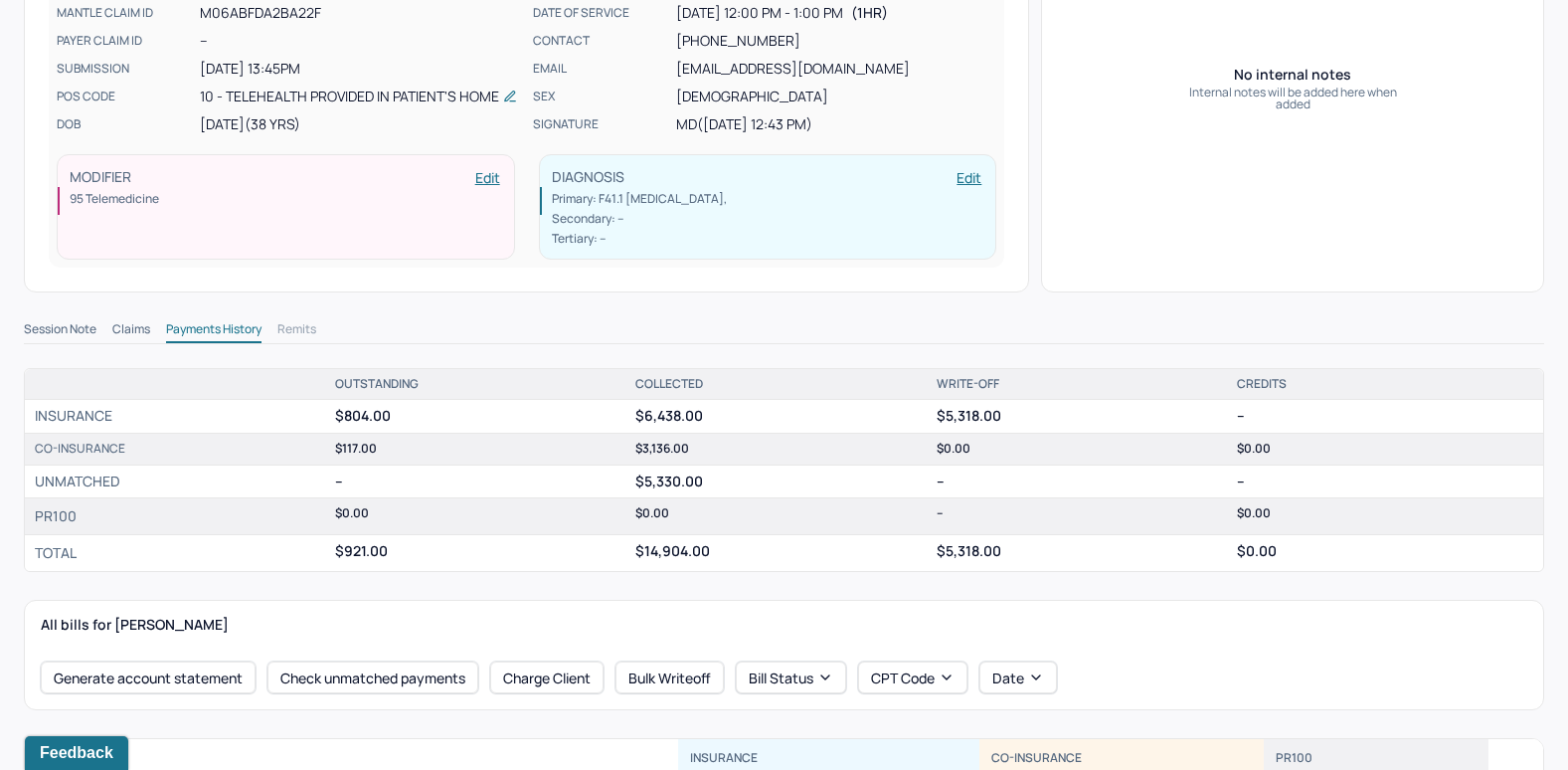scroll, scrollTop: 0, scrollLeft: 0, axis: both 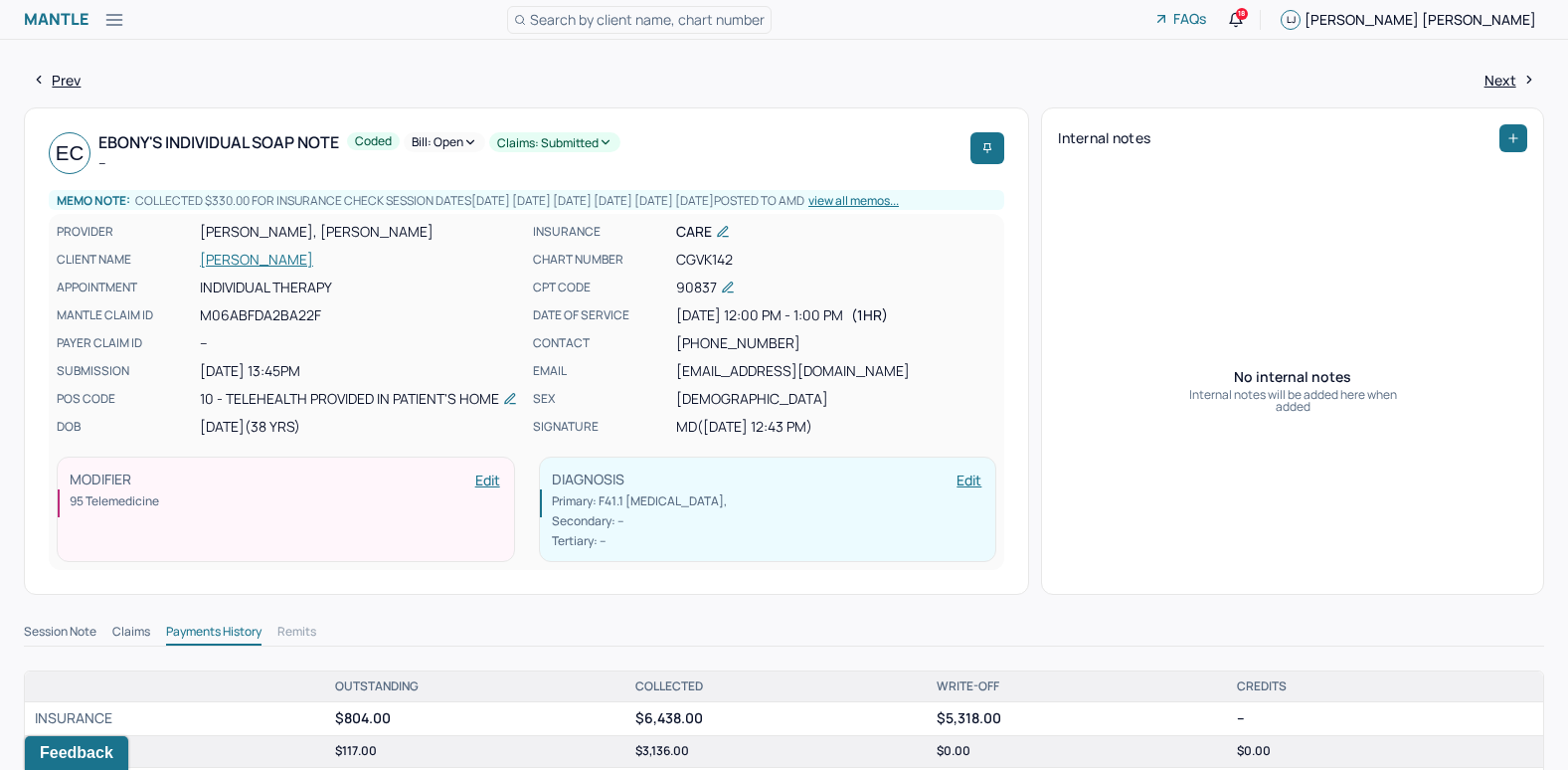 click on "Bill: Open" at bounding box center [444, 142] 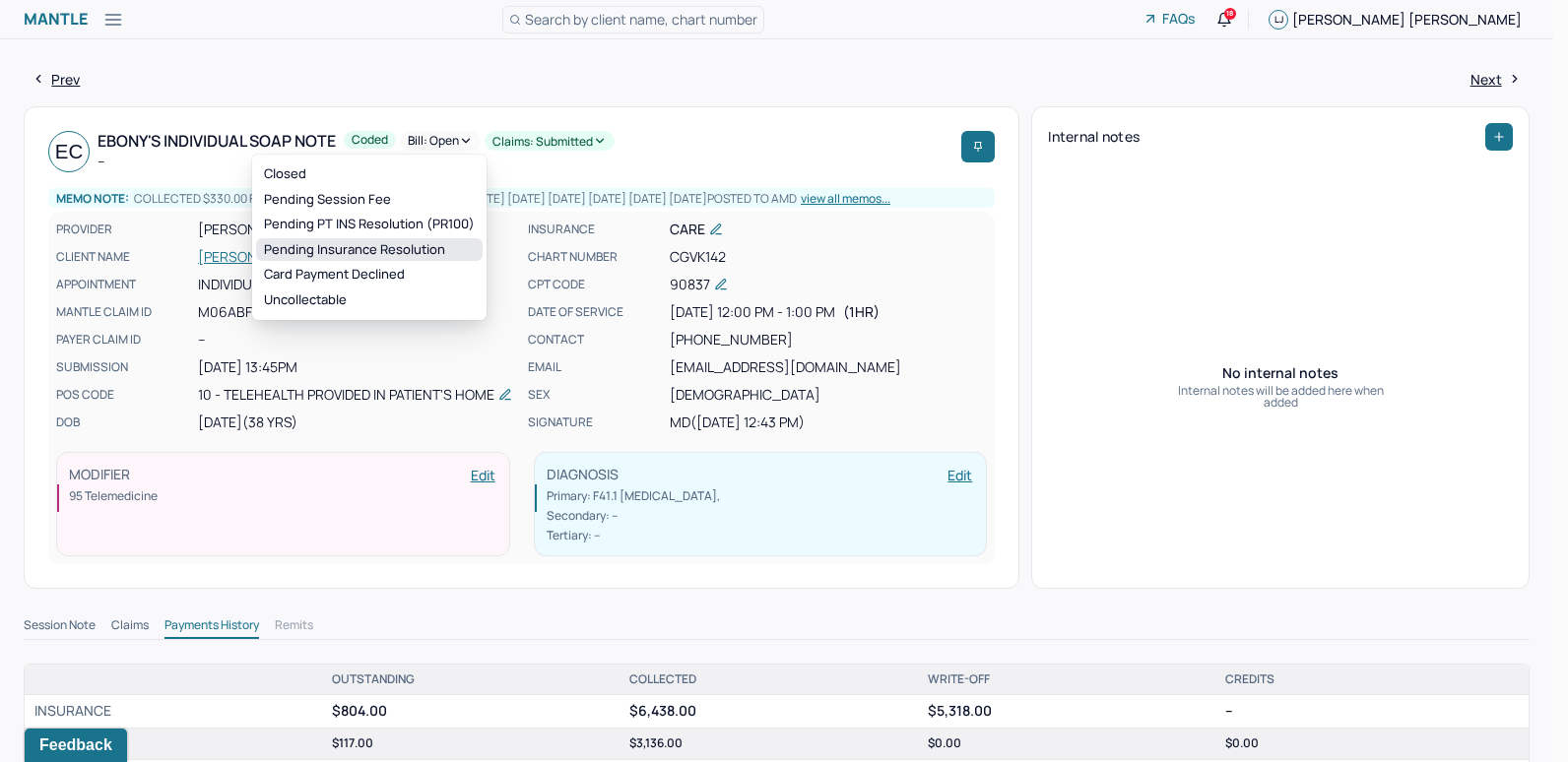click on "Pending Insurance Resolution" at bounding box center [369, 250] 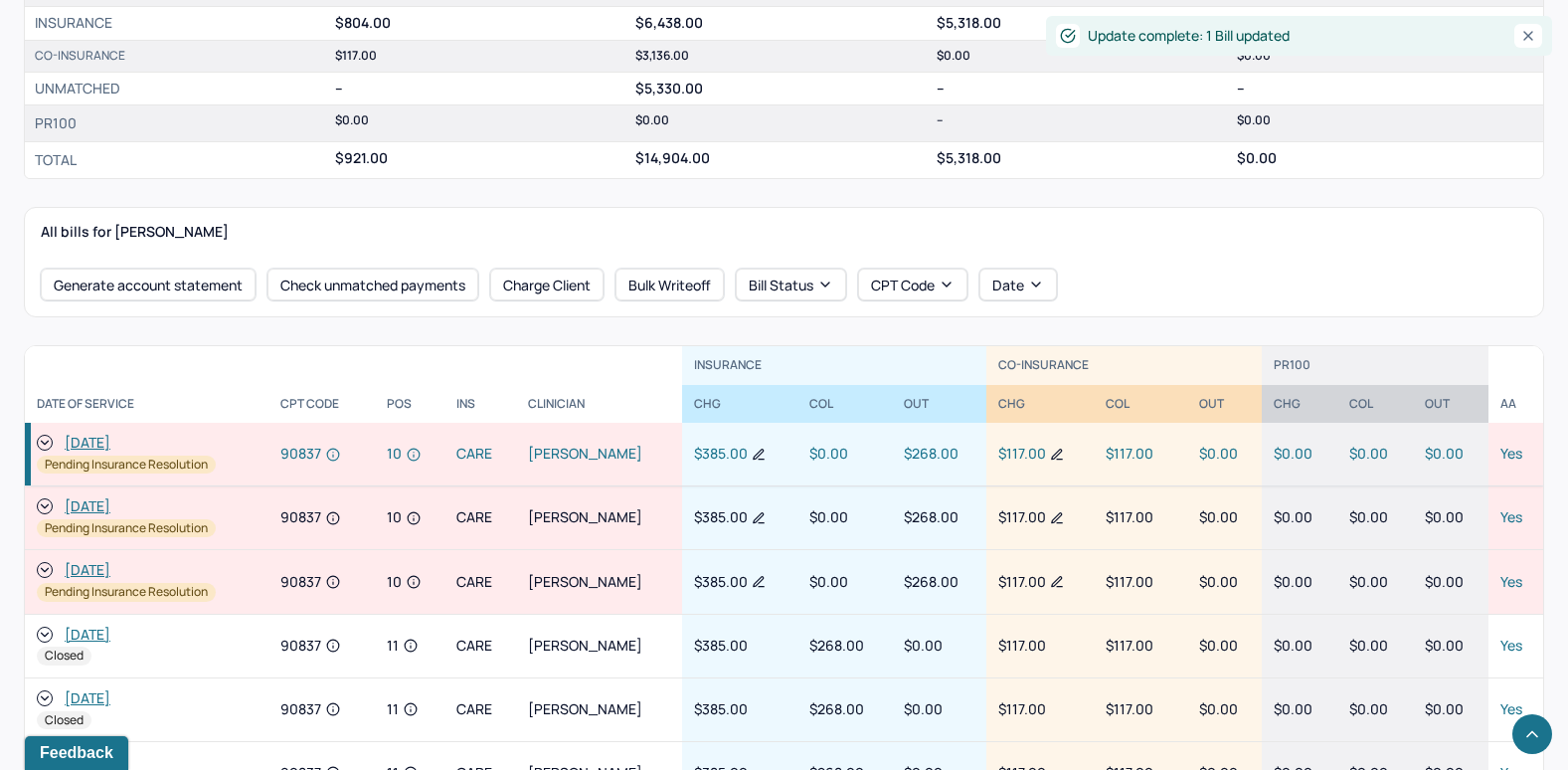 scroll, scrollTop: 696, scrollLeft: 0, axis: vertical 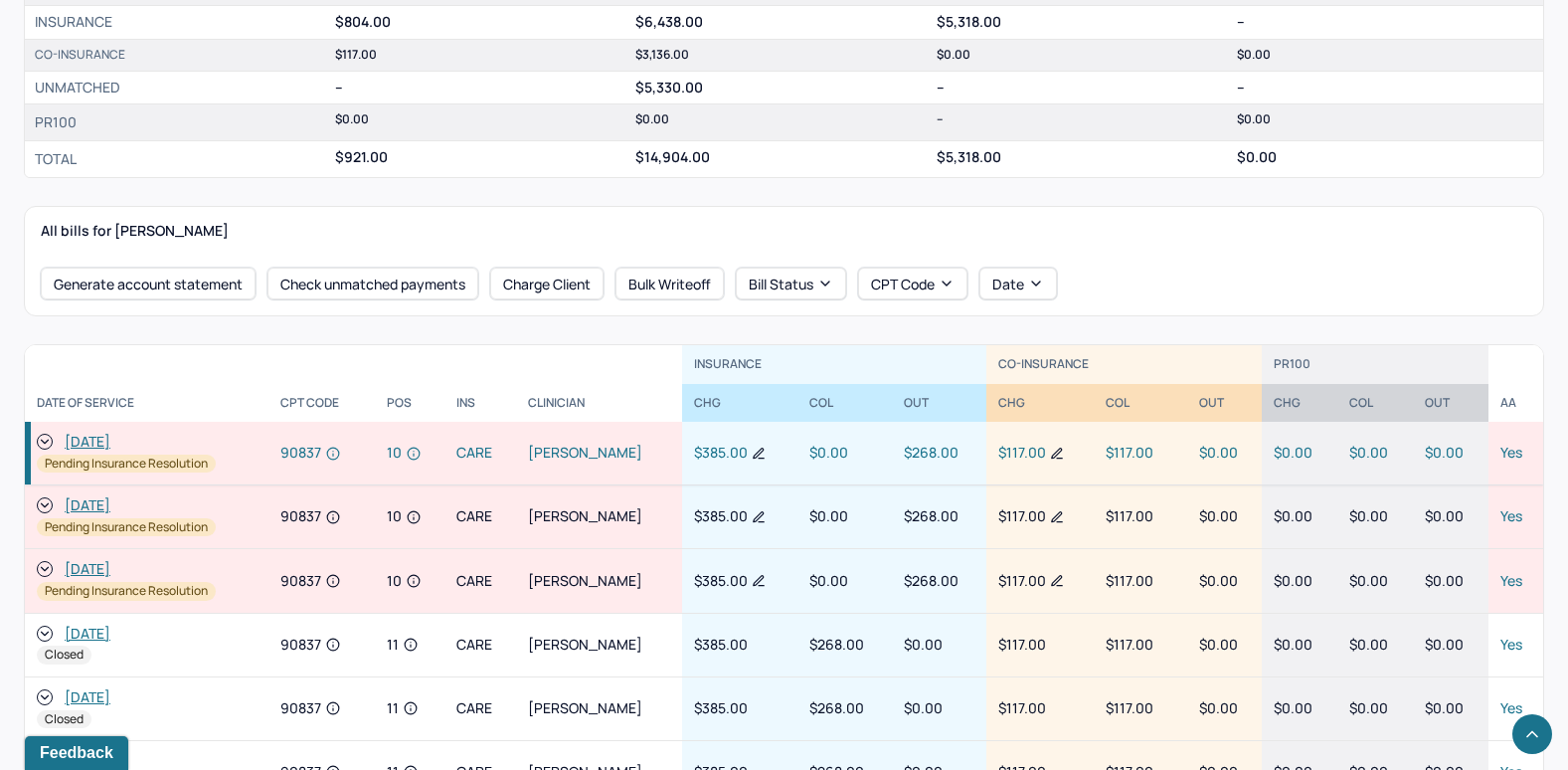 click 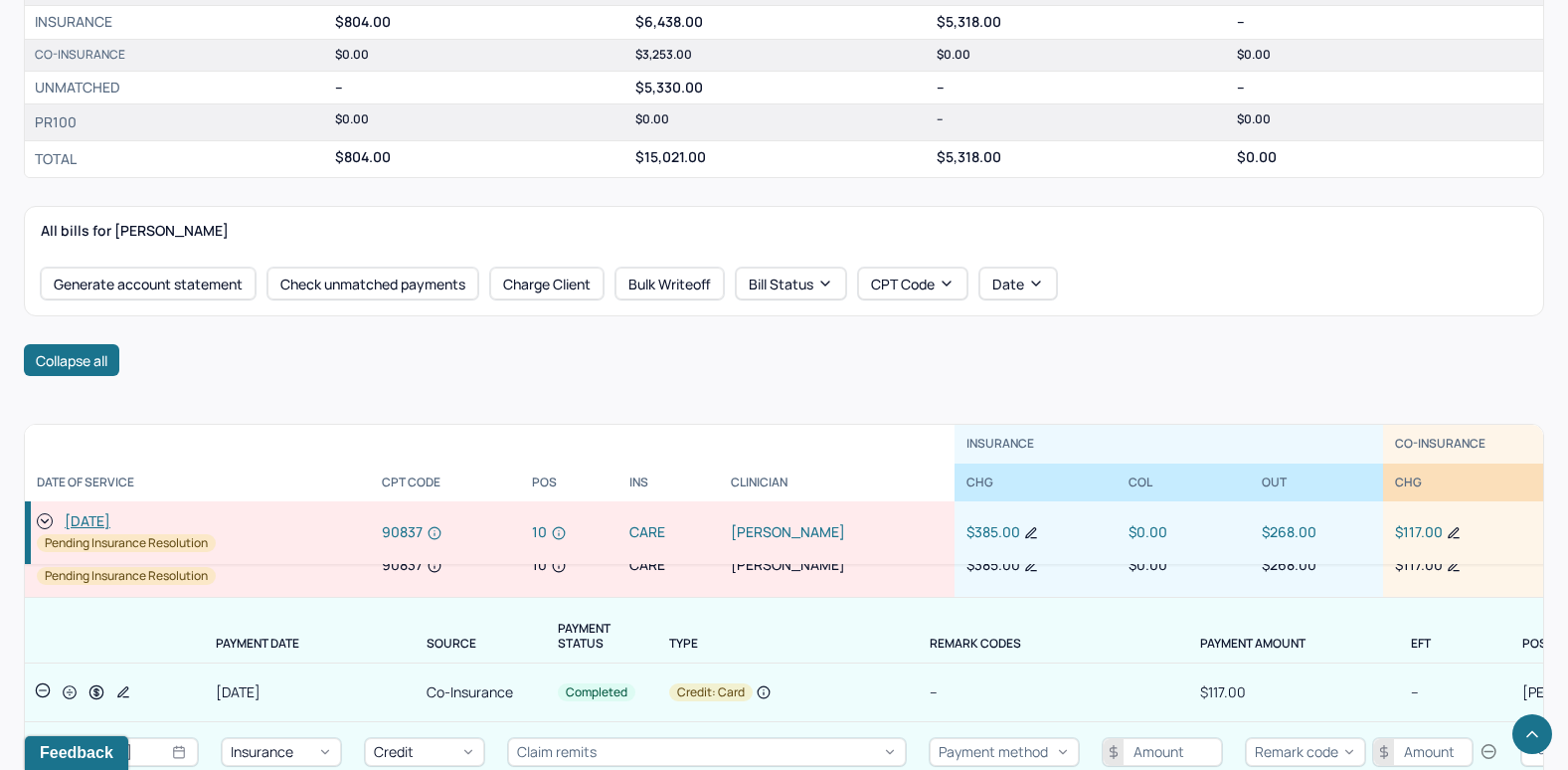 scroll, scrollTop: 0, scrollLeft: 0, axis: both 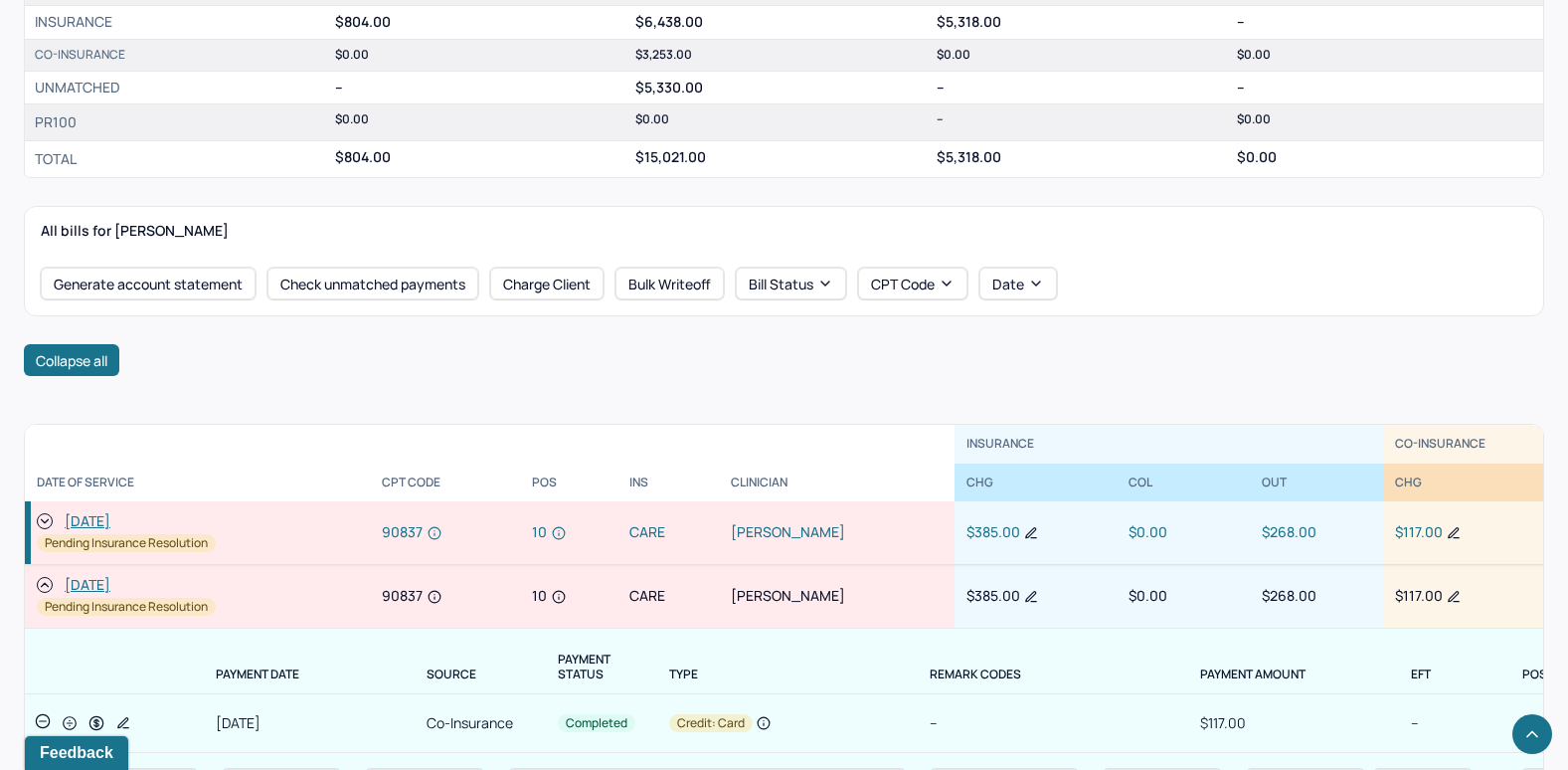 click 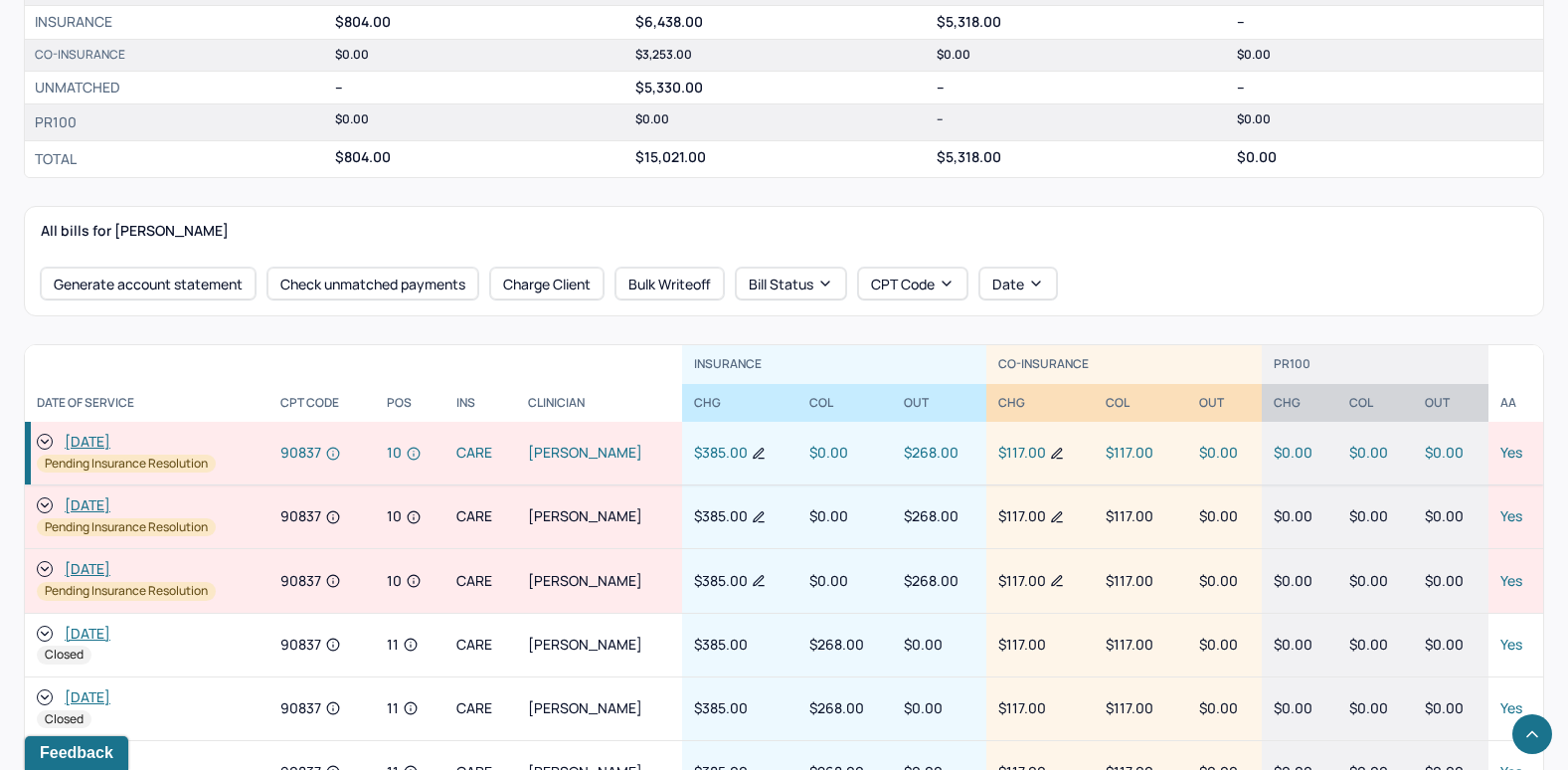 click 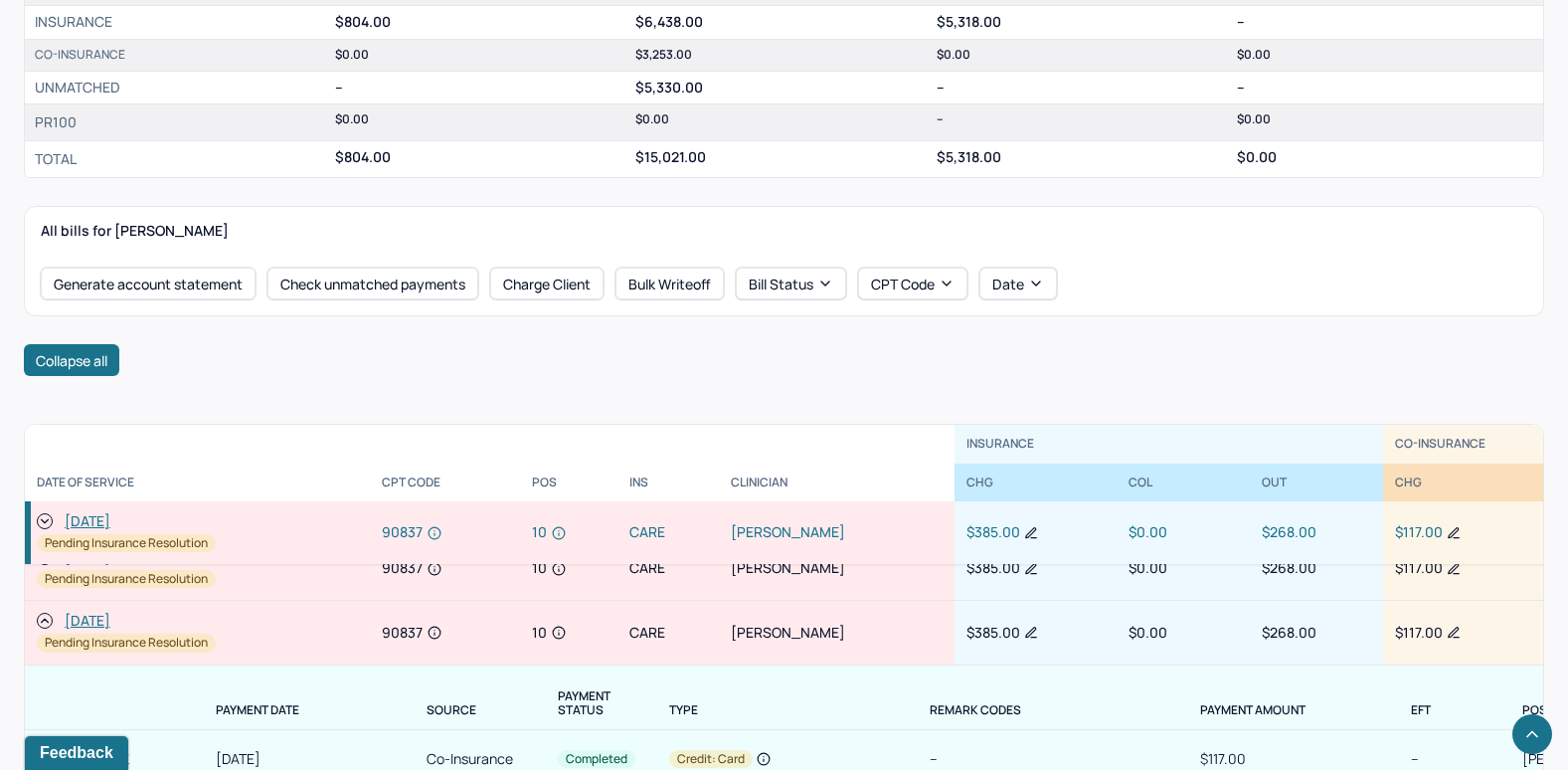 scroll, scrollTop: 0, scrollLeft: 0, axis: both 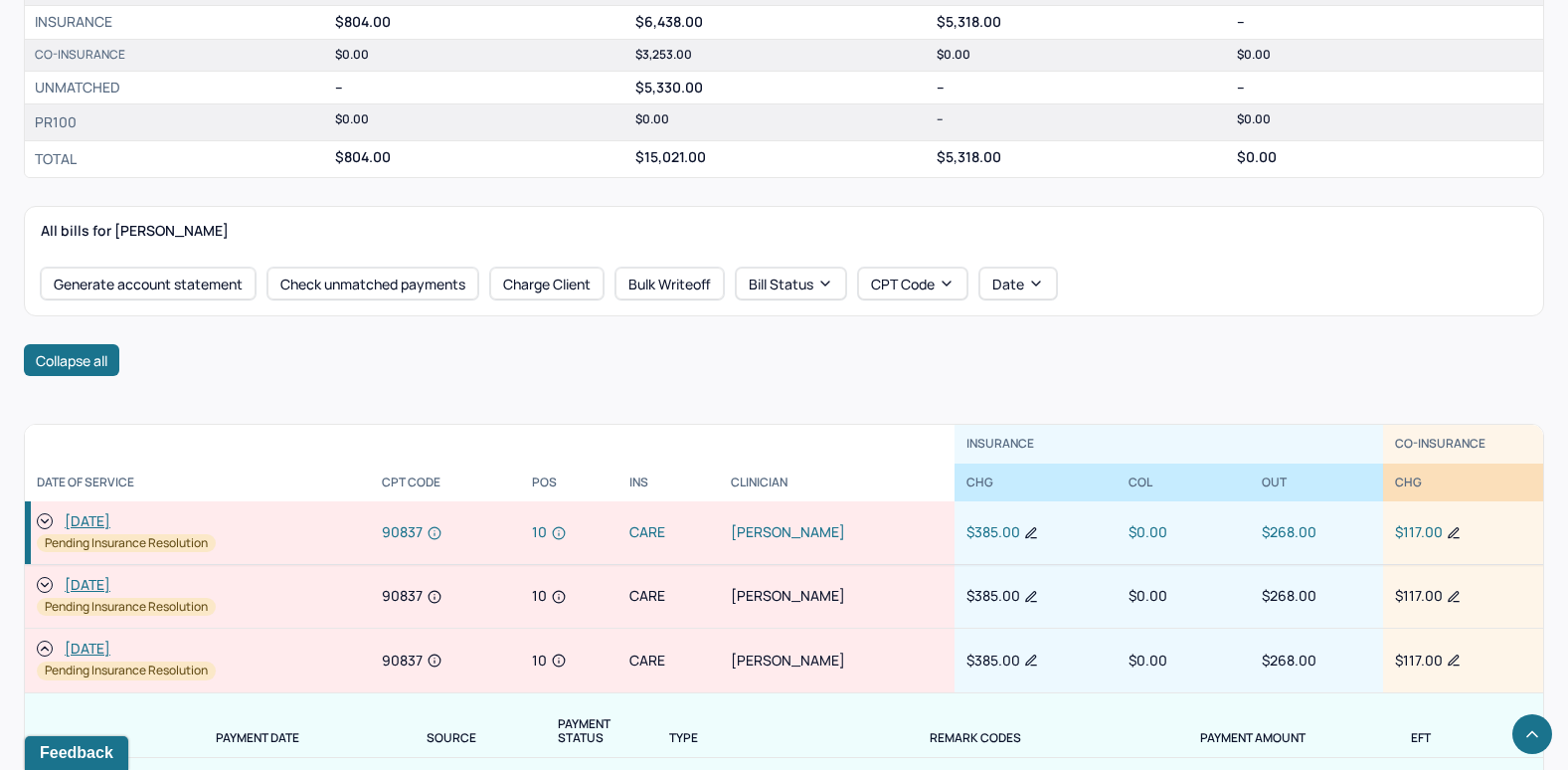 click 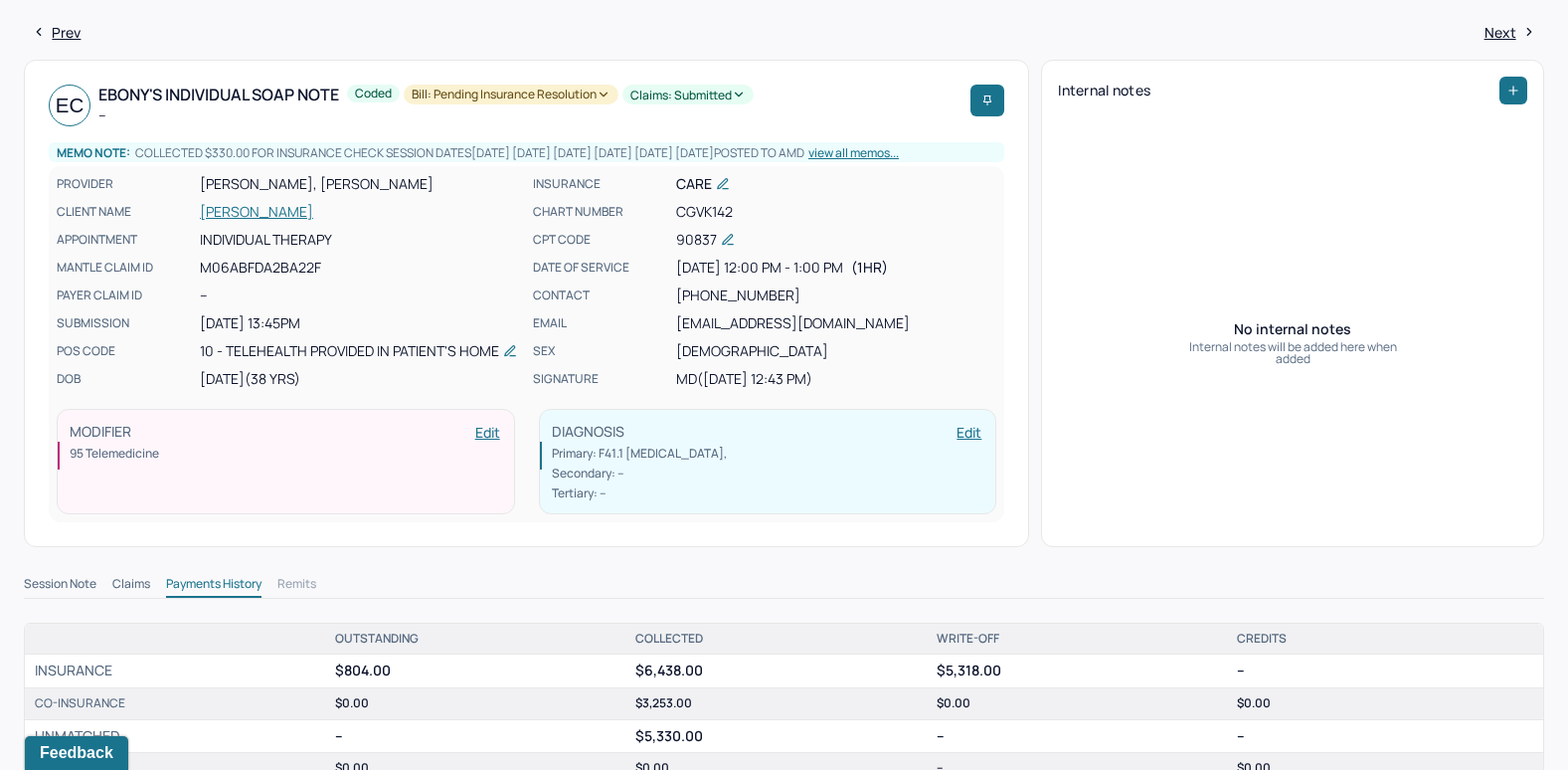 scroll, scrollTop: 0, scrollLeft: 0, axis: both 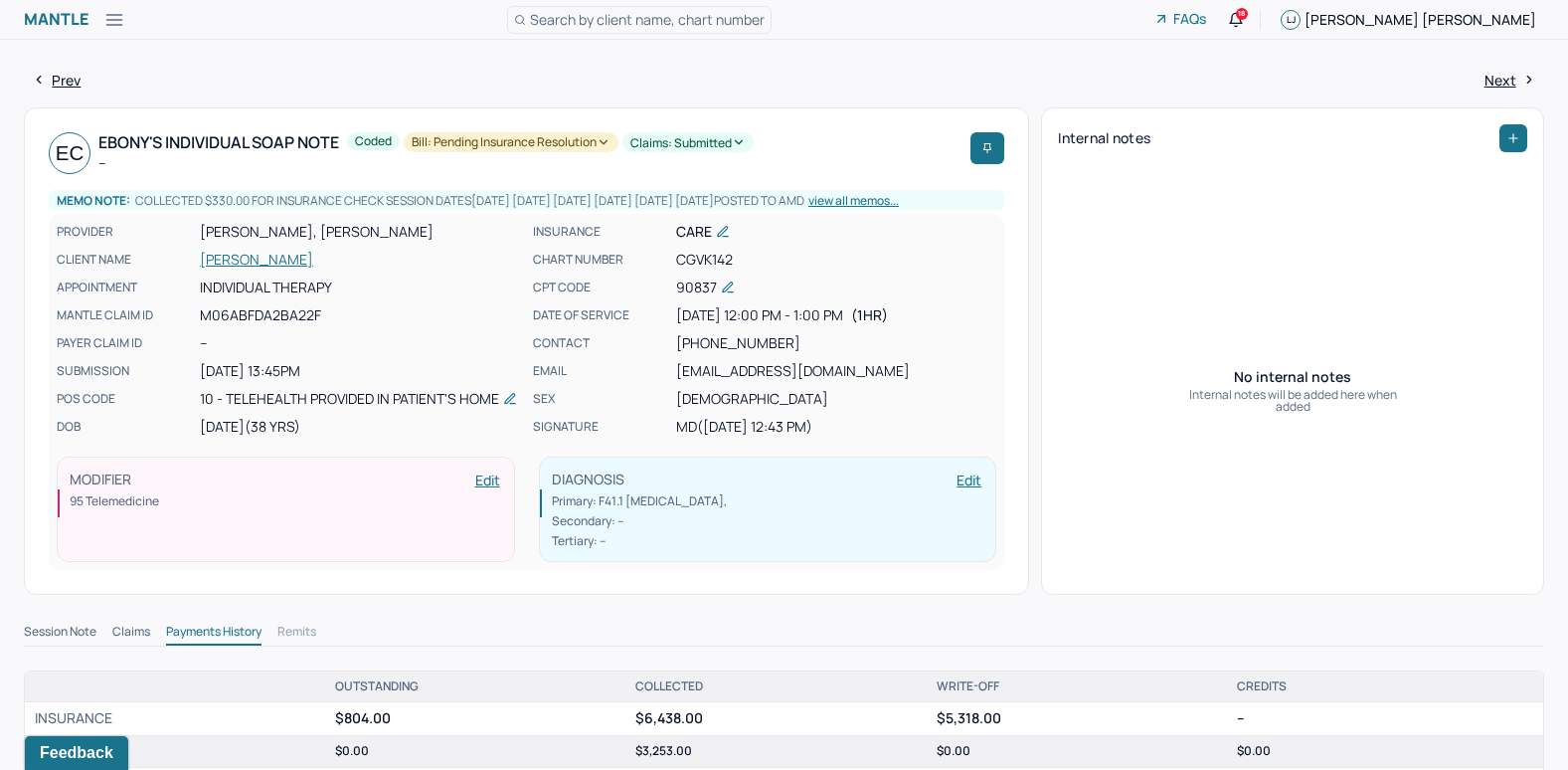 click on "Search by client name, chart number" at bounding box center [647, 19] 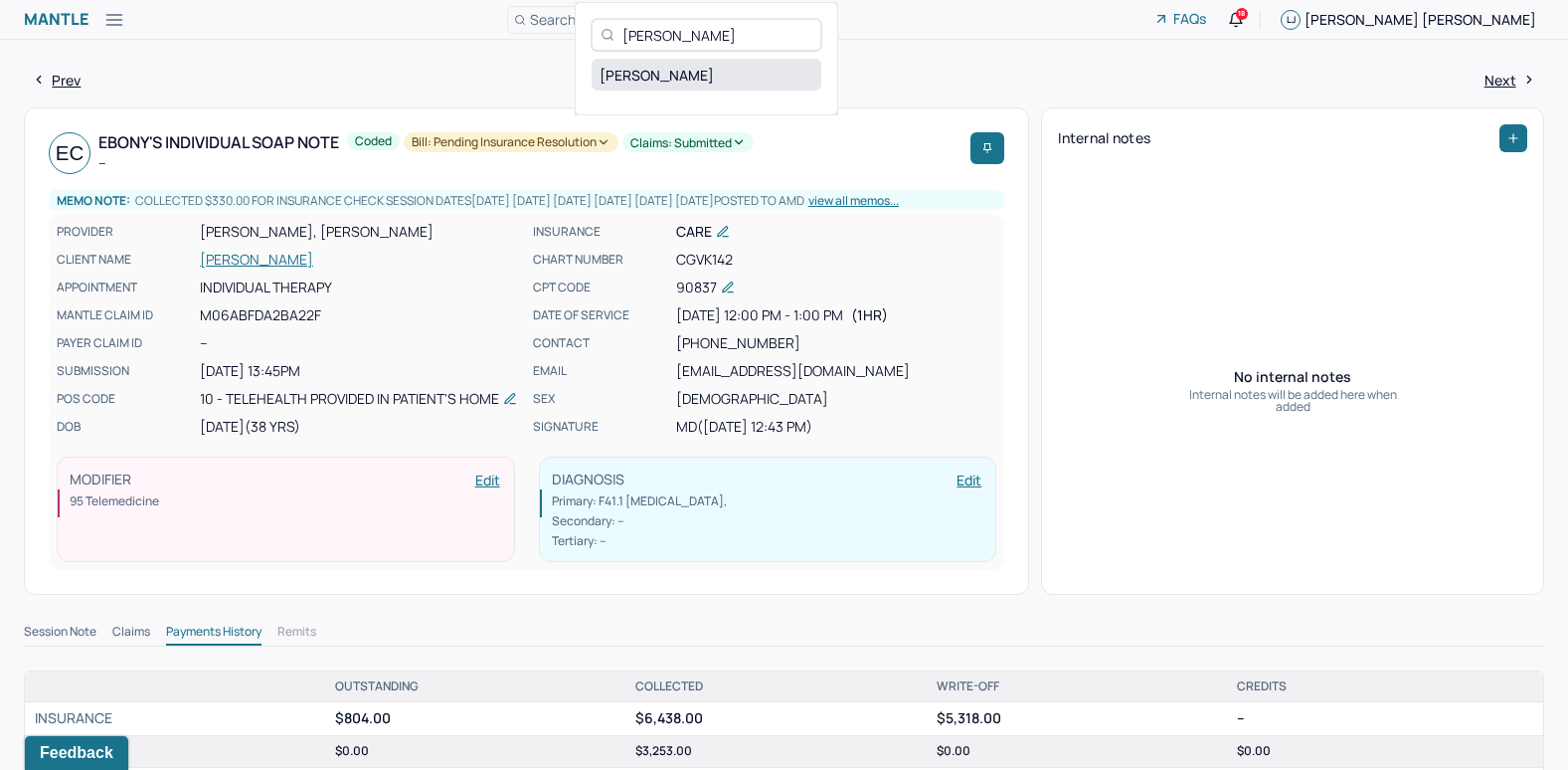 type on "[PERSON_NAME]" 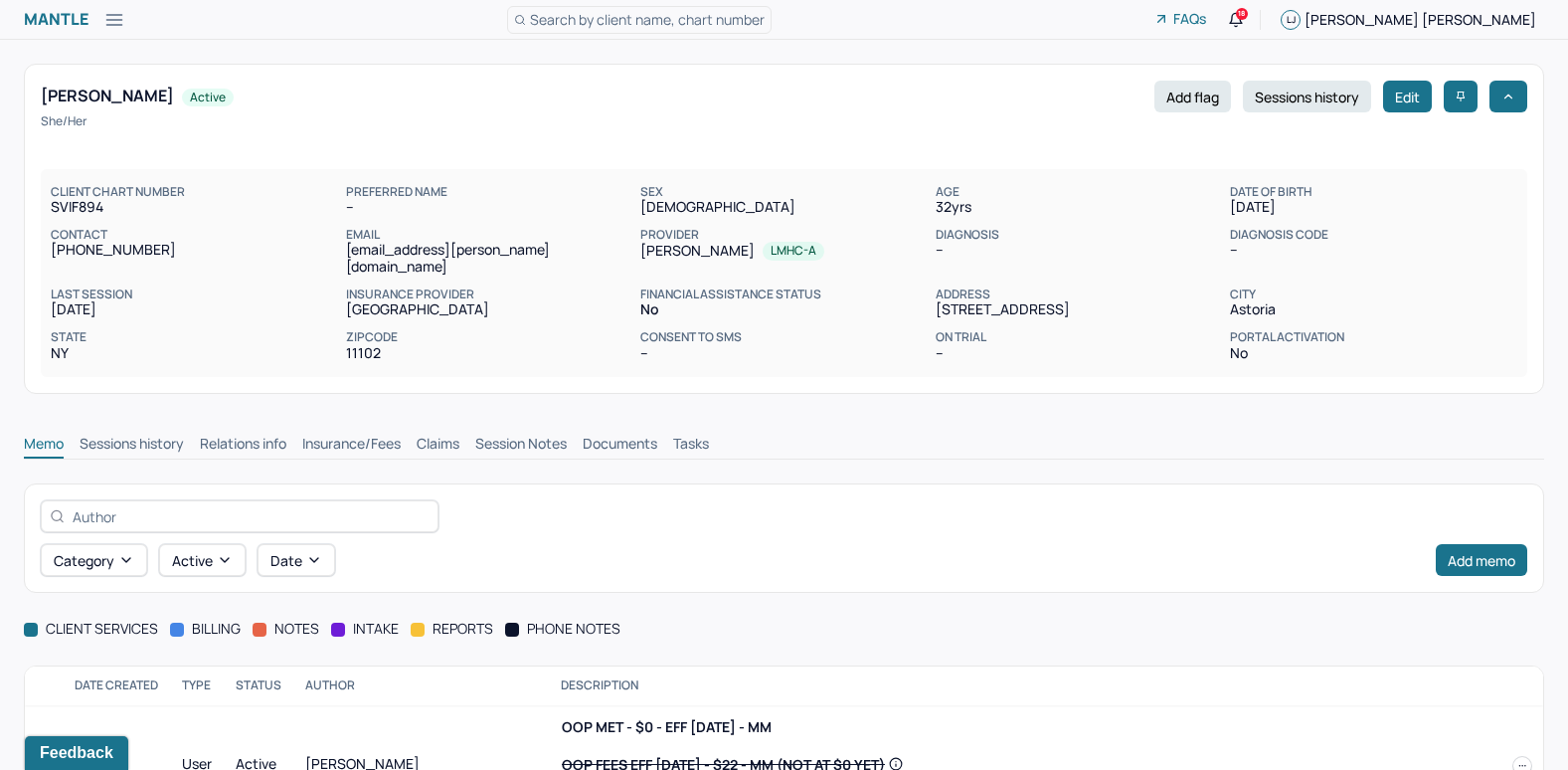 click on "Claims" at bounding box center [437, 446] 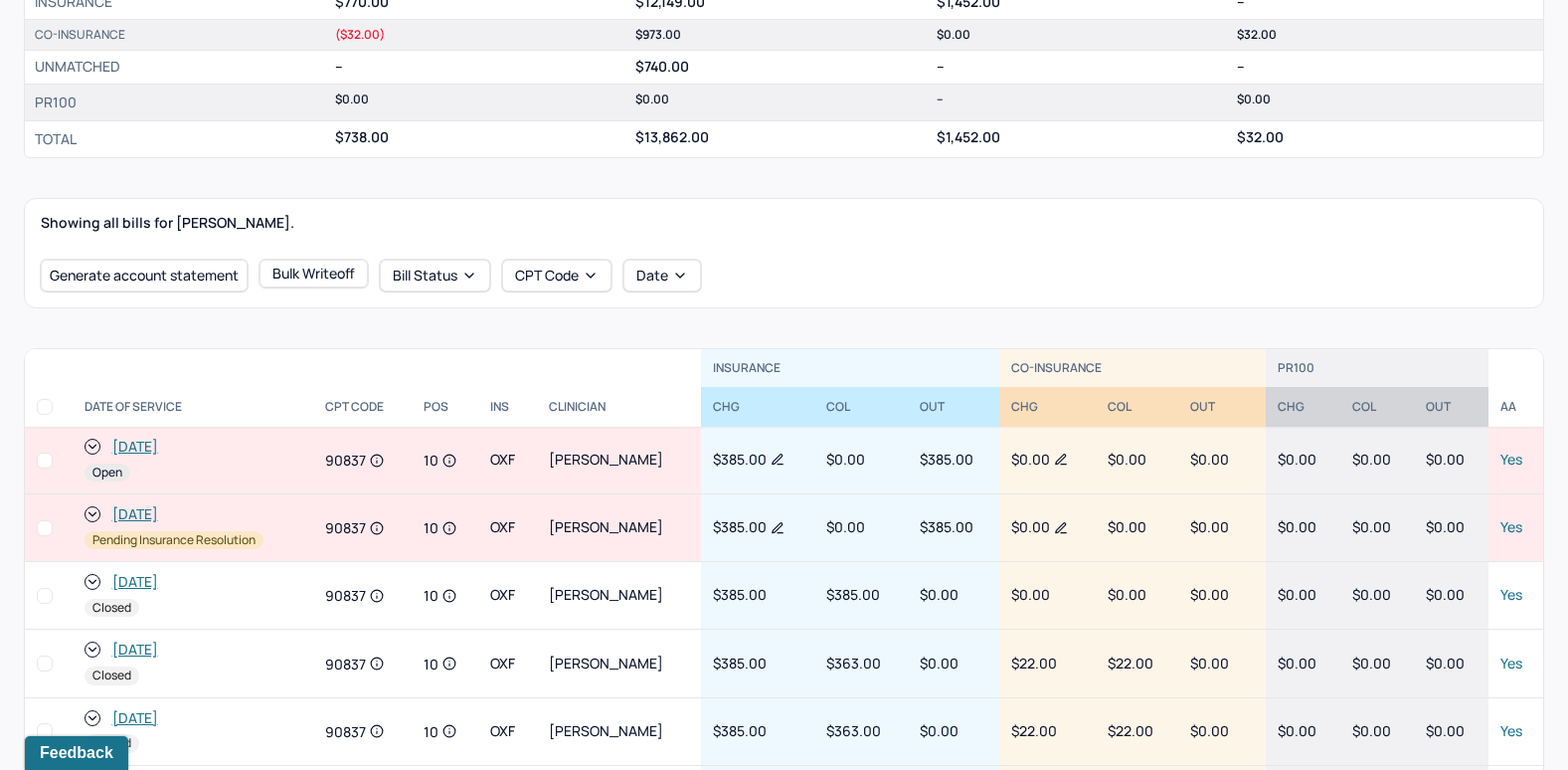 scroll, scrollTop: 597, scrollLeft: 0, axis: vertical 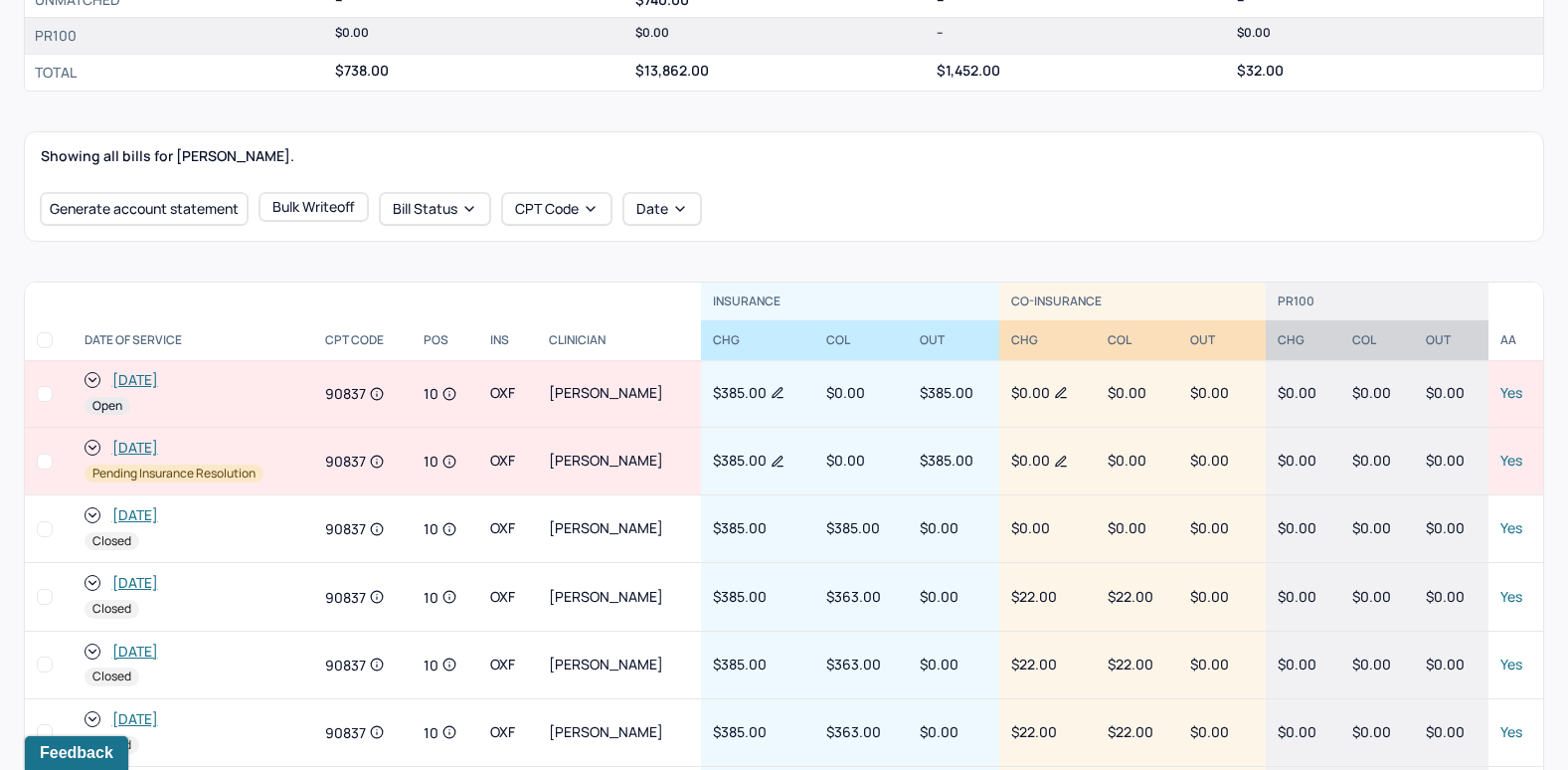 click at bounding box center (45, 394) 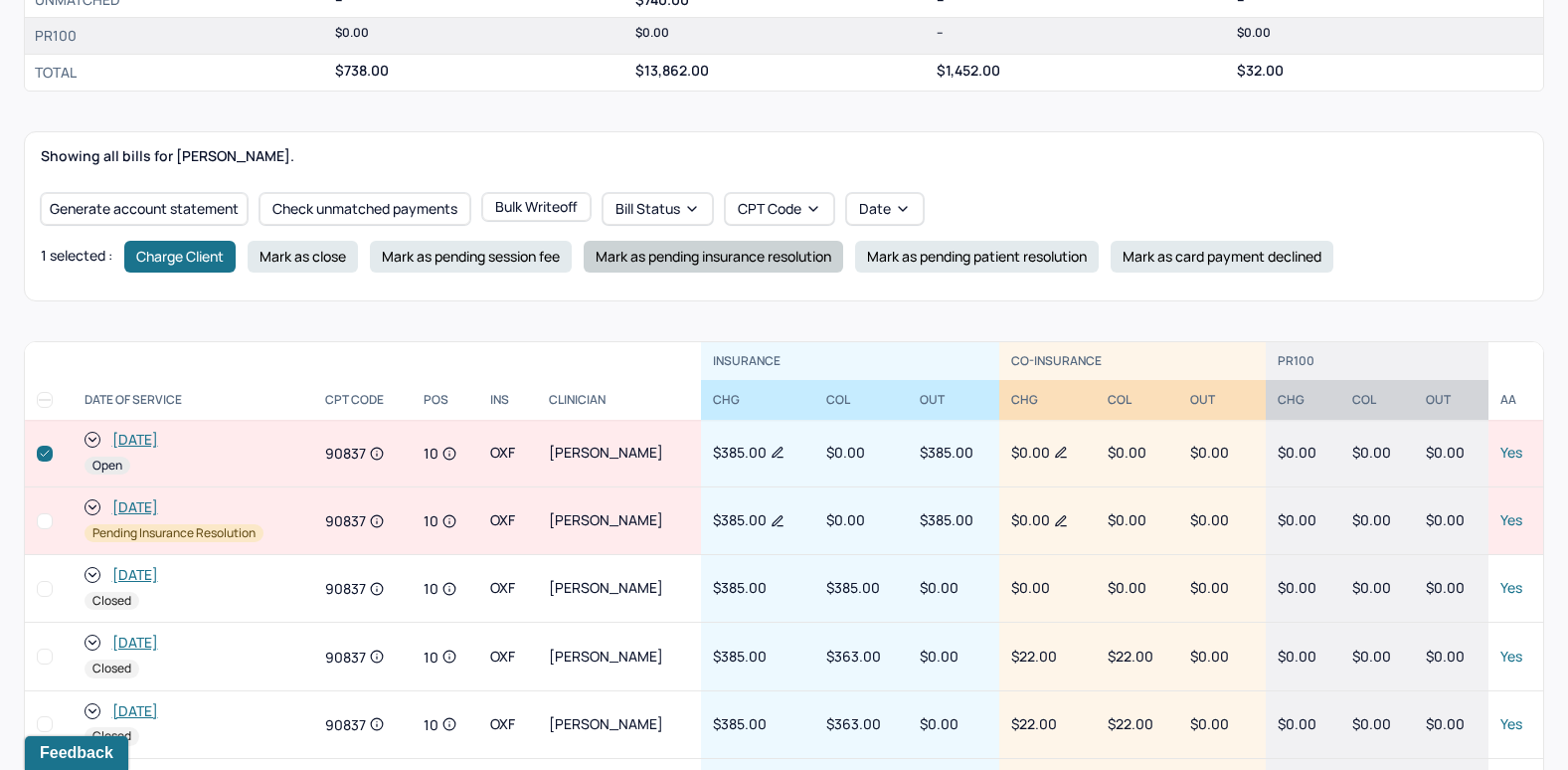 click on "Mark as pending insurance resolution" at bounding box center [713, 257] 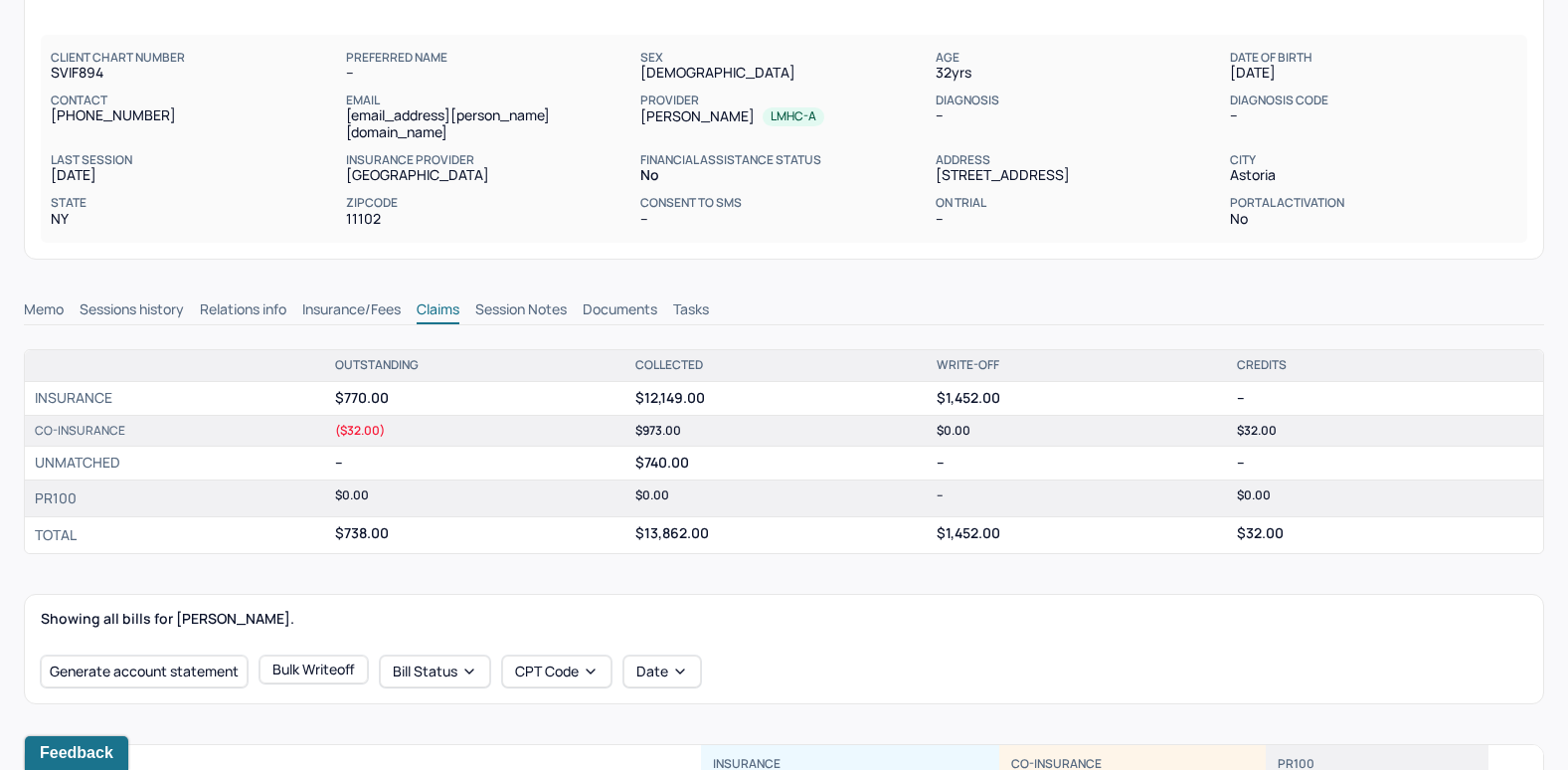 scroll, scrollTop: 0, scrollLeft: 0, axis: both 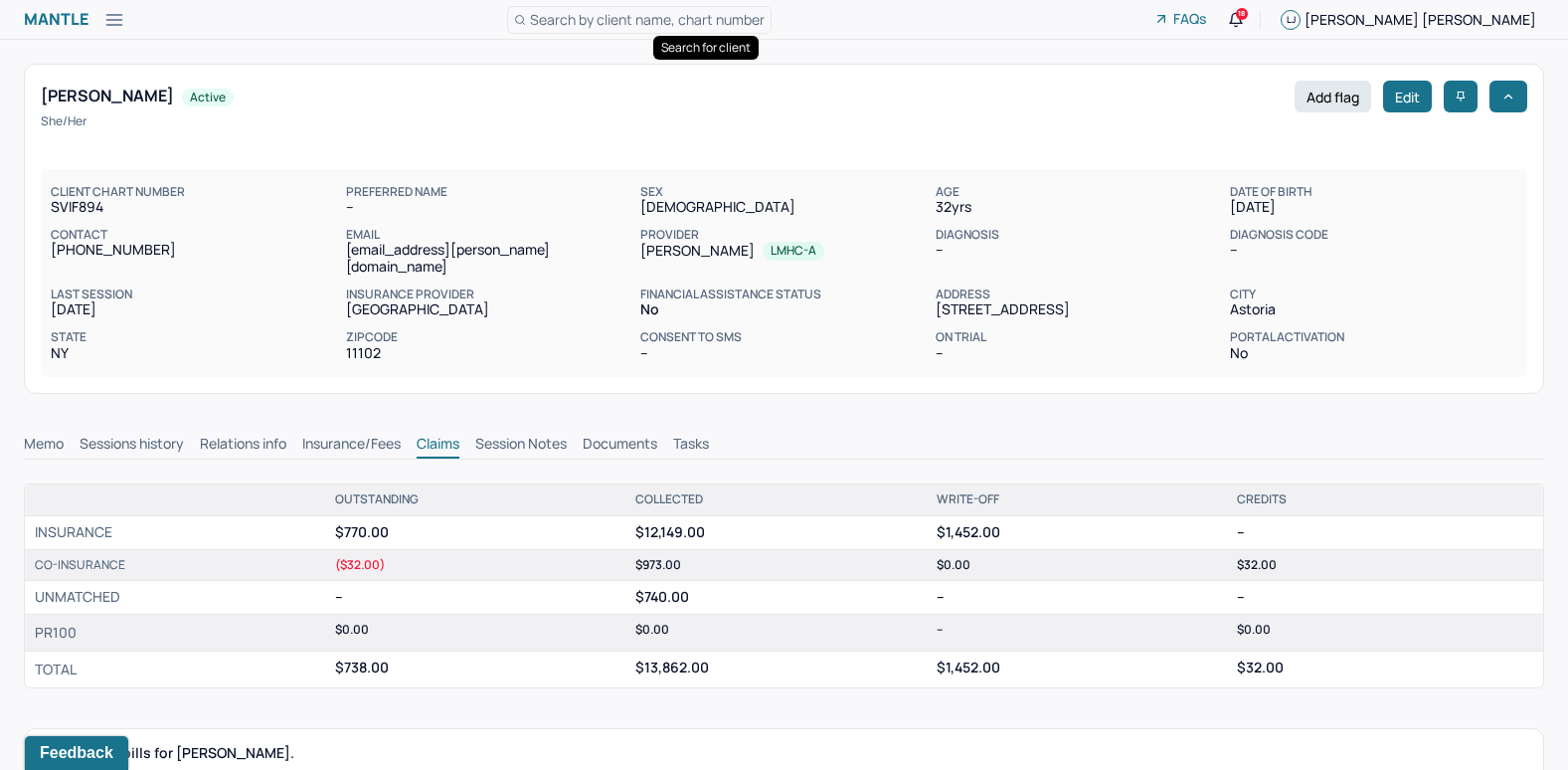 click on "Search by client name, chart number" at bounding box center [647, 19] 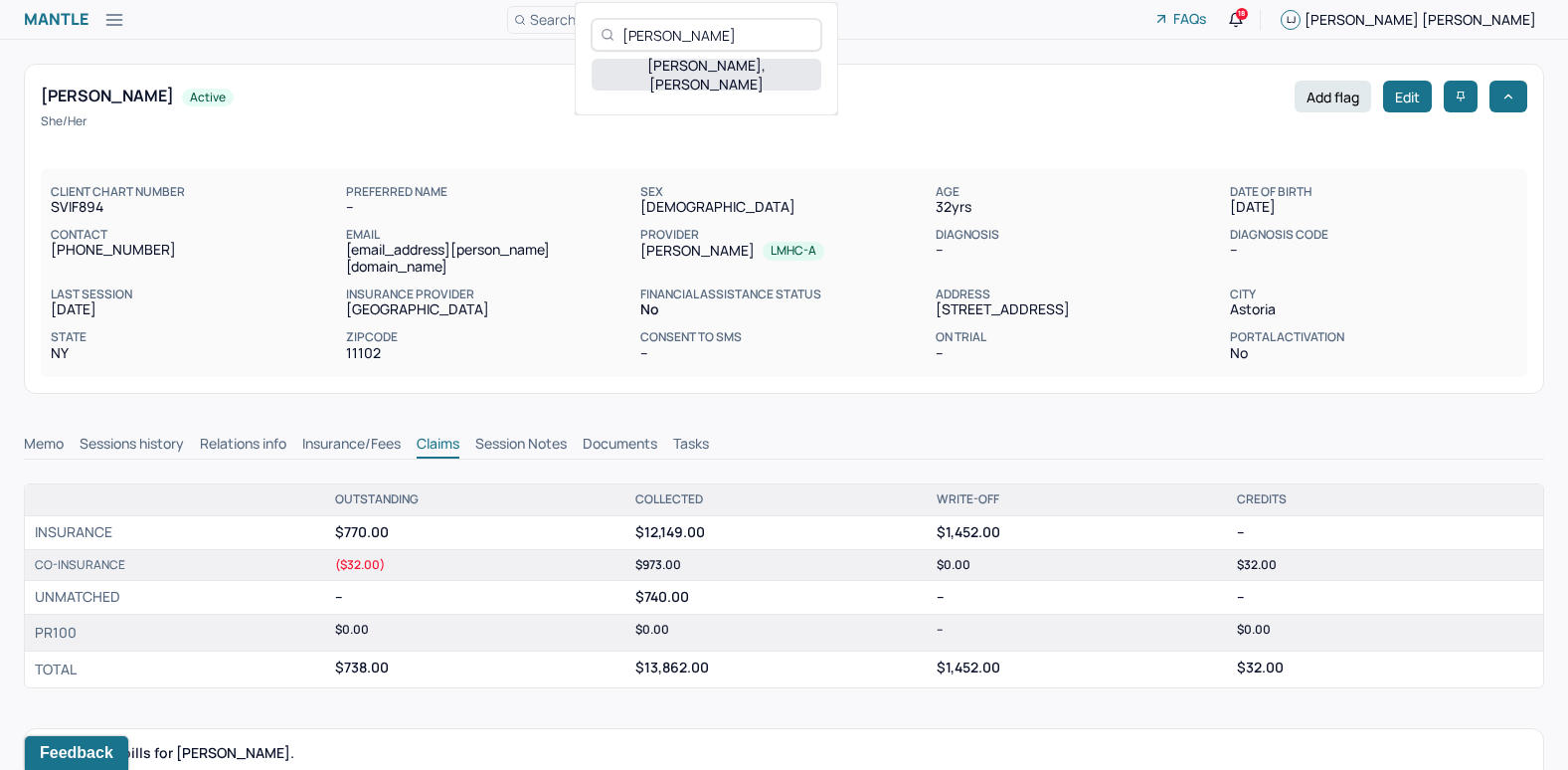 type on "[PERSON_NAME]" 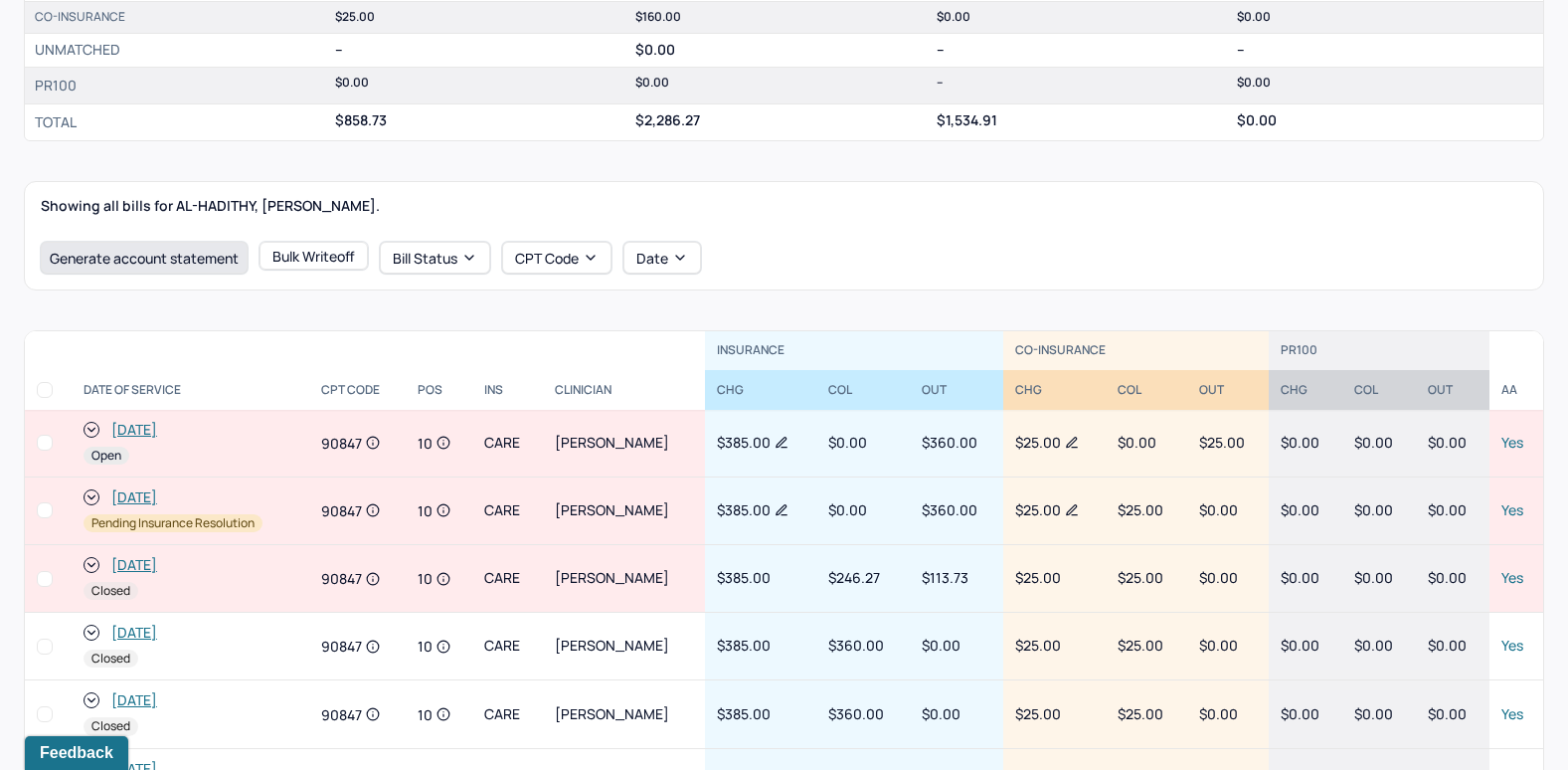 scroll, scrollTop: 398, scrollLeft: 0, axis: vertical 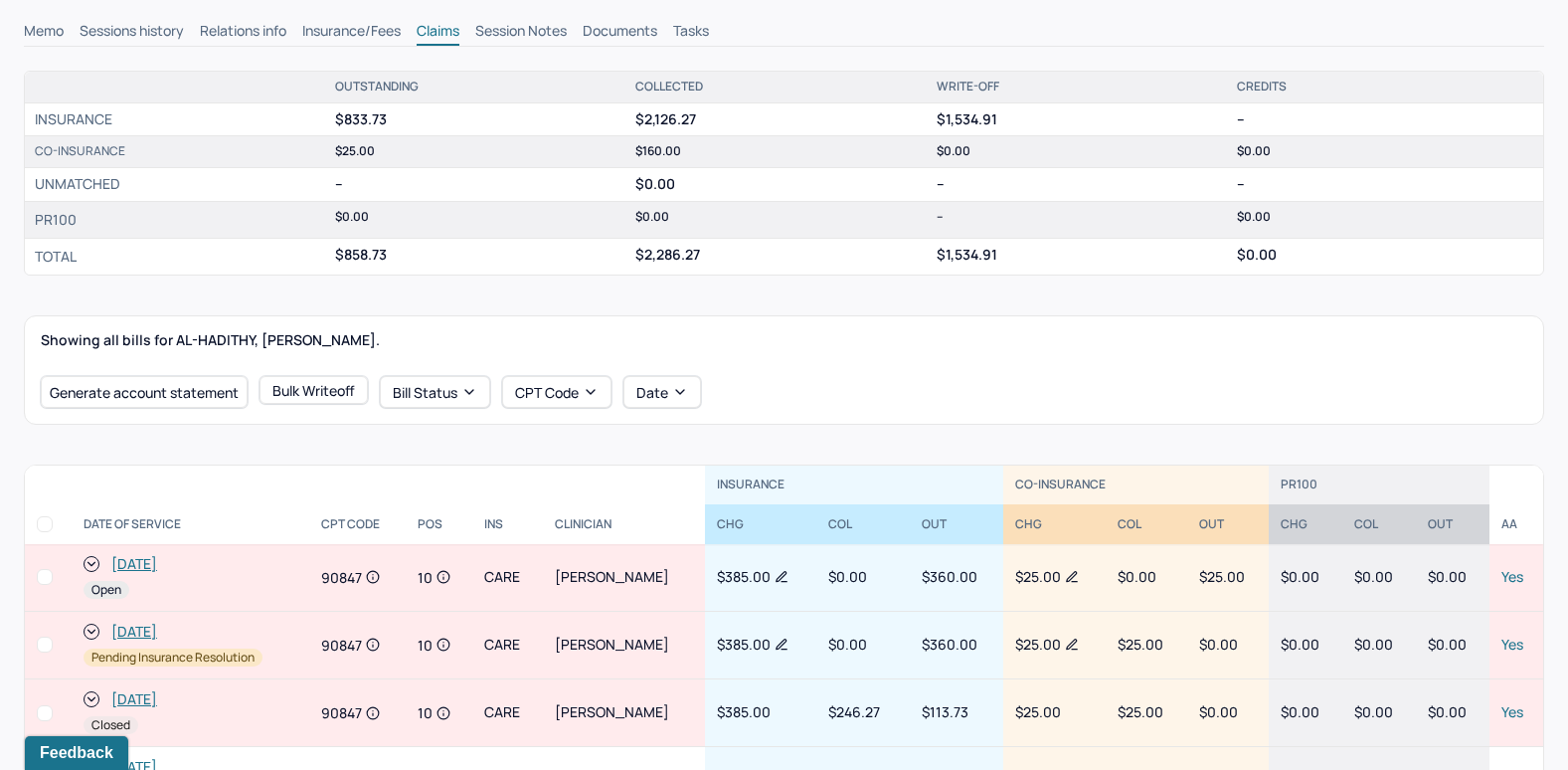 click on "Memo" at bounding box center (44, 33) 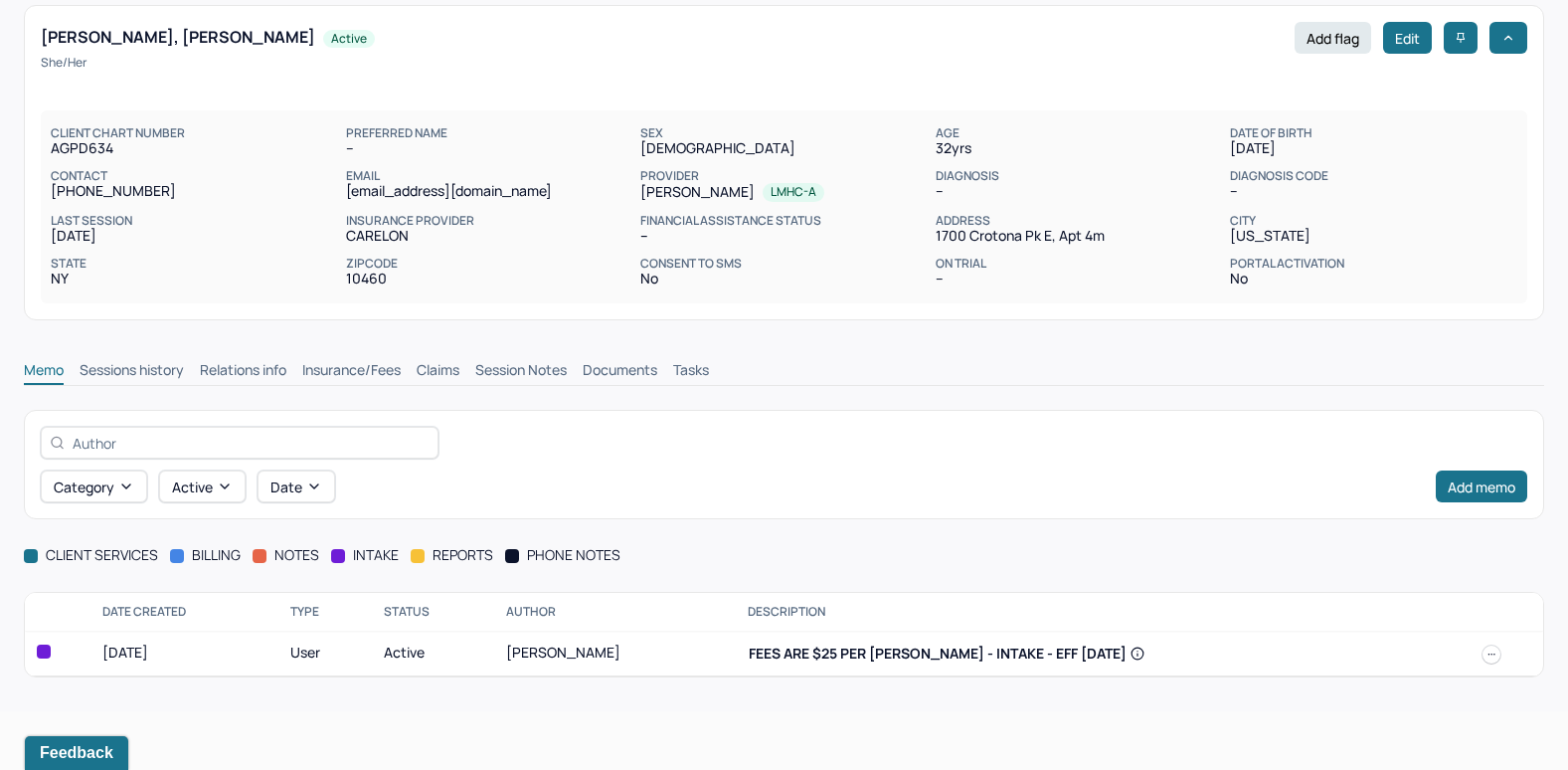 scroll, scrollTop: 0, scrollLeft: 0, axis: both 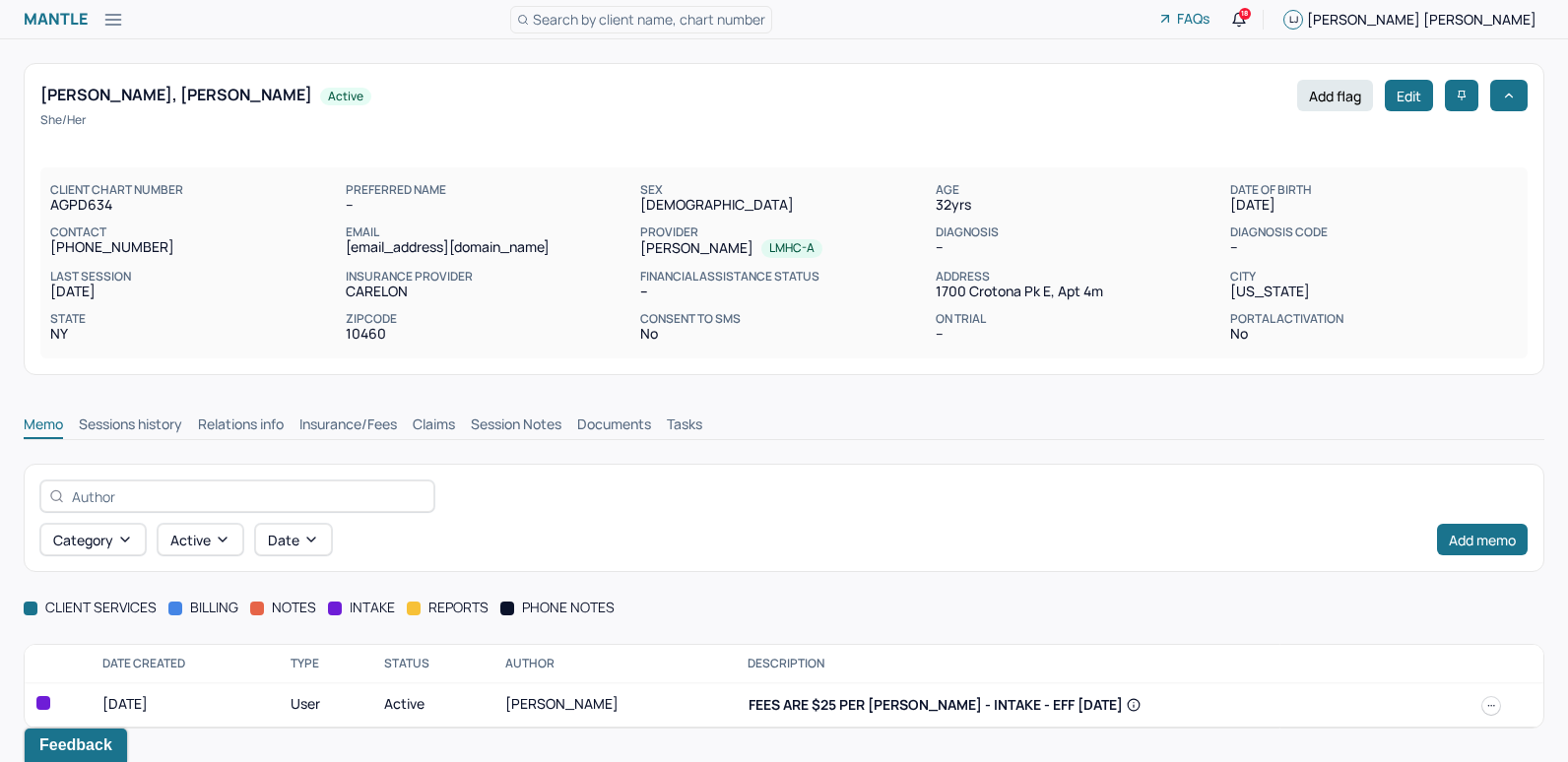 click on "Insurance/Fees" at bounding box center [348, 426] 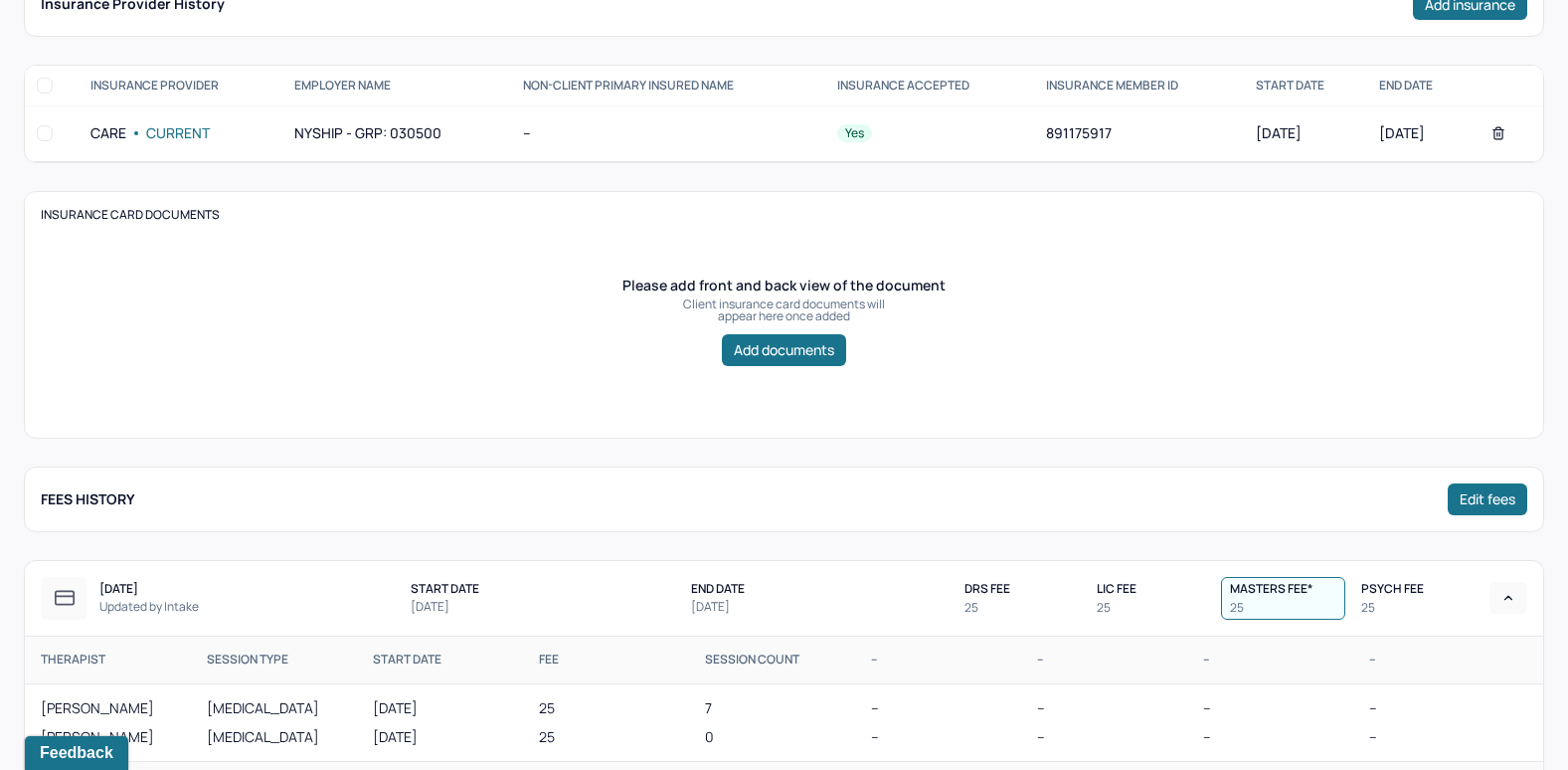 scroll, scrollTop: 199, scrollLeft: 0, axis: vertical 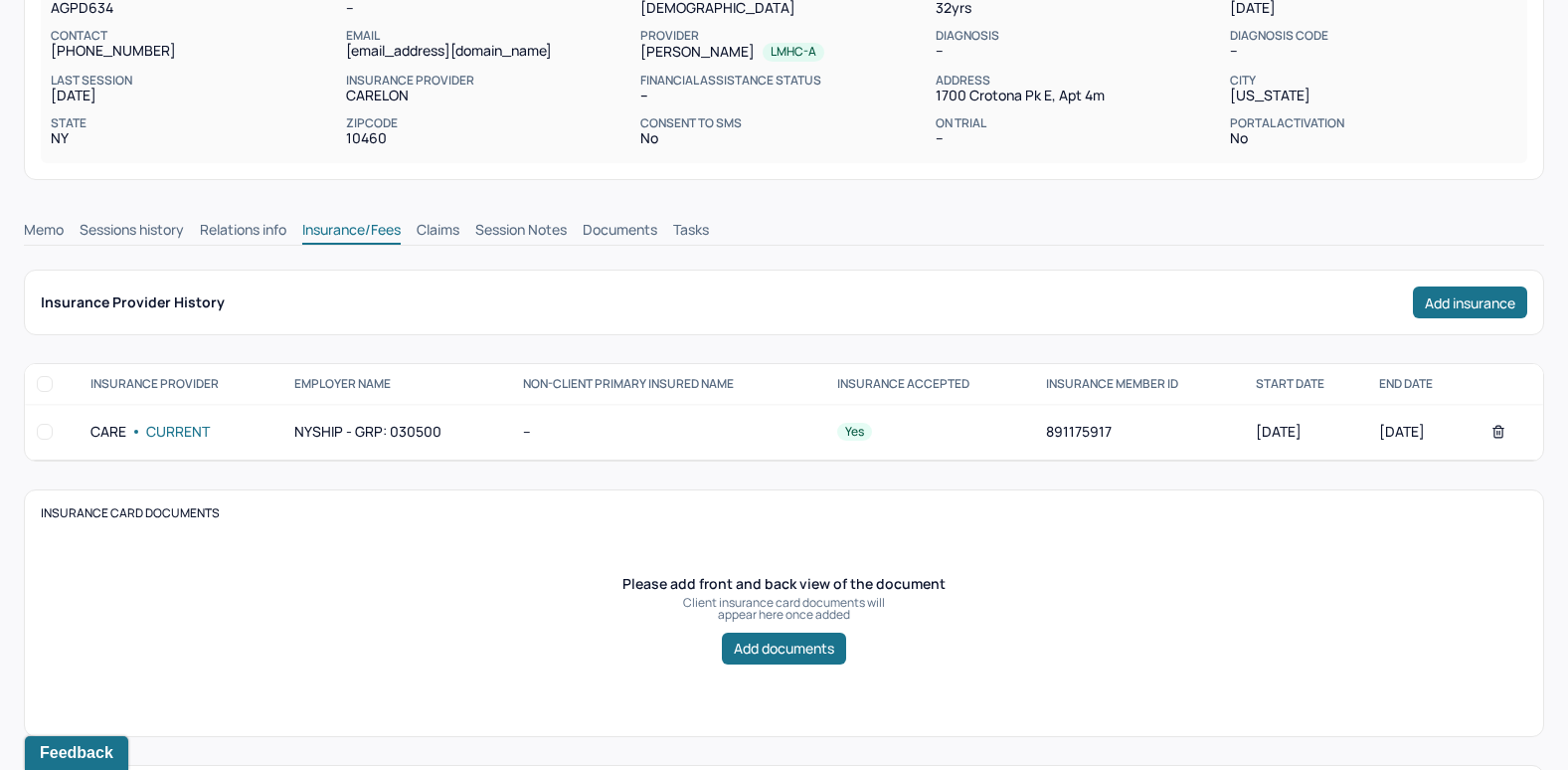 click on "Claims" at bounding box center [437, 232] 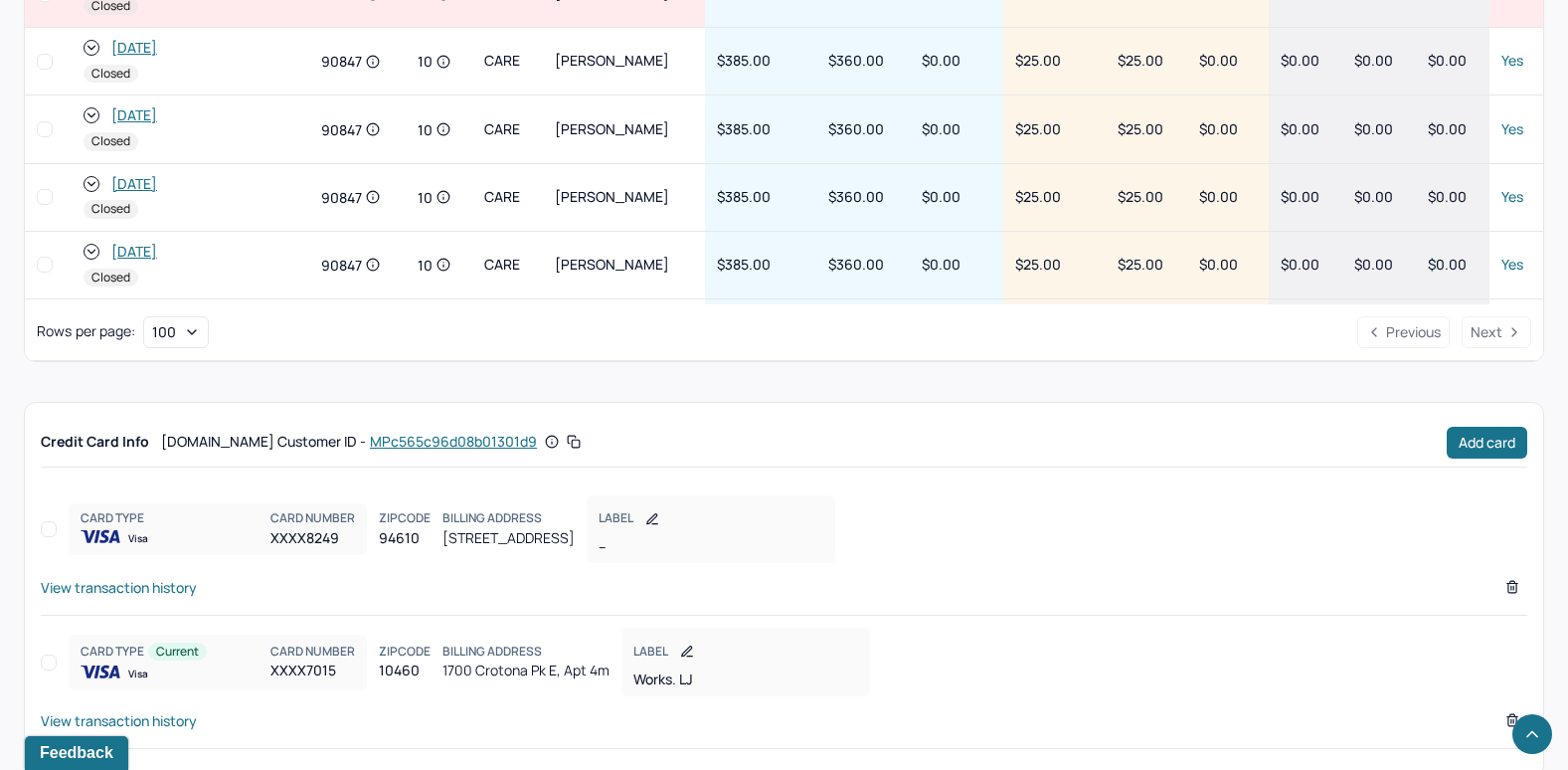 scroll, scrollTop: 1149, scrollLeft: 0, axis: vertical 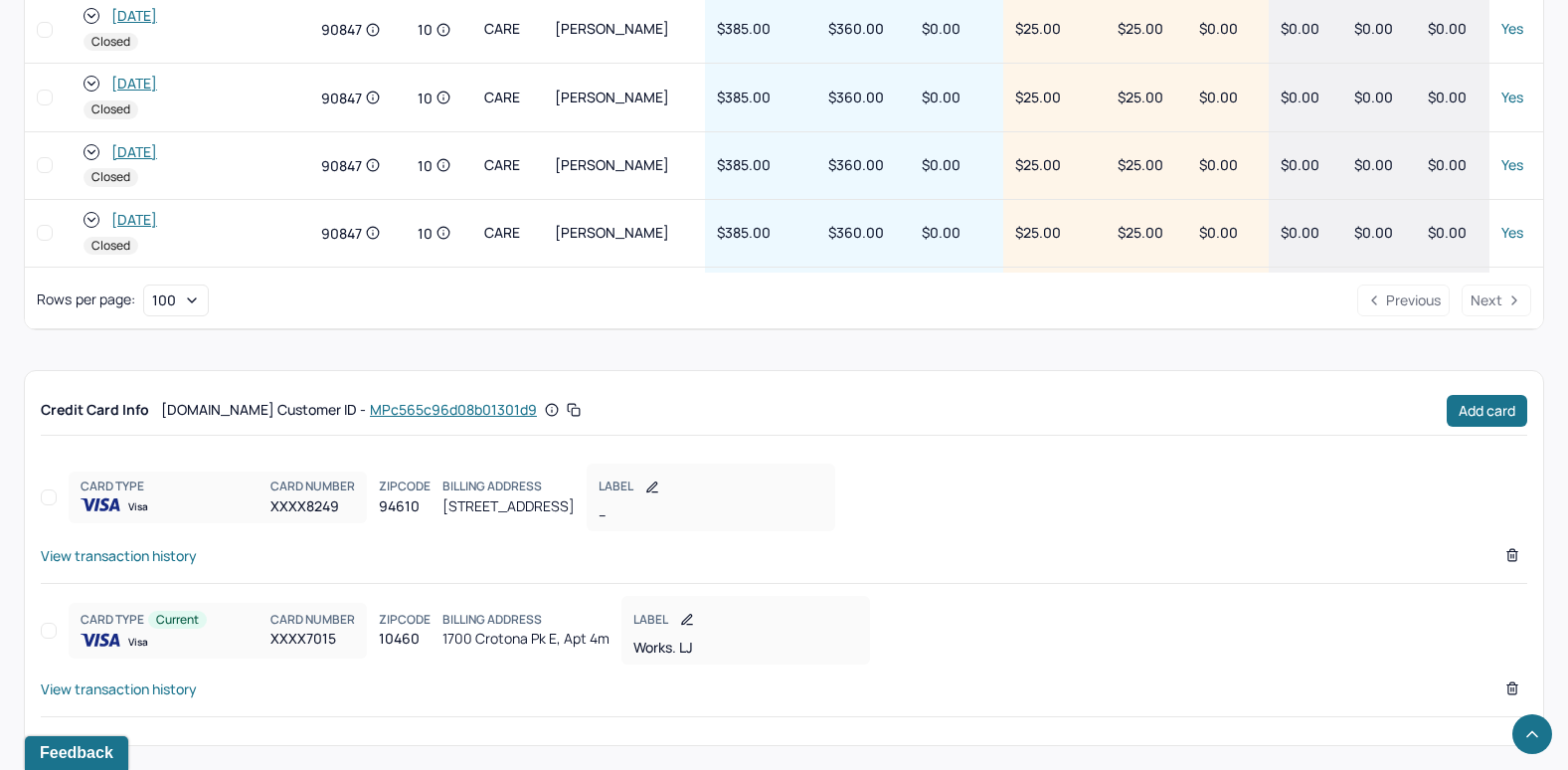 click on "View transaction history" at bounding box center [118, 688] 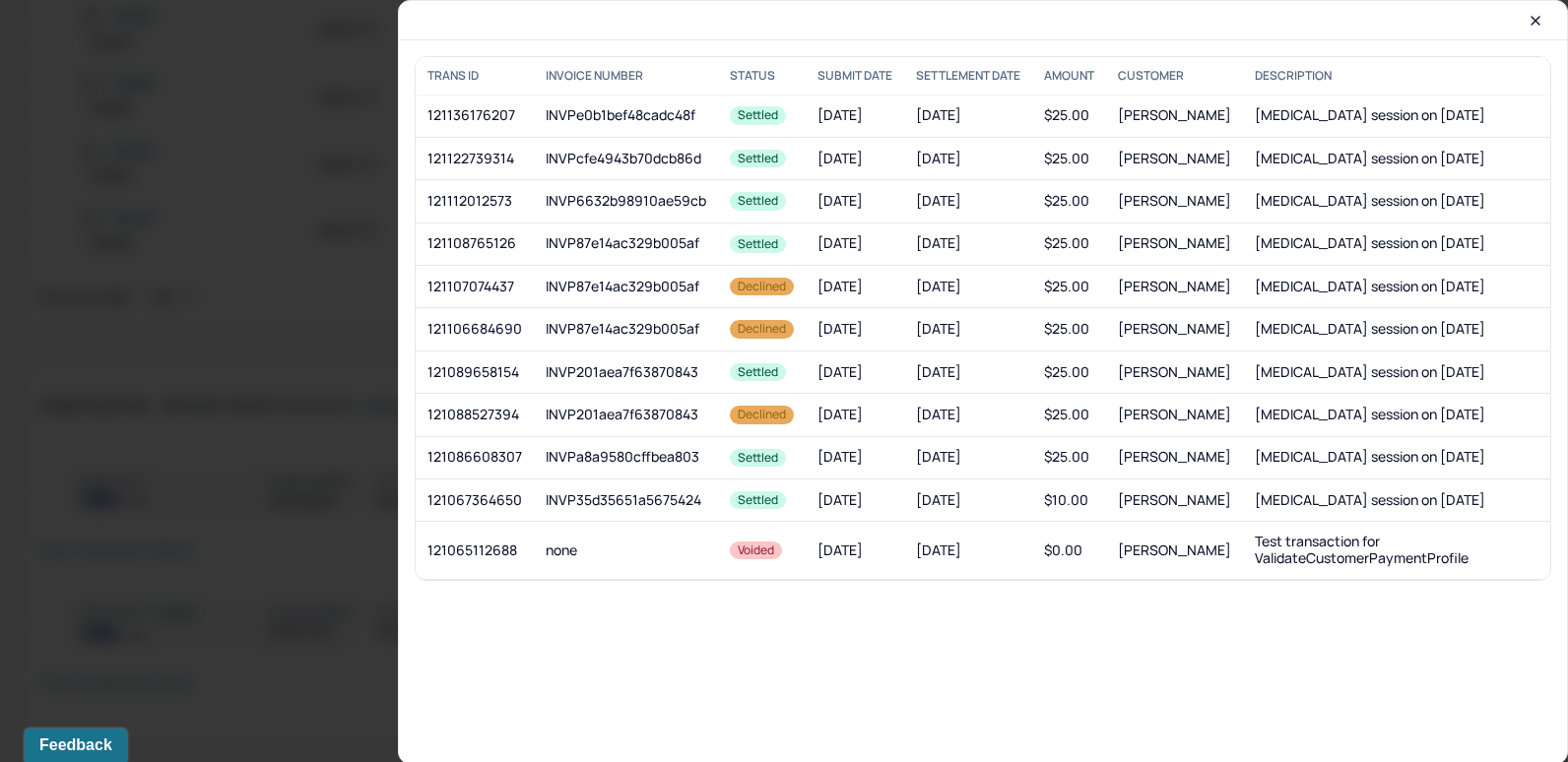 drag, startPoint x: 1532, startPoint y: 21, endPoint x: 1483, endPoint y: 56, distance: 60.21628 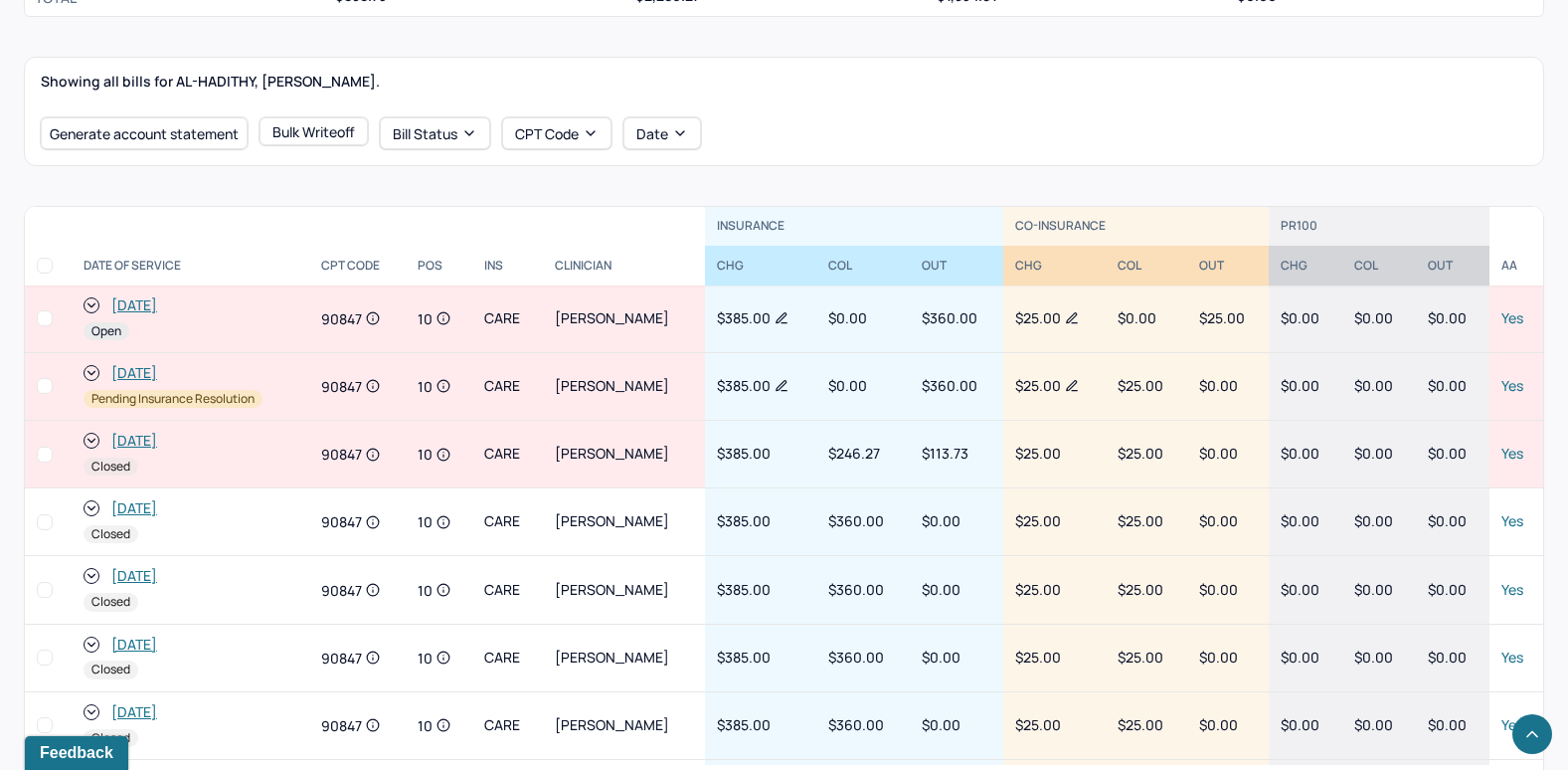 scroll, scrollTop: 652, scrollLeft: 0, axis: vertical 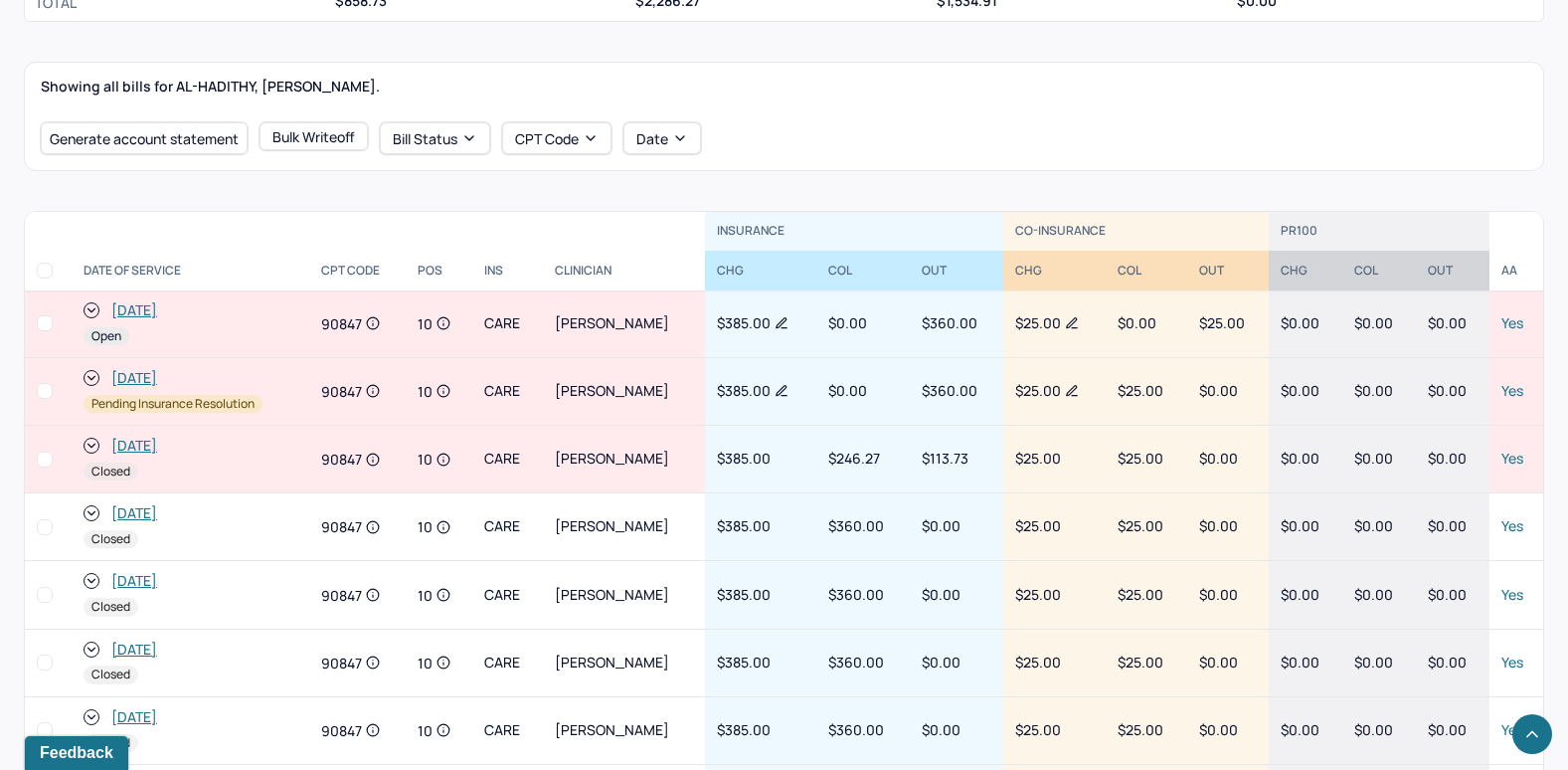click on "[DATE]" at bounding box center (134, 310) 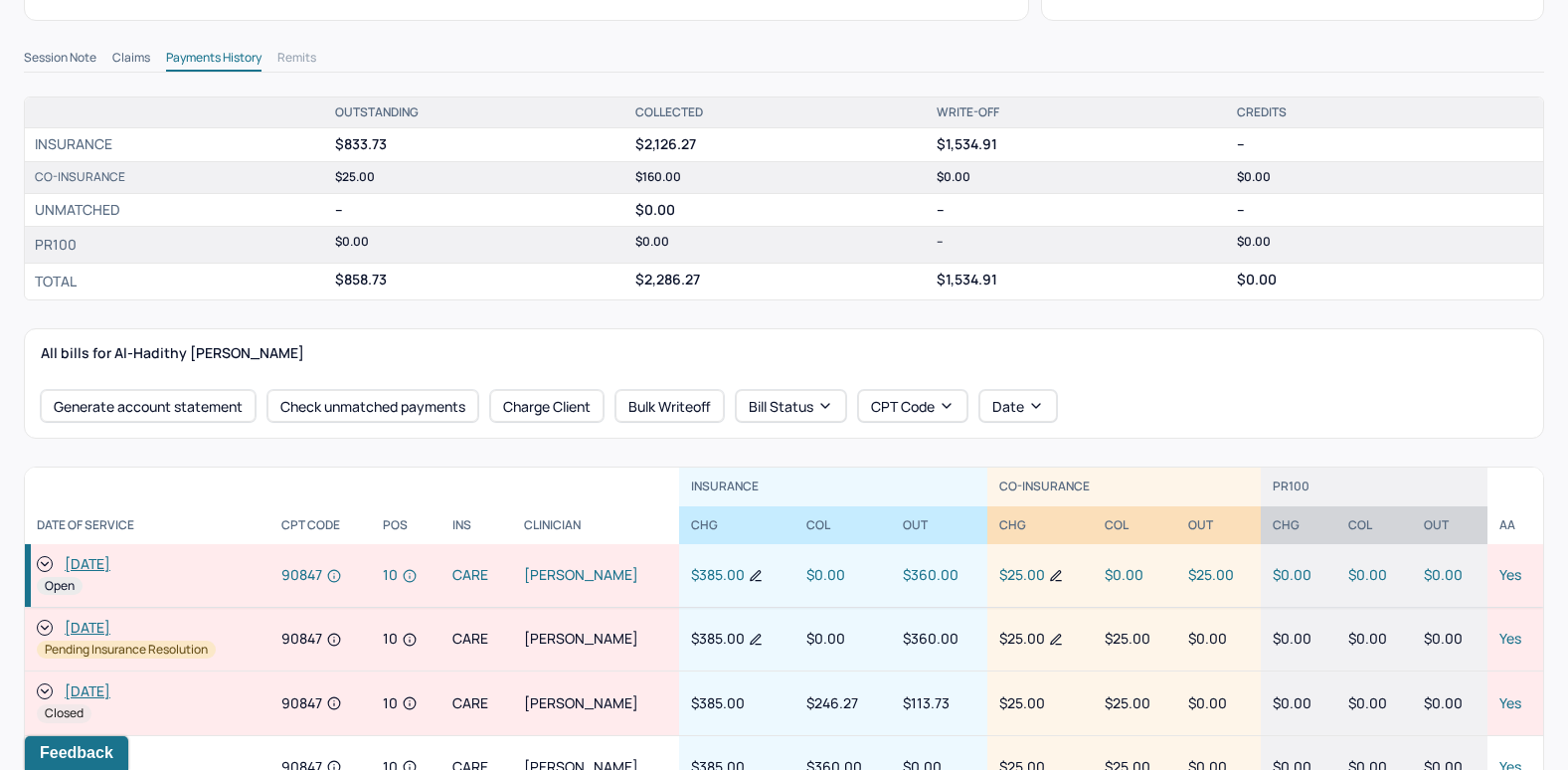 scroll, scrollTop: 597, scrollLeft: 0, axis: vertical 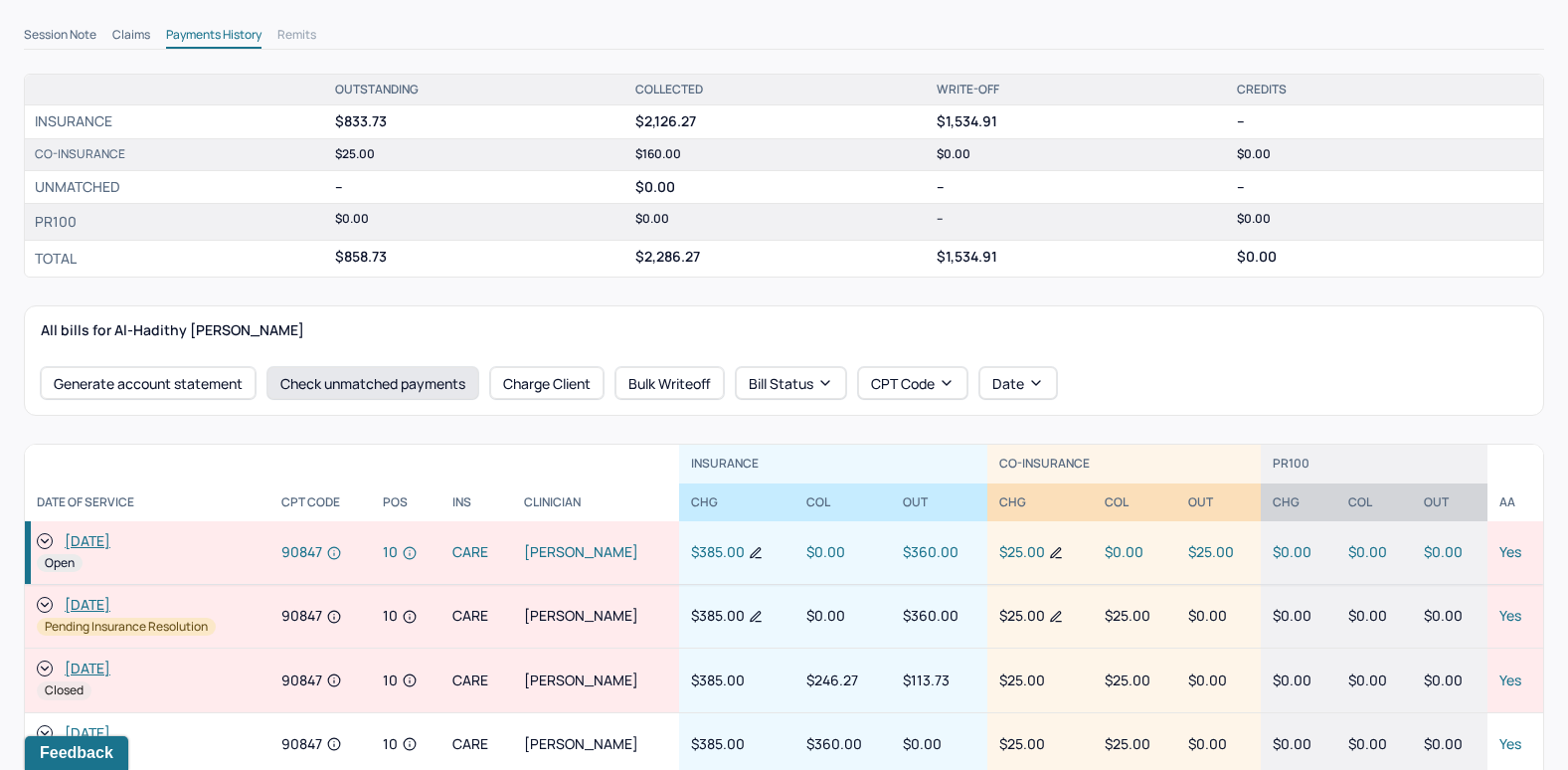 click on "Check unmatched payments" at bounding box center (373, 383) 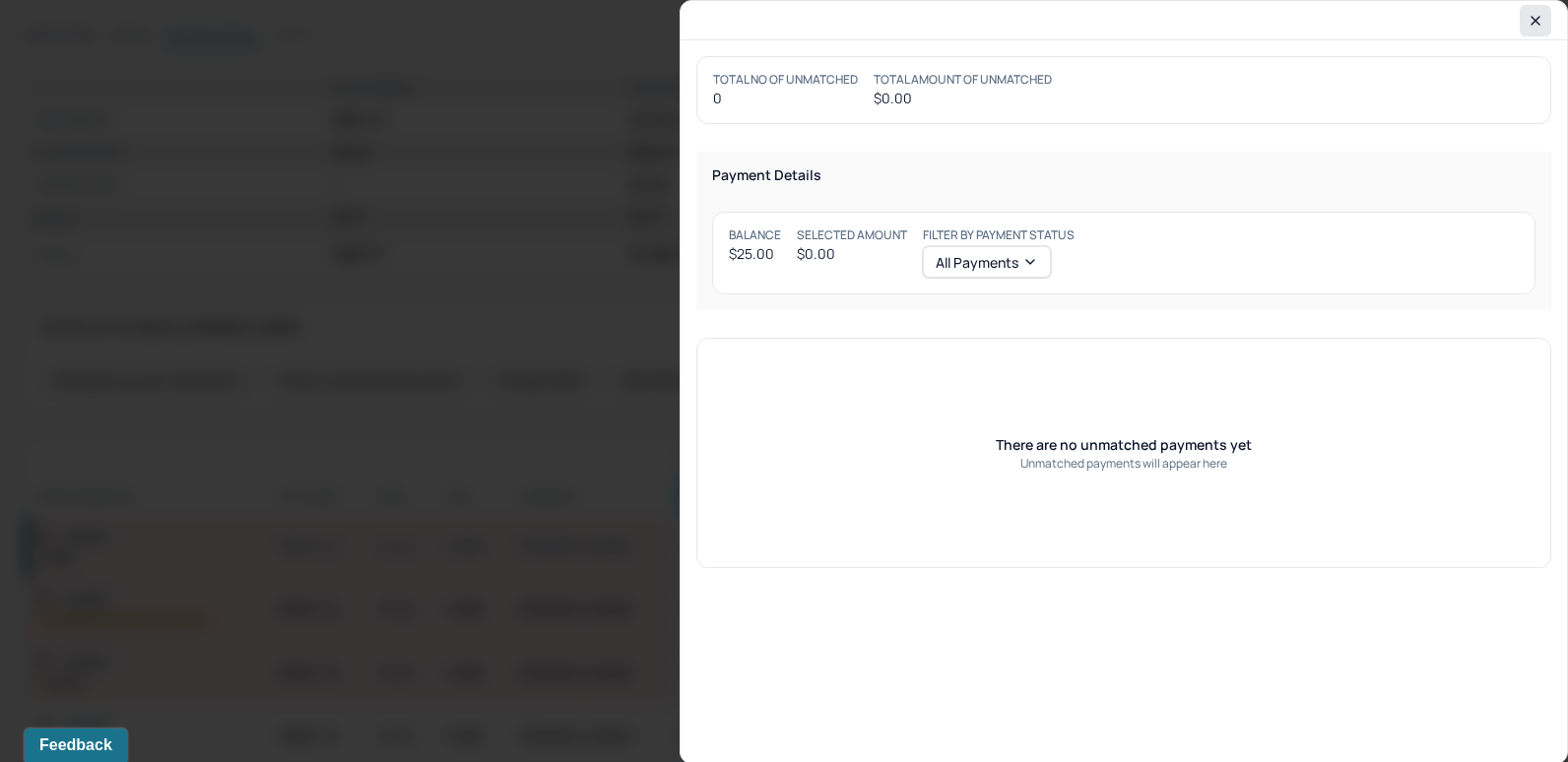 click 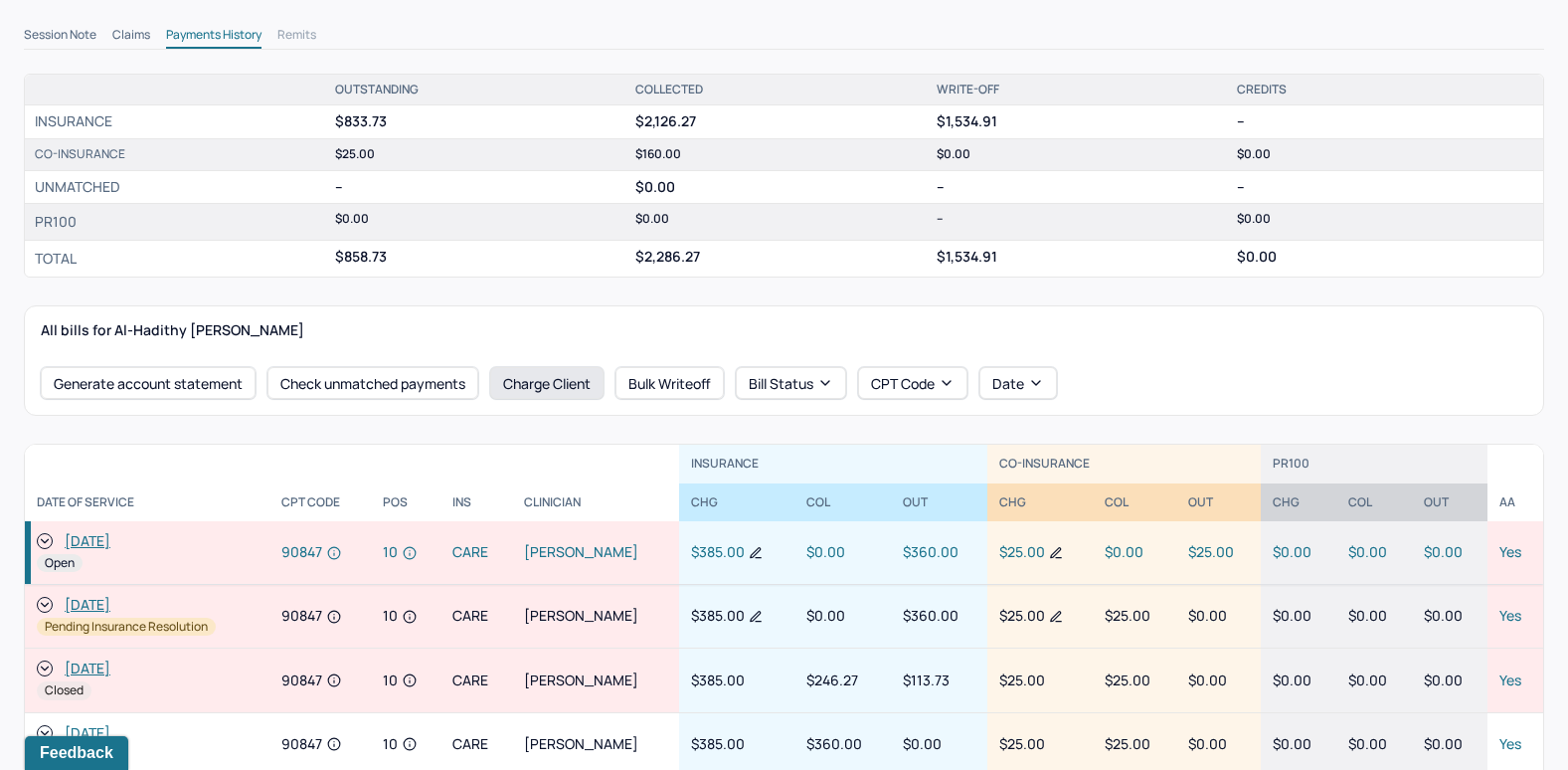 click on "Charge Client" at bounding box center [547, 383] 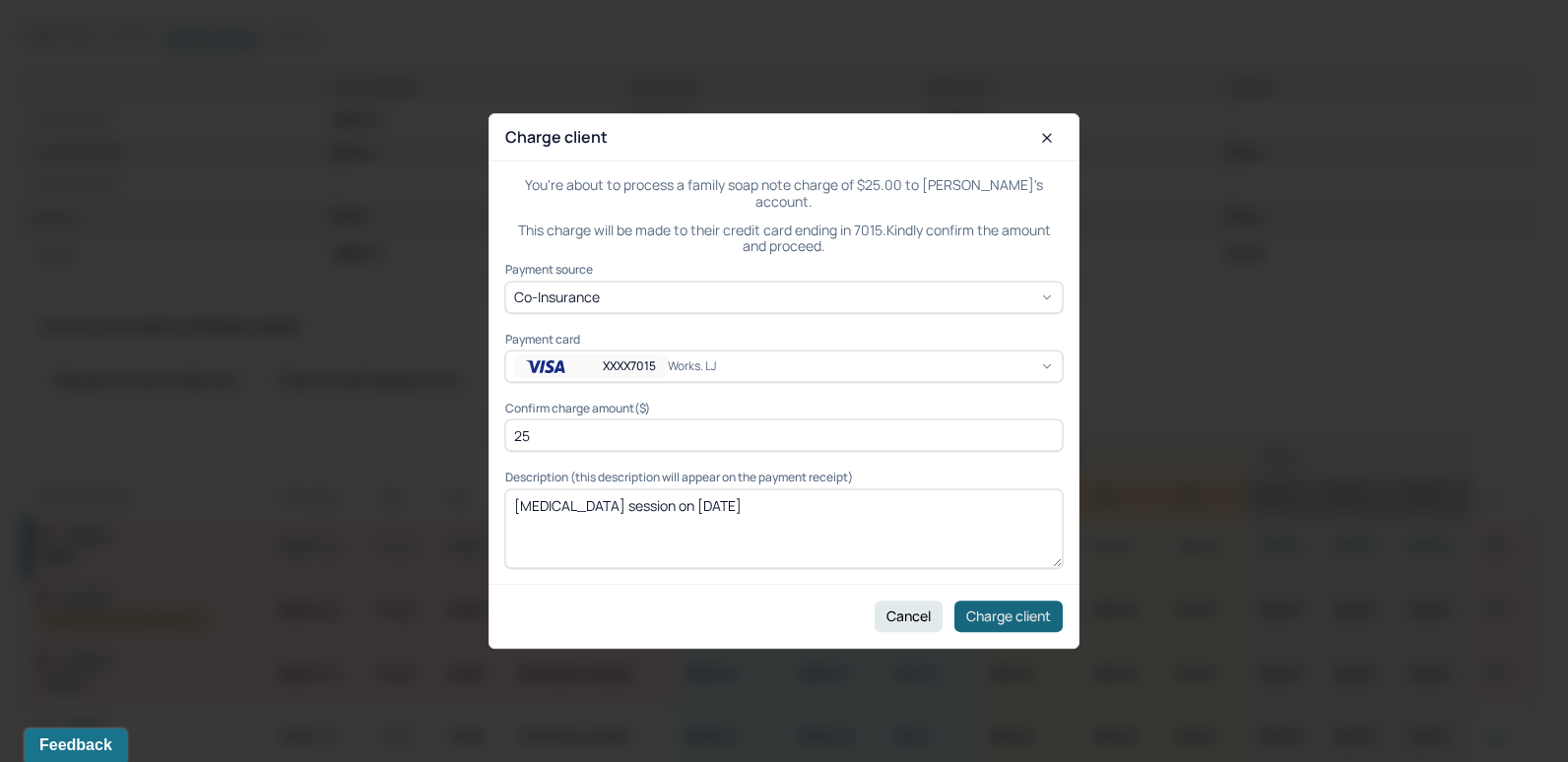 click on "Charge client" at bounding box center [1009, 616] 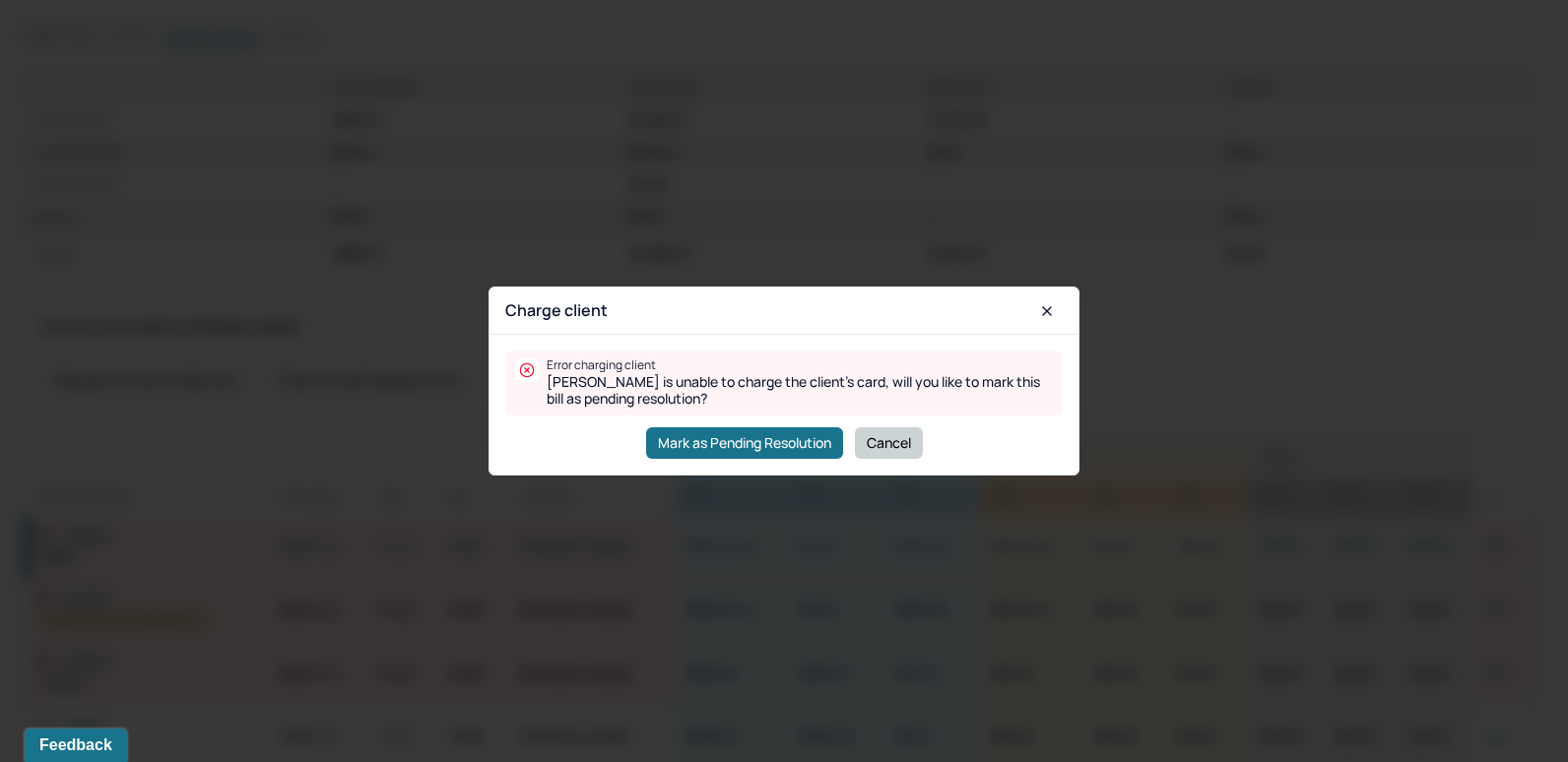 click on "Cancel" at bounding box center [888, 443] 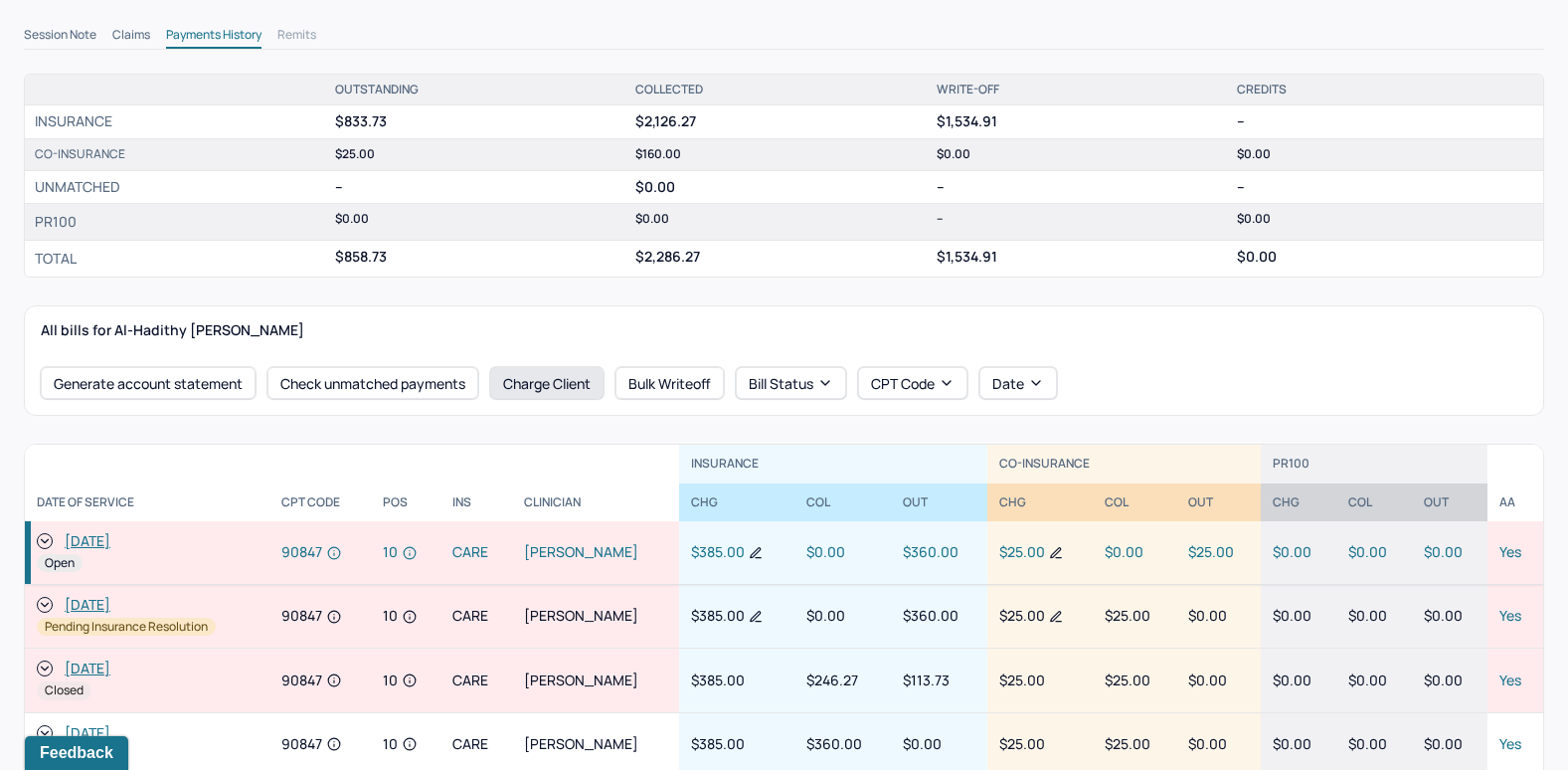 click on "Charge Client" at bounding box center [547, 383] 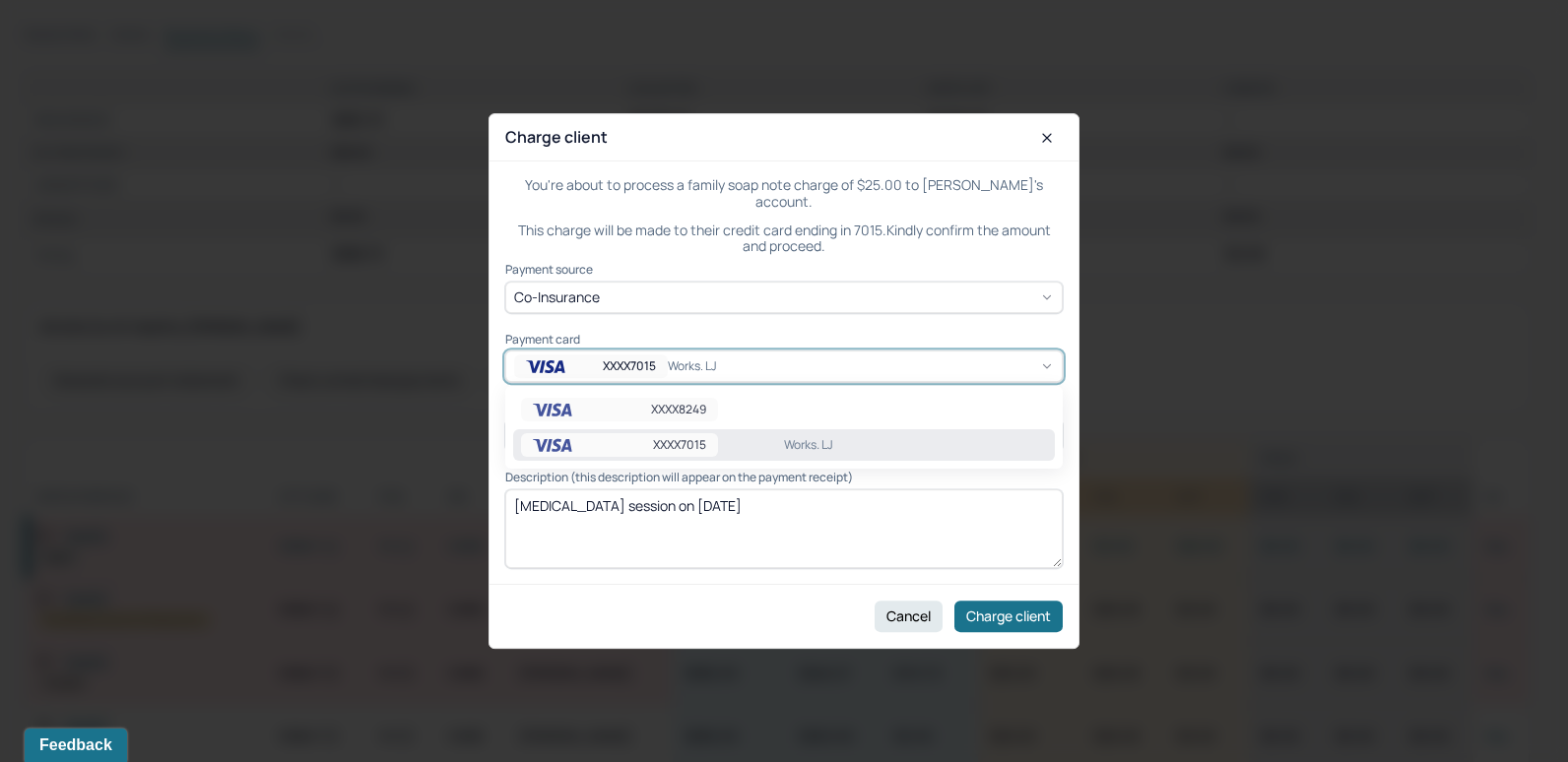click on "Works. LJ" at bounding box center (714, 366) 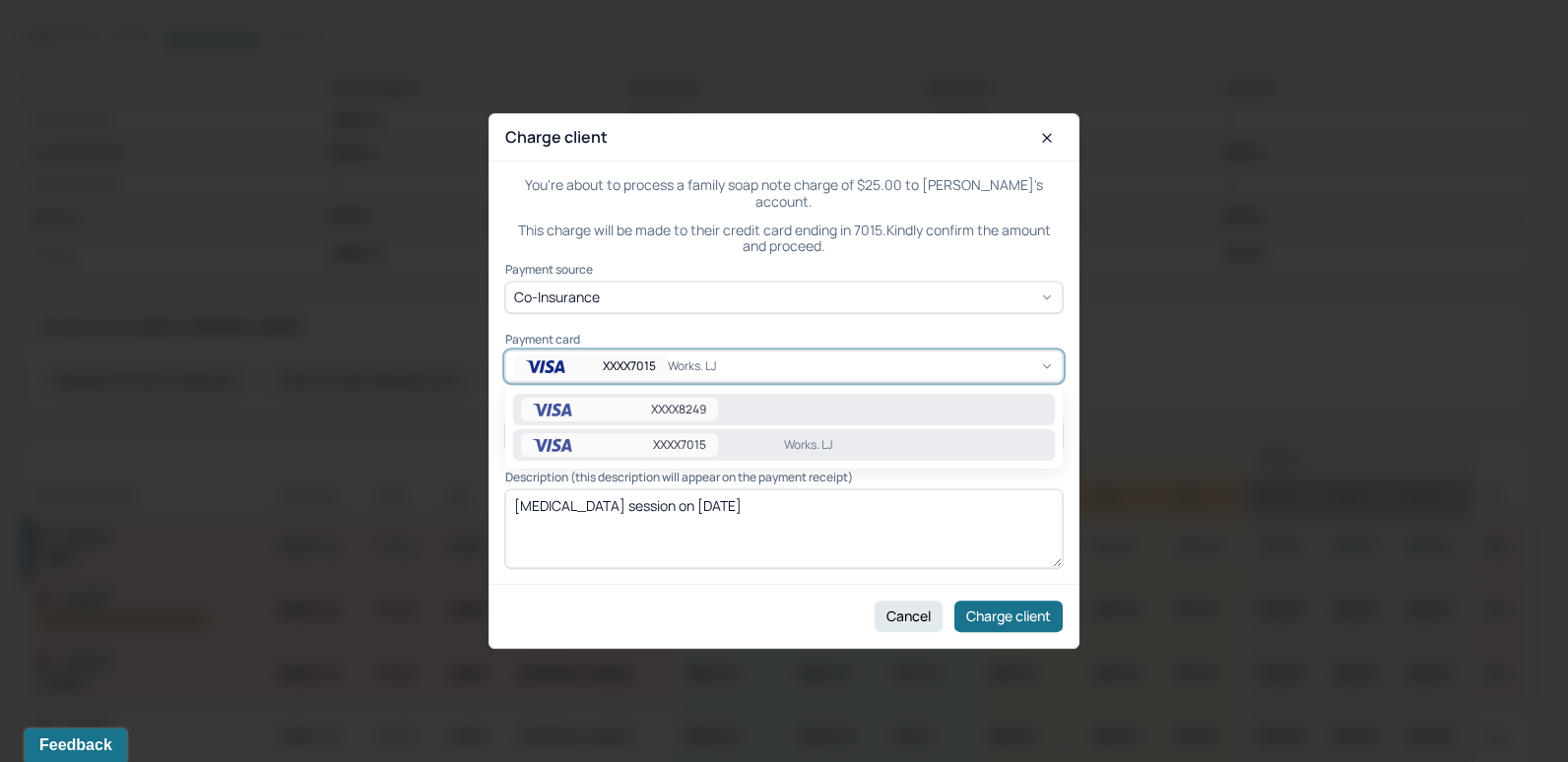 click on "XXXX8249" at bounding box center (784, 410) 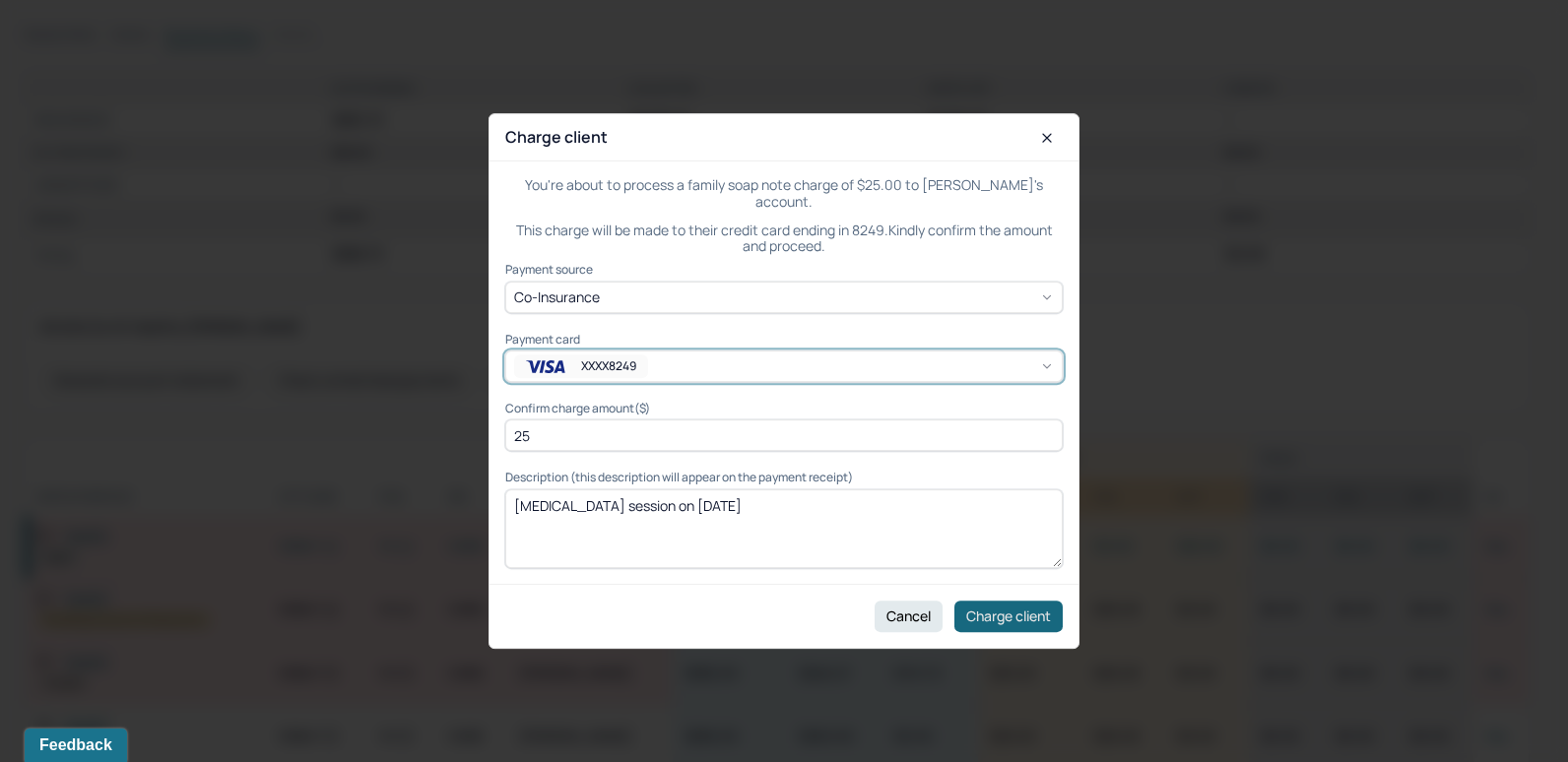 click on "Charge client" at bounding box center (1009, 616) 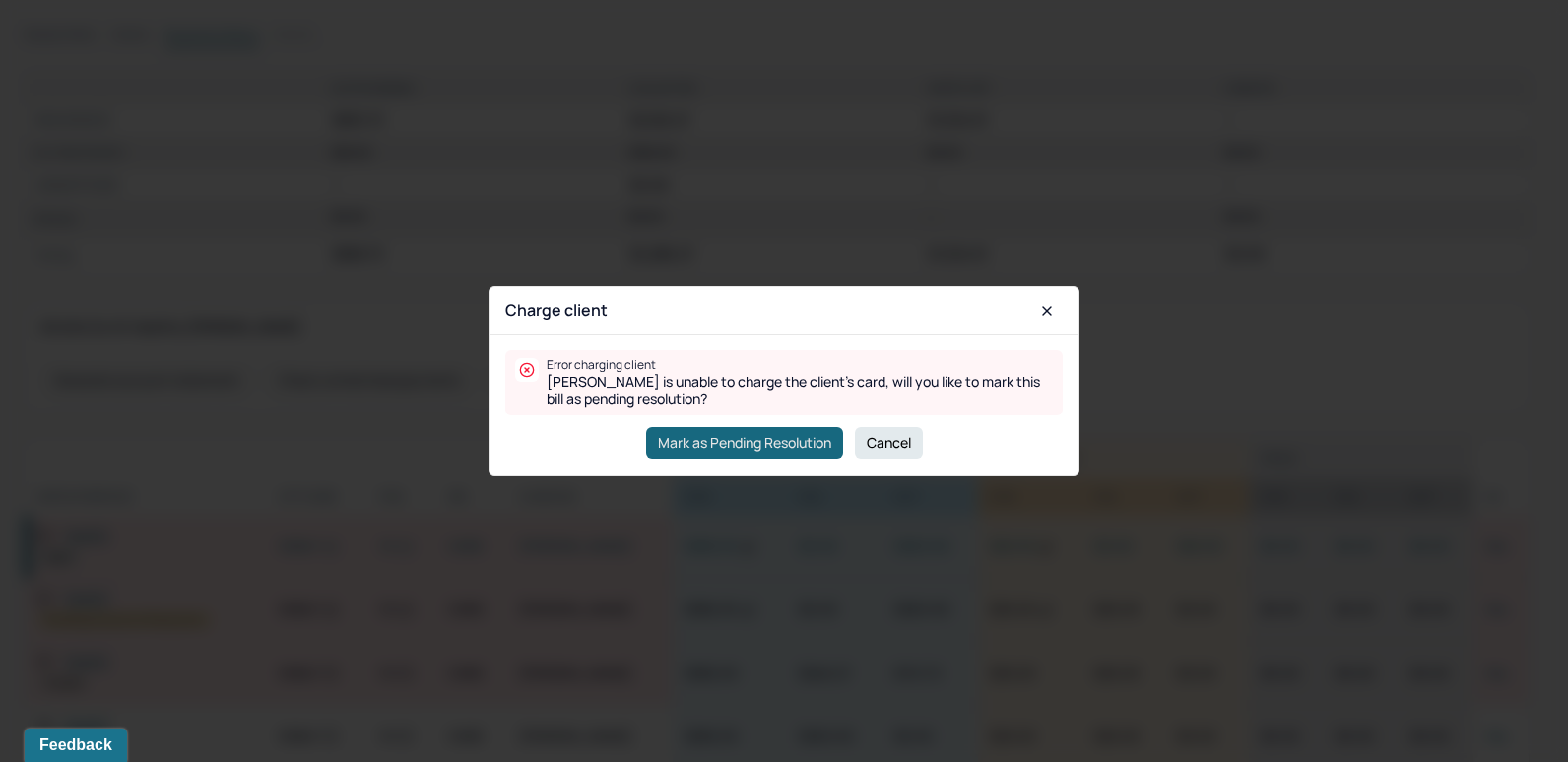 click on "Mark as Pending Resolution" at bounding box center [745, 443] 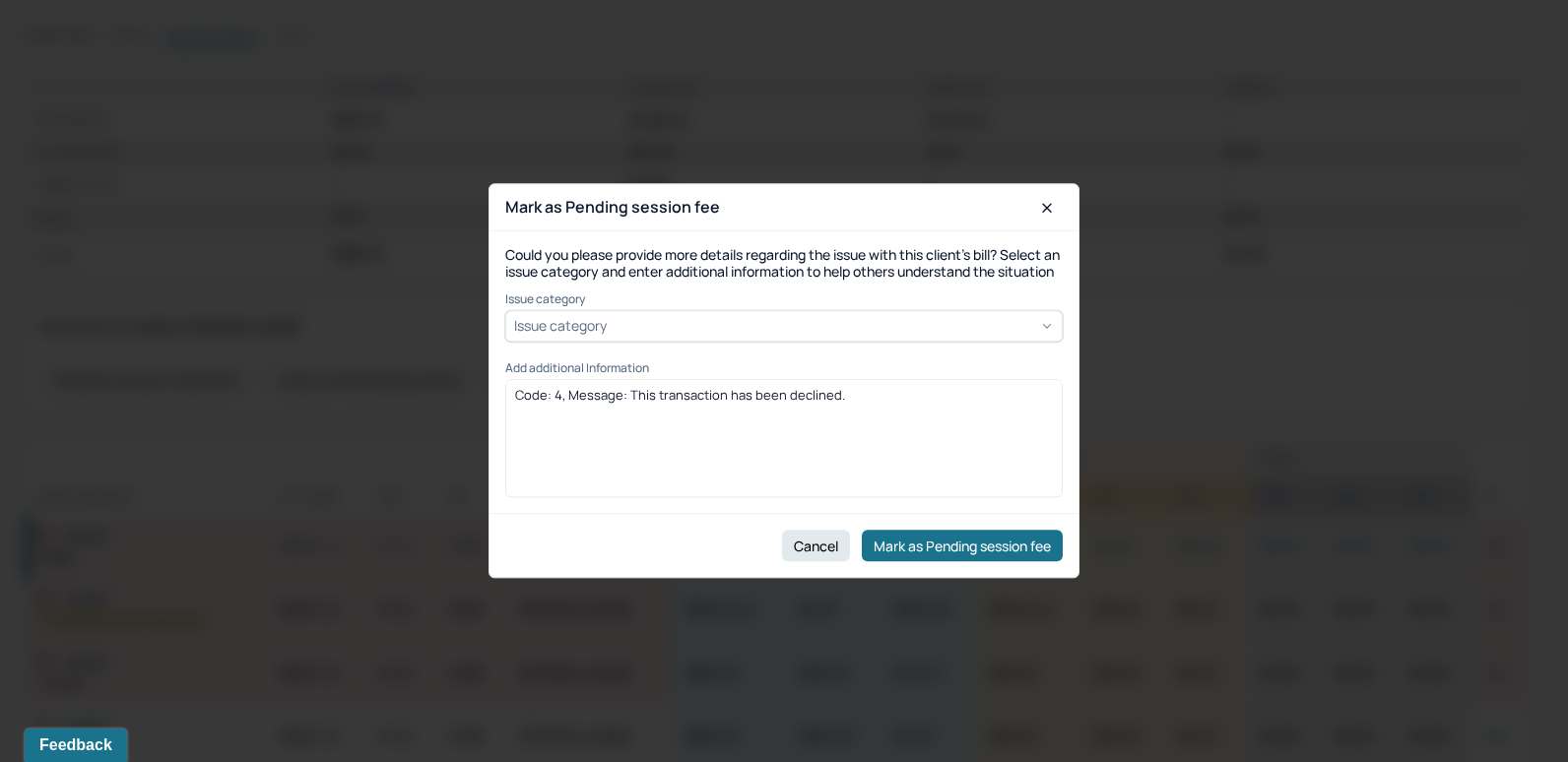 click on "Issue category" at bounding box center (784, 326) 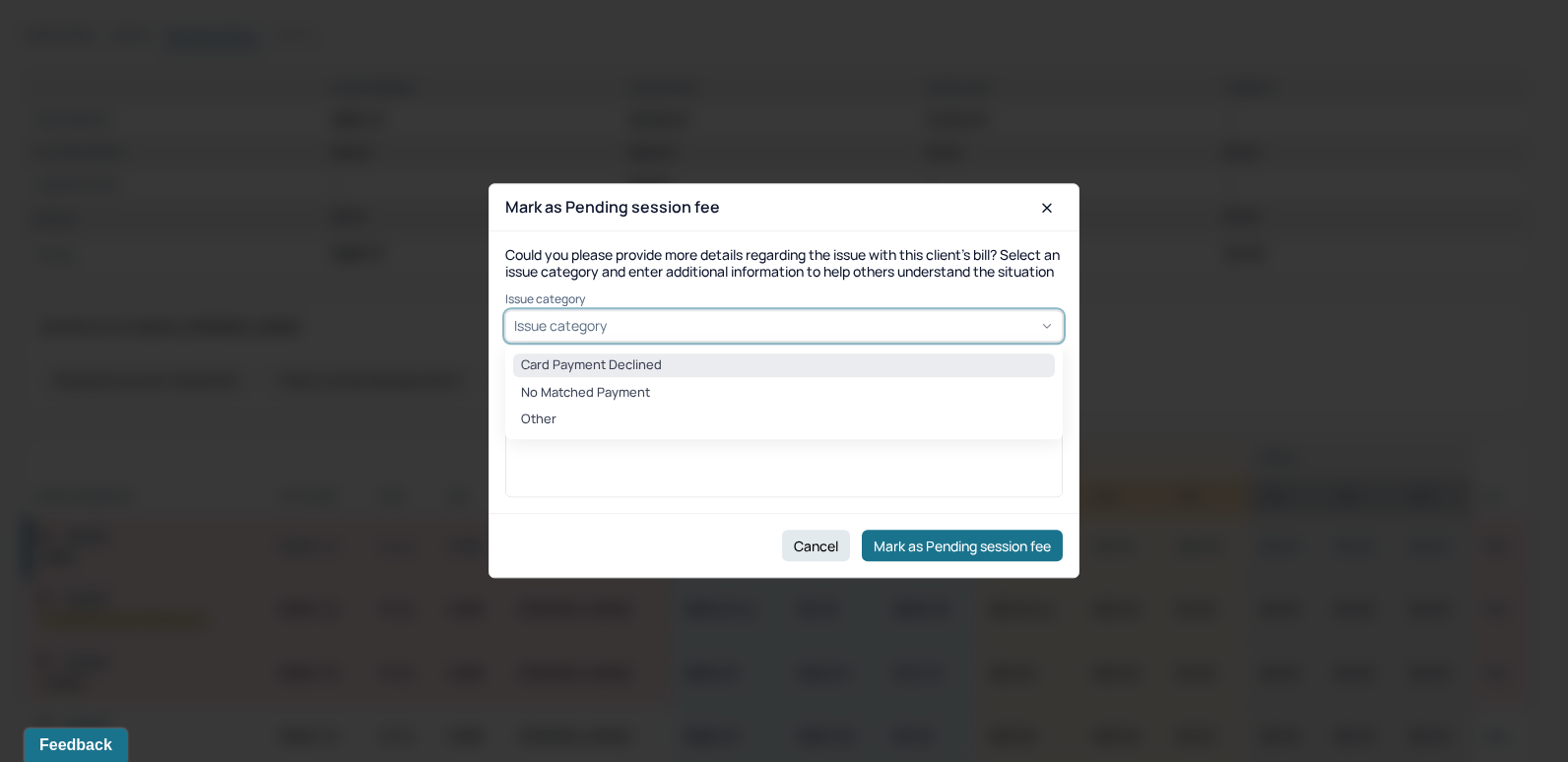 click on "Card Payment Declined" at bounding box center (784, 365) 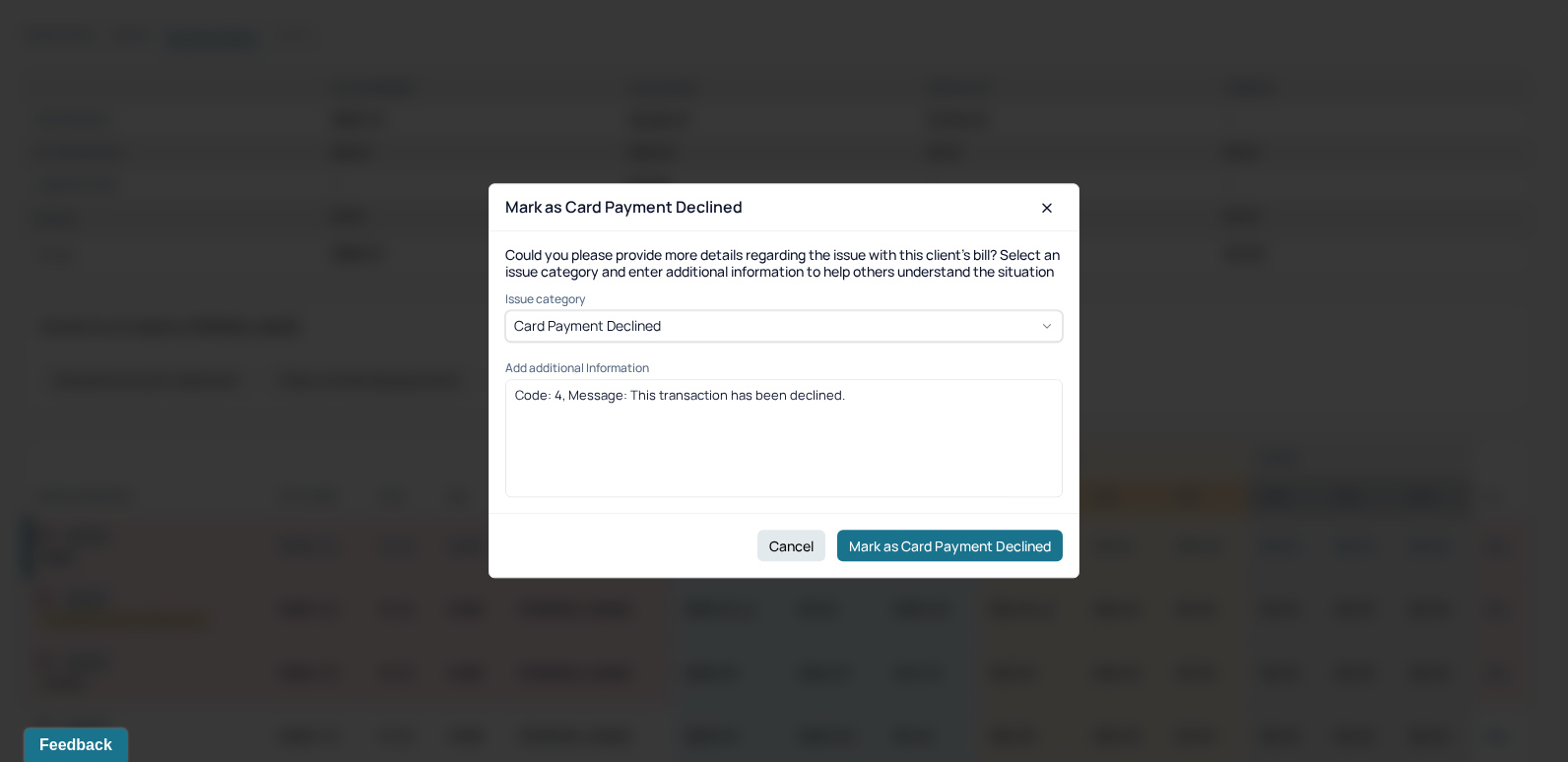 drag, startPoint x: 868, startPoint y: 406, endPoint x: 487, endPoint y: 409, distance: 381.01181 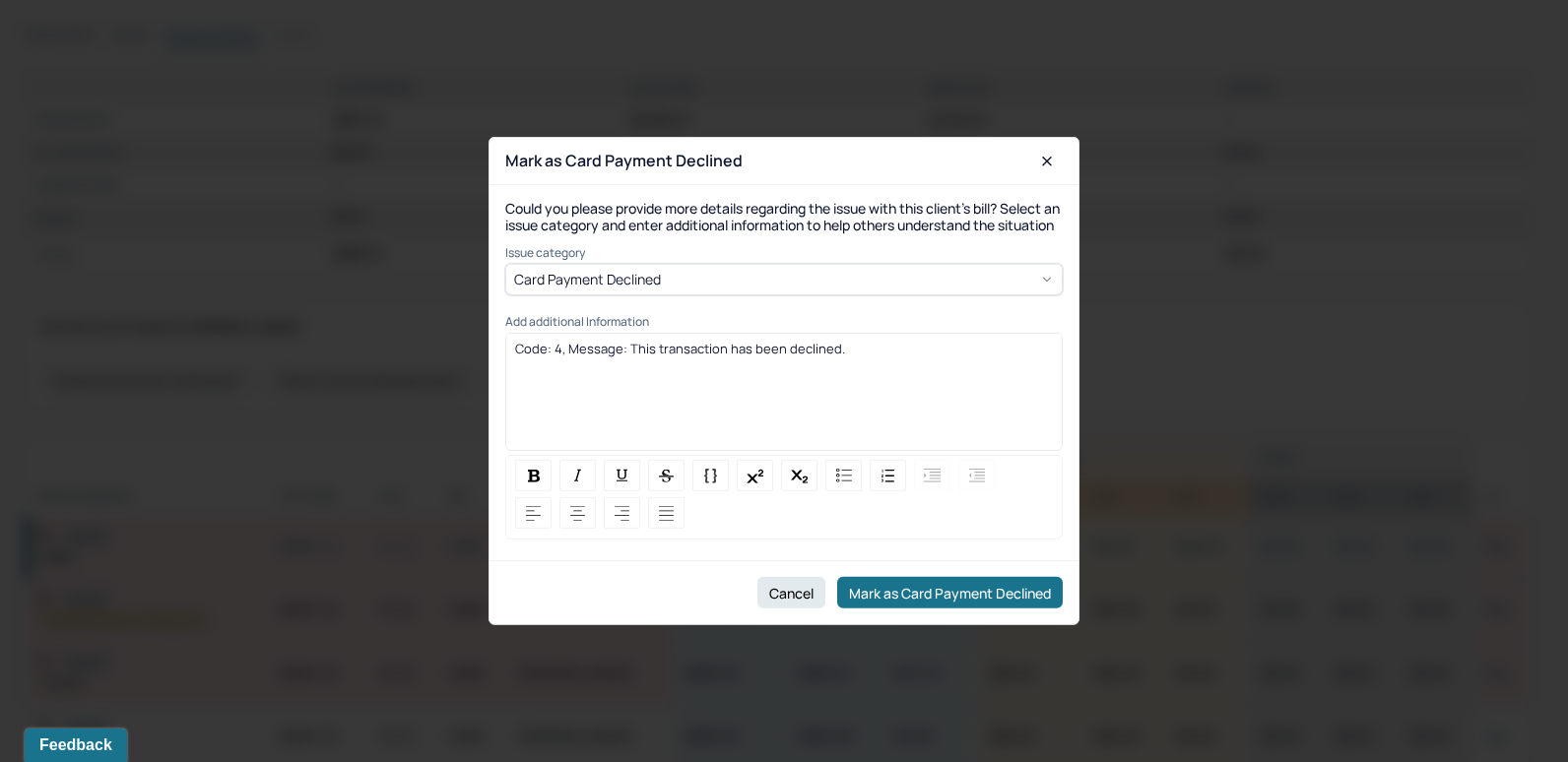 drag, startPoint x: 856, startPoint y: 405, endPoint x: 434, endPoint y: 391, distance: 422.2322 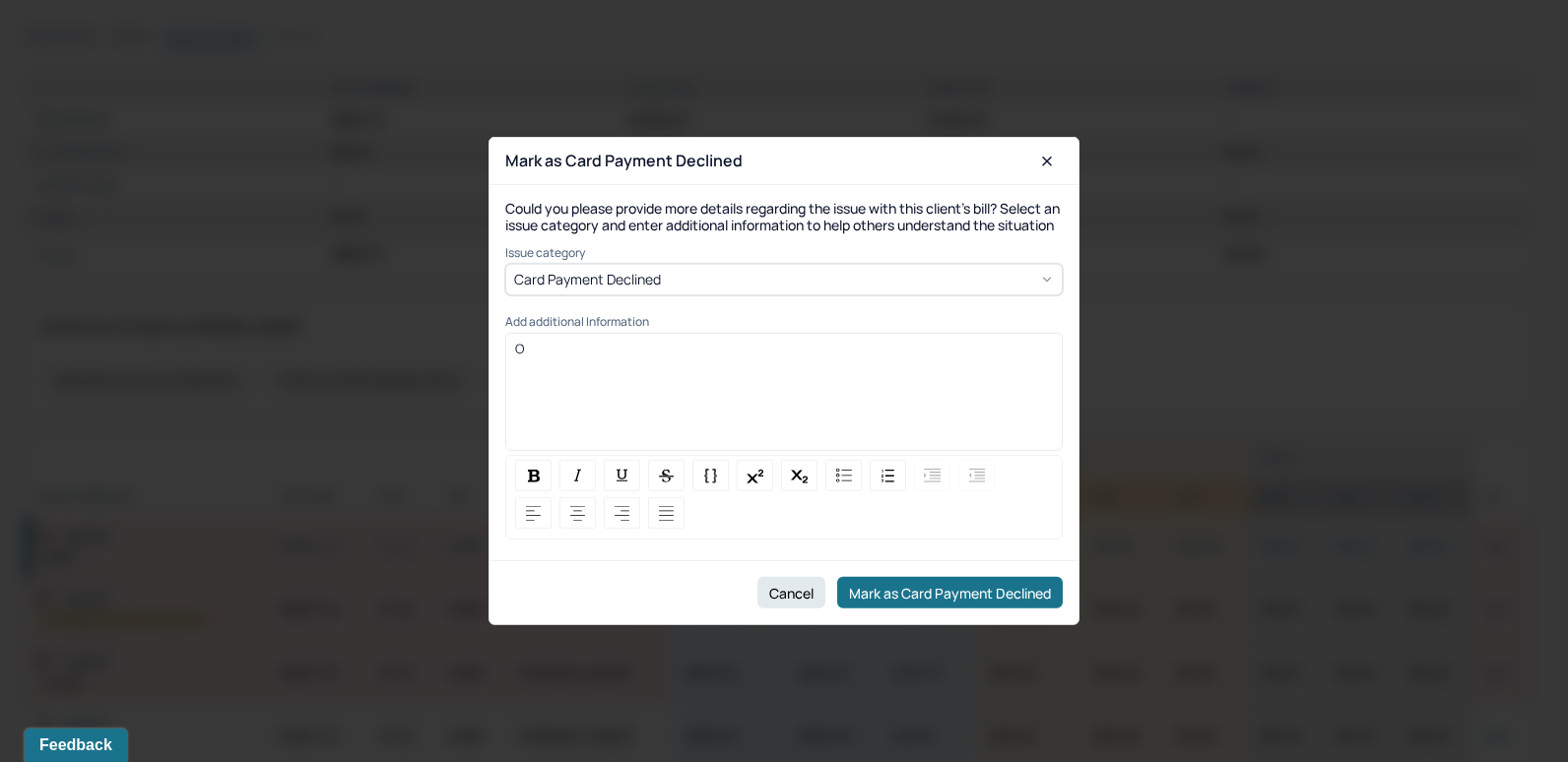 type 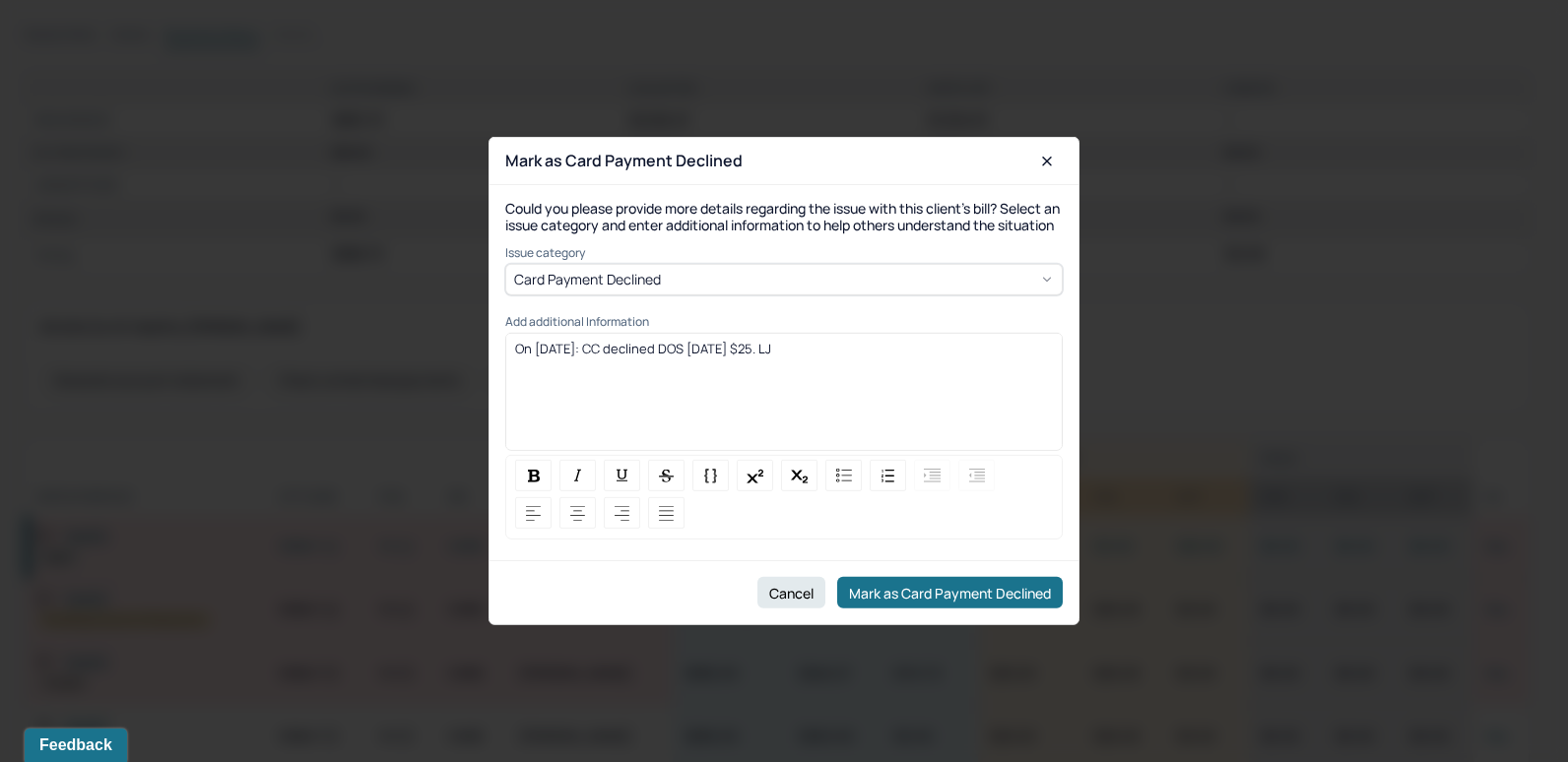 drag, startPoint x: 604, startPoint y: 350, endPoint x: 616, endPoint y: 344, distance: 13.416408 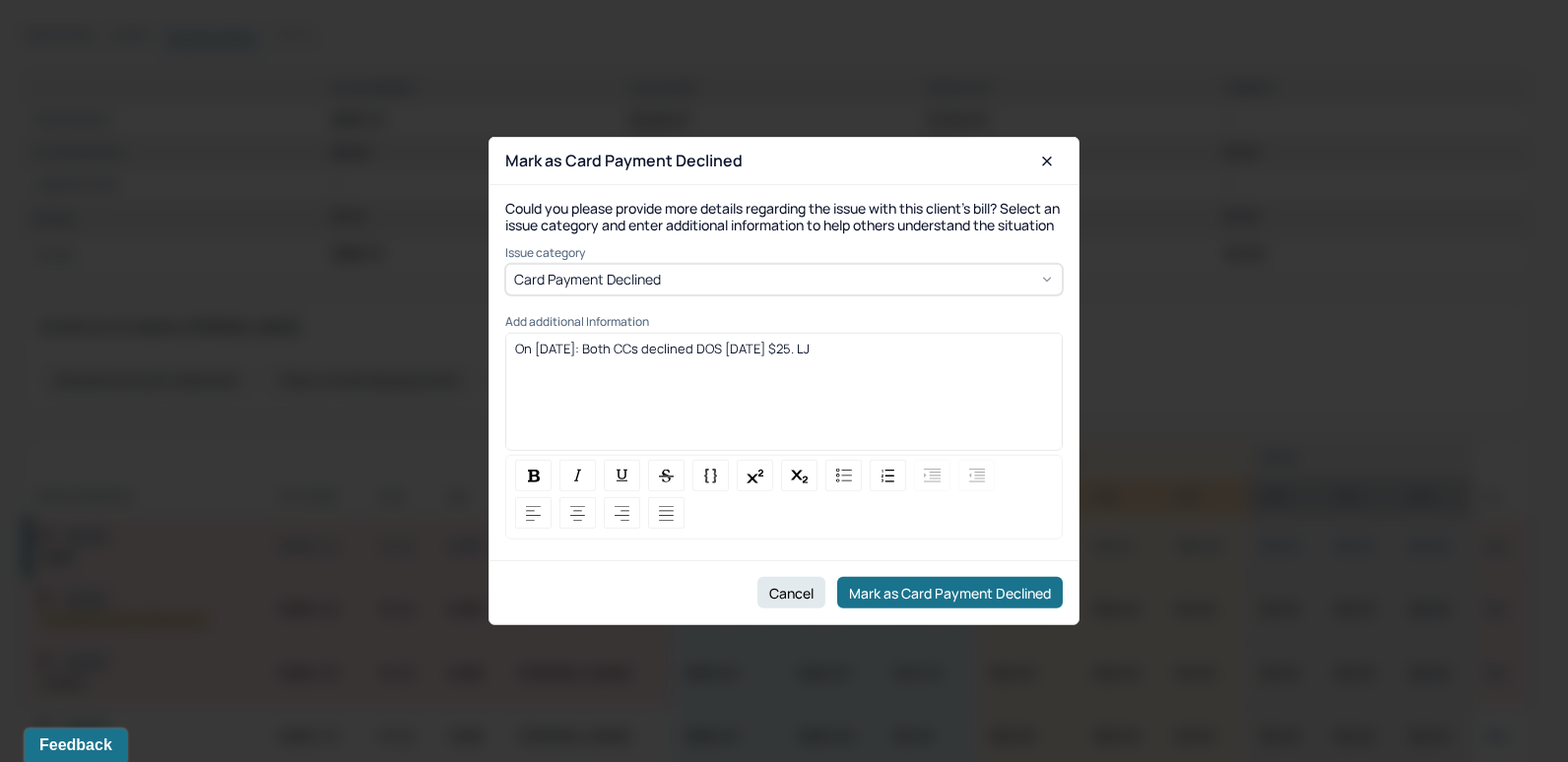 drag, startPoint x: 884, startPoint y: 356, endPoint x: 515, endPoint y: 356, distance: 369 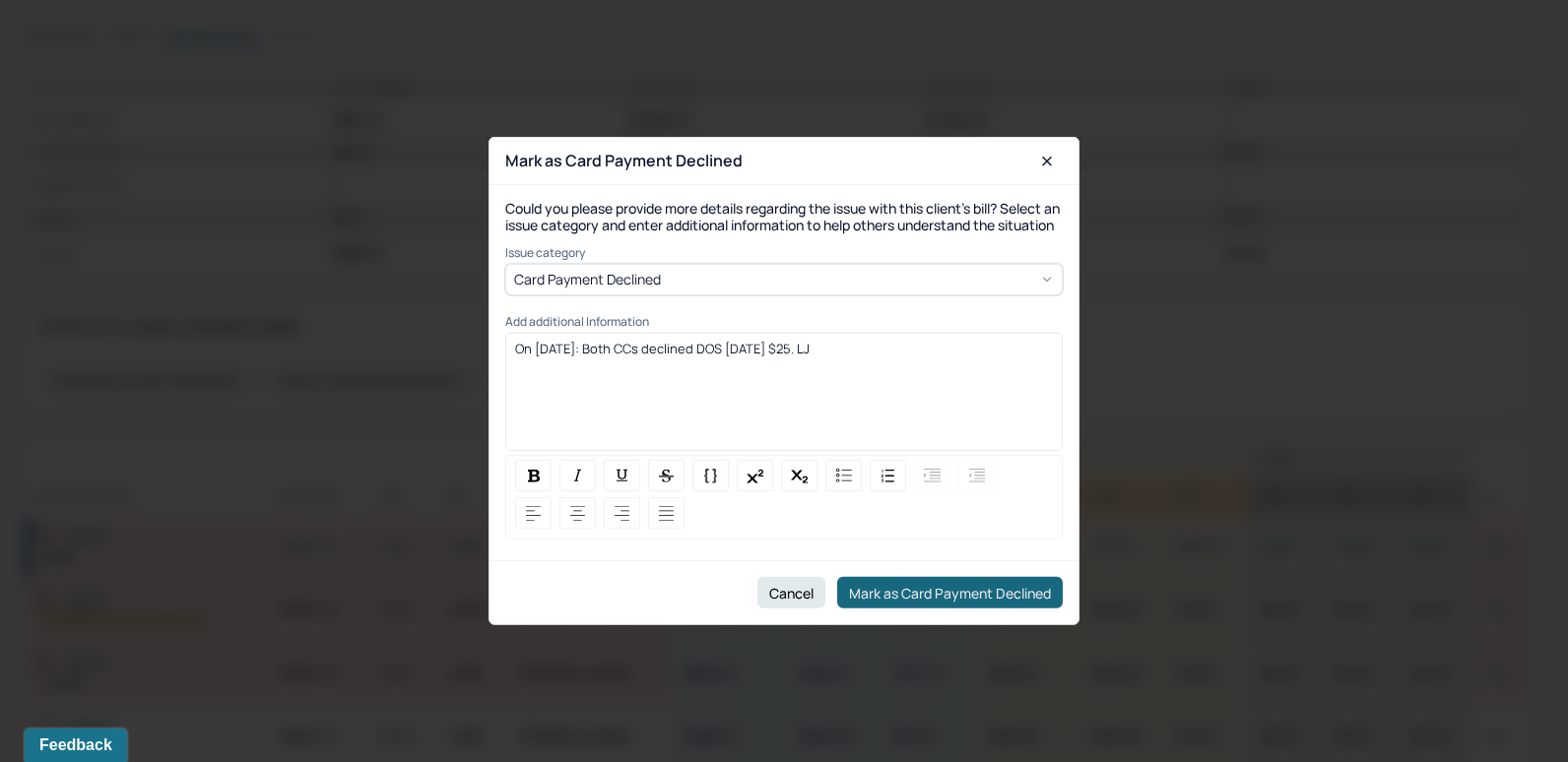 click on "Mark as Card Payment Declined" at bounding box center [949, 593] 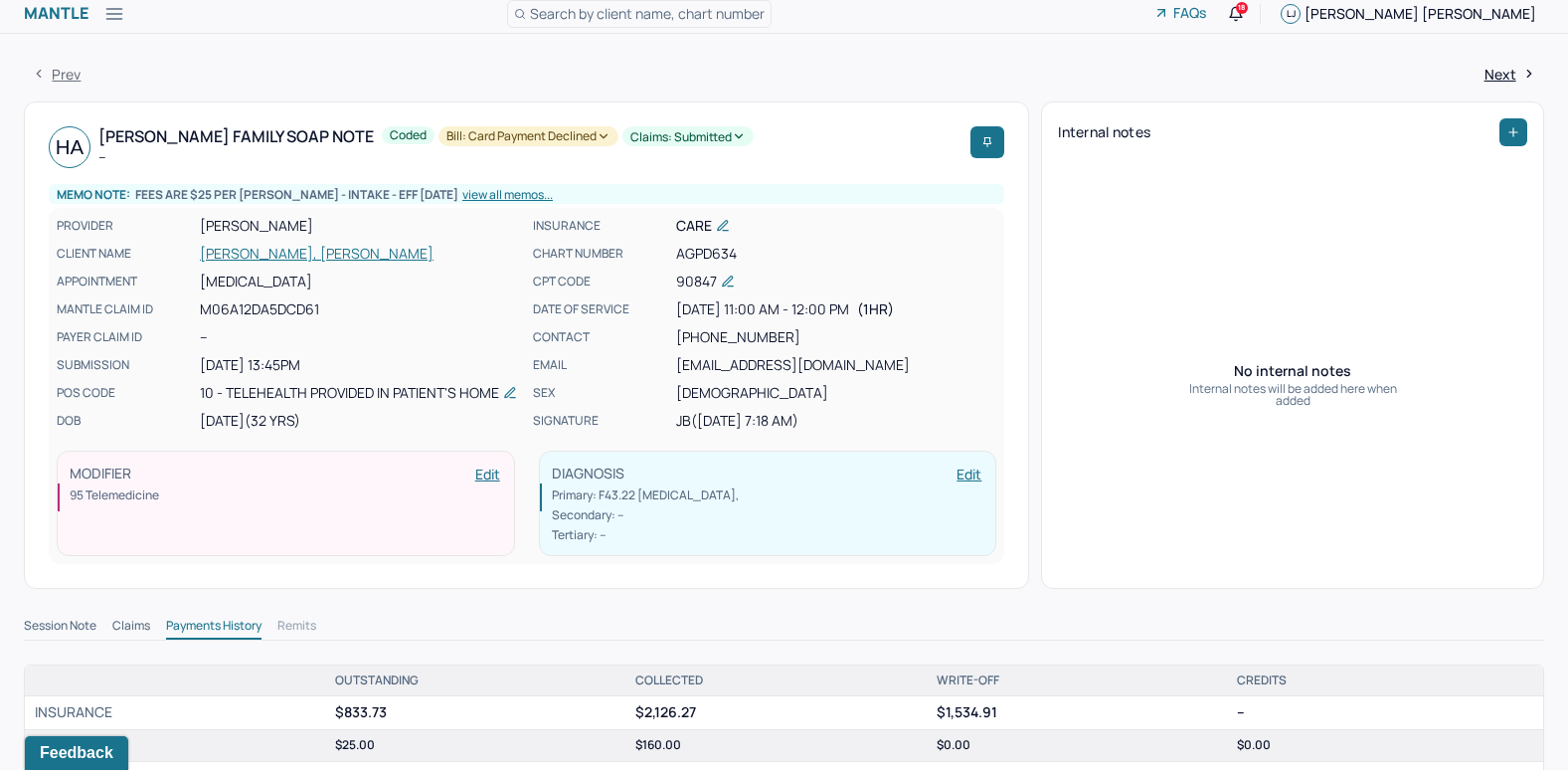 scroll, scrollTop: 0, scrollLeft: 0, axis: both 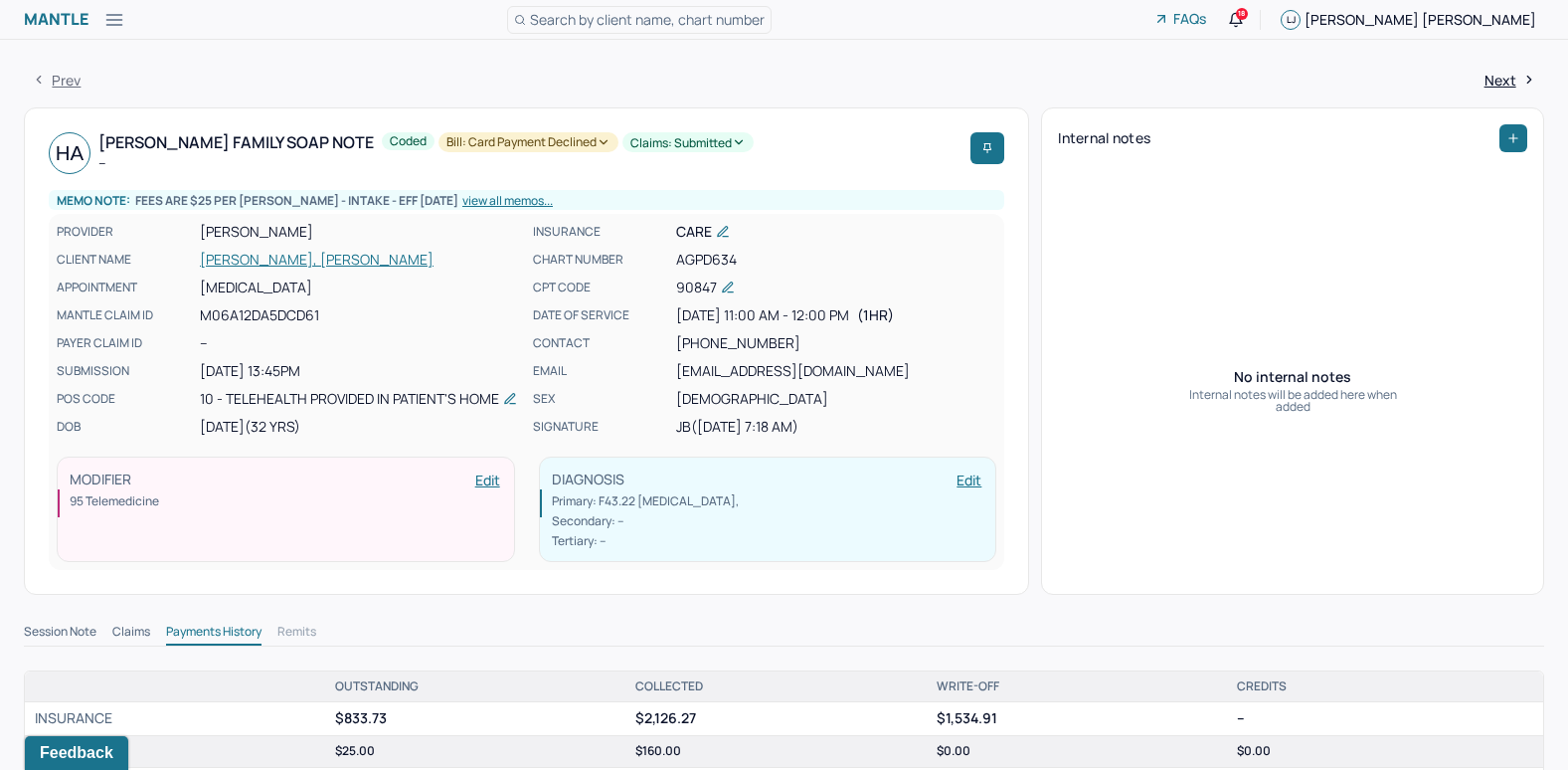click on "[PERSON_NAME], [PERSON_NAME]" at bounding box center [360, 260] 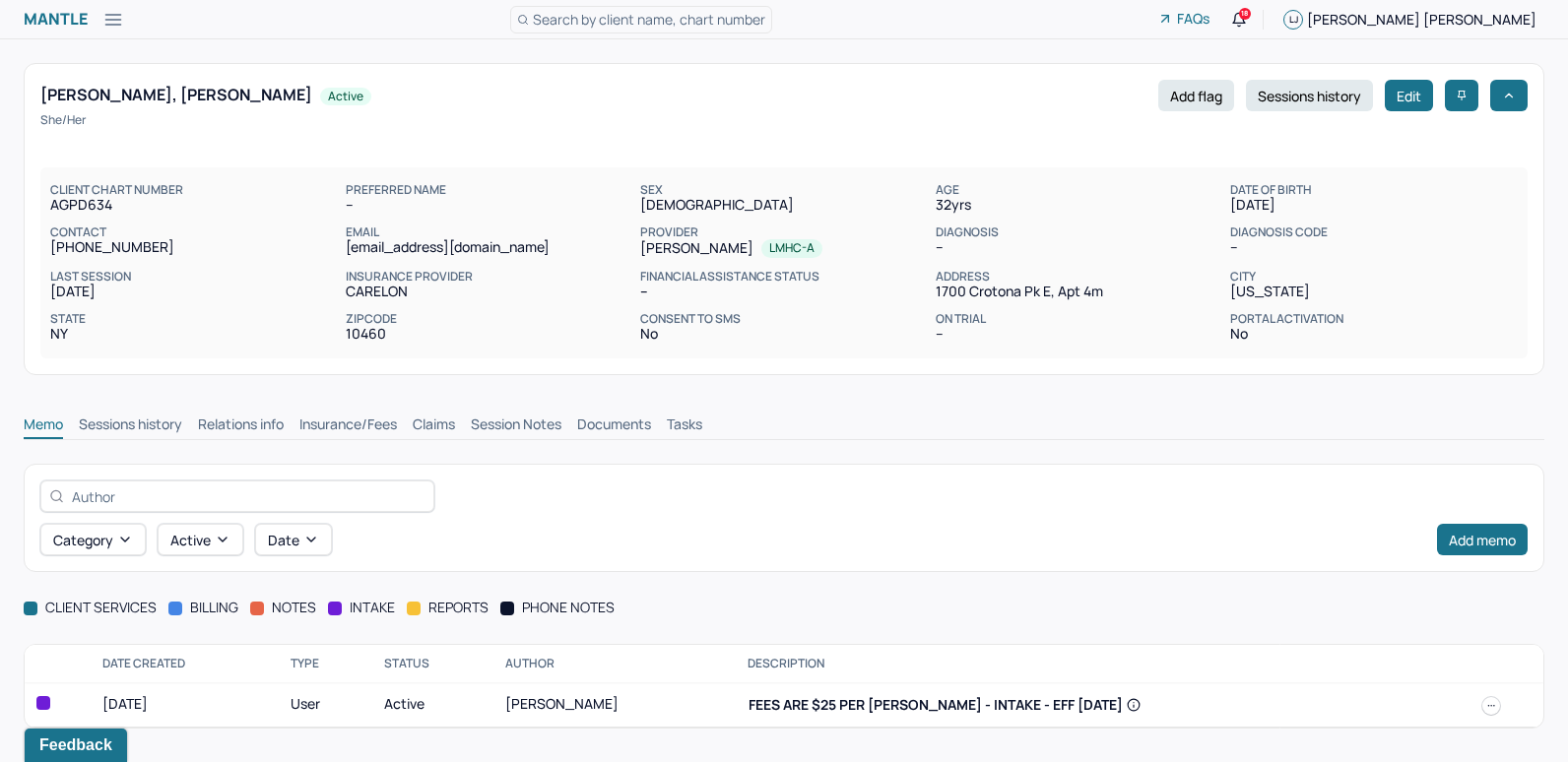 click on "Tasks" at bounding box center (685, 426) 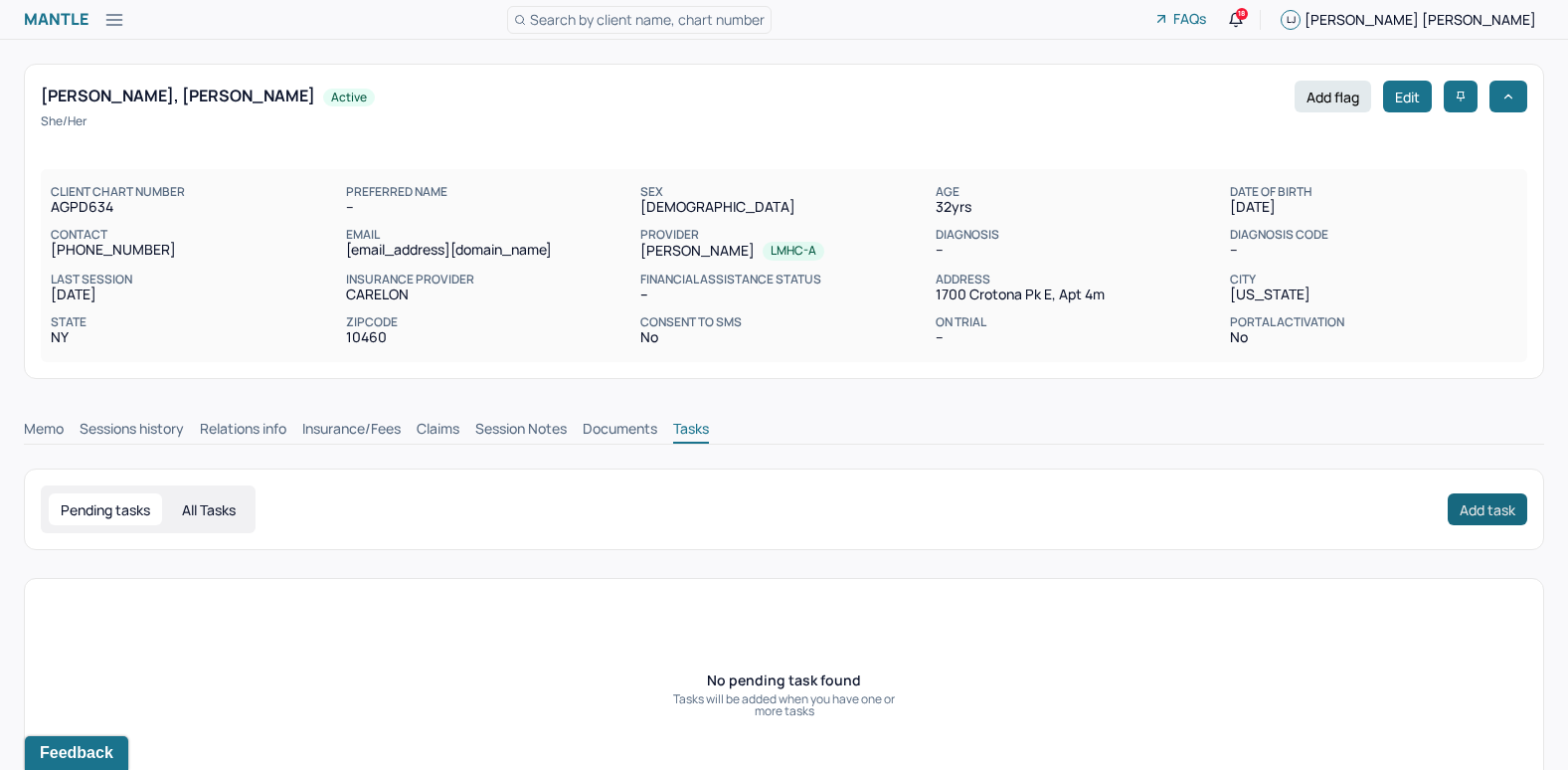 click on "Add task" at bounding box center [1487, 509] 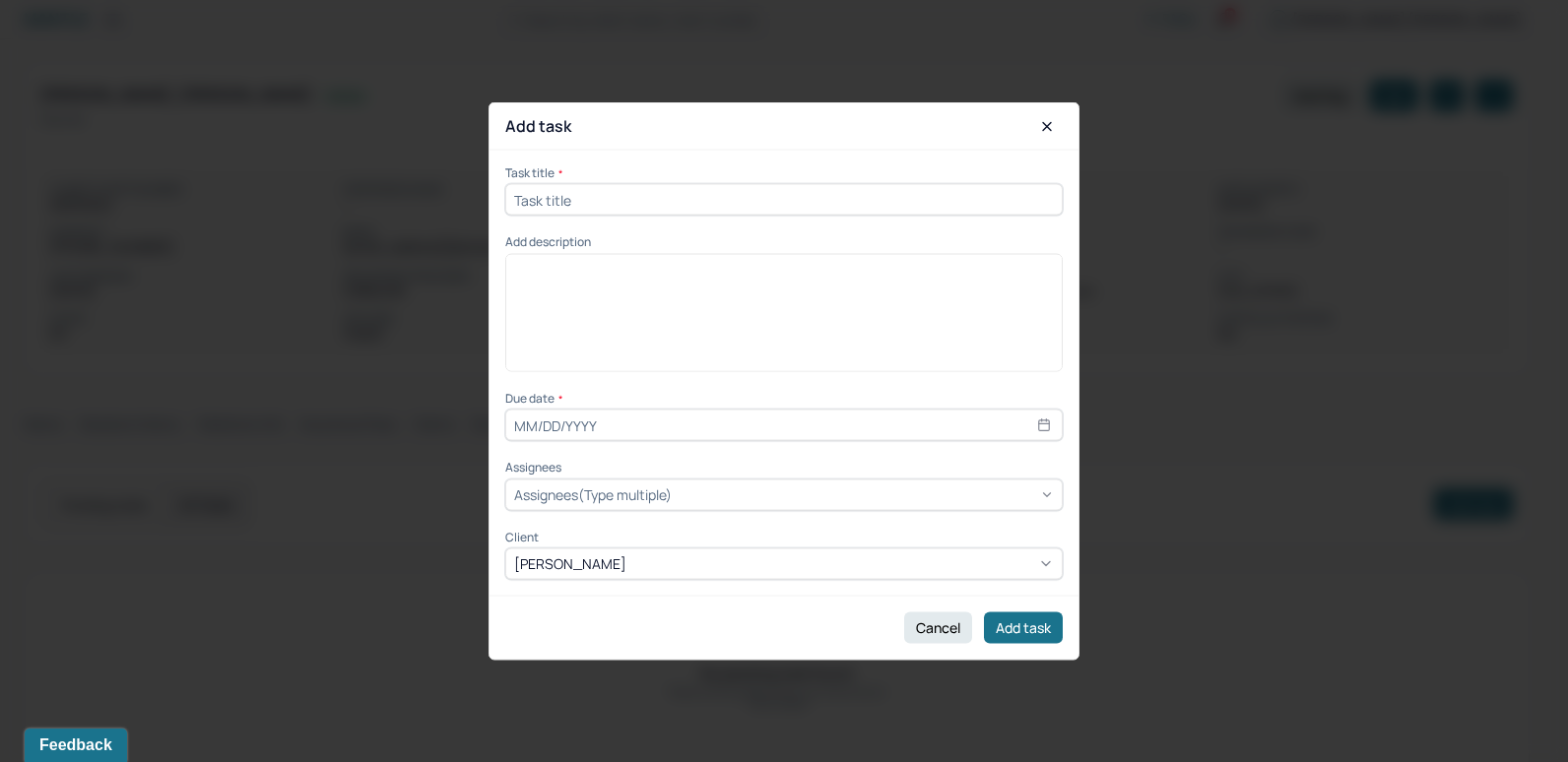 click at bounding box center (784, 200) 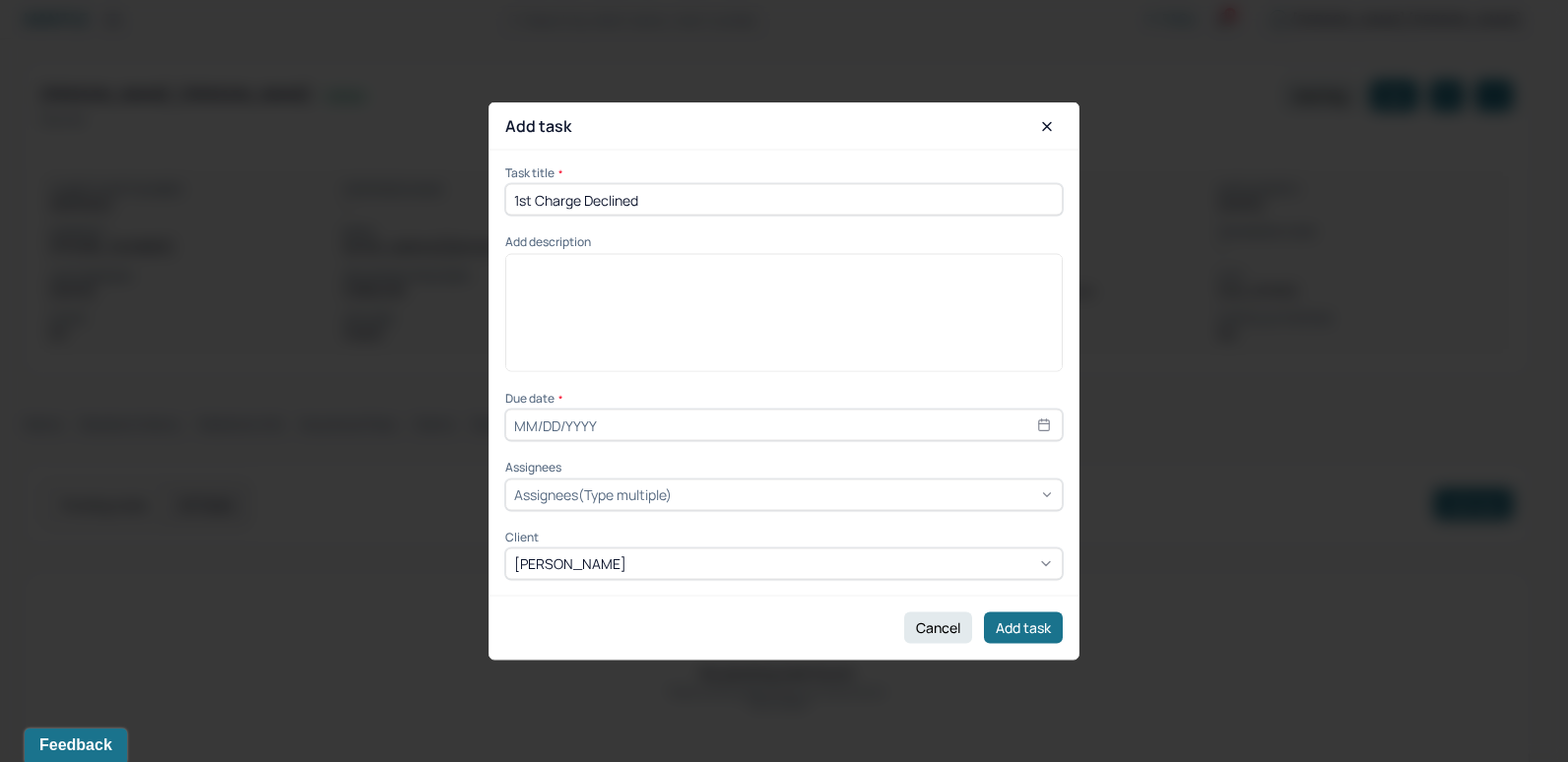 type on "1st Charge Declined" 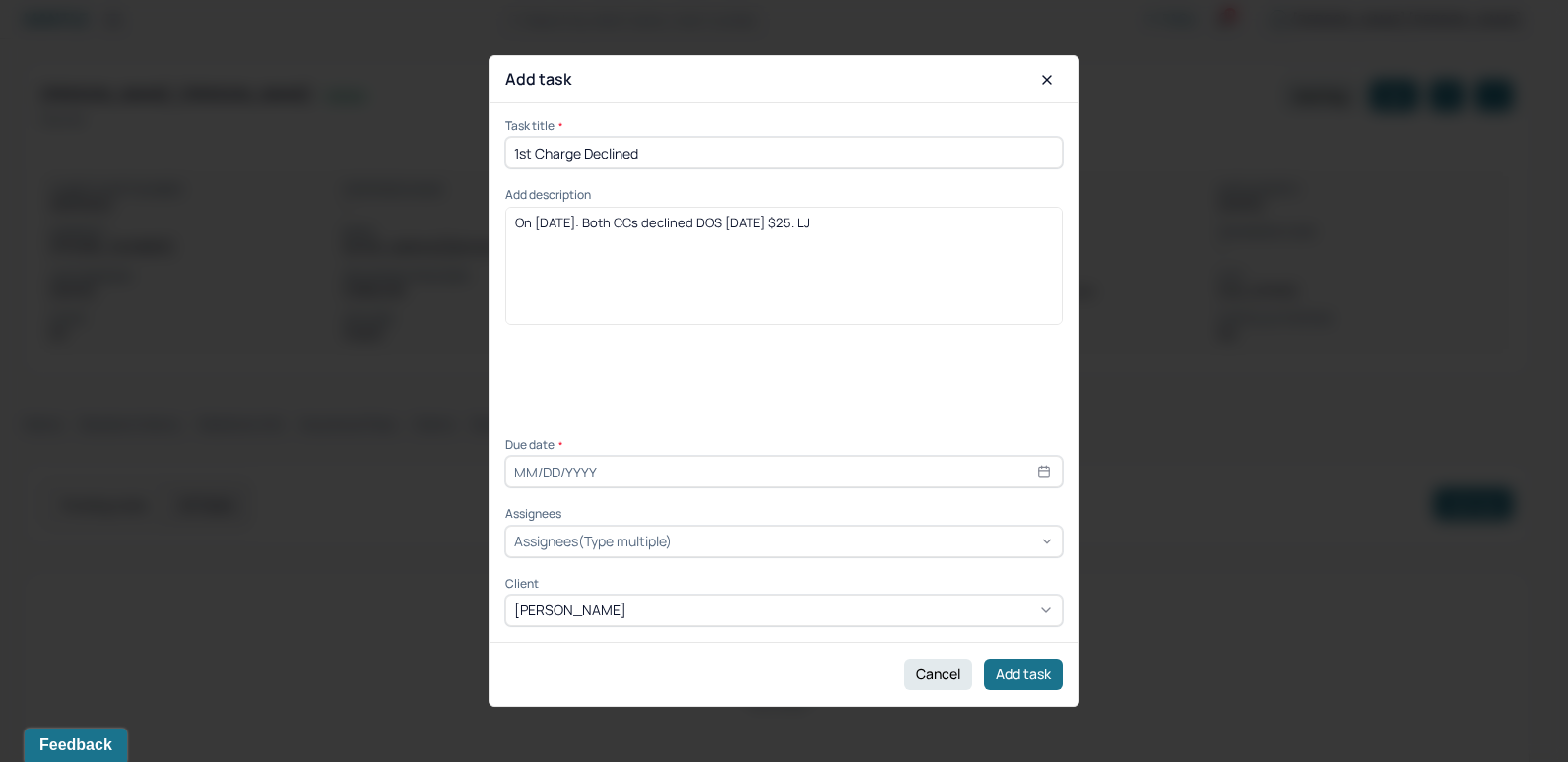 click 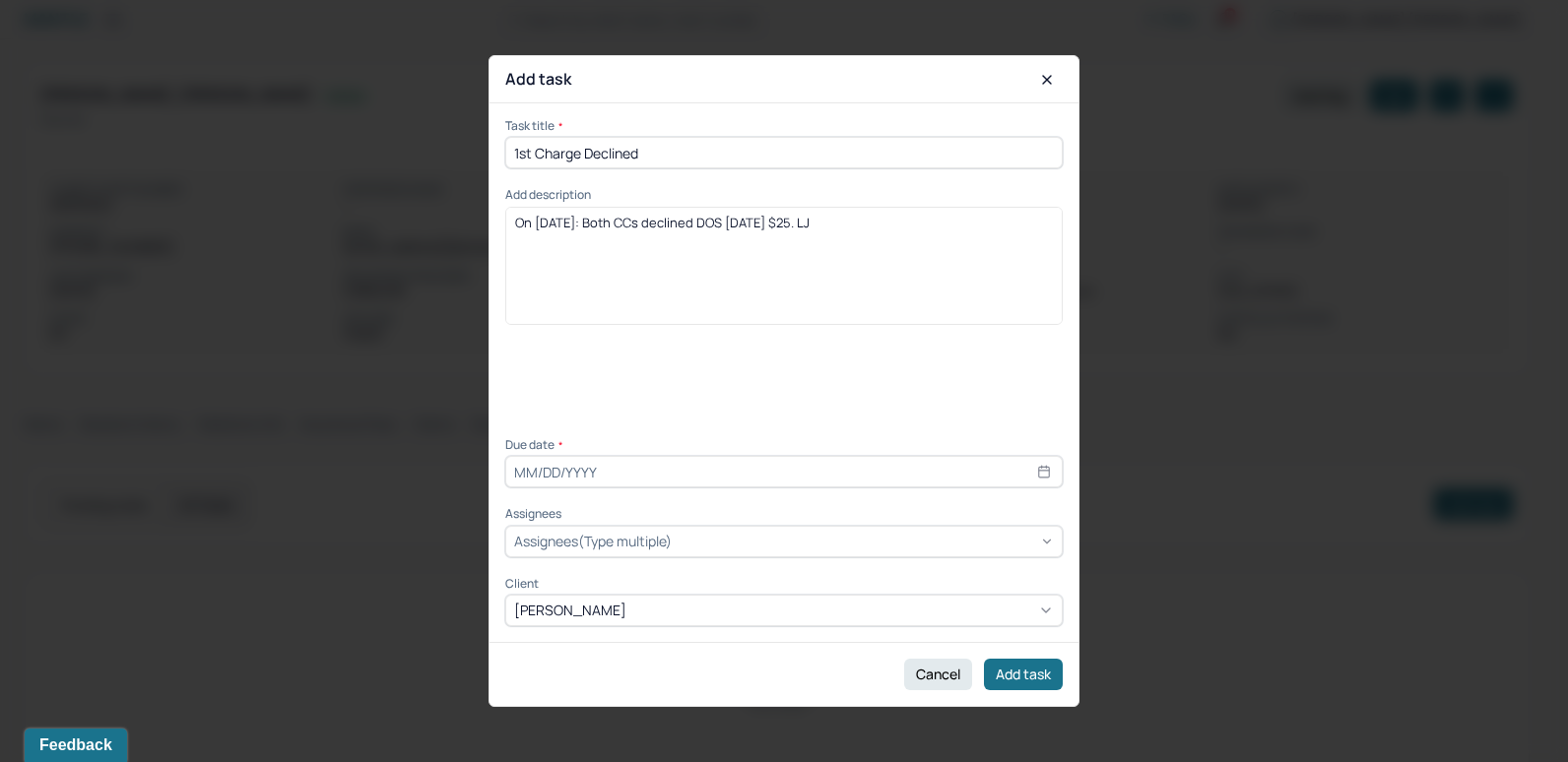 click at bounding box center (784, 472) 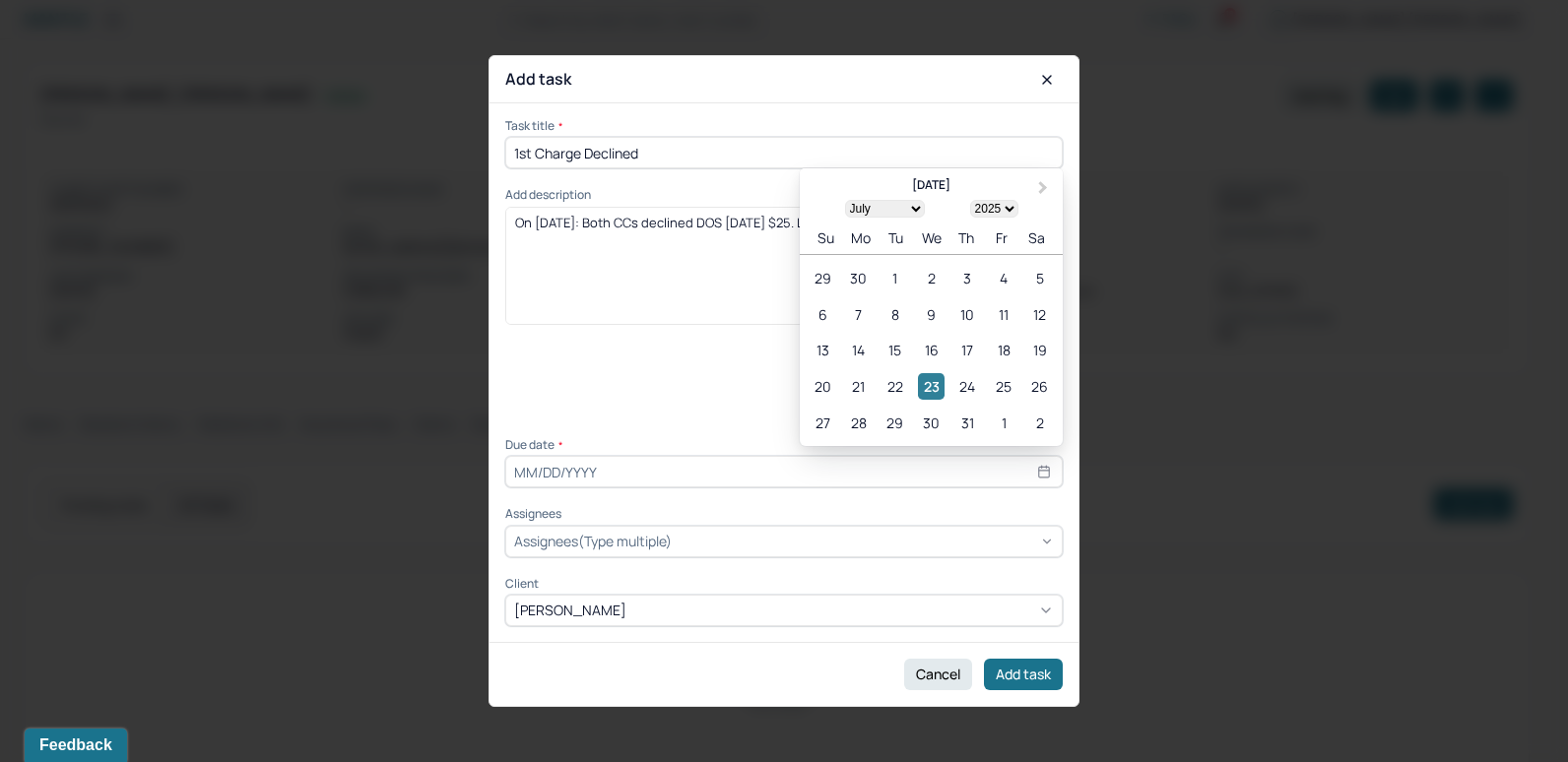 click on "23" at bounding box center [931, 386] 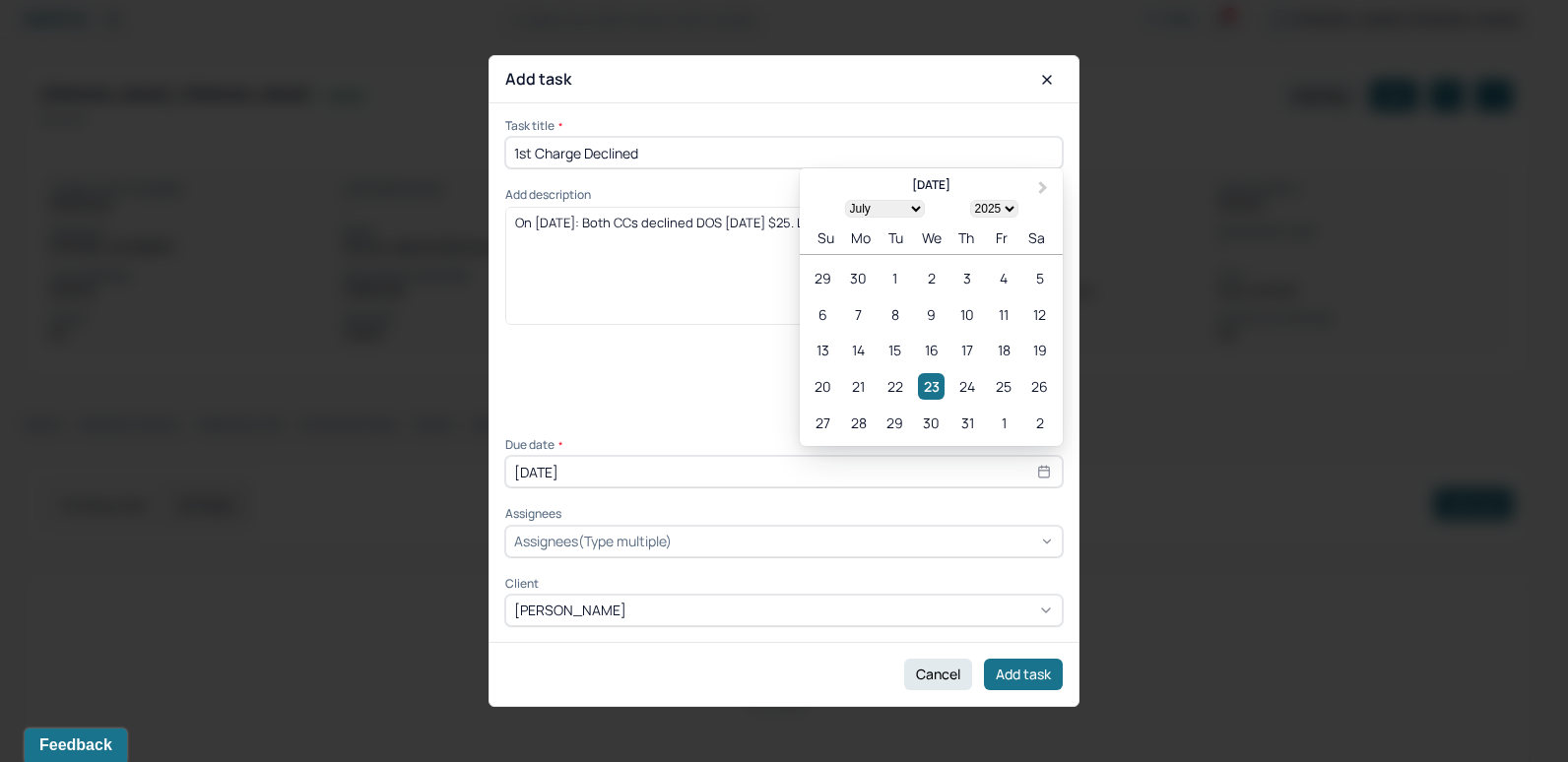 click at bounding box center (865, 540) 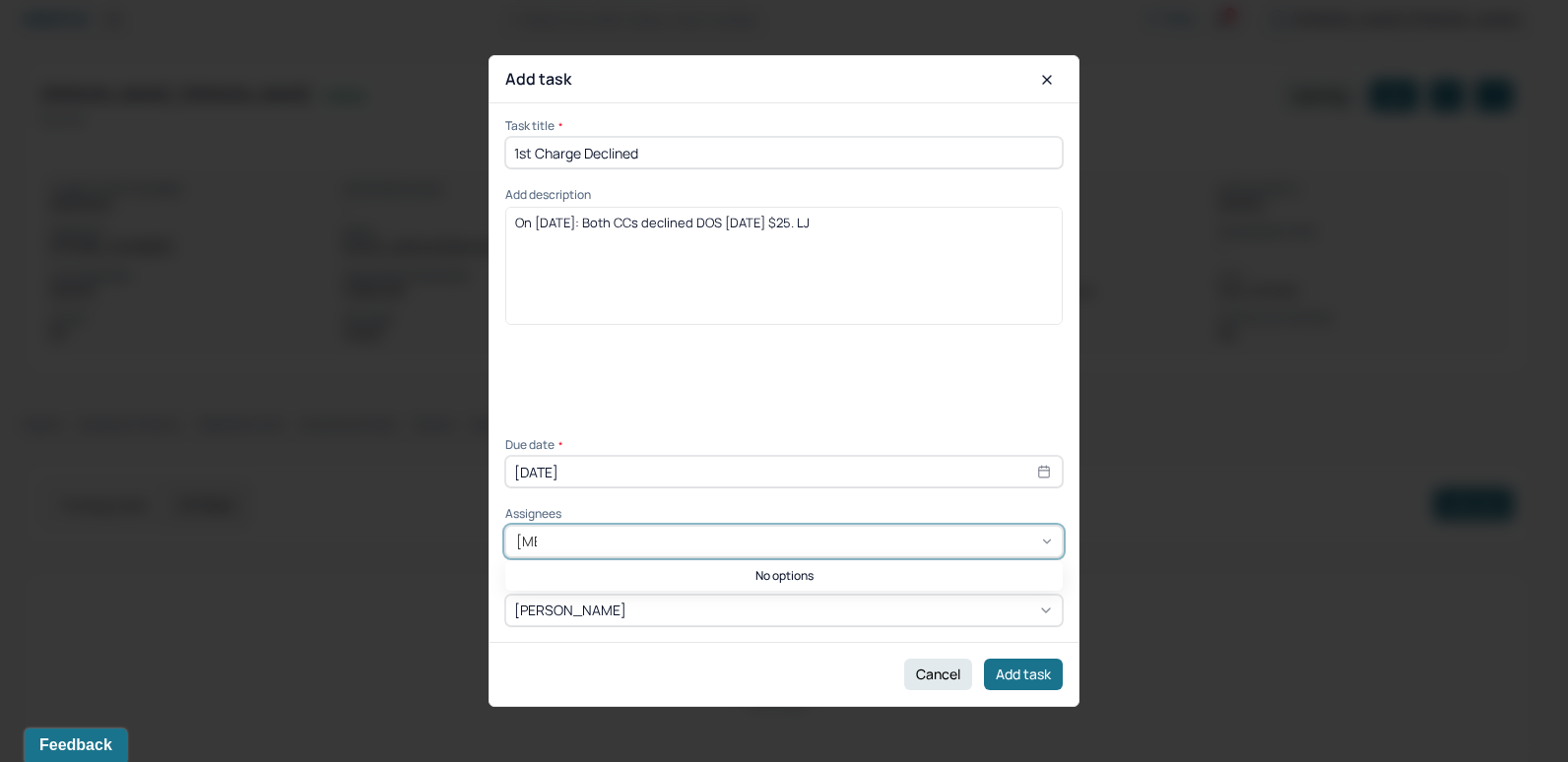 type on "Allie" 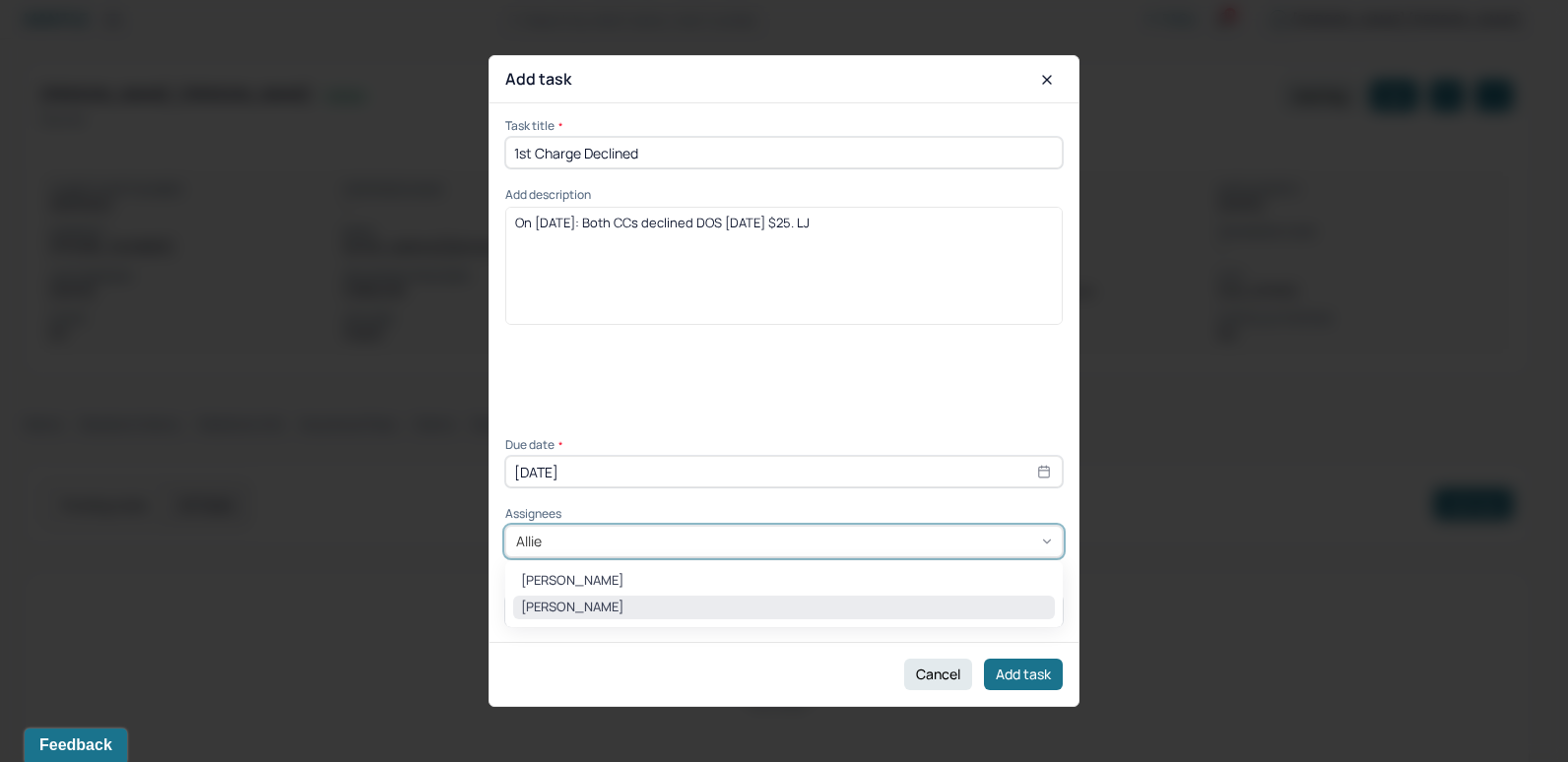click on "[PERSON_NAME]" at bounding box center [784, 607] 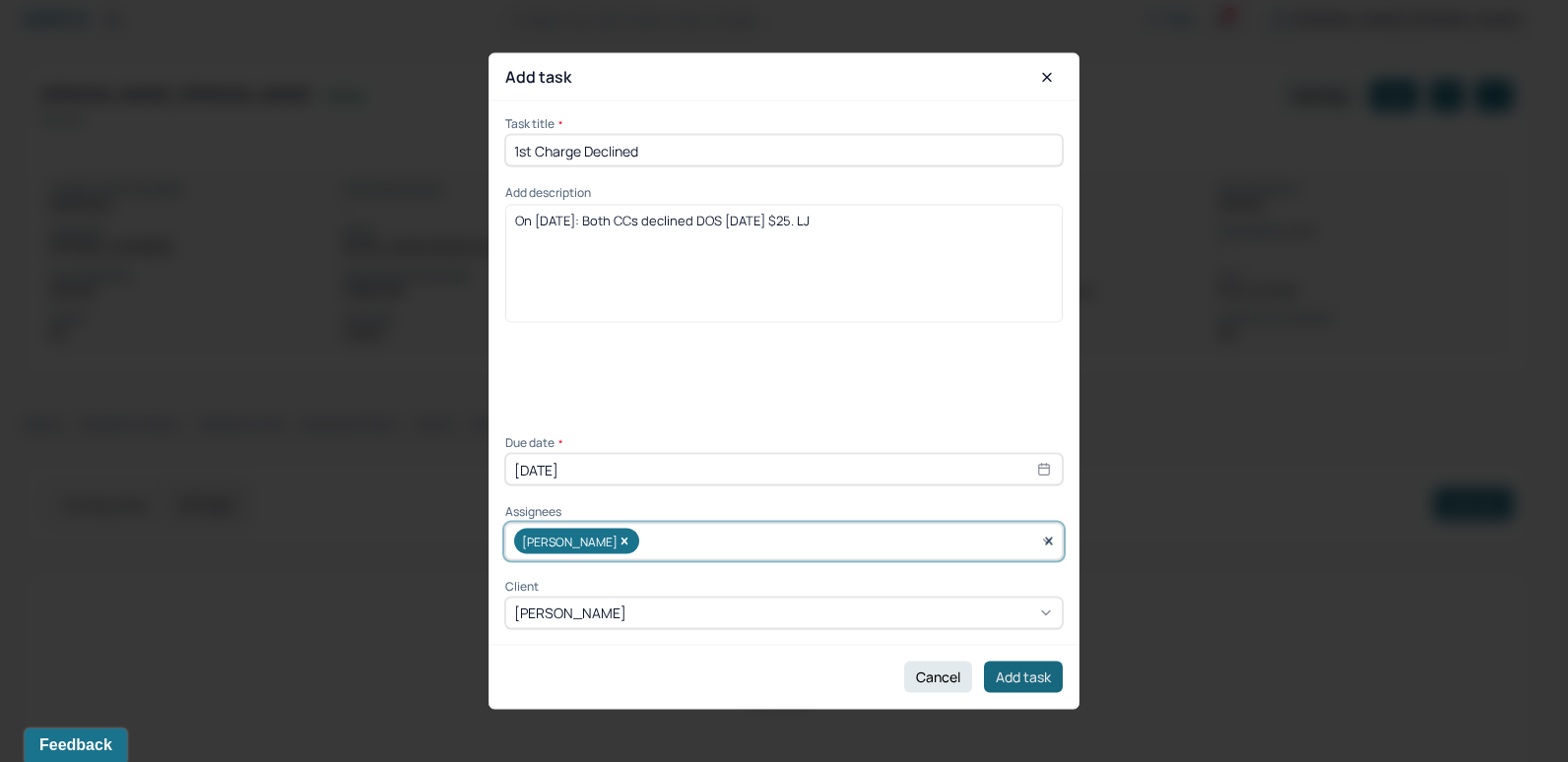 click on "Add task" at bounding box center [1023, 676] 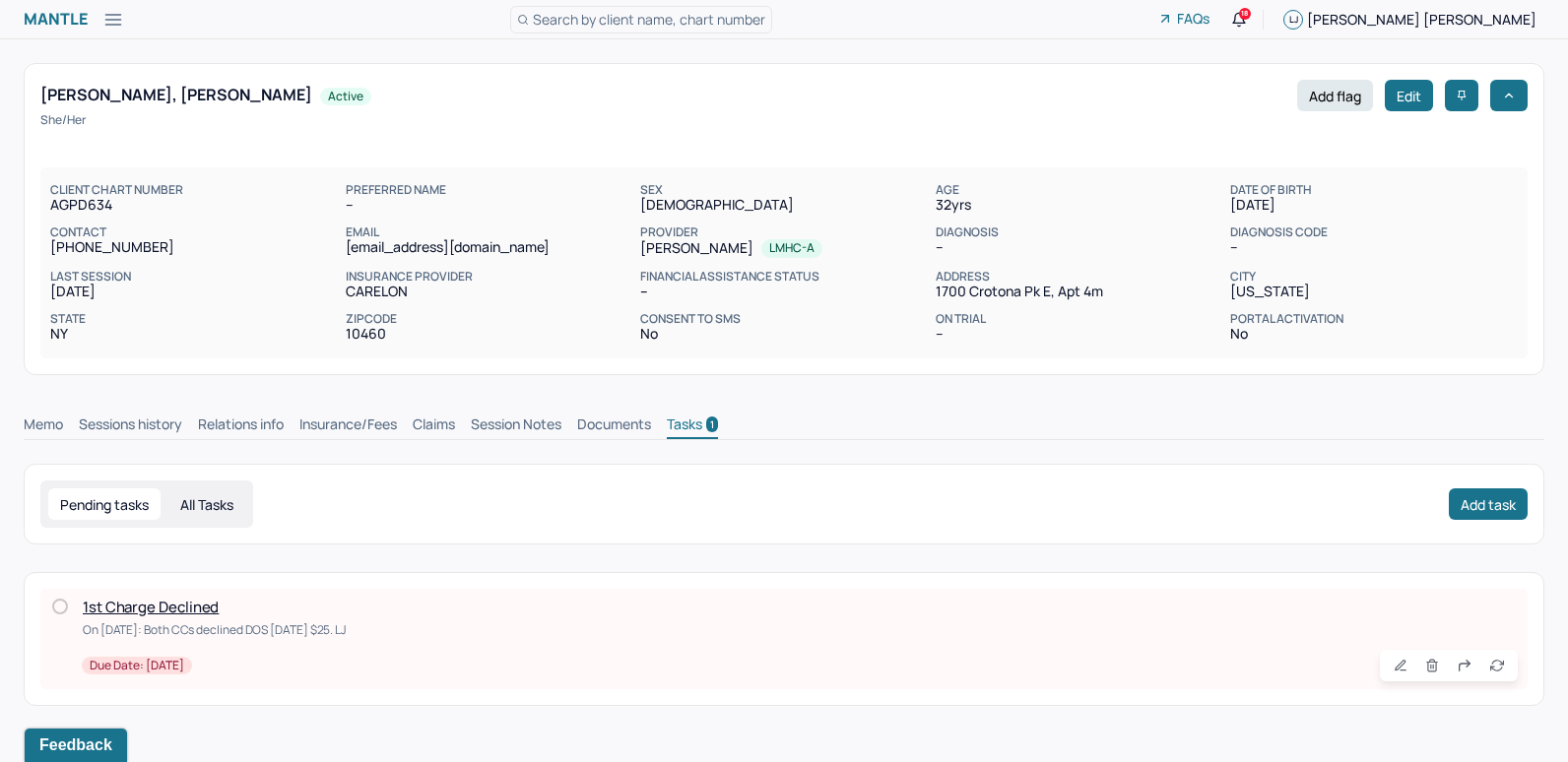 click on "Search by client name, chart number" at bounding box center (649, 19) 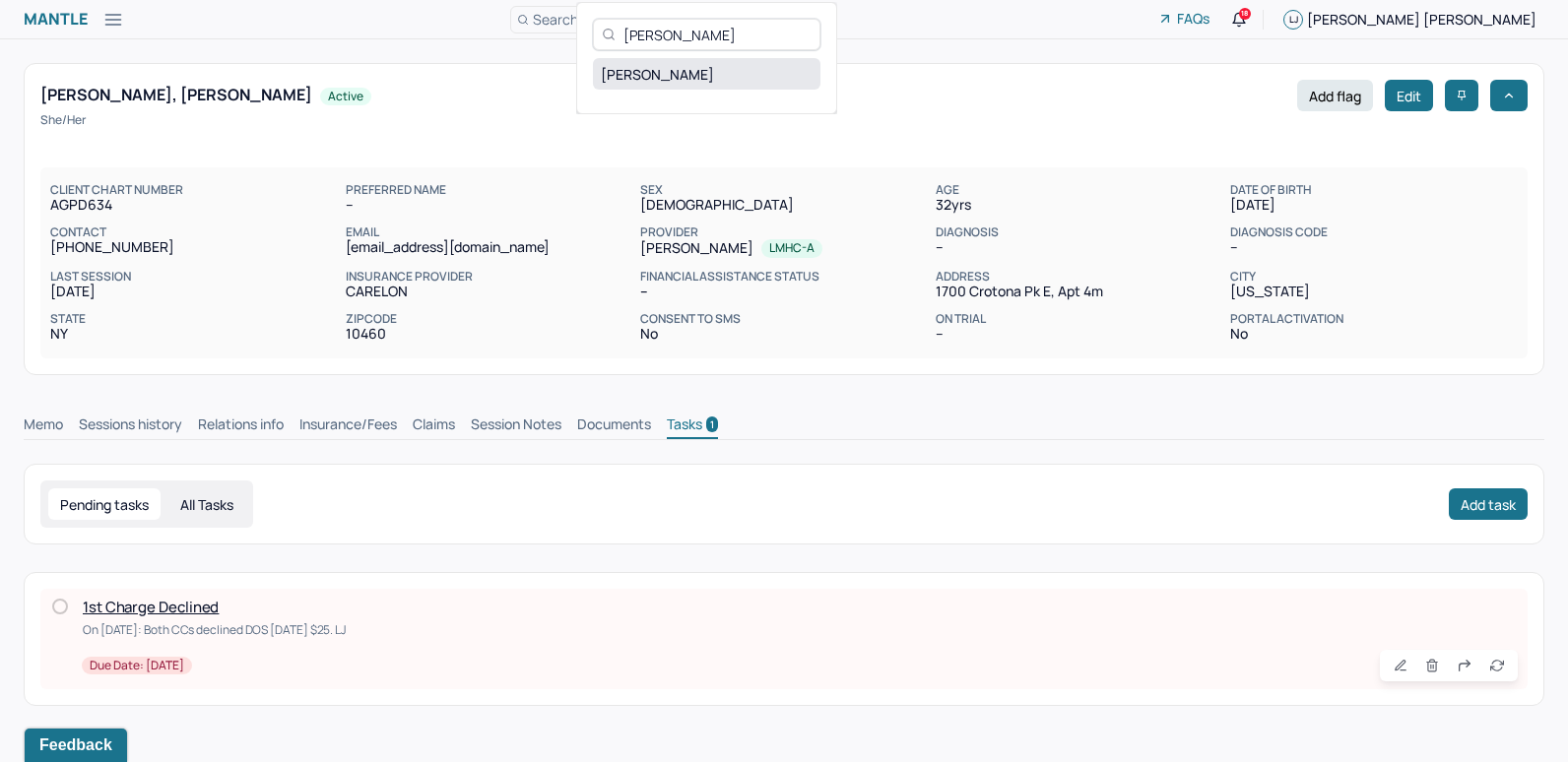 type on "[PERSON_NAME]" 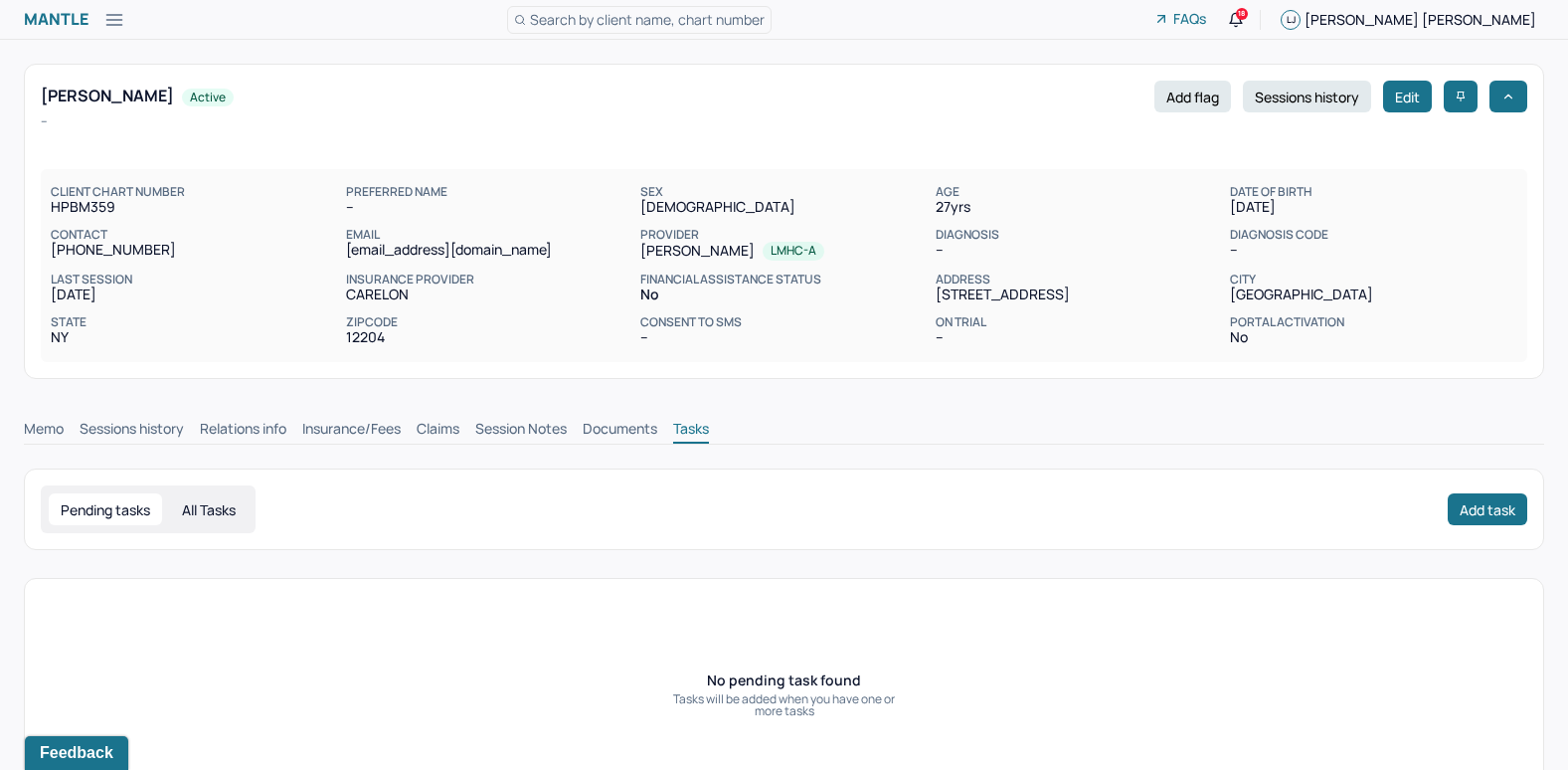 scroll, scrollTop: 65, scrollLeft: 0, axis: vertical 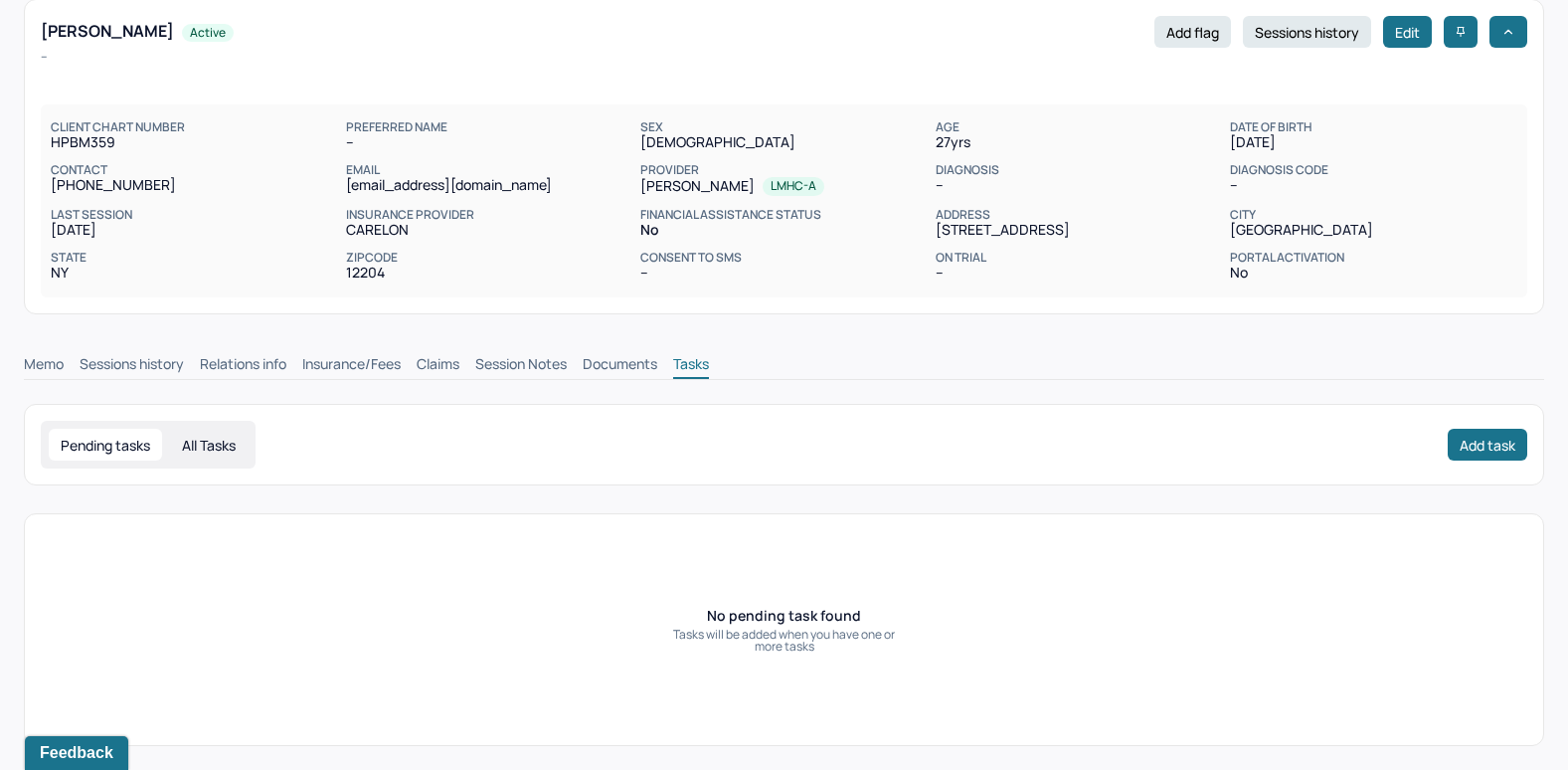 click on "Claims" at bounding box center [437, 366] 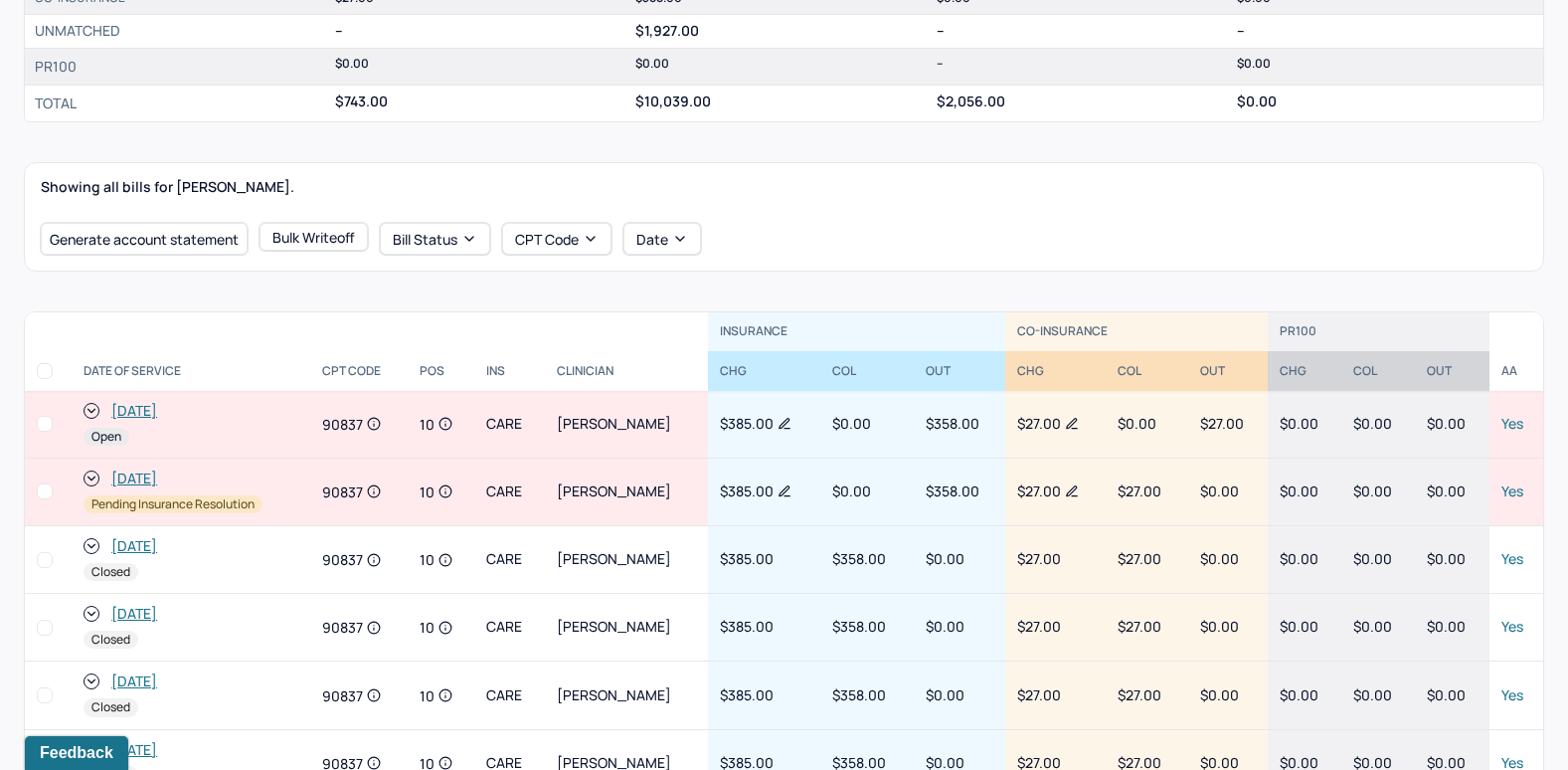 scroll, scrollTop: 562, scrollLeft: 0, axis: vertical 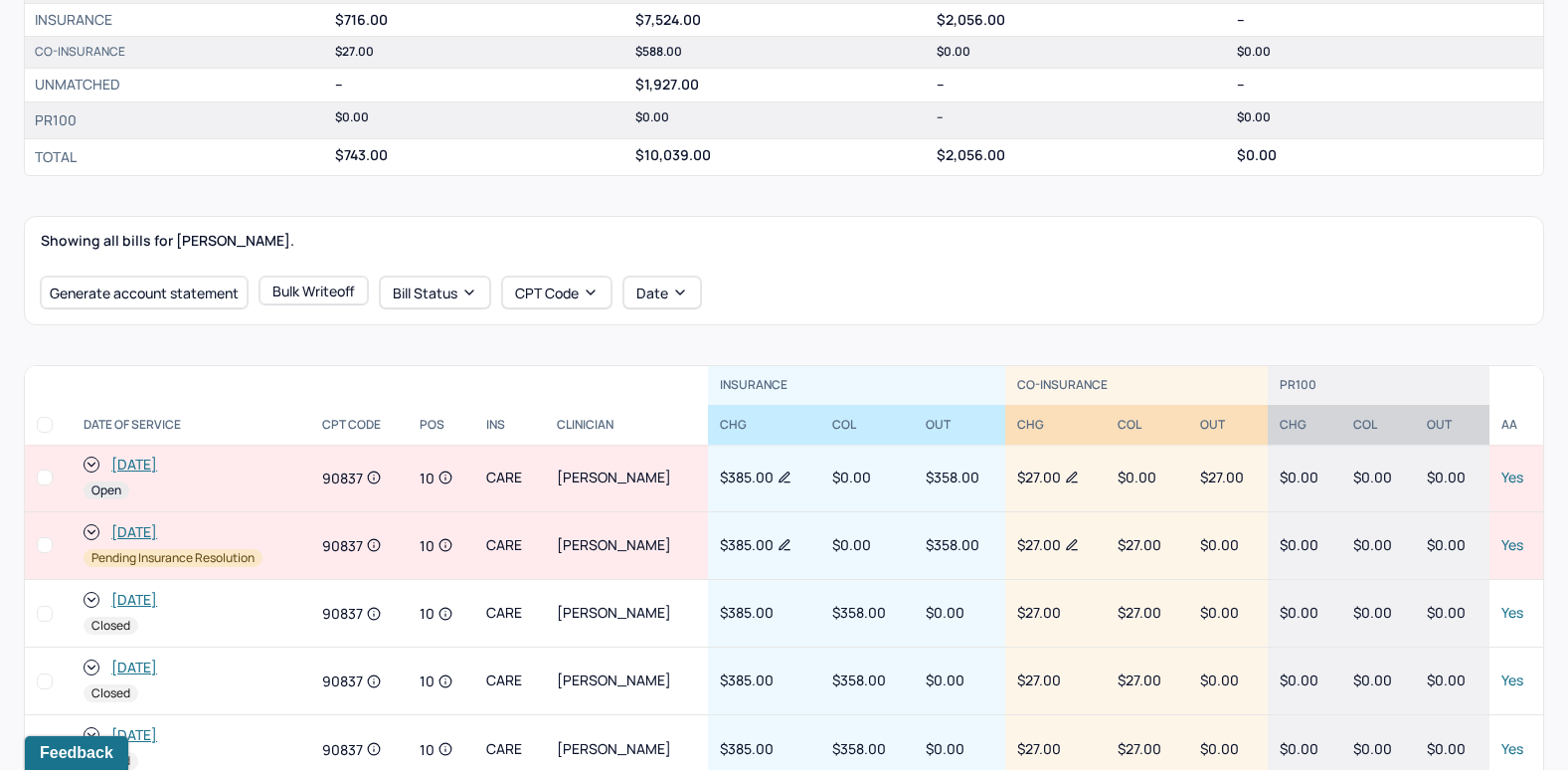click on "[DATE]" at bounding box center [134, 465] 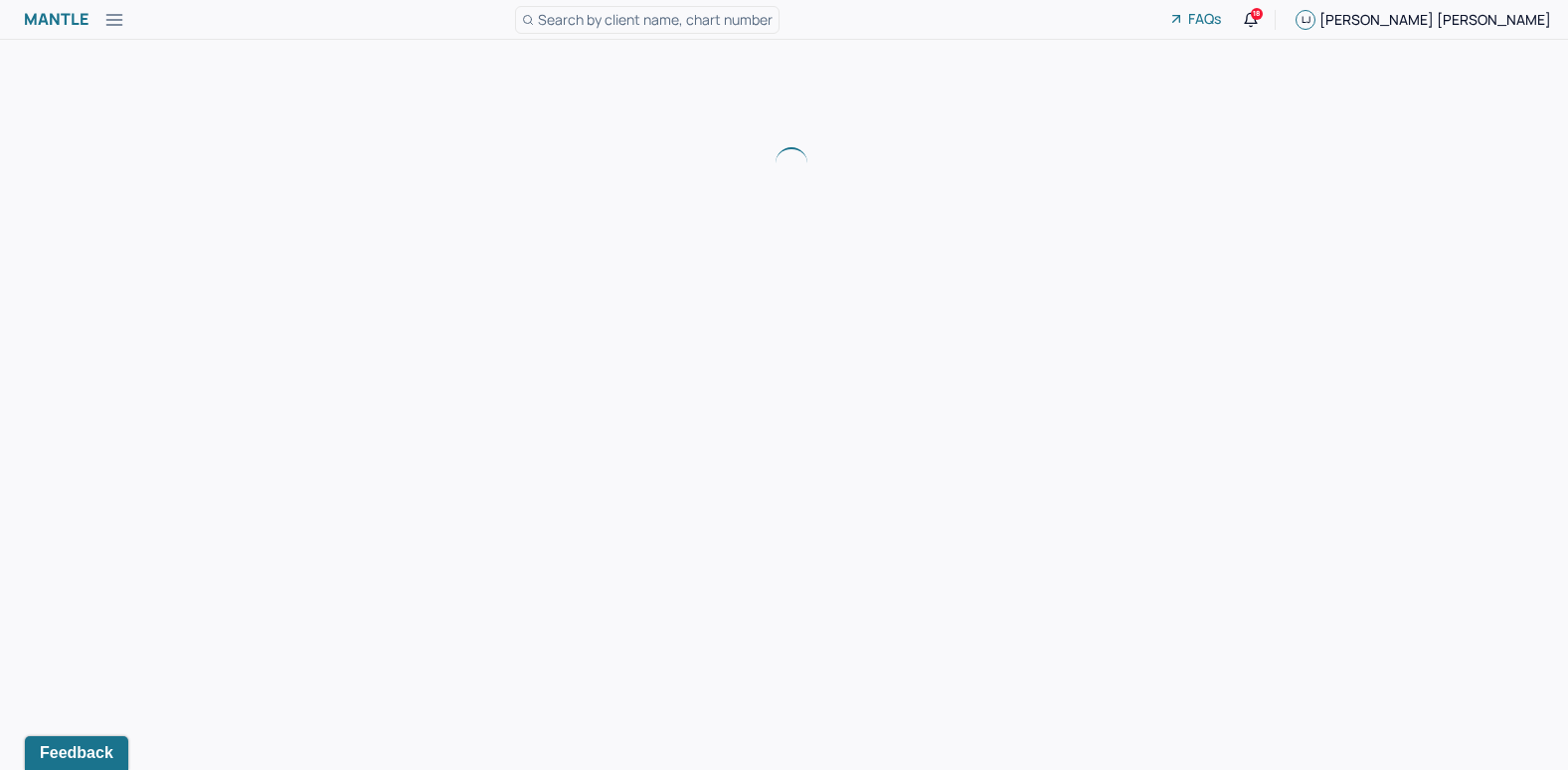 scroll, scrollTop: 0, scrollLeft: 0, axis: both 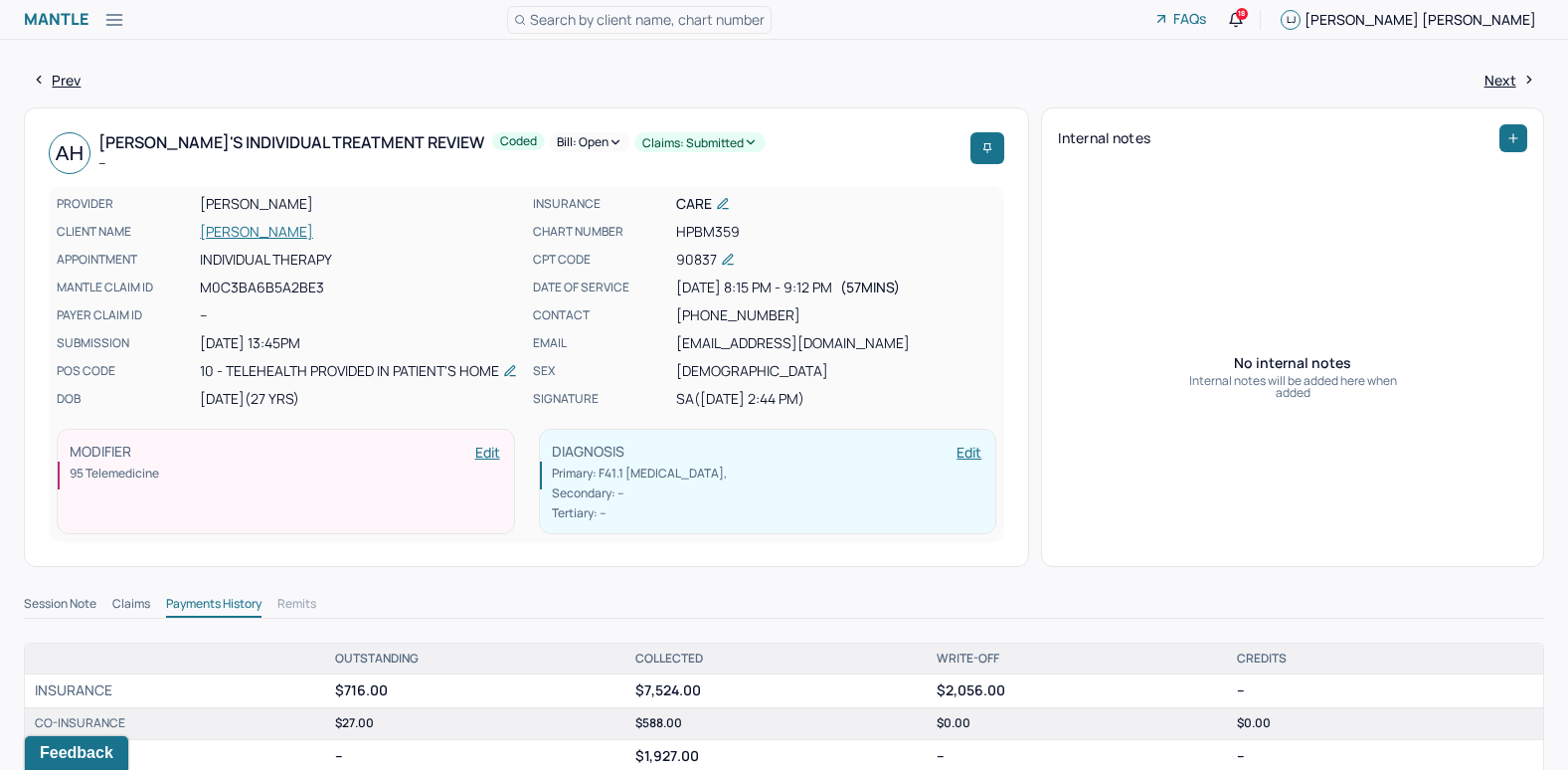 click on "Bill: Open" at bounding box center (590, 142) 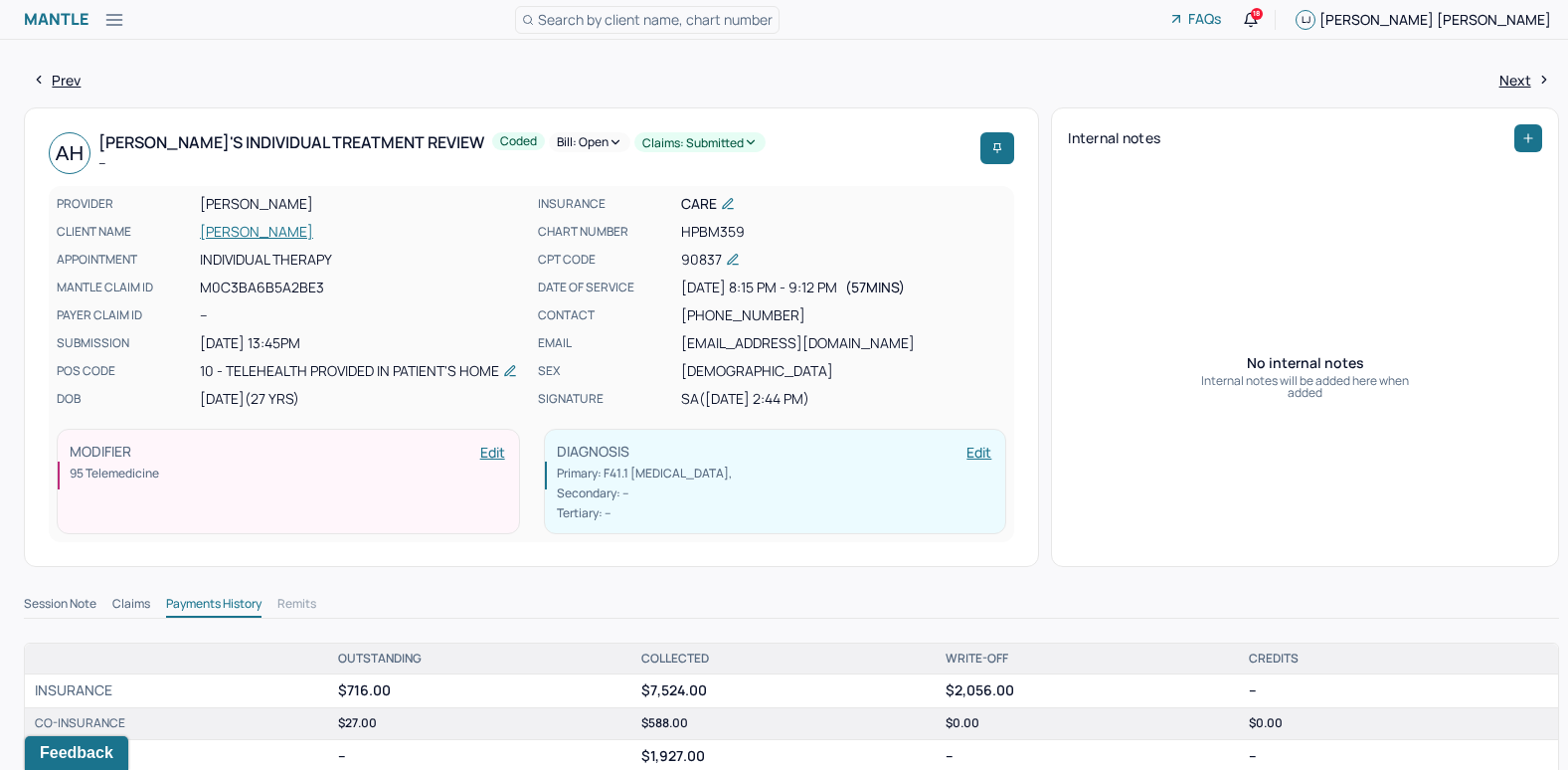 click on "AH [PERSON_NAME]'s   Individual treatment review -- Coded Bill: Open Claims: submitted PROVIDER [PERSON_NAME] CLIENT NAME [PERSON_NAME] APPOINTMENT Individual therapy   MANTLE CLAIM ID M0C3BA6B5A2BE3 PAYER CLAIM ID -- SUBMISSION [DATE] 13:45PM POS CODE 10 - Telehealth Provided in Patient's Home DOB [DEMOGRAPHIC_DATA]  (27 Yrs) INSURANCE CARE CHART NUMBER HPBM359 CPT CODE 90837 DATE OF SERVICE [DATE]   8:15 PM   -   9:12 PM ( 57mins ) CONTACT [PHONE_NUMBER] EMAIL [EMAIL_ADDRESS][DOMAIN_NAME] SEX [DEMOGRAPHIC_DATA] SIGNATURE SA  ([DATE] 2:44 PM) MODIFIER Edit 95 Telemedicine DIAGNOSIS Edit Primary:   F41.1 [MEDICAL_DATA] ,  Secondary:   -- Tertiary:   --" at bounding box center [531, 337] 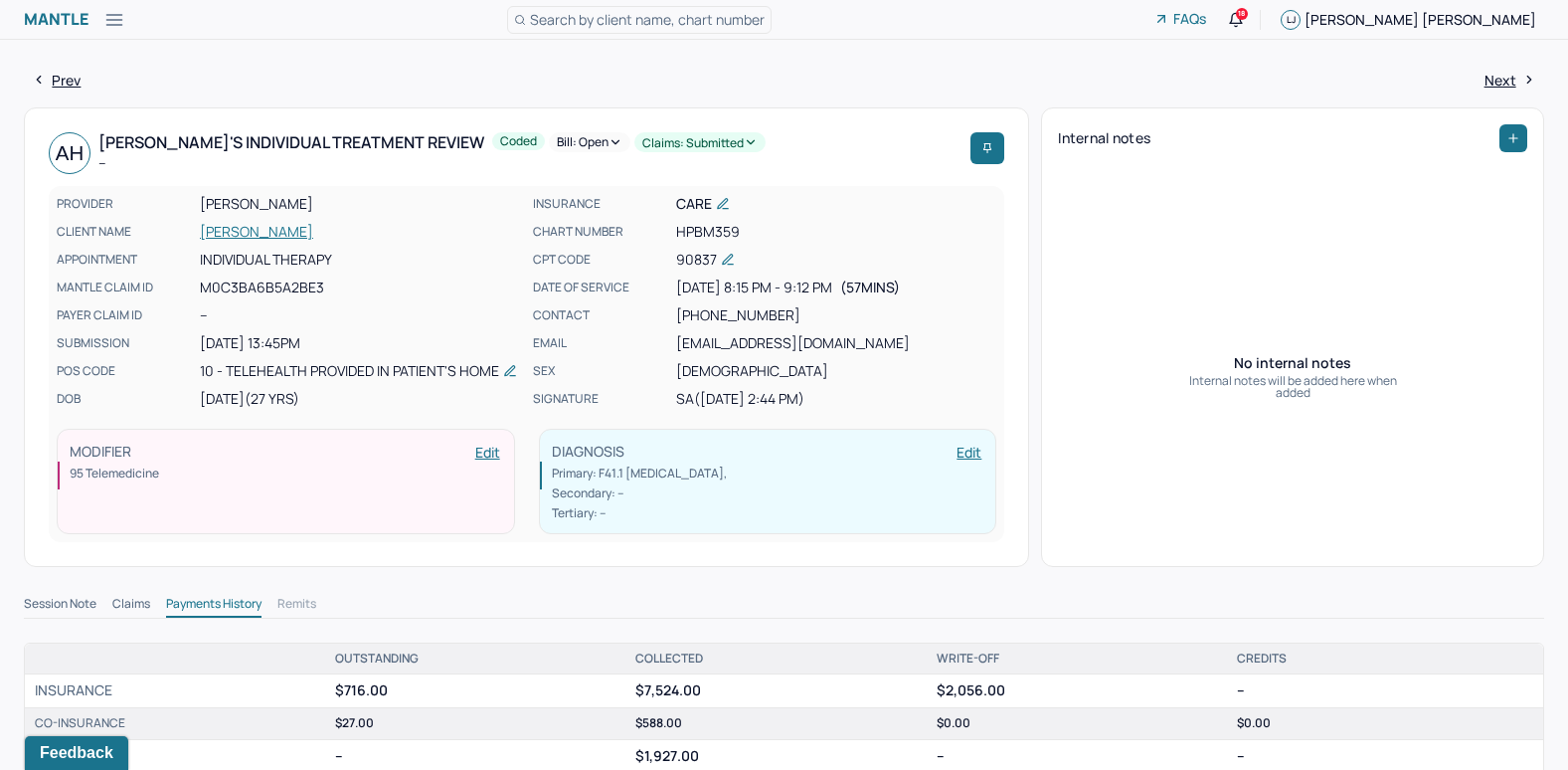 click on "[PERSON_NAME]" at bounding box center (360, 232) 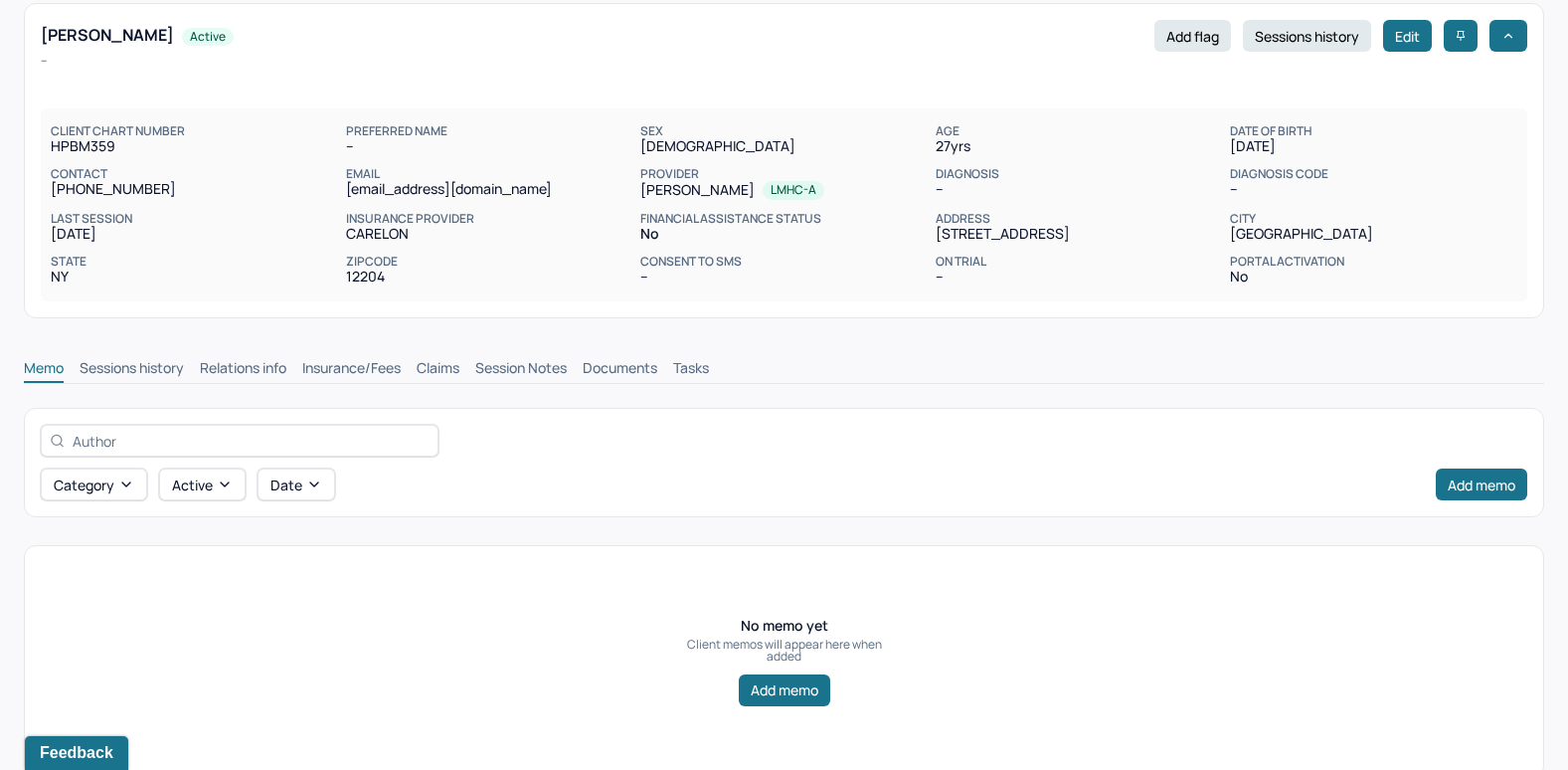 scroll, scrollTop: 93, scrollLeft: 0, axis: vertical 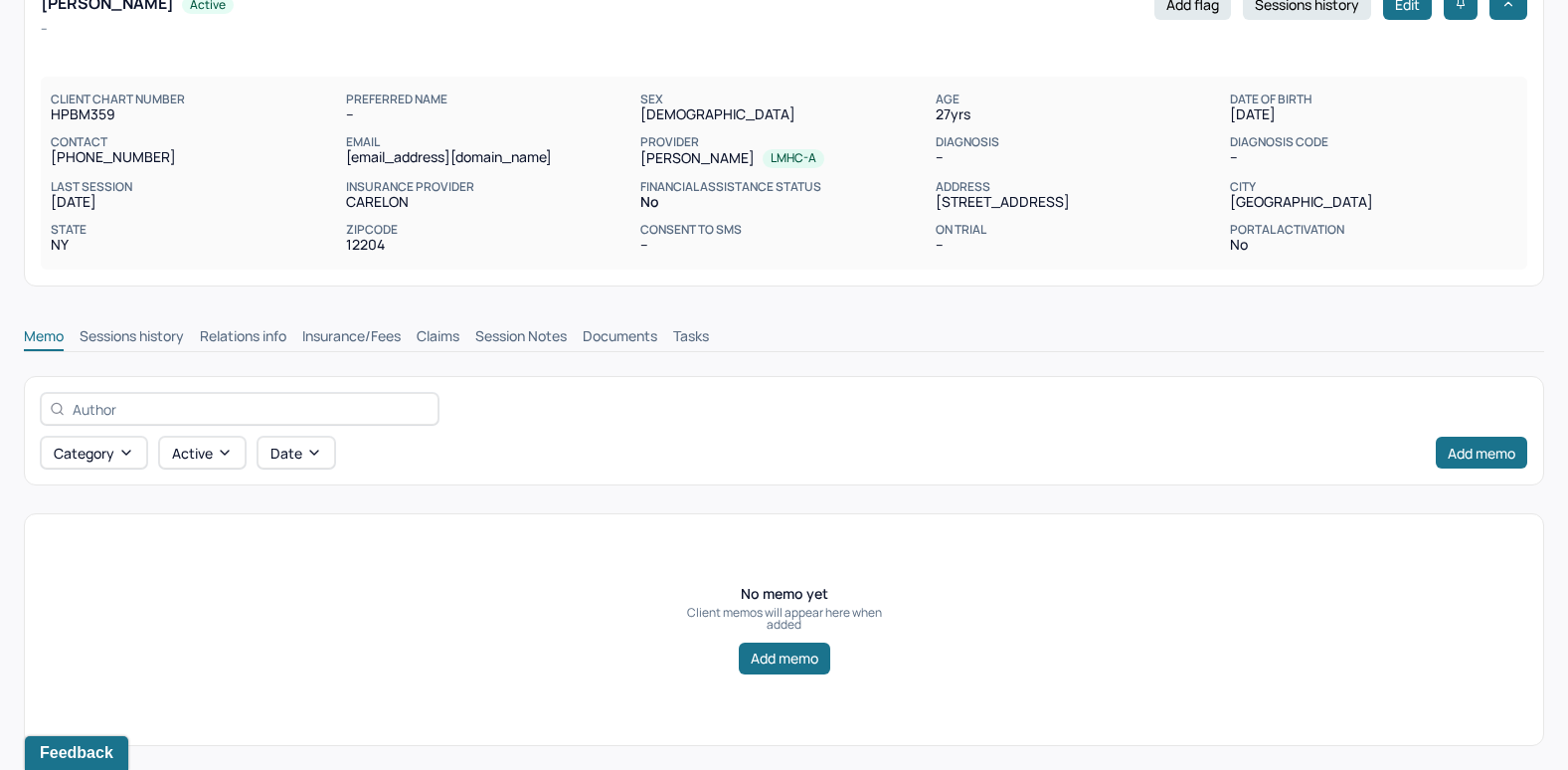 click on "Claims" at bounding box center (437, 338) 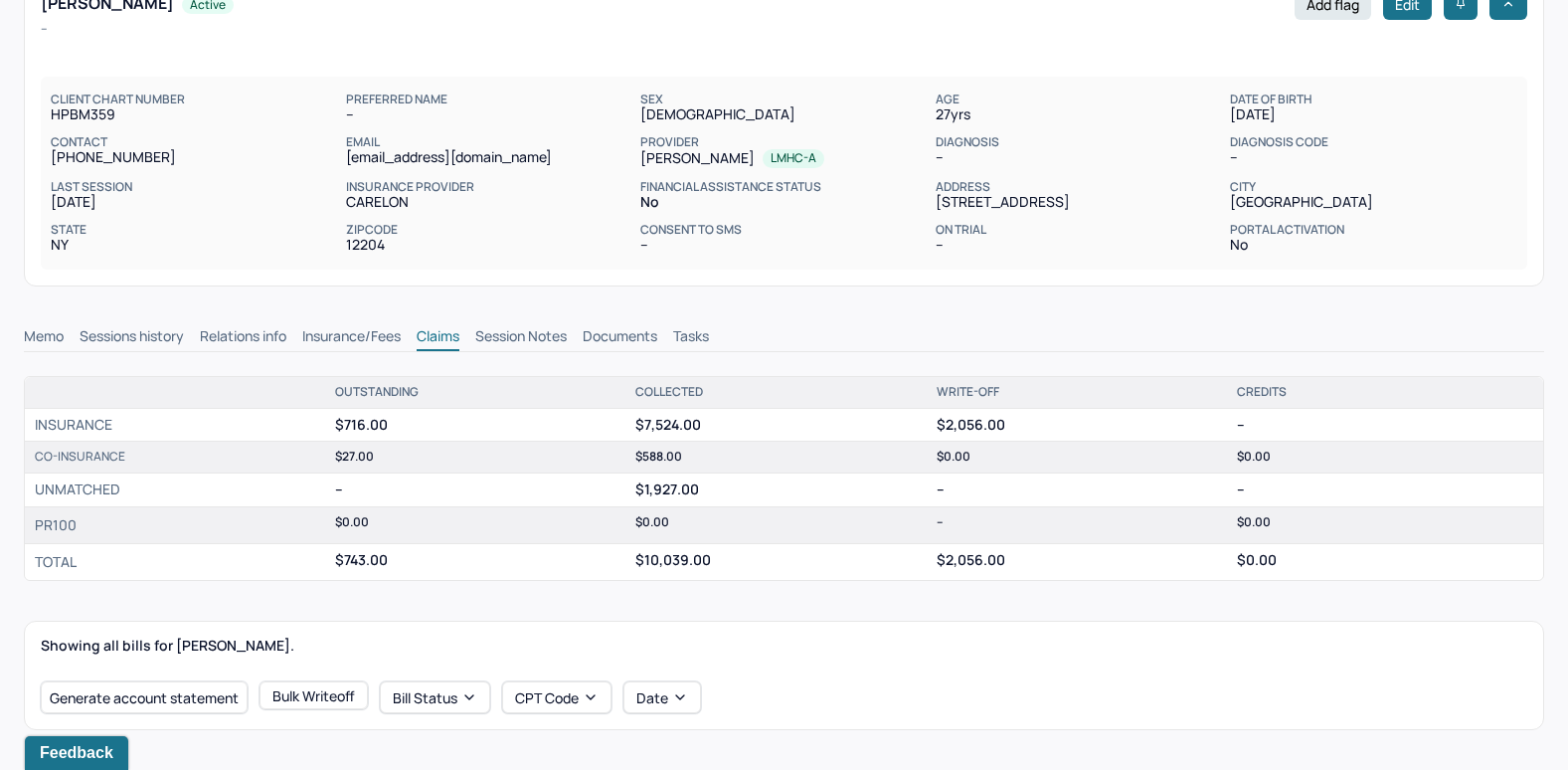 scroll, scrollTop: 490, scrollLeft: 0, axis: vertical 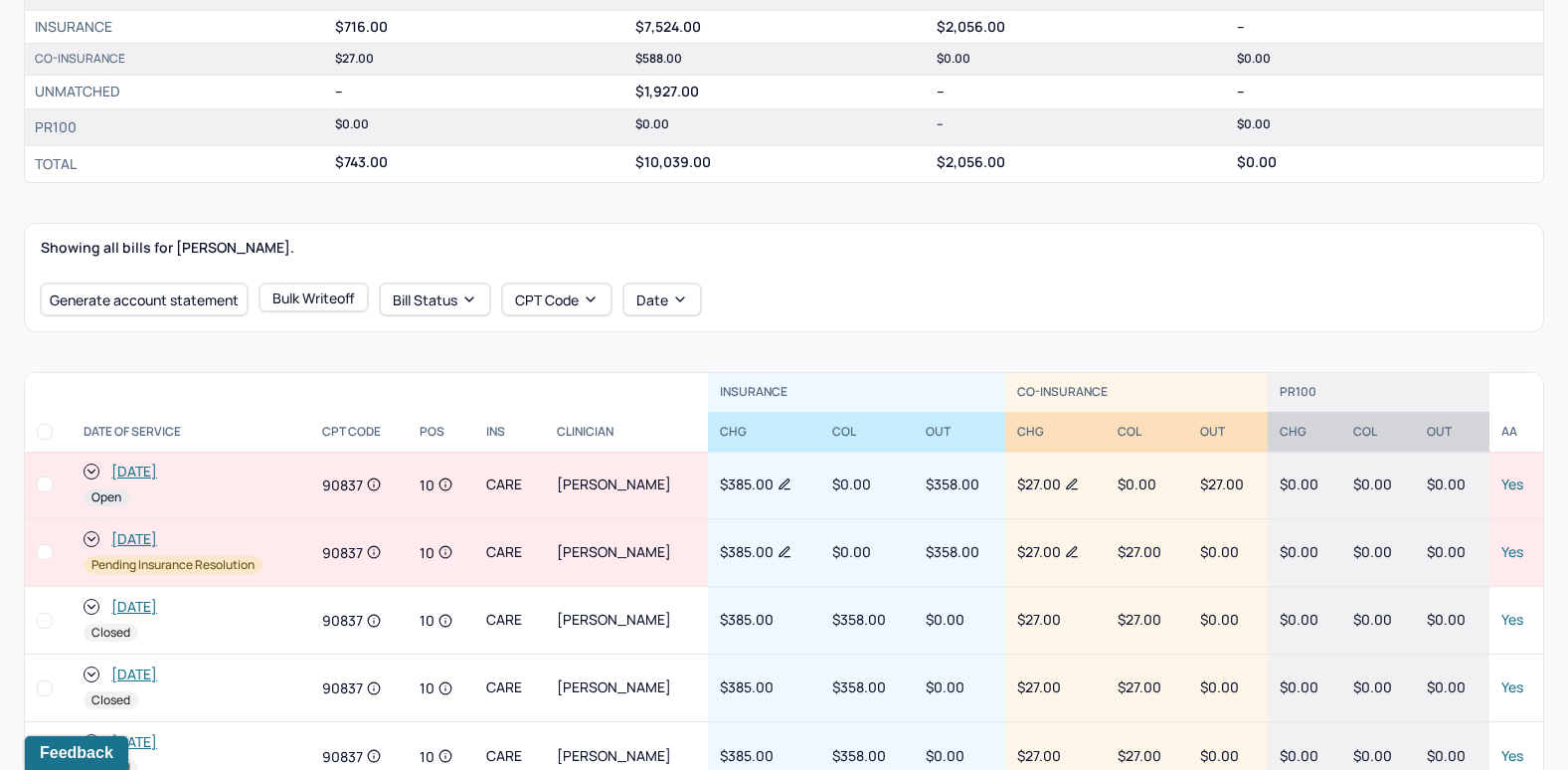 click on "[DATE]" at bounding box center (134, 472) 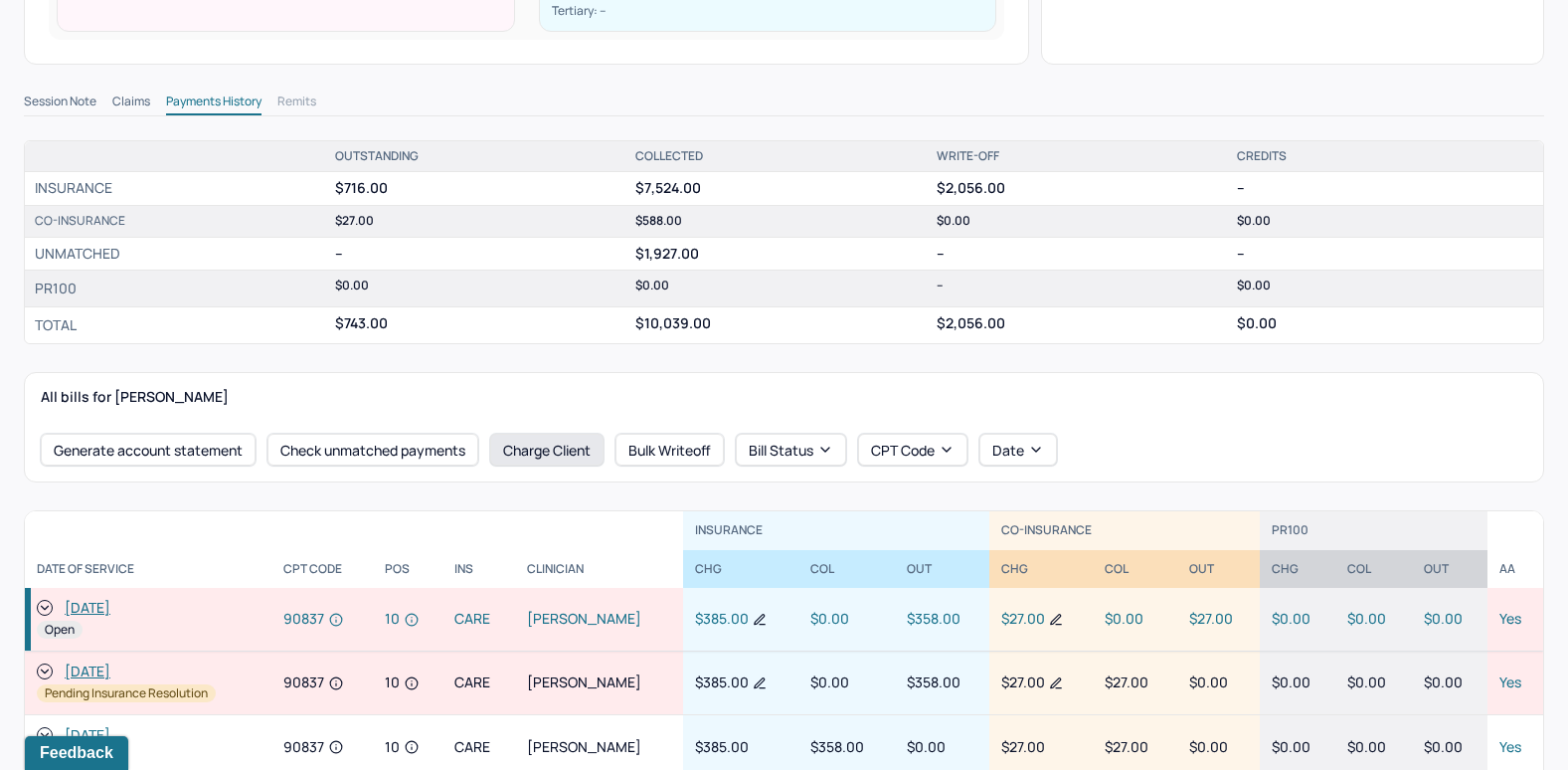 scroll, scrollTop: 550, scrollLeft: 0, axis: vertical 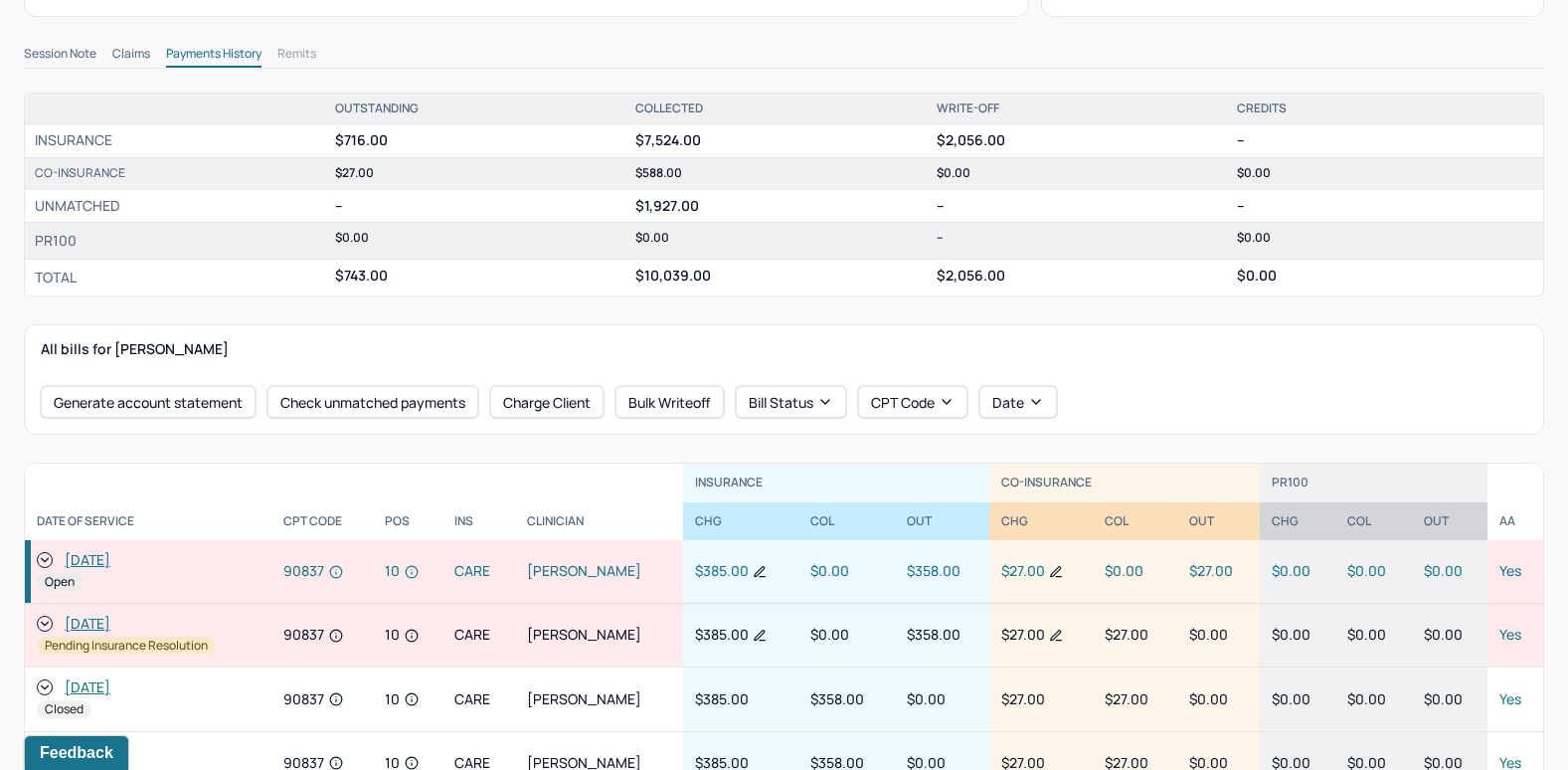 click on "[DATE]" at bounding box center [87, 560] 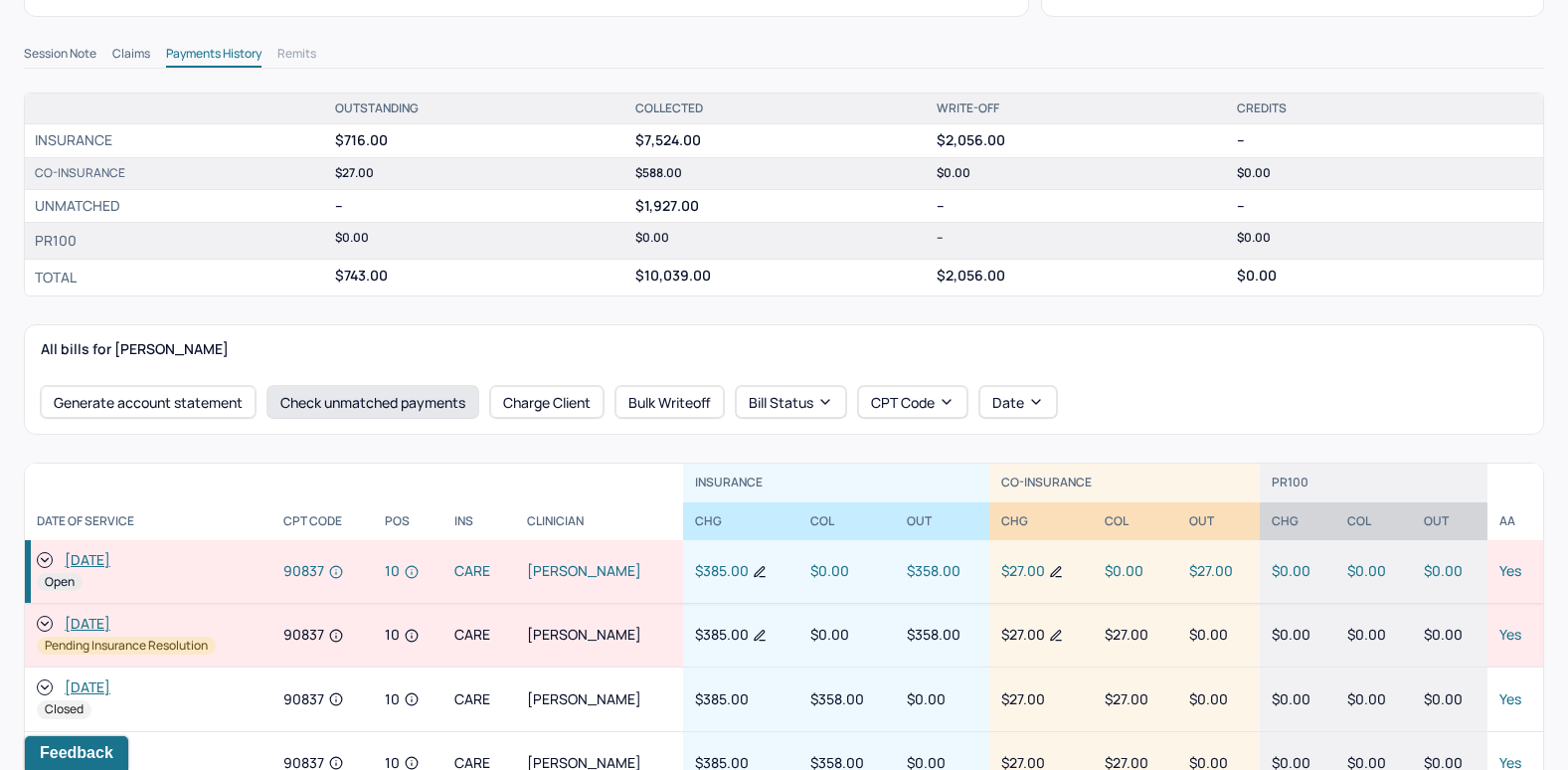 click on "Check unmatched payments" at bounding box center (373, 402) 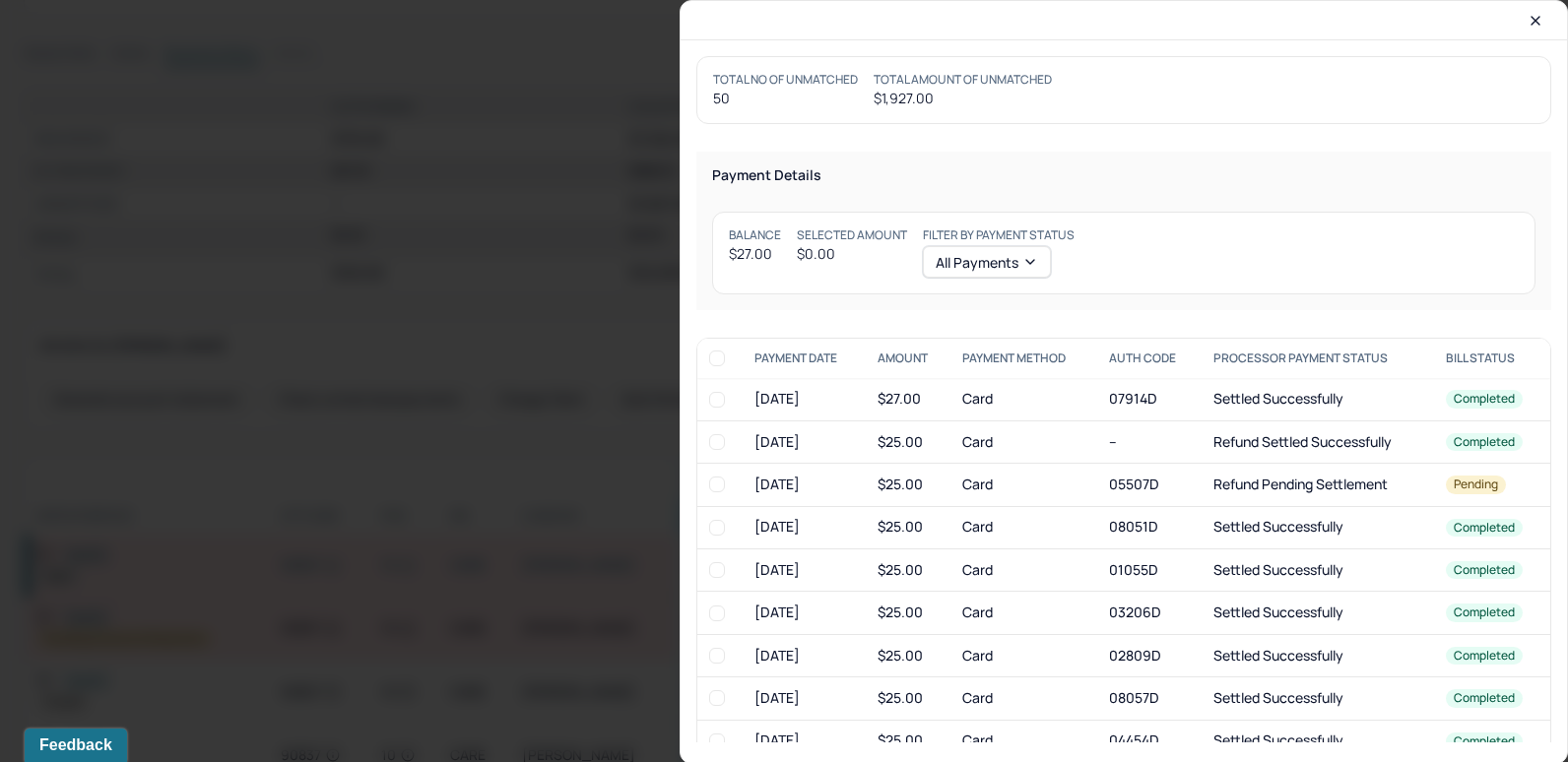 click at bounding box center (717, 400) 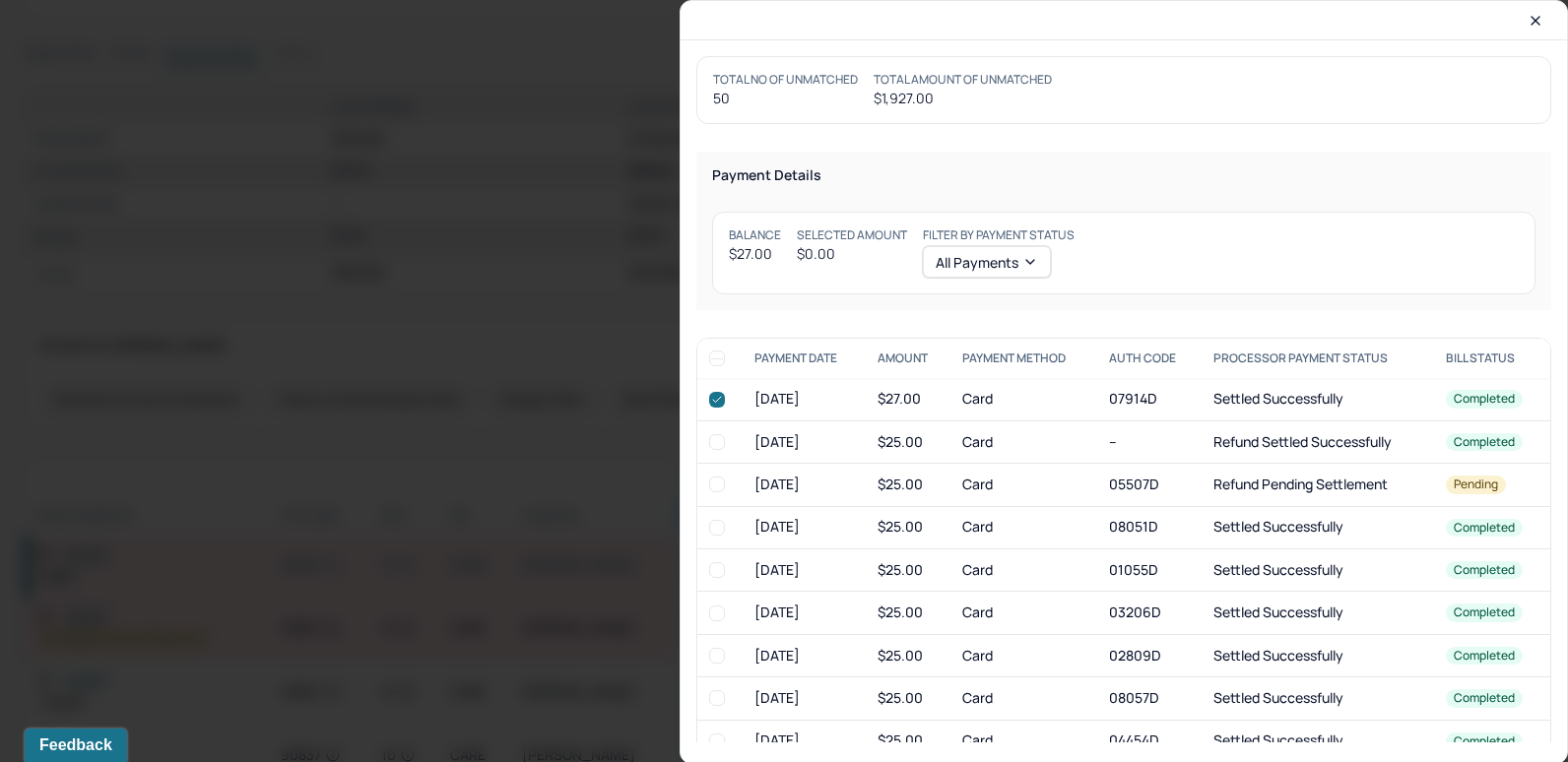 checkbox on "true" 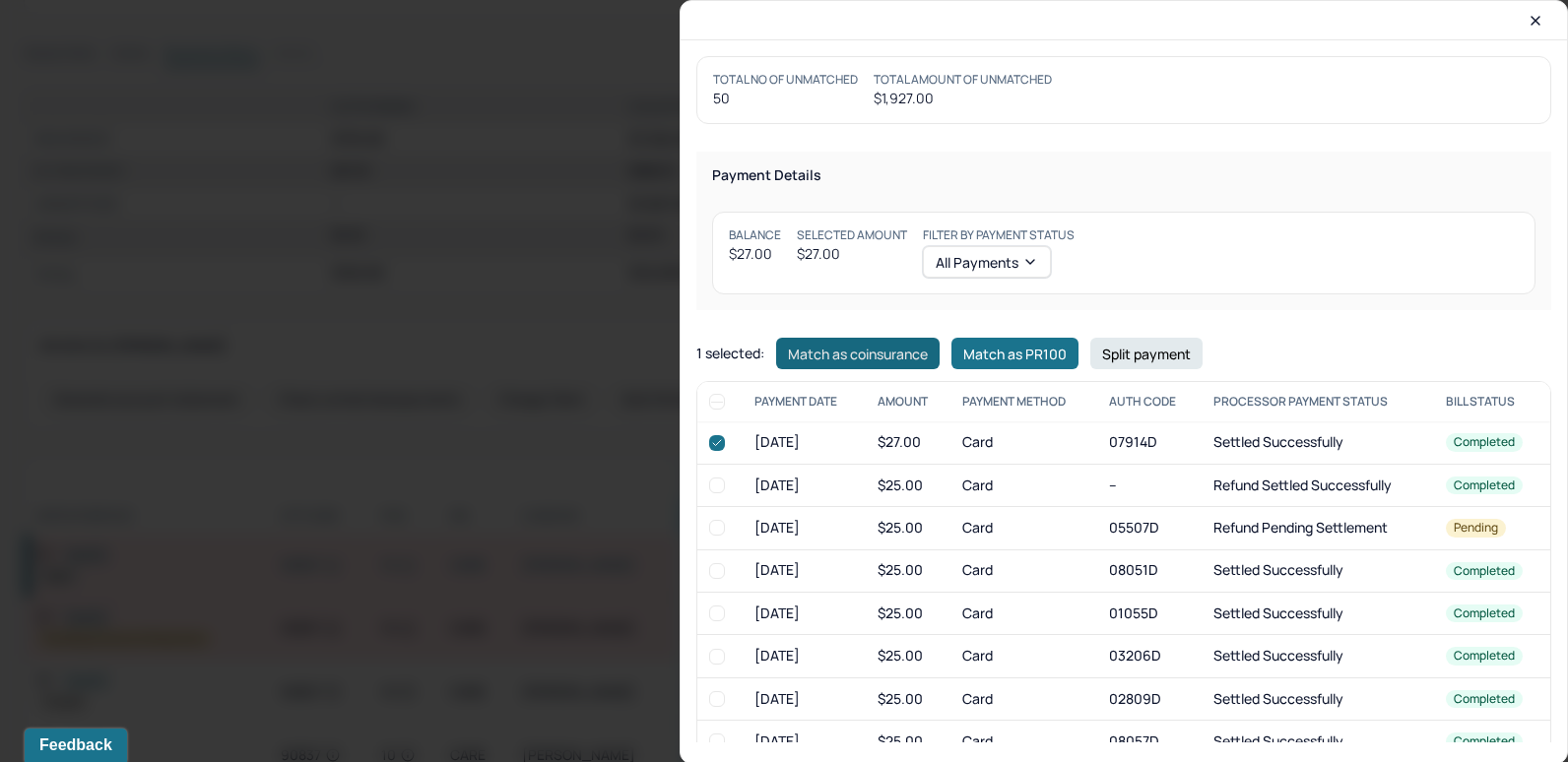 click on "Match as coinsurance" at bounding box center [858, 353] 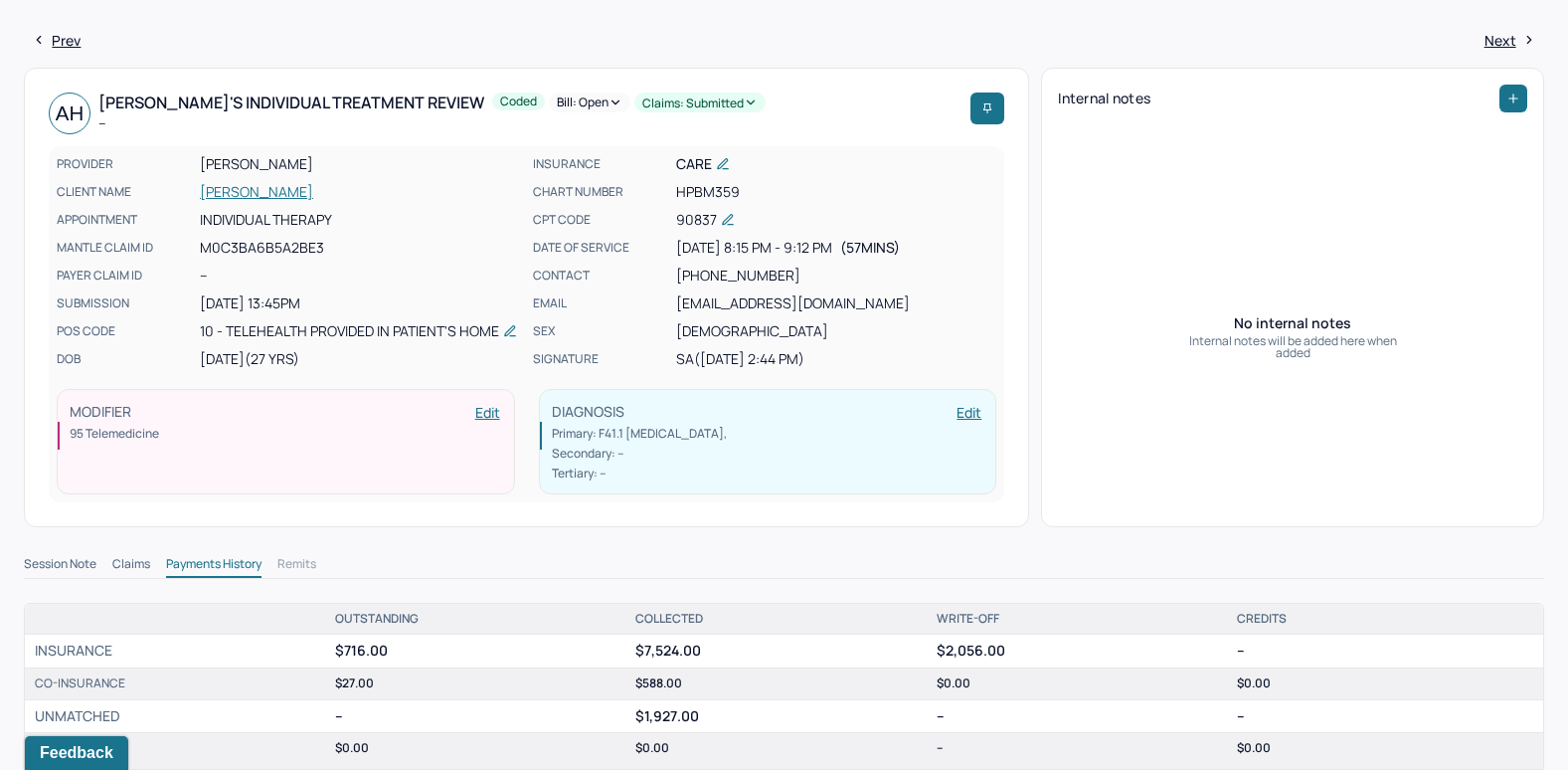 scroll, scrollTop: 0, scrollLeft: 0, axis: both 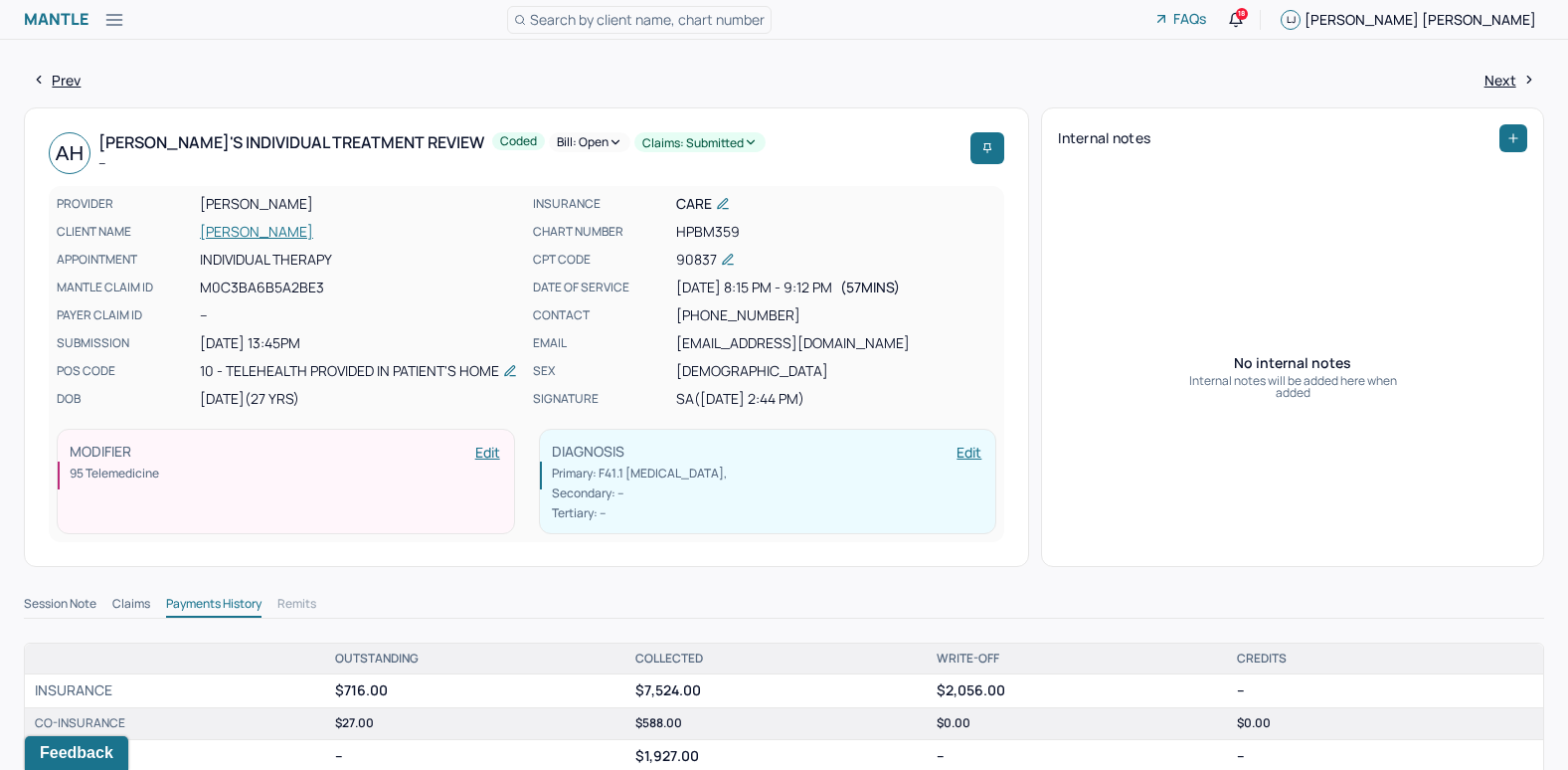 click on "Bill: Open" at bounding box center [590, 142] 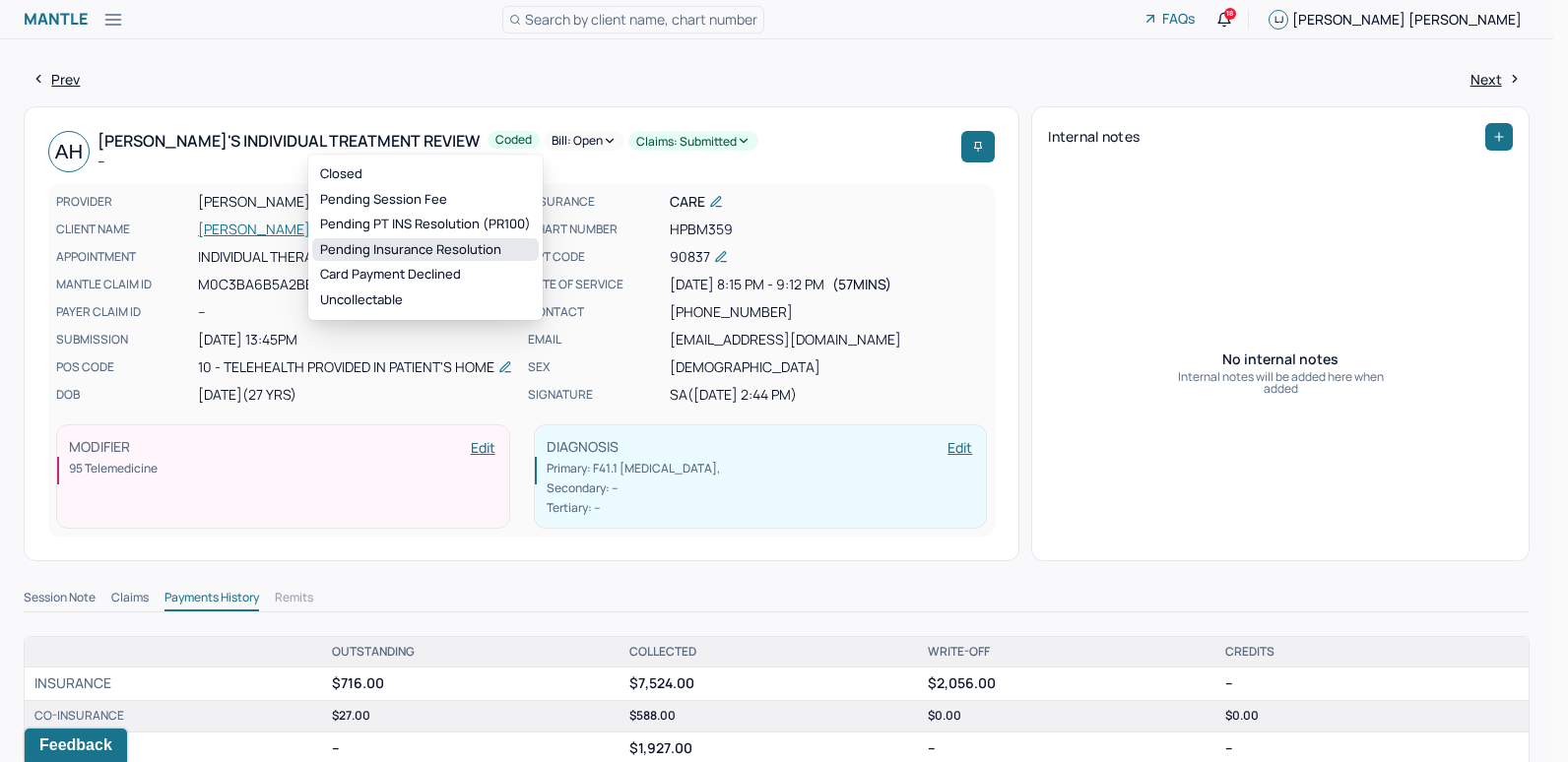 click on "Pending Insurance Resolution" at bounding box center (425, 250) 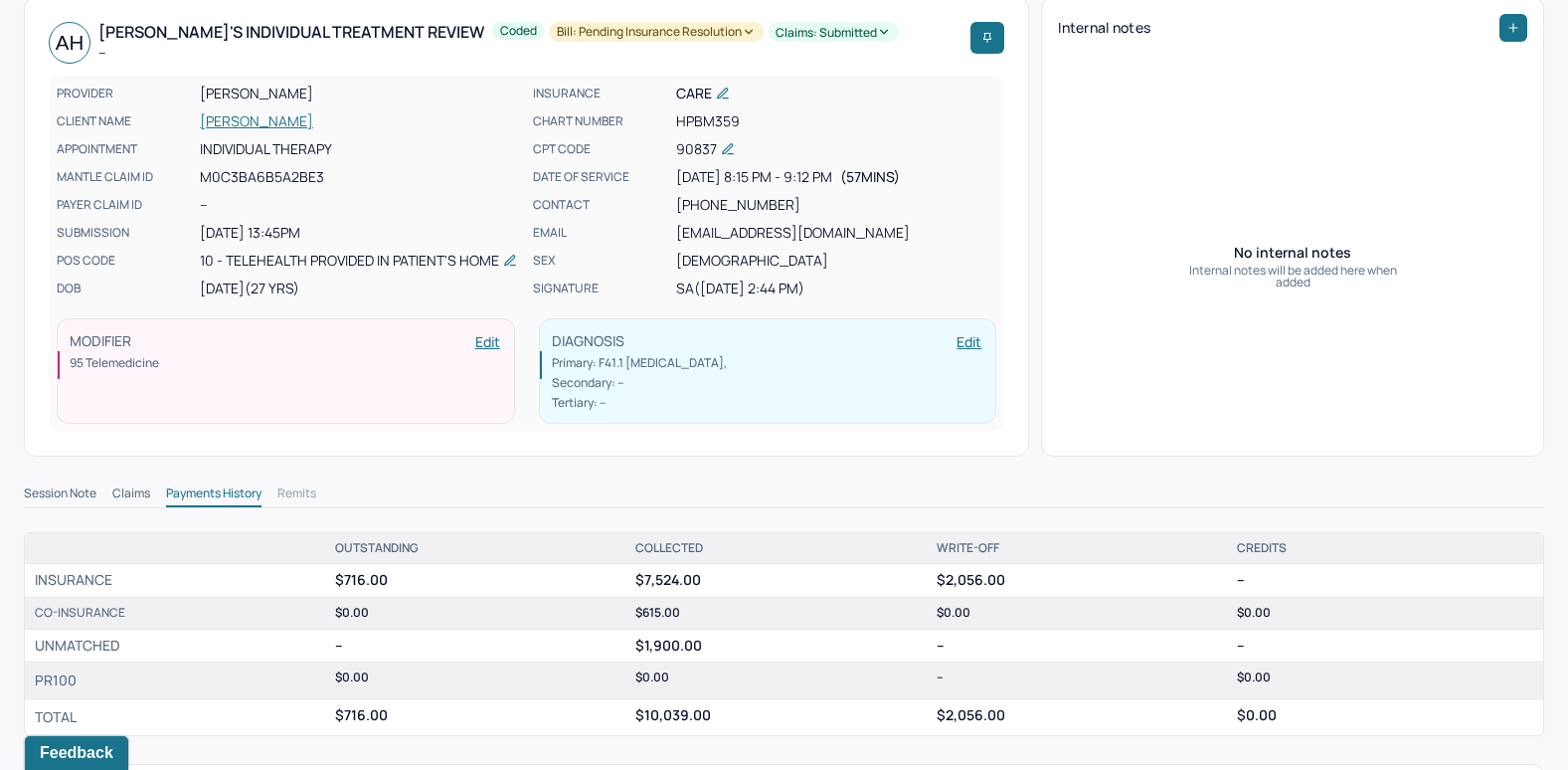 scroll, scrollTop: 0, scrollLeft: 0, axis: both 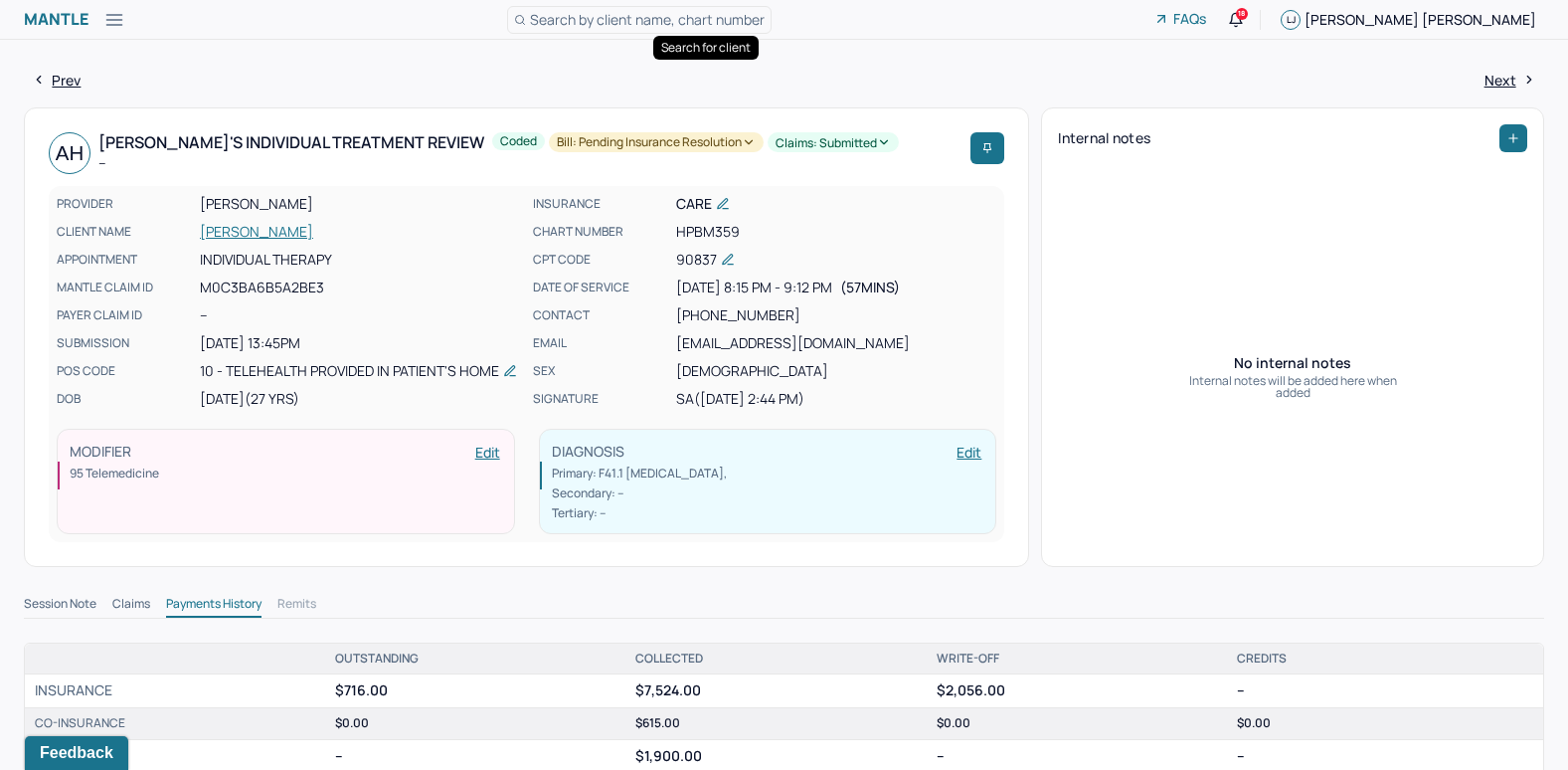 click on "Search by client name, chart number" at bounding box center [647, 19] 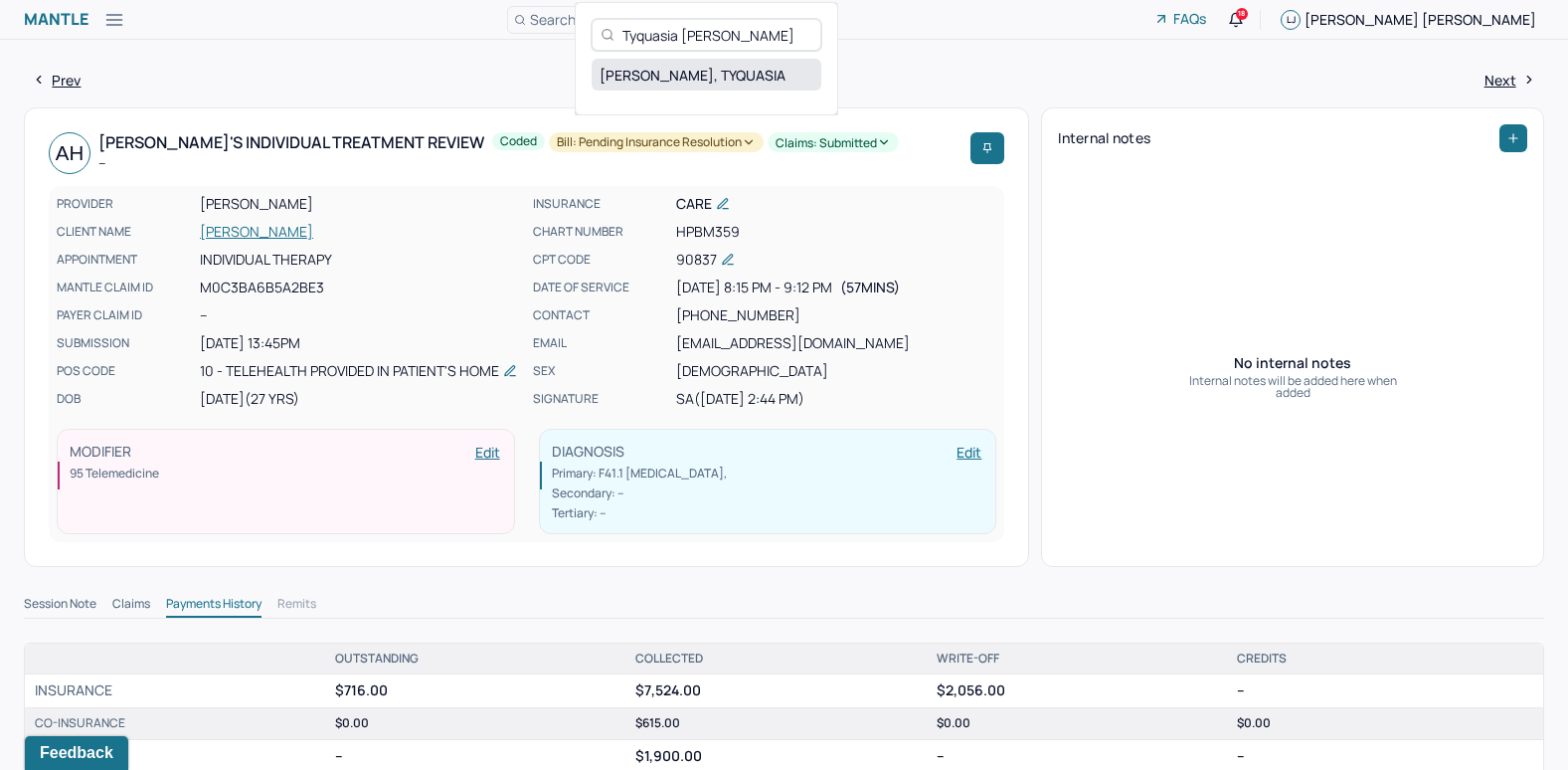 type on "Tyquasia [PERSON_NAME]" 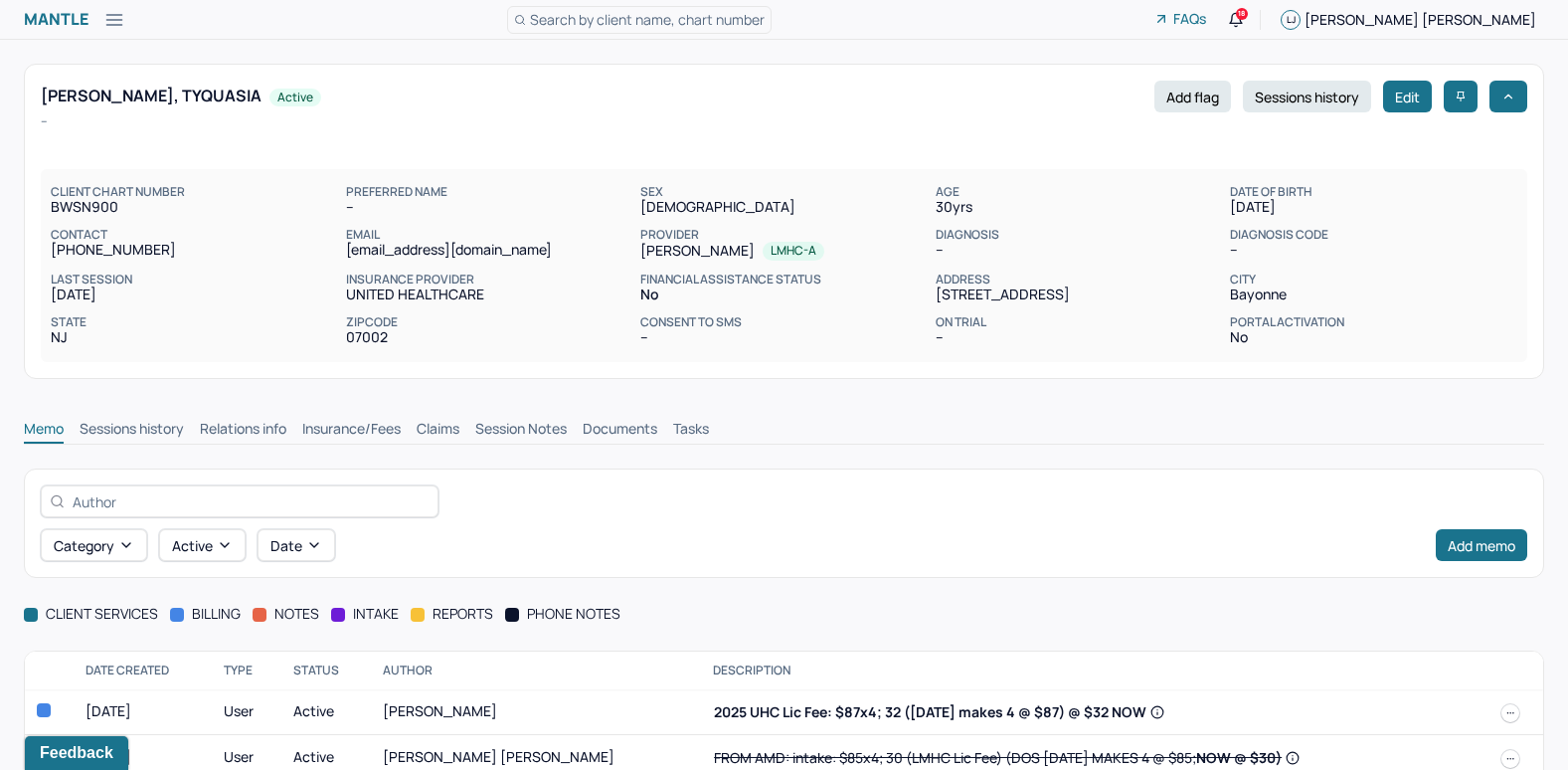 scroll, scrollTop: 36, scrollLeft: 0, axis: vertical 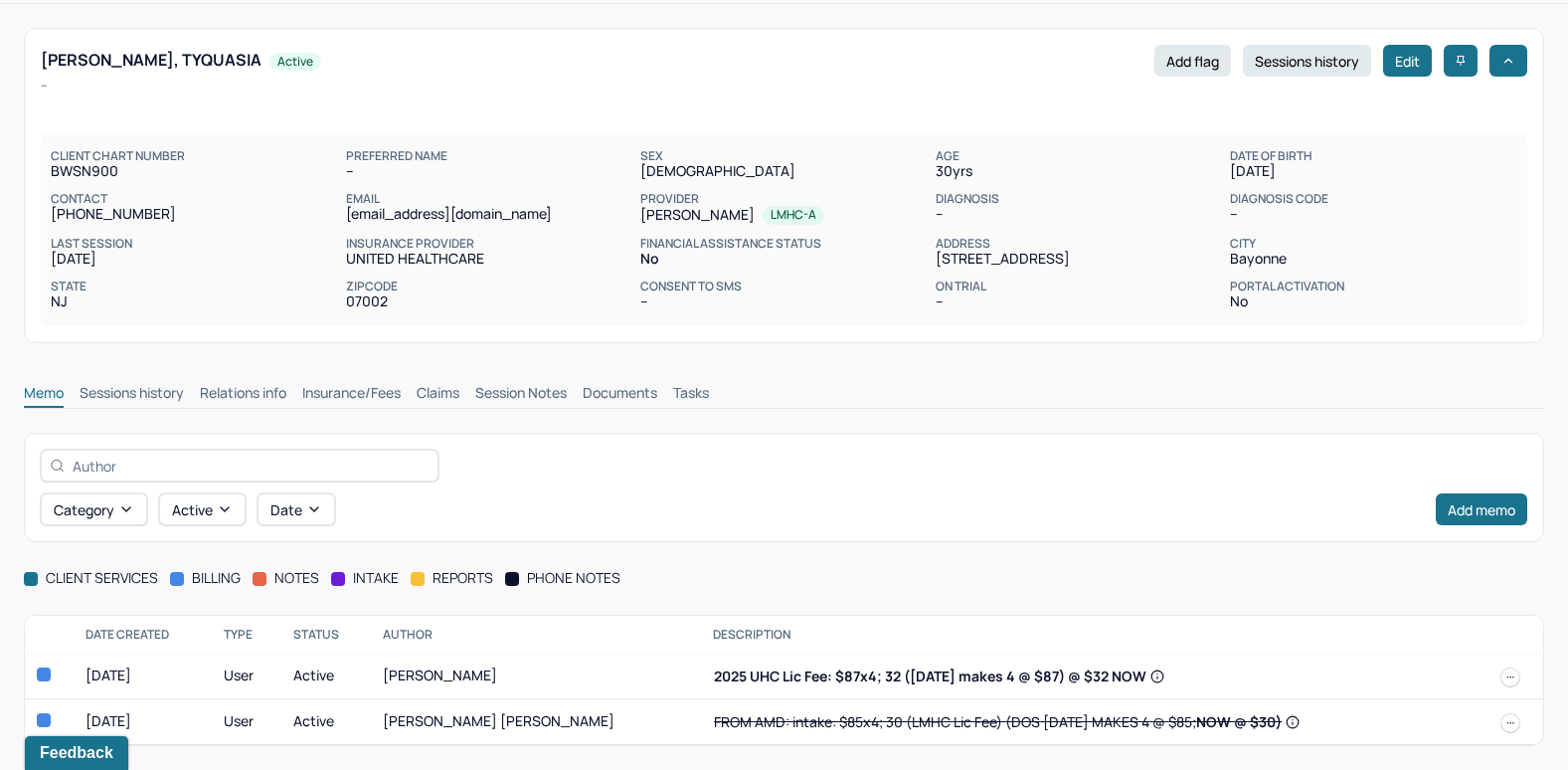click on "Insurance/Fees" at bounding box center [351, 395] 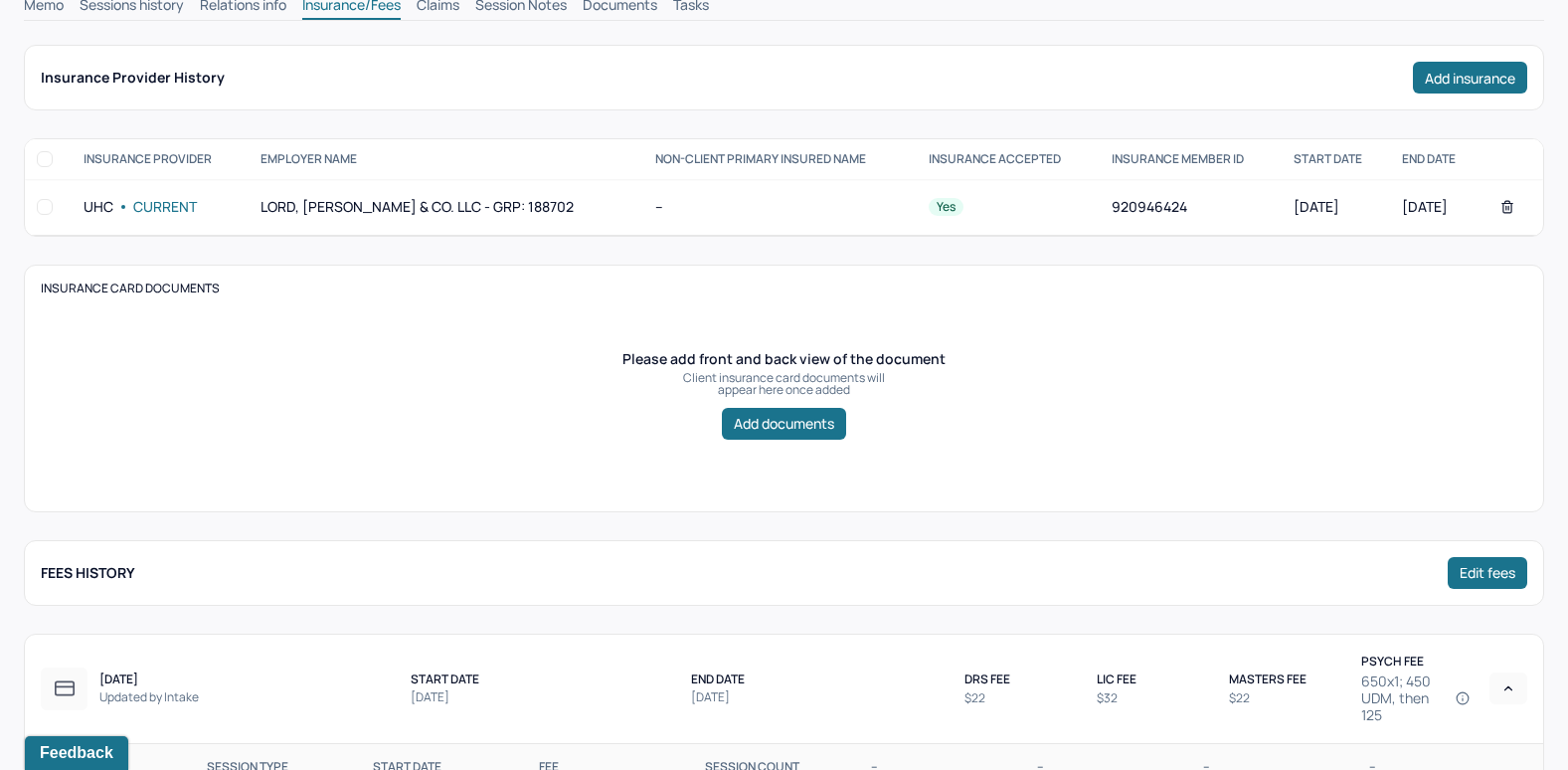 scroll, scrollTop: 334, scrollLeft: 0, axis: vertical 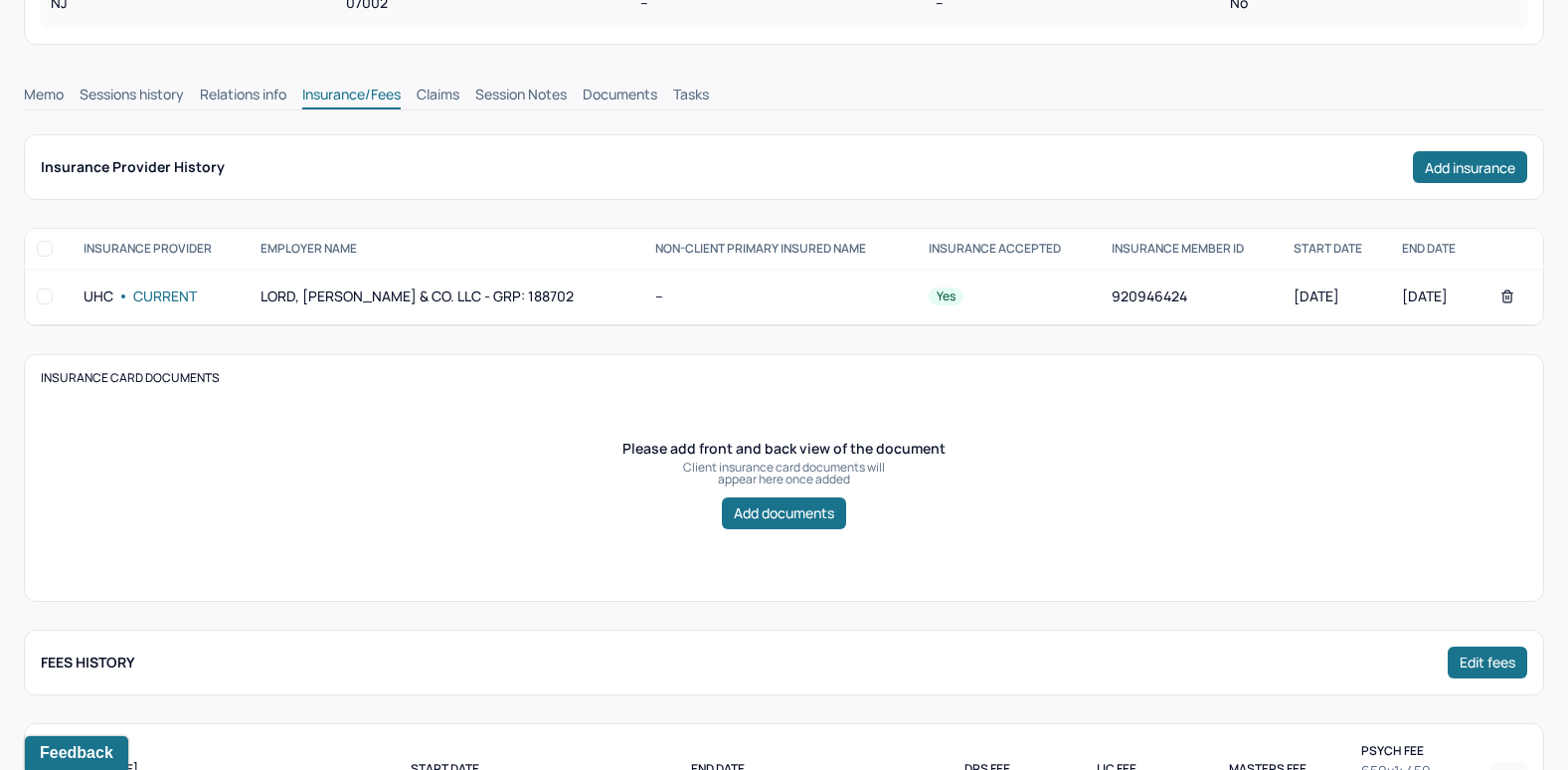 click on "Claims" at bounding box center [437, 96] 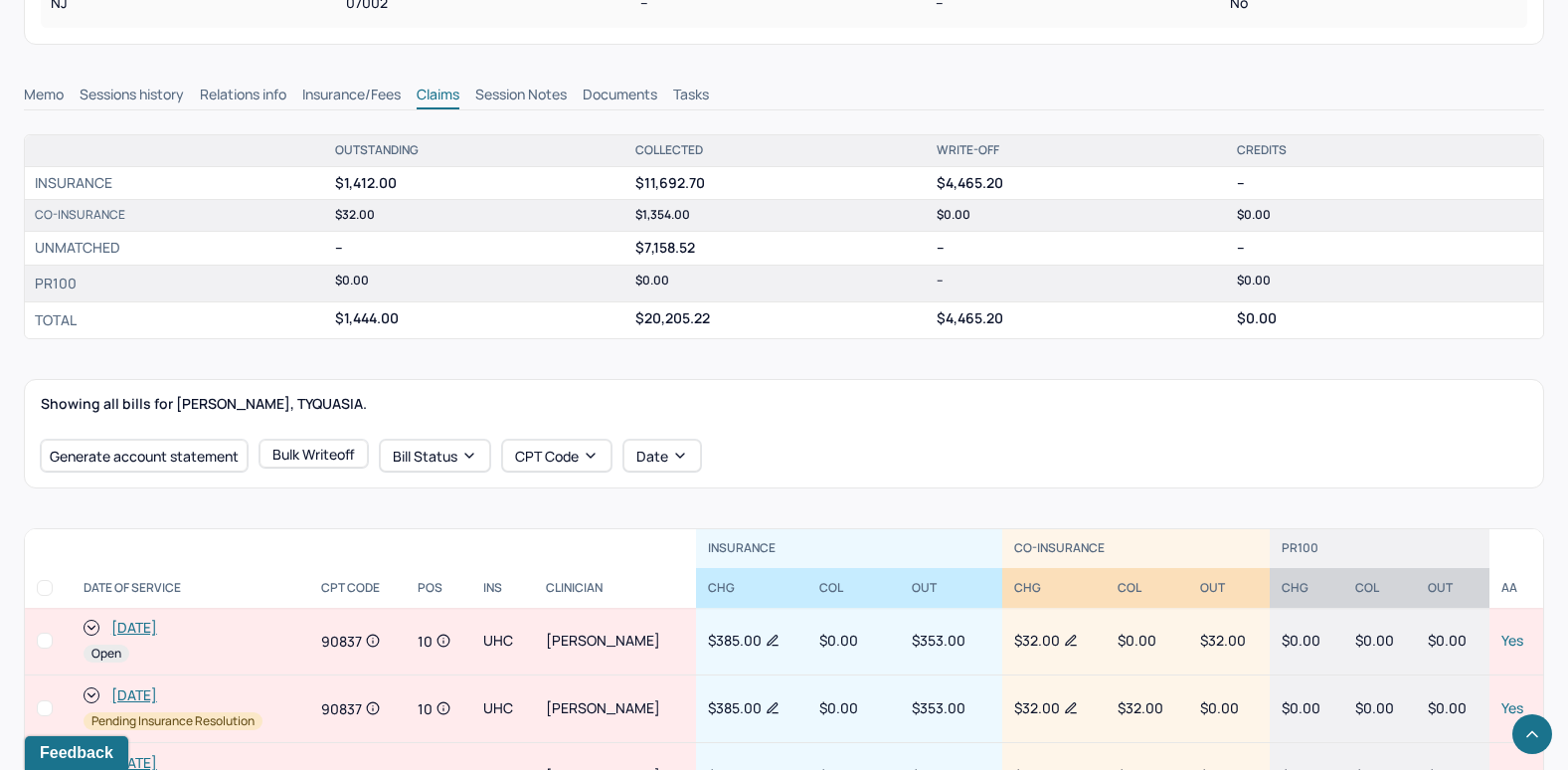 scroll, scrollTop: 633, scrollLeft: 0, axis: vertical 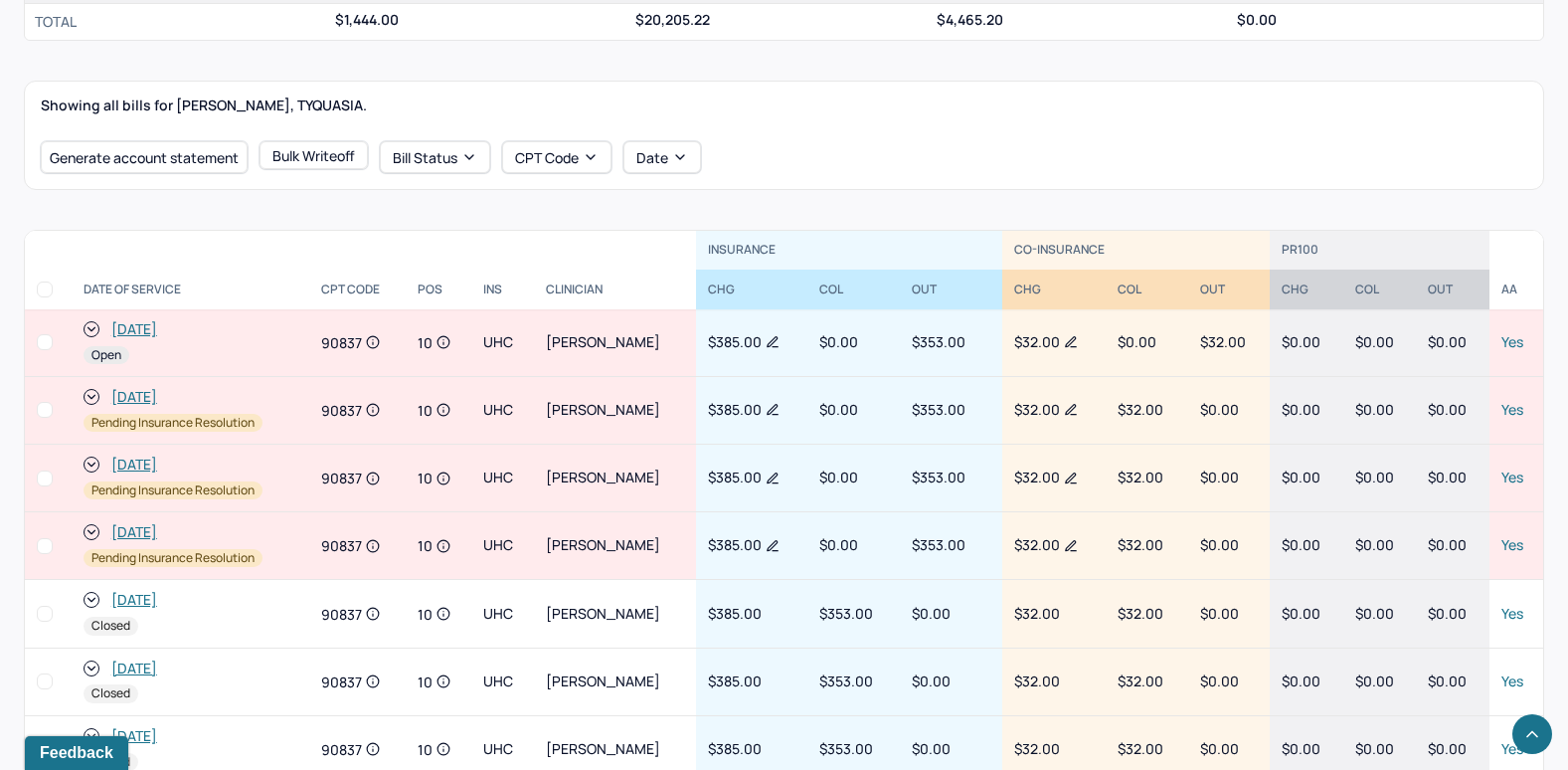 click on "[DATE]" at bounding box center [134, 329] 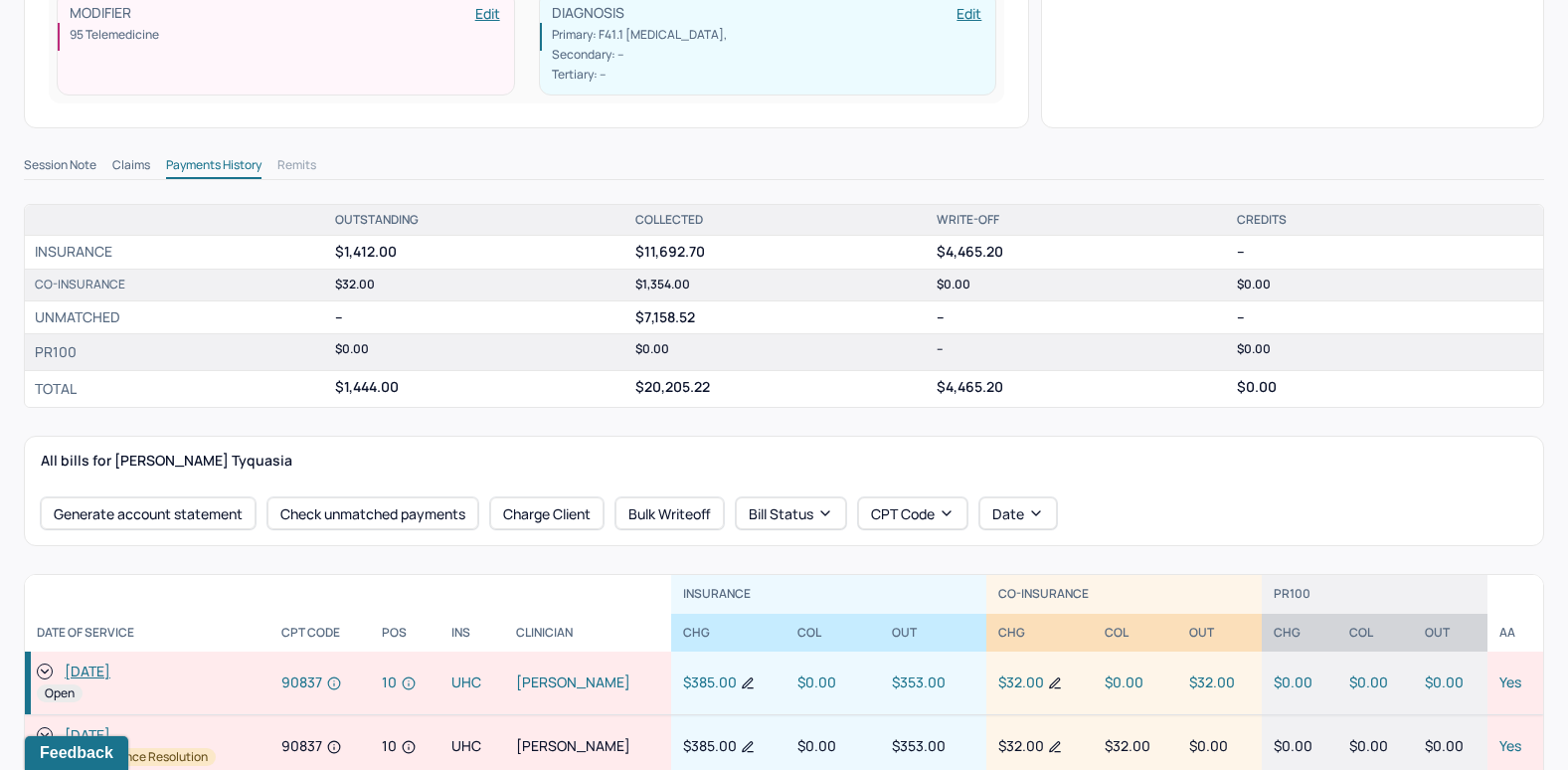 scroll, scrollTop: 597, scrollLeft: 0, axis: vertical 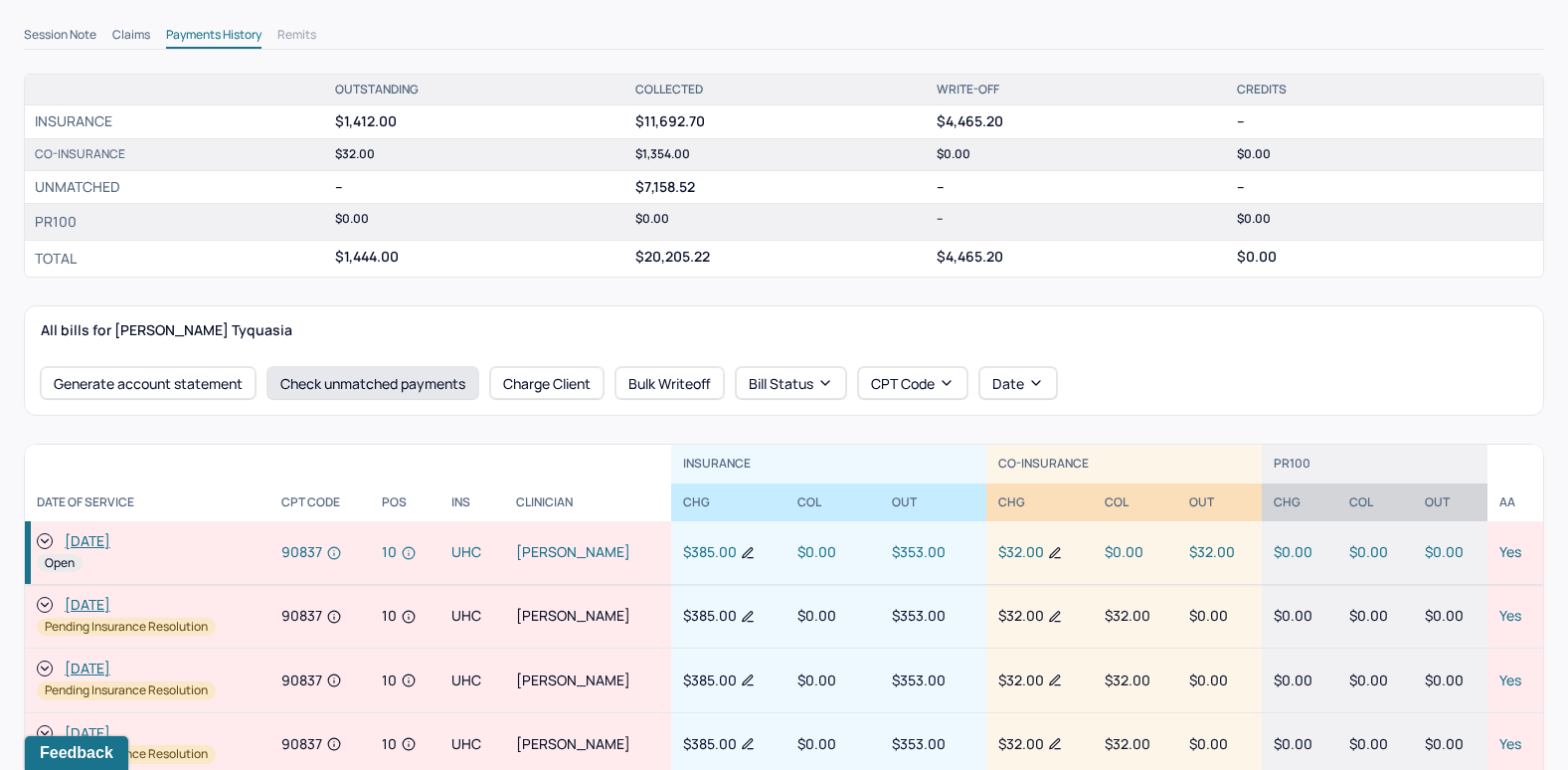 click on "Check unmatched payments" at bounding box center [373, 383] 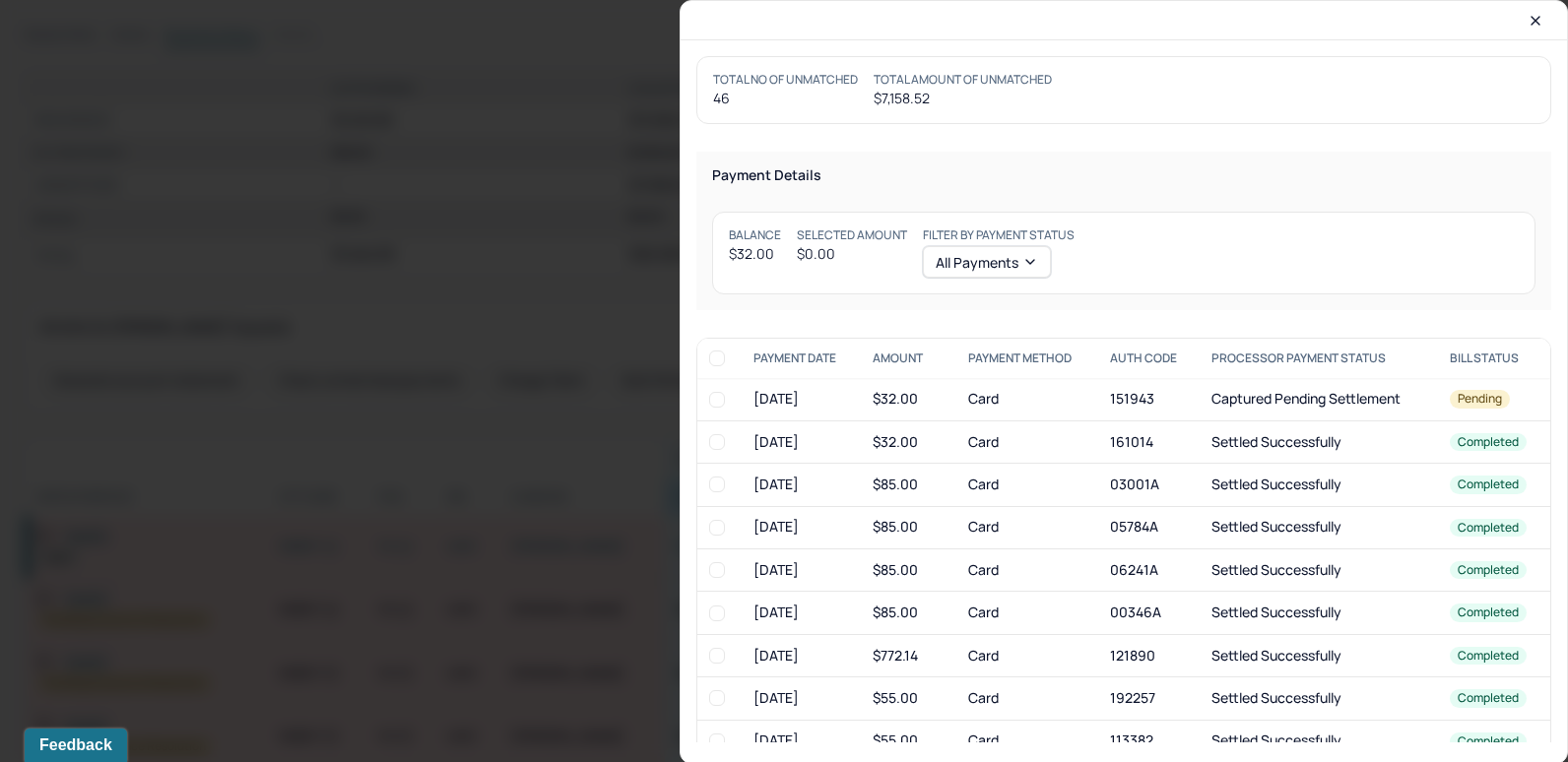 click at bounding box center (717, 442) 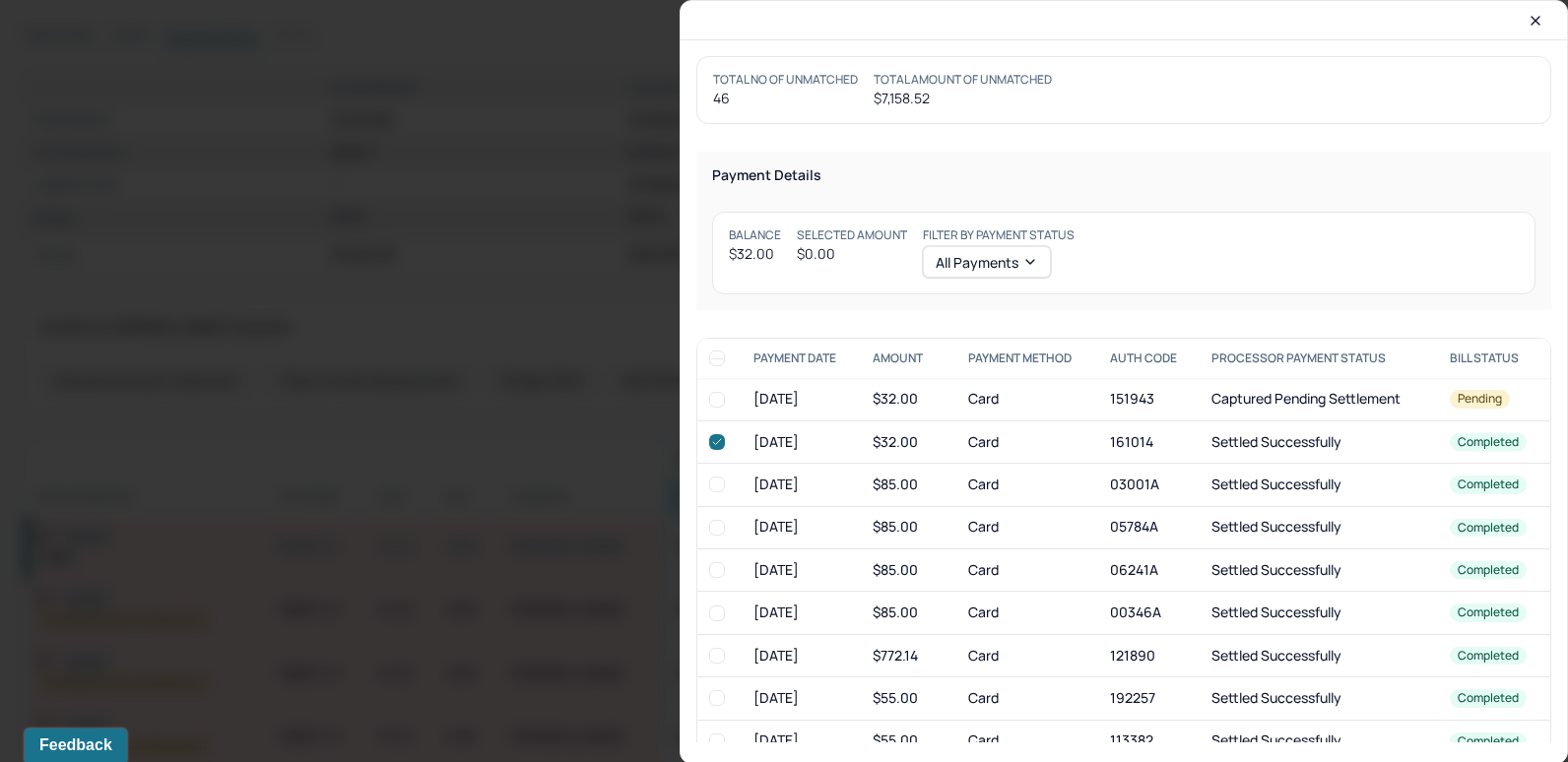 checkbox on "true" 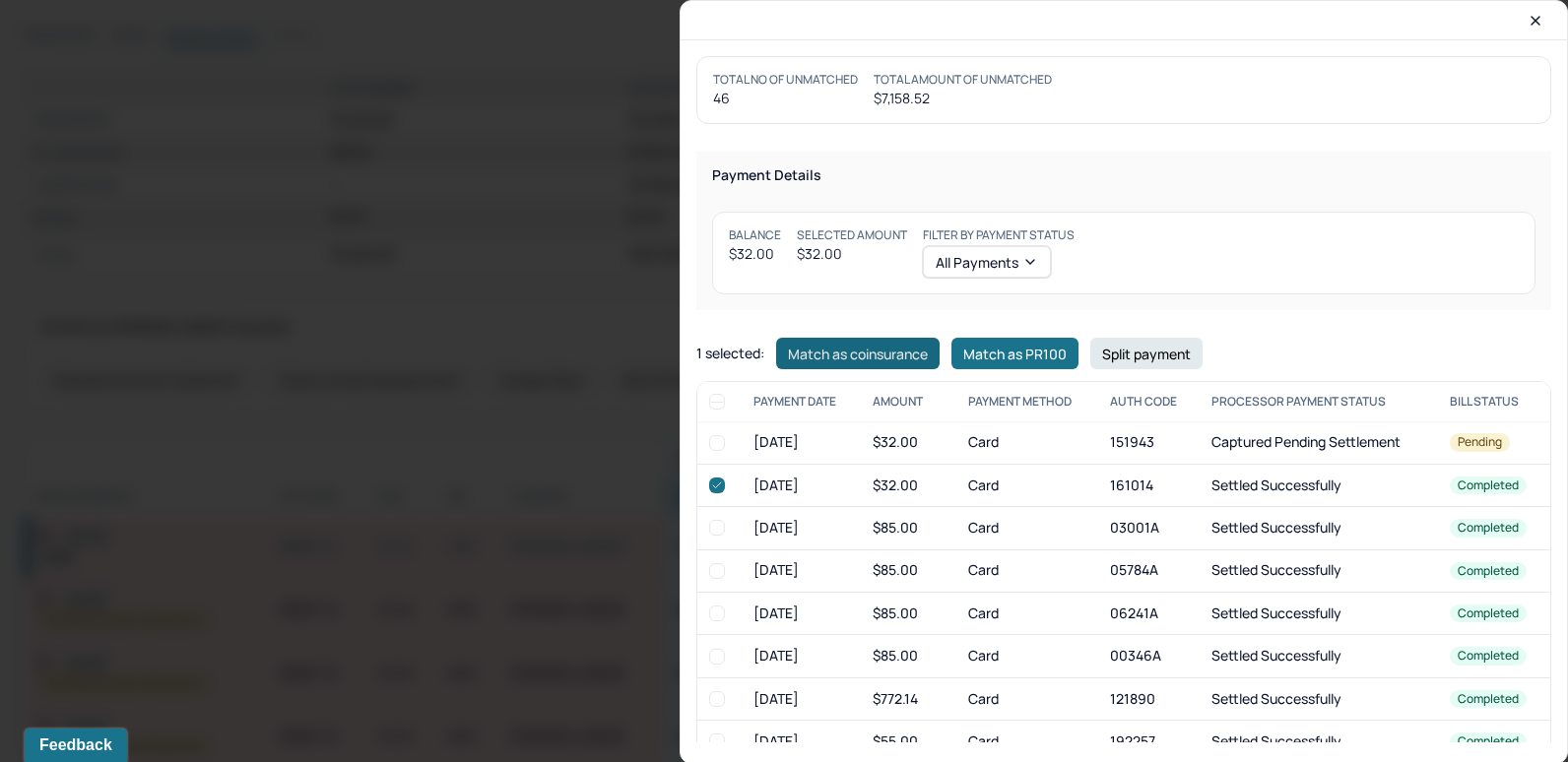 click on "Match as coinsurance" at bounding box center (858, 353) 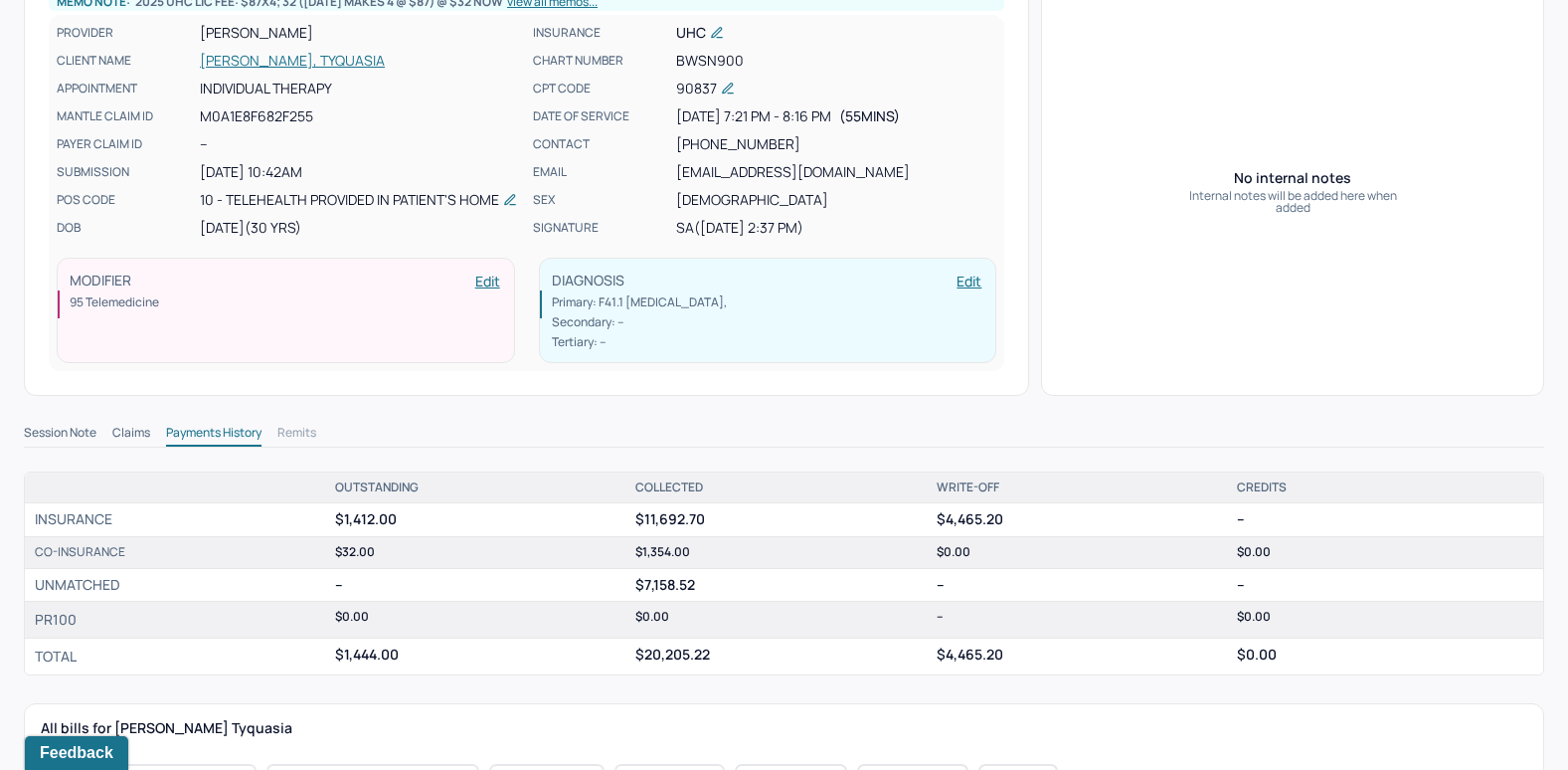 scroll, scrollTop: 0, scrollLeft: 0, axis: both 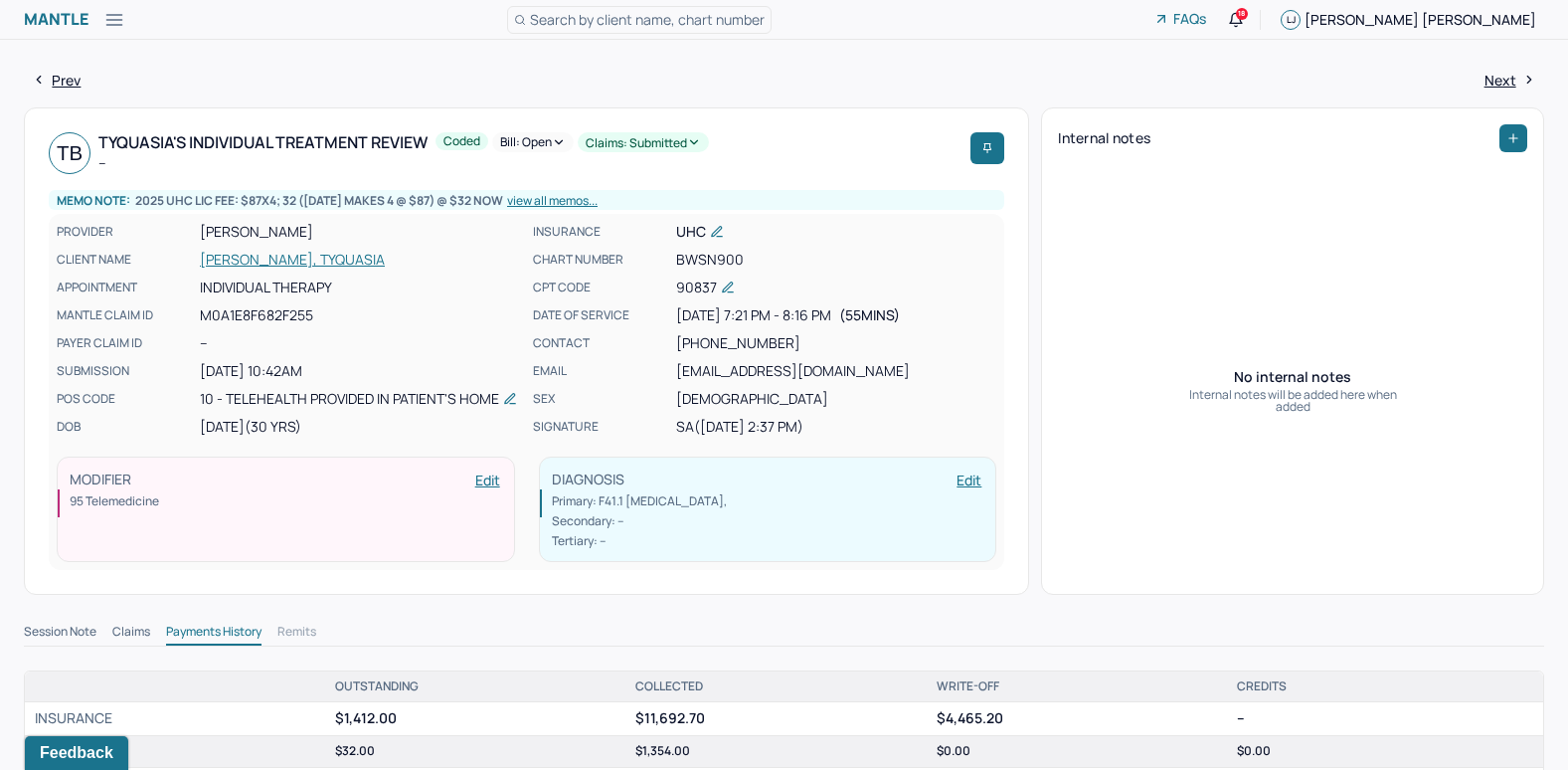 click on "Bill: Open" at bounding box center (533, 142) 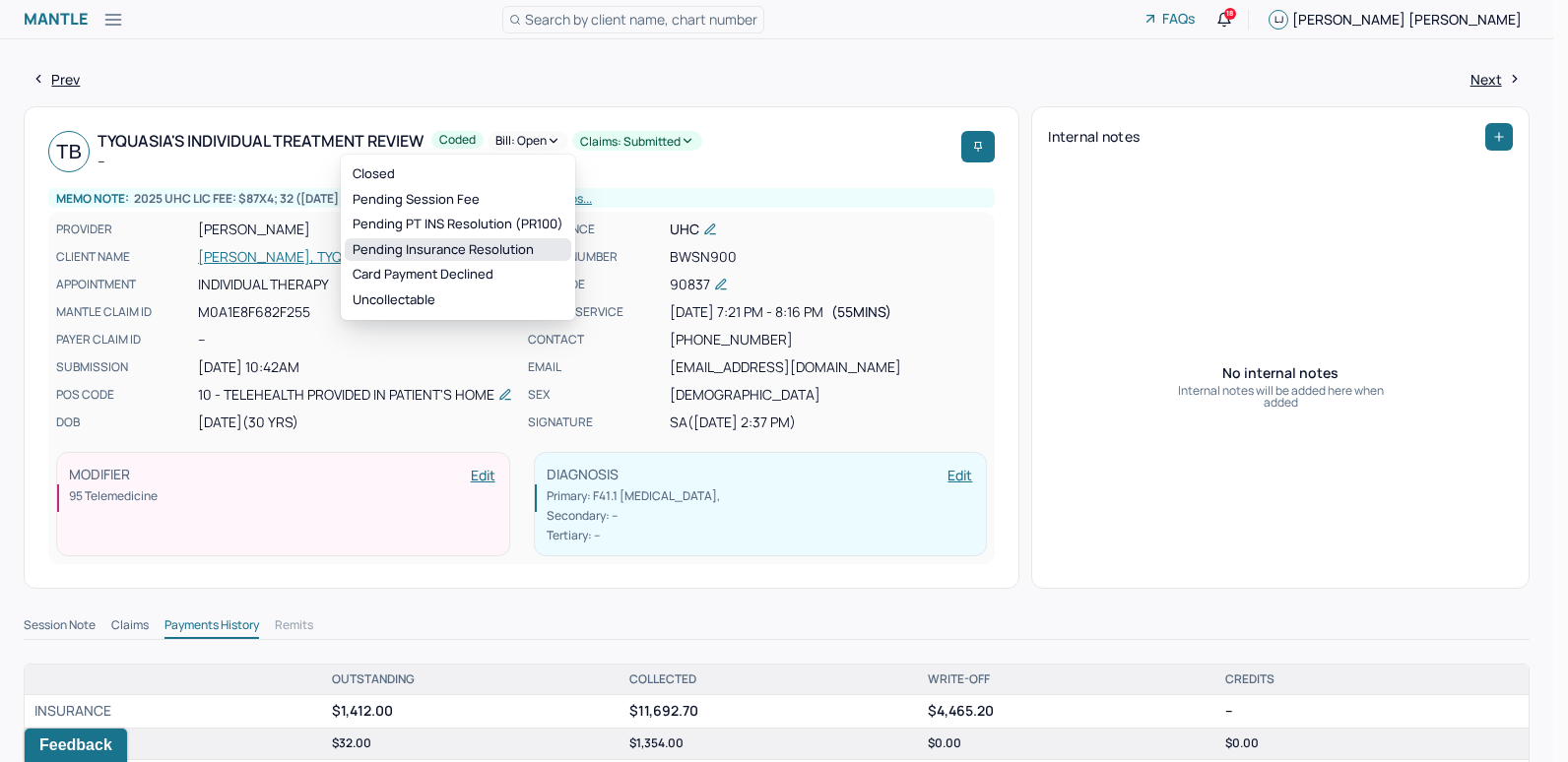 click on "Pending Insurance Resolution" at bounding box center [458, 250] 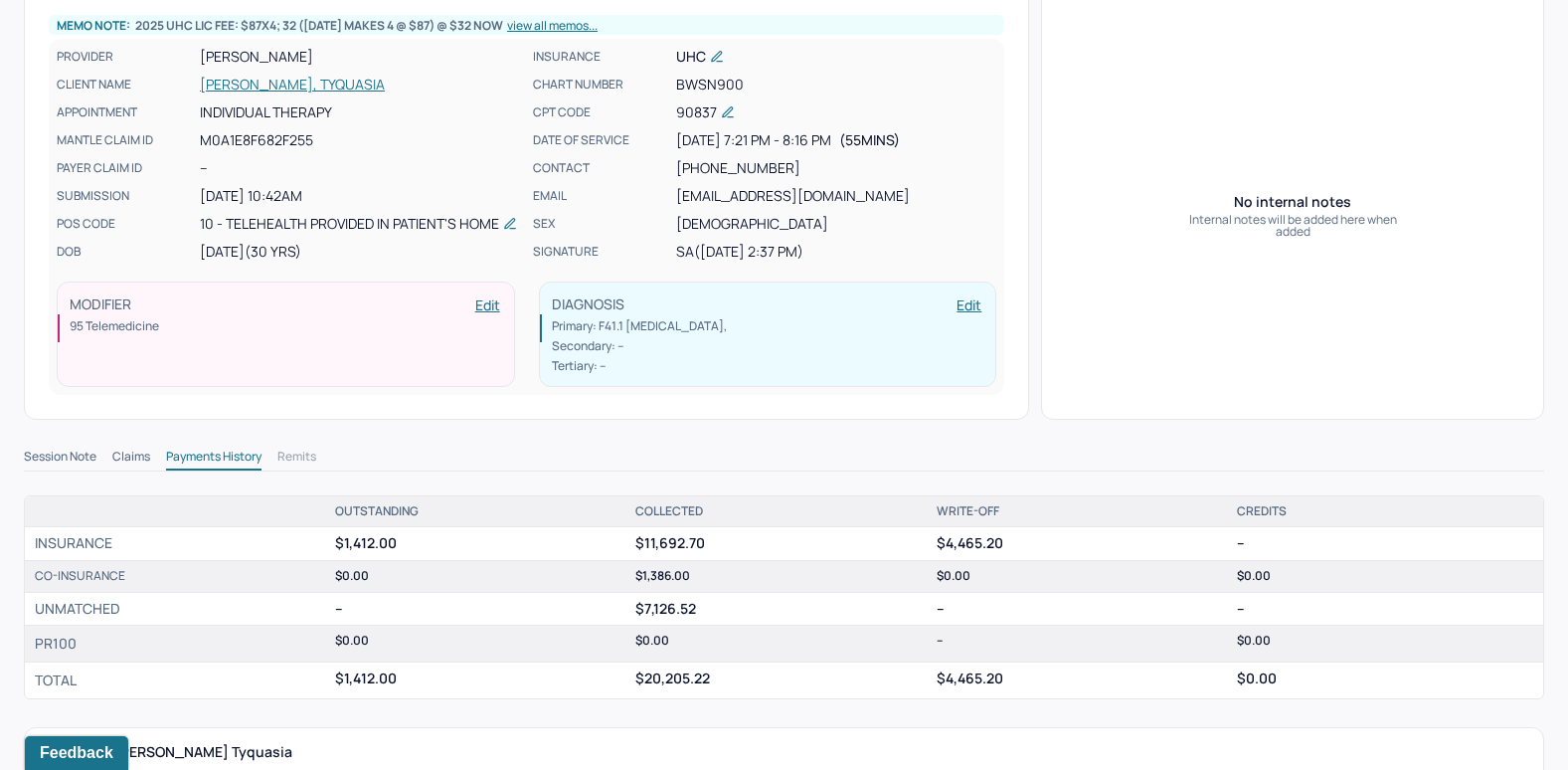 scroll, scrollTop: 0, scrollLeft: 0, axis: both 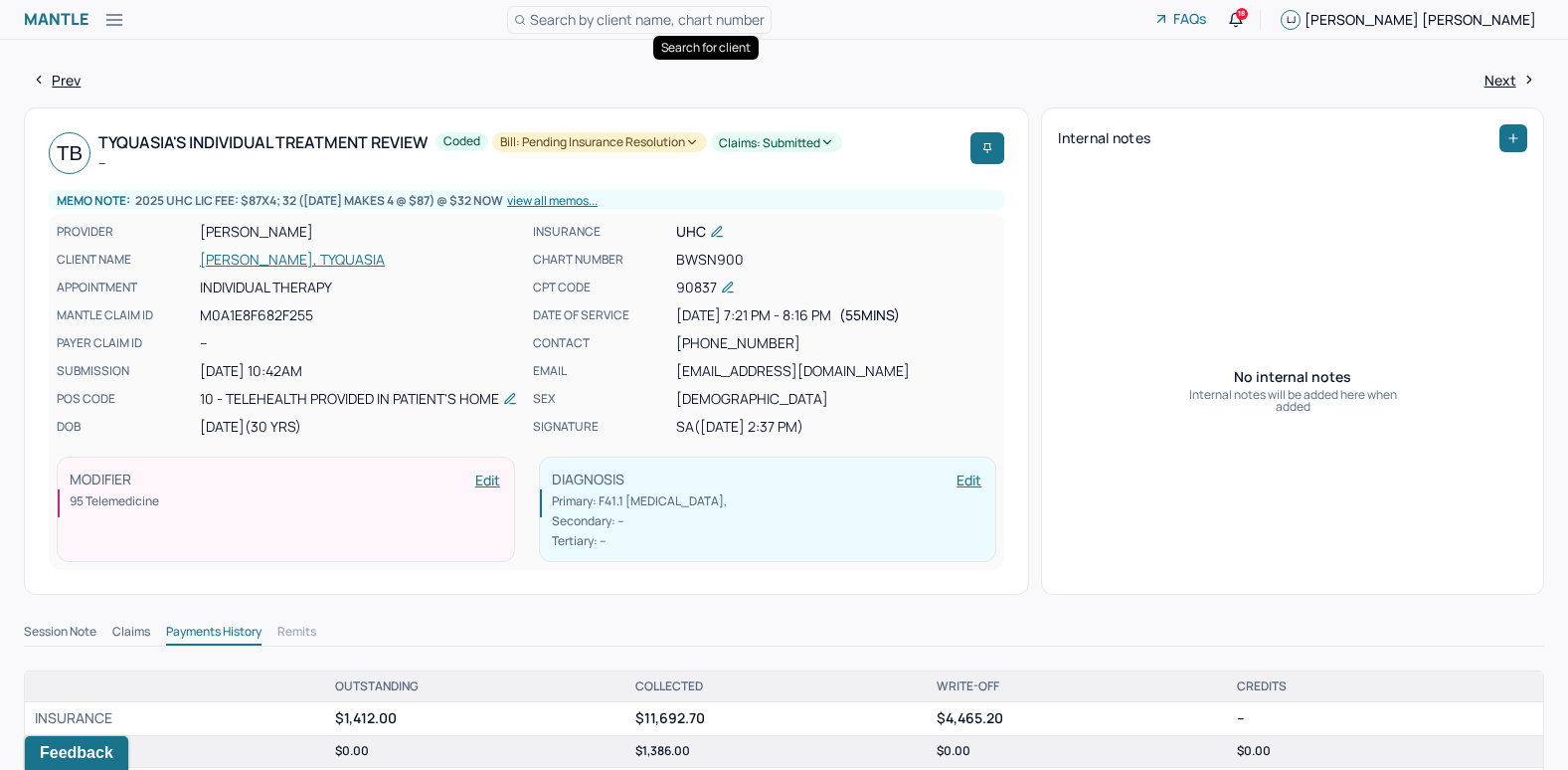 click on "Search by client name, chart number" at bounding box center (647, 19) 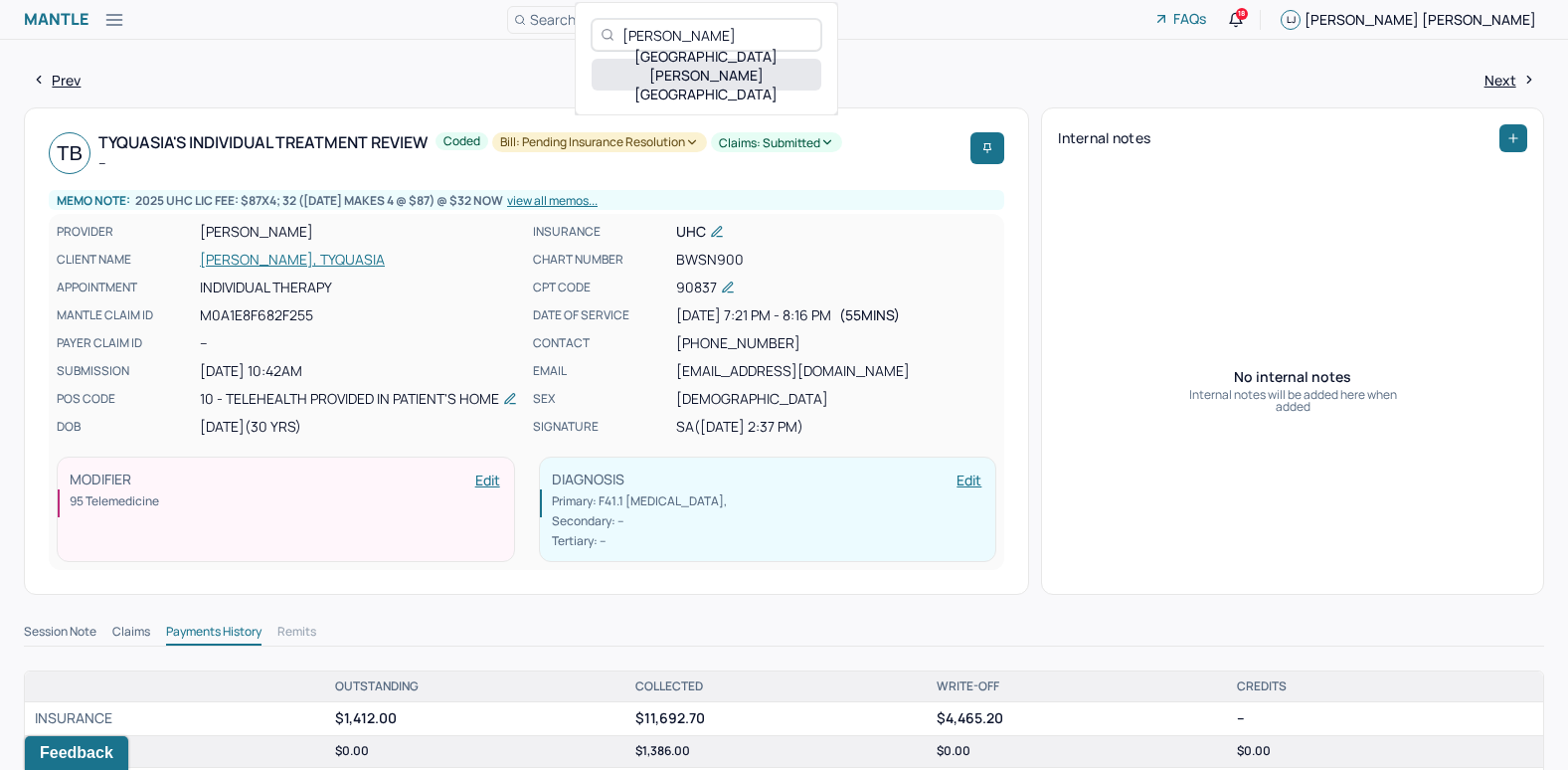 type on "[PERSON_NAME]" 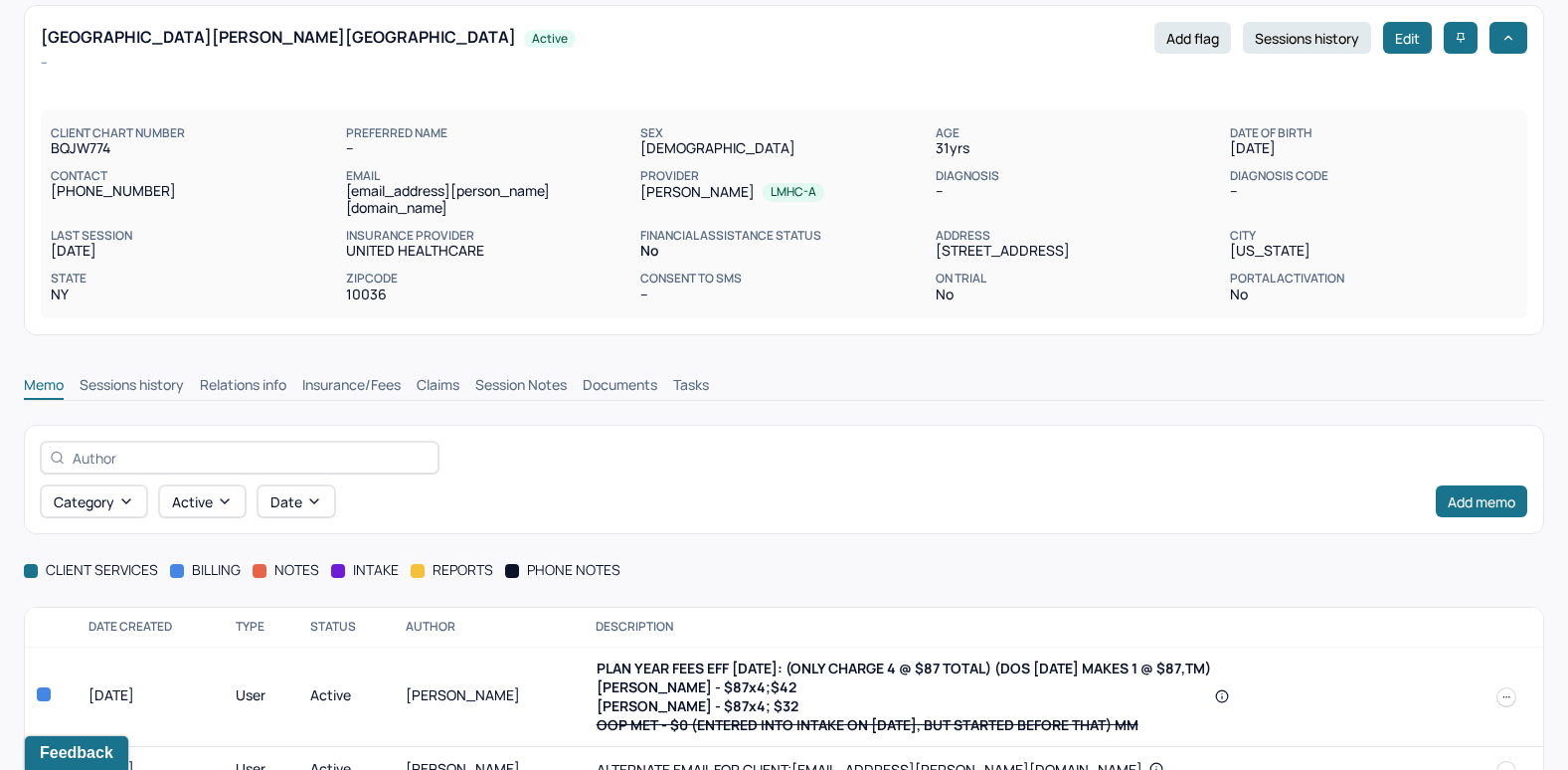 scroll, scrollTop: 153, scrollLeft: 0, axis: vertical 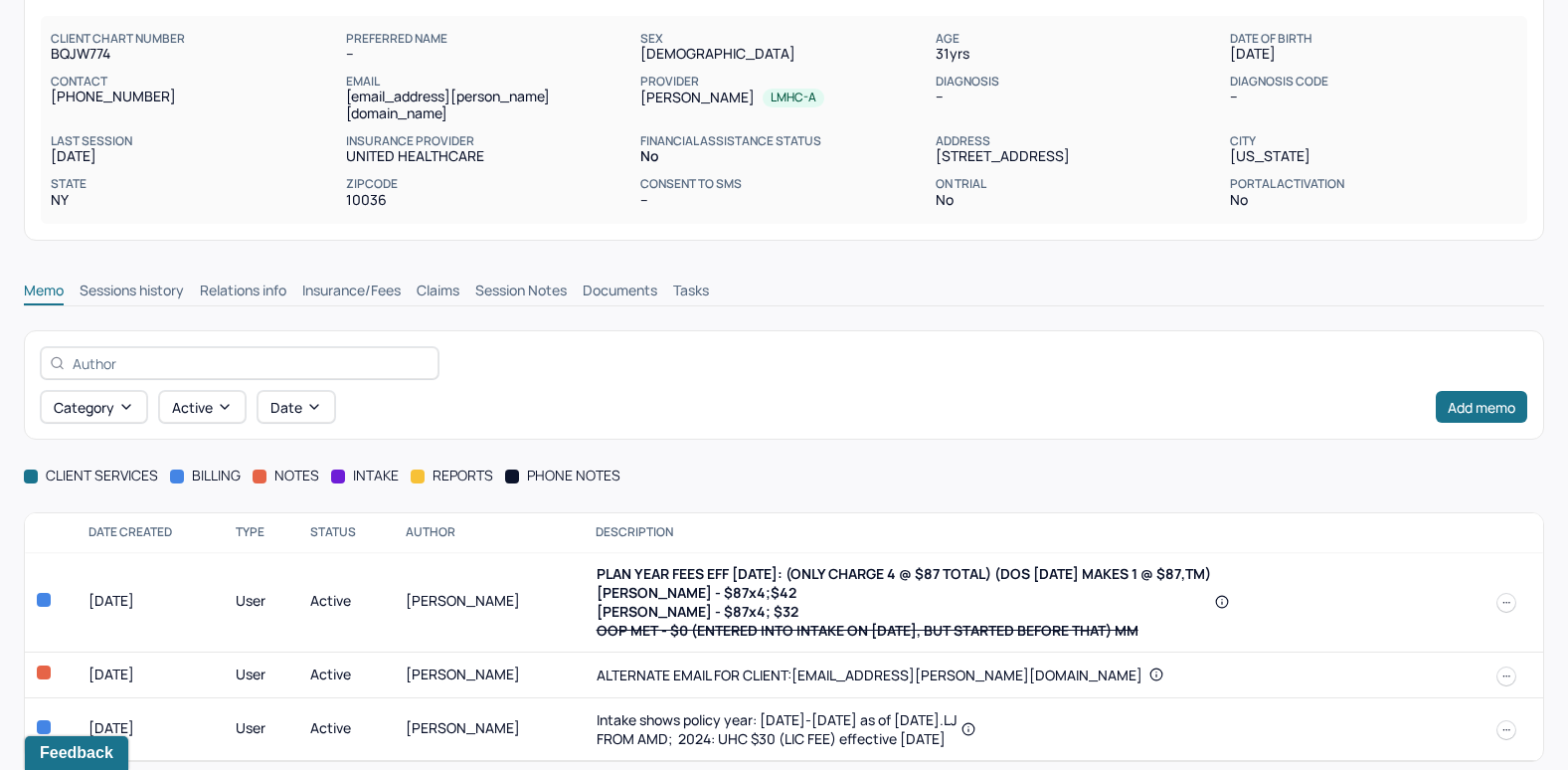 click on "Insurance/Fees" at bounding box center (351, 292) 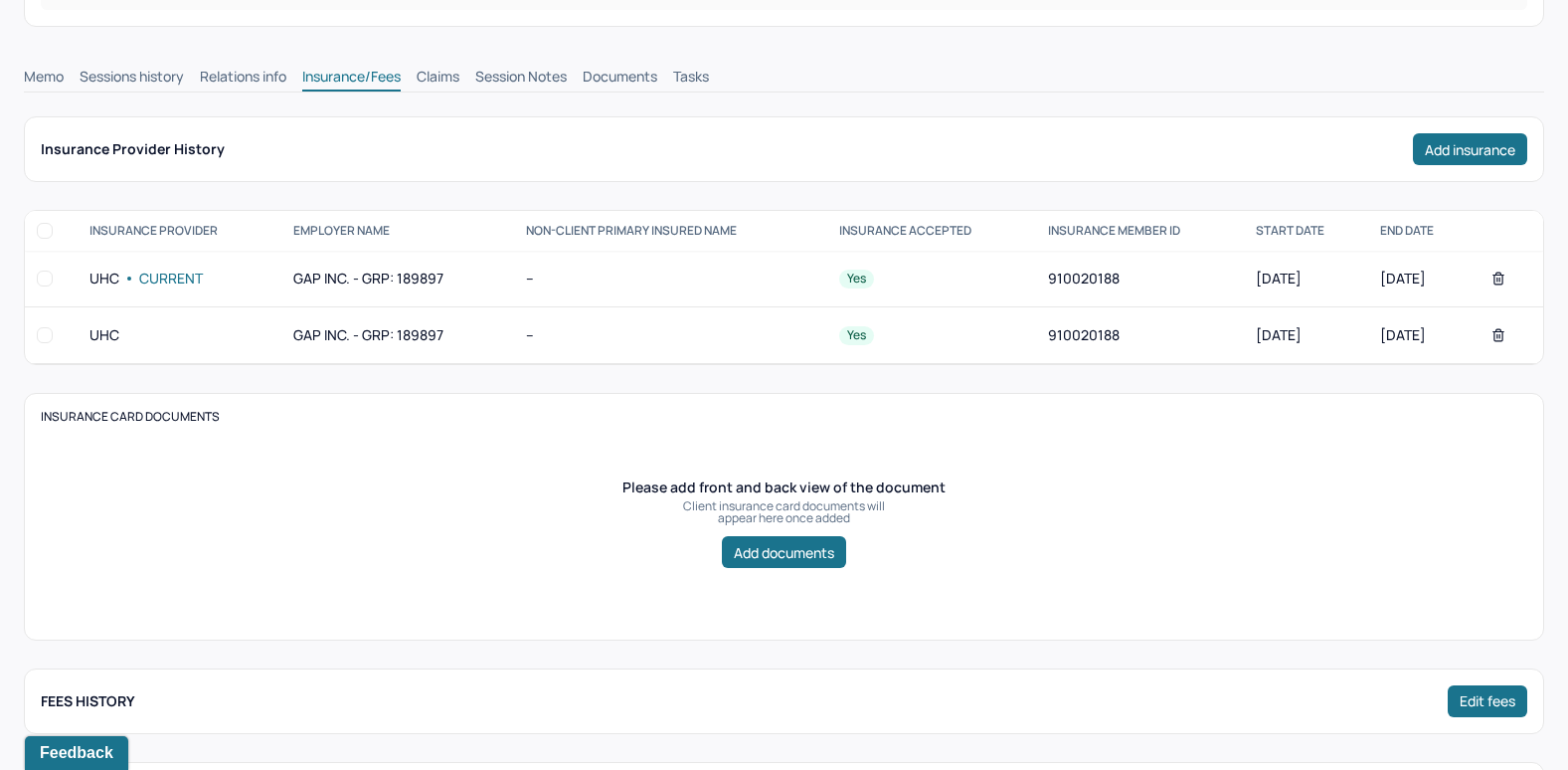scroll, scrollTop: 54, scrollLeft: 0, axis: vertical 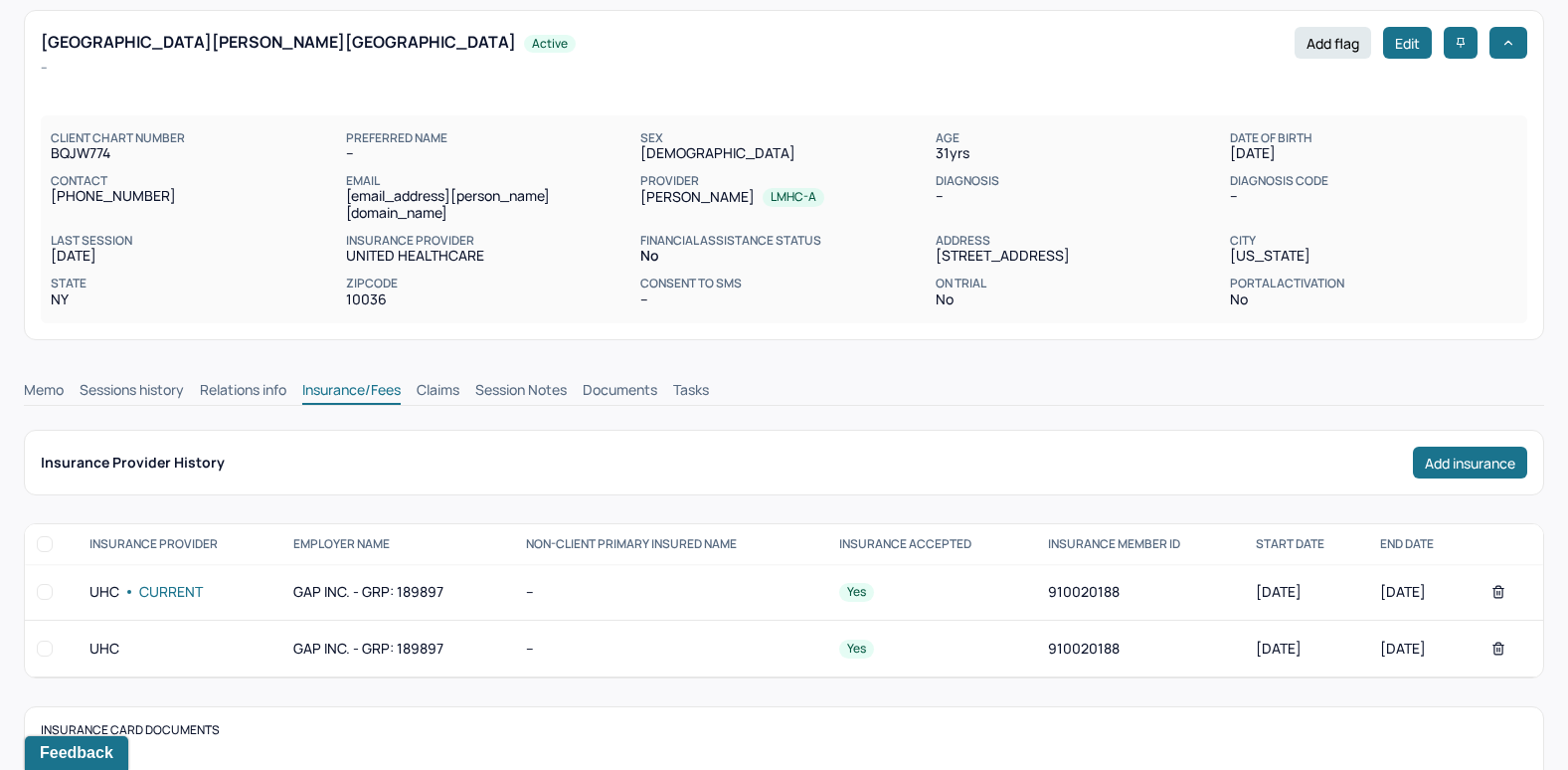 click on "Claims" at bounding box center (437, 392) 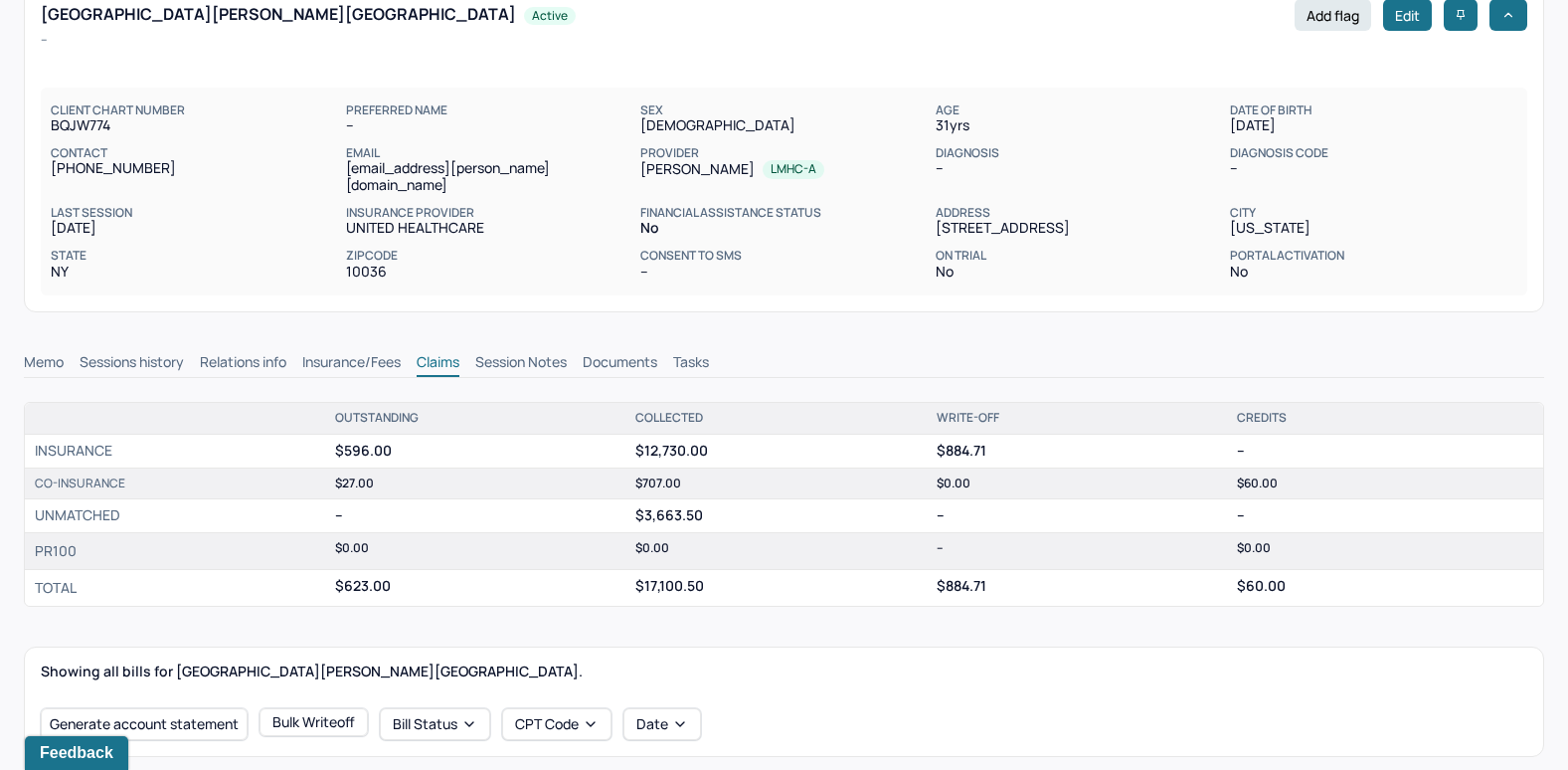 scroll, scrollTop: 0, scrollLeft: 0, axis: both 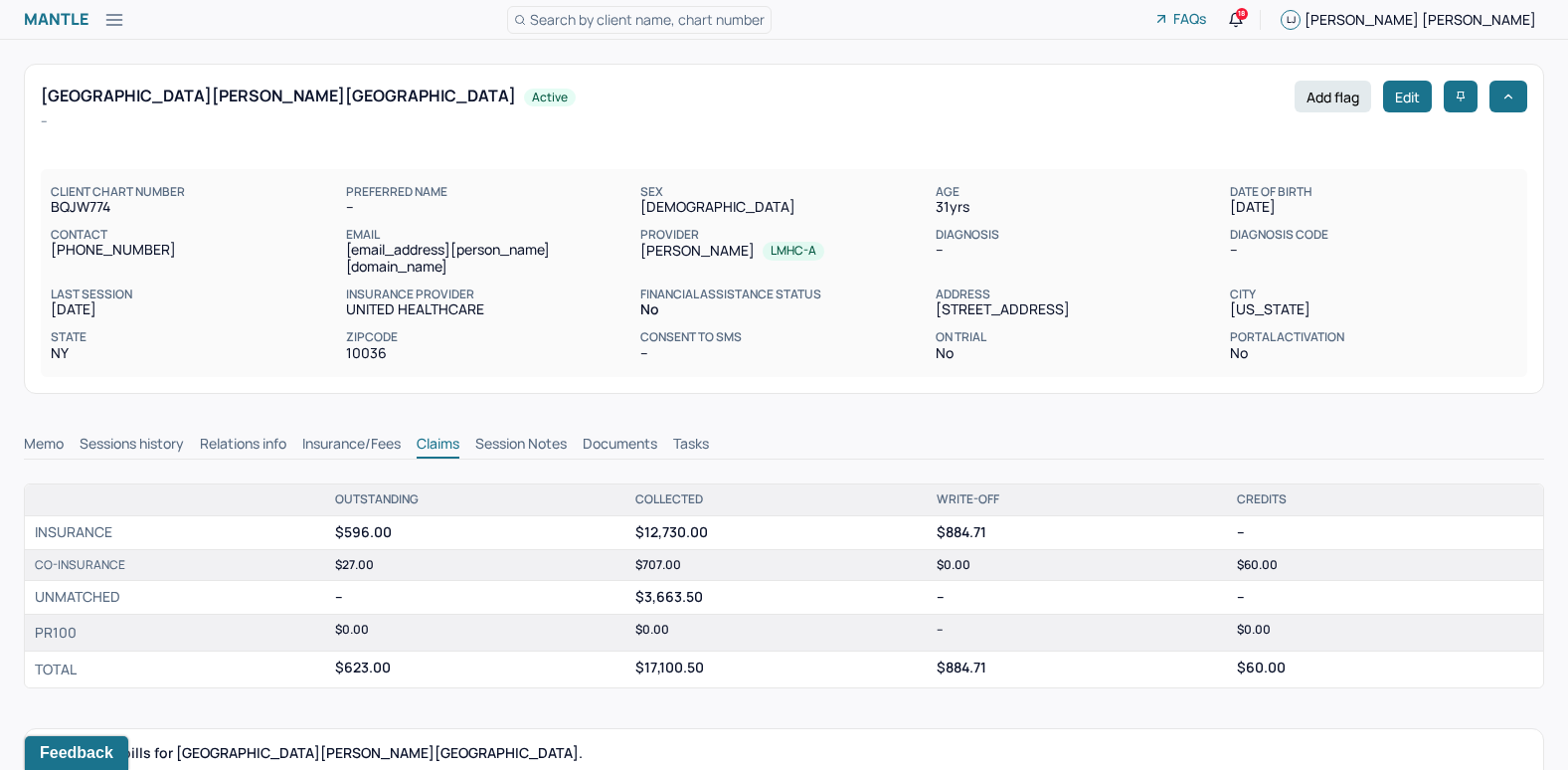 click on "Memo" at bounding box center [44, 446] 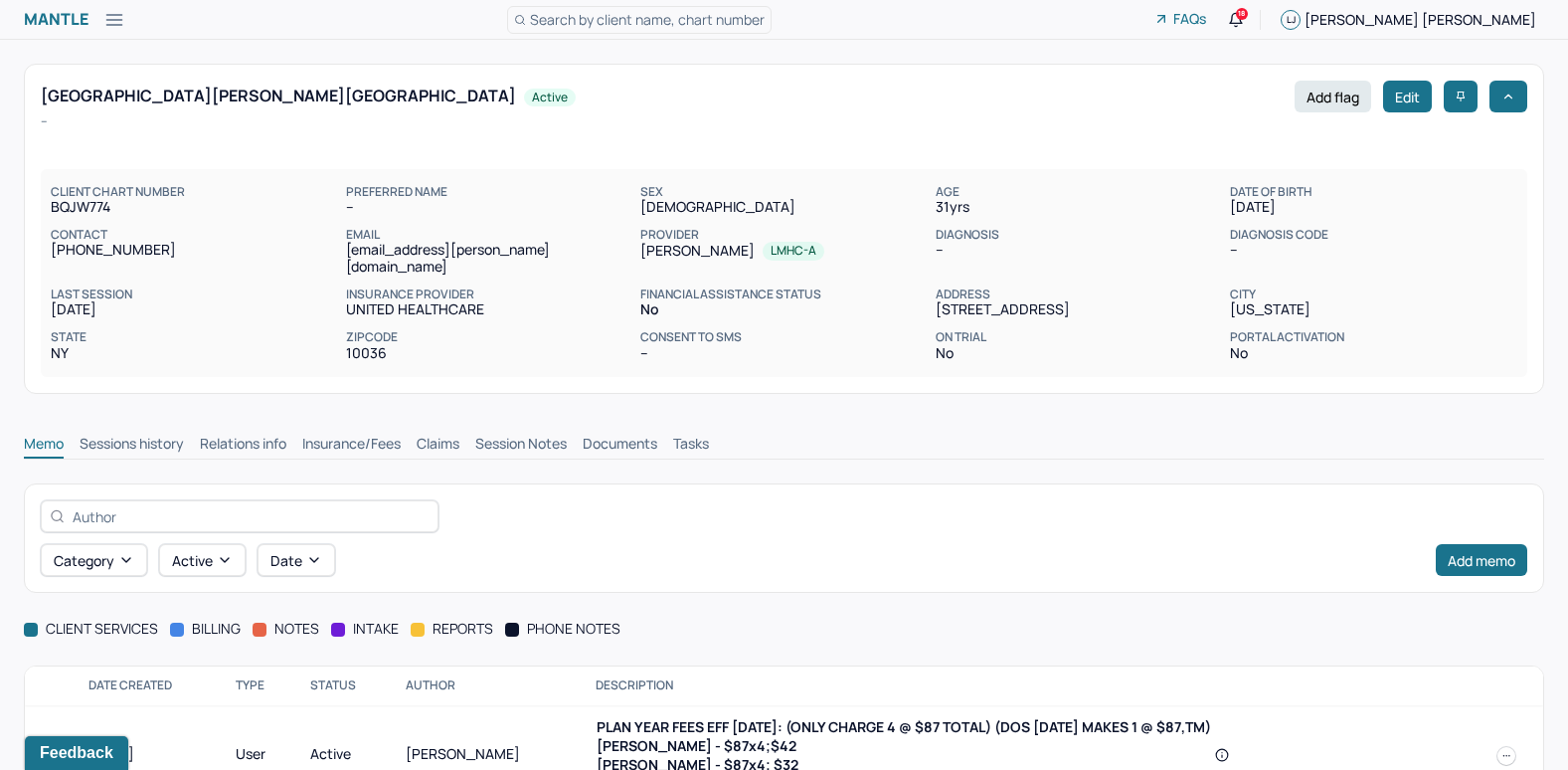 click at bounding box center [1506, 756] 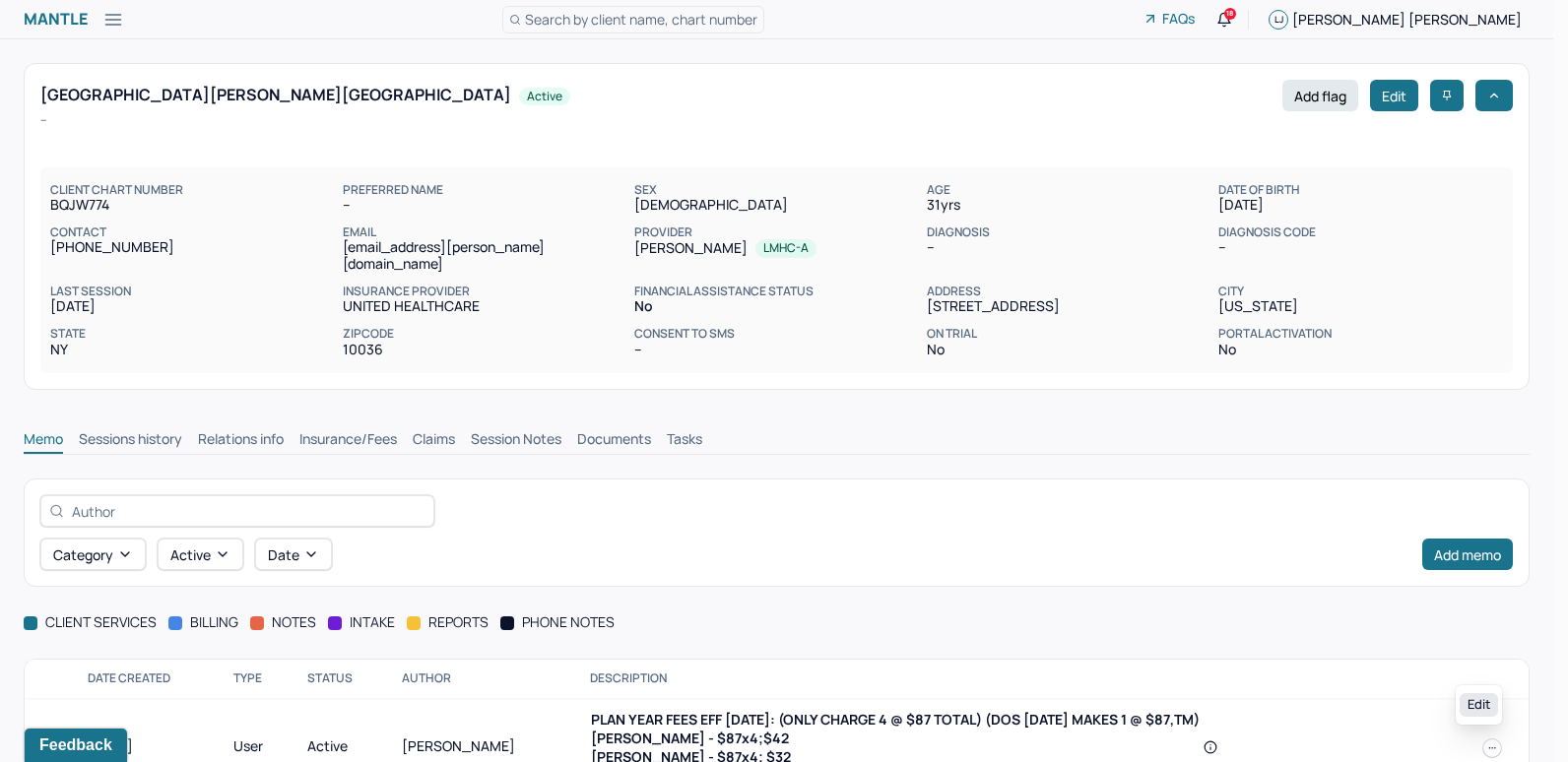 click on "Edit" at bounding box center [1478, 705] 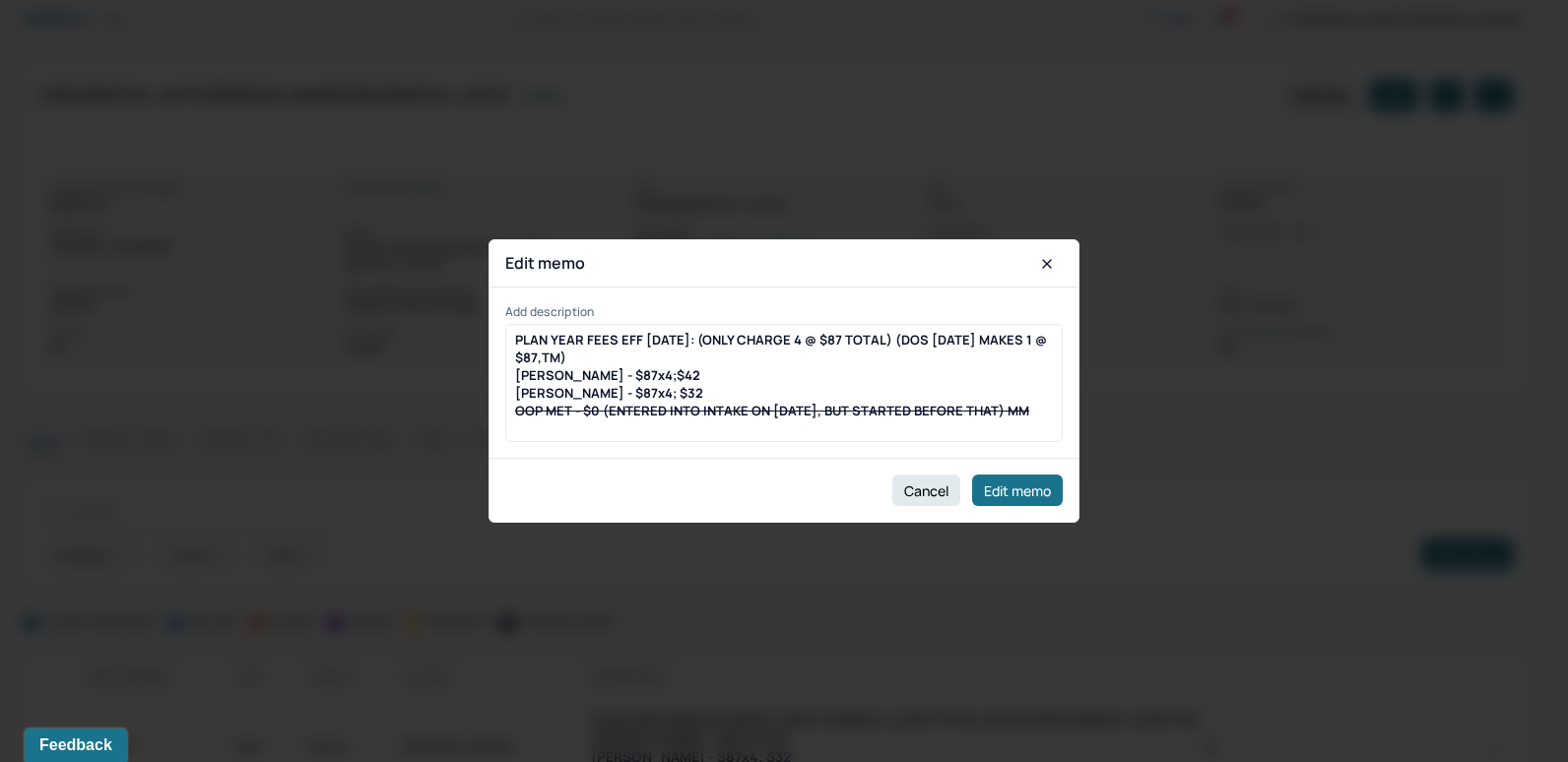 click on "PLAN YEAR FEES EFF [DATE]: (ONLY CHARGE 4 @ $87 TOTAL) (DOS [DATE] MAKES 1 @ $87,TM) [PERSON_NAME] - $87x4;$42 [PERSON_NAME] - $87x4; $32 OOP MET - $0 (ENTERED INTO INTAKE ON [DATE], BUT STARTED BEFORE THAT) MM" at bounding box center [784, 375] 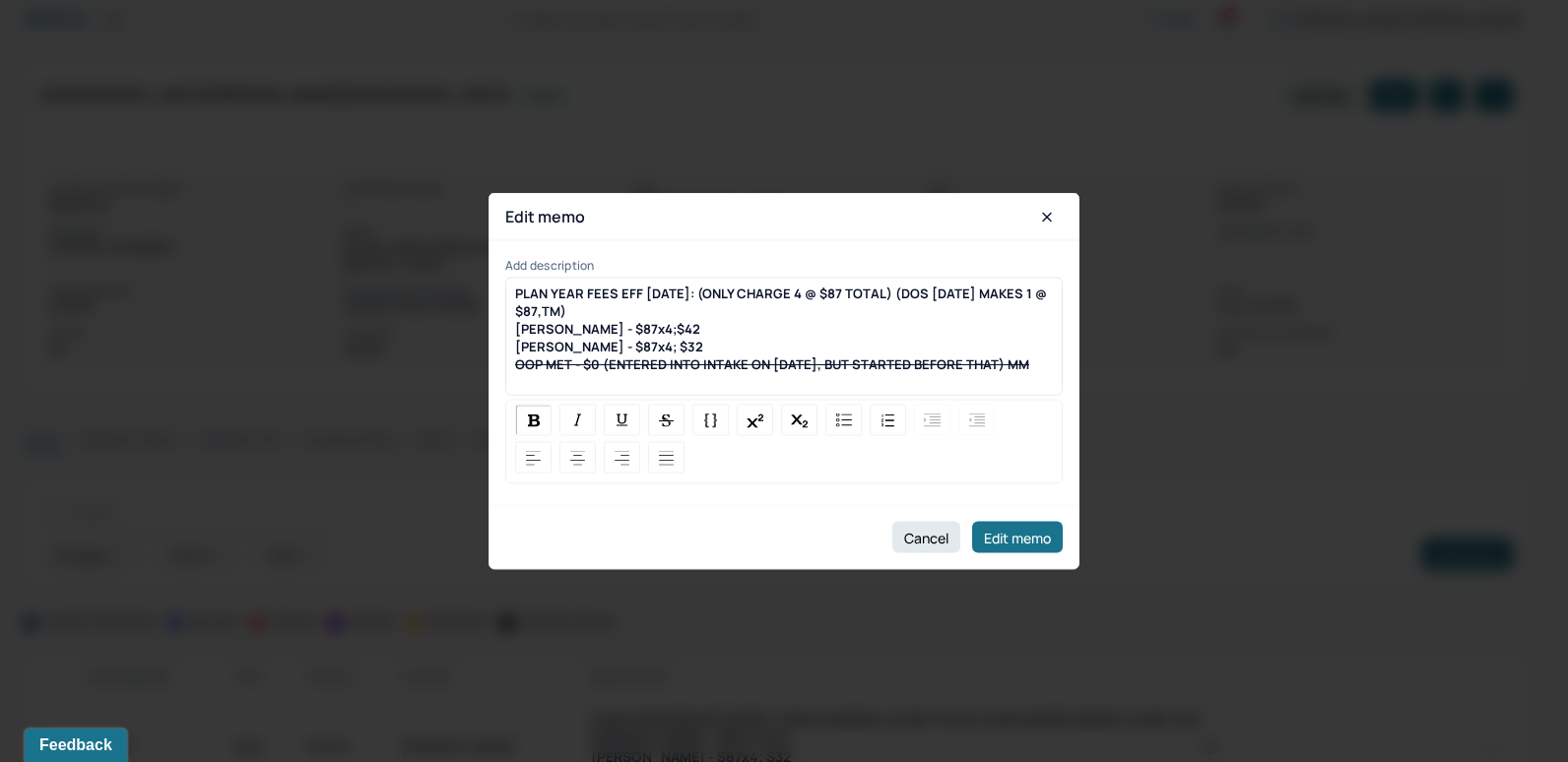 click on "PLAN YEAR FEES EFF [DATE]: (ONLY CHARGE 4 @ $87 TOTAL) (DOS [DATE] MAKES 1 @ $87,TM)" at bounding box center [782, 302] 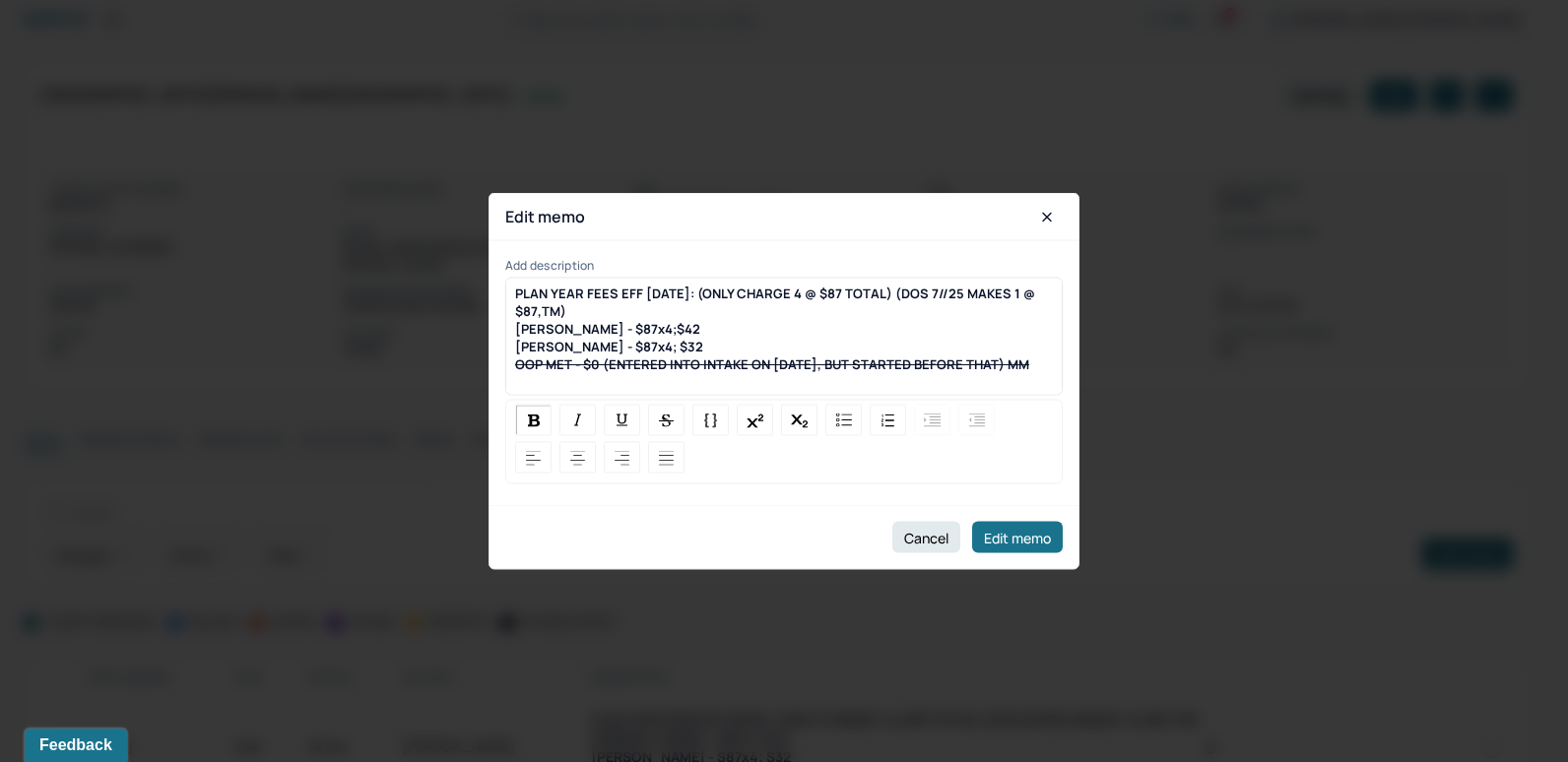 type 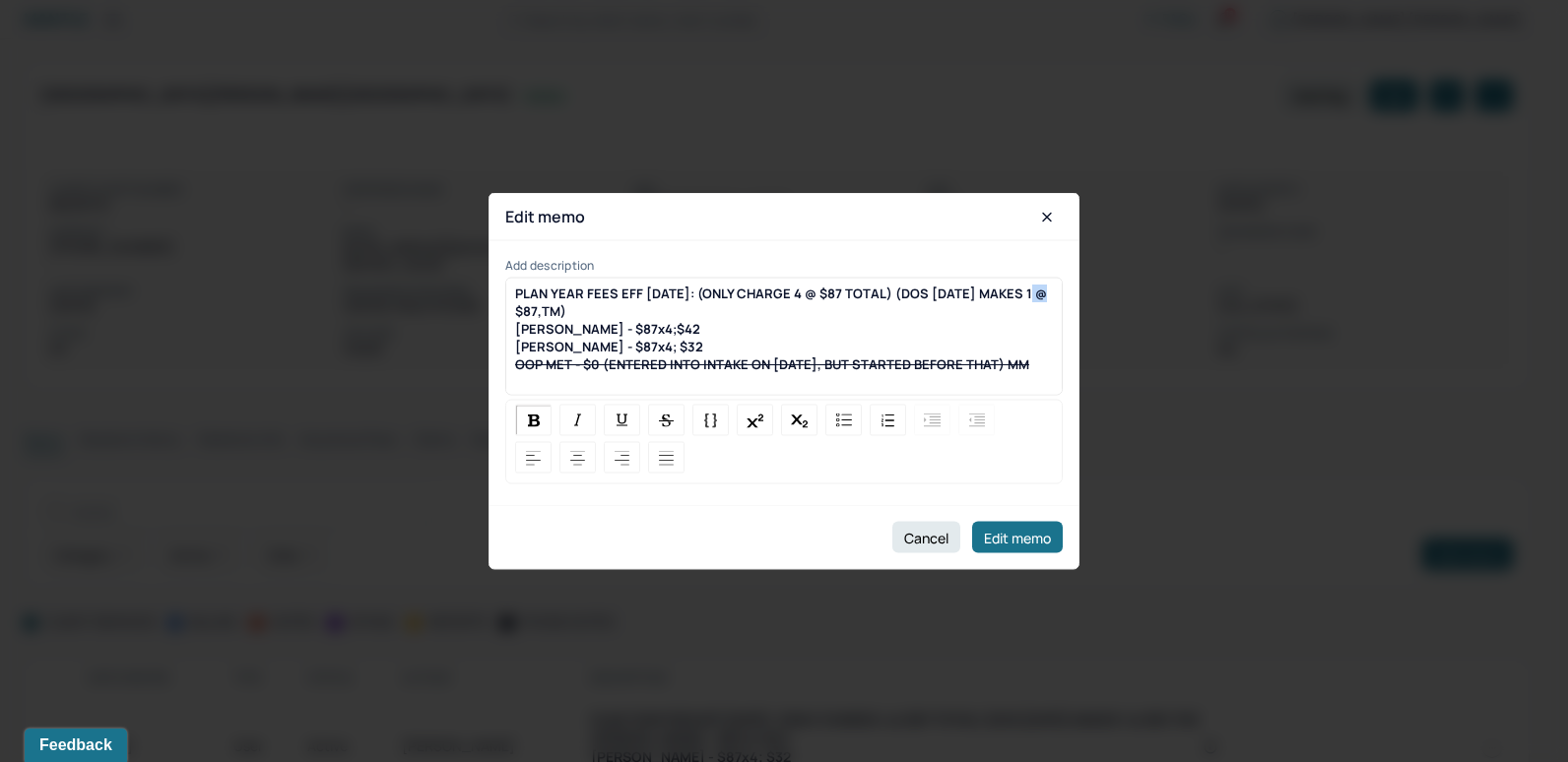 click on "PLAN YEAR FEES EFF [DATE]: (ONLY CHARGE 4 @ $87 TOTAL) (DOS [DATE] MAKES 1 @ $87,TM)" at bounding box center (782, 302) 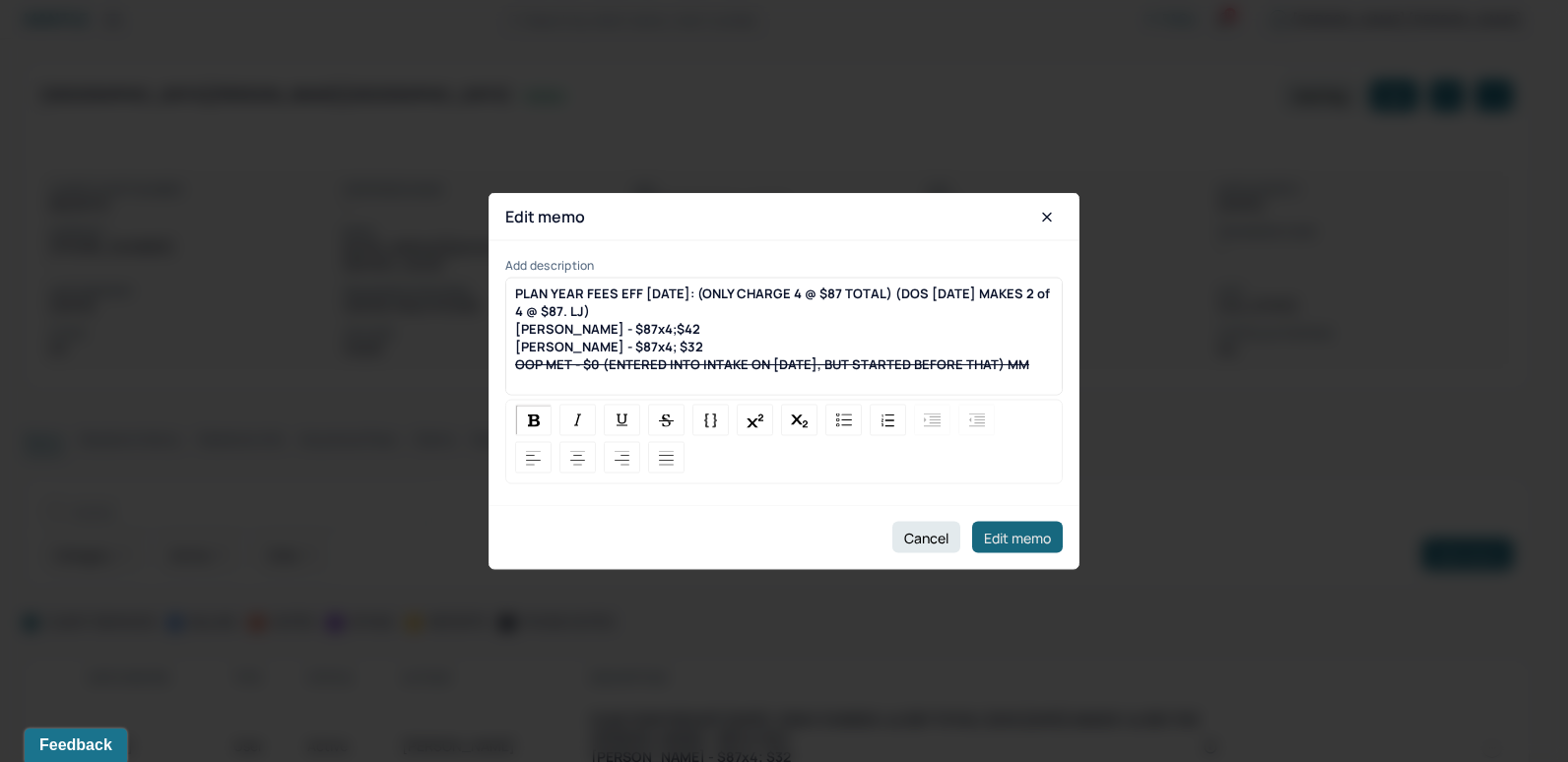 click on "Edit memo" at bounding box center (1017, 538) 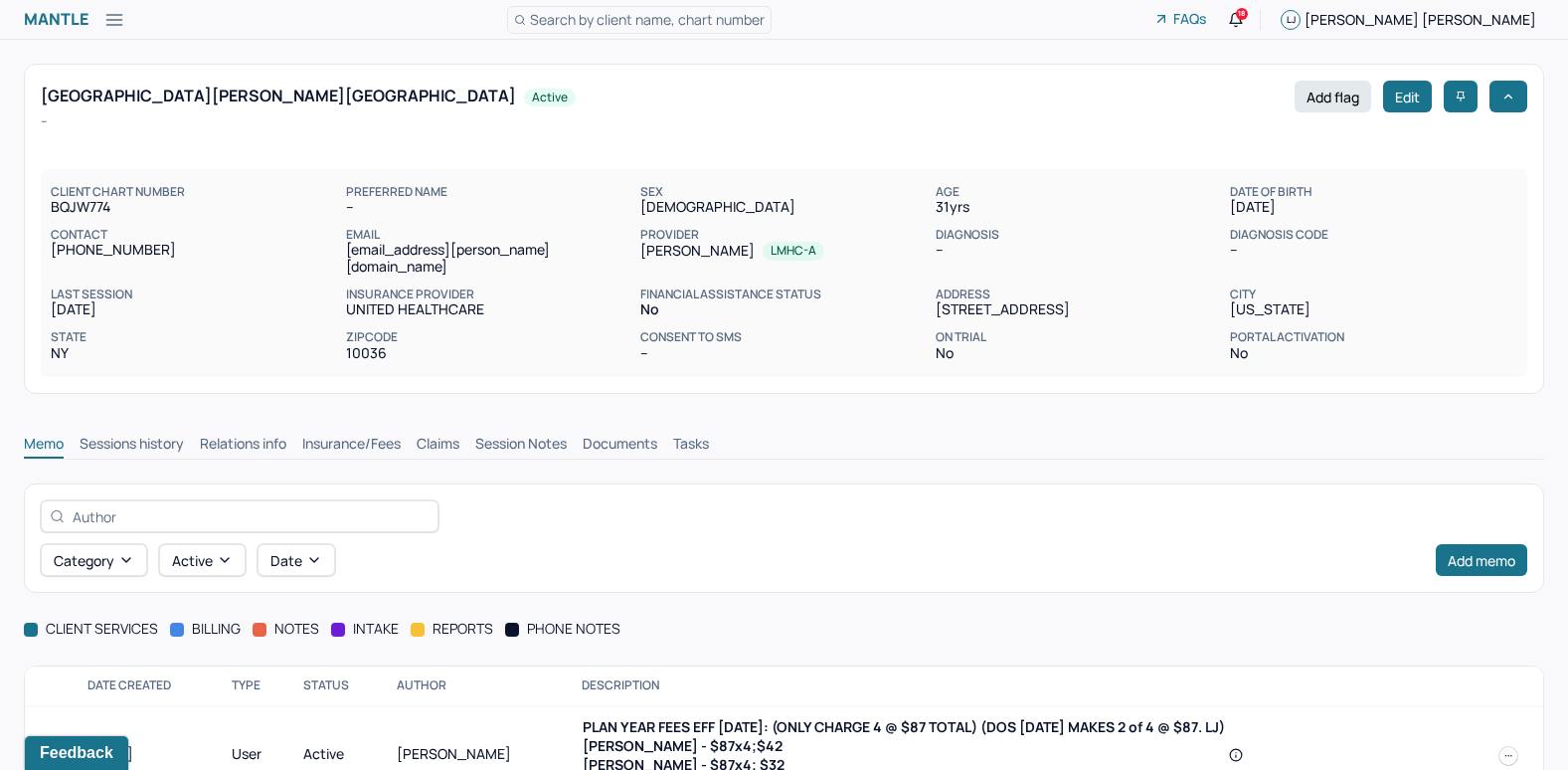 click on "Claims" at bounding box center (437, 446) 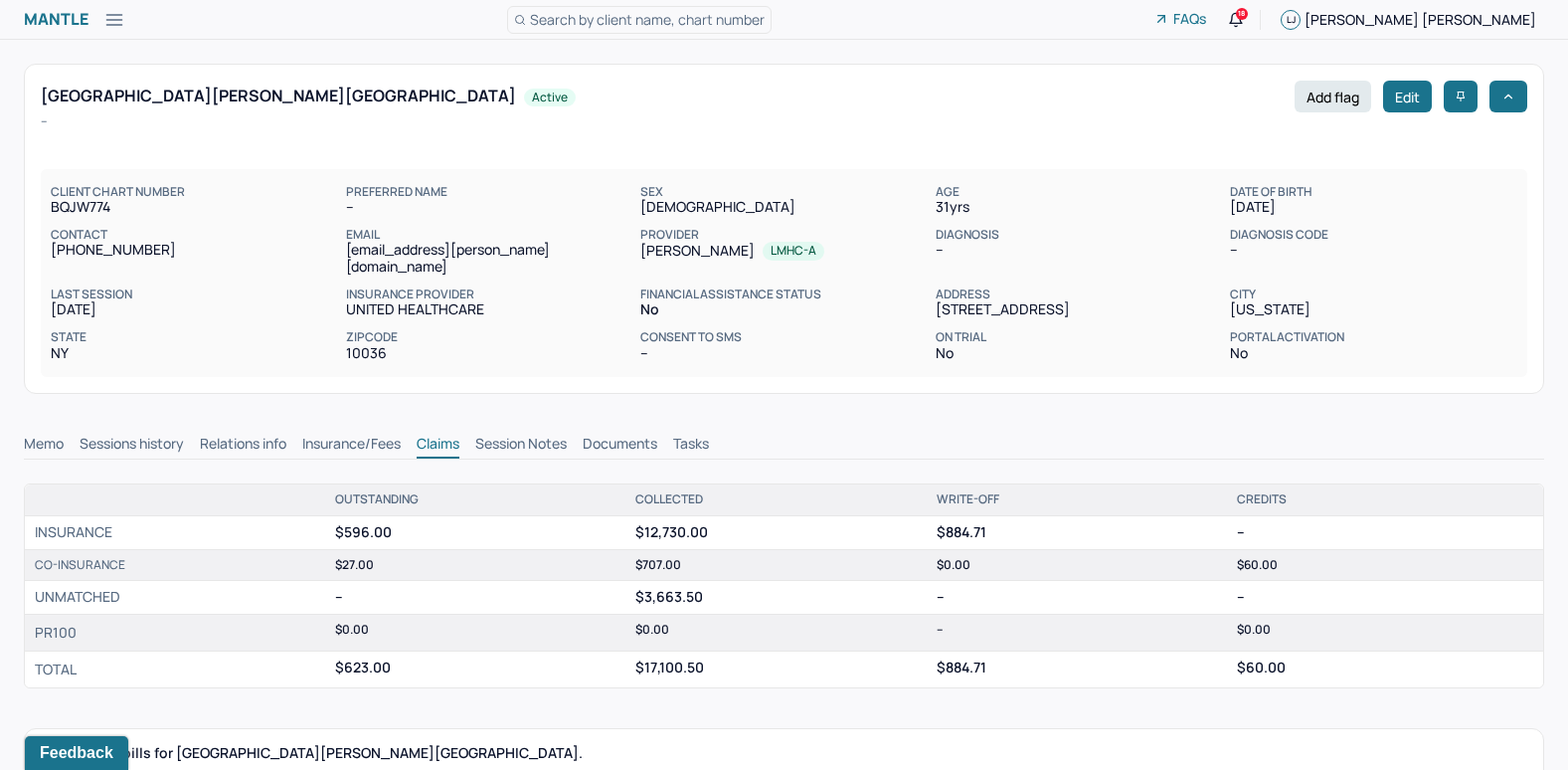 scroll, scrollTop: 497, scrollLeft: 0, axis: vertical 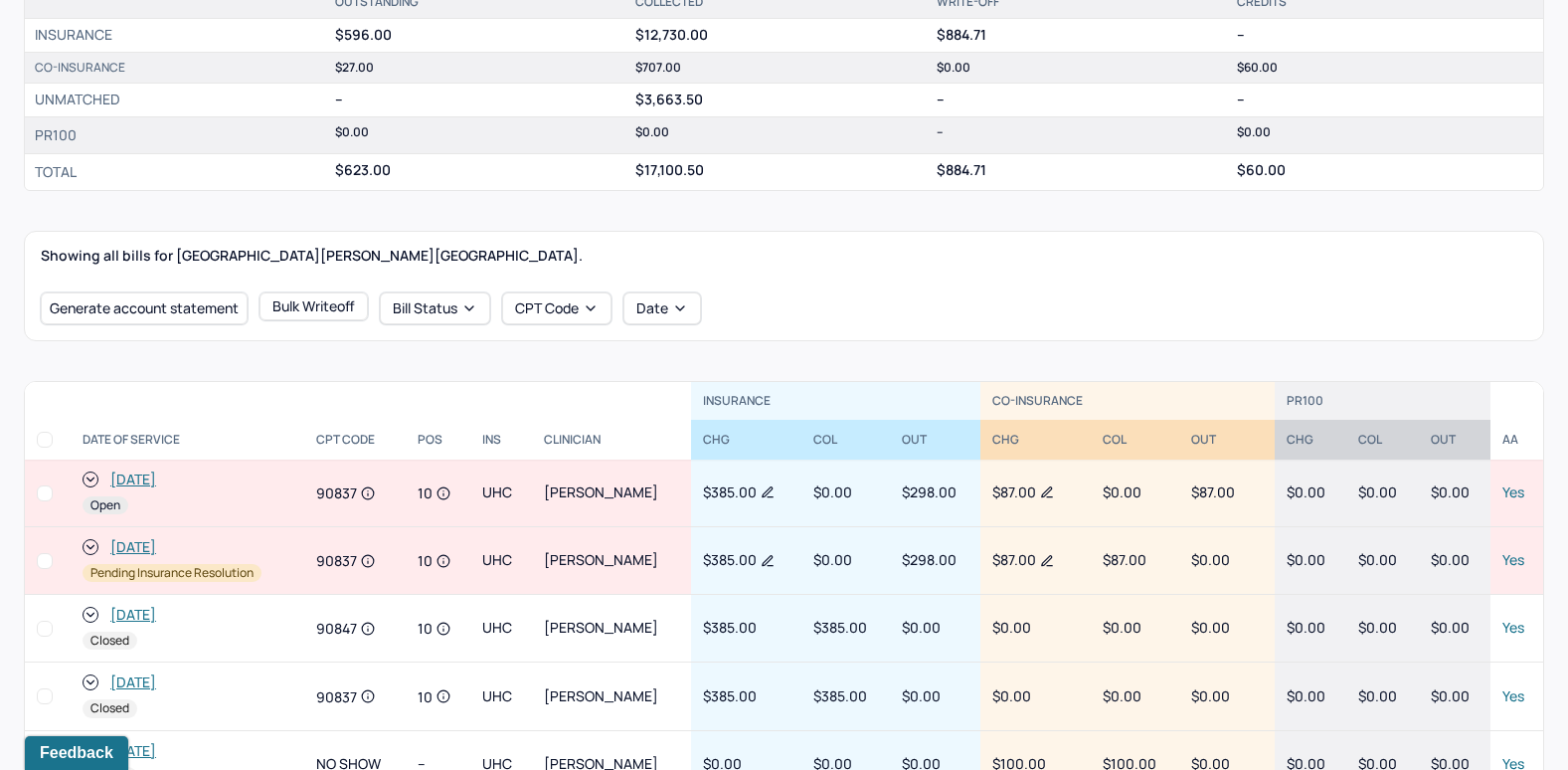 click on "[DATE]" at bounding box center [133, 480] 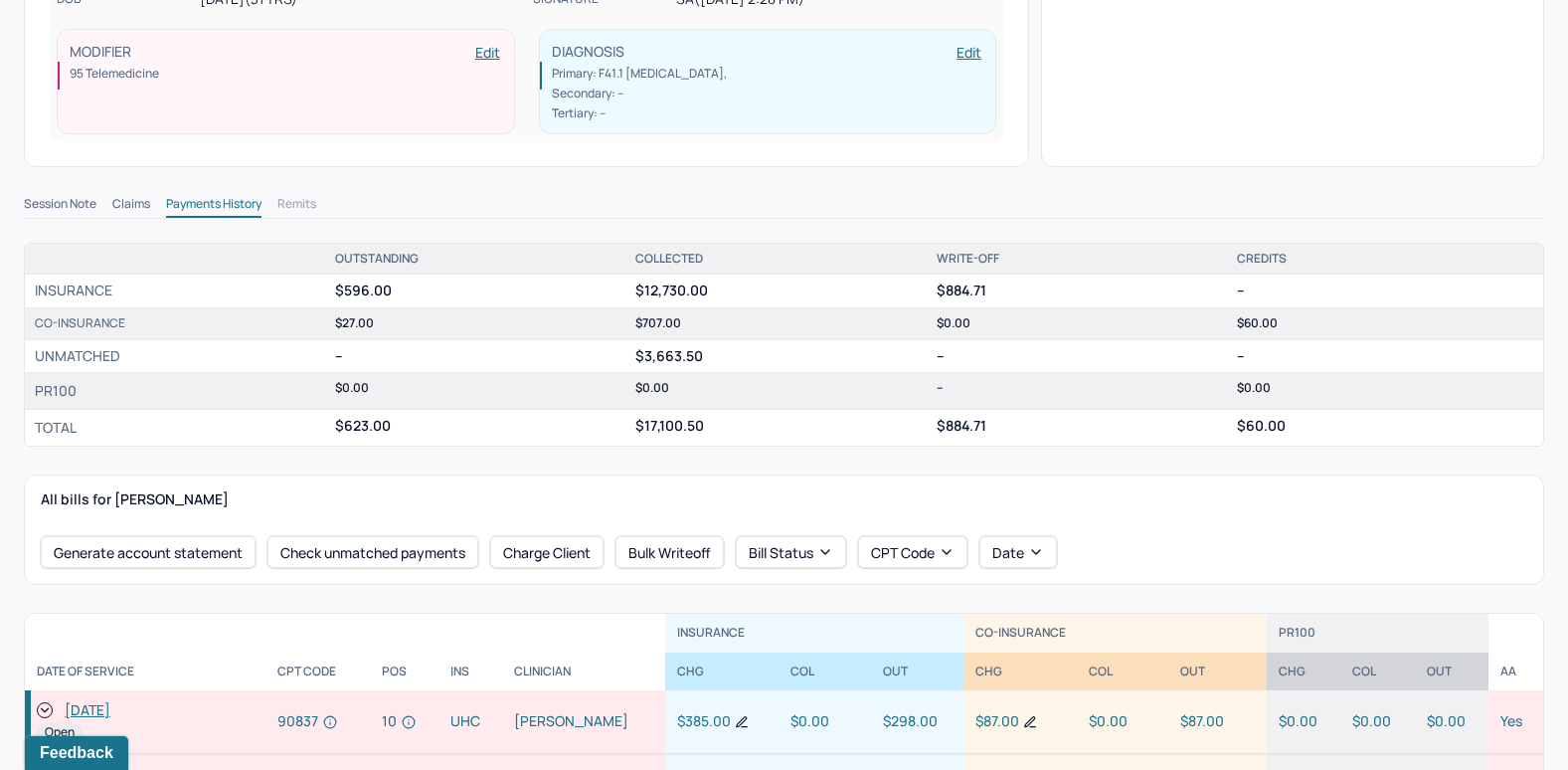 scroll, scrollTop: 575, scrollLeft: 0, axis: vertical 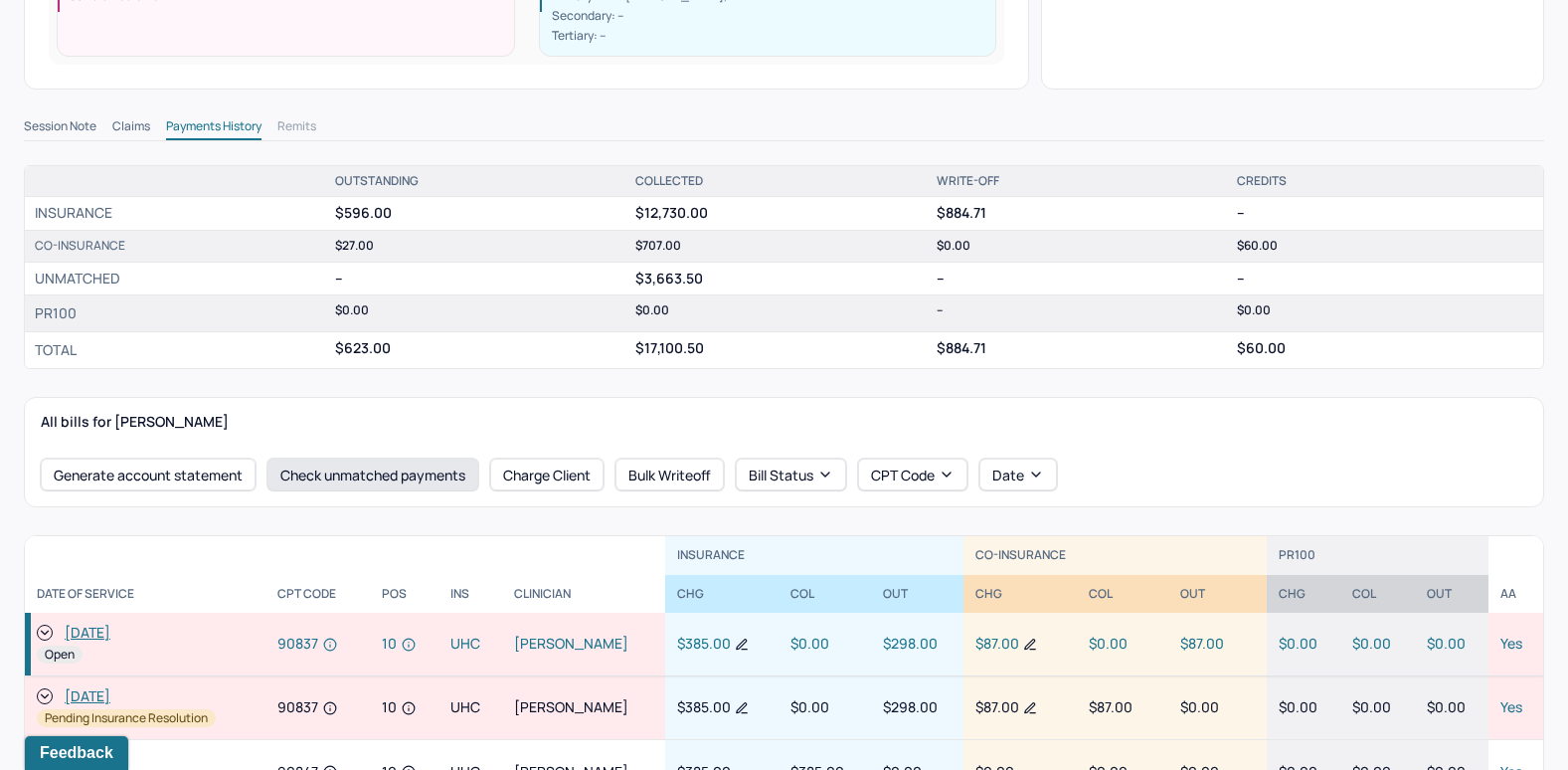 click on "Check unmatched payments" at bounding box center [373, 475] 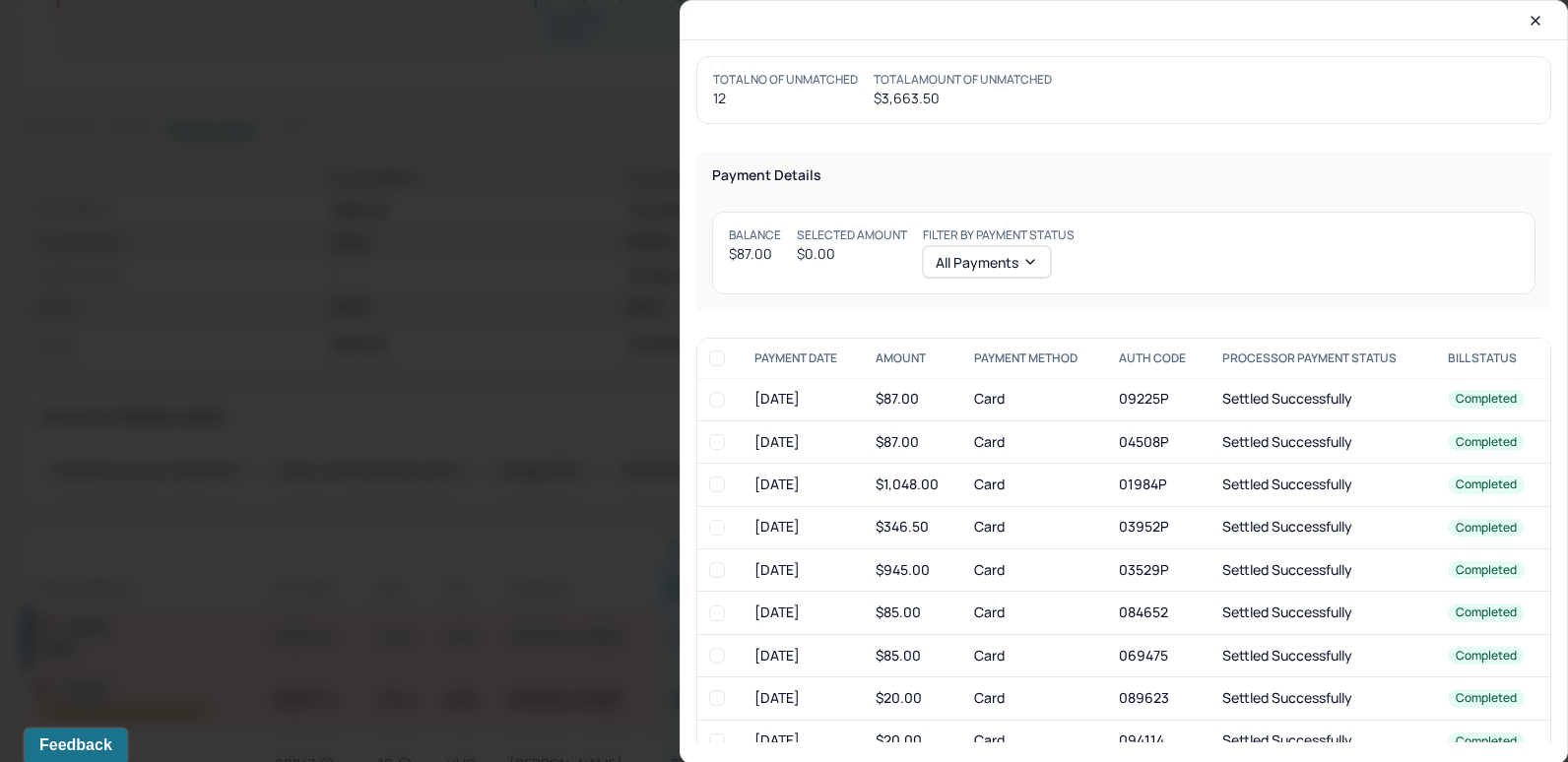 click at bounding box center (717, 442) 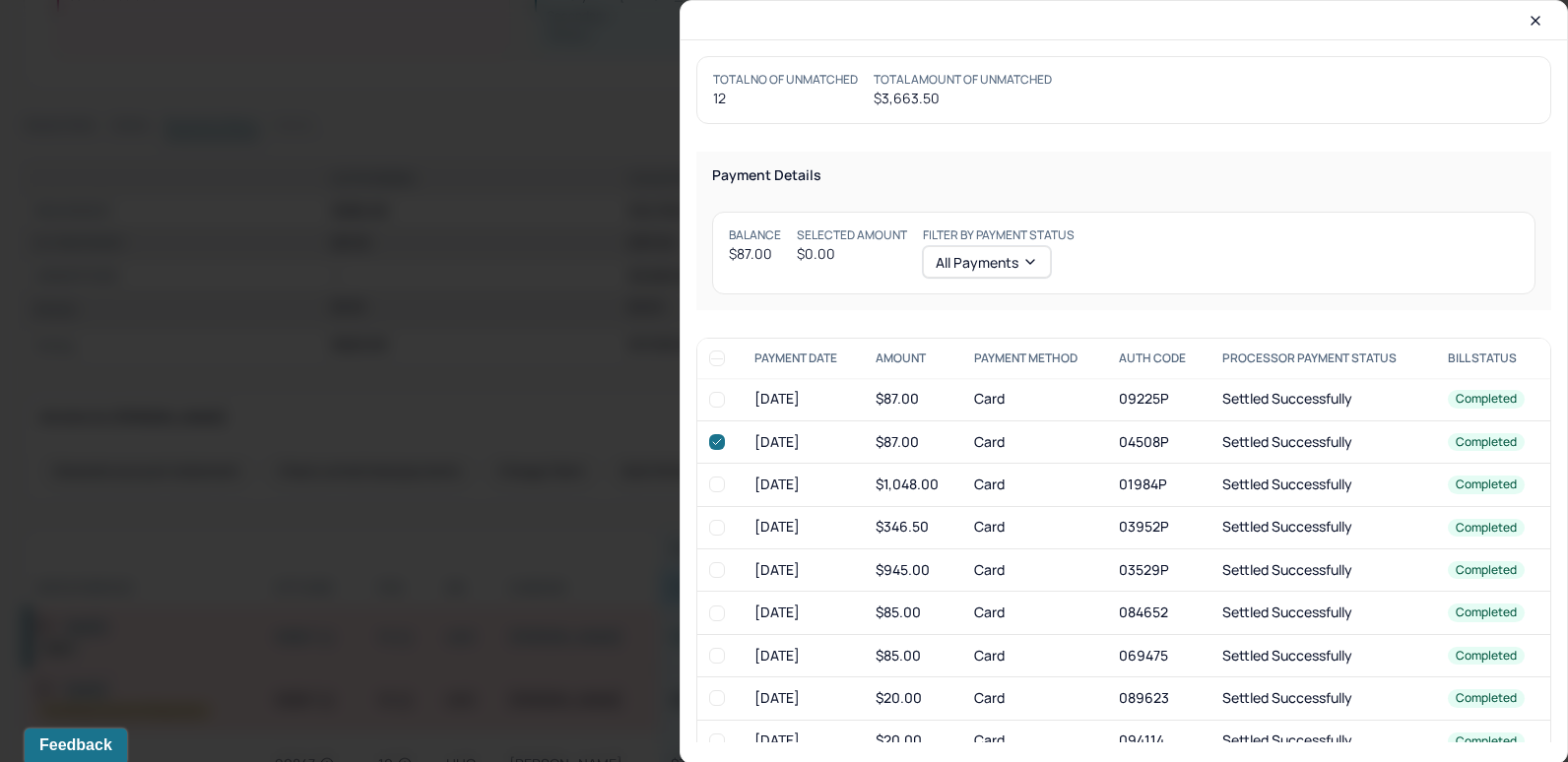 checkbox on "true" 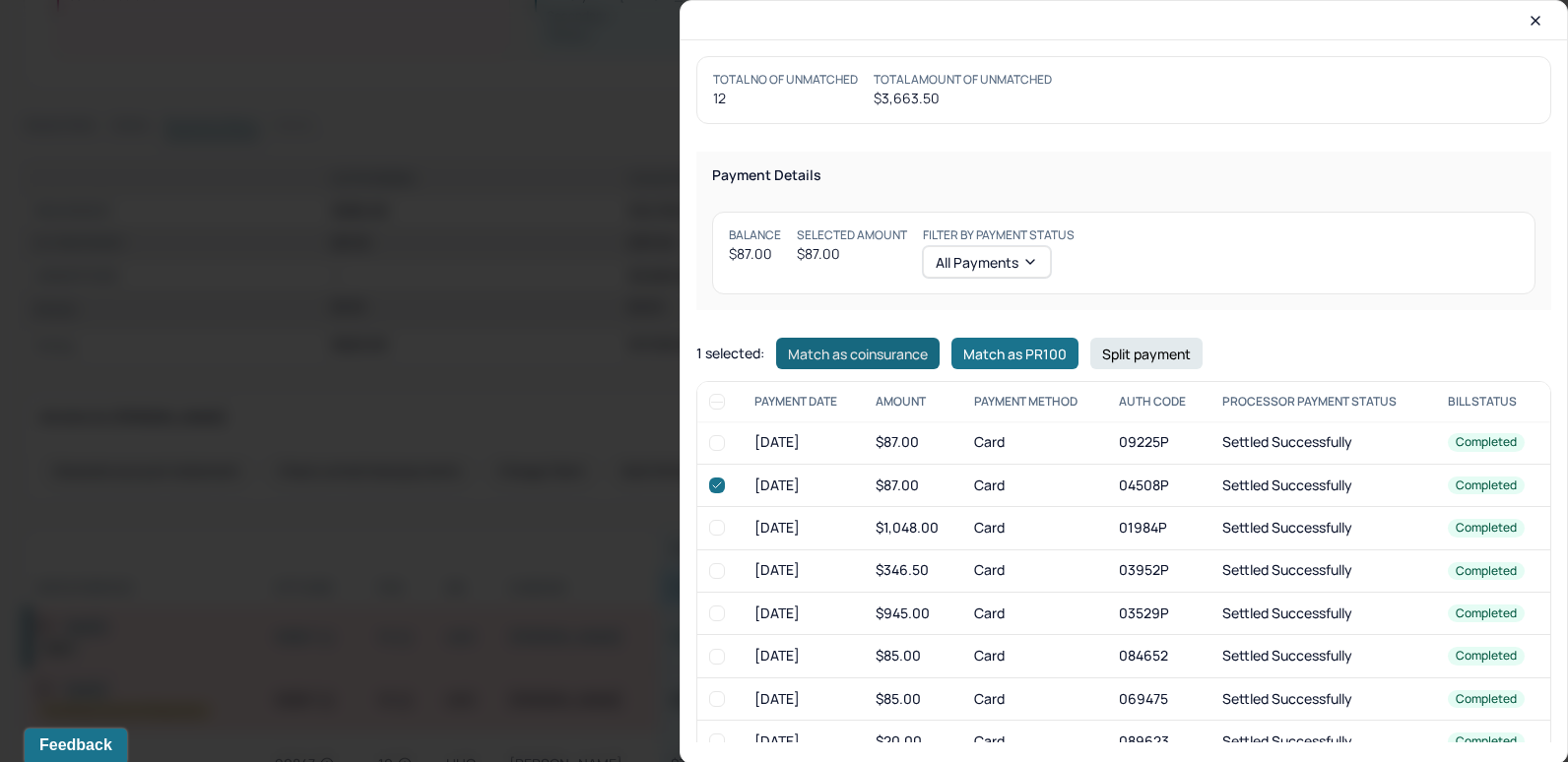 click on "Match as coinsurance" at bounding box center [858, 353] 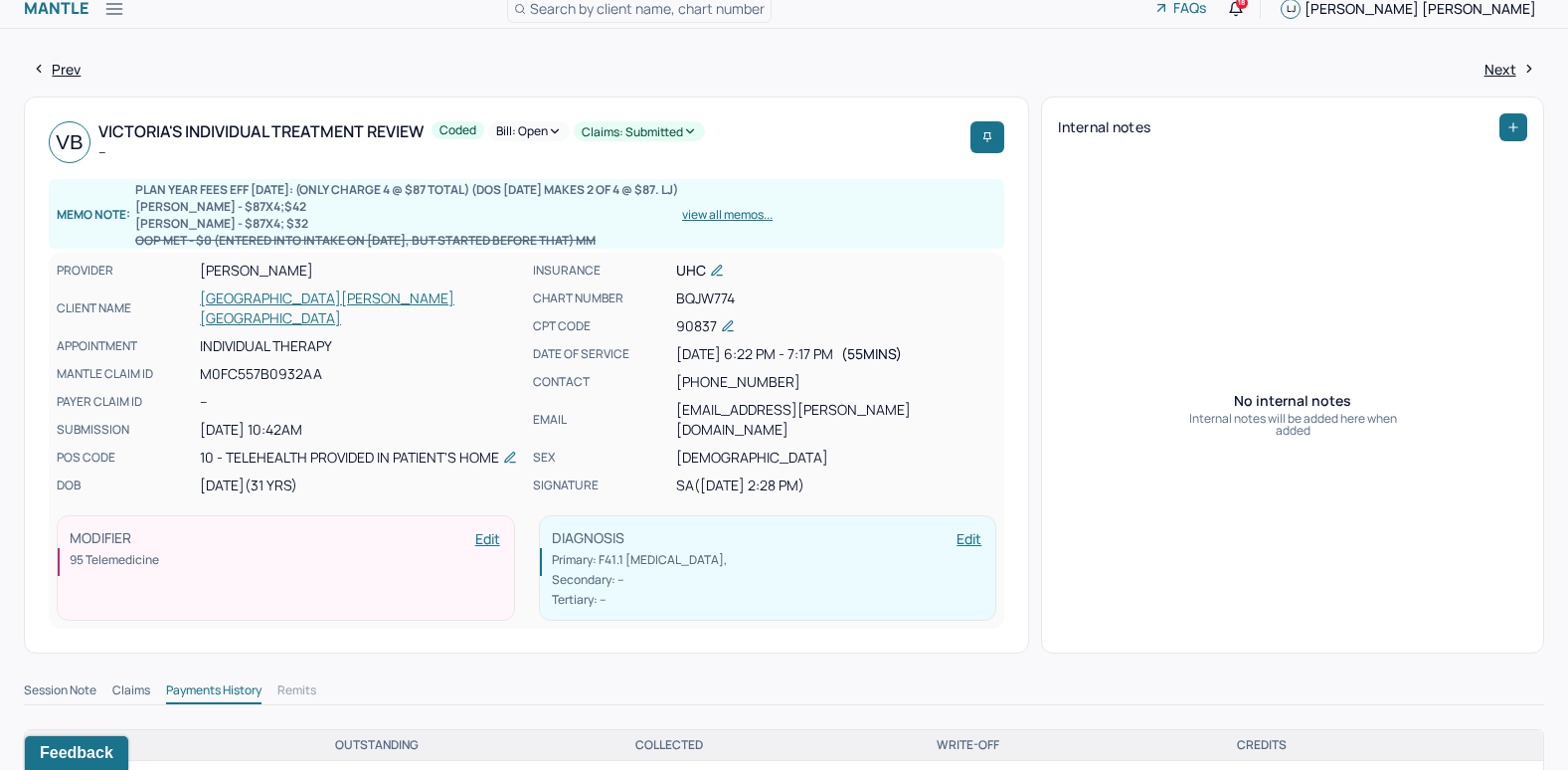 scroll, scrollTop: 0, scrollLeft: 0, axis: both 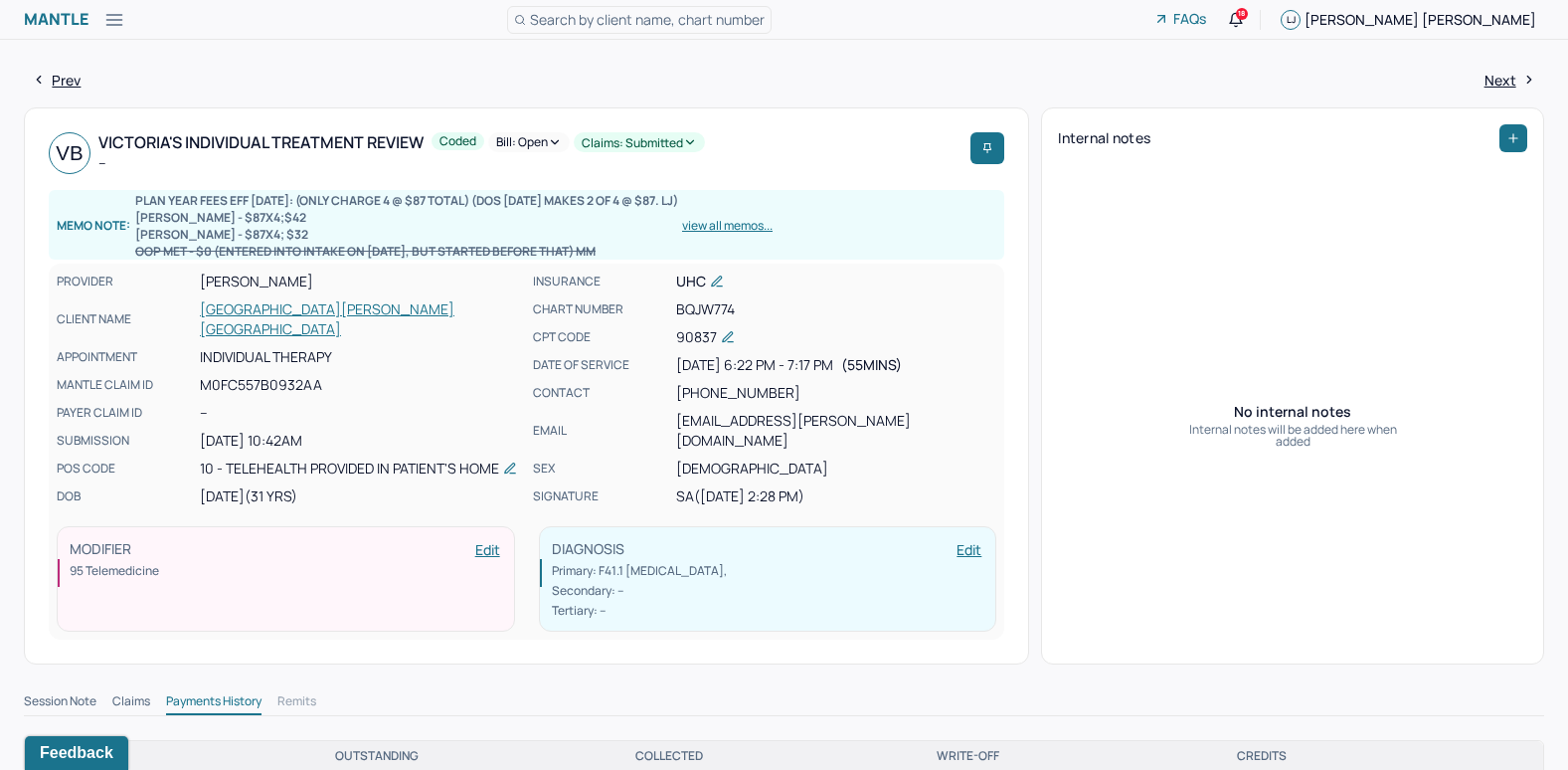 click on "Bill: Open" at bounding box center (529, 142) 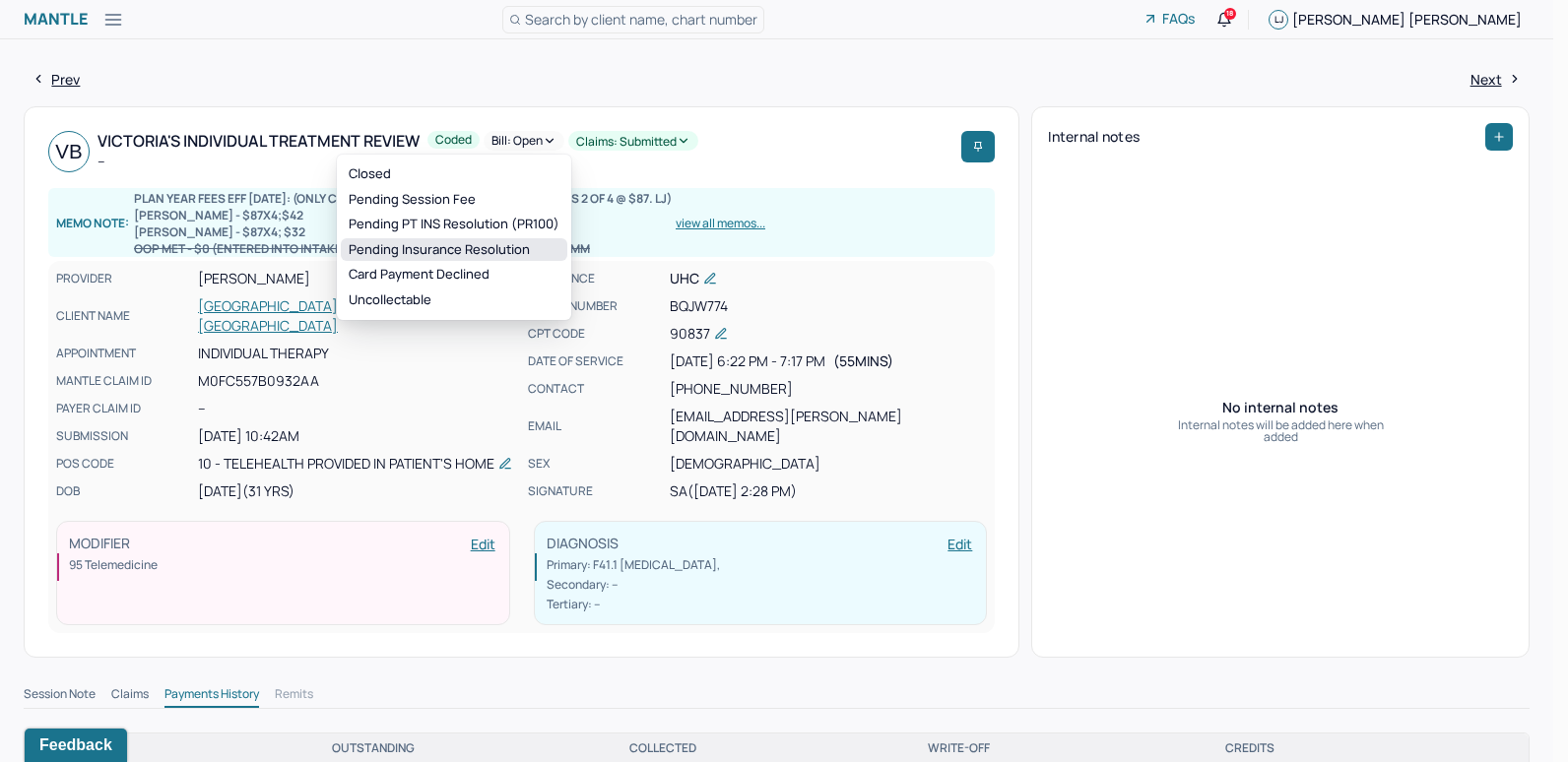 click on "Pending Insurance Resolution" at bounding box center (454, 250) 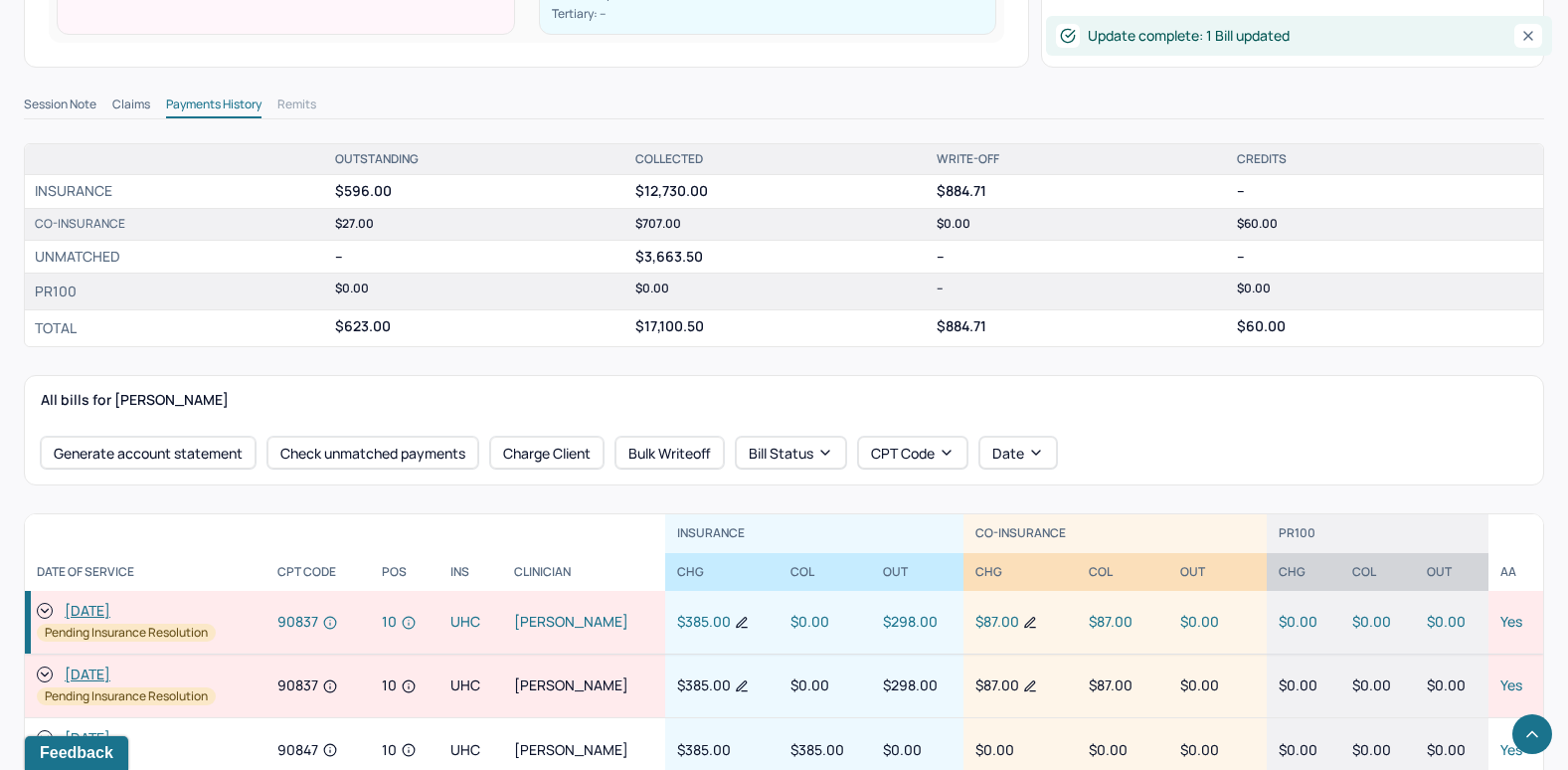 scroll, scrollTop: 796, scrollLeft: 0, axis: vertical 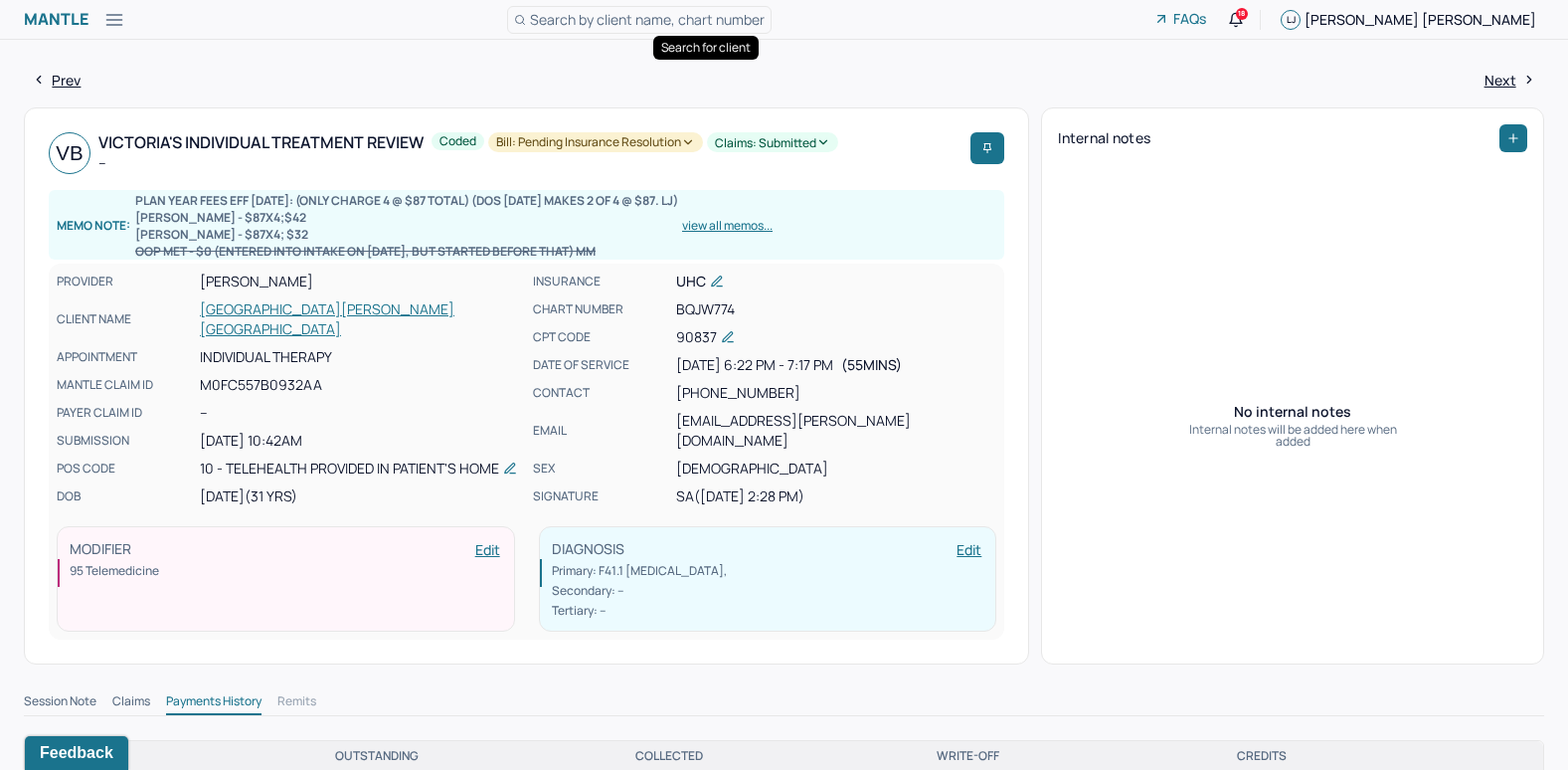click on "Search by client name, chart number" at bounding box center (647, 19) 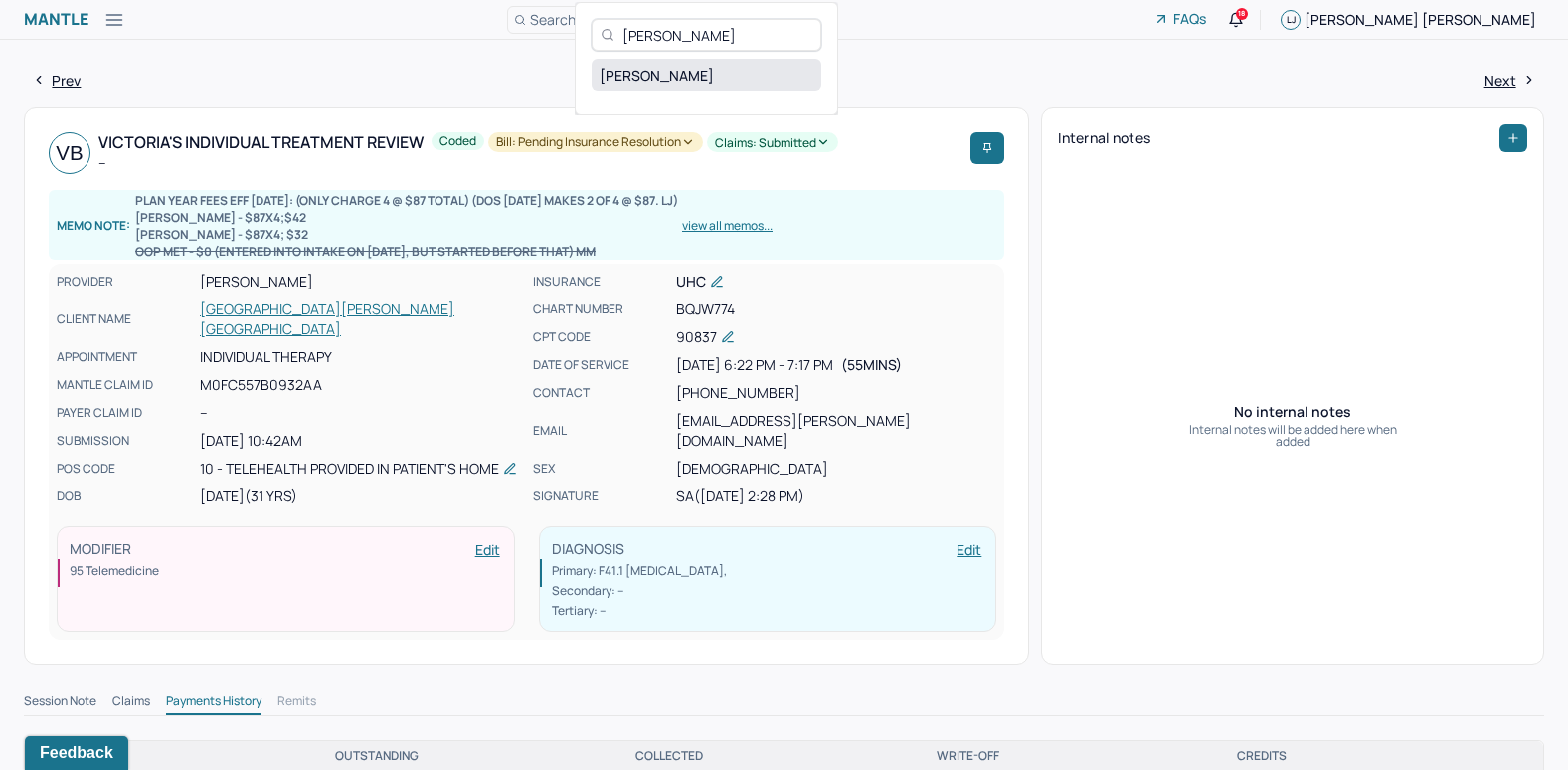 type on "[PERSON_NAME]" 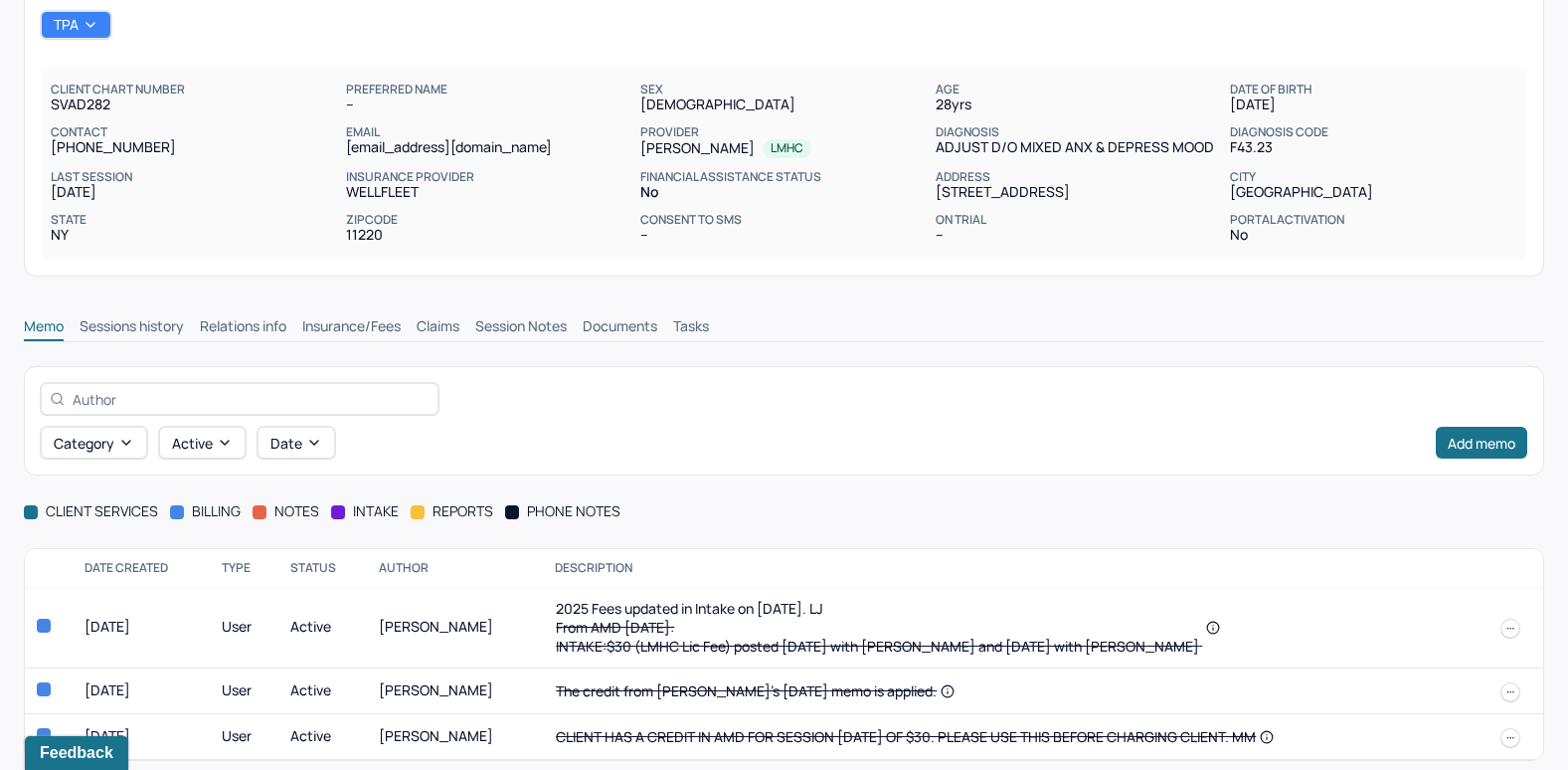 scroll, scrollTop: 145, scrollLeft: 0, axis: vertical 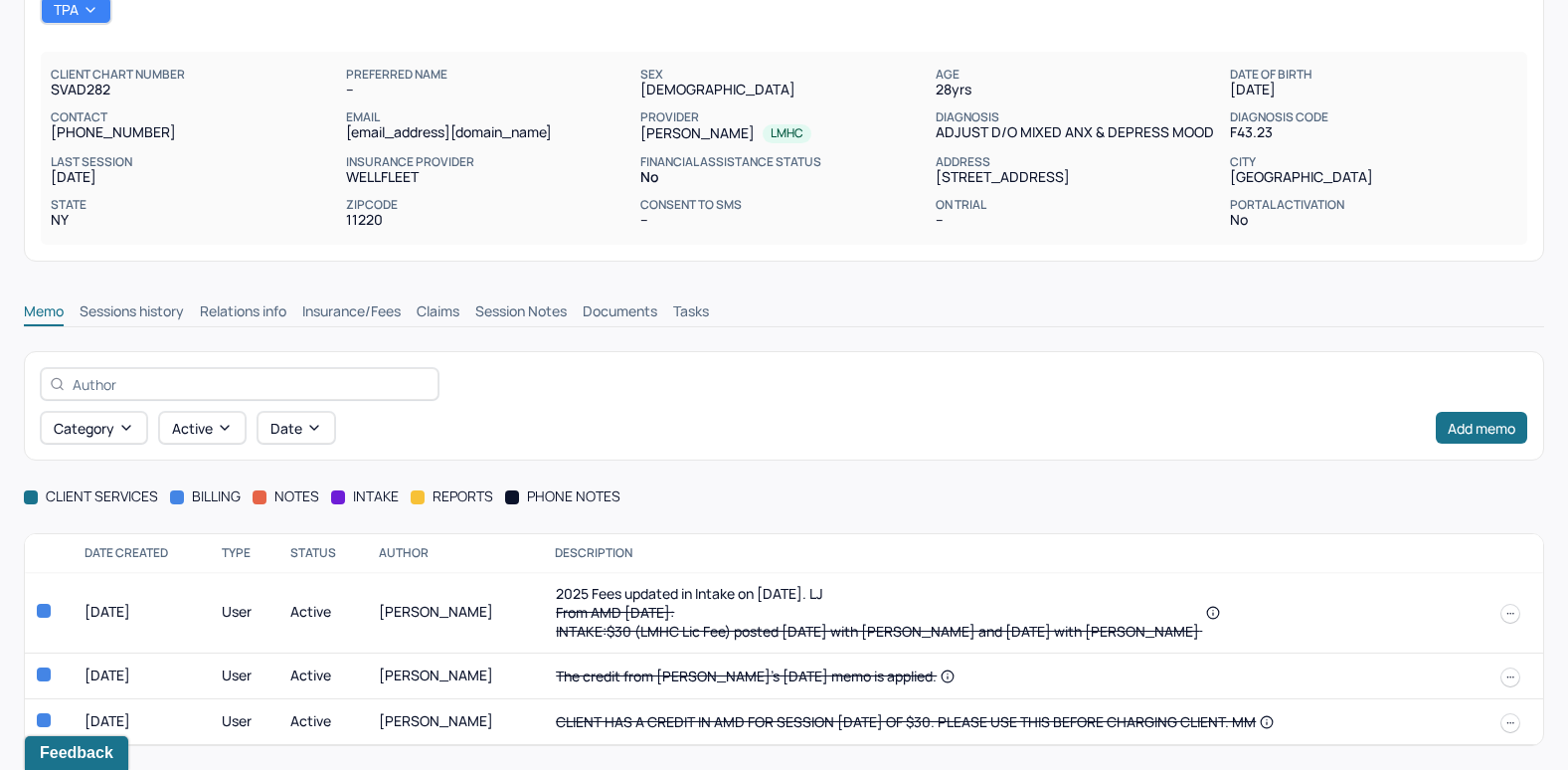 click on "Claims" at bounding box center [437, 313] 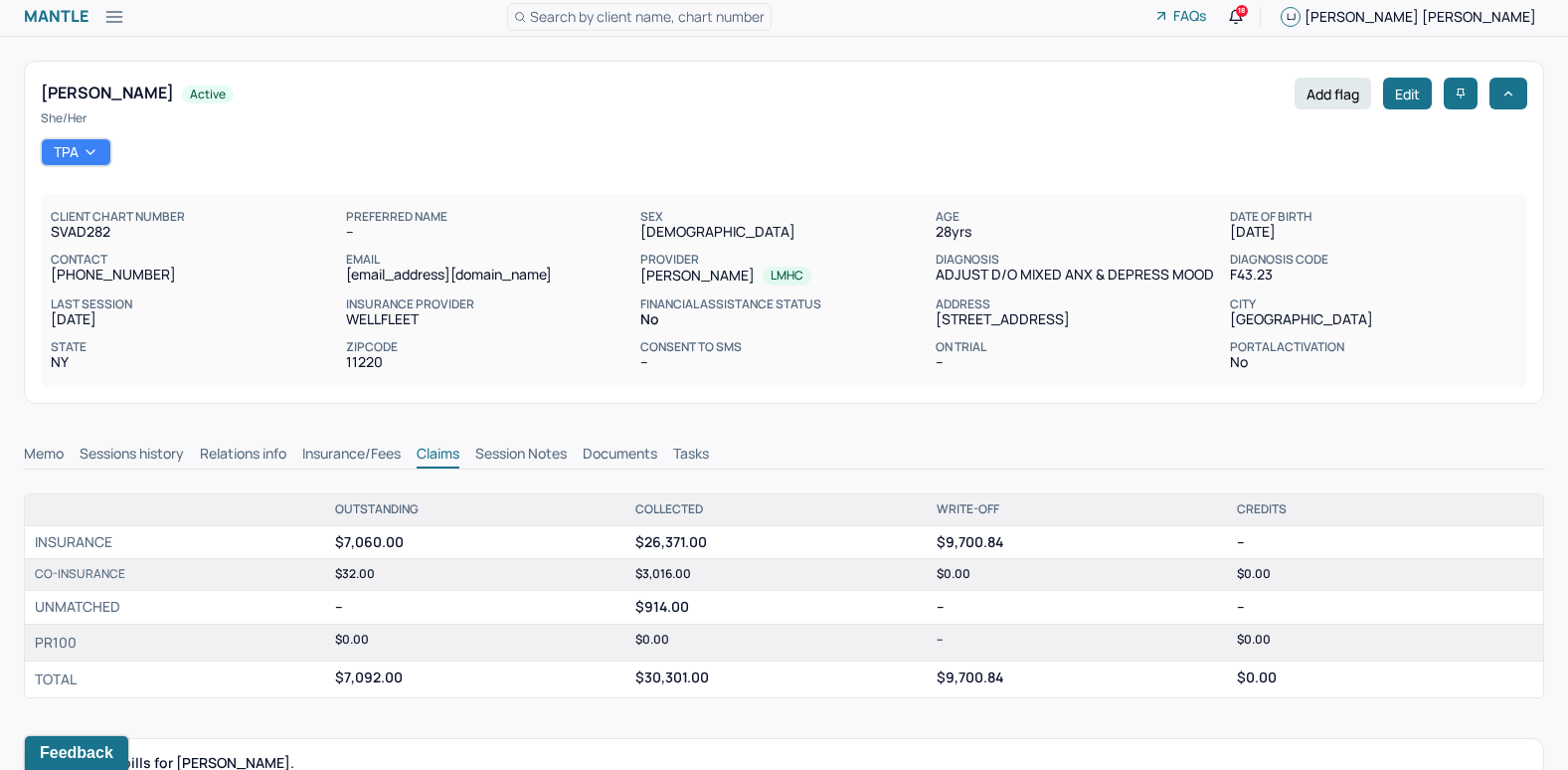 scroll, scrollTop: 0, scrollLeft: 0, axis: both 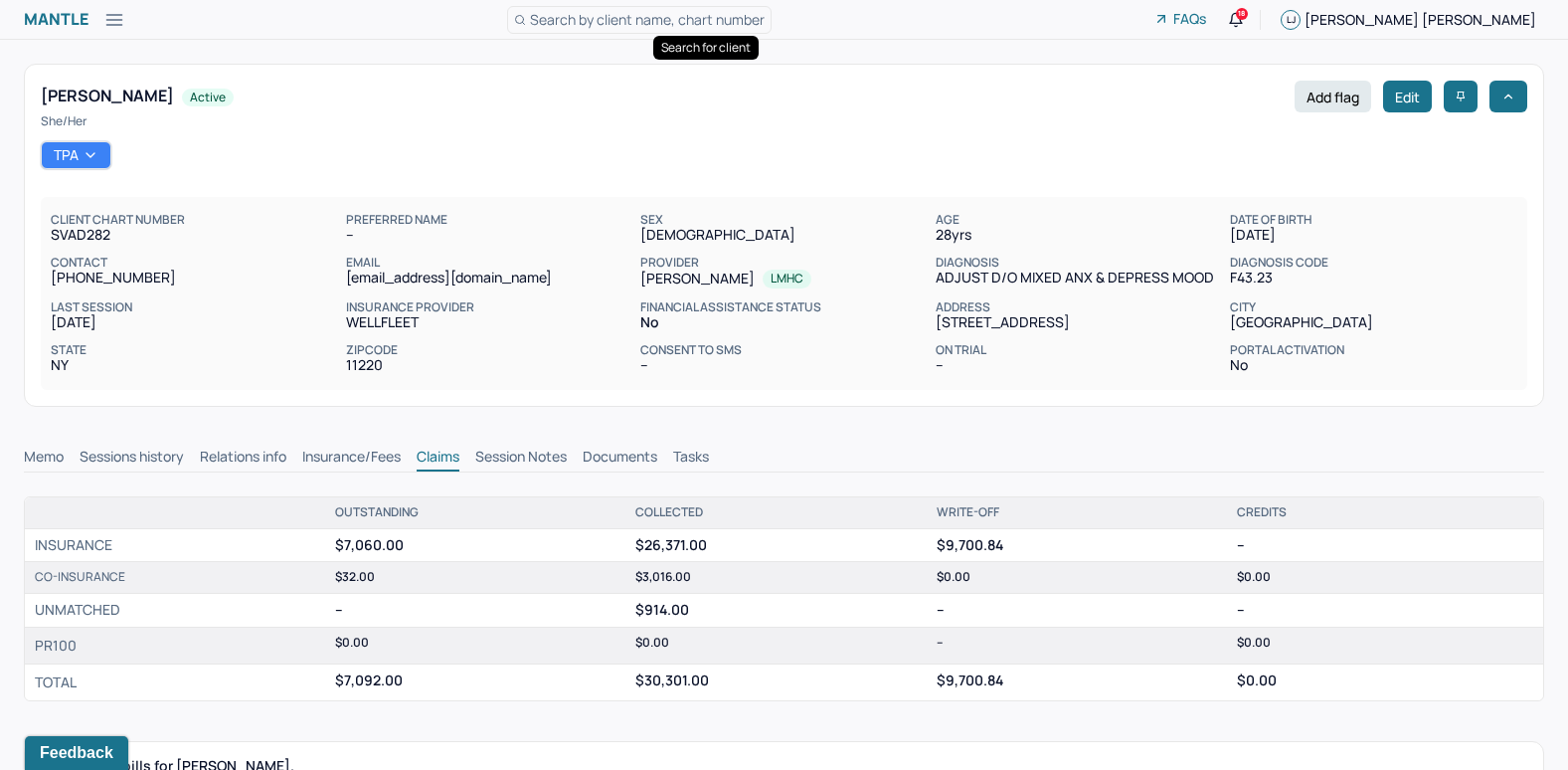 click on "Search by client name, chart number" at bounding box center [647, 19] 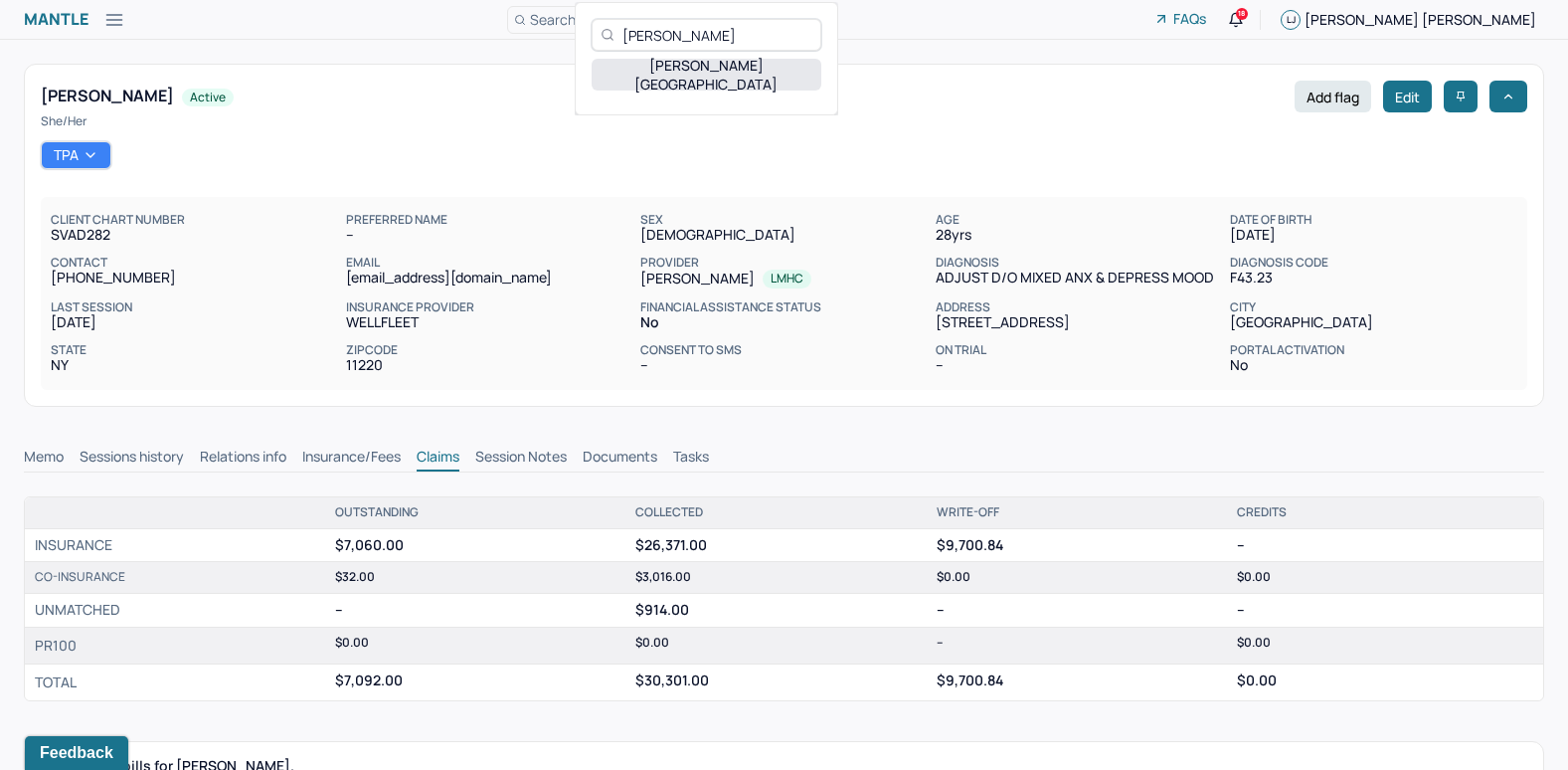 type on "[PERSON_NAME]" 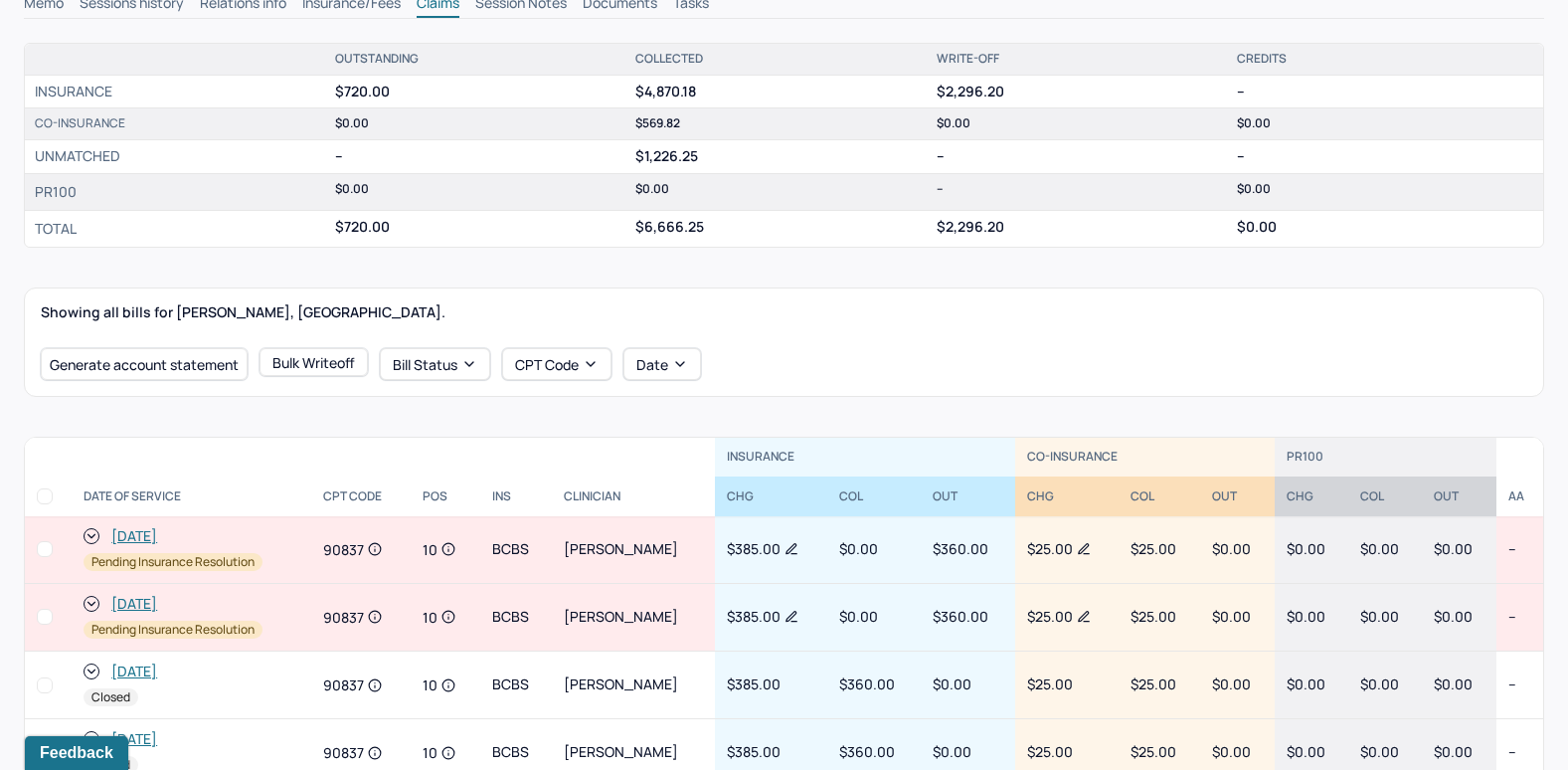 scroll, scrollTop: 597, scrollLeft: 0, axis: vertical 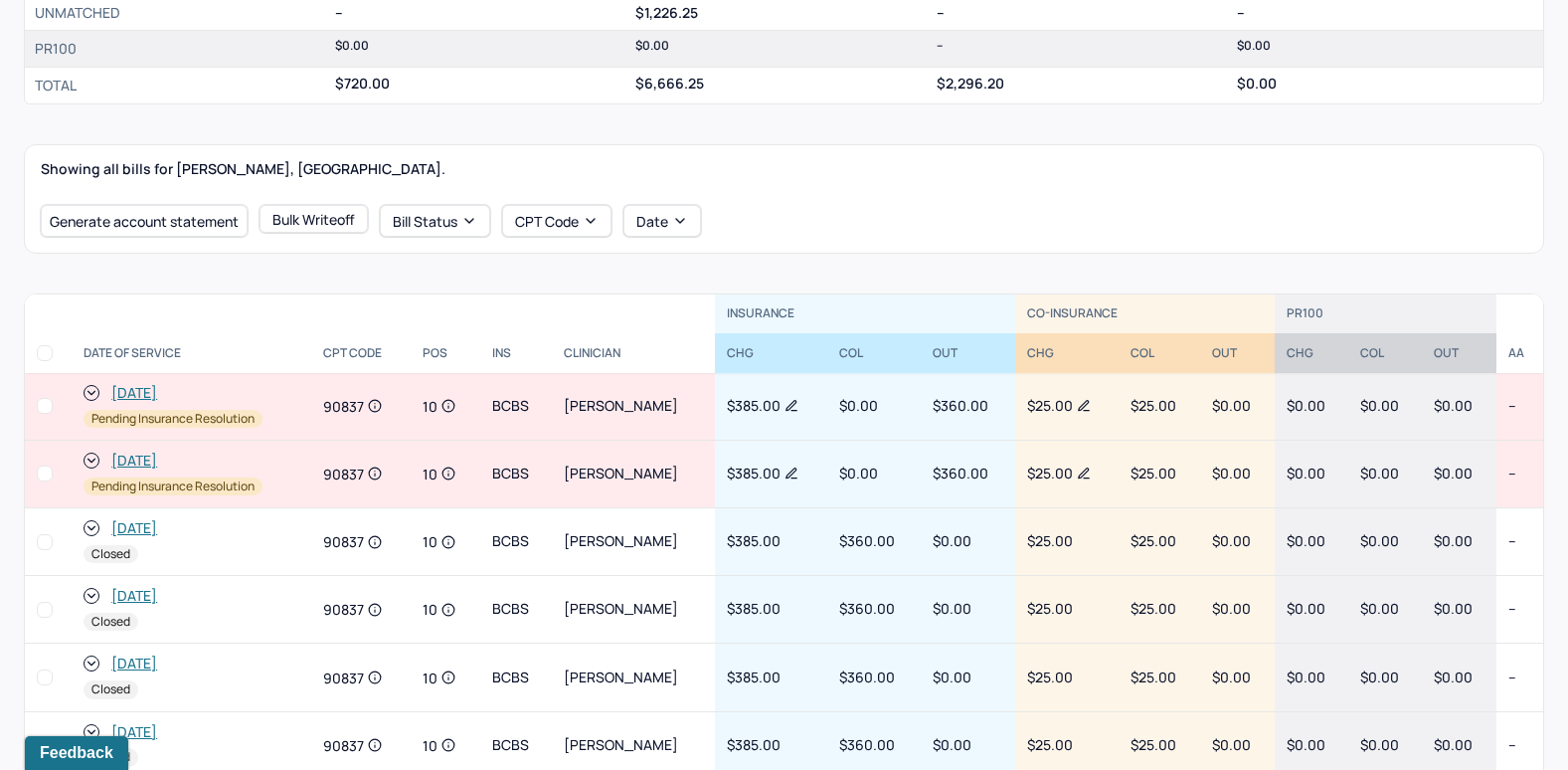 click 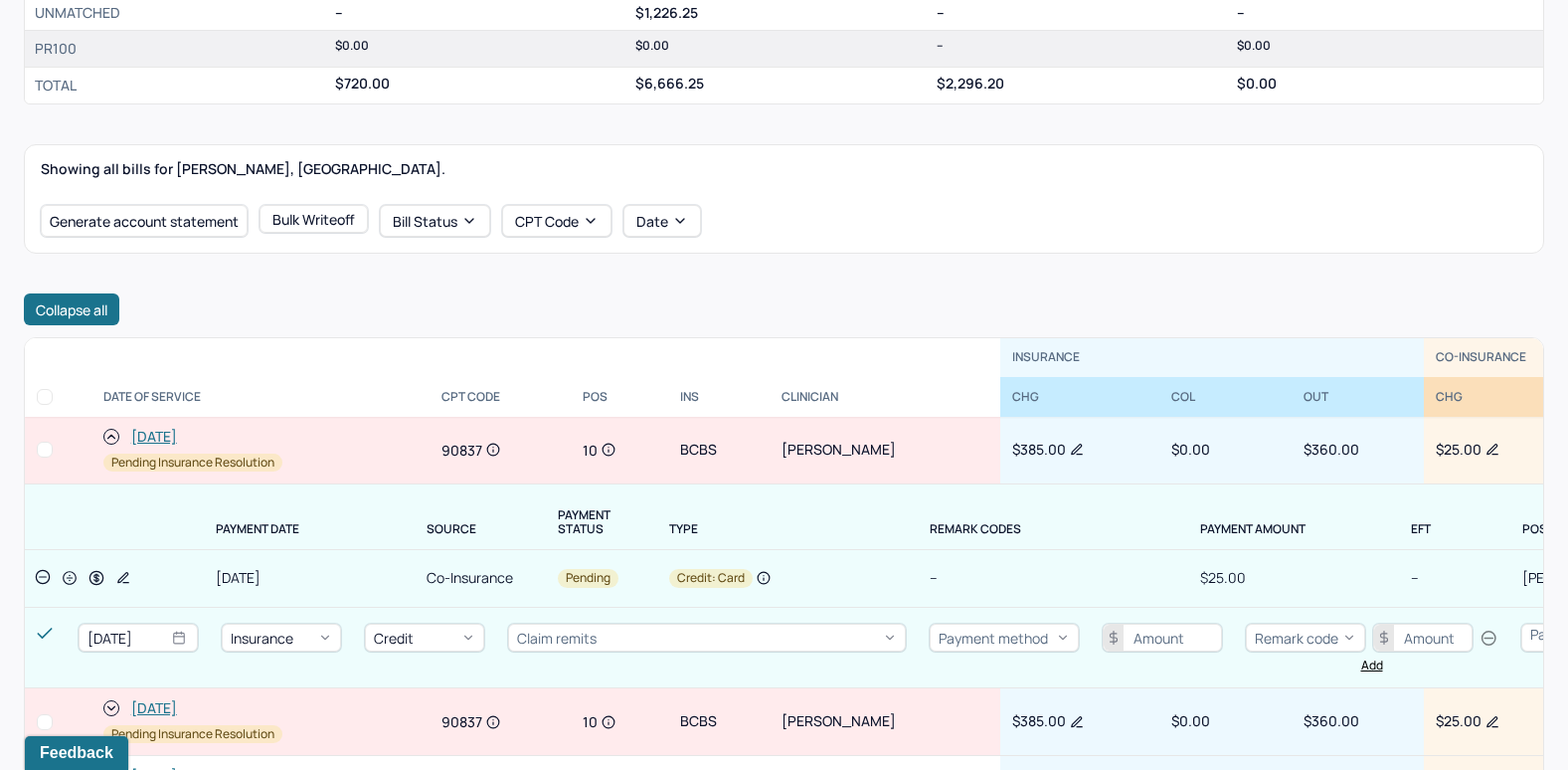 click on "Credit:   card" at bounding box center [793, 578] 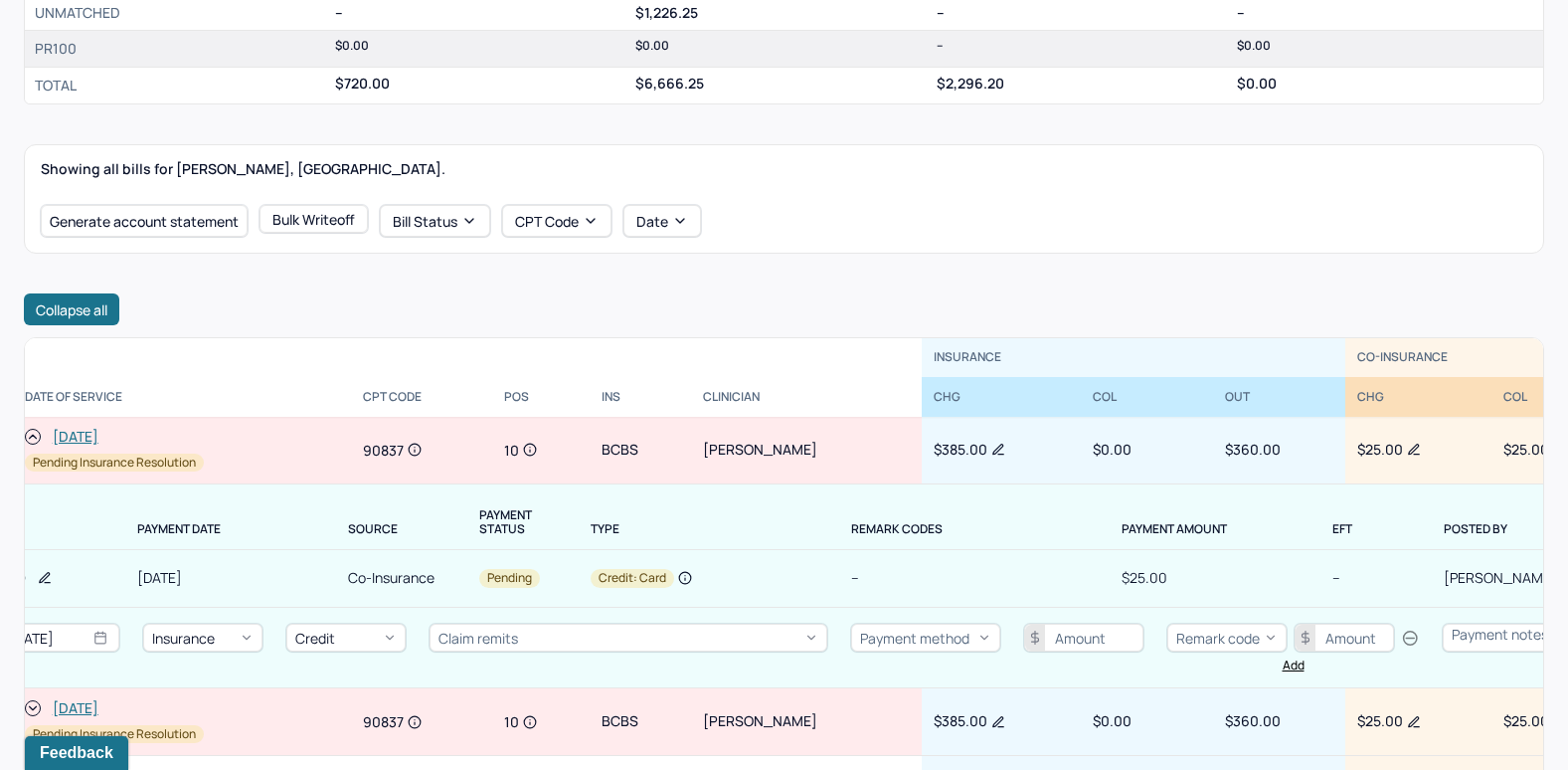 scroll, scrollTop: 0, scrollLeft: 0, axis: both 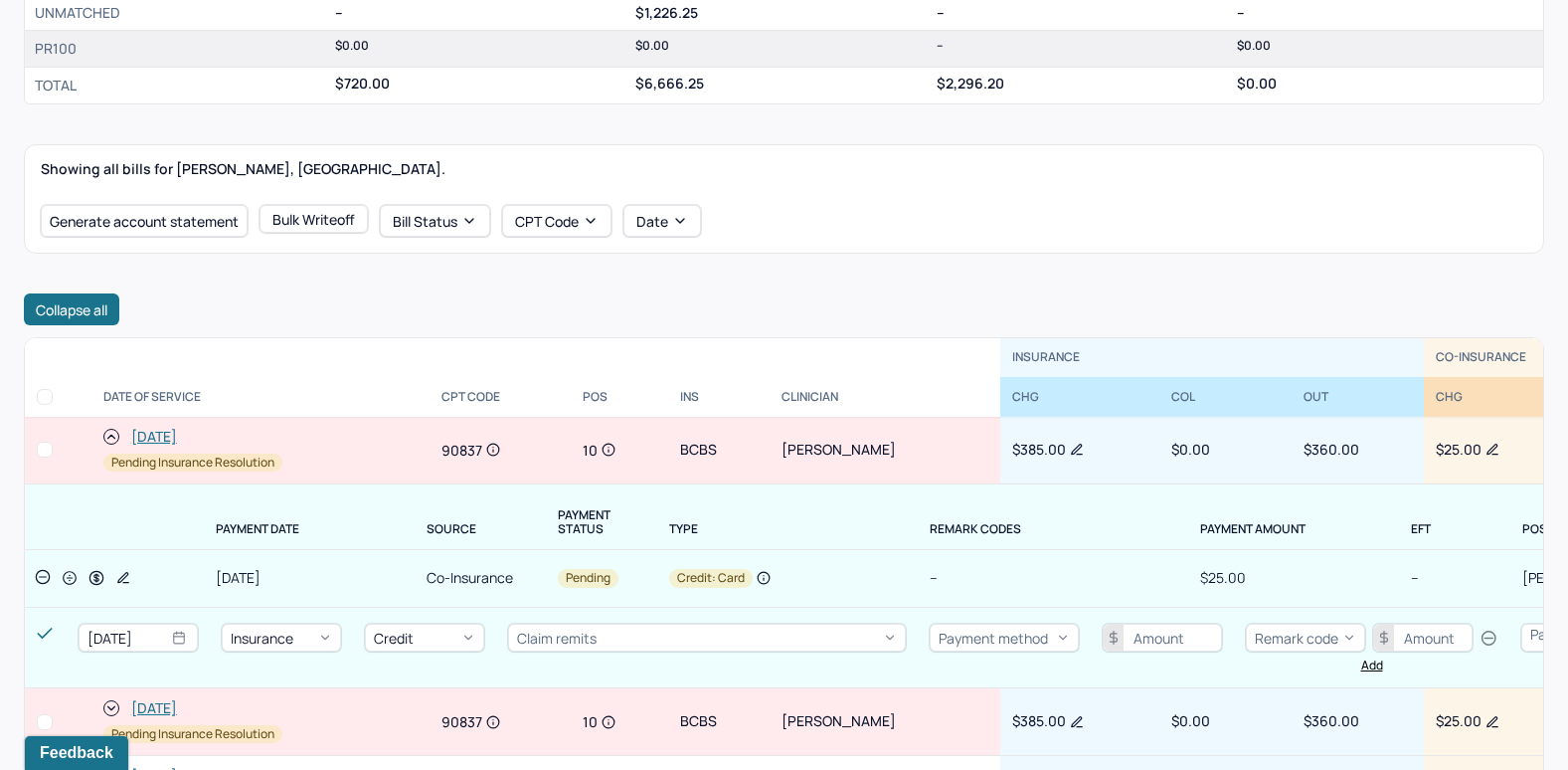 click on "Credit:   card" at bounding box center (793, 578) 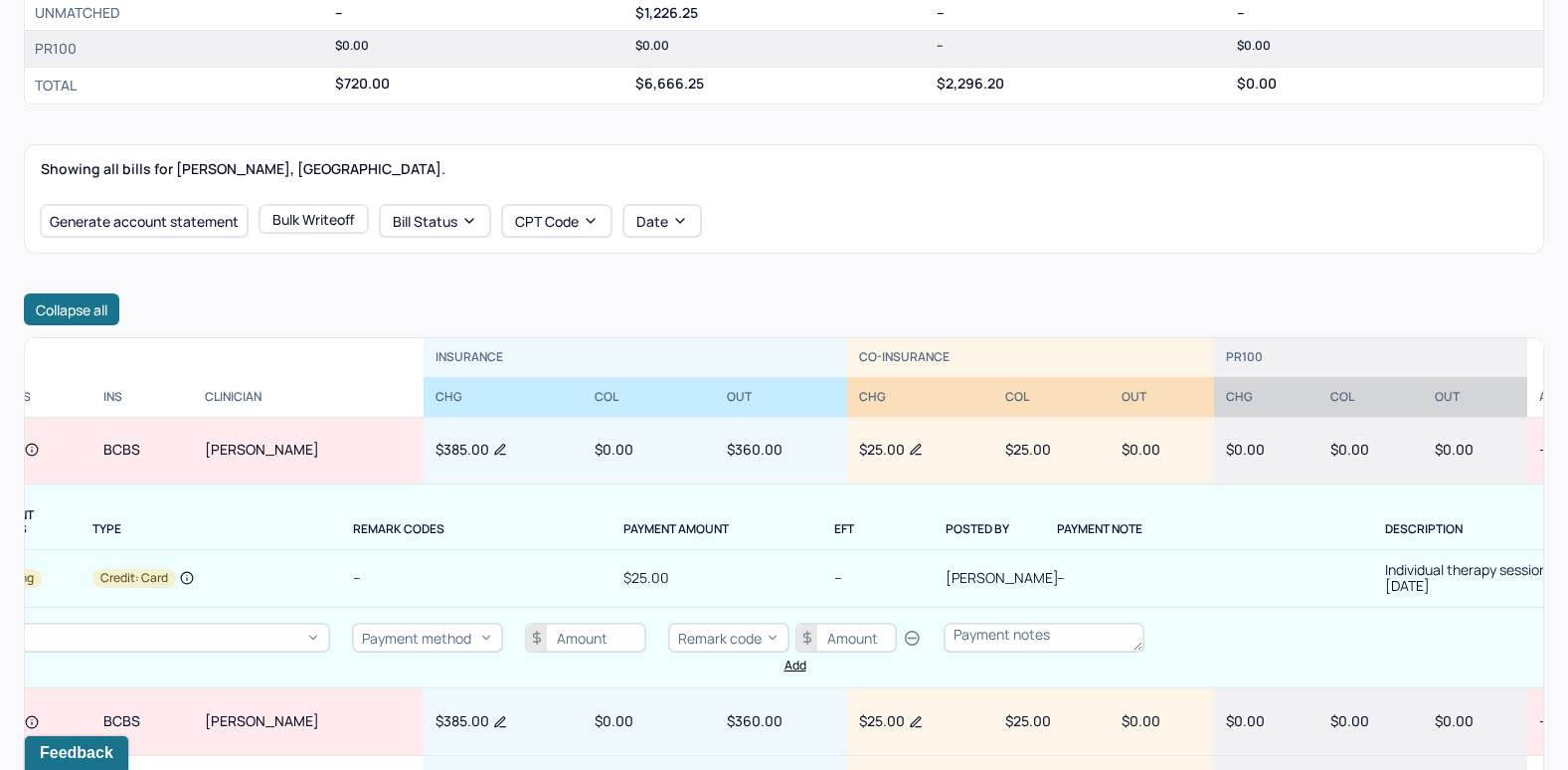 scroll, scrollTop: 0, scrollLeft: 642, axis: horizontal 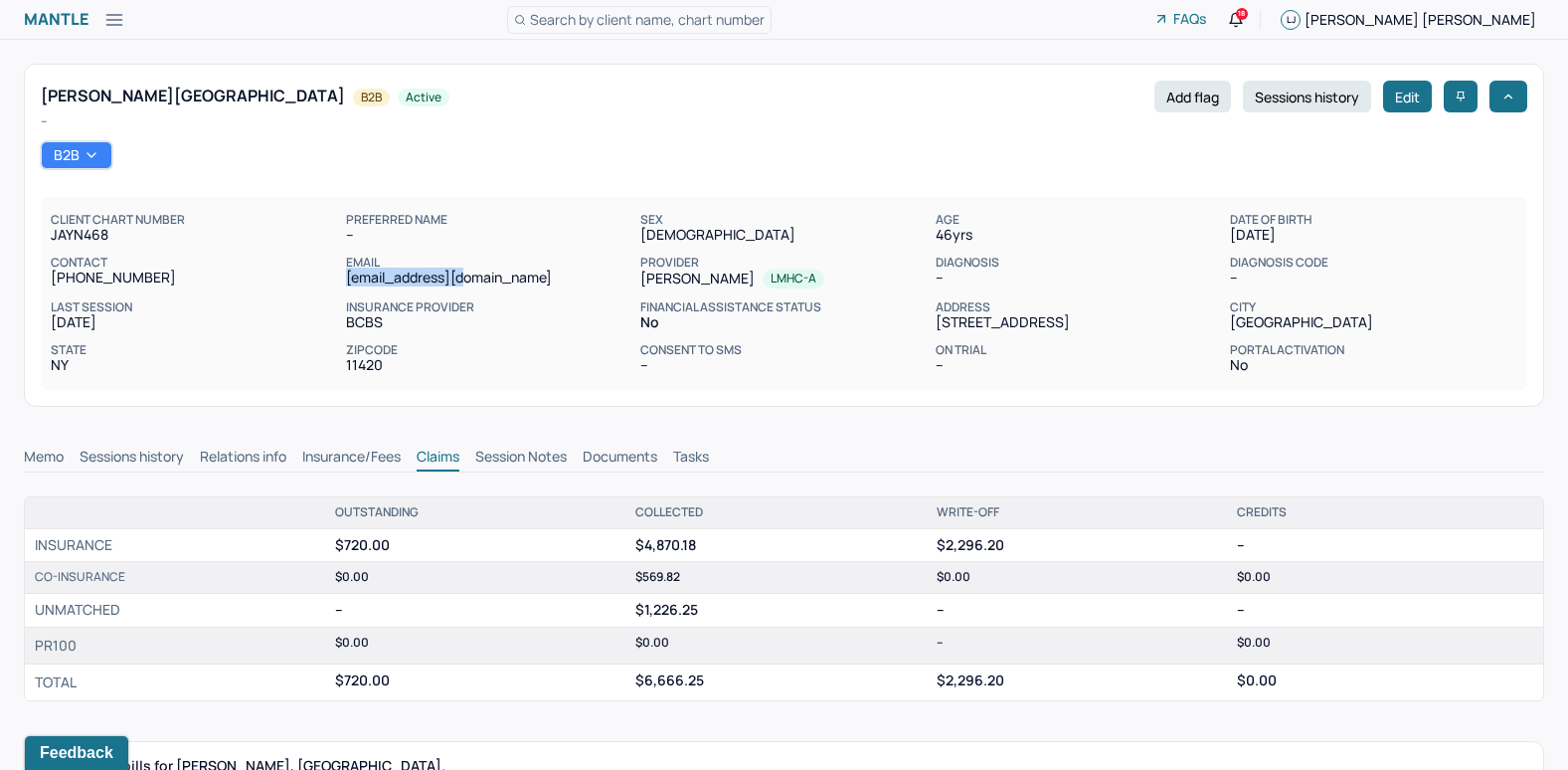 drag, startPoint x: 345, startPoint y: 280, endPoint x: 514, endPoint y: 279, distance: 169.00296 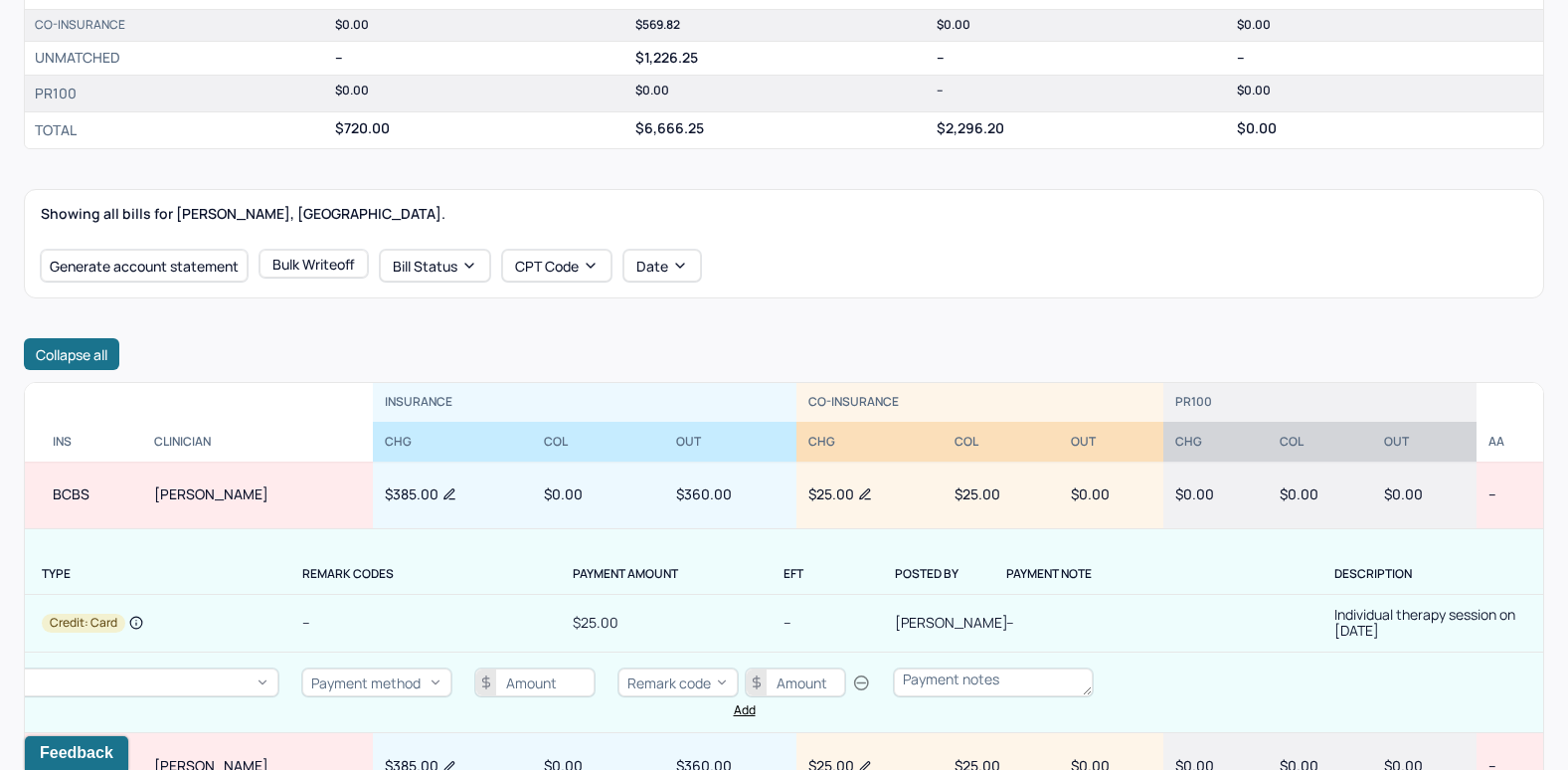 scroll, scrollTop: 597, scrollLeft: 0, axis: vertical 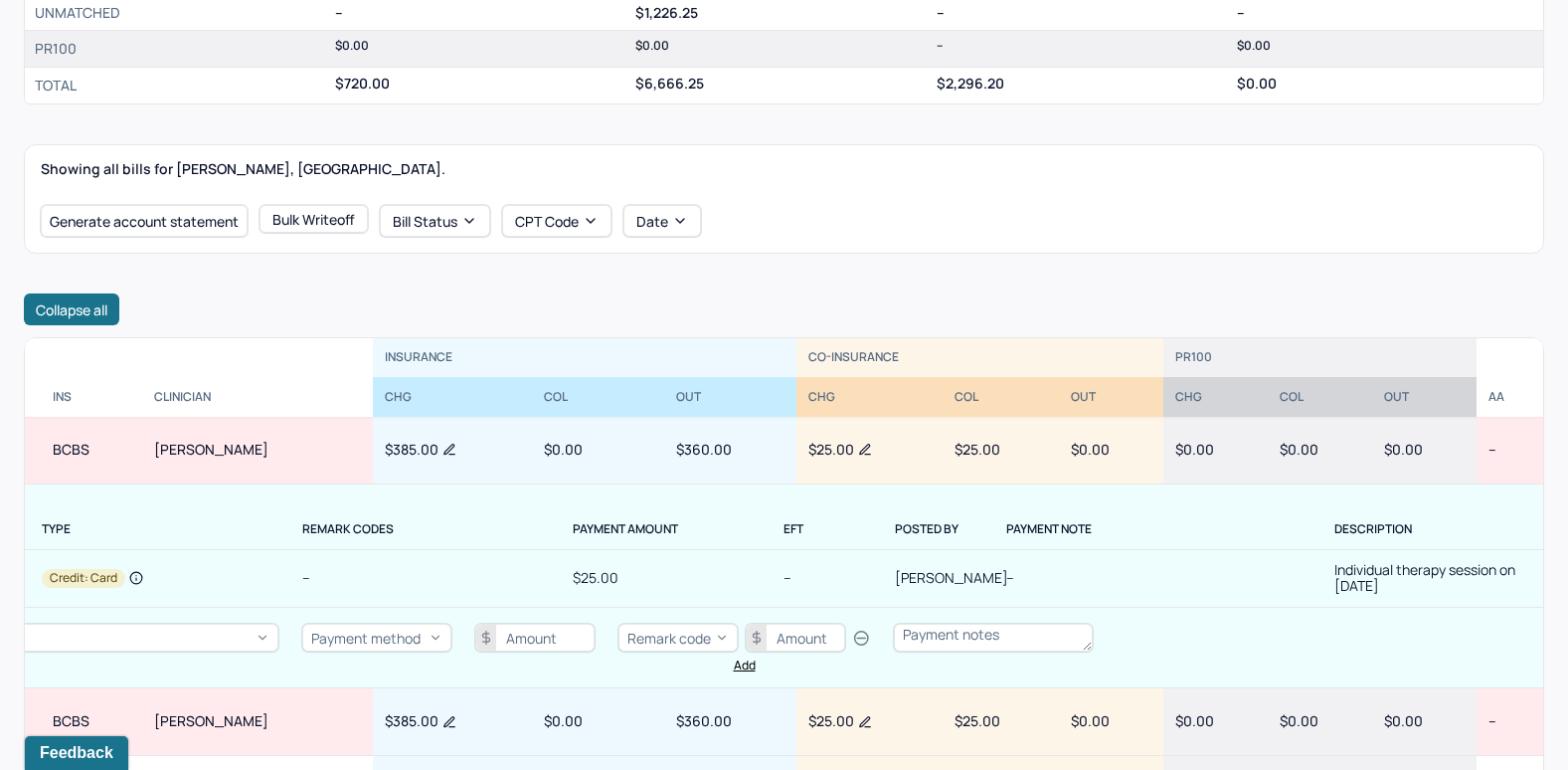 click on "PAYMENT DATE SOURCE PAYMENT STATUS TYPE REMARK CODES PAYMENT AMOUNT EFT POSTED BY PAYMENT NOTE DESCRIPTION" at bounding box center [470, 523] 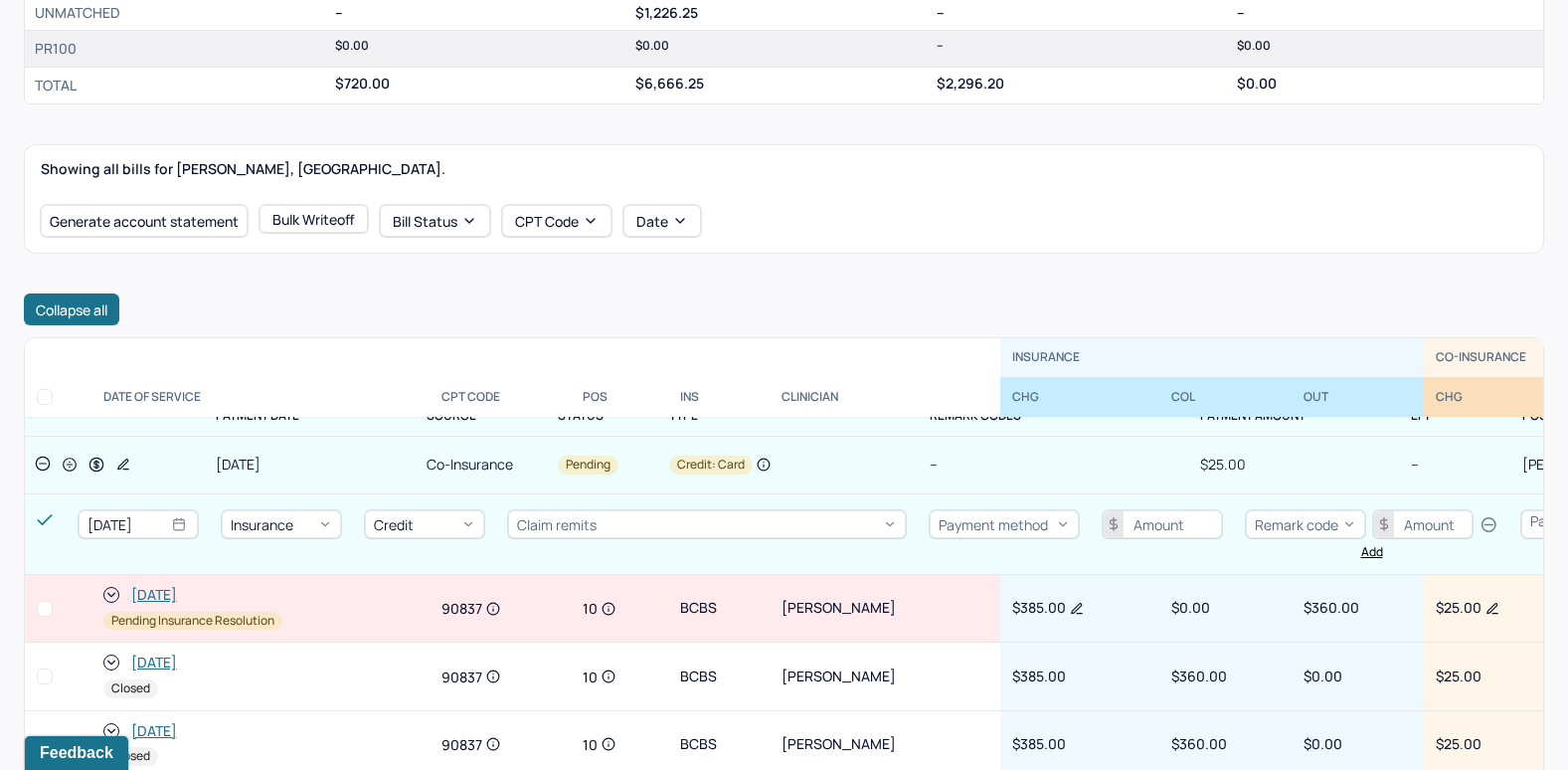 scroll, scrollTop: 0, scrollLeft: 0, axis: both 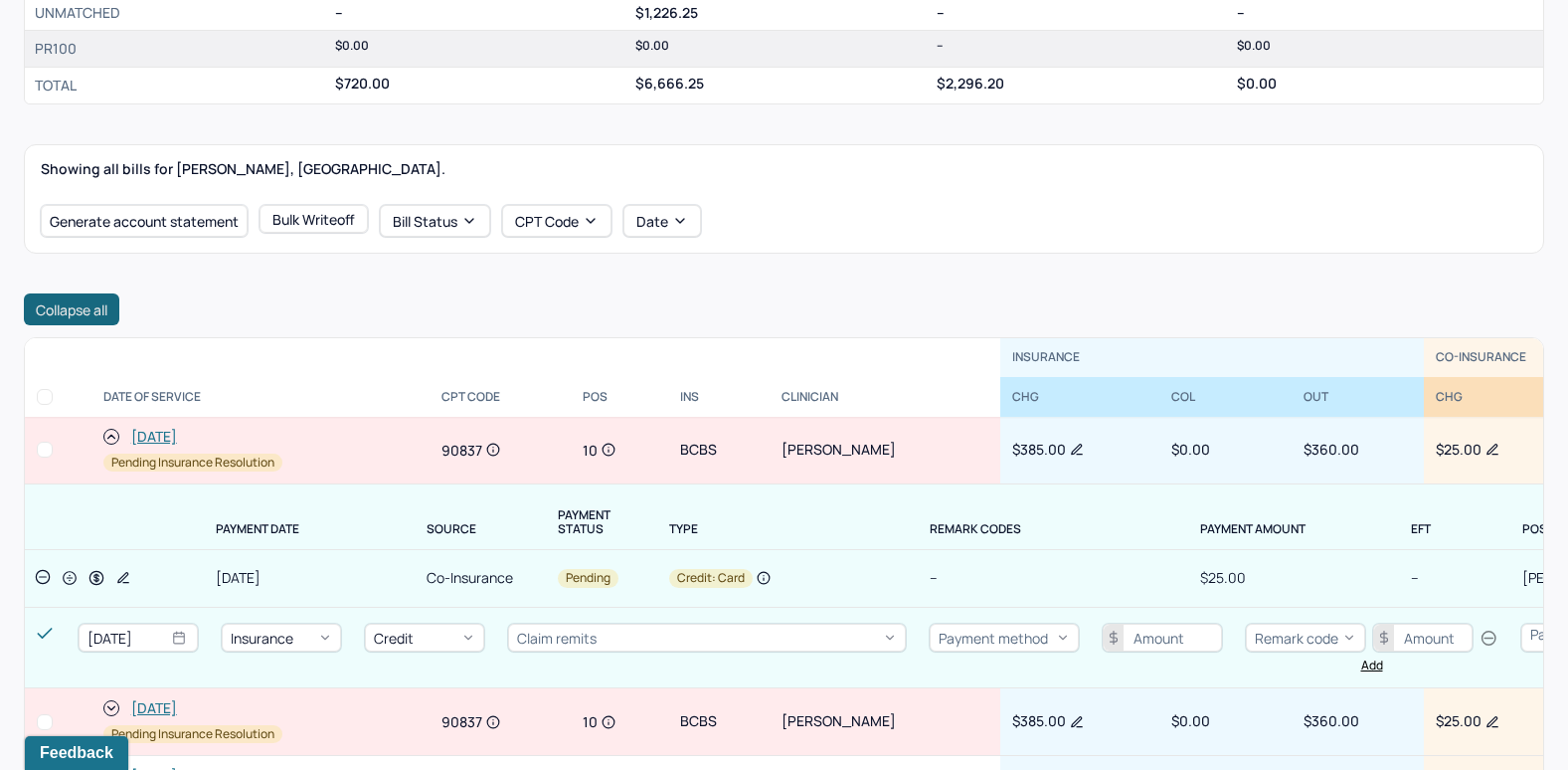 click on "Collapse all" at bounding box center (72, 309) 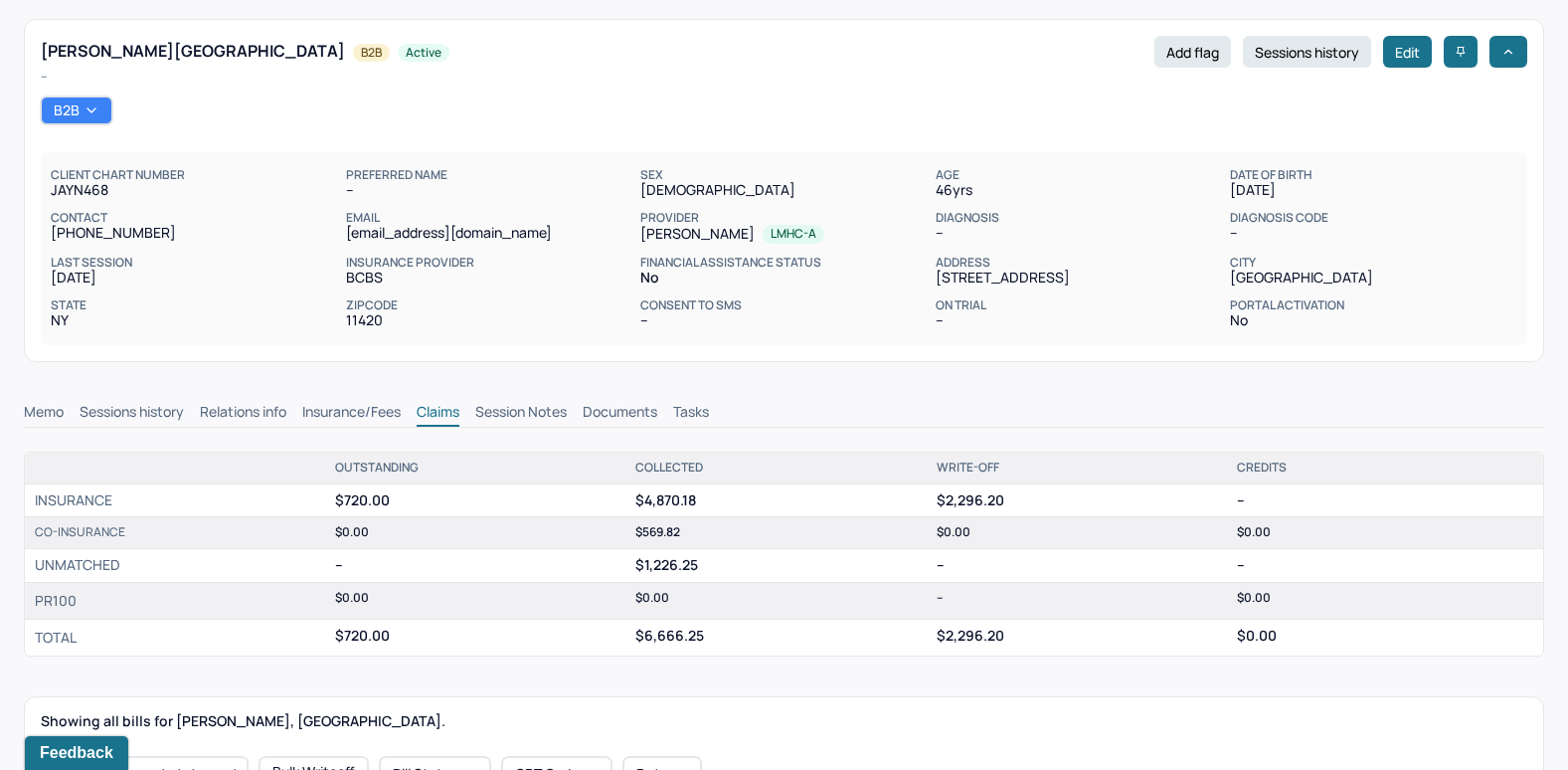 scroll, scrollTop: 0, scrollLeft: 0, axis: both 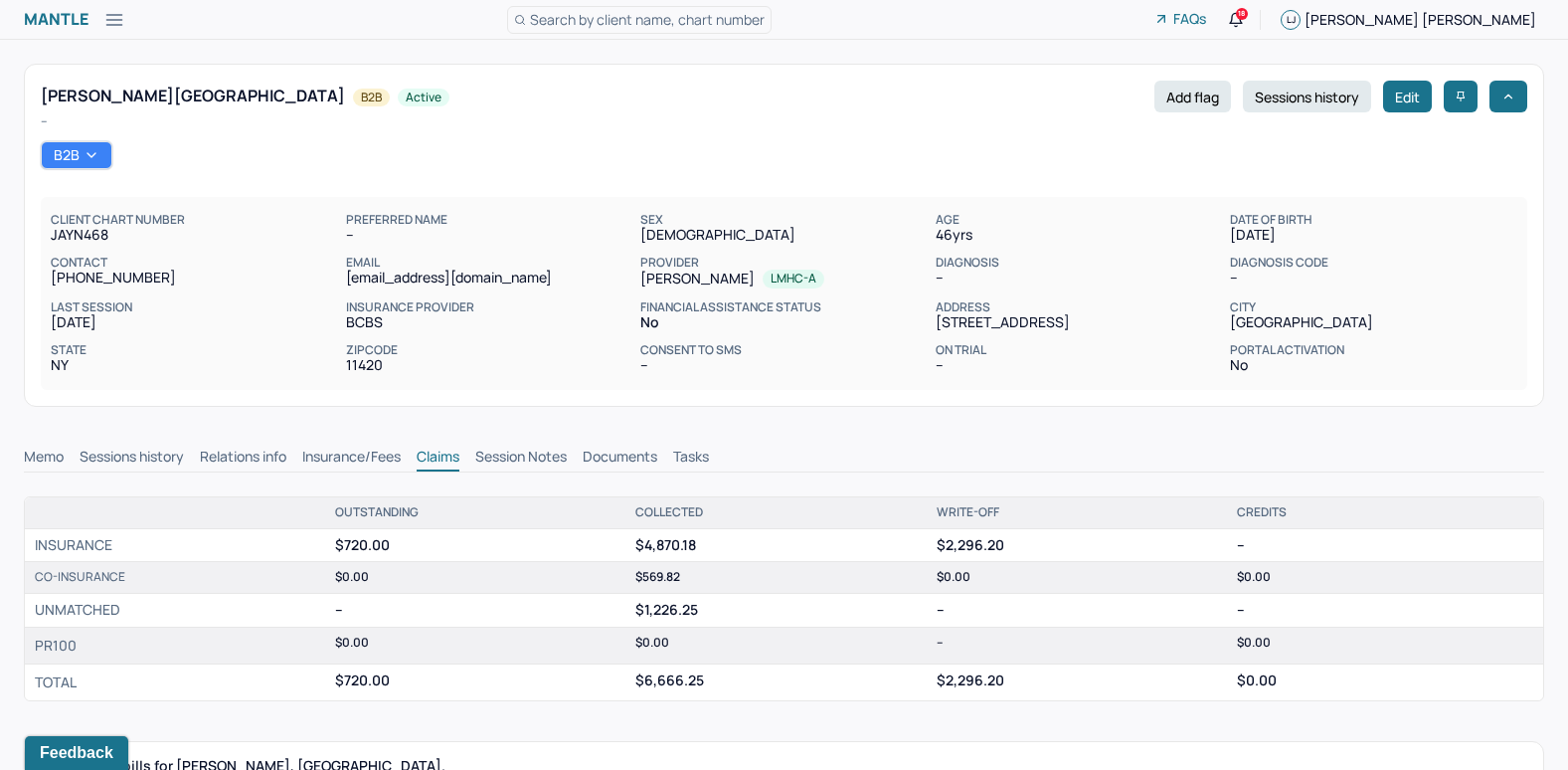 click on "Search by client name, chart number" at bounding box center (647, 19) 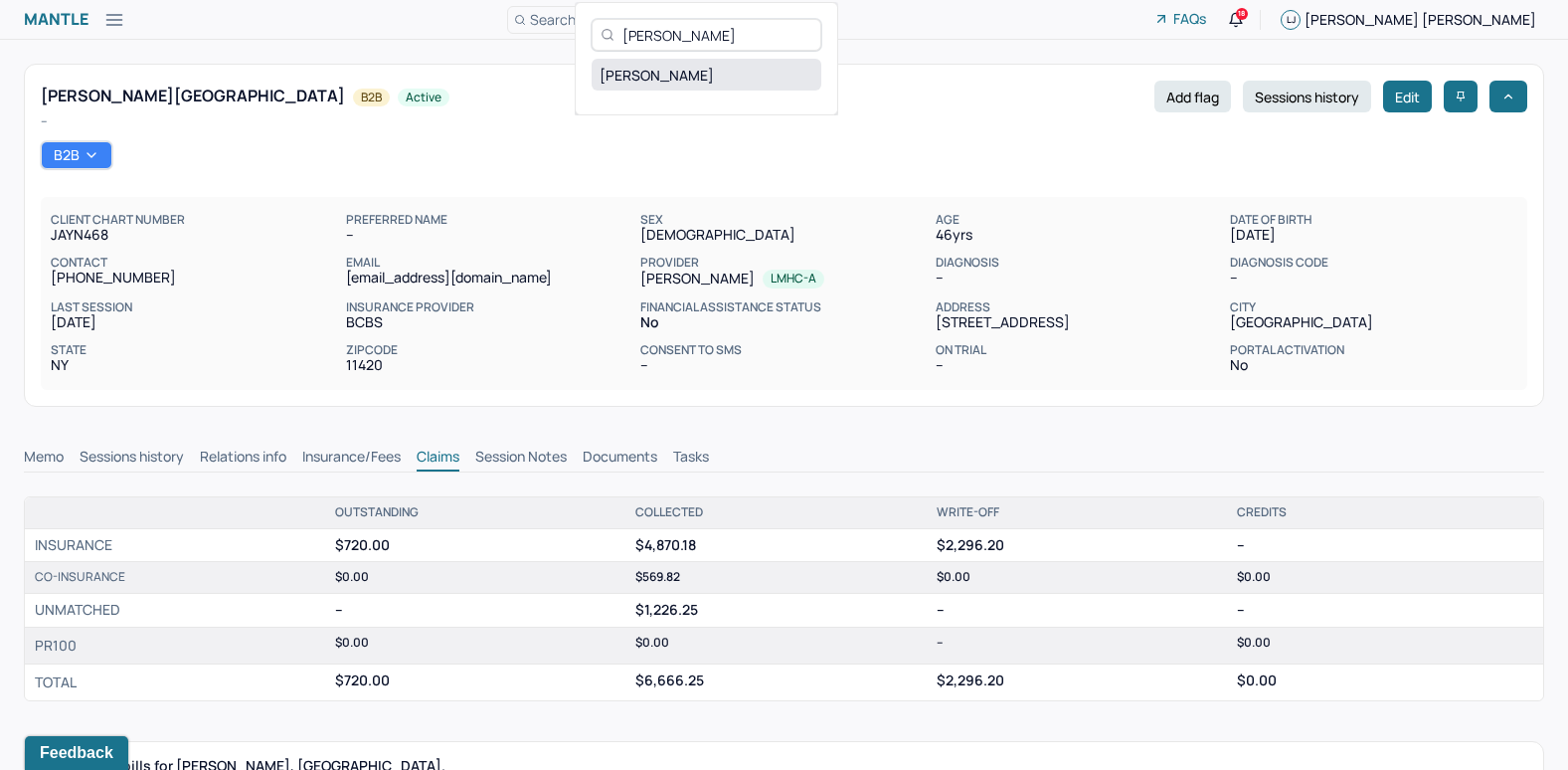 type on "[PERSON_NAME]" 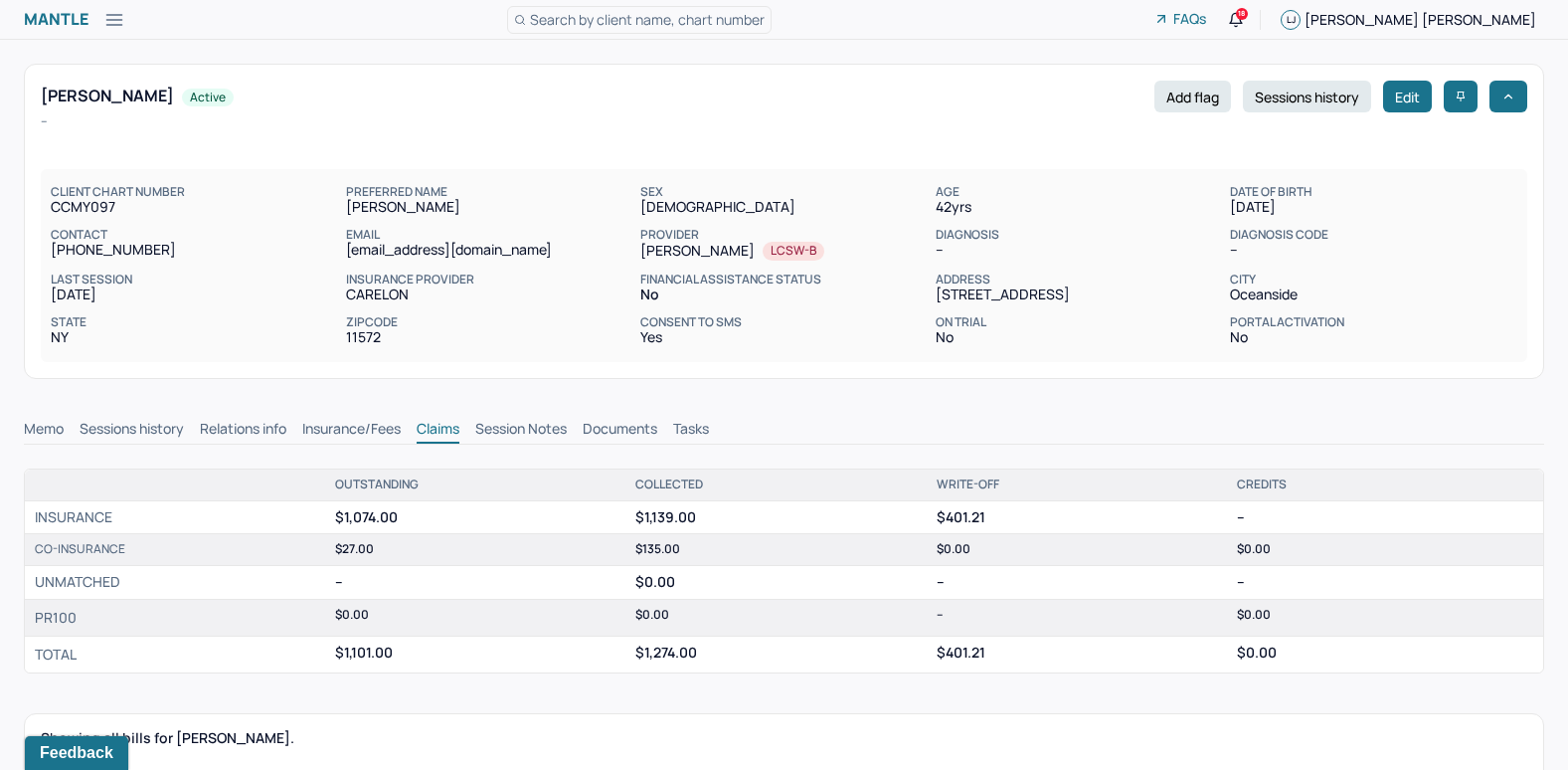 click on "Memo" at bounding box center [44, 431] 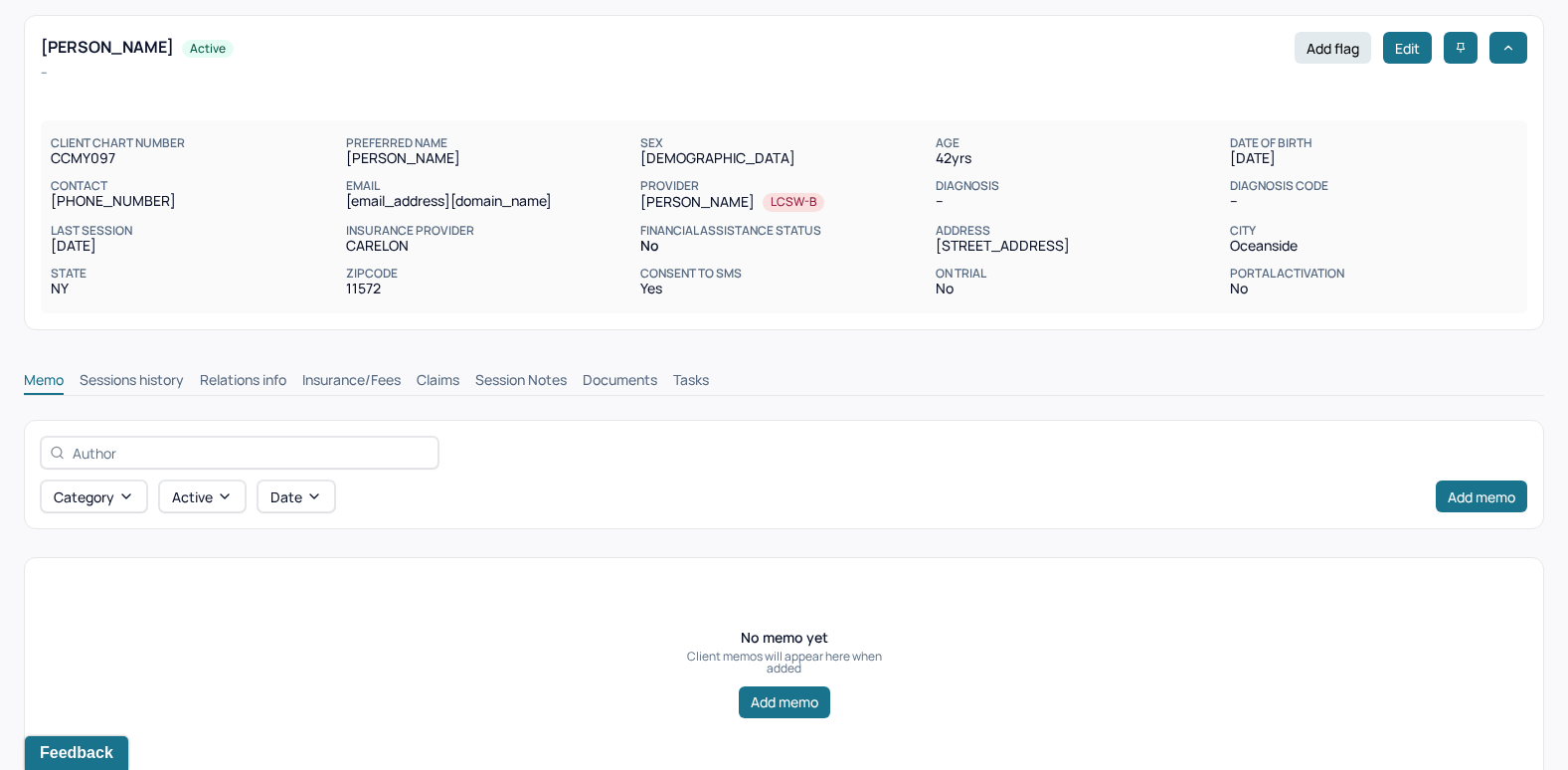 scroll, scrollTop: 93, scrollLeft: 0, axis: vertical 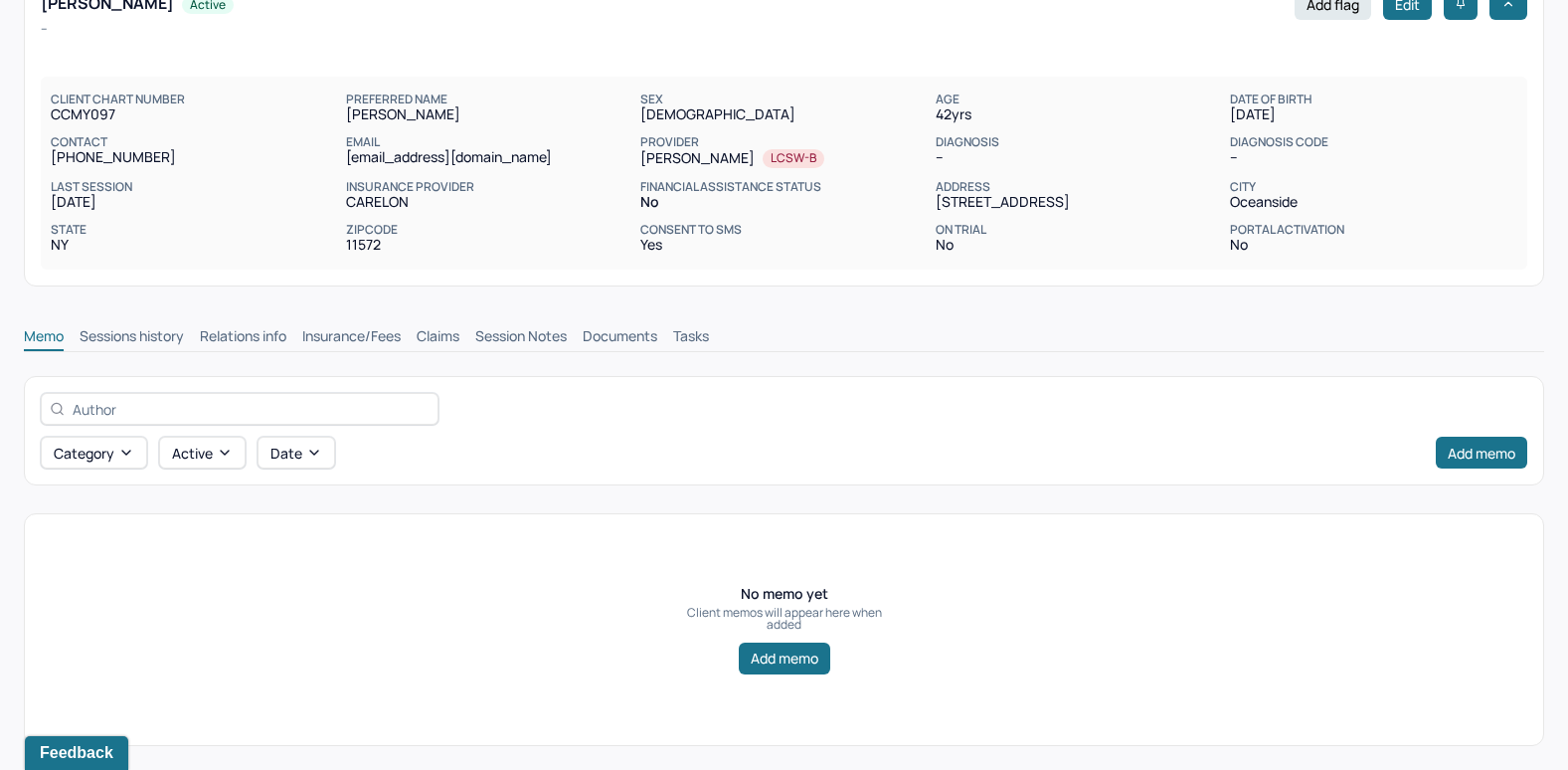 click on "Insurance/Fees" at bounding box center [351, 338] 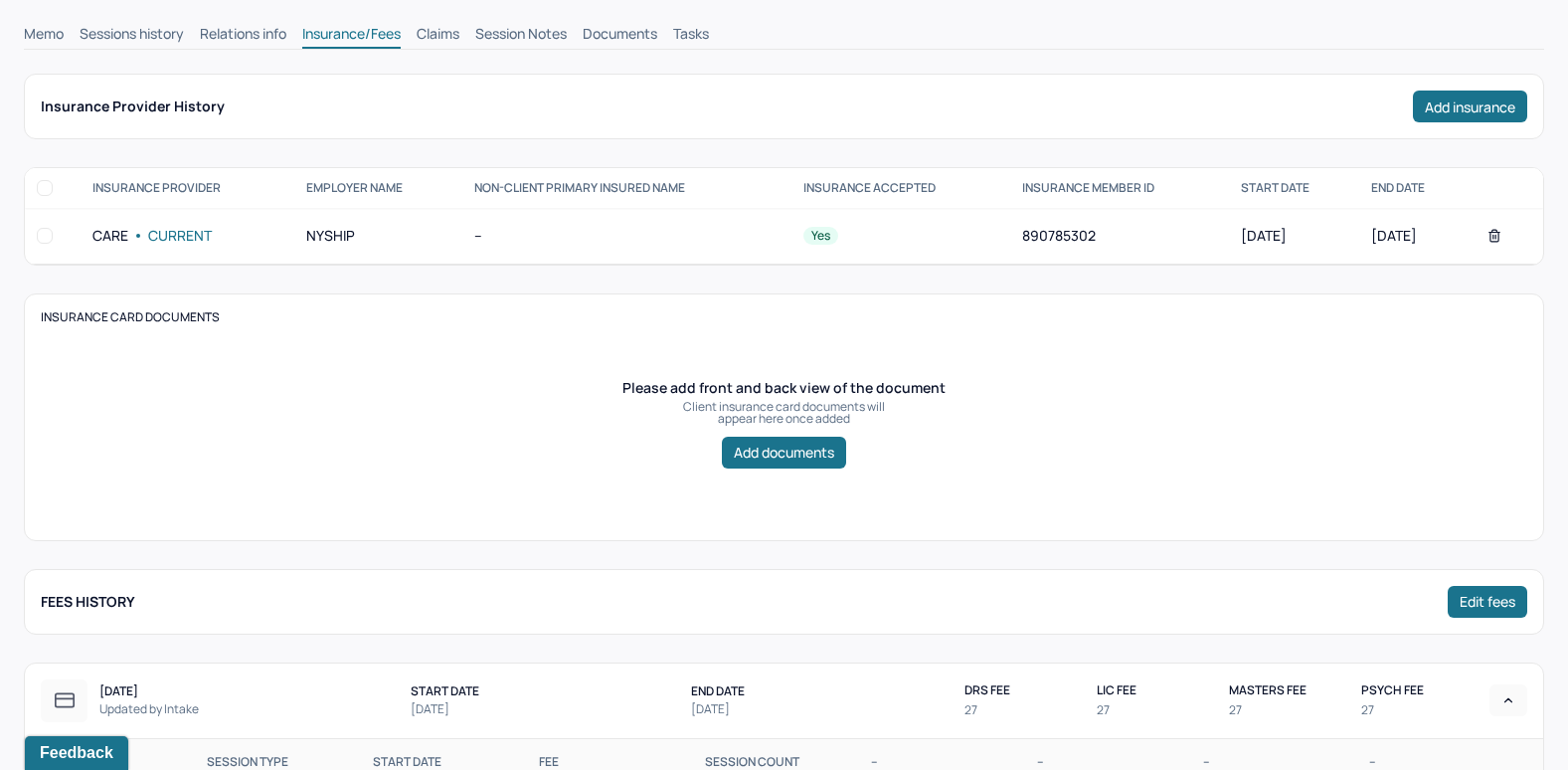 scroll, scrollTop: 374, scrollLeft: 0, axis: vertical 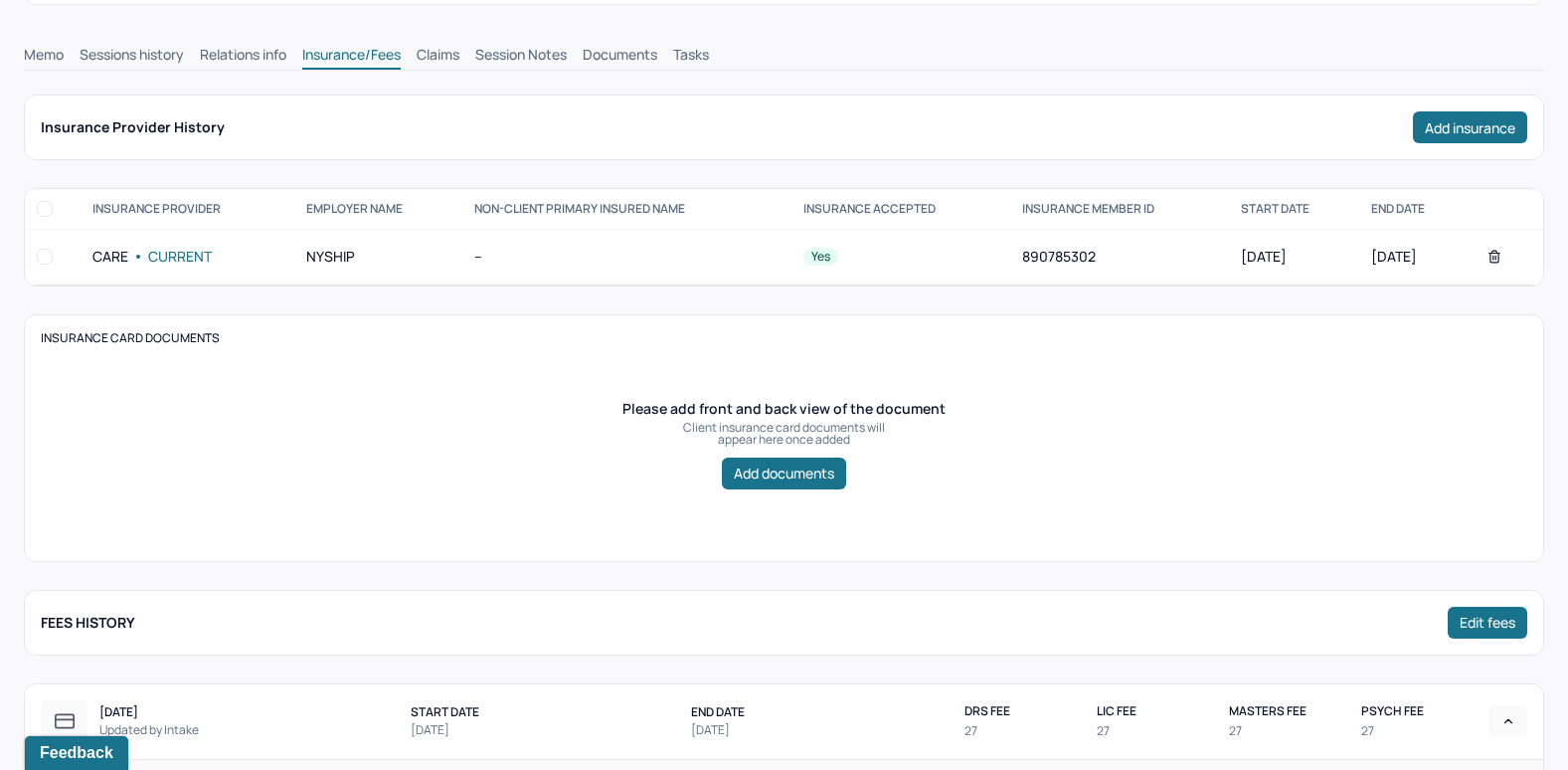 click on "Claims" at bounding box center [437, 57] 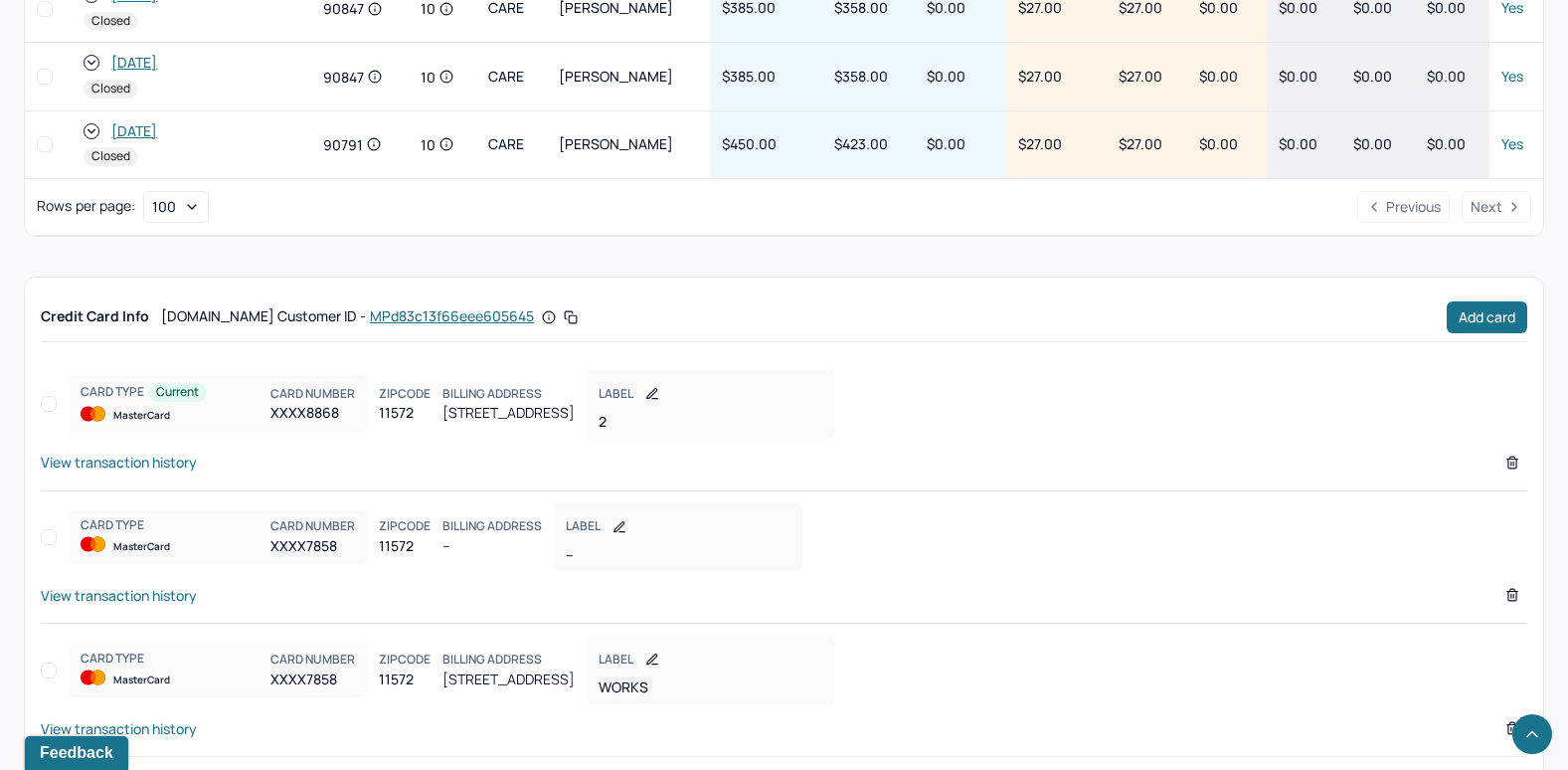 scroll, scrollTop: 1210, scrollLeft: 0, axis: vertical 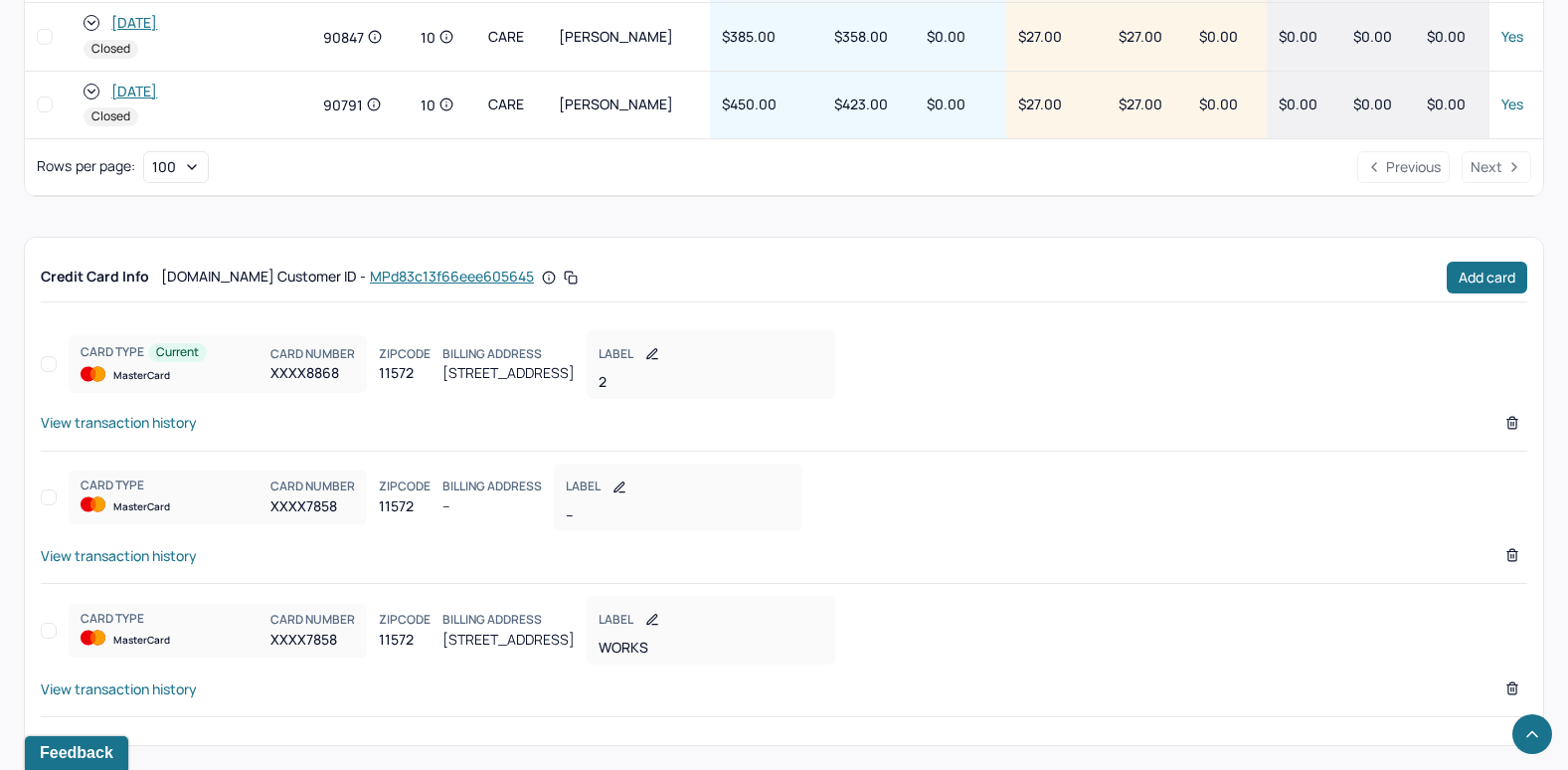 click on "View transaction history" at bounding box center [118, 688] 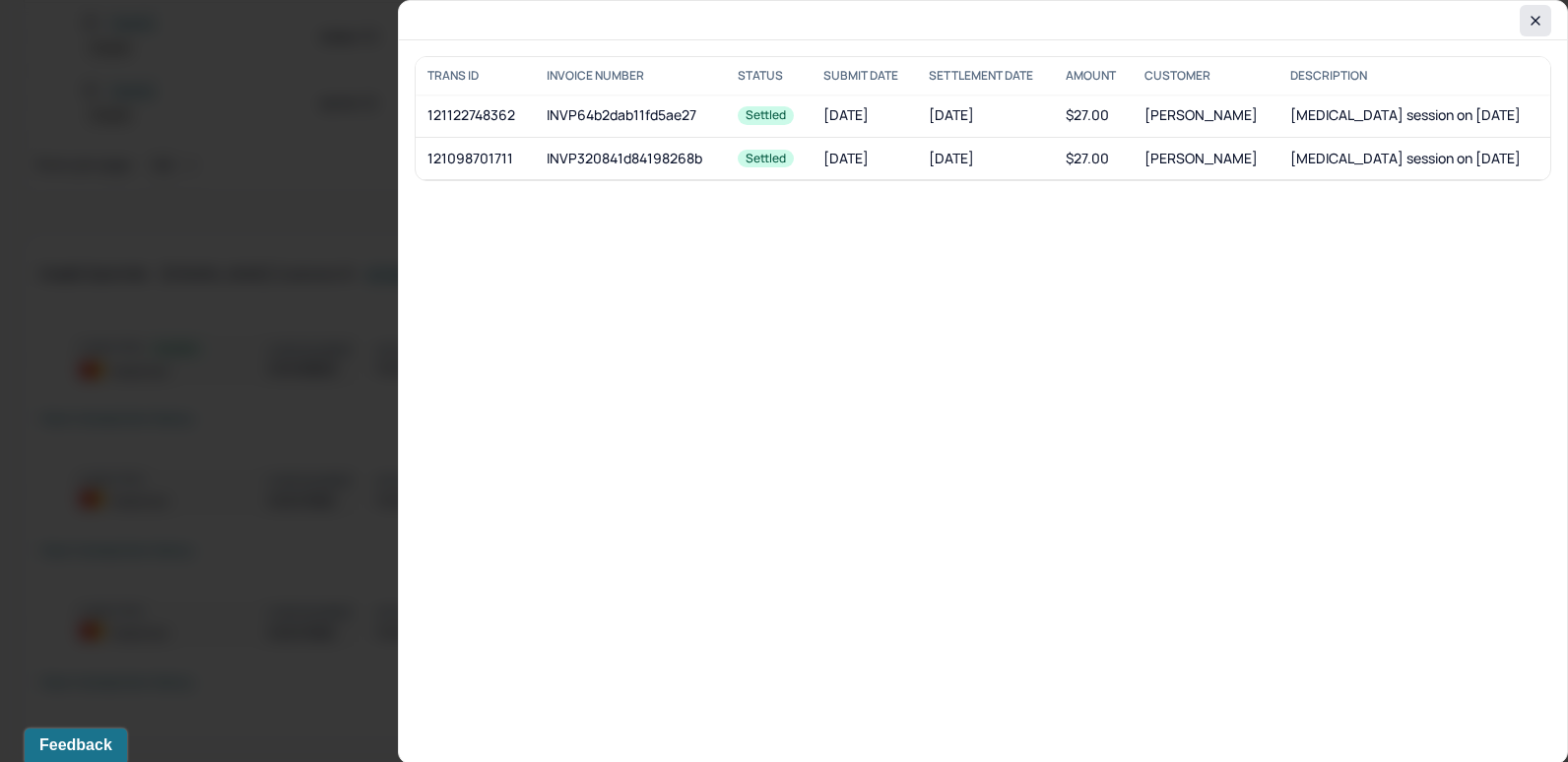 click 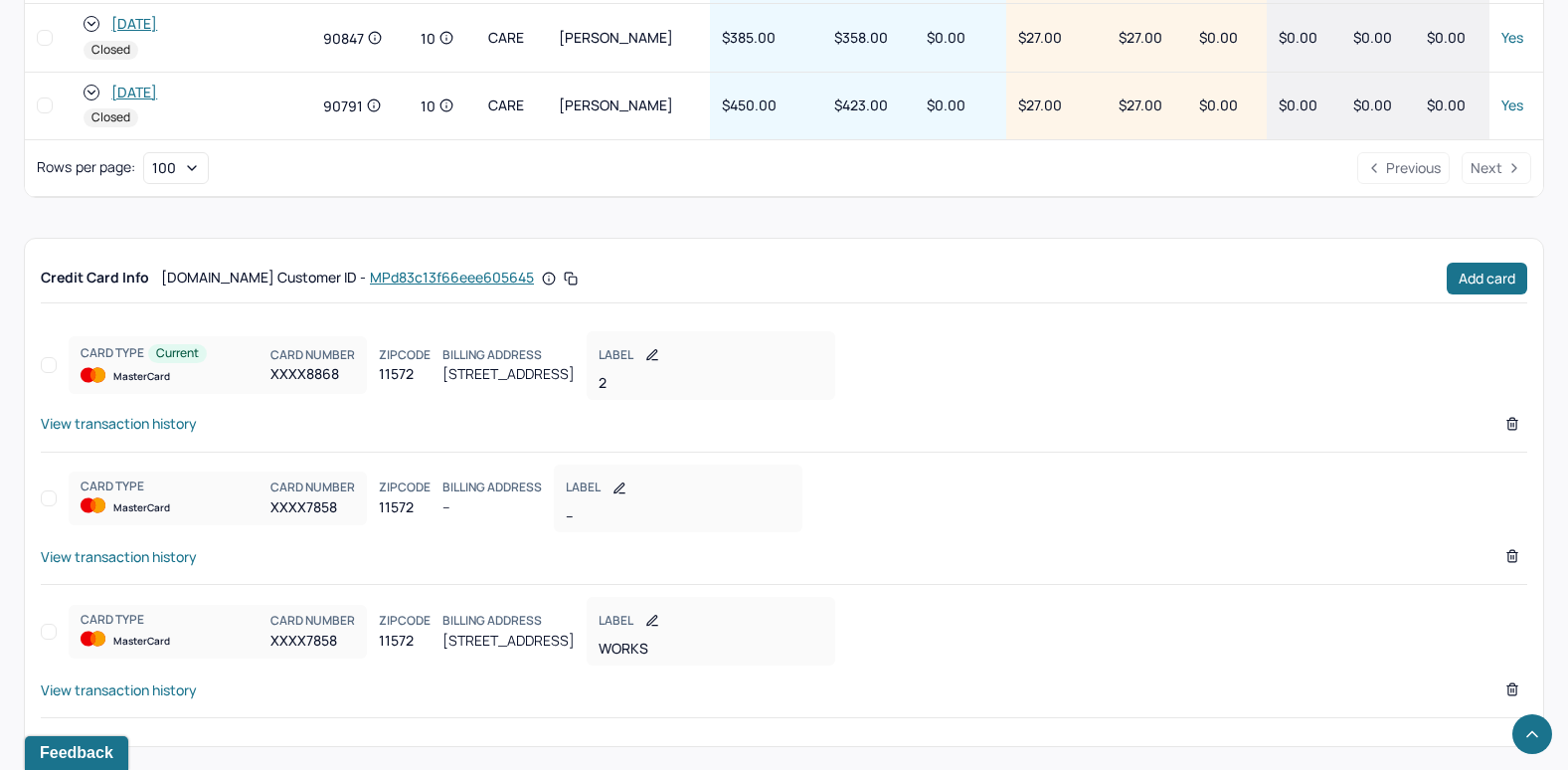scroll, scrollTop: 1210, scrollLeft: 0, axis: vertical 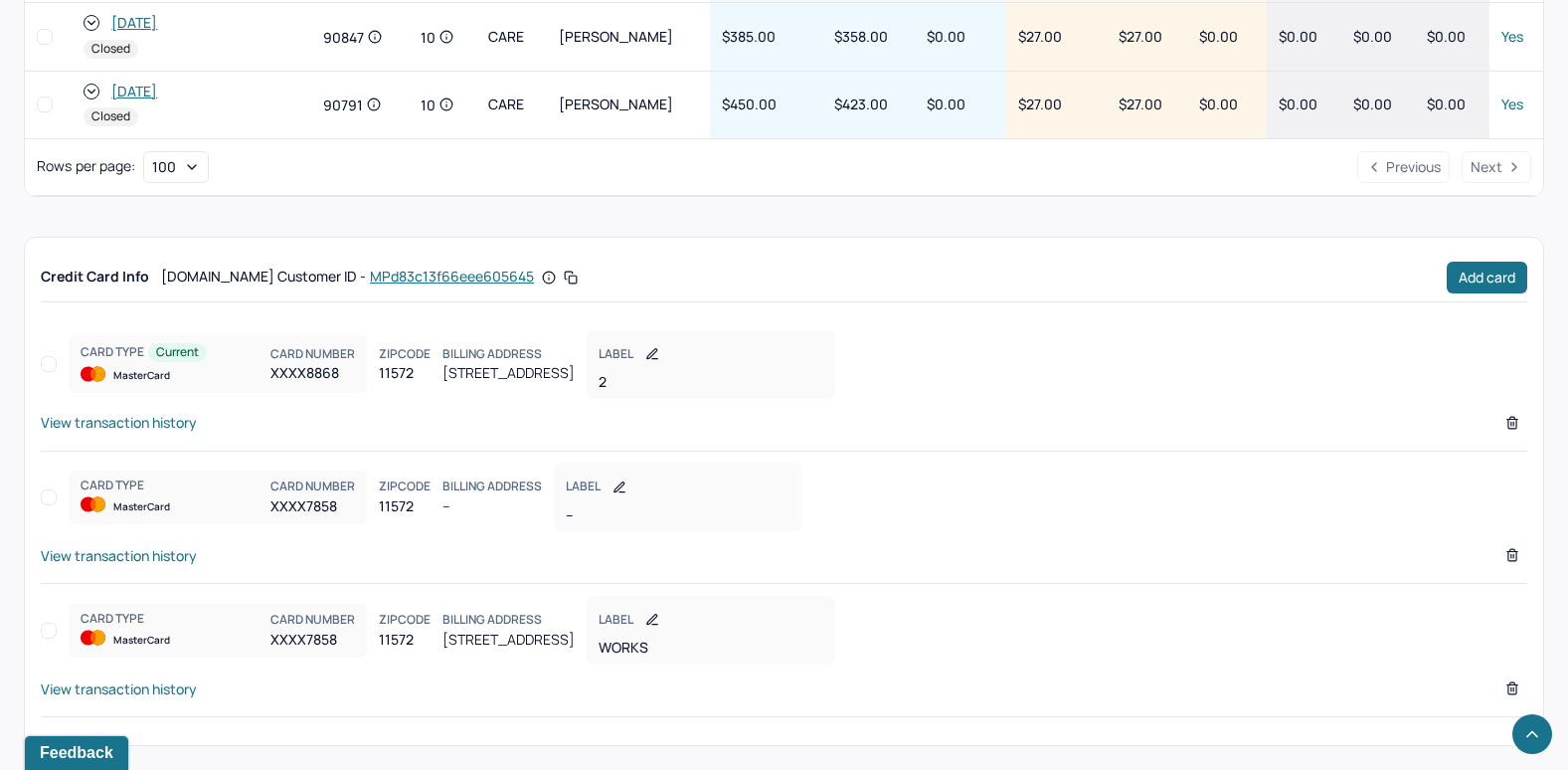 click on "View transaction history" at bounding box center (118, 422) 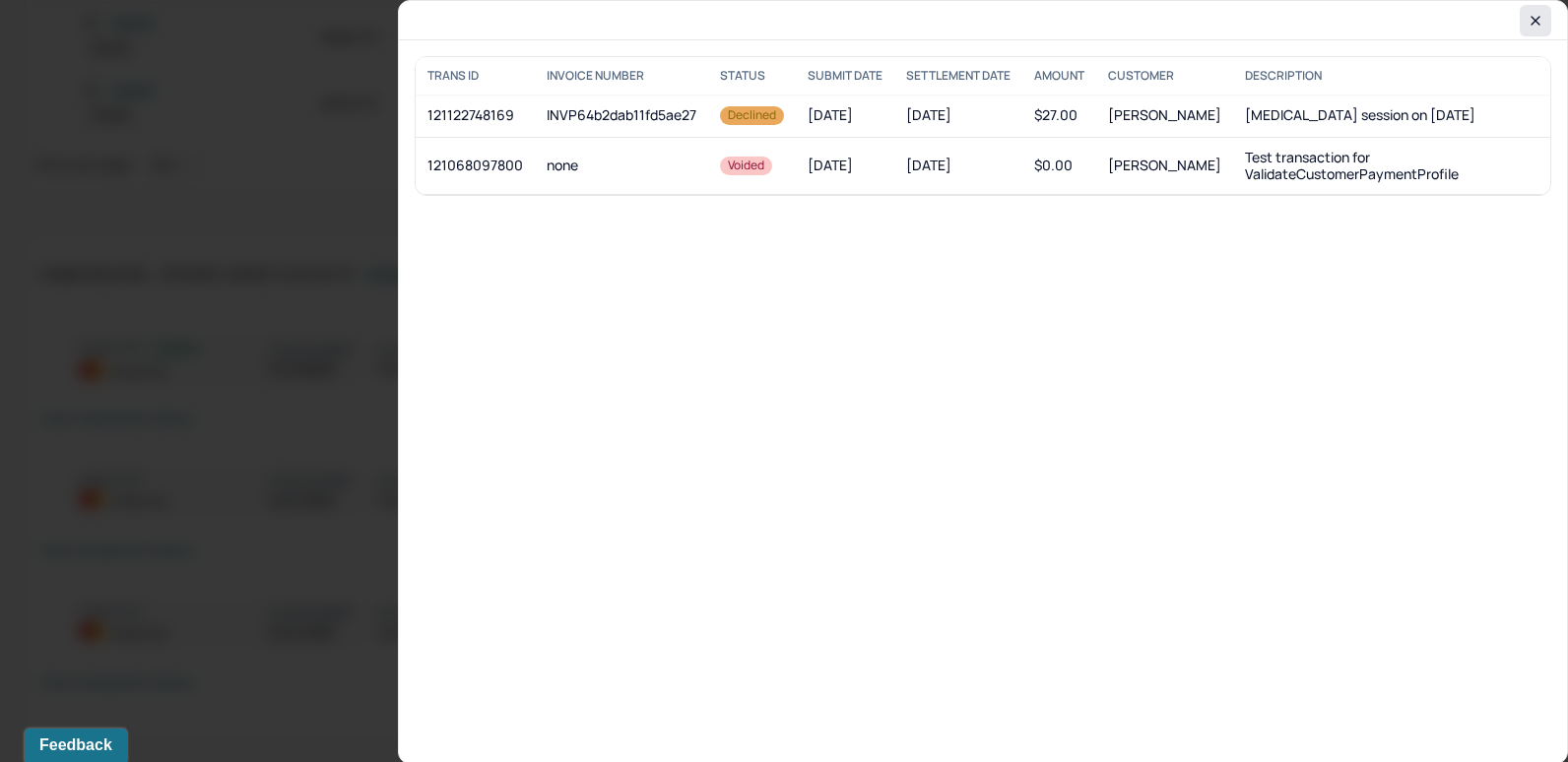 click 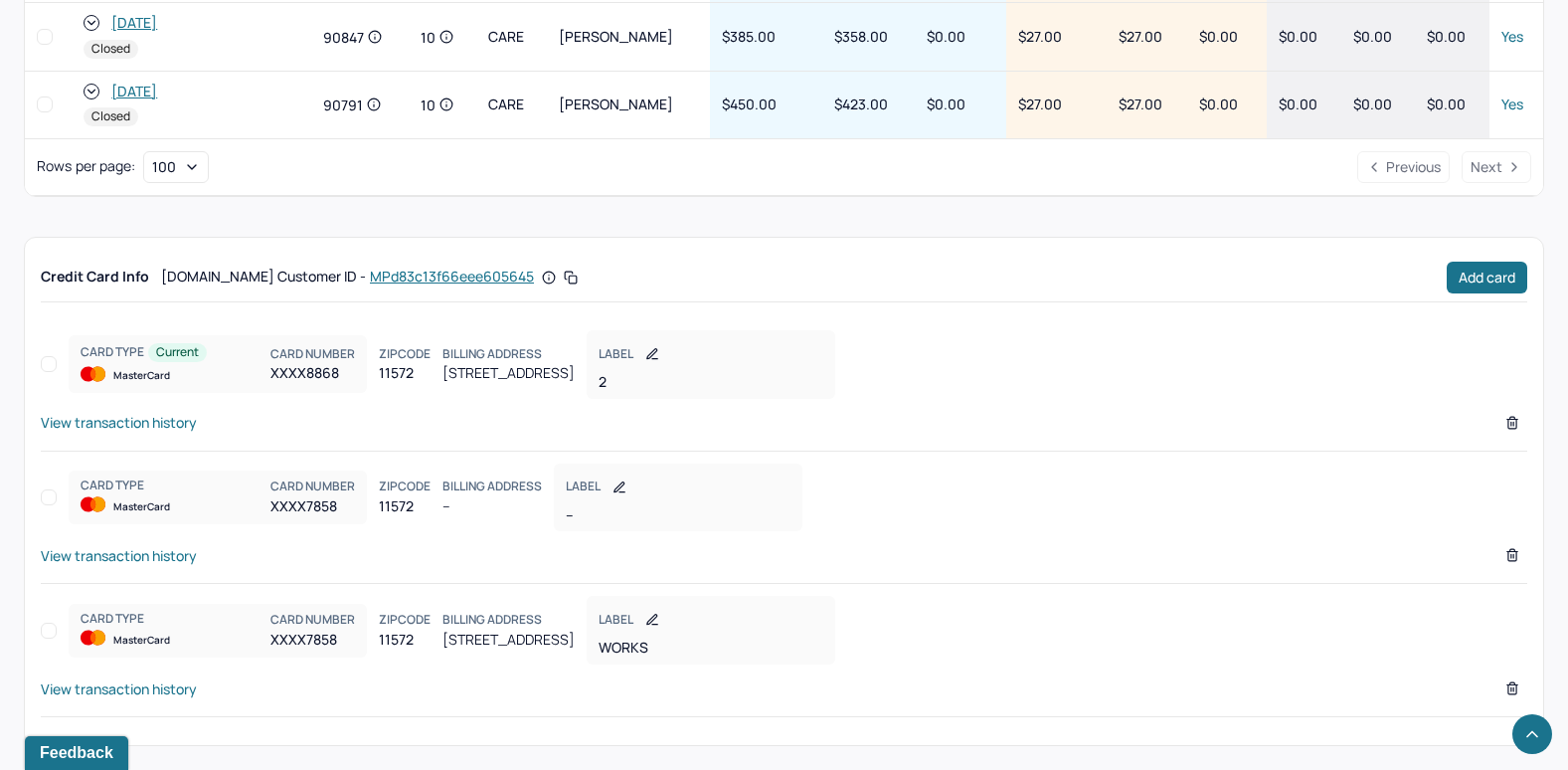 click on "View transaction history" at bounding box center [118, 555] 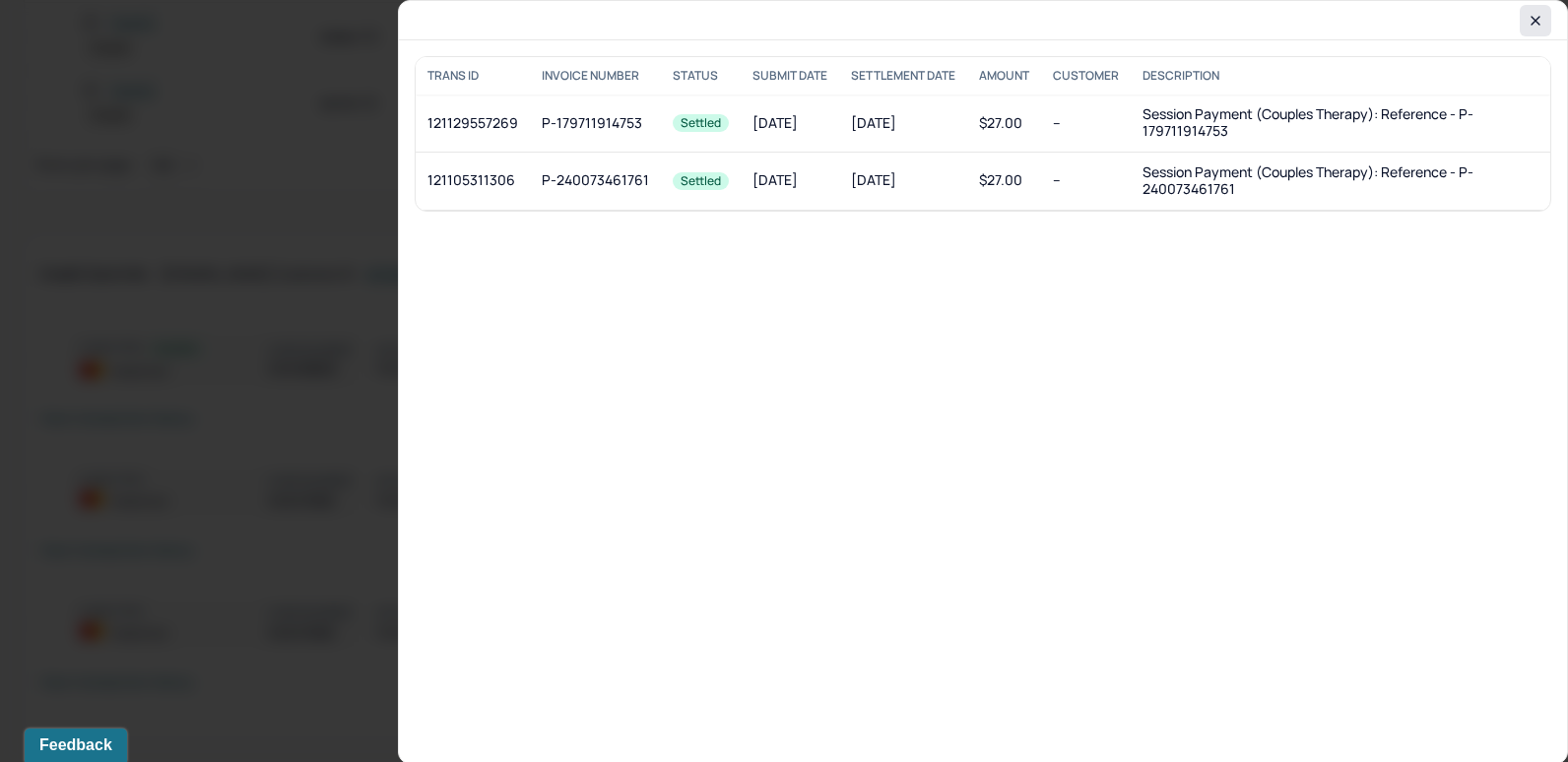 click 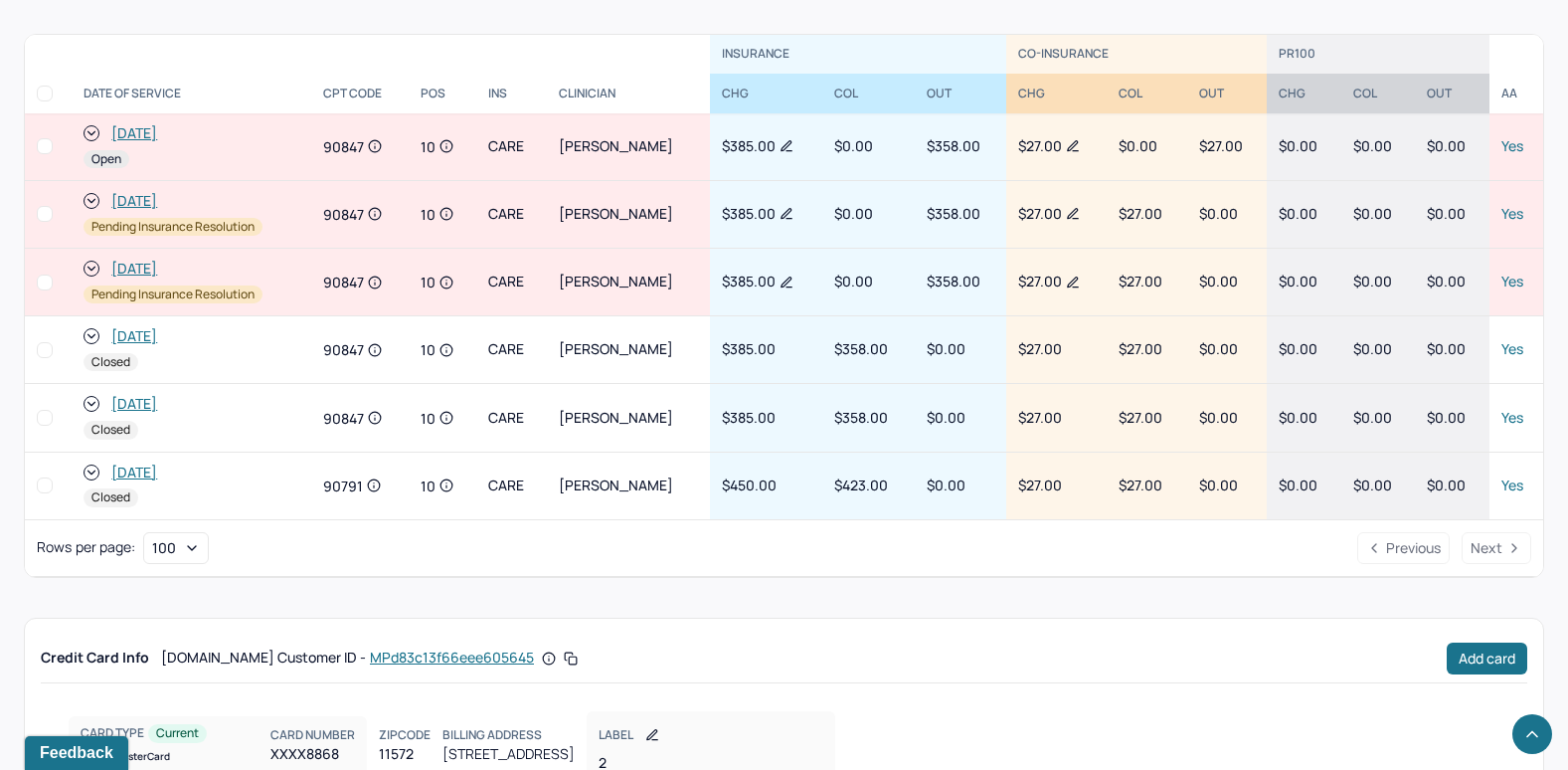 scroll, scrollTop: 812, scrollLeft: 0, axis: vertical 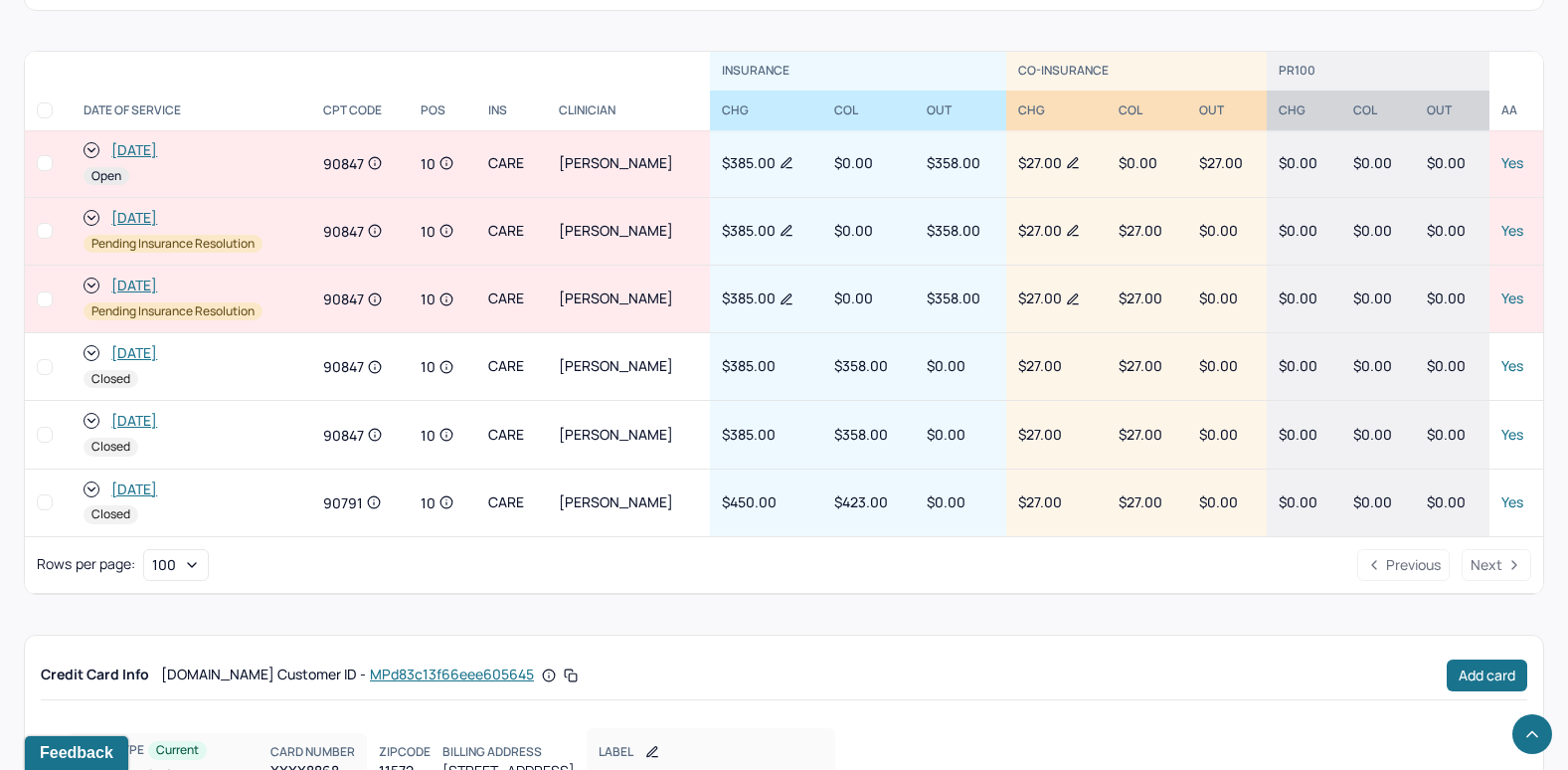 click on "[DATE]" at bounding box center [134, 150] 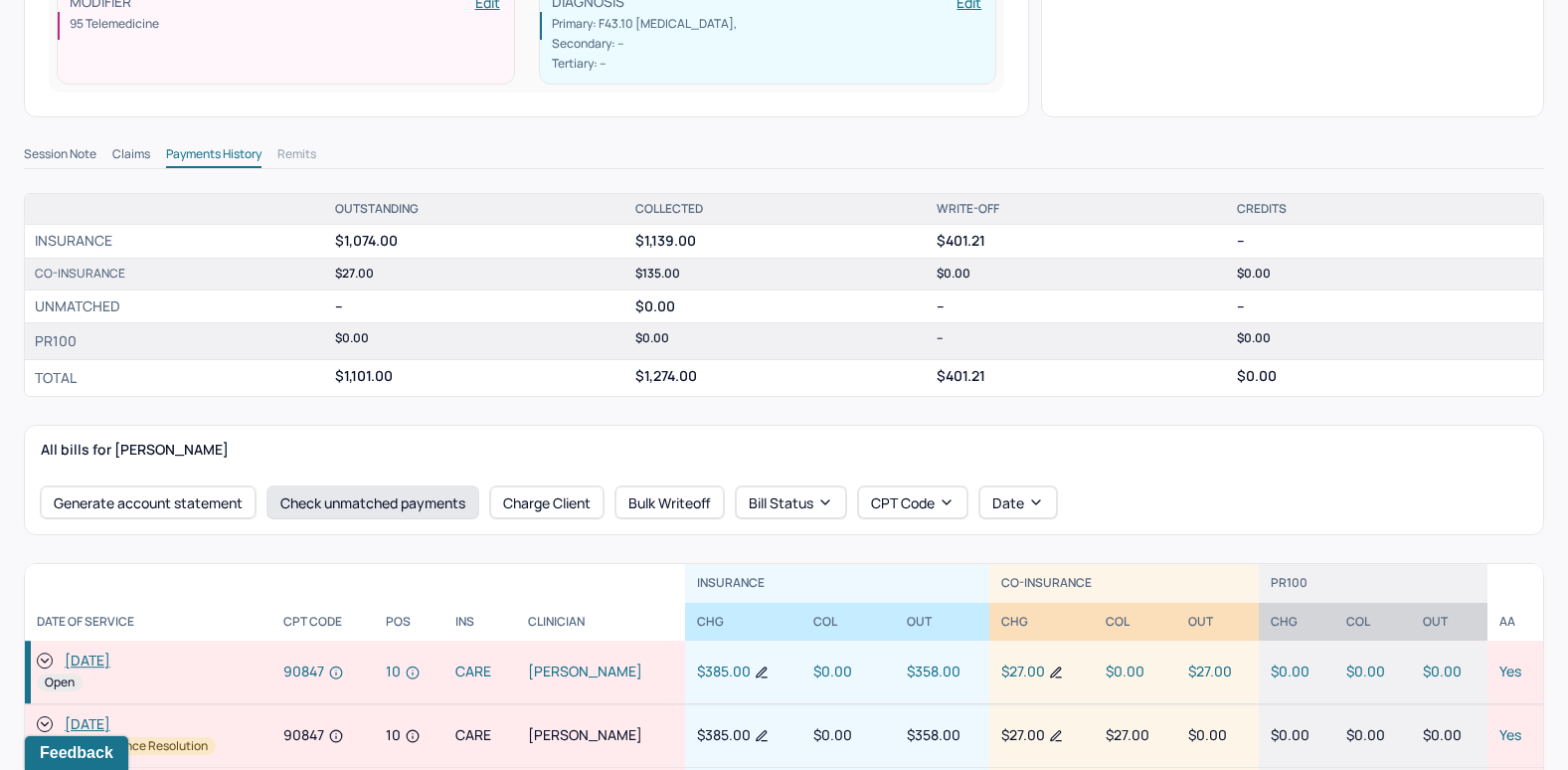 scroll, scrollTop: 466, scrollLeft: 0, axis: vertical 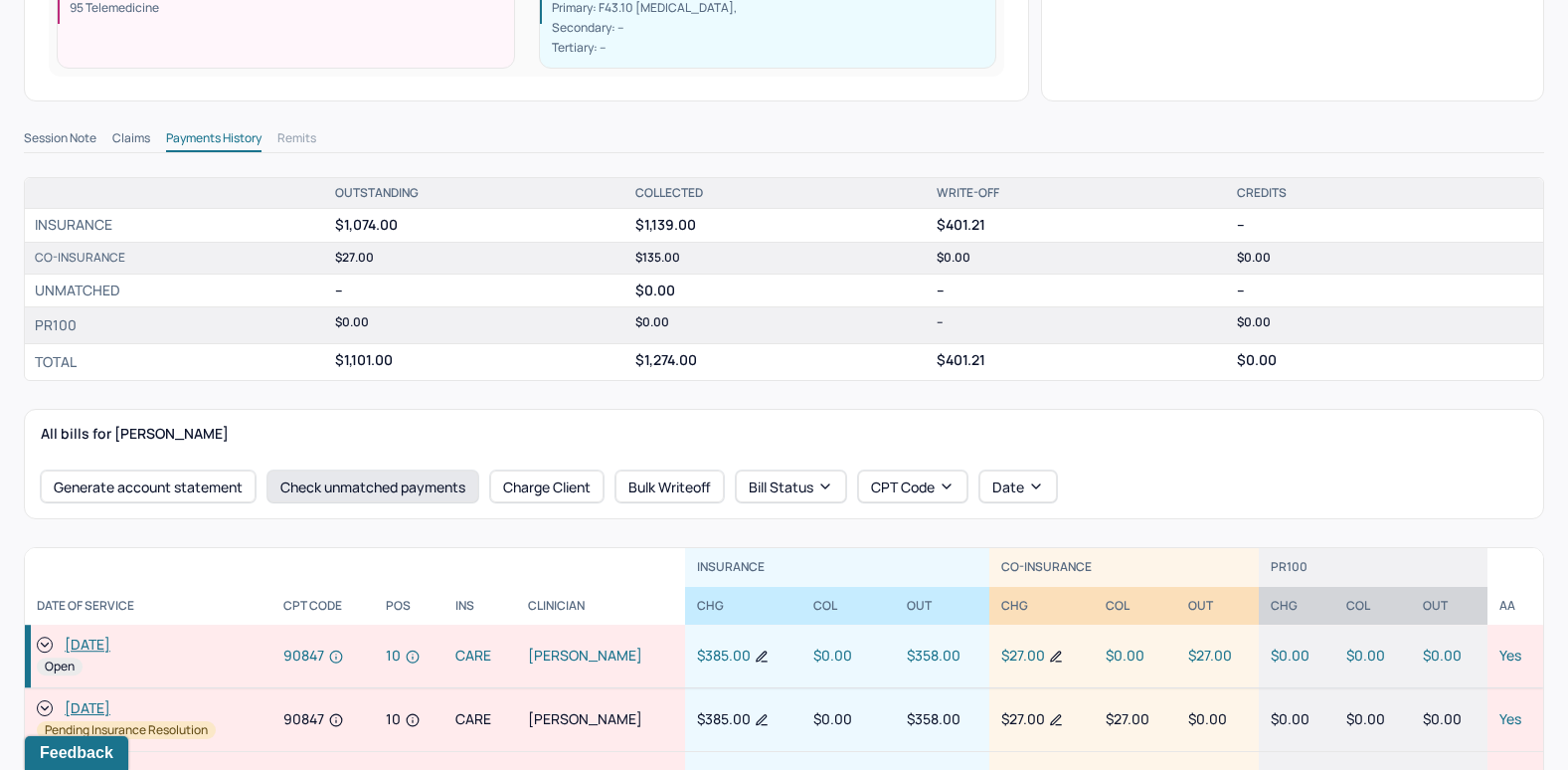 click on "Check unmatched payments" at bounding box center [373, 486] 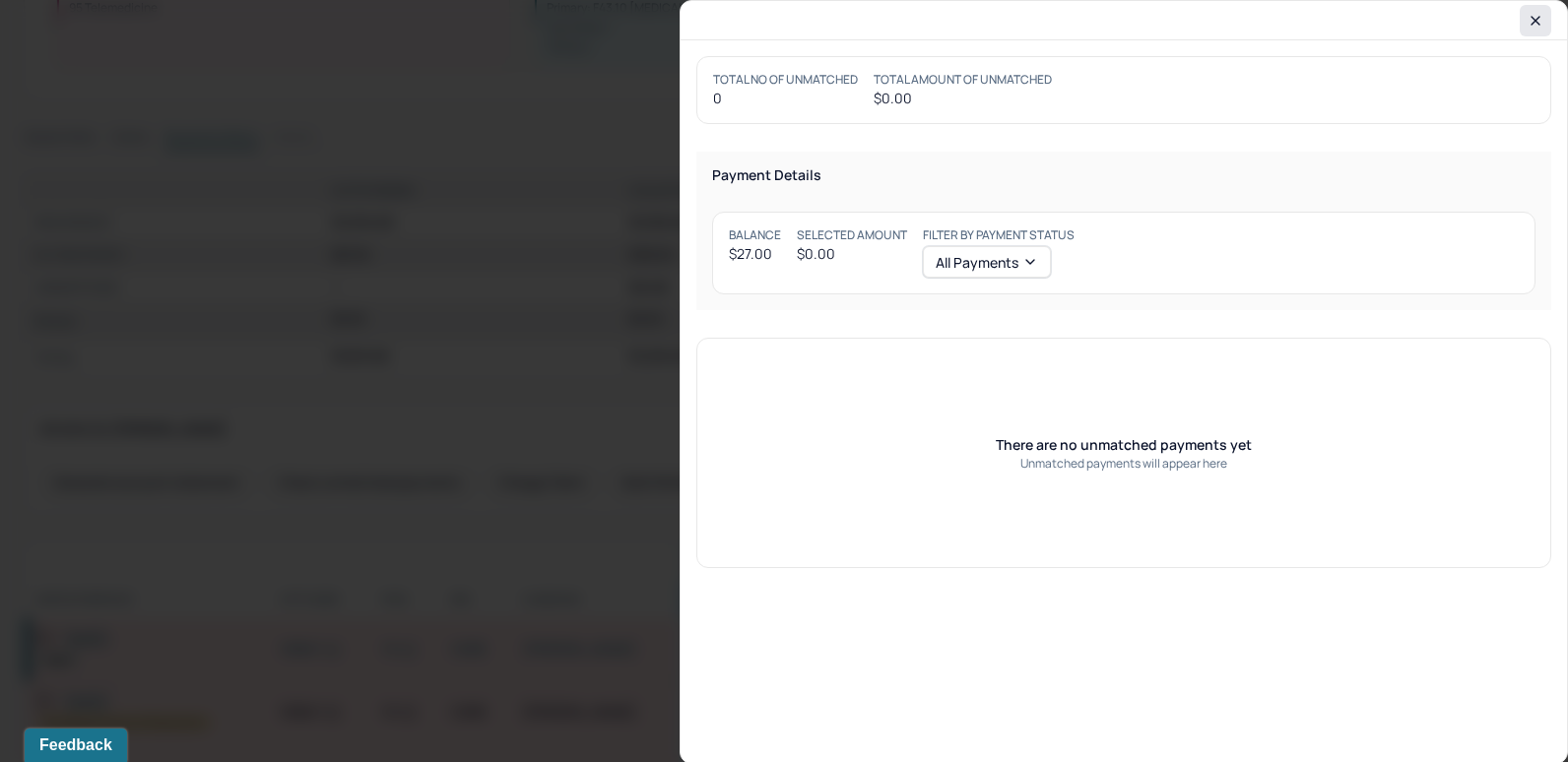 click 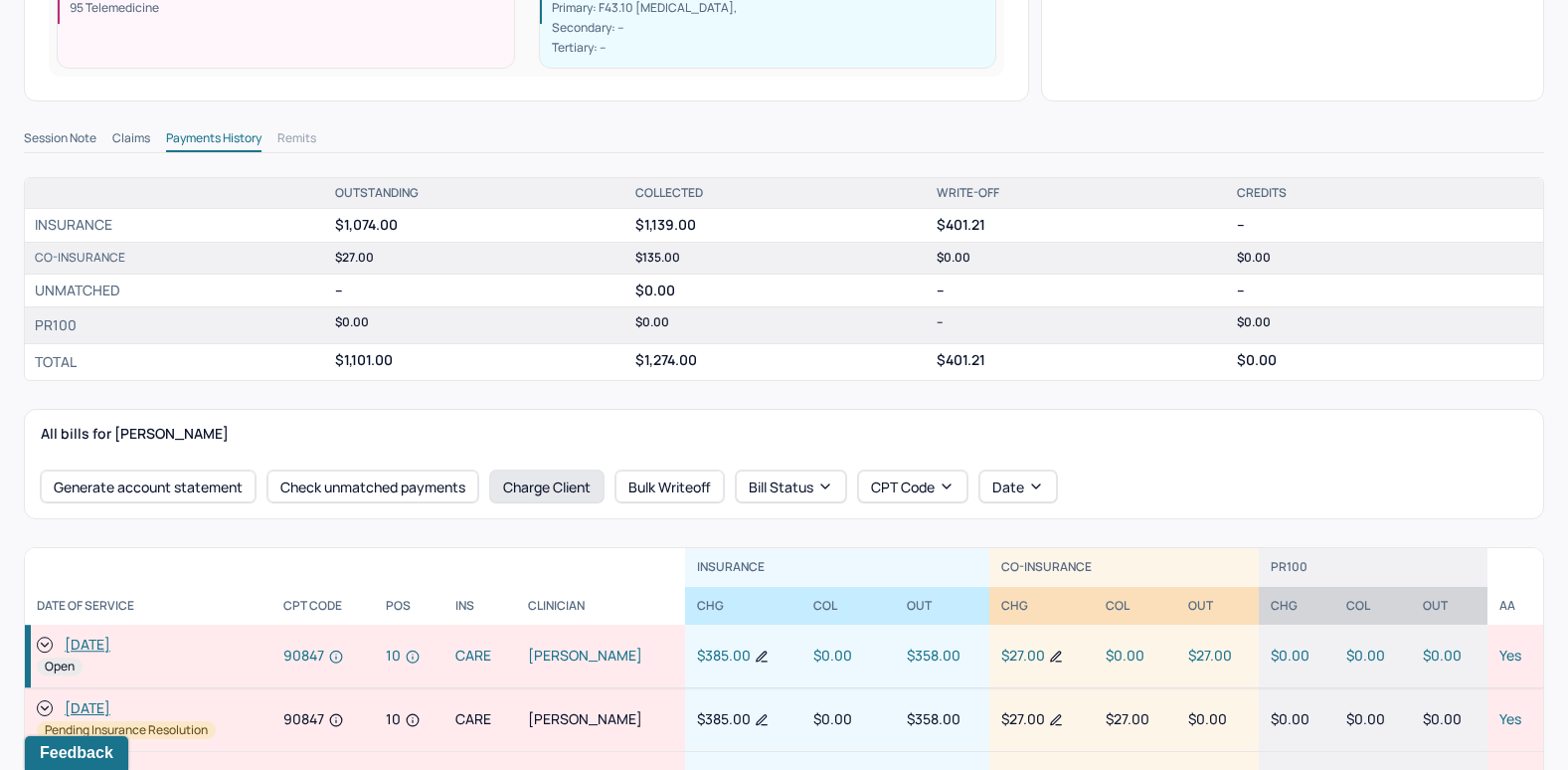 click on "Charge Client" at bounding box center [547, 486] 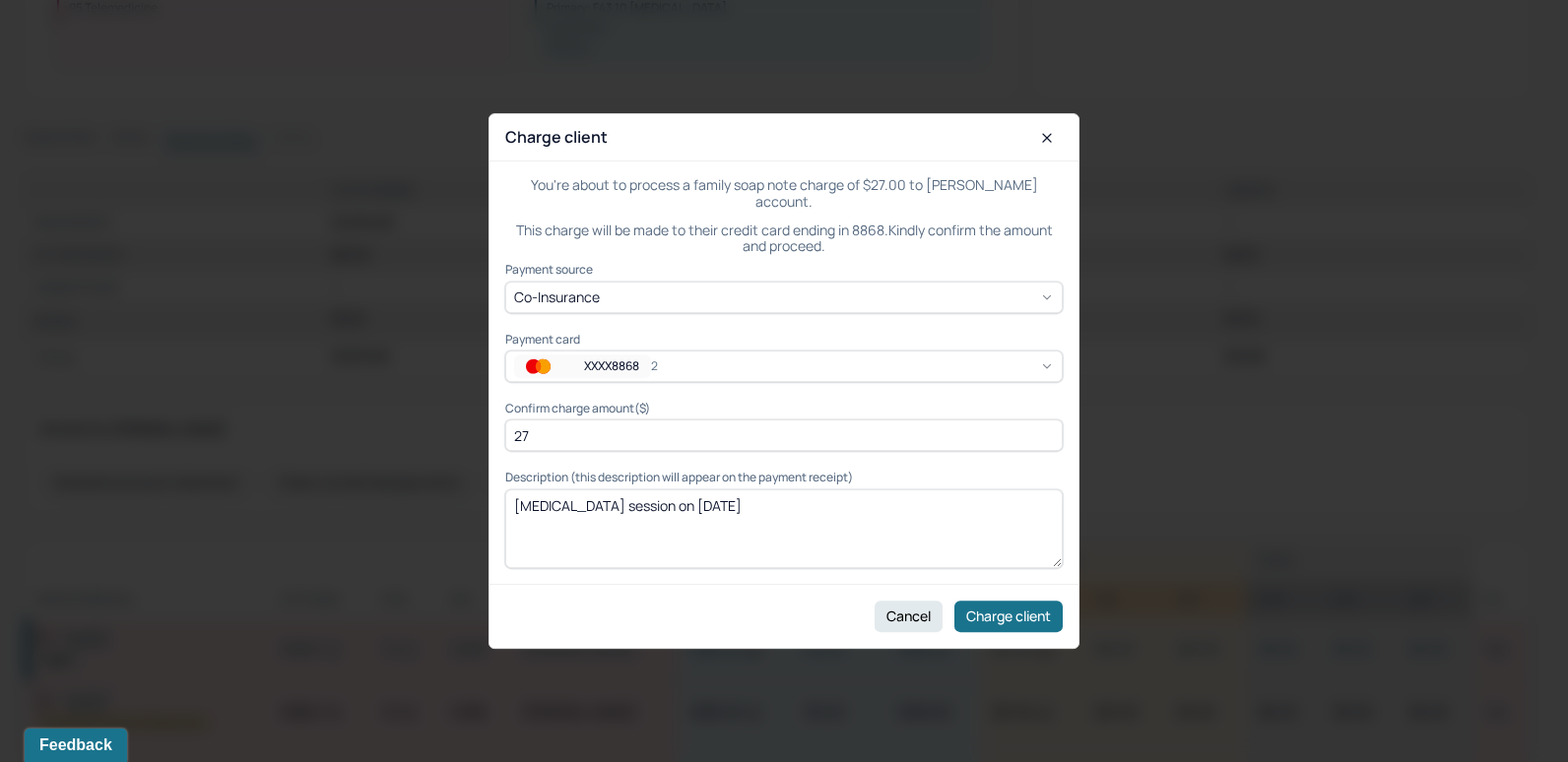 click on "XXXX8868 2" at bounding box center (784, 366) 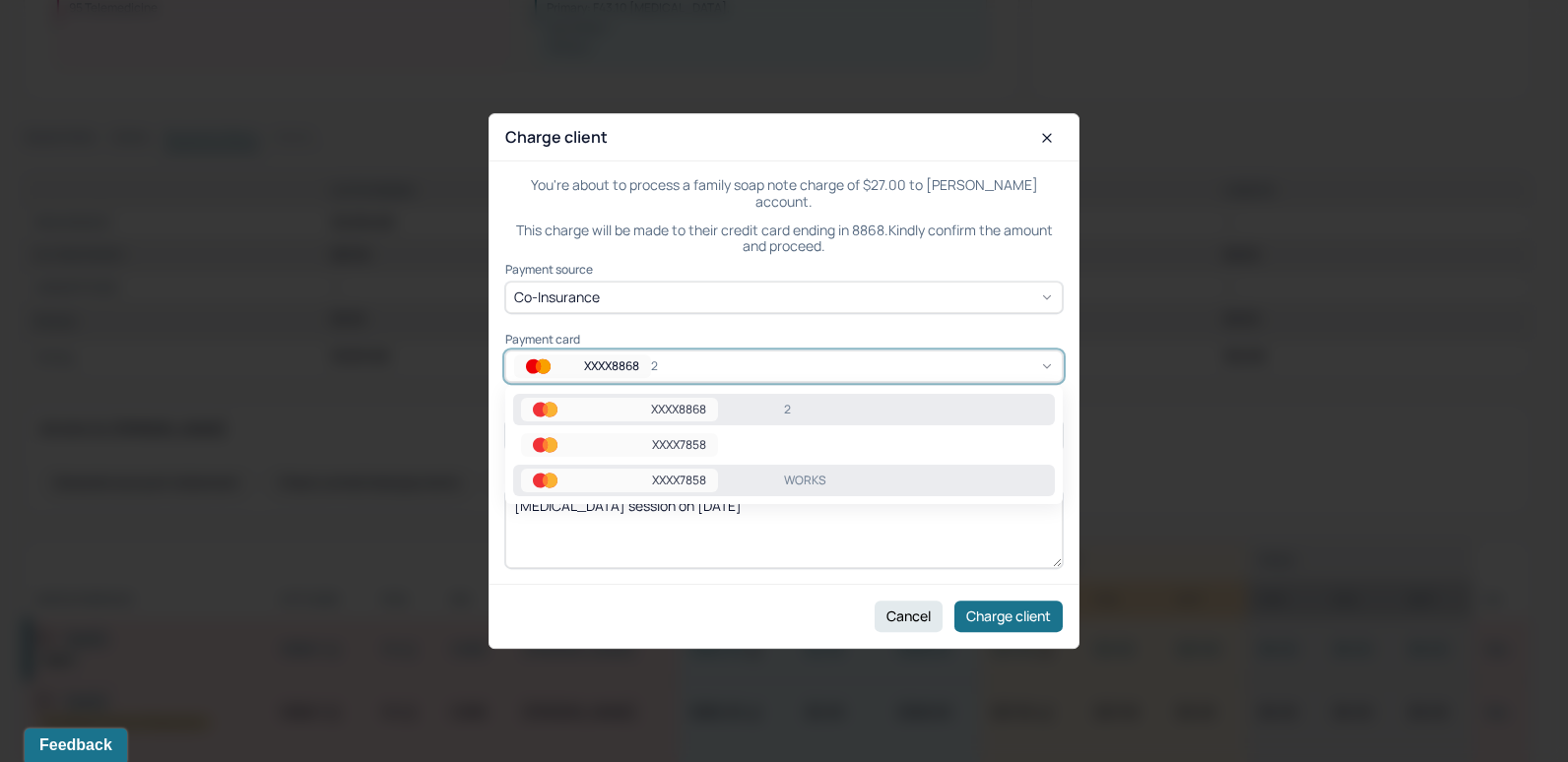 click on "WORKS" at bounding box center (915, 480) 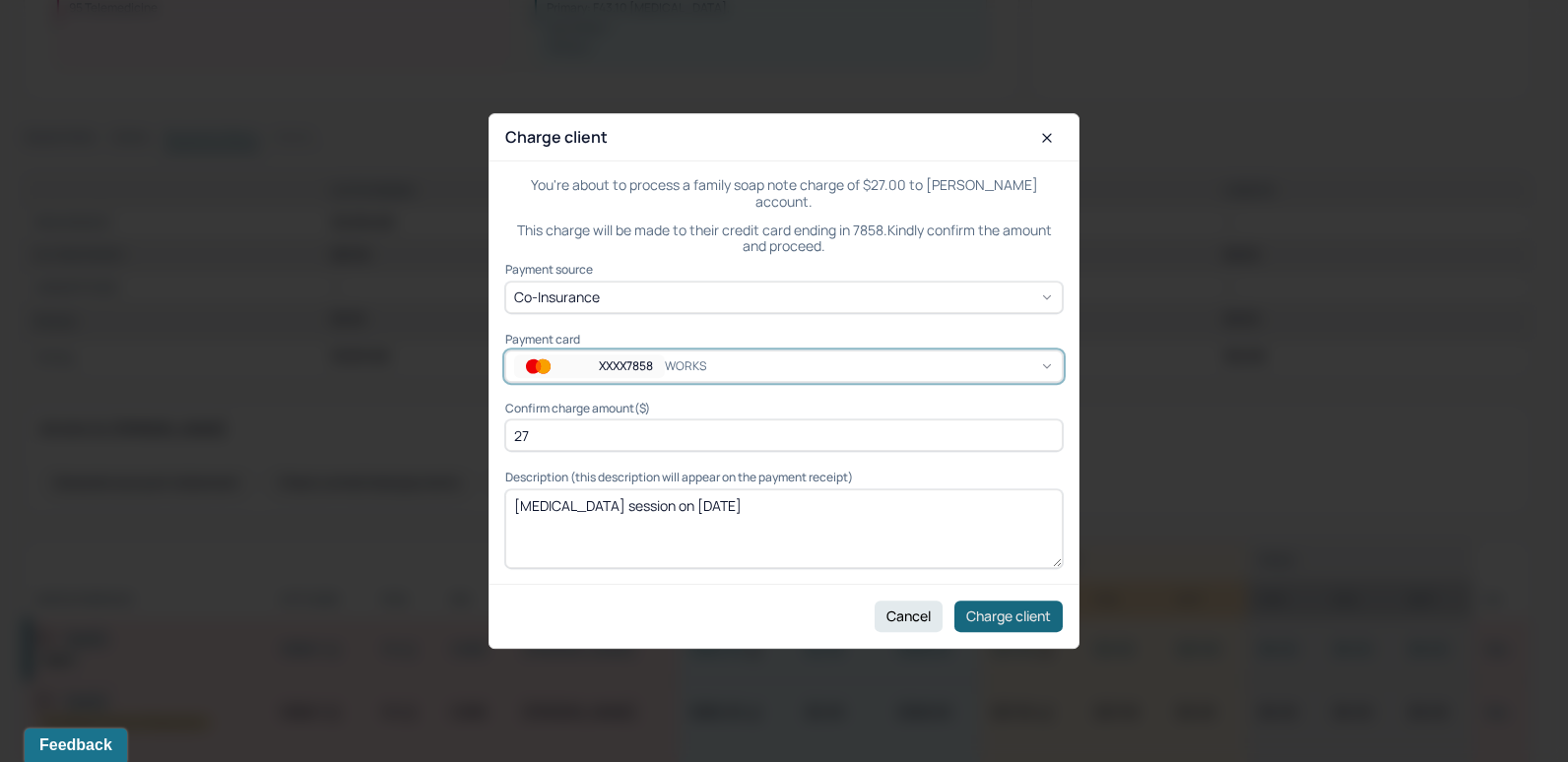 click on "Charge client" at bounding box center [1009, 616] 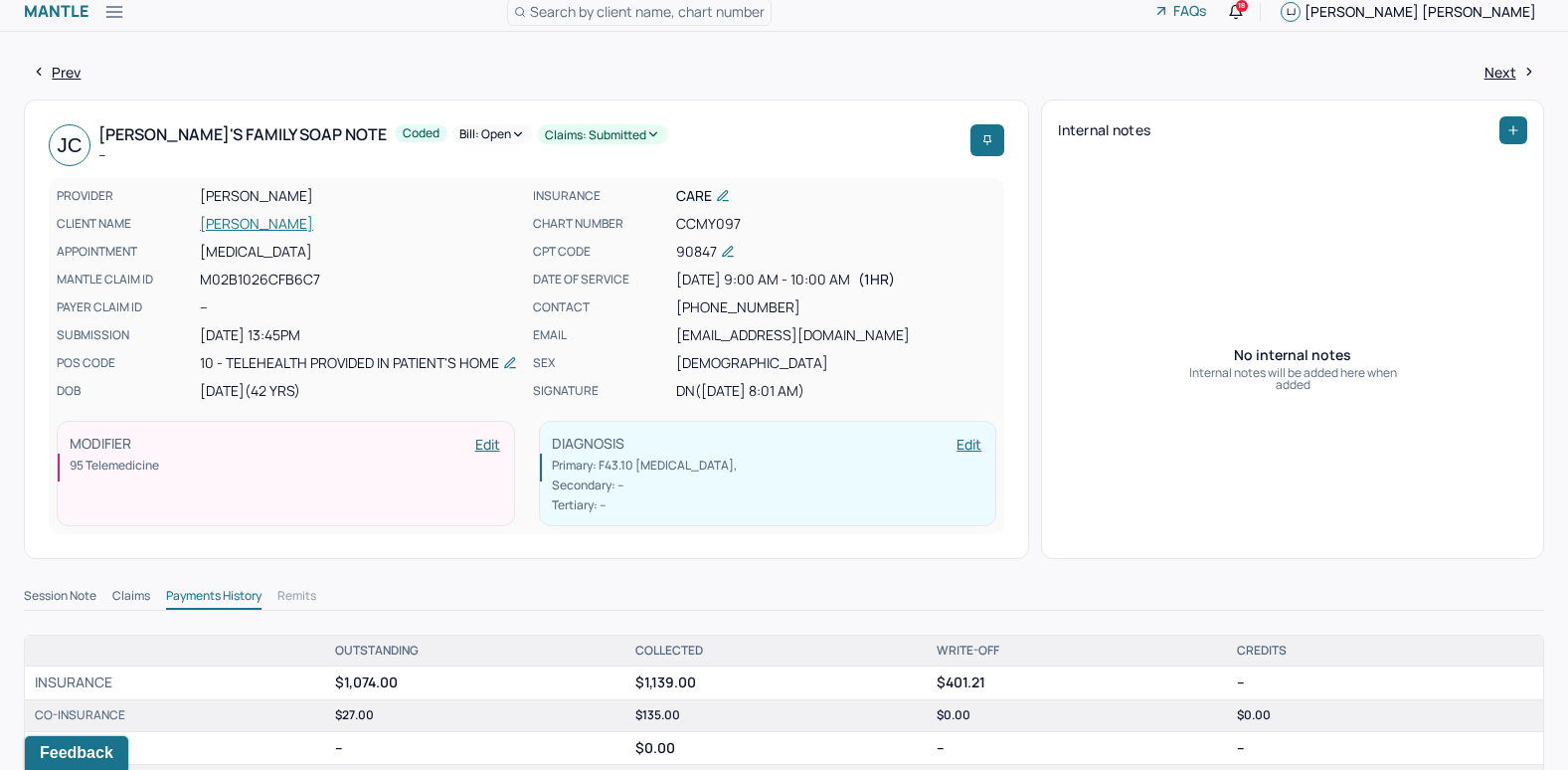 scroll, scrollTop: 0, scrollLeft: 0, axis: both 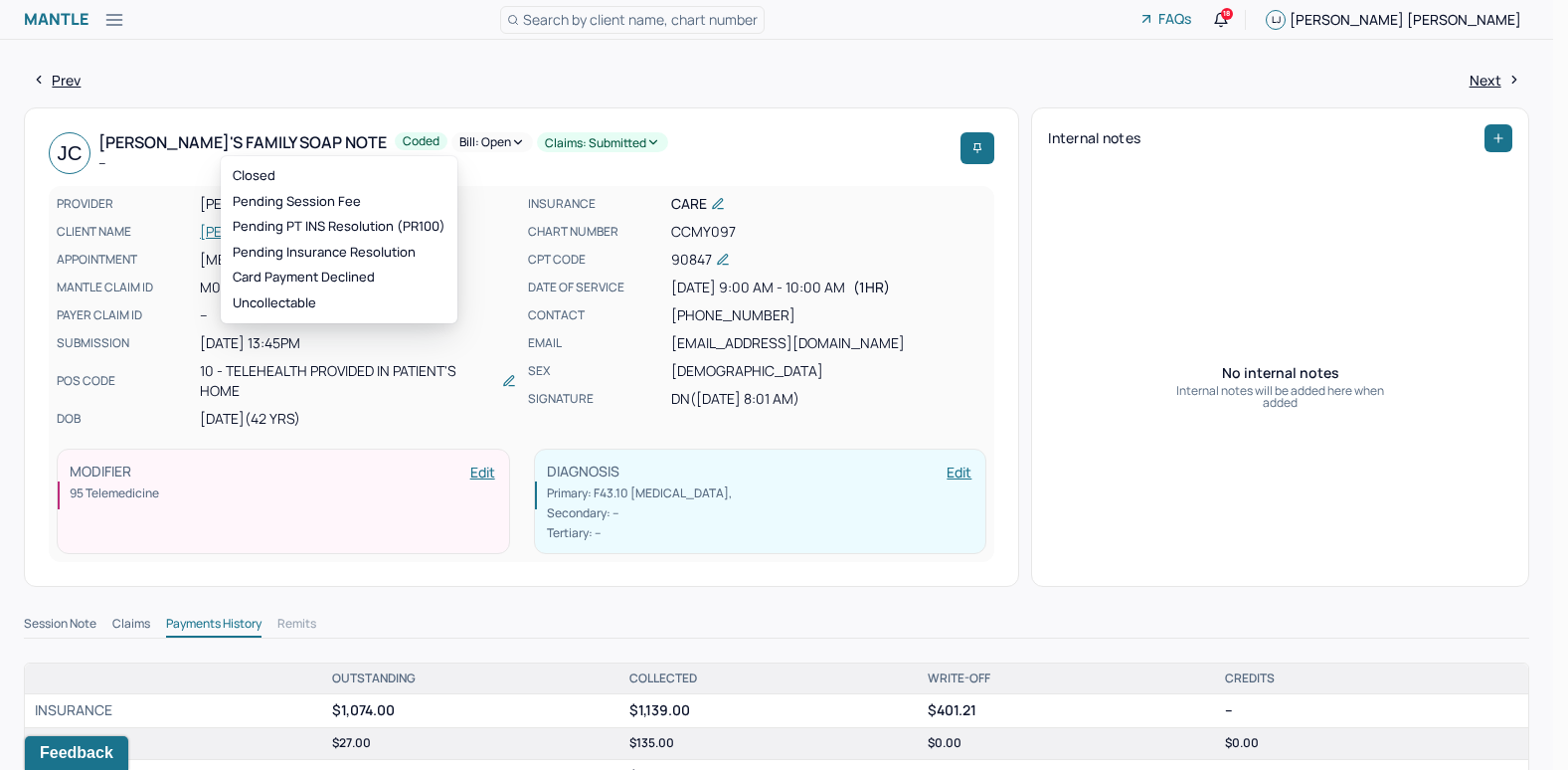 click on "Bill: Open" at bounding box center (492, 142) 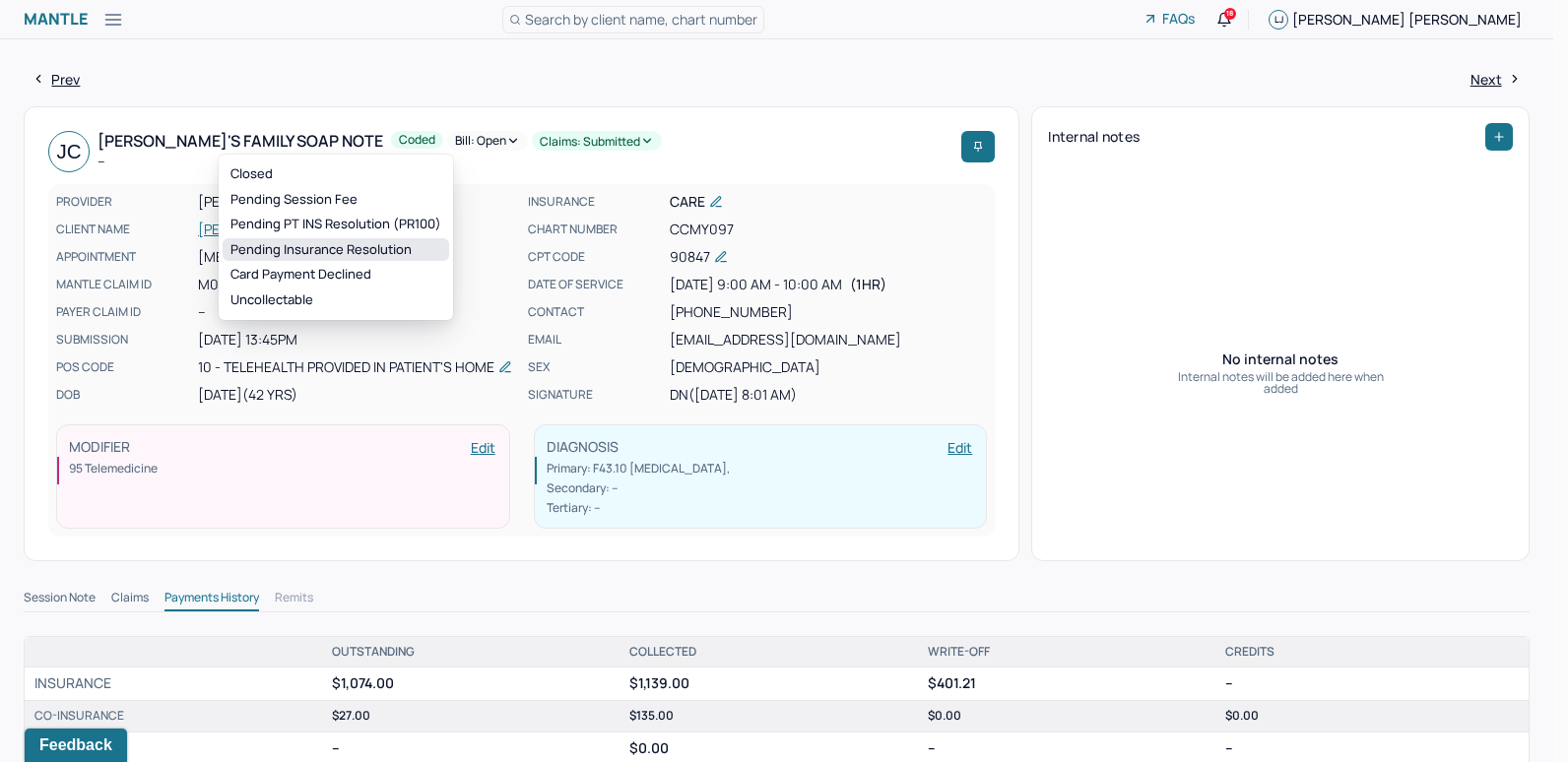 click on "Pending Insurance Resolution" at bounding box center (336, 250) 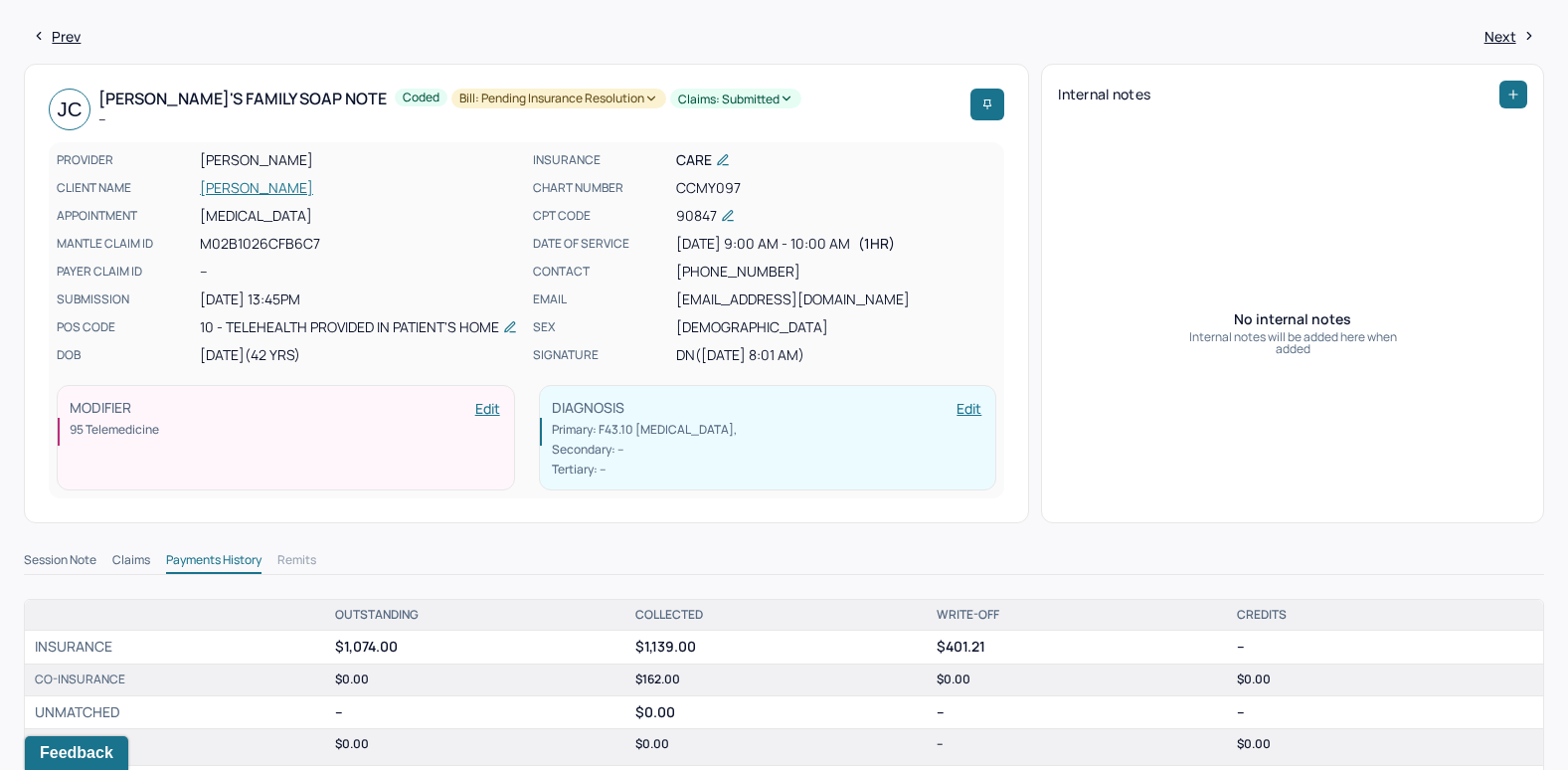 scroll, scrollTop: 0, scrollLeft: 0, axis: both 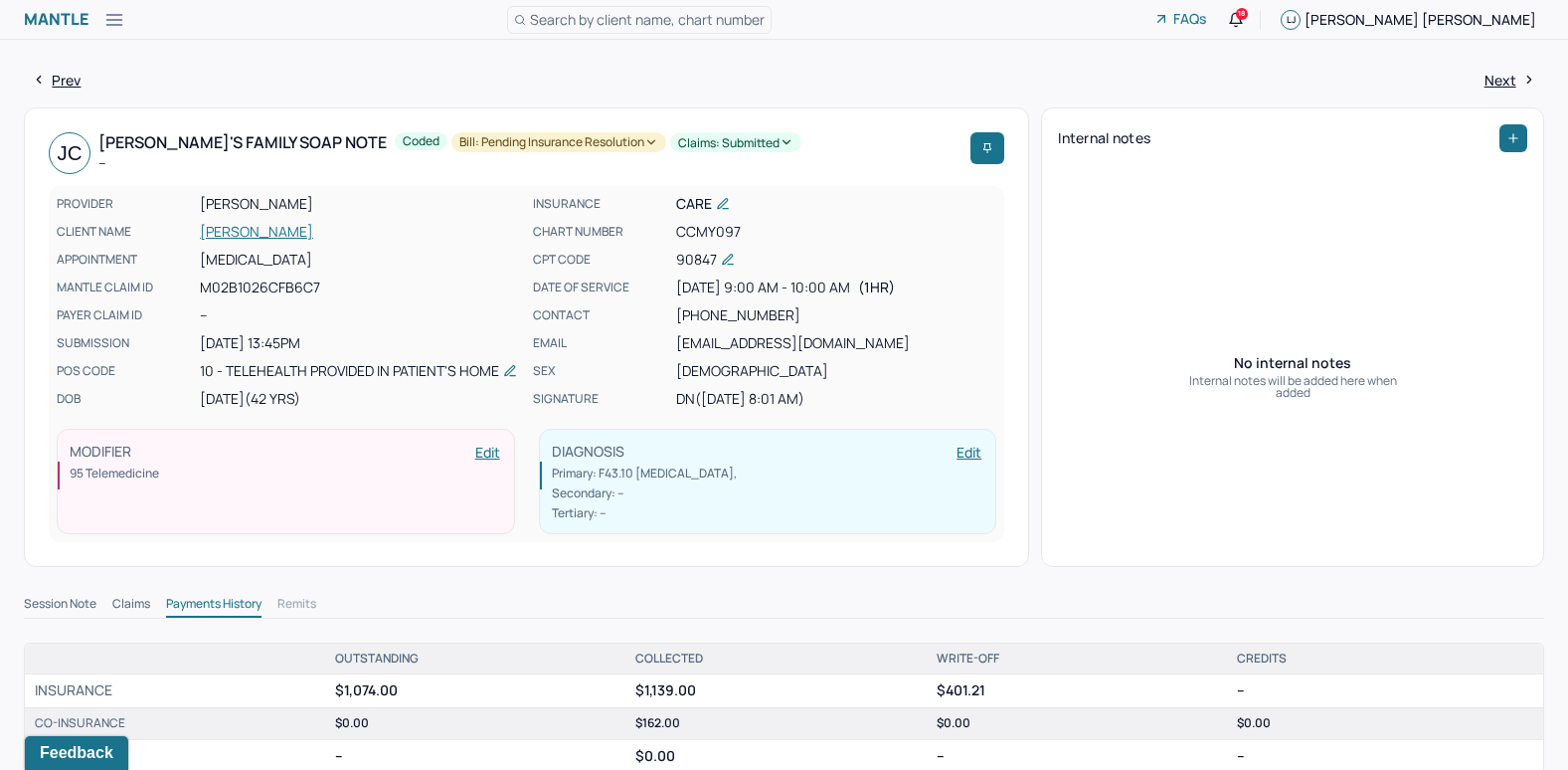 click on "Search by client name, chart number" at bounding box center (647, 19) 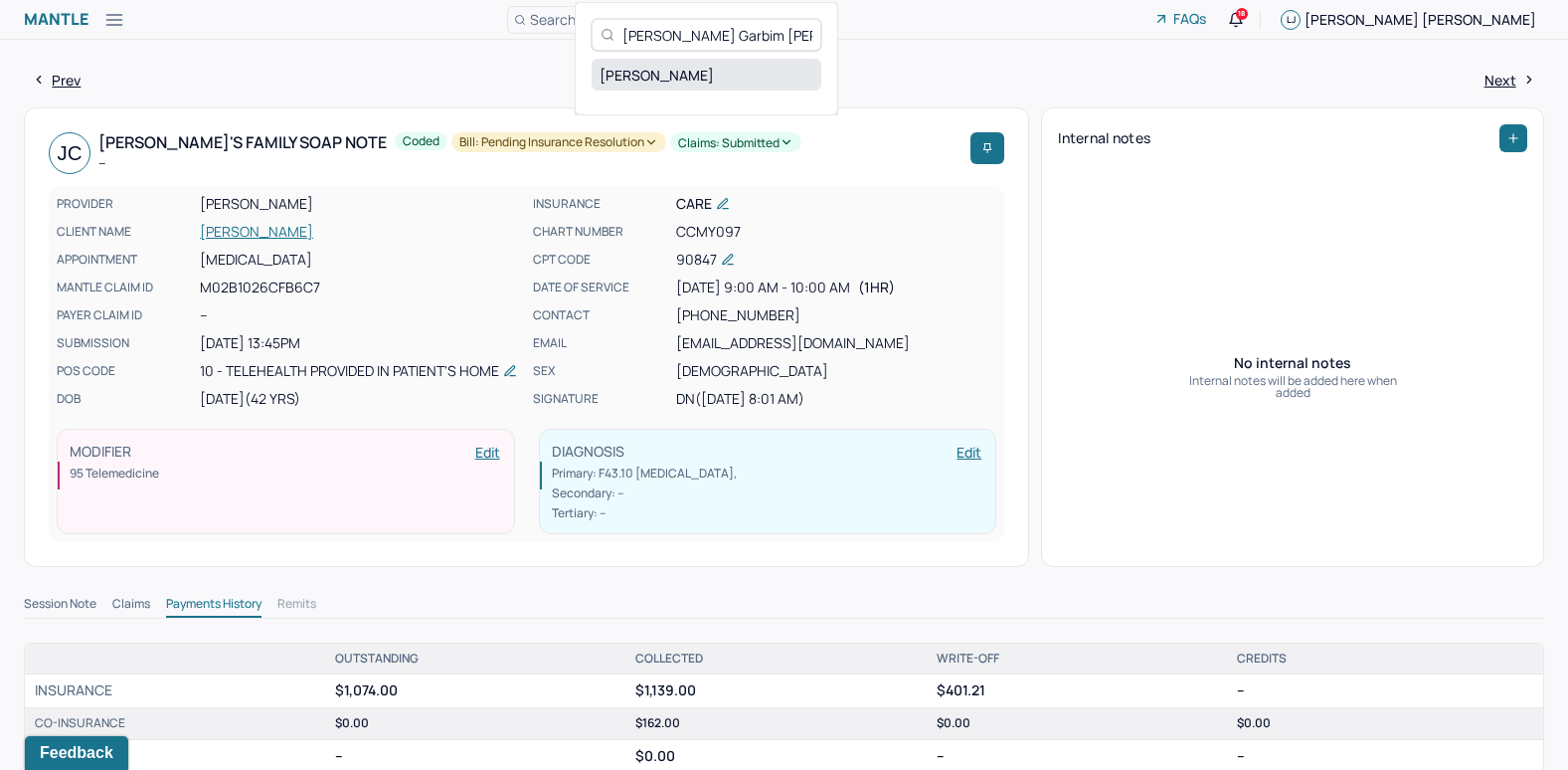 type on "[PERSON_NAME] Garbim [PERSON_NAME]" 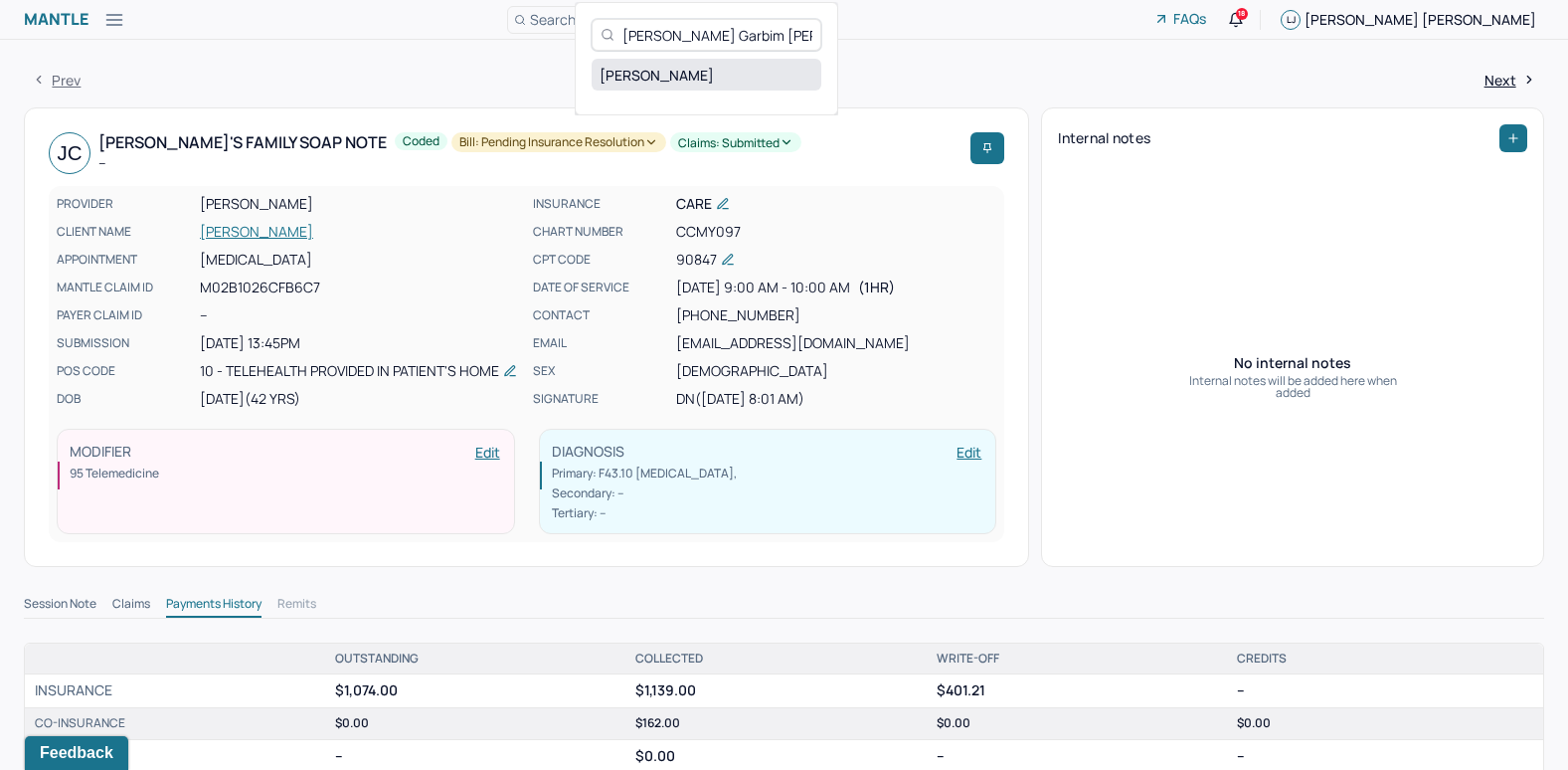 click on "[PERSON_NAME]" at bounding box center [706, 75] 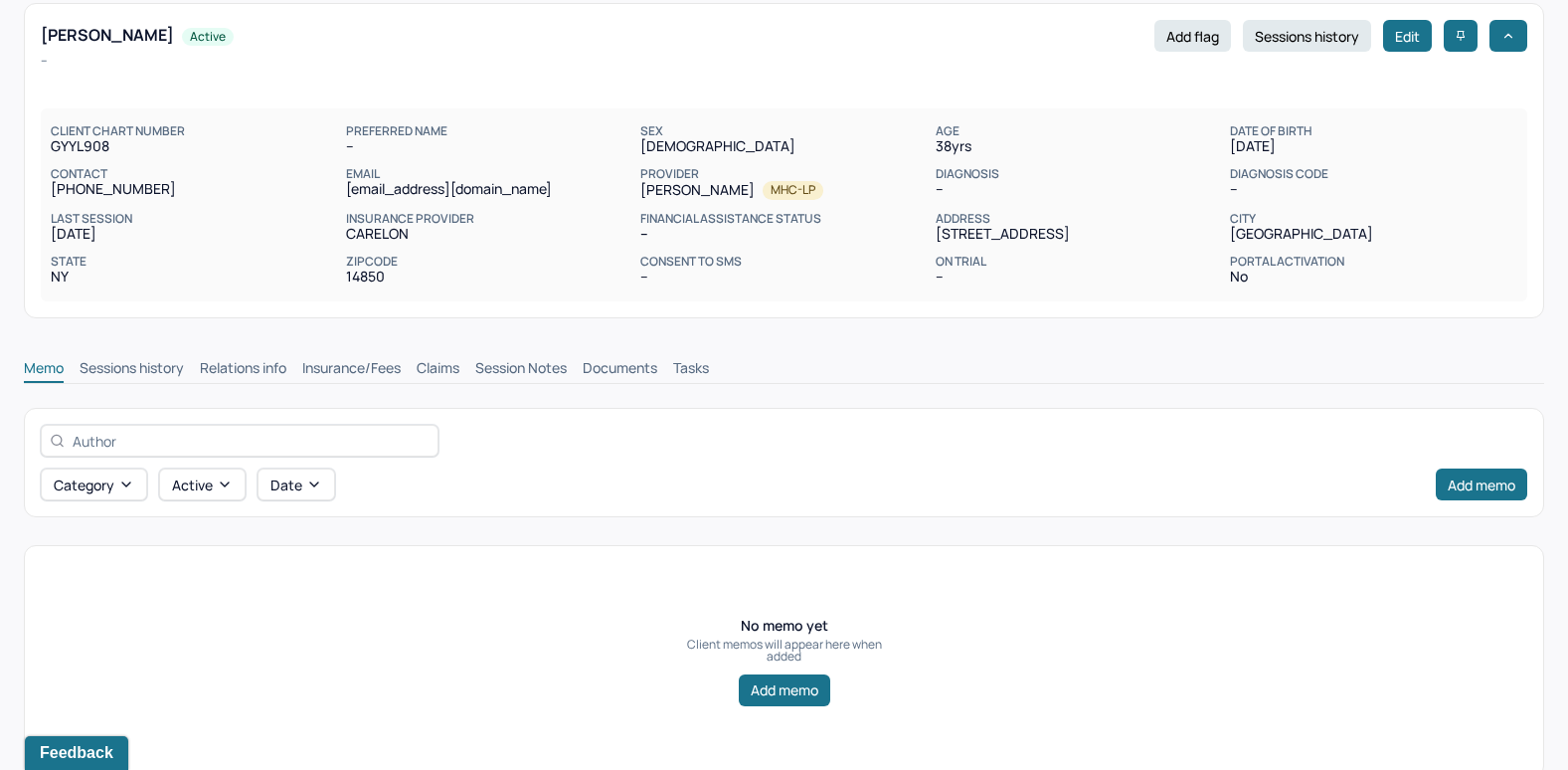 scroll, scrollTop: 93, scrollLeft: 0, axis: vertical 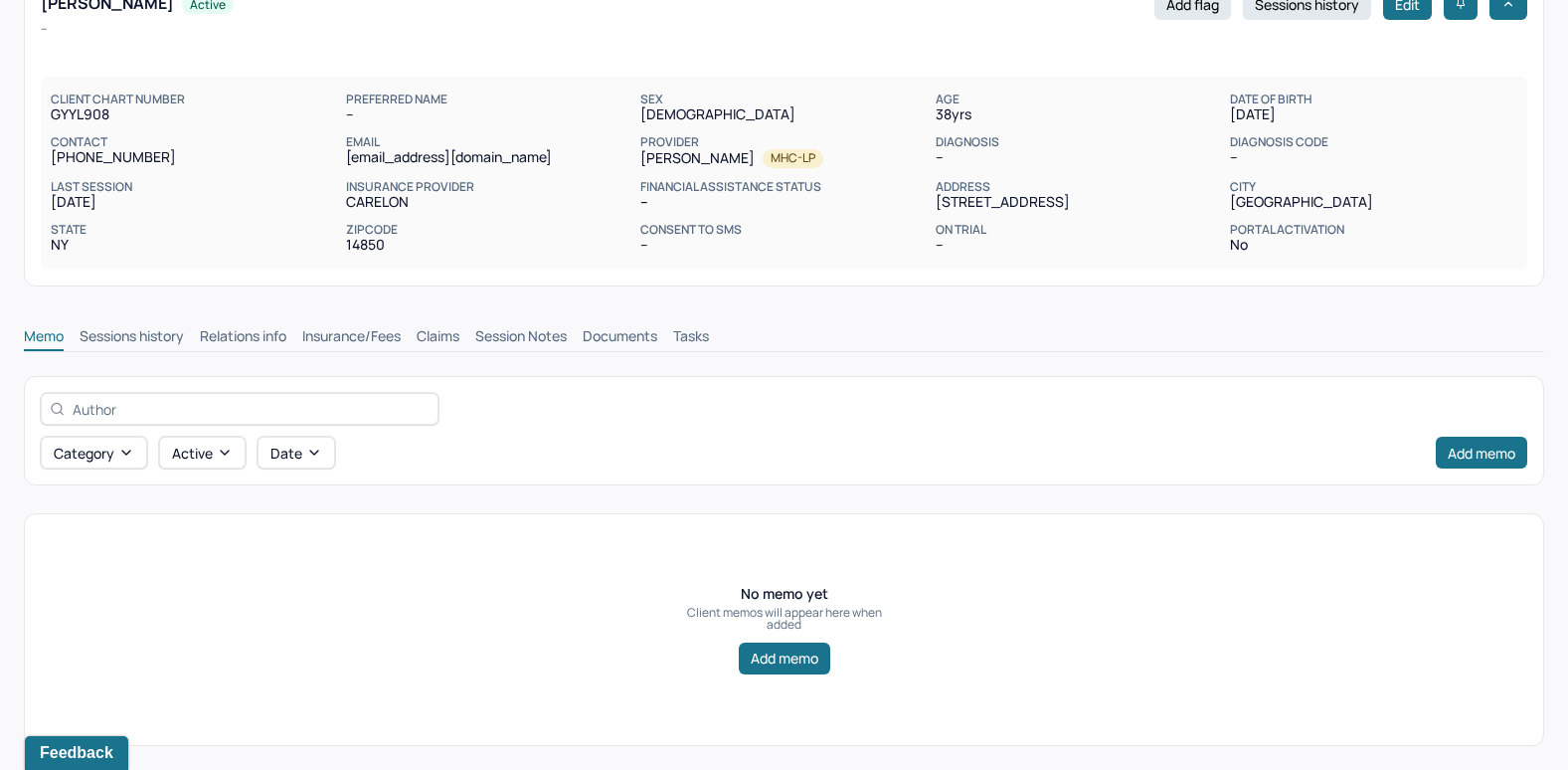 click on "Insurance/Fees" at bounding box center [351, 338] 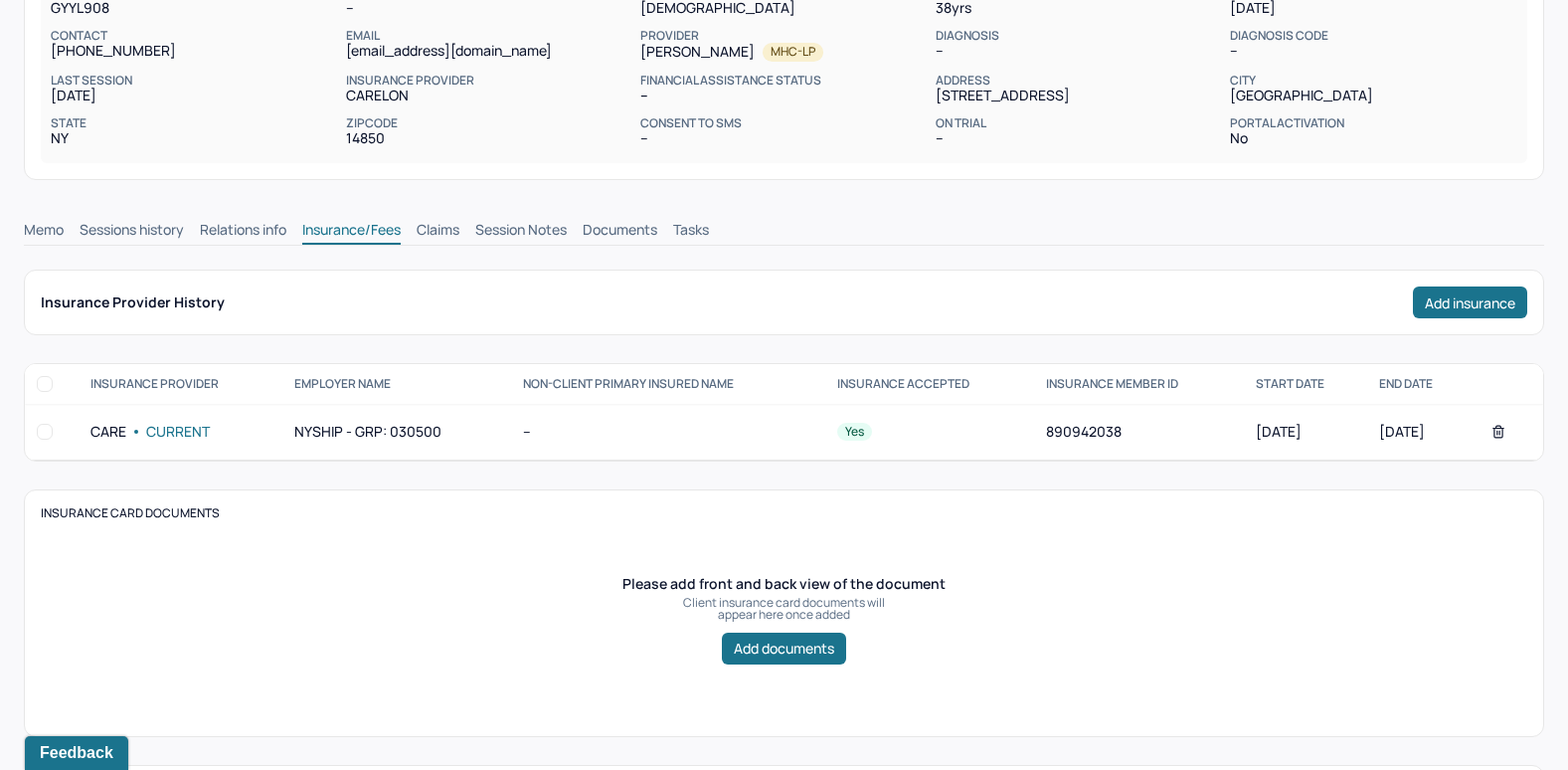 scroll, scrollTop: 191, scrollLeft: 0, axis: vertical 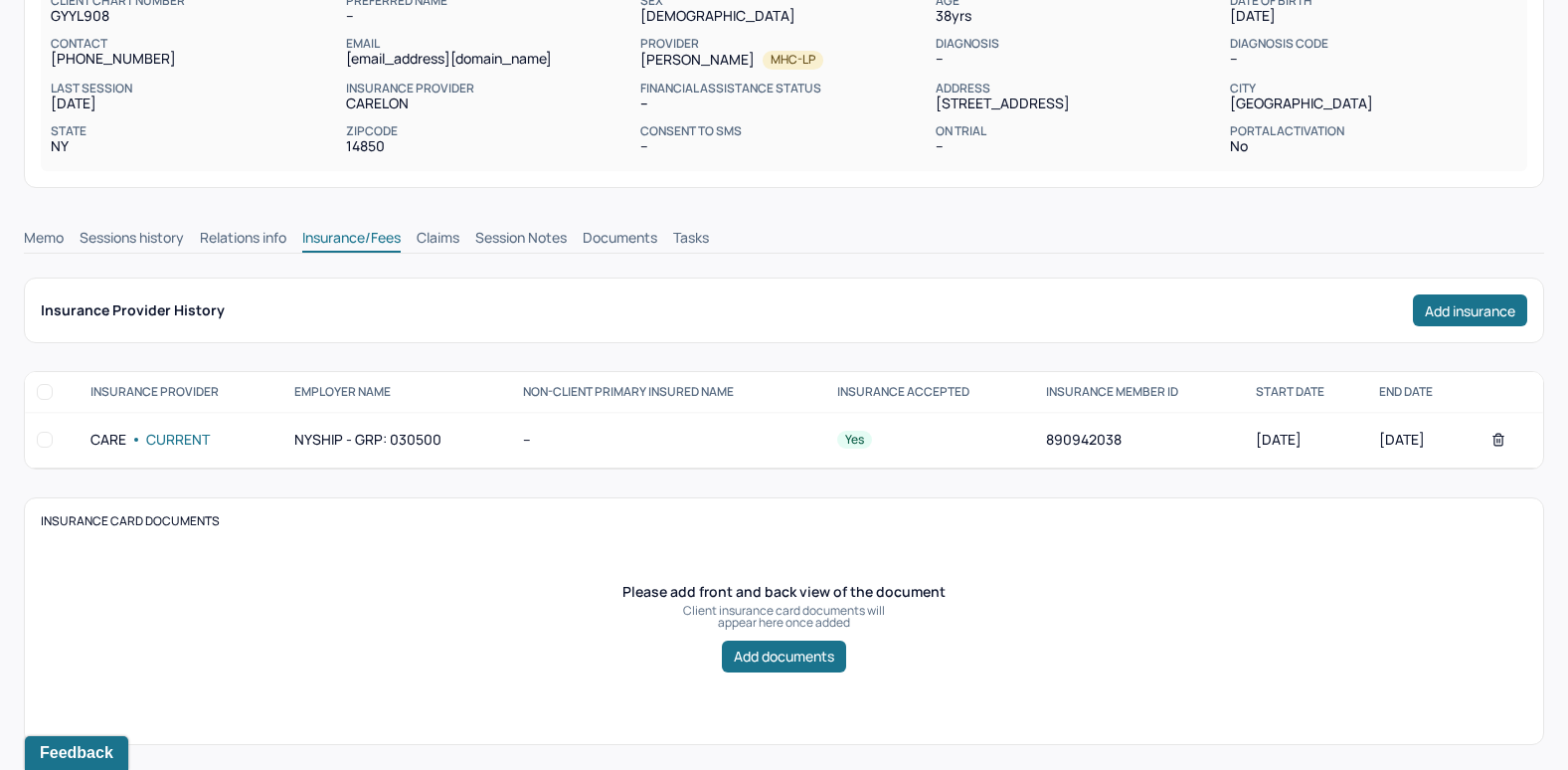 click on "Claims" at bounding box center (437, 240) 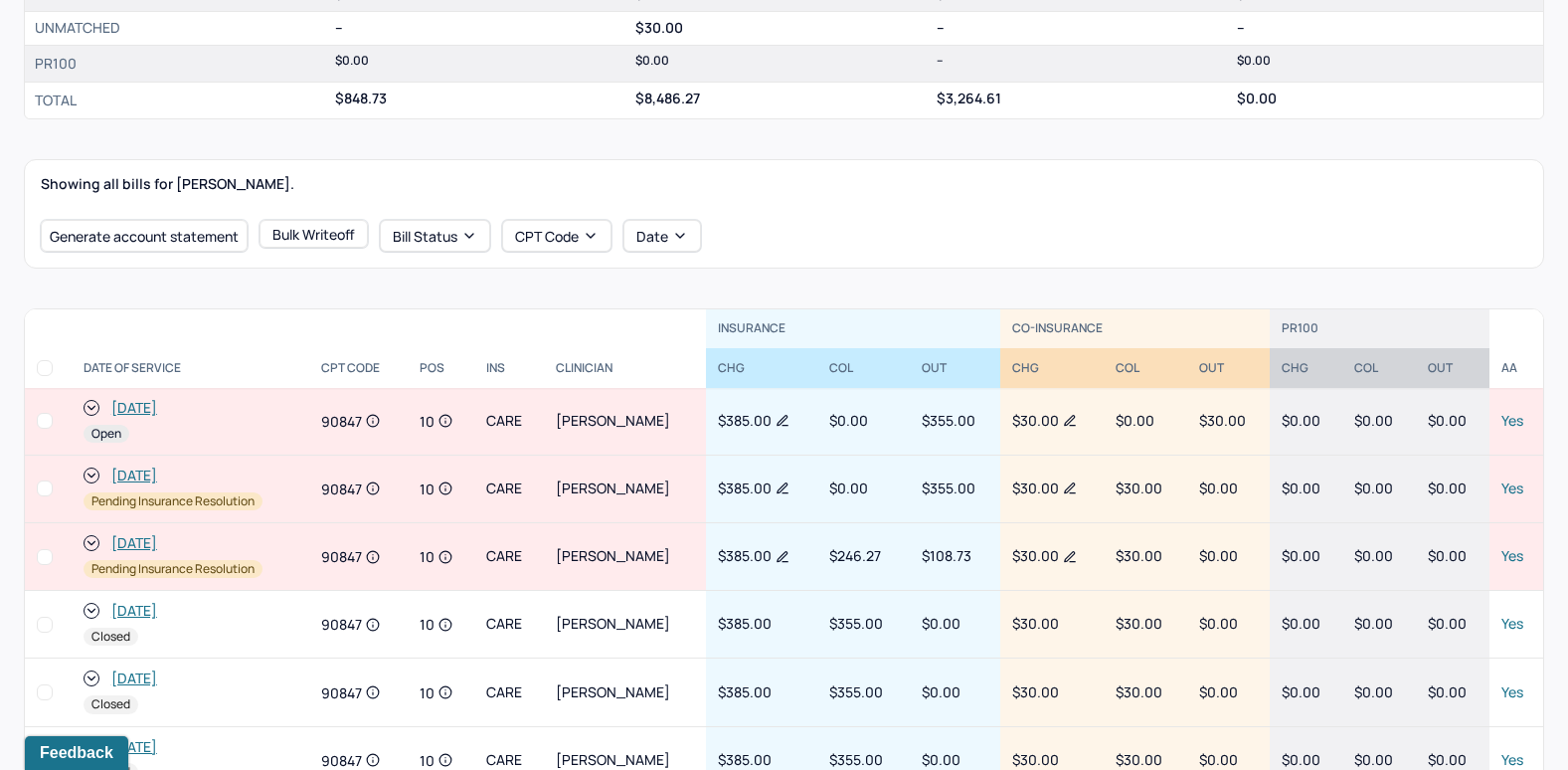 scroll, scrollTop: 589, scrollLeft: 0, axis: vertical 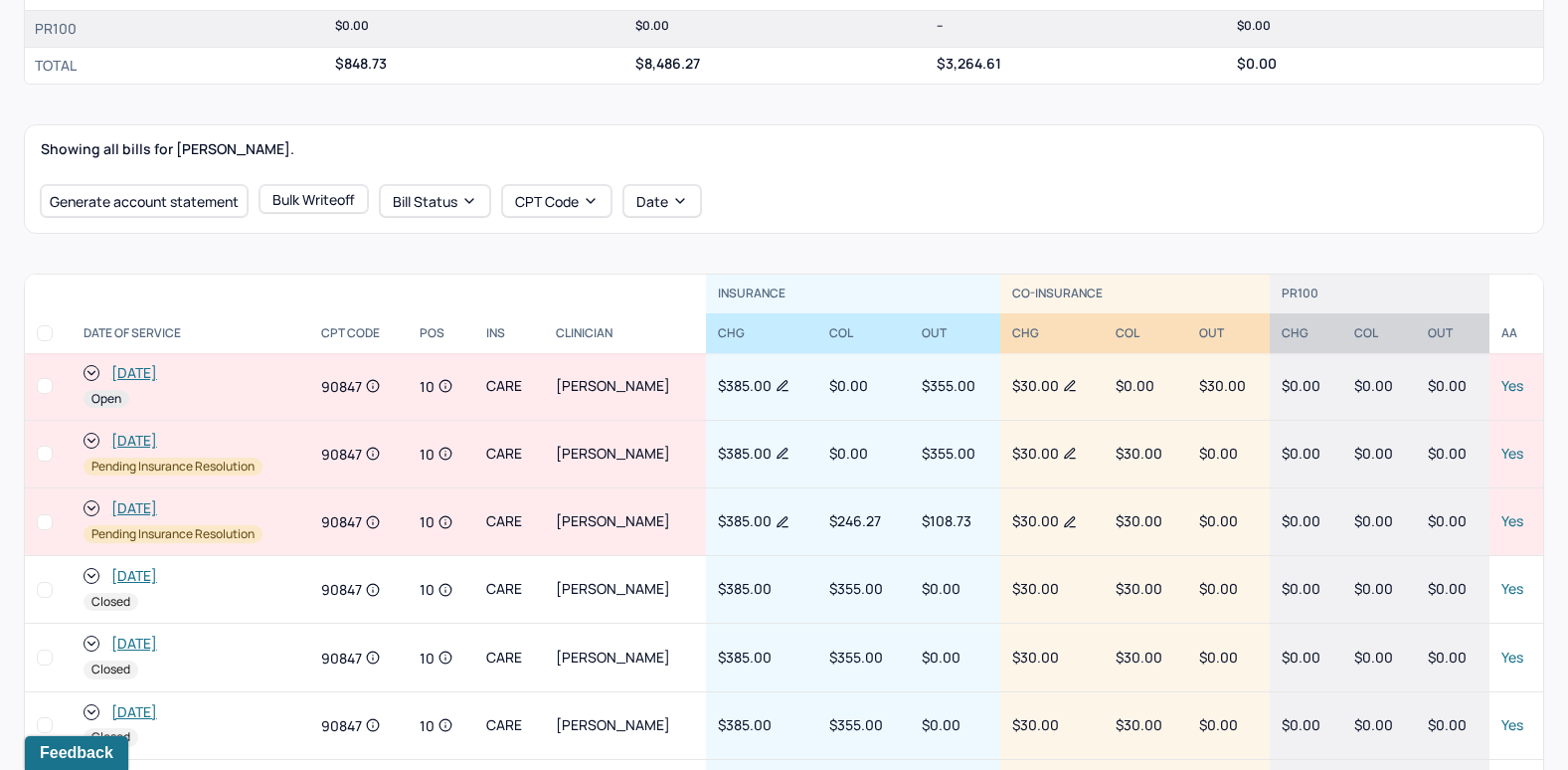 click on "[DATE]" at bounding box center [134, 373] 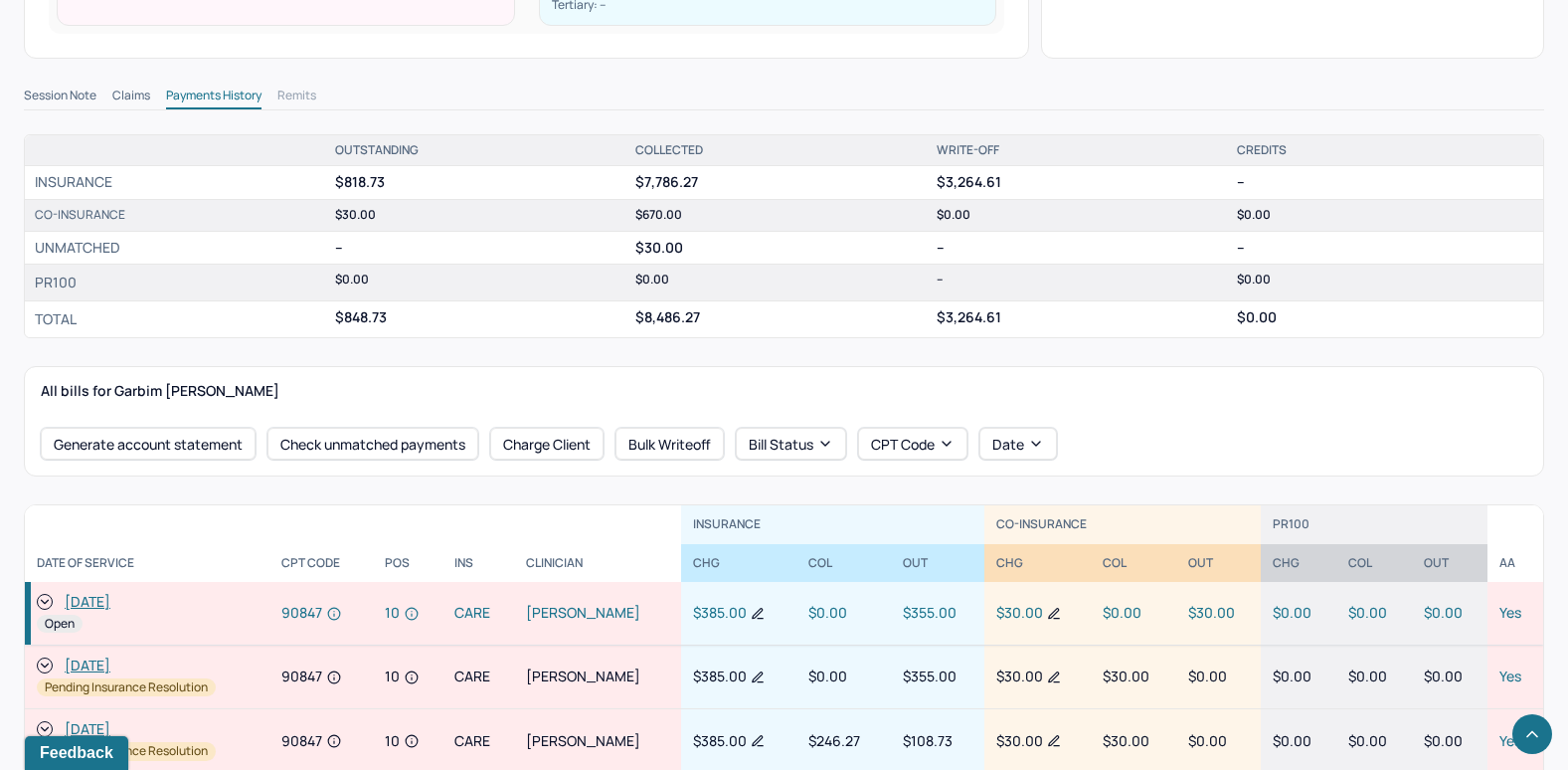scroll, scrollTop: 696, scrollLeft: 0, axis: vertical 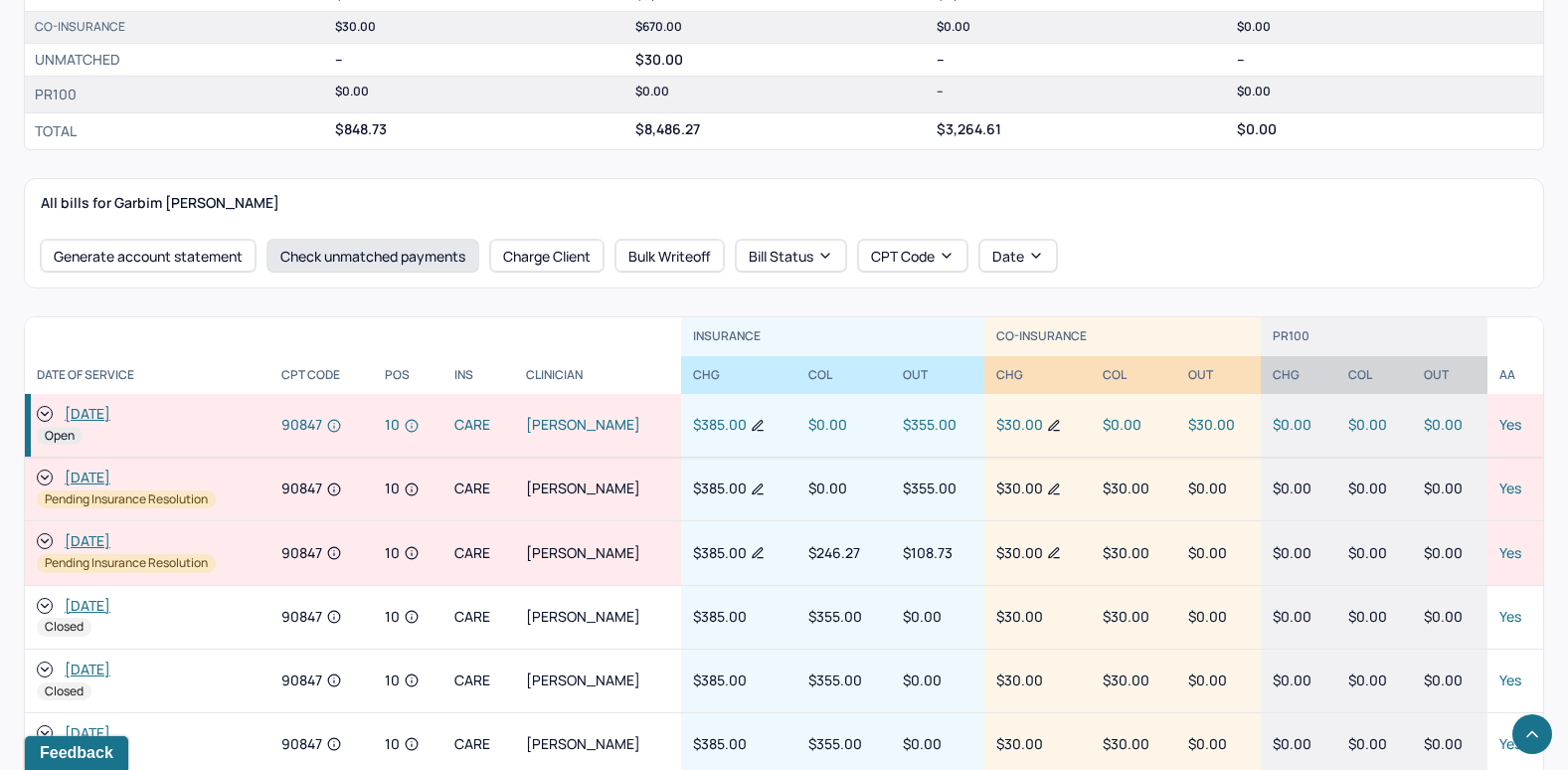 click on "Check unmatched payments" at bounding box center [373, 256] 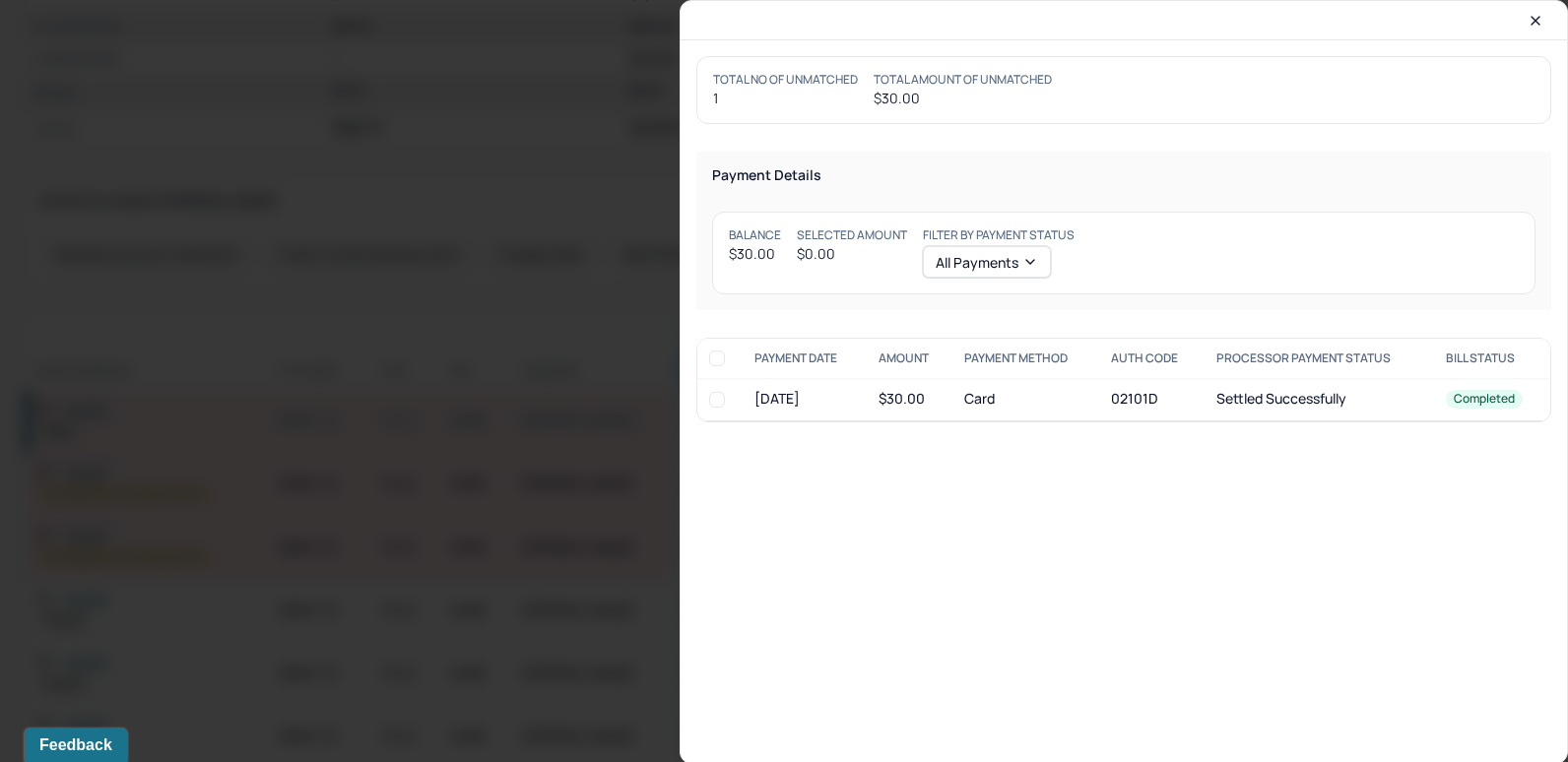 click at bounding box center (717, 400) 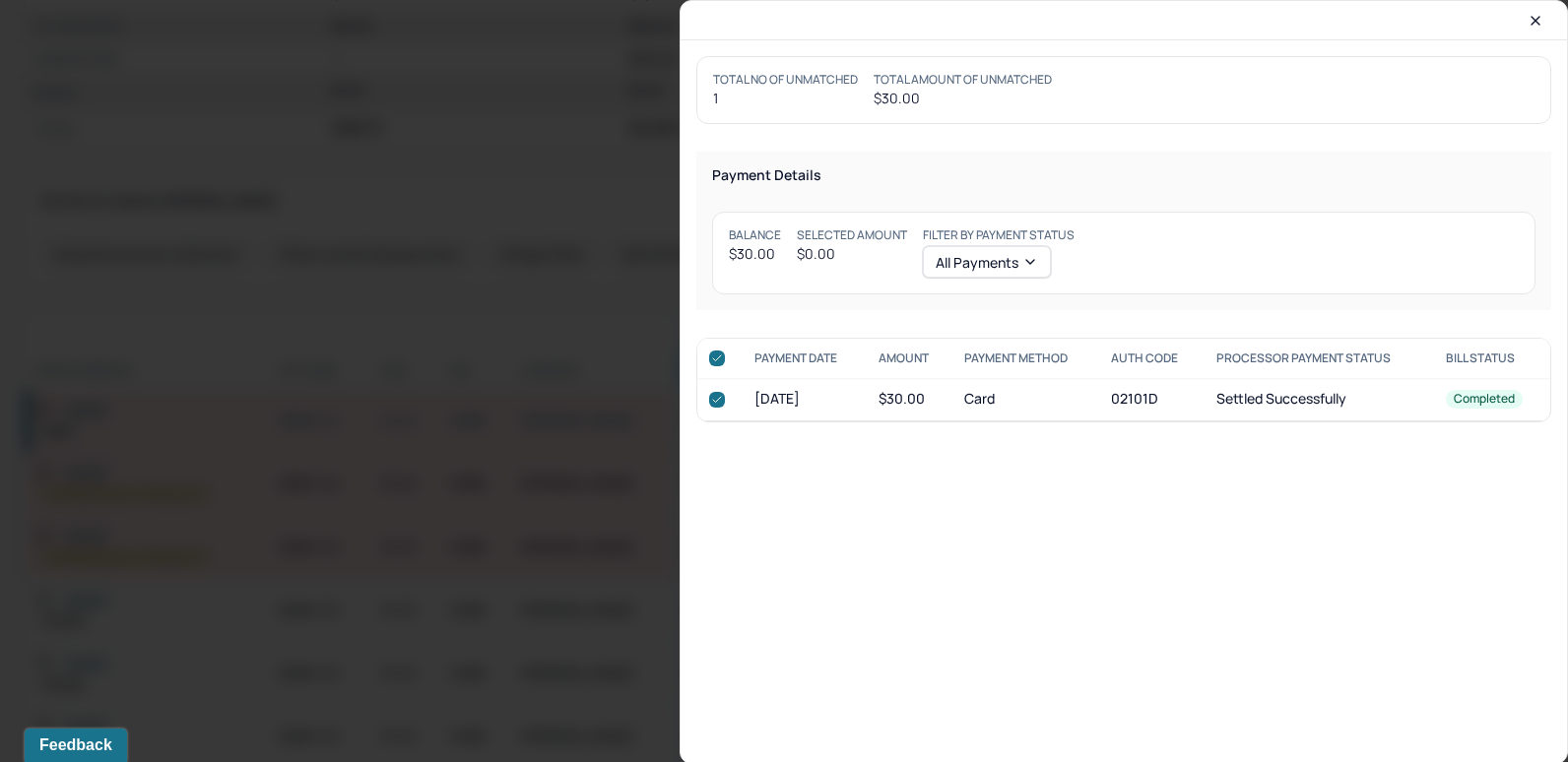 checkbox on "true" 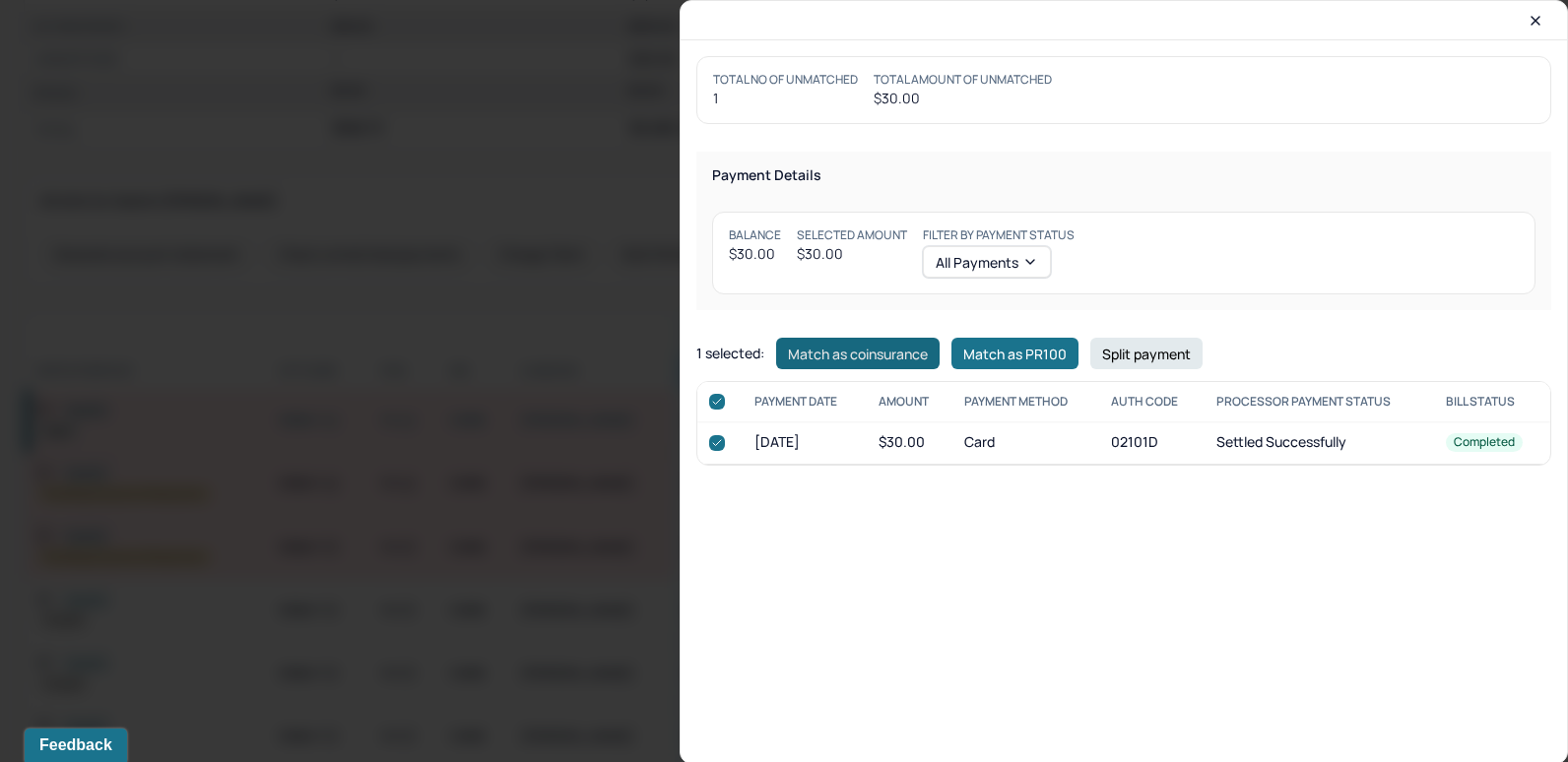 click on "Match as coinsurance" at bounding box center (858, 353) 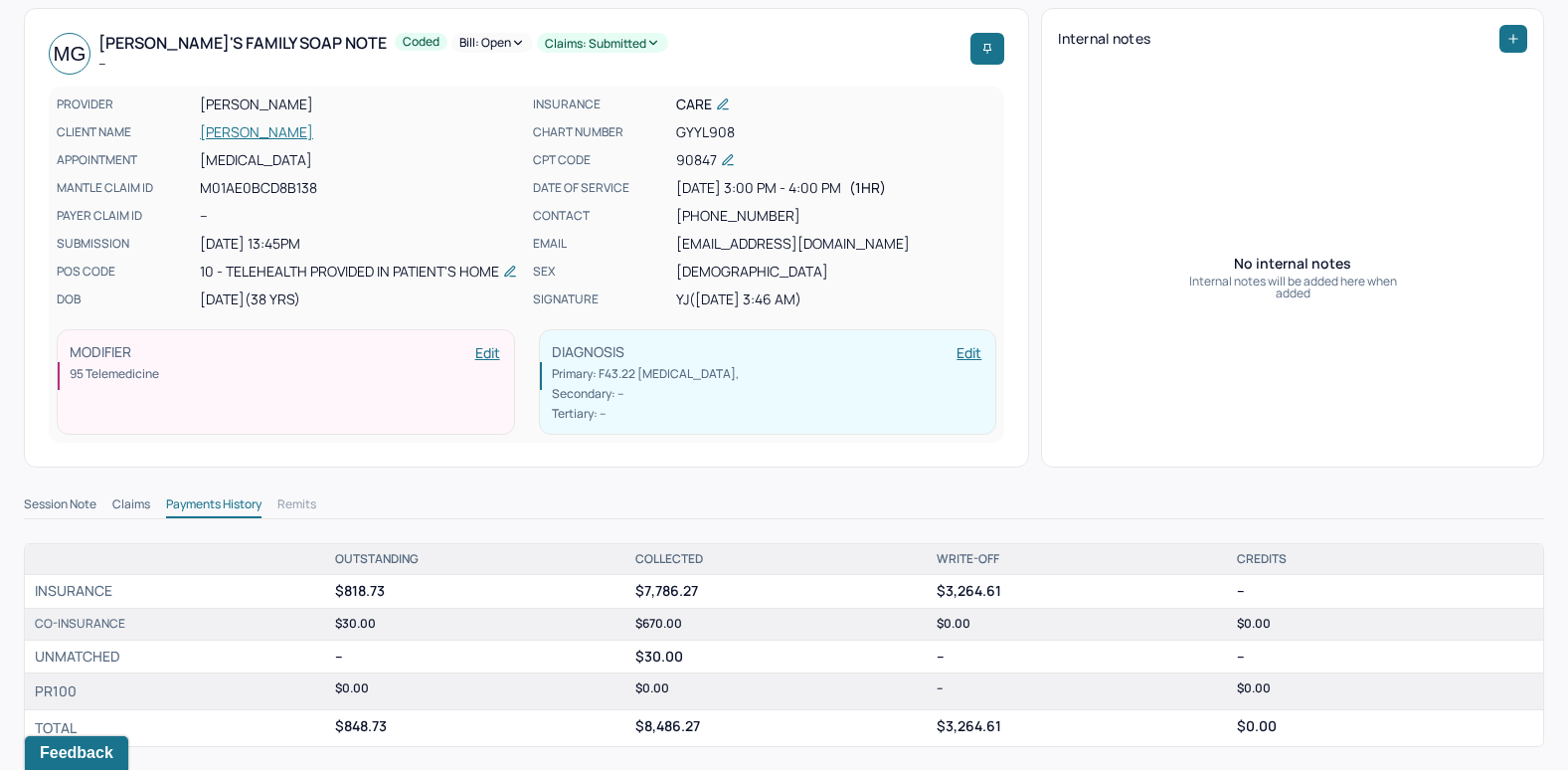 scroll, scrollTop: 0, scrollLeft: 0, axis: both 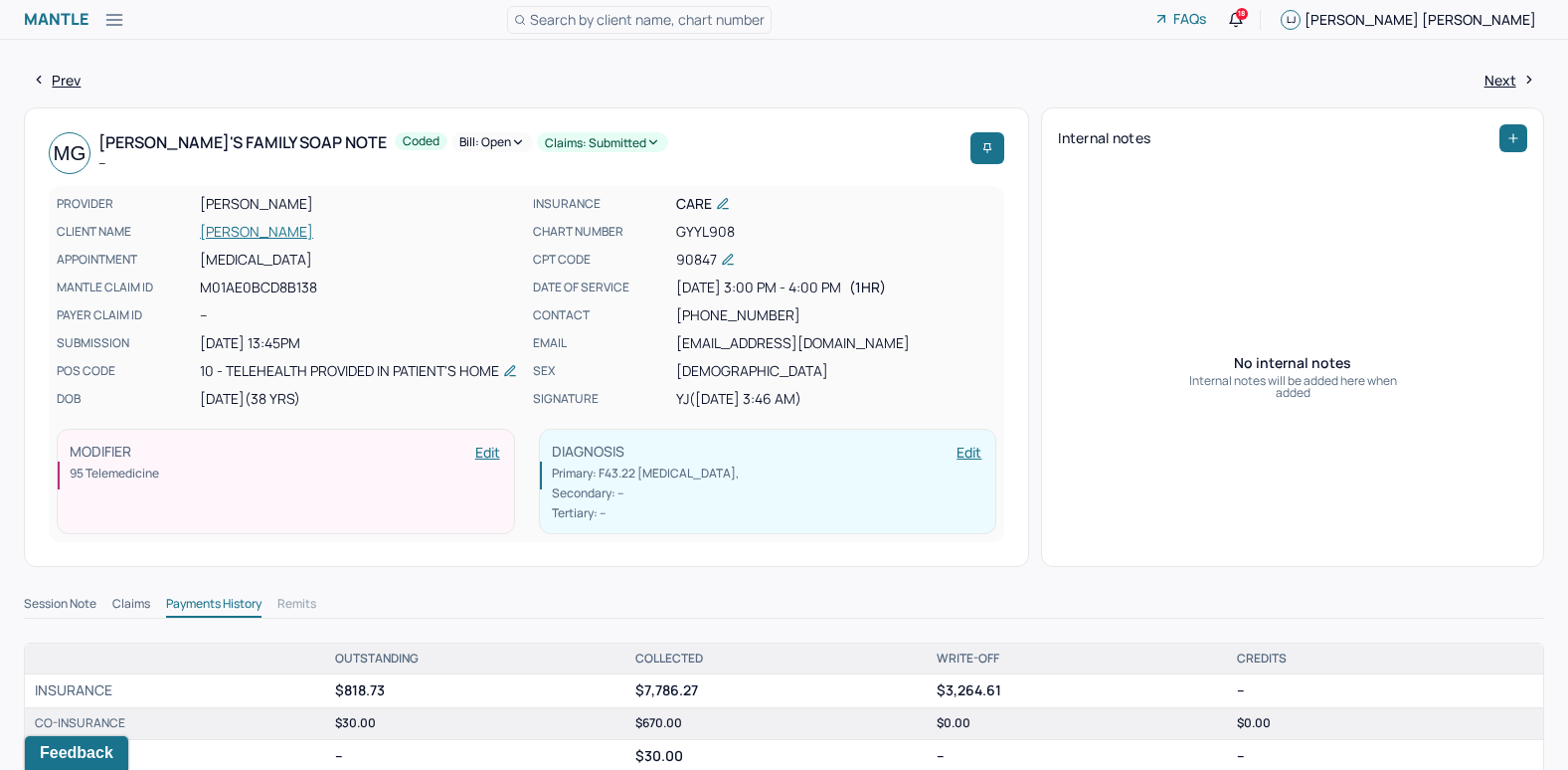 click on "Bill: Open" at bounding box center [492, 142] 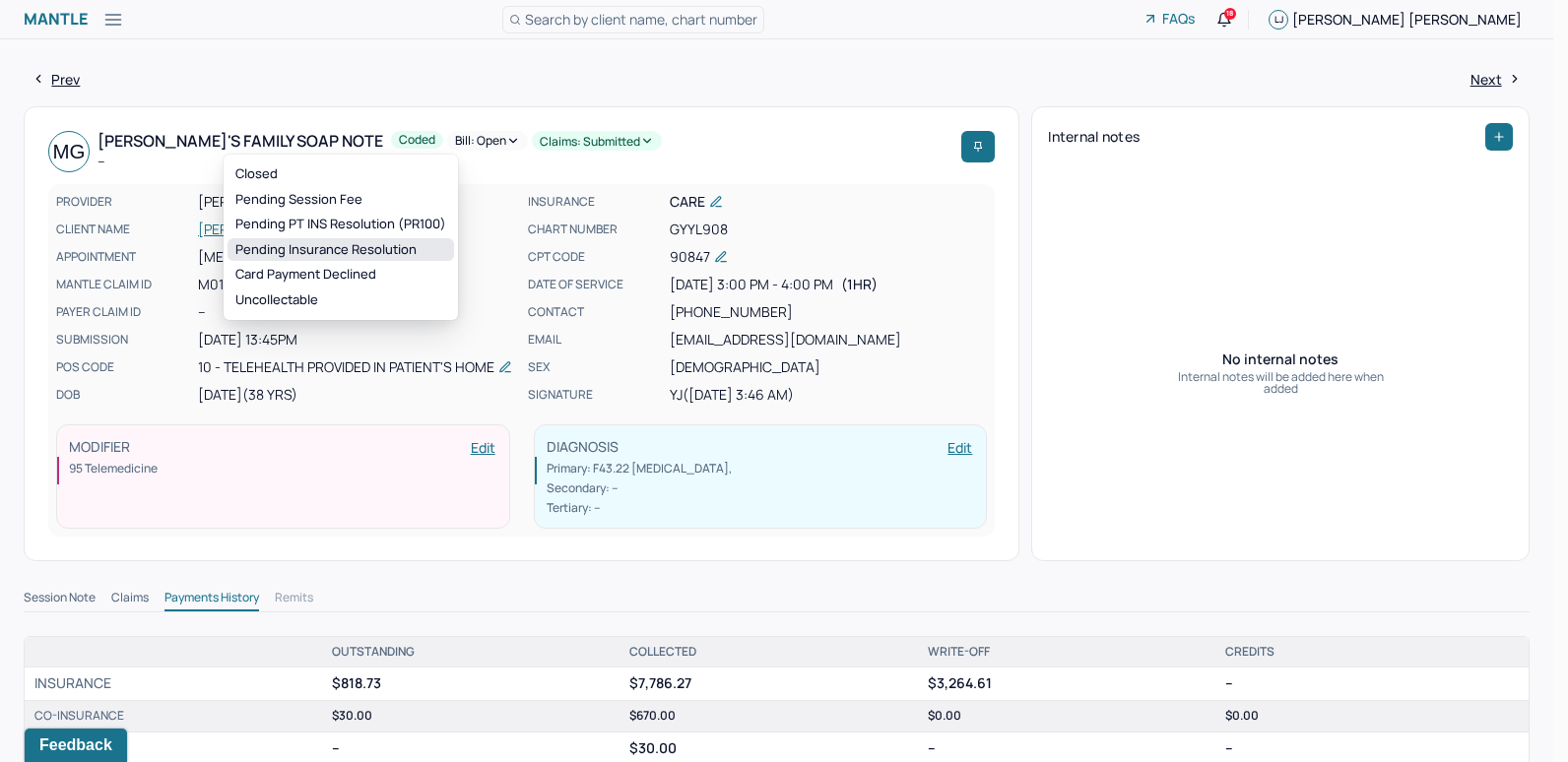 click on "Pending Insurance Resolution" at bounding box center (341, 250) 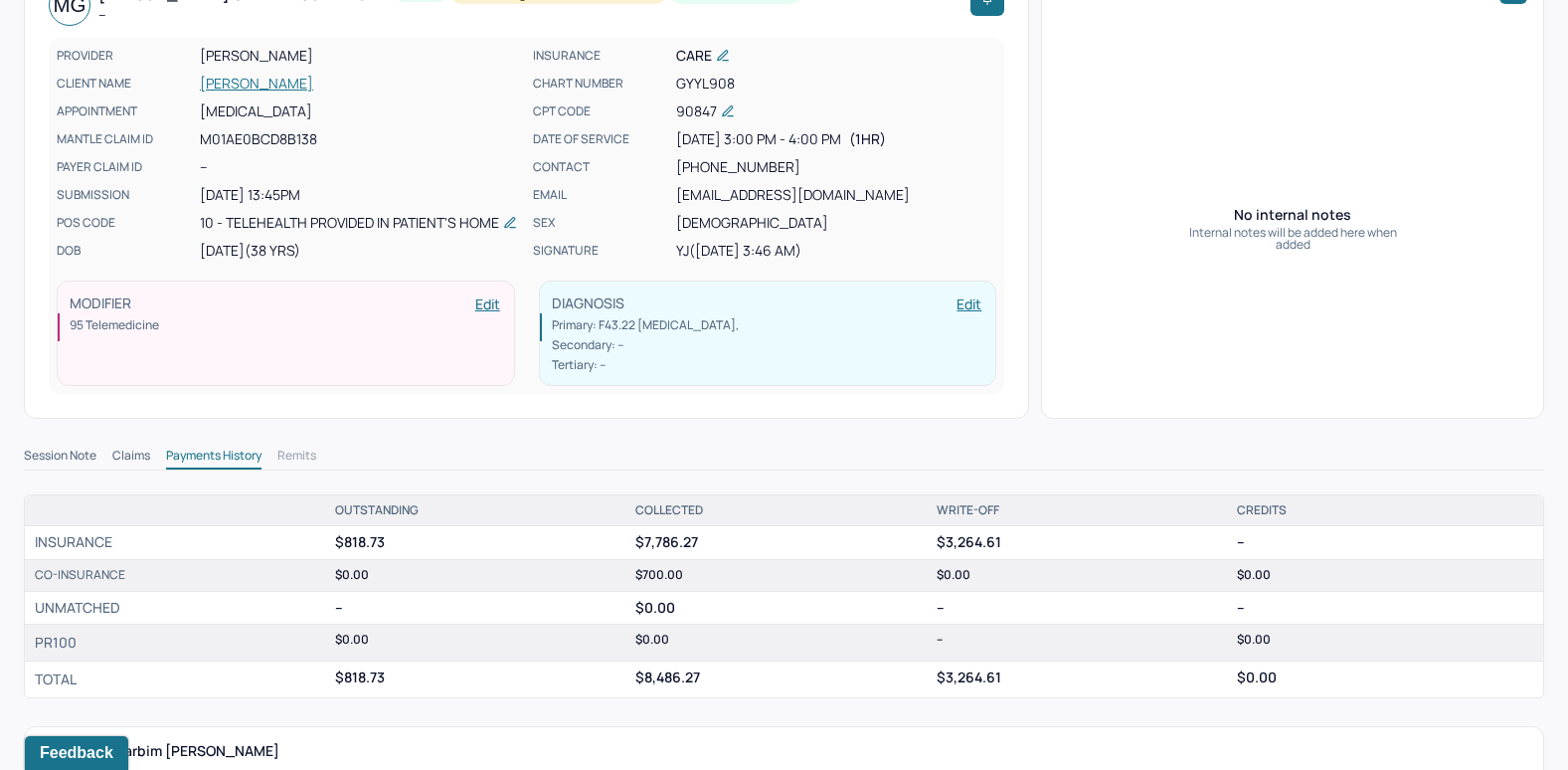 scroll, scrollTop: 0, scrollLeft: 0, axis: both 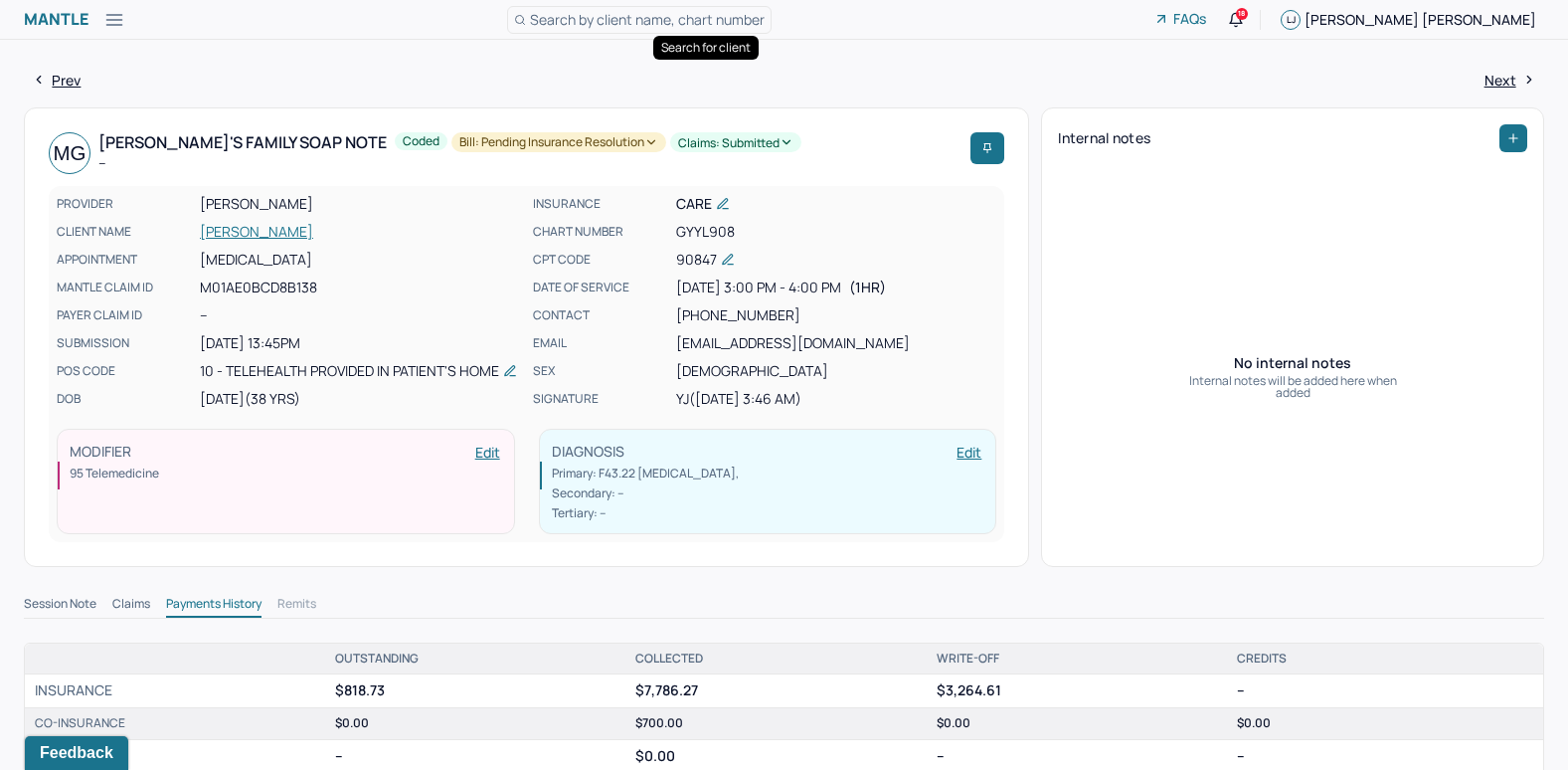 click on "Search by client name, chart number" at bounding box center (647, 19) 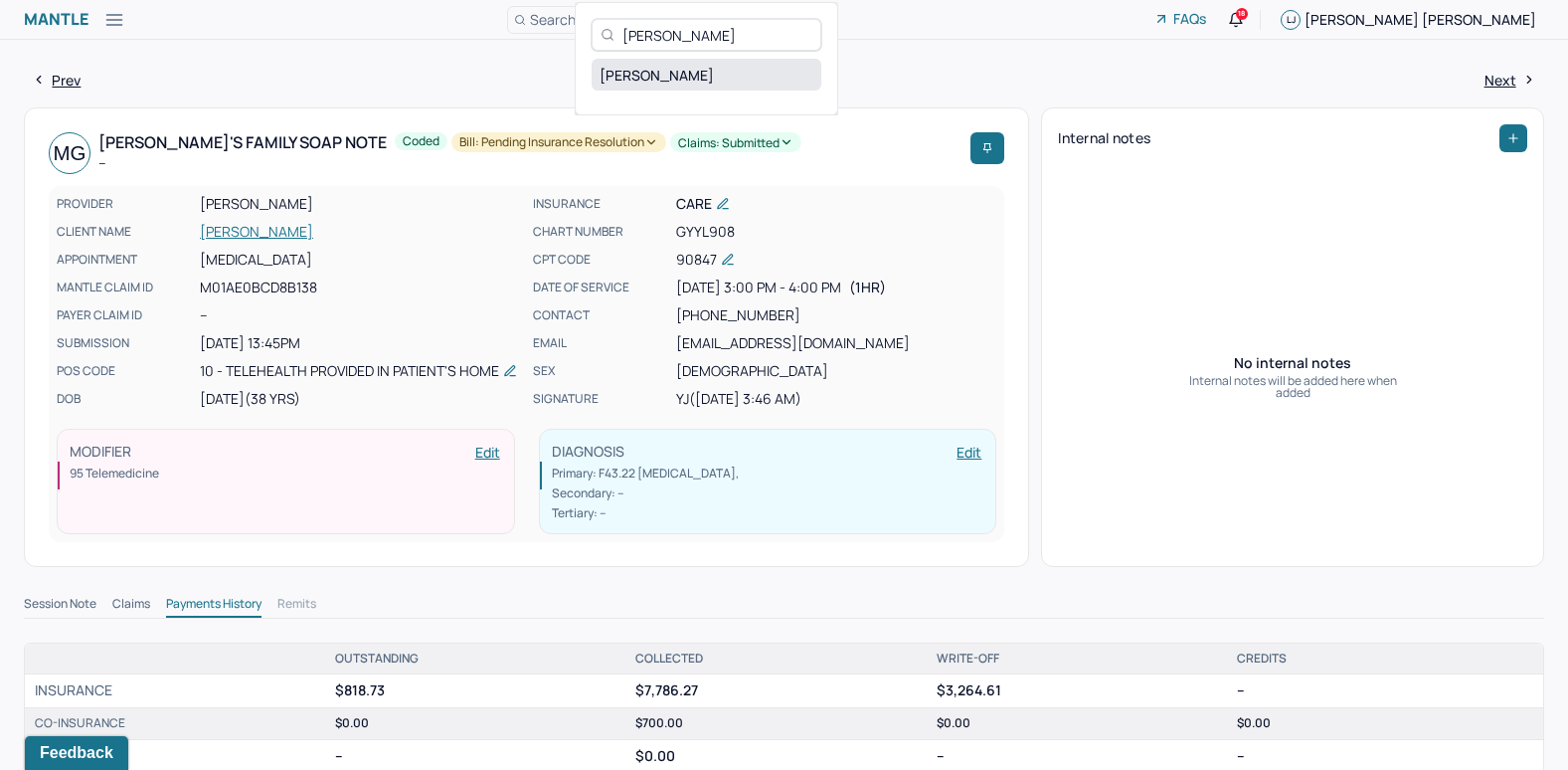 type on "[PERSON_NAME]" 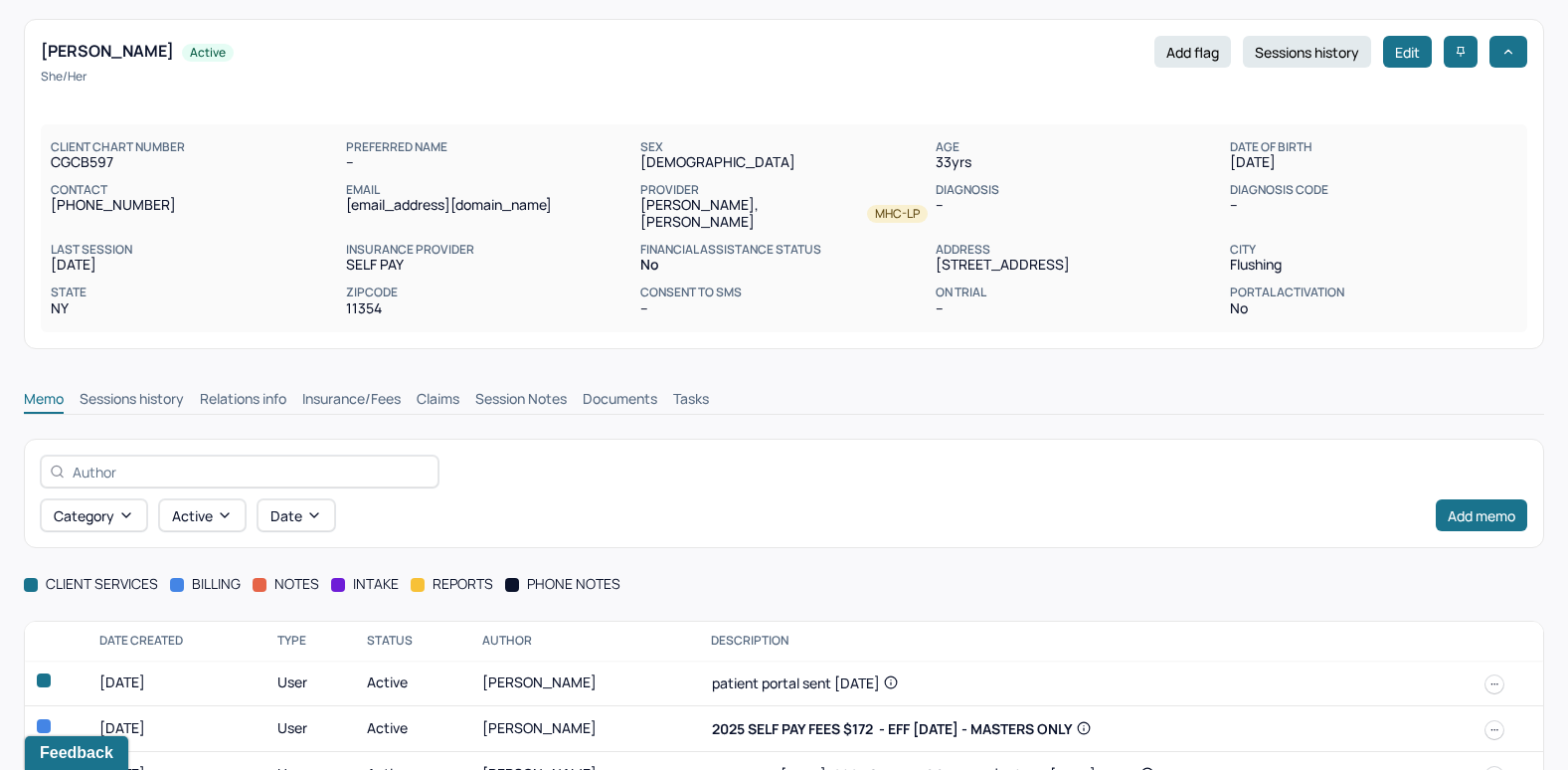 scroll, scrollTop: 82, scrollLeft: 0, axis: vertical 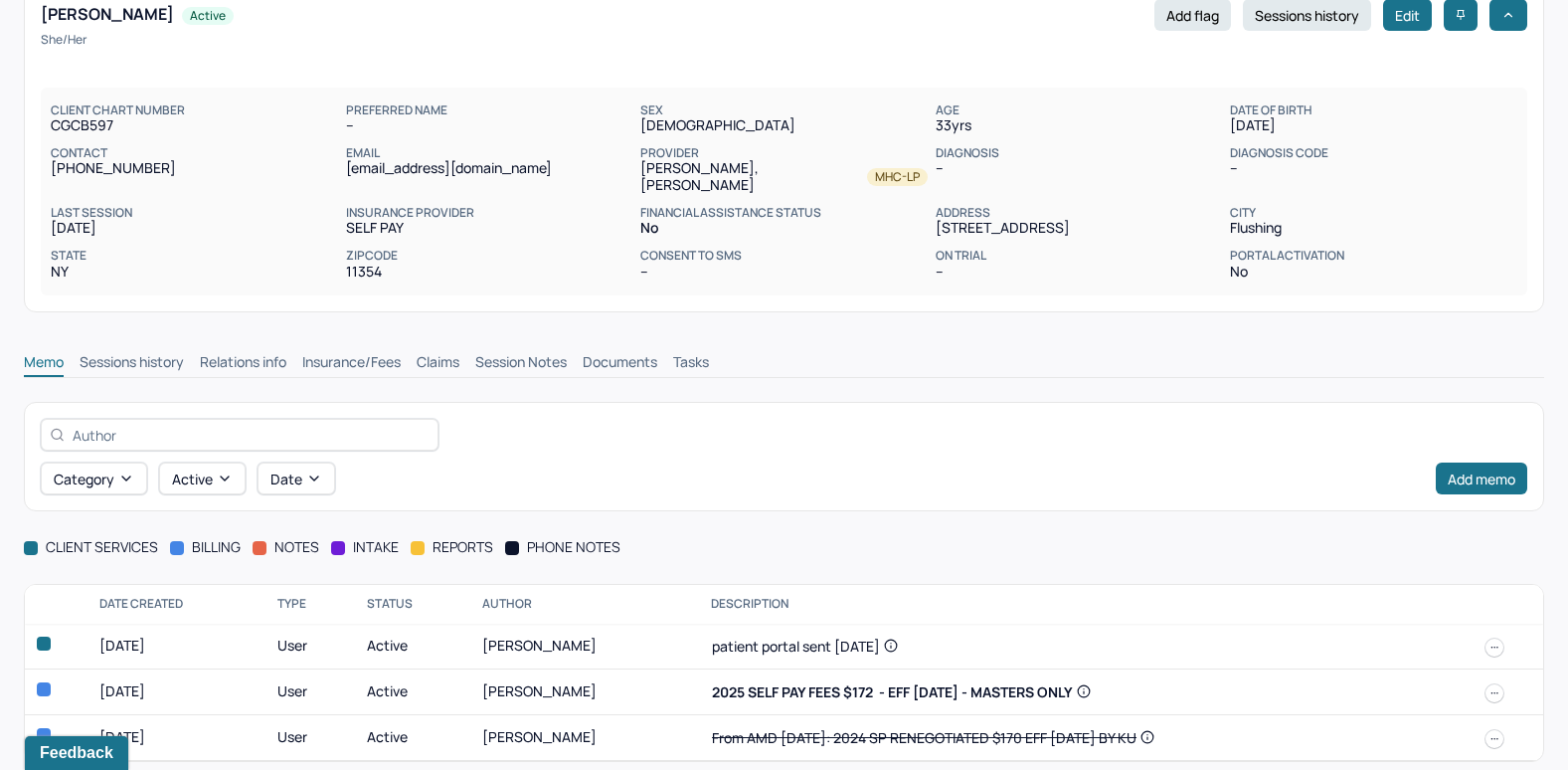 click on "Insurance/Fees" at bounding box center (351, 364) 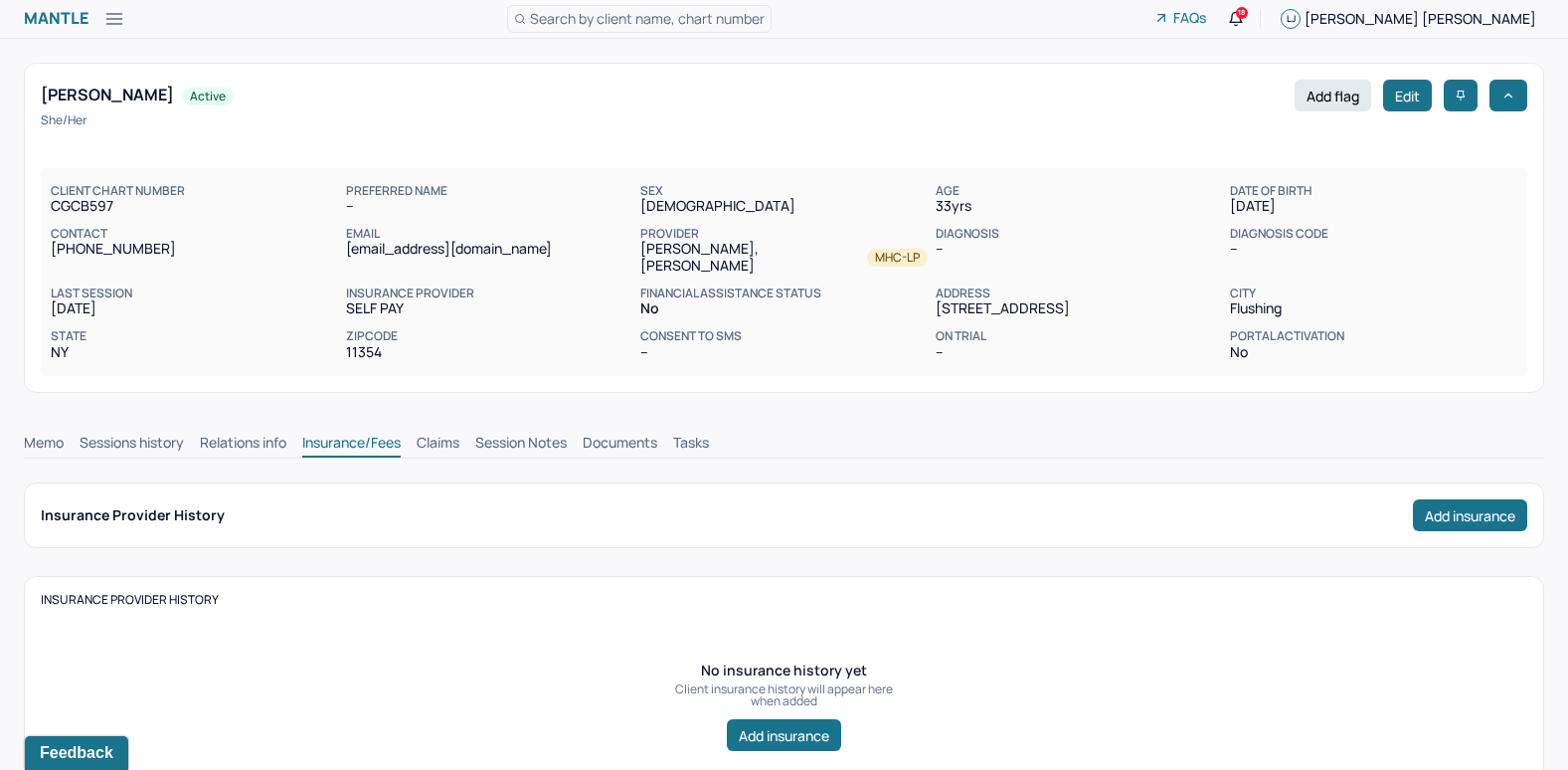 scroll, scrollTop: 0, scrollLeft: 0, axis: both 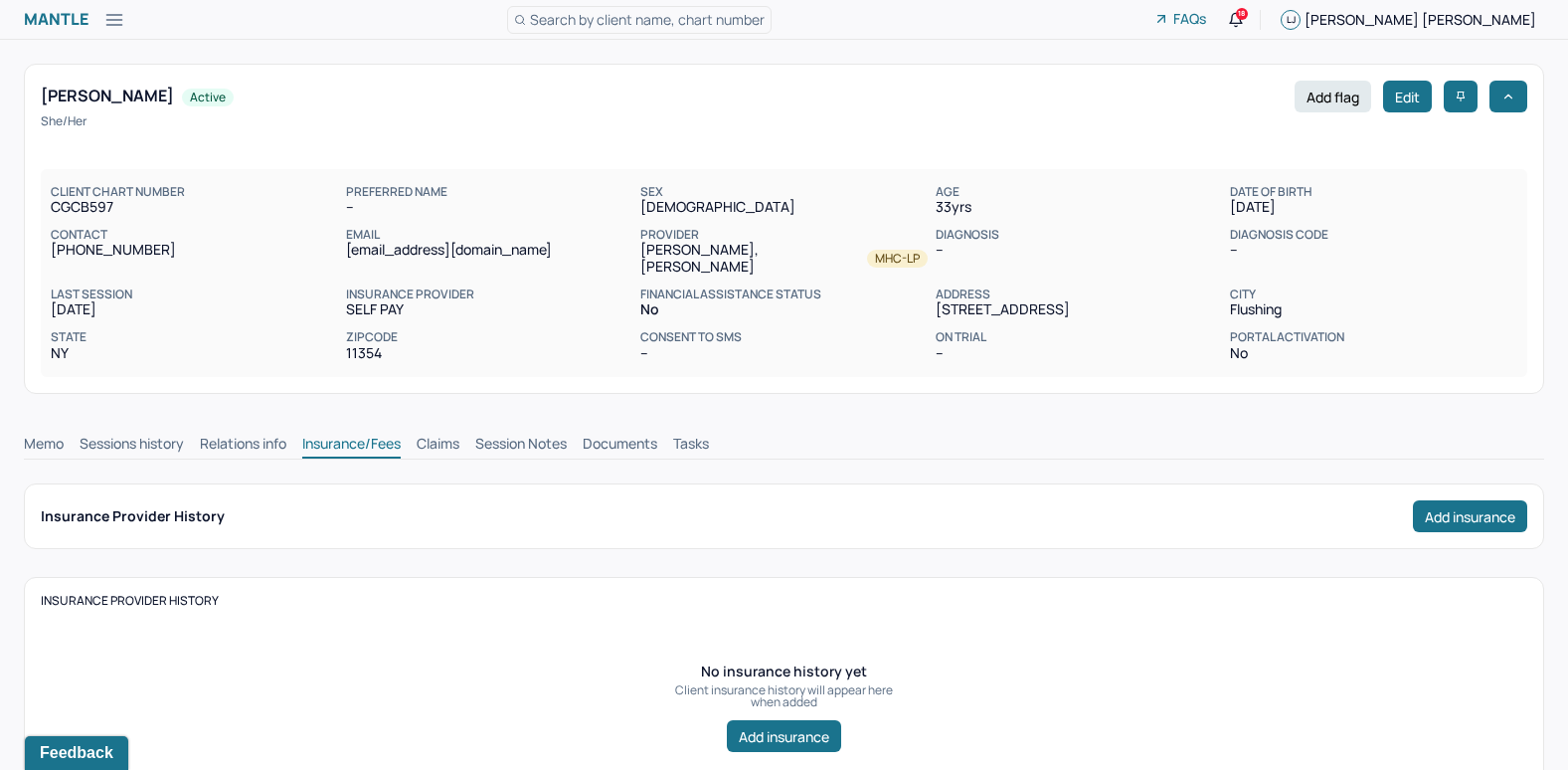 click on "Claims" at bounding box center [437, 446] 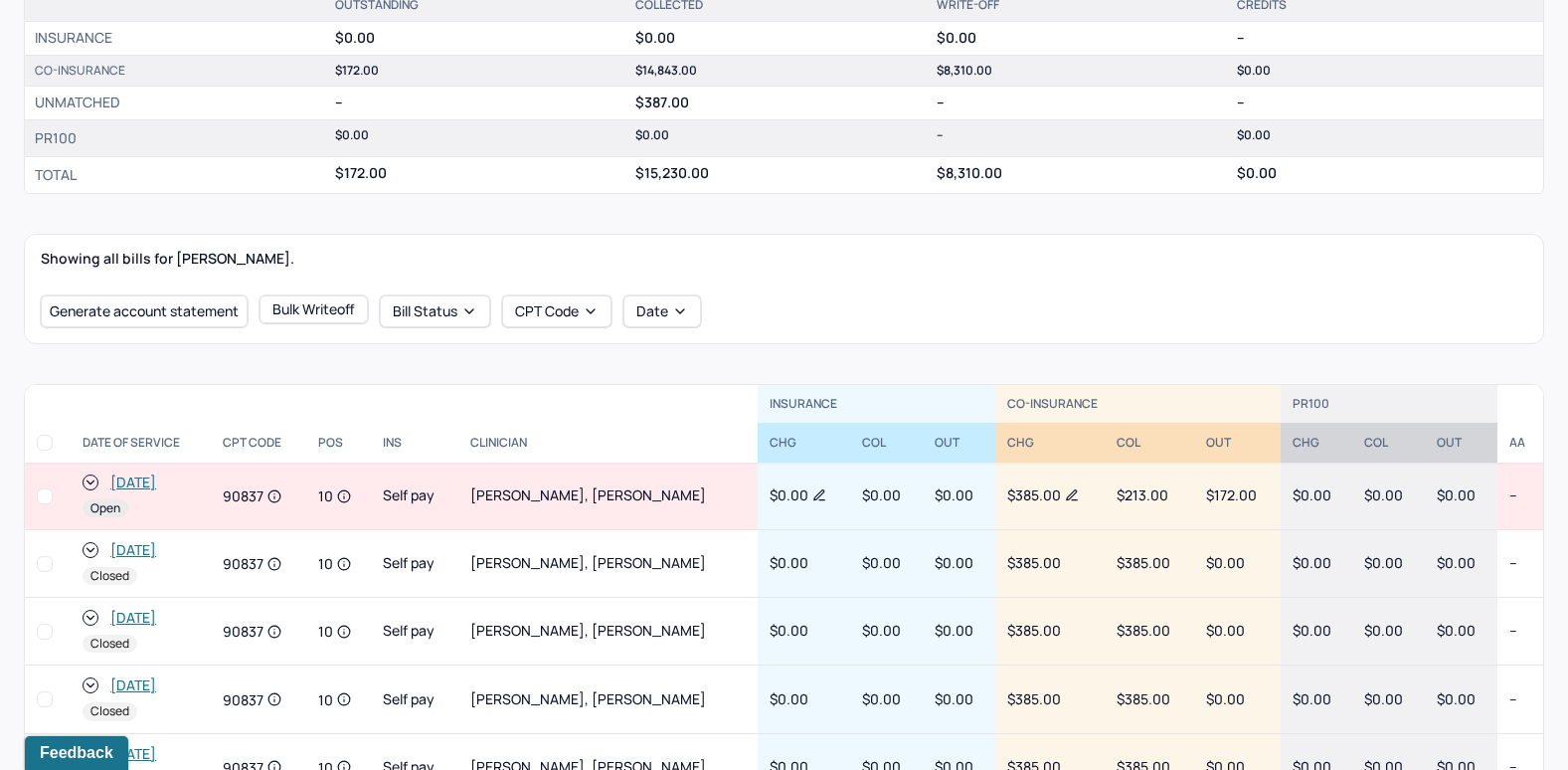 scroll, scrollTop: 497, scrollLeft: 0, axis: vertical 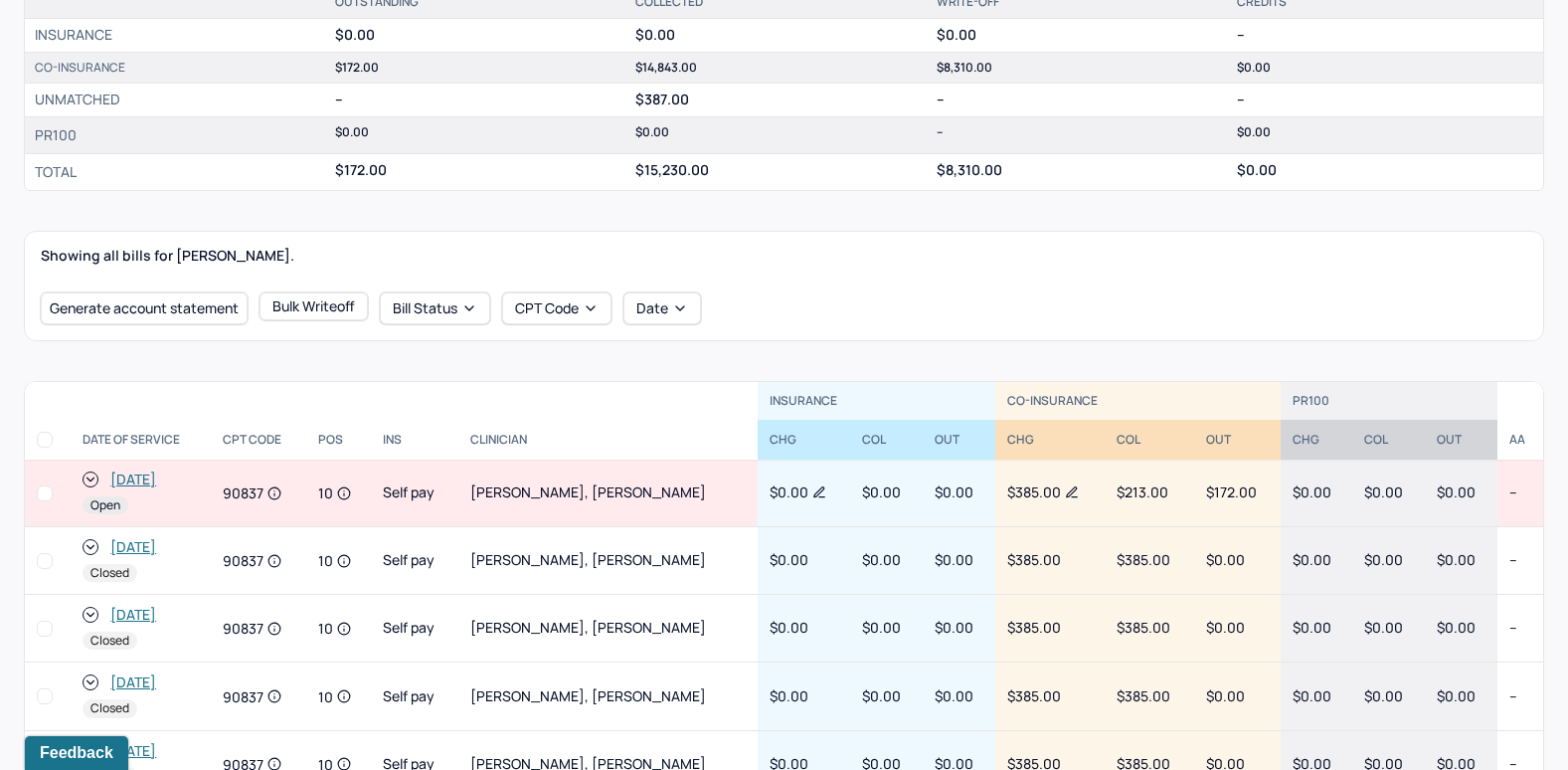 click on "[DATE]" at bounding box center [133, 480] 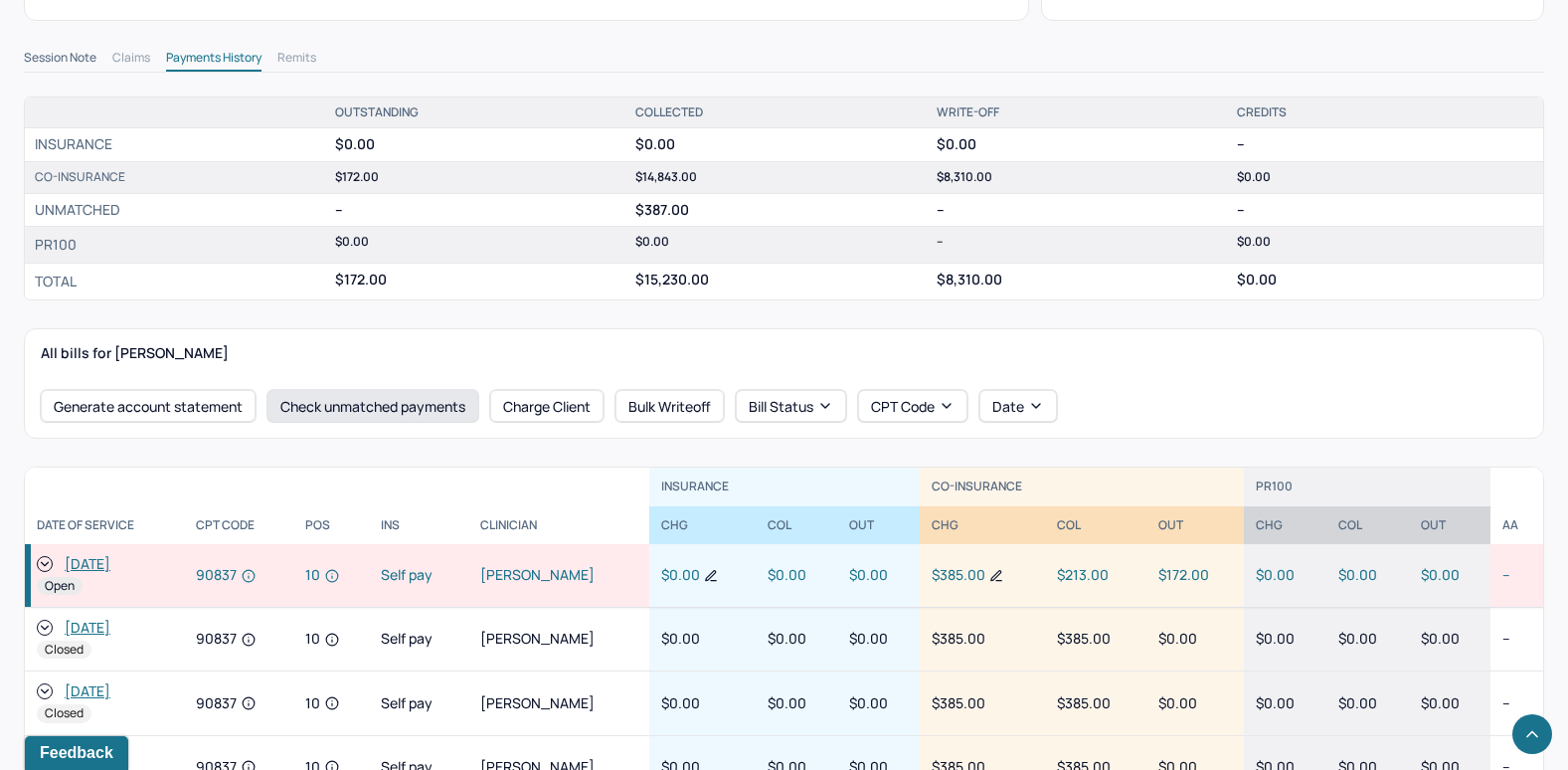 scroll, scrollTop: 696, scrollLeft: 0, axis: vertical 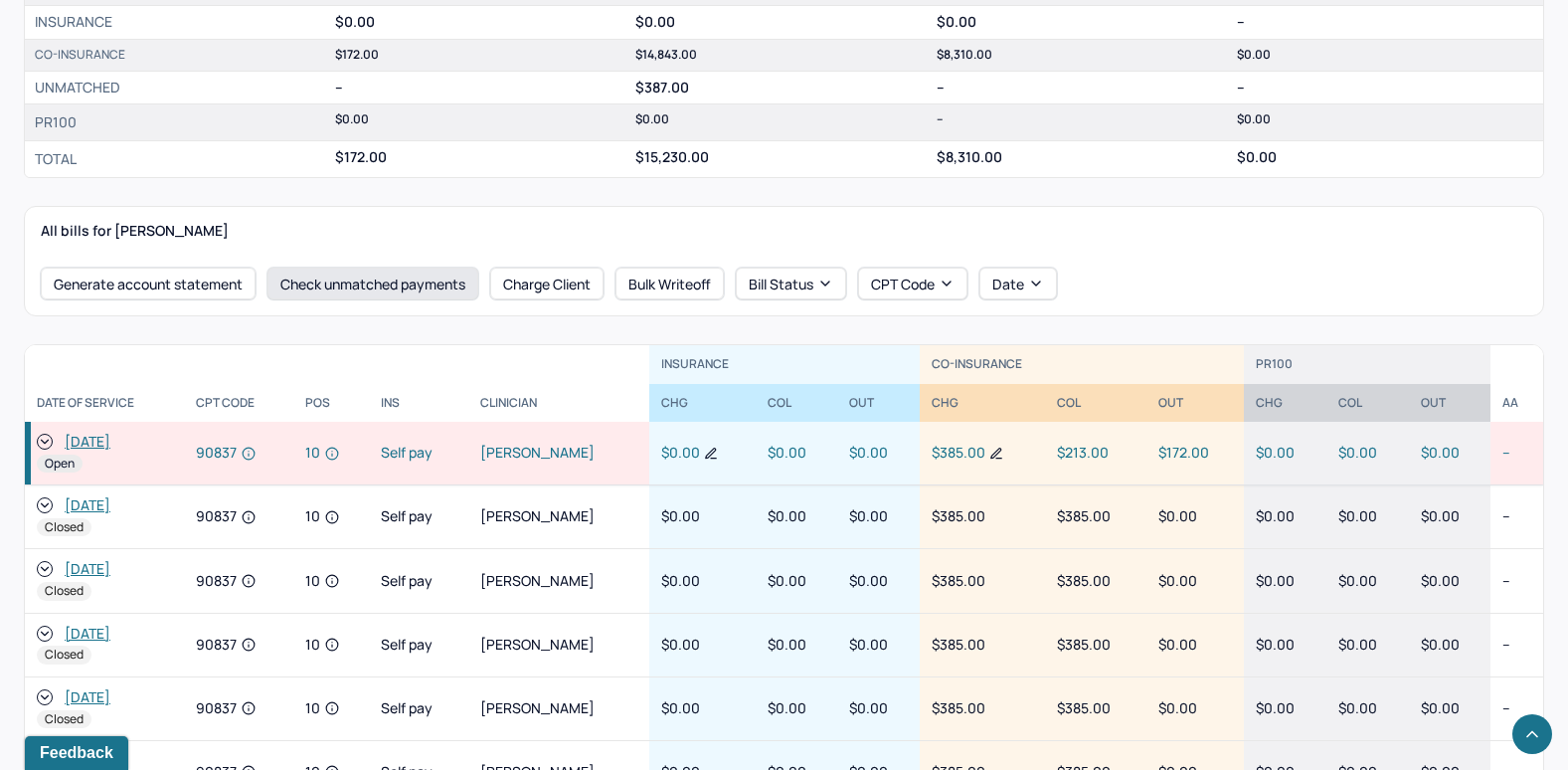 click on "Check unmatched payments" at bounding box center (373, 284) 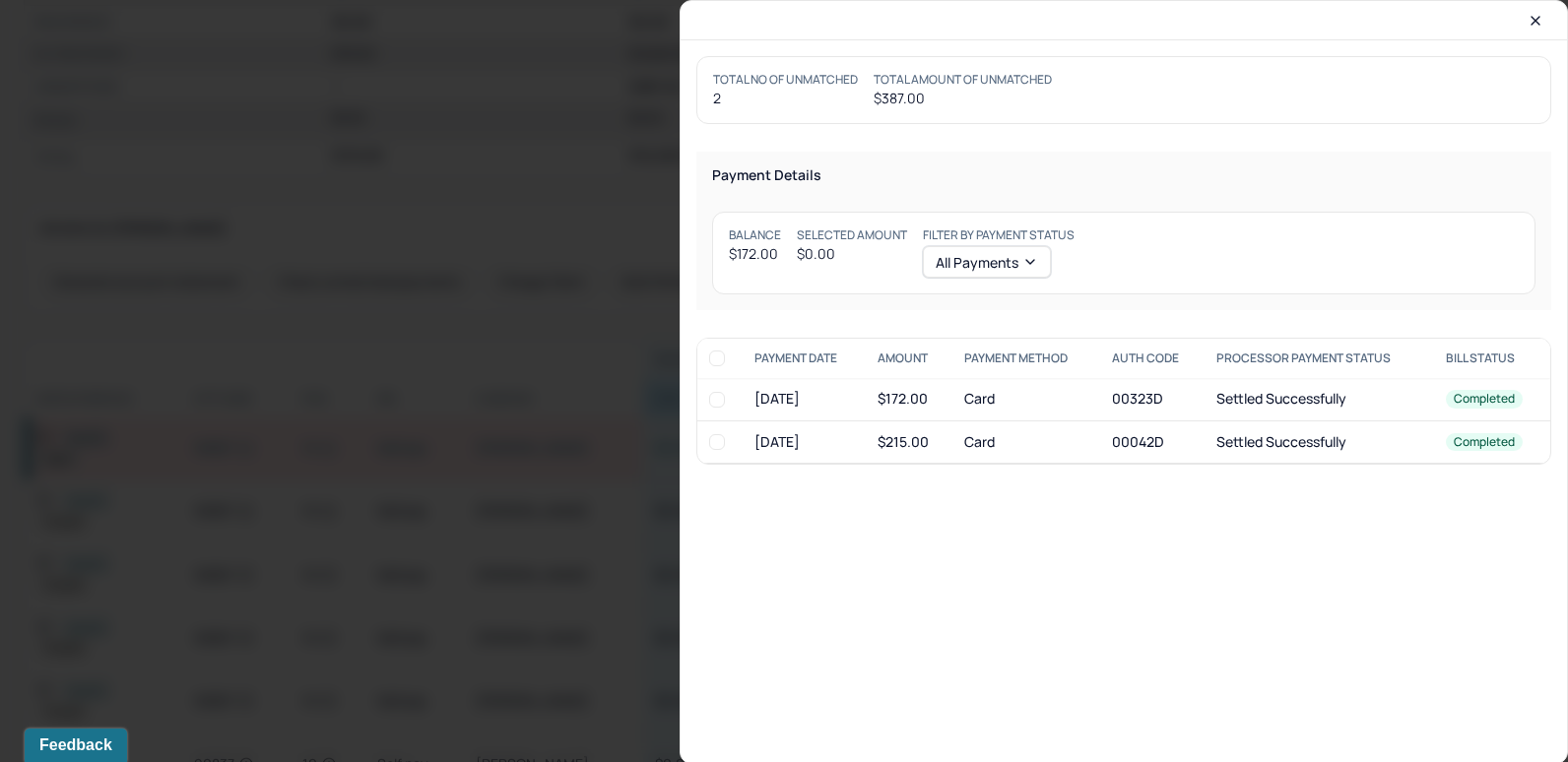 click at bounding box center [717, 400] 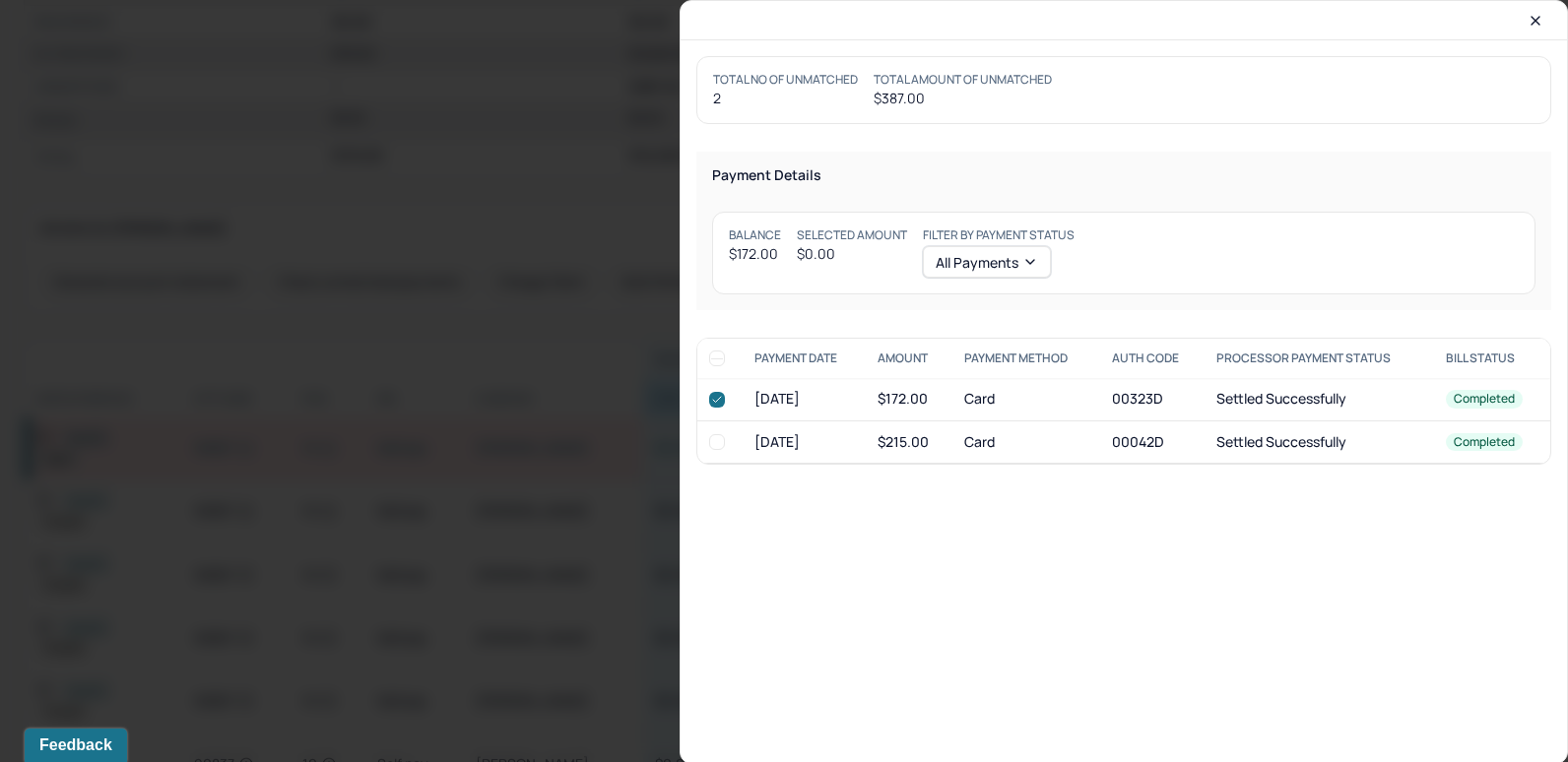 checkbox on "true" 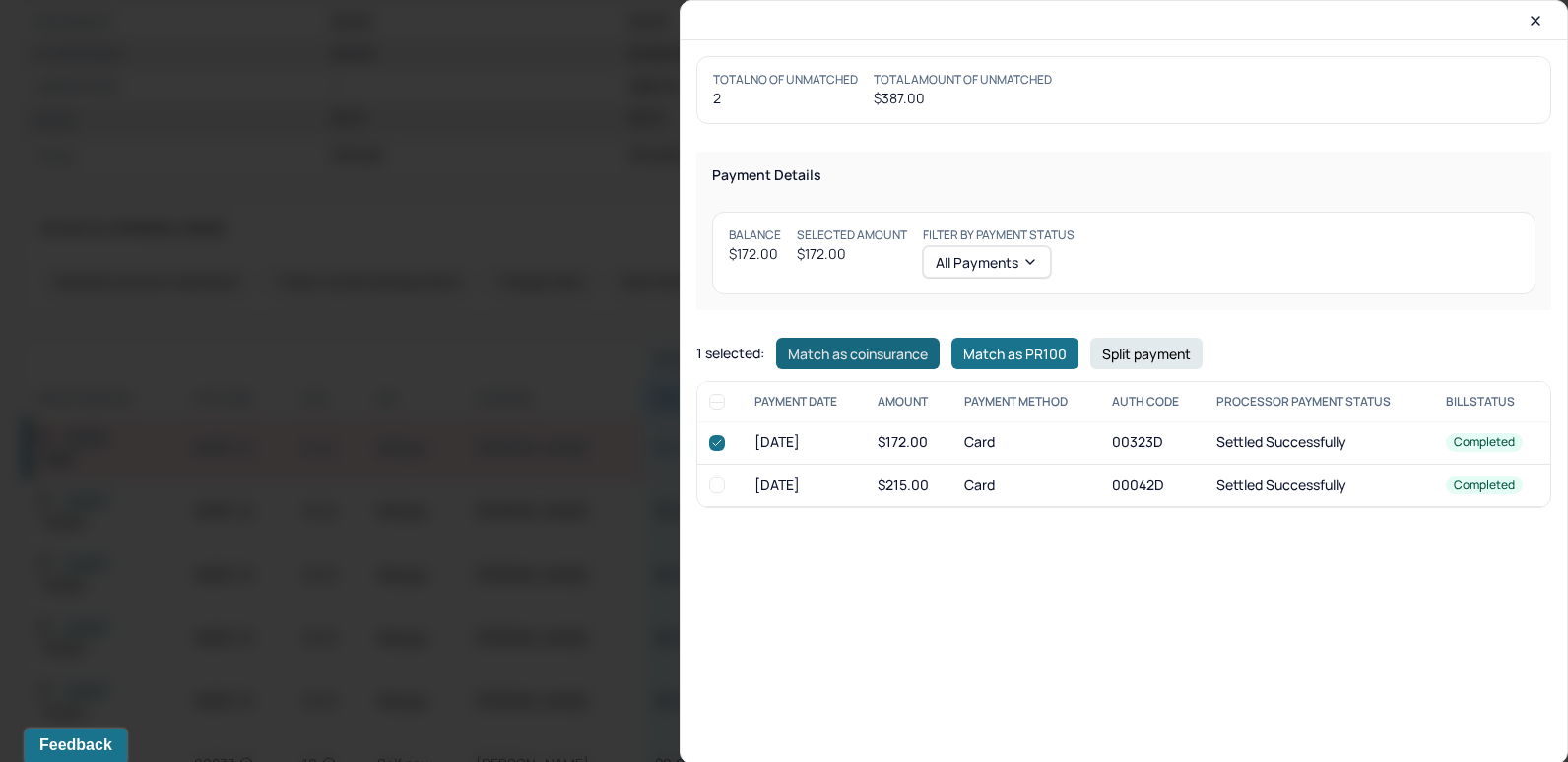 click on "Match as coinsurance" at bounding box center (858, 353) 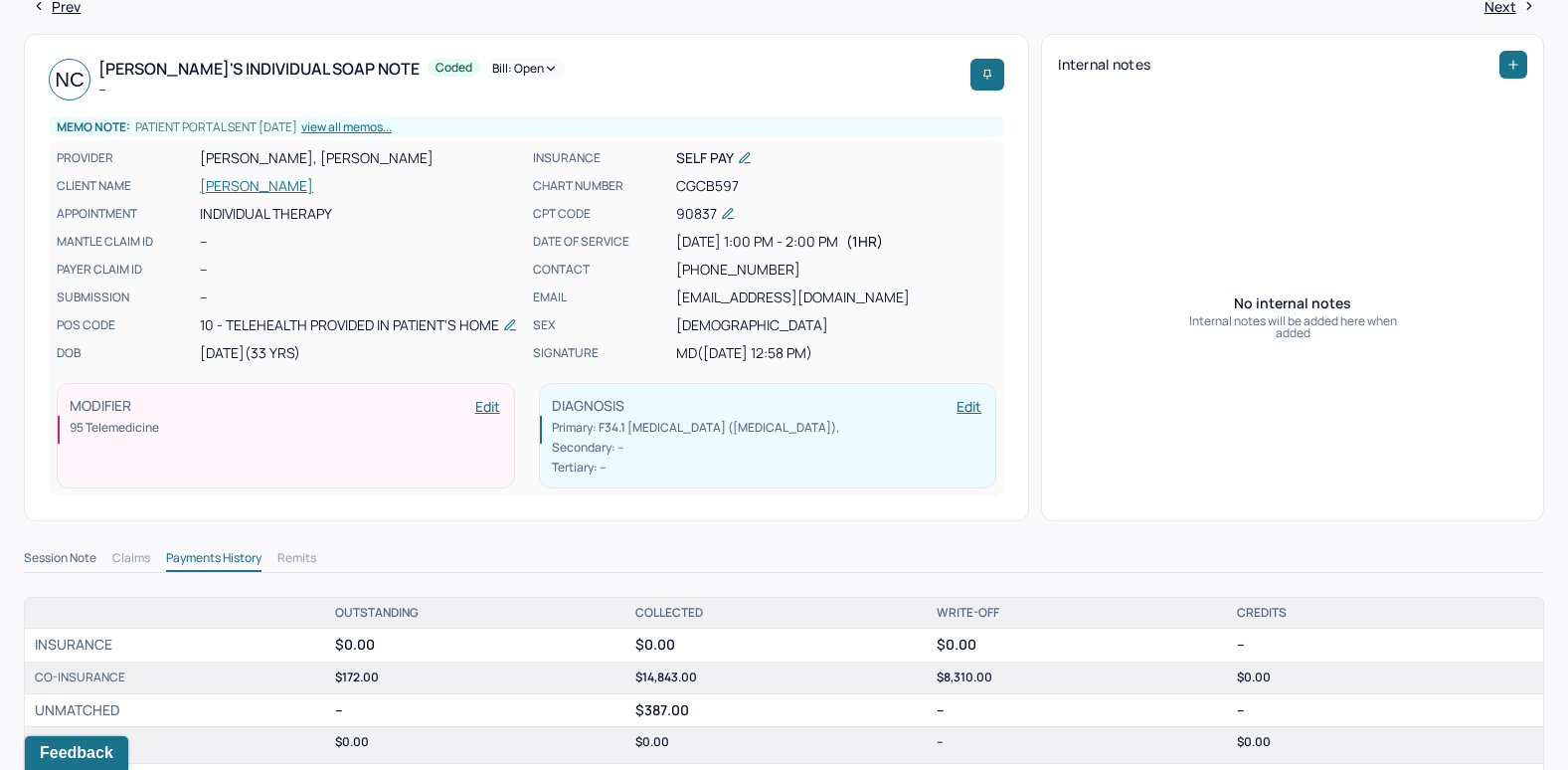 scroll, scrollTop: 0, scrollLeft: 0, axis: both 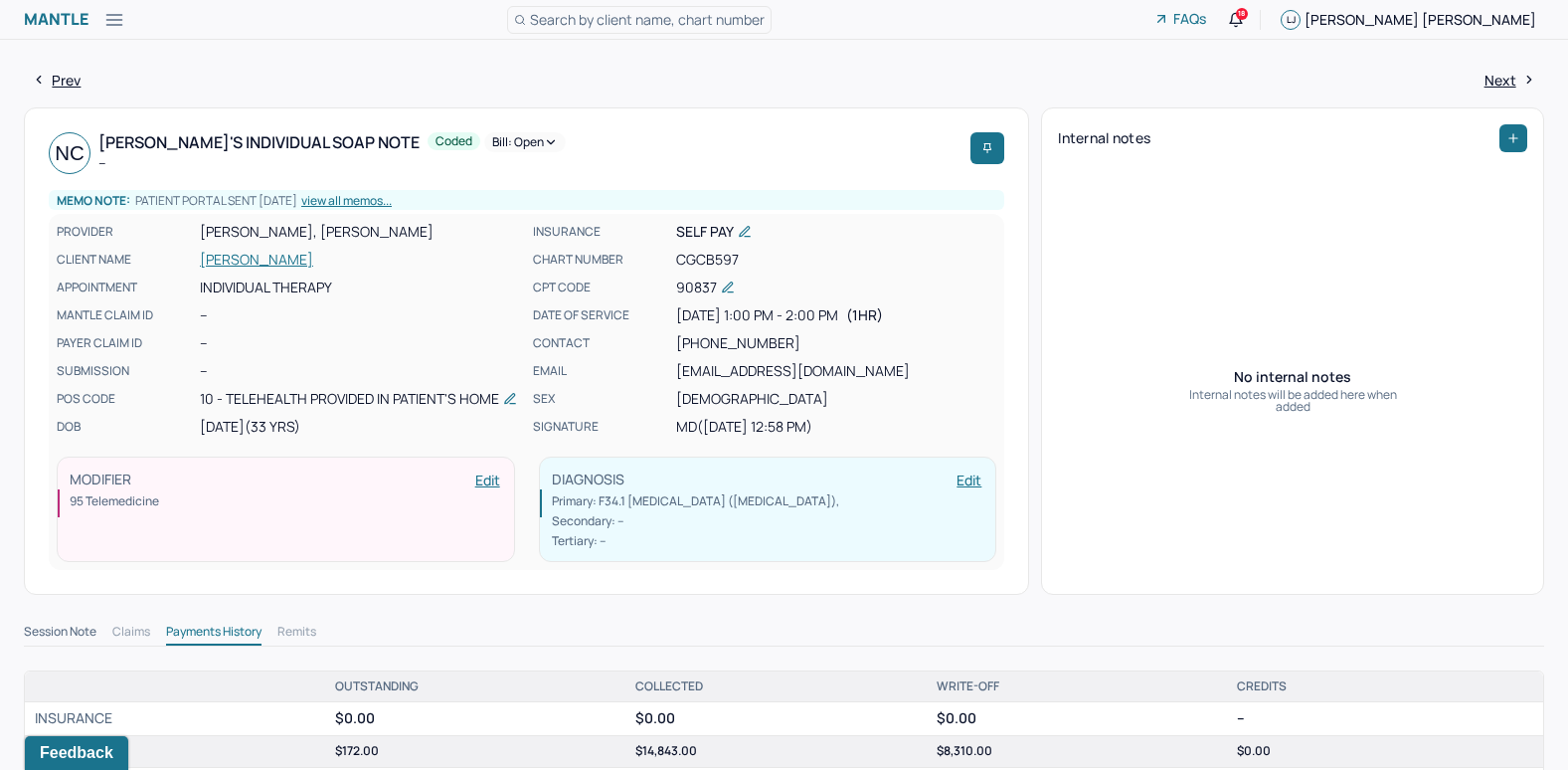 click on "Bill: Open" at bounding box center (525, 142) 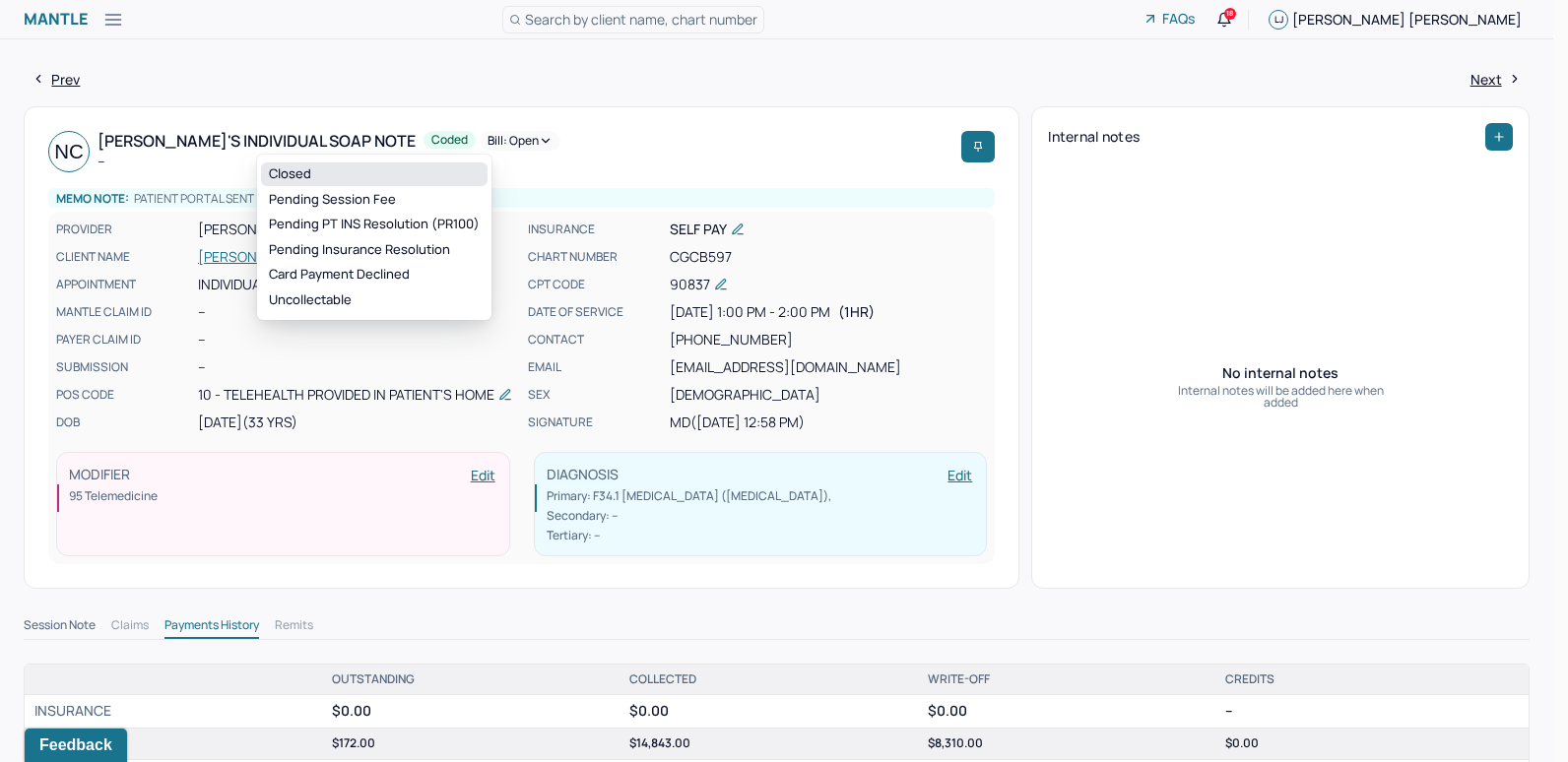 click on "Closed" at bounding box center (374, 174) 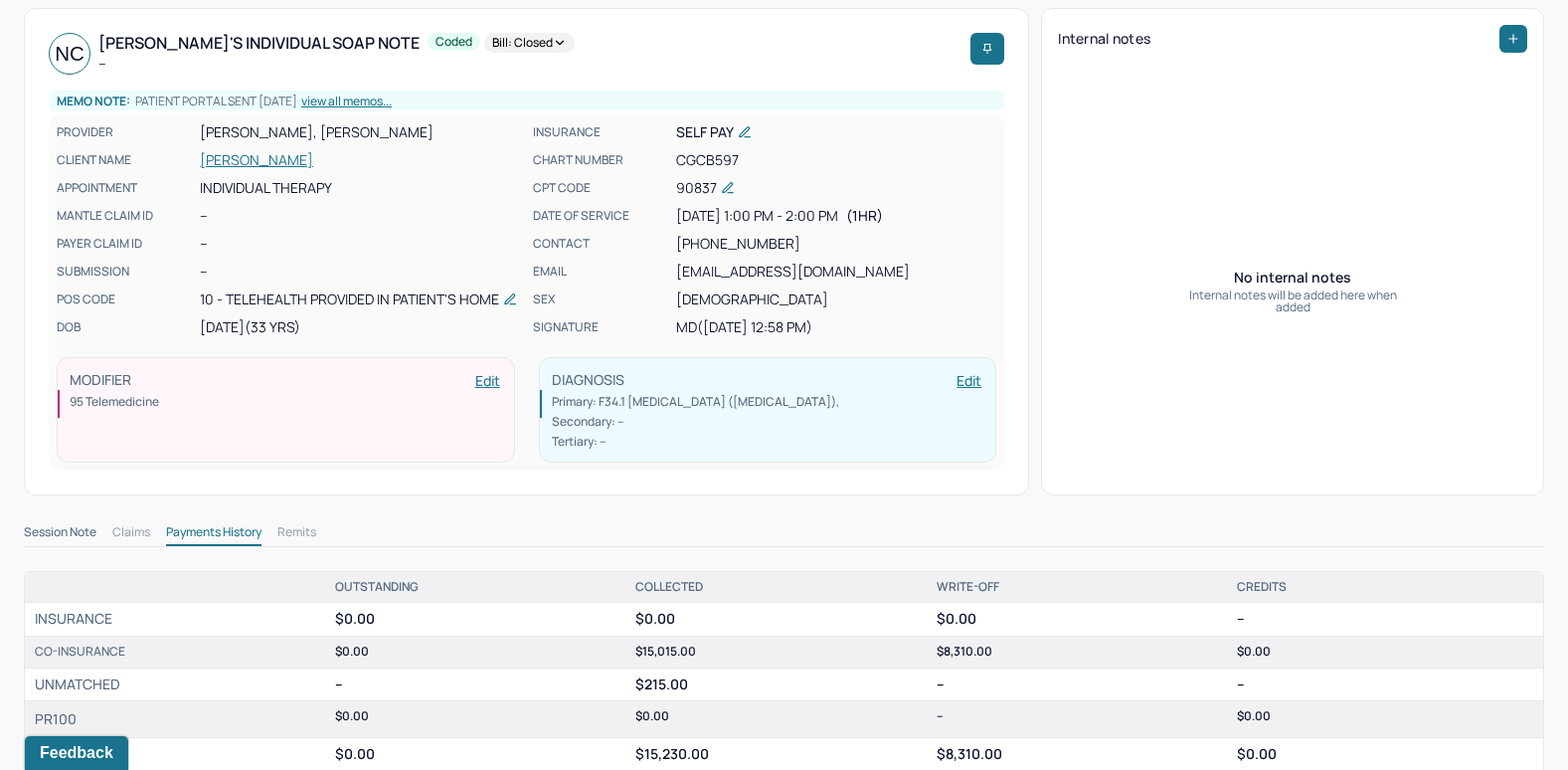 scroll, scrollTop: 0, scrollLeft: 0, axis: both 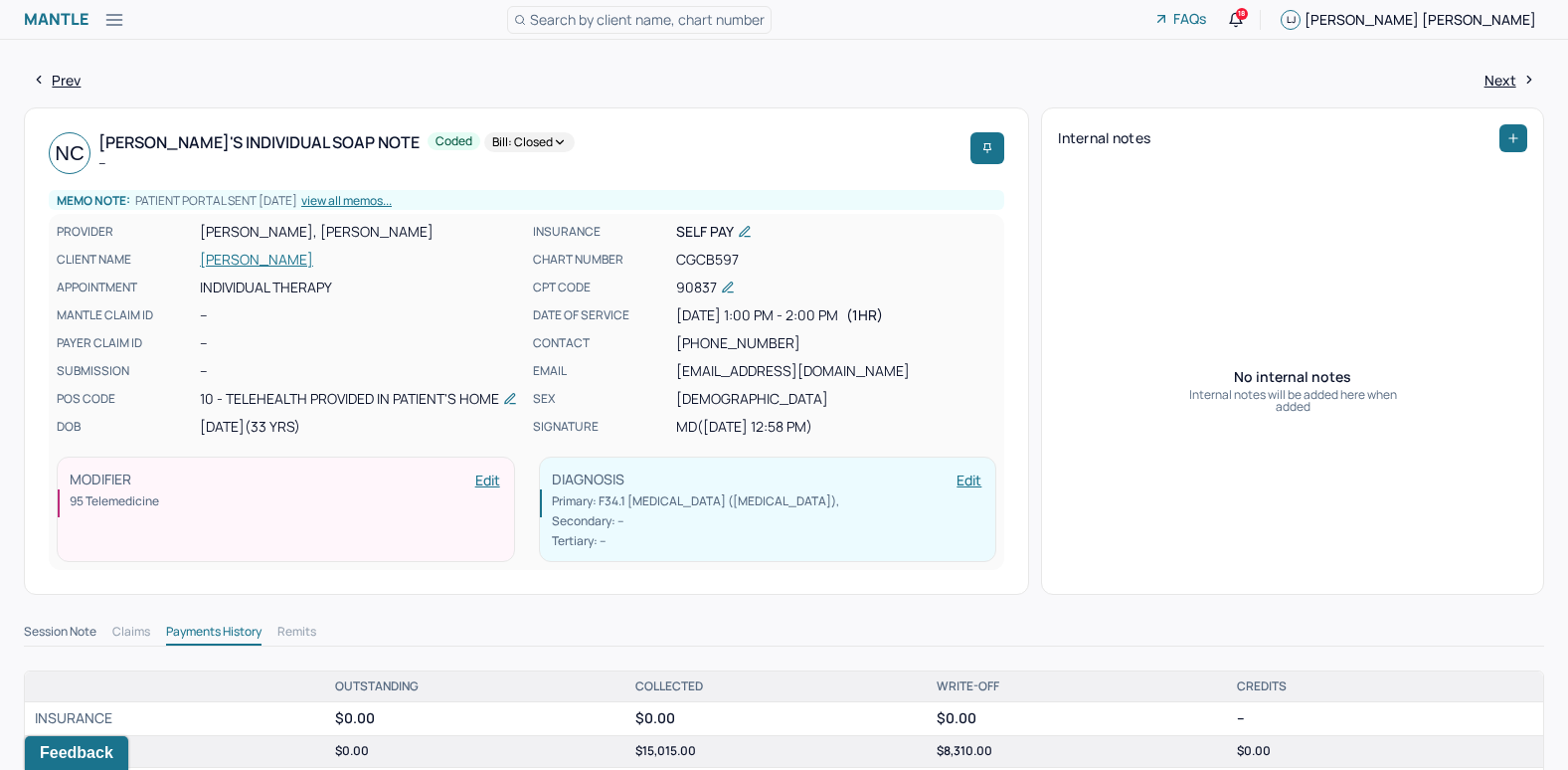 click on "Search by client name, chart number" at bounding box center (647, 19) 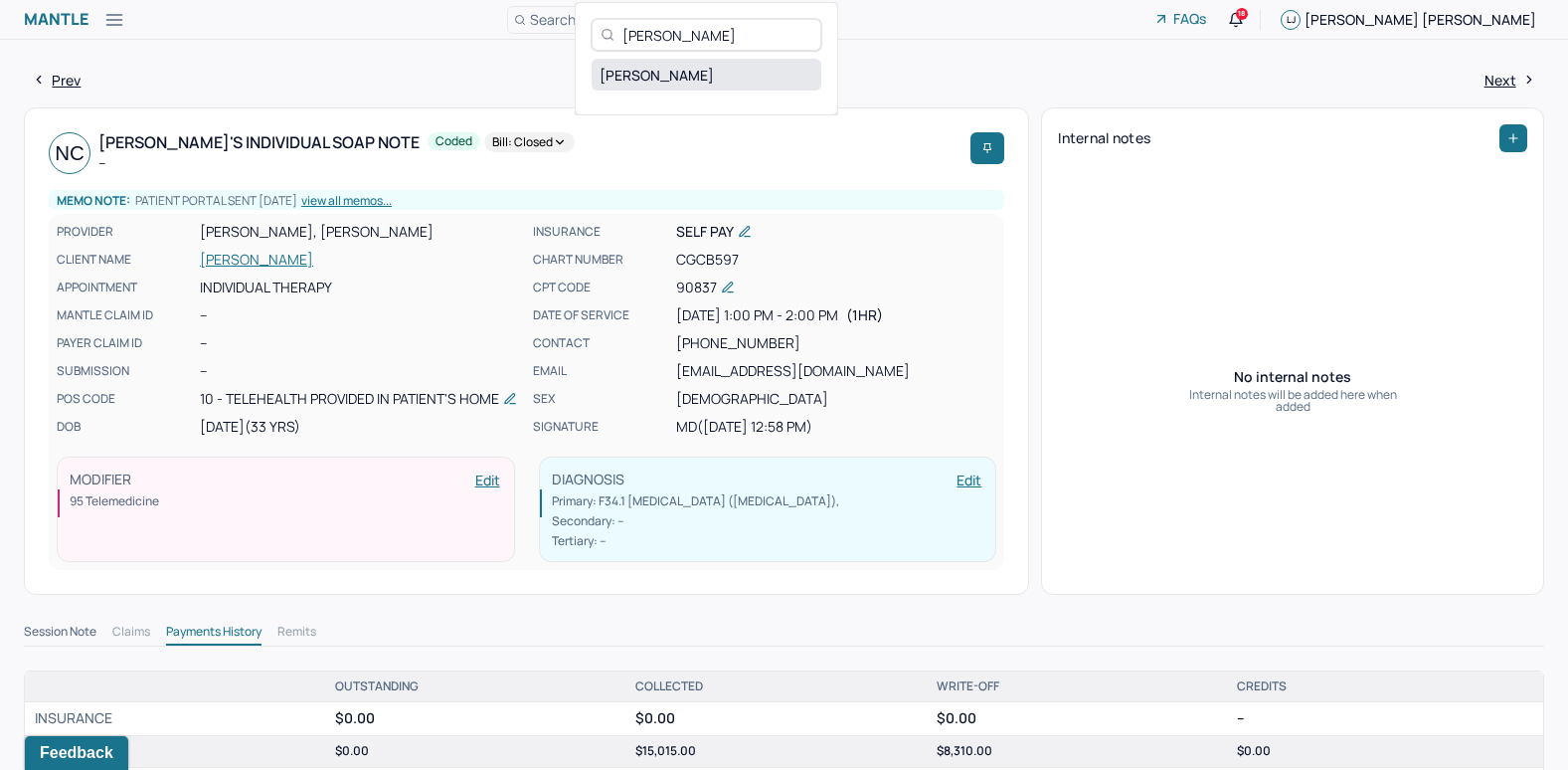 type on "[PERSON_NAME]" 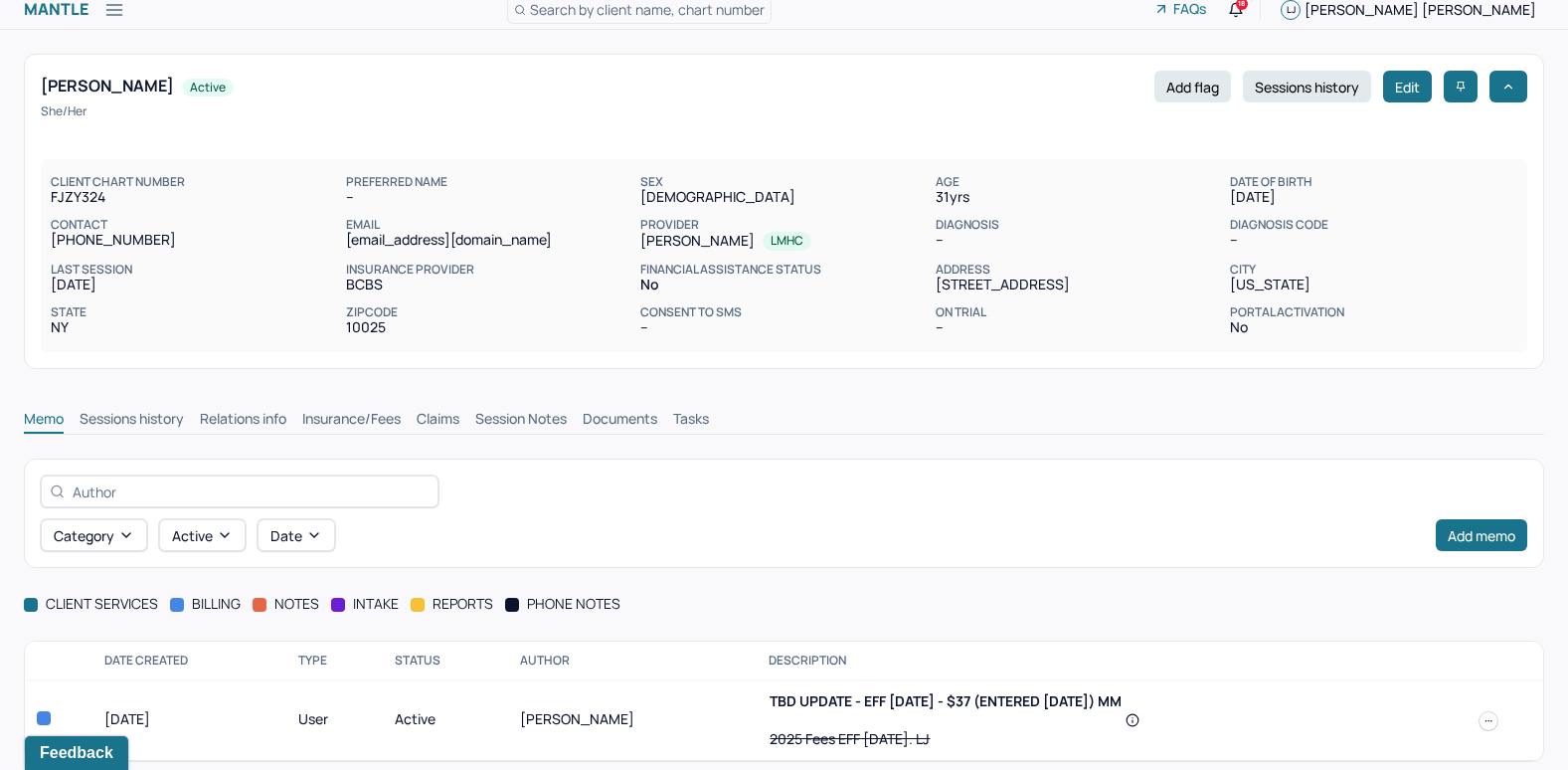 scroll, scrollTop: 26, scrollLeft: 0, axis: vertical 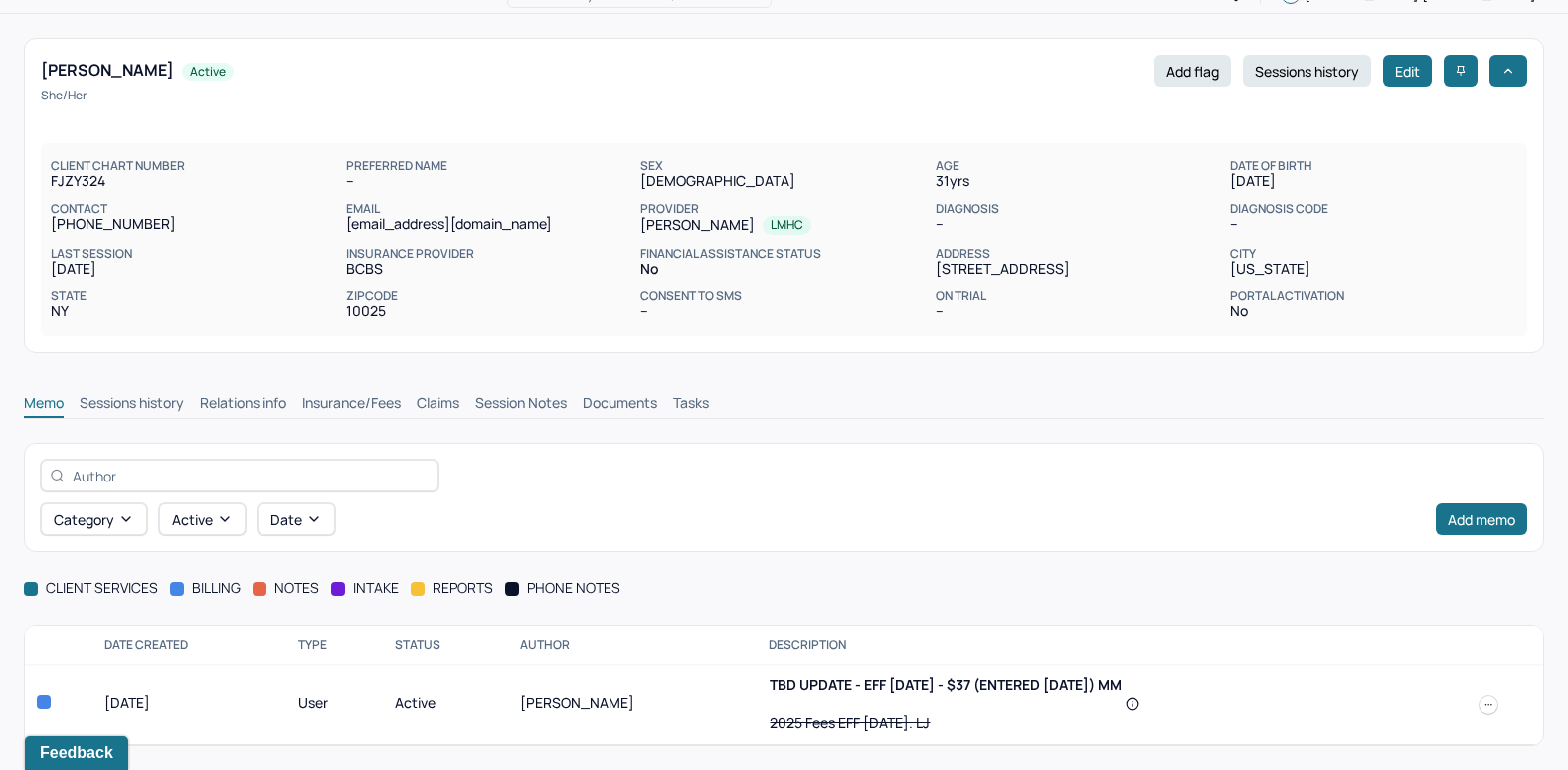 click on "Insurance/Fees" at bounding box center [351, 405] 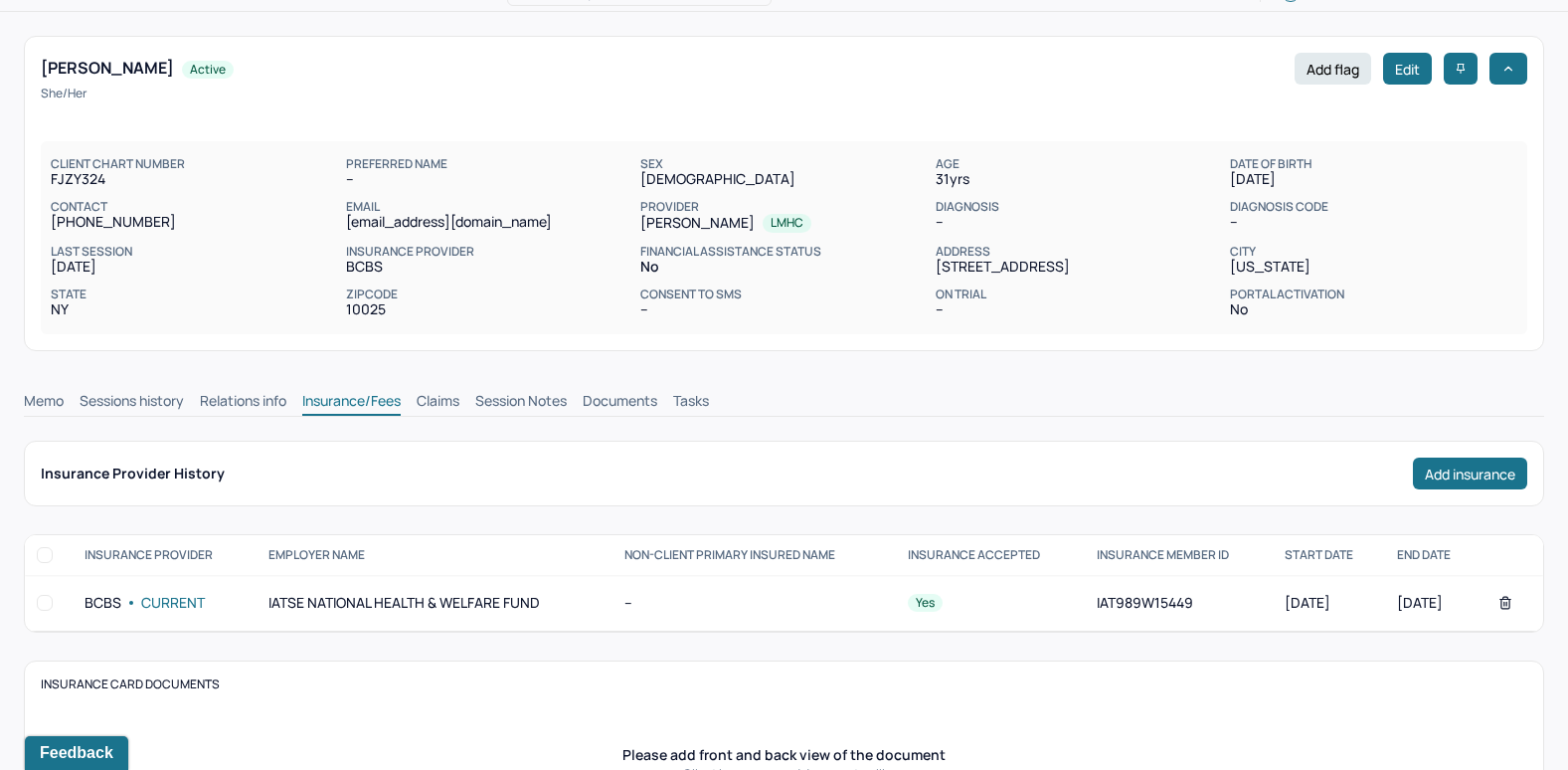 scroll, scrollTop: 26, scrollLeft: 0, axis: vertical 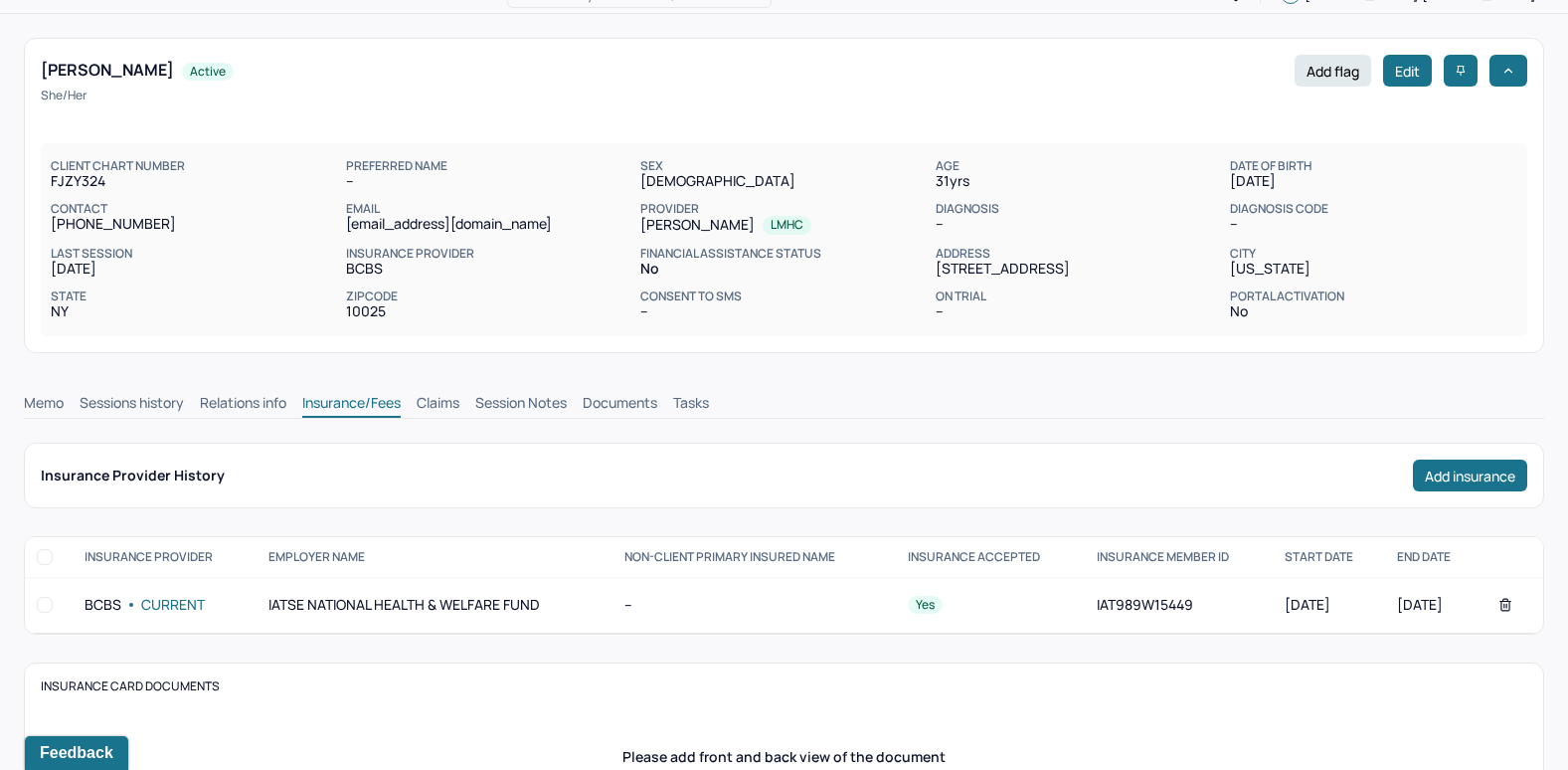 click on "Claims" at bounding box center [437, 405] 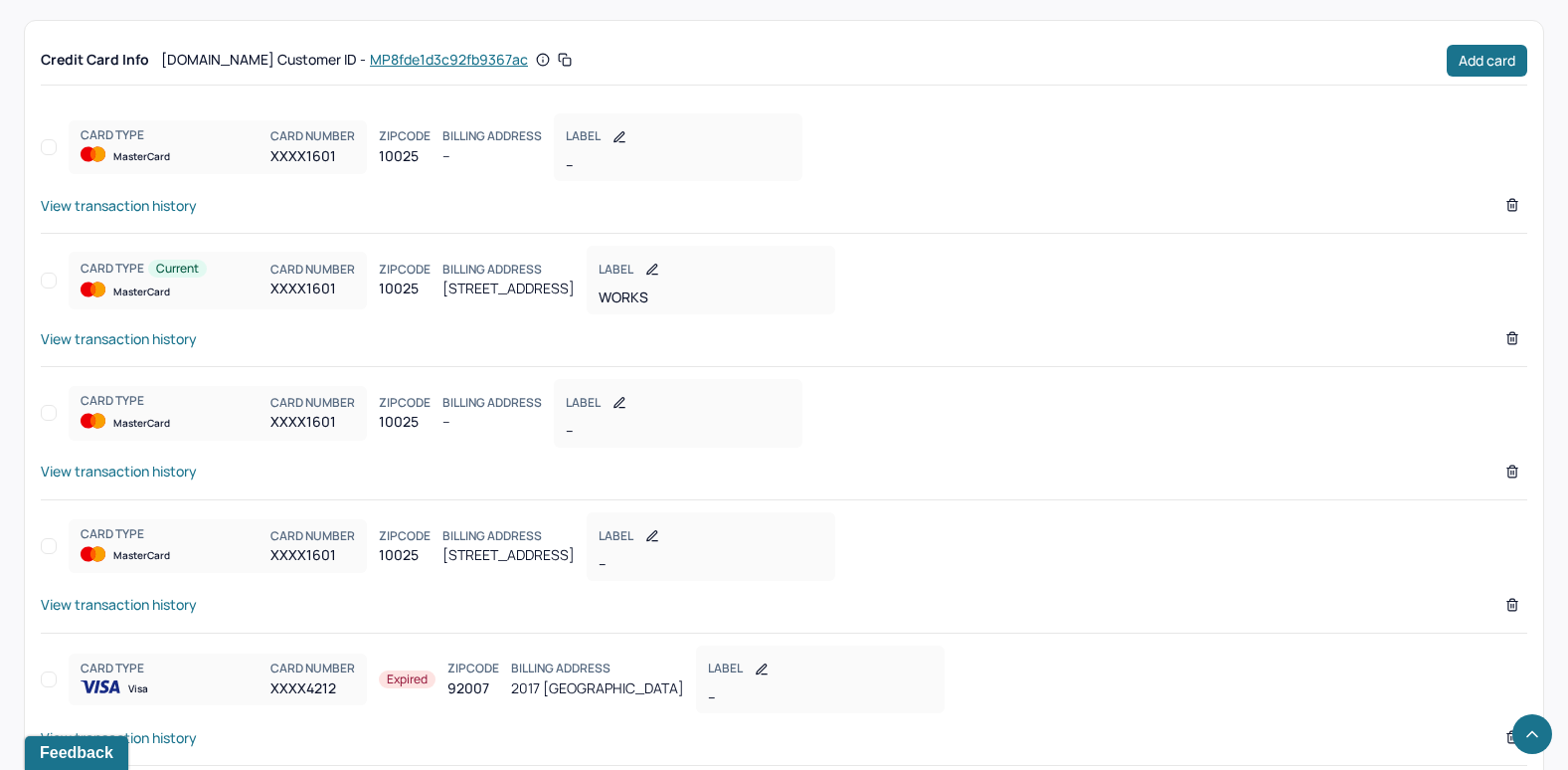 scroll, scrollTop: 1450, scrollLeft: 0, axis: vertical 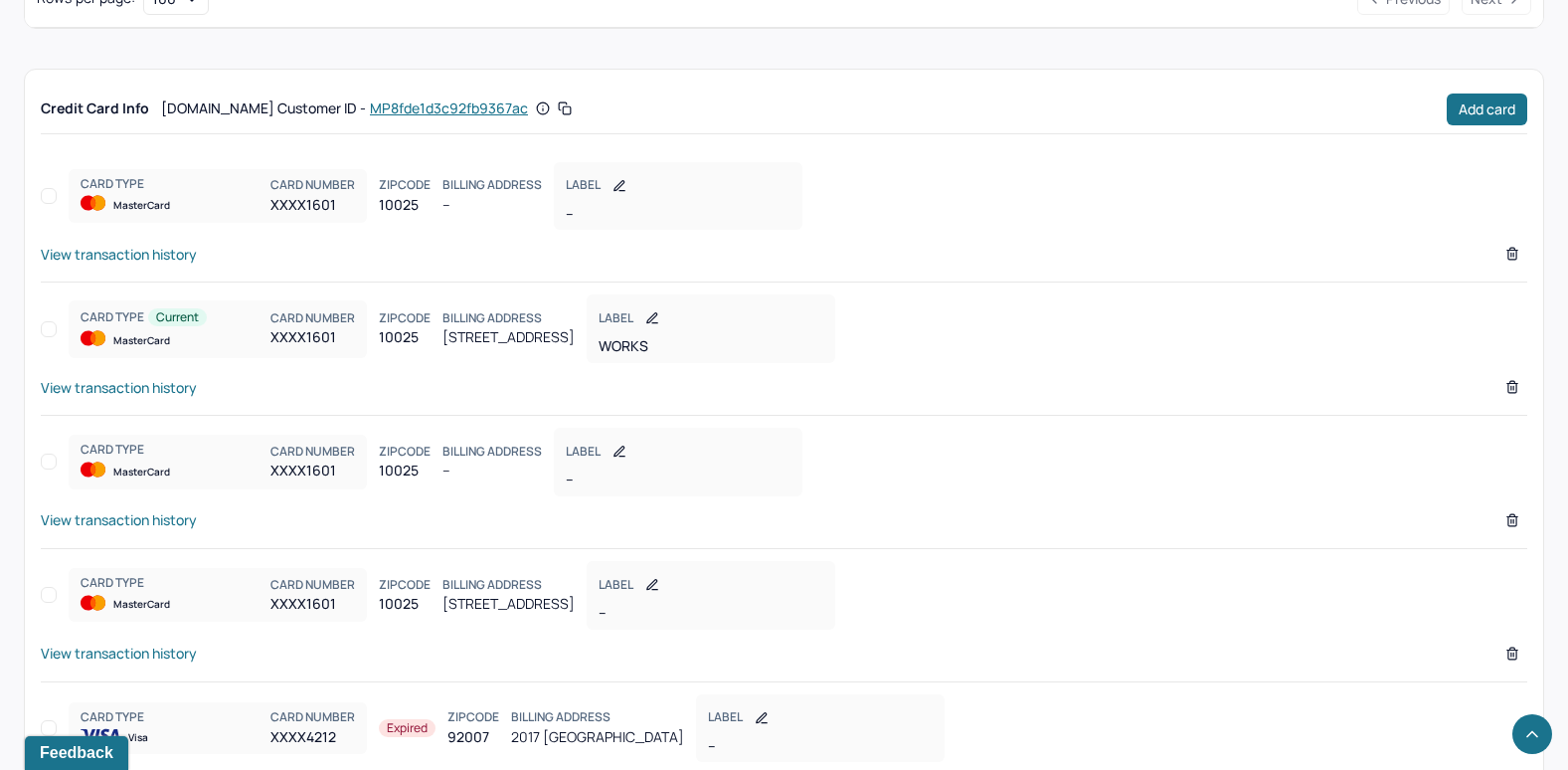 click on "View transaction history" at bounding box center [118, 387] 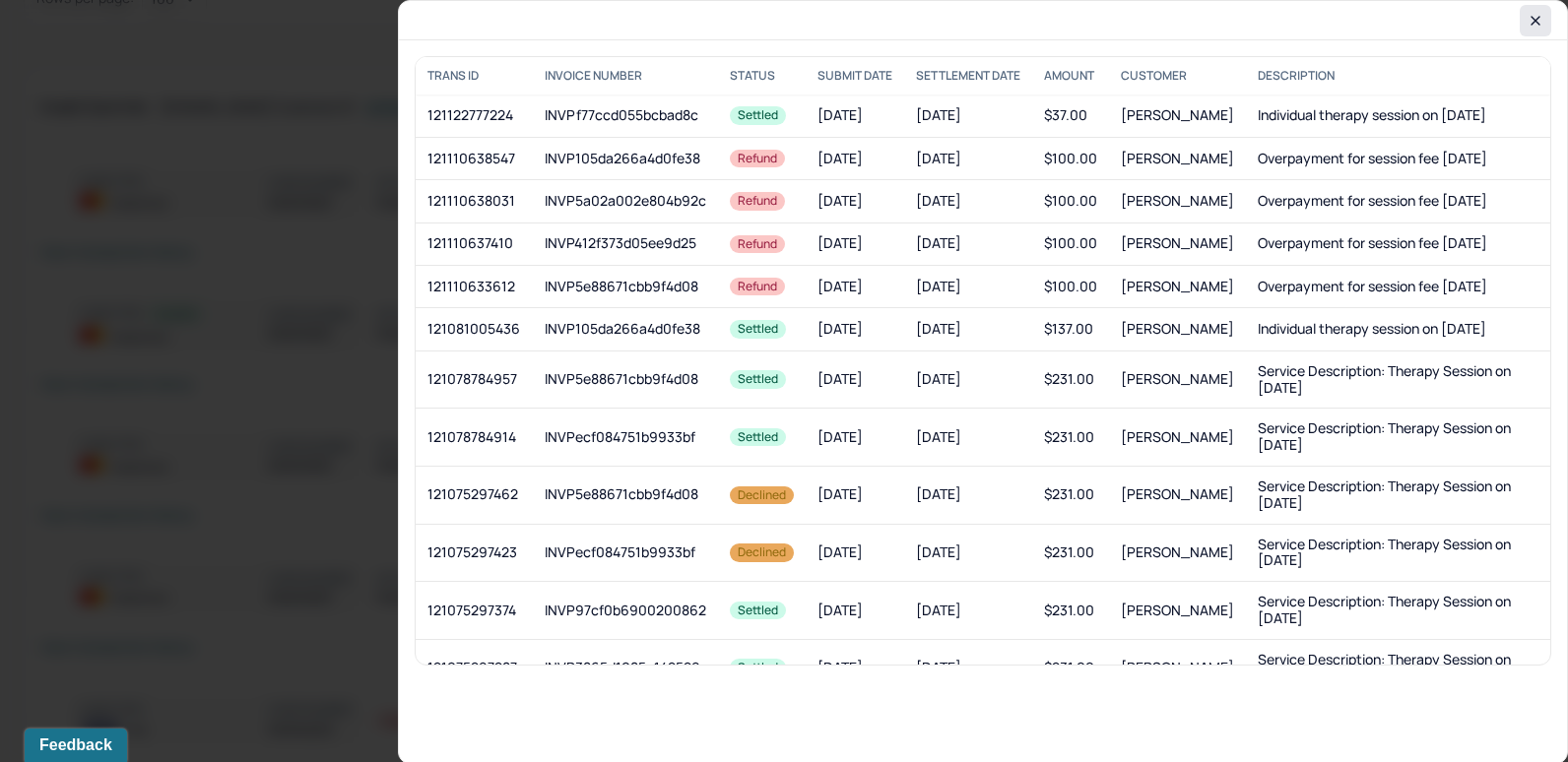 click 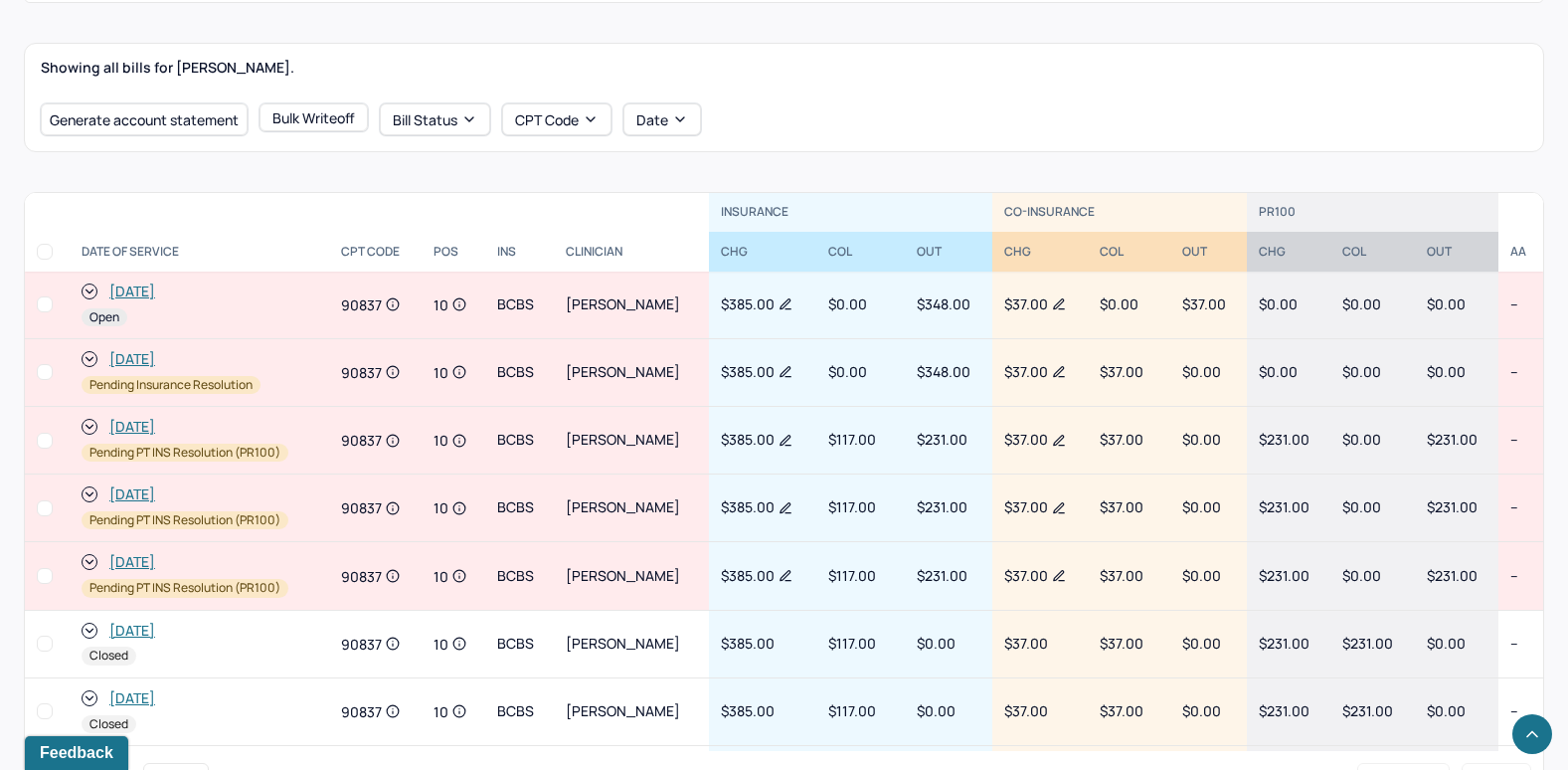 scroll, scrollTop: 655, scrollLeft: 0, axis: vertical 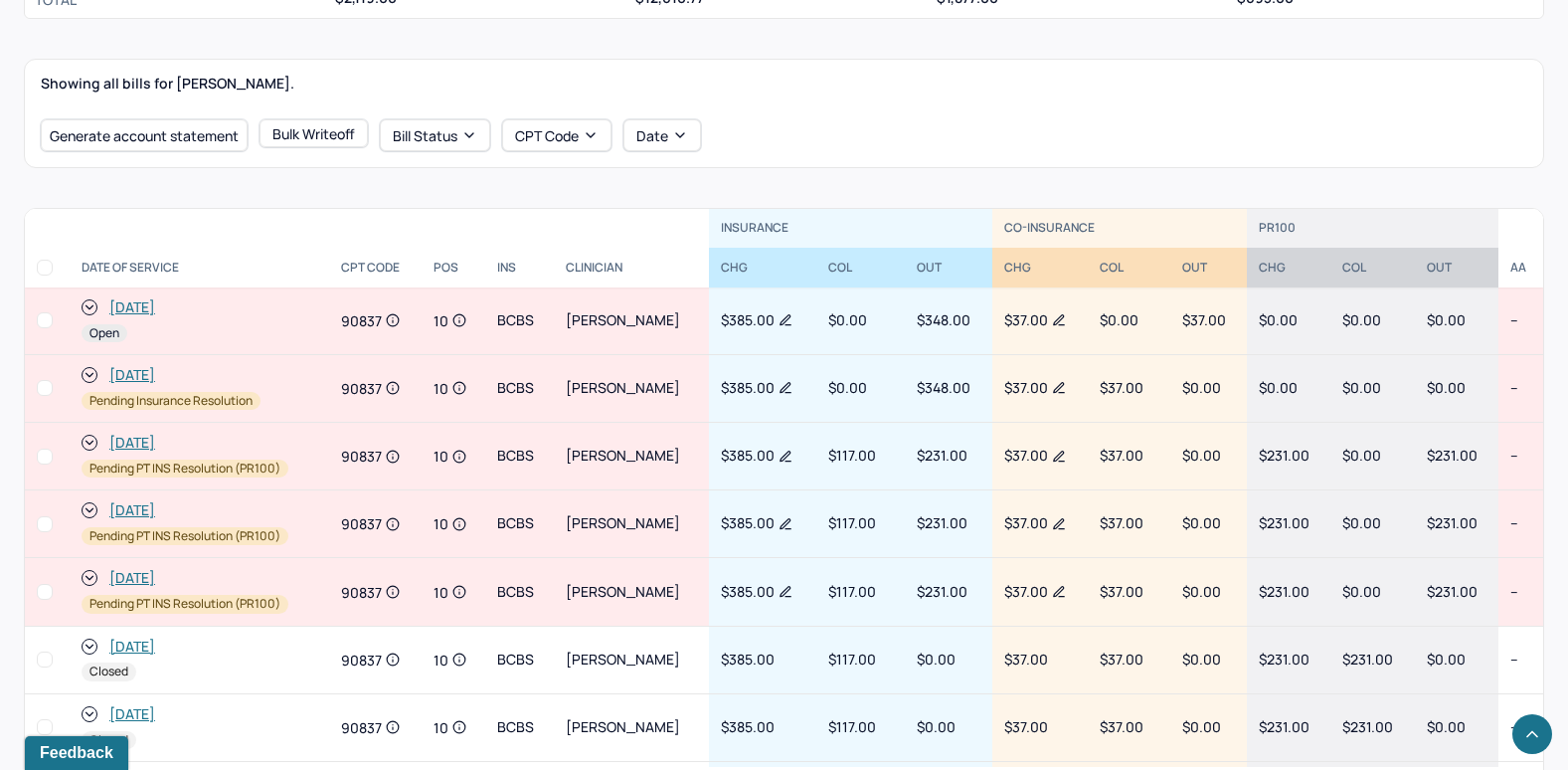 click on "[DATE]" at bounding box center (132, 307) 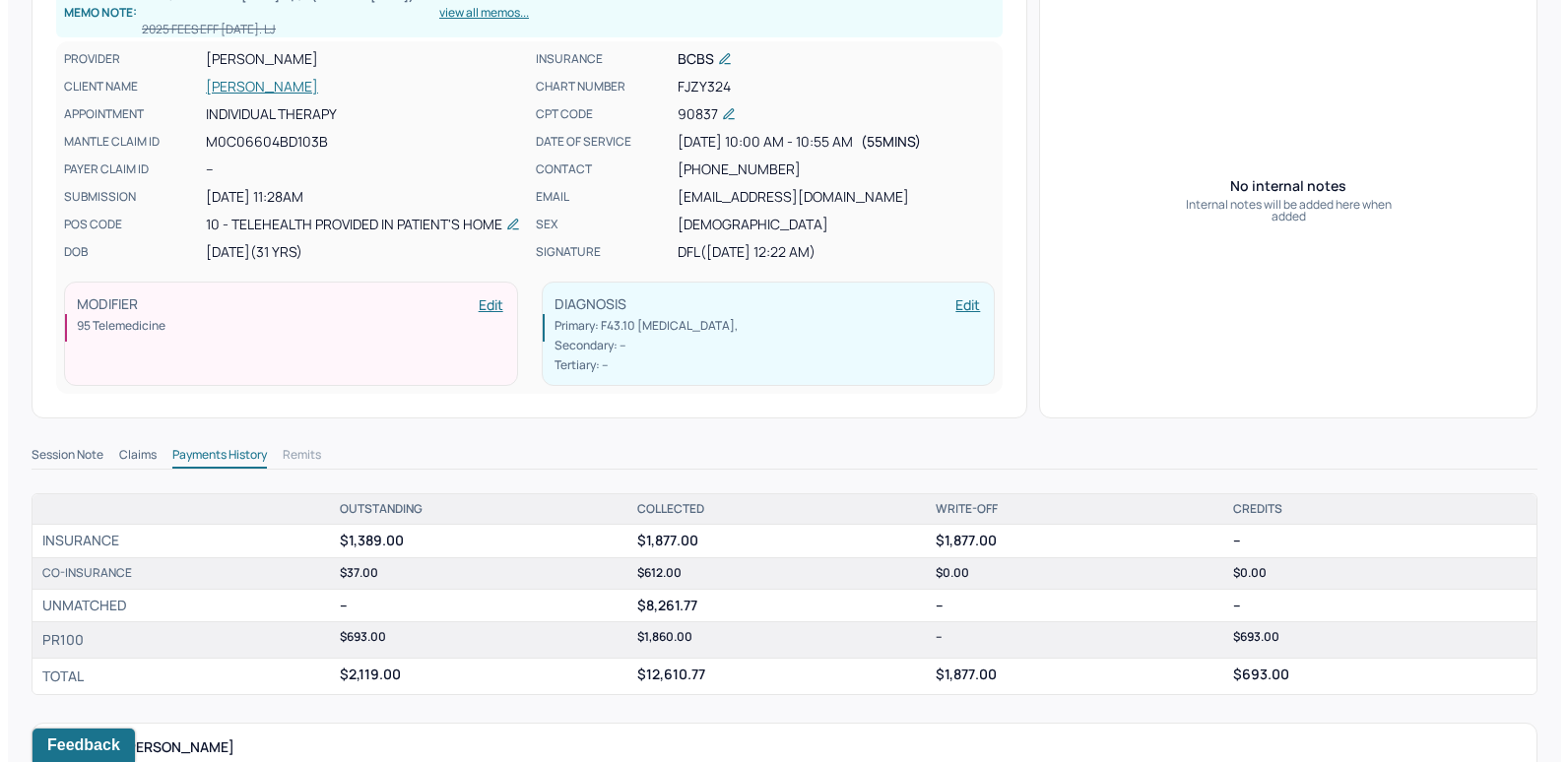 scroll, scrollTop: 492, scrollLeft: 0, axis: vertical 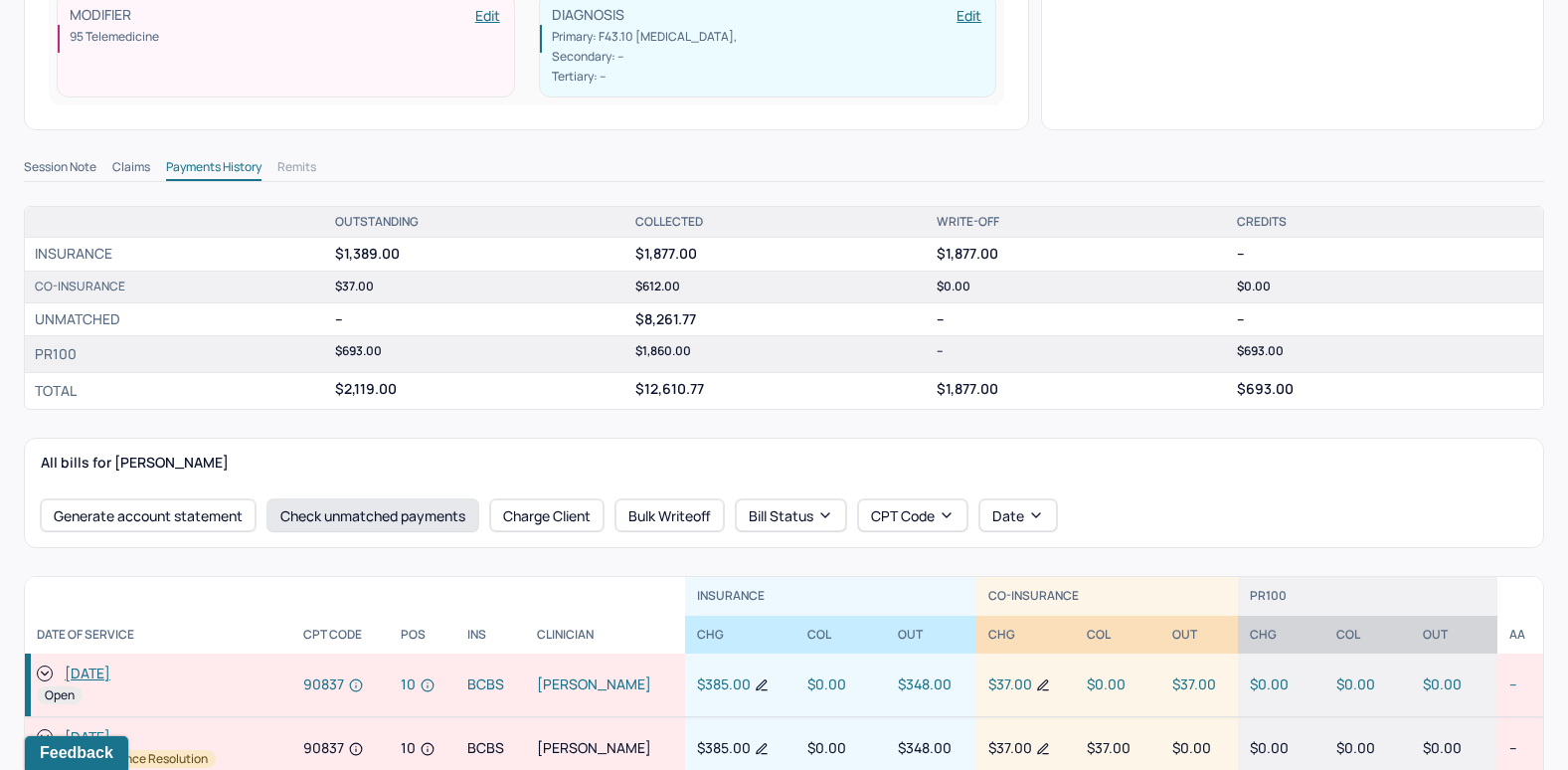 click on "Check unmatched payments" at bounding box center [373, 515] 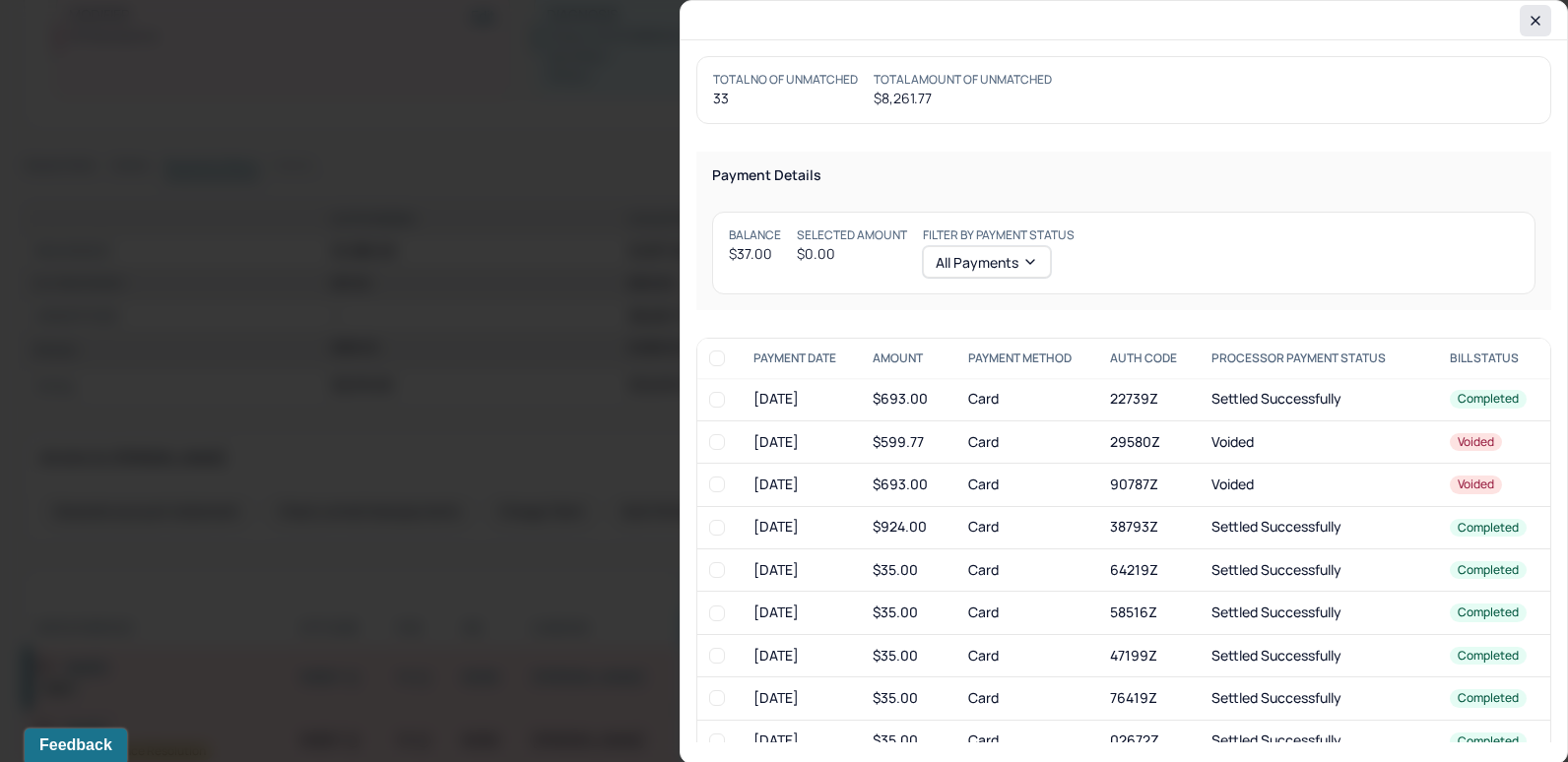 click 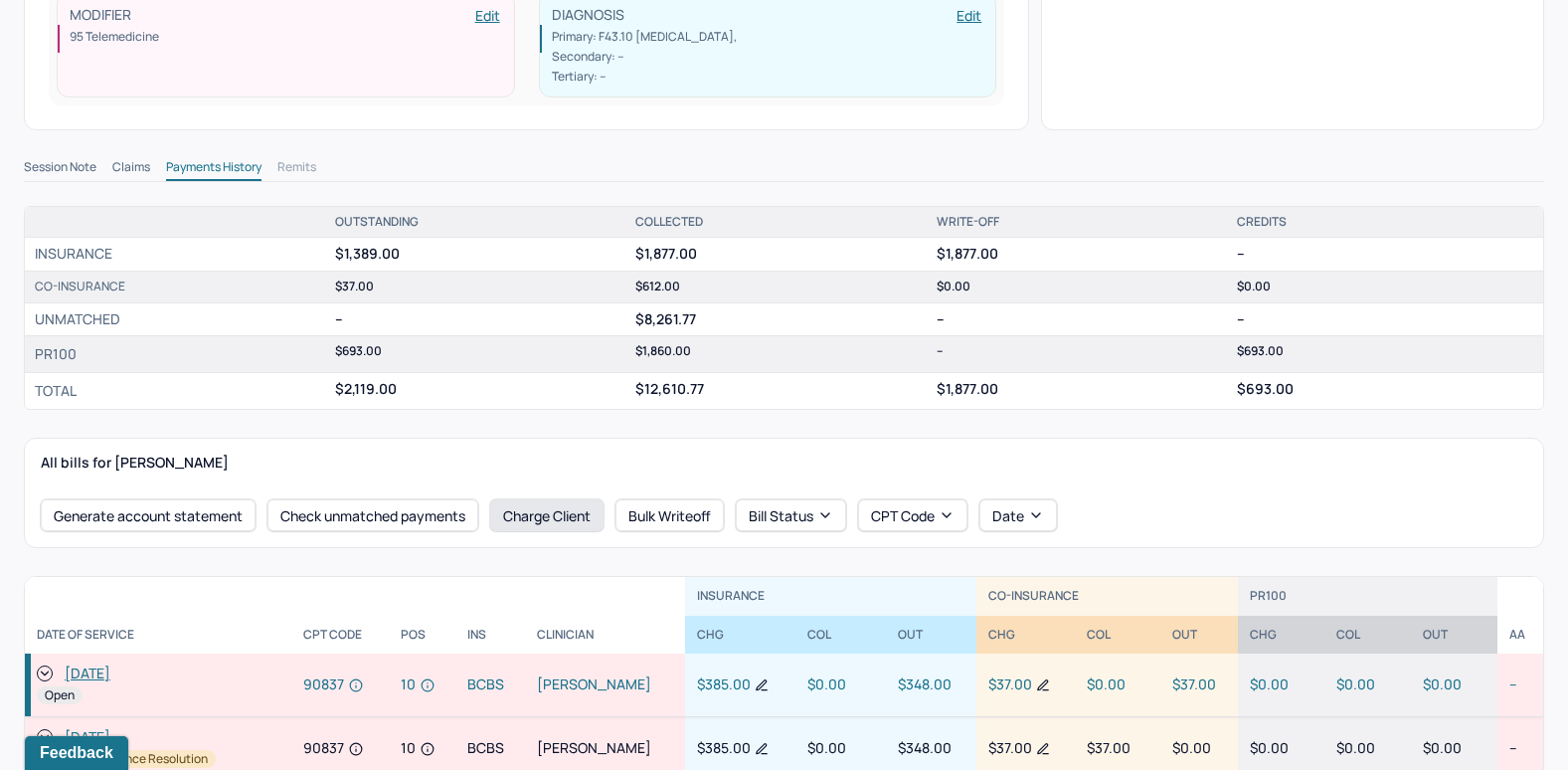 click on "Charge Client" at bounding box center [547, 515] 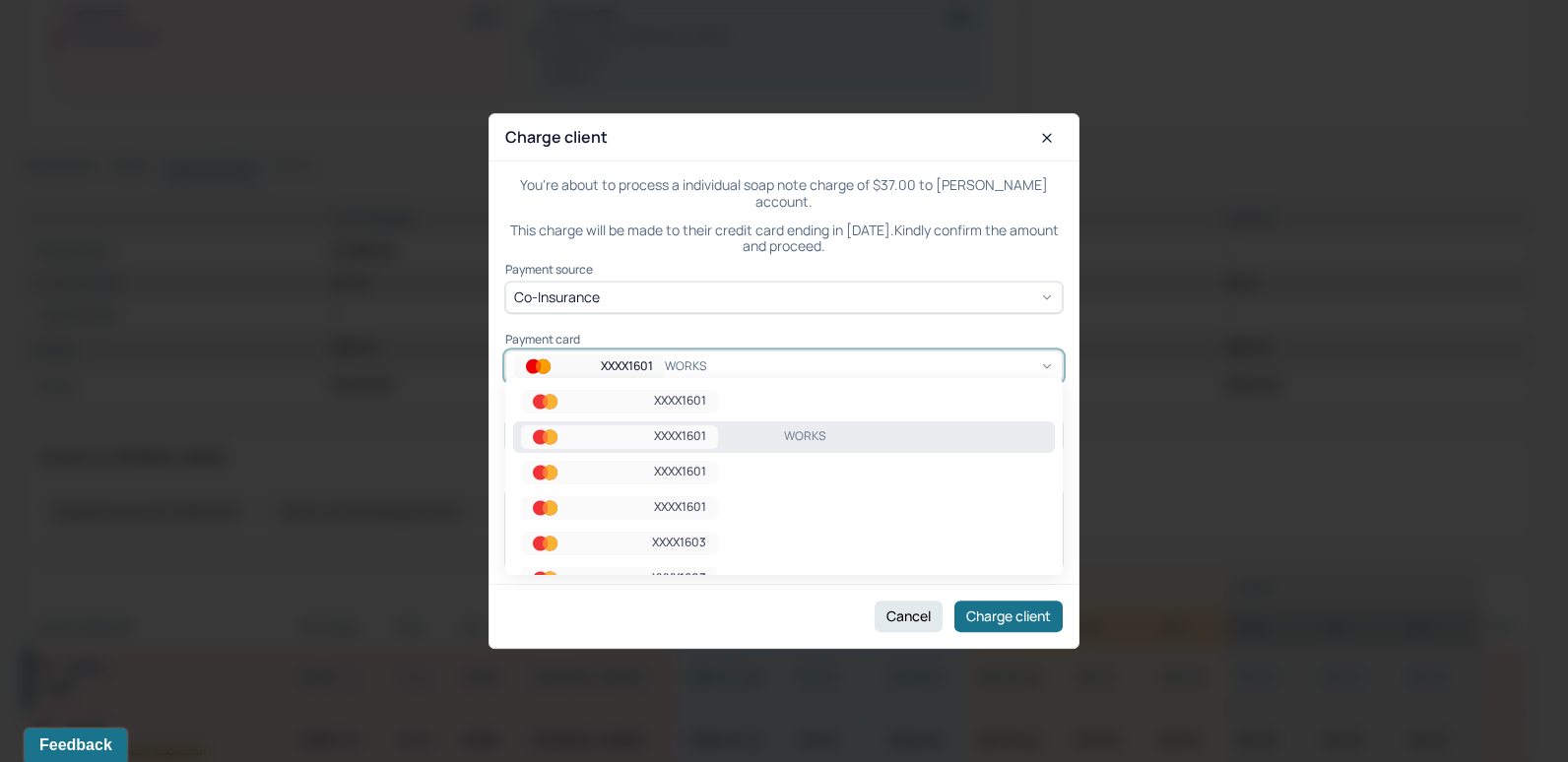 click on "XXXX1601 WORKS" at bounding box center [784, 366] 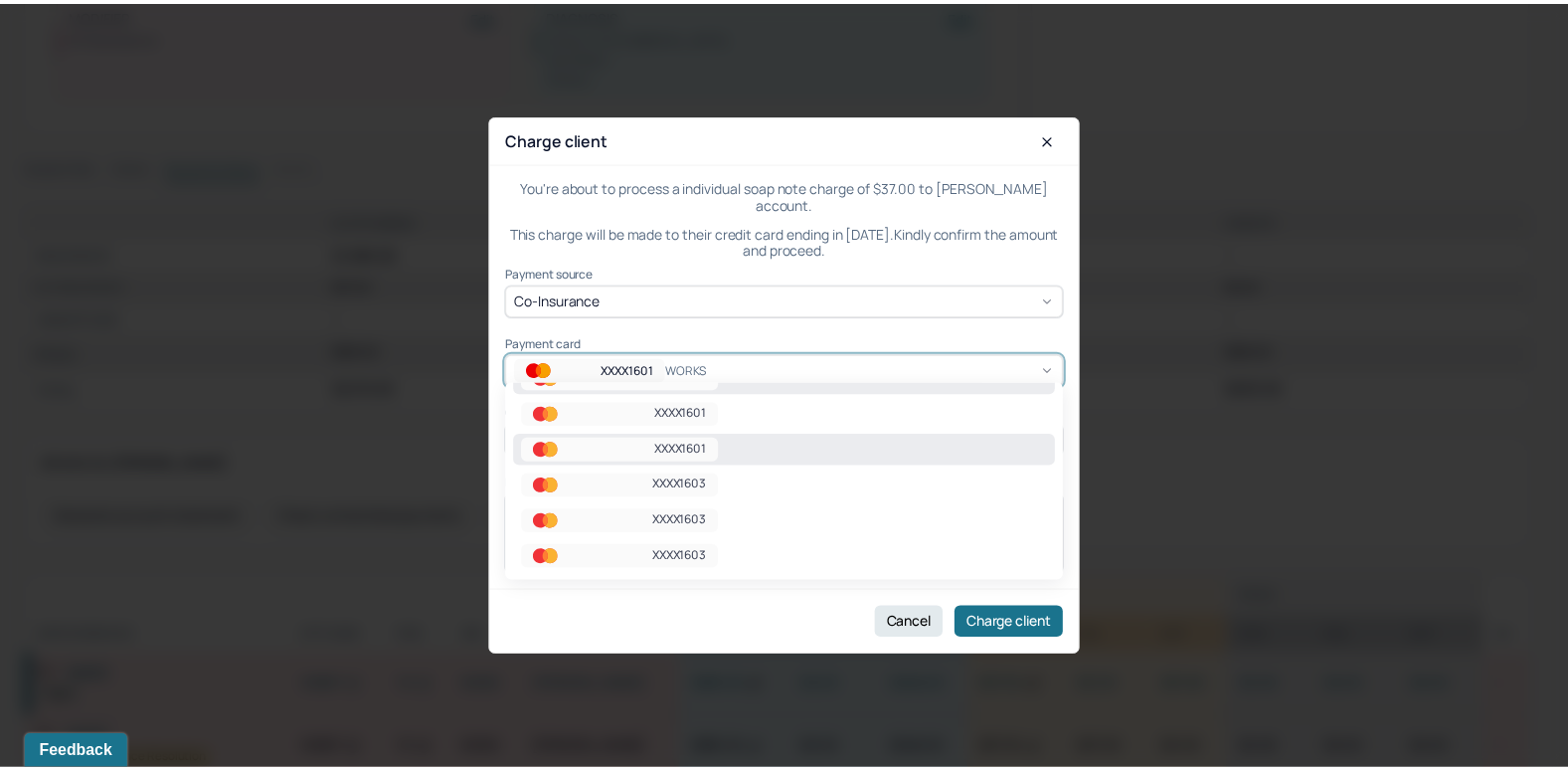 scroll, scrollTop: 0, scrollLeft: 0, axis: both 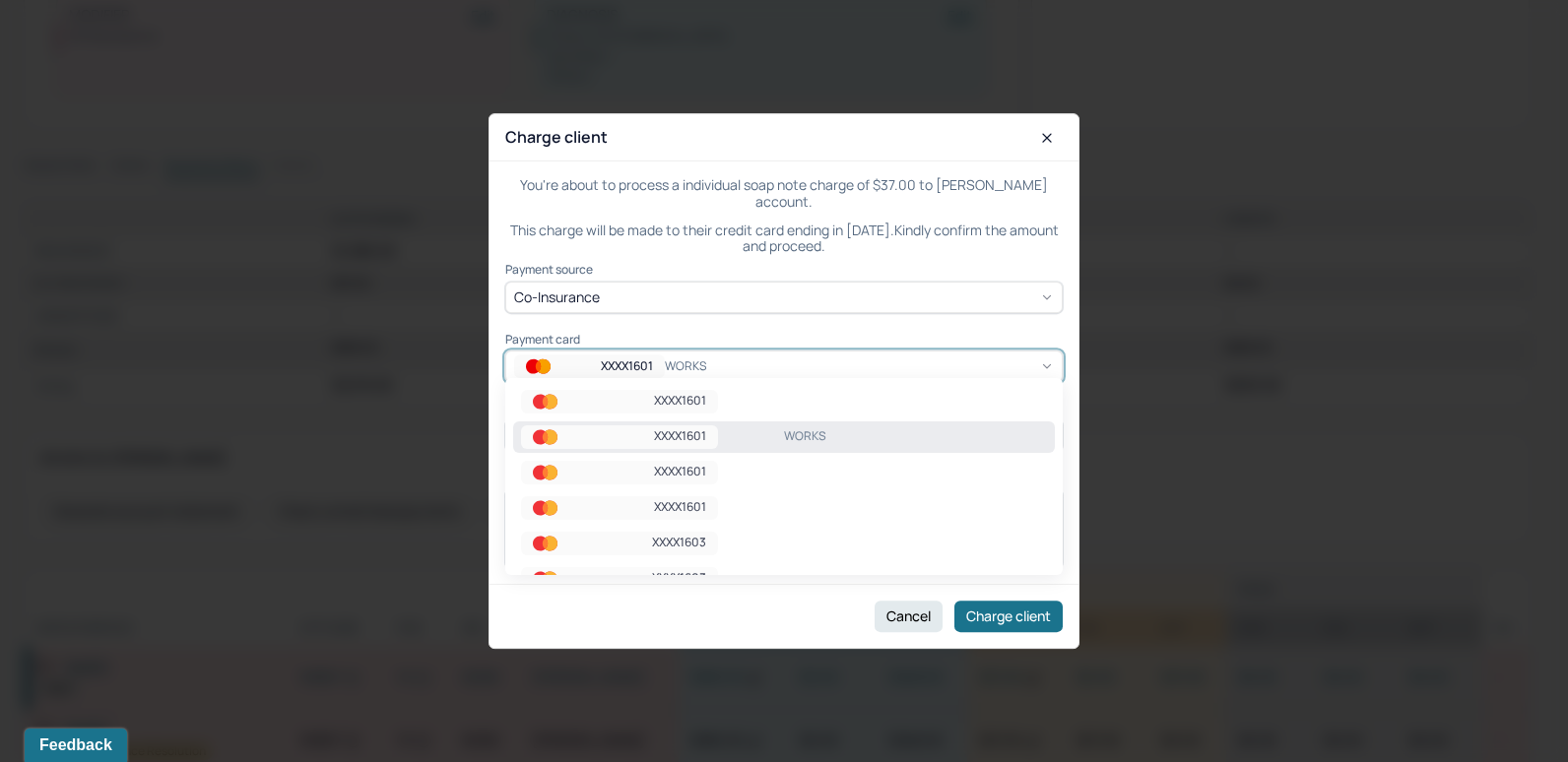 click on "WORKS" at bounding box center (915, 436) 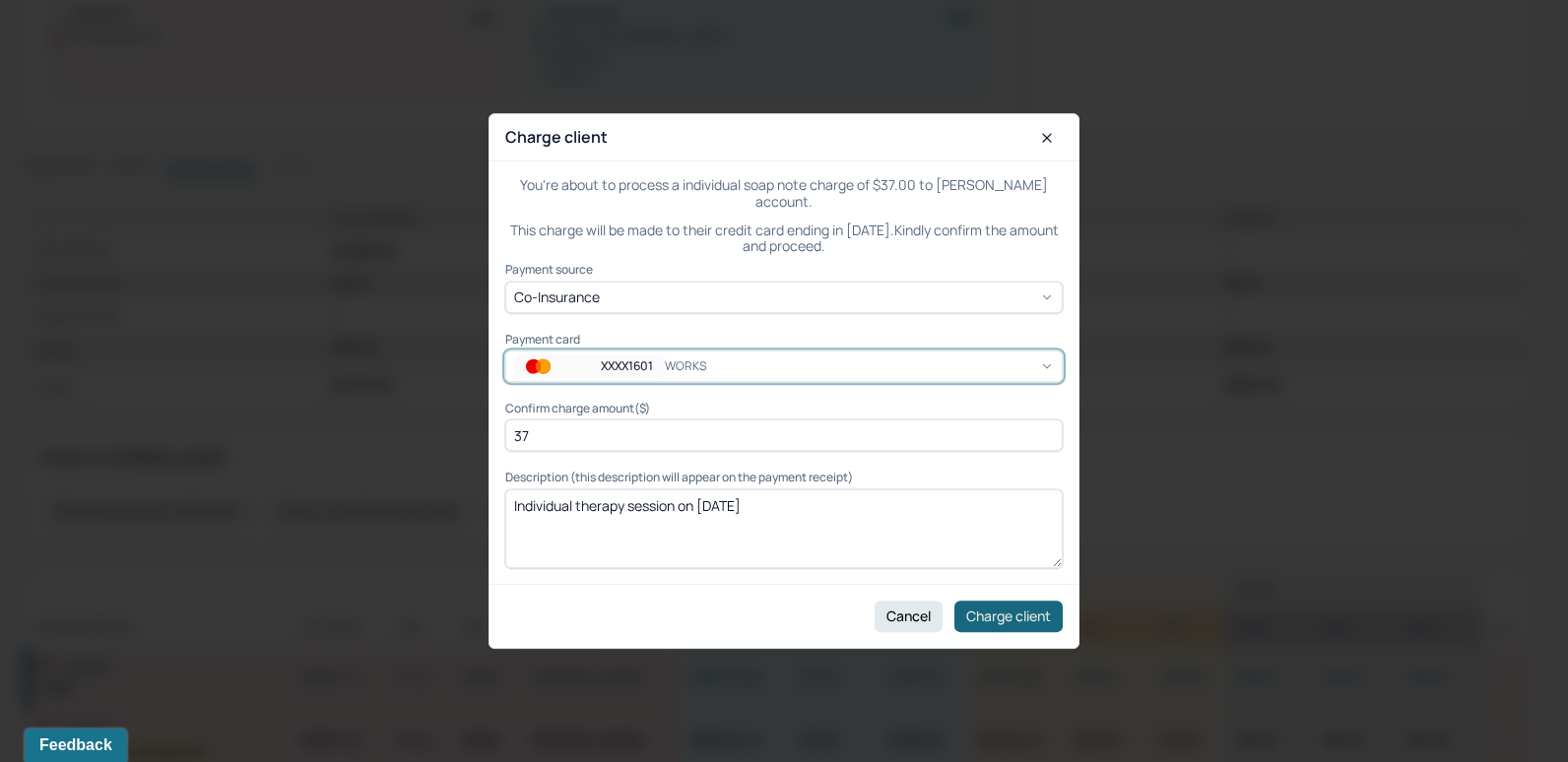 click on "Charge client" at bounding box center (1009, 616) 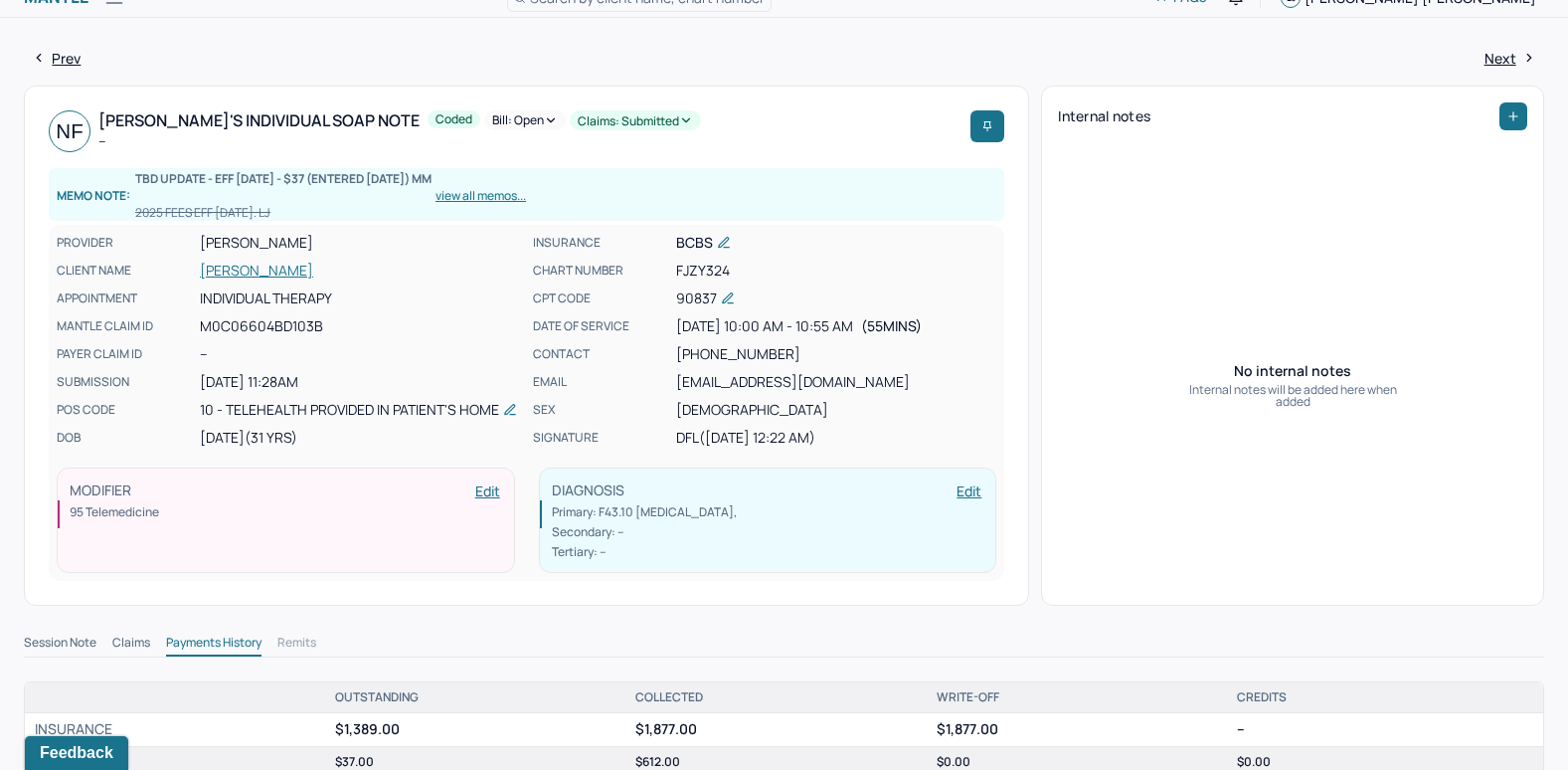 scroll, scrollTop: 0, scrollLeft: 0, axis: both 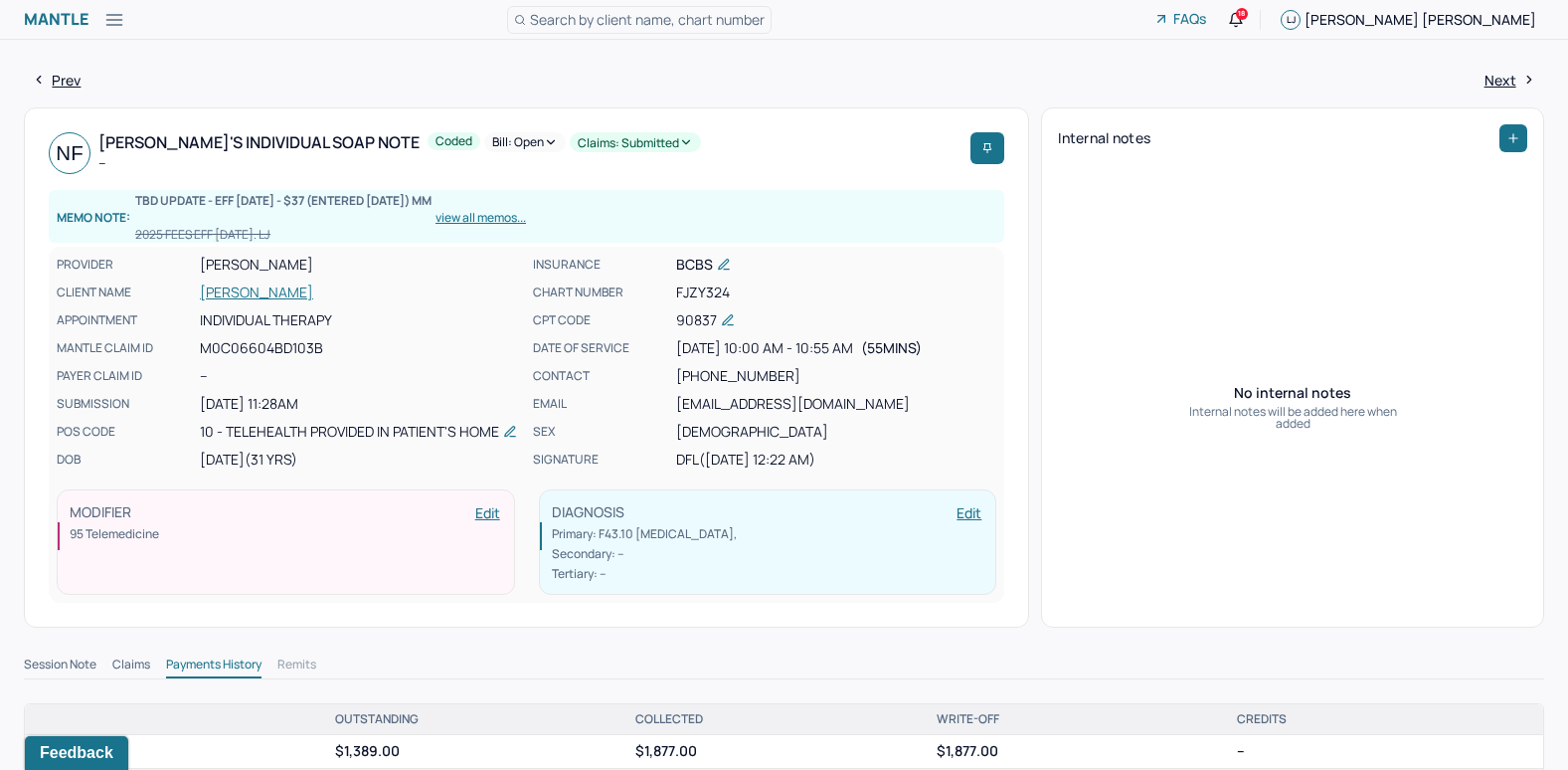 click on "Bill: Open" at bounding box center (525, 142) 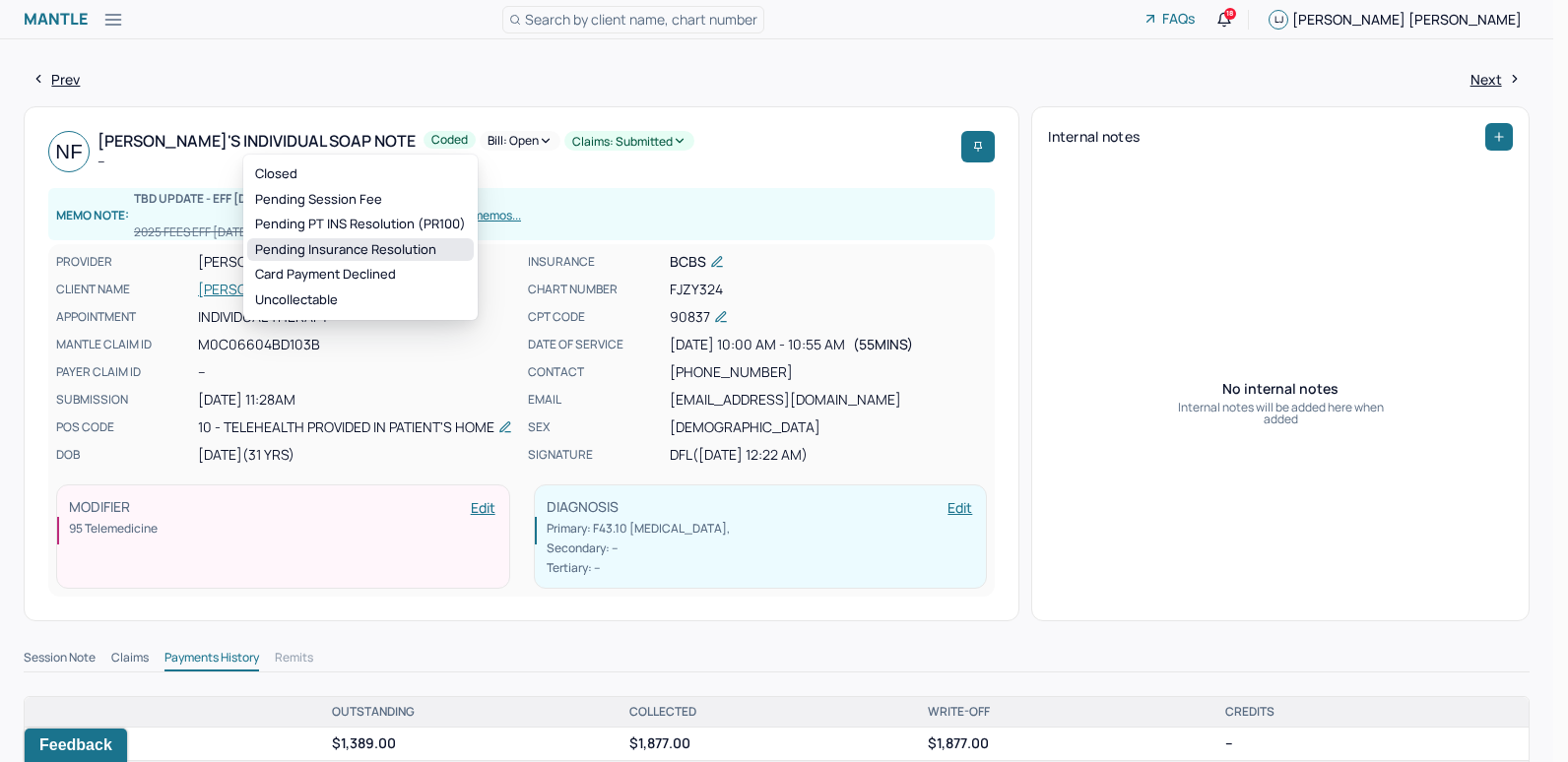 click on "Pending Insurance Resolution" at bounding box center (360, 250) 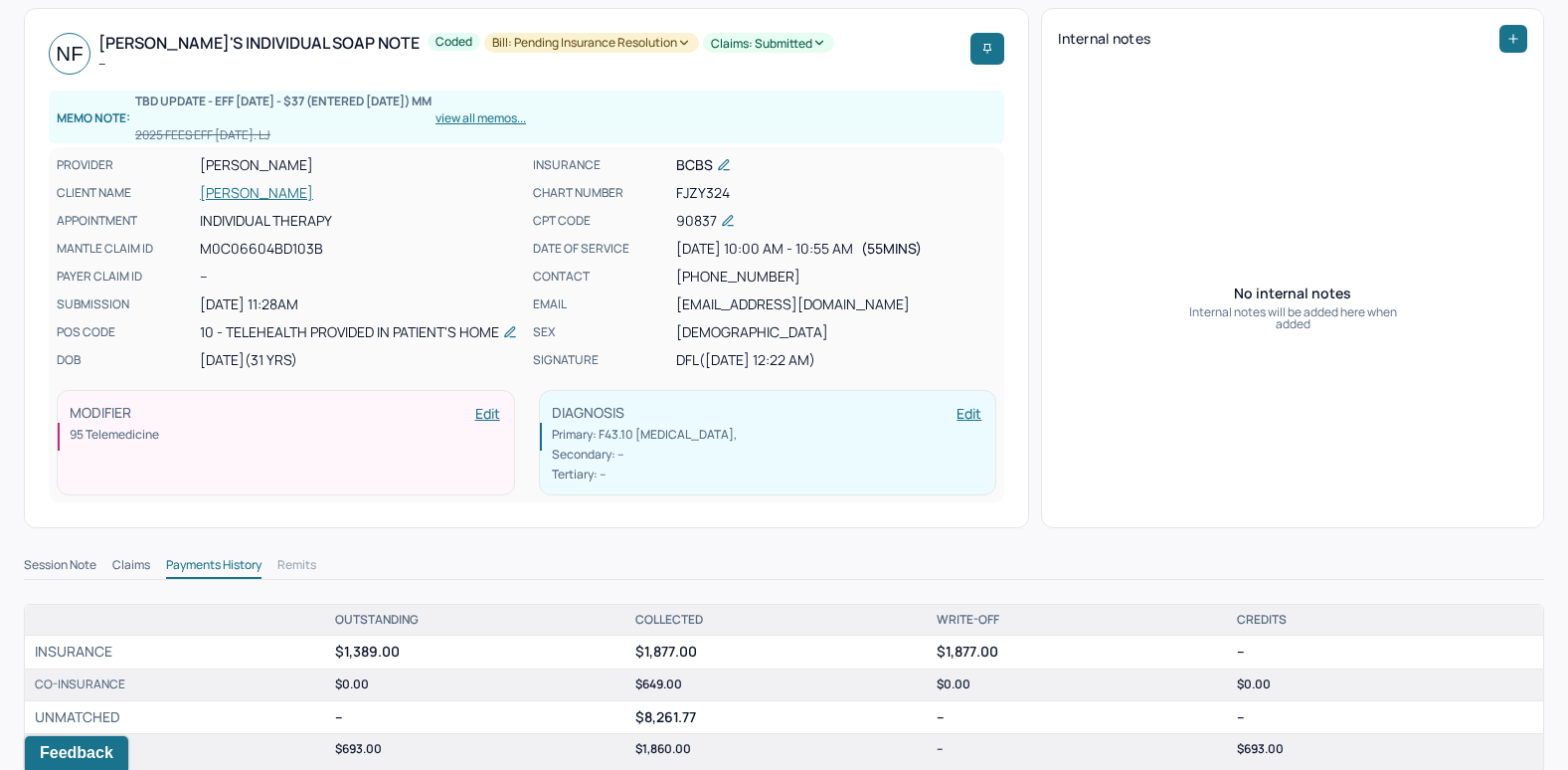 scroll, scrollTop: 0, scrollLeft: 0, axis: both 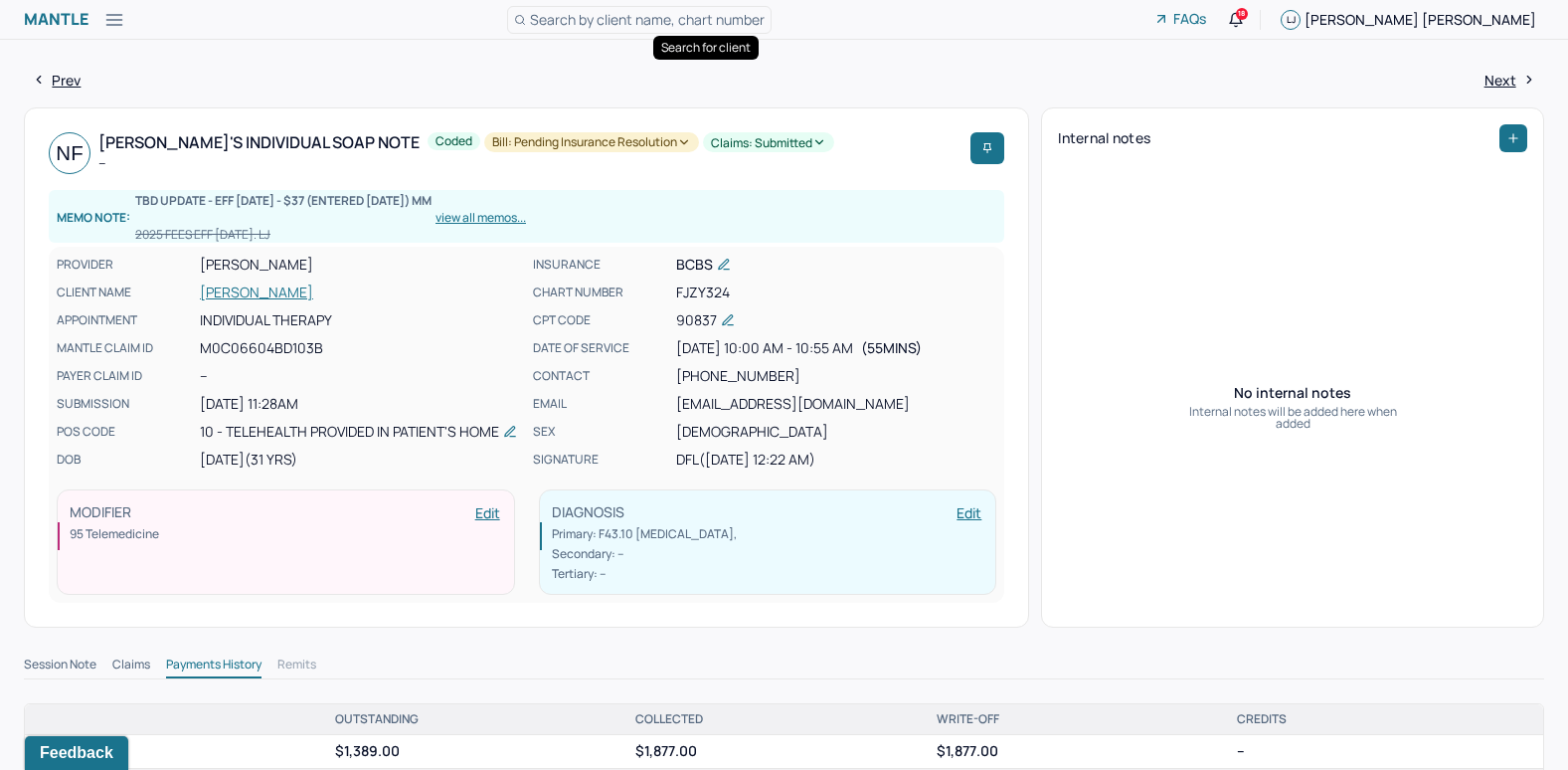 click on "Search by client name, chart number" at bounding box center (647, 19) 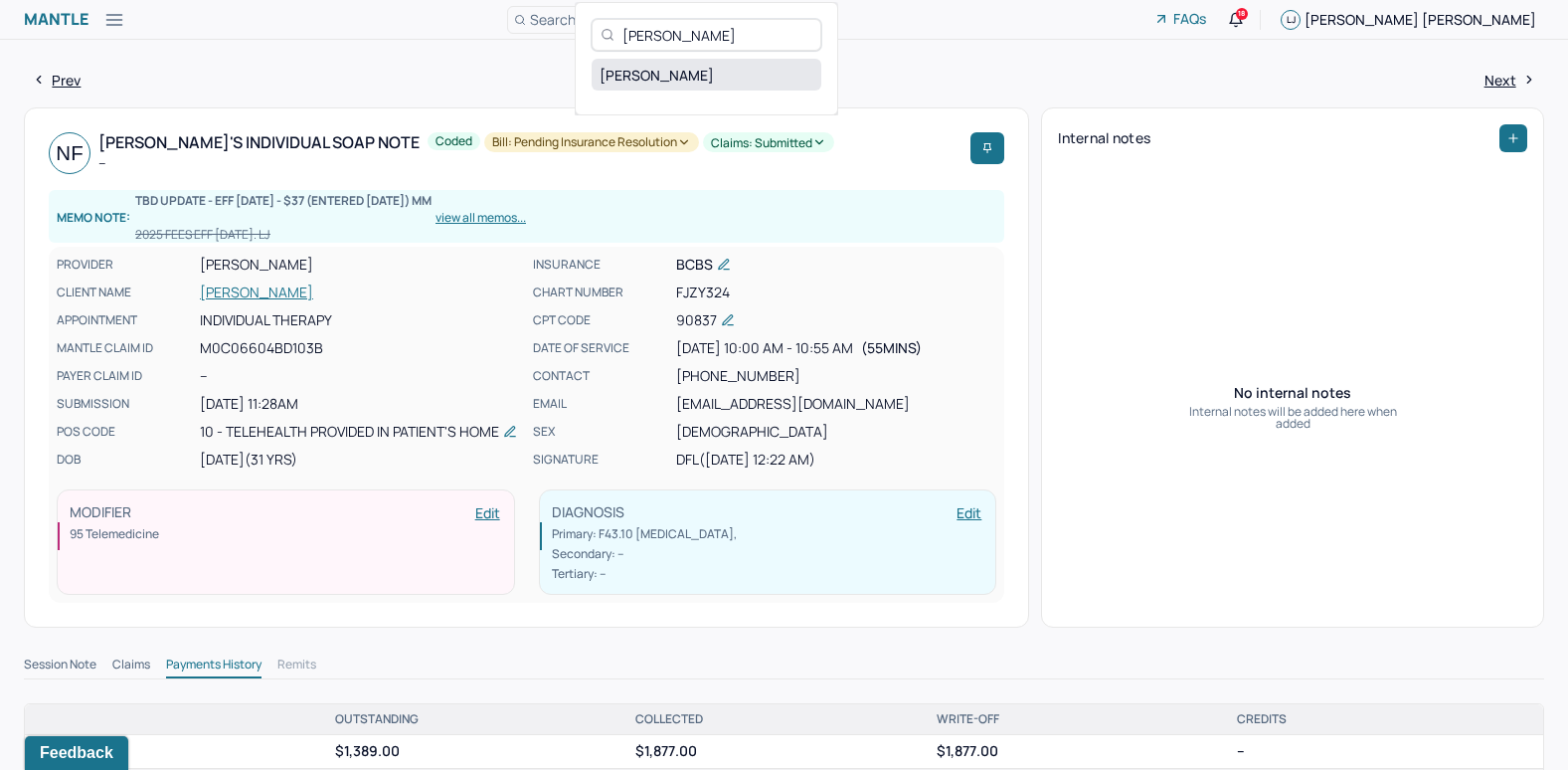 type on "[PERSON_NAME]" 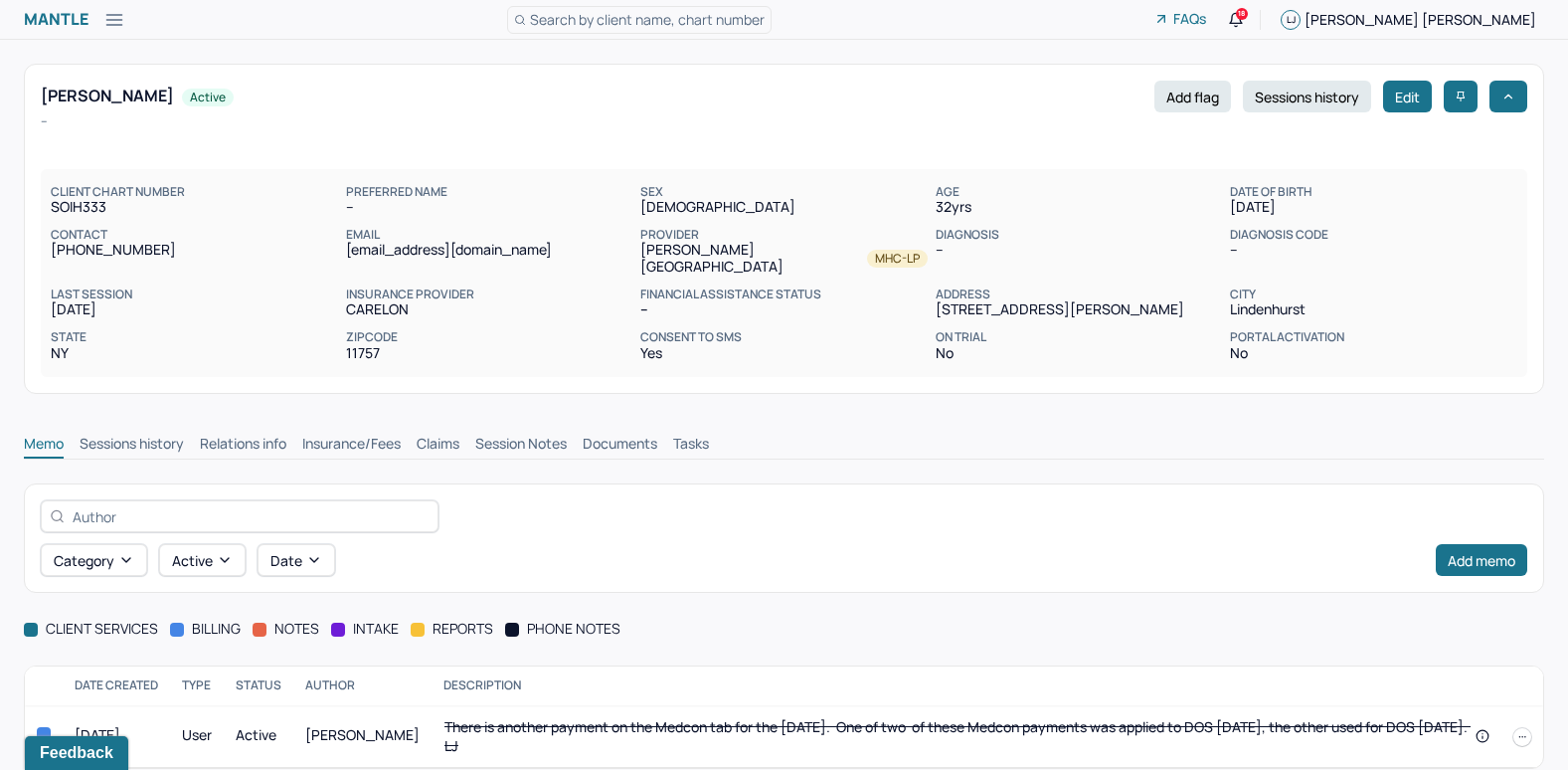 scroll, scrollTop: 7, scrollLeft: 0, axis: vertical 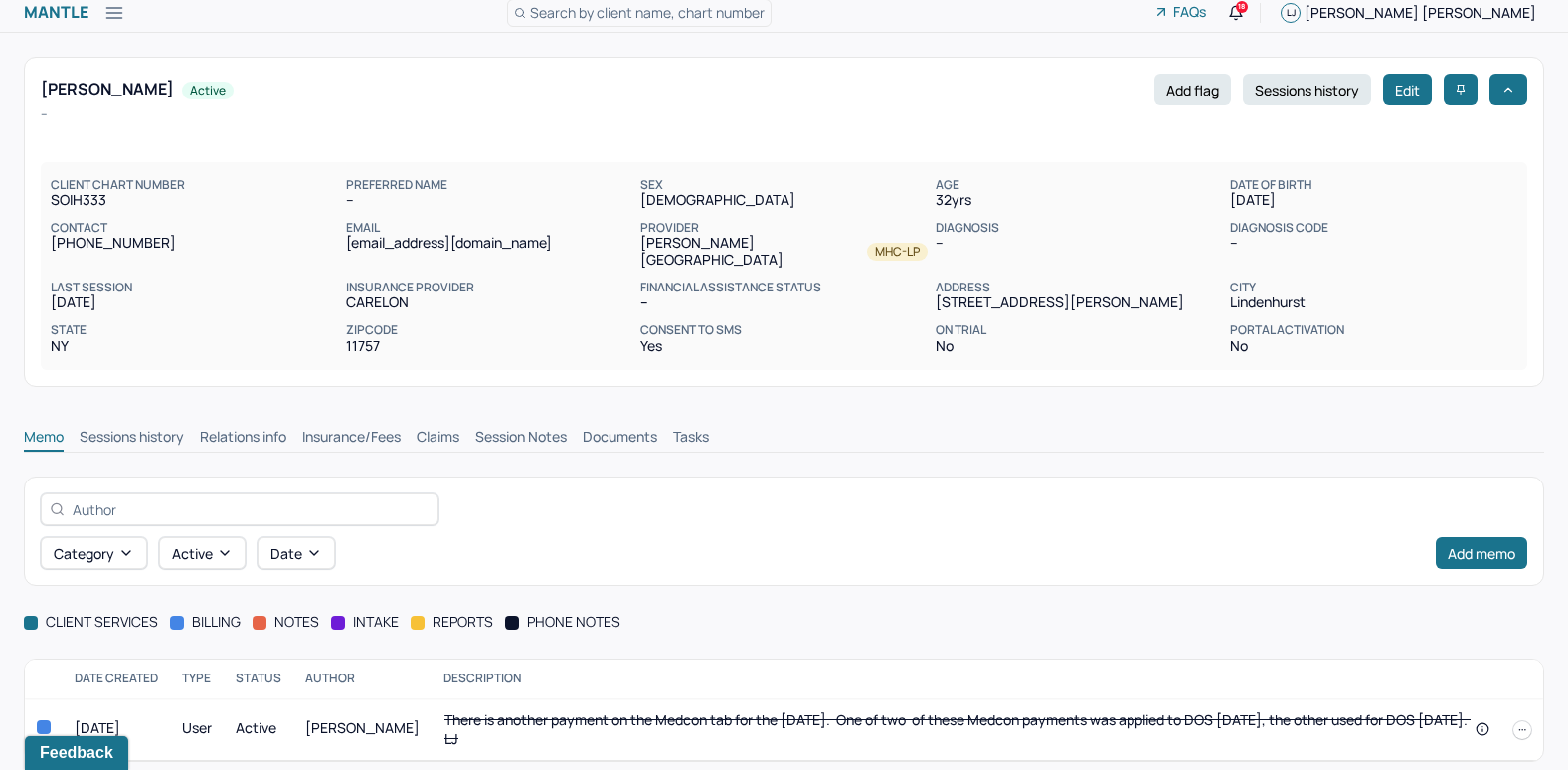 click on "Insurance/Fees" at bounding box center [351, 439] 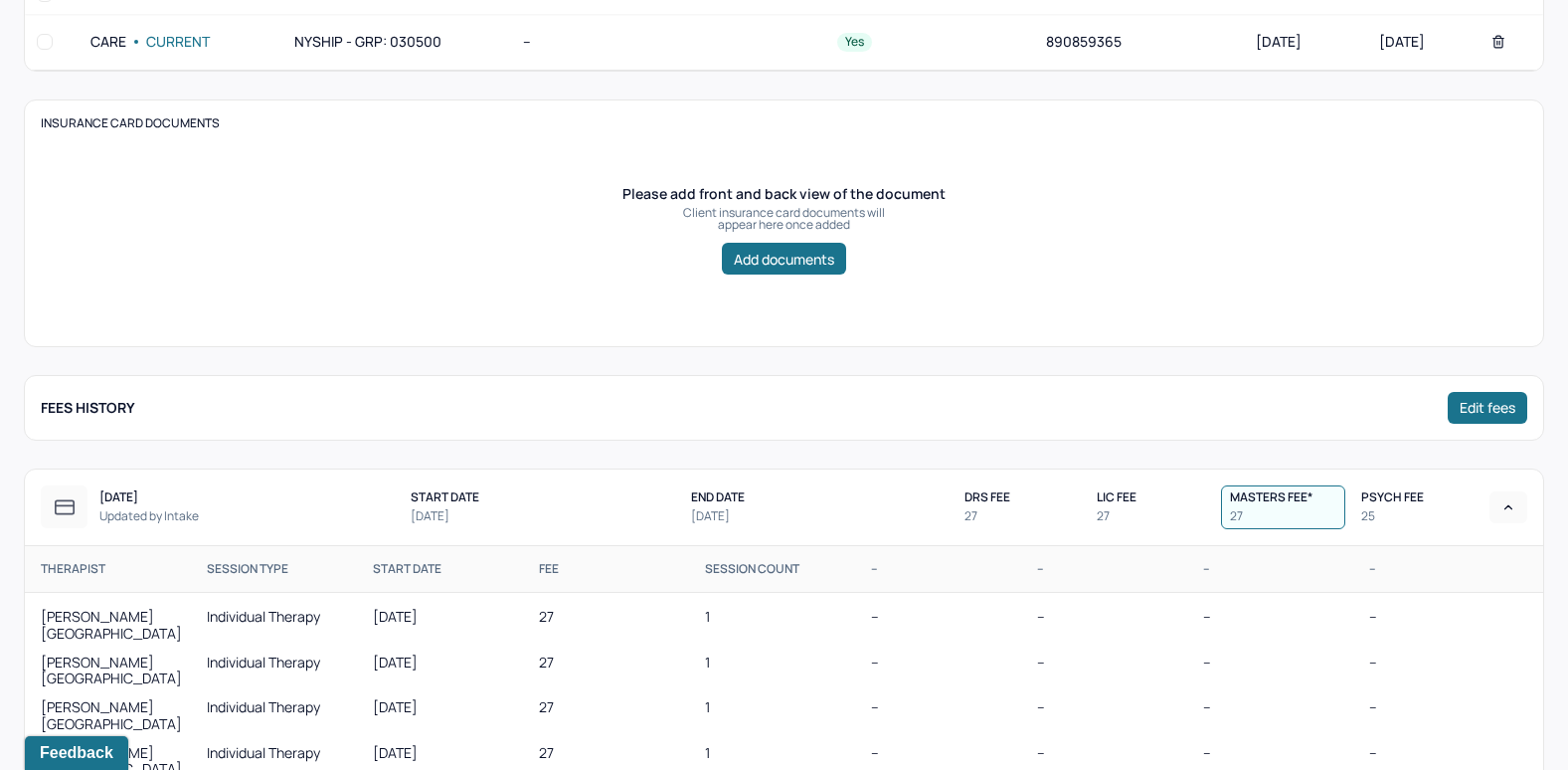 scroll, scrollTop: 305, scrollLeft: 0, axis: vertical 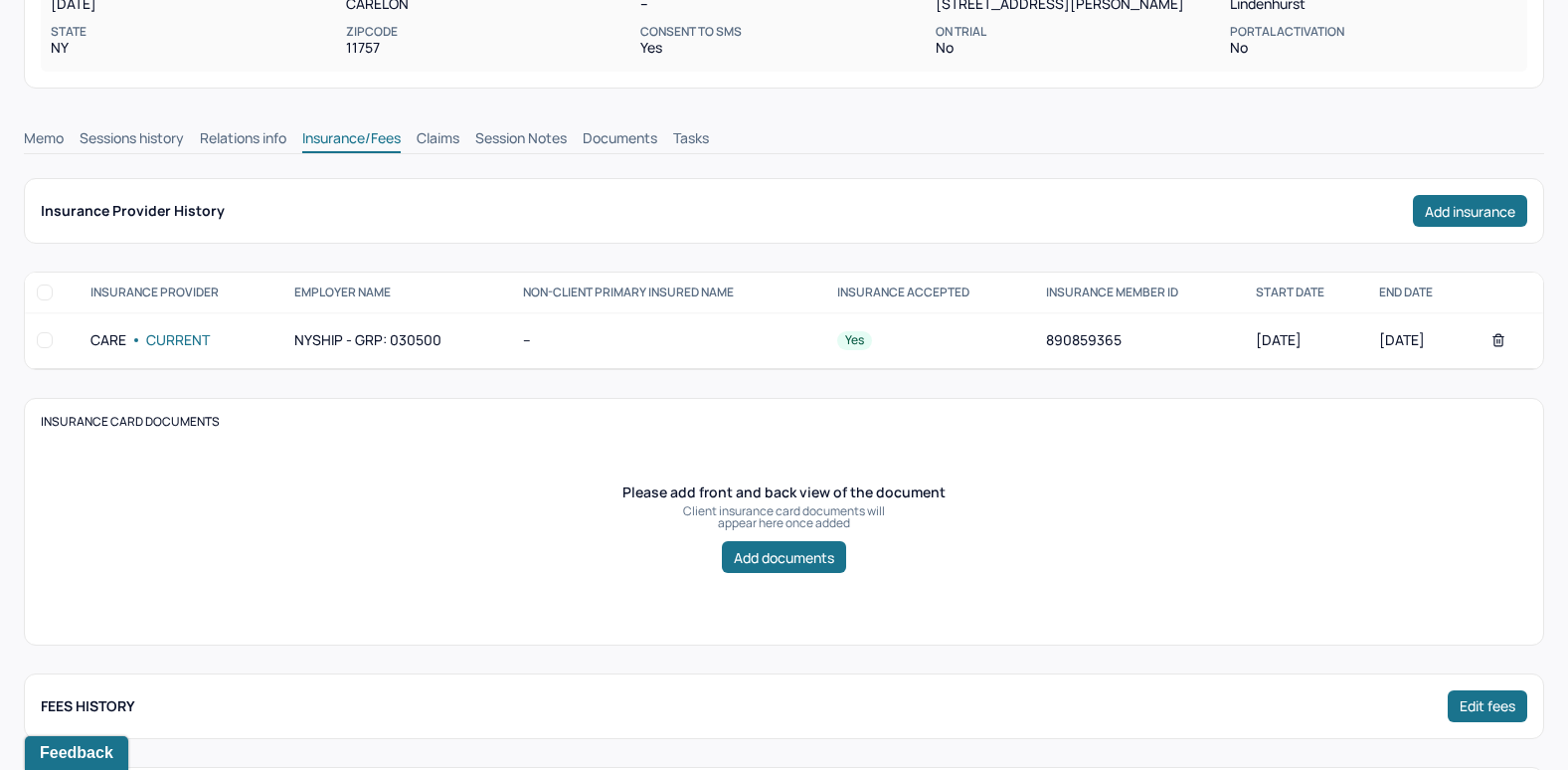 click on "Claims" at bounding box center (437, 140) 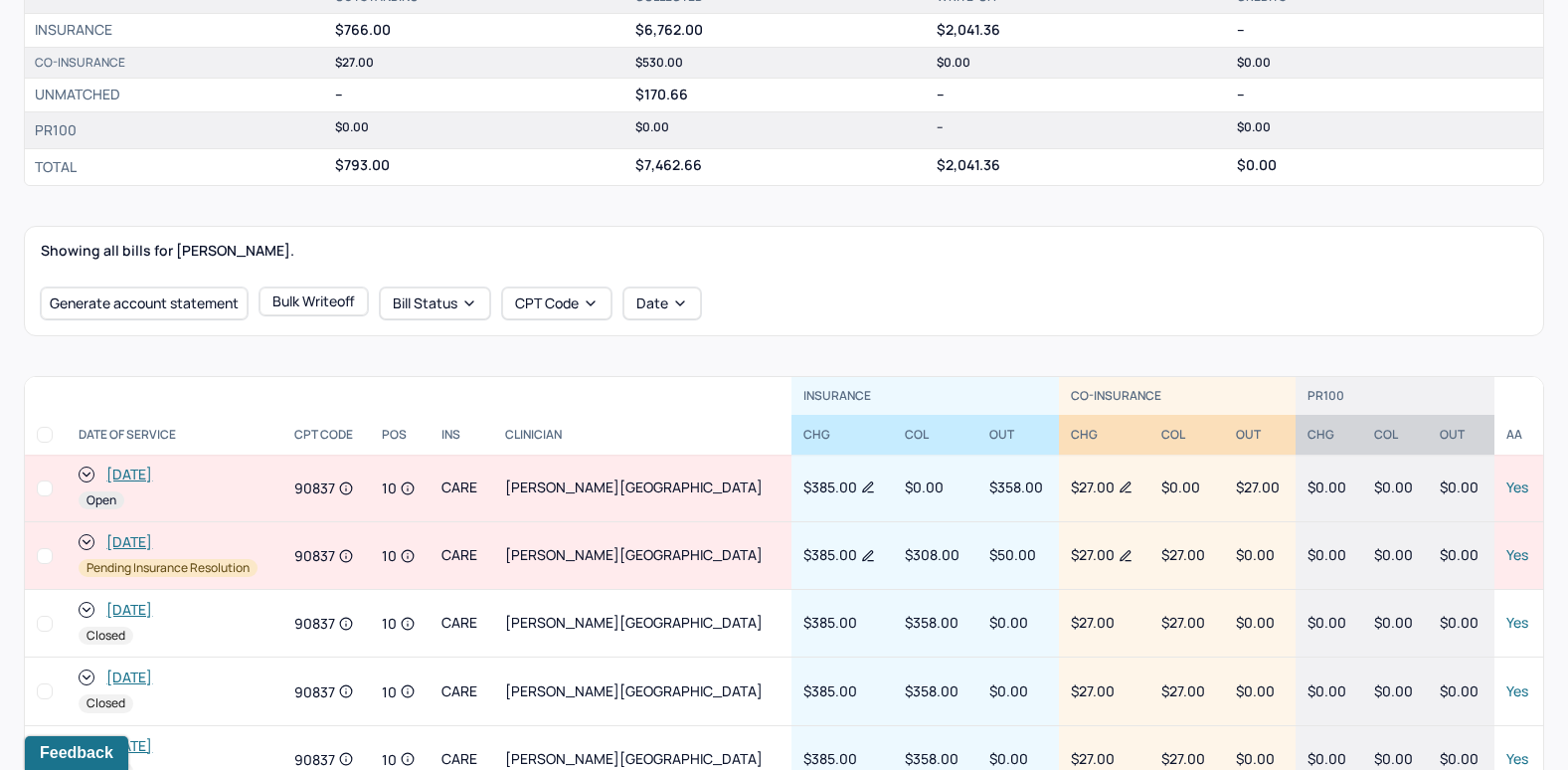 scroll, scrollTop: 504, scrollLeft: 0, axis: vertical 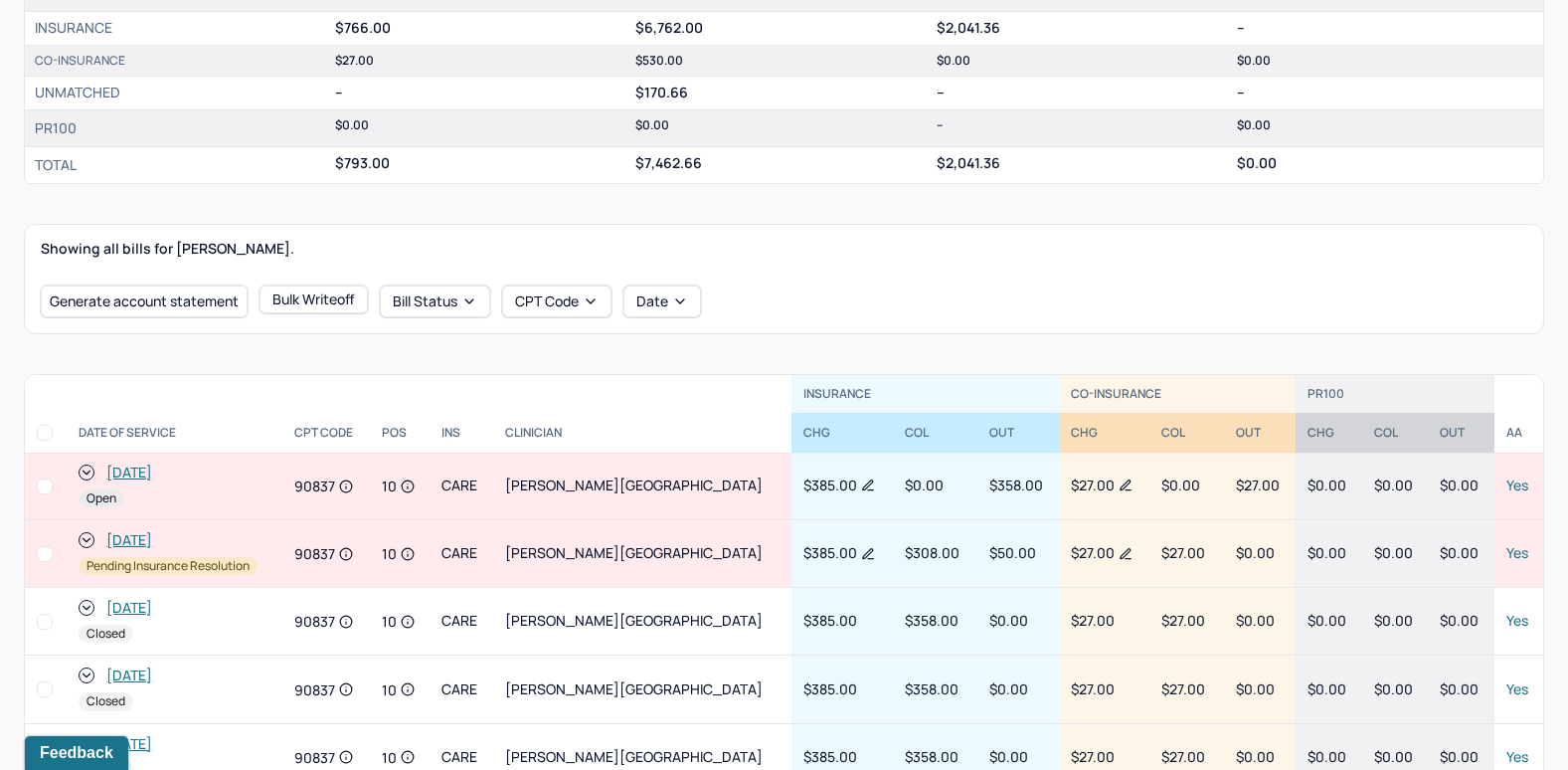 click on "[DATE]" at bounding box center (129, 473) 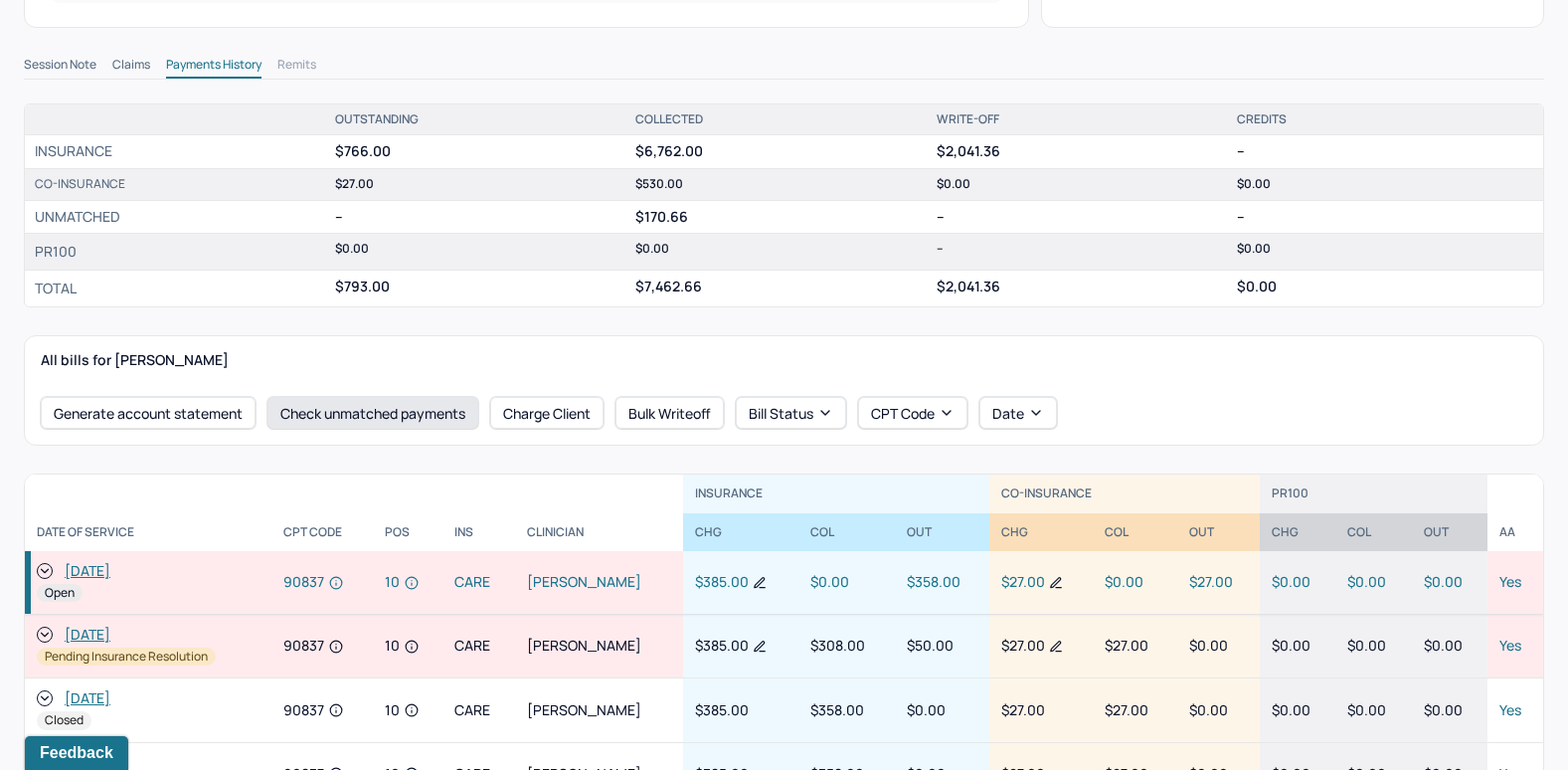 scroll, scrollTop: 597, scrollLeft: 0, axis: vertical 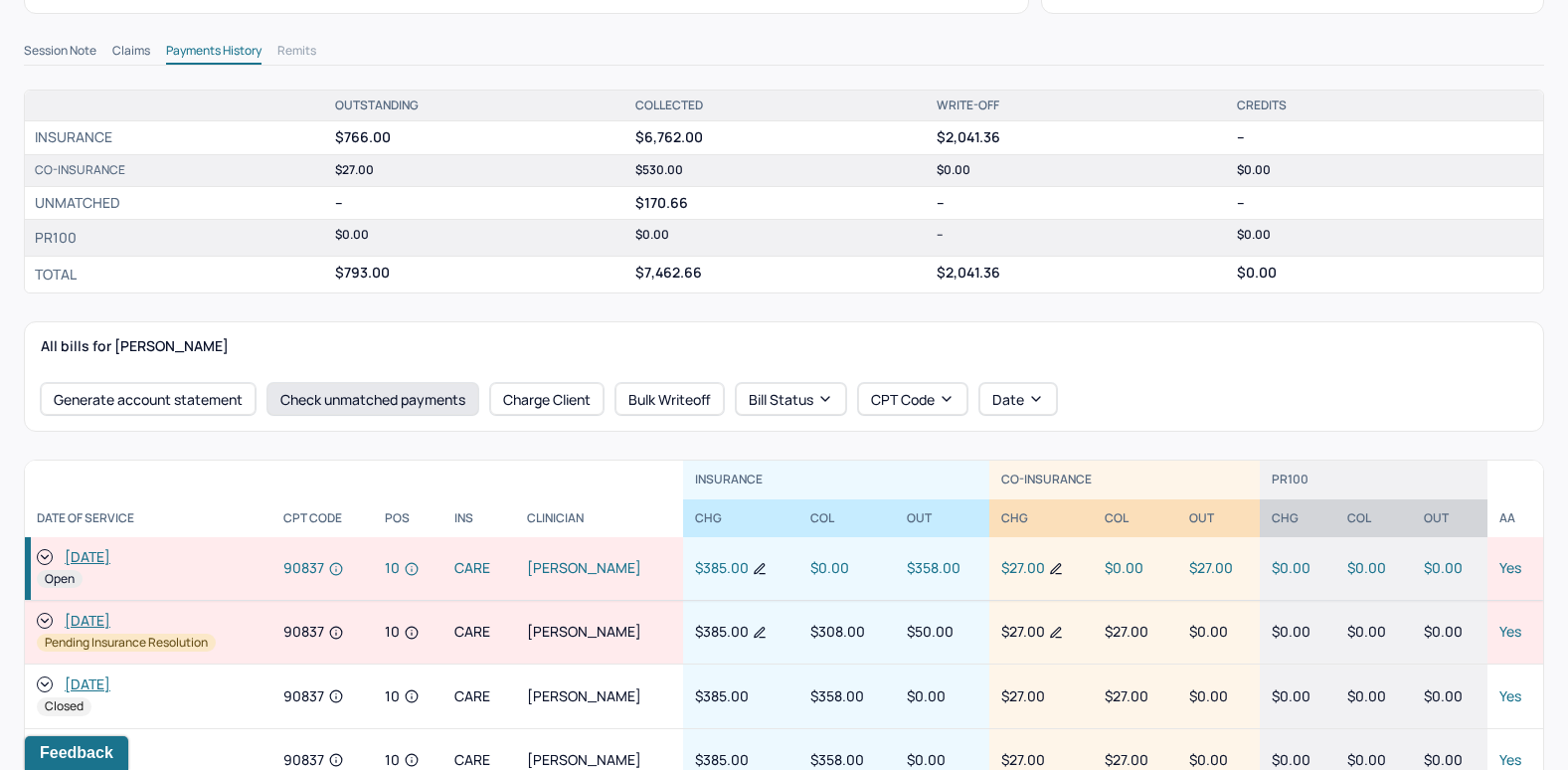 click on "Check unmatched payments" at bounding box center [373, 399] 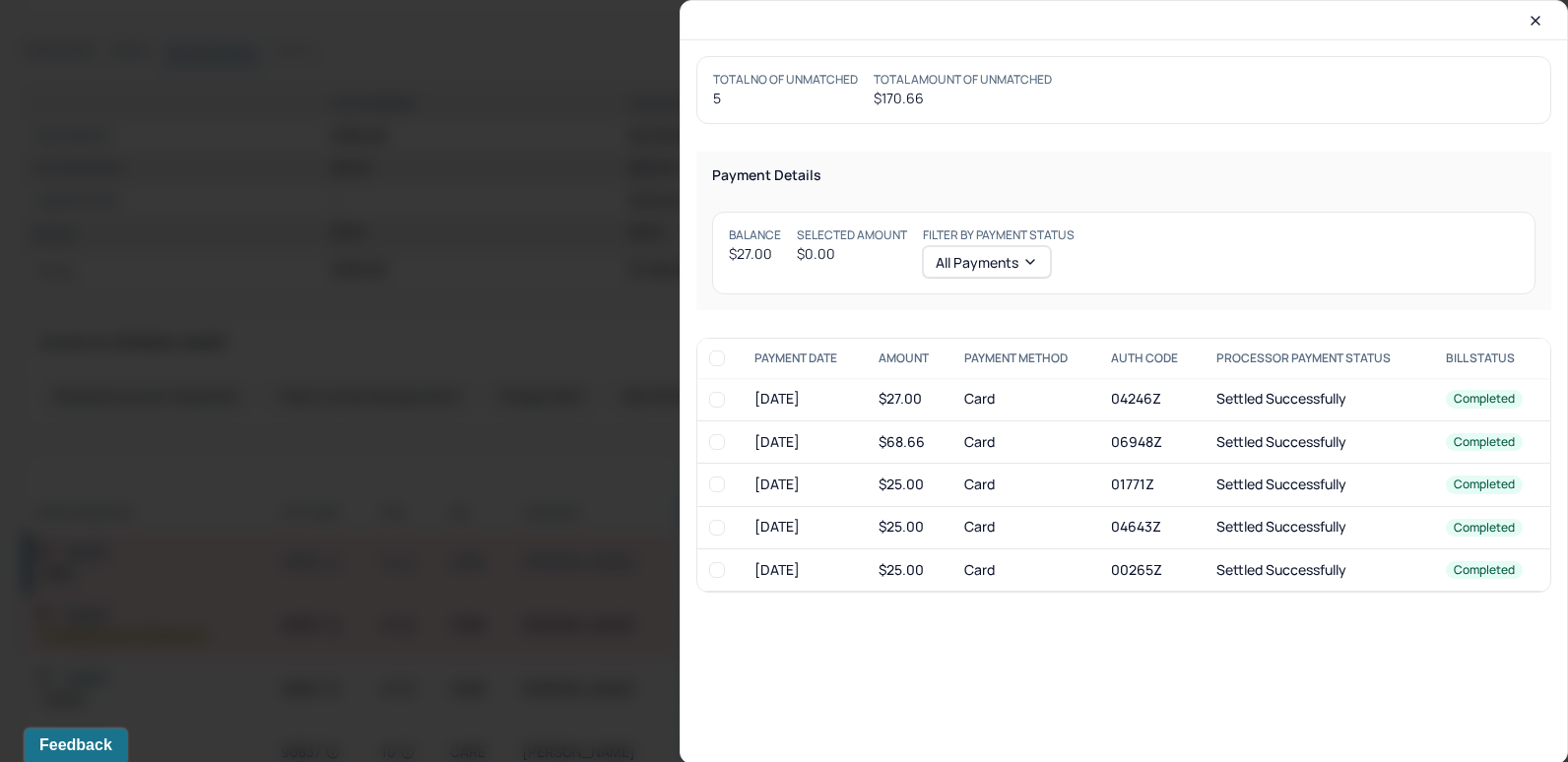 click at bounding box center (717, 400) 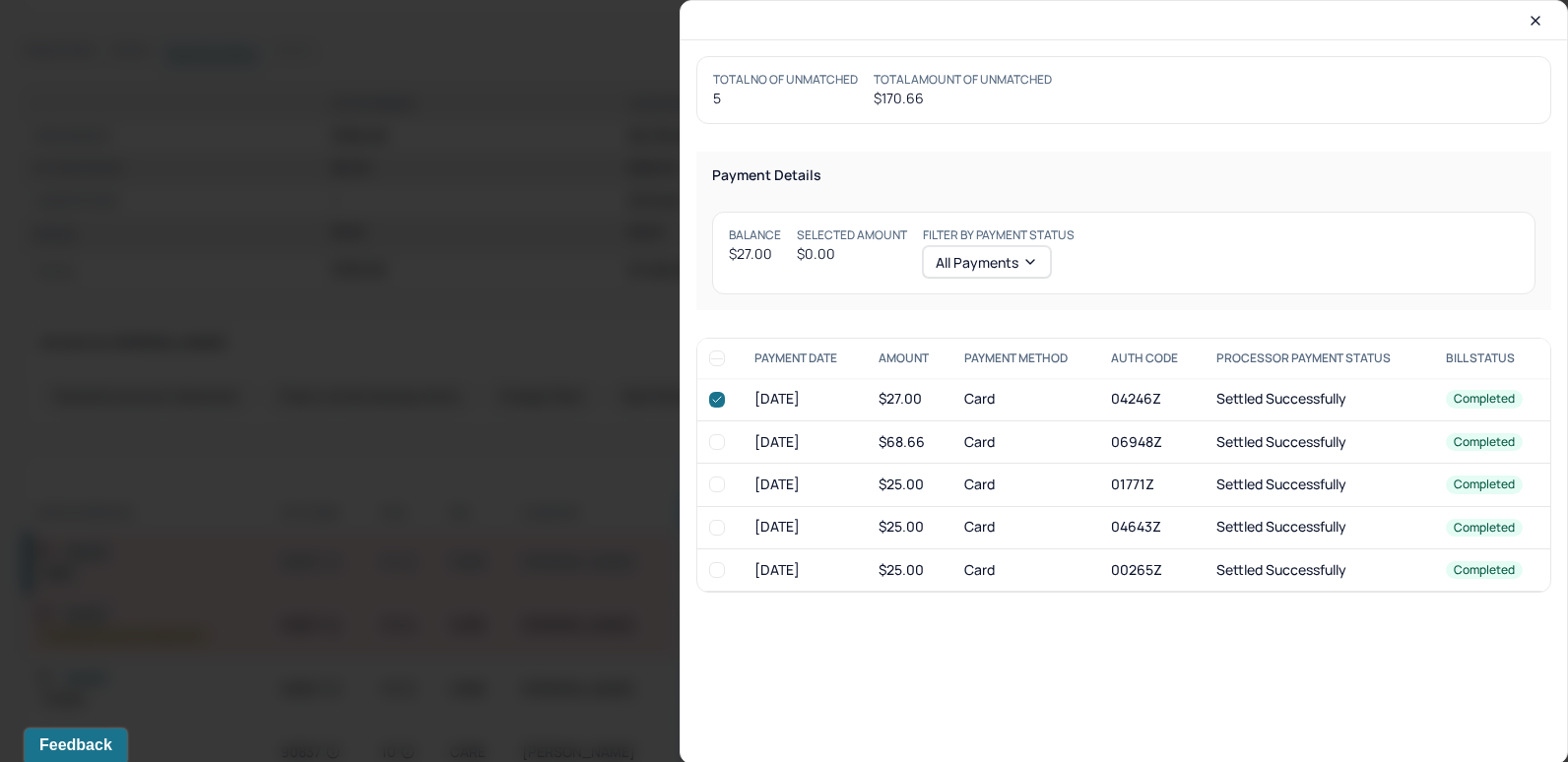 checkbox on "true" 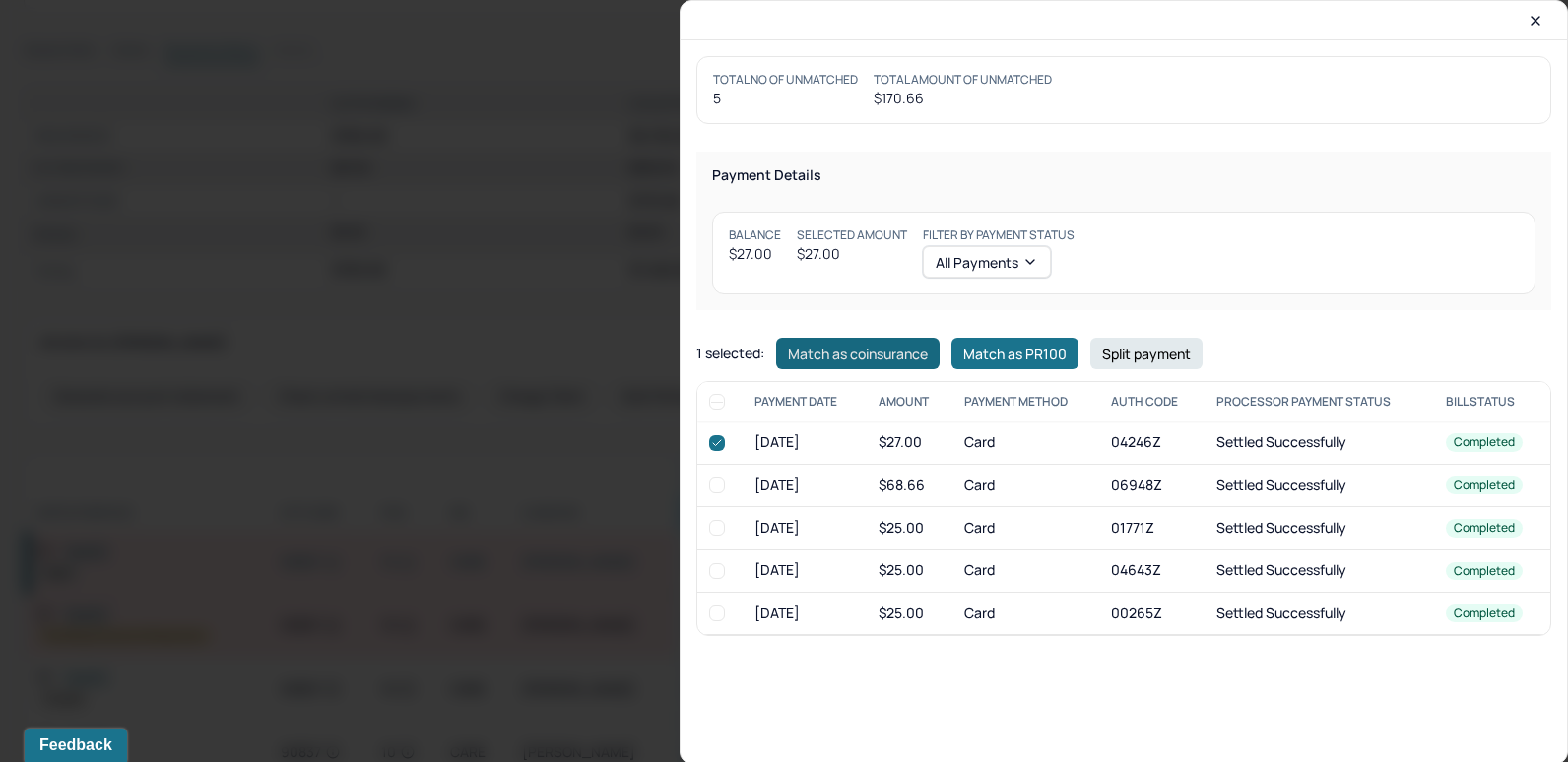 click on "Match as coinsurance" at bounding box center [858, 353] 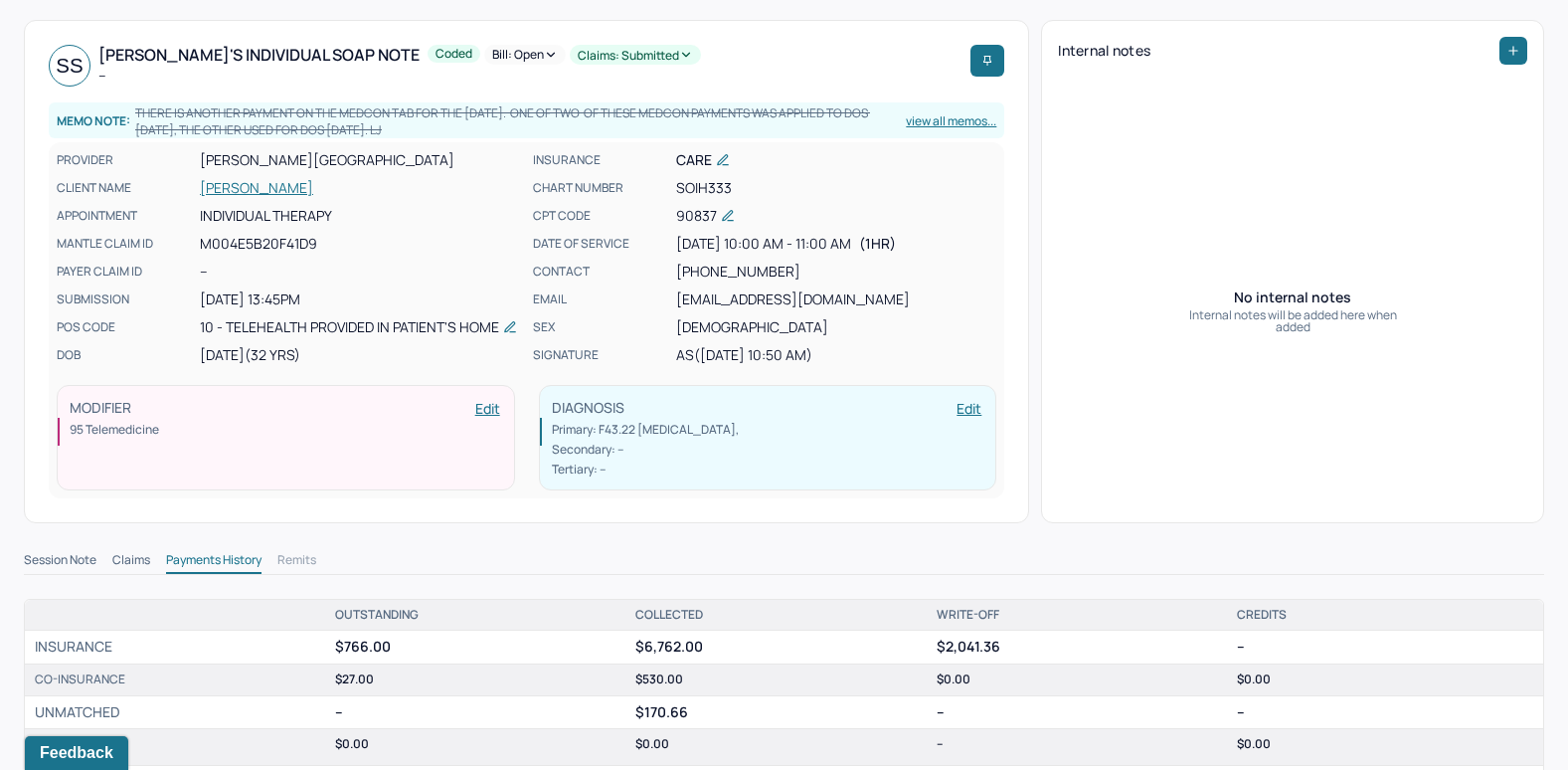 scroll, scrollTop: 0, scrollLeft: 0, axis: both 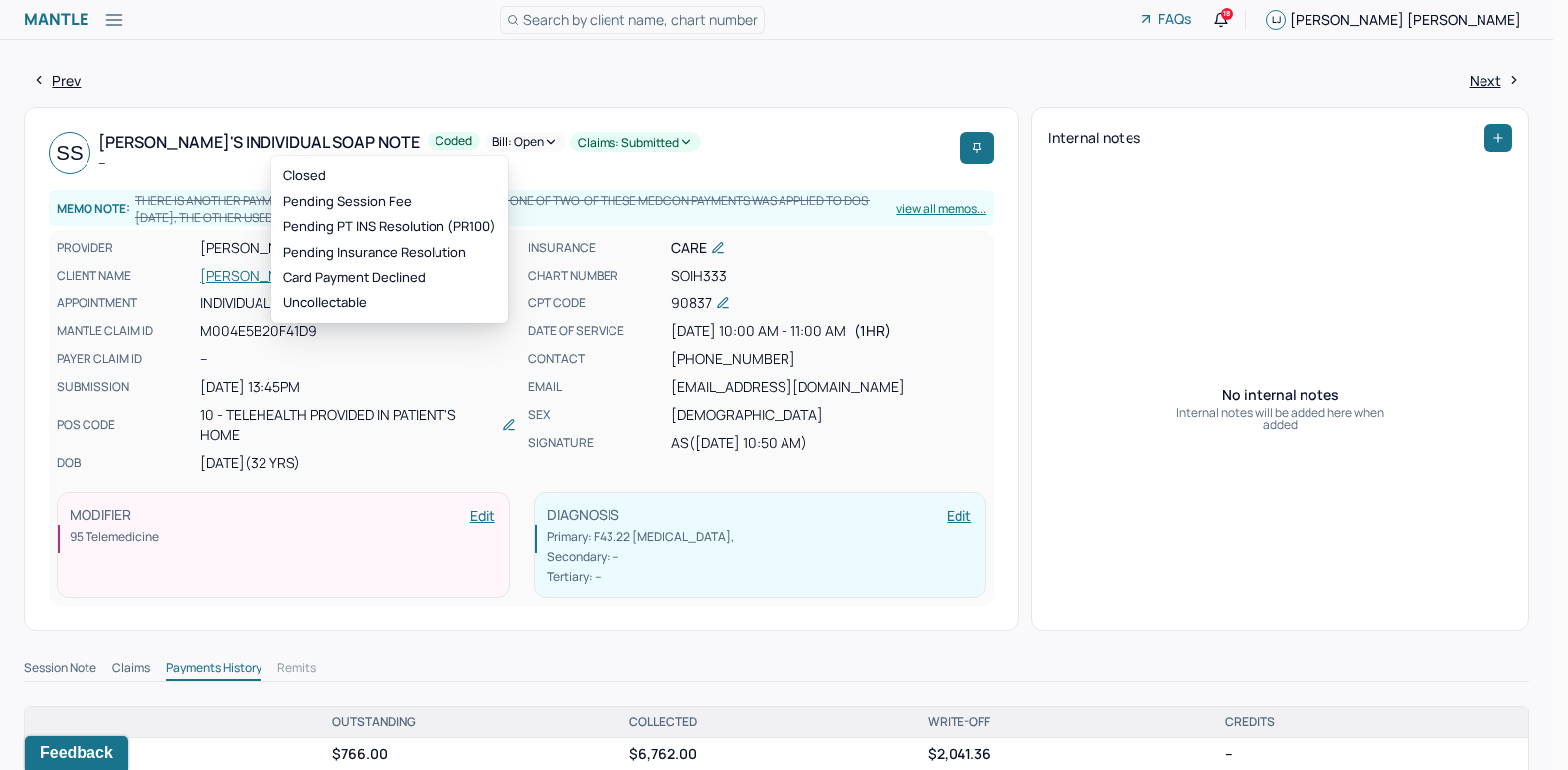 click on "Bill: Open" at bounding box center [525, 142] 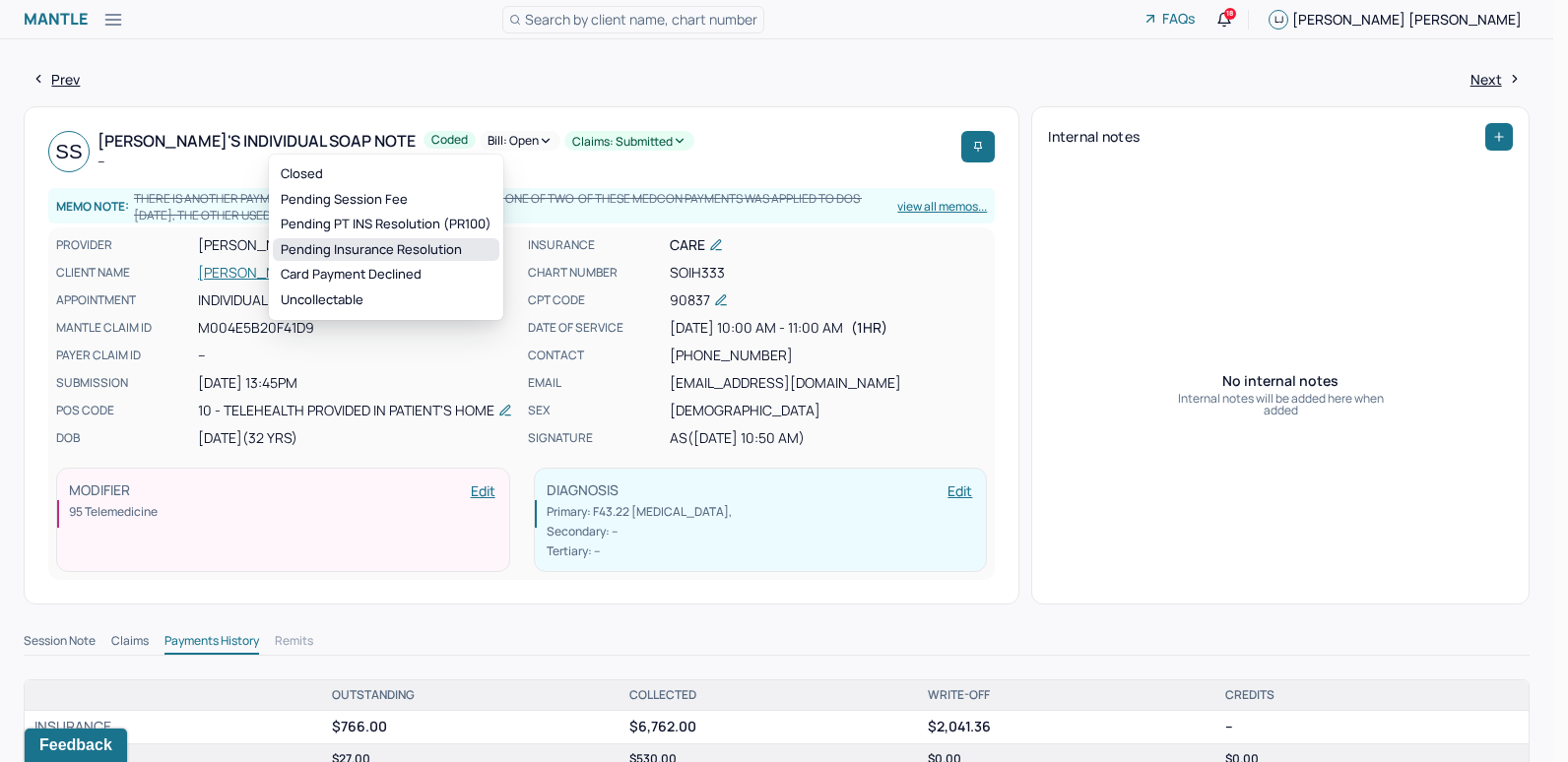 click on "Pending Insurance Resolution" at bounding box center [386, 250] 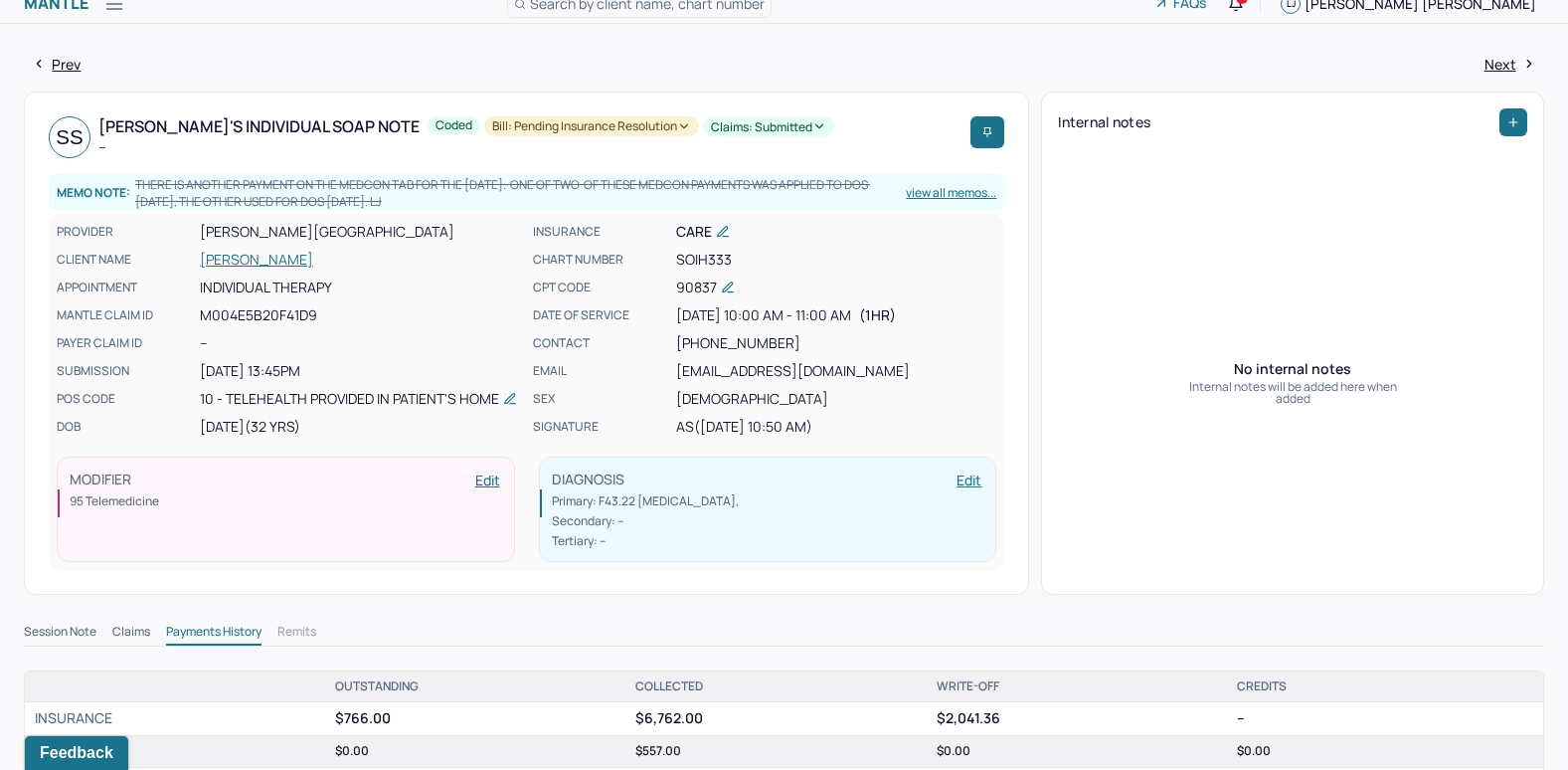 scroll, scrollTop: 0, scrollLeft: 0, axis: both 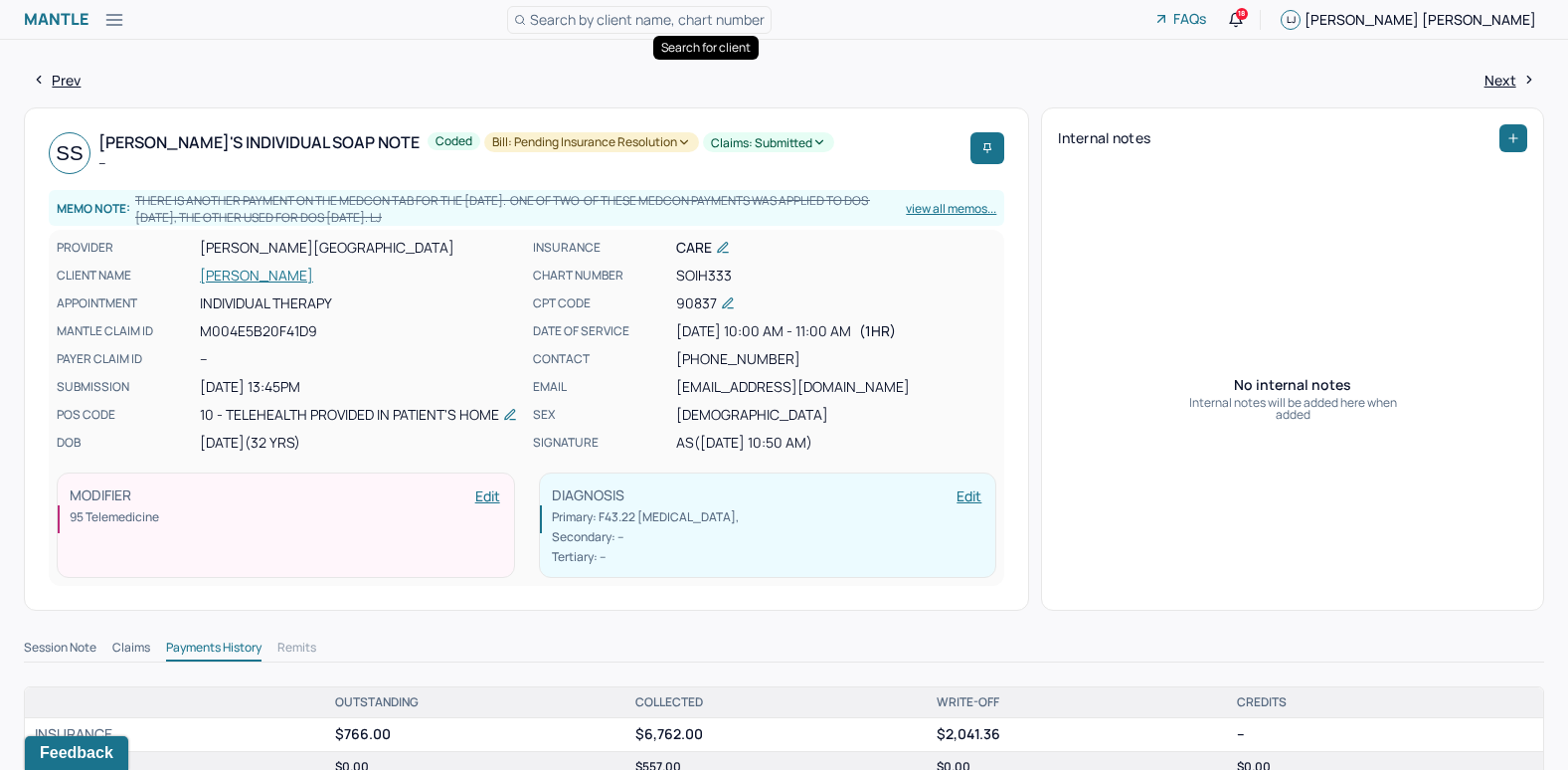 click on "Search by client name, chart number" at bounding box center (647, 19) 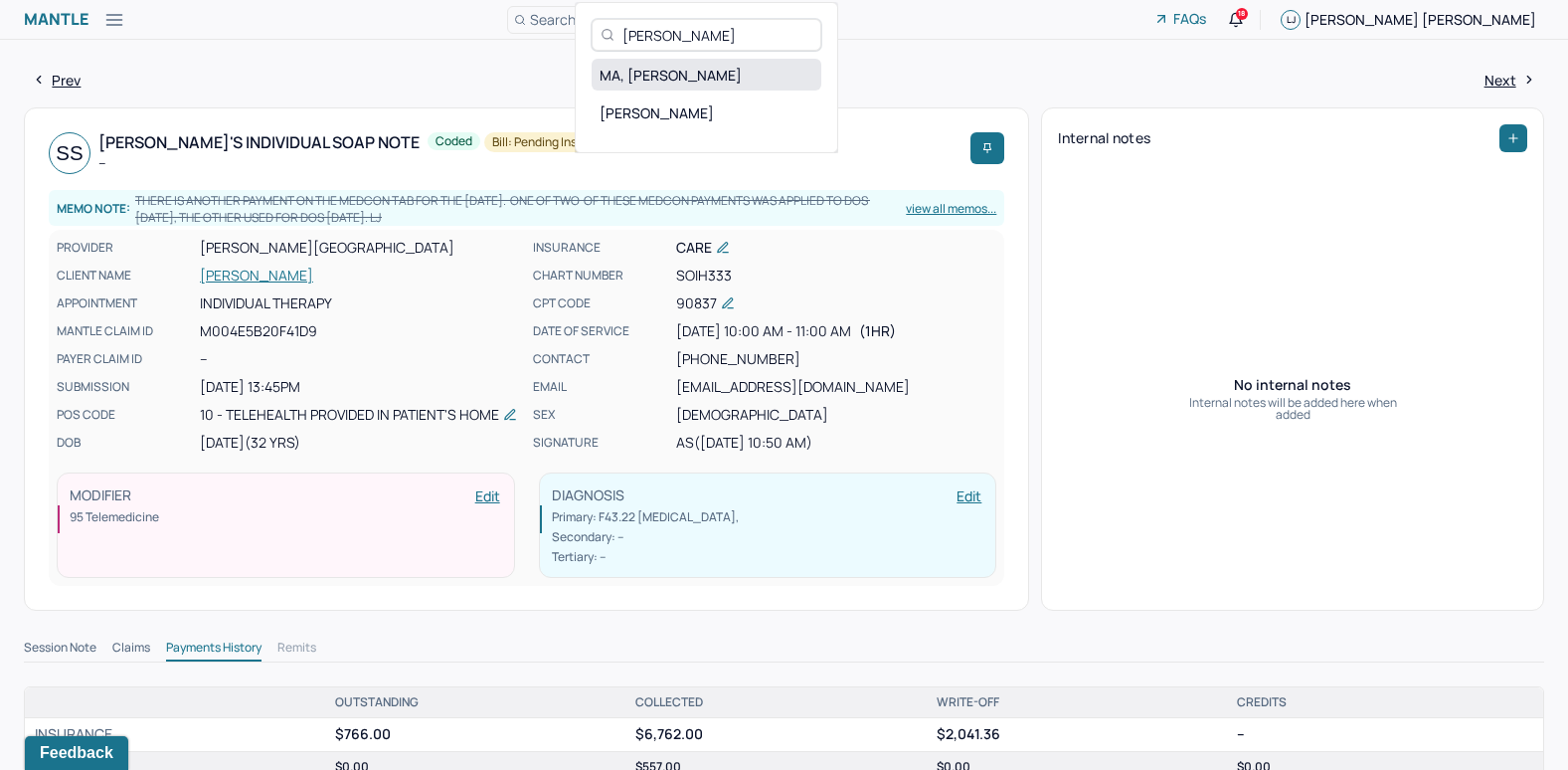 type on "[PERSON_NAME]" 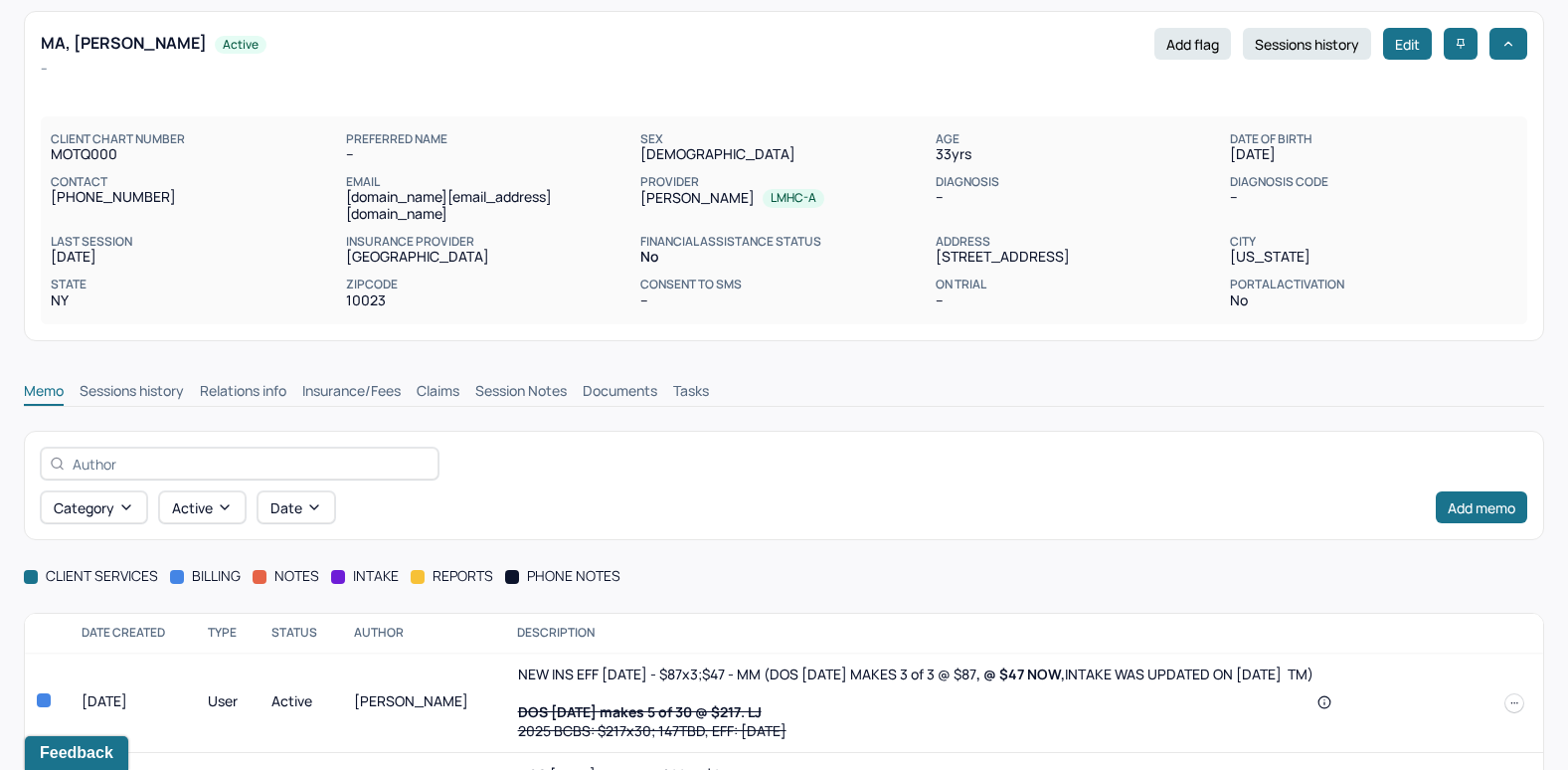 scroll, scrollTop: 99, scrollLeft: 0, axis: vertical 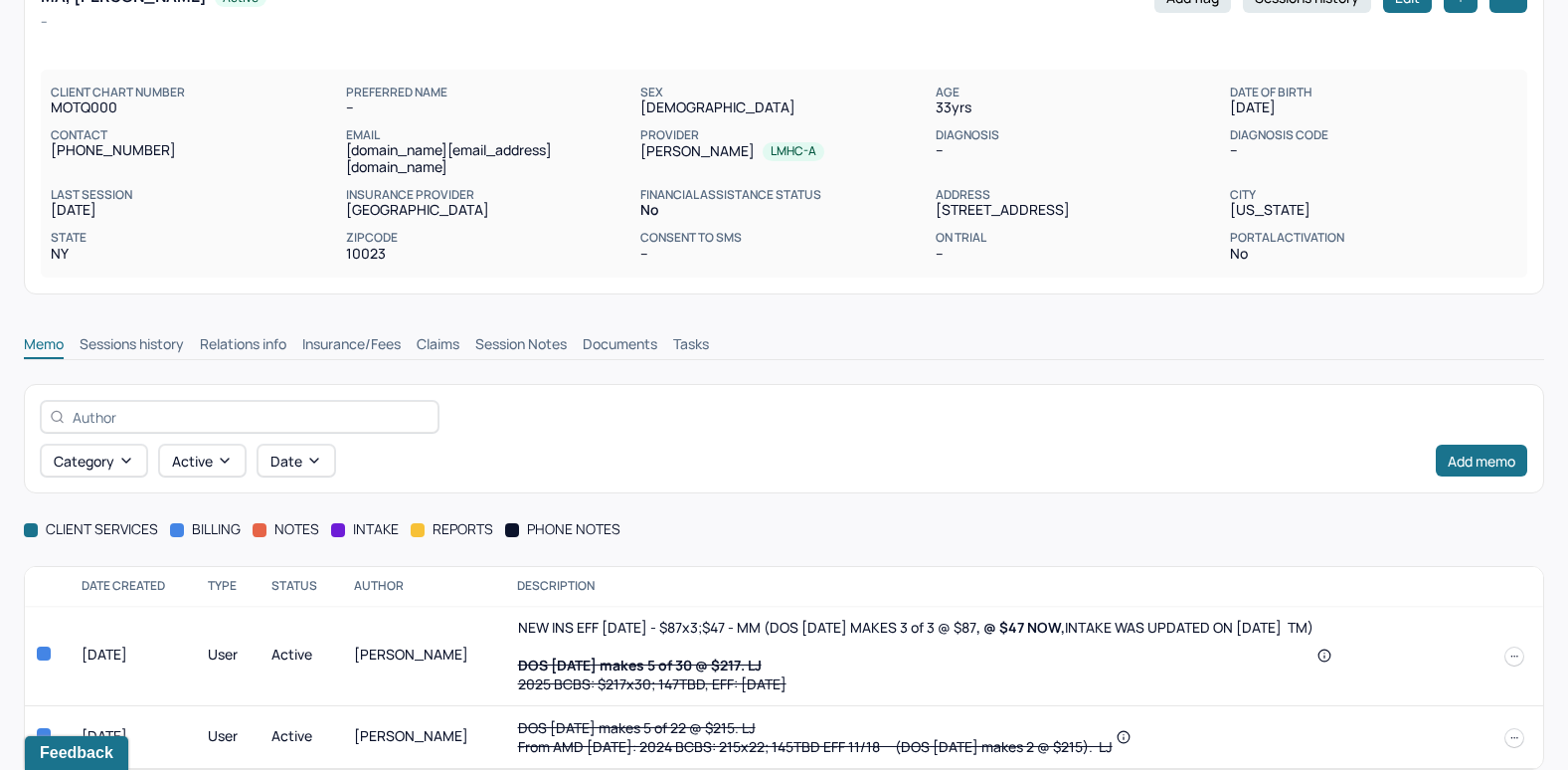 click on "Insurance/Fees" at bounding box center [351, 346] 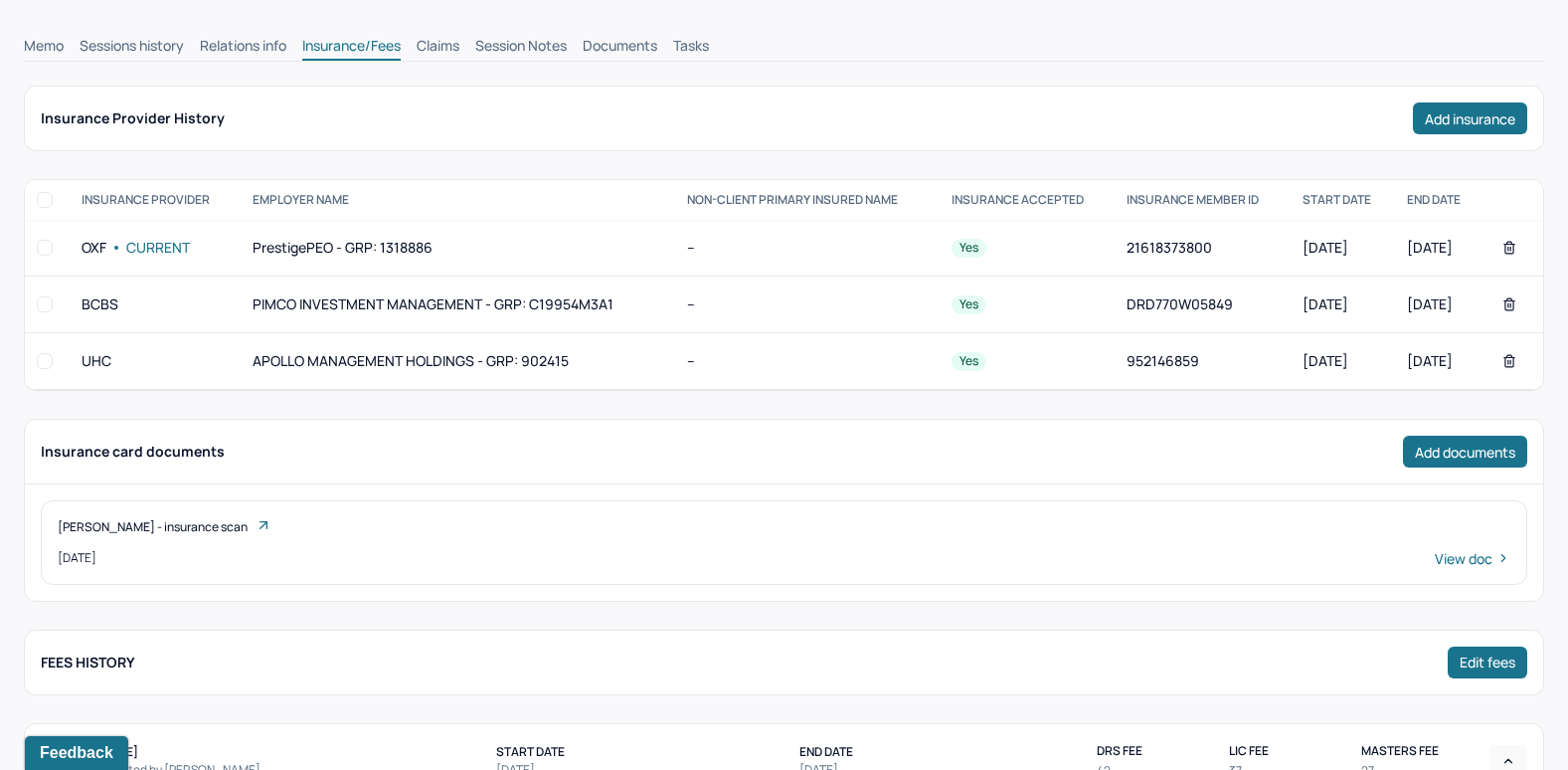 scroll, scrollTop: 99, scrollLeft: 0, axis: vertical 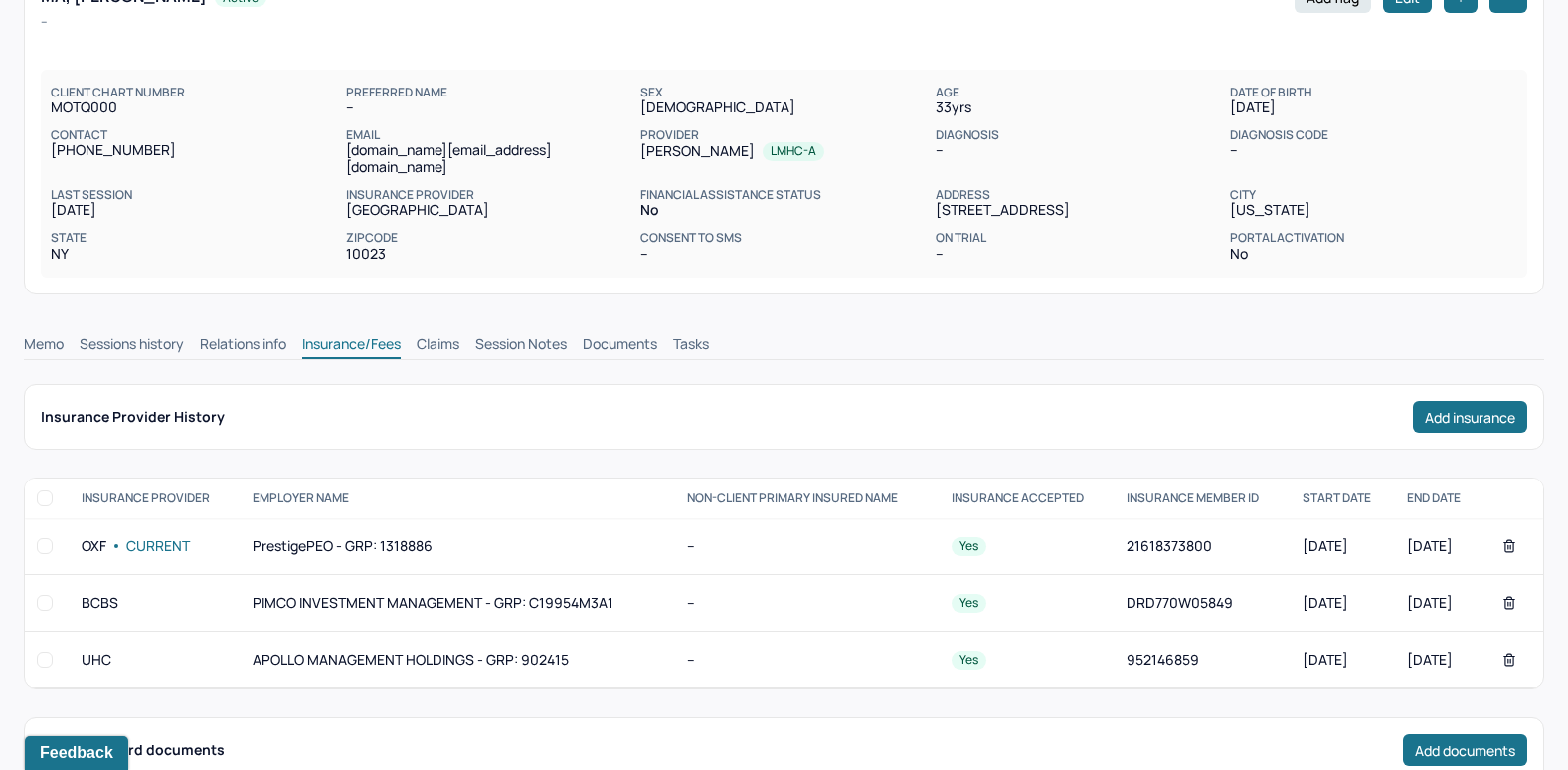 click on "Claims" at bounding box center (437, 346) 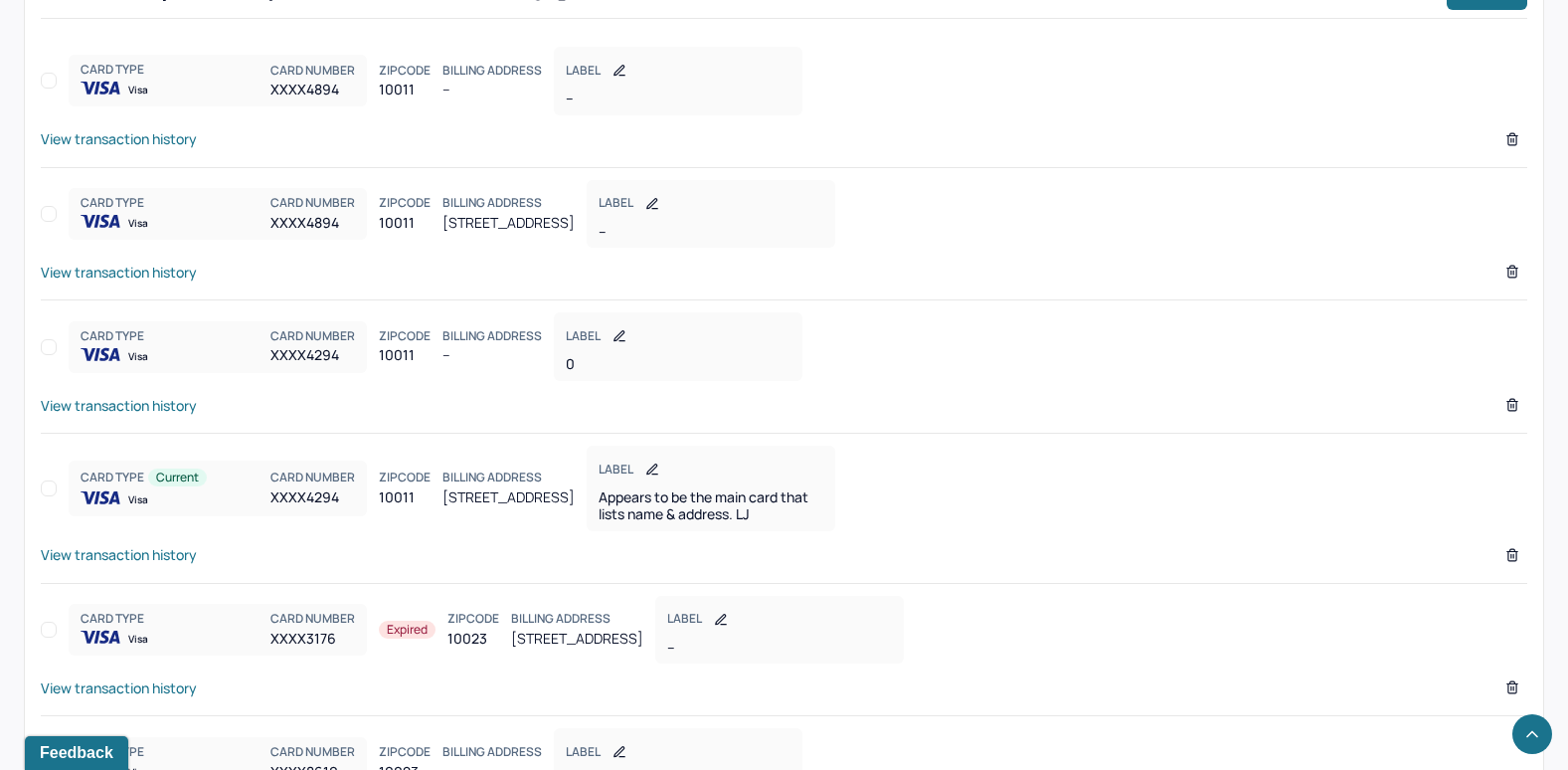 scroll, scrollTop: 1691, scrollLeft: 0, axis: vertical 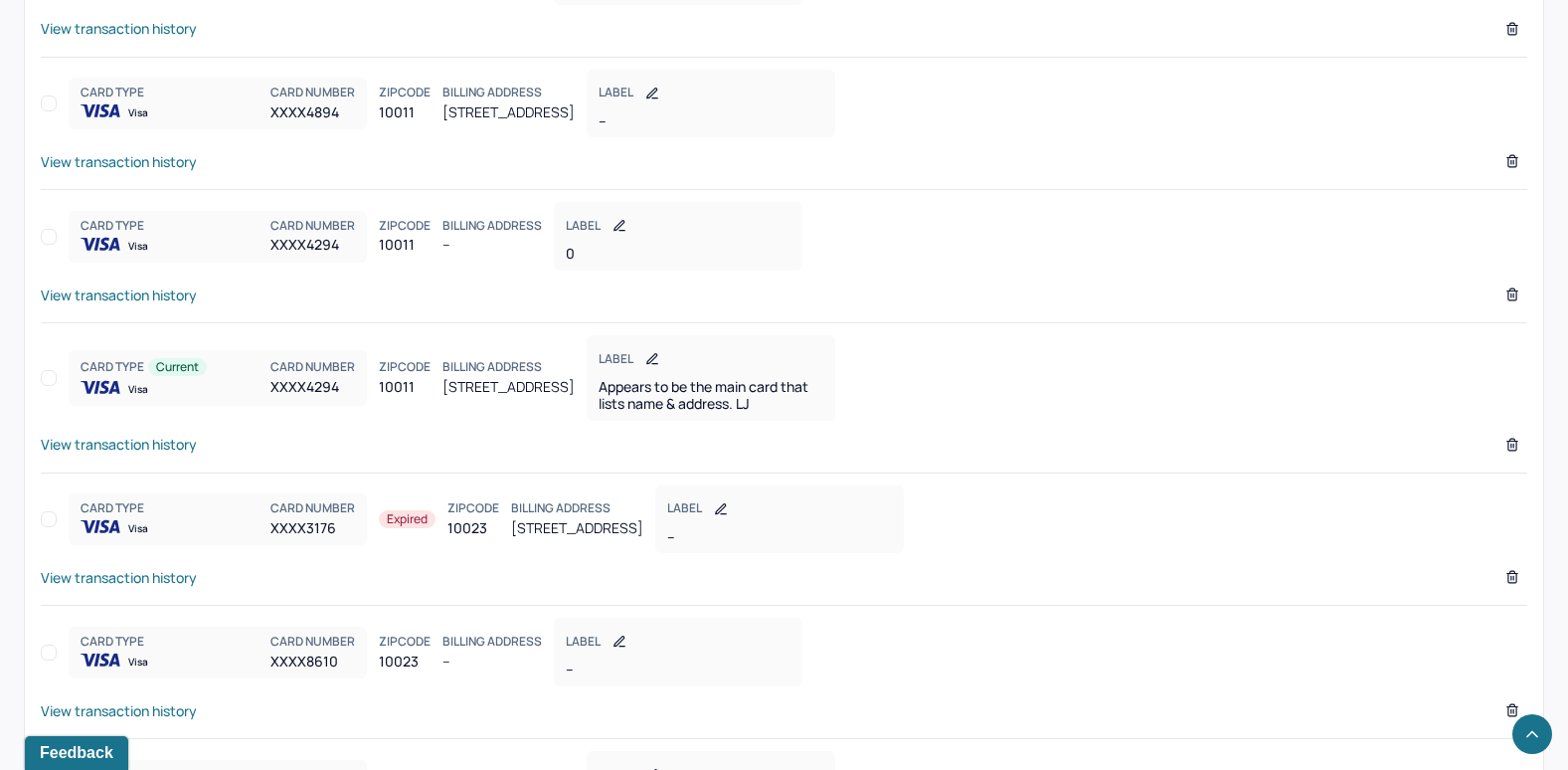 click on "View transaction history" at bounding box center [118, 444] 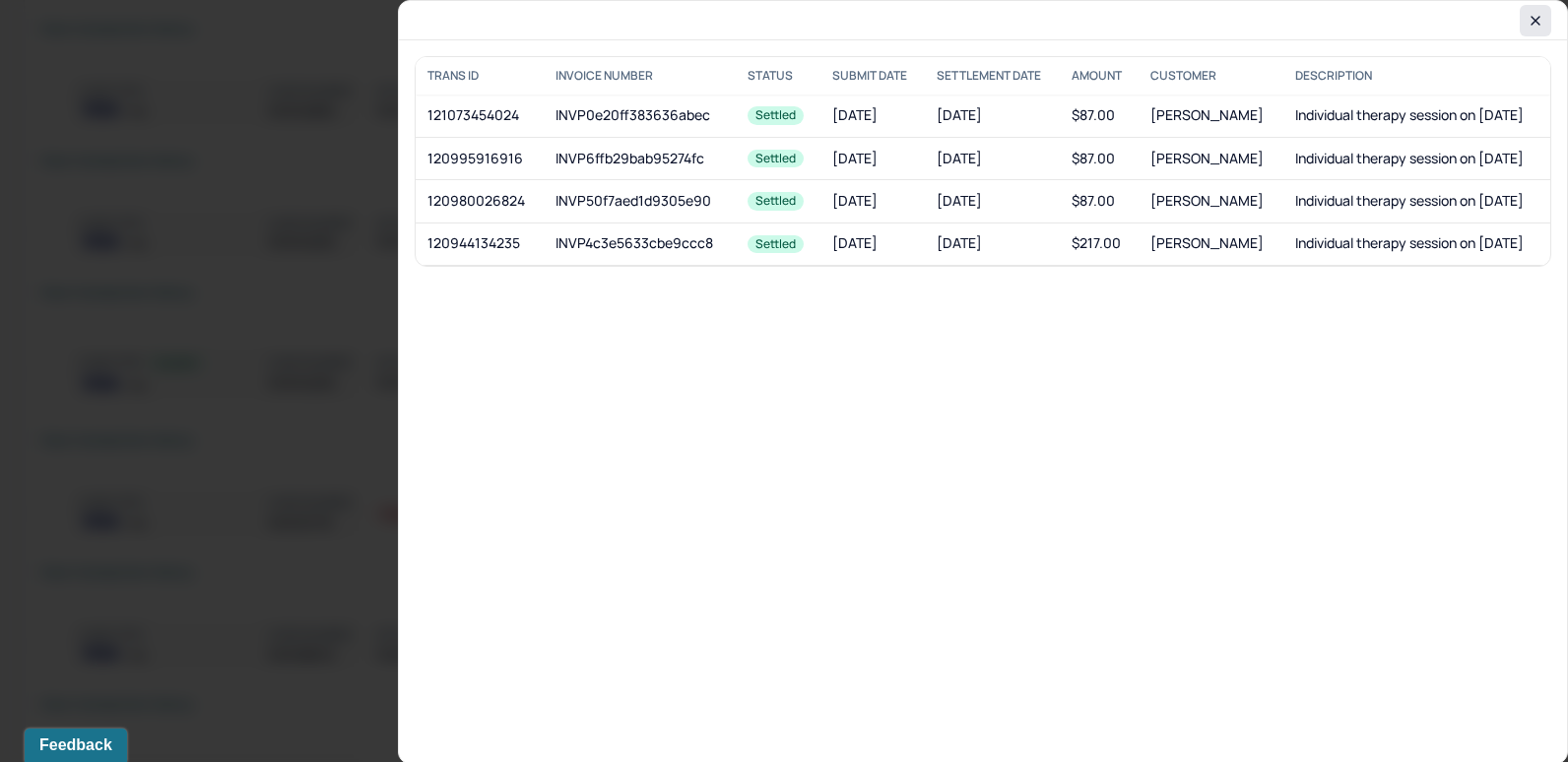 click 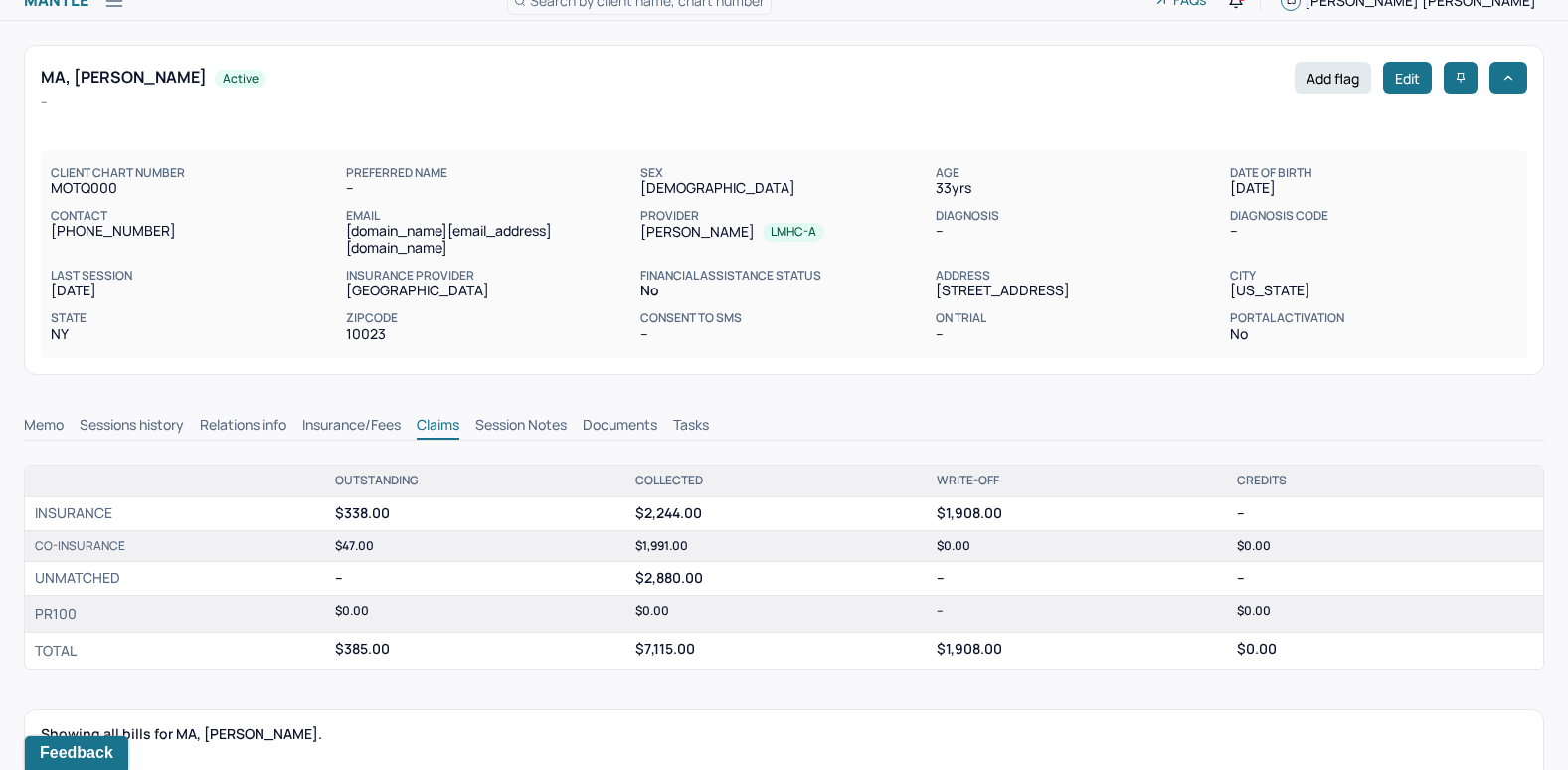 scroll, scrollTop: 0, scrollLeft: 0, axis: both 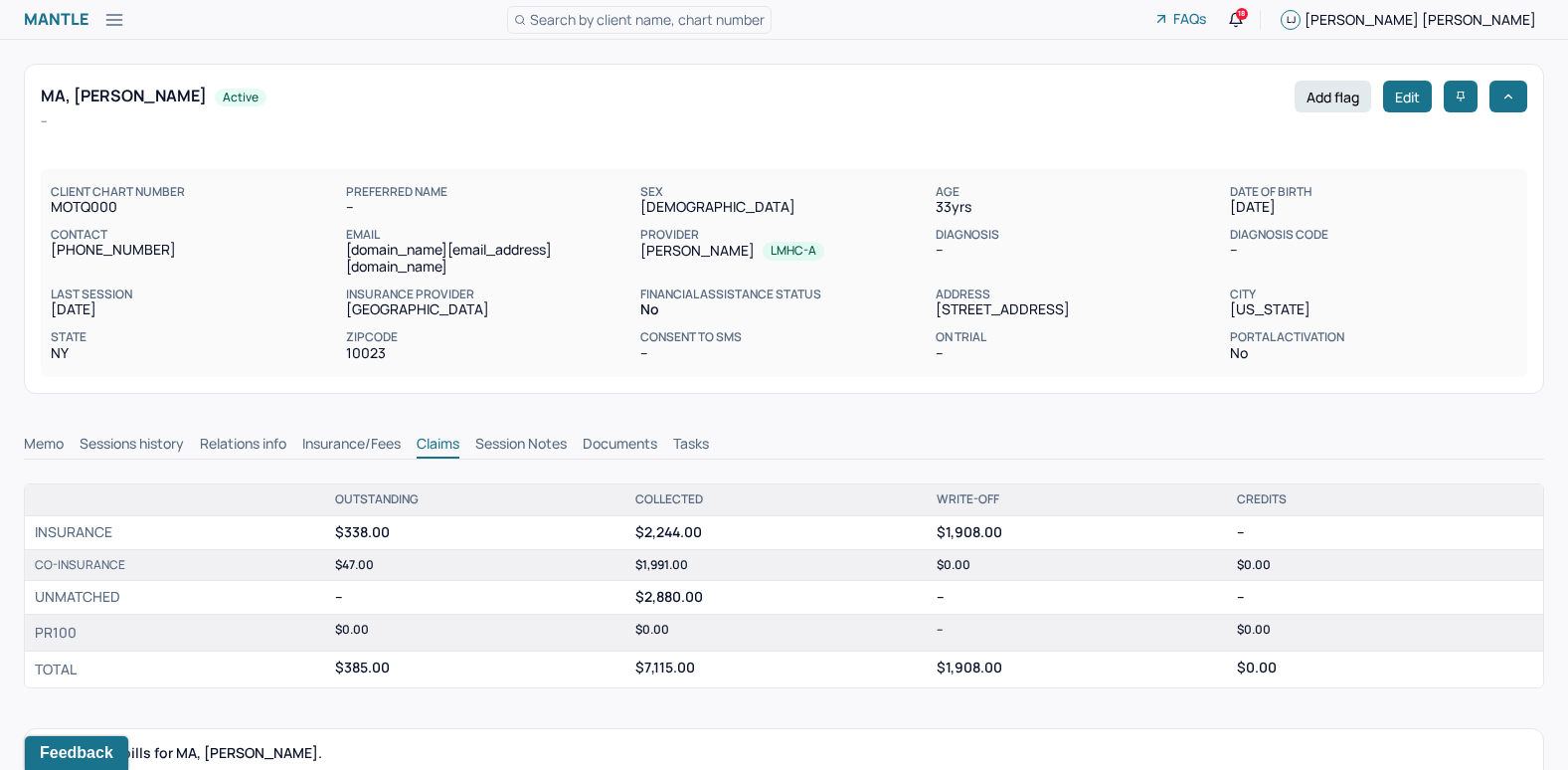 click on "Memo" at bounding box center (44, 446) 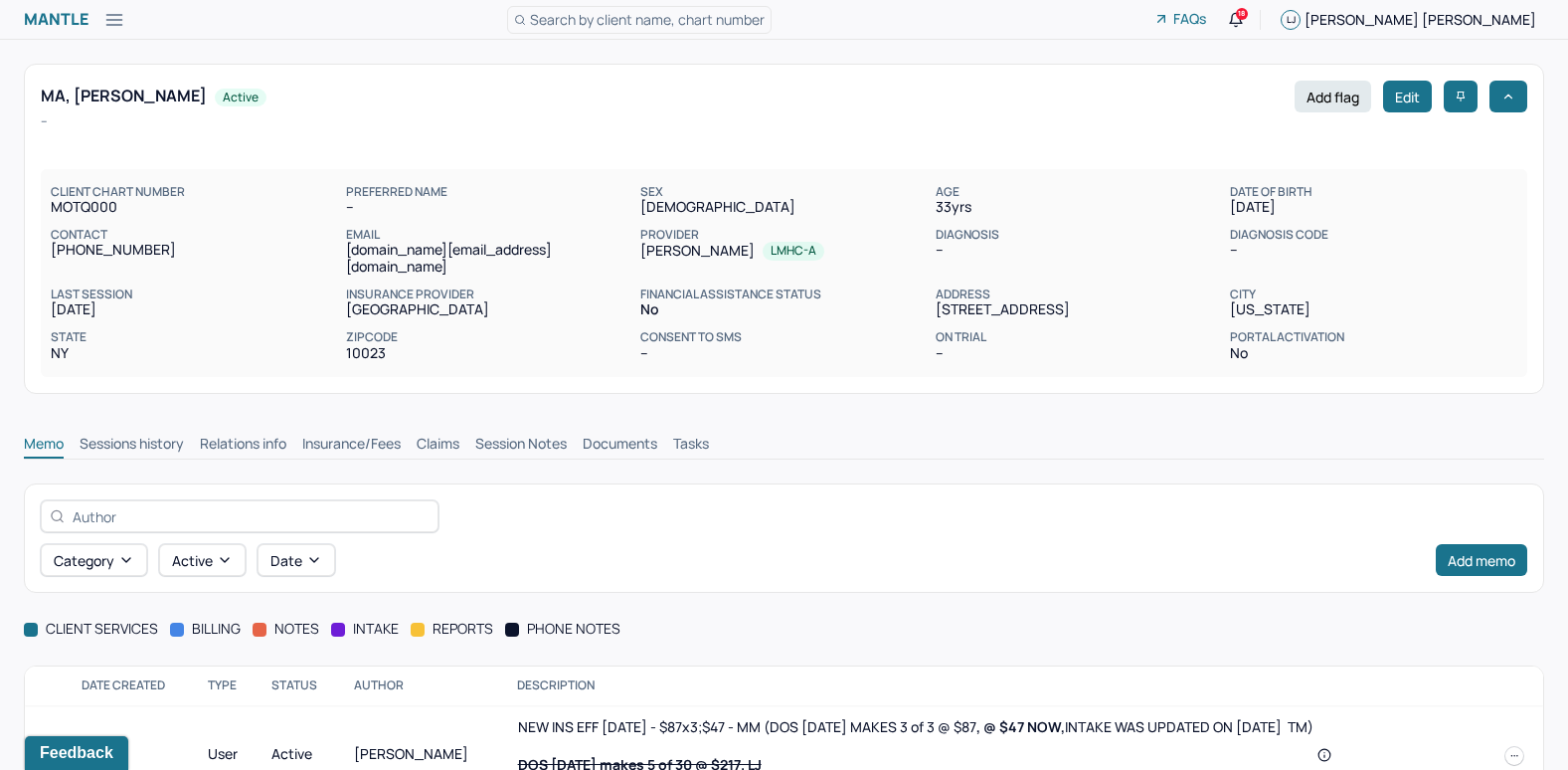click on "Claims" at bounding box center (437, 446) 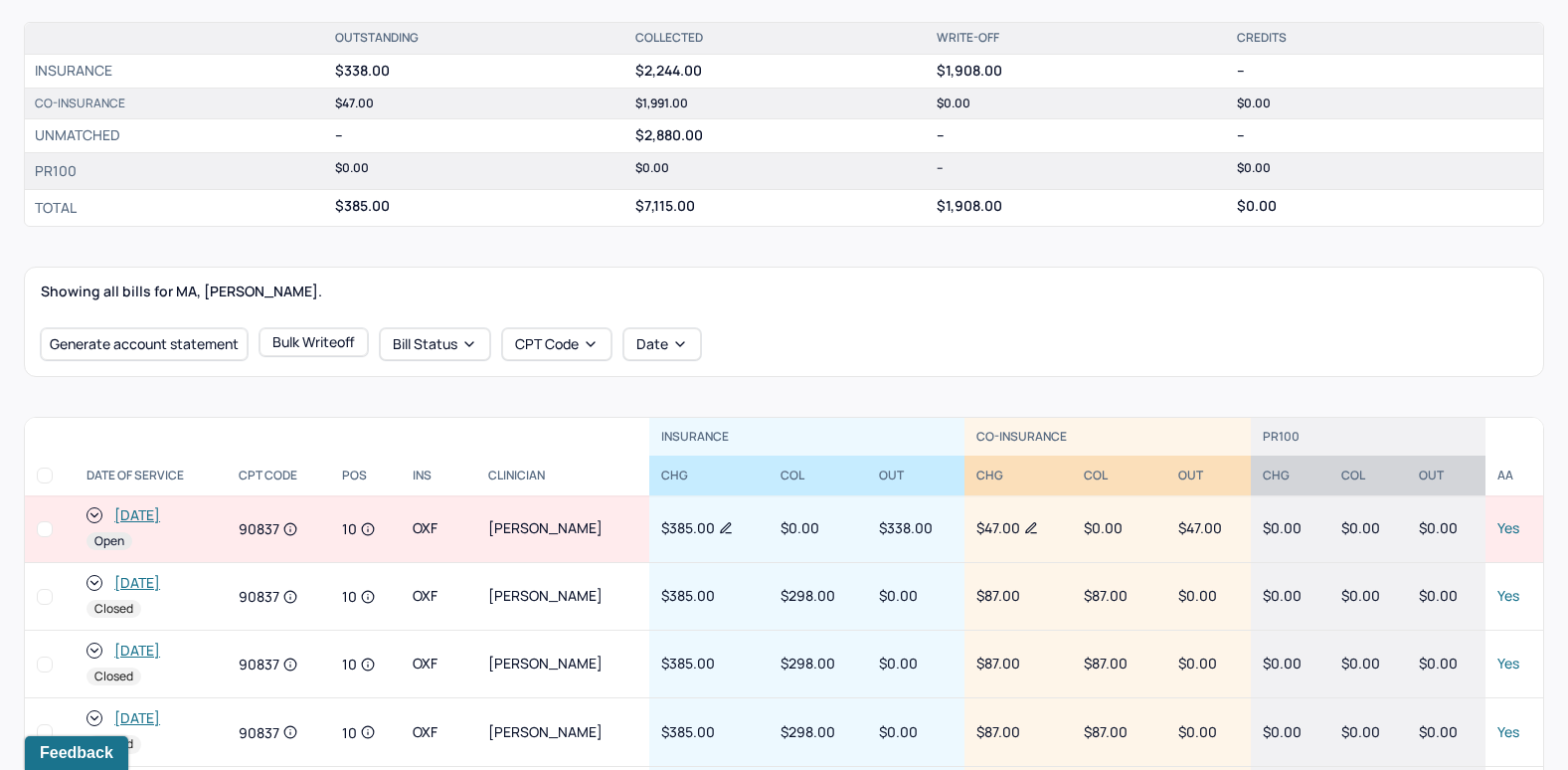 scroll, scrollTop: 497, scrollLeft: 0, axis: vertical 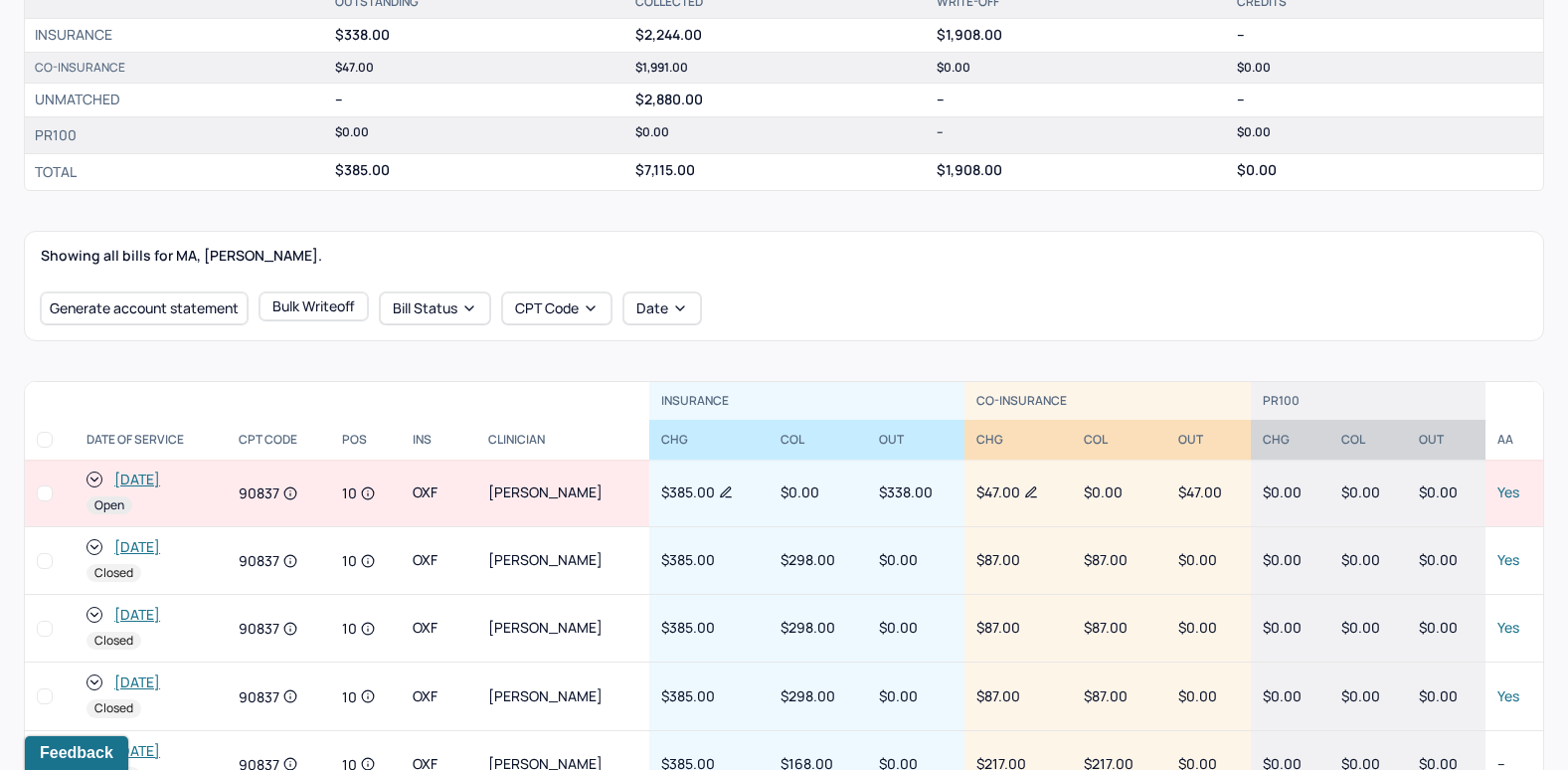 click on "[DATE]" at bounding box center [137, 480] 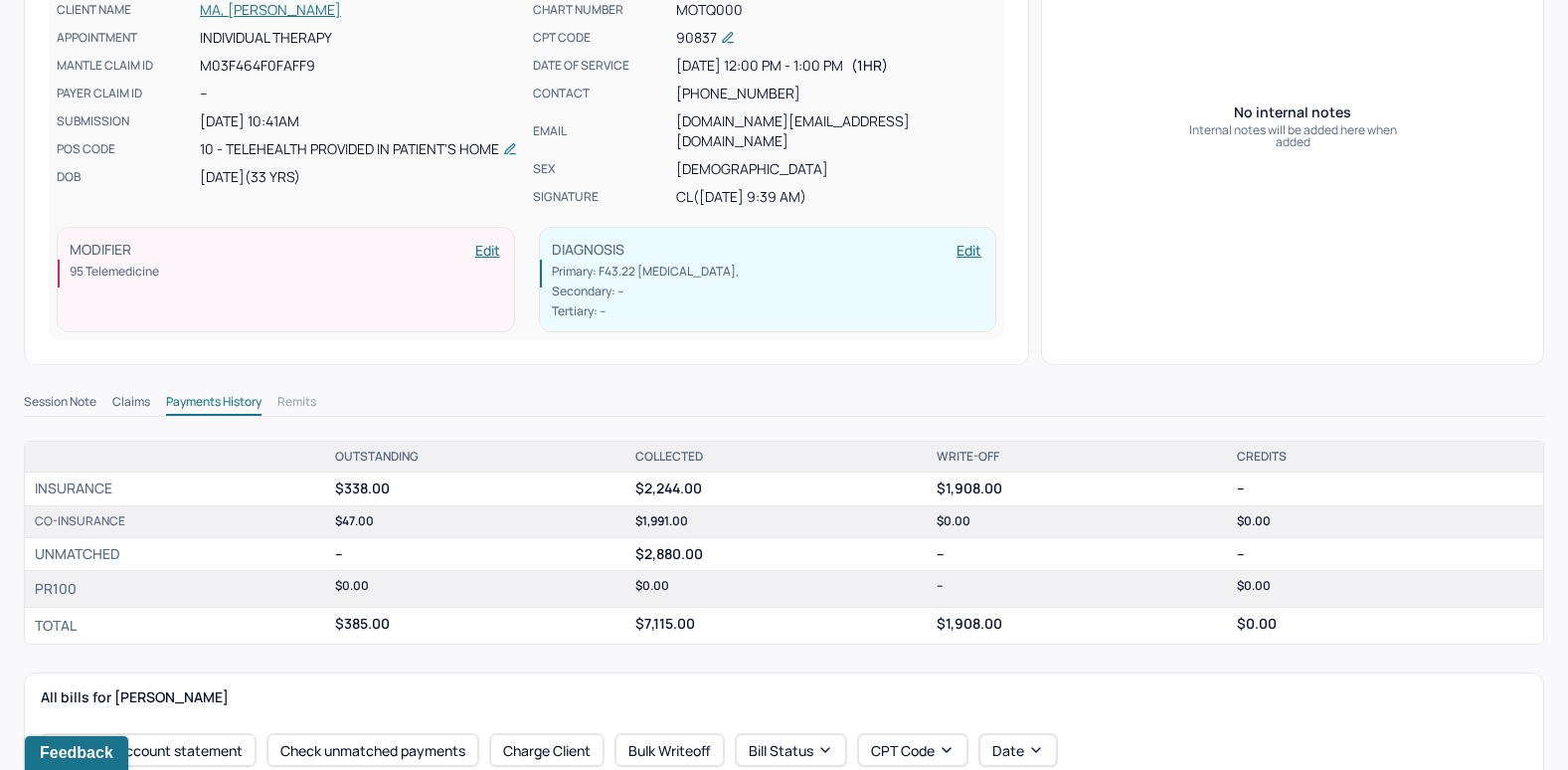 scroll, scrollTop: 497, scrollLeft: 0, axis: vertical 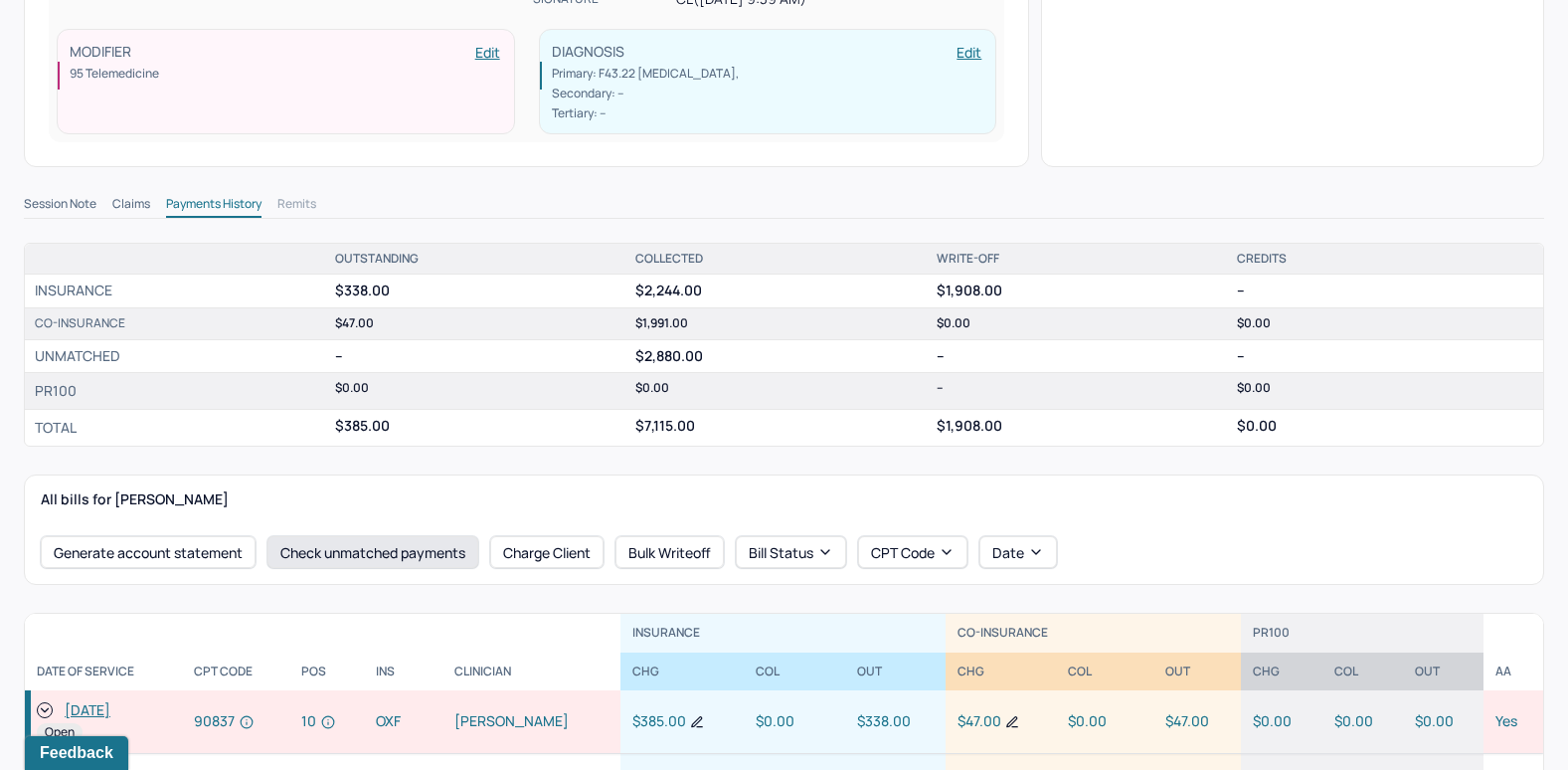 click on "Check unmatched payments" at bounding box center [373, 552] 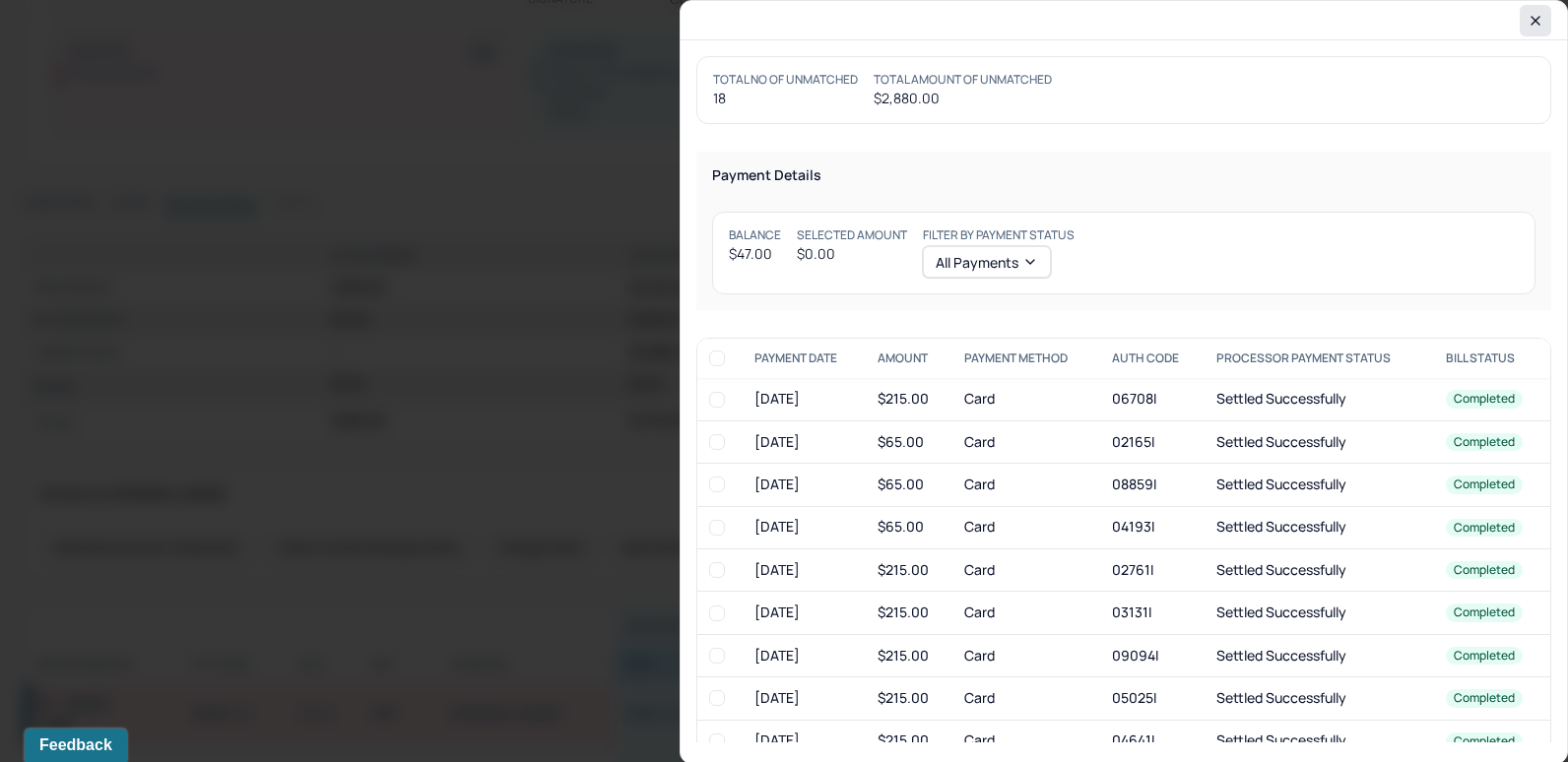 click 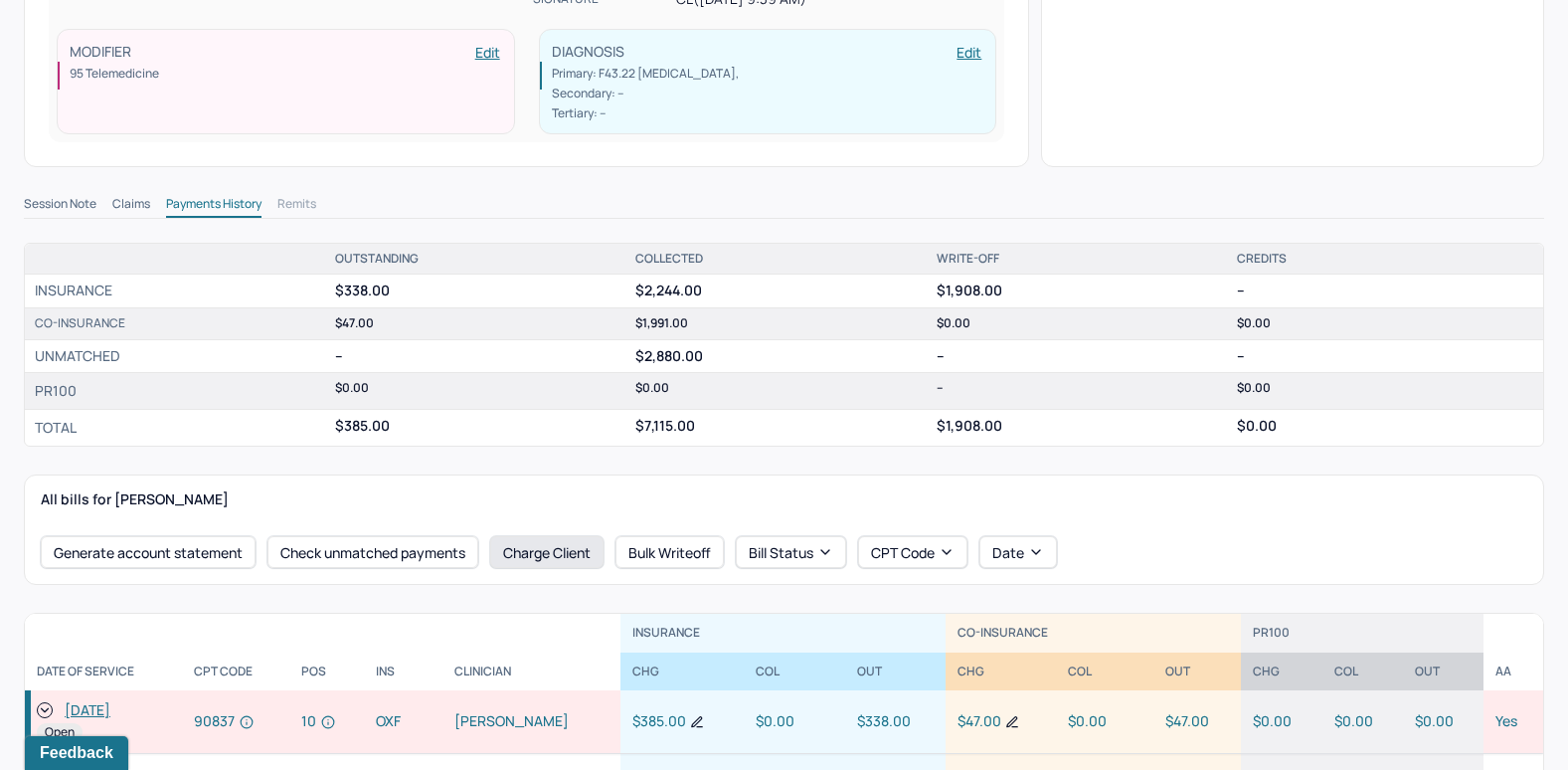 click on "Charge Client" at bounding box center [547, 552] 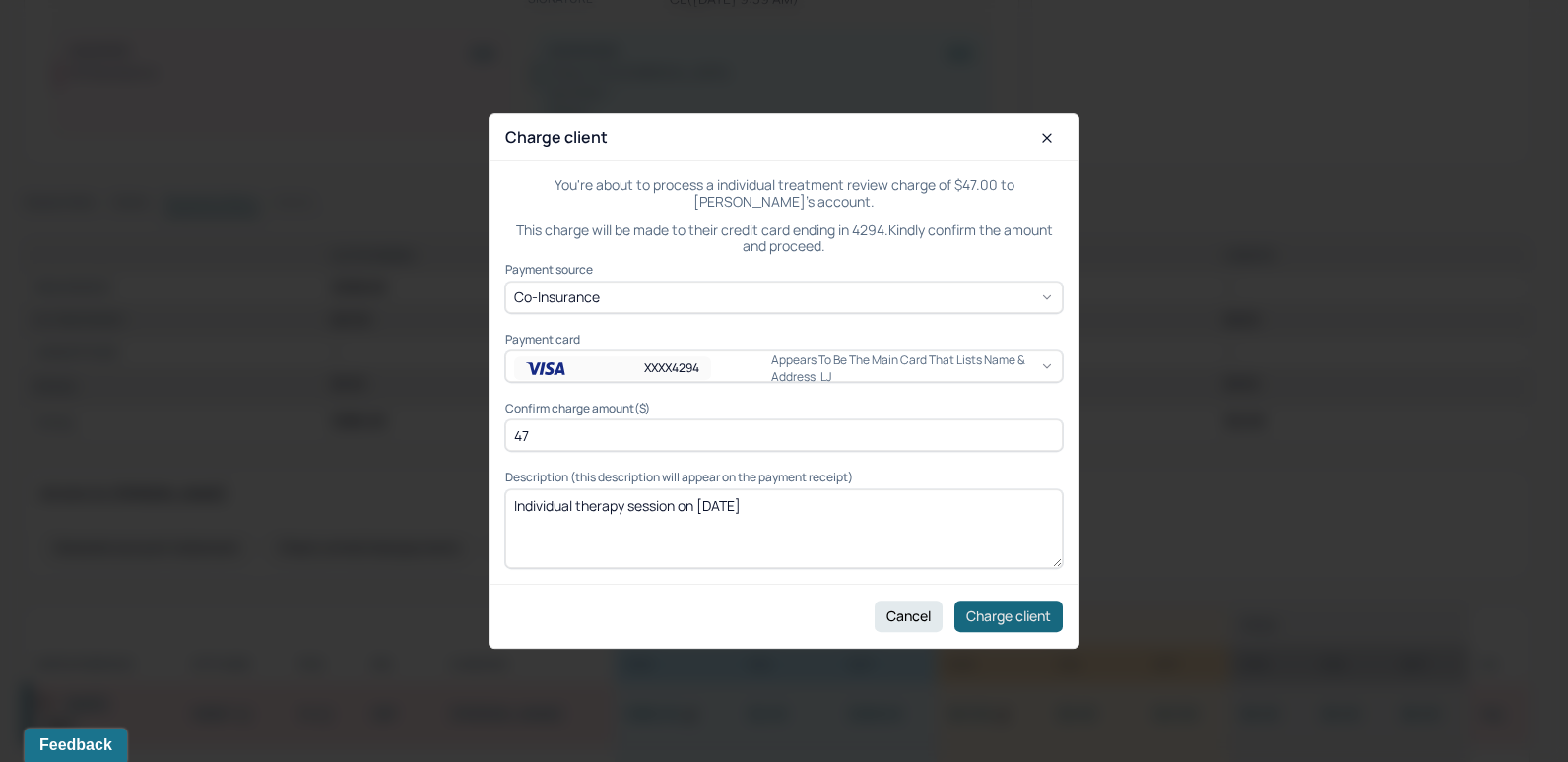 click on "Charge client" at bounding box center (1009, 616) 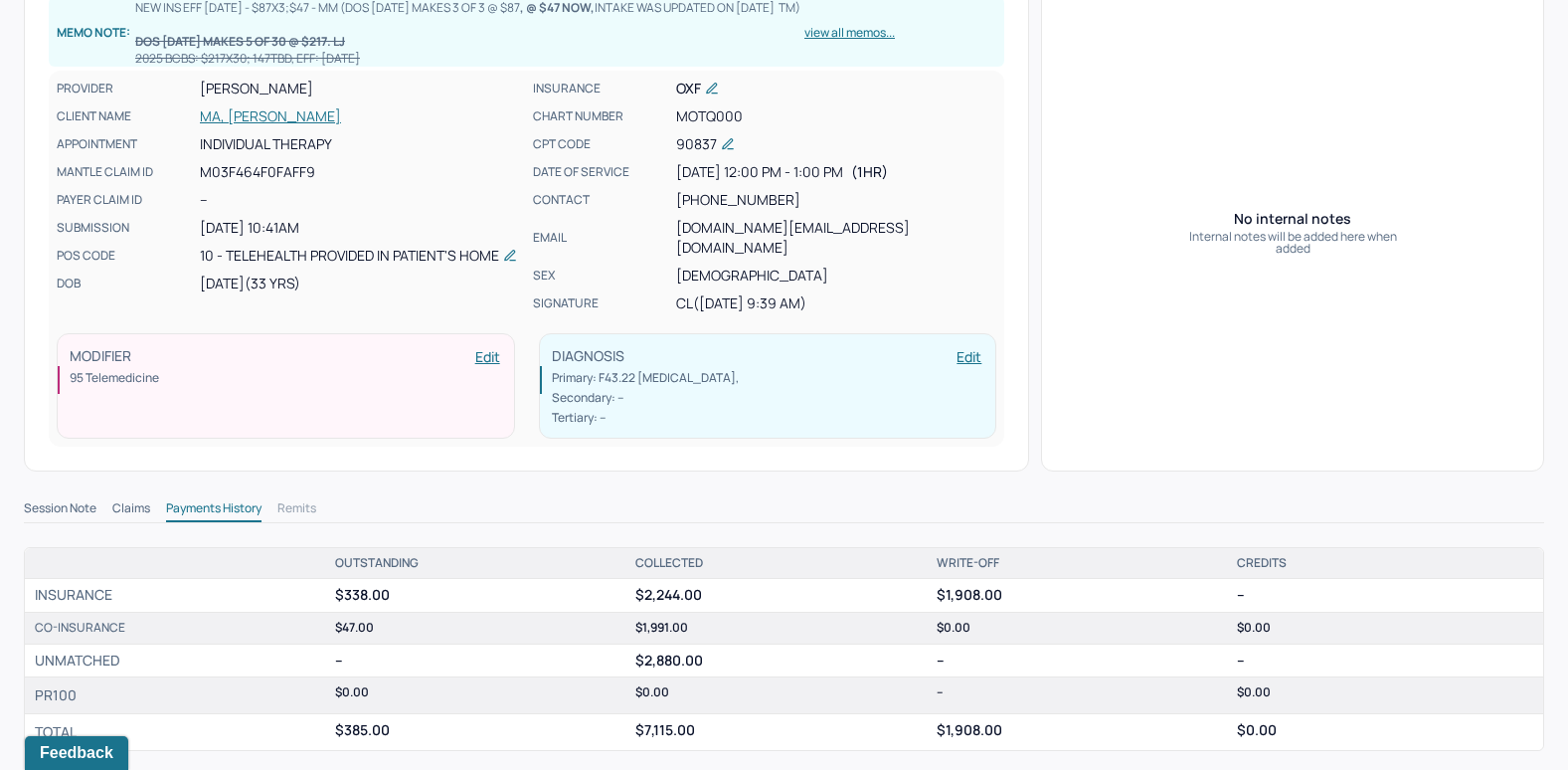 scroll, scrollTop: 0, scrollLeft: 0, axis: both 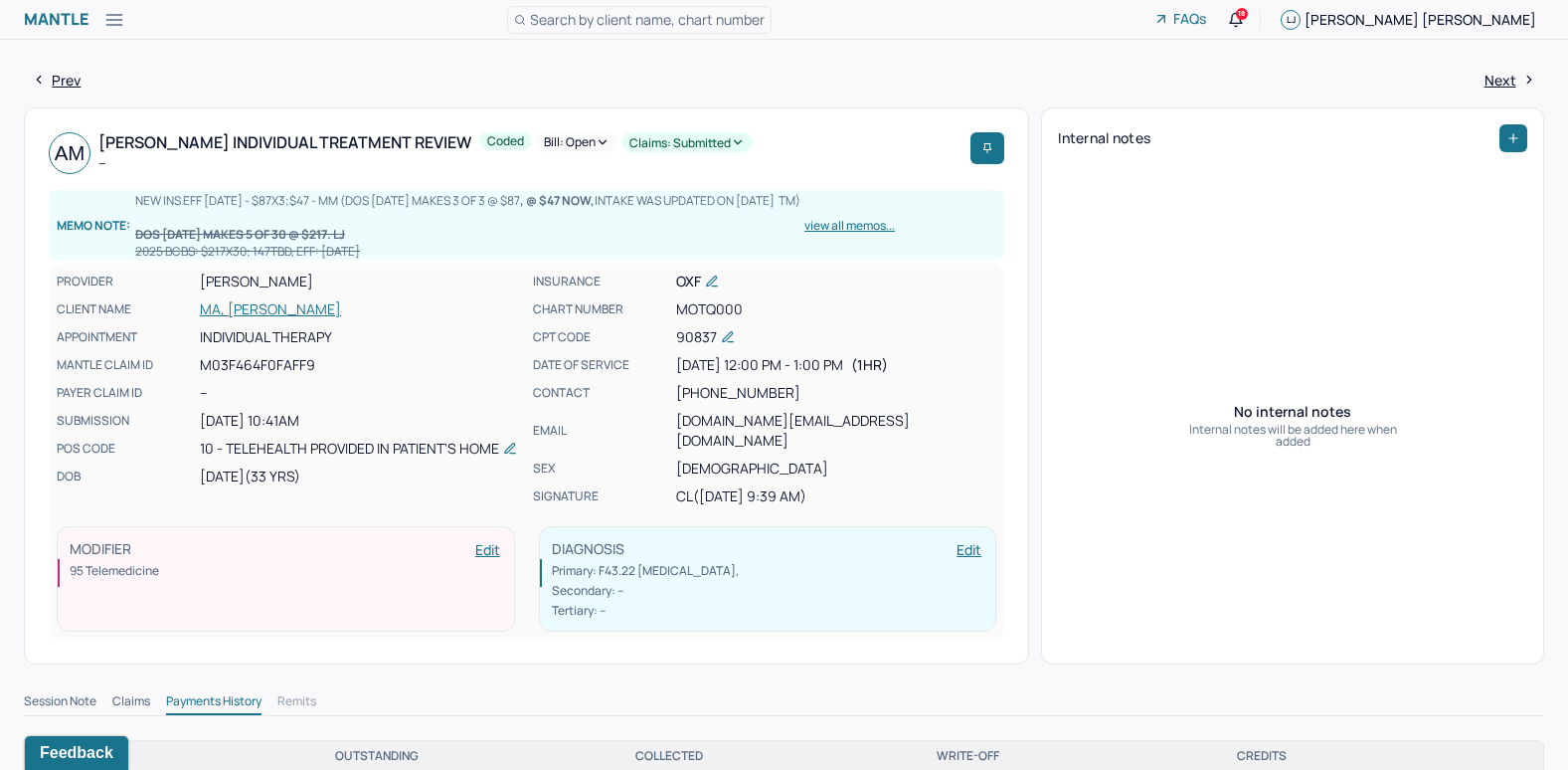 click 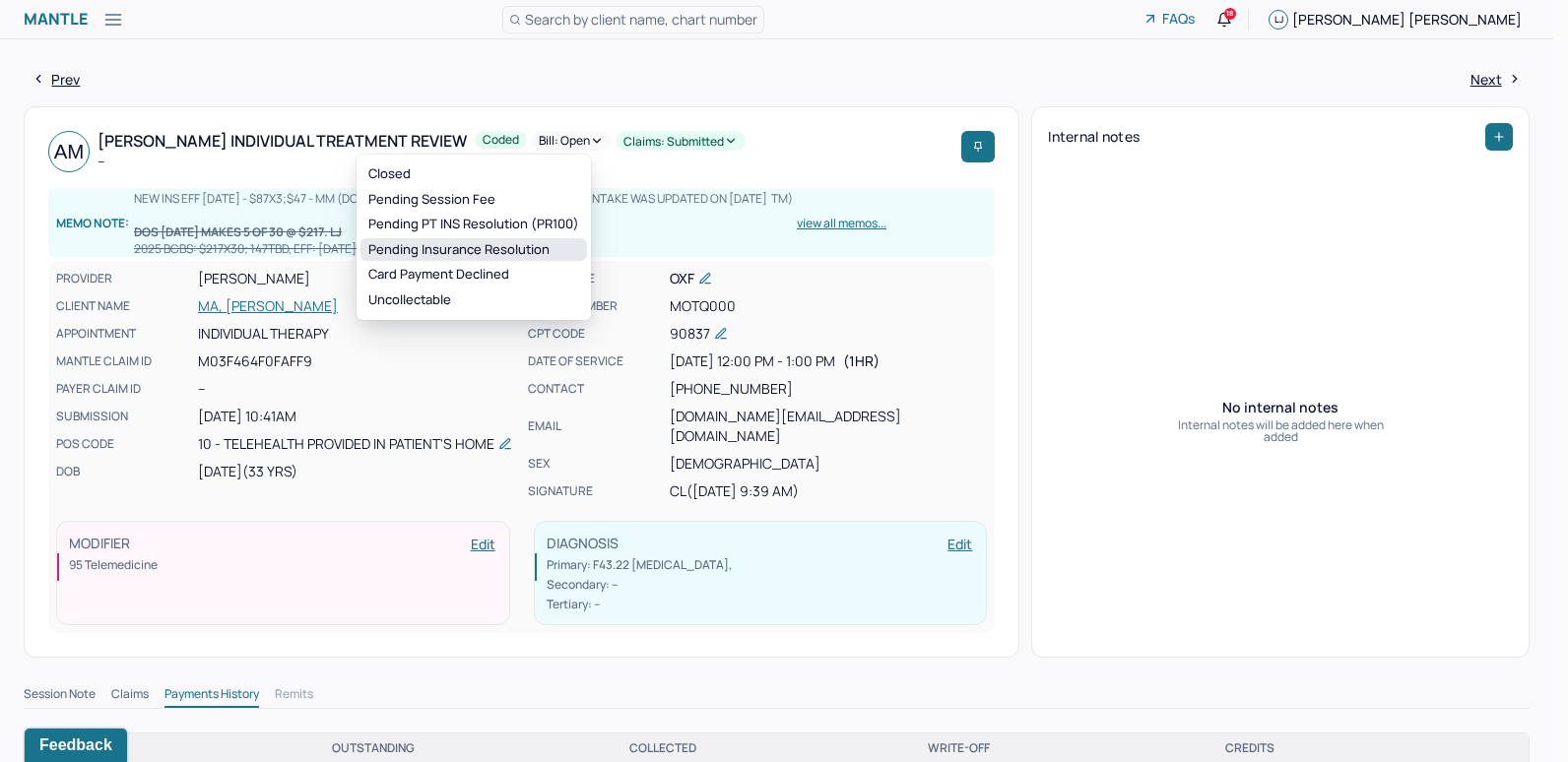 click on "Pending Insurance Resolution" at bounding box center (474, 250) 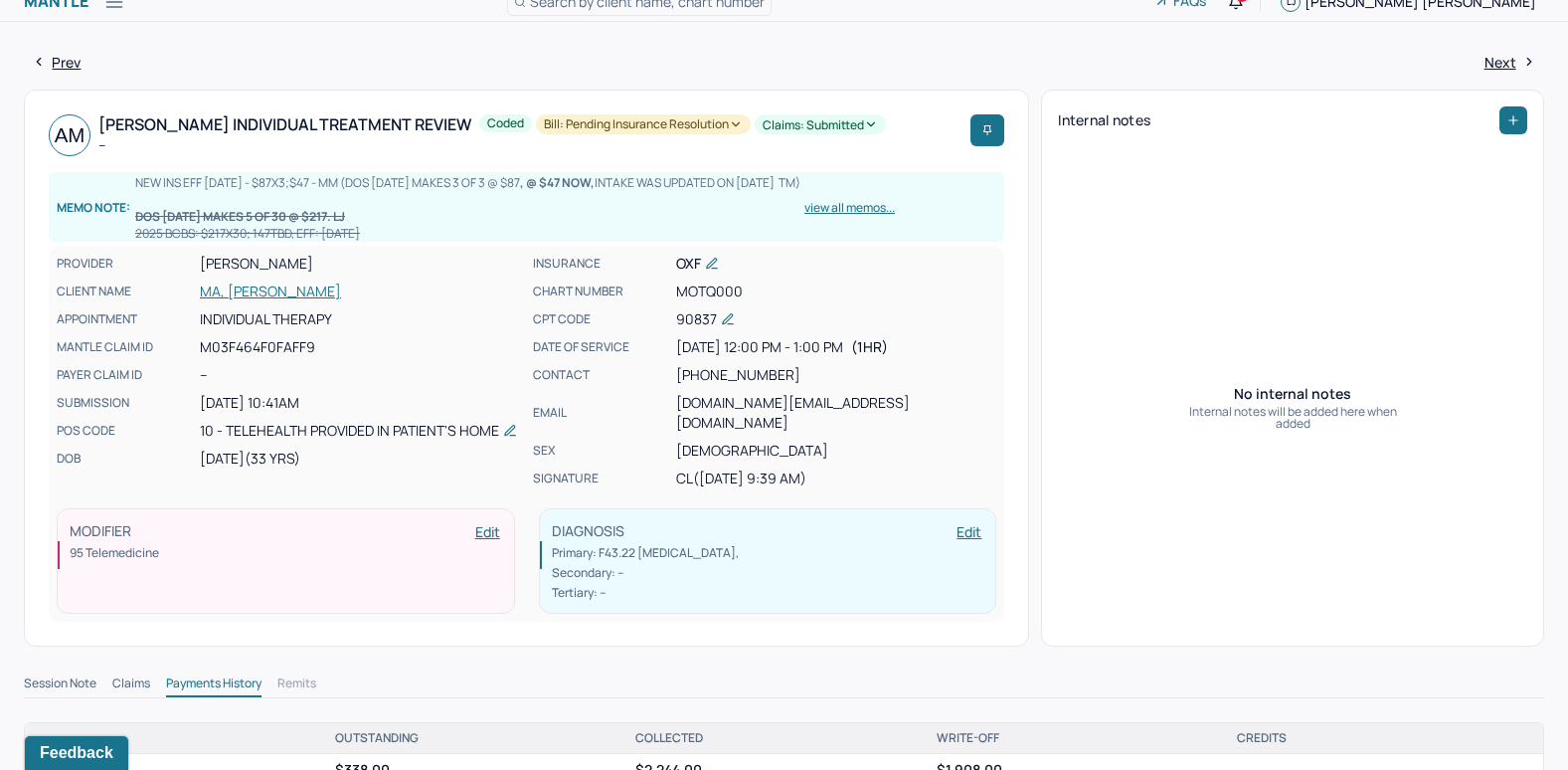 scroll, scrollTop: 0, scrollLeft: 0, axis: both 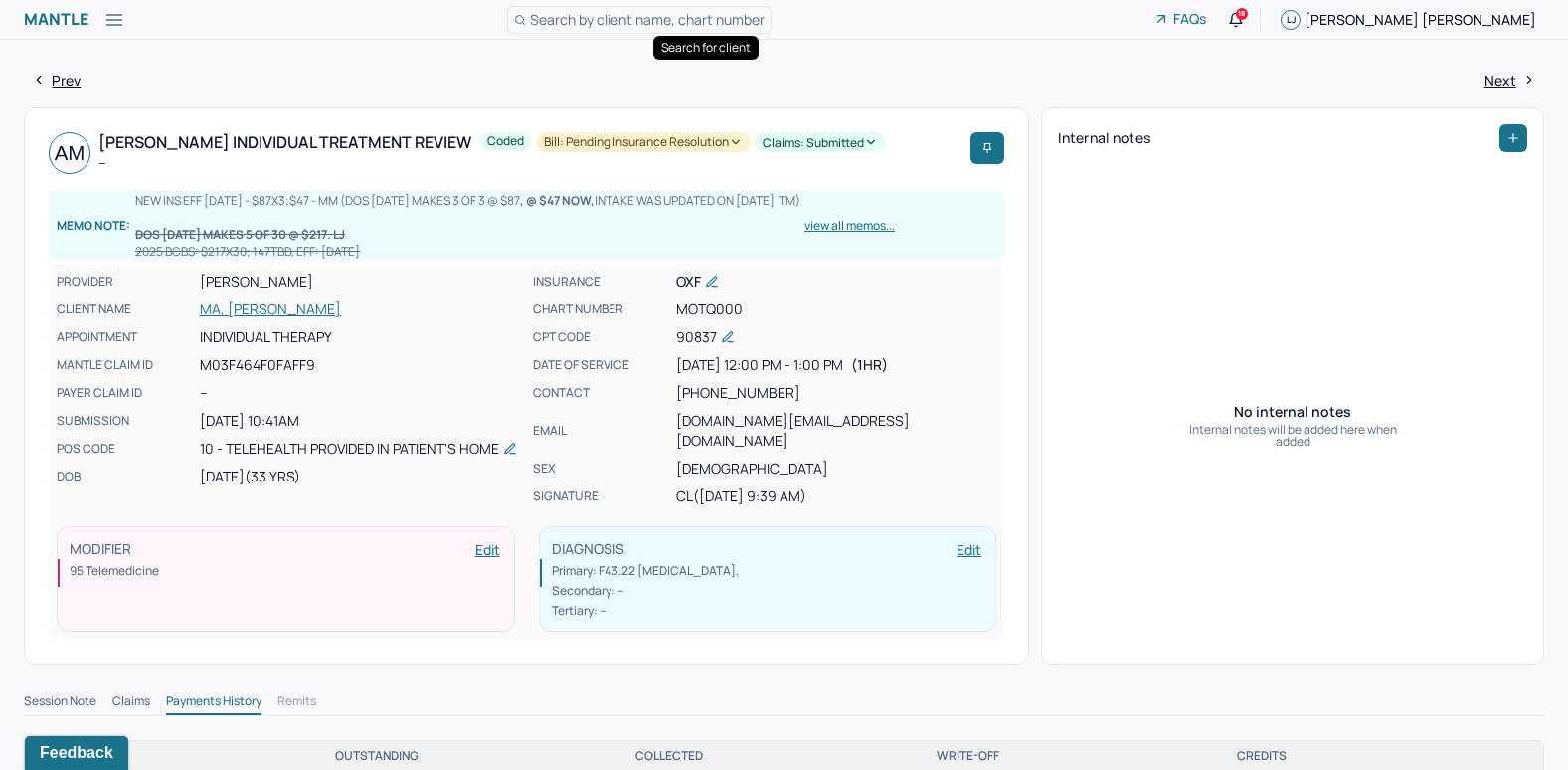 click on "Search by client name, chart number" at bounding box center (647, 19) 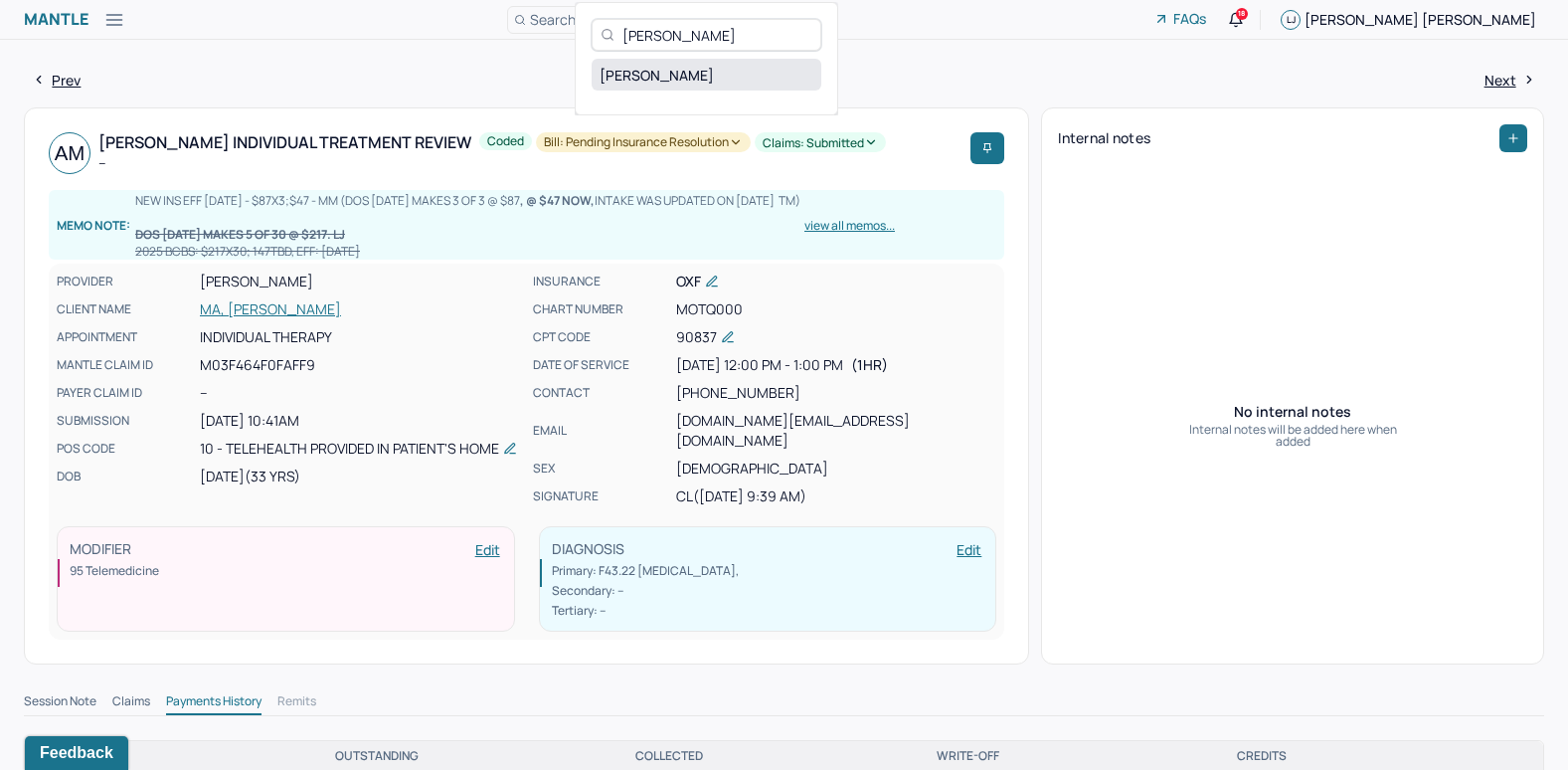 type on "[PERSON_NAME]" 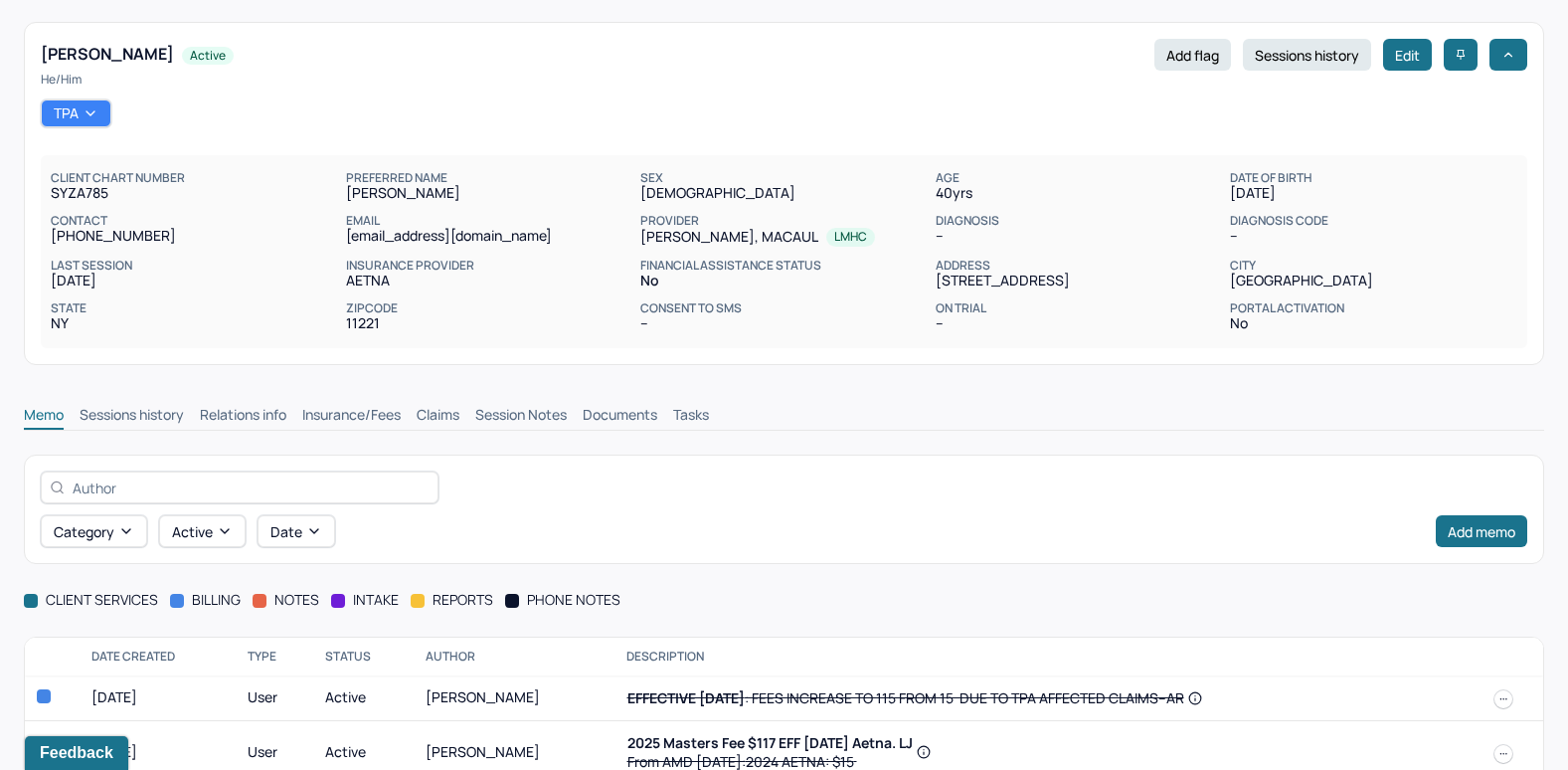 scroll, scrollTop: 81, scrollLeft: 0, axis: vertical 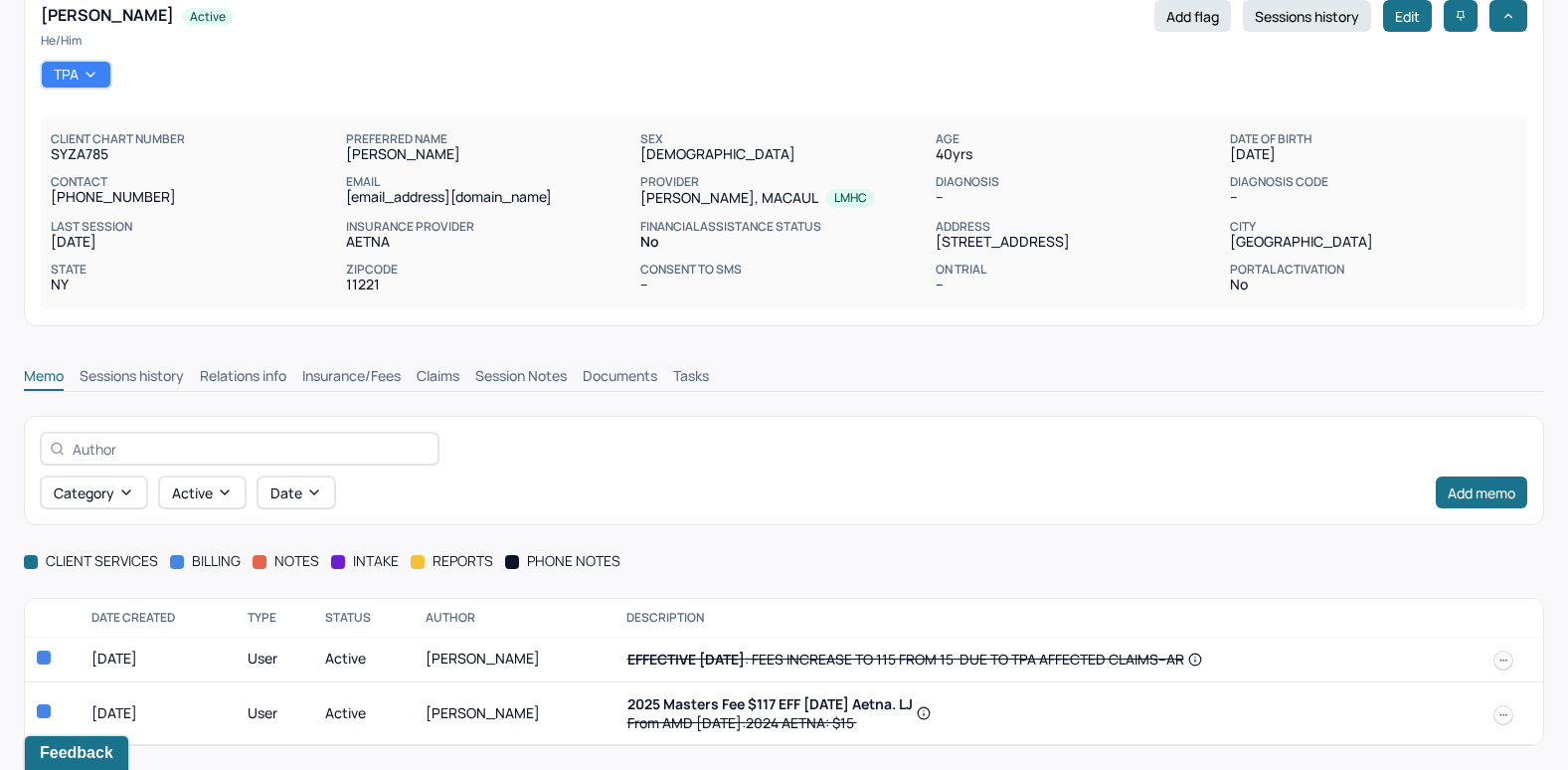 click on "Insurance/Fees" at bounding box center (351, 378) 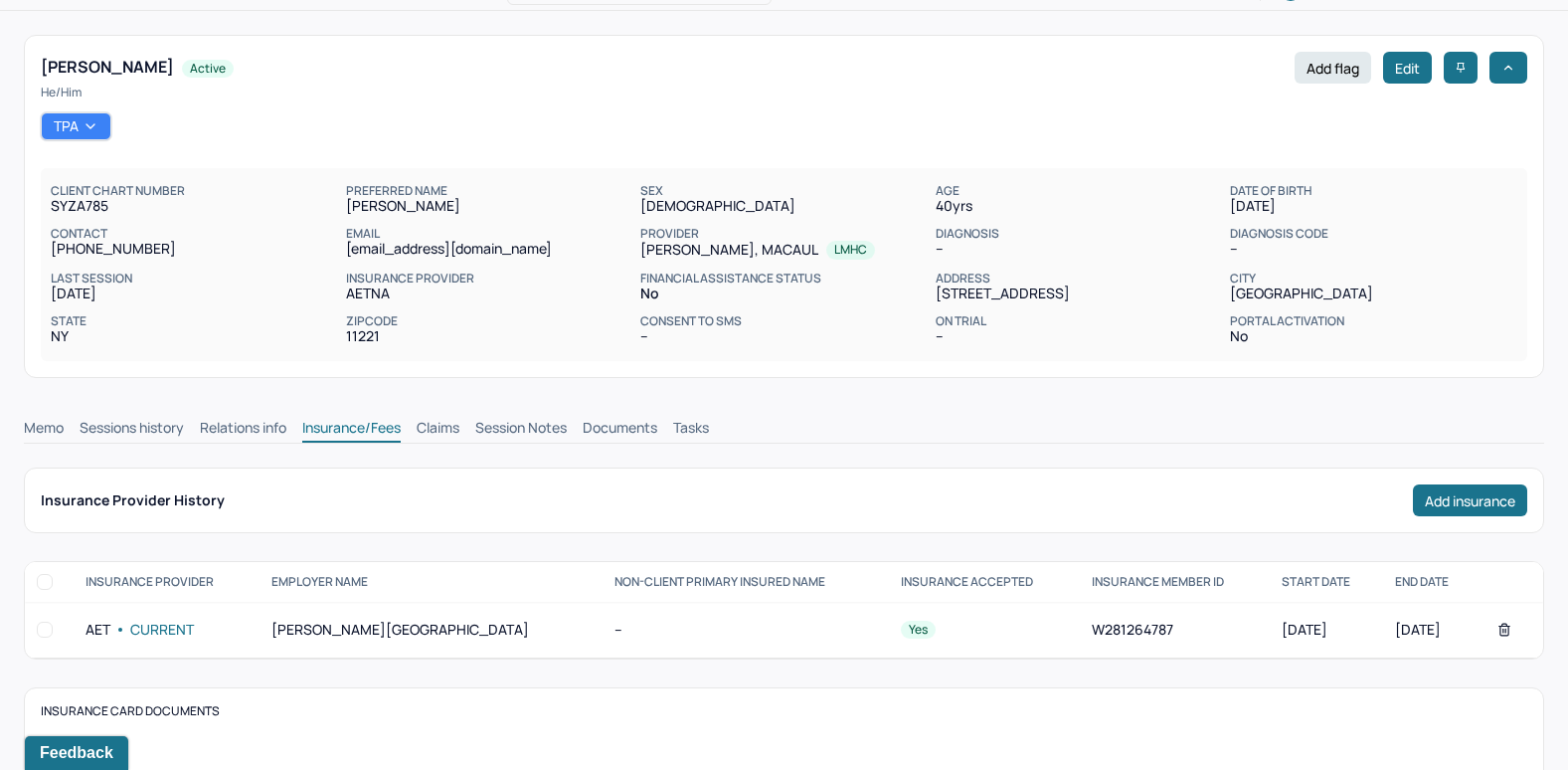 scroll, scrollTop: 0, scrollLeft: 0, axis: both 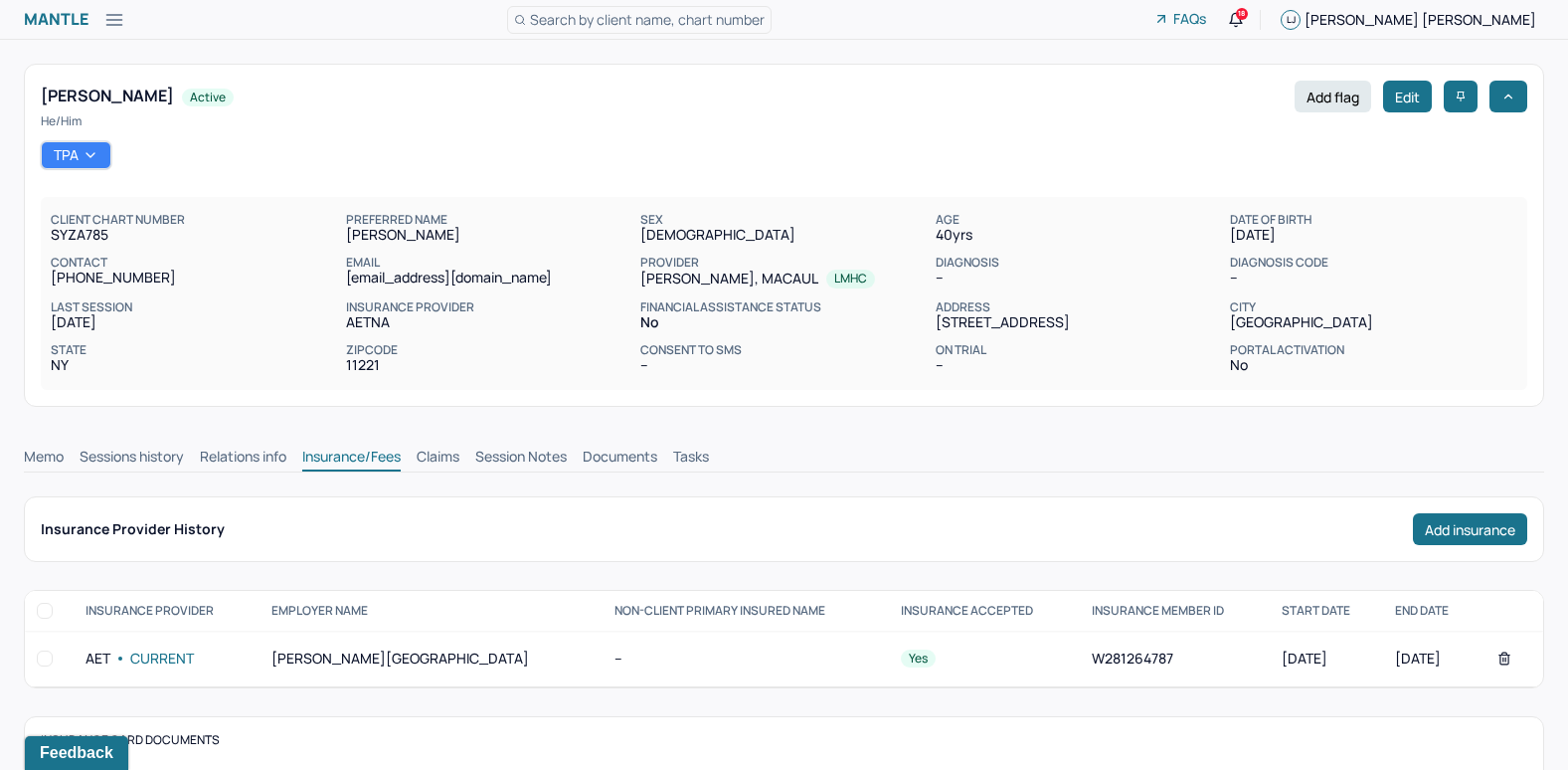click on "Claims" at bounding box center (437, 459) 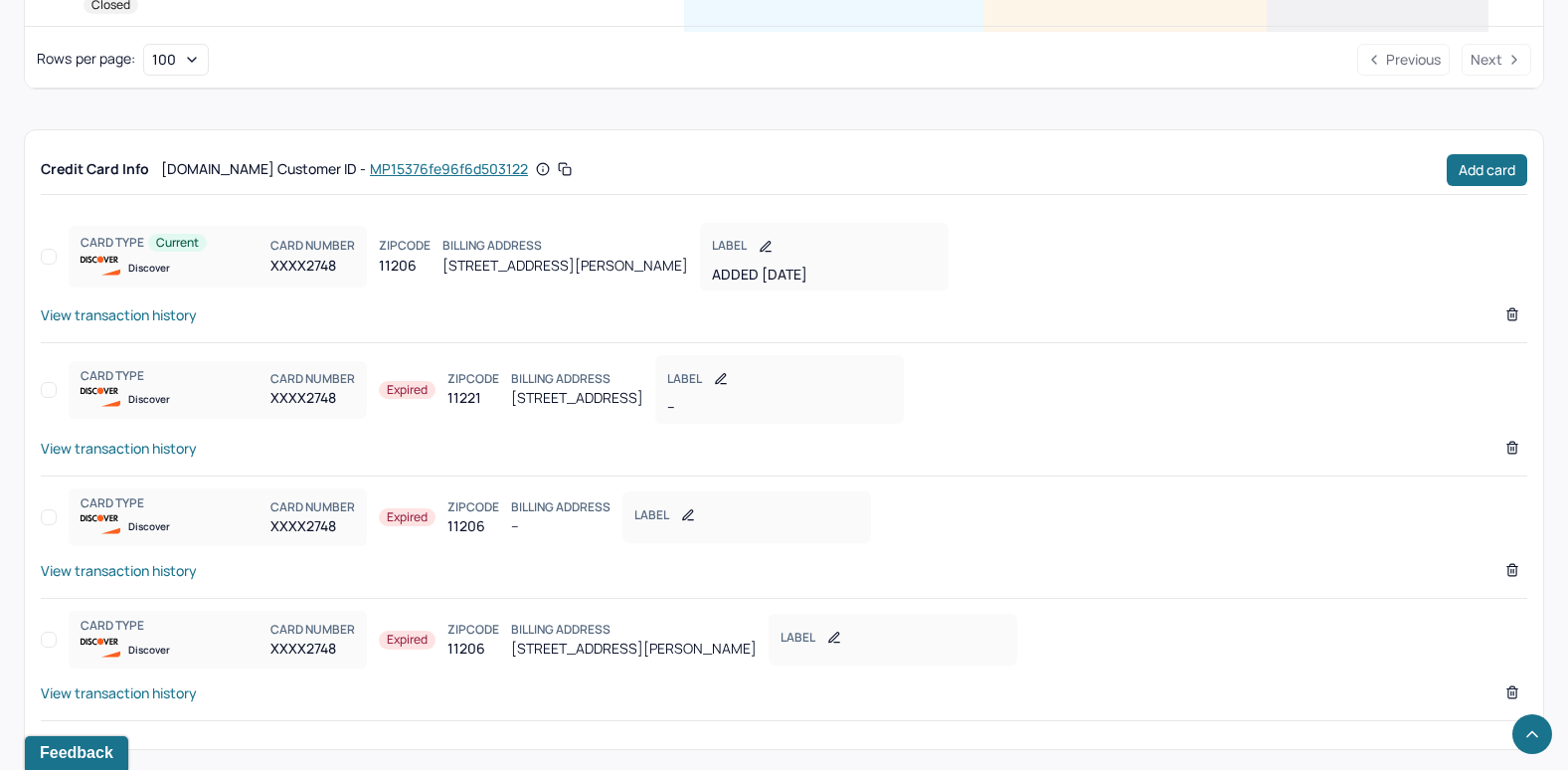 scroll, scrollTop: 1422, scrollLeft: 0, axis: vertical 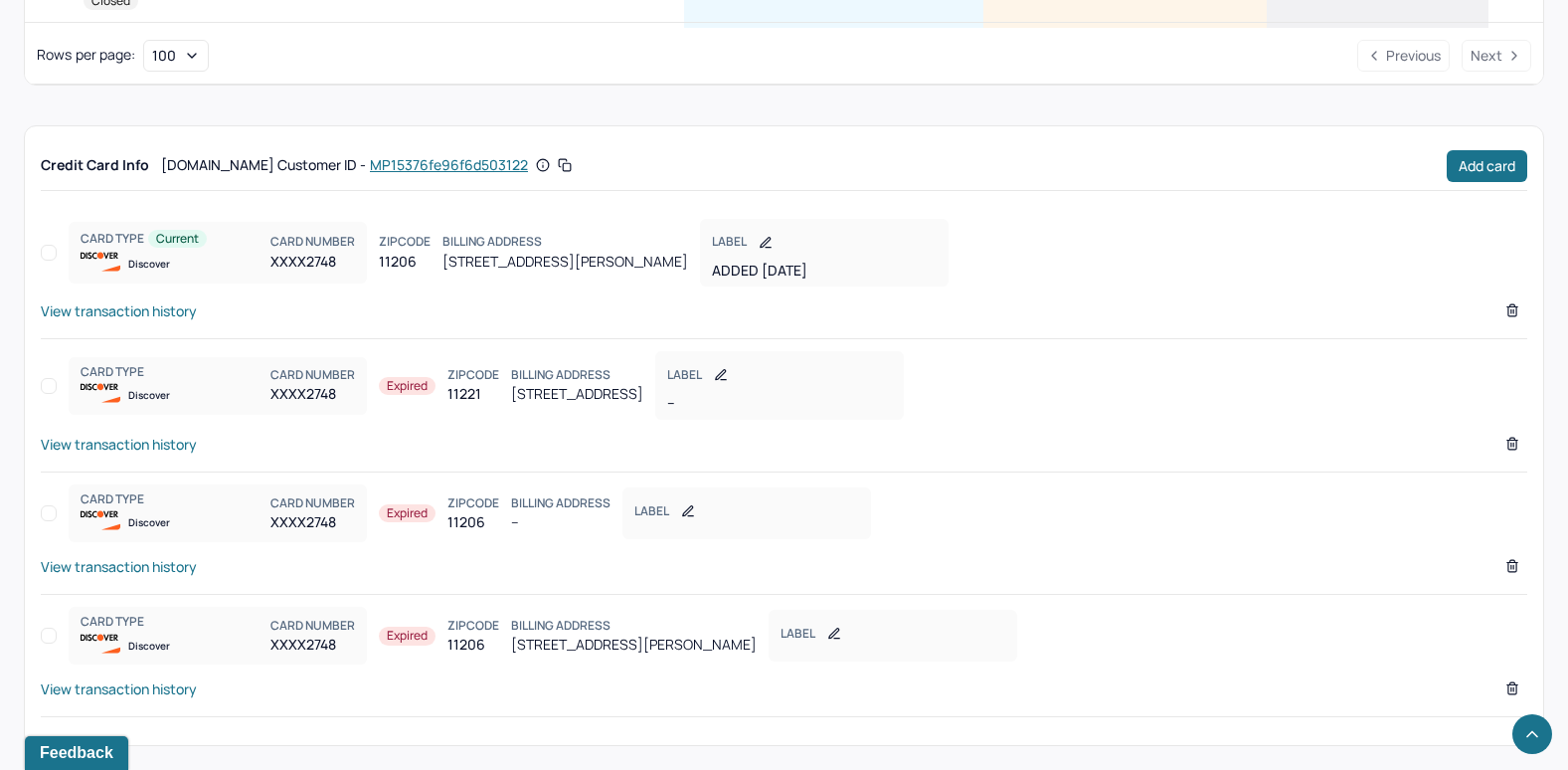 click on "View transaction history" at bounding box center [118, 310] 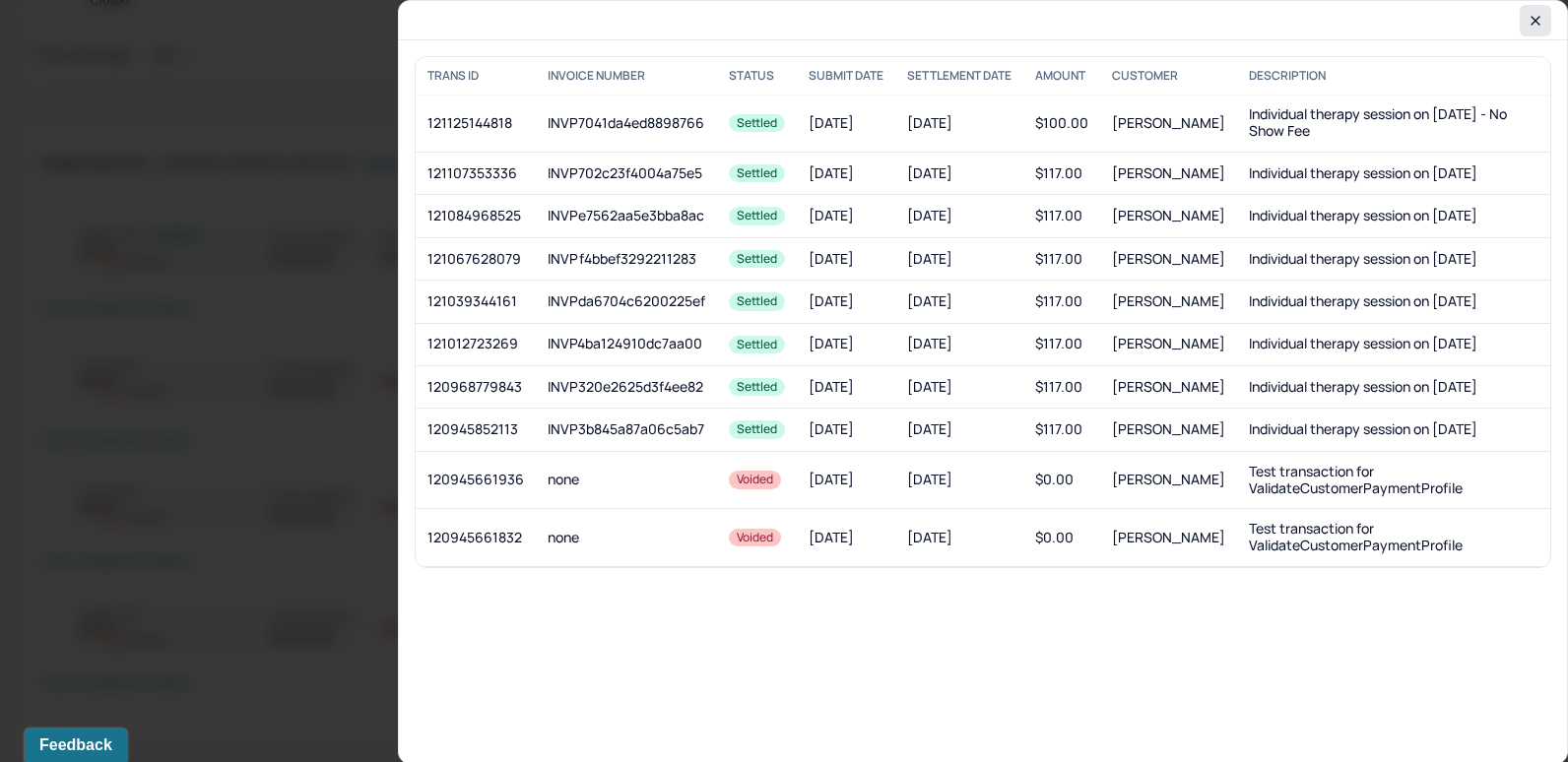 click 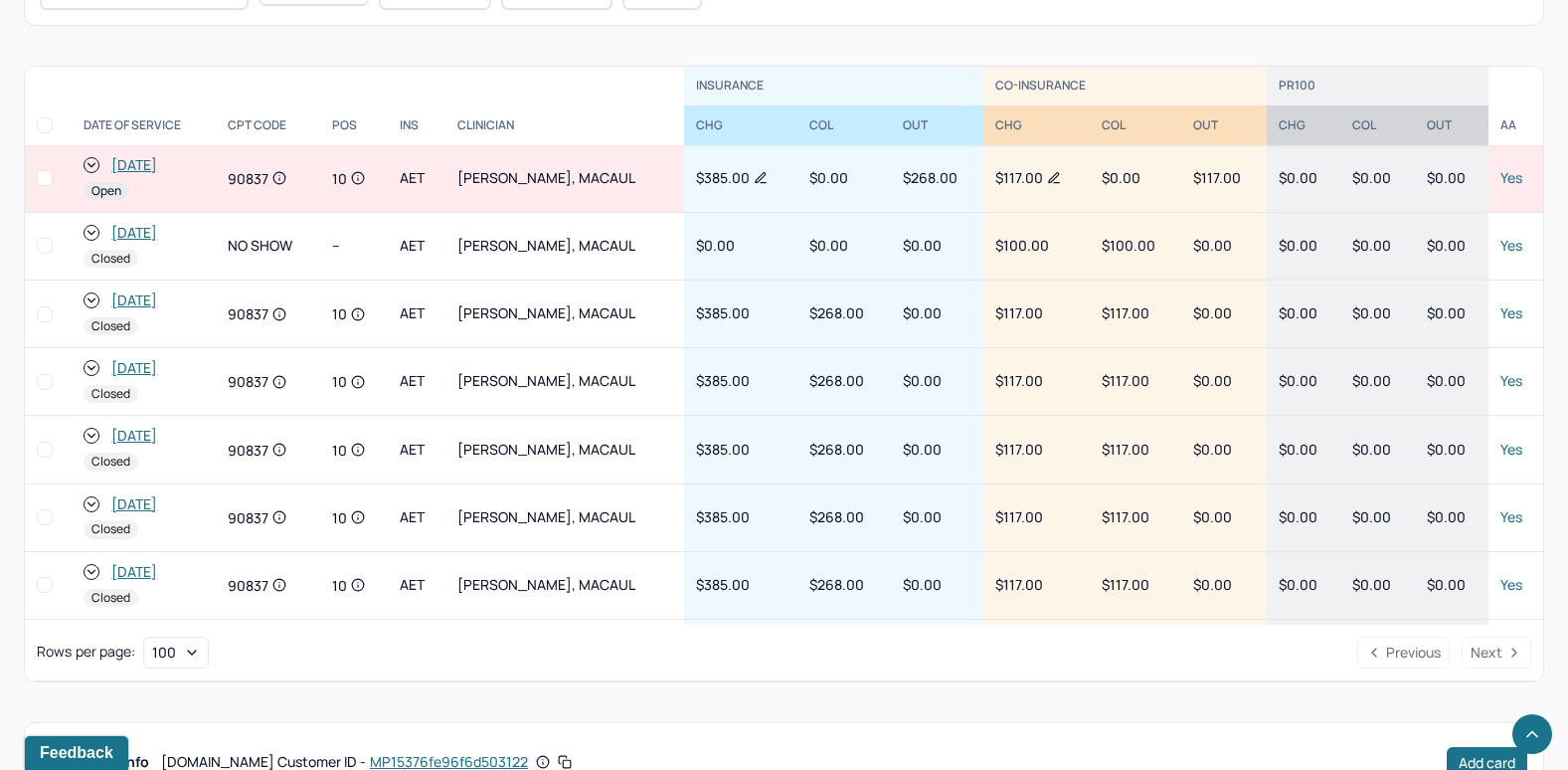 scroll, scrollTop: 725, scrollLeft: 0, axis: vertical 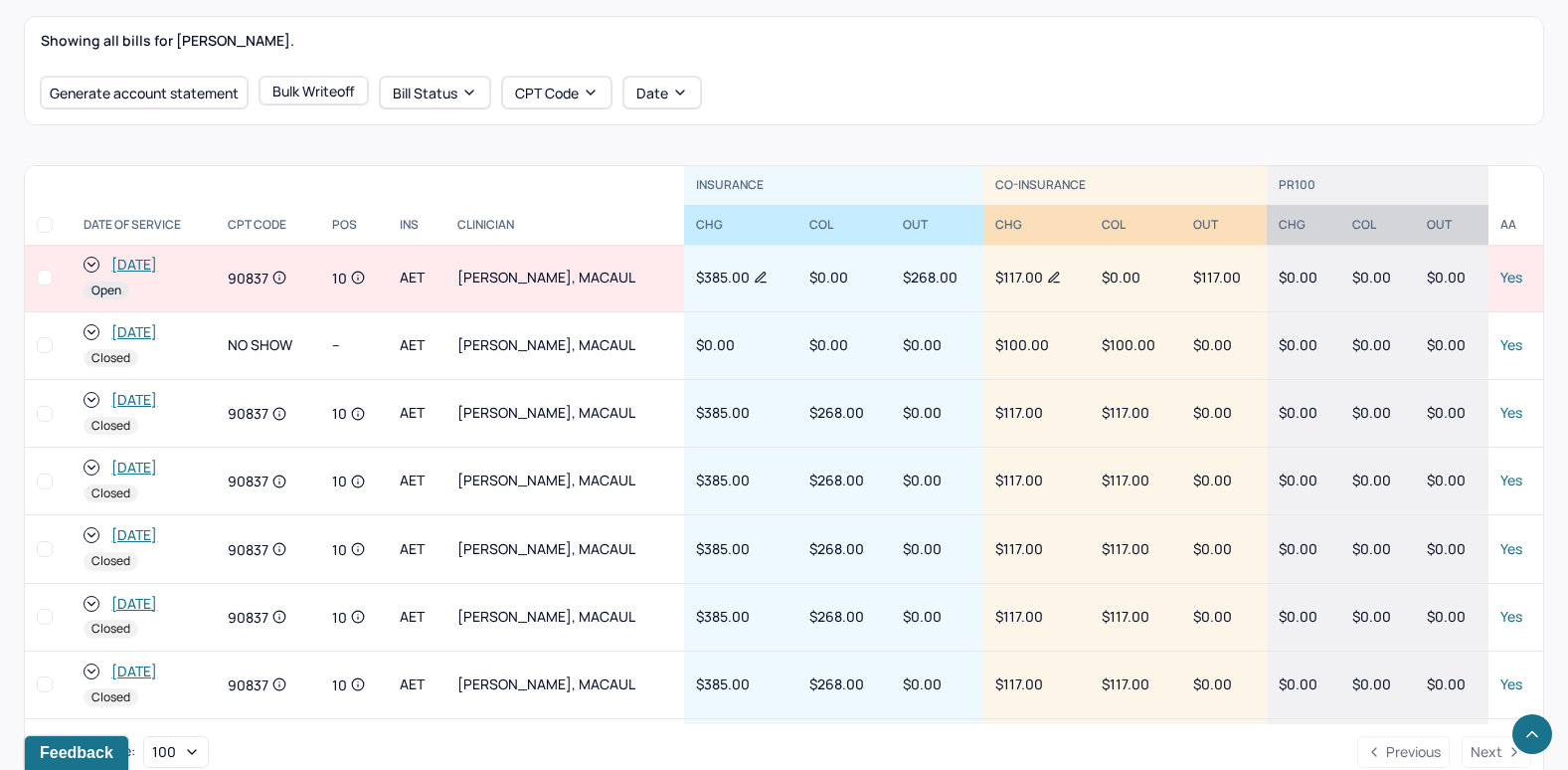 click on "[DATE]" at bounding box center (134, 265) 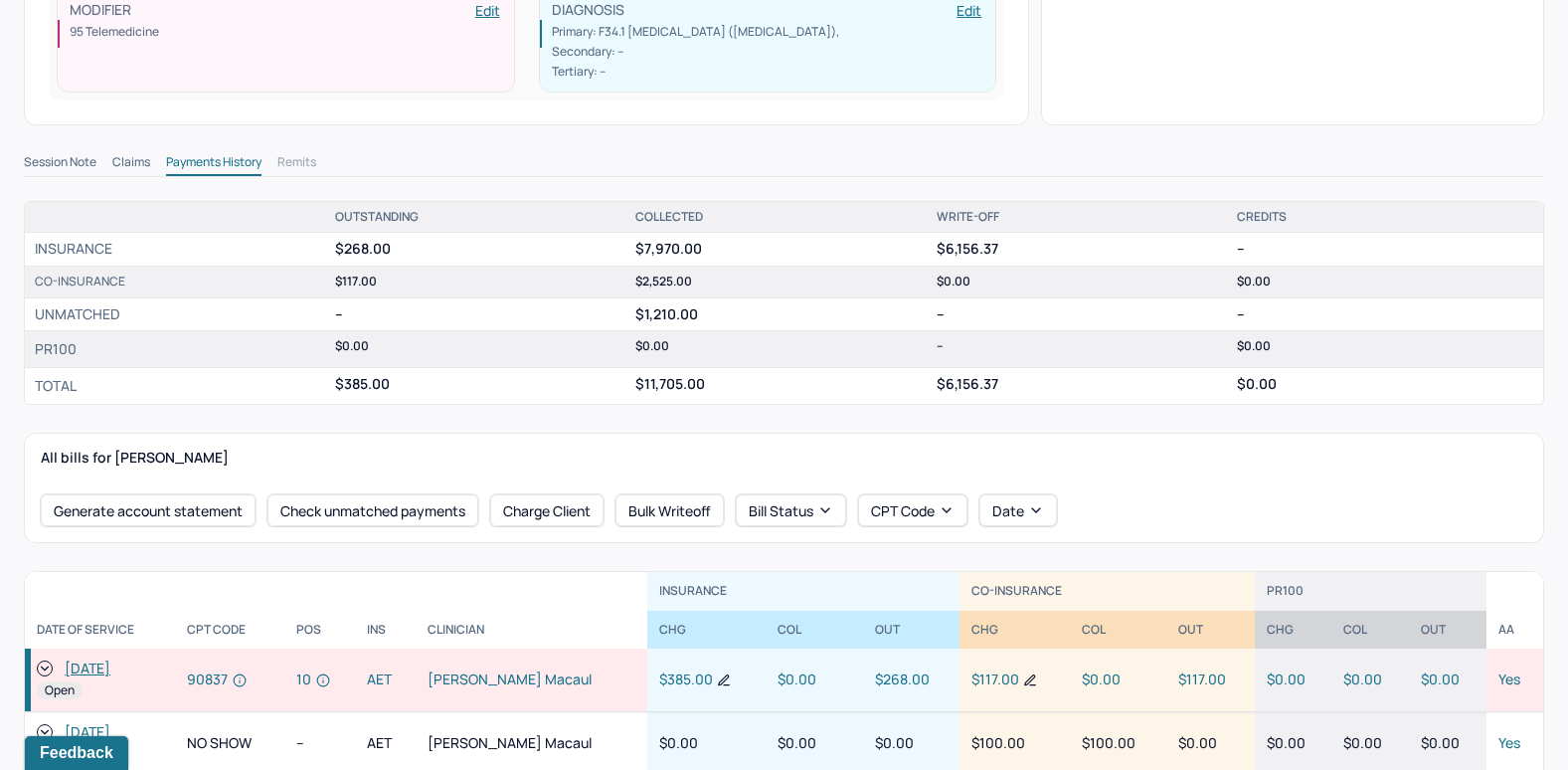 scroll, scrollTop: 597, scrollLeft: 0, axis: vertical 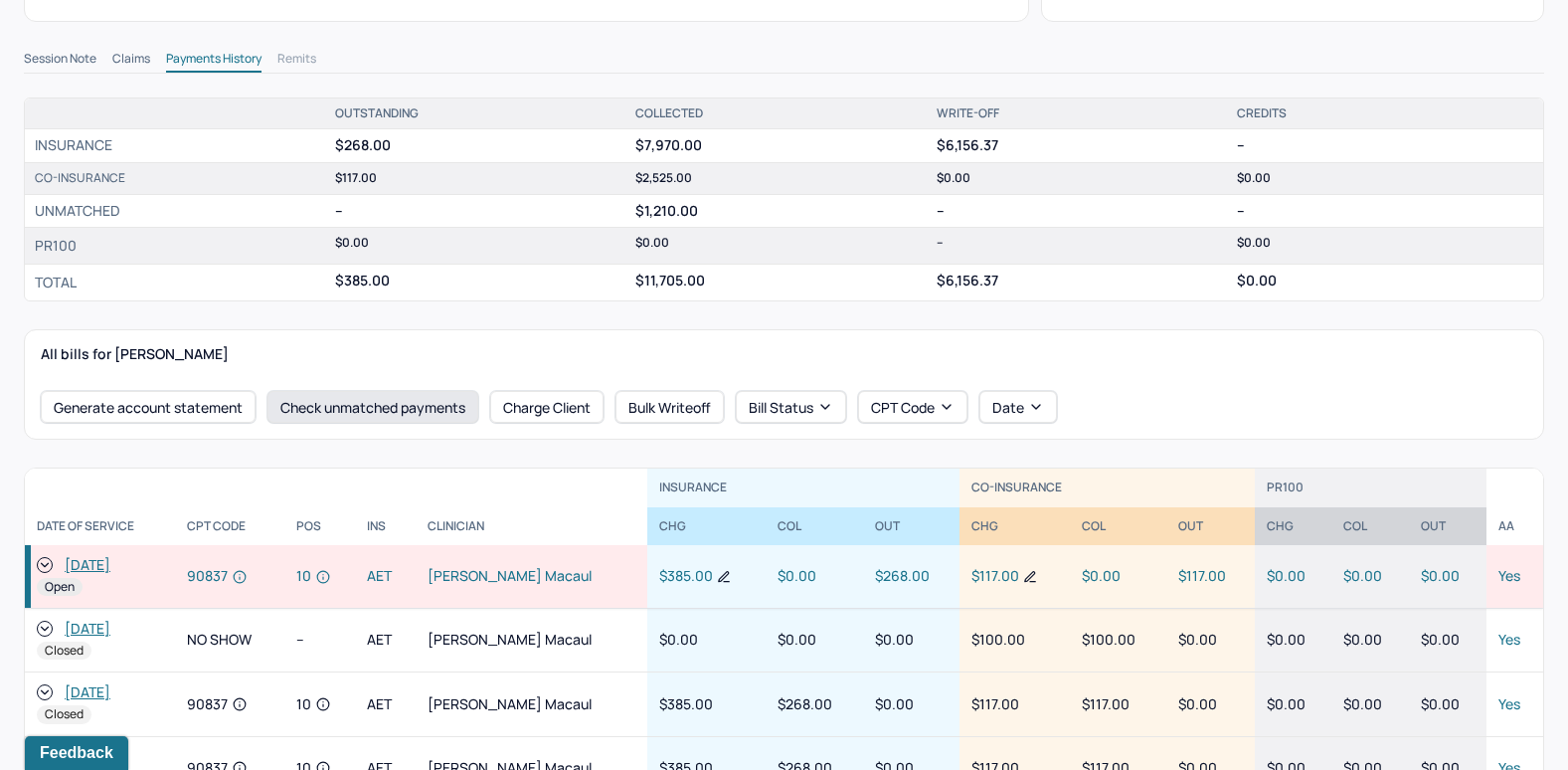click on "Check unmatched payments" at bounding box center [373, 407] 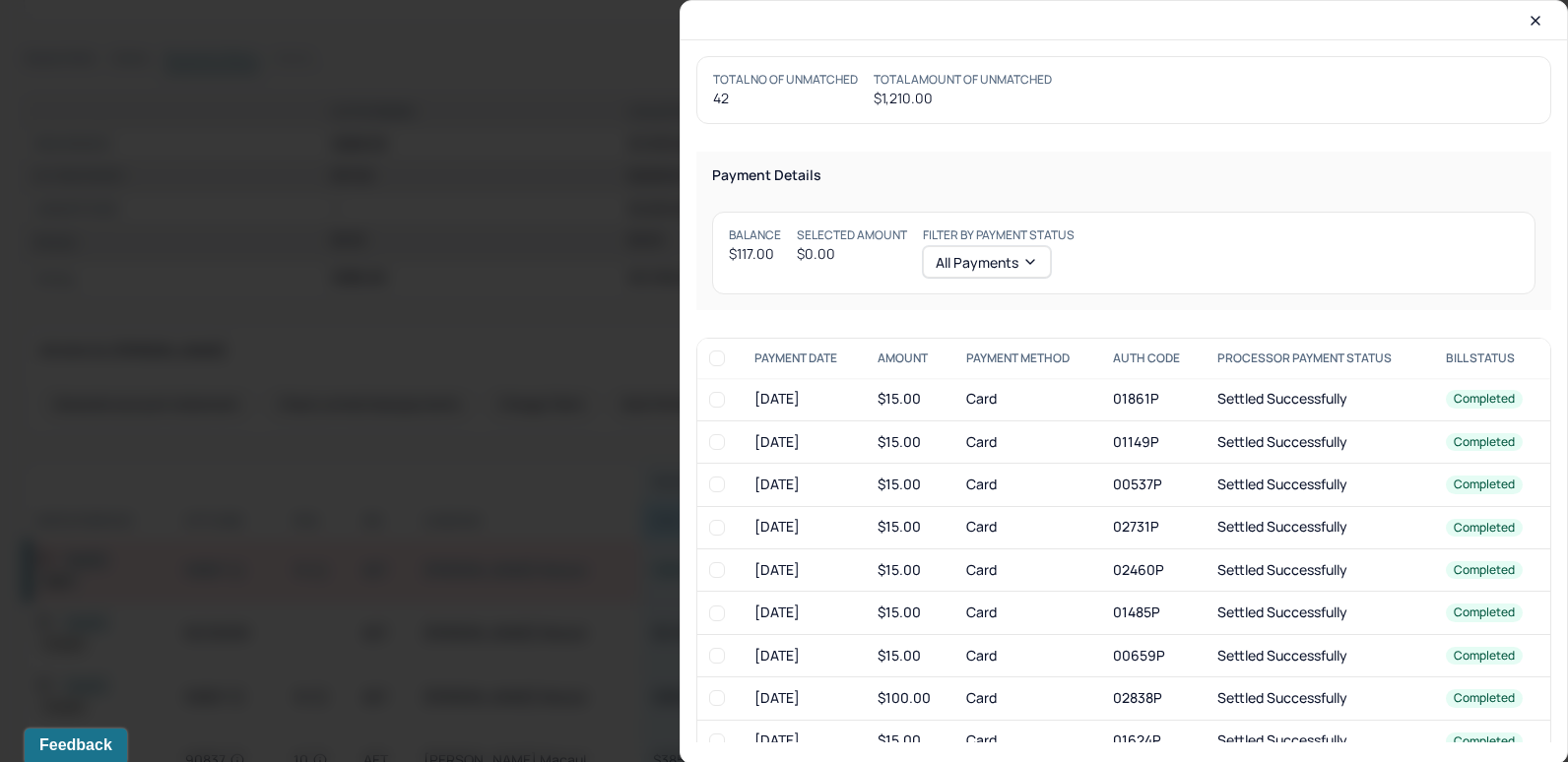 drag, startPoint x: 1535, startPoint y: 21, endPoint x: 990, endPoint y: 201, distance: 573.9556 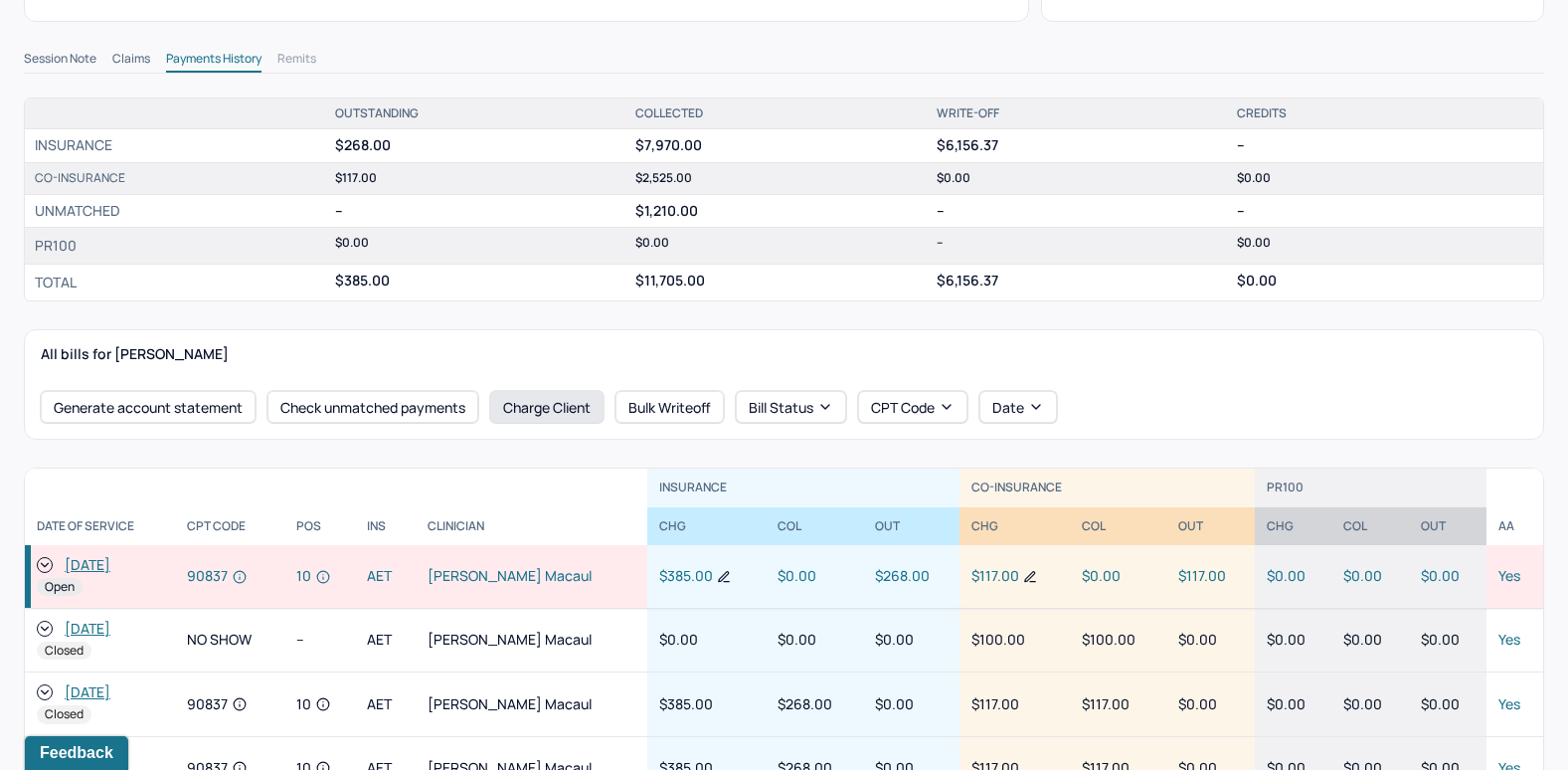 click on "Charge Client" at bounding box center [547, 407] 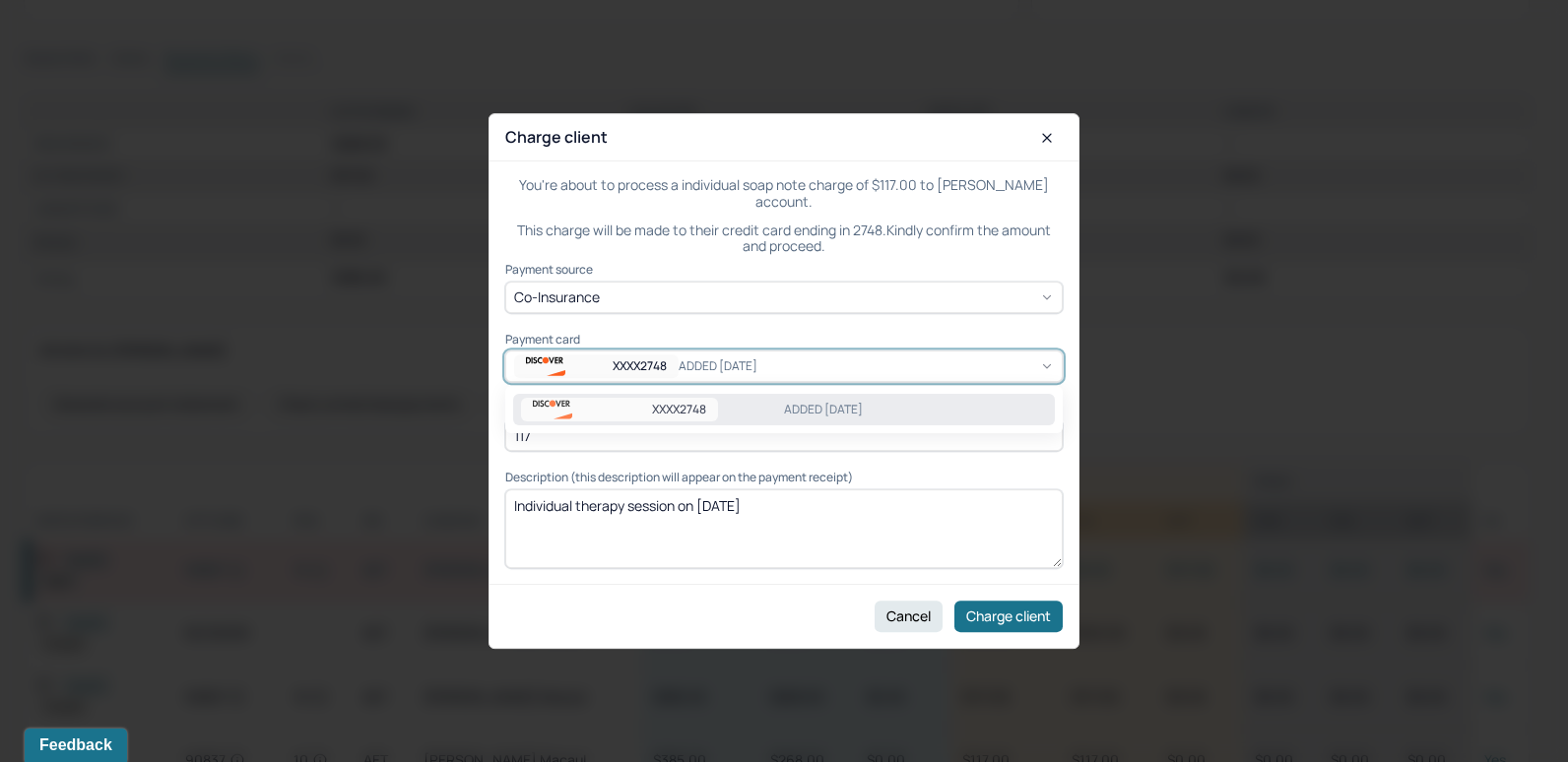click on "XXXX2748 ADDED [DATE]" at bounding box center [784, 366] 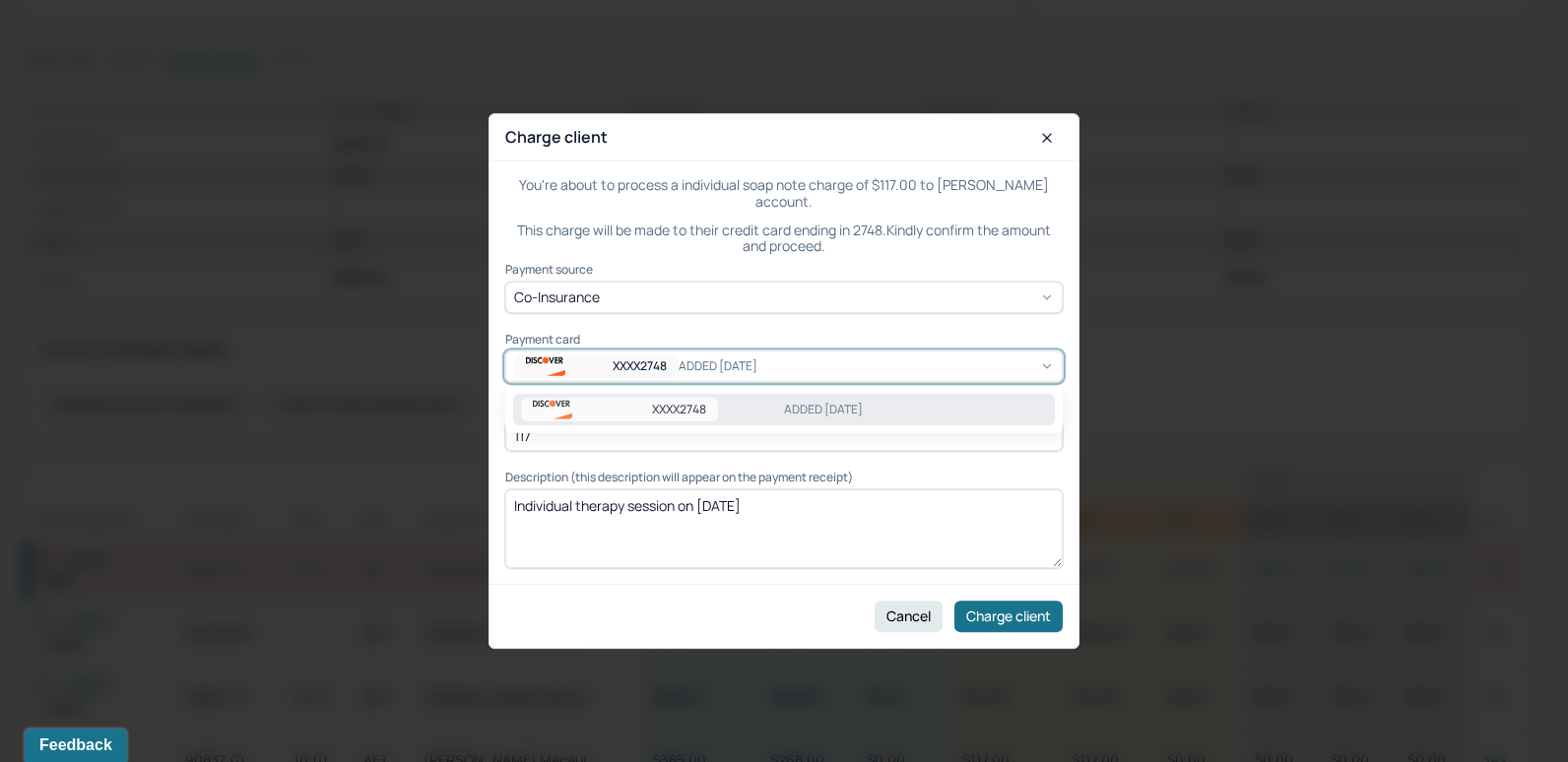 click on "XXXX2748 ADDED [DATE]" at bounding box center [784, 366] 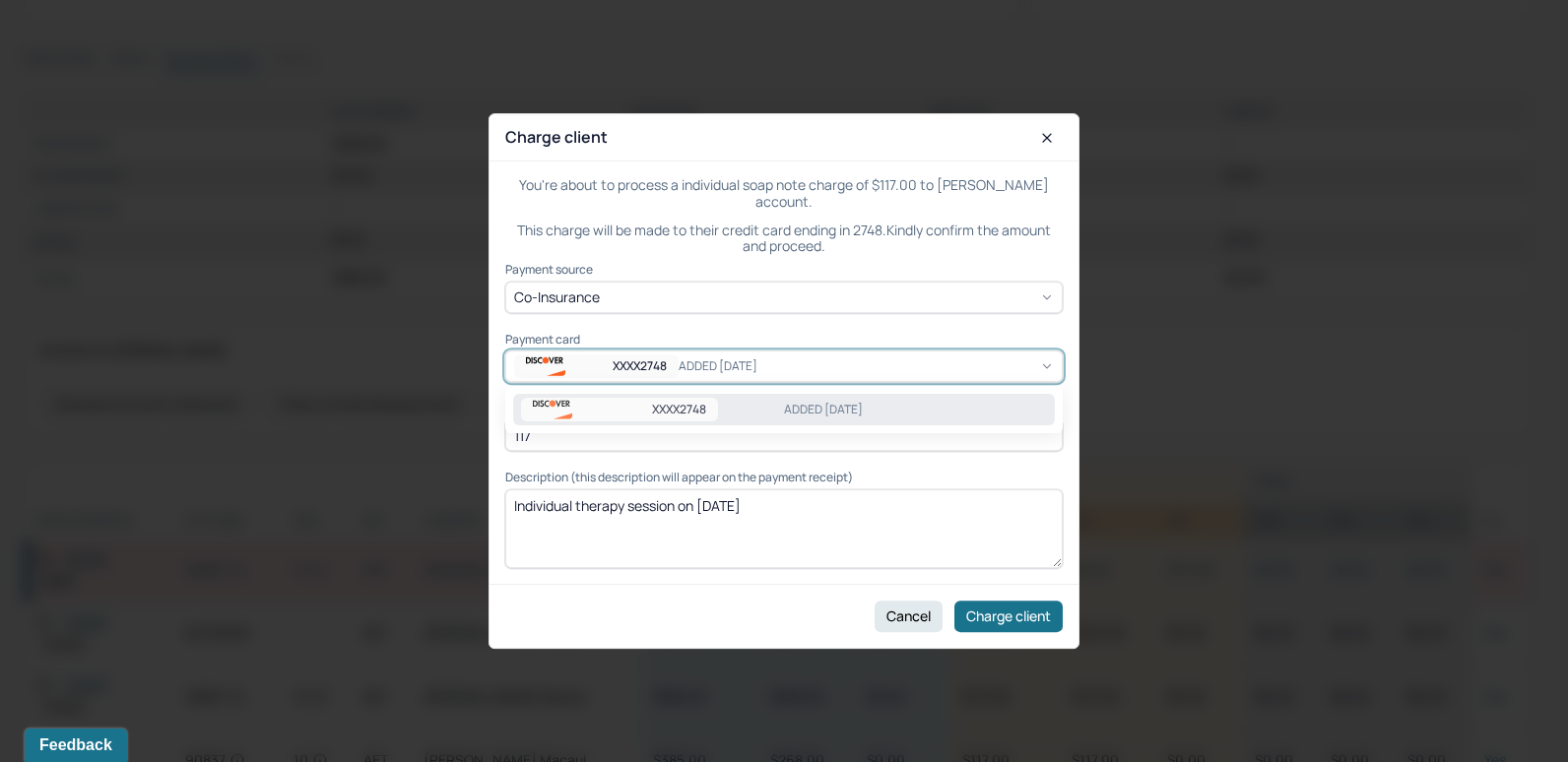click on "ADDED [DATE]" at bounding box center [734, 366] 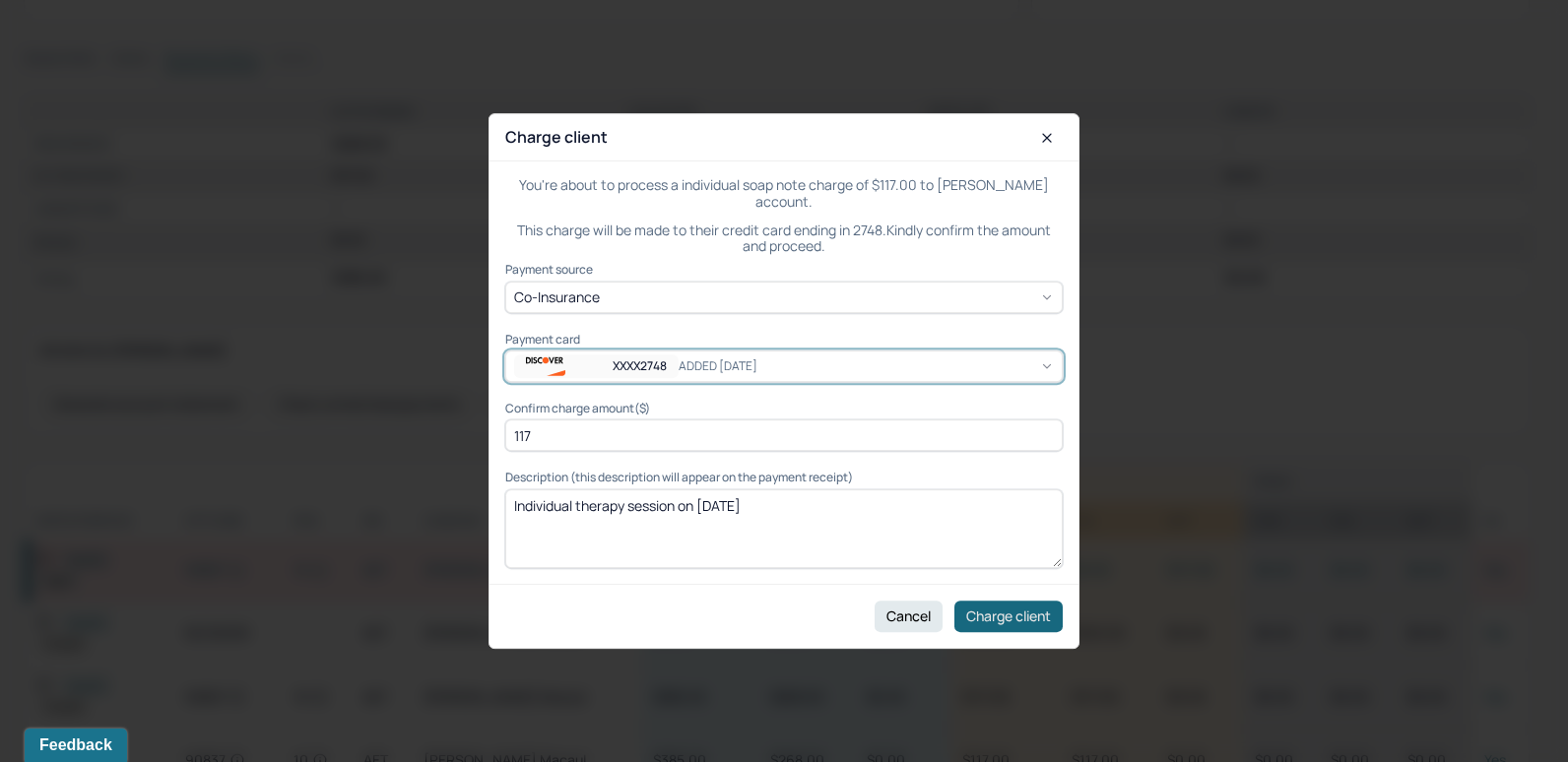 click on "Charge client" at bounding box center [1009, 616] 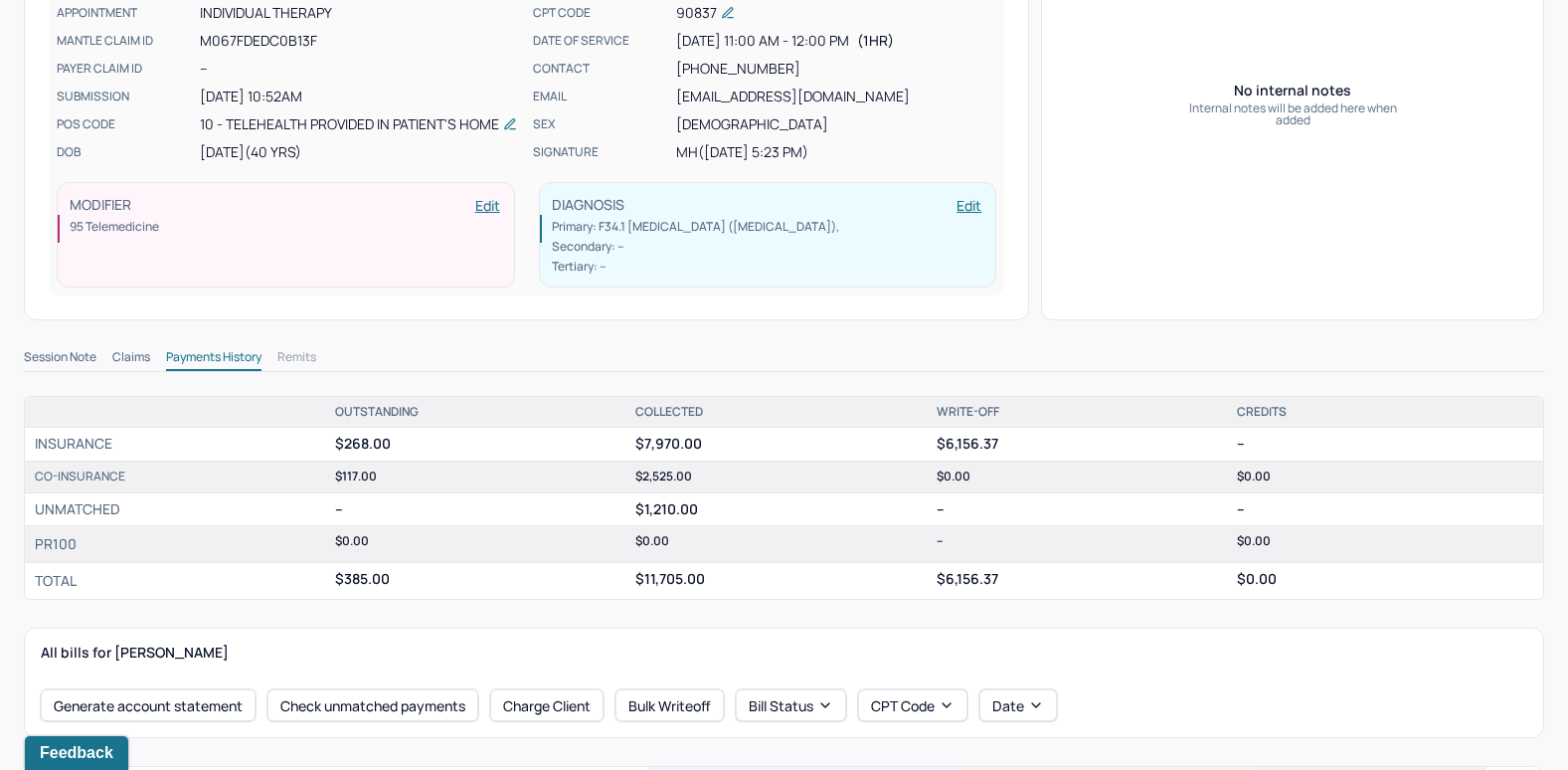 scroll, scrollTop: 0, scrollLeft: 0, axis: both 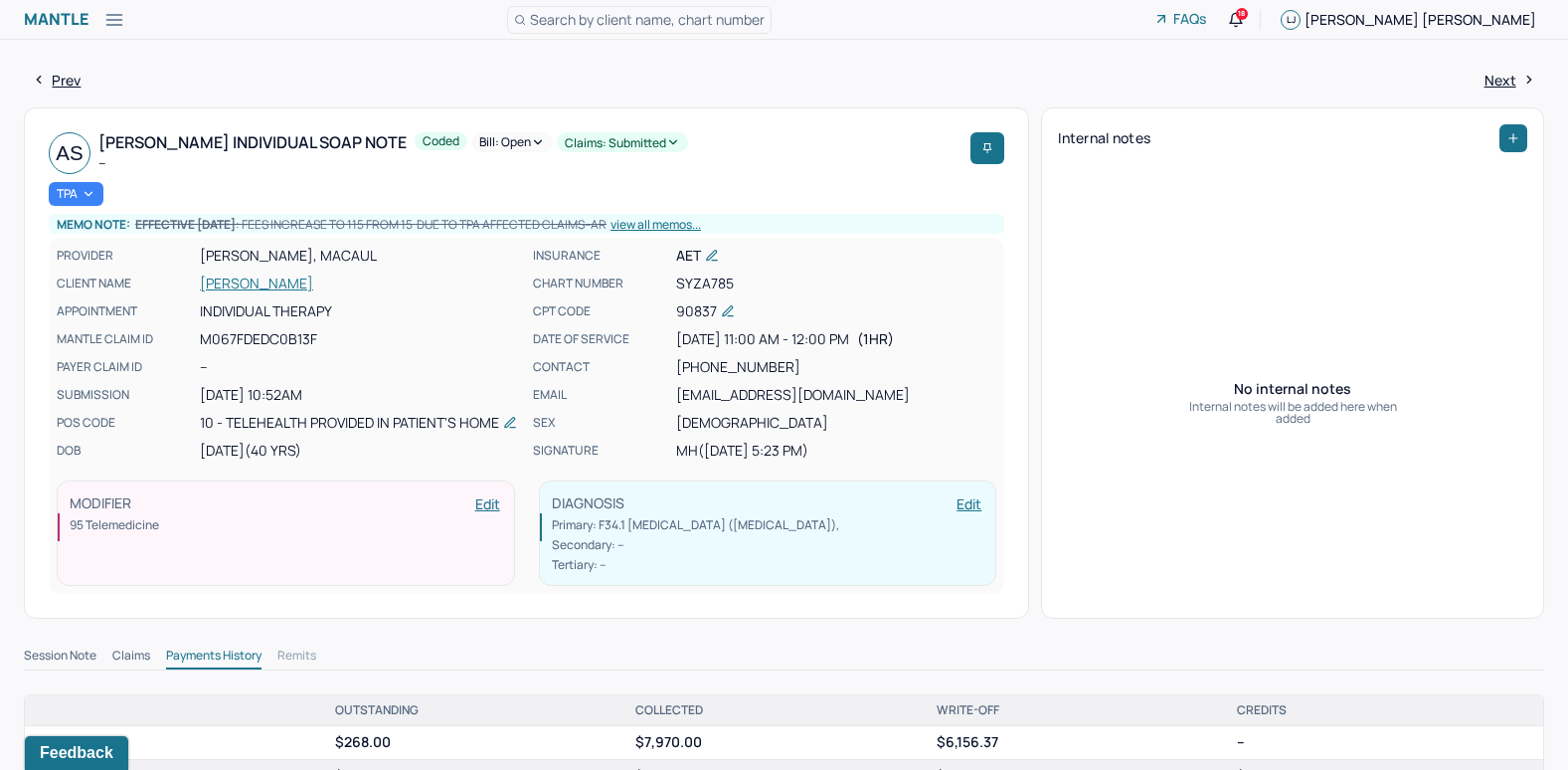 click on "Bill: Open" at bounding box center [512, 142] 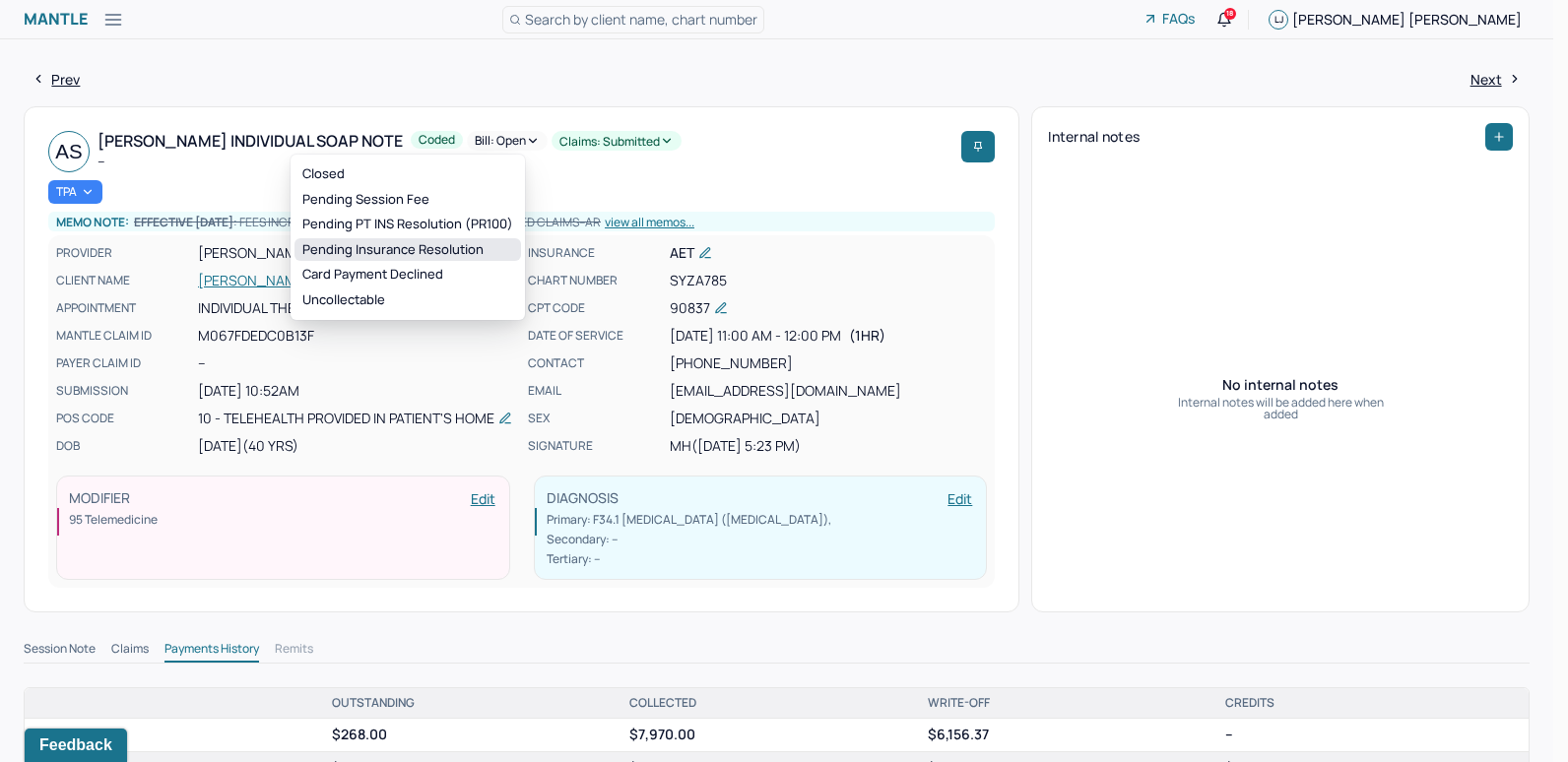 click on "Pending Insurance Resolution" at bounding box center [408, 250] 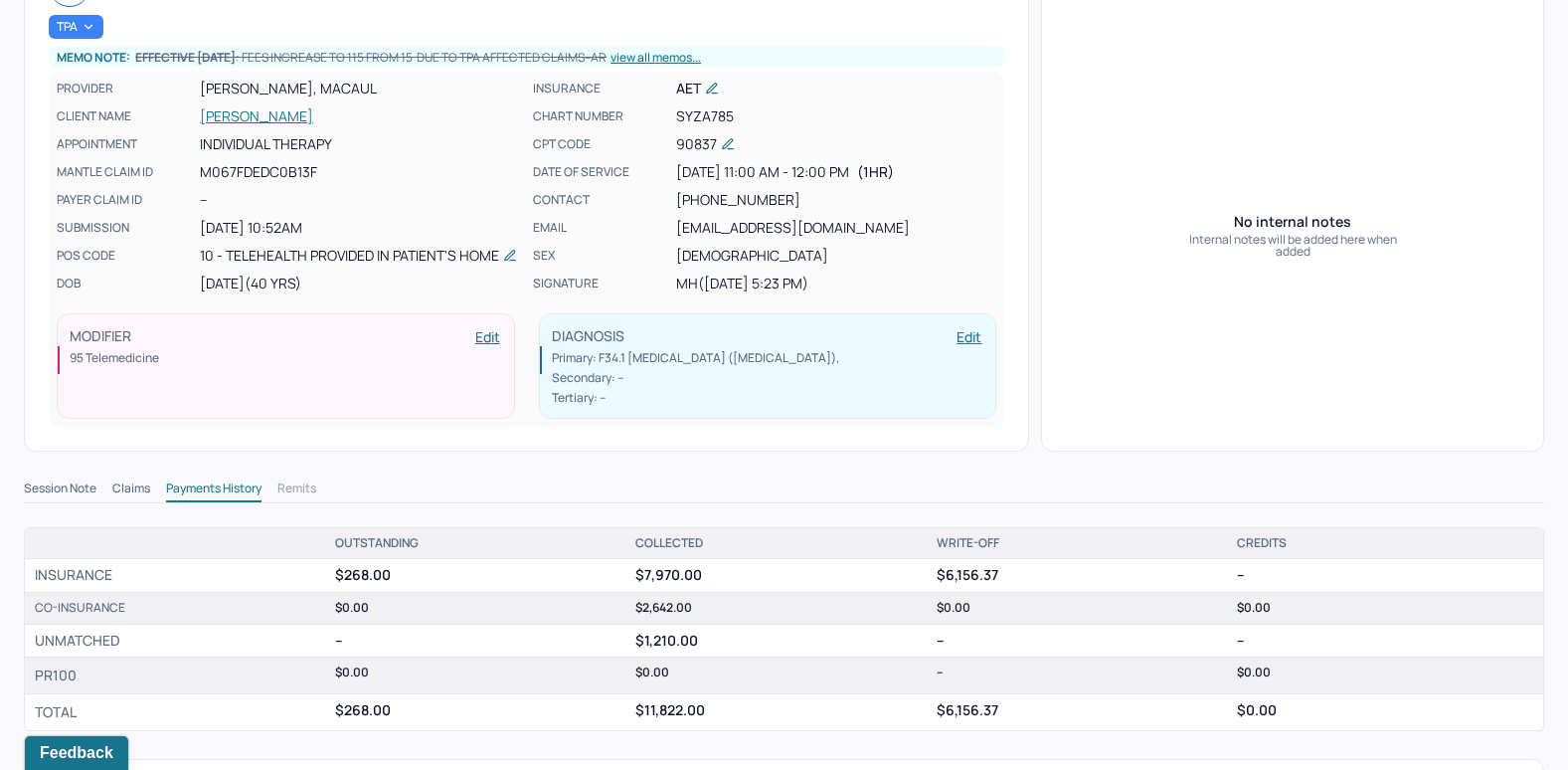 scroll, scrollTop: 0, scrollLeft: 0, axis: both 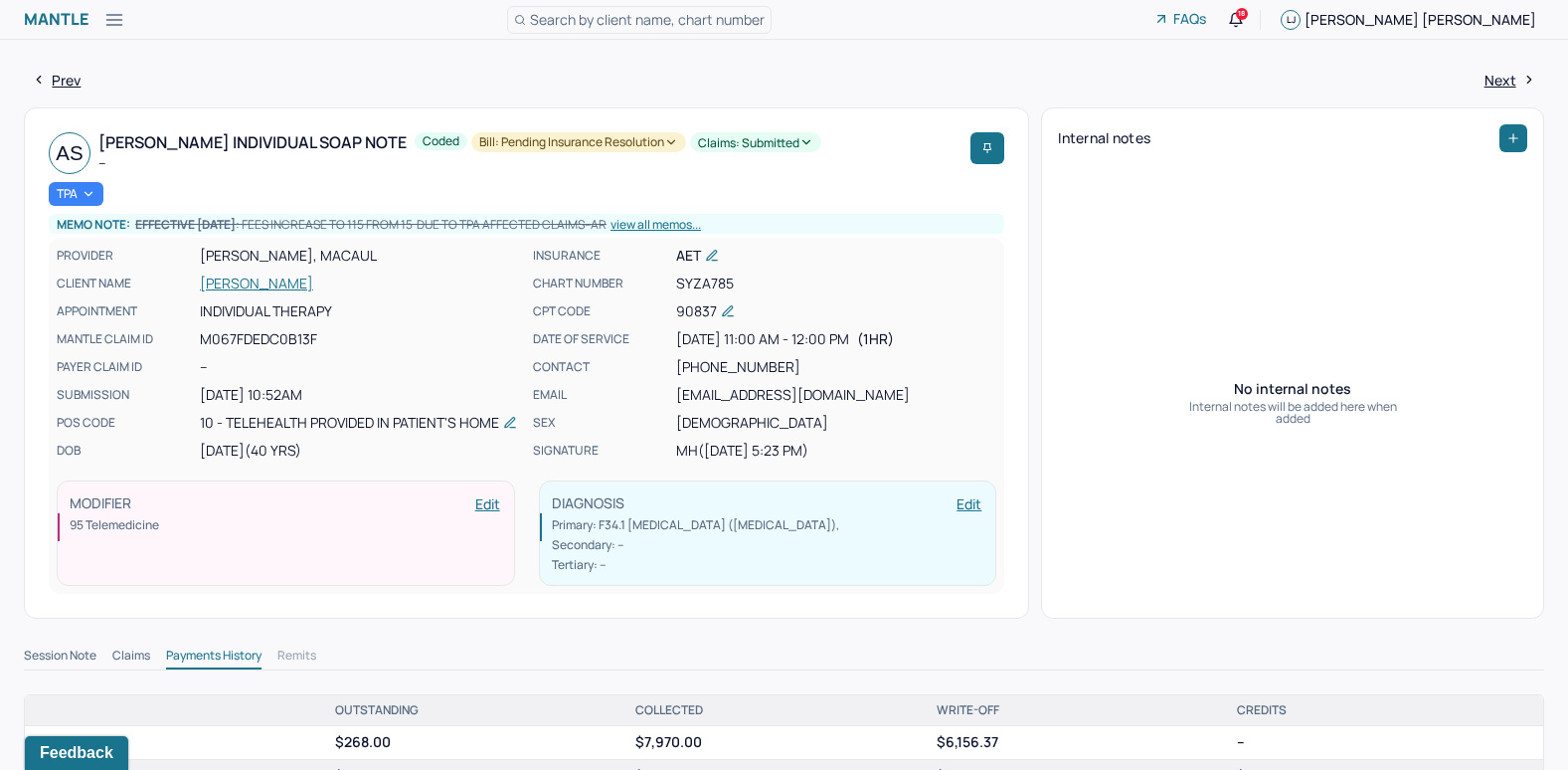 click on "Search by client name, chart number" at bounding box center [647, 19] 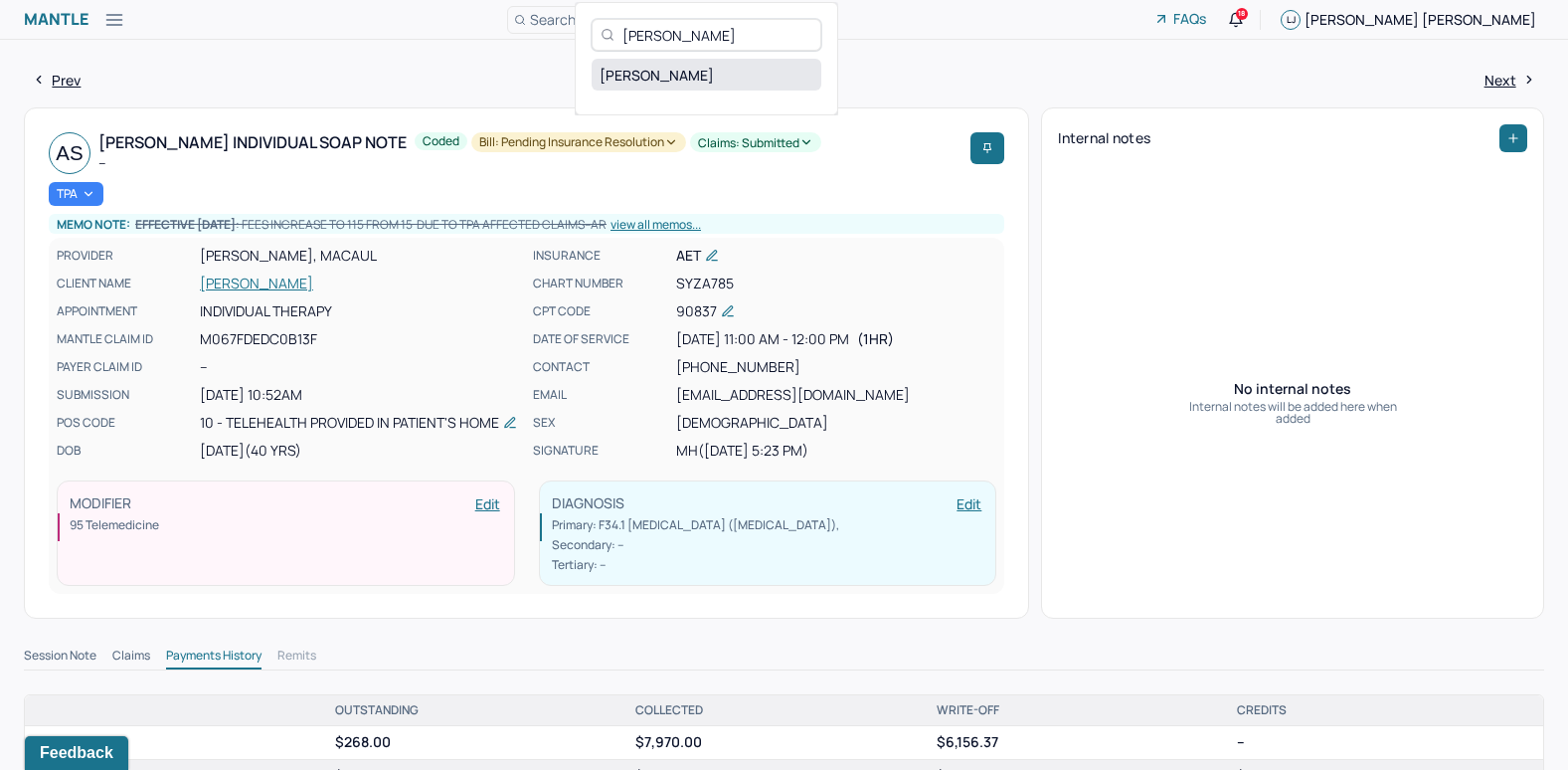 type on "[PERSON_NAME]" 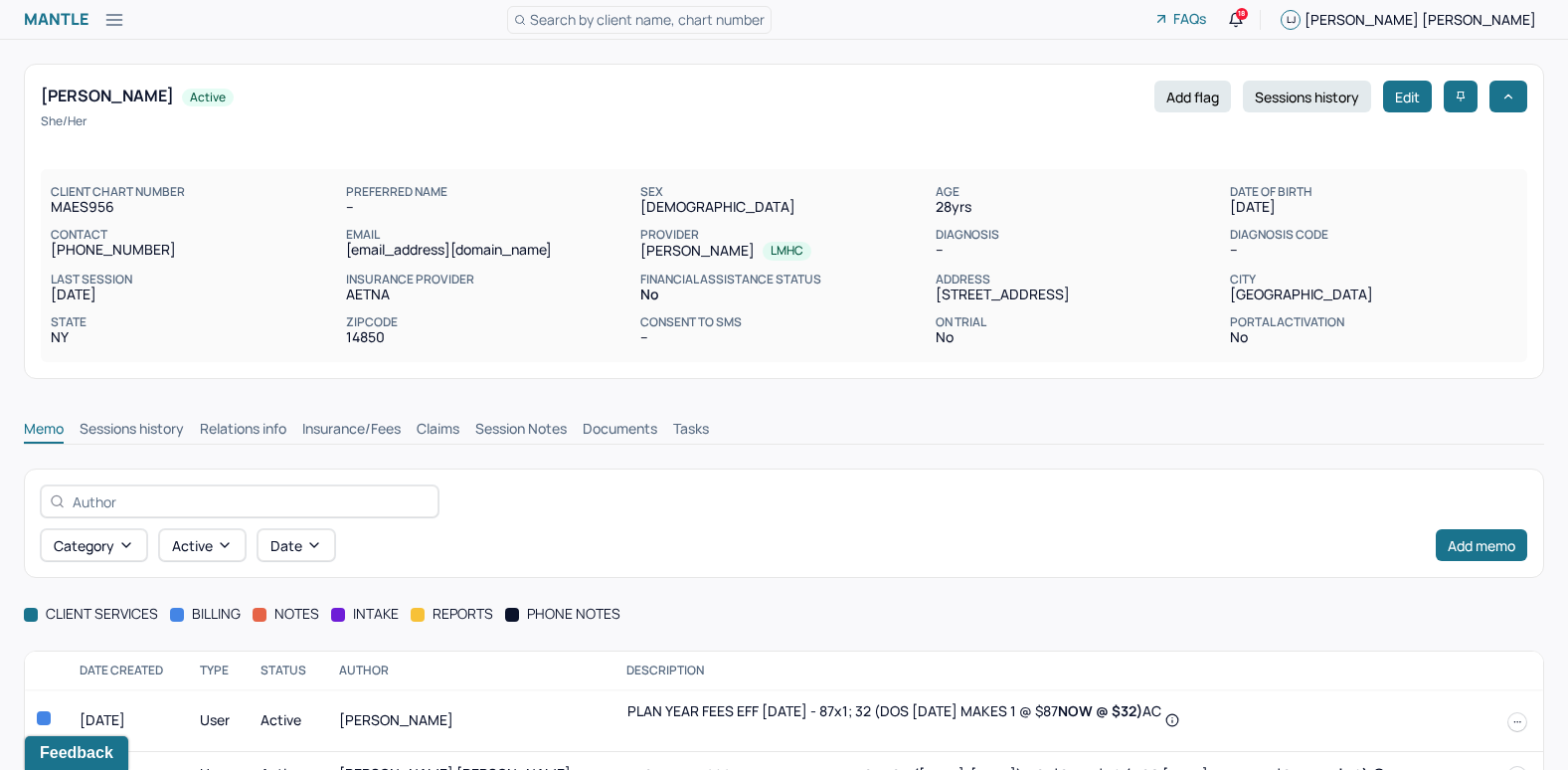 scroll, scrollTop: 53, scrollLeft: 0, axis: vertical 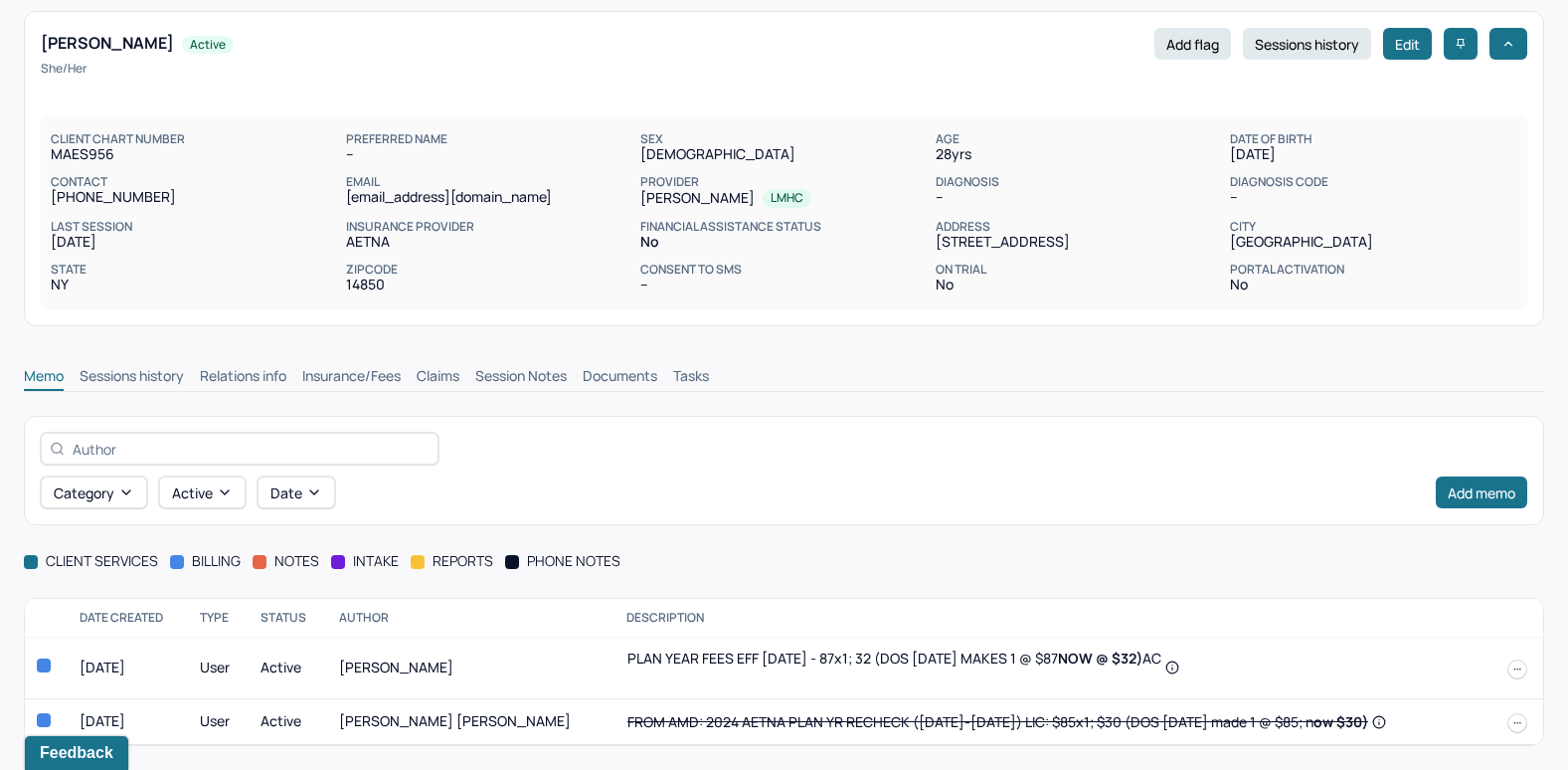 click on "Insurance/Fees" at bounding box center (351, 378) 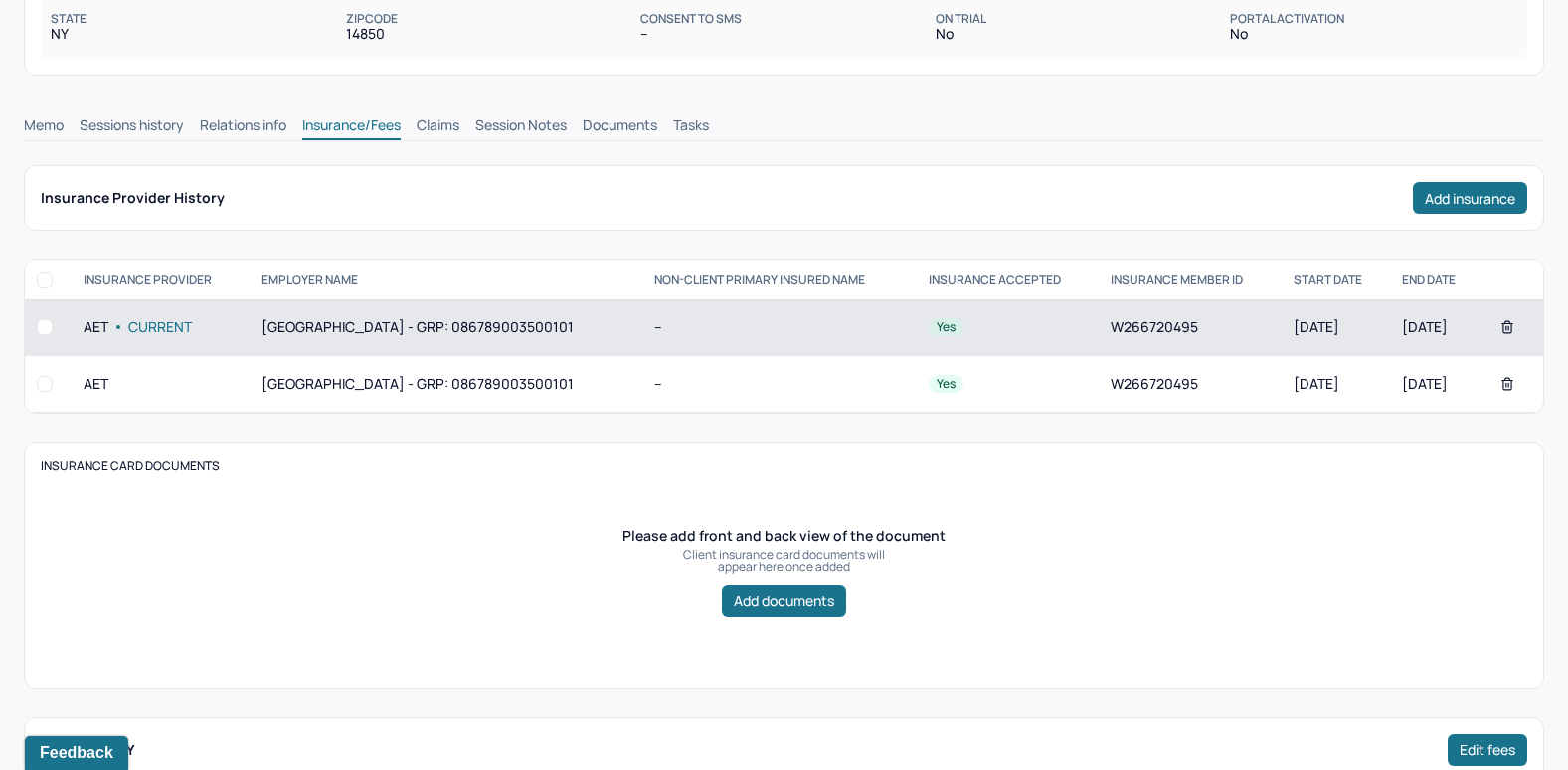 scroll, scrollTop: 252, scrollLeft: 0, axis: vertical 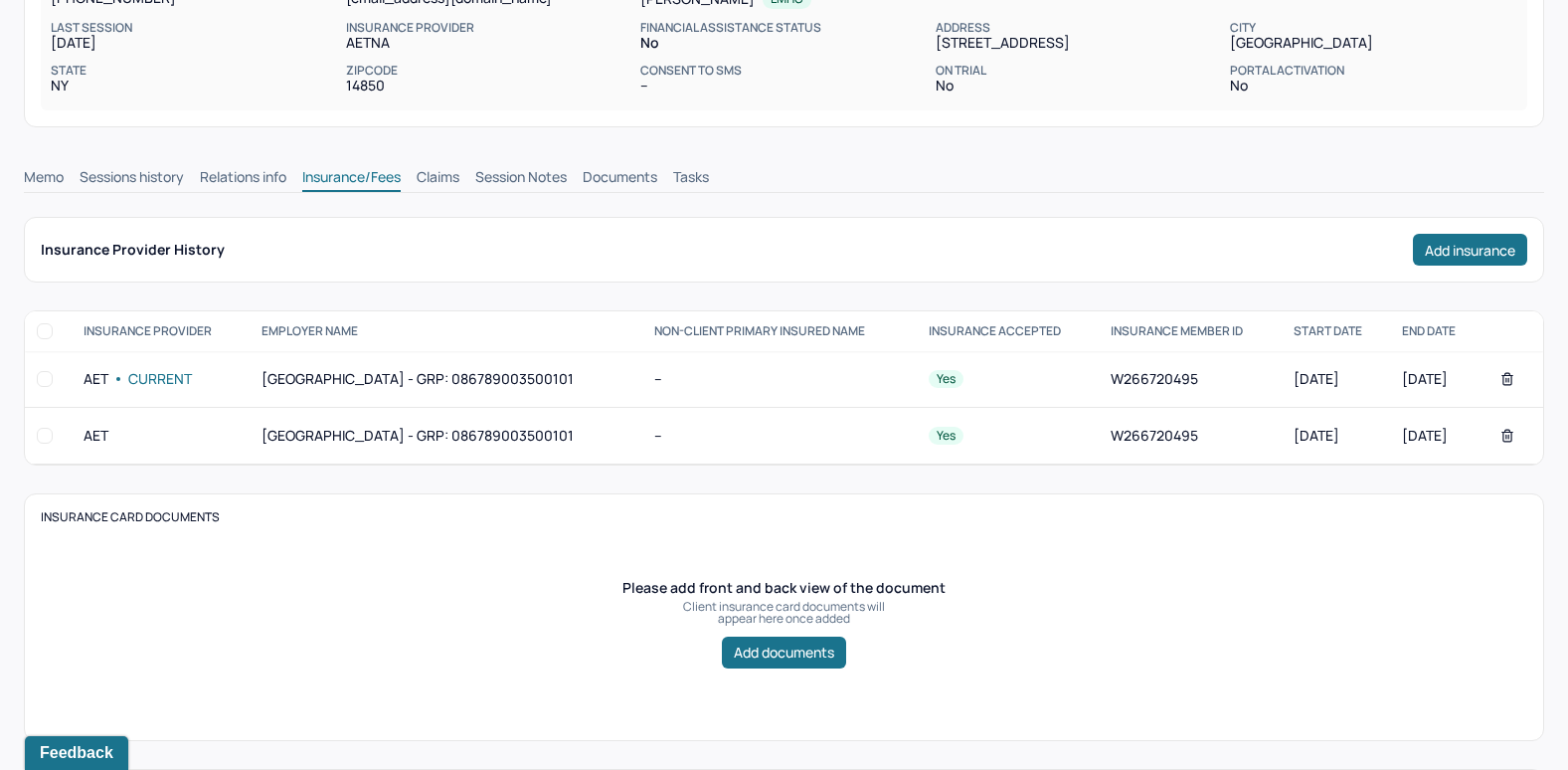click on "Claims" at bounding box center (437, 179) 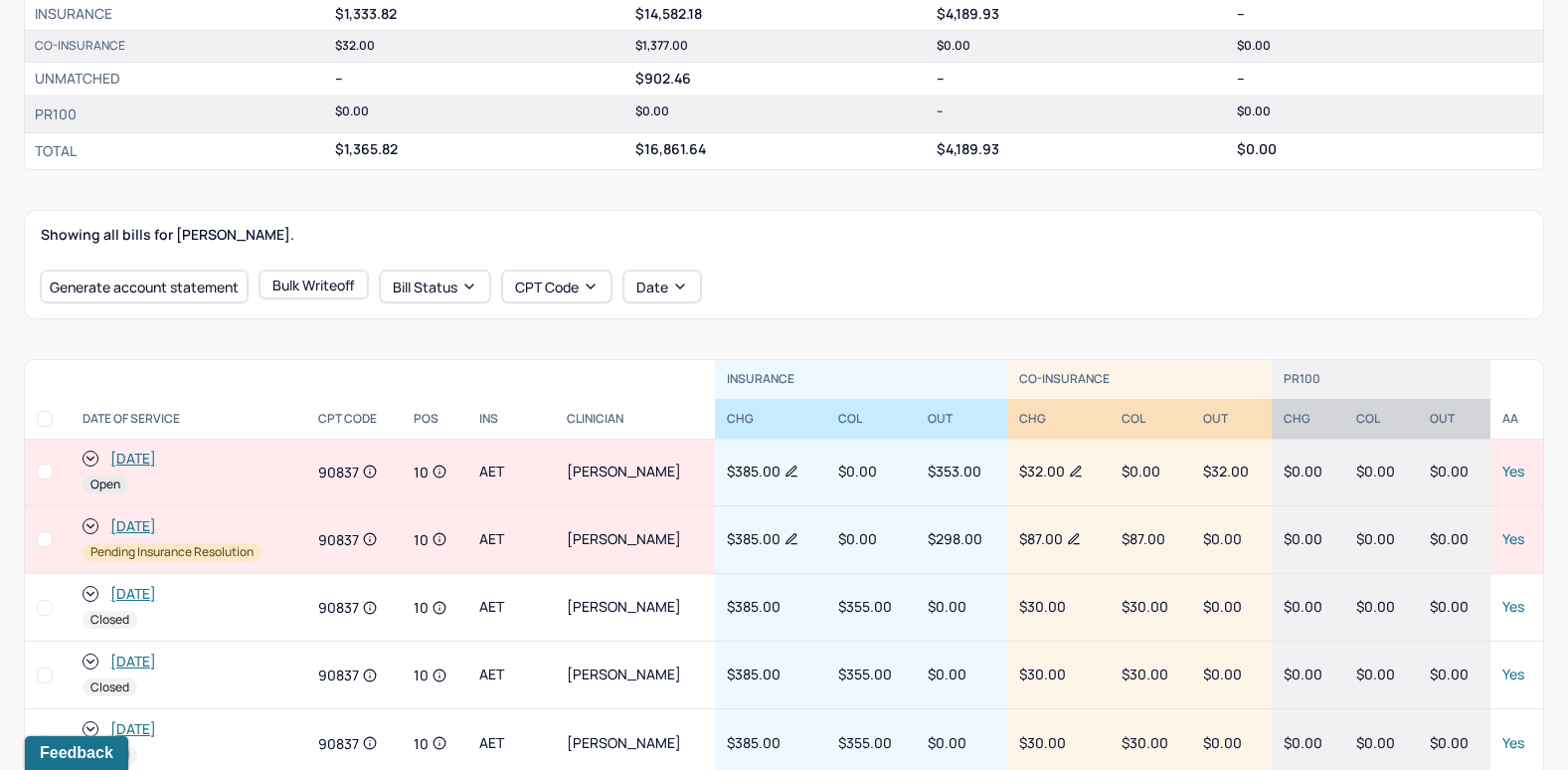 scroll, scrollTop: 550, scrollLeft: 0, axis: vertical 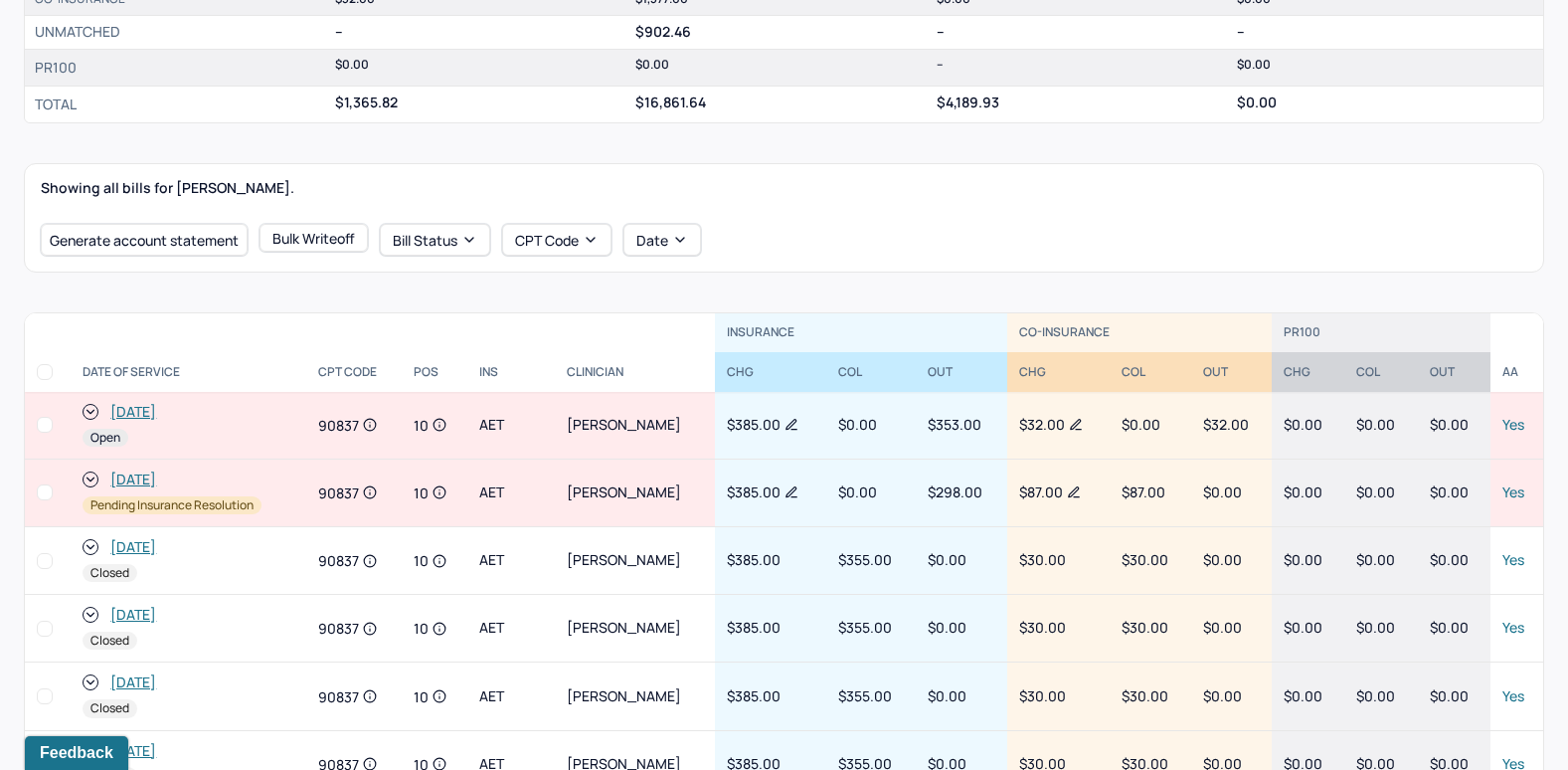 click on "[DATE]" at bounding box center [133, 412] 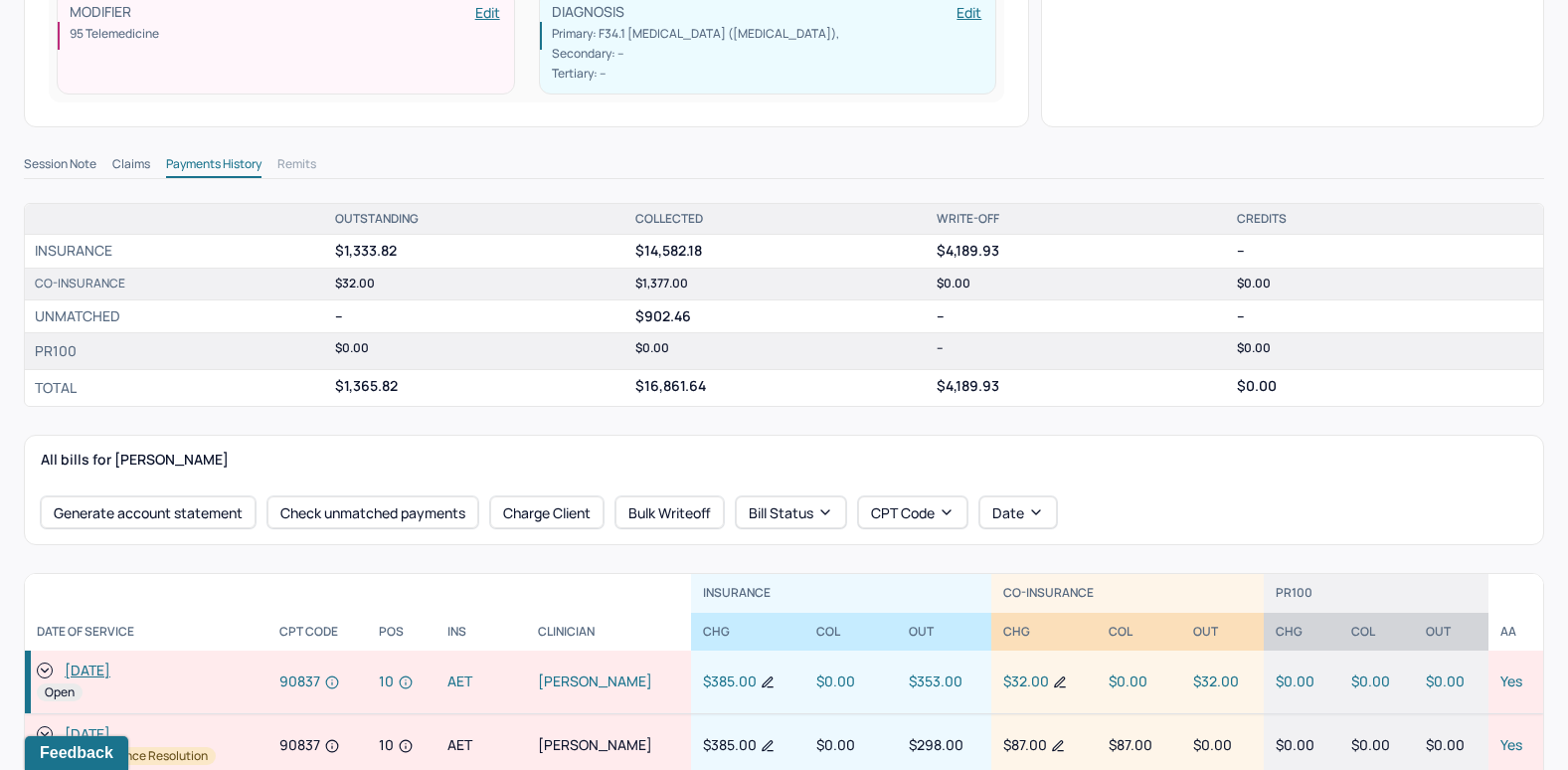 scroll, scrollTop: 597, scrollLeft: 0, axis: vertical 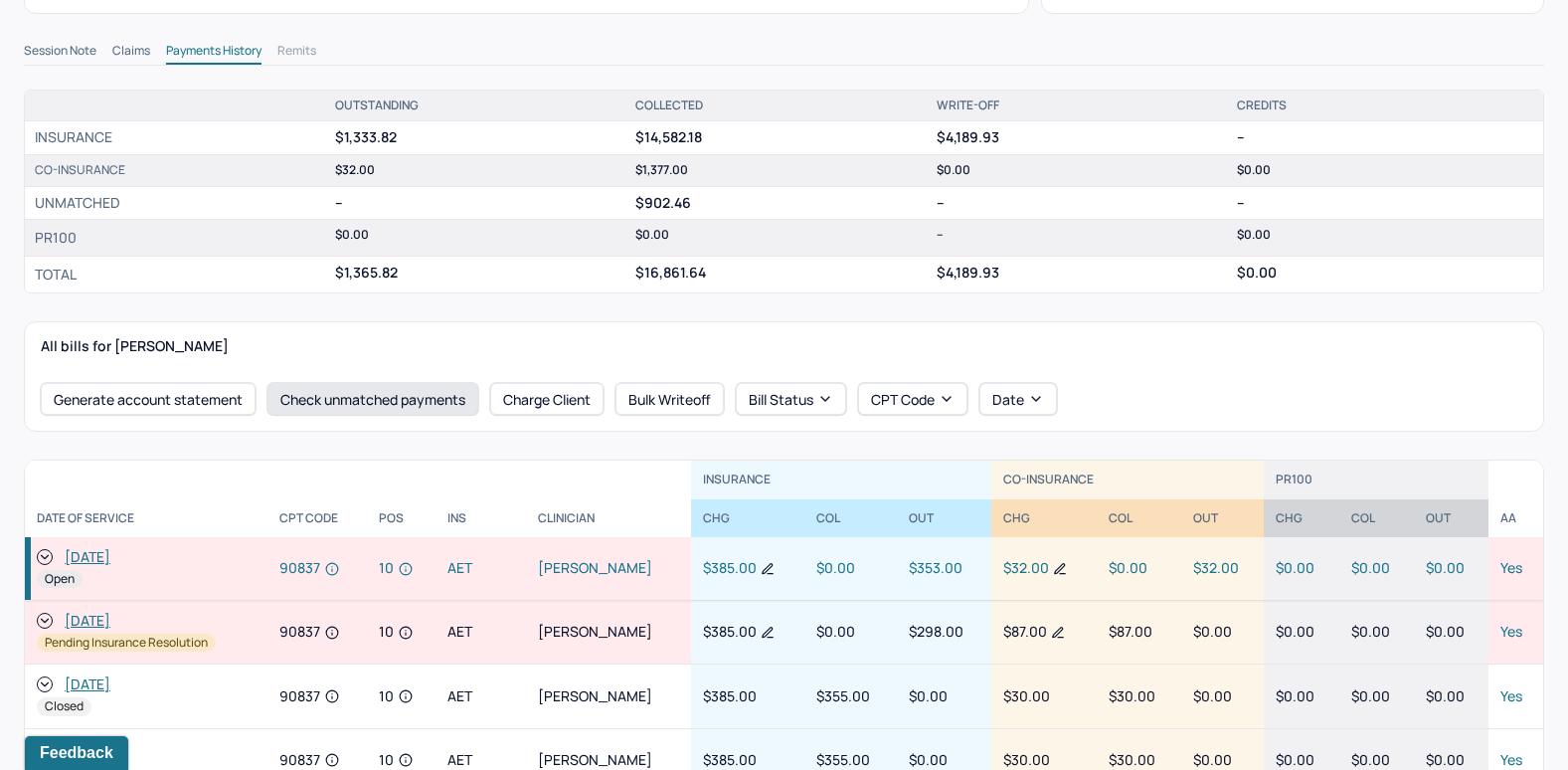 click on "Check unmatched payments" at bounding box center [373, 399] 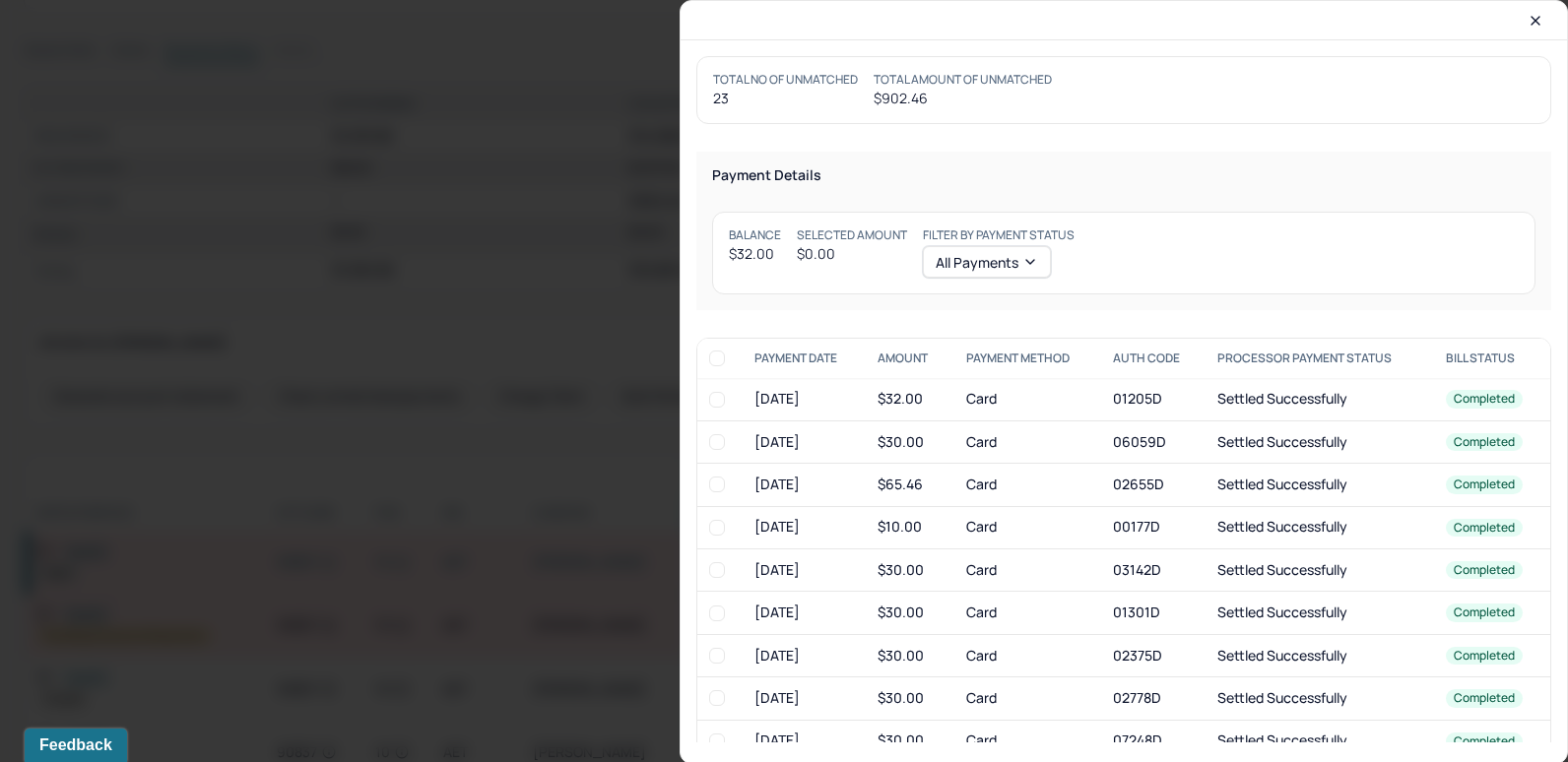 click at bounding box center (717, 400) 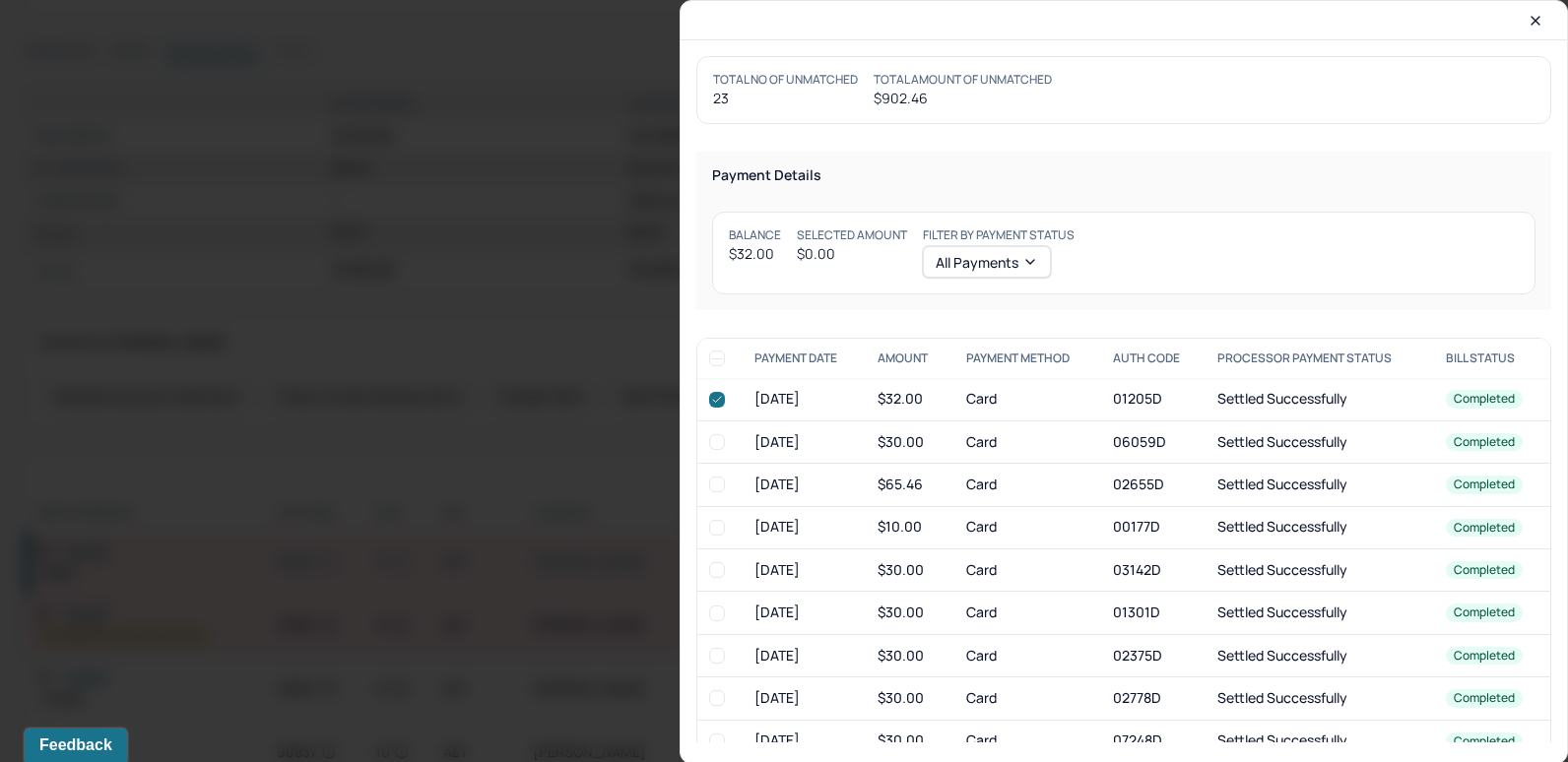 checkbox on "true" 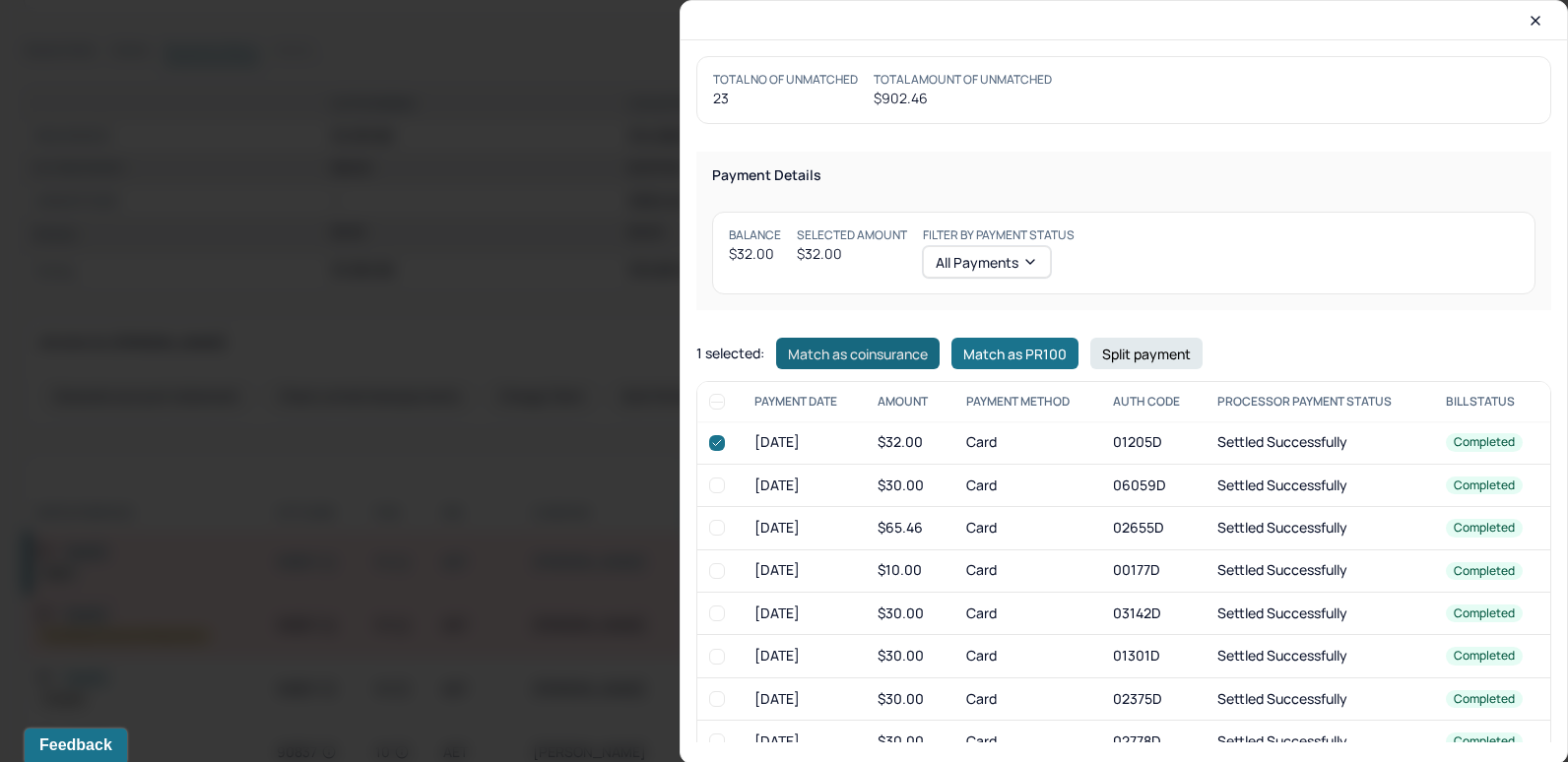 click on "Match as coinsurance" at bounding box center [858, 353] 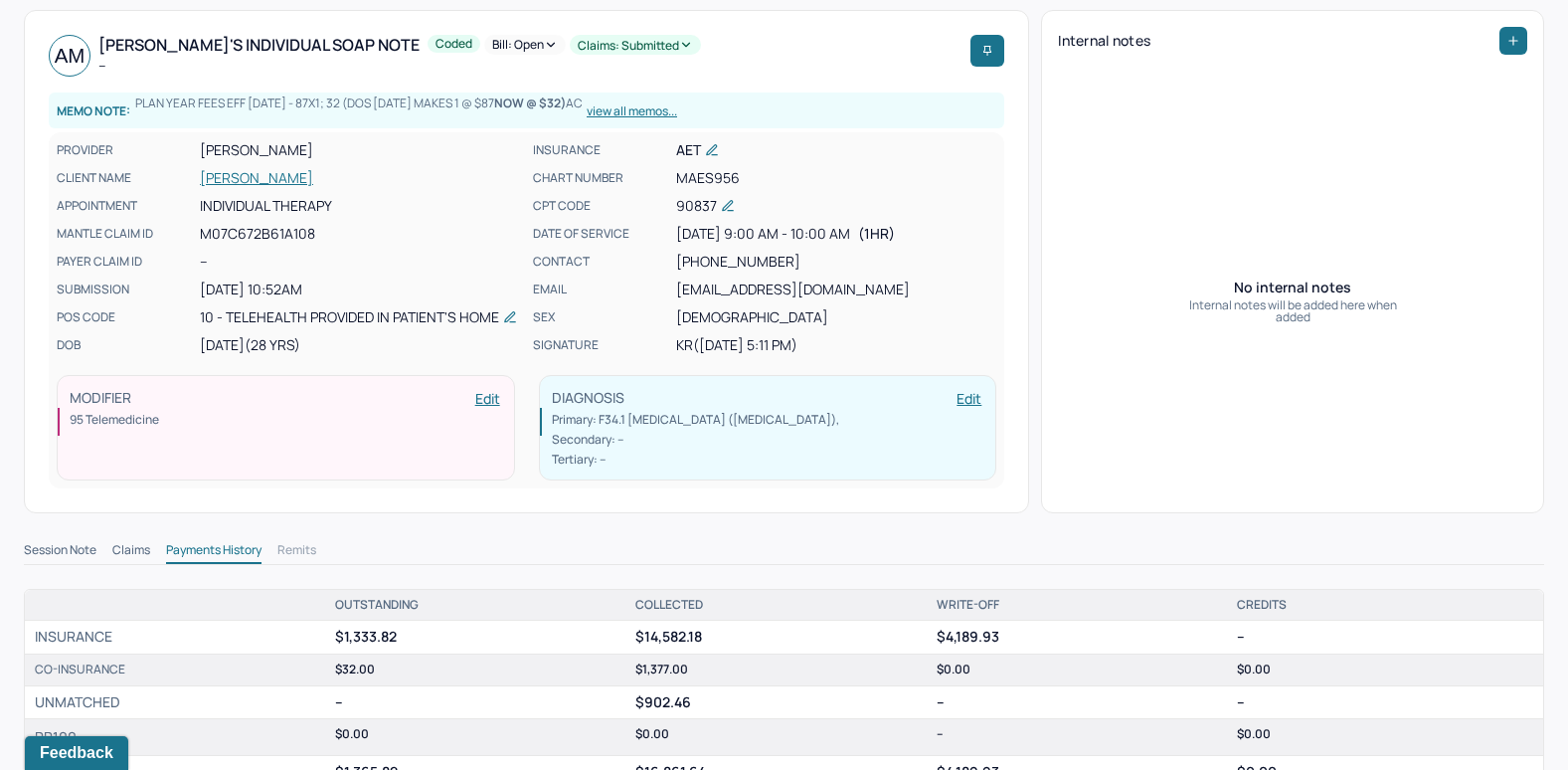 scroll, scrollTop: 0, scrollLeft: 0, axis: both 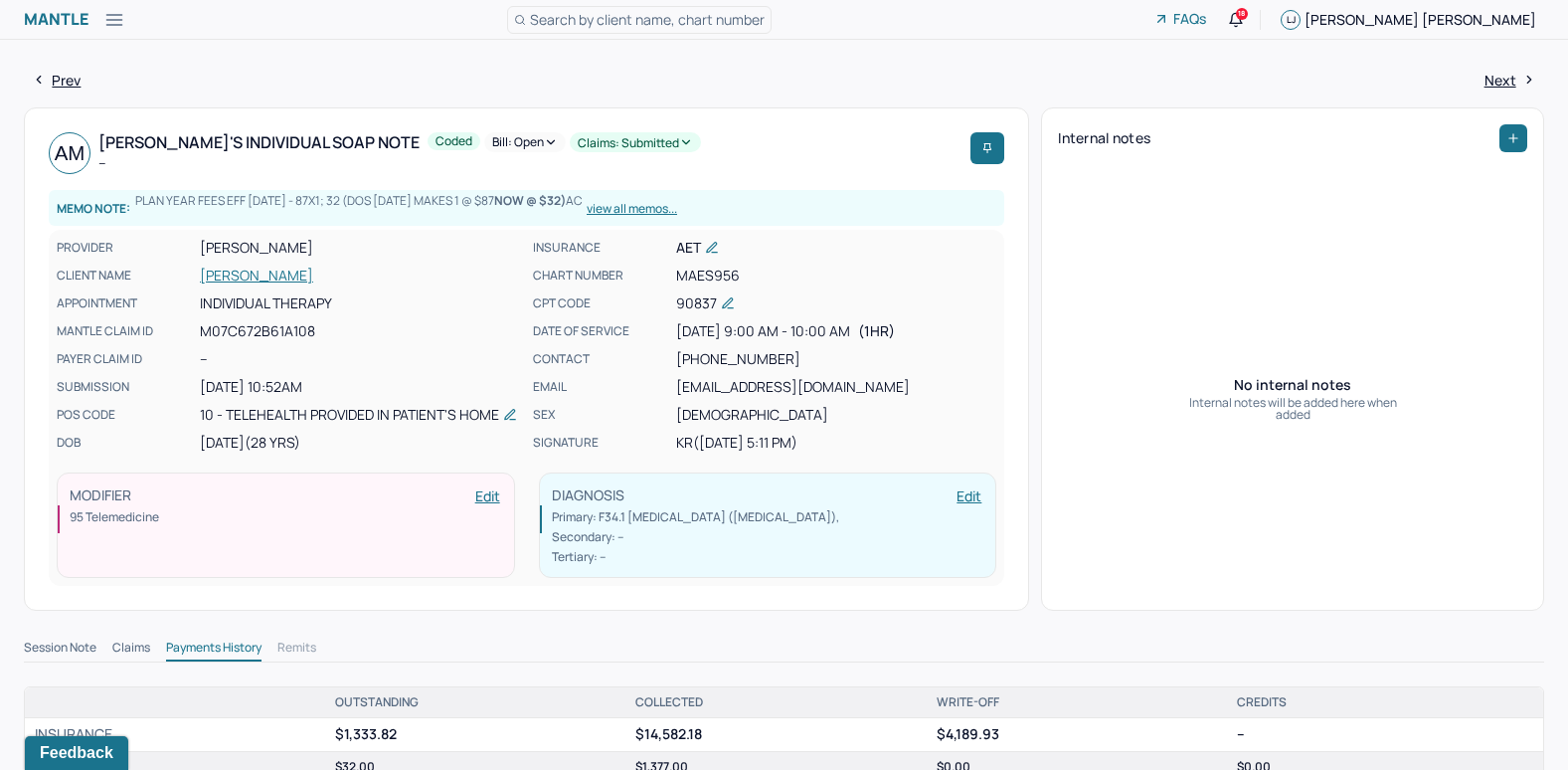 click on "Bill: Open" at bounding box center [525, 142] 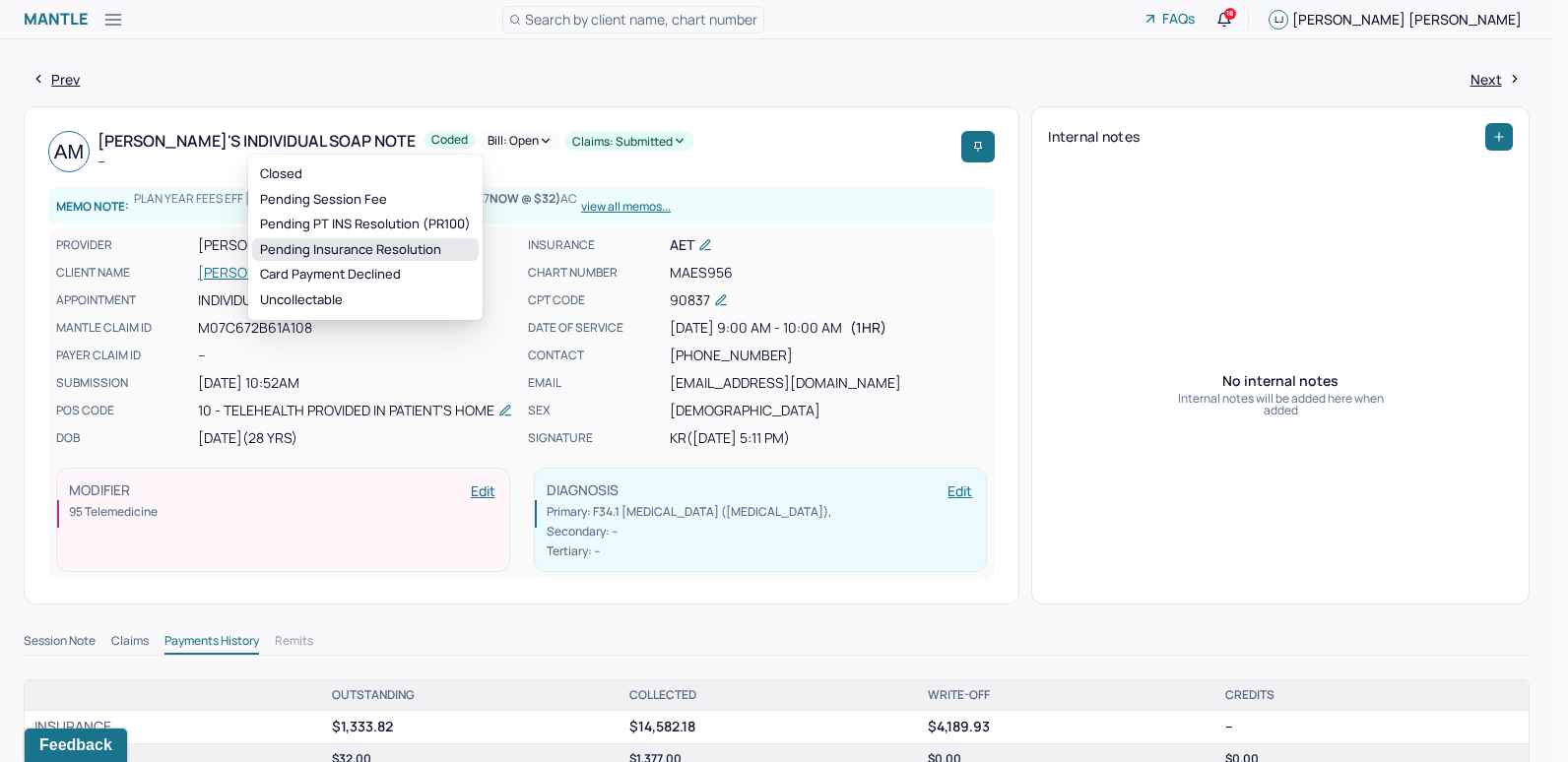 click on "Pending Insurance Resolution" at bounding box center (365, 250) 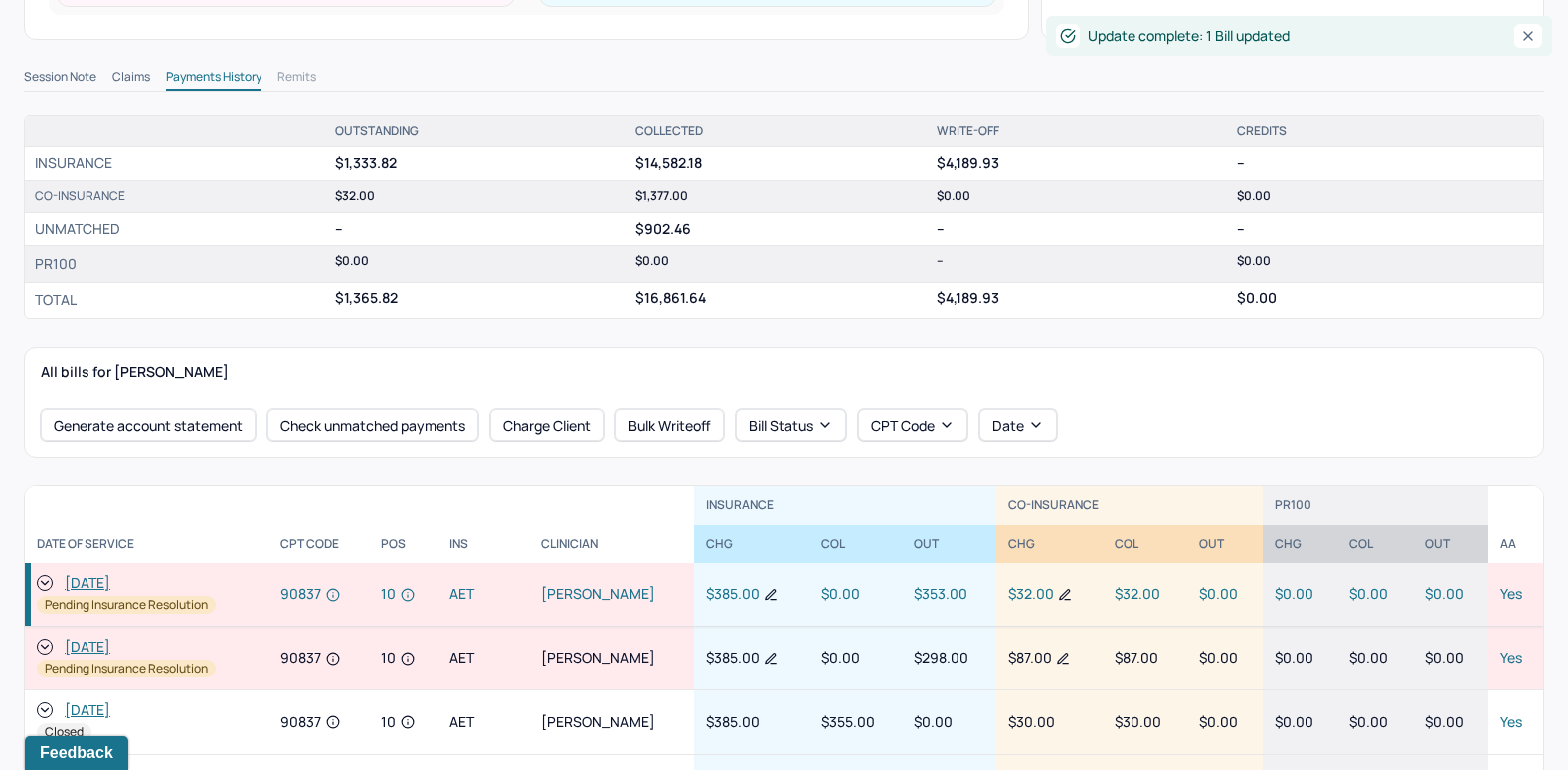 scroll, scrollTop: 796, scrollLeft: 0, axis: vertical 